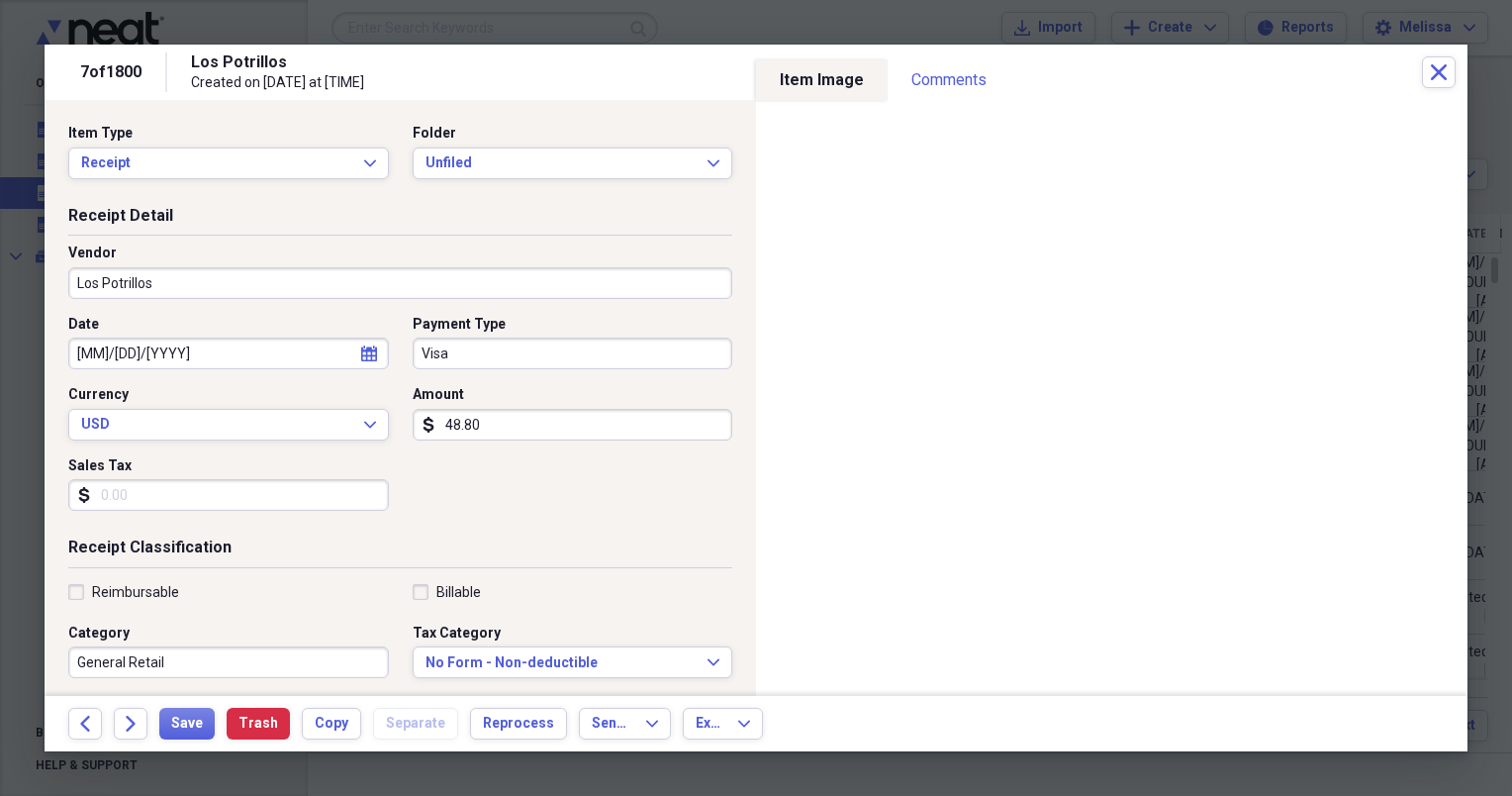 scroll, scrollTop: 0, scrollLeft: 0, axis: both 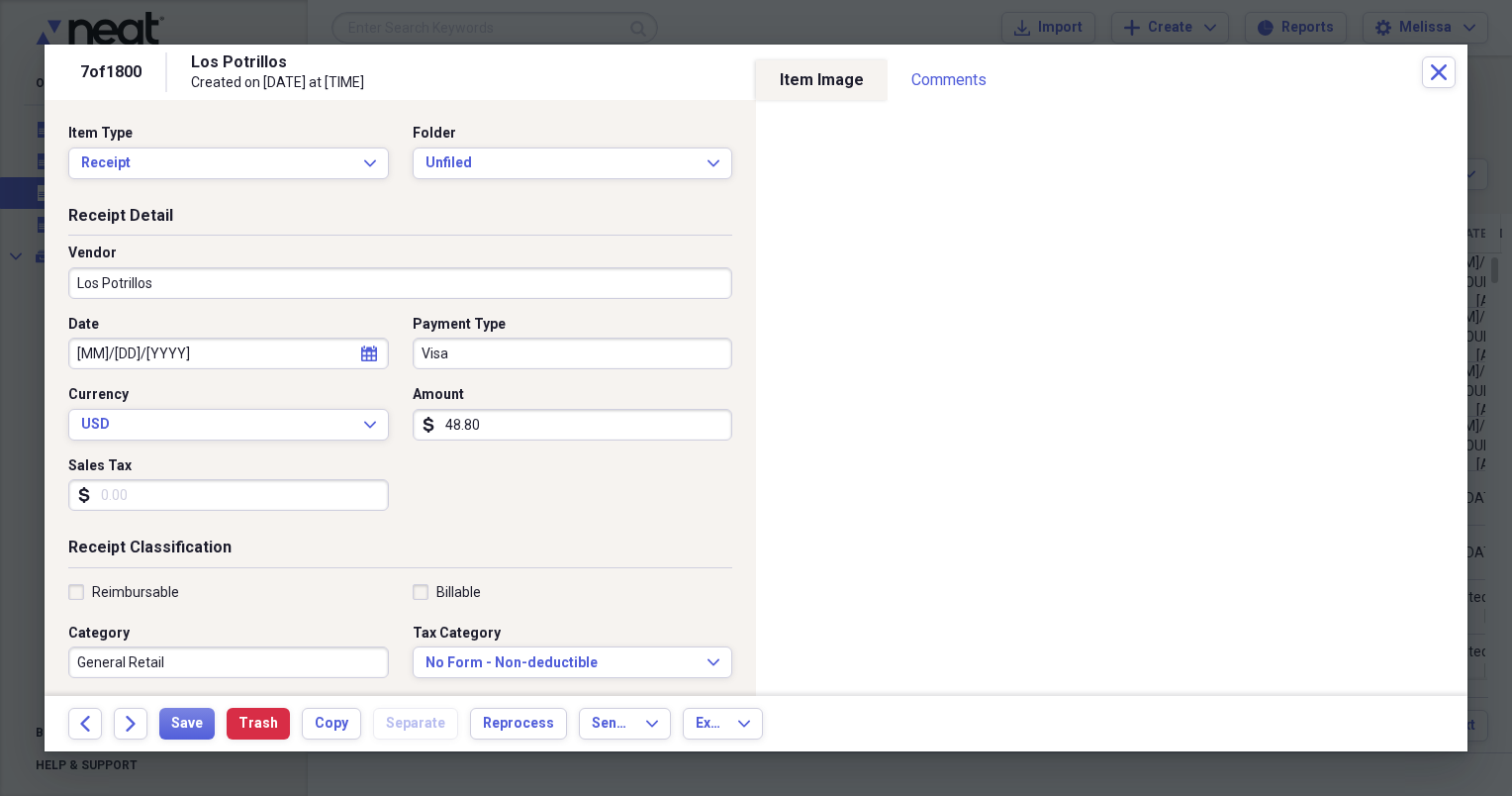 click on "48.80" at bounding box center (573, 425) 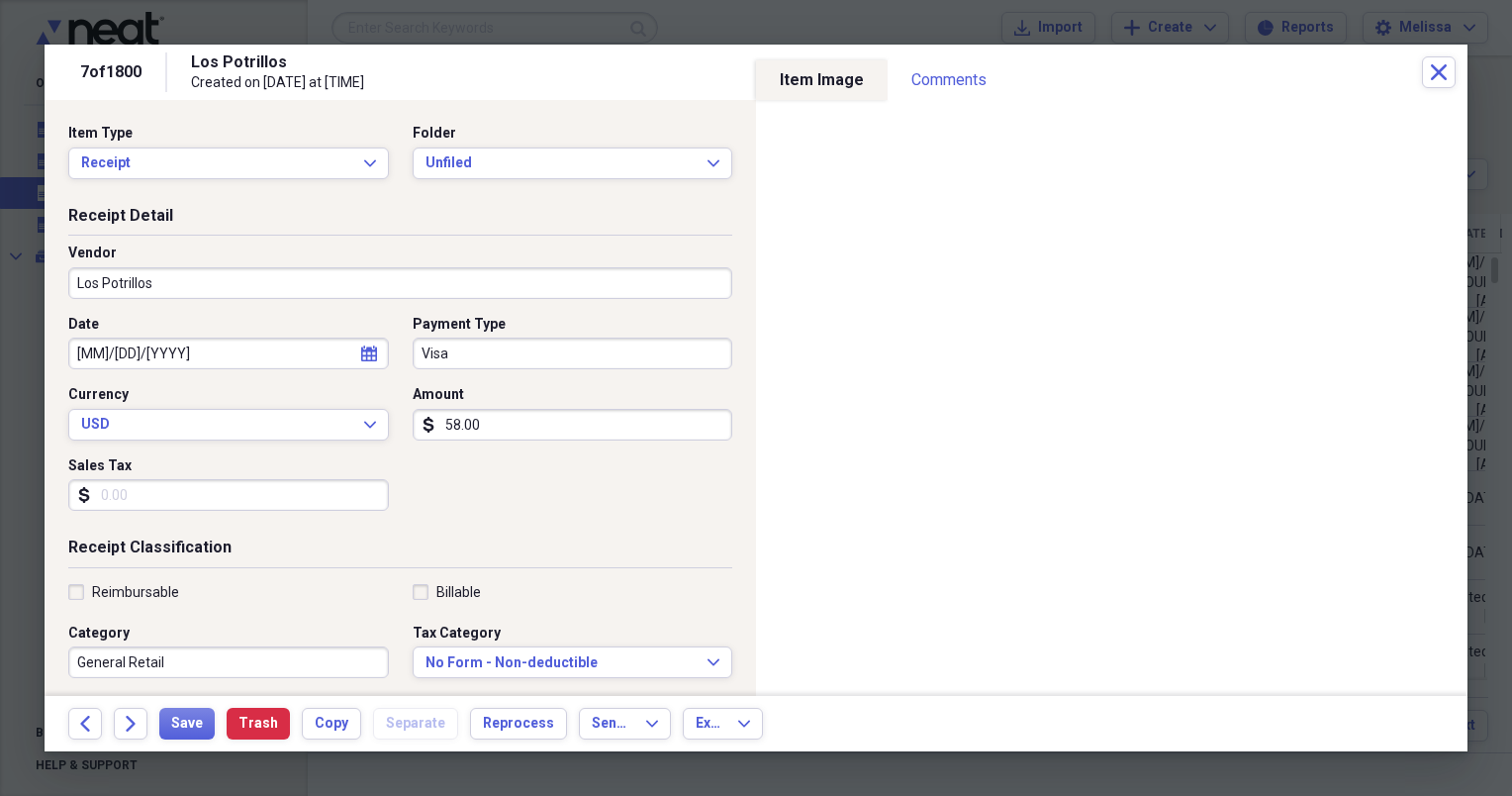 type on "58.00" 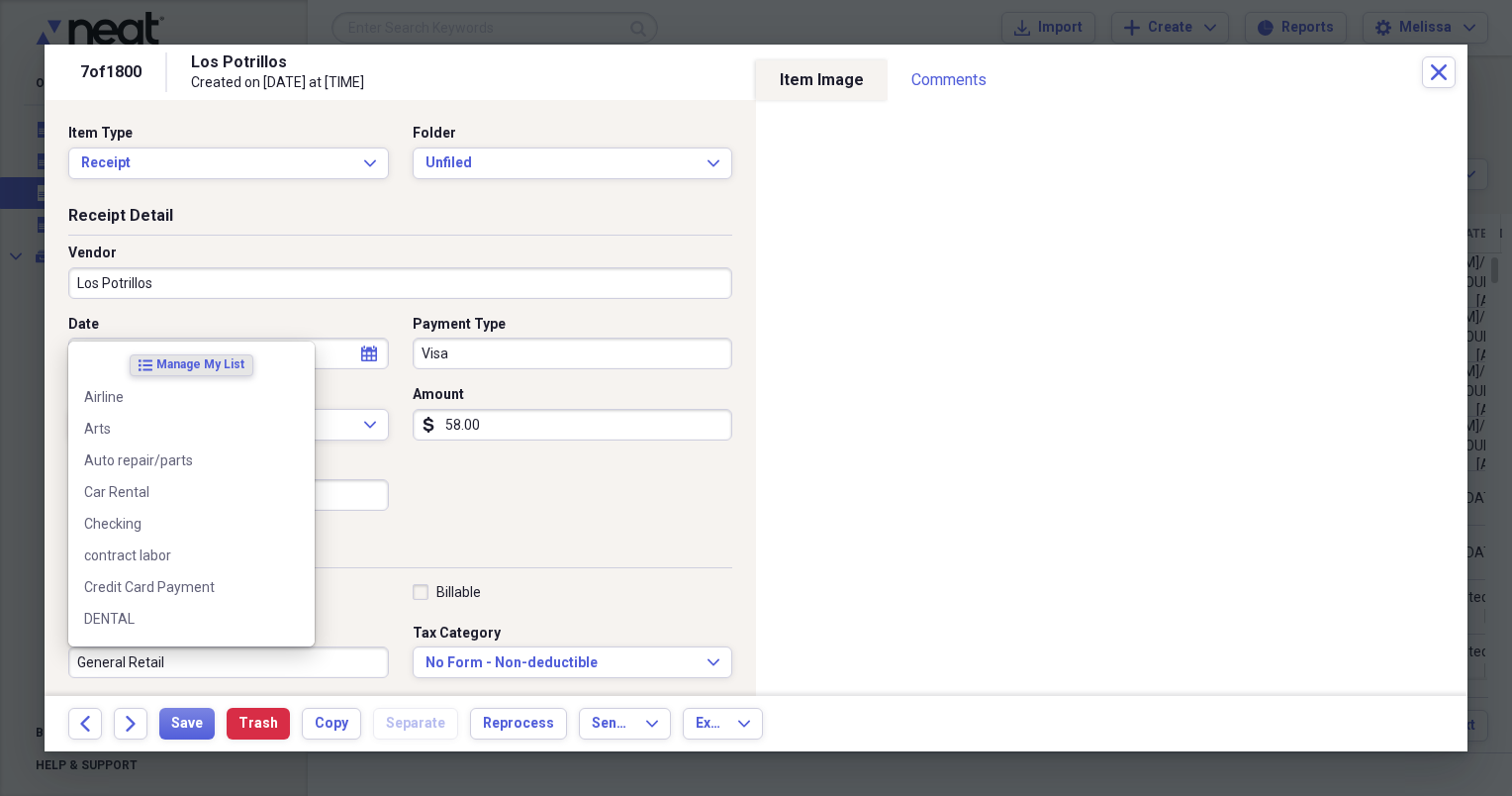 click on "General Retail" at bounding box center [229, 662] 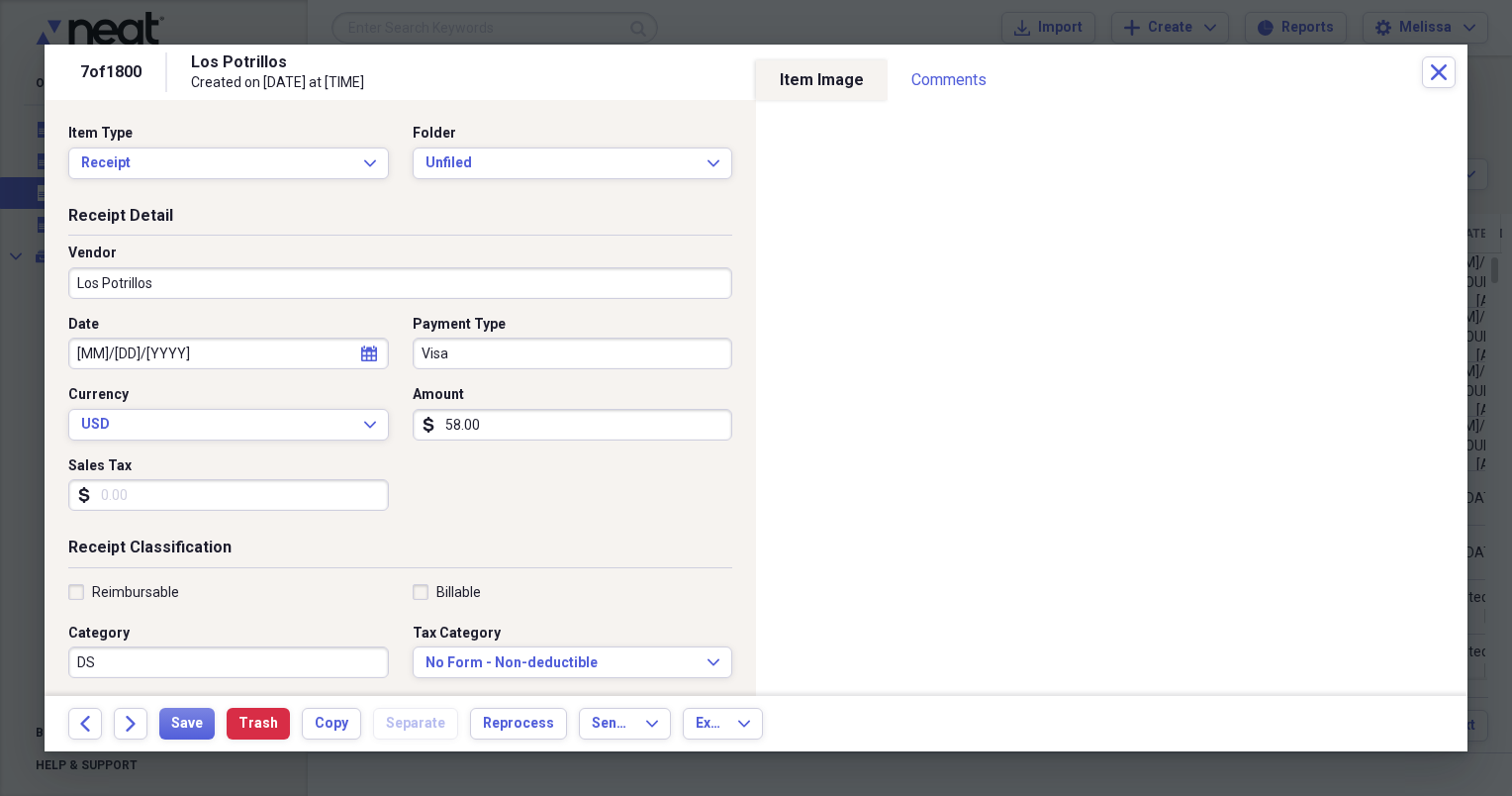 type on "D" 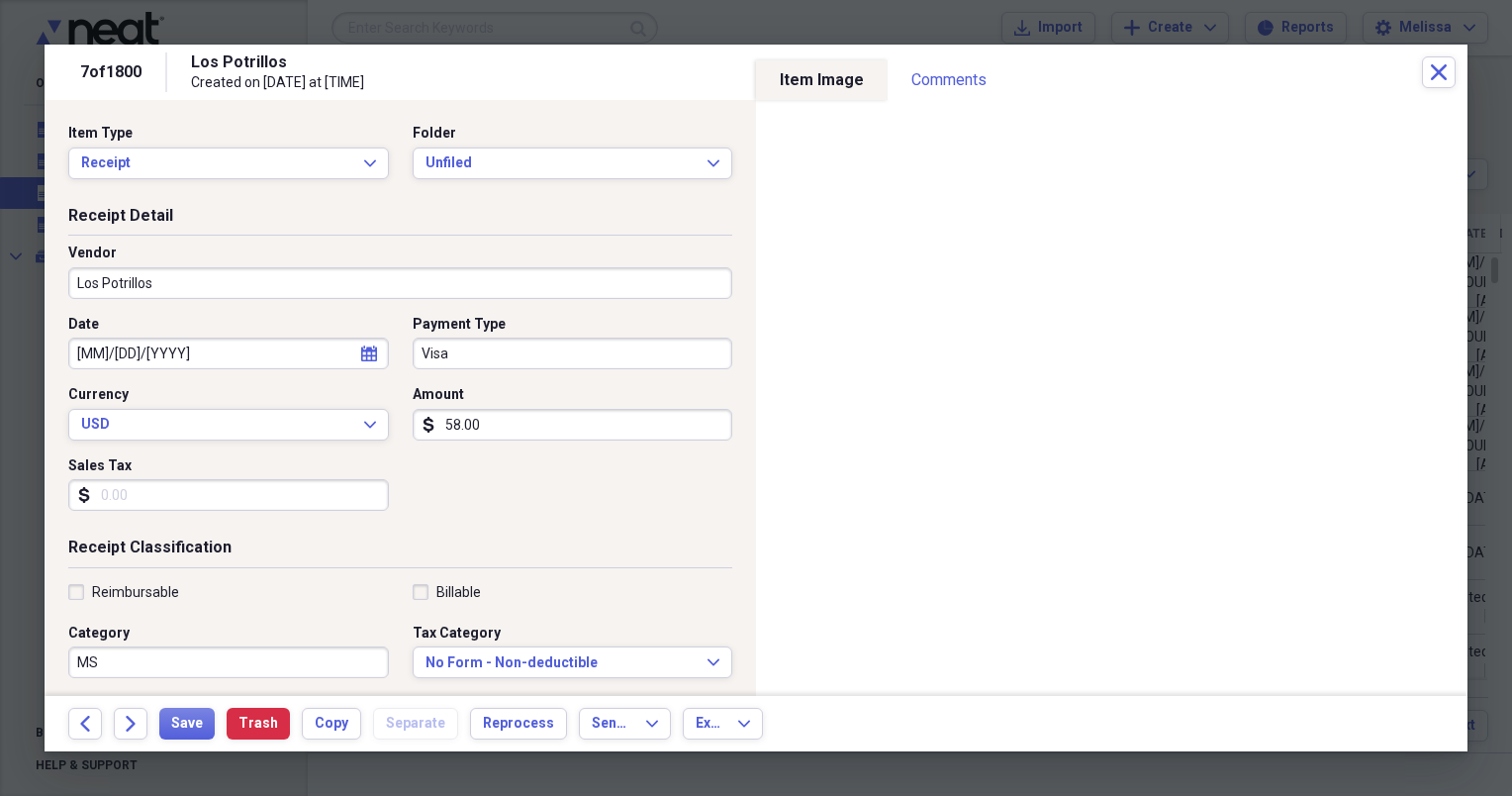 type on "M" 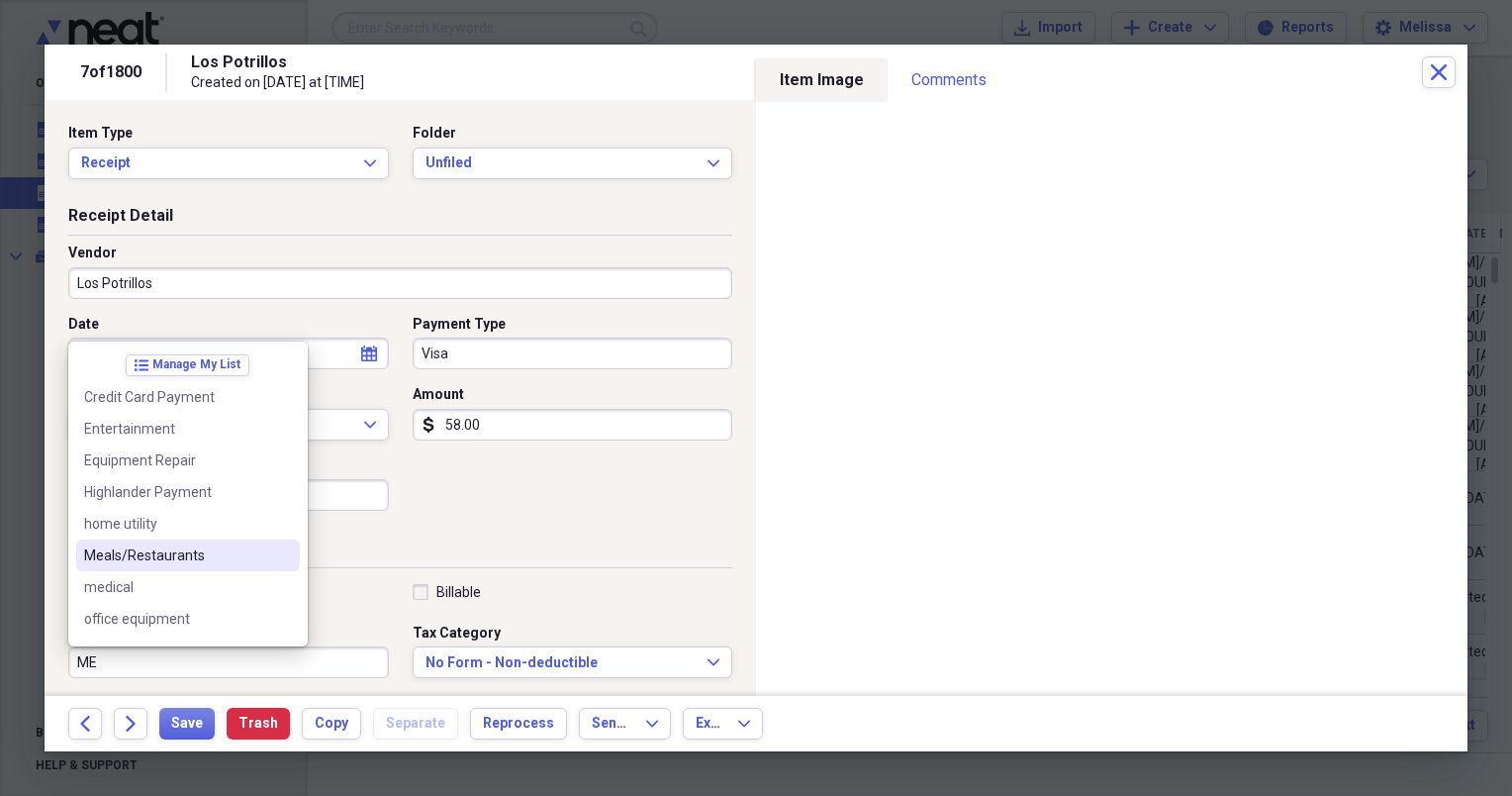 click on "Meals/Restaurants" at bounding box center (176, 555) 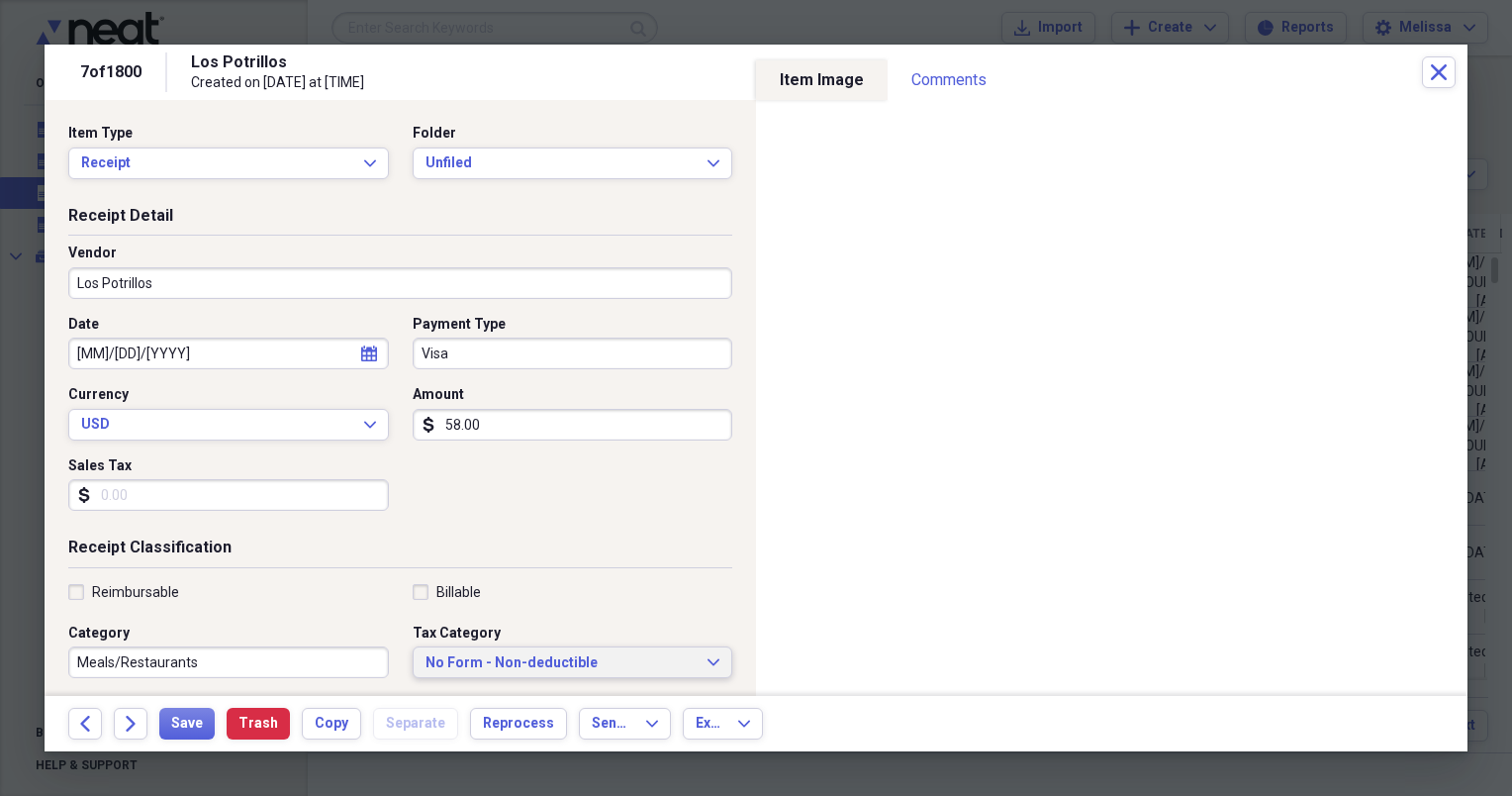 click on "No Form - Non-deductible" at bounding box center [561, 663] 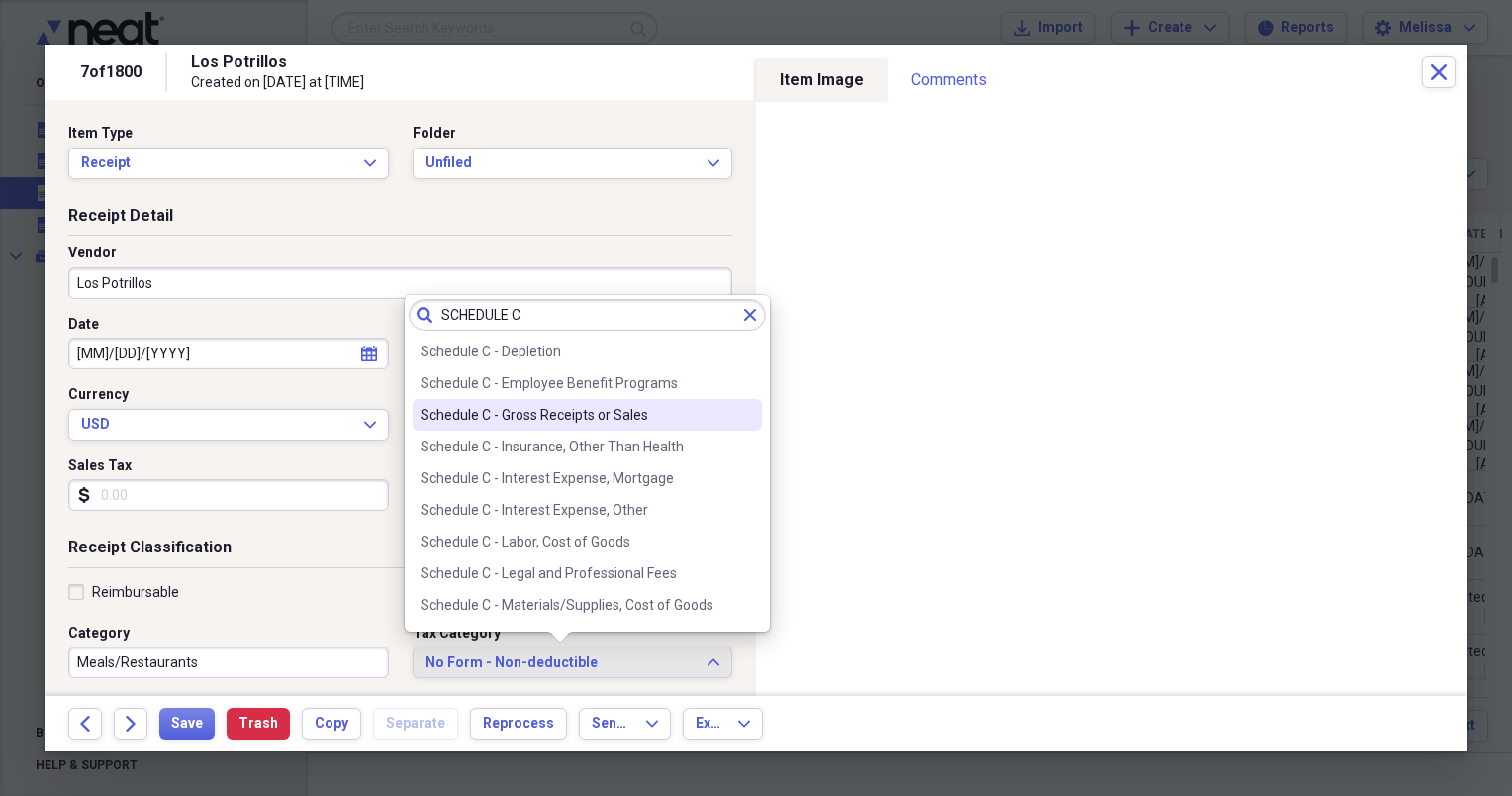 scroll, scrollTop: 198, scrollLeft: 0, axis: vertical 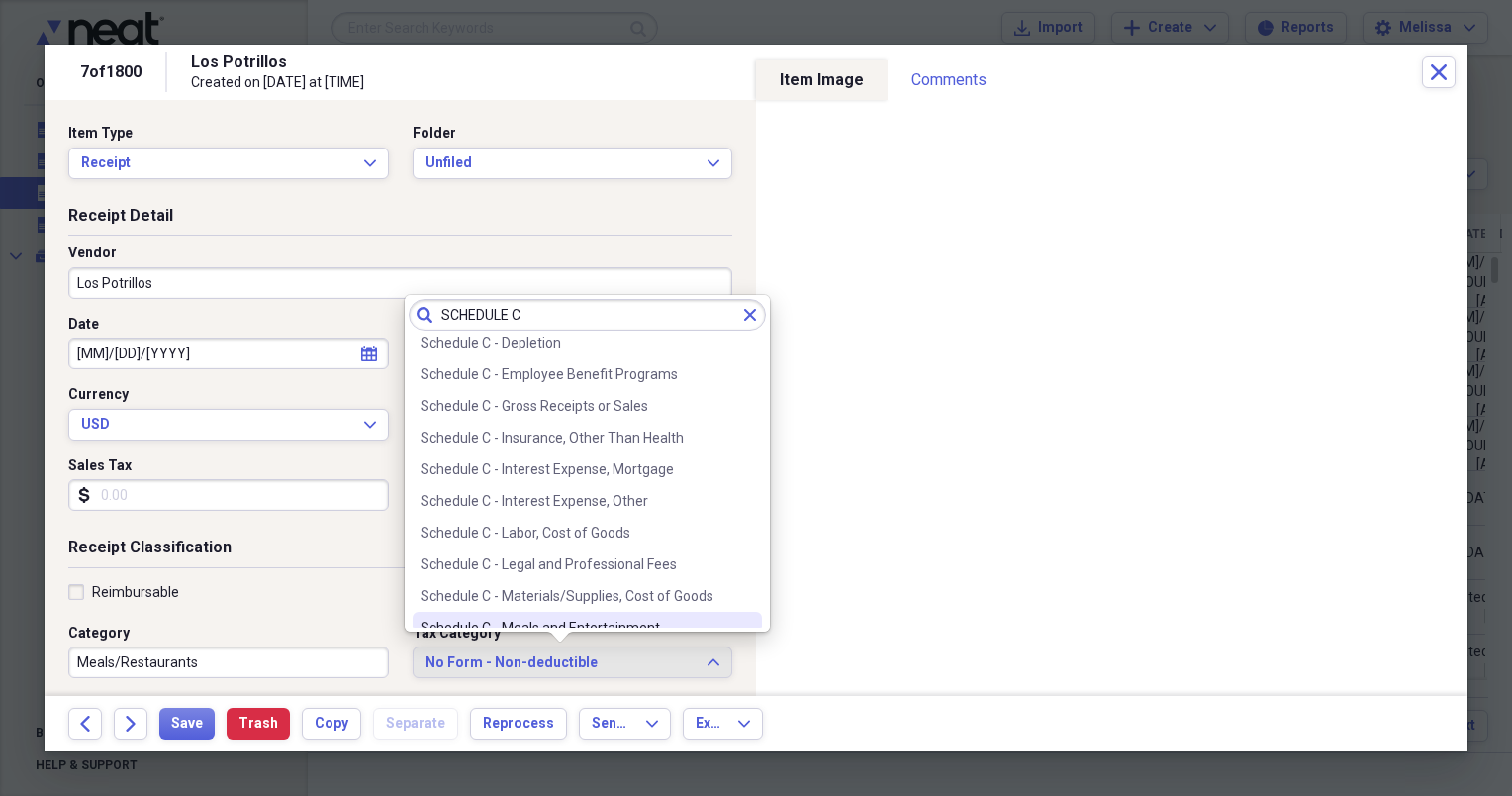 type on "SCHEDULE C" 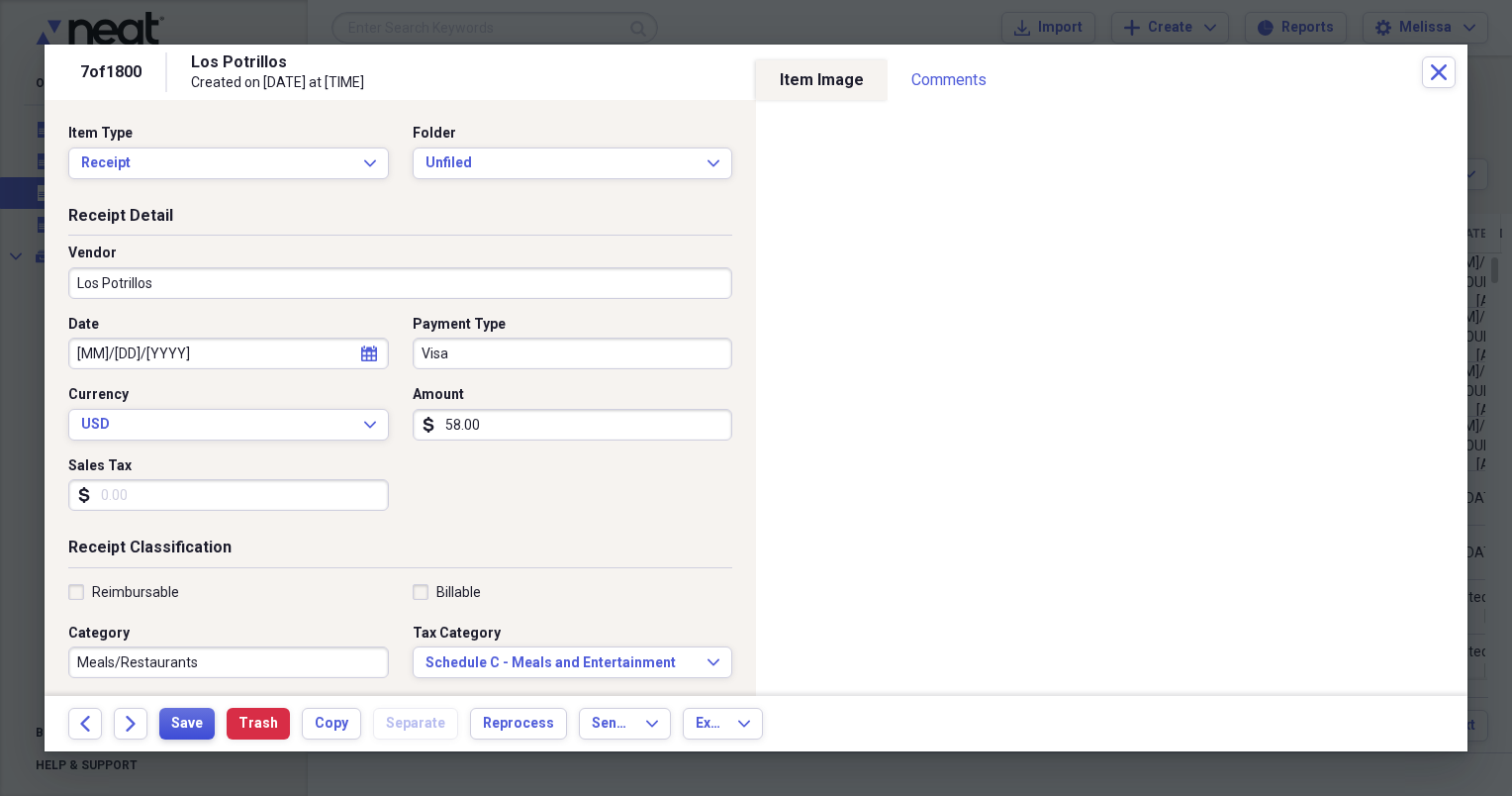 click on "Save" at bounding box center (187, 724) 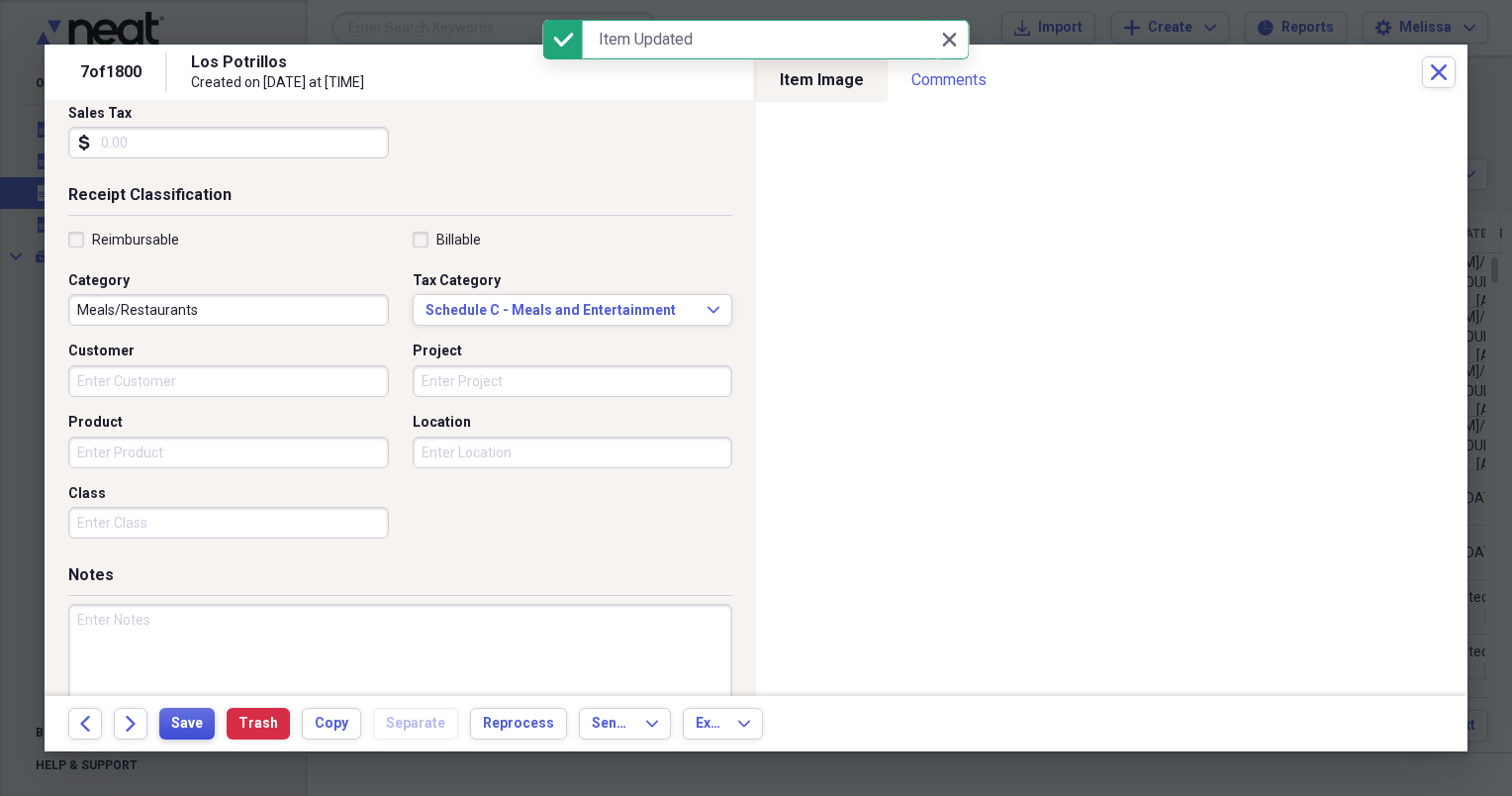 scroll, scrollTop: 356, scrollLeft: 0, axis: vertical 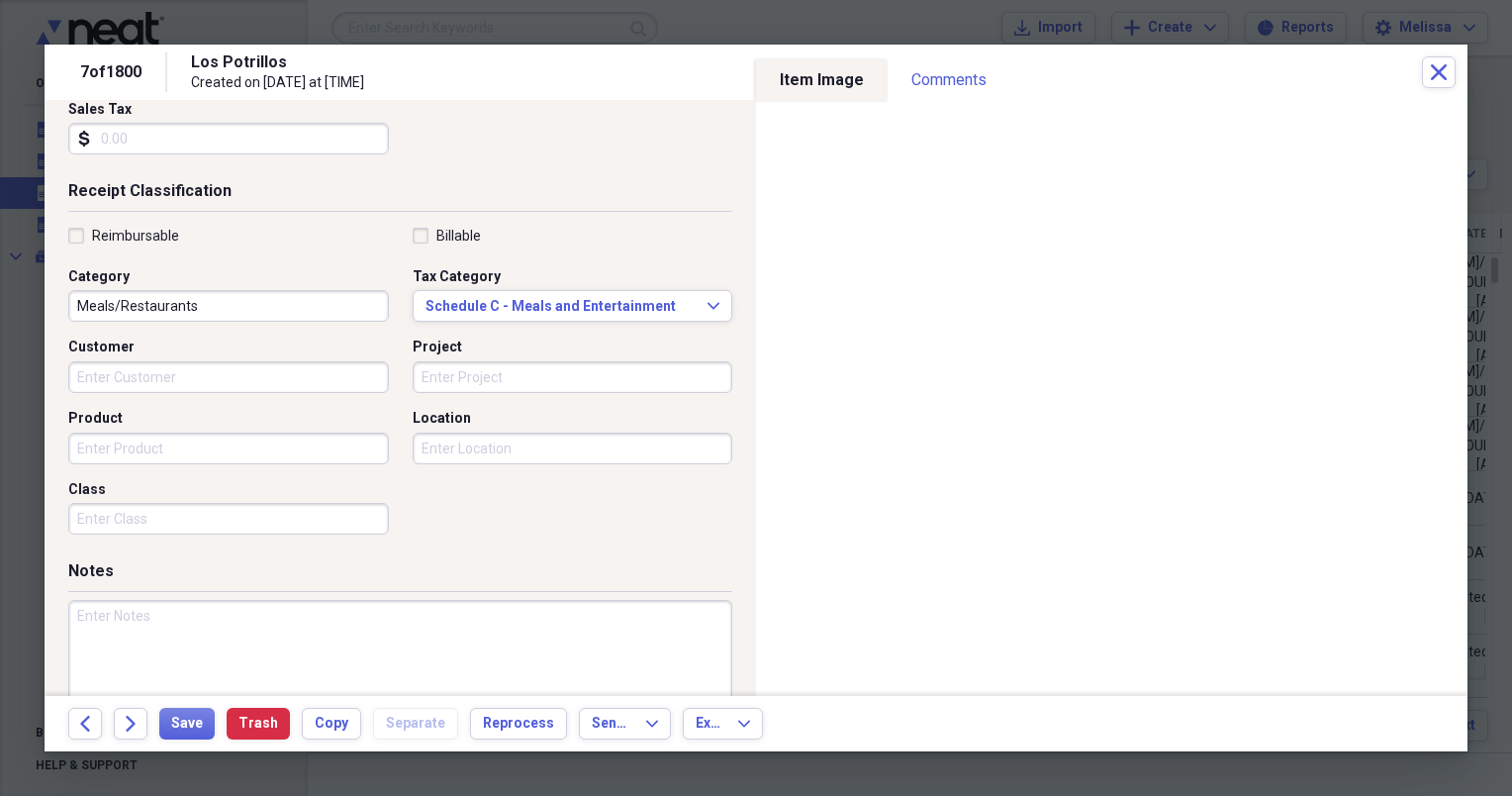 click at bounding box center [400, 664] 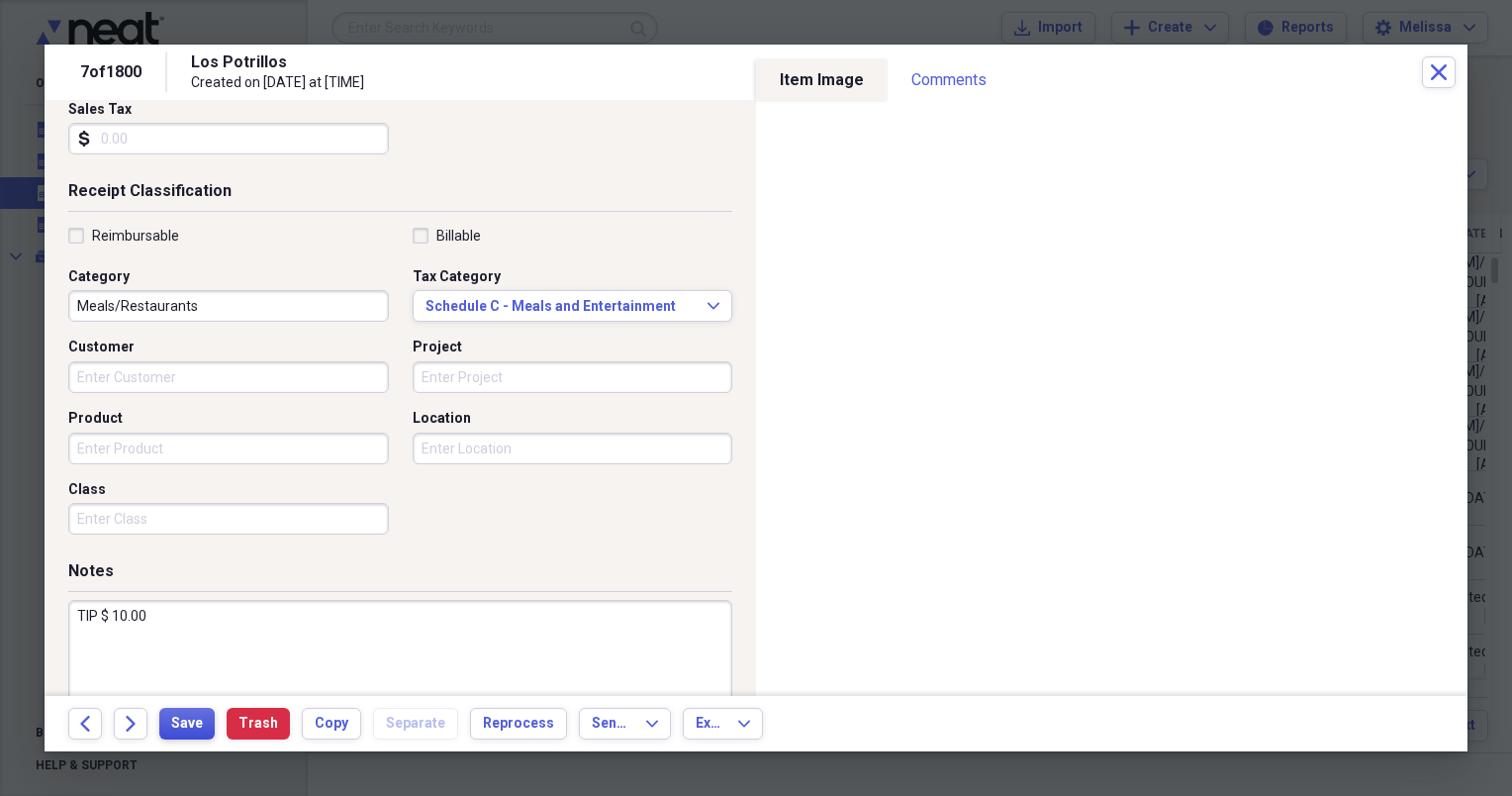 type on "TIP $ 10.00" 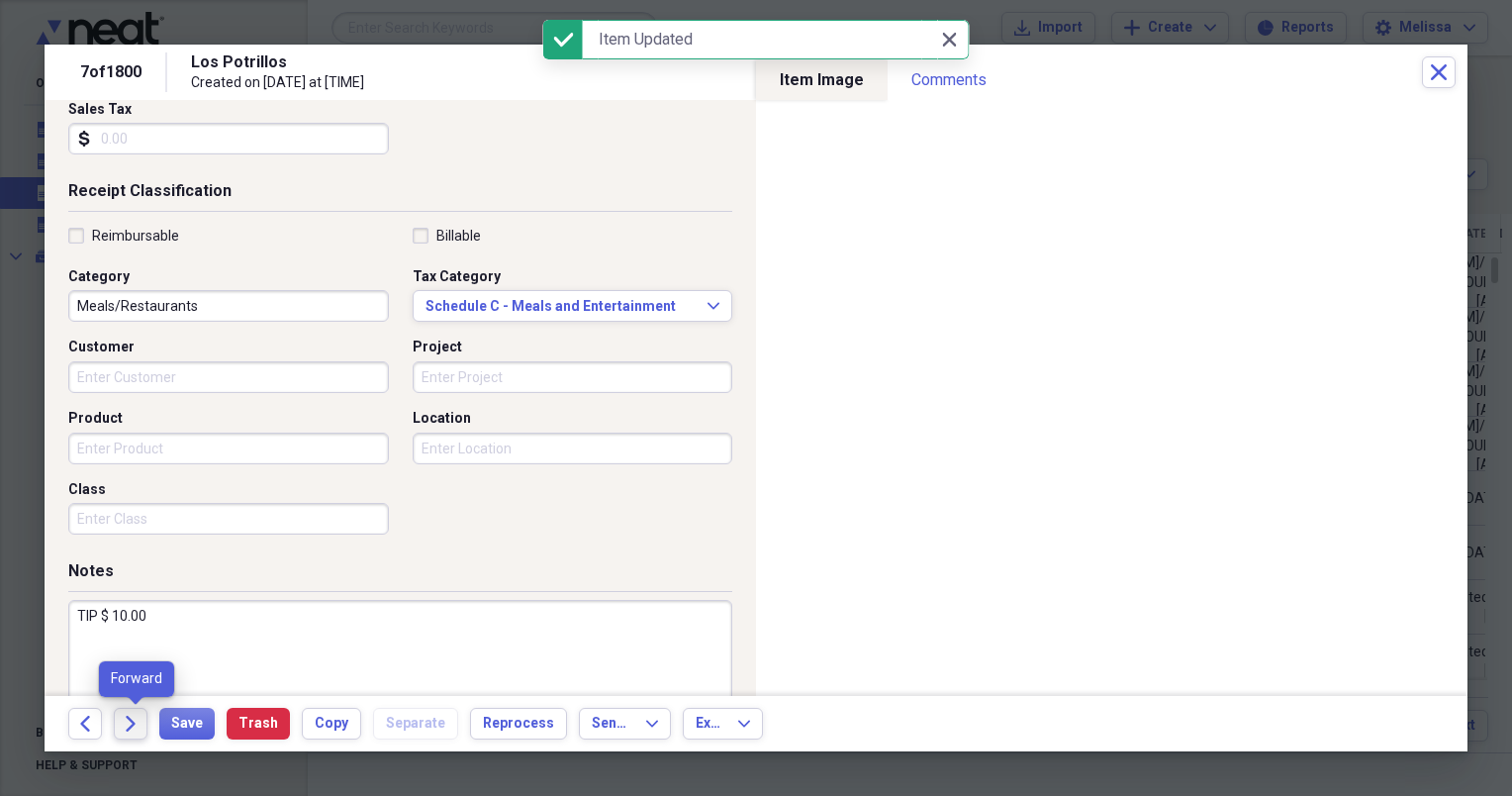 click on "Forward" 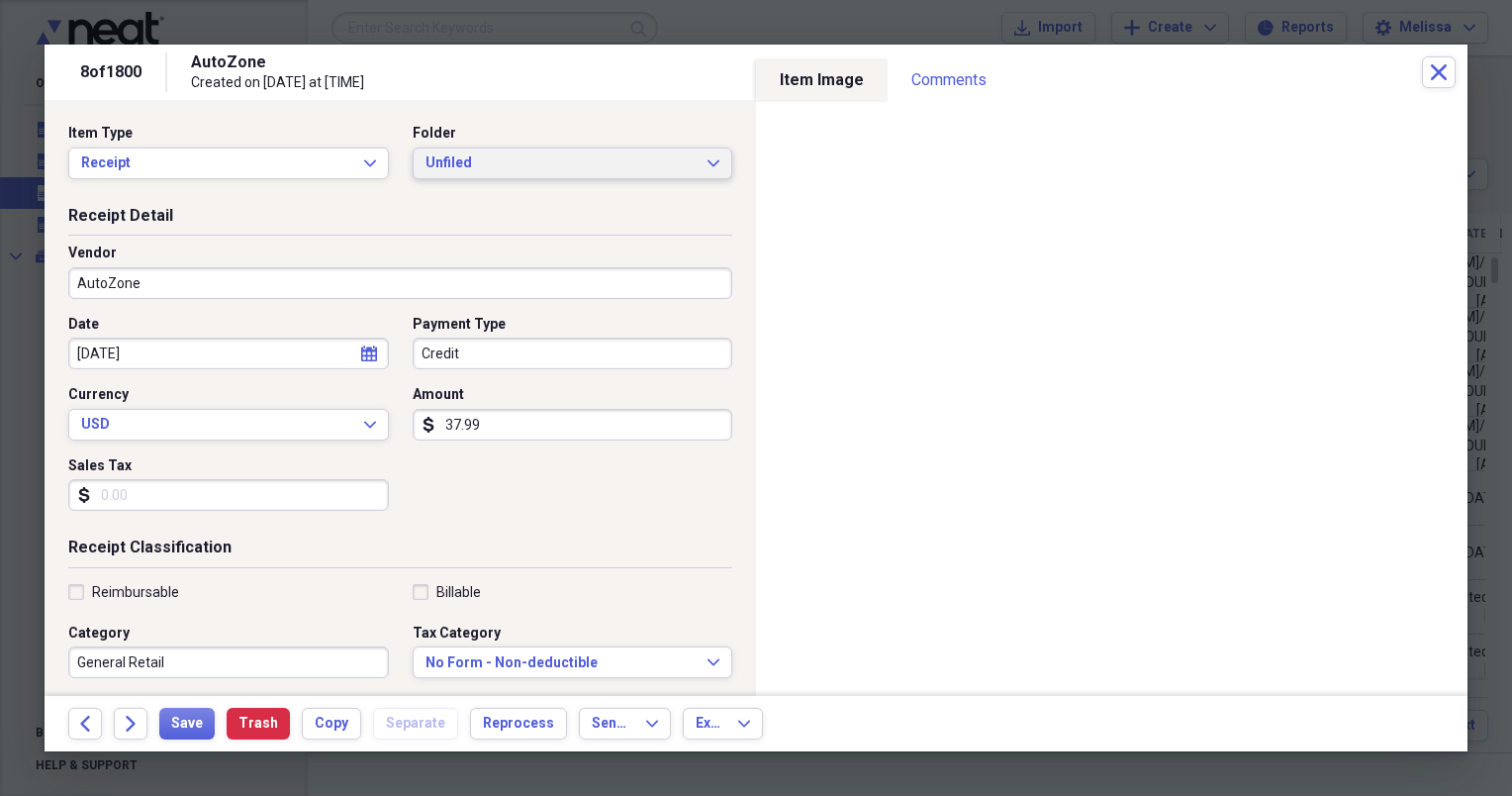 click on "Unfiled Expand" at bounding box center [573, 163] 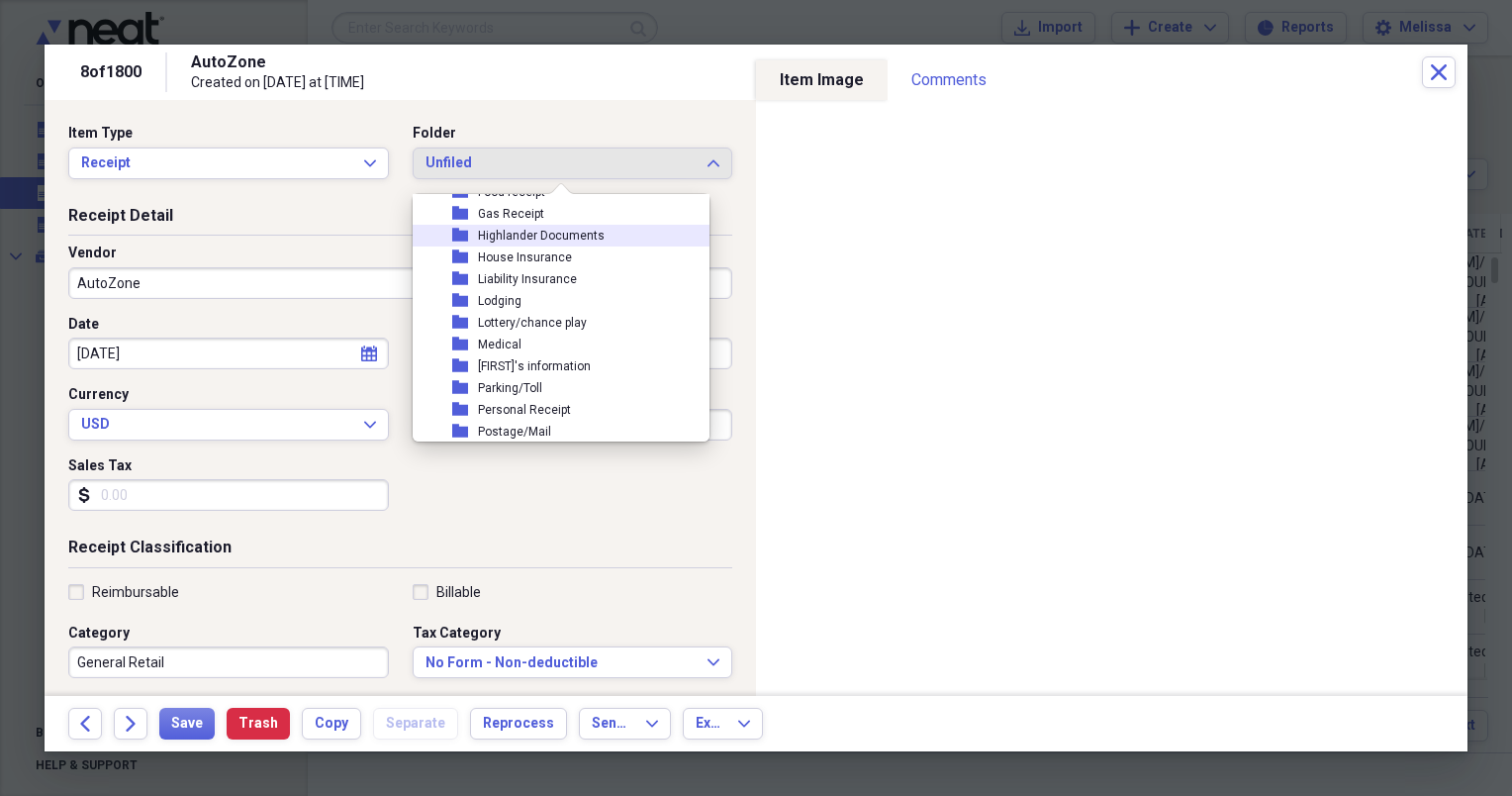 scroll, scrollTop: 198, scrollLeft: 0, axis: vertical 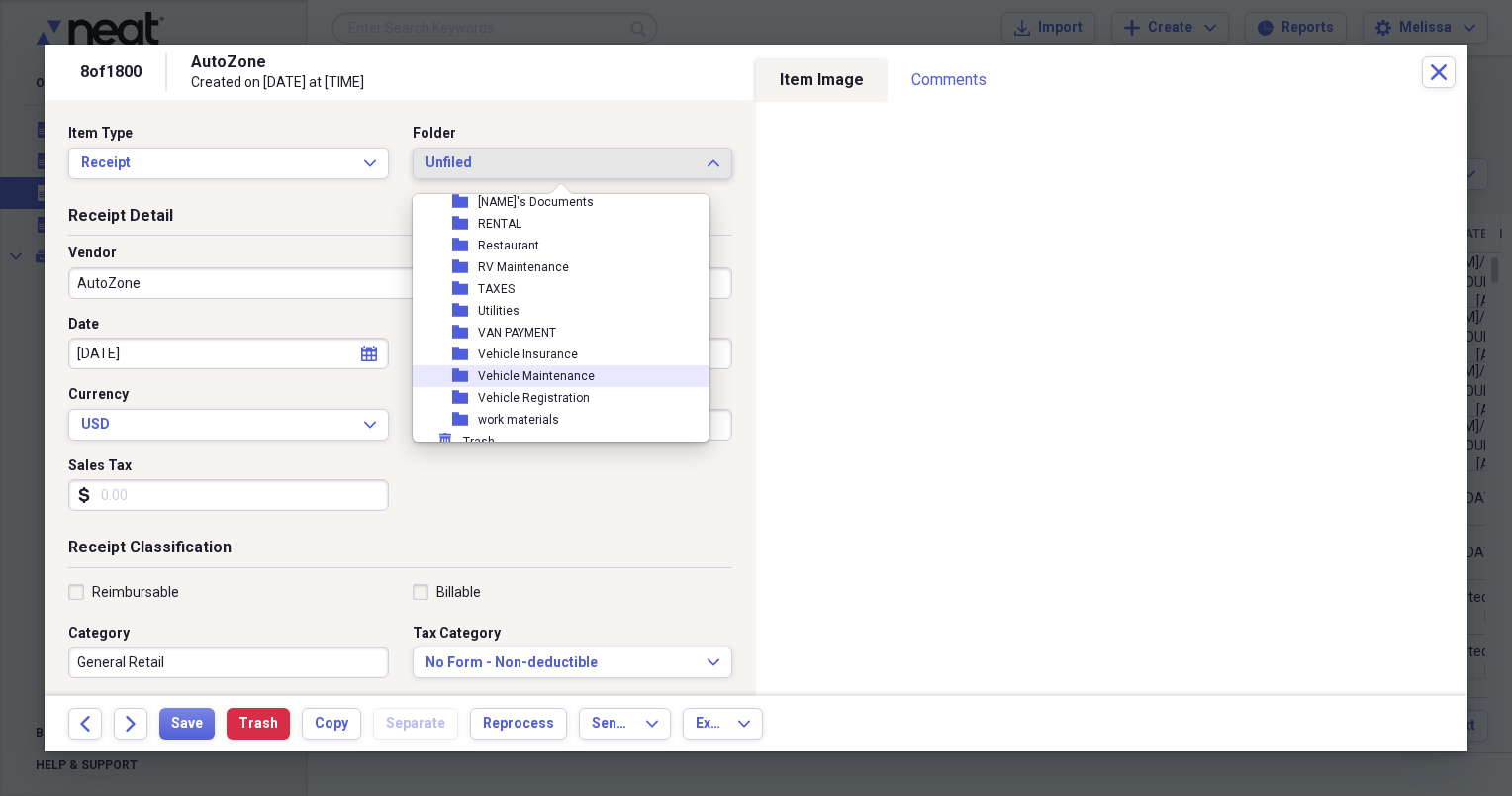 click on "folder Vehicle Maintenance" at bounding box center (553, 376) 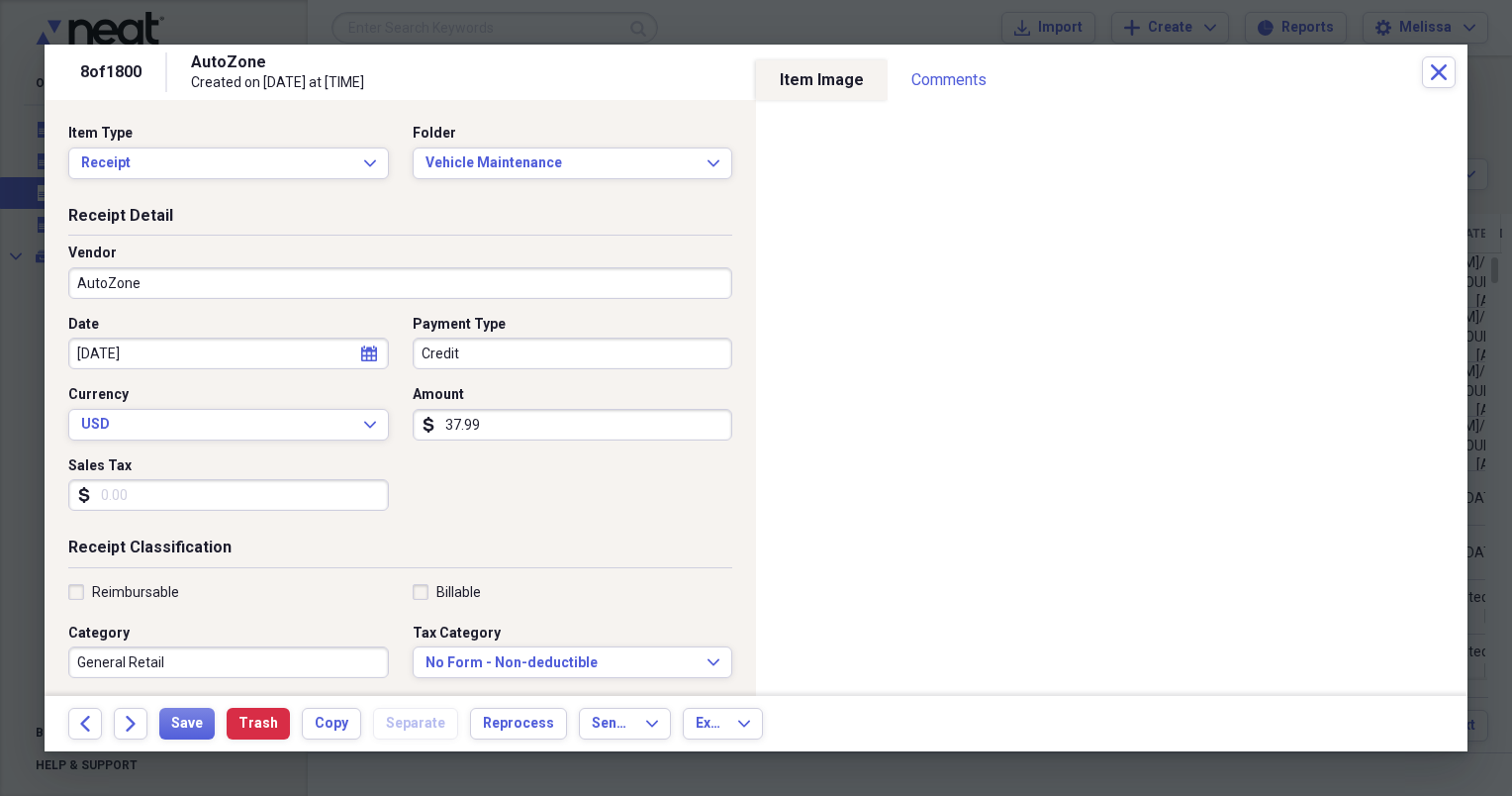 click on "37.99" at bounding box center (573, 425) 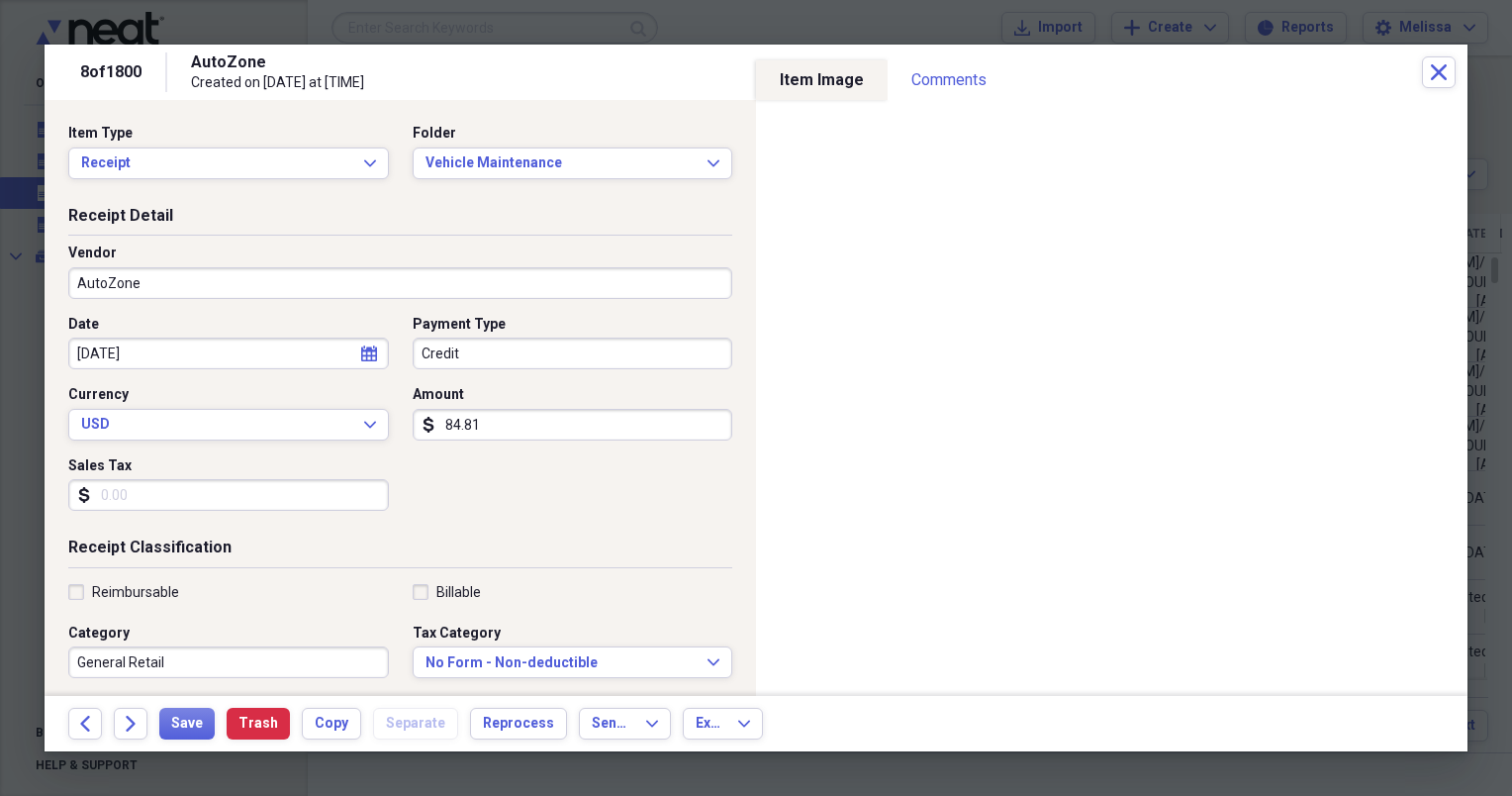 type on "84.81" 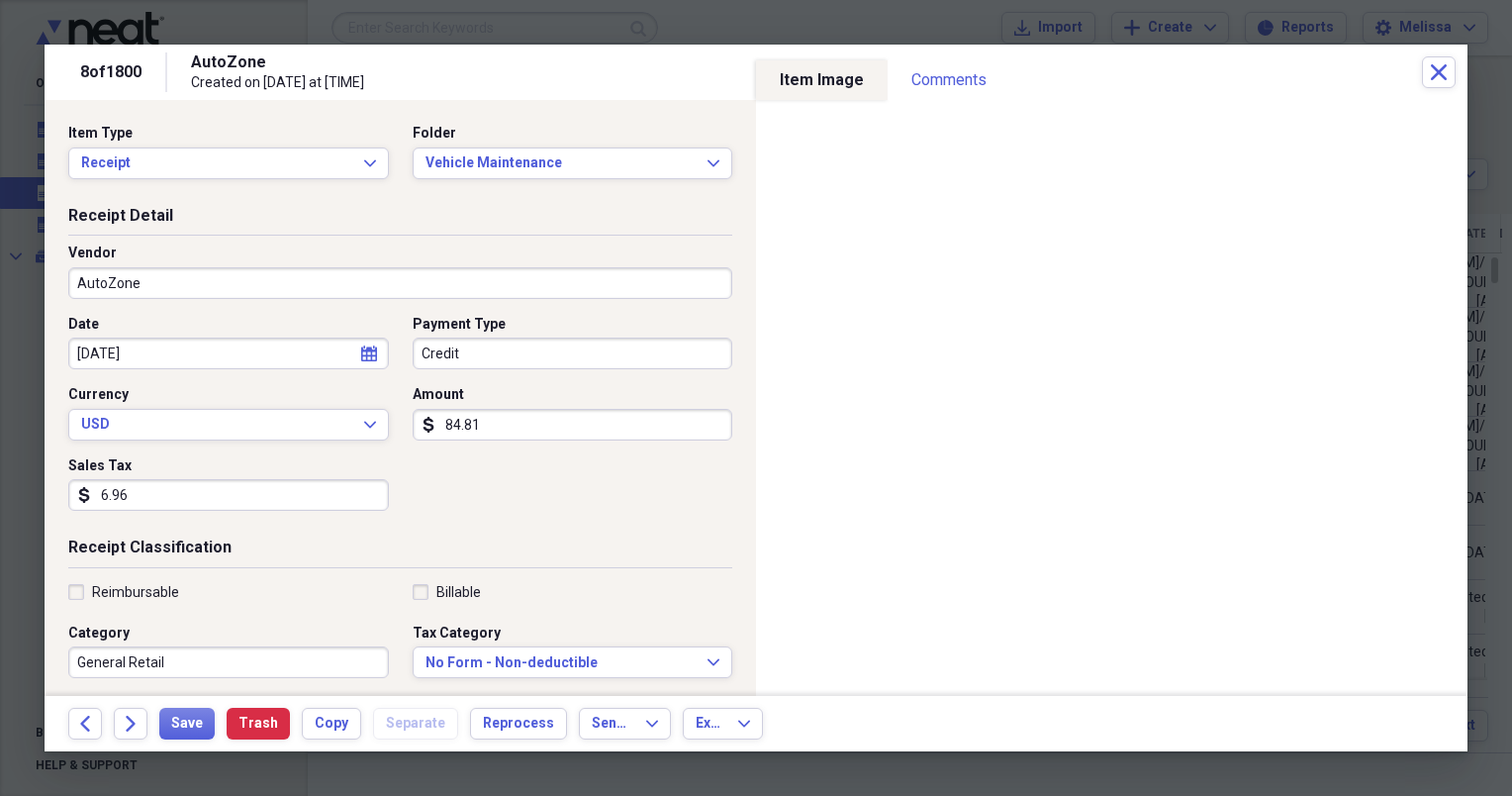 type on "6.96" 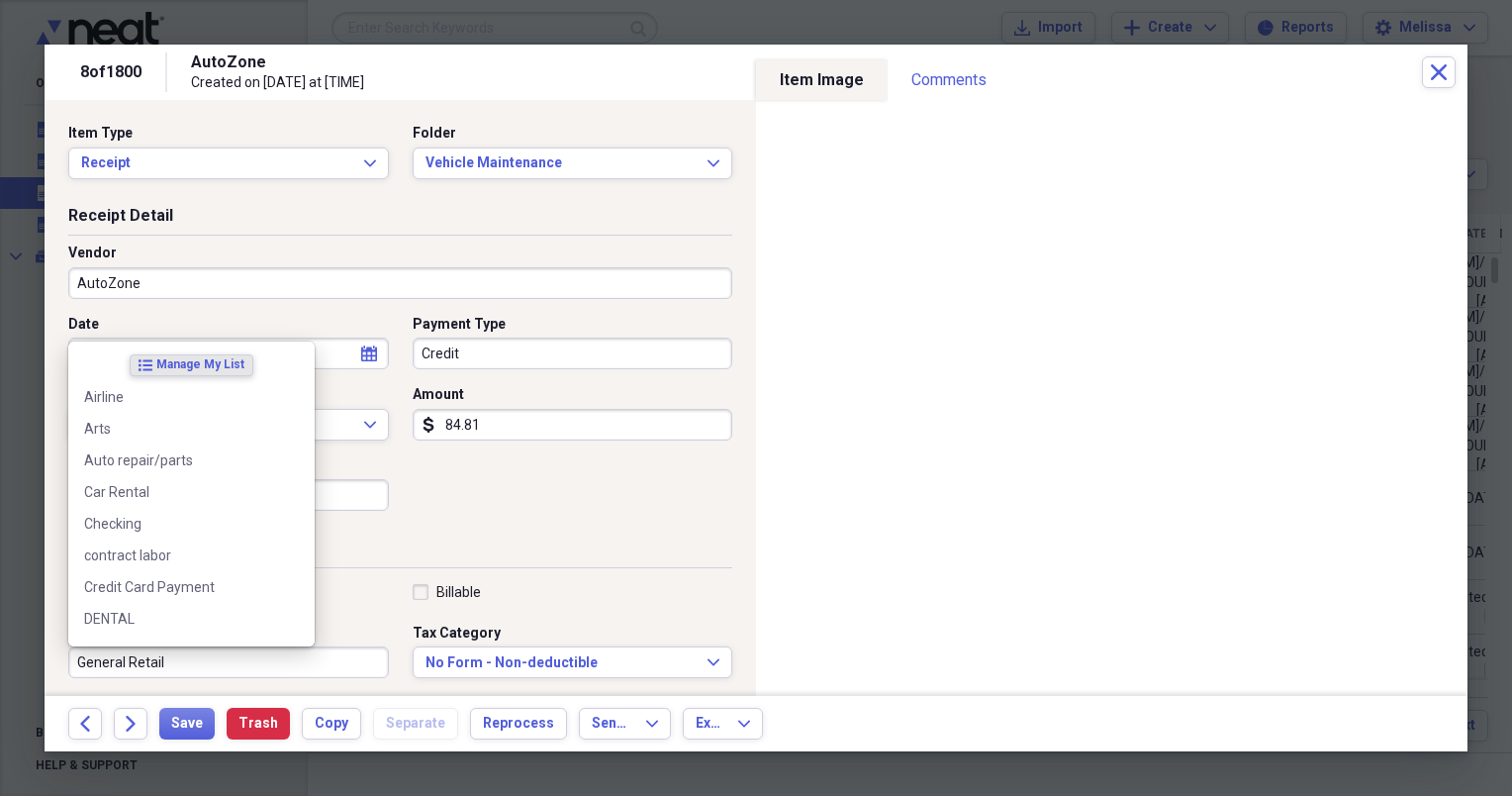 click on "General Retail" at bounding box center [229, 662] 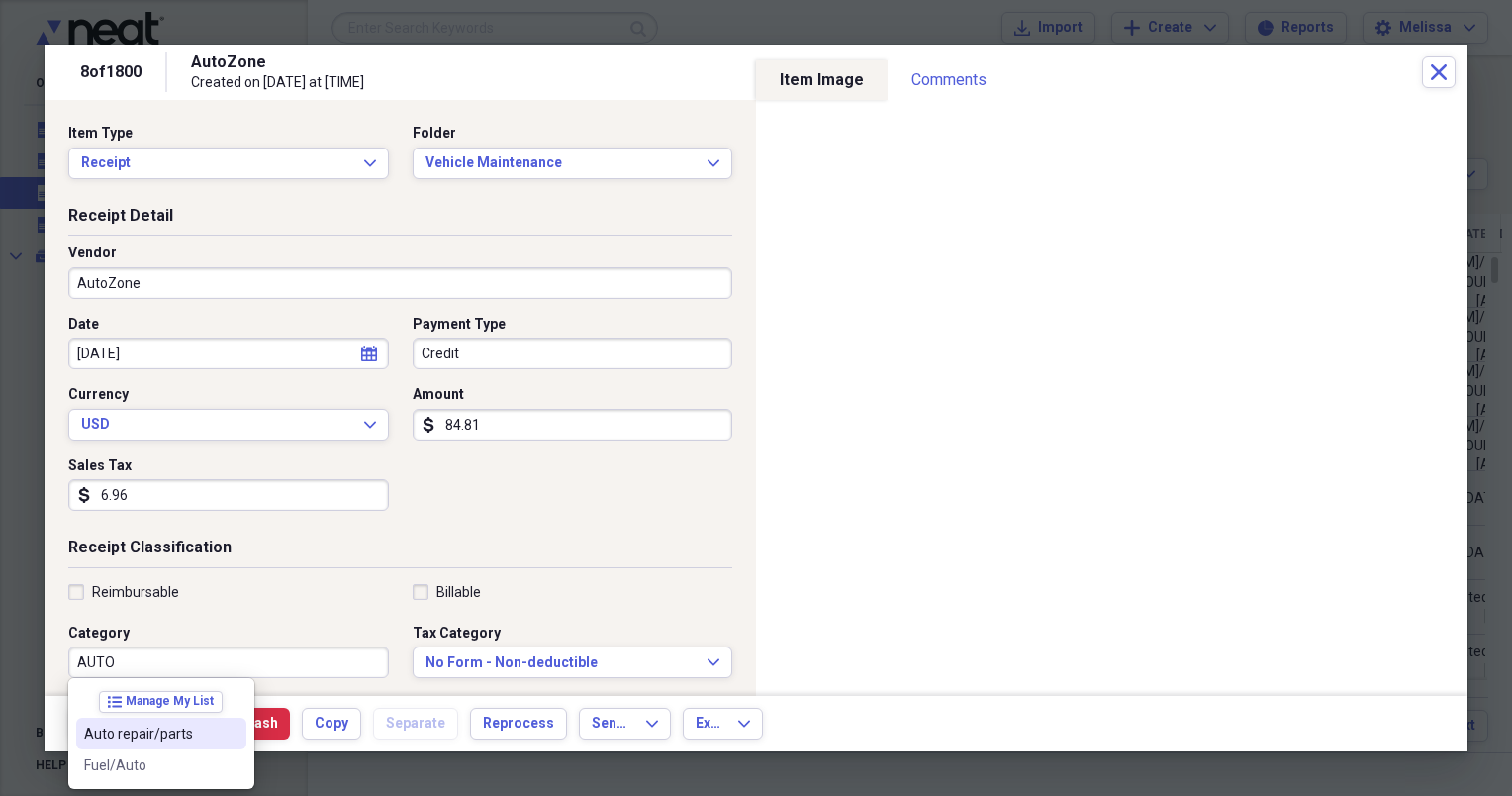 click on "Auto repair/parts" at bounding box center (161, 734) 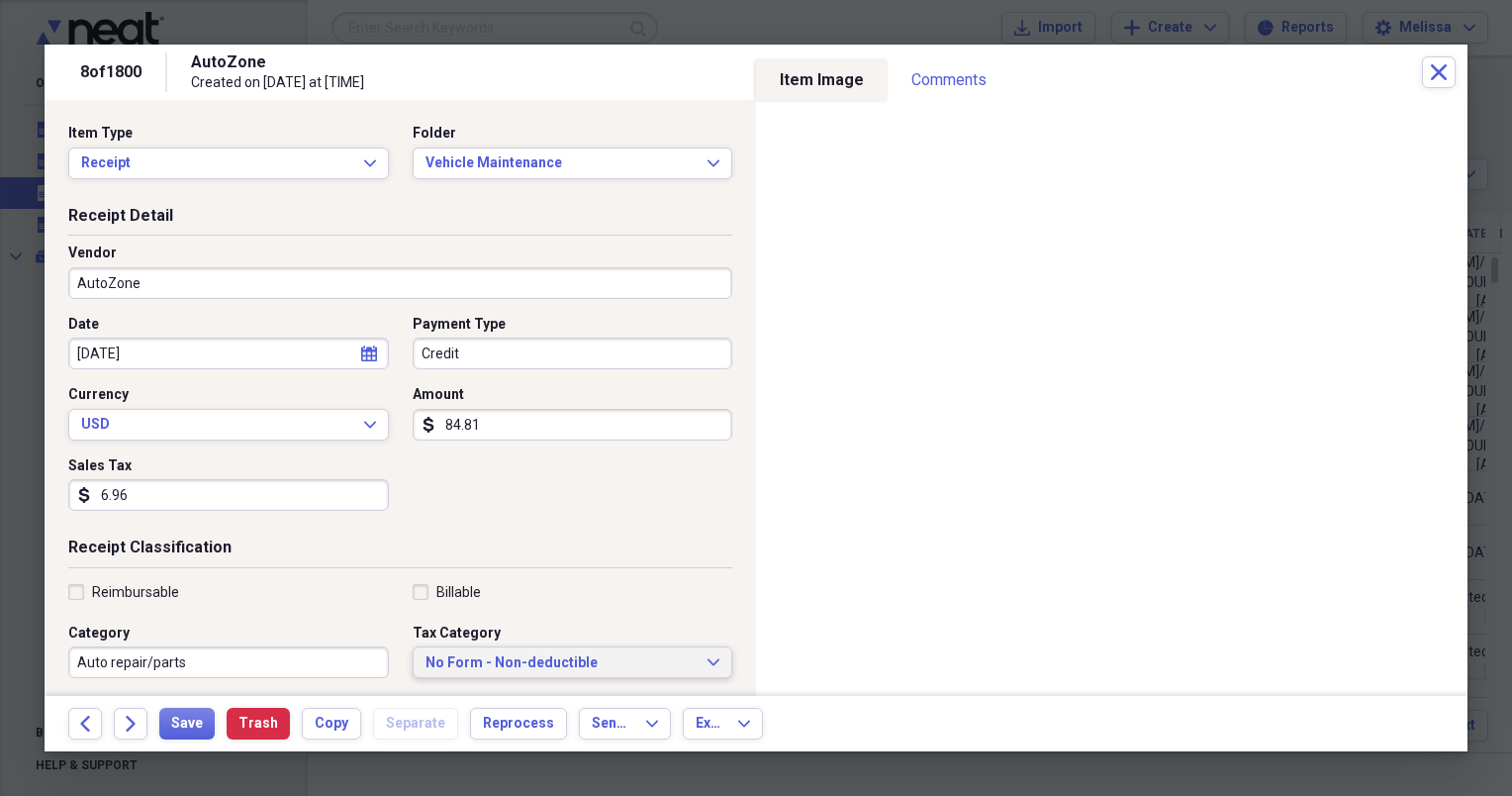 click on "No Form - Non-deductible" at bounding box center (561, 663) 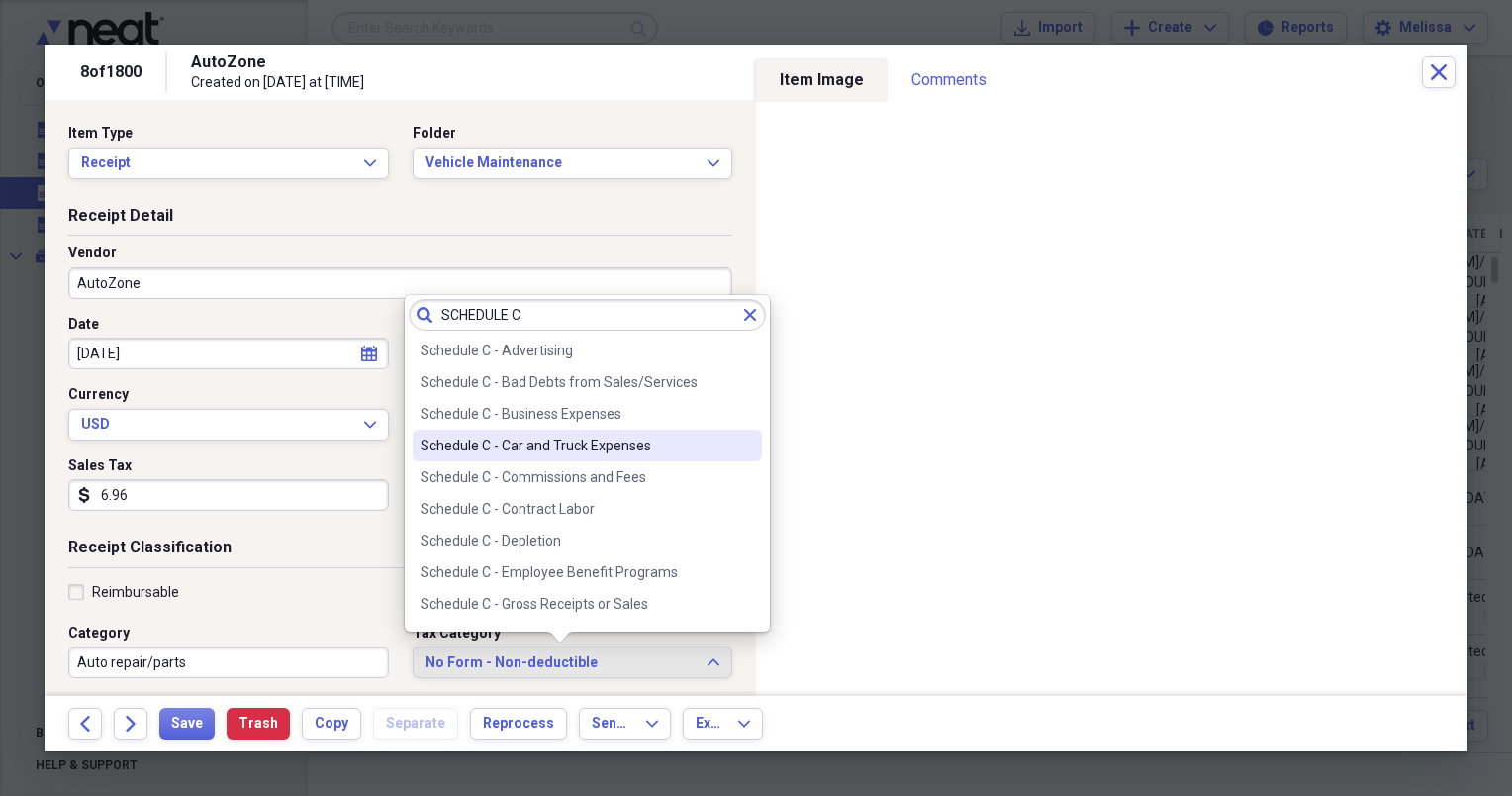 type on "SCHEDULE C" 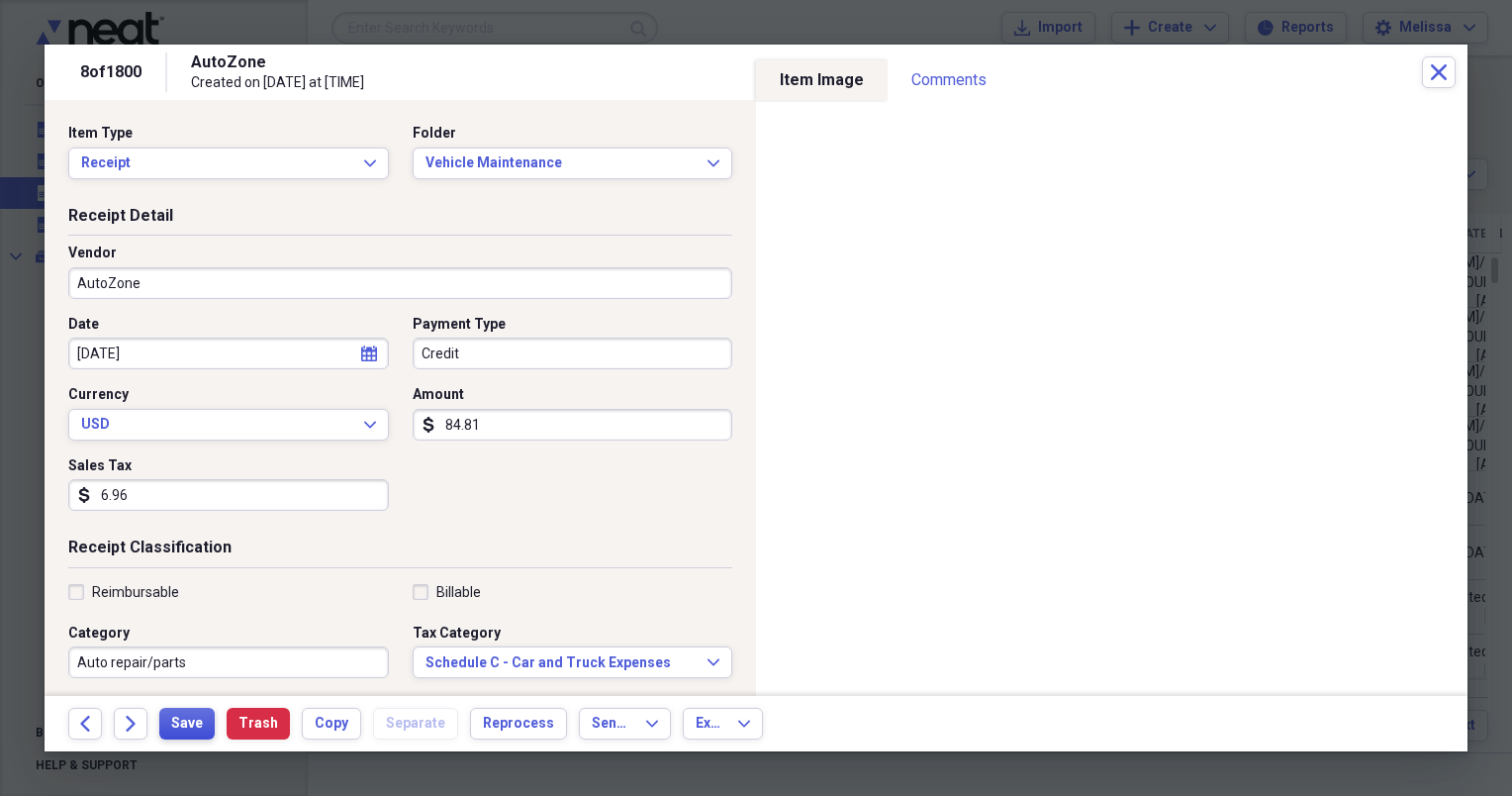 click on "Save" at bounding box center (187, 724) 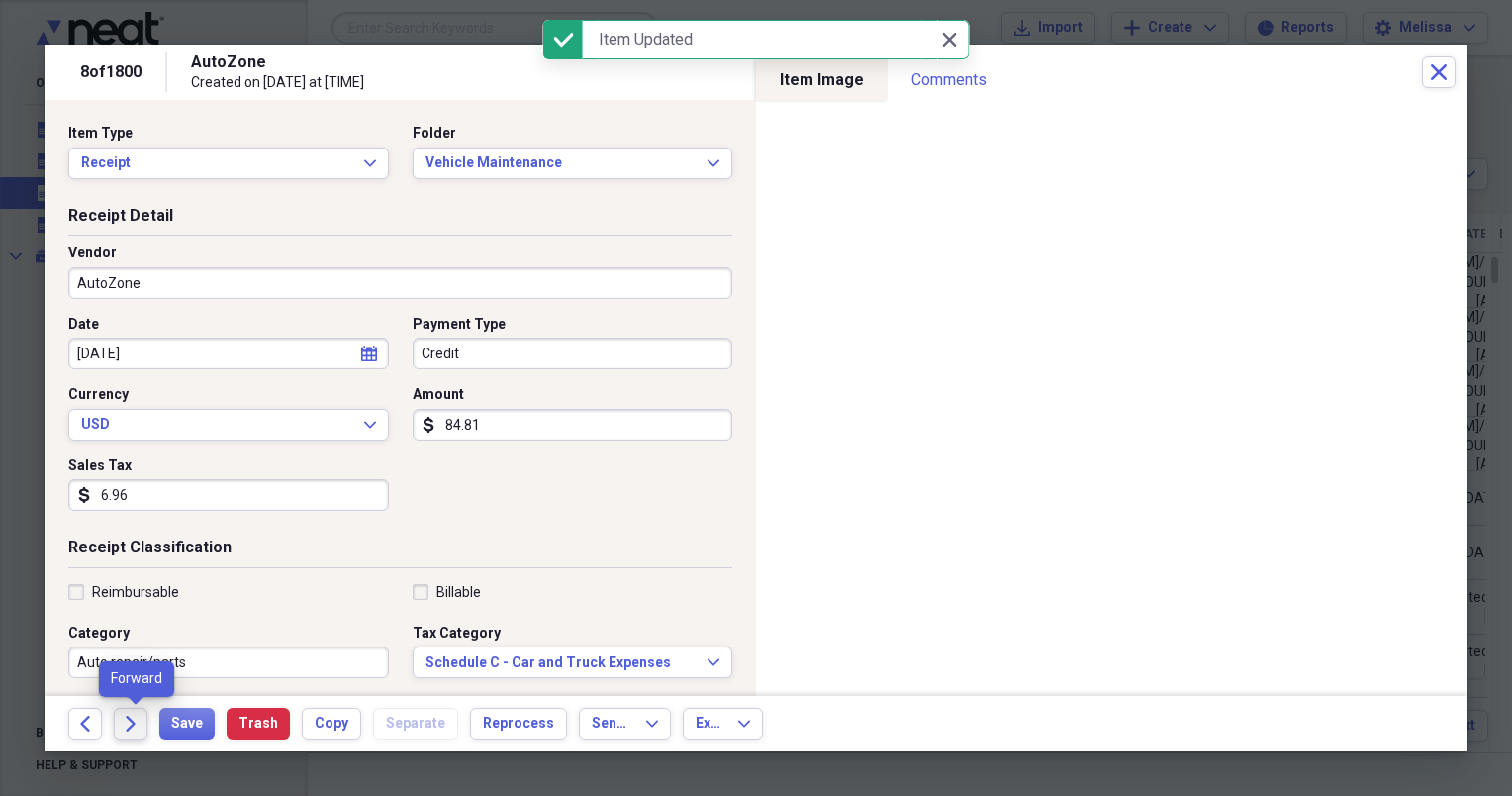 click on "Forward" 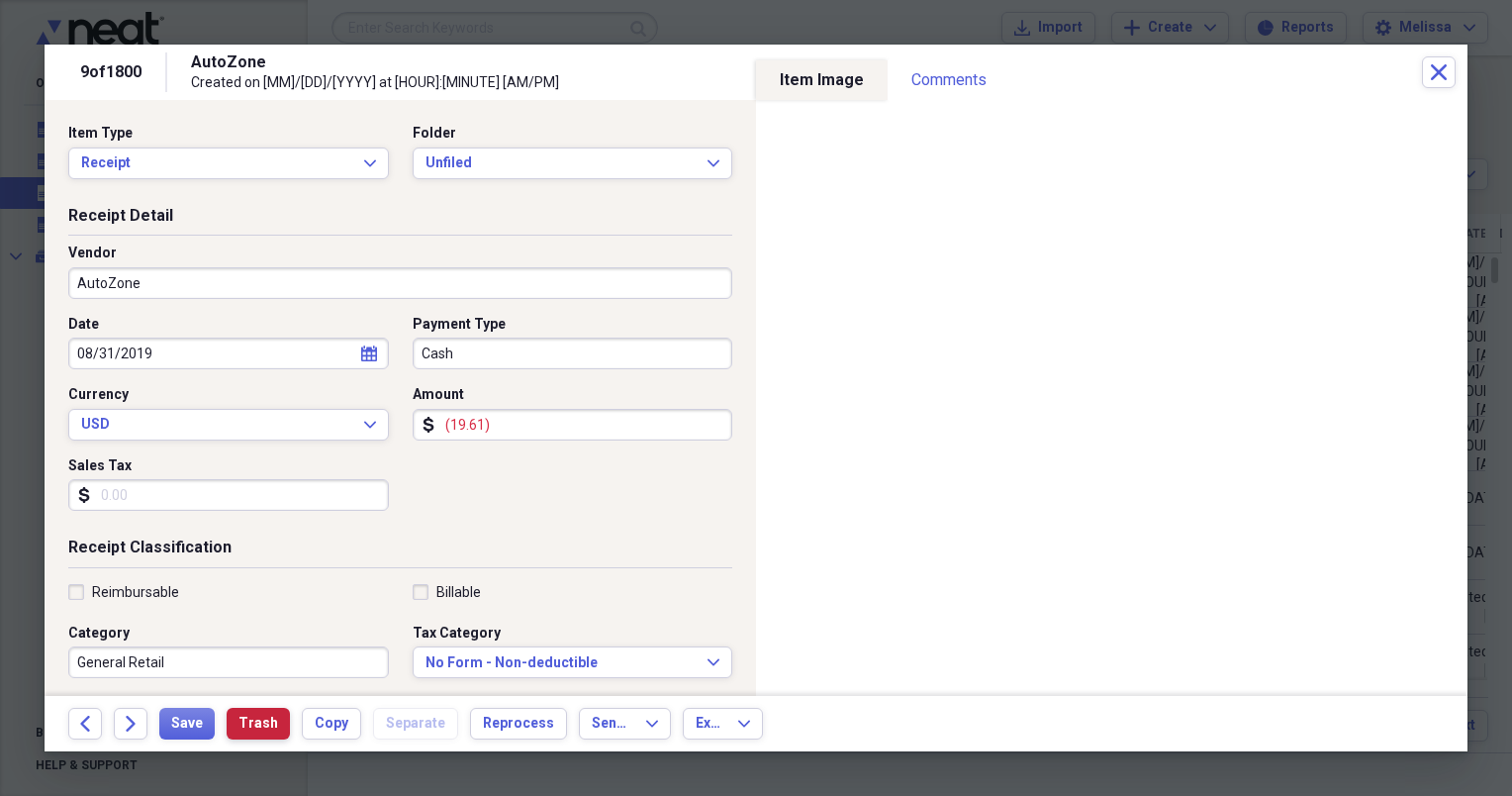click on "Trash" at bounding box center [258, 724] 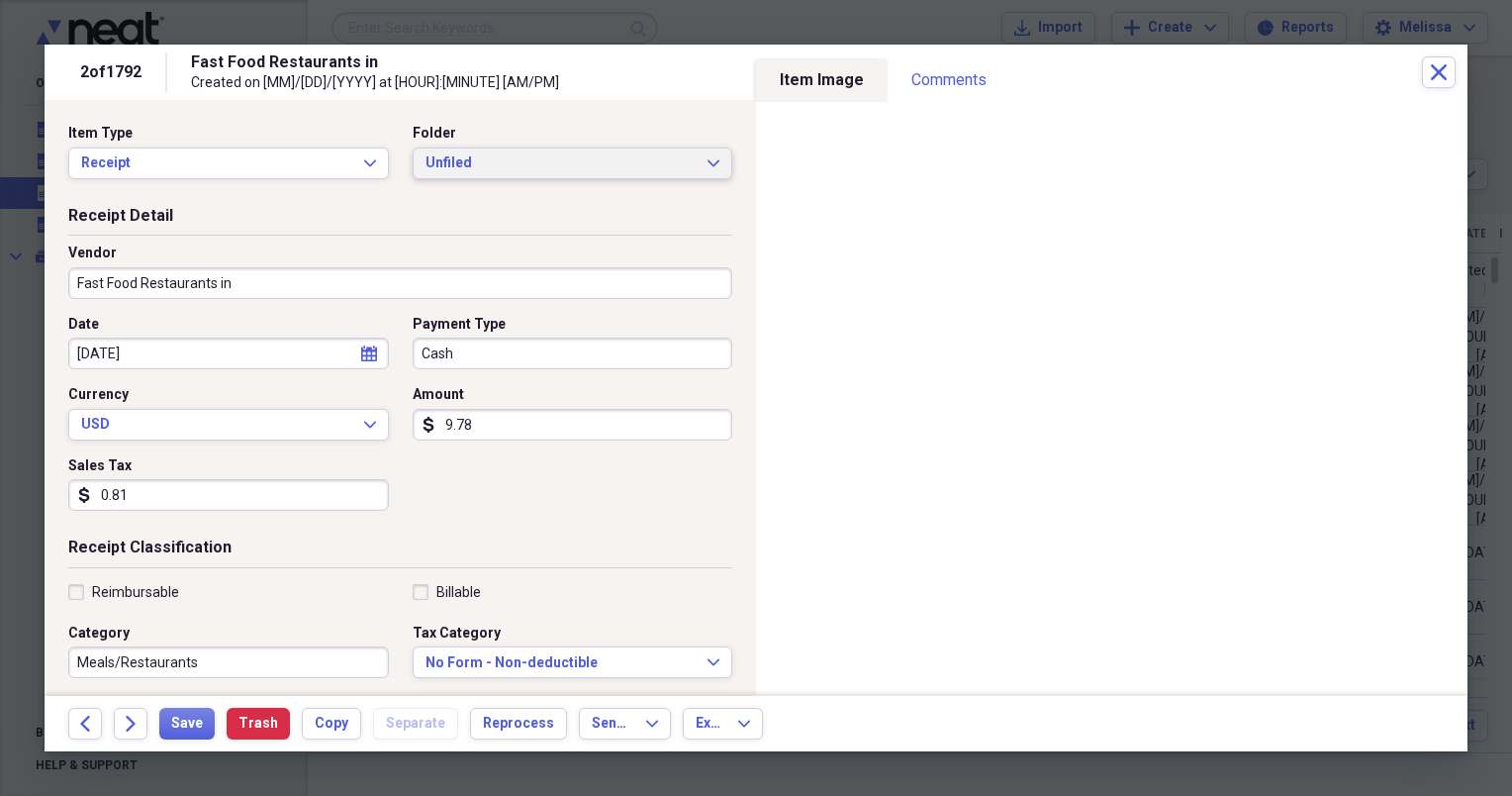 click on "Unfiled Expand" at bounding box center [573, 163] 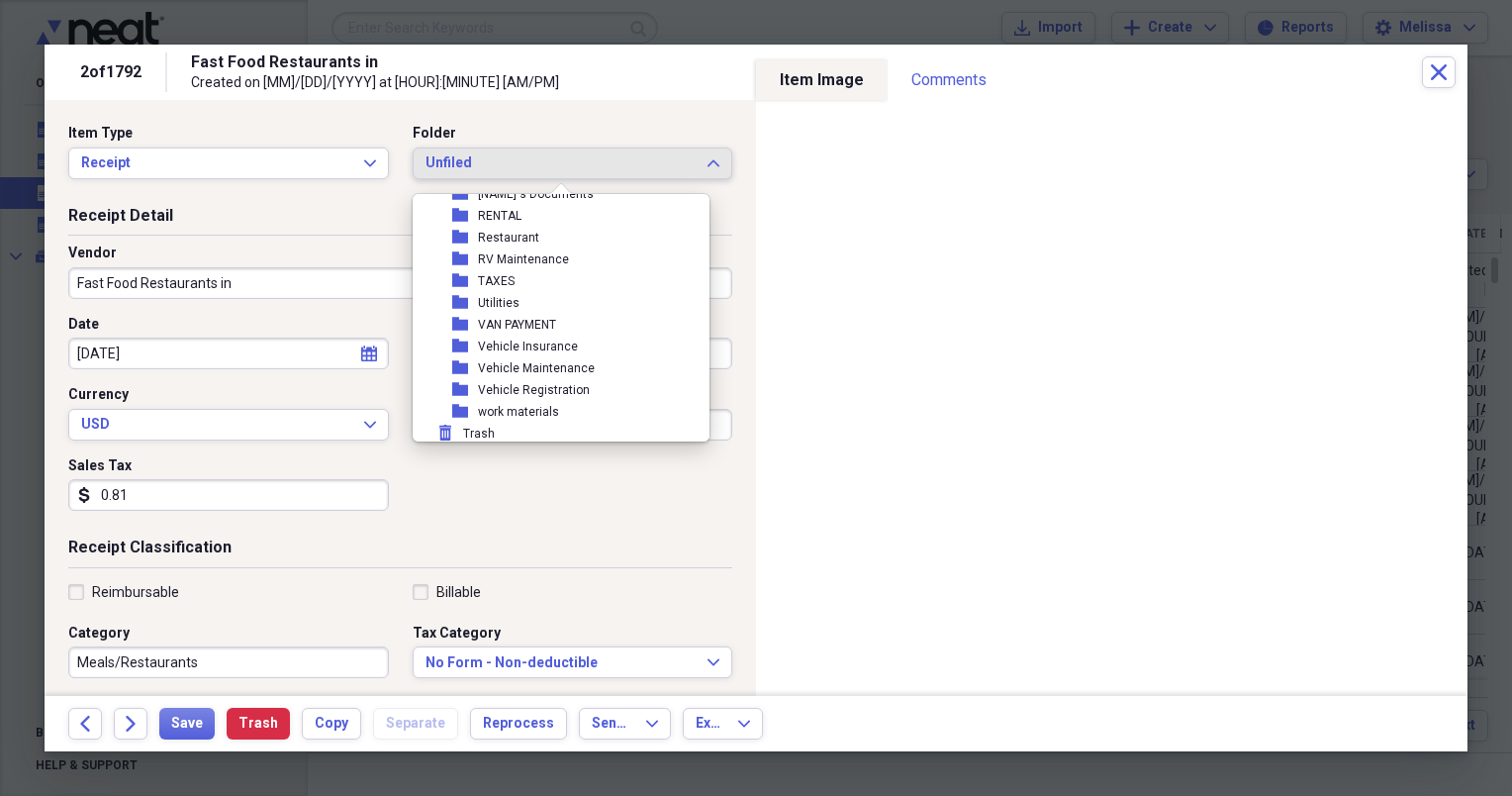 scroll, scrollTop: 485, scrollLeft: 0, axis: vertical 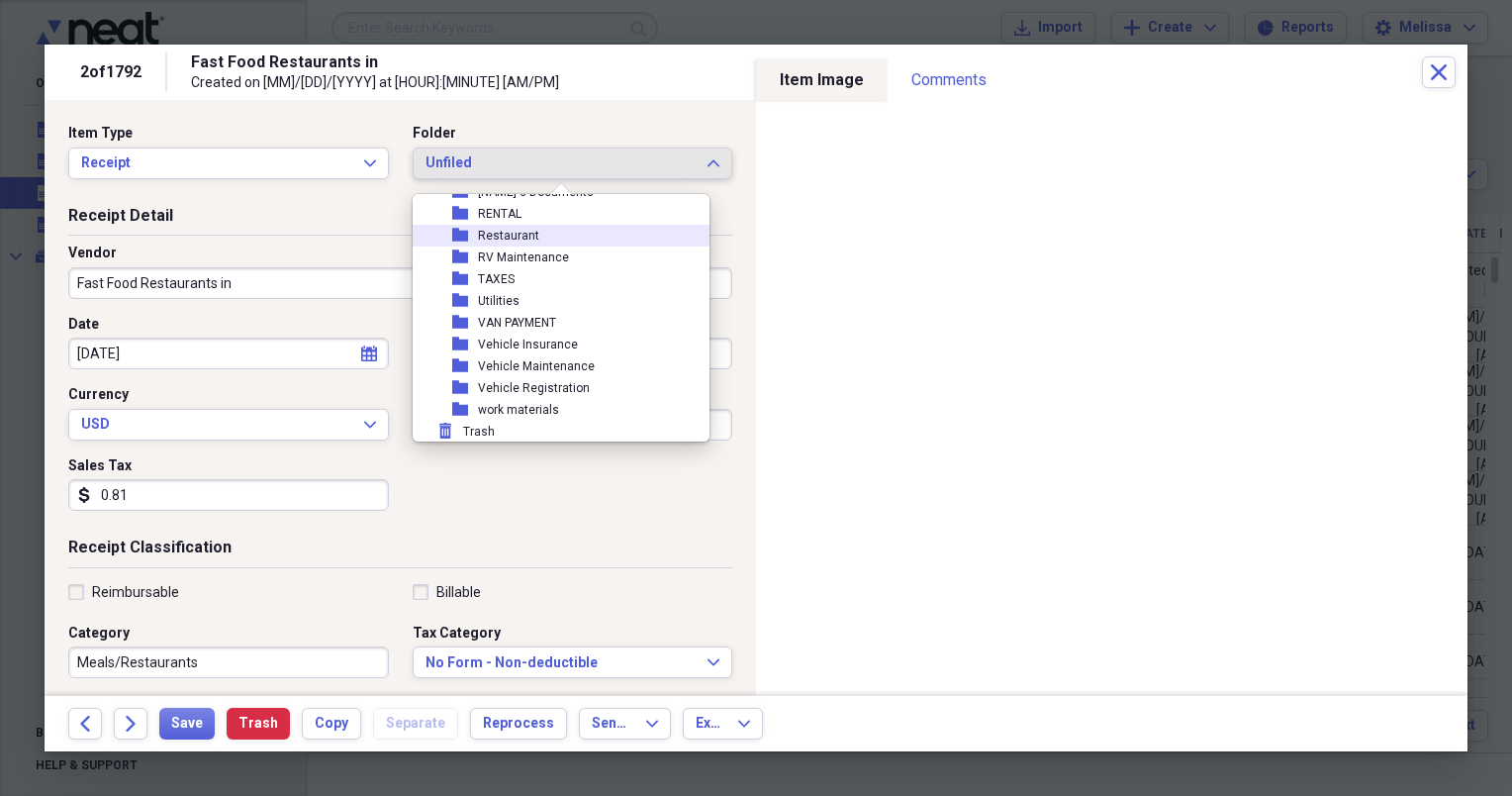 click on "folder Restaurant" at bounding box center [553, 236] 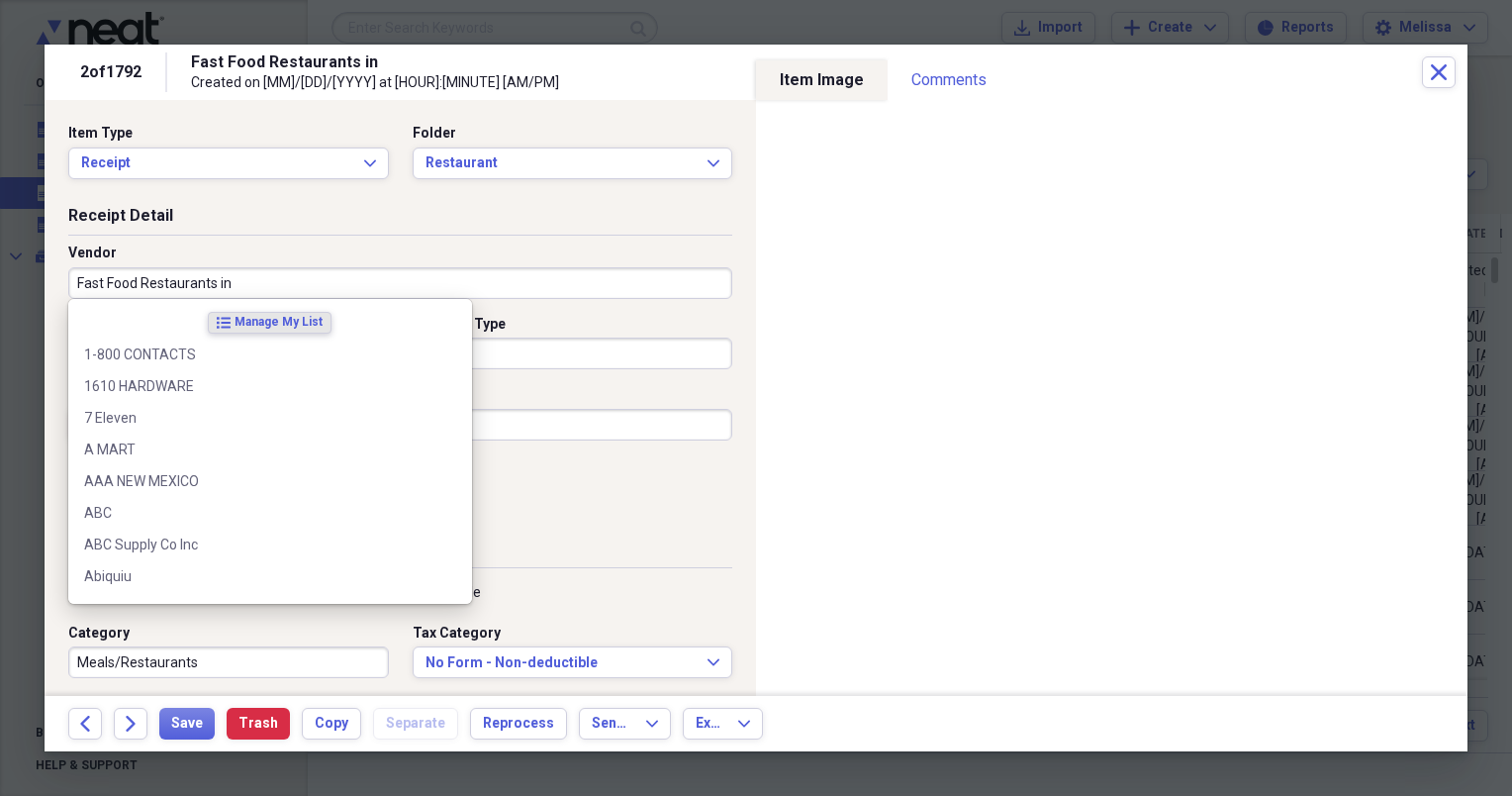 click on "Fast Food Restaurants in" at bounding box center (400, 283) 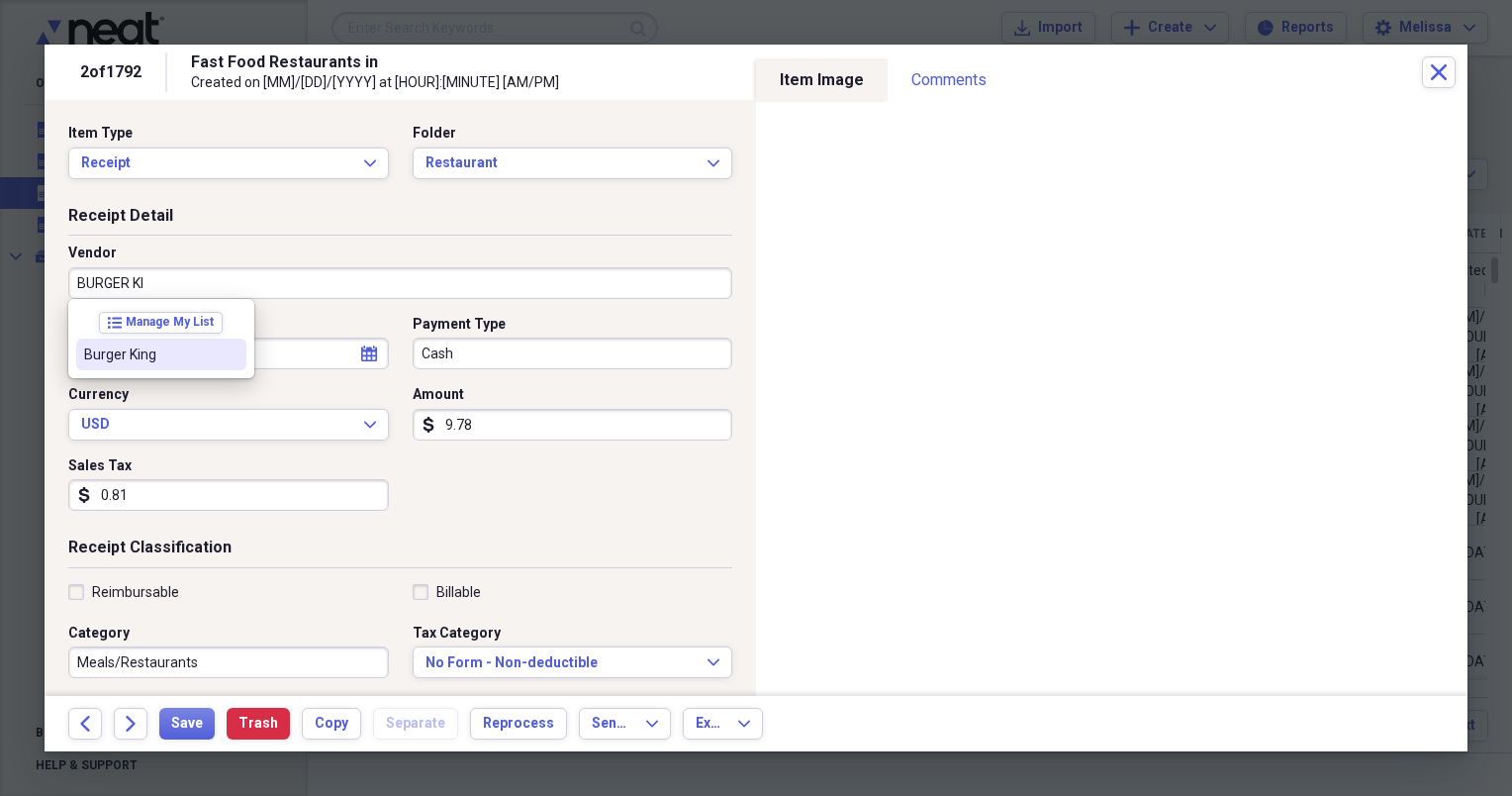 click at bounding box center [231, 354] 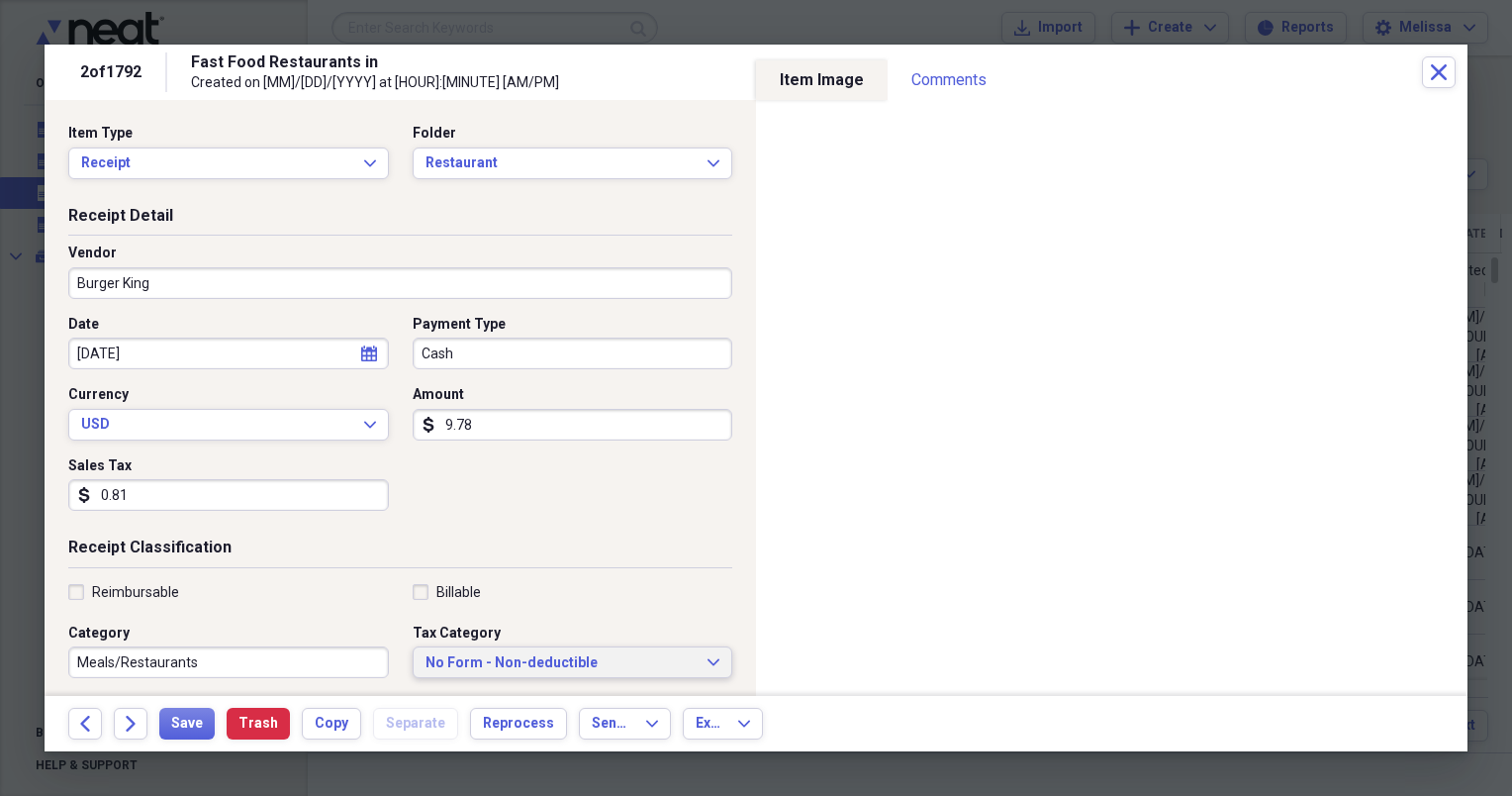 click on "No Form - Non-deductible" at bounding box center [561, 663] 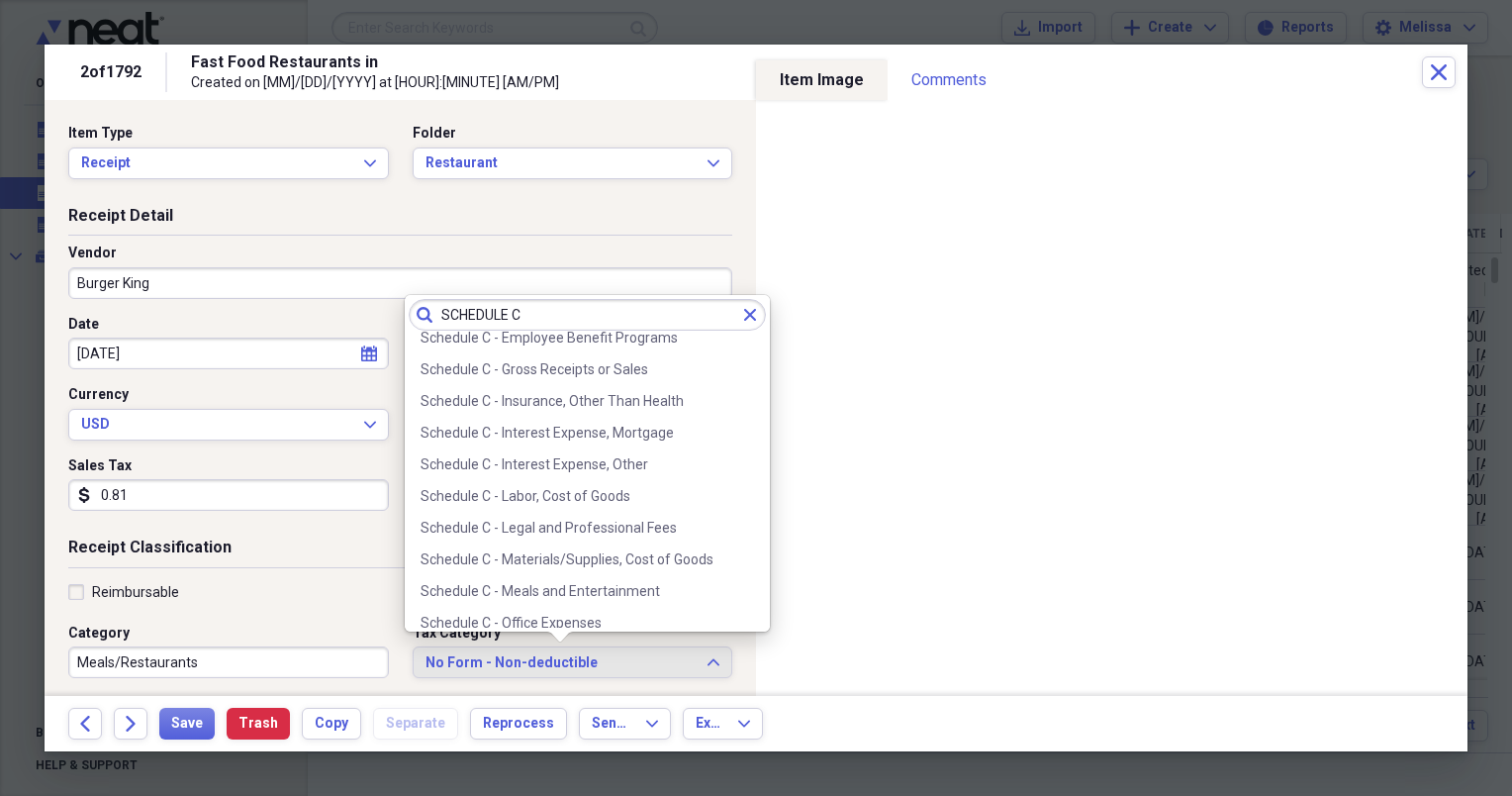 scroll, scrollTop: 238, scrollLeft: 0, axis: vertical 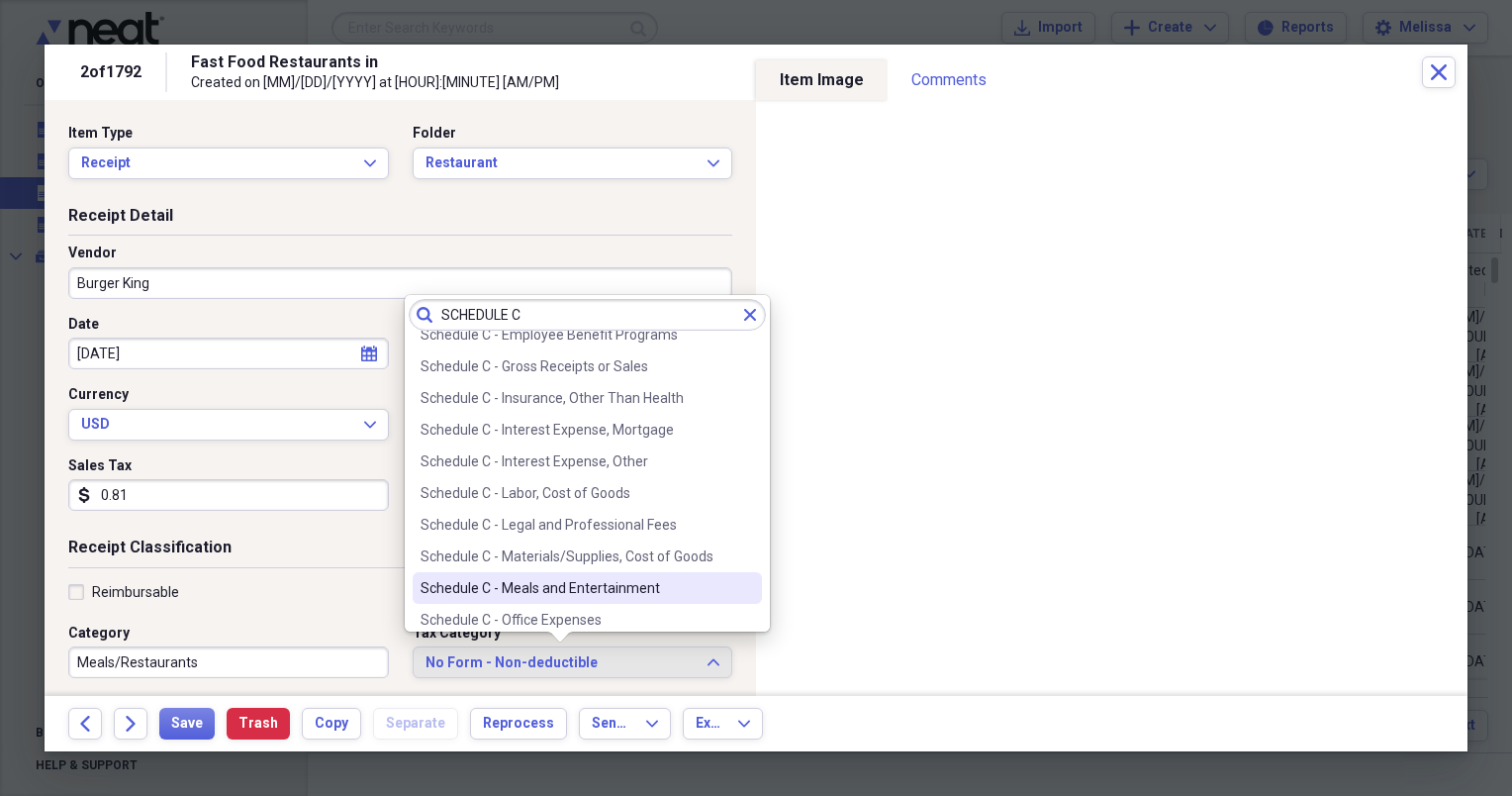 type on "SCHEDULE C" 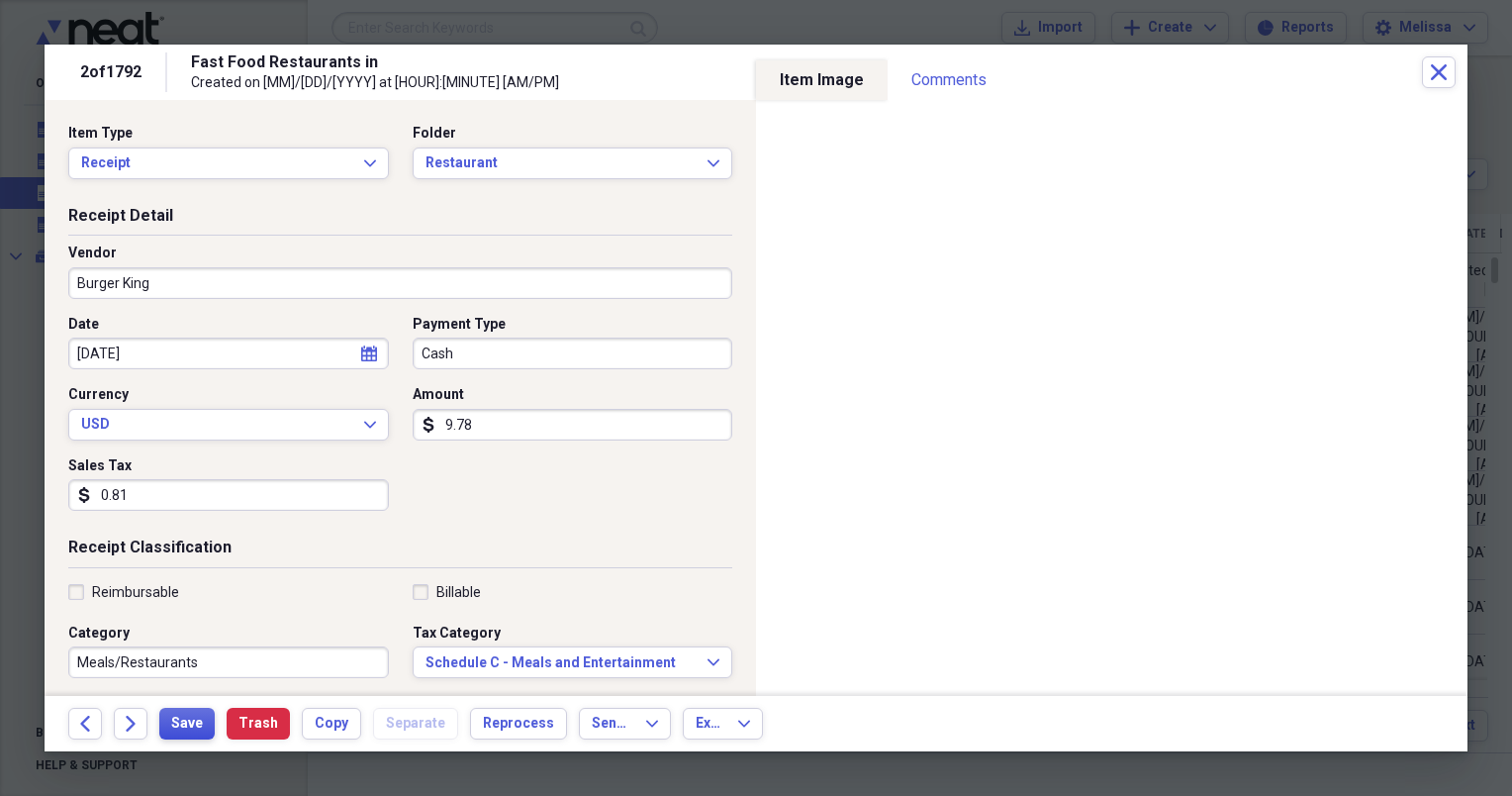 click on "Save" at bounding box center [187, 724] 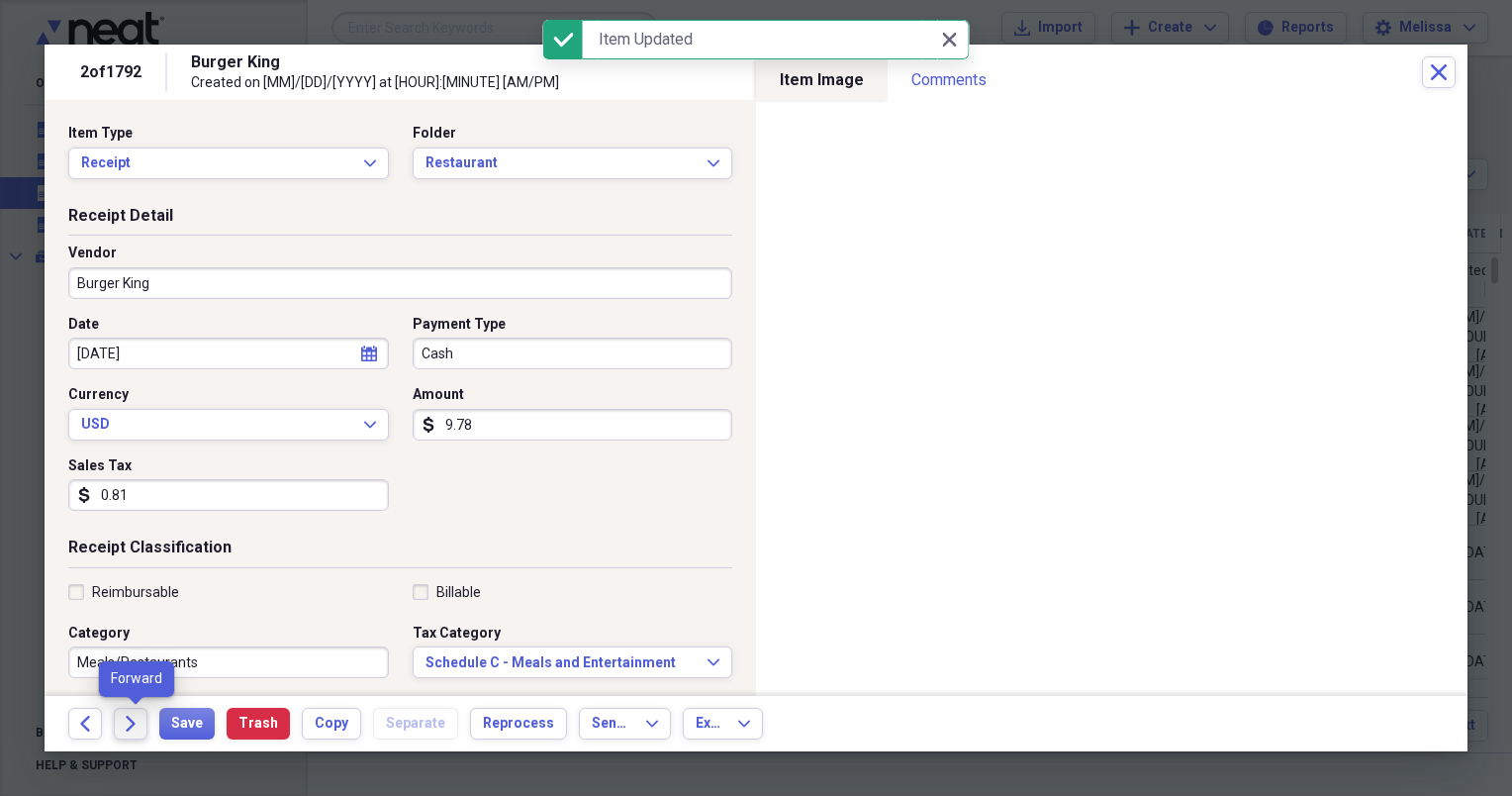 click on "Forward" 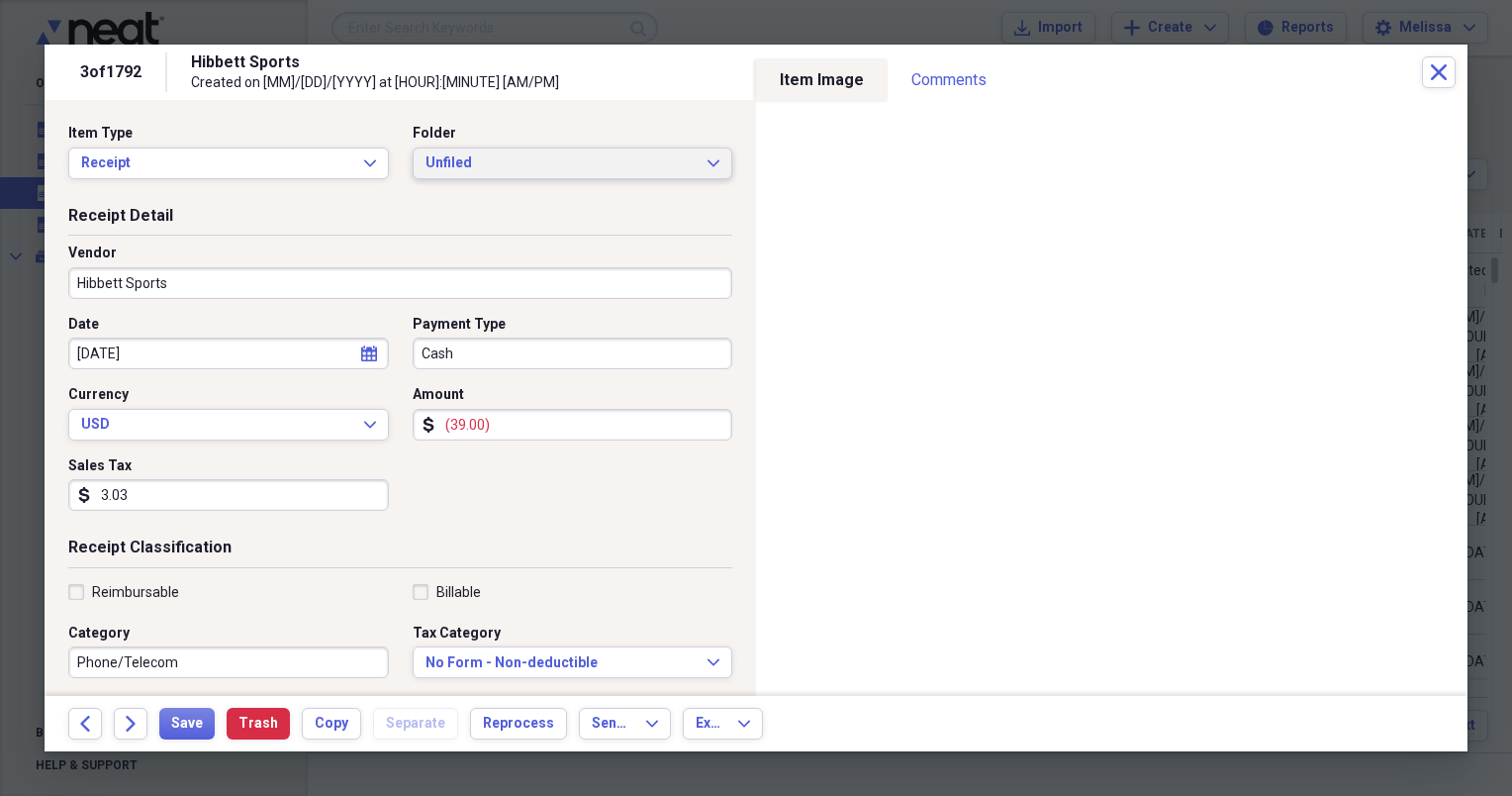 click on "Unfiled Expand" at bounding box center (573, 163) 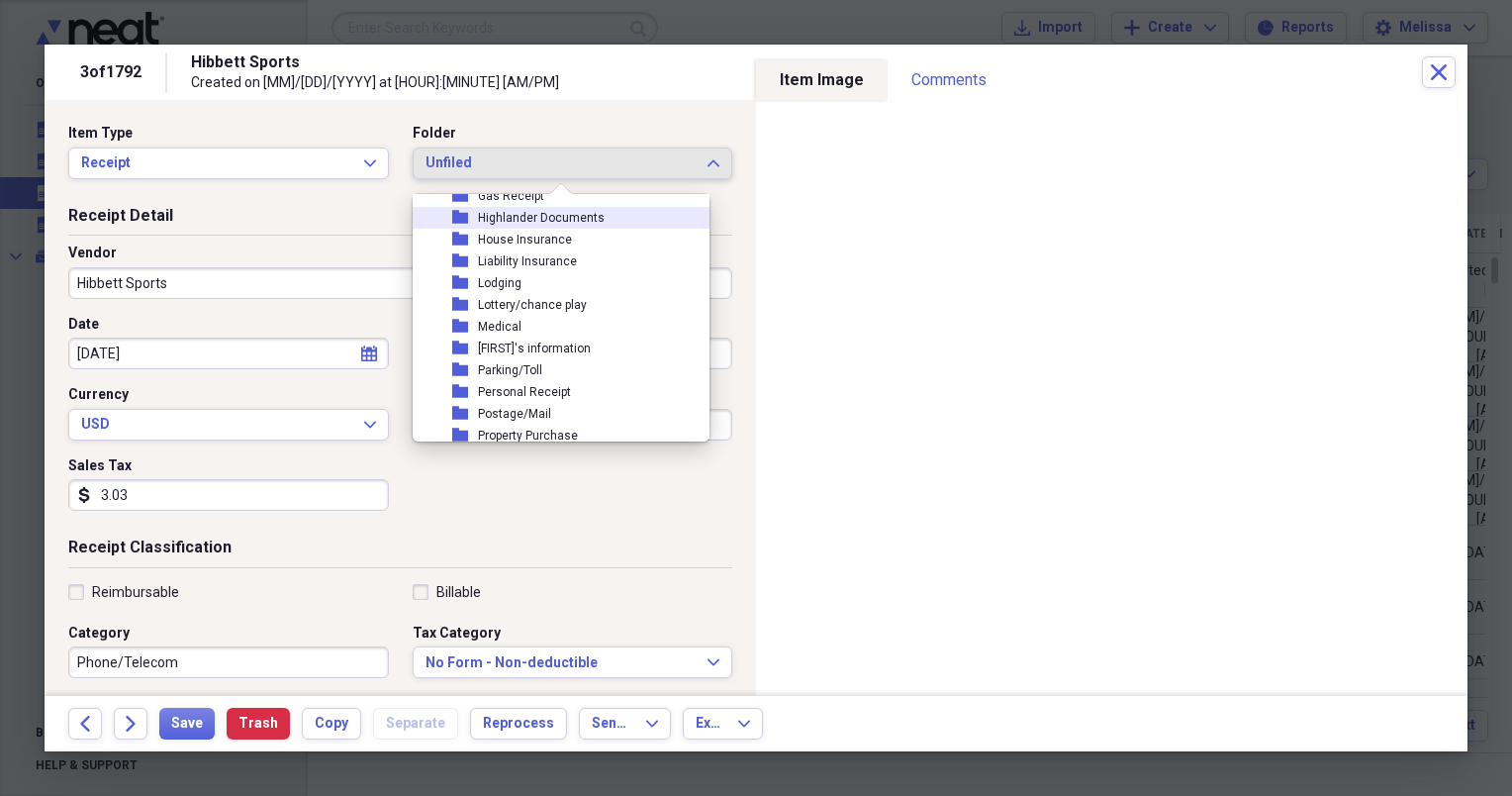 scroll, scrollTop: 238, scrollLeft: 0, axis: vertical 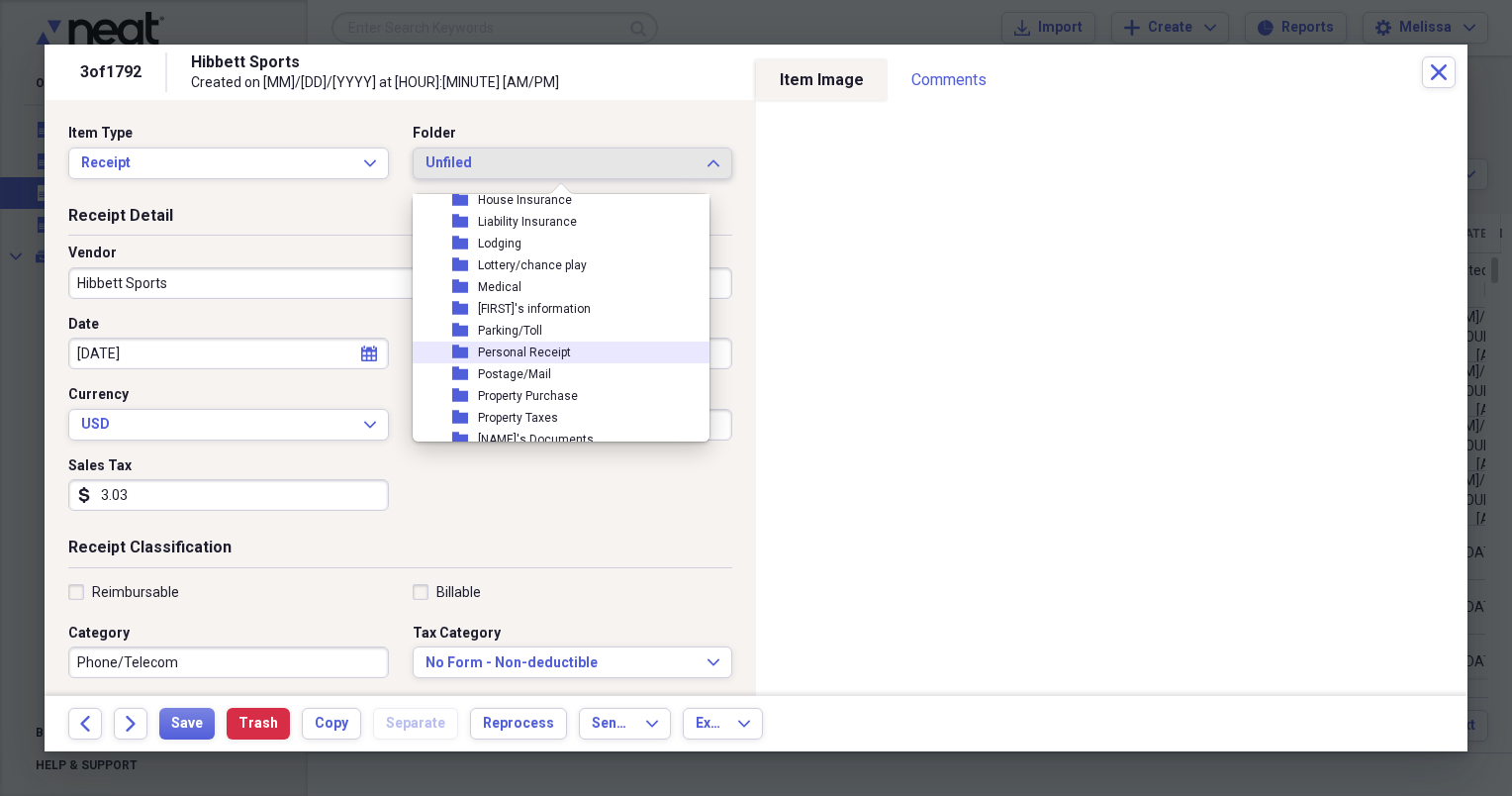 click on "folder Personal Receipt" at bounding box center (553, 352) 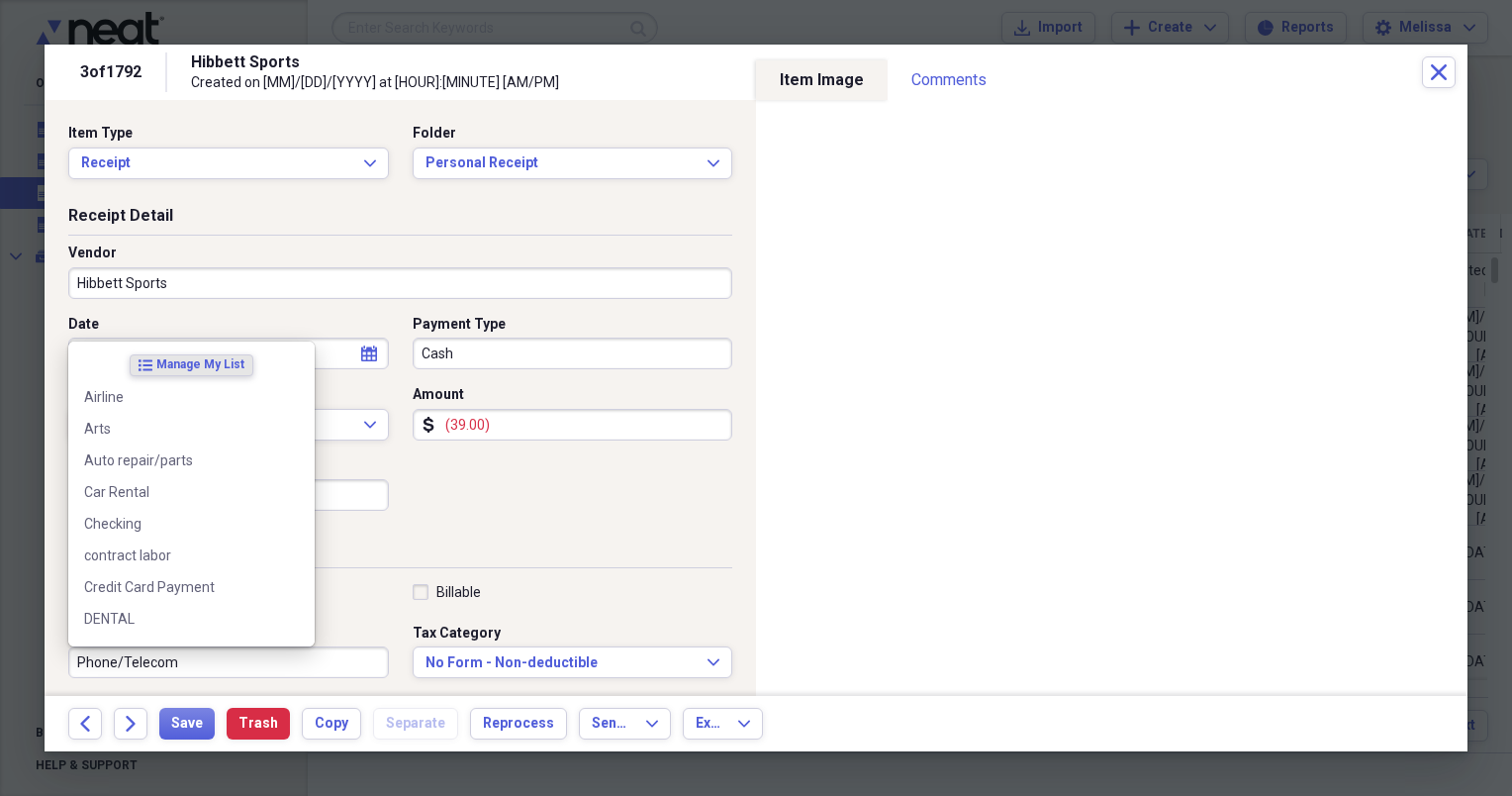 click on "Phone/Telecom" at bounding box center [229, 662] 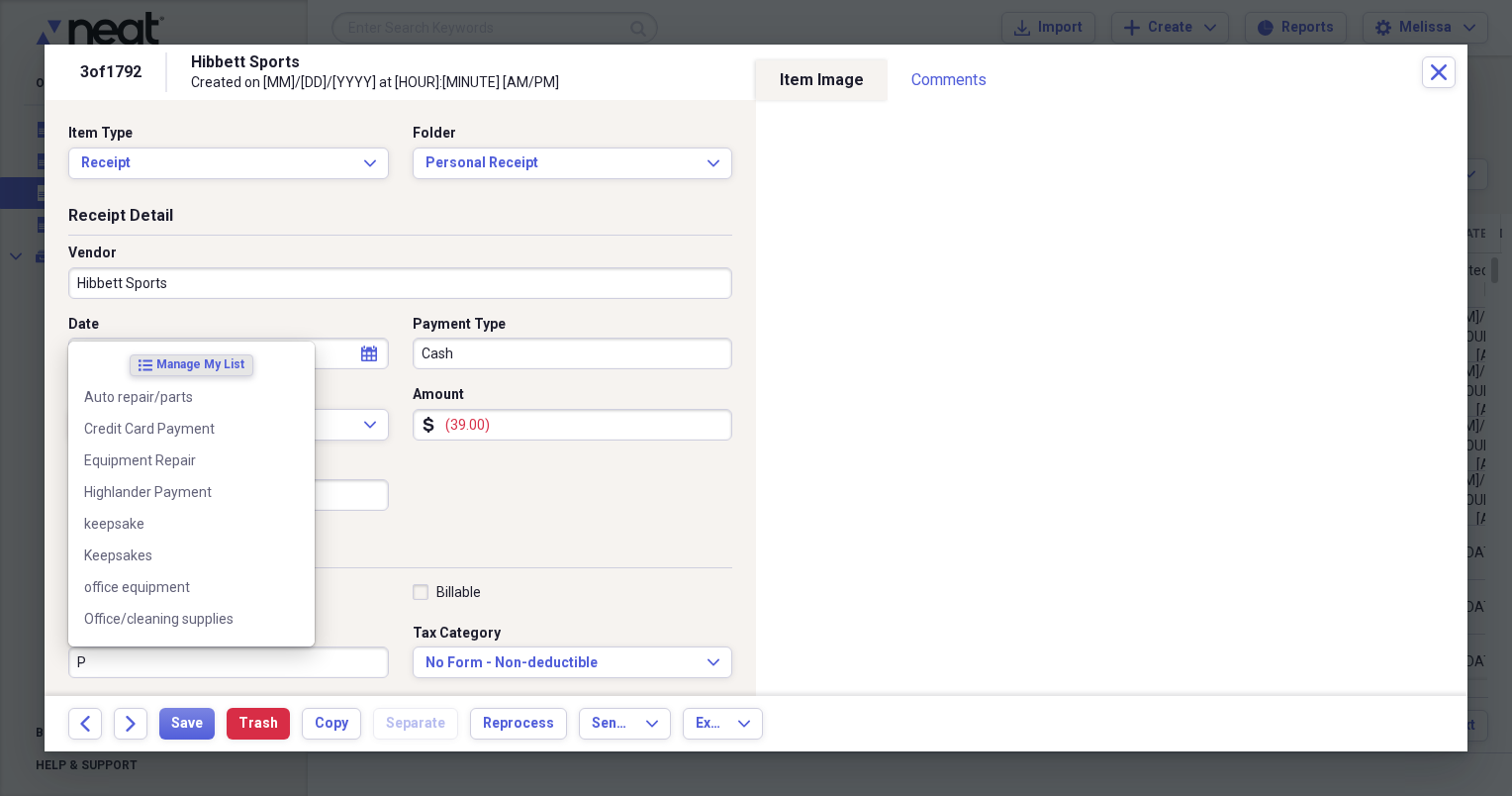 click on "P" at bounding box center (229, 662) 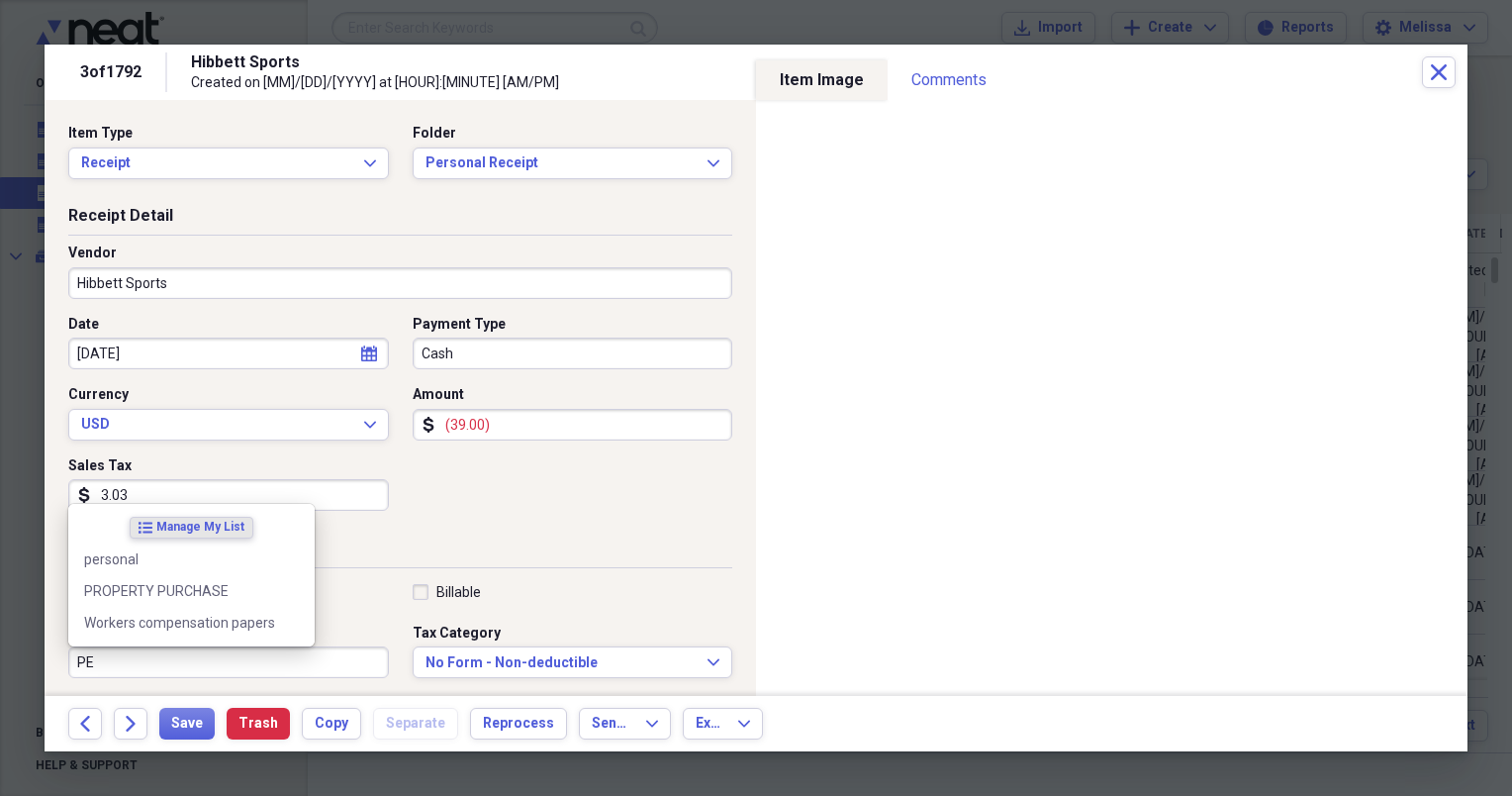 type on "P" 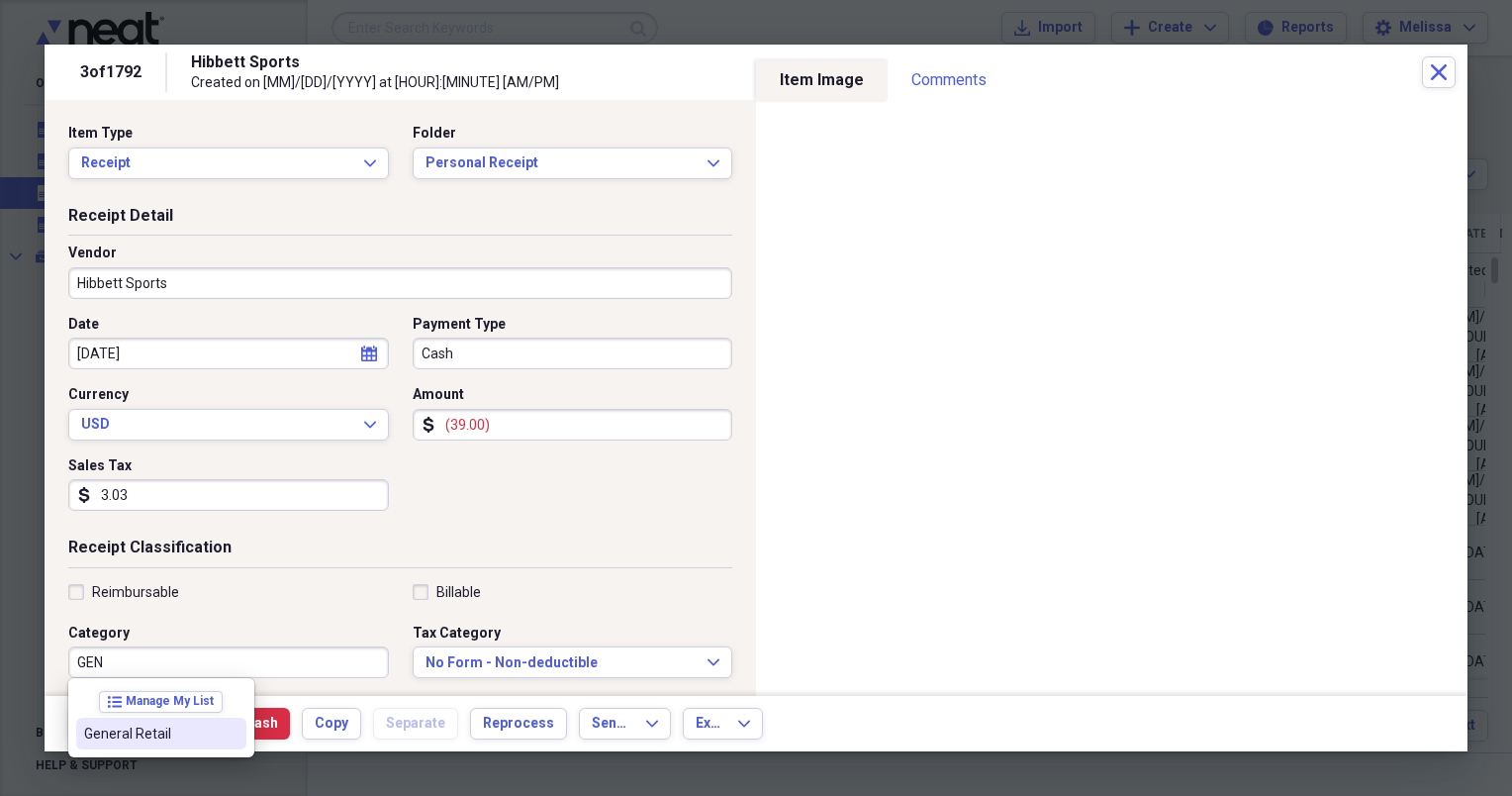 click on "General Retail" at bounding box center [149, 734] 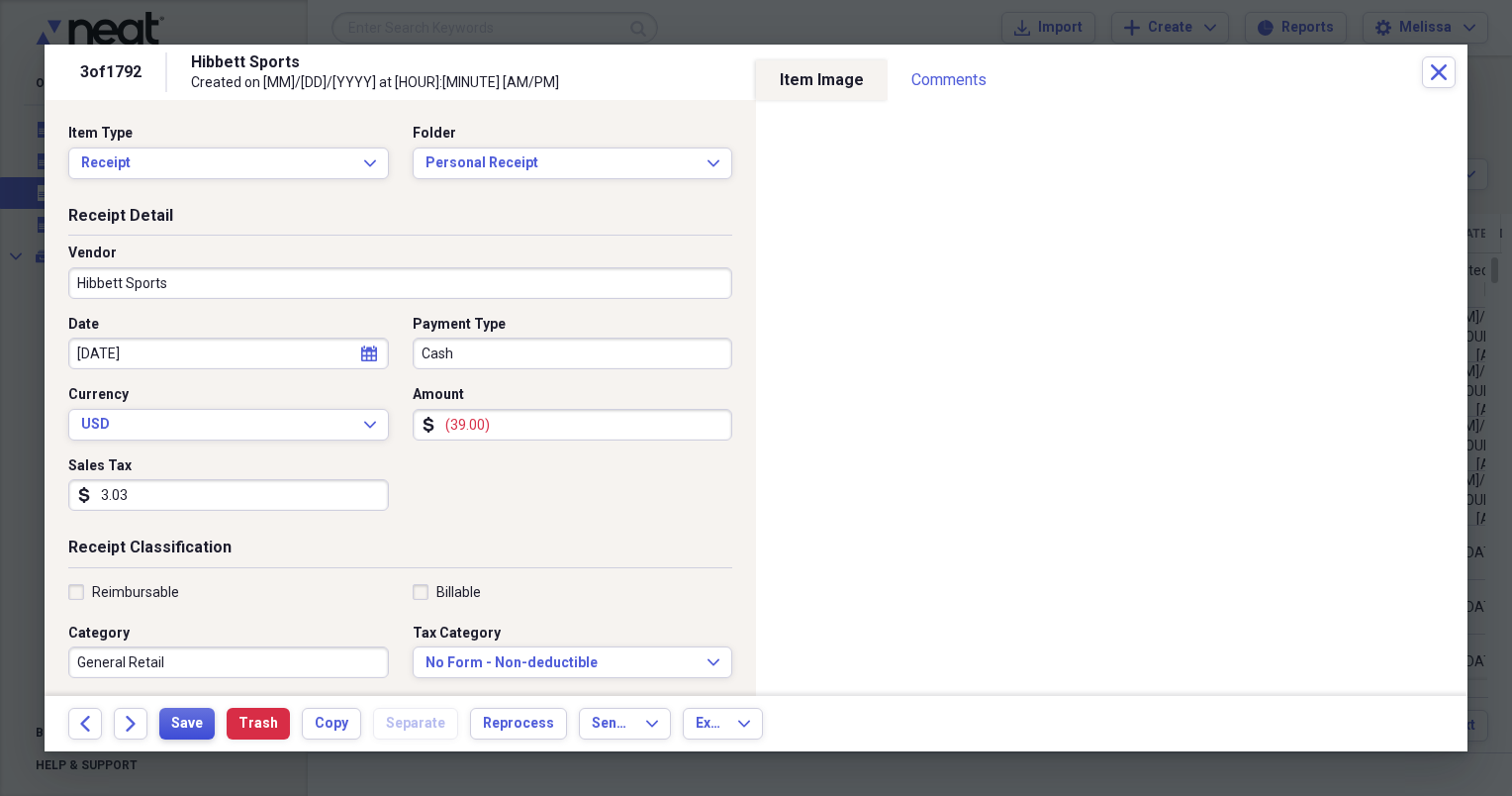 click on "Save" at bounding box center [187, 724] 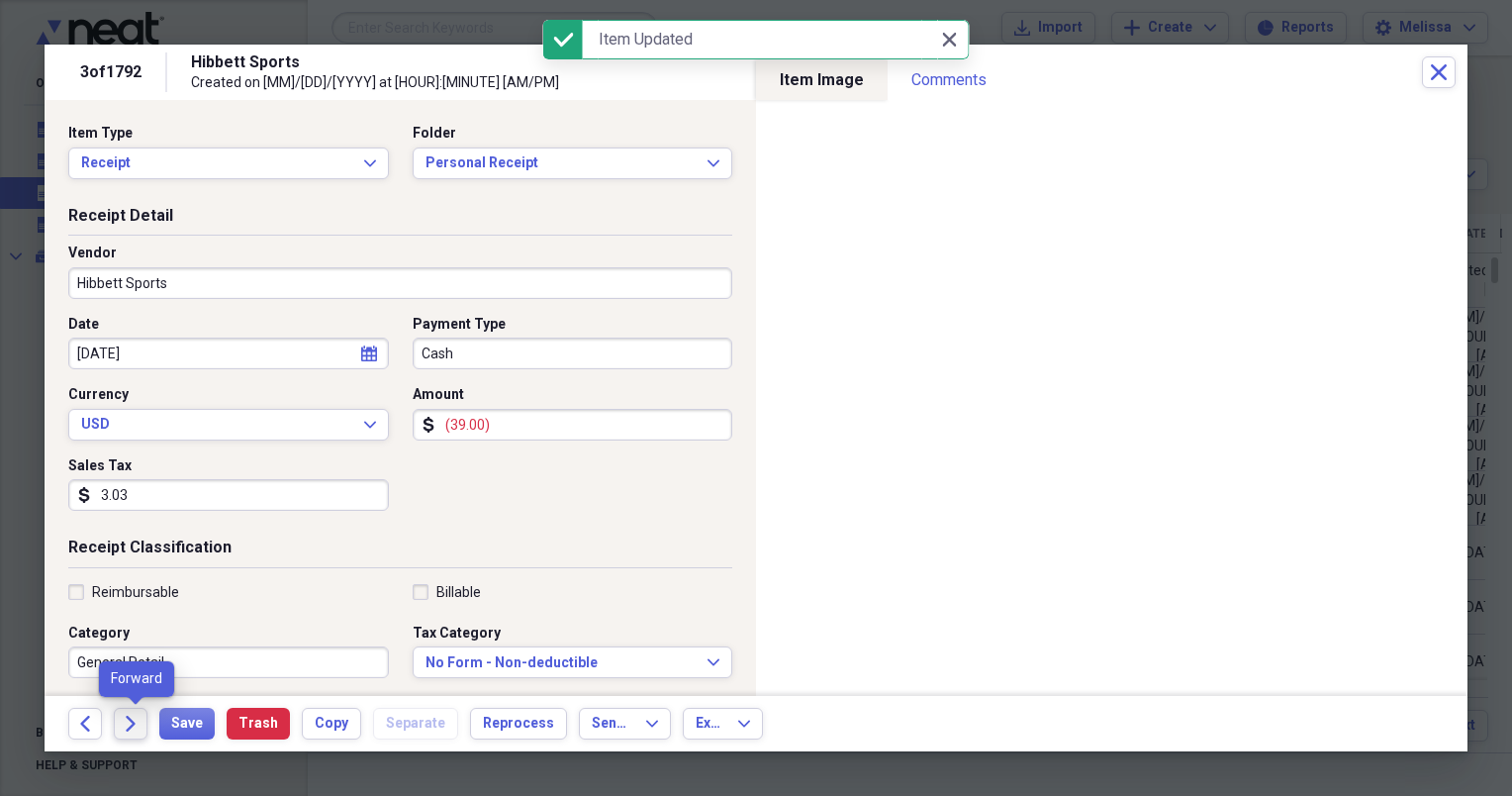click on "Forward" 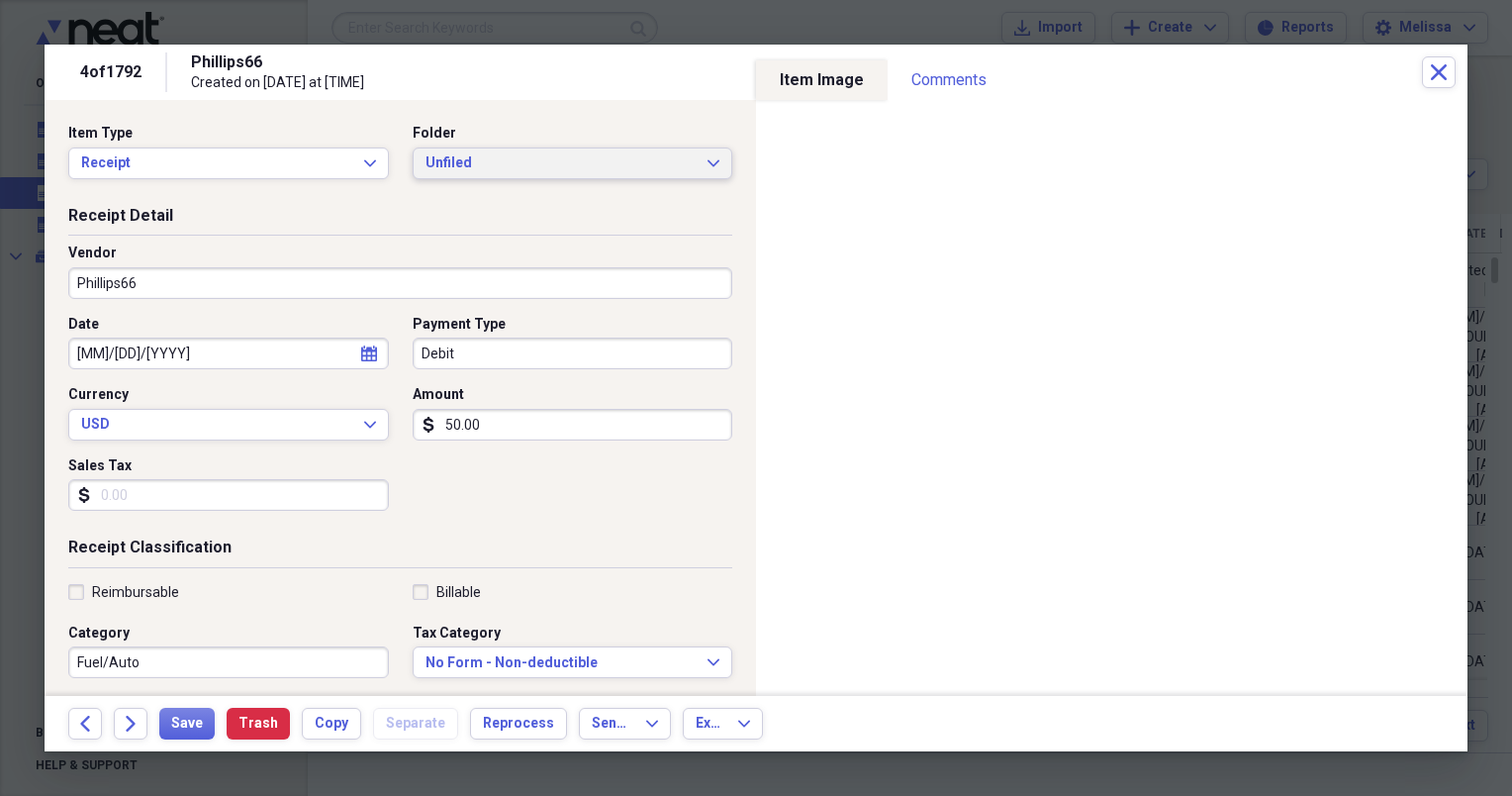 click on "Unfiled Expand" at bounding box center [573, 163] 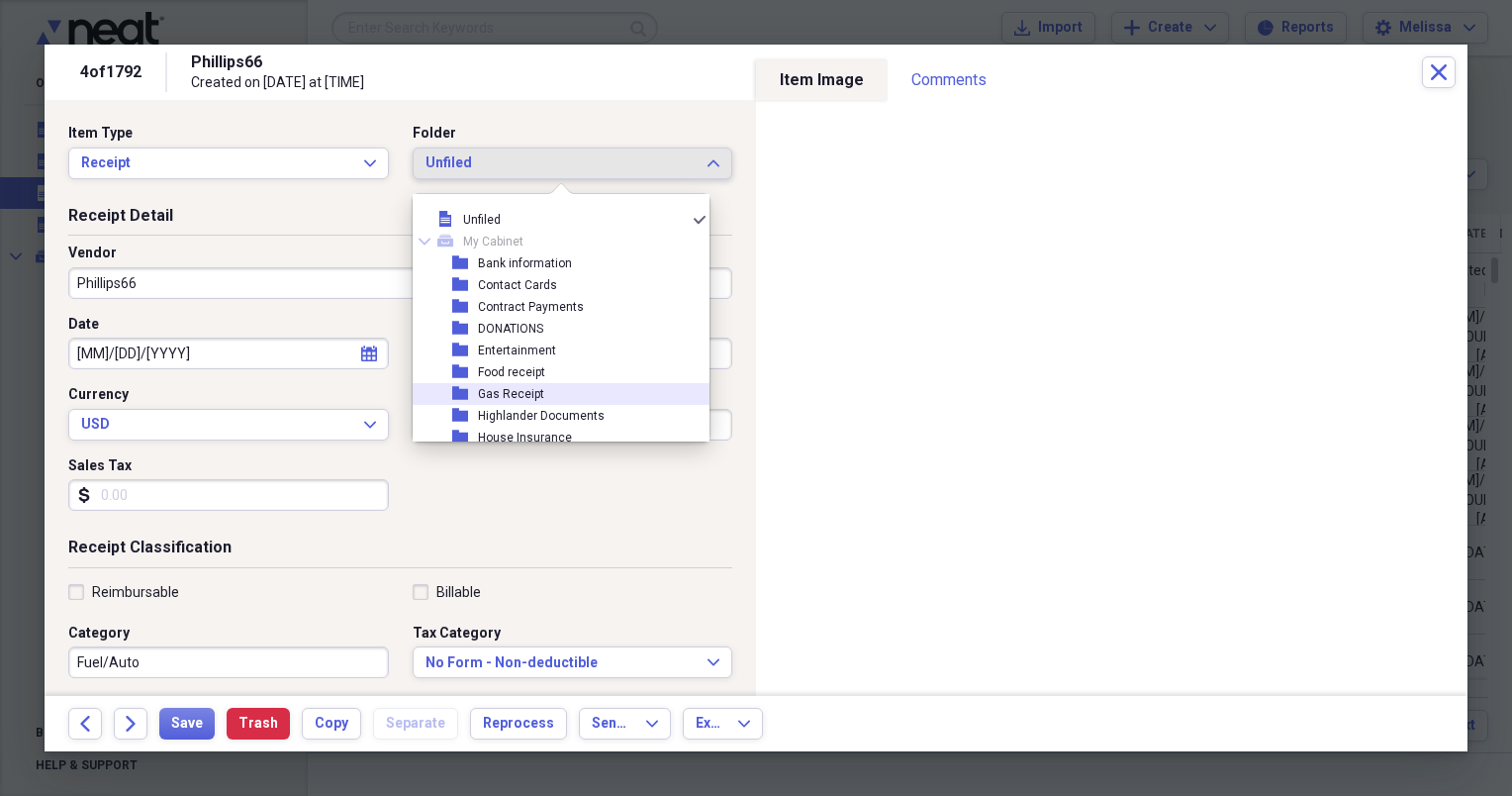 click on "folder Gas Receipt" at bounding box center [553, 394] 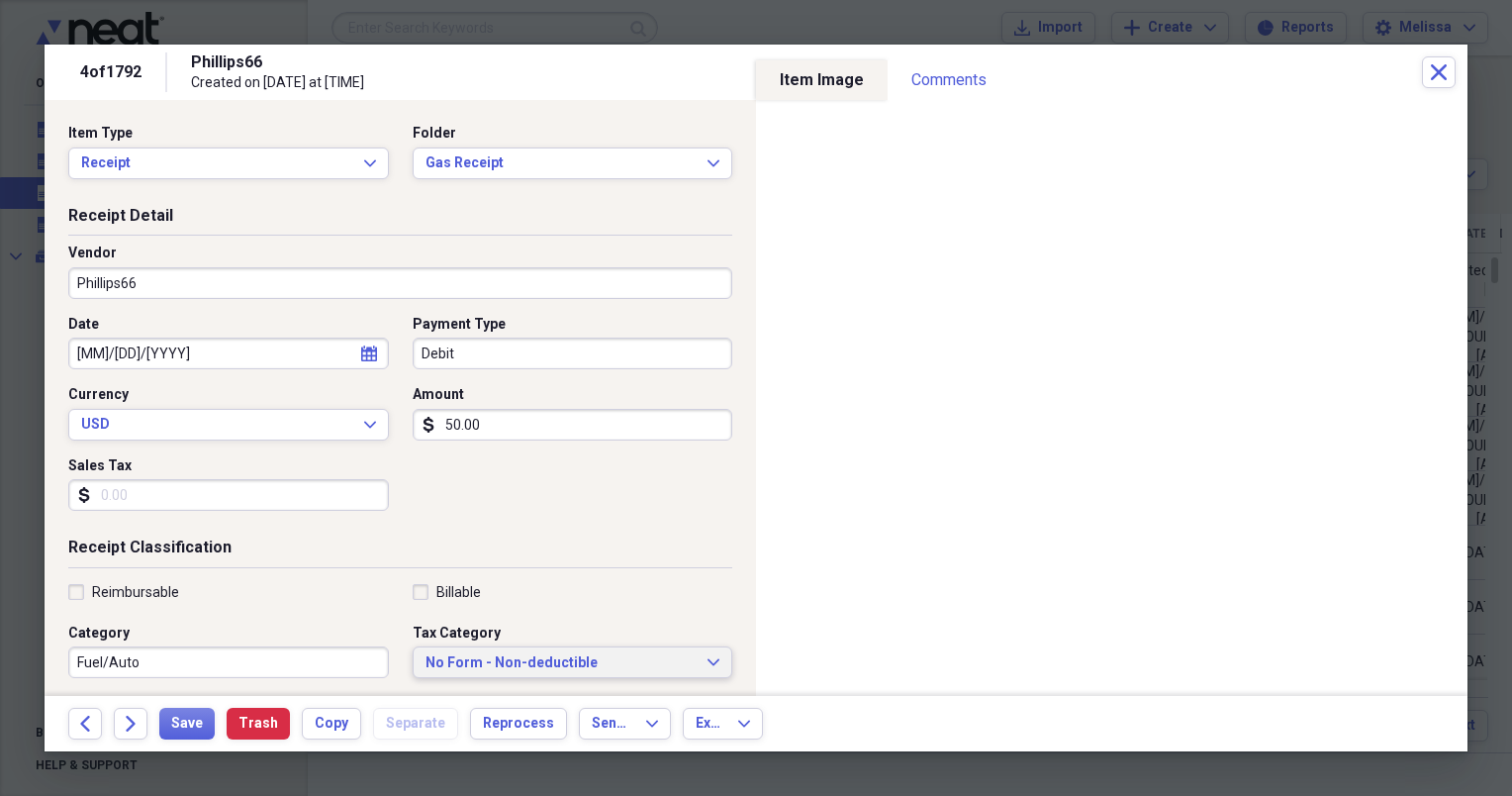 click on "No Form - Non-deductible" at bounding box center [561, 663] 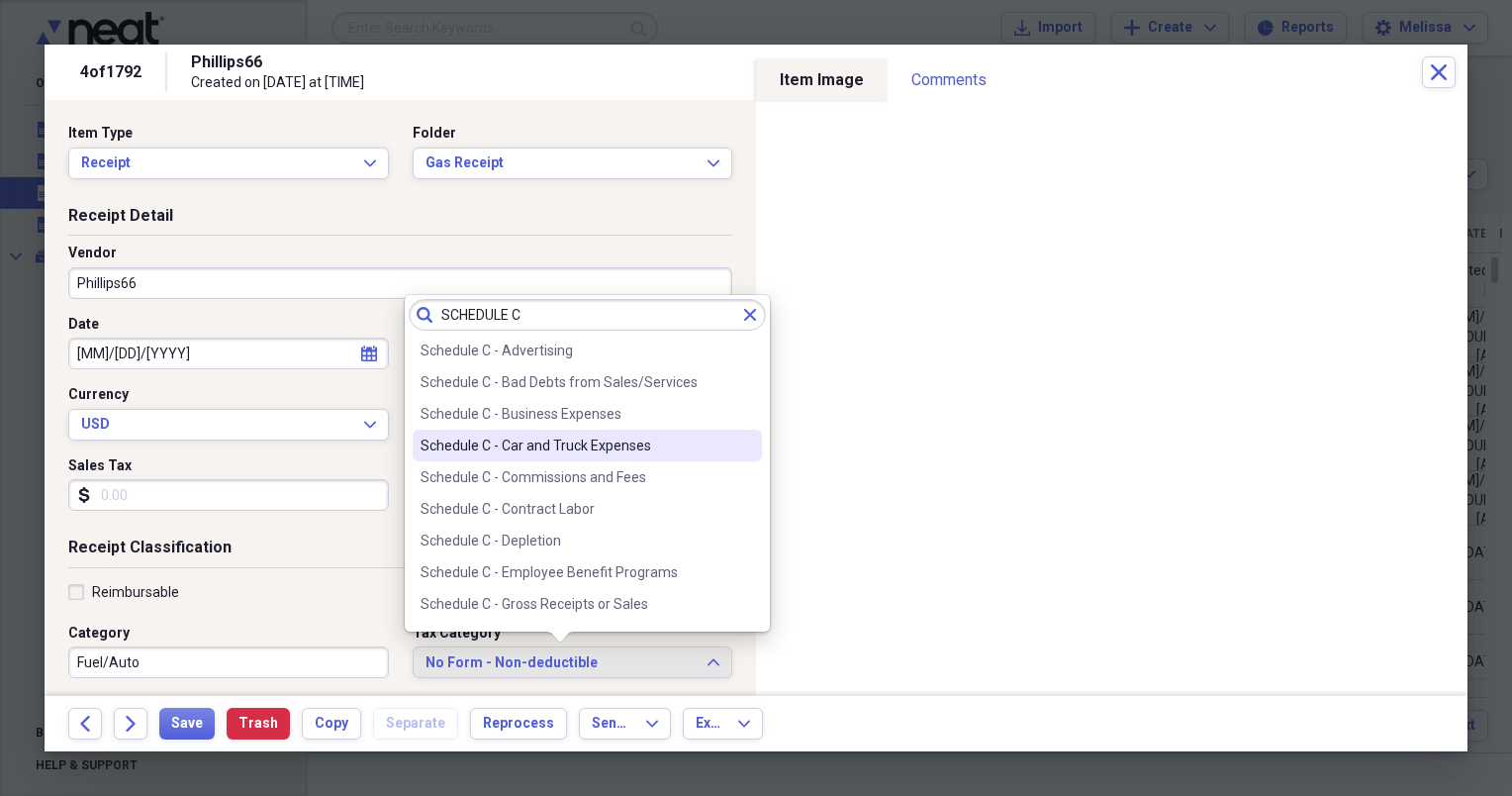 type on "SCHEDULE C" 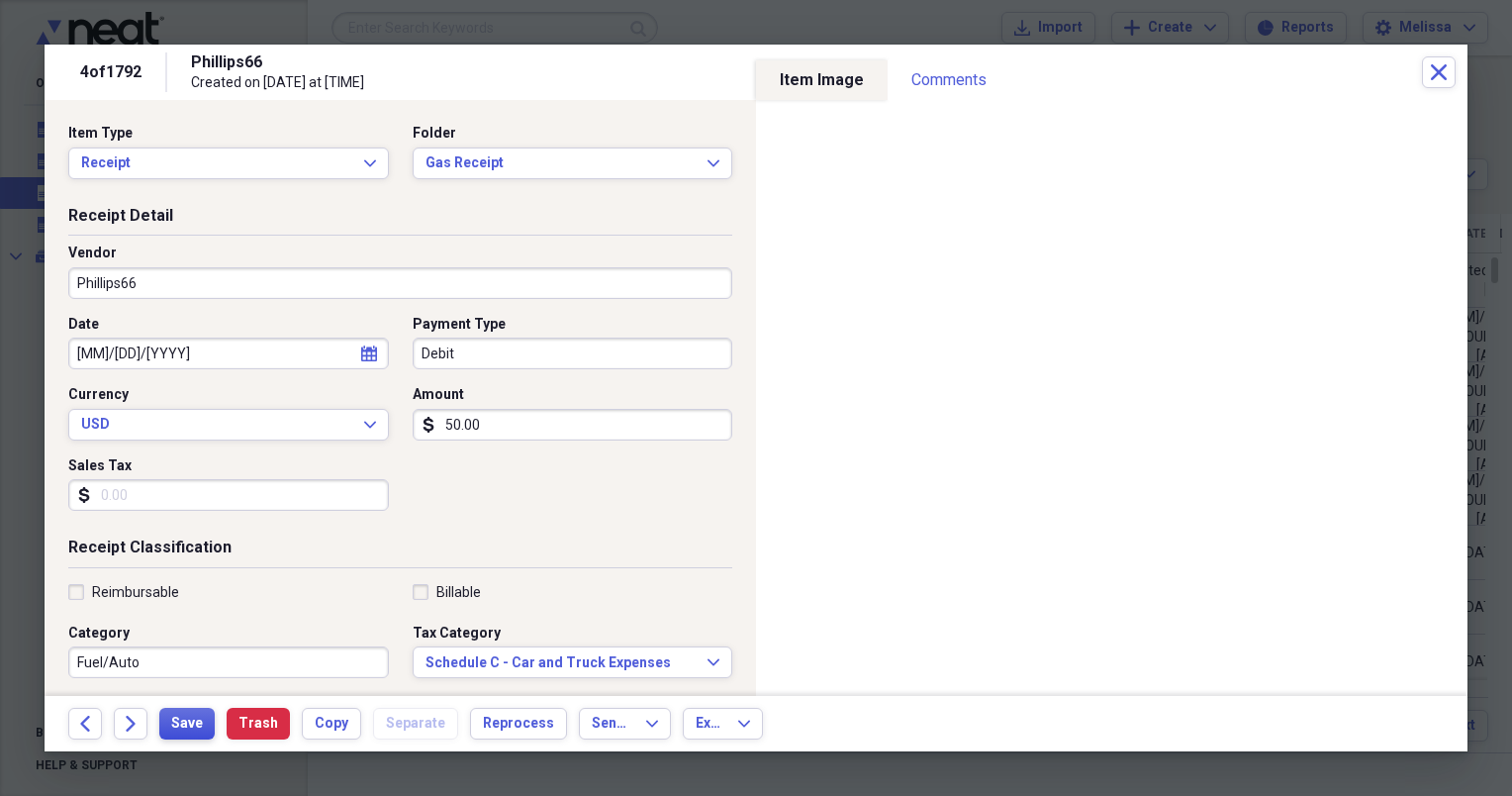 click on "Save" at bounding box center [187, 724] 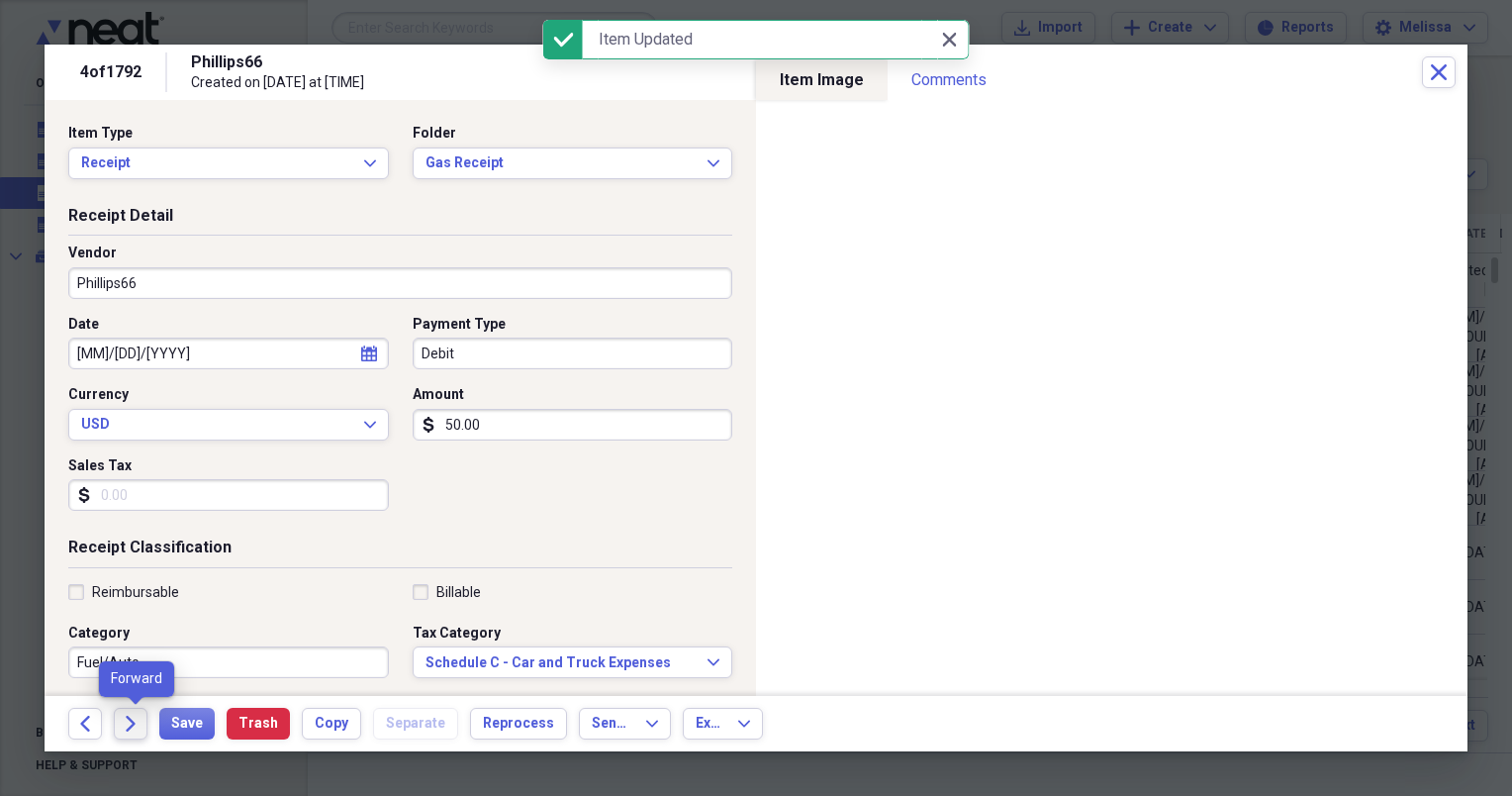 click 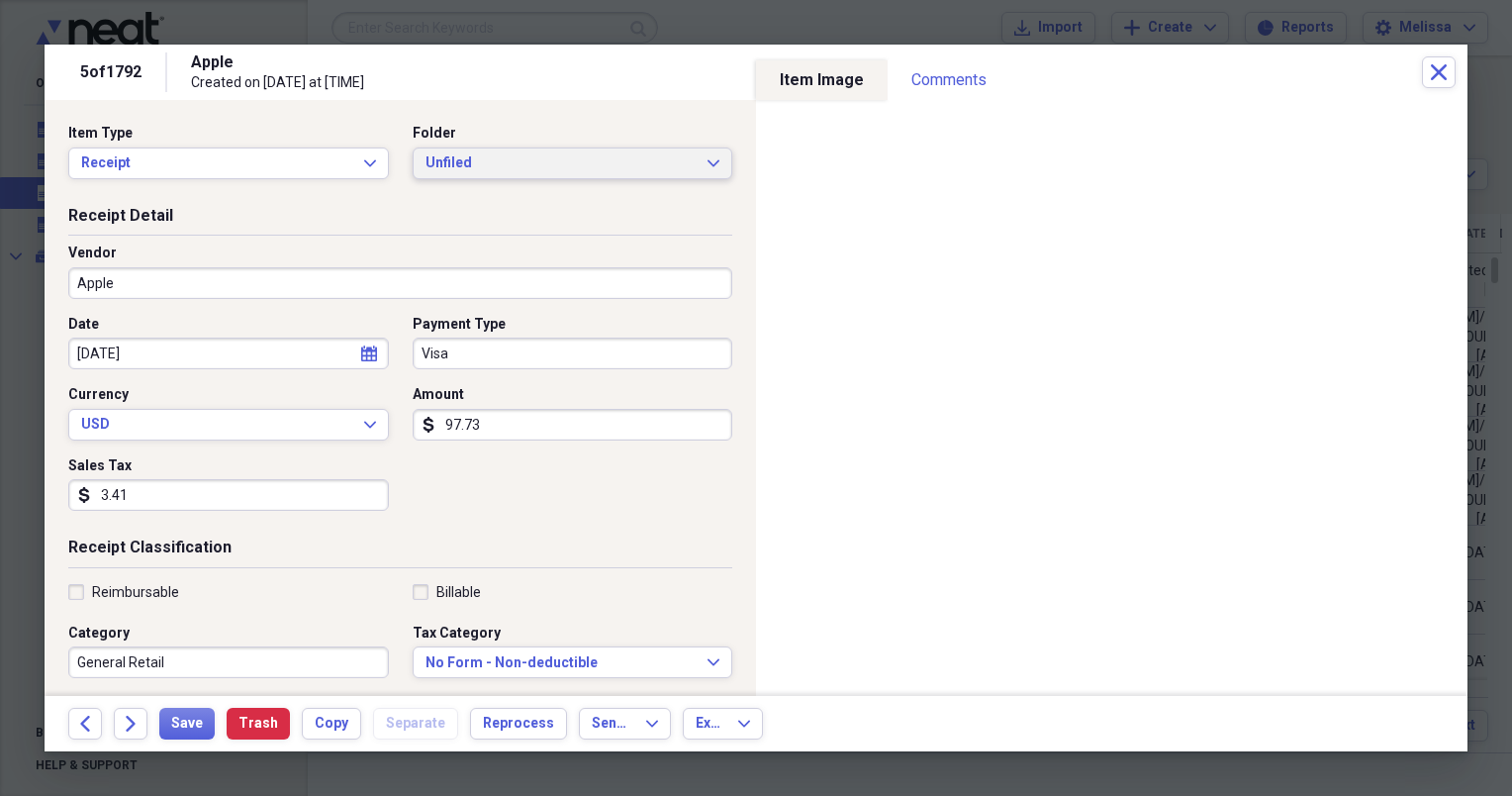 click on "Expand" 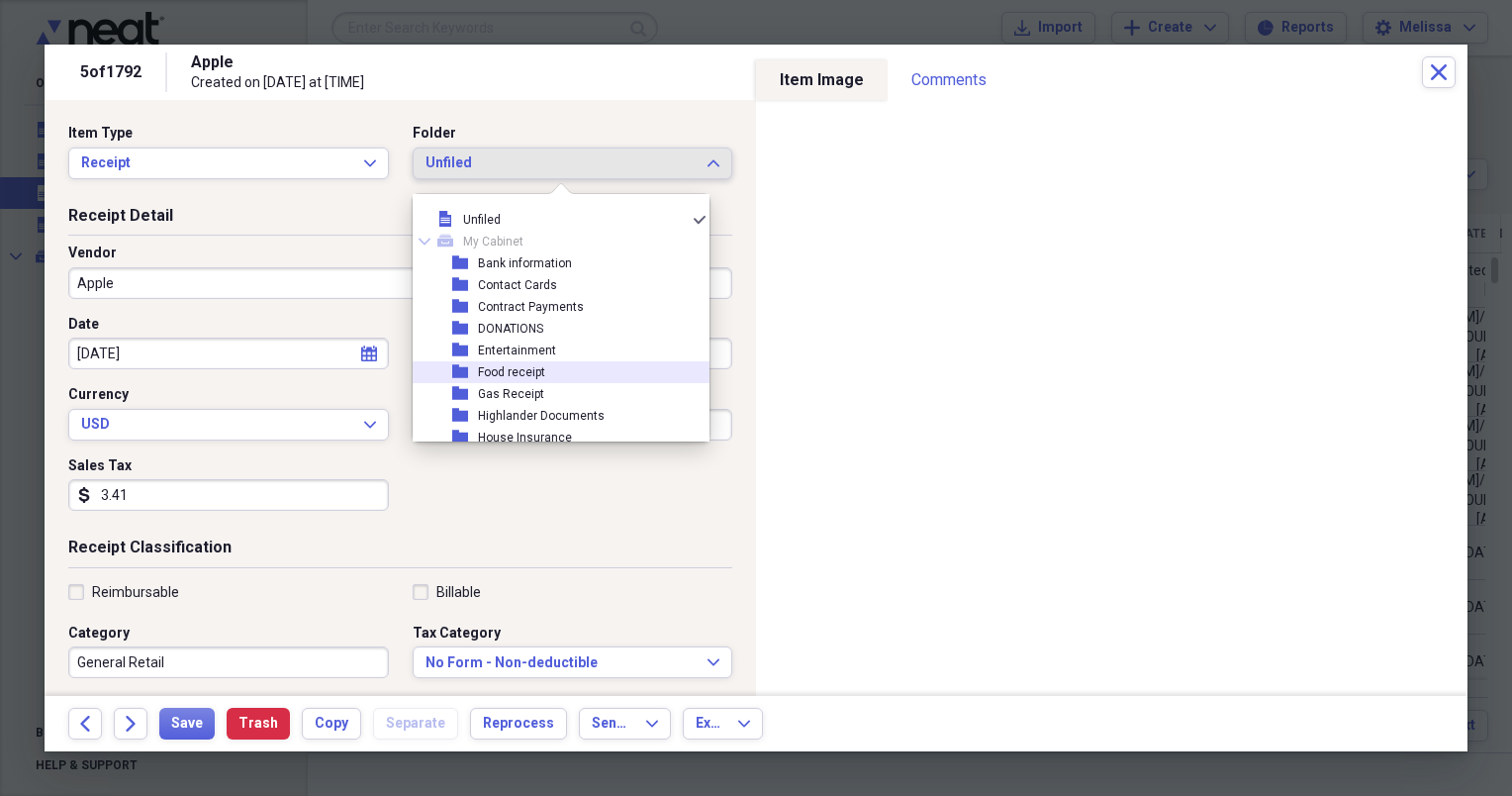 click on "folder Food receipt" at bounding box center [553, 372] 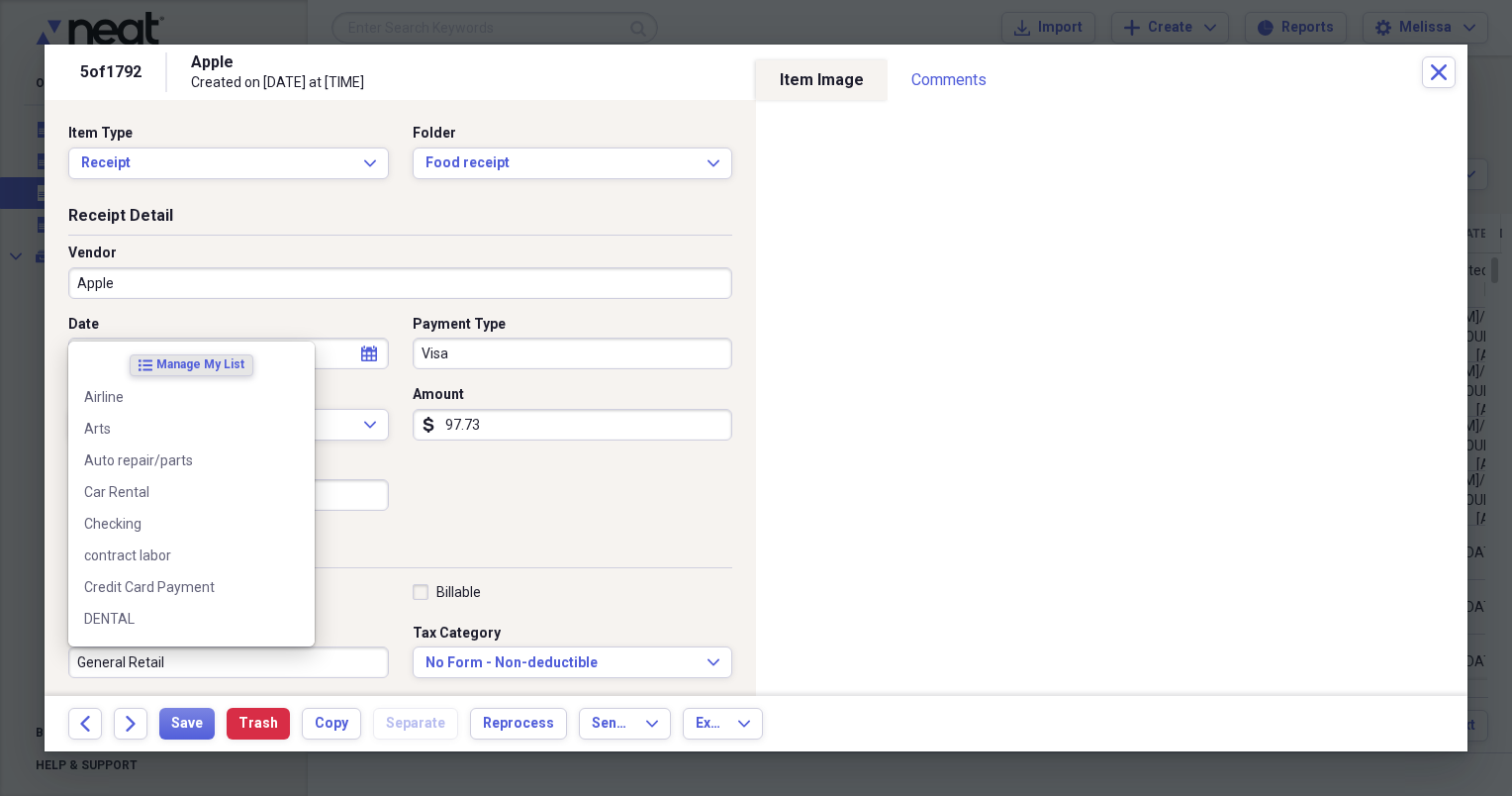 click on "General Retail" at bounding box center (229, 662) 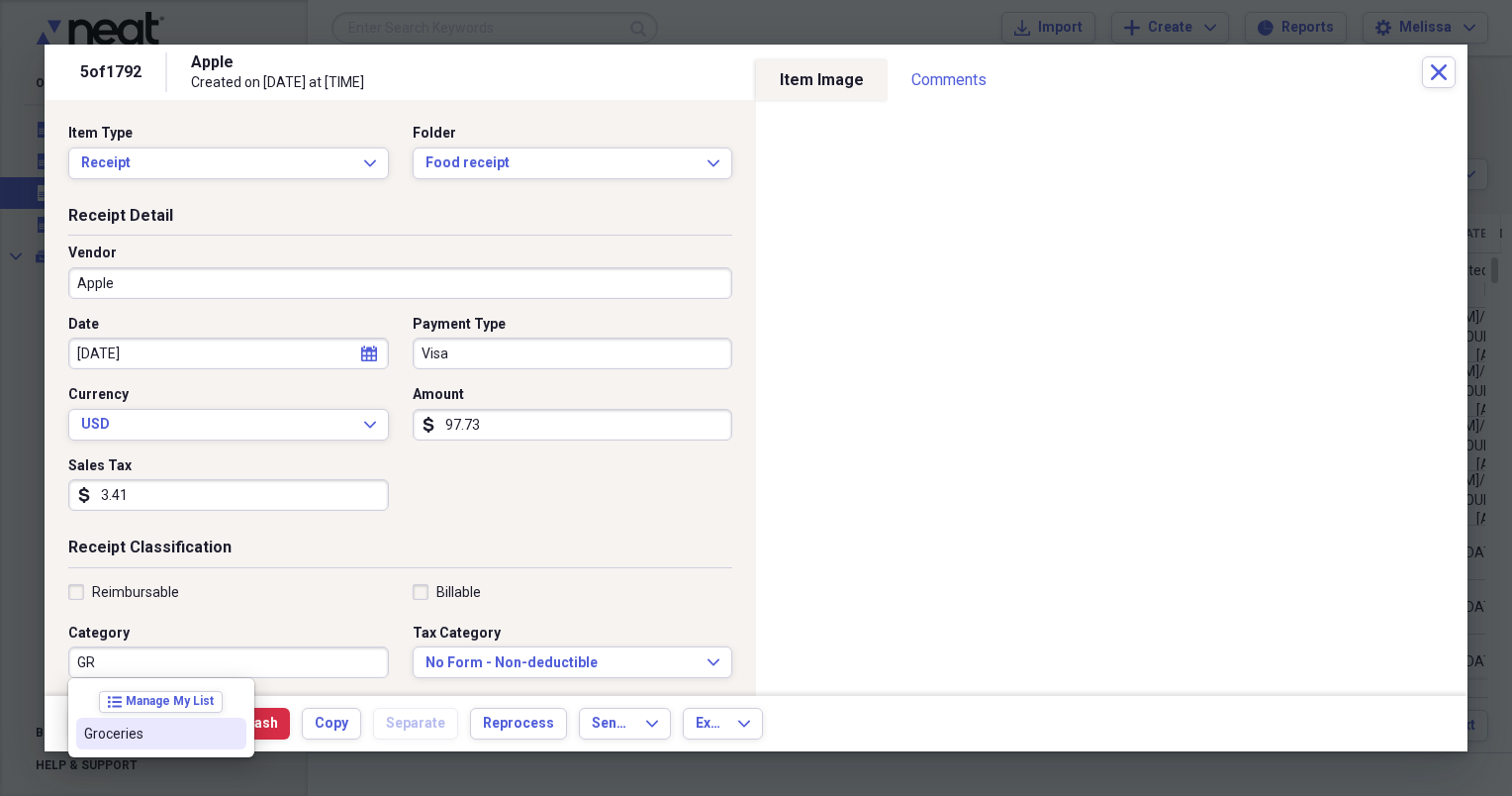 click on "Groceries" at bounding box center [149, 734] 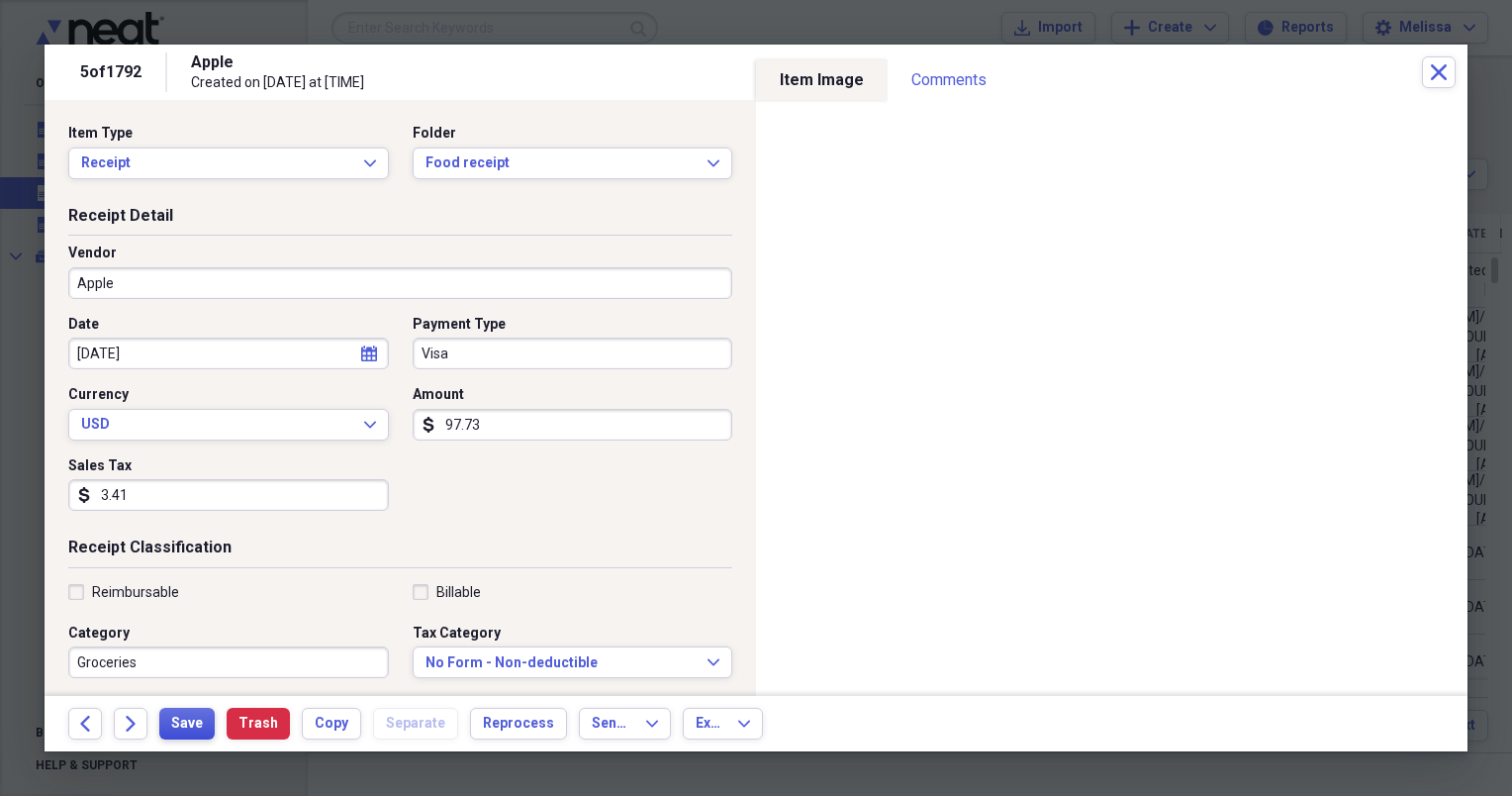 click on "Save" at bounding box center (187, 724) 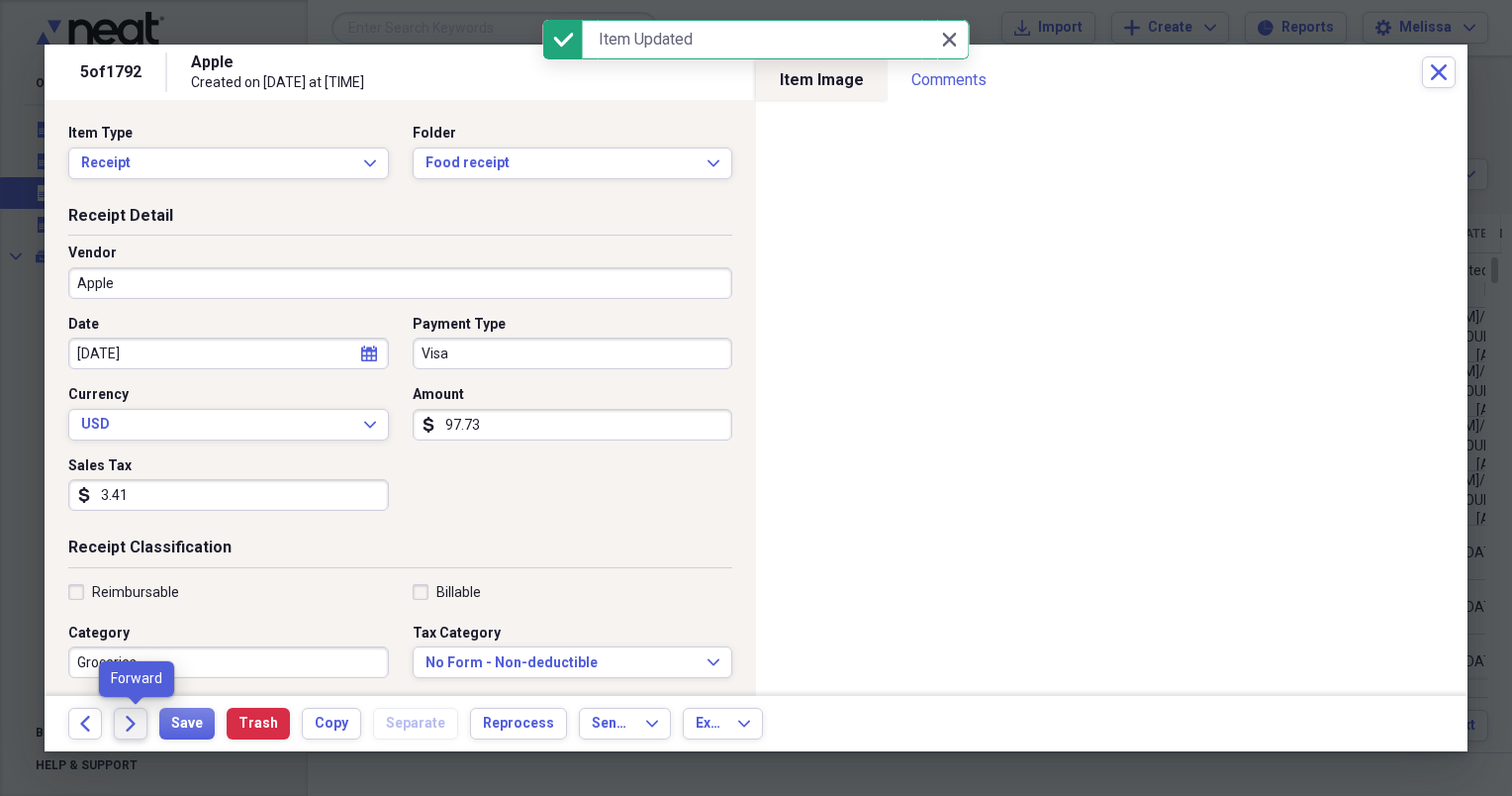 click on "Forward" 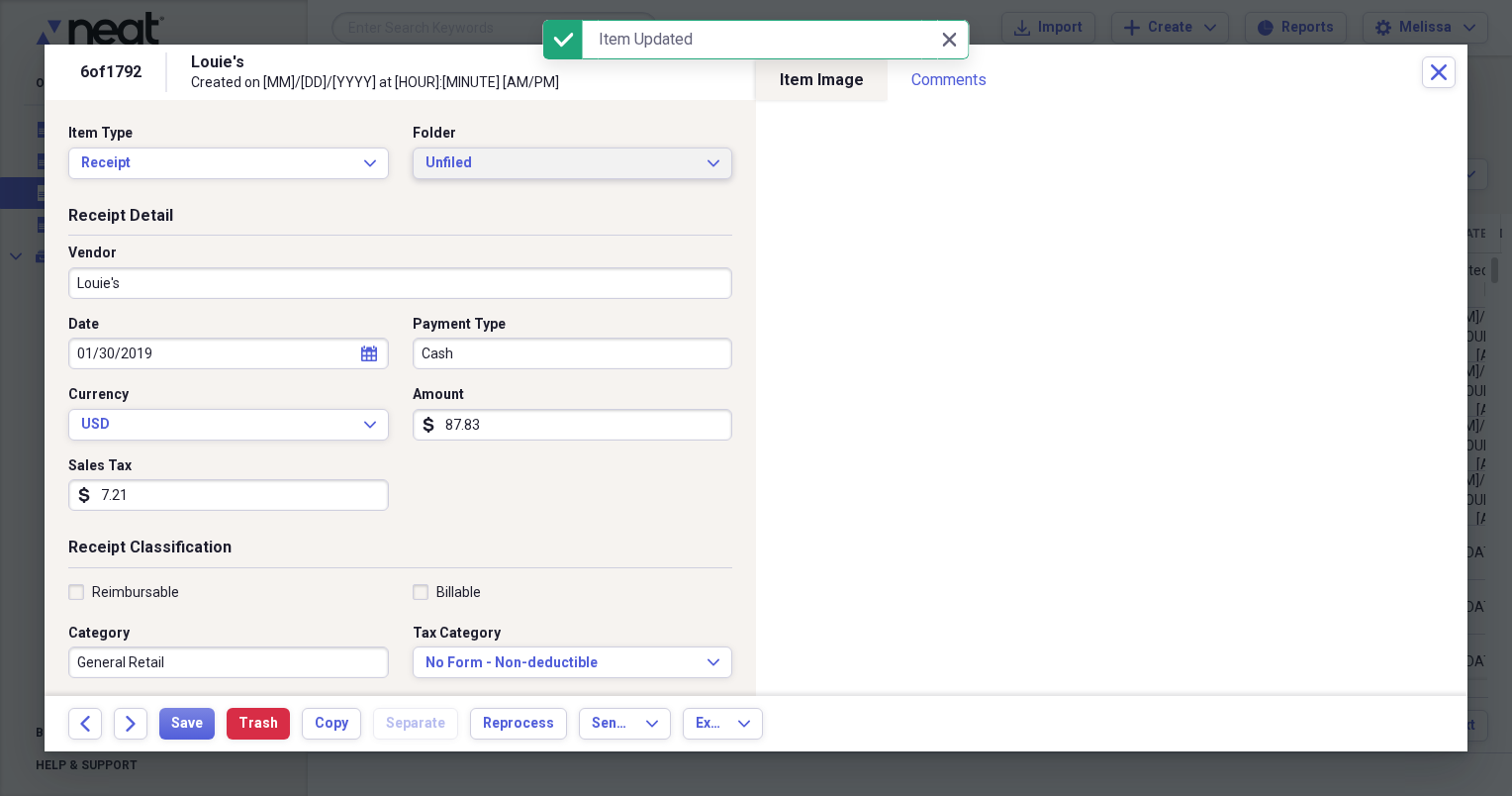 click on "Unfiled Expand" at bounding box center (573, 163) 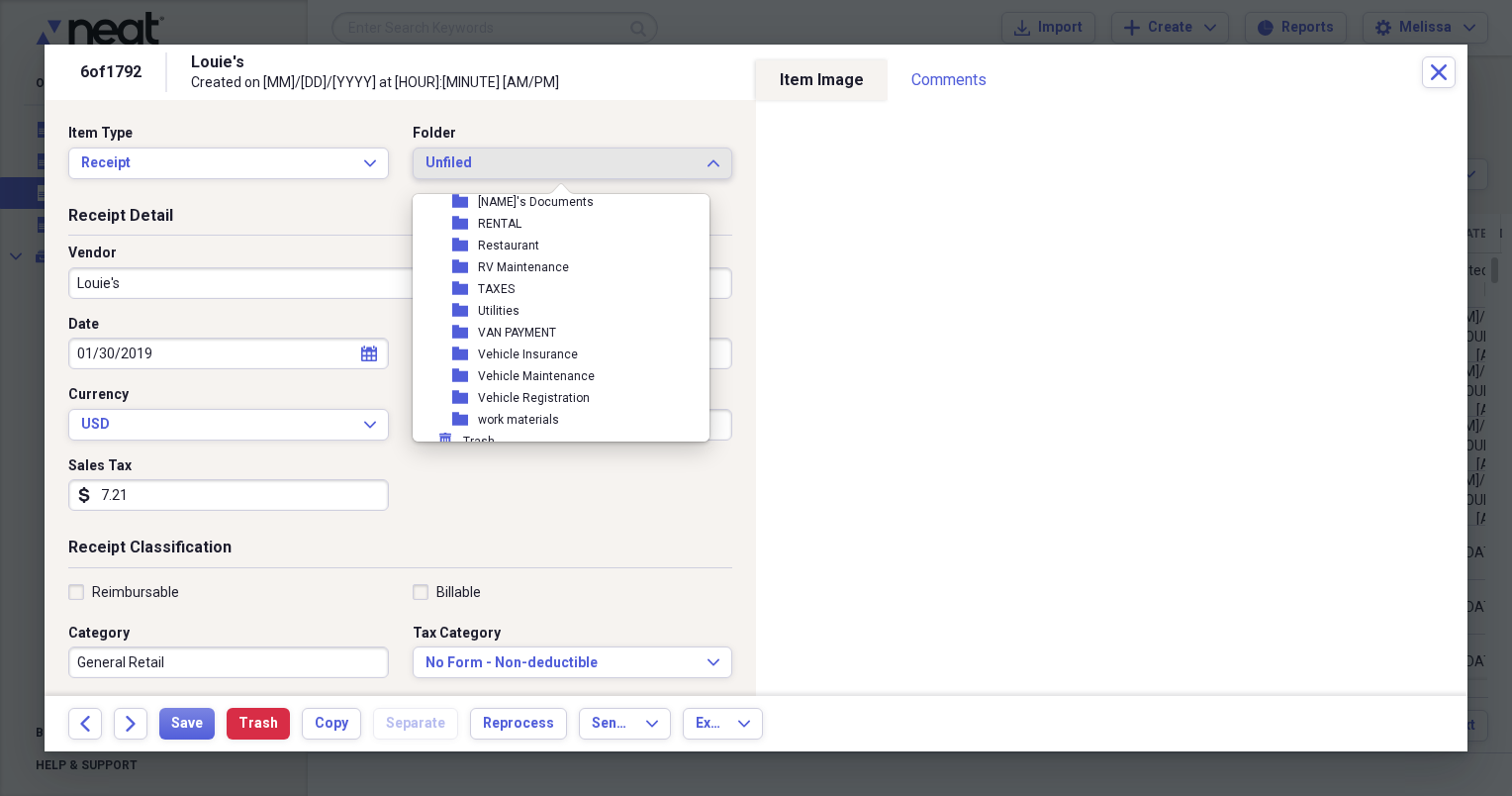 scroll, scrollTop: 485, scrollLeft: 0, axis: vertical 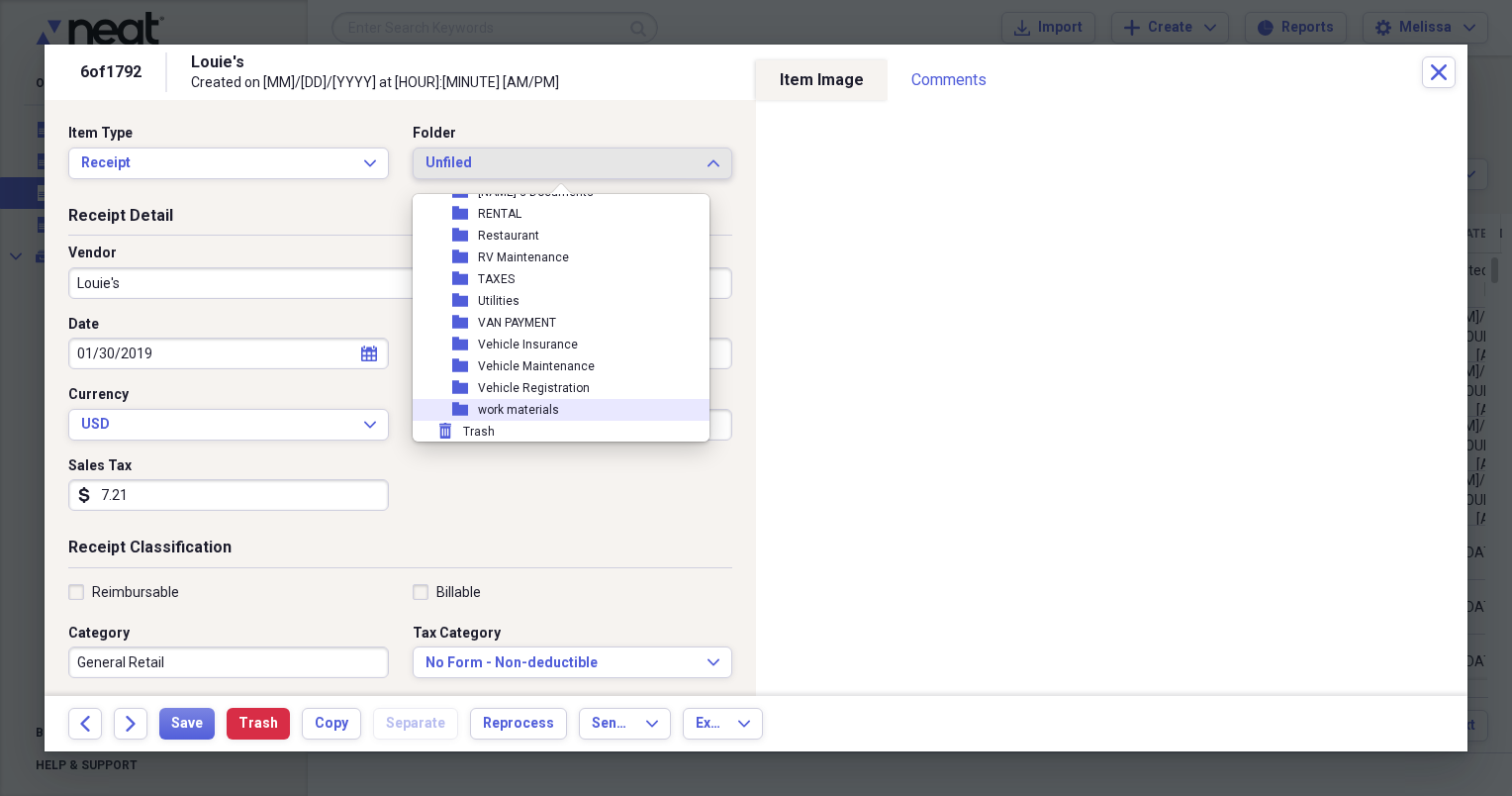 click on "work materials" at bounding box center [519, 410] 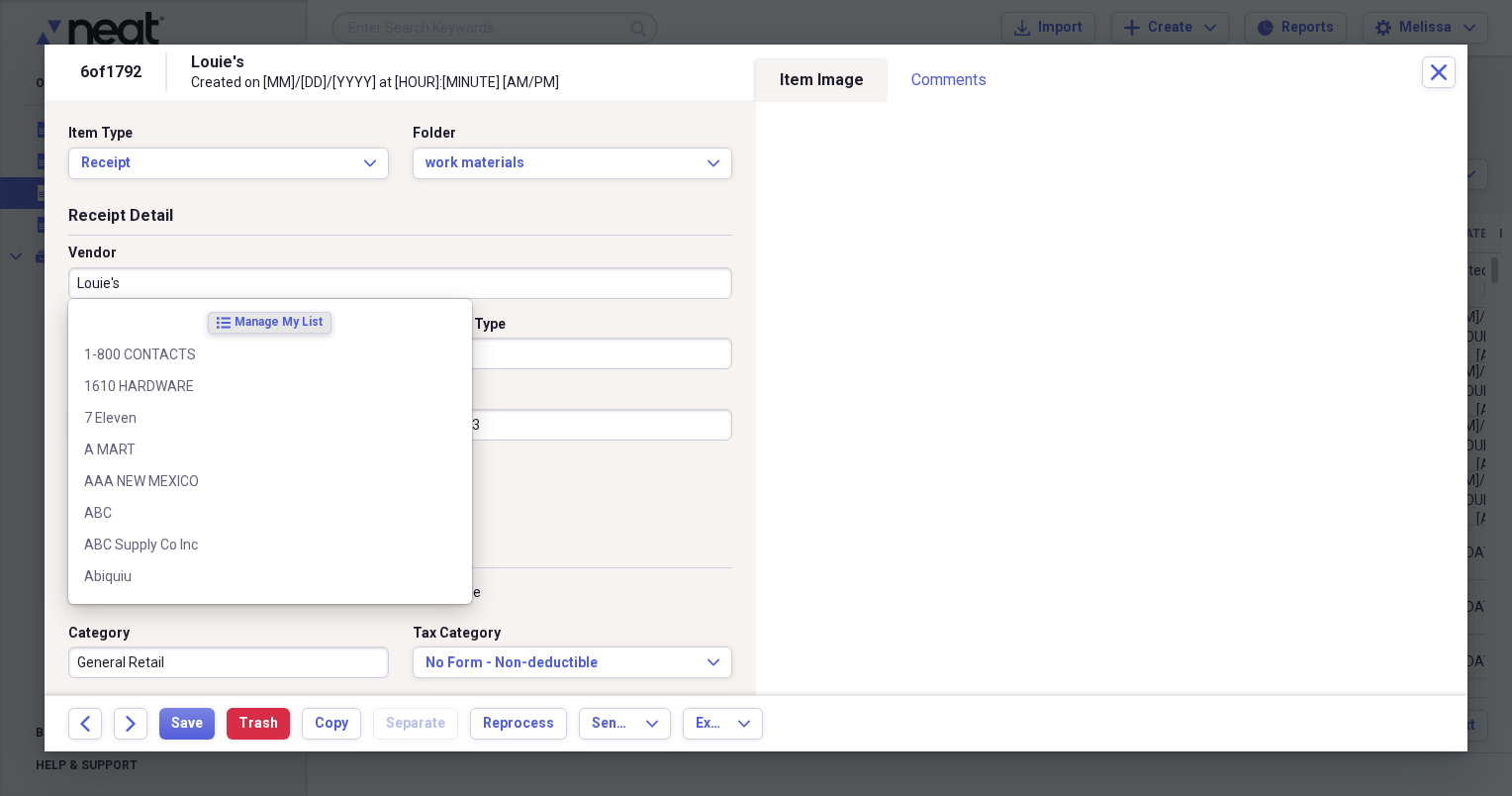 click on "Louie's" at bounding box center (400, 283) 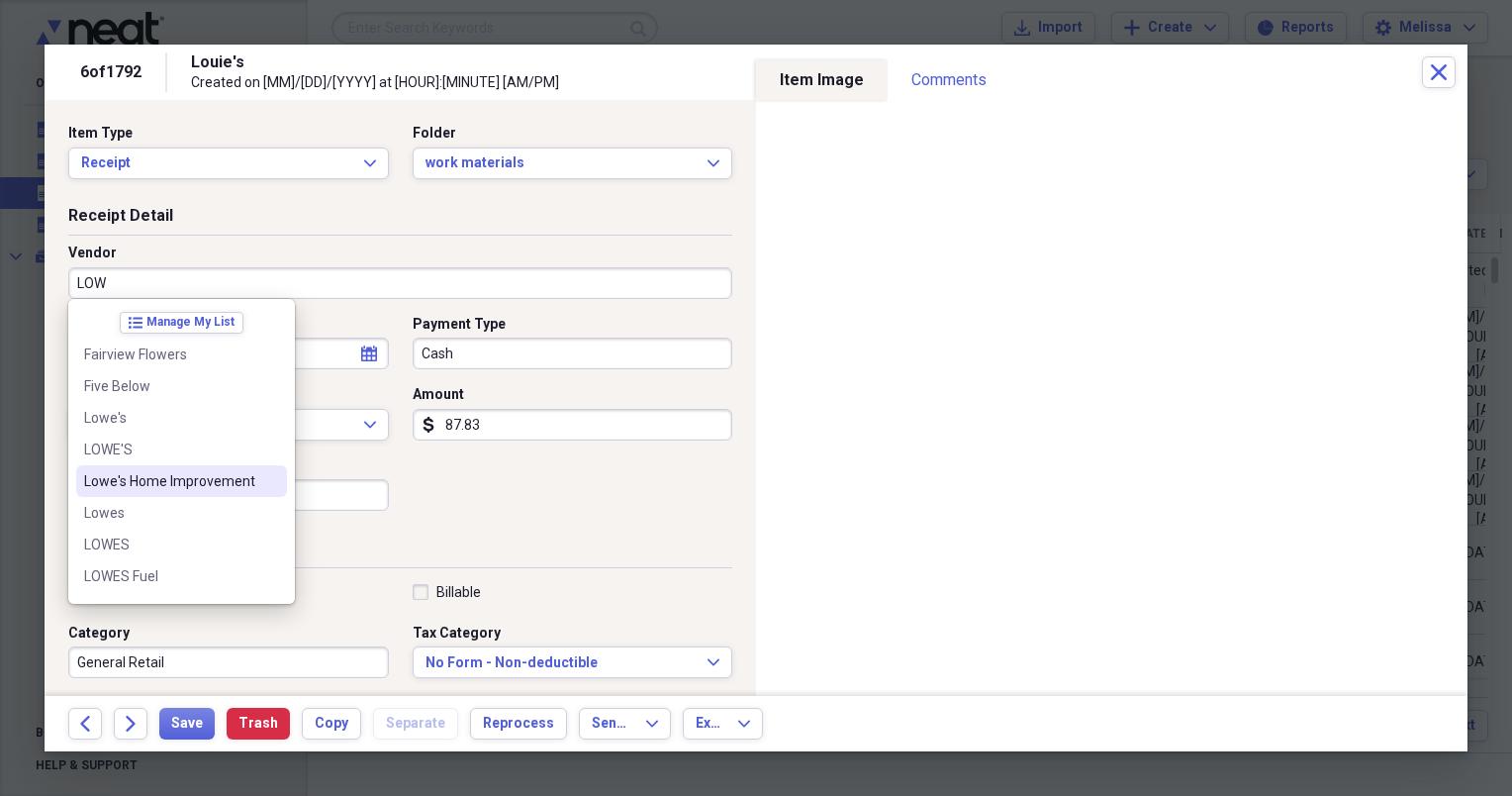 click on "Lowe's Home Improvement" at bounding box center (181, 481) 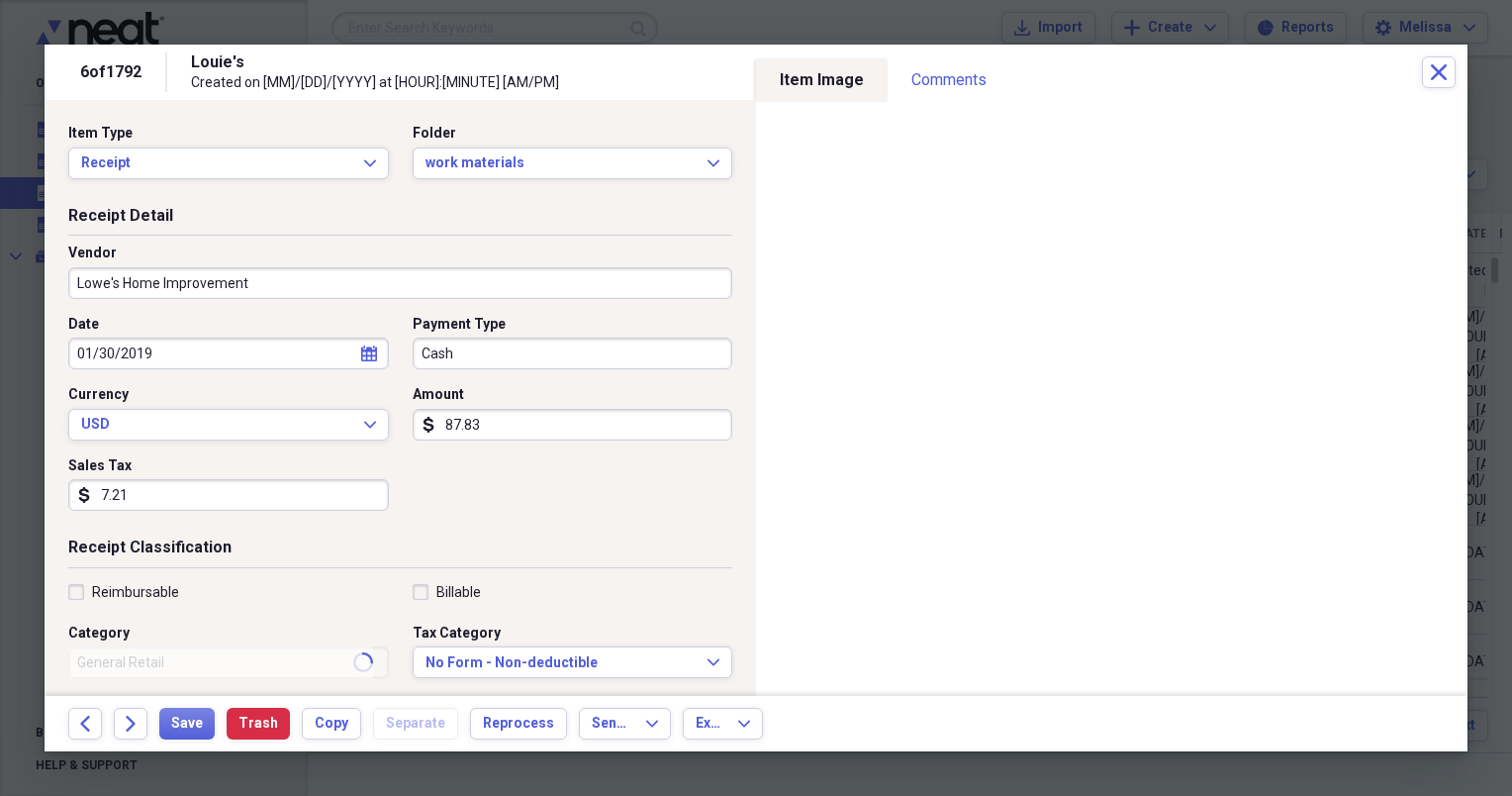 type on "materials" 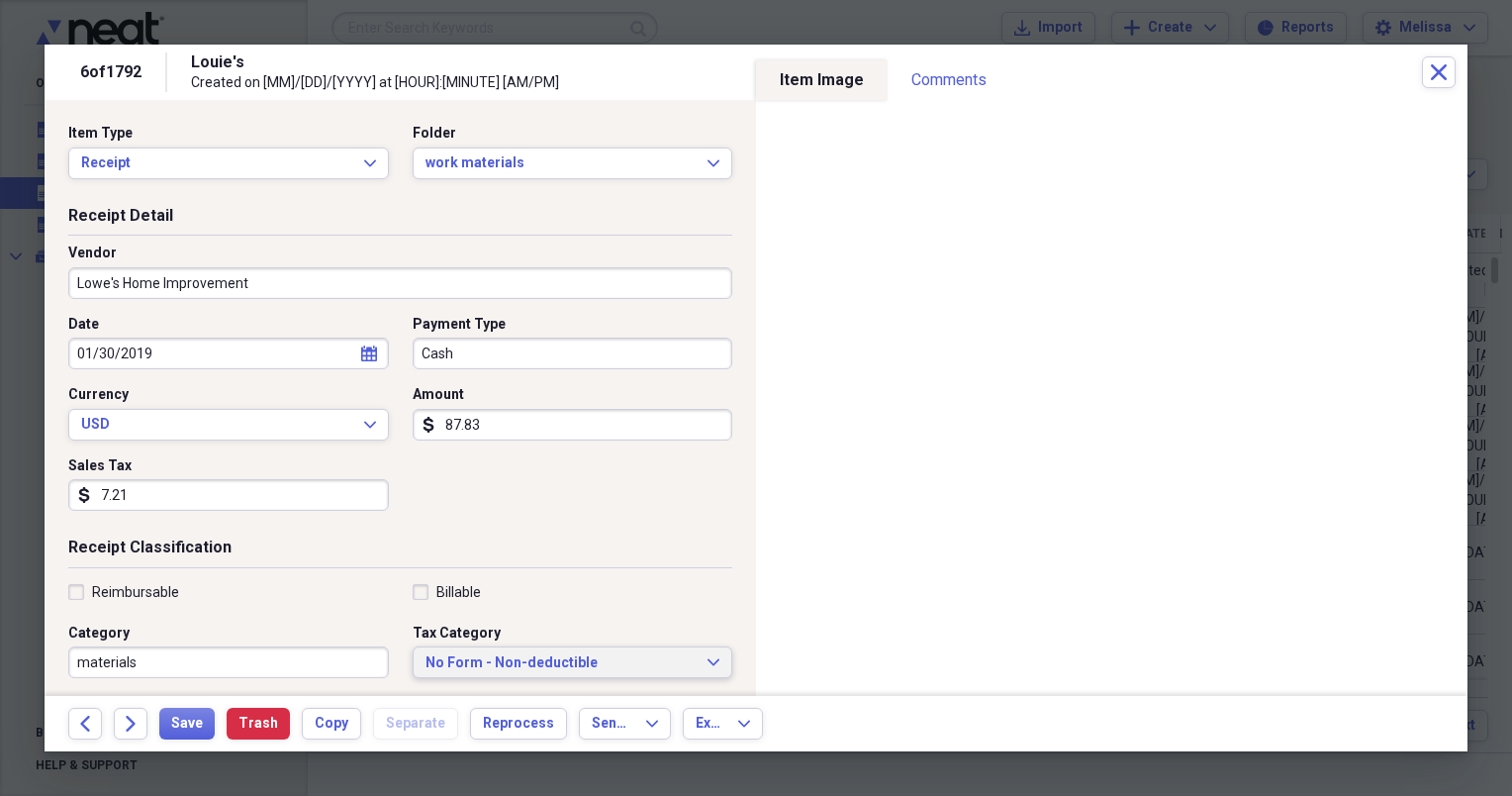 click on "No Form - Non-deductible" at bounding box center [561, 663] 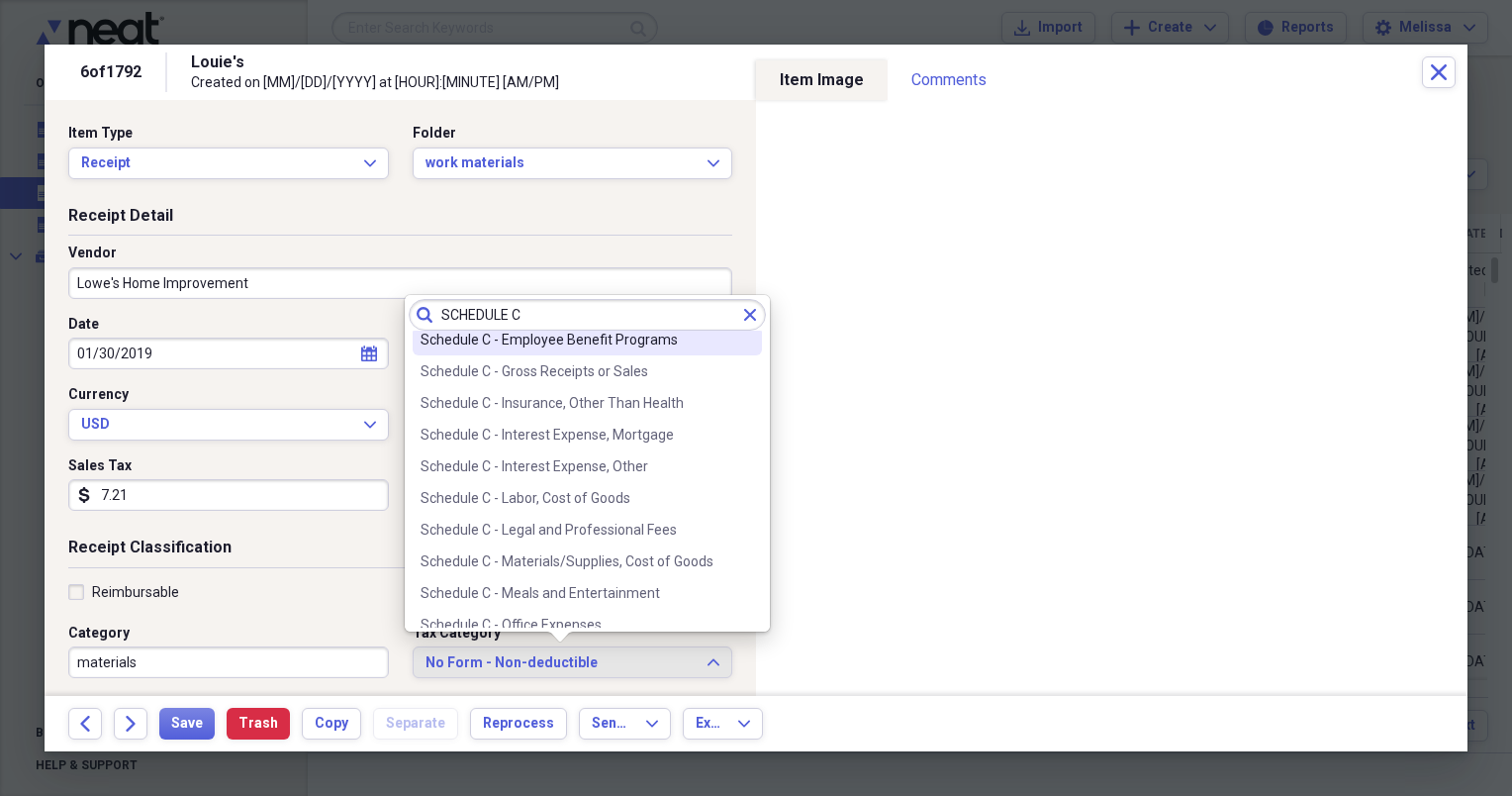 scroll, scrollTop: 238, scrollLeft: 0, axis: vertical 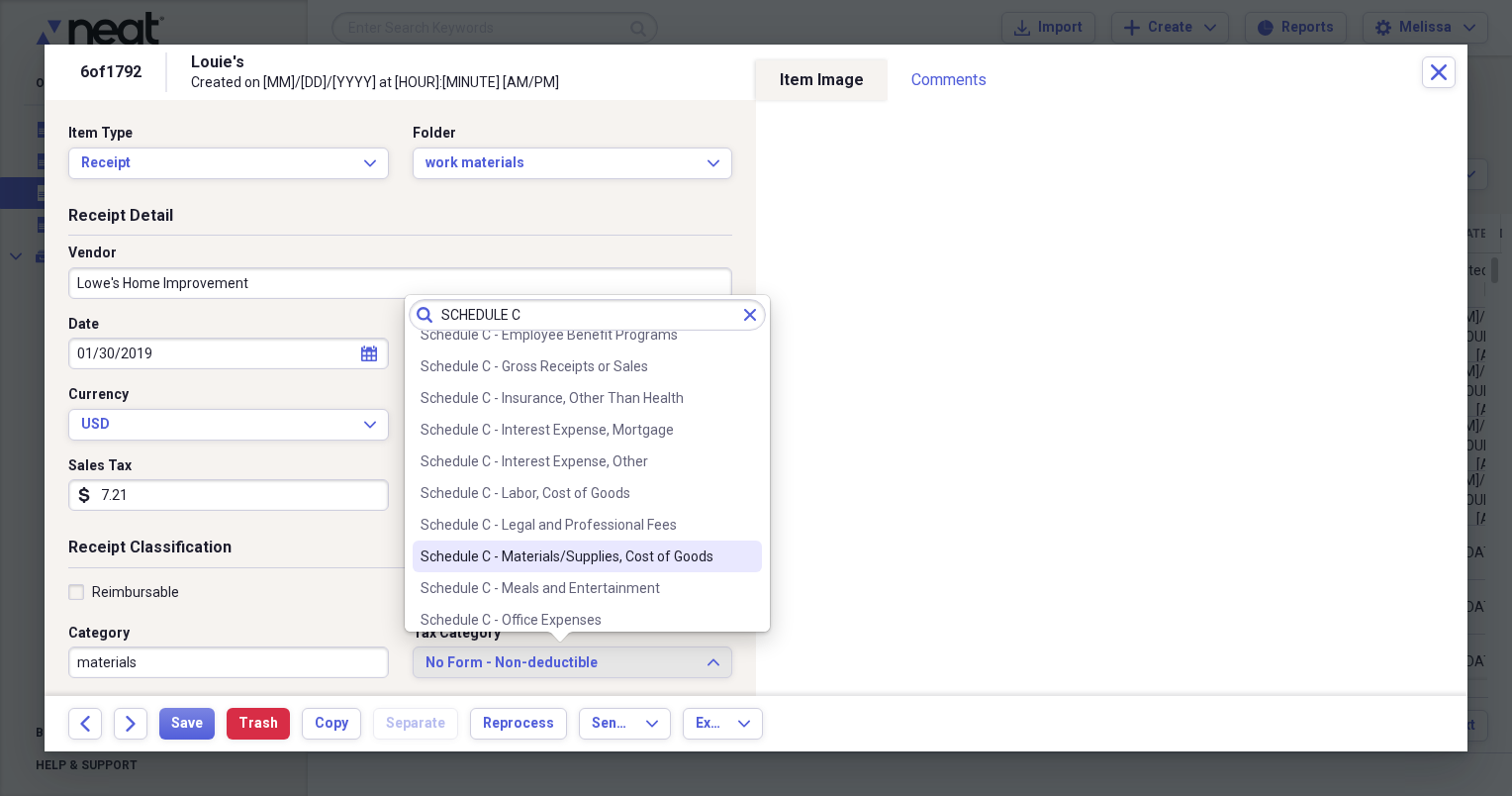 type on "SCHEDULE C" 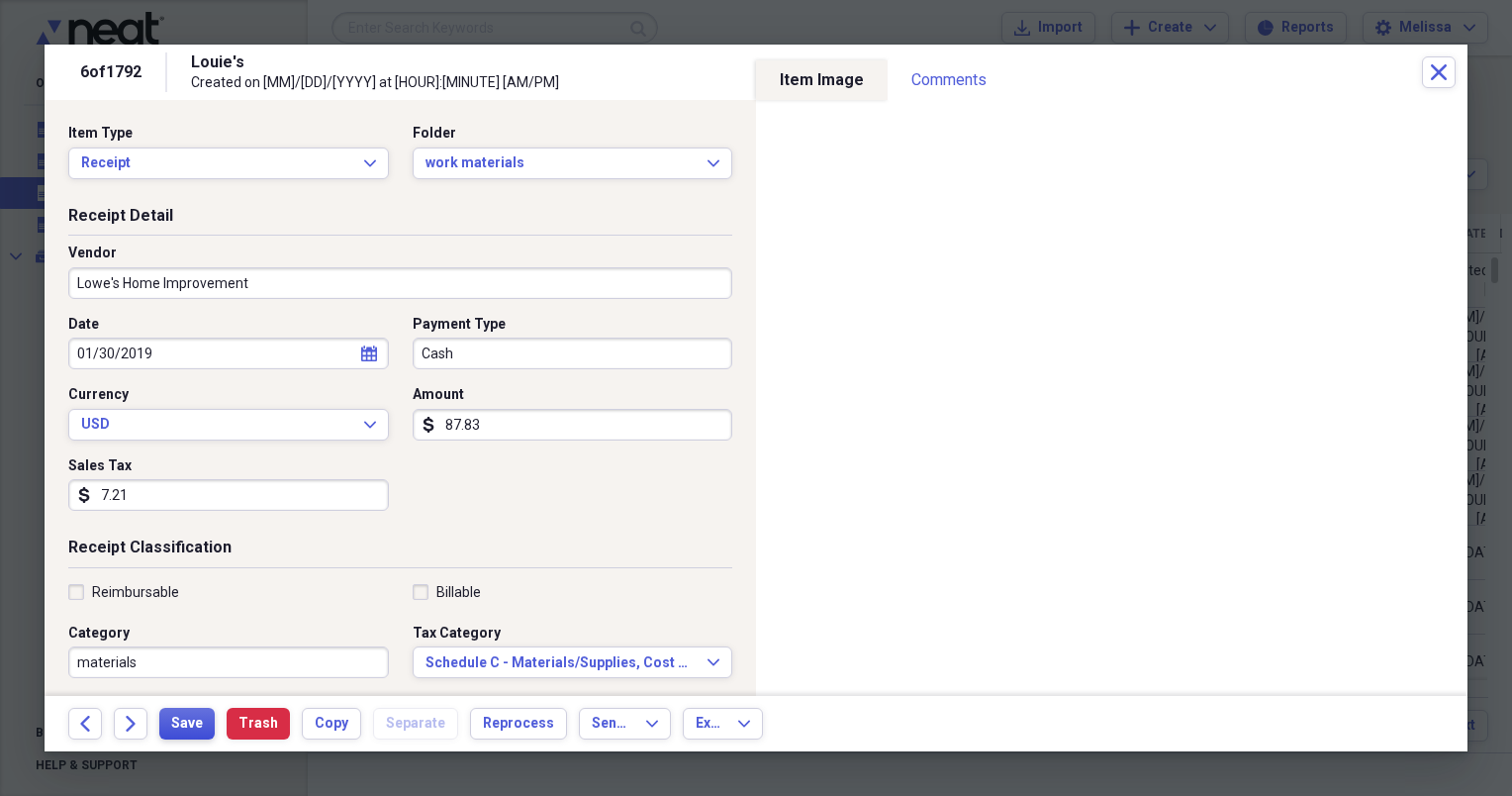 click on "Save" at bounding box center [187, 724] 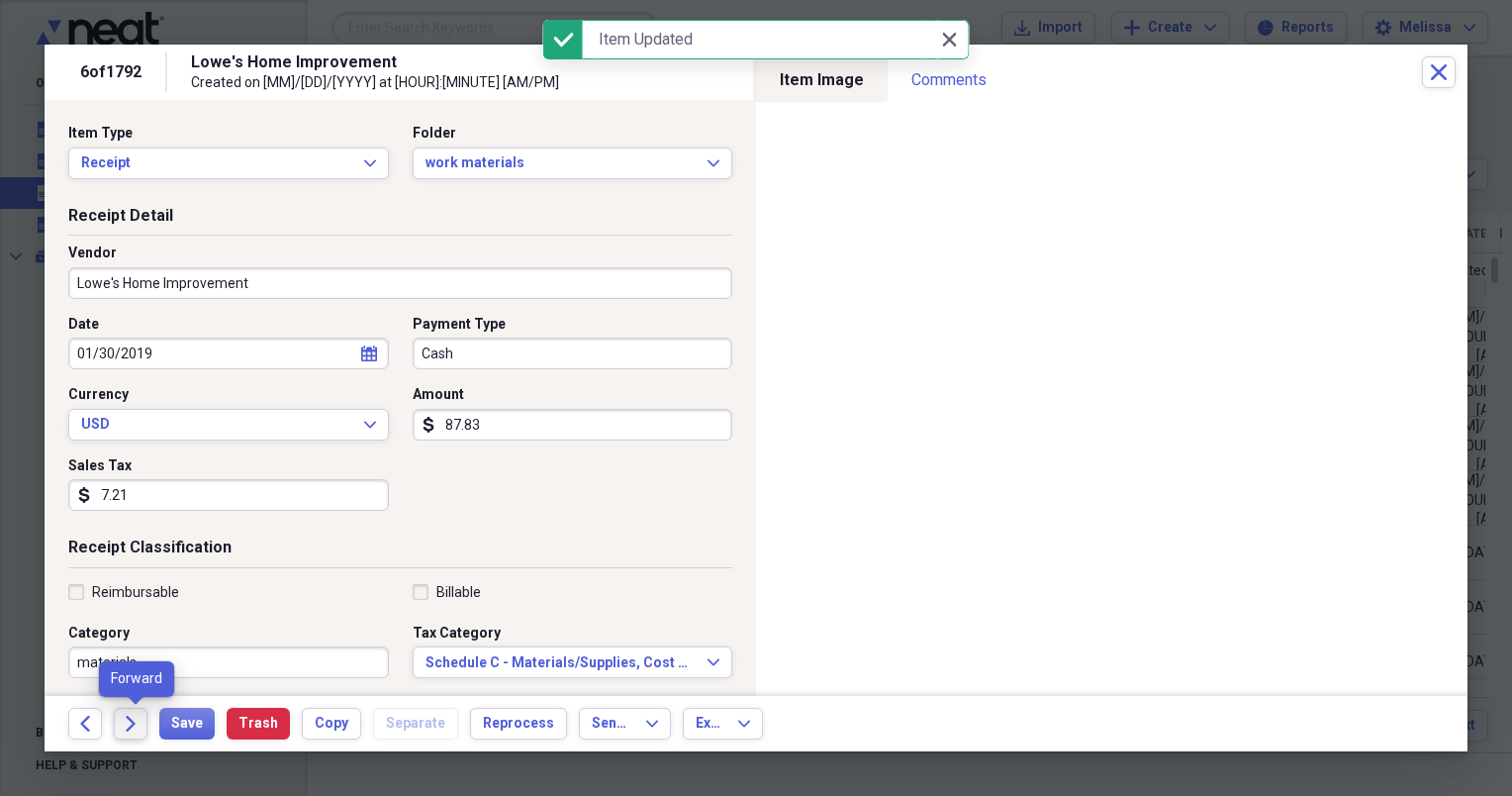 click 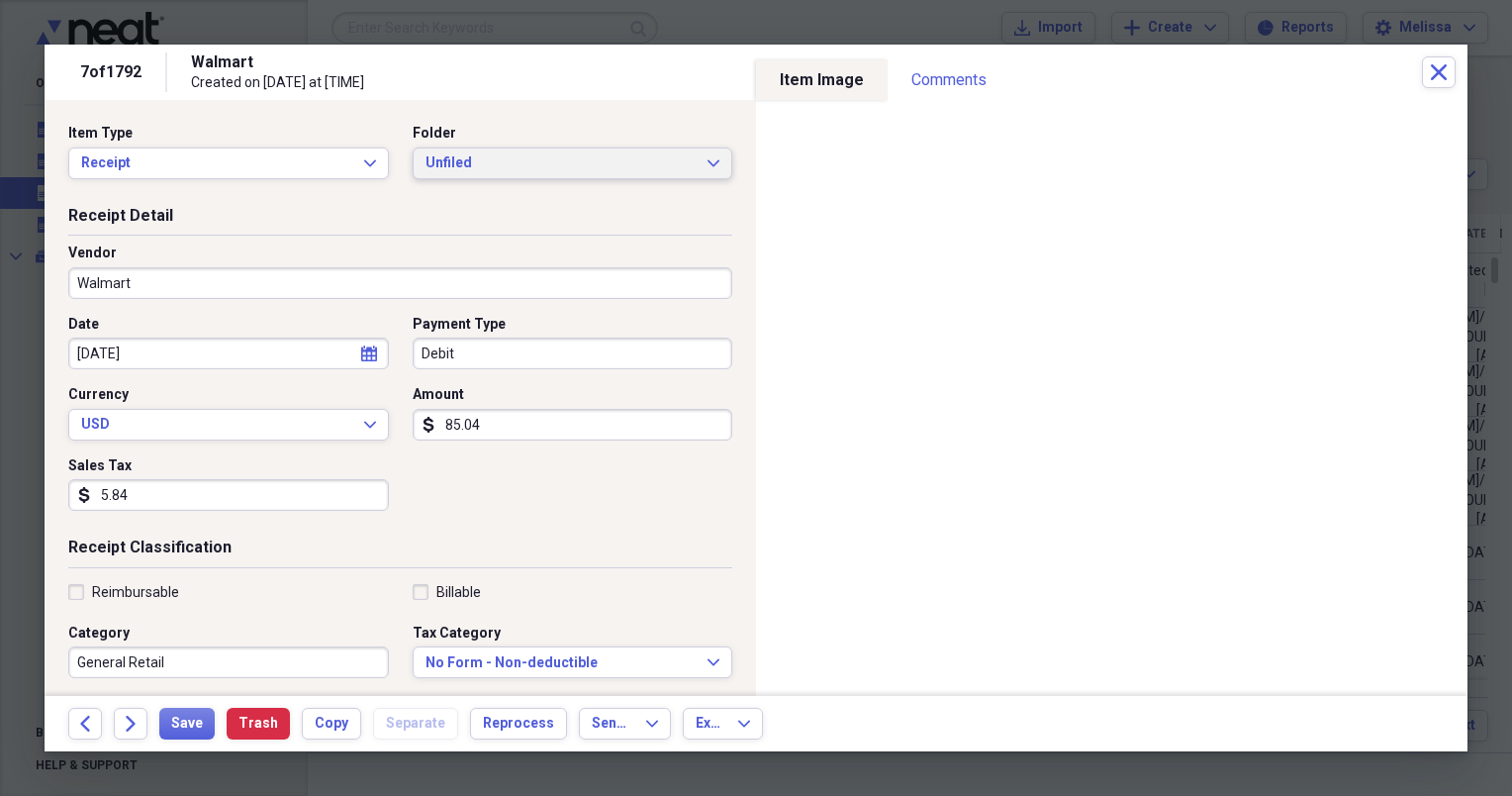 click on "Unfiled Expand" at bounding box center (573, 163) 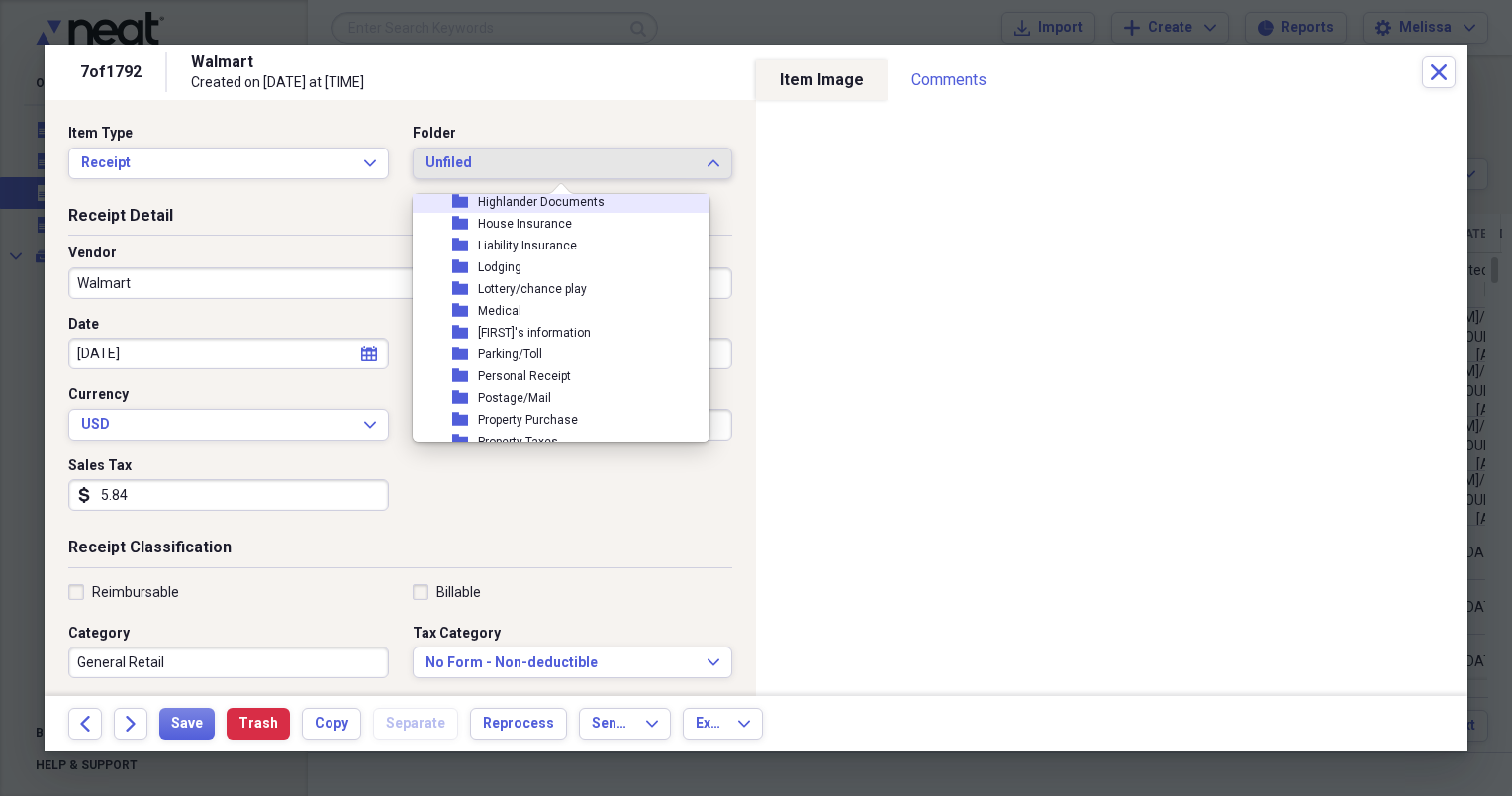 scroll, scrollTop: 238, scrollLeft: 0, axis: vertical 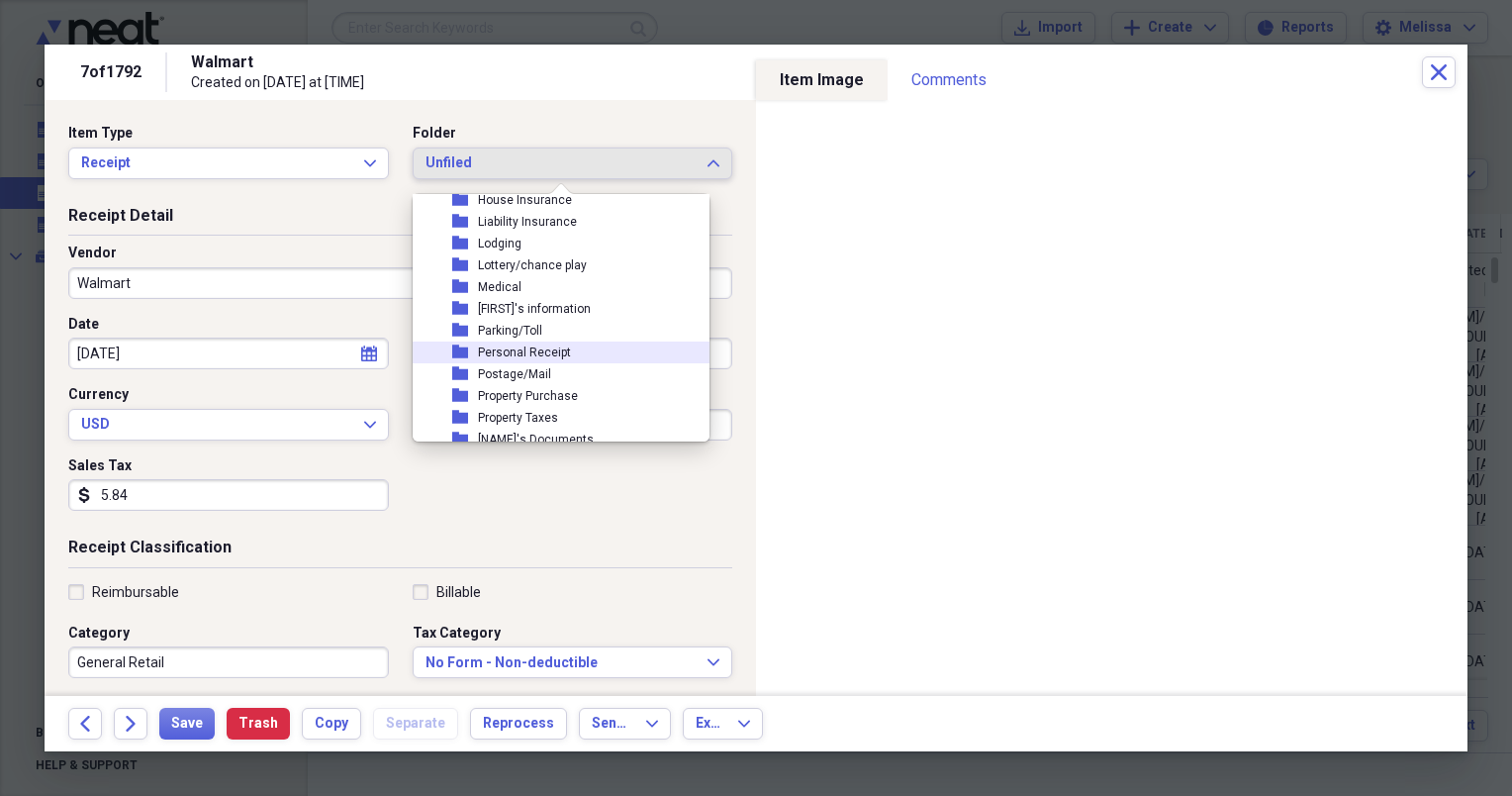 click on "folder Personal Receipt" at bounding box center [553, 352] 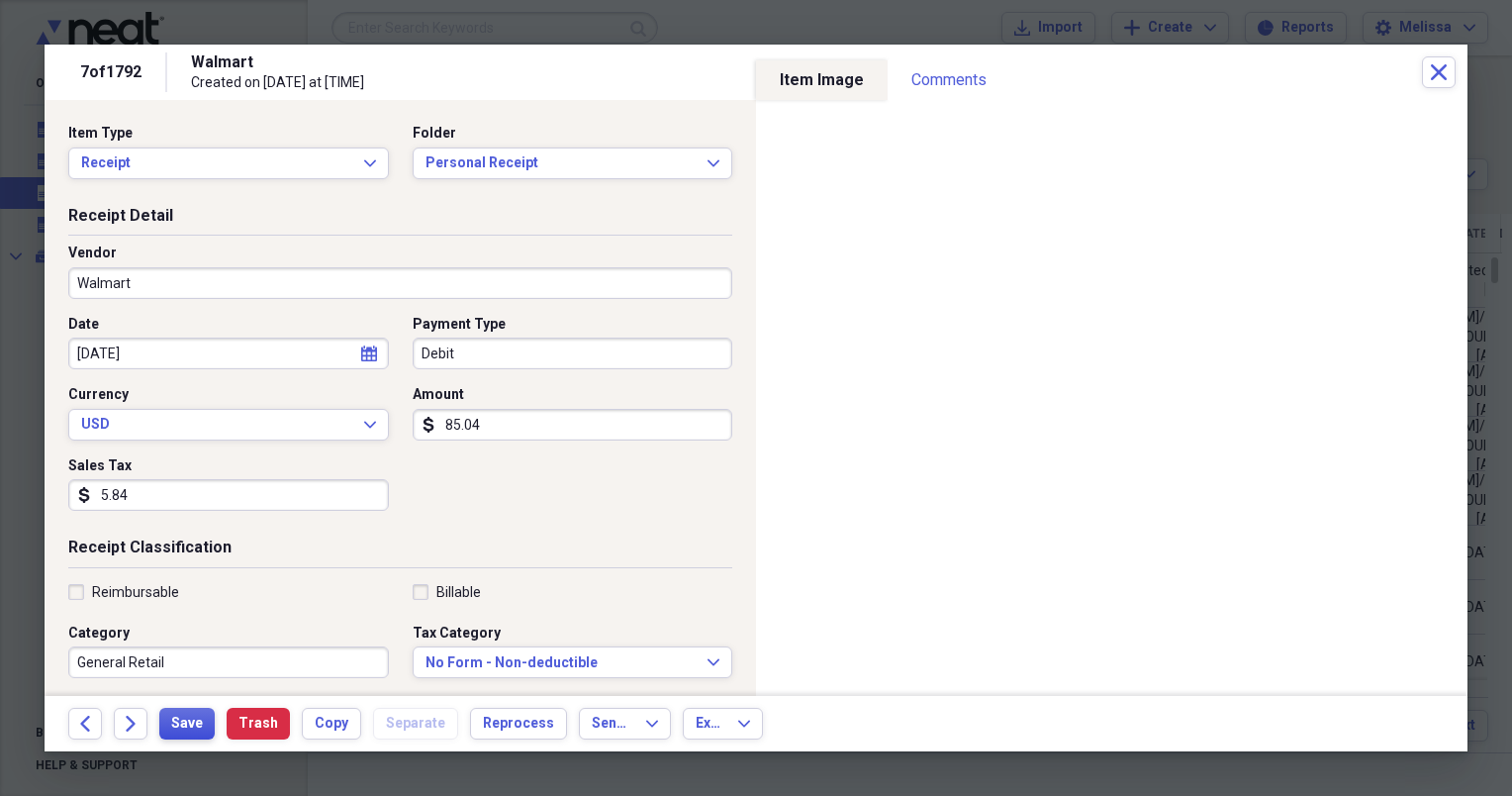 click on "Save" at bounding box center (187, 724) 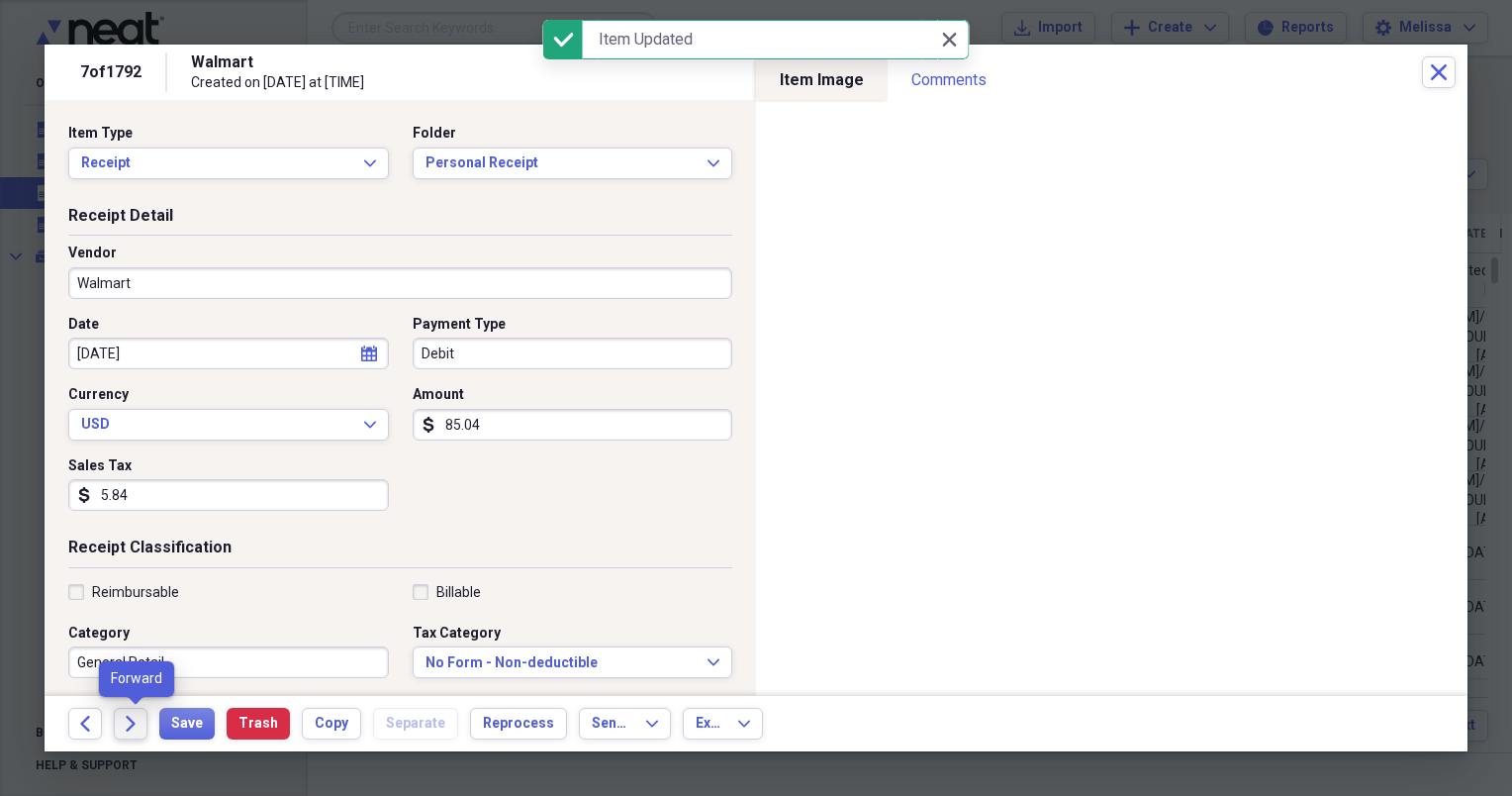 click on "Forward" 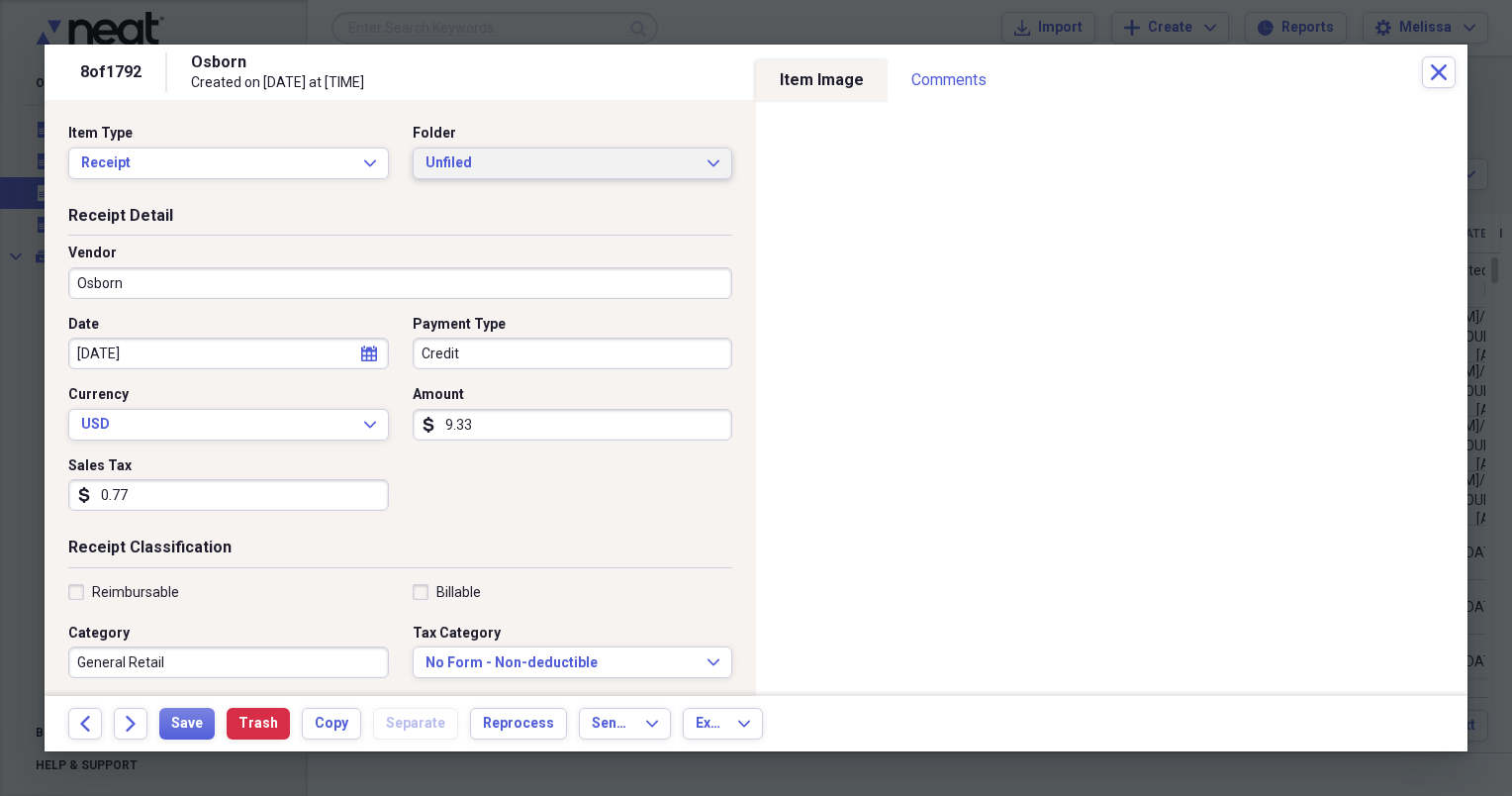 click on "Expand" 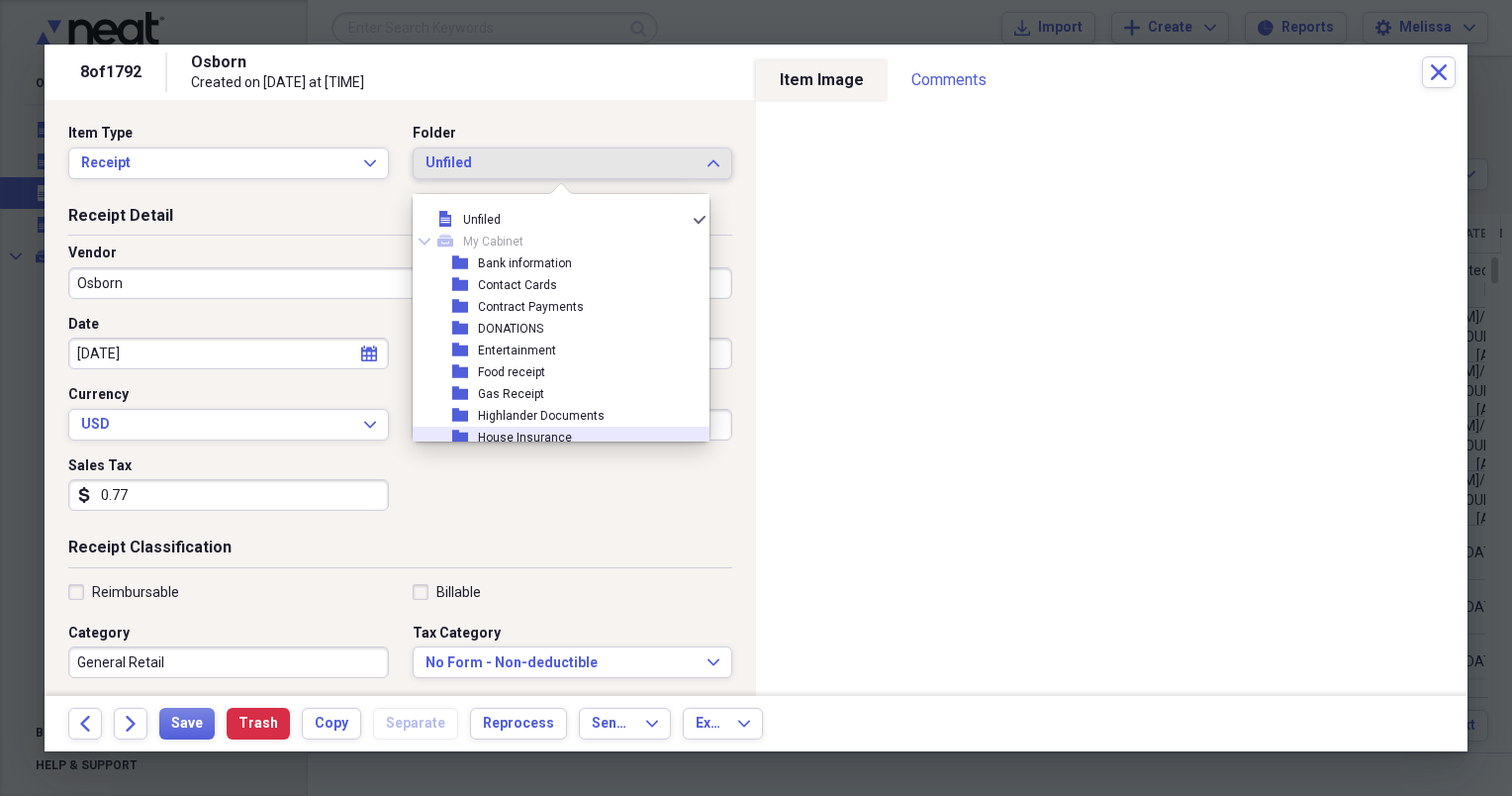 click on "folder House Insurance" at bounding box center (553, 438) 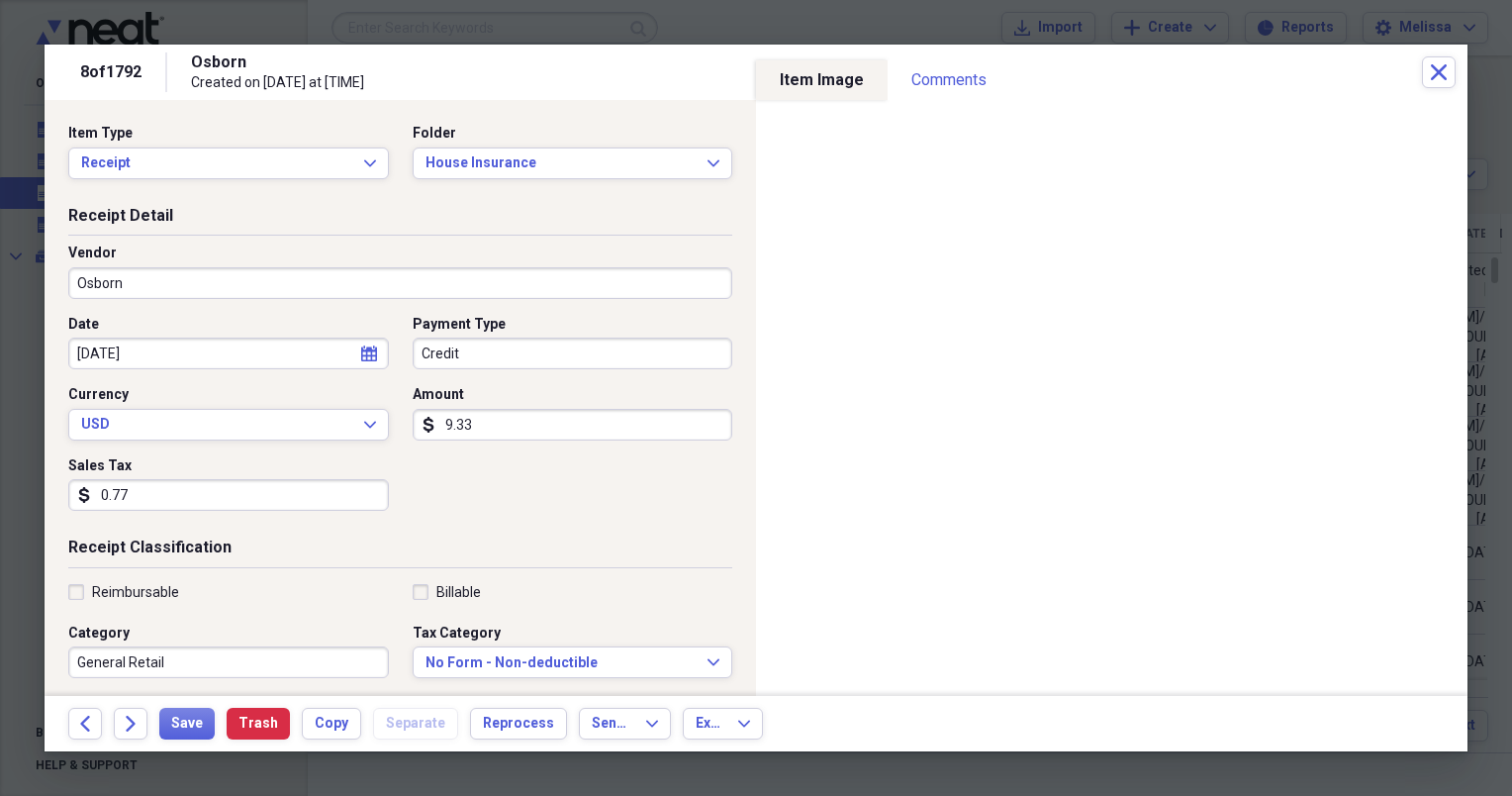drag, startPoint x: 693, startPoint y: 430, endPoint x: 700, endPoint y: 182, distance: 248.09877 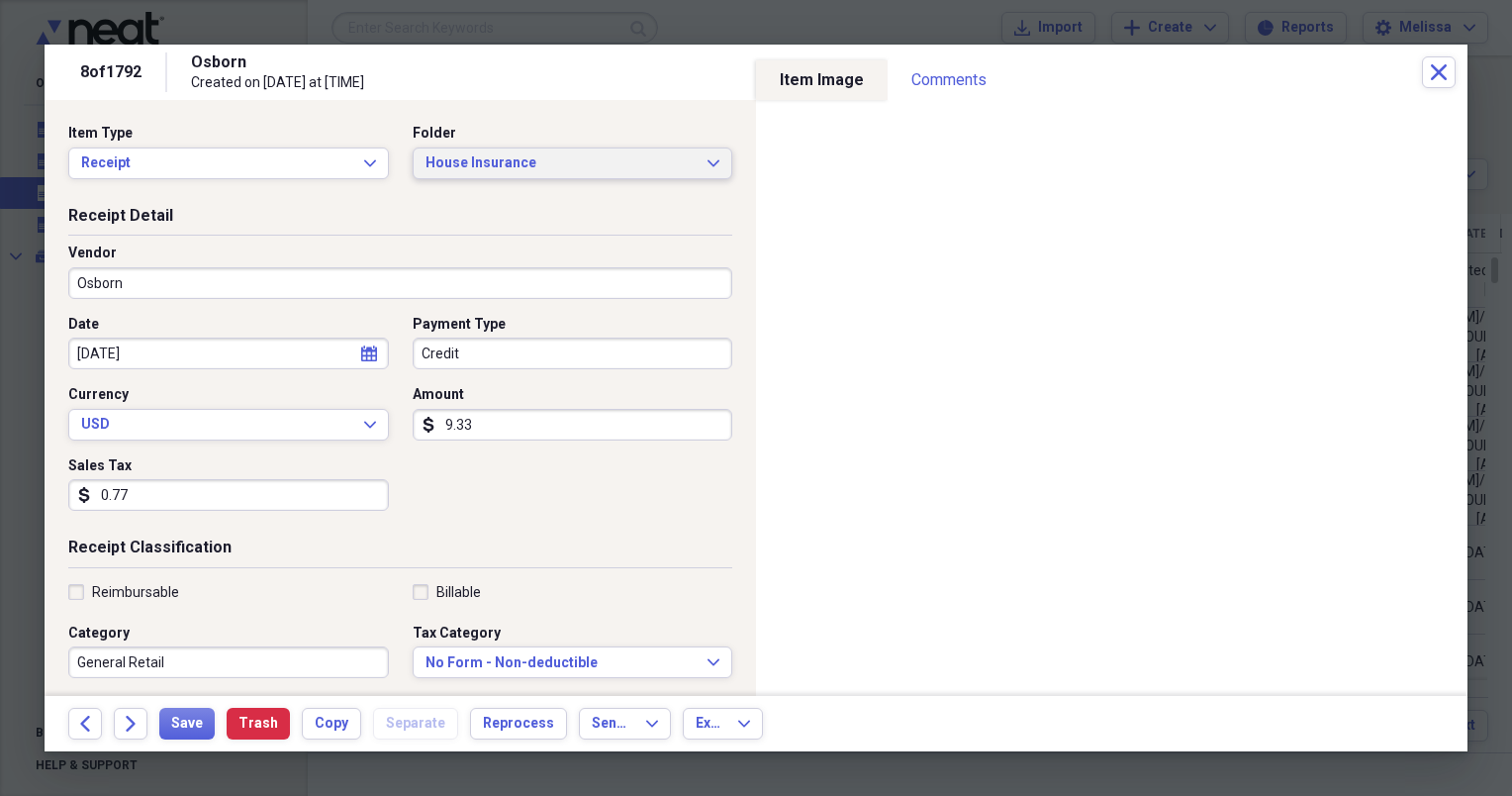 click on "Expand" 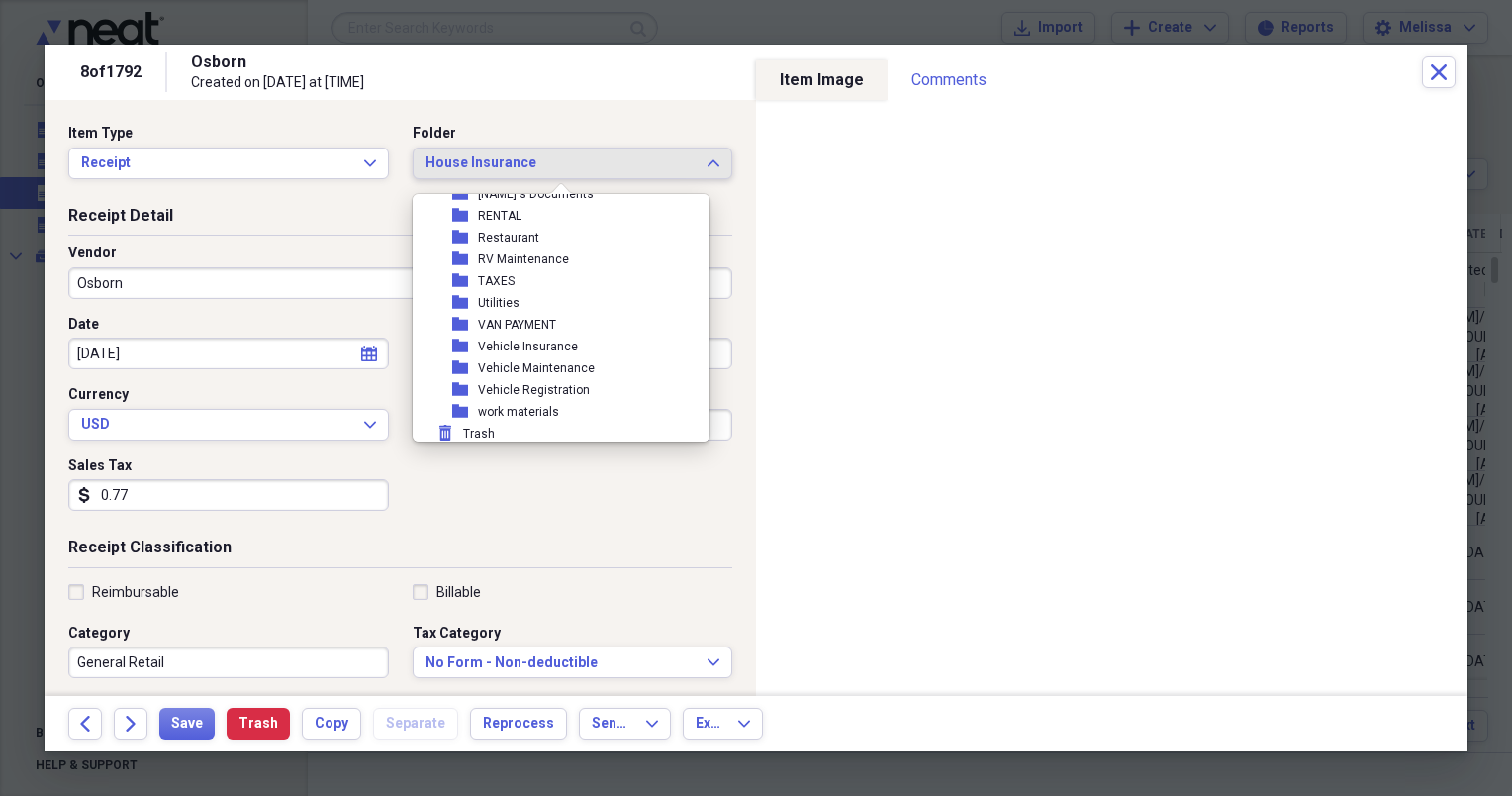 scroll, scrollTop: 485, scrollLeft: 0, axis: vertical 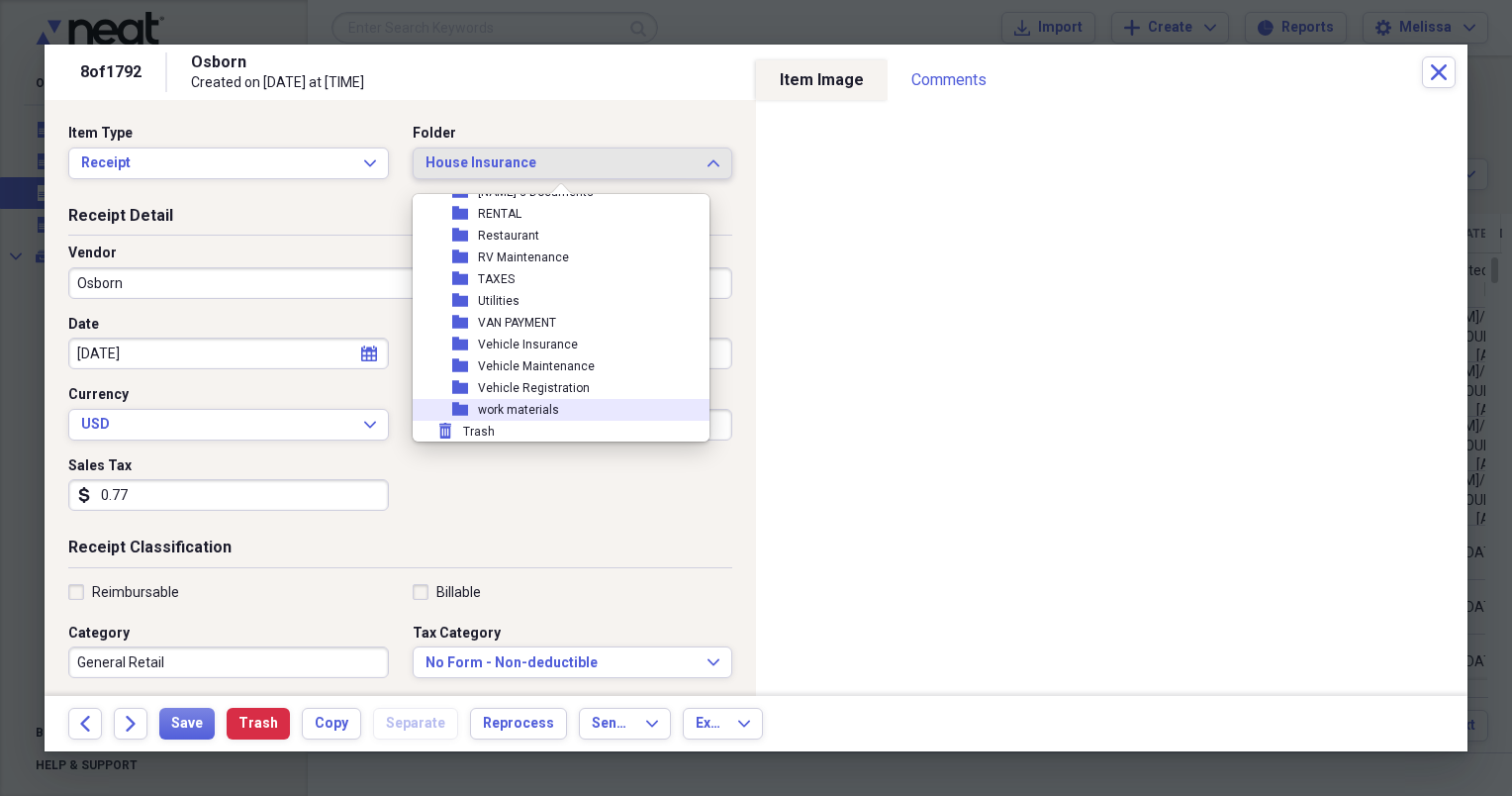 click on "folder work materials" at bounding box center [553, 410] 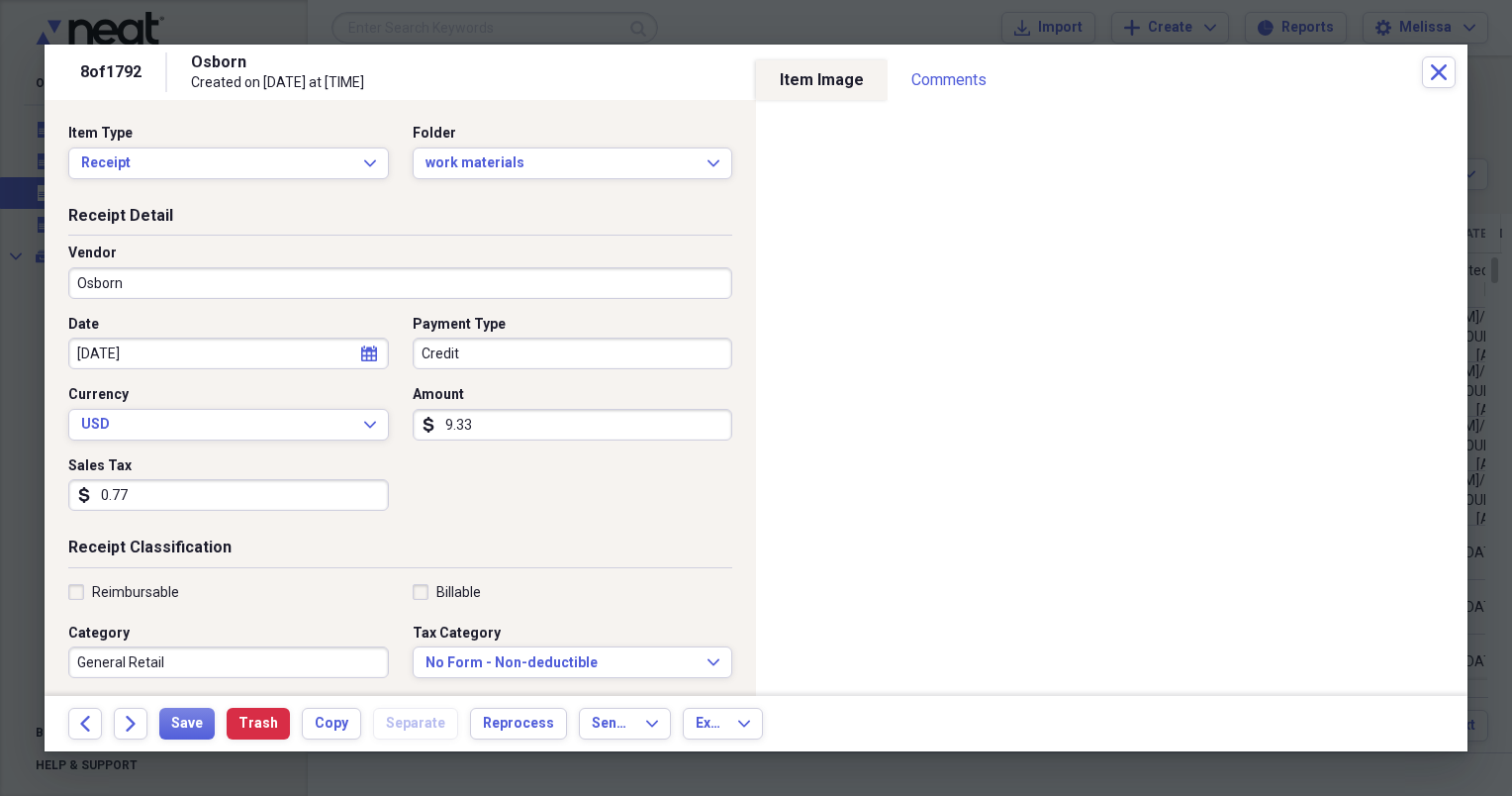 click on "Osborn" at bounding box center (400, 283) 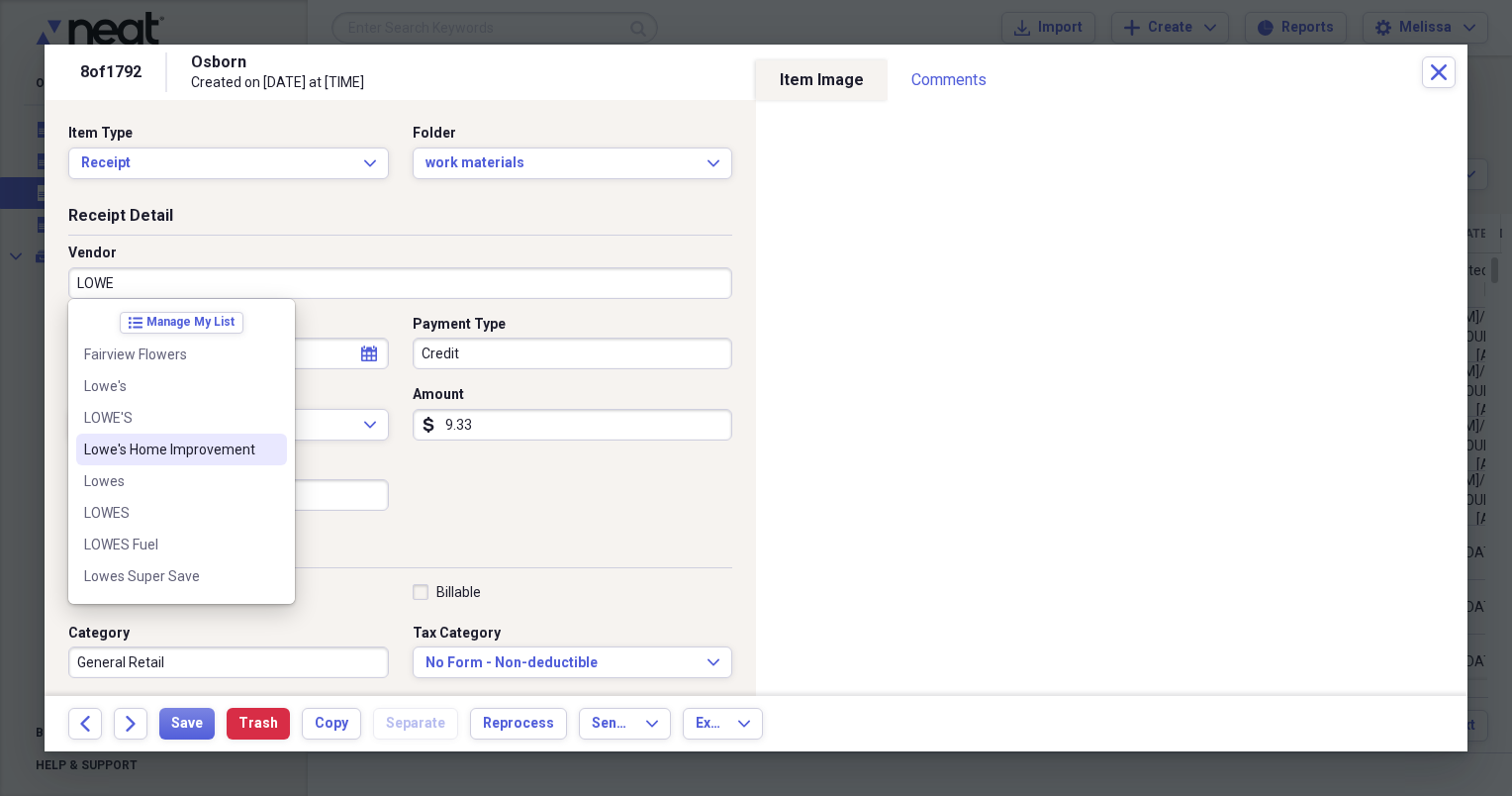 click on "Lowe's Home Improvement" at bounding box center [169, 449] 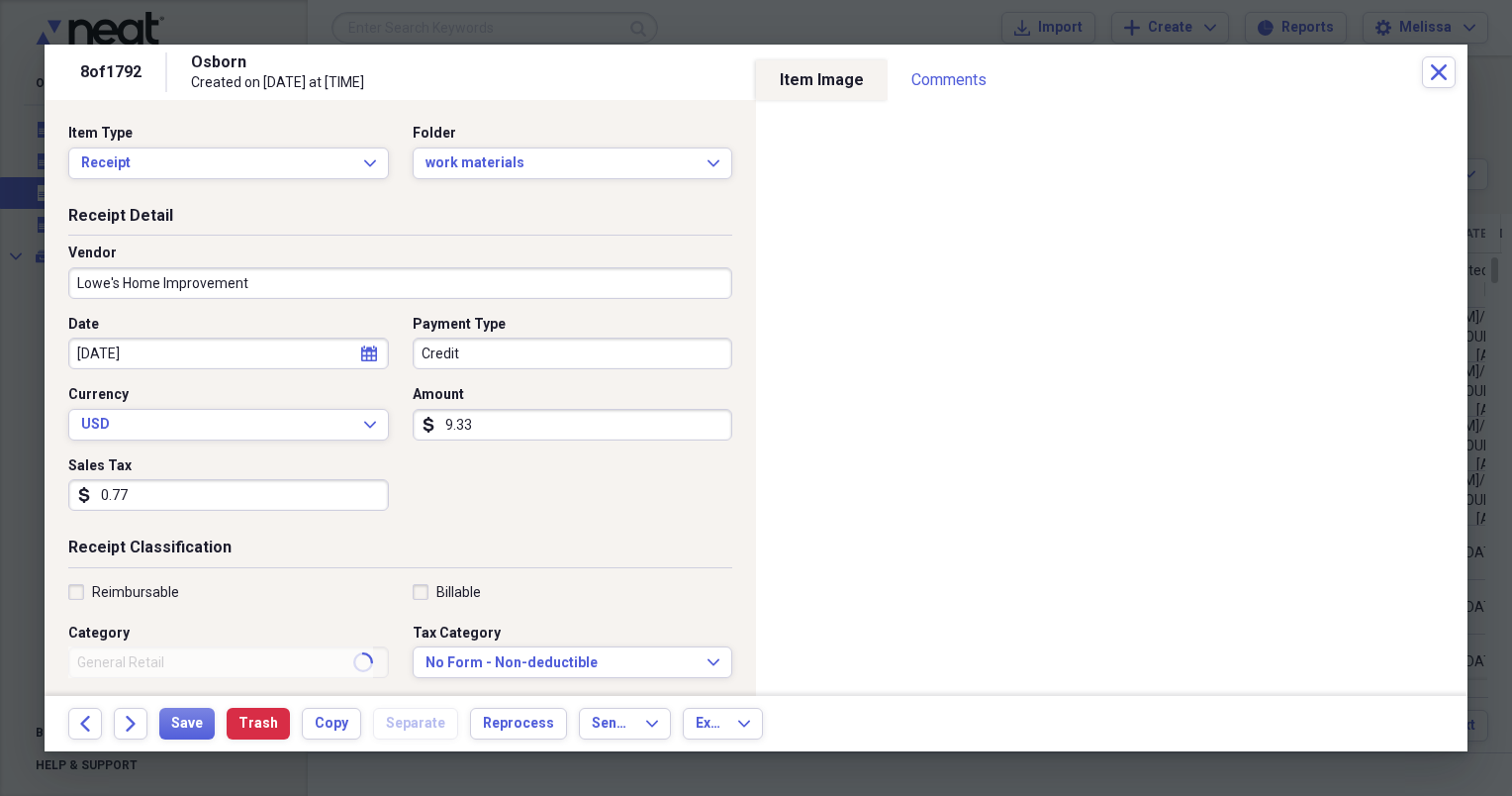 type on "materials" 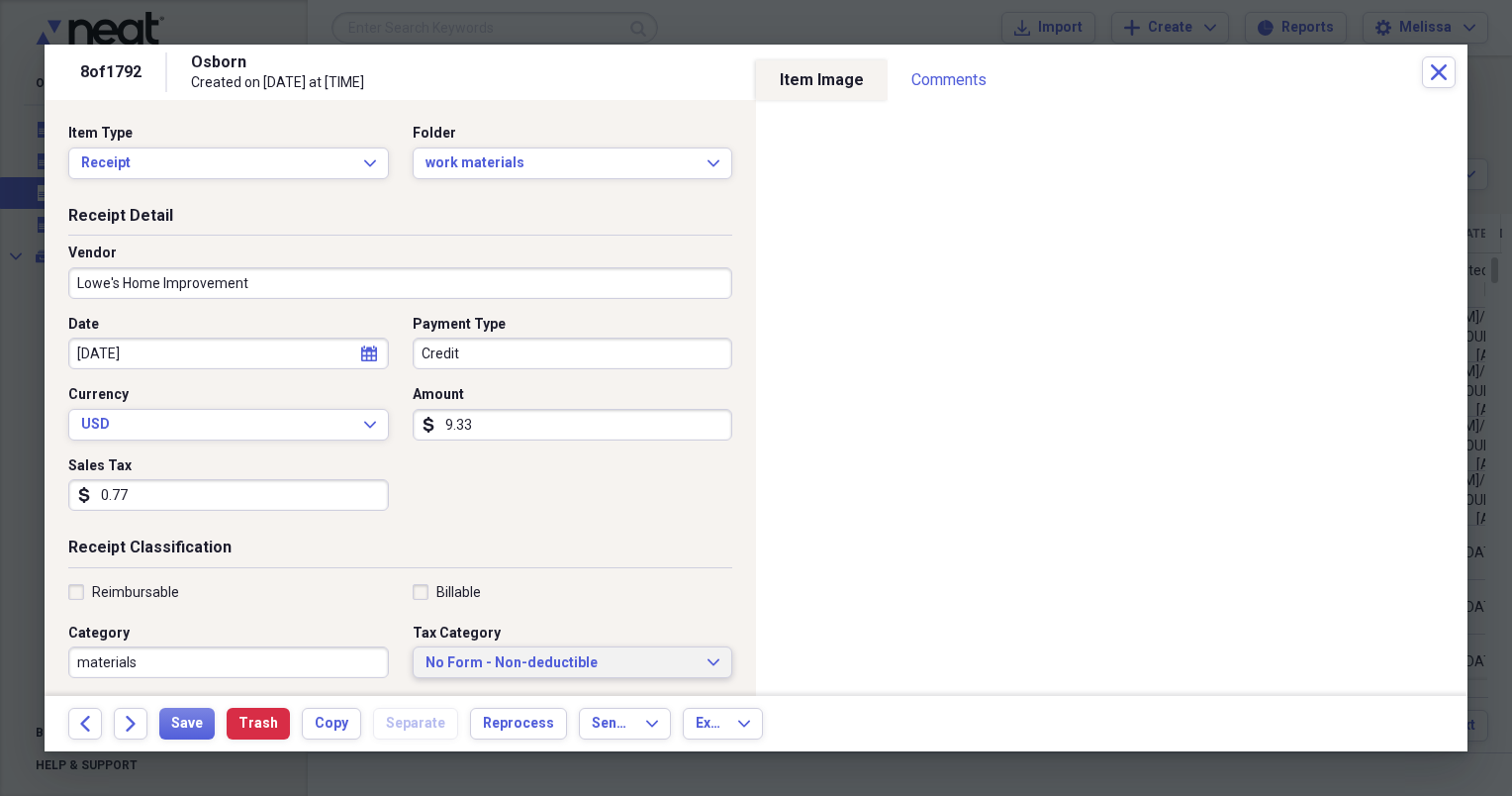 click on "No Form - Non-deductible" at bounding box center (561, 663) 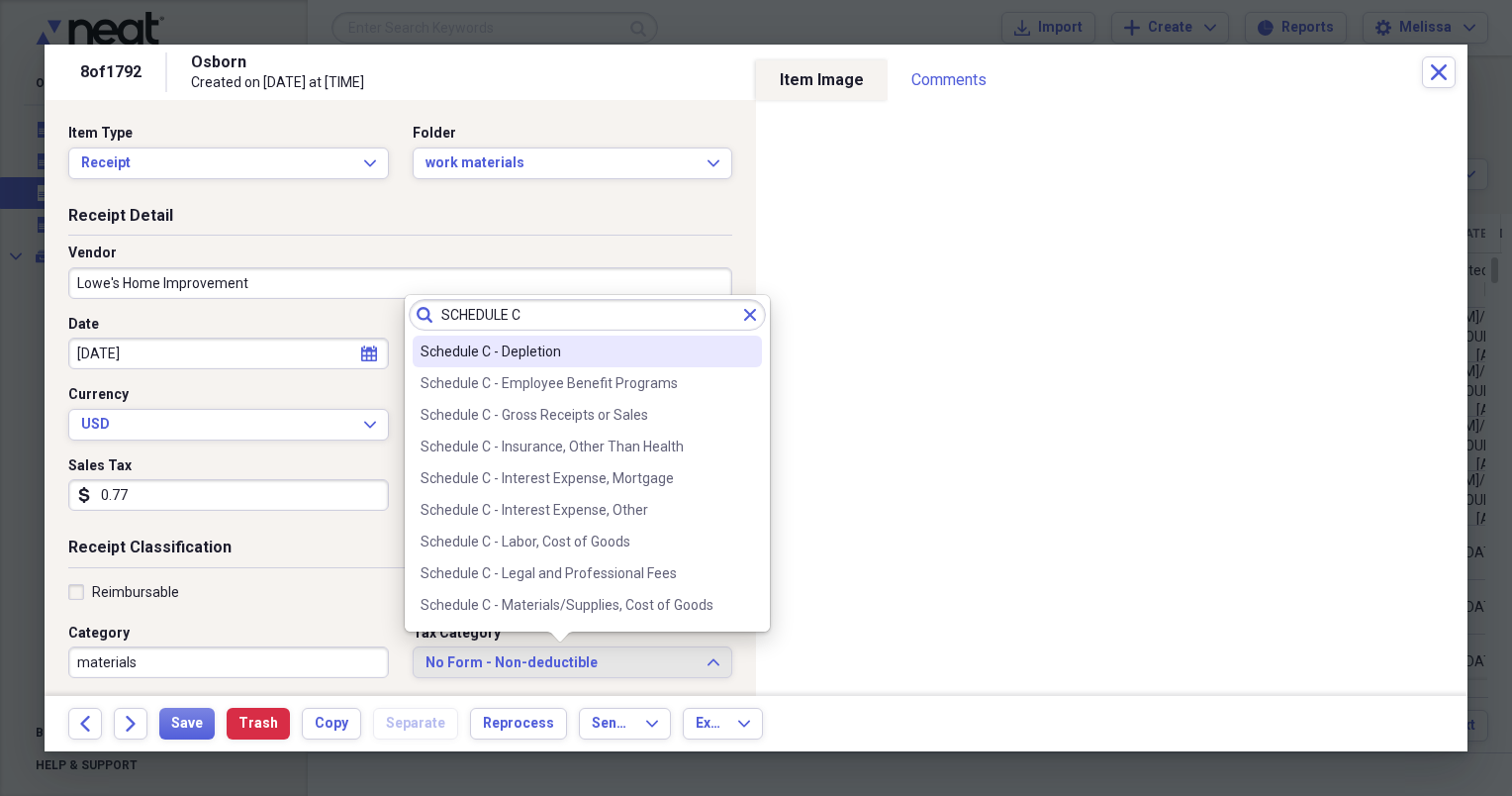 scroll, scrollTop: 198, scrollLeft: 0, axis: vertical 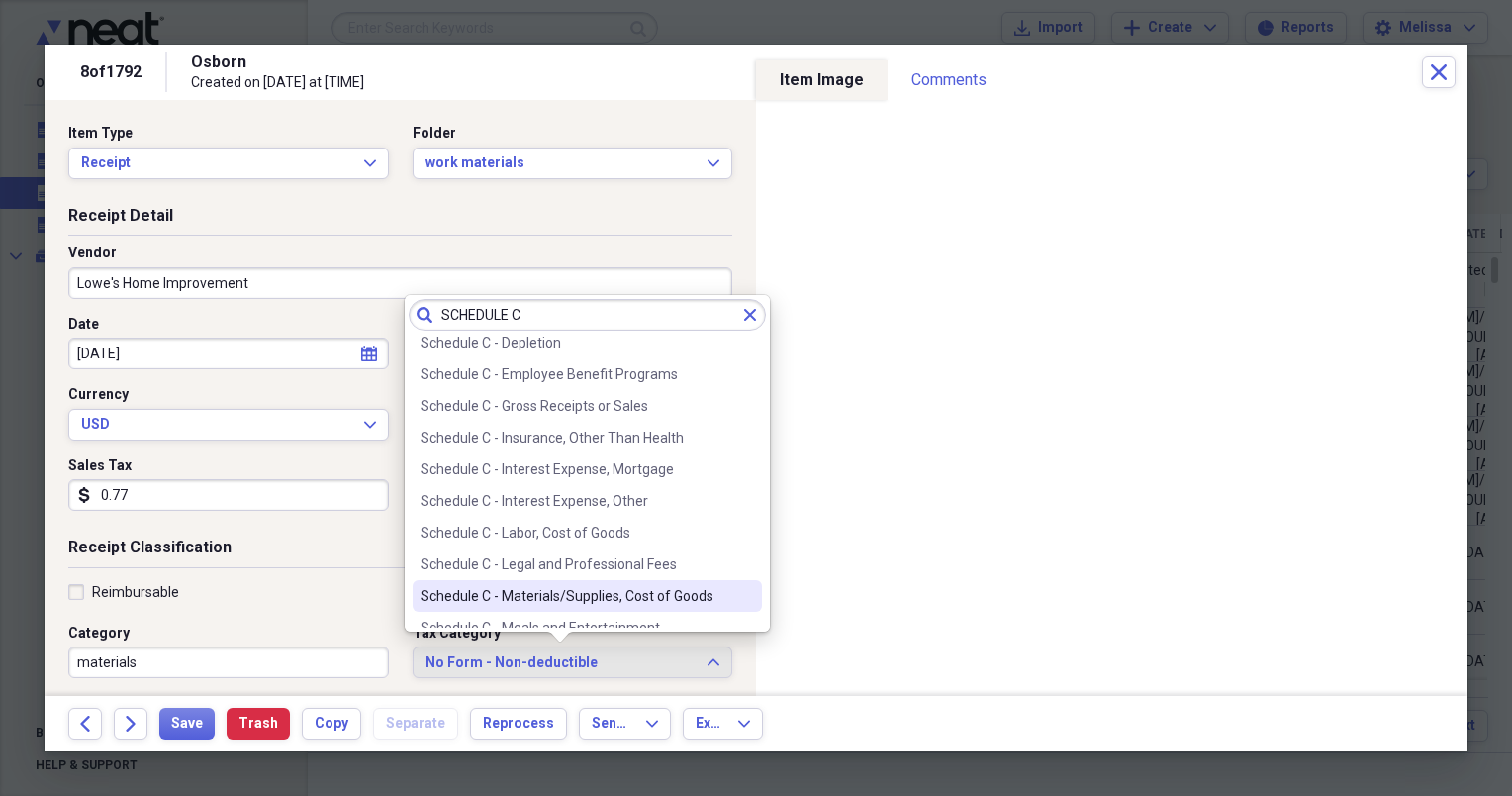 type on "SCHEDULE C" 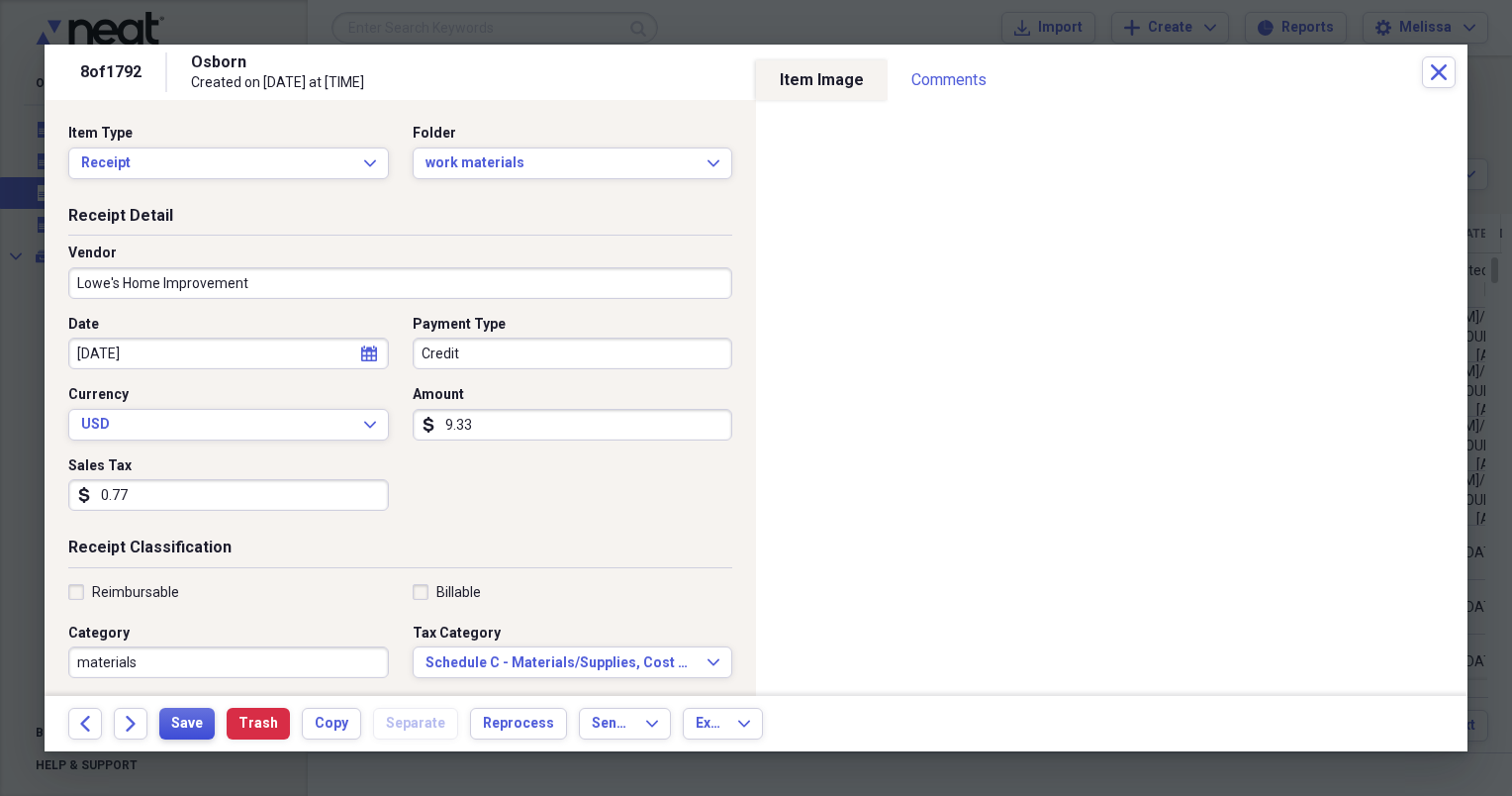 click on "Save" at bounding box center (187, 724) 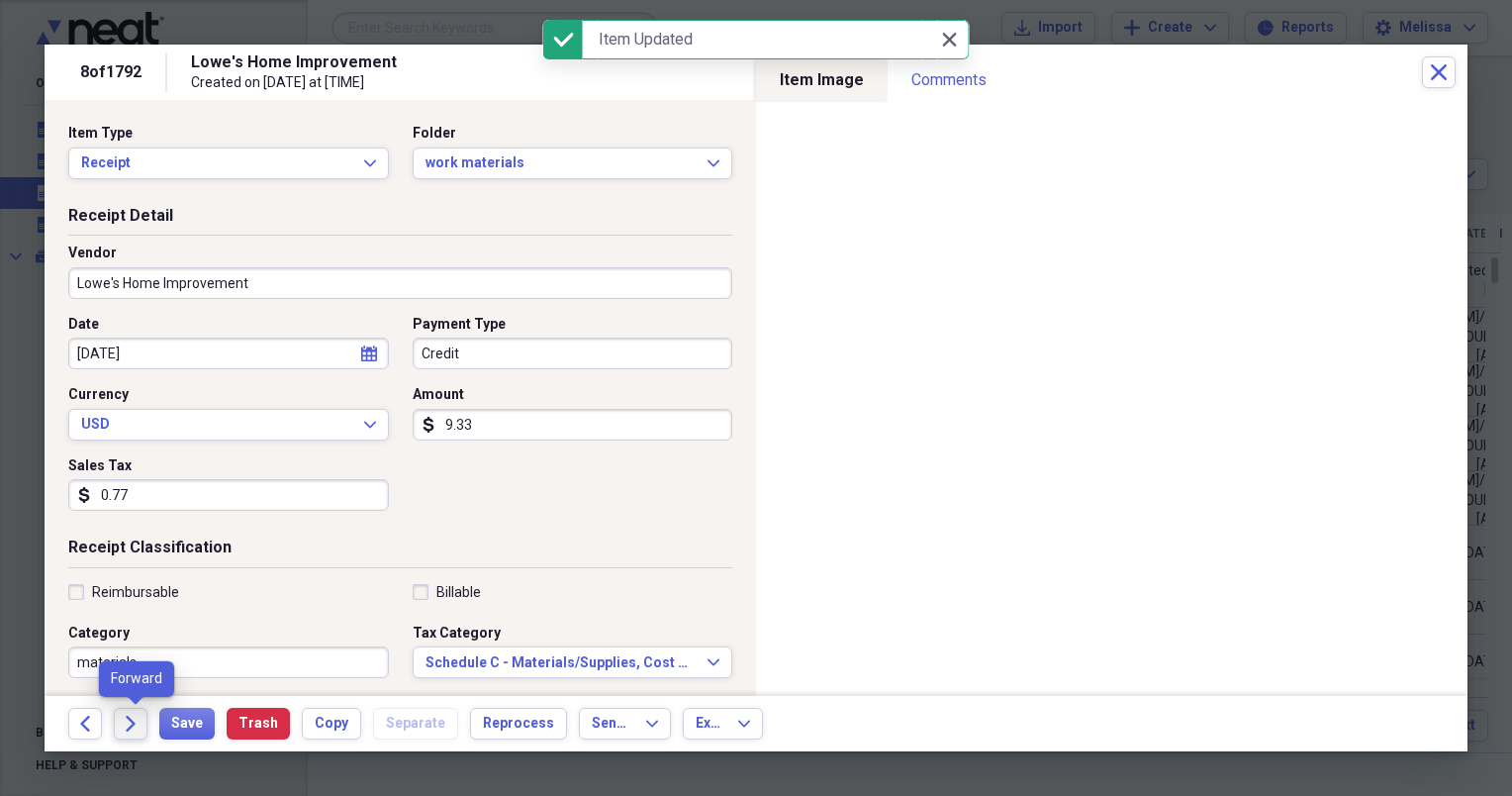 click on "Forward" 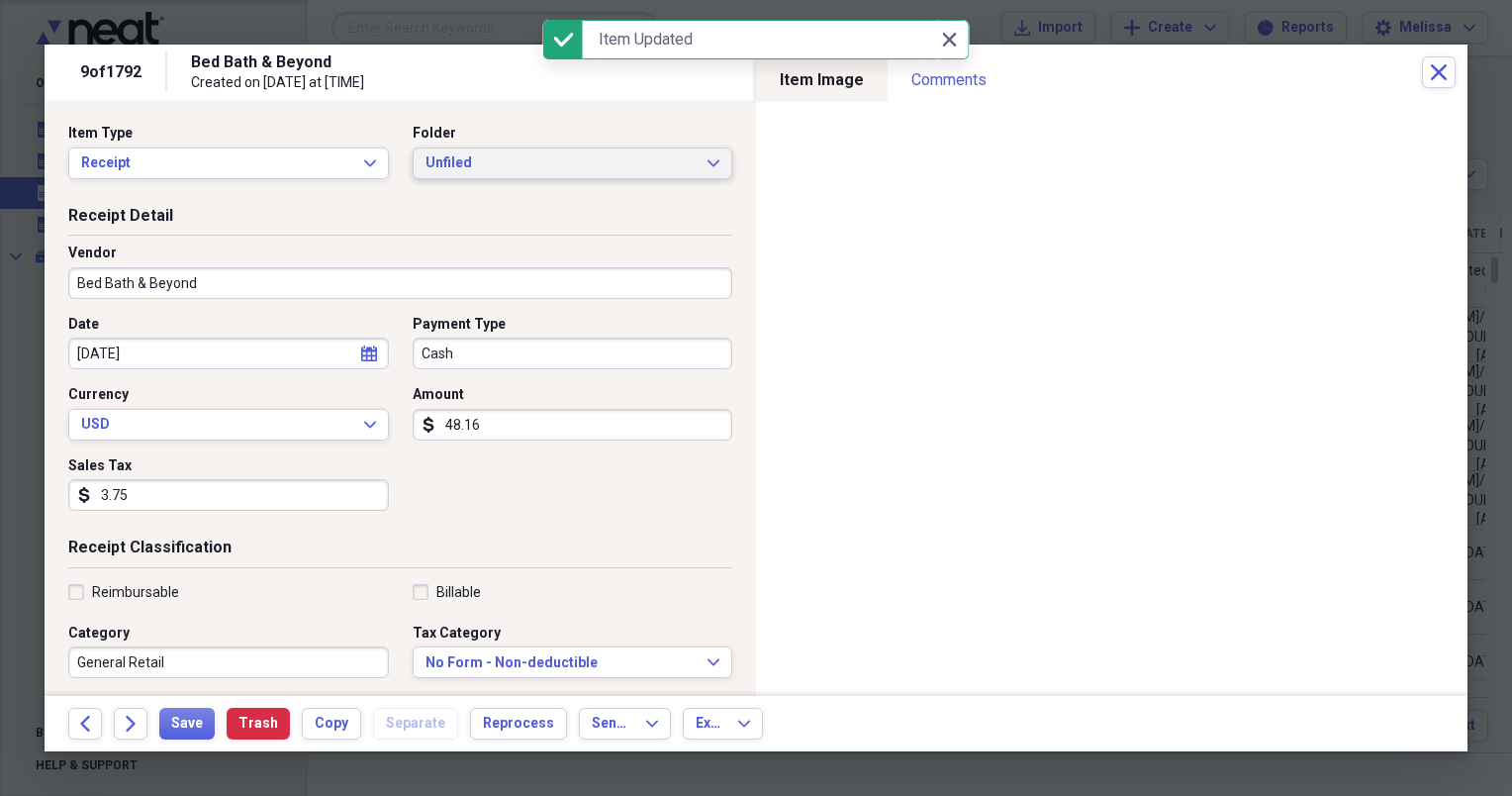 click on "Unfiled Expand" at bounding box center [573, 163] 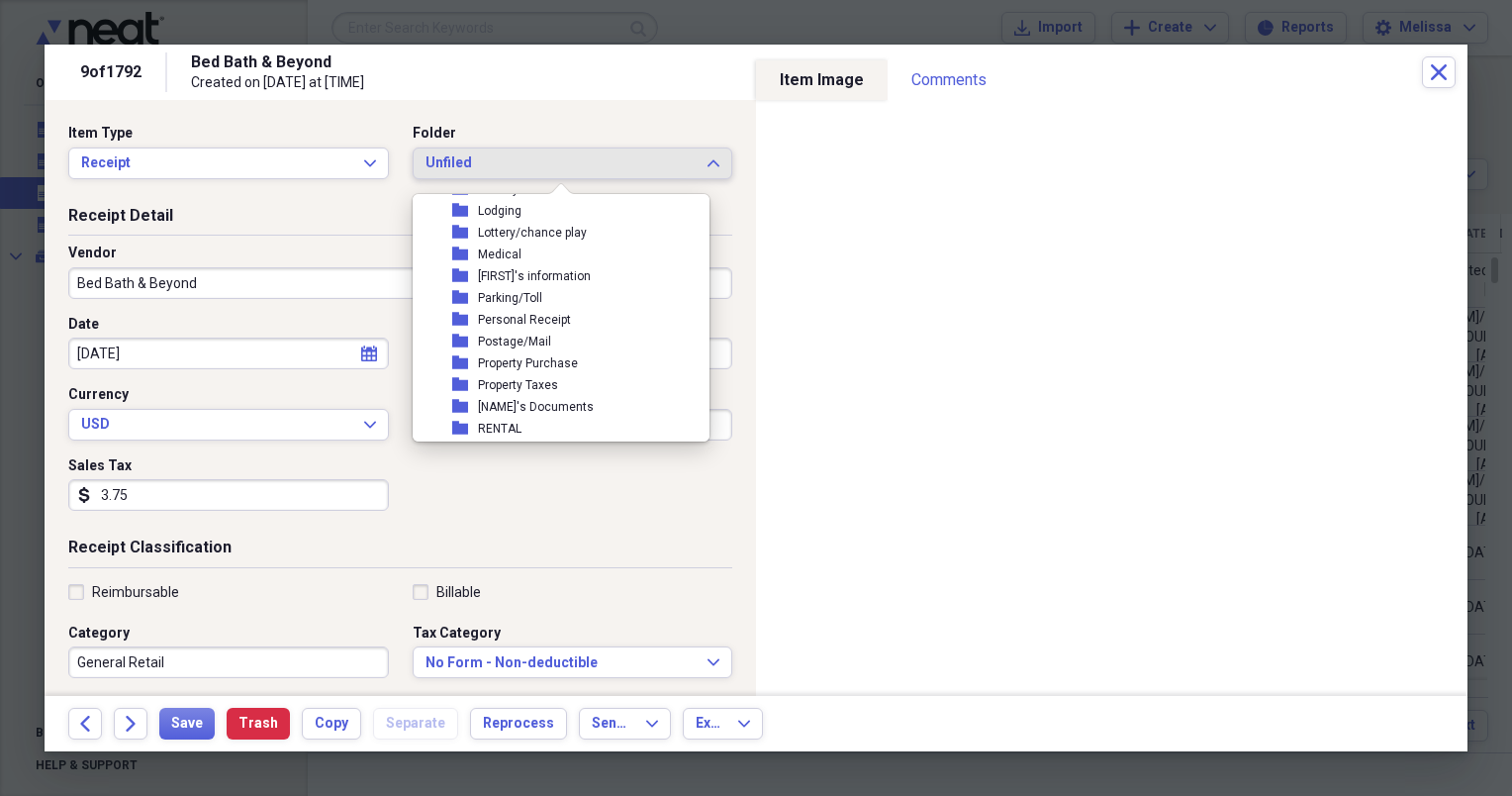 scroll, scrollTop: 277, scrollLeft: 0, axis: vertical 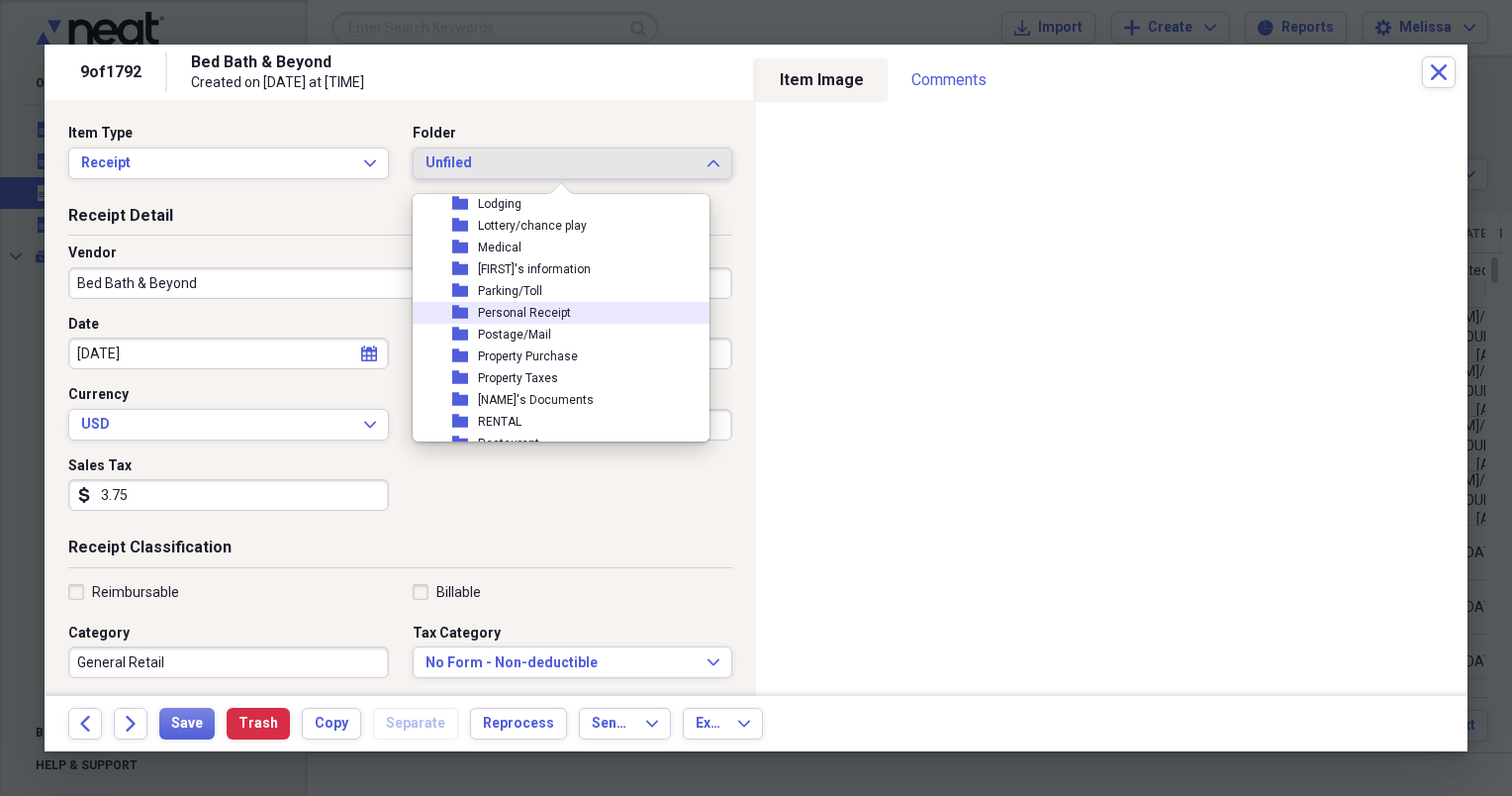 click on "folder Personal Receipt" at bounding box center (553, 313) 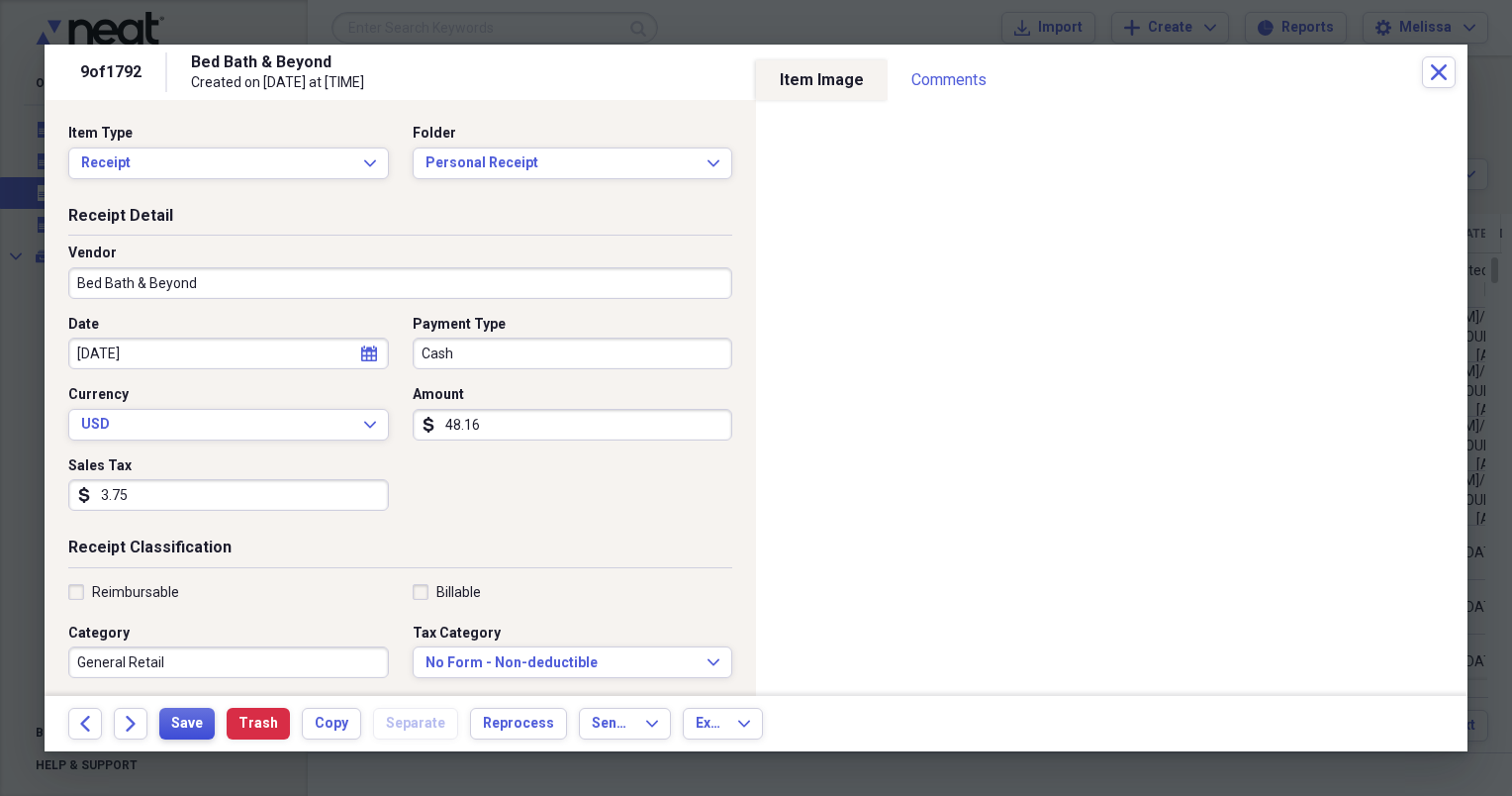 click on "Save" at bounding box center (187, 724) 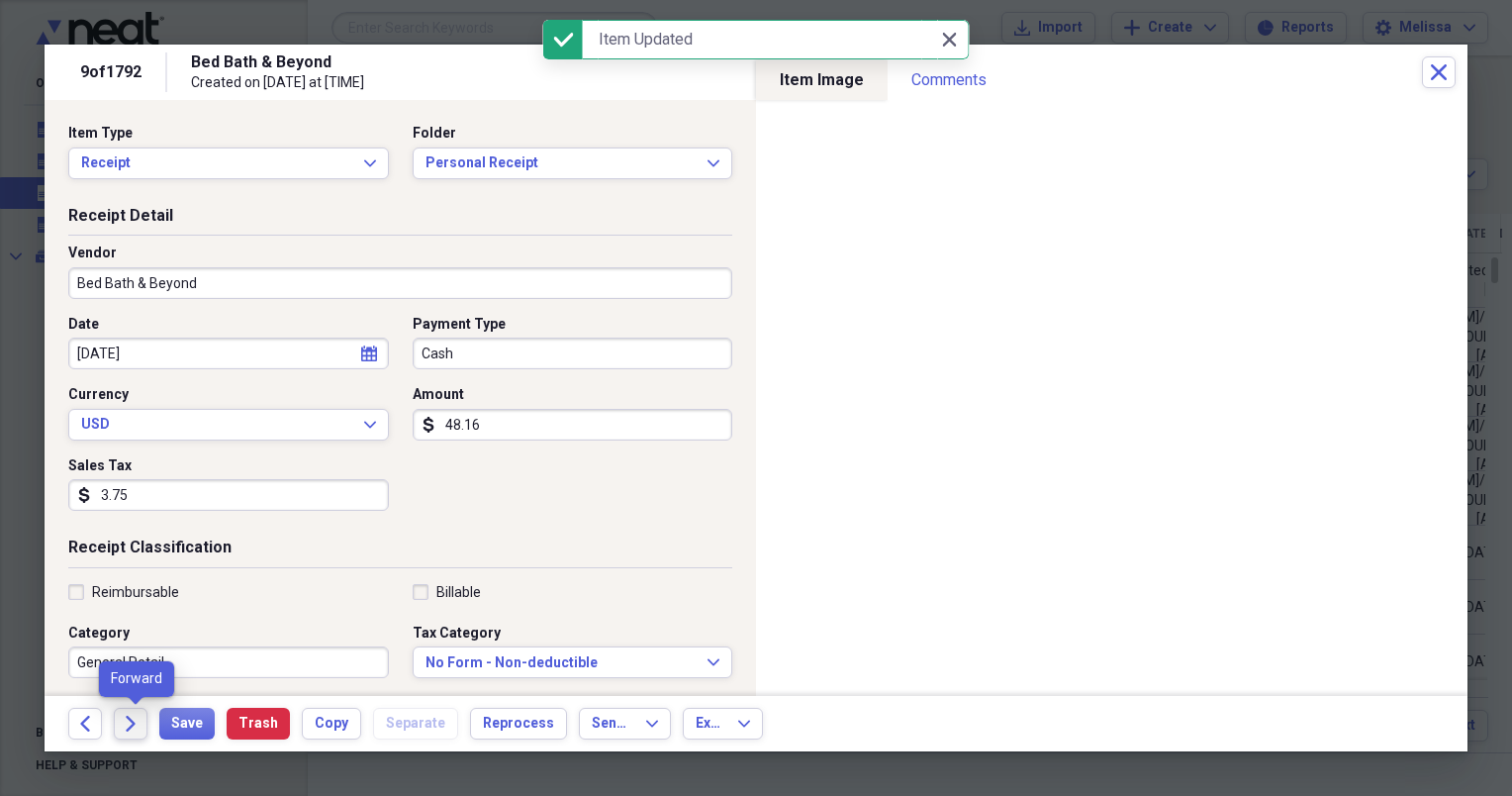click on "Forward" 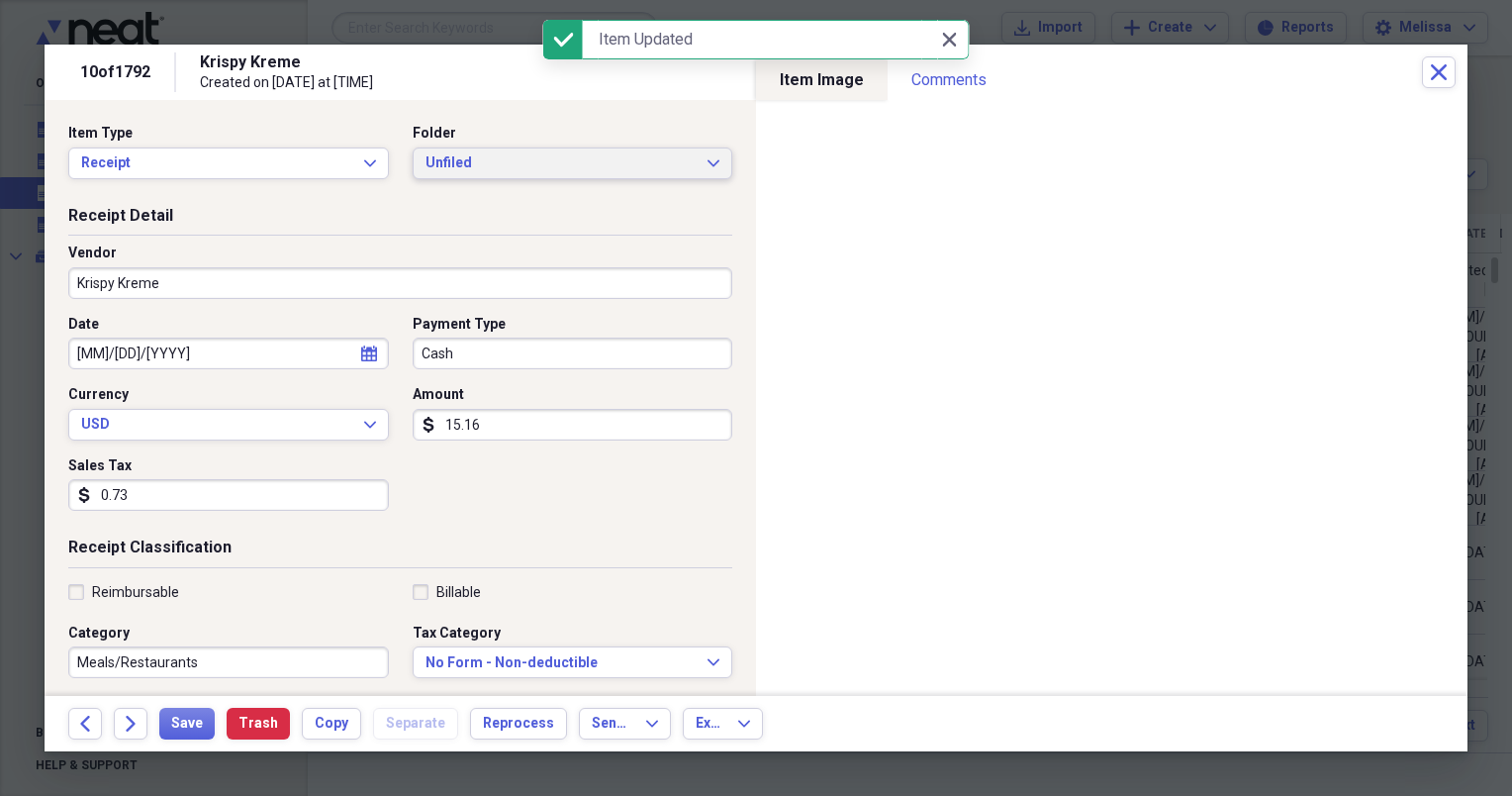 click on "Unfiled Expand" at bounding box center (573, 163) 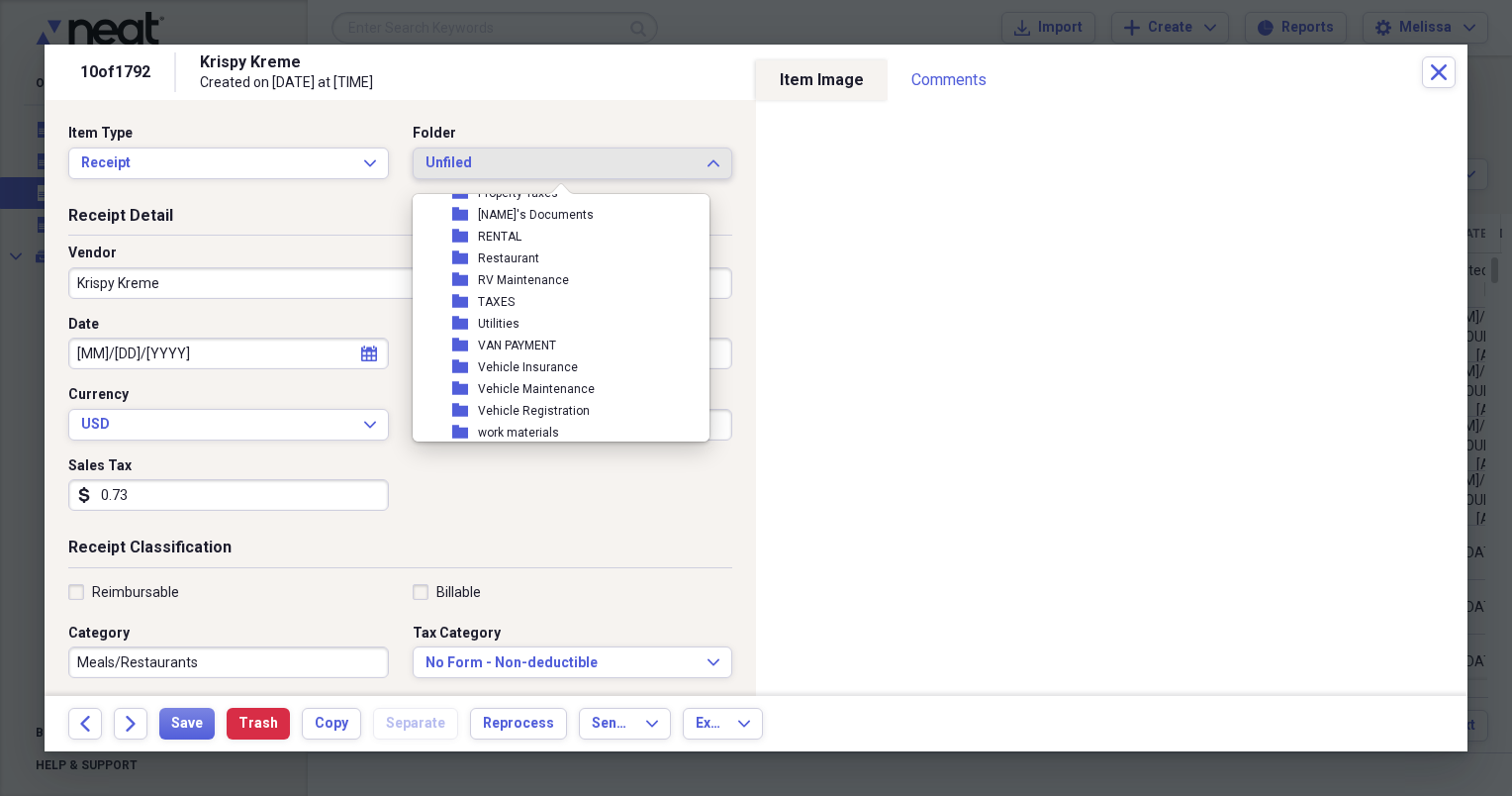 scroll, scrollTop: 485, scrollLeft: 0, axis: vertical 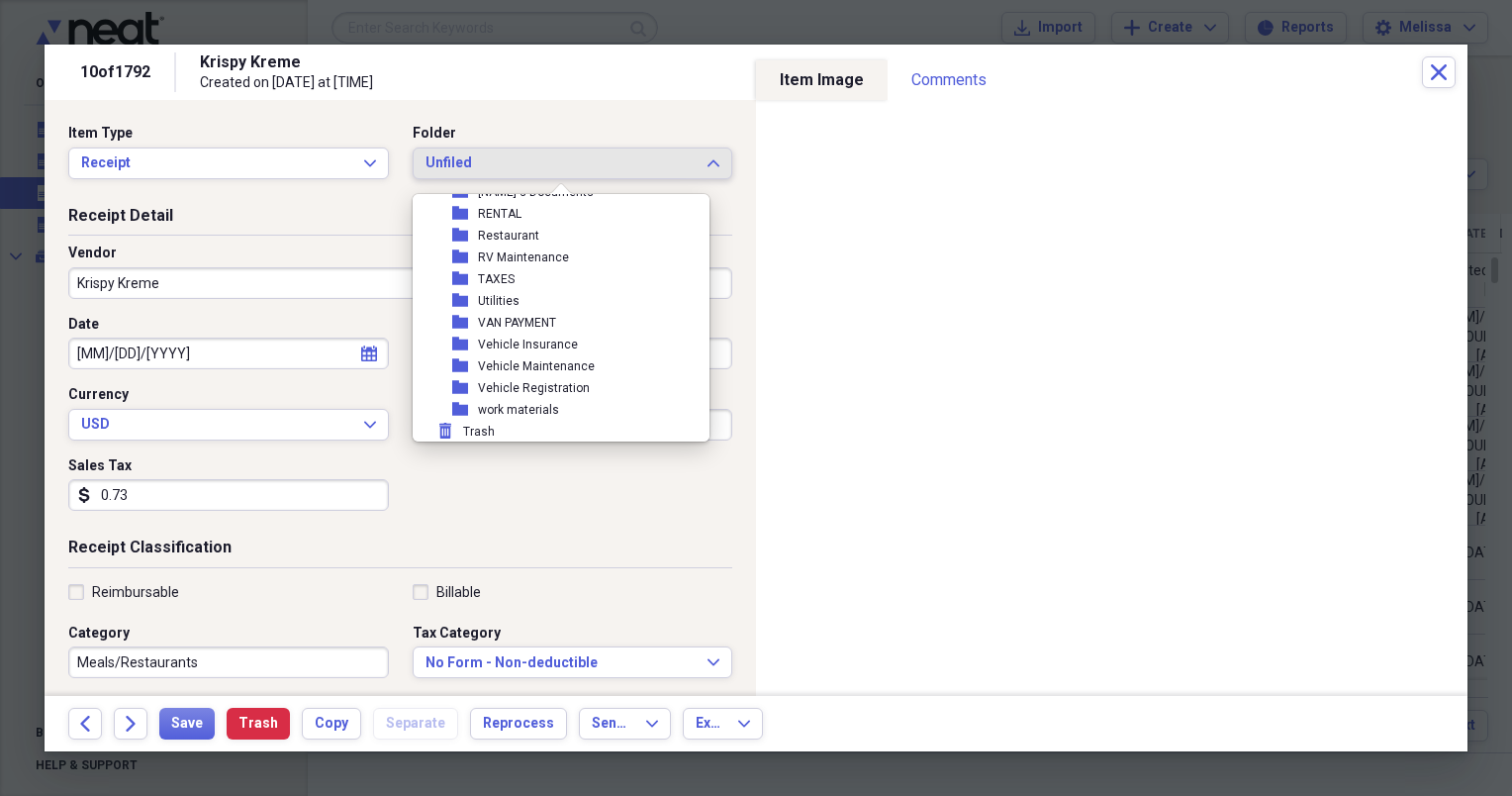 click on "folder Restaurant" at bounding box center (553, 236) 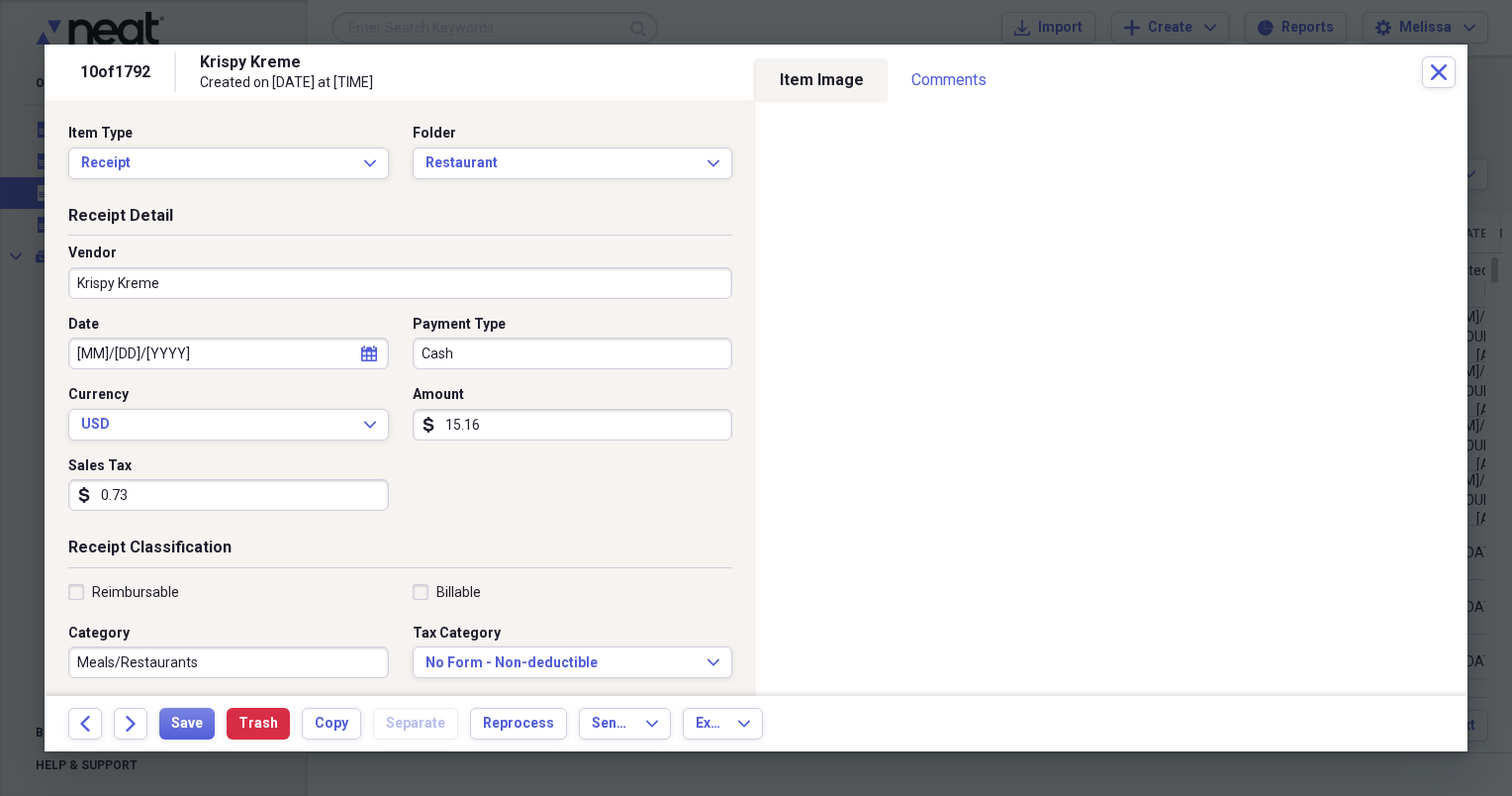 click on "0.73" at bounding box center [229, 495] 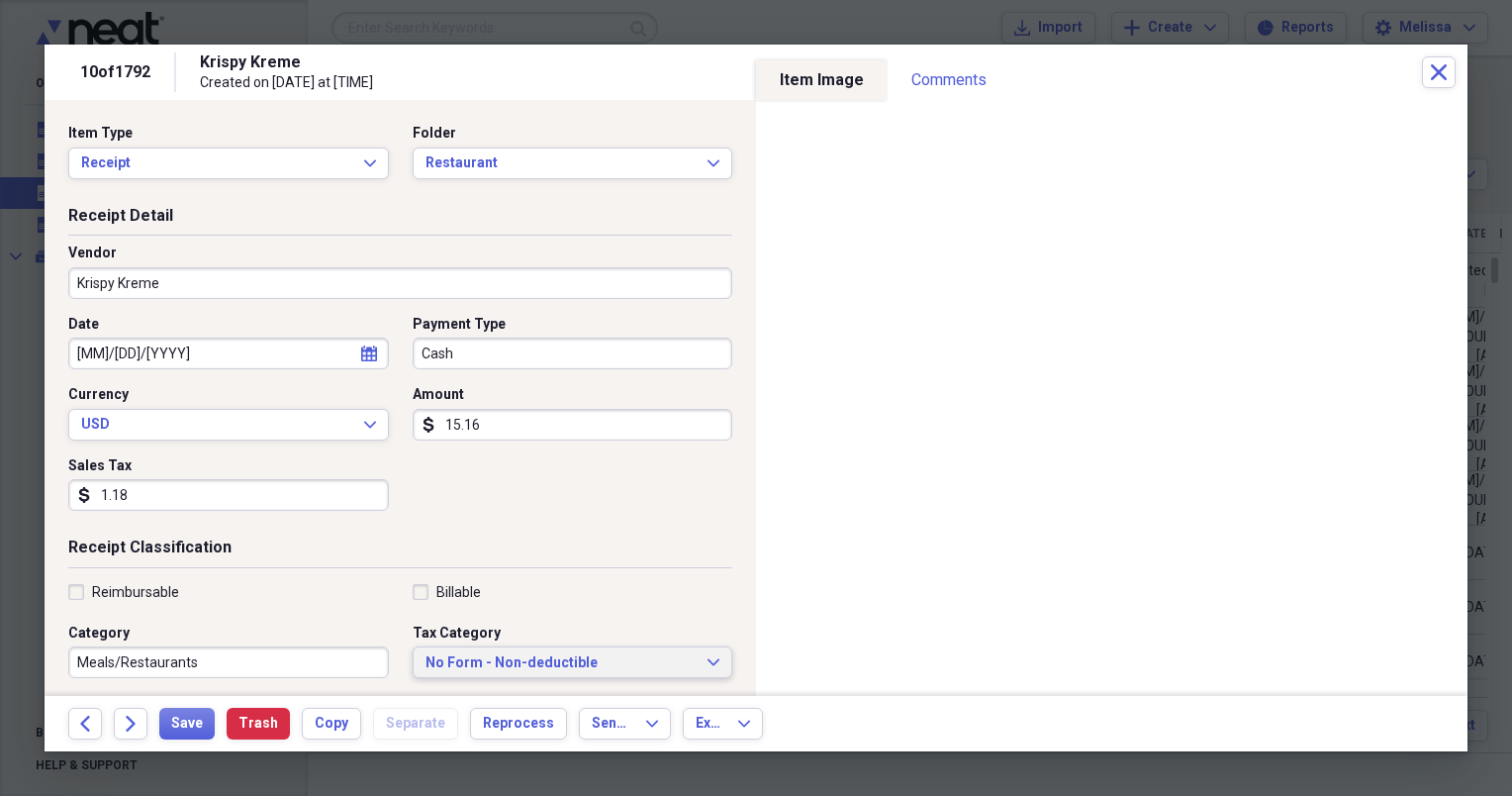 type on "1.18" 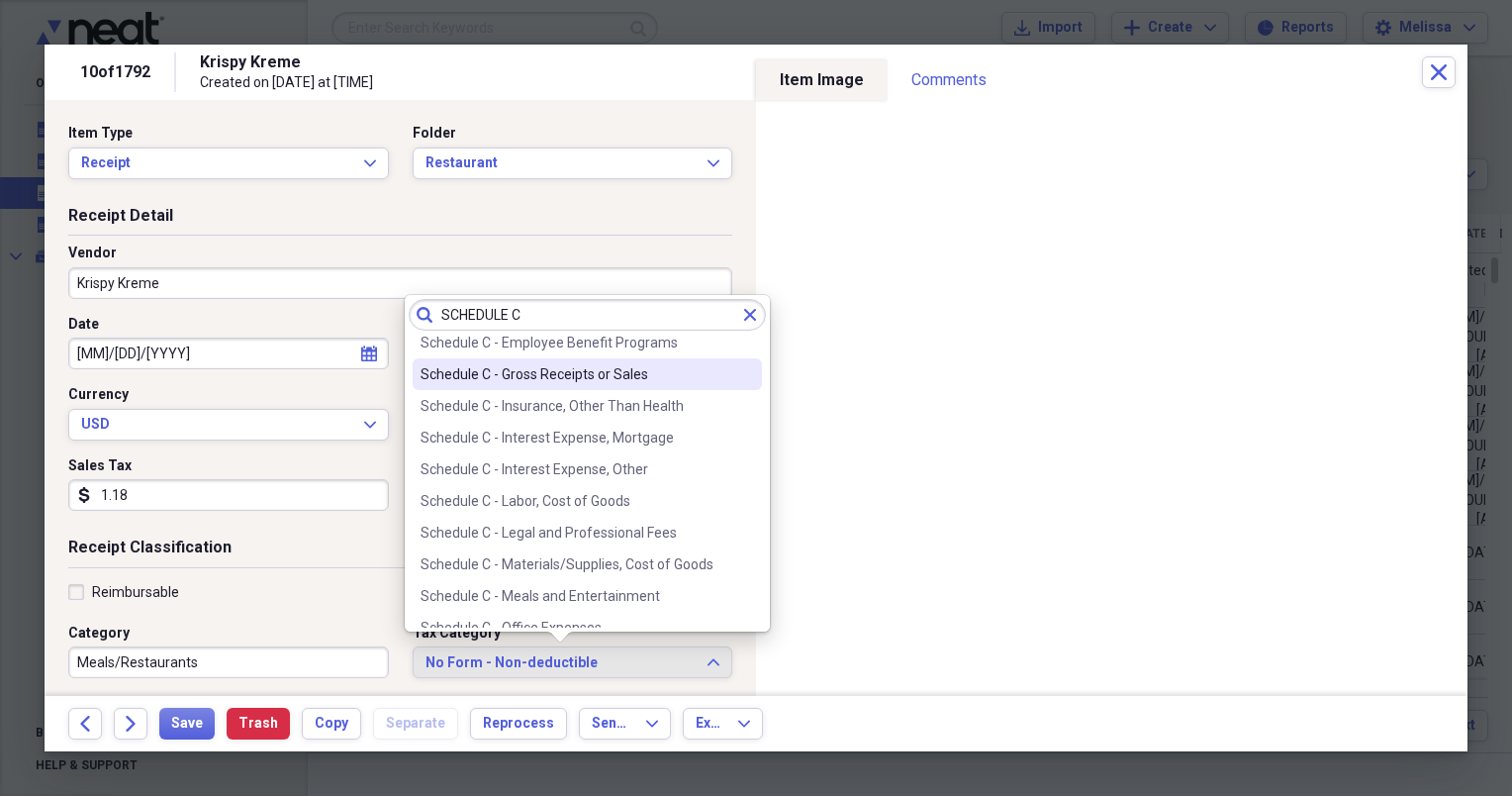 scroll, scrollTop: 238, scrollLeft: 0, axis: vertical 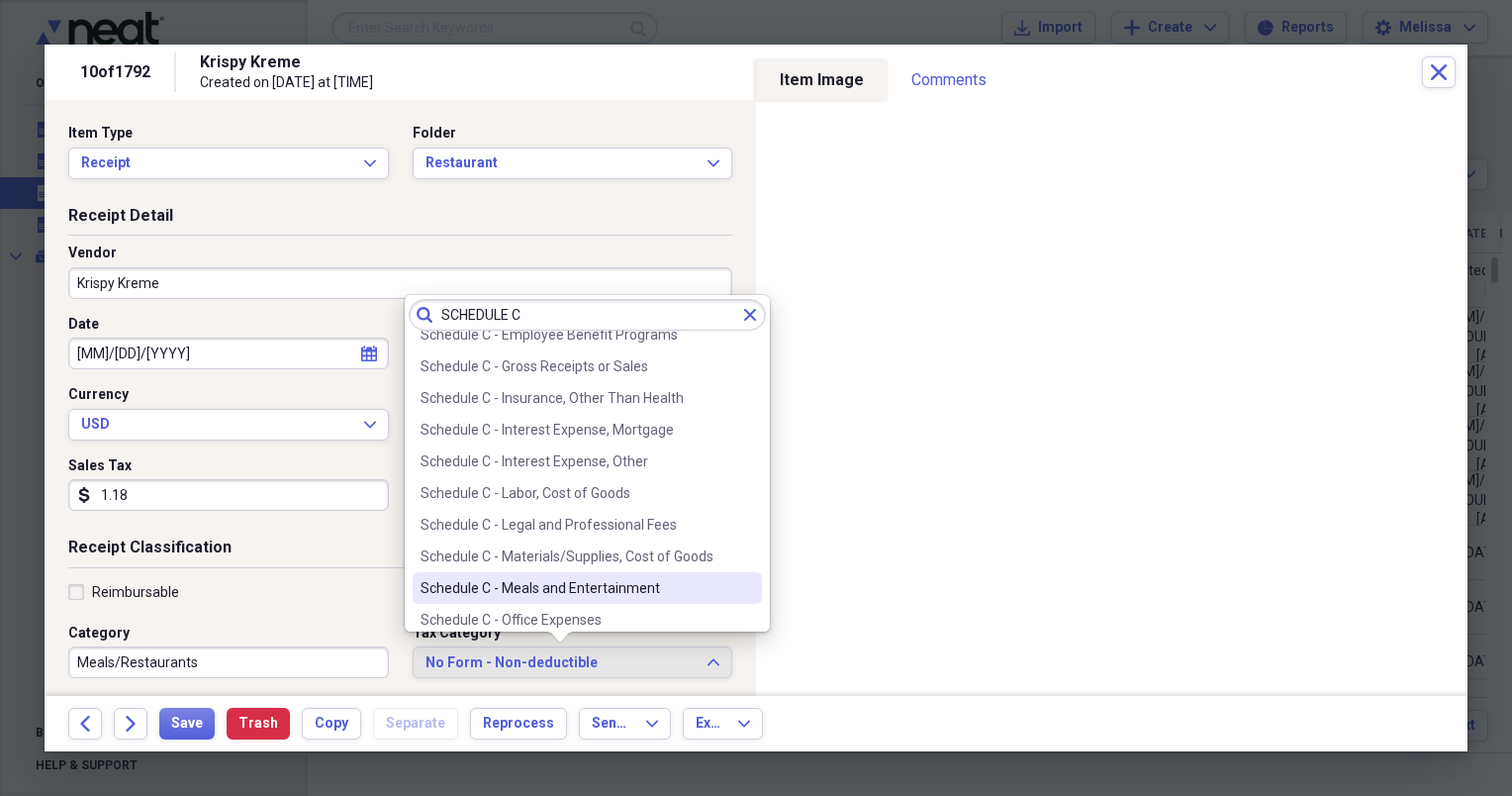 type on "SCHEDULE C" 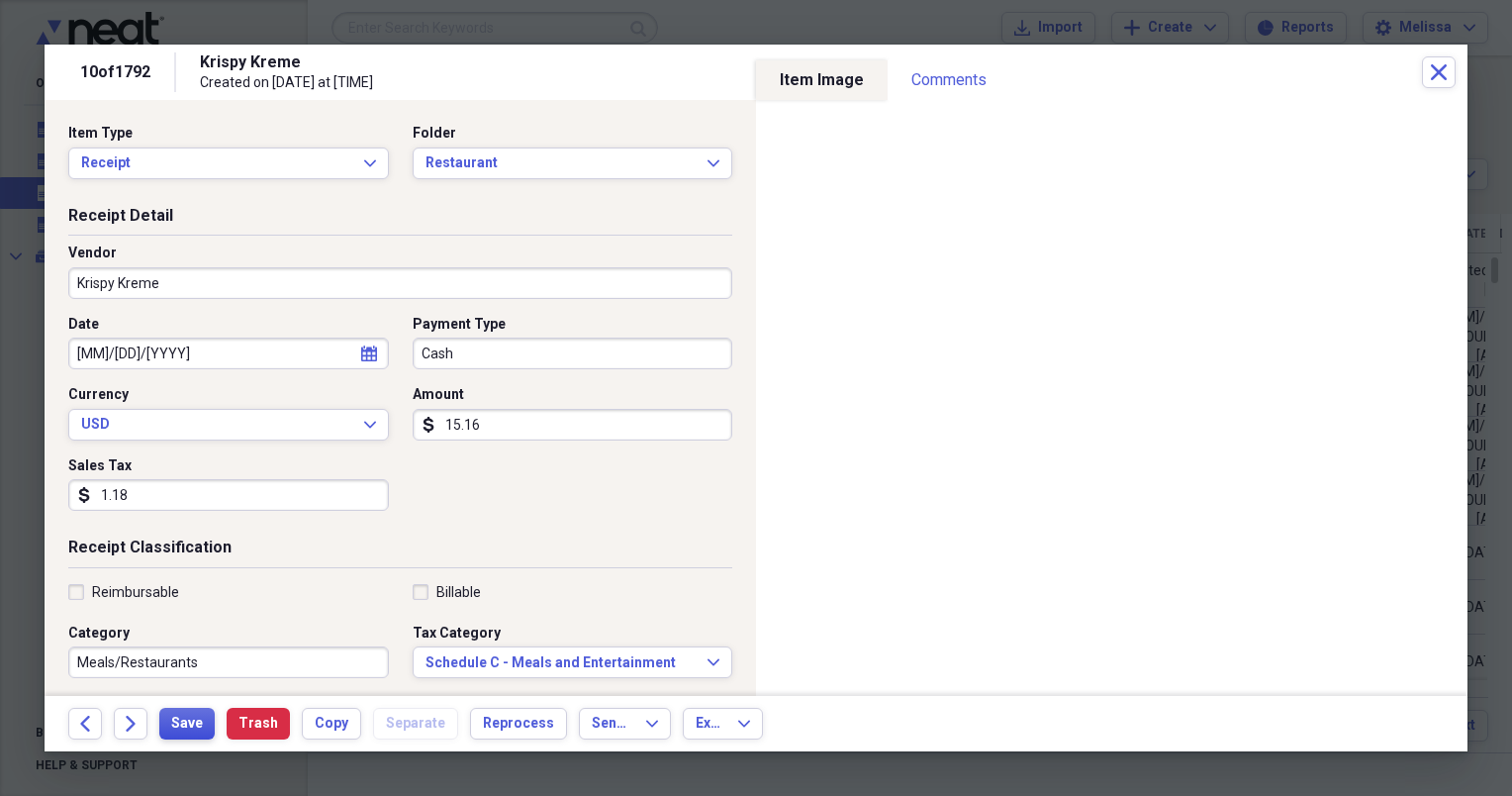 click on "Save" at bounding box center [187, 724] 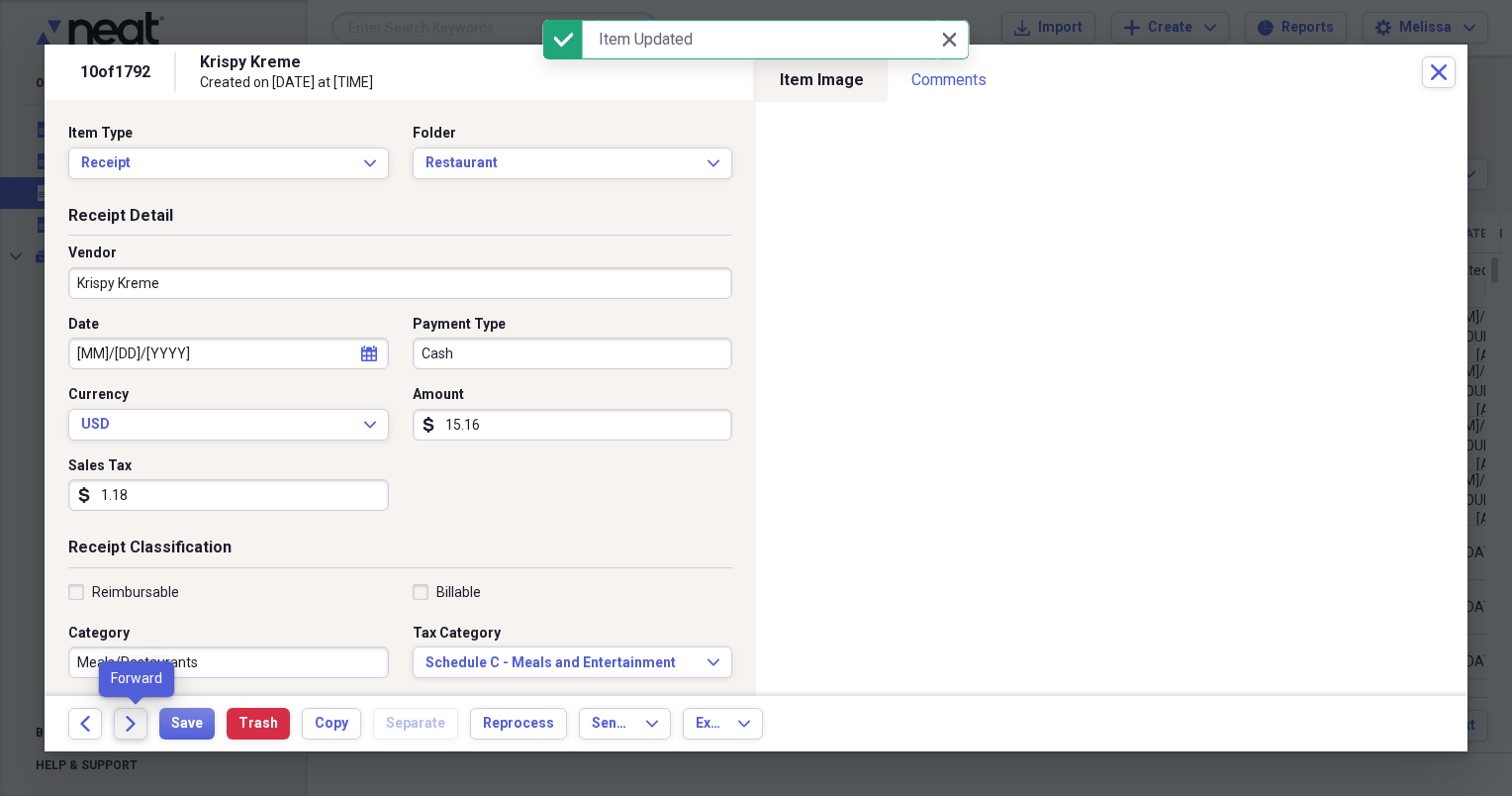 click on "Forward" 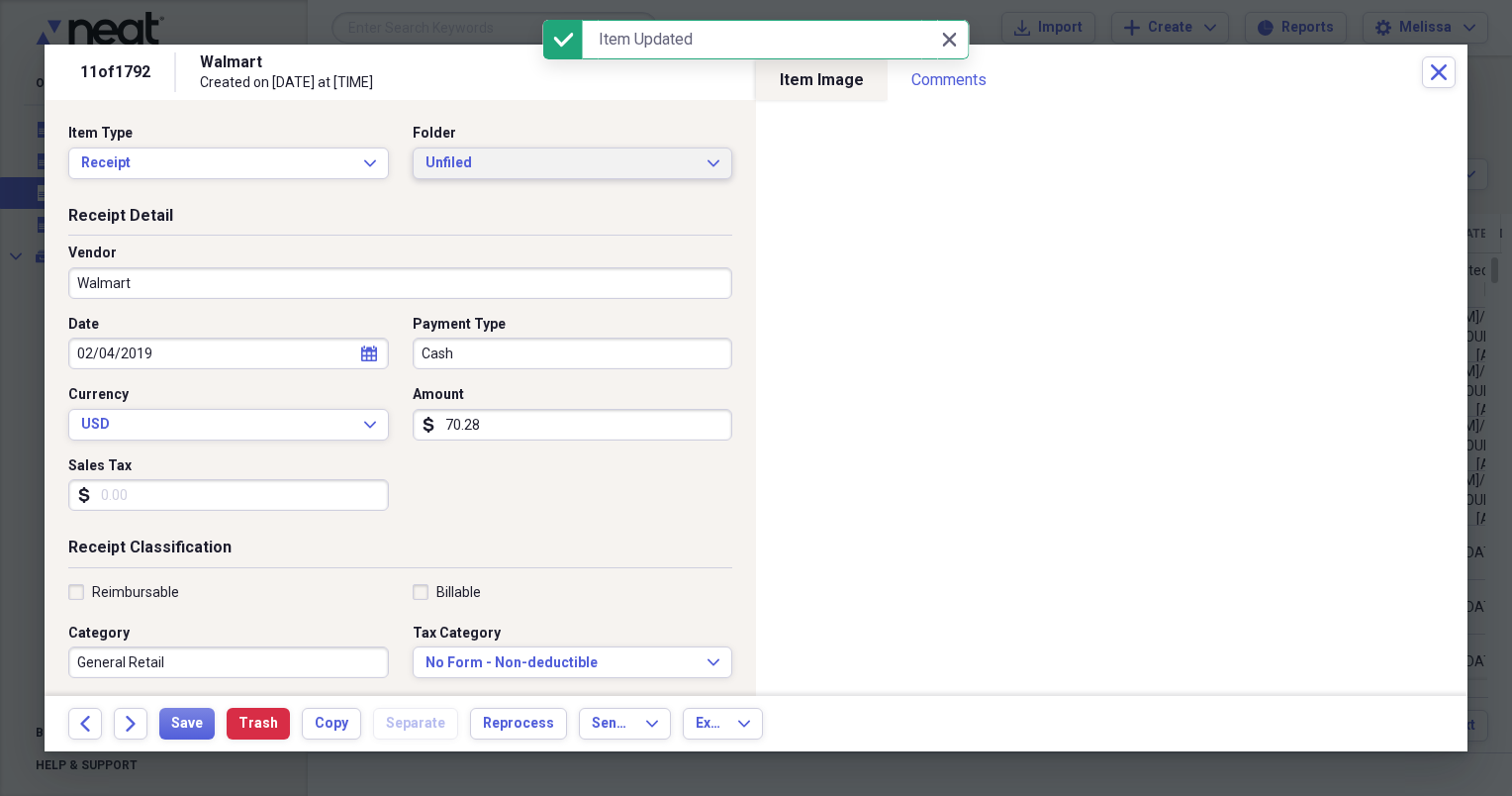click on "Unfiled Expand" at bounding box center [573, 163] 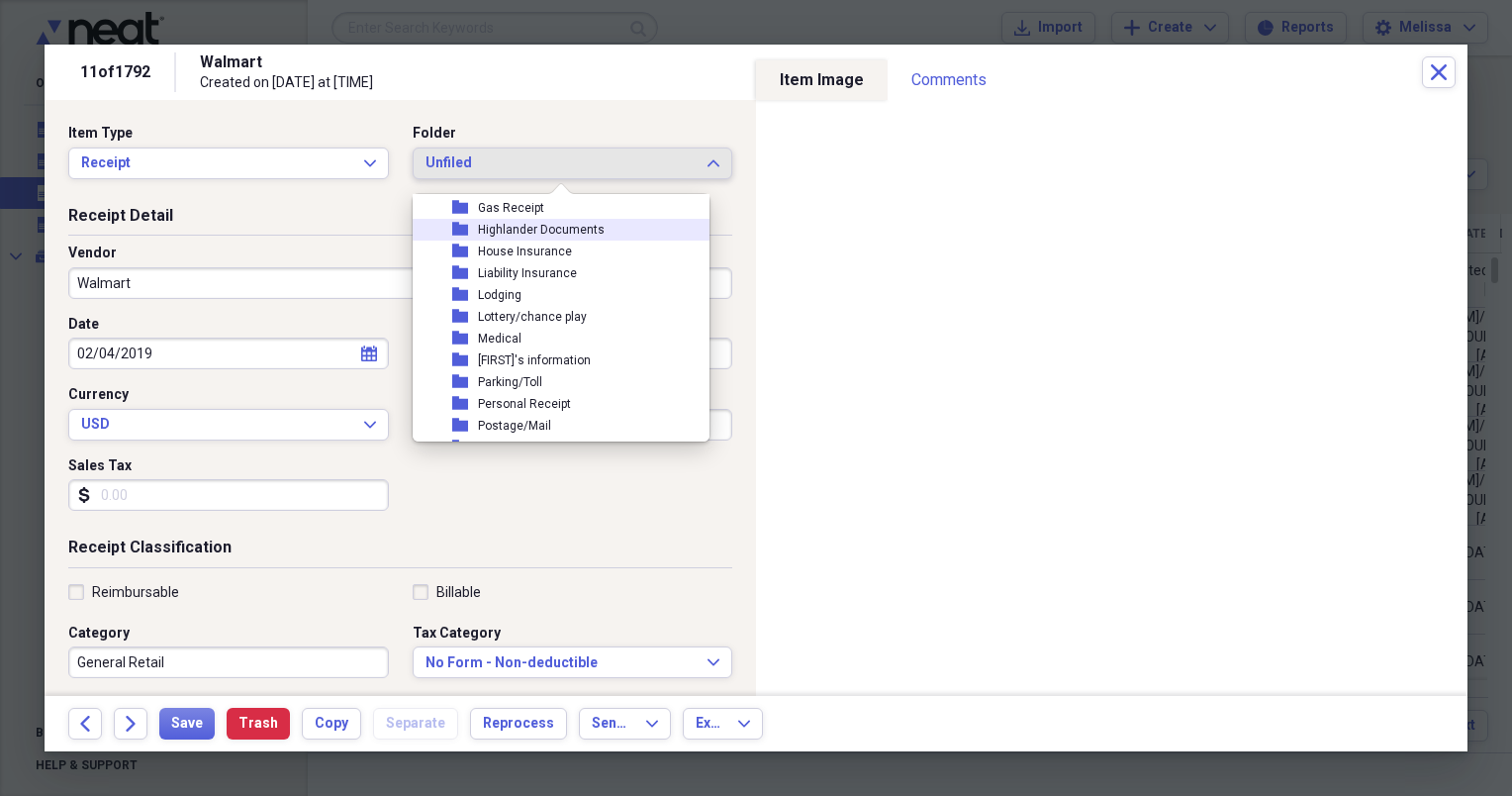 scroll, scrollTop: 198, scrollLeft: 0, axis: vertical 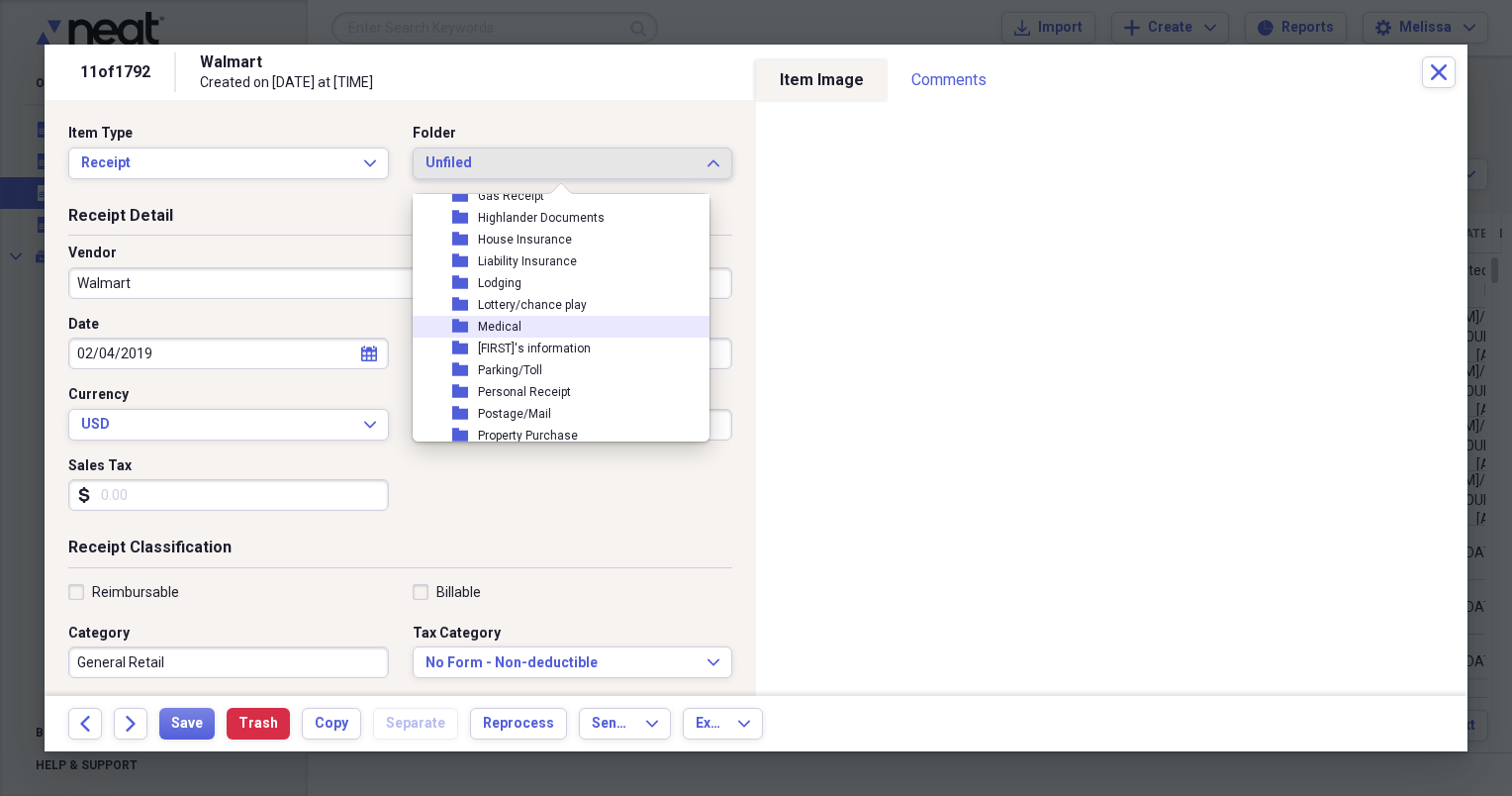 click on "folder Medical" at bounding box center (553, 327) 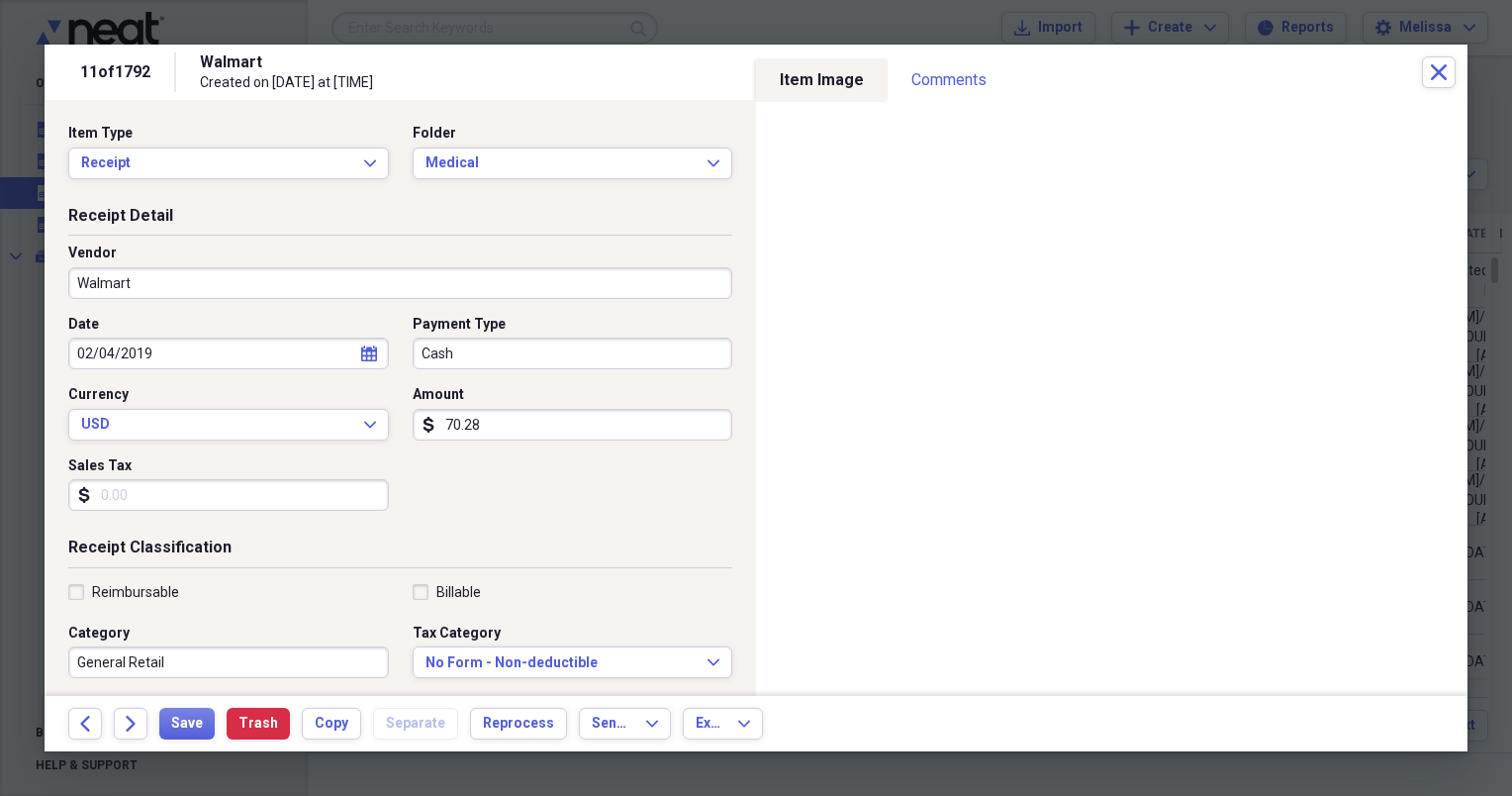click on "Amount dollar-sign [AMOUNT]" at bounding box center [567, 413] 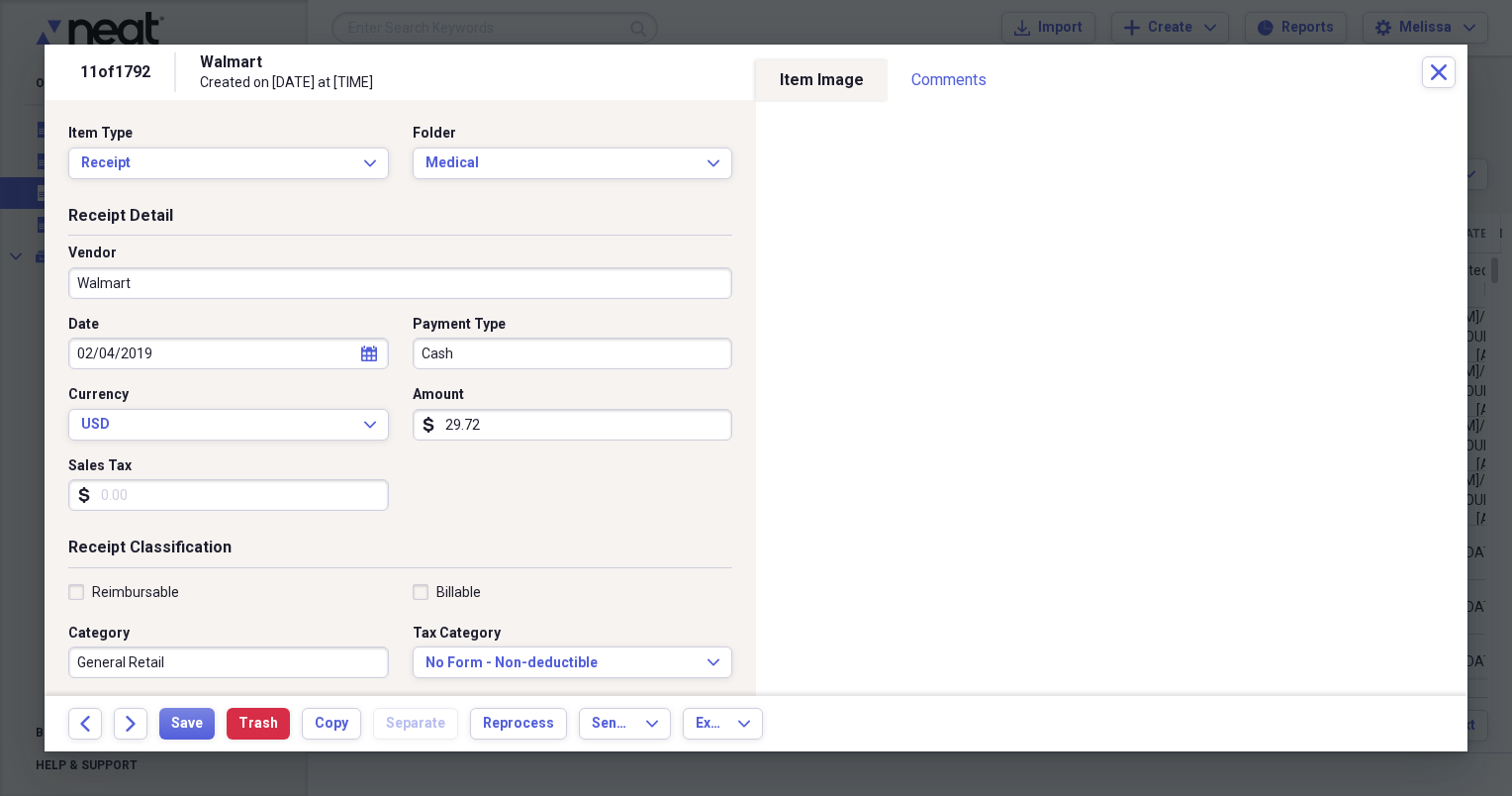 type on "29.72" 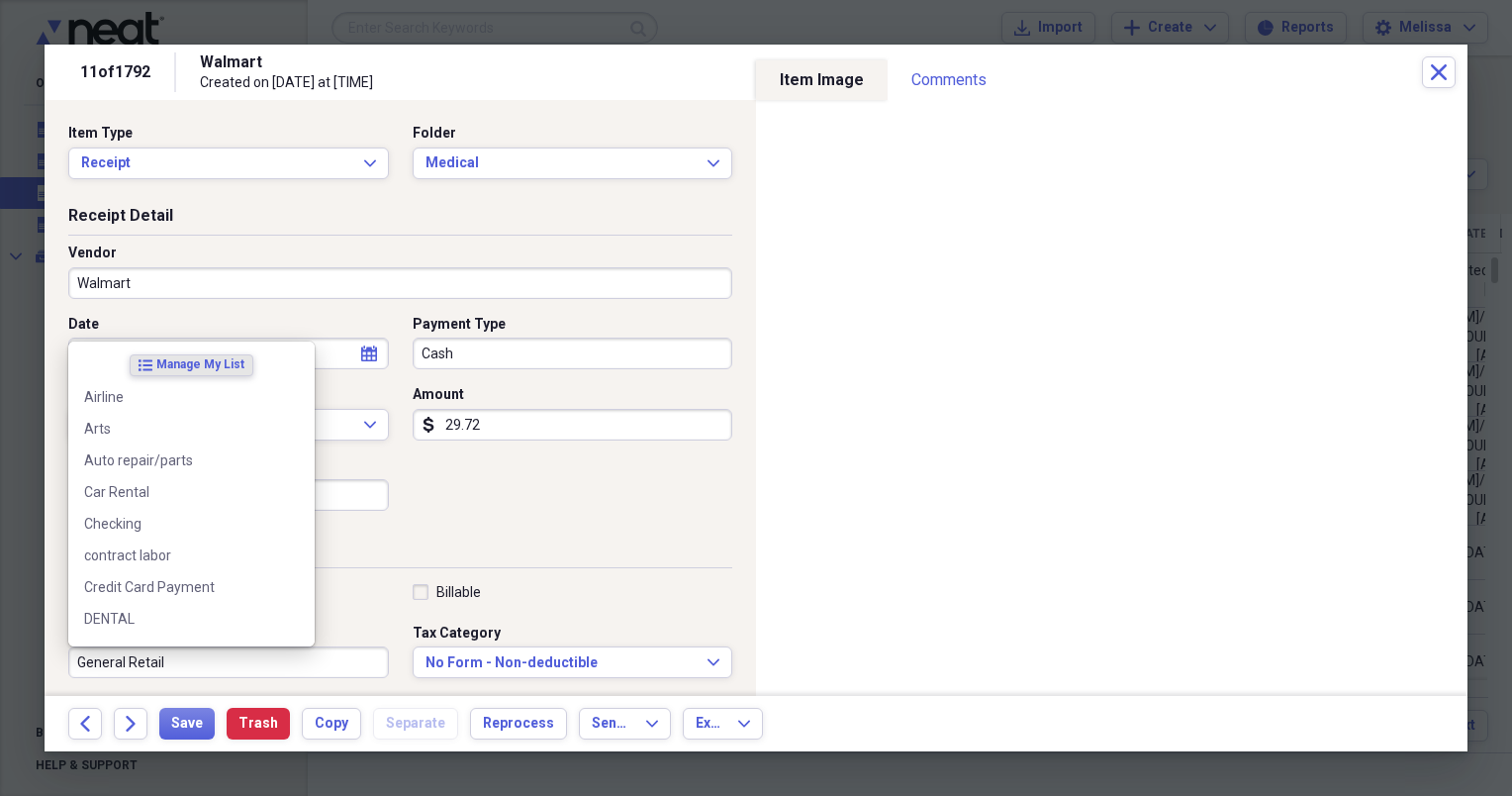 click on "General Retail" at bounding box center (229, 662) 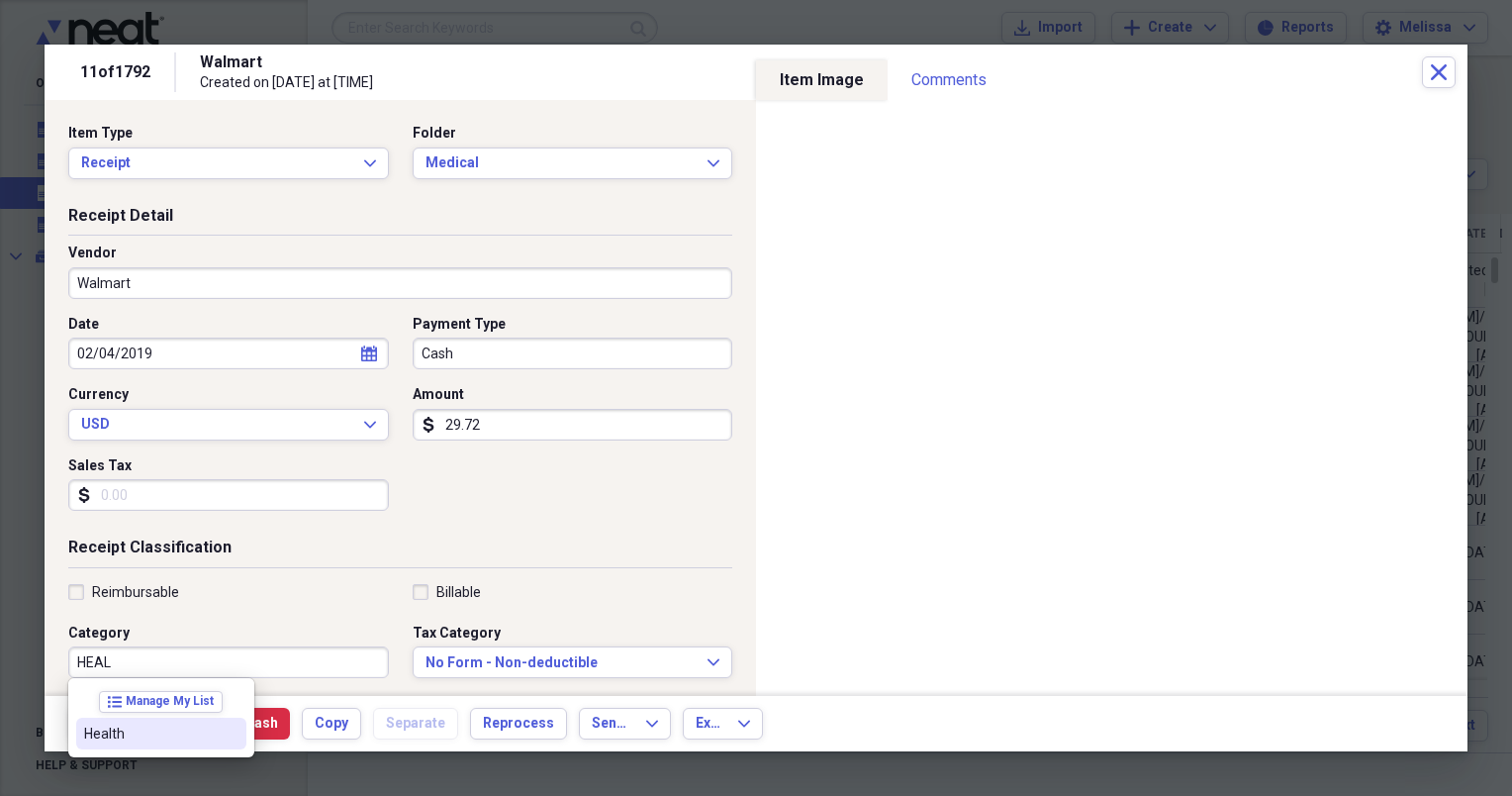 click on "Health" at bounding box center [161, 734] 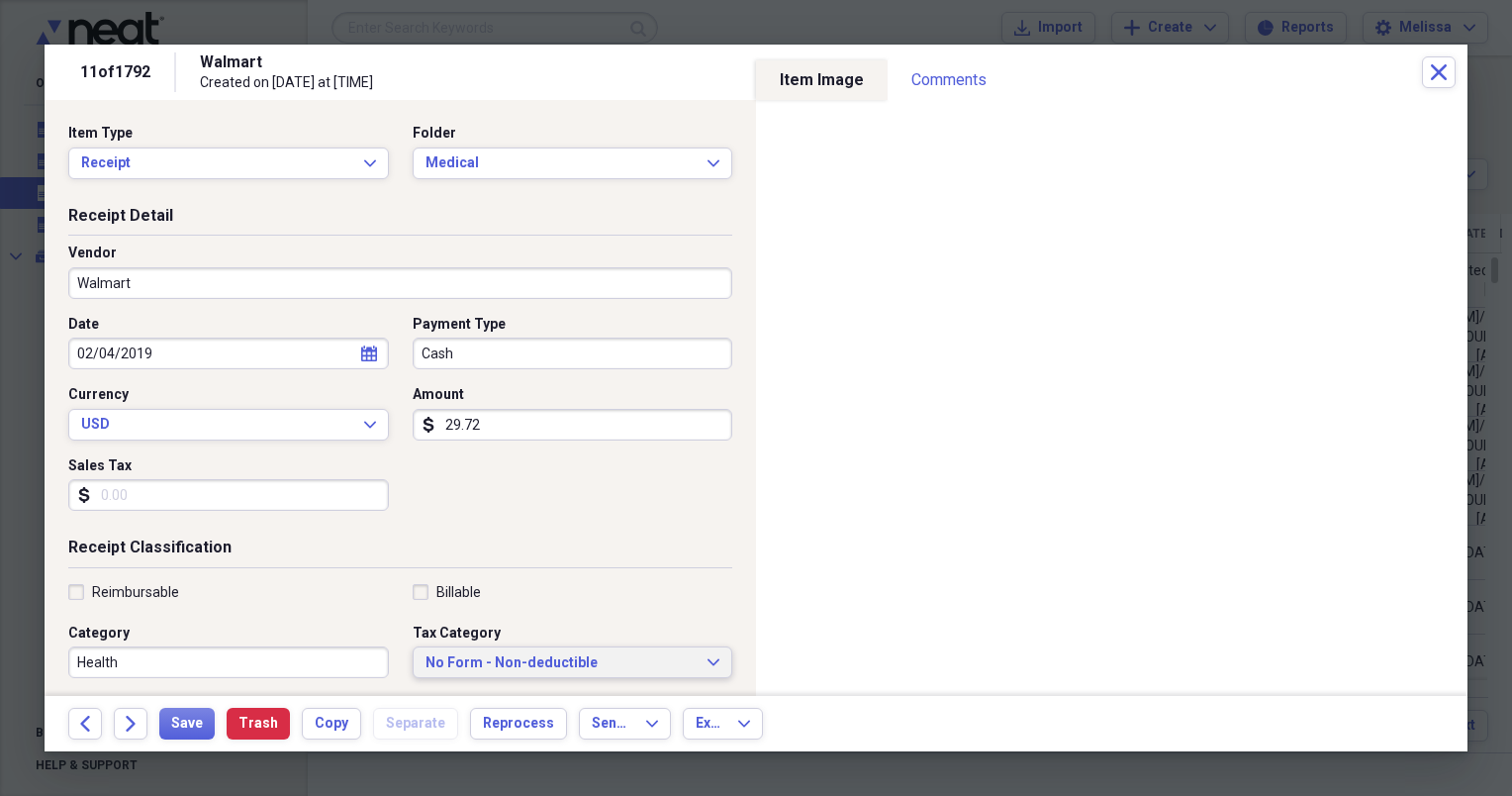 click on "No Form - Non-deductible" at bounding box center (561, 663) 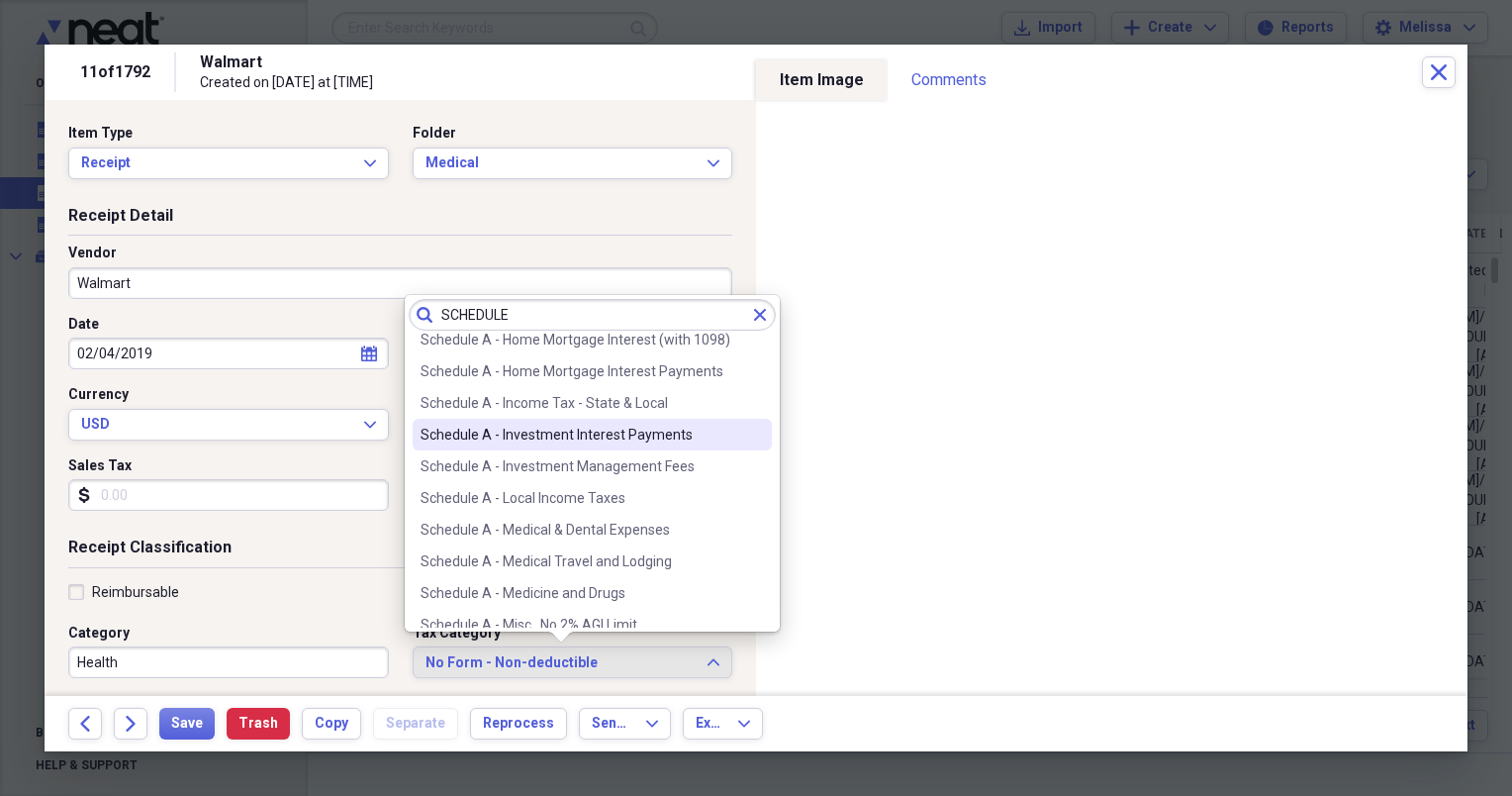 scroll, scrollTop: 198, scrollLeft: 0, axis: vertical 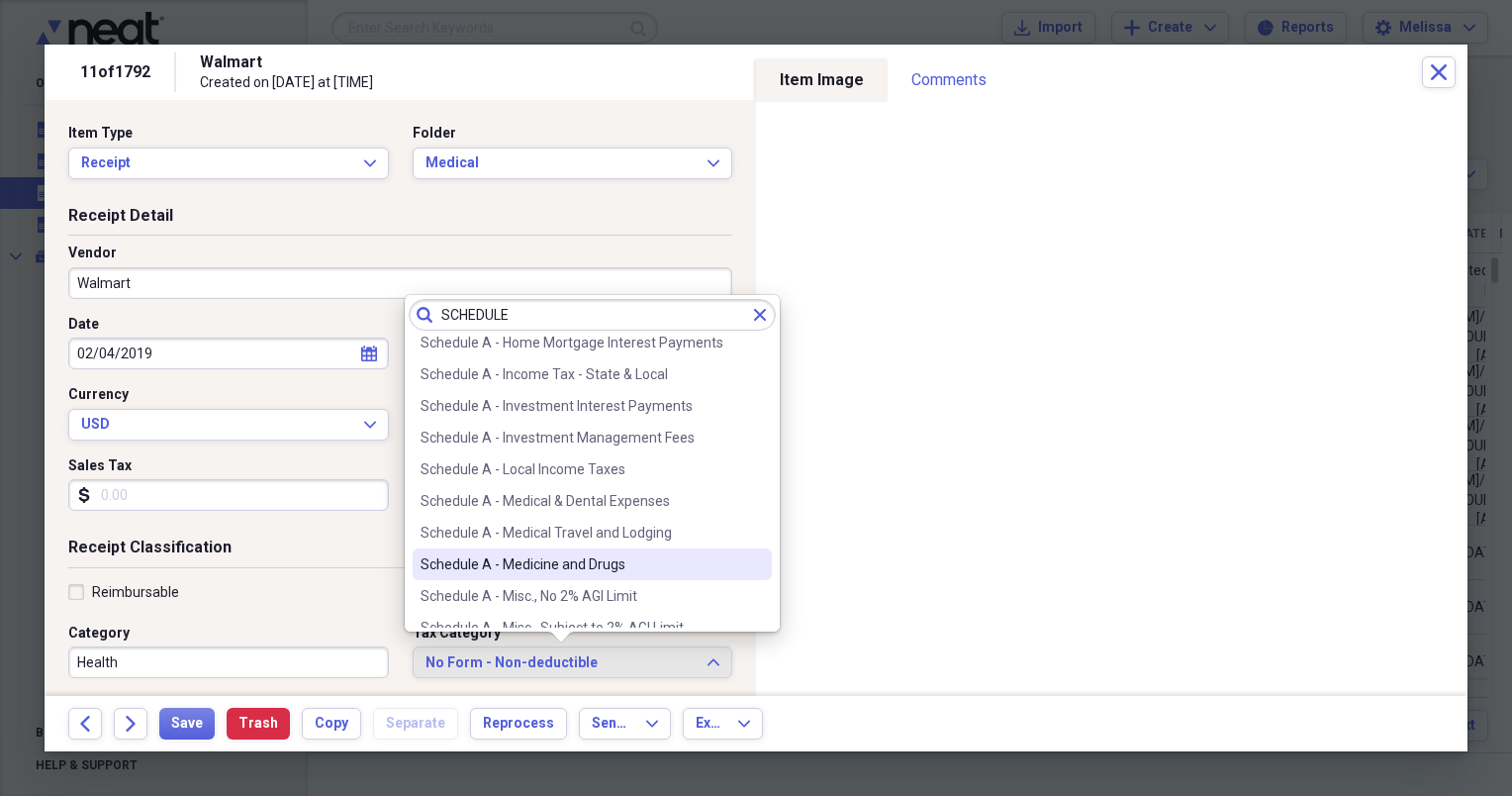 type on "SCHEDULE" 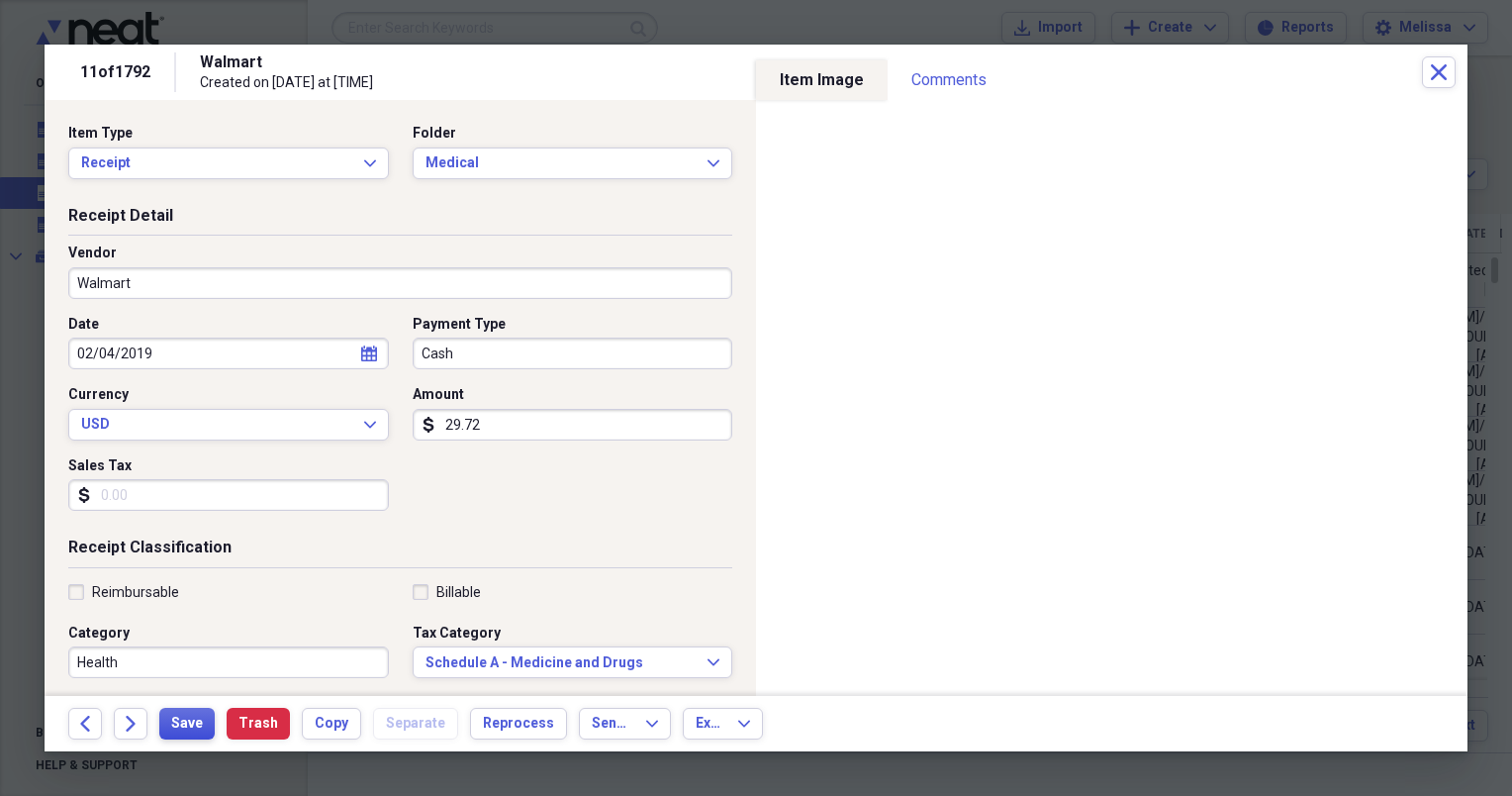 click on "Save" at bounding box center [187, 724] 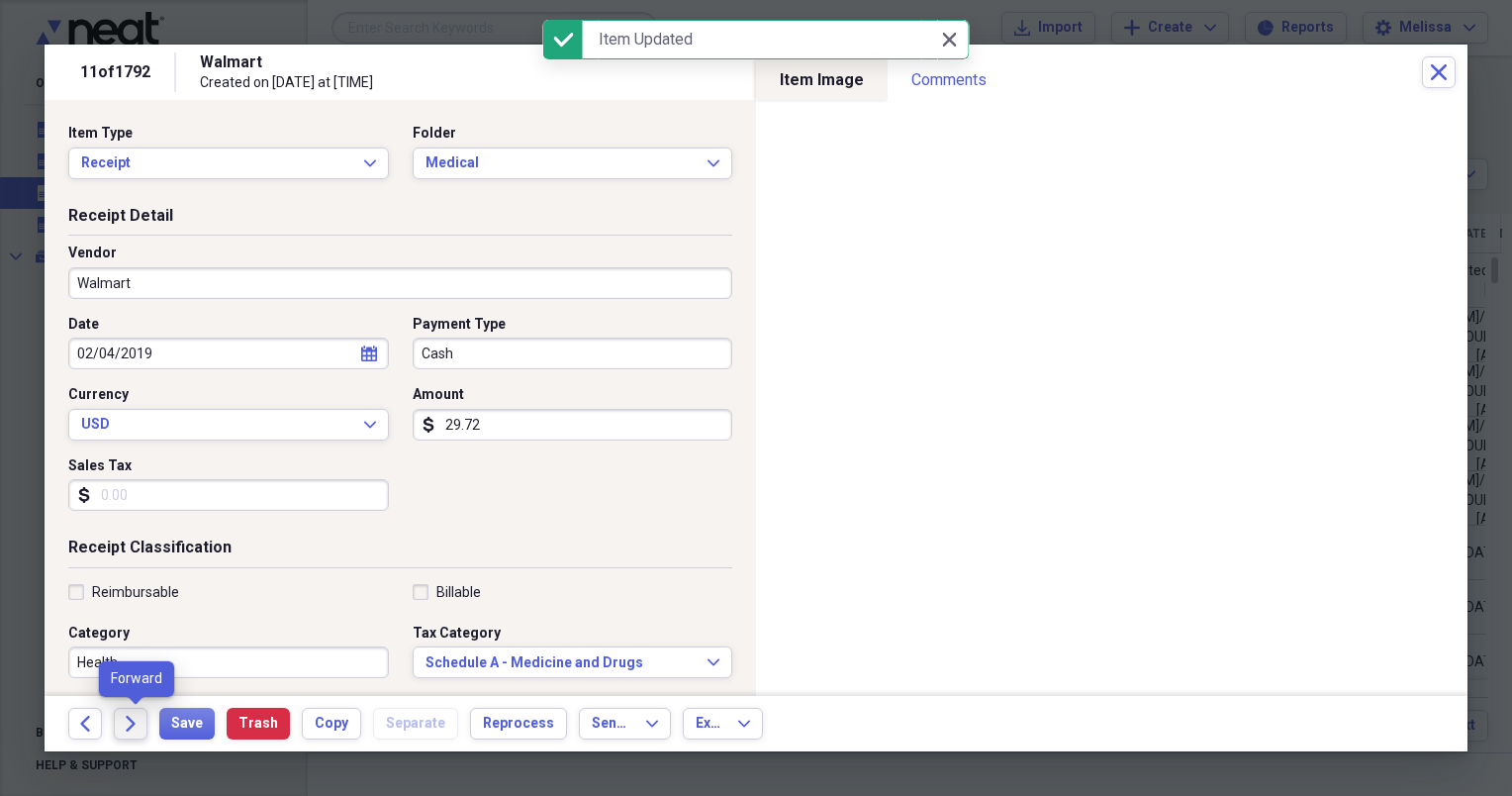 click on "Forward" 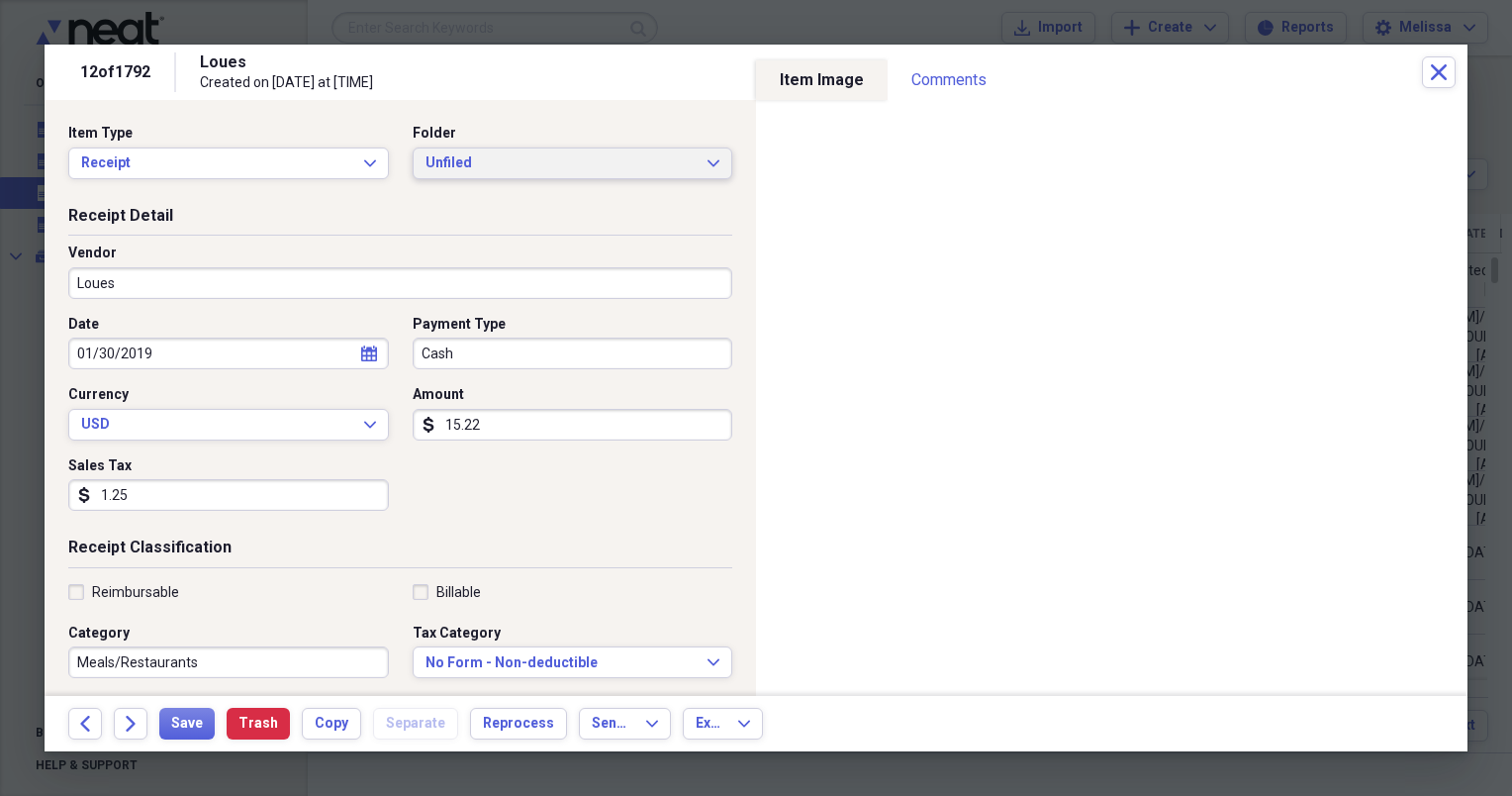 click on "Unfiled" at bounding box center (561, 163) 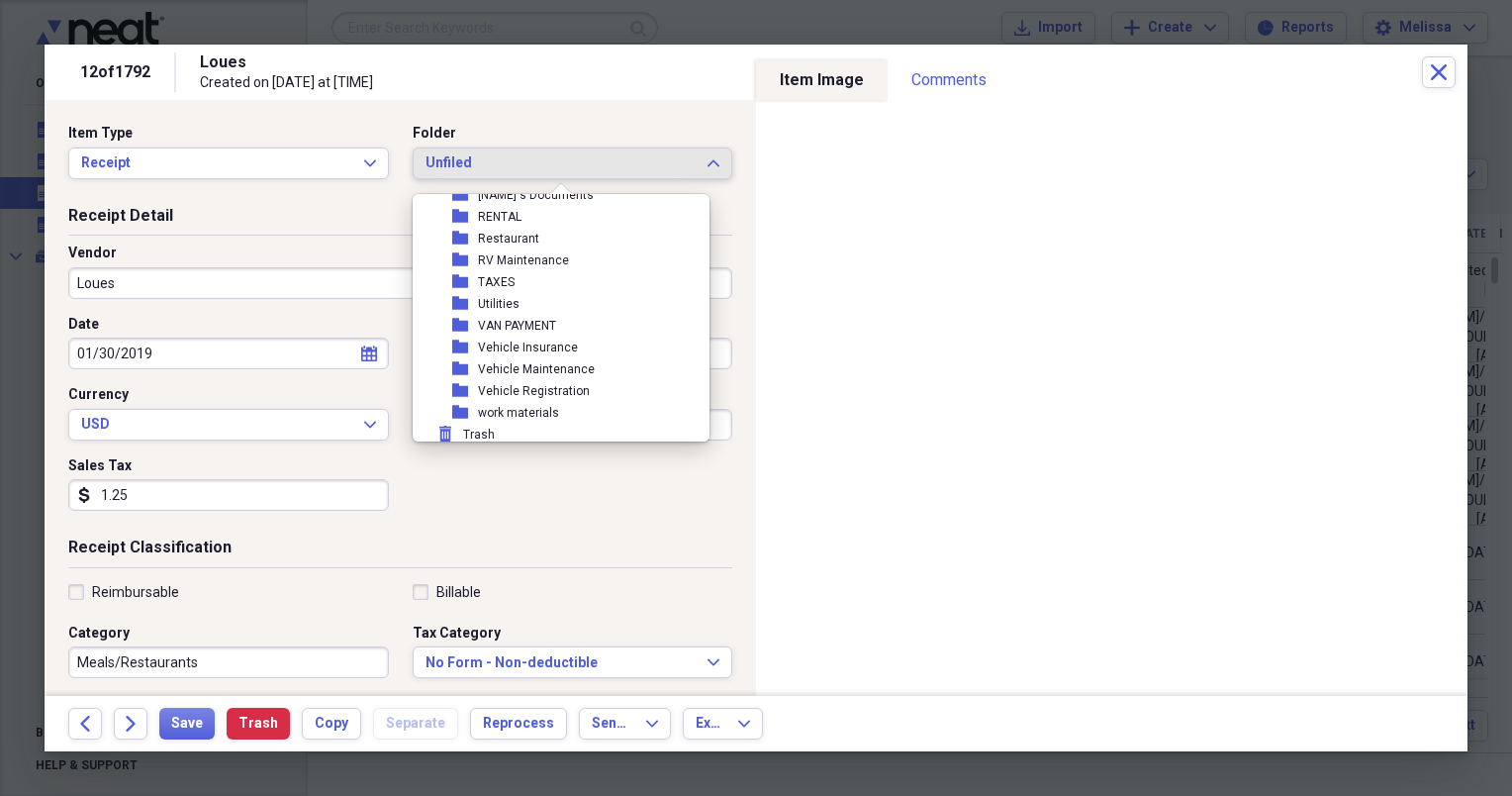 scroll, scrollTop: 485, scrollLeft: 0, axis: vertical 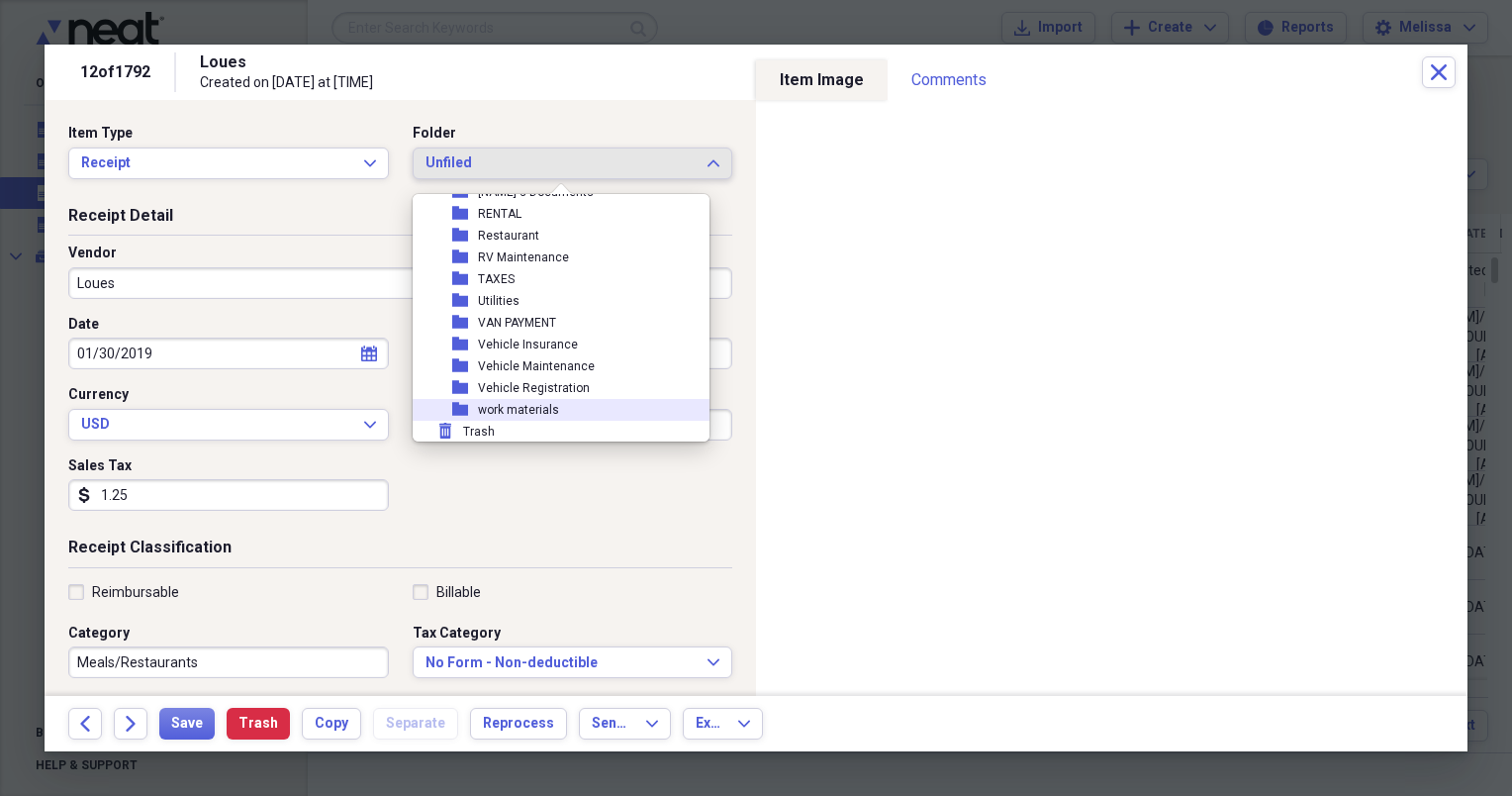 click on "folder work materials" at bounding box center [553, 410] 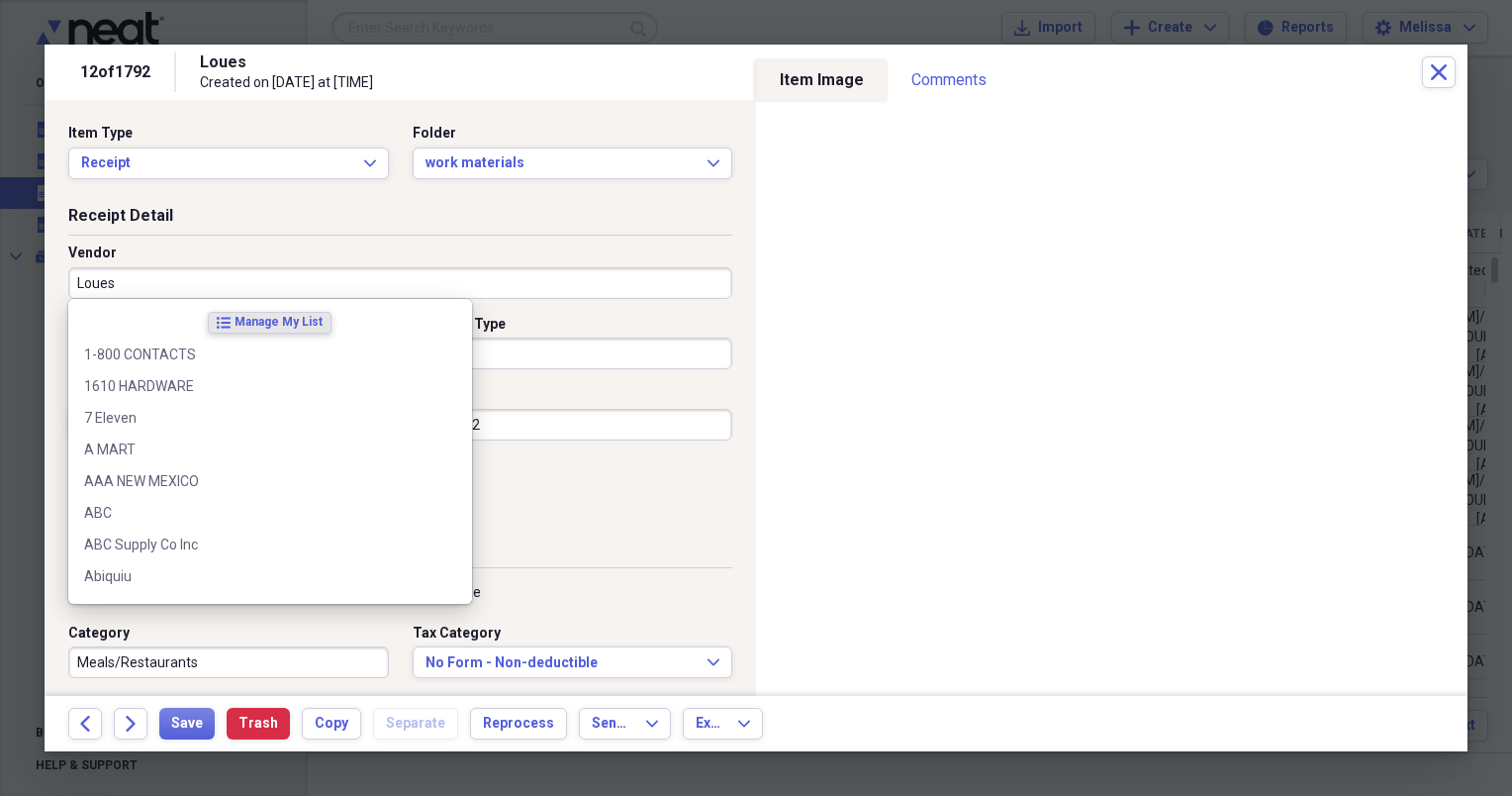 click on "Loues" at bounding box center (400, 283) 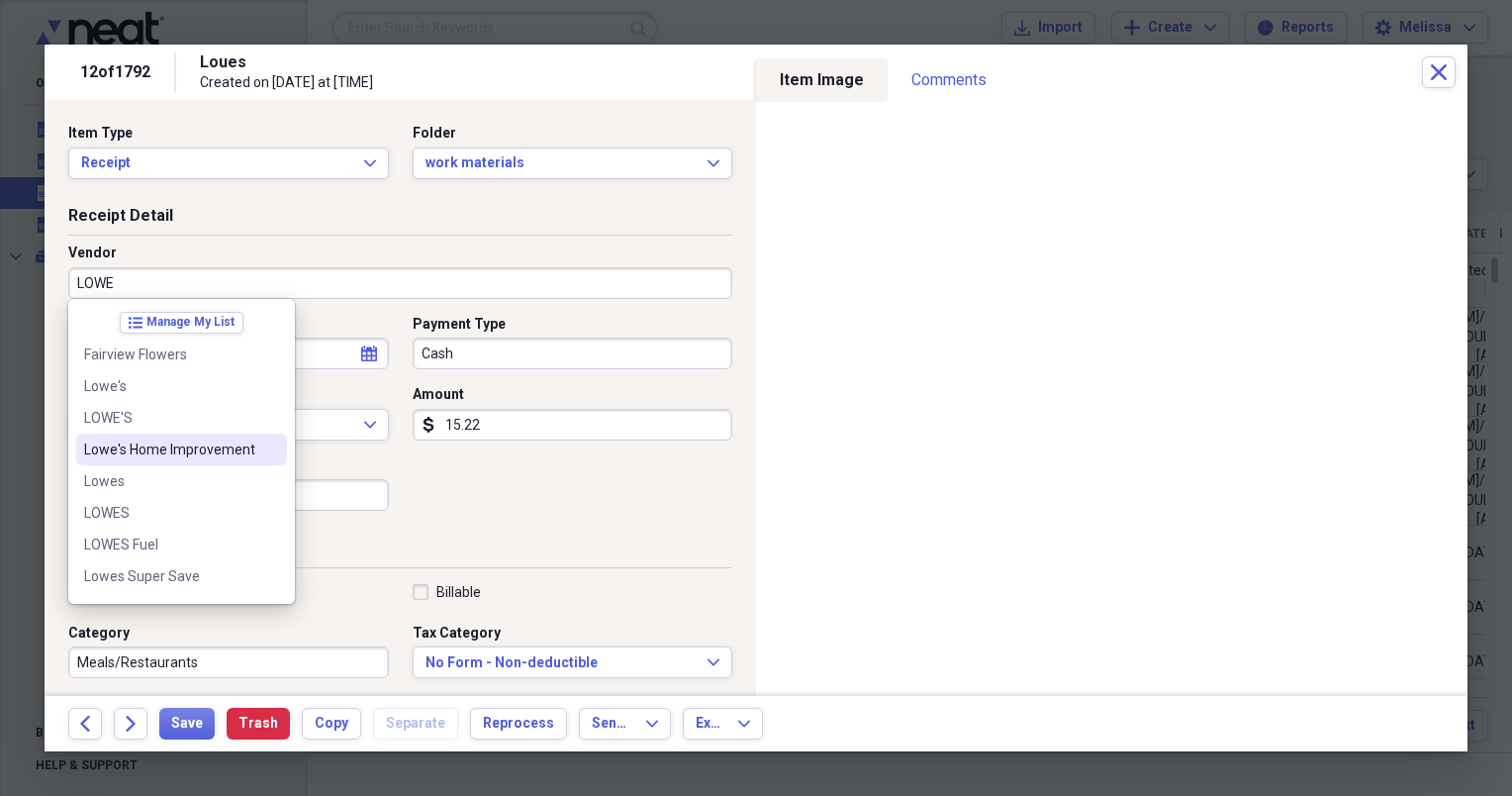 click on "Lowe's Home Improvement" at bounding box center (169, 449) 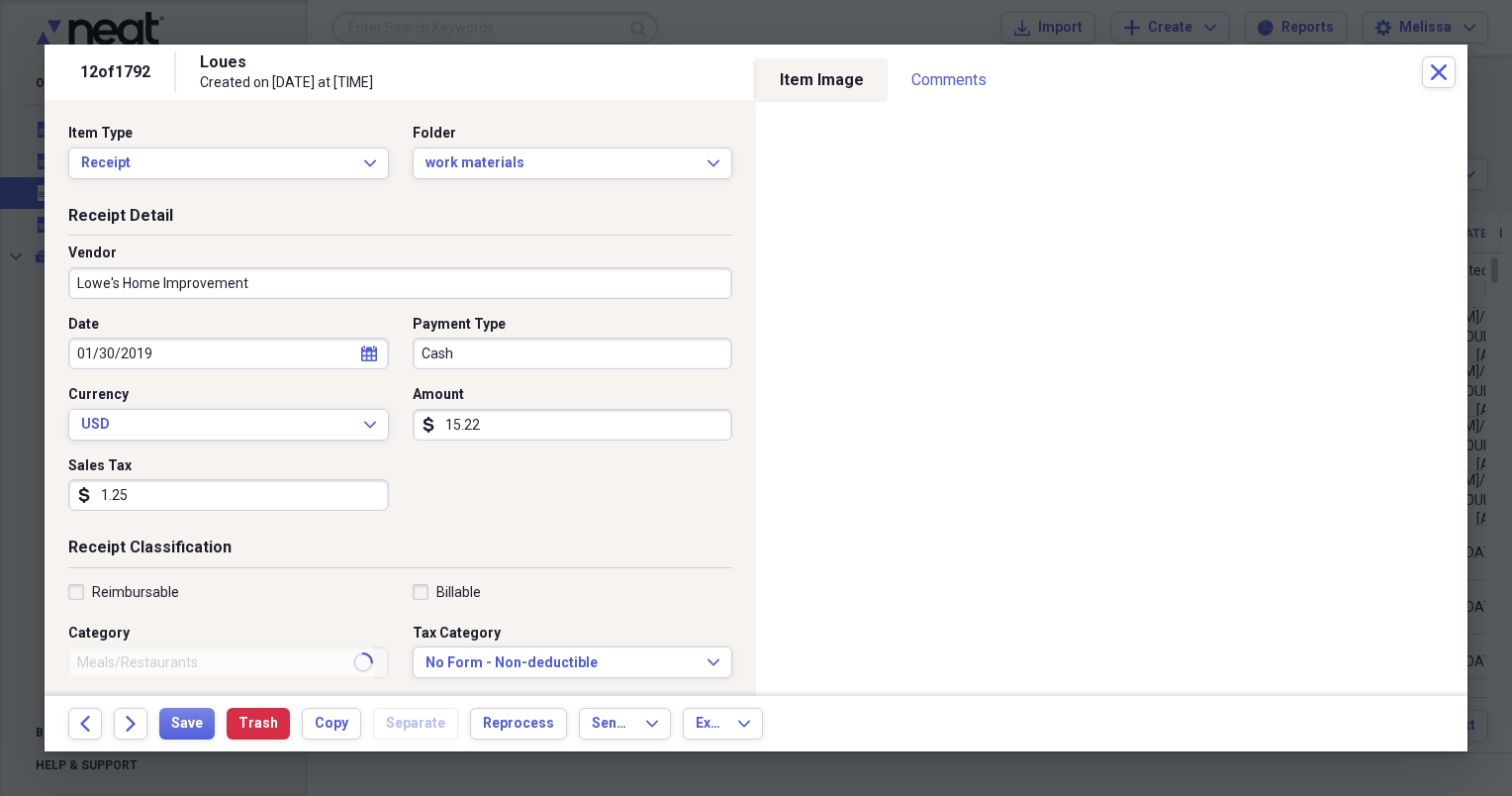 type on "materials" 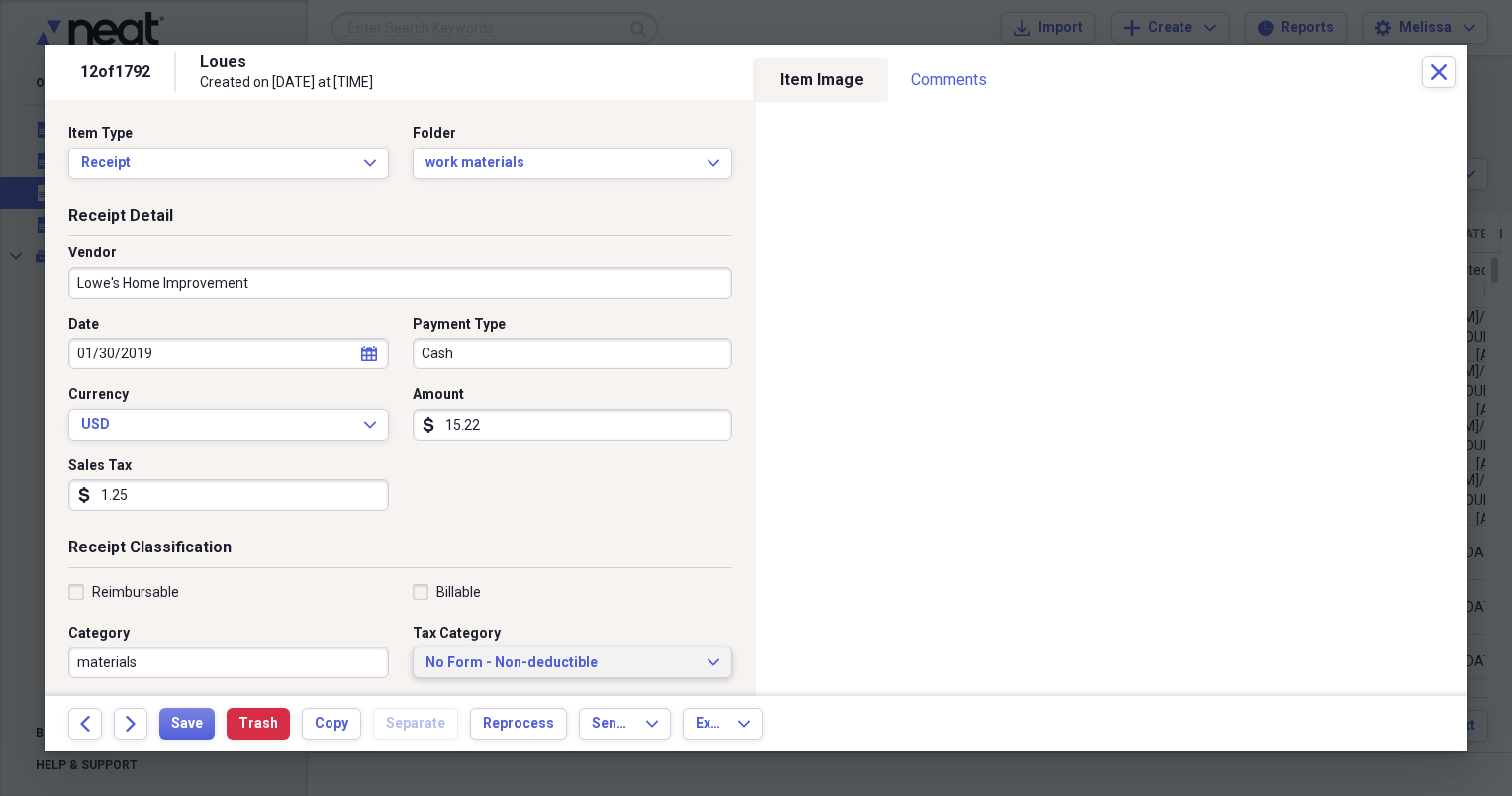 click on "No Form - Non-deductible" at bounding box center (561, 663) 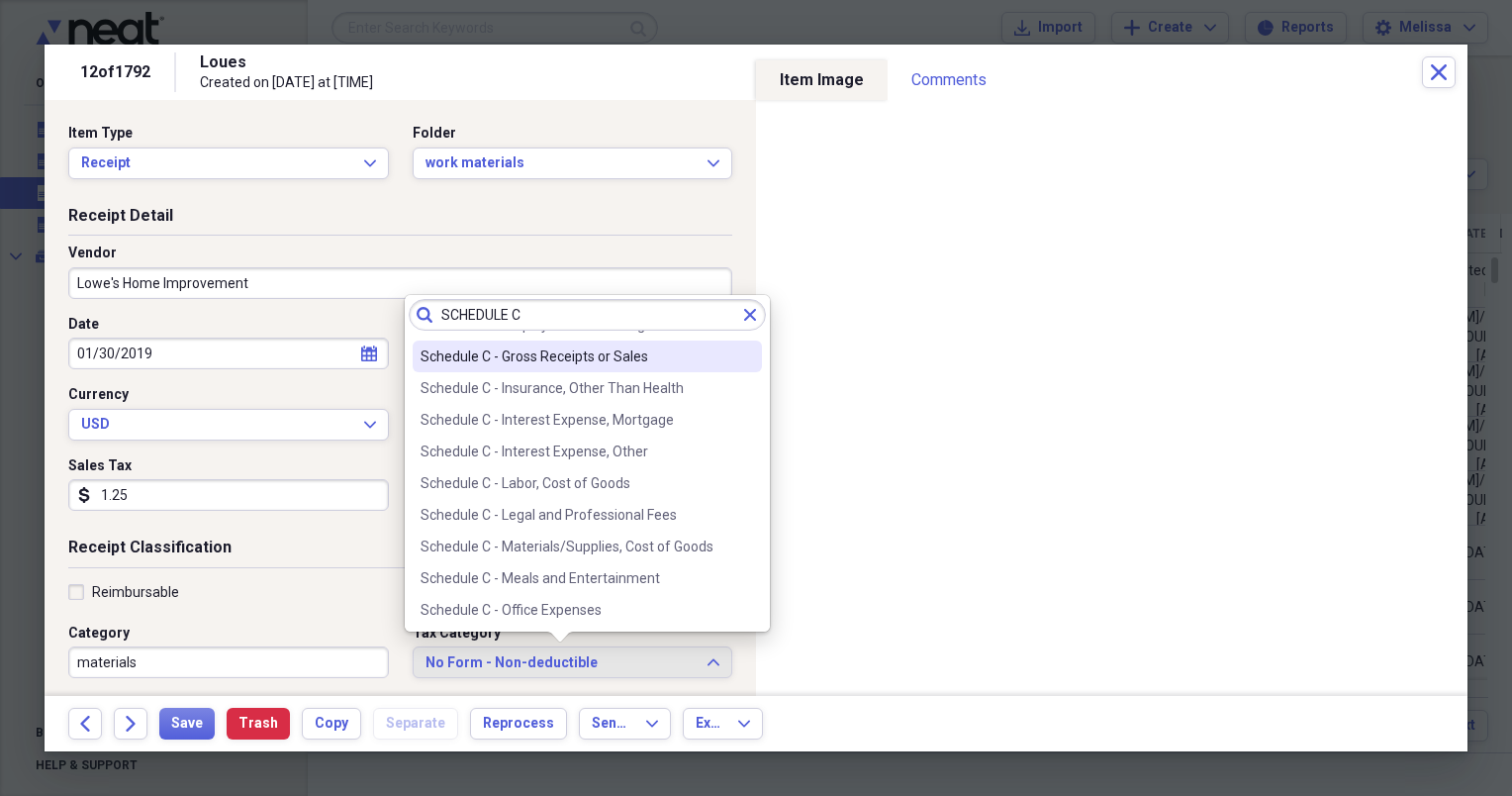 scroll, scrollTop: 277, scrollLeft: 0, axis: vertical 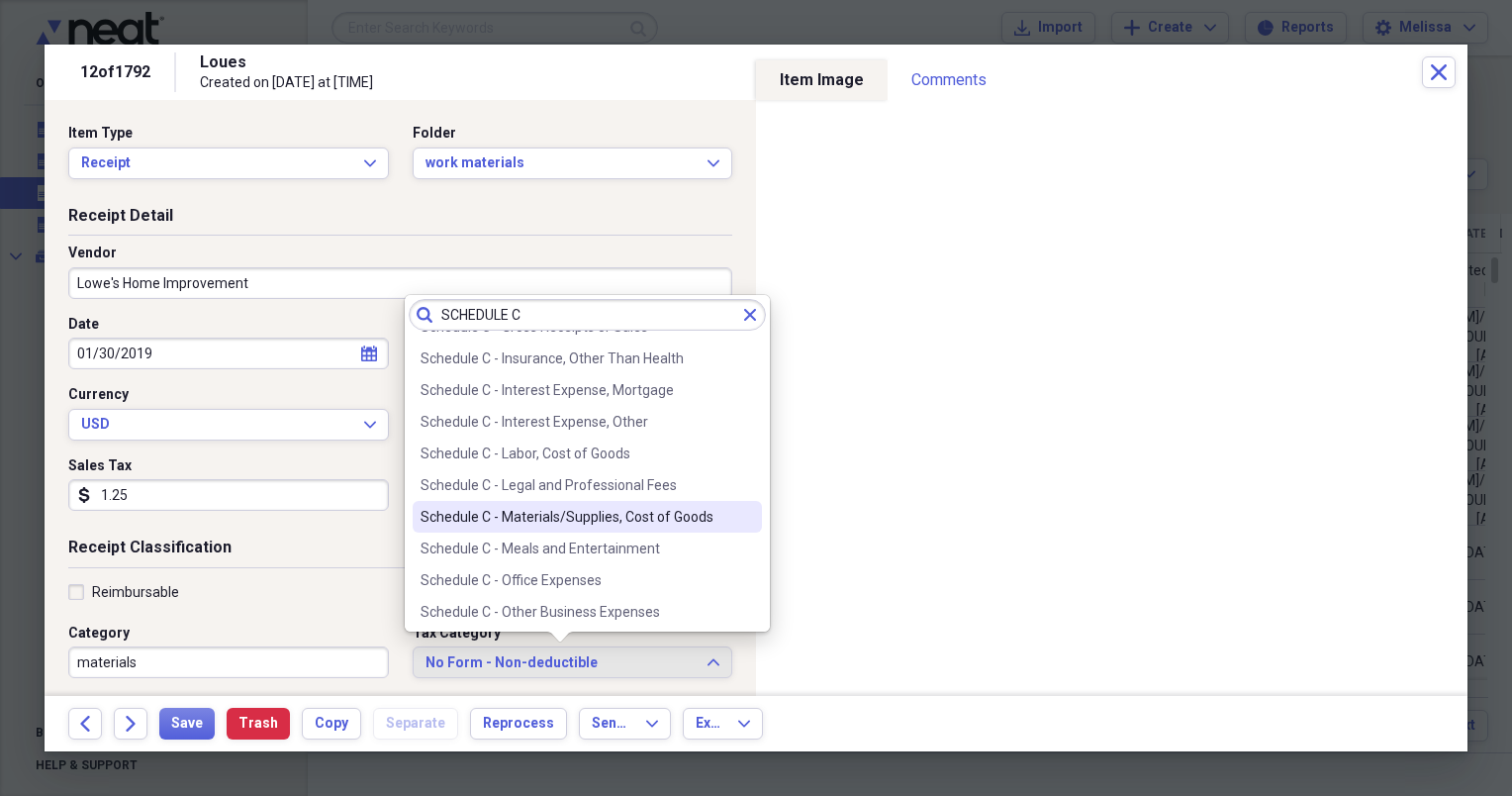 type on "SCHEDULE C" 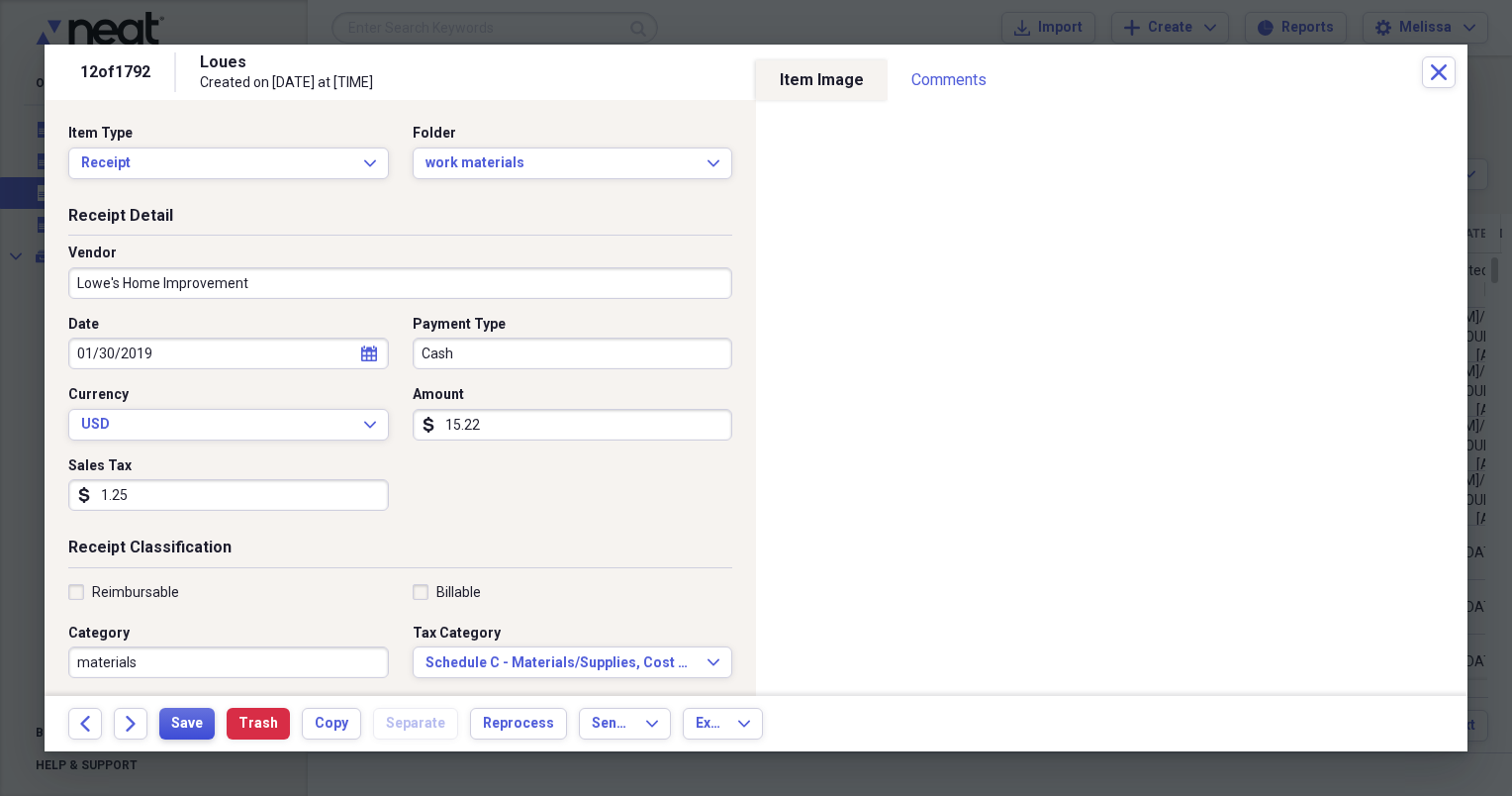 click on "Save" at bounding box center (187, 724) 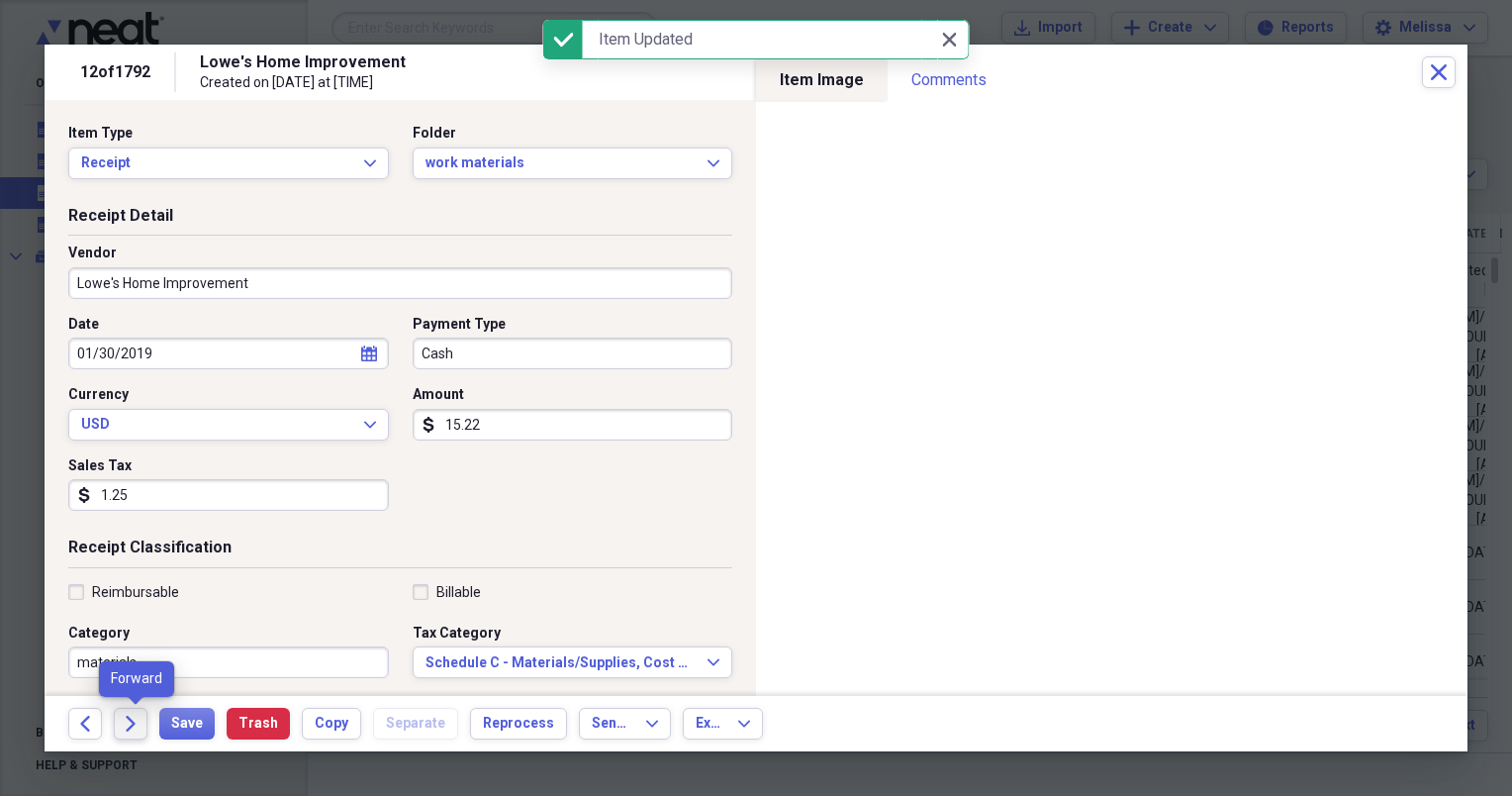 click on "Forward" 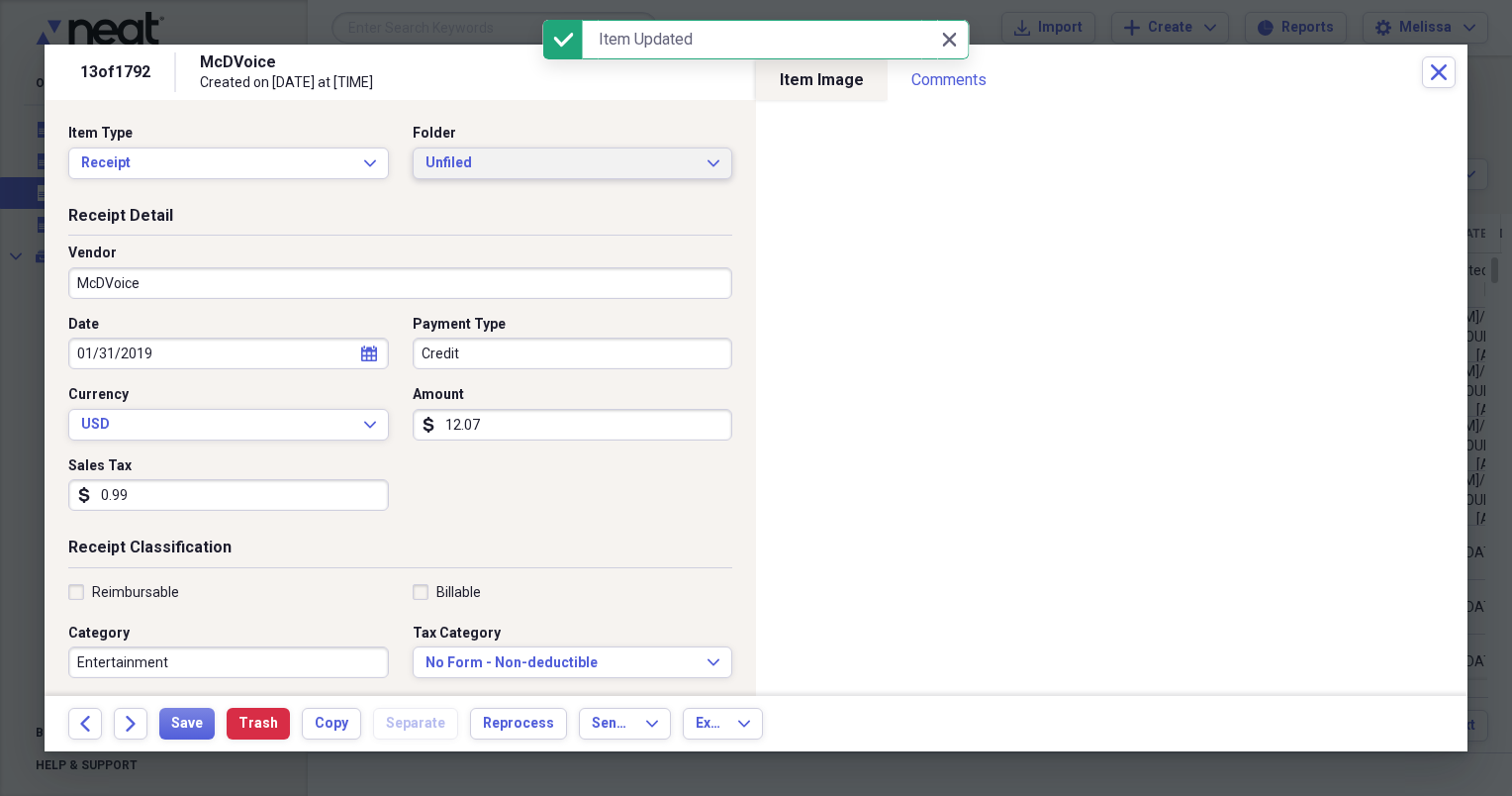 click on "Expand" 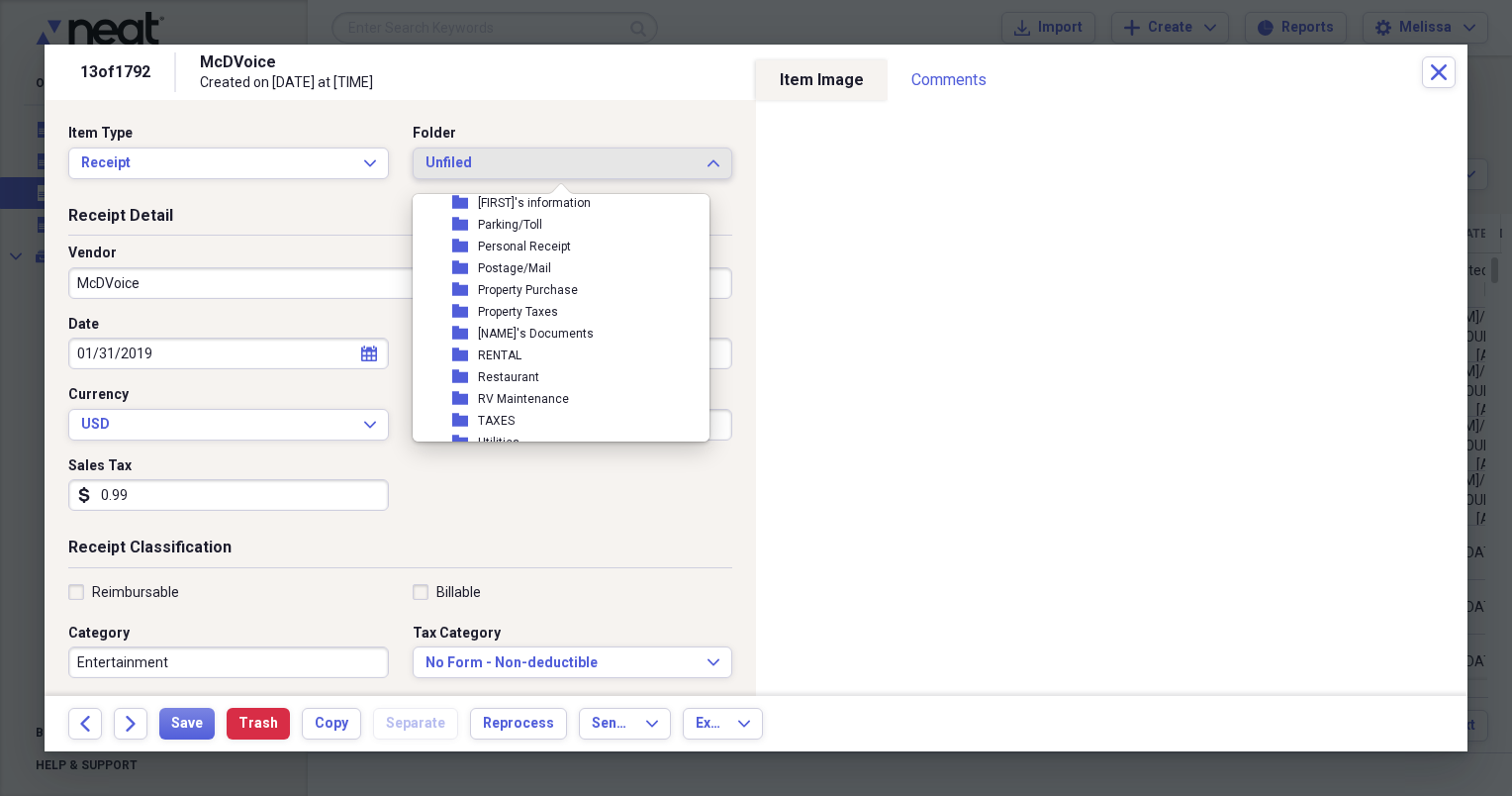 scroll, scrollTop: 356, scrollLeft: 0, axis: vertical 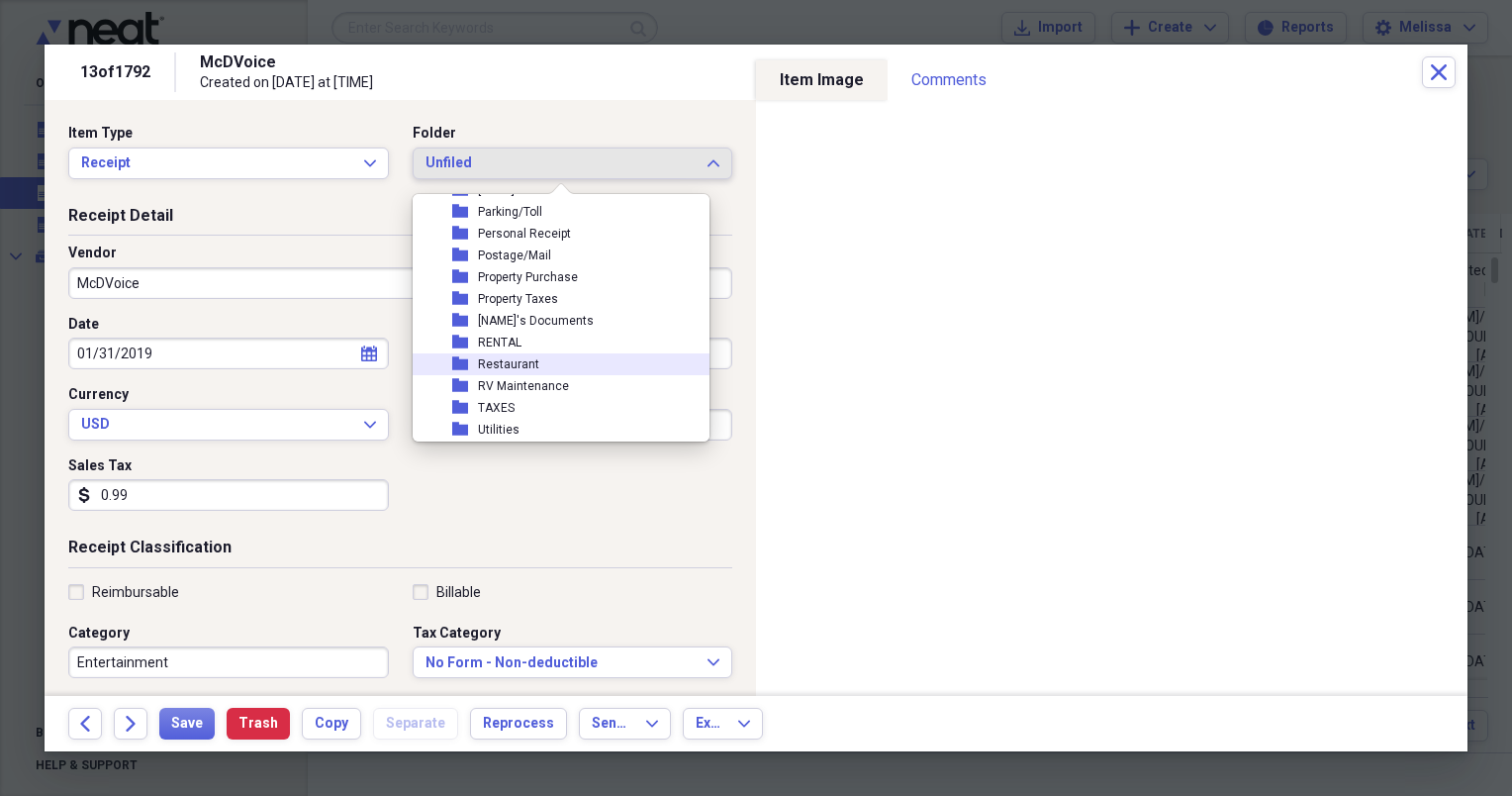click on "folder Restaurant" at bounding box center [553, 364] 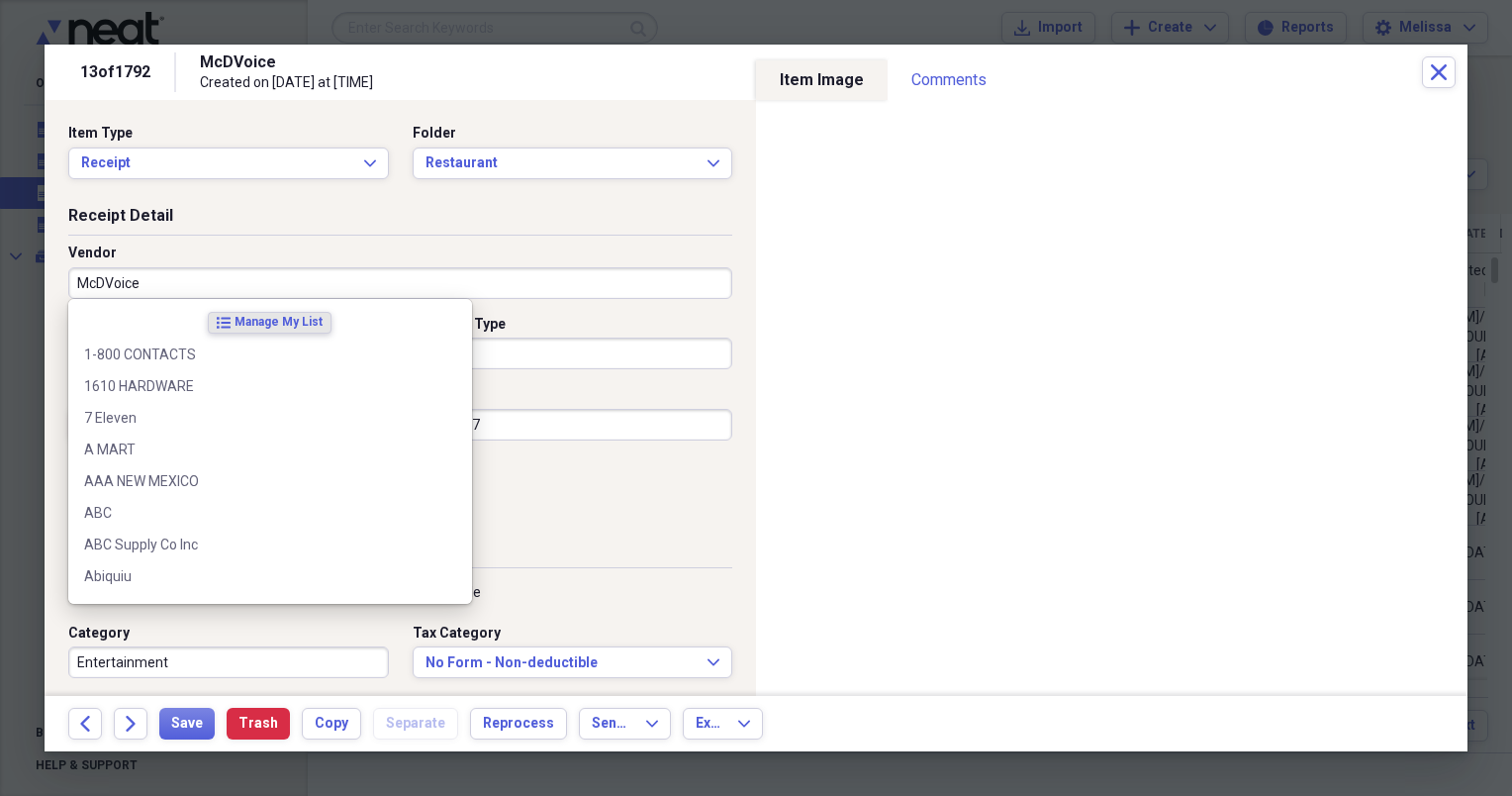 click on "McDVoice" at bounding box center [400, 283] 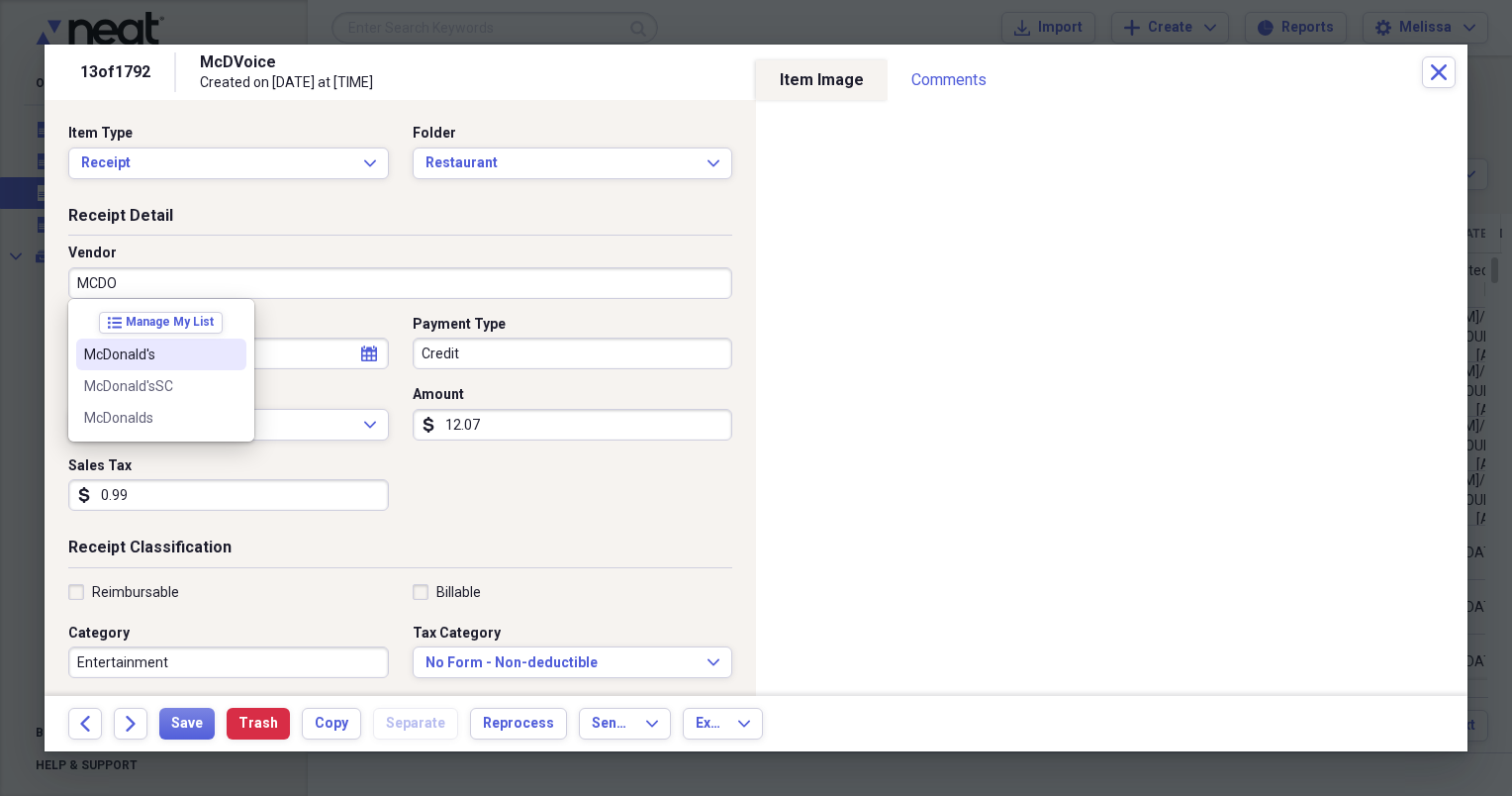 click on "McDonald's" at bounding box center [161, 354] 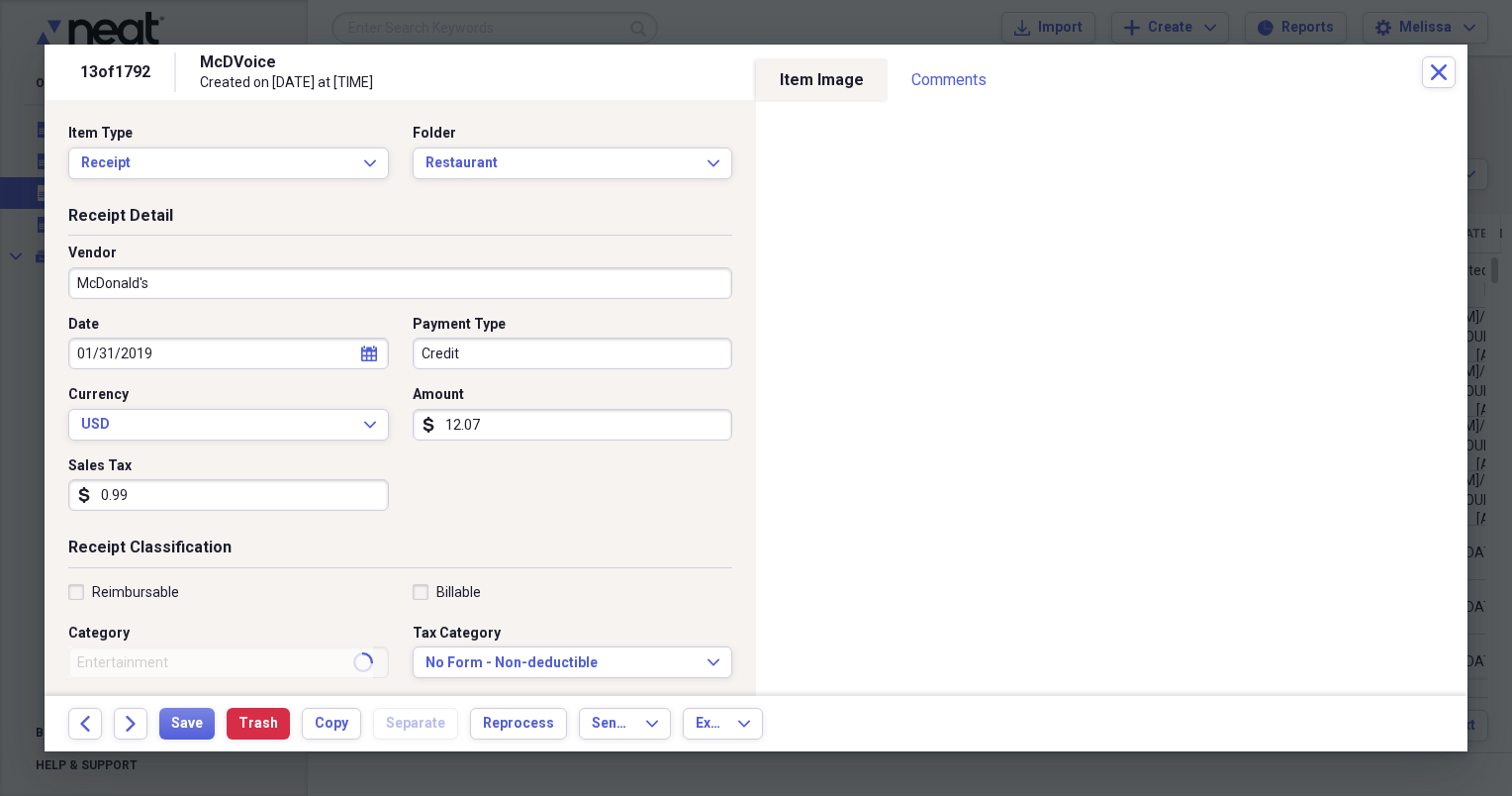 type on "Meals/Restaurants" 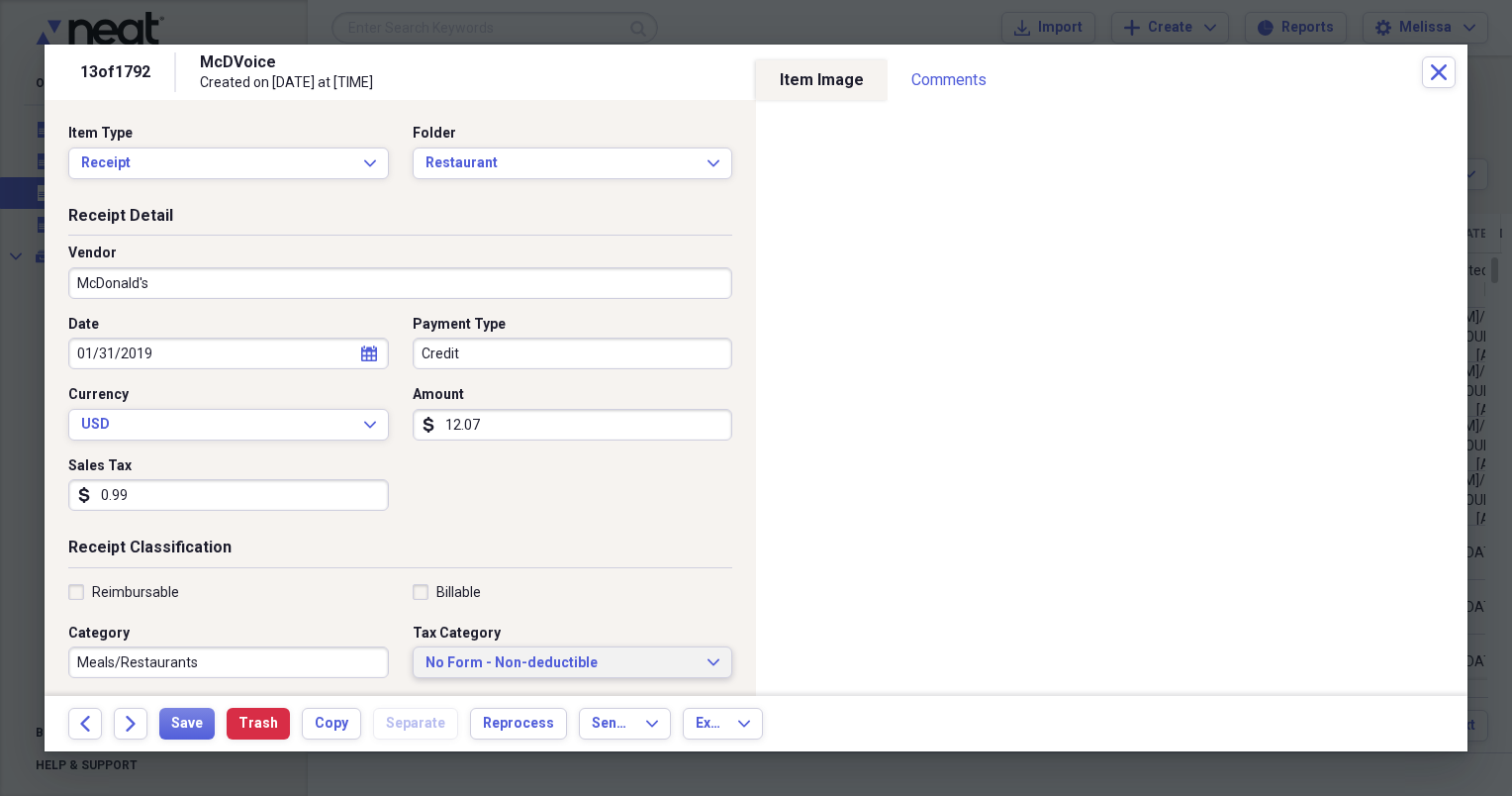 click on "No Form - Non-deductible" at bounding box center [561, 663] 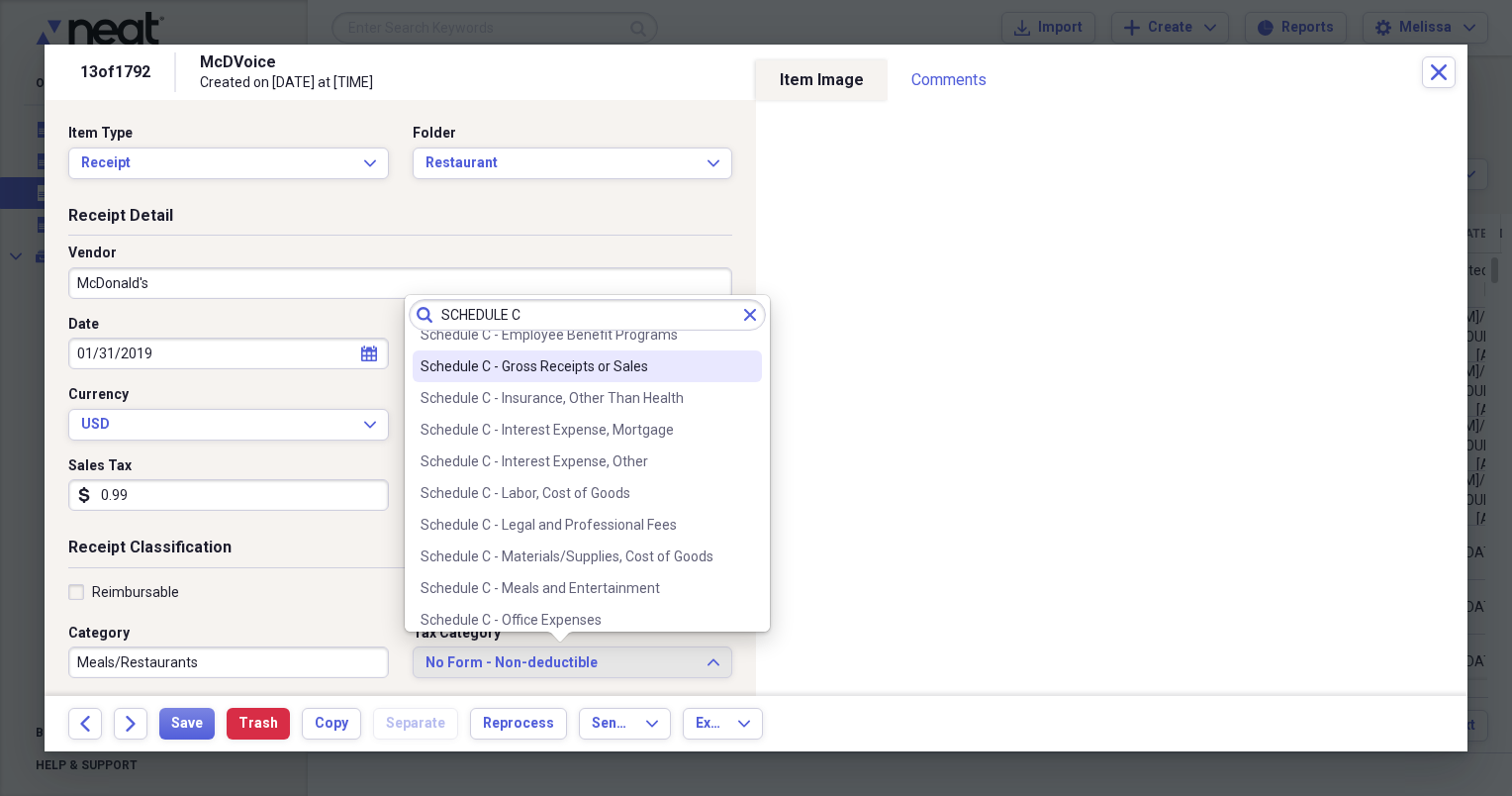 scroll, scrollTop: 263, scrollLeft: 0, axis: vertical 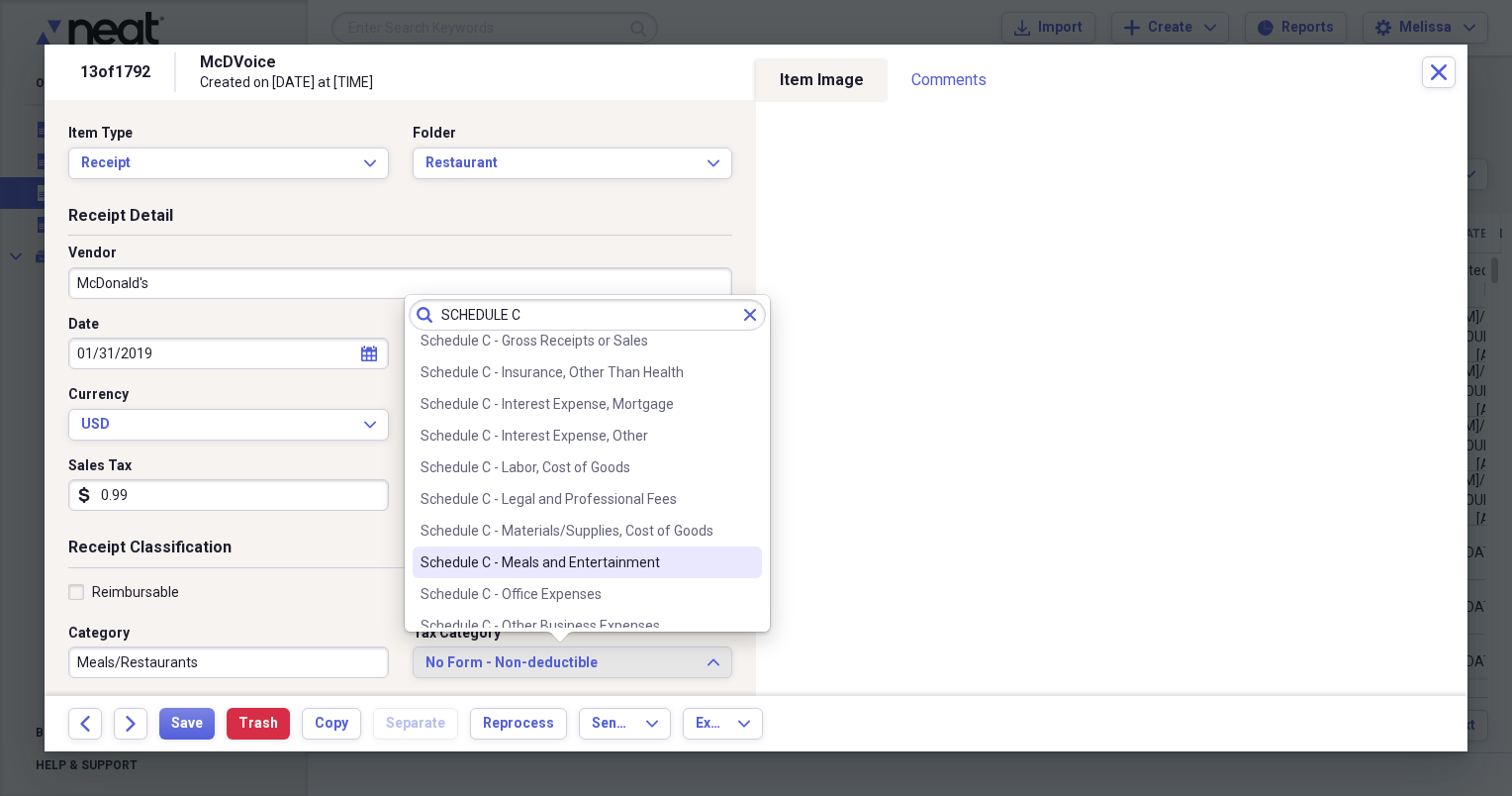 type on "SCHEDULE C" 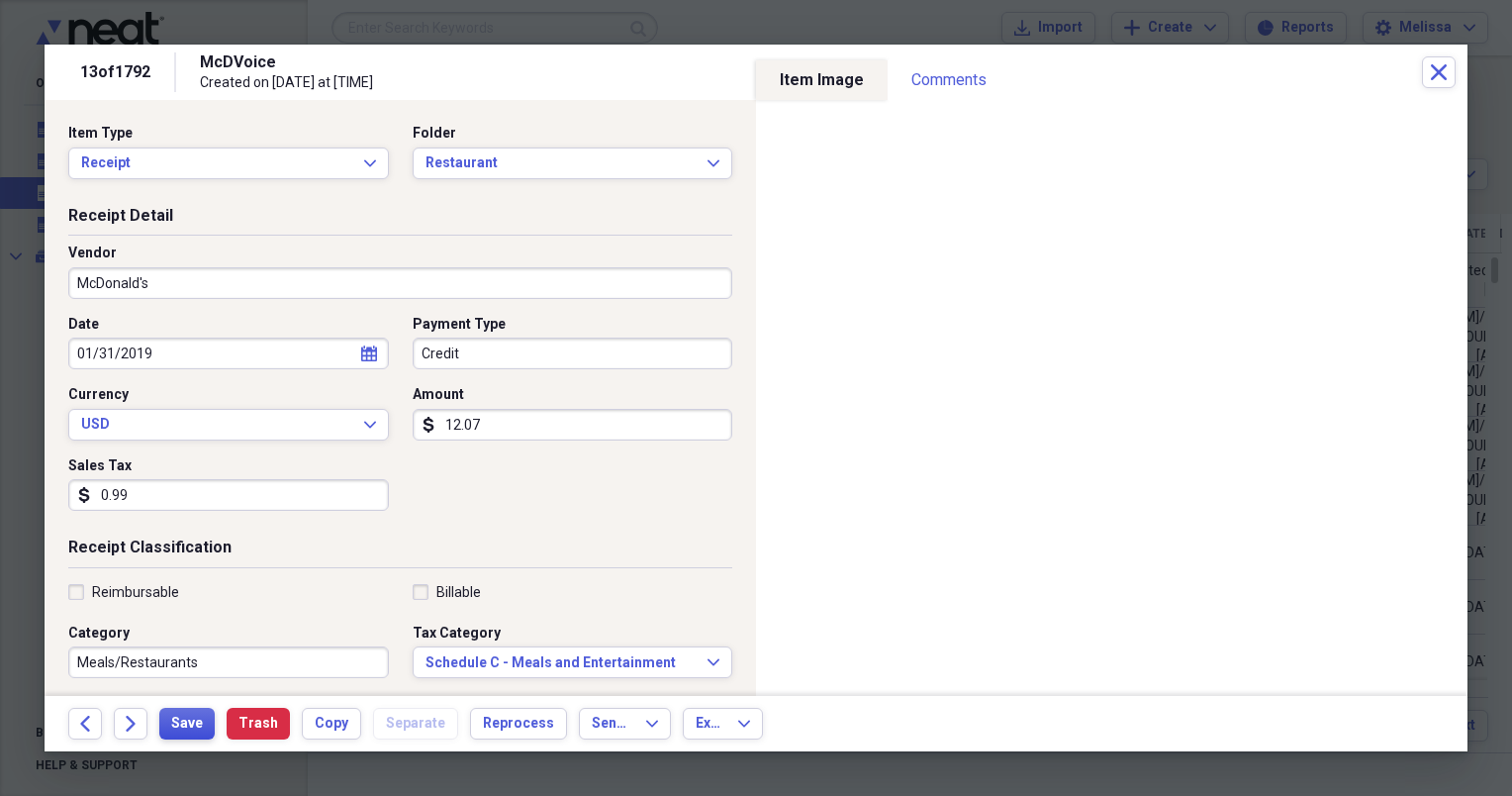 click on "Save" at bounding box center [187, 724] 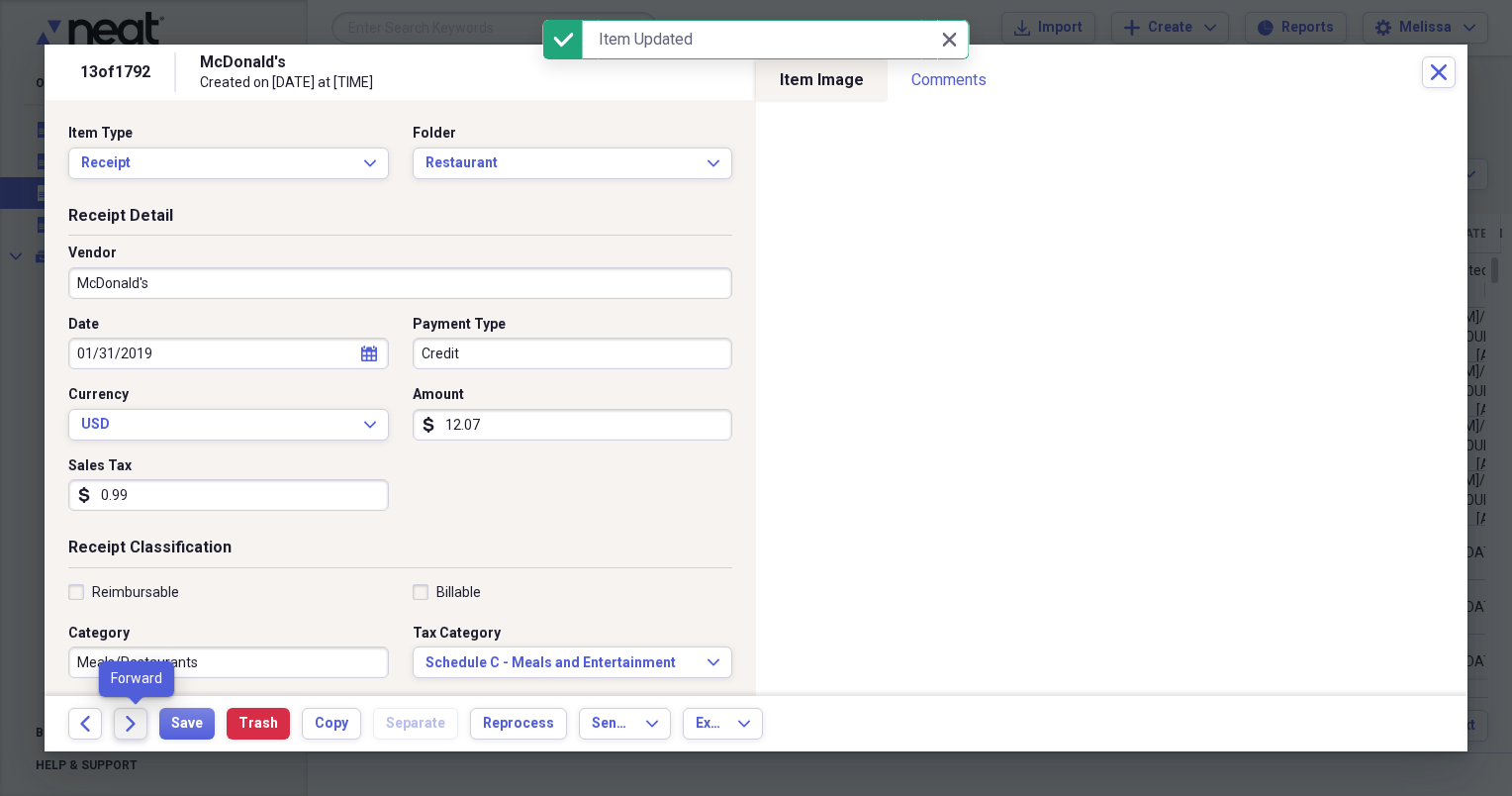 click 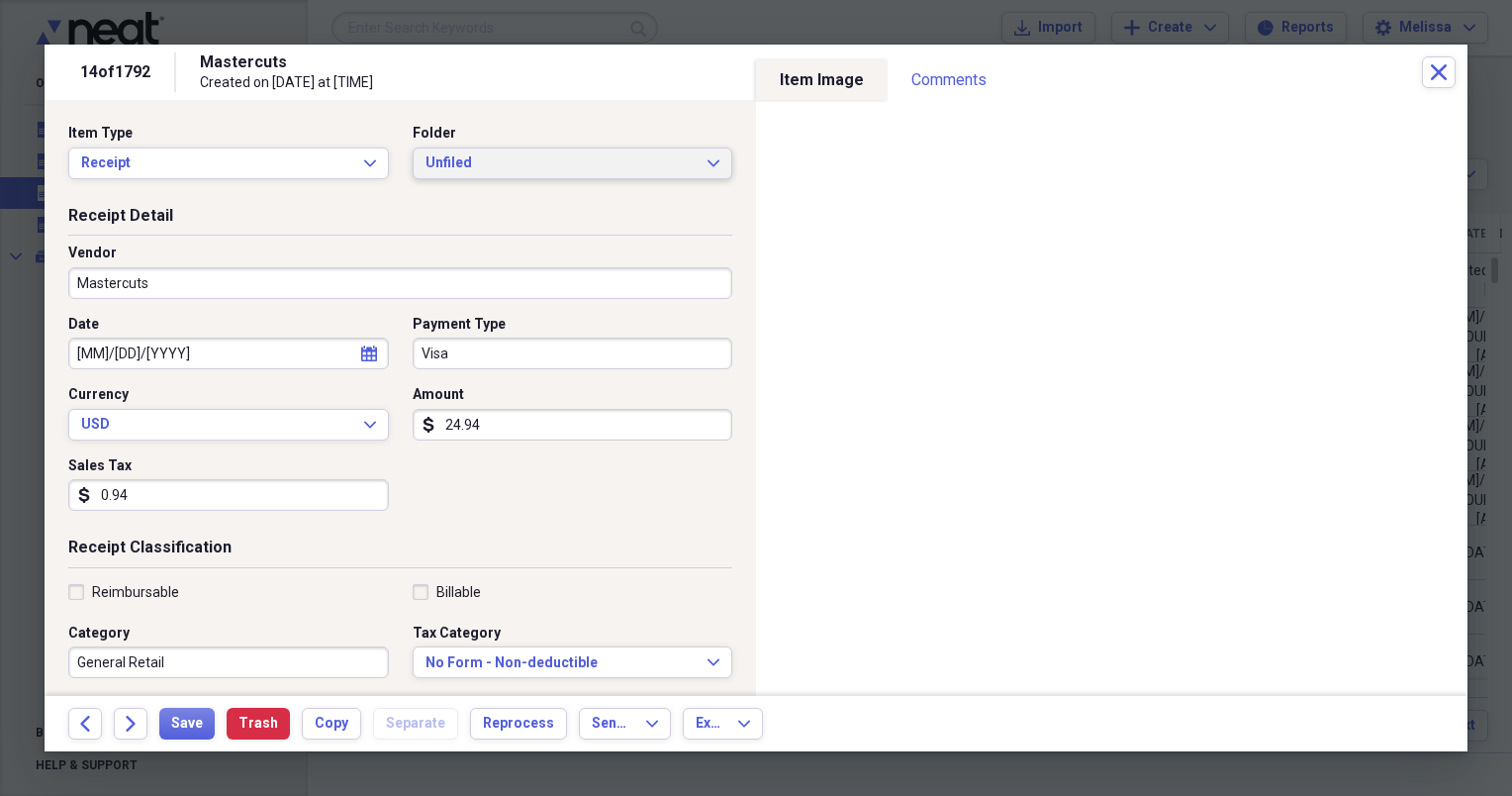 click on "Unfiled" at bounding box center (561, 163) 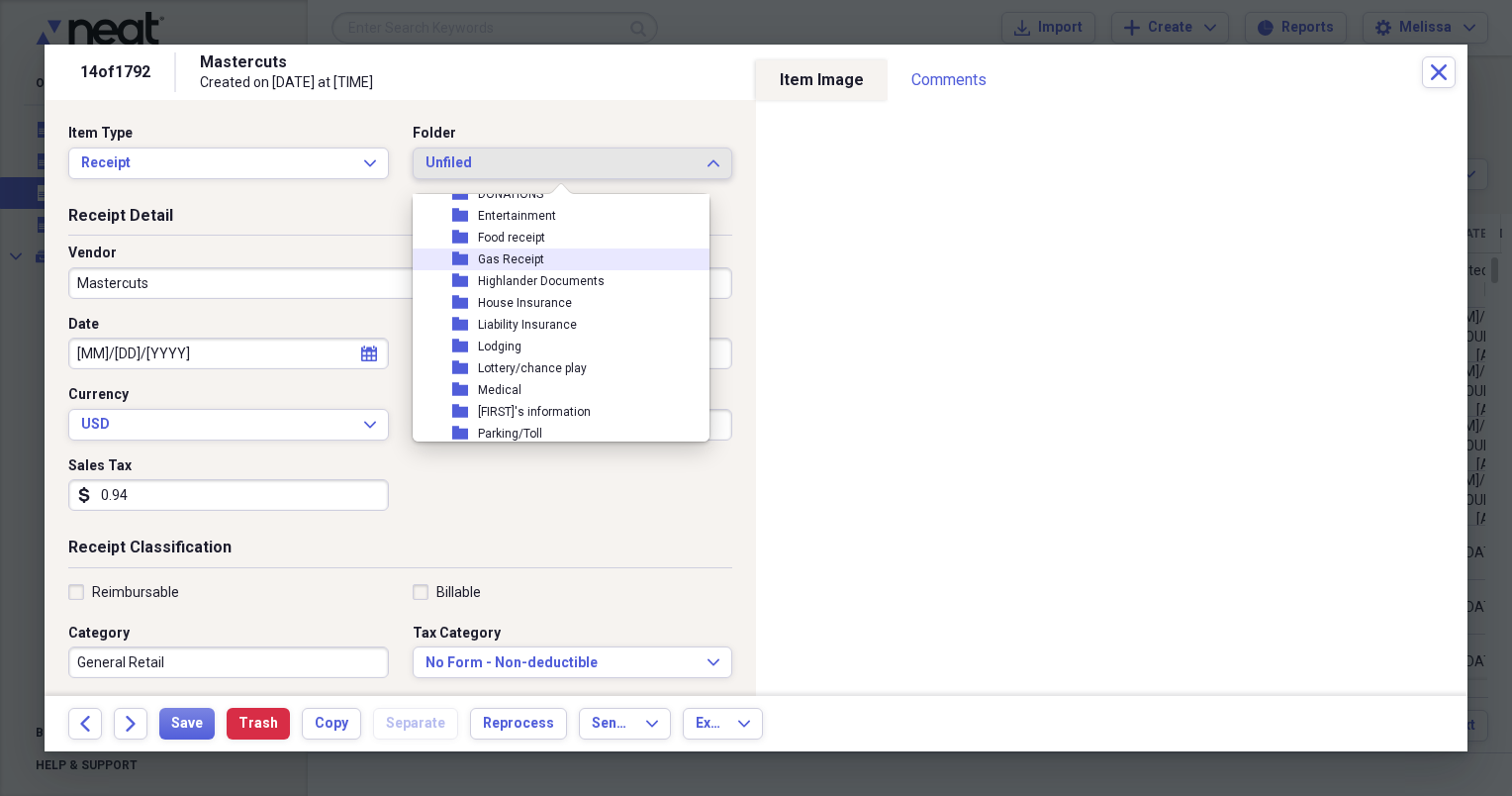 scroll, scrollTop: 158, scrollLeft: 0, axis: vertical 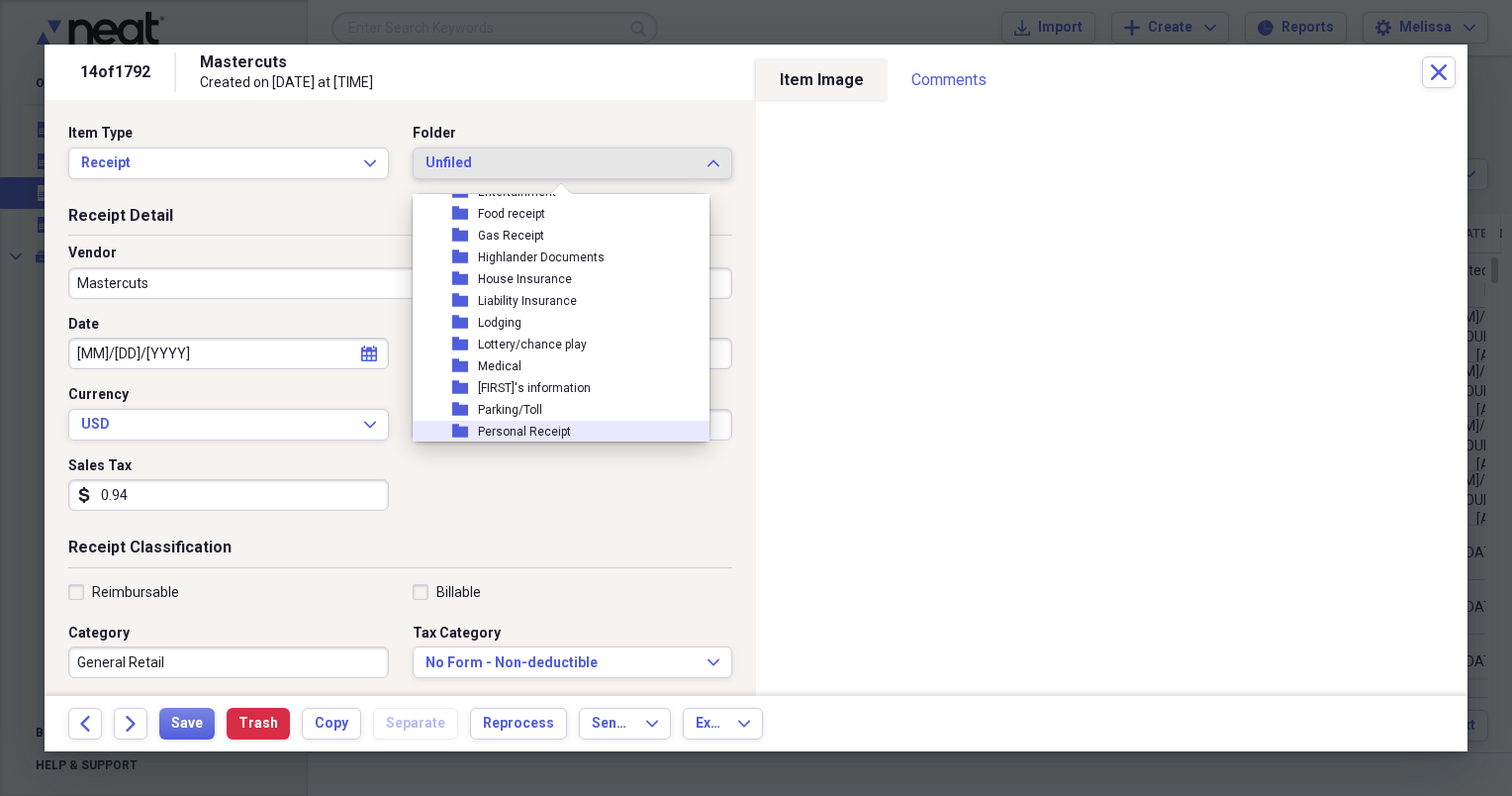 click on "folder Personal Receipt" at bounding box center (553, 432) 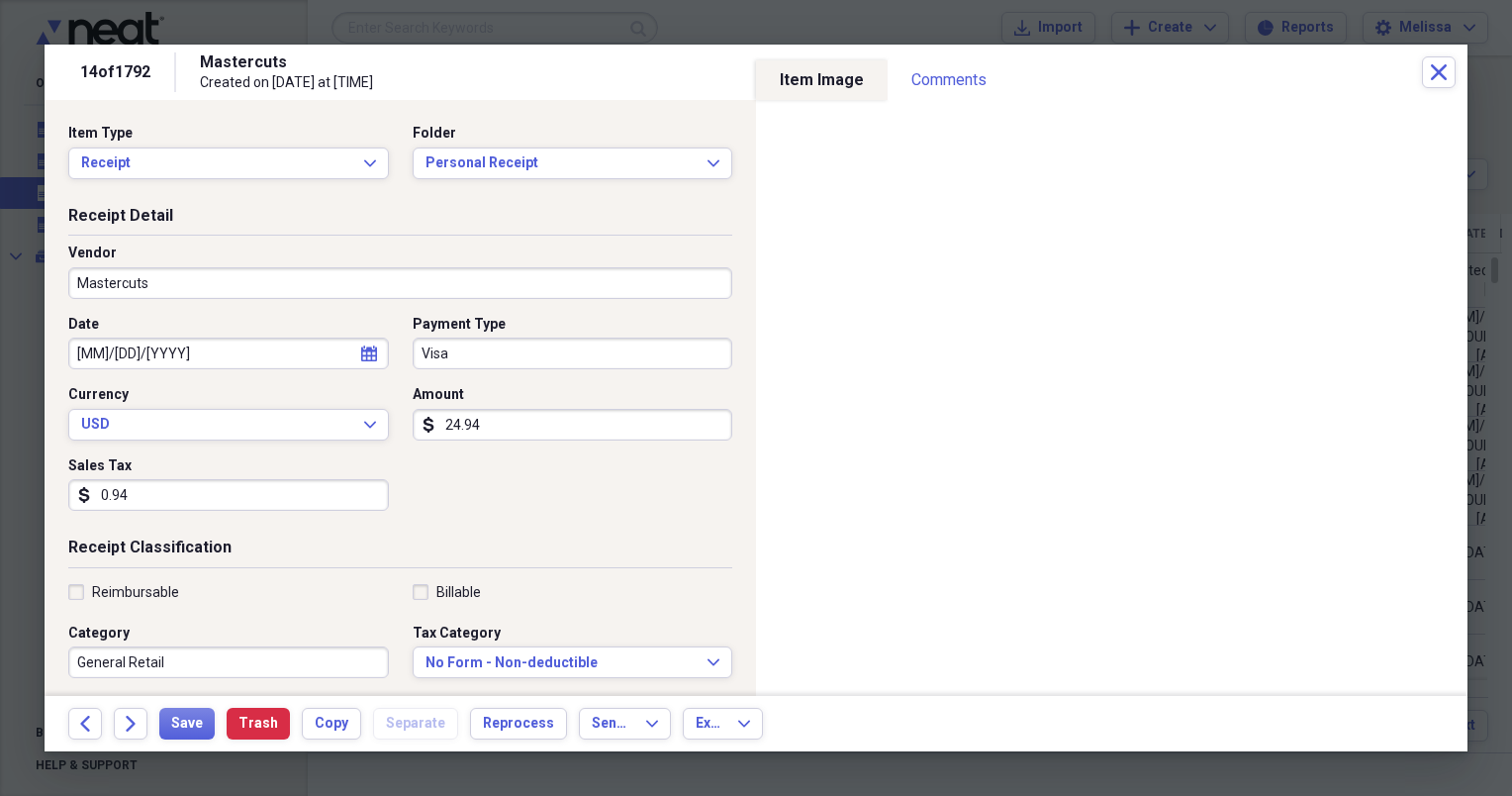 click on "24.94" at bounding box center (573, 425) 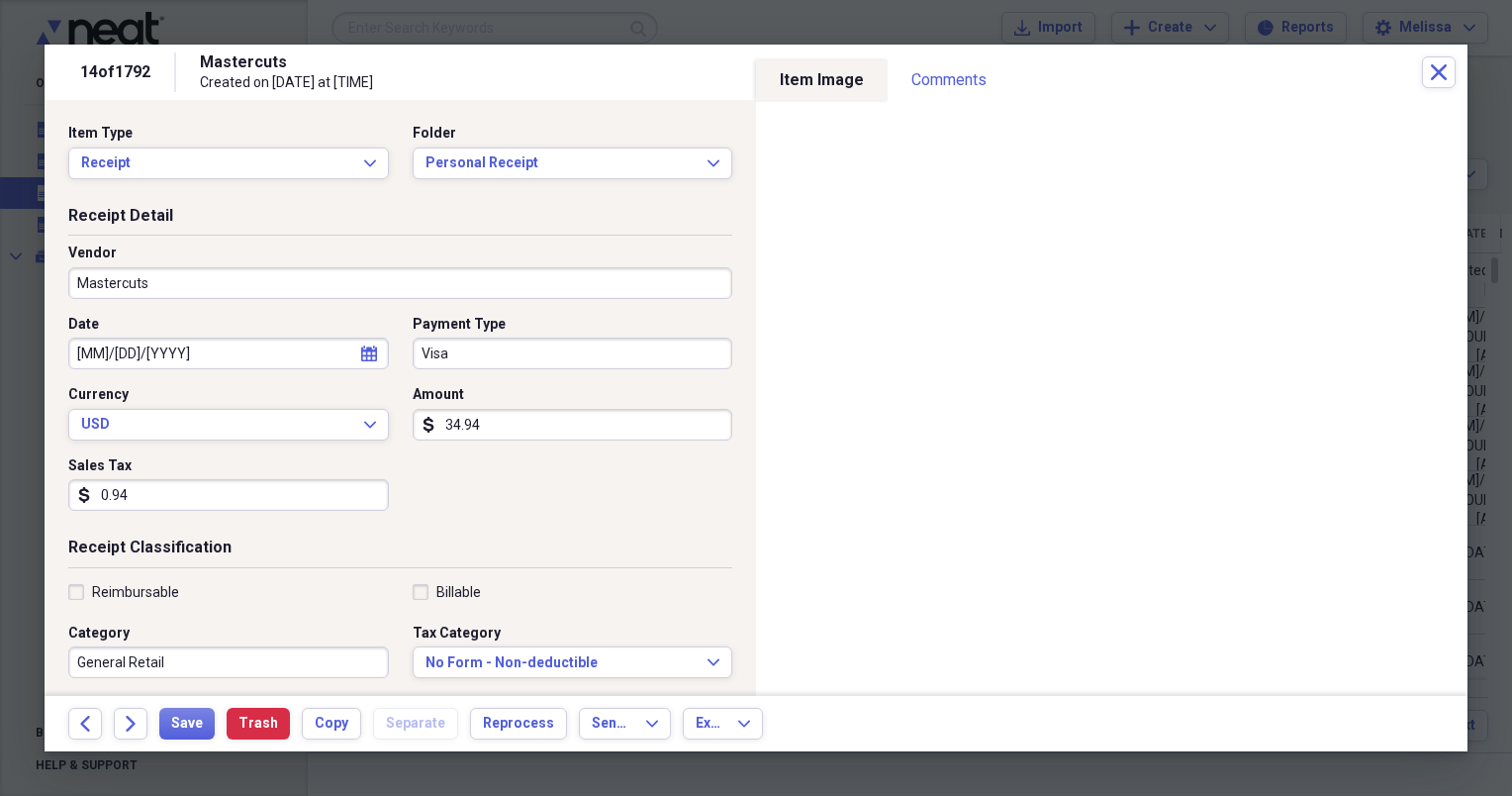 type on "34.94" 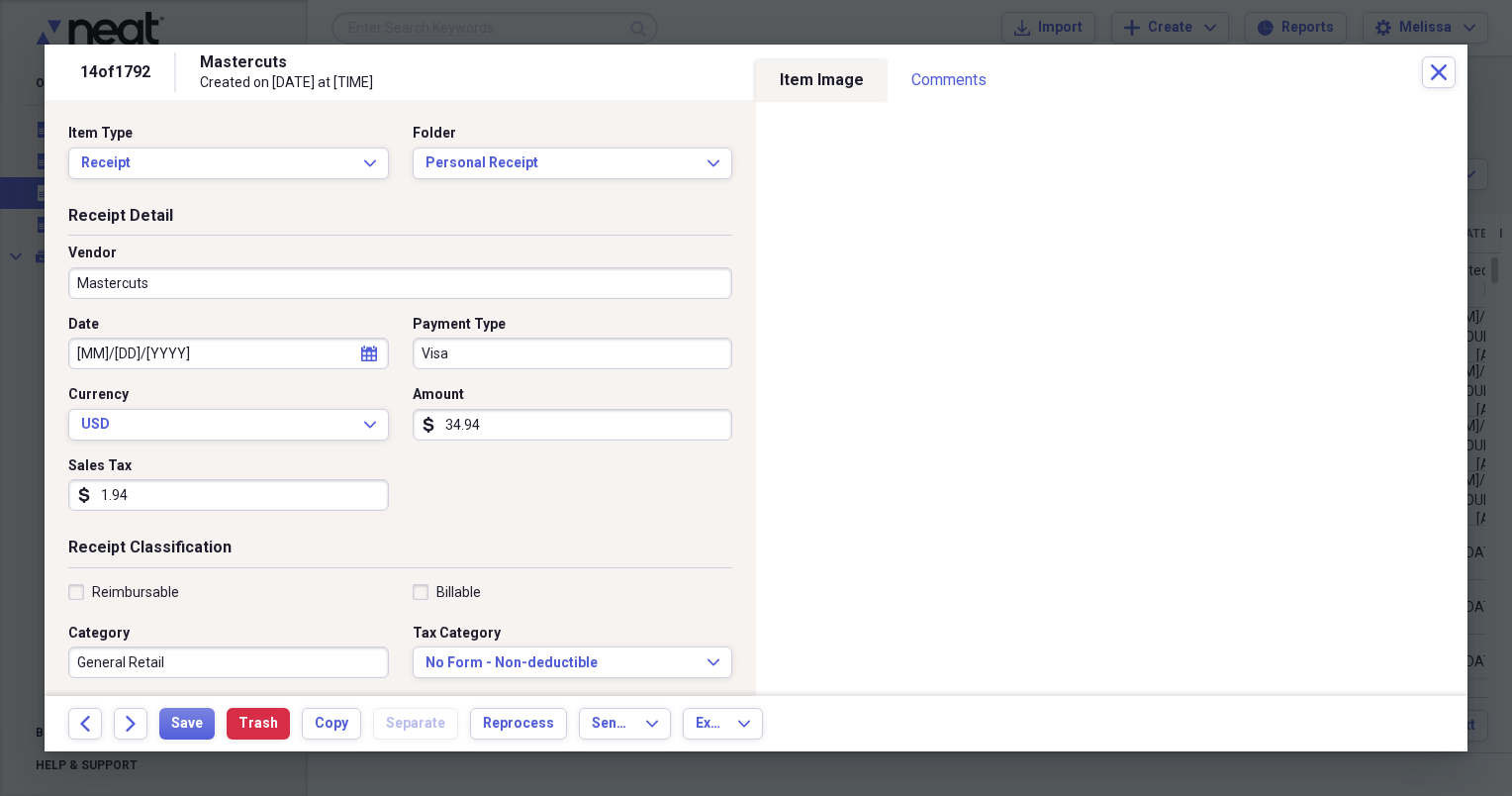 type on "1.94" 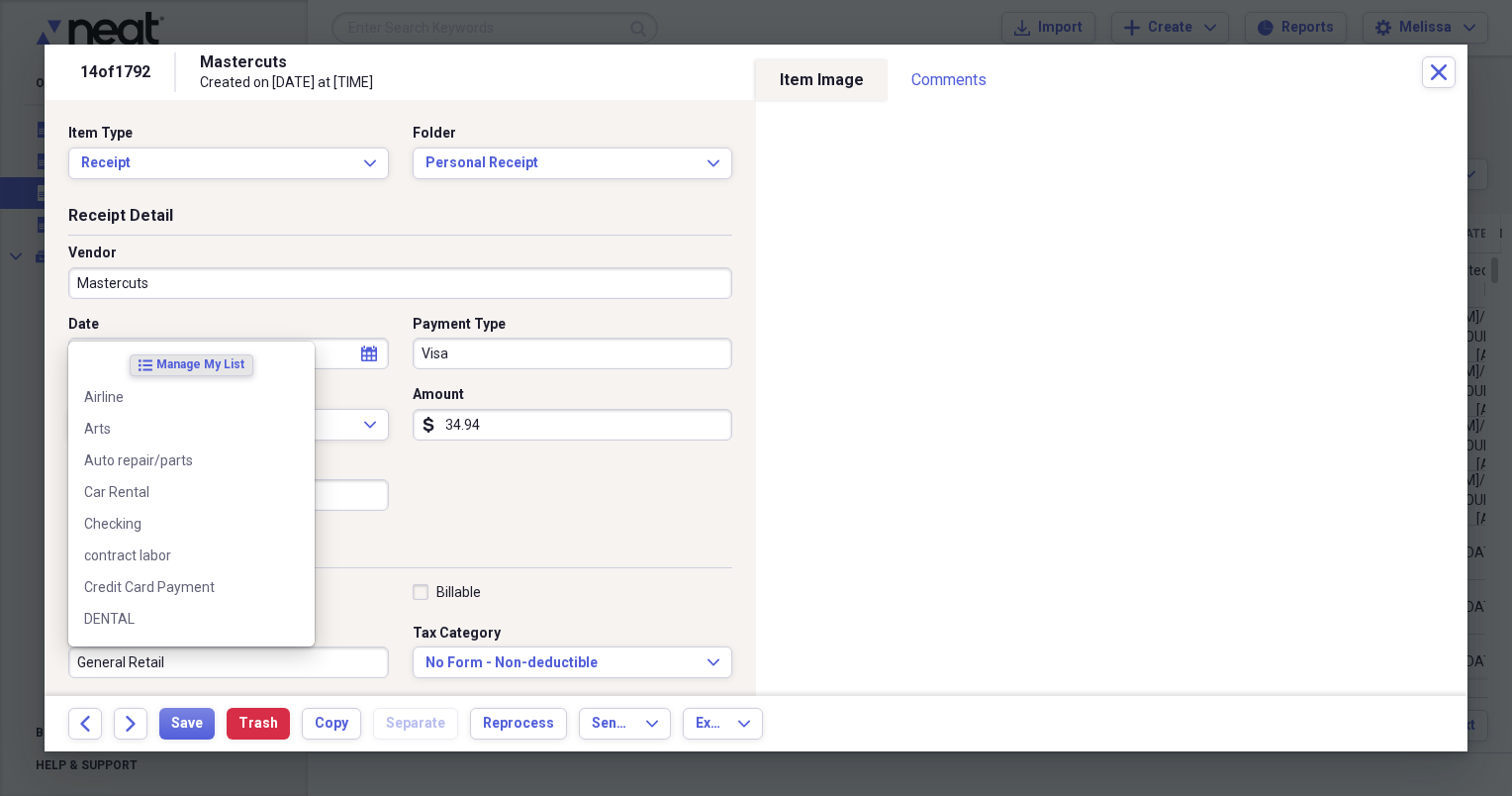 click on "General Retail" at bounding box center (229, 662) 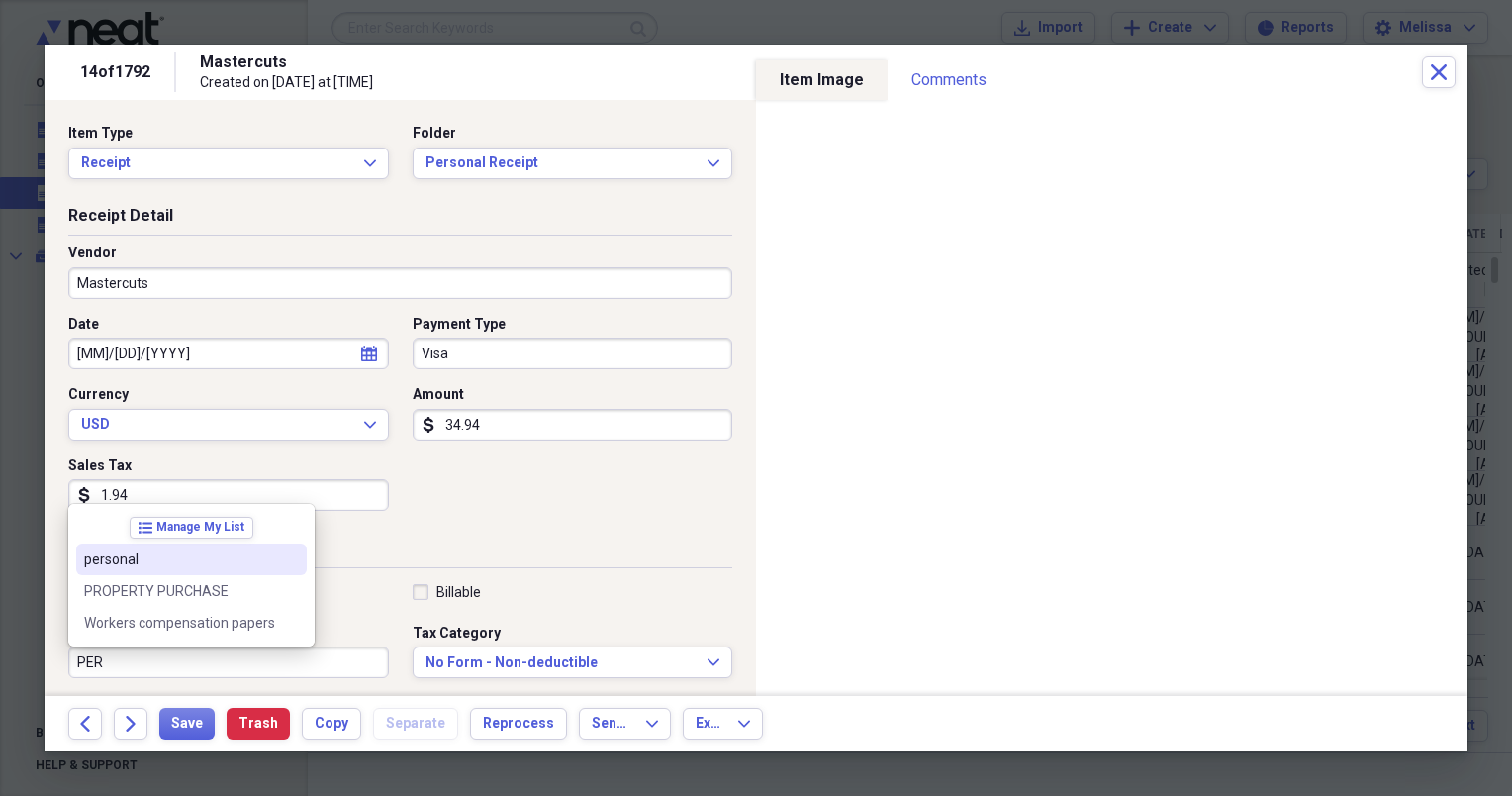 click on "personal" at bounding box center [179, 559] 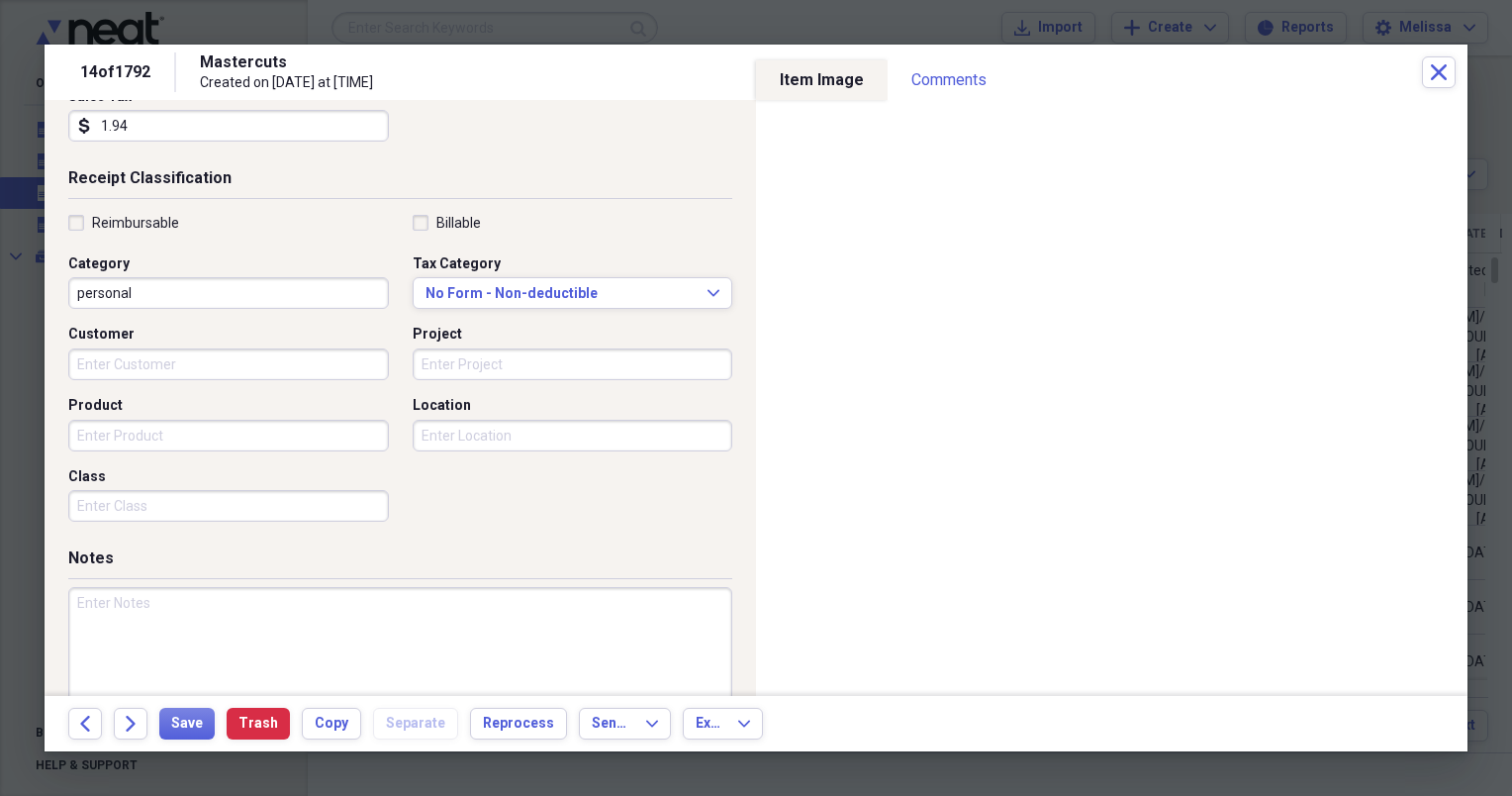 scroll, scrollTop: 409, scrollLeft: 0, axis: vertical 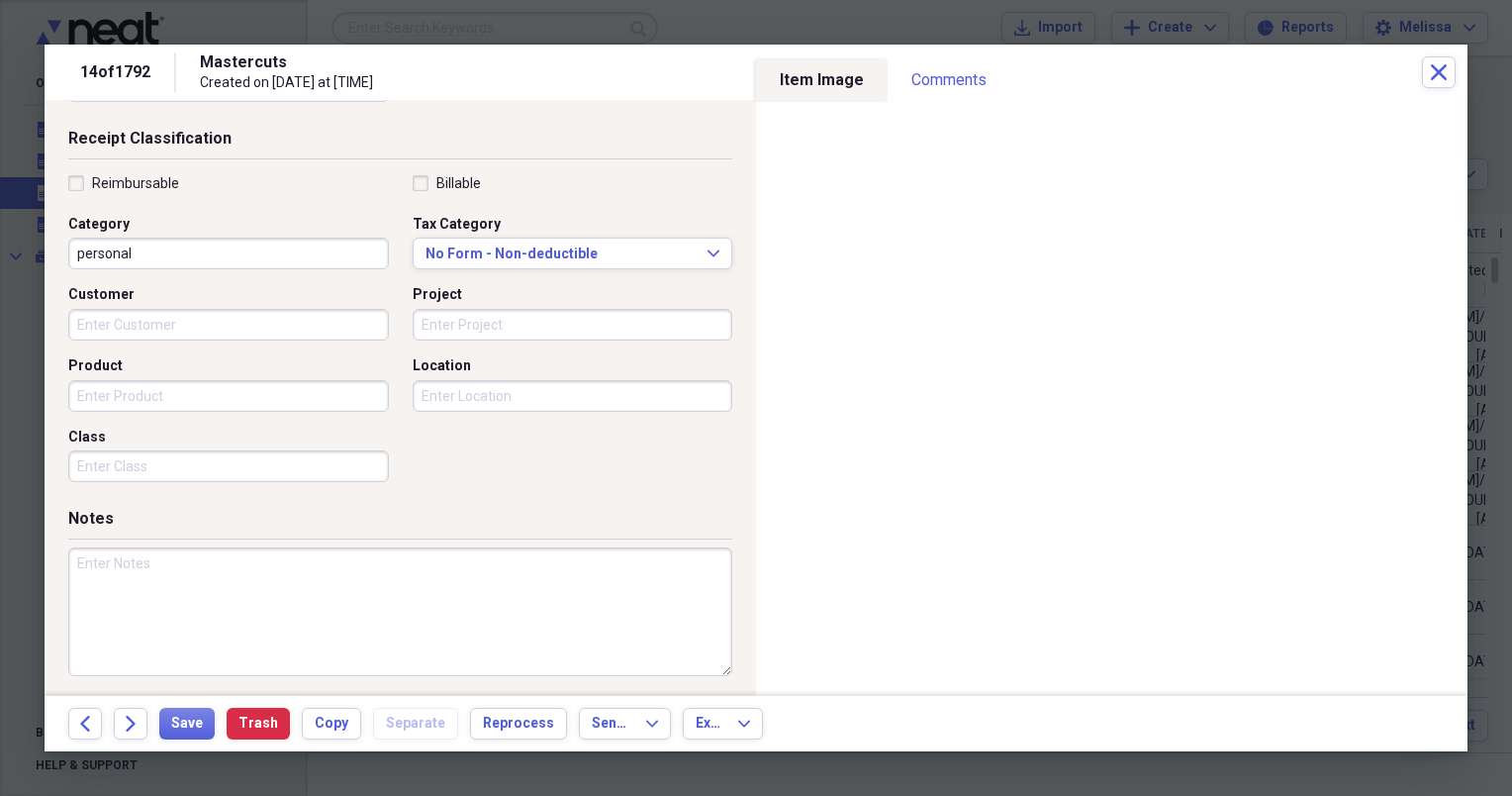 click at bounding box center [400, 612] 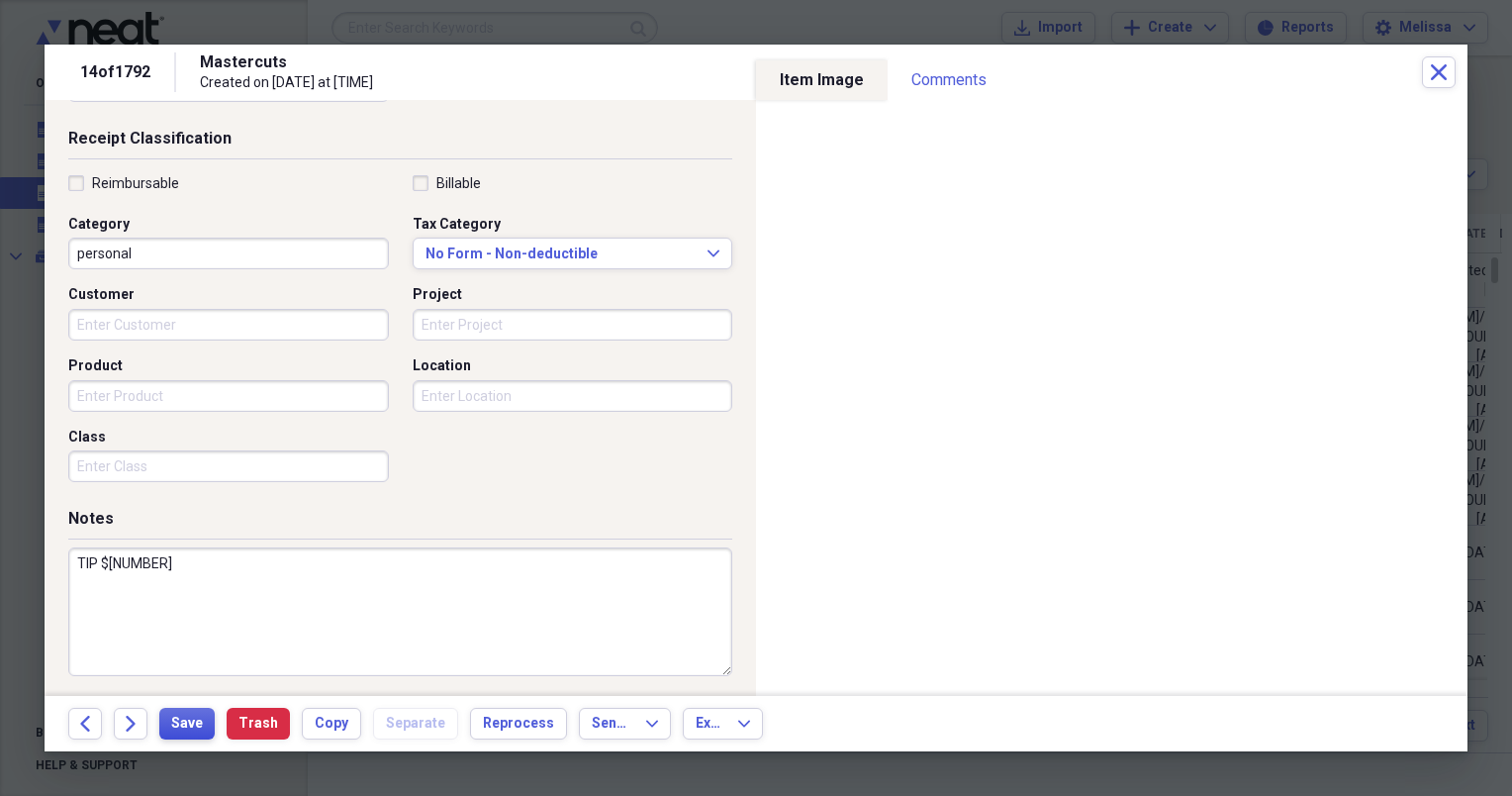 type on "TIP $[NUMBER]" 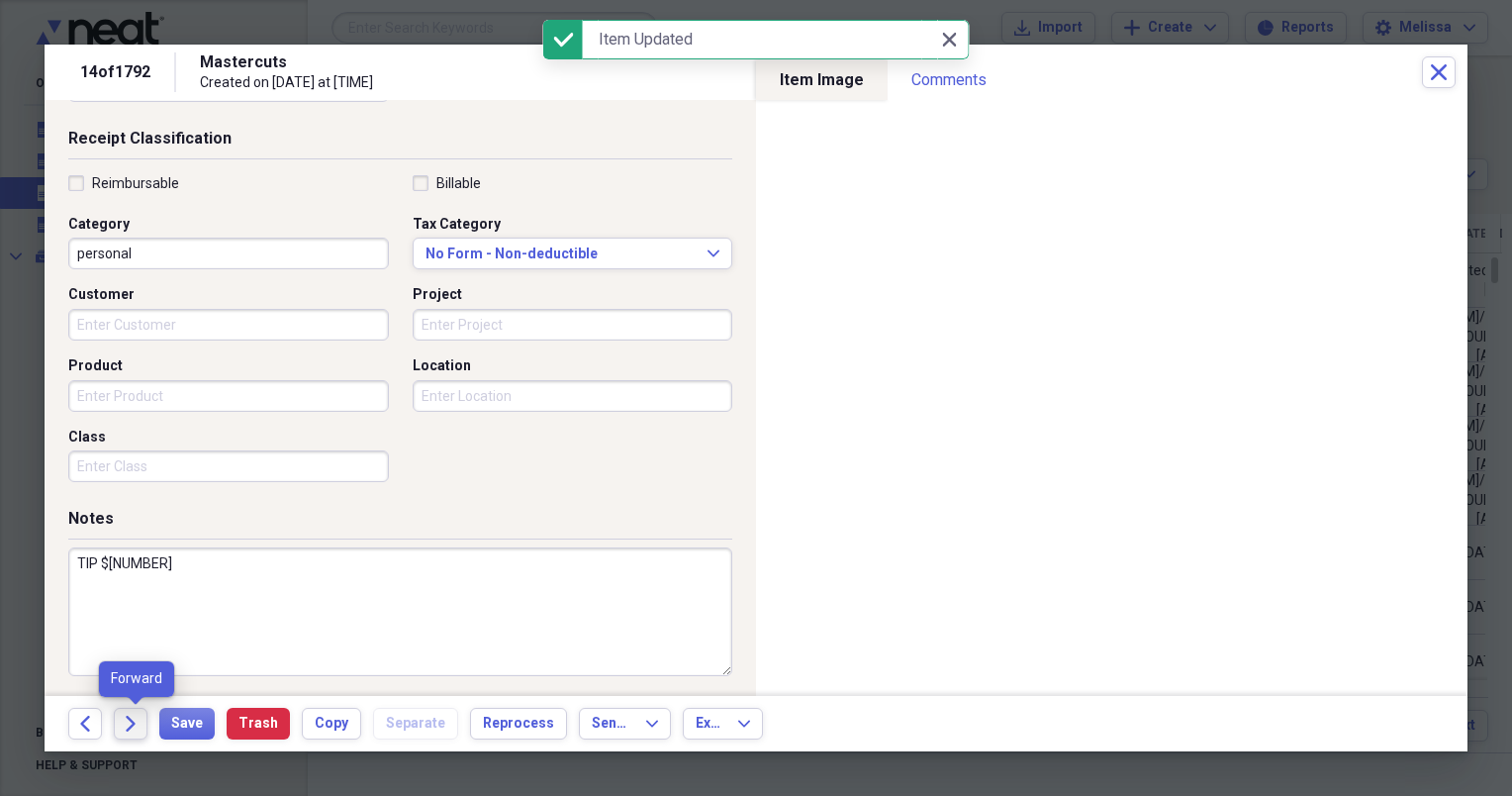 click on "Forward" at bounding box center (131, 724) 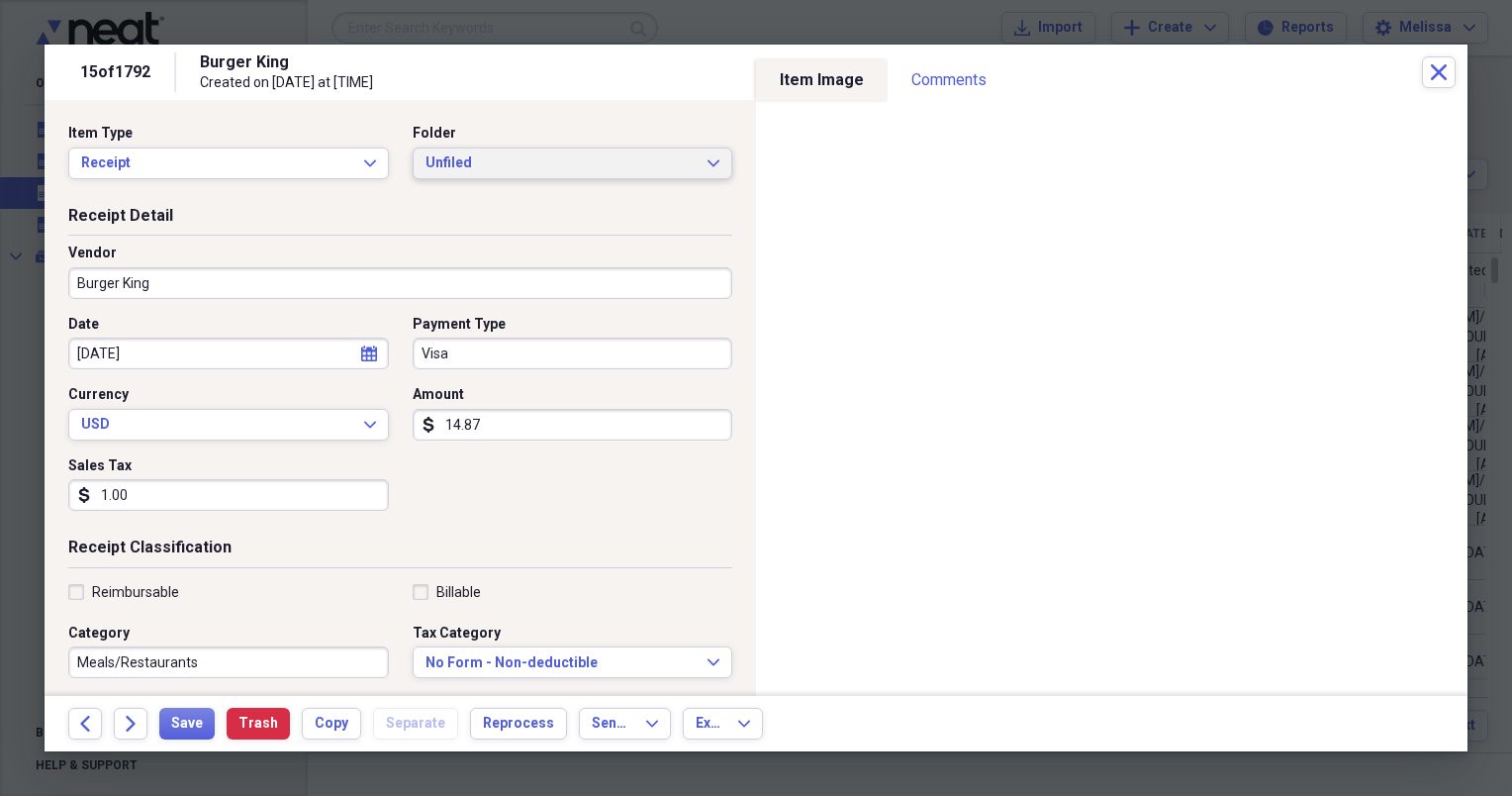click on "Expand" 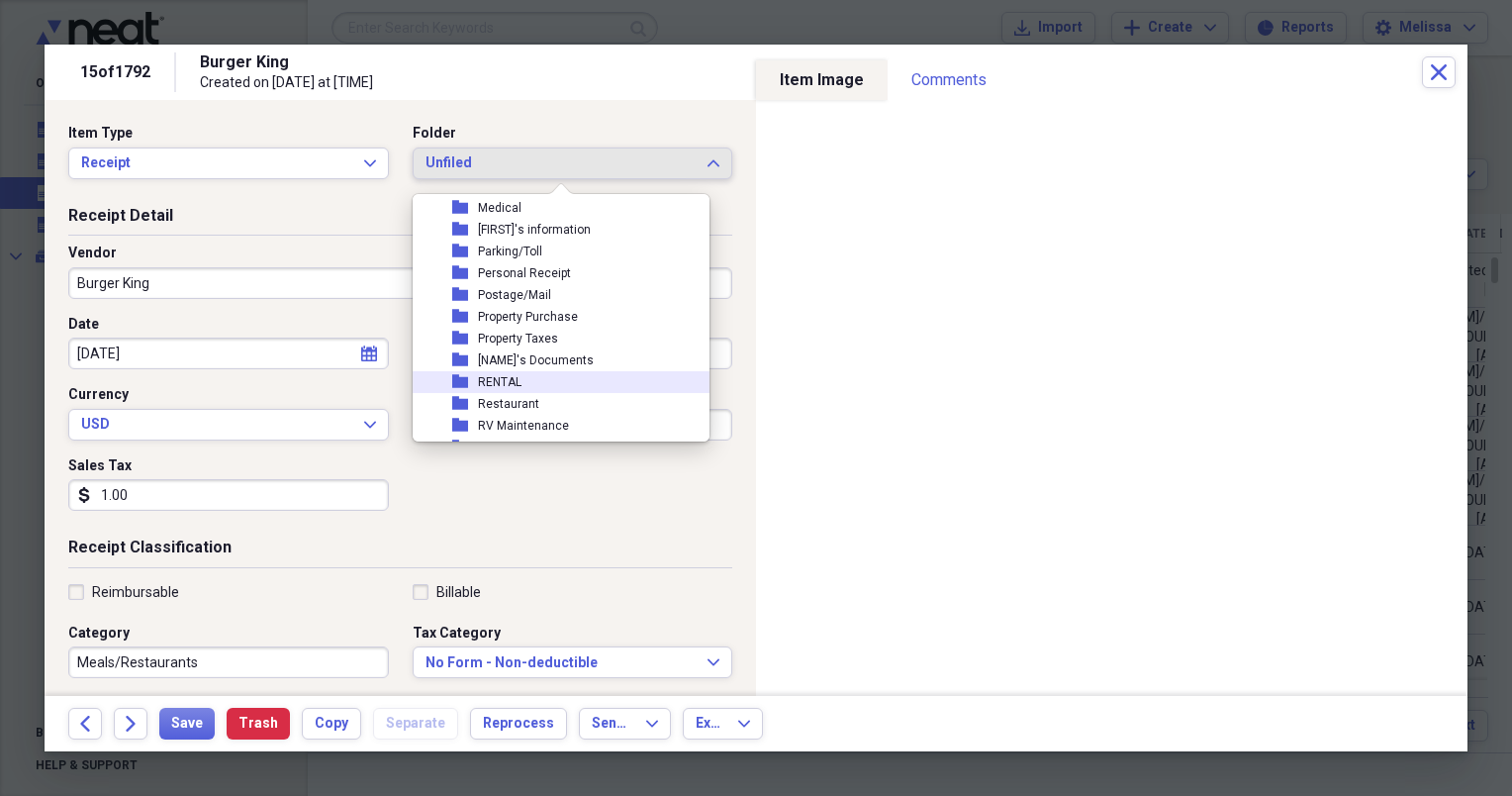 scroll, scrollTop: 356, scrollLeft: 0, axis: vertical 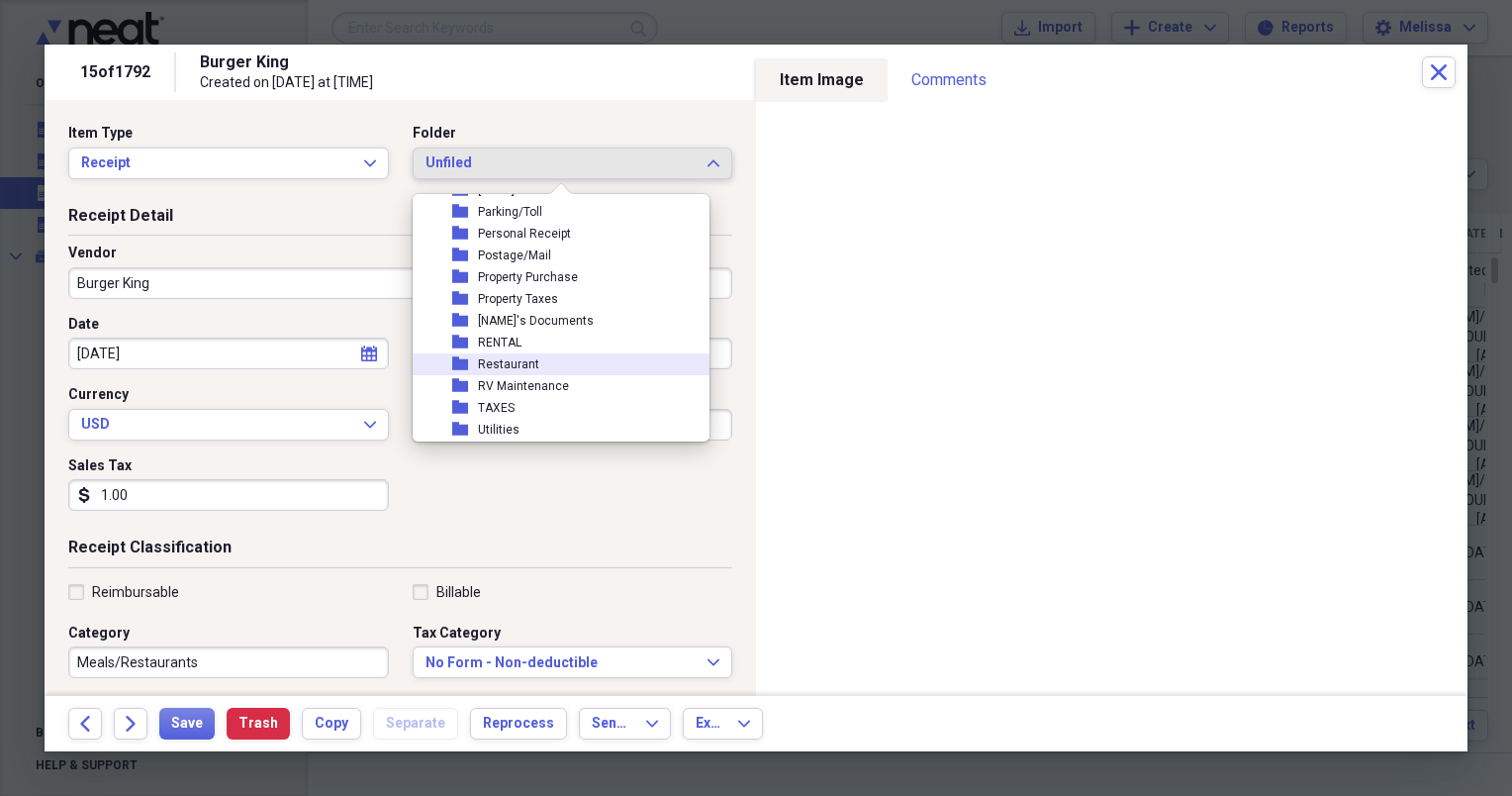 click on "folder Restaurant" at bounding box center [553, 364] 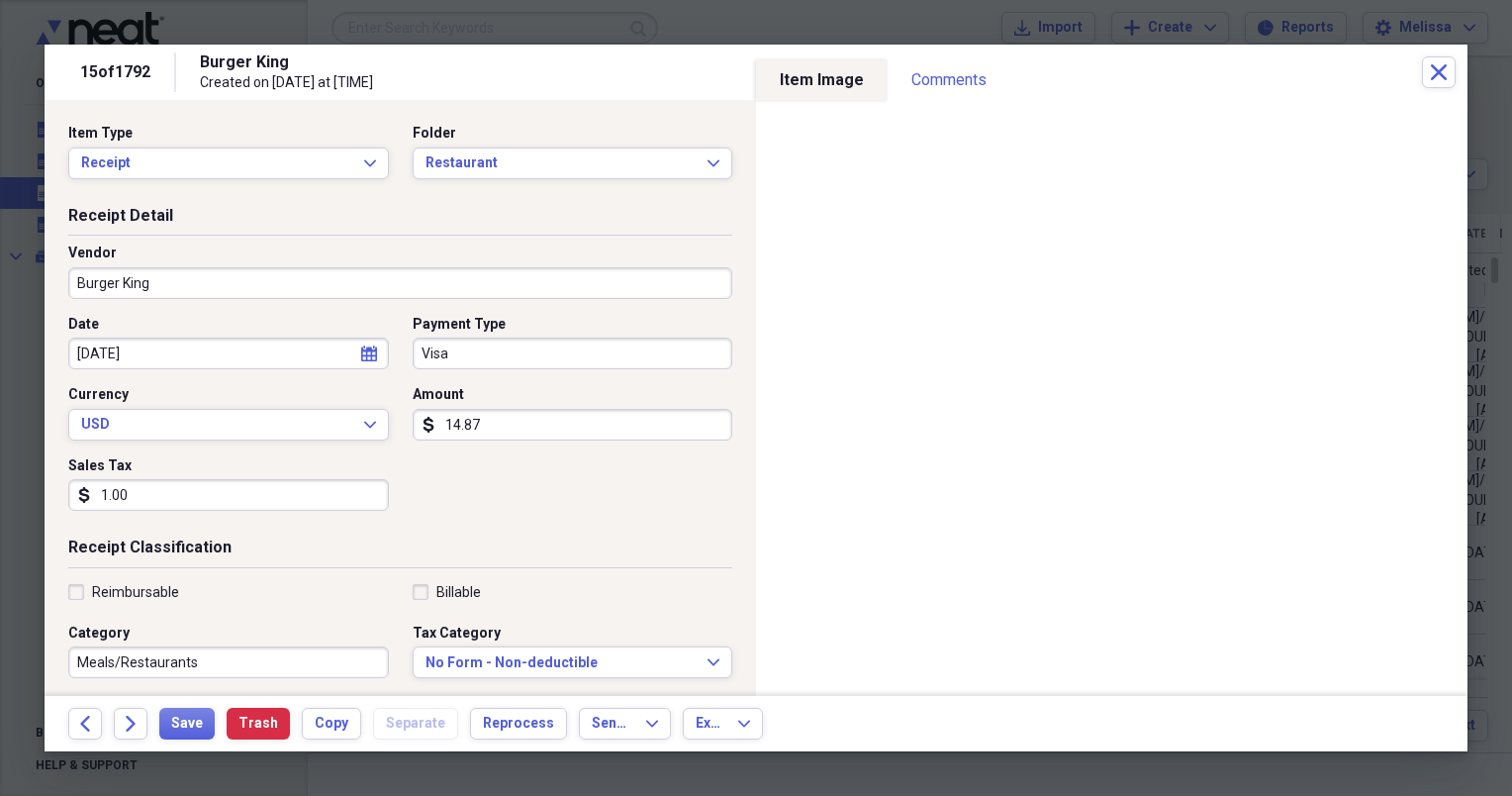 click on "1.00" at bounding box center (229, 495) 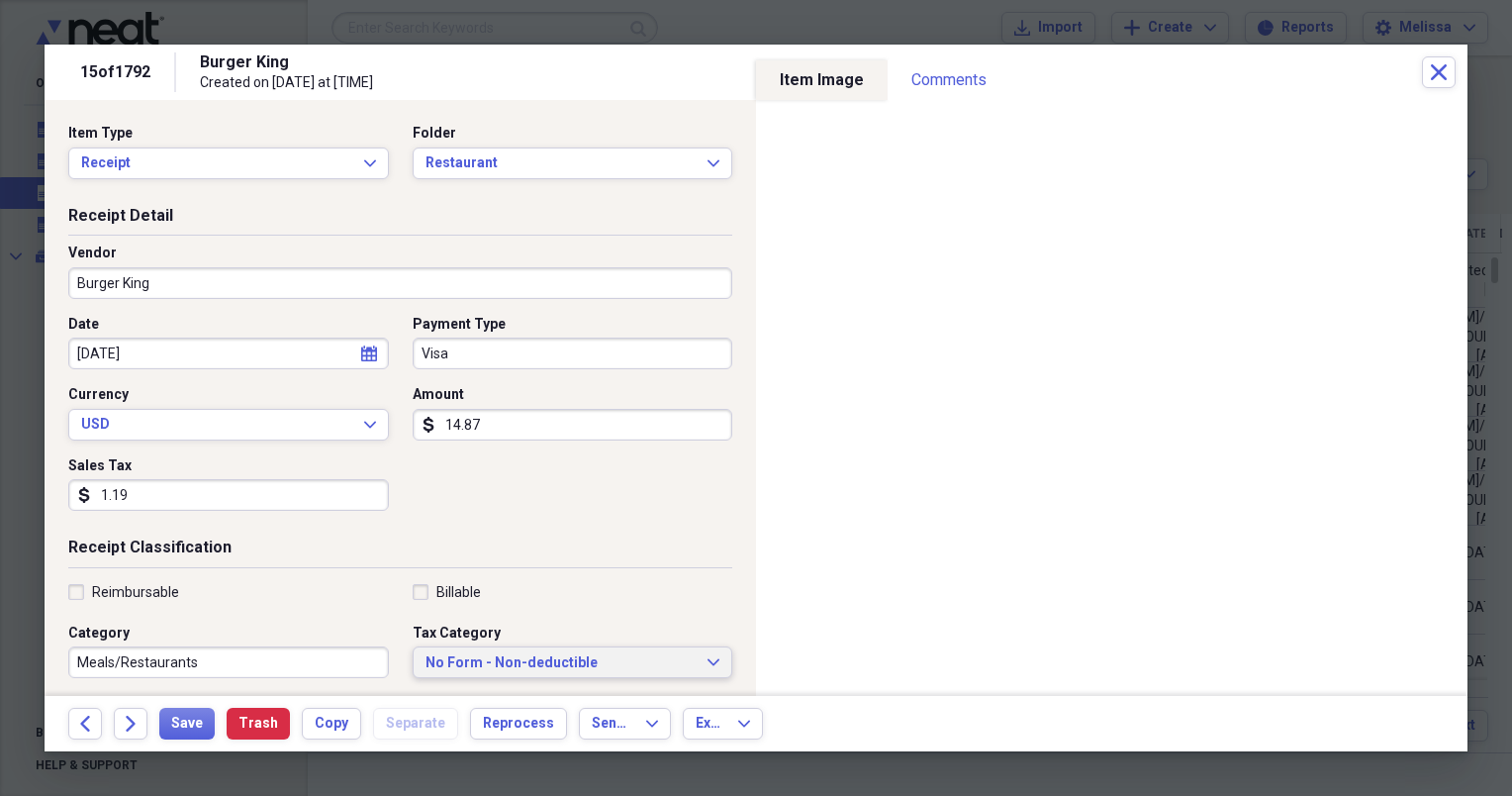 type on "1.19" 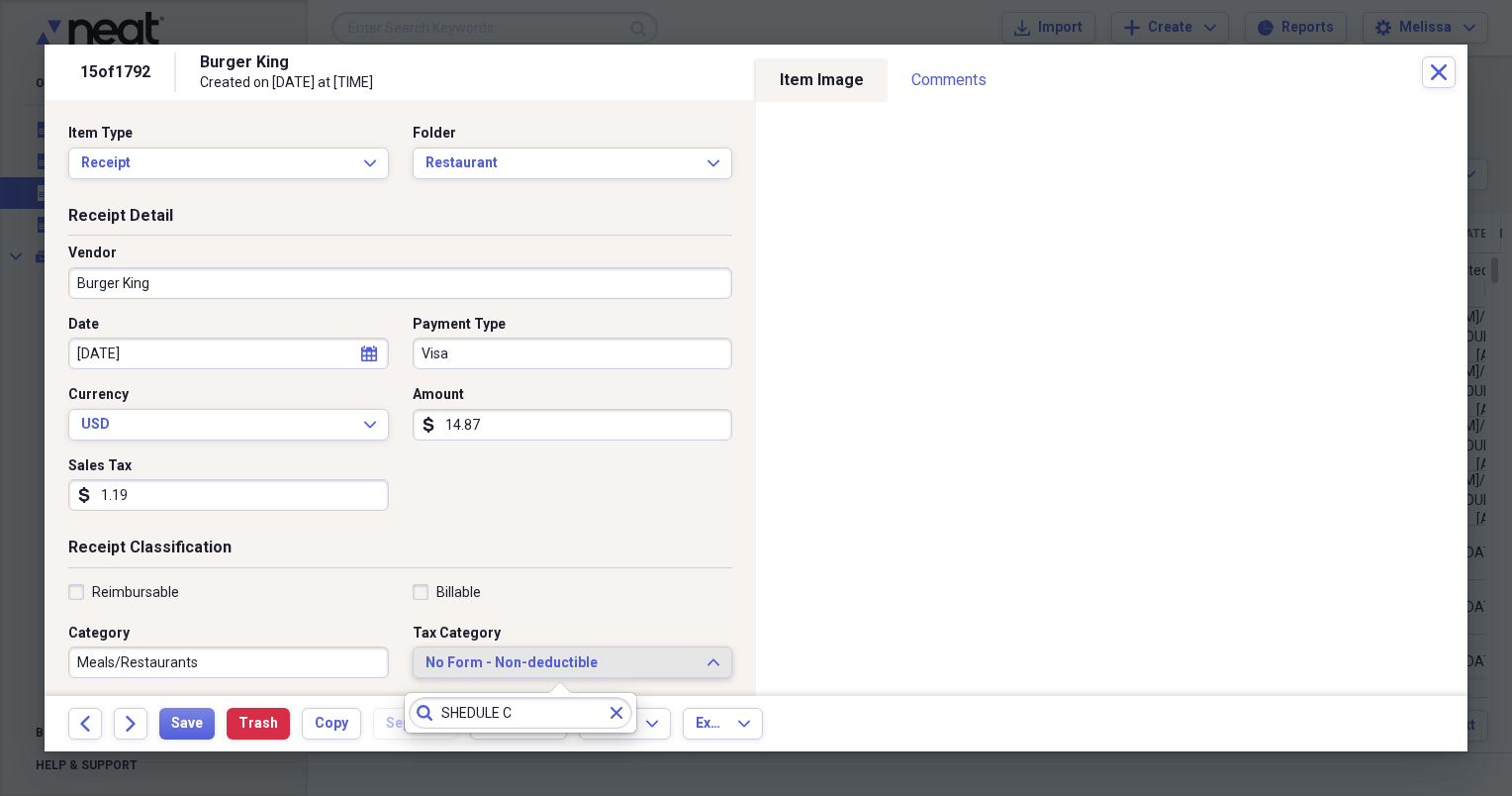 type on "SHEDULE C" 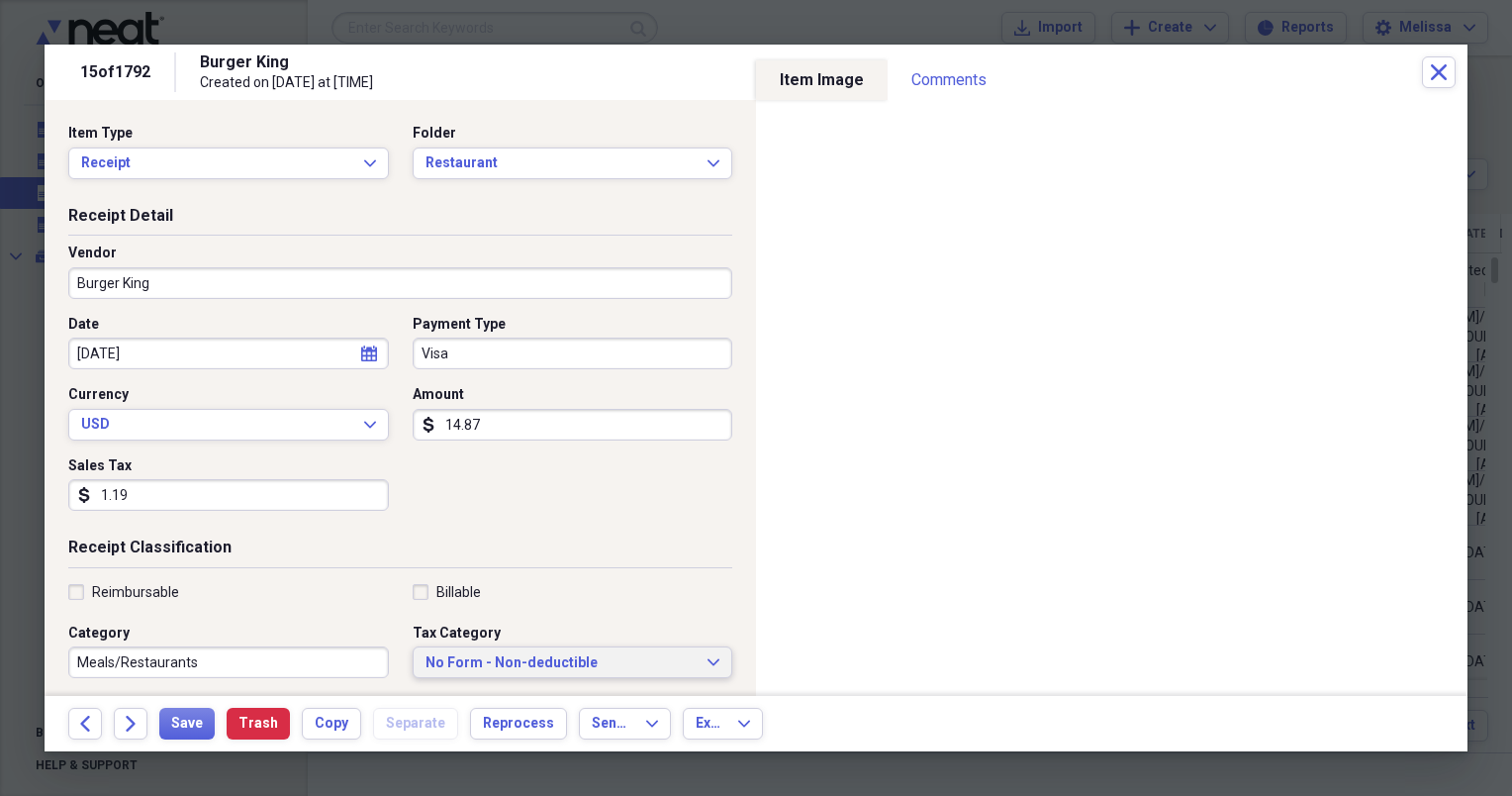 type 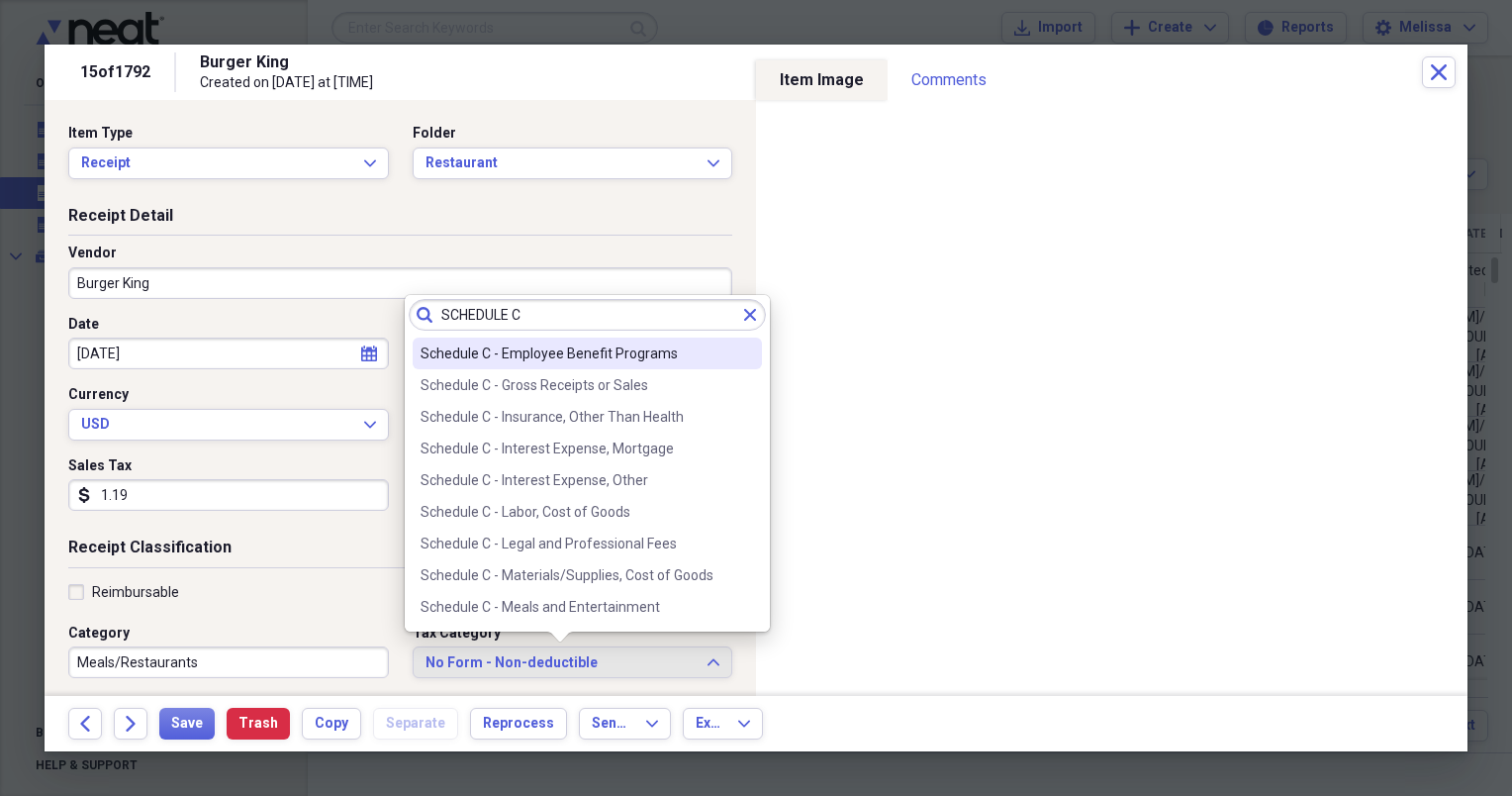 scroll, scrollTop: 238, scrollLeft: 0, axis: vertical 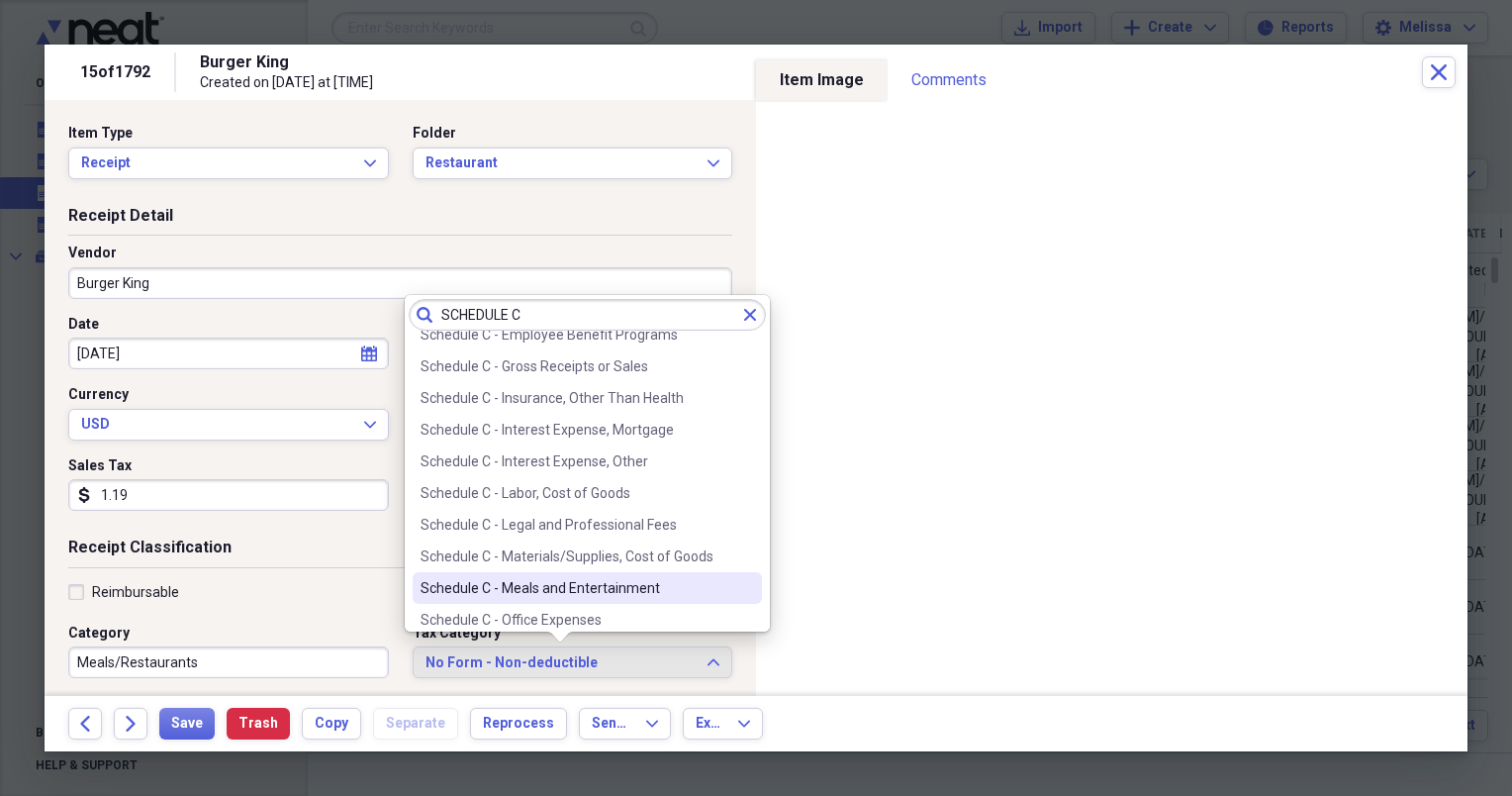 type on "SCHEDULE C" 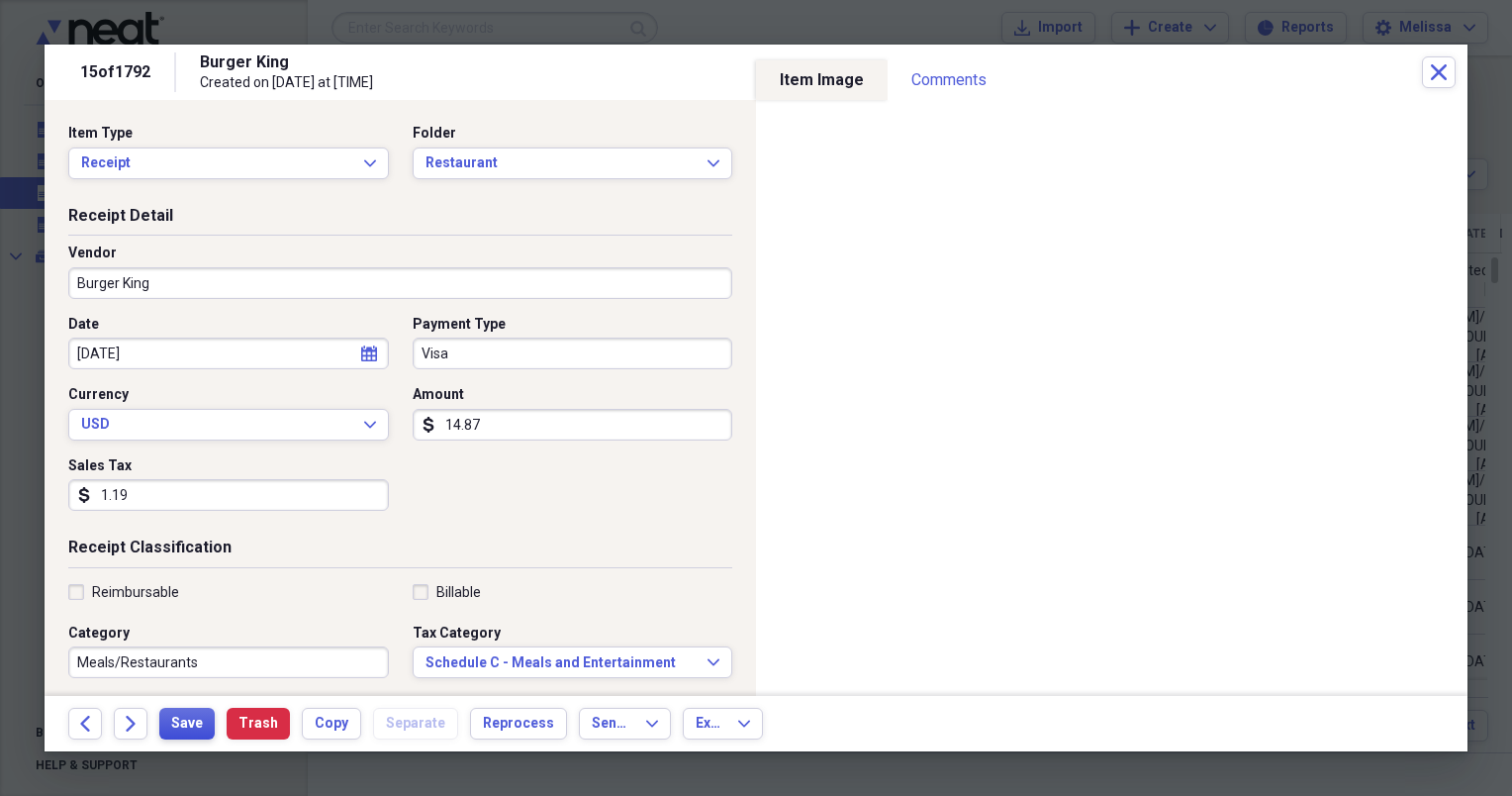 click on "Save" at bounding box center (187, 724) 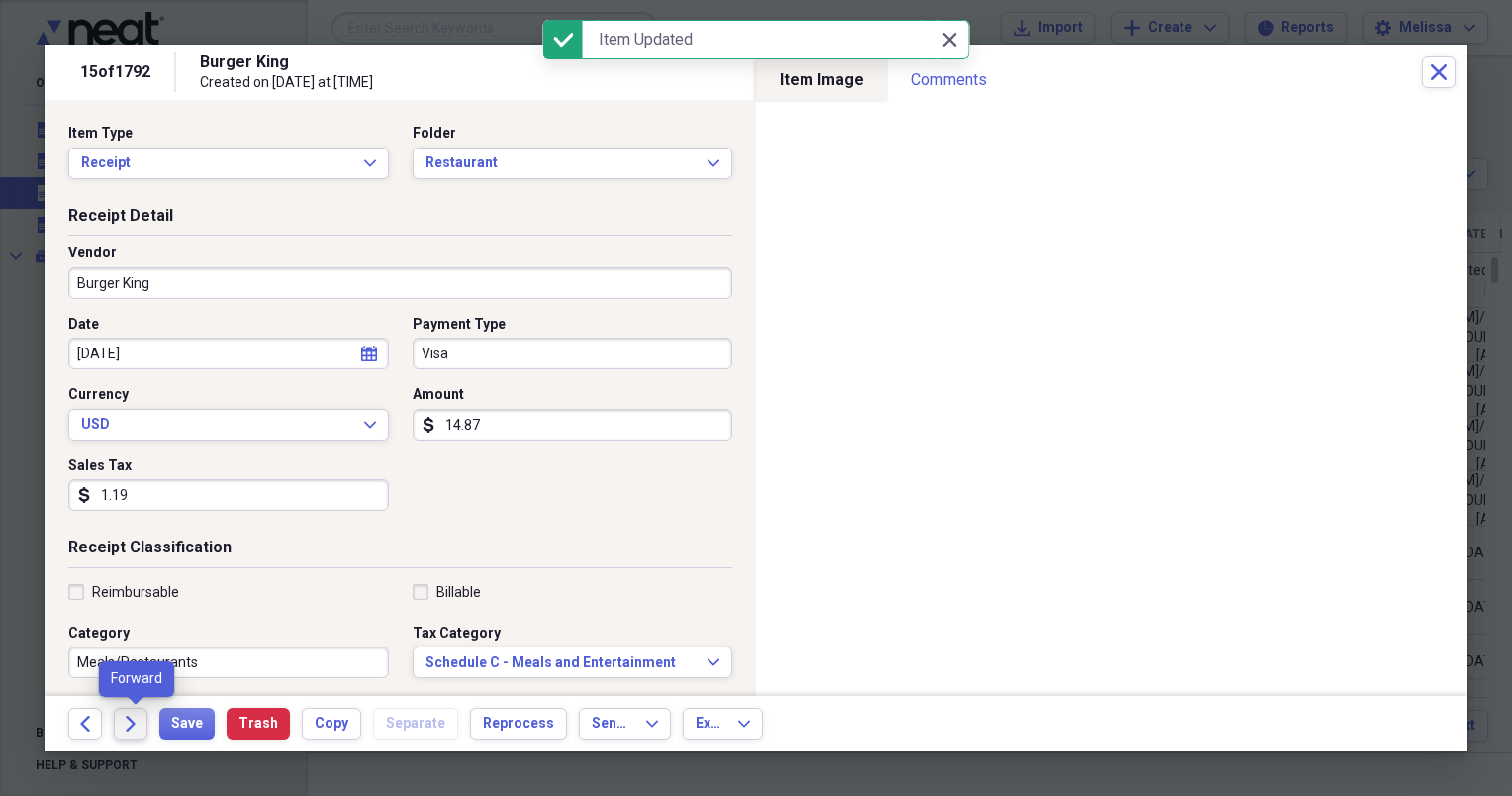 click on "Forward" at bounding box center (131, 724) 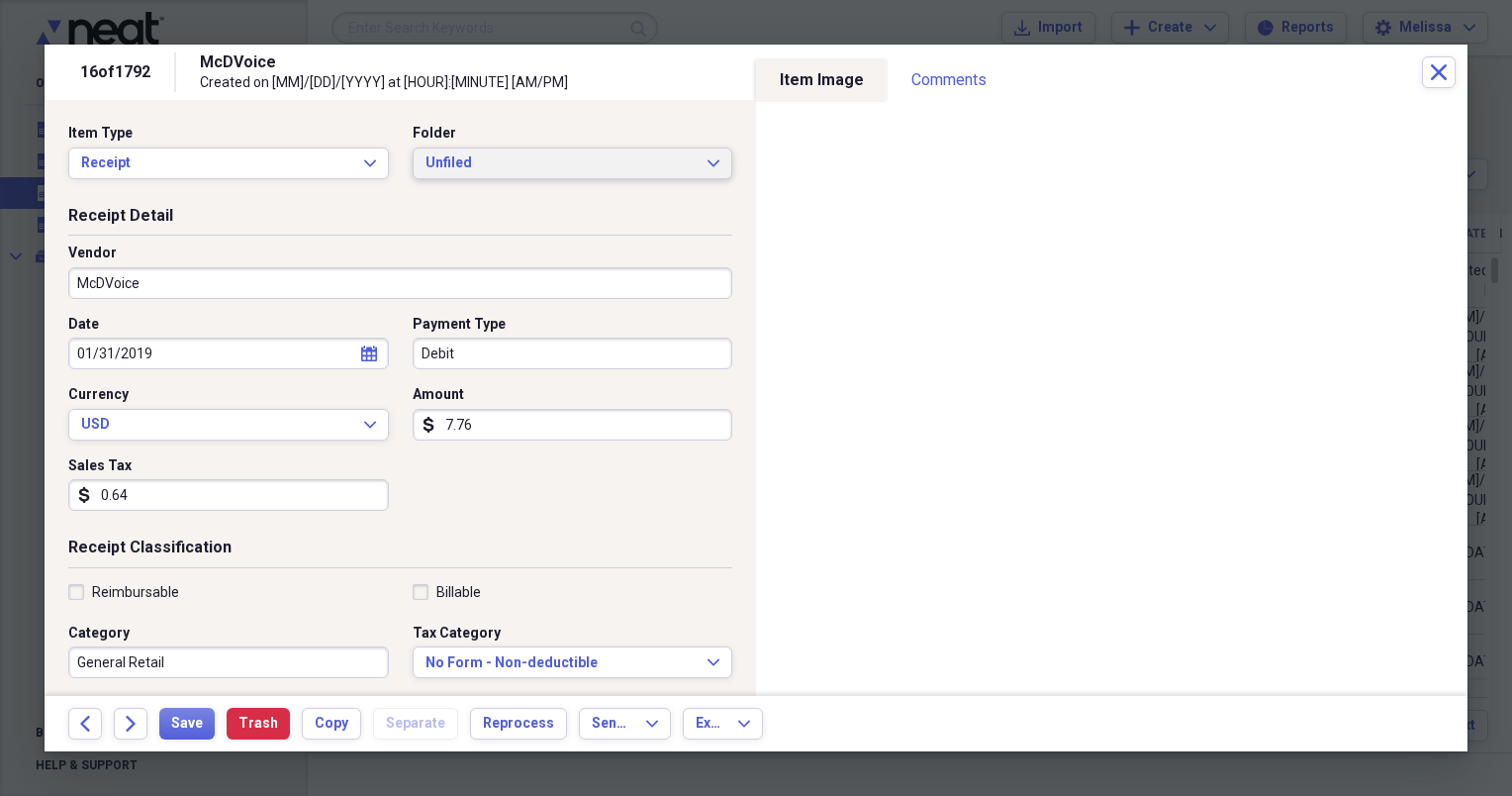click on "Unfiled Expand" at bounding box center (573, 163) 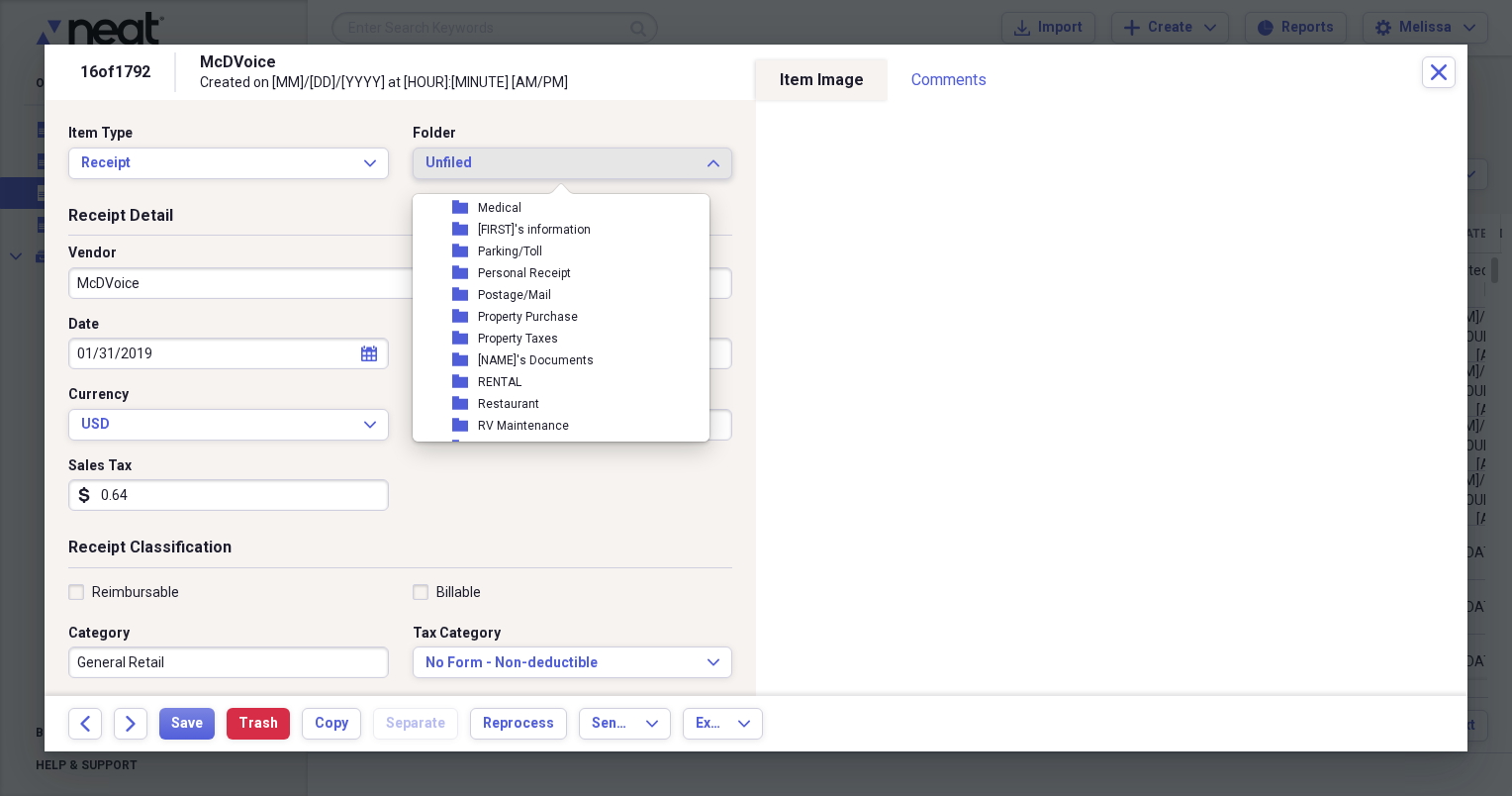 scroll, scrollTop: 343, scrollLeft: 0, axis: vertical 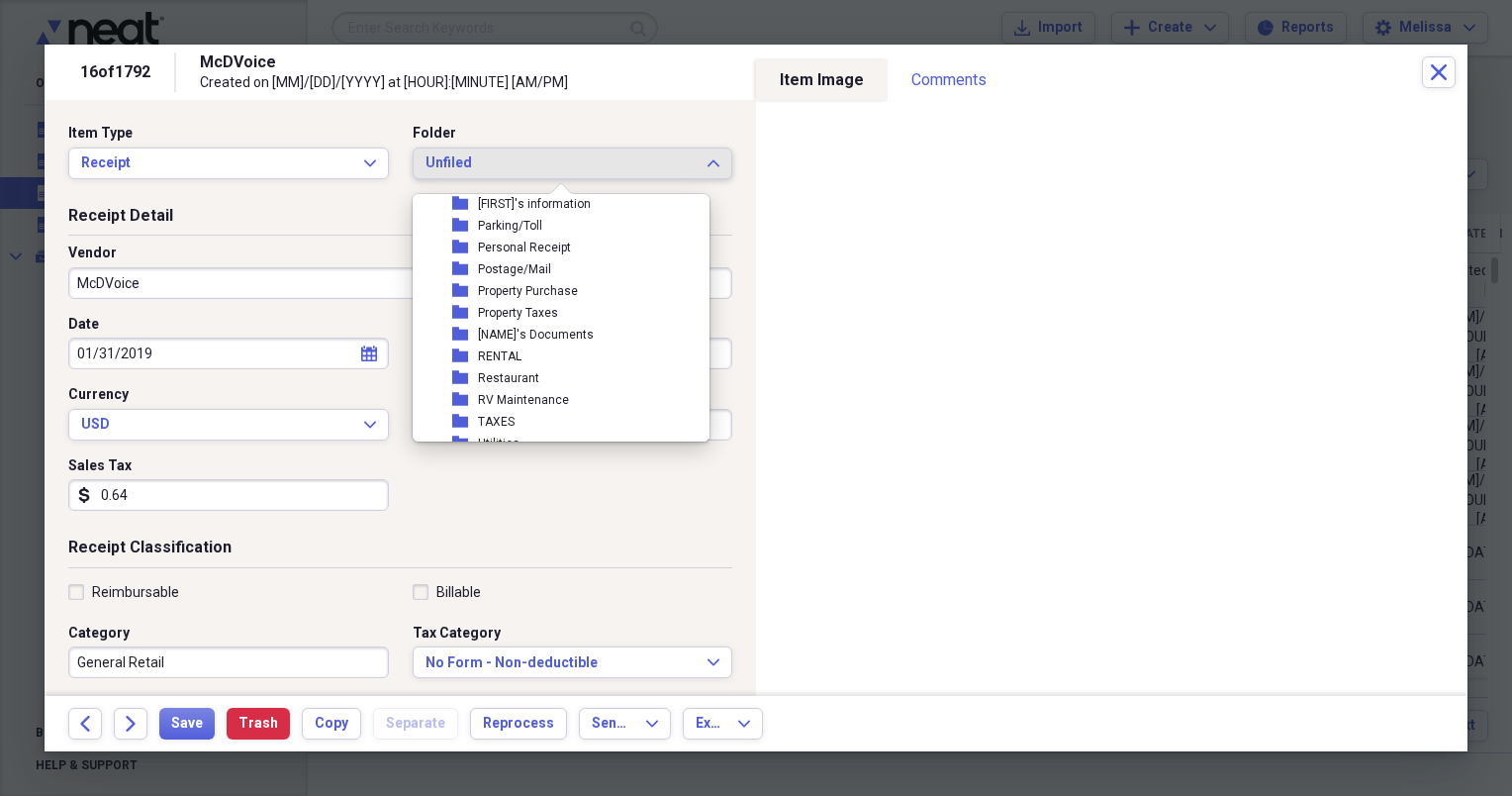 click on "folder Restaurant" at bounding box center [553, 378] 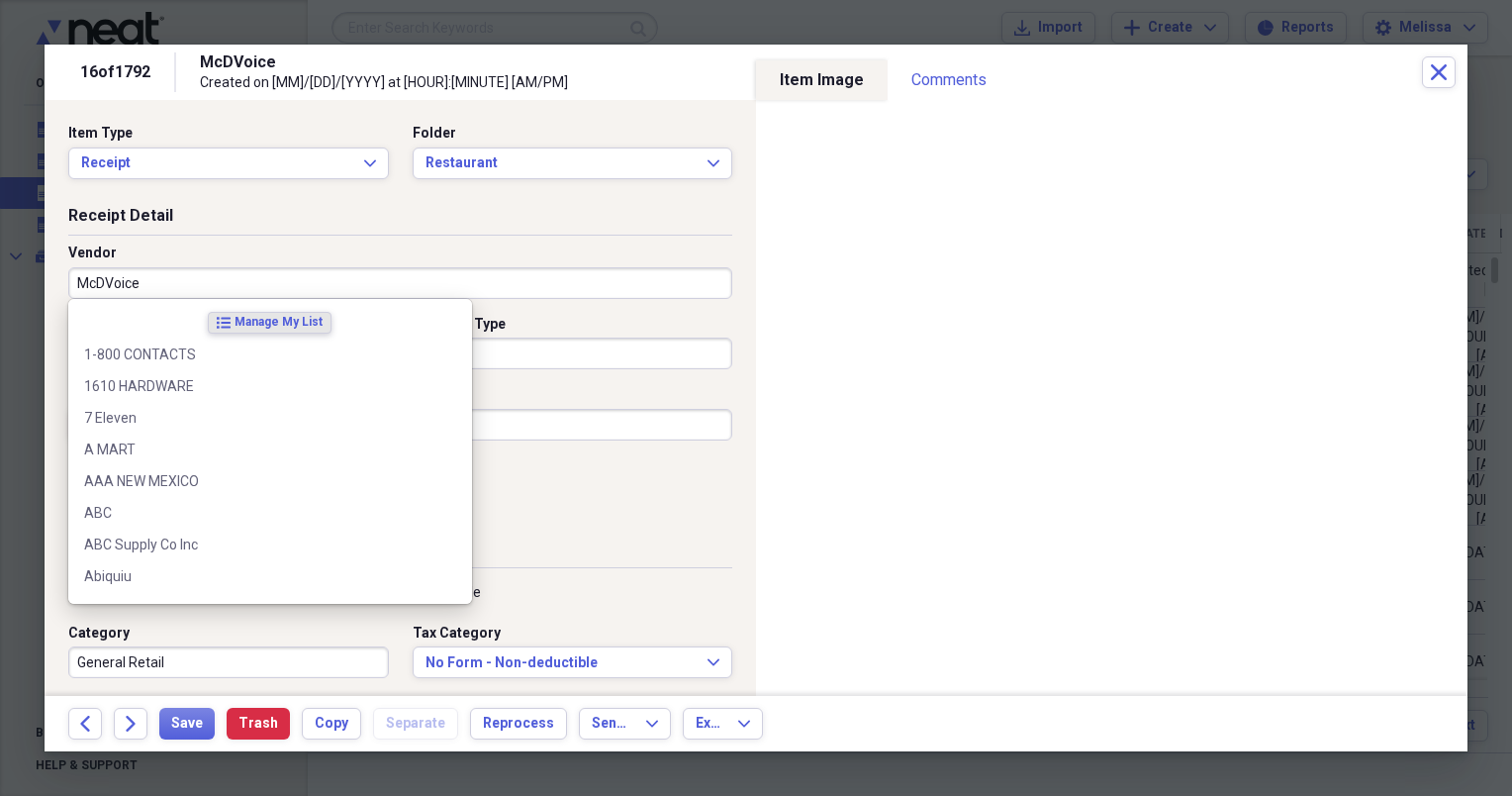 click on "McDVoice" at bounding box center (400, 283) 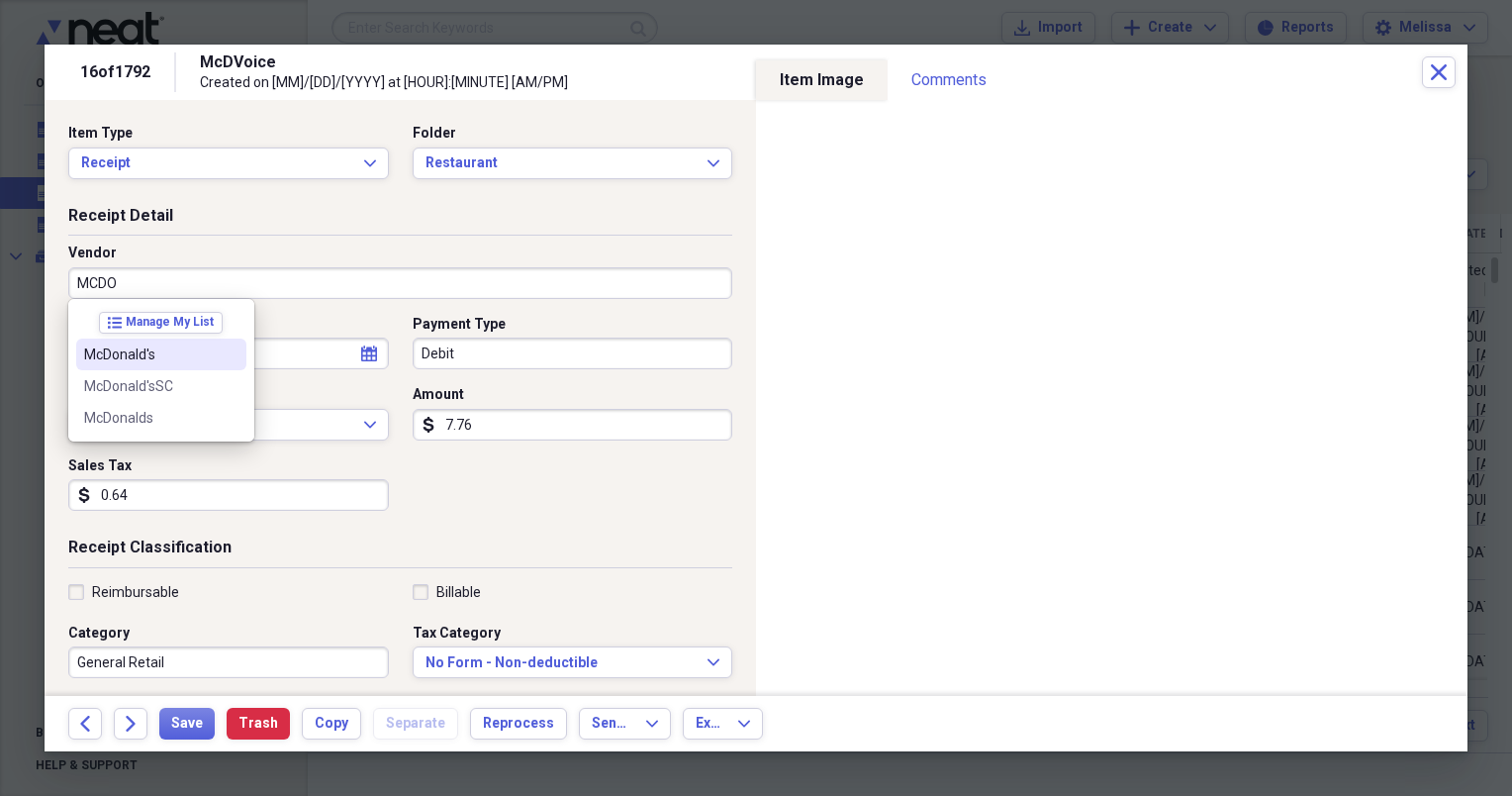 click on "McDonald's" at bounding box center (149, 354) 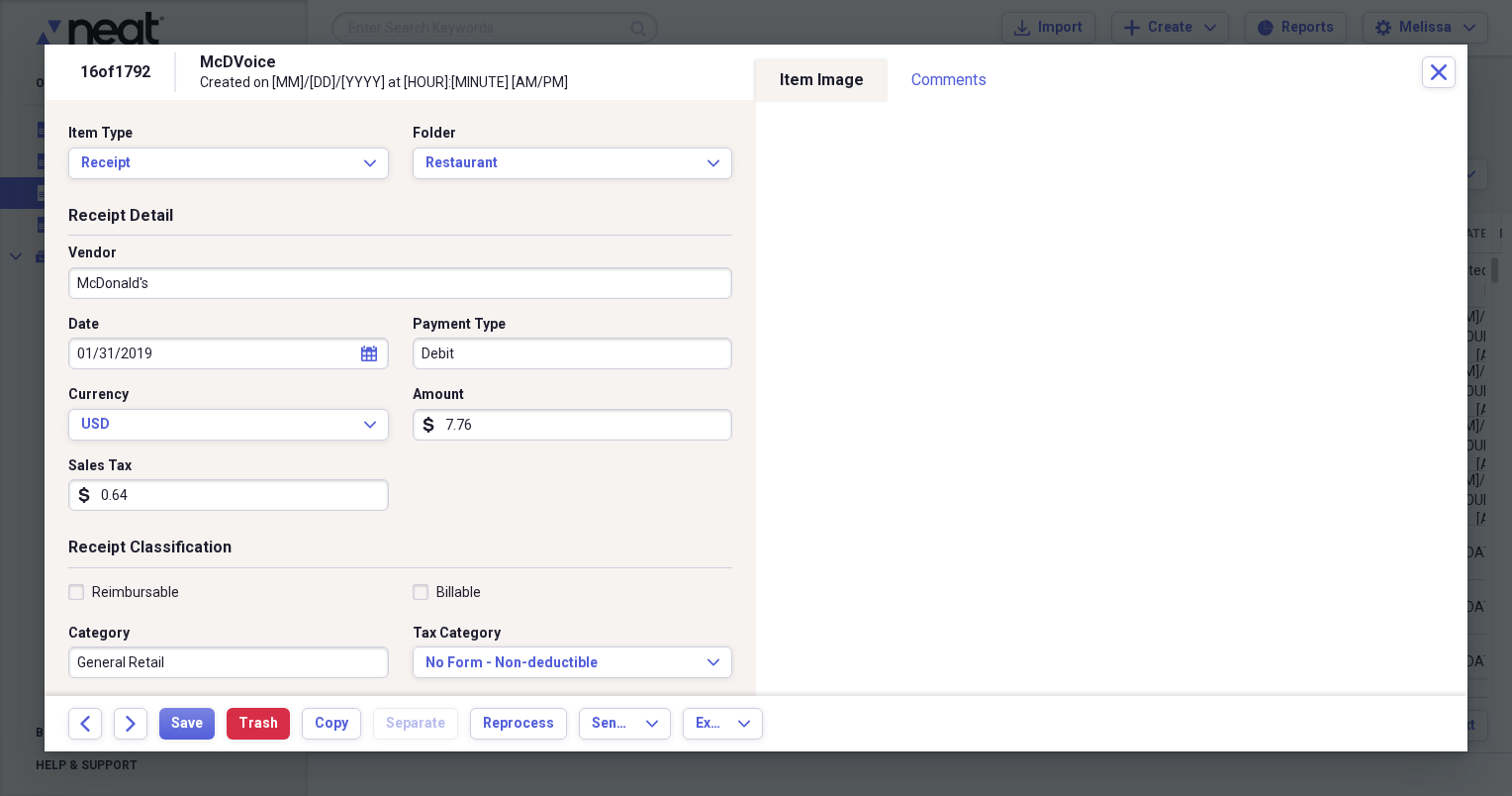type on "Meals/Restaurants" 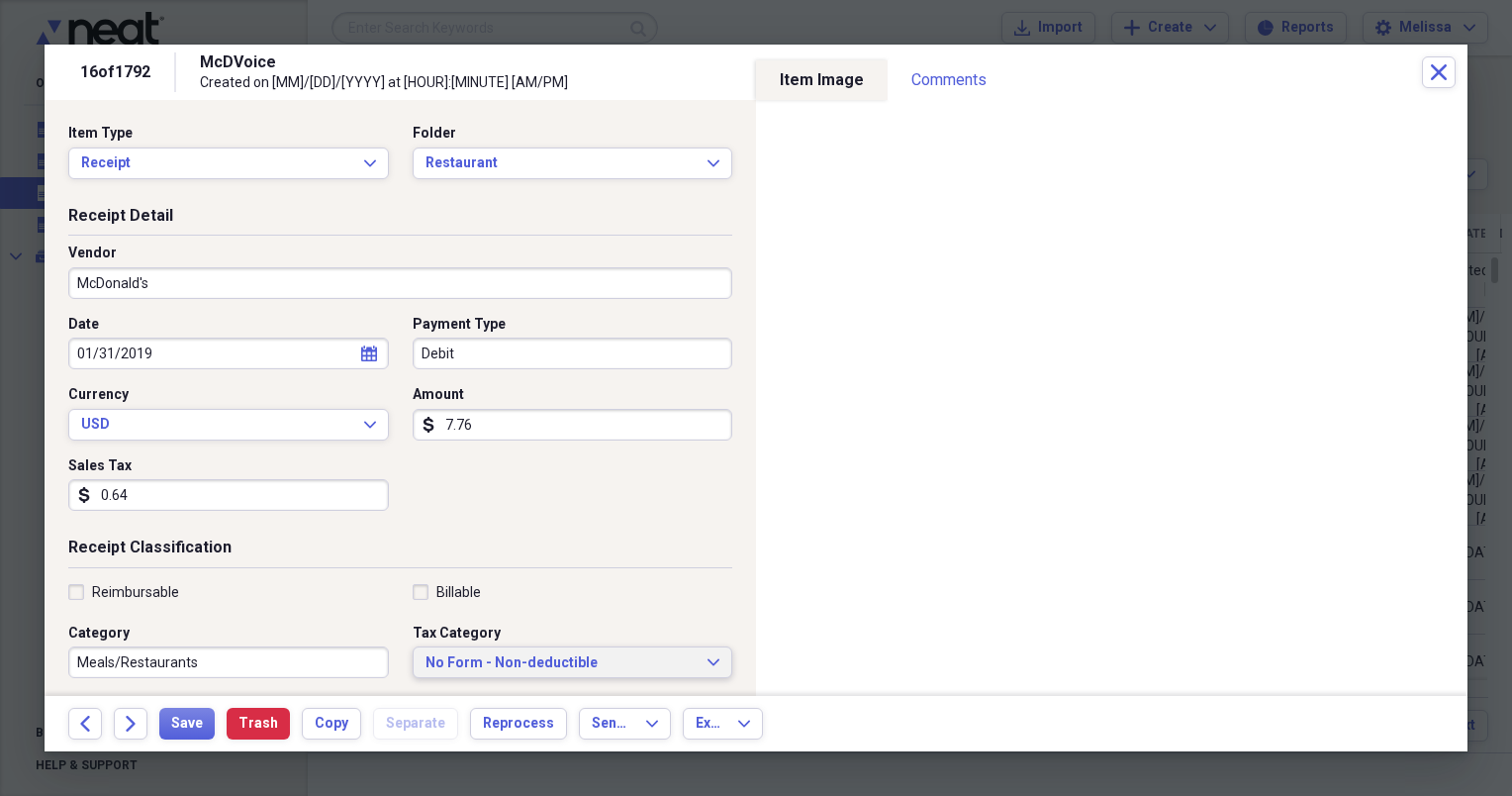 click on "No Form - Non-deductible Expand" at bounding box center (573, 662) 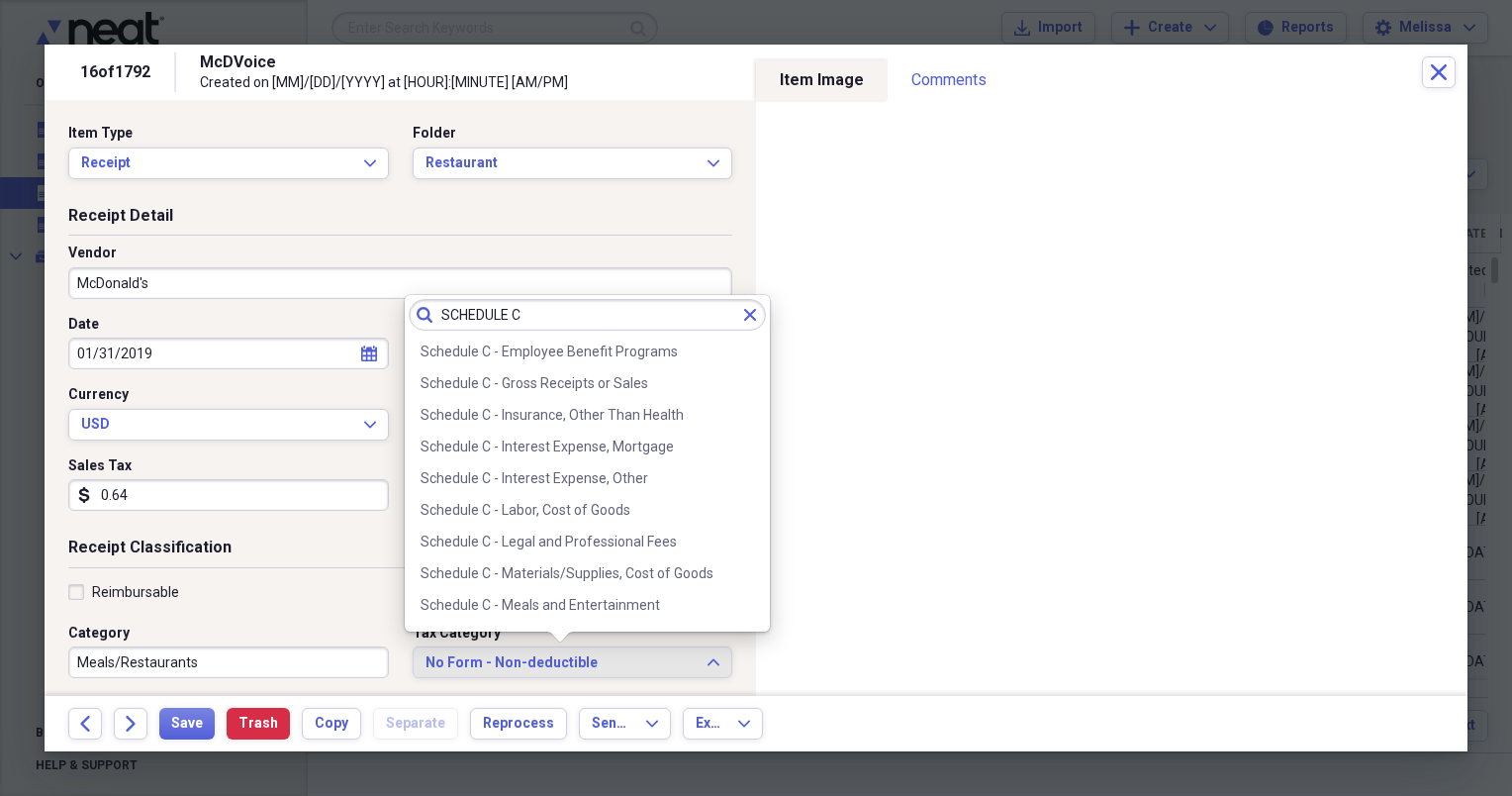 scroll, scrollTop: 238, scrollLeft: 0, axis: vertical 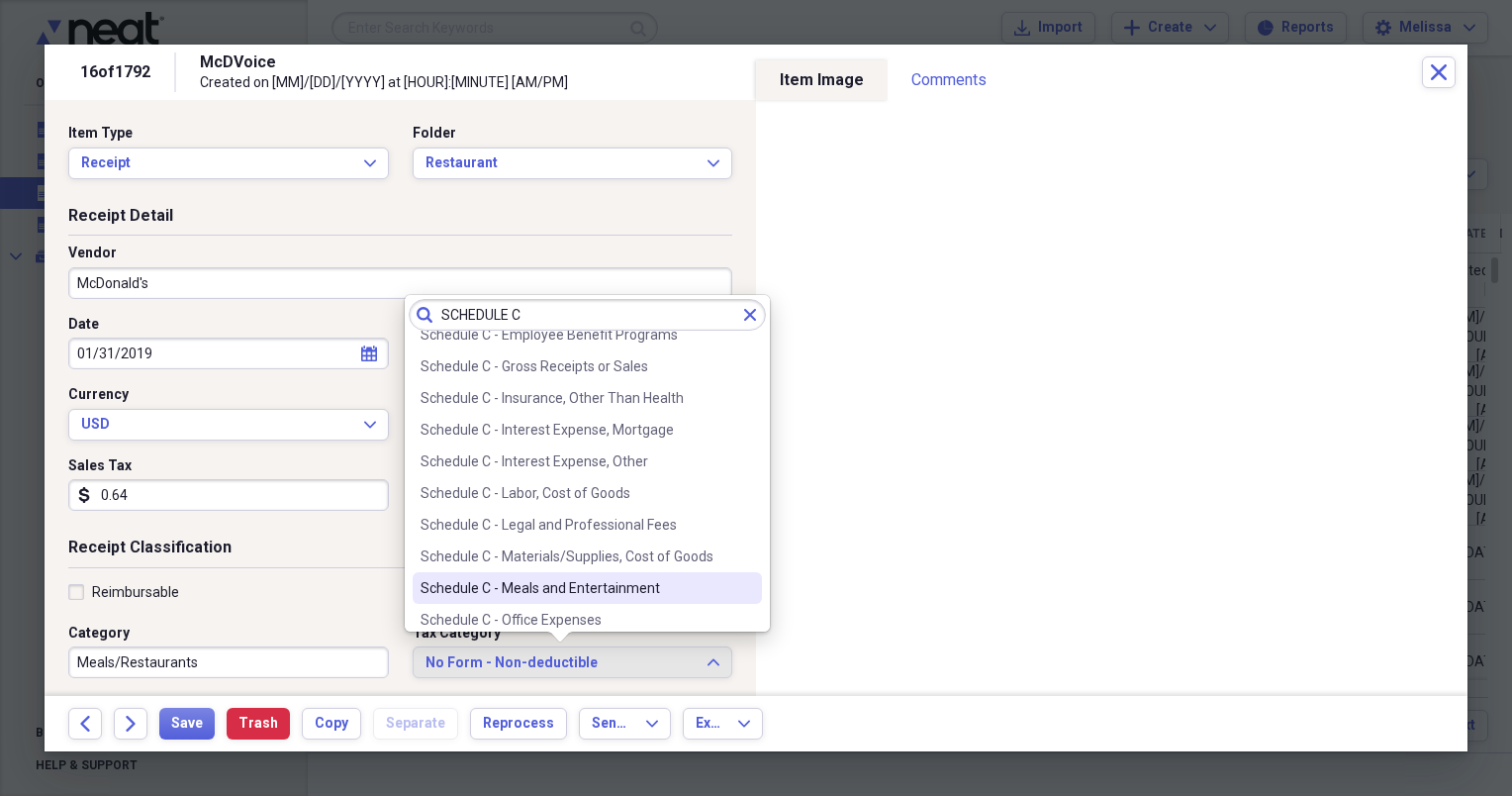 type on "SCHEDULE C" 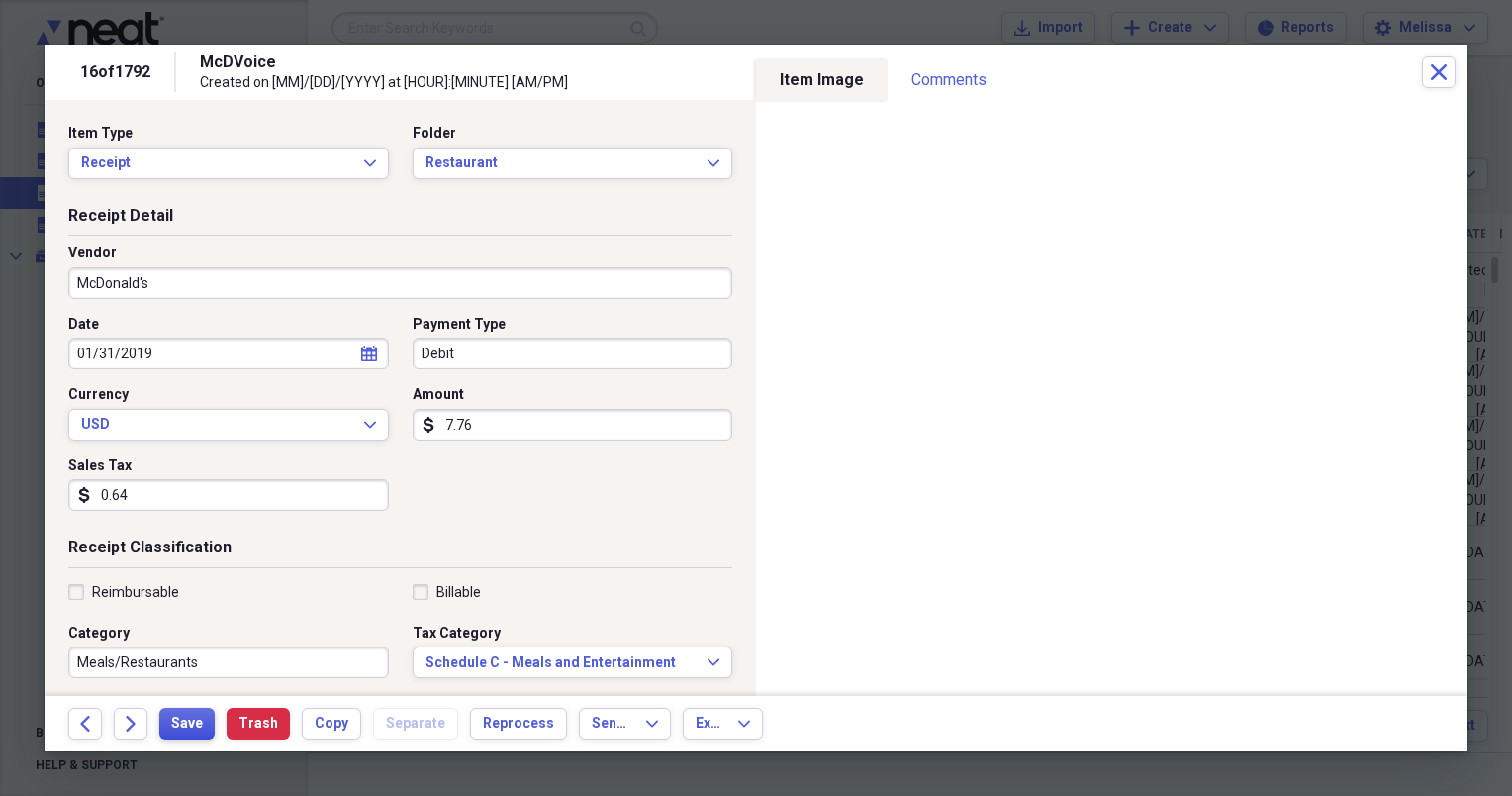 click on "Save" at bounding box center [187, 724] 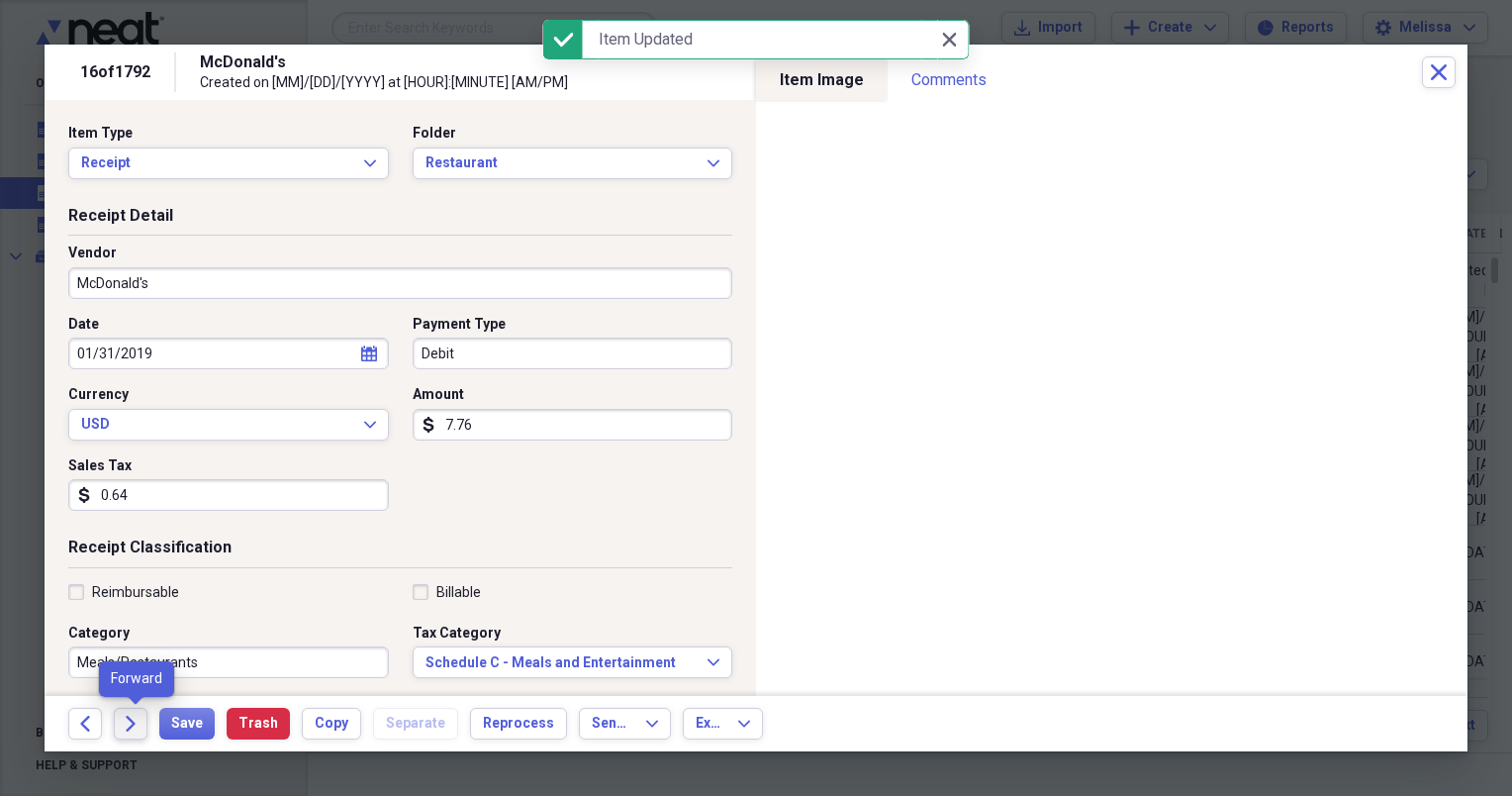 click on "Forward" at bounding box center (131, 724) 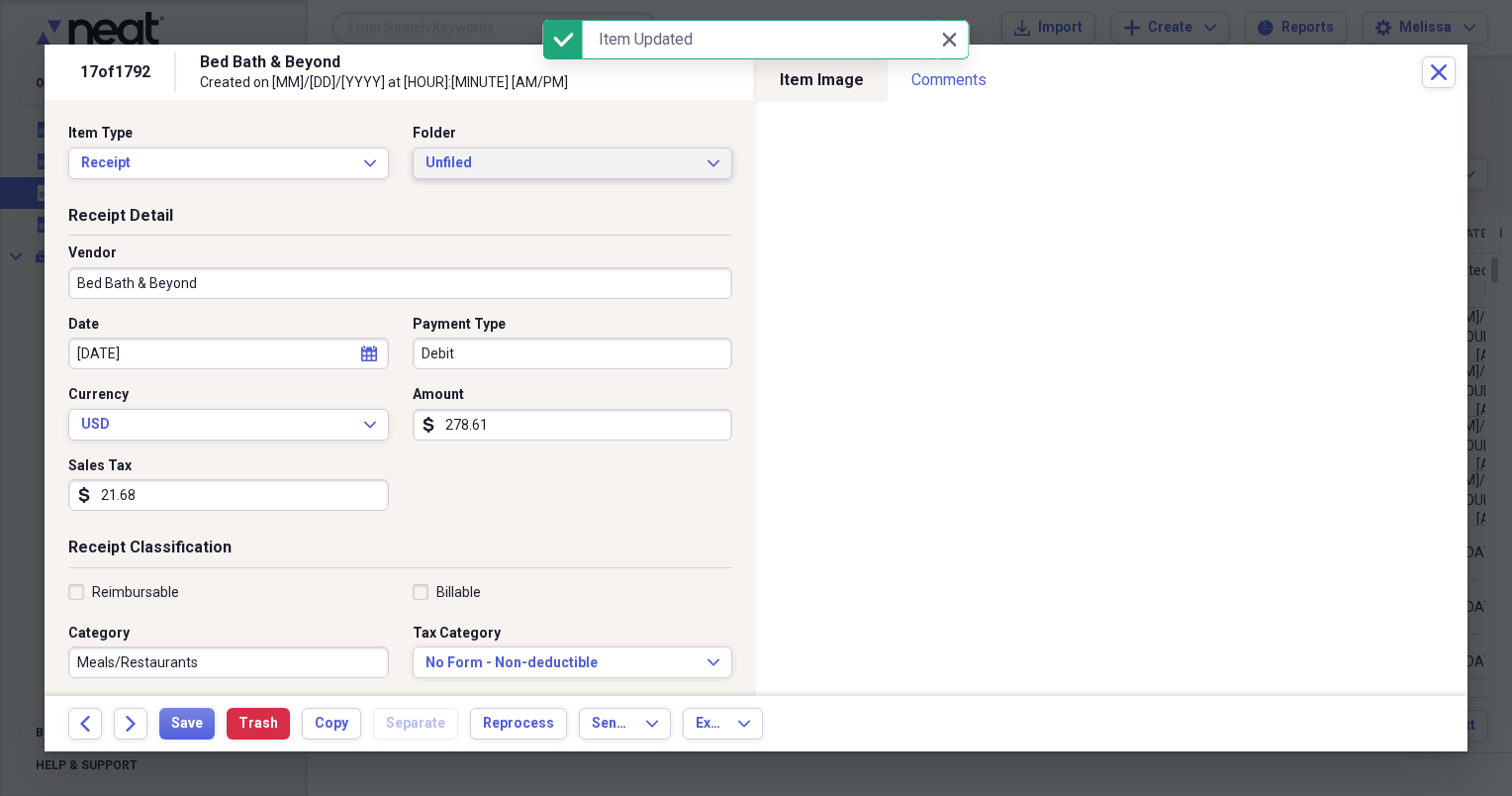 click on "Expand" 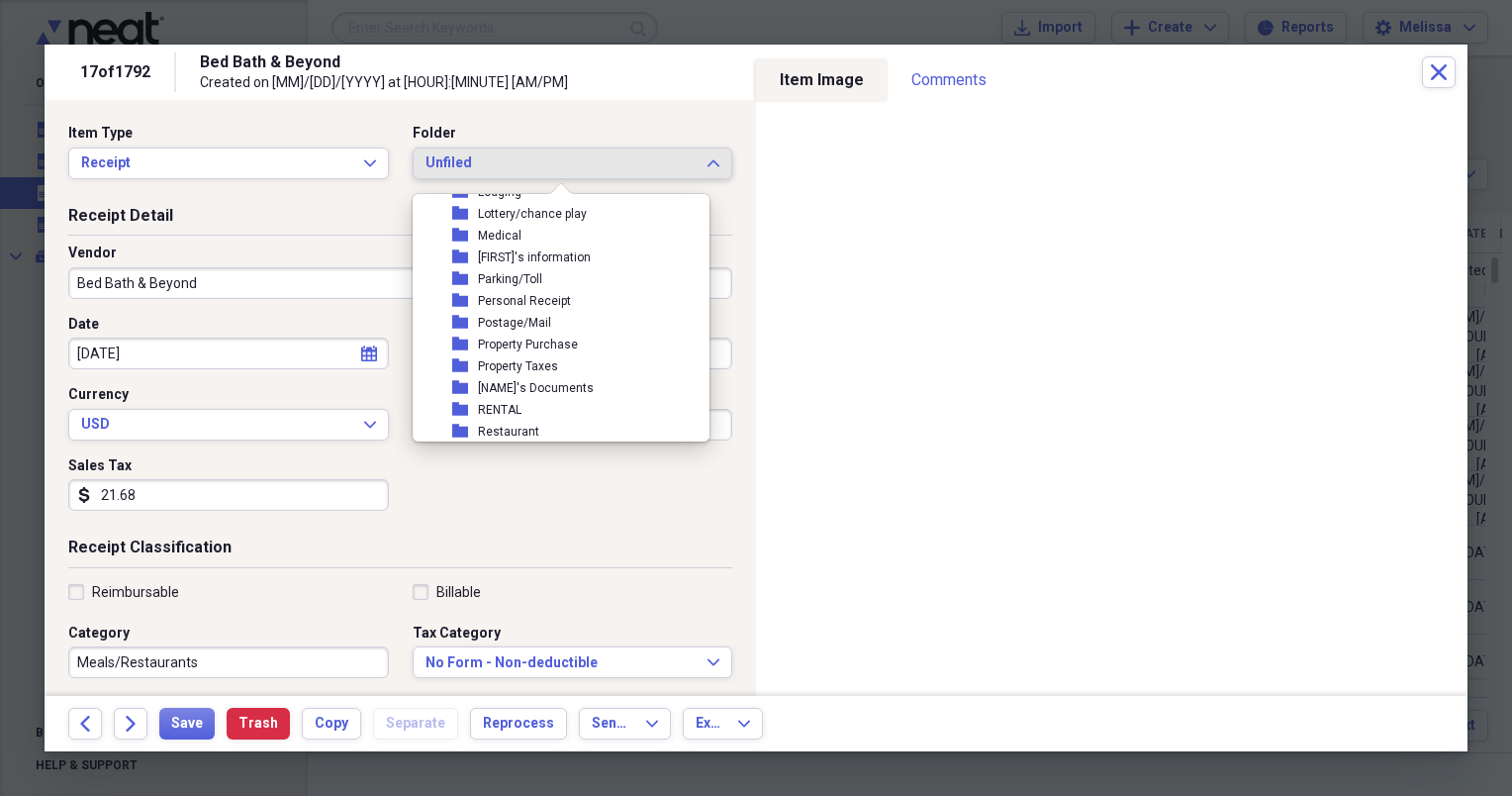 scroll, scrollTop: 317, scrollLeft: 0, axis: vertical 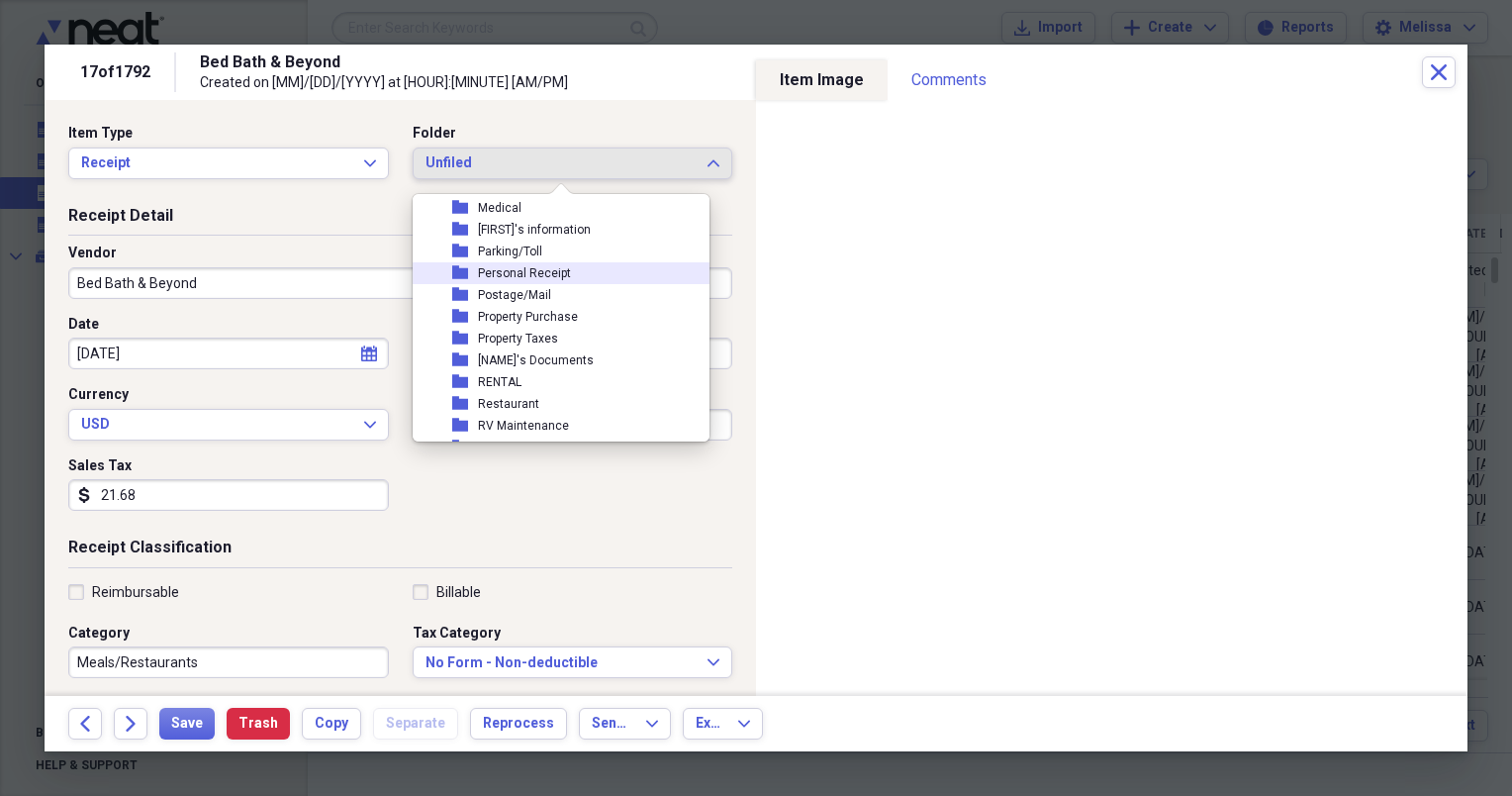 click on "folder Personal Receipt" at bounding box center [553, 273] 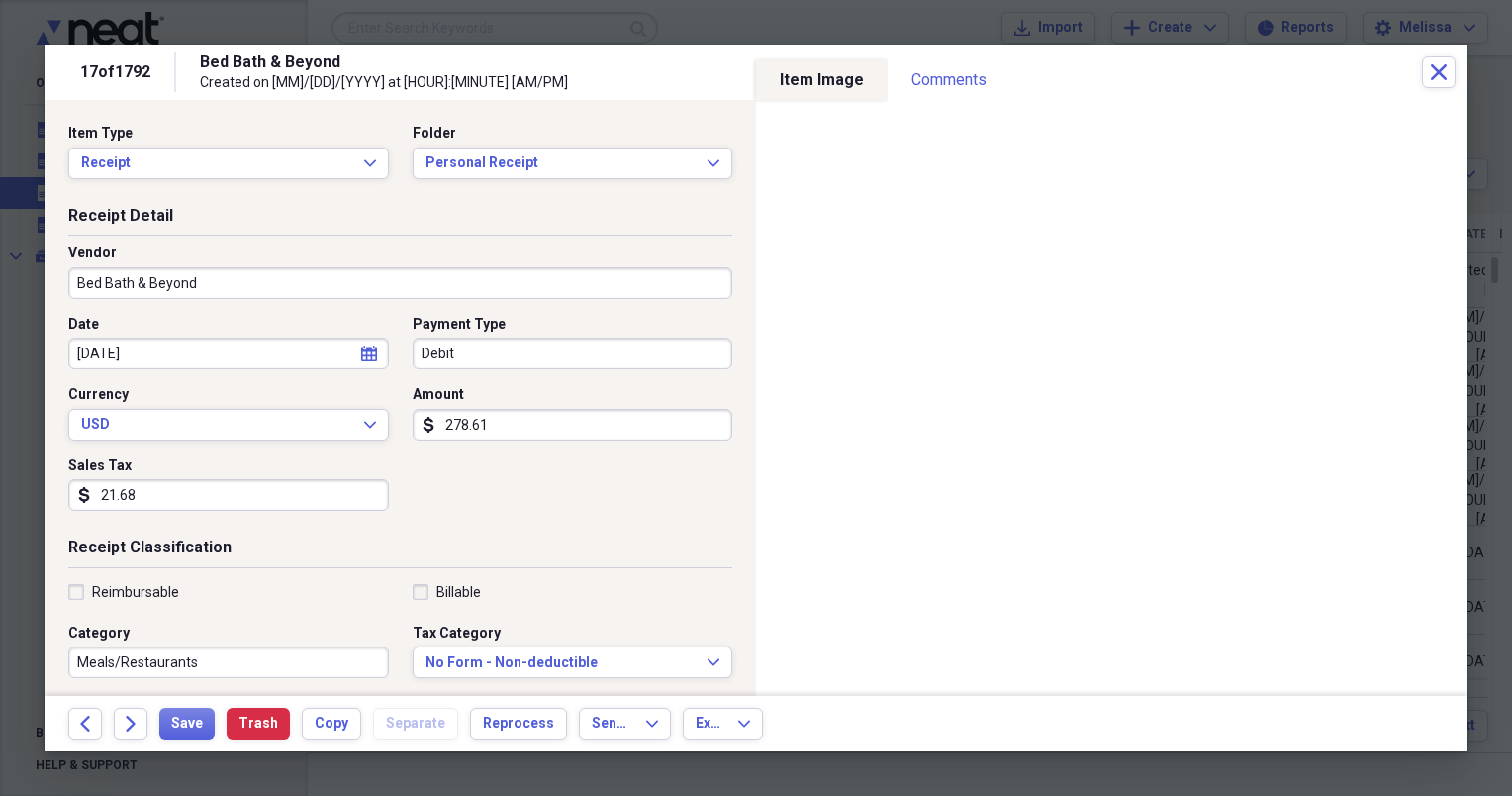 click on "Meals/Restaurants" at bounding box center [229, 662] 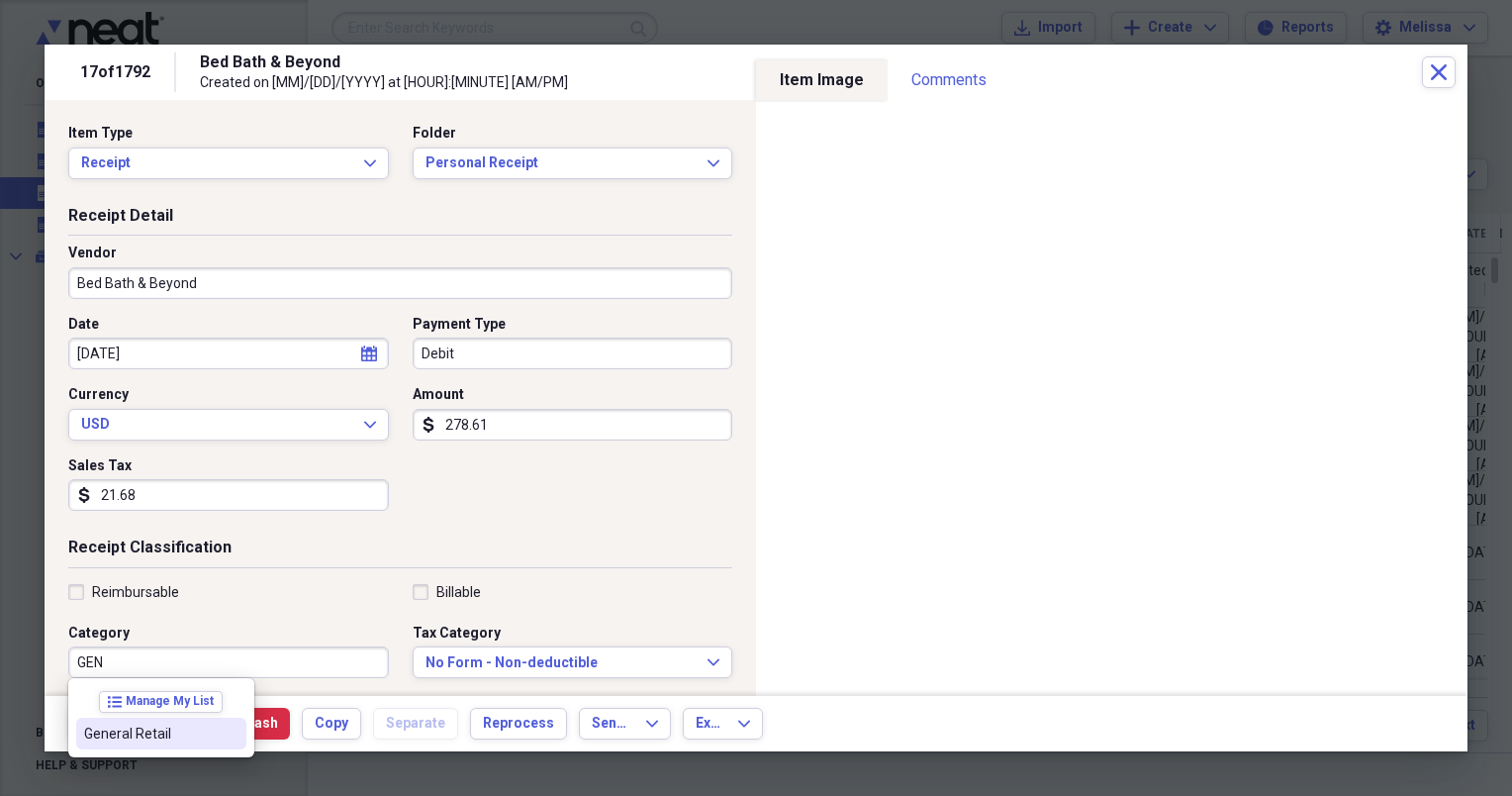 click on "General Retail" at bounding box center (149, 734) 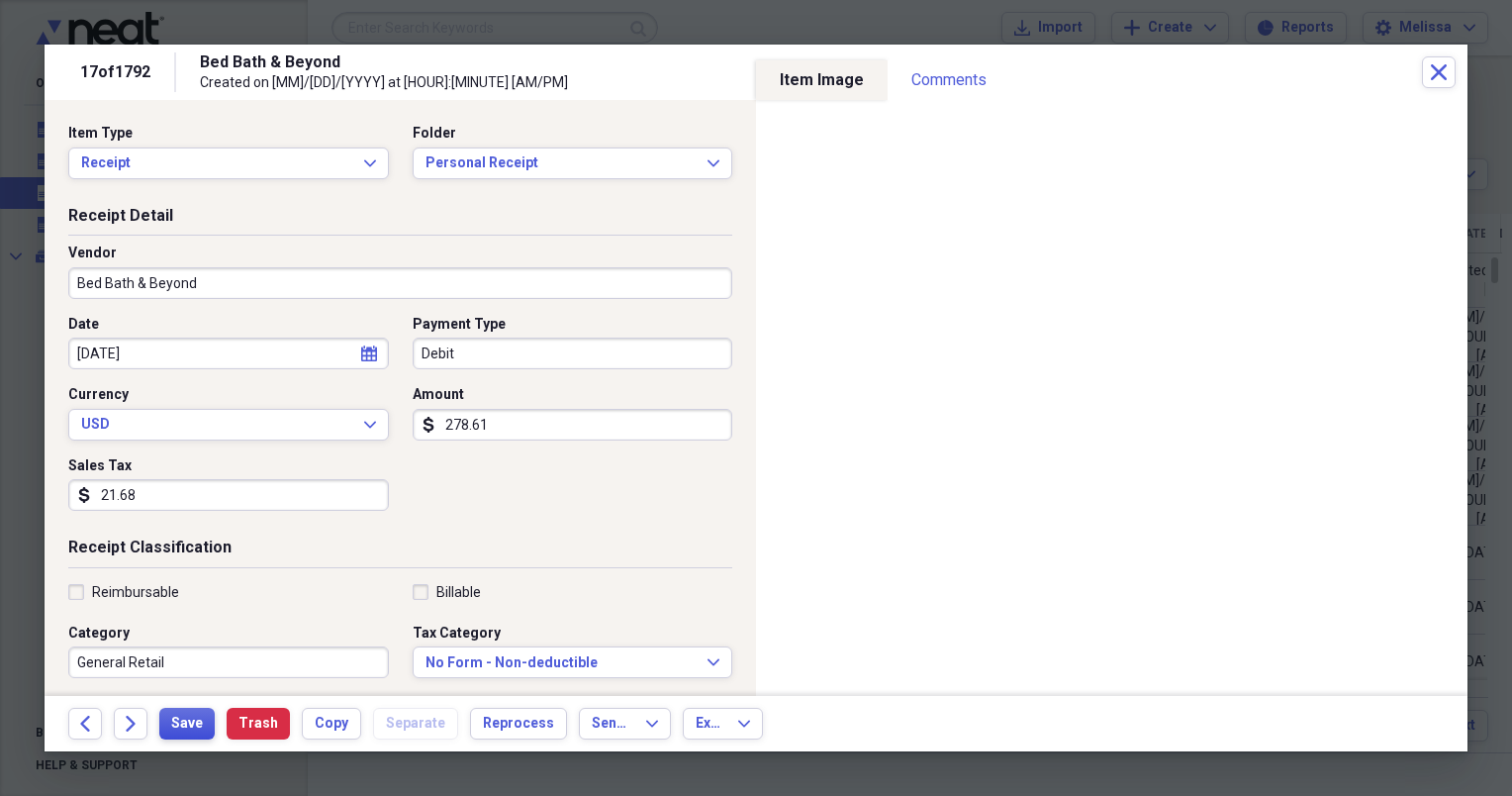 click on "Save" at bounding box center [187, 724] 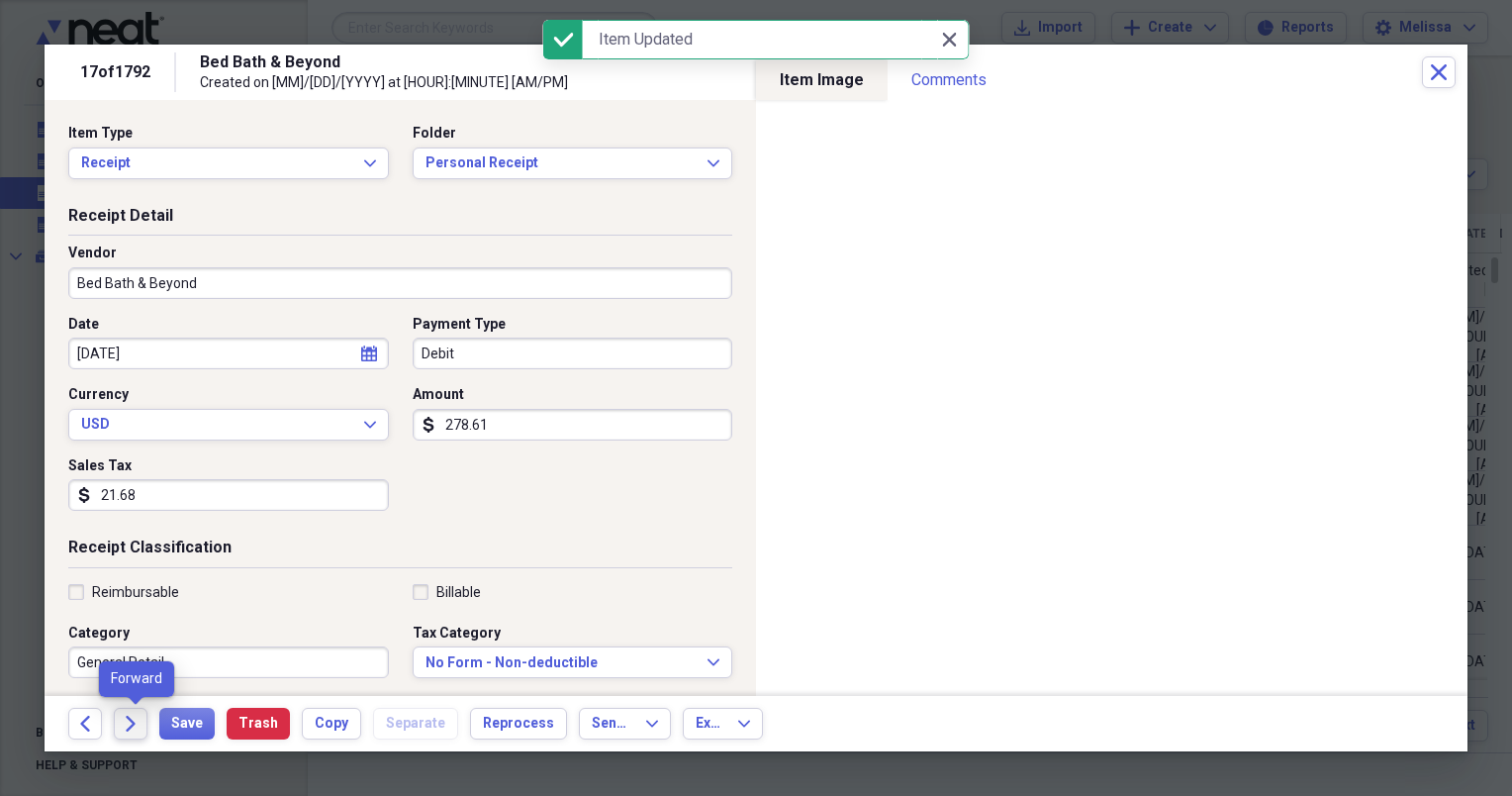 click on "Forward" 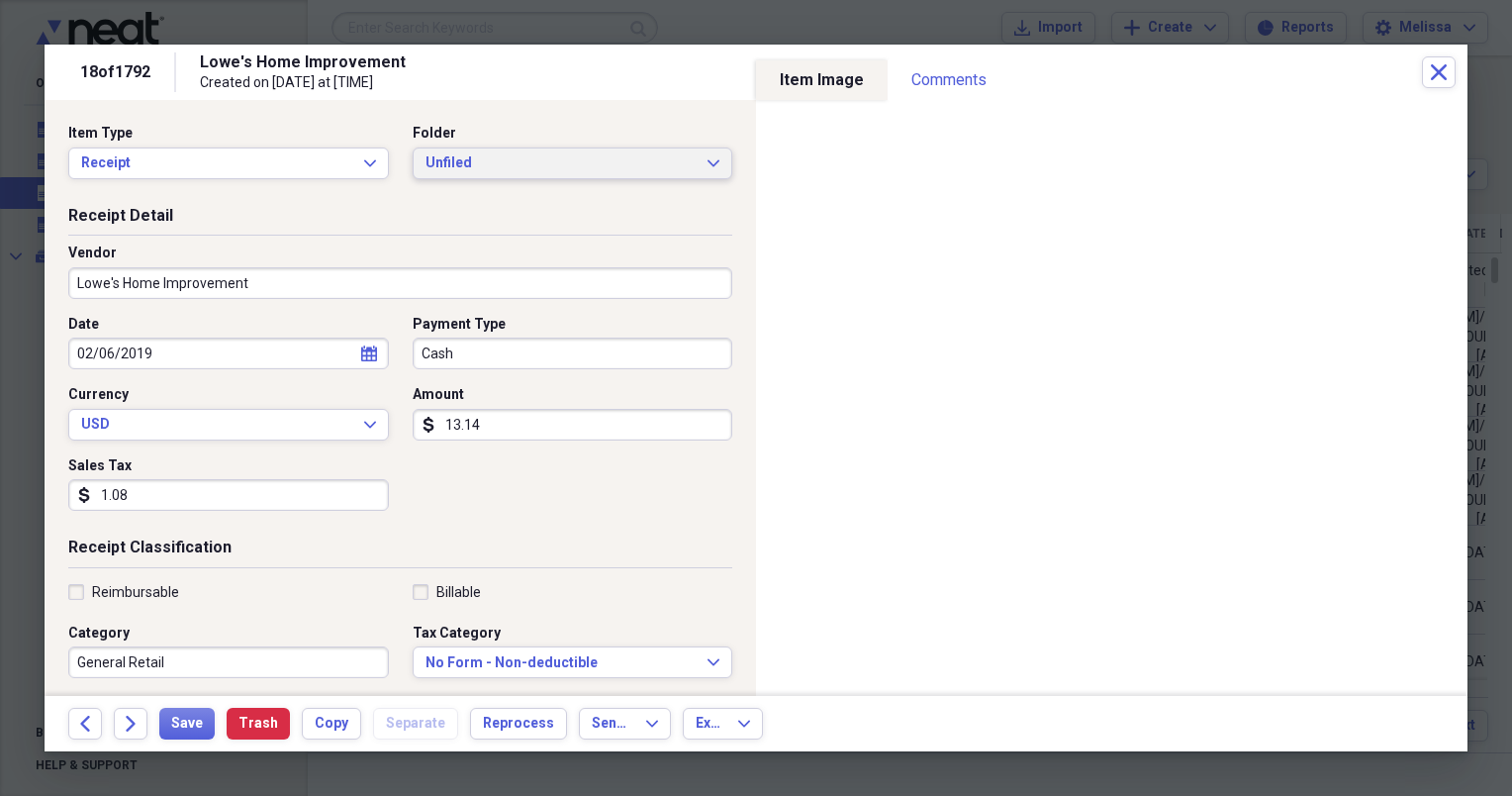 click on "Expand" 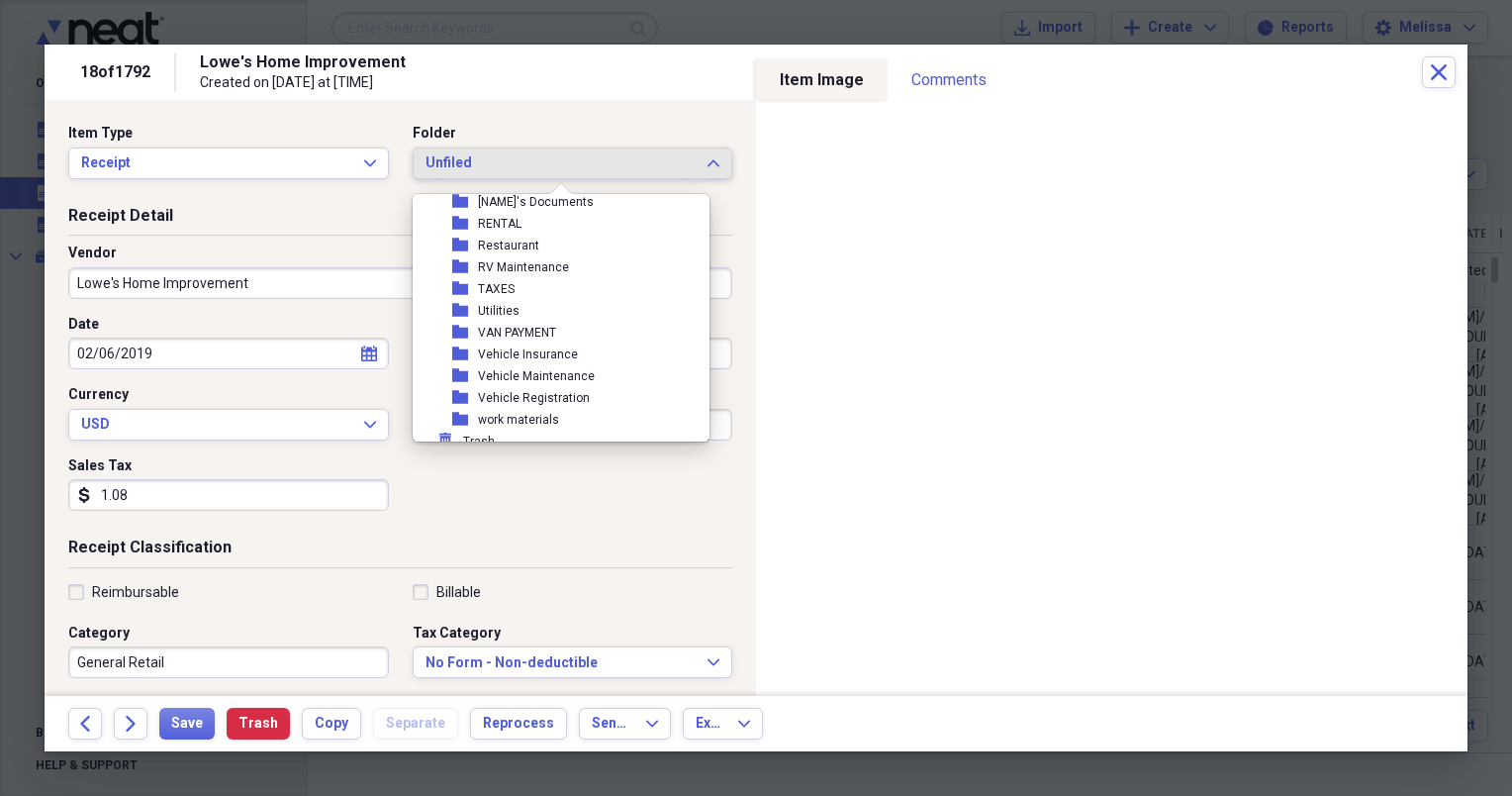 scroll, scrollTop: 485, scrollLeft: 0, axis: vertical 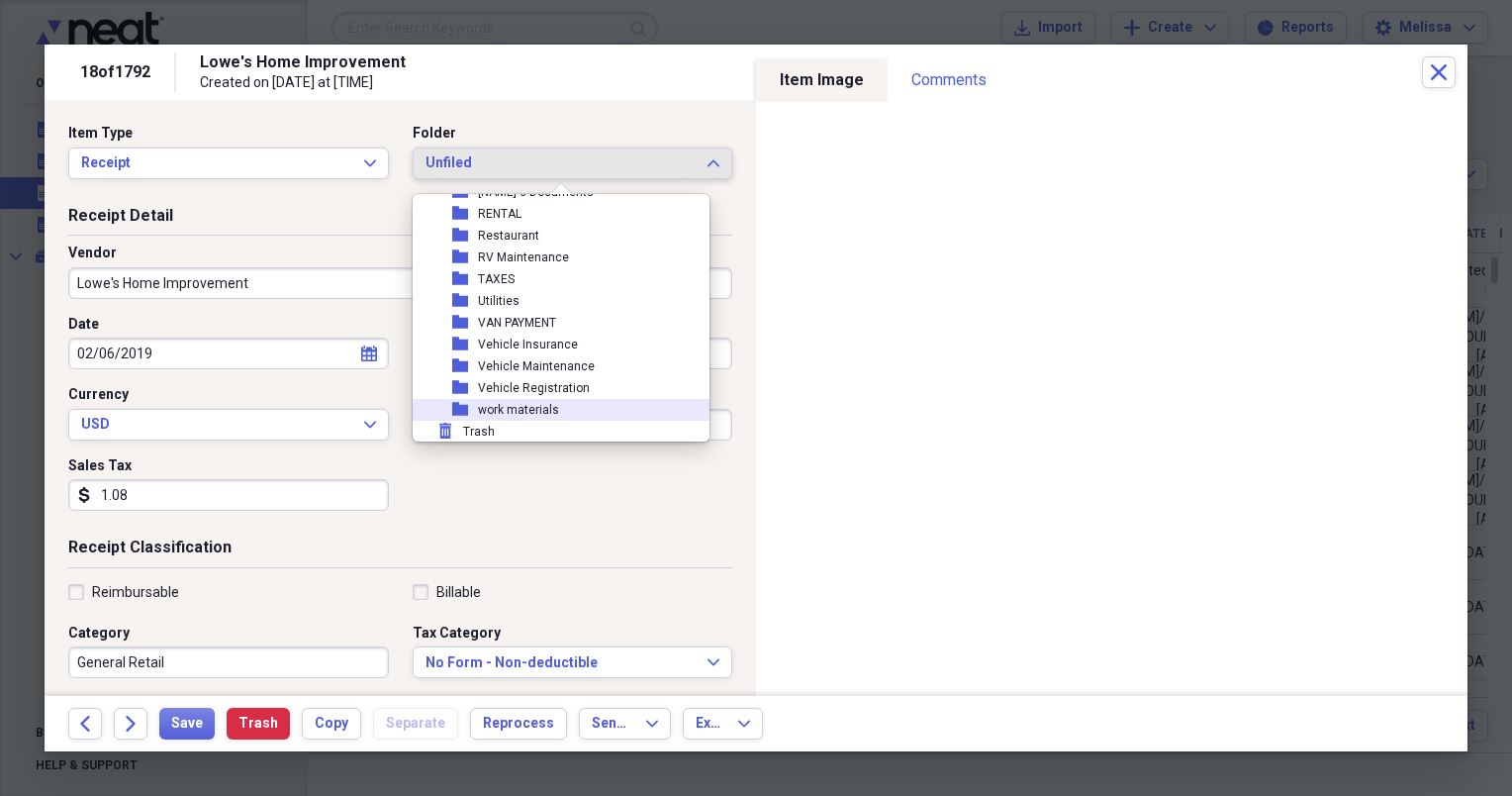 click on "folder work materials" at bounding box center [553, 410] 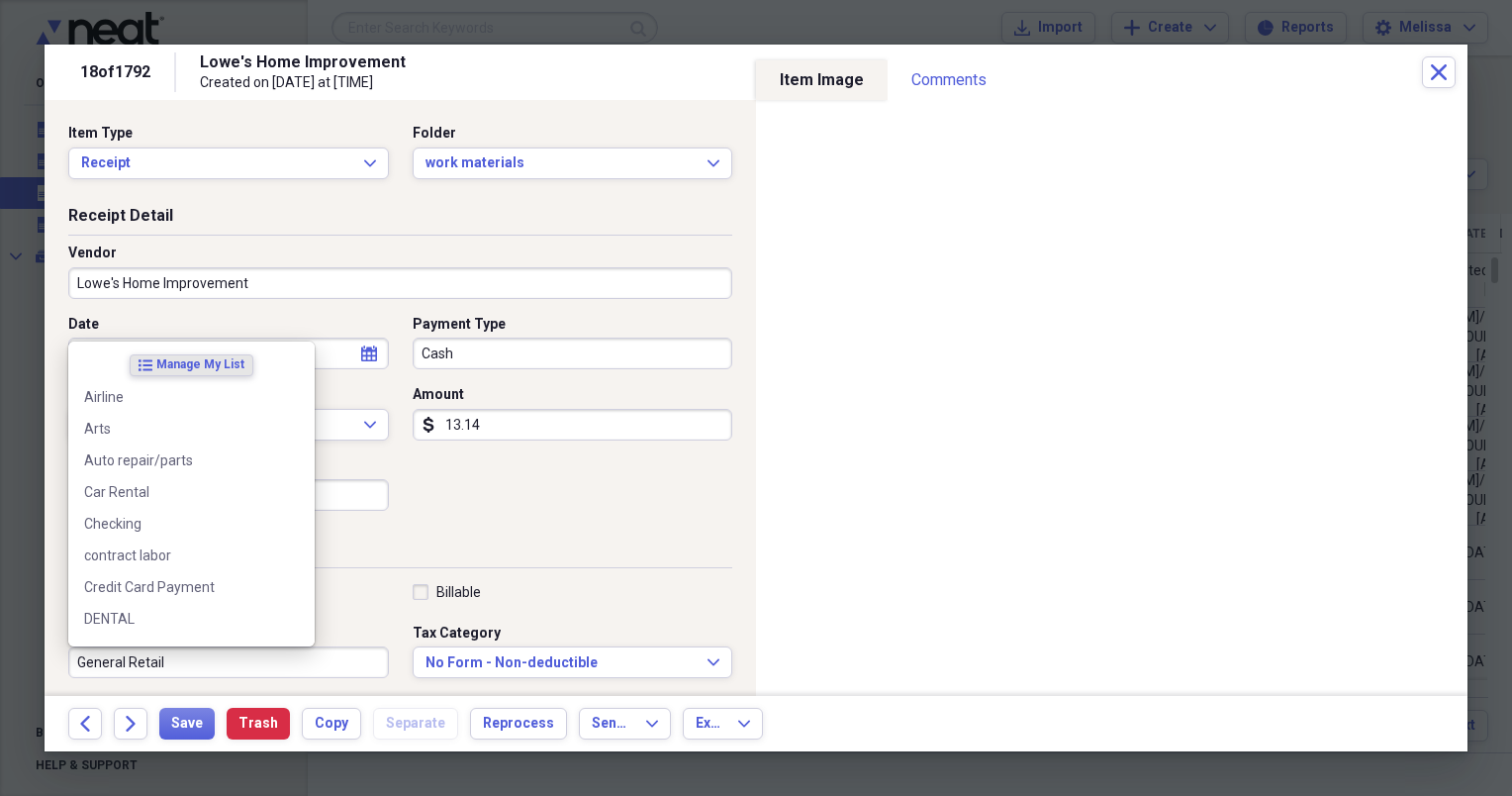 click on "General Retail" at bounding box center [229, 662] 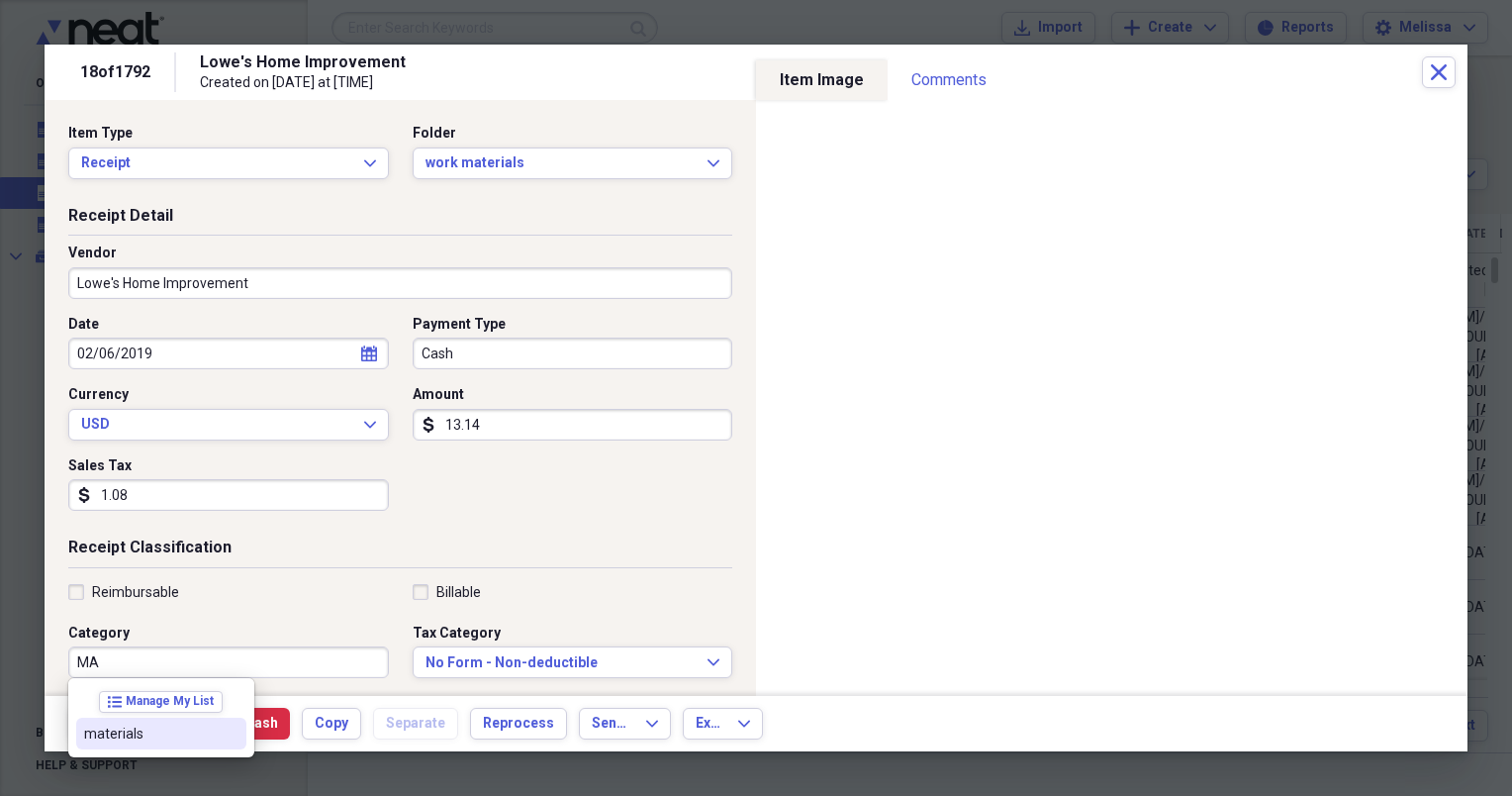 click on "materials" at bounding box center [161, 734] 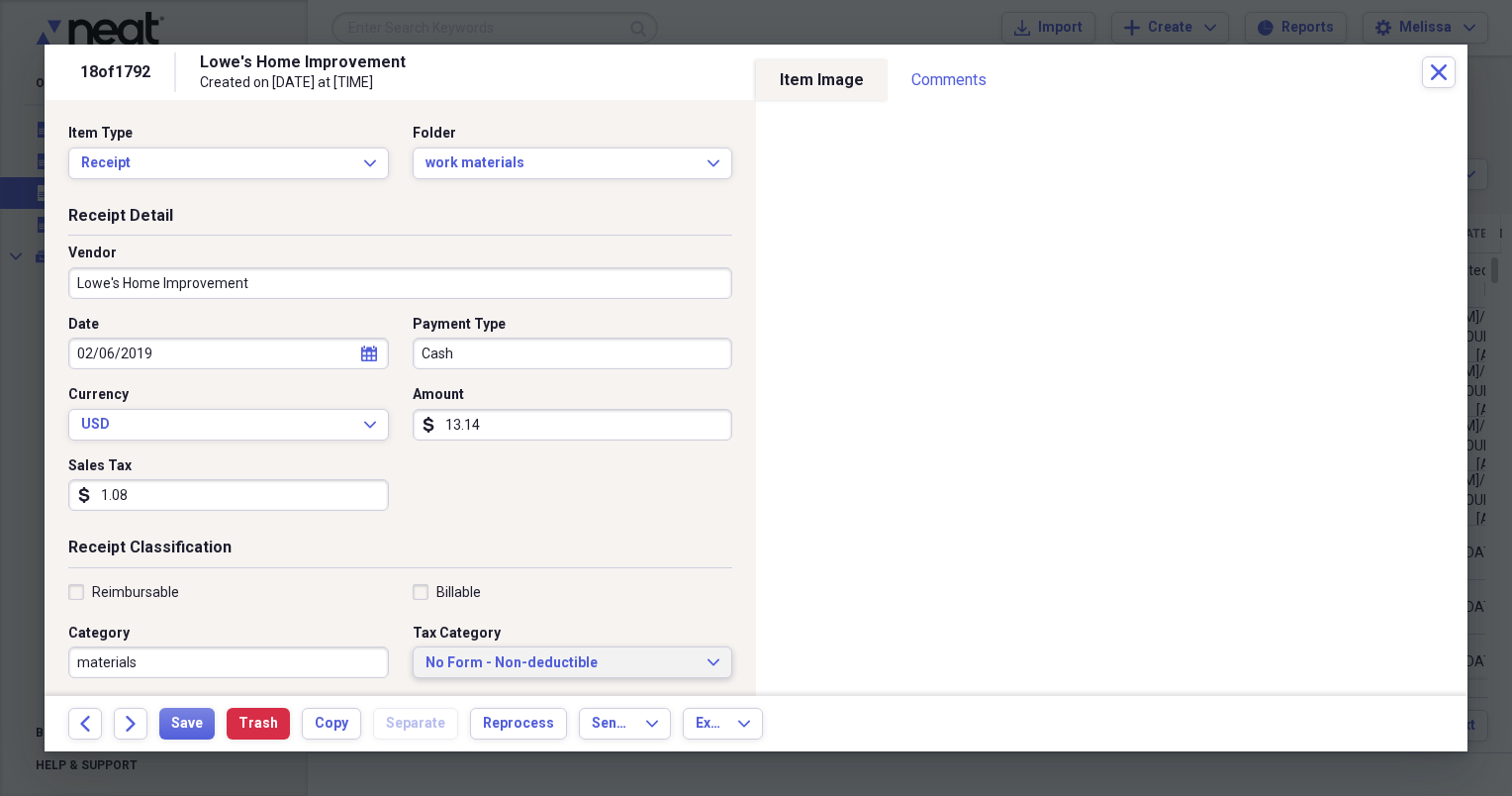 click on "No Form - Non-deductible" at bounding box center [561, 663] 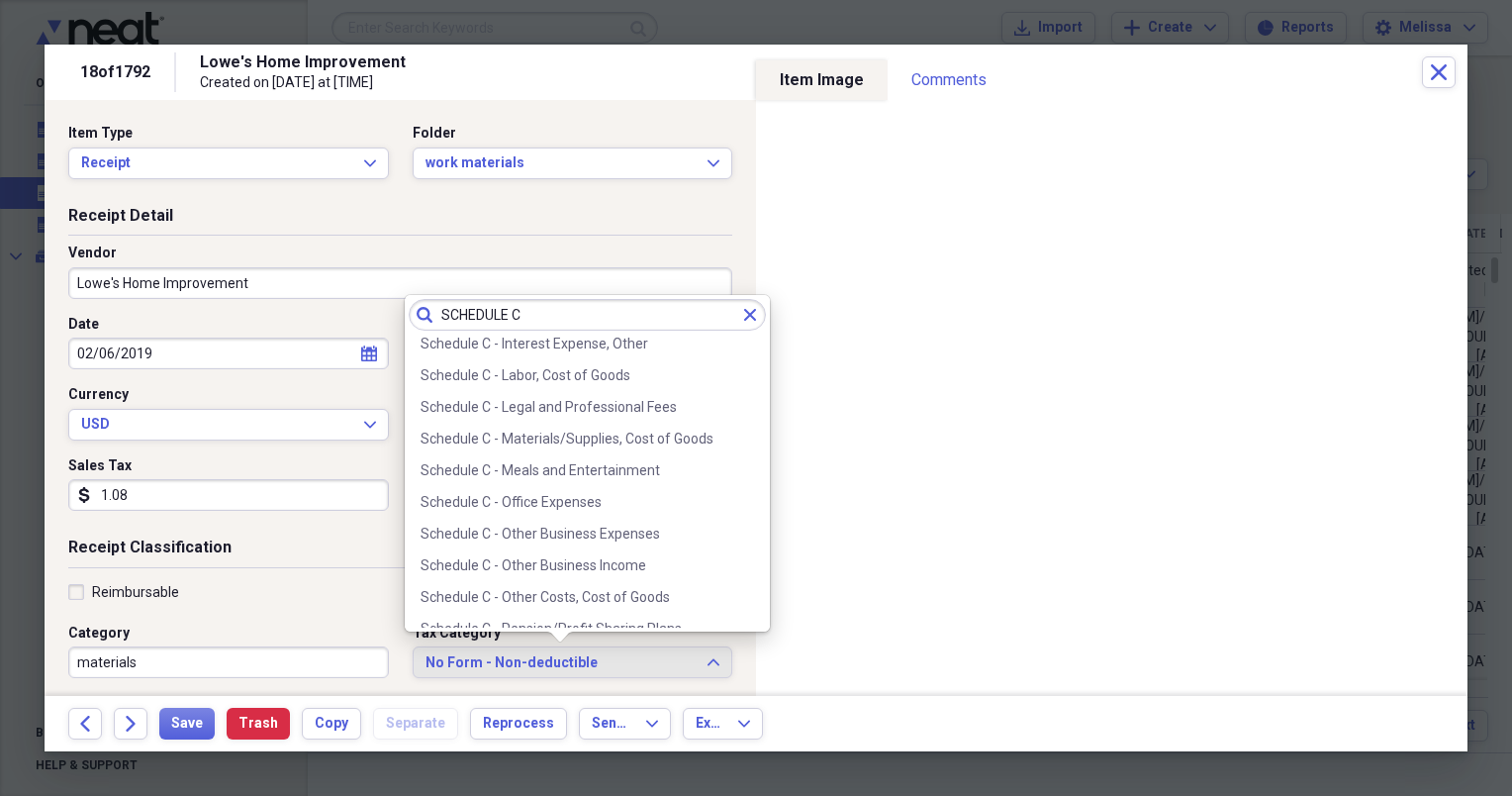 scroll, scrollTop: 356, scrollLeft: 0, axis: vertical 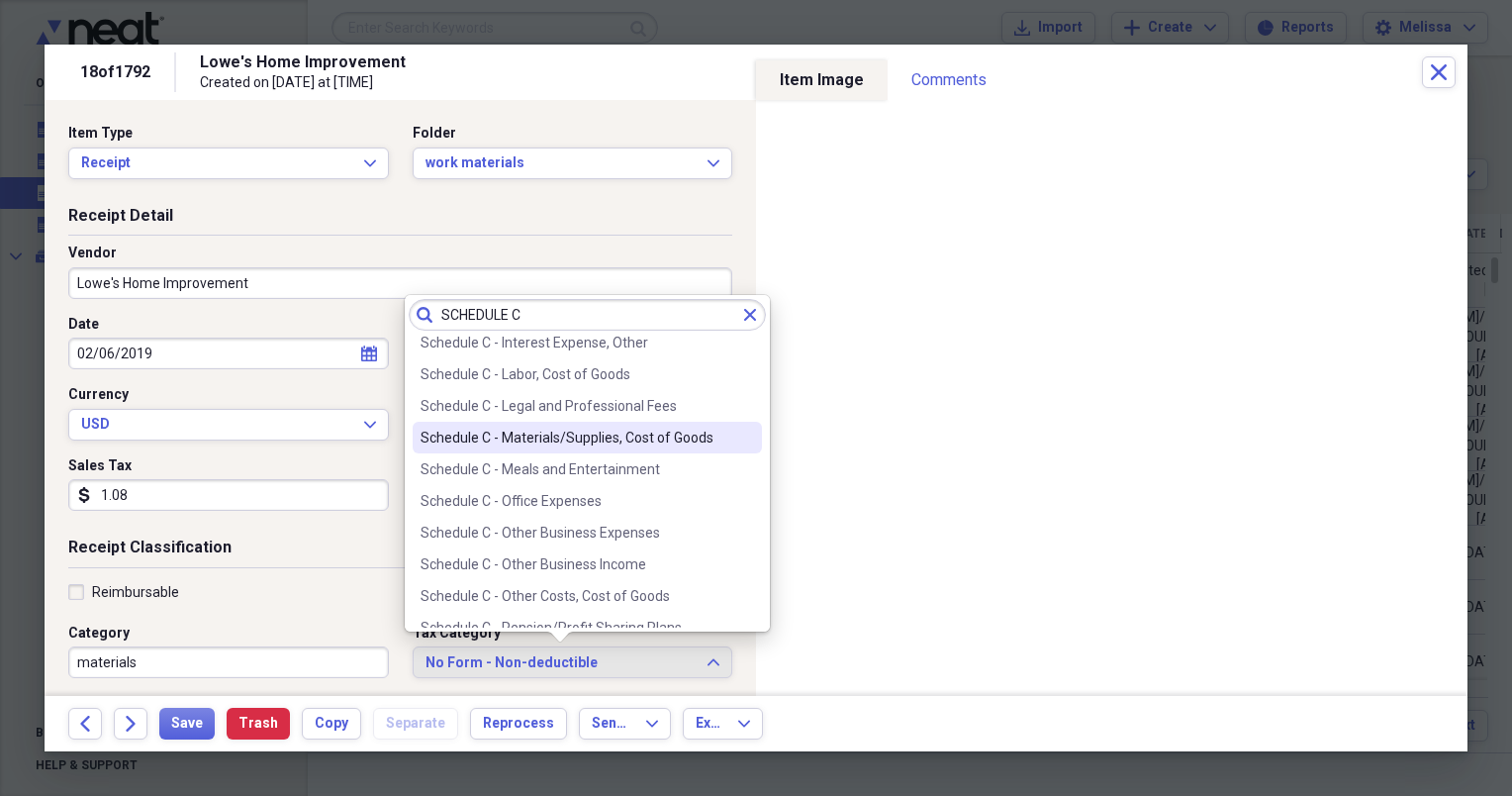 type on "SCHEDULE C" 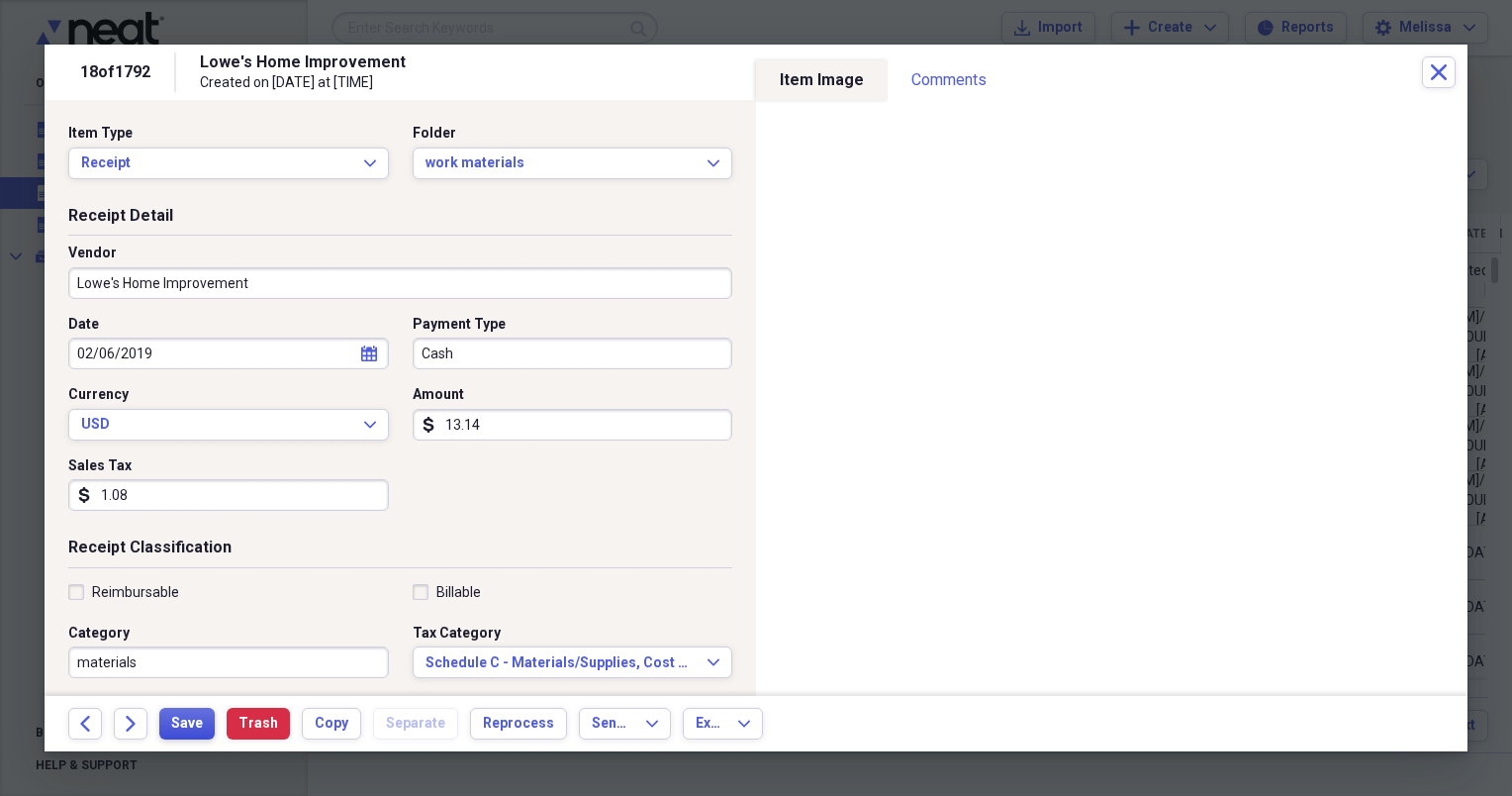 click on "Save" at bounding box center [187, 724] 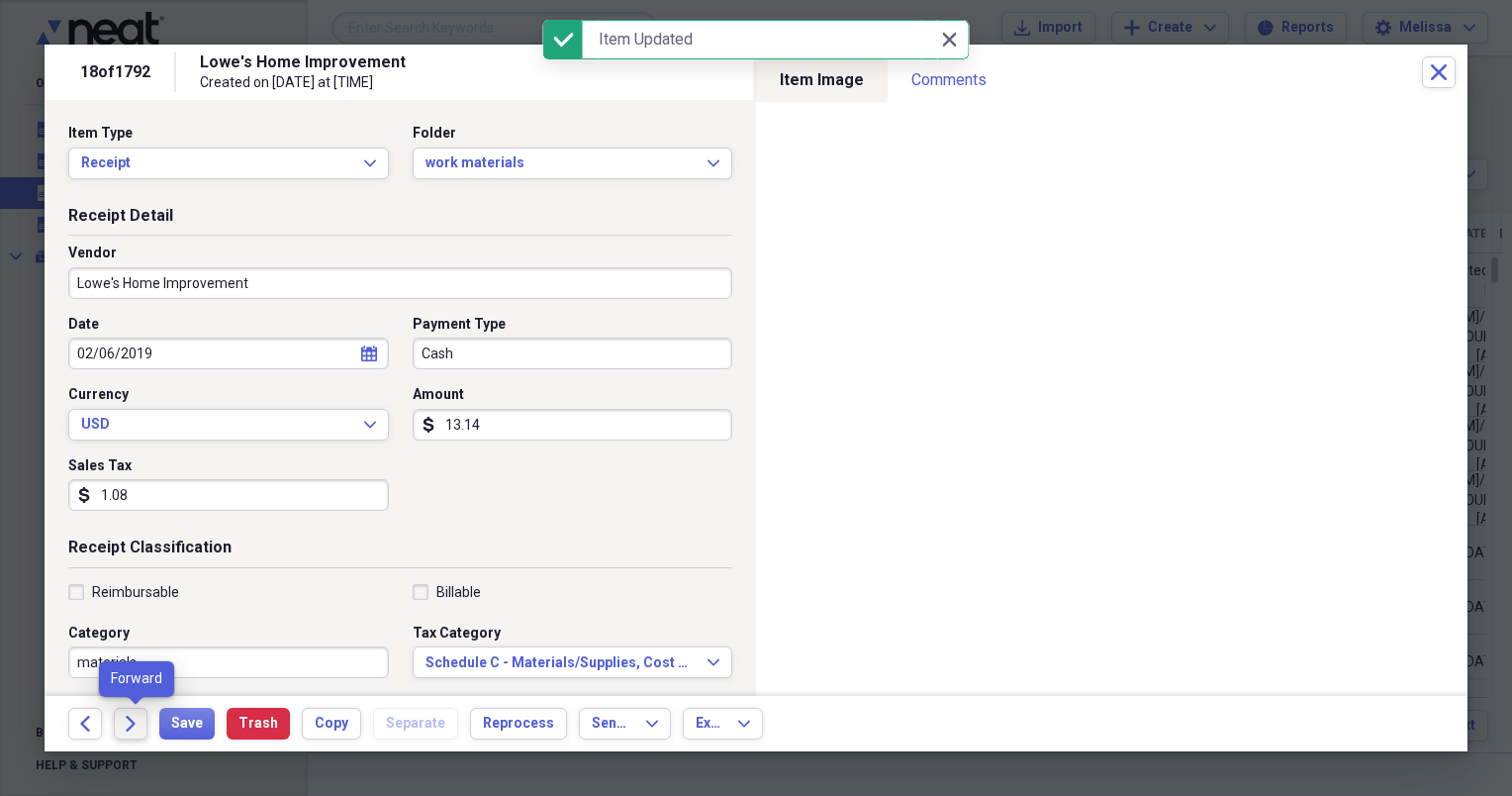 click on "Forward" 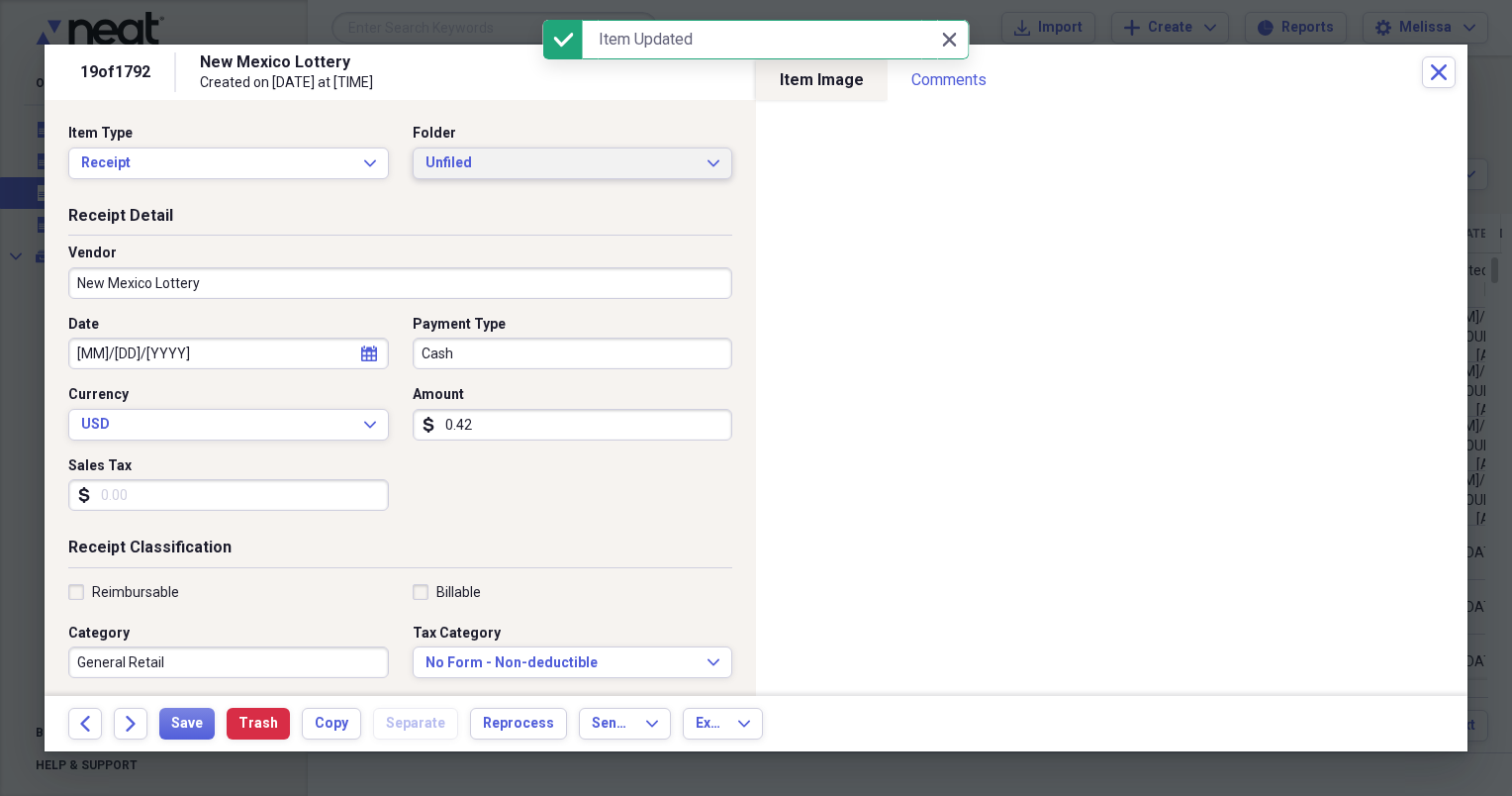 click on "Unfiled Expand" at bounding box center [573, 163] 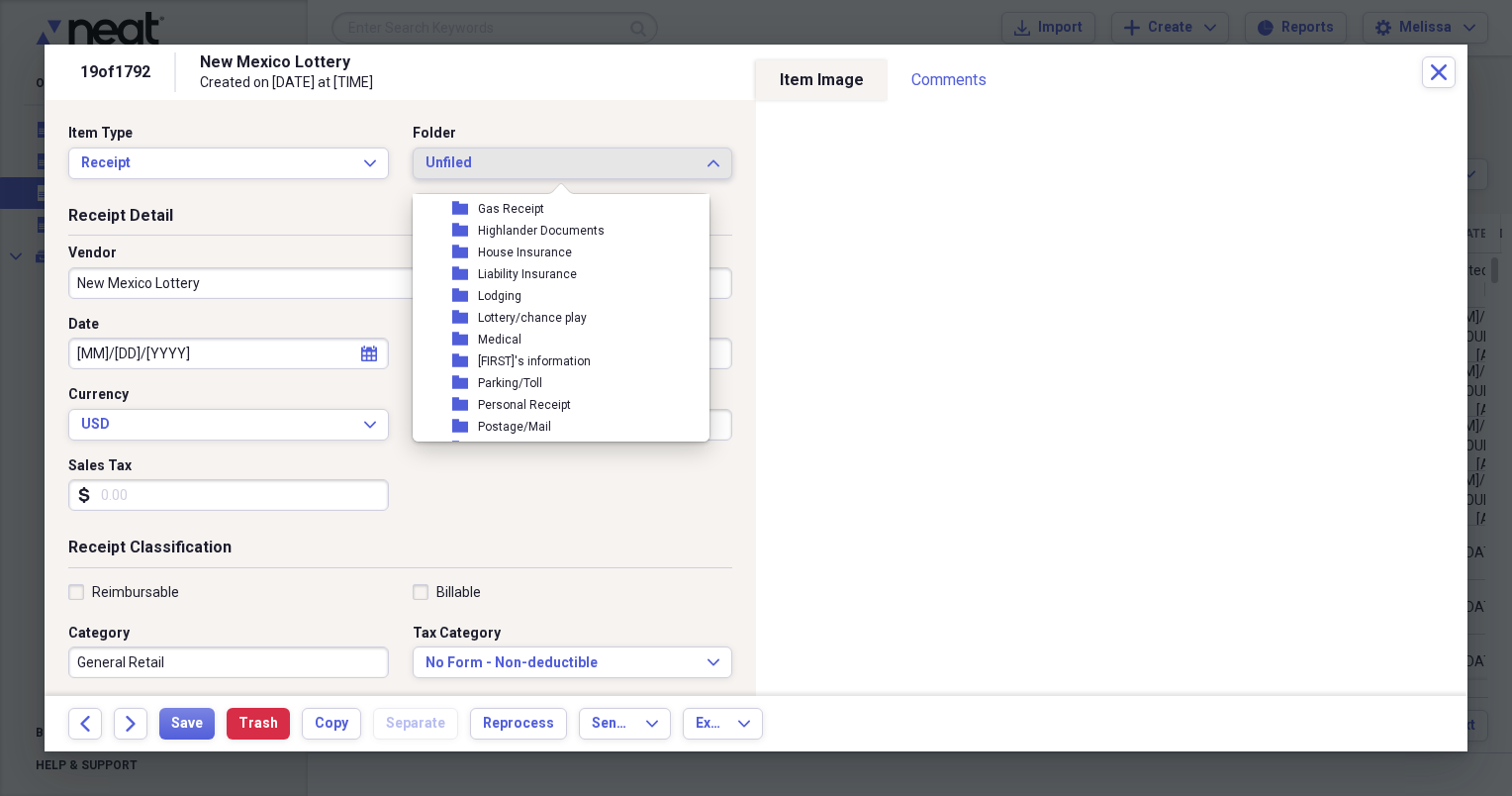 scroll, scrollTop: 198, scrollLeft: 0, axis: vertical 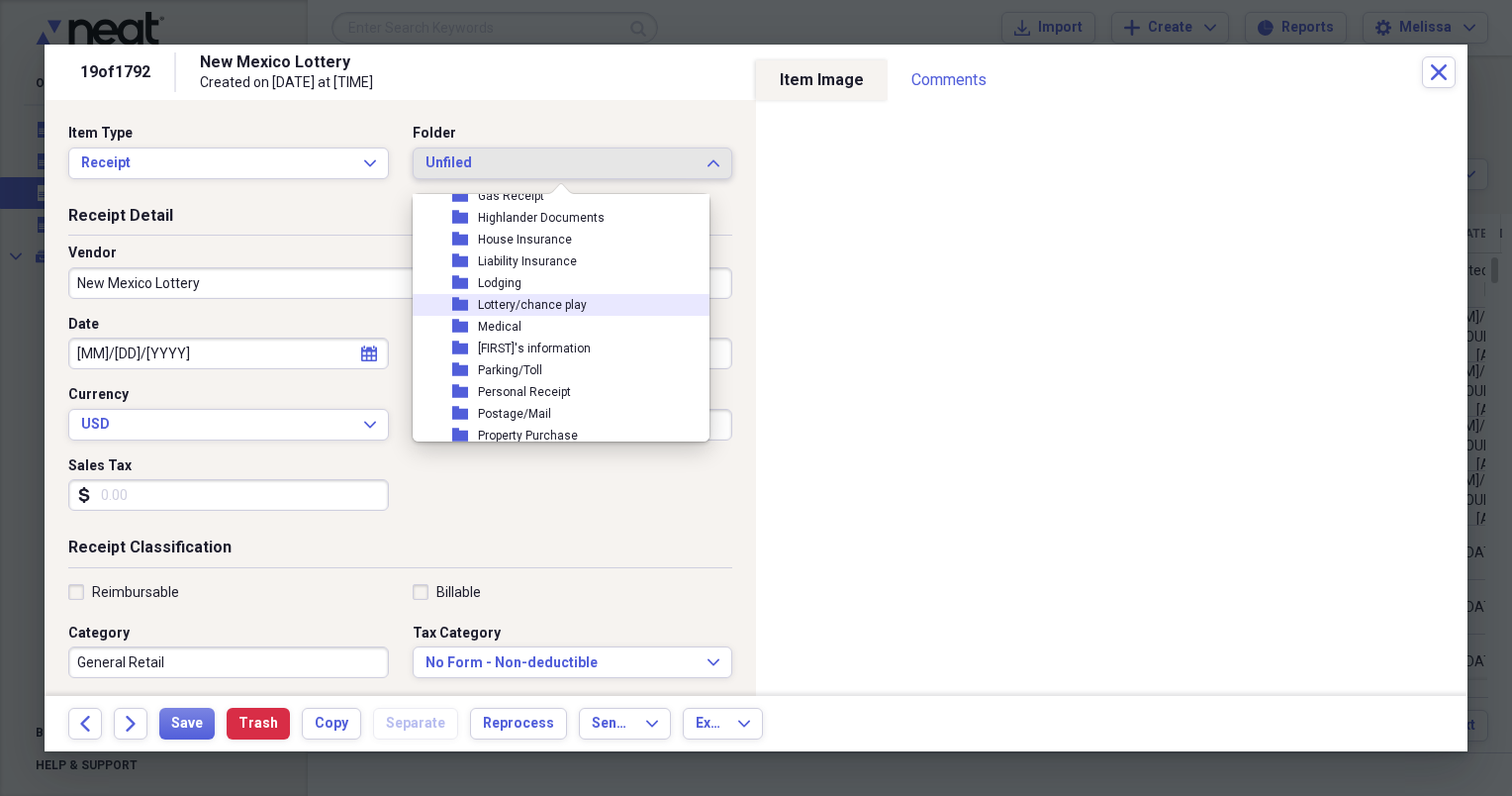 click on "Lottery/chance play" at bounding box center (532, 305) 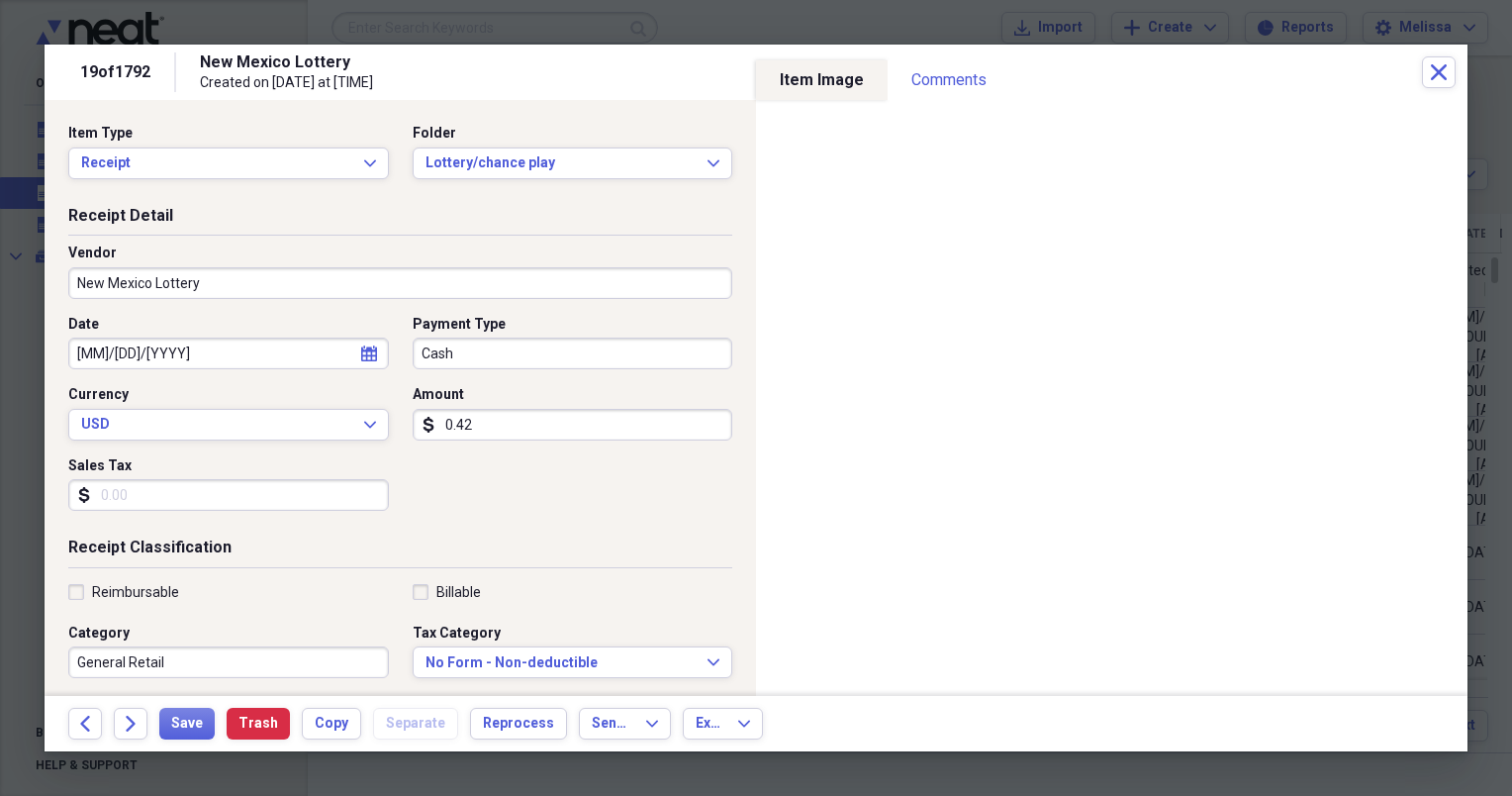 click on "0.42" at bounding box center [573, 425] 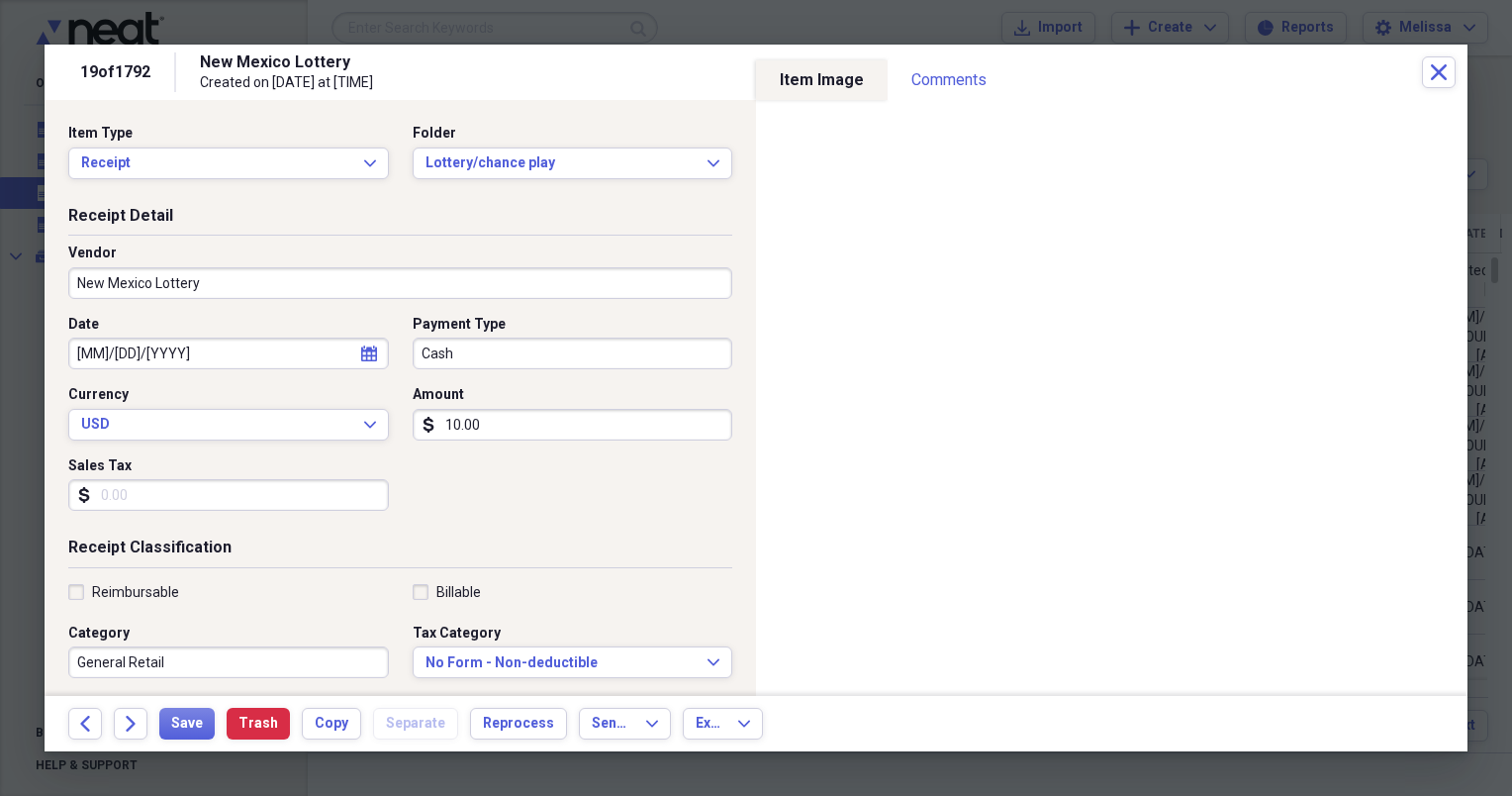 type on "10.00" 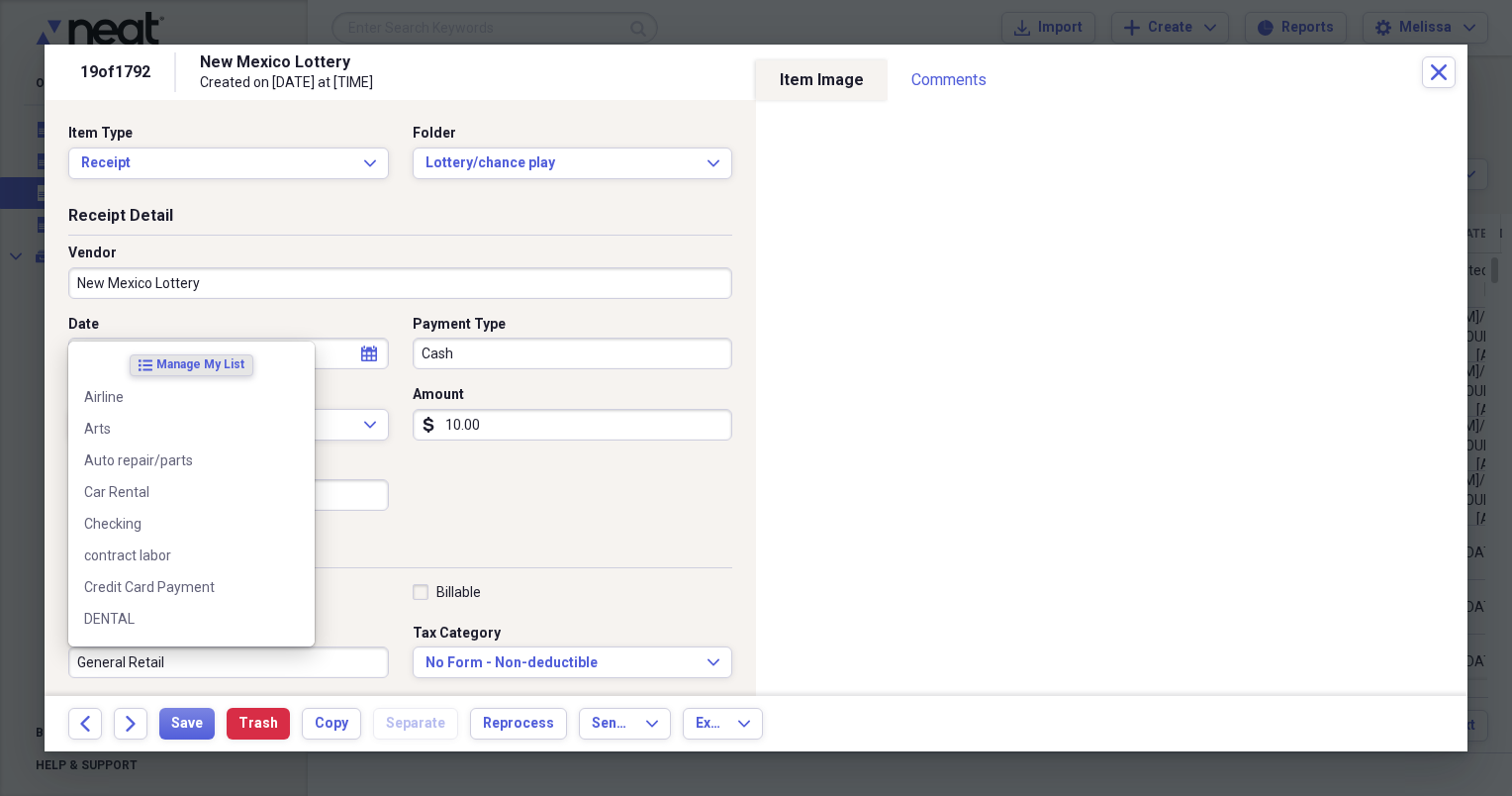 click on "General Retail" at bounding box center (229, 662) 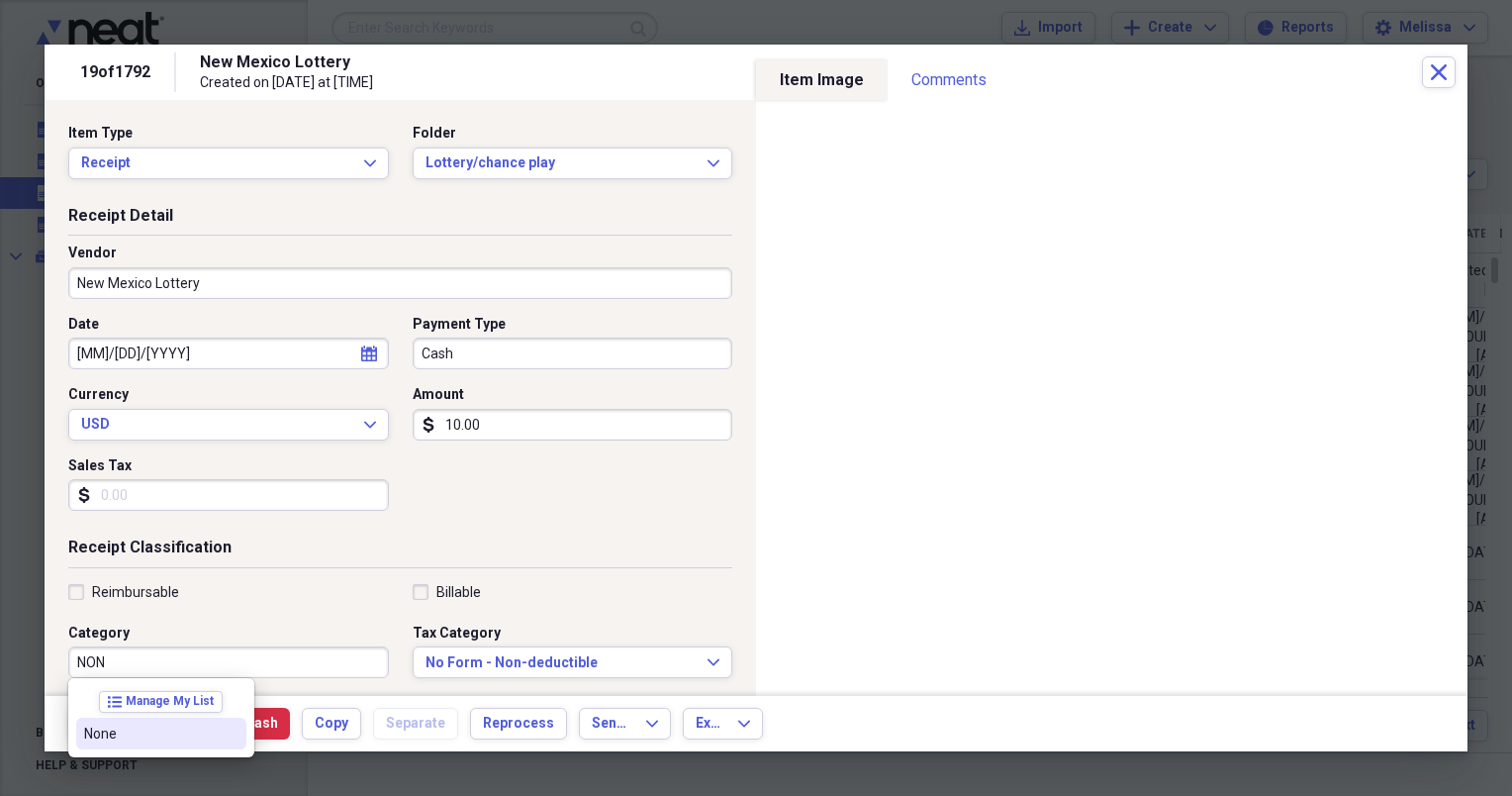 click on "list Manage My List" at bounding box center [161, 702] 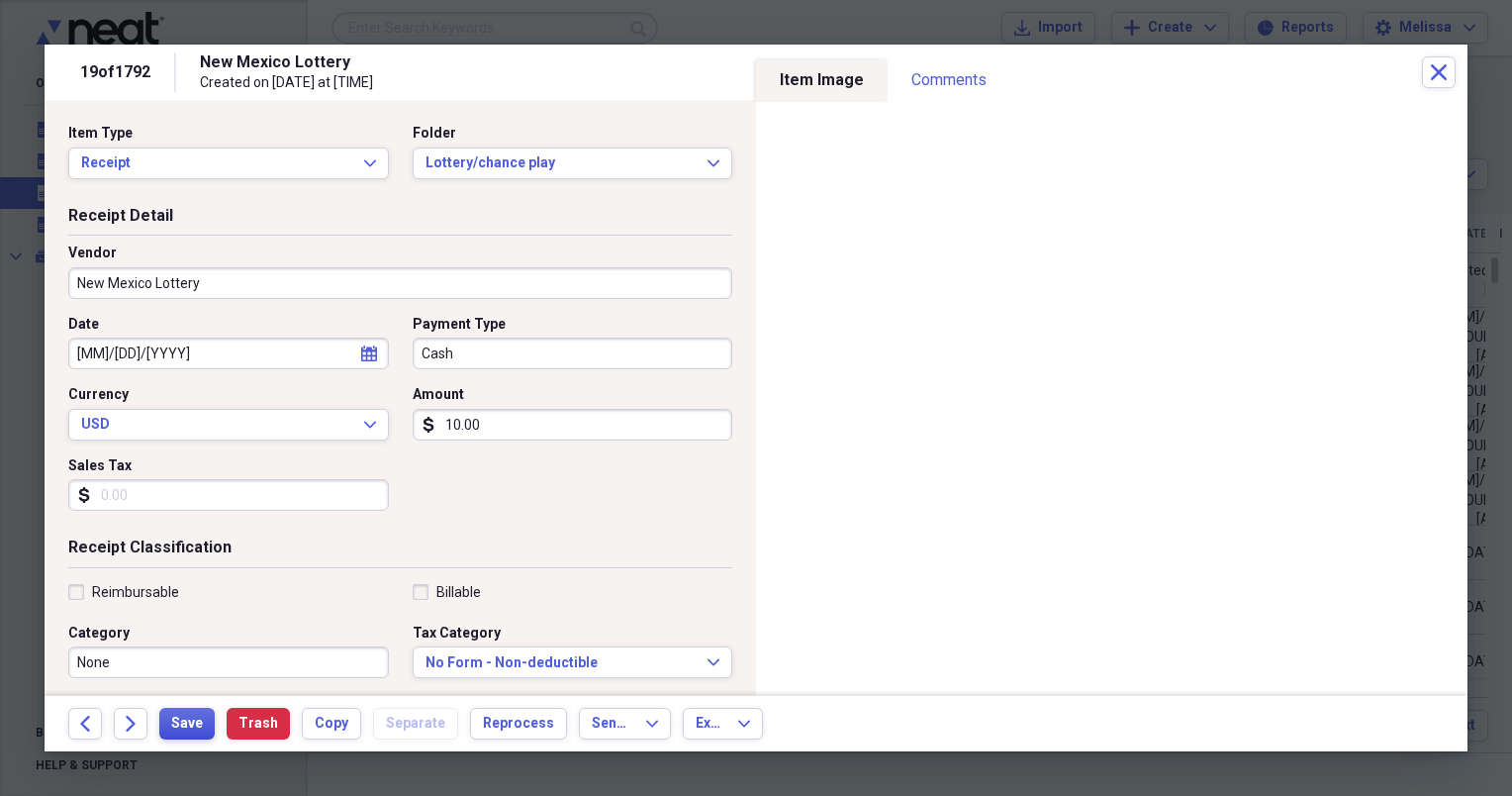 click on "Save" at bounding box center [187, 724] 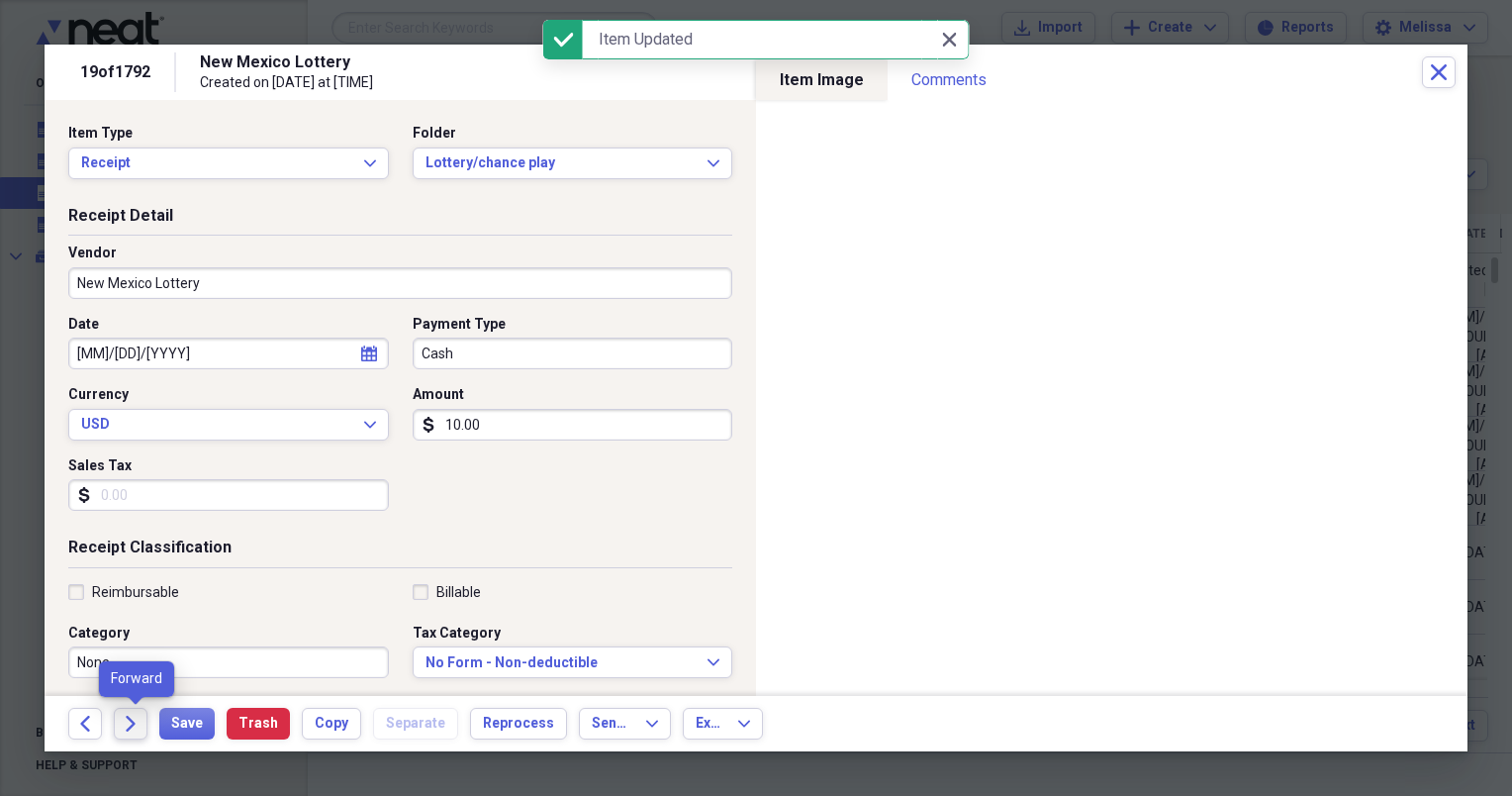 click on "Forward" 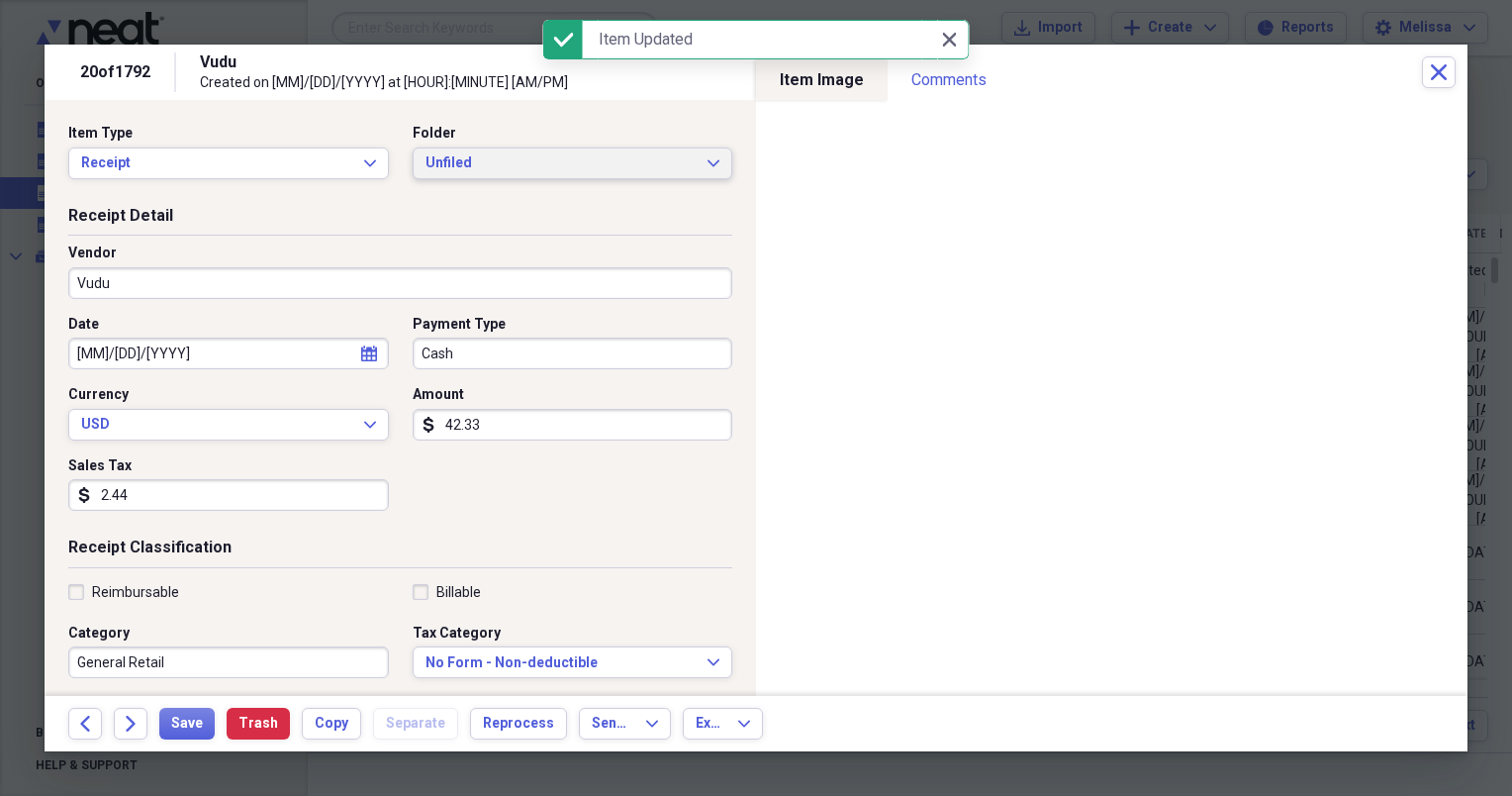 click on "Unfiled Expand" at bounding box center [573, 163] 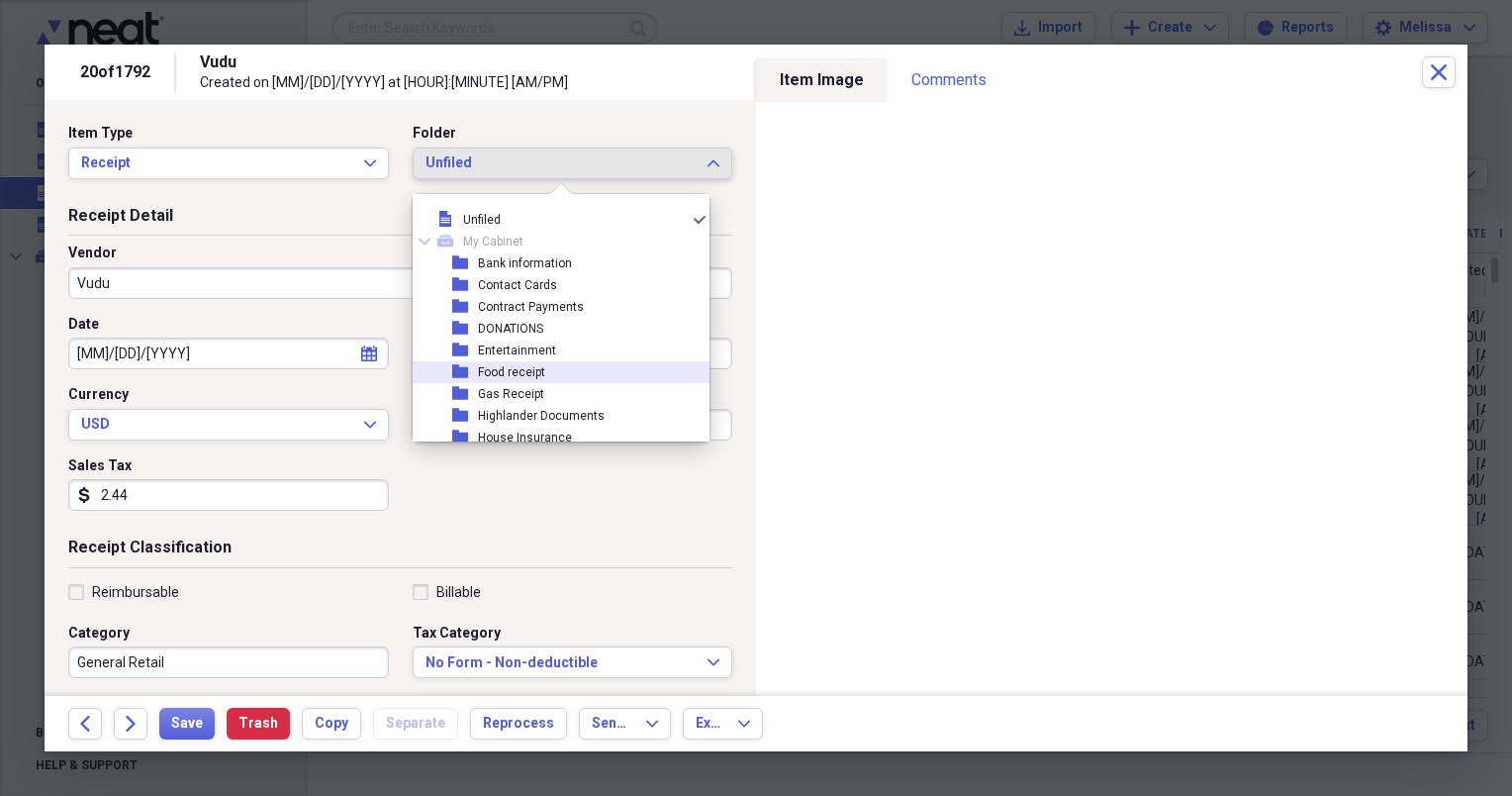 click on "folder Food receipt" at bounding box center (553, 372) 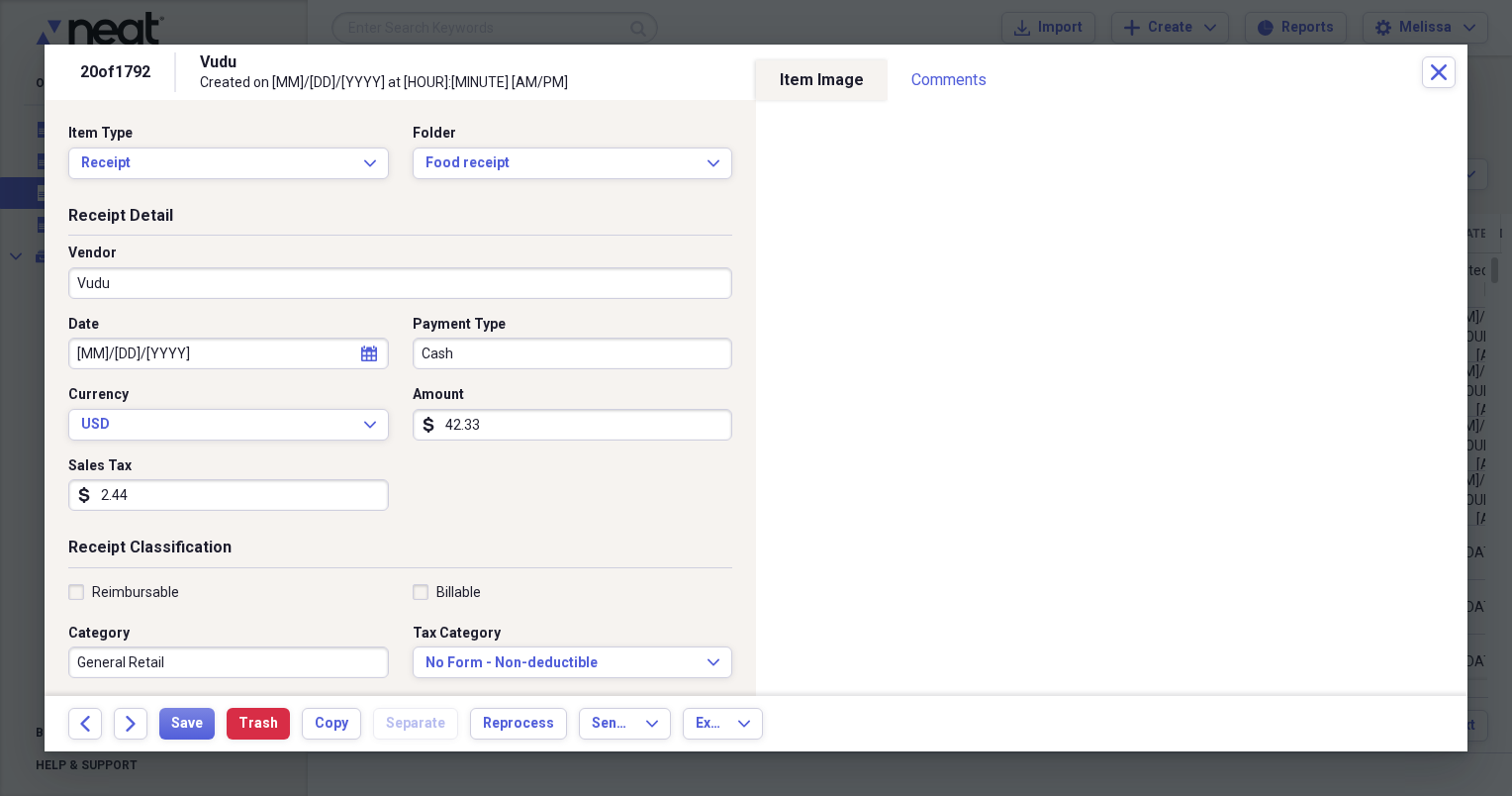 click on "Vudu" at bounding box center (400, 283) 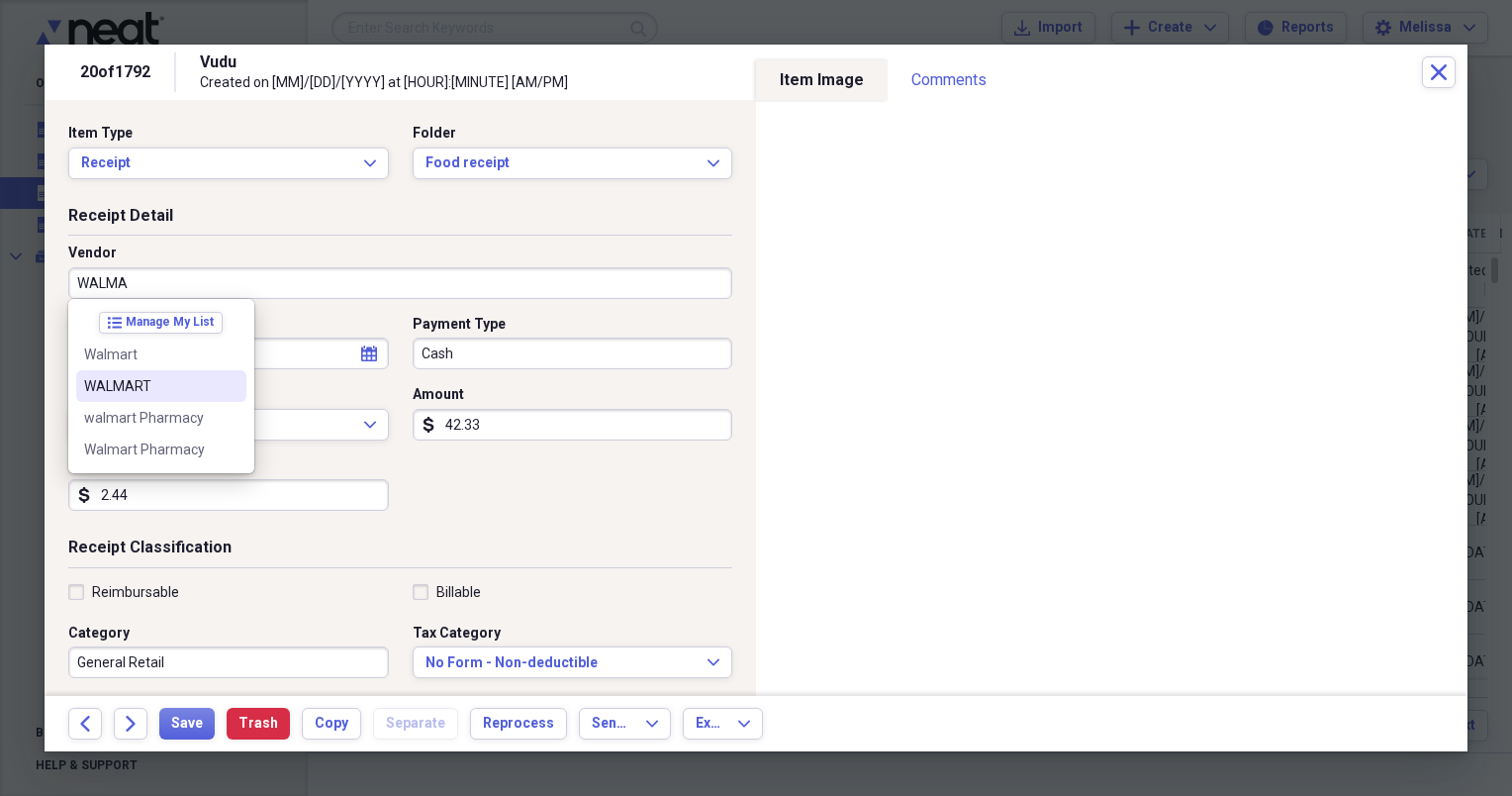 click on "WALMART" at bounding box center [149, 386] 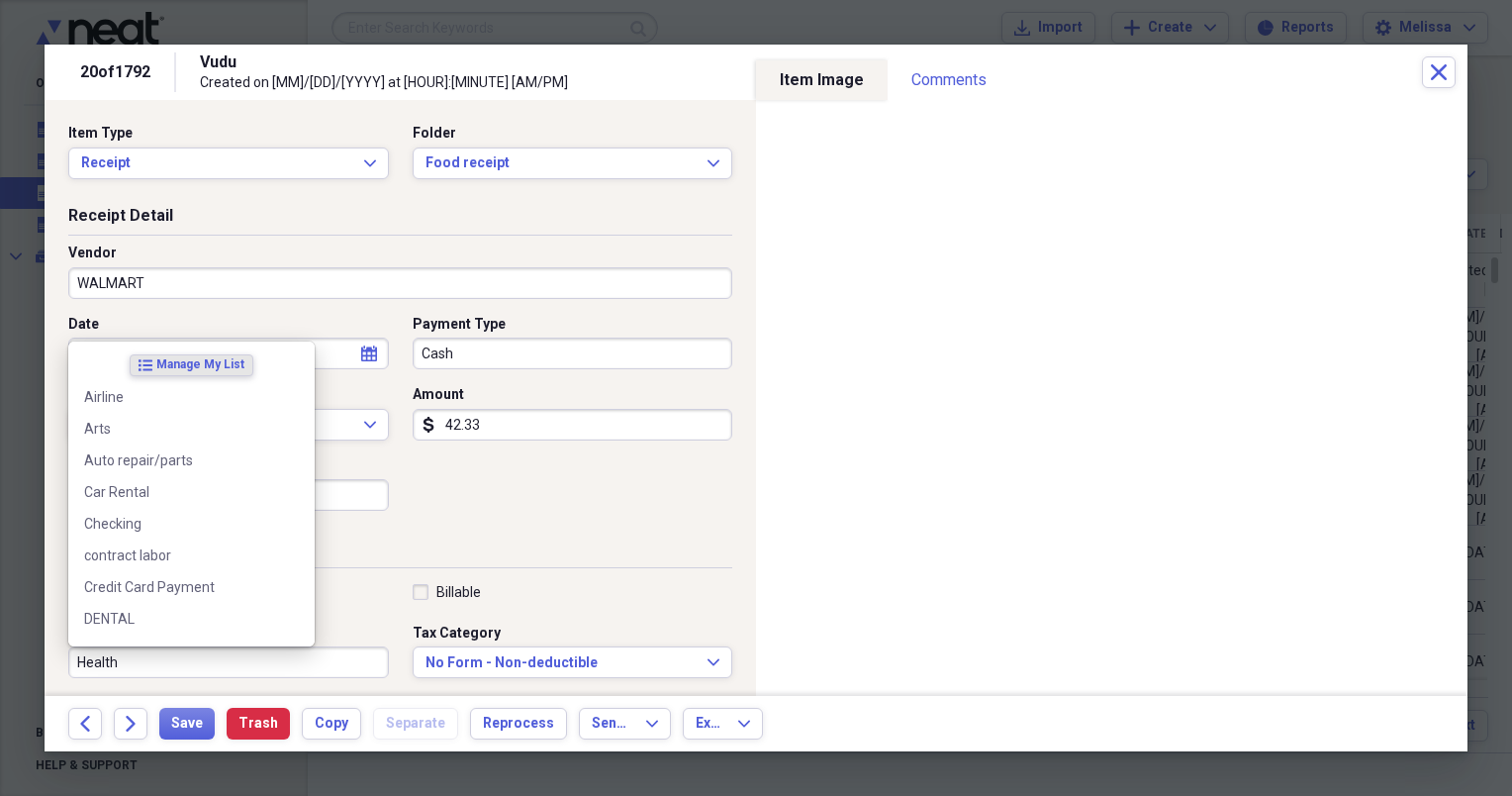 click on "Health" at bounding box center (229, 662) 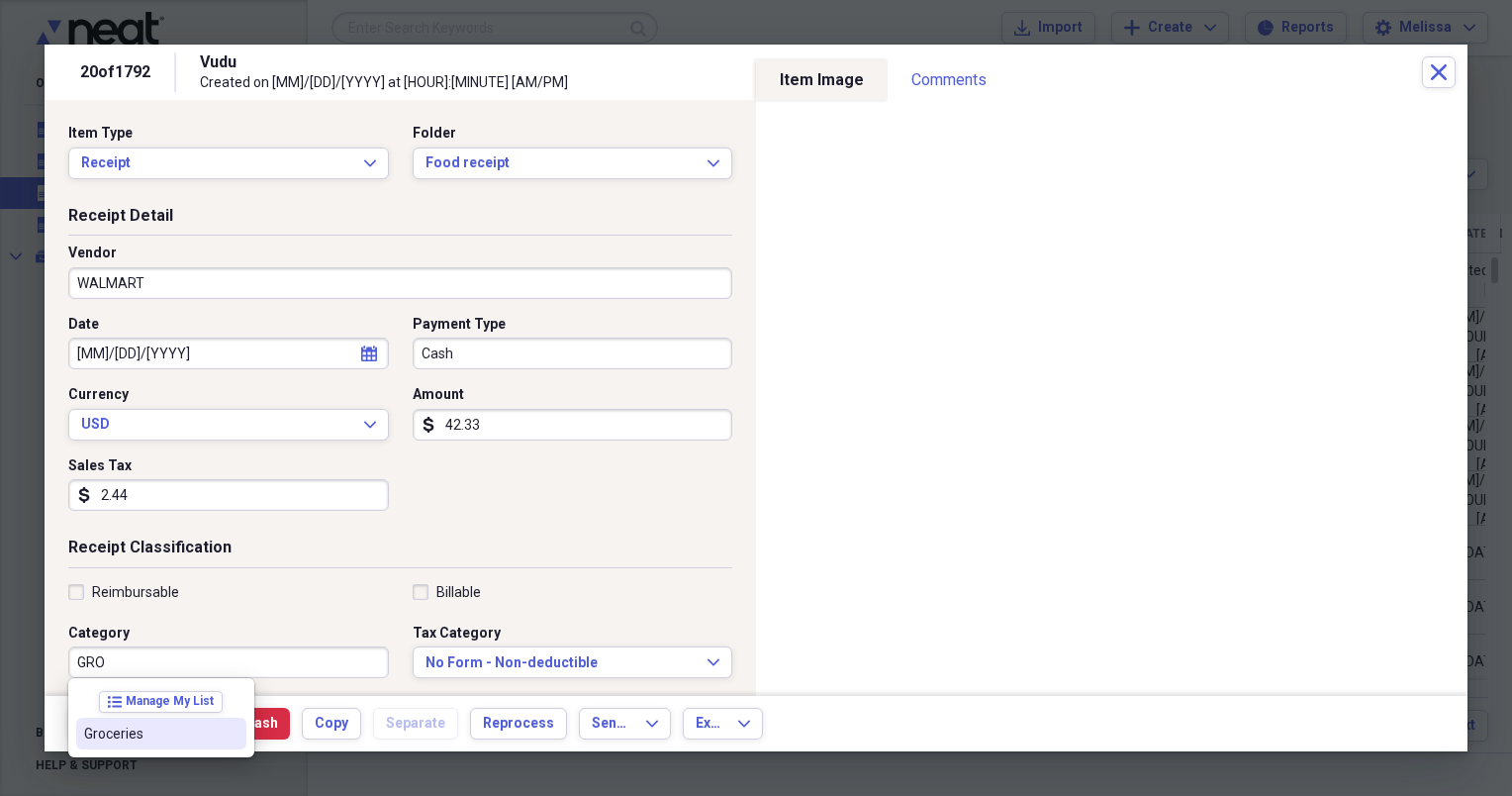 click on "Groceries" at bounding box center [149, 734] 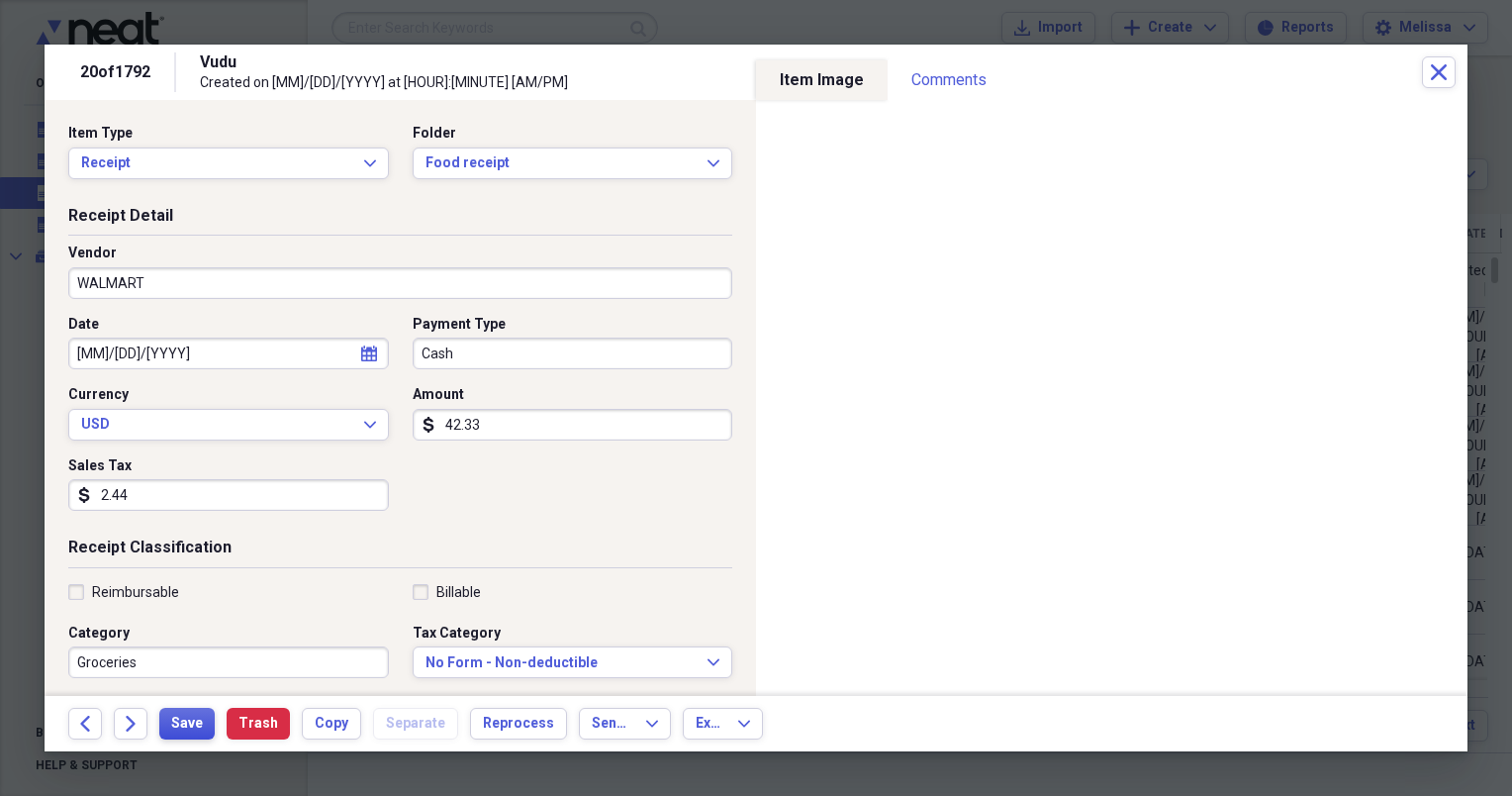 click on "Save" at bounding box center (187, 724) 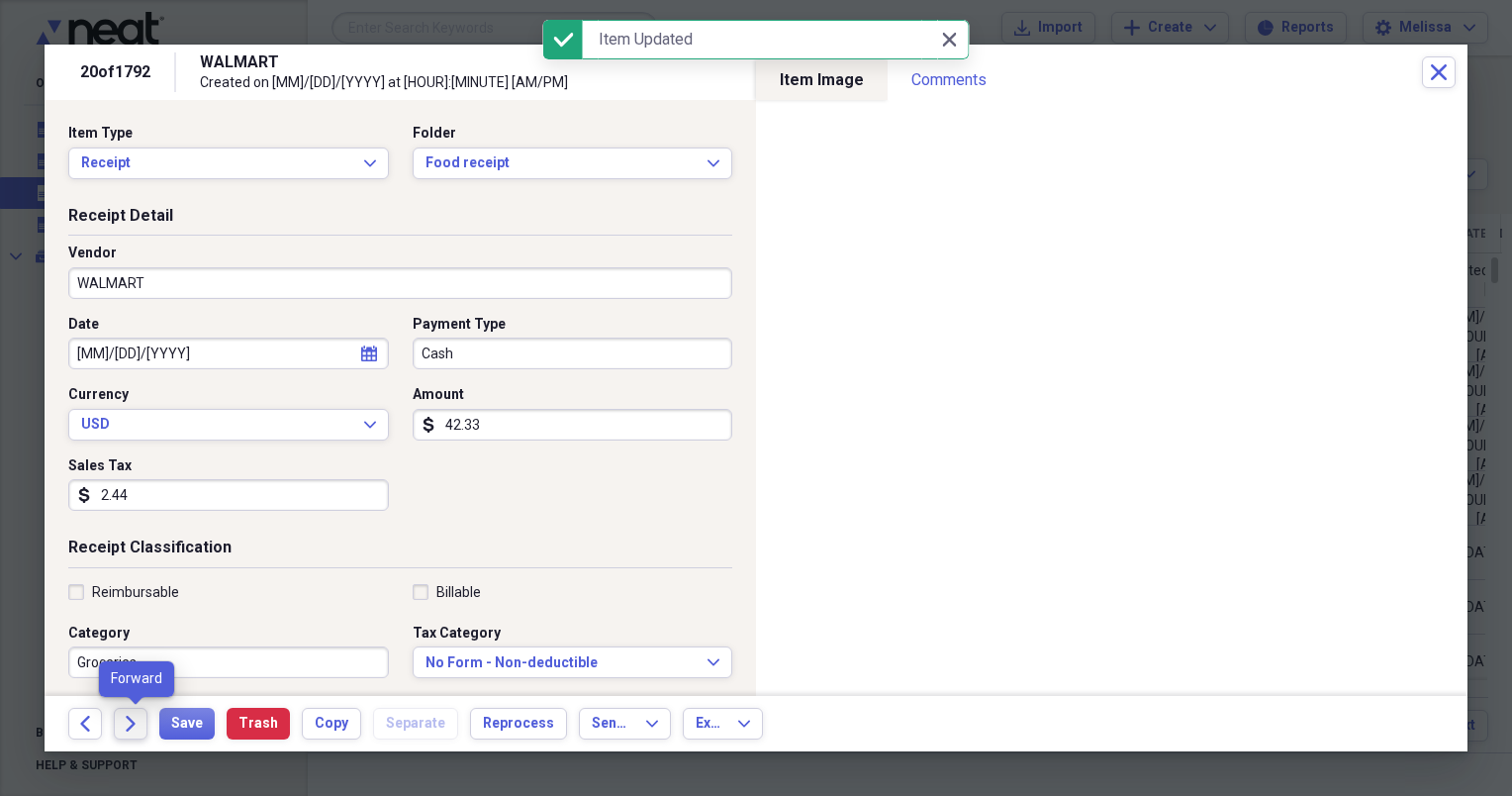 click on "Forward" 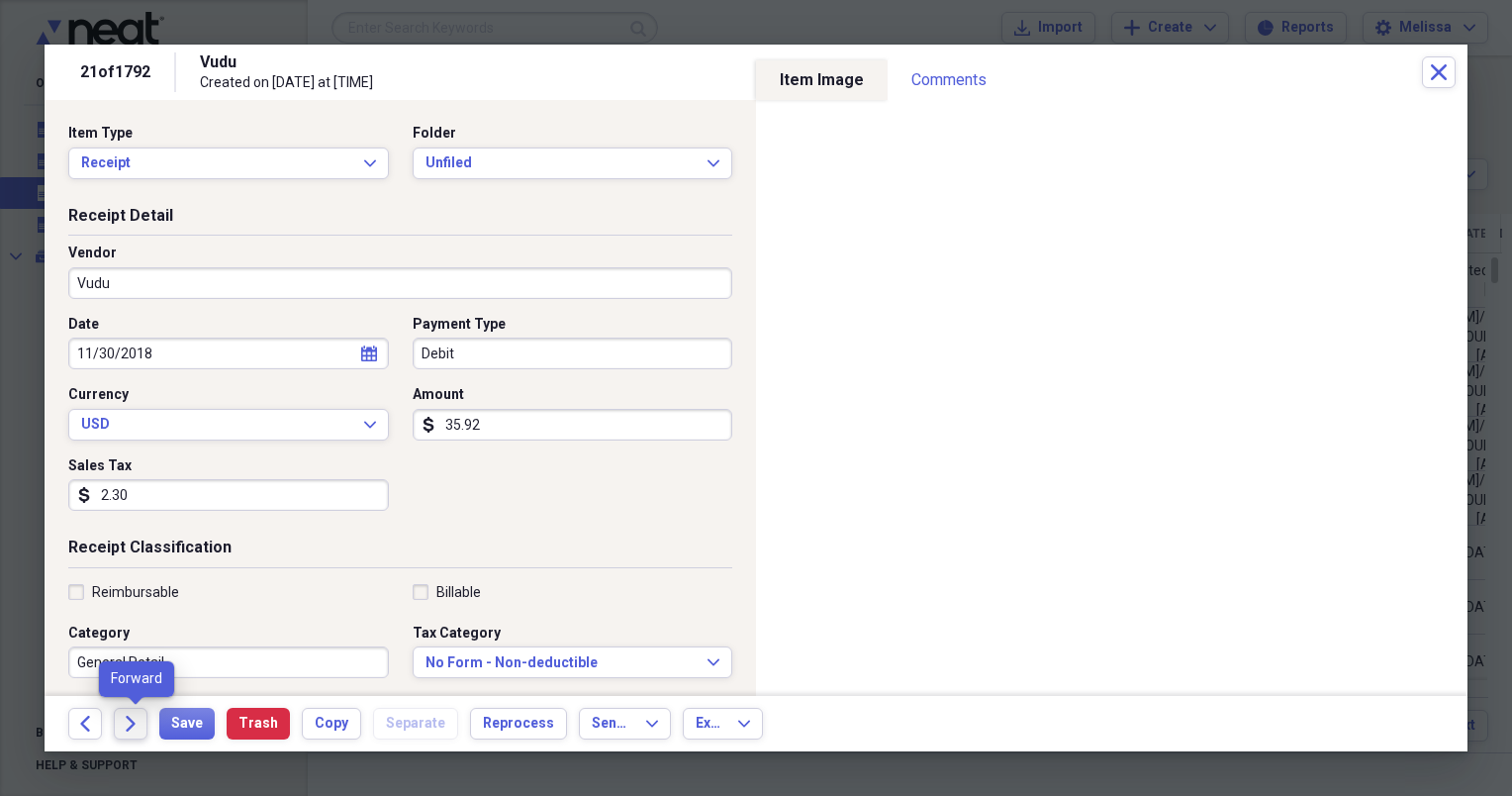click on "Forward" at bounding box center (131, 724) 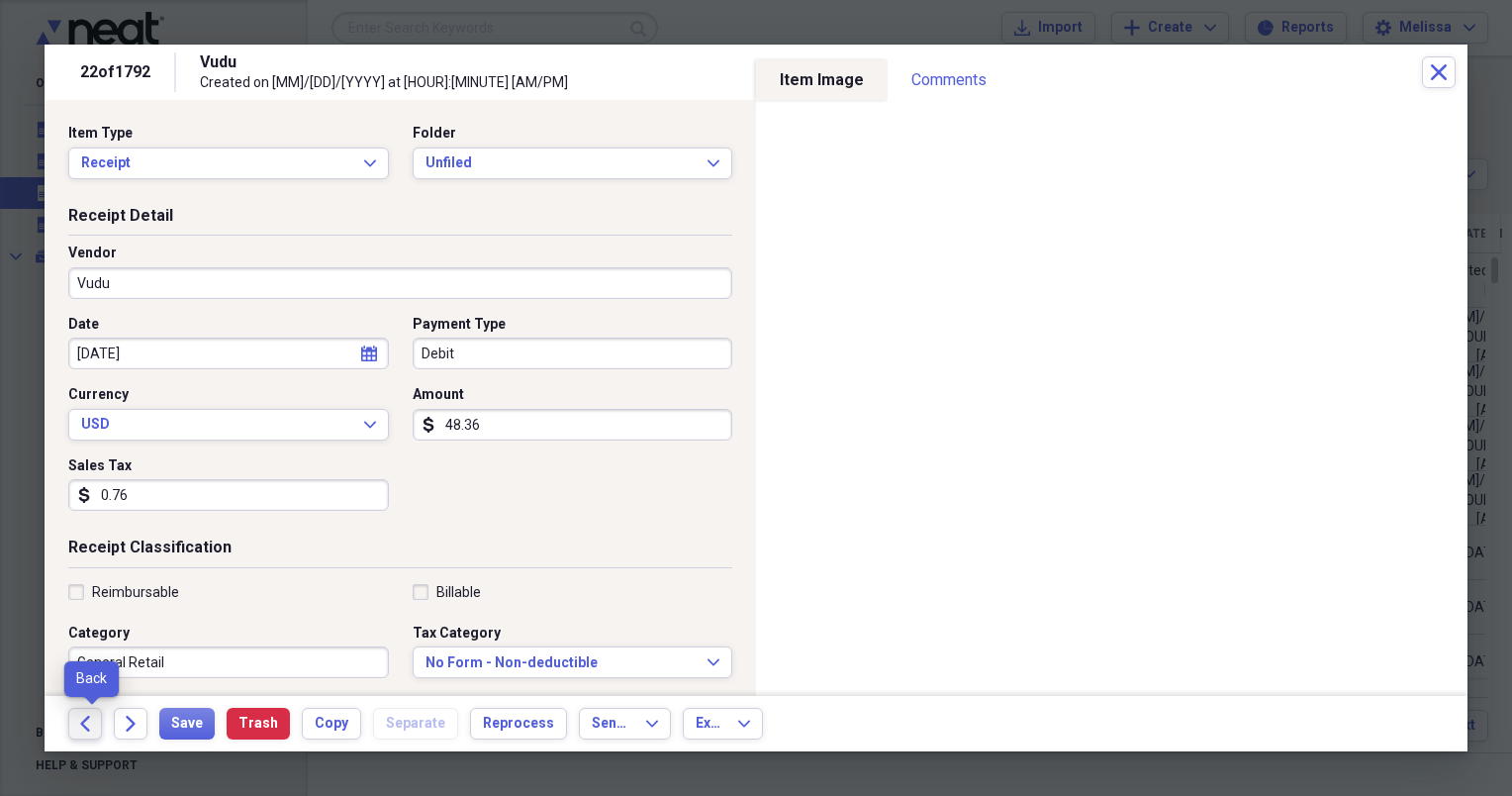 click on "Back" at bounding box center [85, 724] 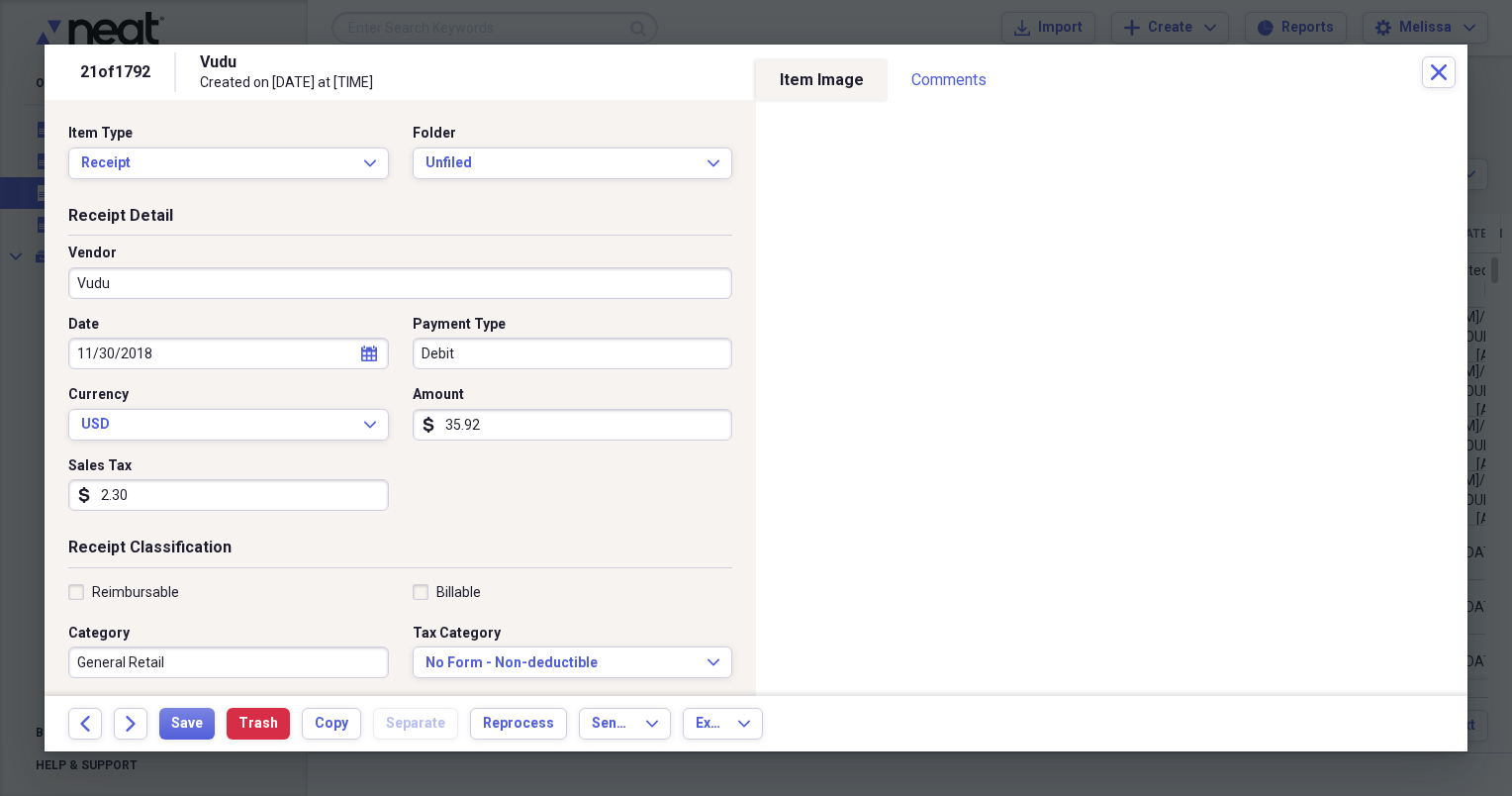 click on "Back Forward Save Trash Copy Separate Reprocess Send To Expand Export Expand" at bounding box center (756, 724) 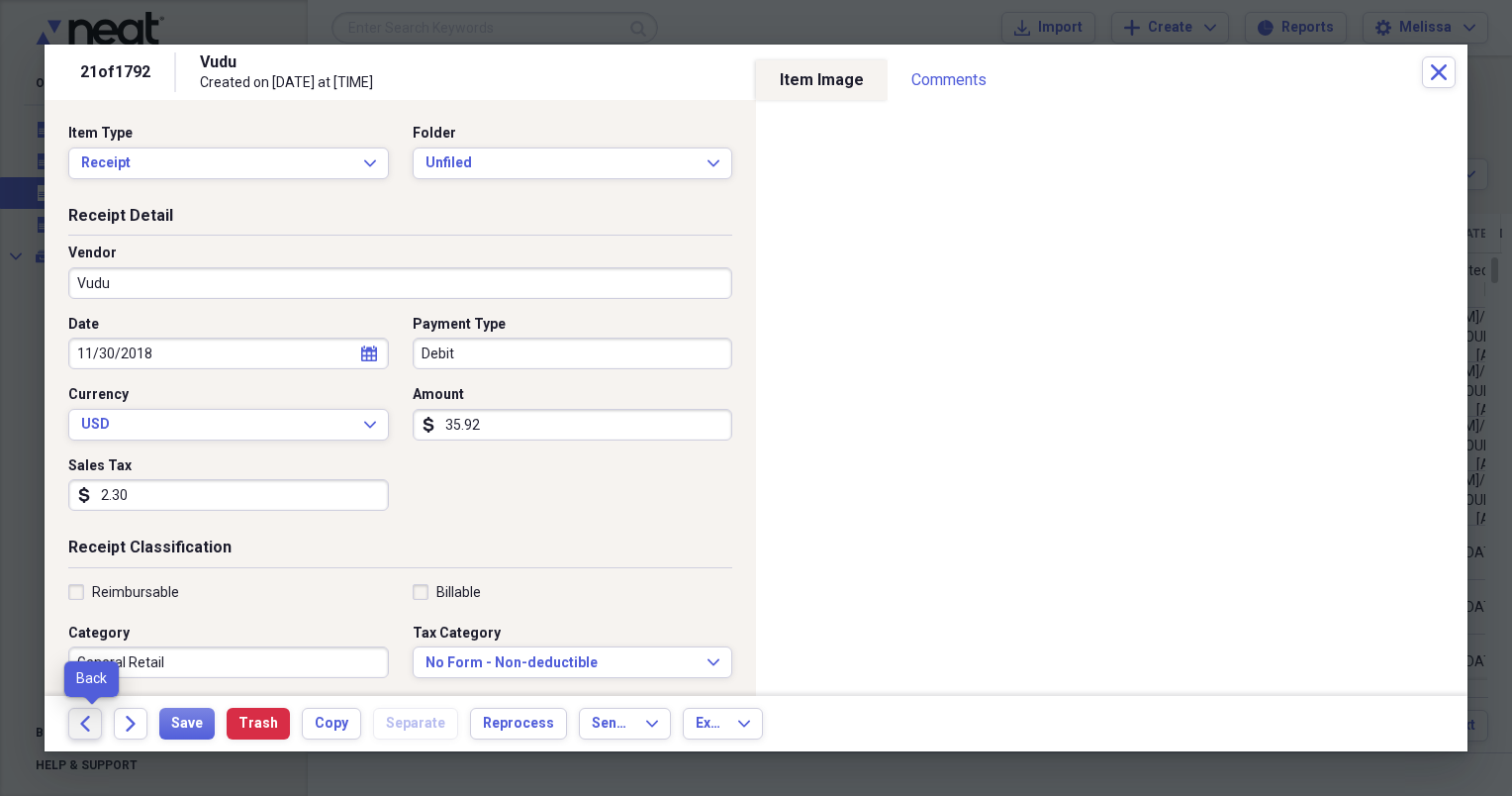 click on "Back" 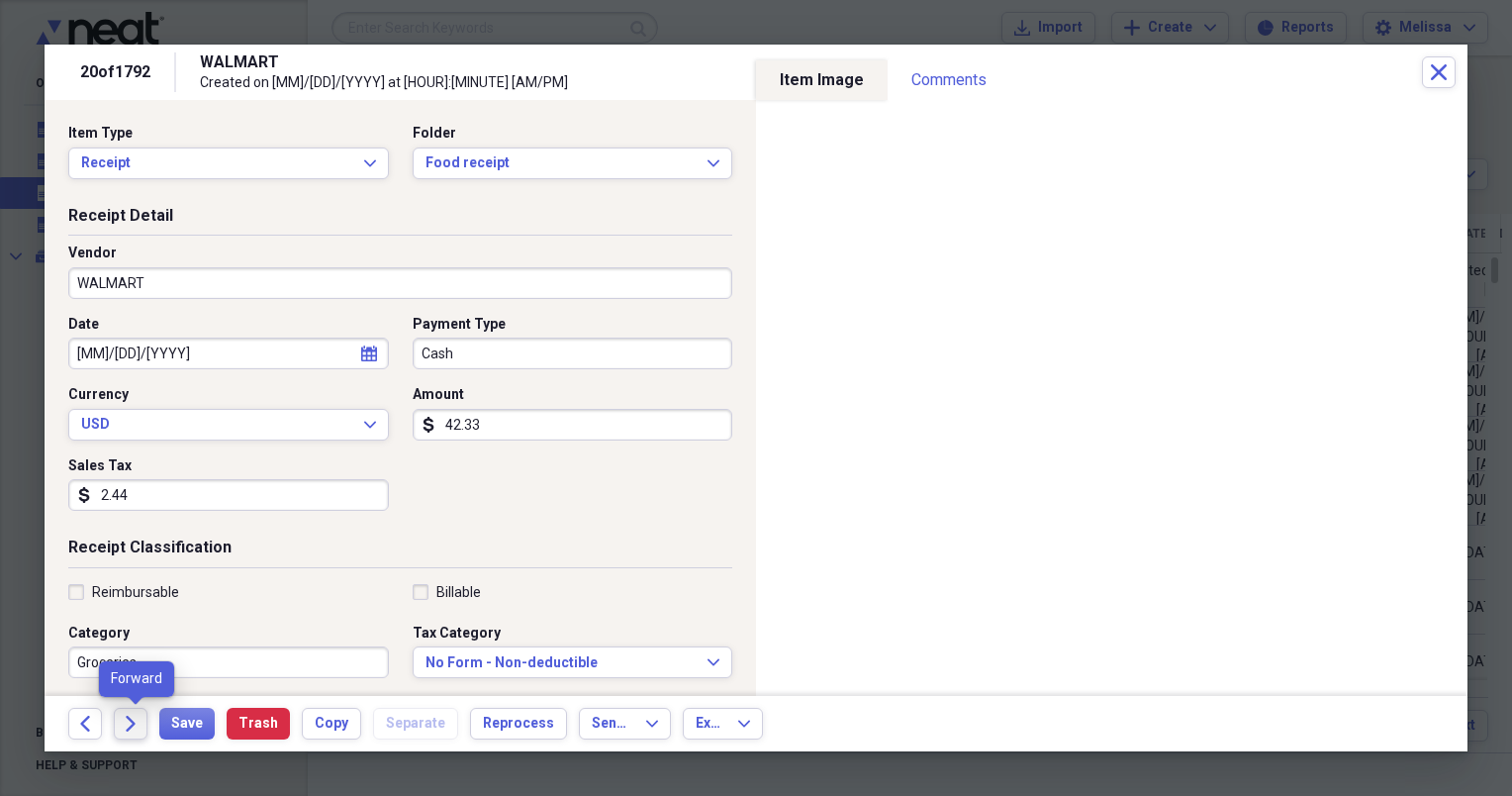 click on "Forward" 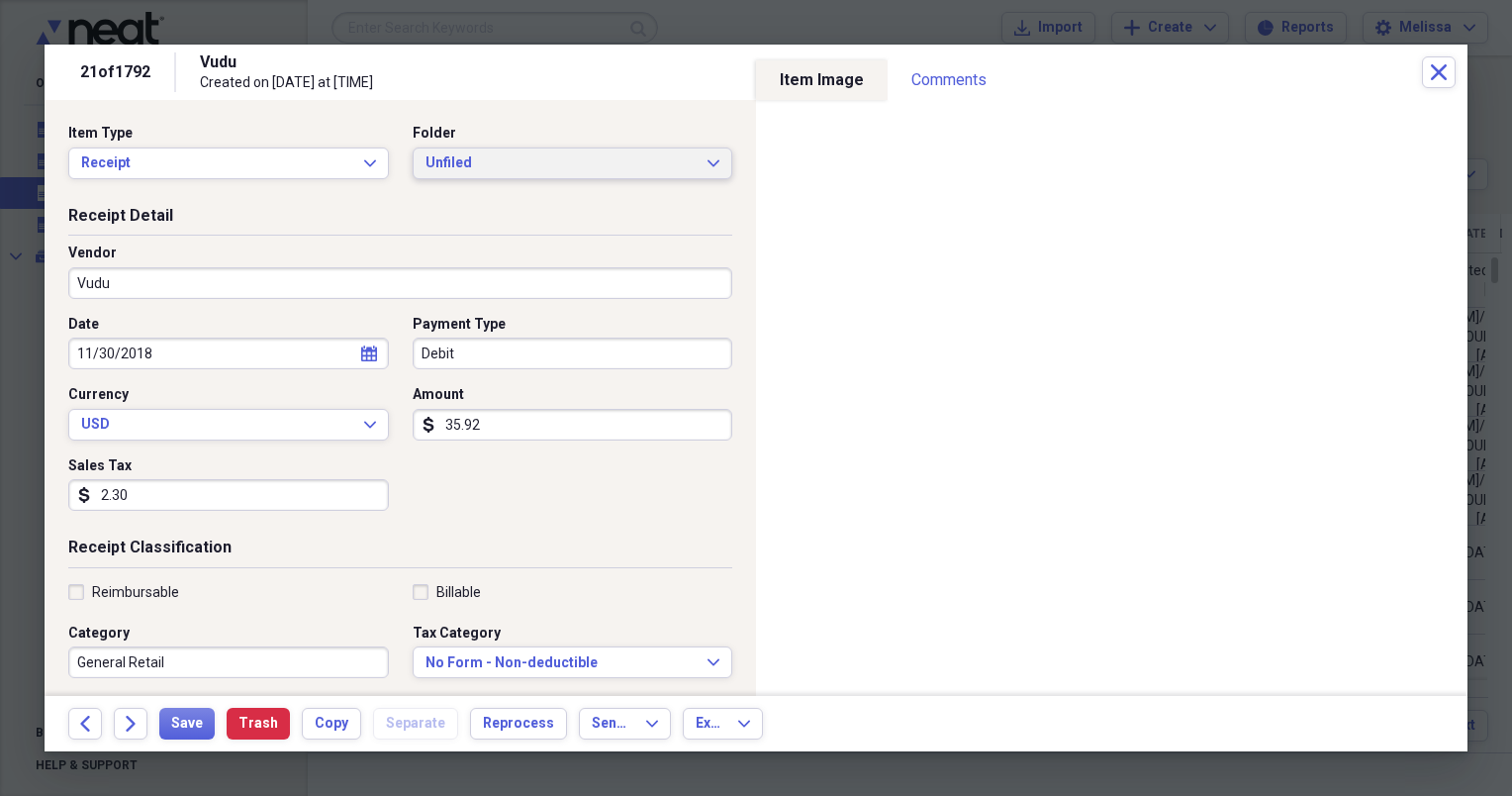 click on "Unfiled" at bounding box center (561, 163) 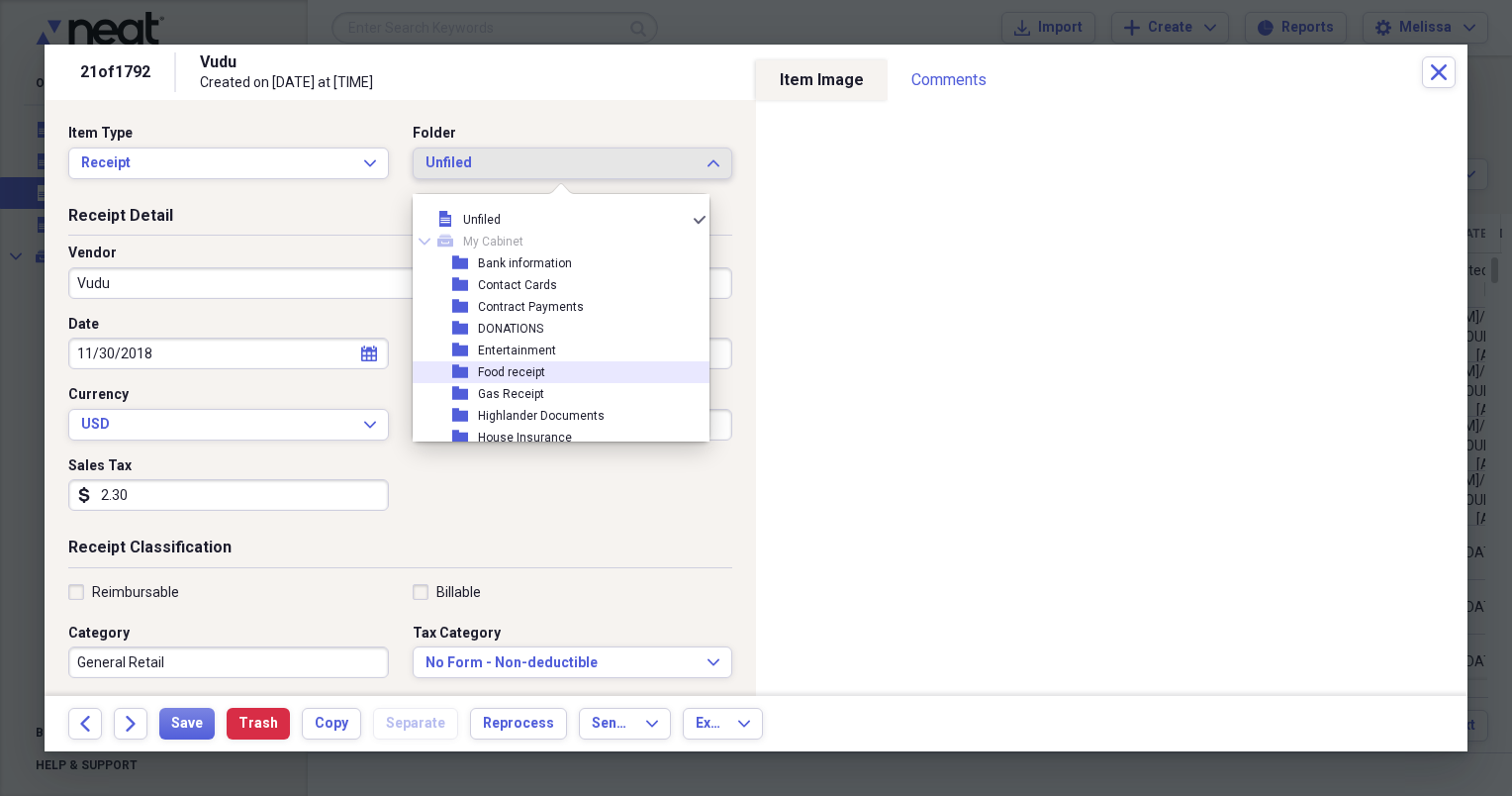 click on "Food receipt" at bounding box center [512, 372] 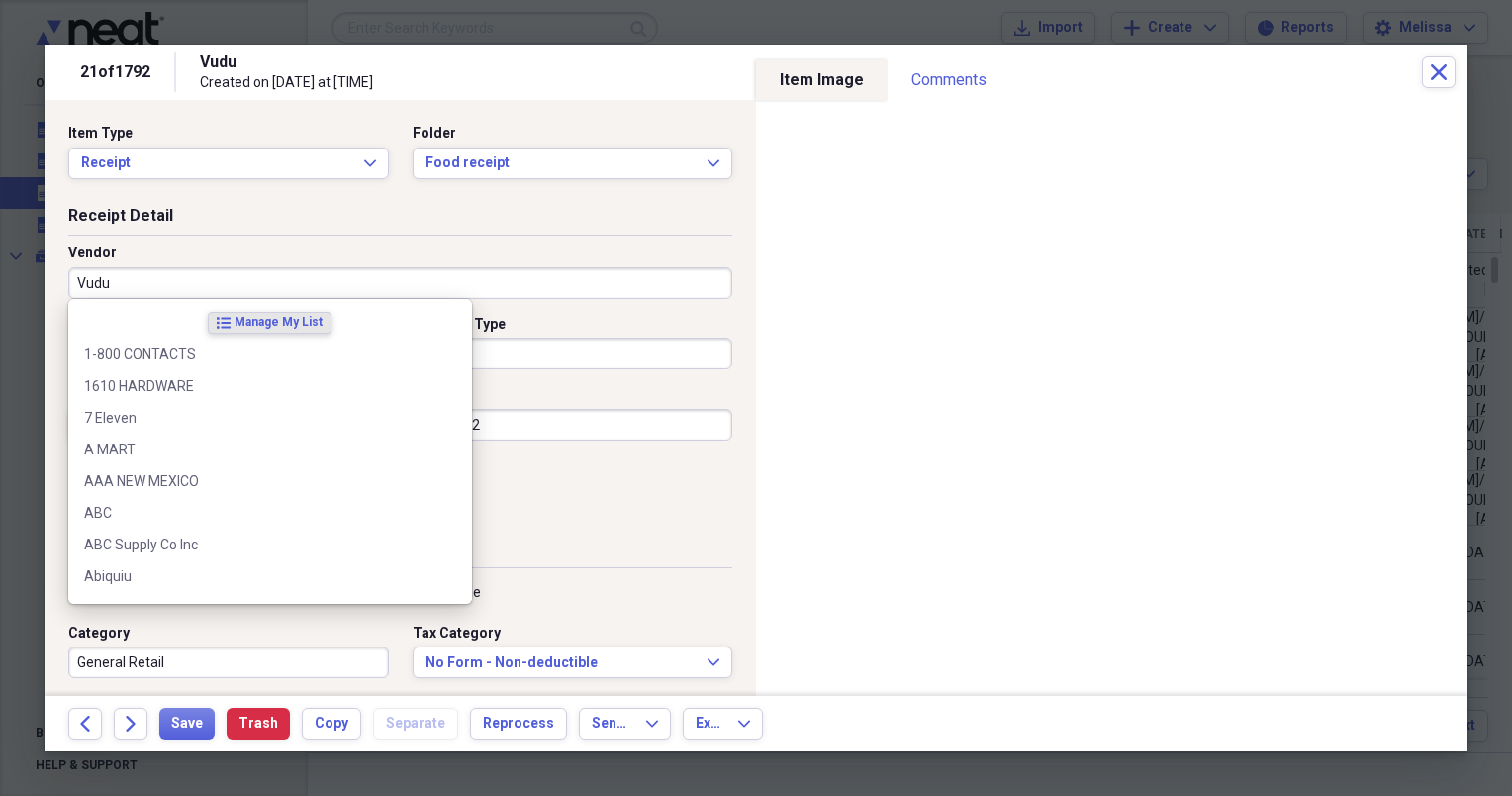 click on "Vudu" at bounding box center (400, 283) 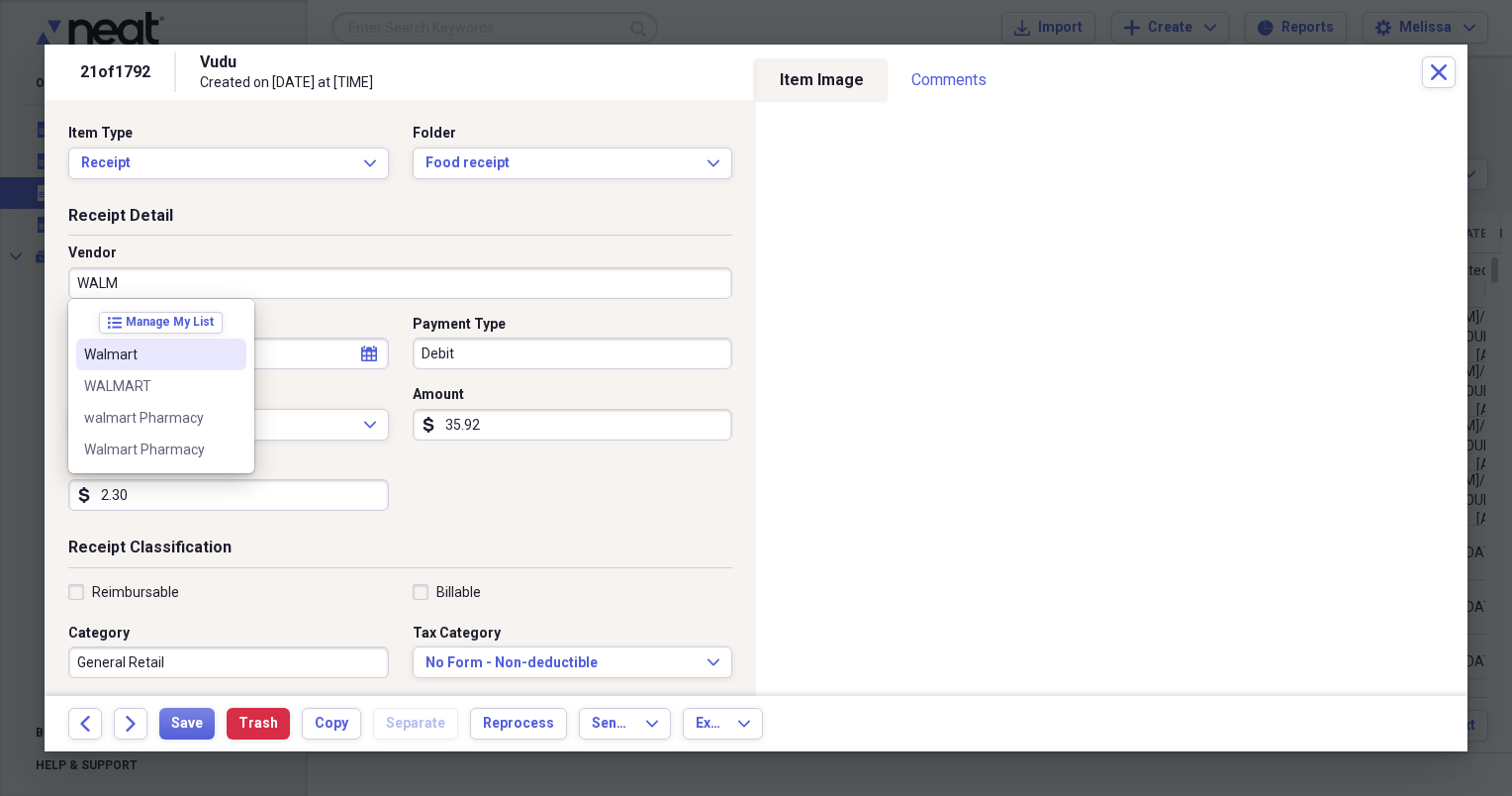 click on "Walmart" at bounding box center [161, 354] 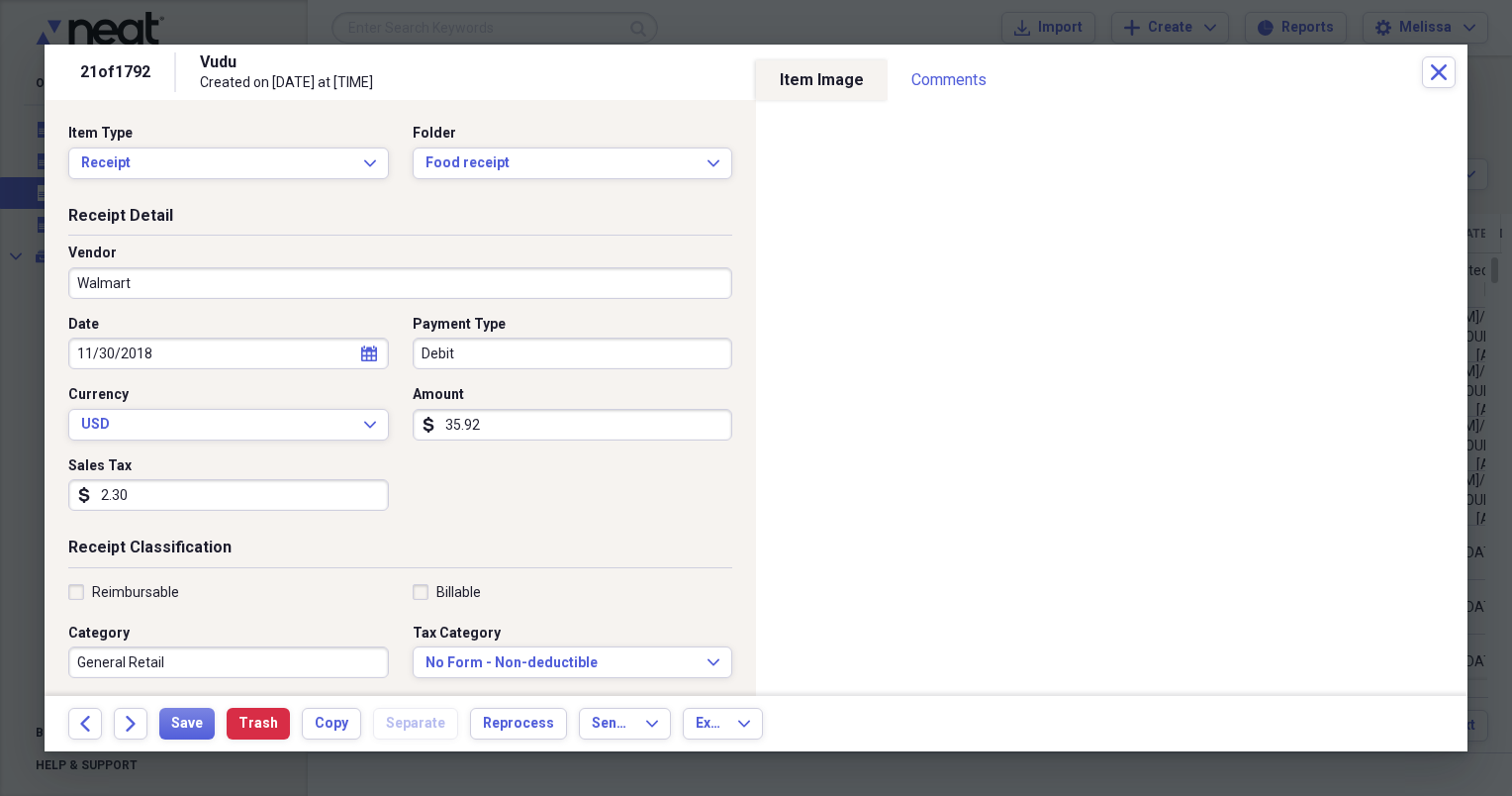 click on "11/30/2018" at bounding box center (229, 353) 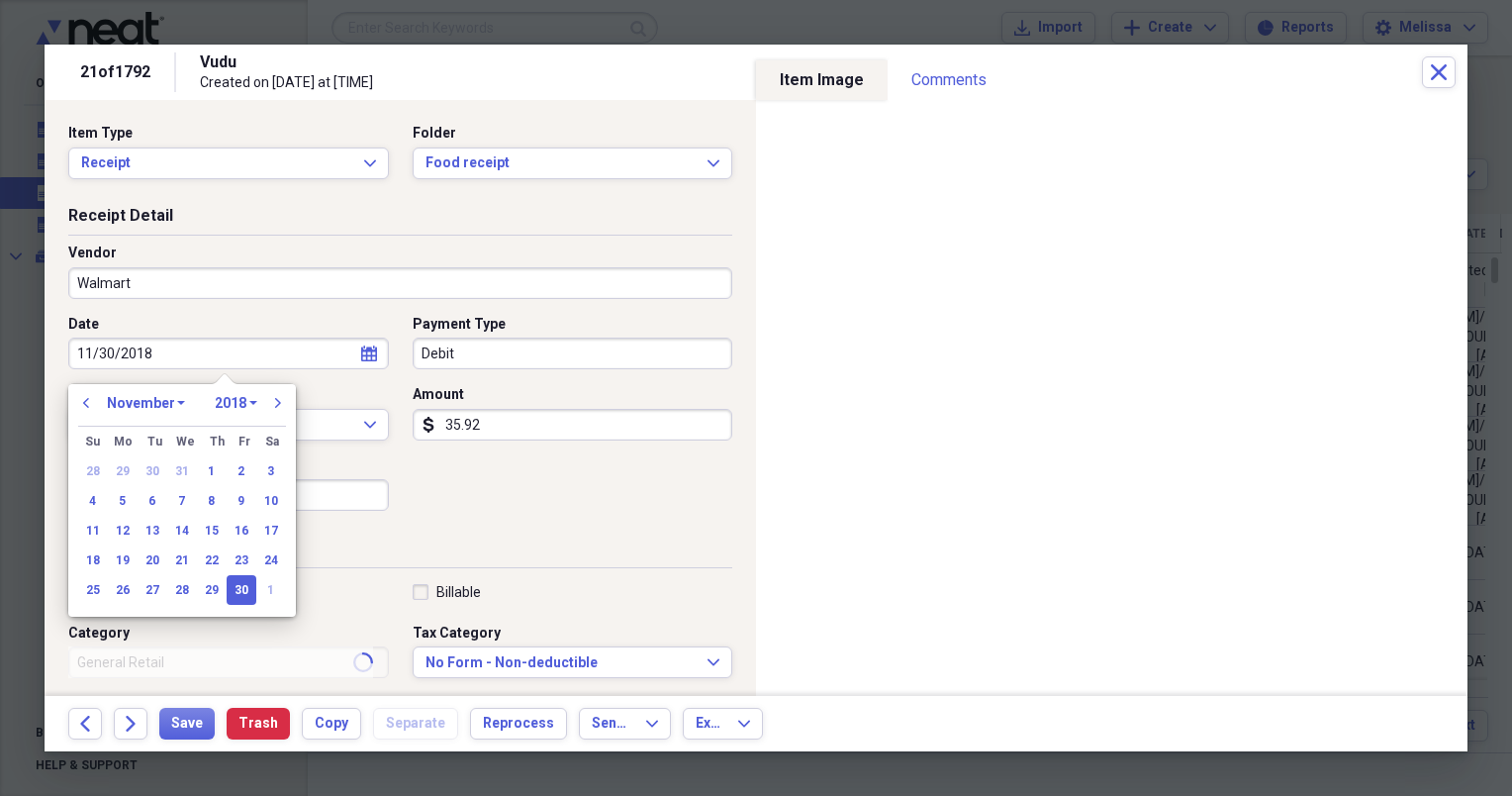 type on "Groceries" 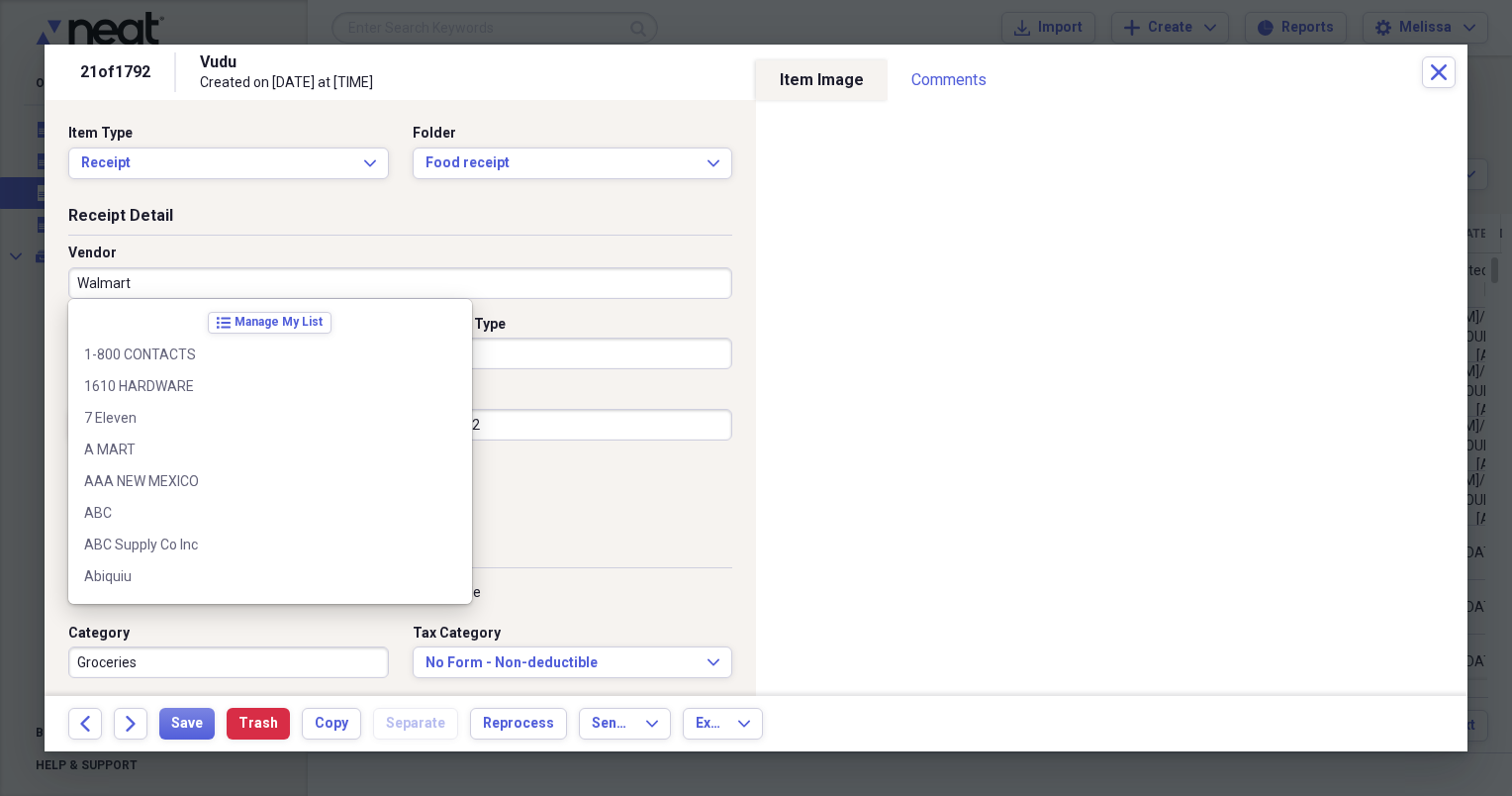 click on "Walmart" at bounding box center (400, 283) 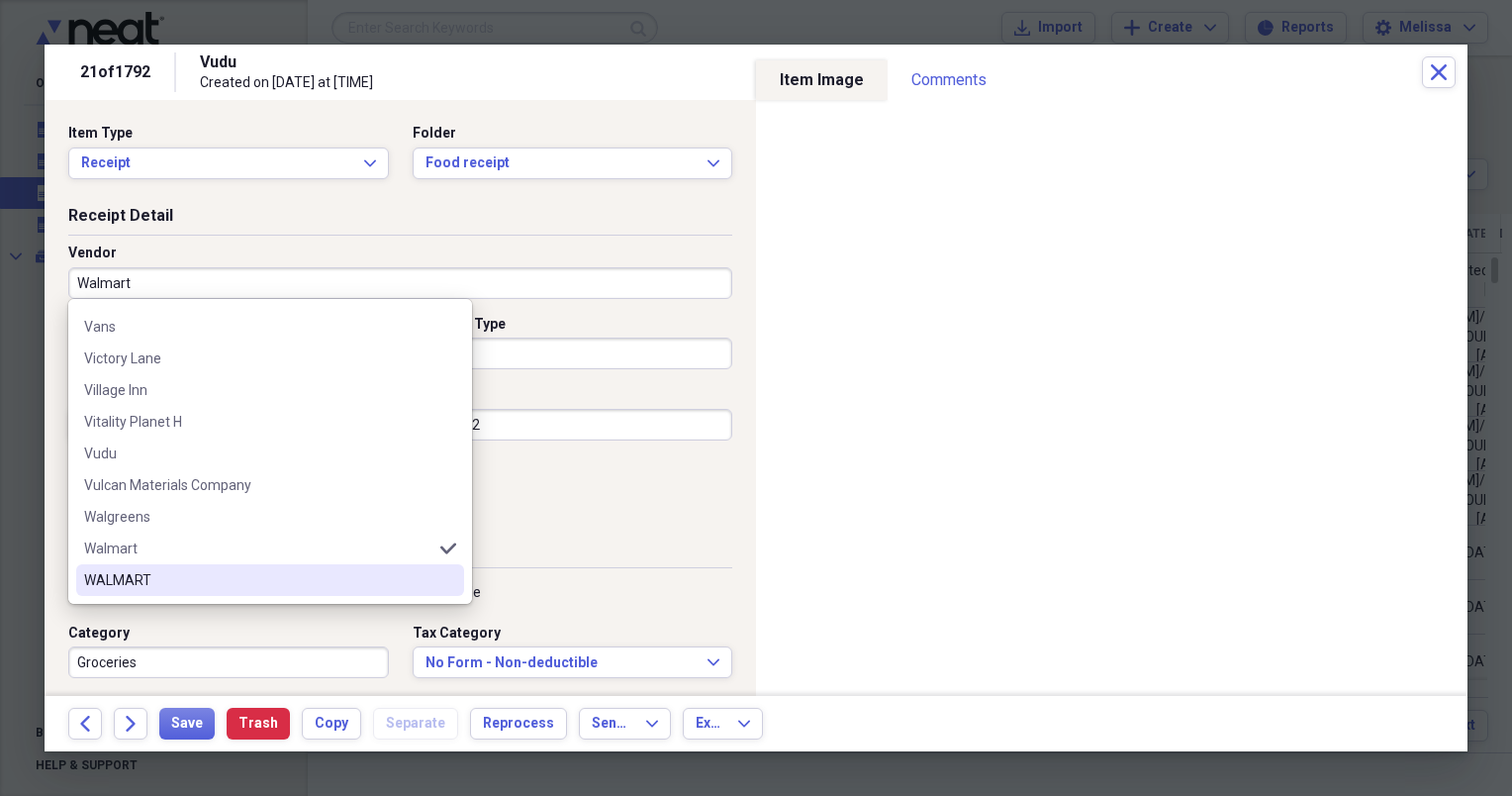 click on "WALMART" at bounding box center [258, 580] 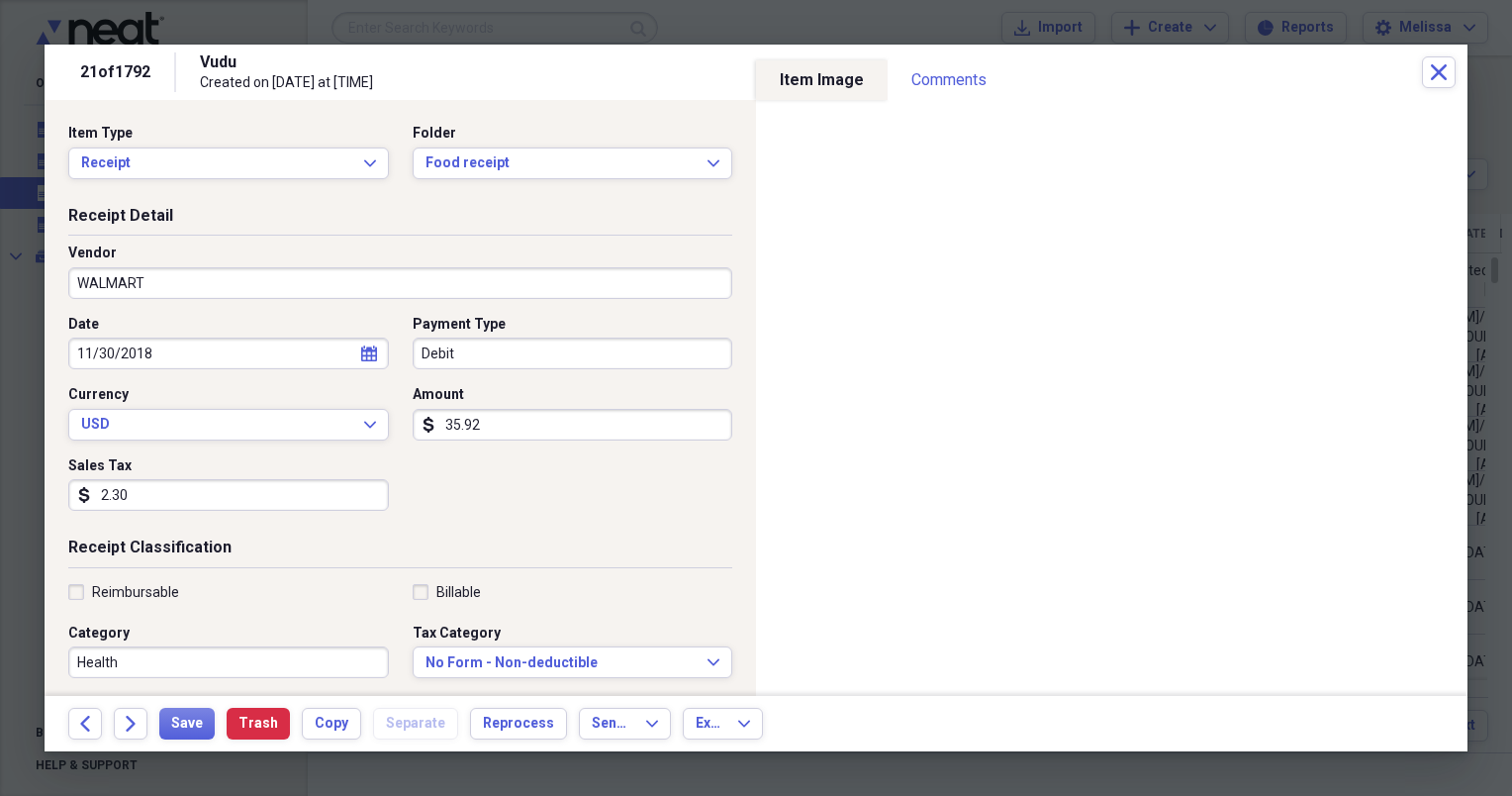 click on "Health" at bounding box center (229, 662) 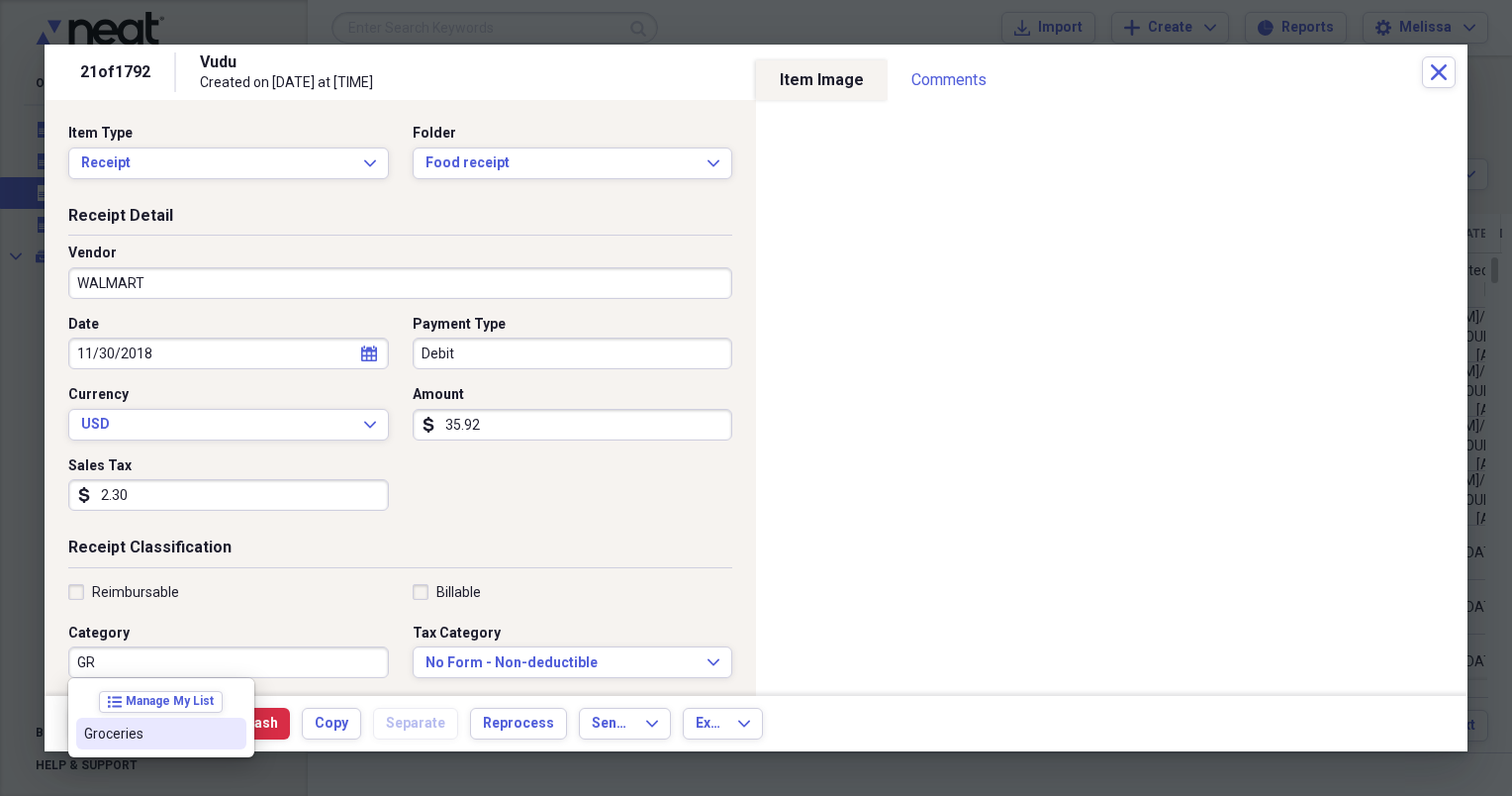 click on "list Manage My List Groceries" at bounding box center [161, 718] 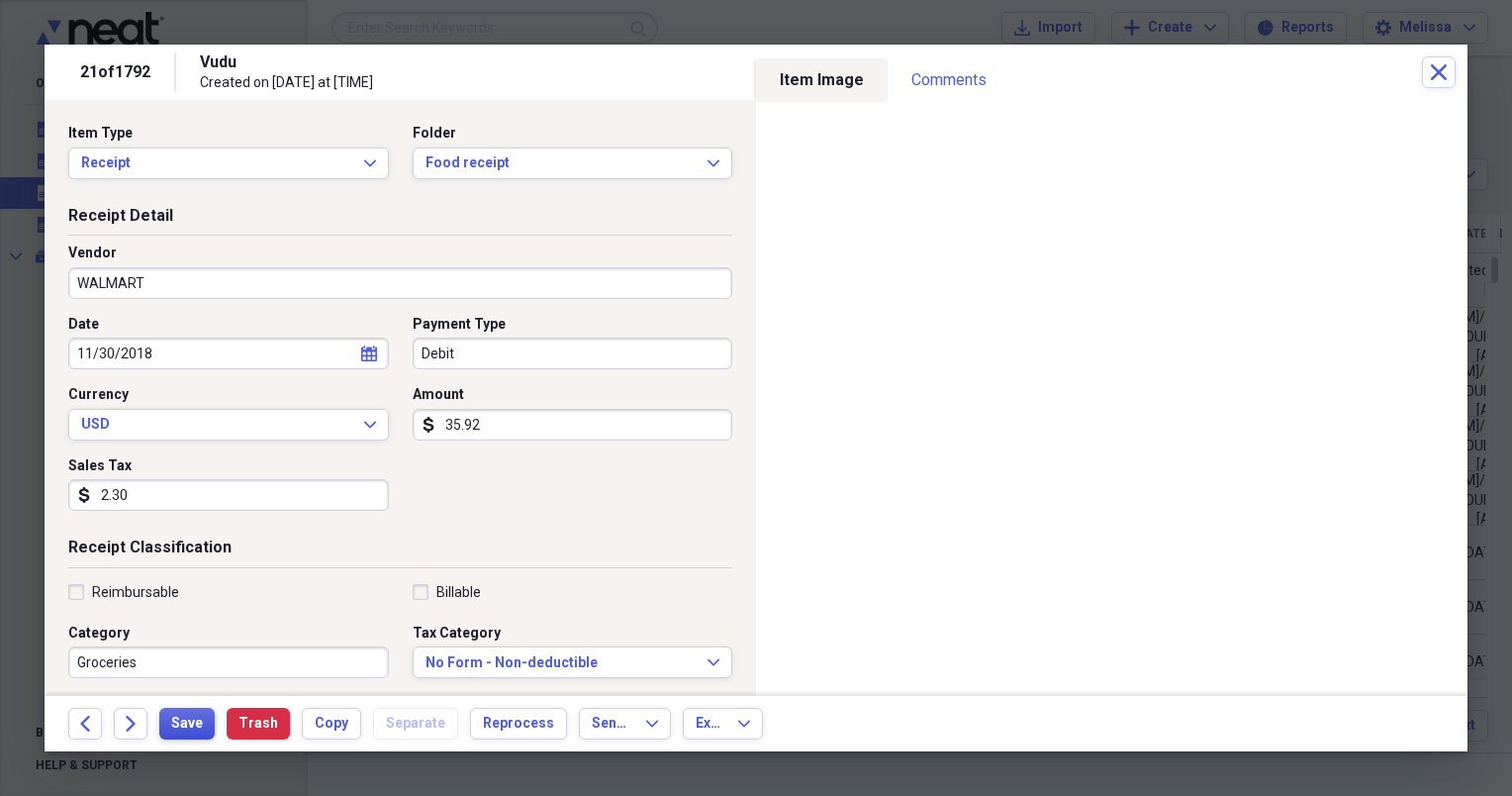 click on "Save" at bounding box center [187, 724] 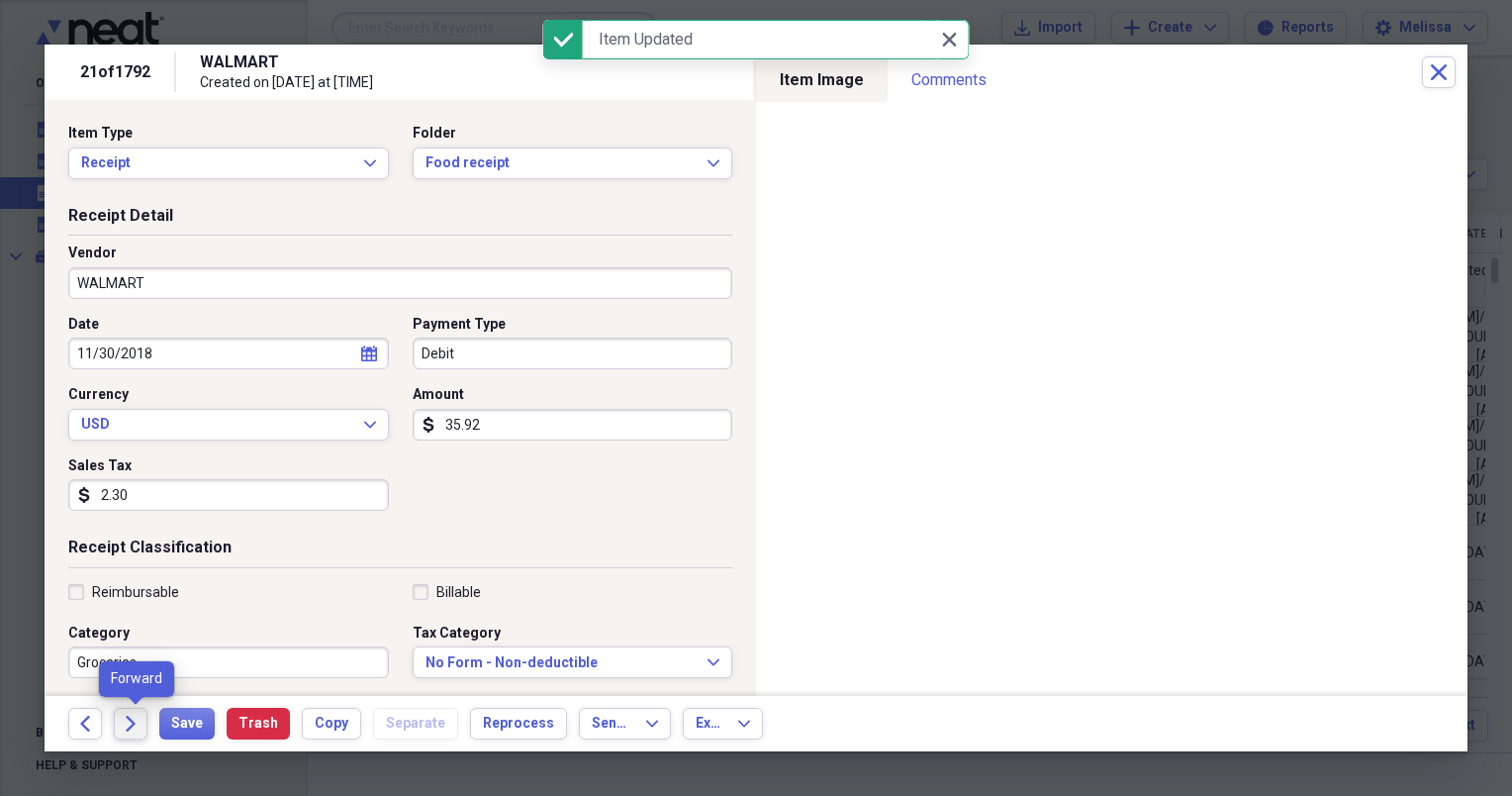 click on "Forward" 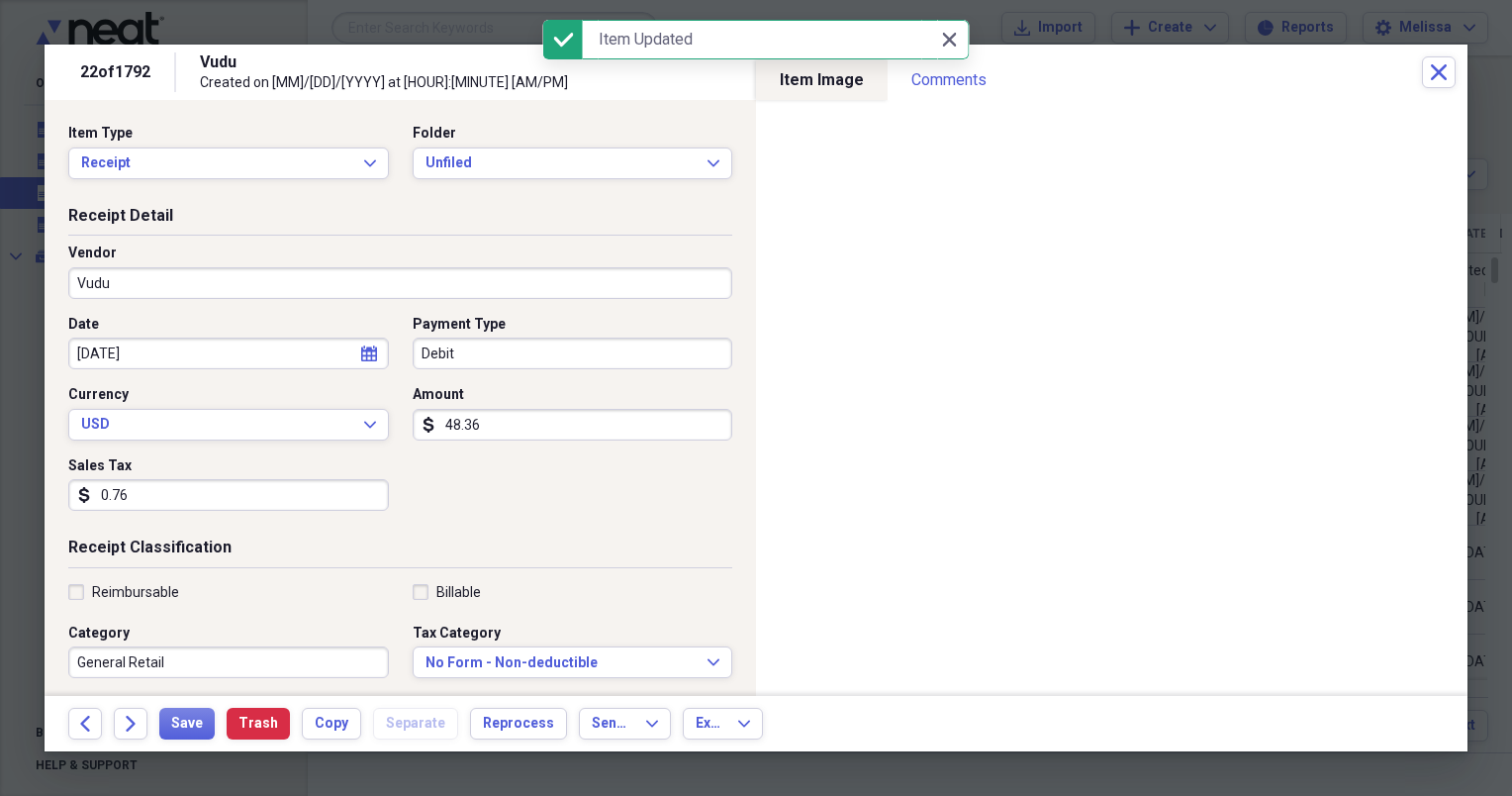 click on "Vendor Vudu" at bounding box center [400, 279] 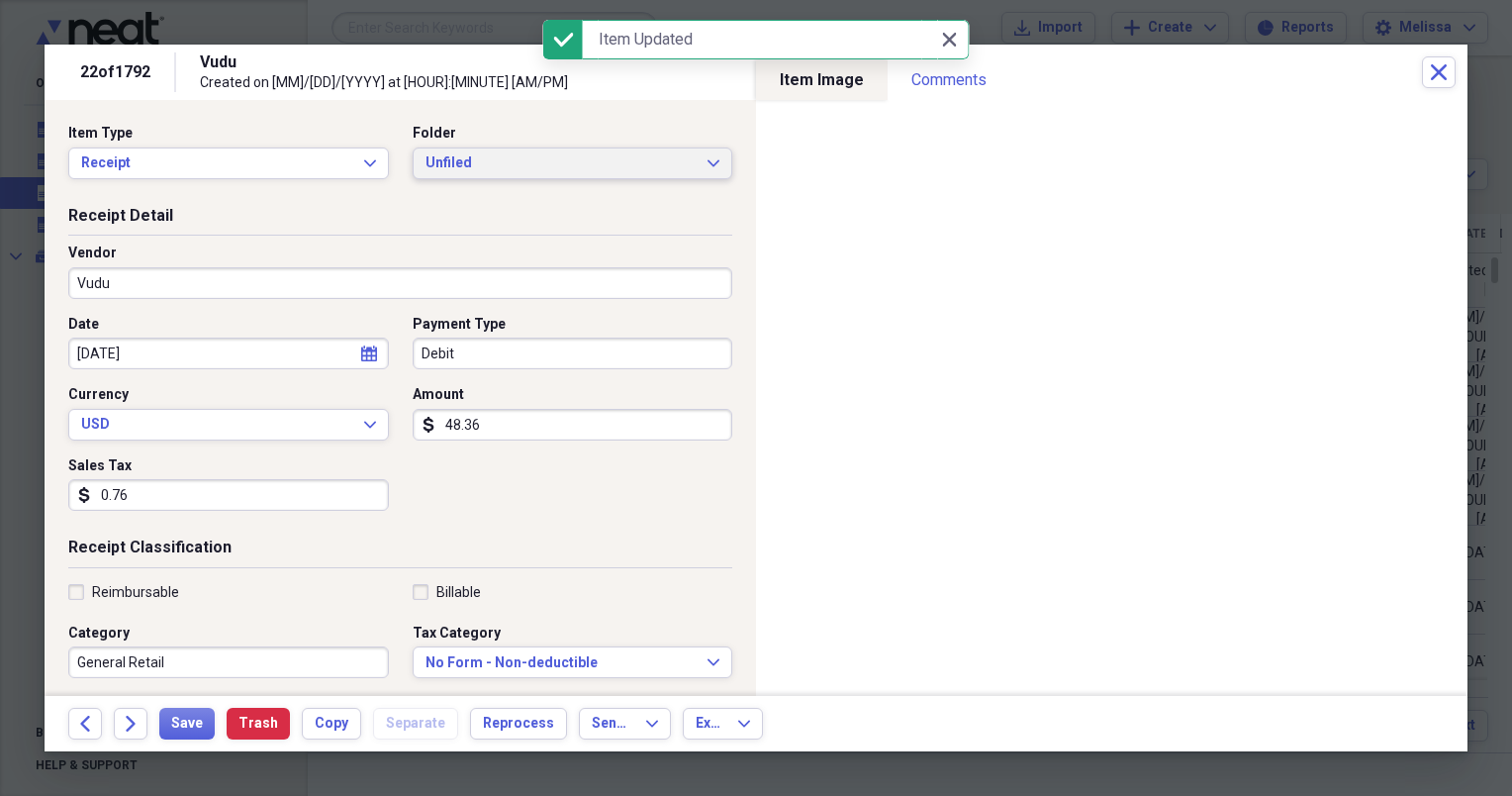 click on "Expand" 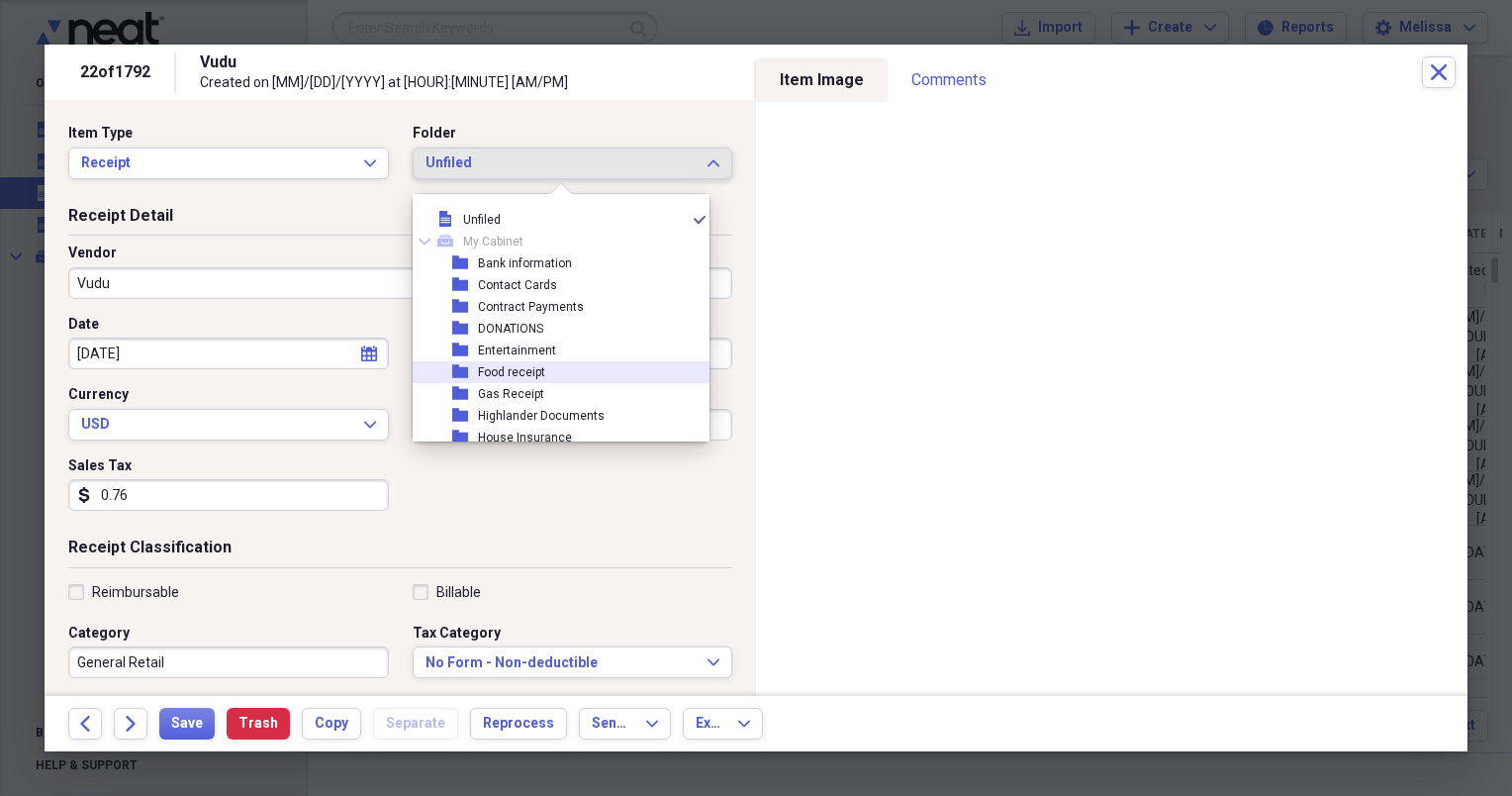 click on "folder Food receipt" at bounding box center [553, 372] 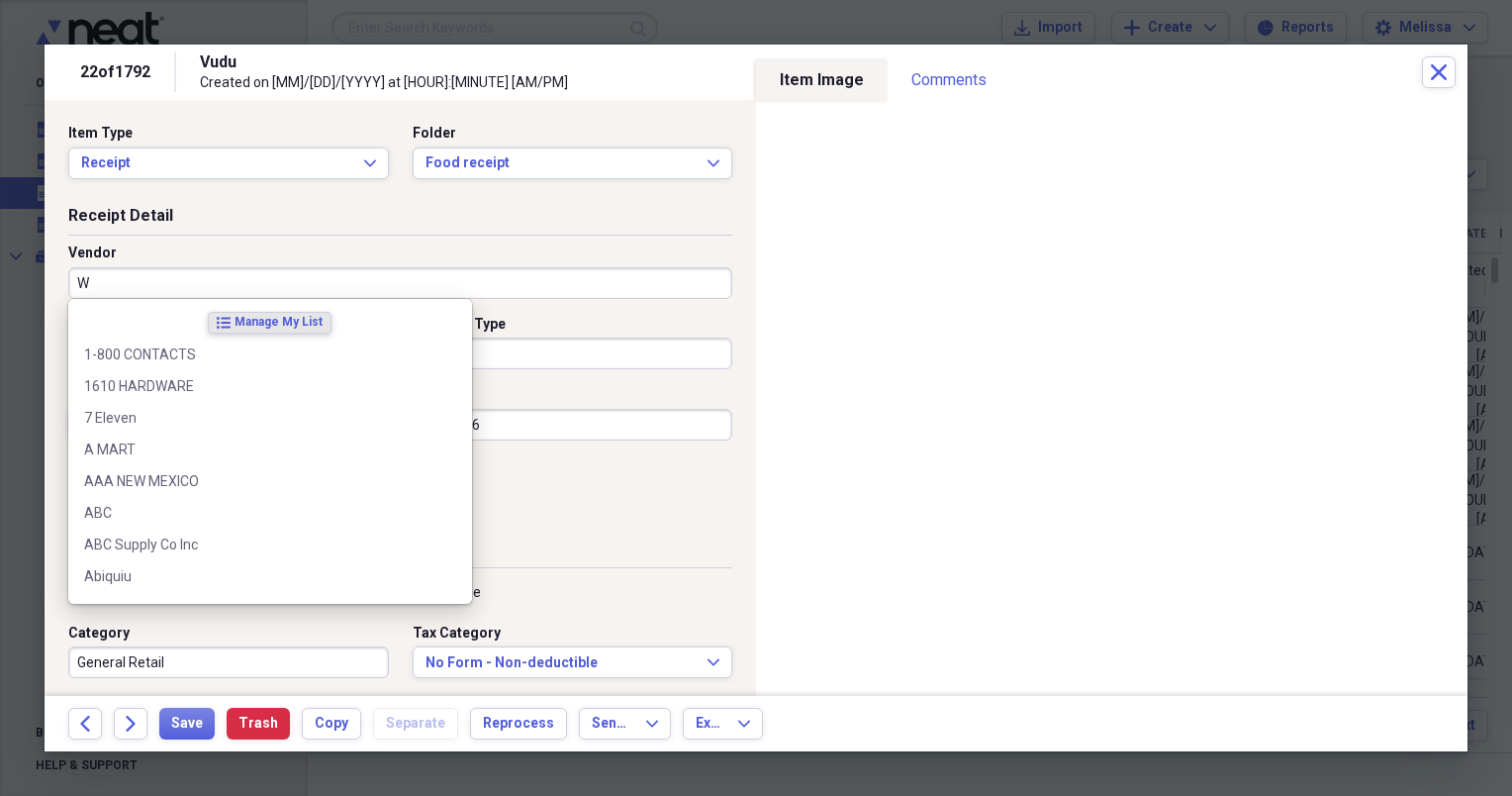 click on "W" at bounding box center [400, 283] 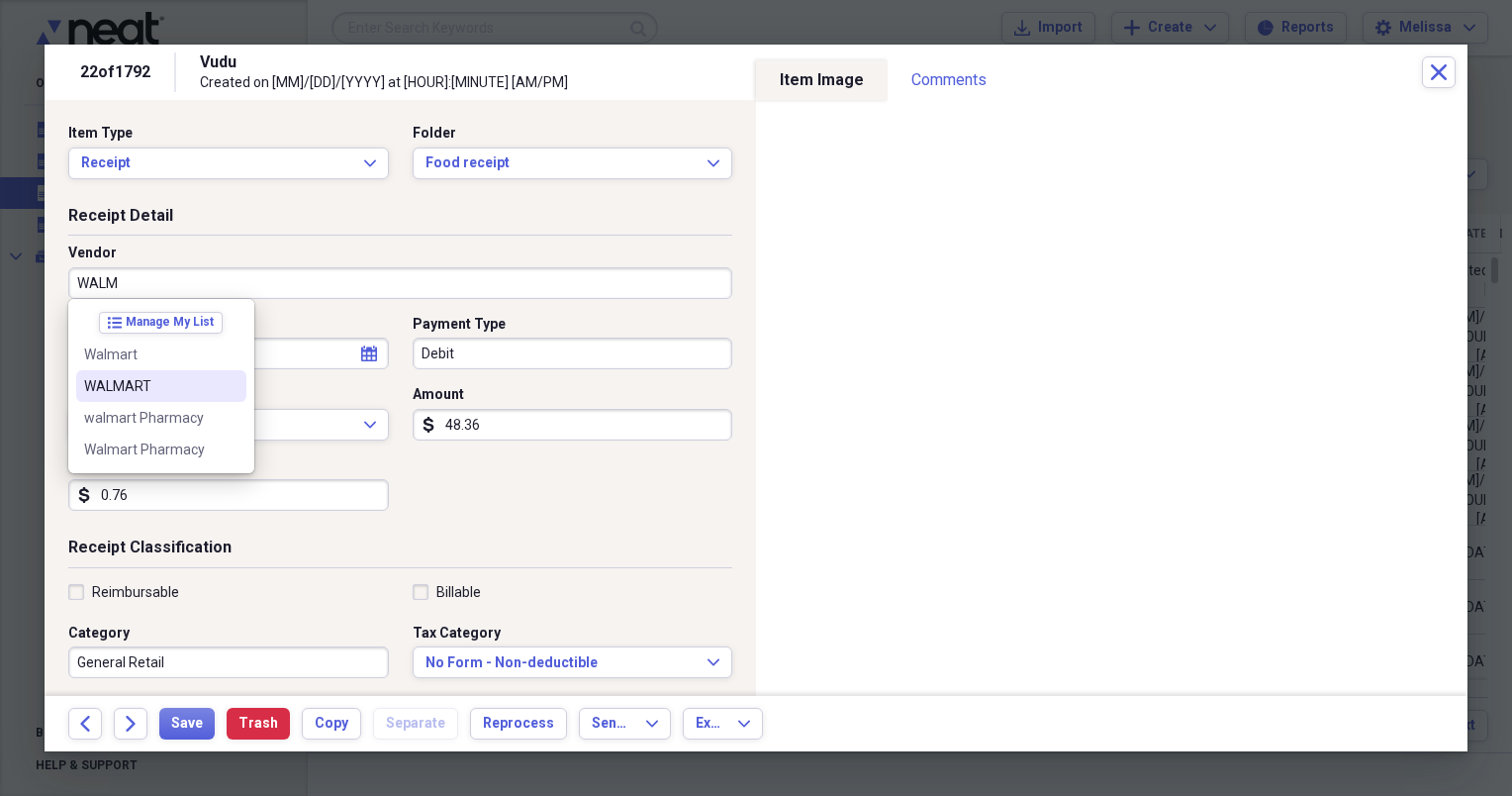 click on "WALMART" at bounding box center (149, 386) 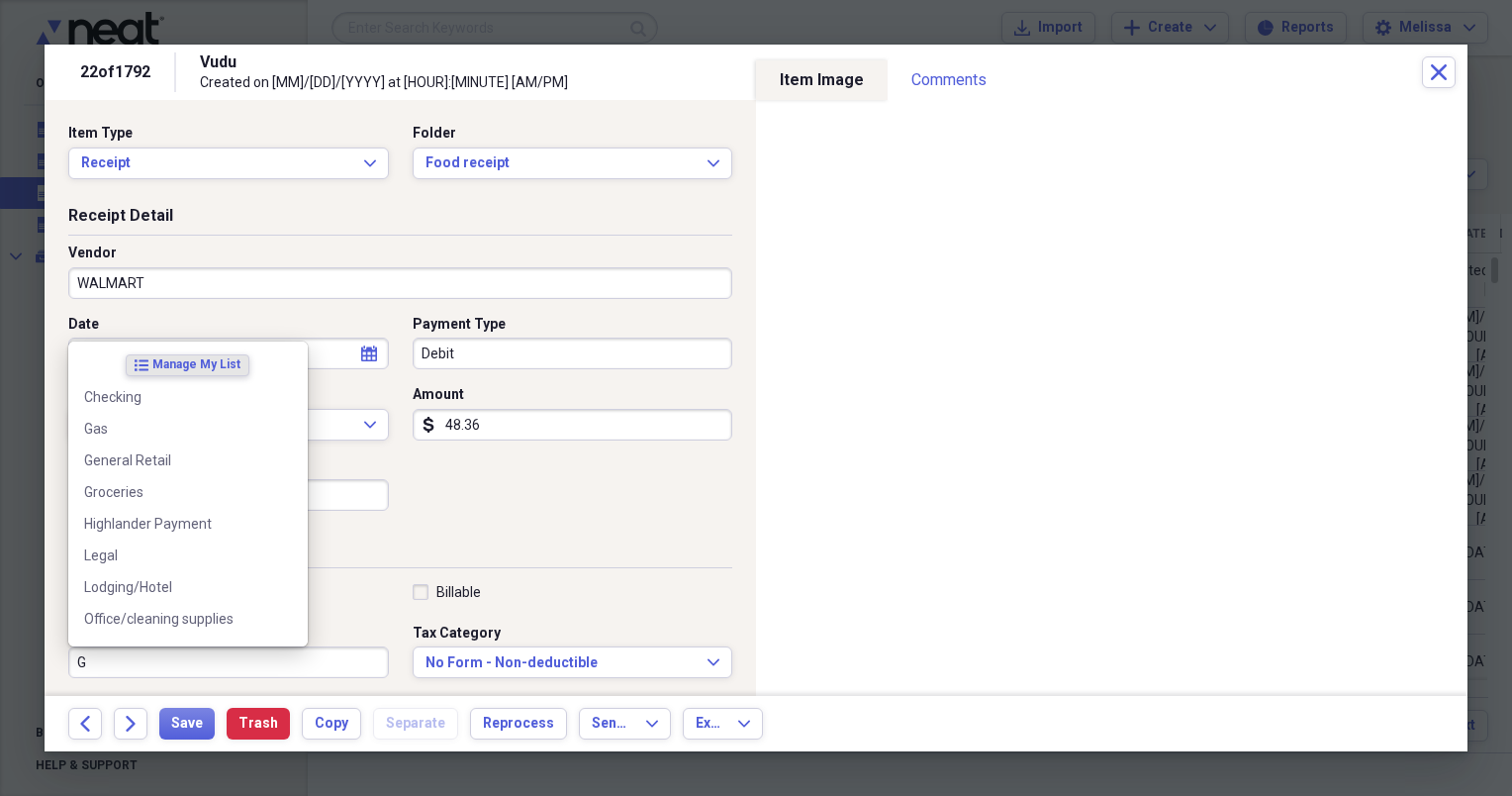 click on "G" at bounding box center (229, 662) 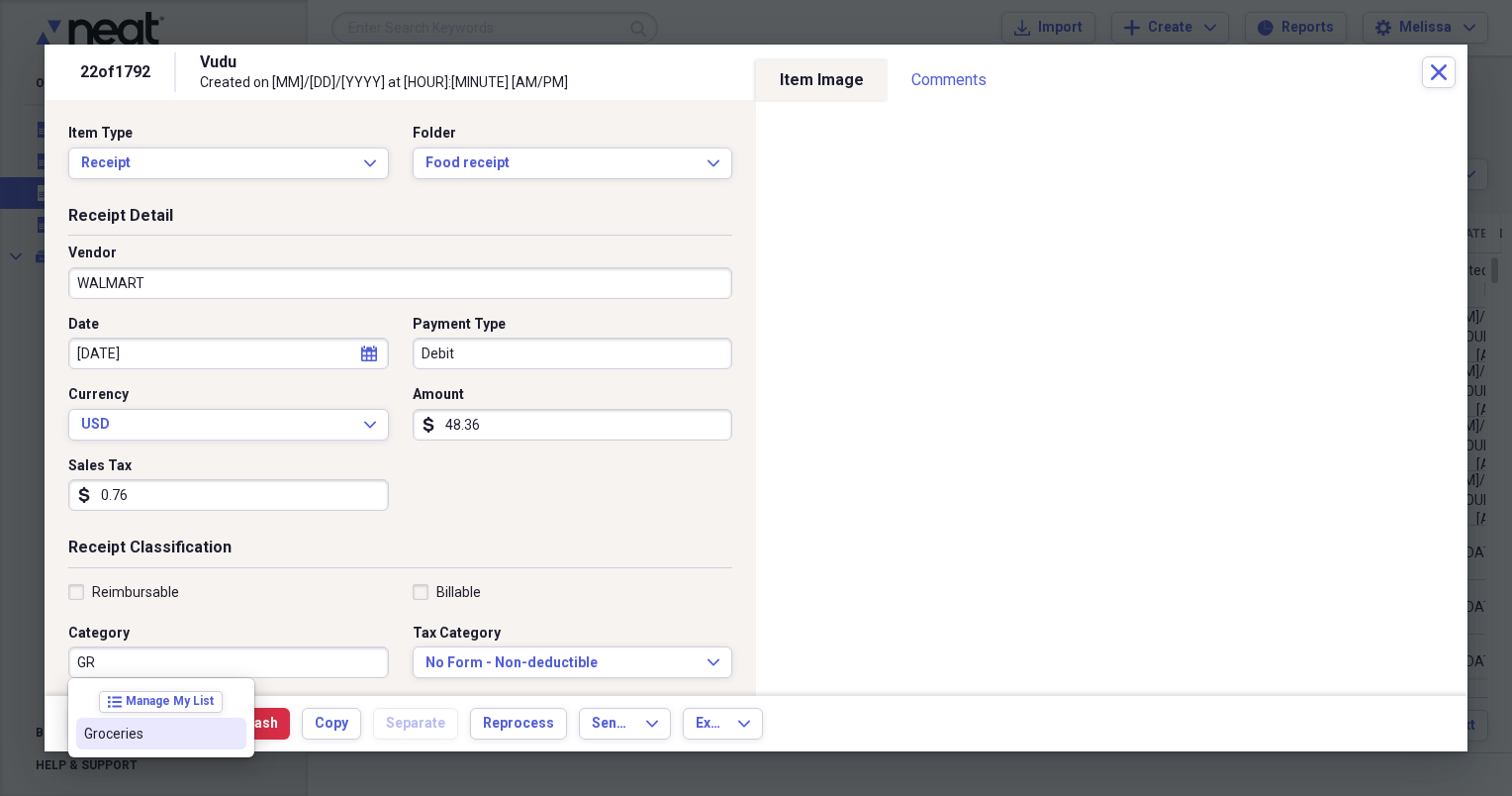 click on "Groceries" at bounding box center [149, 734] 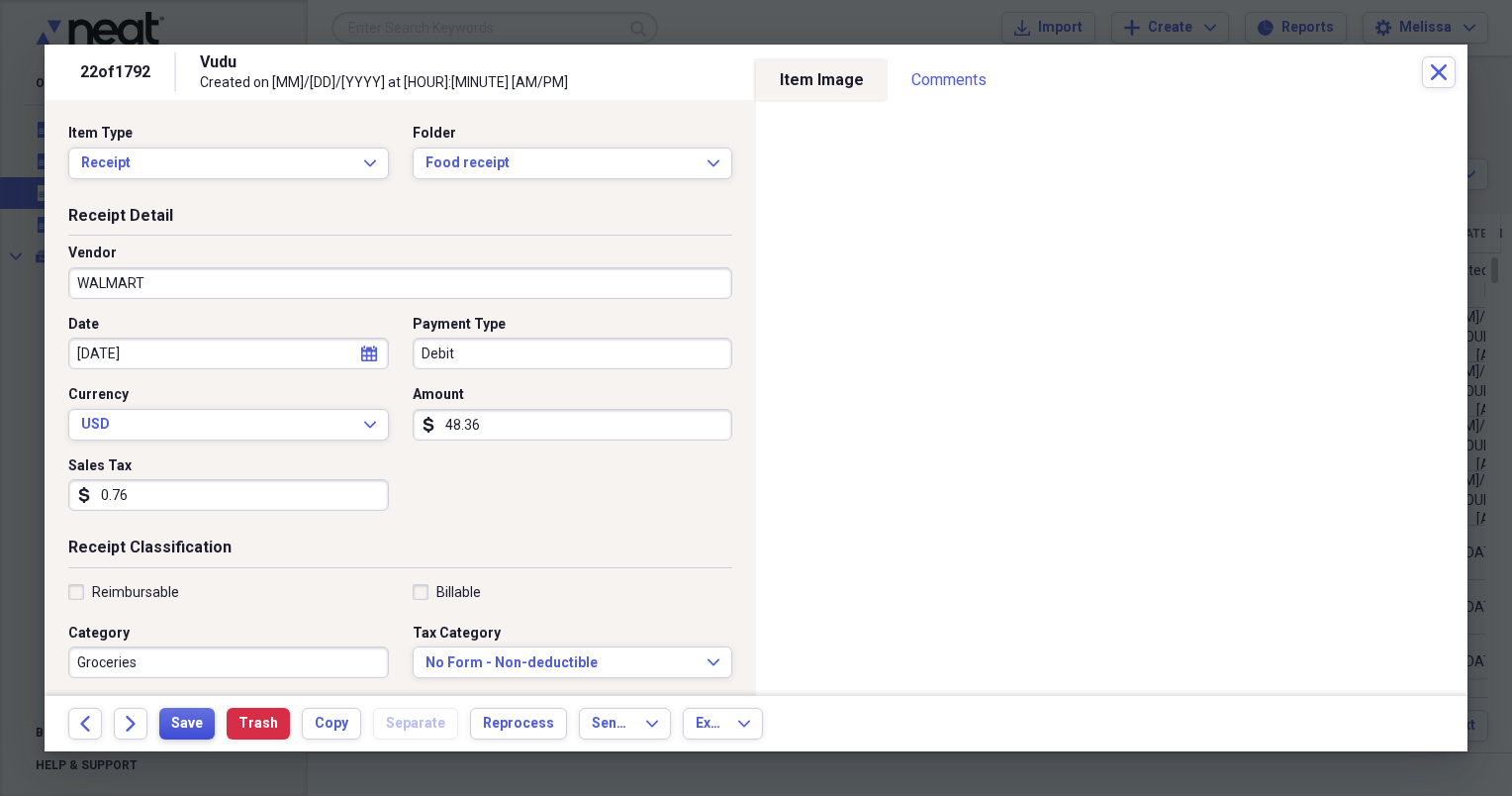 click on "Save" at bounding box center (187, 724) 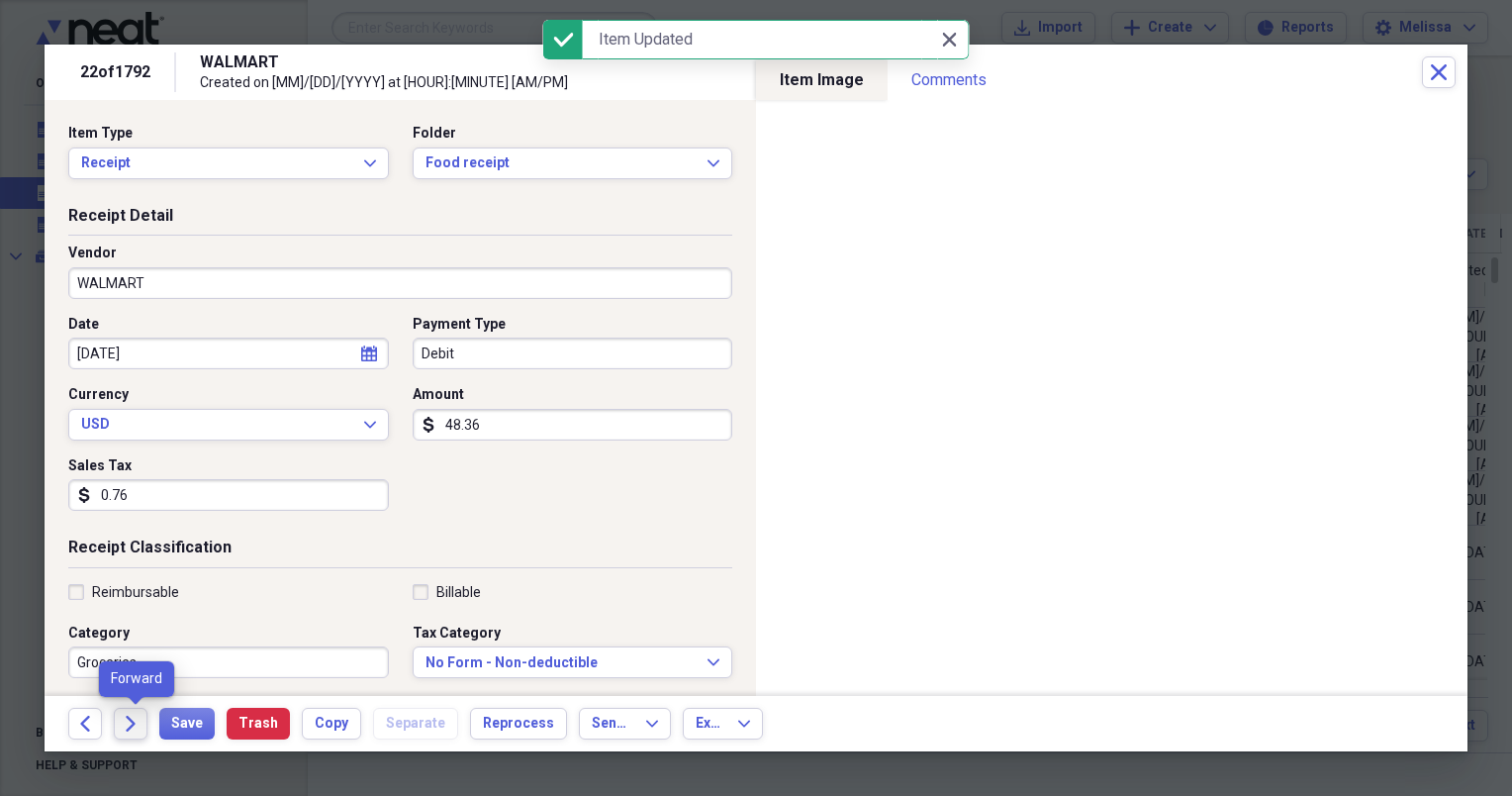 click on "Forward" 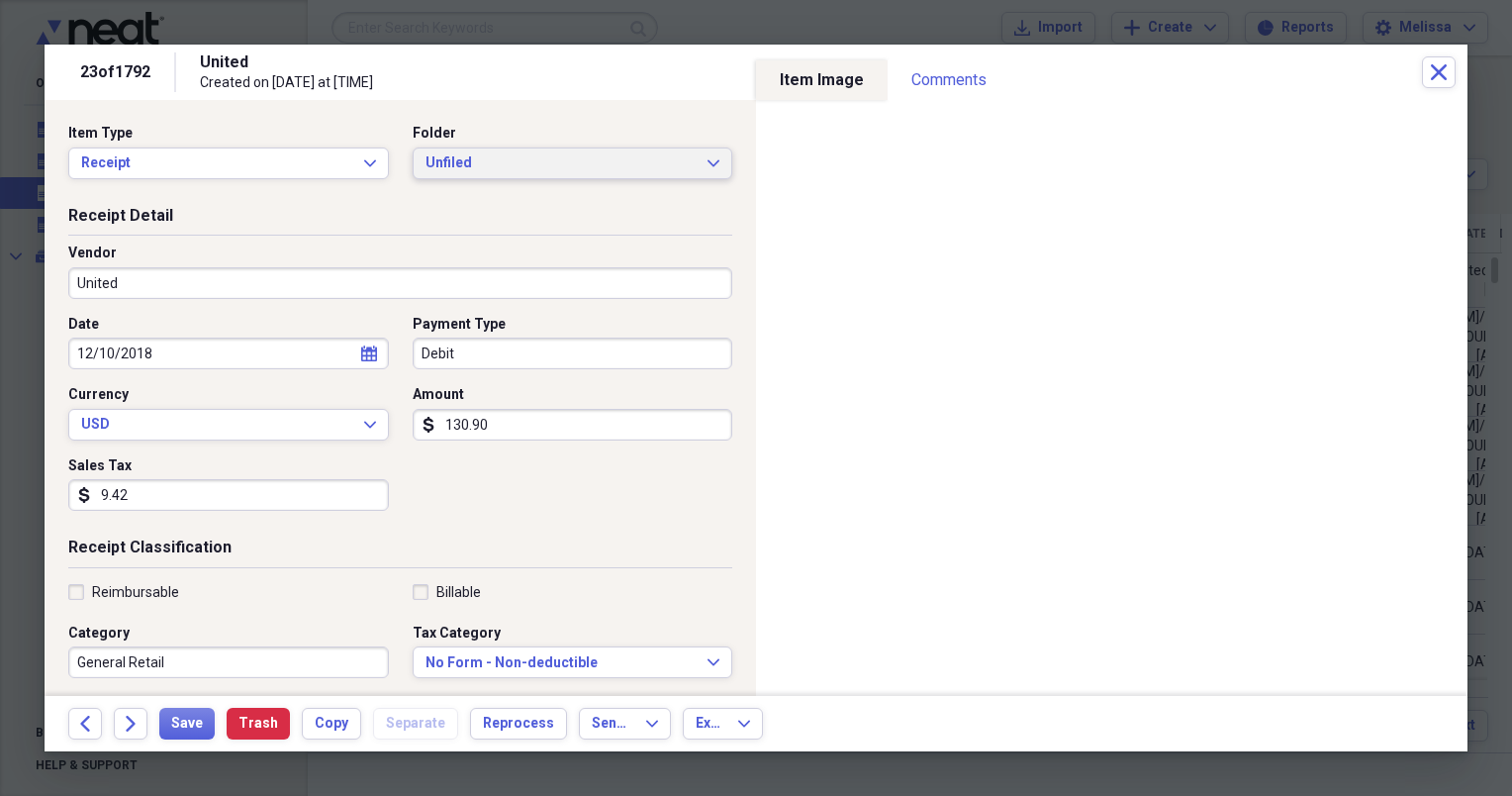 click on "Unfiled Expand" at bounding box center (573, 163) 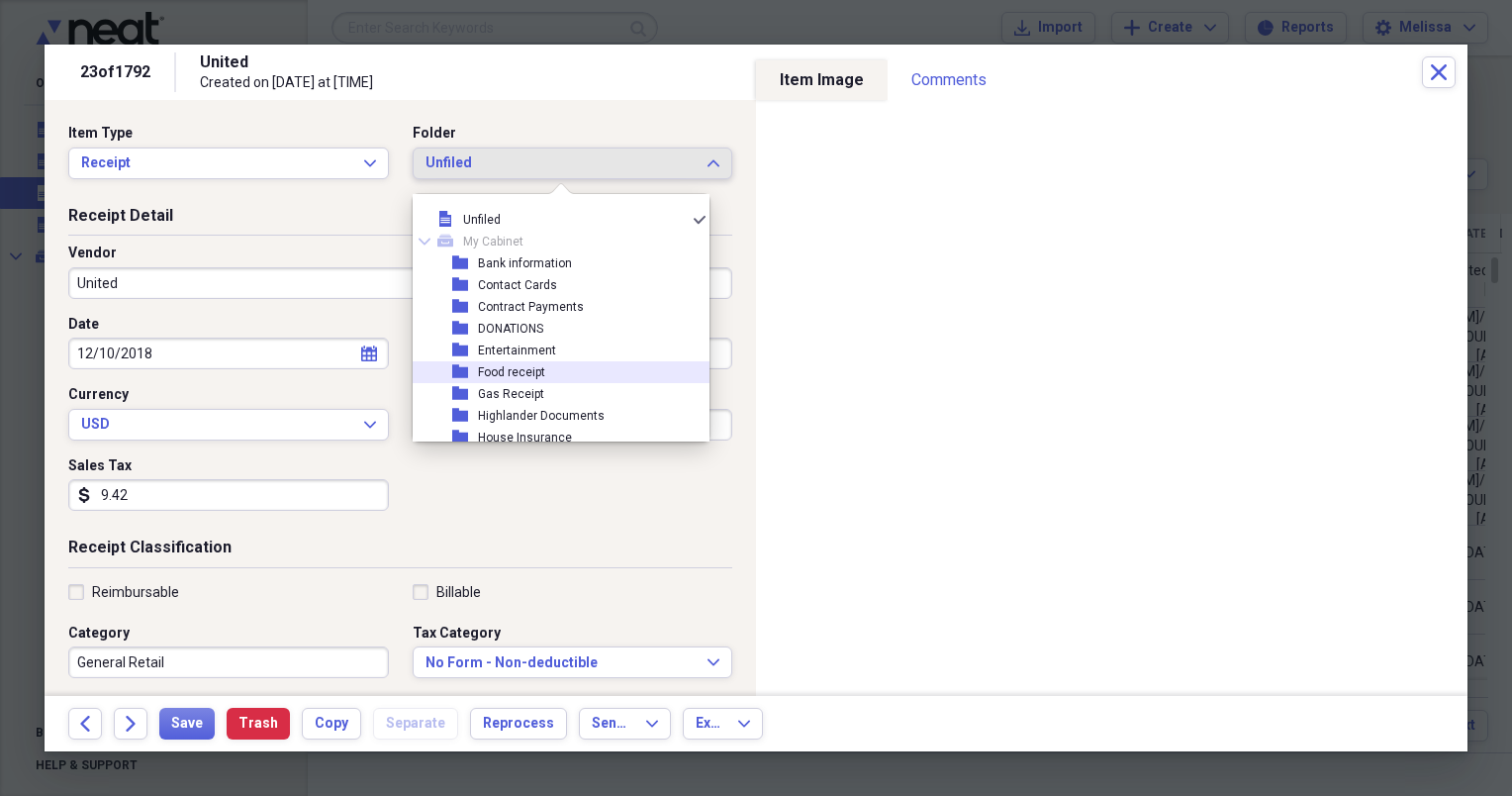 click on "folder Food receipt" at bounding box center [553, 372] 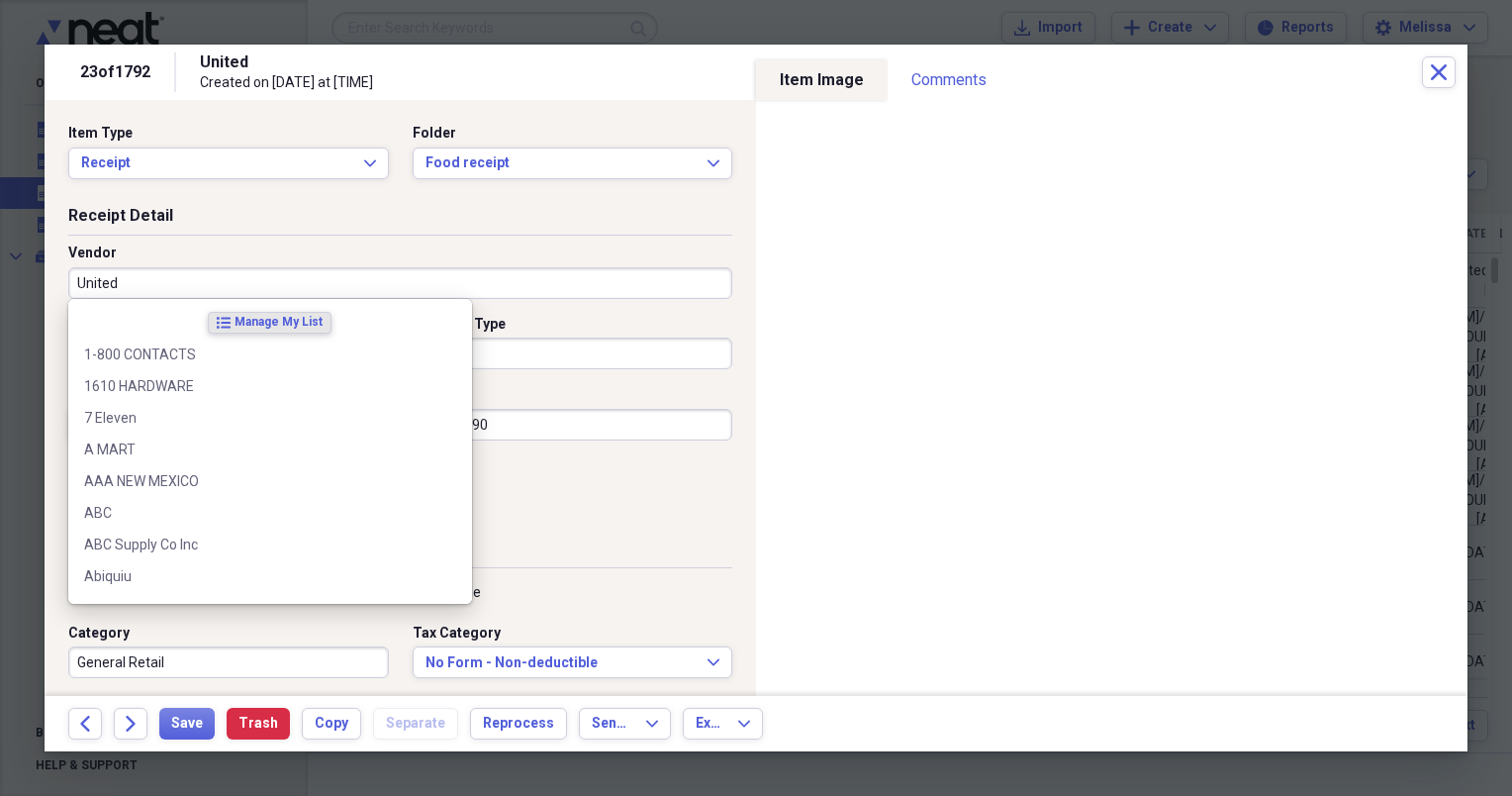 click on "United" at bounding box center (400, 283) 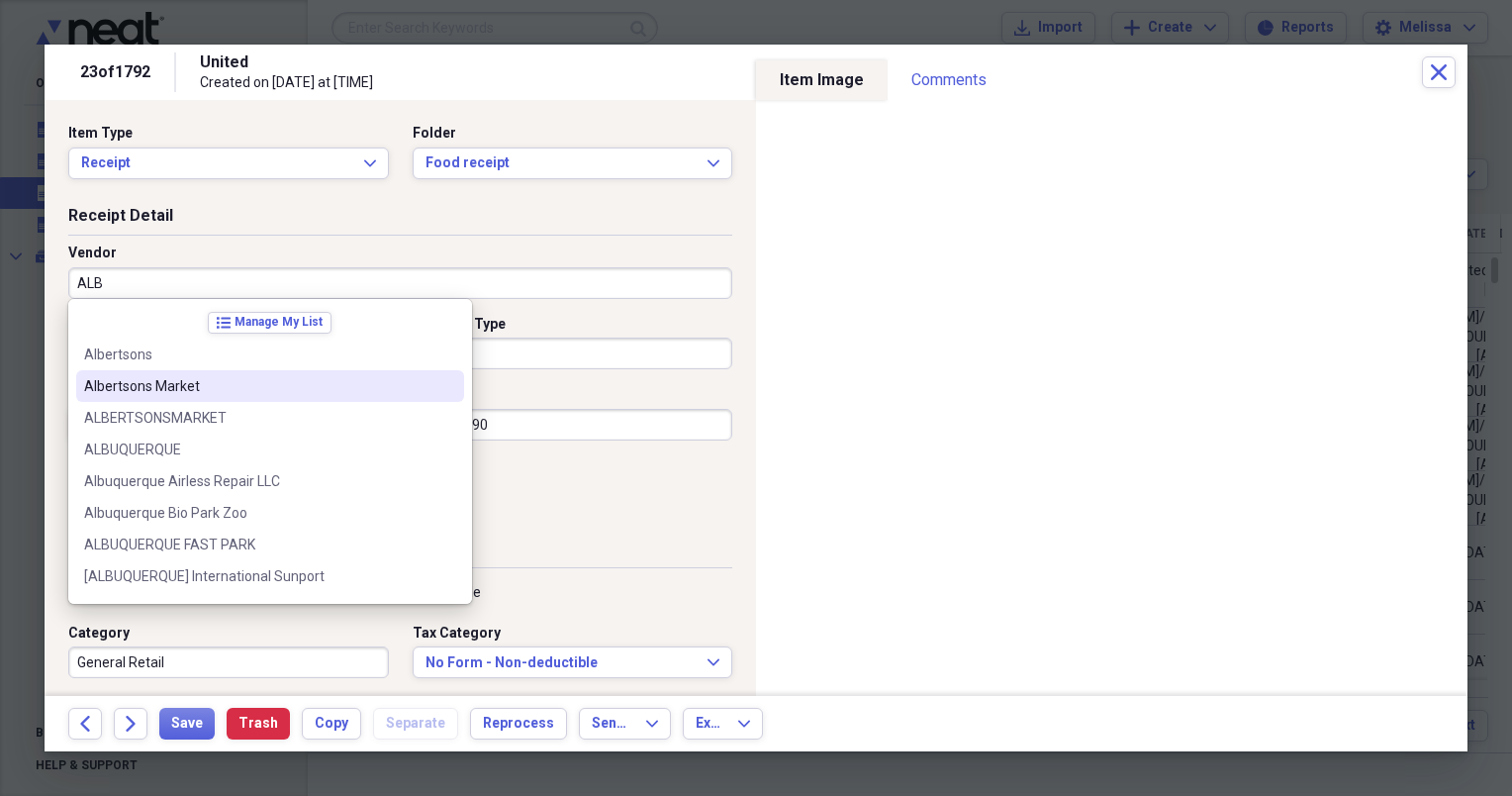 click on "Albertsons Market" at bounding box center (258, 386) 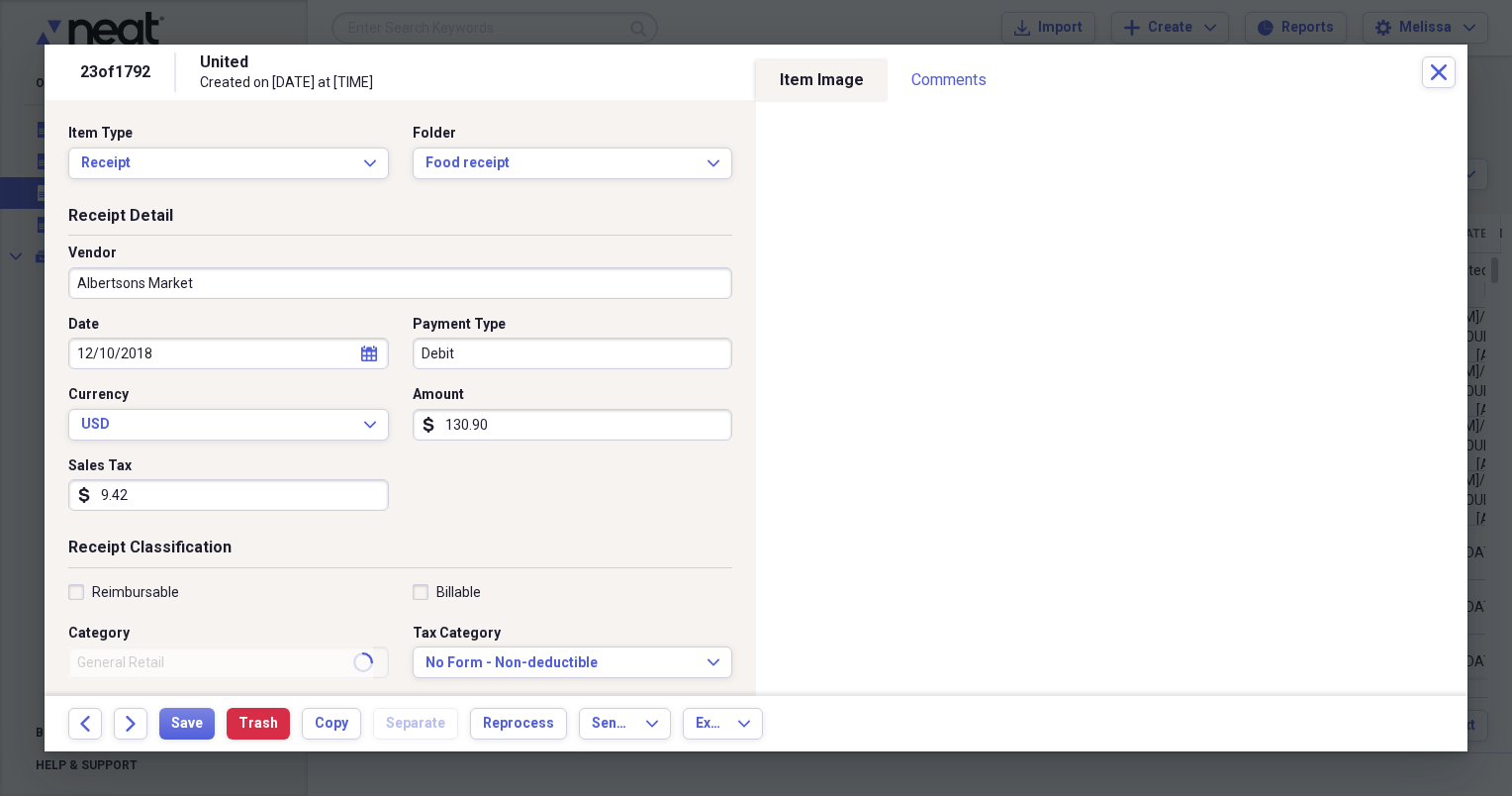 type on "Groceries" 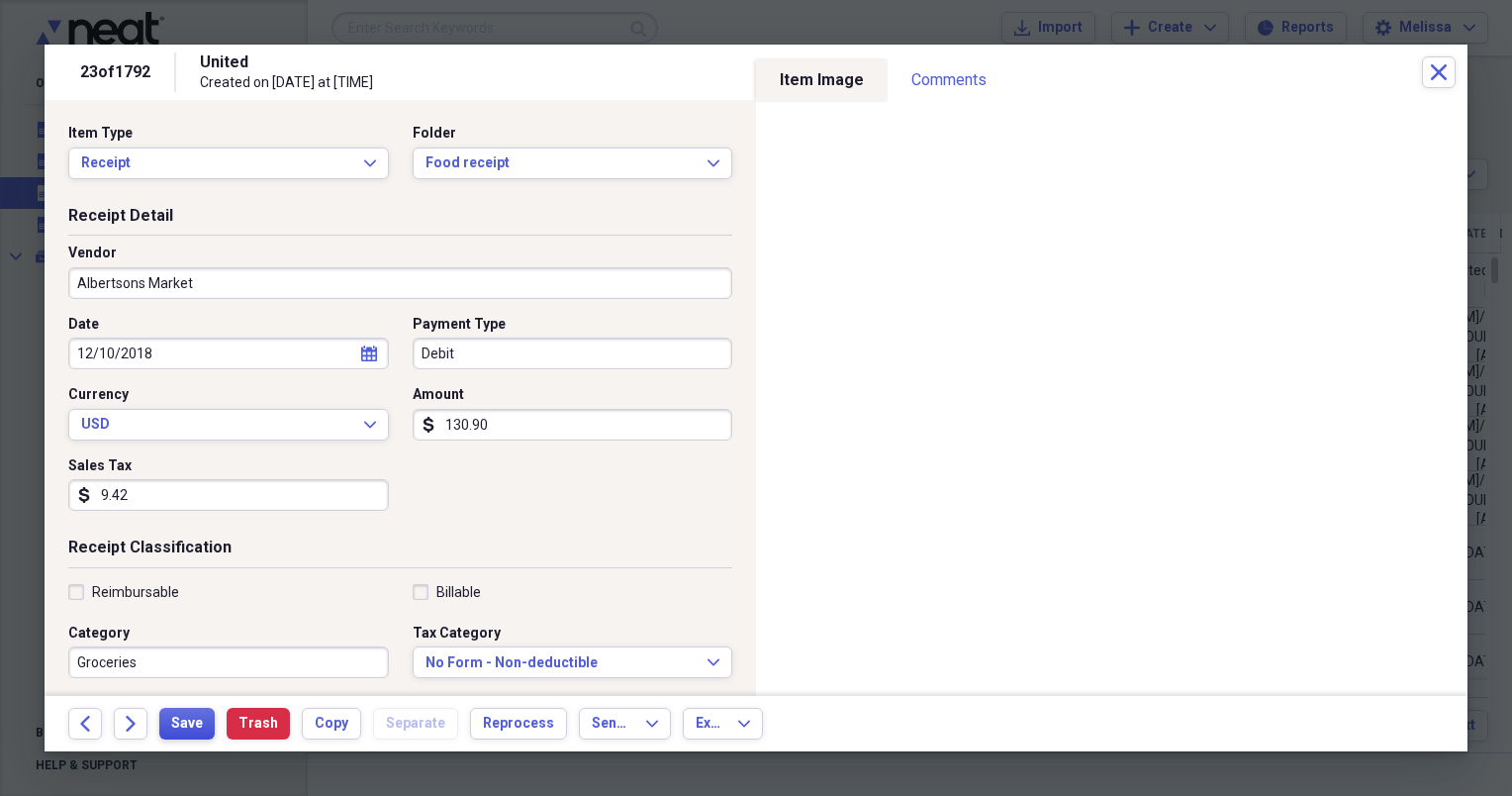 click on "Save" at bounding box center [187, 724] 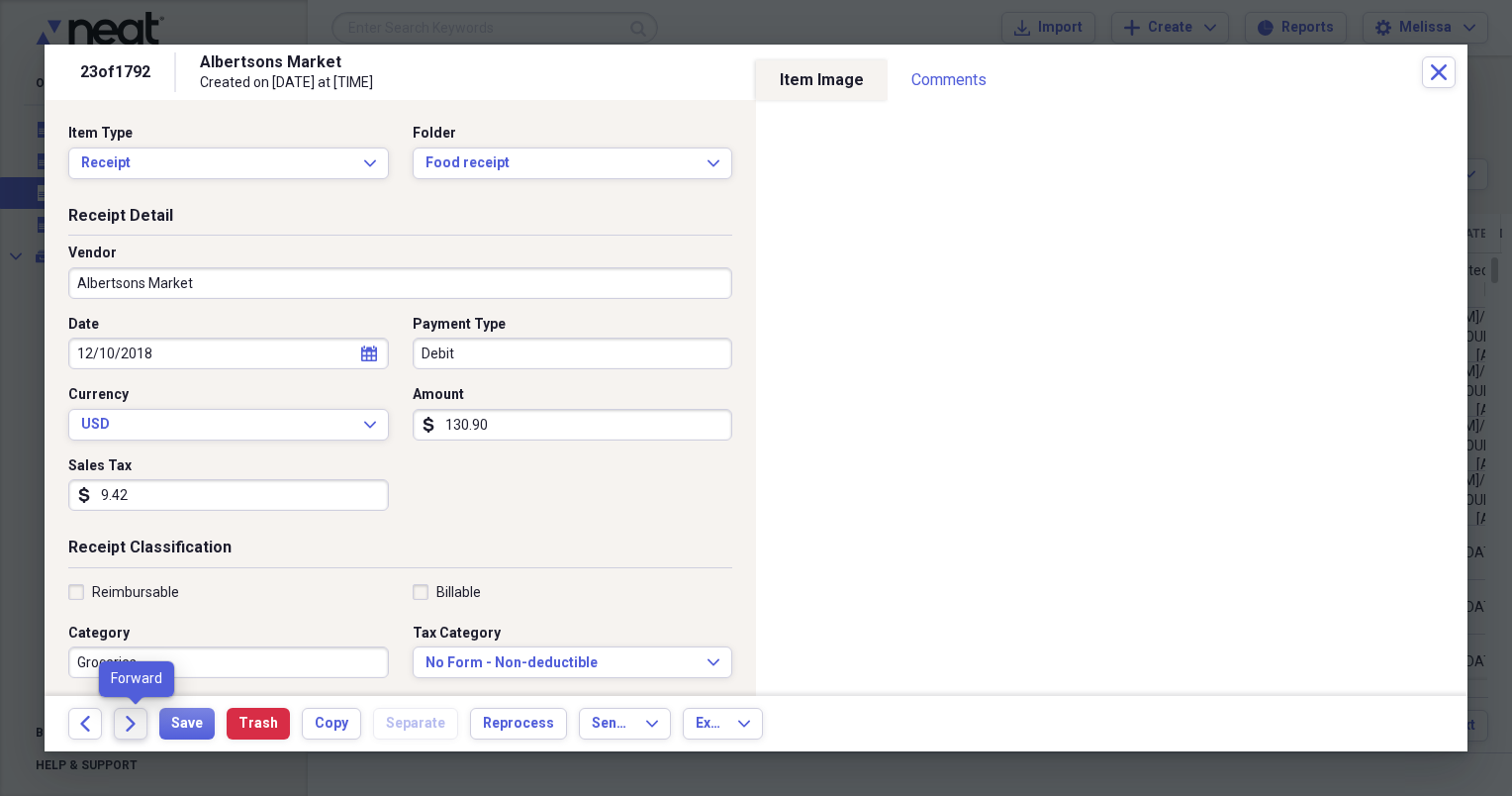 click on "Forward" 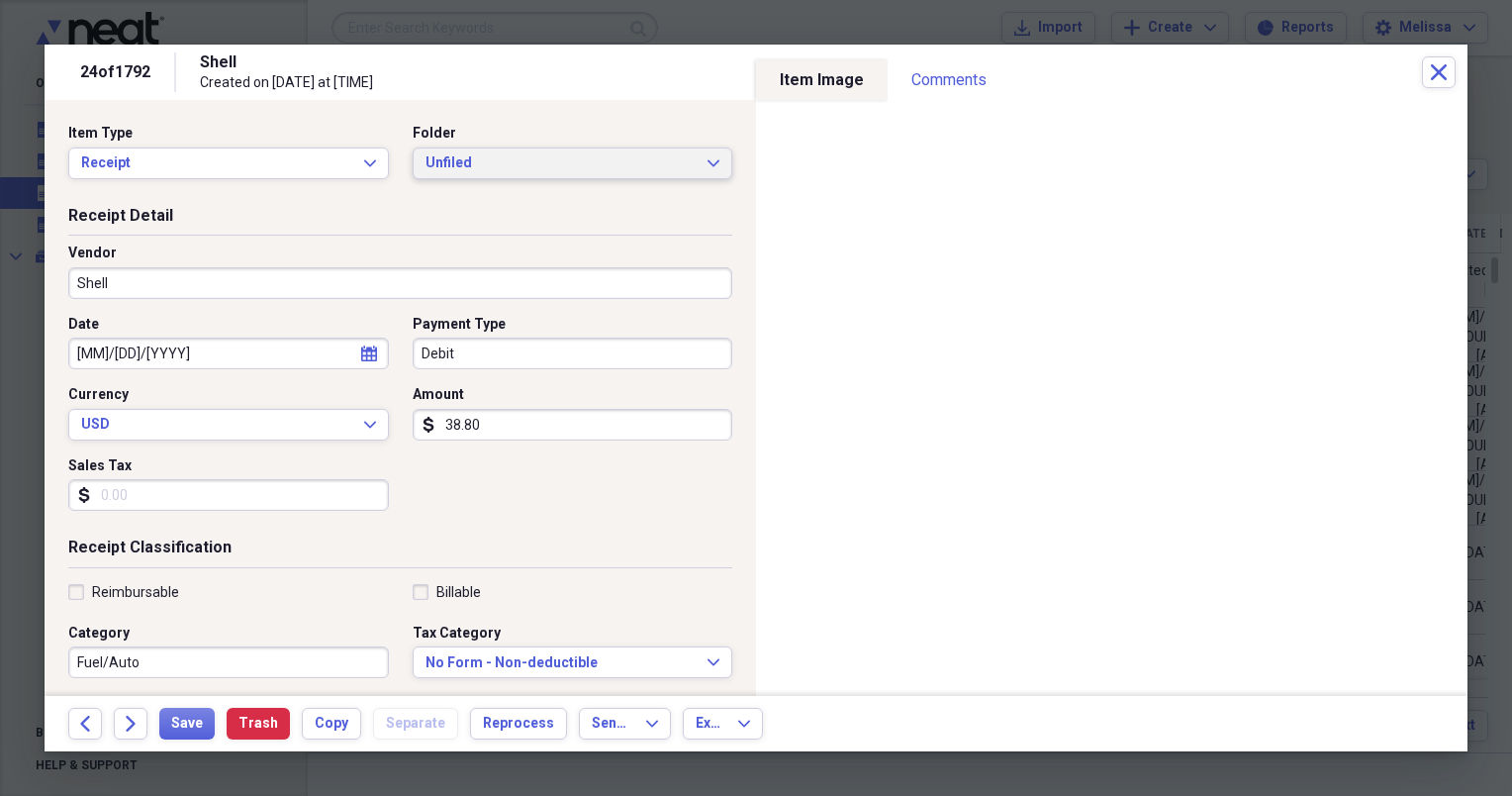 click on "Unfiled" at bounding box center [561, 163] 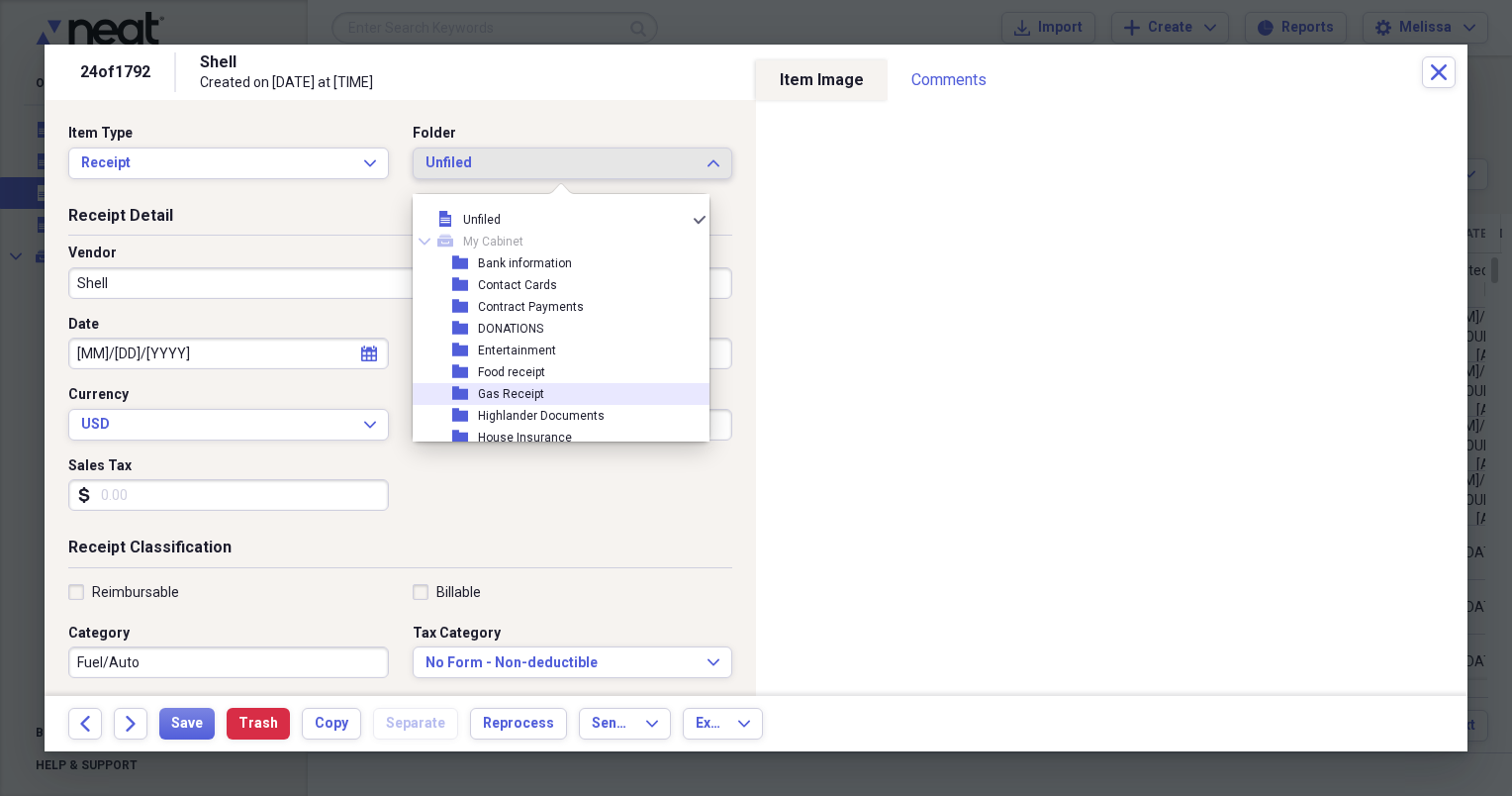 click on "Gas Receipt" at bounding box center (511, 394) 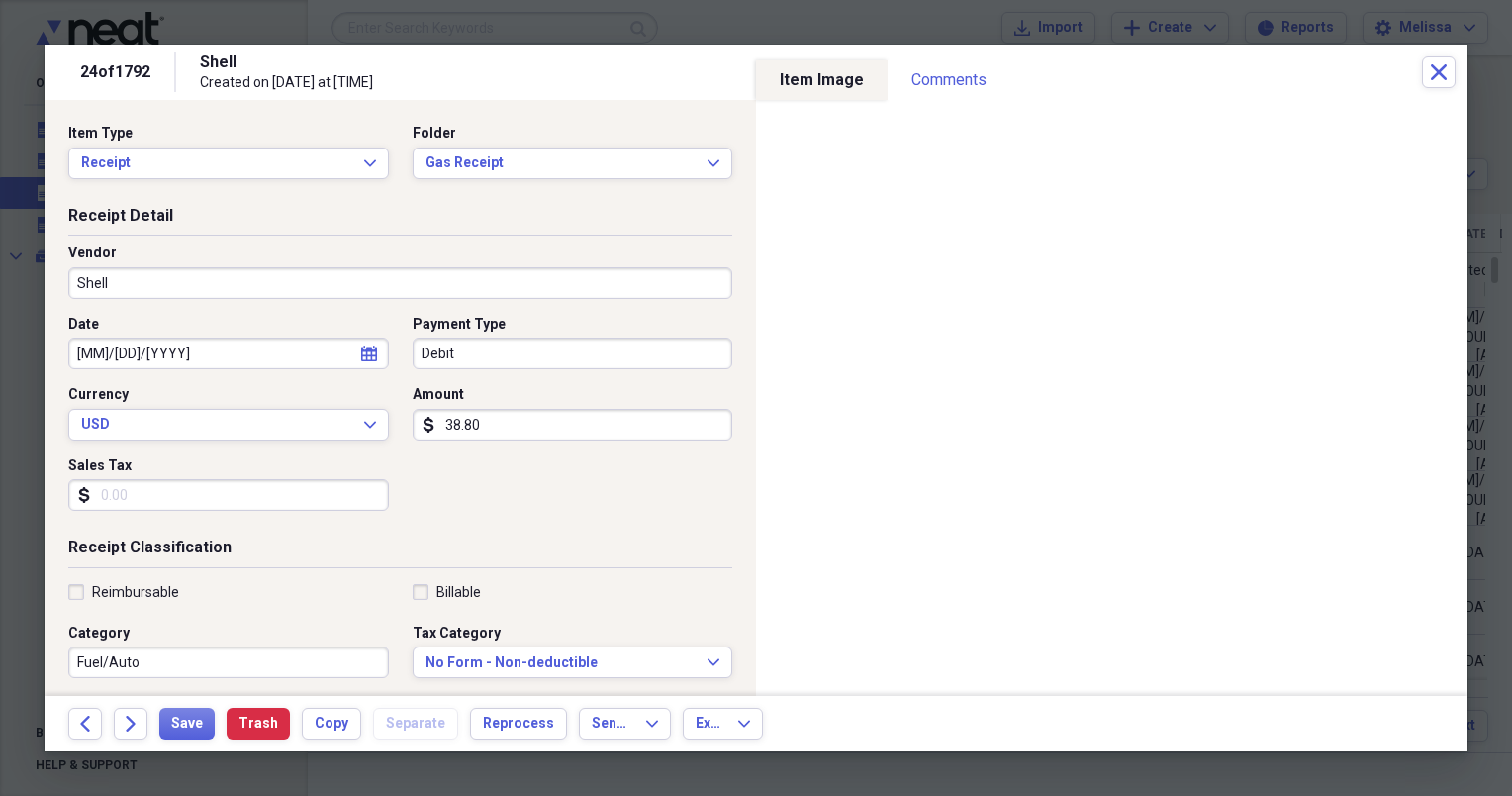 click on "38.80" at bounding box center (573, 425) 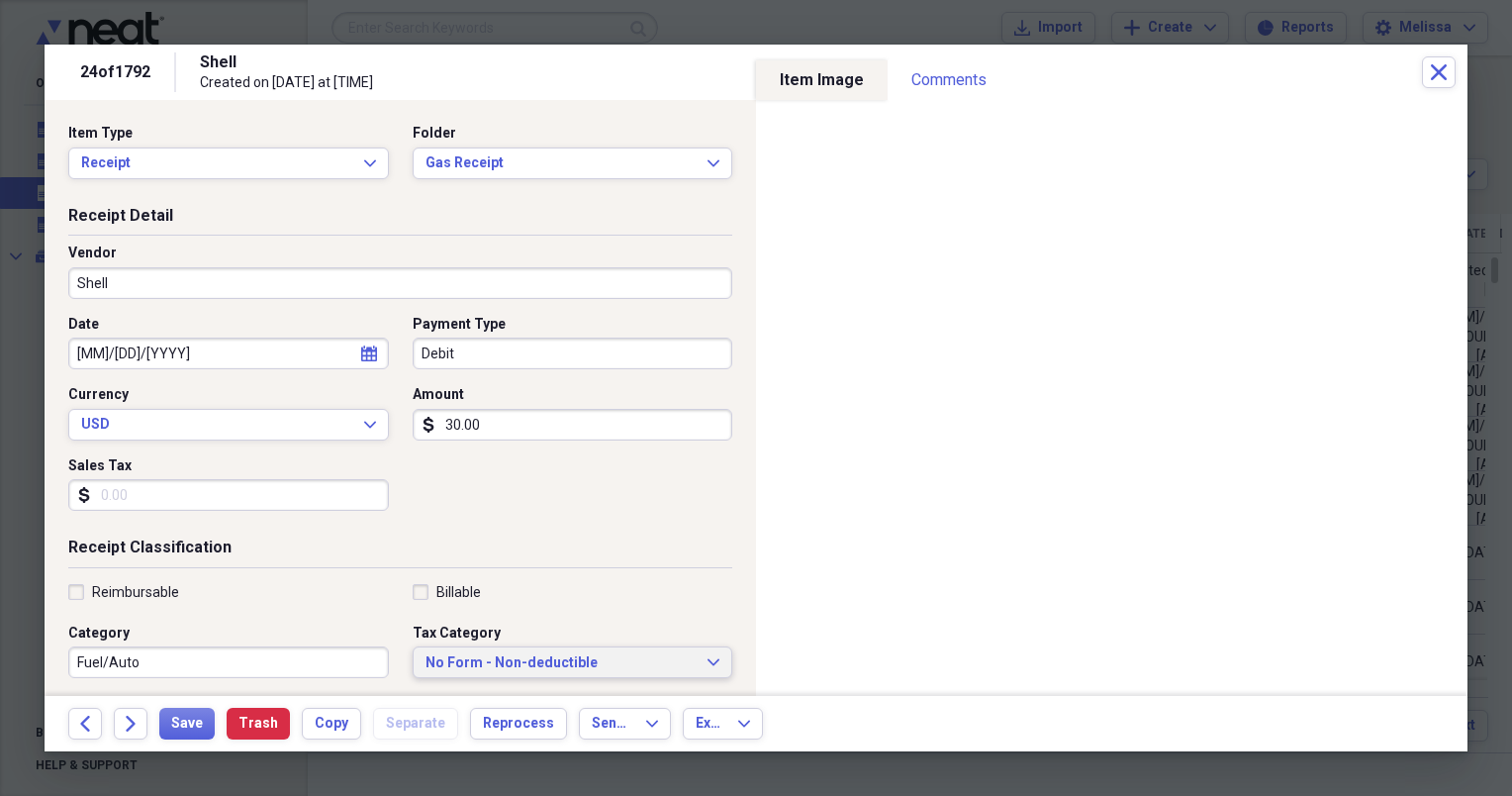 type on "30.00" 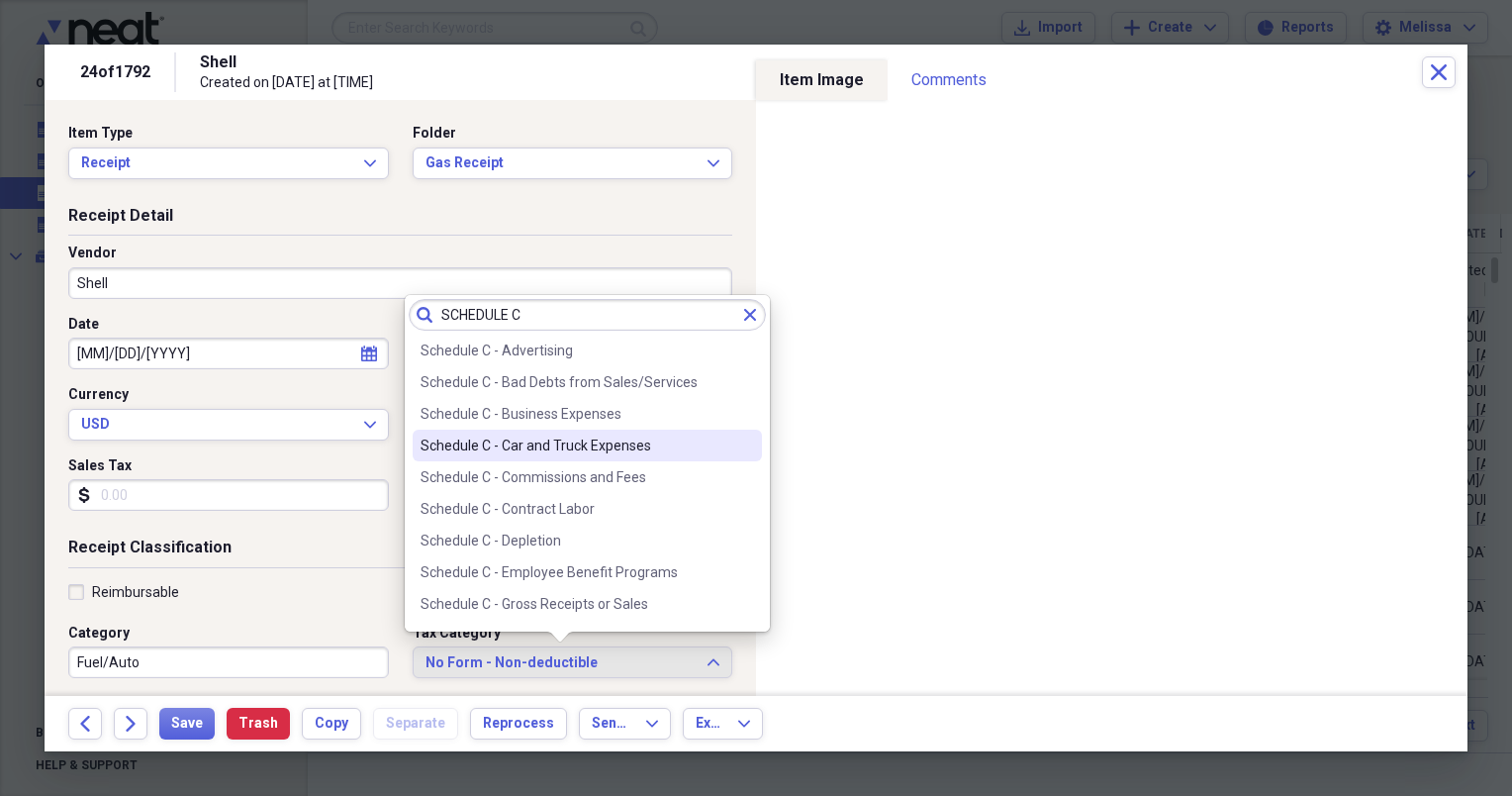 type on "SCHEDULE C" 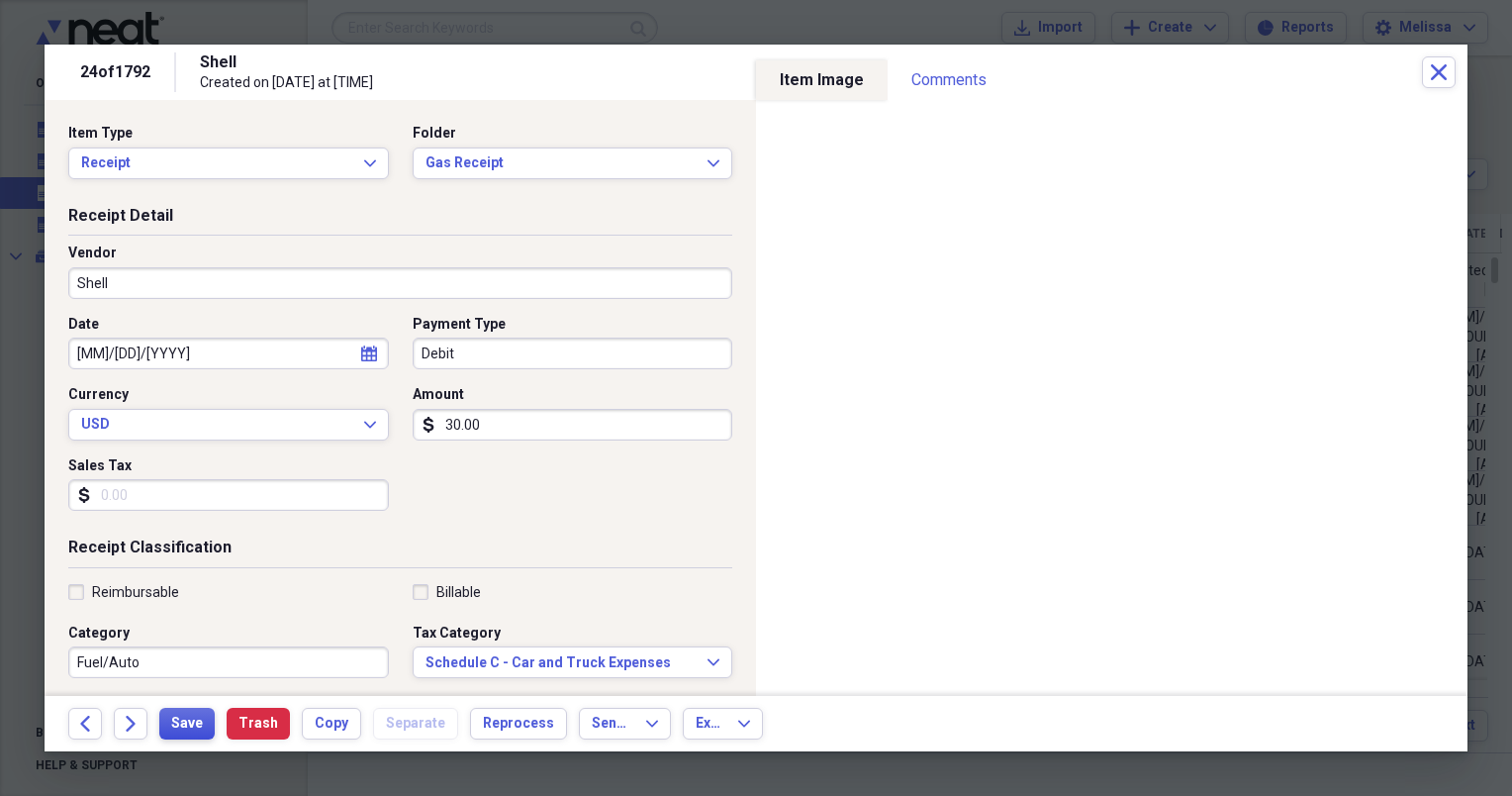 click on "Save" at bounding box center (187, 724) 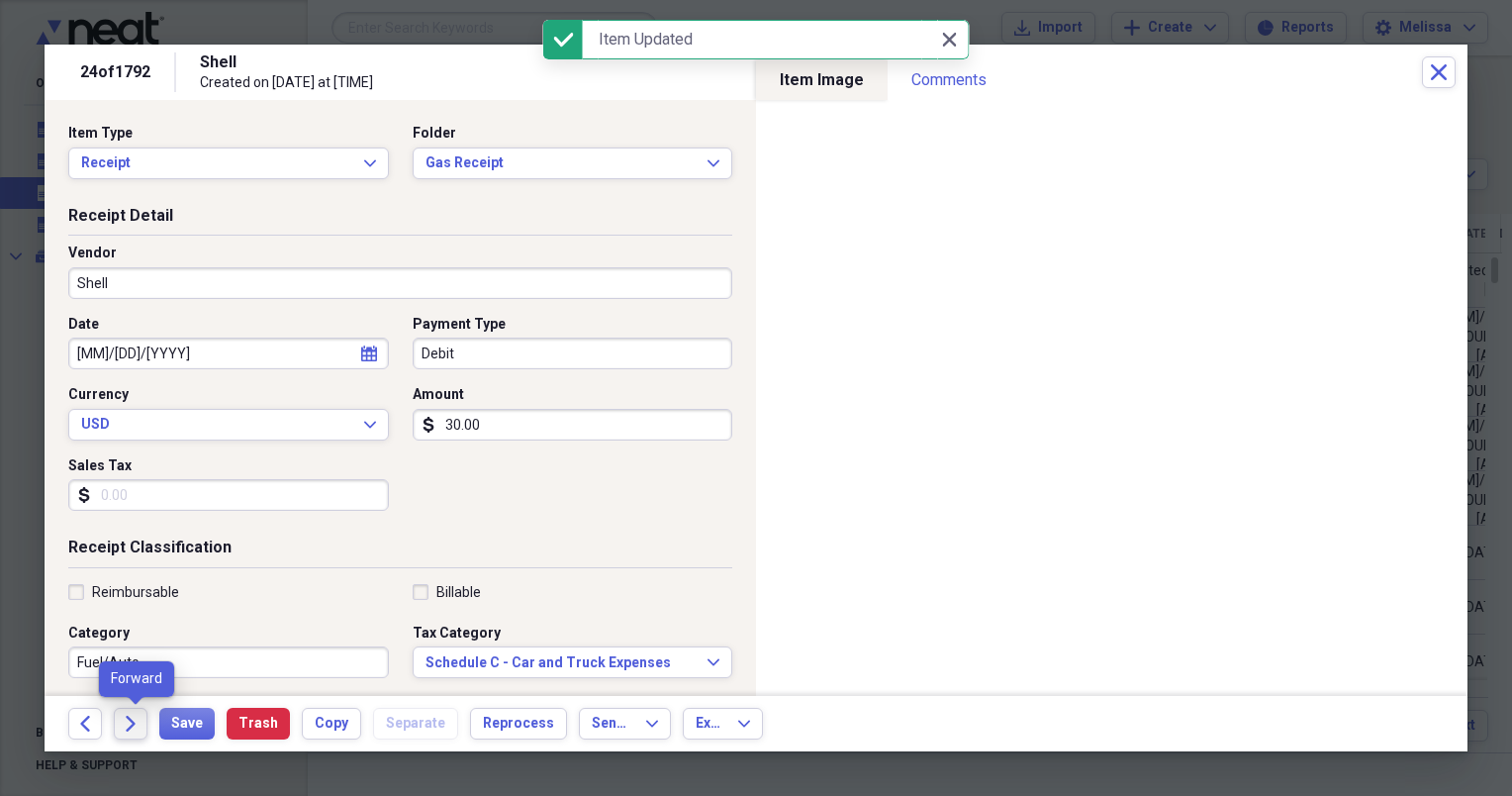 click 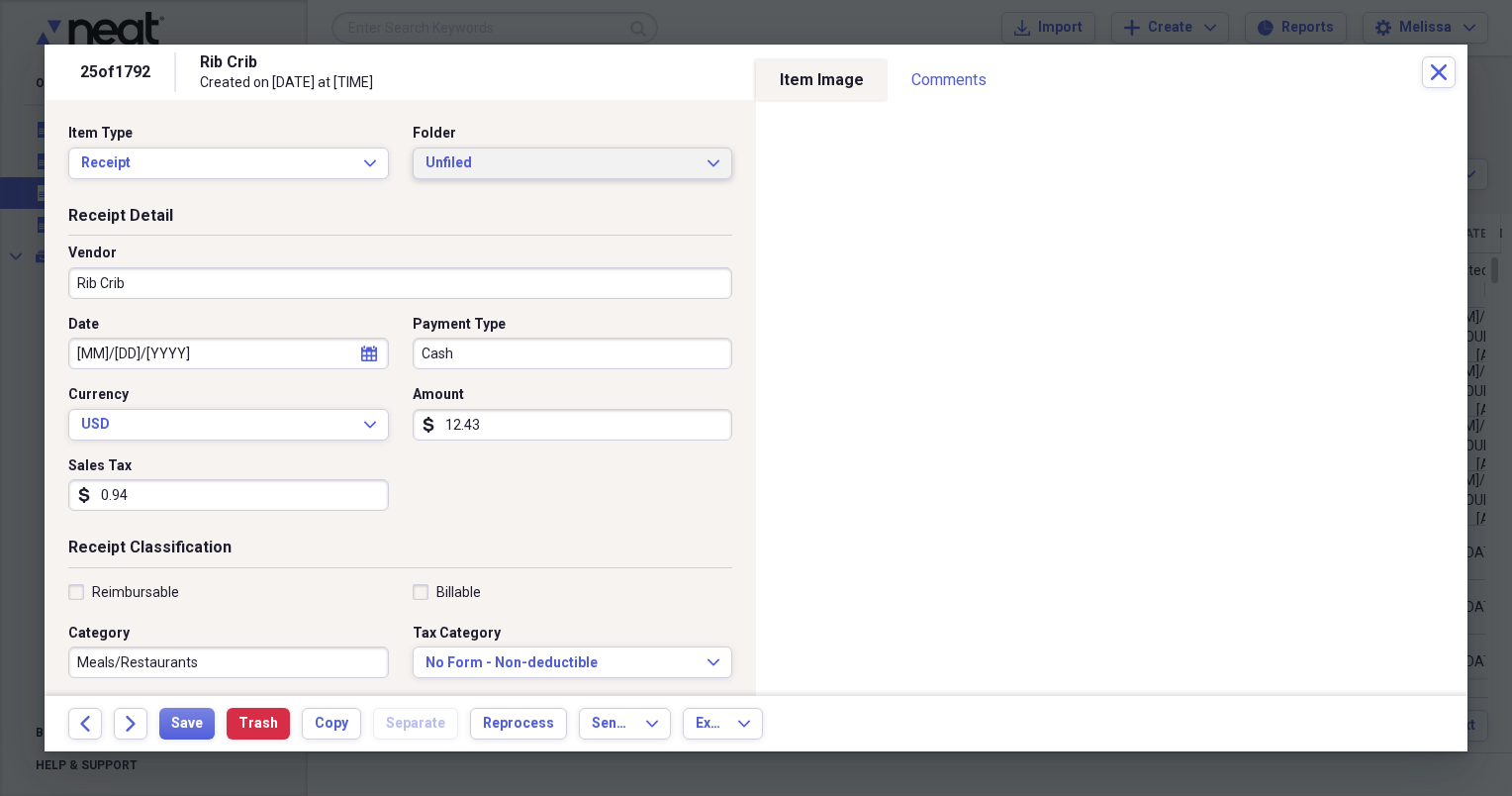 click on "Expand" 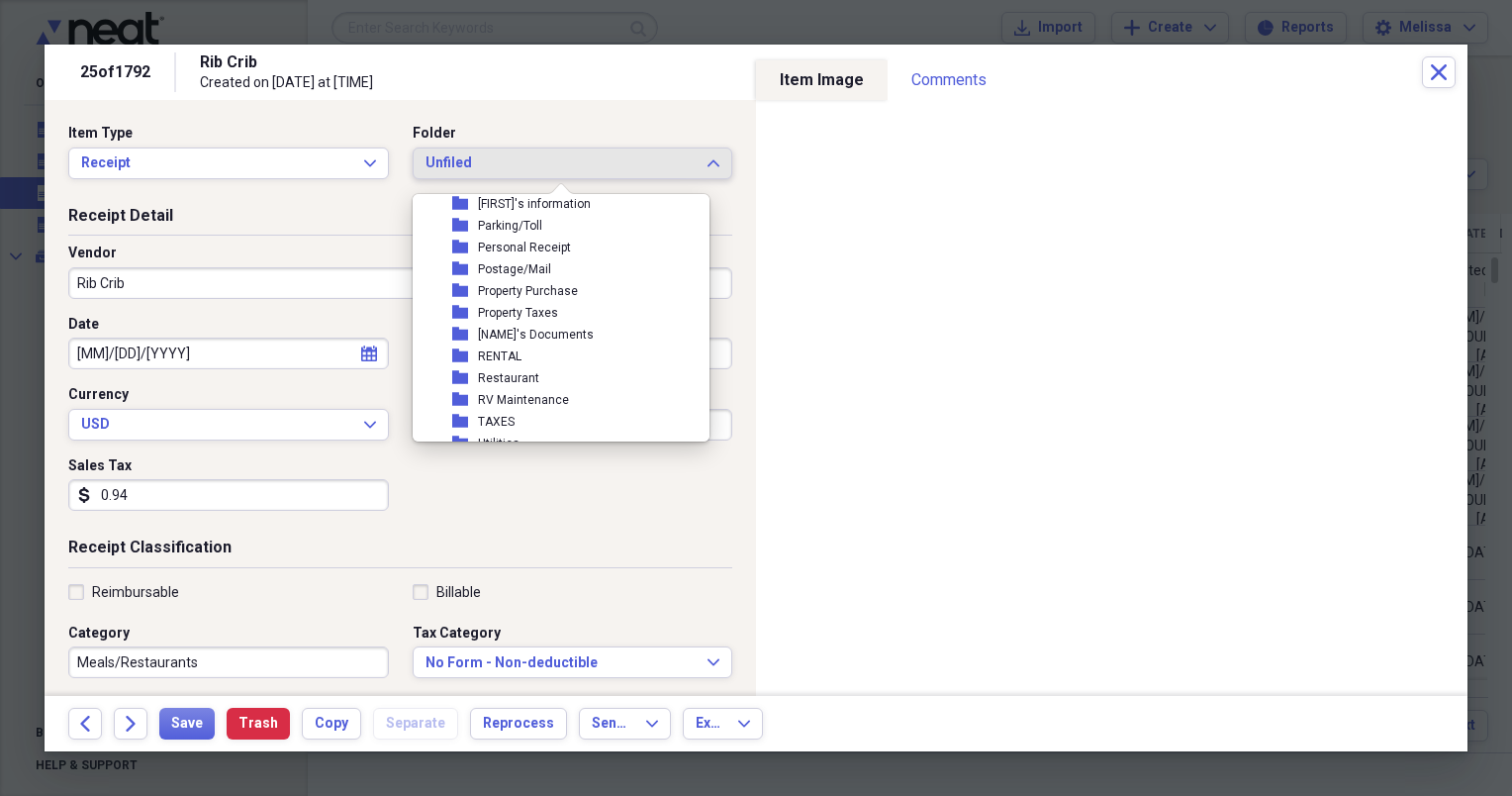 scroll, scrollTop: 382, scrollLeft: 0, axis: vertical 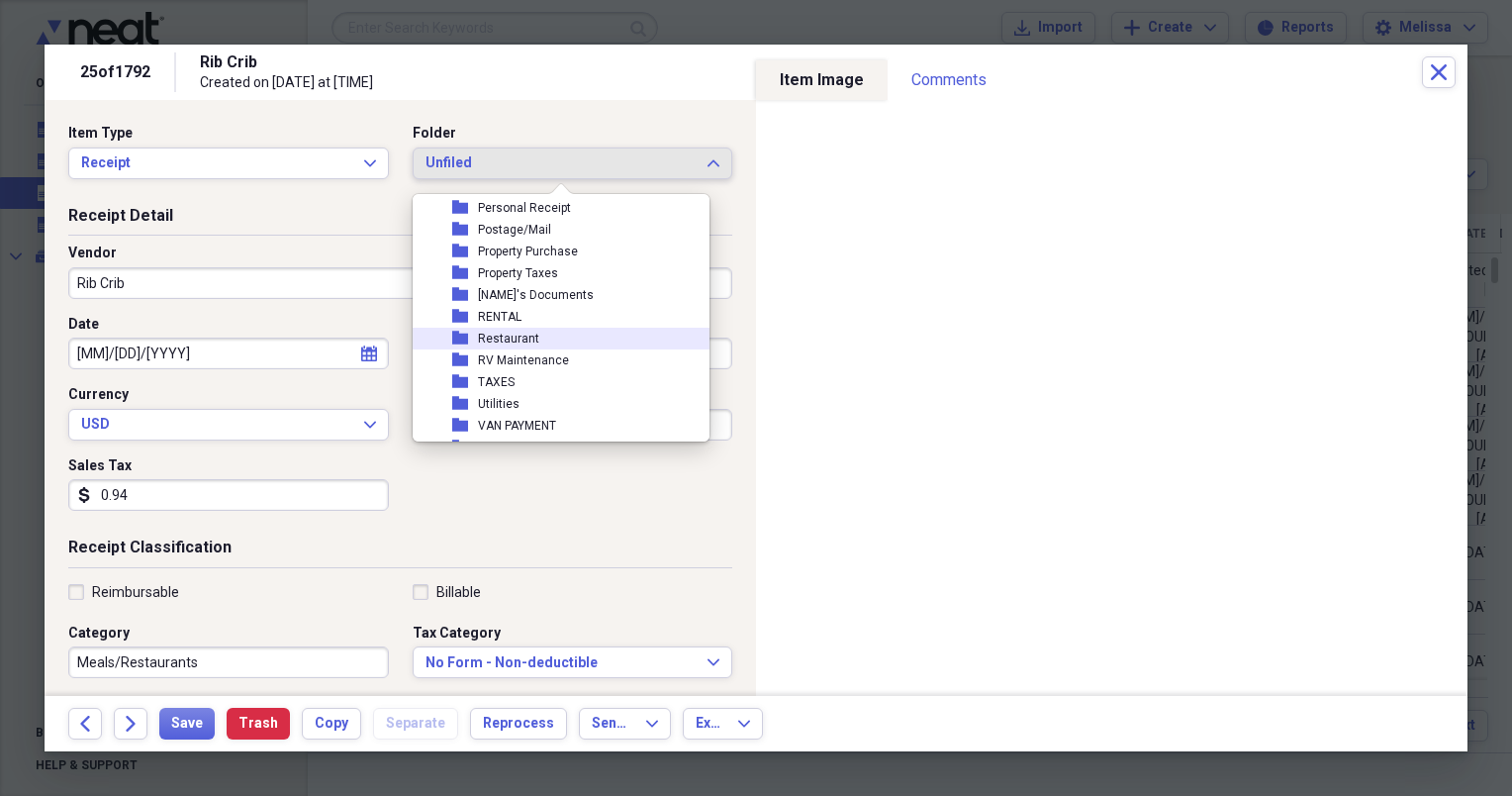 click on "Restaurant" at bounding box center [509, 339] 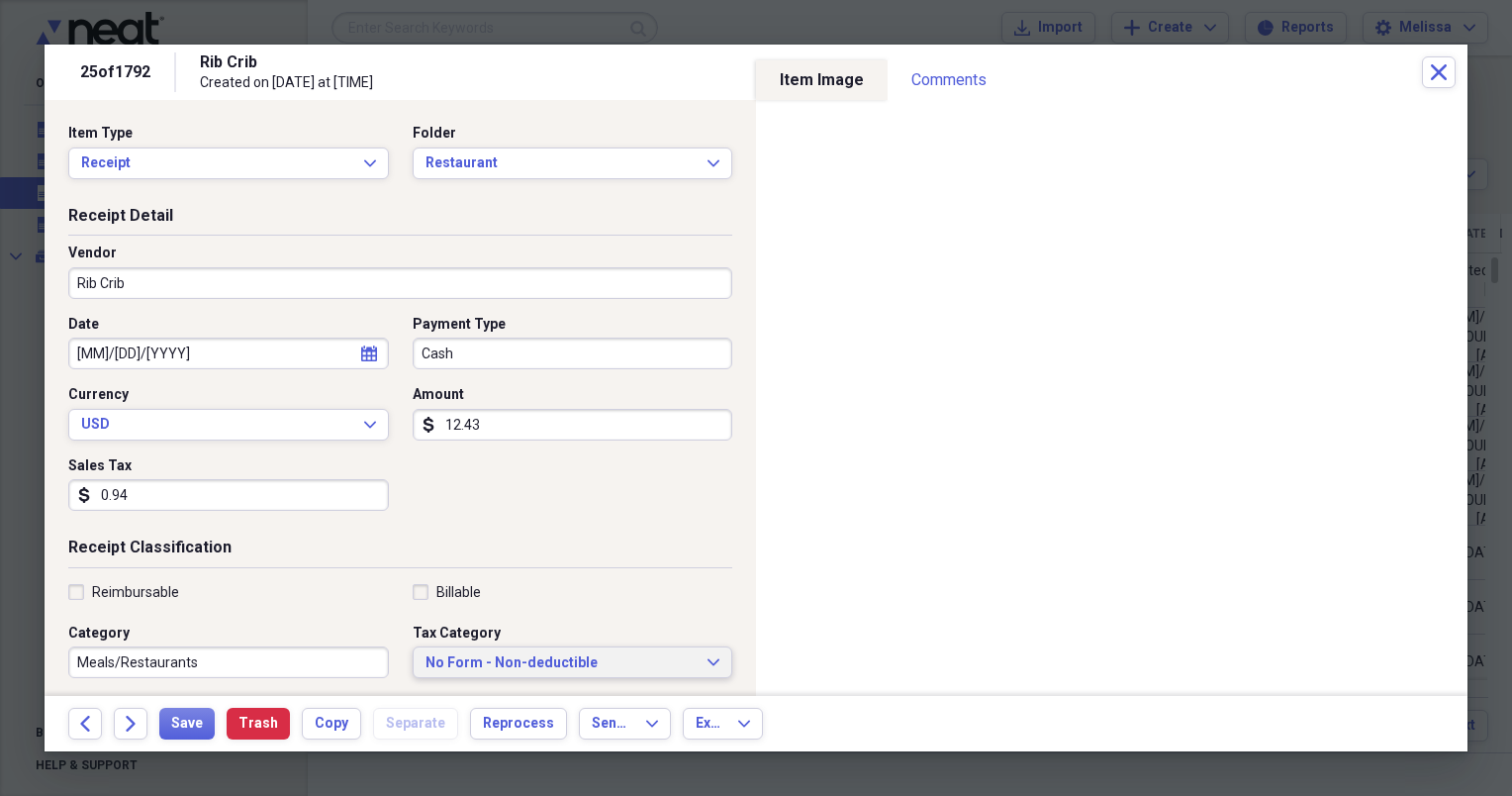 click on "No Form - Non-deductible Expand" at bounding box center [573, 662] 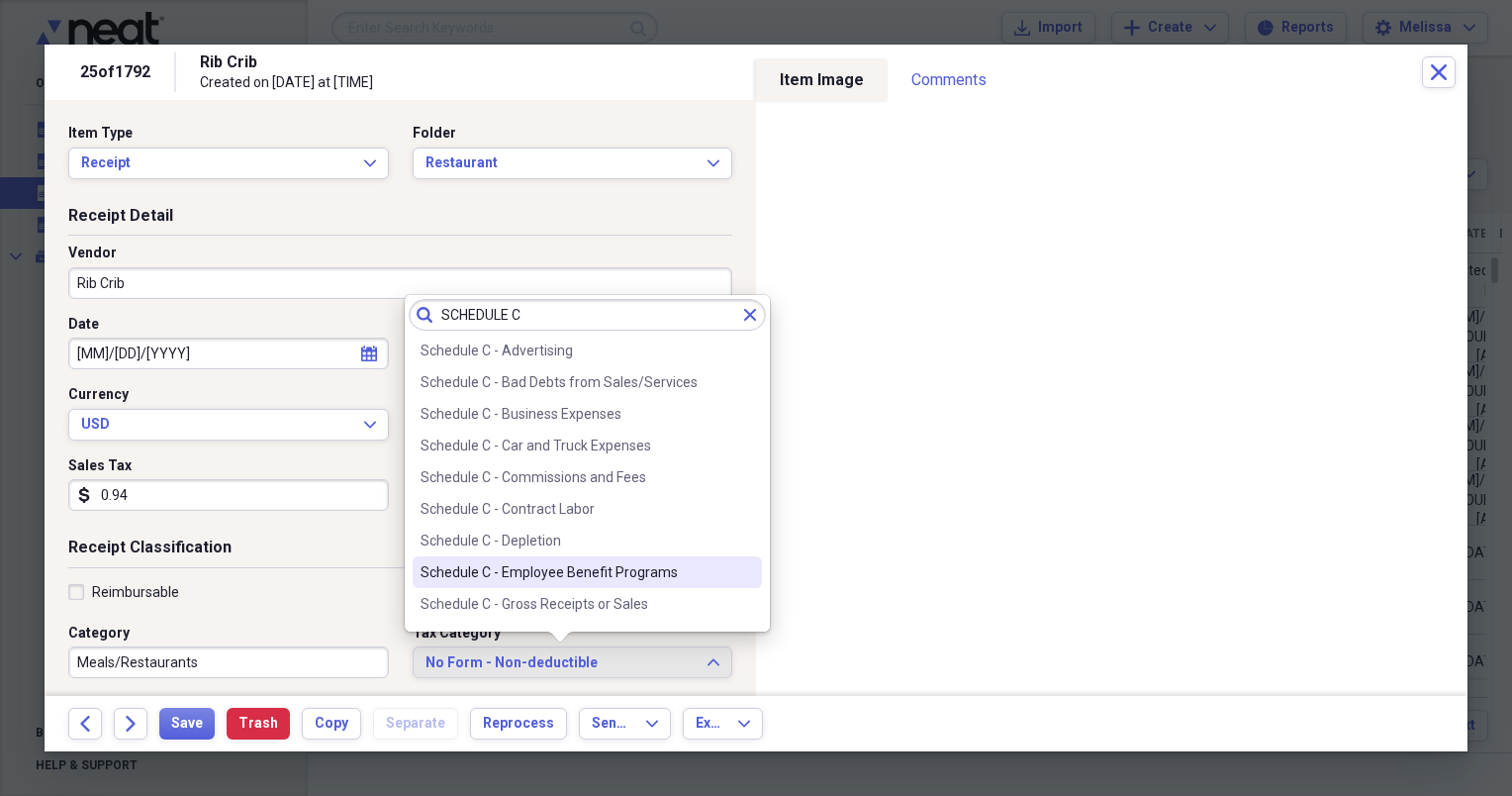type on "SCHEDULE C" 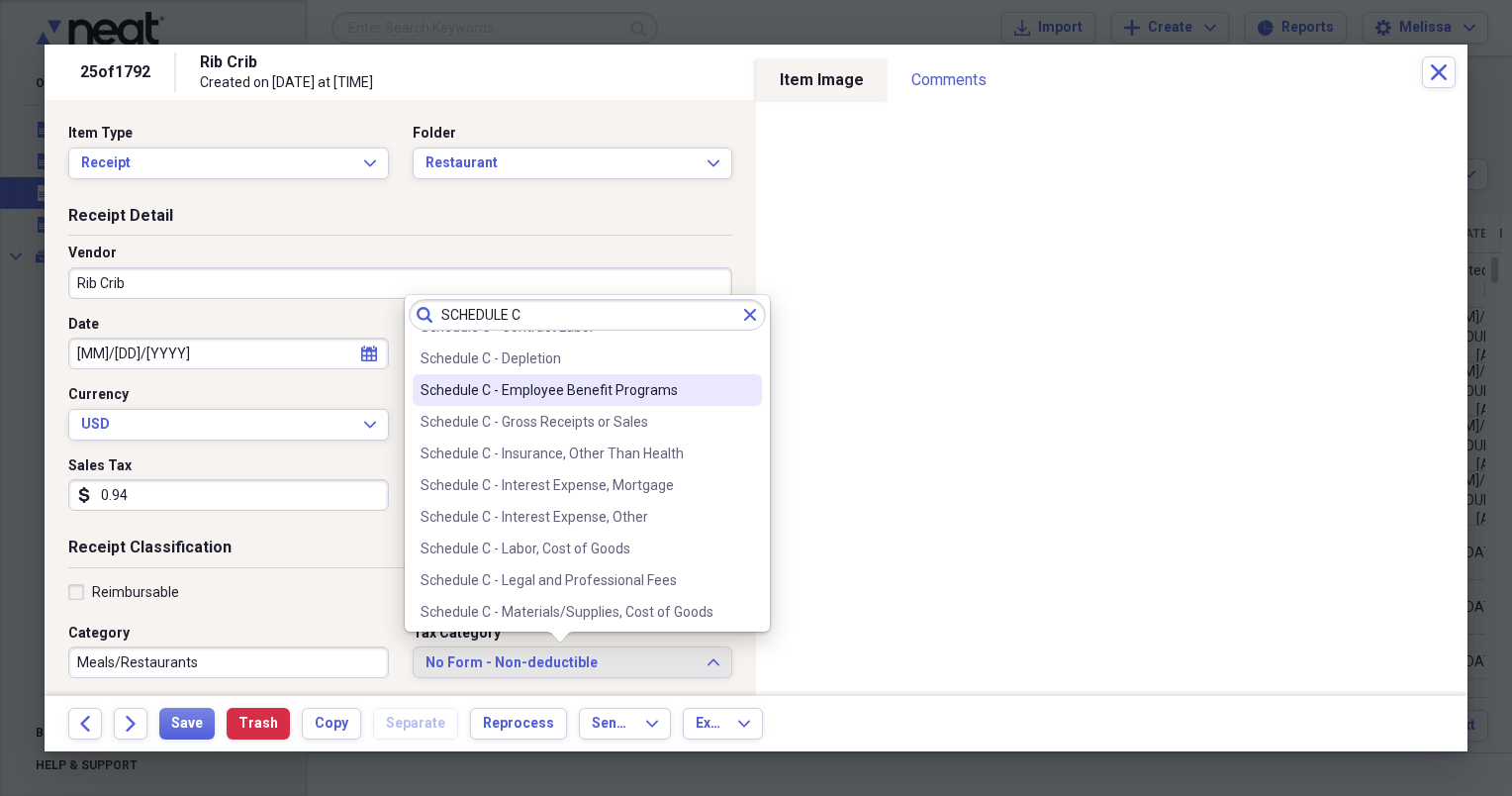 scroll, scrollTop: 198, scrollLeft: 0, axis: vertical 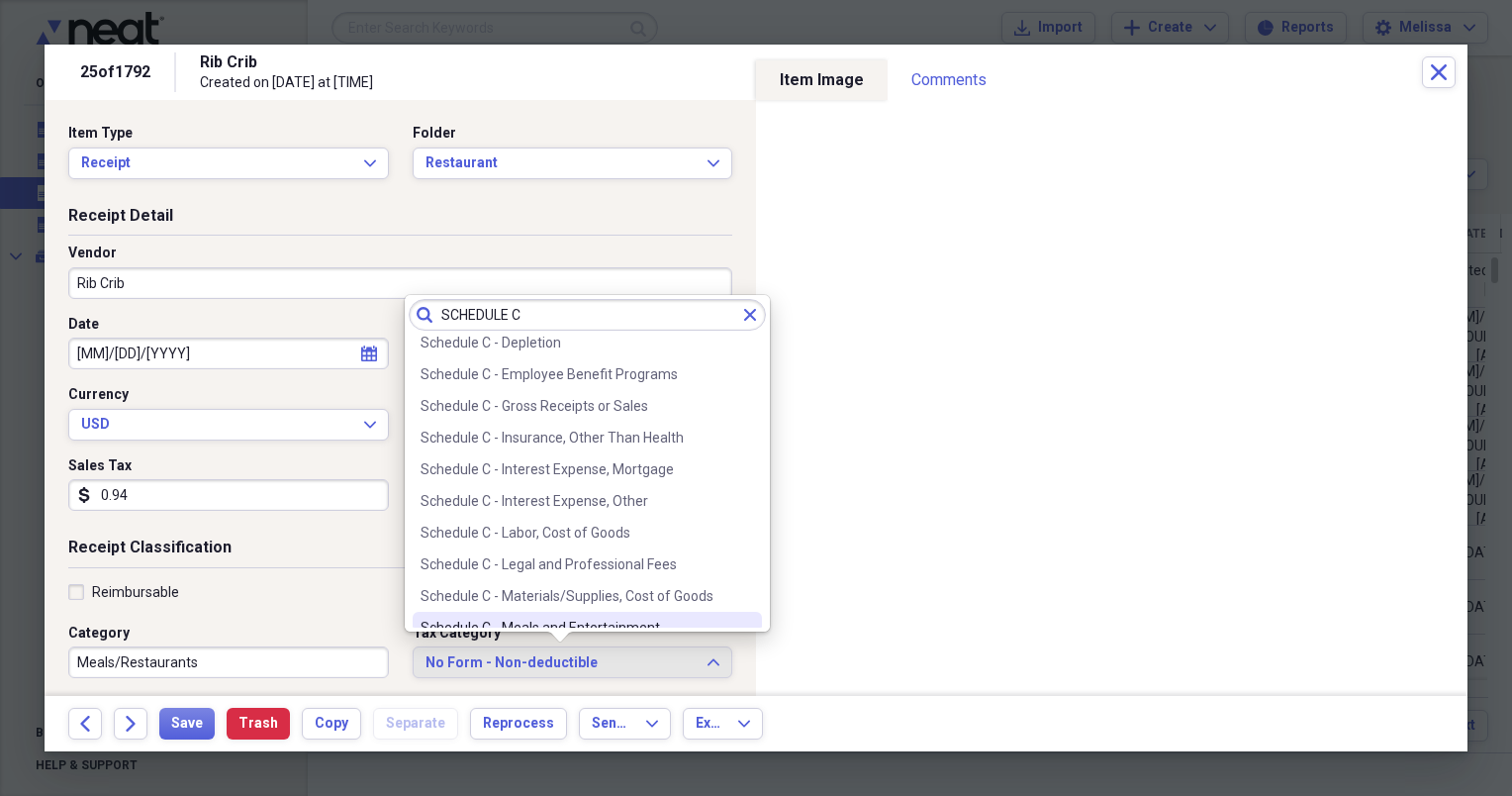 click on "Schedule C - Meals and Entertainment" at bounding box center (575, 628) 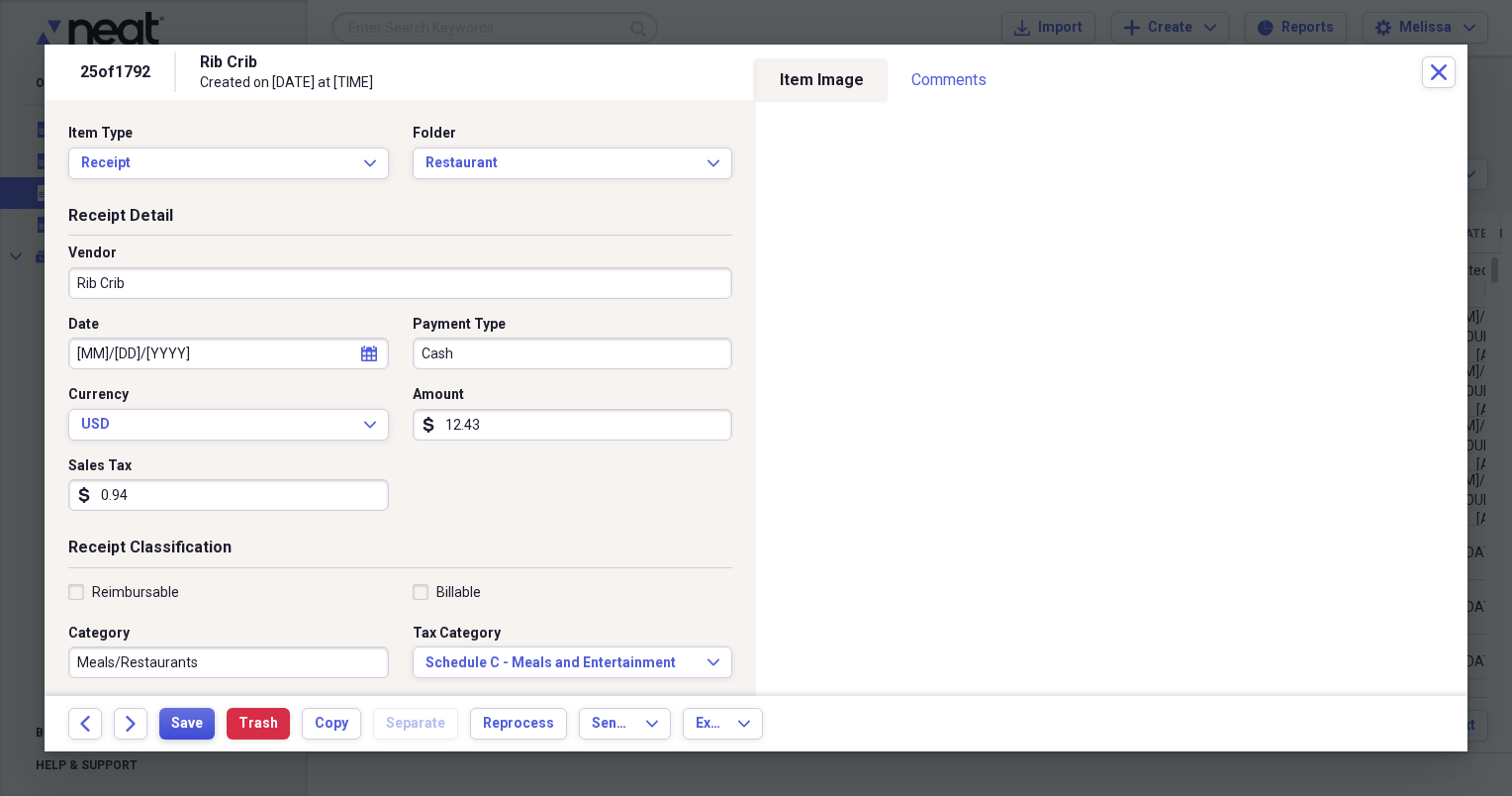 click on "Save" at bounding box center (187, 724) 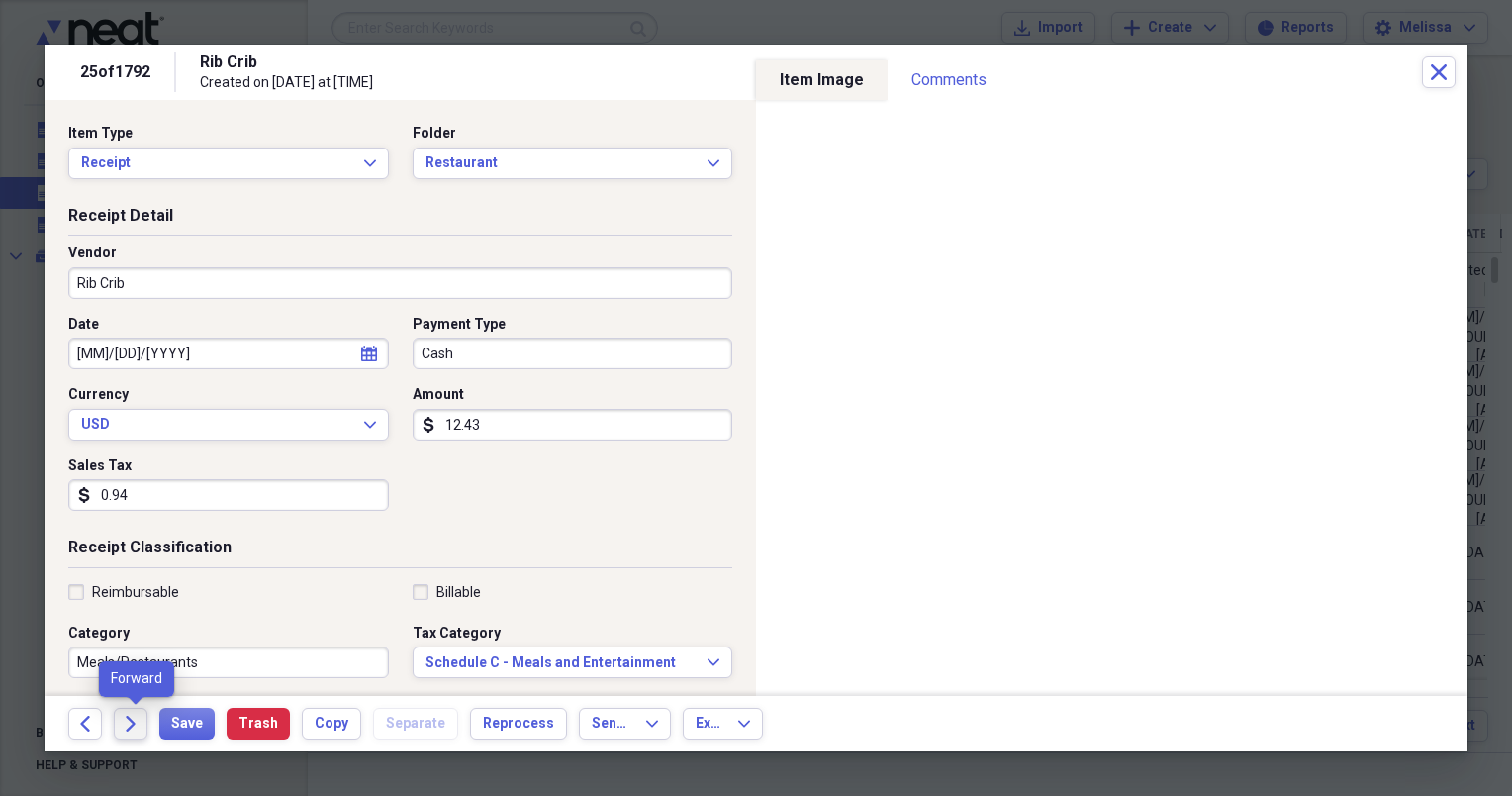 click on "Forward" at bounding box center [131, 724] 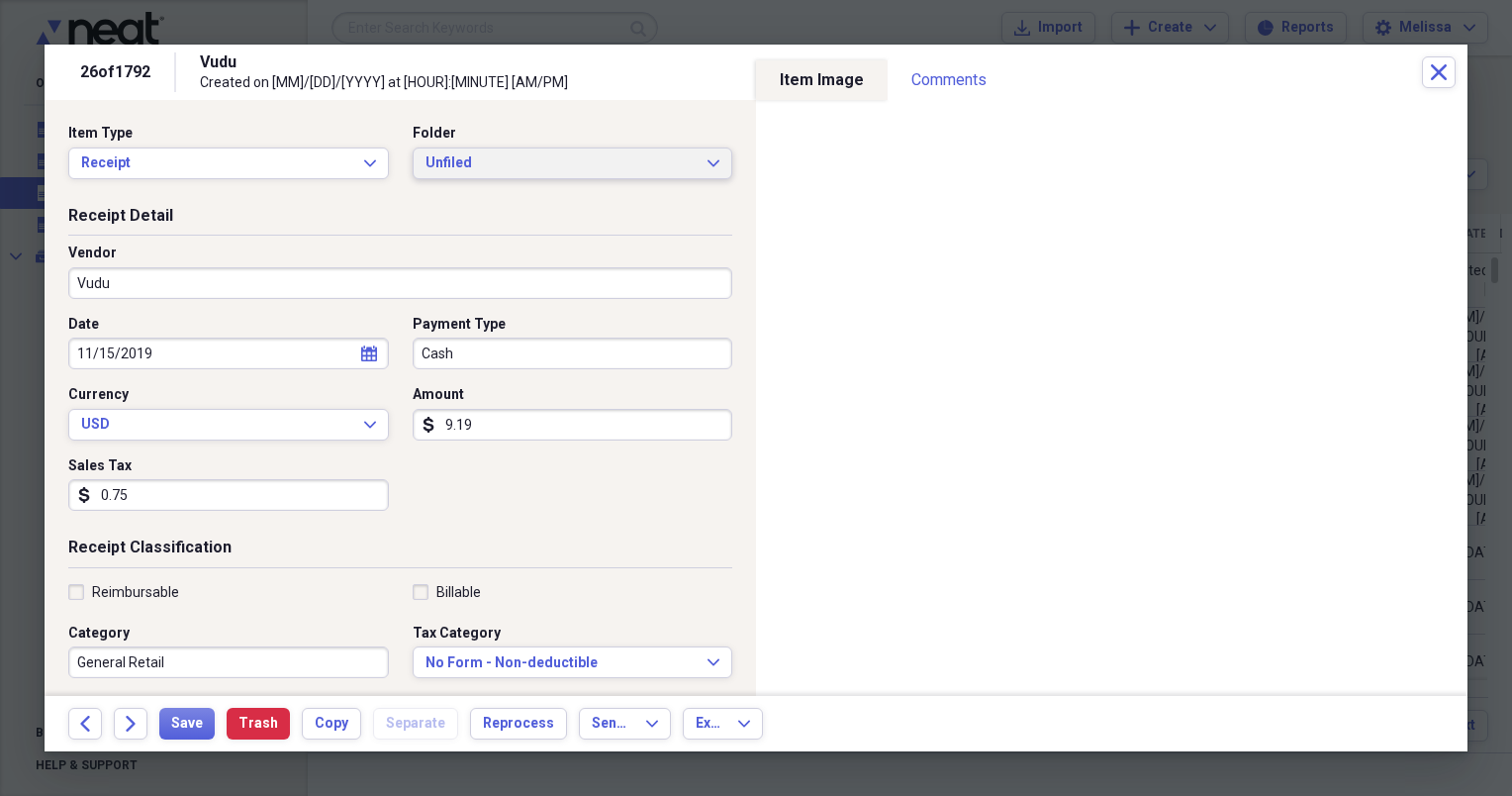 click on "Unfiled Expand" at bounding box center [573, 163] 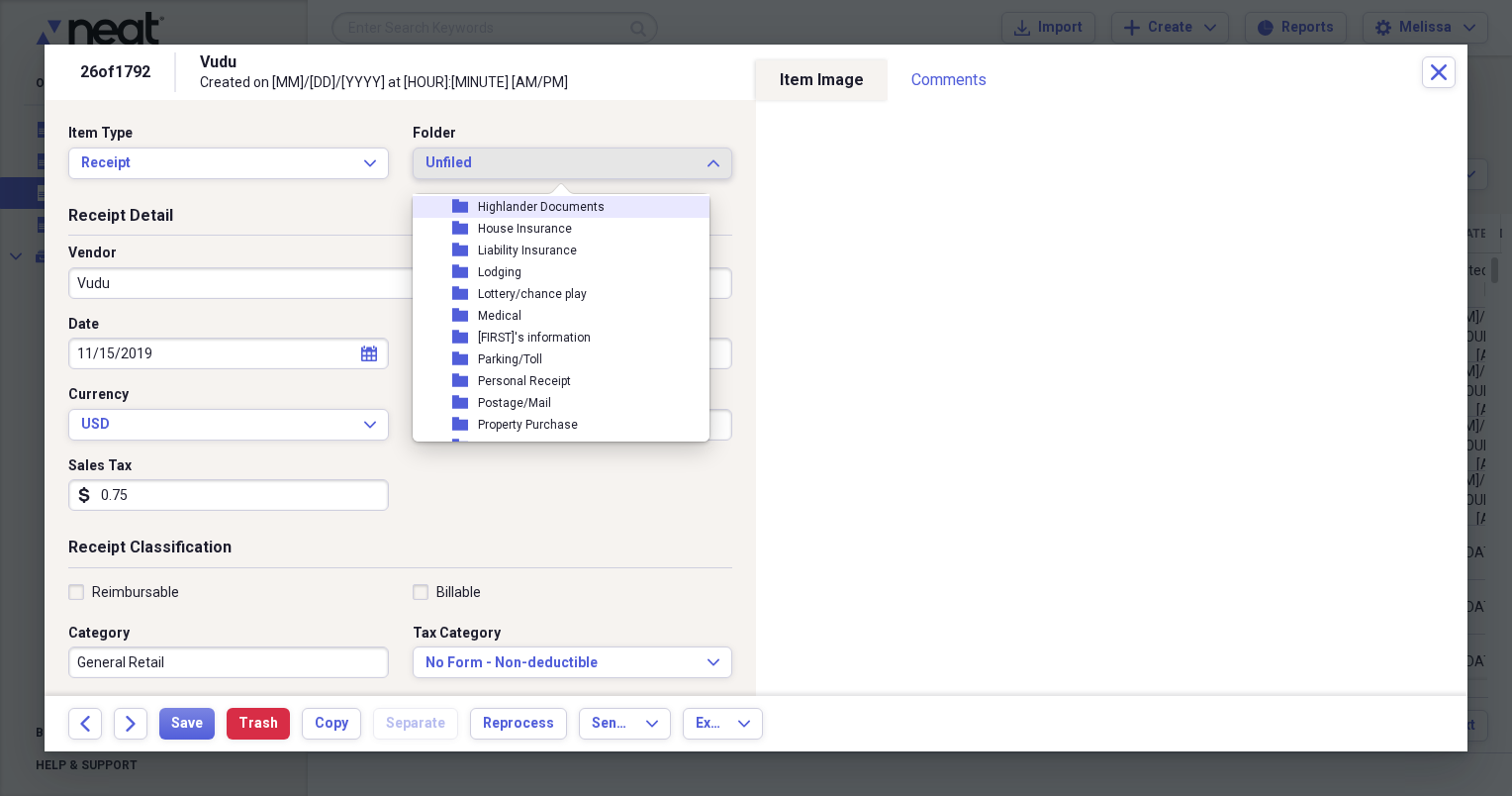 scroll, scrollTop: 238, scrollLeft: 0, axis: vertical 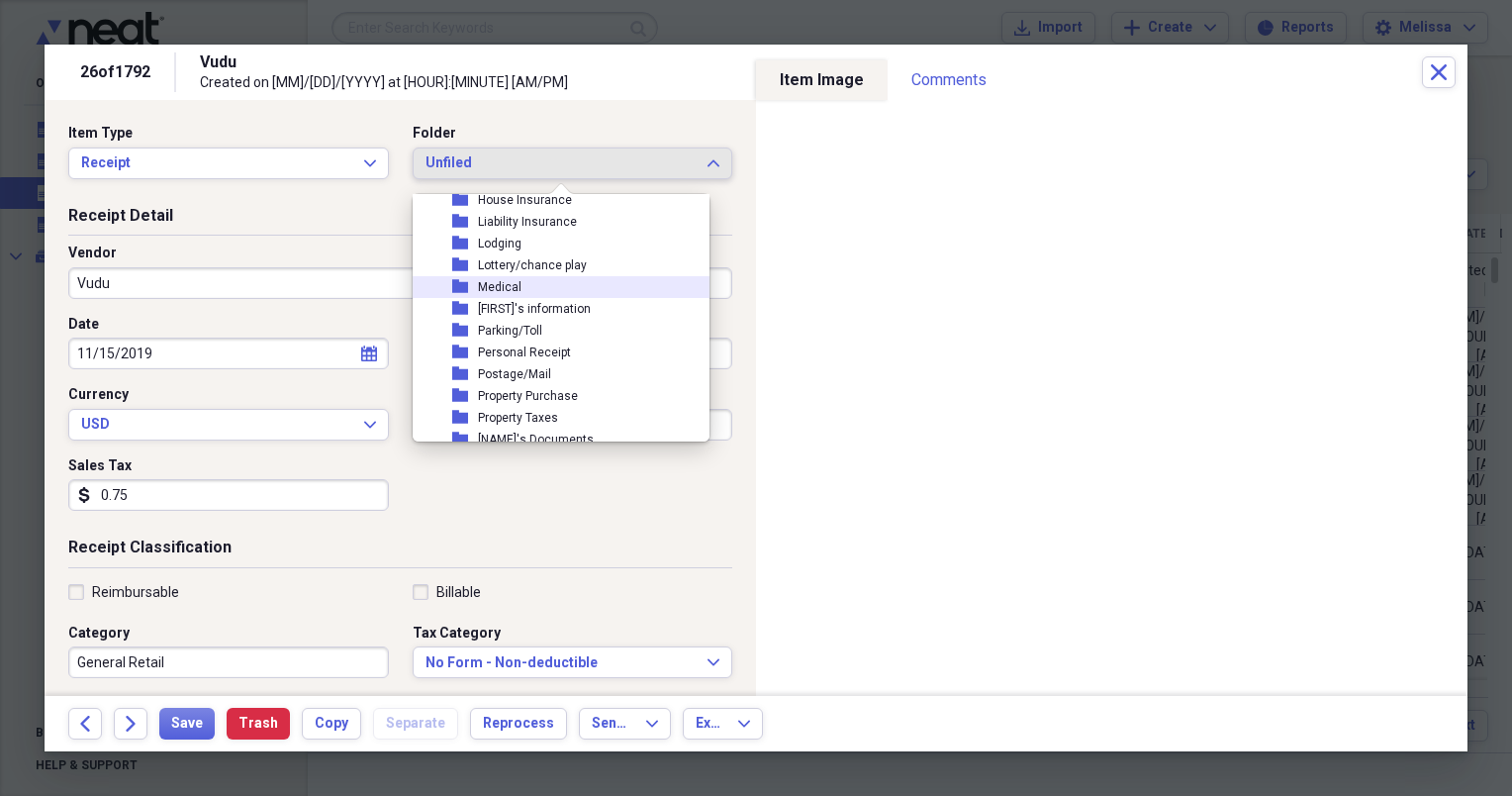 click on "folder Medical" at bounding box center [553, 287] 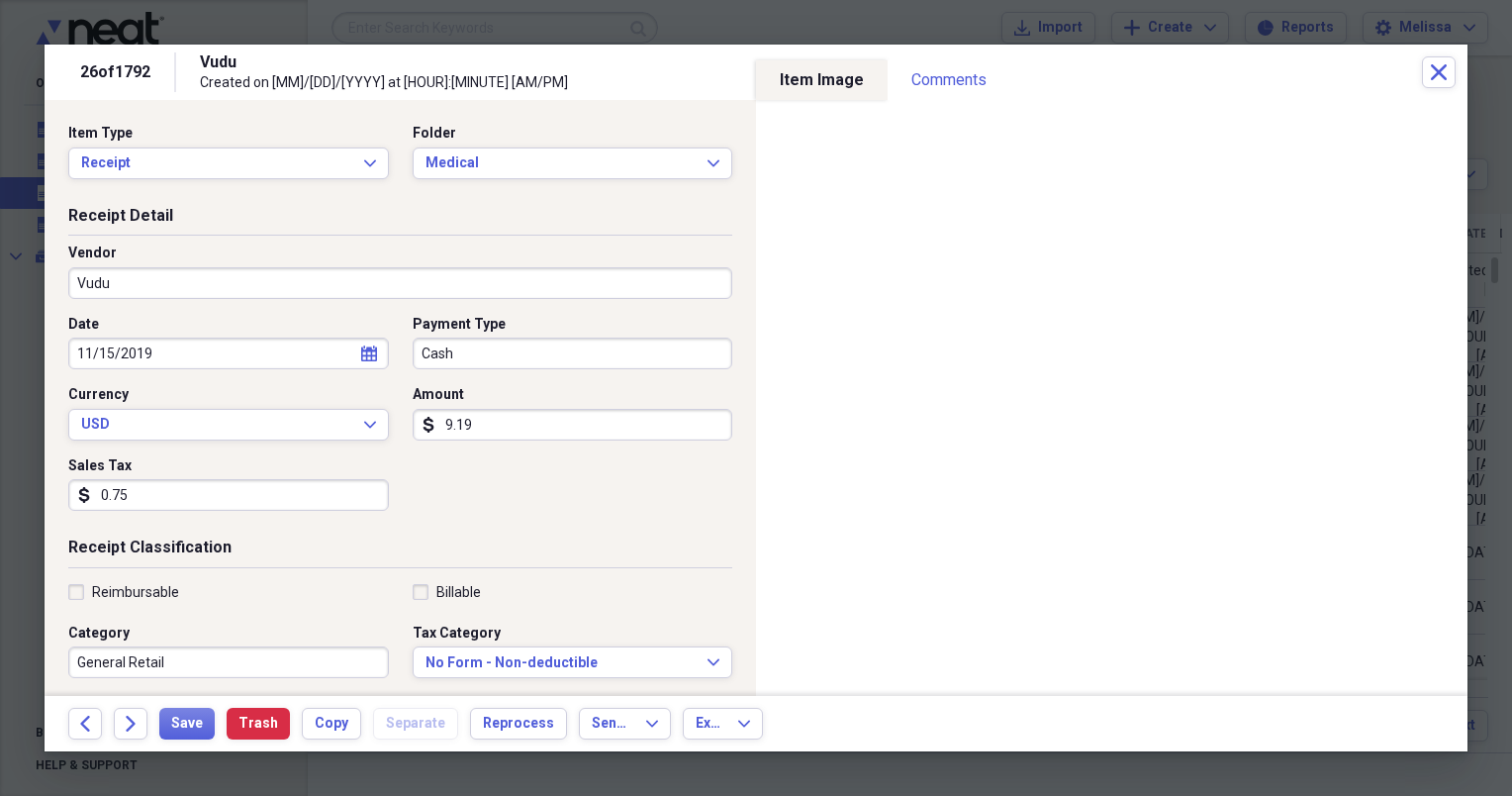 click on "Vendor" at bounding box center [400, 253] 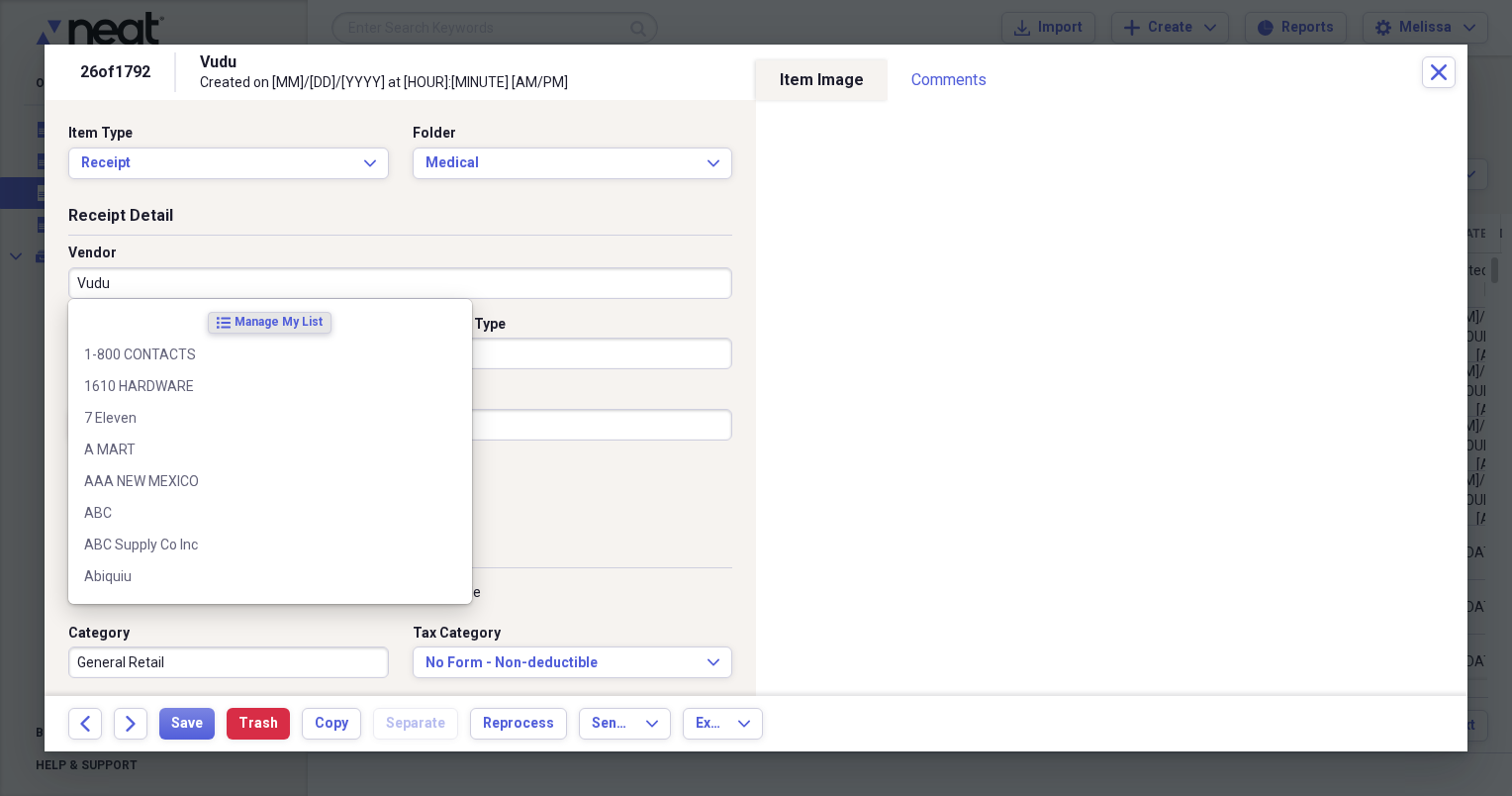click on "Vudu" at bounding box center [400, 283] 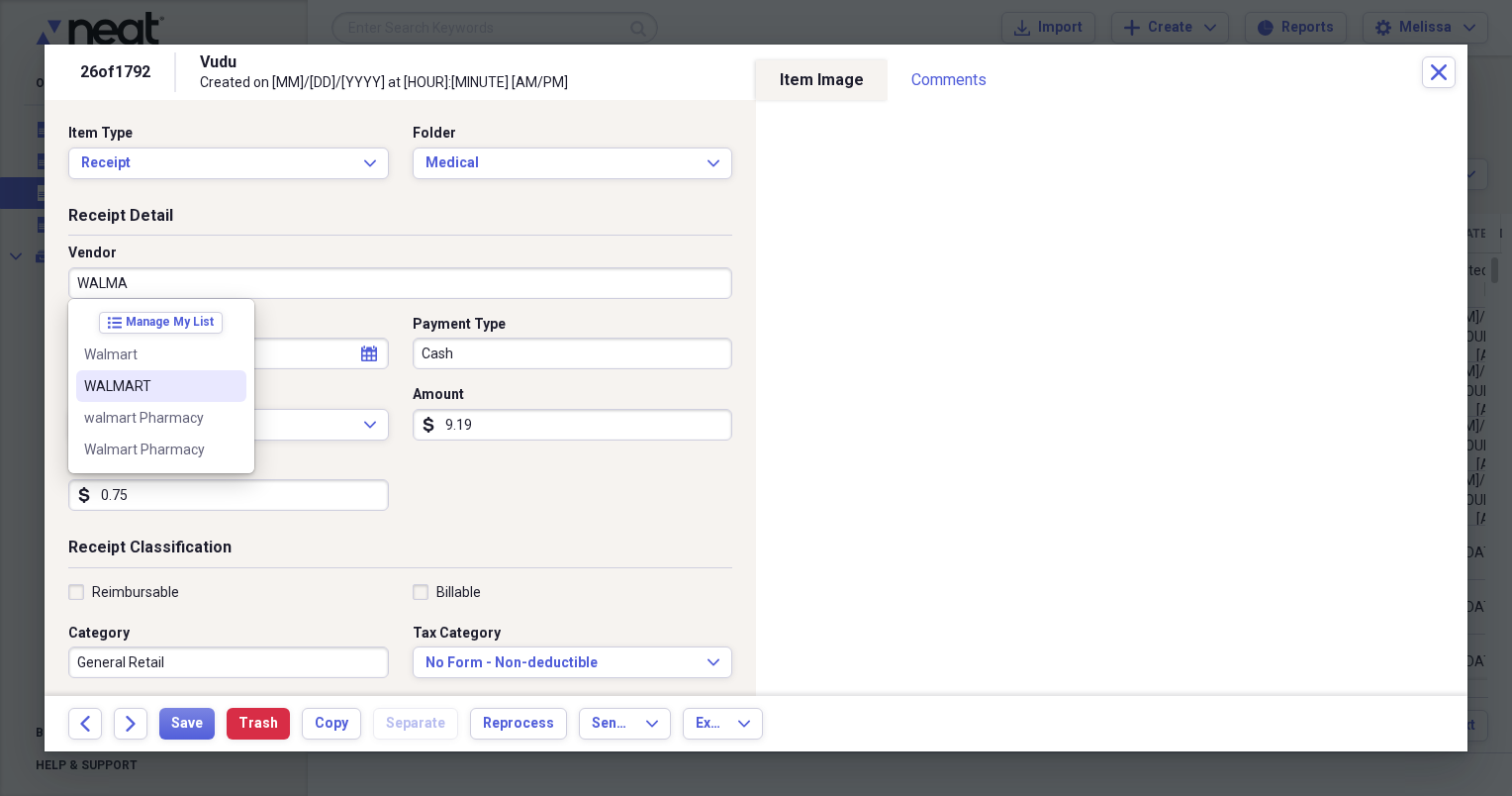 click on "WALMART" at bounding box center [149, 386] 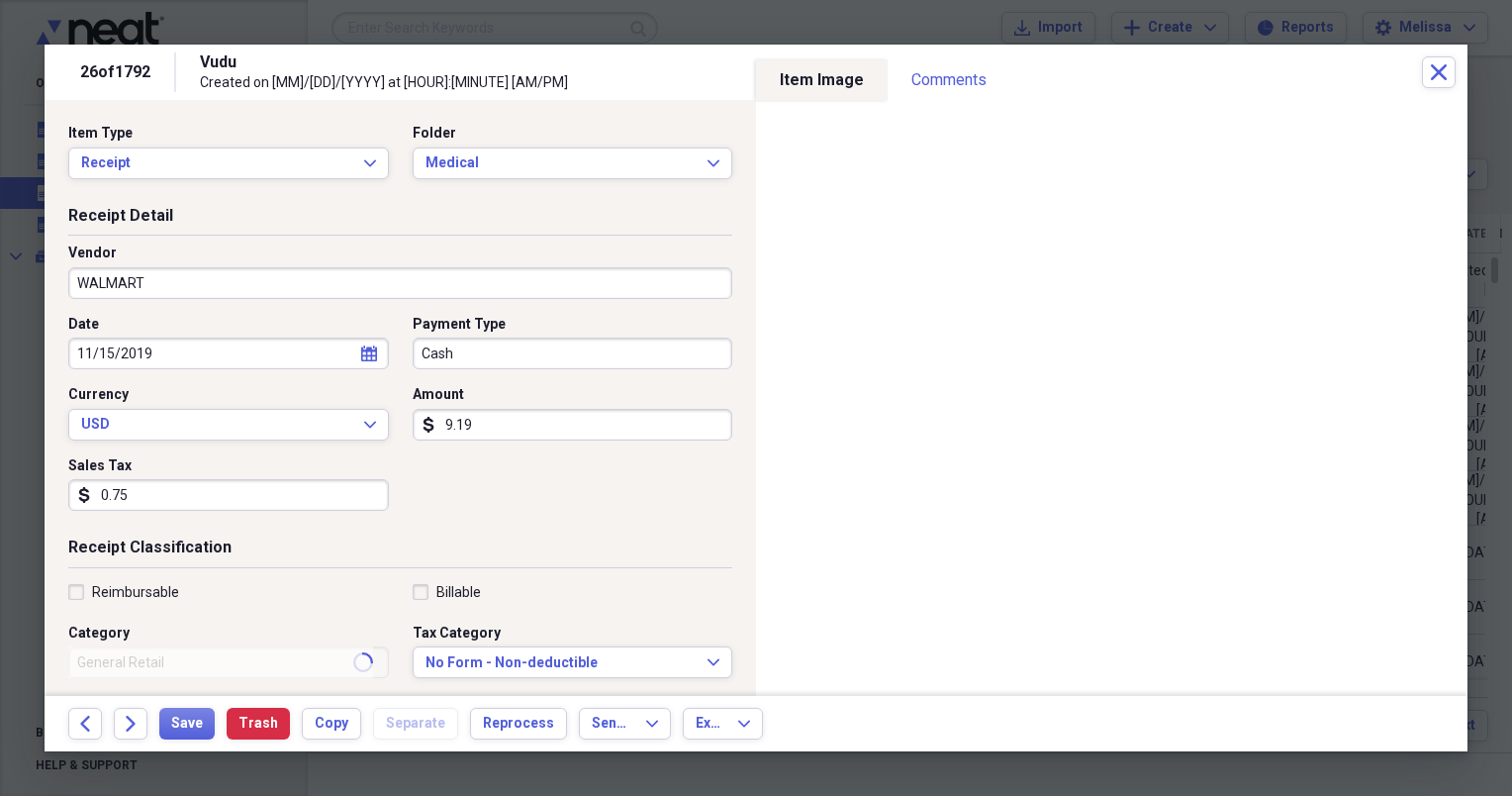 type on "Health" 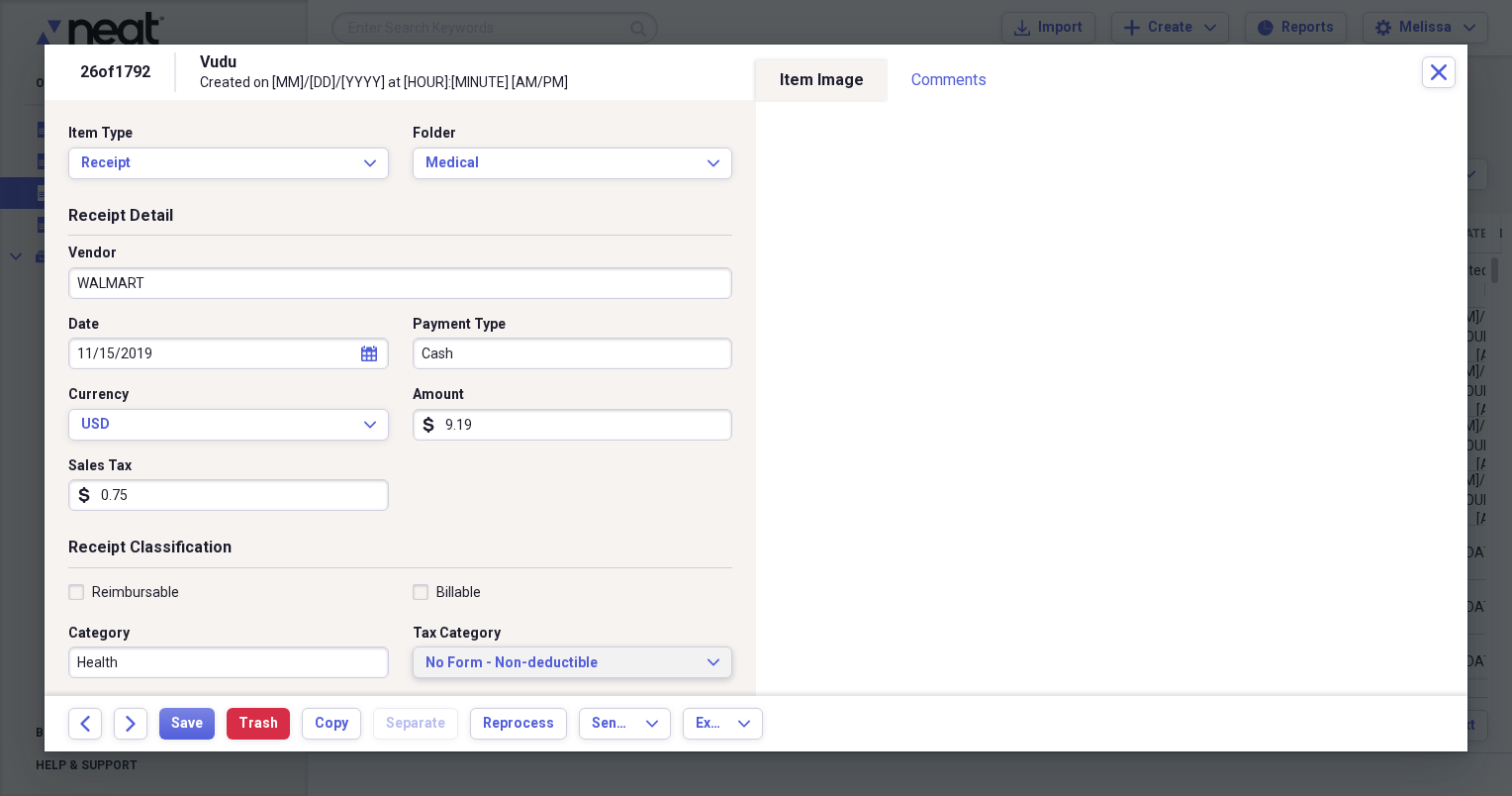click on "No Form - Non-deductible Expand" at bounding box center [573, 662] 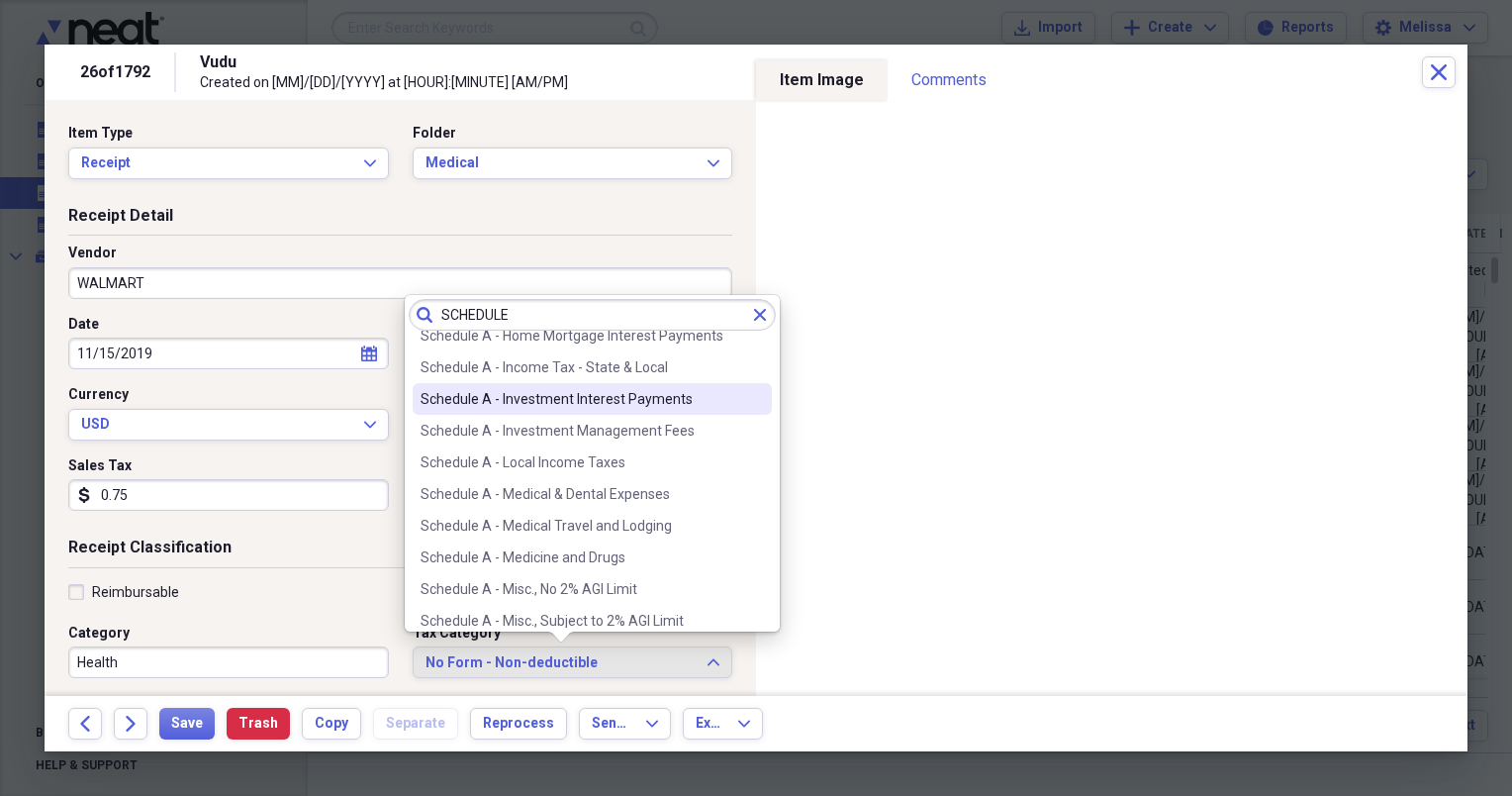 scroll, scrollTop: 211, scrollLeft: 0, axis: vertical 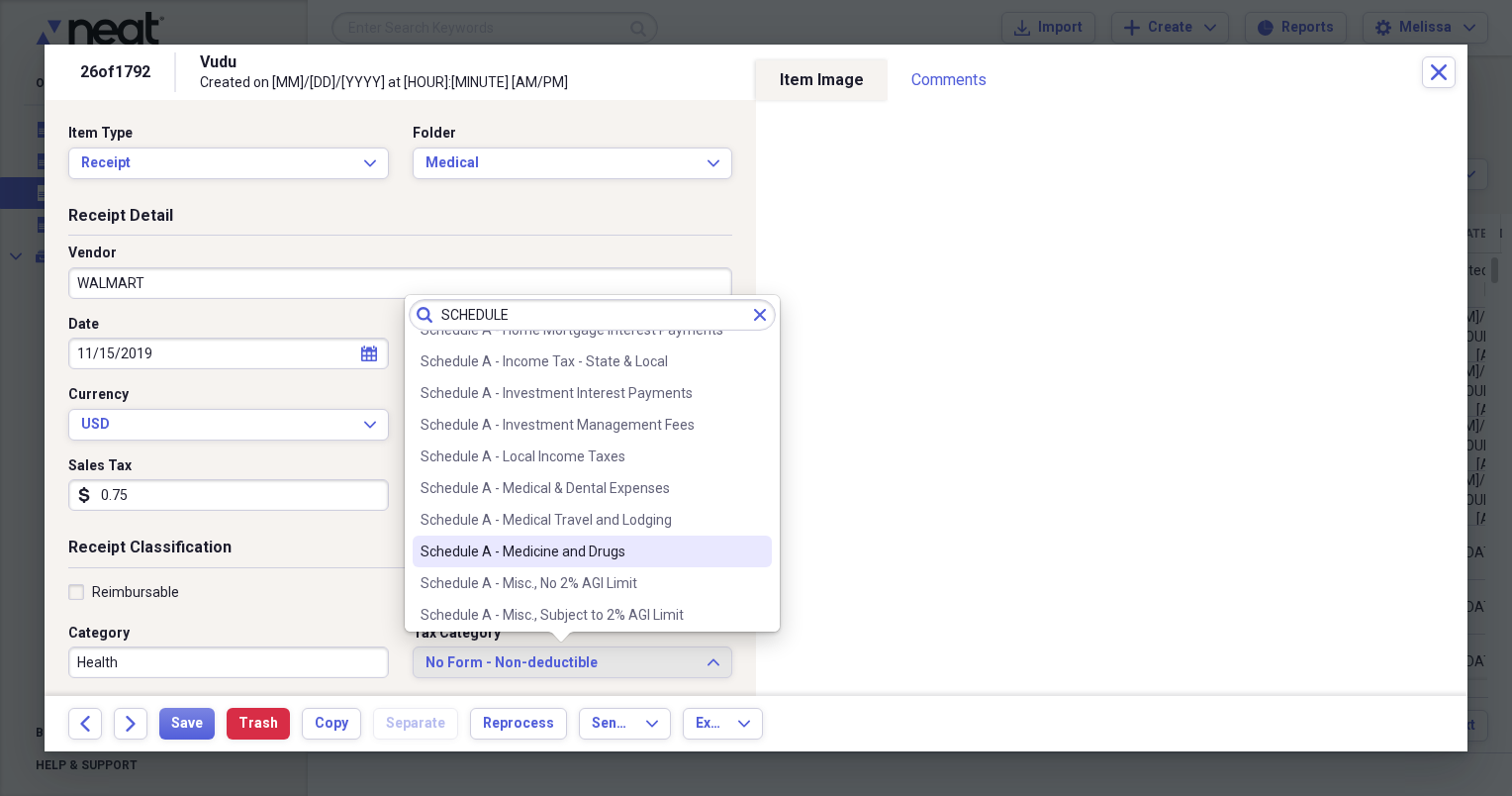 type on "SCHEDULE" 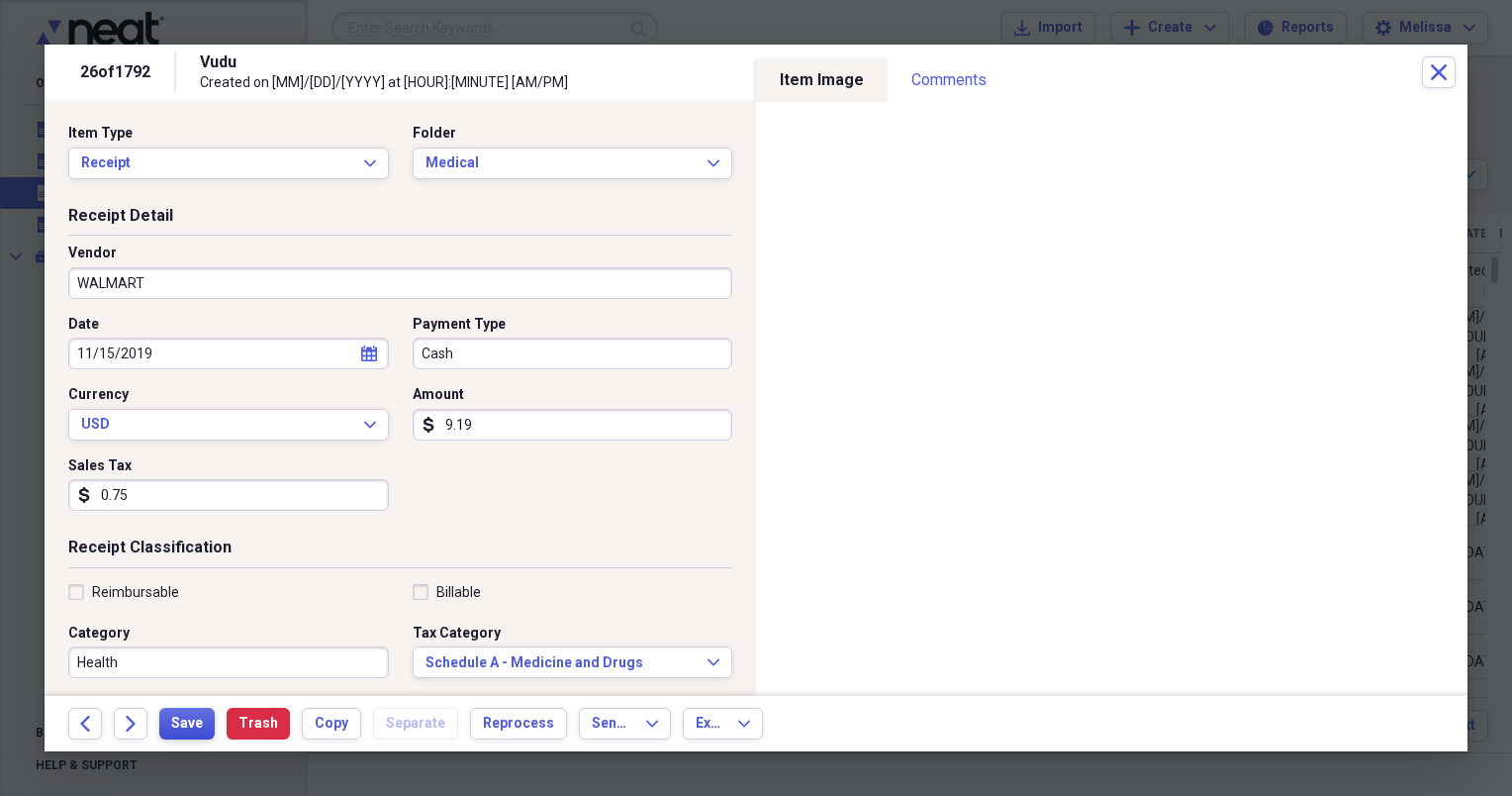 click on "Save" at bounding box center (187, 724) 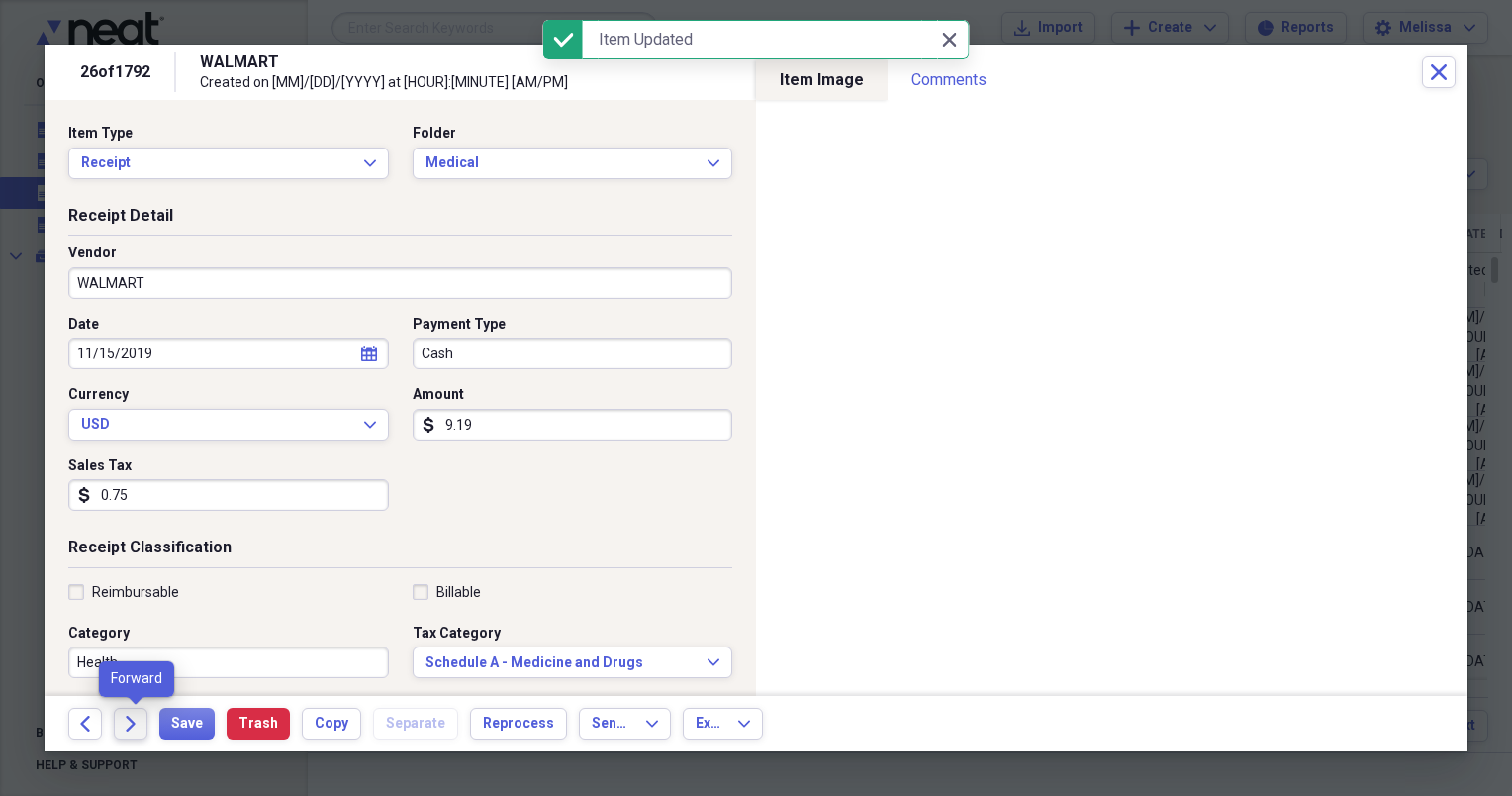 click 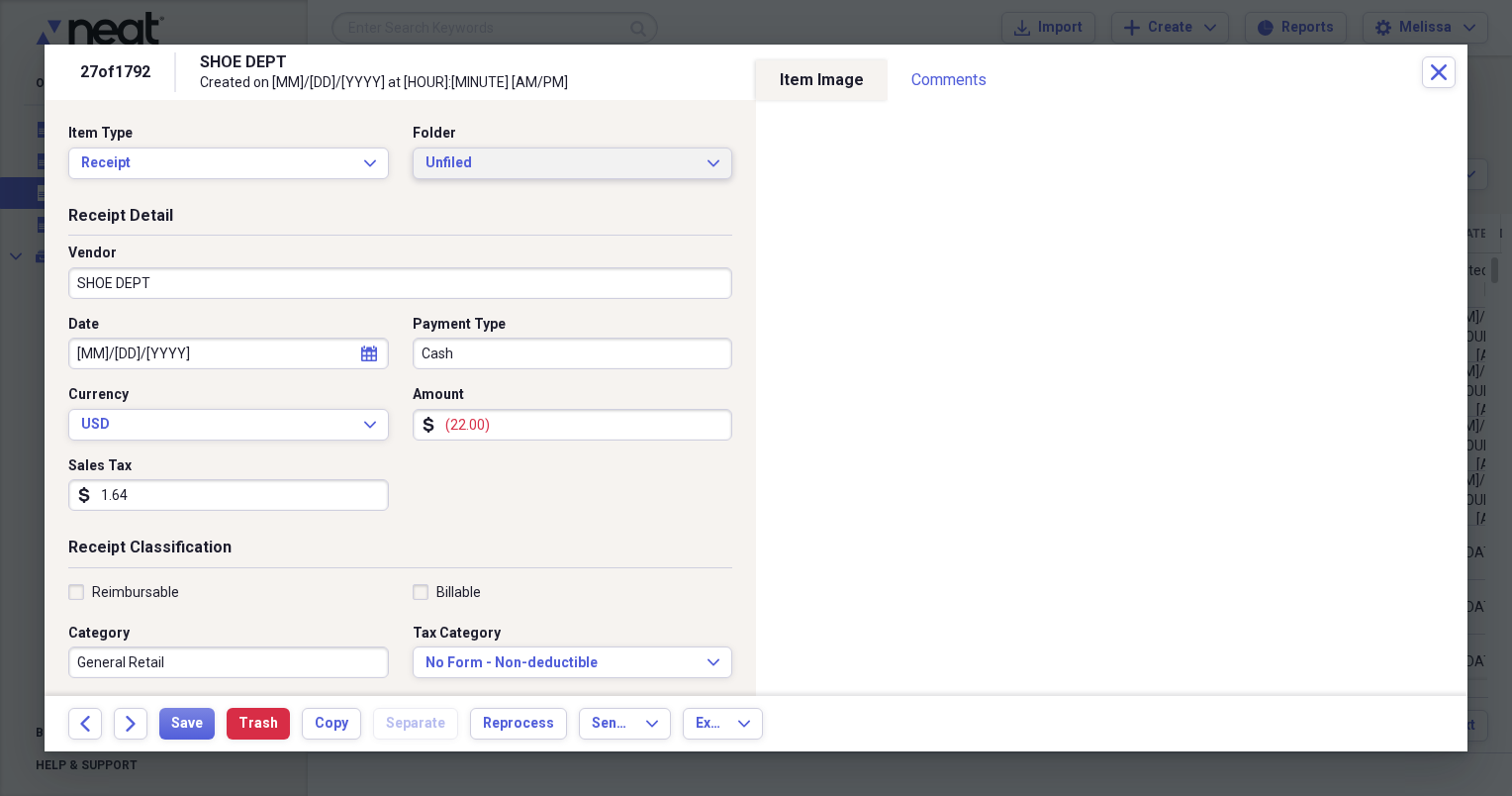 click on "Unfiled Expand" at bounding box center (573, 163) 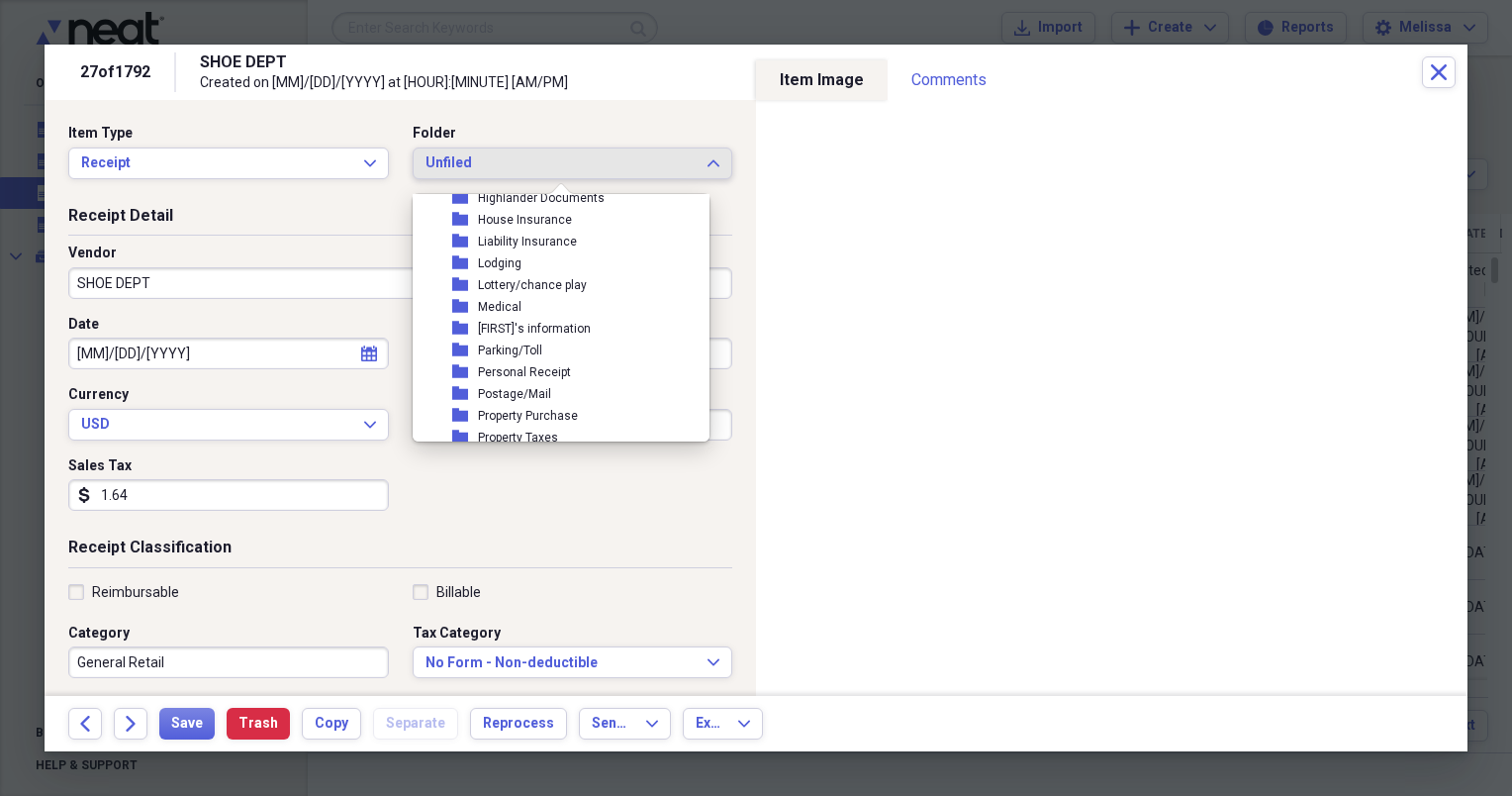 scroll, scrollTop: 238, scrollLeft: 0, axis: vertical 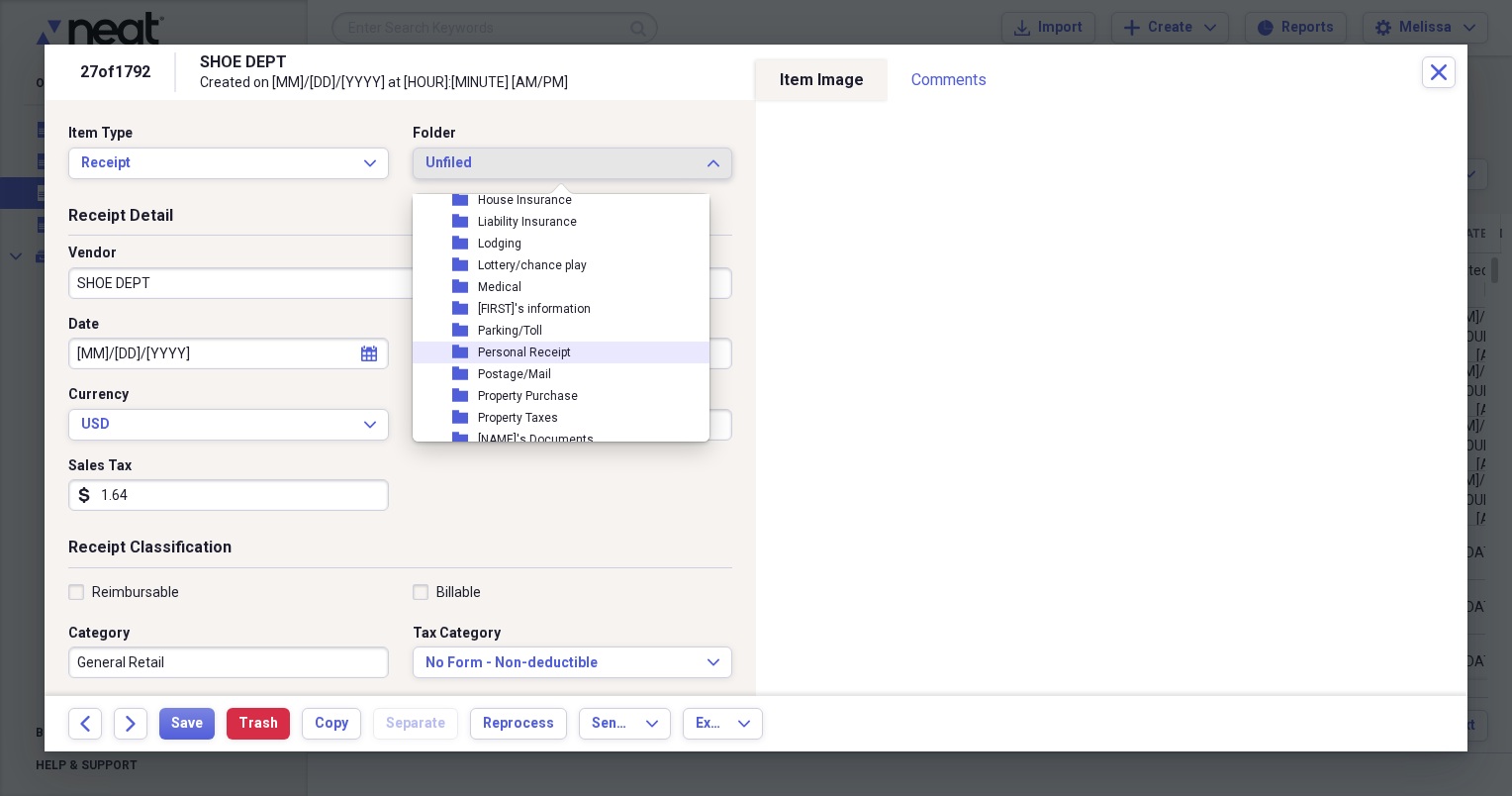 click on "Personal Receipt" at bounding box center [524, 352] 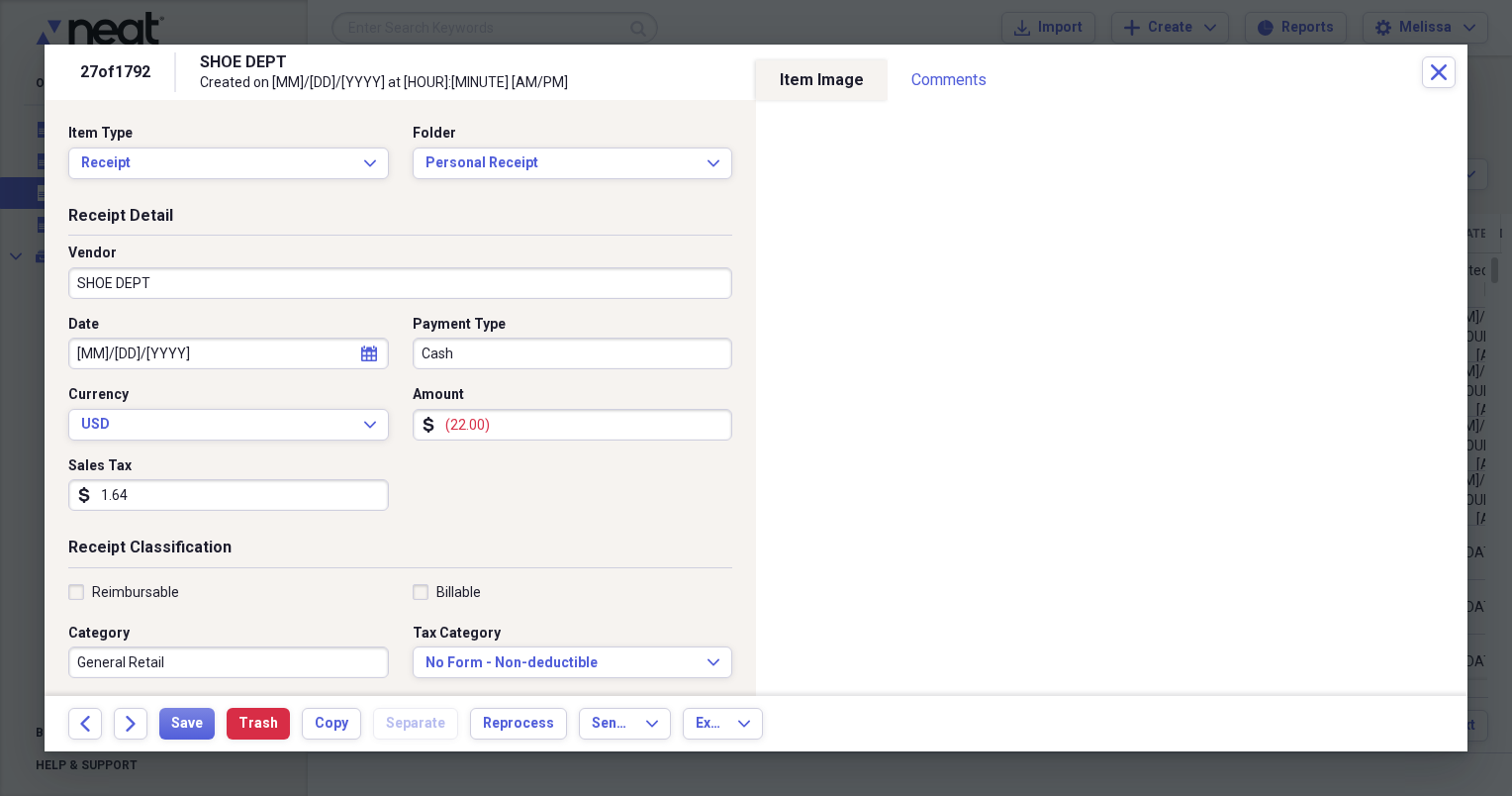 click on "(22.00)" at bounding box center [573, 425] 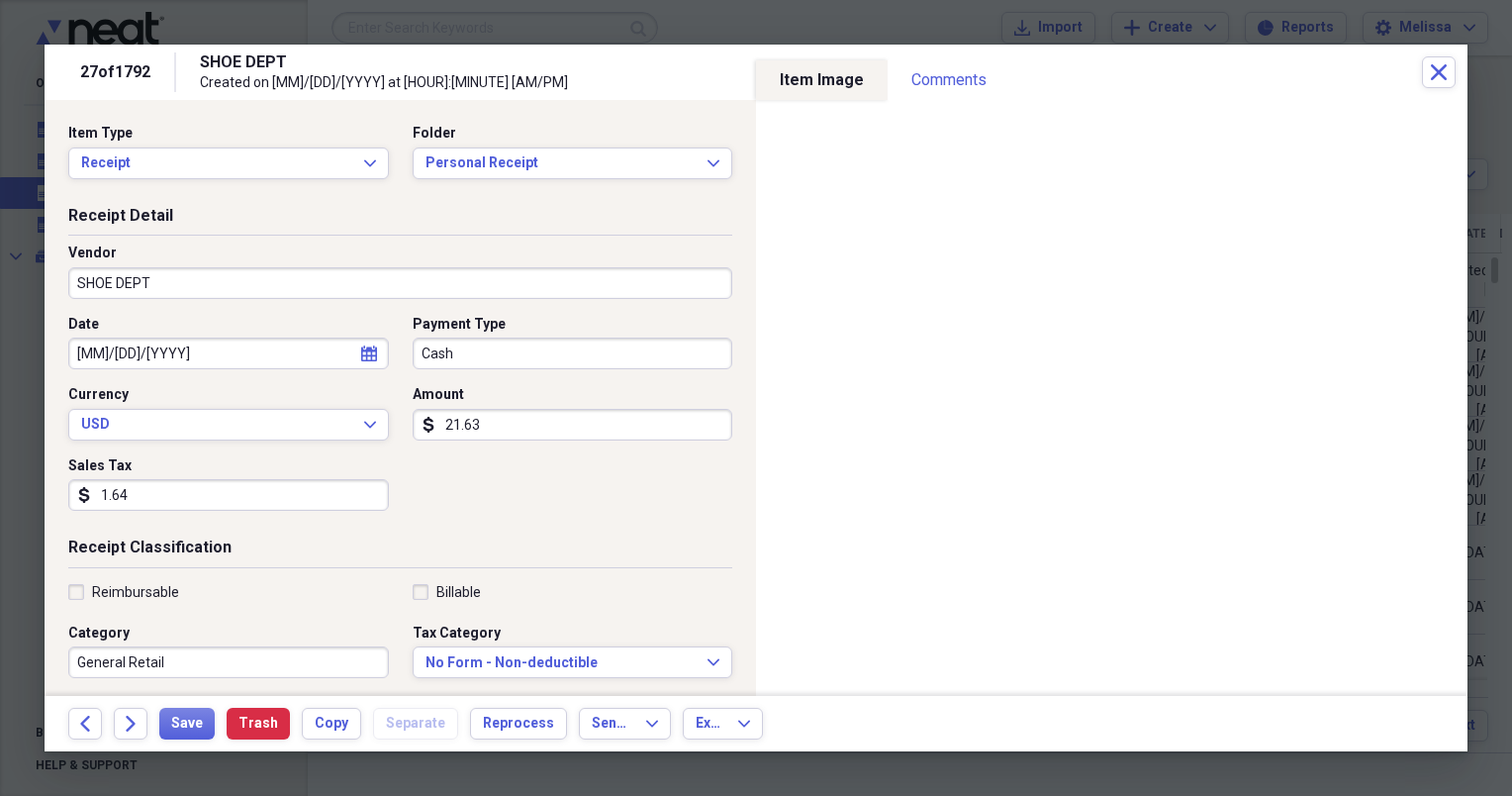 type on "21.63" 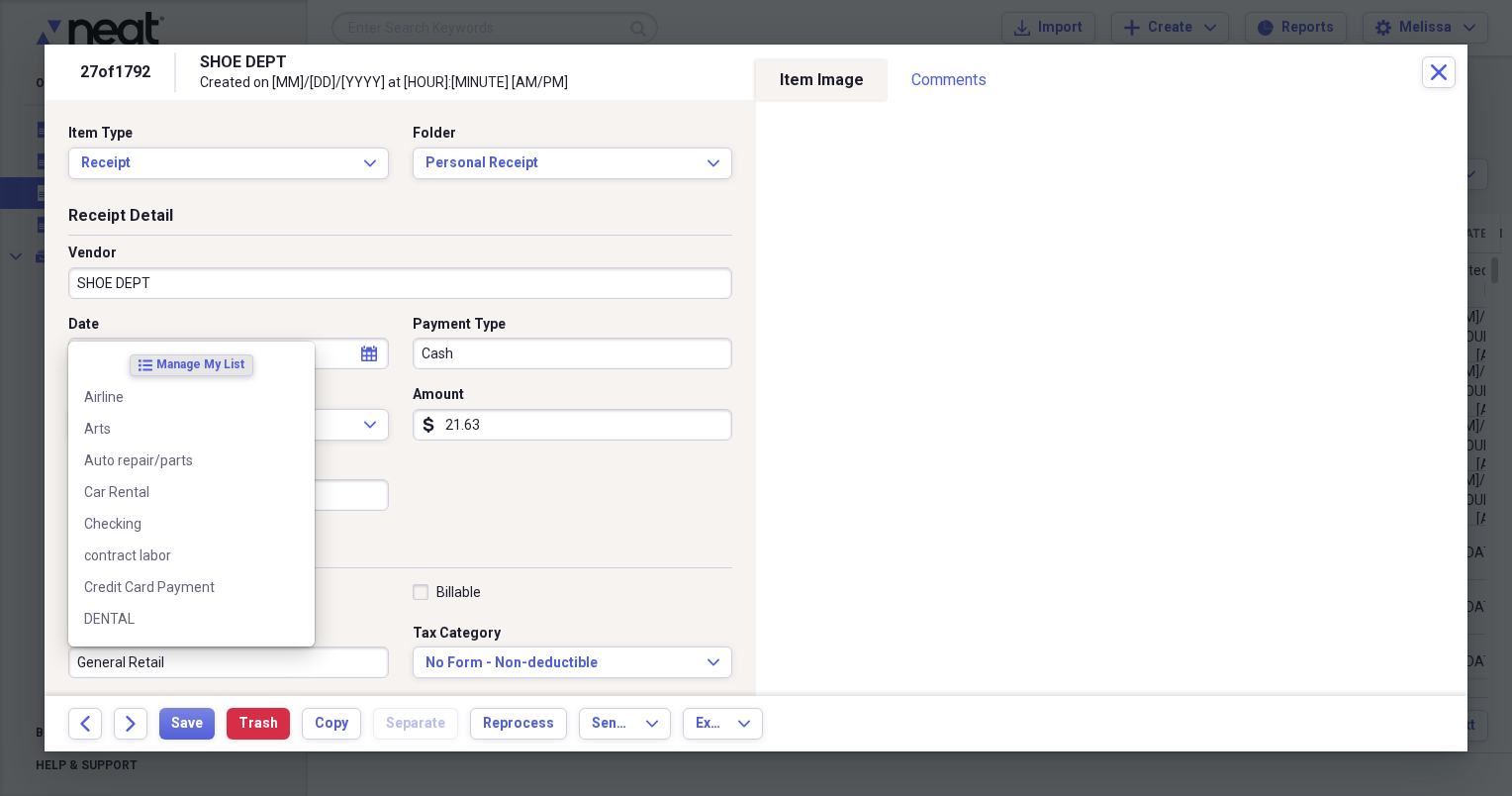 click on "General Retail" at bounding box center [229, 662] 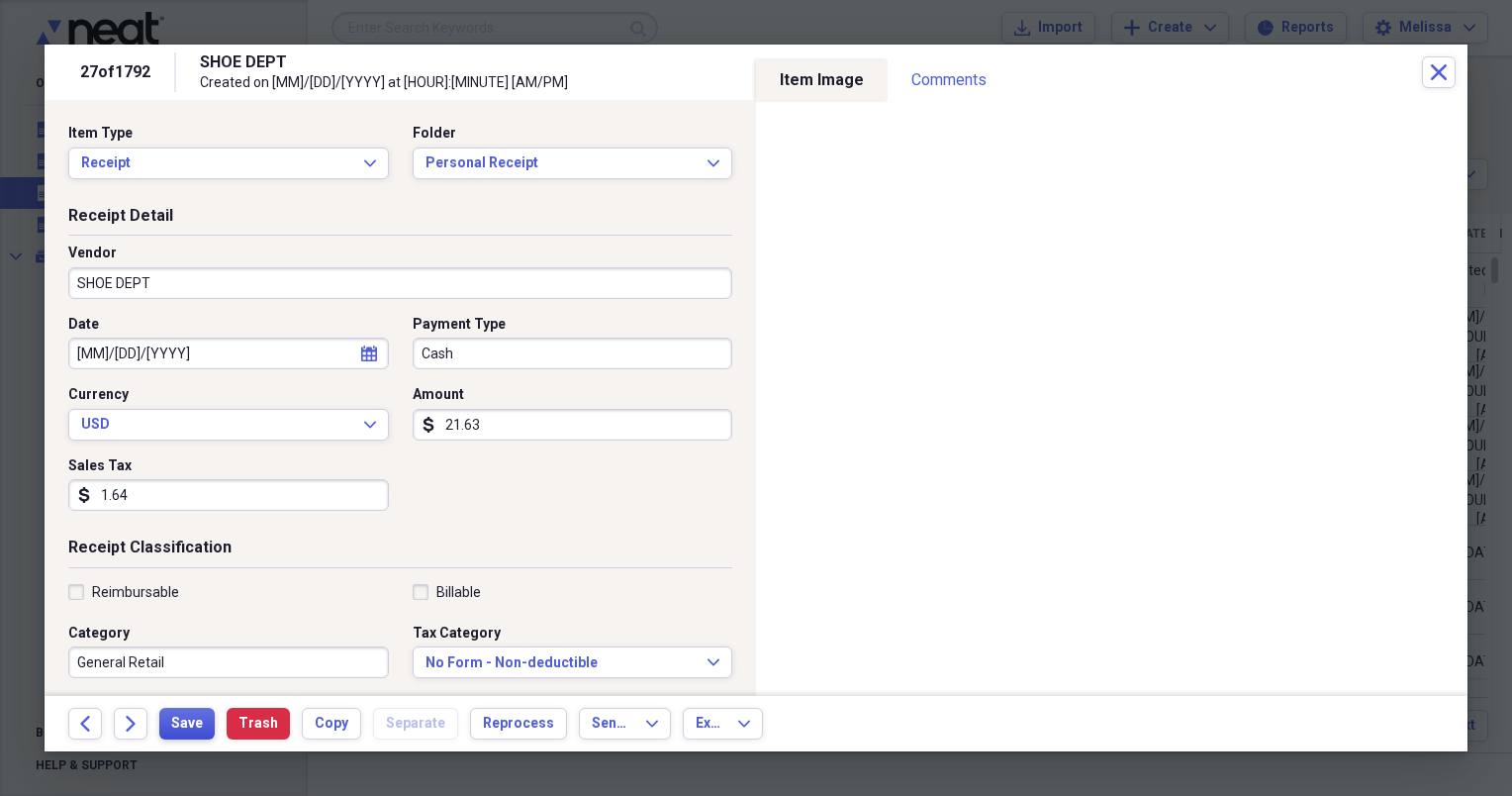 click on "Save" at bounding box center [187, 724] 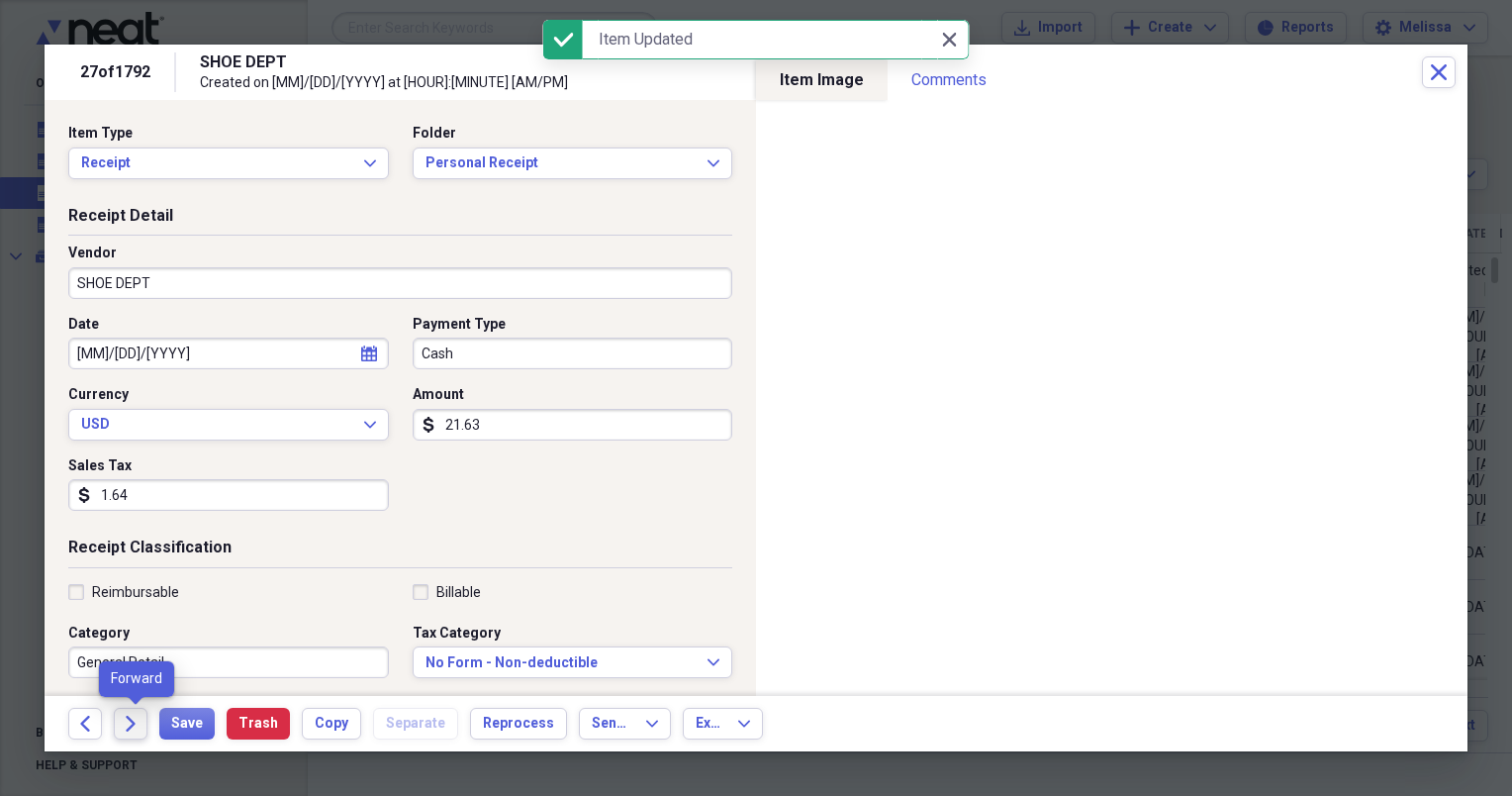click on "Forward" 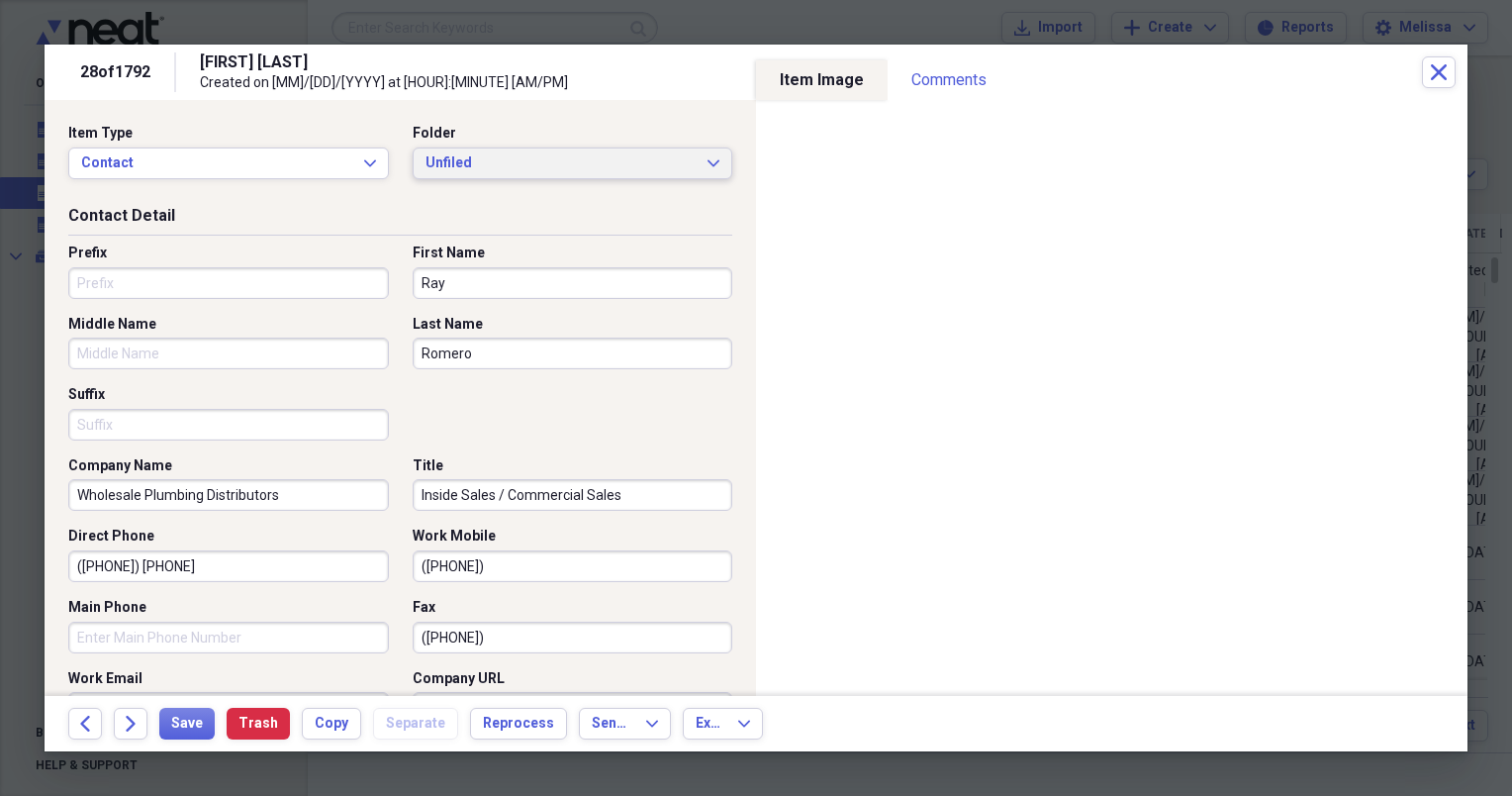 click on "Expand" 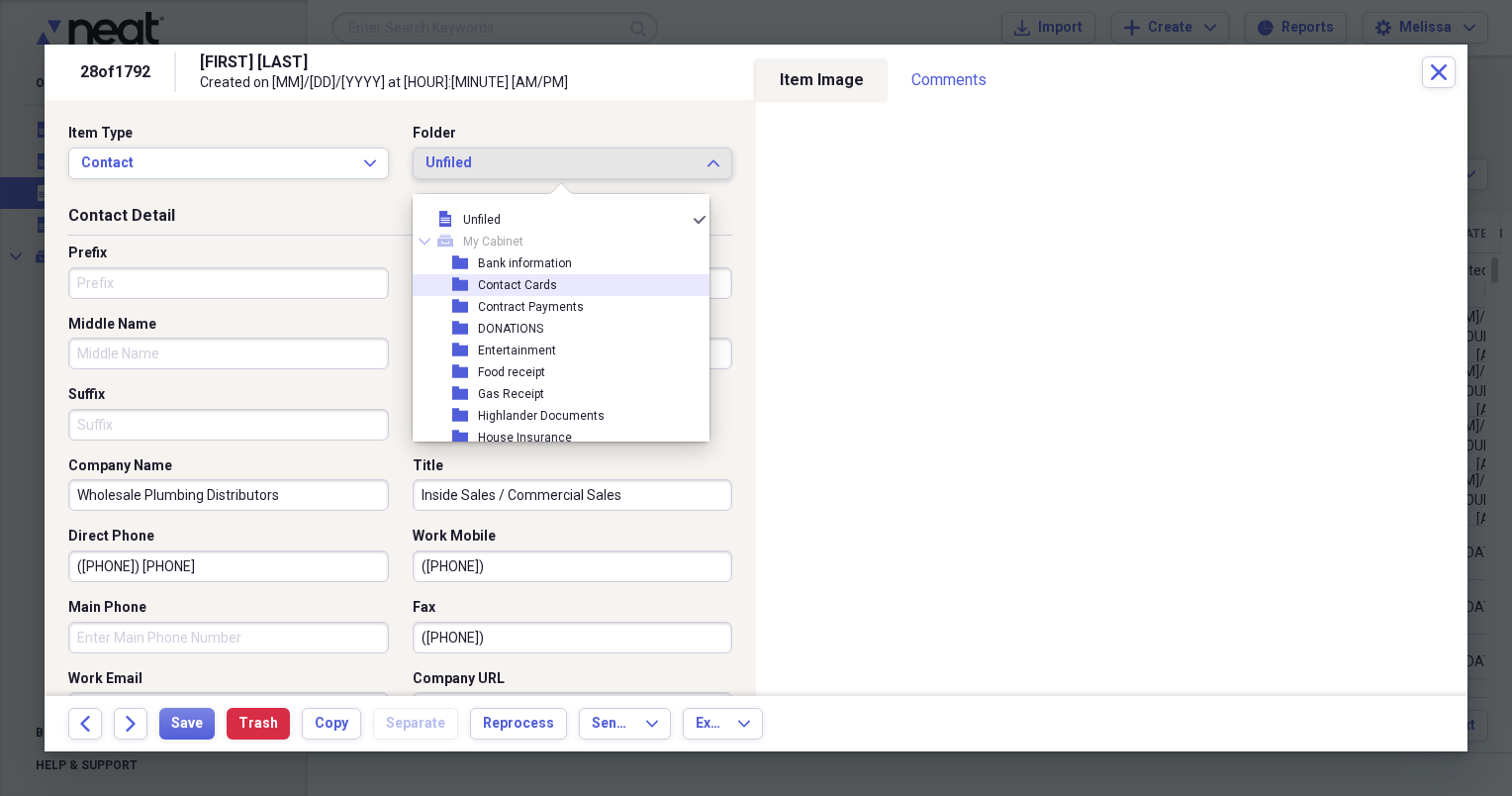 click on "folder Contact Cards" at bounding box center [553, 285] 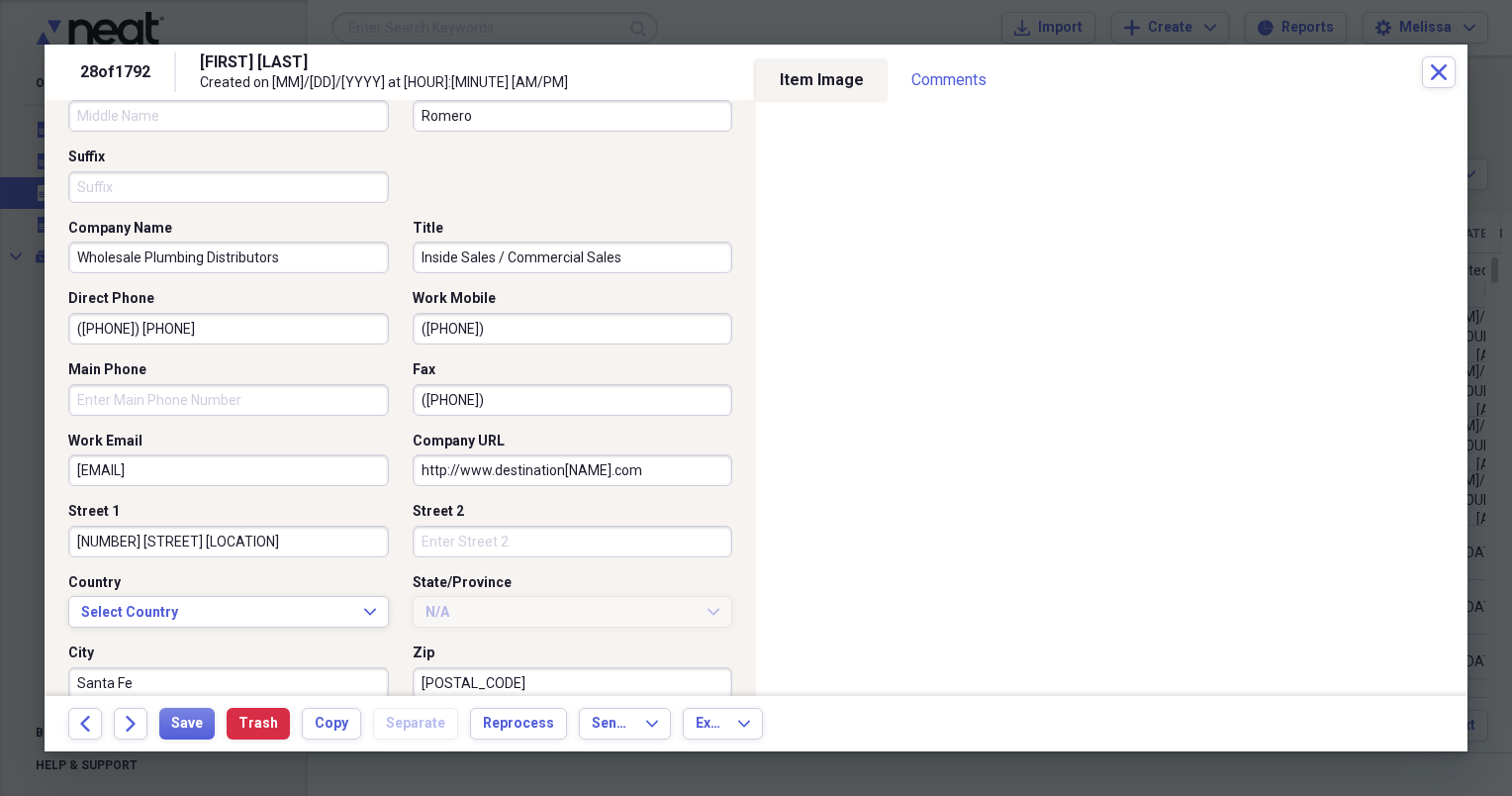 scroll, scrollTop: 277, scrollLeft: 0, axis: vertical 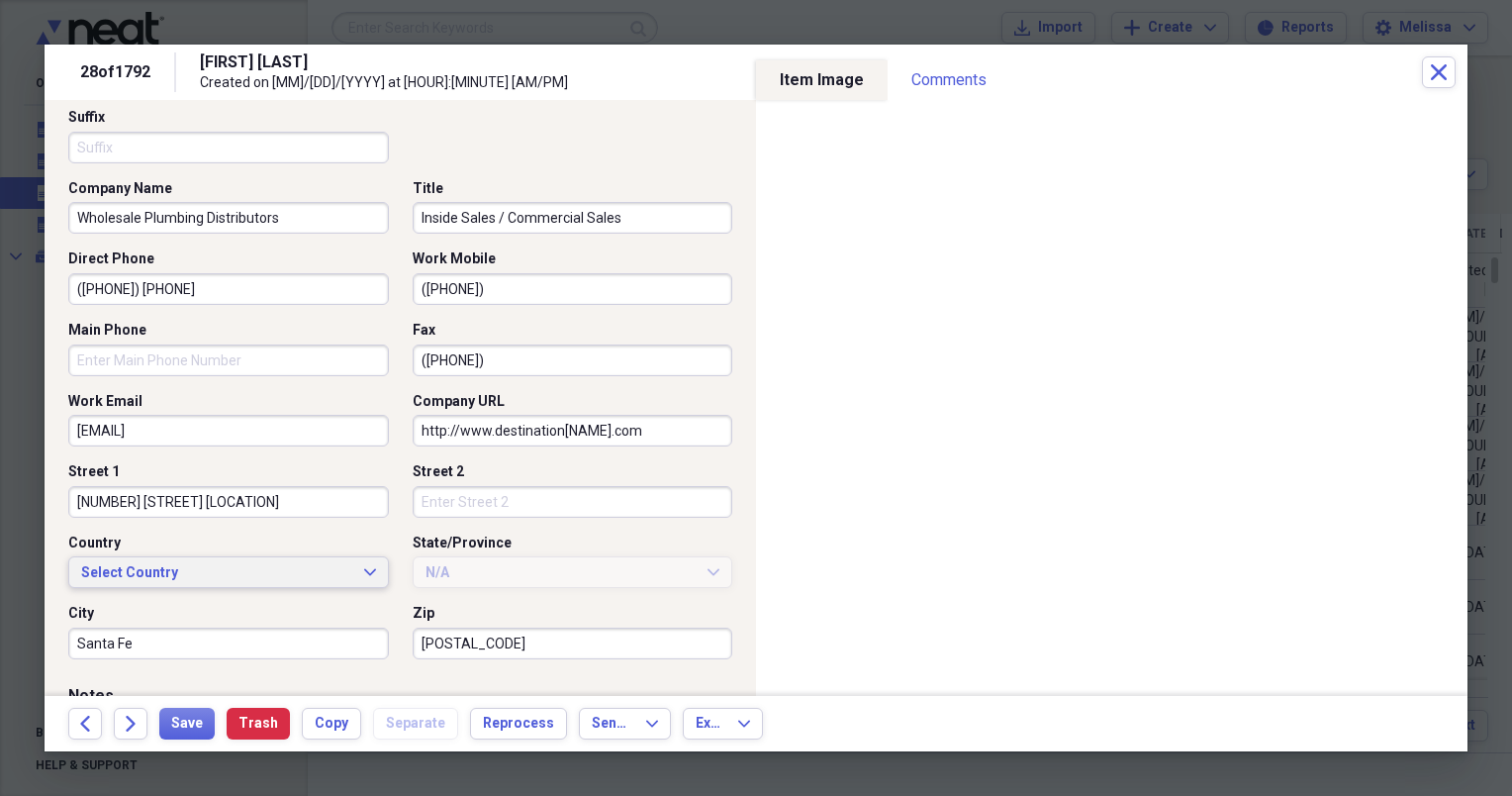 click on "Select Country Expand" at bounding box center [229, 573] 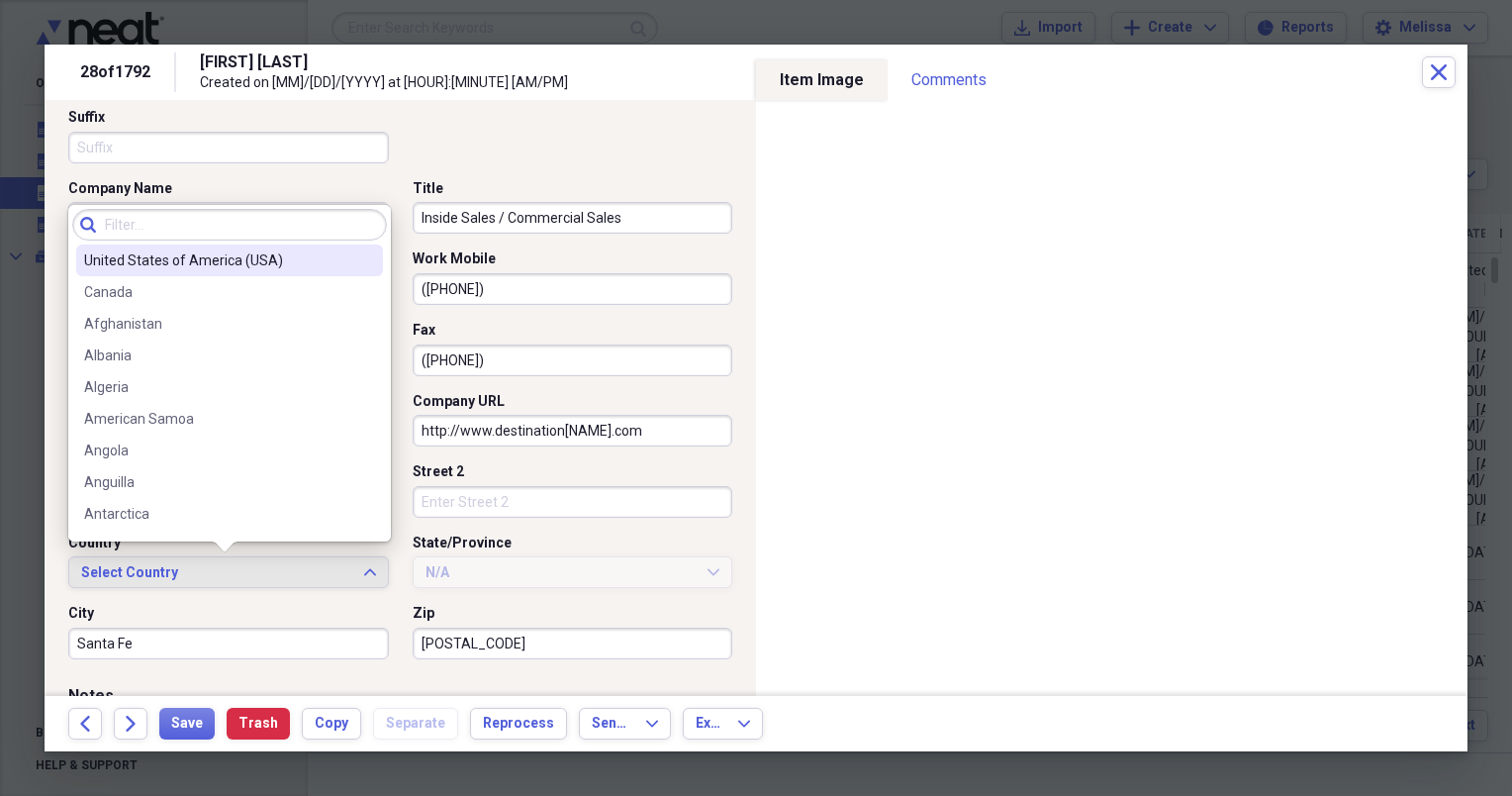 click on "United States of America (USA)" at bounding box center [230, 260] 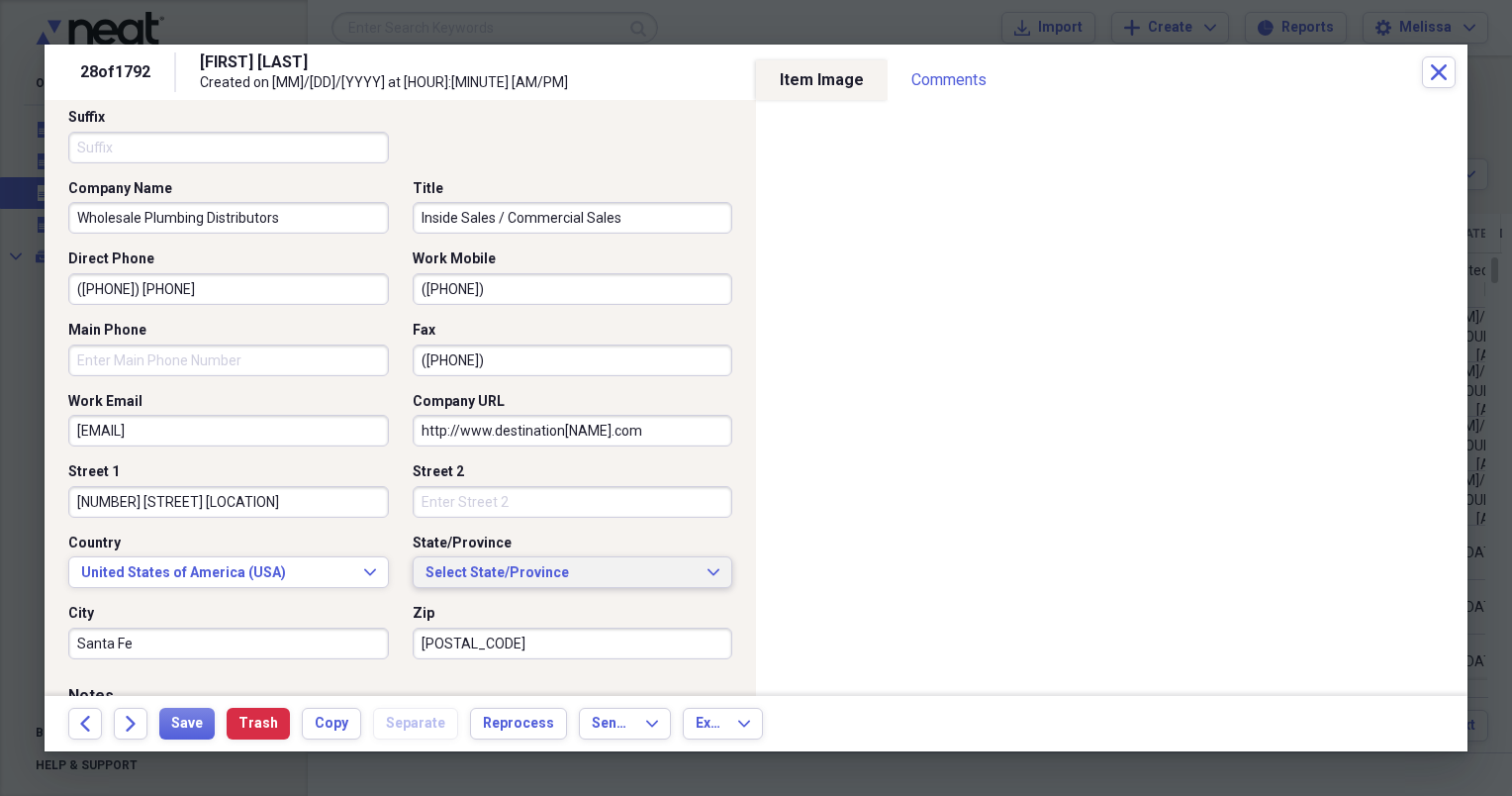 click on "Select State/Province" at bounding box center (561, 573) 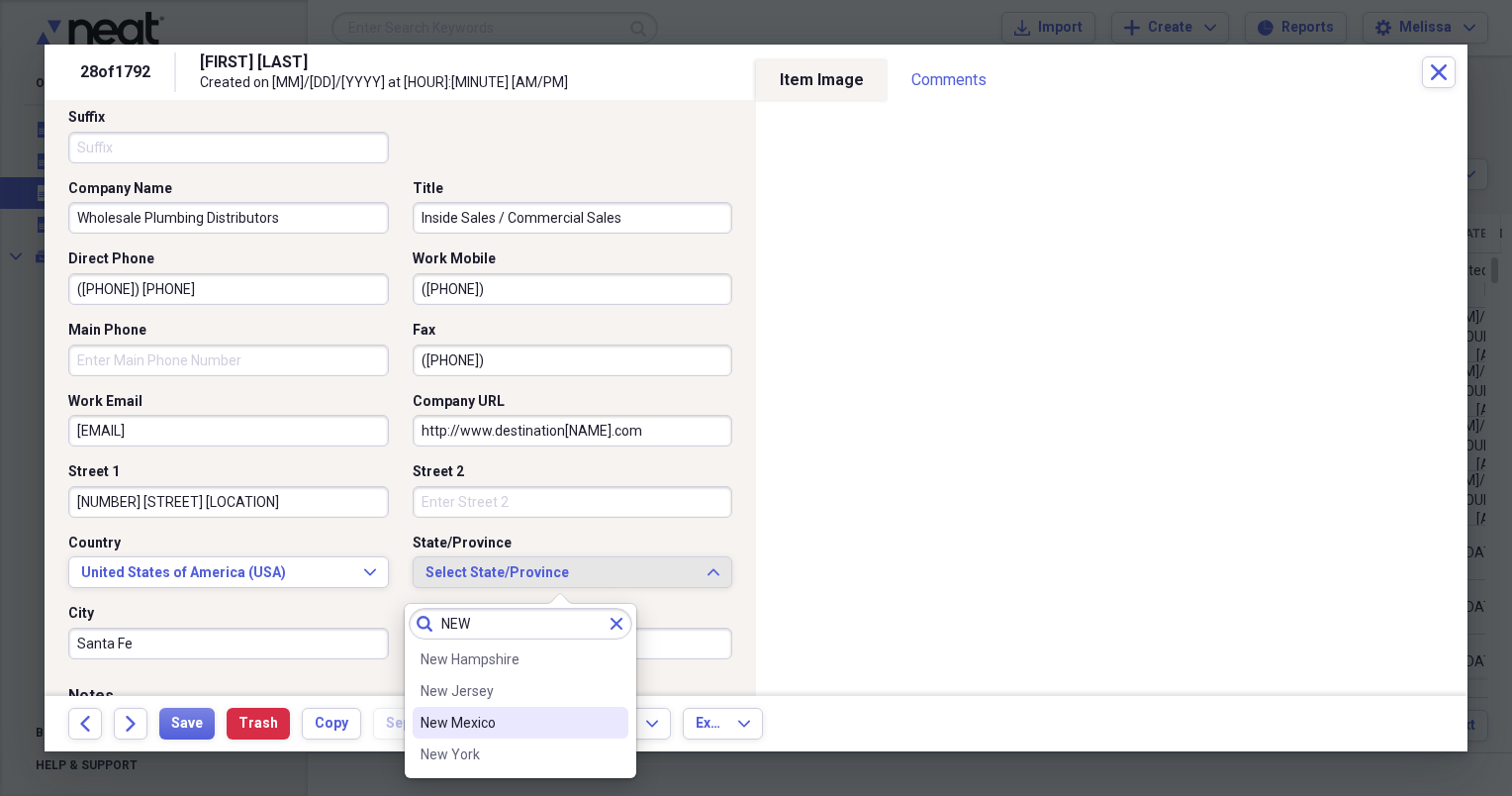 type on "NEW" 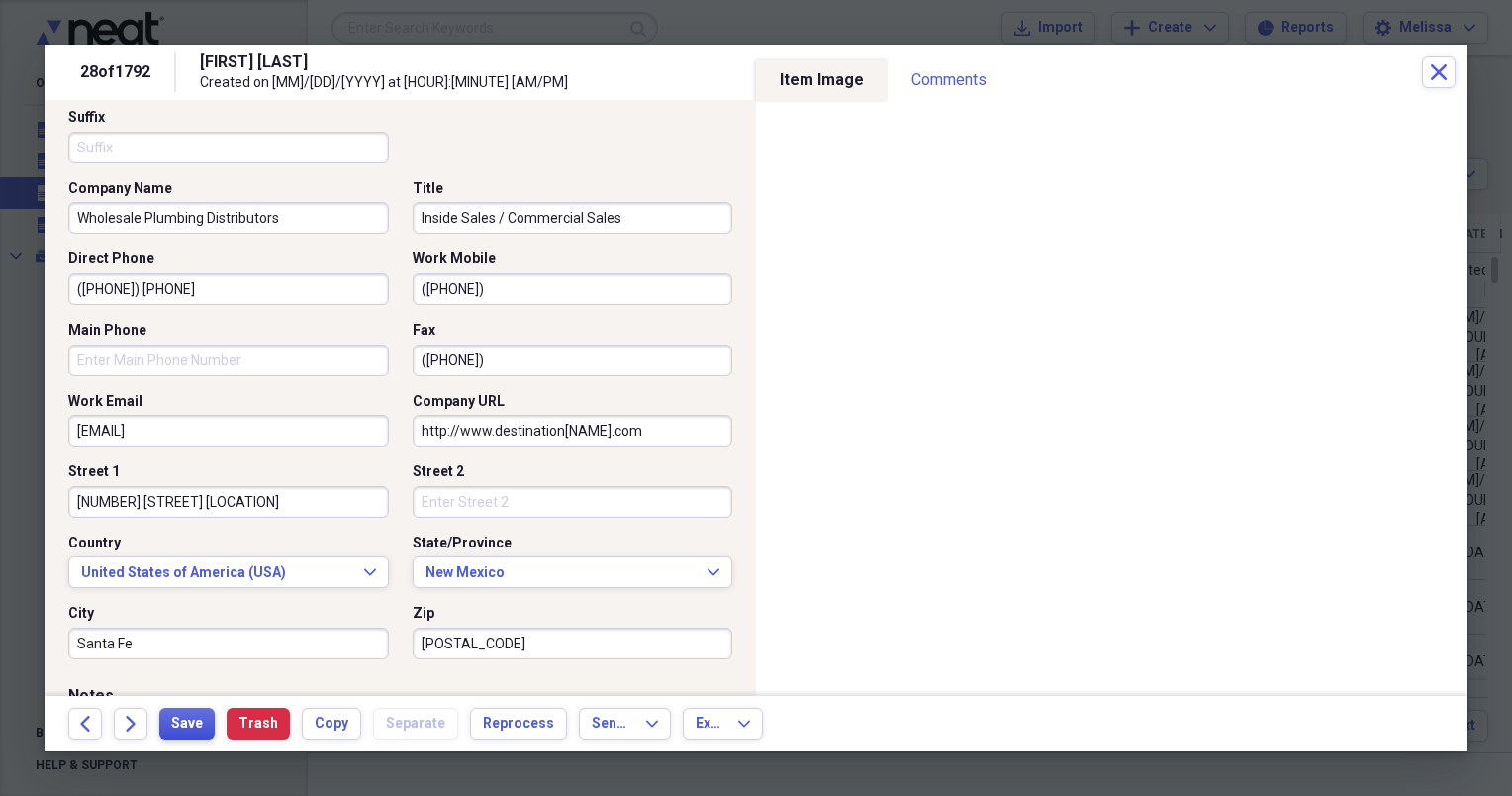 click on "Save" at bounding box center (187, 724) 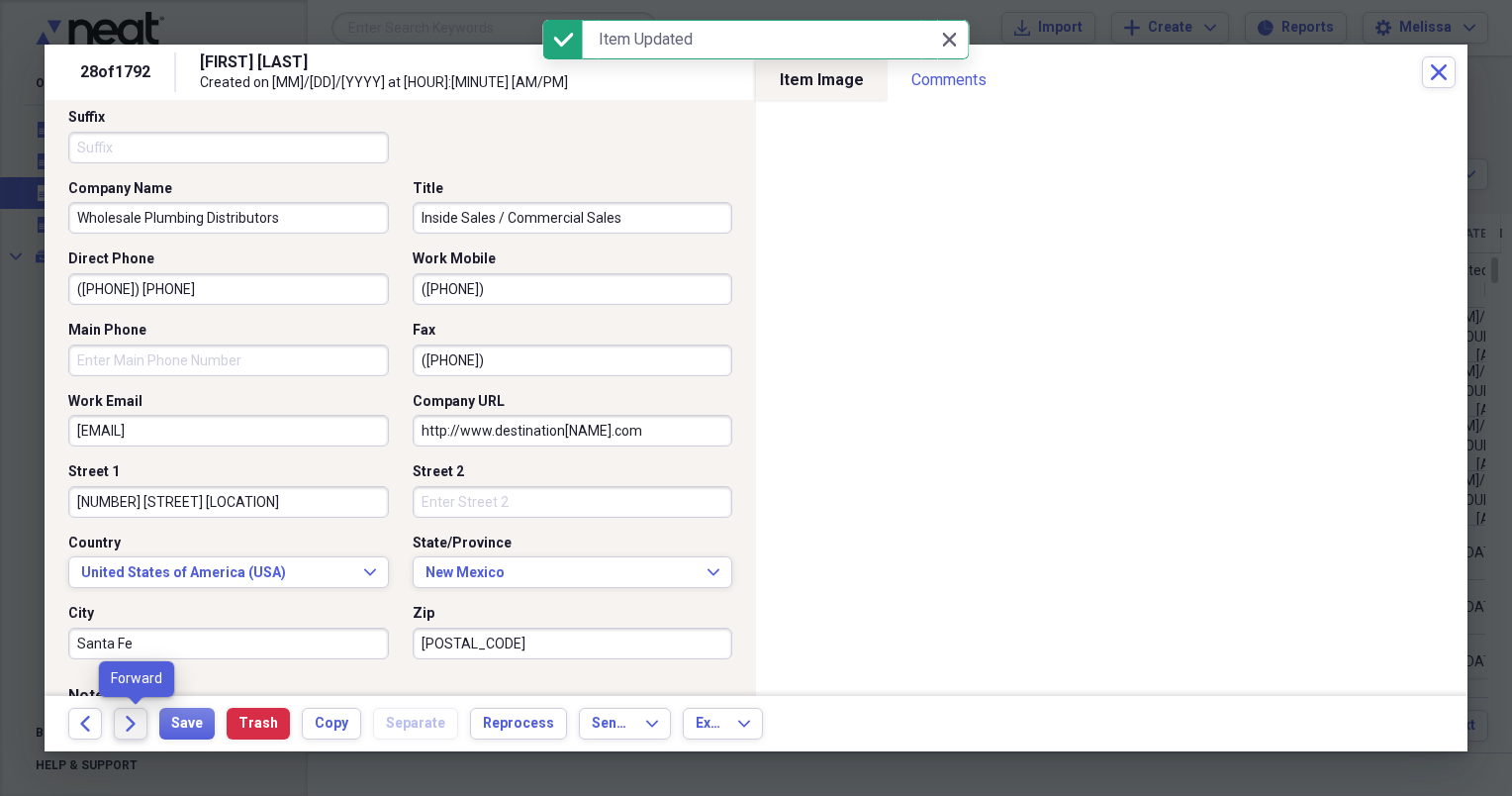 click on "Forward" 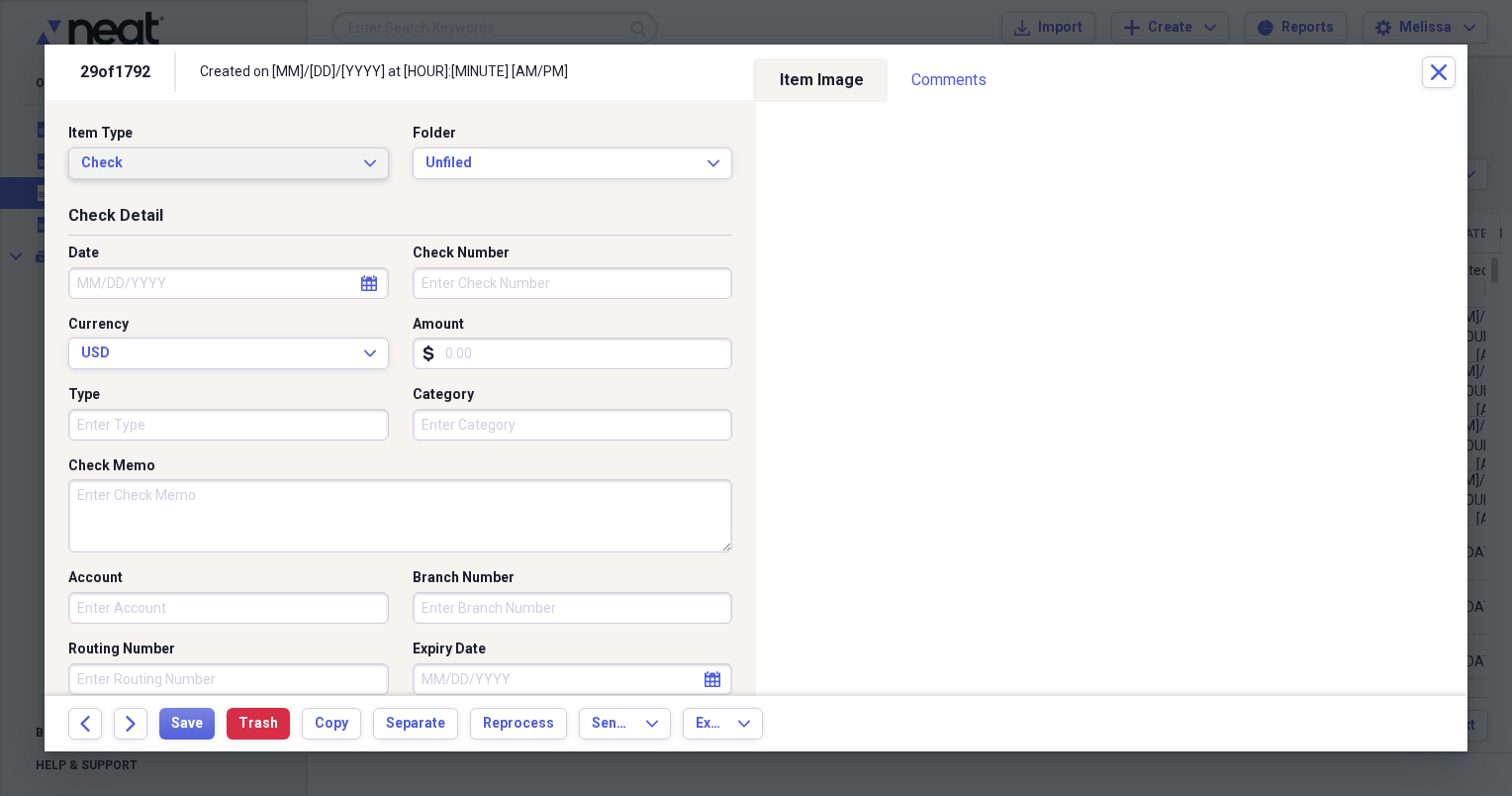 click on "Check Expand" at bounding box center (229, 163) 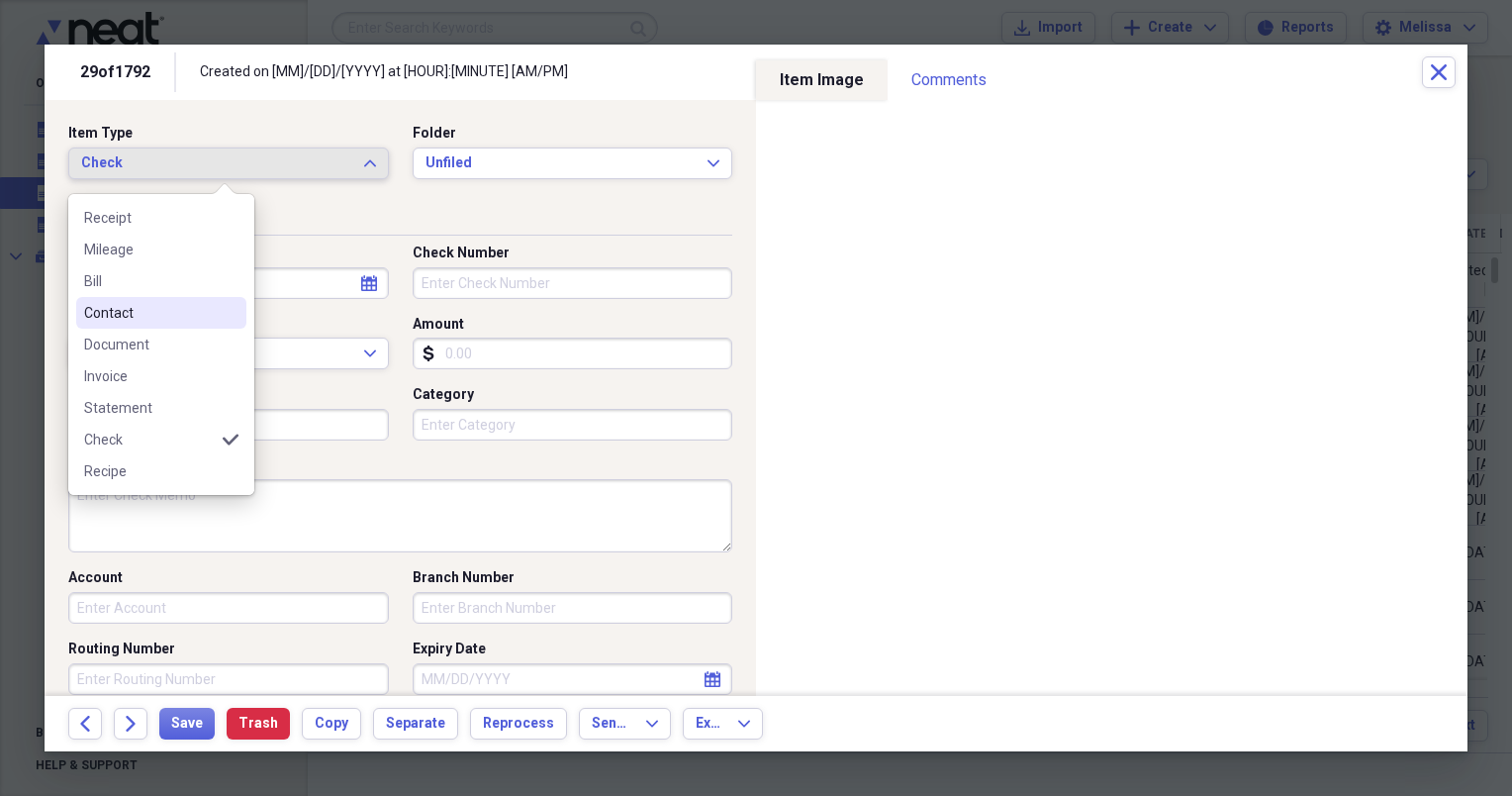 click on "Contact" at bounding box center [149, 313] 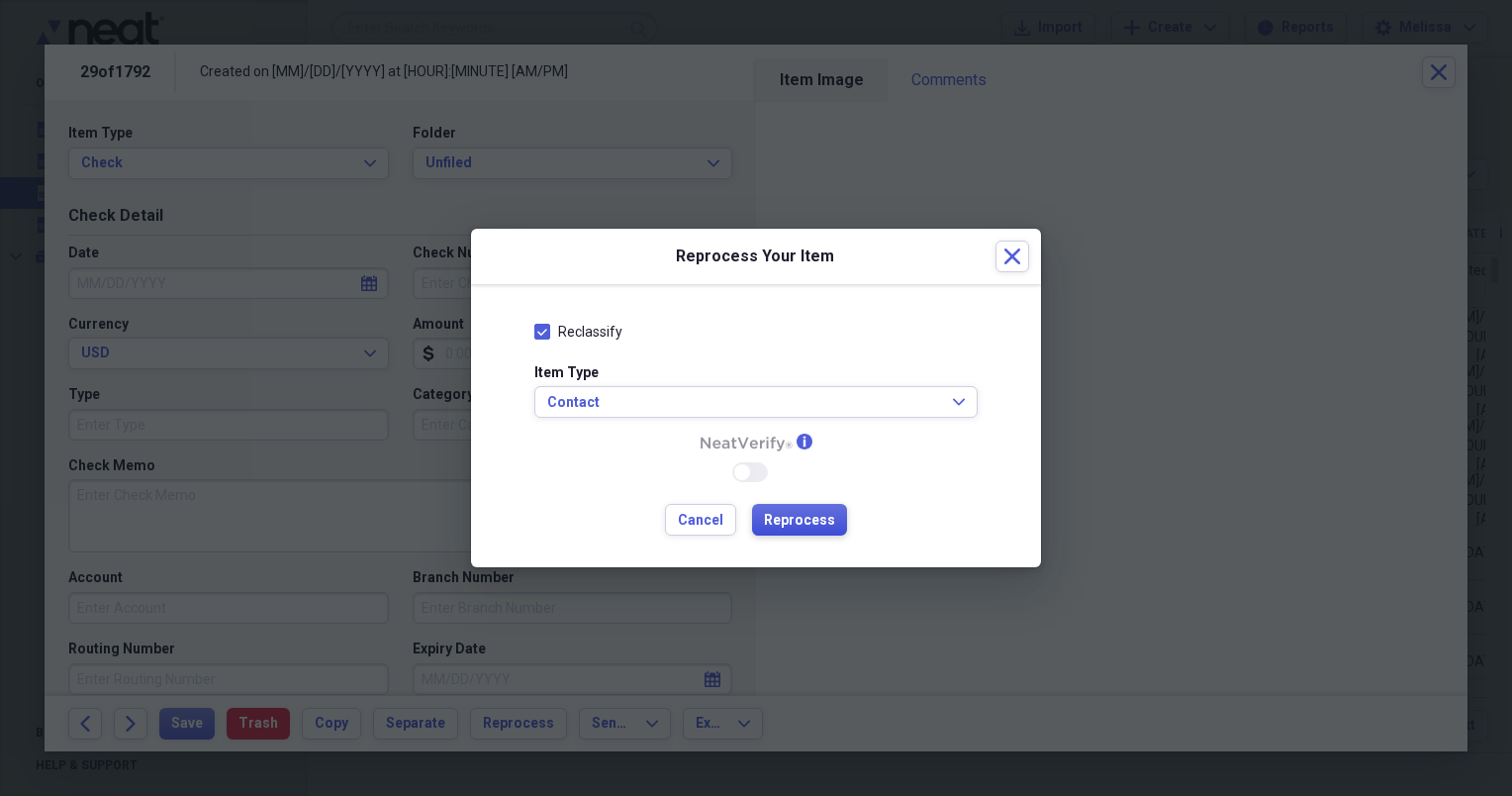 click on "Reprocess" at bounding box center [800, 521] 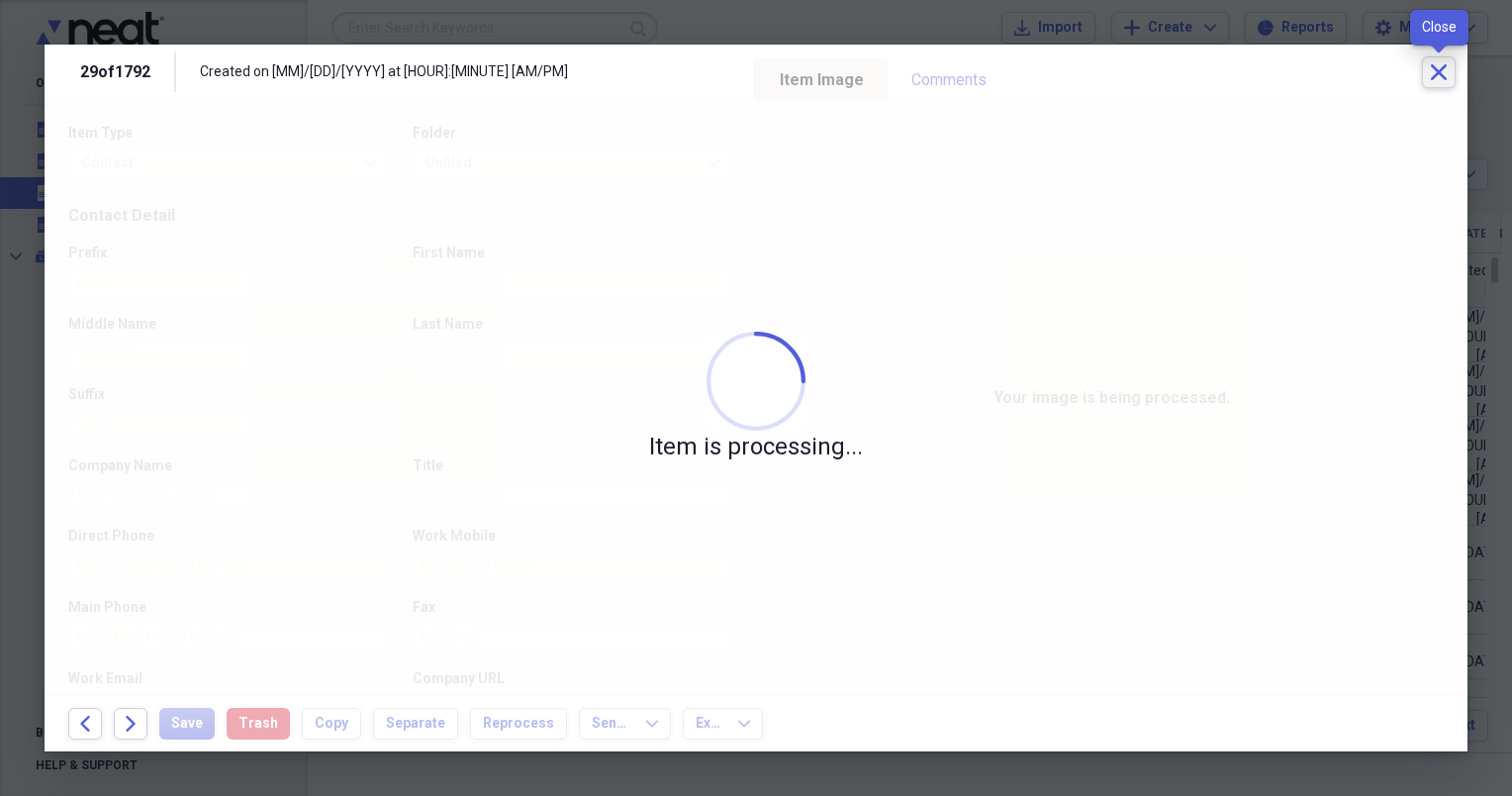 click 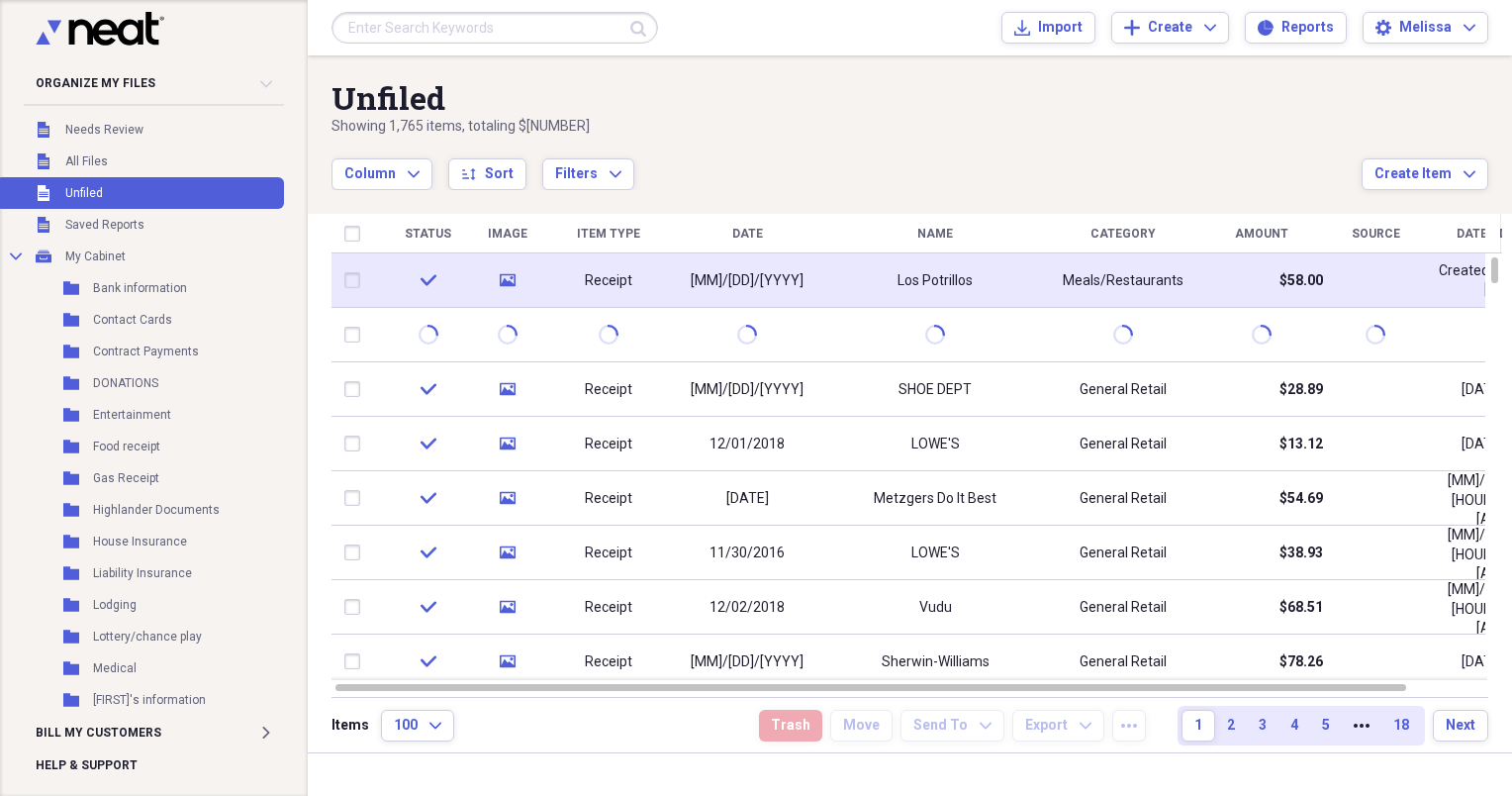click on "Receipt" at bounding box center [609, 281] 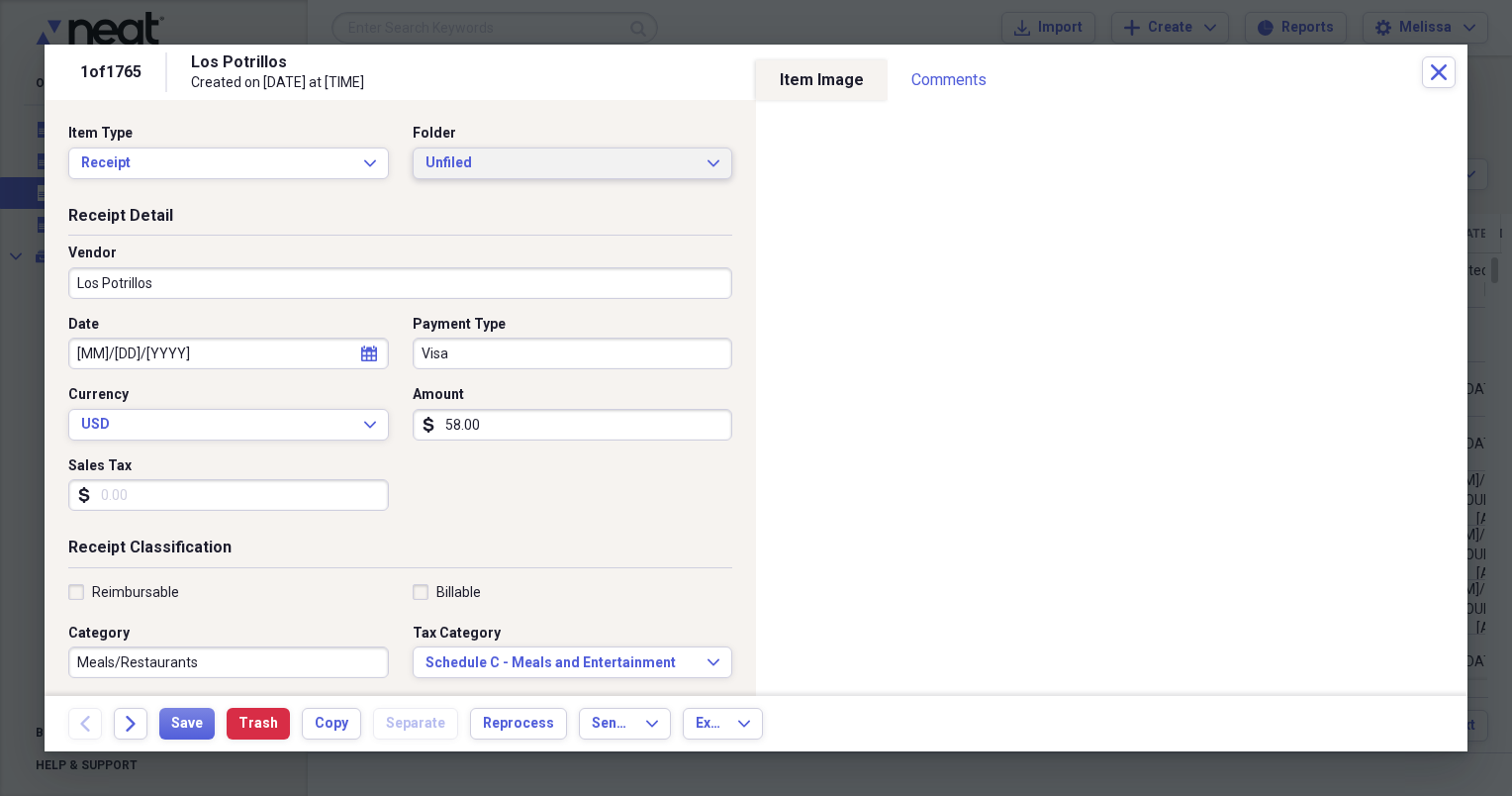 click on "Unfiled Expand" at bounding box center (573, 163) 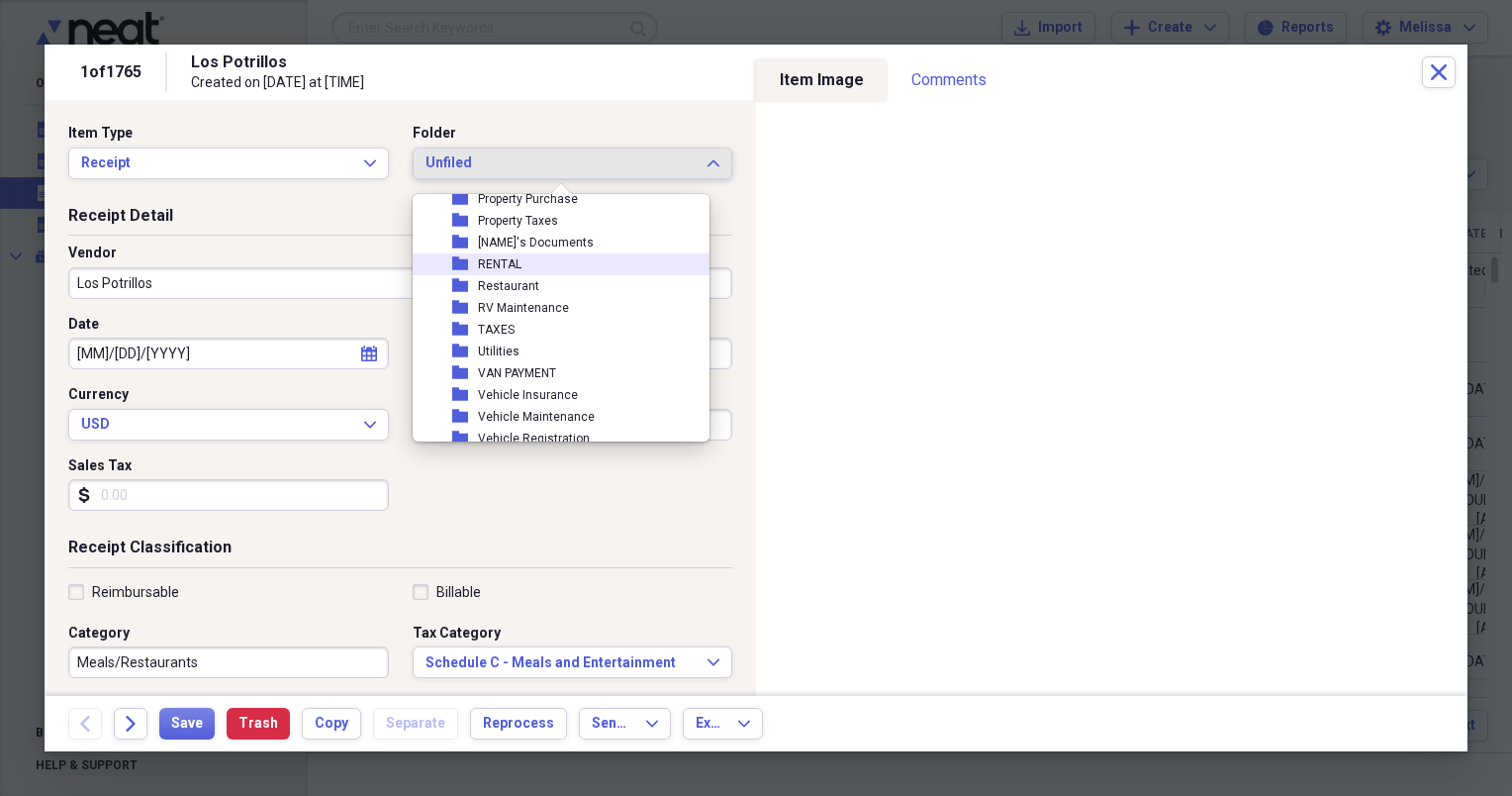 scroll, scrollTop: 461, scrollLeft: 0, axis: vertical 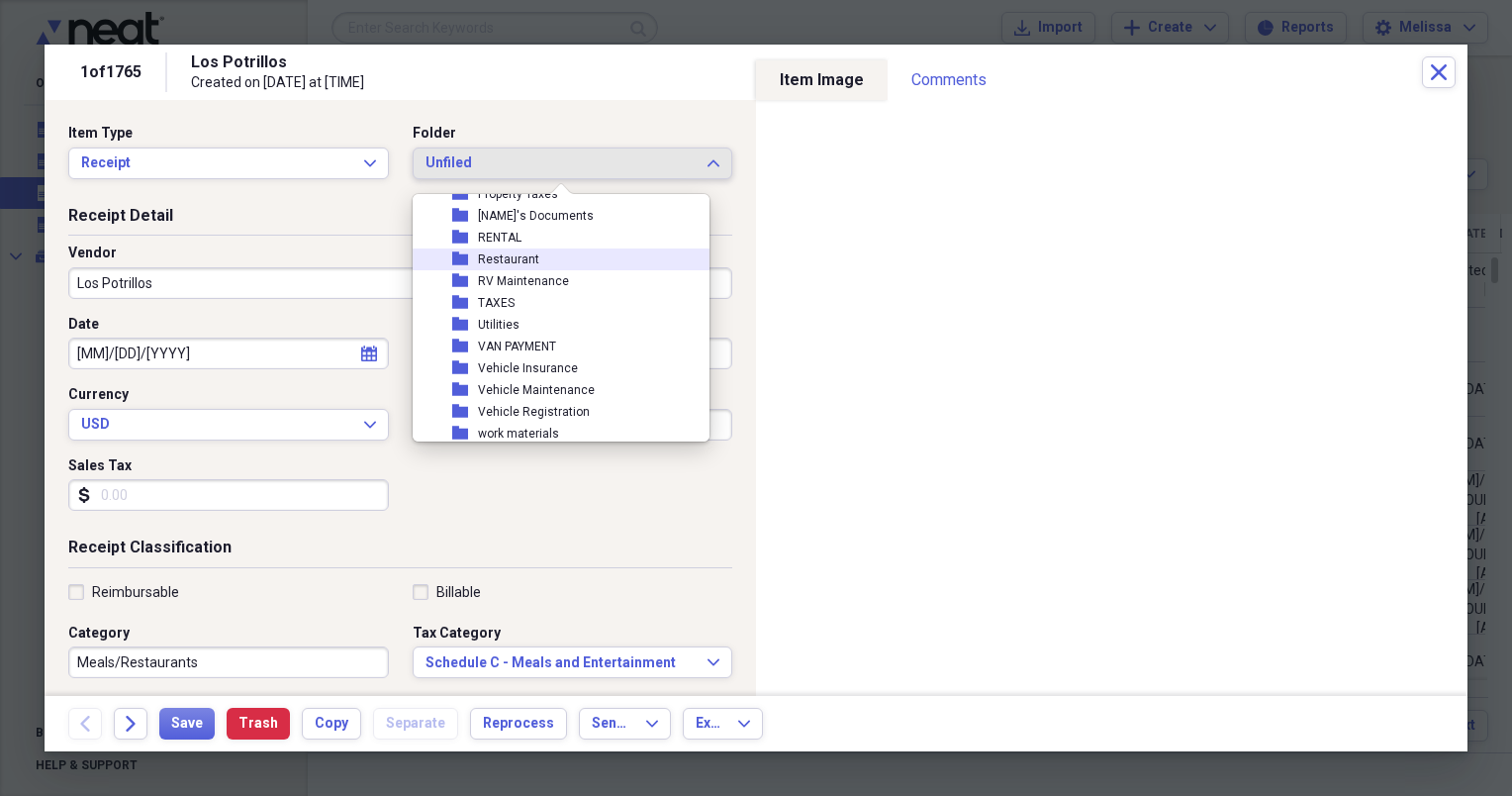 click on "folder Restaurant" at bounding box center (553, 259) 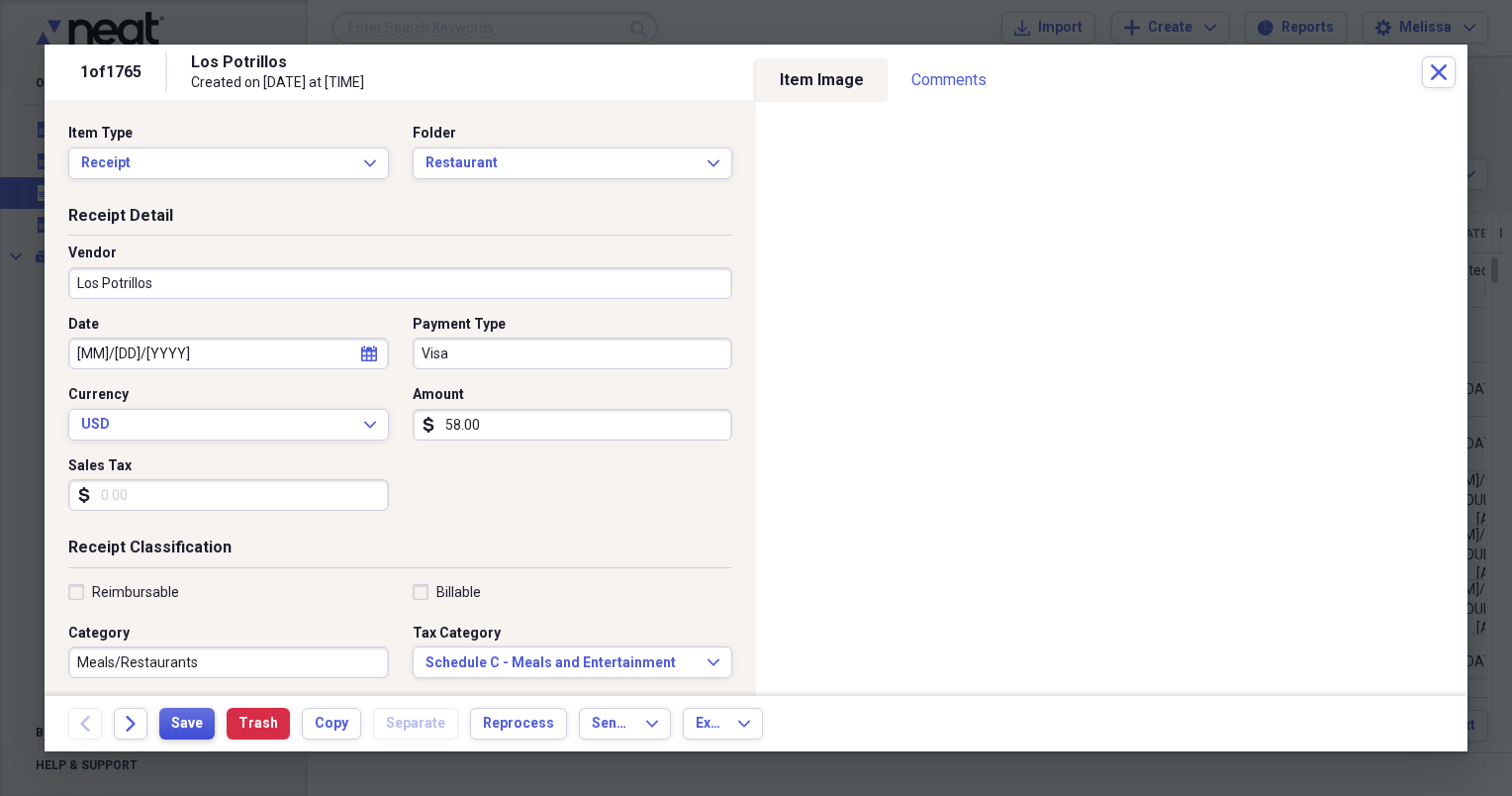 click on "Save" at bounding box center [187, 724] 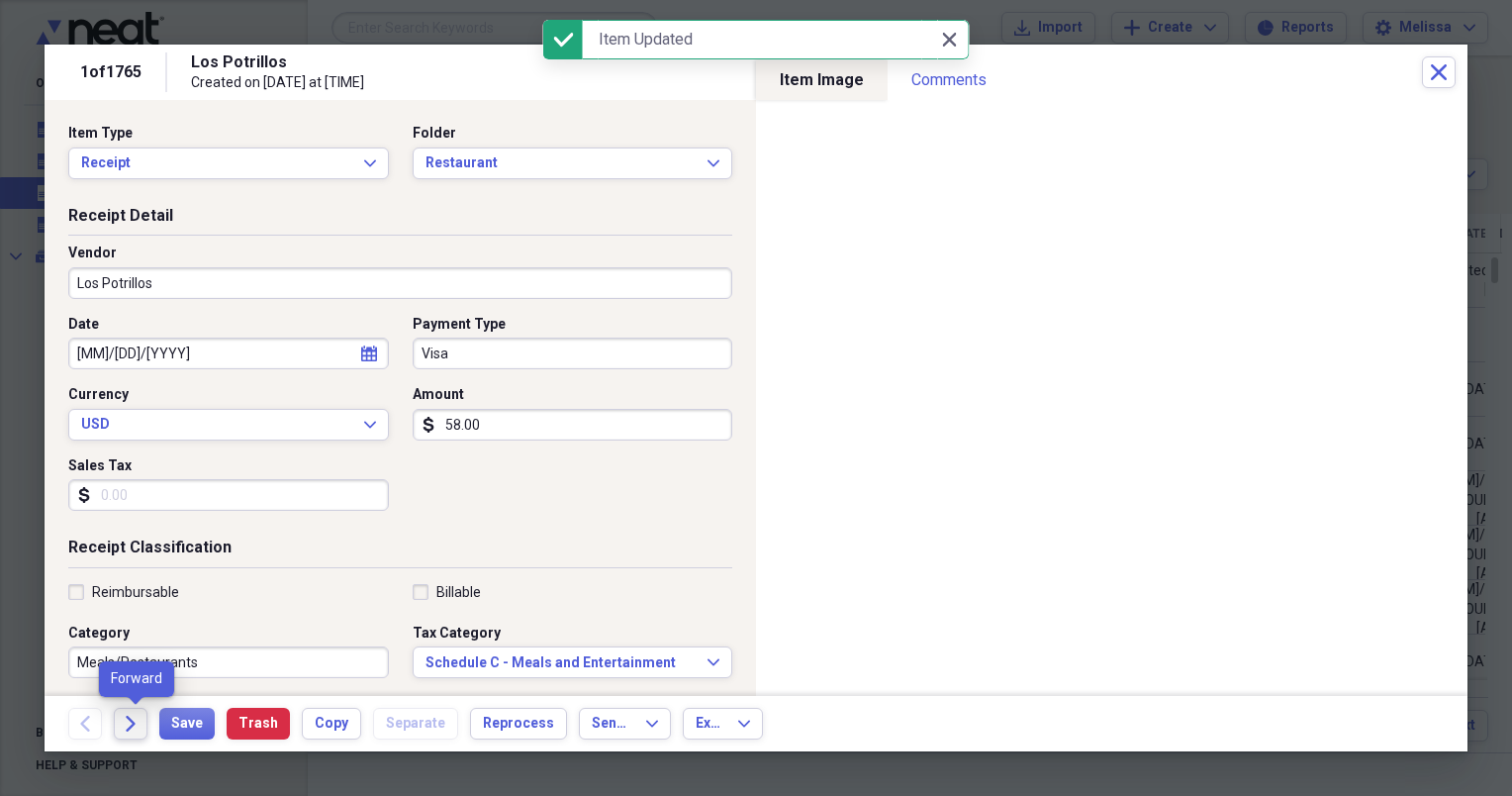 click on "Forward" 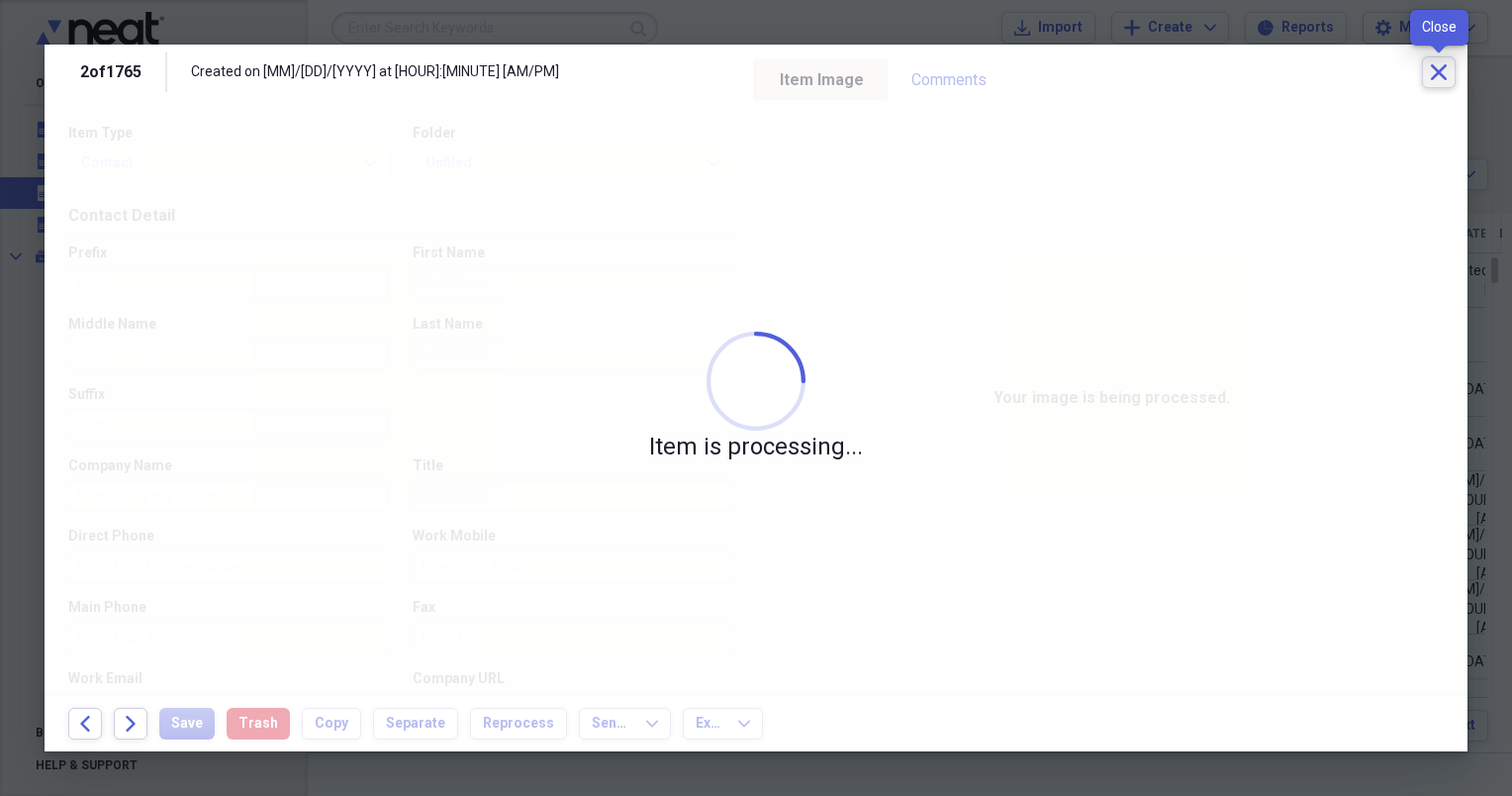click on "Close" 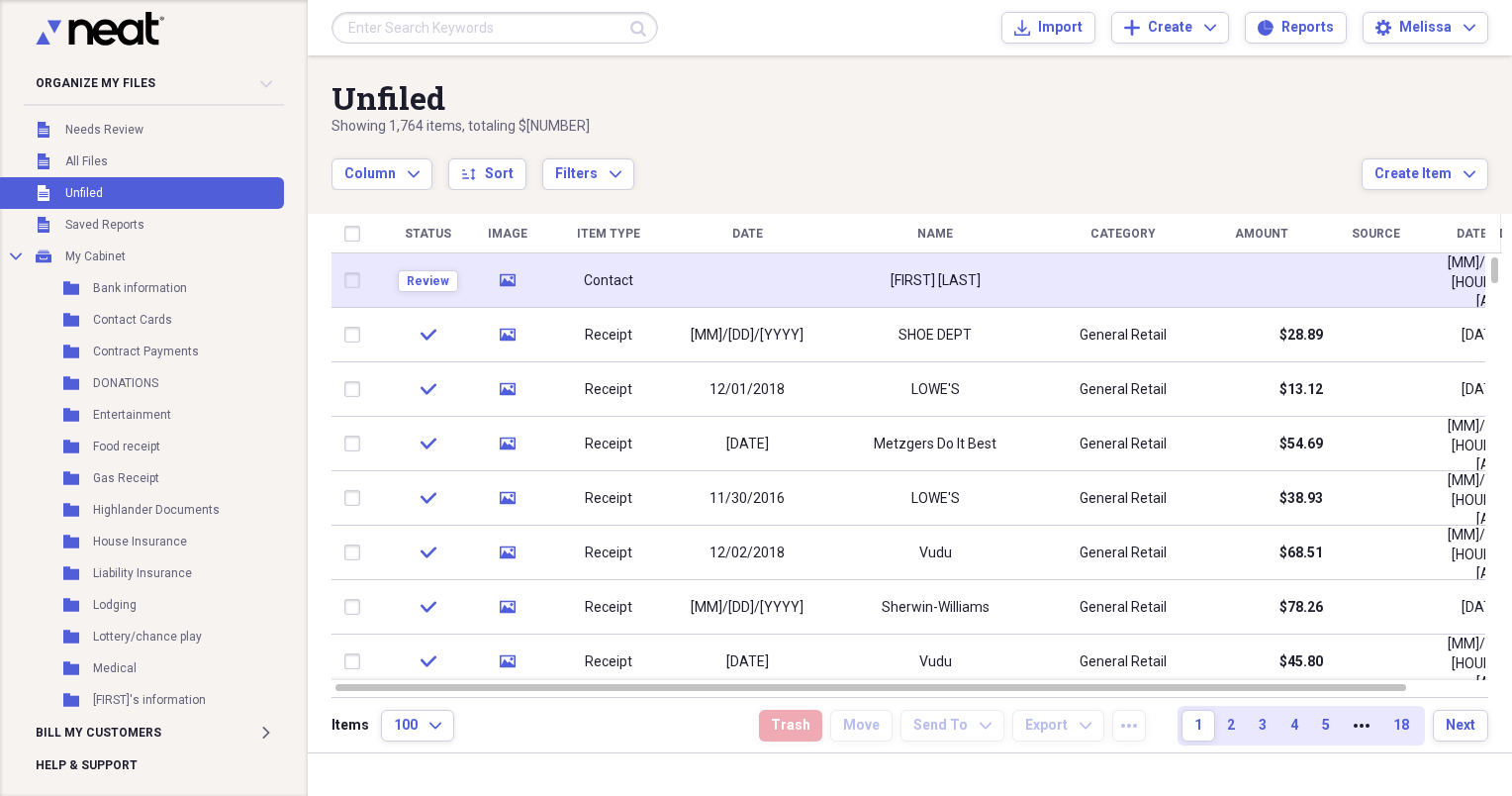 click on "Contact" at bounding box center [609, 280] 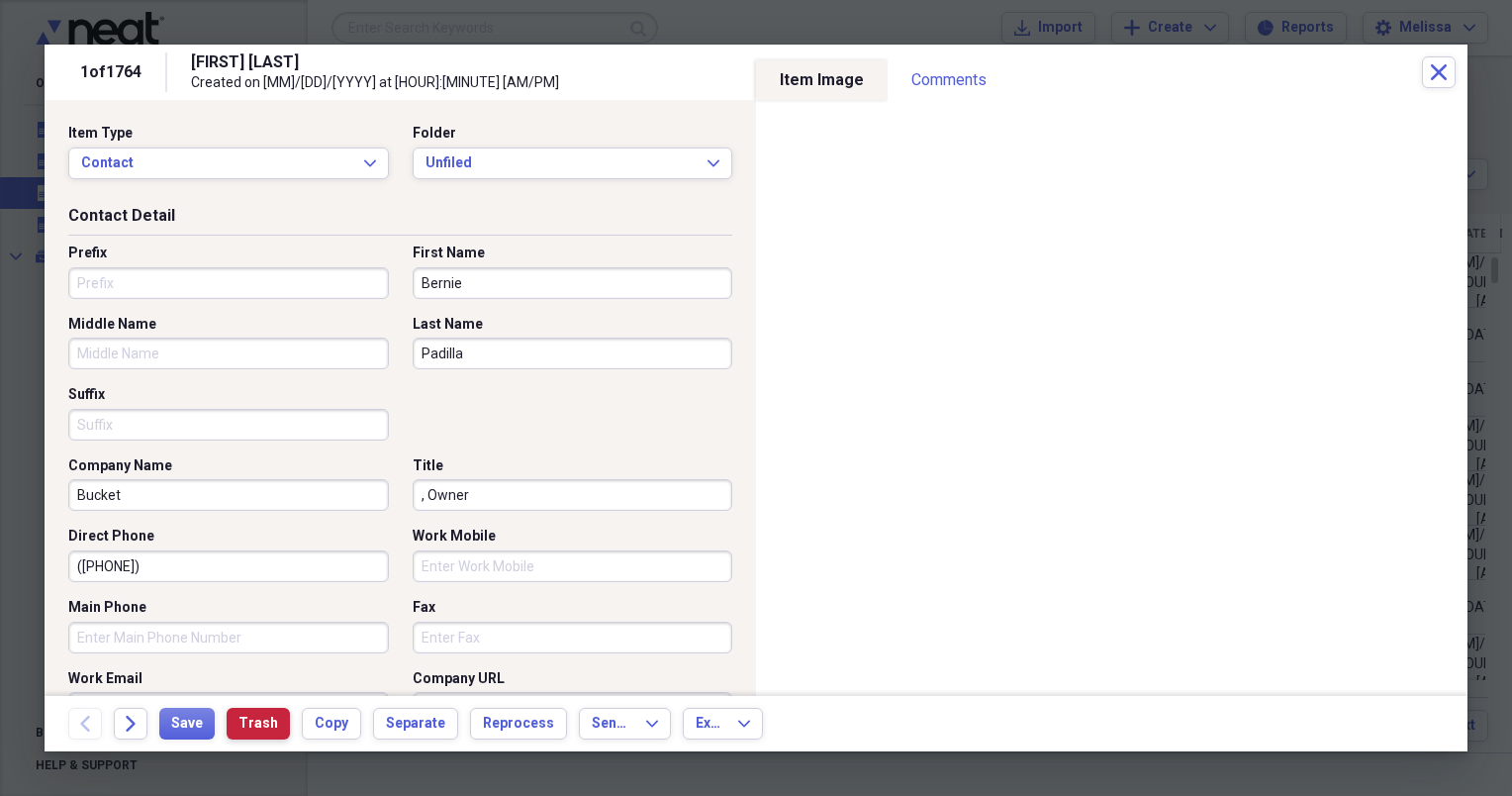 click on "Trash" at bounding box center (258, 724) 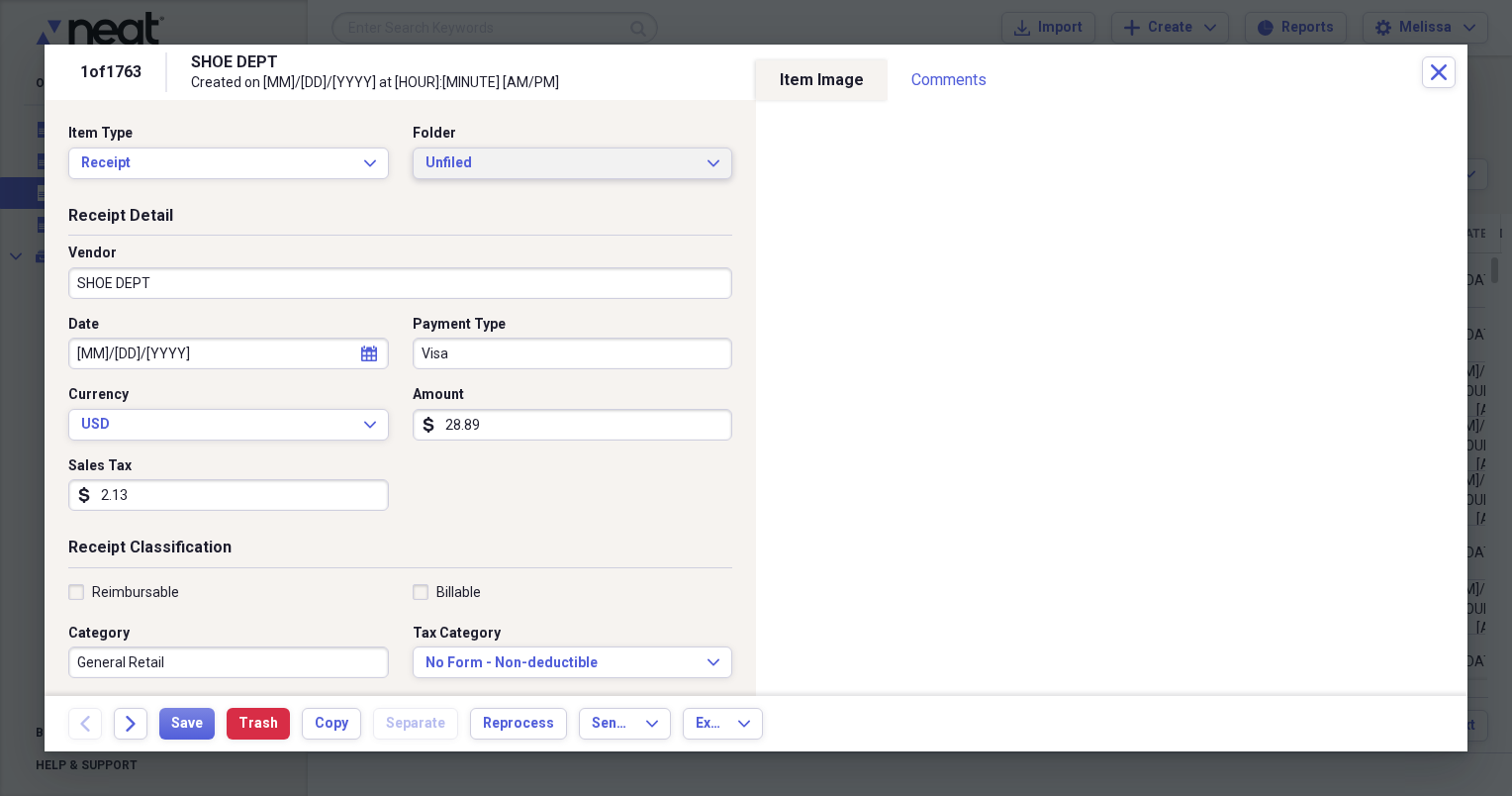 click on "Expand" 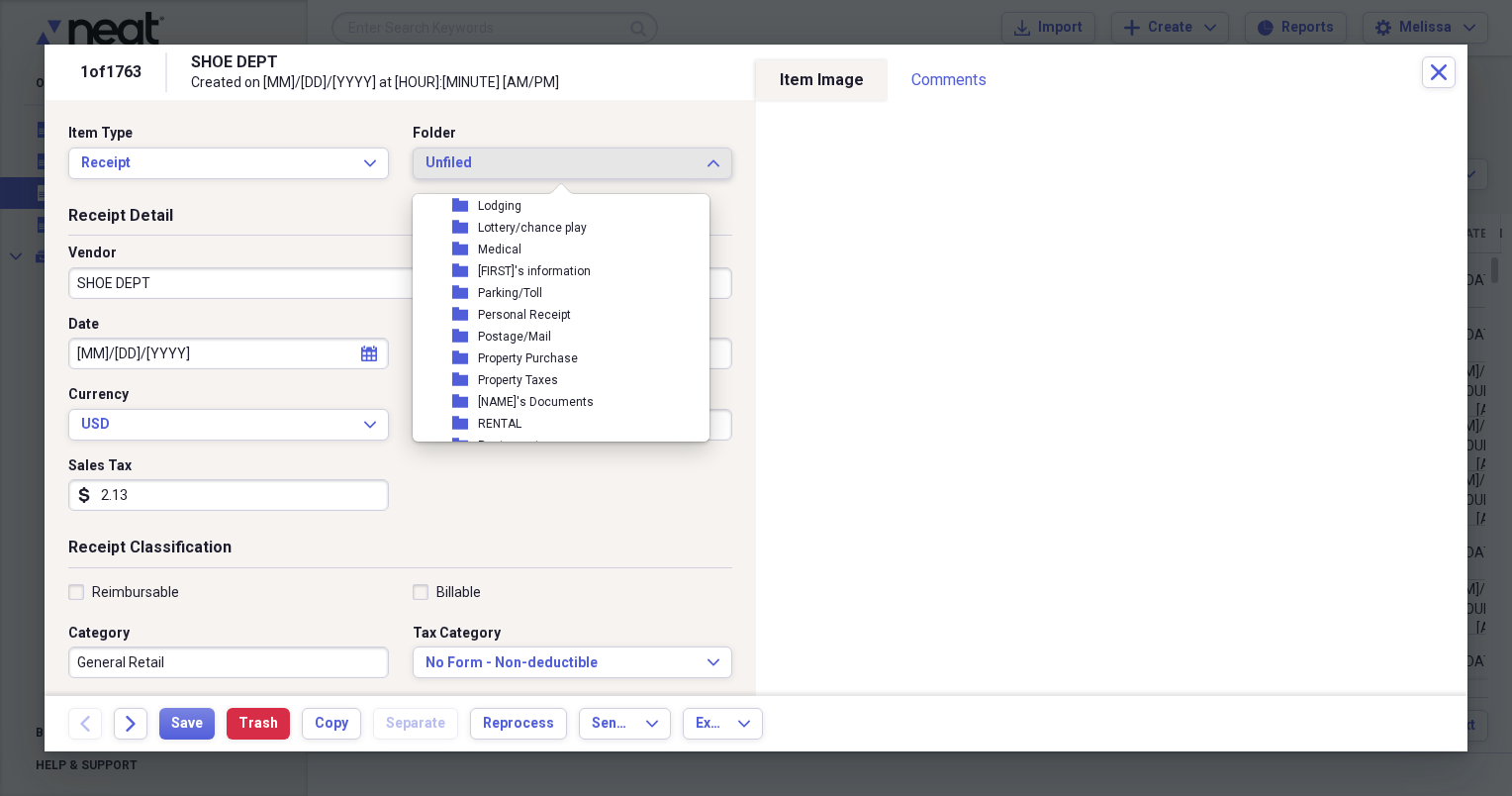 scroll, scrollTop: 277, scrollLeft: 0, axis: vertical 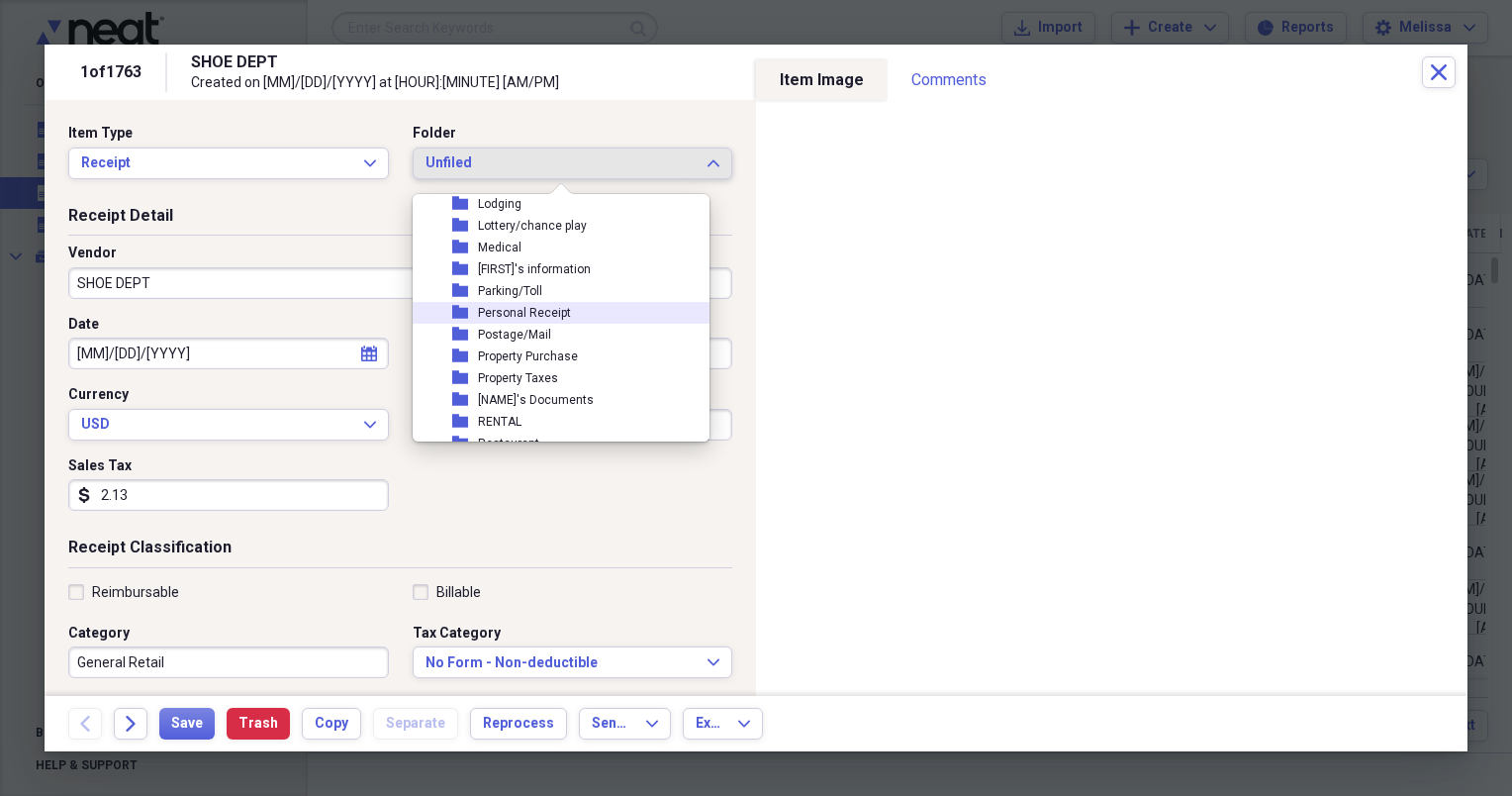 click on "Personal Receipt" at bounding box center (524, 313) 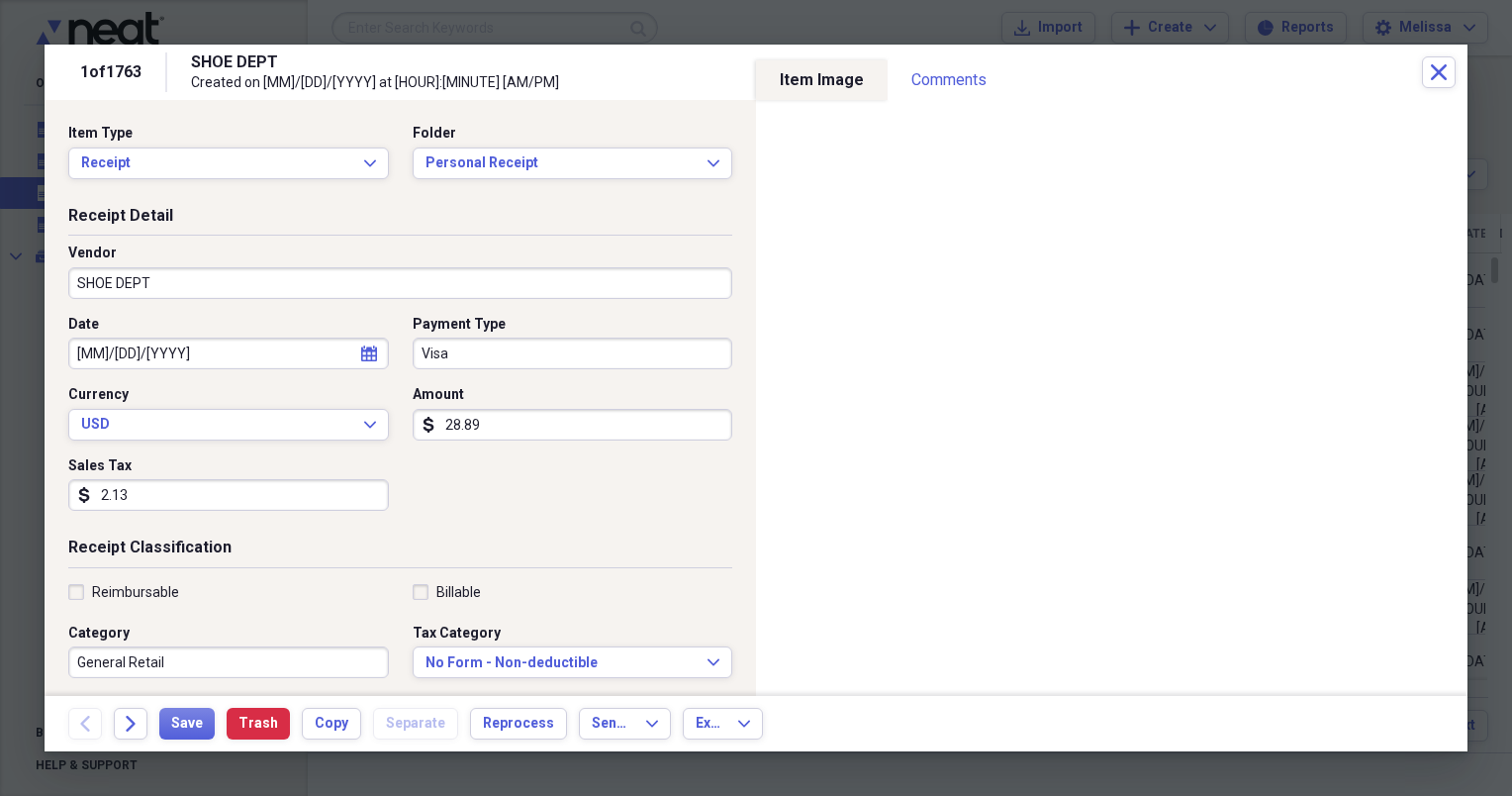 click on "28.89" at bounding box center [573, 425] 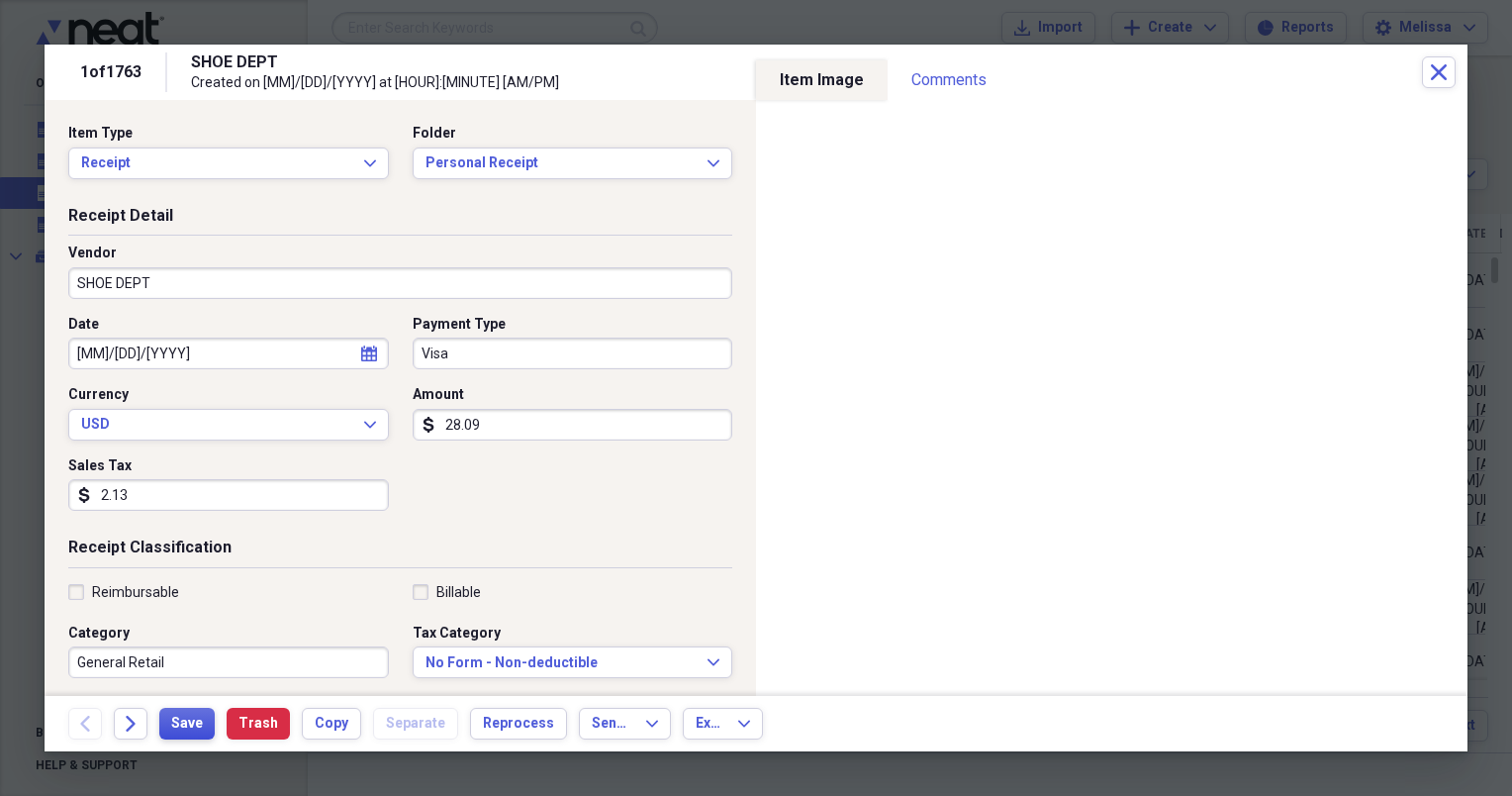 type on "28.09" 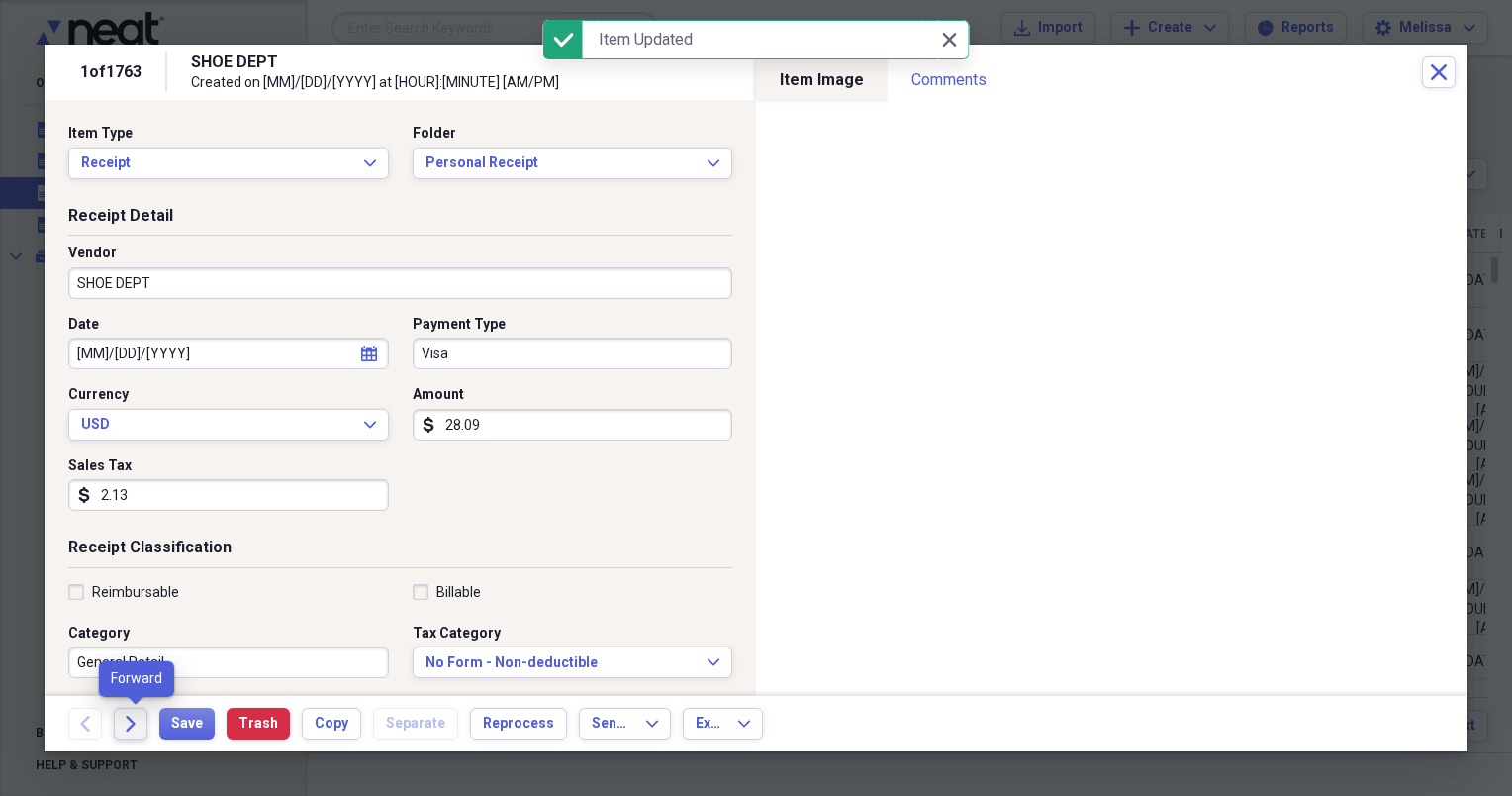 click on "Forward" 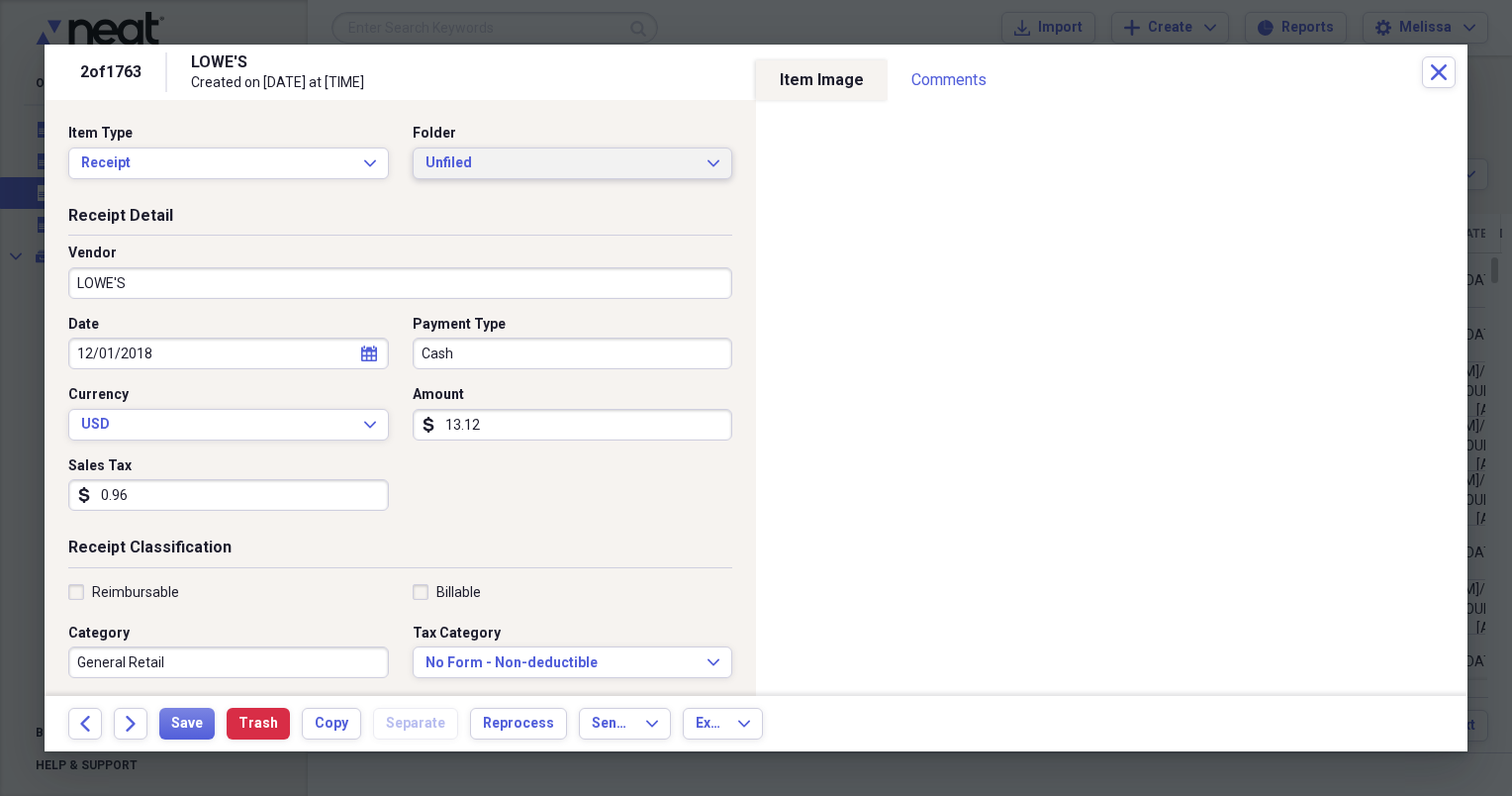click on "Unfiled" at bounding box center [561, 163] 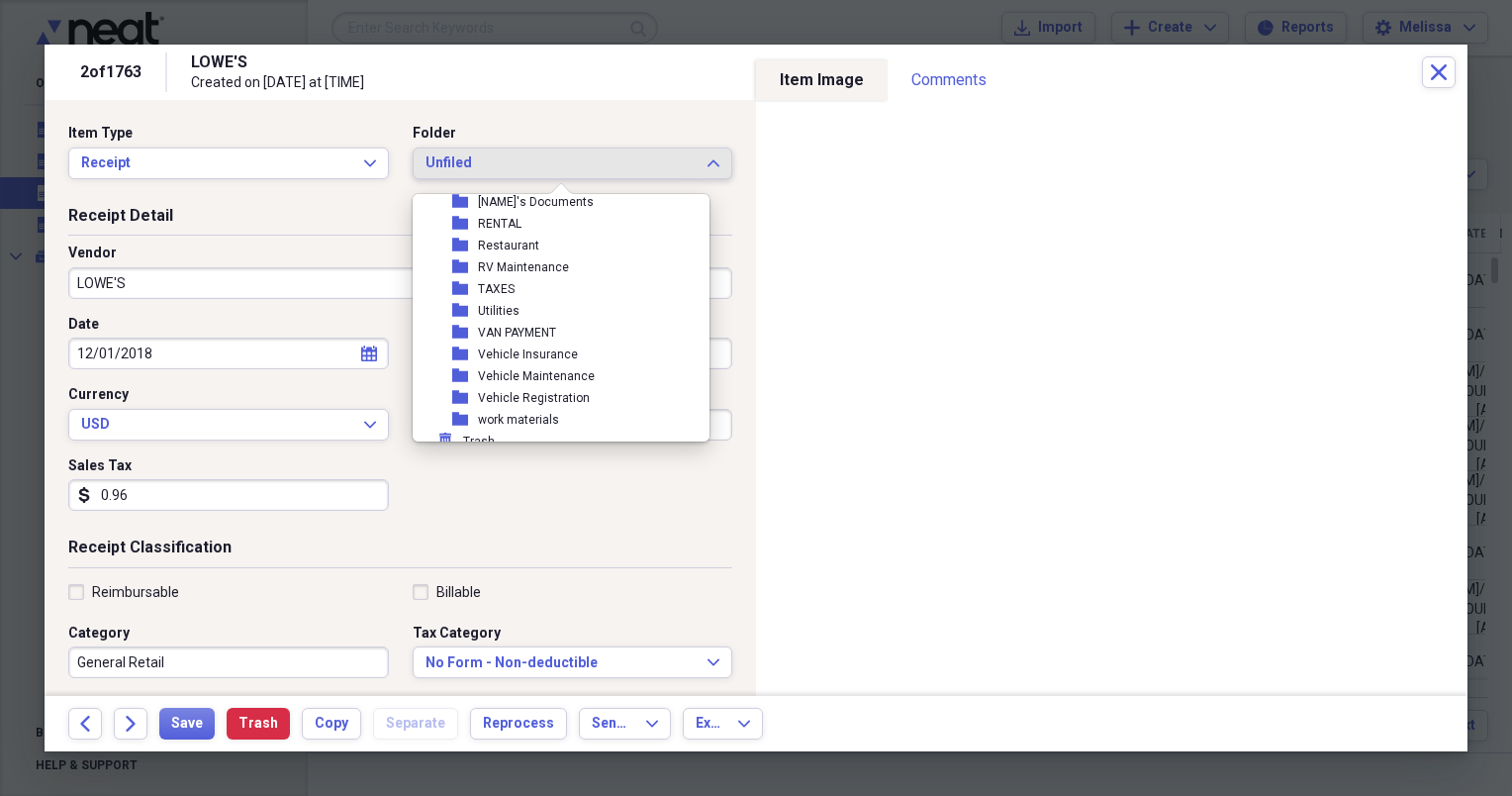 scroll, scrollTop: 485, scrollLeft: 0, axis: vertical 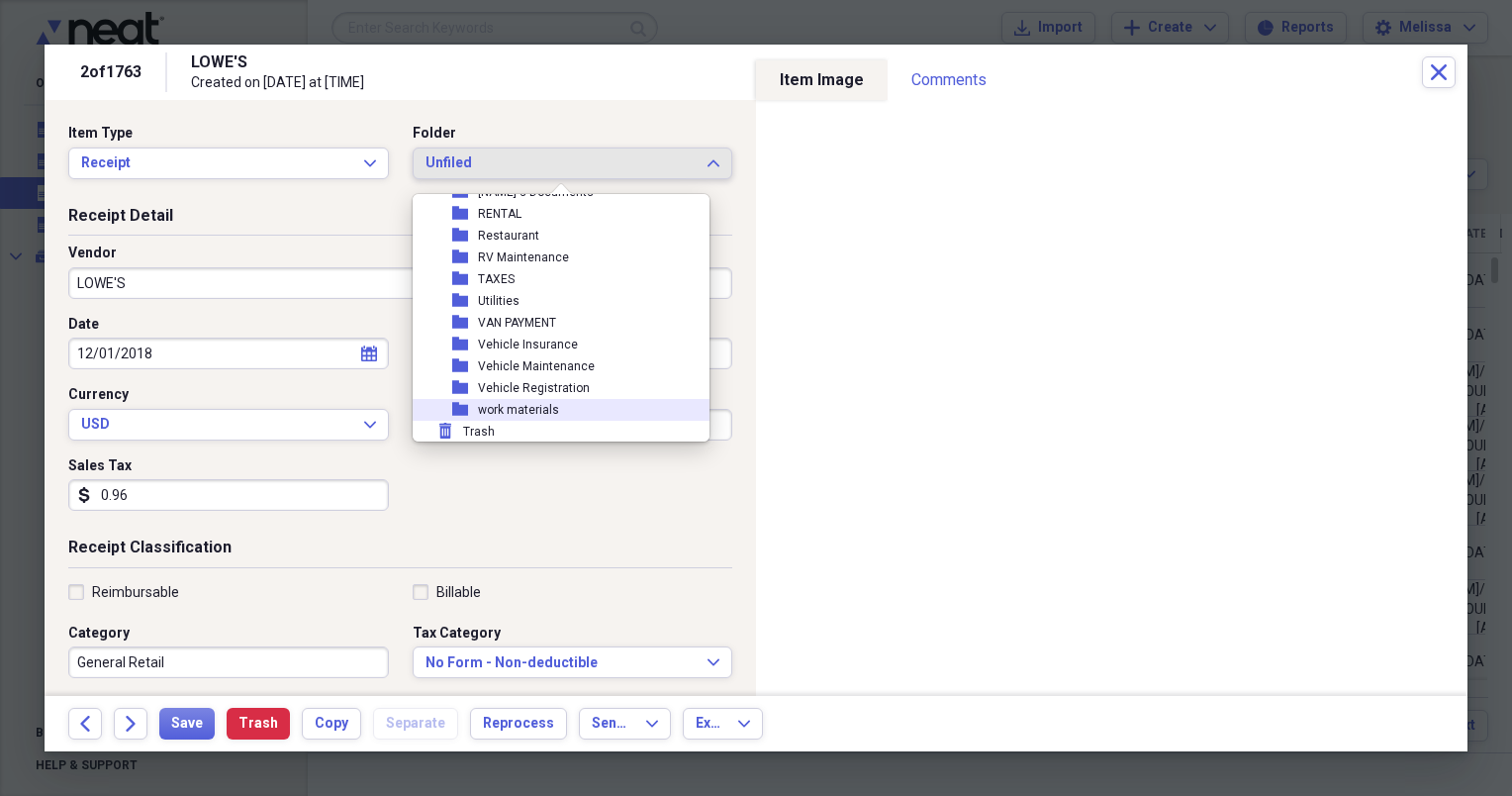 click on "folder work materials" at bounding box center [553, 410] 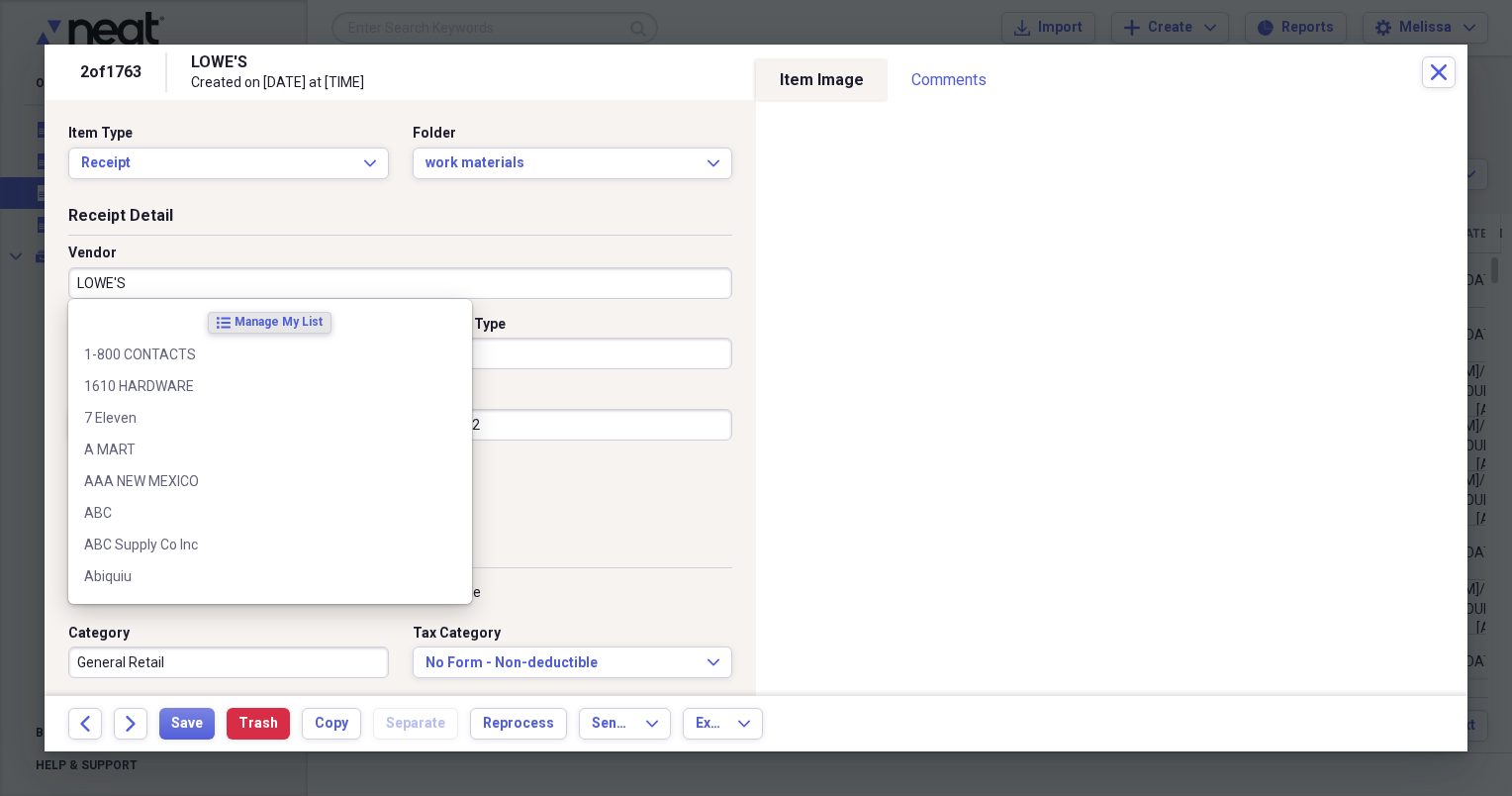 click on "LOWE'S" at bounding box center [400, 283] 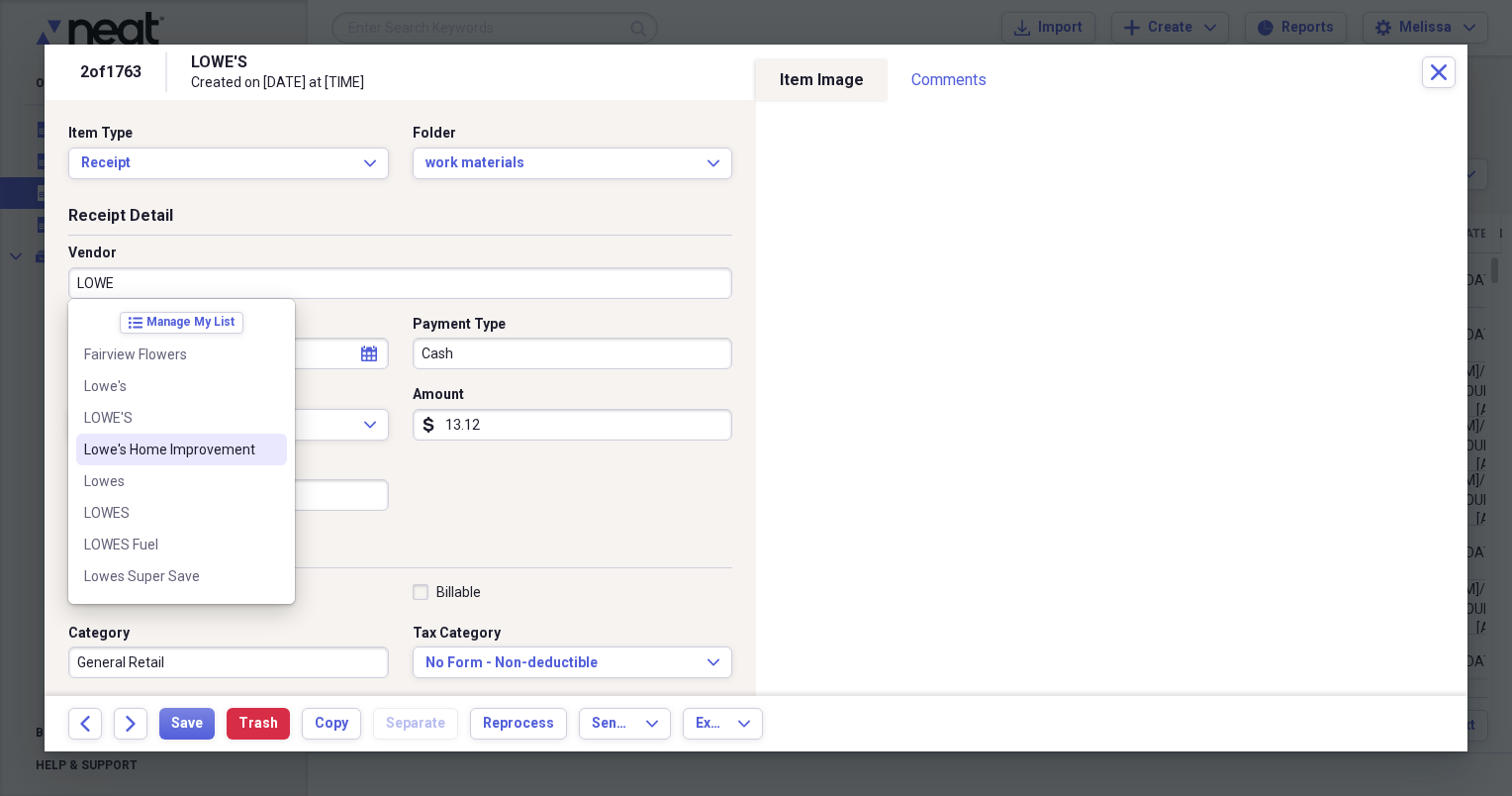 click on "Lowe's Home Improvement" at bounding box center [169, 449] 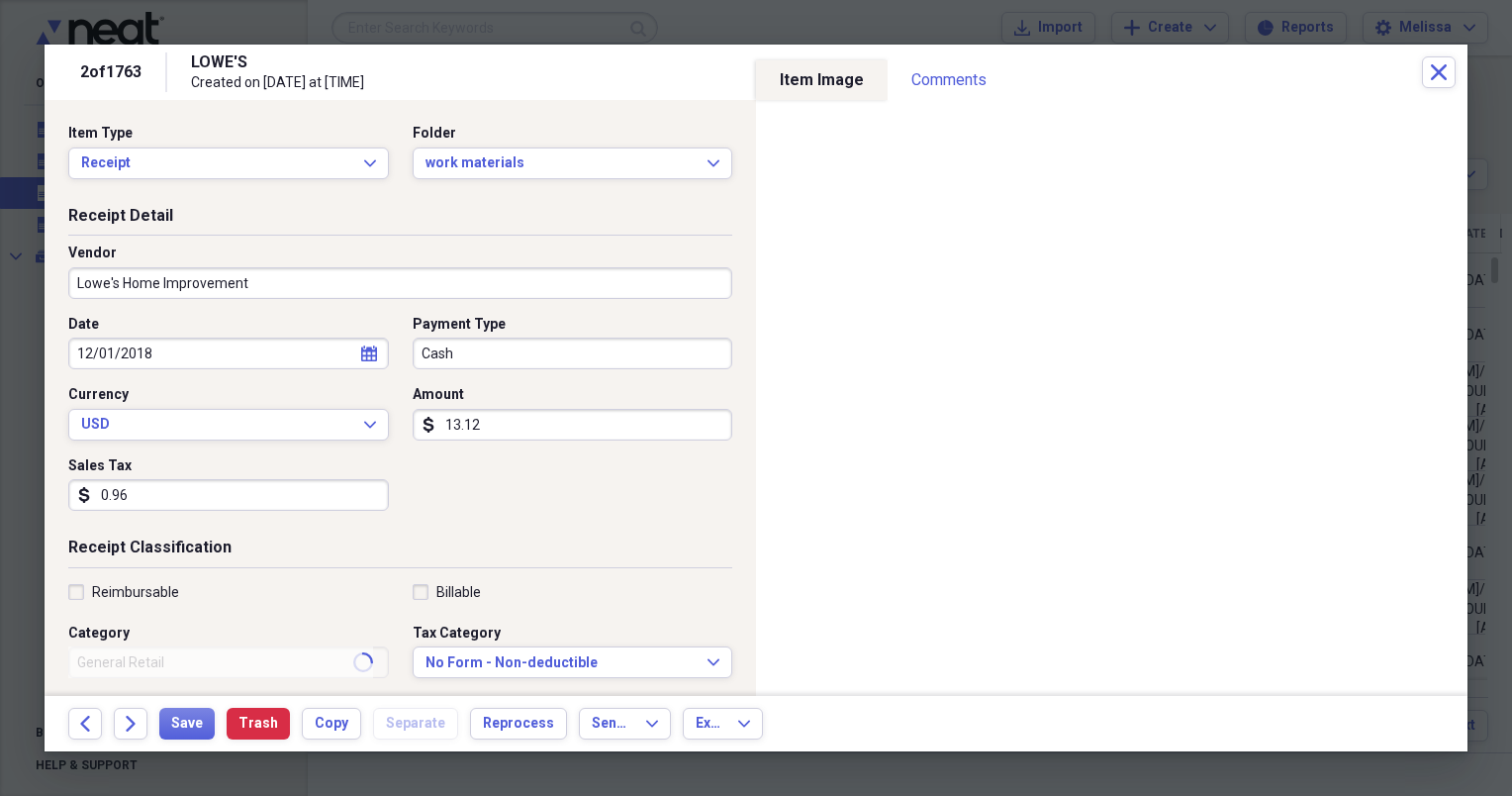 type on "materials" 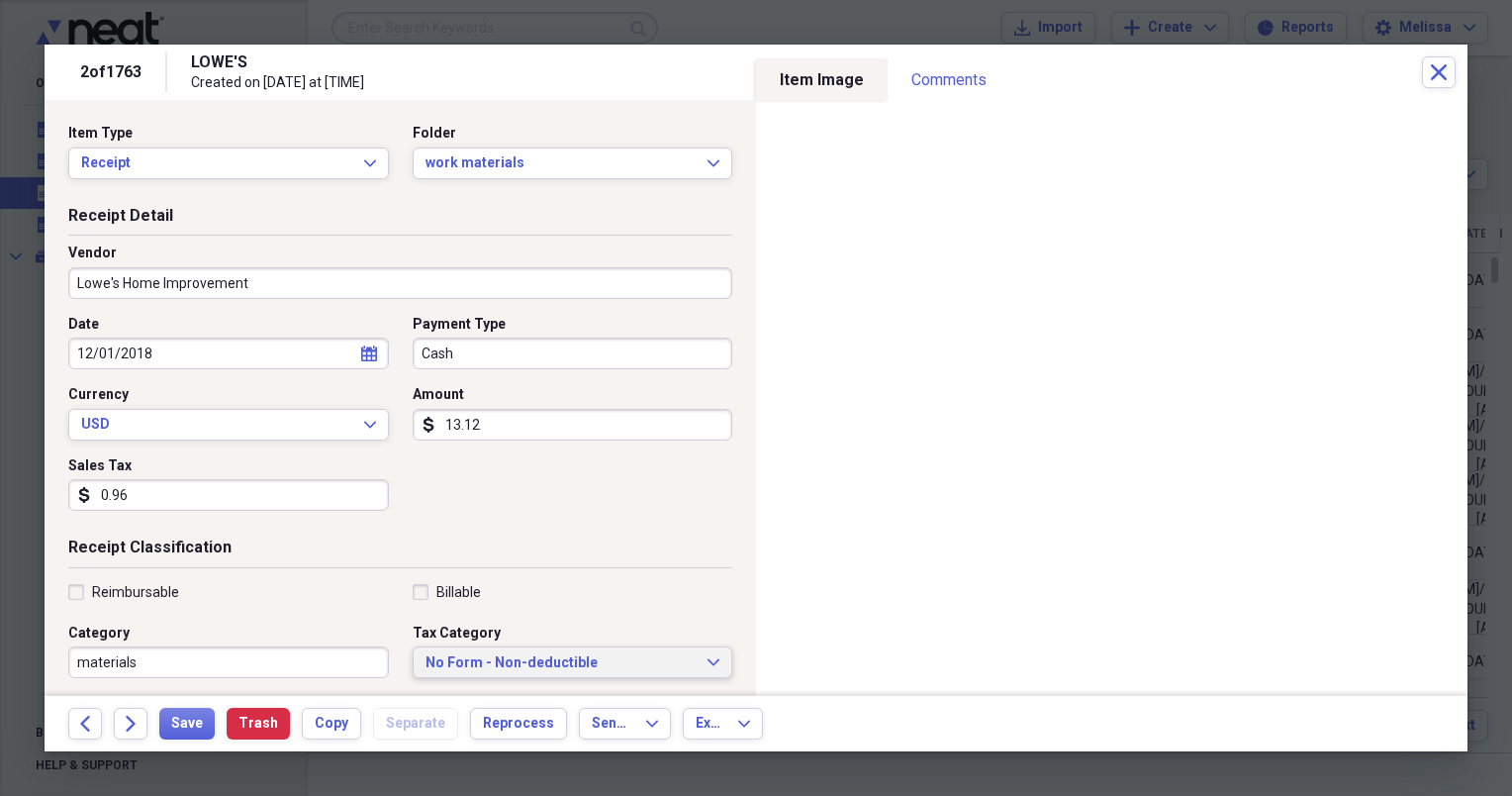 click on "No Form - Non-deductible" at bounding box center [561, 663] 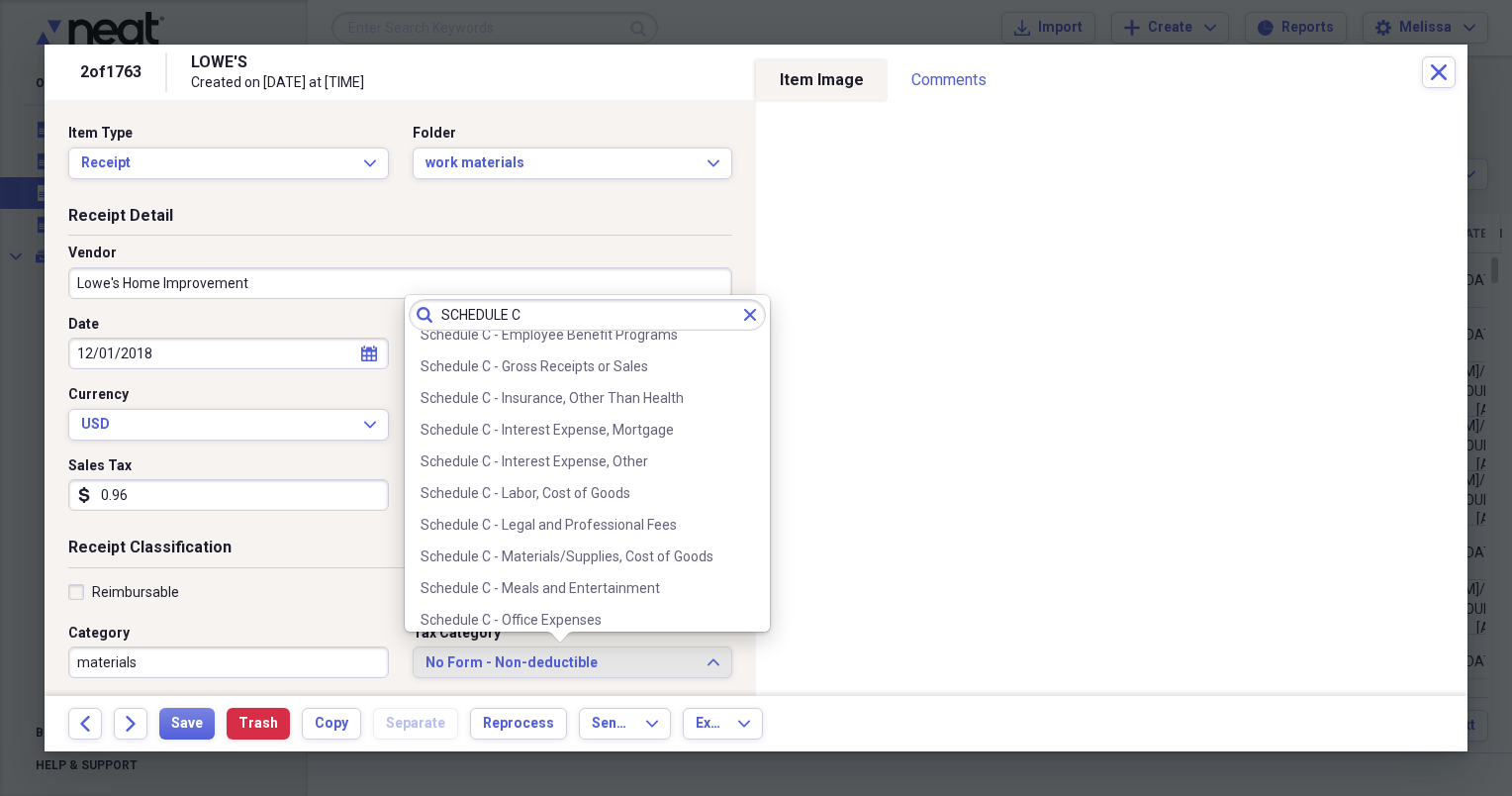 scroll, scrollTop: 263, scrollLeft: 0, axis: vertical 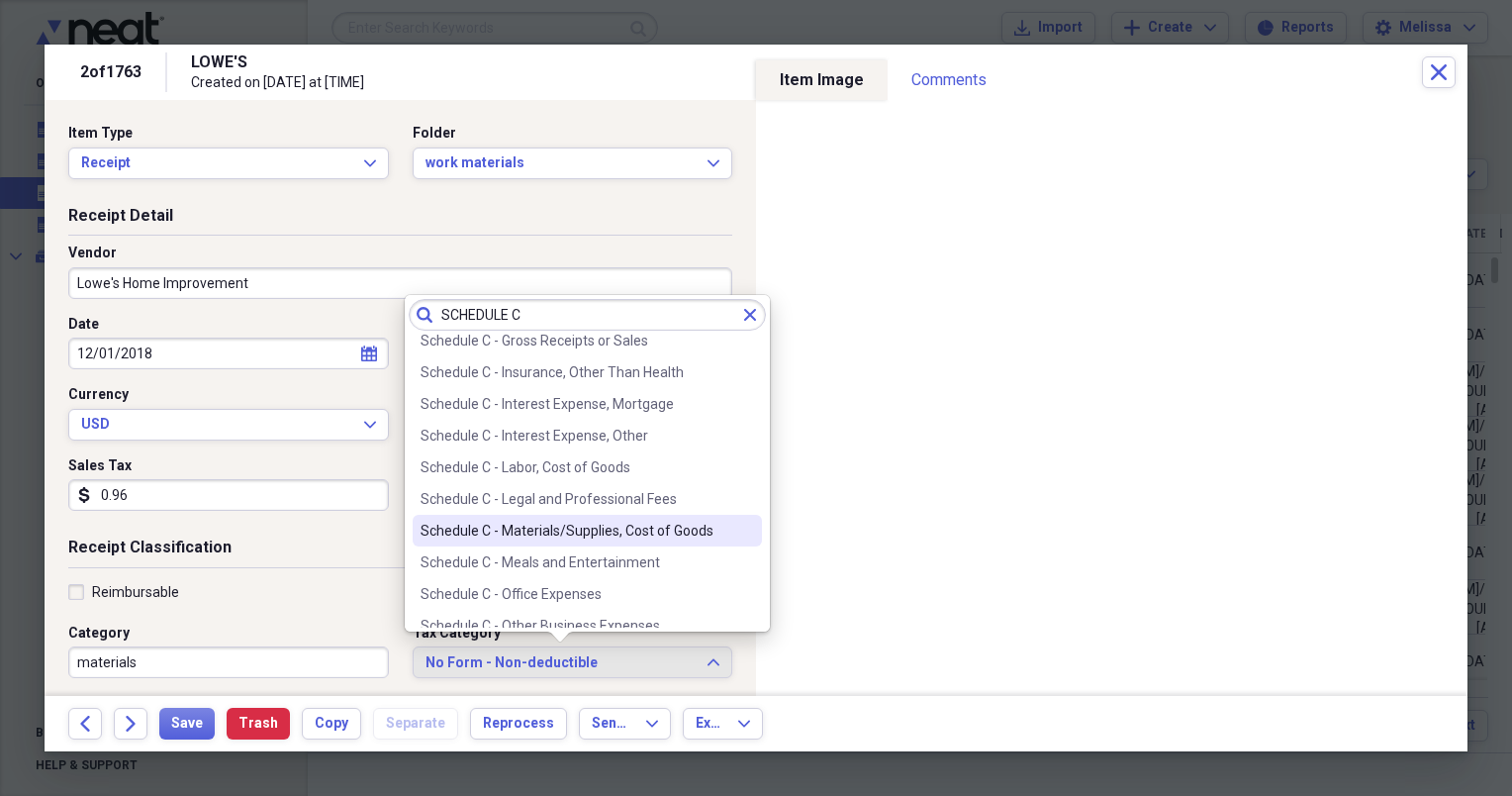 type on "SCHEDULE C" 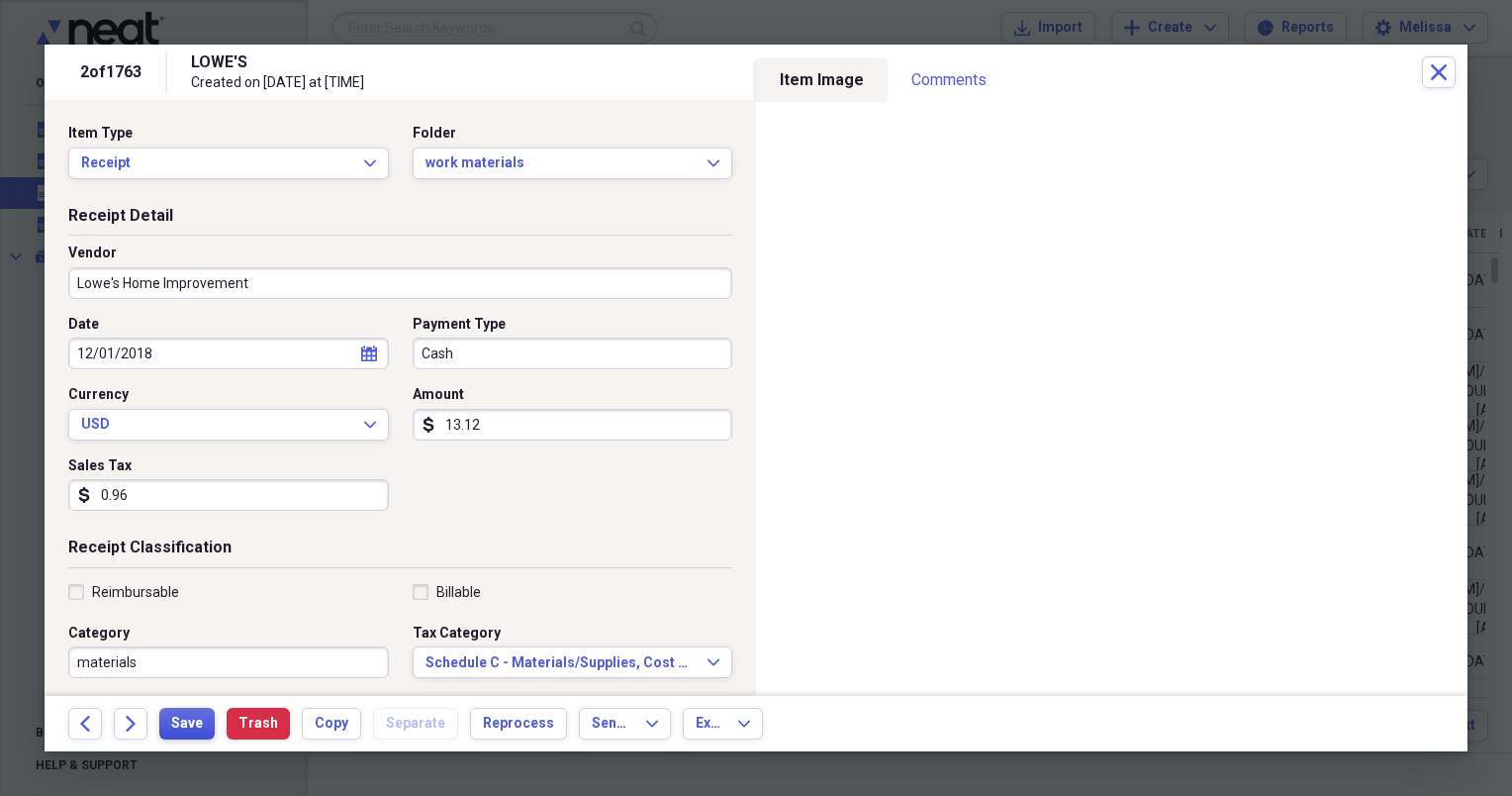 click on "Save" at bounding box center (187, 724) 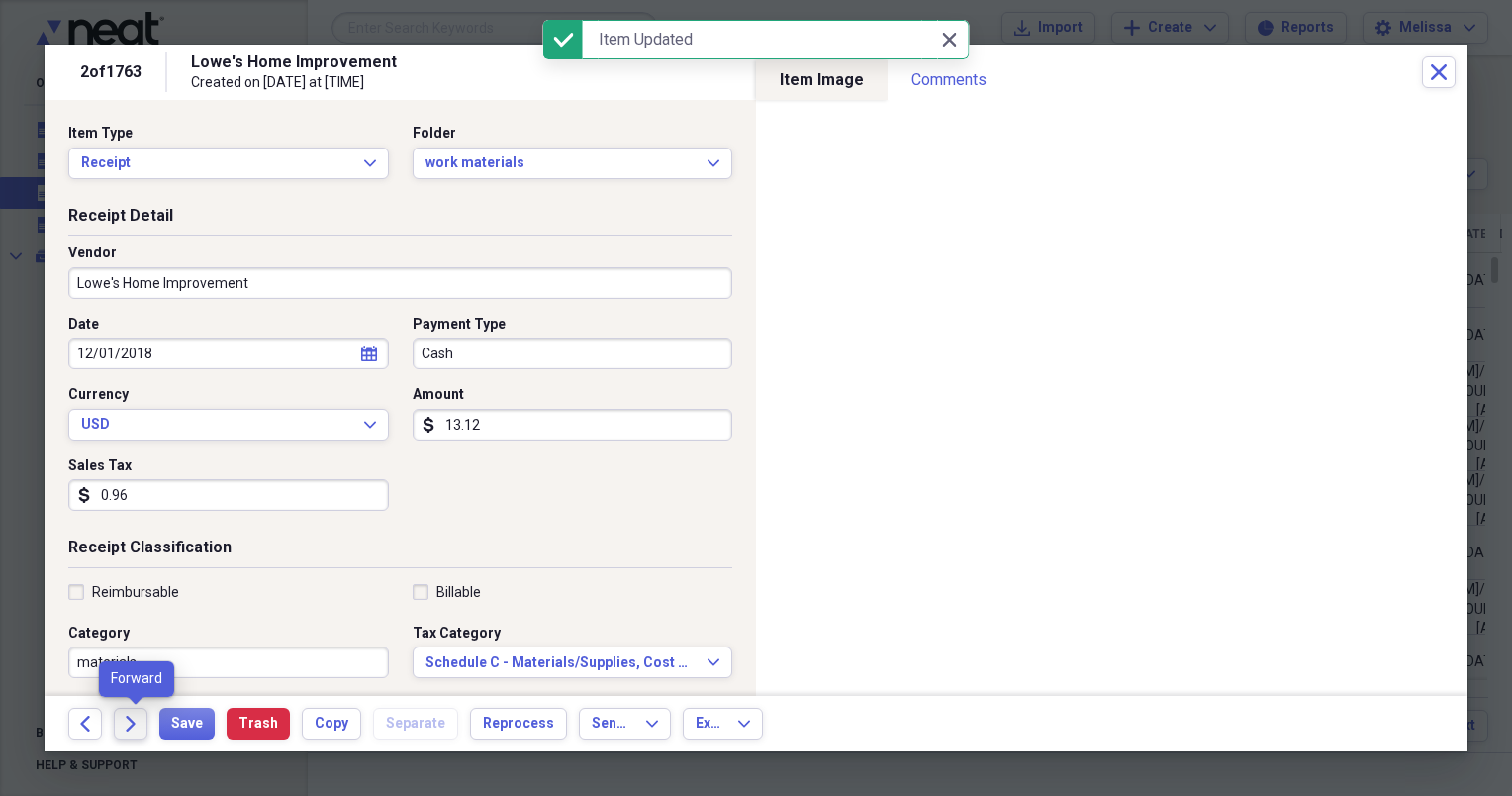 click on "Forward" 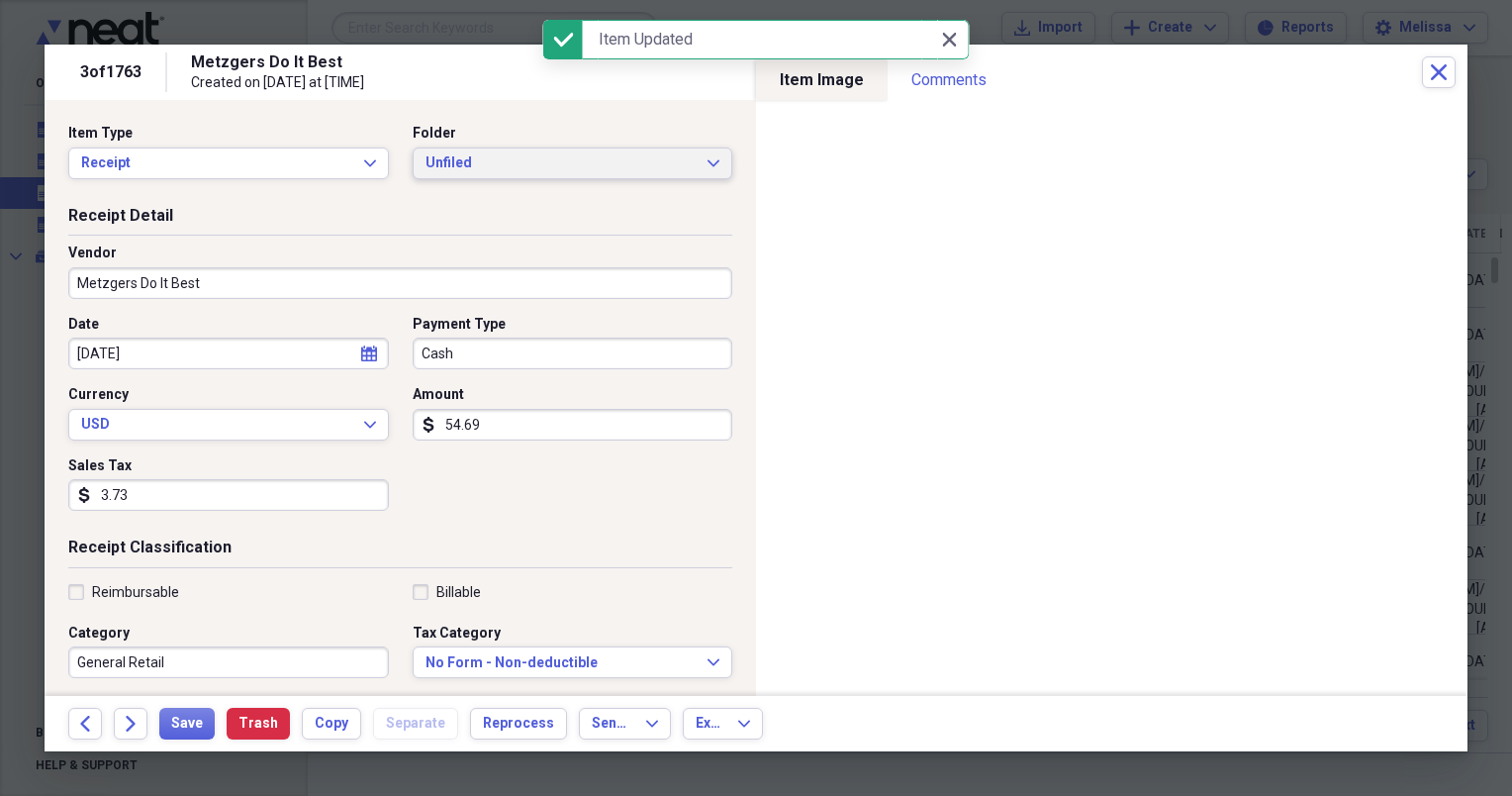 click on "Expand" 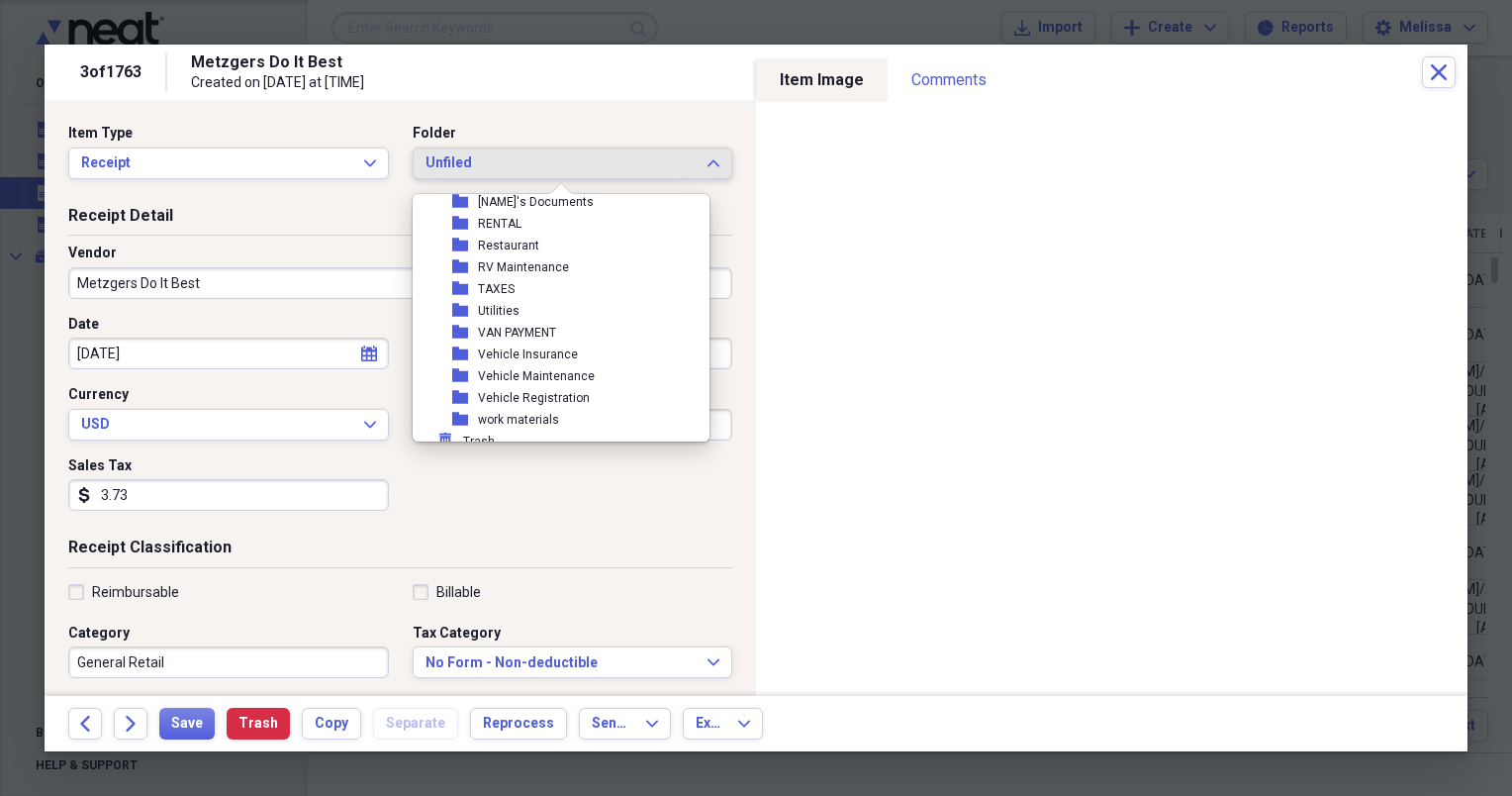scroll, scrollTop: 485, scrollLeft: 0, axis: vertical 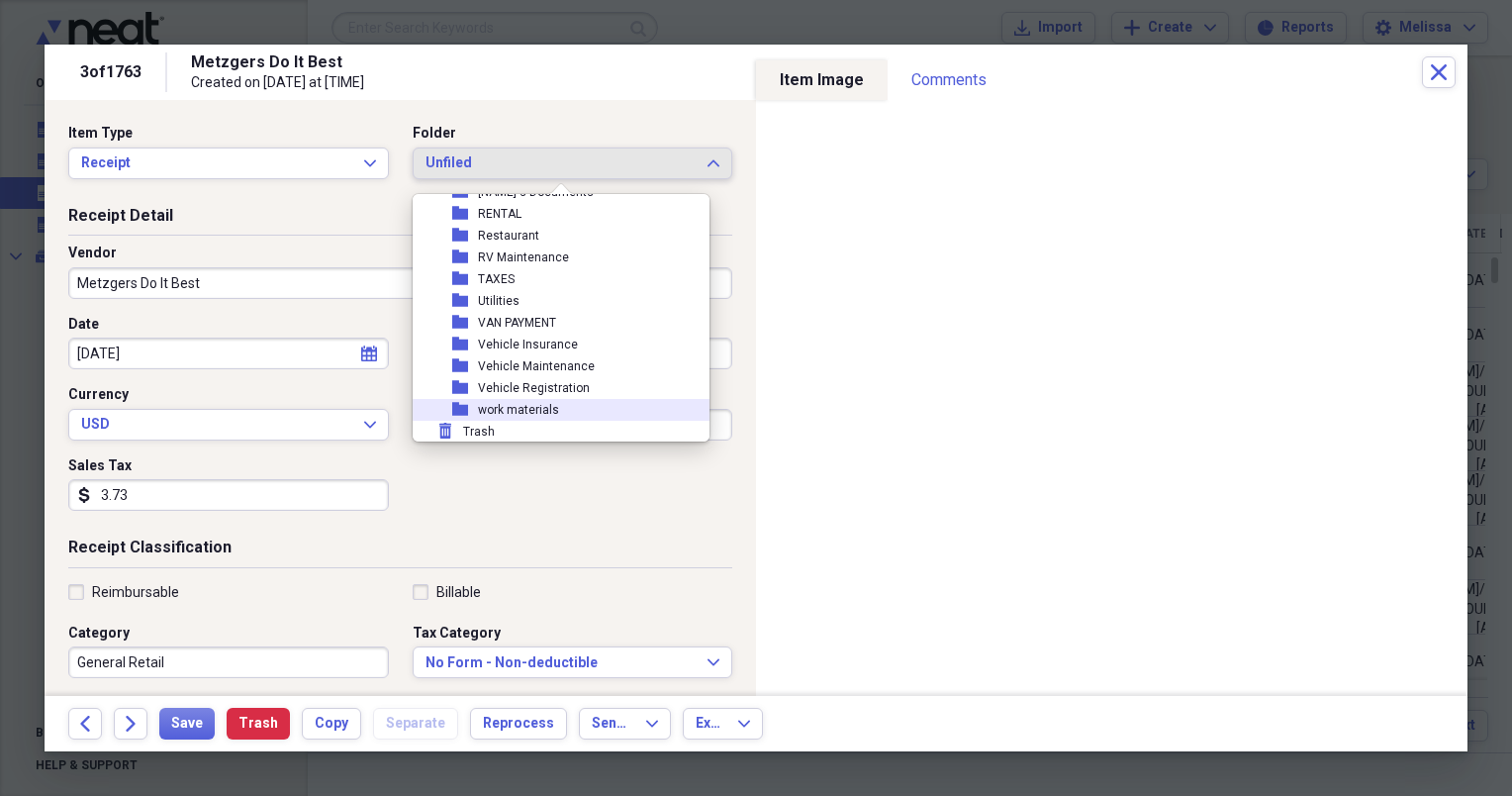 click on "folder work materials" at bounding box center (553, 410) 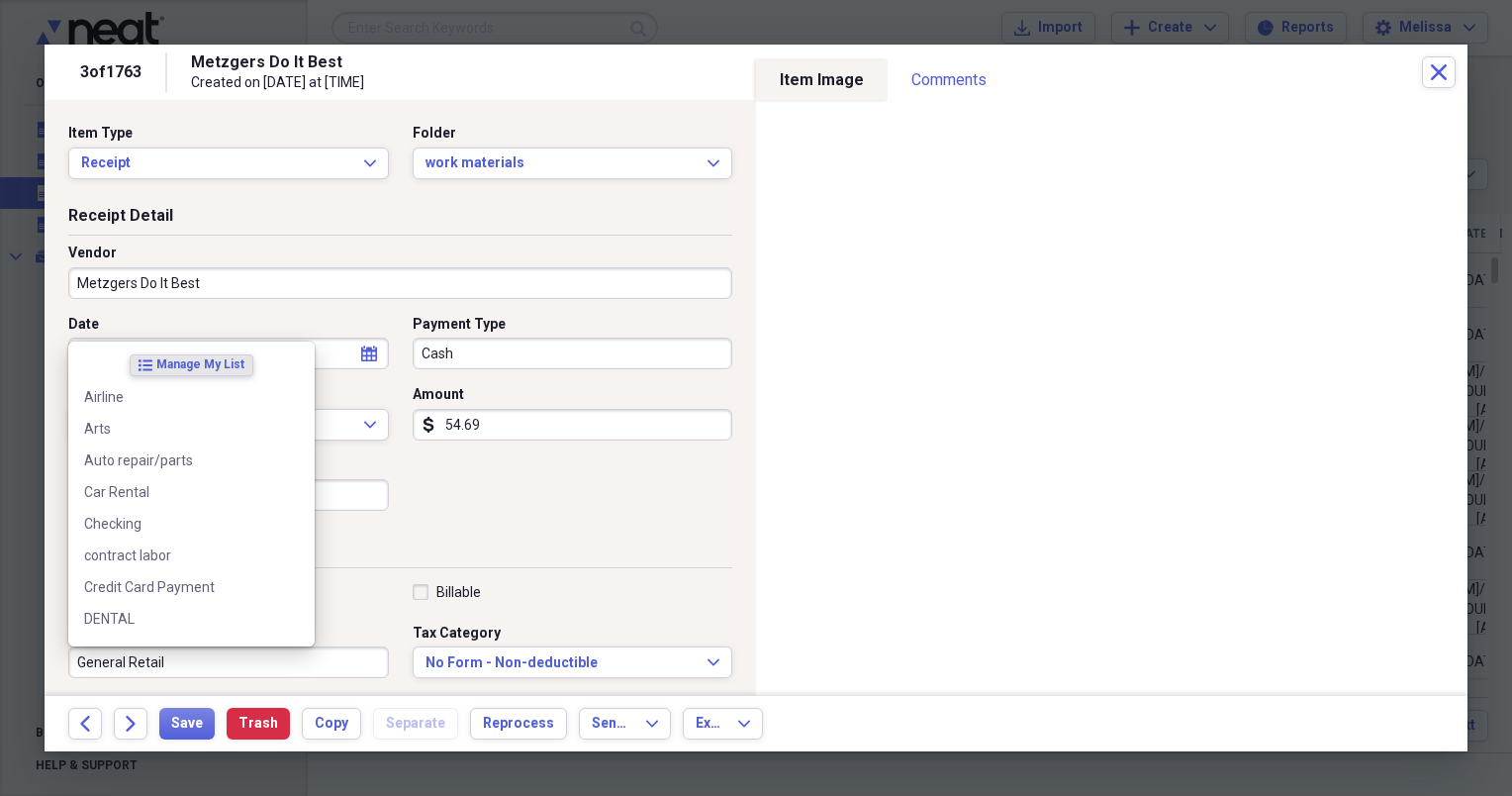click on "General Retail" at bounding box center (229, 662) 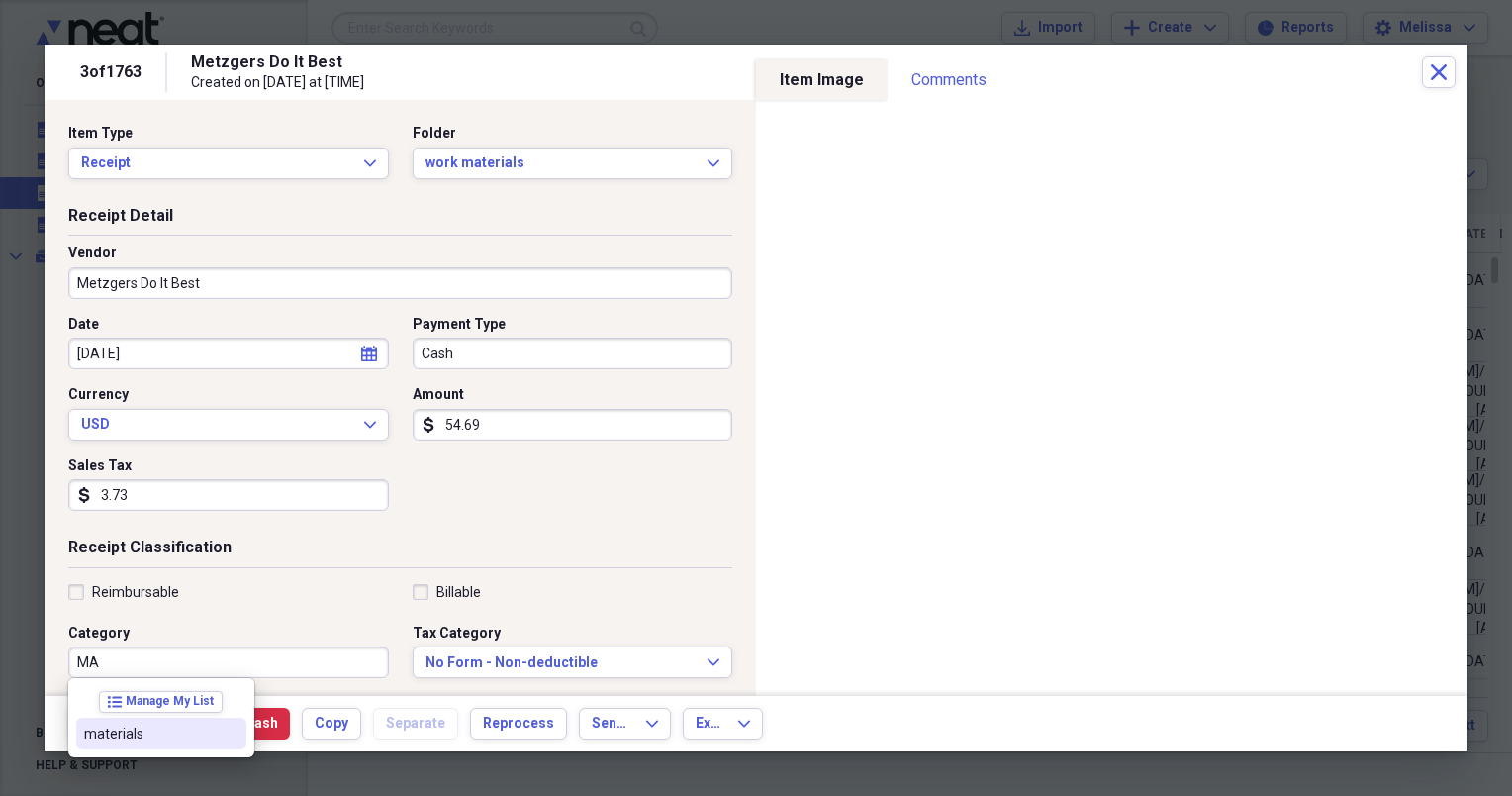 click on "materials" at bounding box center (149, 734) 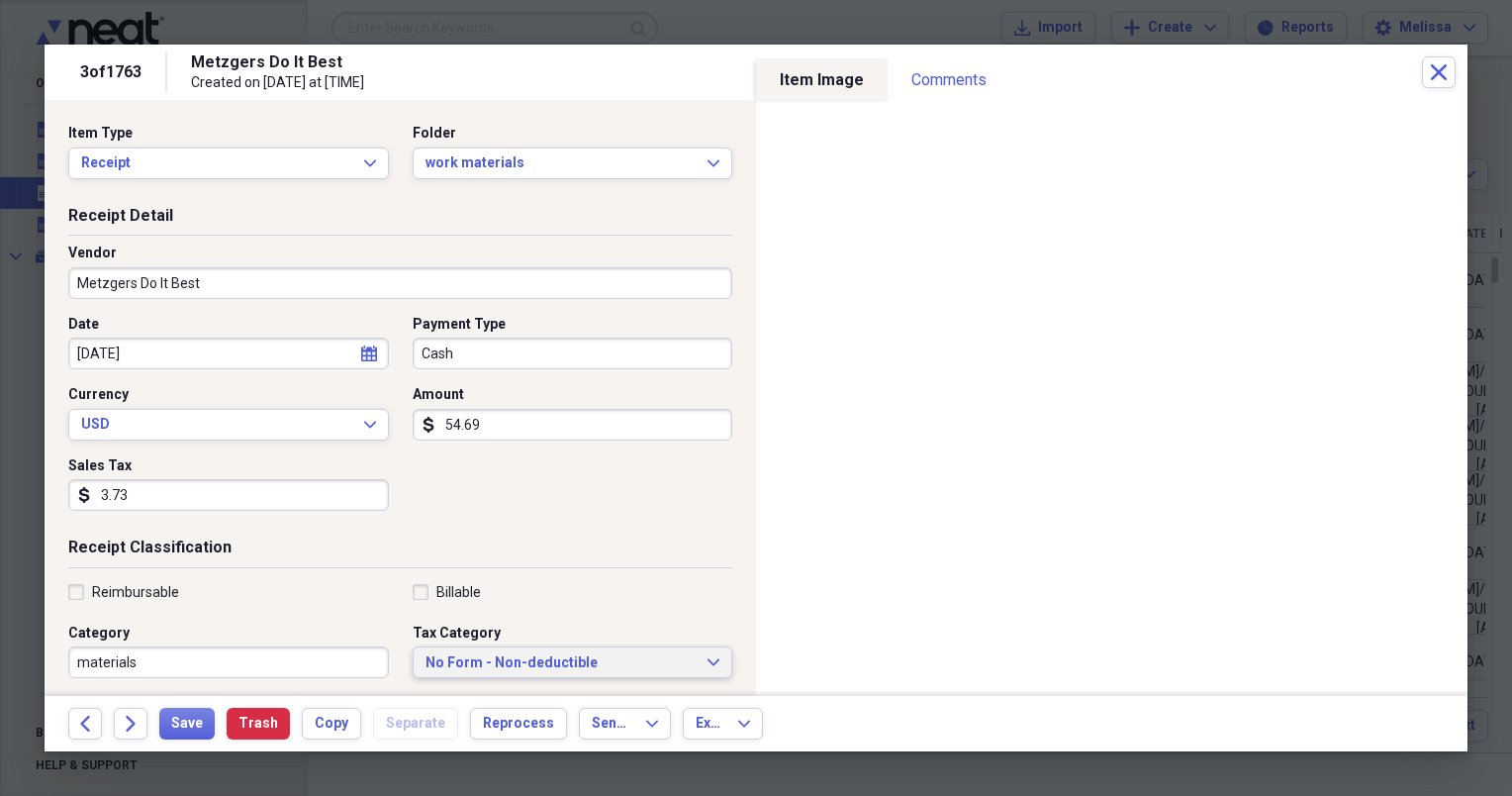 click on "No Form - Non-deductible Expand" at bounding box center [573, 662] 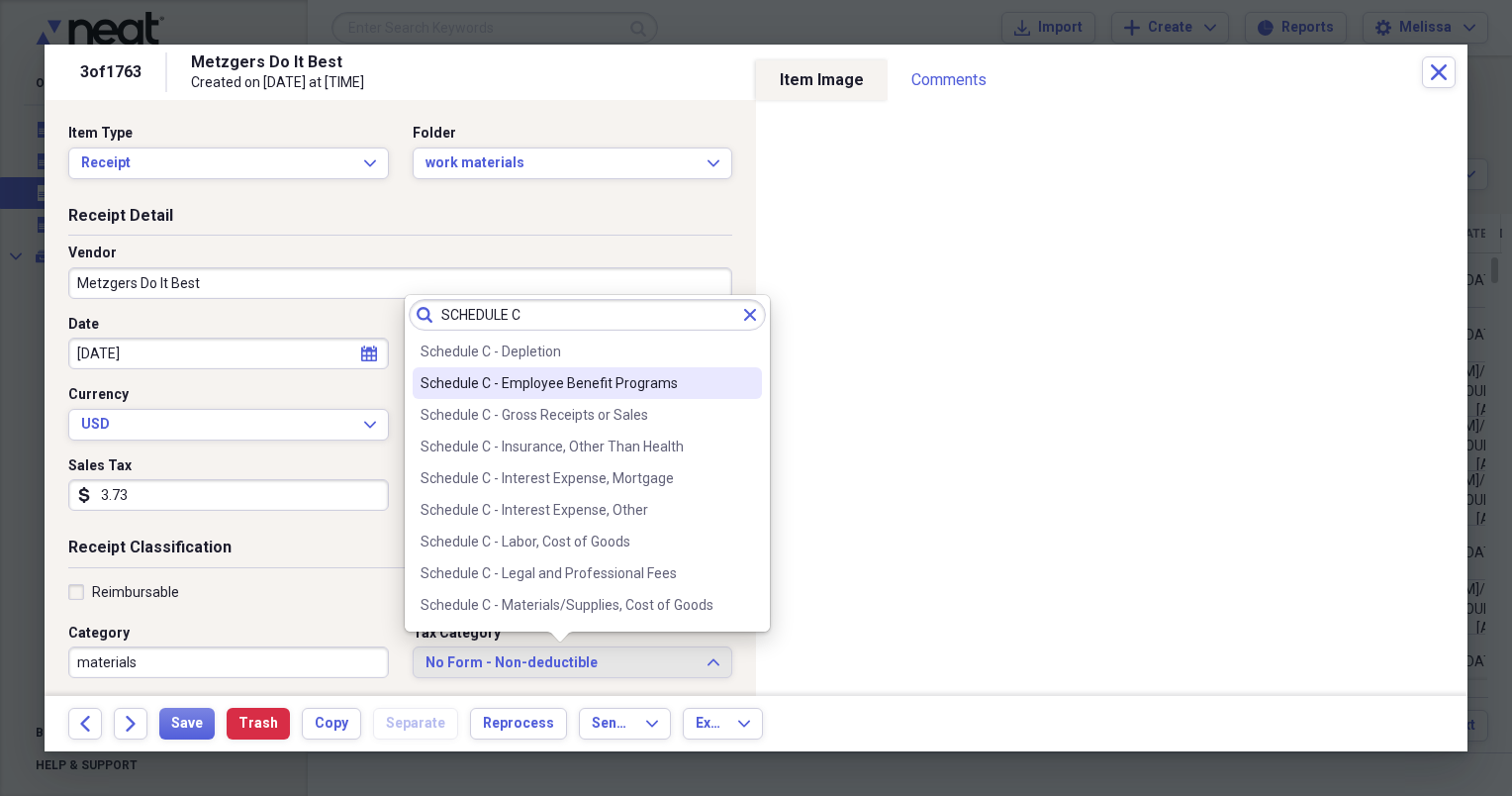 scroll, scrollTop: 198, scrollLeft: 0, axis: vertical 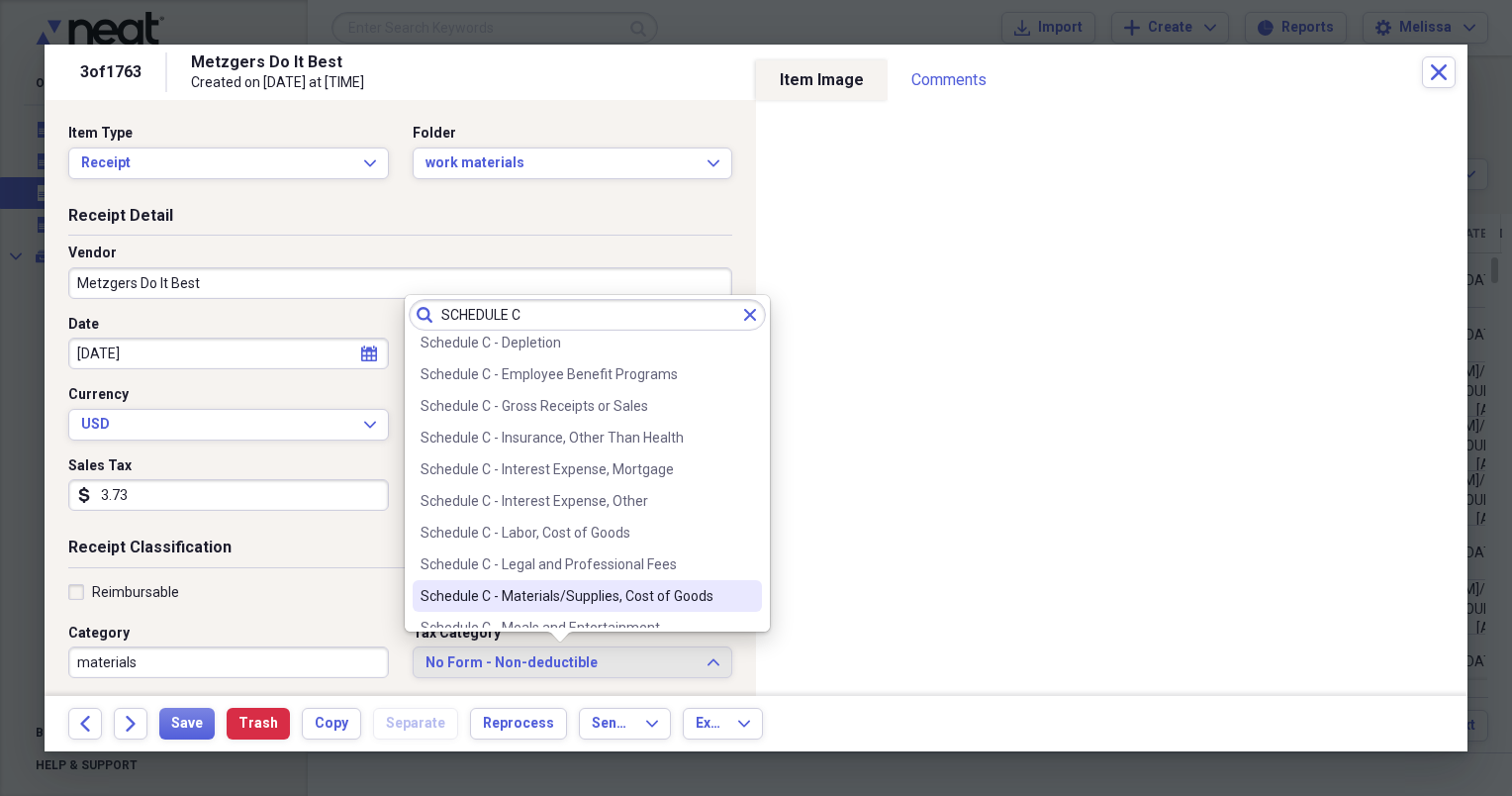 type on "SCHEDULE C" 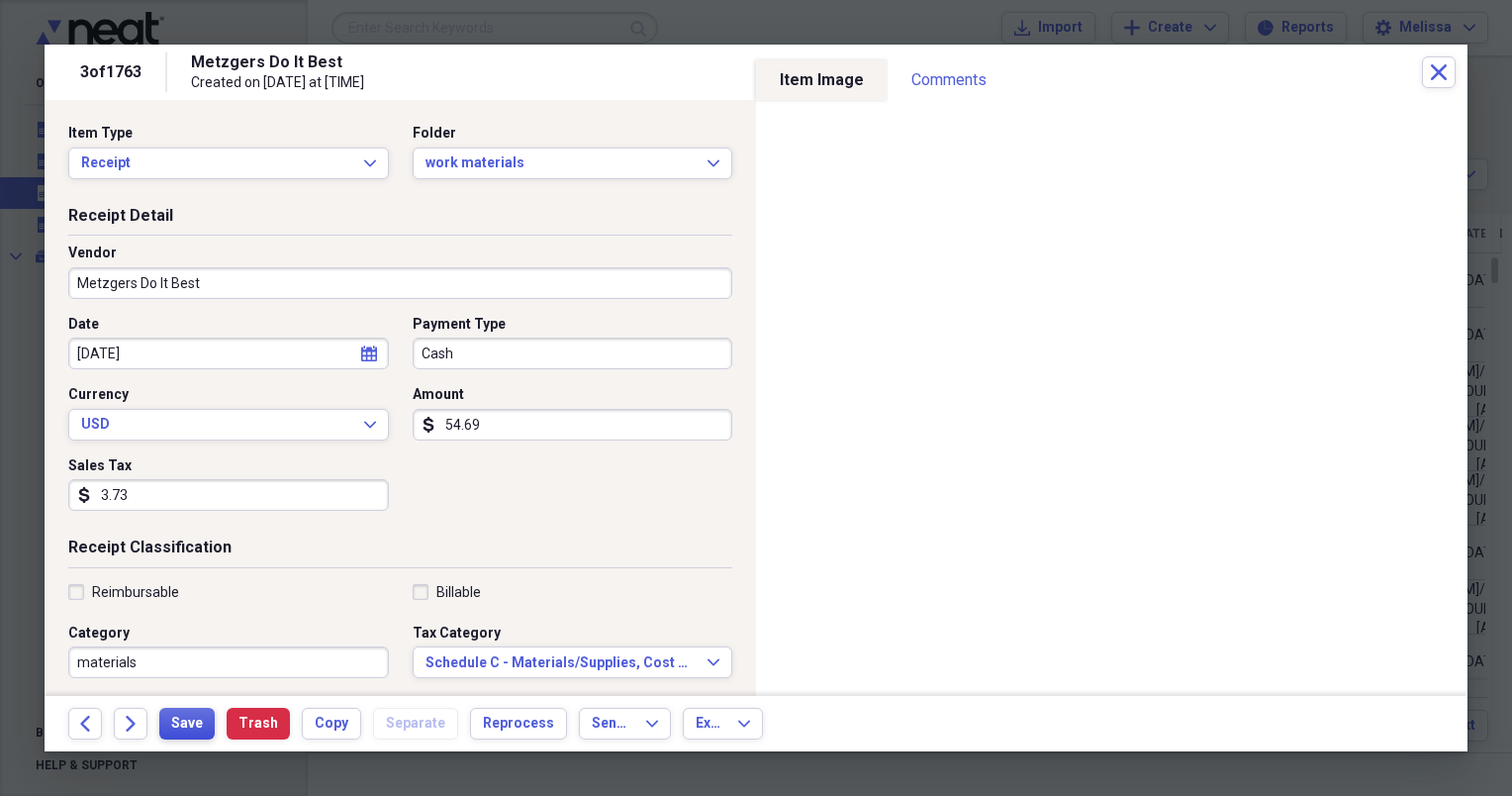 click on "Save" at bounding box center [187, 724] 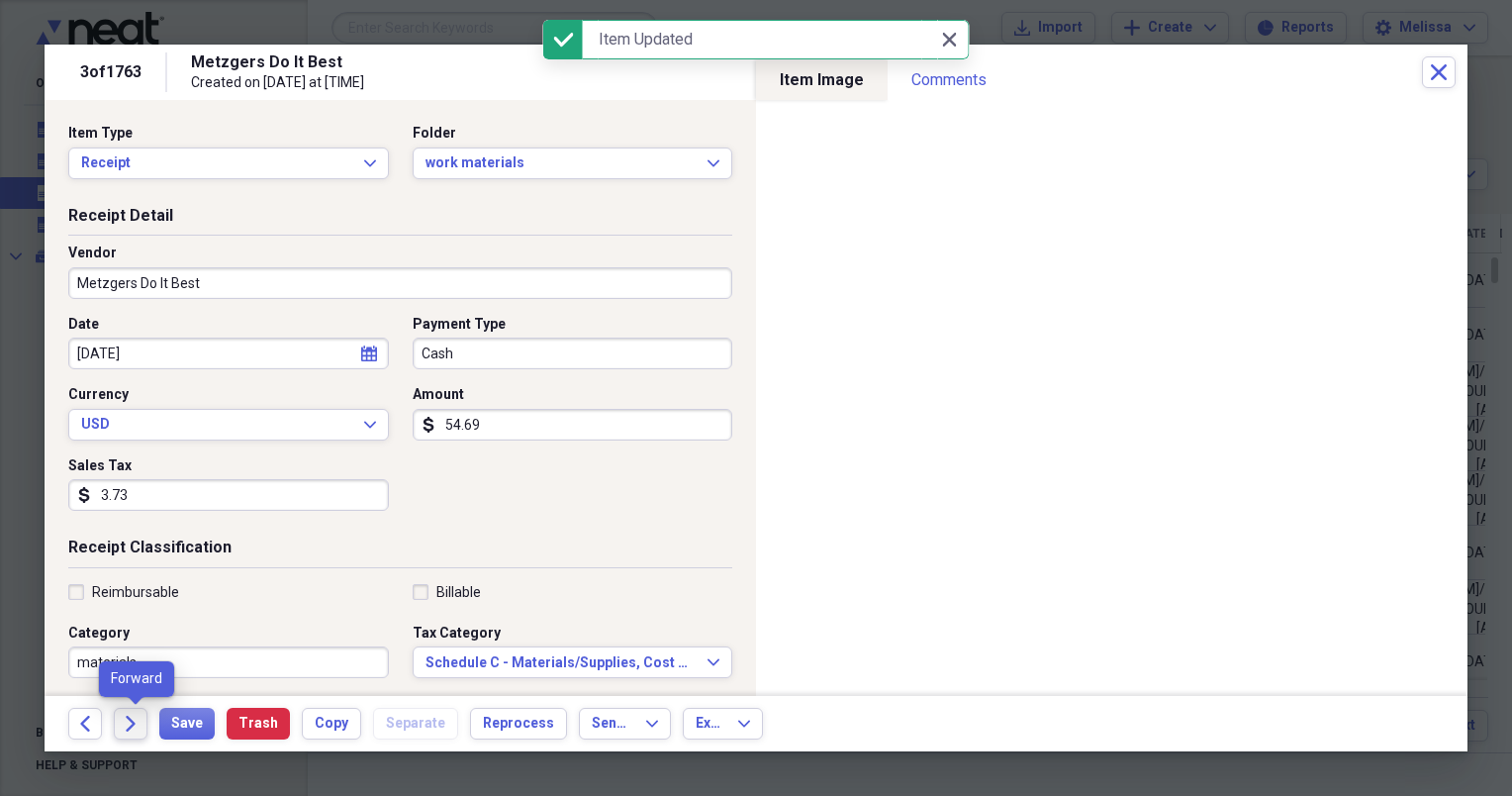 click on "Forward" 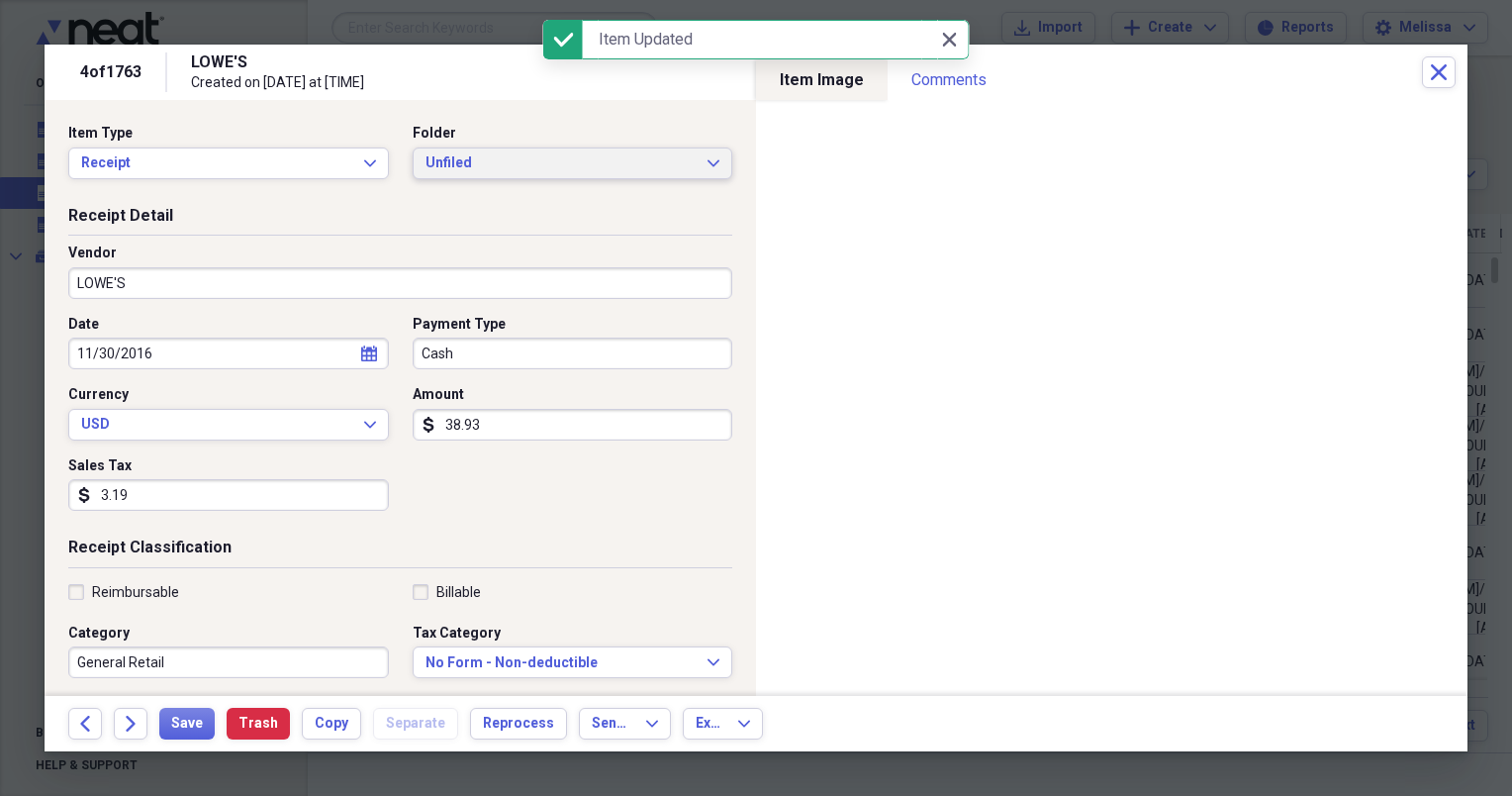 click on "Expand" 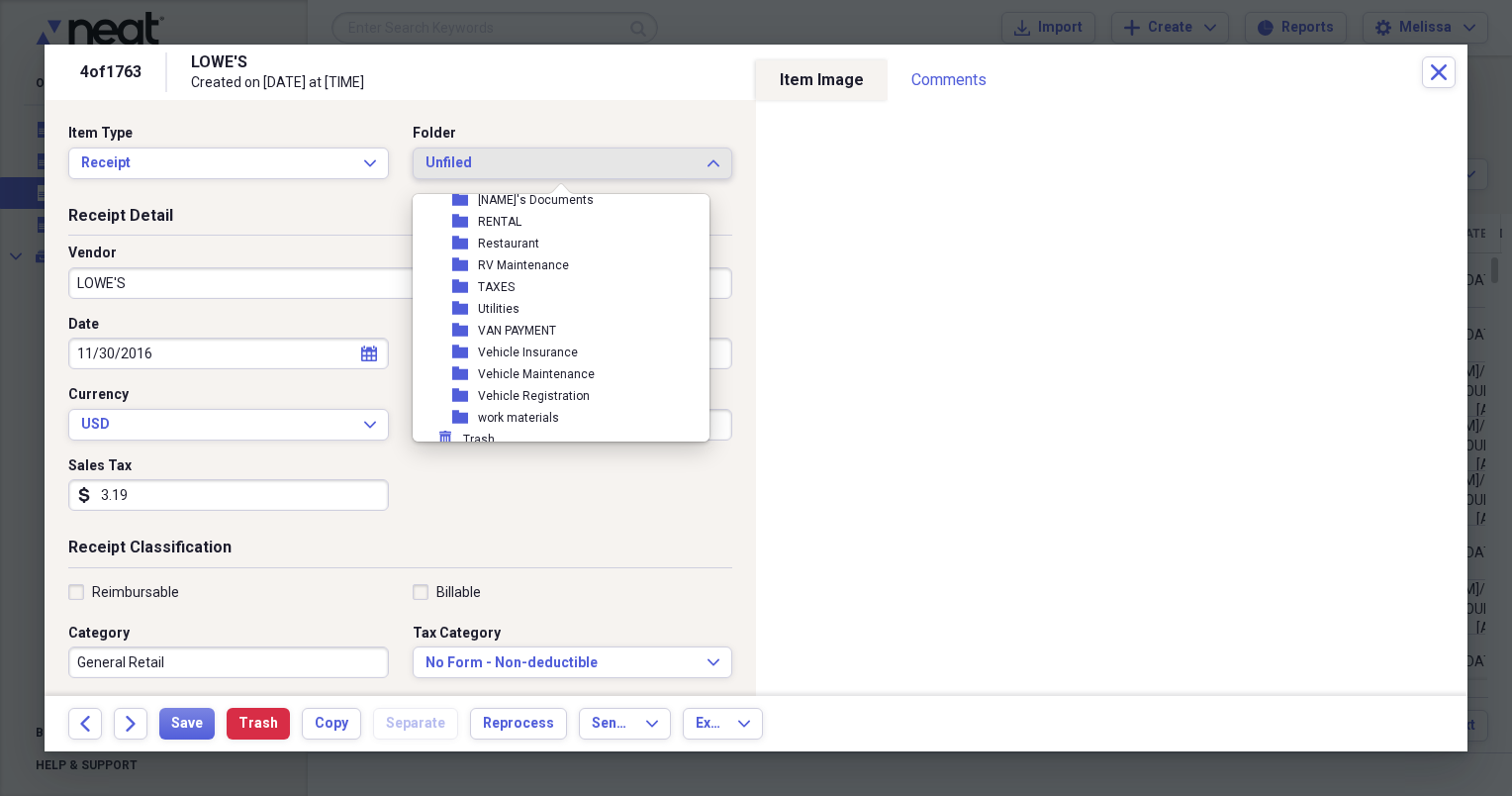 scroll, scrollTop: 485, scrollLeft: 0, axis: vertical 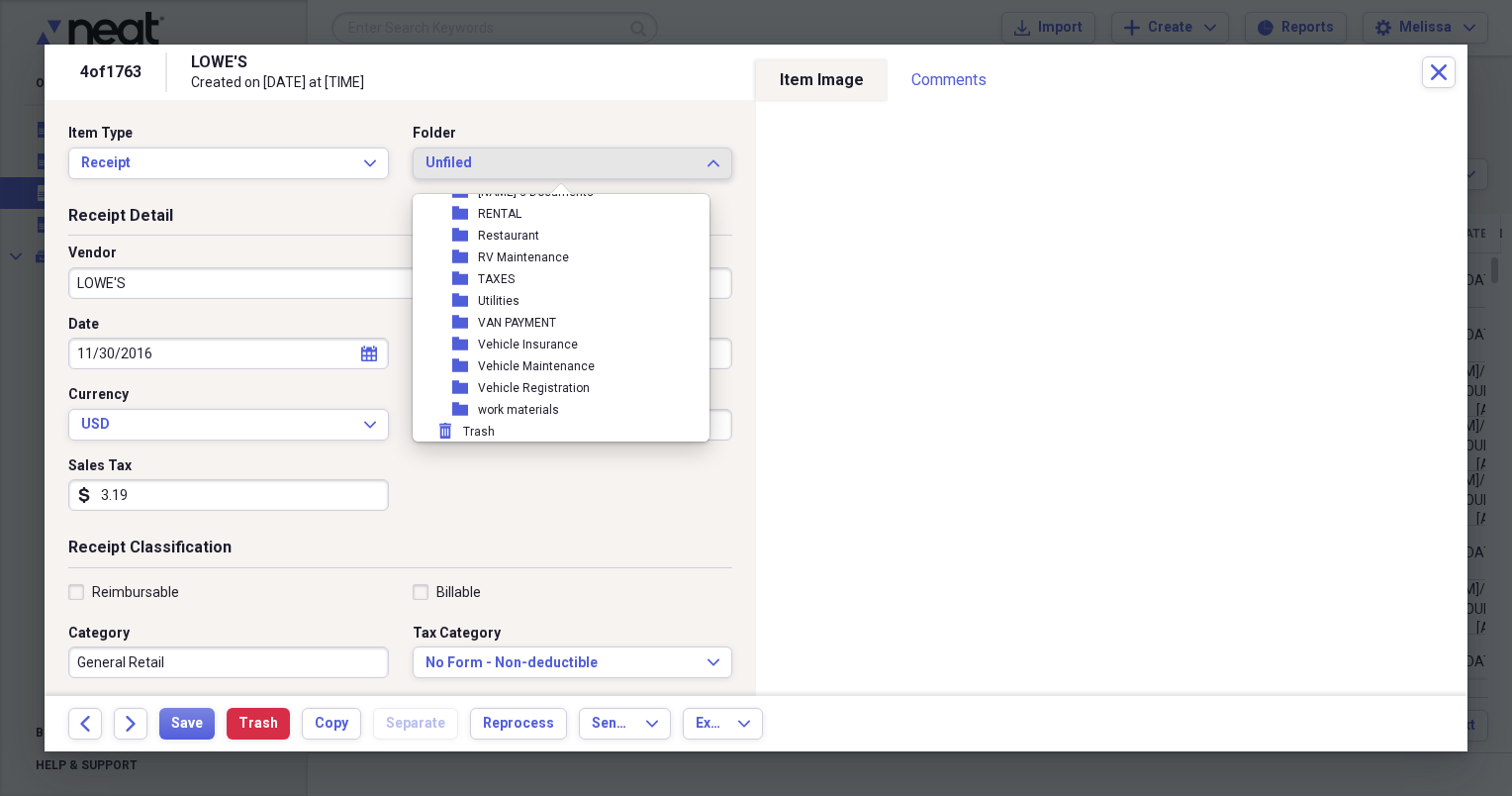 click on "folder work materials" at bounding box center (553, 410) 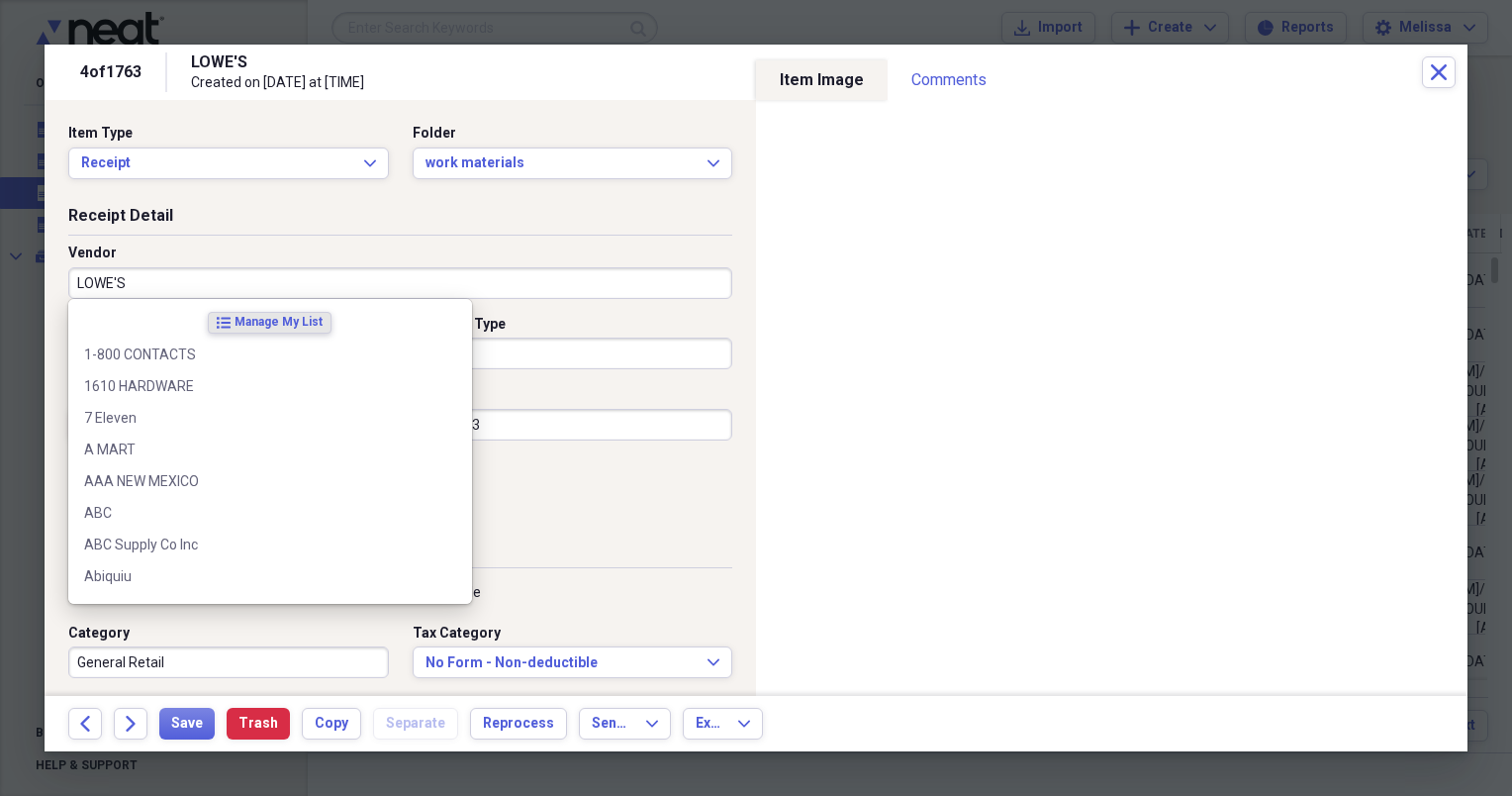 click on "LOWE'S" at bounding box center [400, 283] 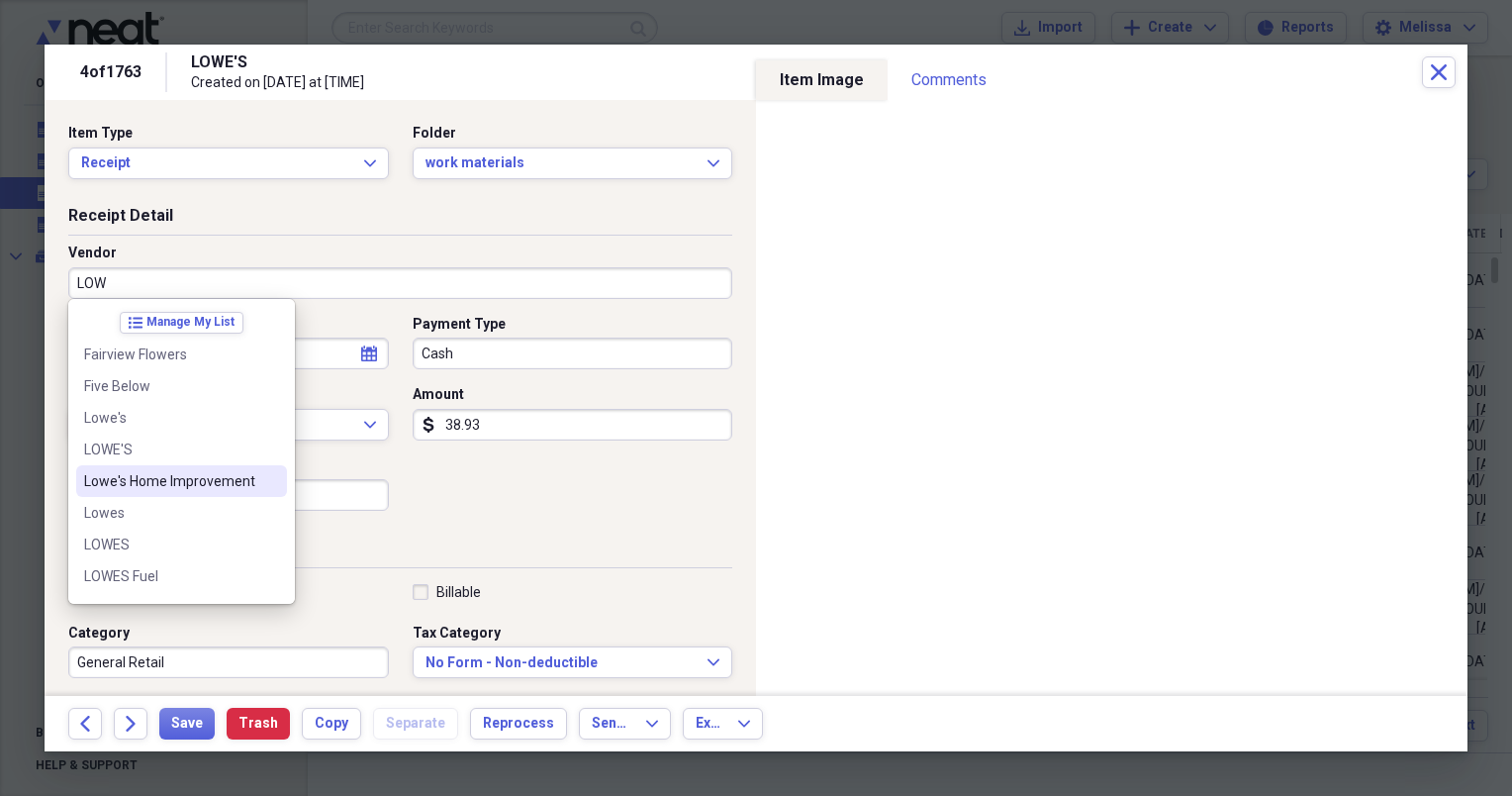 click on "Lowe's Home Improvement" at bounding box center (181, 481) 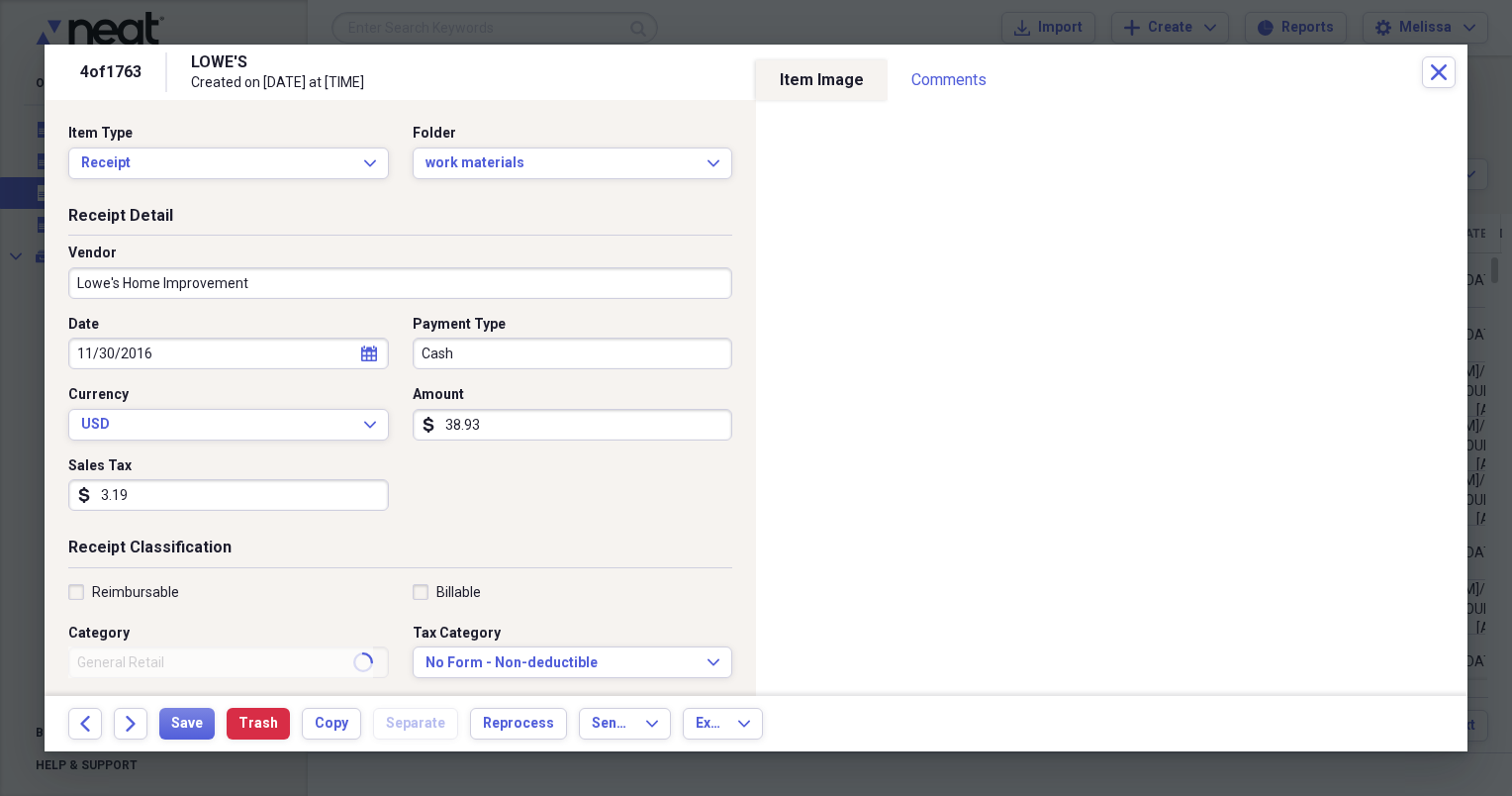 type on "materials" 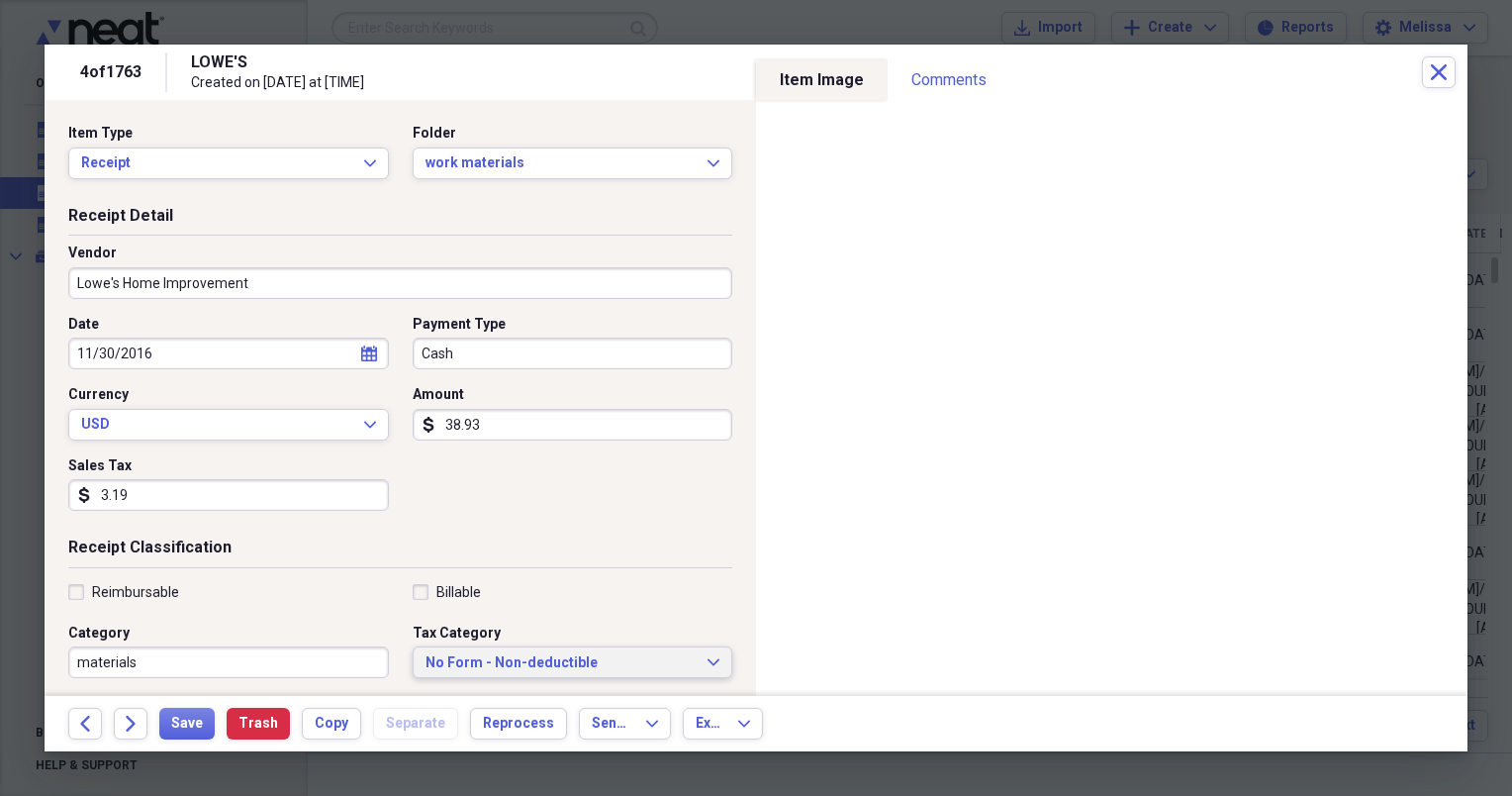 click on "No Form - Non-deductible" at bounding box center [561, 663] 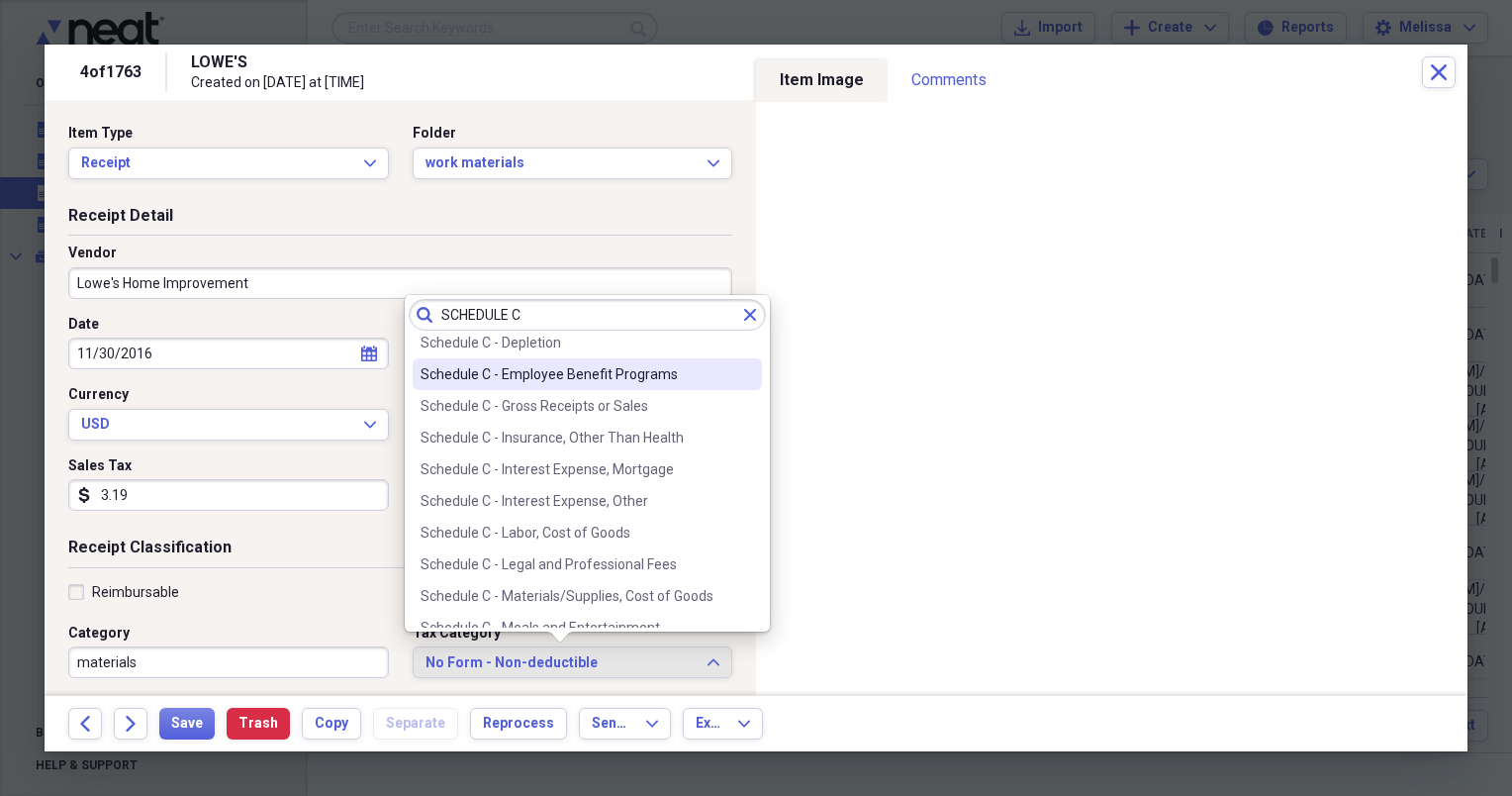 scroll, scrollTop: 238, scrollLeft: 0, axis: vertical 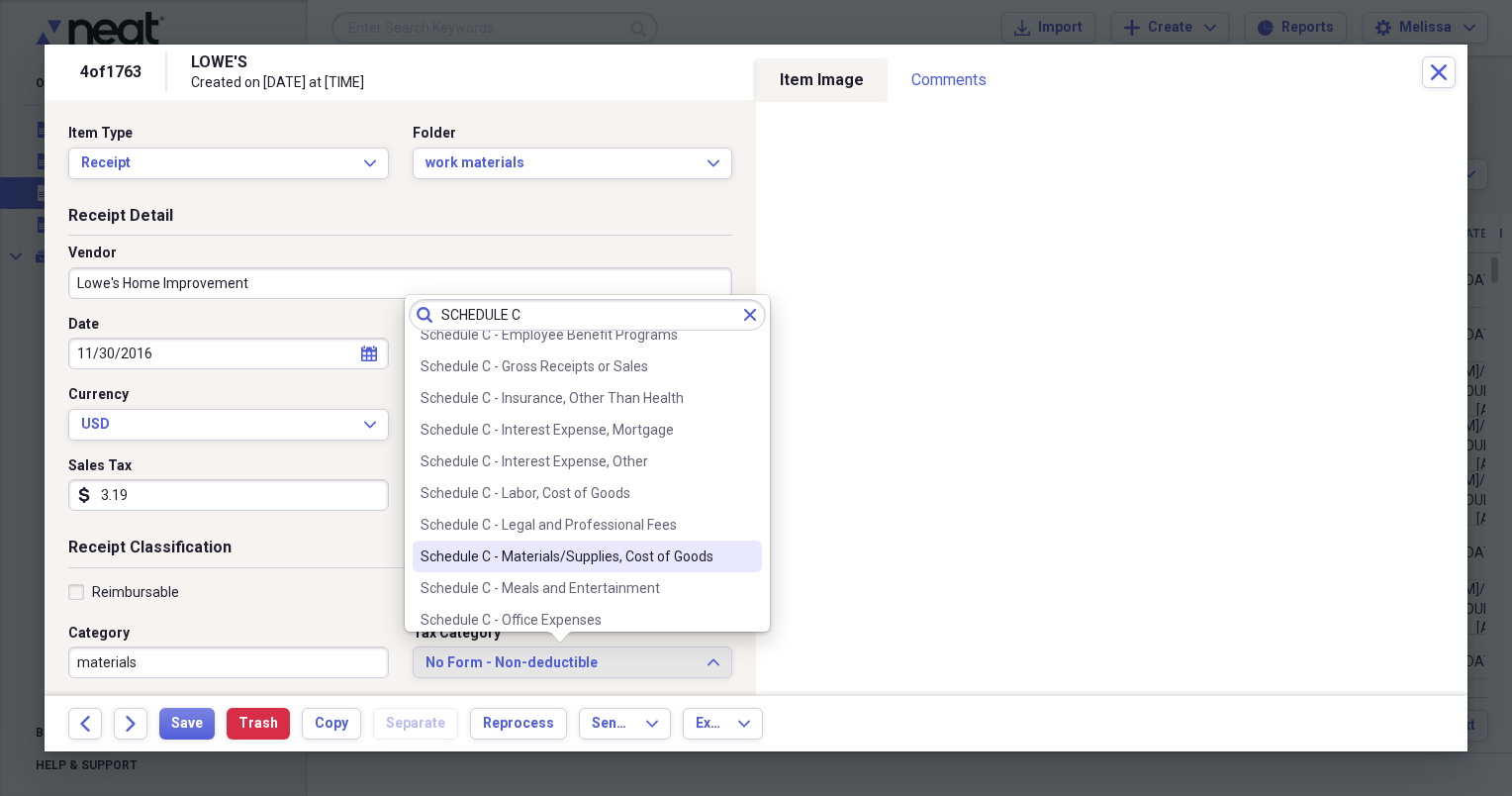 type on "SCHEDULE C" 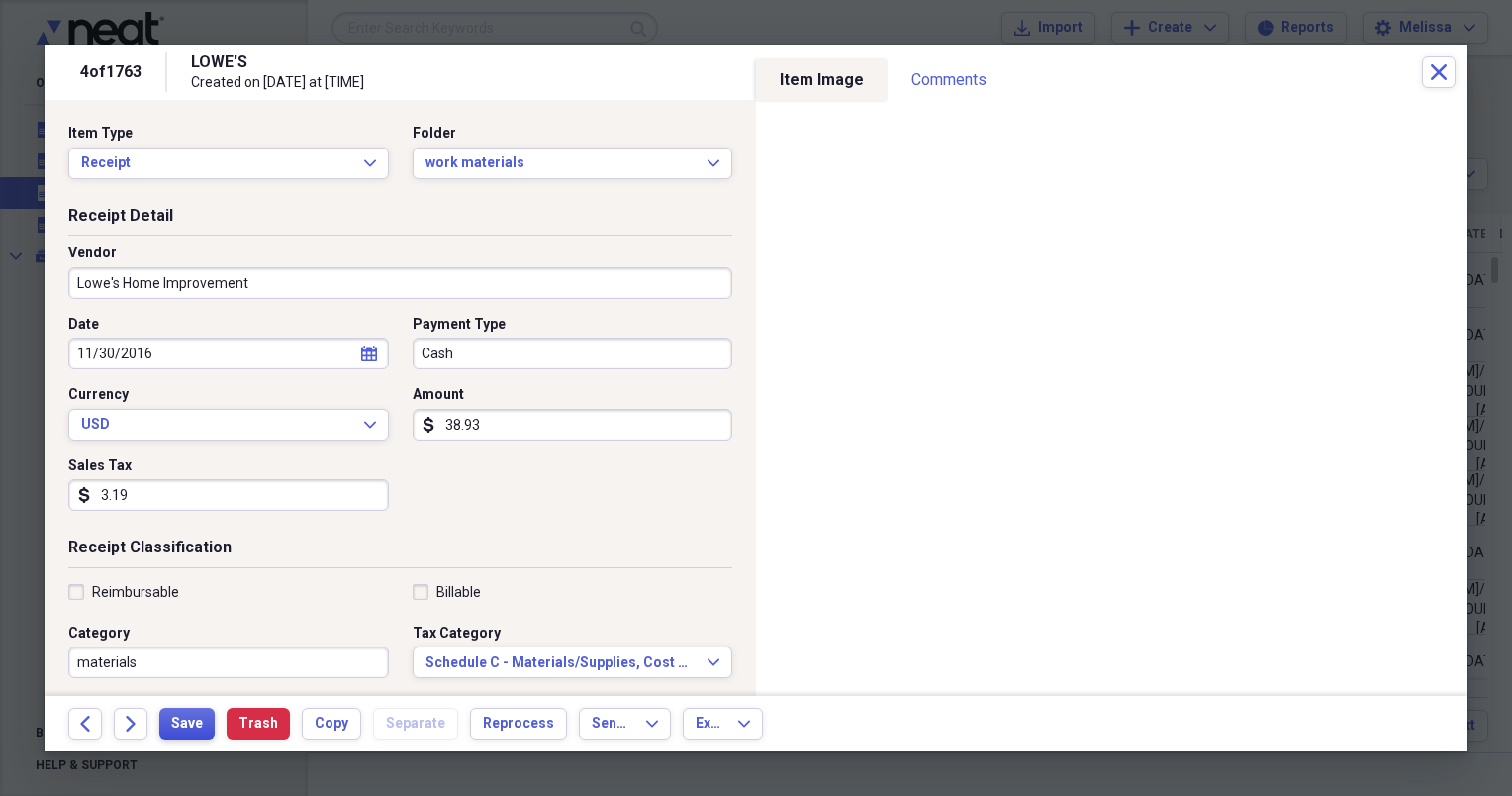 click on "Save" at bounding box center [187, 724] 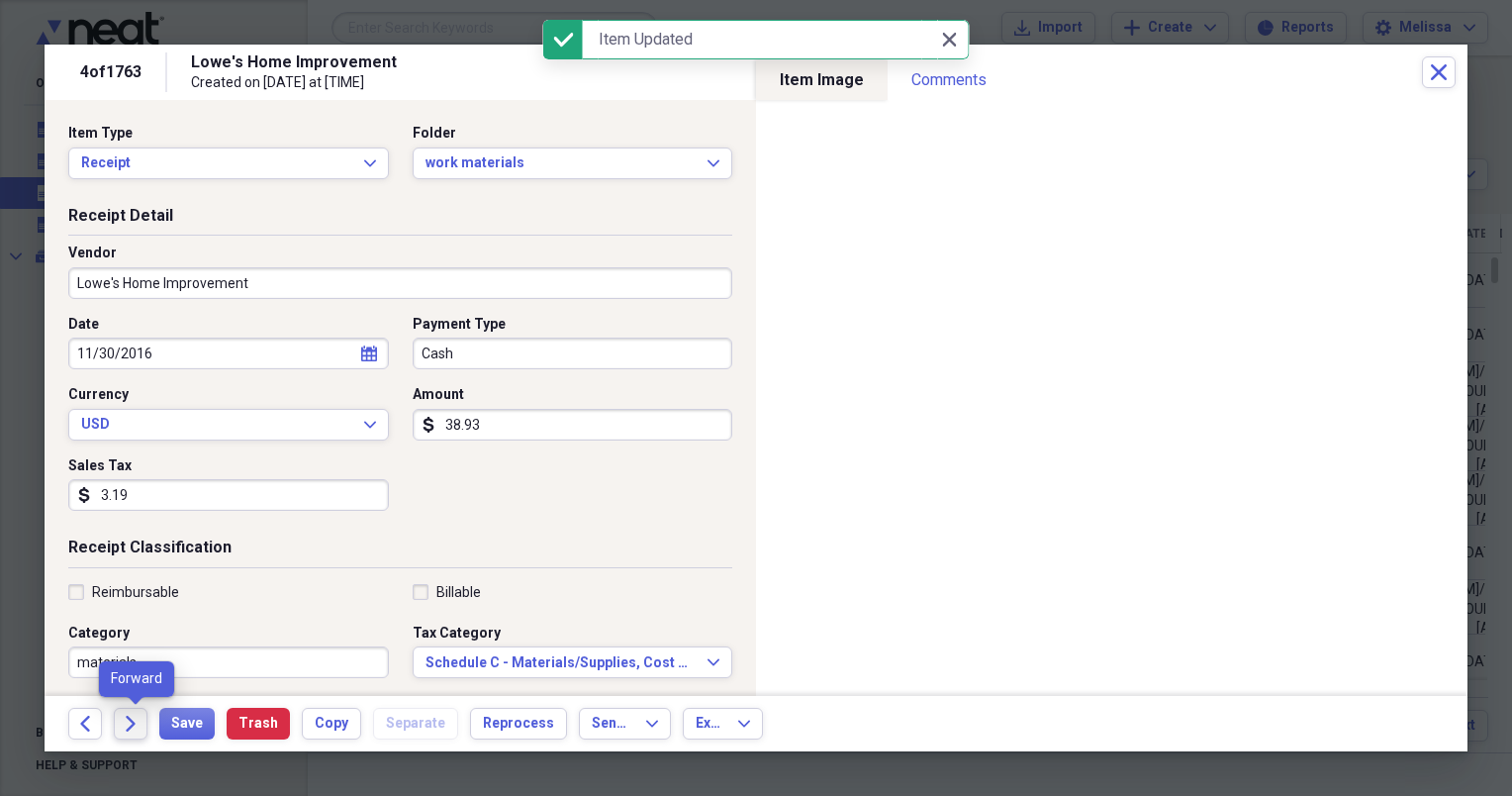 click on "Forward" at bounding box center (131, 724) 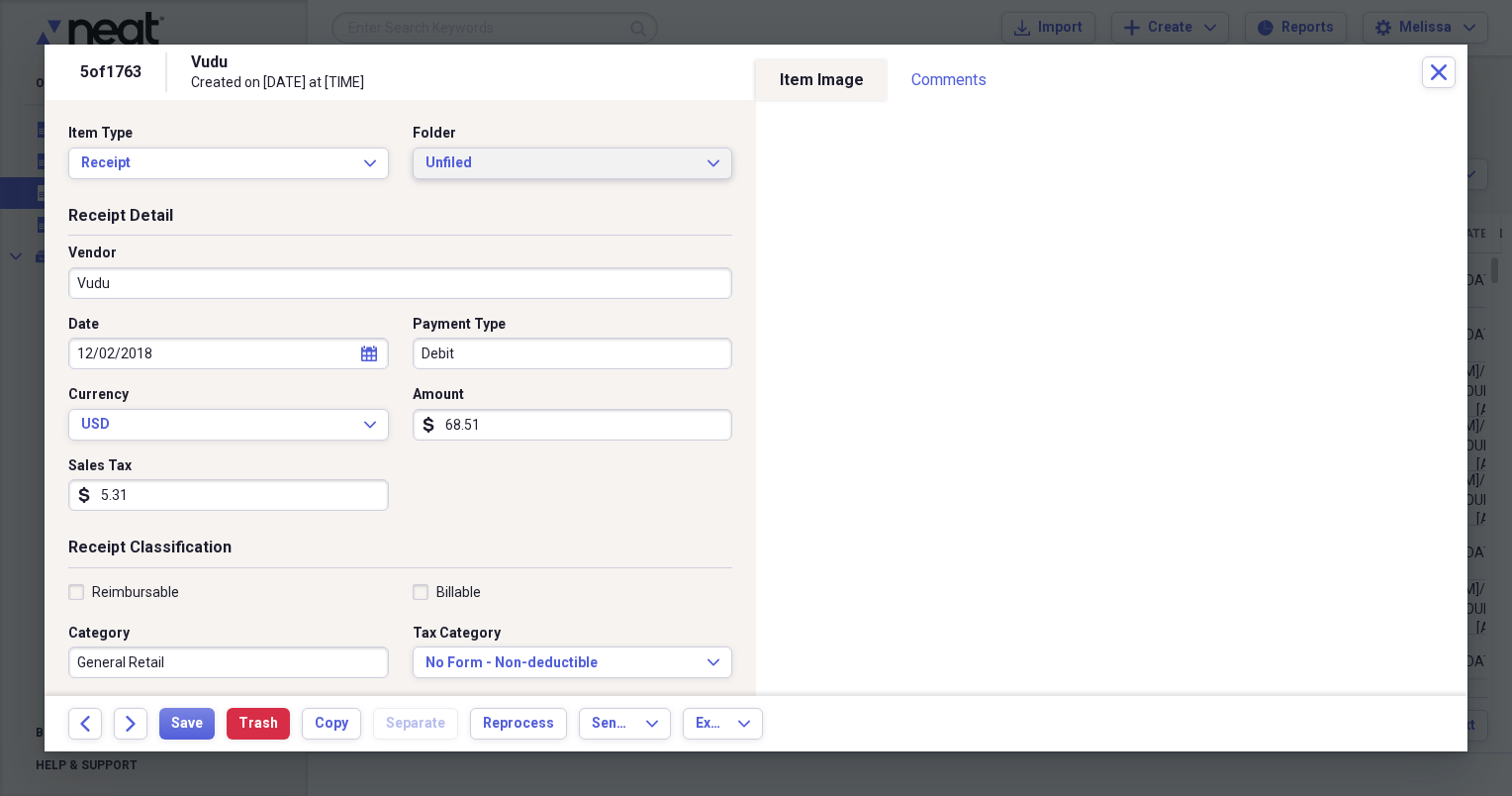 click on "Expand" 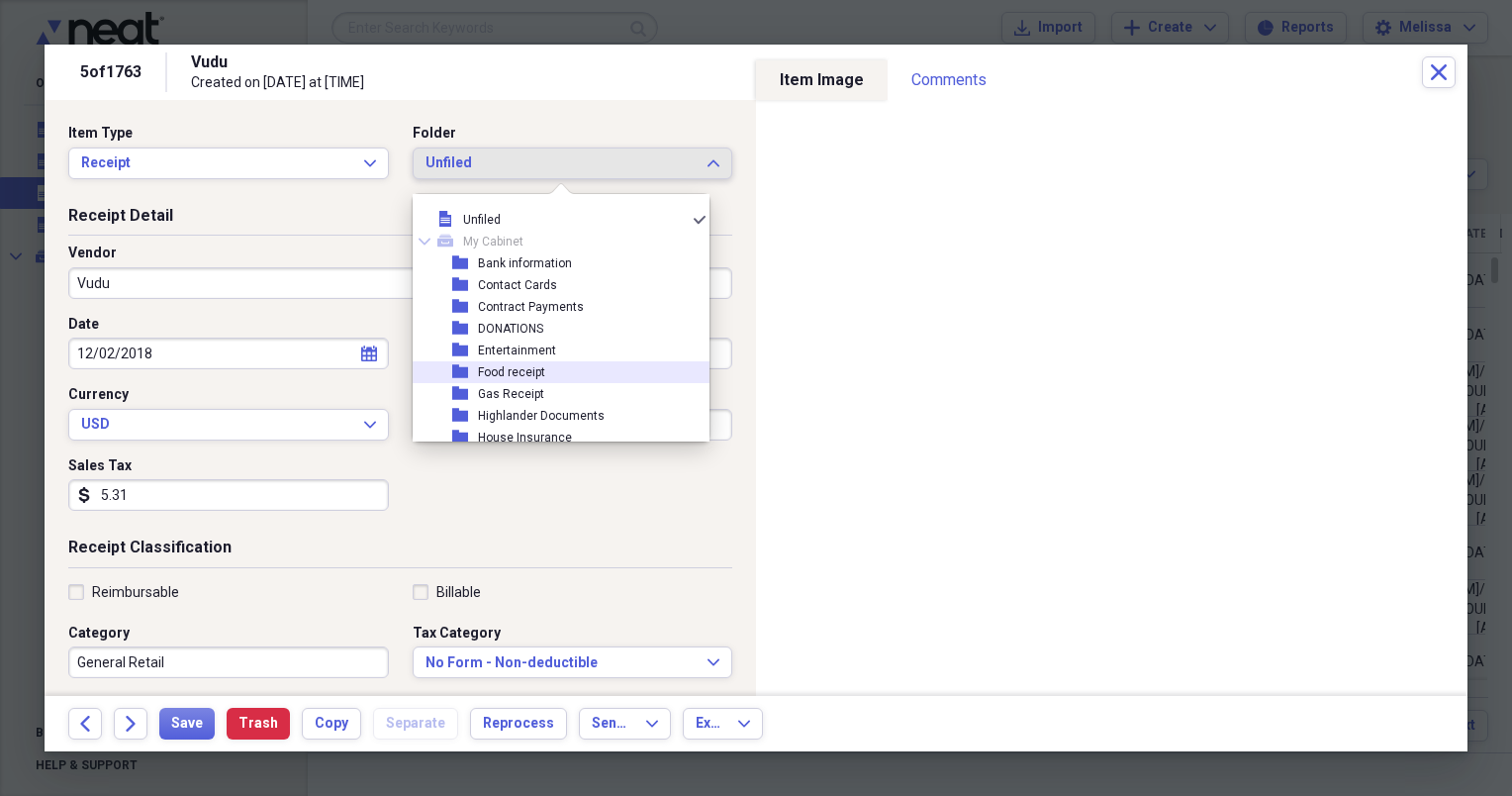 click on "folder Food receipt" at bounding box center [553, 372] 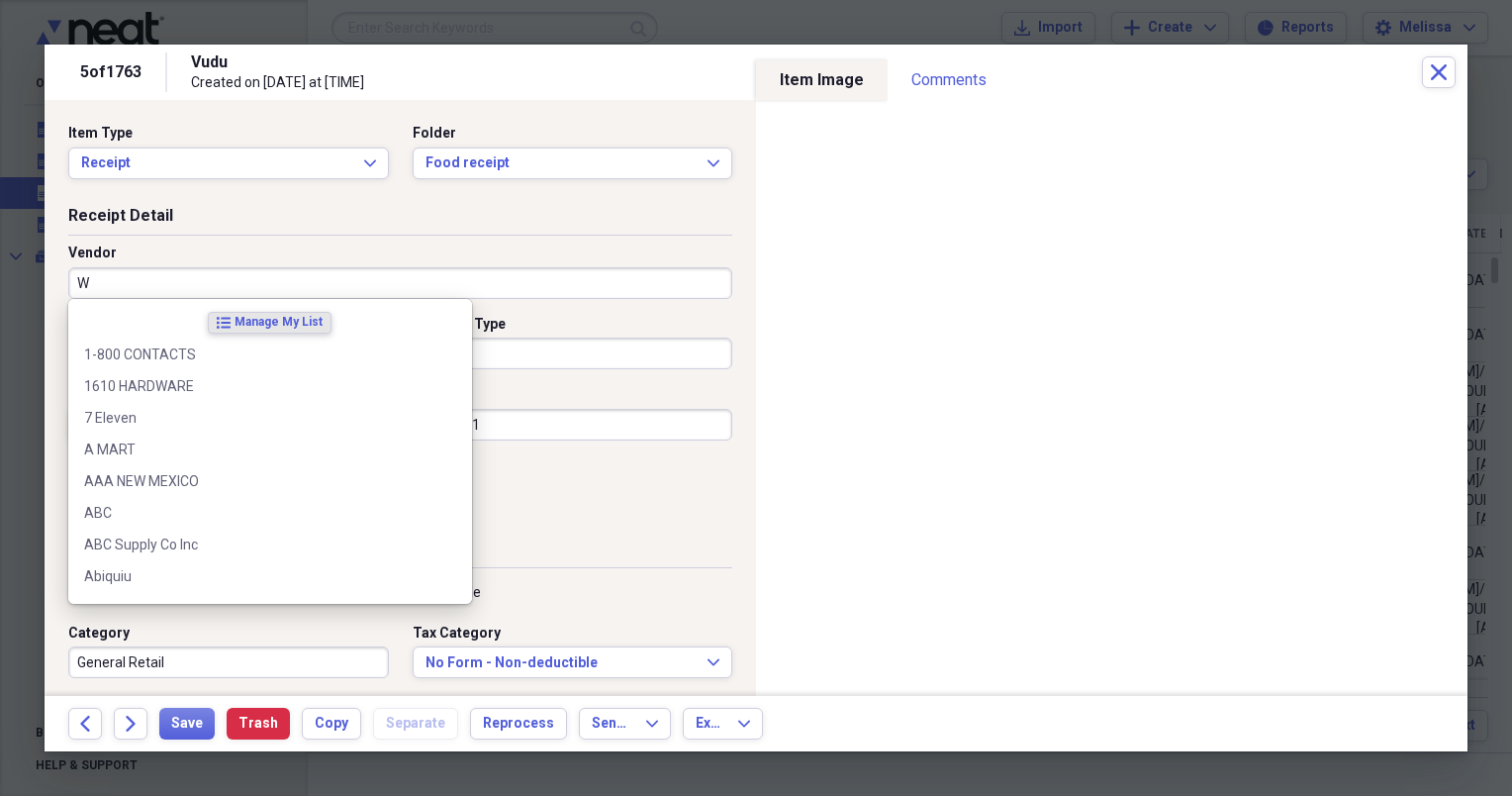 click on "W" at bounding box center [400, 283] 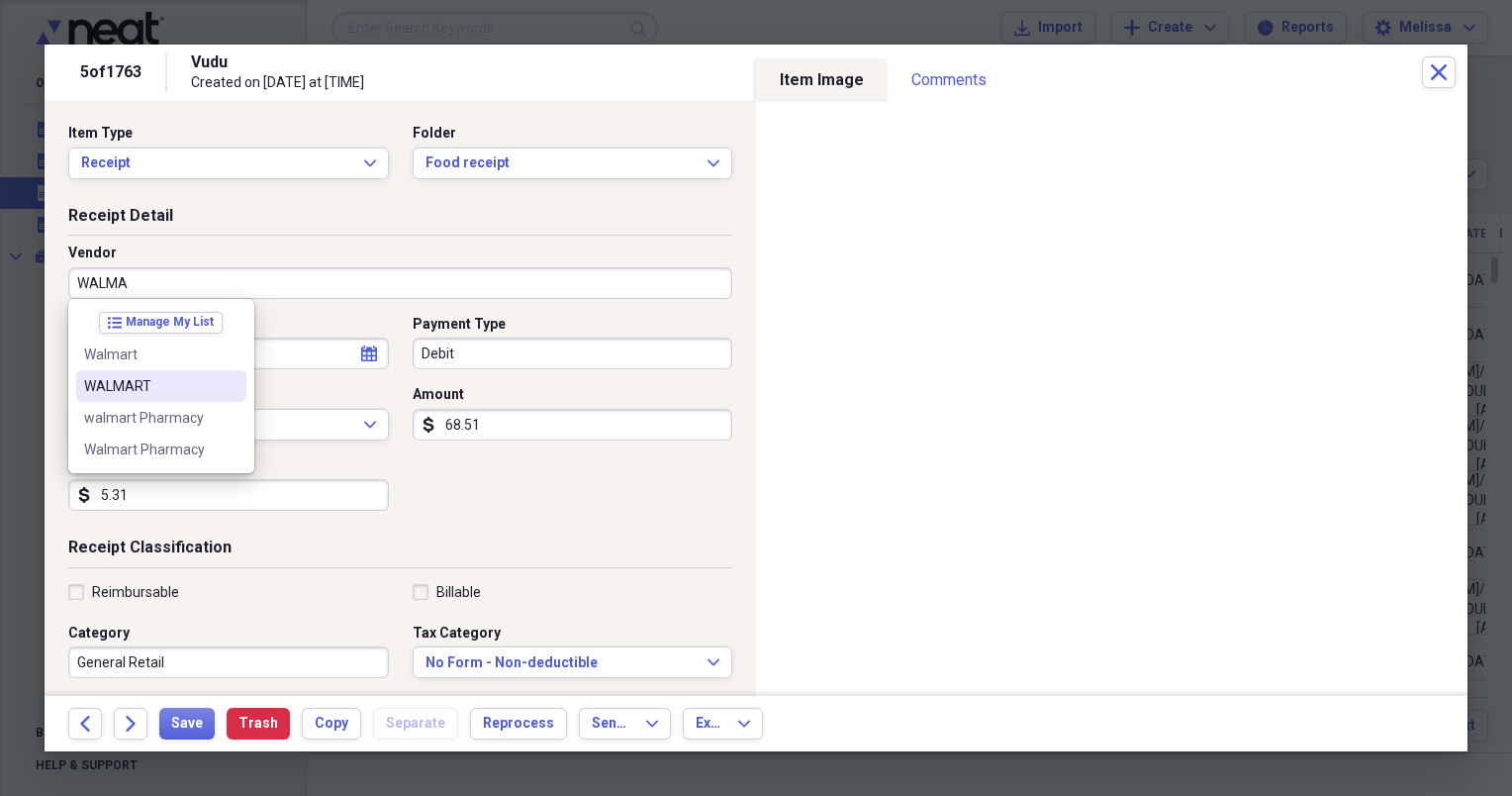 click on "WALMART" at bounding box center (149, 386) 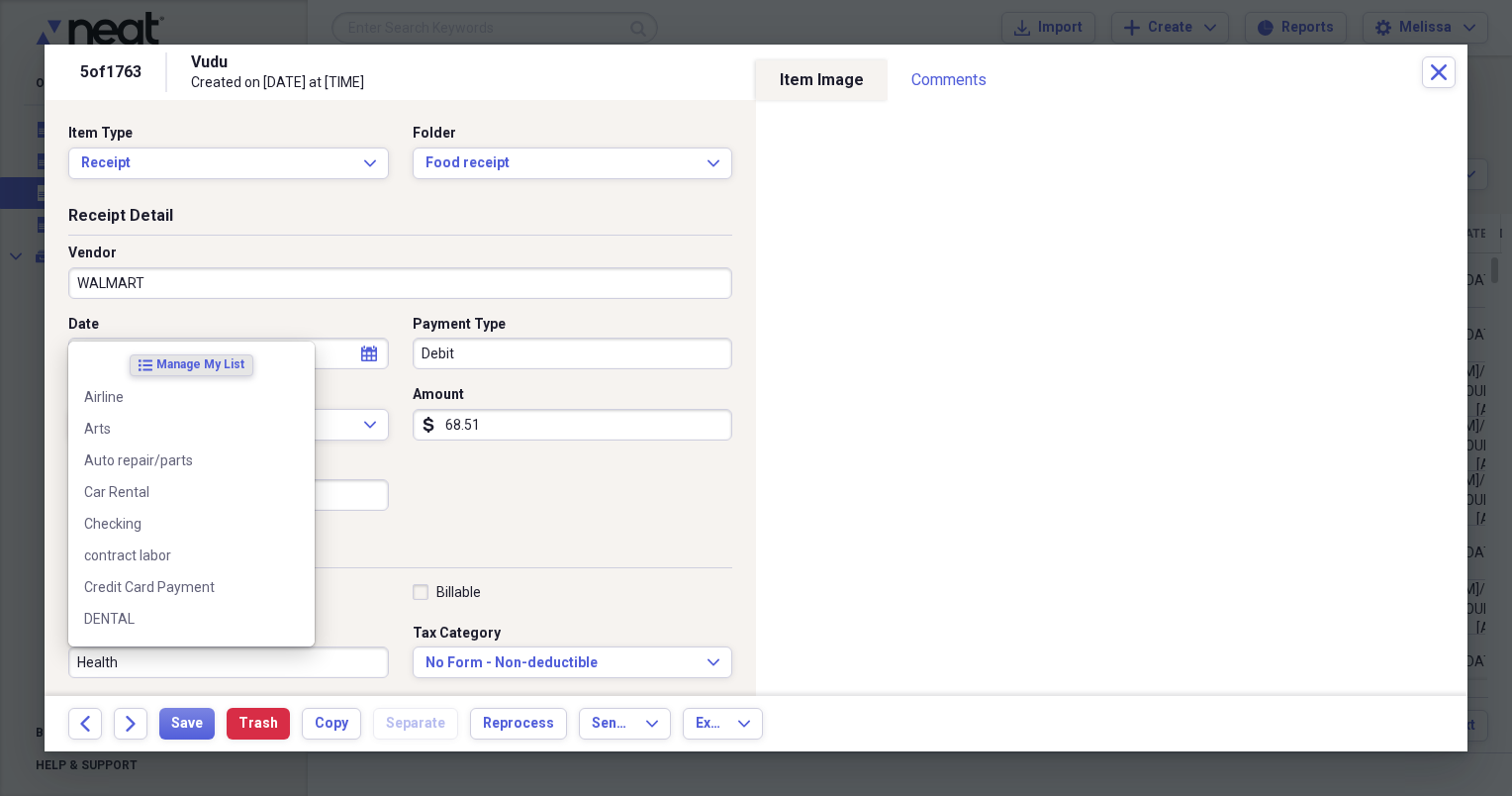 click on "Health" at bounding box center [229, 662] 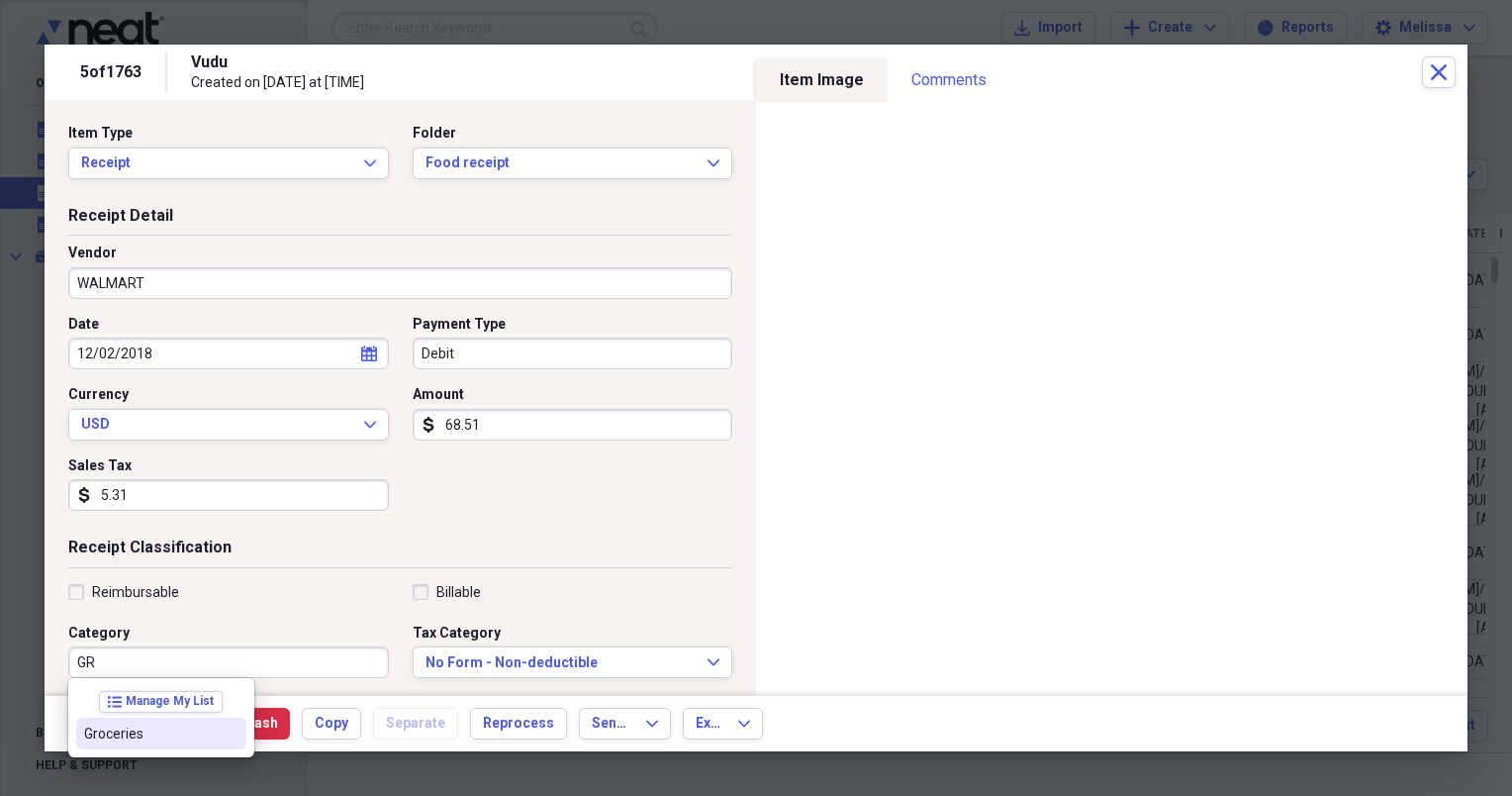 click on "Groceries" at bounding box center [149, 734] 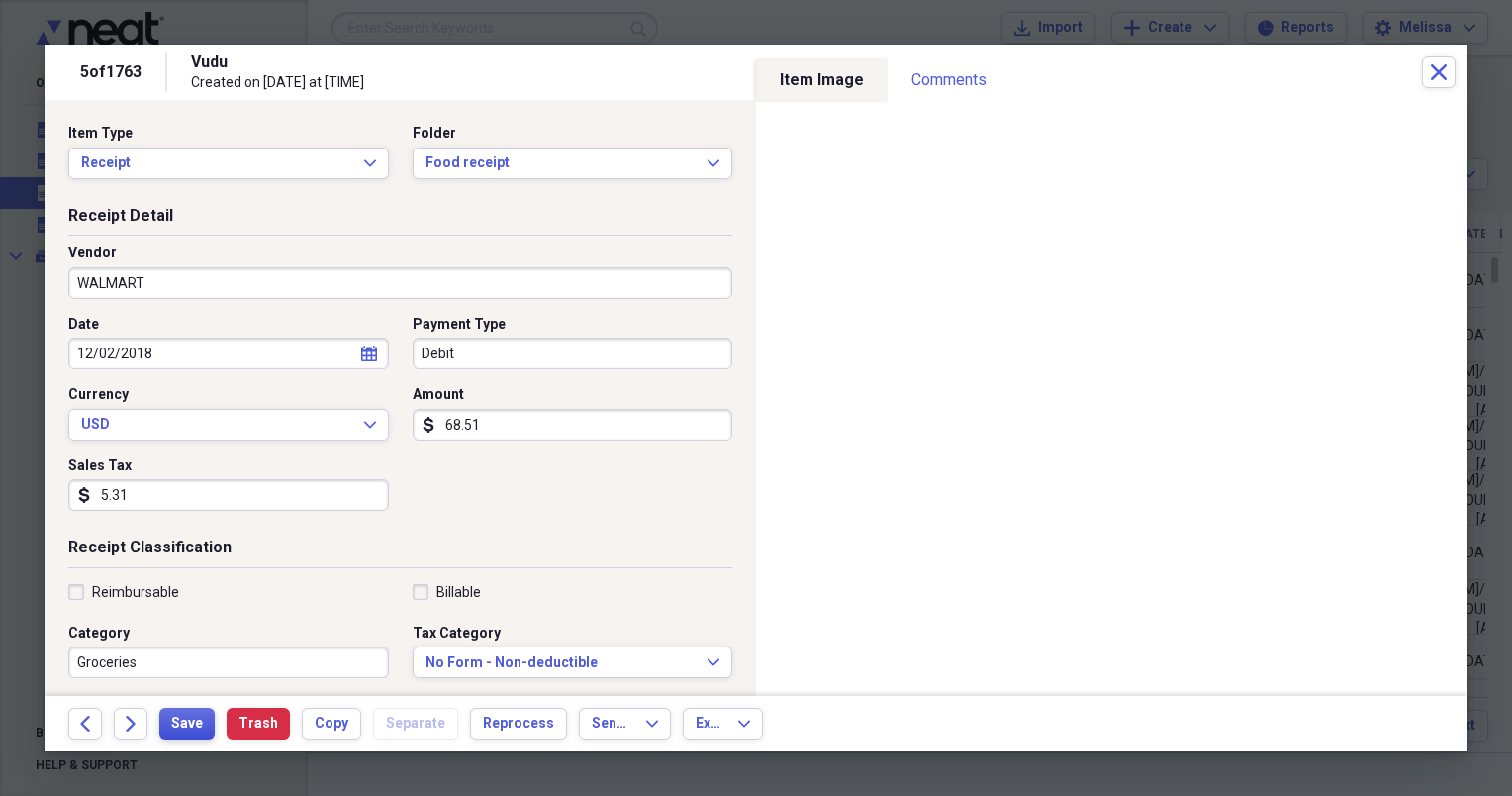 click on "Save" at bounding box center [187, 724] 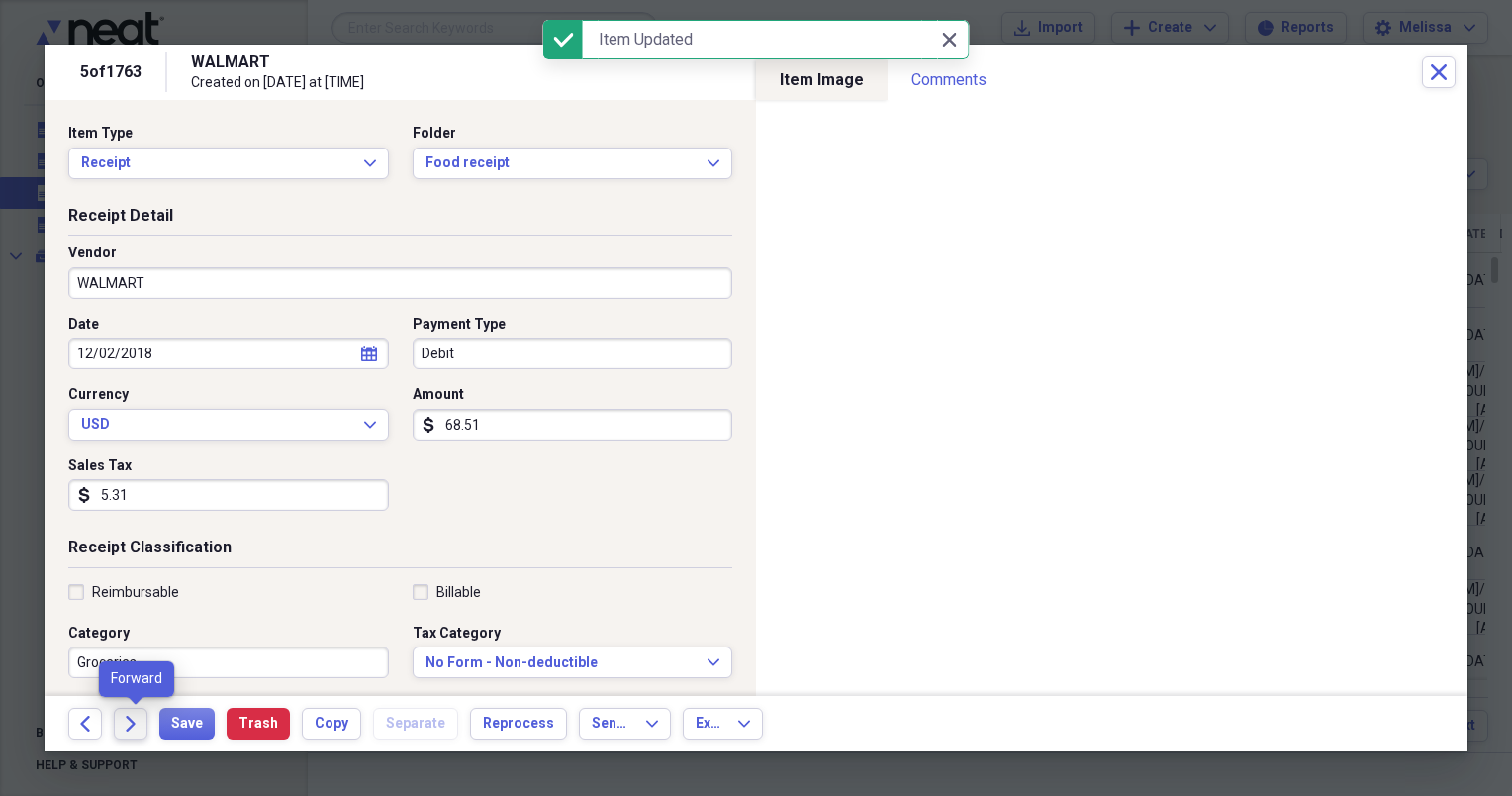 click on "Forward" at bounding box center (131, 724) 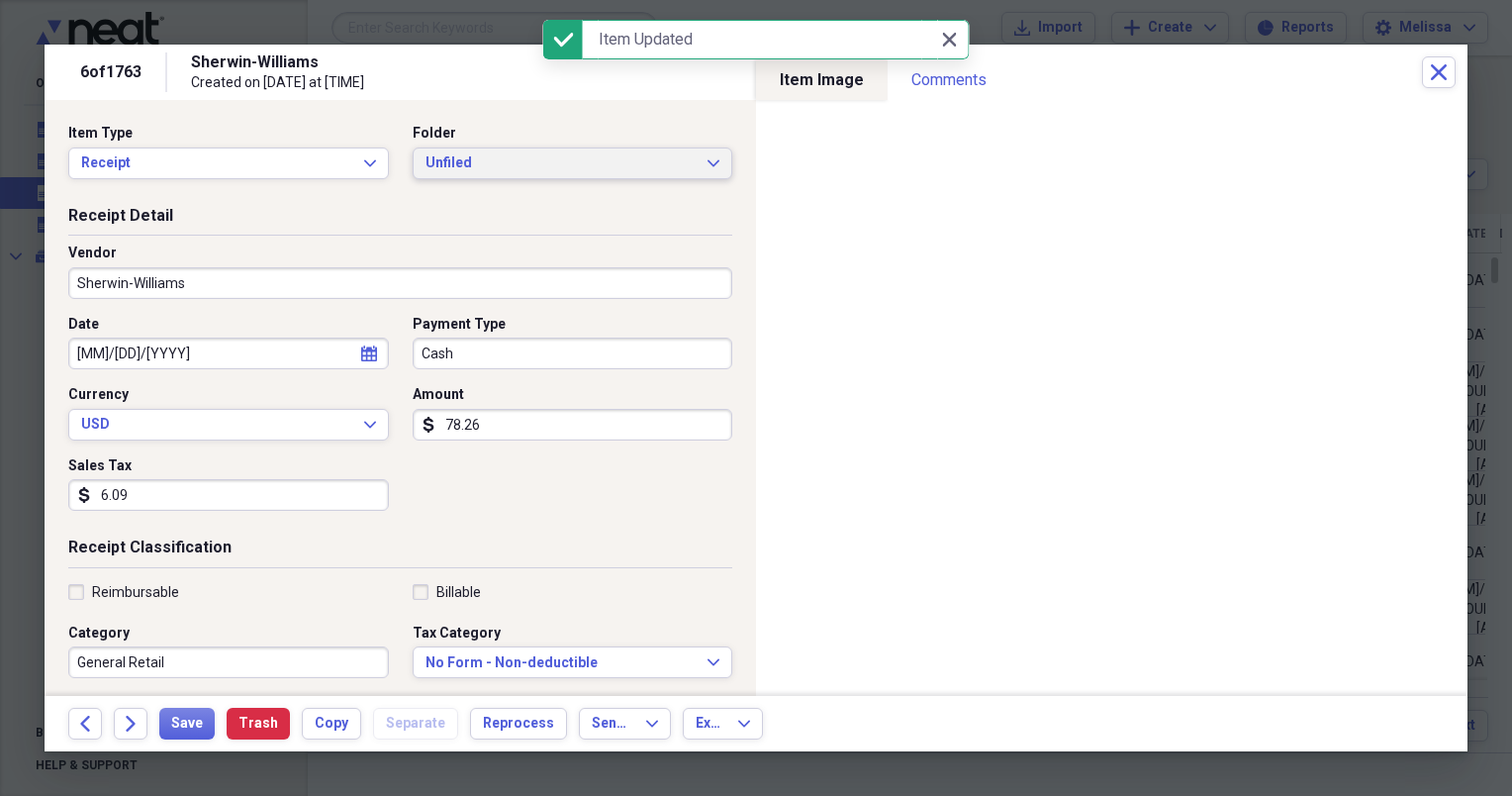 click on "Unfiled" at bounding box center [561, 163] 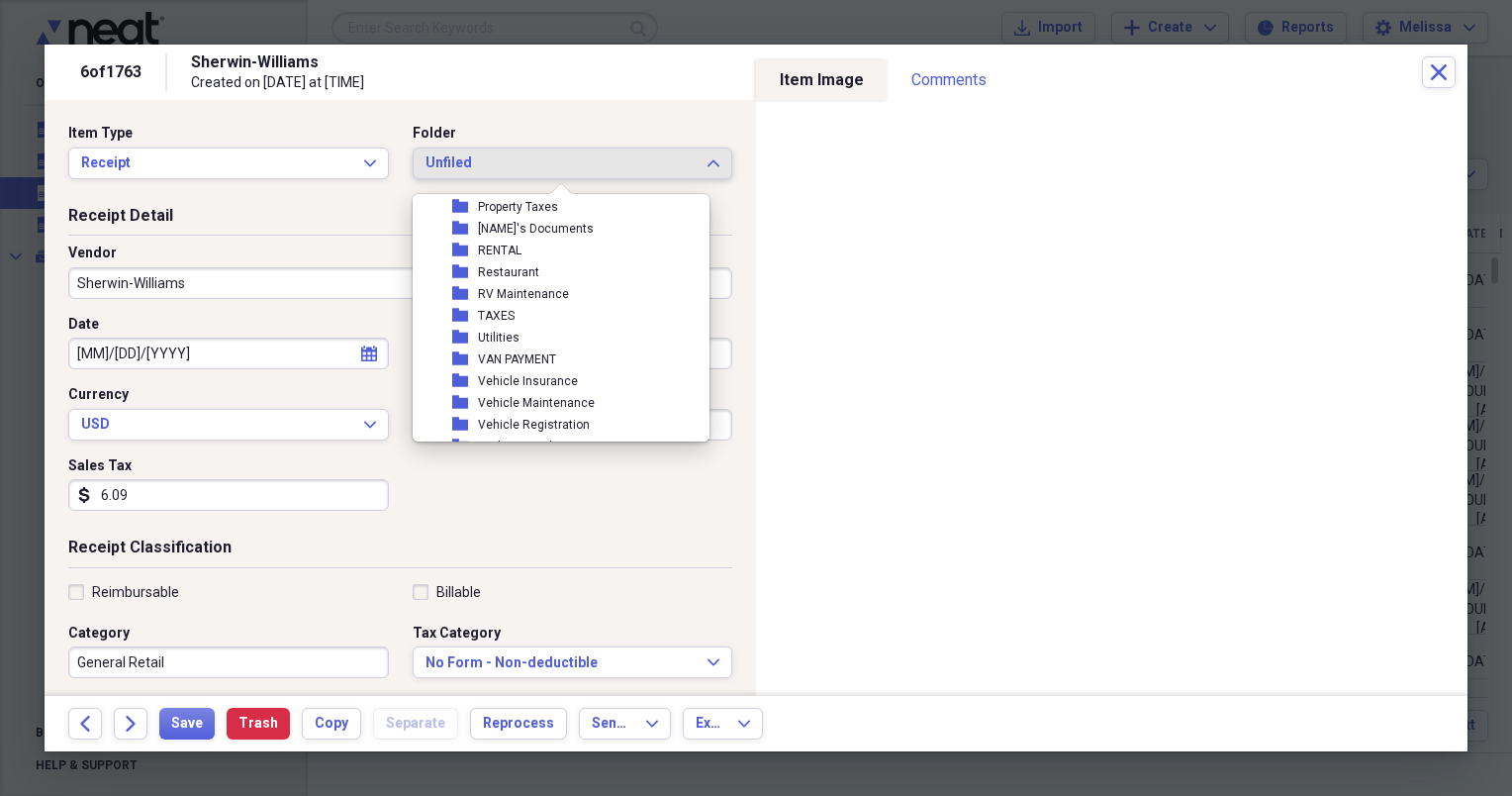 scroll, scrollTop: 485, scrollLeft: 0, axis: vertical 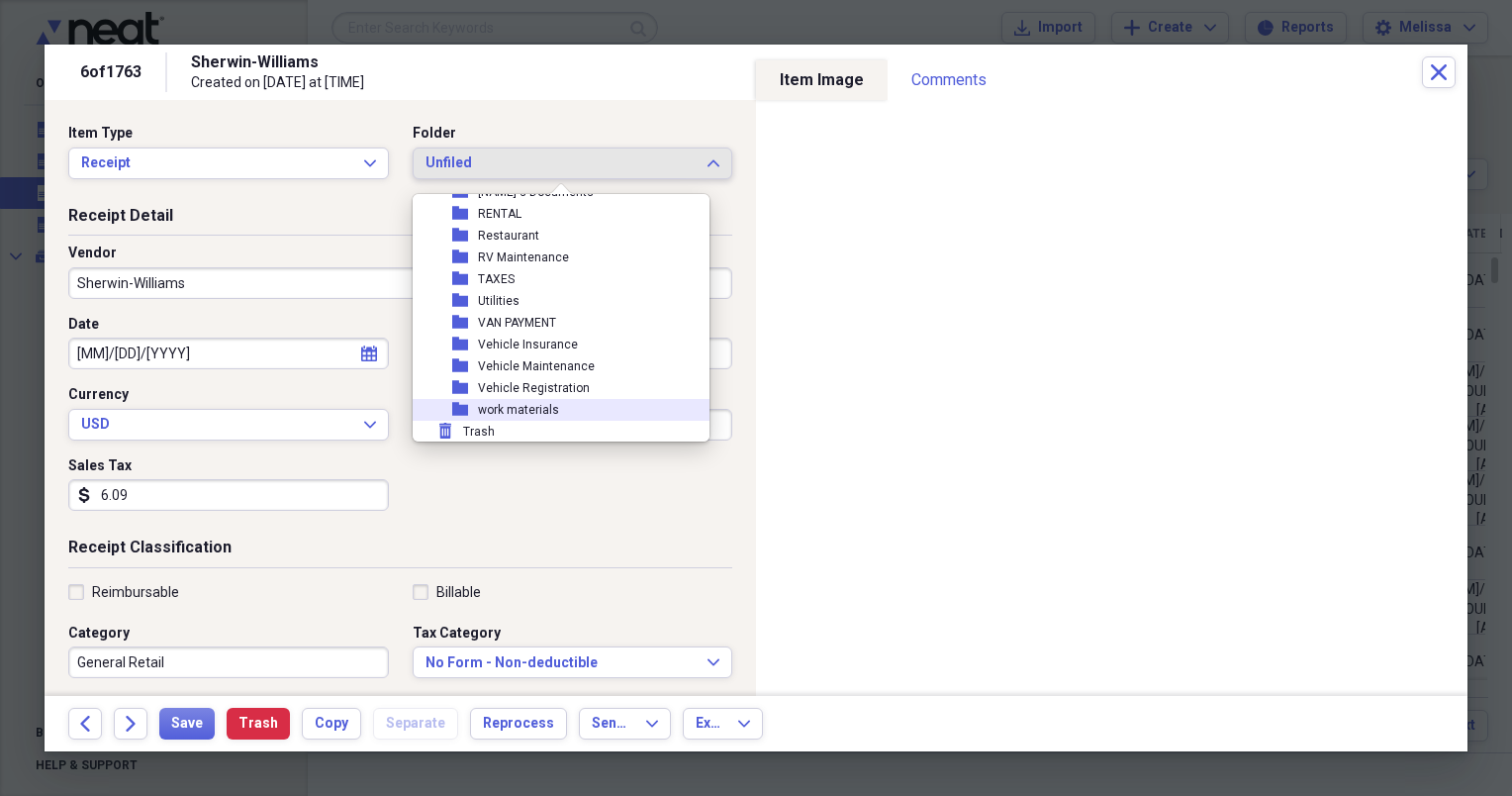 click on "work materials" at bounding box center [519, 410] 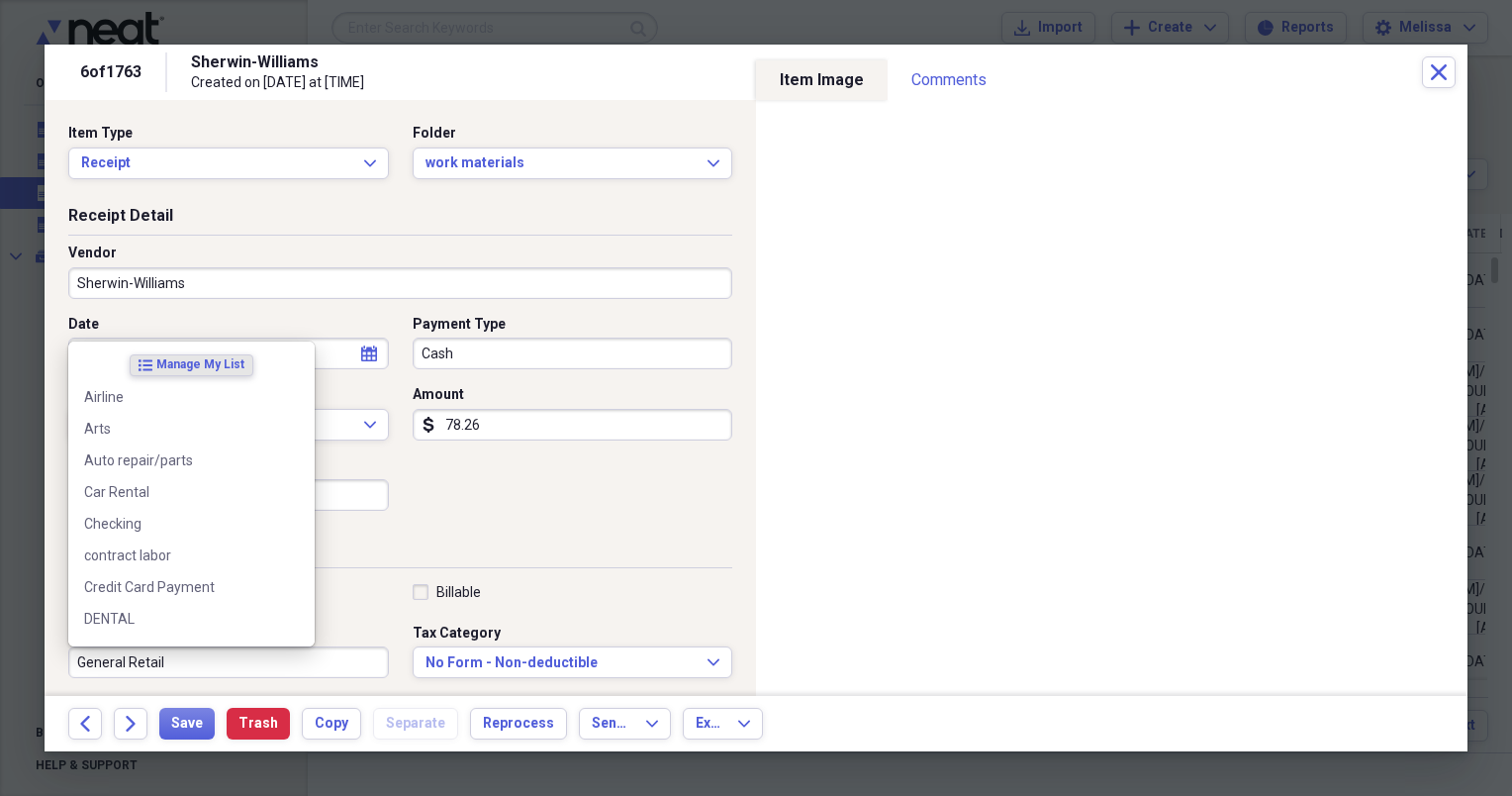 click on "General Retail" at bounding box center [229, 662] 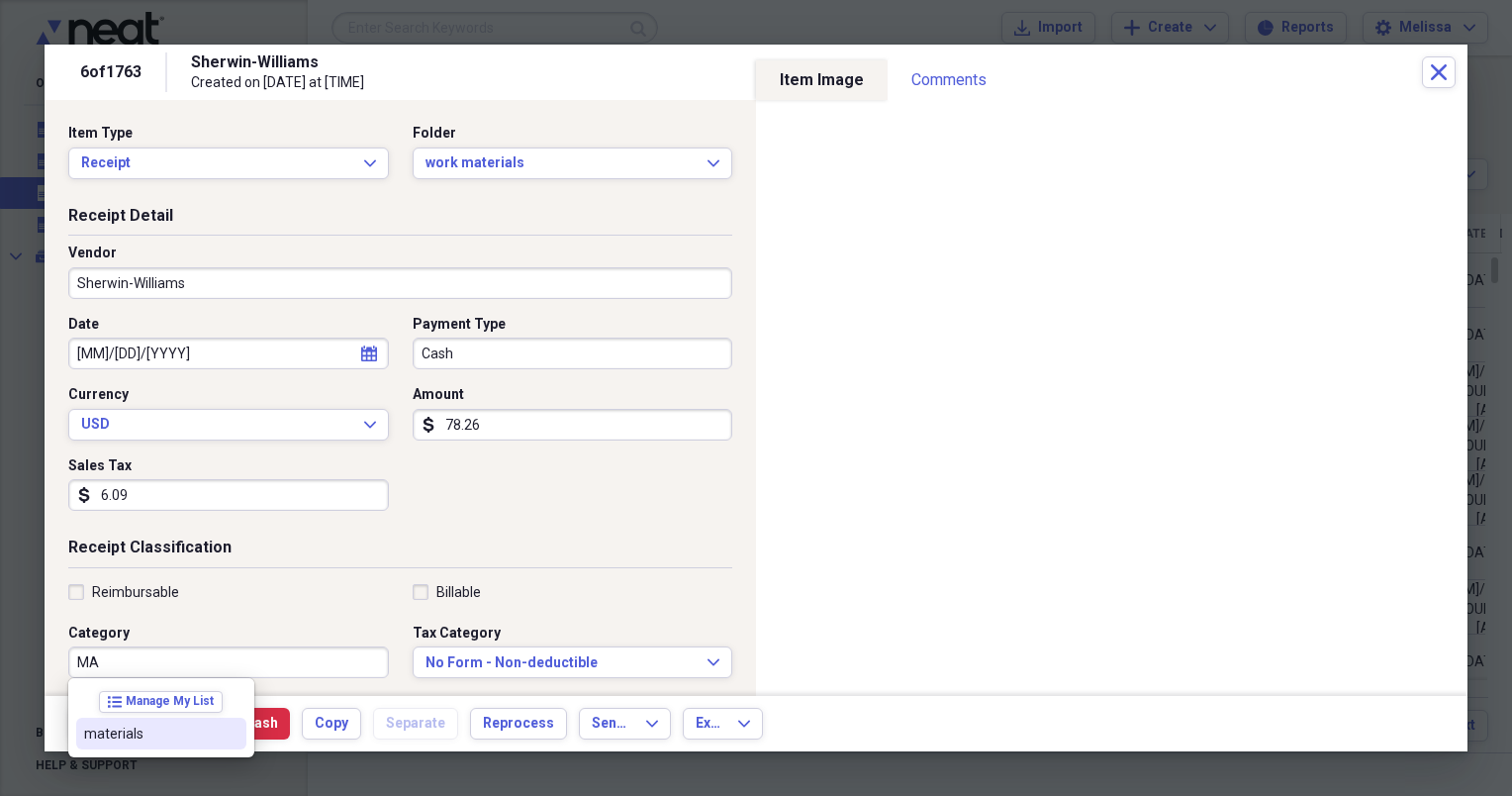 click on "materials" at bounding box center (161, 734) 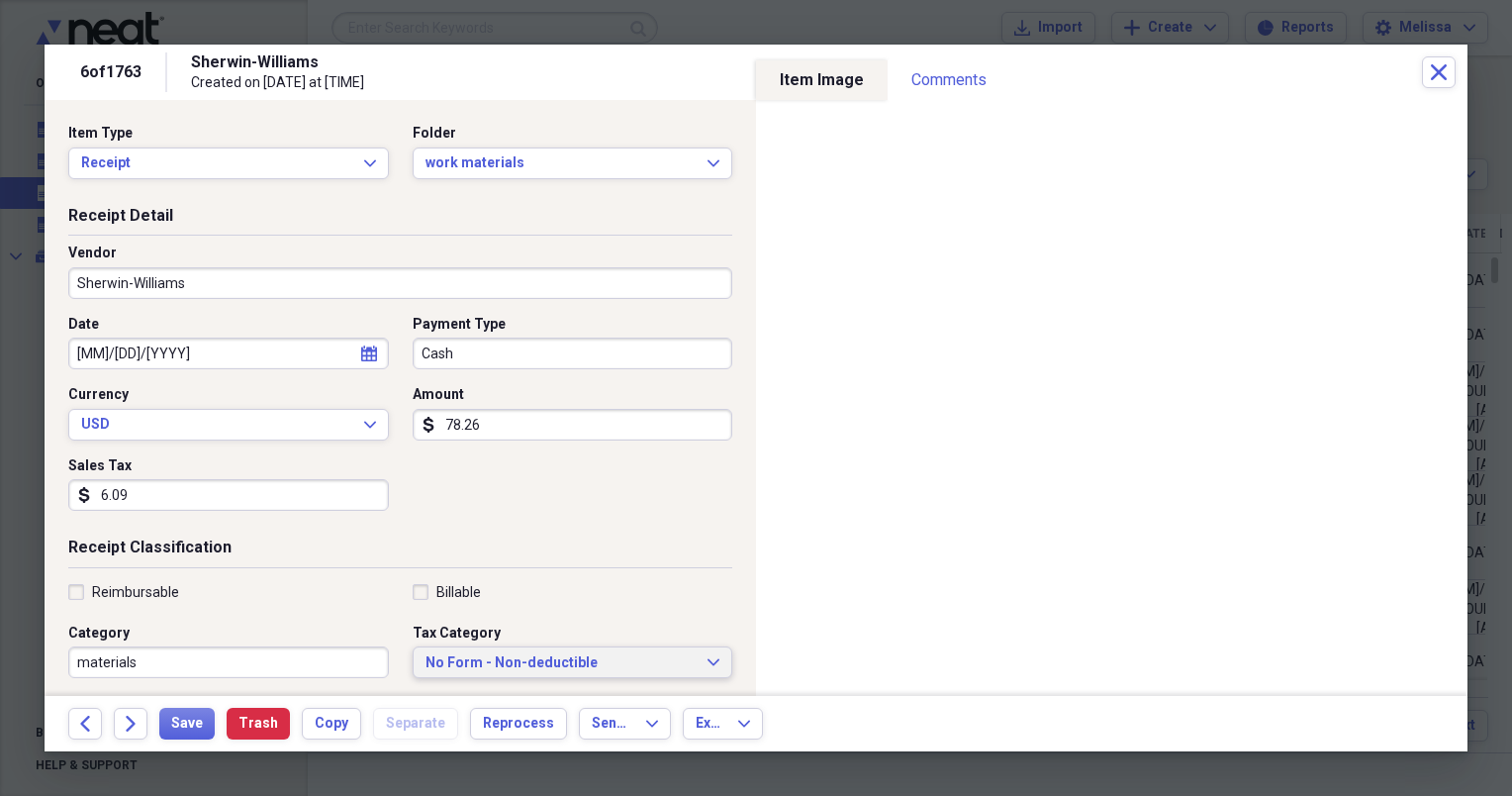 click on "No Form - Non-deductible" at bounding box center [561, 663] 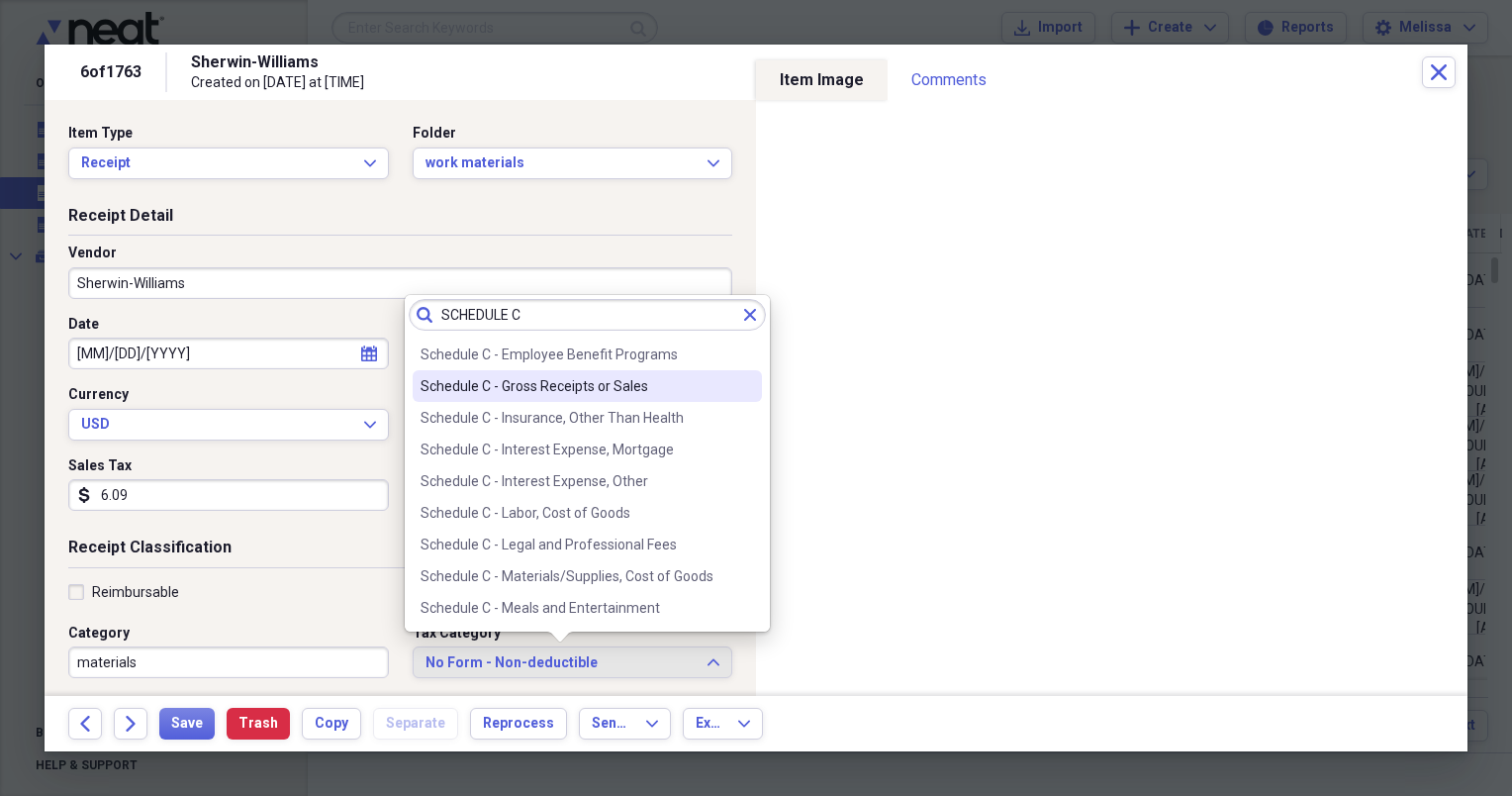 scroll, scrollTop: 238, scrollLeft: 0, axis: vertical 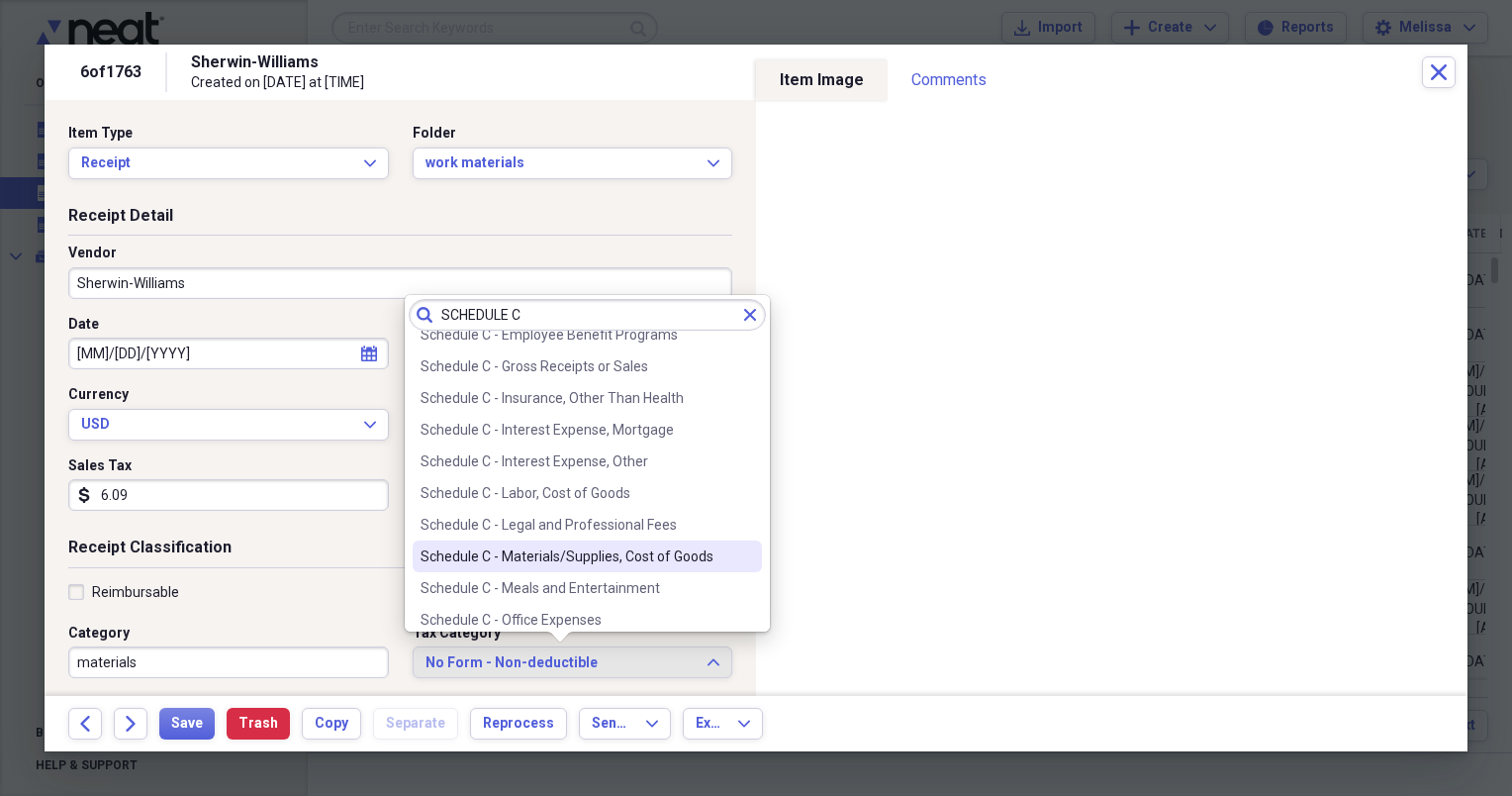 type on "SCHEDULE C" 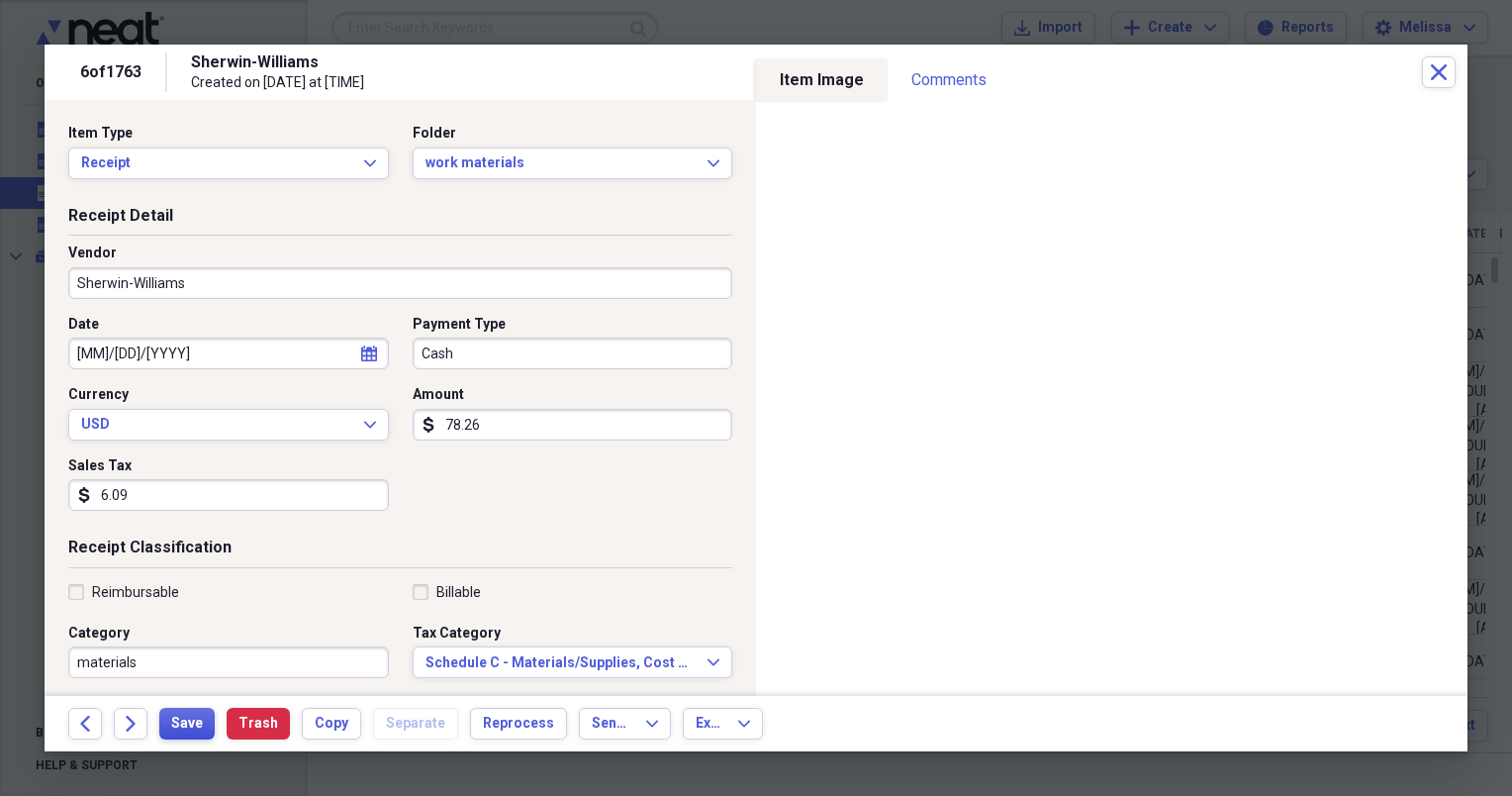 click on "Save" at bounding box center (187, 724) 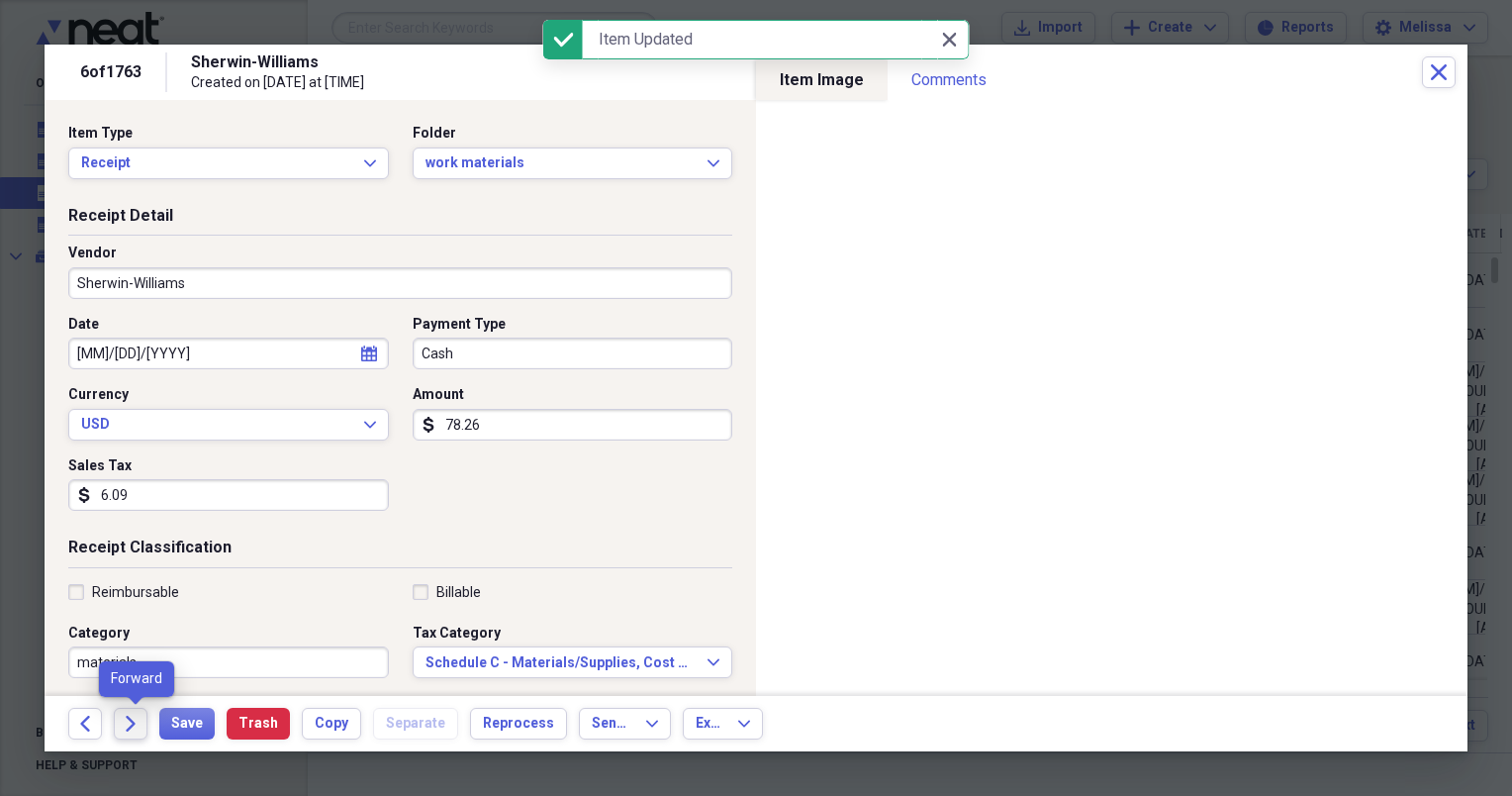 click on "Forward" at bounding box center (131, 724) 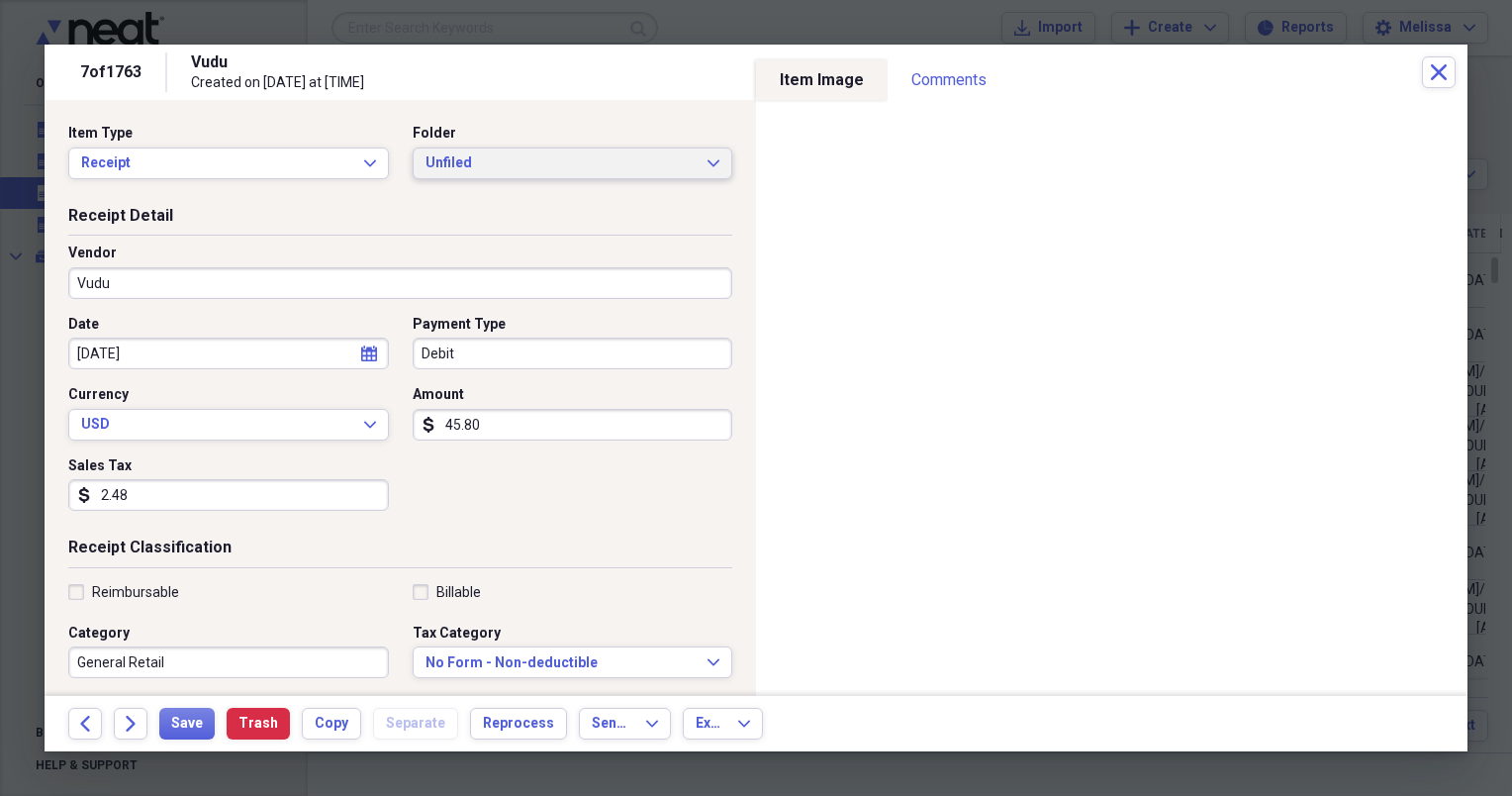 click on "Unfiled Expand" at bounding box center (573, 163) 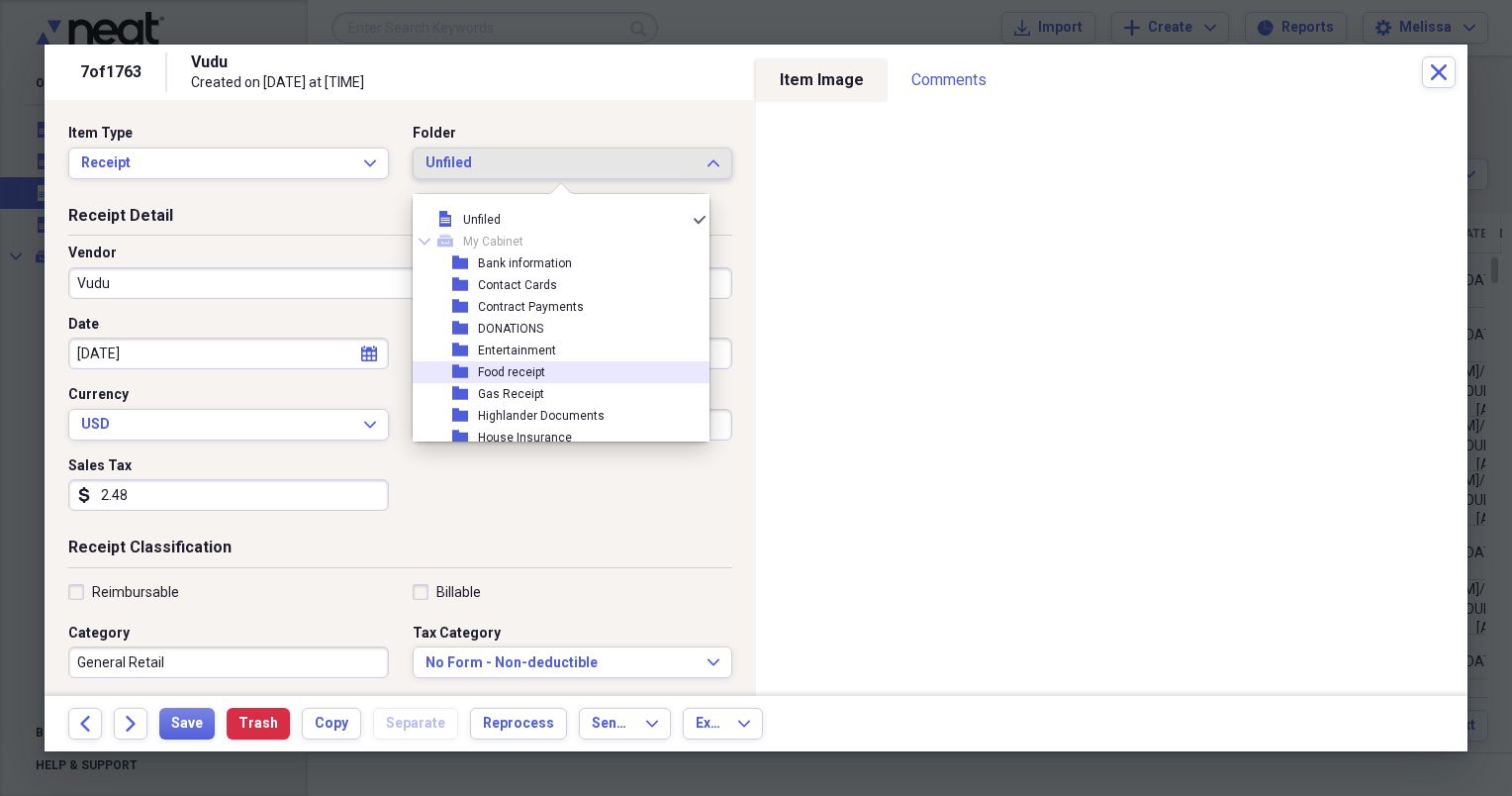 click on "folder Food receipt" at bounding box center (553, 372) 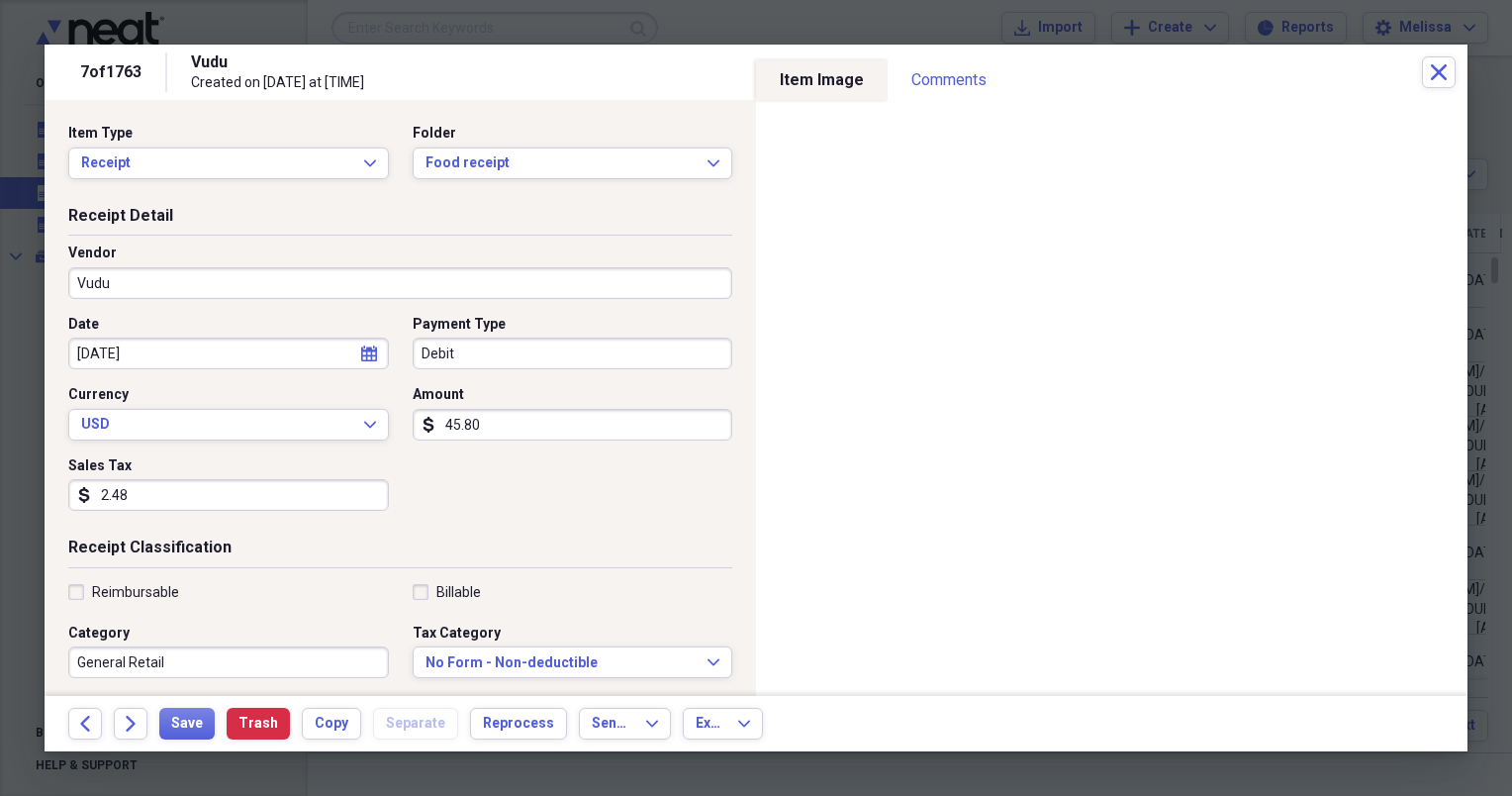 click on "Vudu" at bounding box center (400, 283) 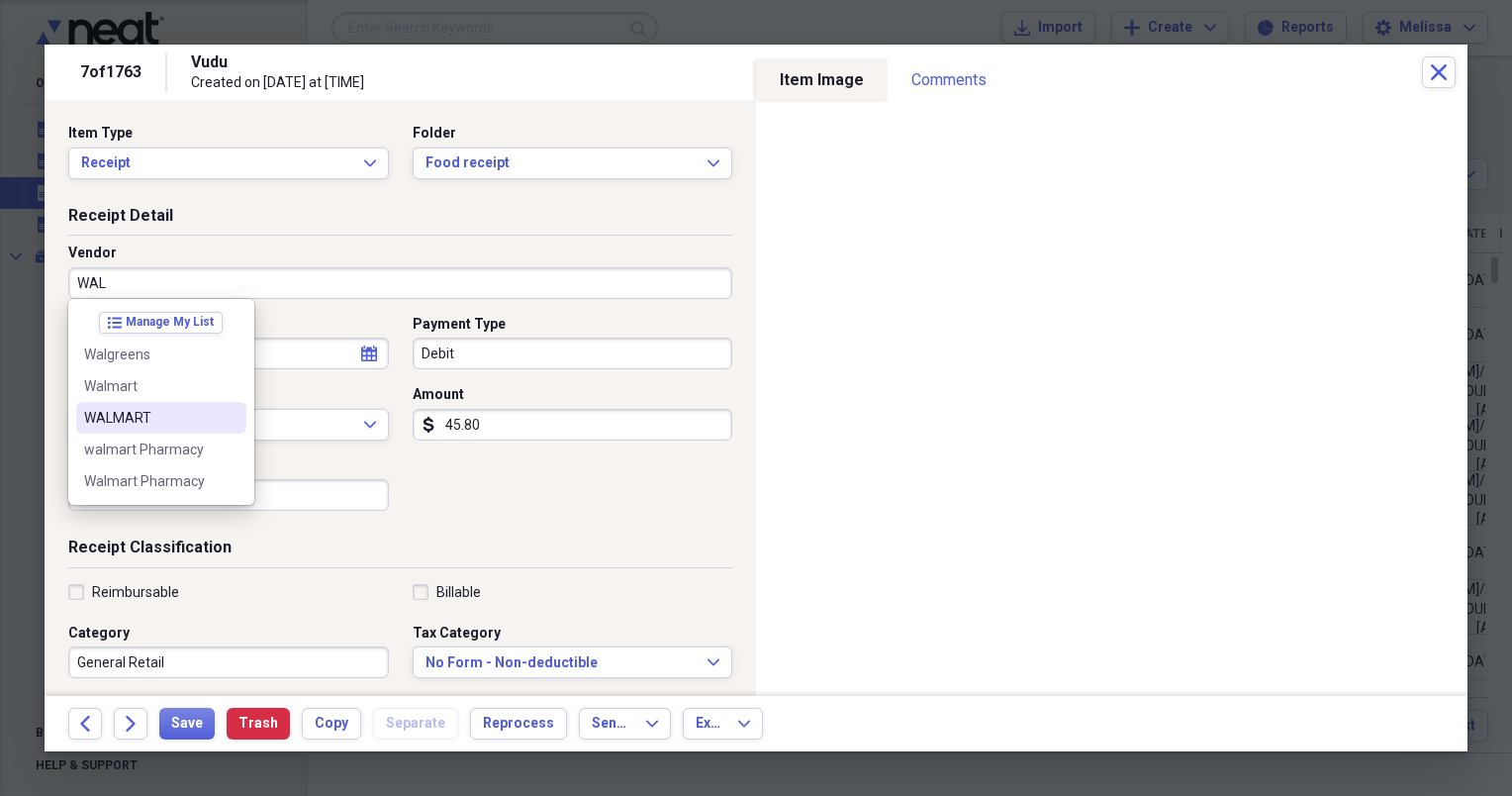 click on "WALMART" at bounding box center [161, 418] 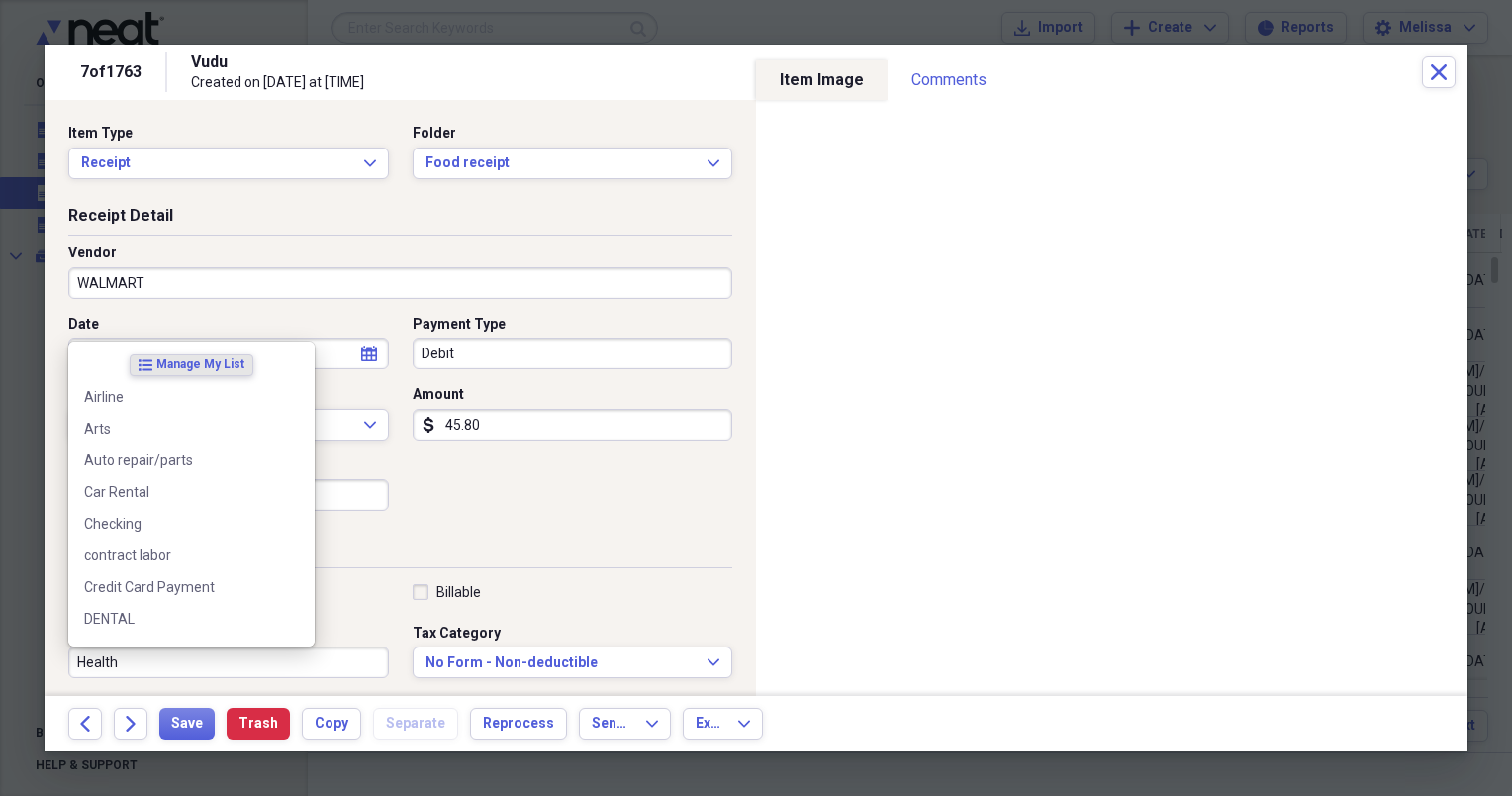 click on "Health" at bounding box center (229, 662) 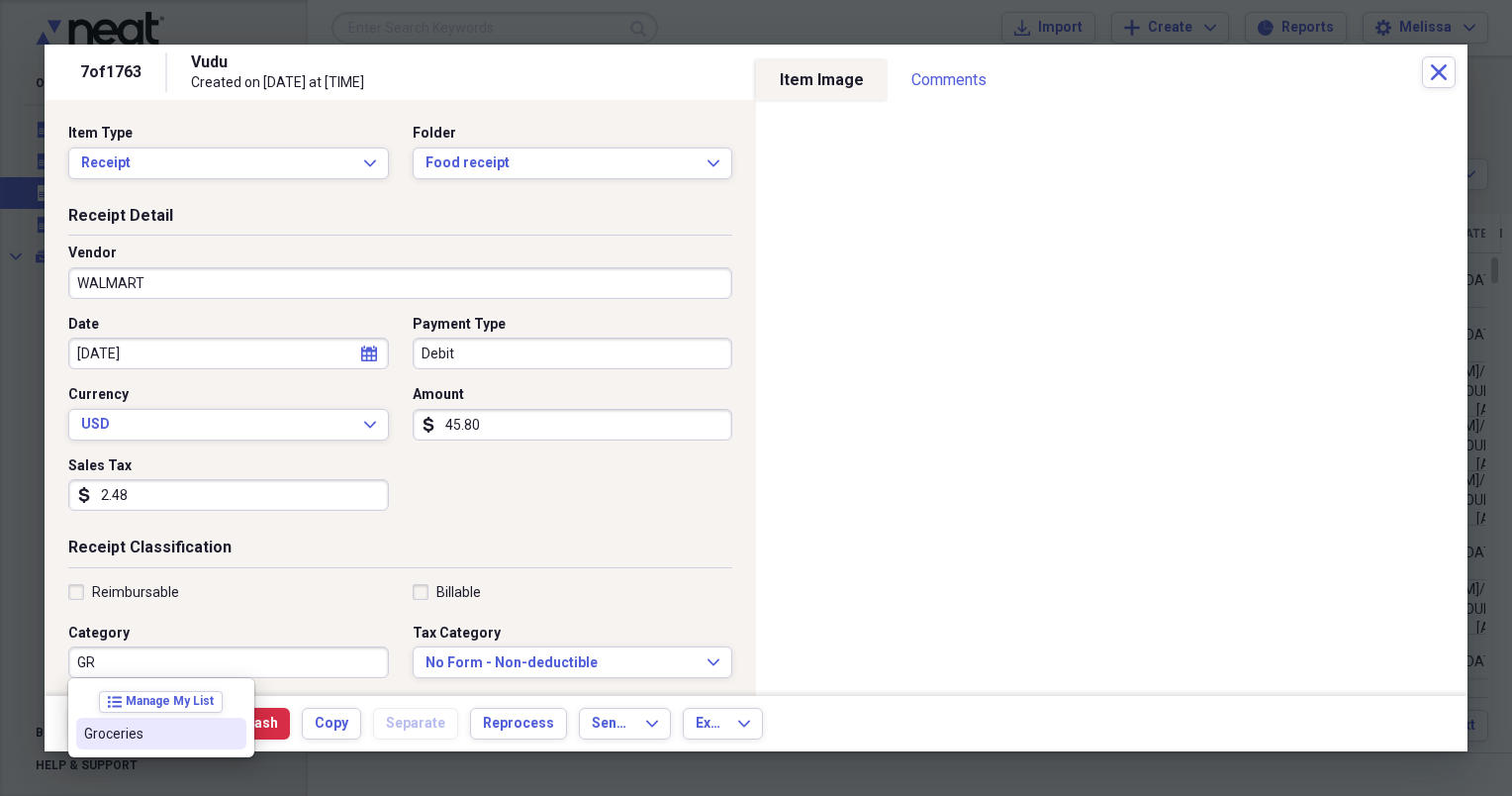 click on "Groceries" at bounding box center (149, 734) 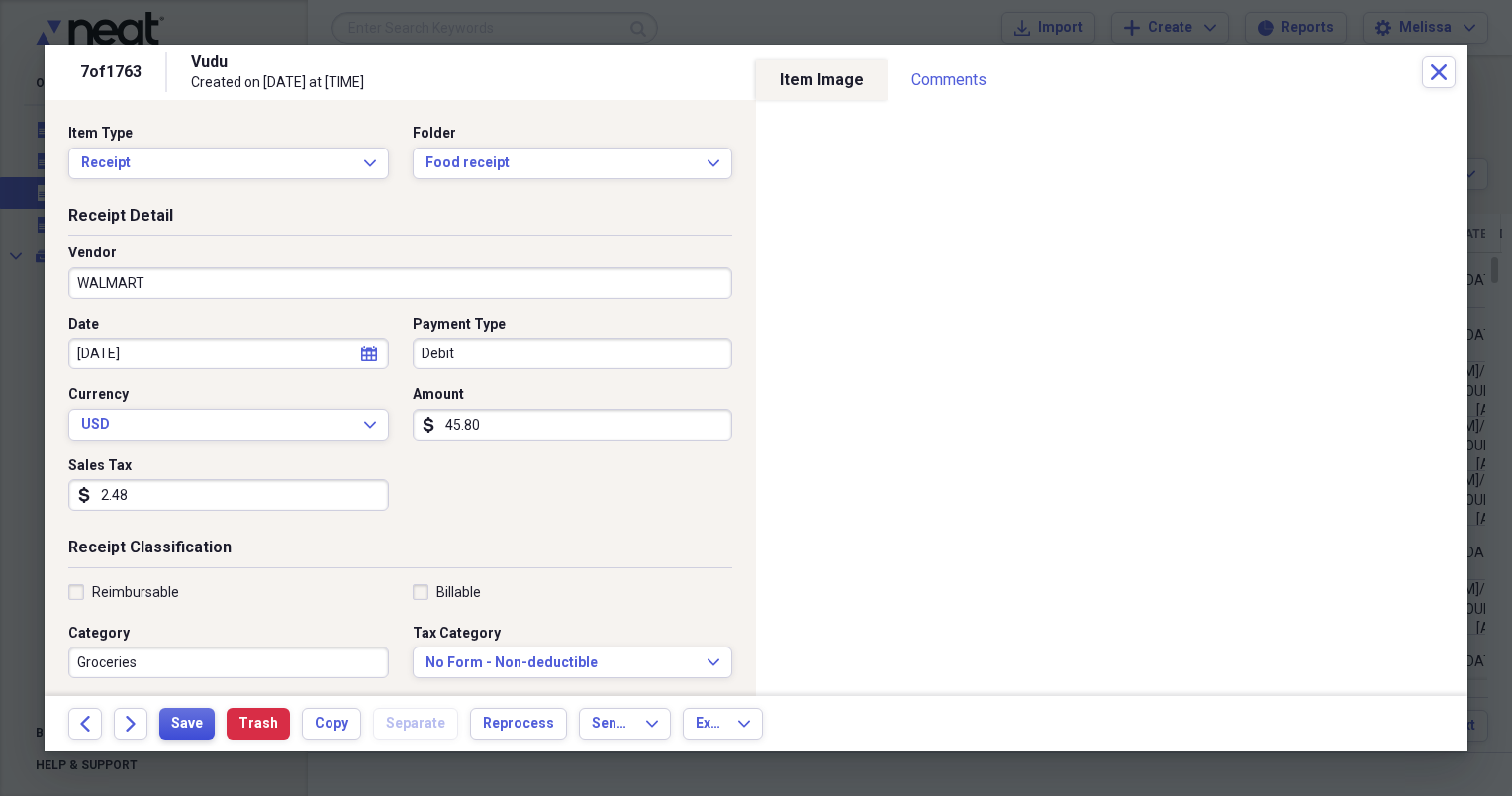 click on "Save" at bounding box center [187, 724] 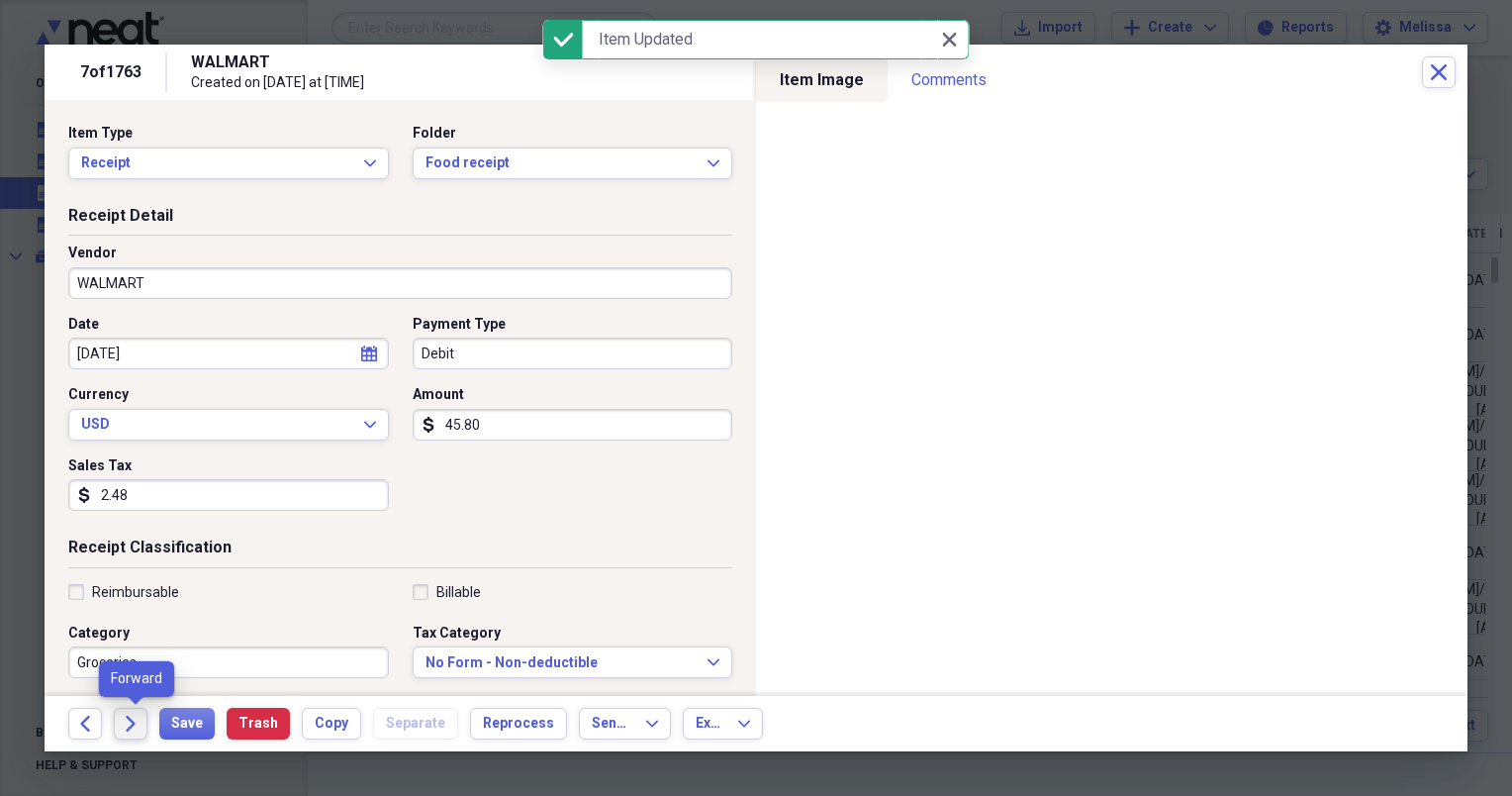 click on "Forward" 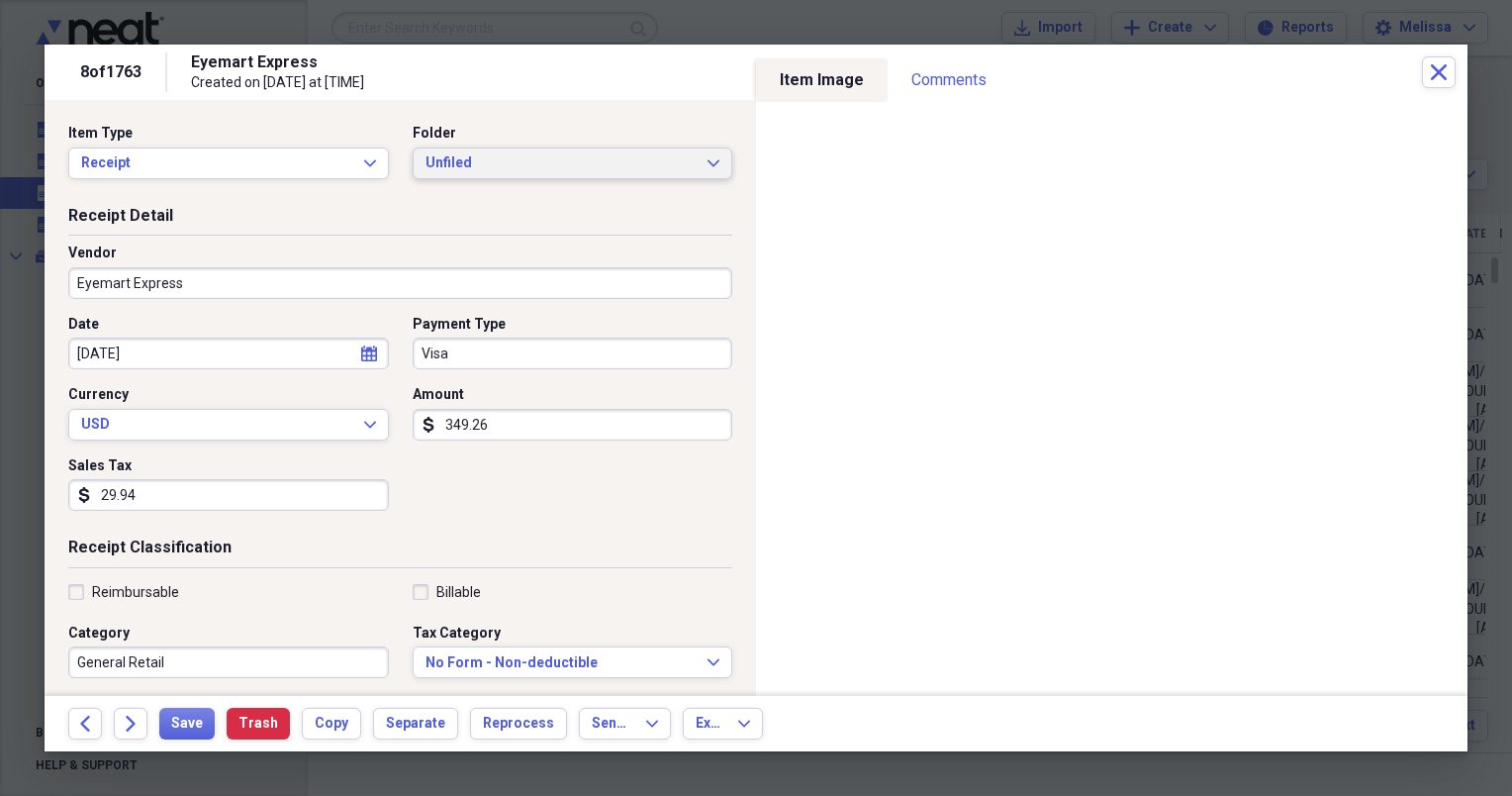 click on "Unfiled Expand" at bounding box center (573, 163) 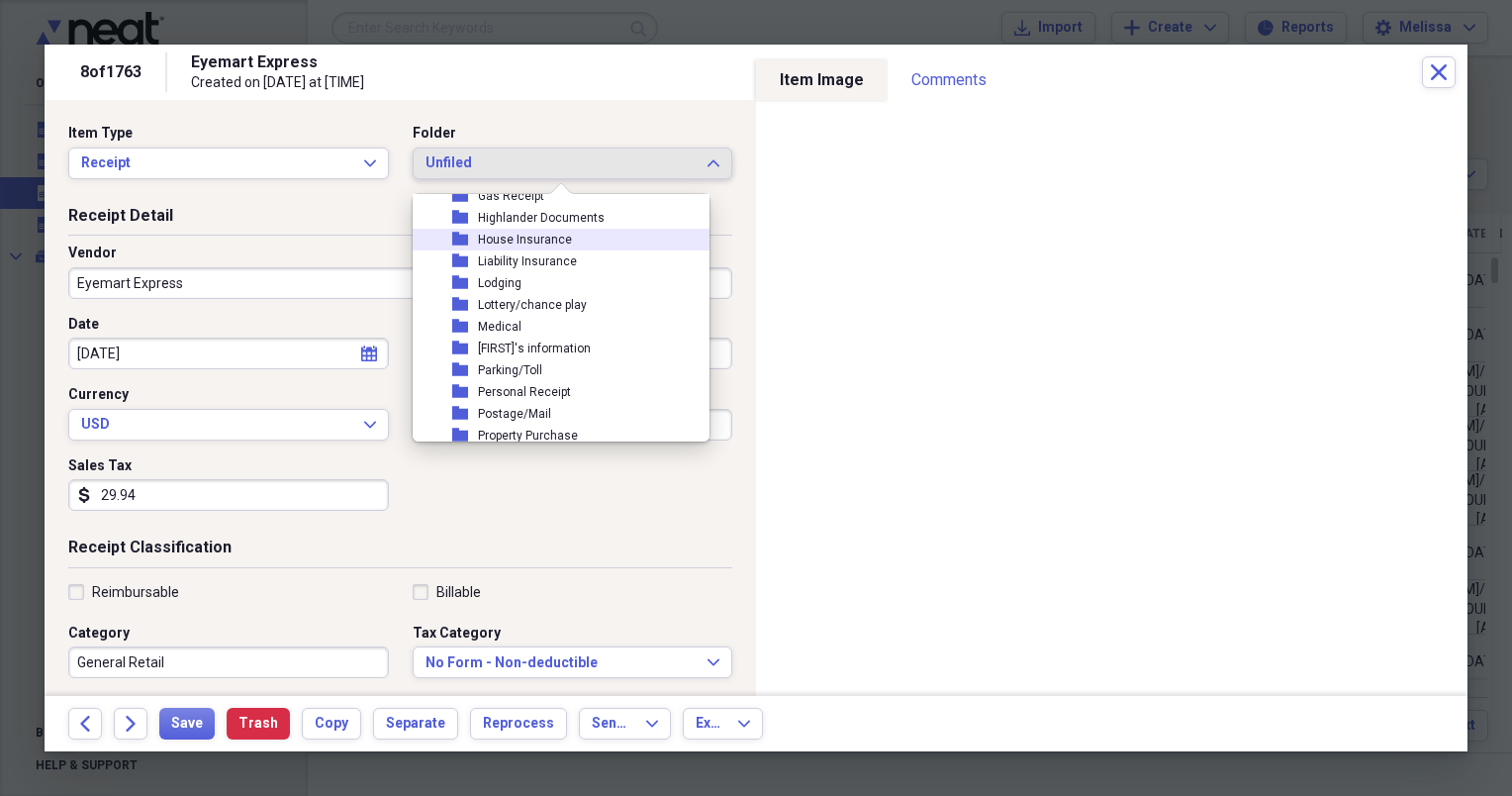 scroll, scrollTop: 238, scrollLeft: 0, axis: vertical 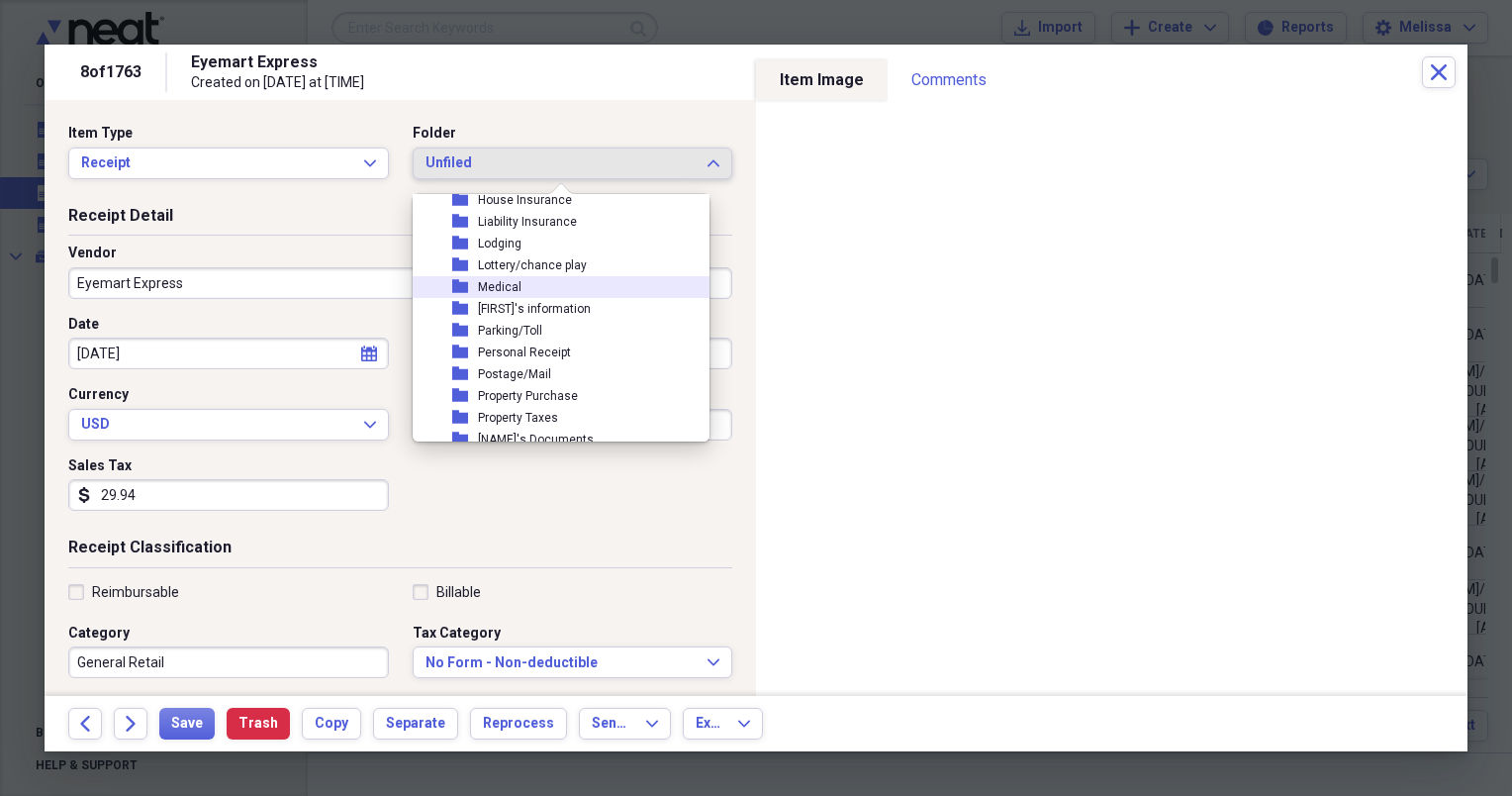 click on "Medical" at bounding box center (500, 287) 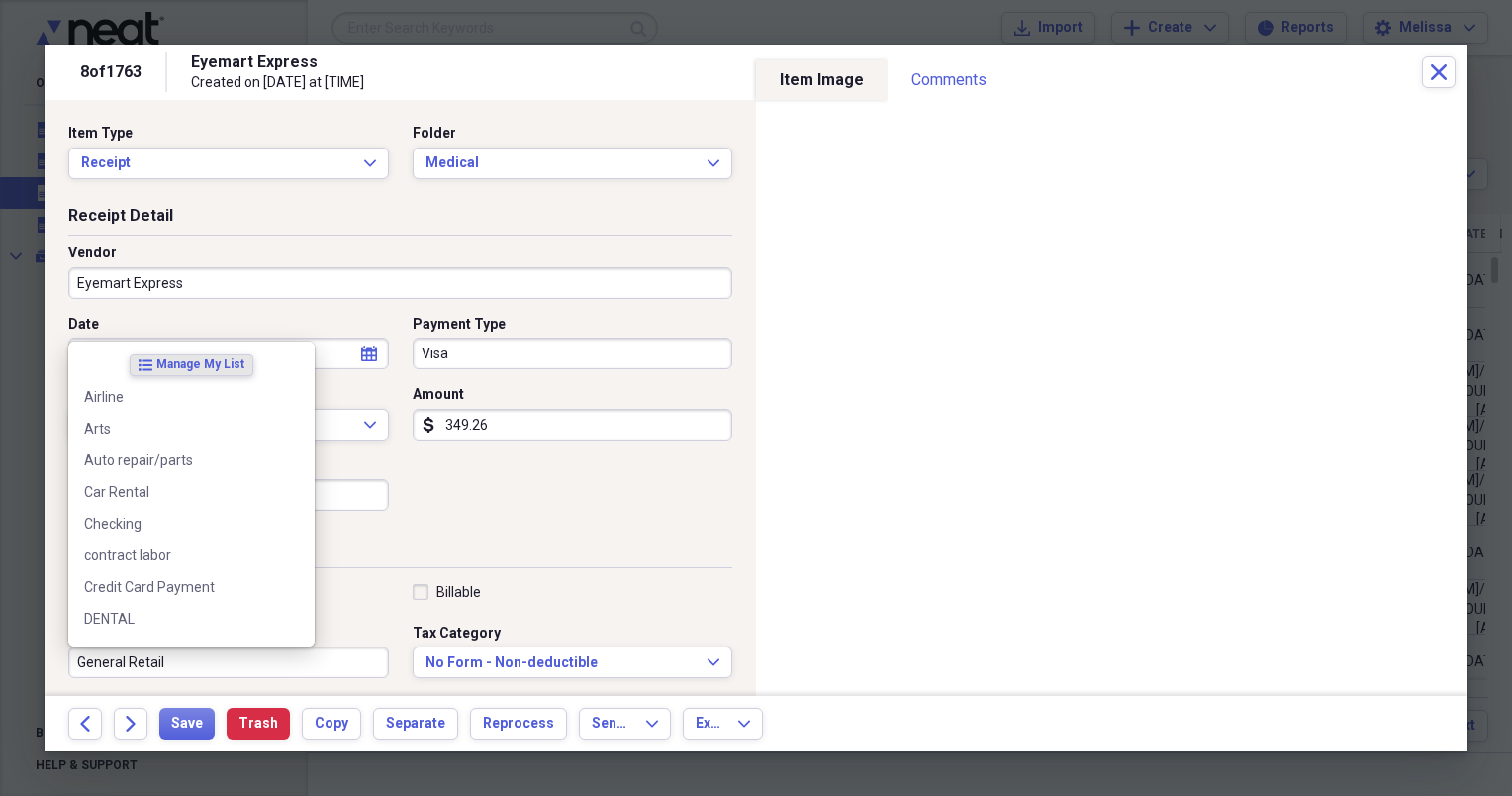 click on "General Retail" at bounding box center (229, 662) 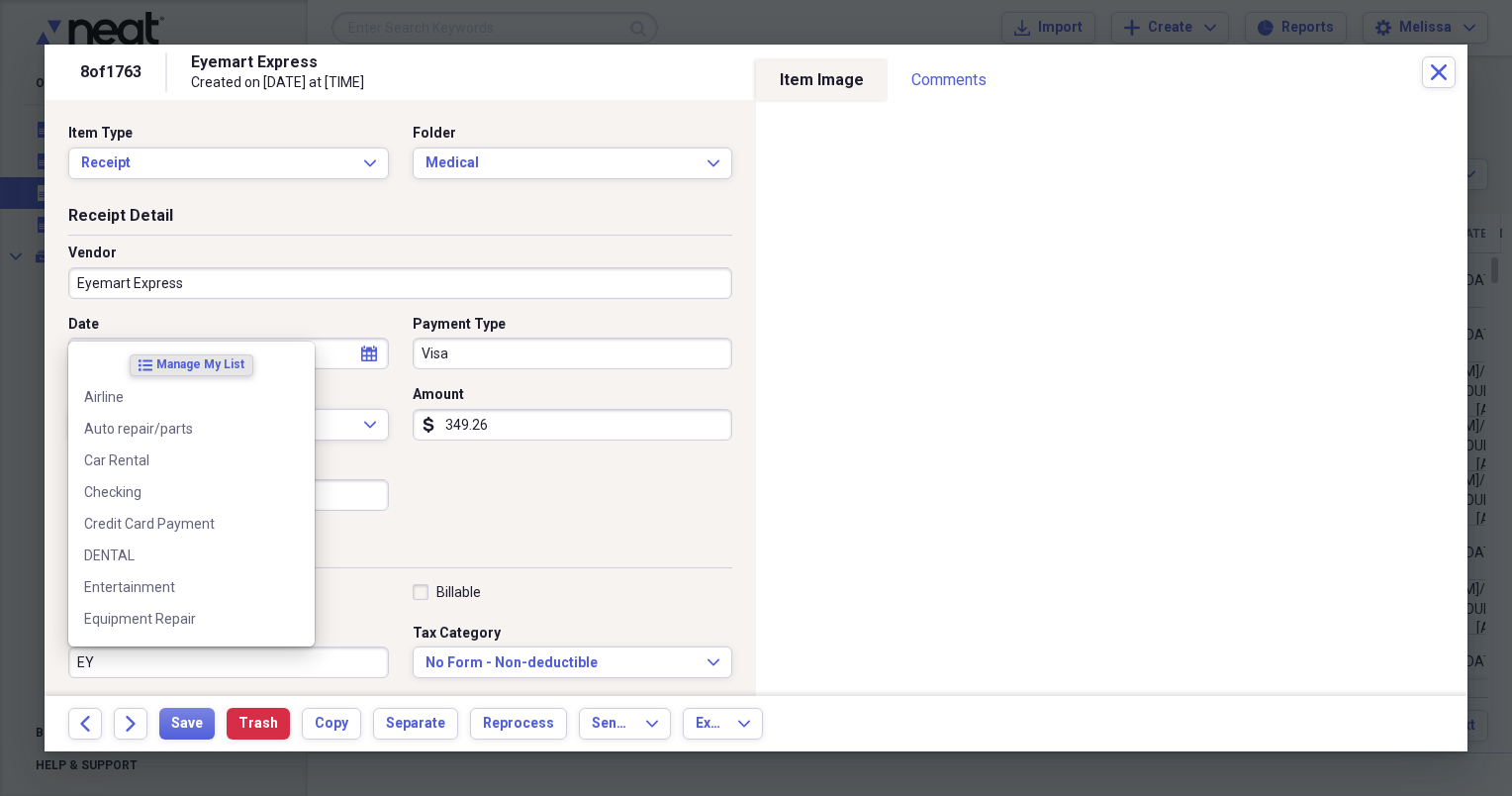 type on "E" 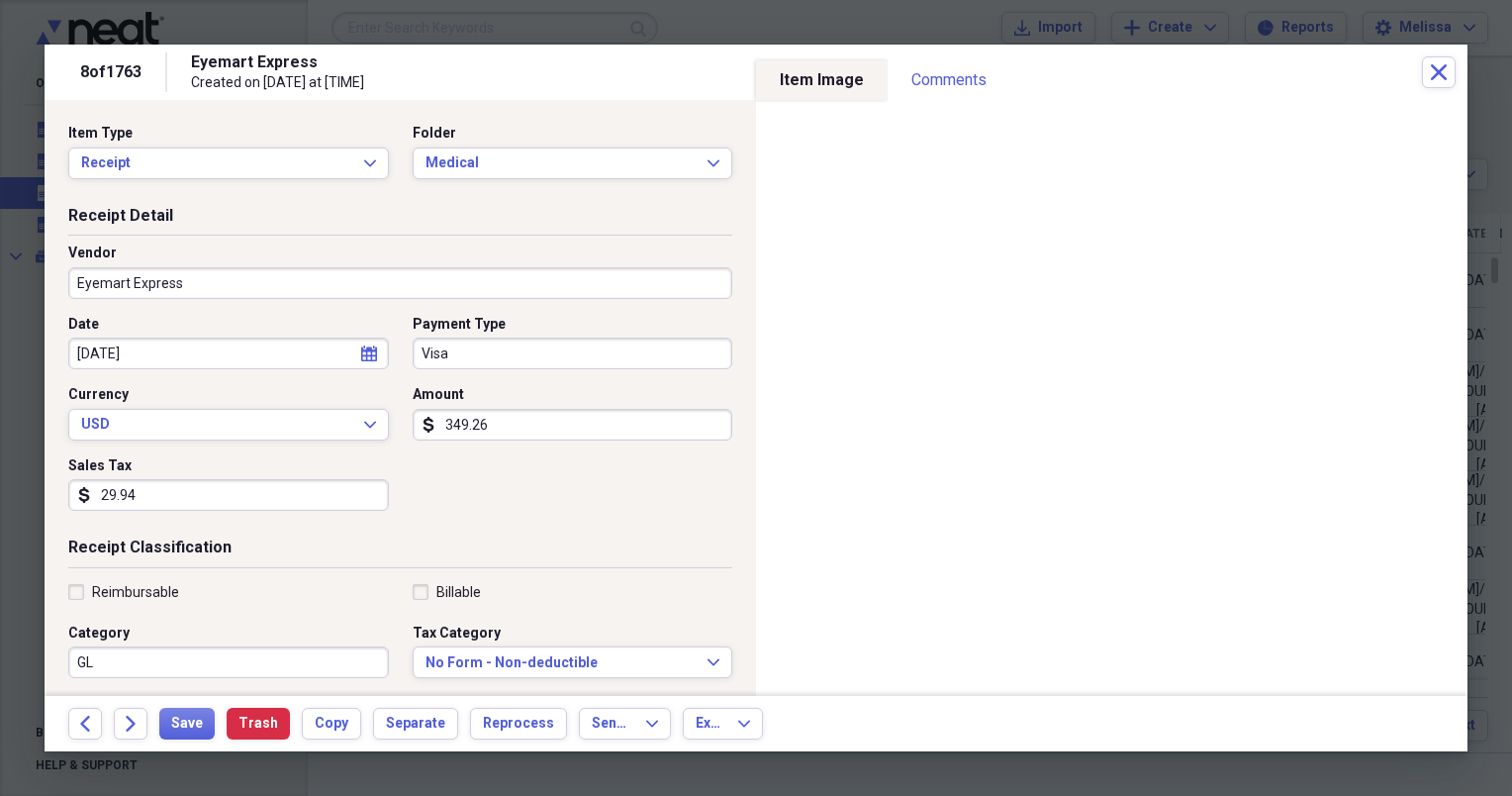type on "G" 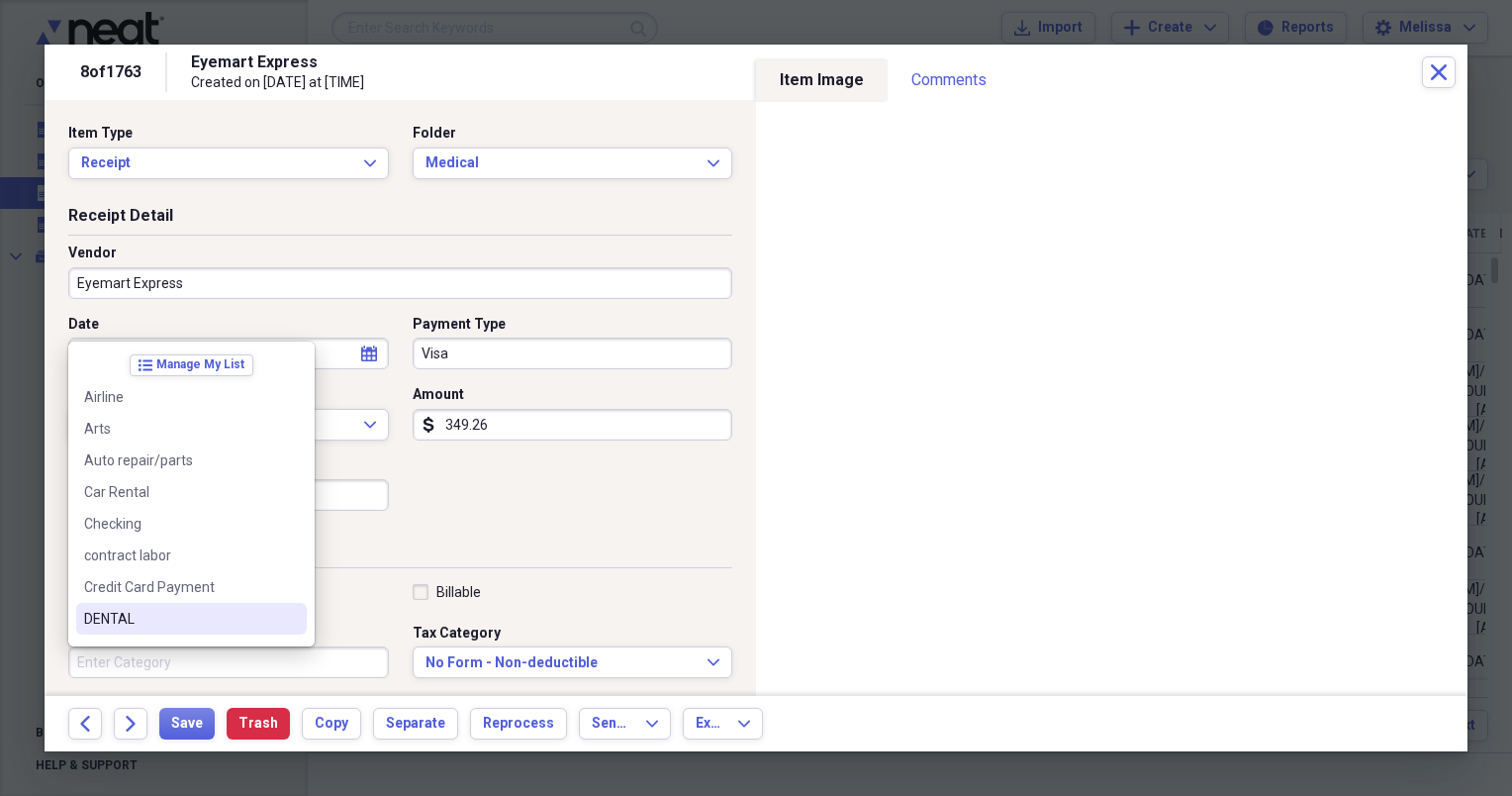 click on "list Manage My List Airline Arts Auto repair/parts Car Rental Checking contract labor Credit Card Payment DENTAL Donation Entertainment Equipment Repair Eye Exam financial Fuel/Auto Gas General Retail Groceries Health Highlander Payment home utility House Insurance Jewlery Certificate keepsake Keepsakes Legal Lodging/Hotel materials Meals/Restaurants medical Money N0NE None office equipment Office/cleaning supplies PARKING FEES personal Phone/Telecom PLASTER JOB Postal/Shipping PROPERTY PURCHASE Rentals Resort Payments RV Insurance RV Payment RV Repair Savings SAVINGS Sports taxes Taxi Toll Payments Trailer Rental Repairs Transportation Utilities VAN PAYMENT vehicle Insurance Vehicle payment (highlander) Vehicle payment Silverado Vehicle Registration Waste Collection work insurance Workers compensation papers" at bounding box center [191, 494] 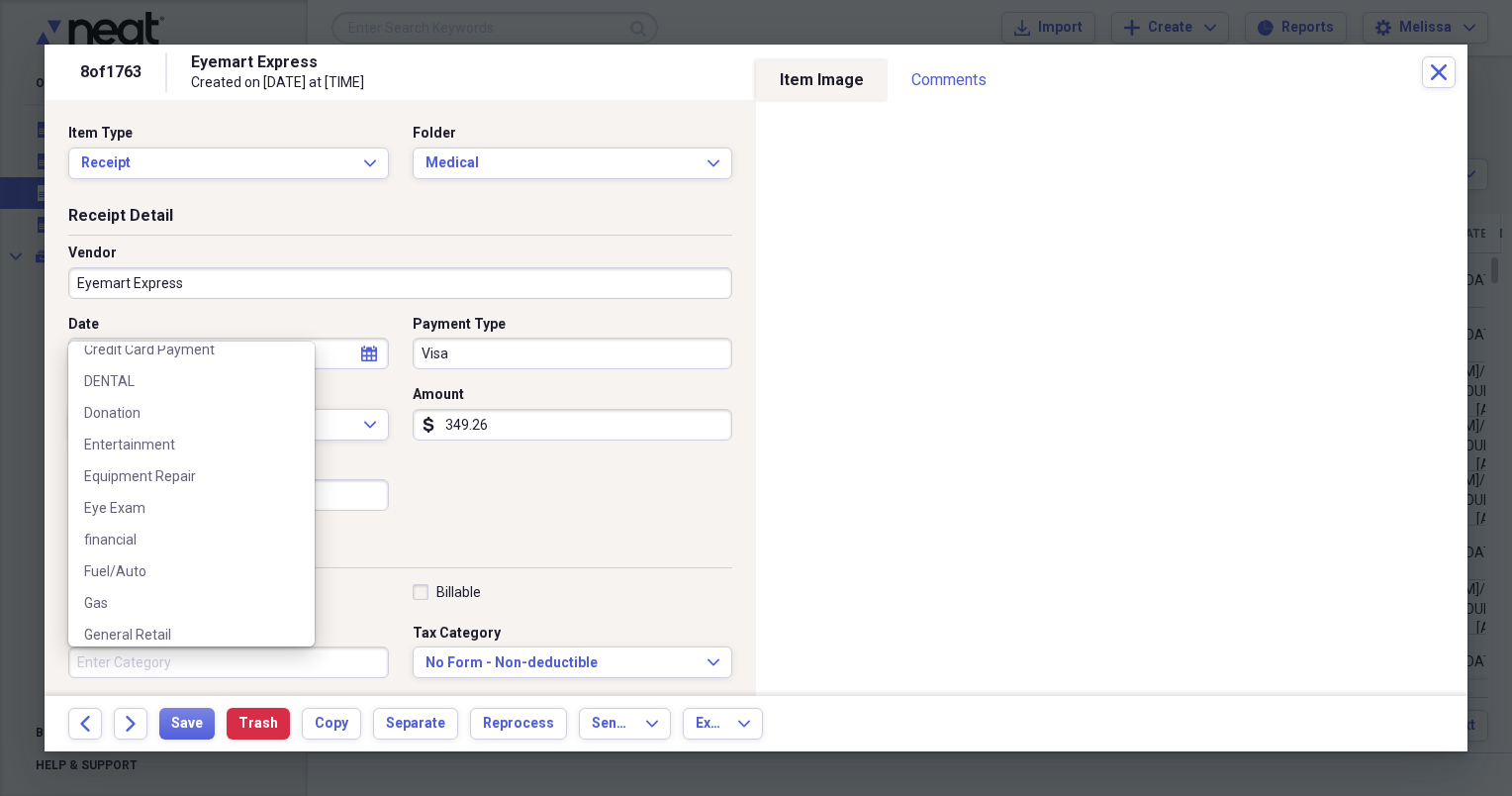 scroll, scrollTop: 224, scrollLeft: 0, axis: vertical 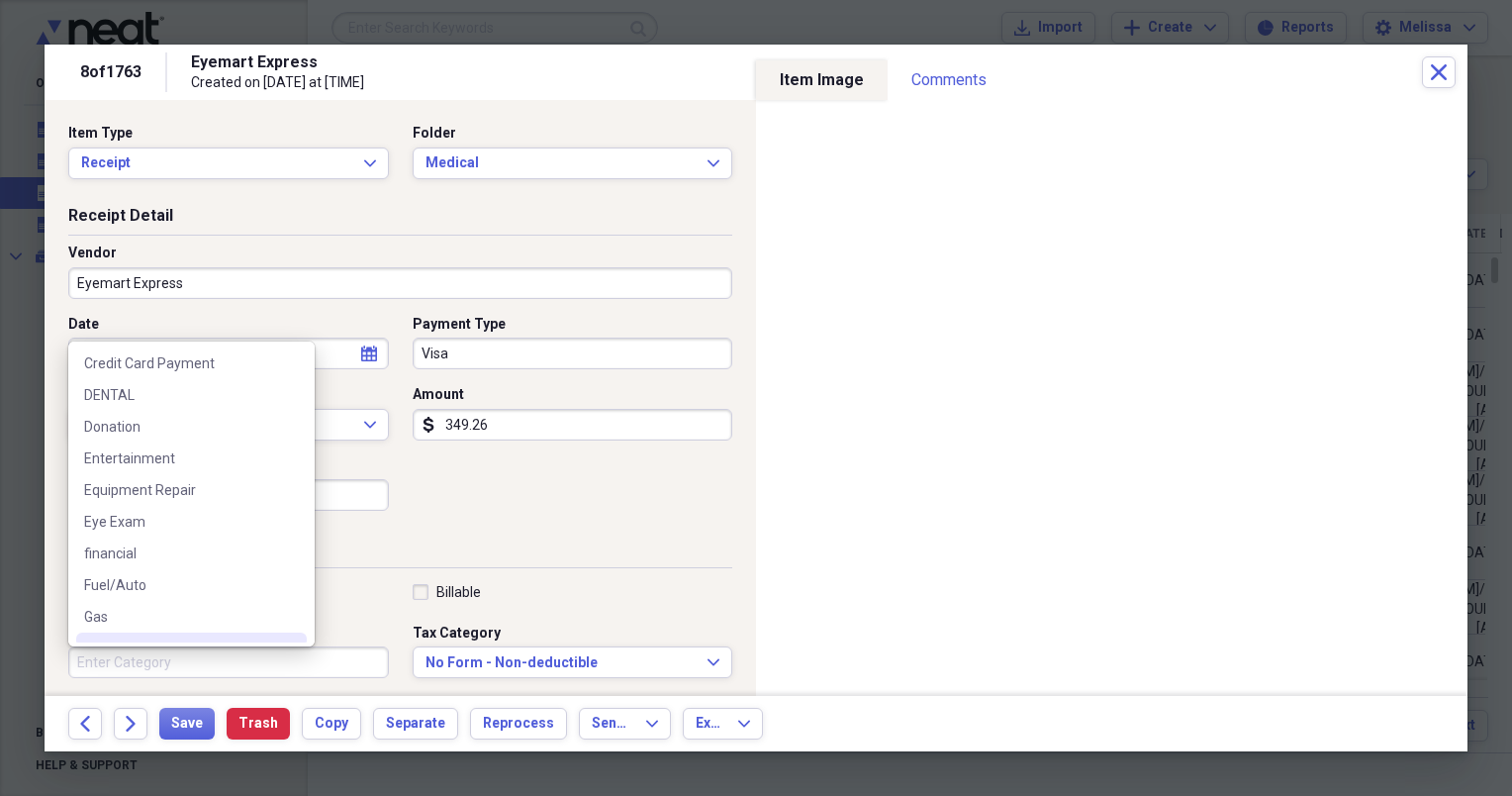 click on "Category" at bounding box center (229, 662) 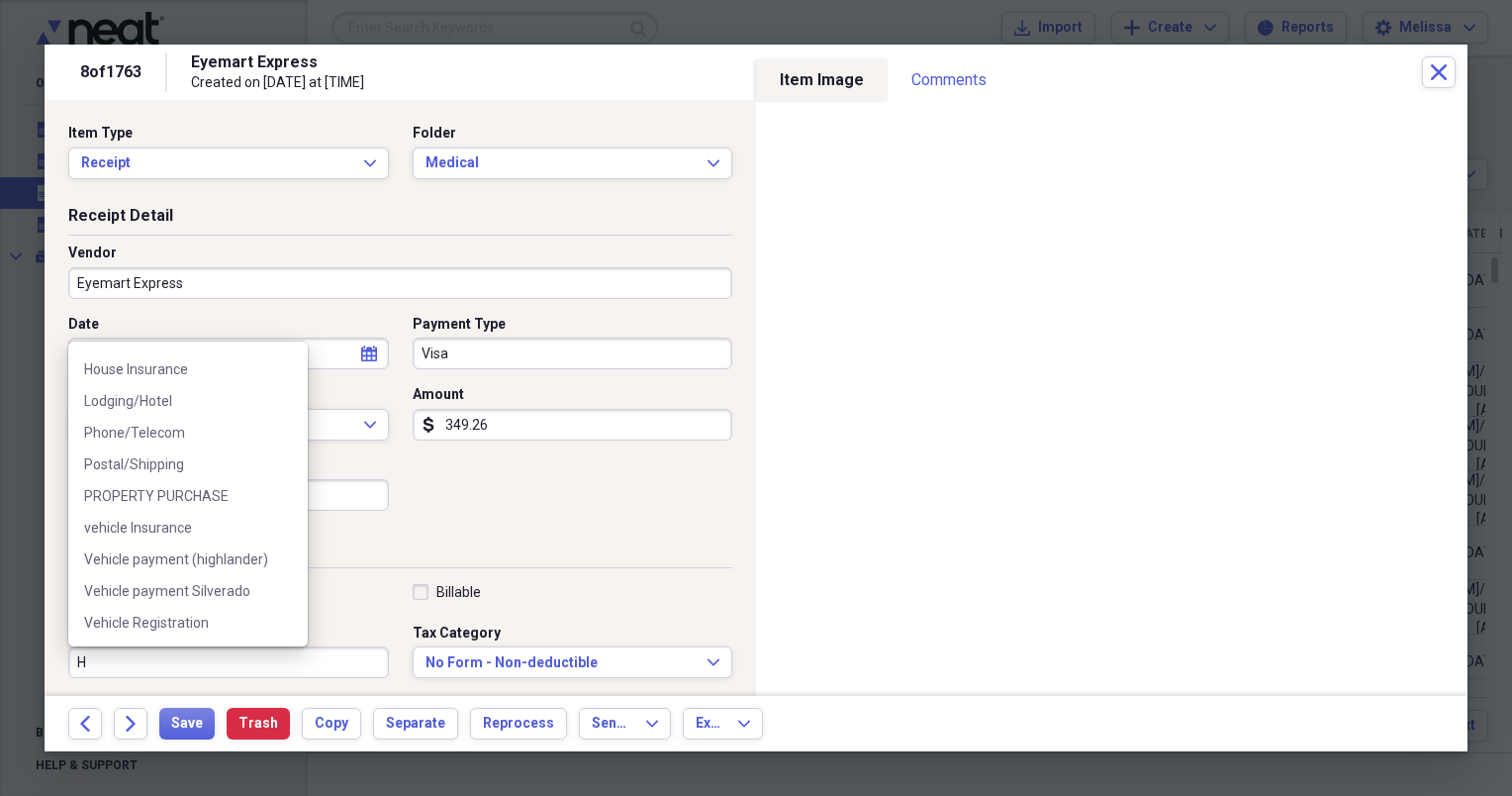 scroll, scrollTop: 0, scrollLeft: 0, axis: both 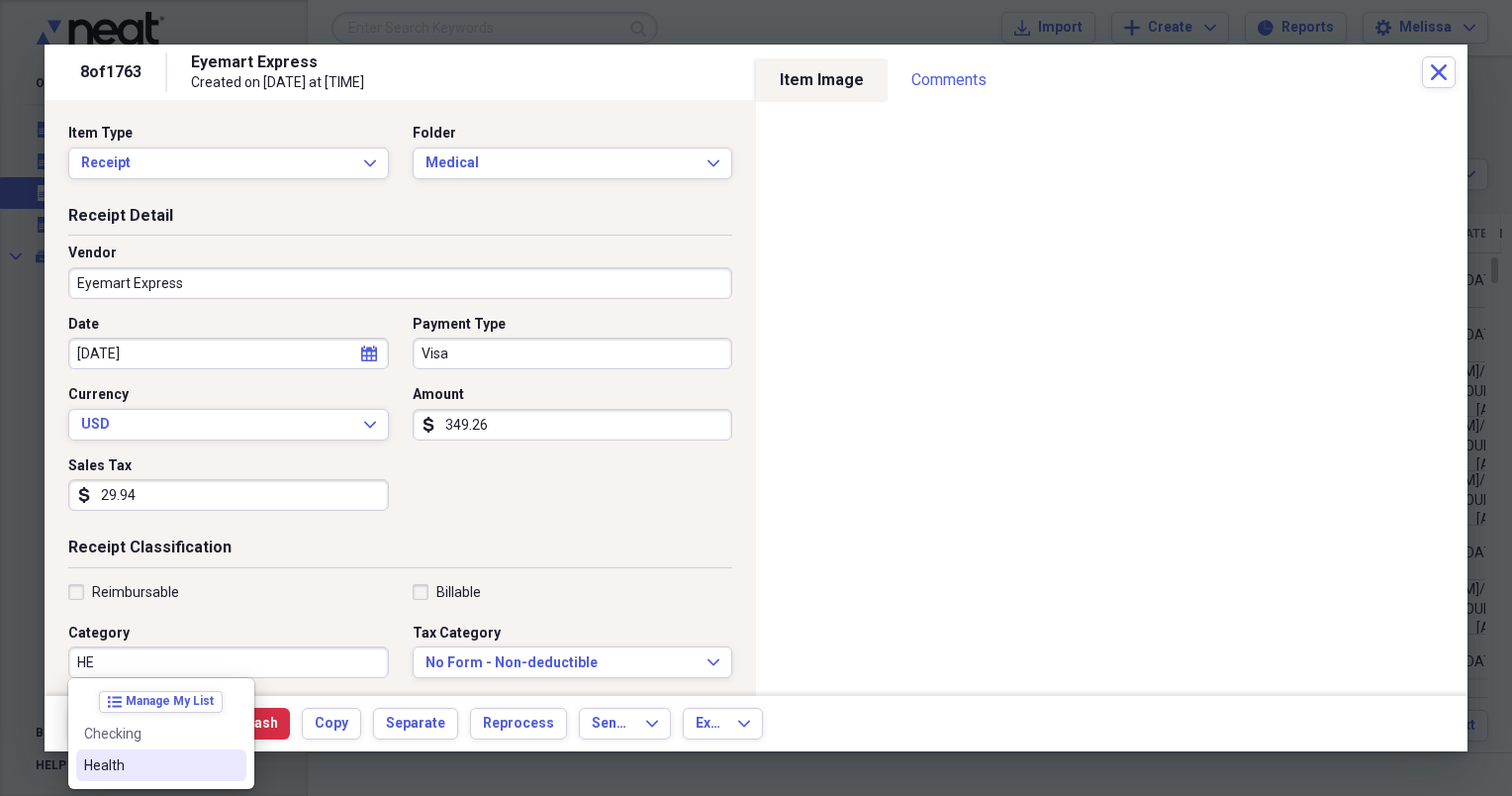 click on "Health" at bounding box center (161, 765) 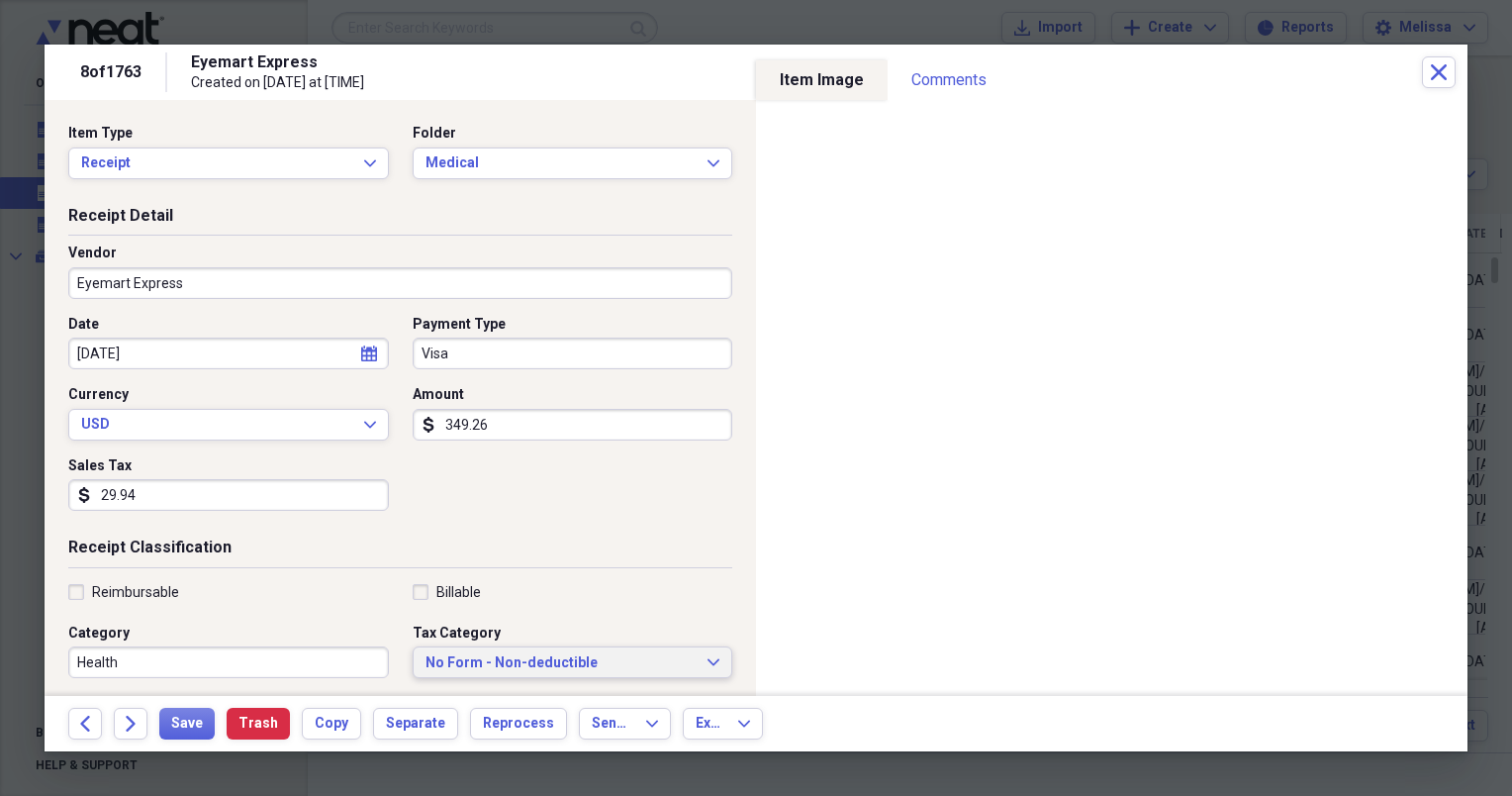 click on "No Form - Non-deductible" at bounding box center (561, 663) 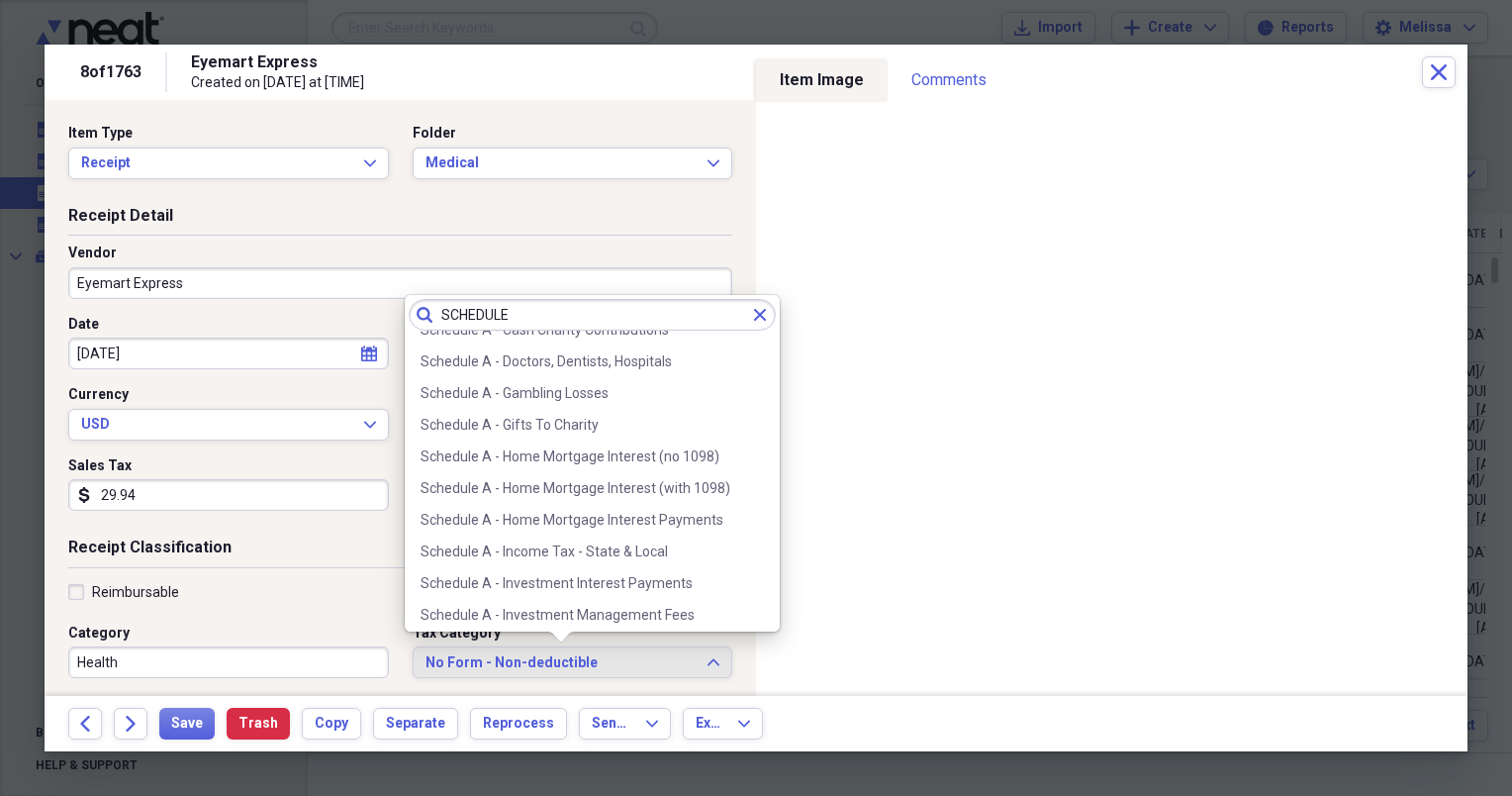 scroll, scrollTop: 0, scrollLeft: 0, axis: both 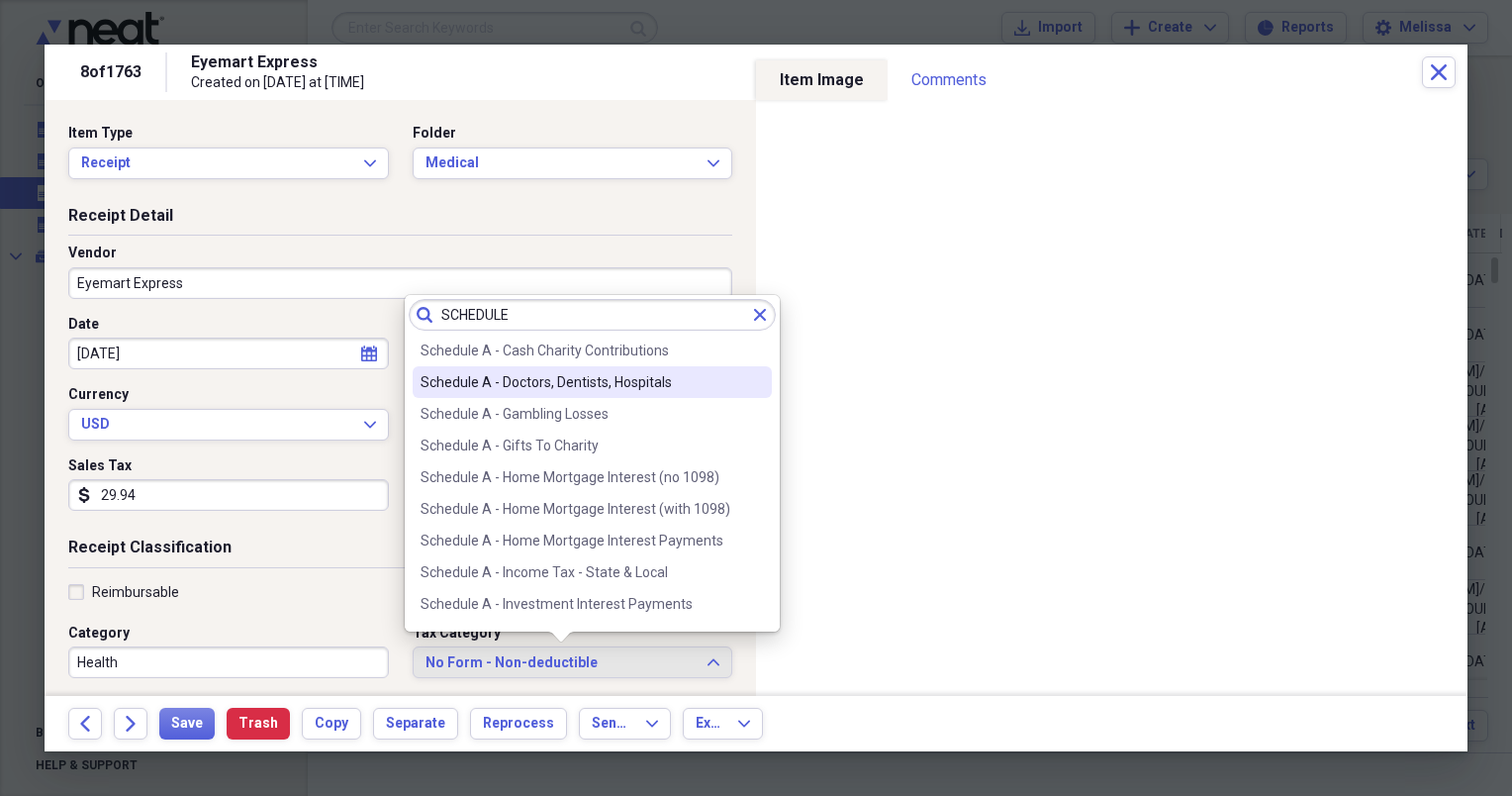 type on "SCHEDULE" 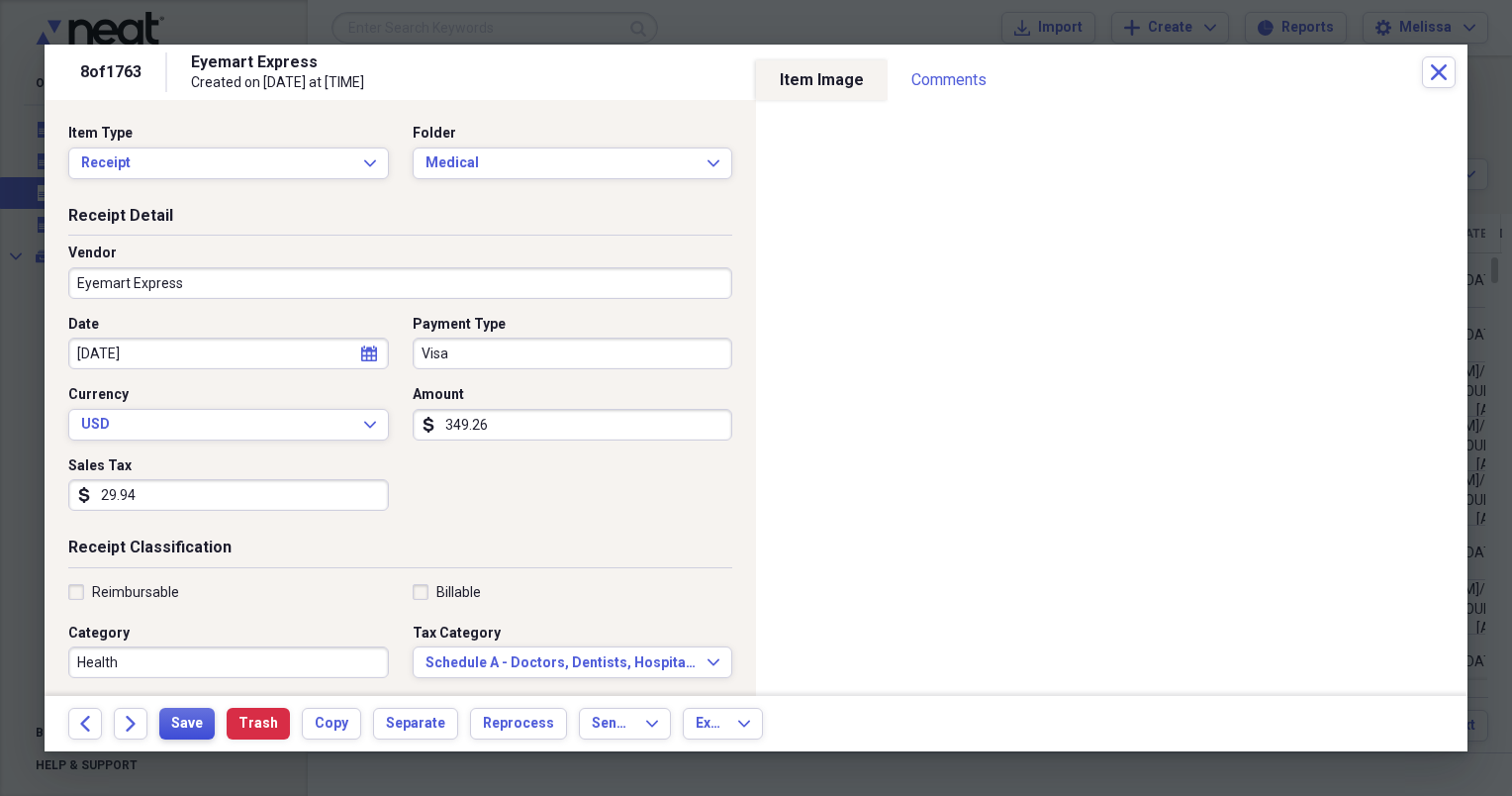 click on "Save" at bounding box center (187, 724) 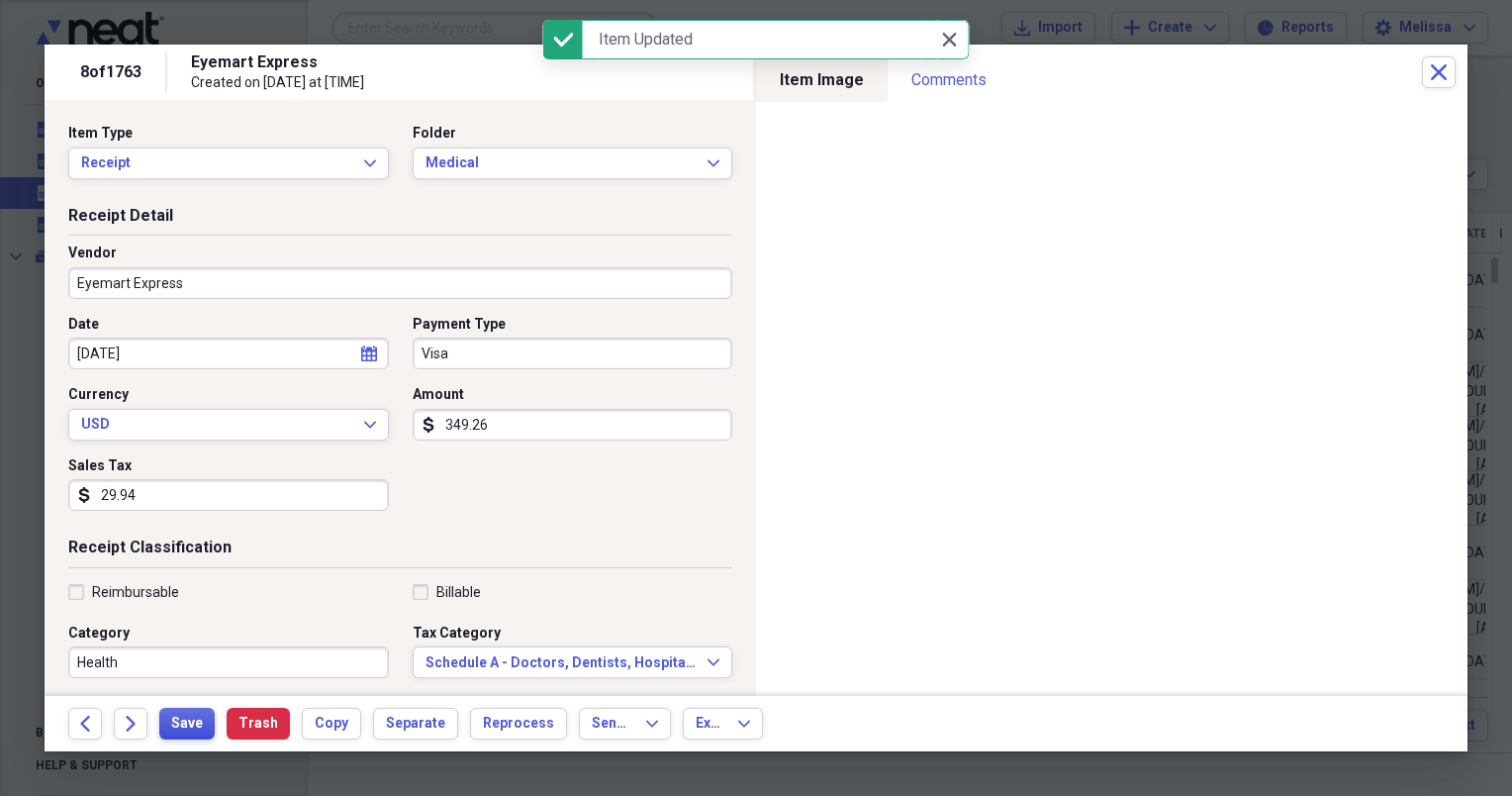 click on "Save" at bounding box center [187, 724] 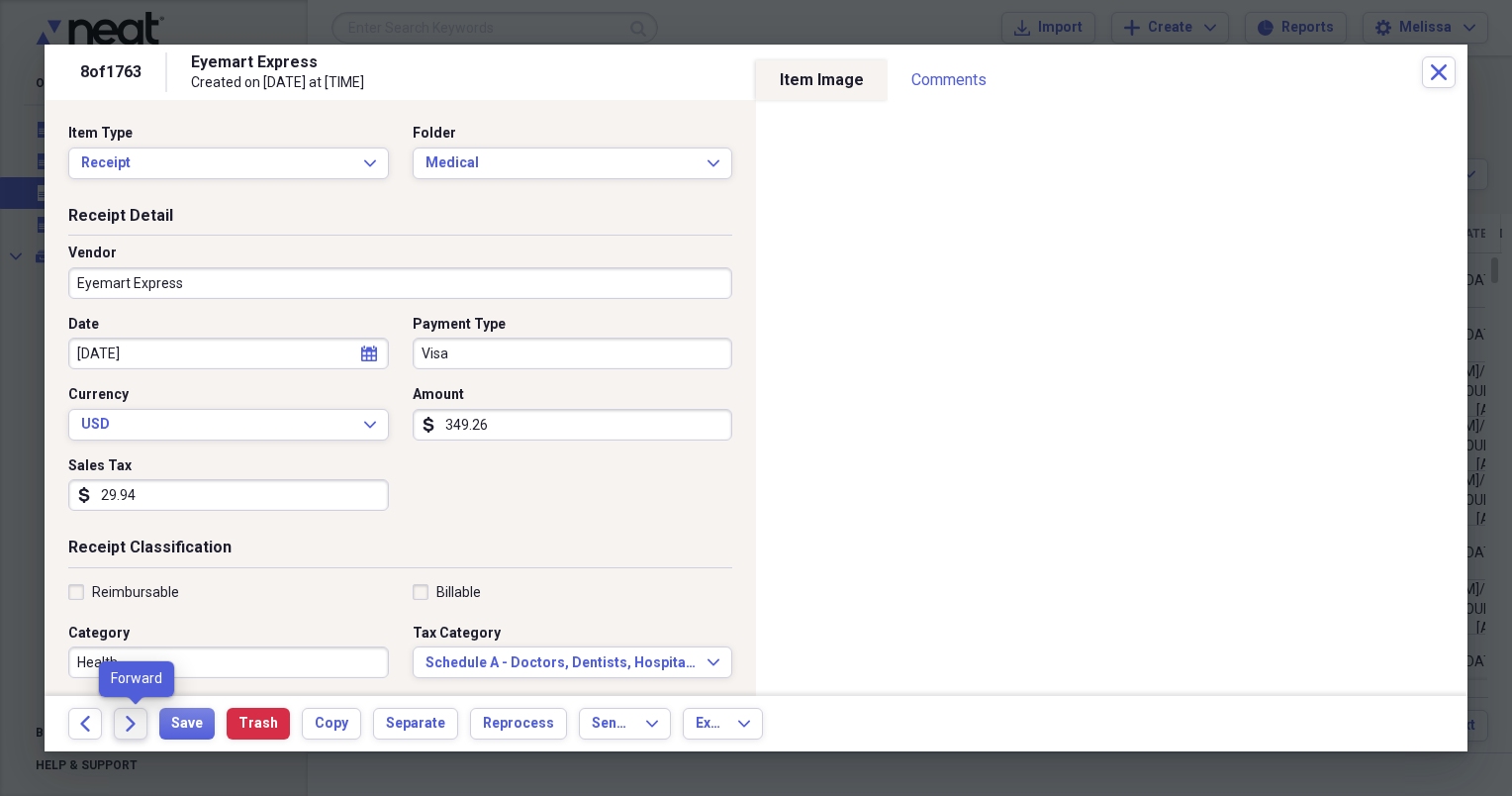 click on "Forward" at bounding box center (131, 724) 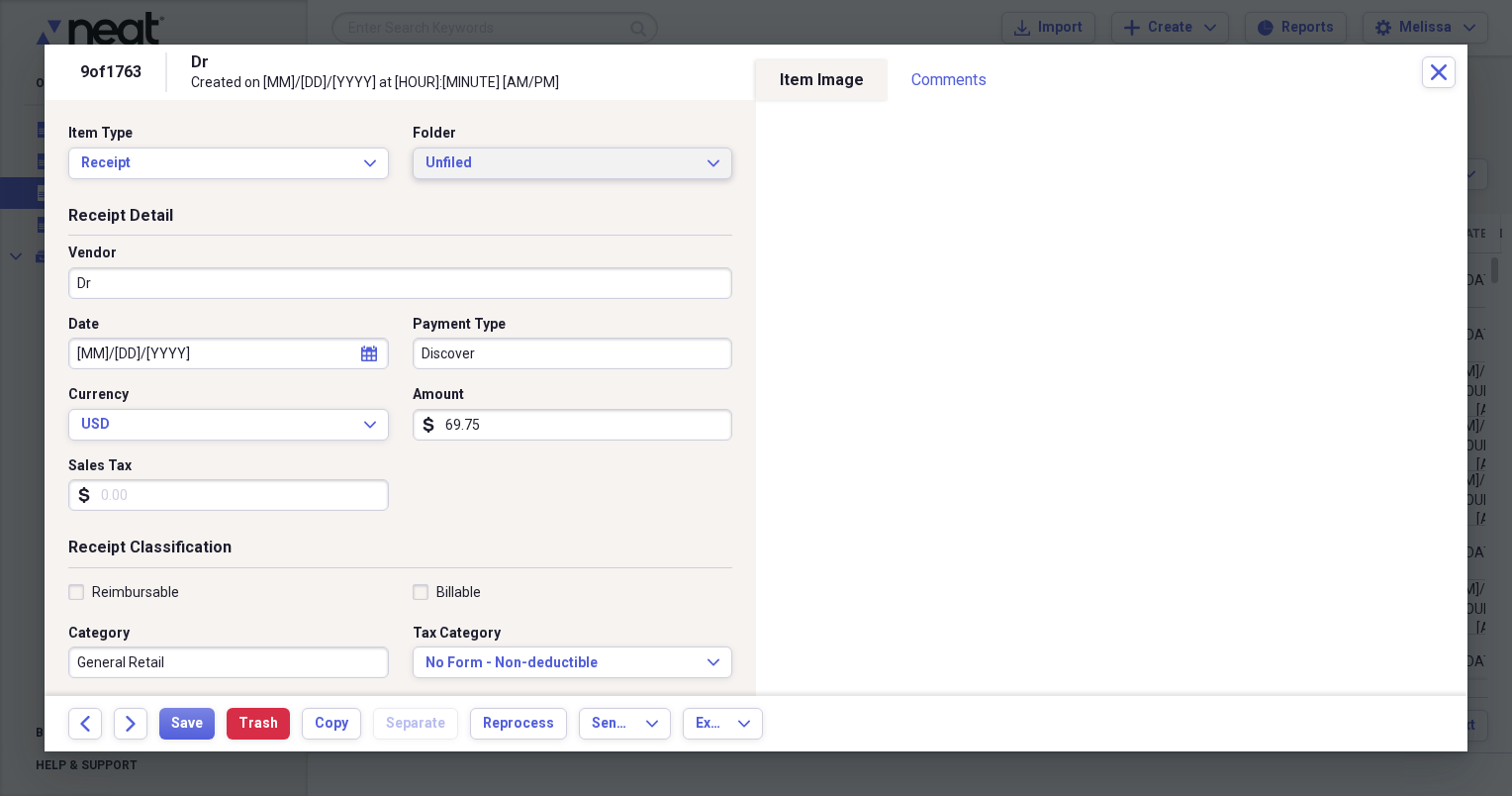 click on "Unfiled Expand" at bounding box center [573, 163] 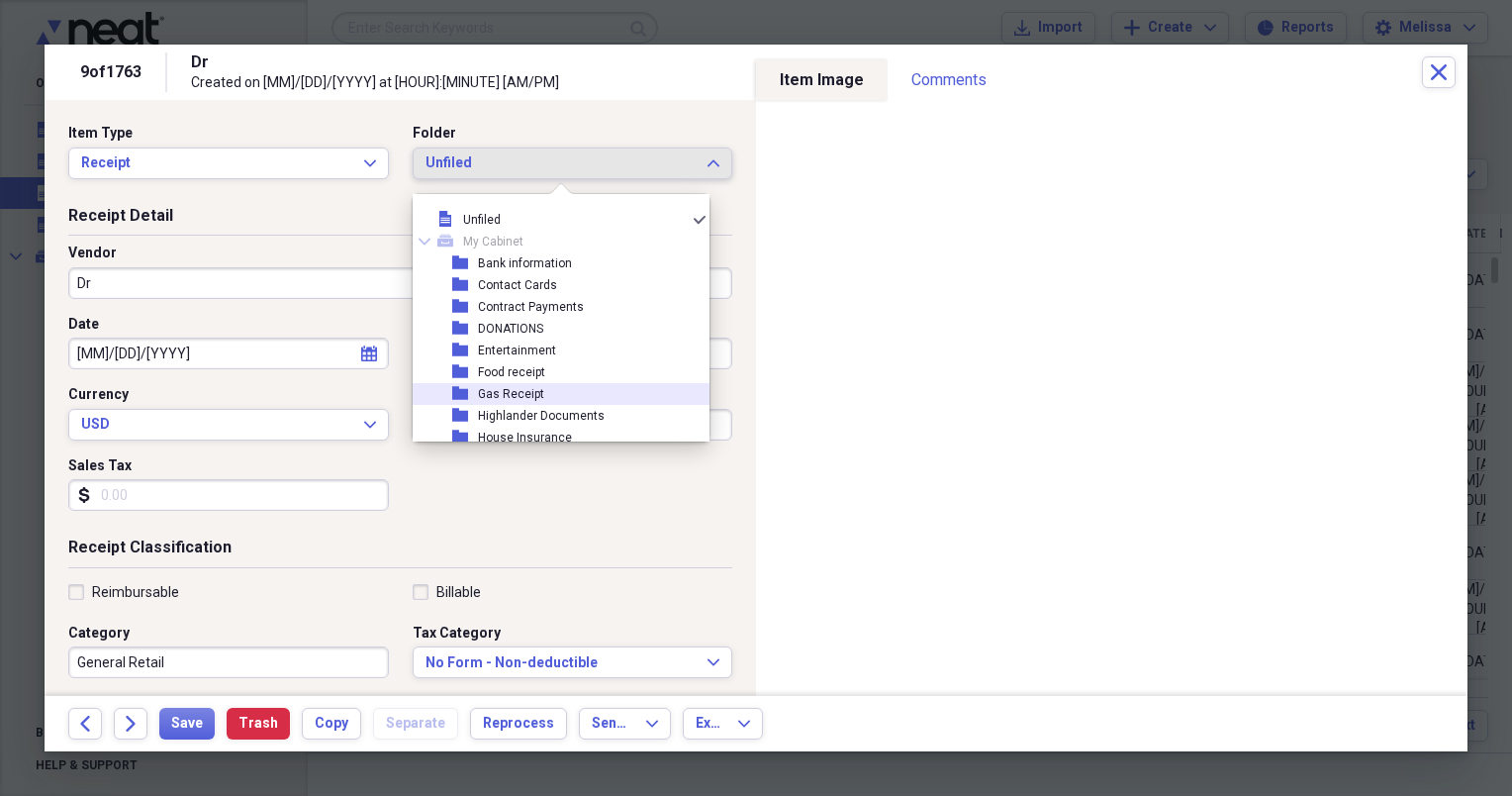 click on "folder Gas Receipt" at bounding box center [553, 394] 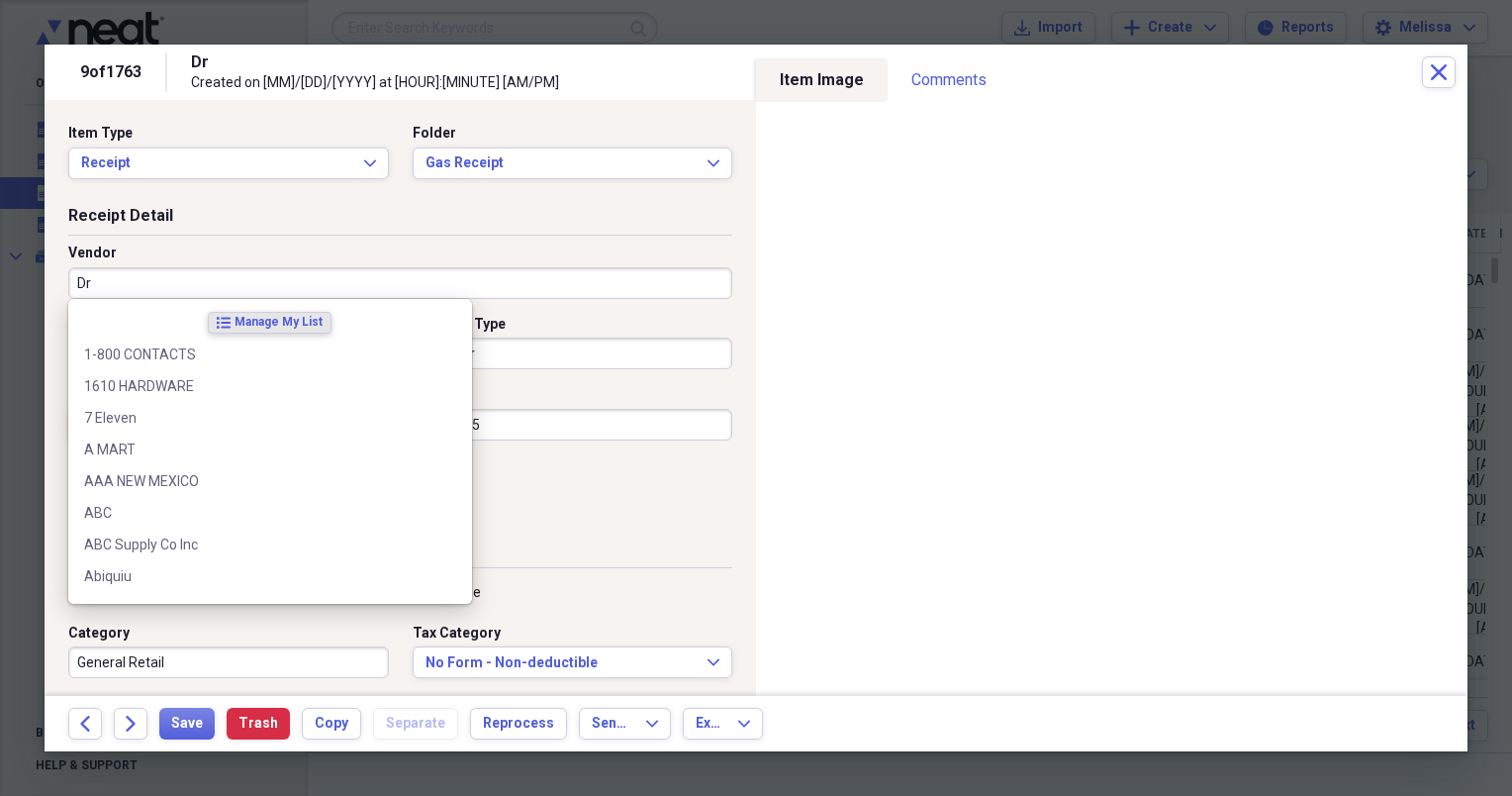 click on "Dr" at bounding box center [400, 283] 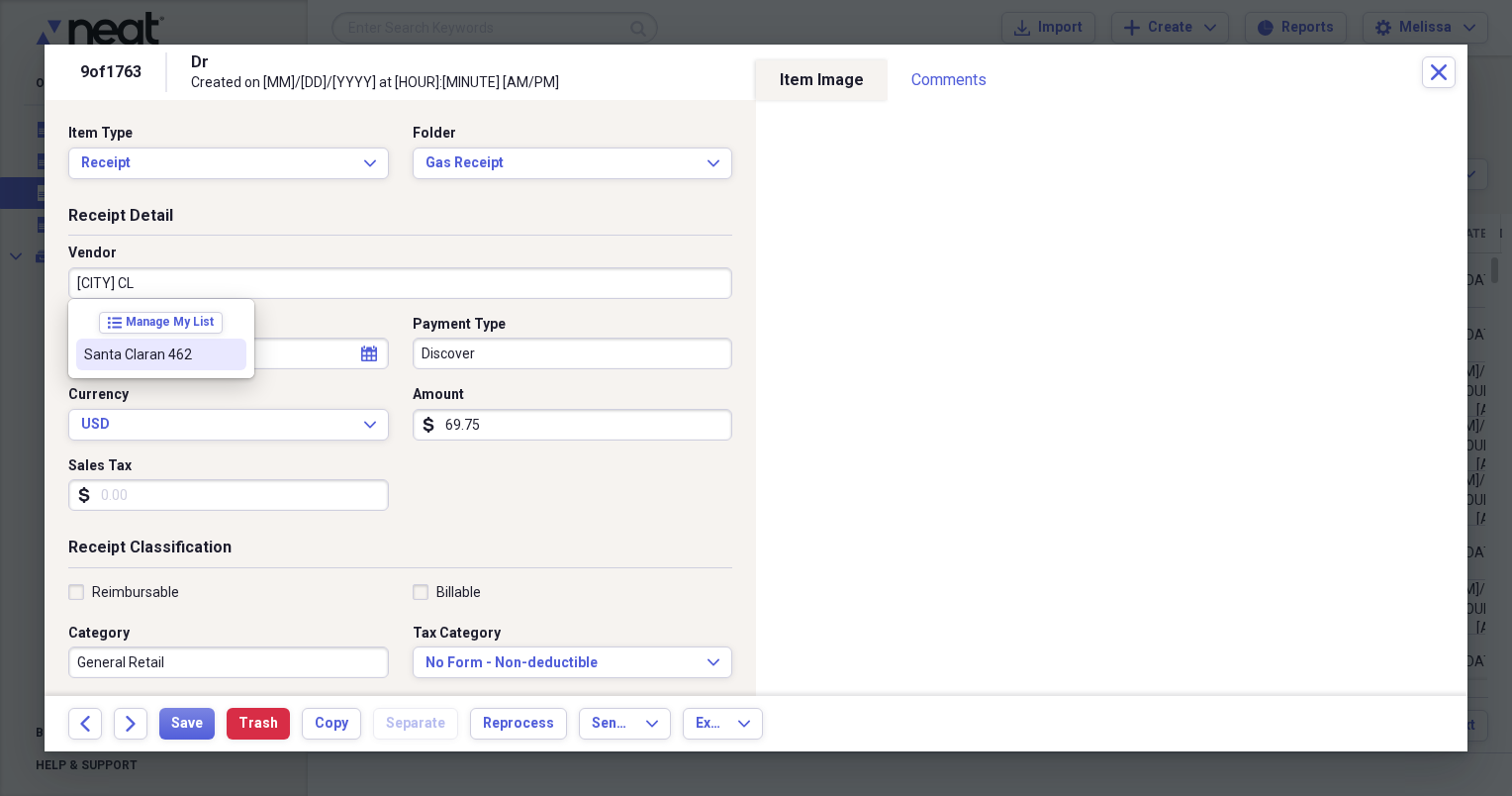 click on "Santa Claran 462" at bounding box center [161, 354] 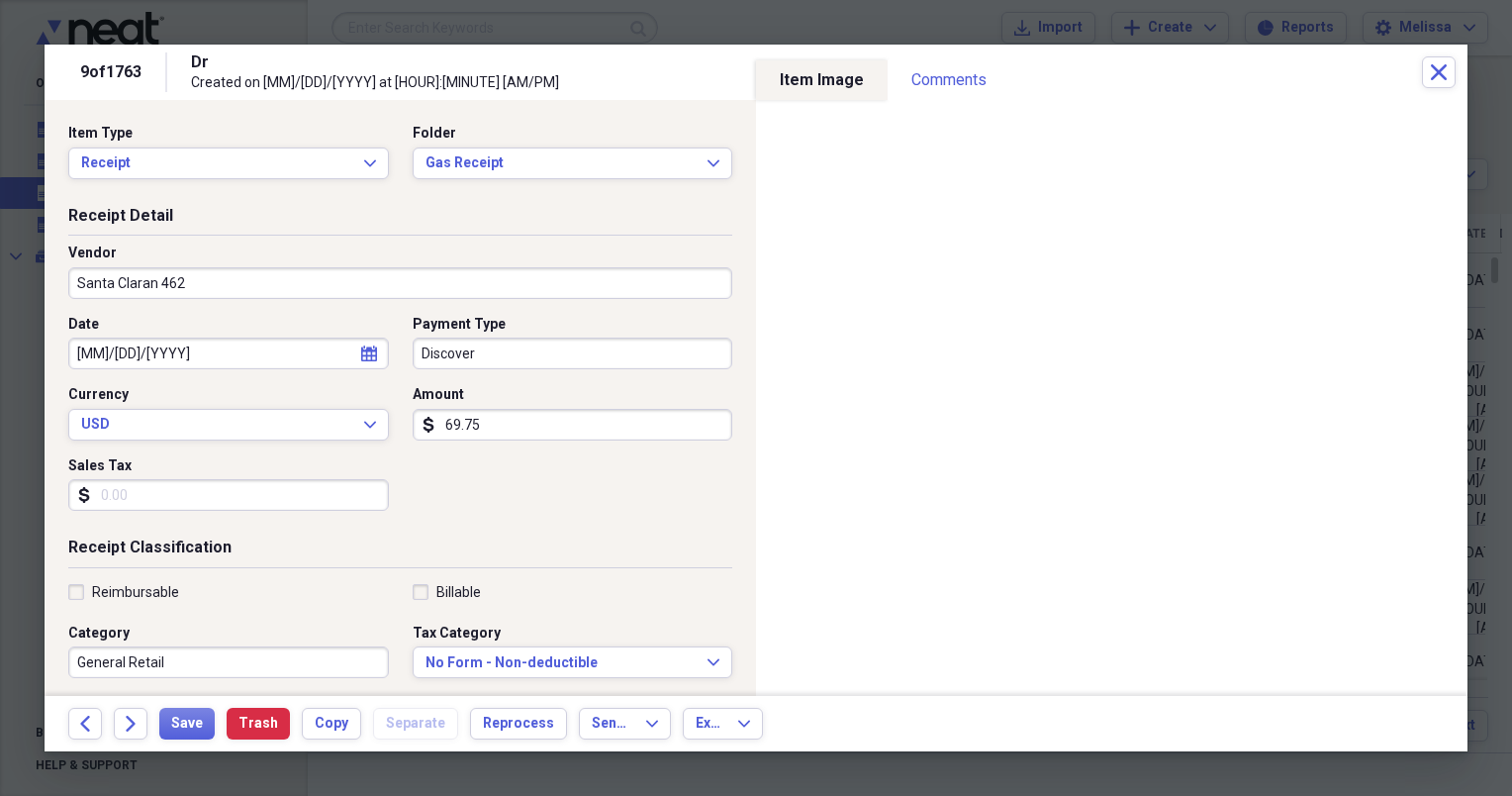 type on "Fuel/Auto" 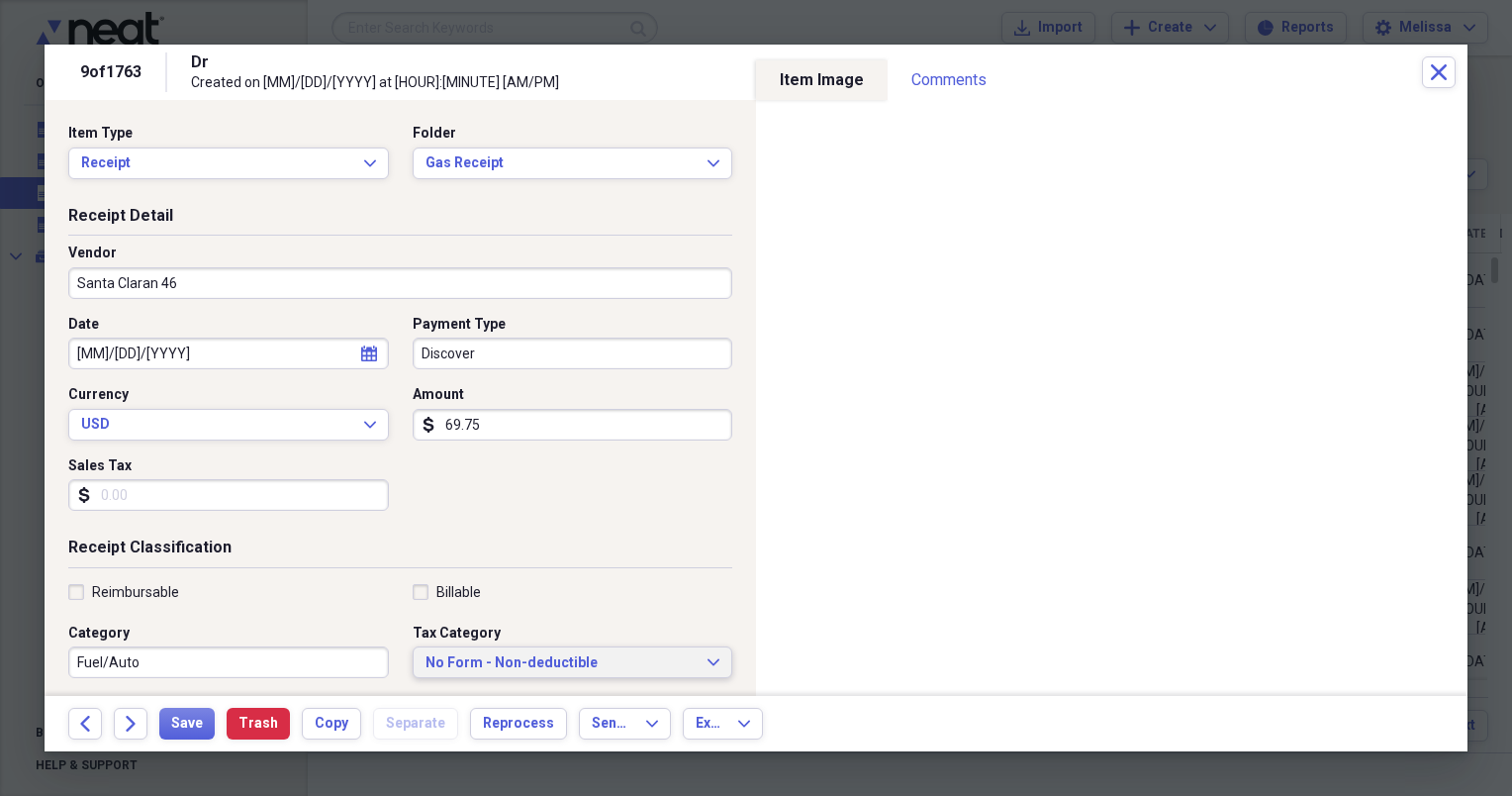 type on "Santa Claran 462" 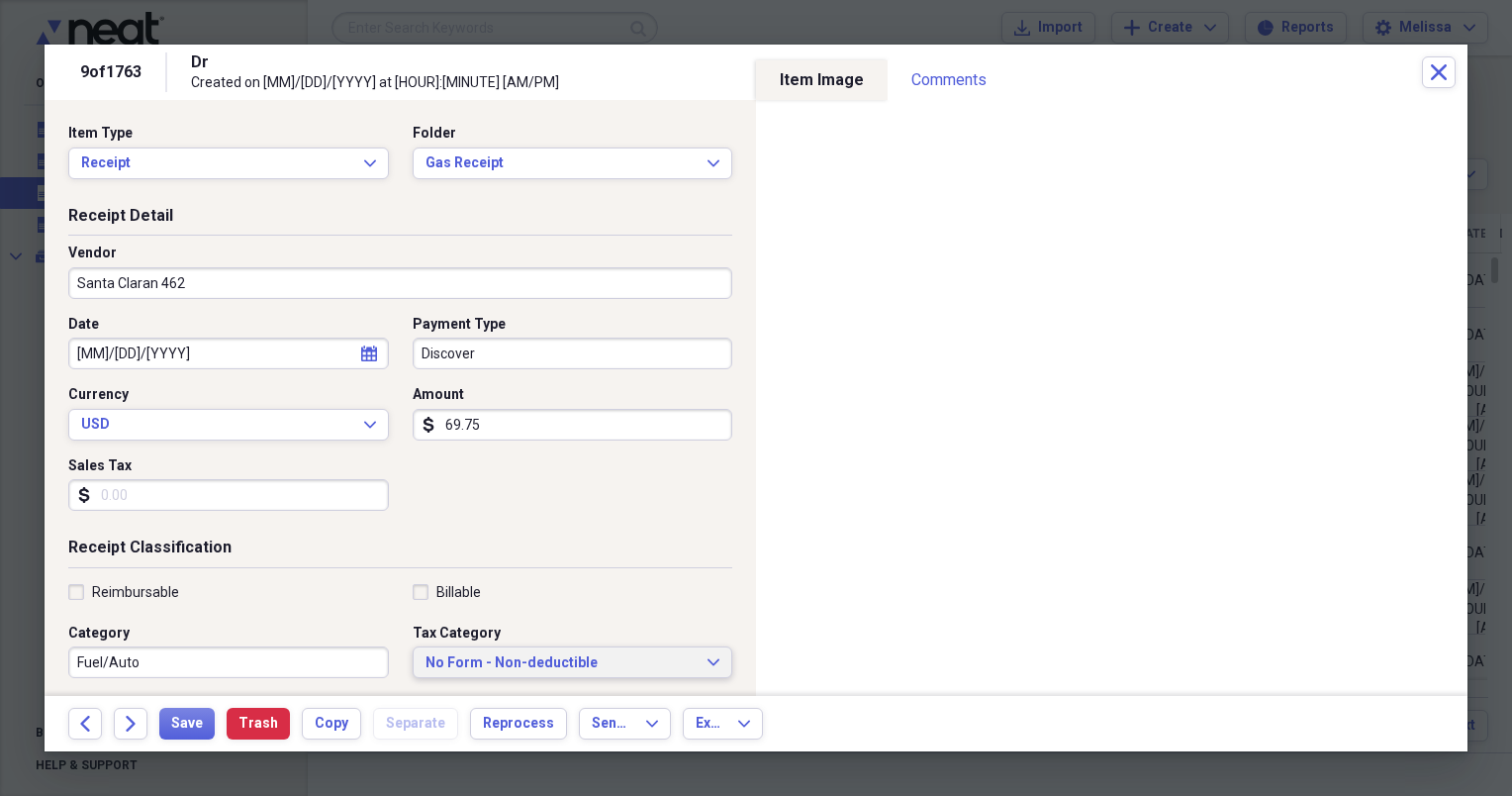 click on "No Form - Non-deductible" at bounding box center (561, 663) 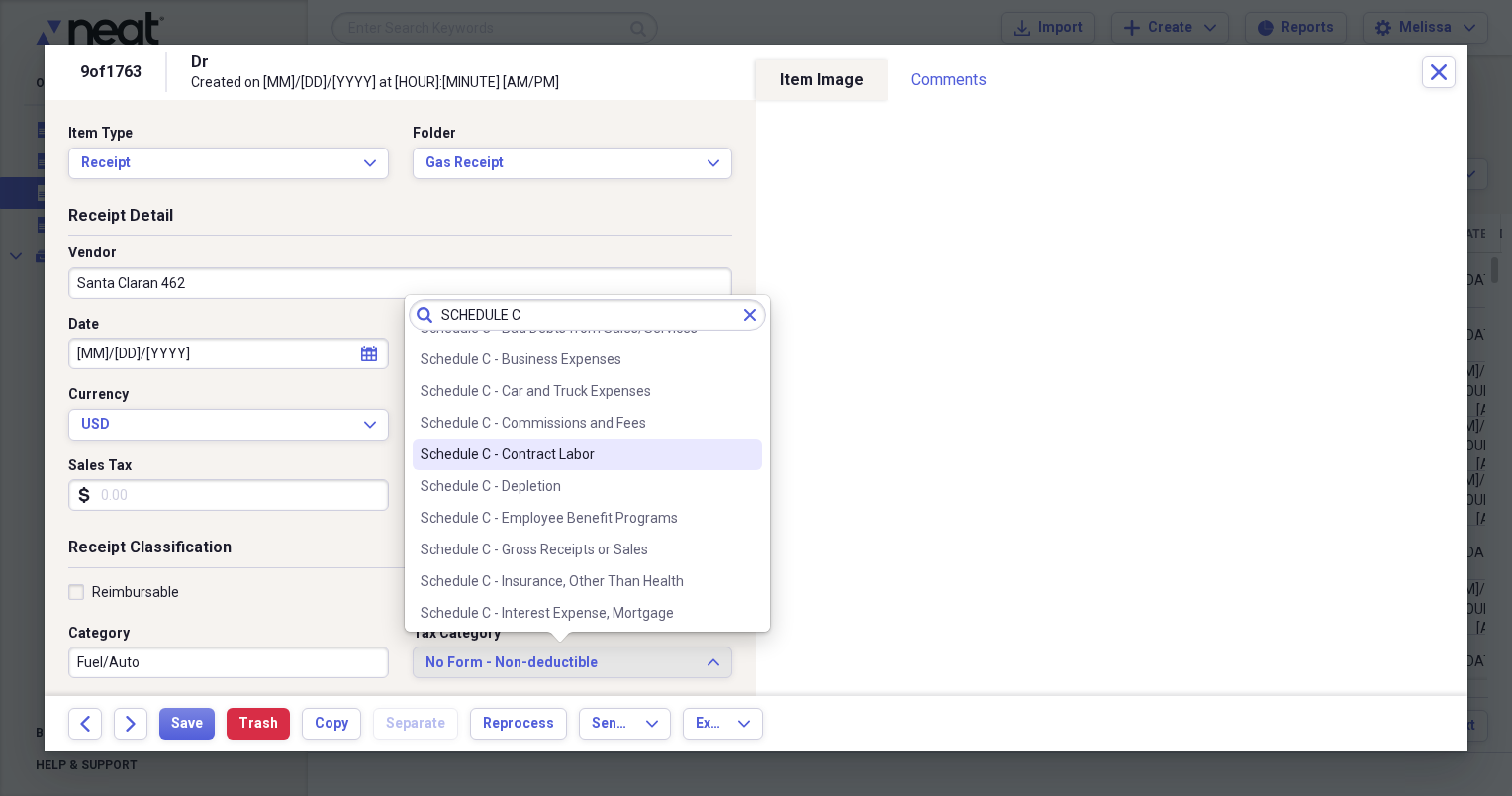 scroll, scrollTop: 26, scrollLeft: 0, axis: vertical 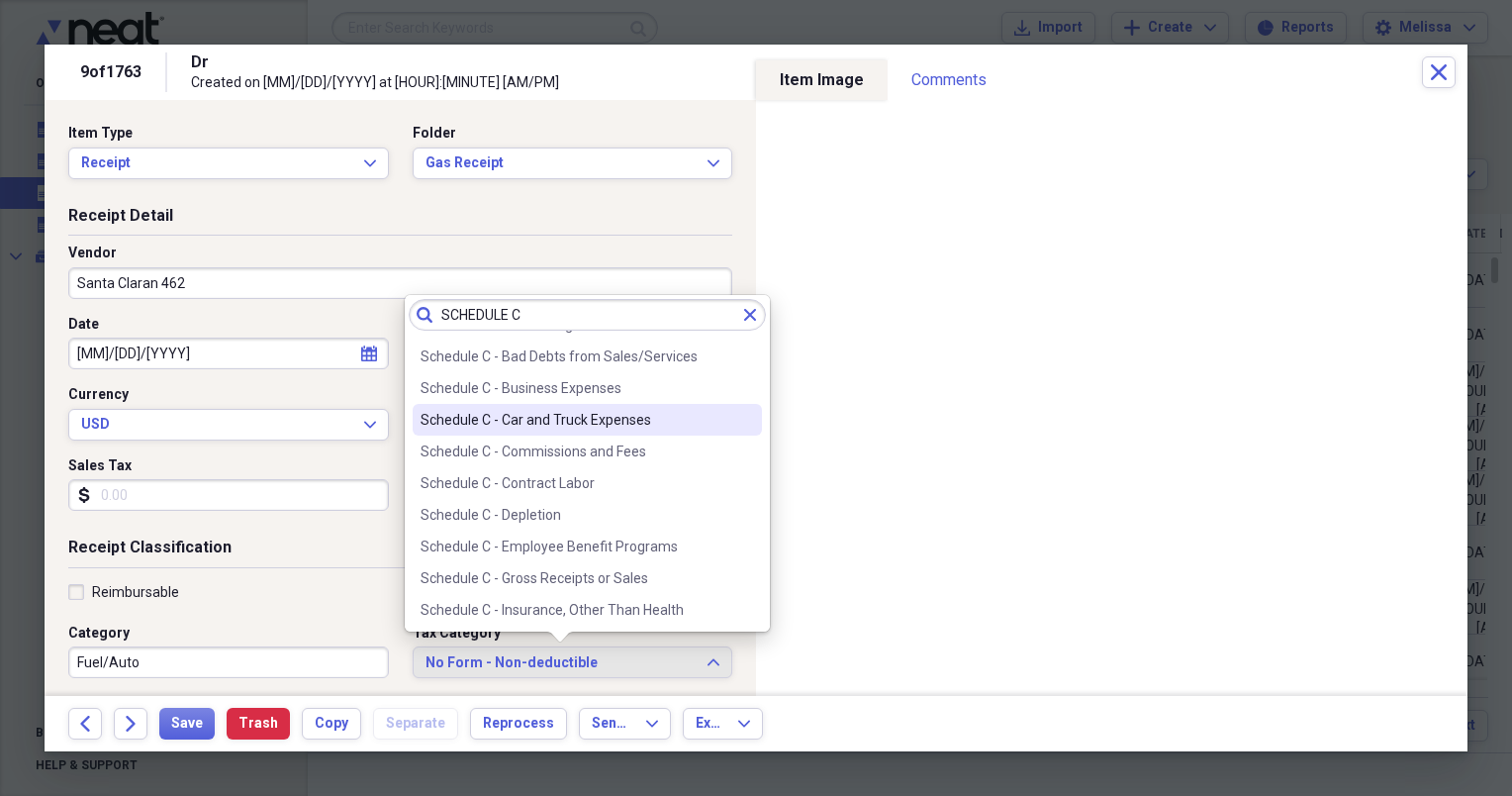 type on "SCHEDULE C" 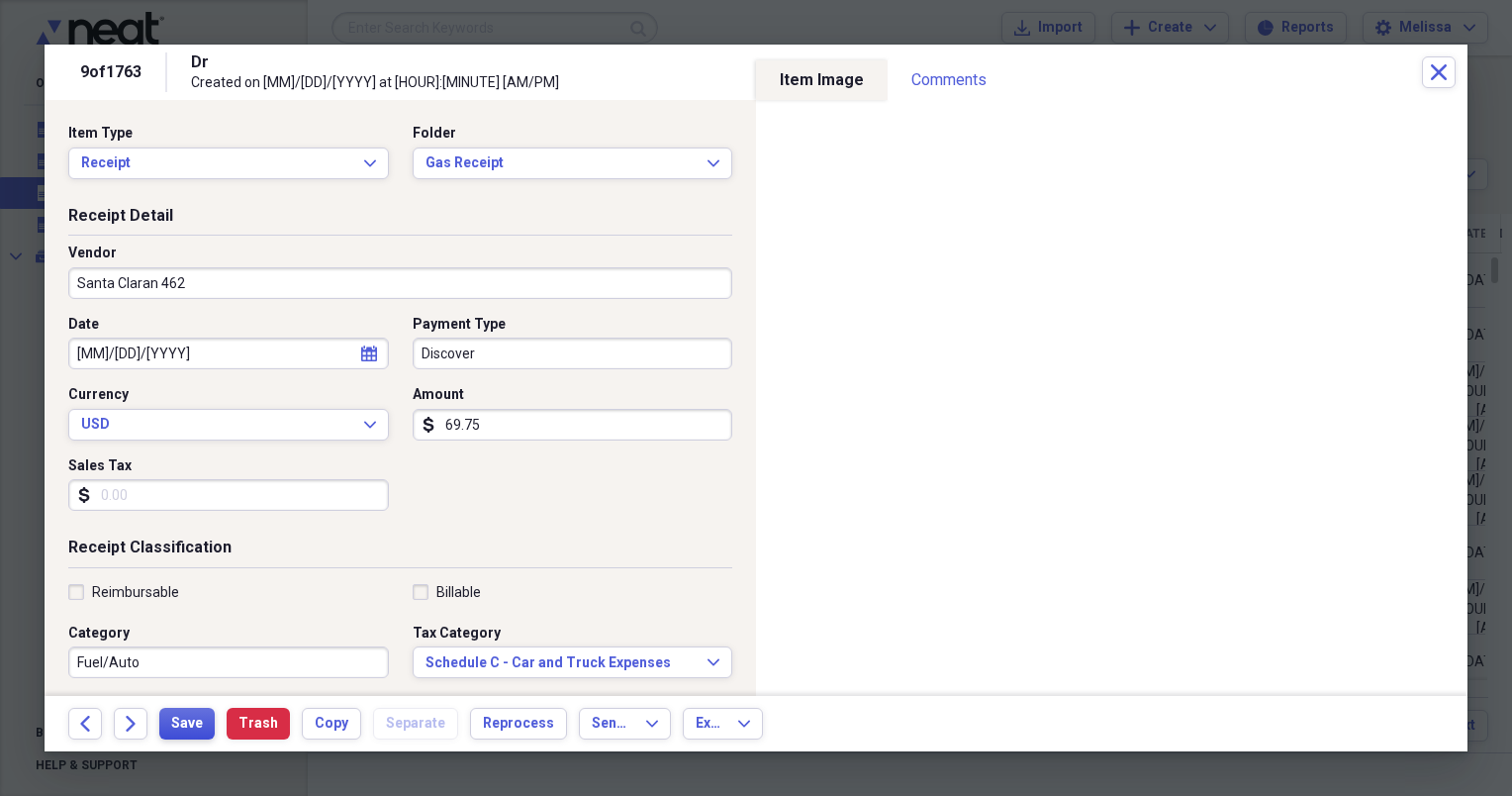 click on "Save" at bounding box center (187, 724) 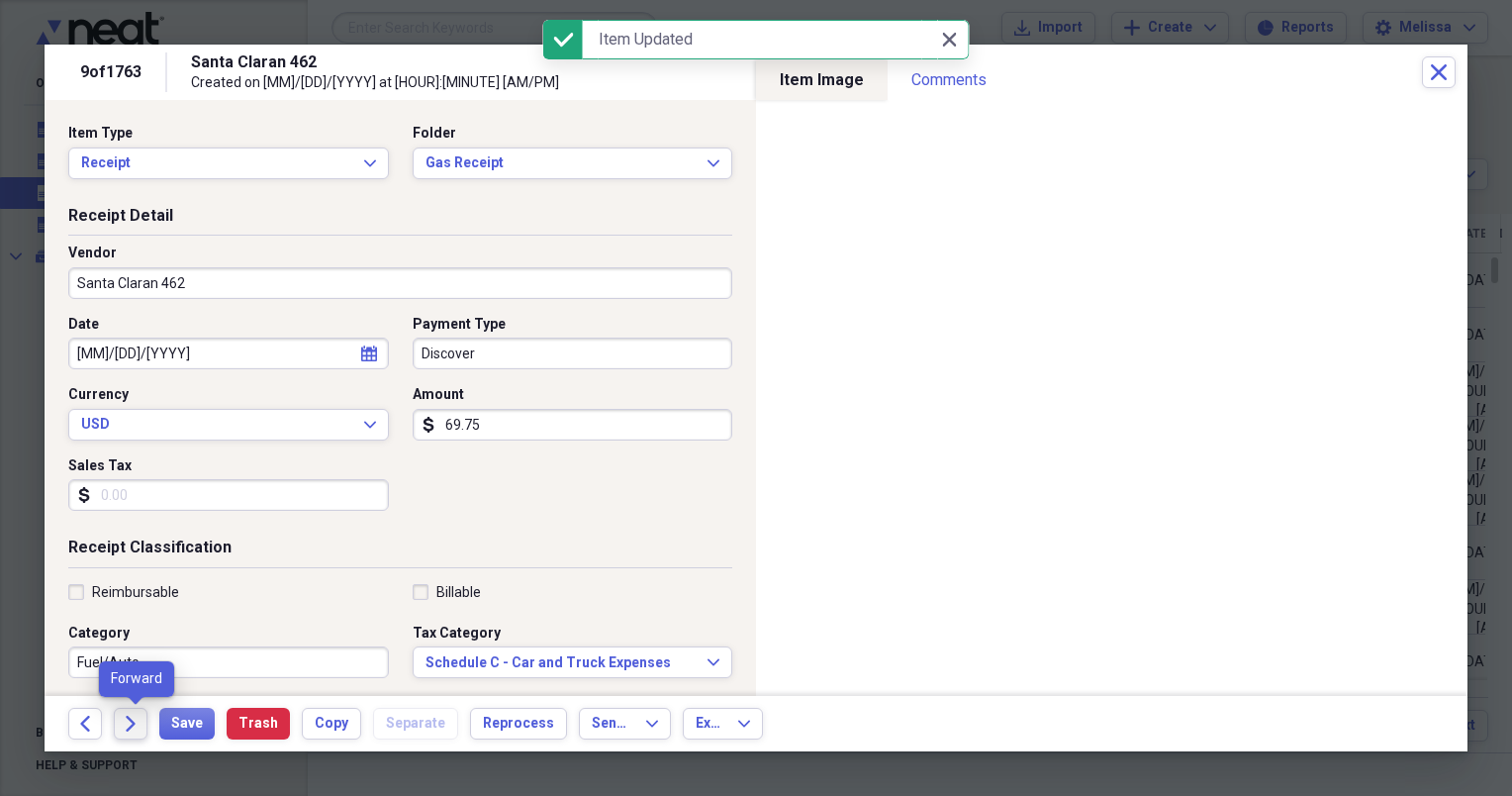 click on "Forward" 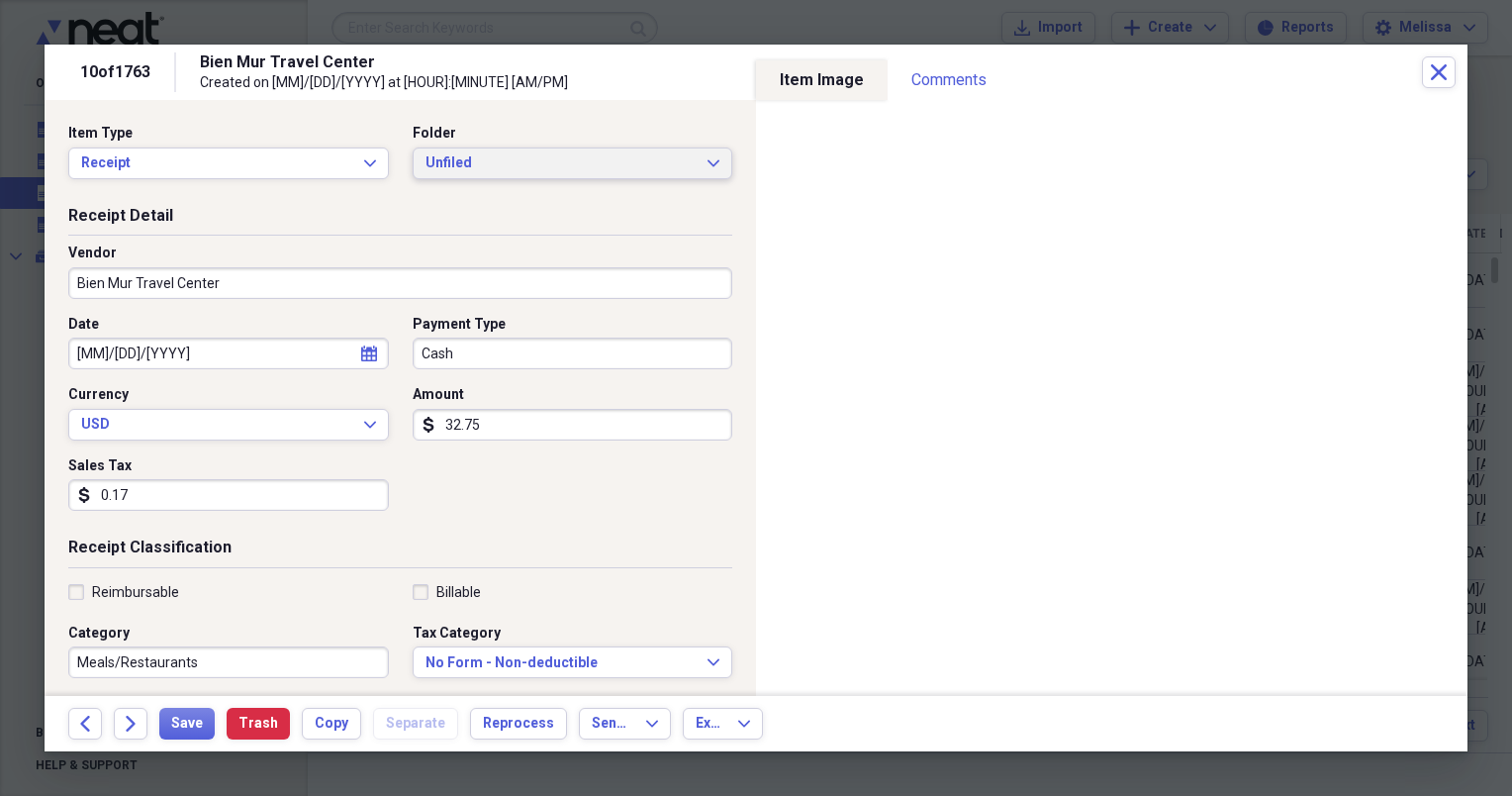 click on "Unfiled Expand" at bounding box center (573, 163) 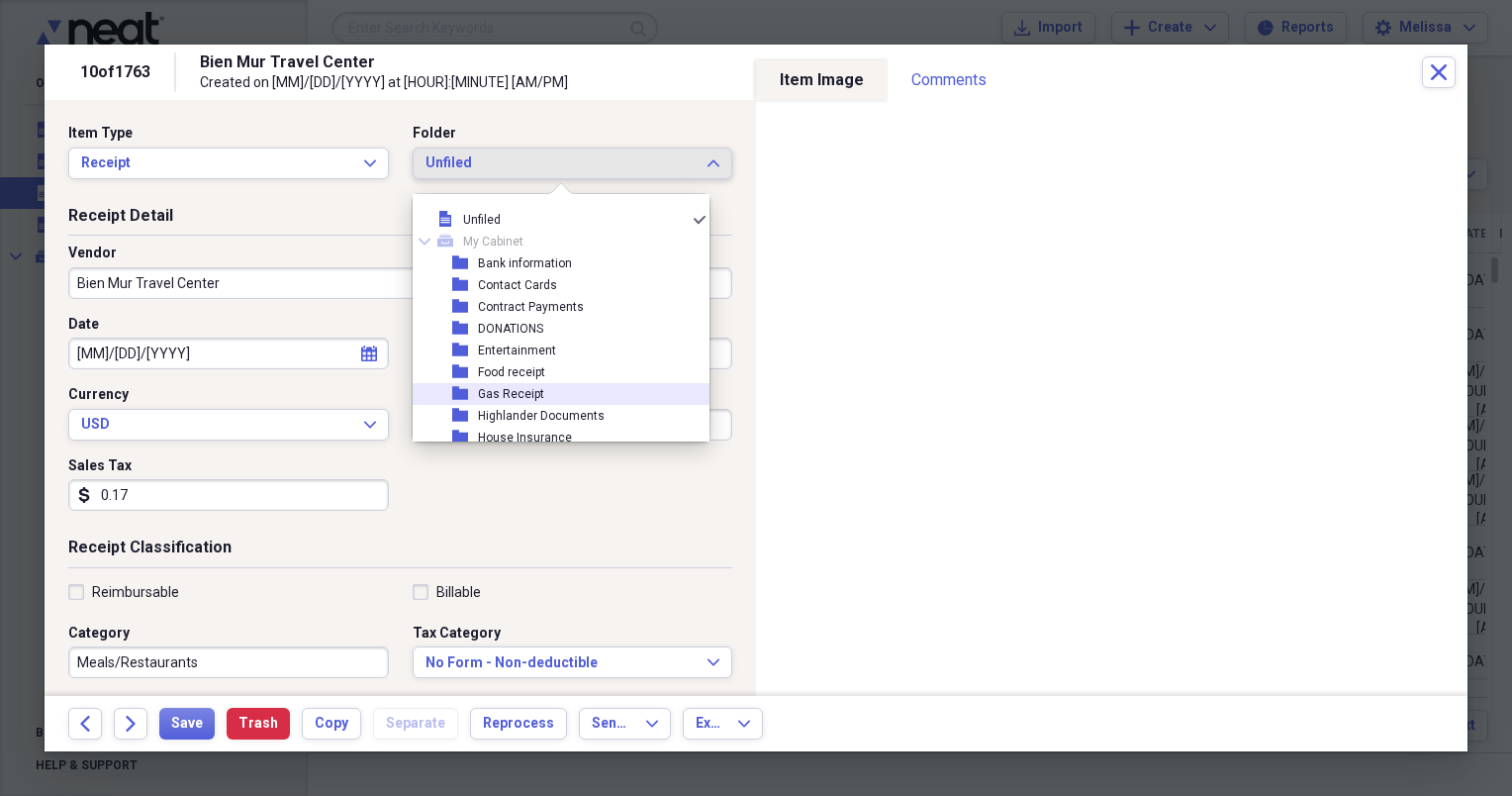 click on "folder Gas Receipt" at bounding box center [553, 394] 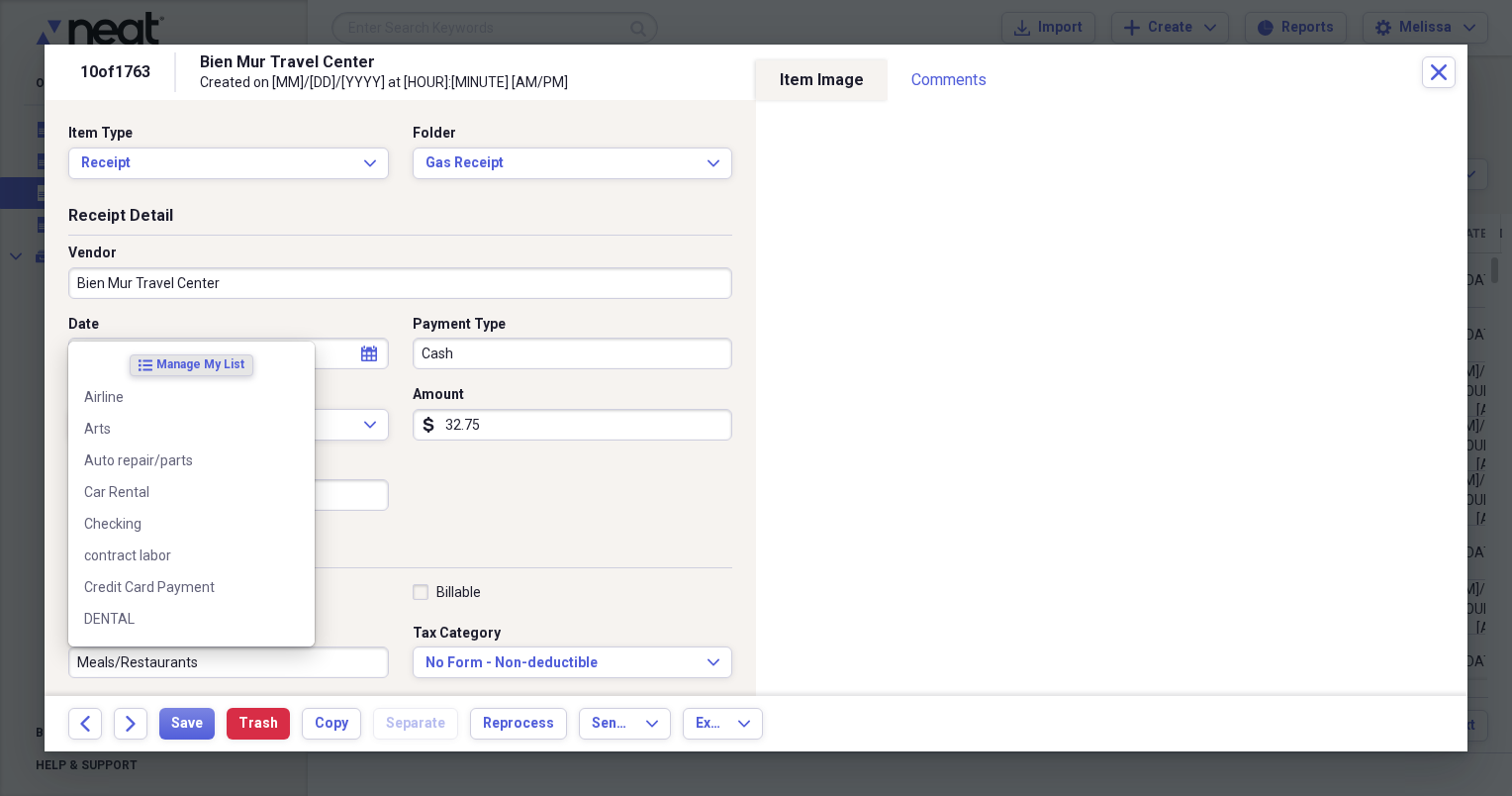 click on "Meals/Restaurants" at bounding box center (229, 662) 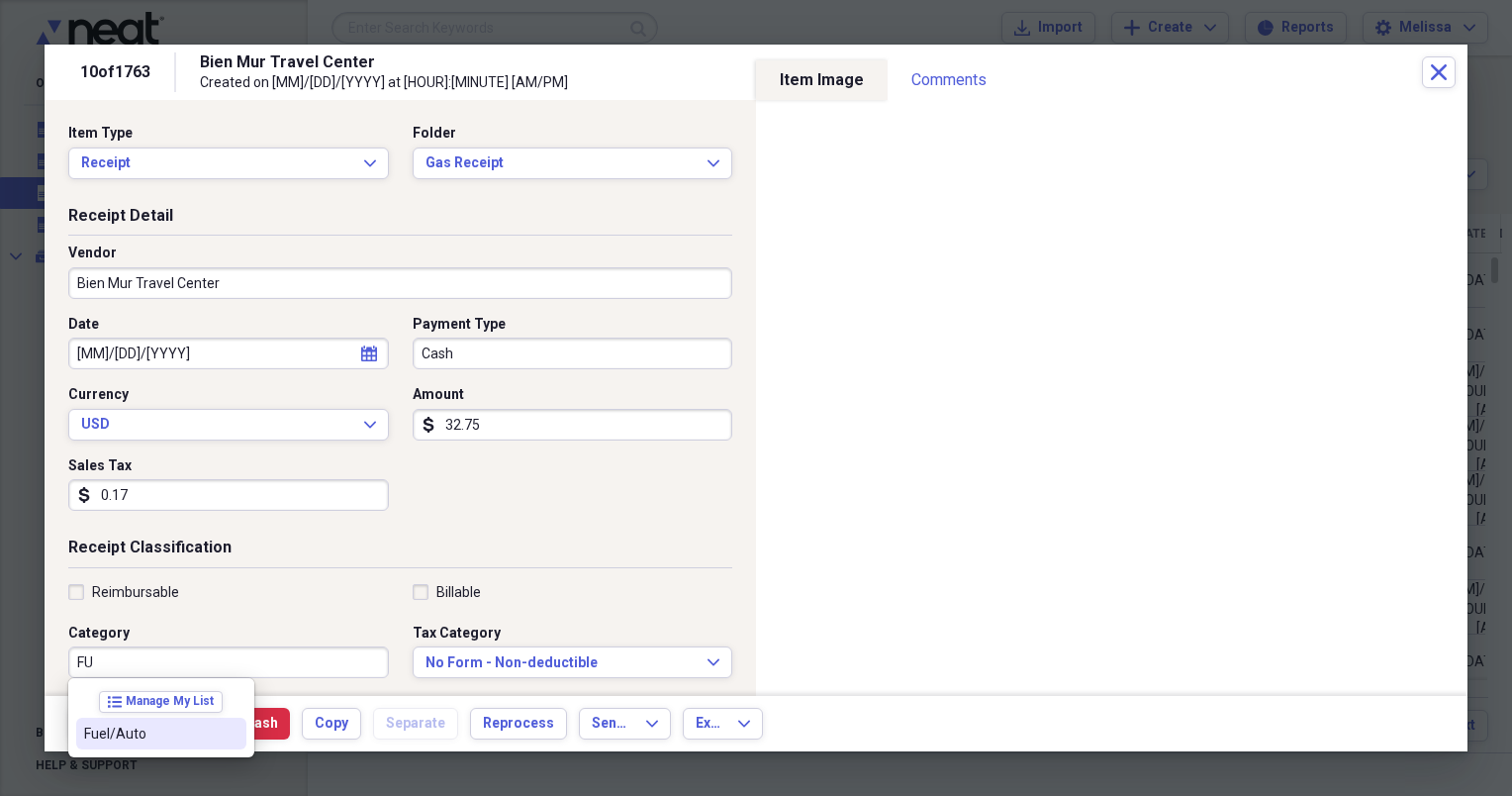 click on "Fuel/Auto" at bounding box center (149, 734) 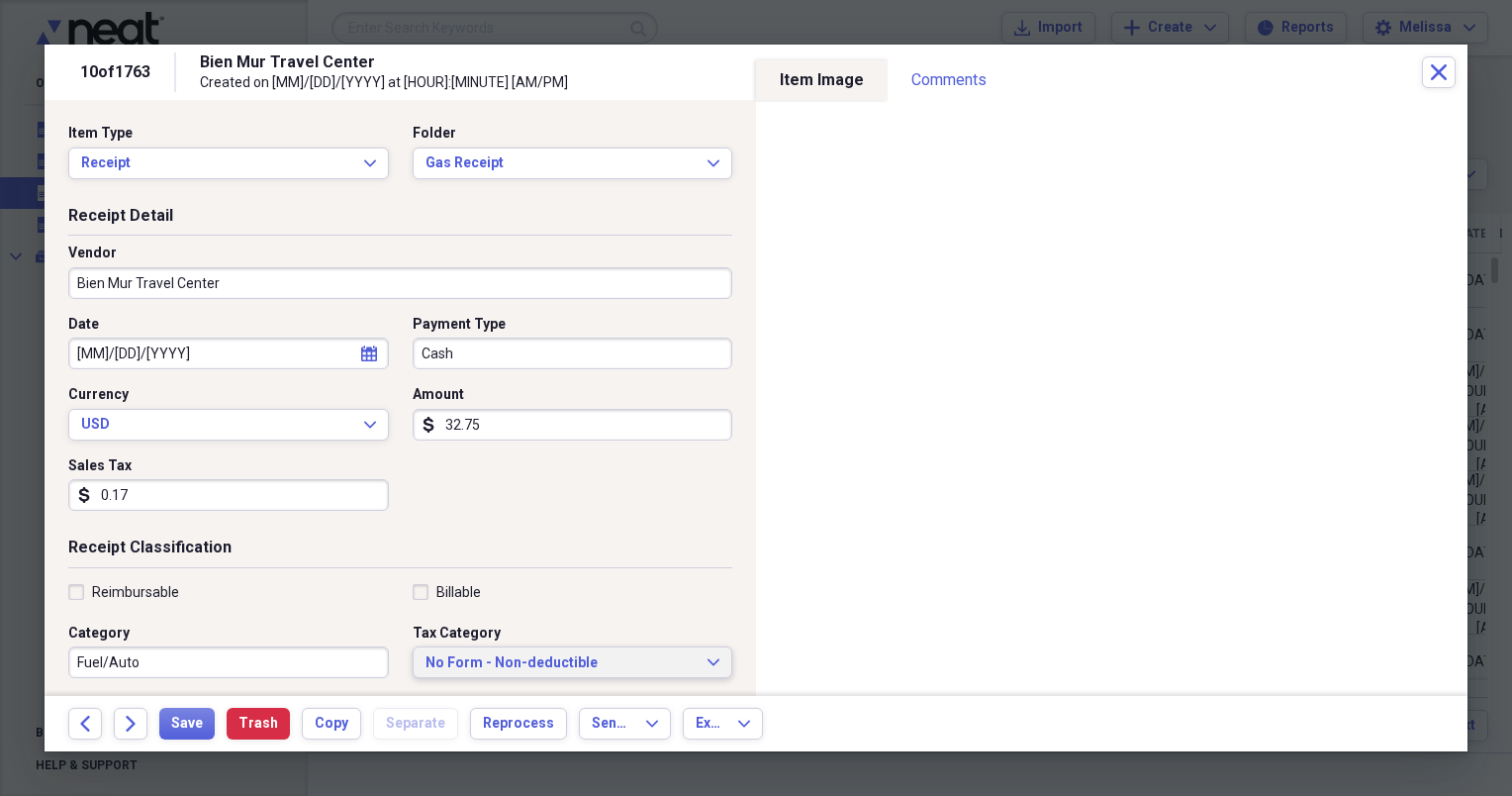 click on "No Form - Non-deductible" at bounding box center (561, 663) 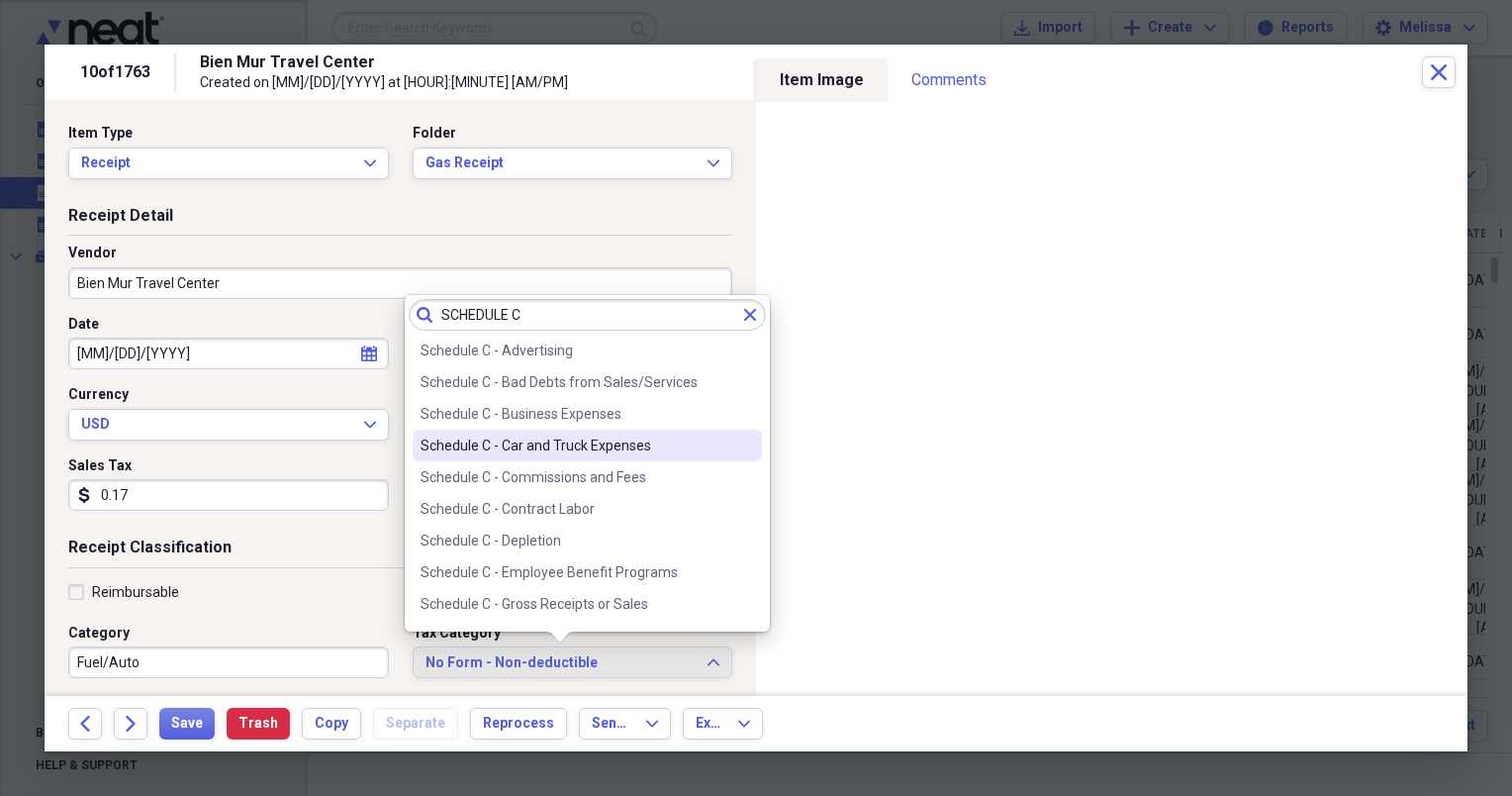 type on "SCHEDULE C" 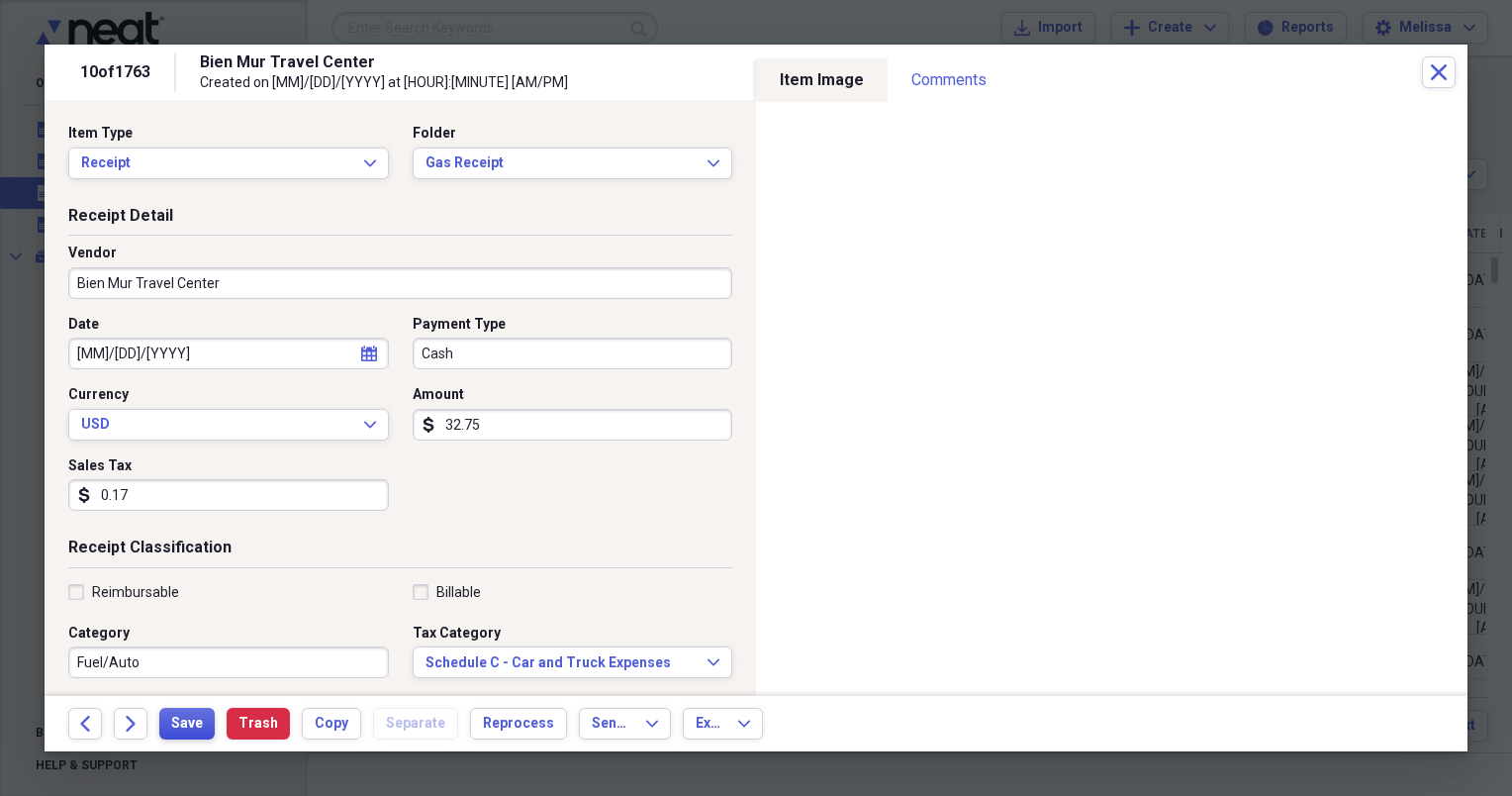 click on "Save" at bounding box center (187, 724) 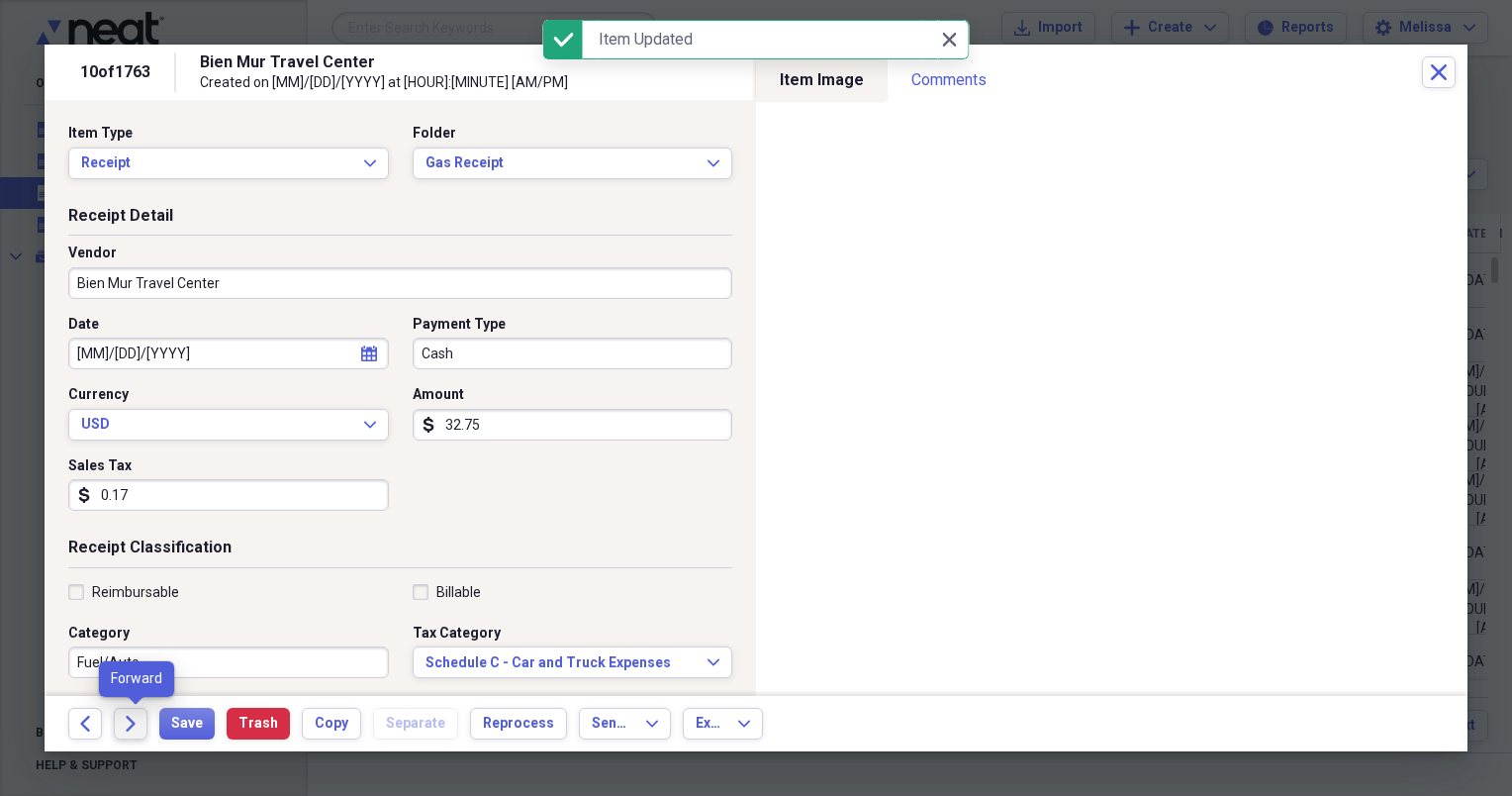 click on "Forward" at bounding box center [131, 724] 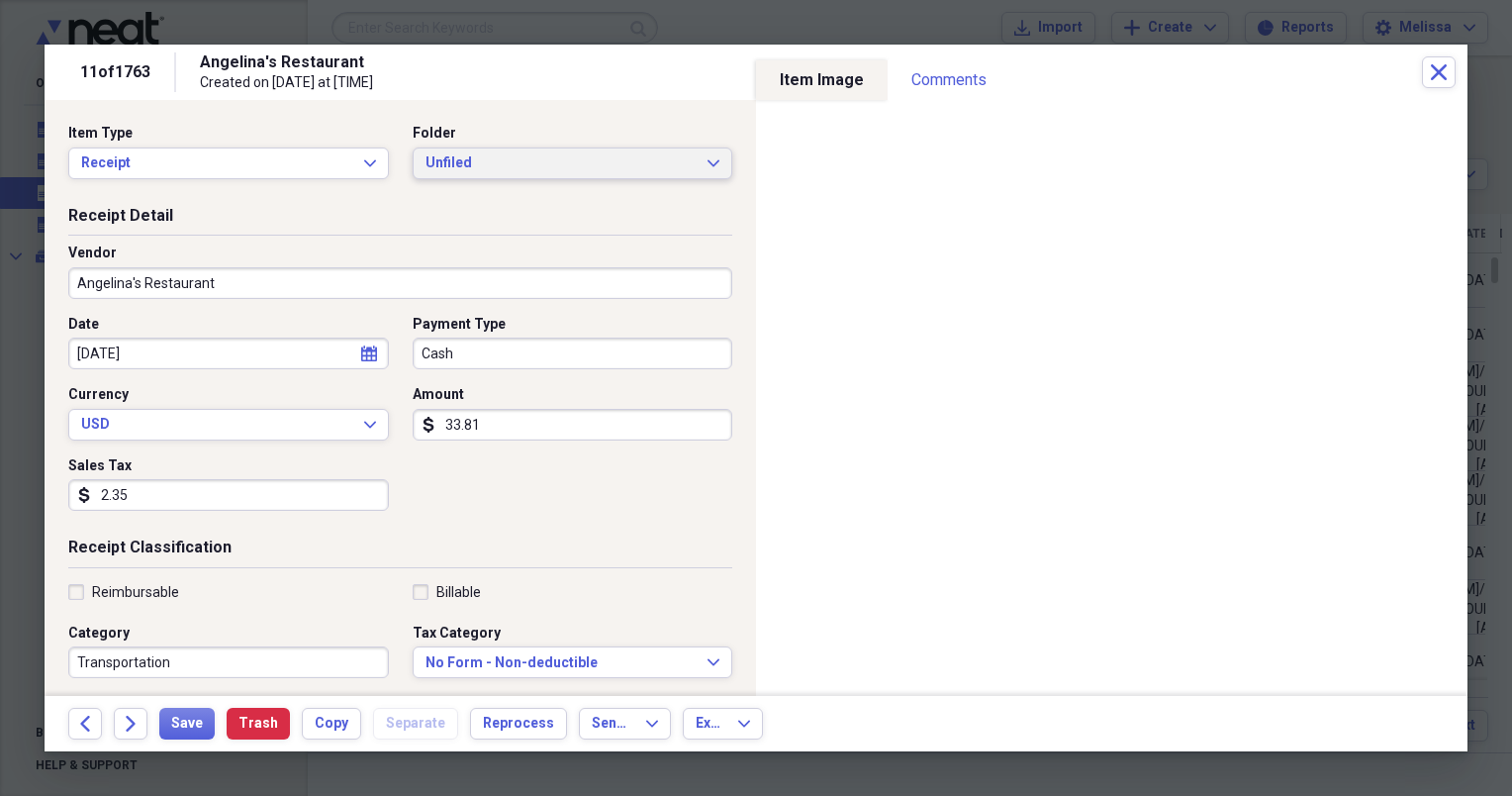 click on "Unfiled Expand" at bounding box center [573, 163] 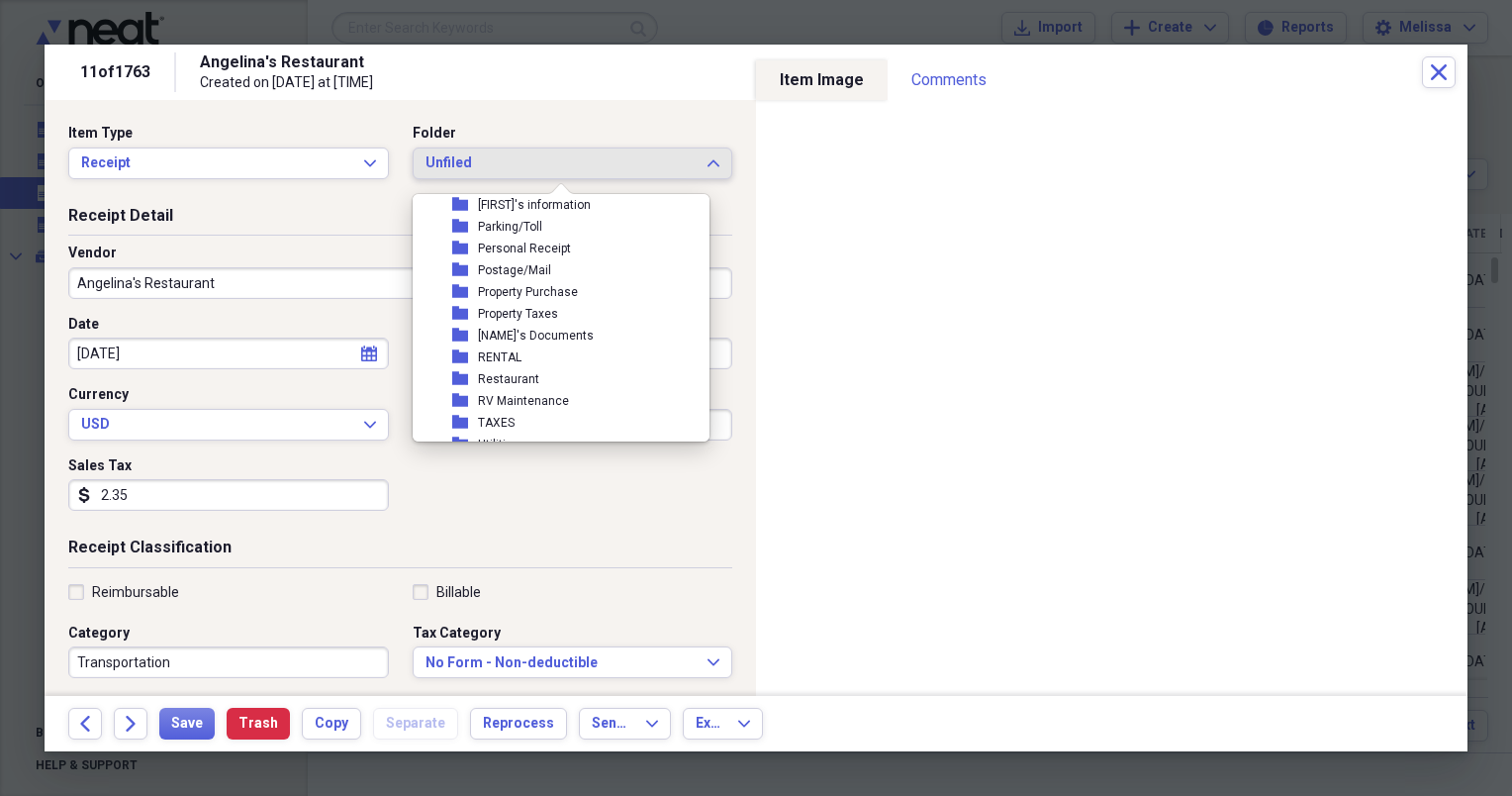 scroll, scrollTop: 356, scrollLeft: 0, axis: vertical 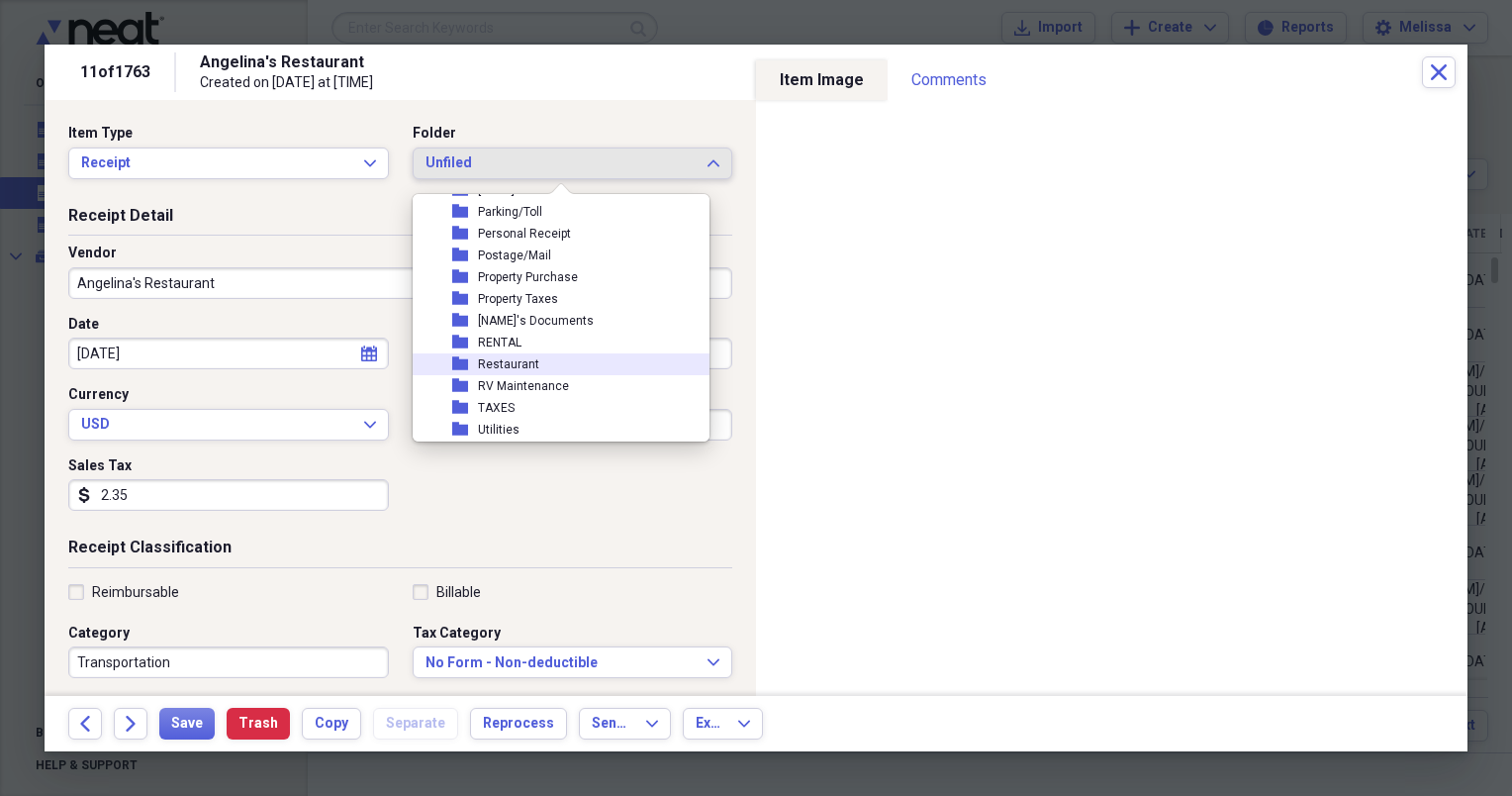 click on "folder Restaurant" at bounding box center (553, 364) 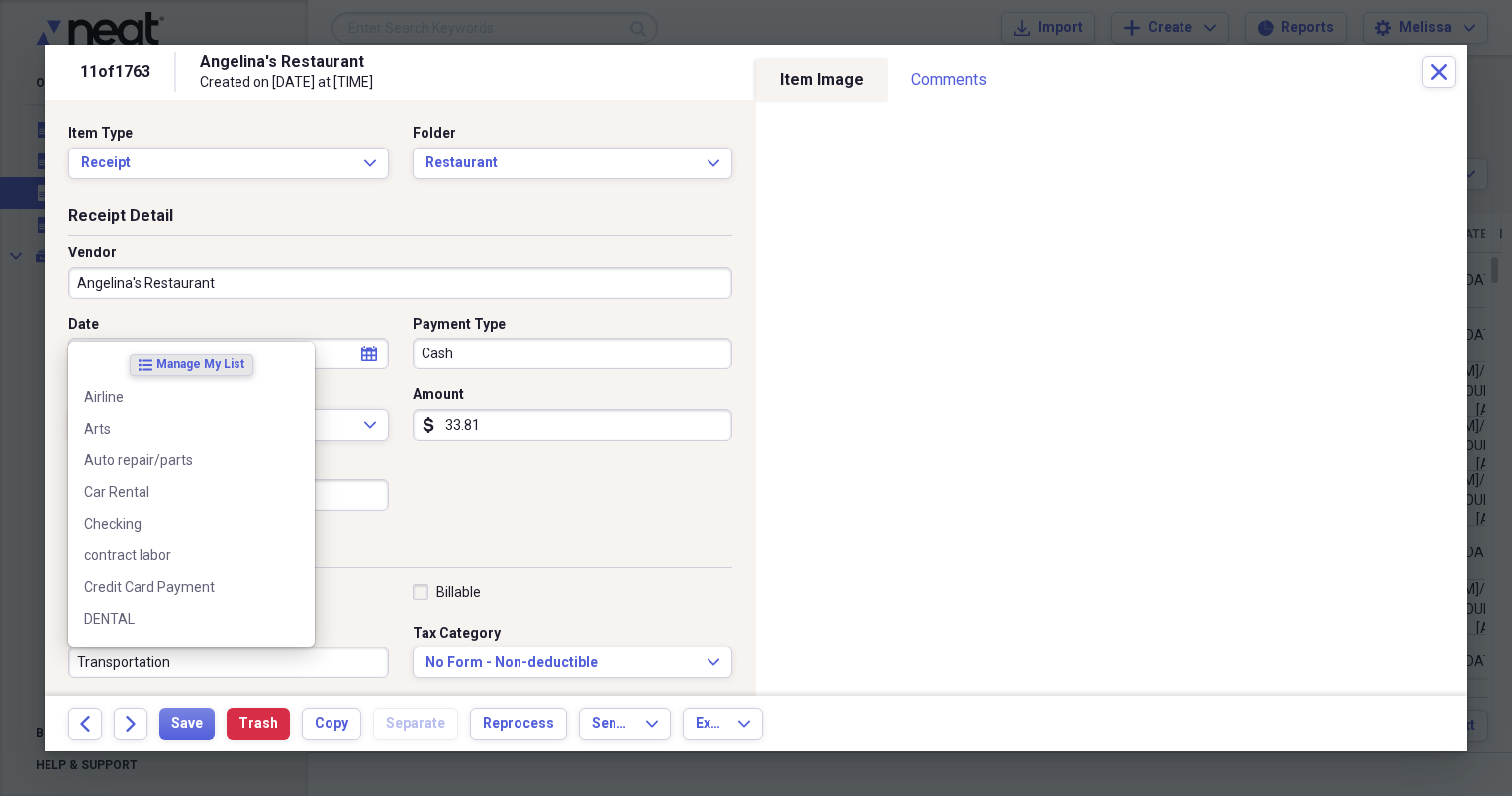 click on "Transportation" at bounding box center (229, 662) 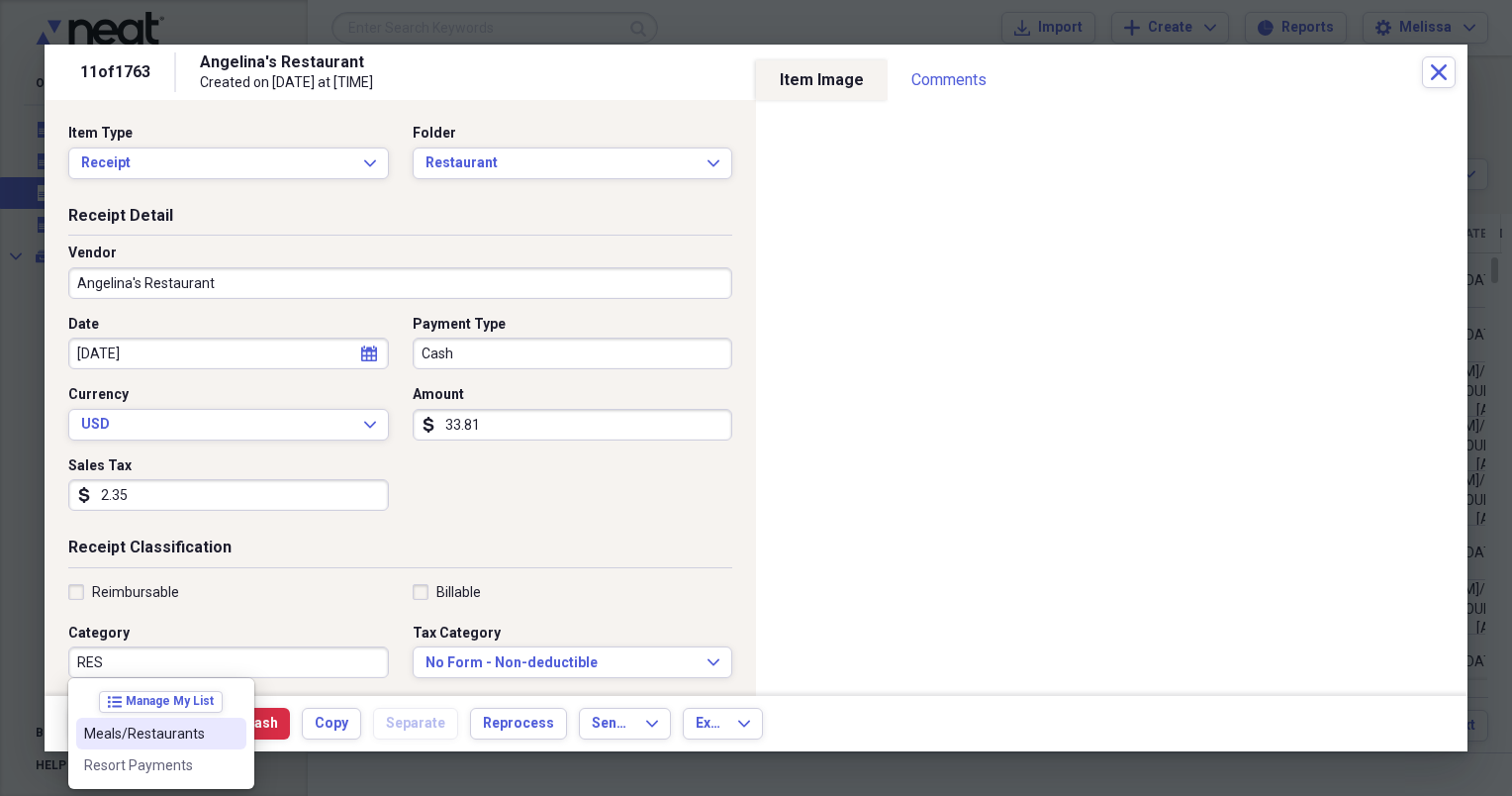 click at bounding box center (231, 734) 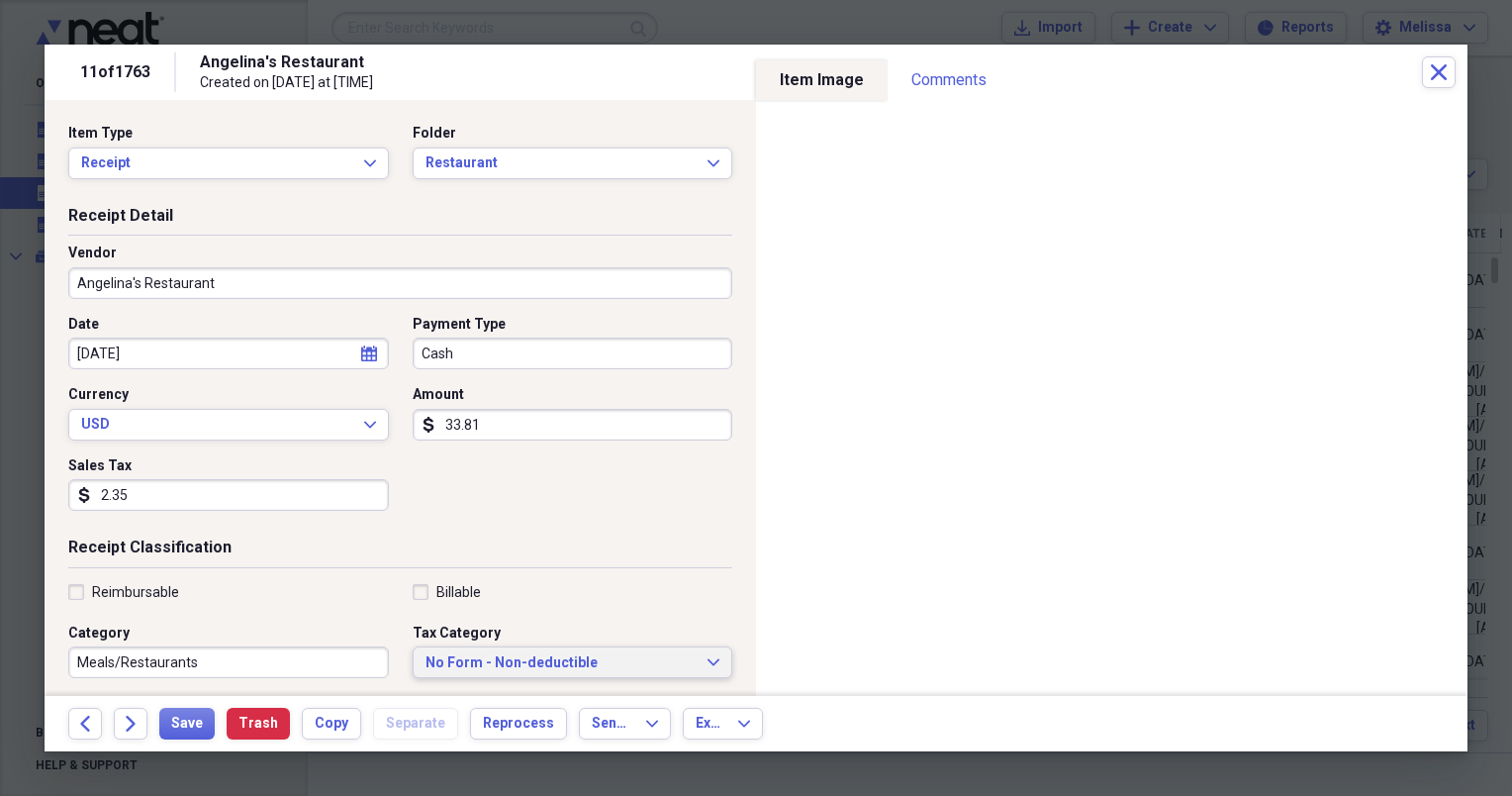 click on "No Form - Non-deductible Expand" at bounding box center (573, 662) 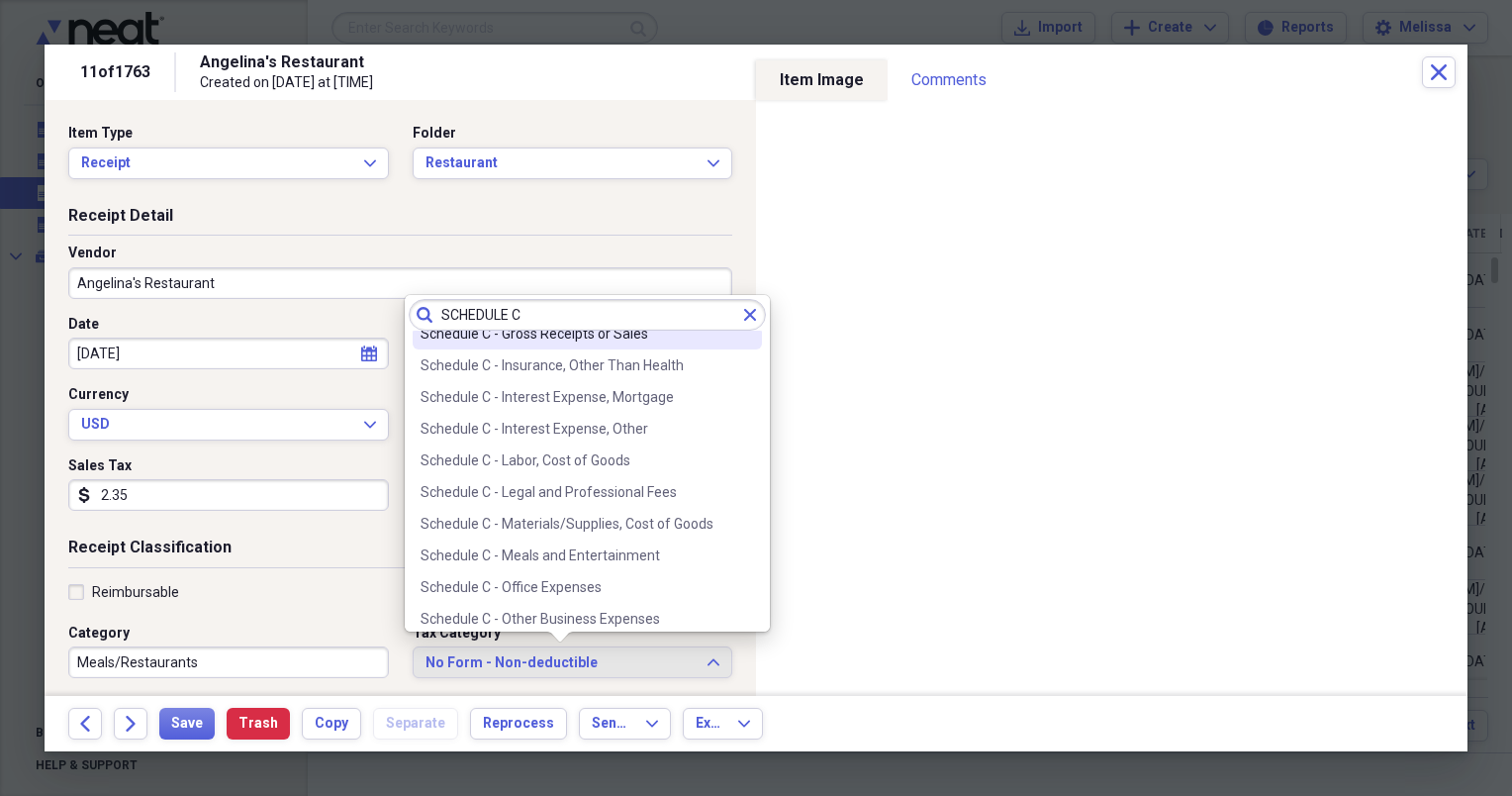 scroll, scrollTop: 277, scrollLeft: 0, axis: vertical 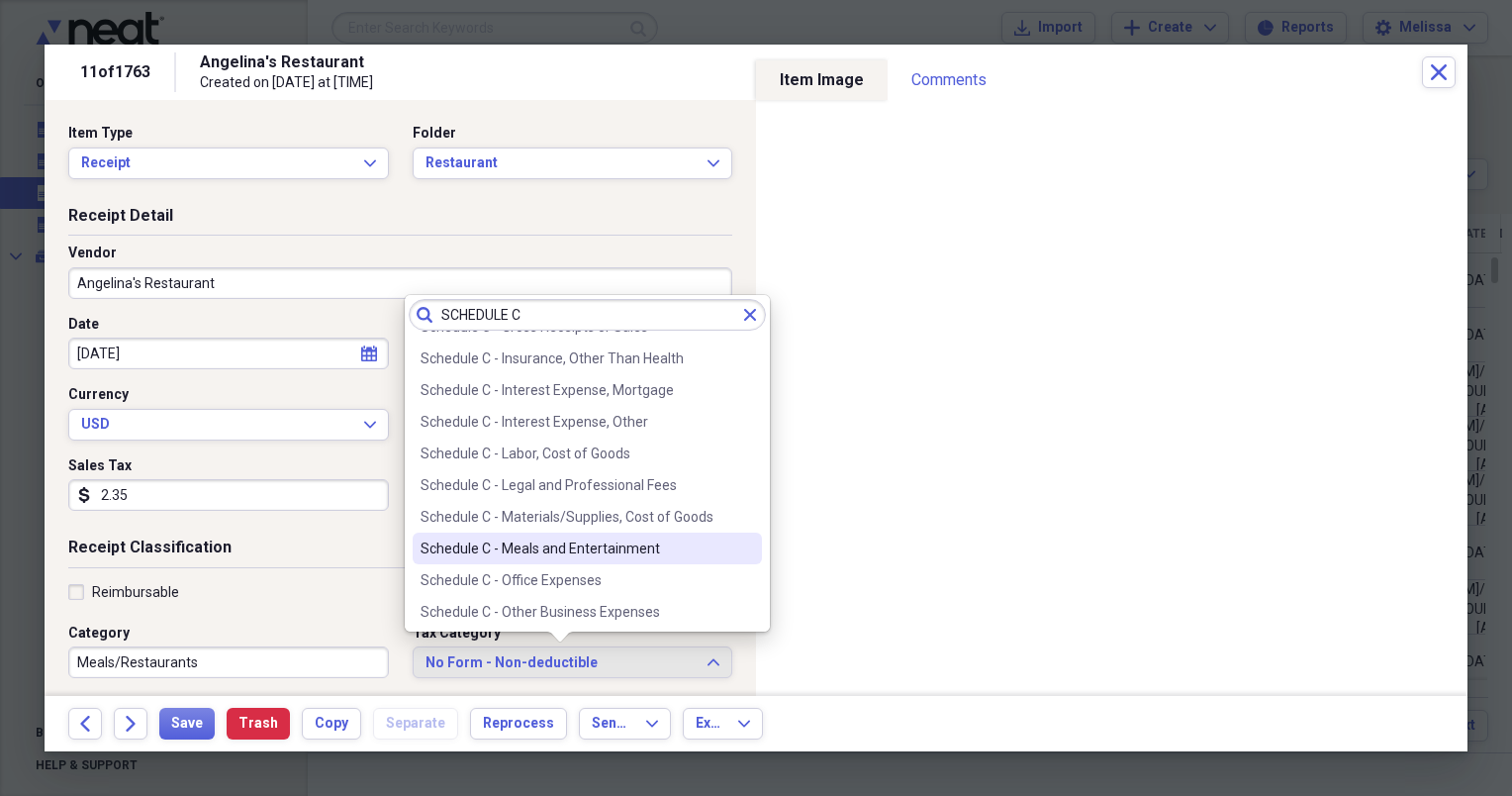 type on "SCHEDULE C" 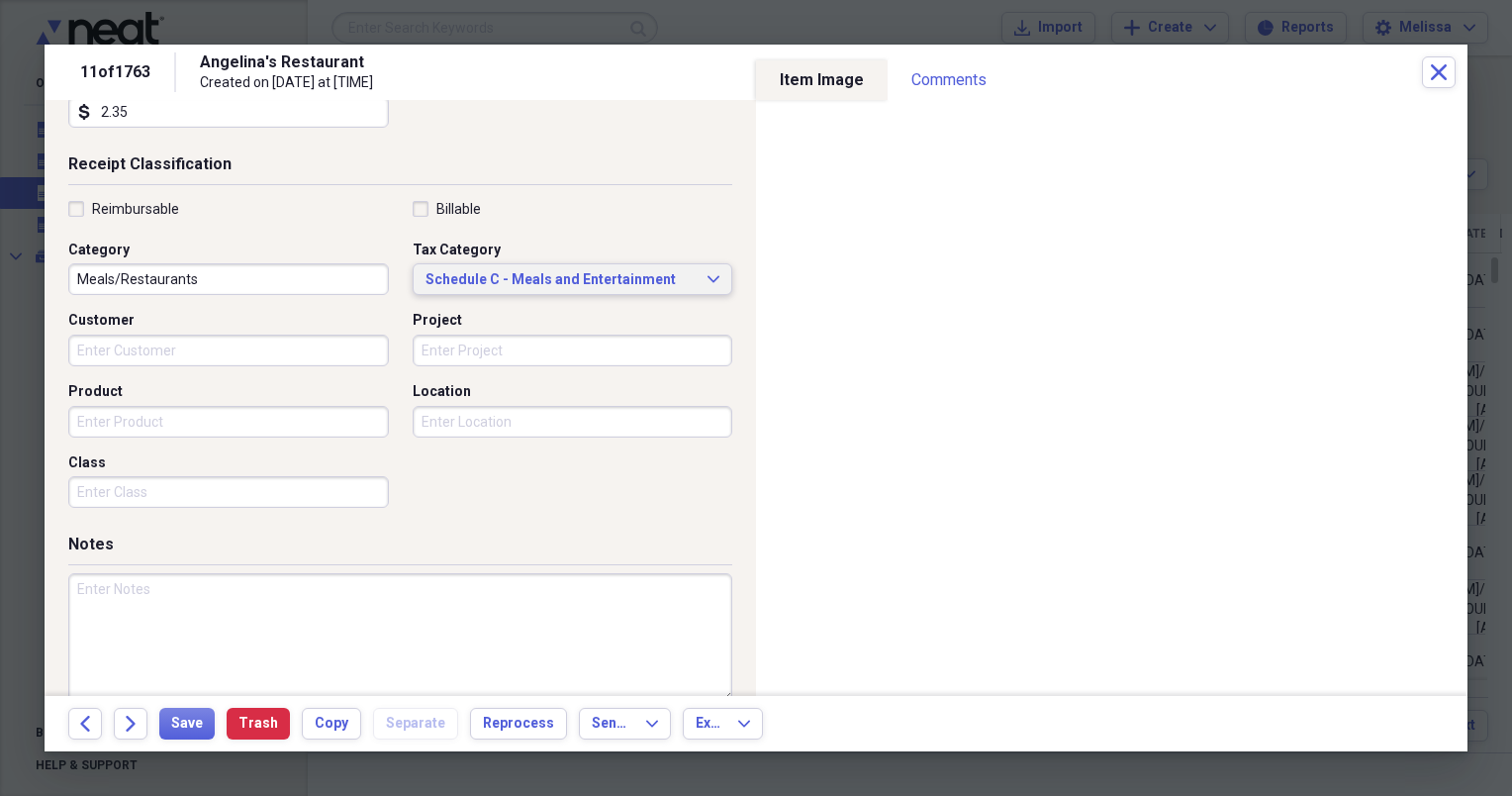 scroll, scrollTop: 409, scrollLeft: 0, axis: vertical 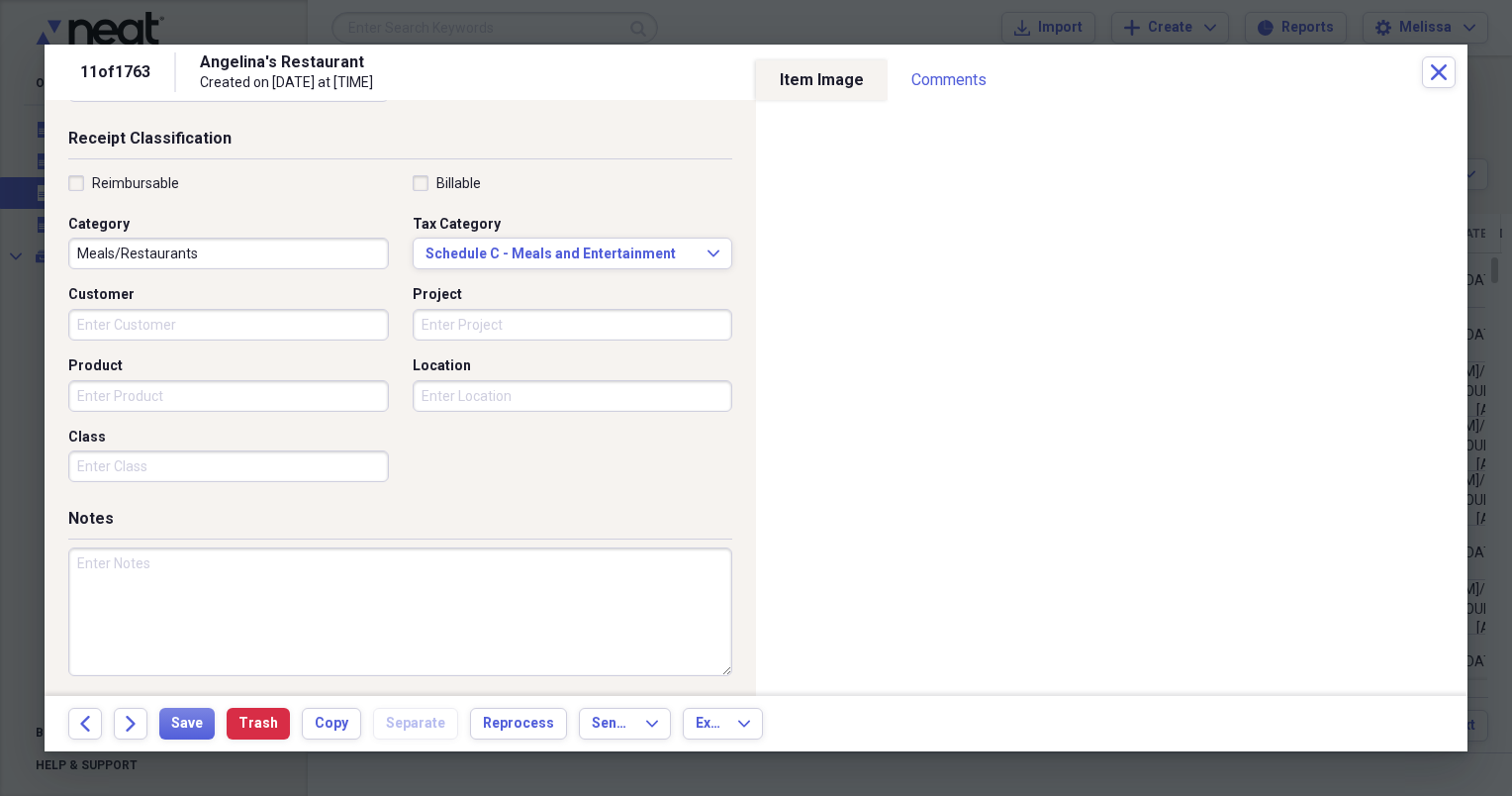 click at bounding box center (400, 612) 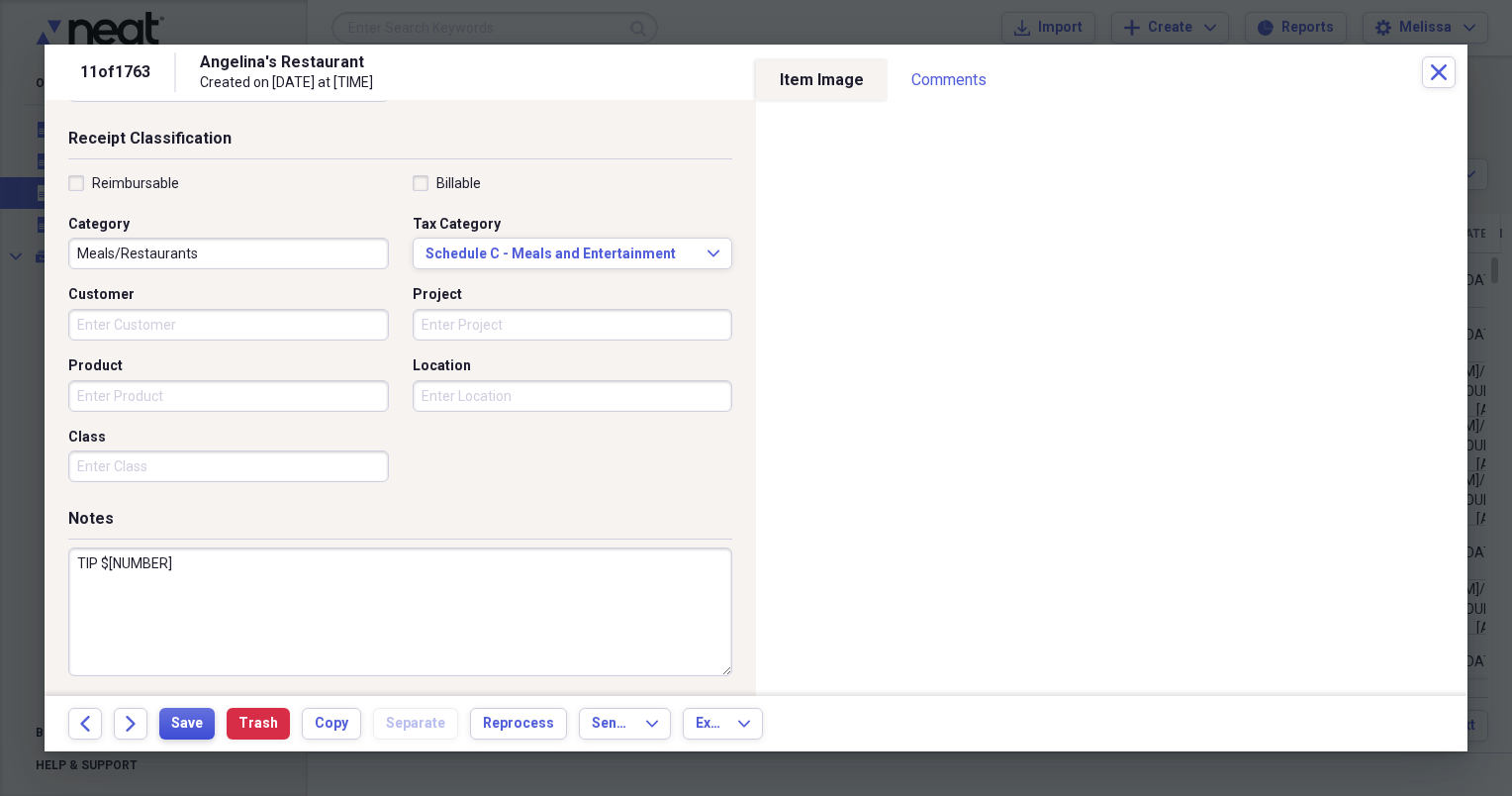 type on "TIP $[NUMBER]" 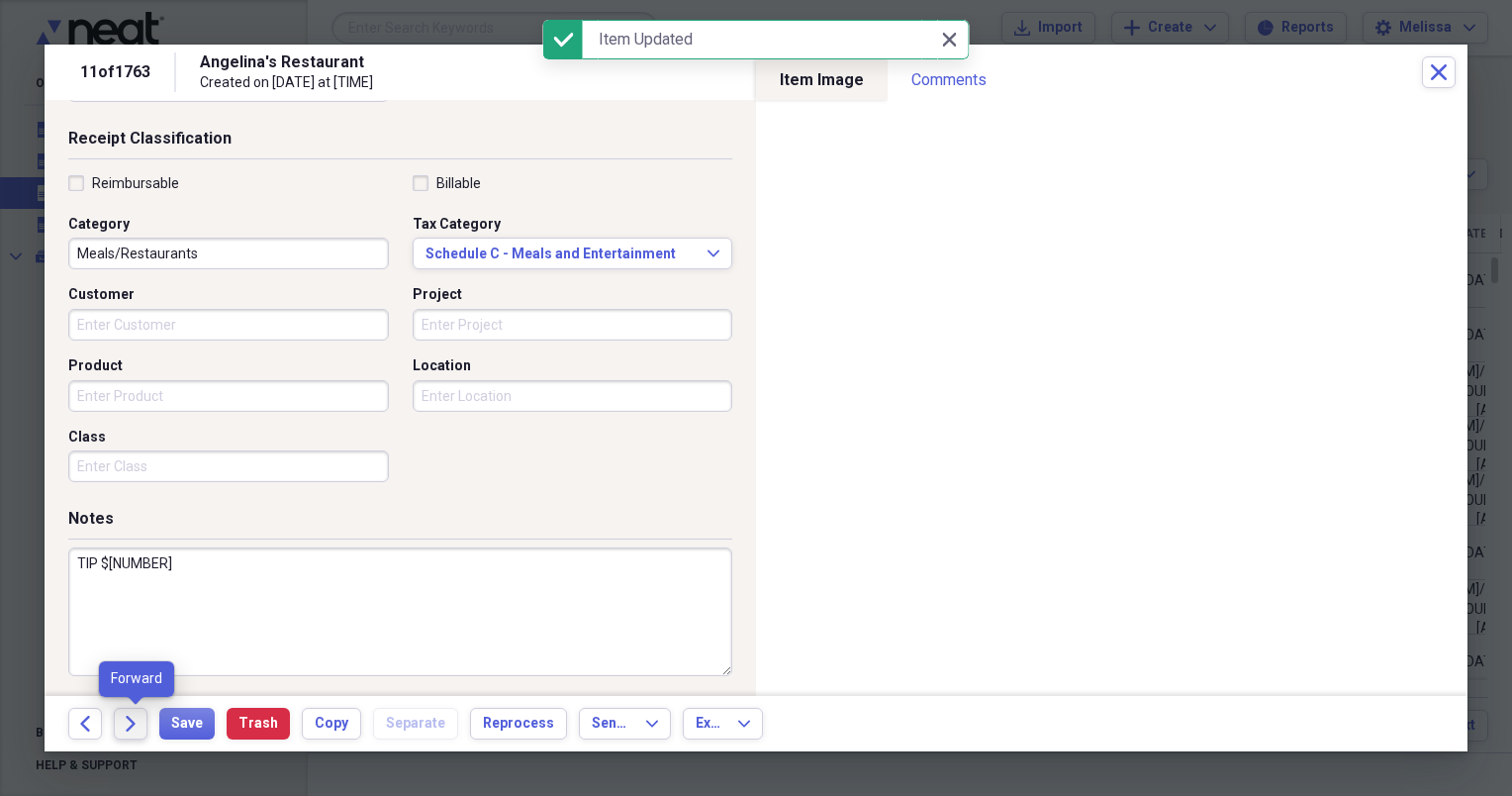 click on "Forward" 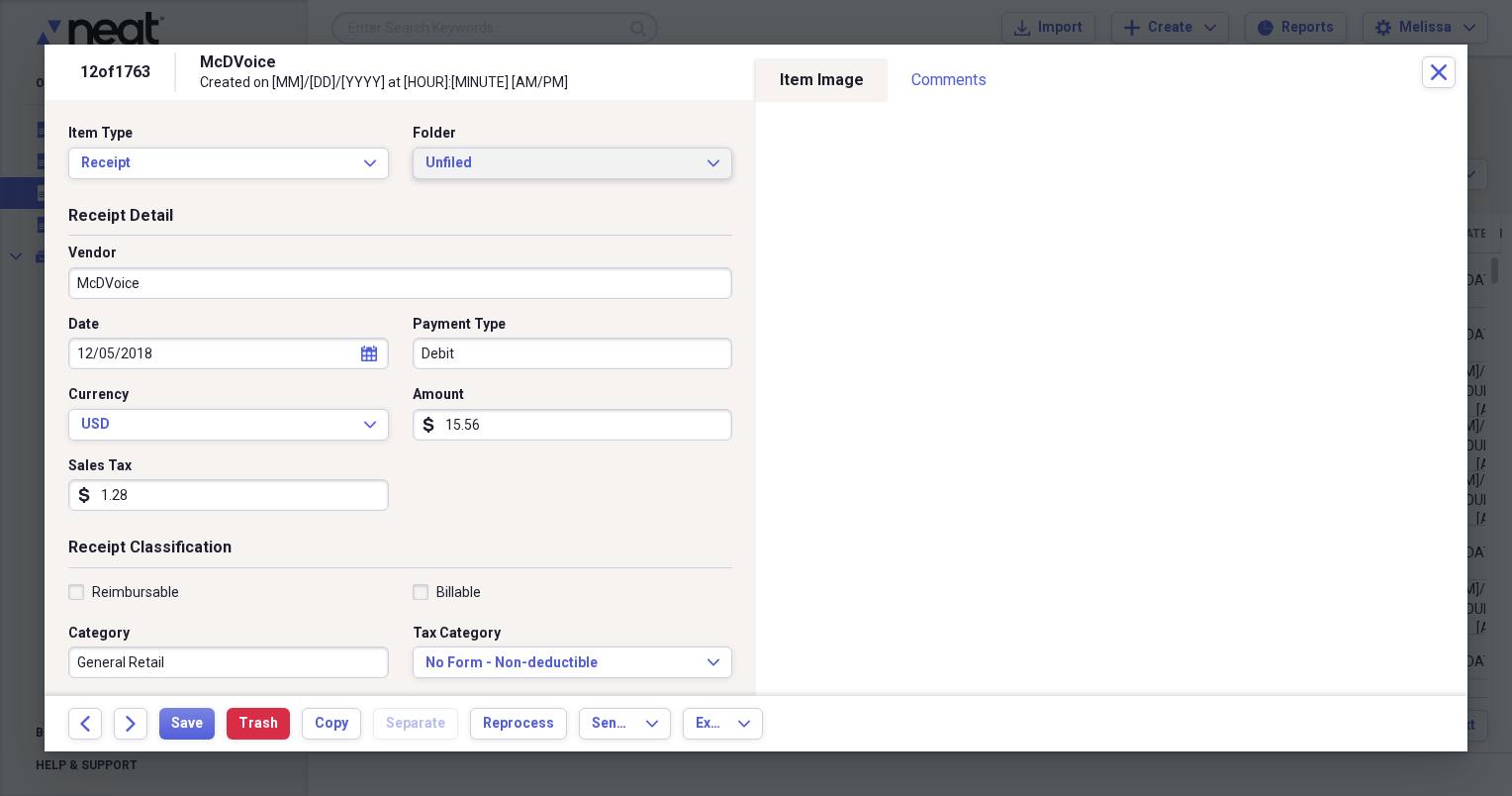click on "Unfiled Expand" at bounding box center (573, 163) 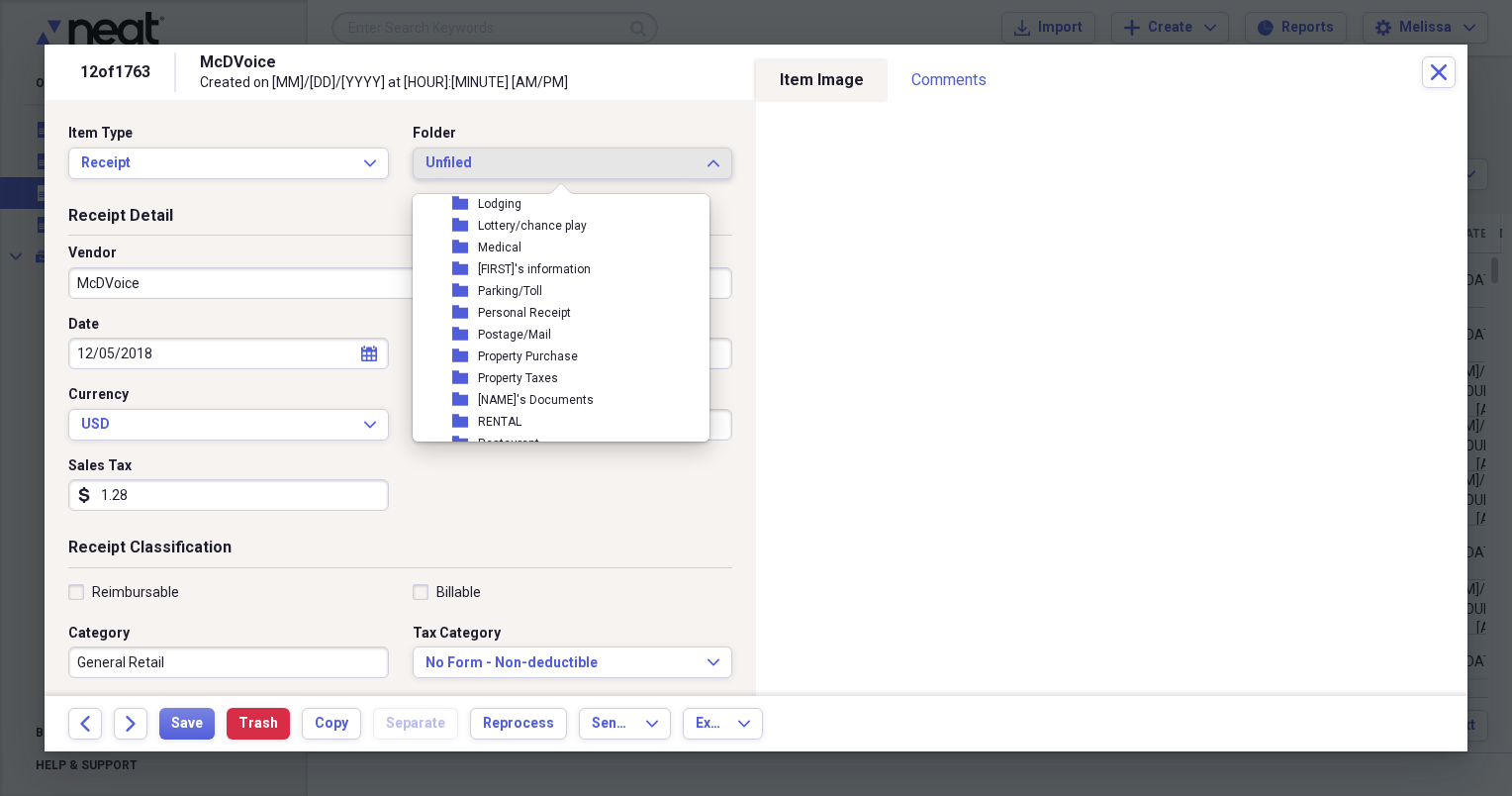 scroll, scrollTop: 317, scrollLeft: 0, axis: vertical 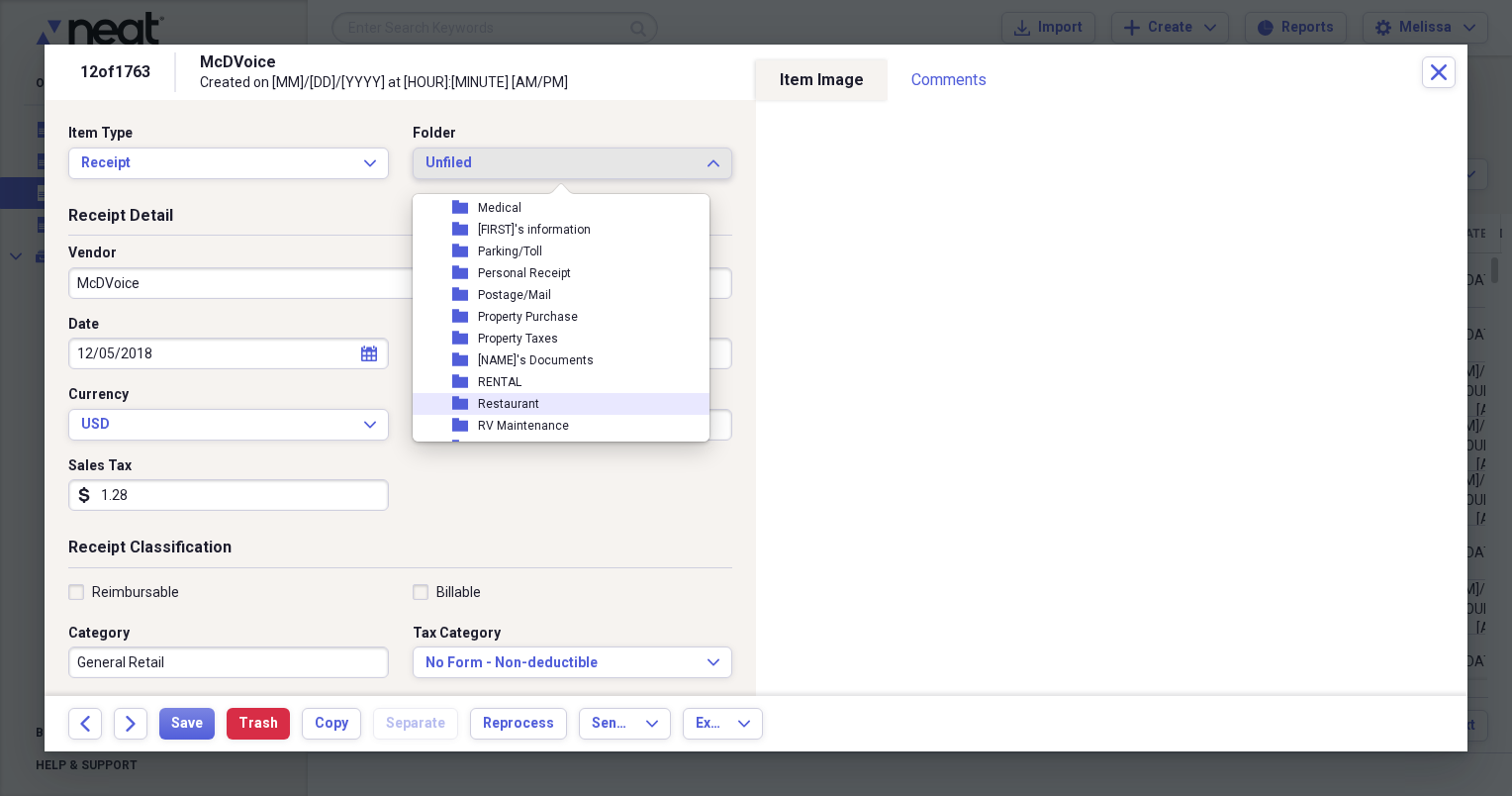 click on "folder Restaurant" at bounding box center (553, 404) 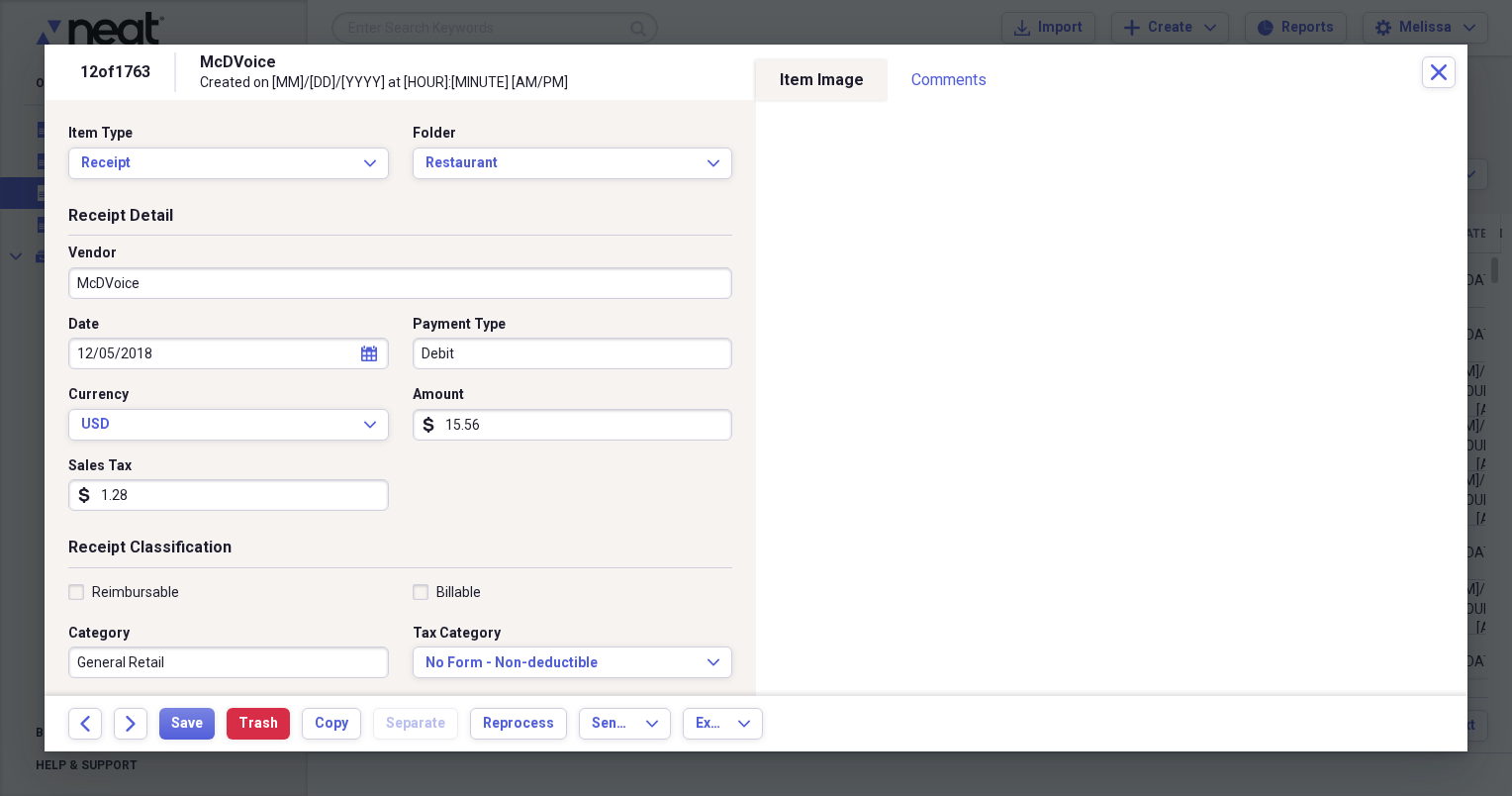 click on "McDVoice" at bounding box center [400, 283] 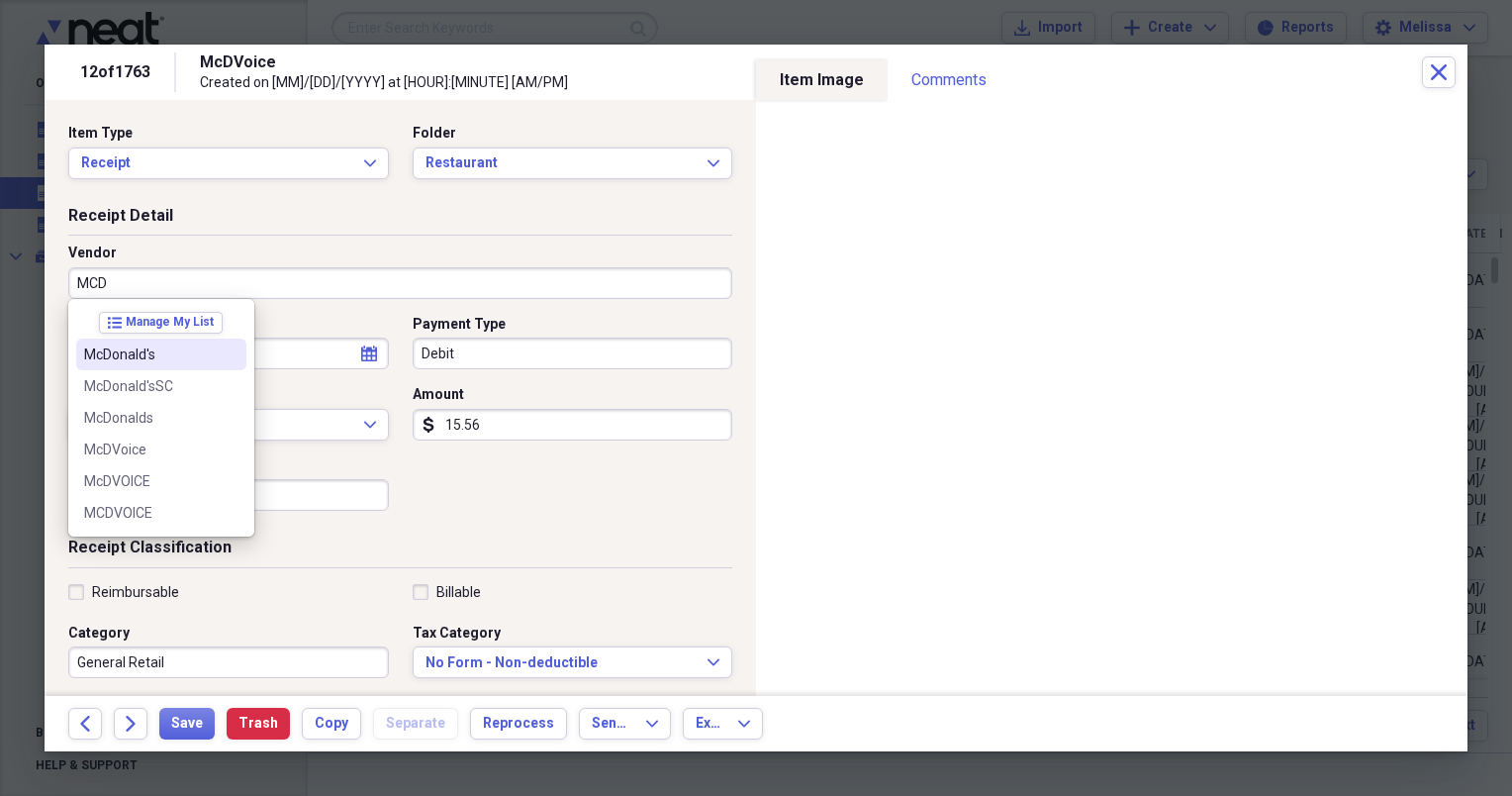 click on "McDonald's" at bounding box center (161, 354) 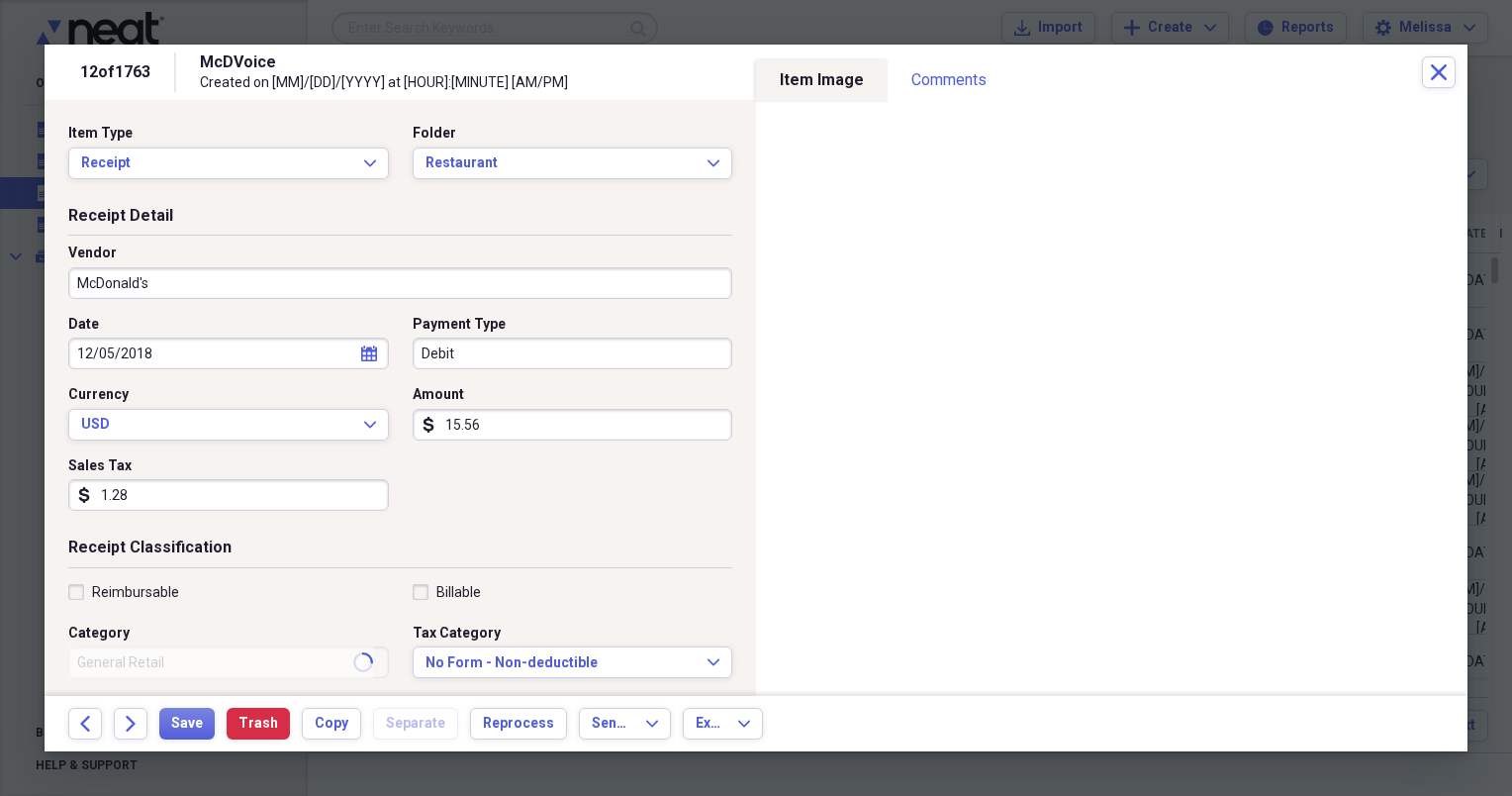 type on "Meals/Restaurants" 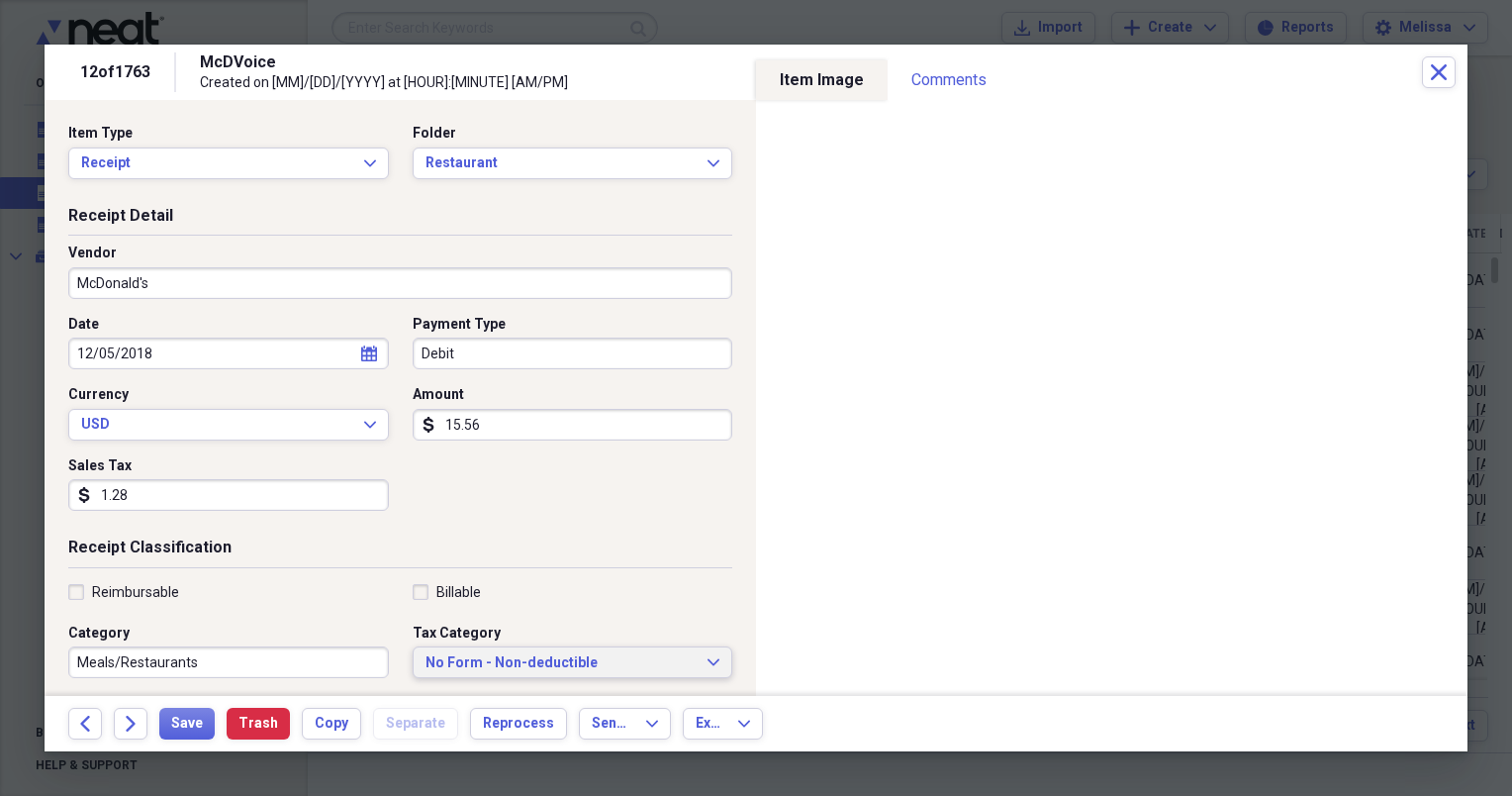 click on "No Form - Non-deductible" at bounding box center (561, 663) 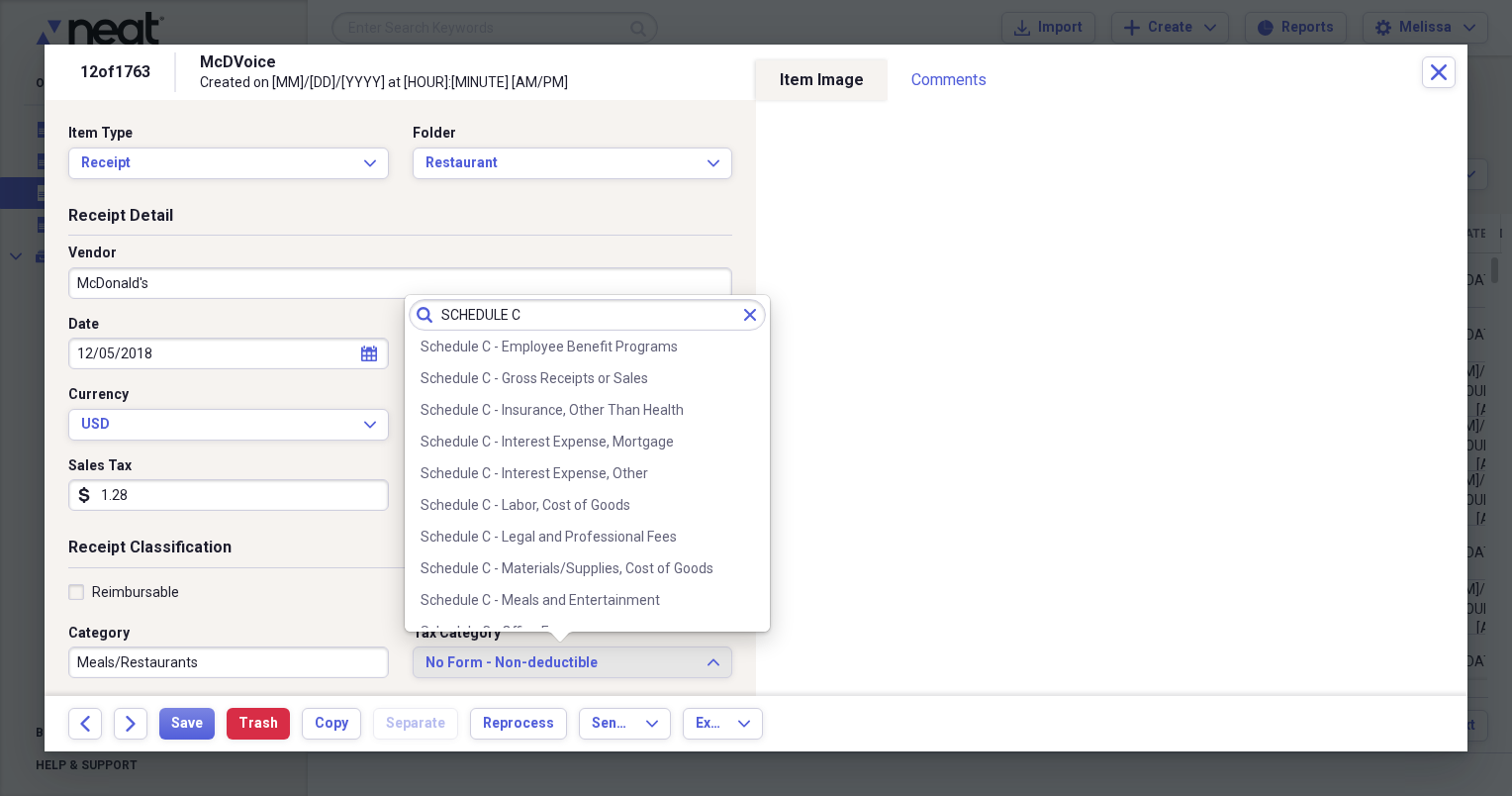 scroll, scrollTop: 238, scrollLeft: 0, axis: vertical 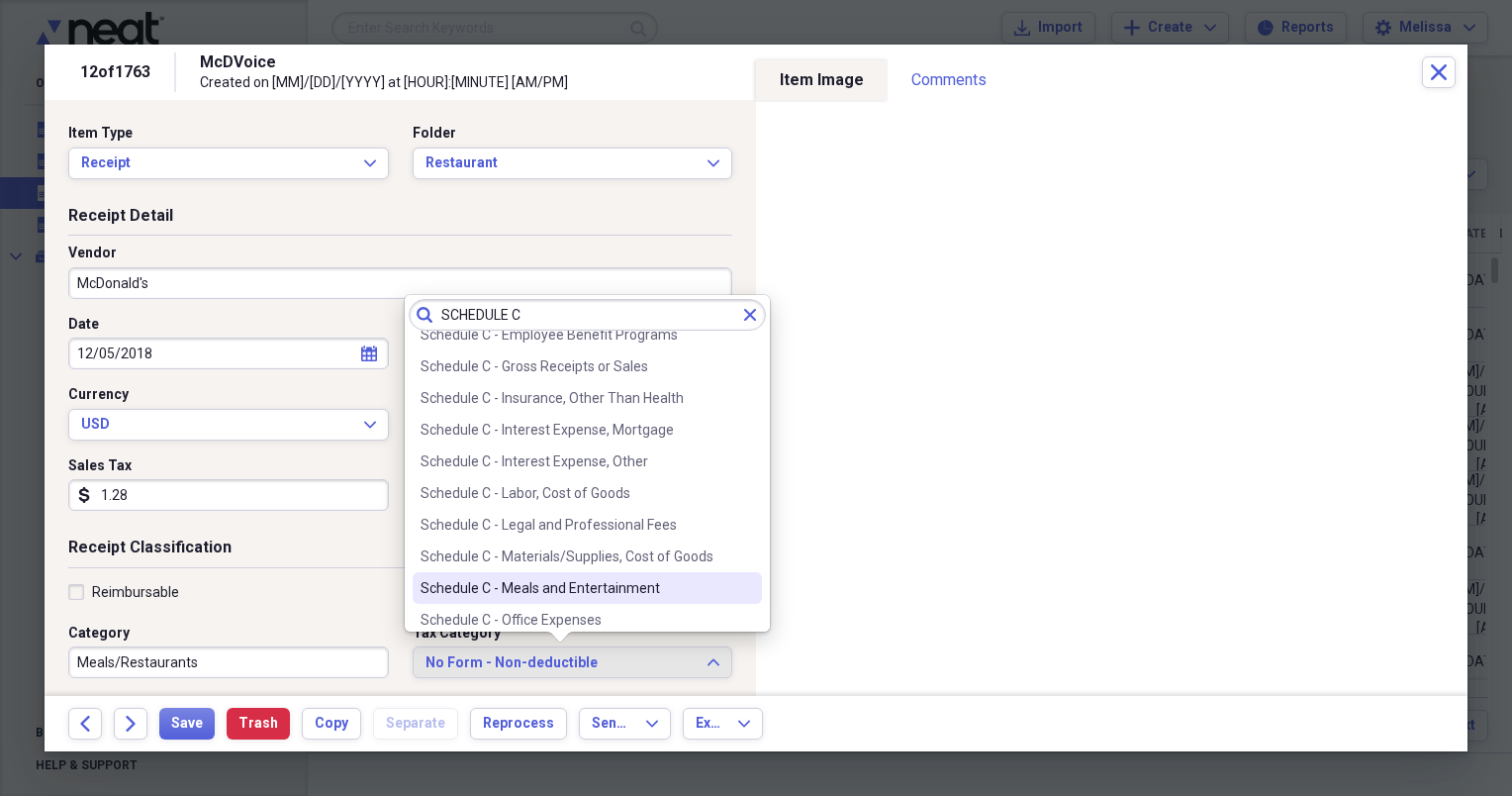 type on "SCHEDULE C" 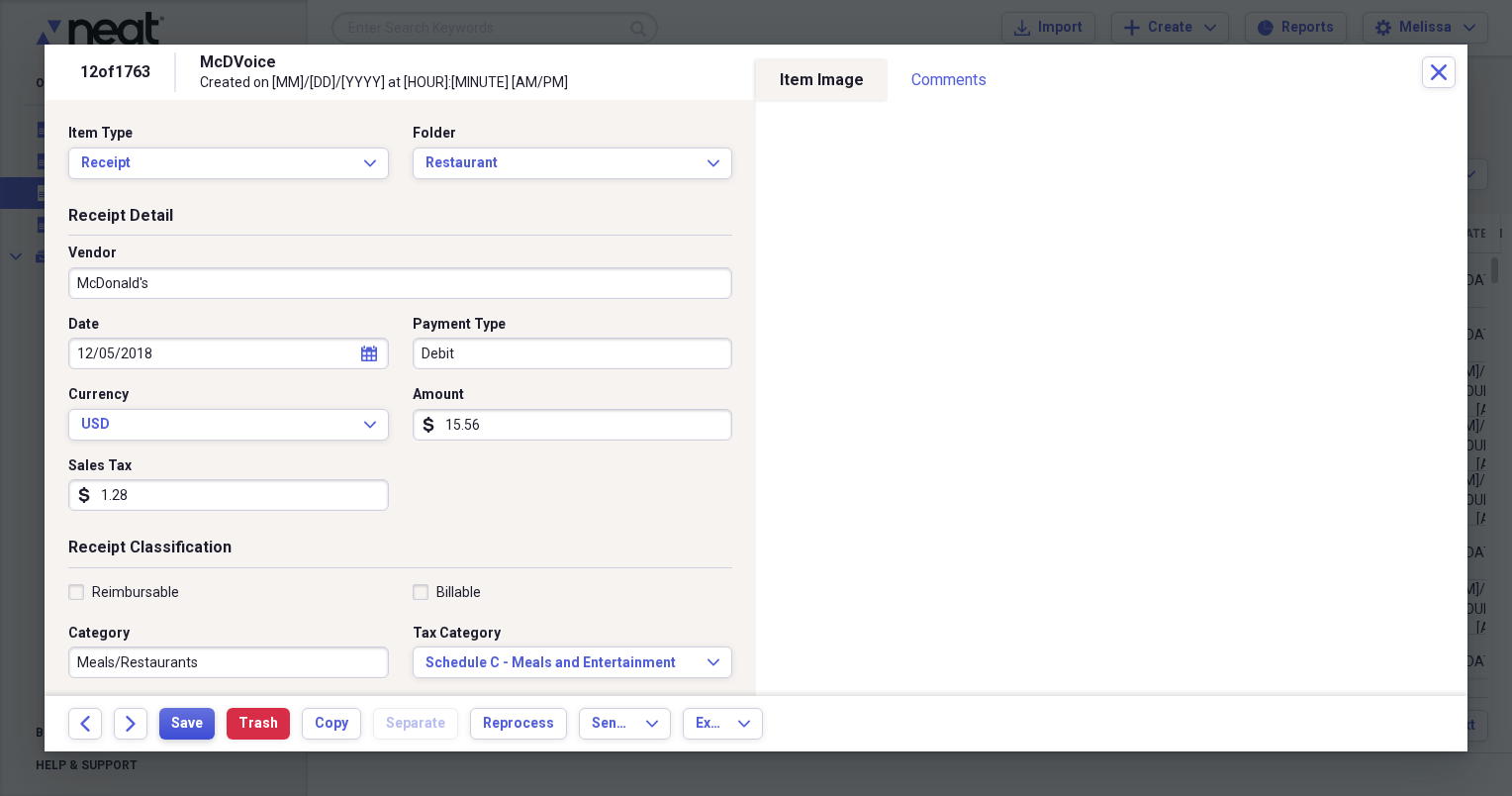 click on "Save" at bounding box center [187, 724] 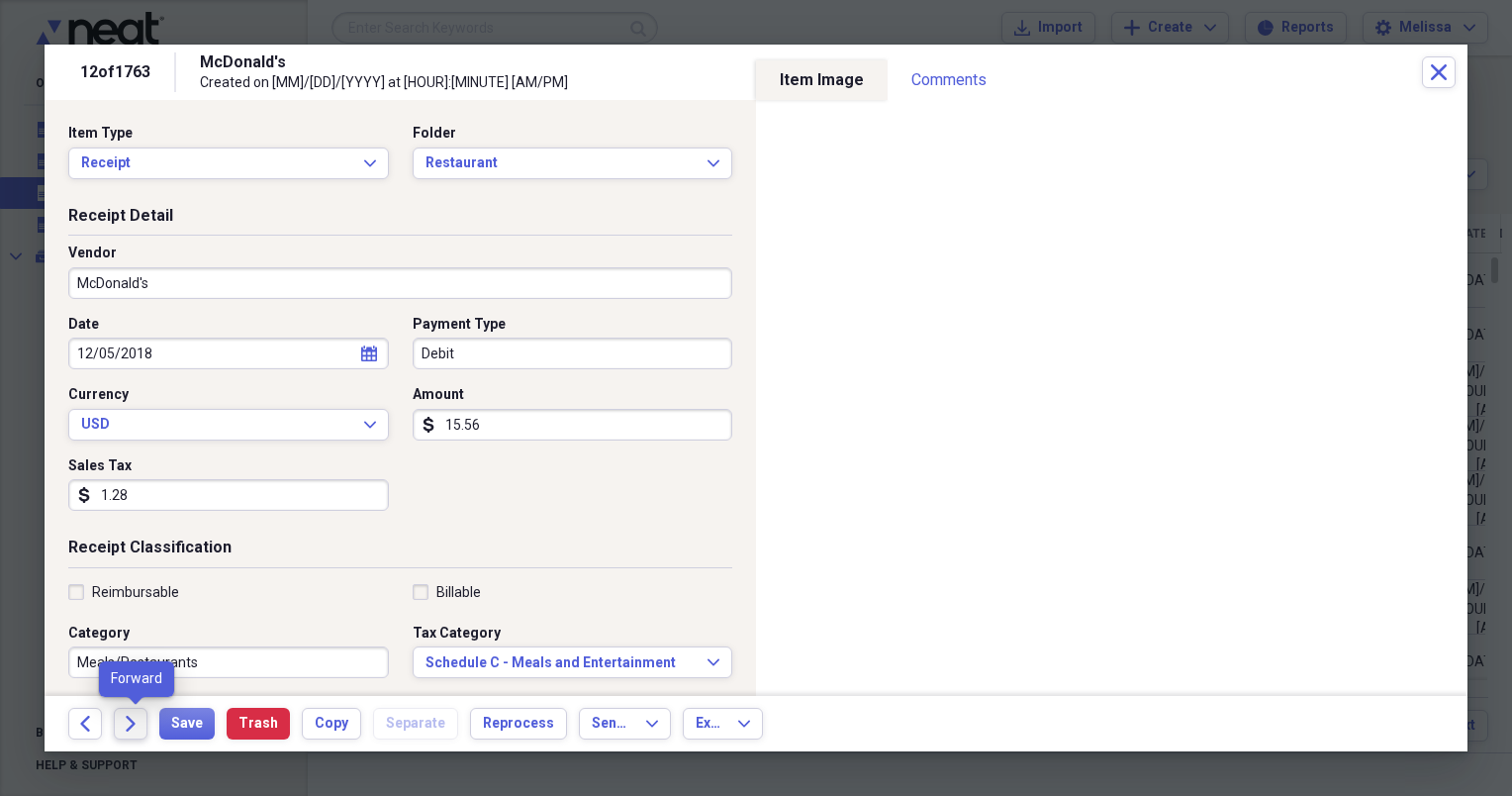 click on "Forward" at bounding box center (131, 724) 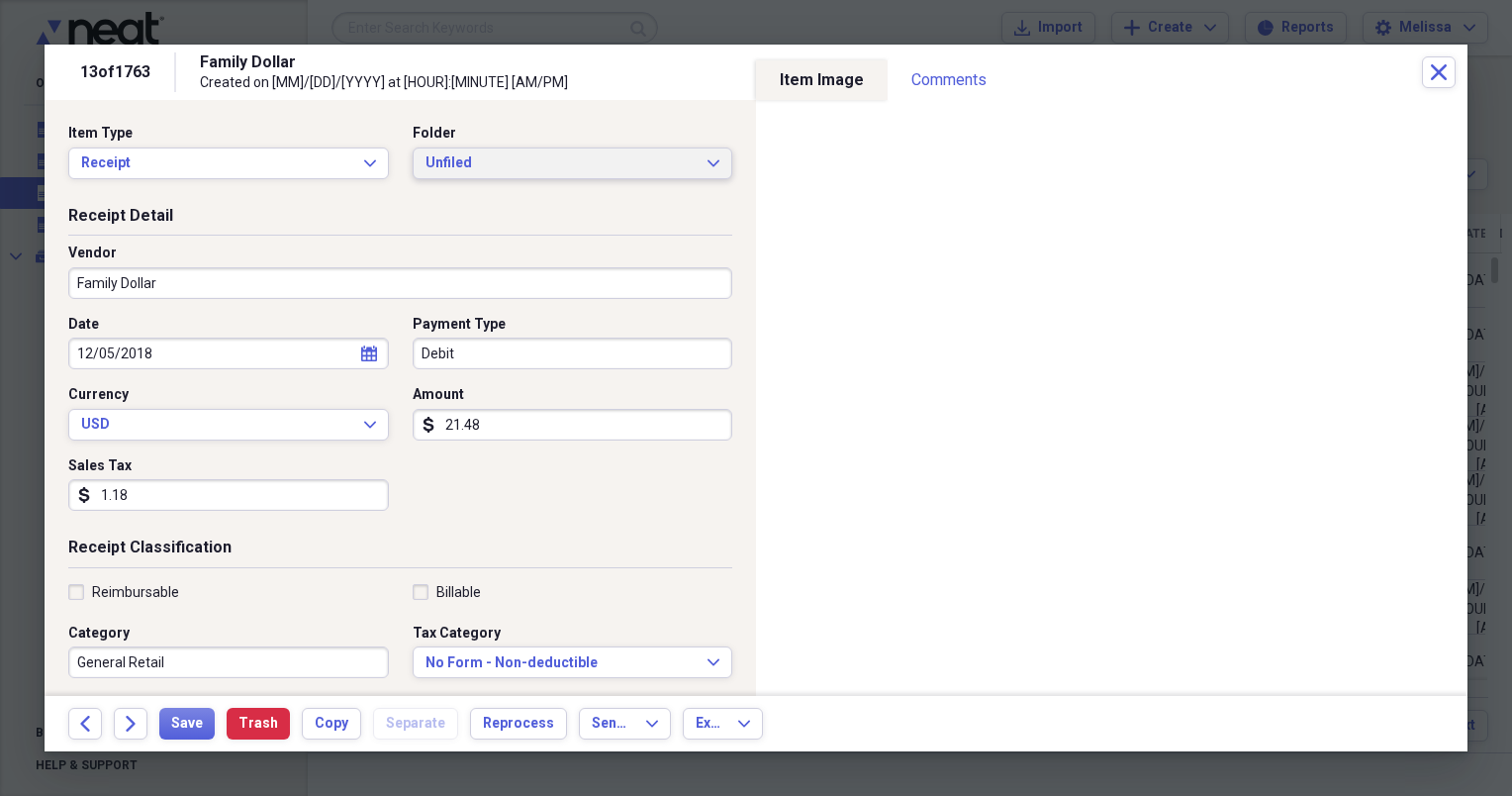 click on "Unfiled Expand" at bounding box center (573, 163) 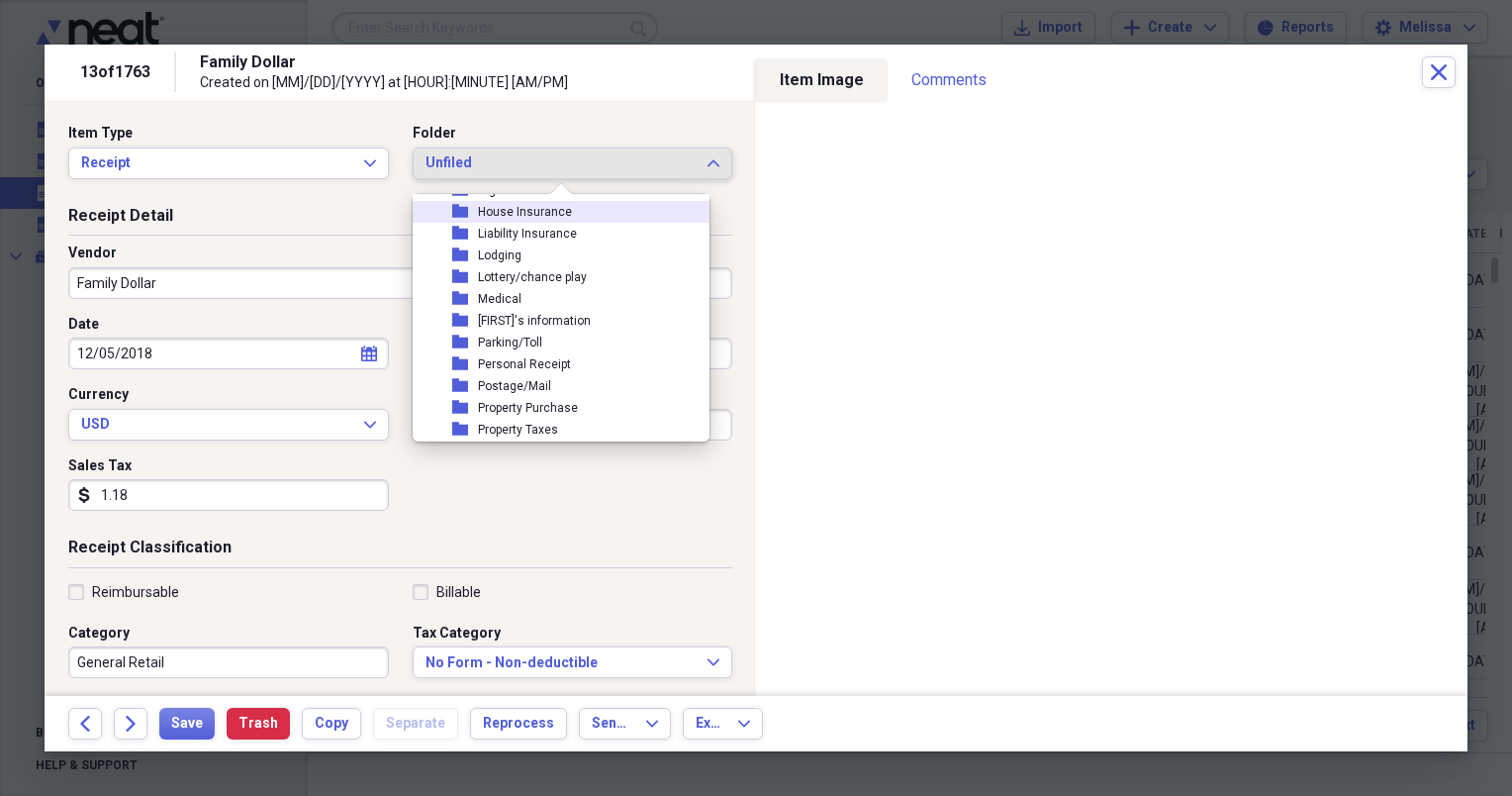 scroll, scrollTop: 238, scrollLeft: 0, axis: vertical 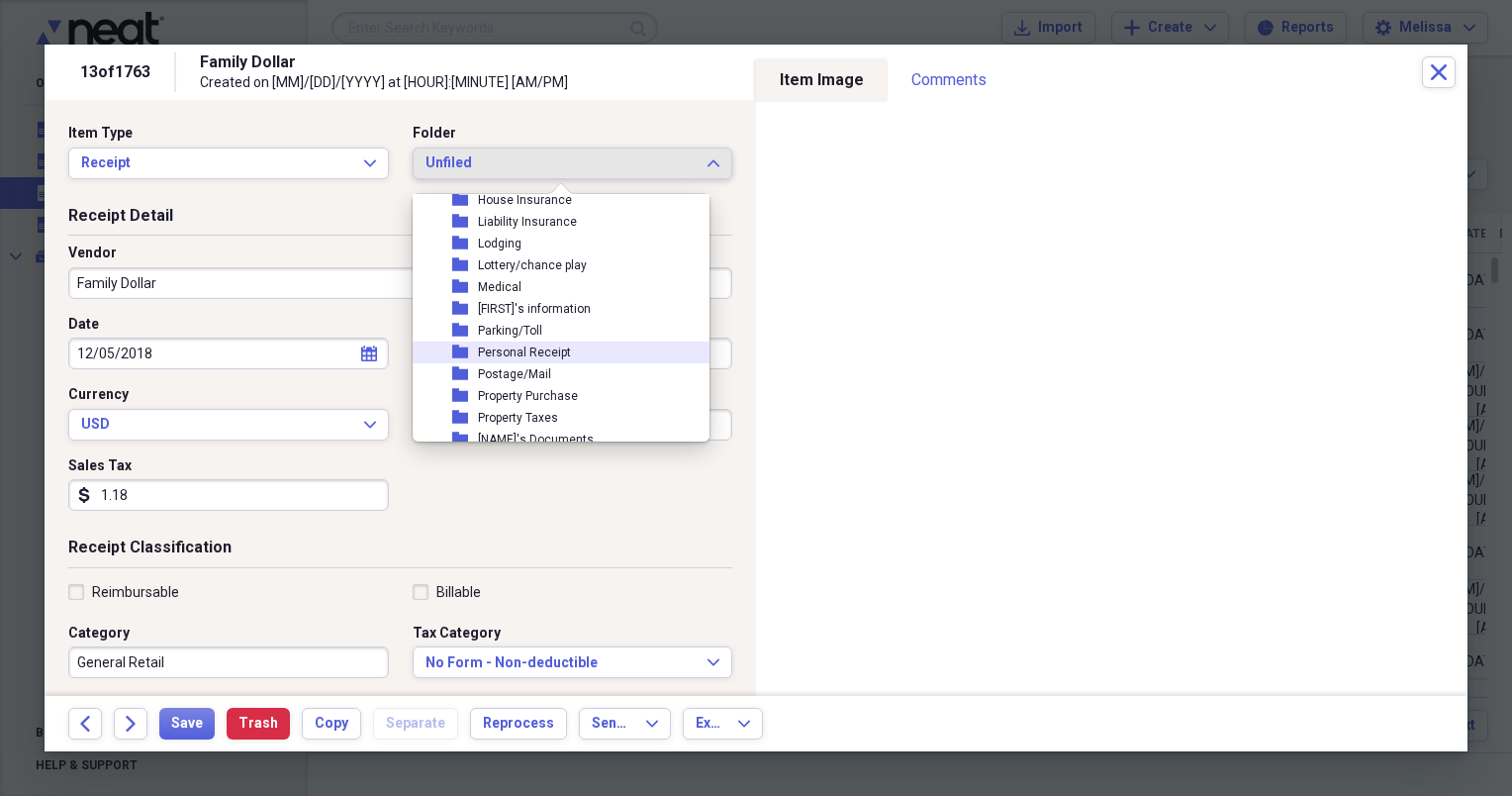 click on "folder Personal Receipt" at bounding box center (553, 352) 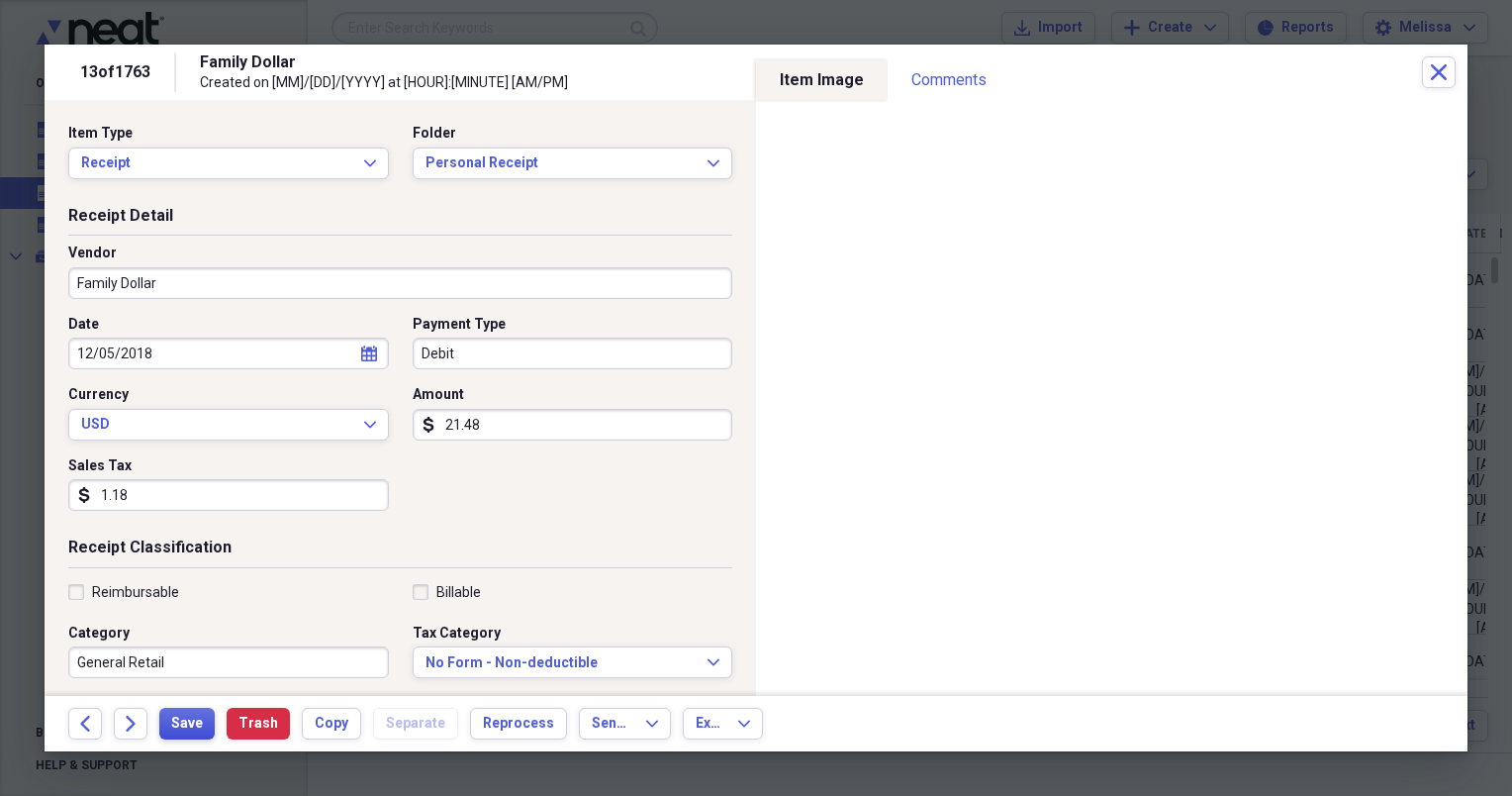 click on "Save" at bounding box center [187, 724] 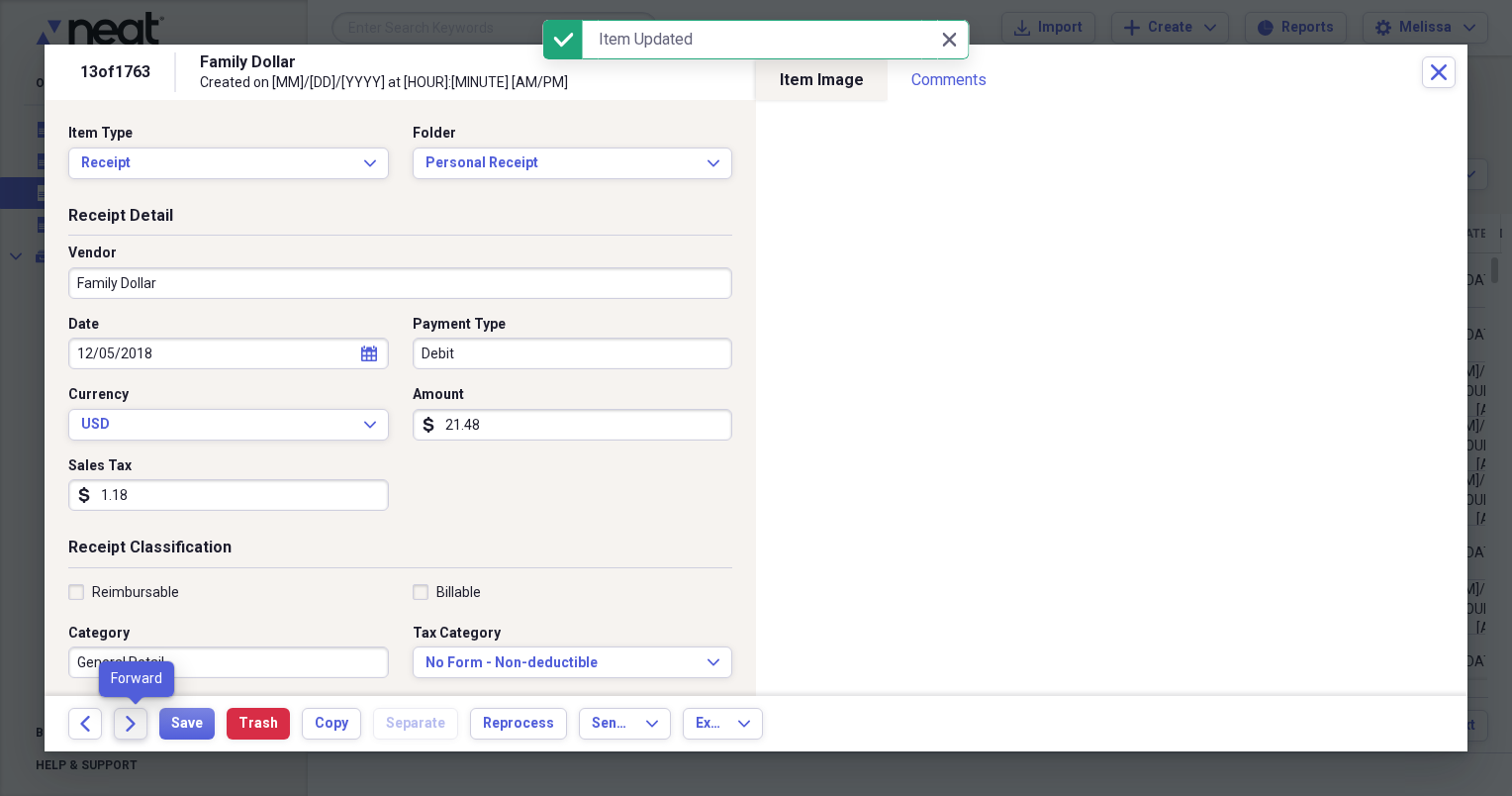 click on "Forward" at bounding box center (131, 724) 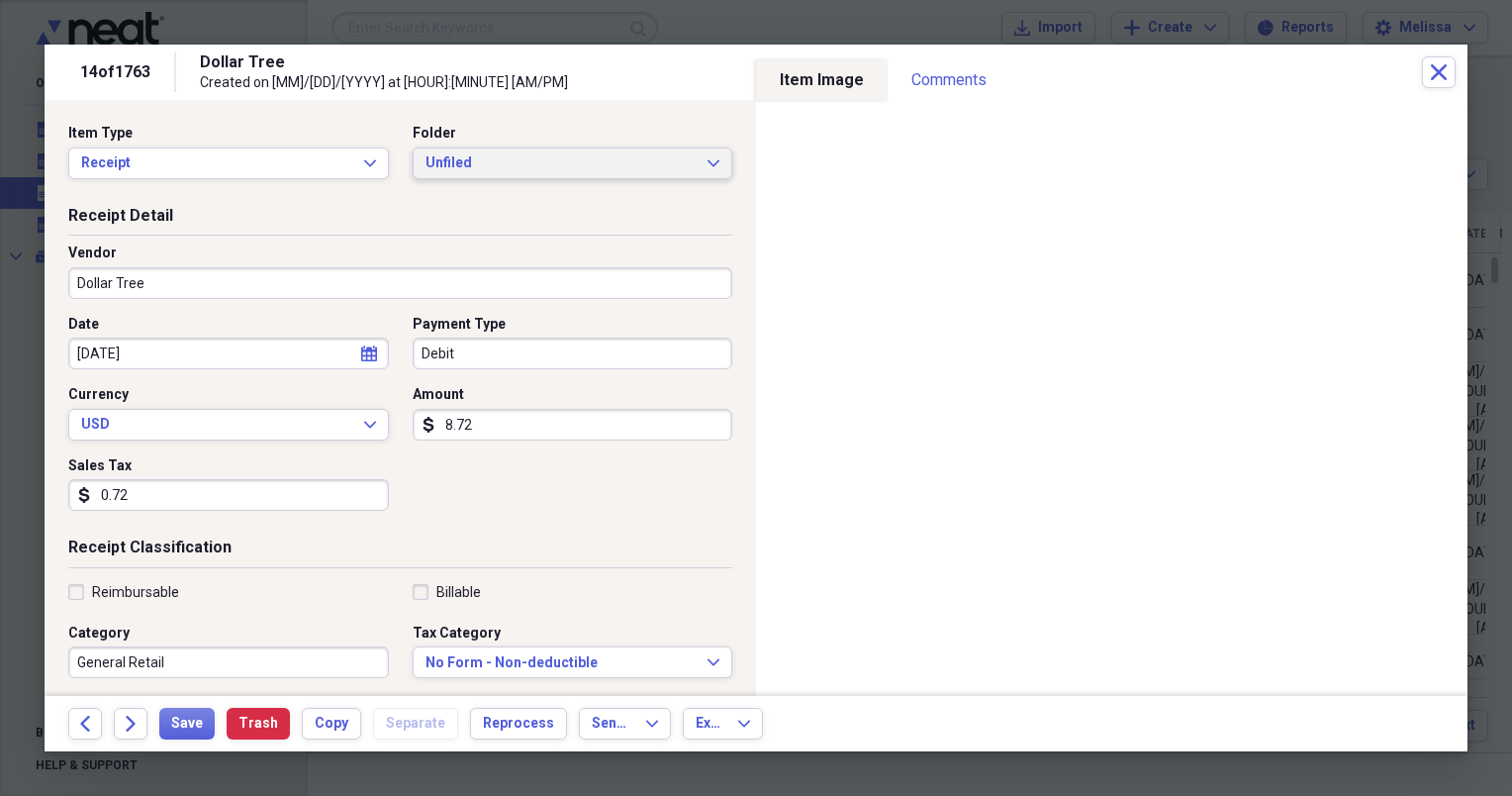 click on "Unfiled Expand" at bounding box center [573, 163] 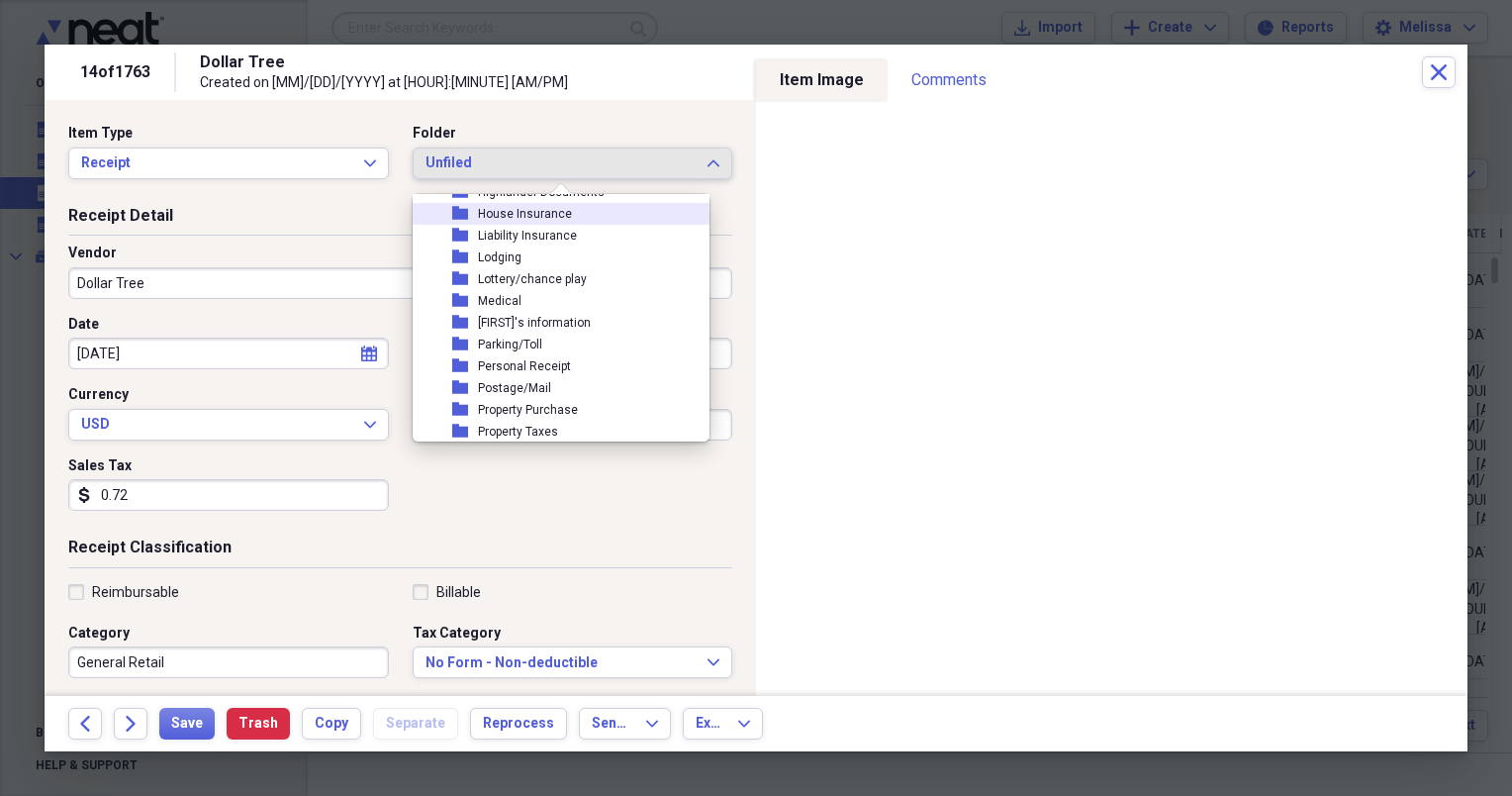 scroll, scrollTop: 238, scrollLeft: 0, axis: vertical 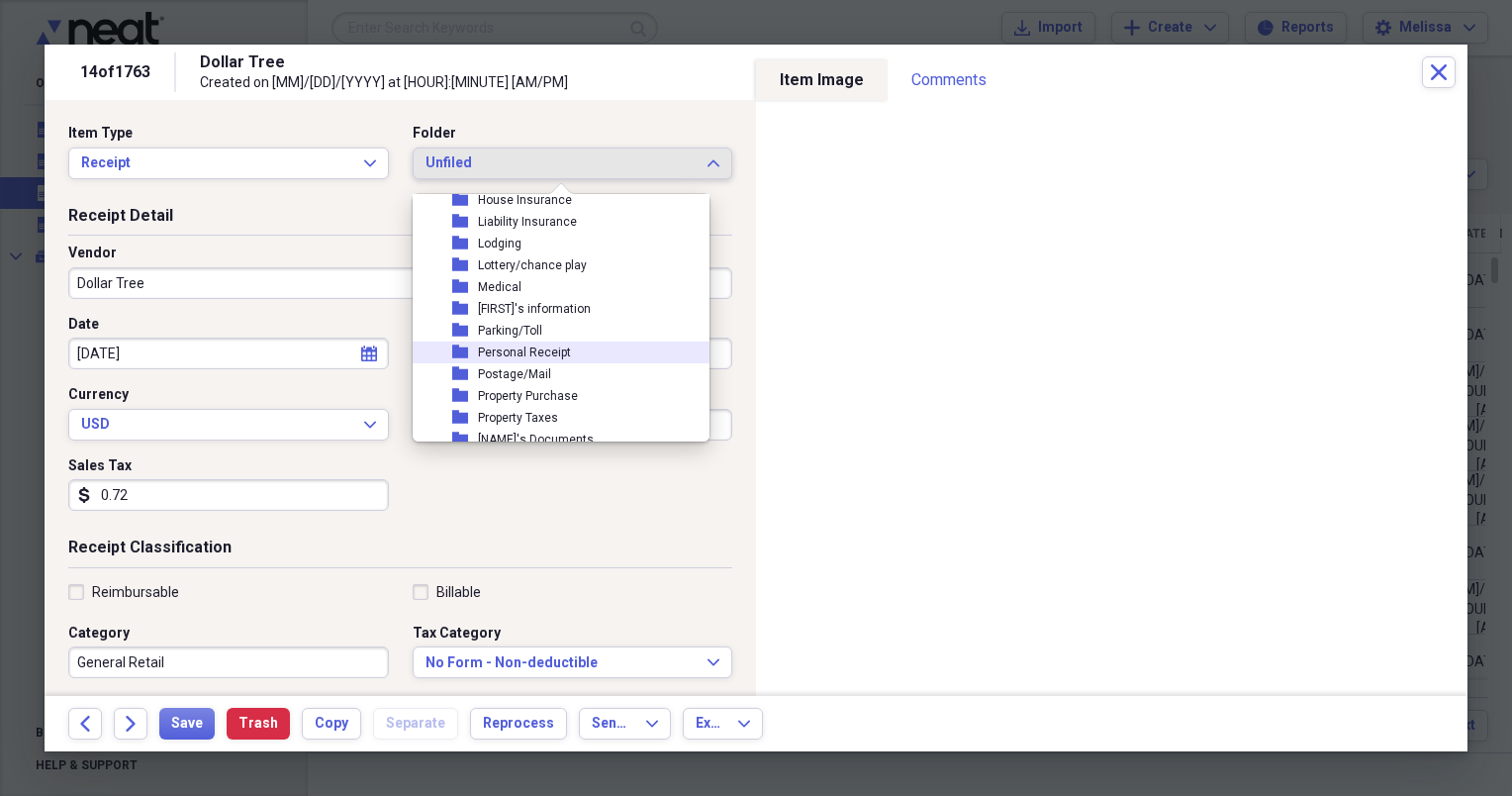 click on "folder Personal Receipt" at bounding box center [553, 352] 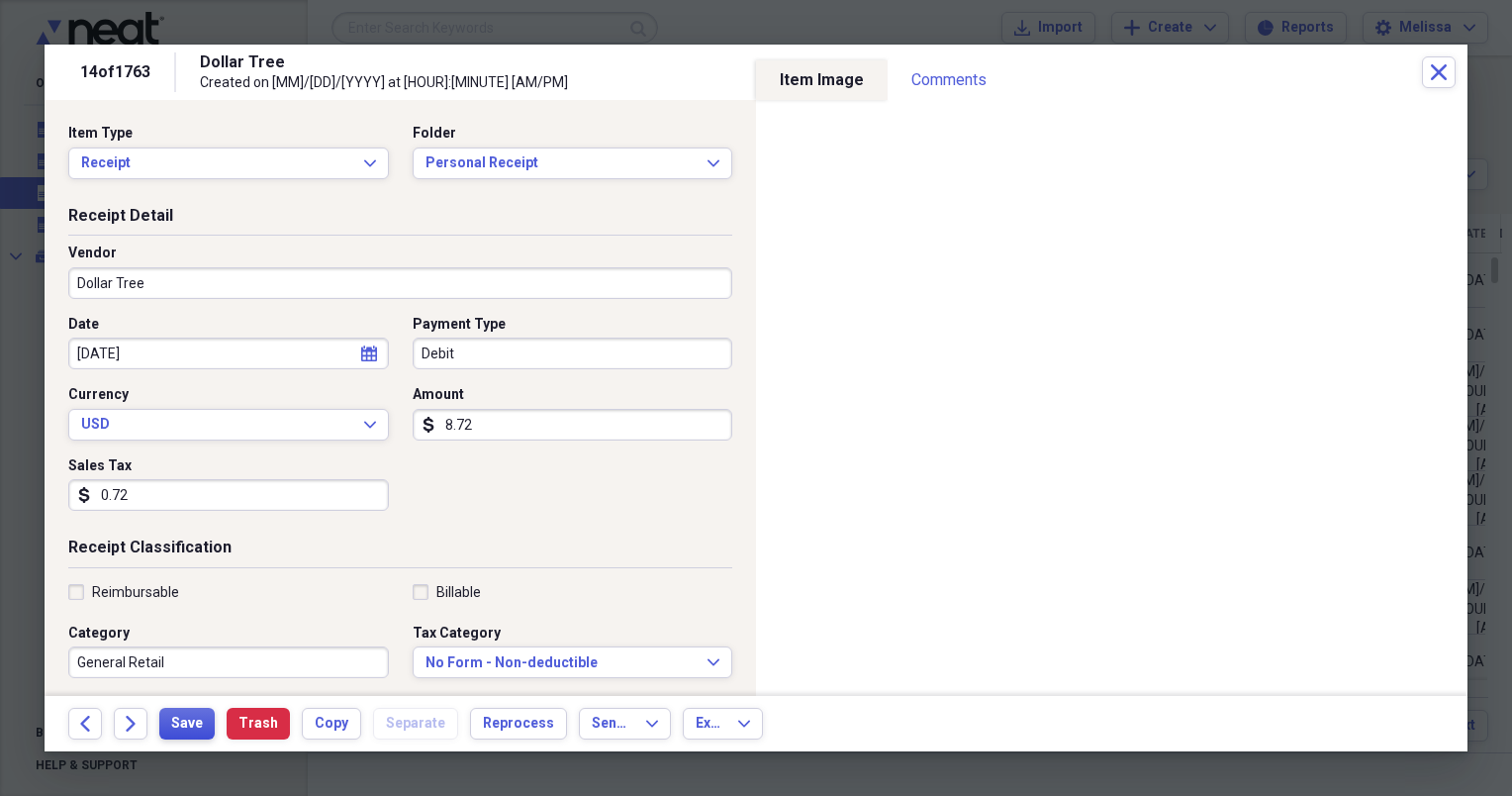 click on "Save" at bounding box center (187, 724) 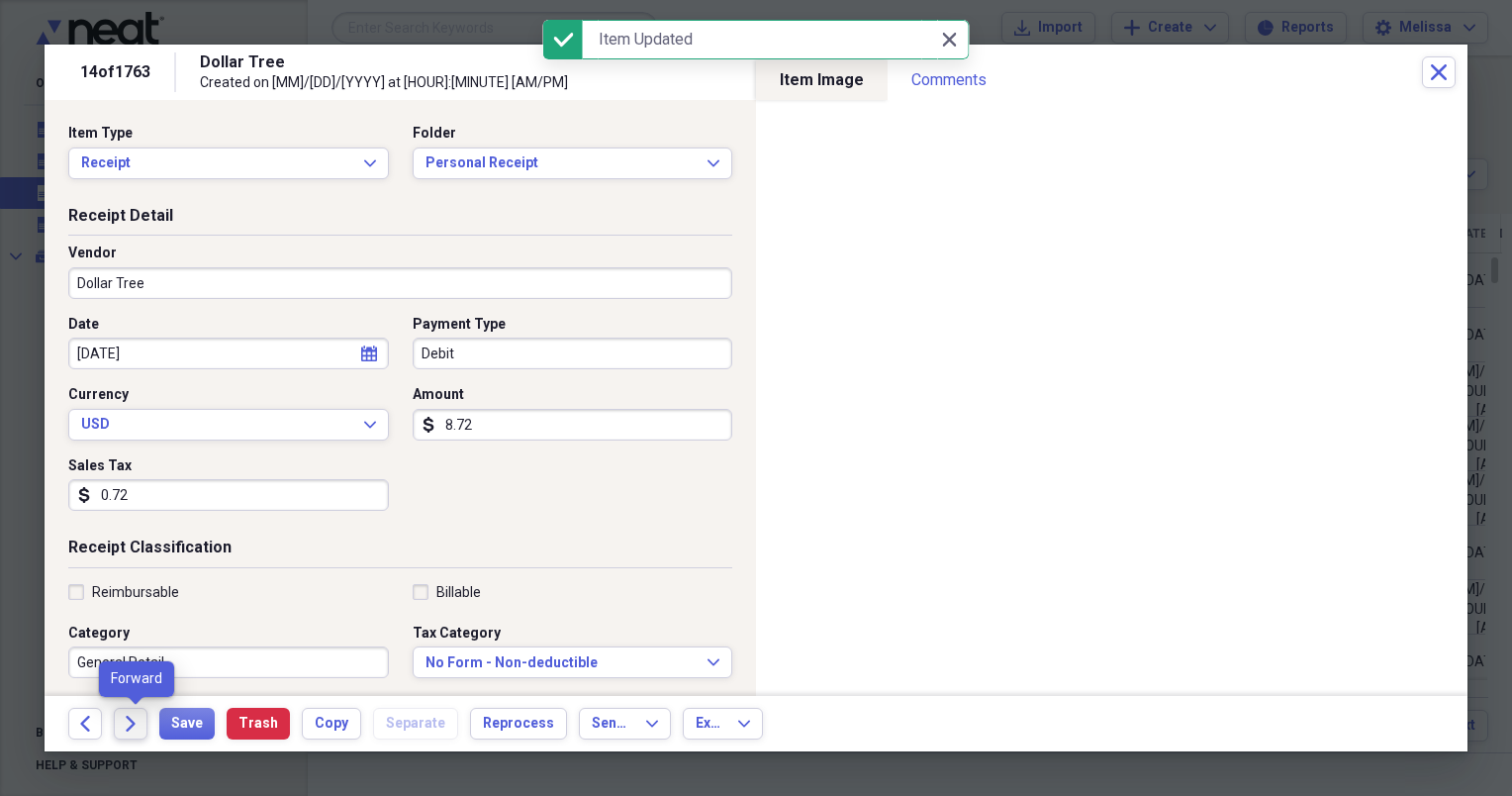 click on "Forward" at bounding box center [131, 724] 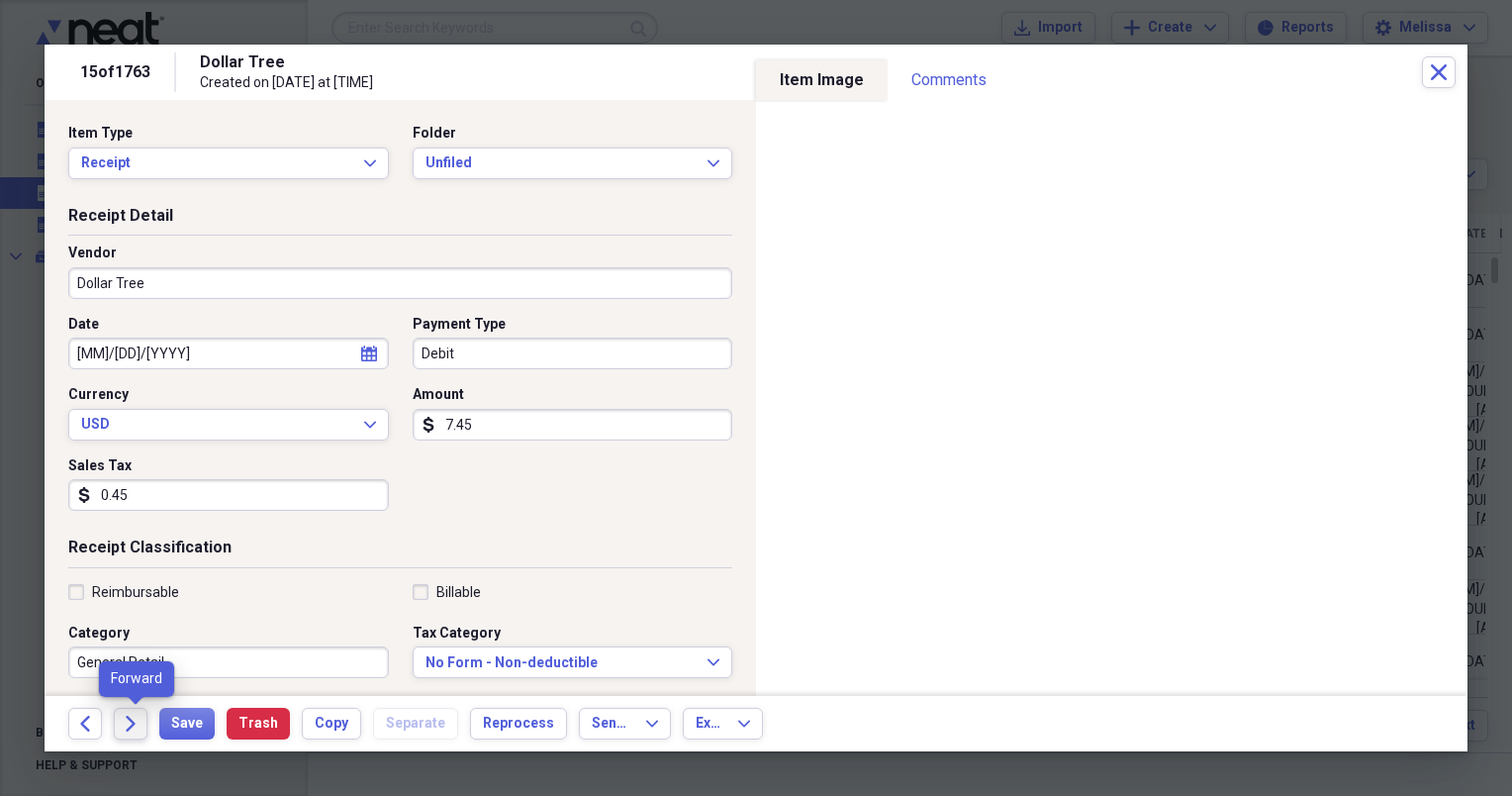 click on "Forward" 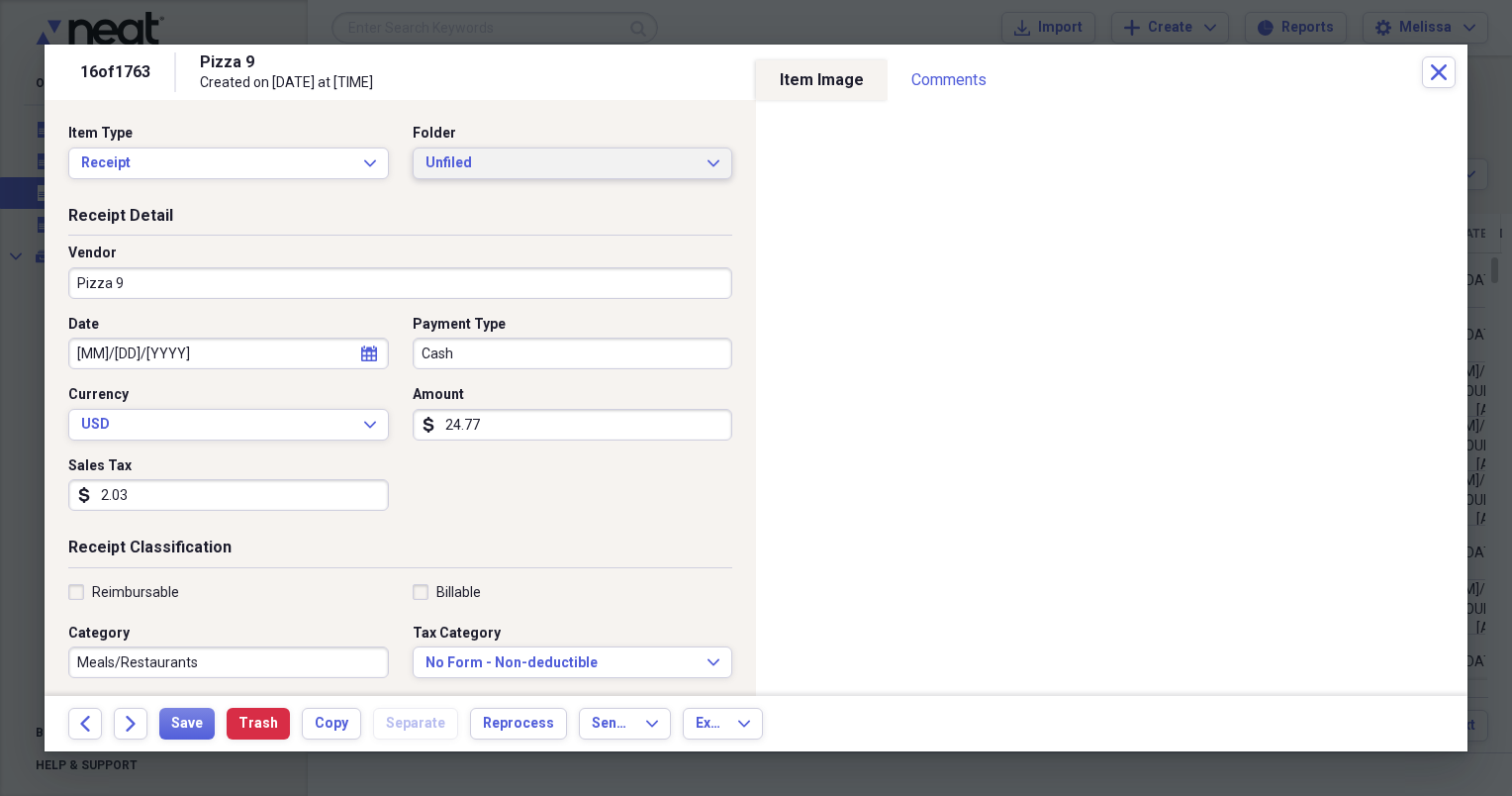 click on "Unfiled Expand" at bounding box center (573, 163) 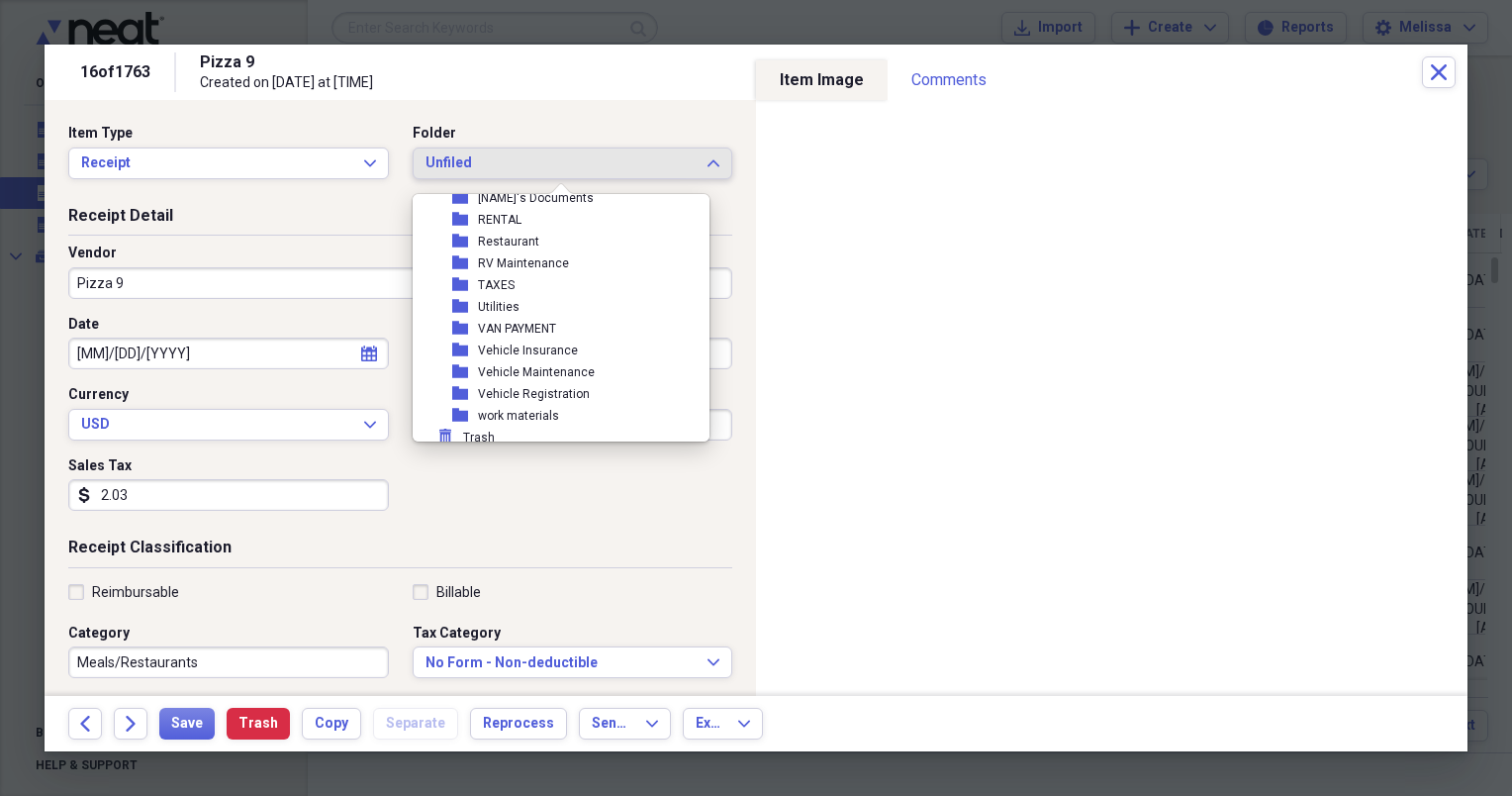 scroll, scrollTop: 485, scrollLeft: 0, axis: vertical 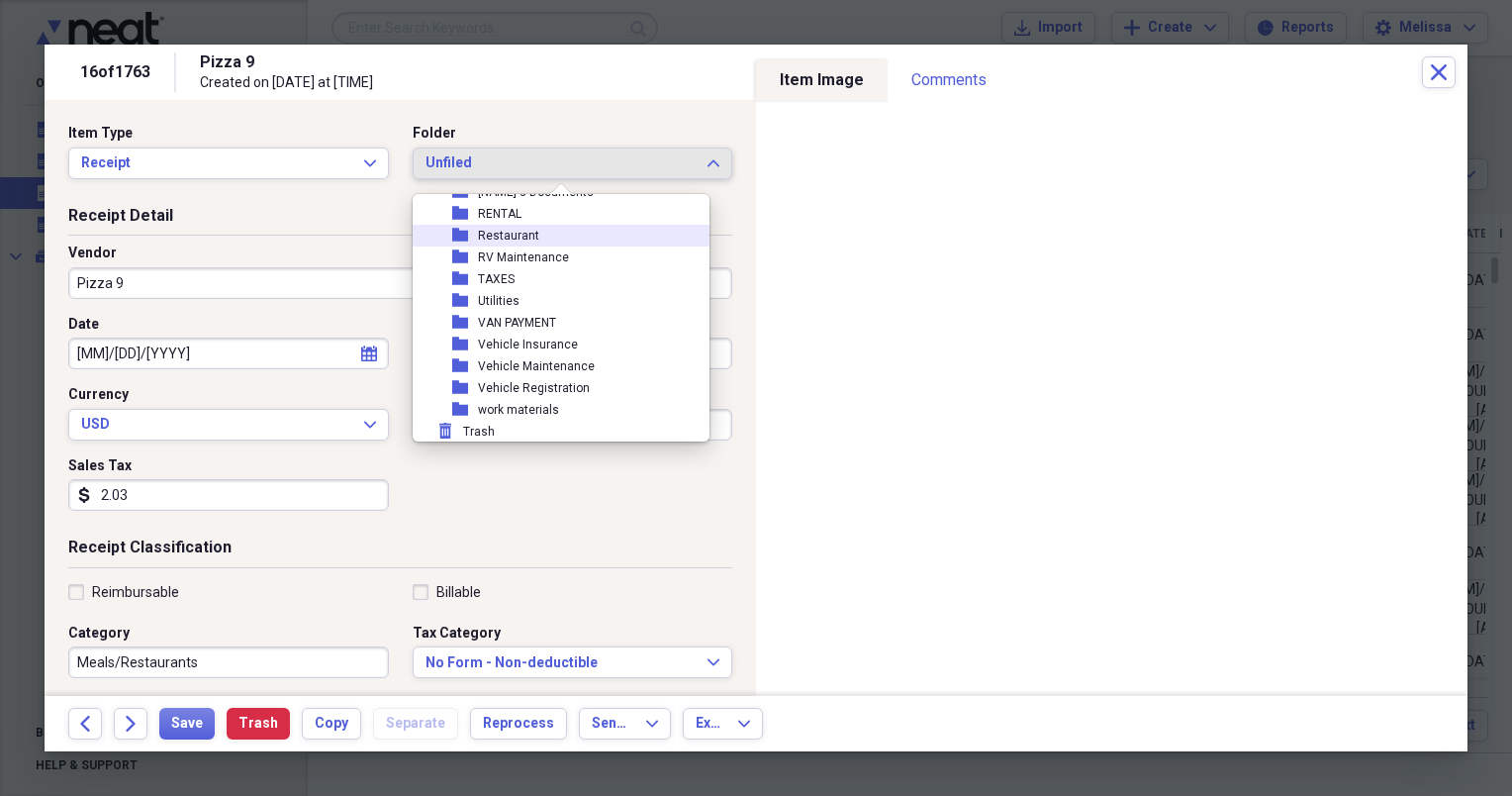 click on "folder Restaurant" at bounding box center (553, 236) 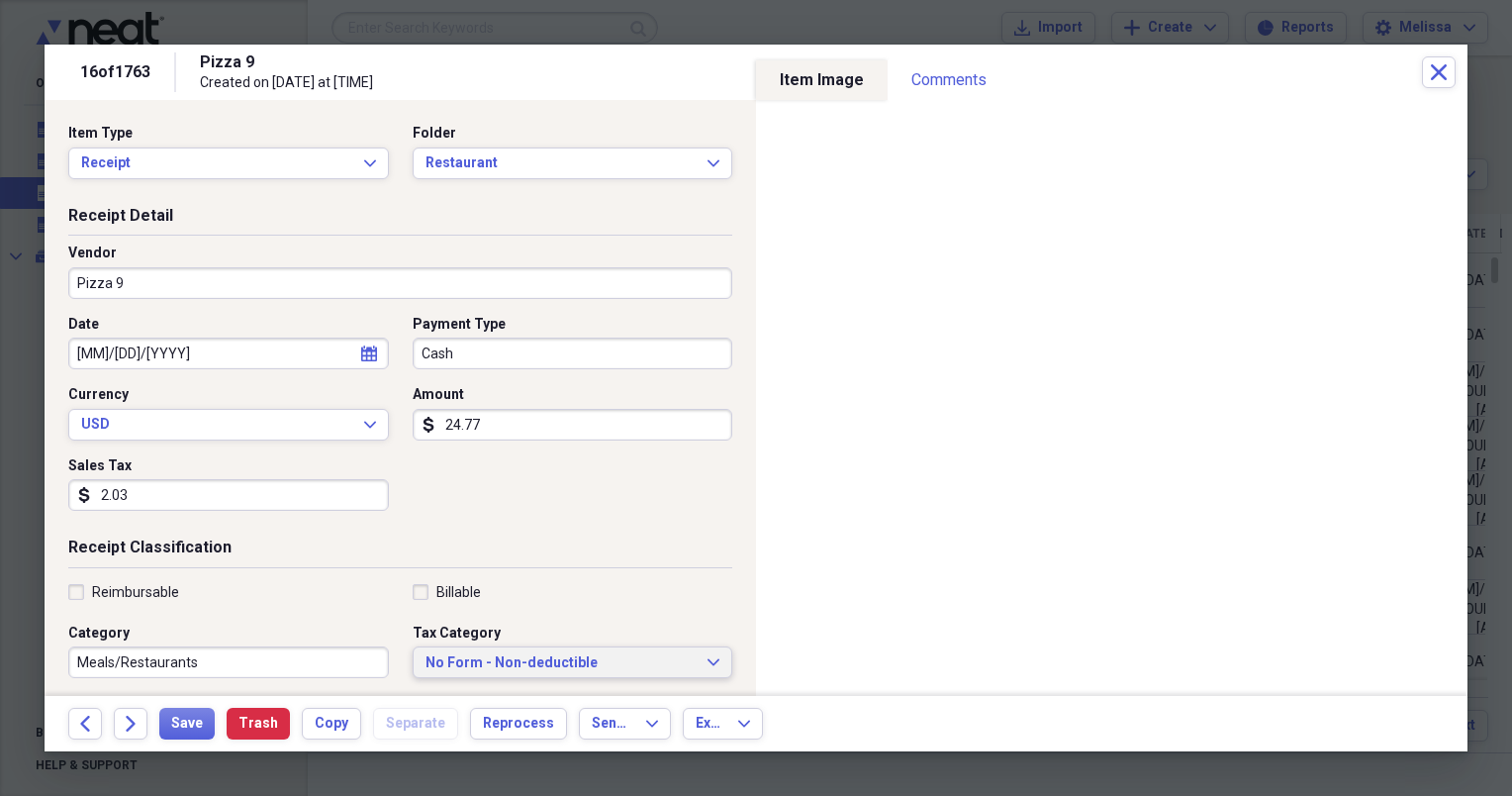 click on "No Form - Non-deductible" at bounding box center (561, 663) 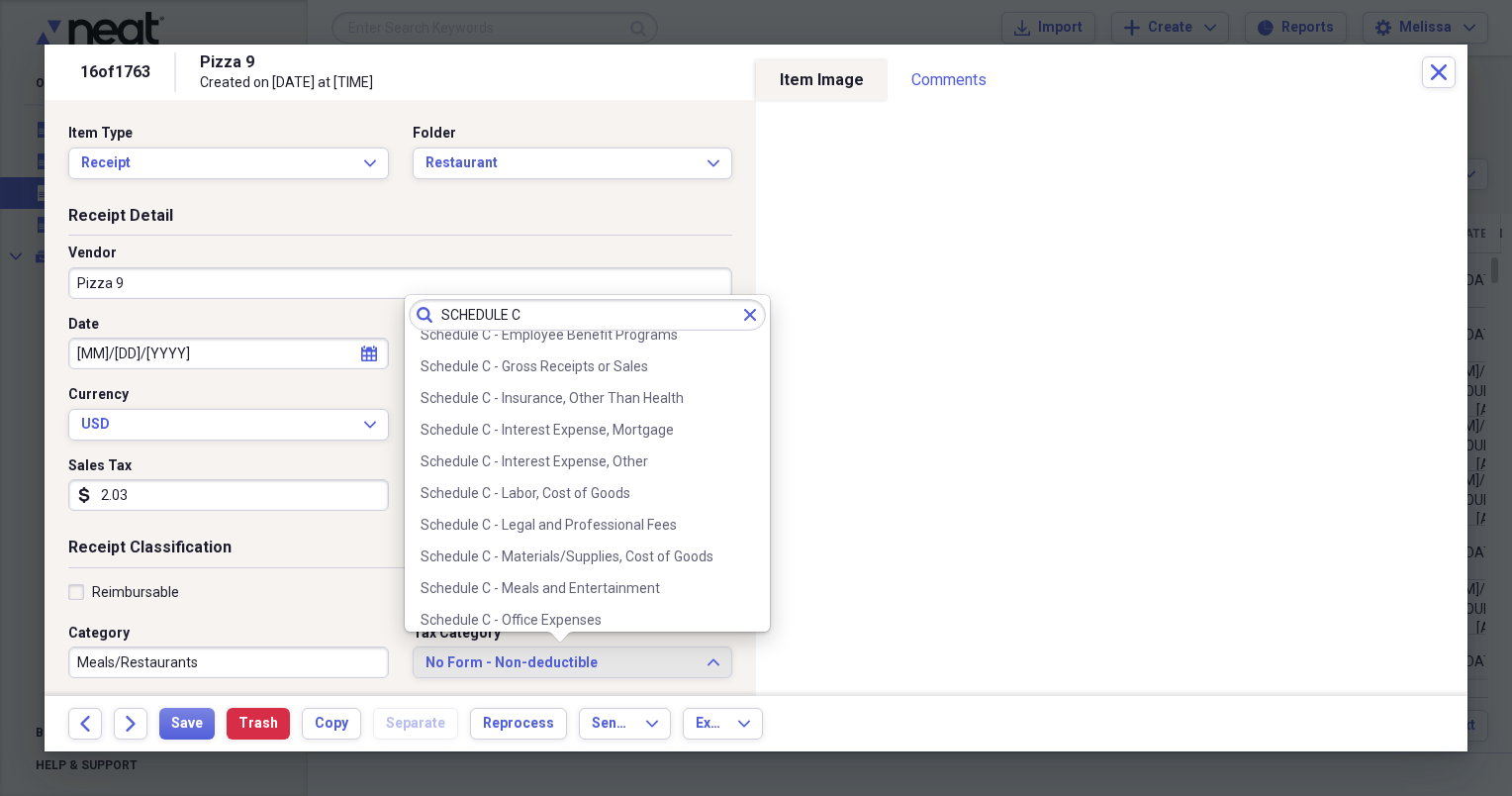 scroll, scrollTop: 277, scrollLeft: 0, axis: vertical 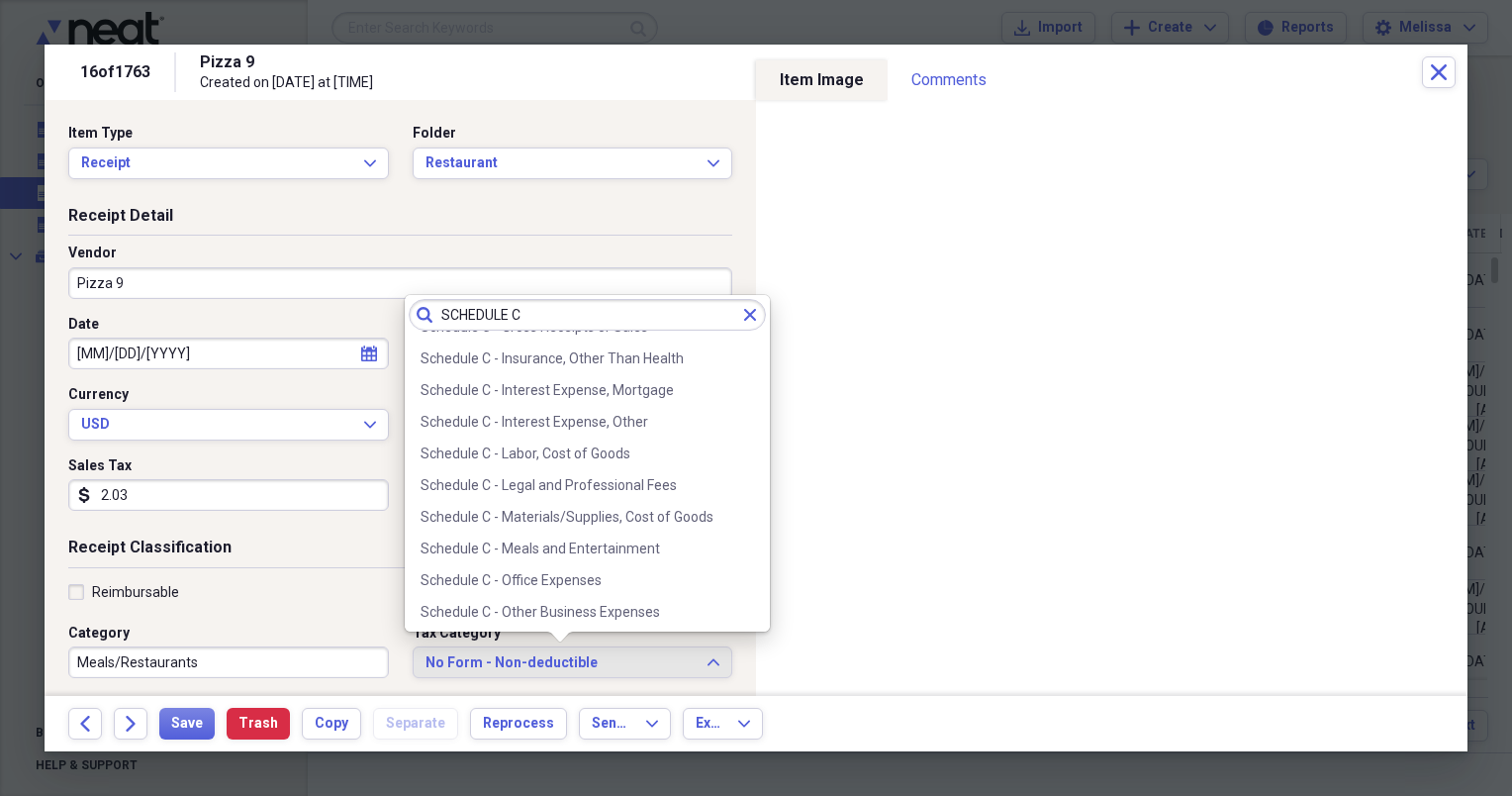 type on "SCHEDULE C" 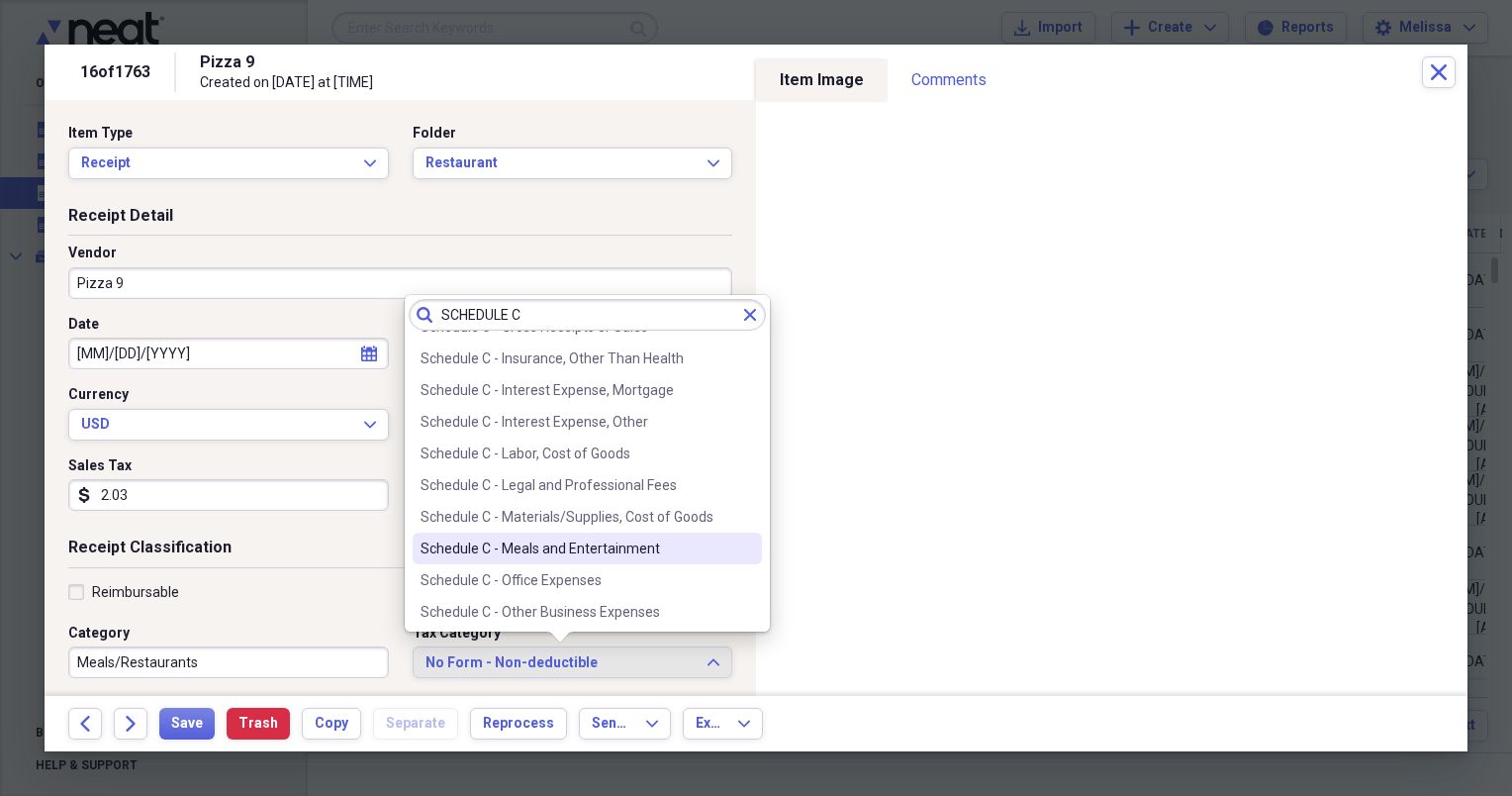 click on "Schedule C - Meals and Entertainment" at bounding box center [575, 548] 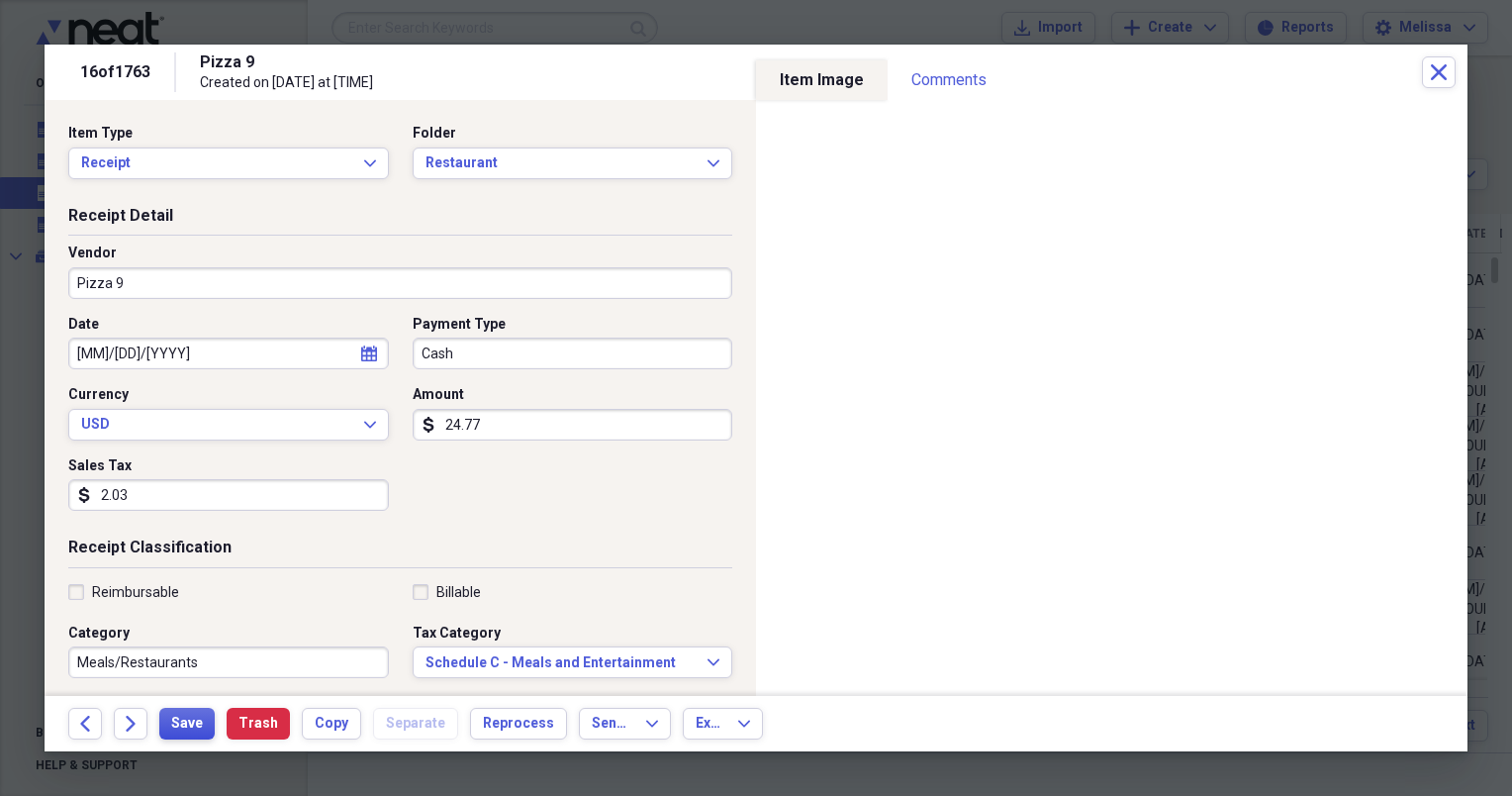 click on "Save" at bounding box center (187, 724) 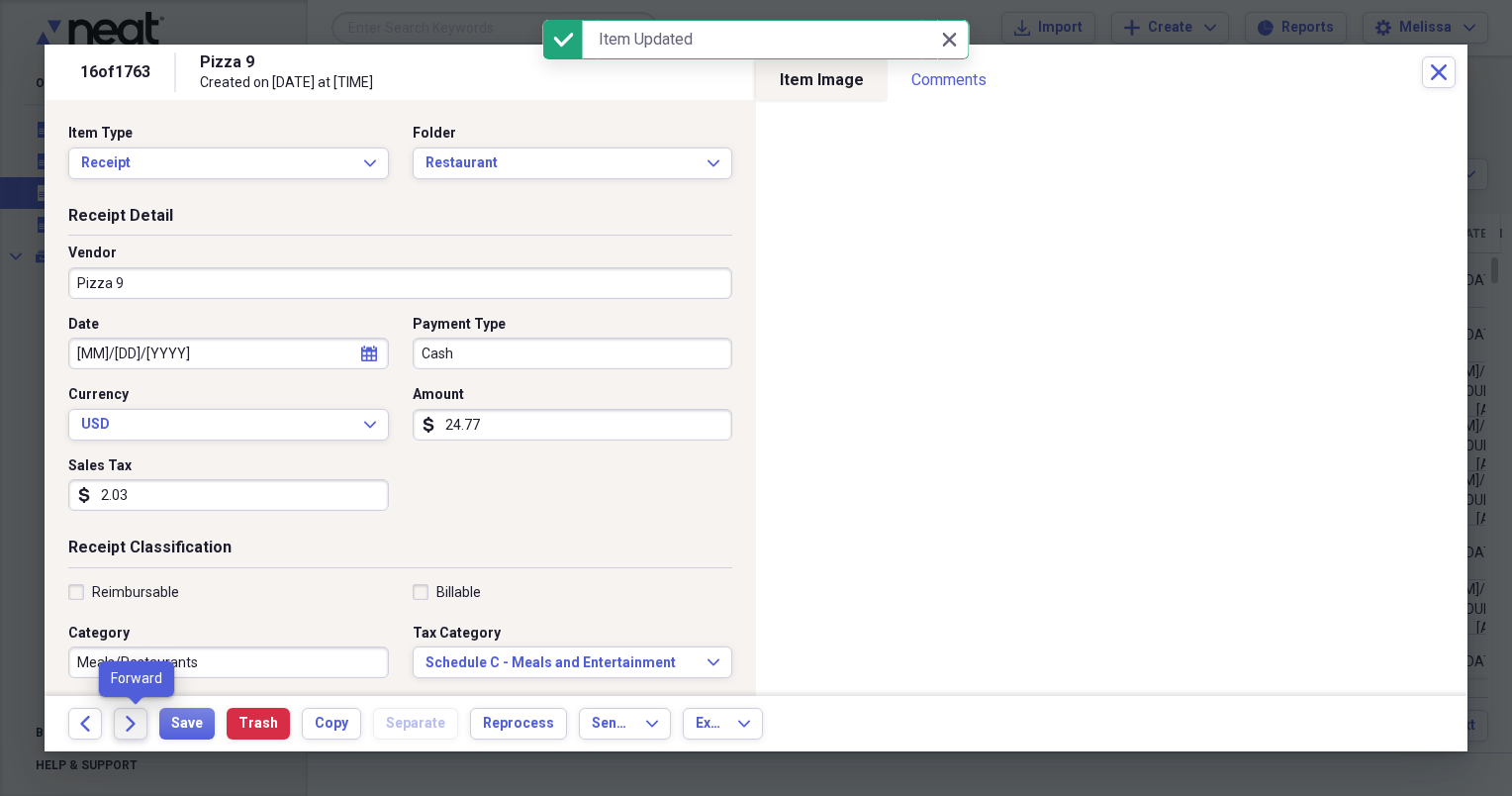 click on "Forward" 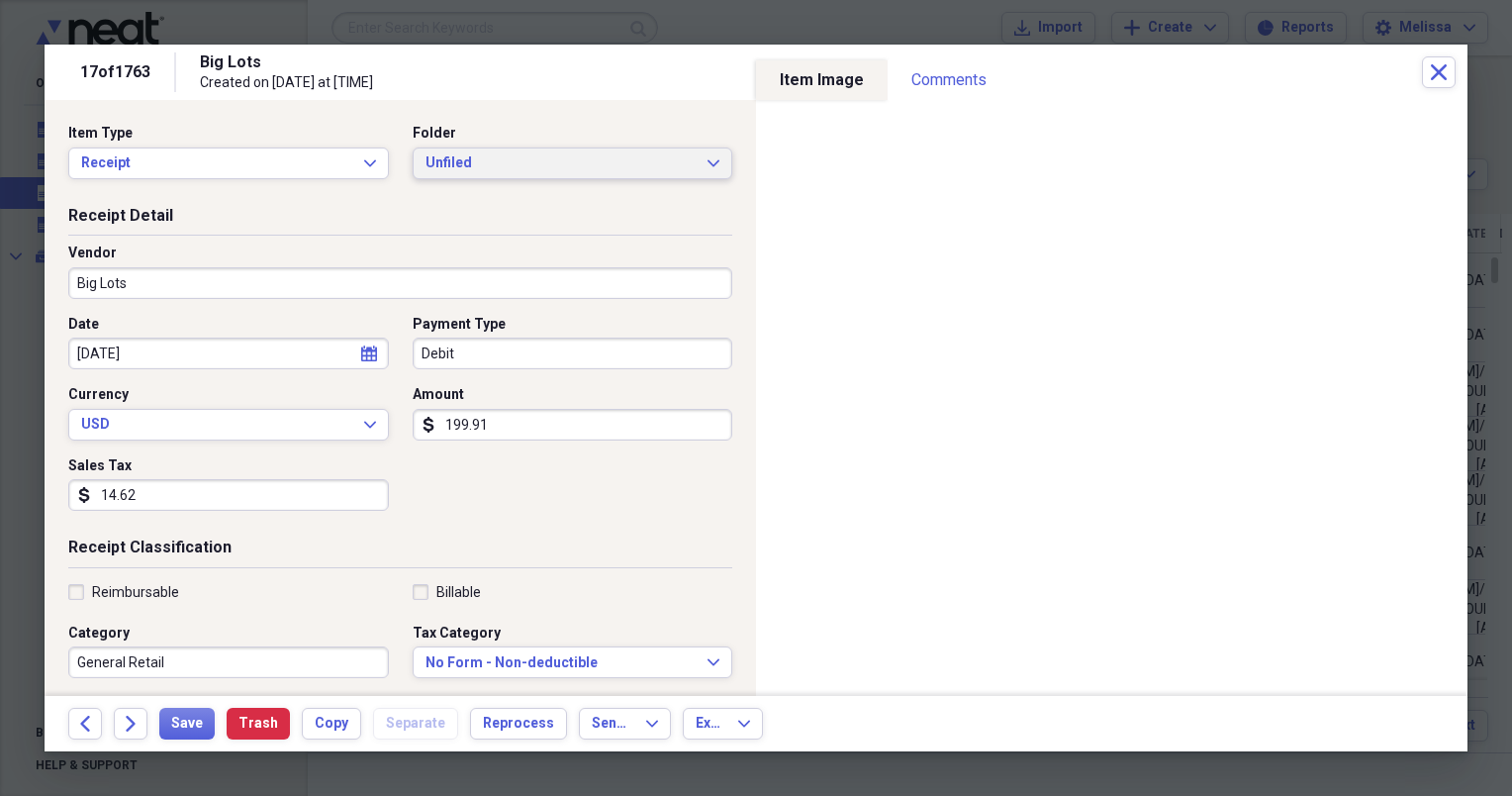 click on "Unfiled Expand" at bounding box center [573, 163] 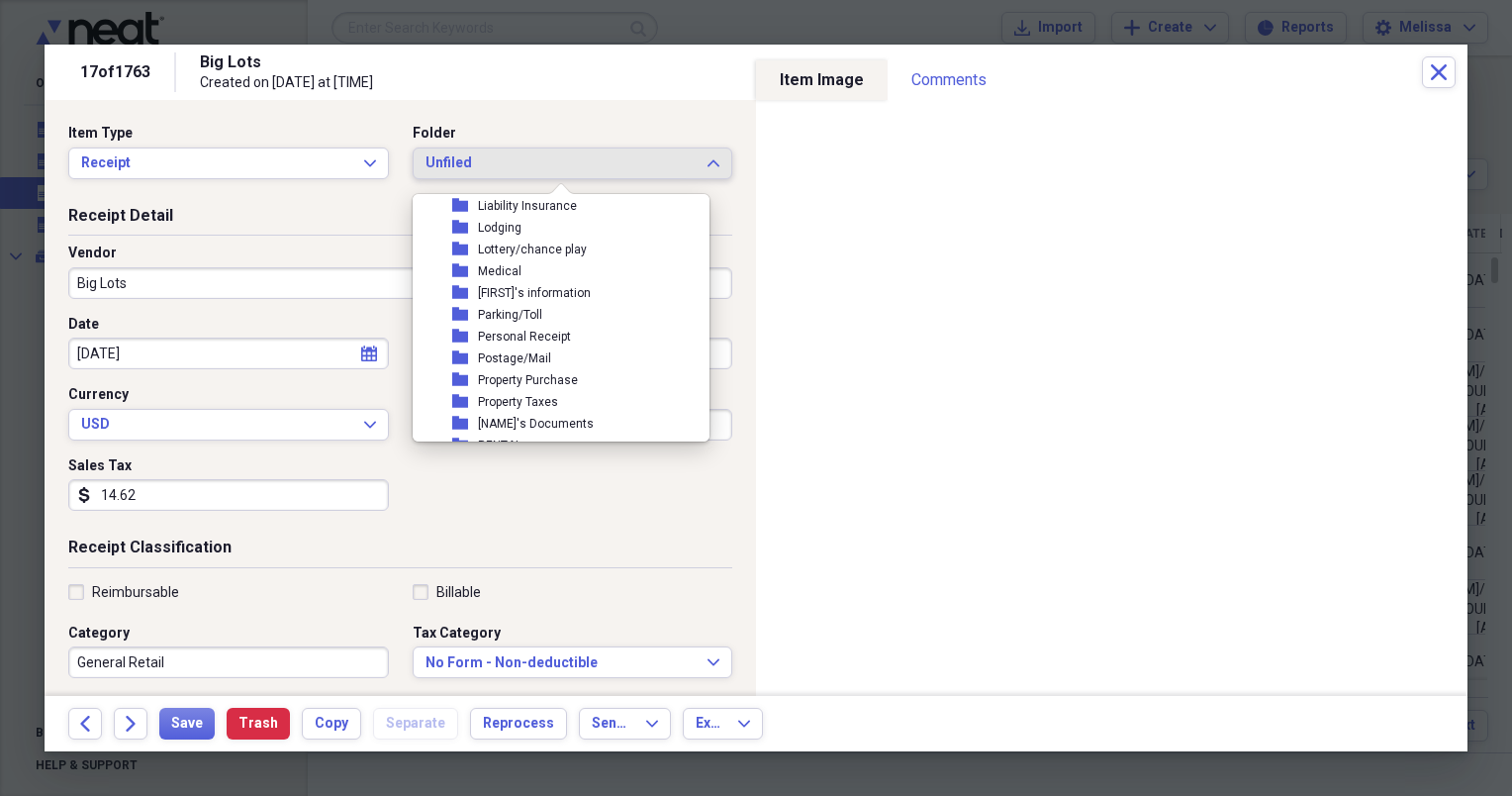 scroll, scrollTop: 277, scrollLeft: 0, axis: vertical 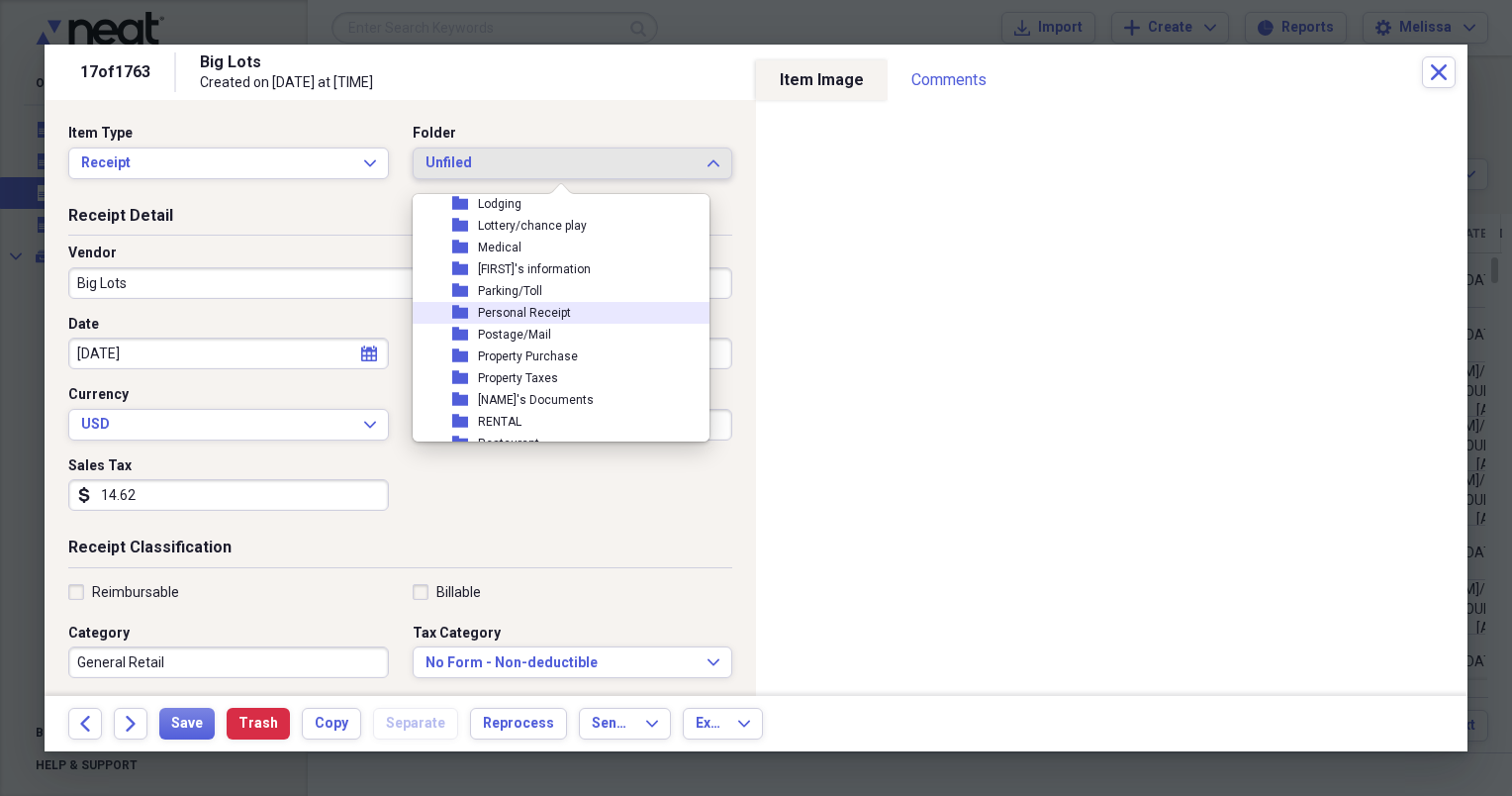 click on "folder Personal Receipt" at bounding box center [553, 313] 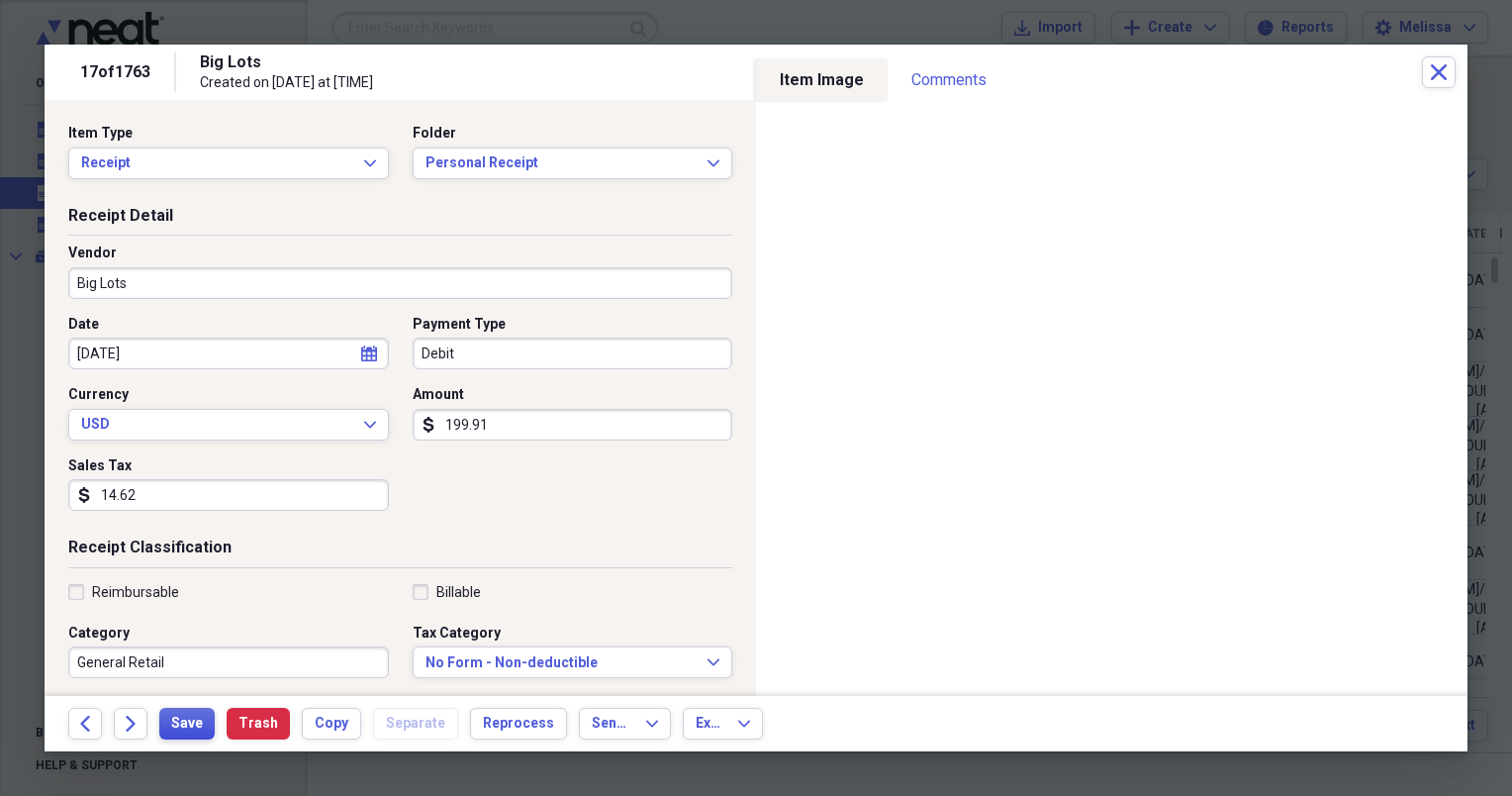 click on "Save" at bounding box center (187, 724) 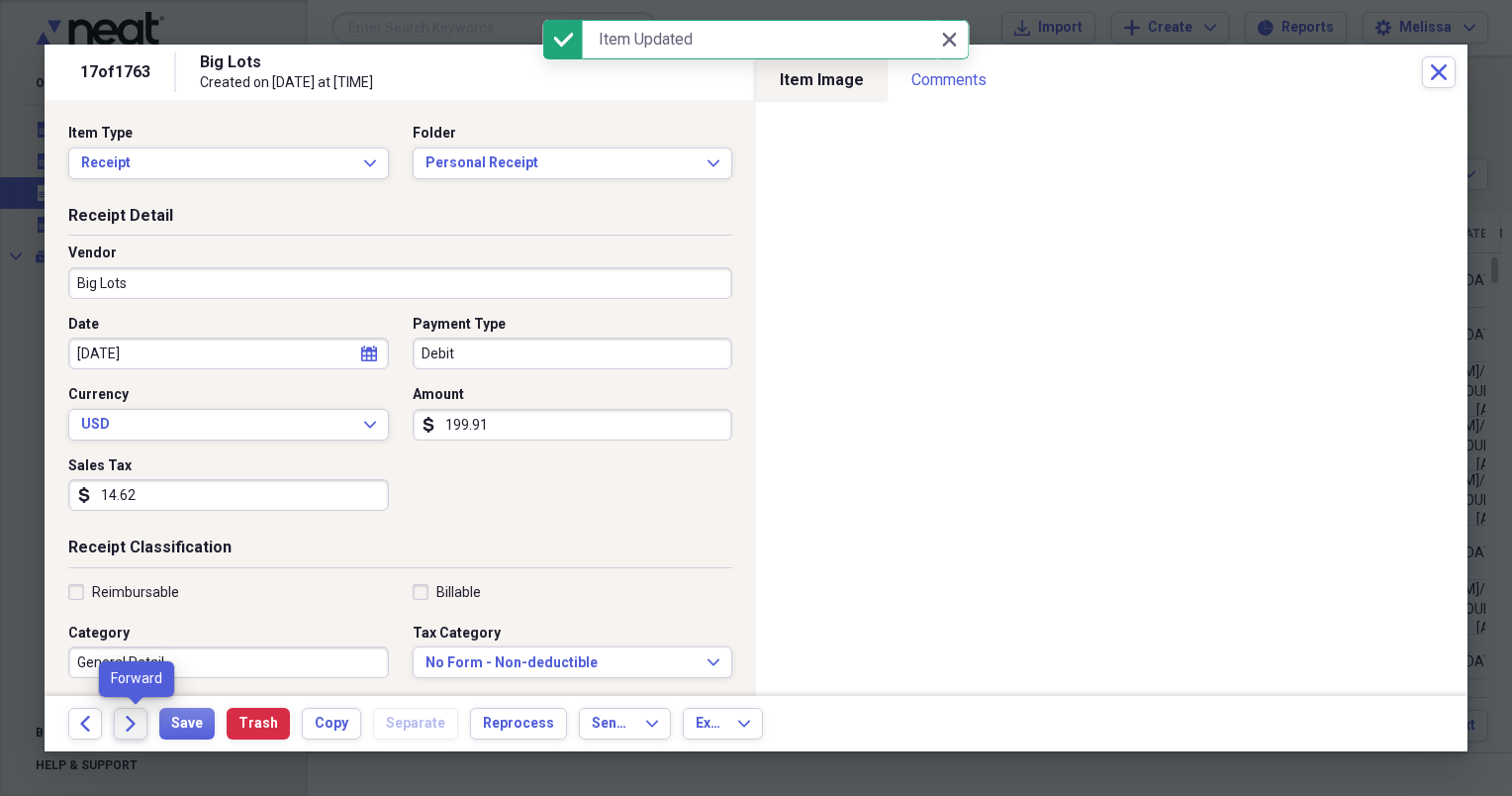 click on "Forward" 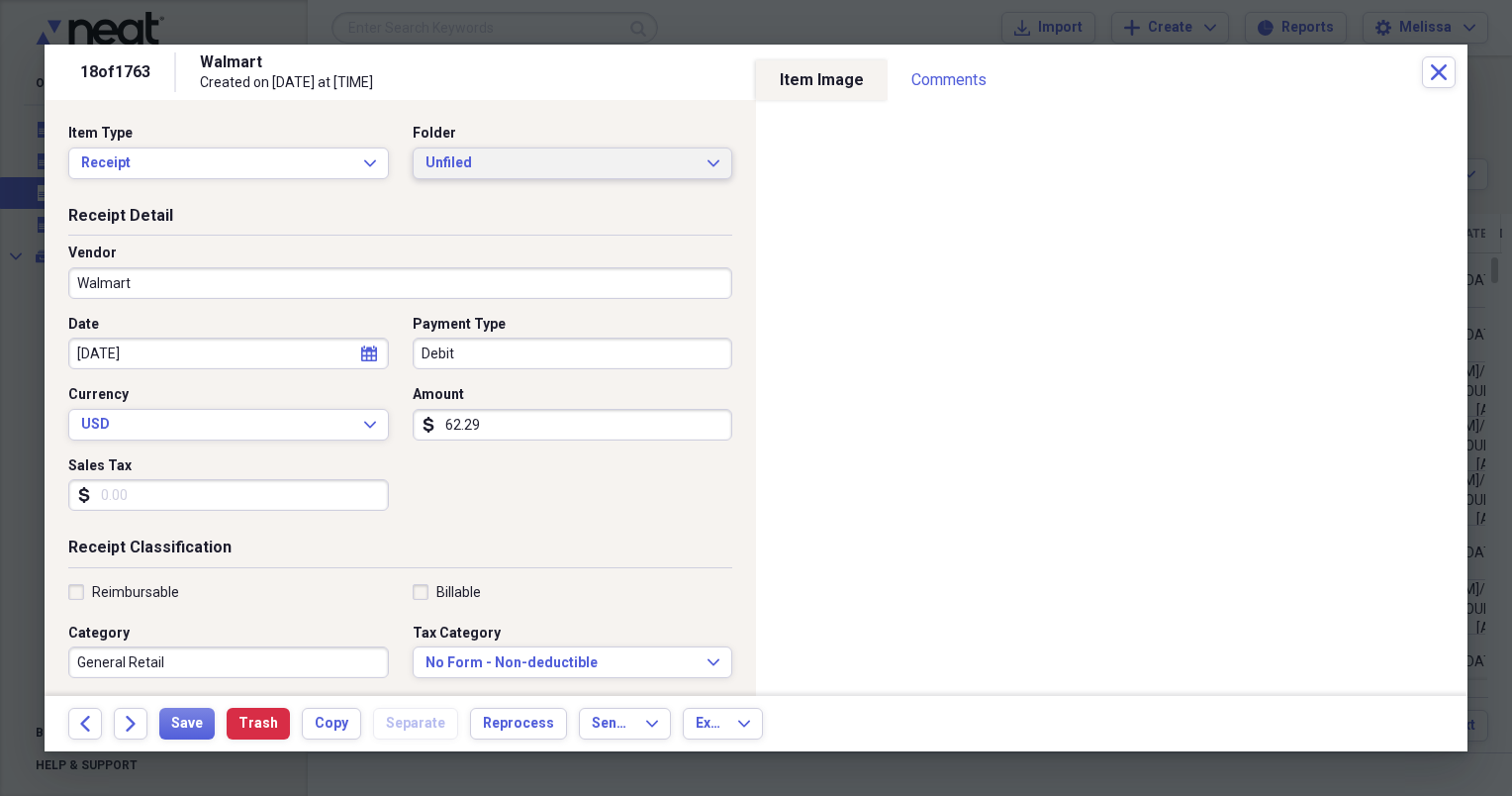click on "Unfiled Expand" at bounding box center (573, 163) 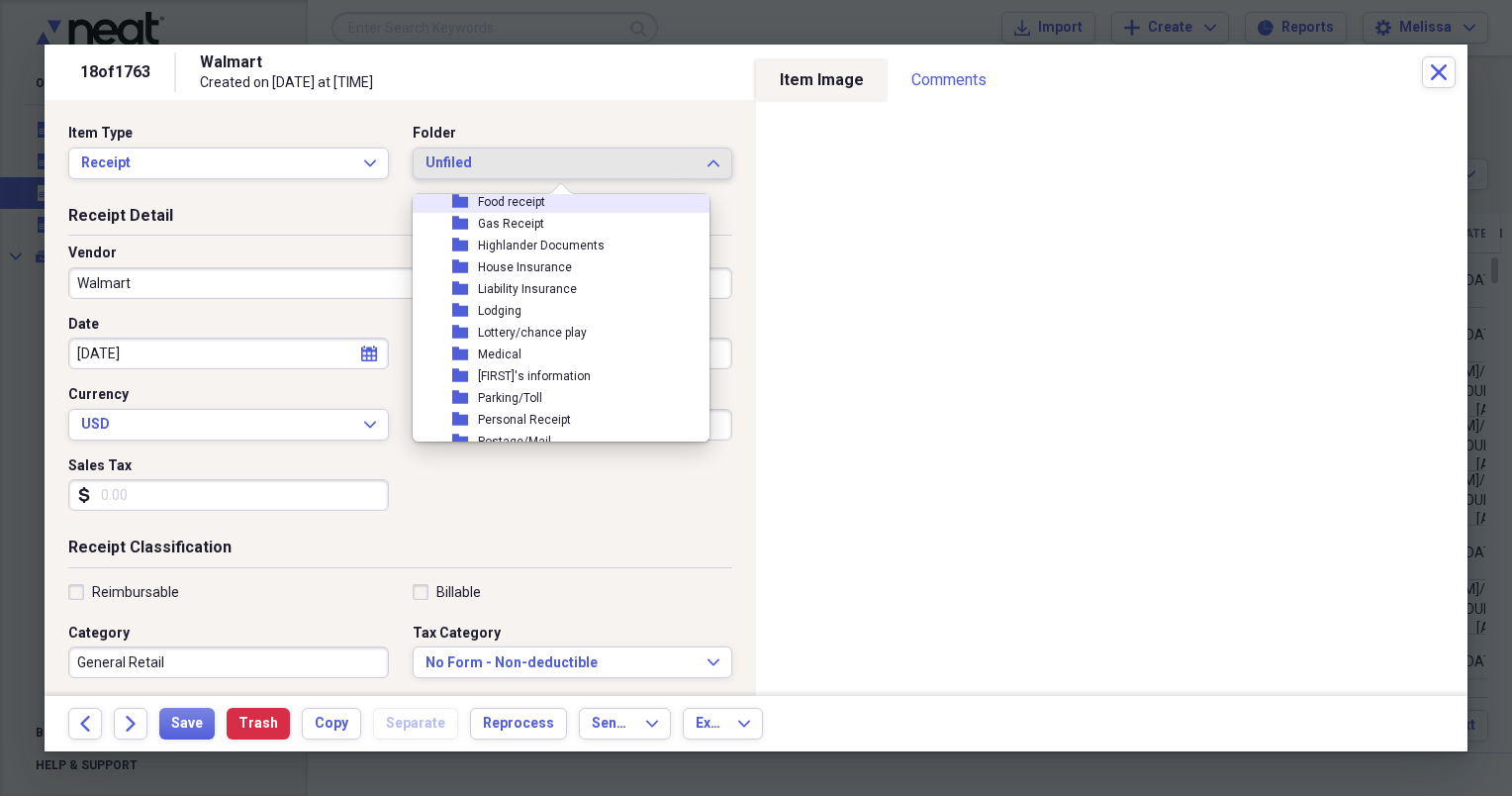 scroll, scrollTop: 198, scrollLeft: 0, axis: vertical 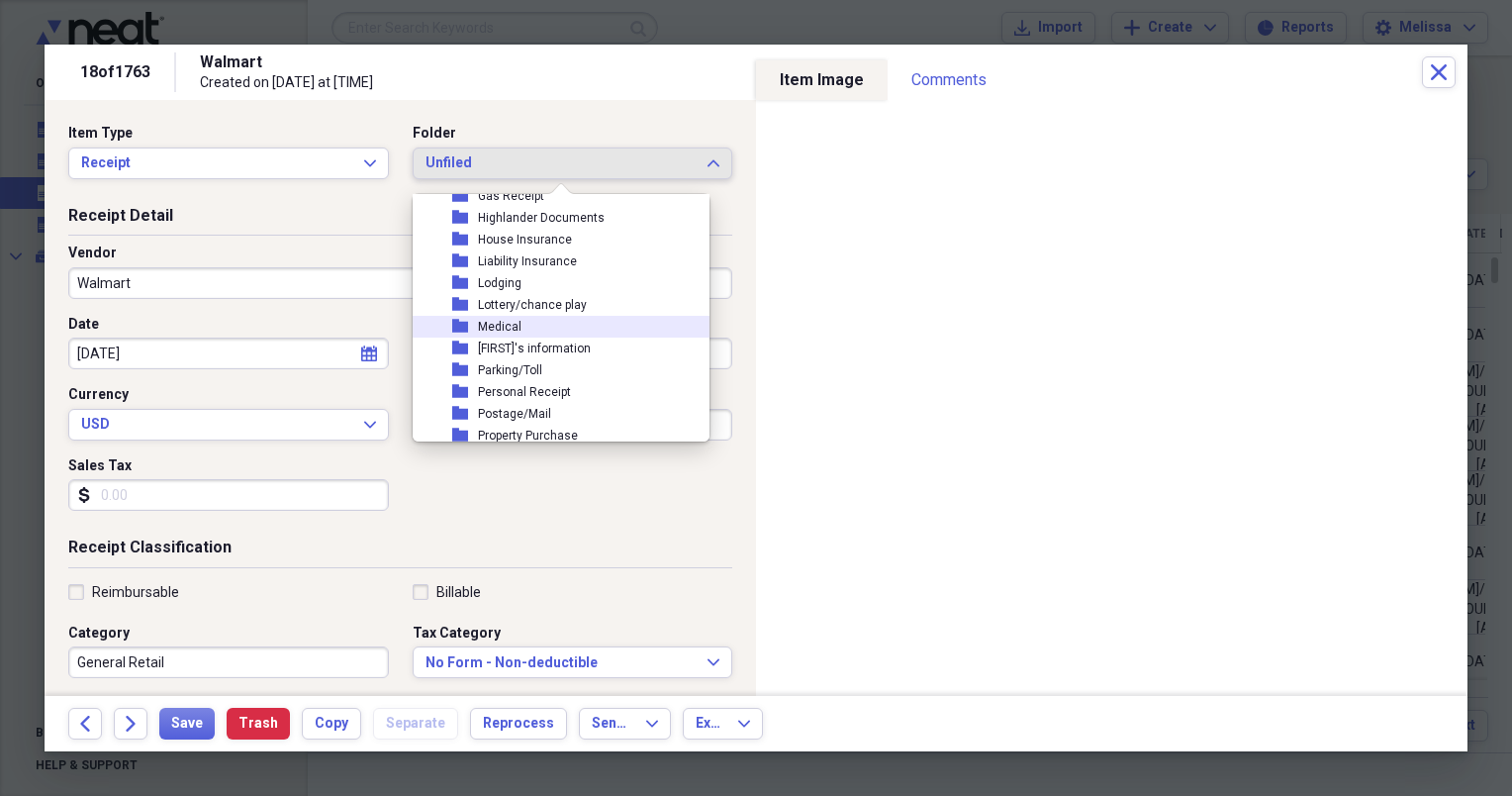 click on "folder Medical" at bounding box center [553, 327] 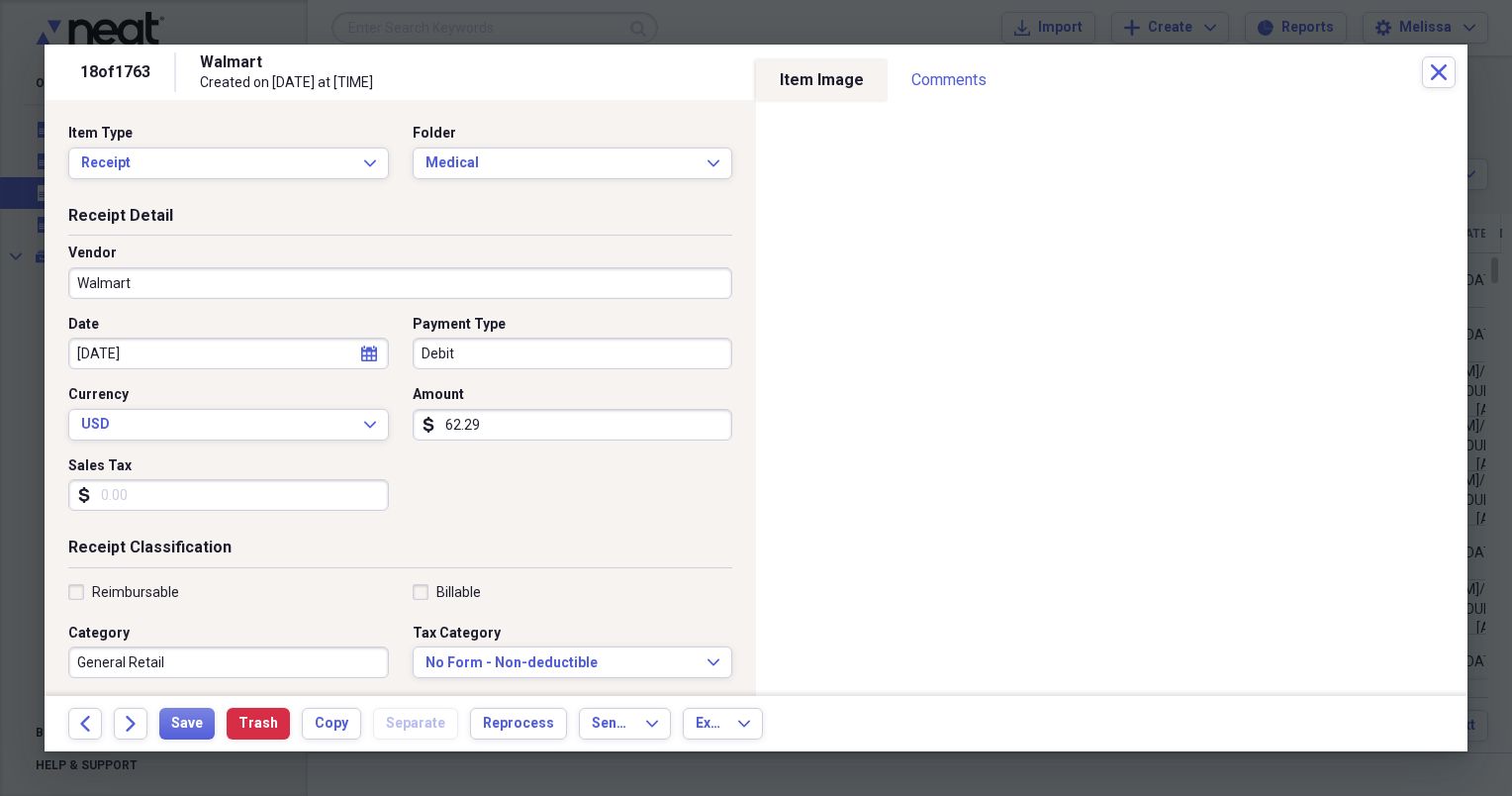 click on "Payment Type" at bounding box center [573, 325] 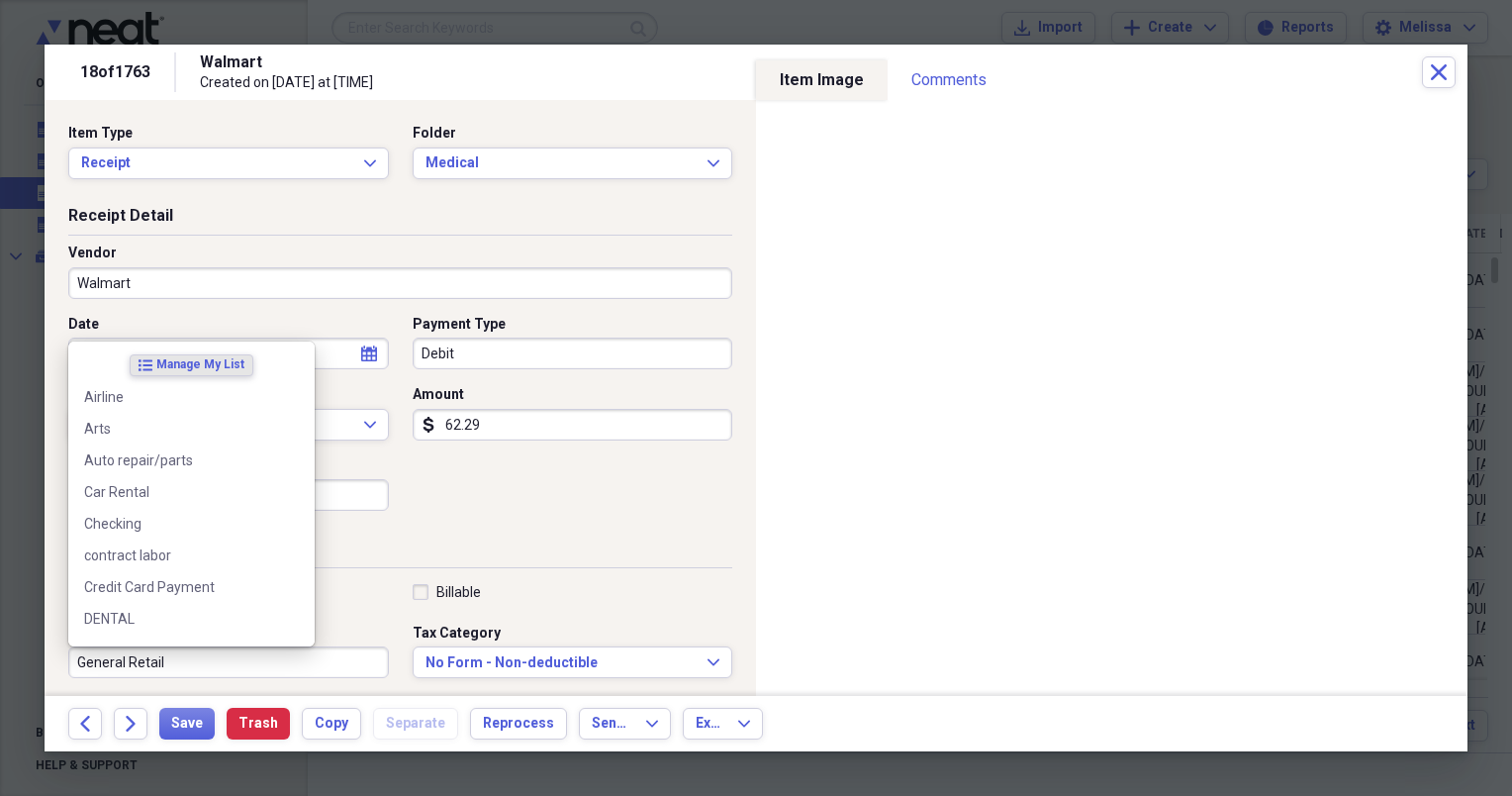 click on "General Retail" at bounding box center (229, 662) 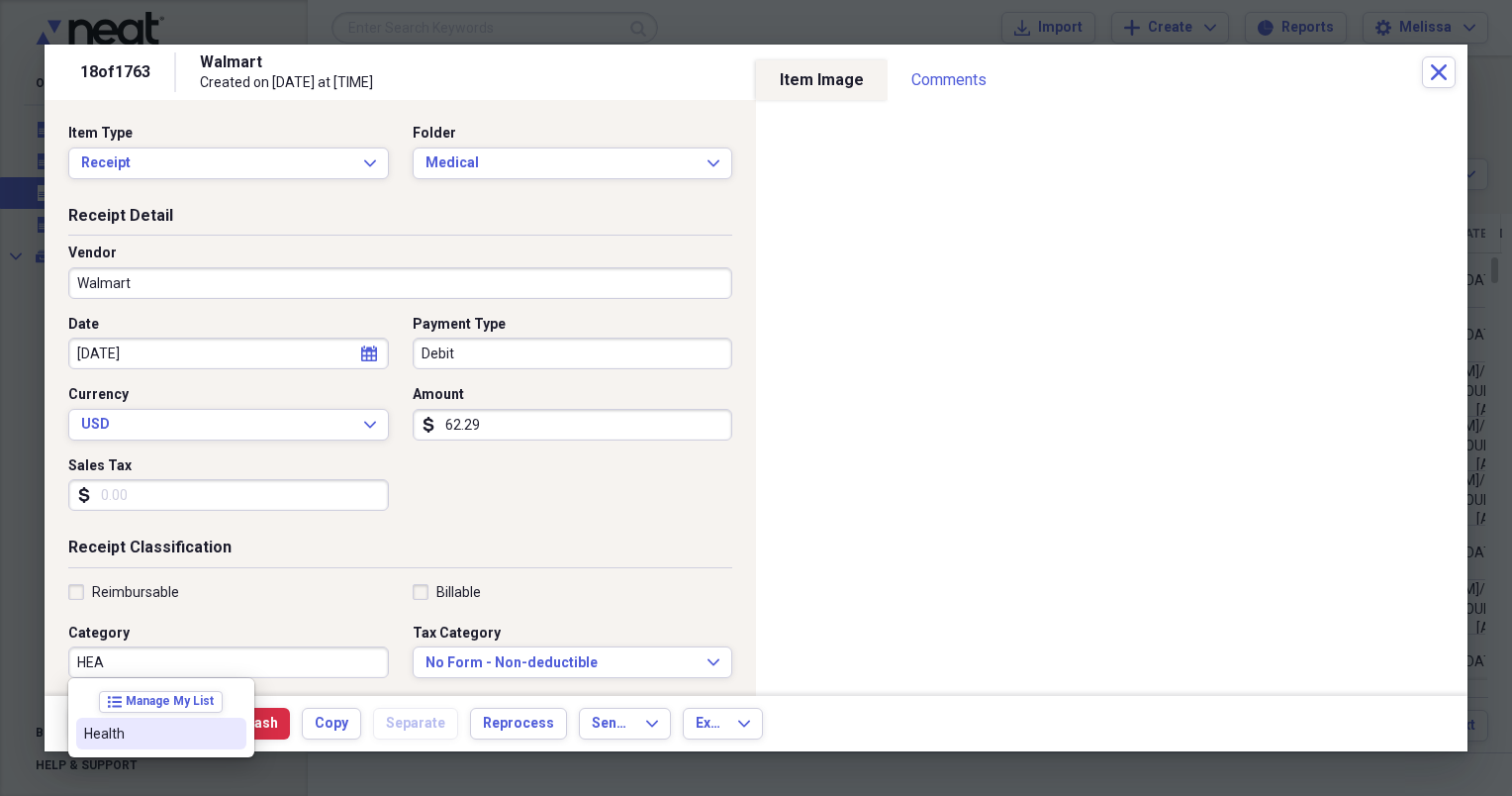 click on "Health" at bounding box center [161, 734] 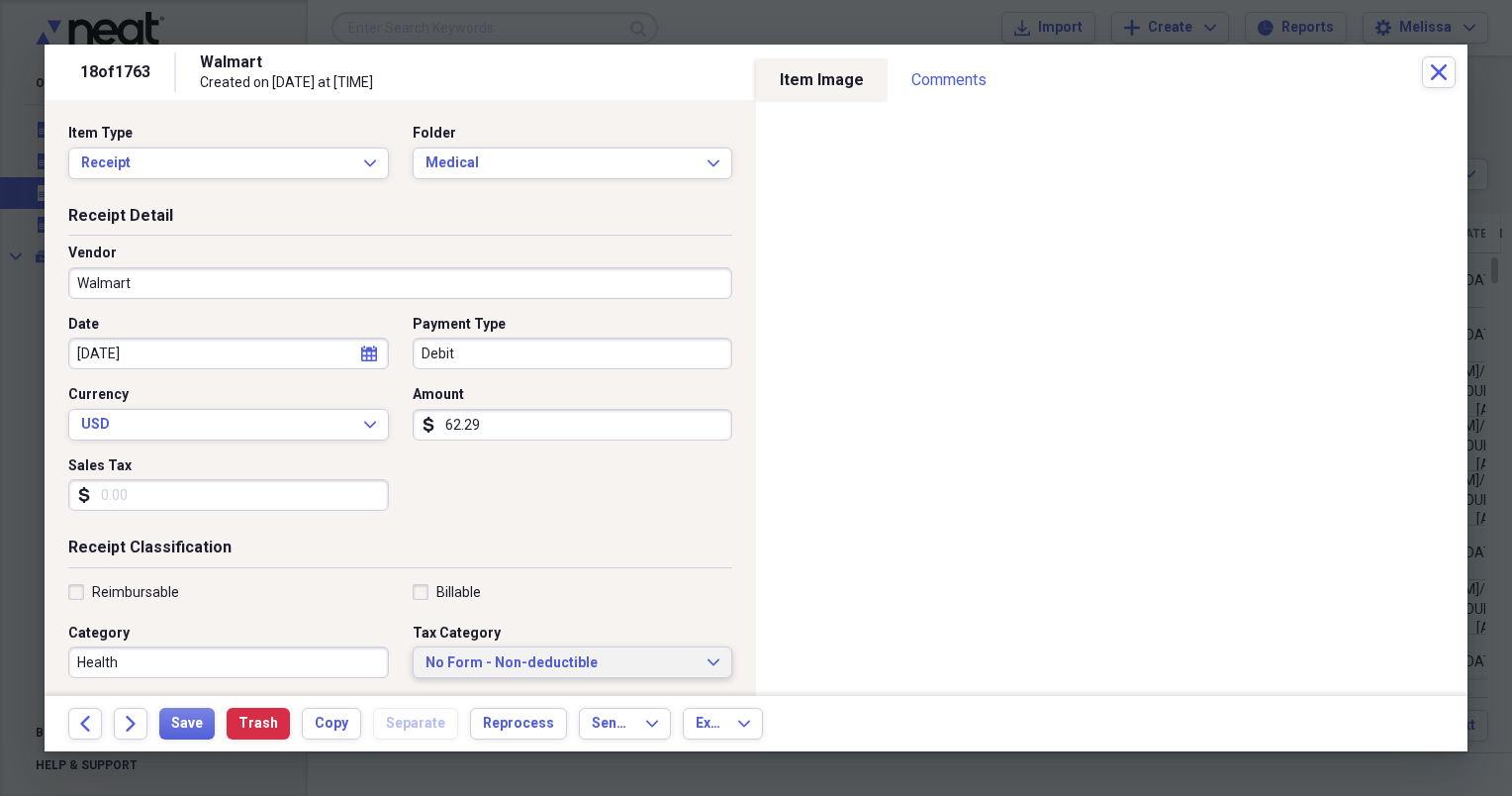 click on "No Form - Non-deductible" at bounding box center (561, 663) 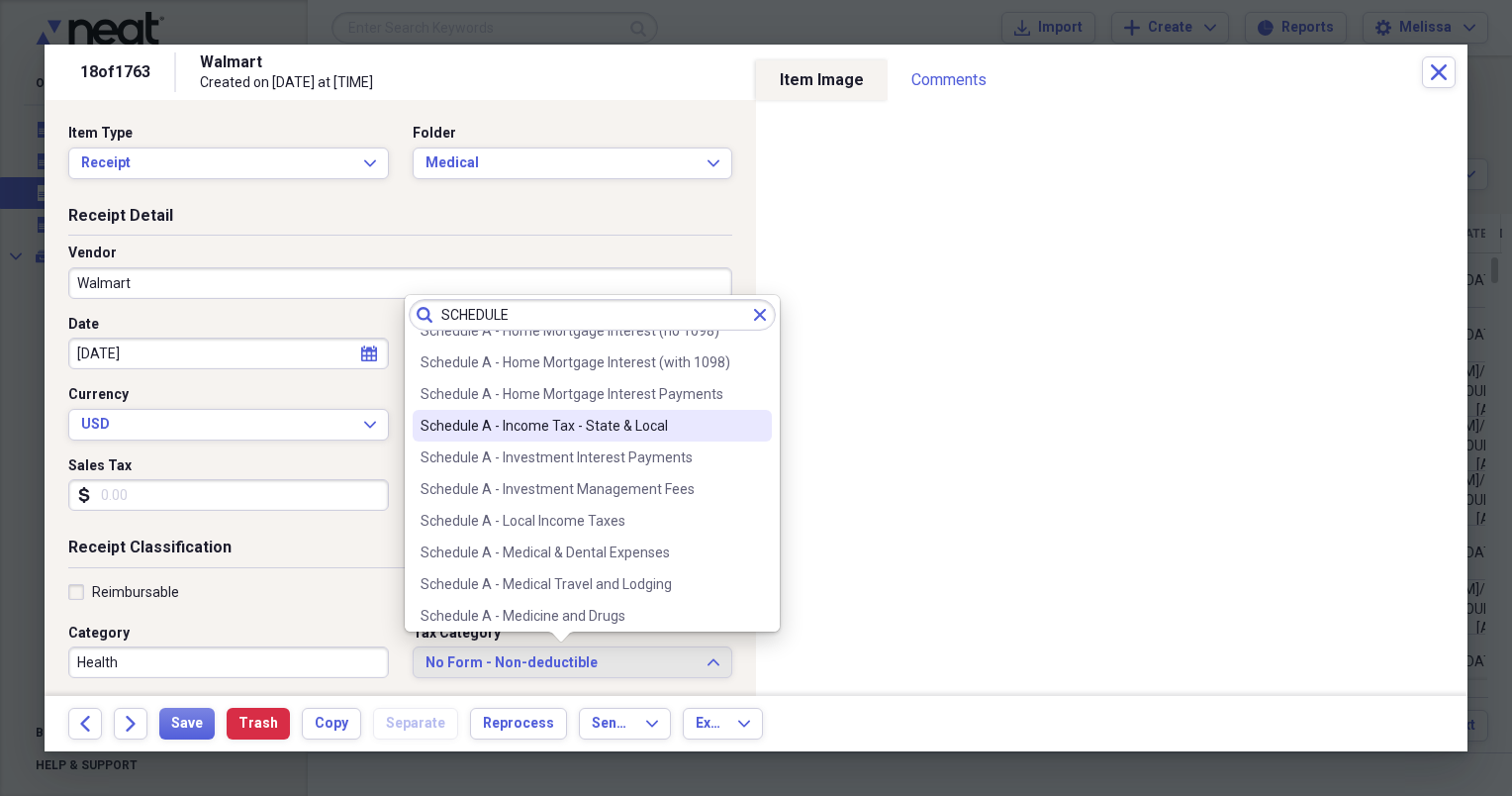 scroll, scrollTop: 158, scrollLeft: 0, axis: vertical 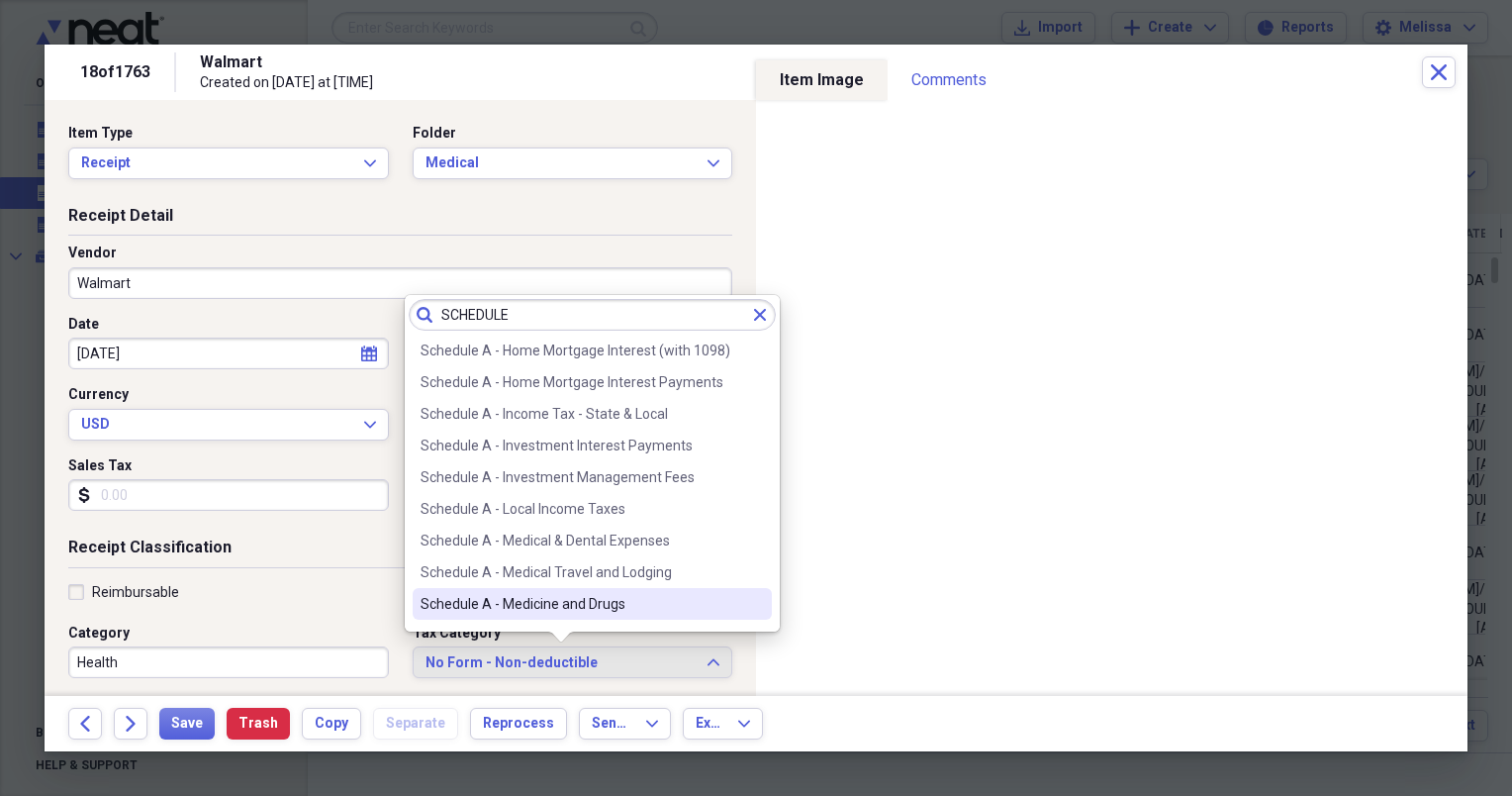type on "SCHEDULE" 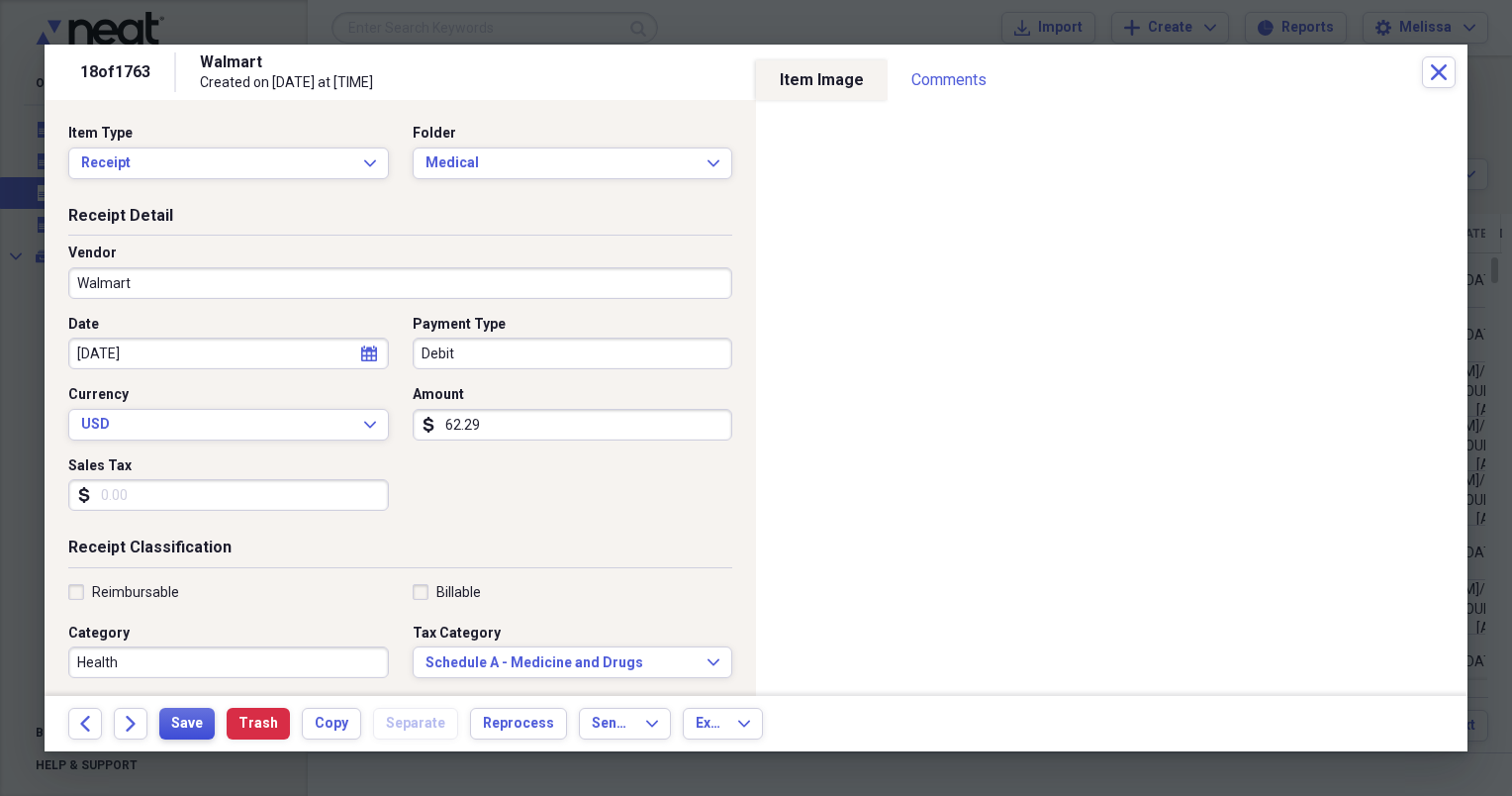 click on "Save" at bounding box center (187, 724) 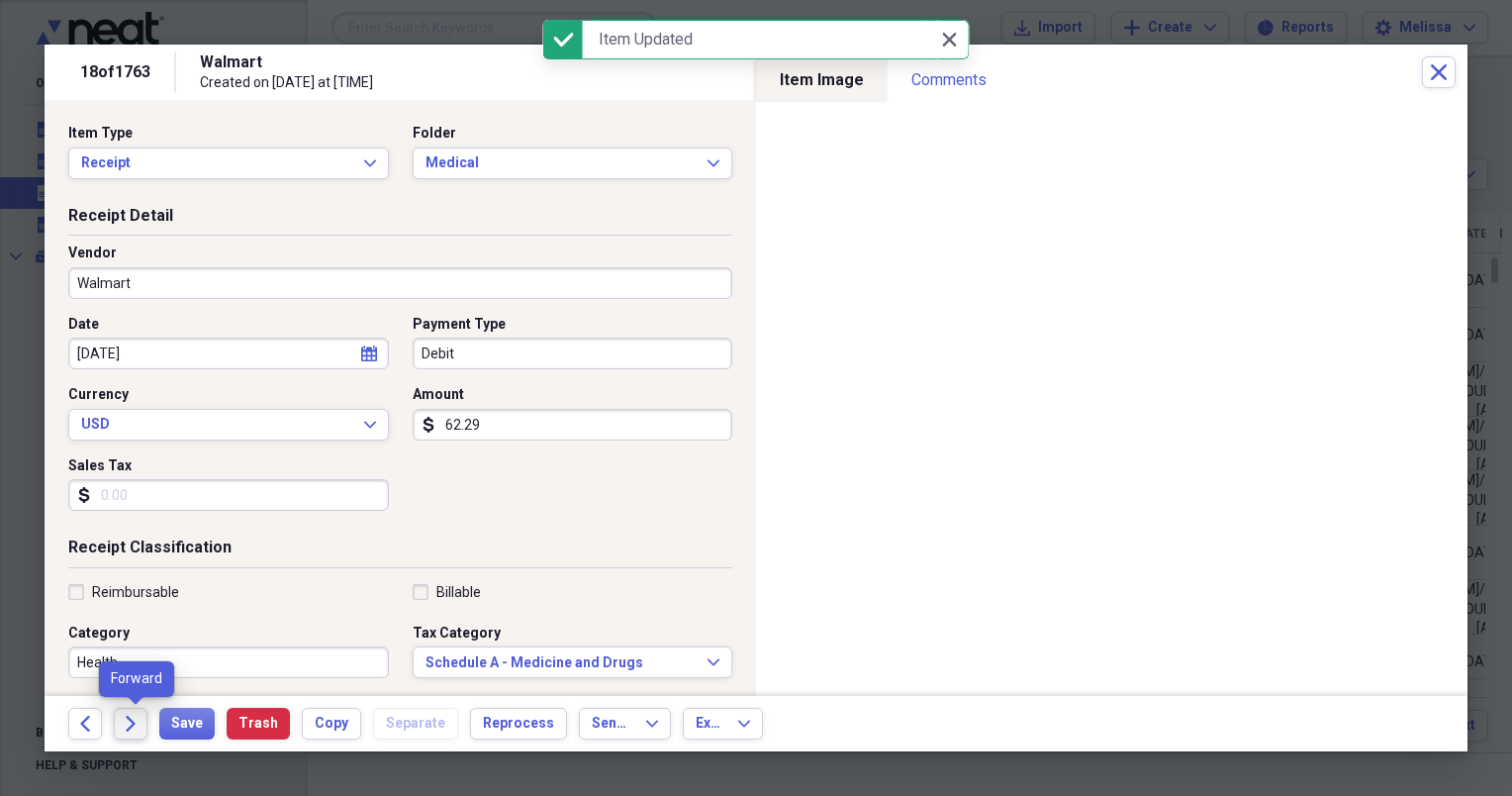 click on "Forward" at bounding box center [131, 724] 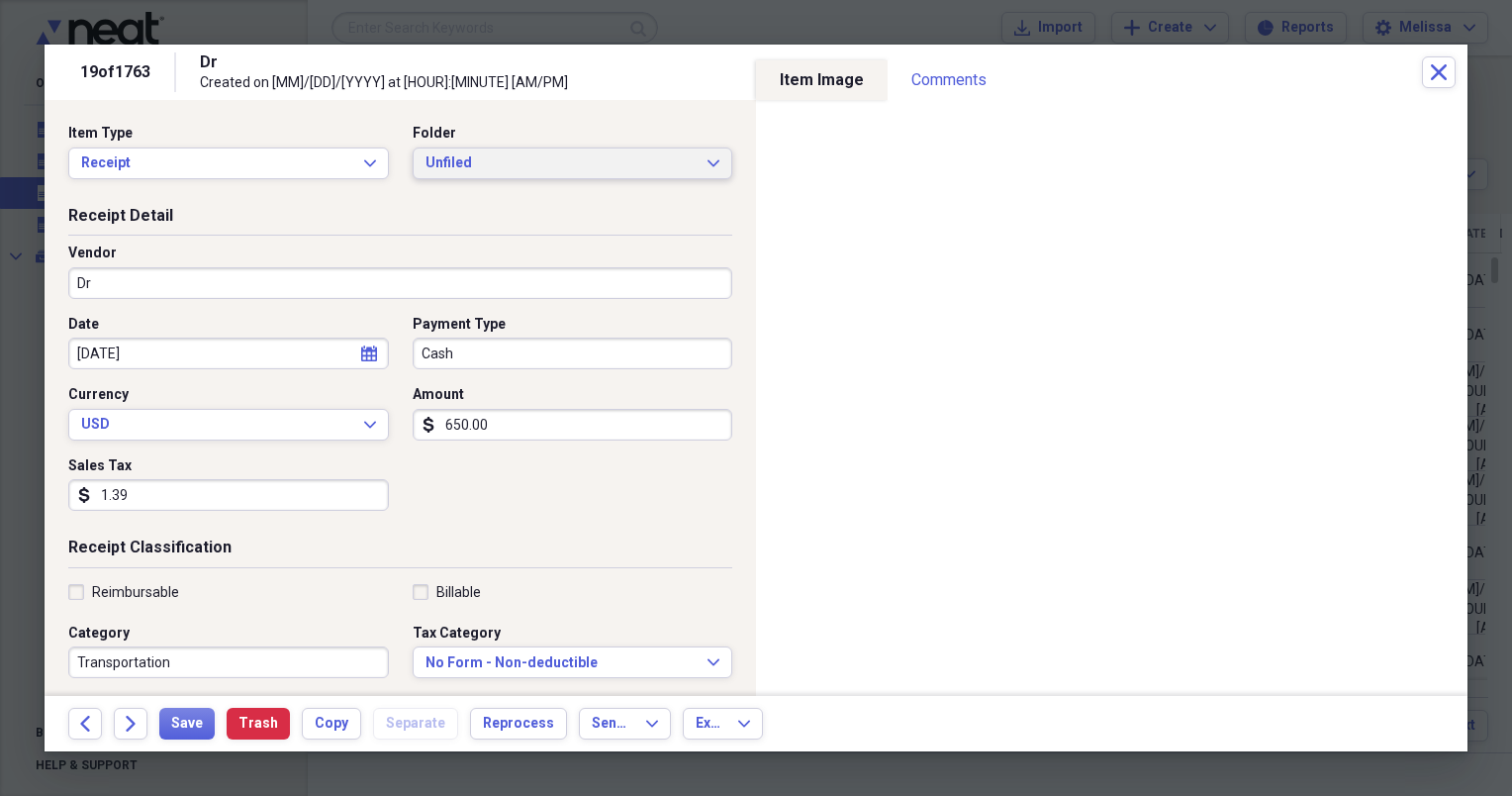 click on "Unfiled Expand" at bounding box center [573, 163] 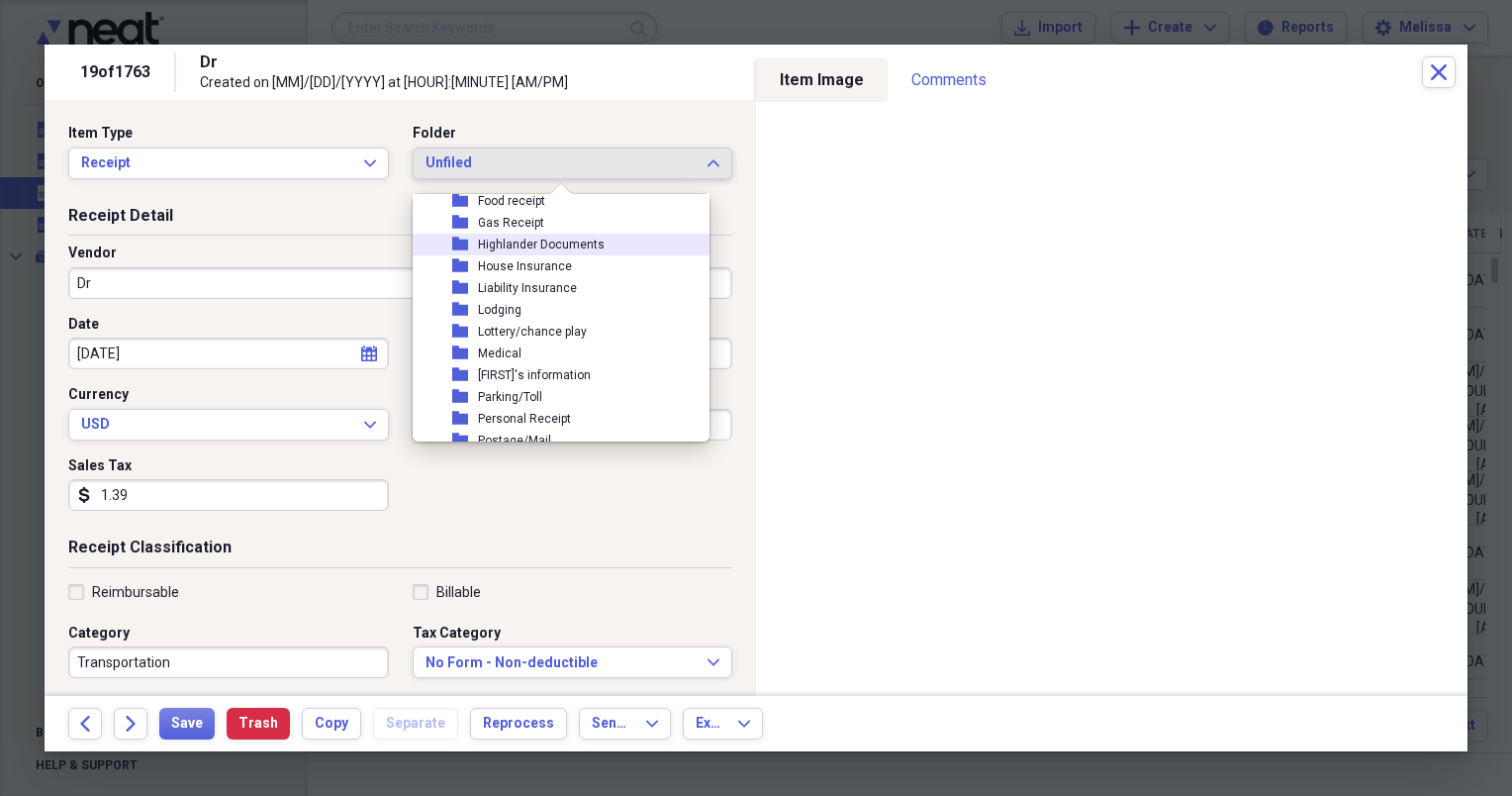 scroll, scrollTop: 211, scrollLeft: 0, axis: vertical 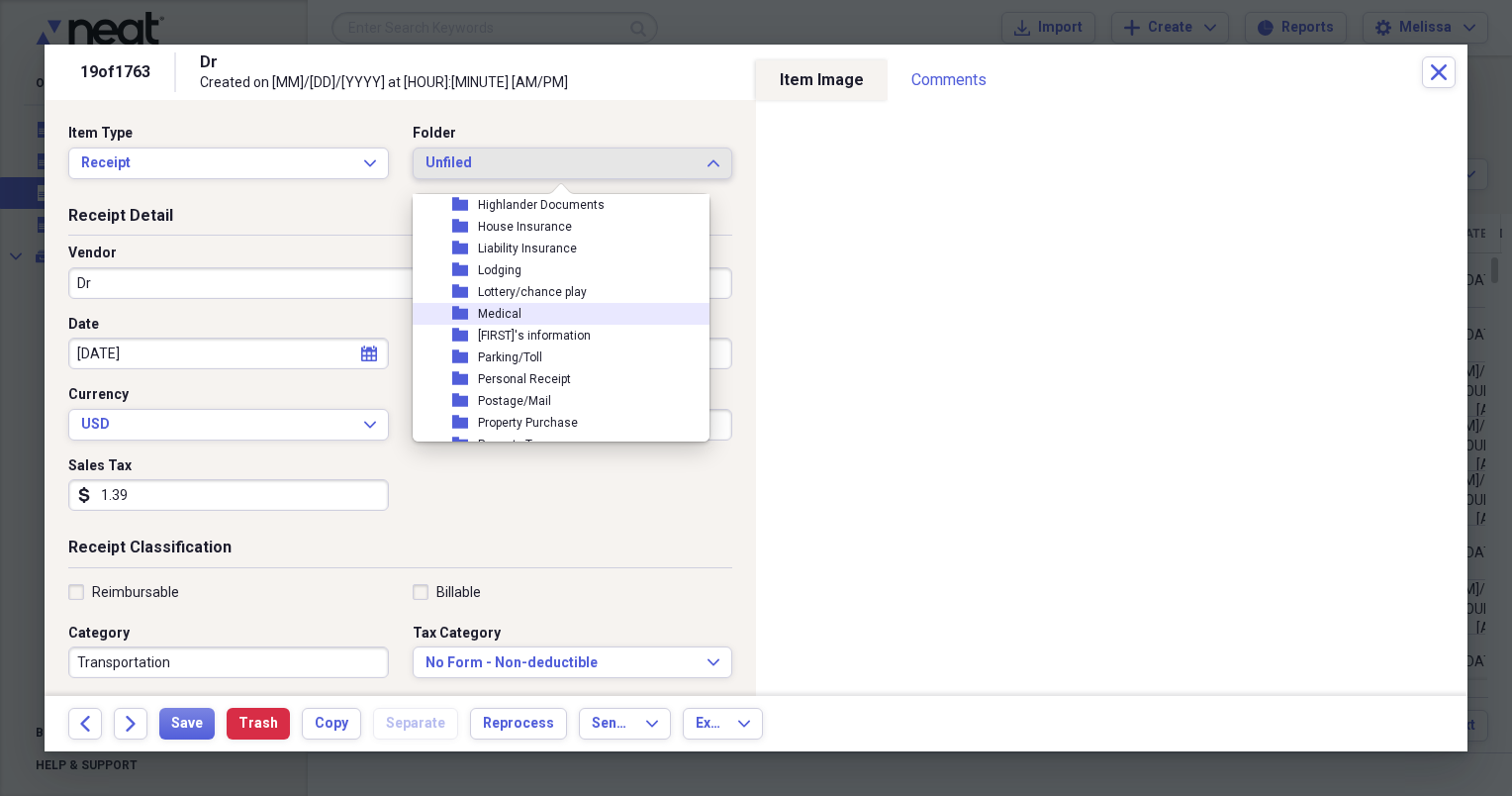 click on "folder Medical" at bounding box center [553, 314] 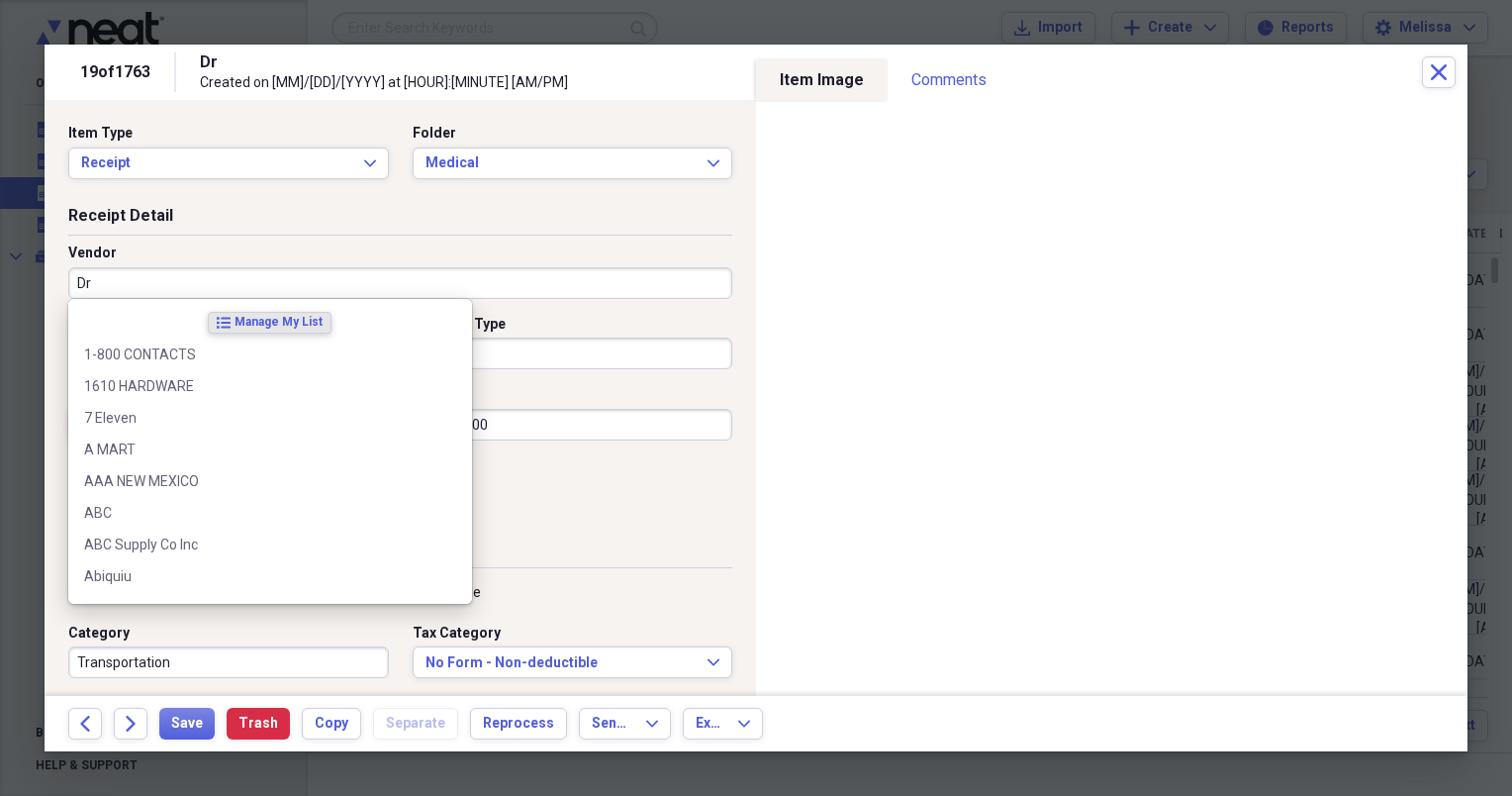 click on "Dr" at bounding box center (400, 283) 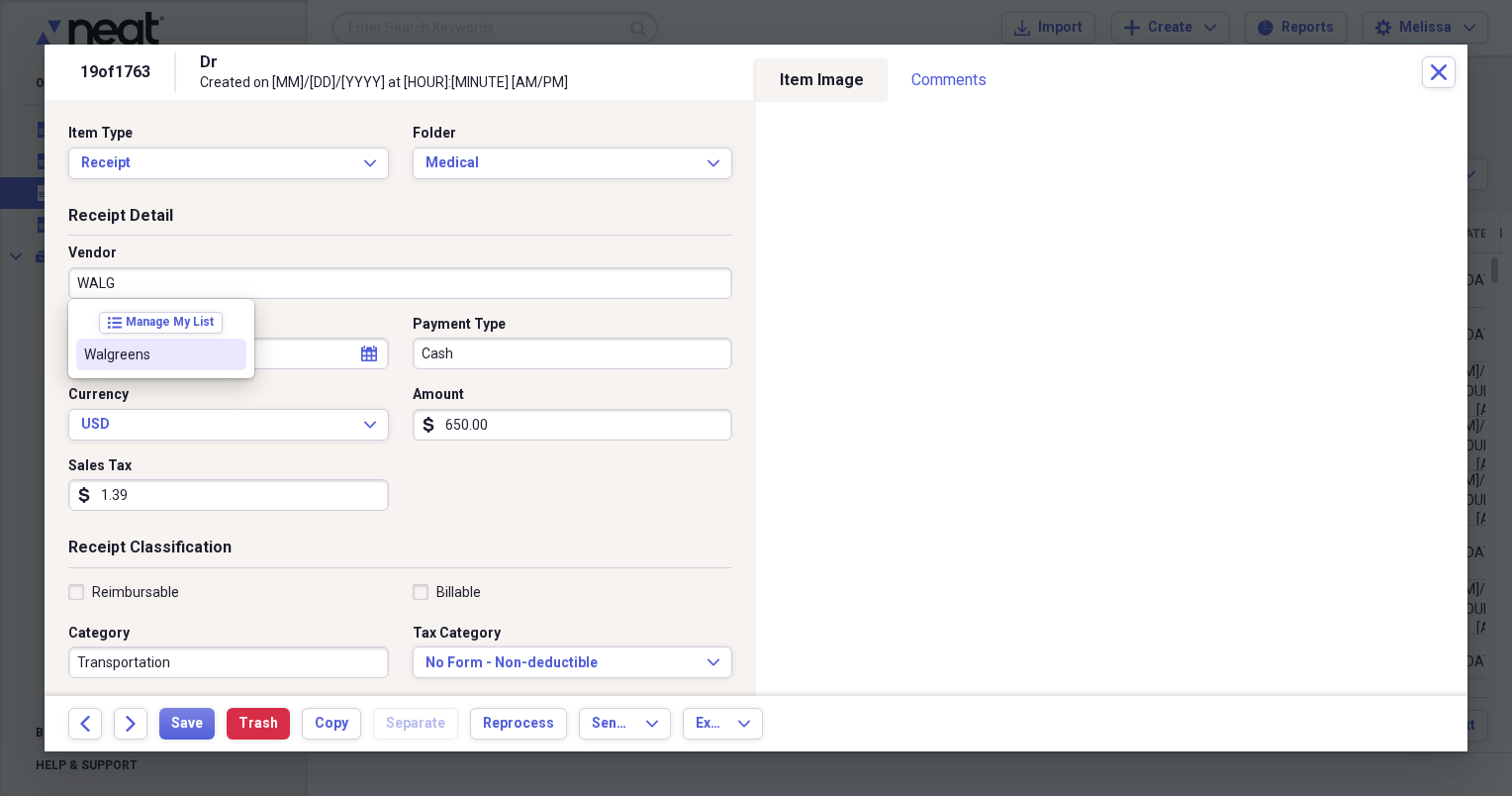 click on "Walgreens" at bounding box center [149, 354] 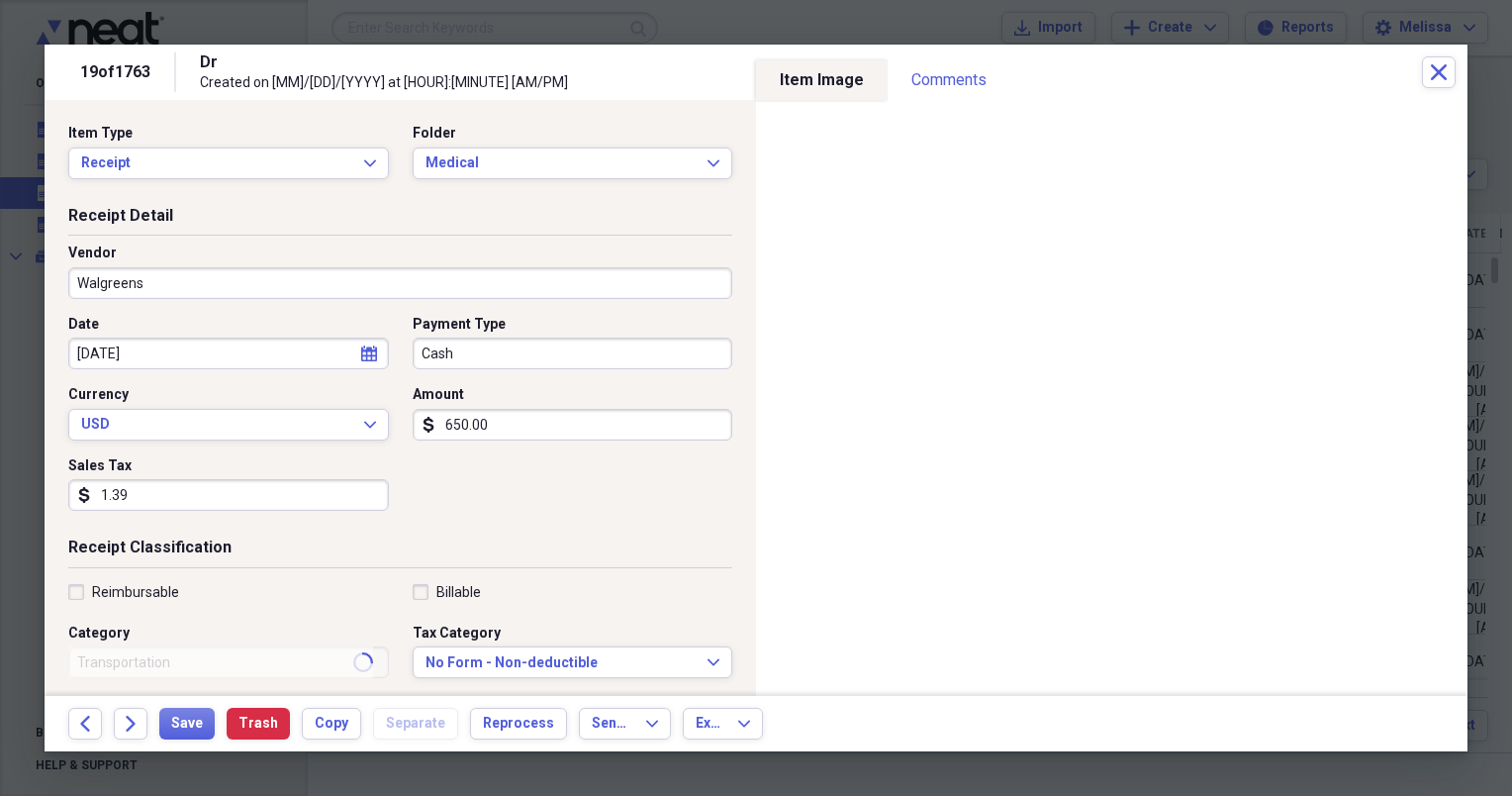 type on "medical" 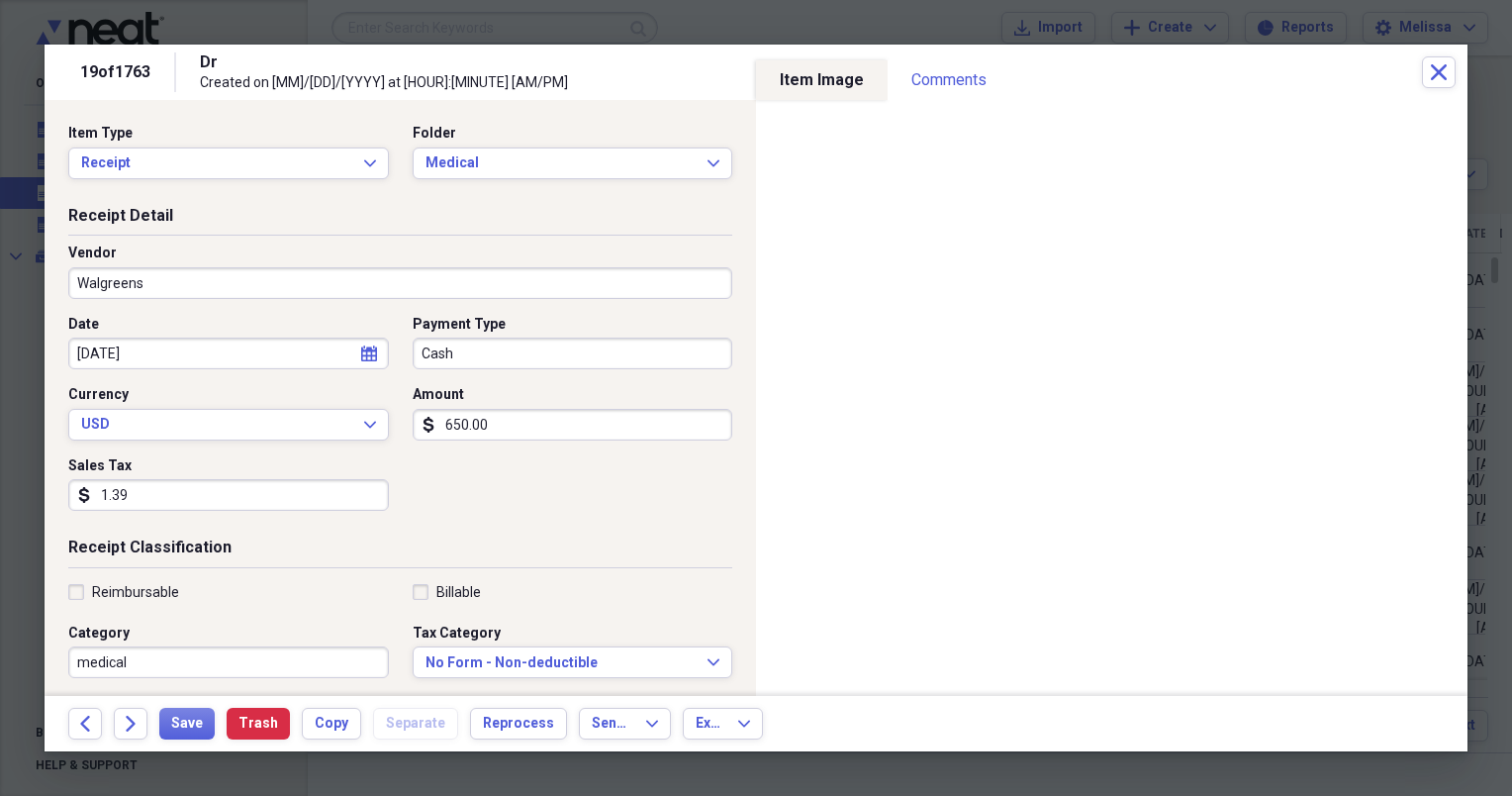 click on "650.00" at bounding box center [573, 425] 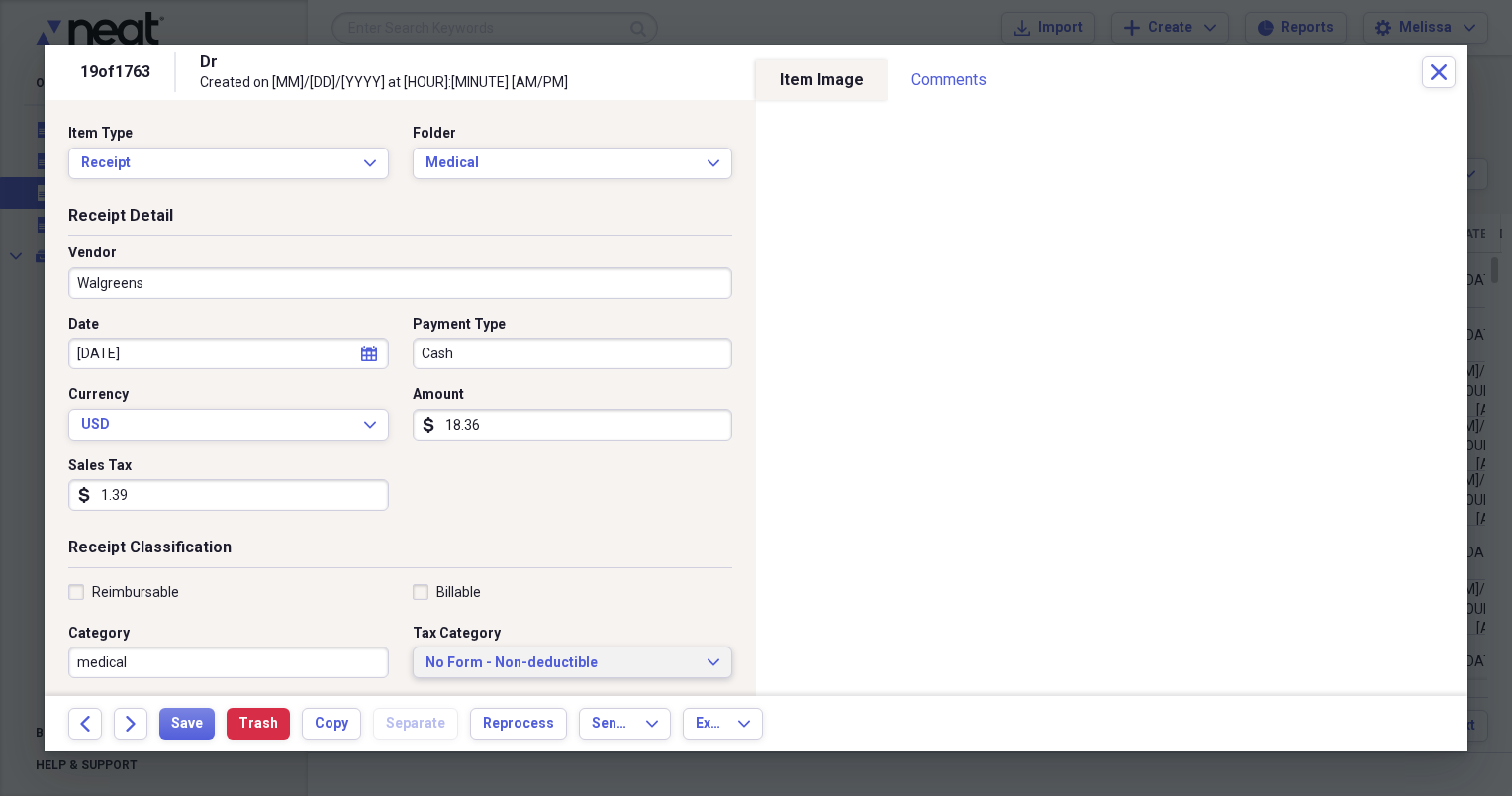 type on "18.36" 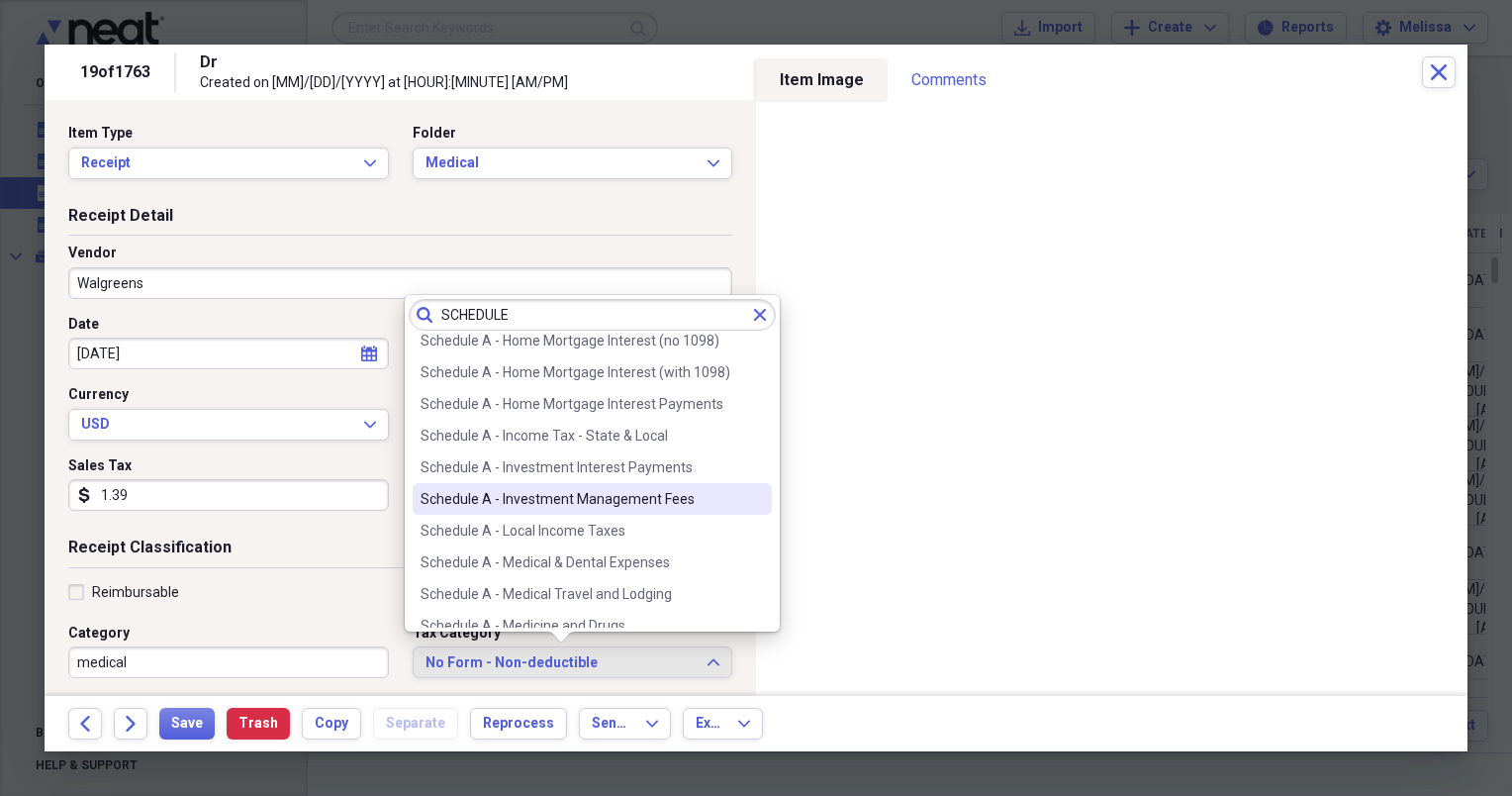 scroll, scrollTop: 158, scrollLeft: 0, axis: vertical 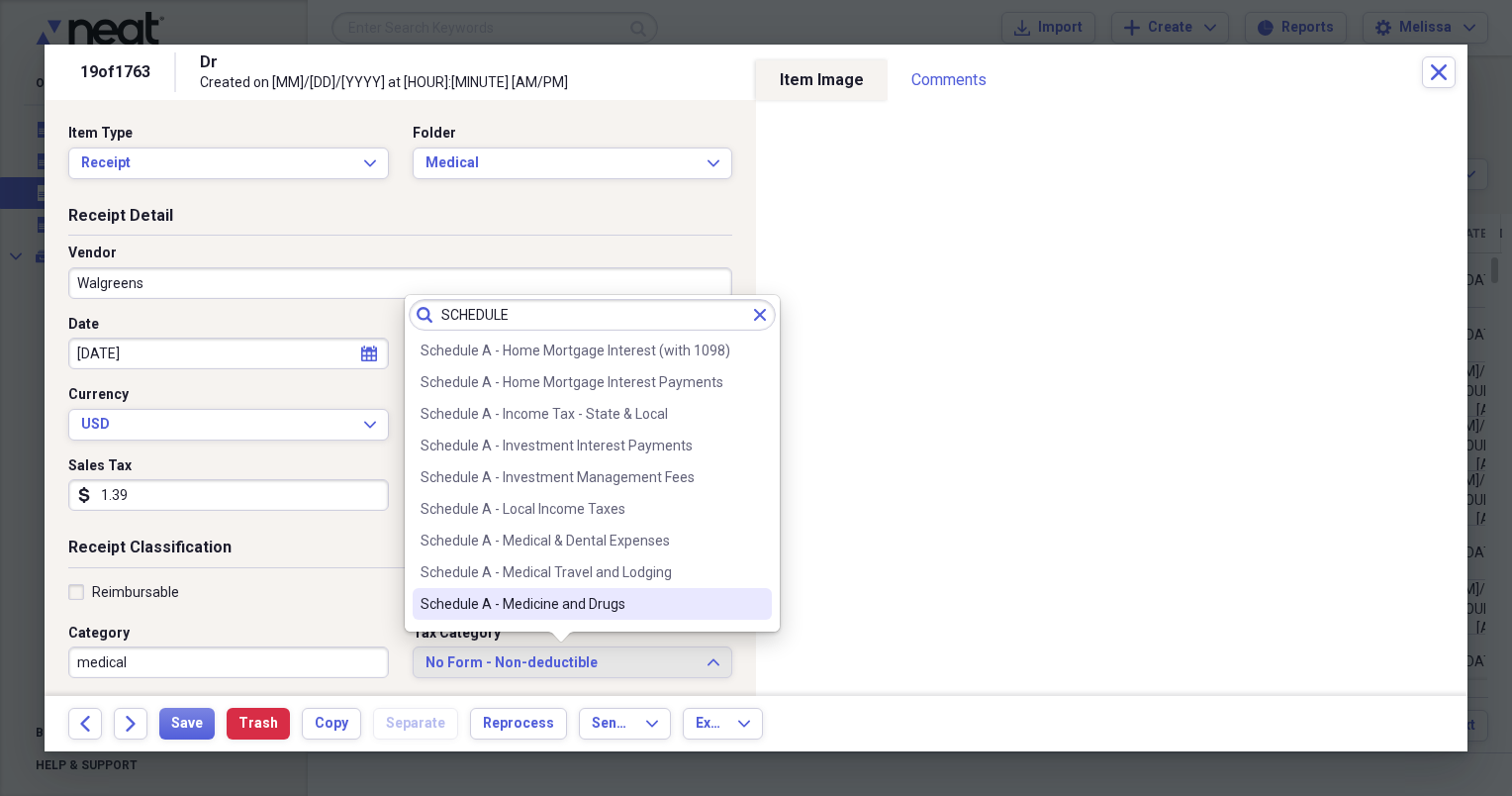 type on "SCHEDULE" 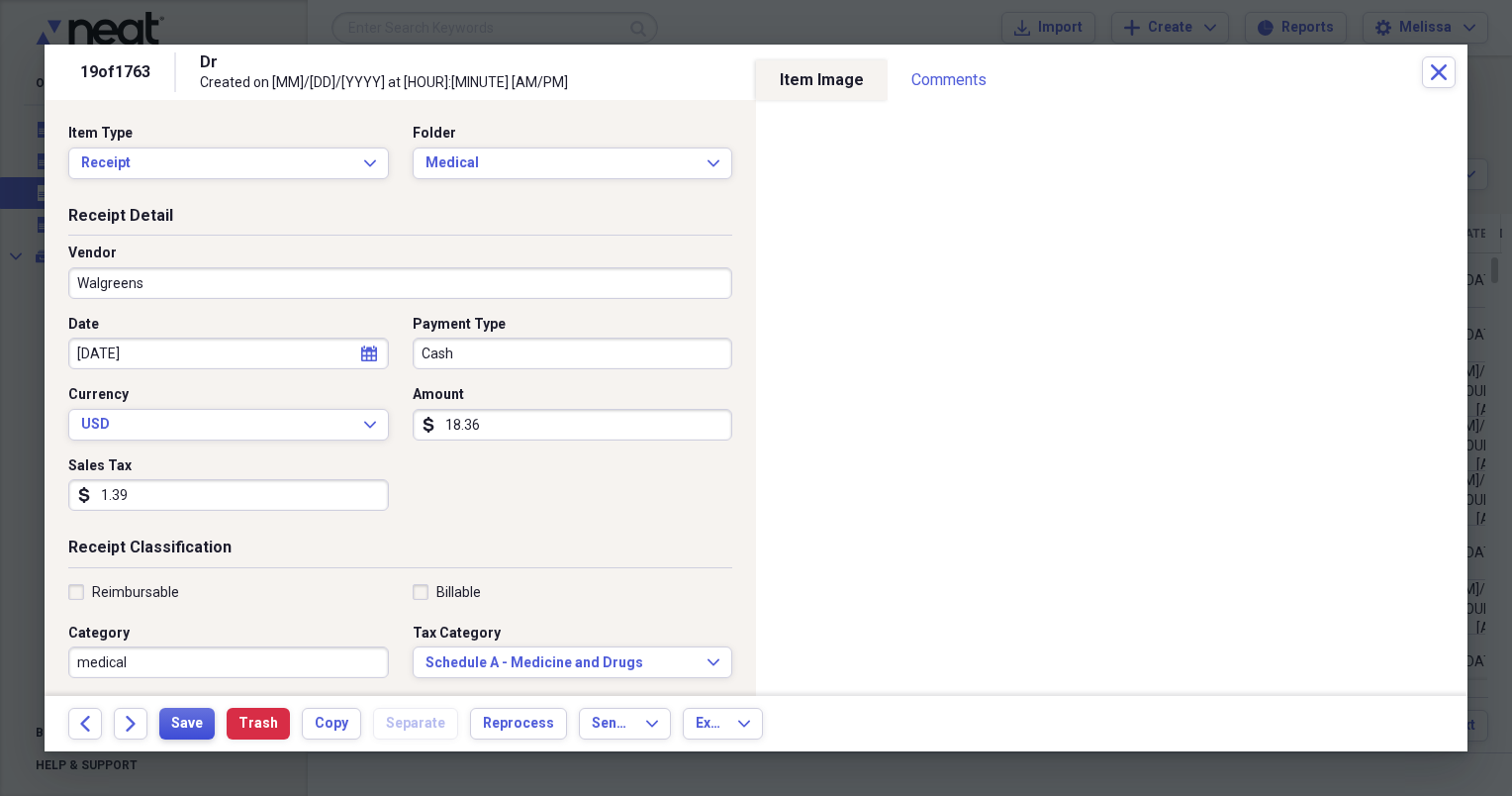 click on "Save" at bounding box center [187, 724] 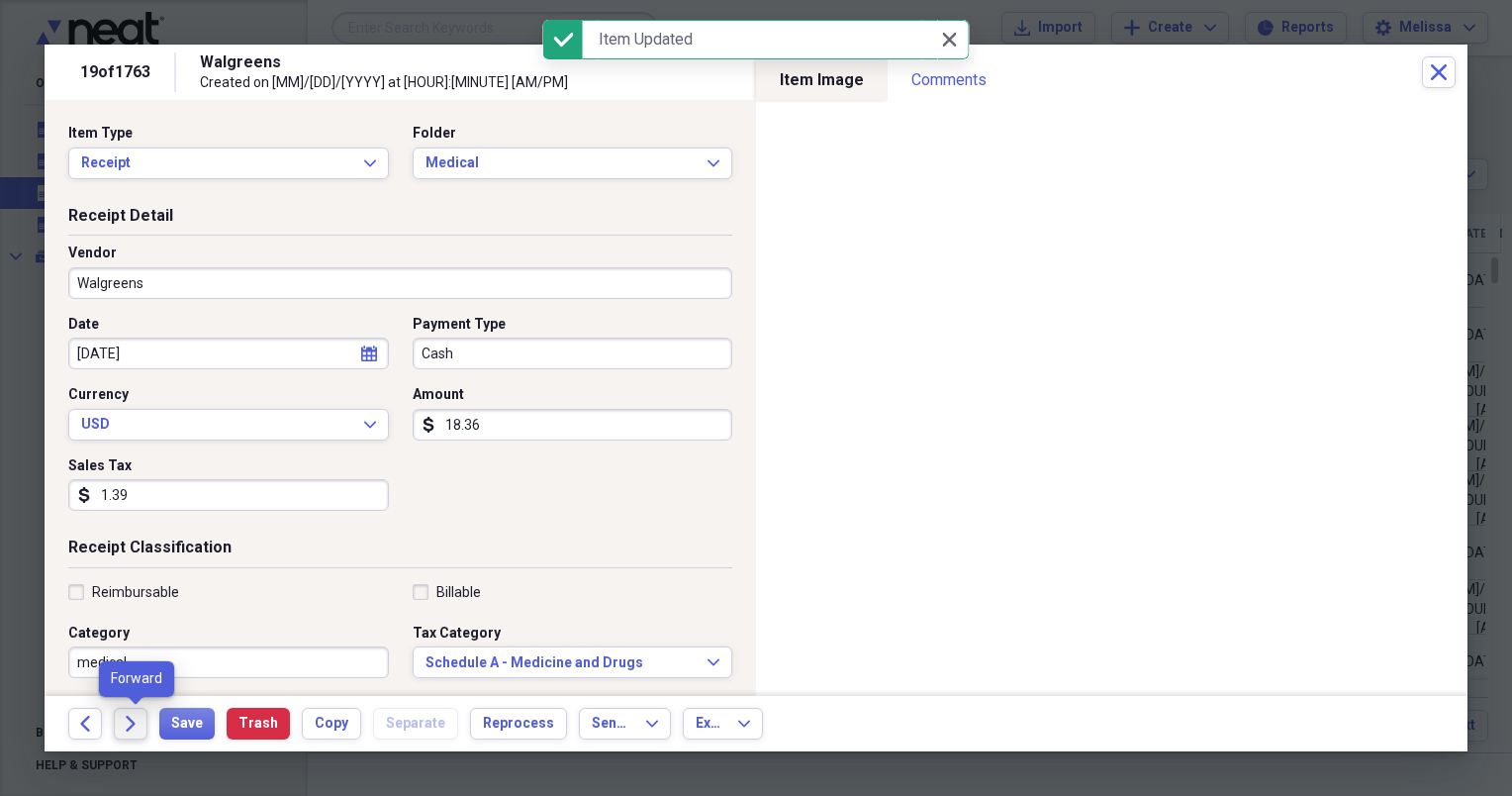 click on "Forward" at bounding box center [131, 724] 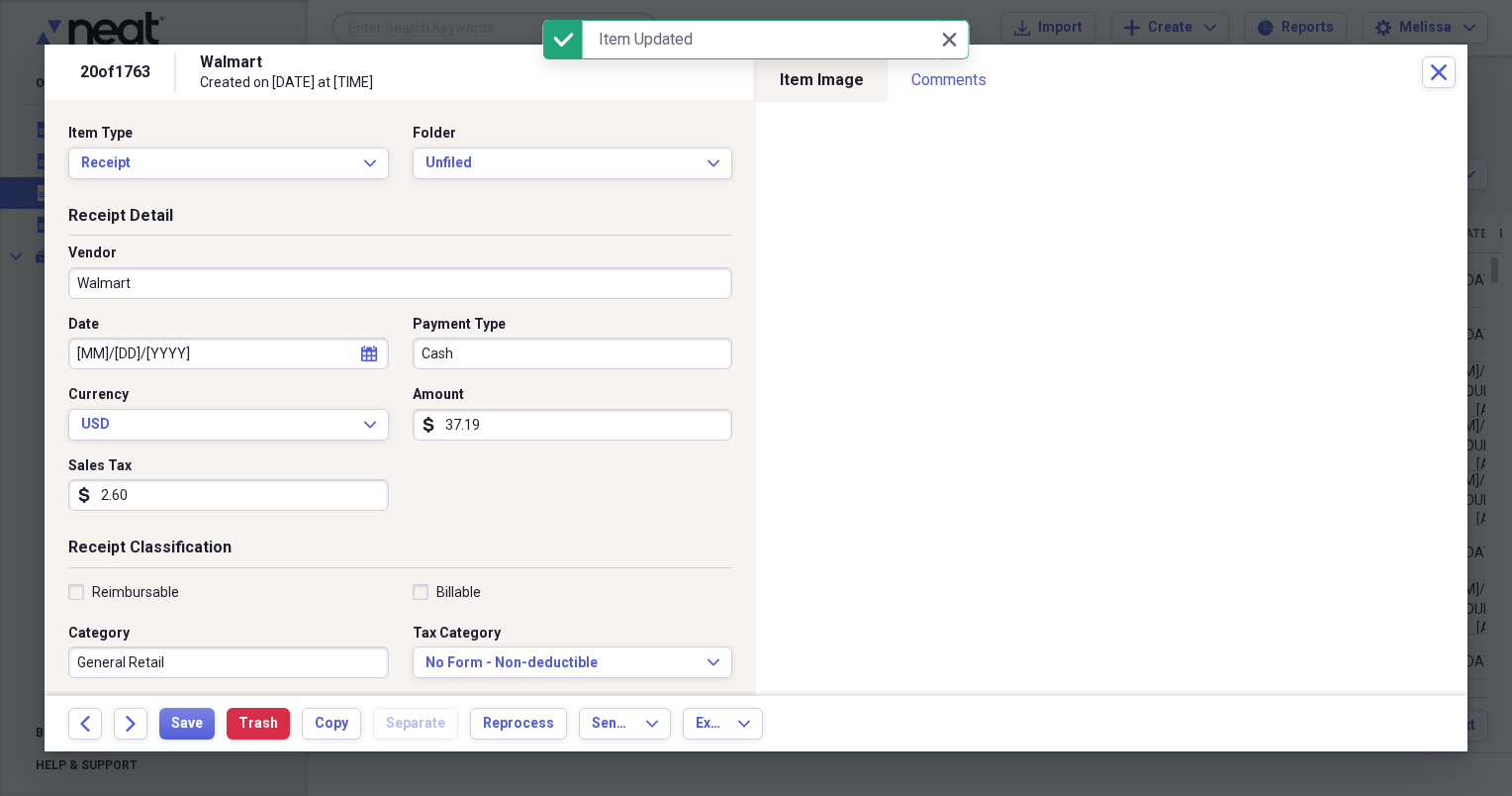 click on "Forward" at bounding box center [131, 724] 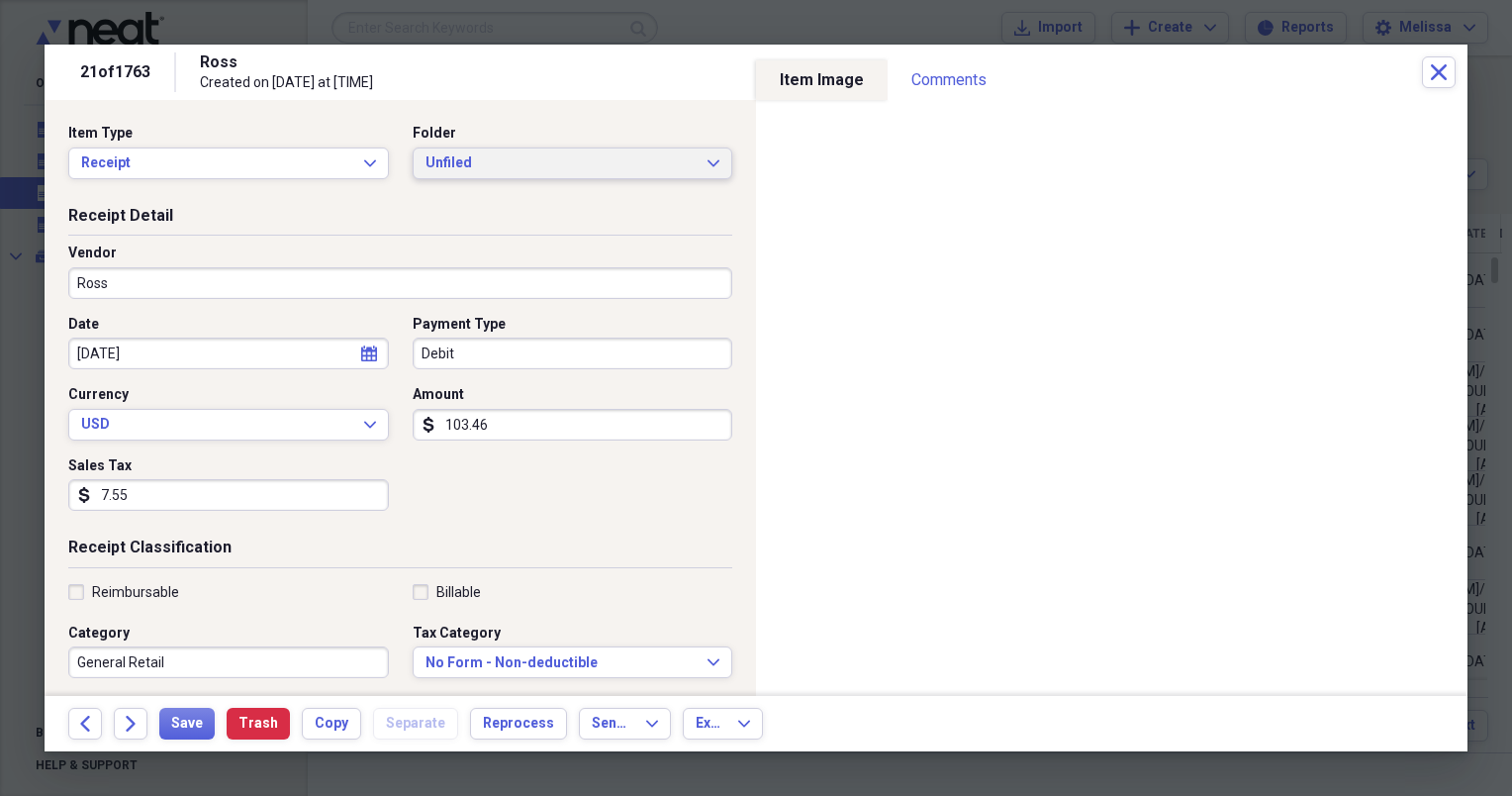 click on "Unfiled Expand" at bounding box center [573, 163] 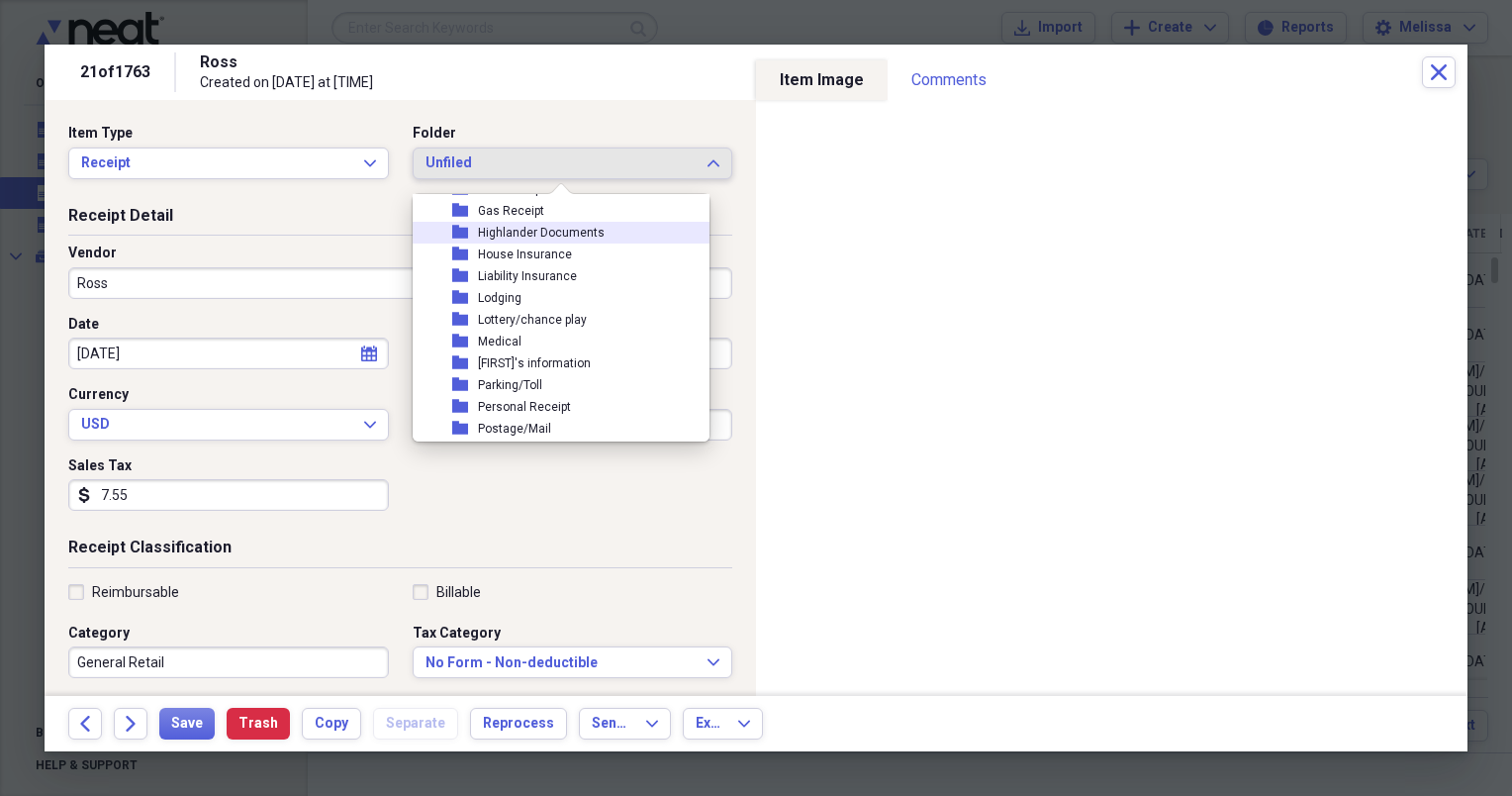 scroll, scrollTop: 198, scrollLeft: 0, axis: vertical 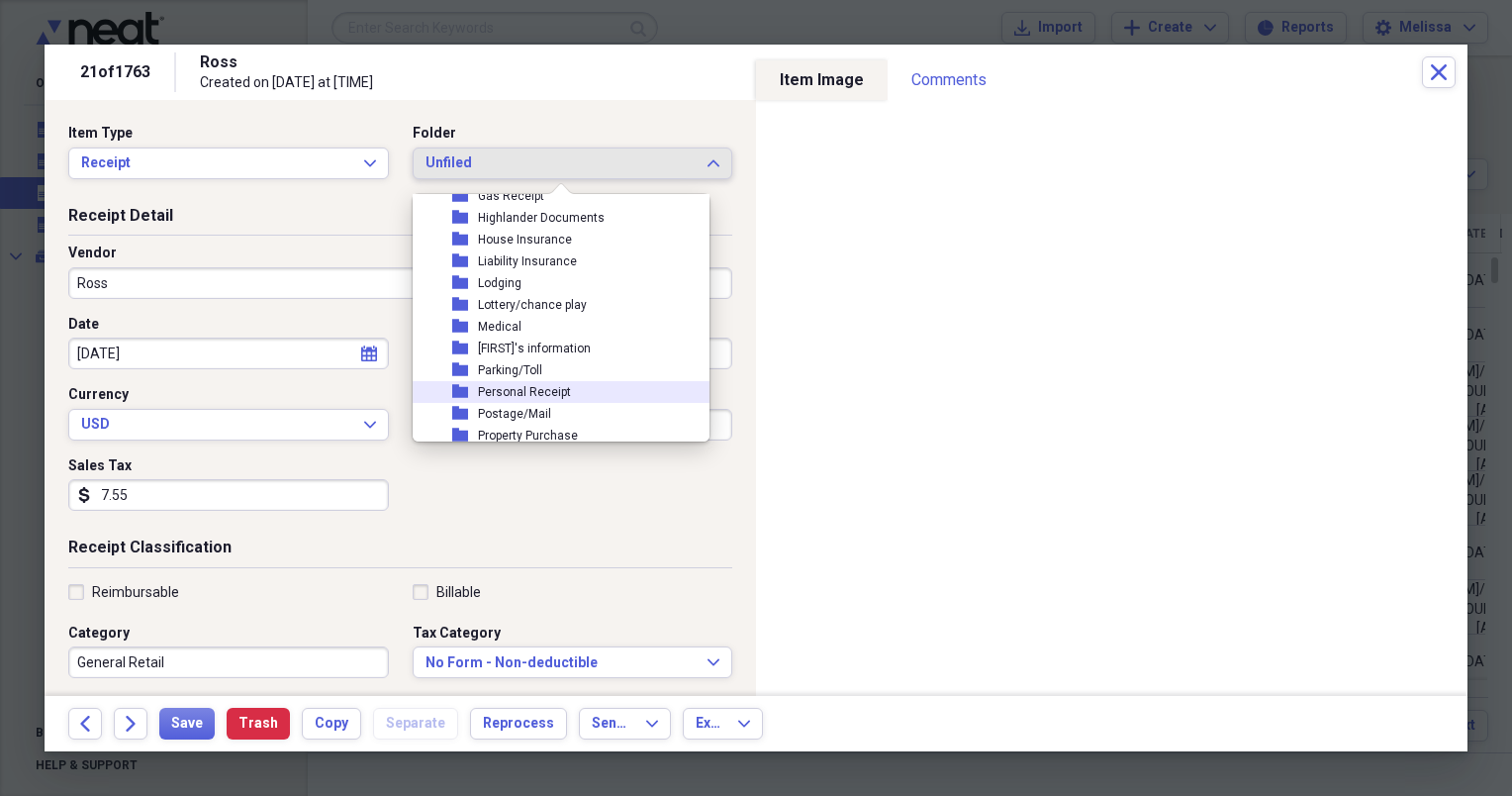 click on "folder Personal Receipt" at bounding box center (553, 392) 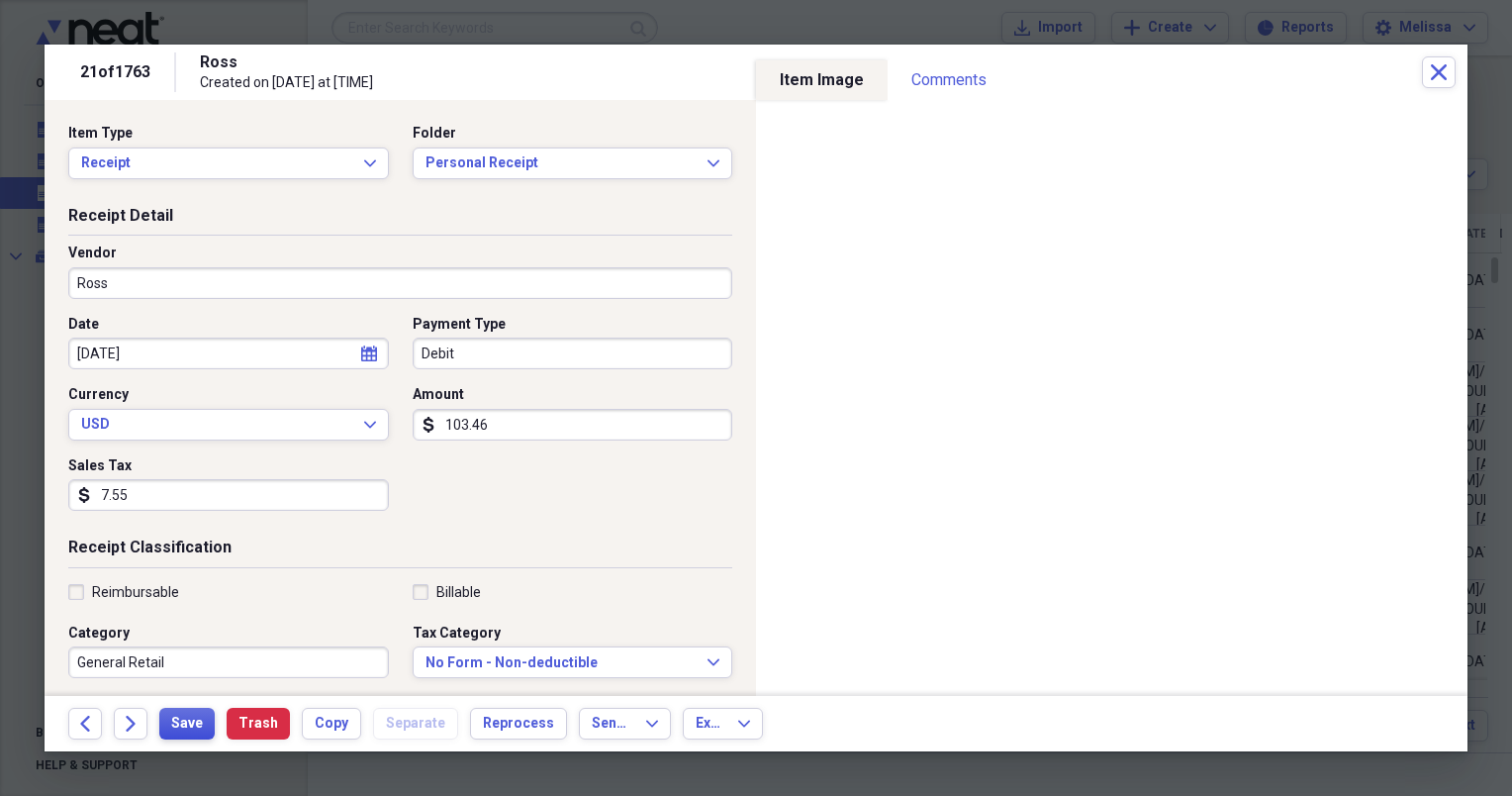 click on "Save" at bounding box center [187, 724] 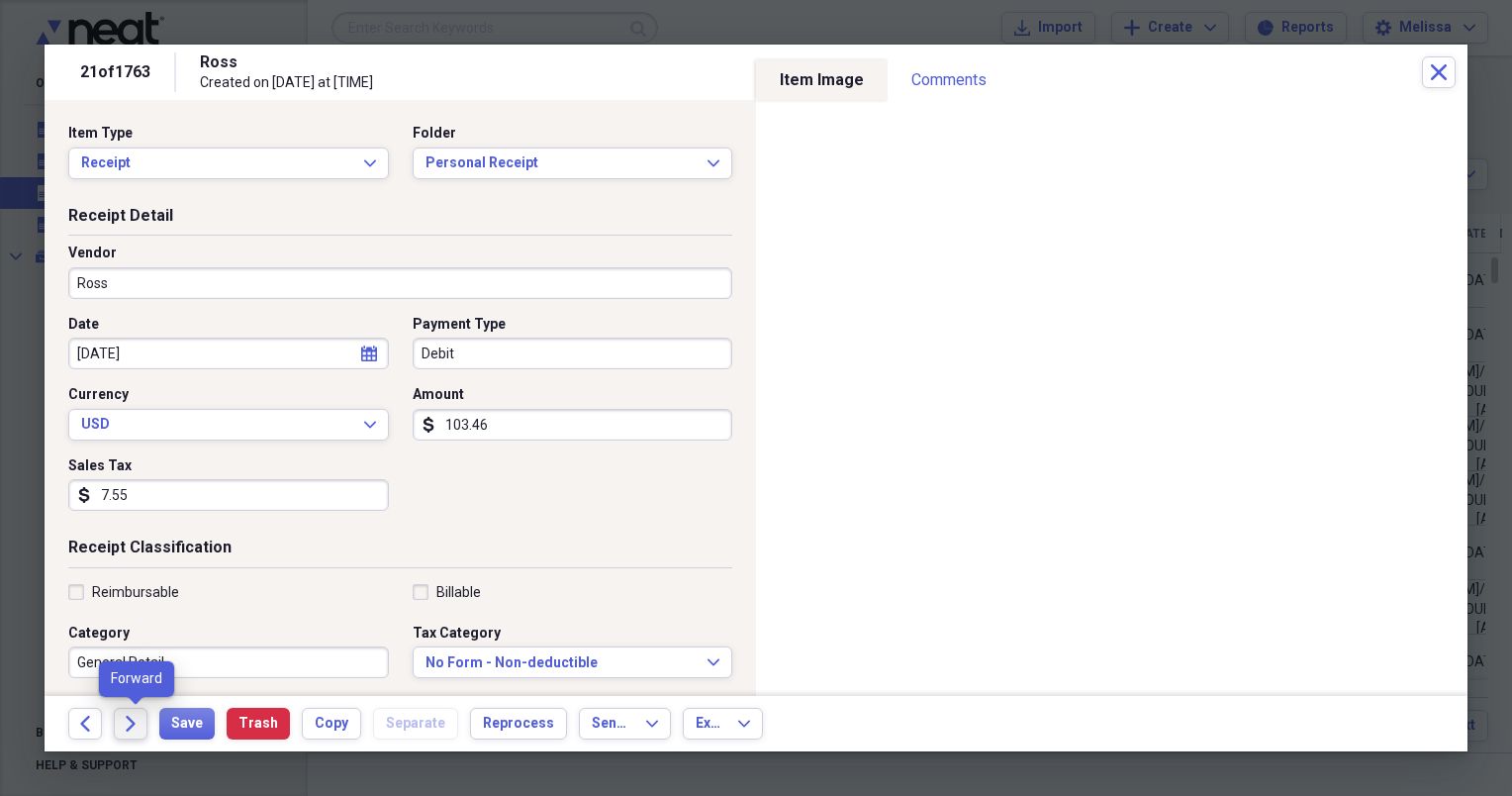 click 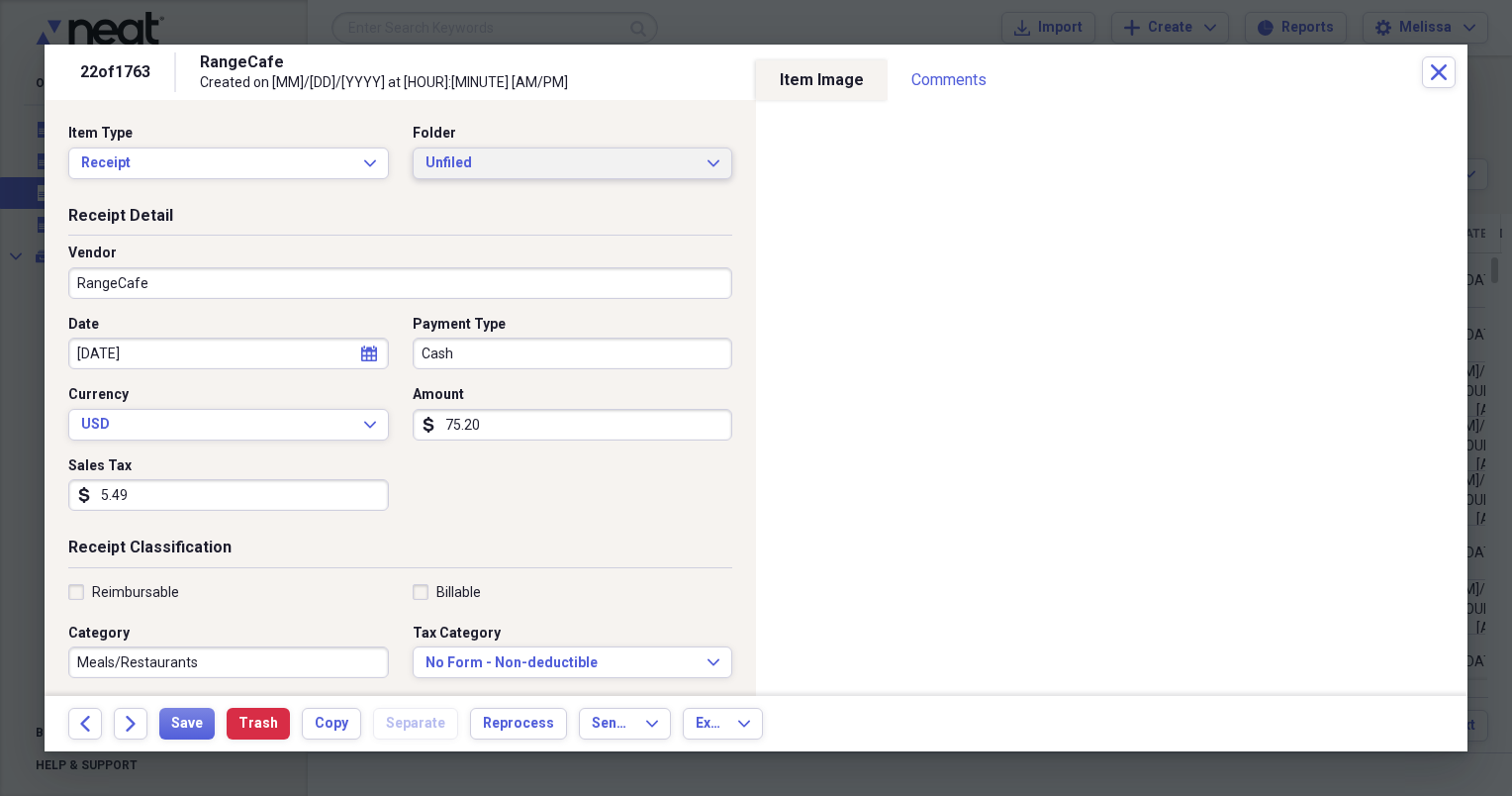 click on "Unfiled Expand" at bounding box center [573, 163] 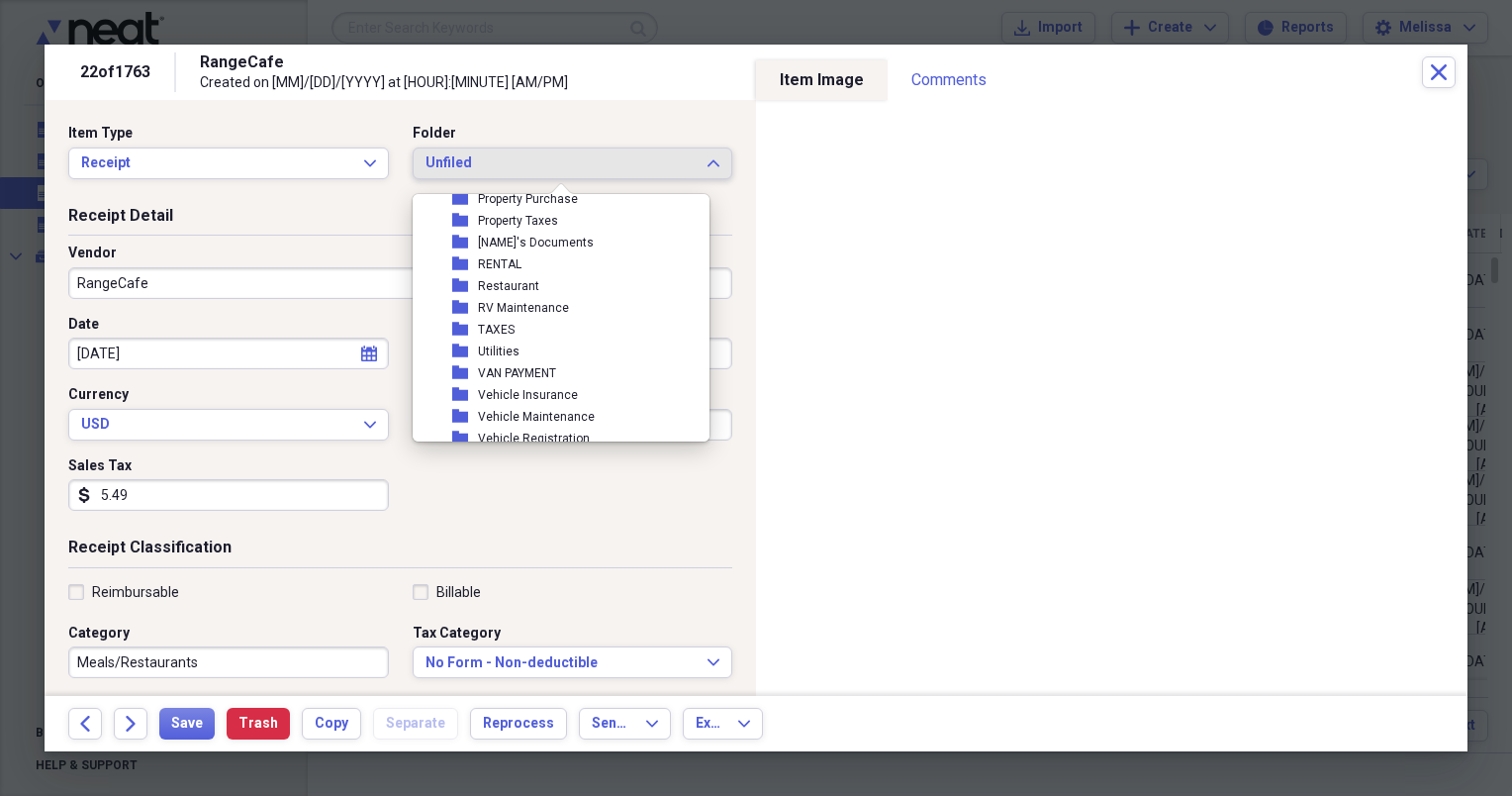 scroll, scrollTop: 436, scrollLeft: 0, axis: vertical 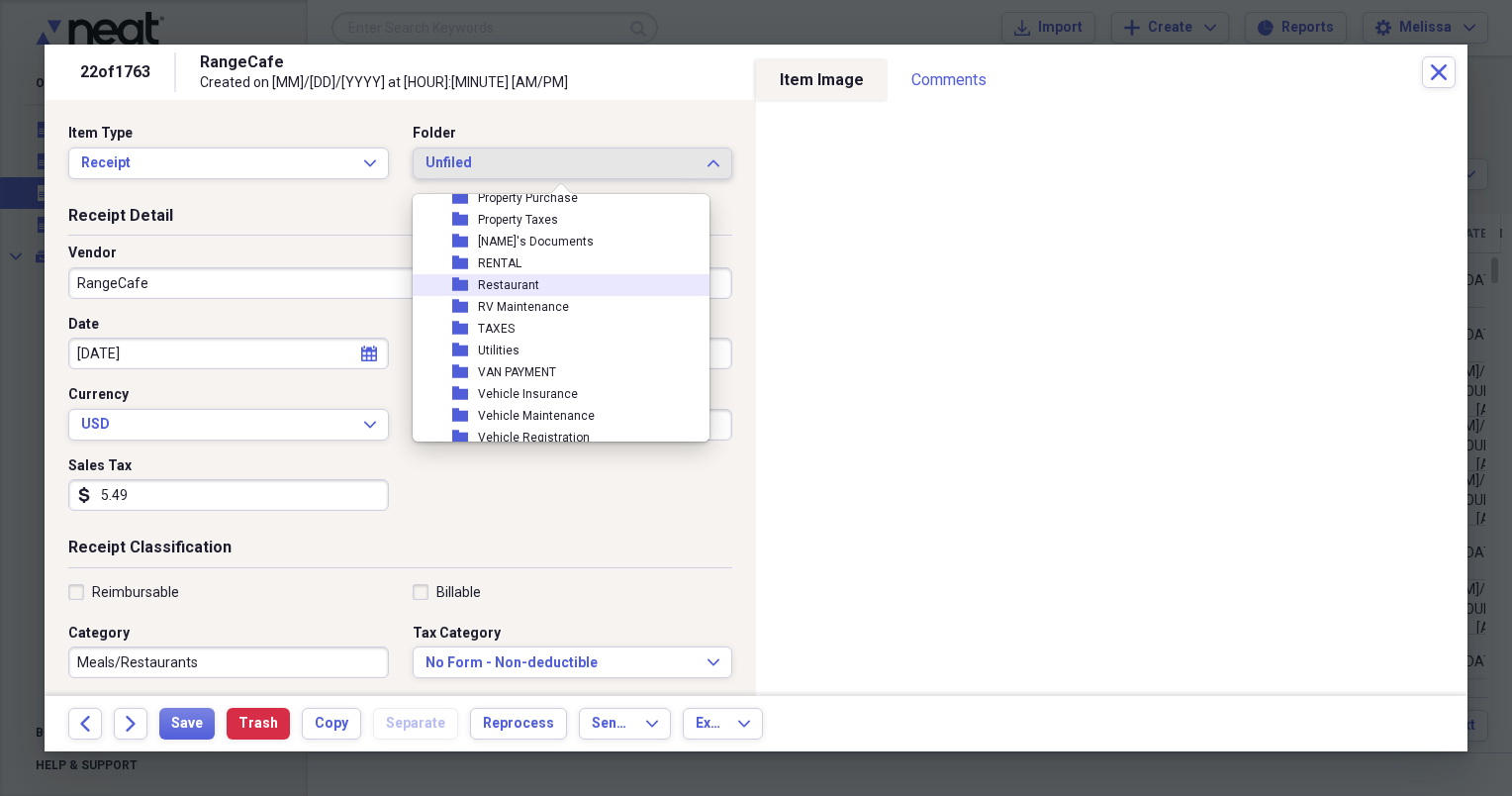 click on "folder Restaurant" at bounding box center (553, 285) 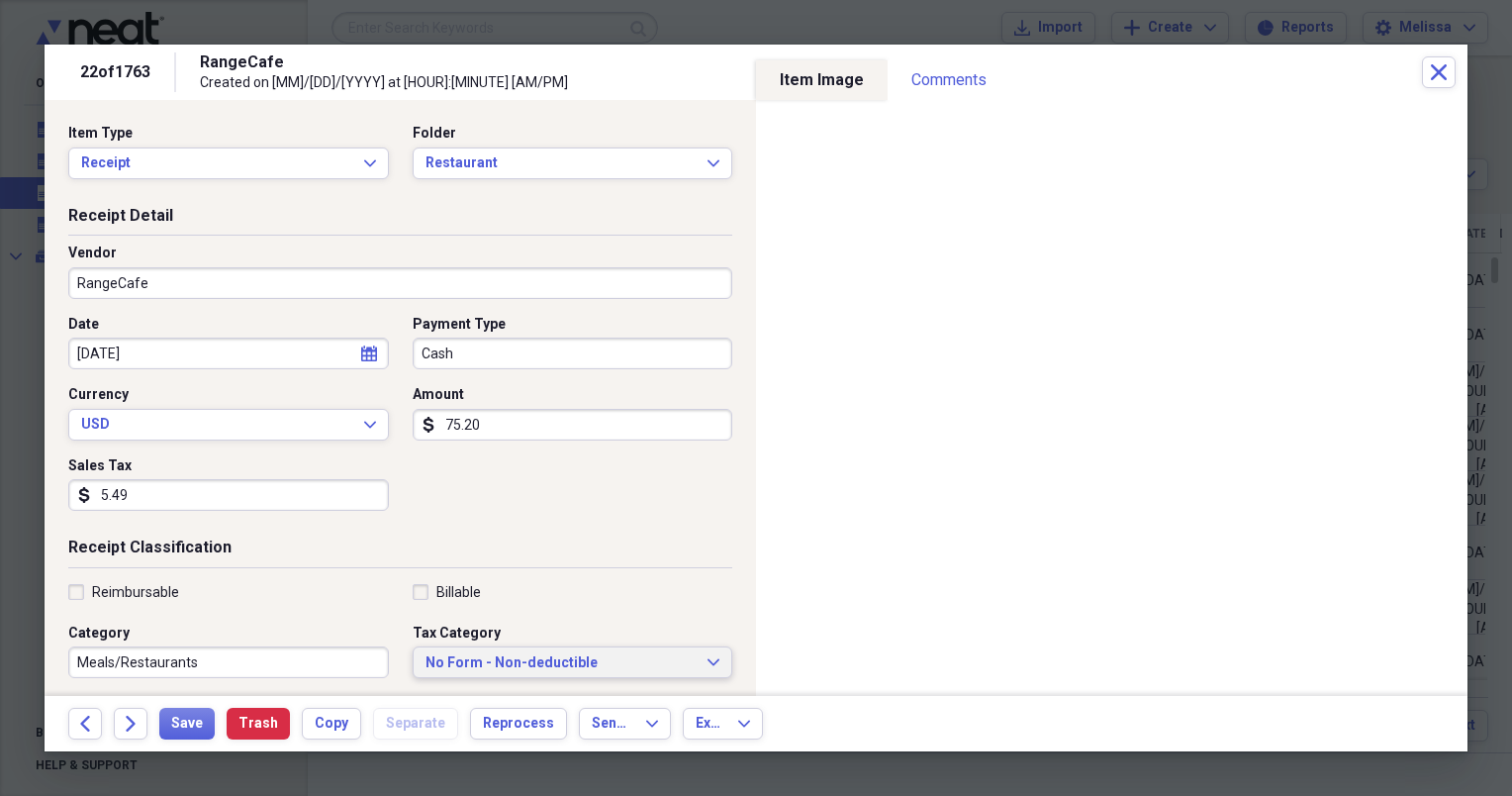 click on "No Form - Non-deductible" at bounding box center [561, 663] 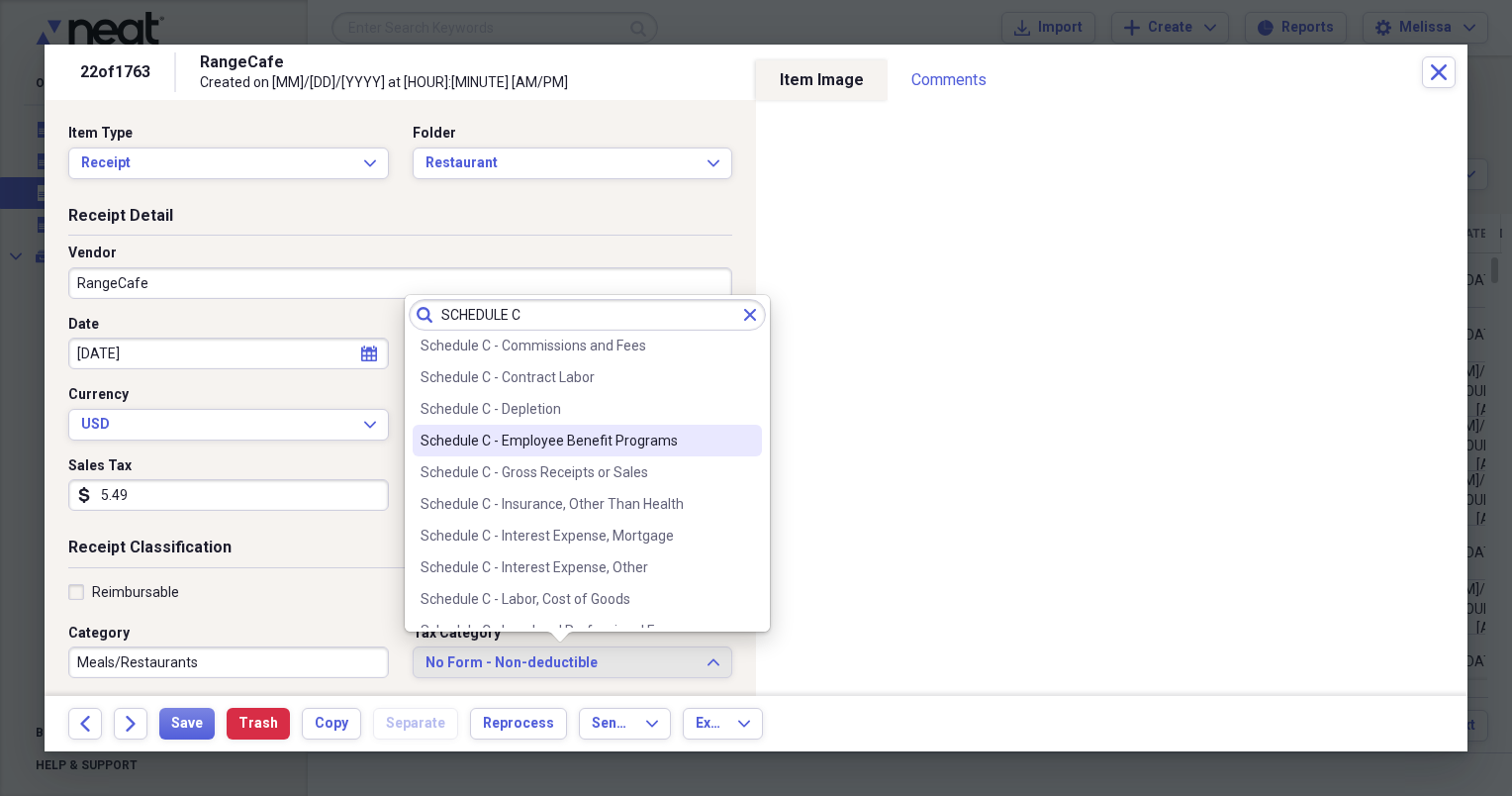 scroll, scrollTop: 238, scrollLeft: 0, axis: vertical 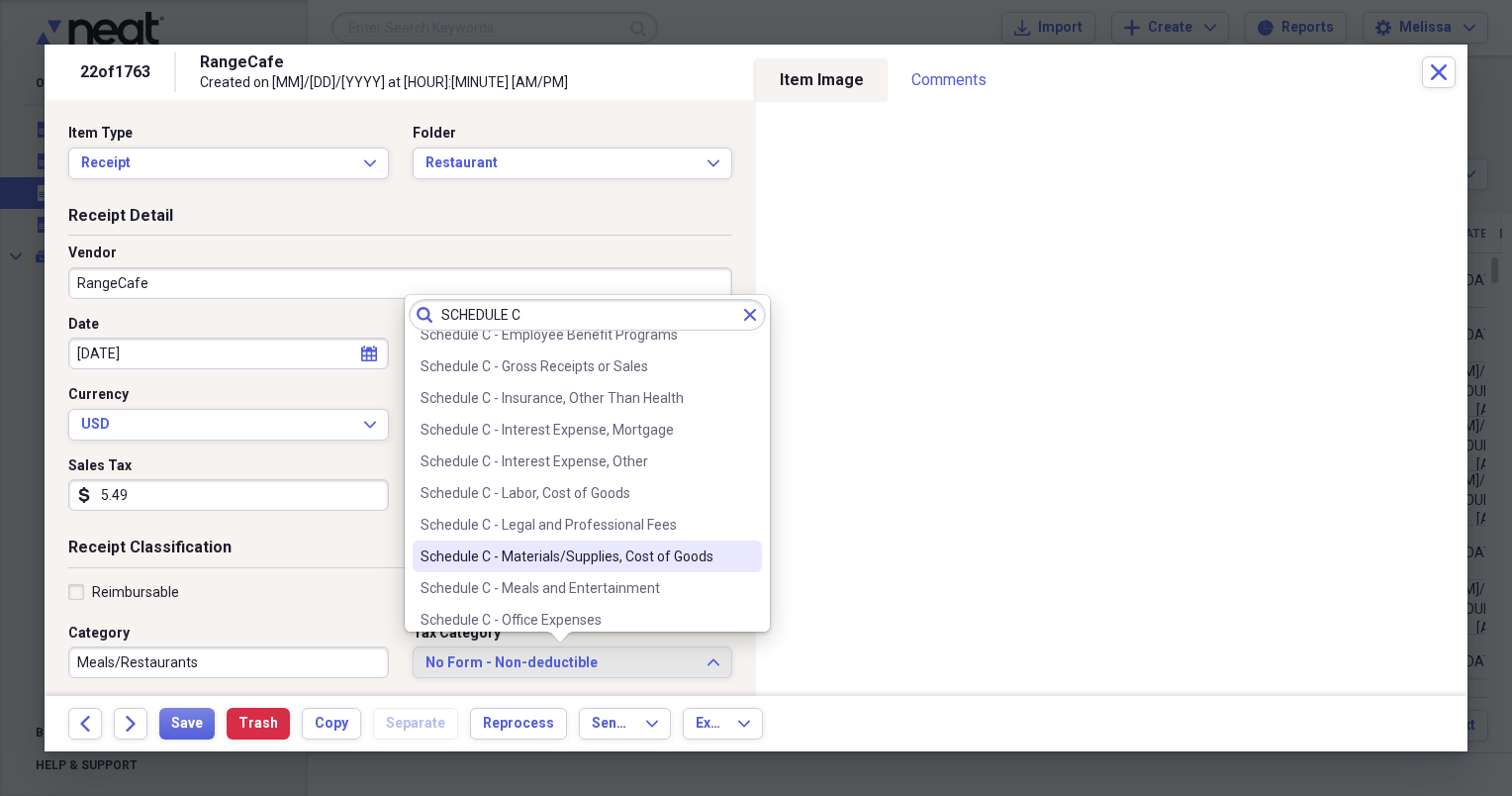 type on "SCHEDULE C" 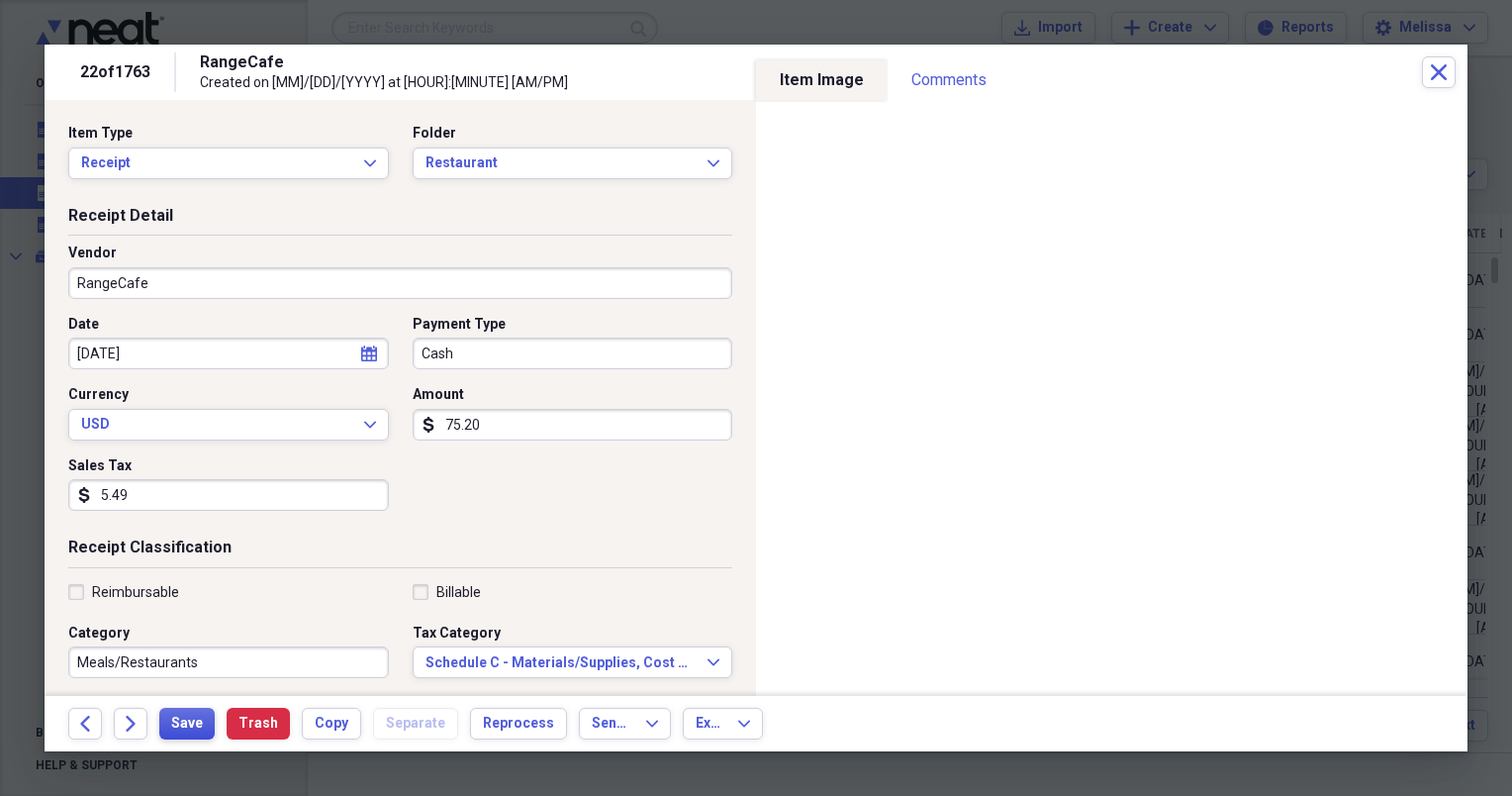 click on "Save" at bounding box center (187, 724) 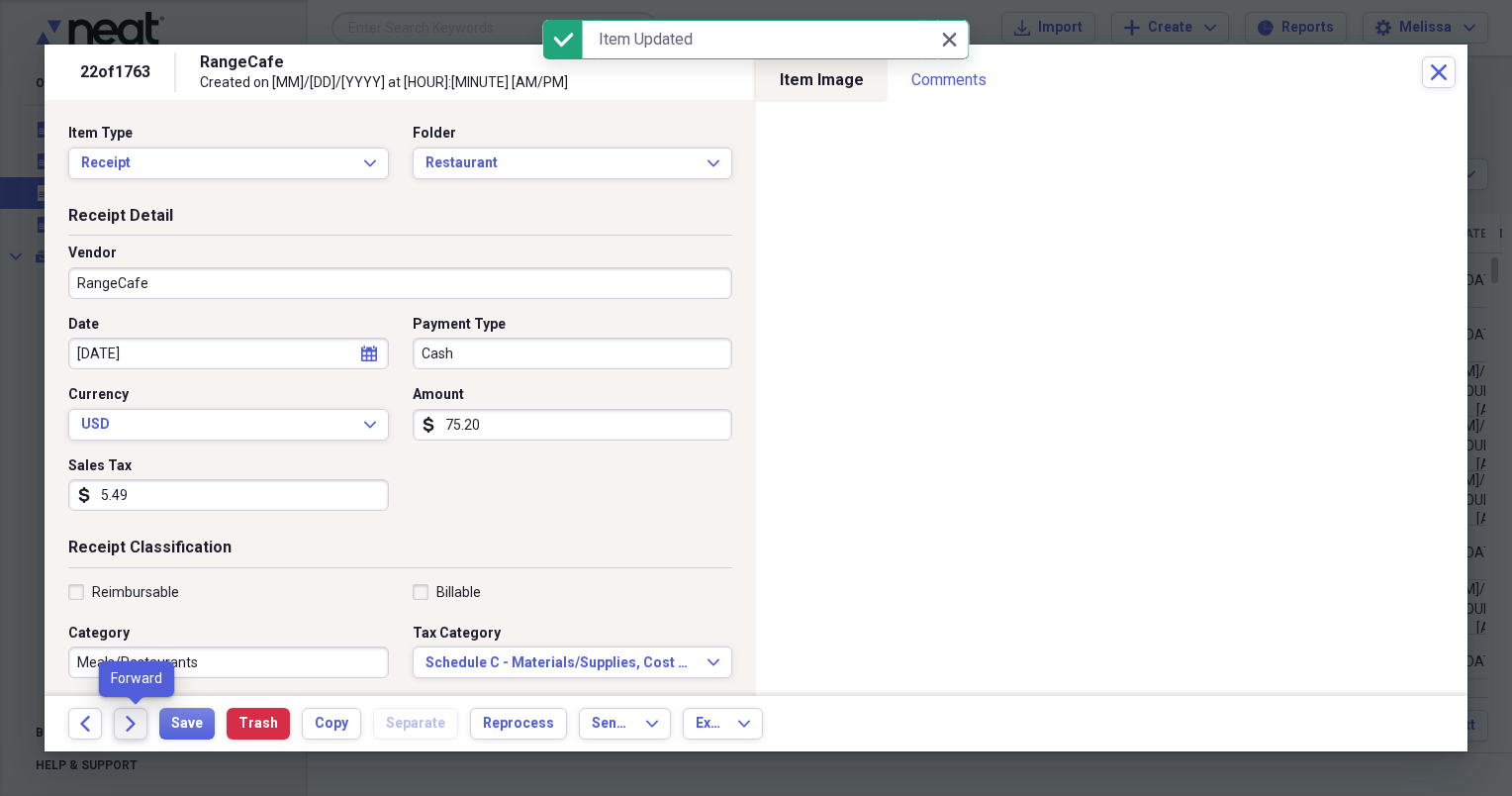 click on "Forward" 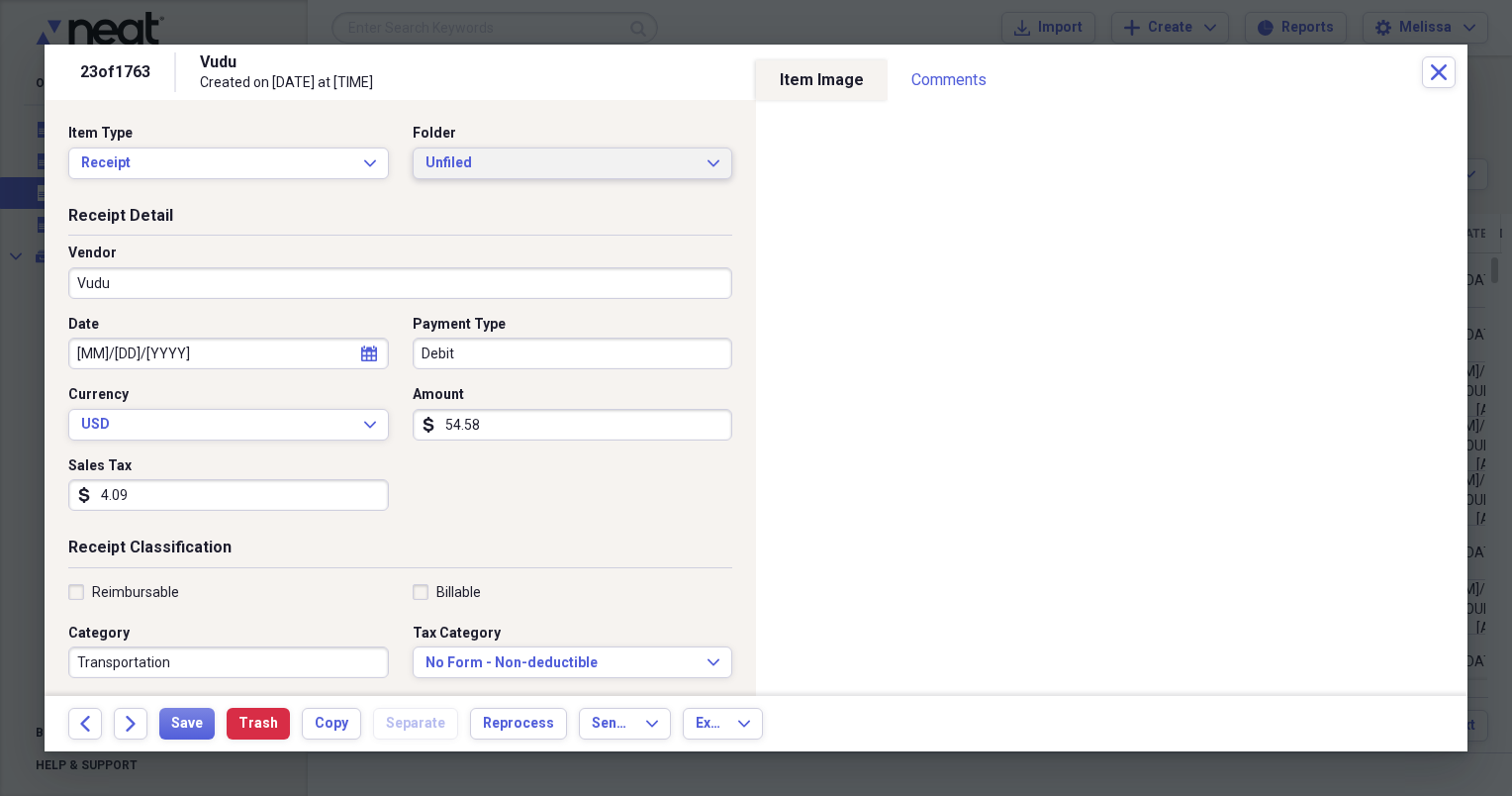 click on "Unfiled" at bounding box center (561, 163) 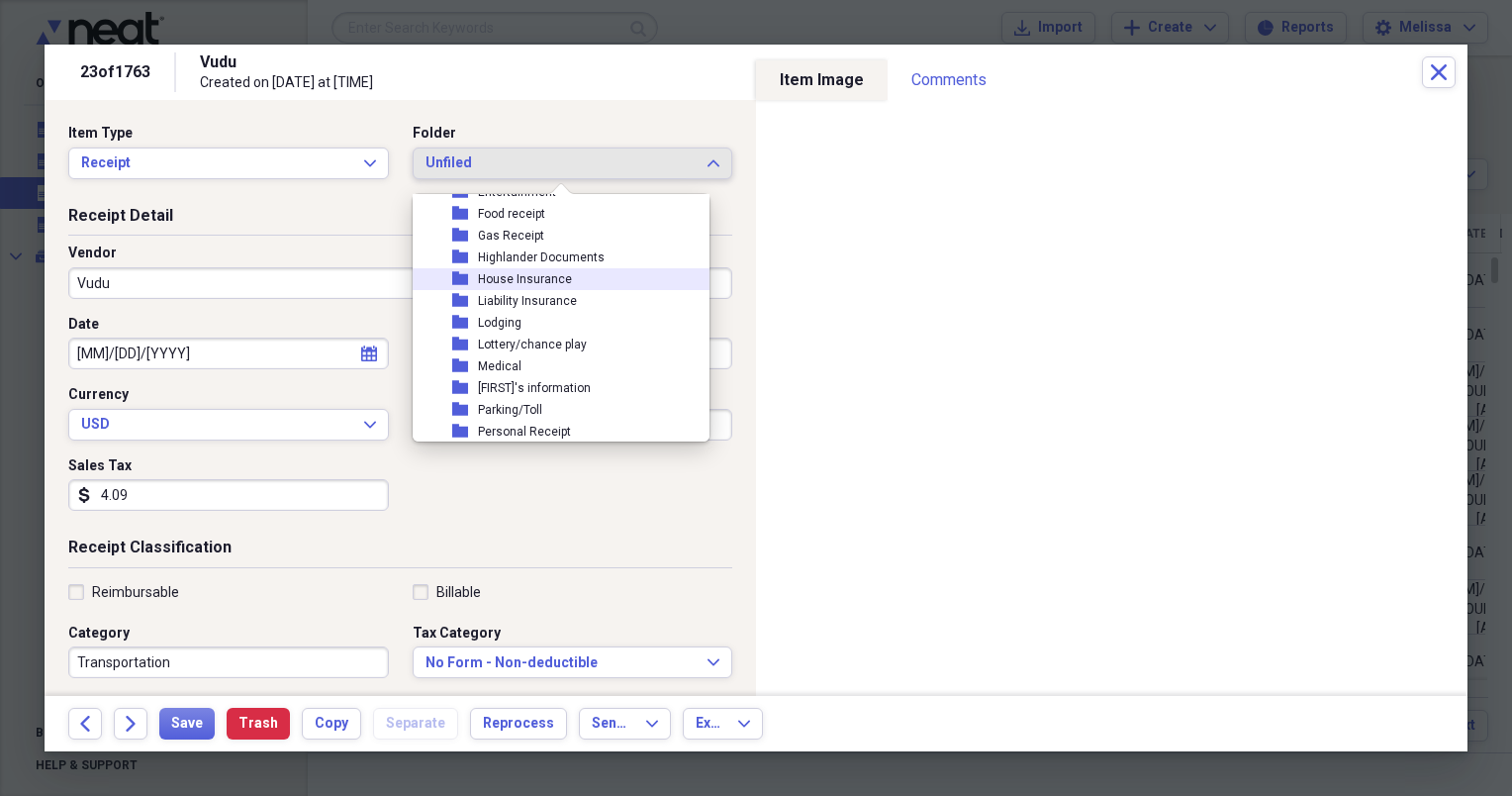 scroll, scrollTop: 198, scrollLeft: 0, axis: vertical 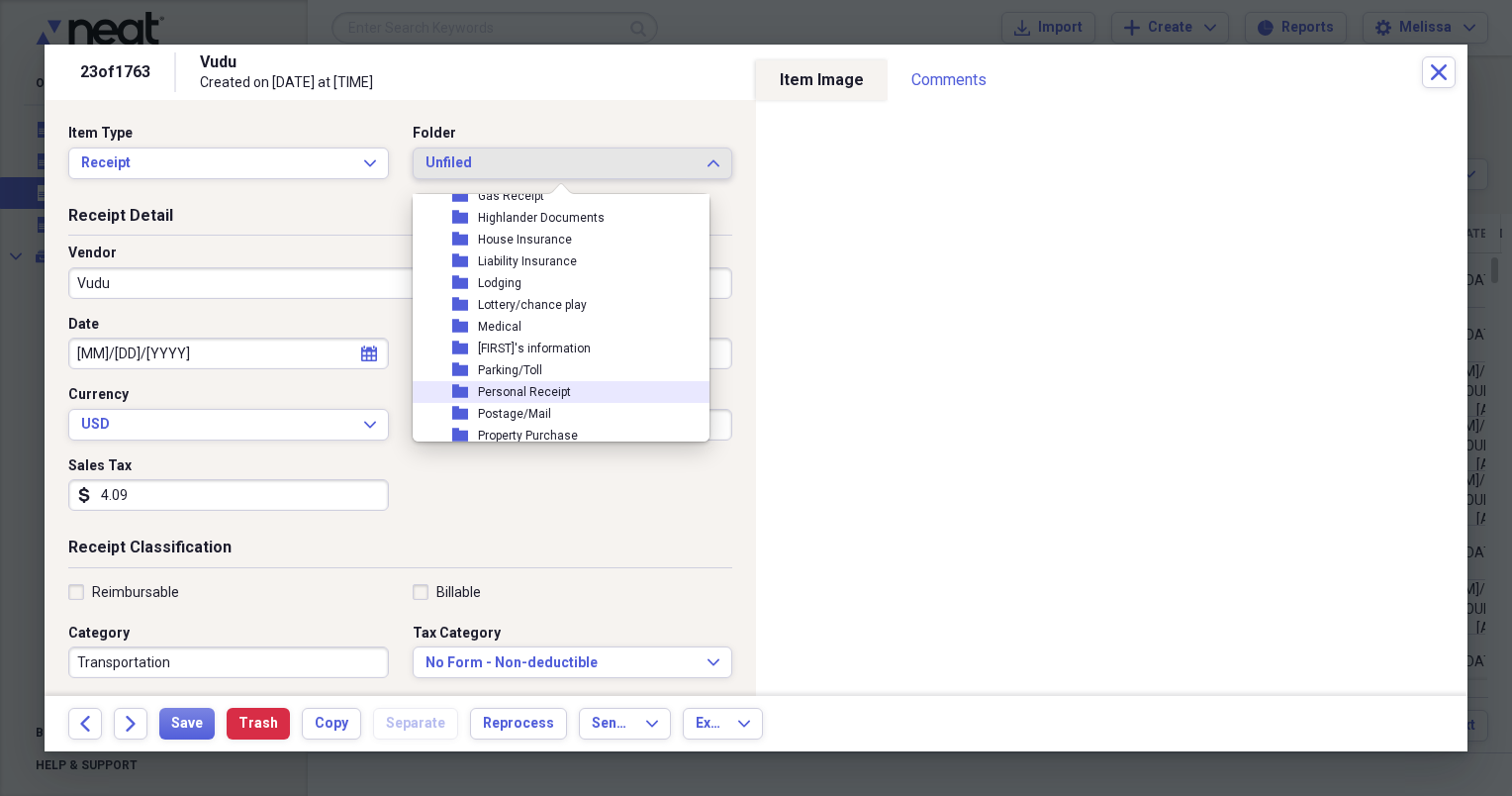 click on "folder Personal Receipt" at bounding box center (553, 392) 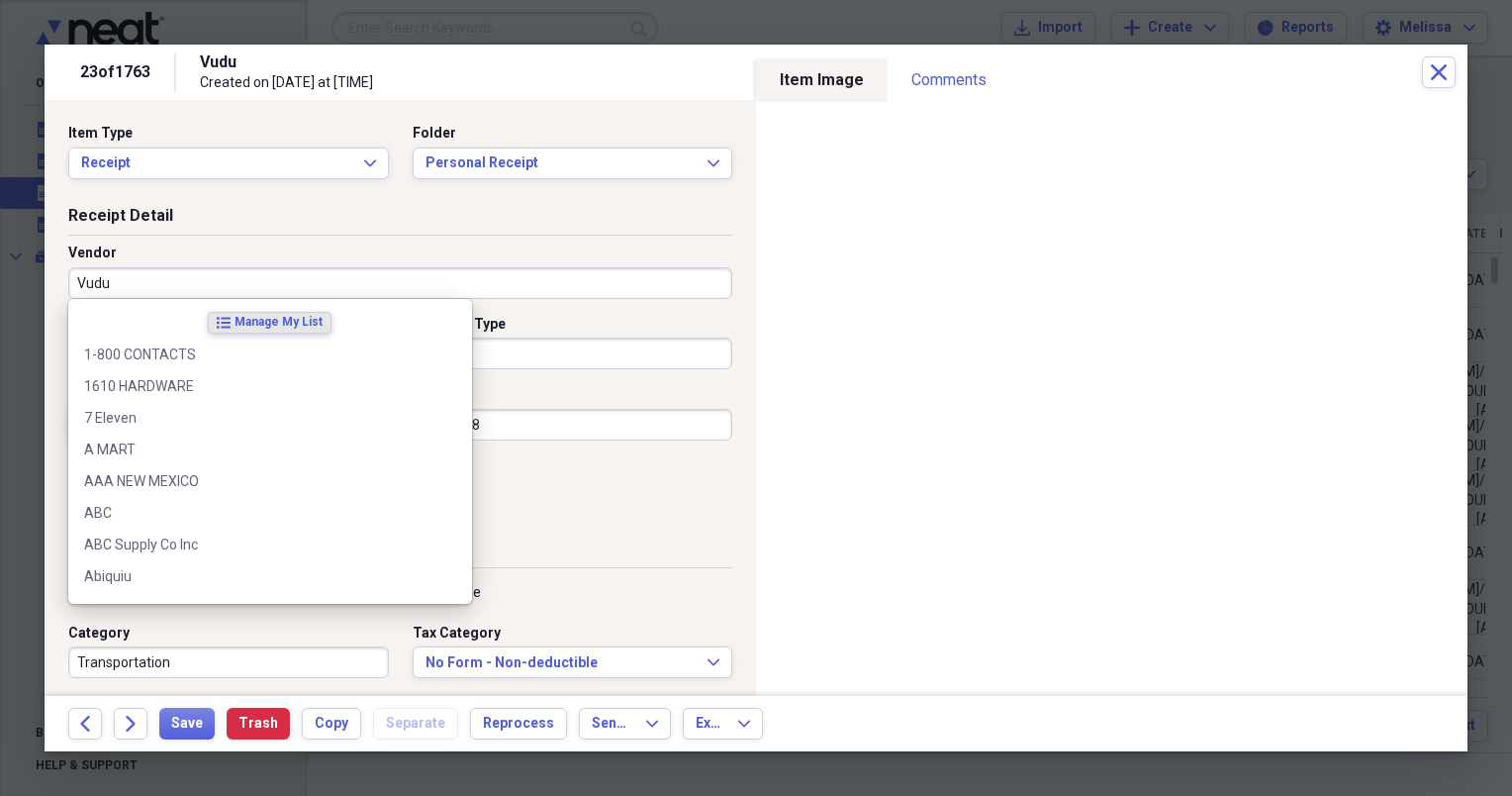 click on "Vudu" at bounding box center [400, 283] 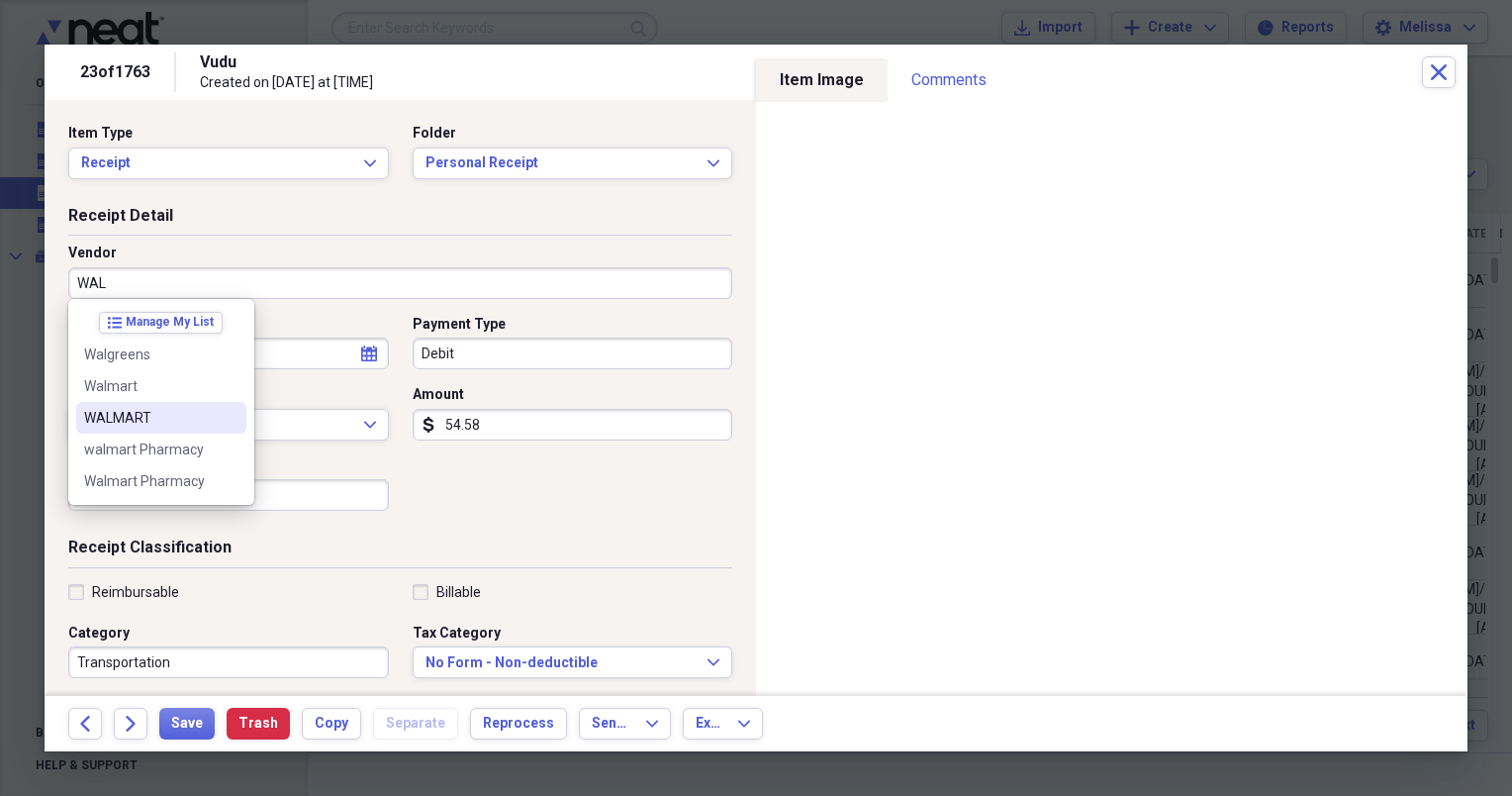 click on "WALMART" at bounding box center [149, 418] 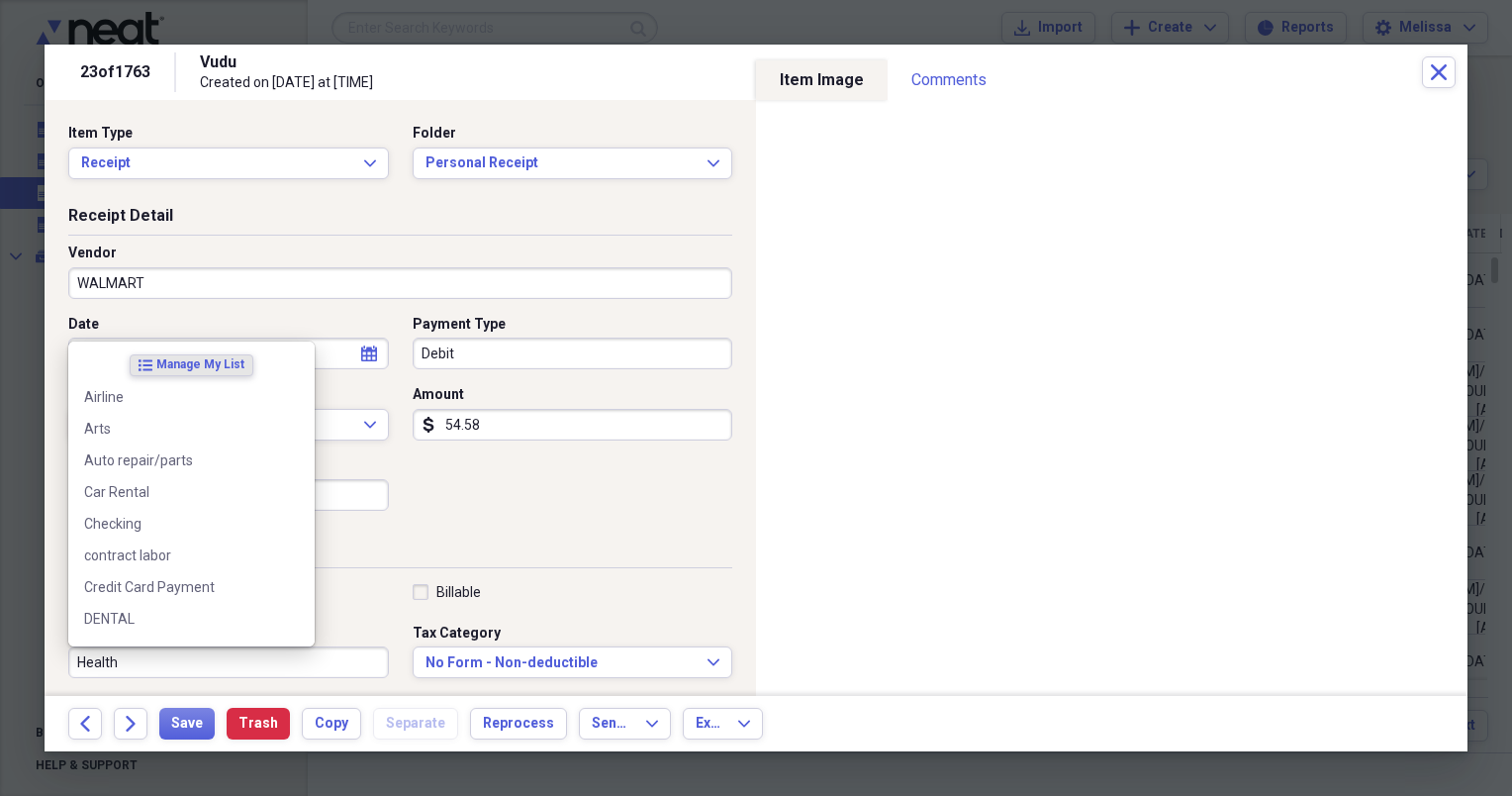 click on "Health" at bounding box center [229, 662] 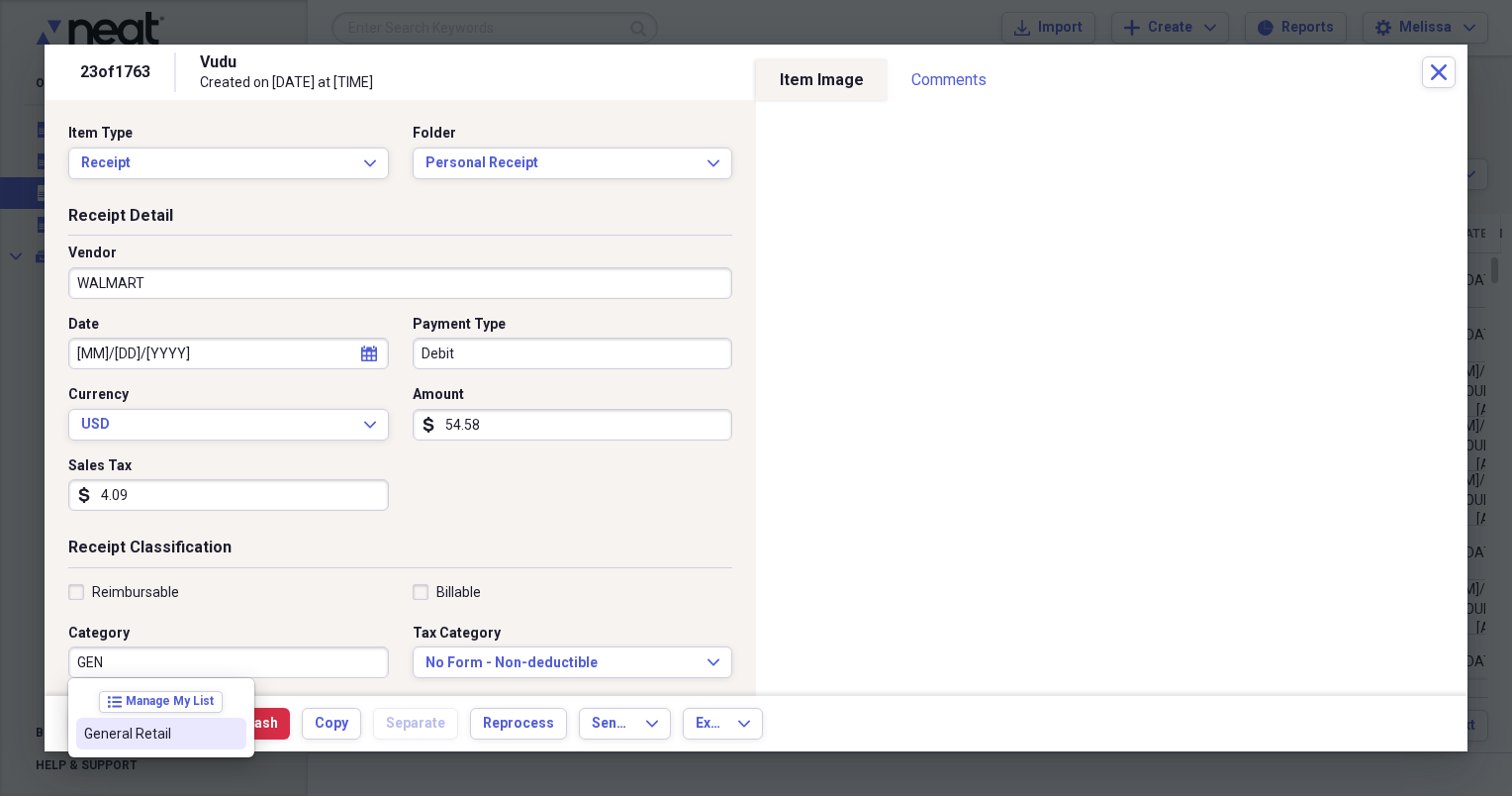 click on "General Retail" at bounding box center (149, 734) 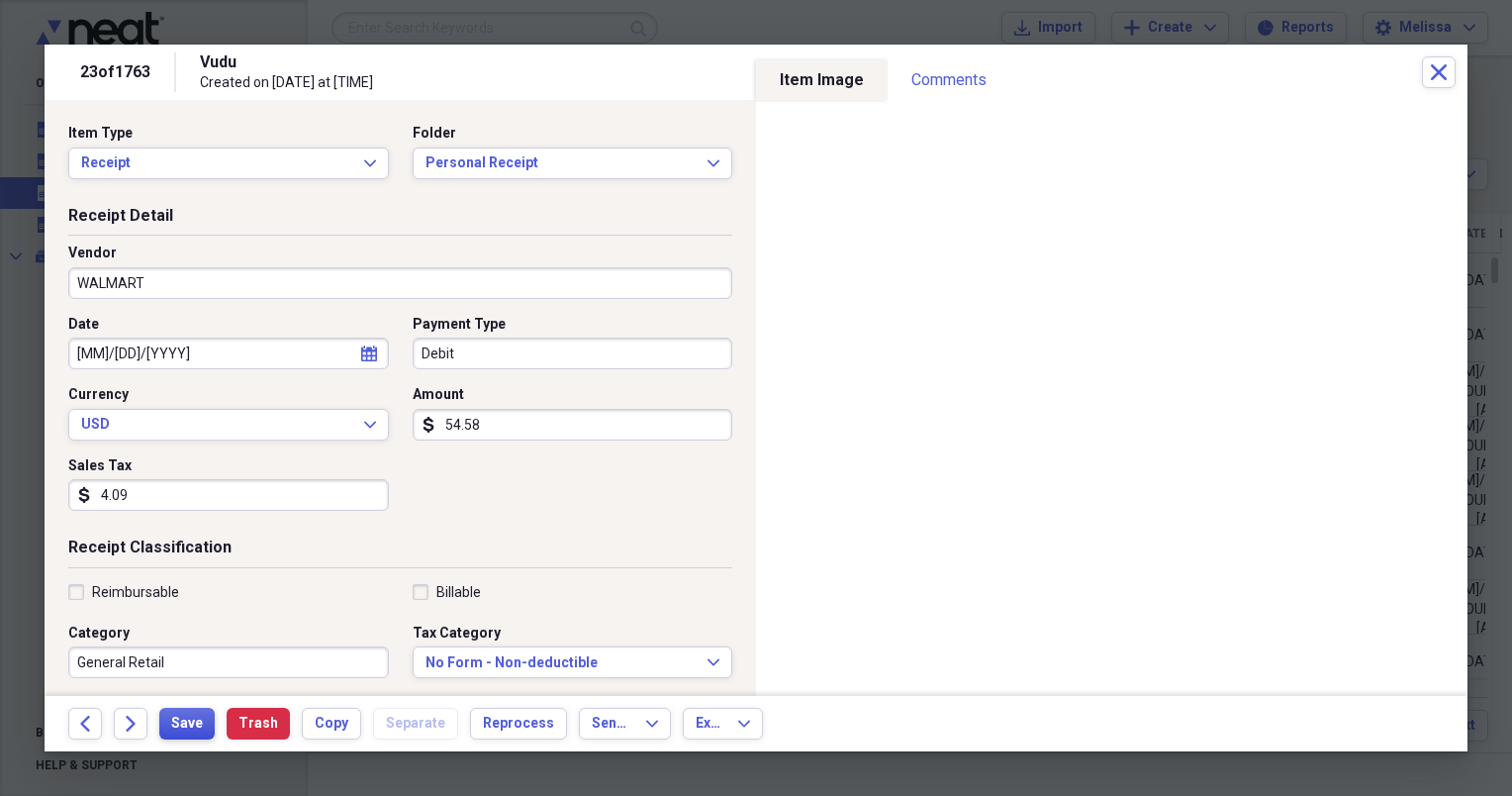 click on "Save" at bounding box center (187, 724) 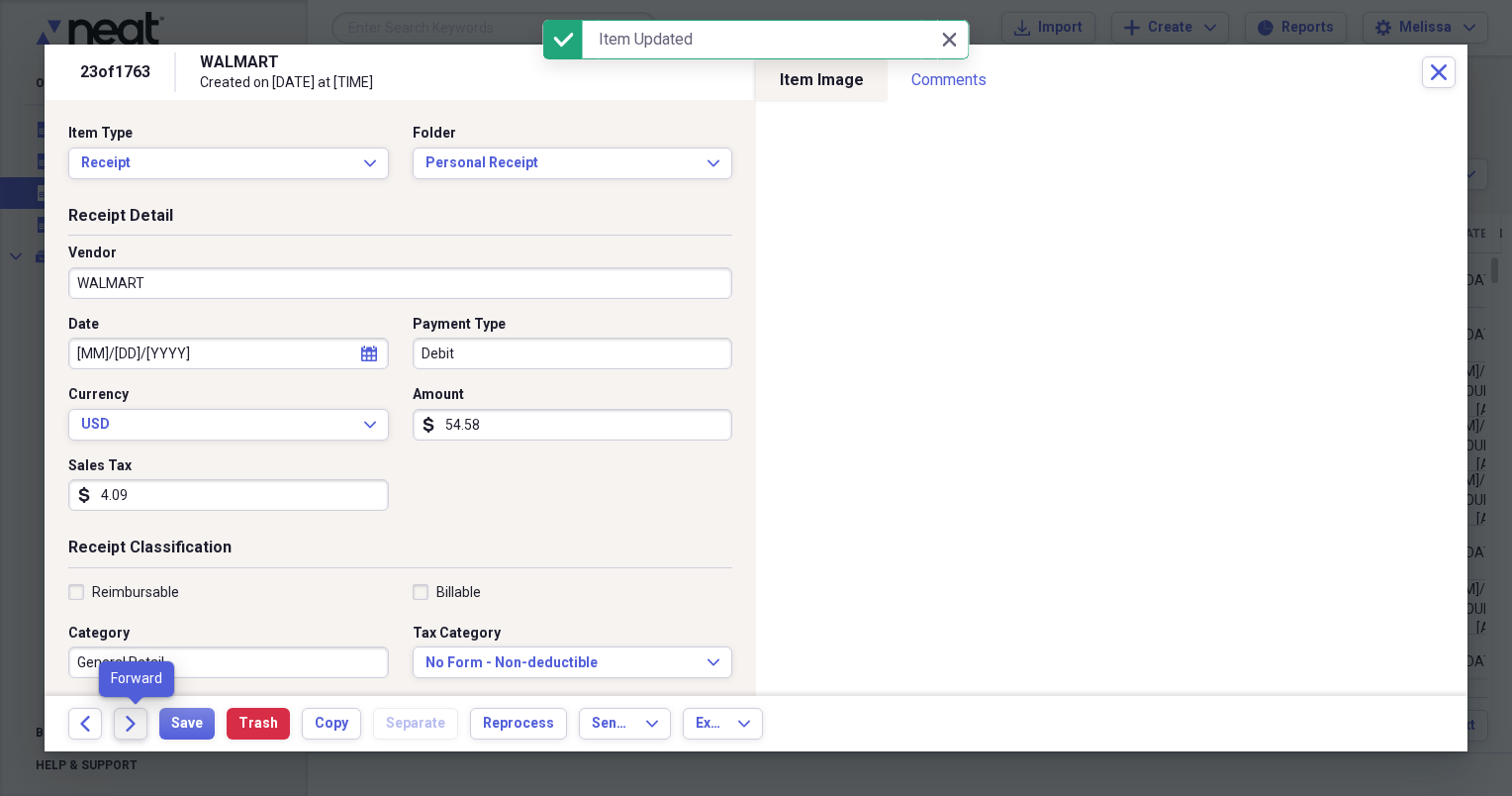 click on "Forward" 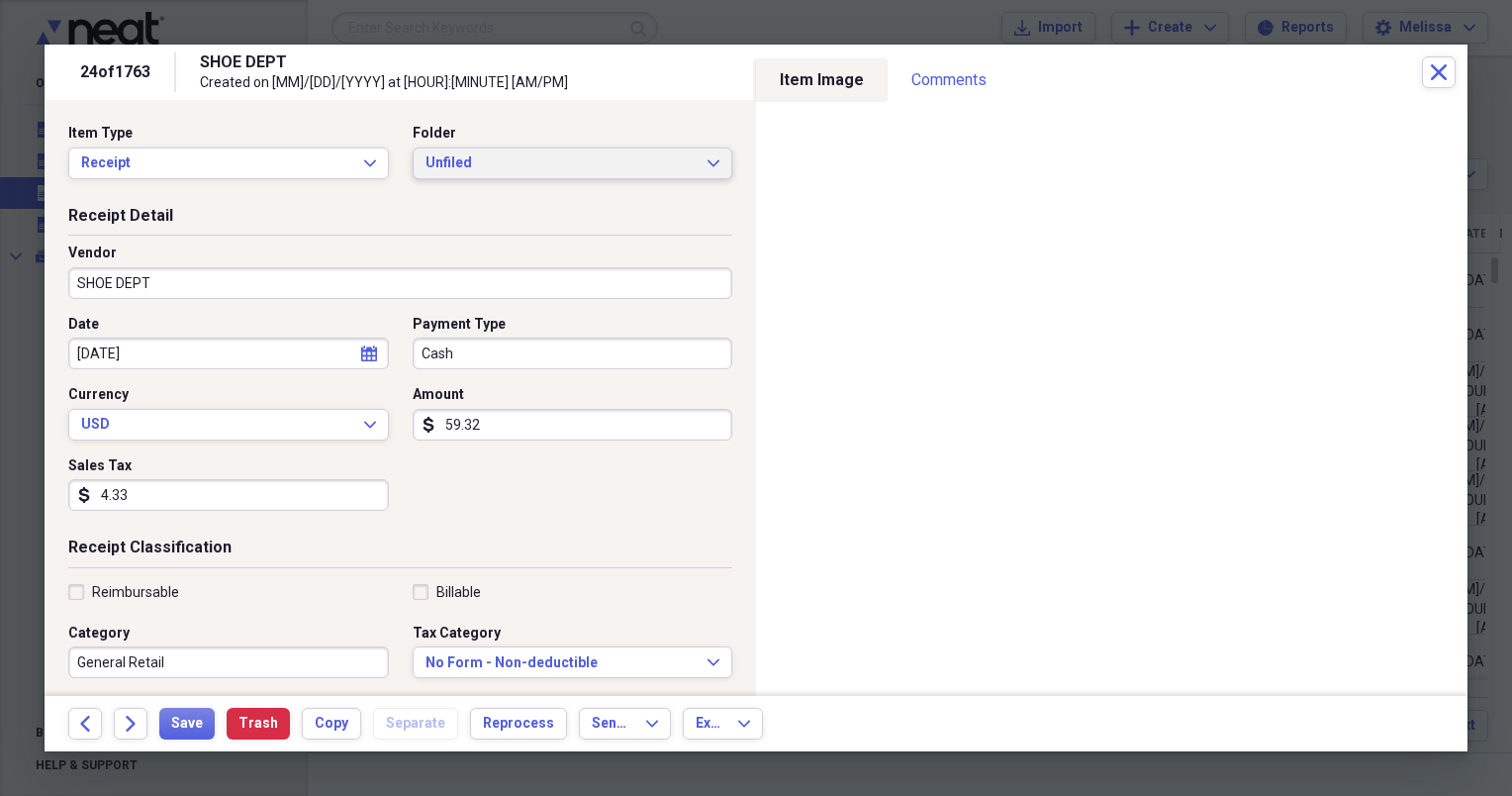 click on "Unfiled Expand" at bounding box center [573, 163] 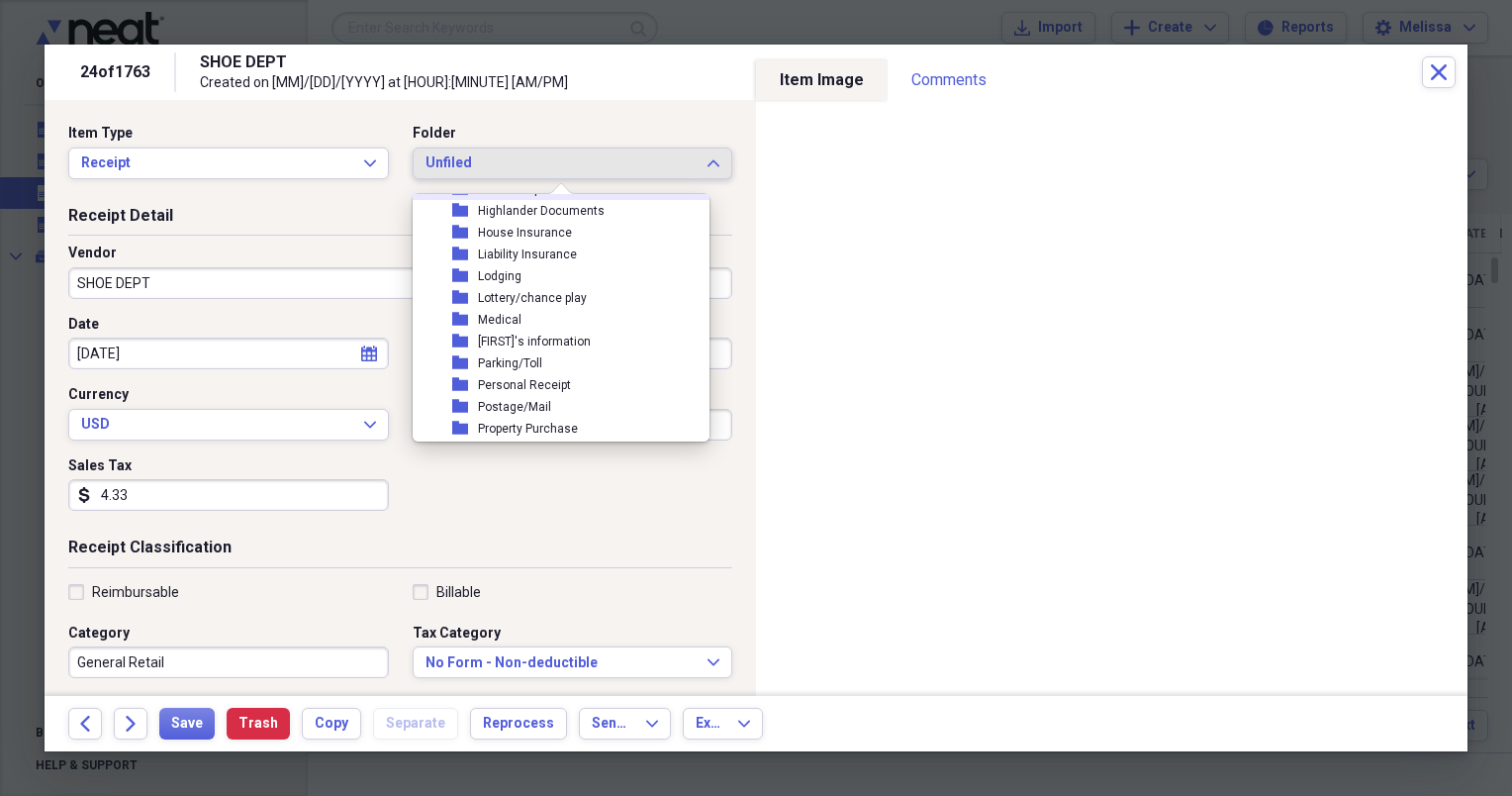 scroll, scrollTop: 238, scrollLeft: 0, axis: vertical 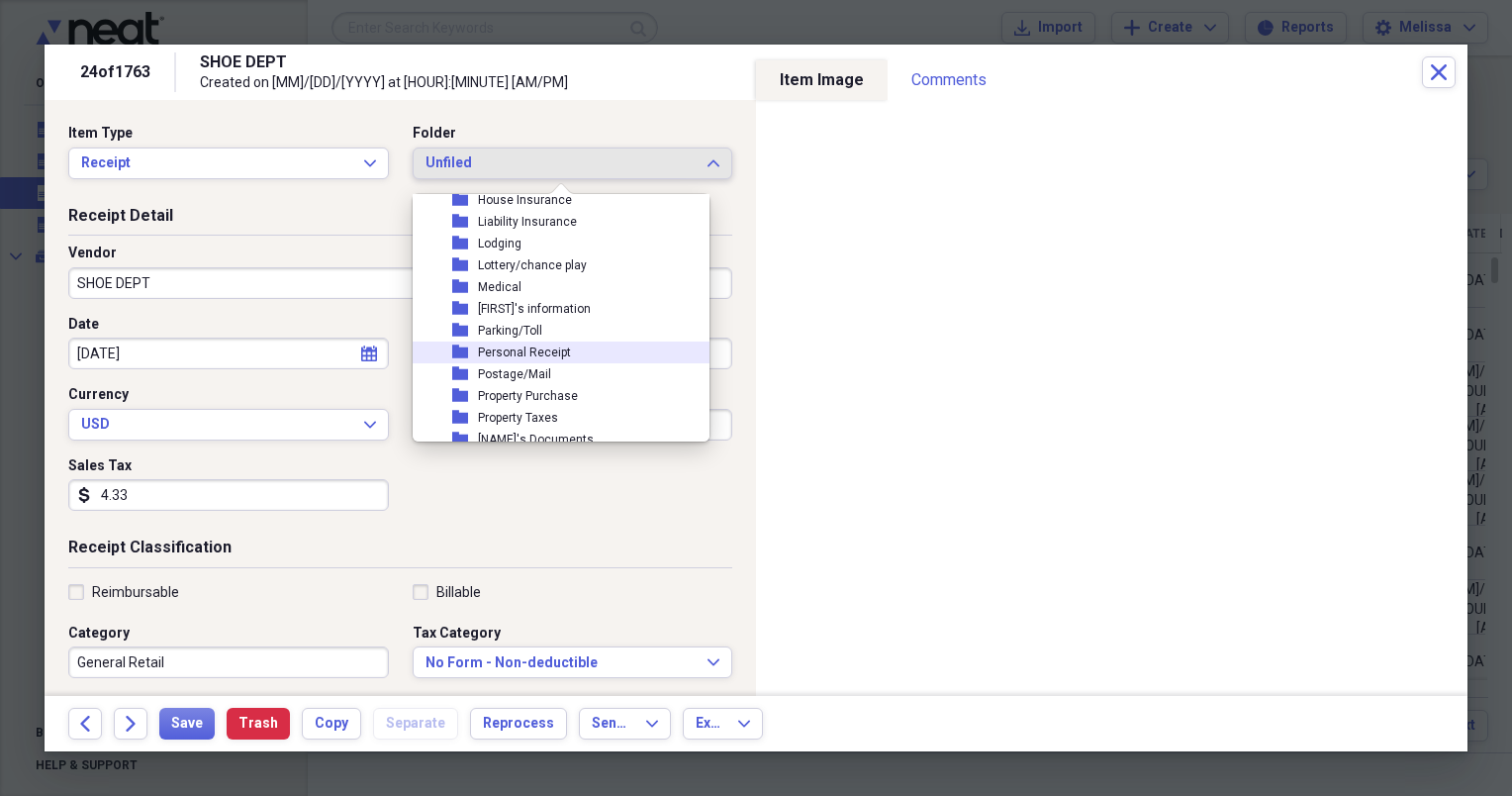 click on "folder Personal Receipt" at bounding box center (553, 352) 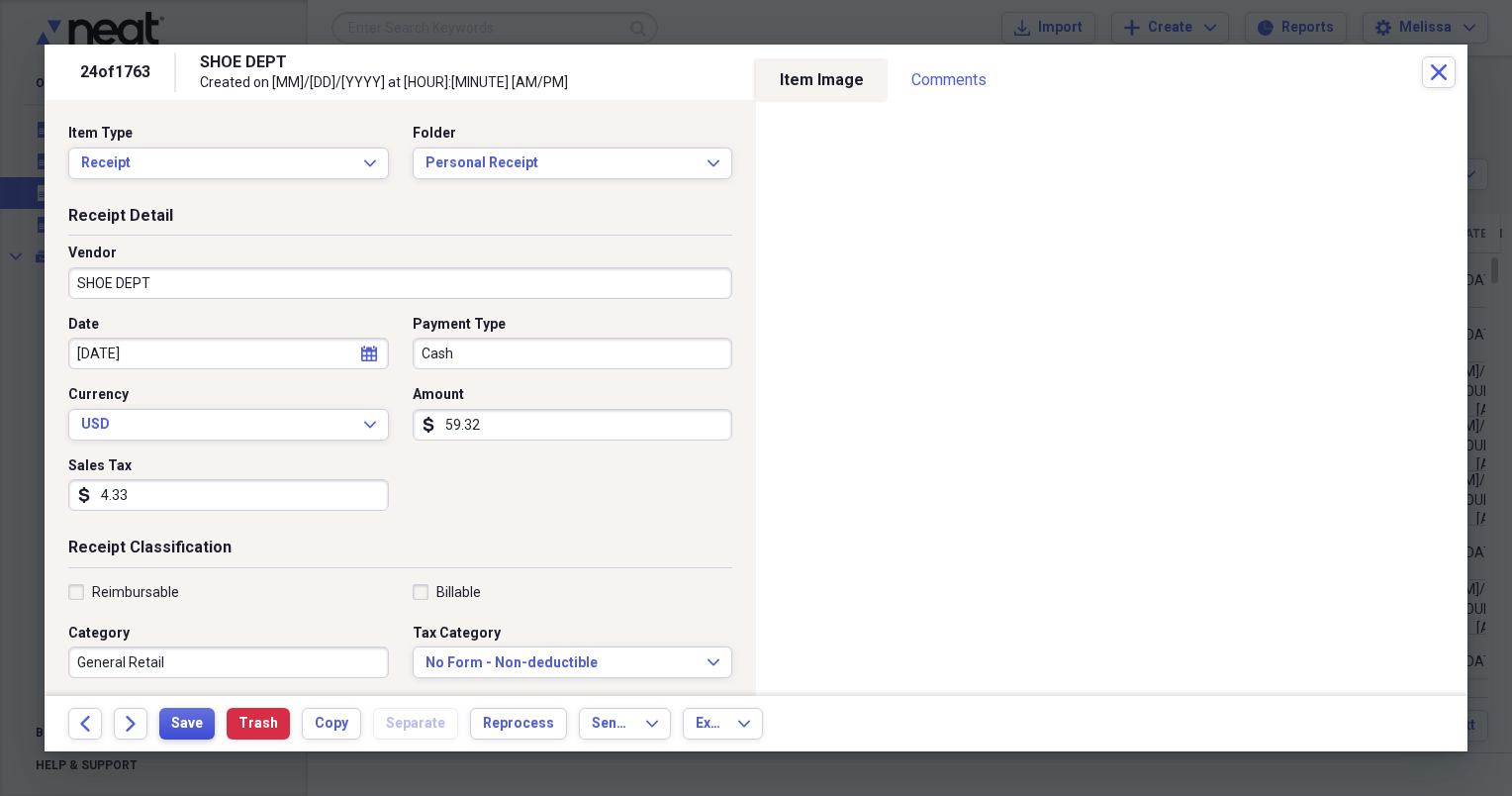 click on "Save" at bounding box center (187, 724) 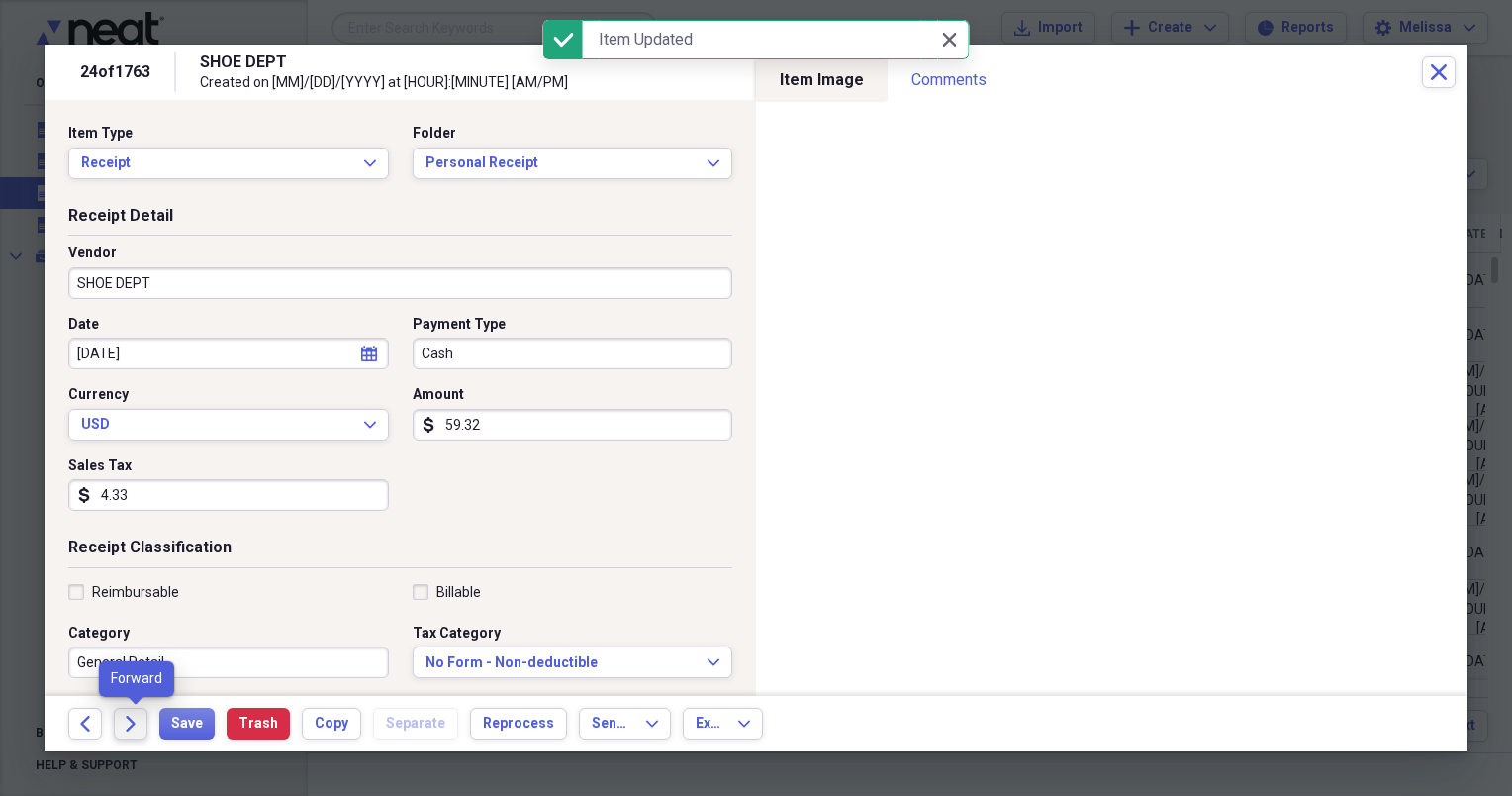 click on "Forward" 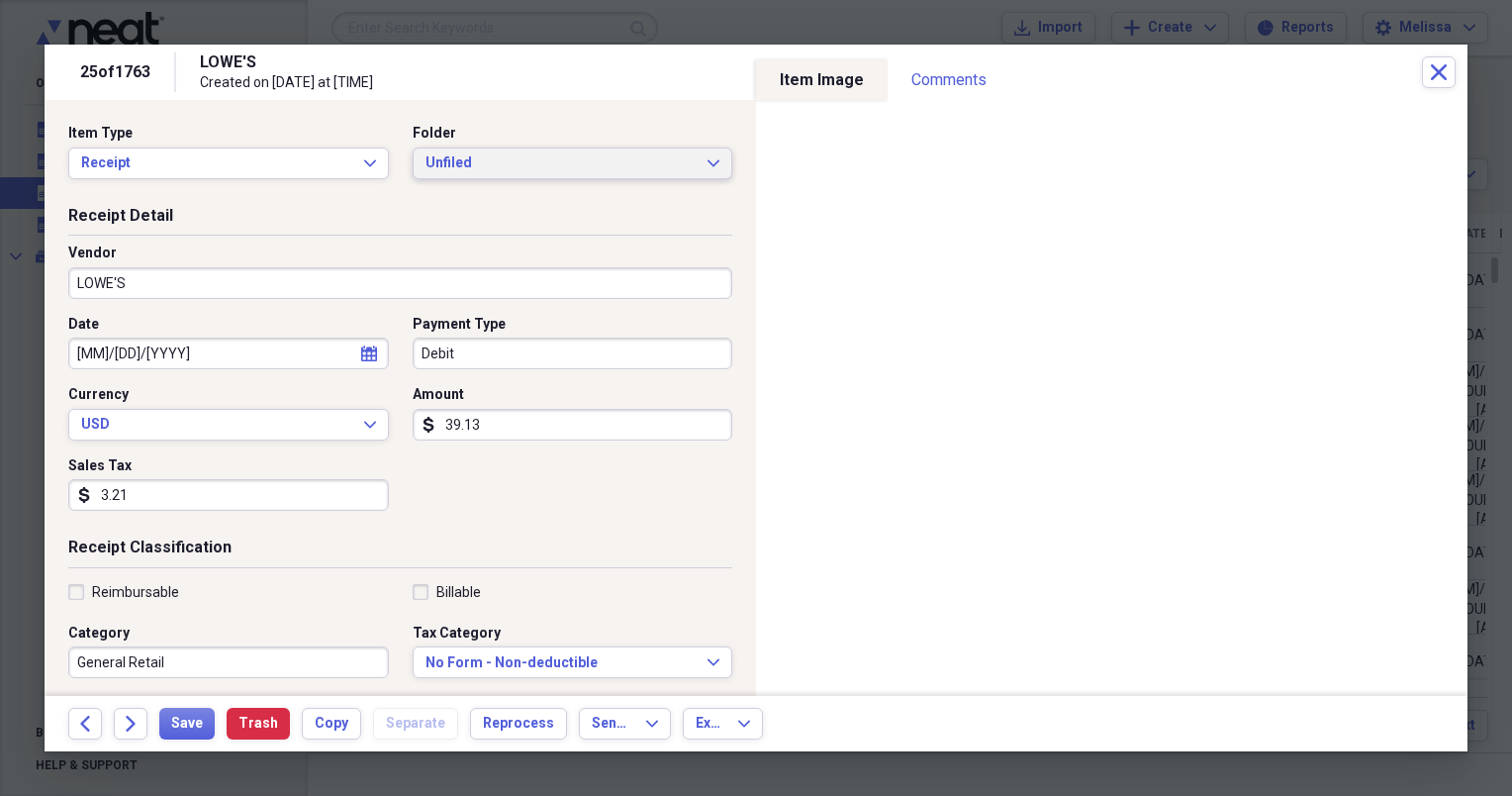 click on "Unfiled" at bounding box center [561, 163] 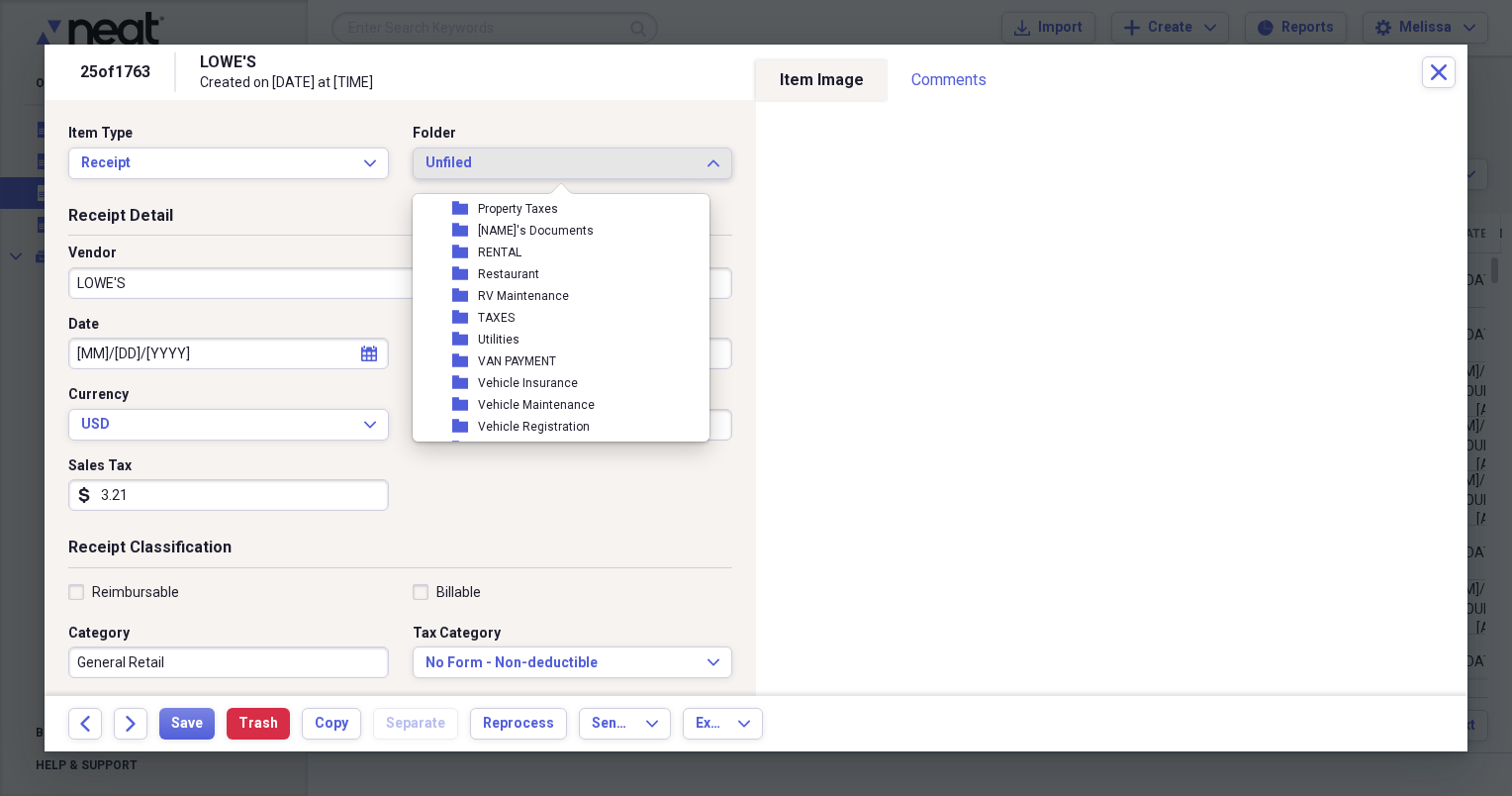 scroll, scrollTop: 485, scrollLeft: 0, axis: vertical 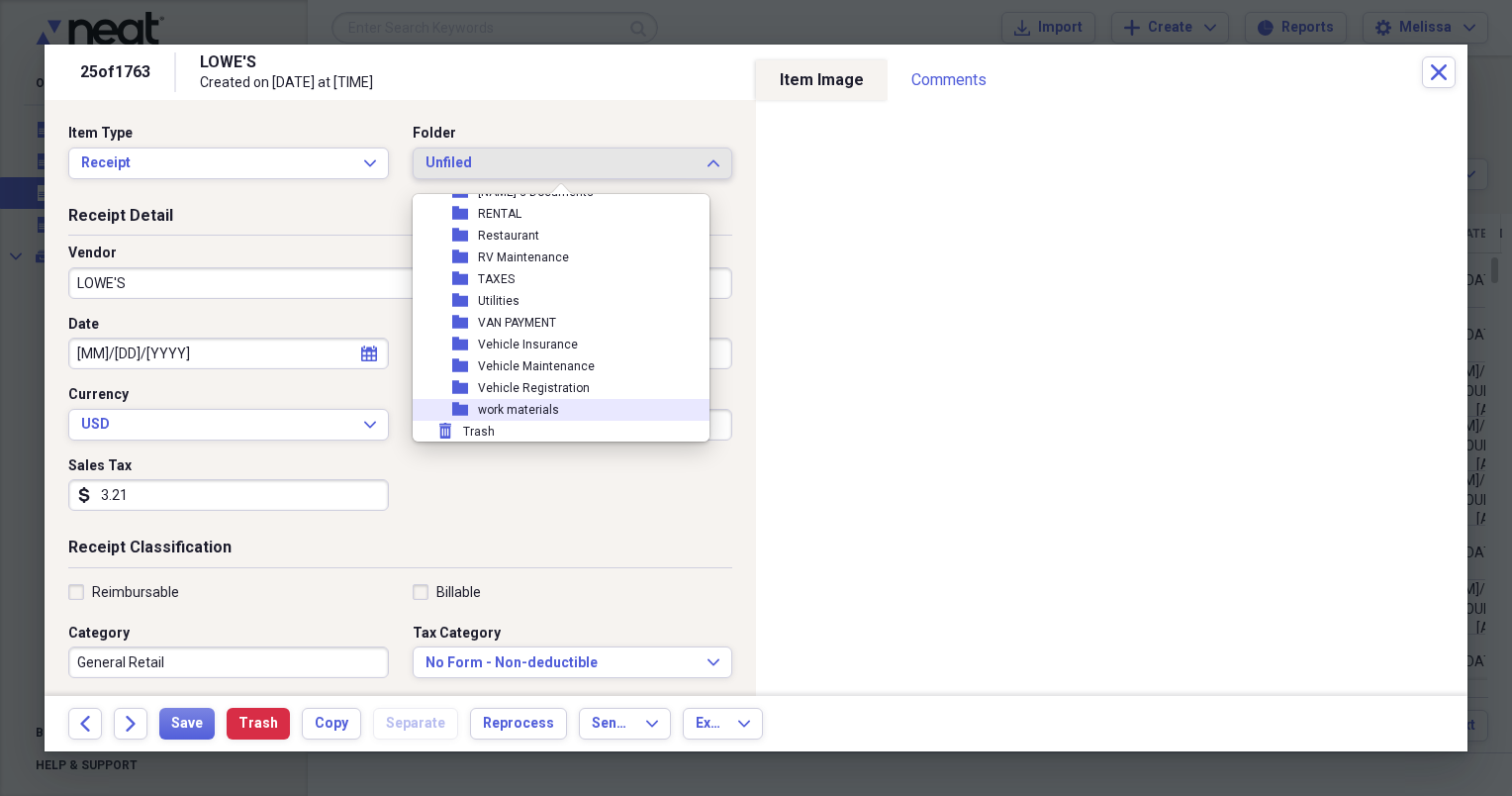 click on "folder work materials" at bounding box center (553, 410) 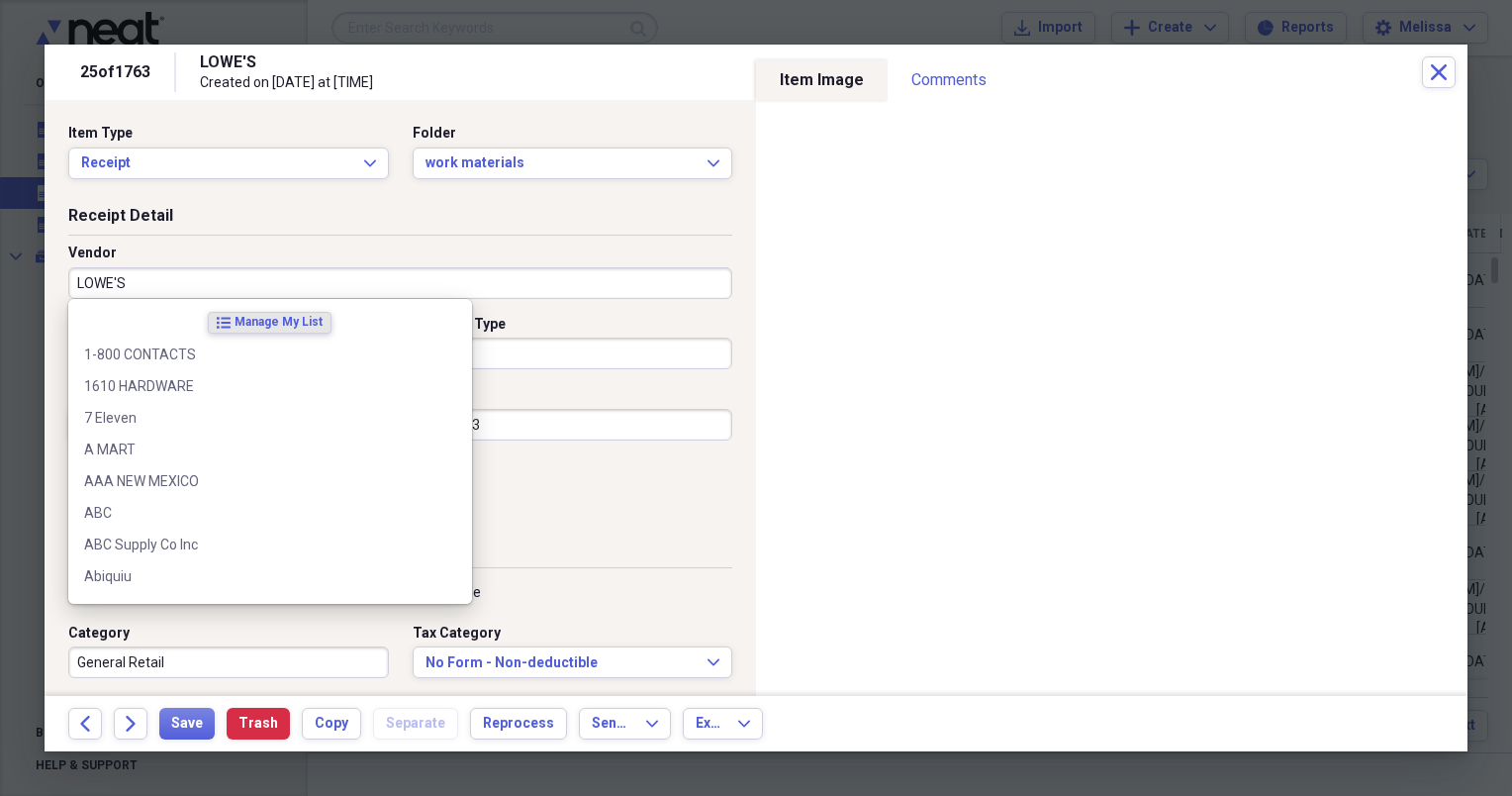 click on "LOWE'S" at bounding box center [400, 283] 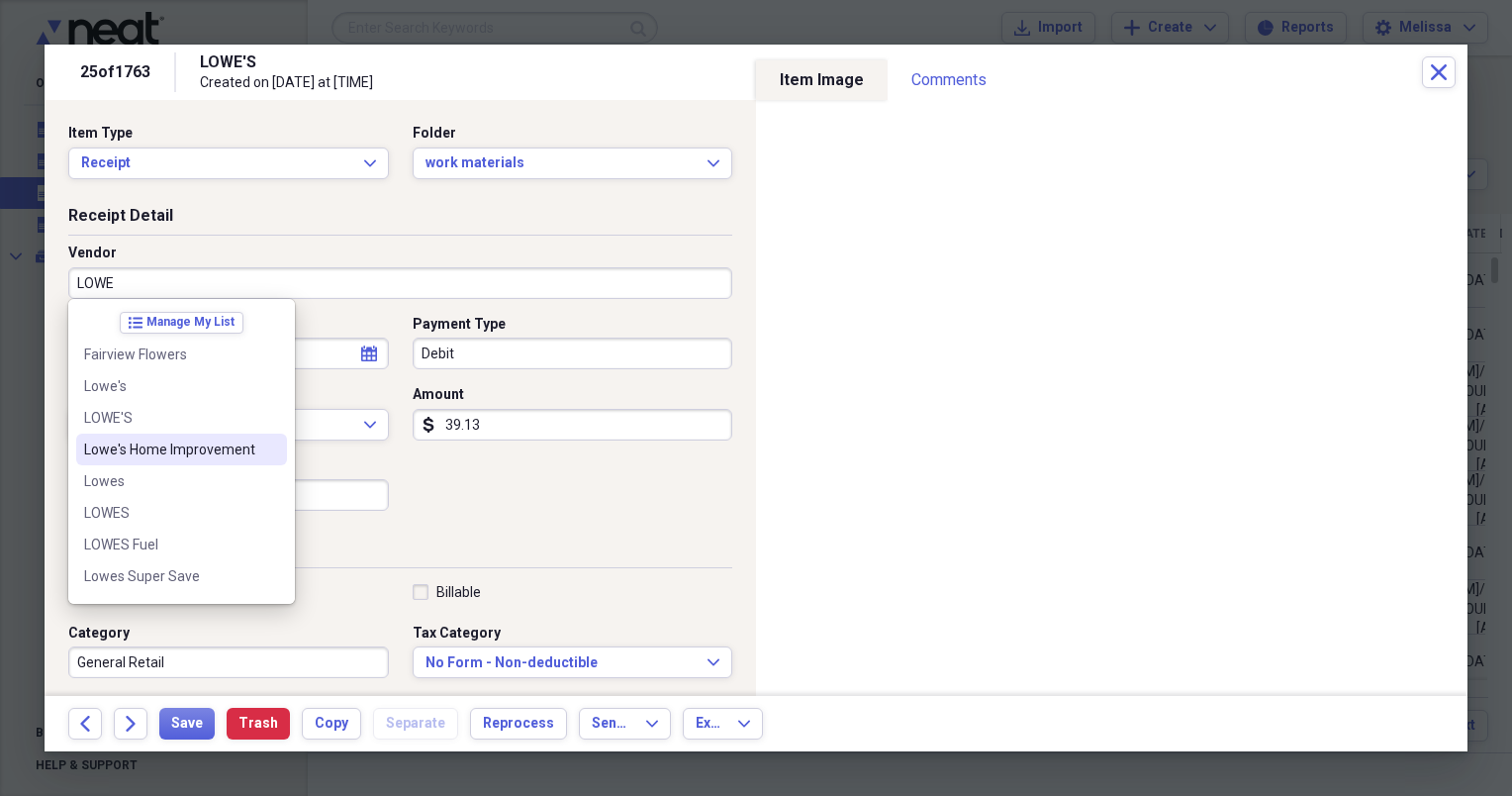 click on "Lowe's Home Improvement" at bounding box center (169, 449) 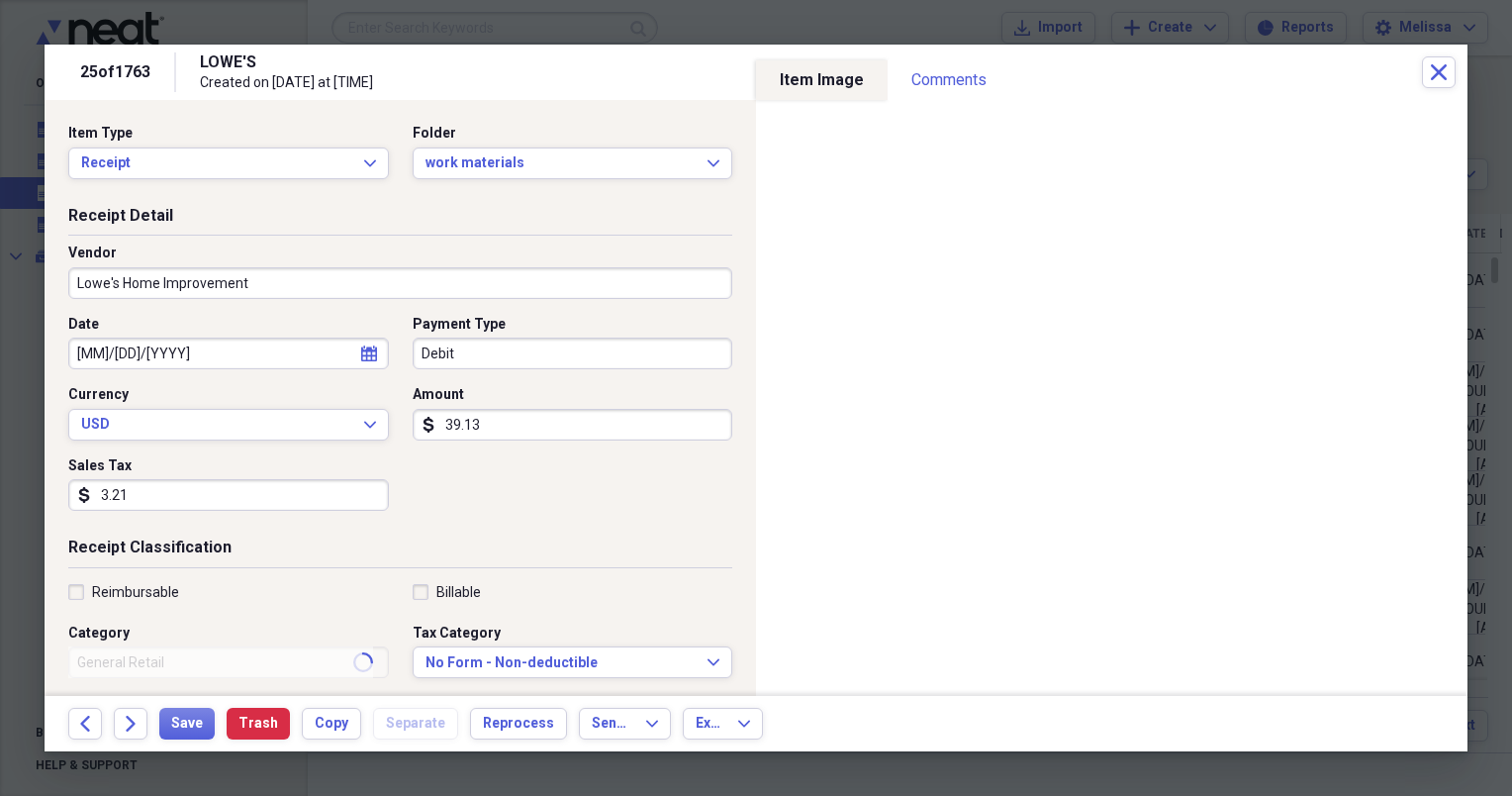 type on "materials" 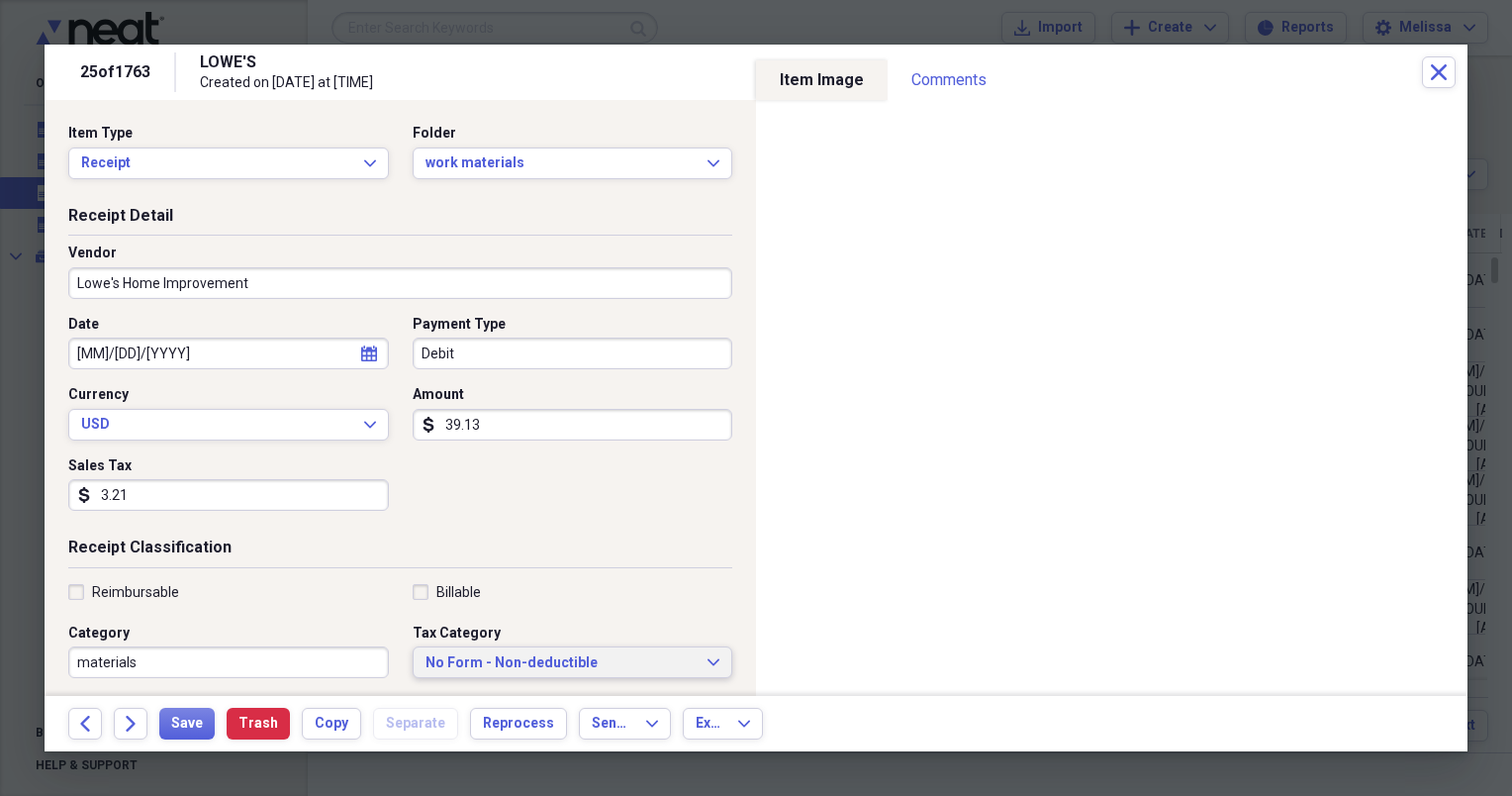 click on "No Form - Non-deductible" at bounding box center (561, 663) 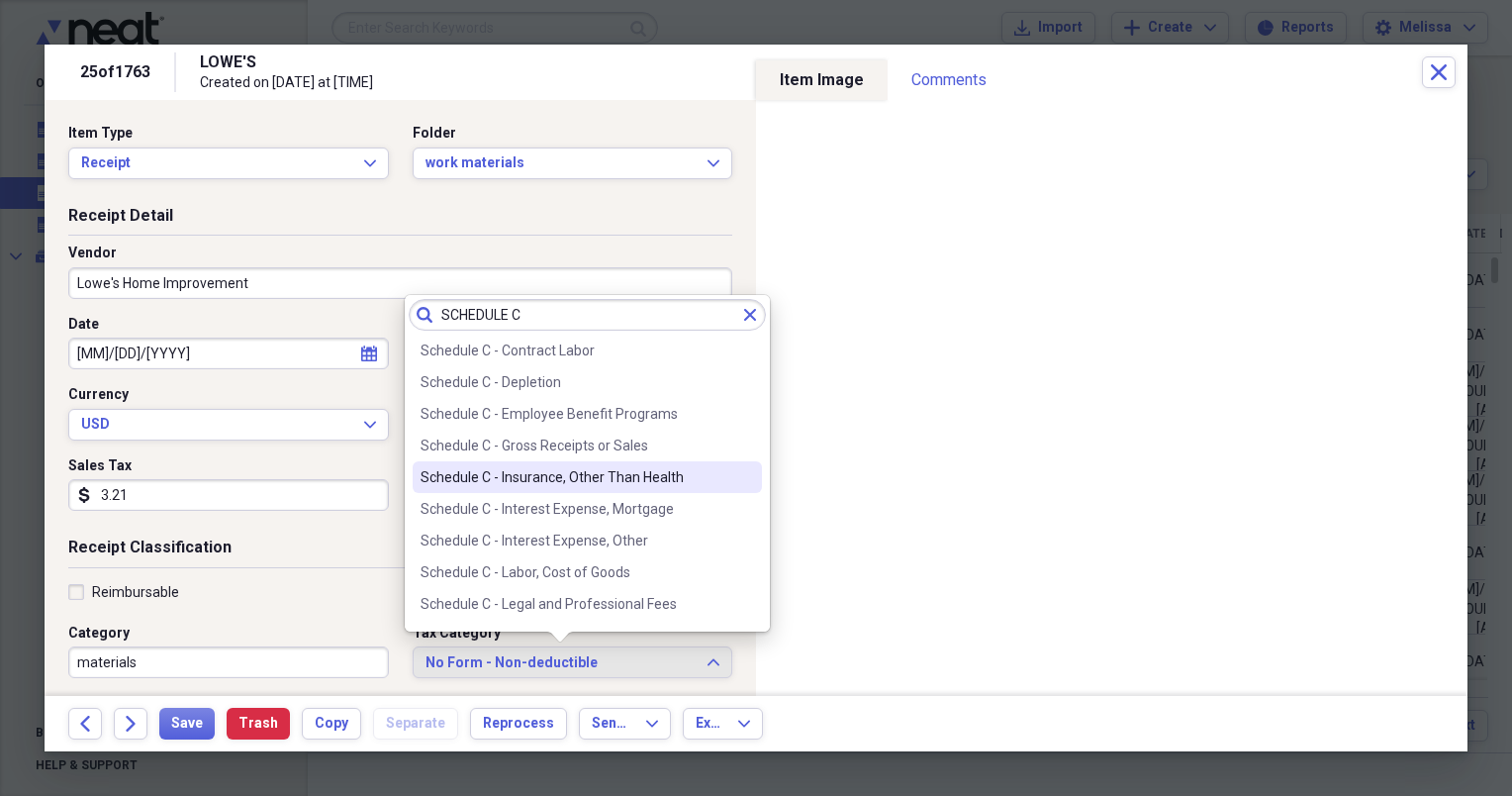 scroll, scrollTop: 198, scrollLeft: 0, axis: vertical 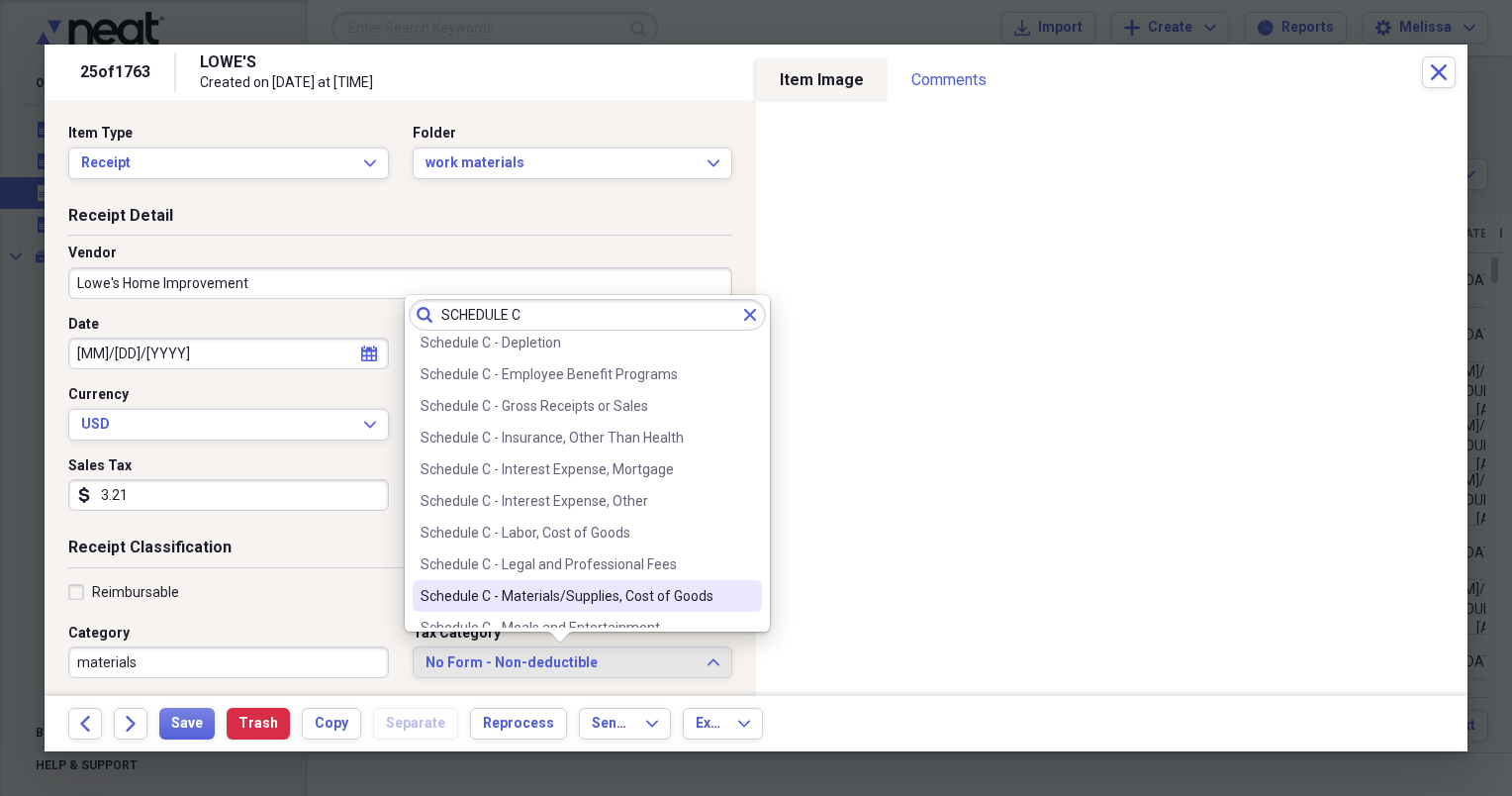 type on "SCHEDULE C" 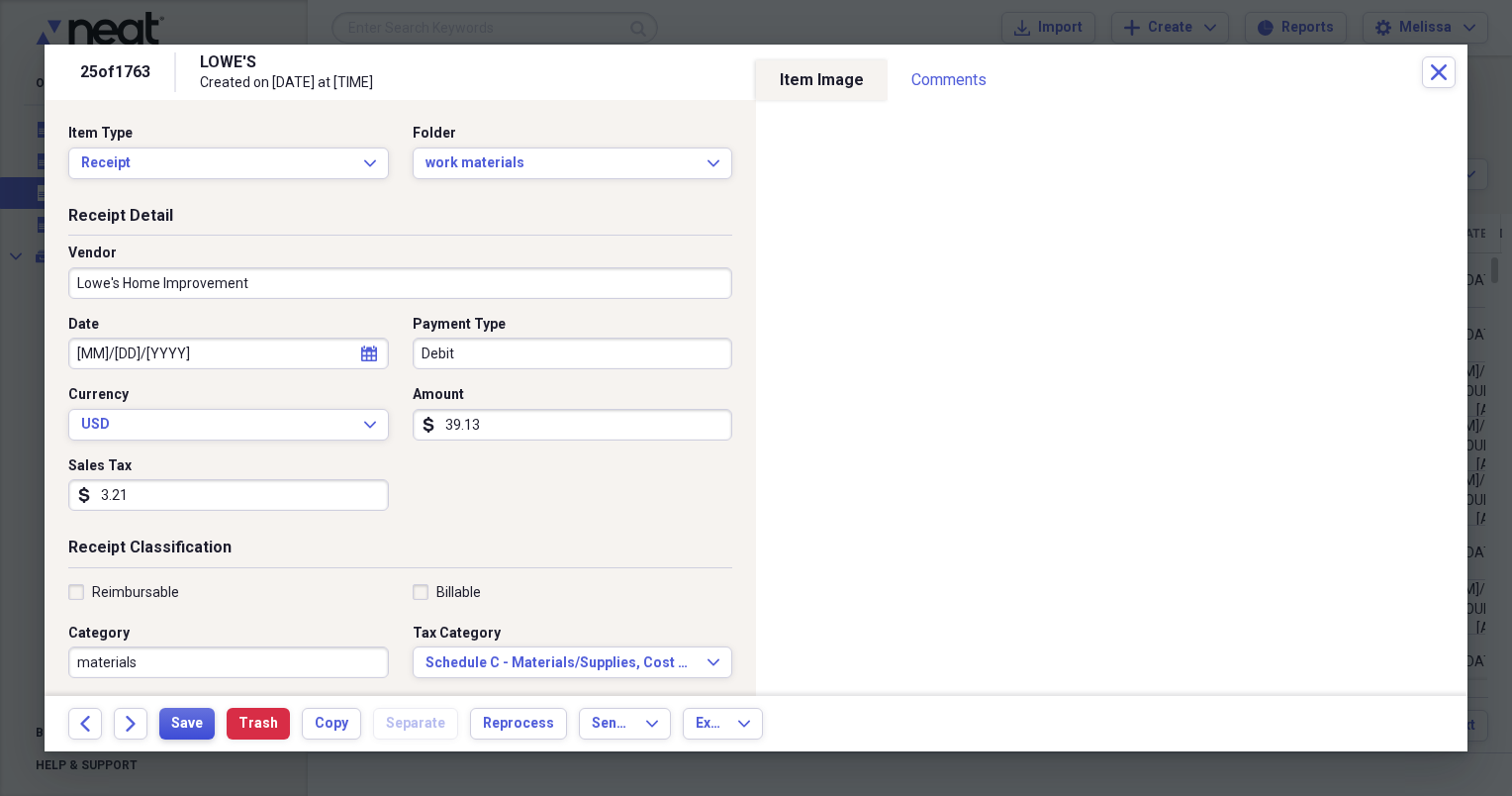 click on "Save" at bounding box center (187, 724) 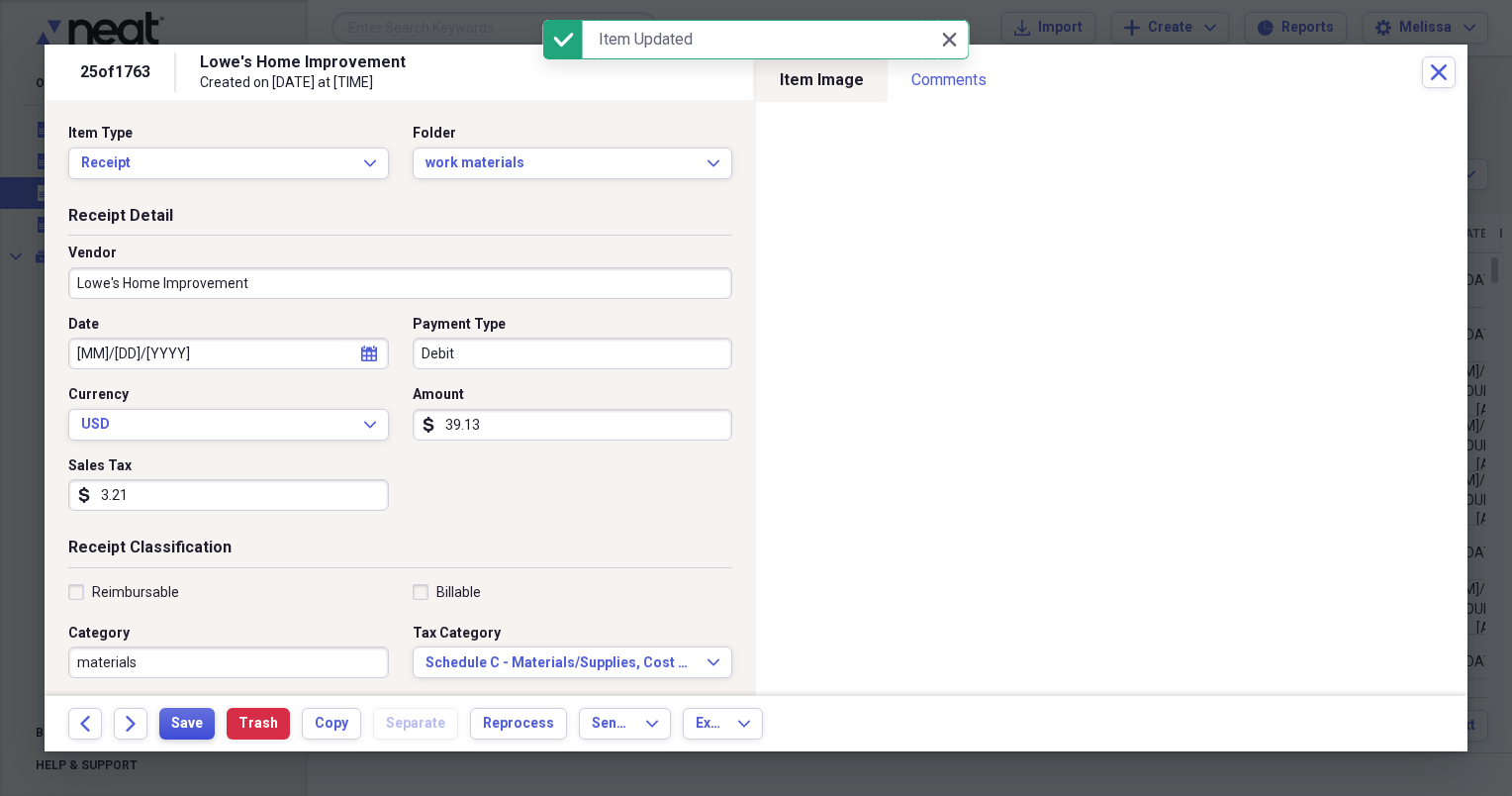 click on "Save" at bounding box center (187, 724) 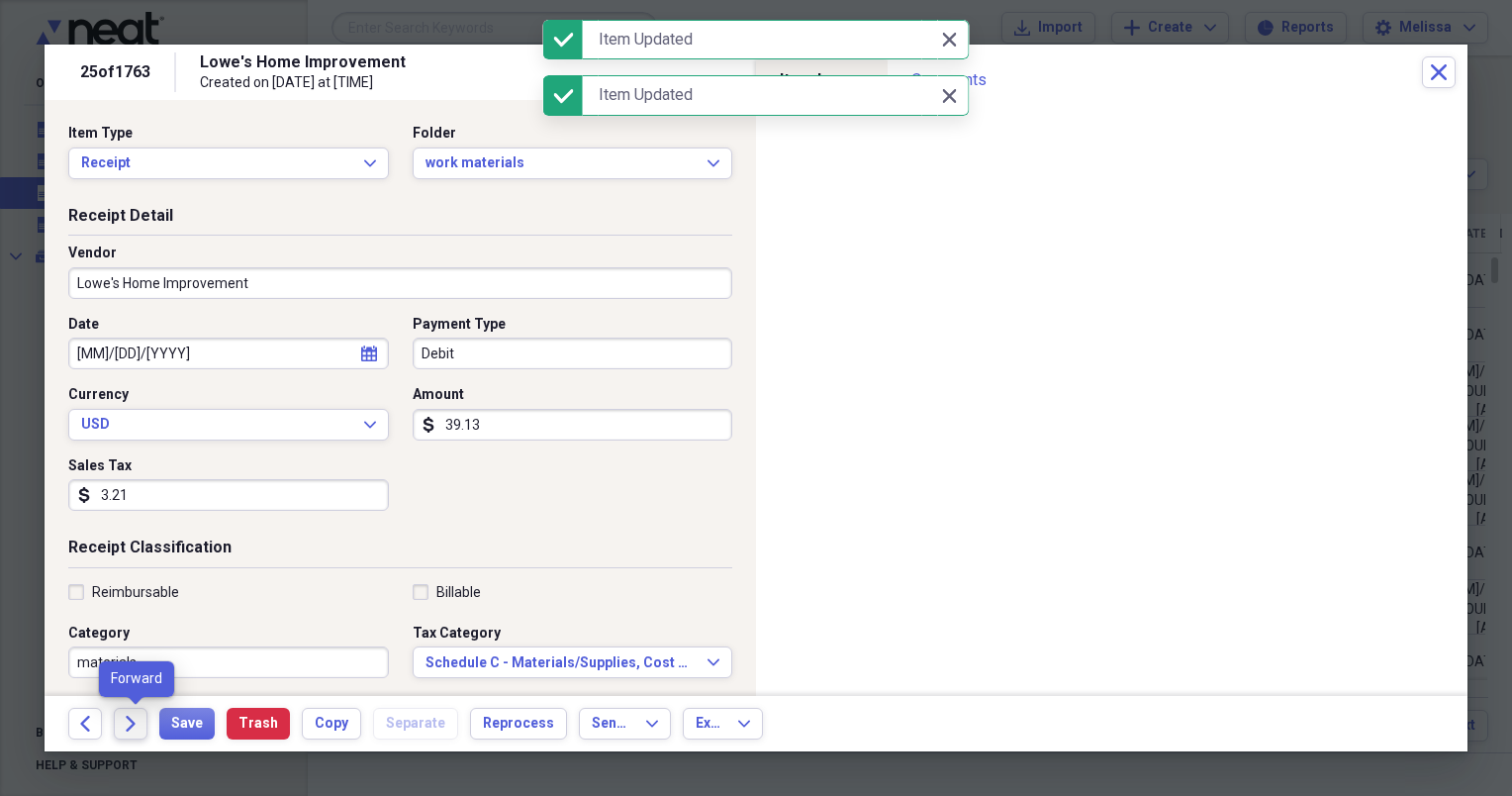 click on "Forward" 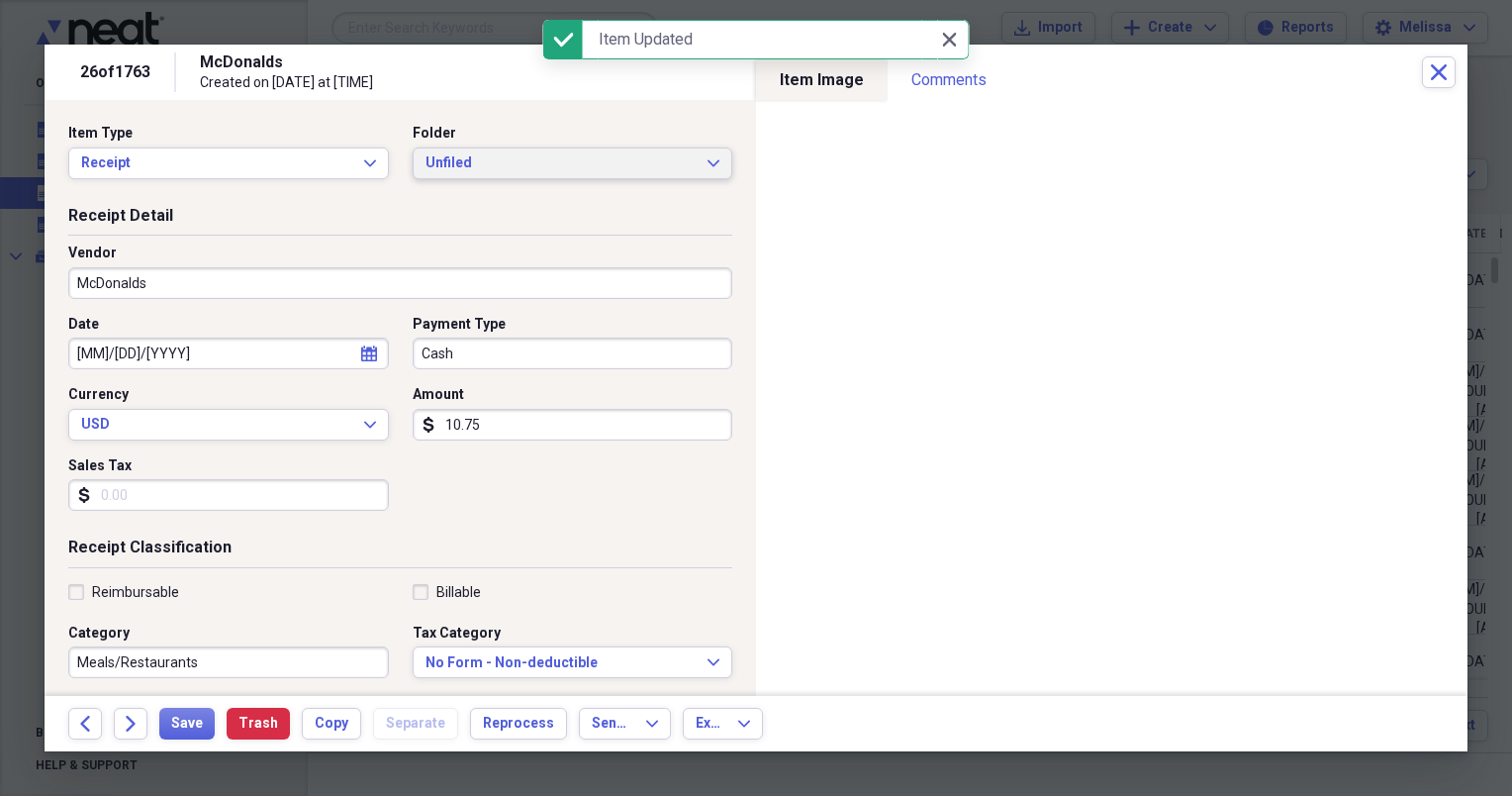 click on "Unfiled Expand" at bounding box center [573, 163] 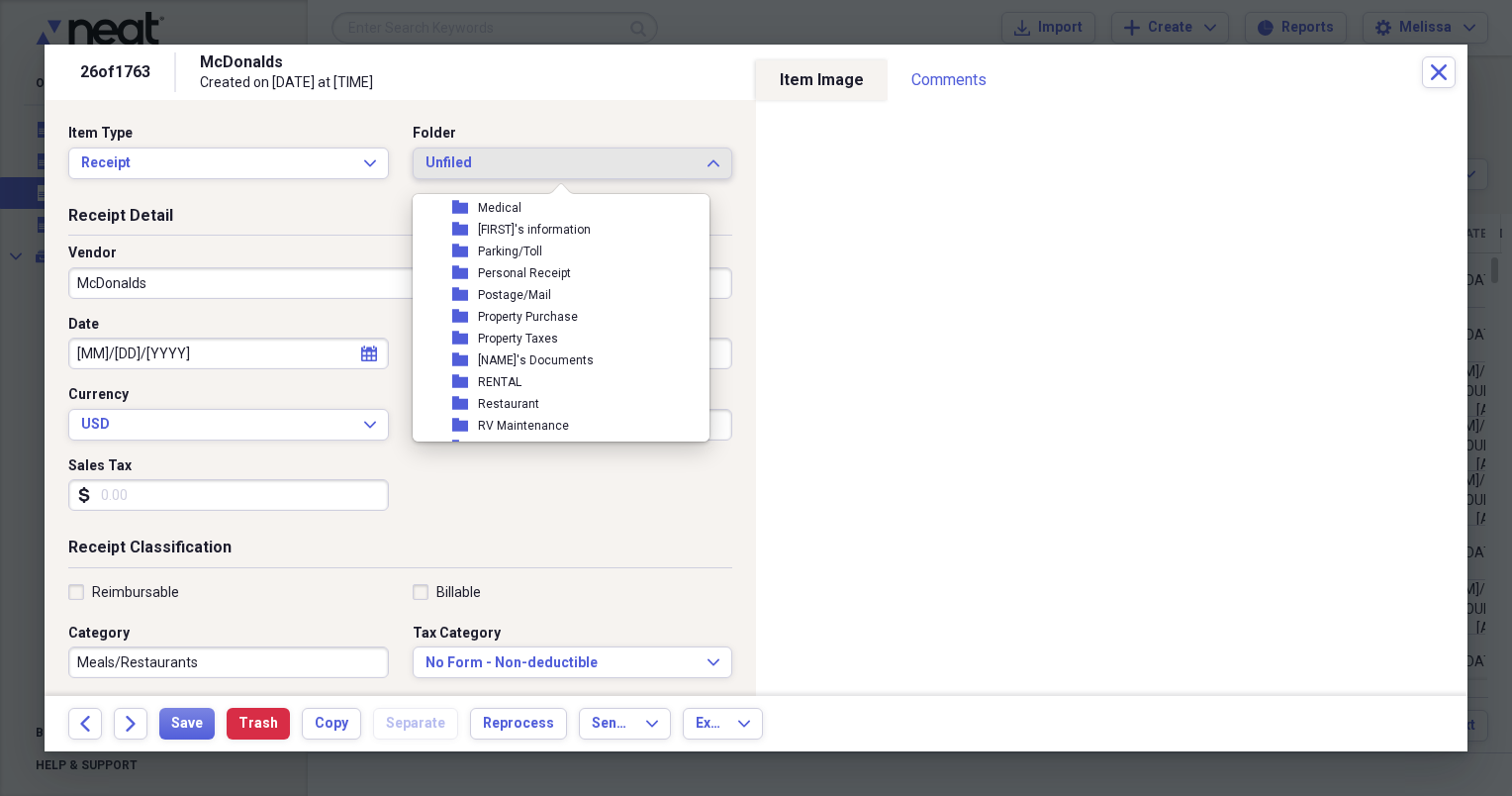 scroll, scrollTop: 343, scrollLeft: 0, axis: vertical 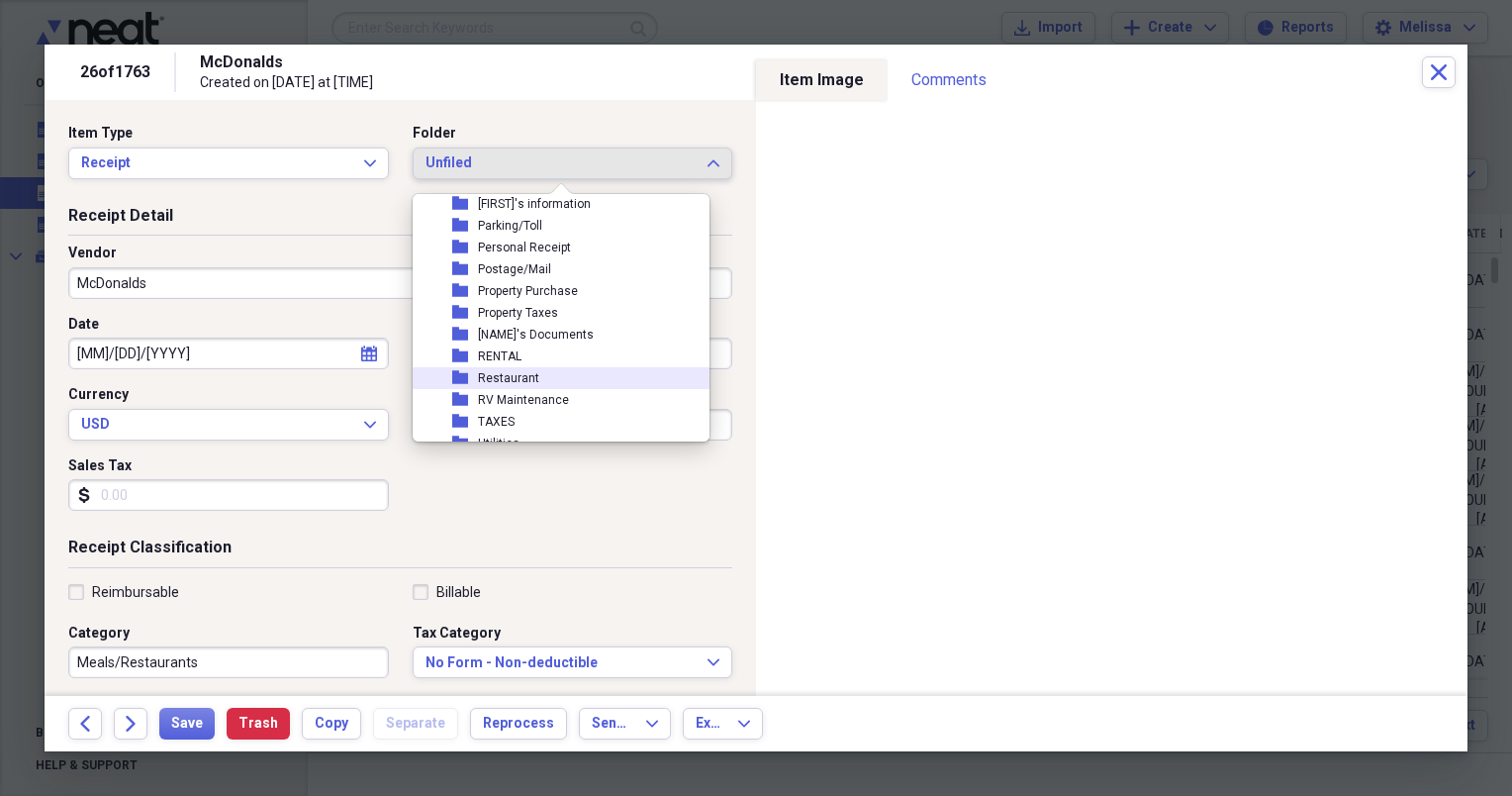 click on "folder Restaurant" at bounding box center (553, 378) 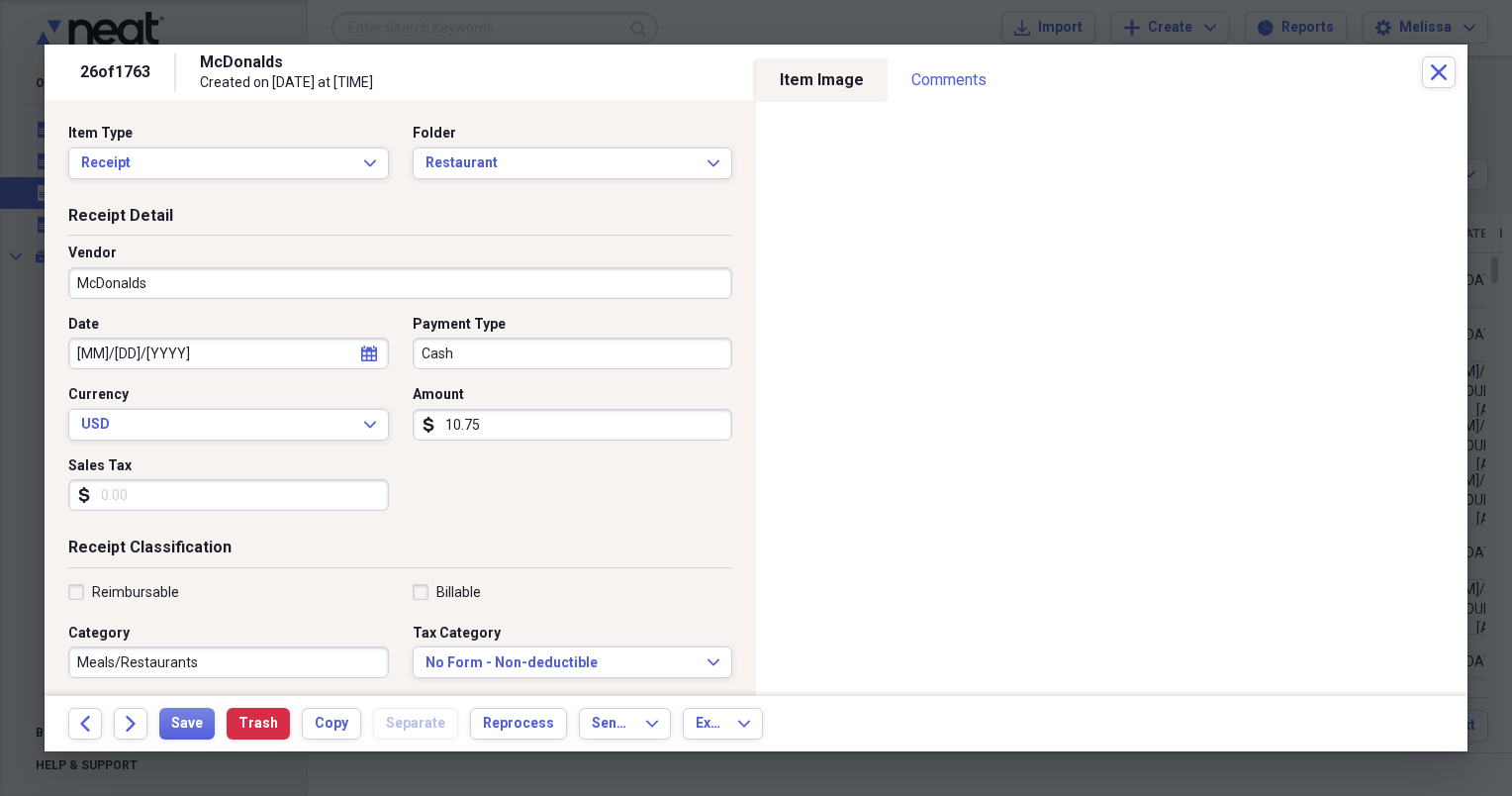click on "Sales Tax" at bounding box center (229, 495) 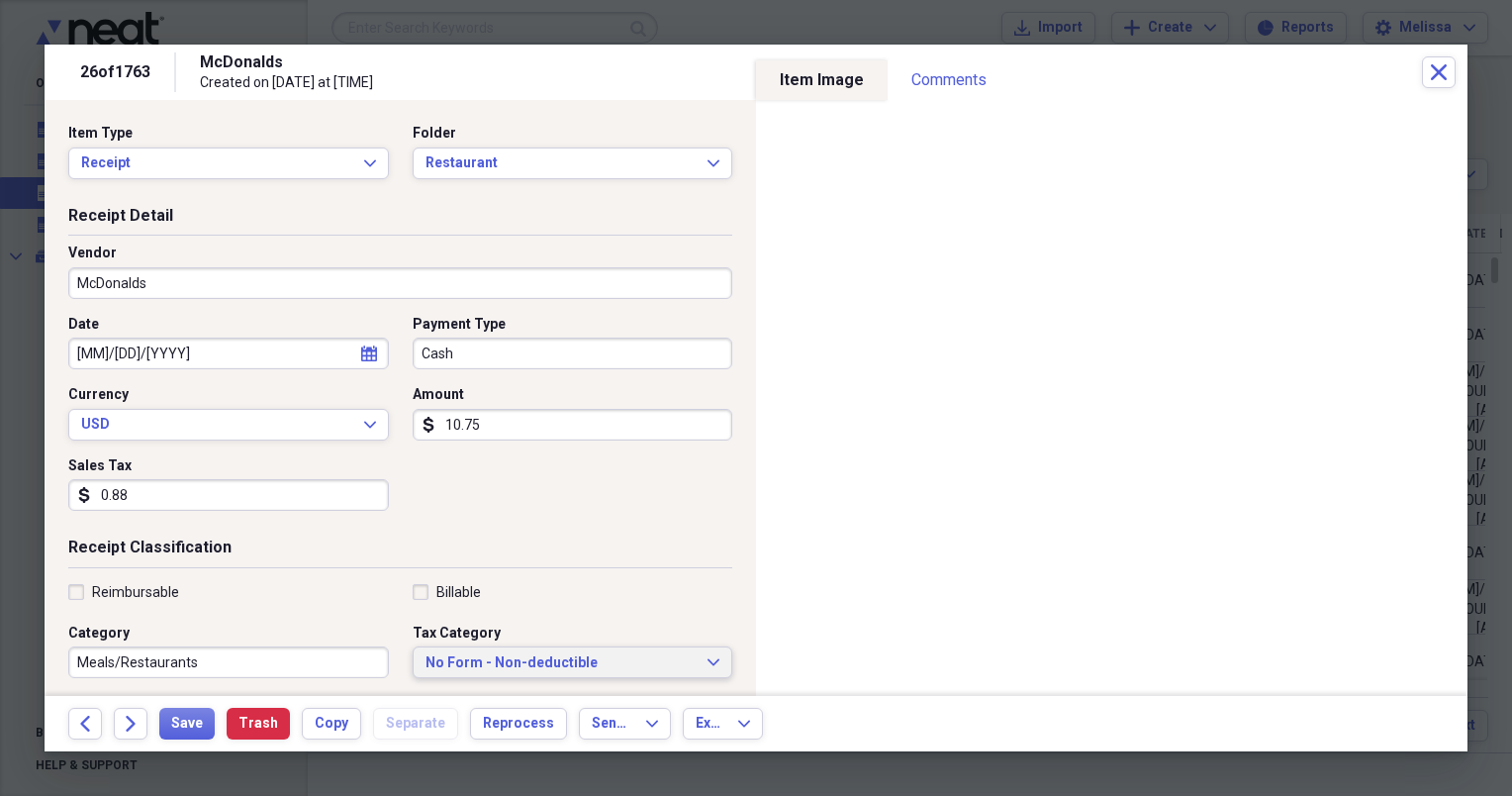 type on "0.88" 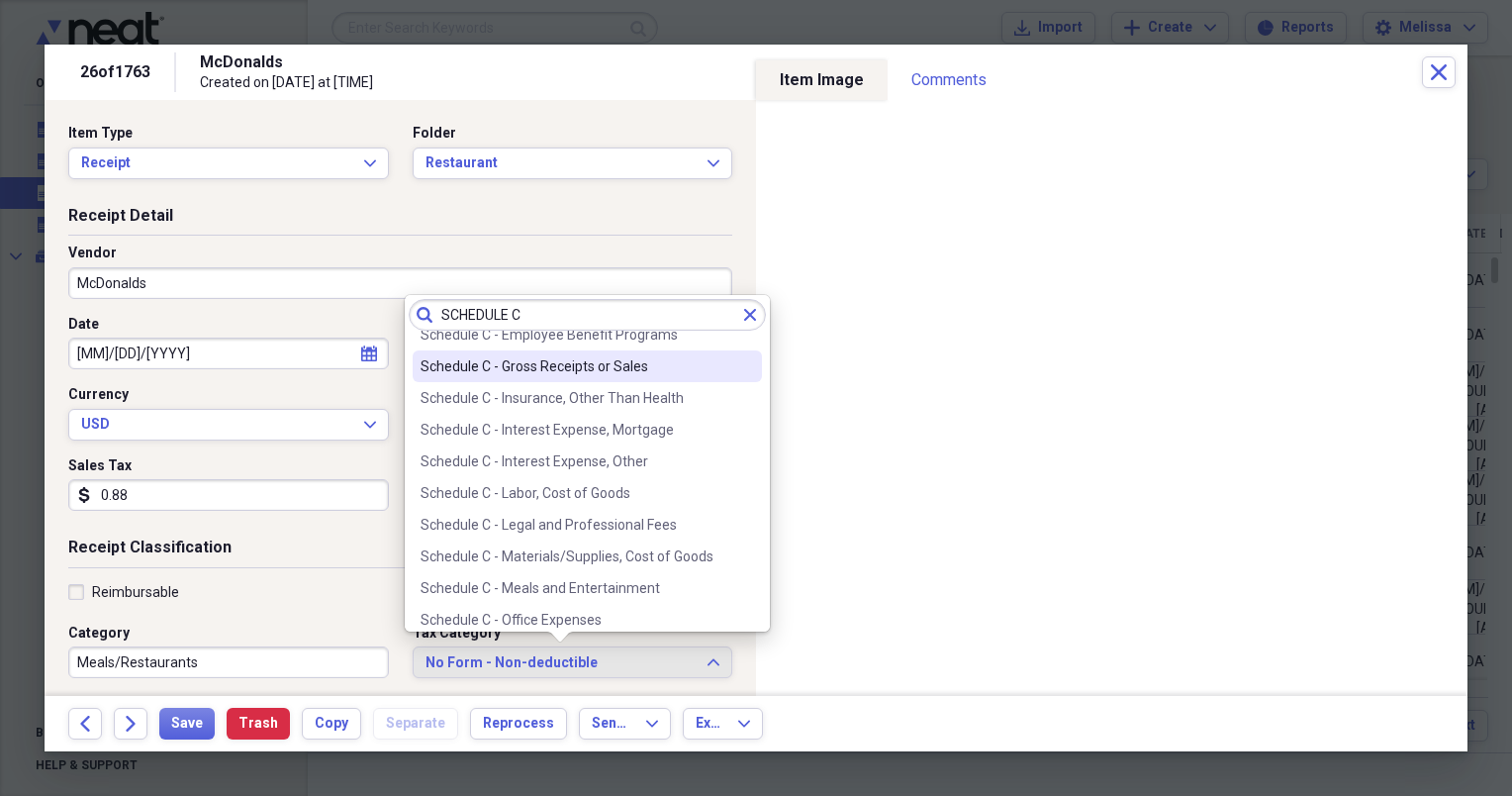 scroll, scrollTop: 277, scrollLeft: 0, axis: vertical 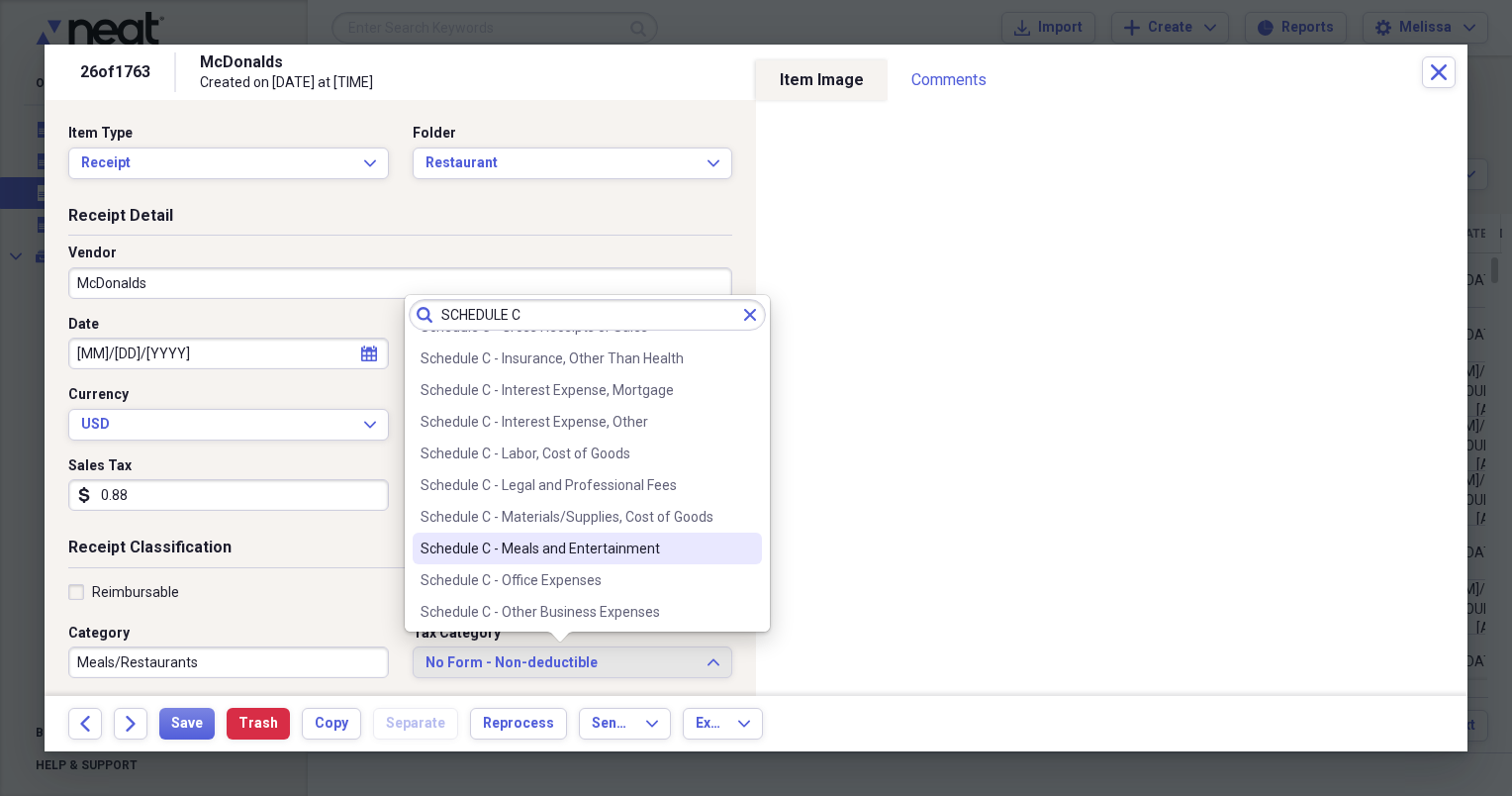 type on "SCHEDULE C" 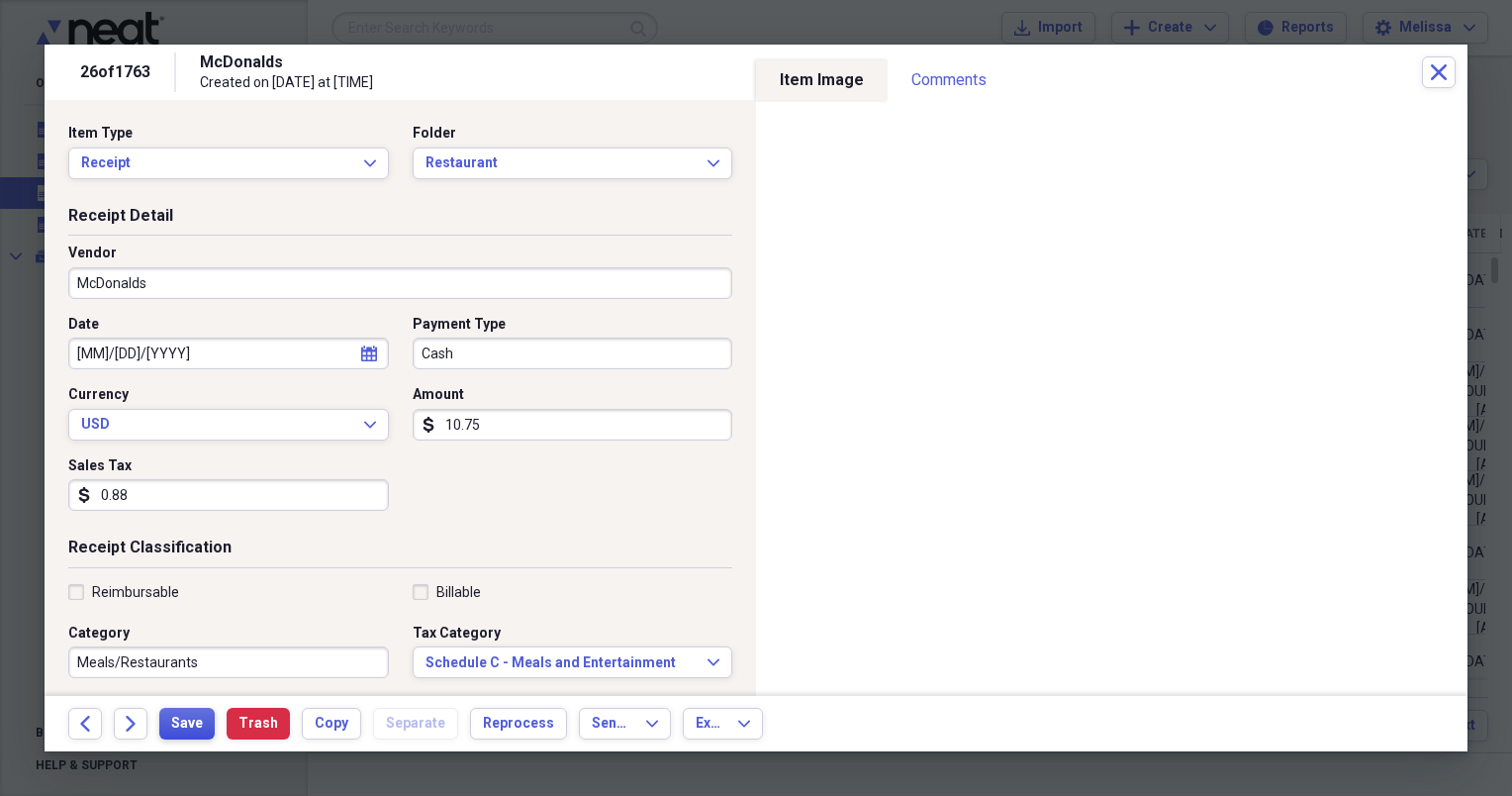 click on "Save" at bounding box center (187, 724) 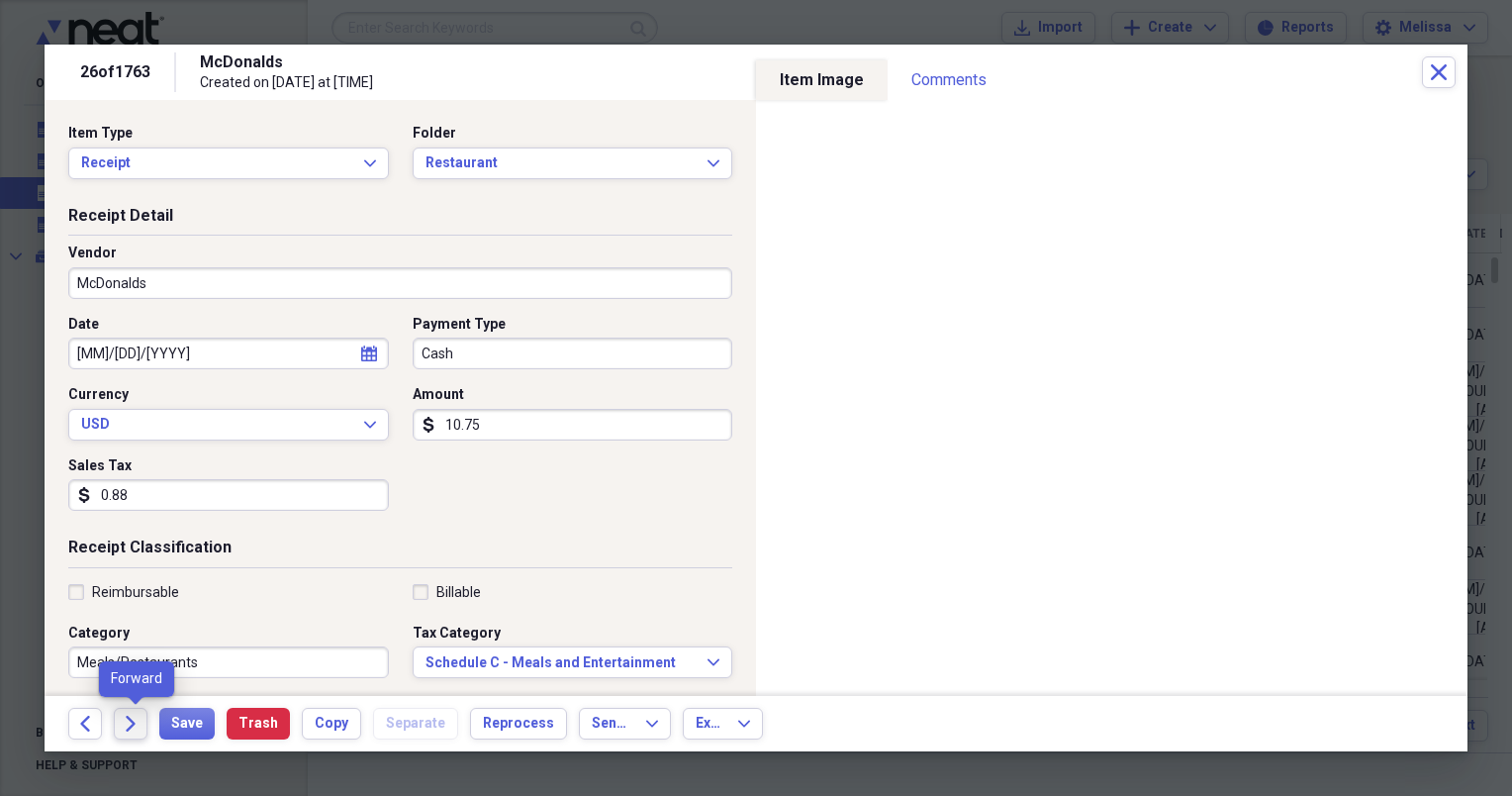 click on "Forward" 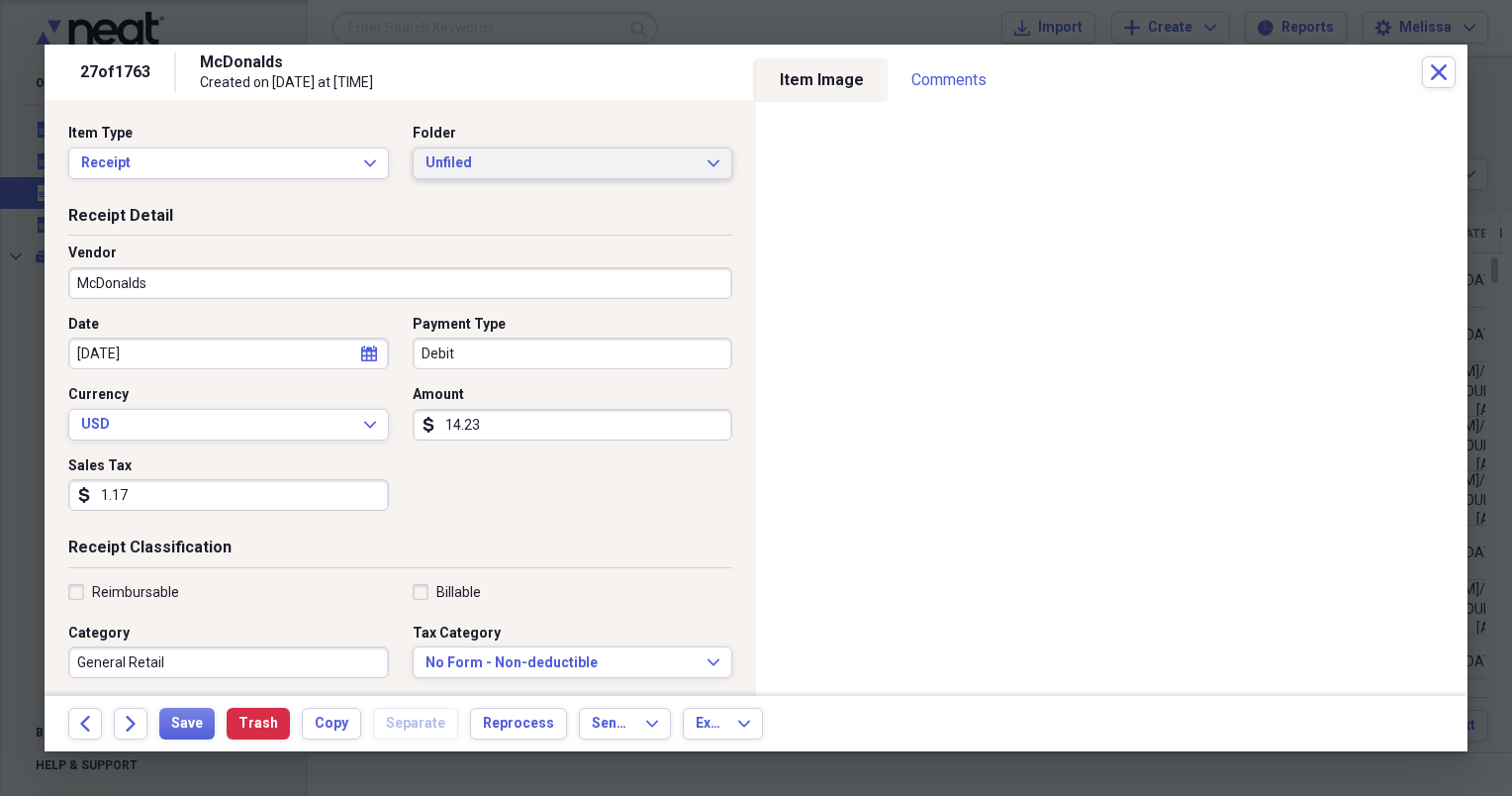 click on "Unfiled Expand" at bounding box center [573, 163] 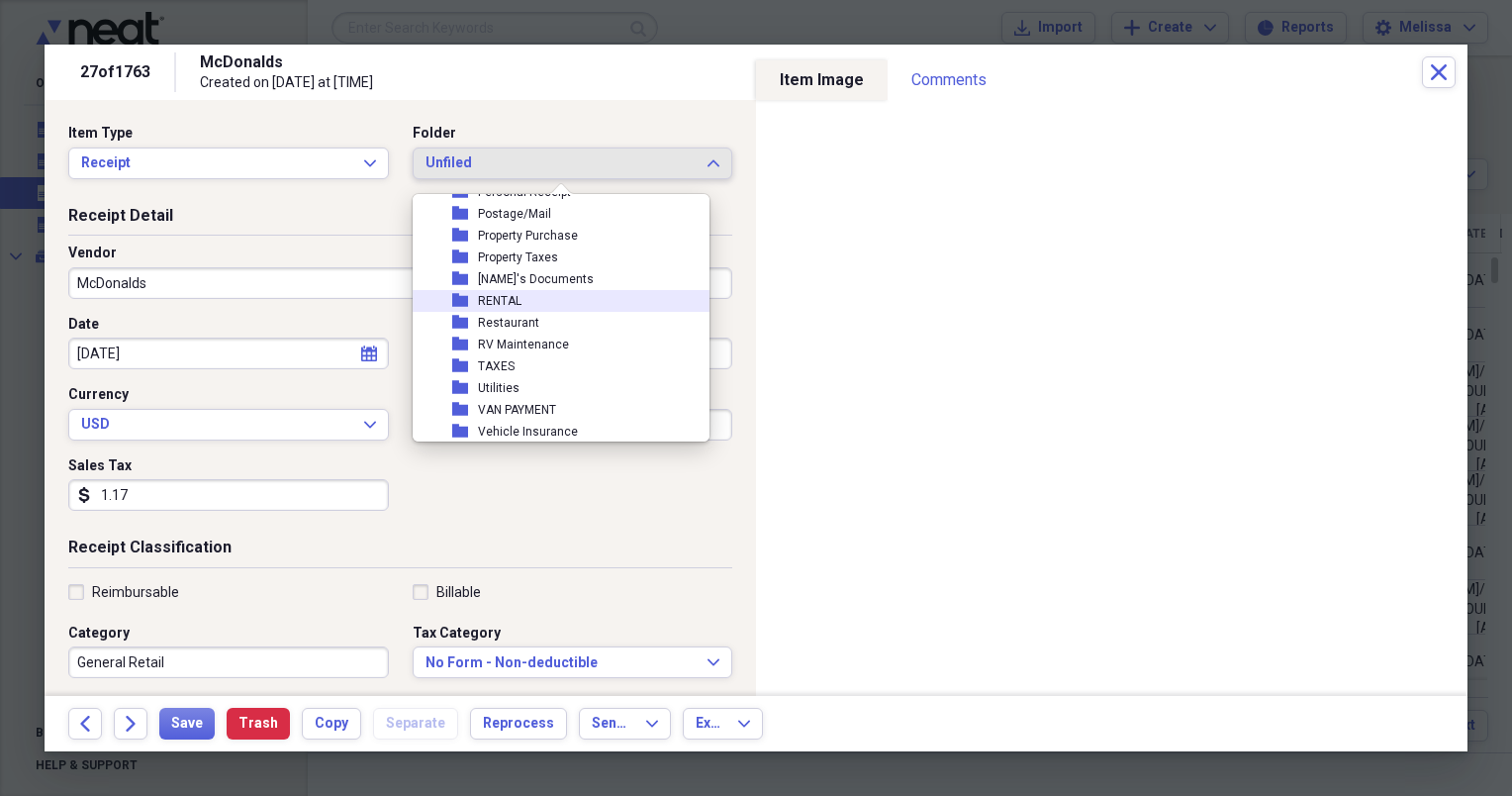 scroll, scrollTop: 436, scrollLeft: 0, axis: vertical 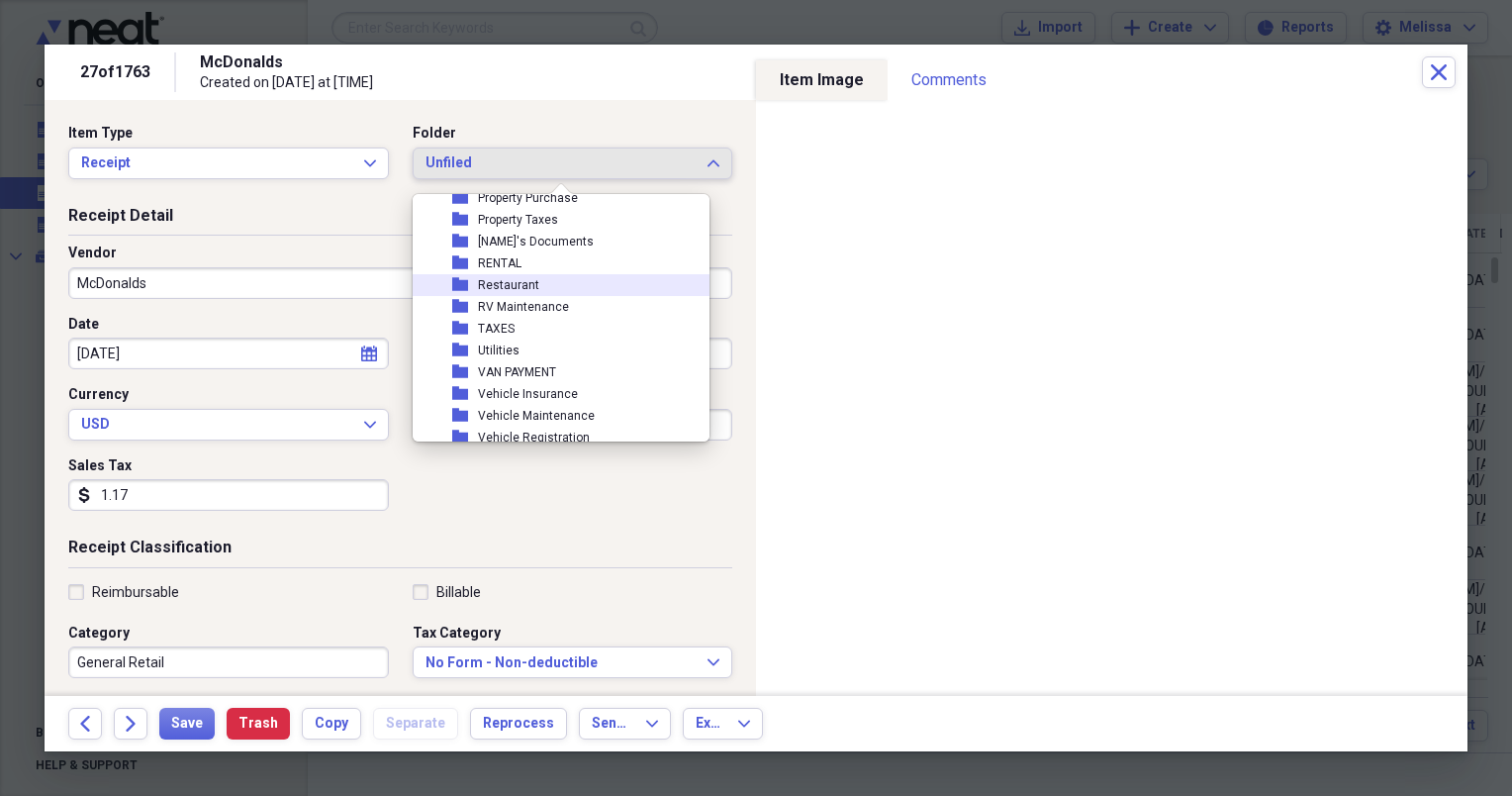 click on "folder Restaurant" at bounding box center [553, 285] 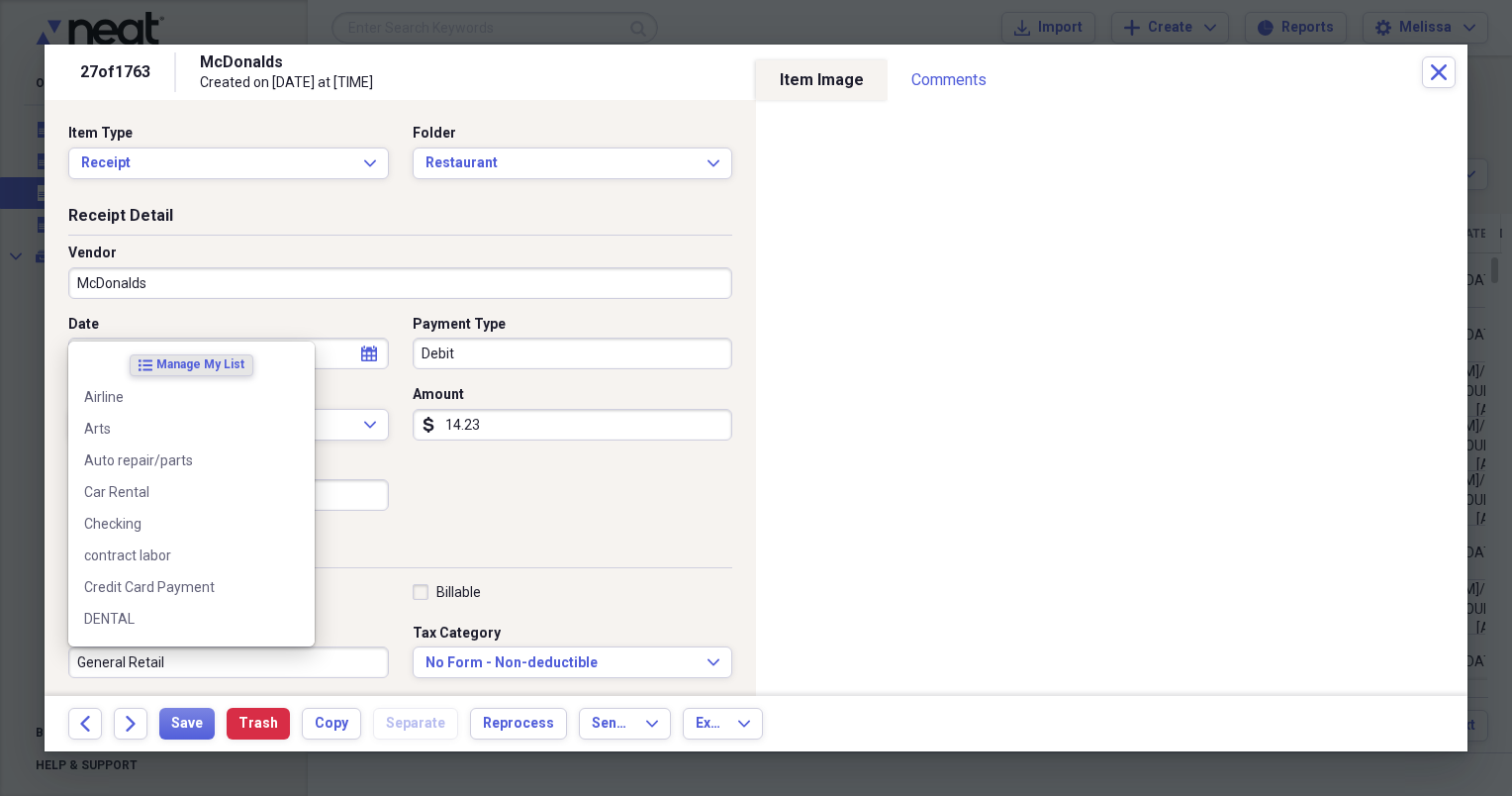 click on "General Retail" at bounding box center [229, 662] 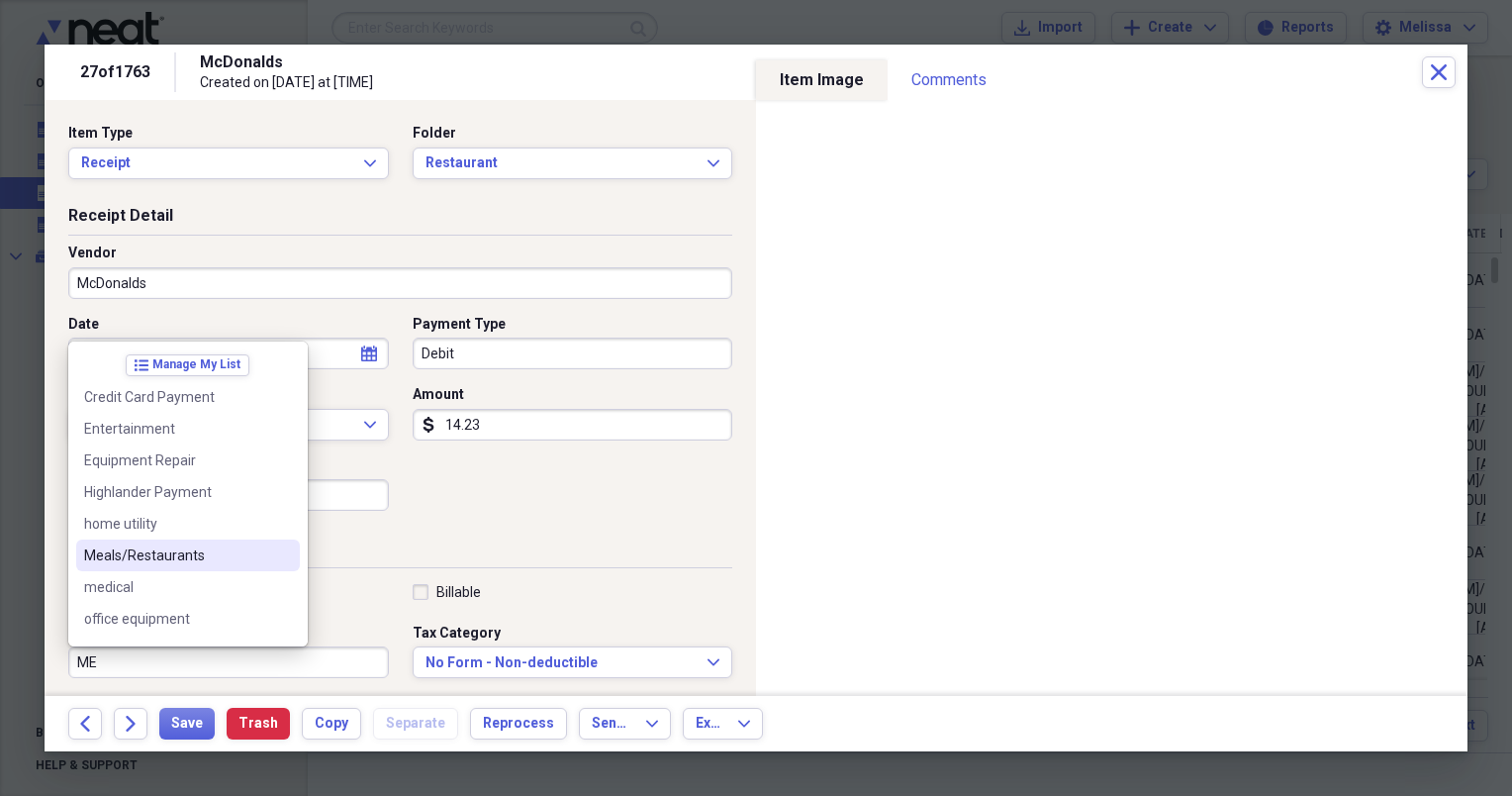 click on "Meals/Restaurants" at bounding box center (188, 555) 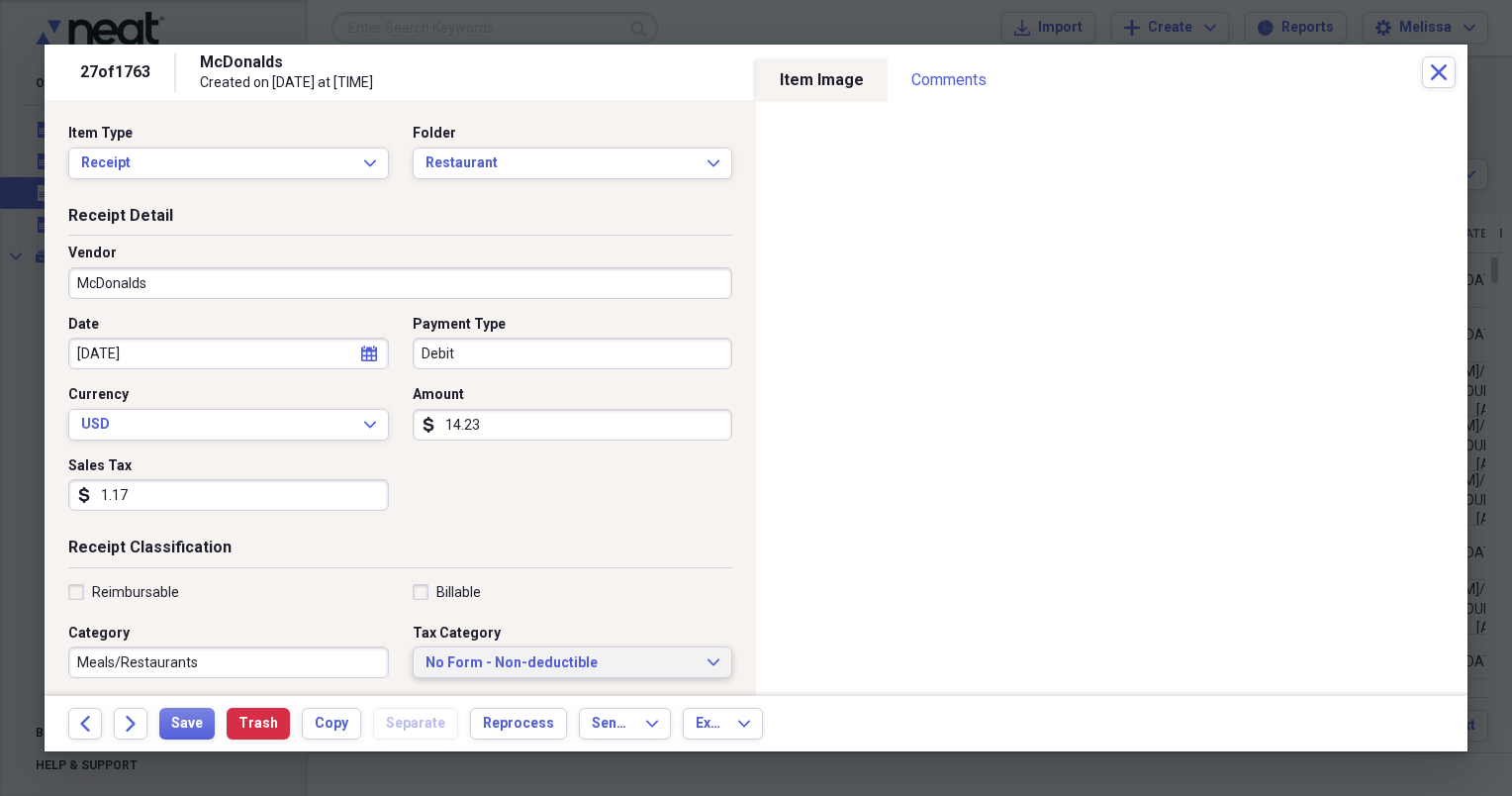 click on "No Form - Non-deductible" at bounding box center [561, 663] 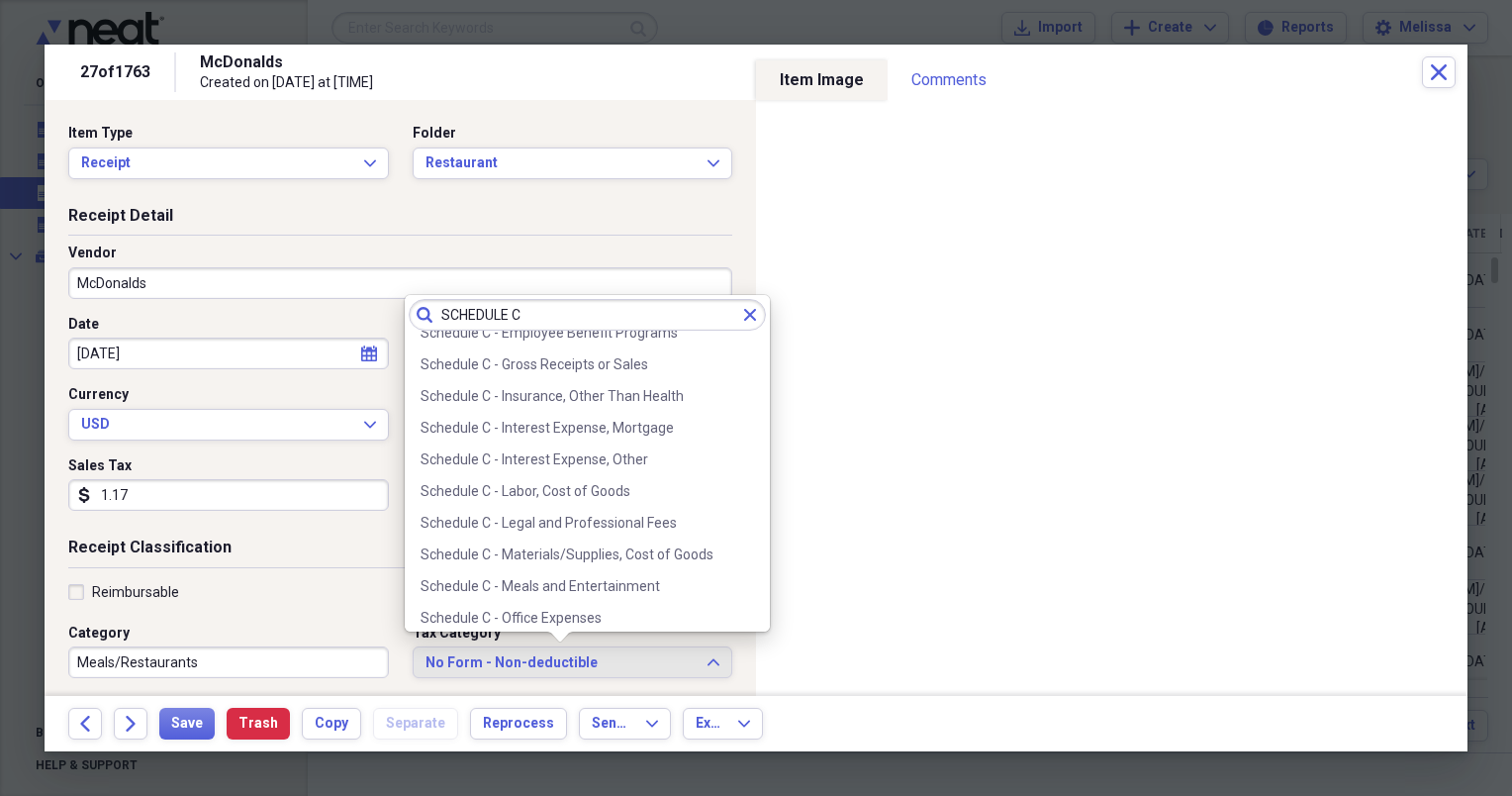scroll, scrollTop: 277, scrollLeft: 0, axis: vertical 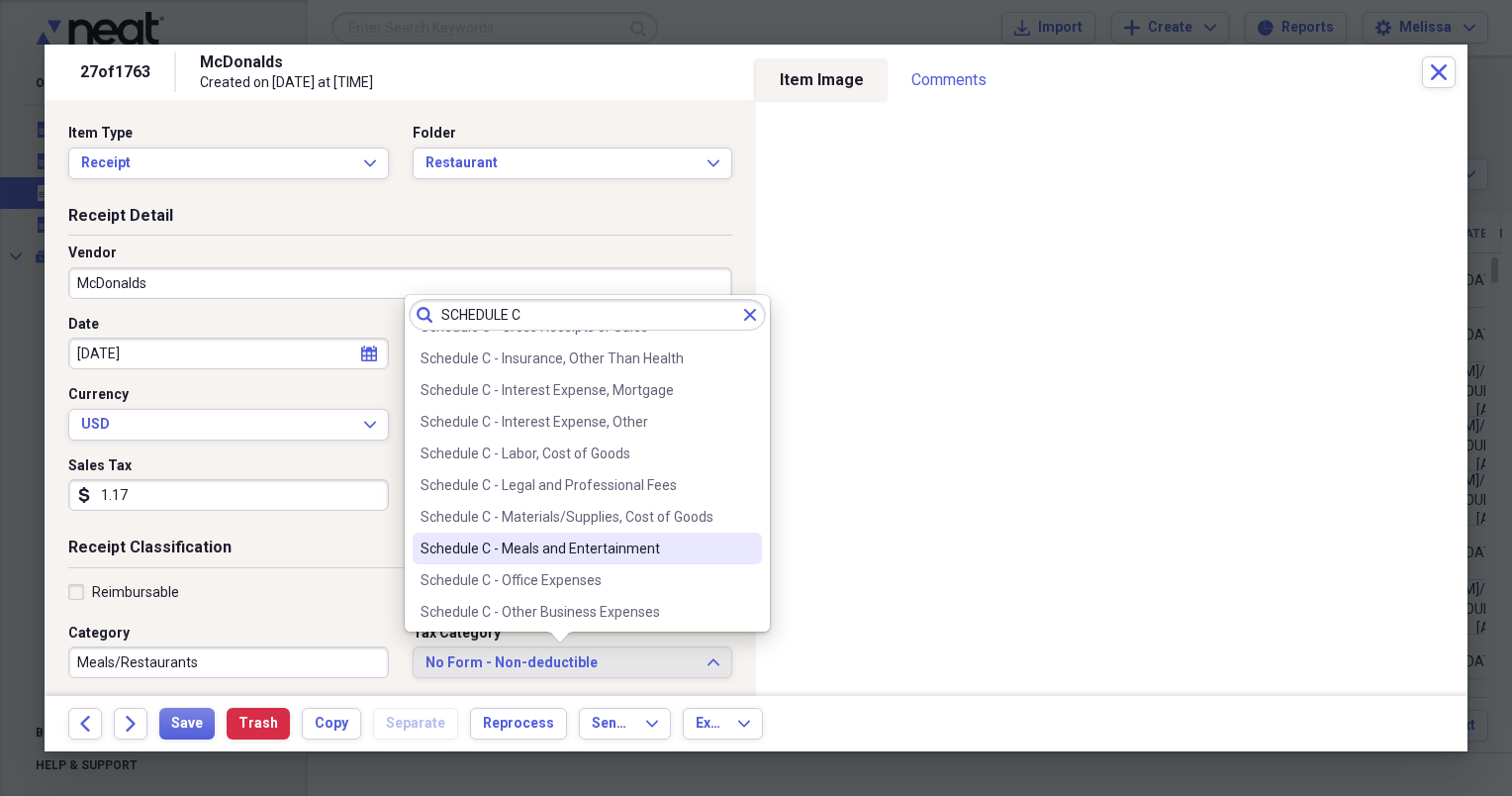 type on "SCHEDULE C" 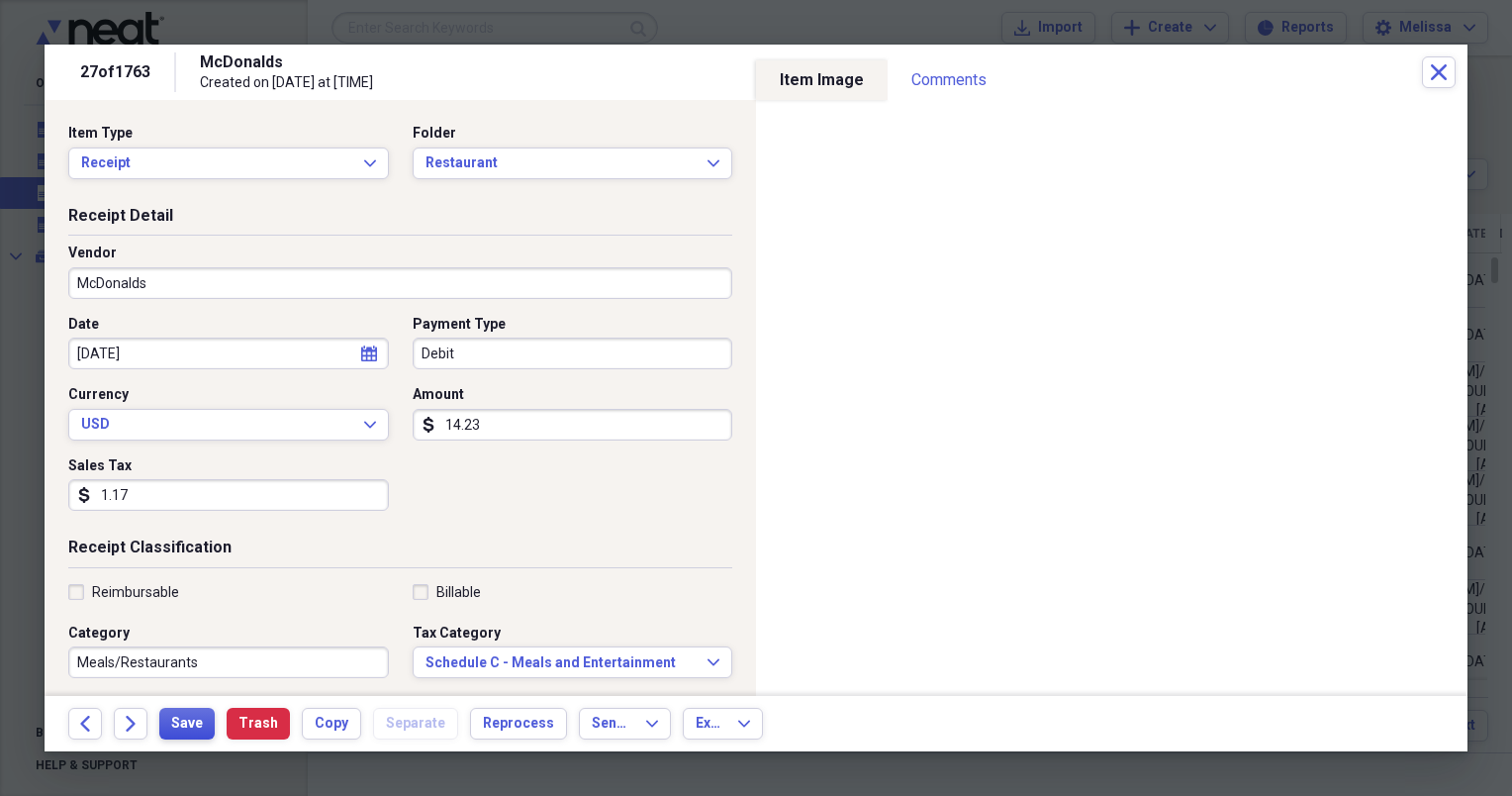 click on "Save" at bounding box center [187, 724] 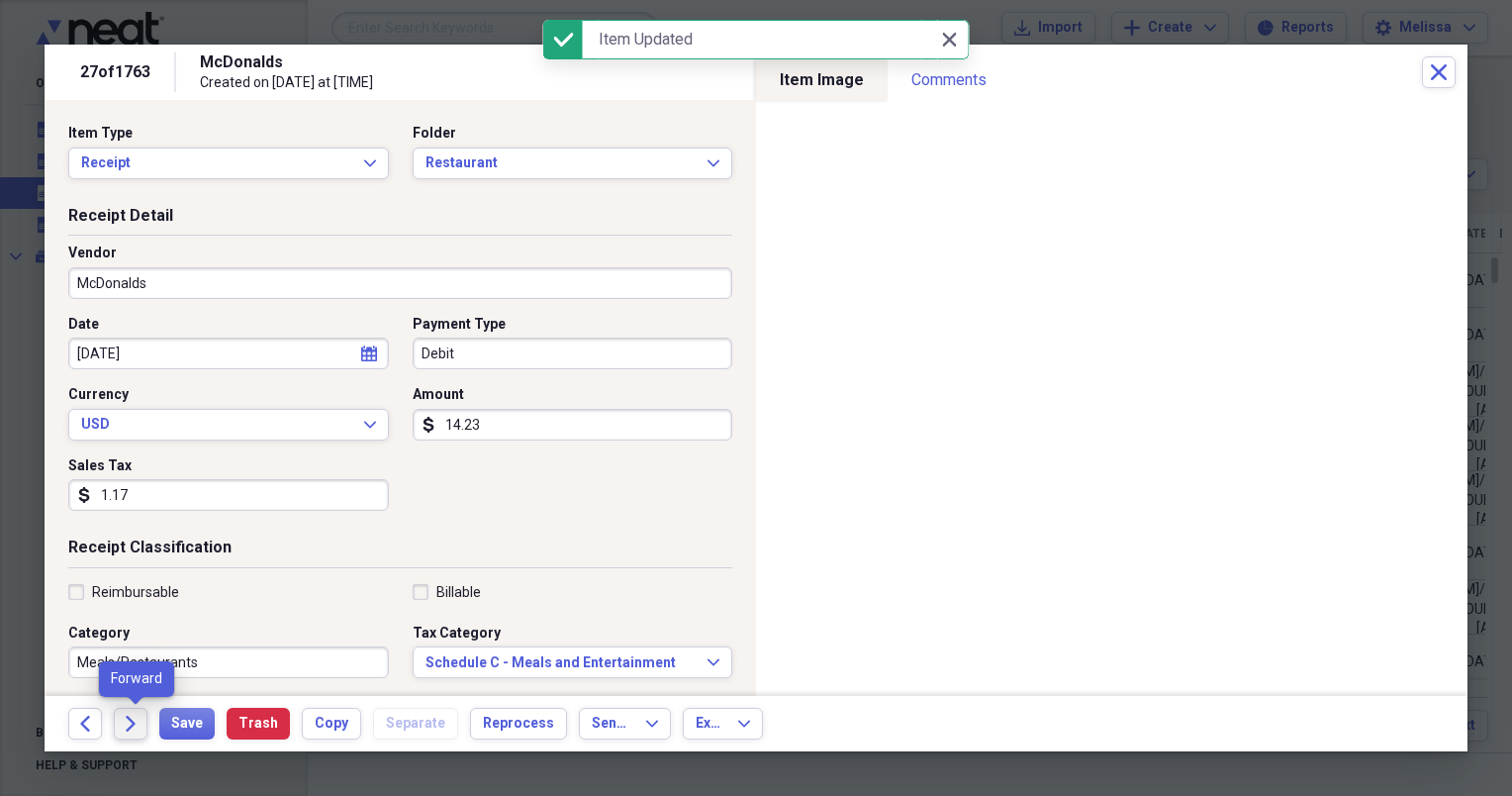 click on "Forward" at bounding box center [131, 724] 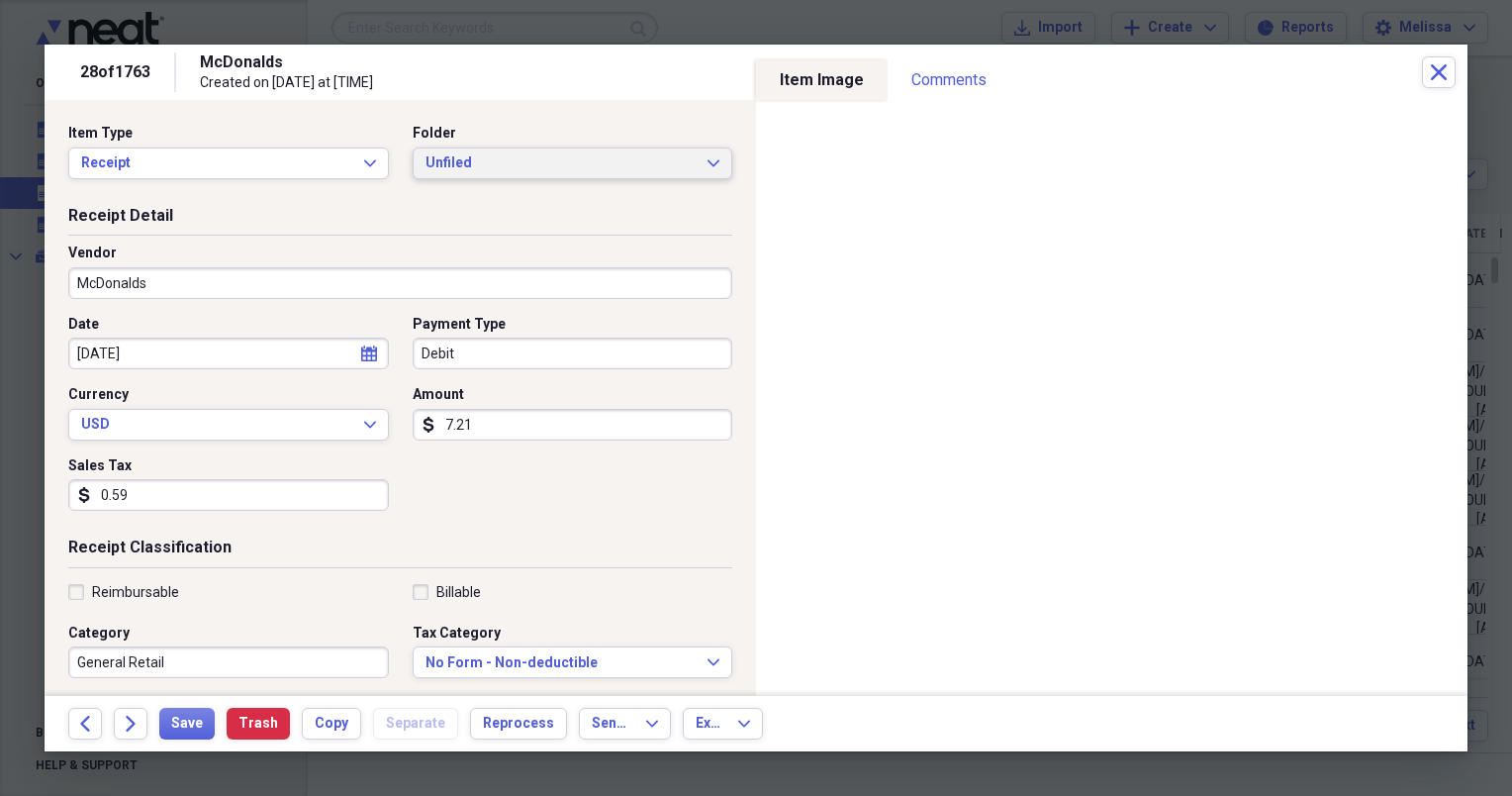 click on "Expand" 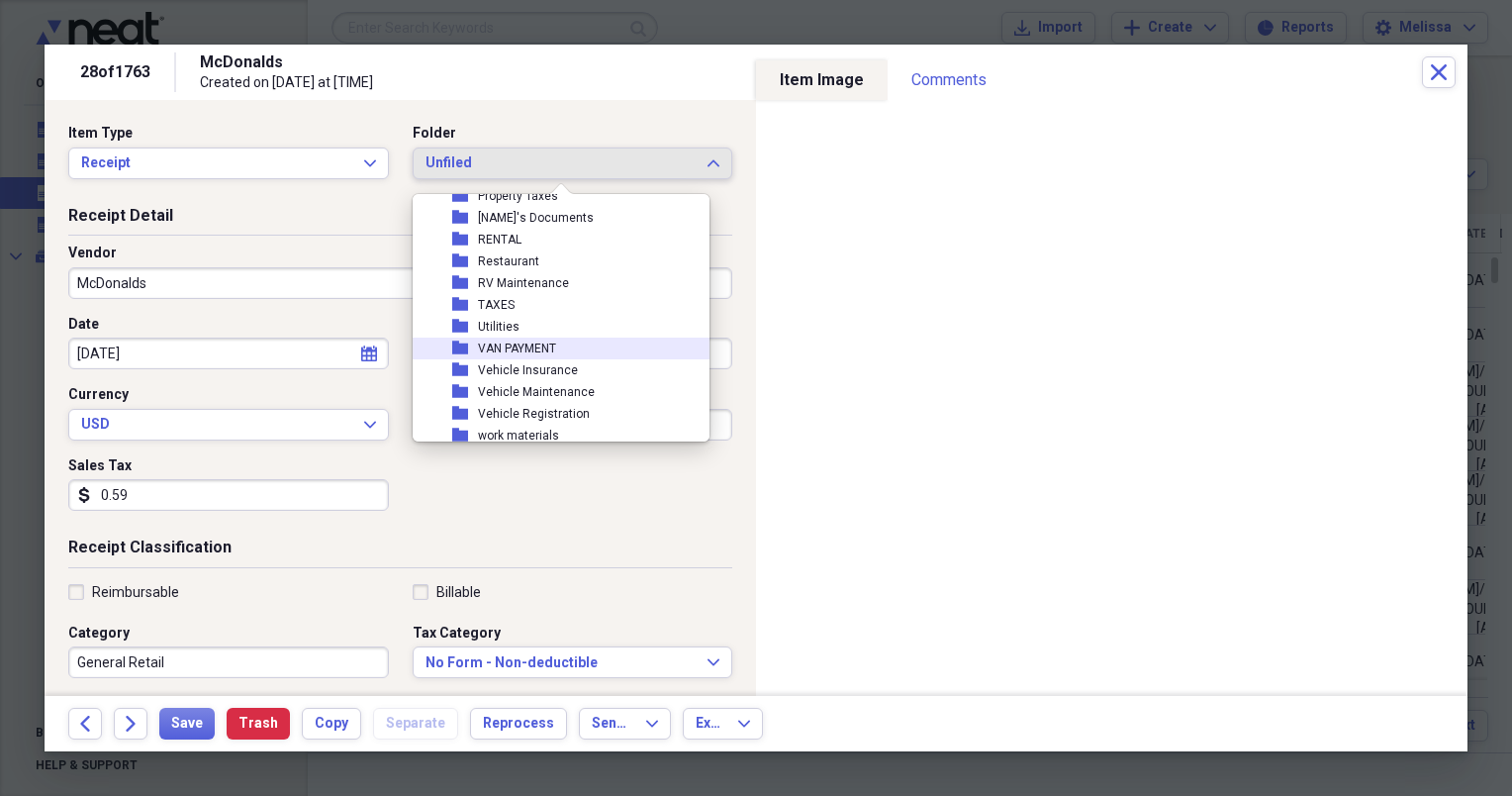 scroll, scrollTop: 485, scrollLeft: 0, axis: vertical 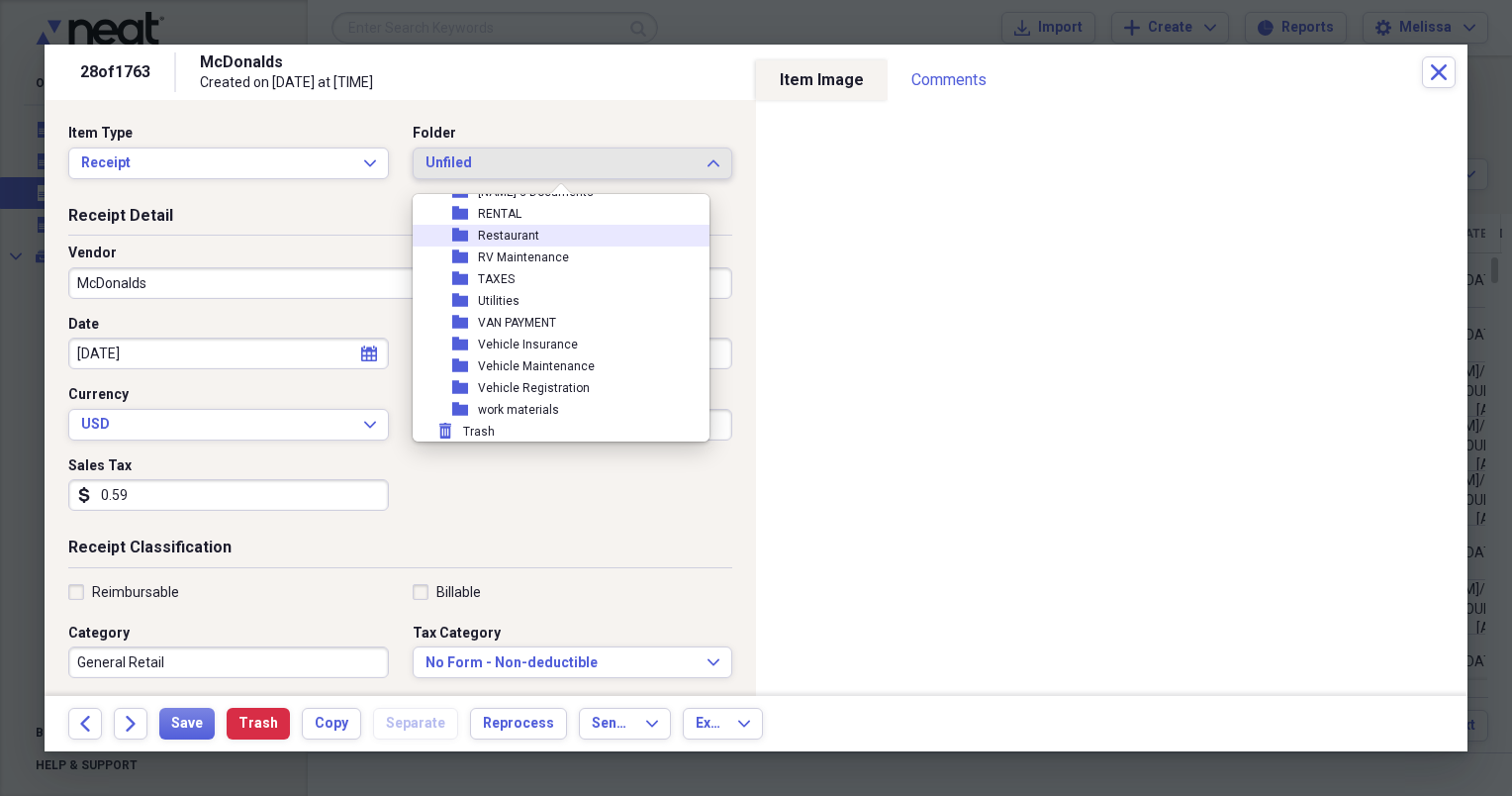 click on "folder Restaurant" at bounding box center [553, 236] 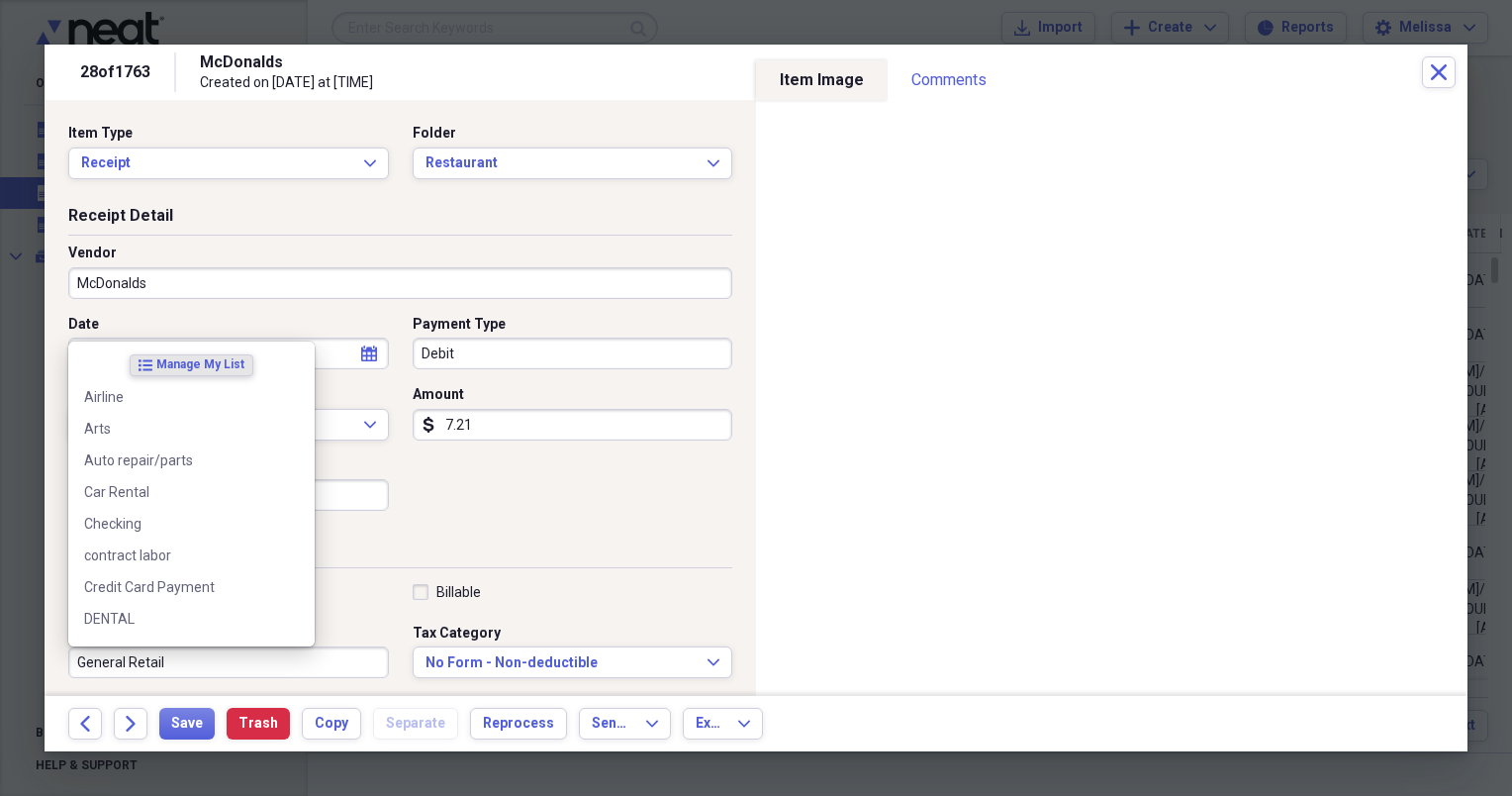 click on "General Retail" at bounding box center [229, 662] 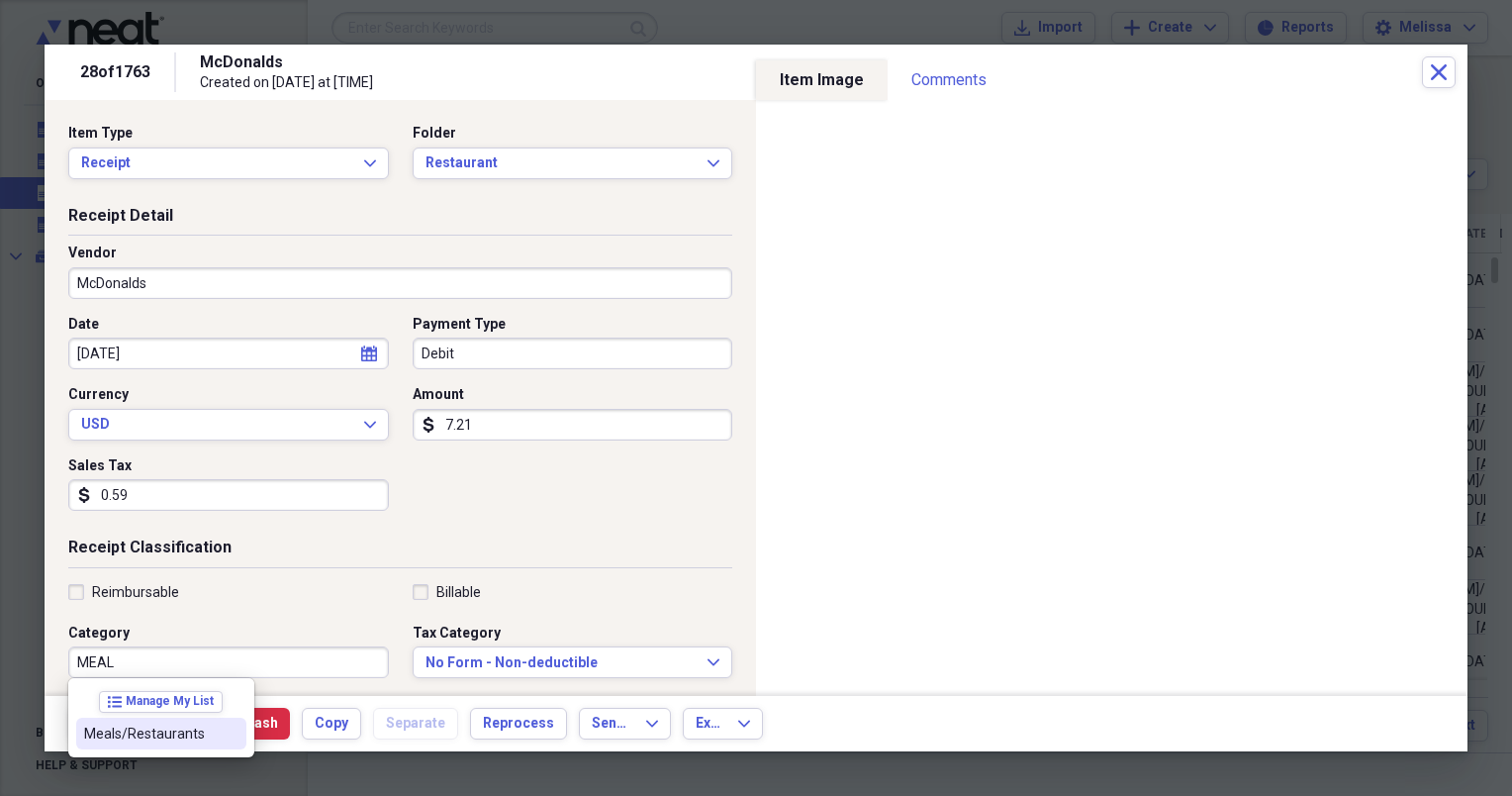 click on "Meals/Restaurants" at bounding box center [149, 734] 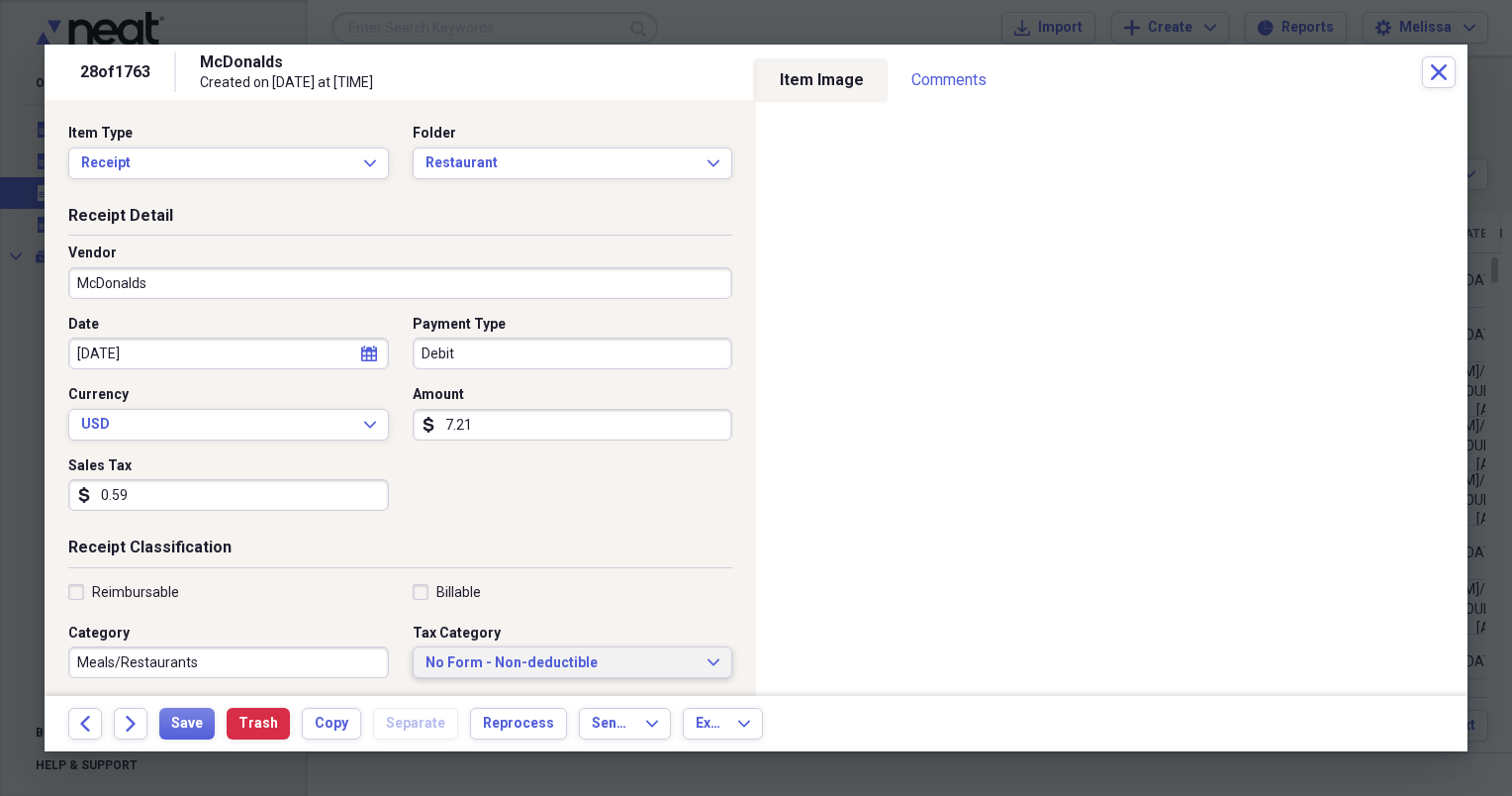 click on "No Form - Non-deductible" at bounding box center [561, 663] 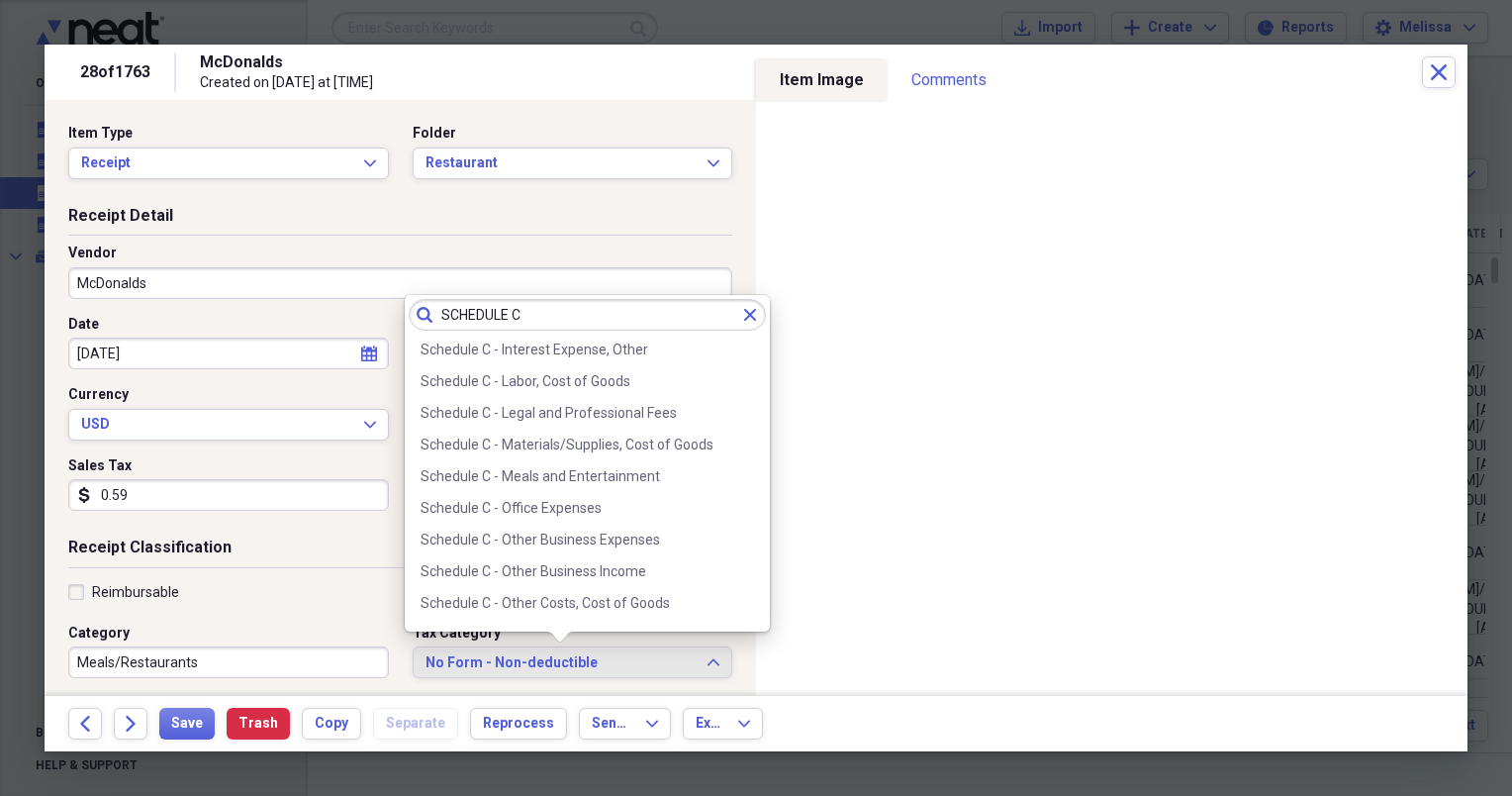 scroll, scrollTop: 356, scrollLeft: 0, axis: vertical 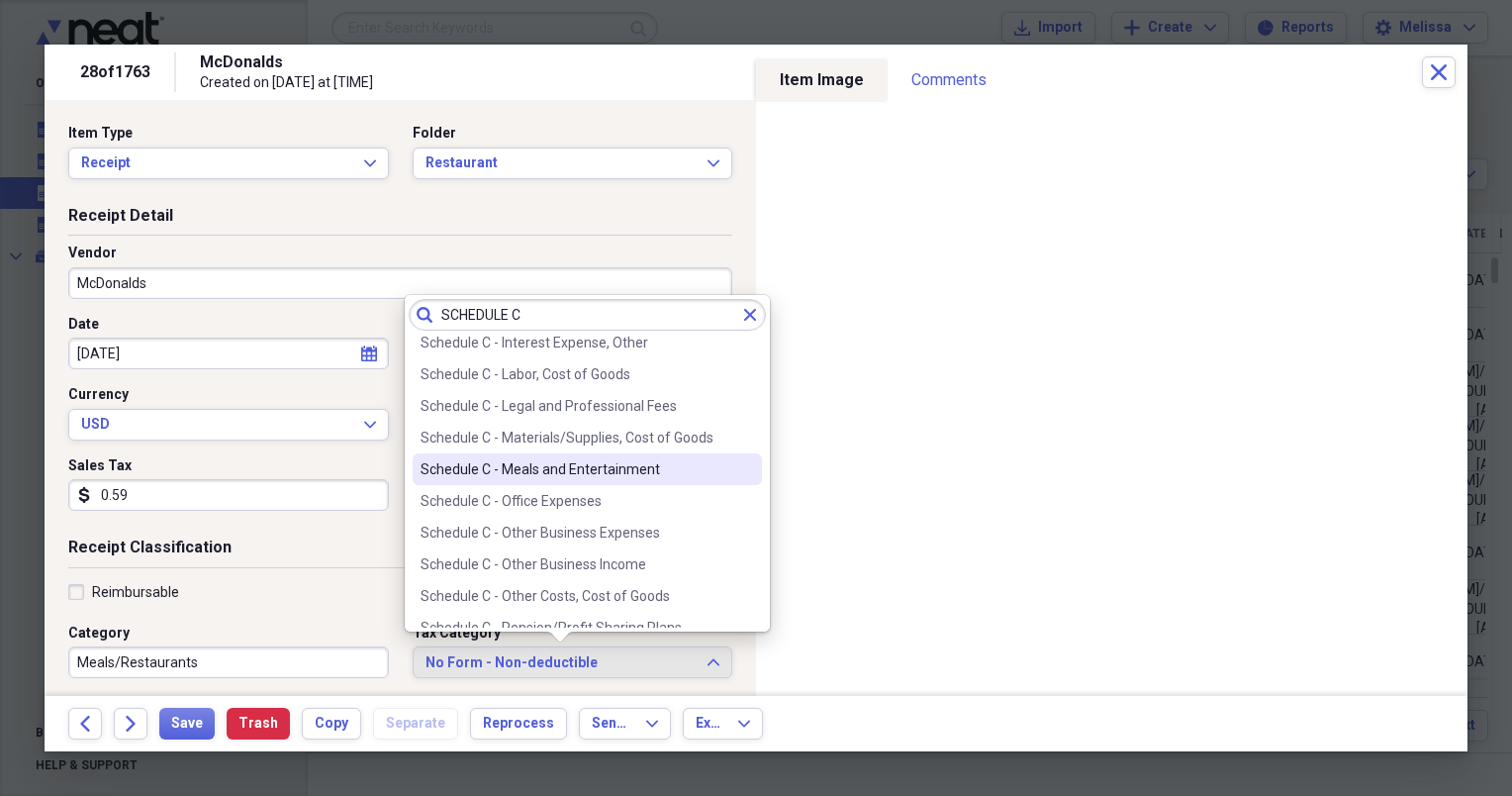 type on "SCHEDULE C" 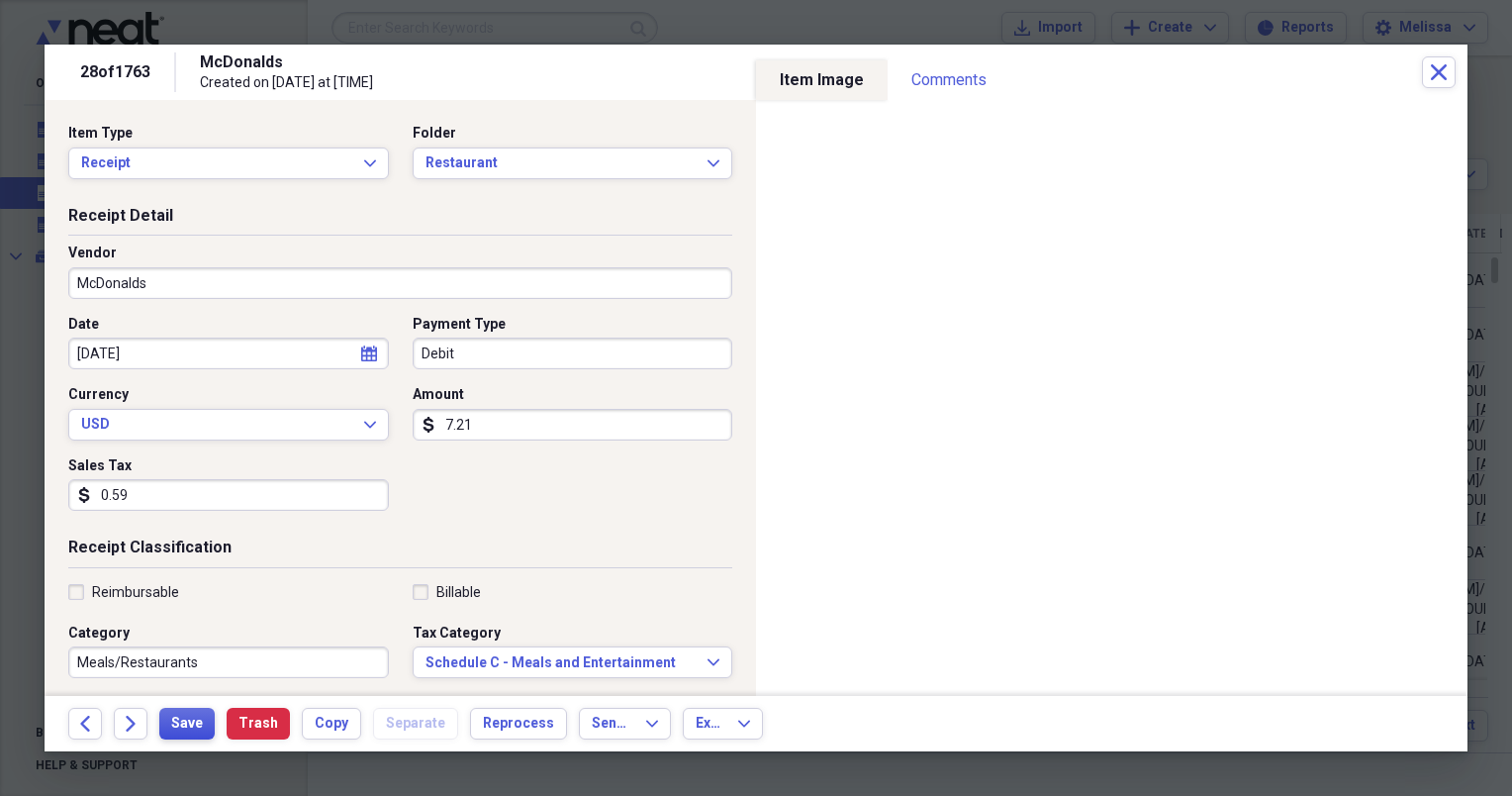 click on "Save" at bounding box center (187, 724) 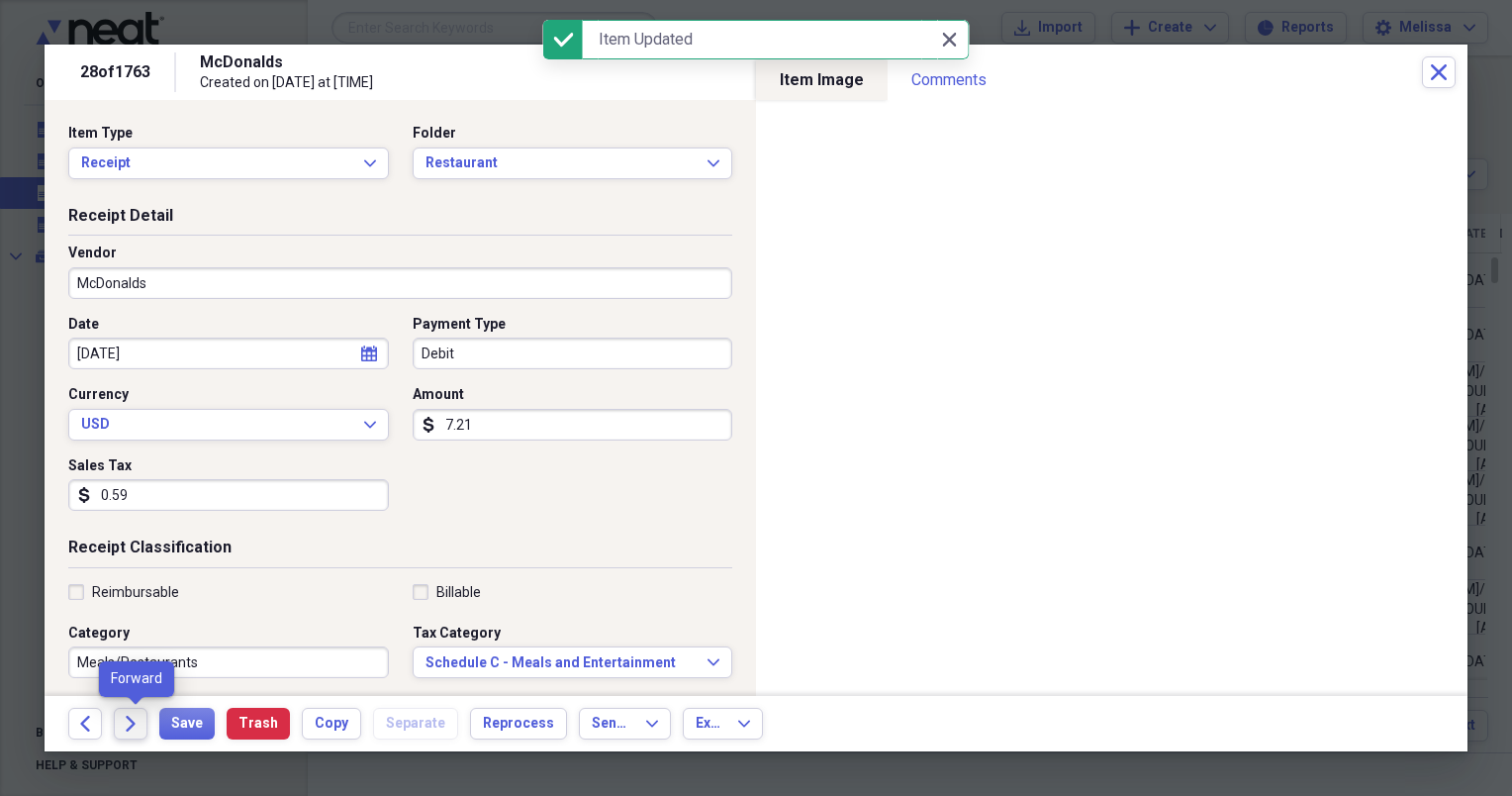 click on "Forward" at bounding box center [131, 724] 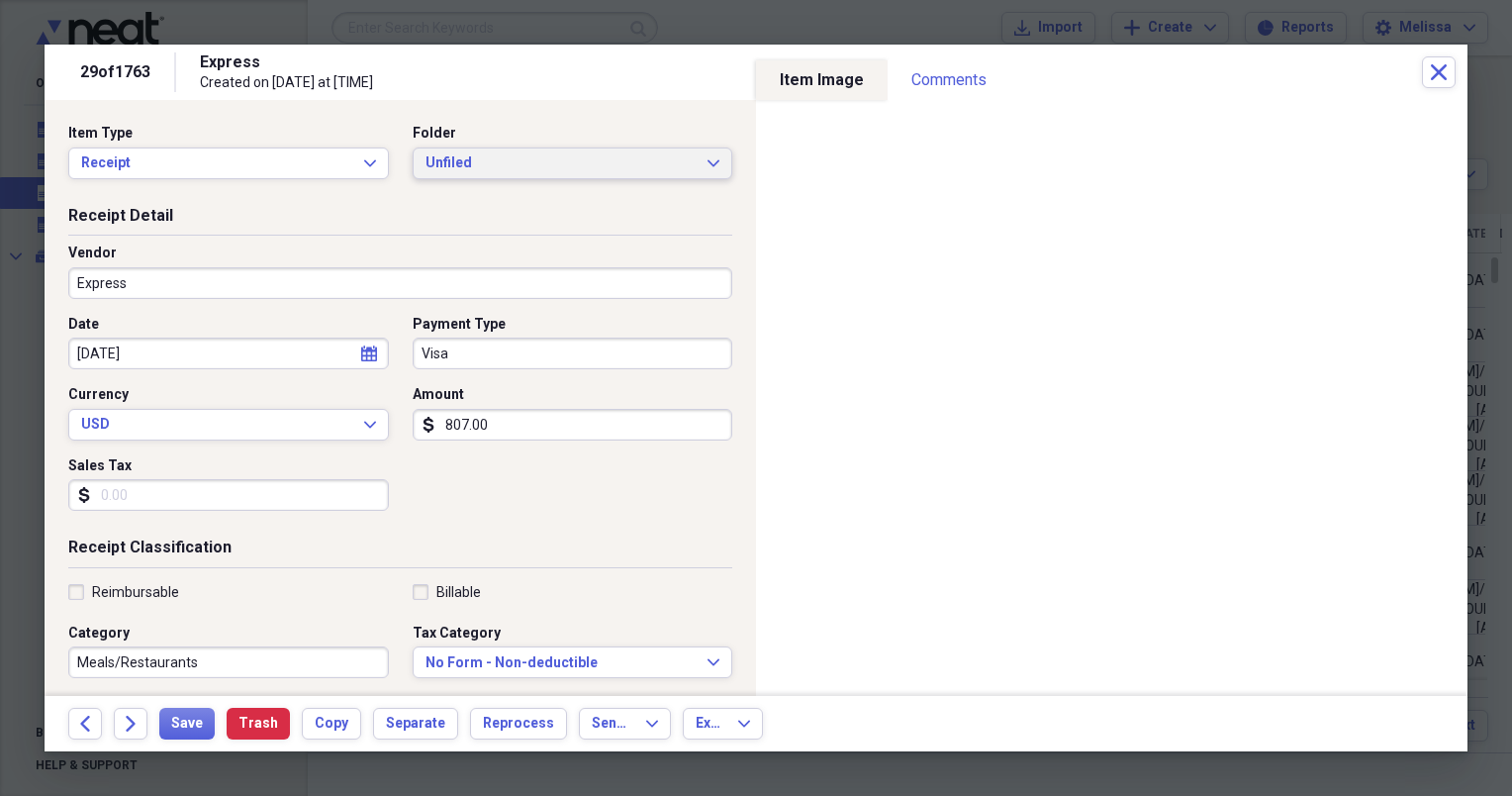 click on "Unfiled Expand" at bounding box center [573, 163] 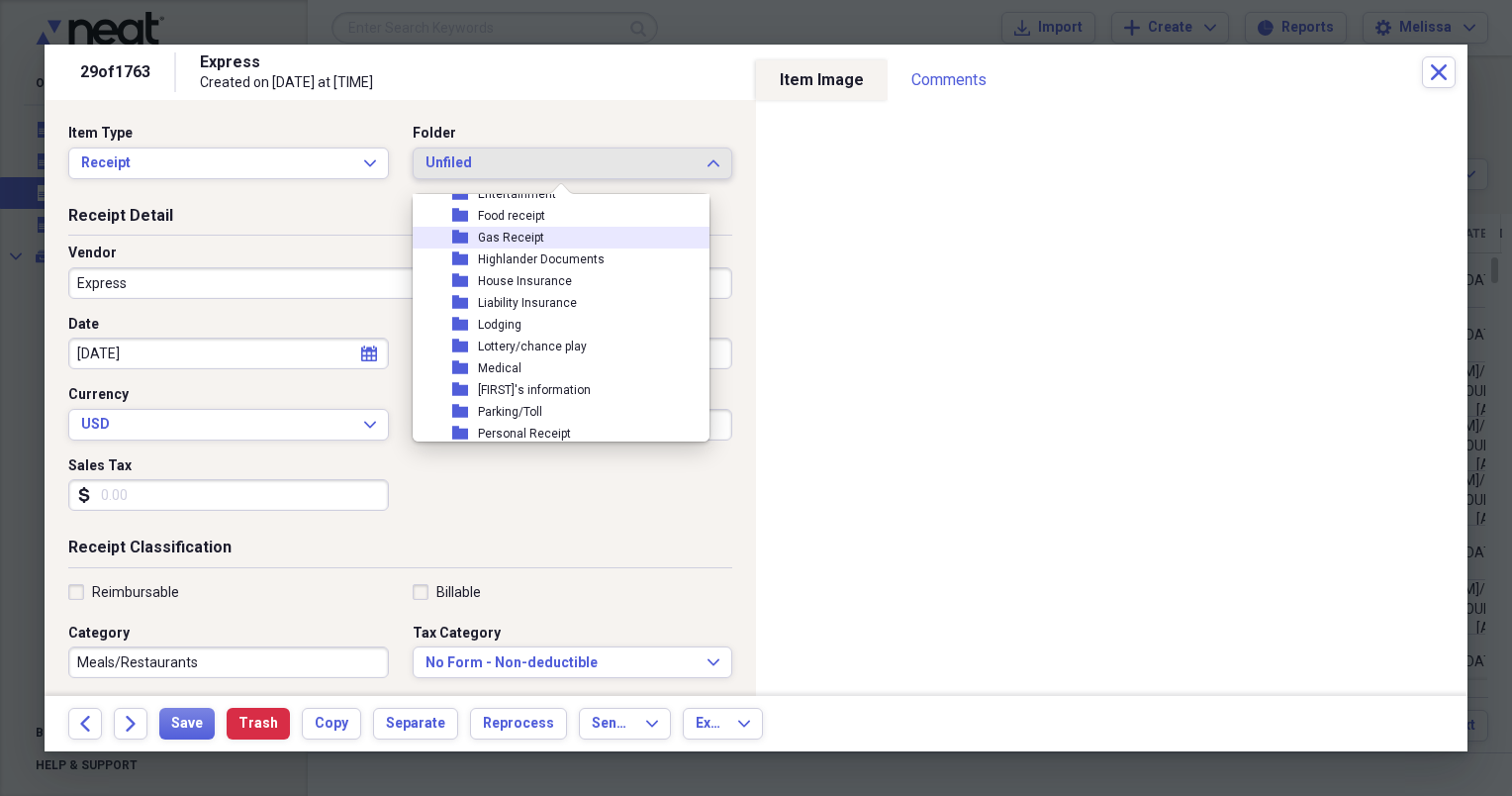 scroll, scrollTop: 158, scrollLeft: 0, axis: vertical 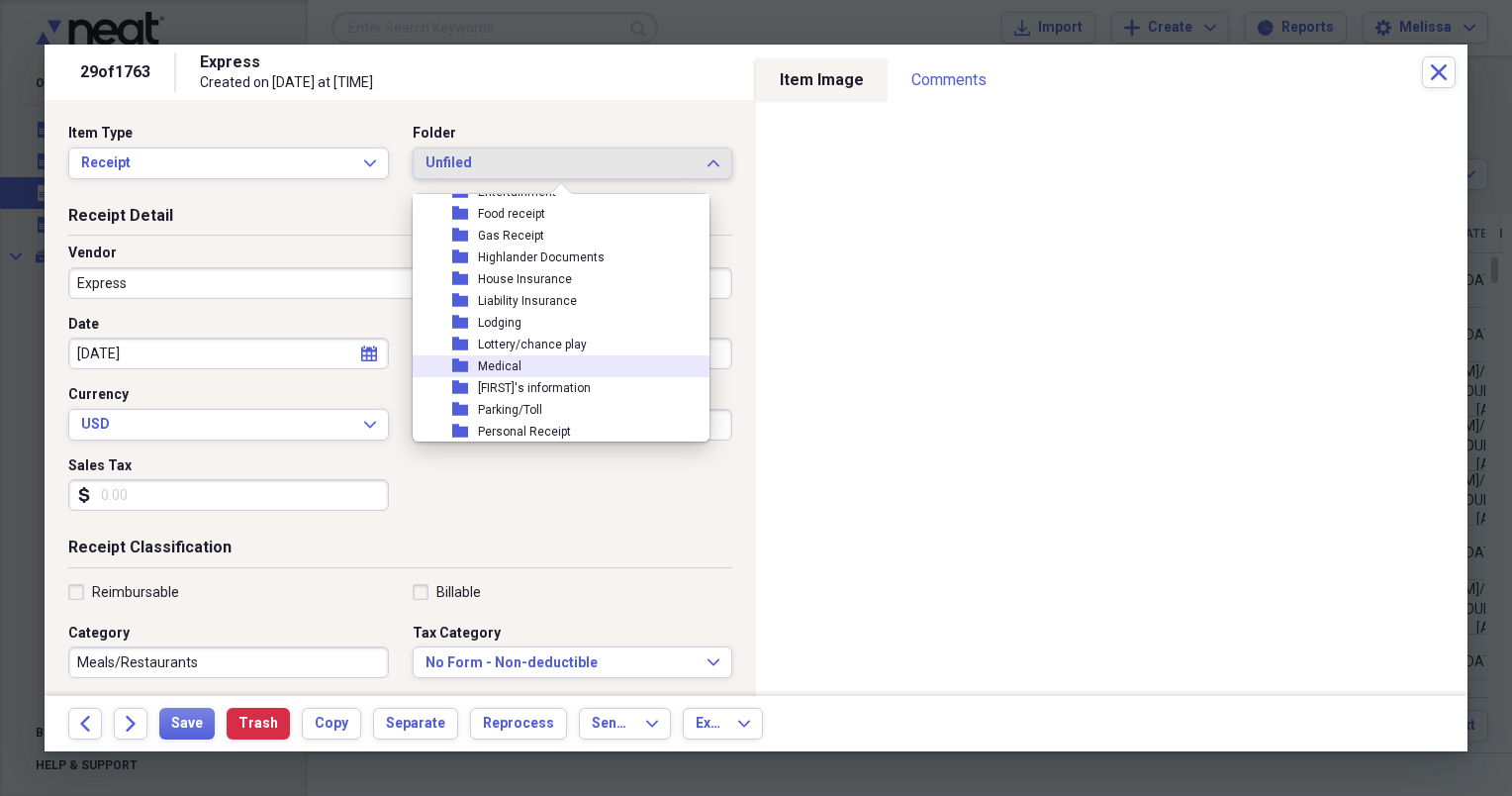 click on "folder Medical" at bounding box center [553, 366] 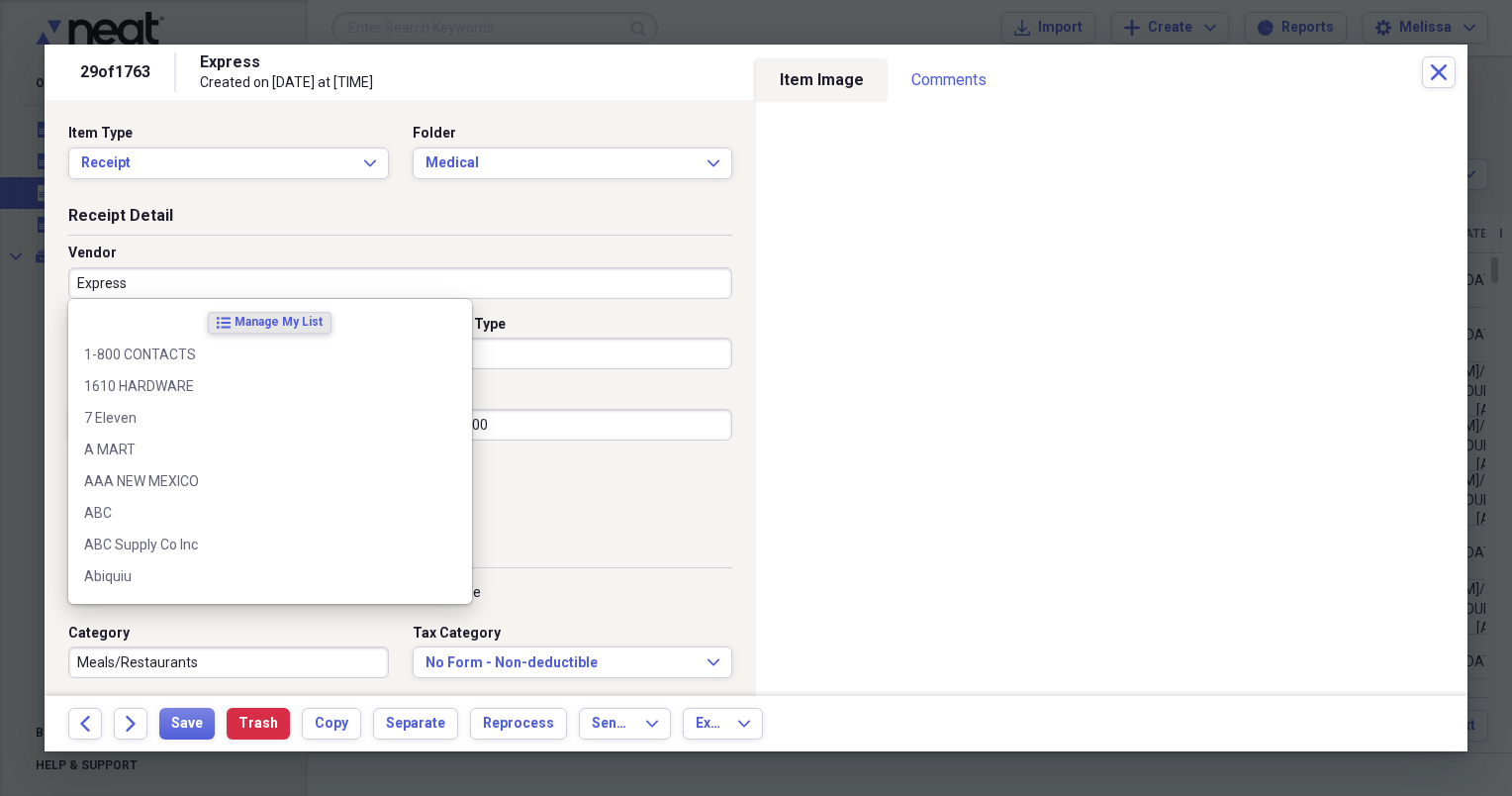 click on "Express" at bounding box center [400, 283] 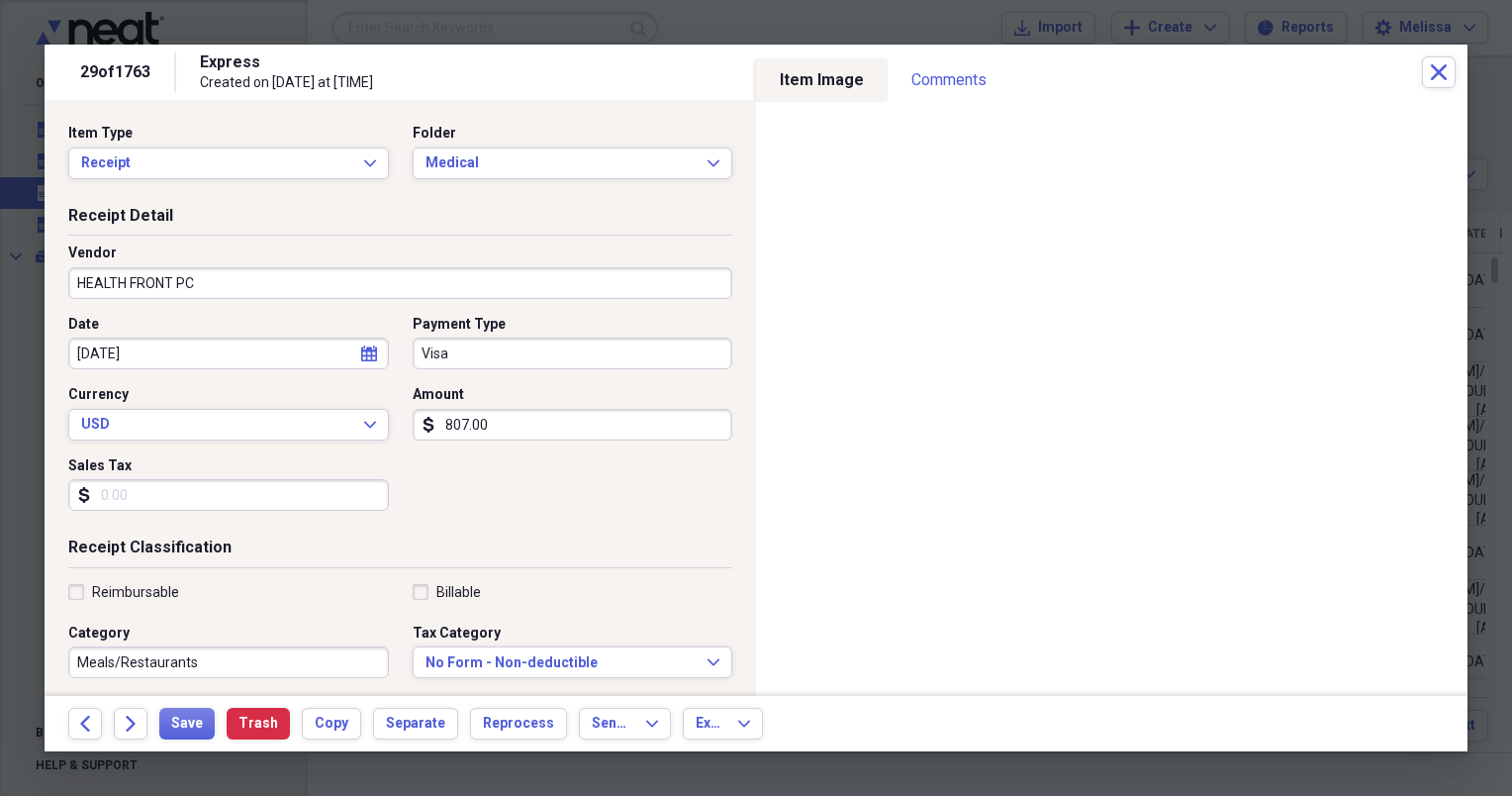 type on "HEALTH FRONT PC" 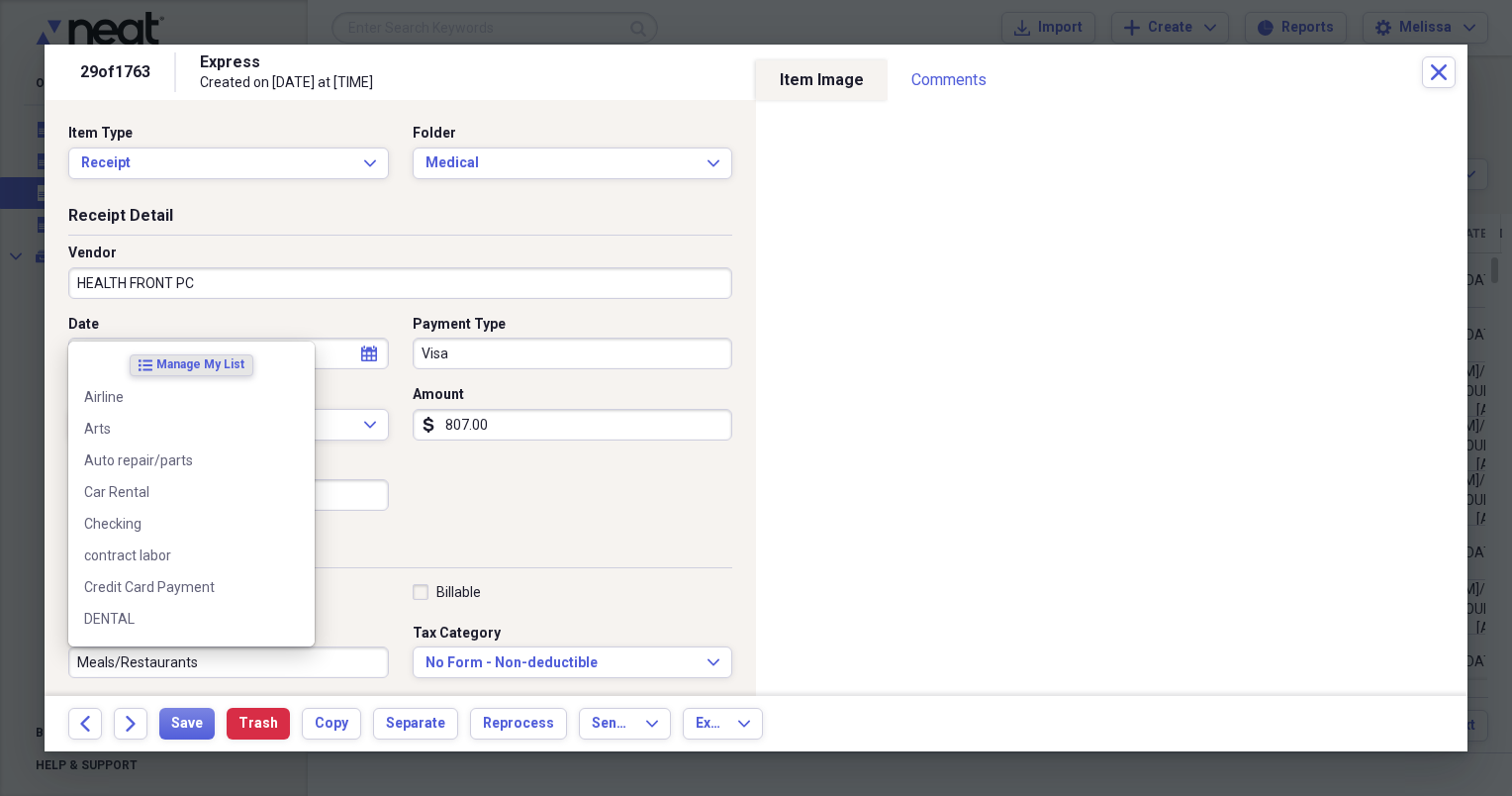 click on "Meals/Restaurants" at bounding box center (229, 662) 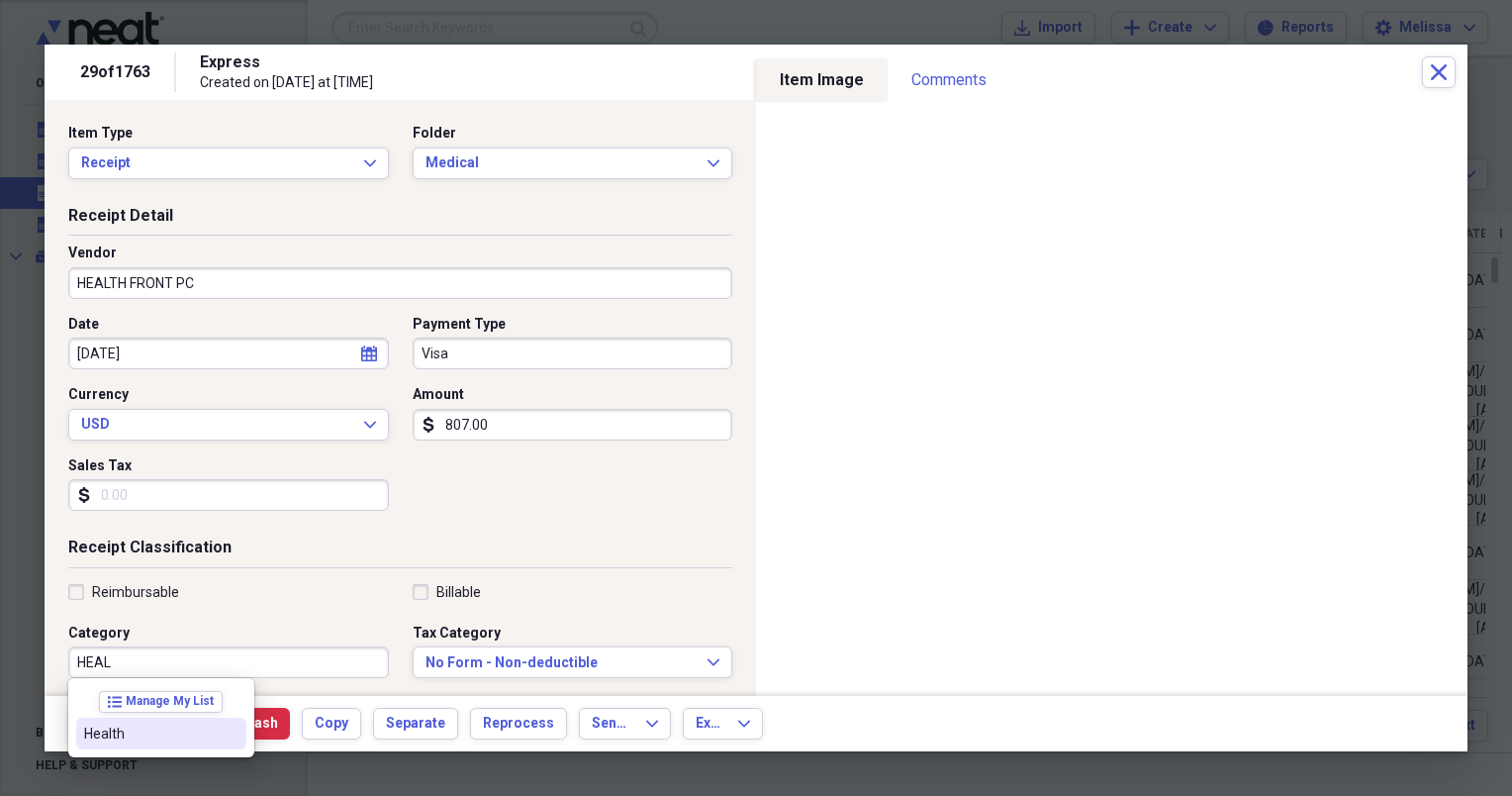 click on "Health" at bounding box center (149, 734) 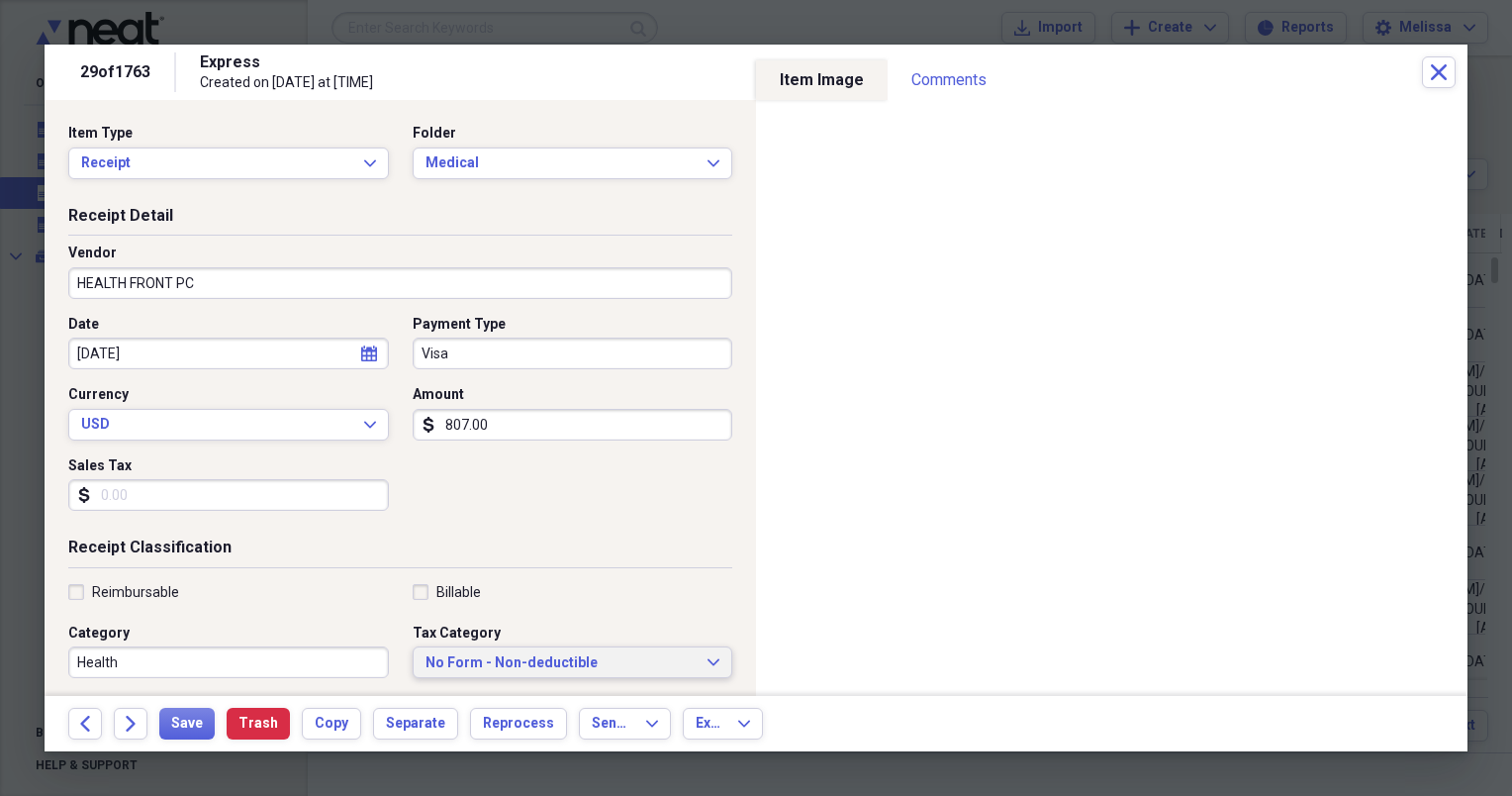 click on "No Form - Non-deductible" at bounding box center [561, 663] 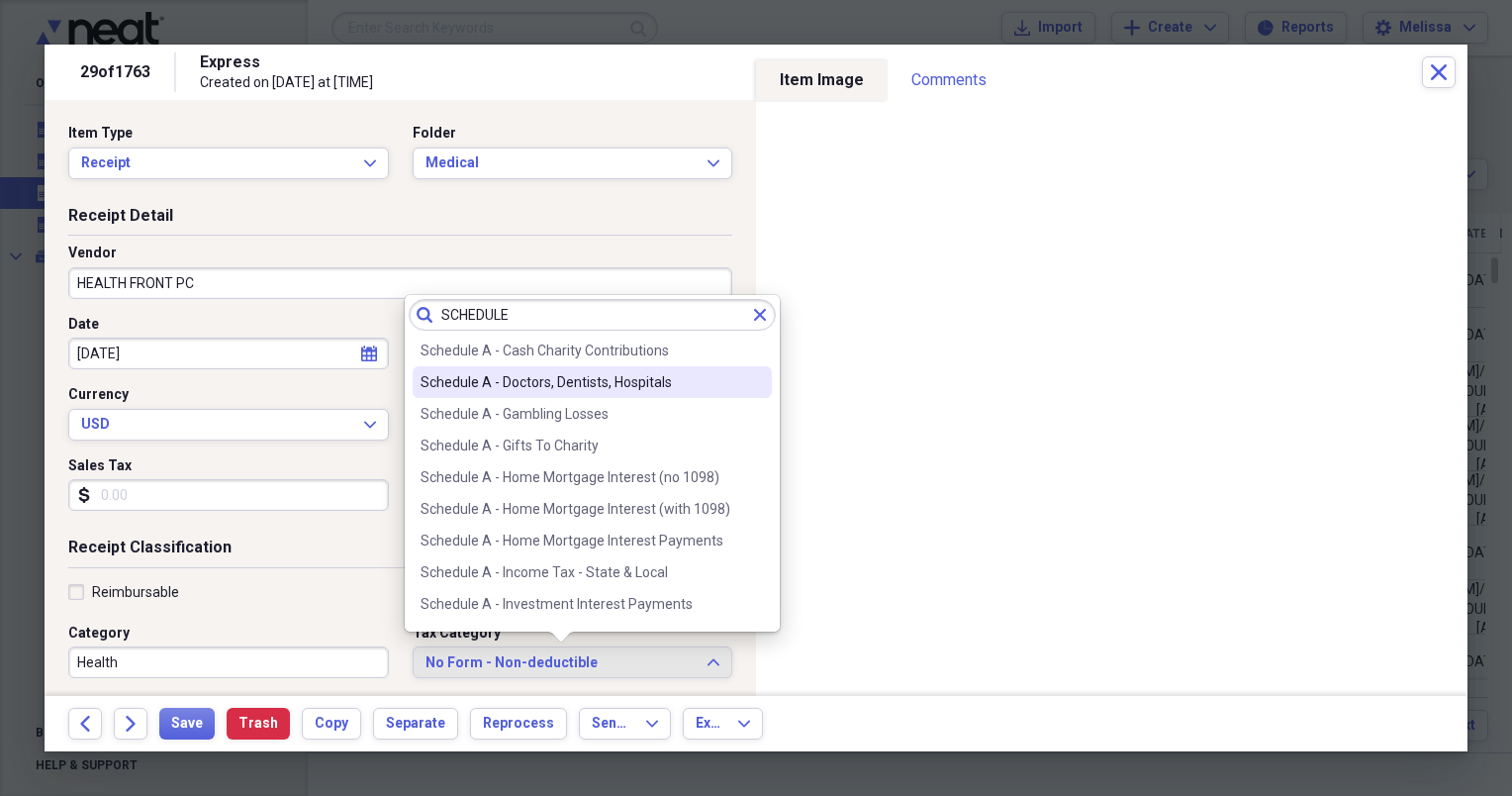type on "SCHEDULE" 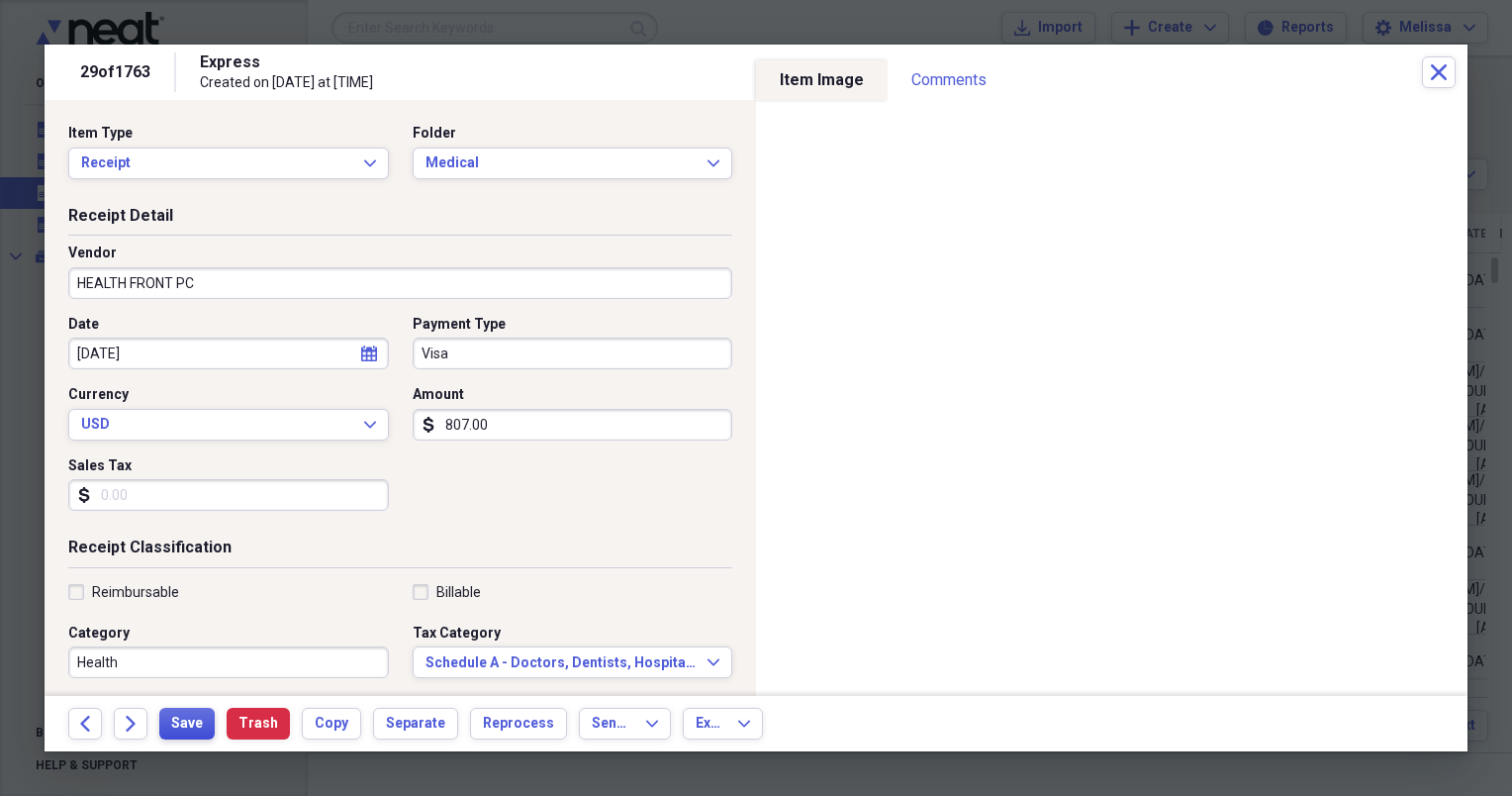 click on "Save" at bounding box center (187, 724) 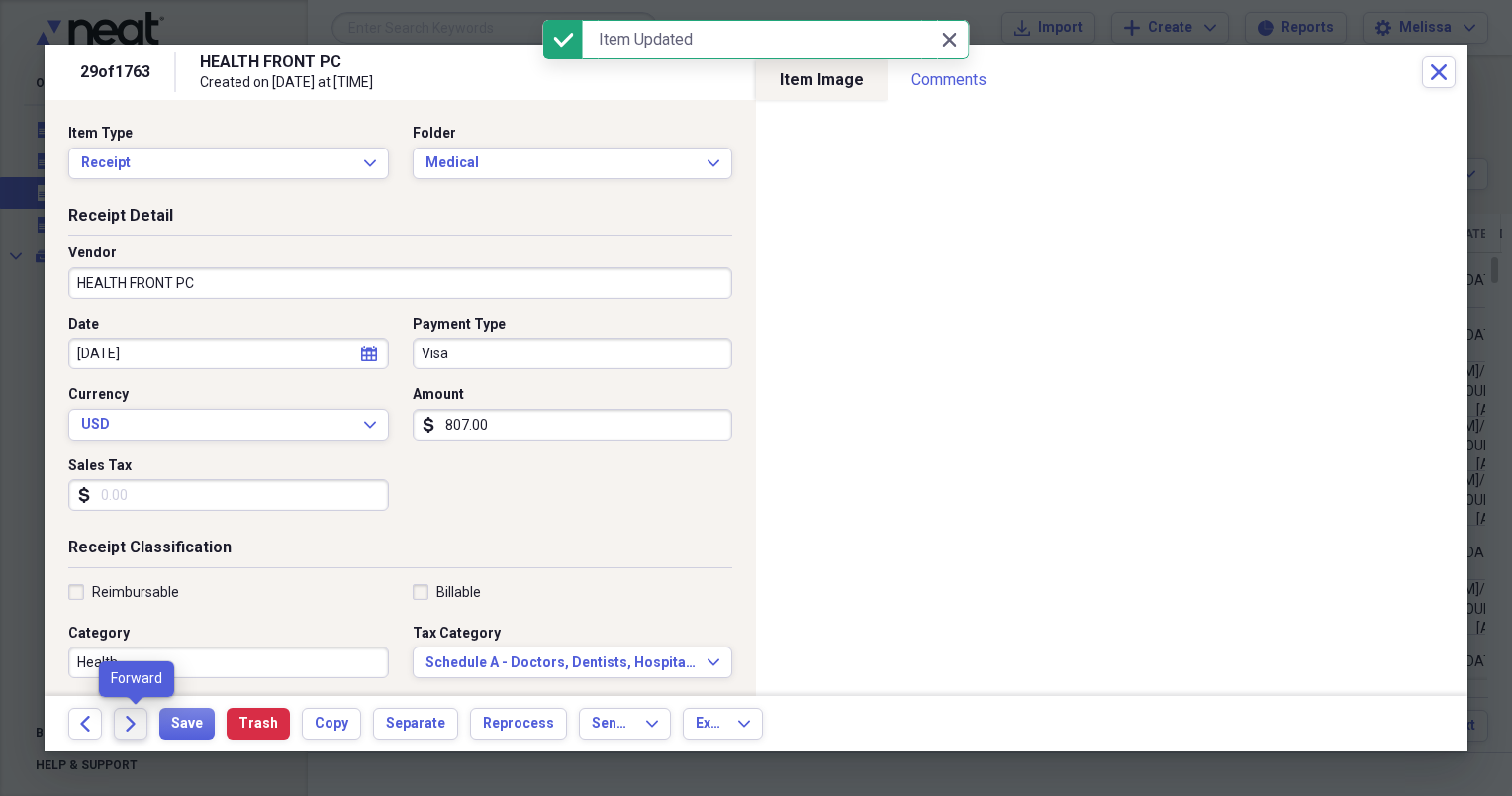 click on "Forward" 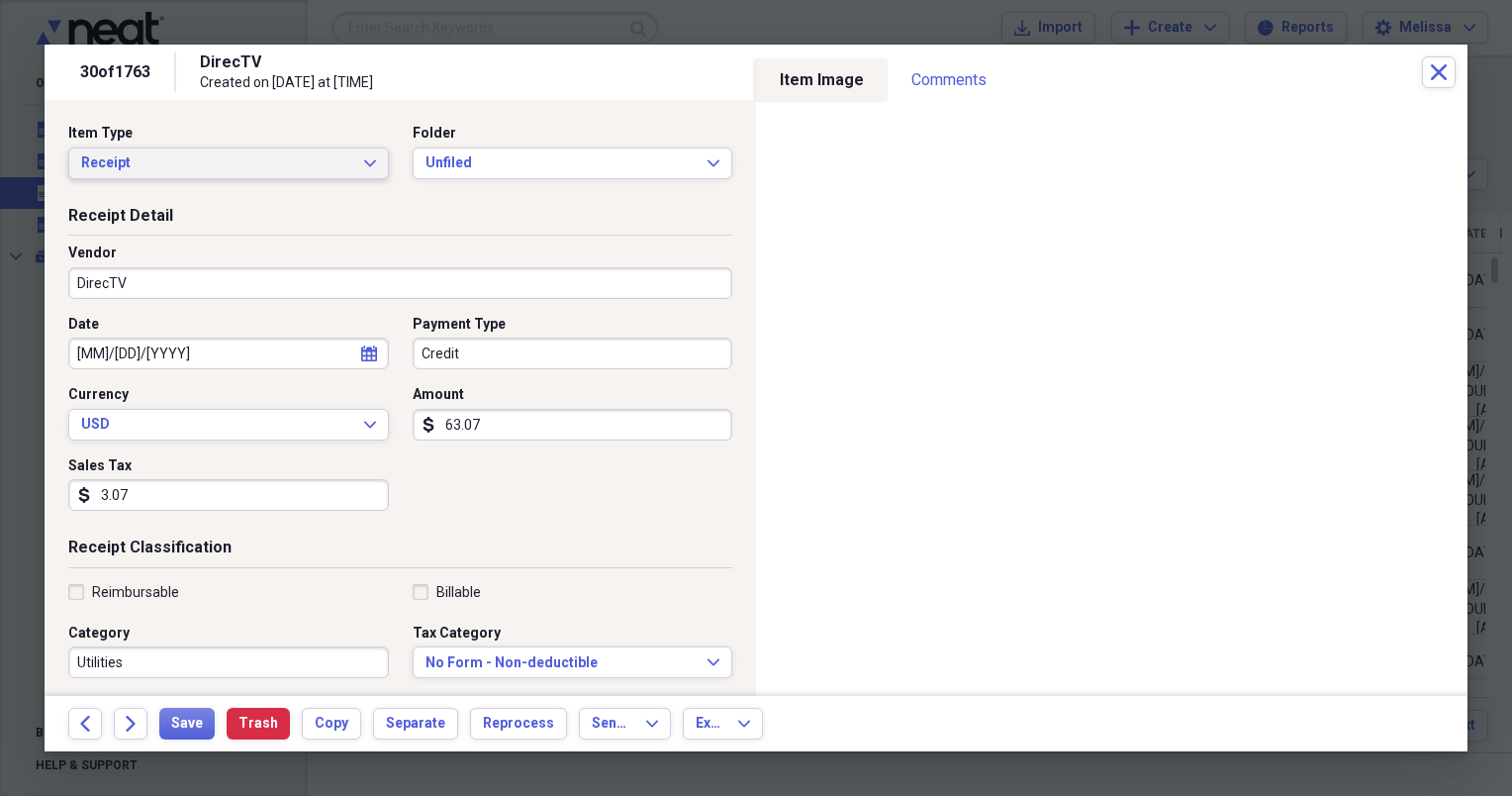 click on "Receipt" at bounding box center [217, 163] 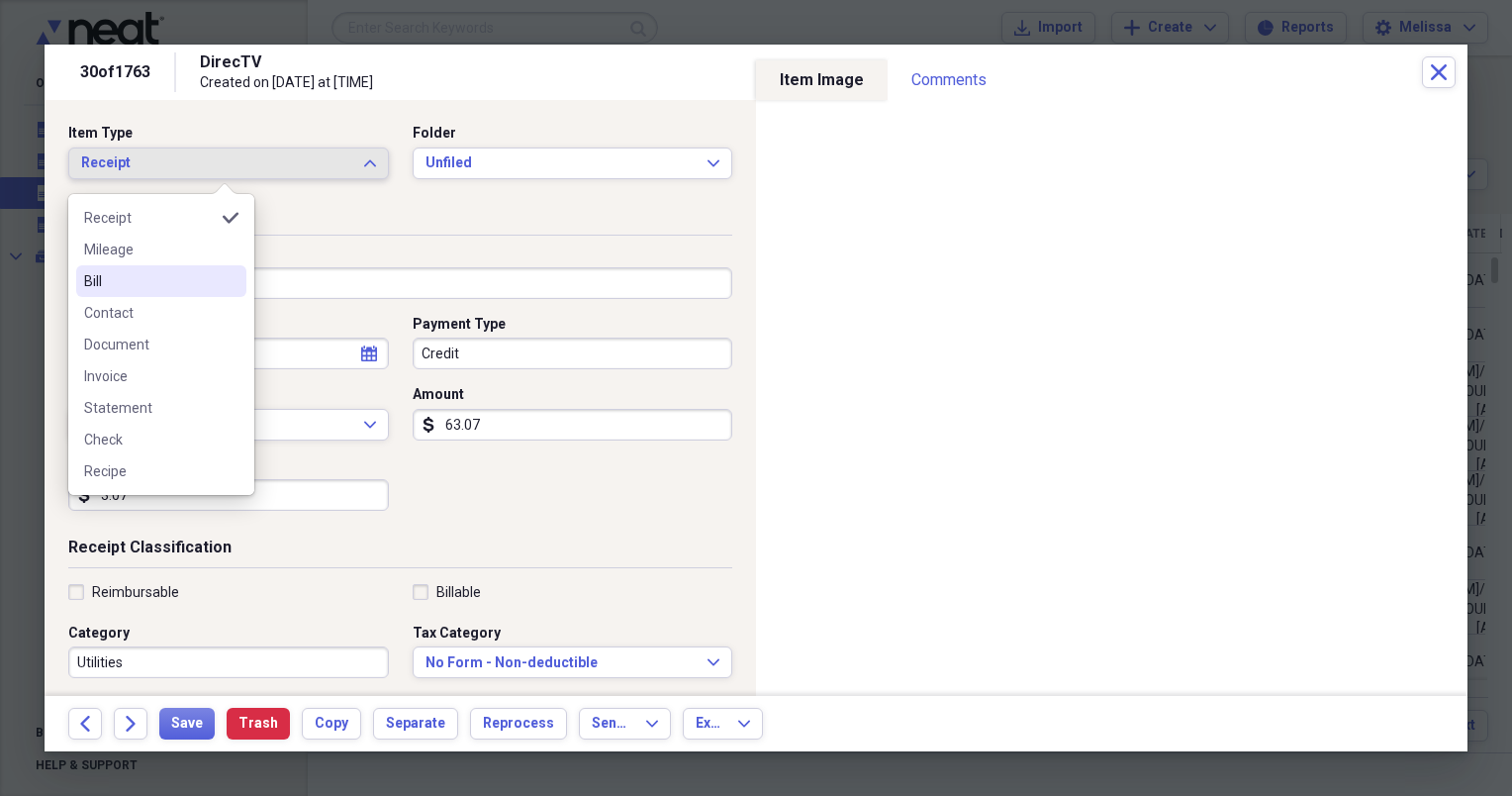 click on "Bill" at bounding box center (149, 281) 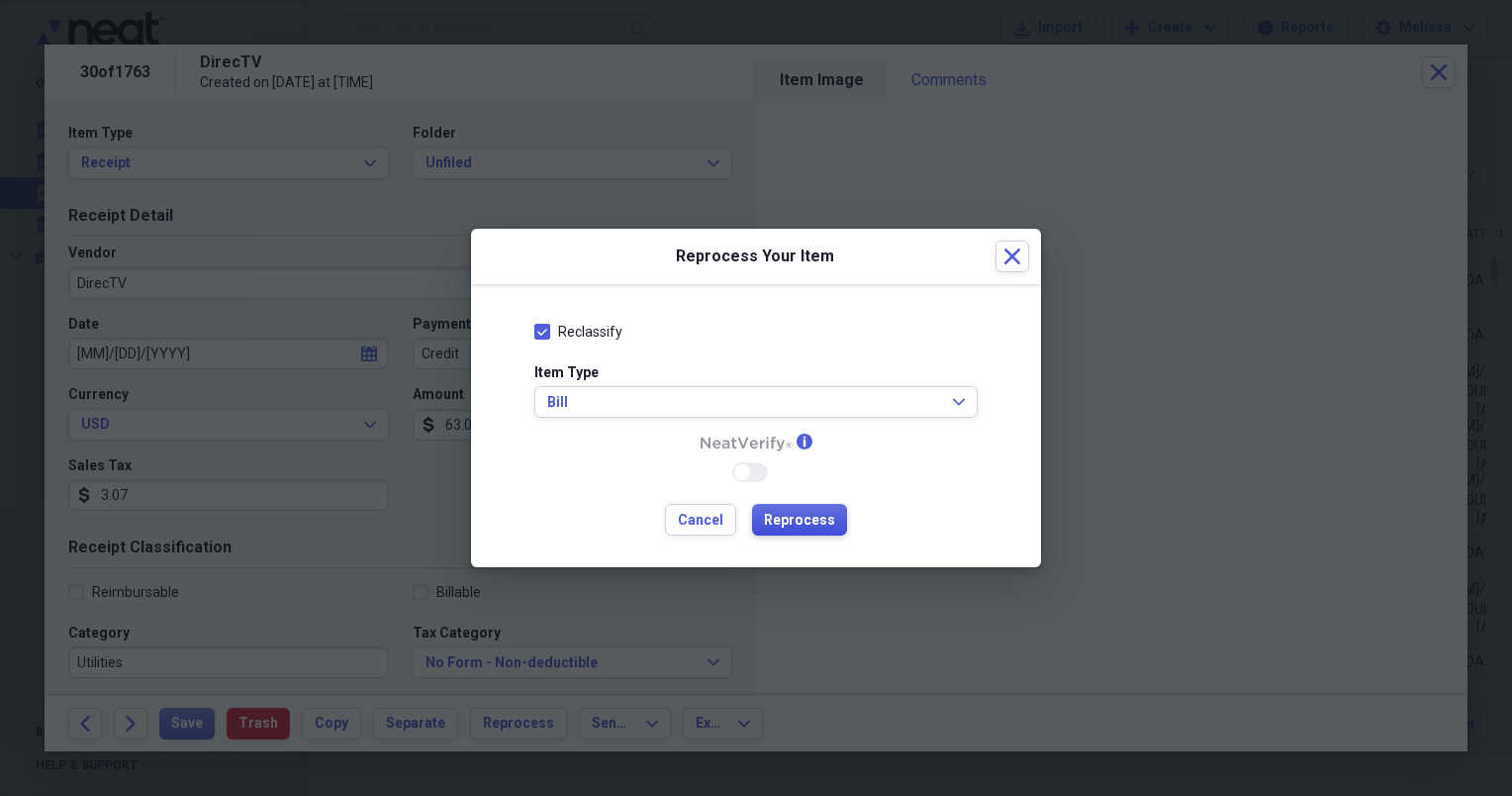 click on "Reprocess" at bounding box center (800, 521) 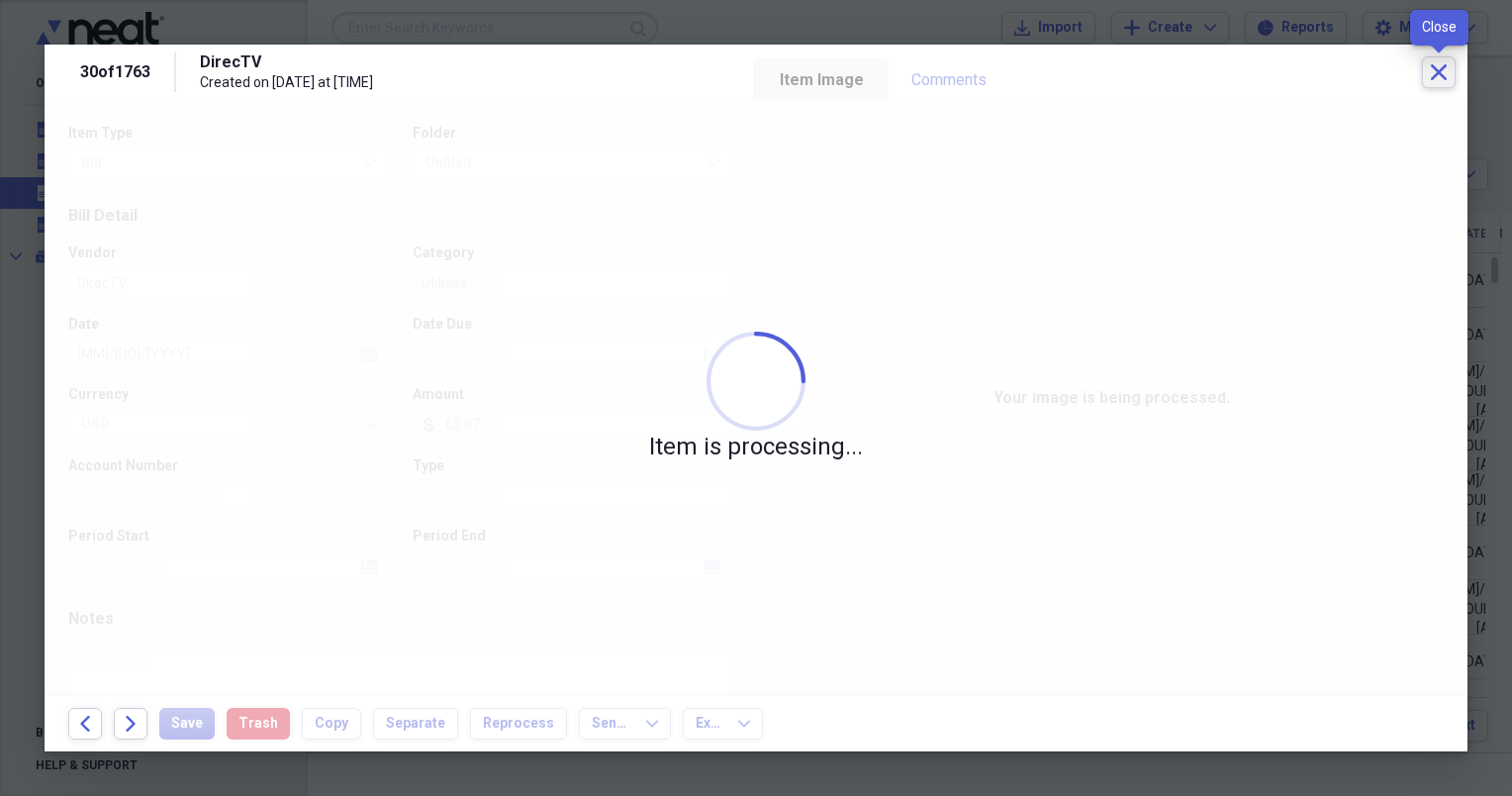 click on "Close" 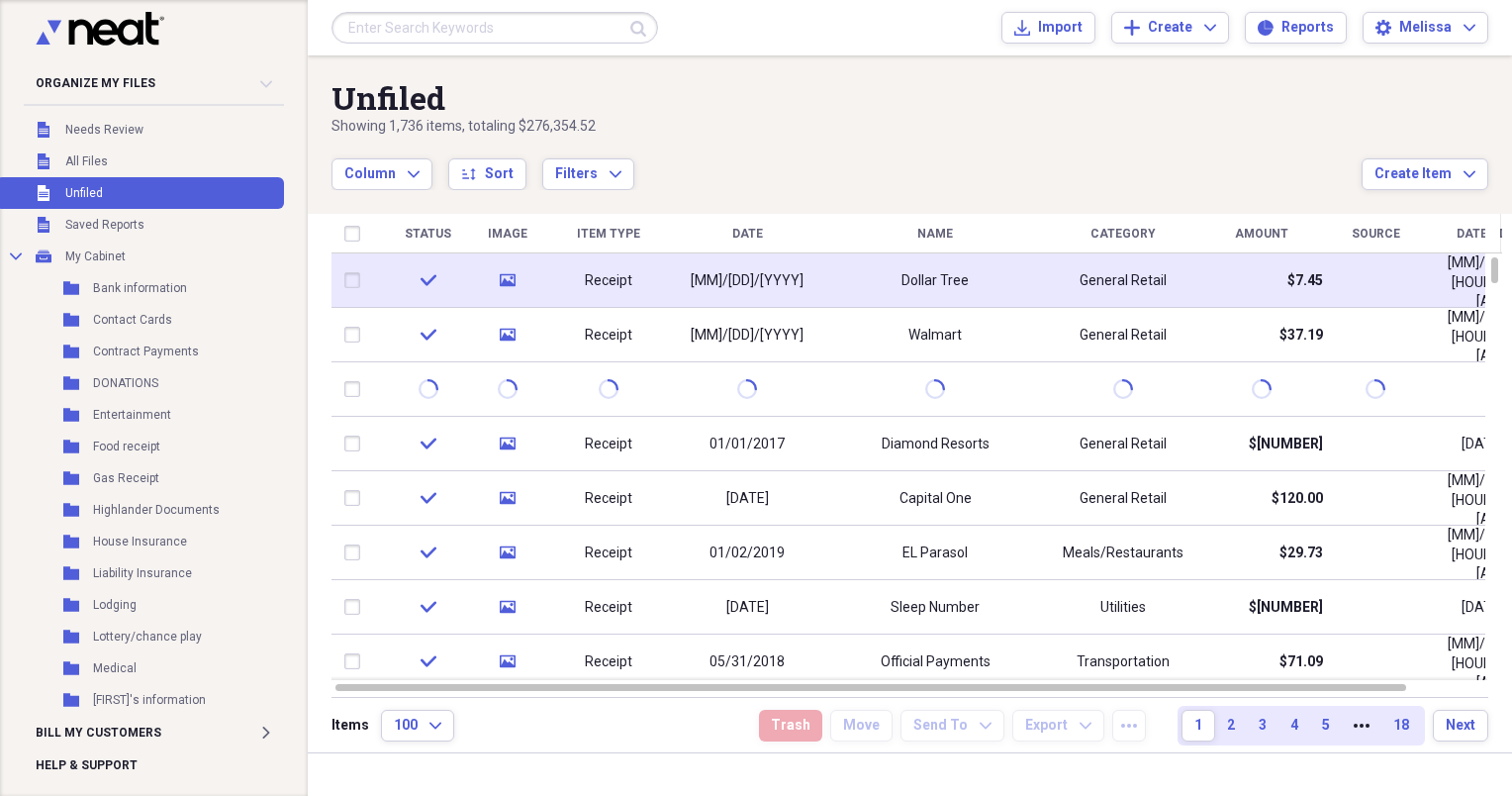 click on "Receipt" at bounding box center (609, 281) 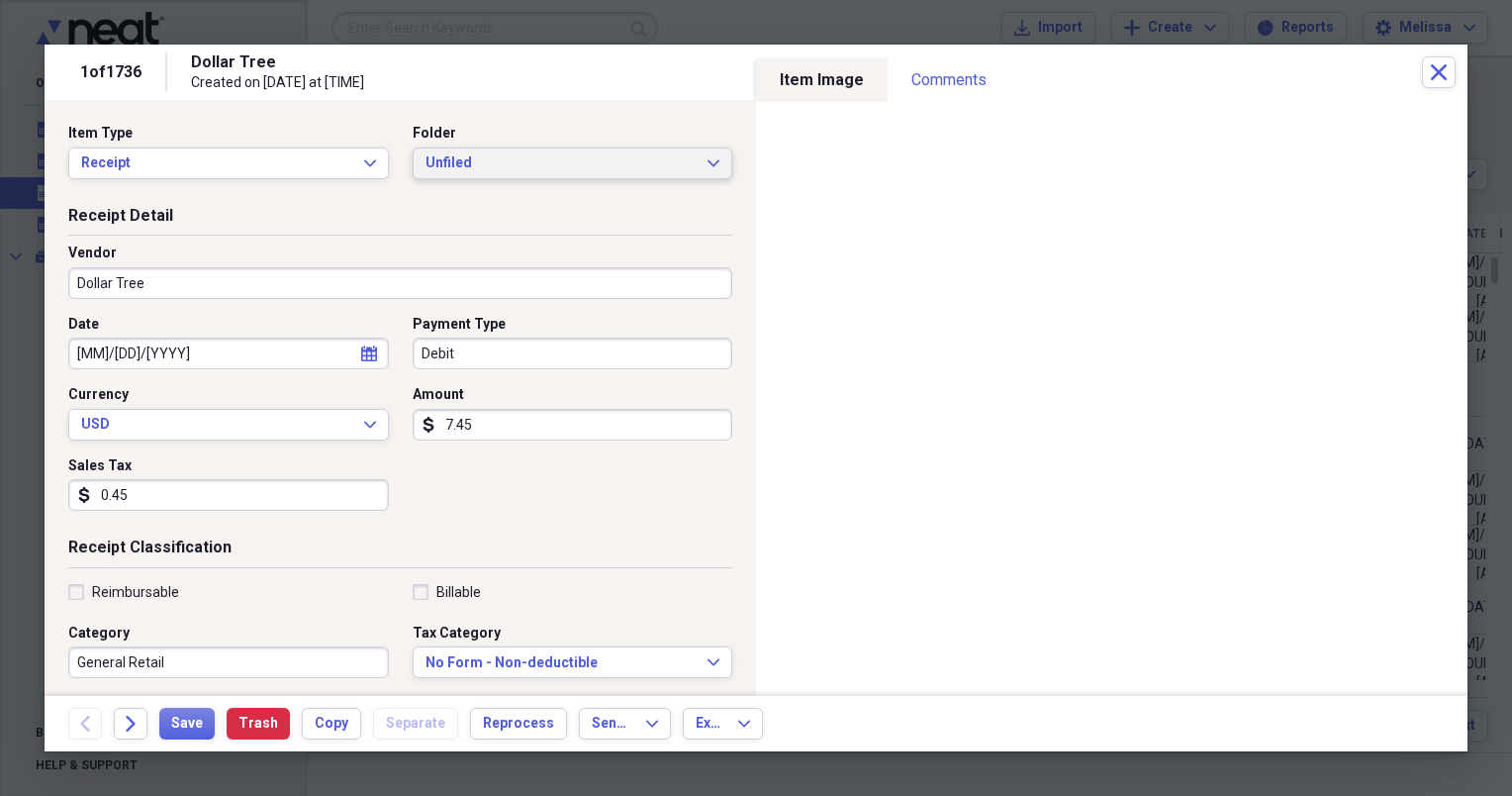 click on "Expand" 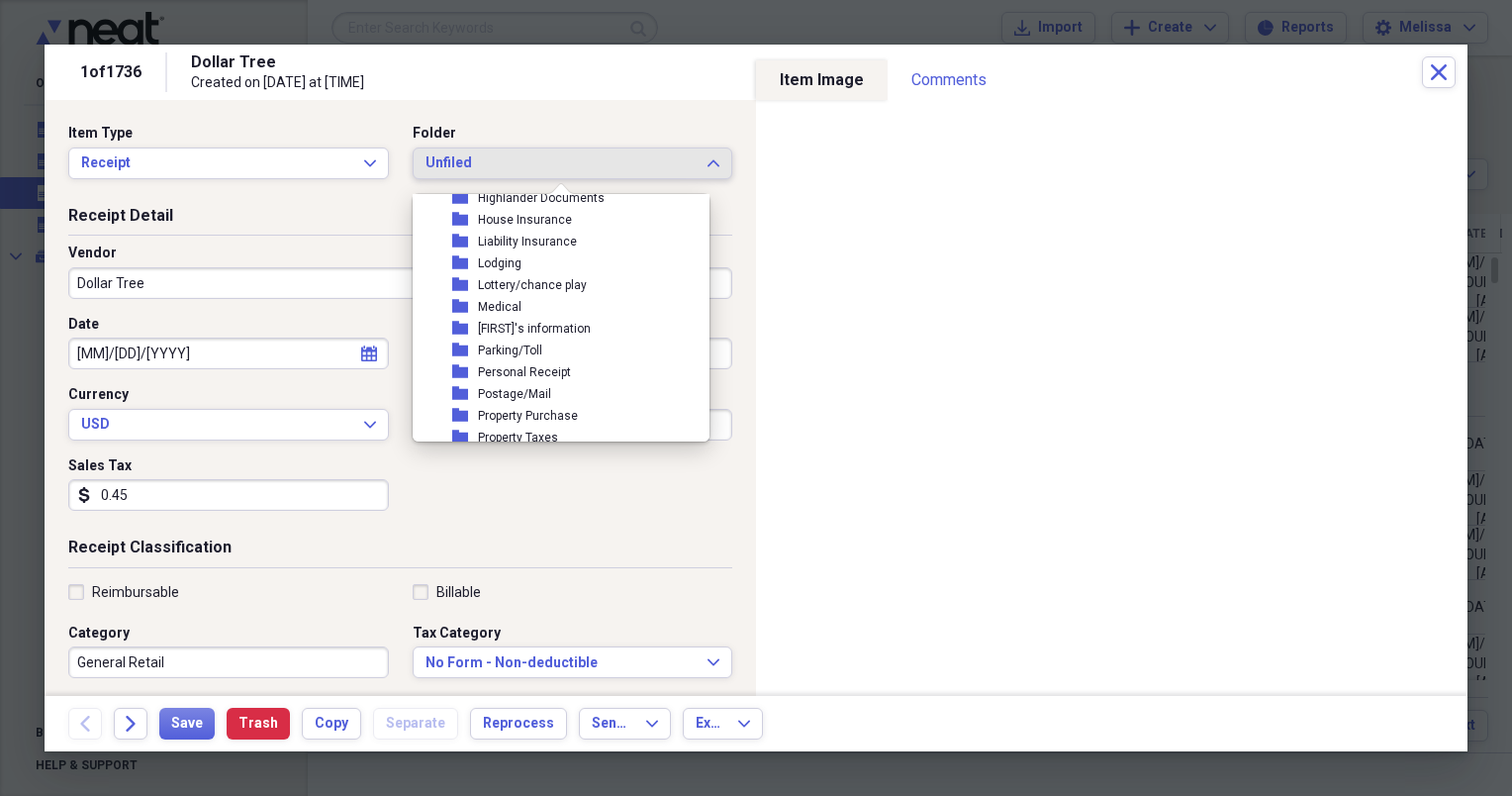 scroll, scrollTop: 238, scrollLeft: 0, axis: vertical 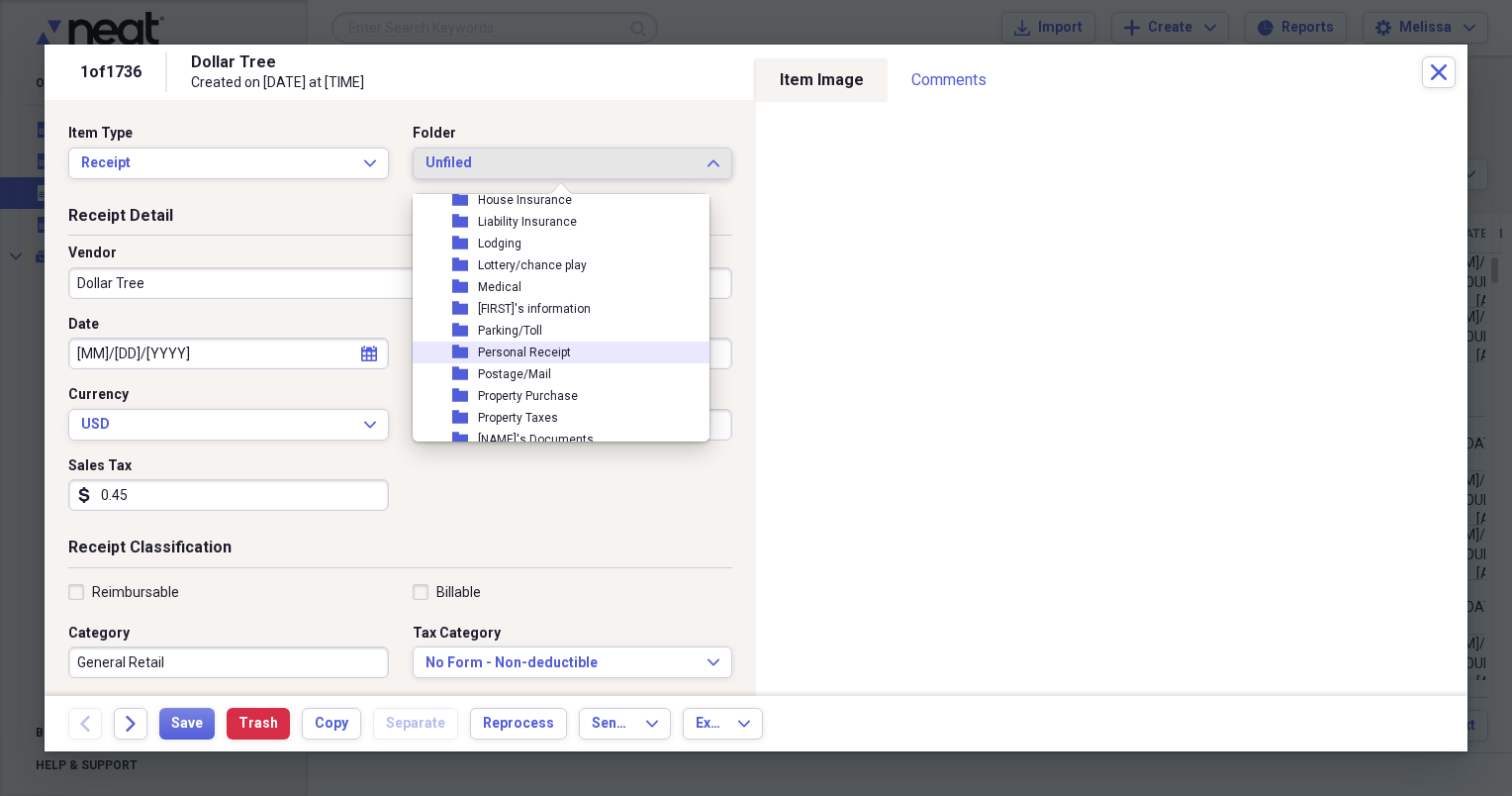 click on "folder Personal Receipt" at bounding box center (553, 352) 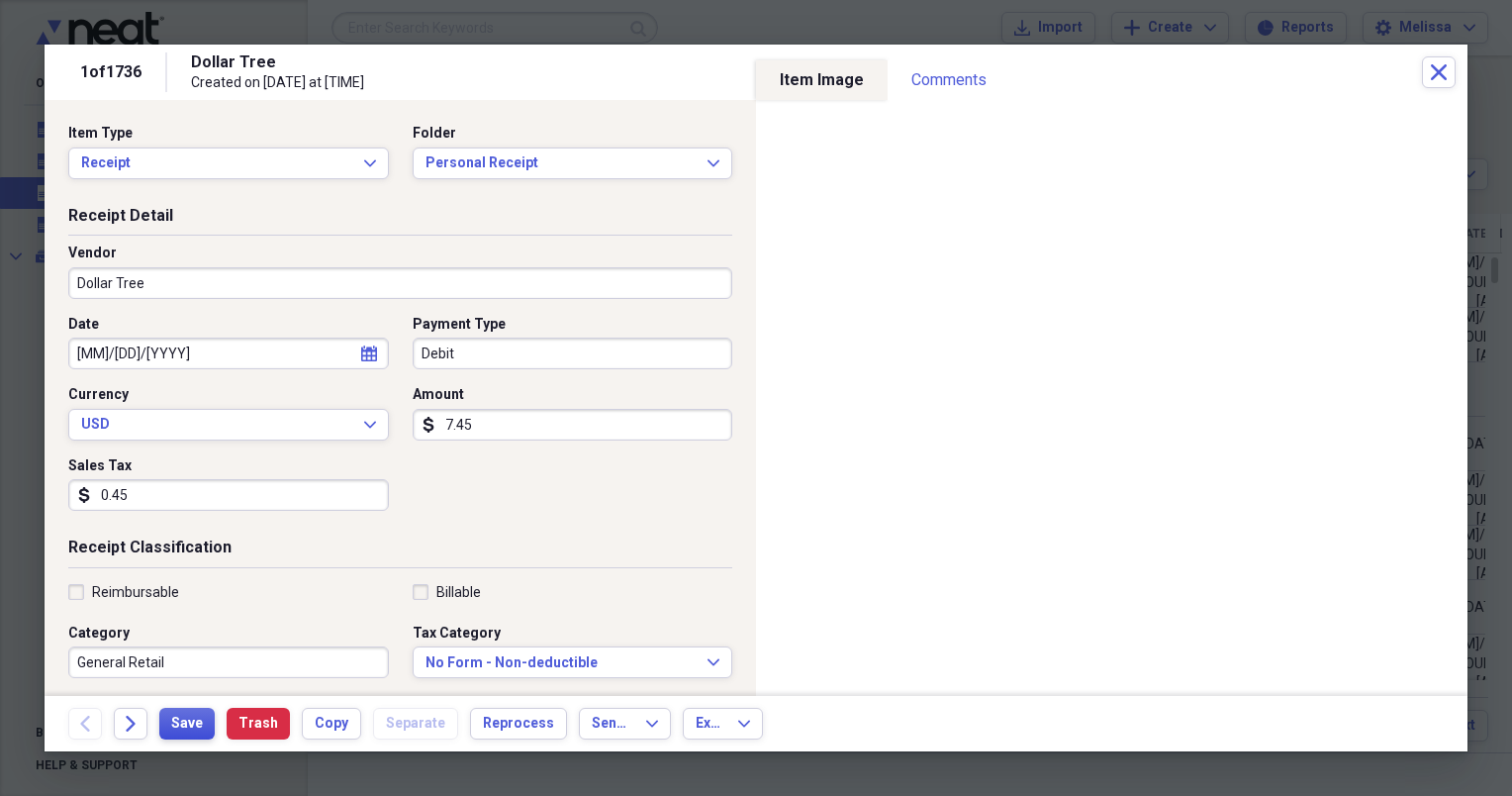 click on "Save" at bounding box center [187, 724] 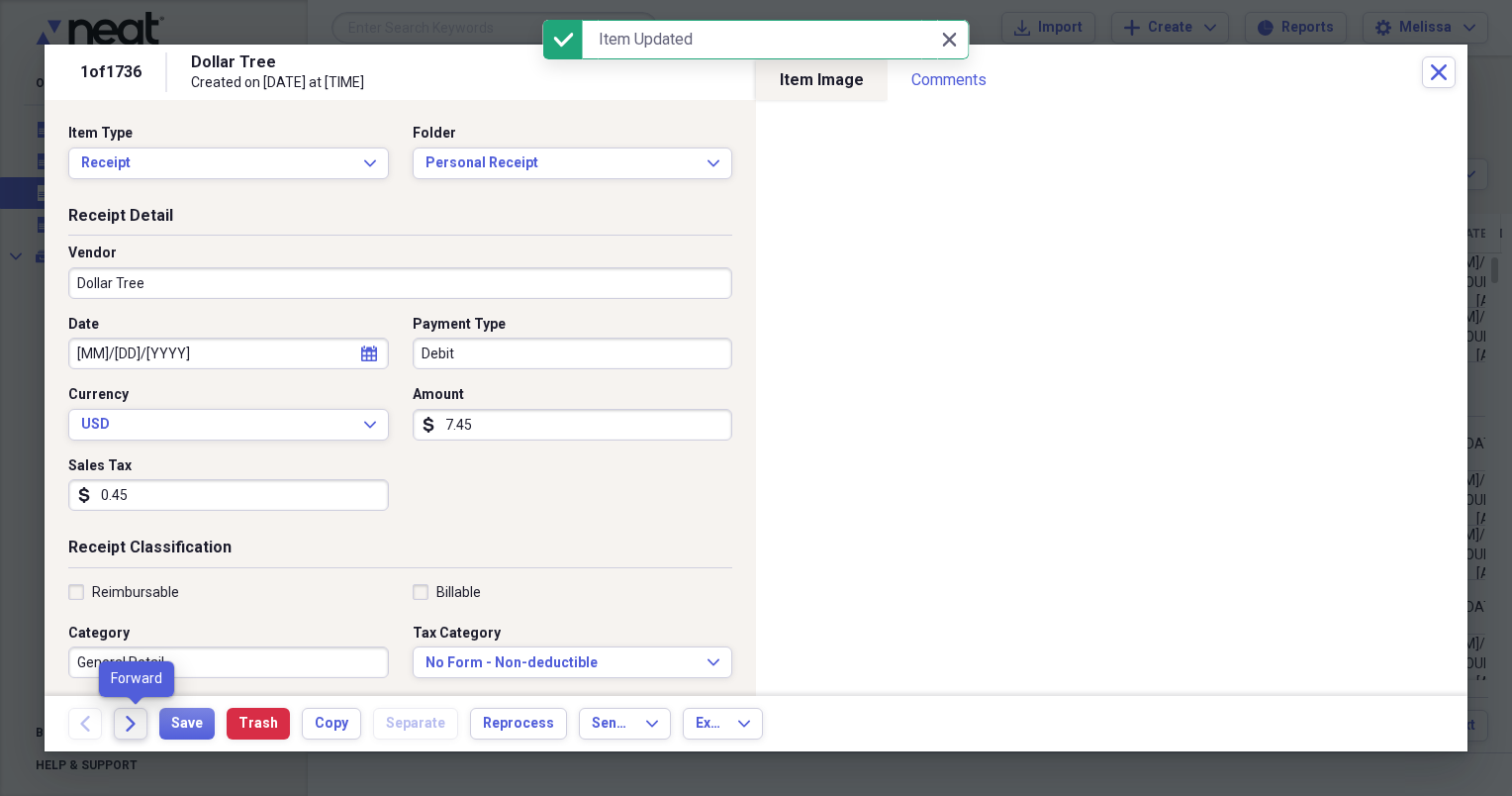 click on "Forward" 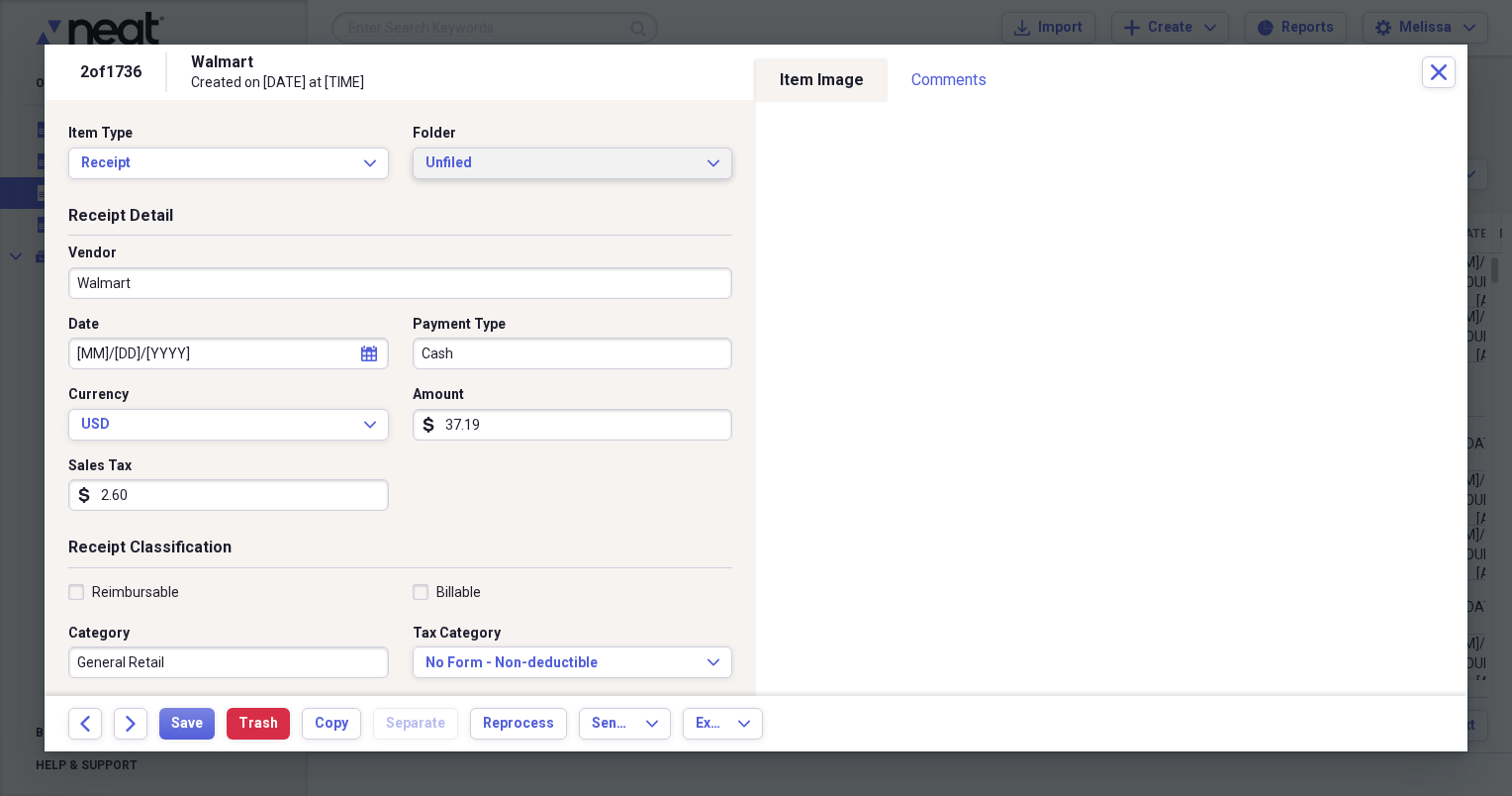 click on "Unfiled Expand" at bounding box center (573, 163) 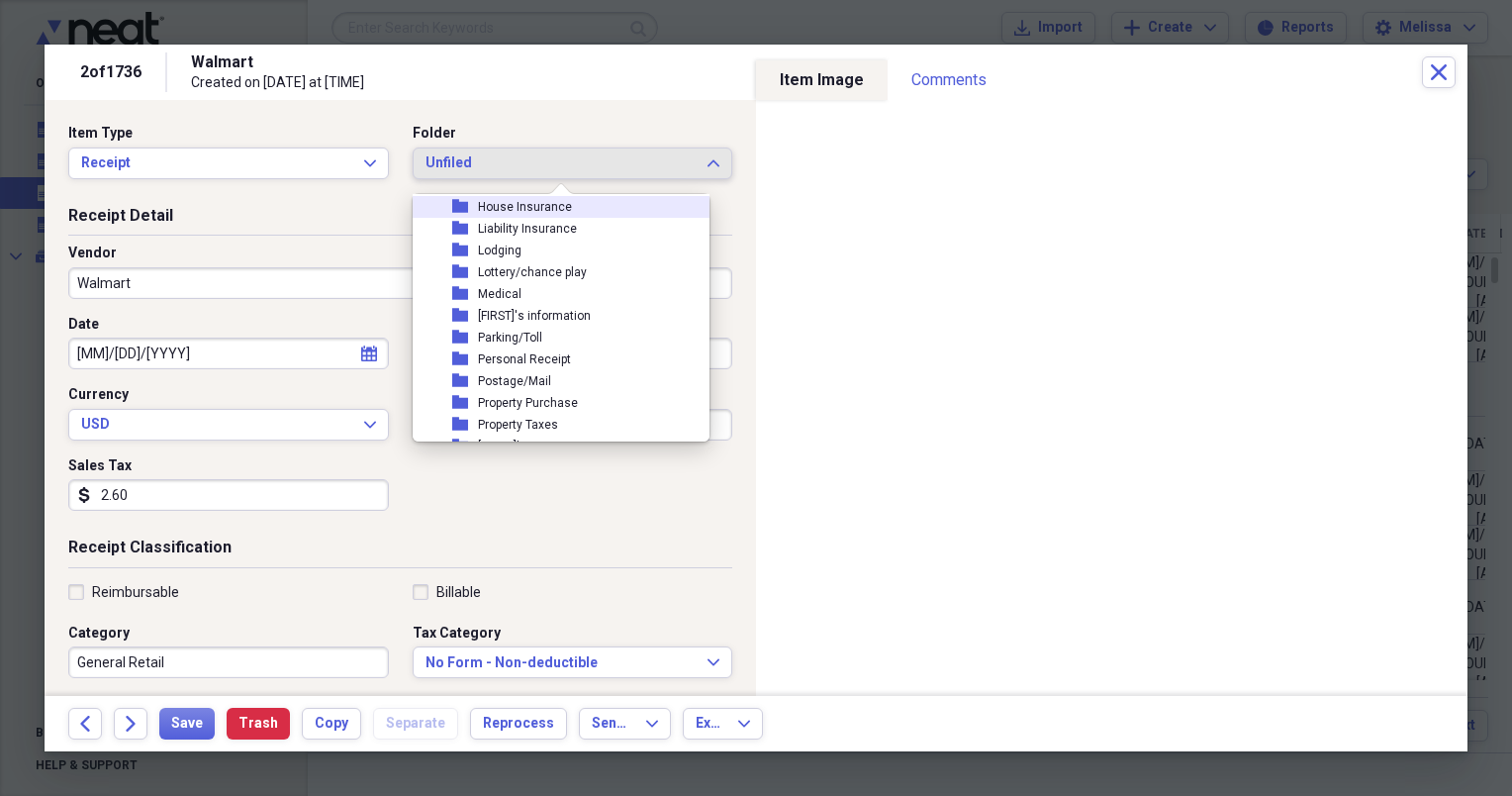 scroll, scrollTop: 238, scrollLeft: 0, axis: vertical 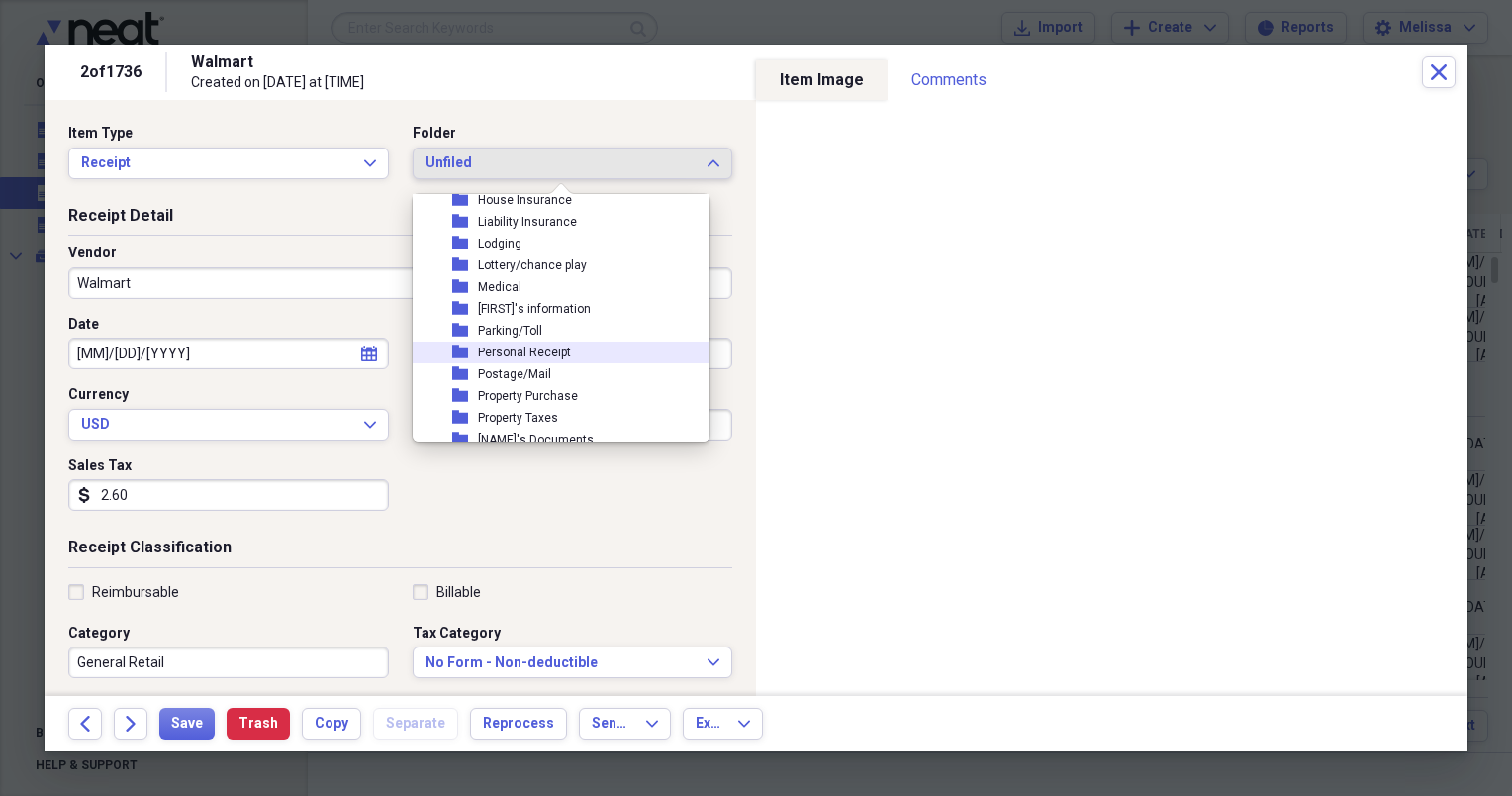 click on "Personal Receipt" at bounding box center [524, 352] 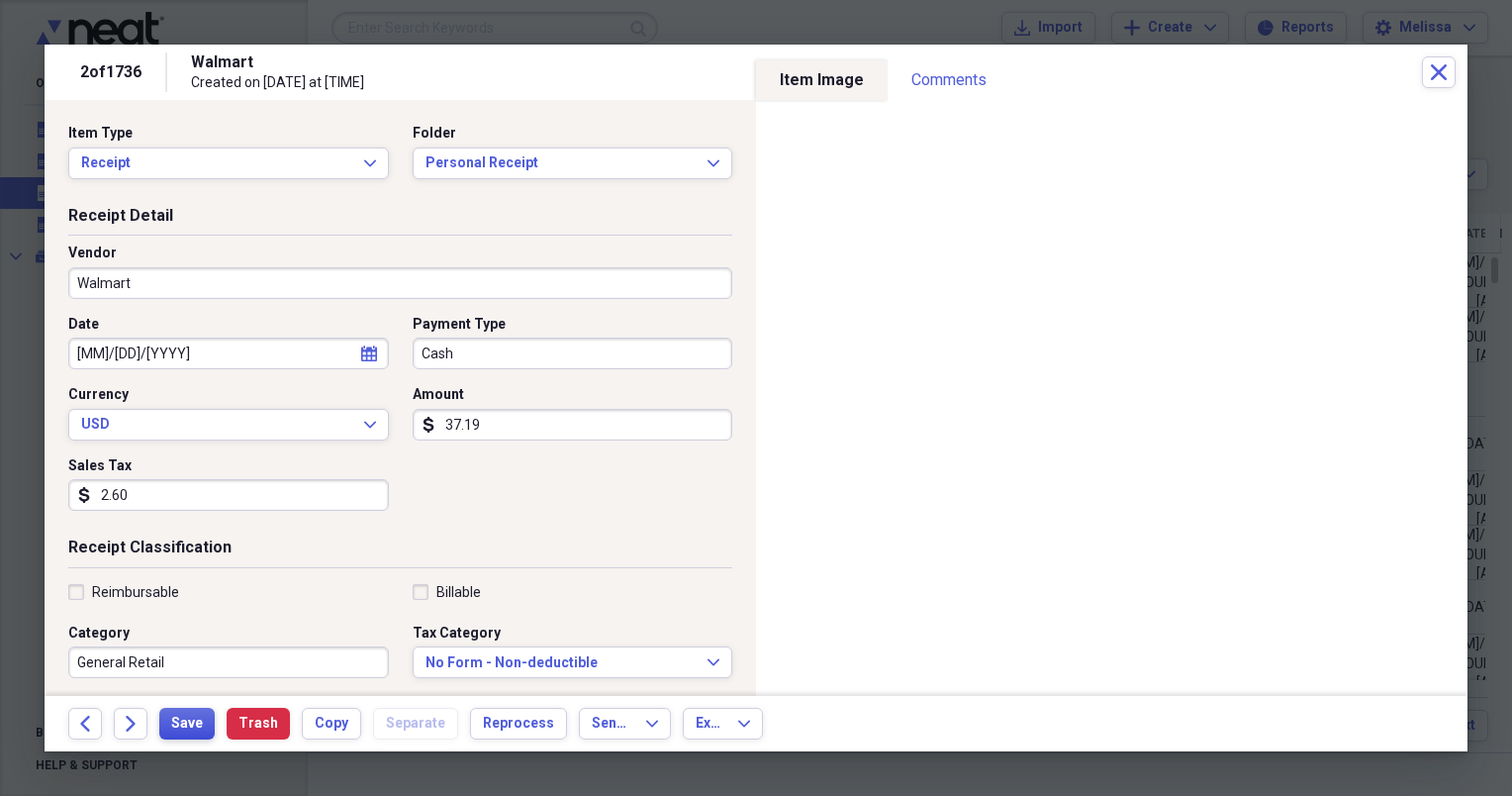click on "Save" at bounding box center [187, 724] 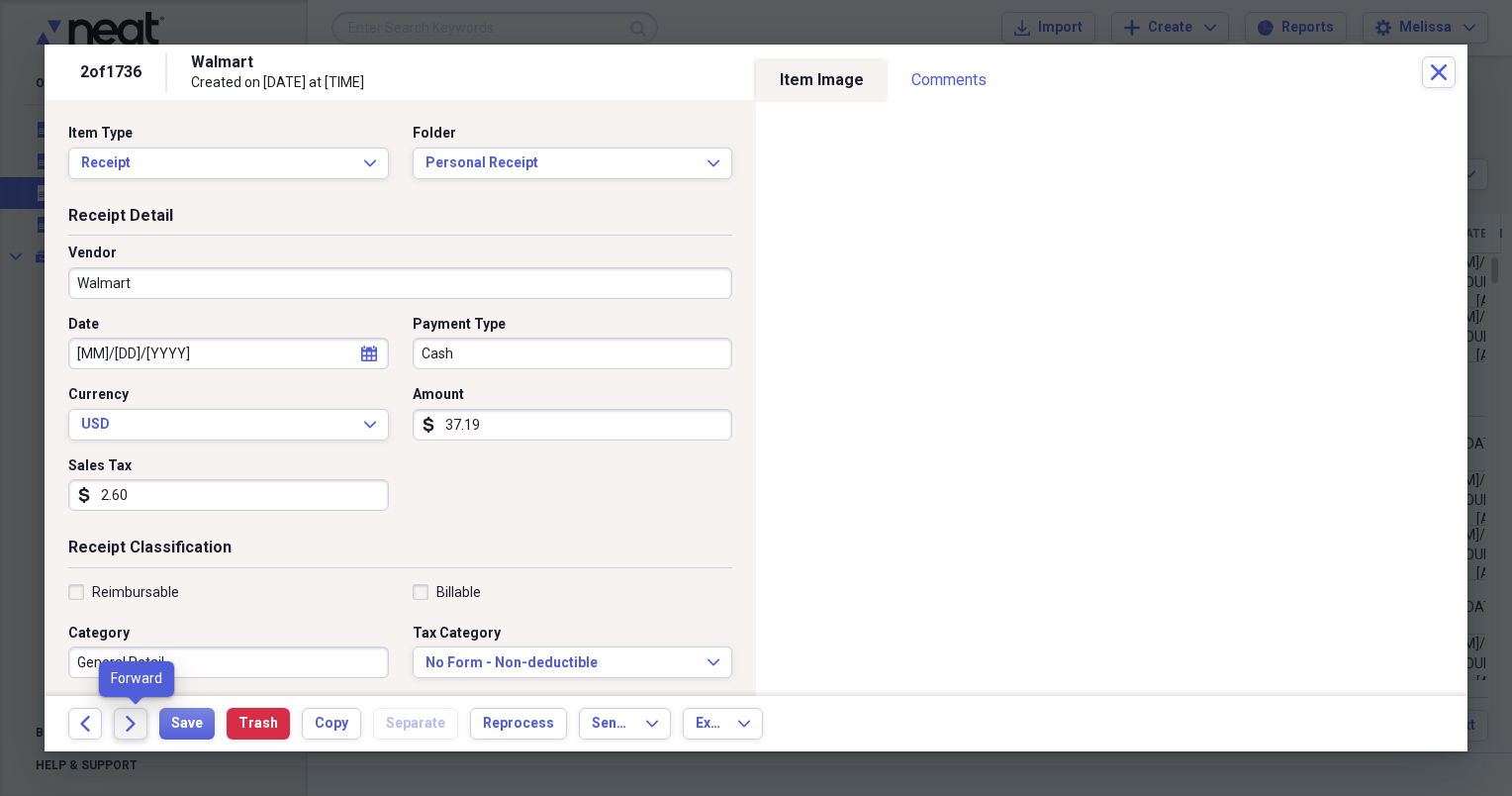 click on "Forward" 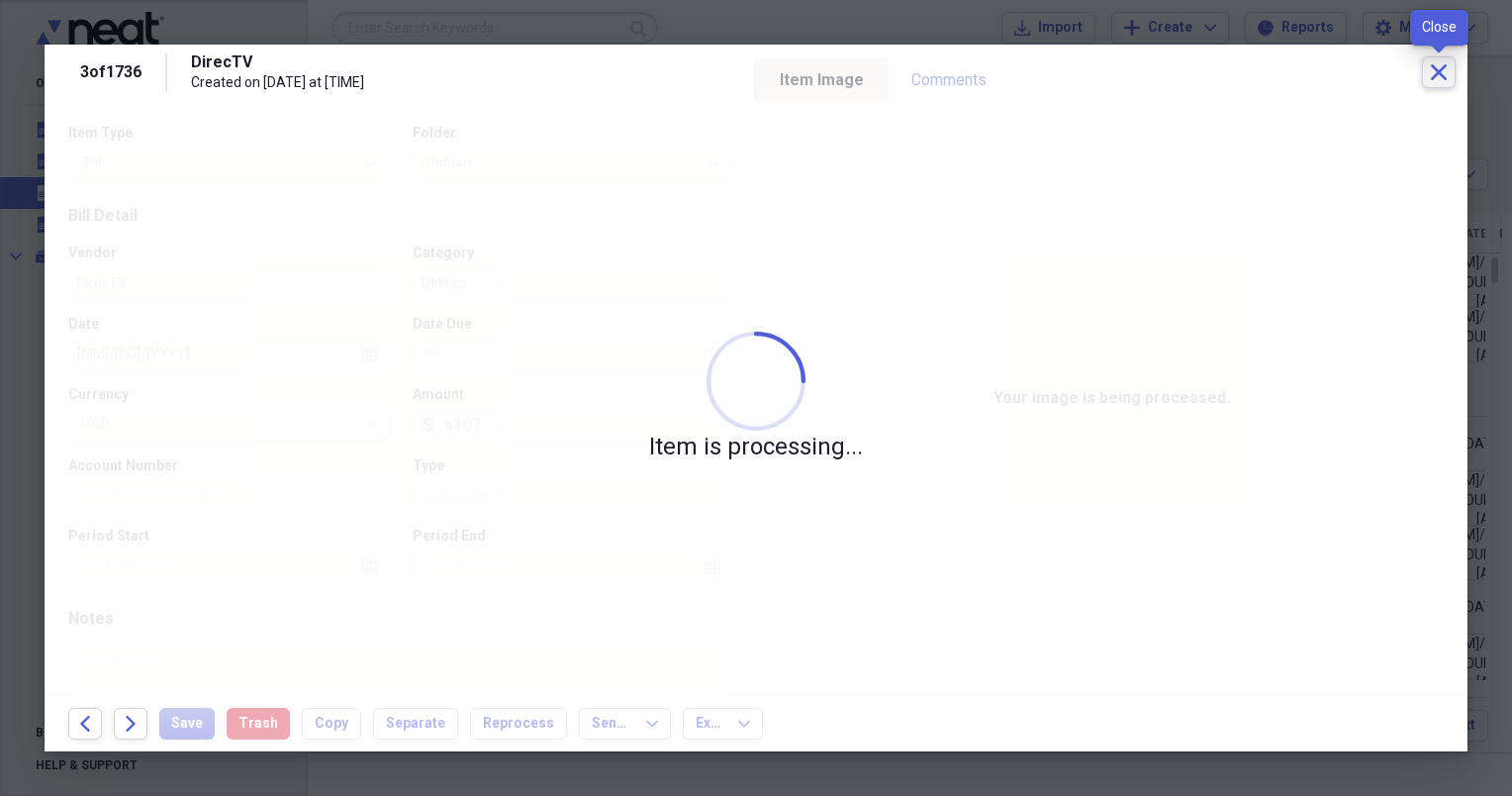 click on "Close" 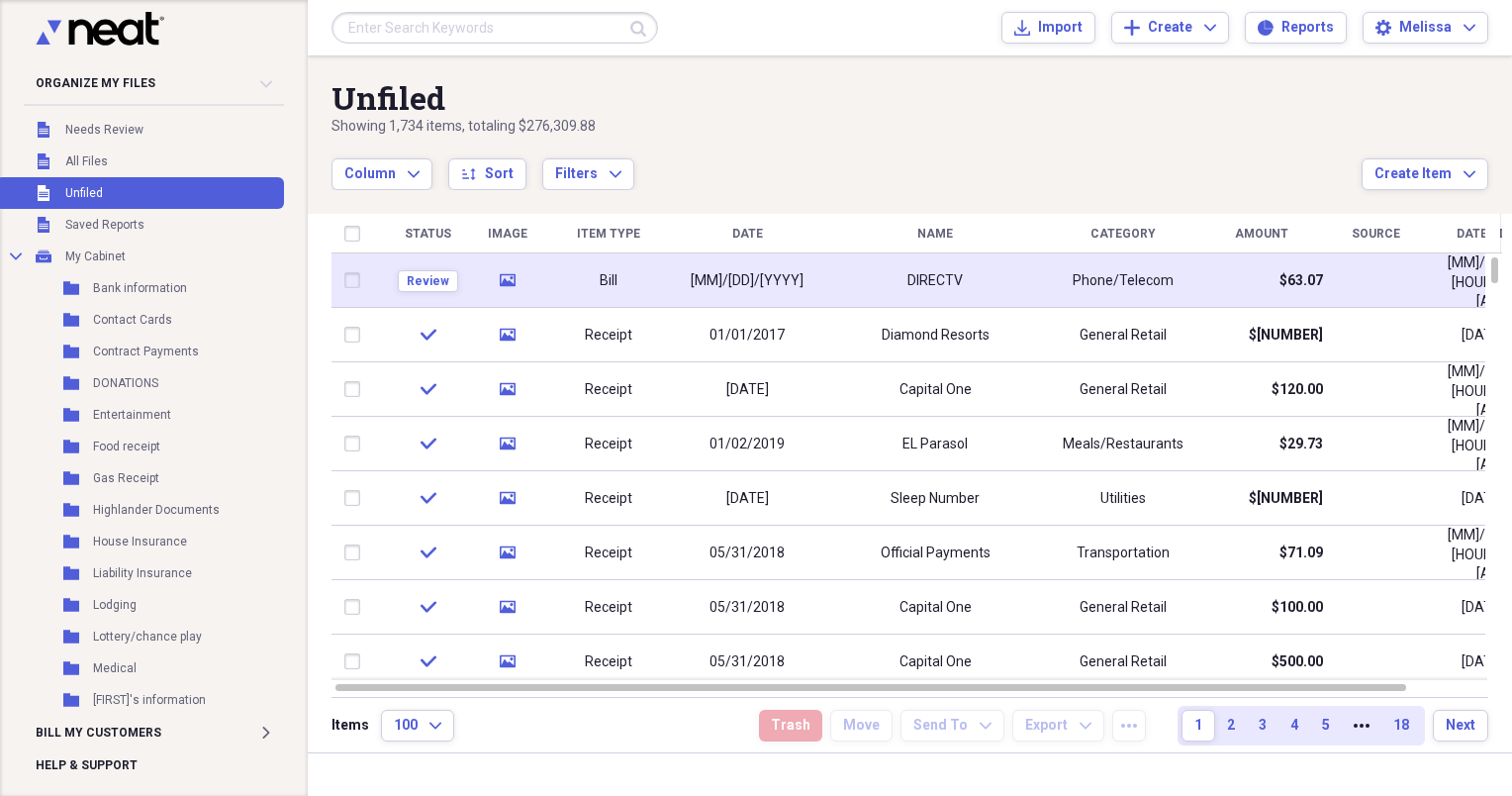 click on "Bill" at bounding box center [609, 280] 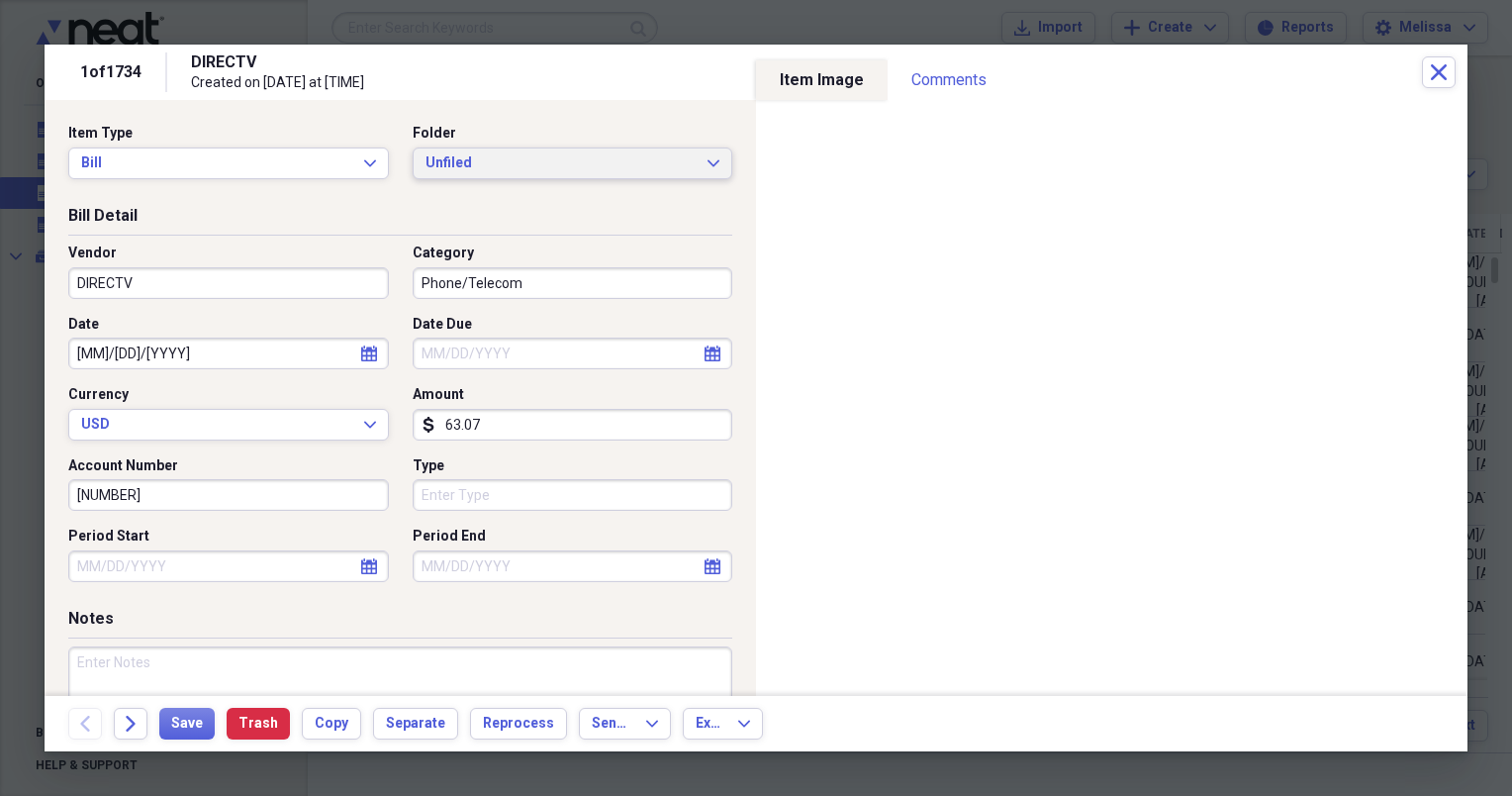 click on "Expand" 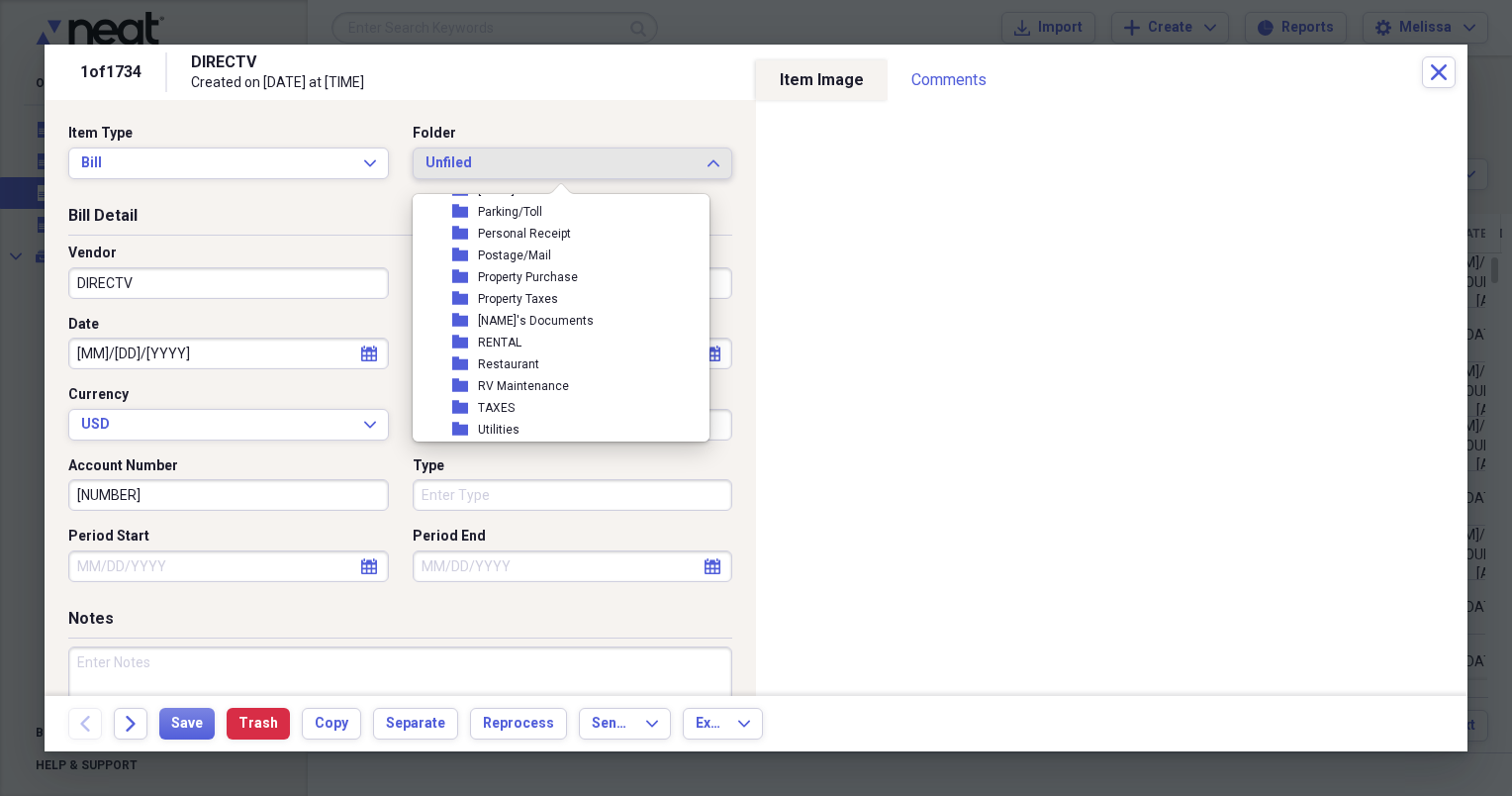 scroll, scrollTop: 396, scrollLeft: 0, axis: vertical 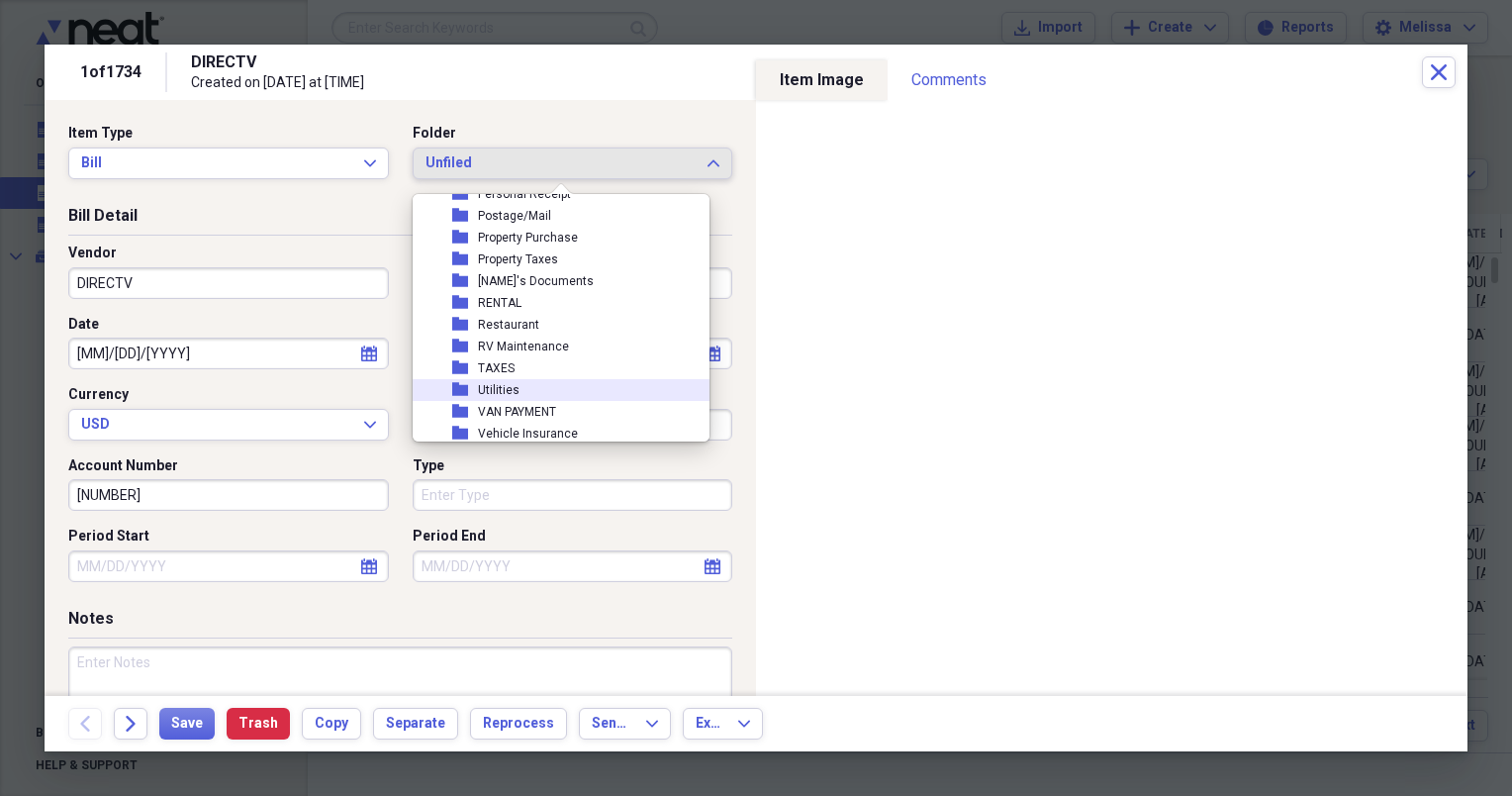 click on "folder Utilities" at bounding box center [553, 390] 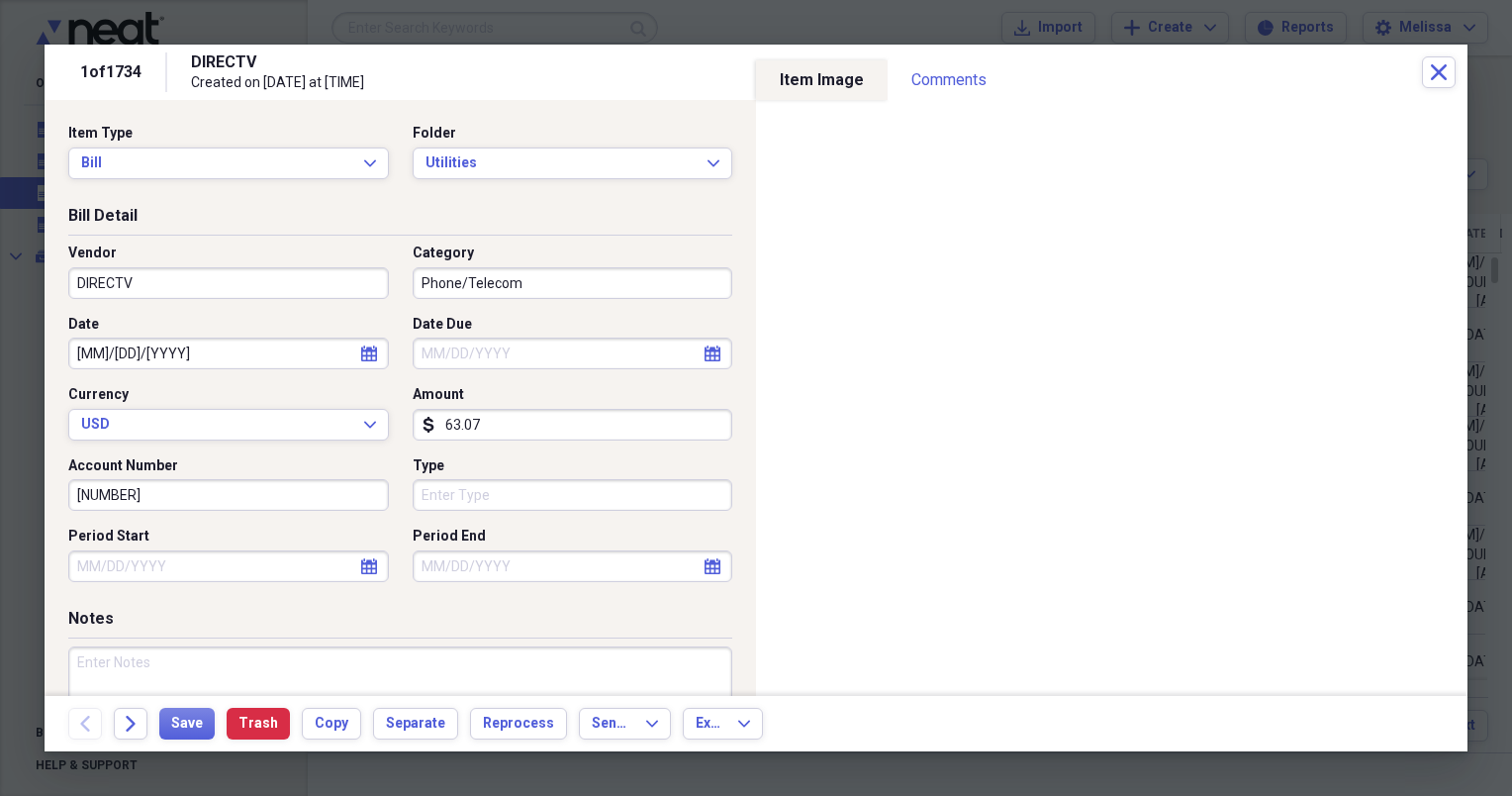 select on "7" 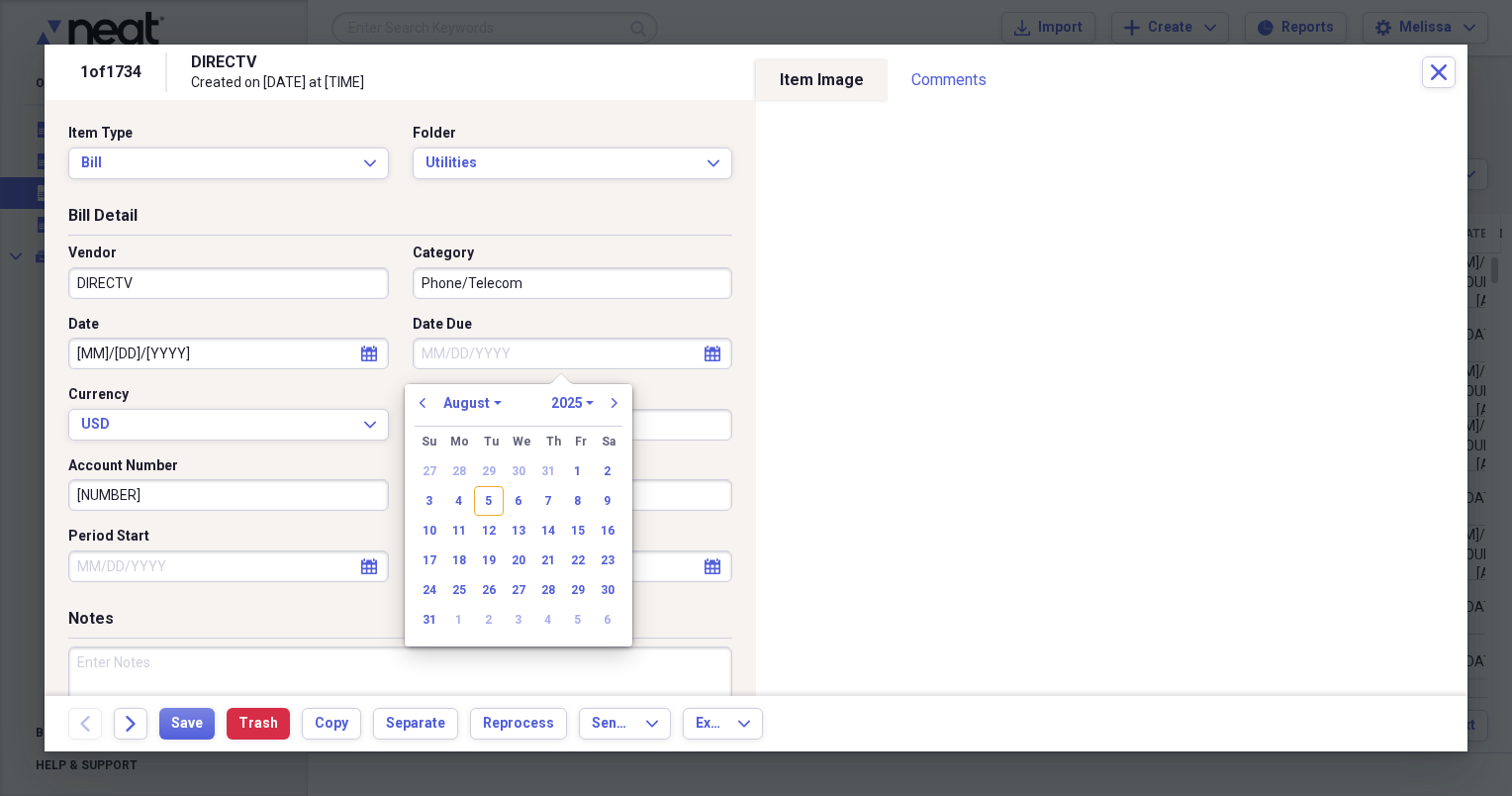 click on "Date Due" at bounding box center [573, 353] 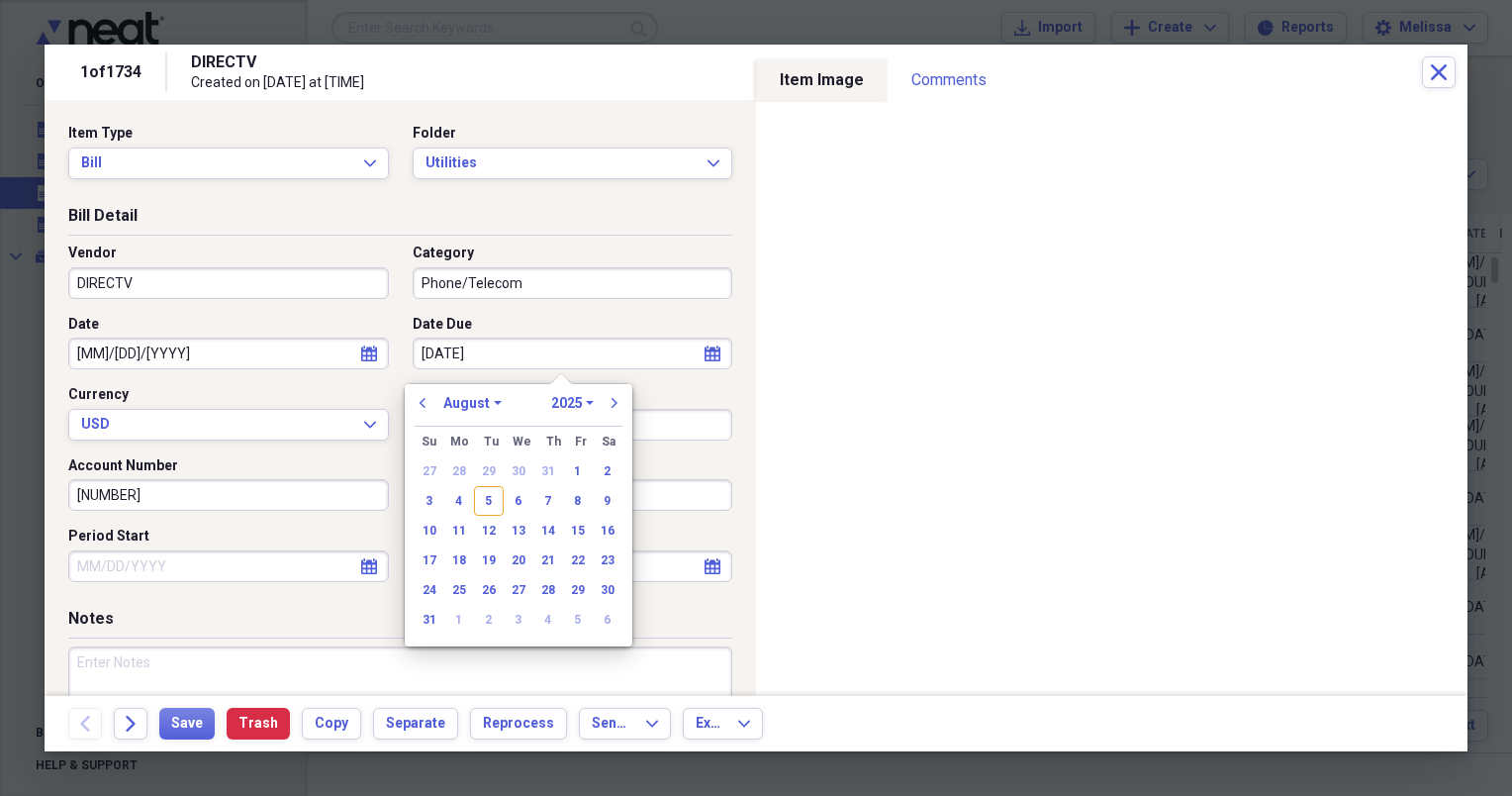type on "[M]/[DD]/[YY]" 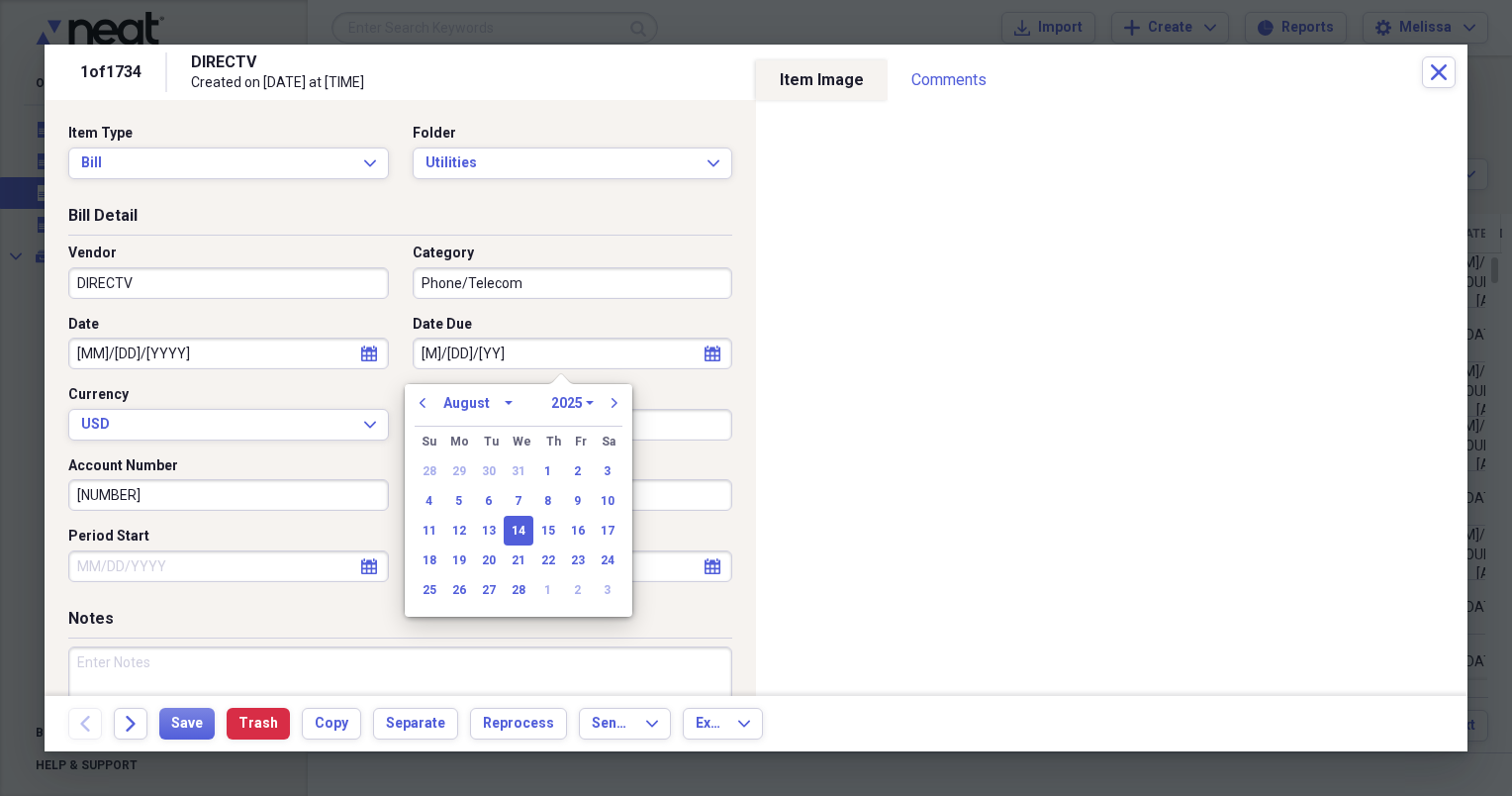 select on "1" 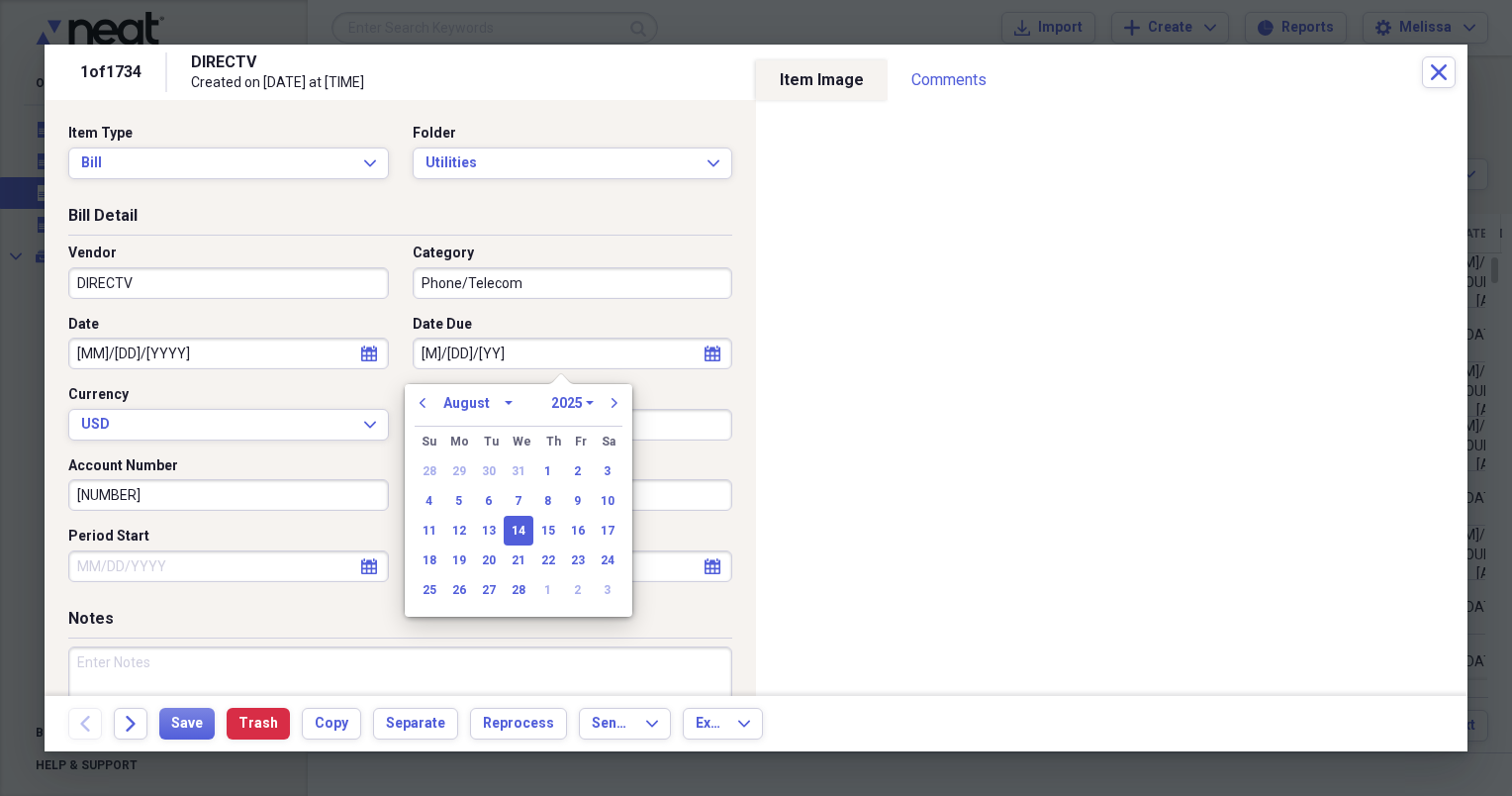 select on "2018" 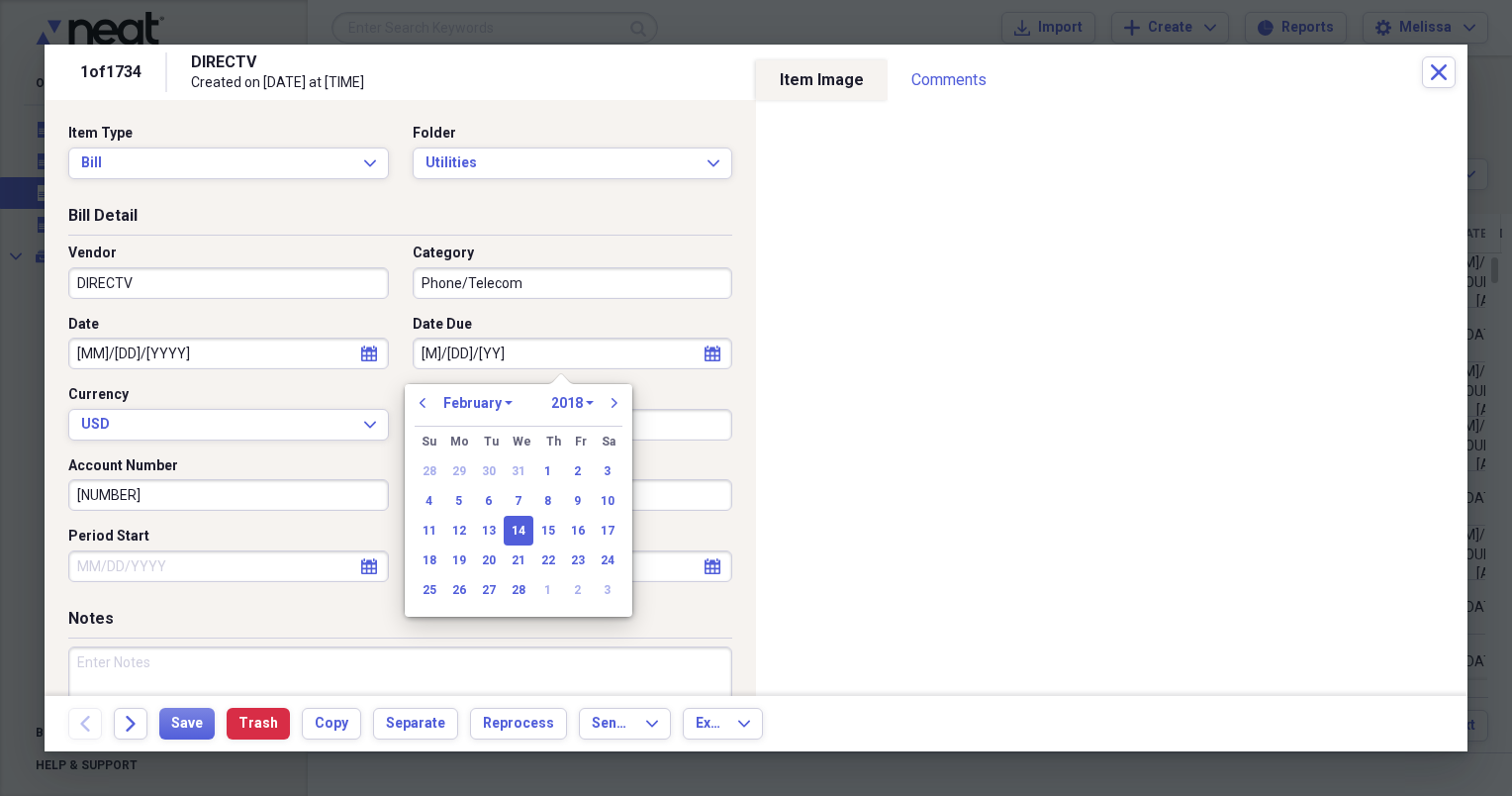 type on "[DATE]" 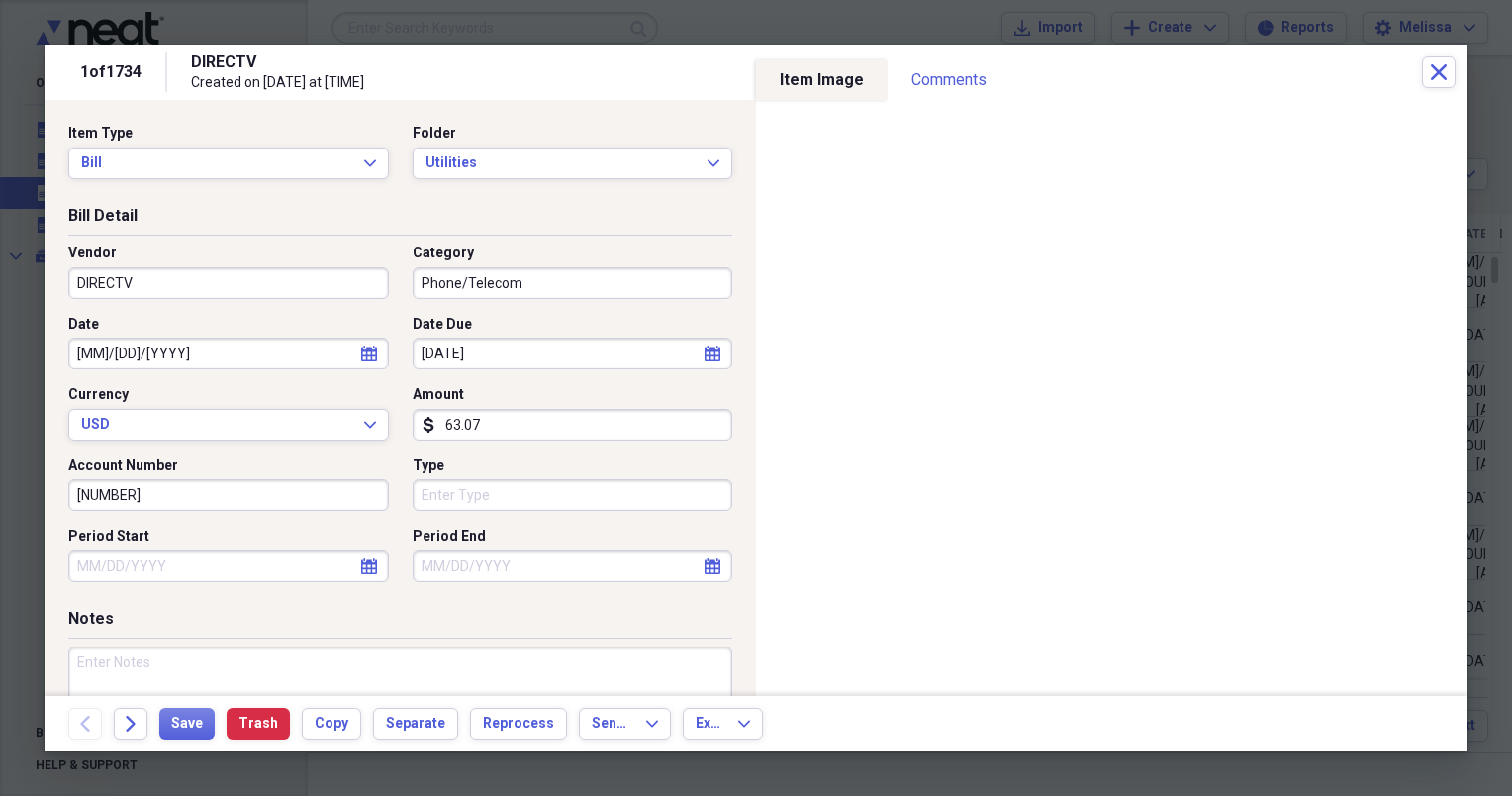 click on "Account Number" at bounding box center (229, 466) 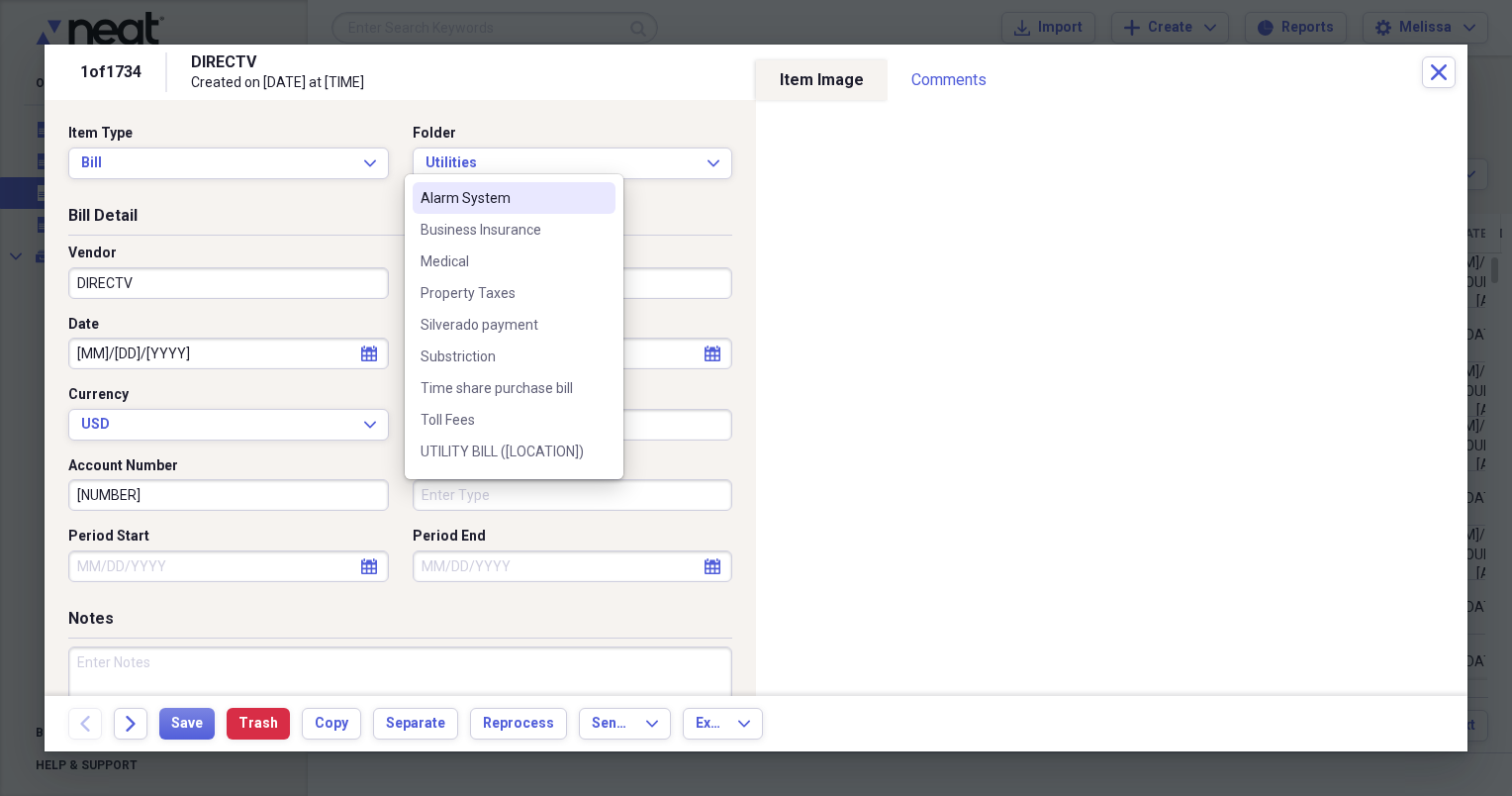 click on "Type" at bounding box center (573, 495) 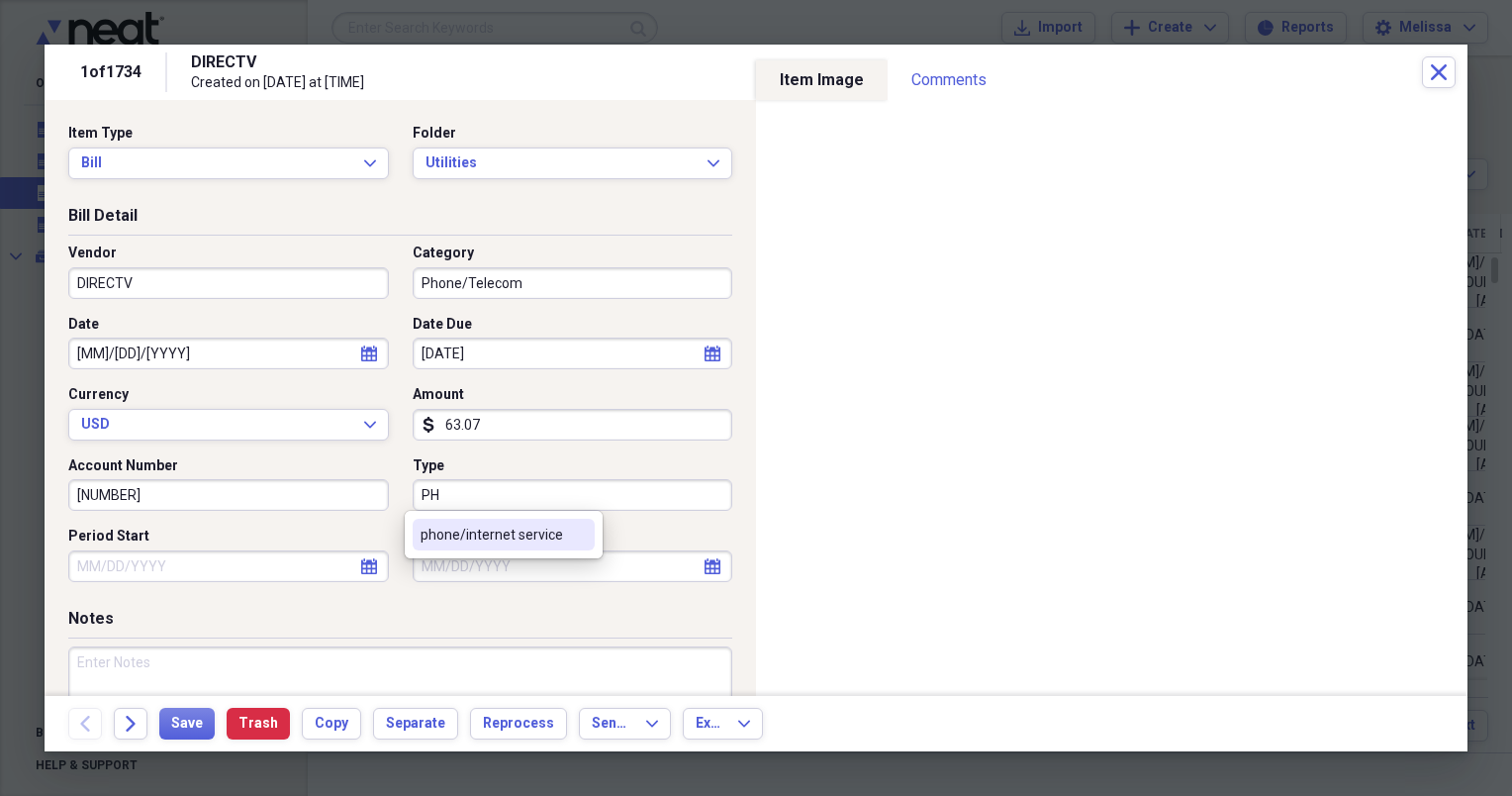 click on "phone/internet service" at bounding box center (492, 535) 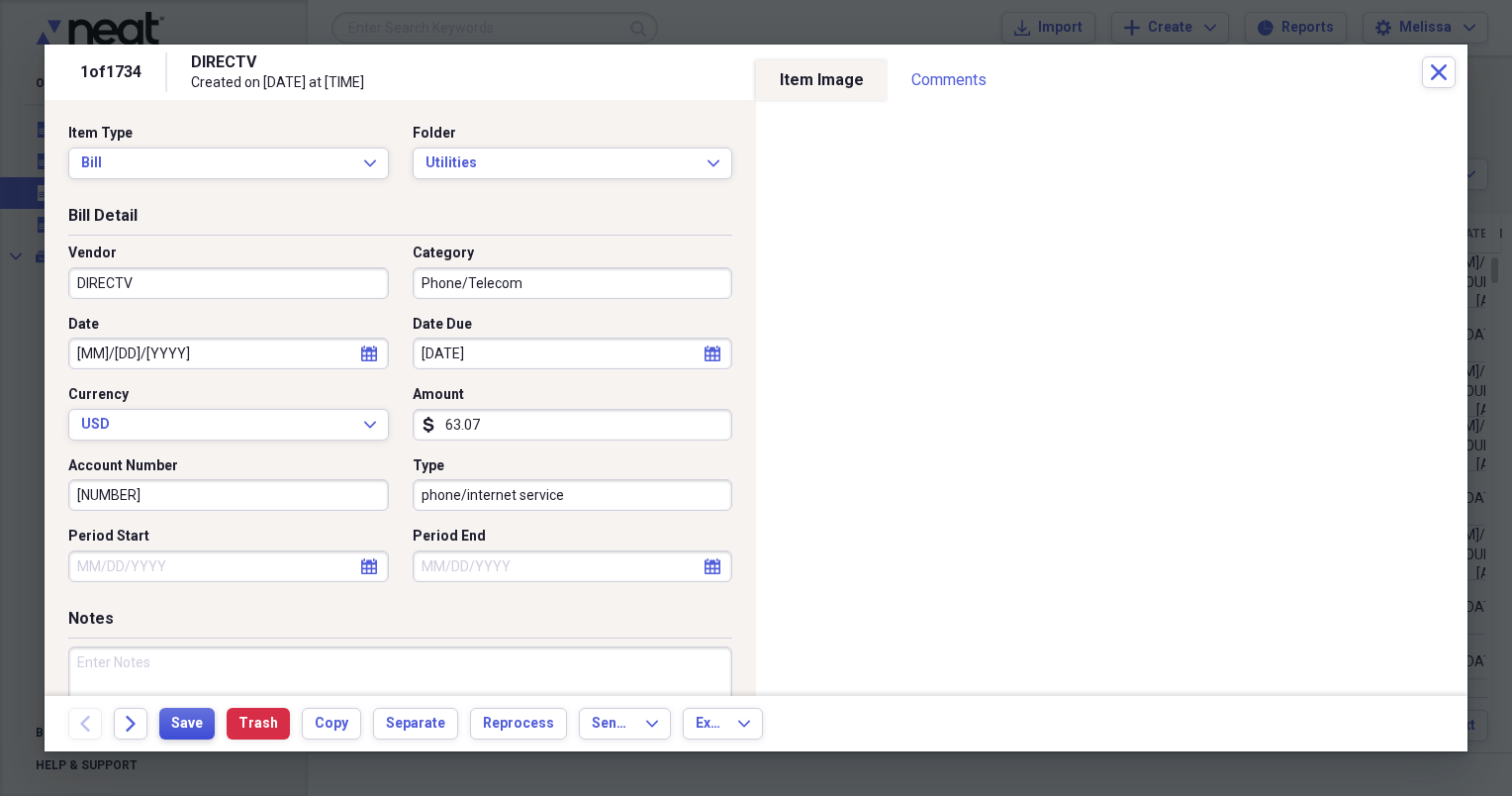 click on "Save" at bounding box center [187, 724] 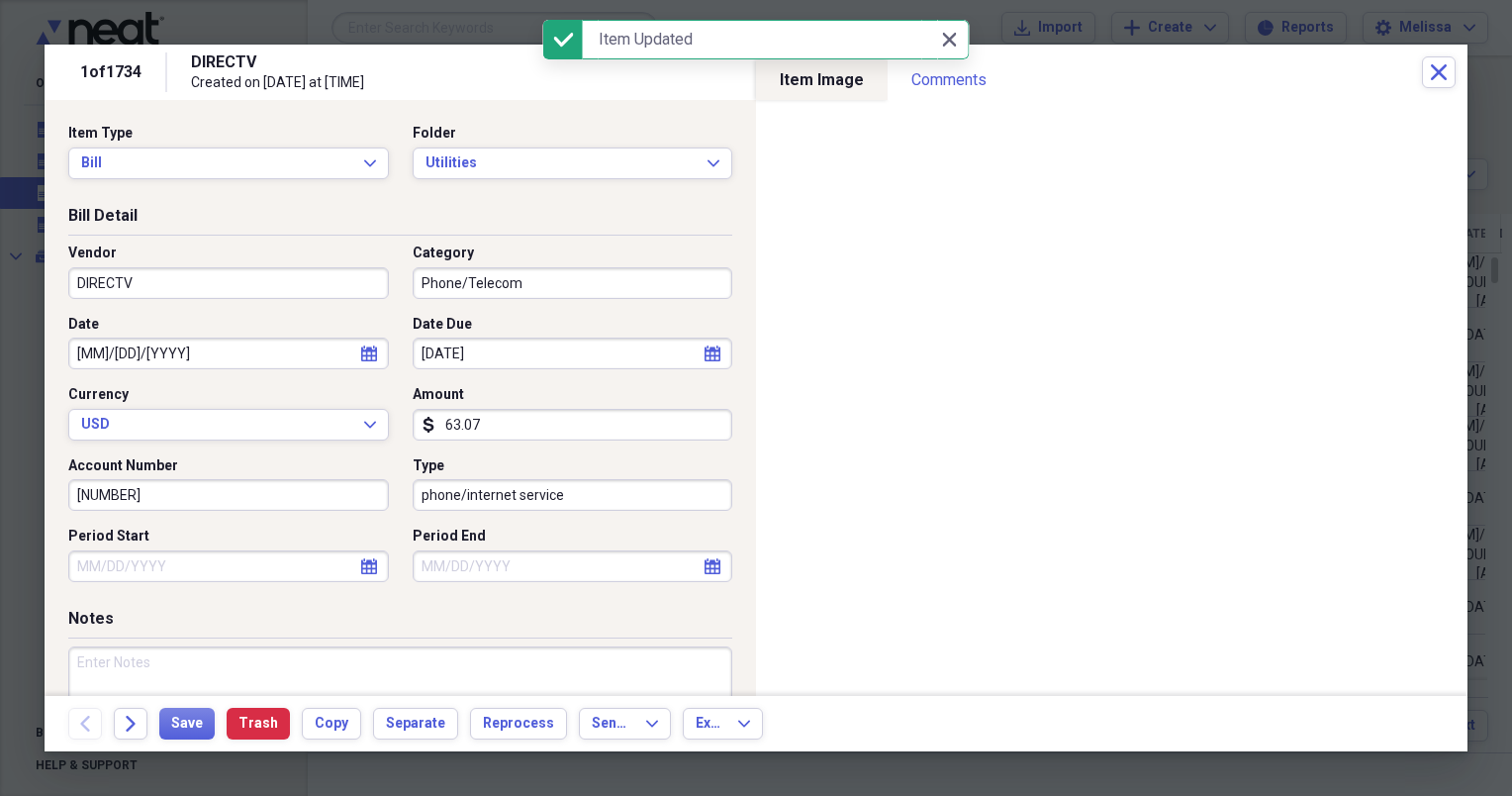 select on "7" 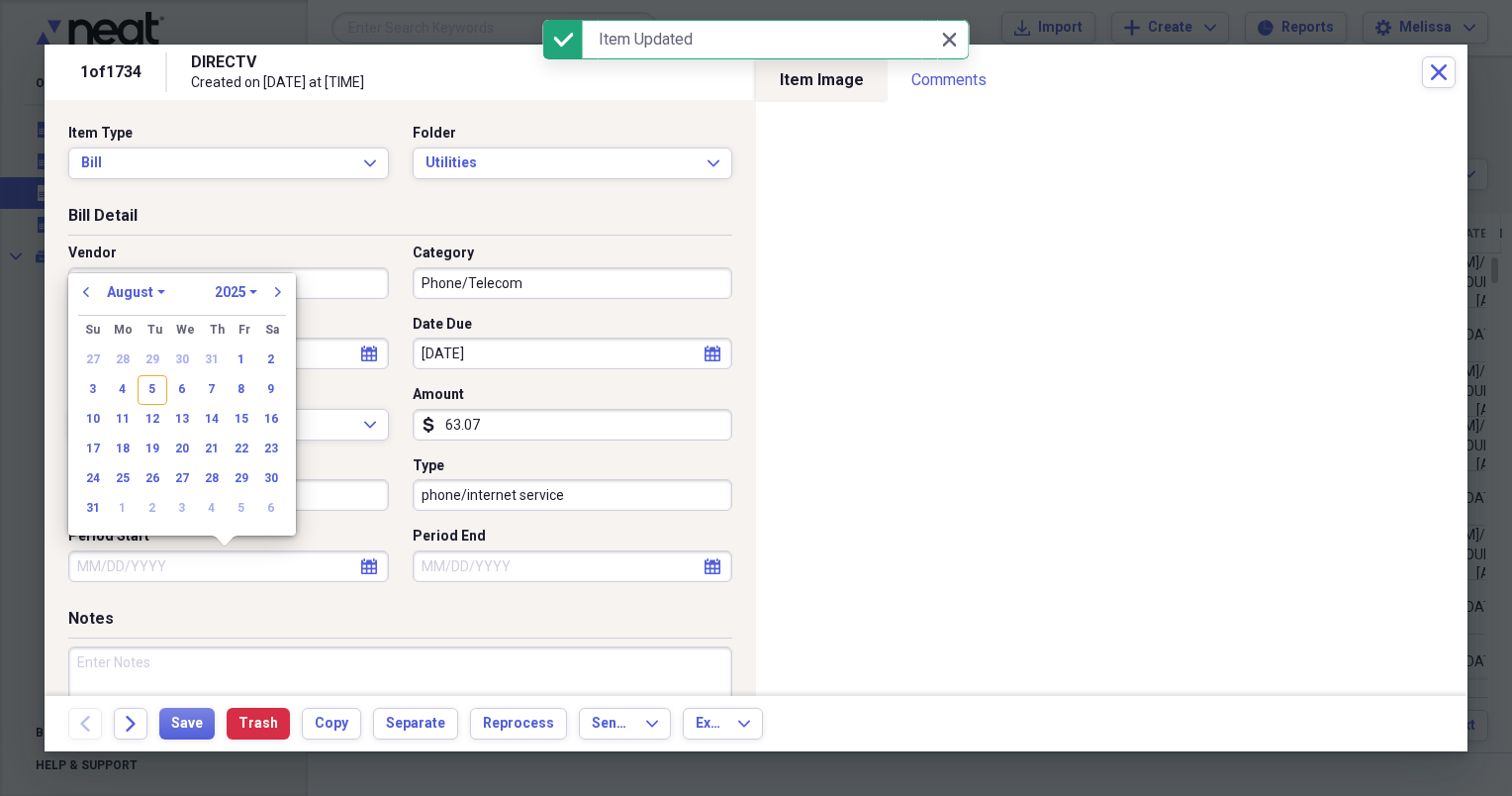 click on "Period Start" at bounding box center (229, 566) 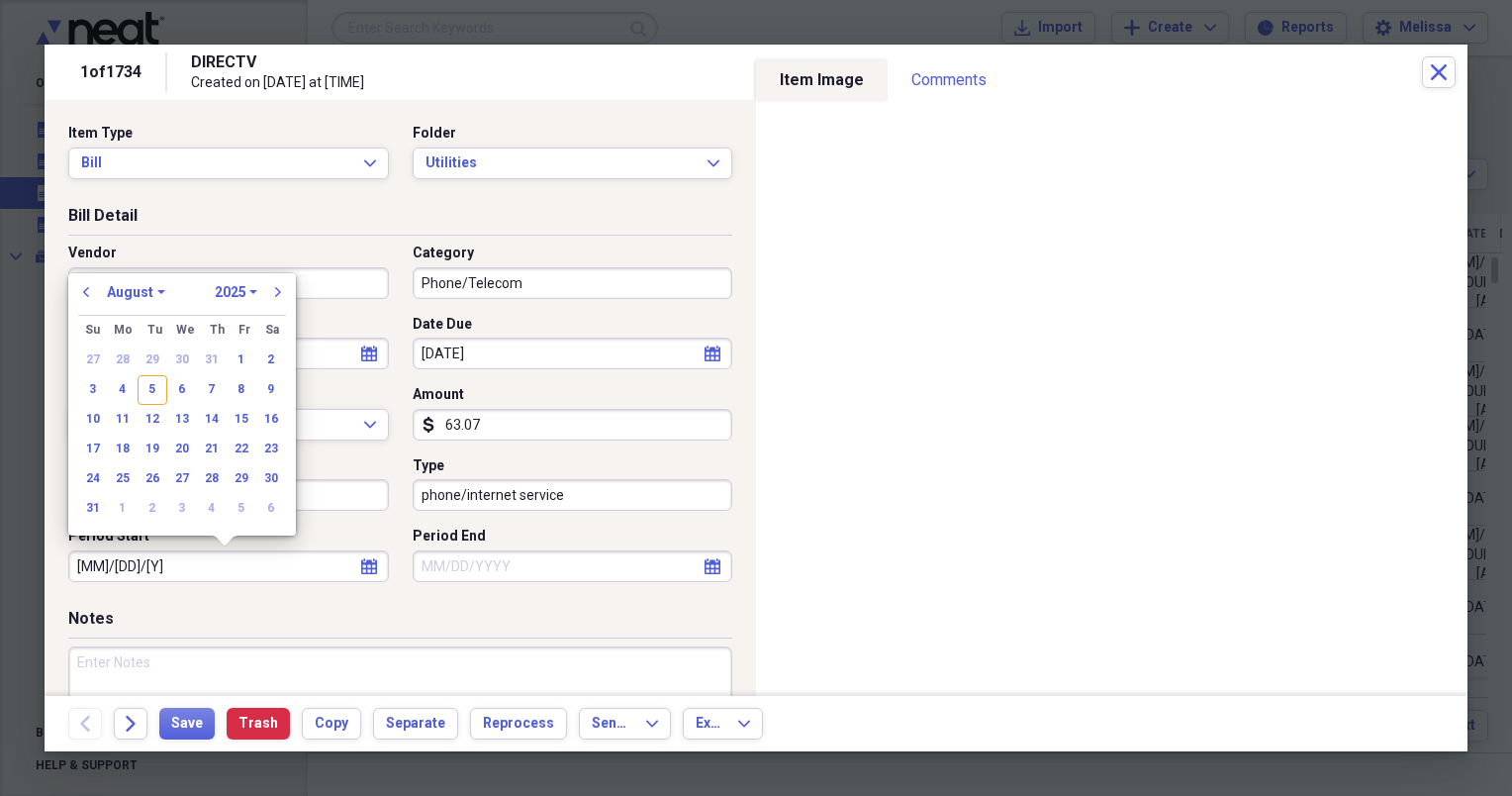 type on "[DATE]" 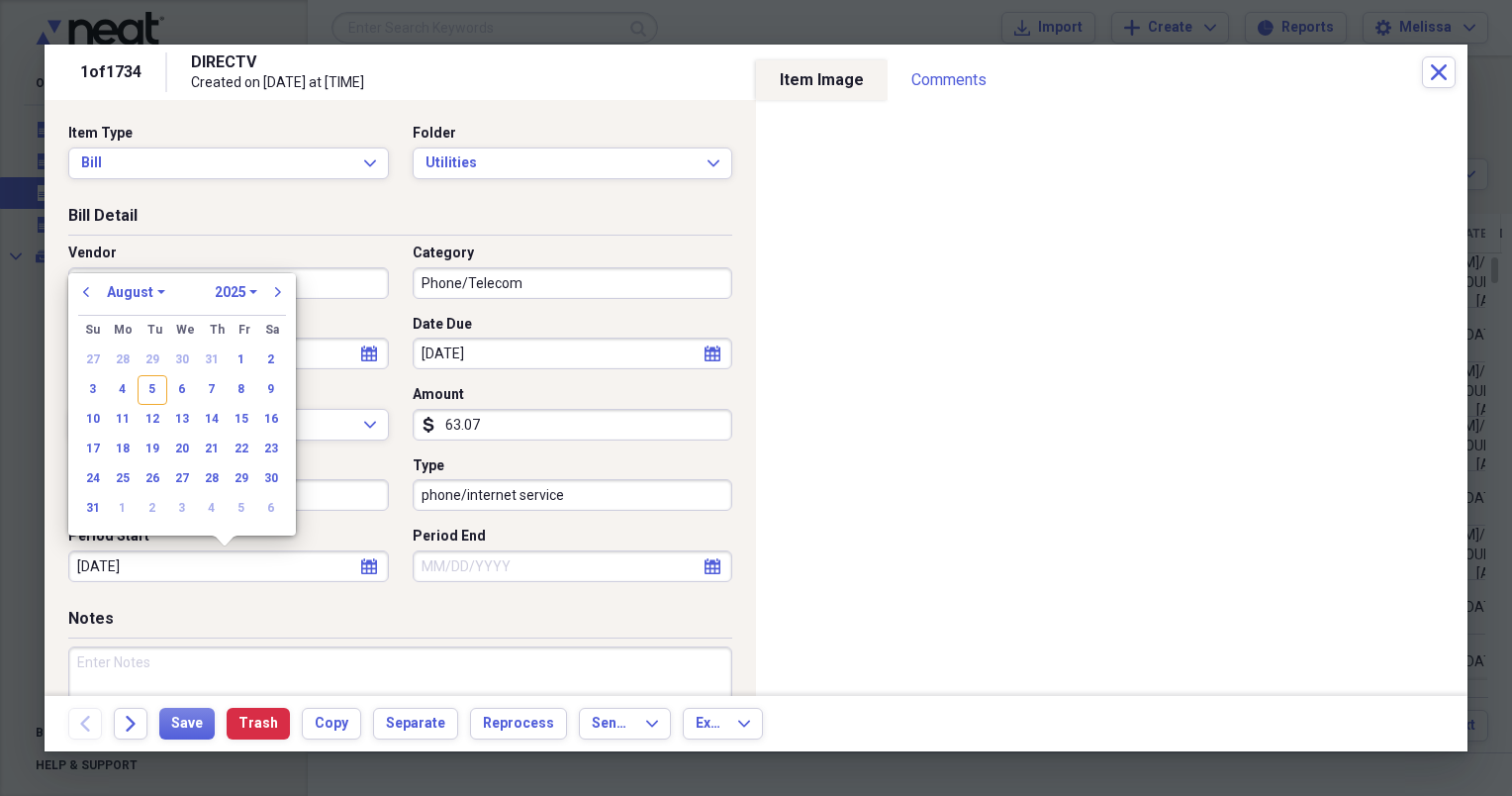 select on "1" 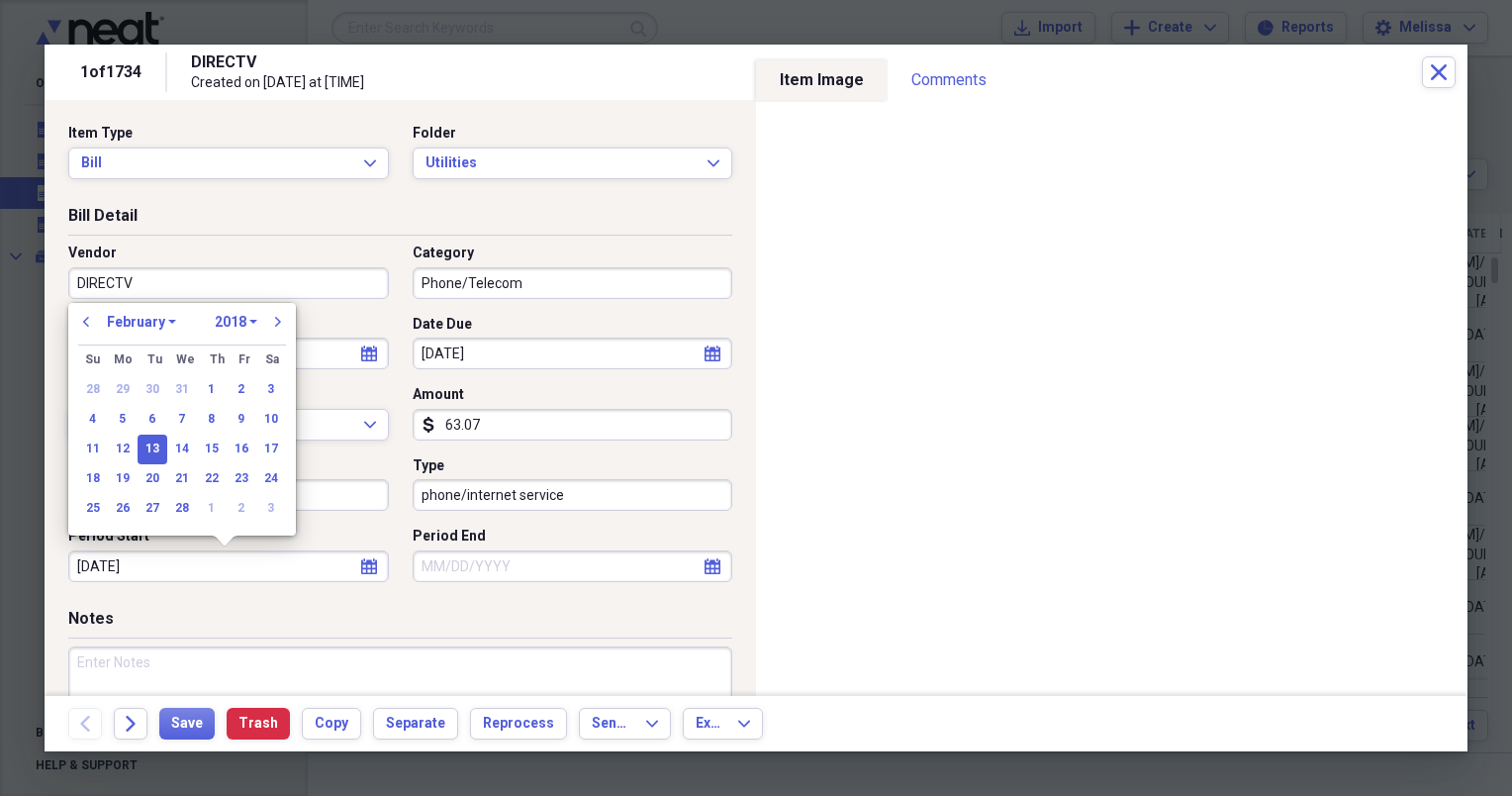 type on "[MM]/[DD]/[YYYY]" 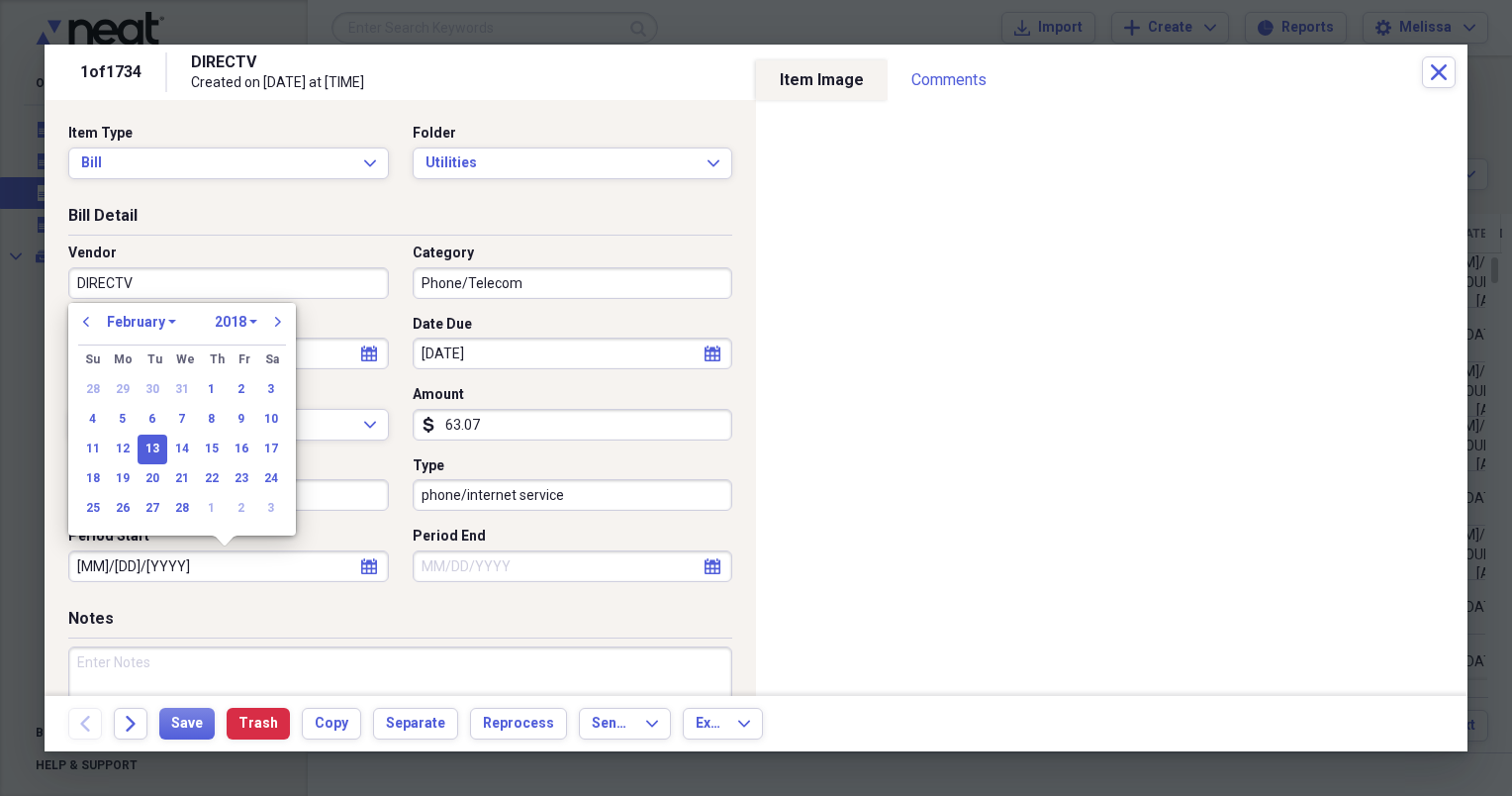 select on "7" 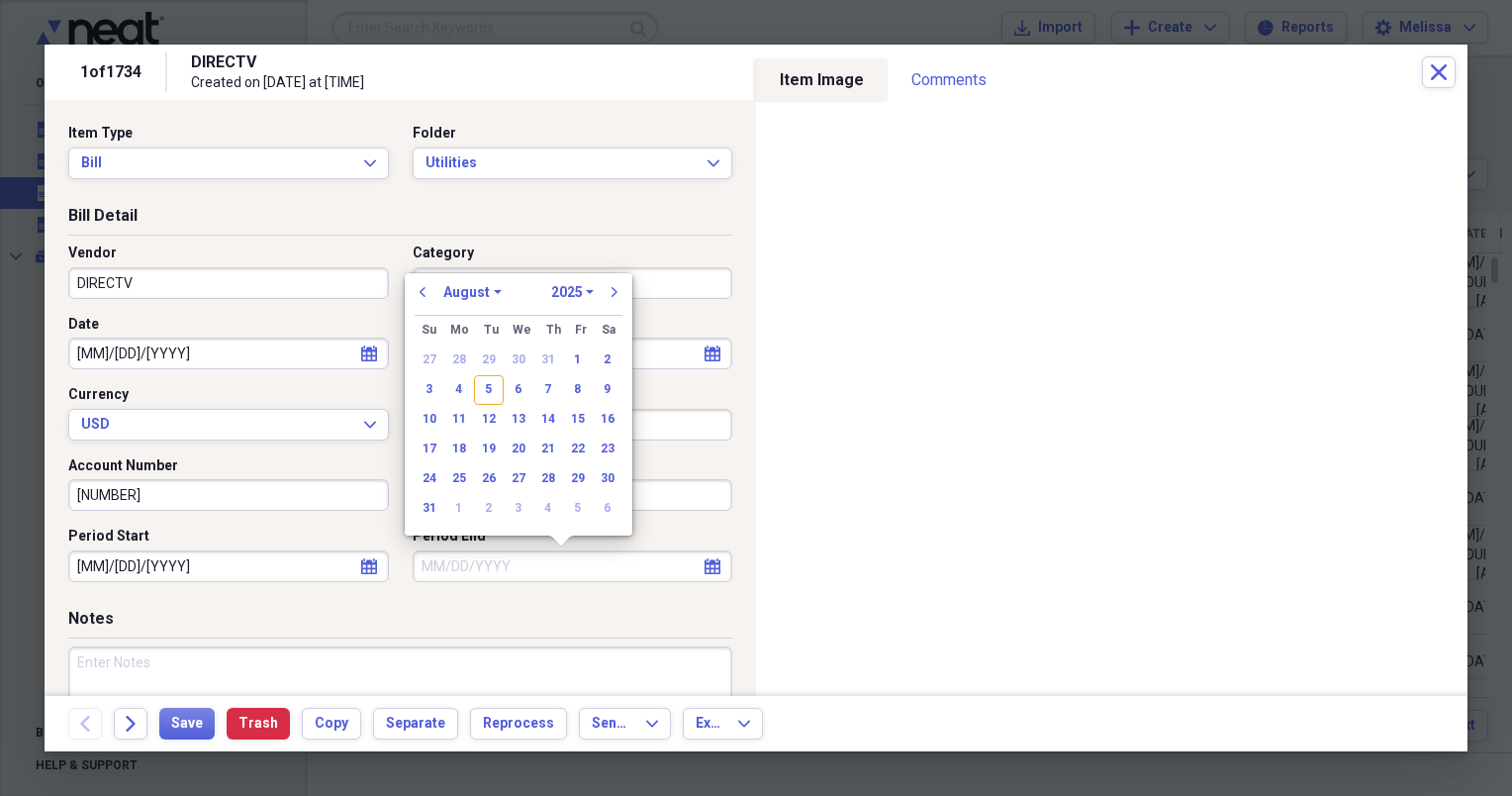 click on "Period End" at bounding box center [573, 566] 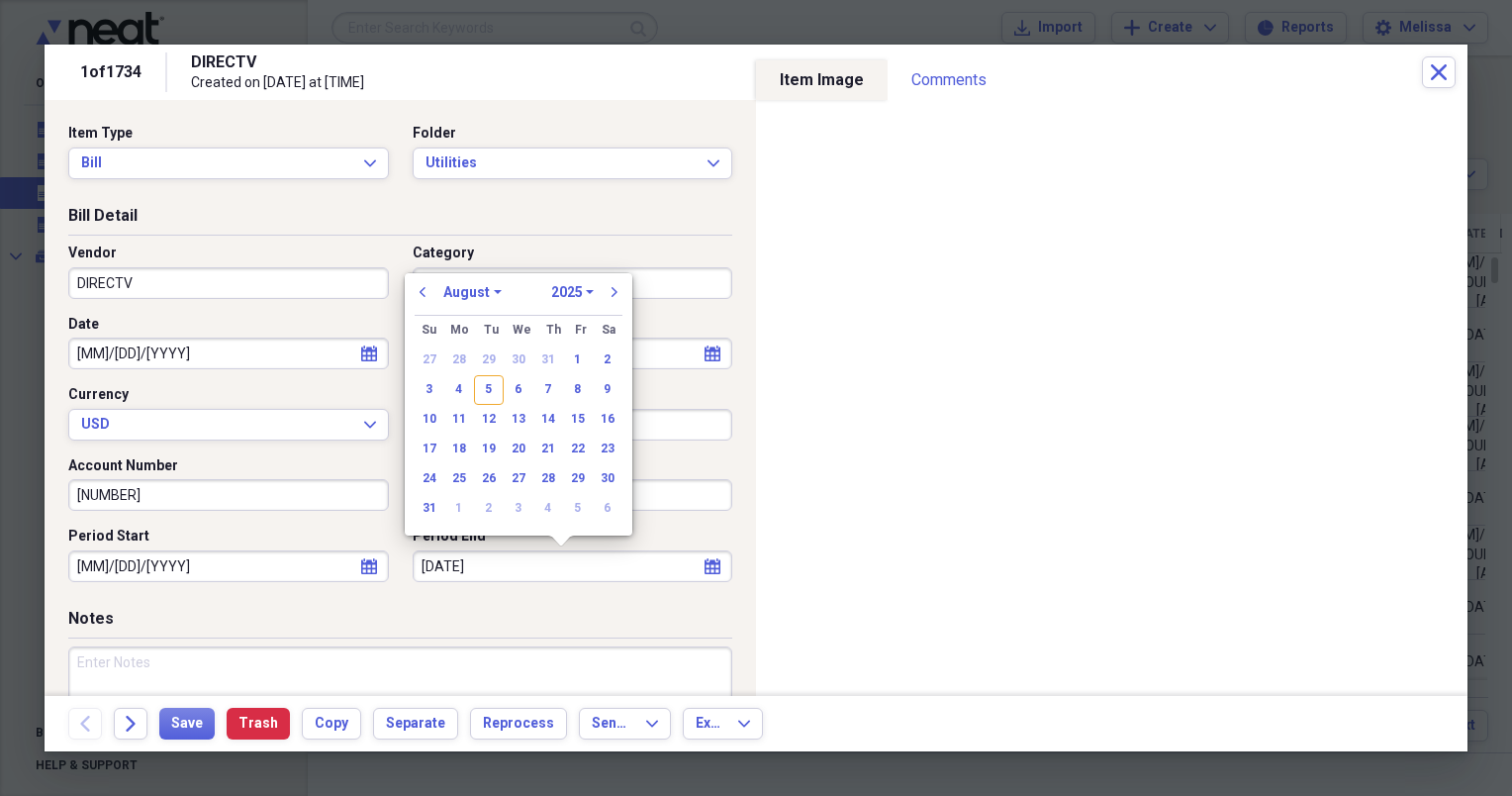 type on "[M]/[DD]/[YY]" 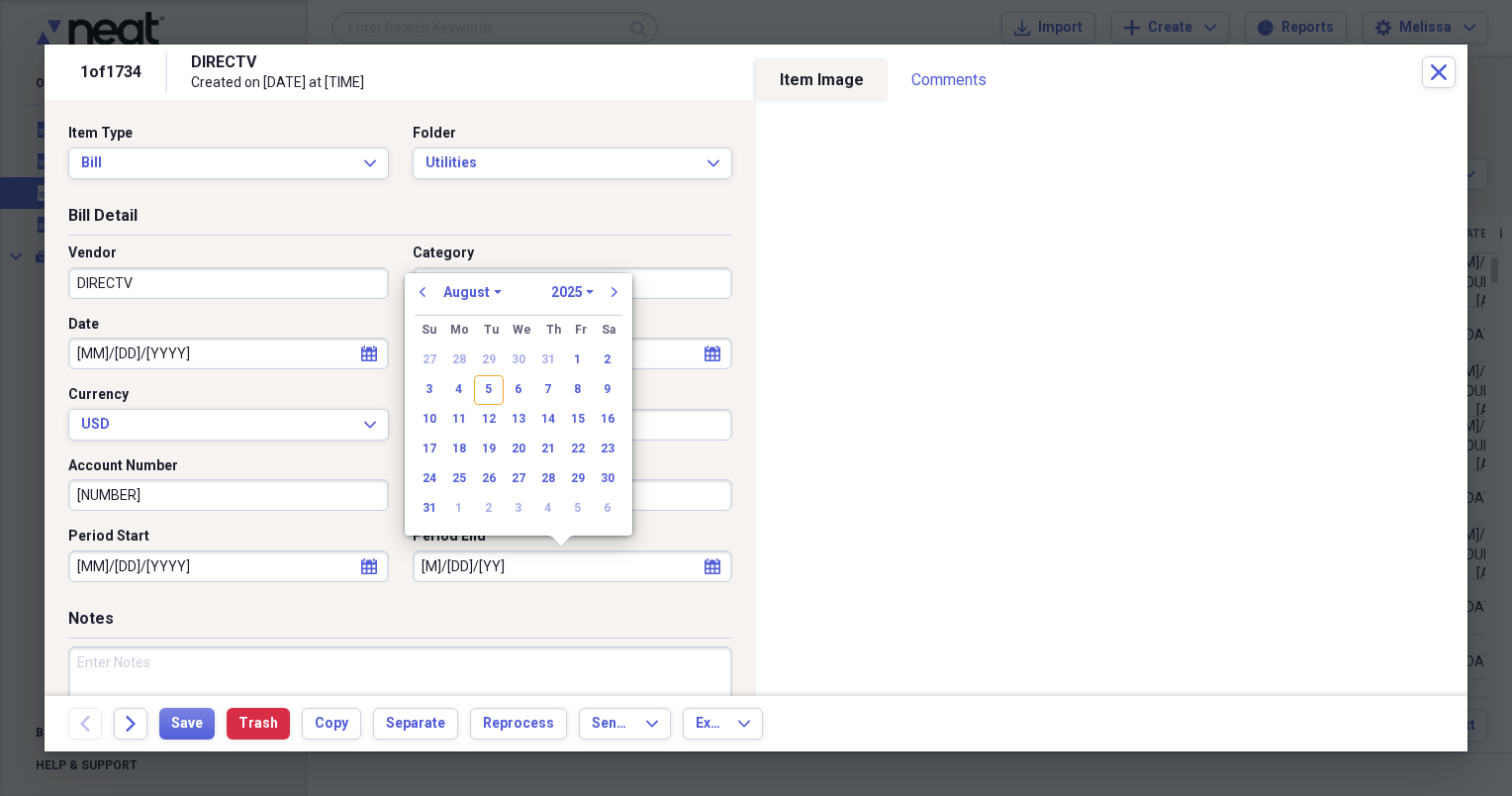 select on "2" 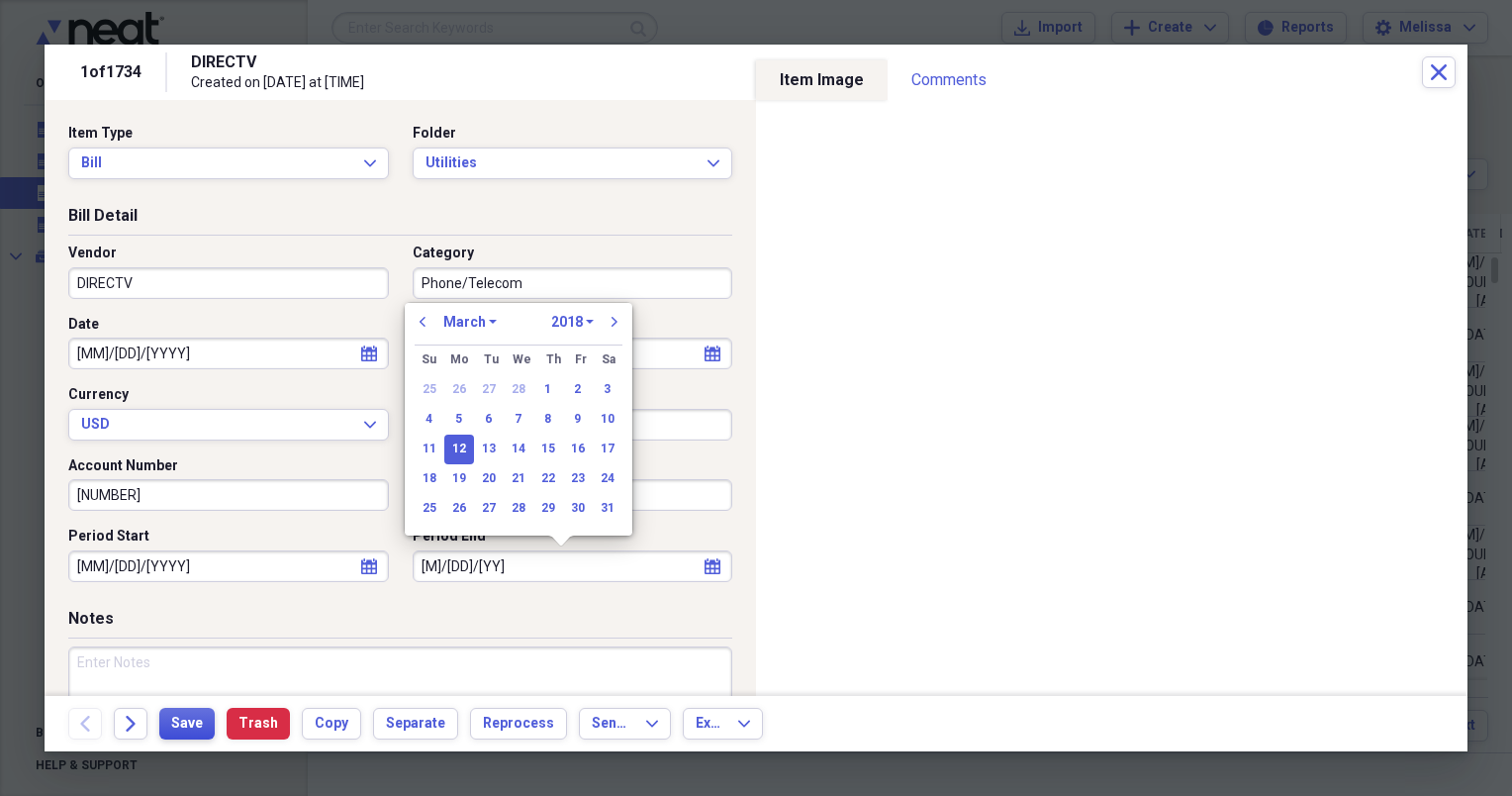 type on "03/12/2018" 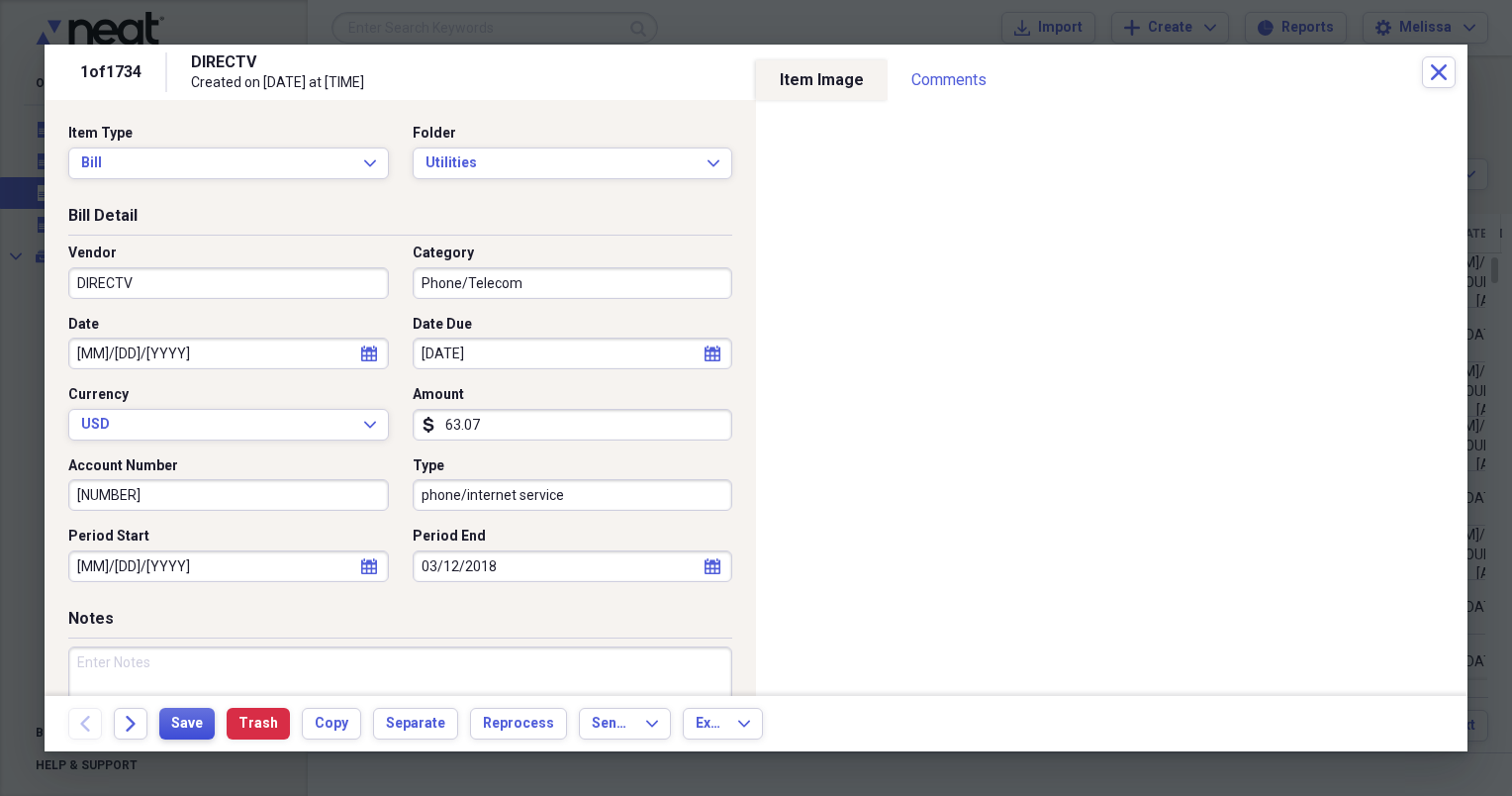 click on "Save" at bounding box center [187, 724] 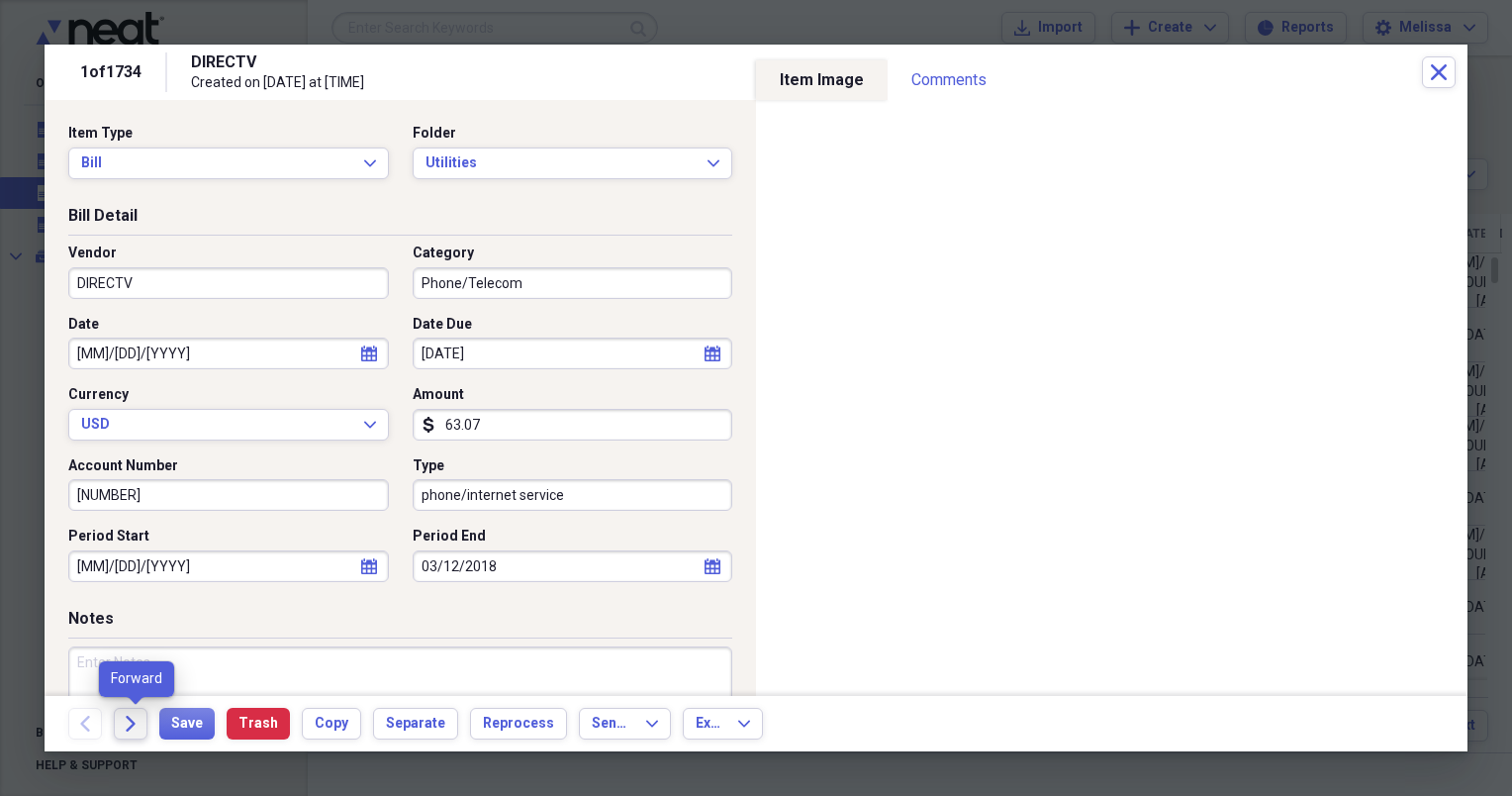 click on "Forward" 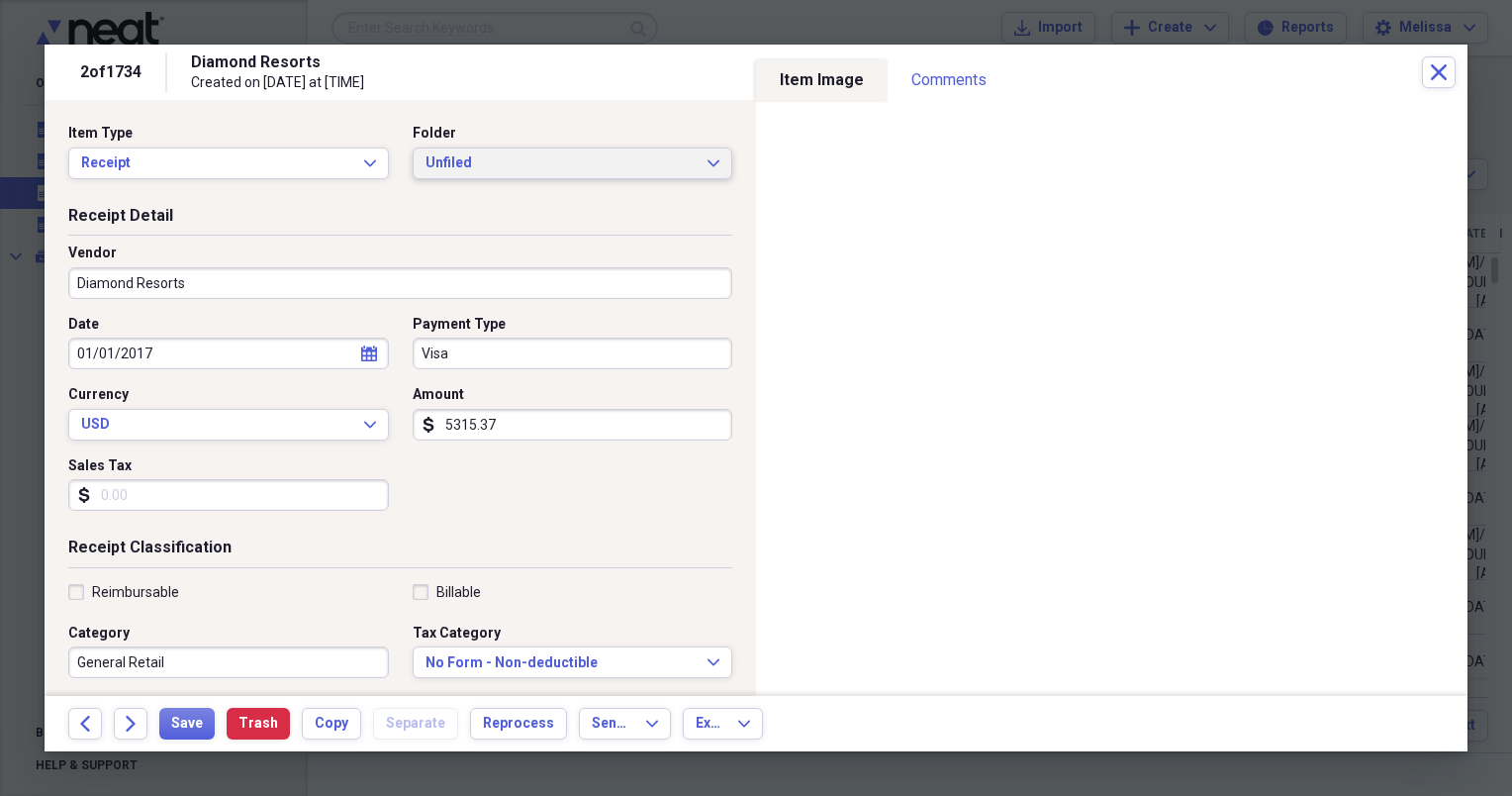 click on "Unfiled" at bounding box center (561, 163) 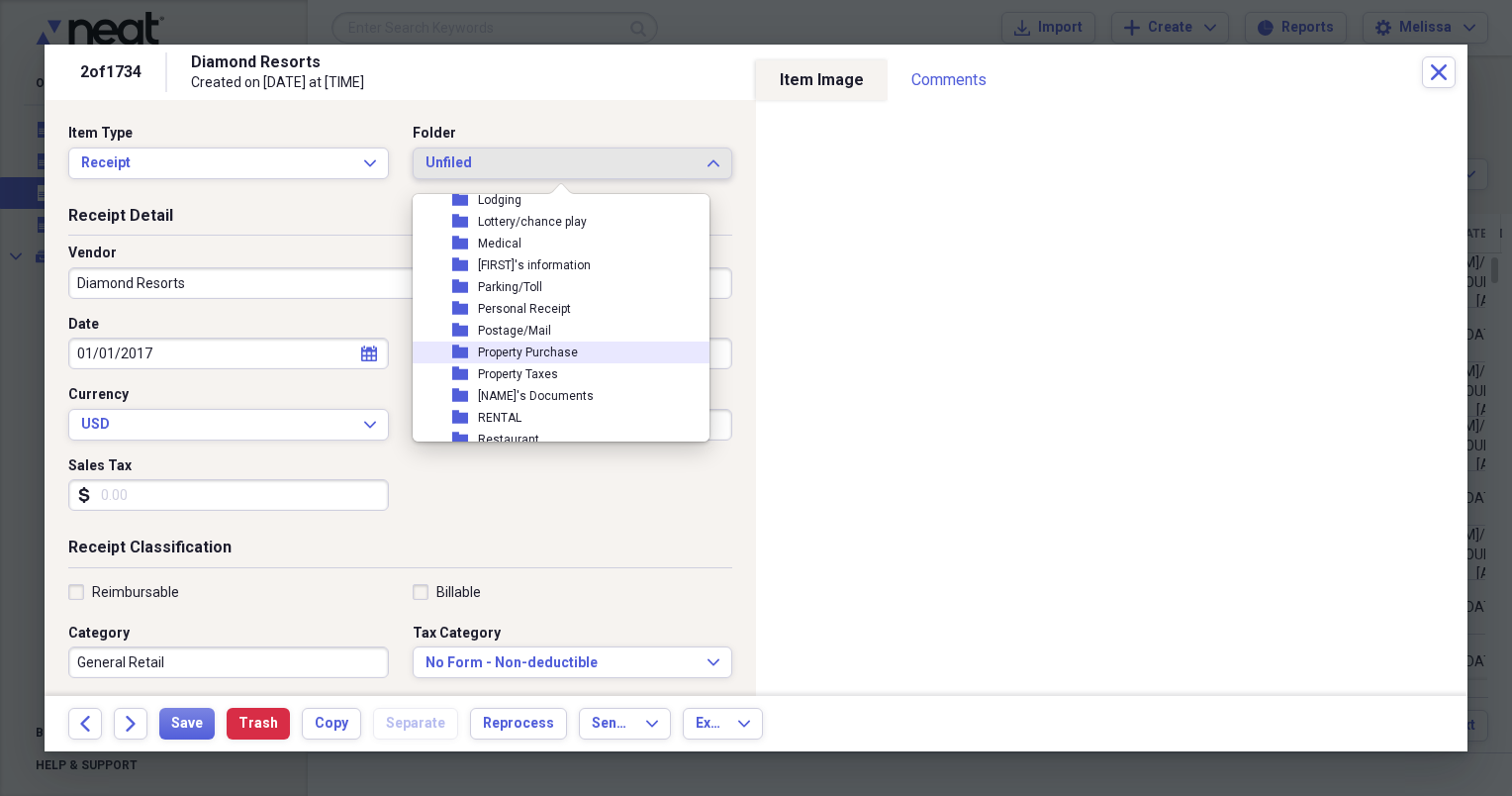 scroll, scrollTop: 238, scrollLeft: 0, axis: vertical 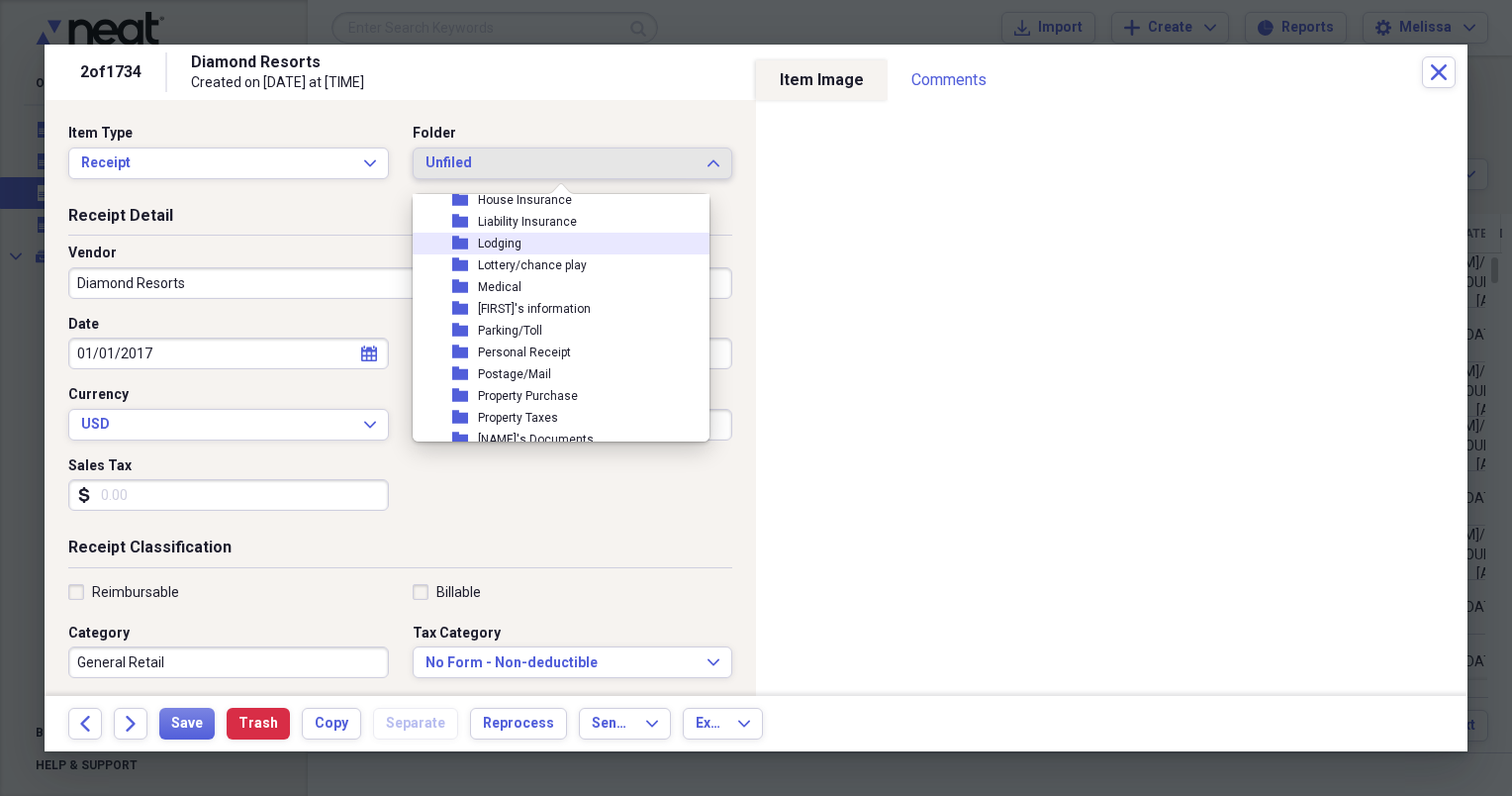 click on "folder Lodging" at bounding box center (553, 244) 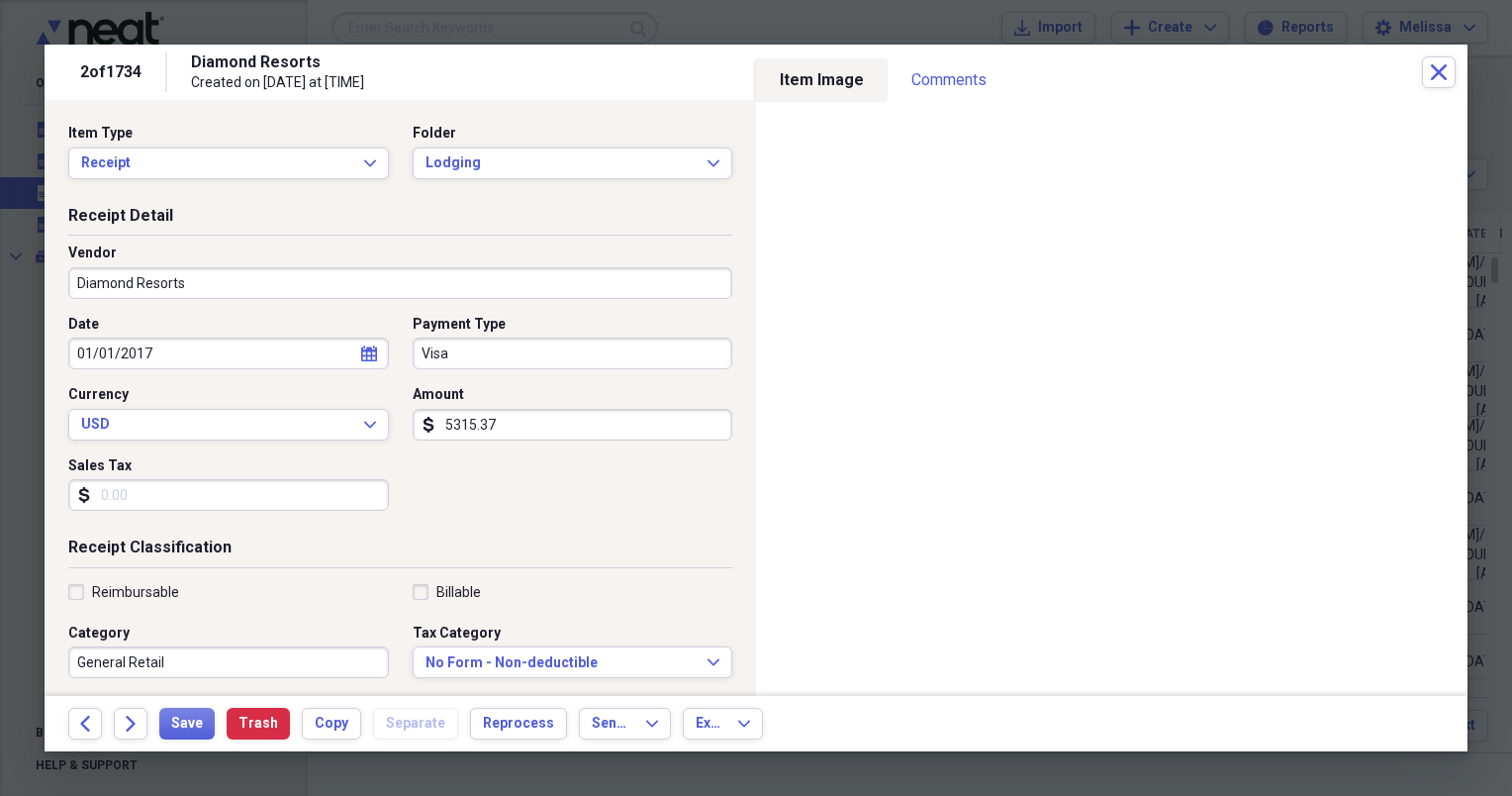 click on "5315.37" at bounding box center [573, 425] 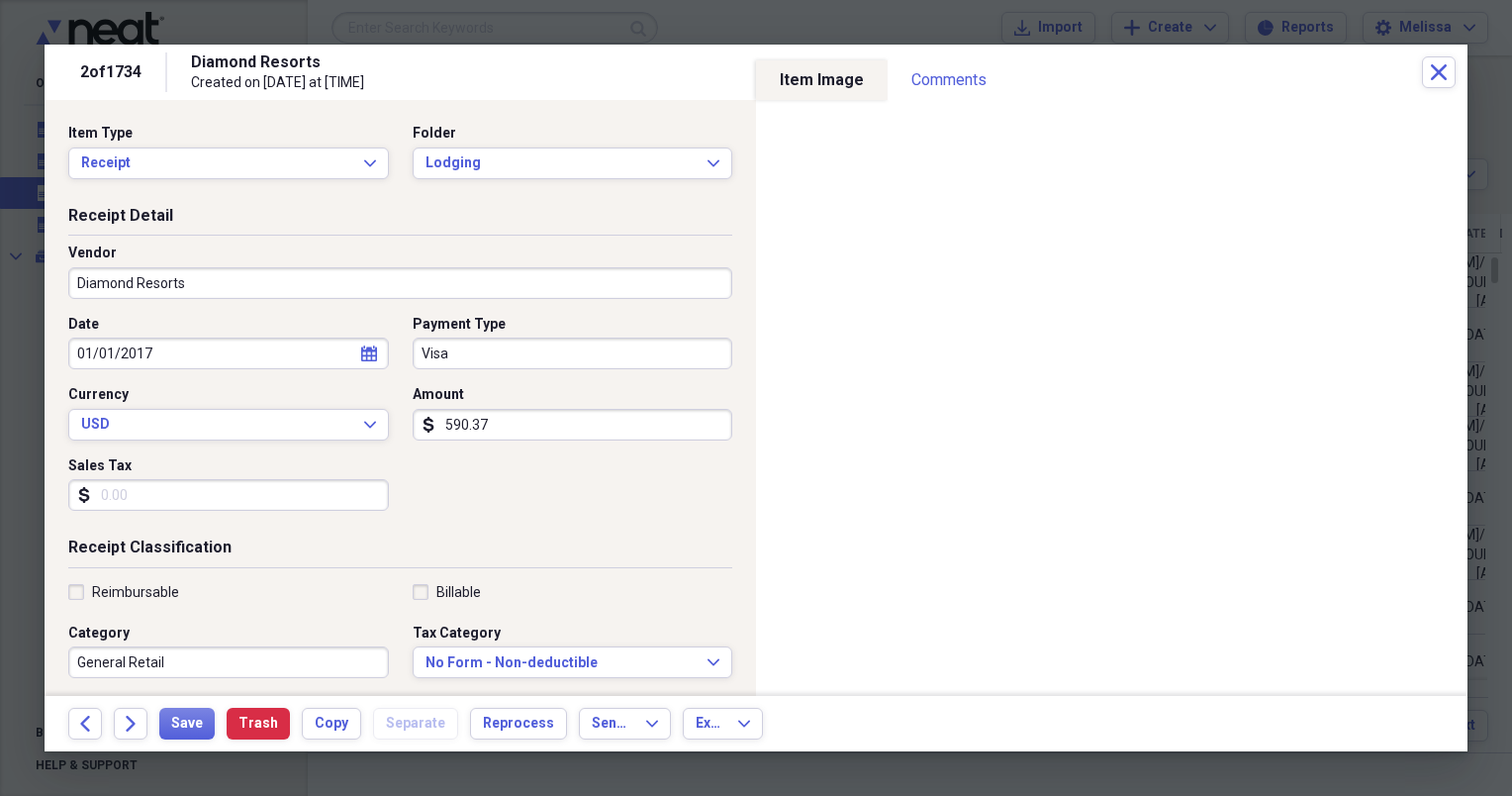 type on "590.37" 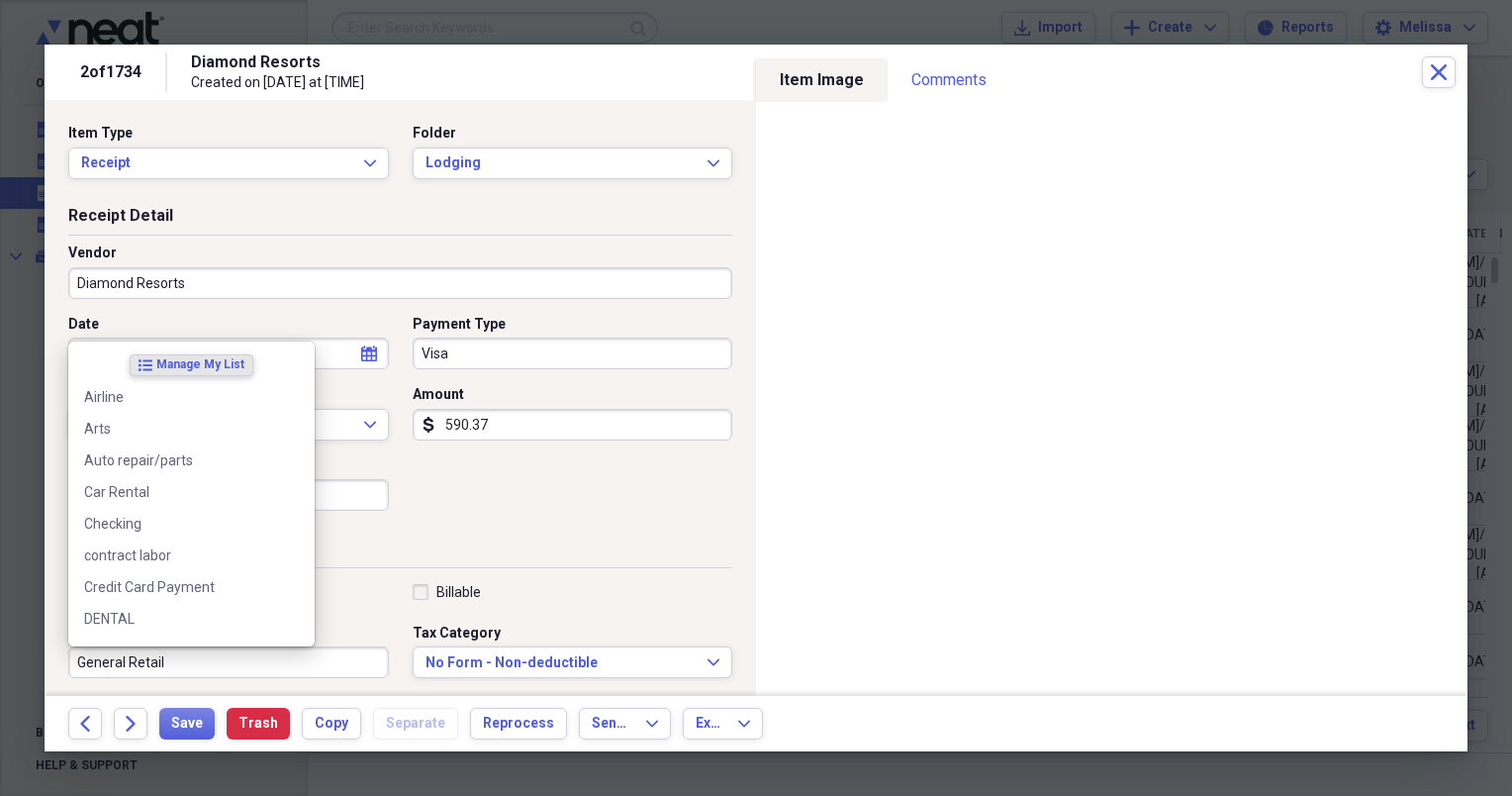 click on "General Retail" at bounding box center (229, 662) 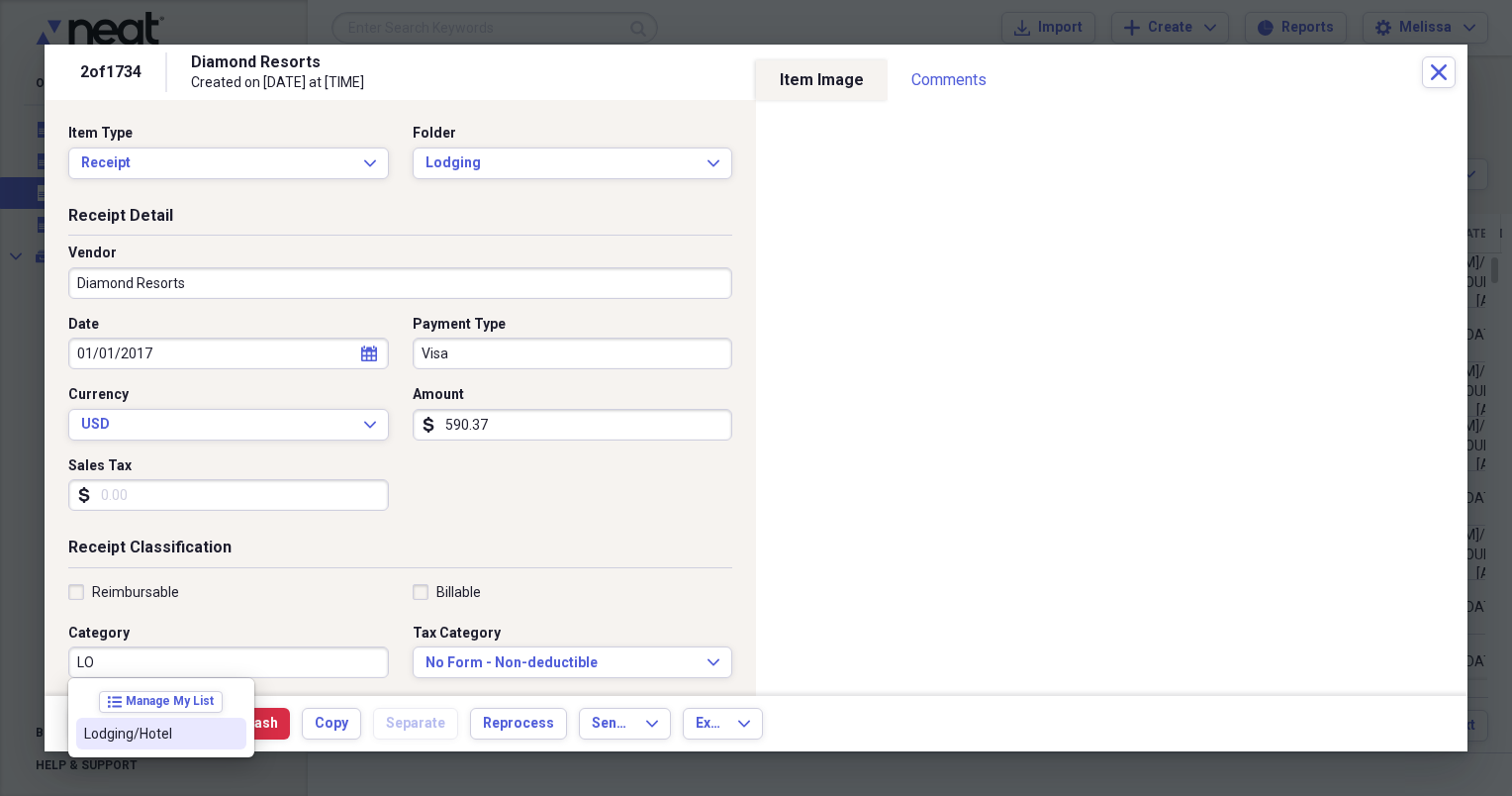 click on "Lodging/Hotel" at bounding box center [149, 734] 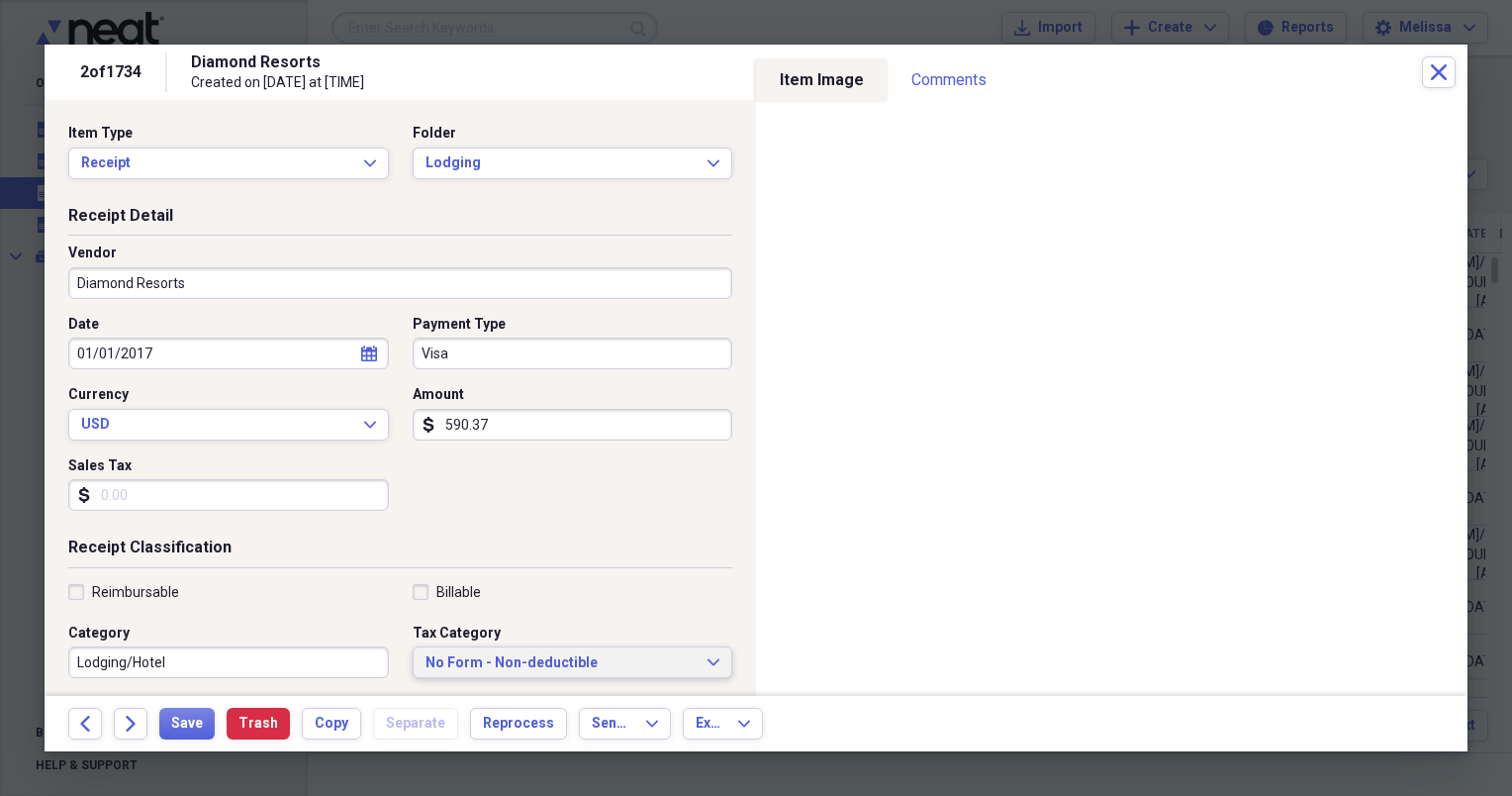 click on "No Form - Non-deductible" at bounding box center [561, 663] 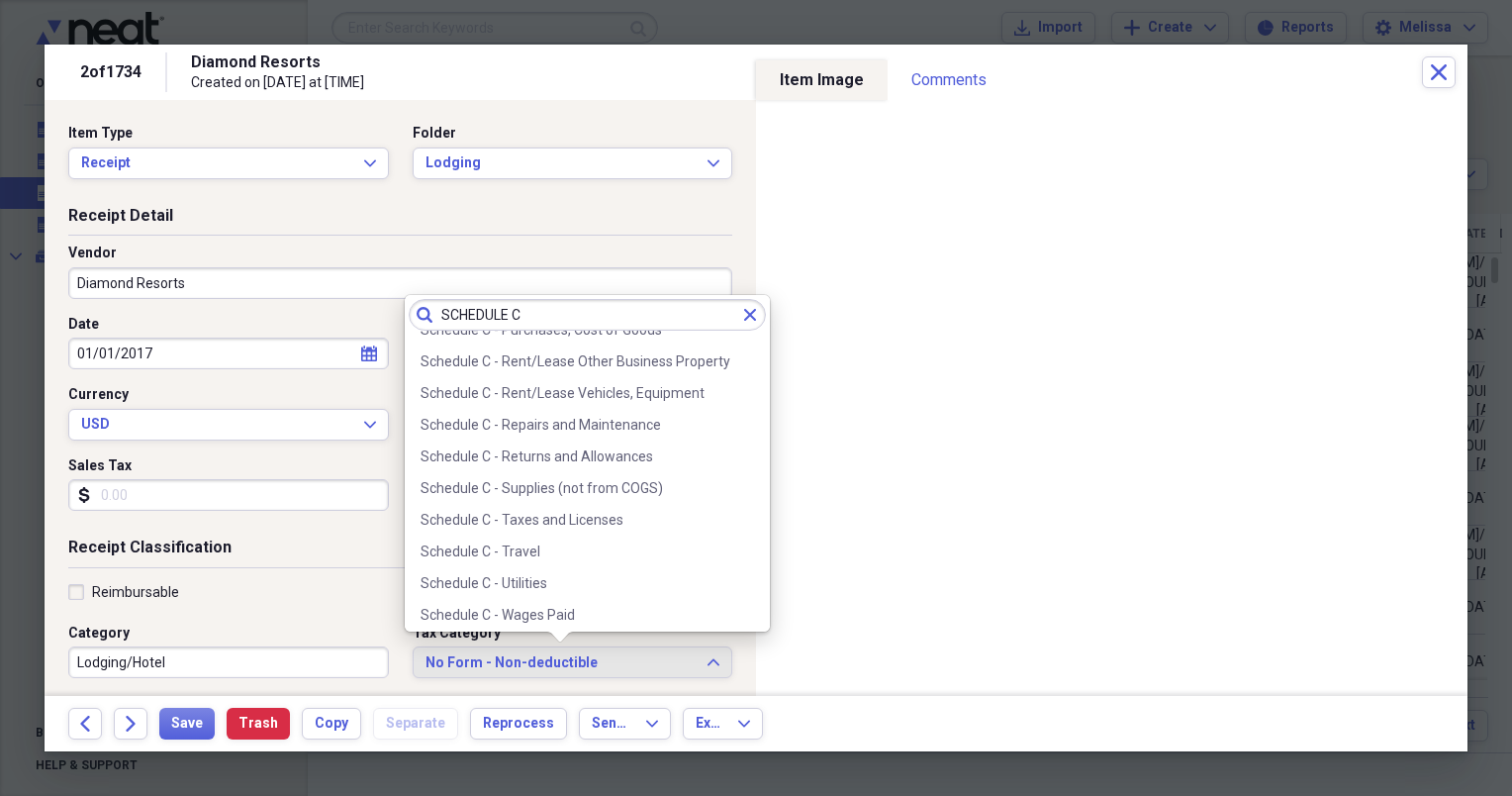scroll, scrollTop: 693, scrollLeft: 0, axis: vertical 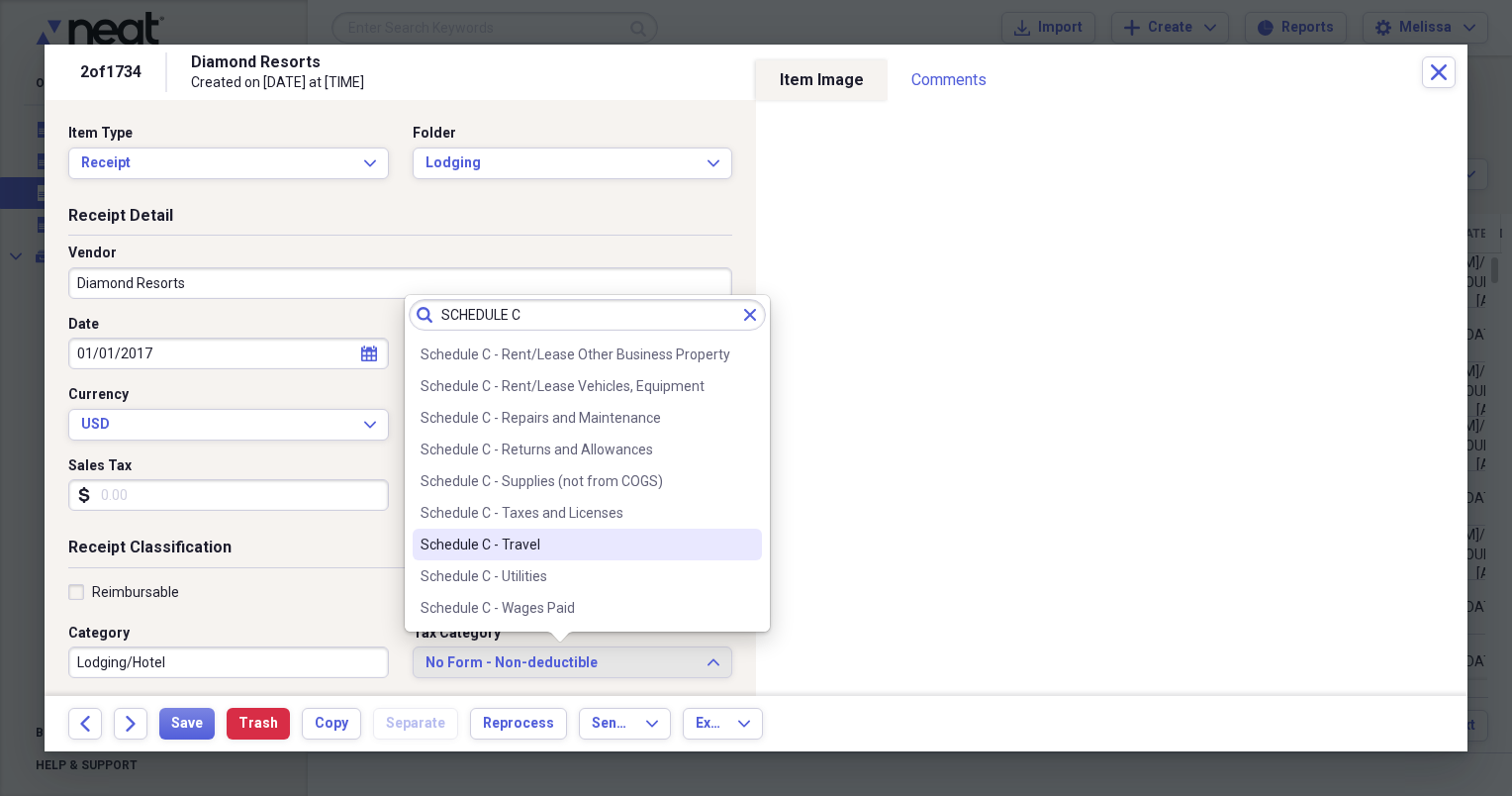 type on "SCHEDULE C" 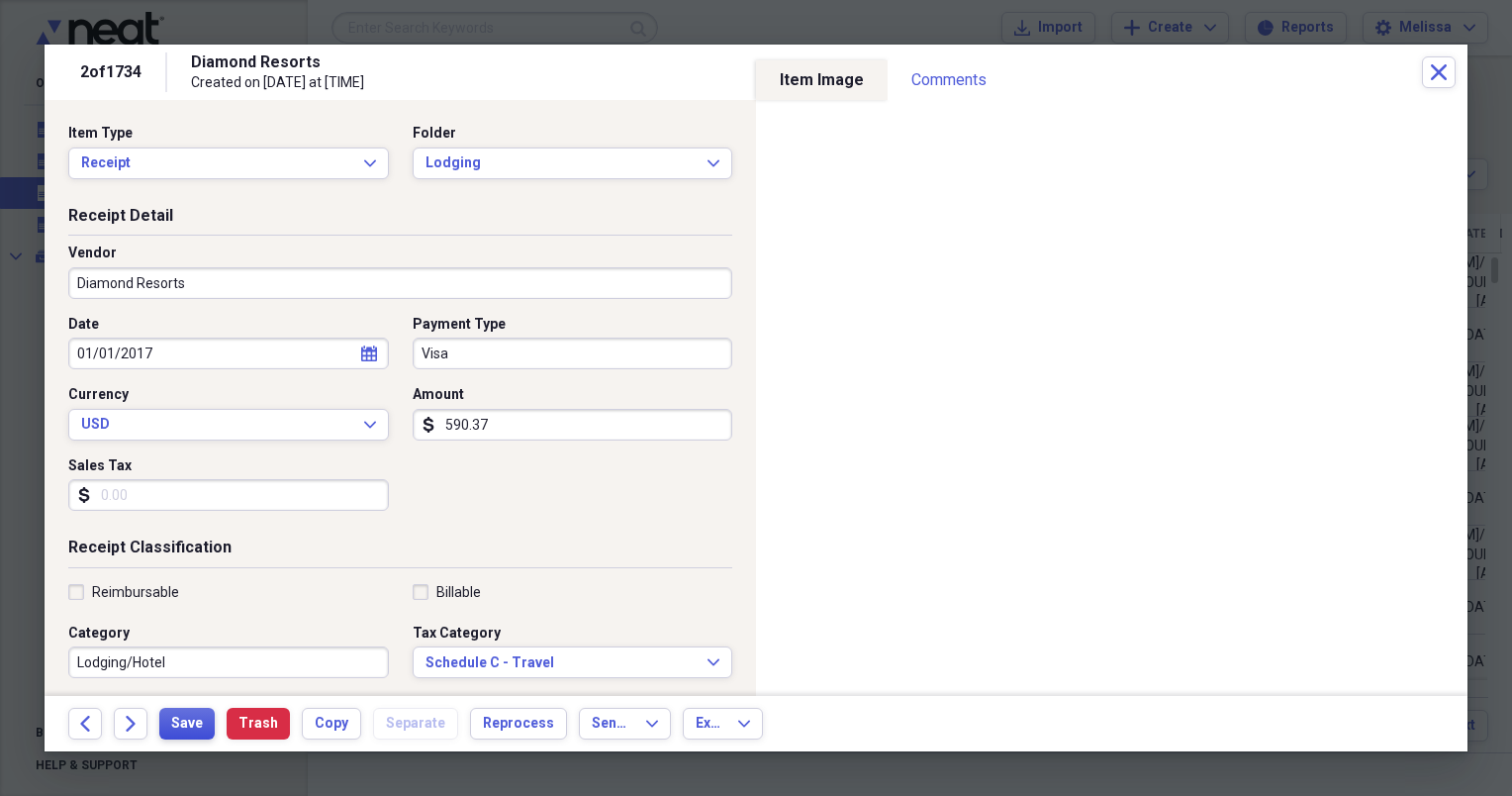 click on "Save" at bounding box center [187, 724] 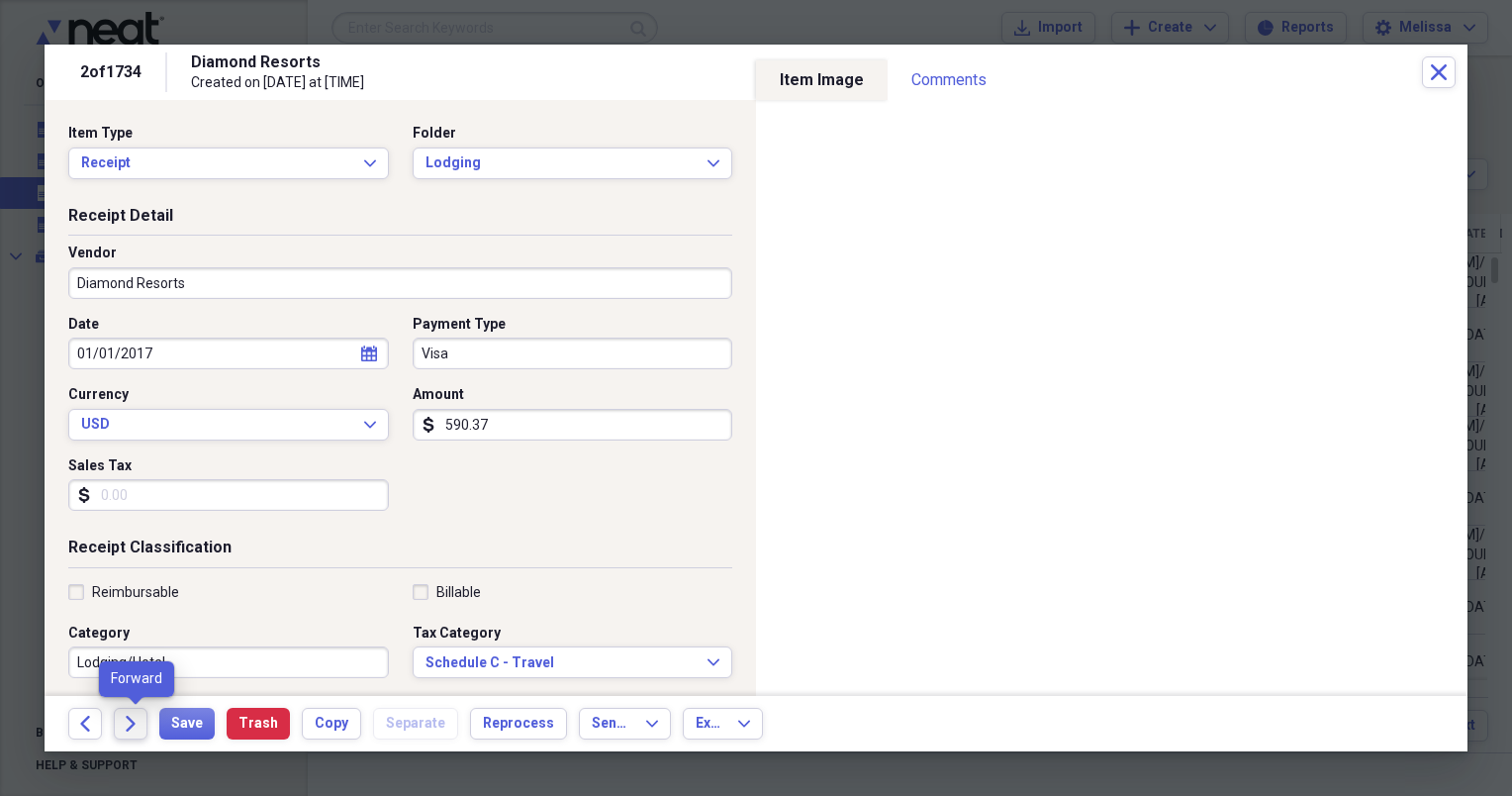 click on "Forward" at bounding box center [131, 724] 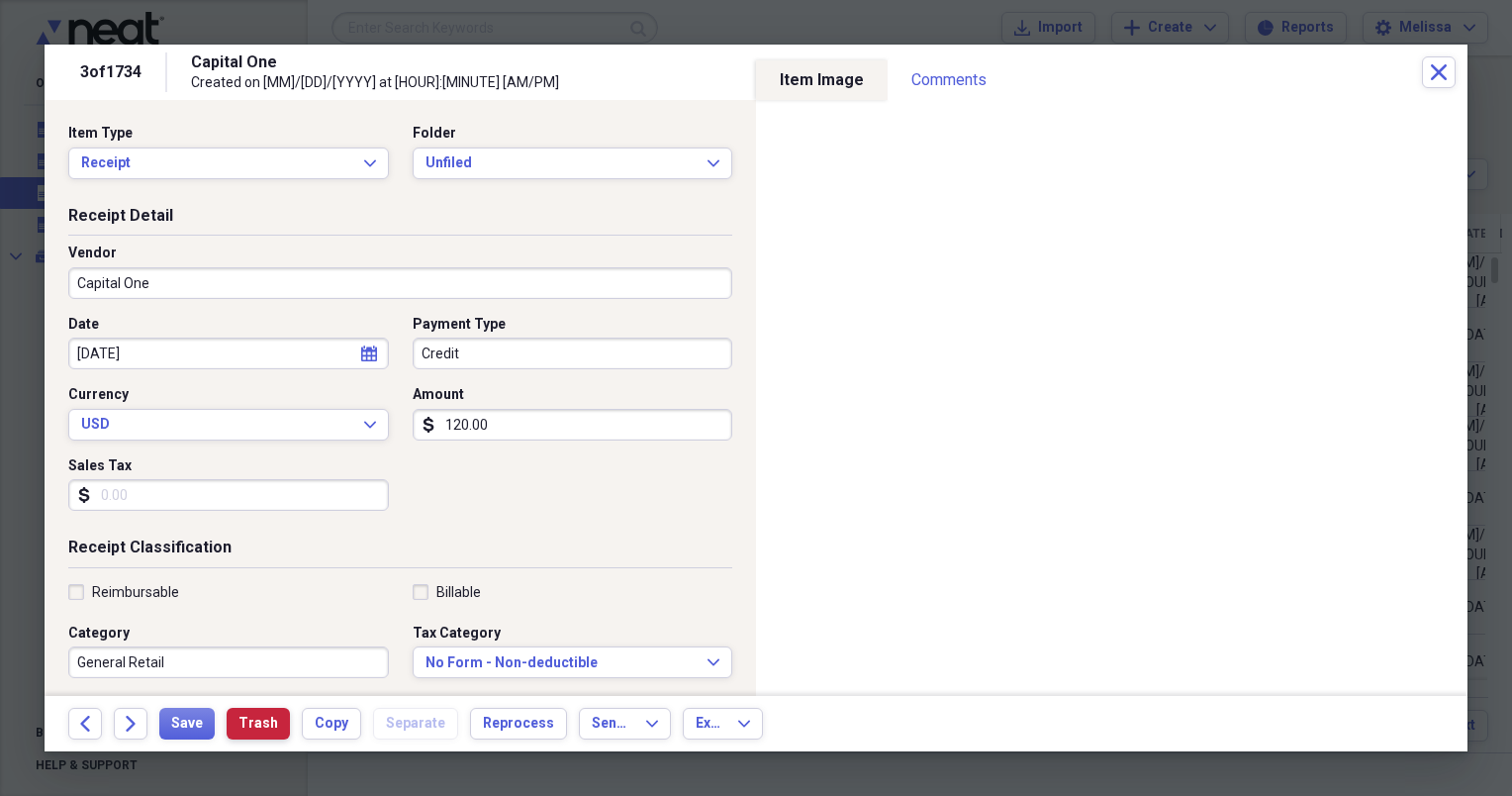 click on "Trash" at bounding box center [258, 724] 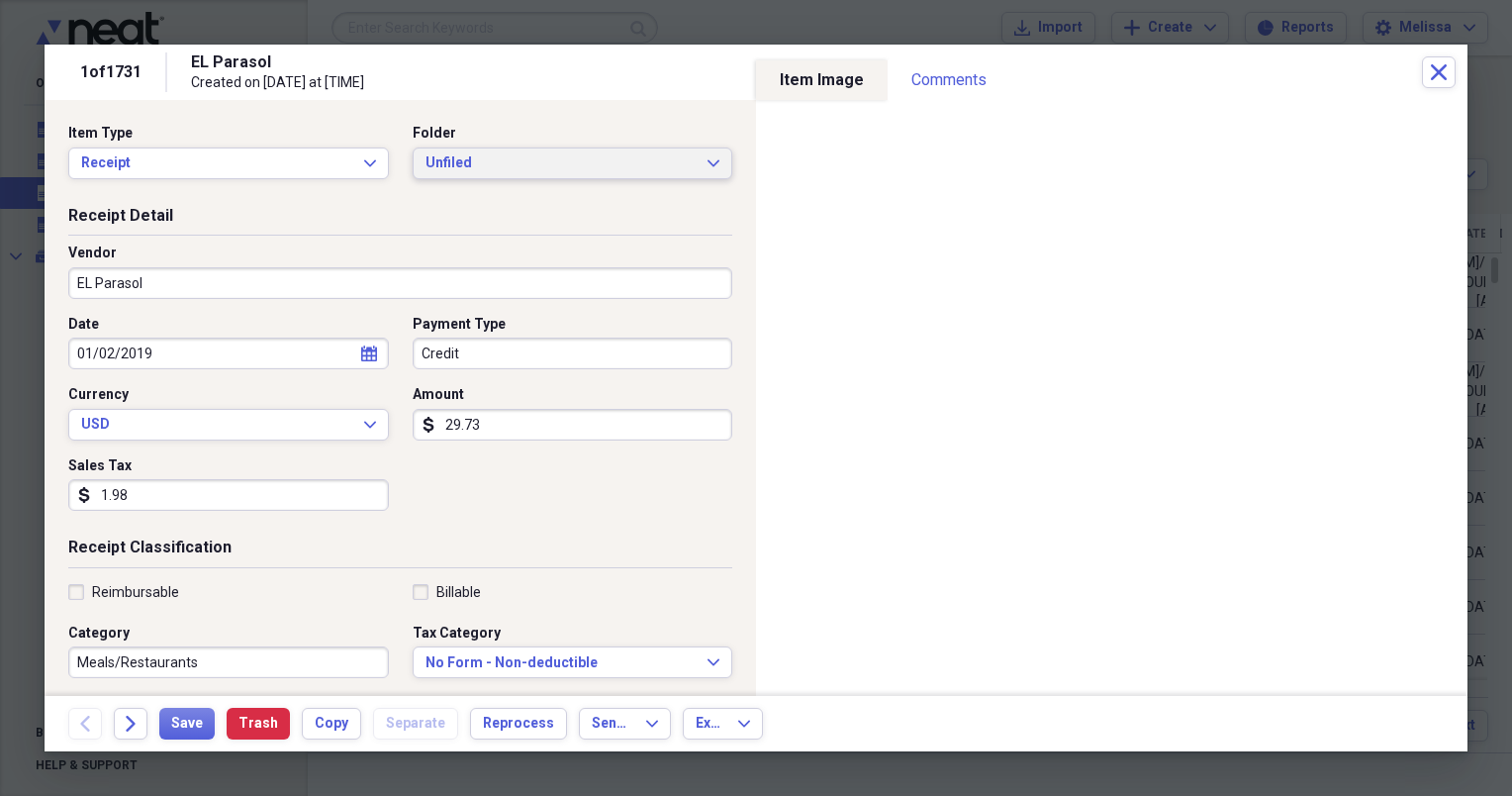 click on "Unfiled Expand" at bounding box center (573, 163) 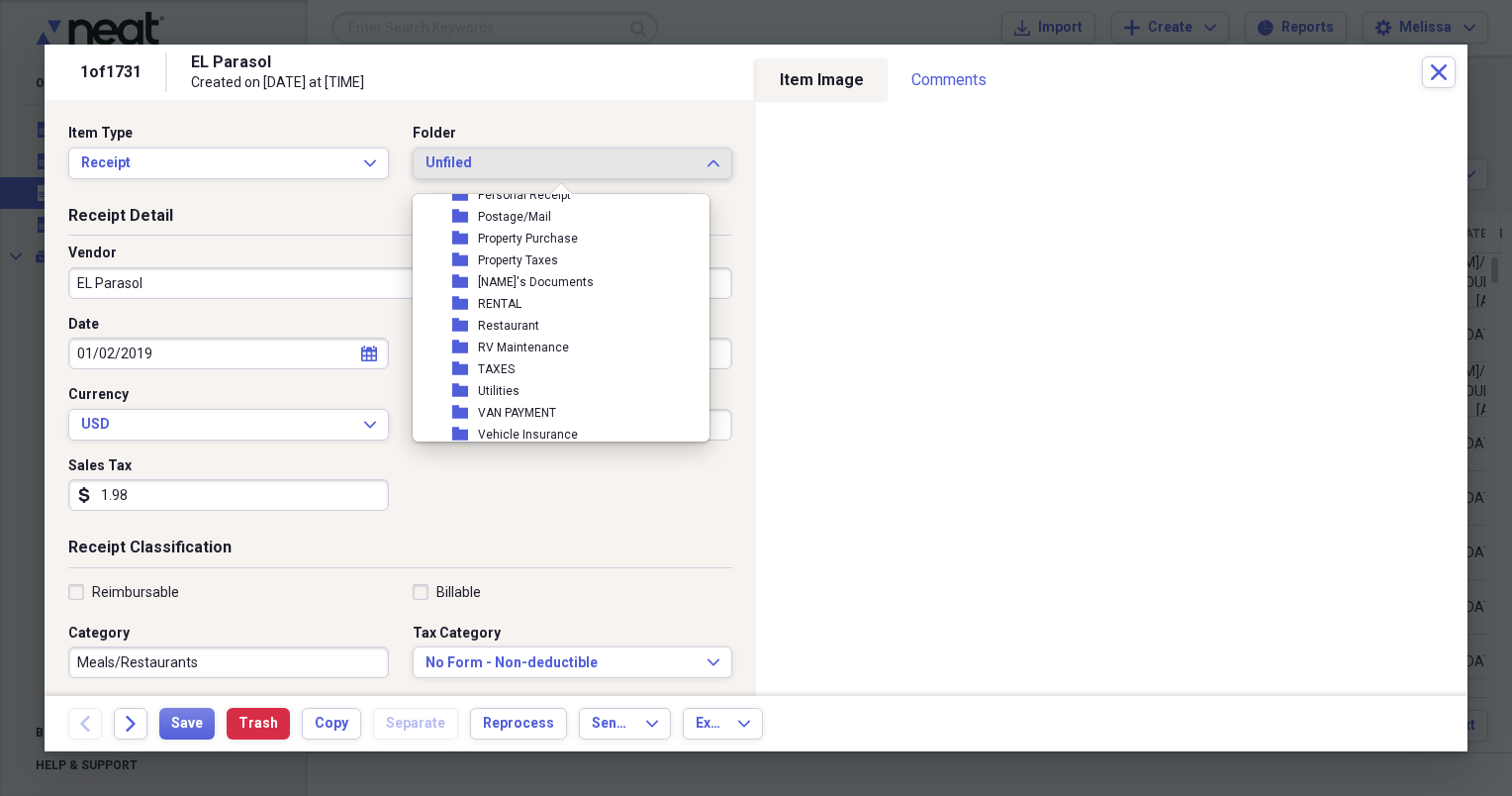scroll, scrollTop: 396, scrollLeft: 0, axis: vertical 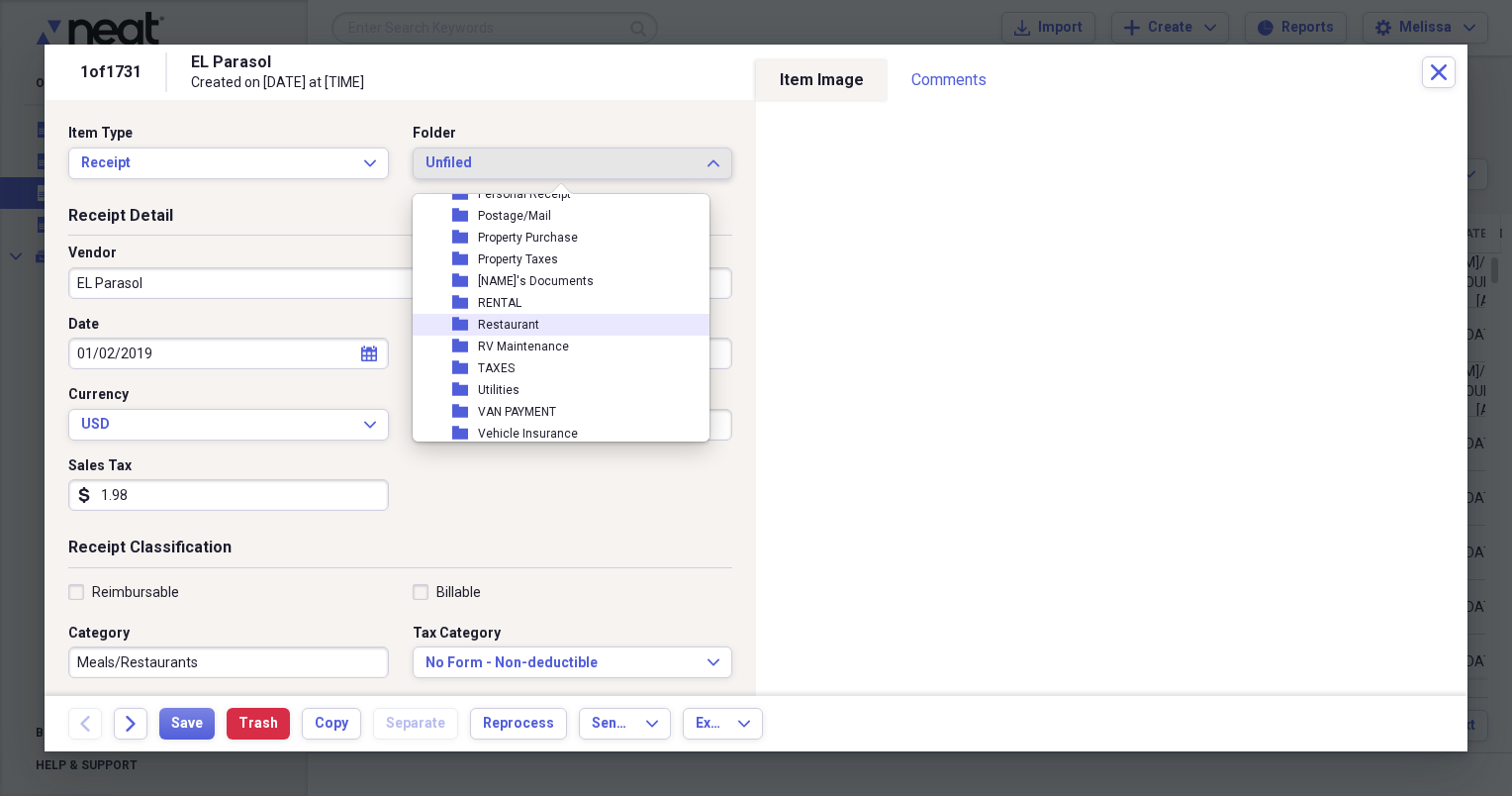 click on "folder Restaurant" at bounding box center (553, 325) 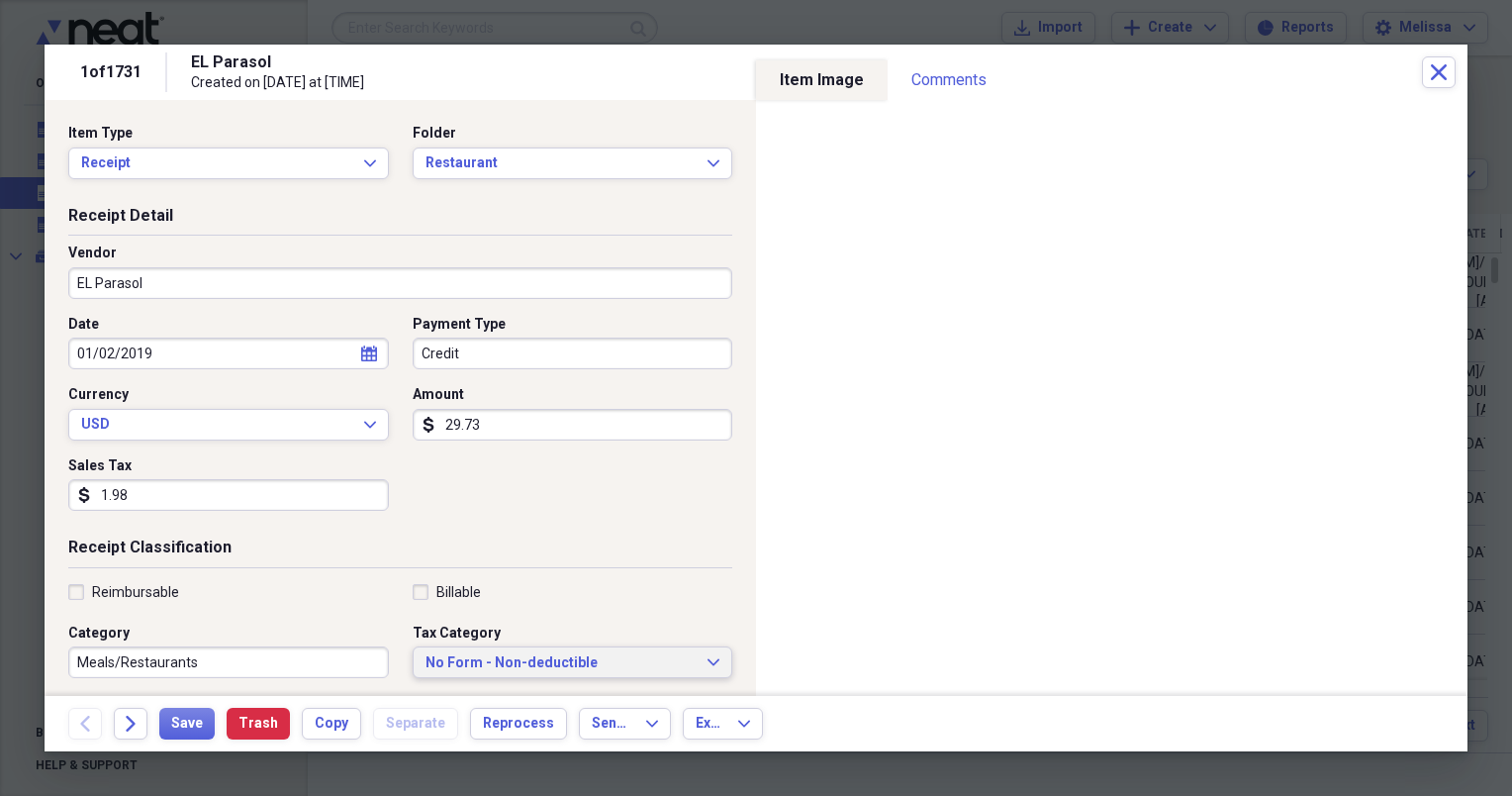 click on "No Form - Non-deductible" at bounding box center (561, 663) 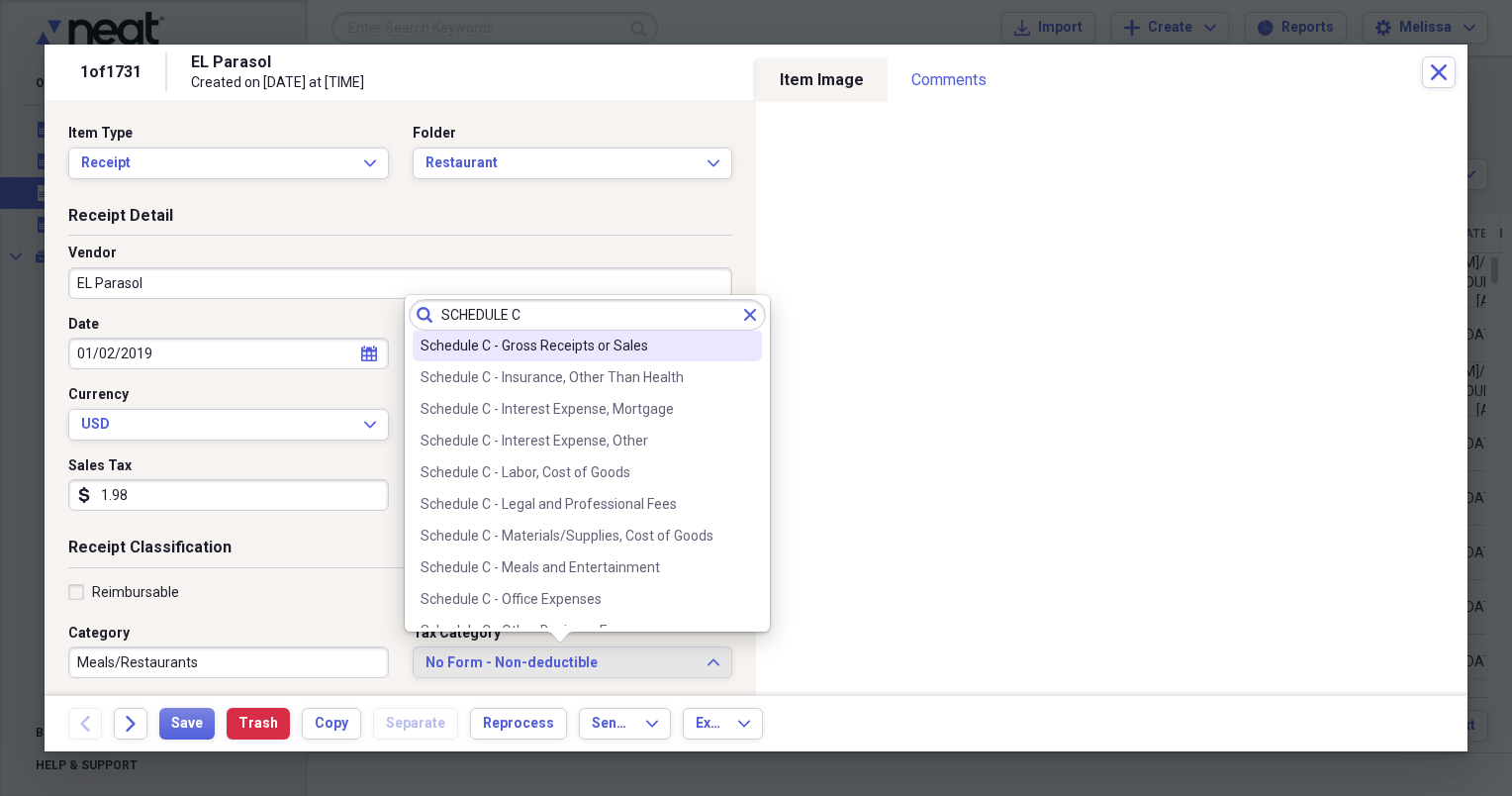 scroll, scrollTop: 277, scrollLeft: 0, axis: vertical 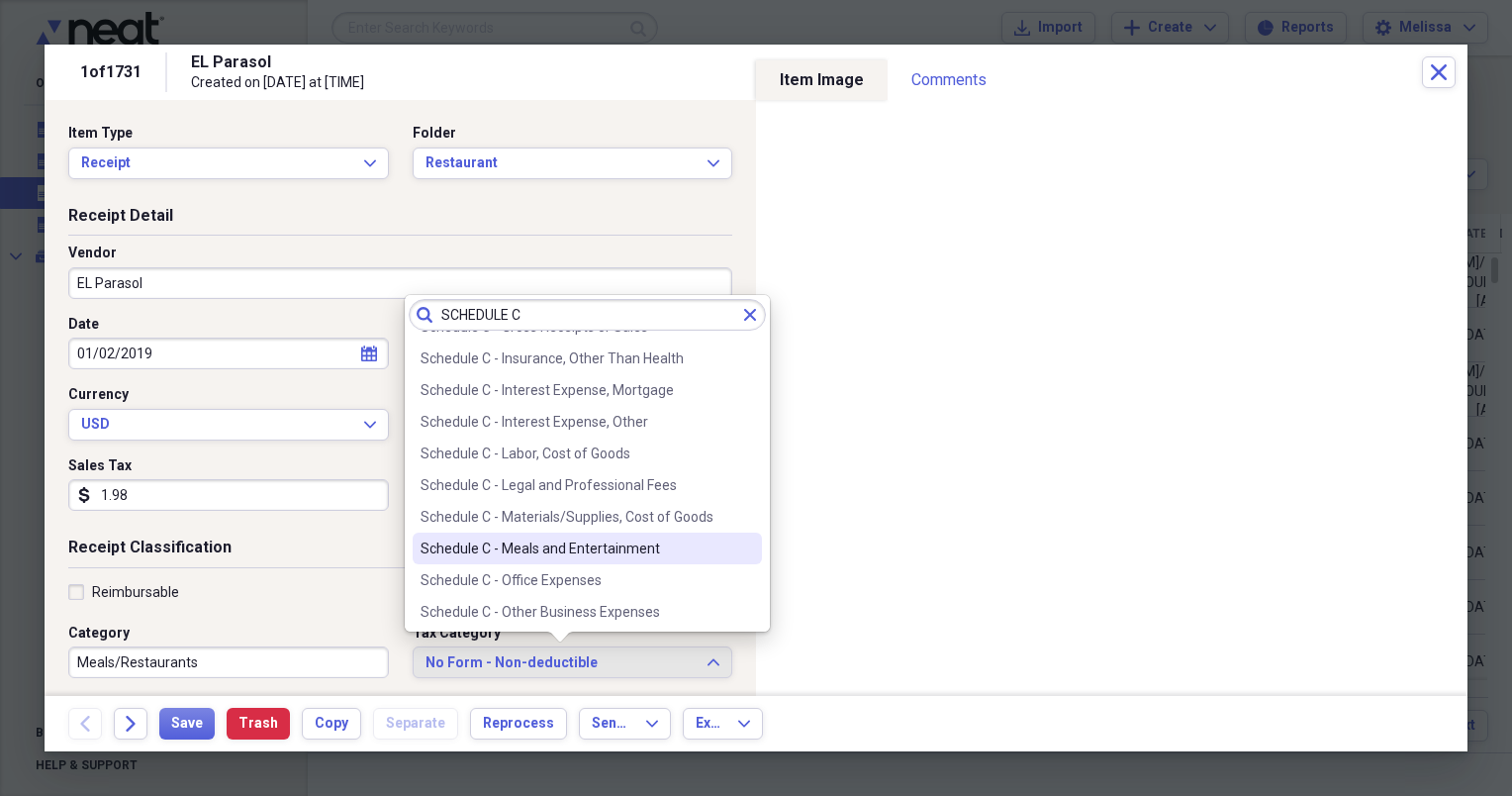 type on "SCHEDULE C" 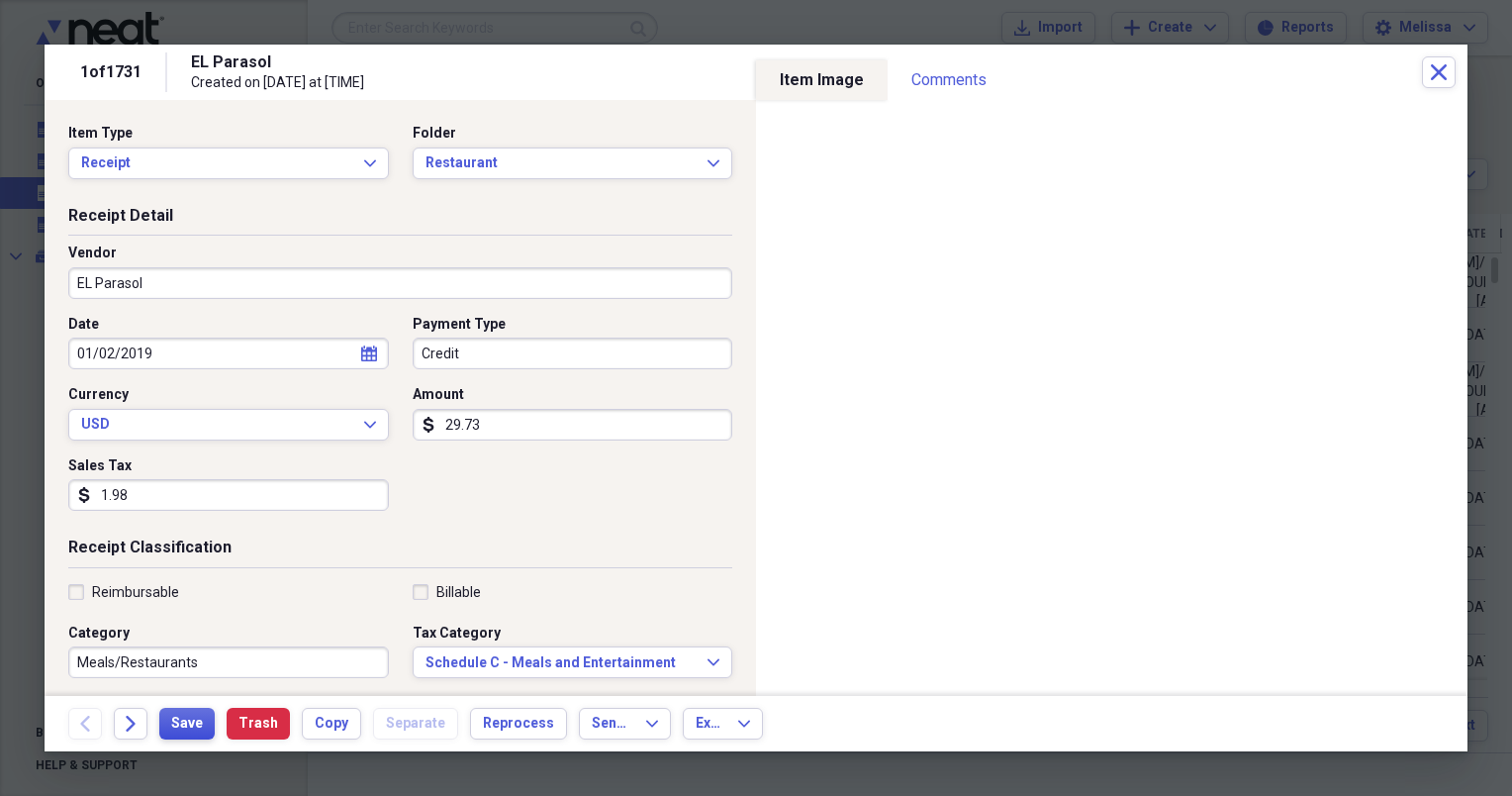 click on "Save" at bounding box center (187, 724) 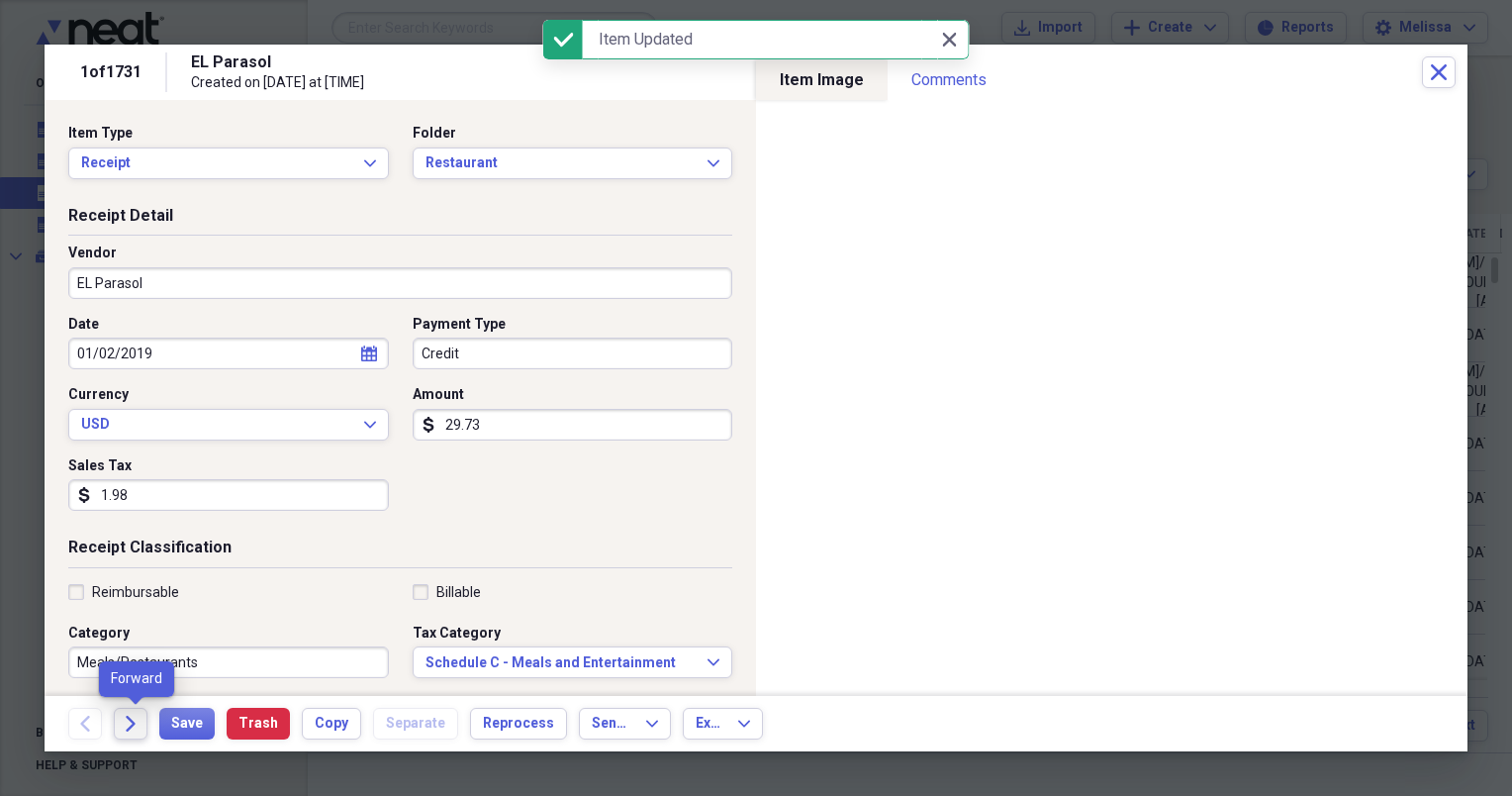 click on "Forward" at bounding box center [131, 724] 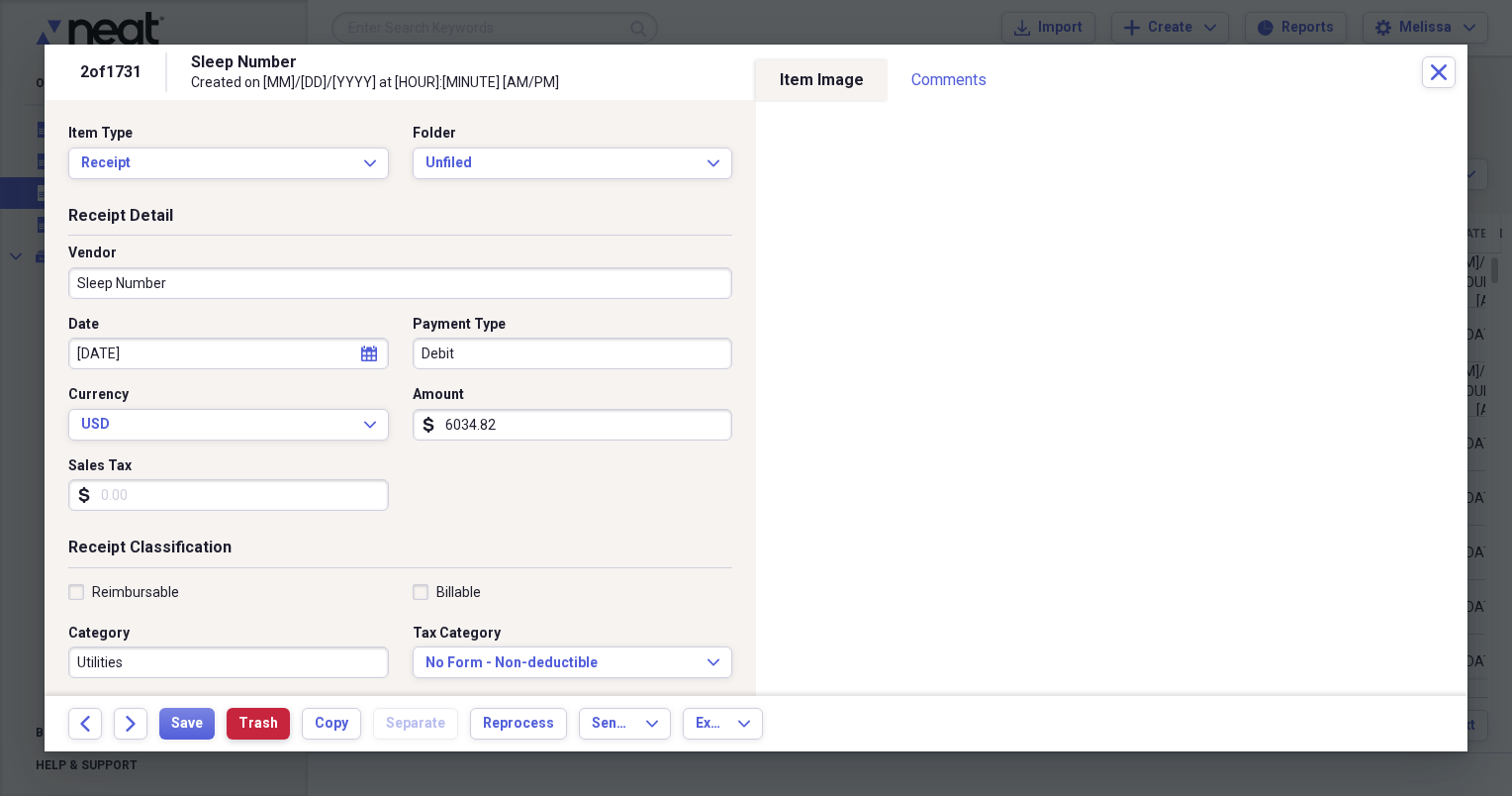 click on "Trash" at bounding box center (258, 724) 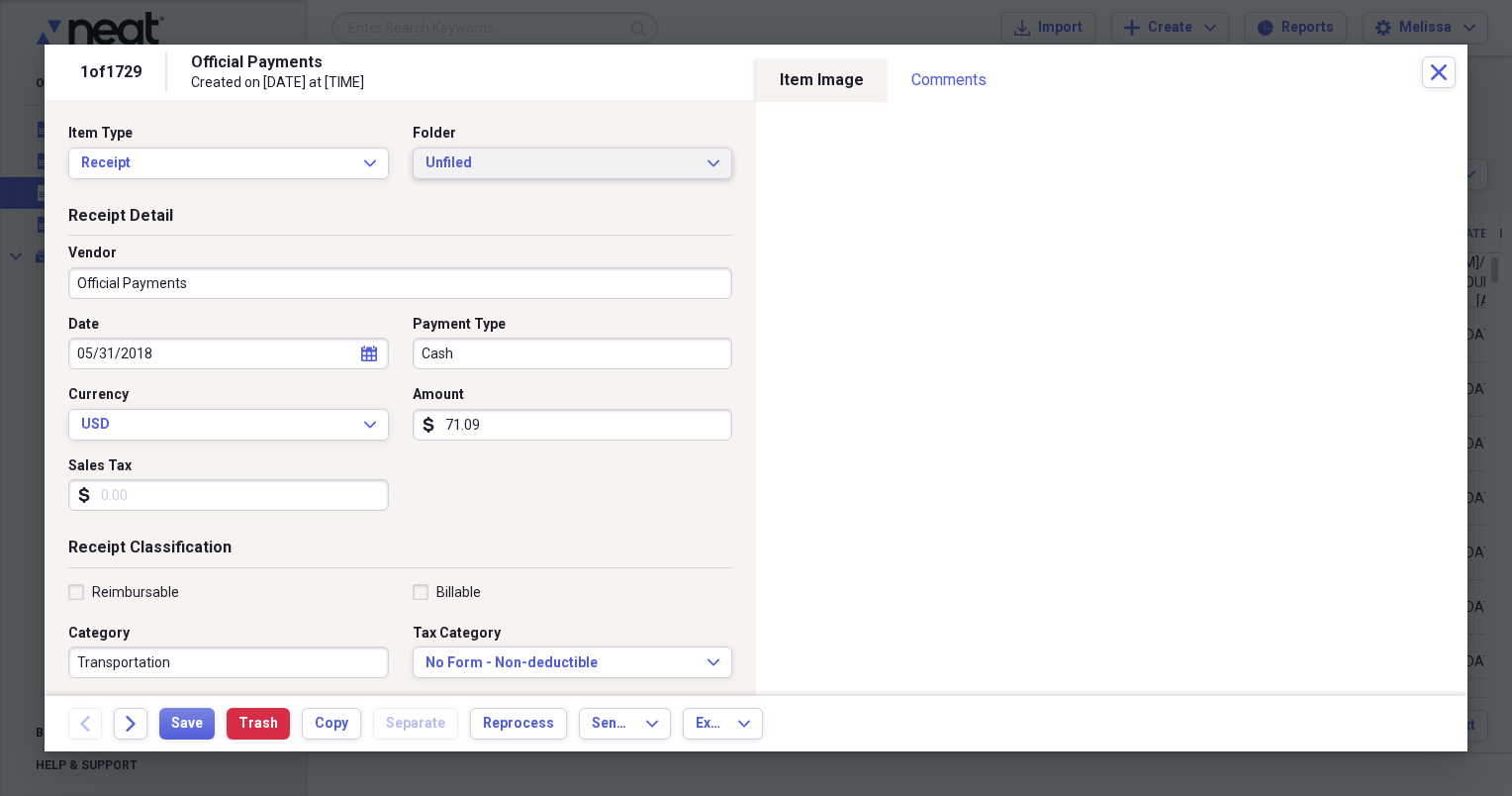 click on "Unfiled Expand" at bounding box center [573, 163] 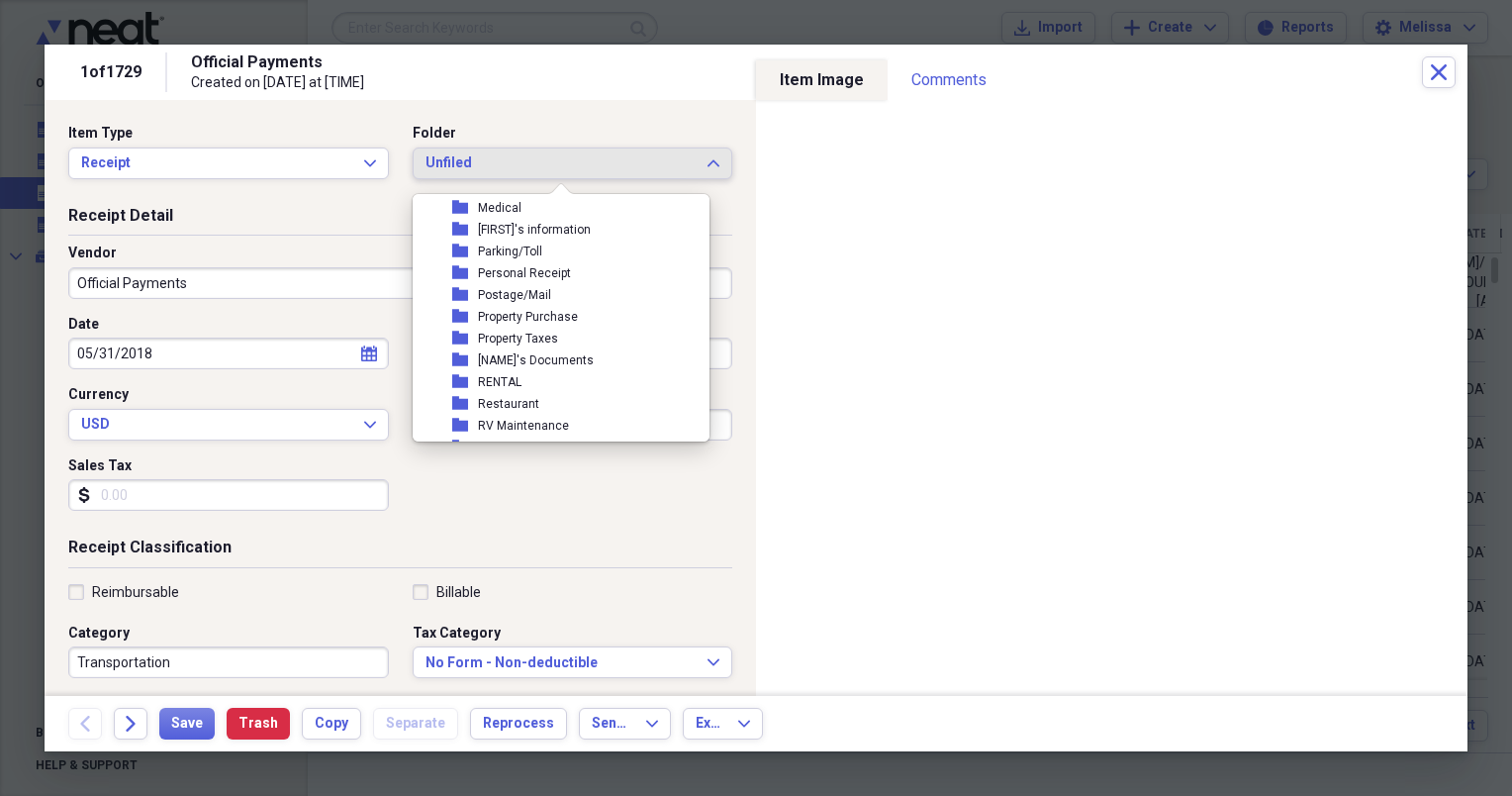 scroll, scrollTop: 356, scrollLeft: 0, axis: vertical 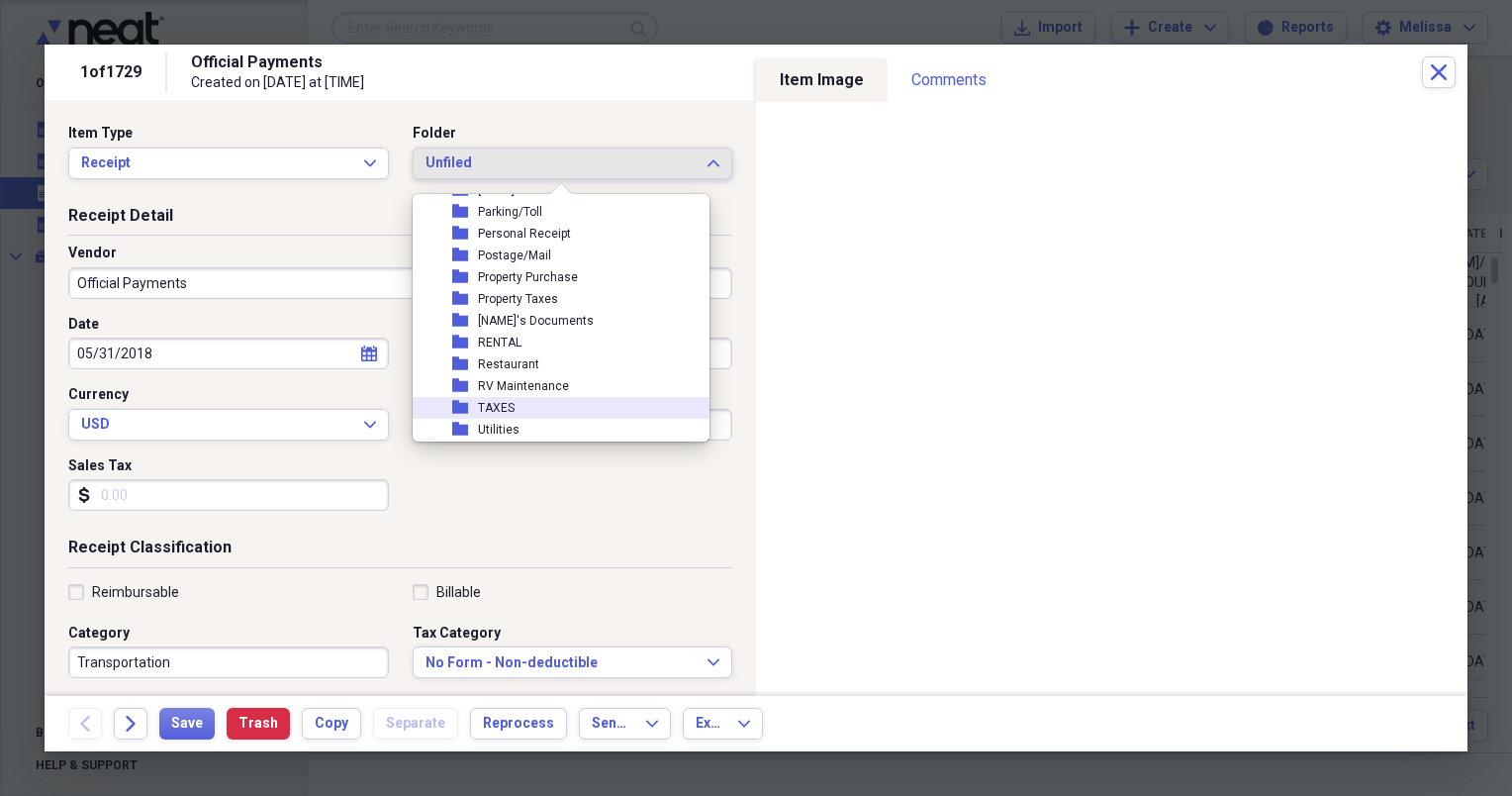 click on "folder TAXES" at bounding box center [553, 408] 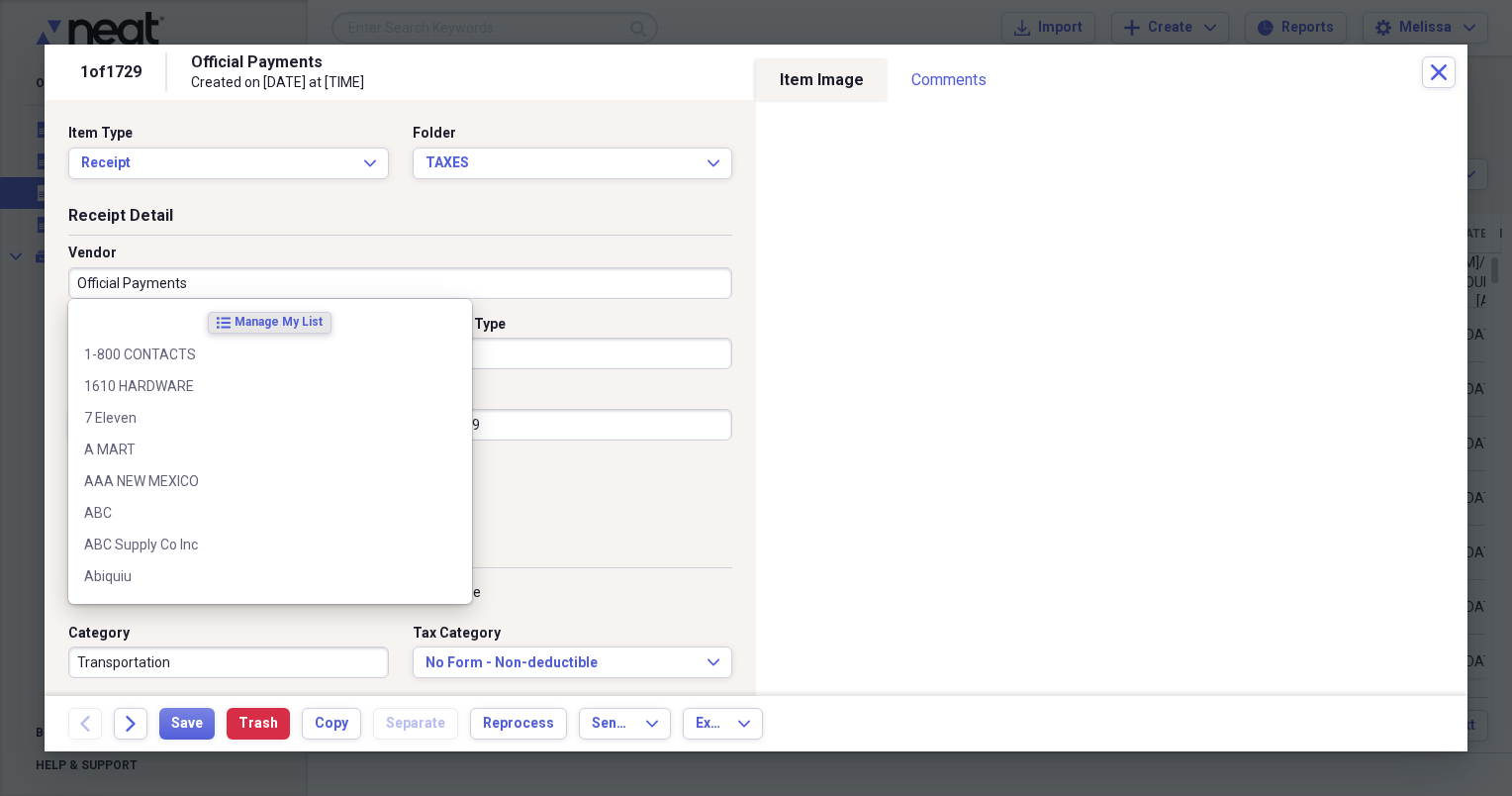 click on "Official Payments" at bounding box center [400, 283] 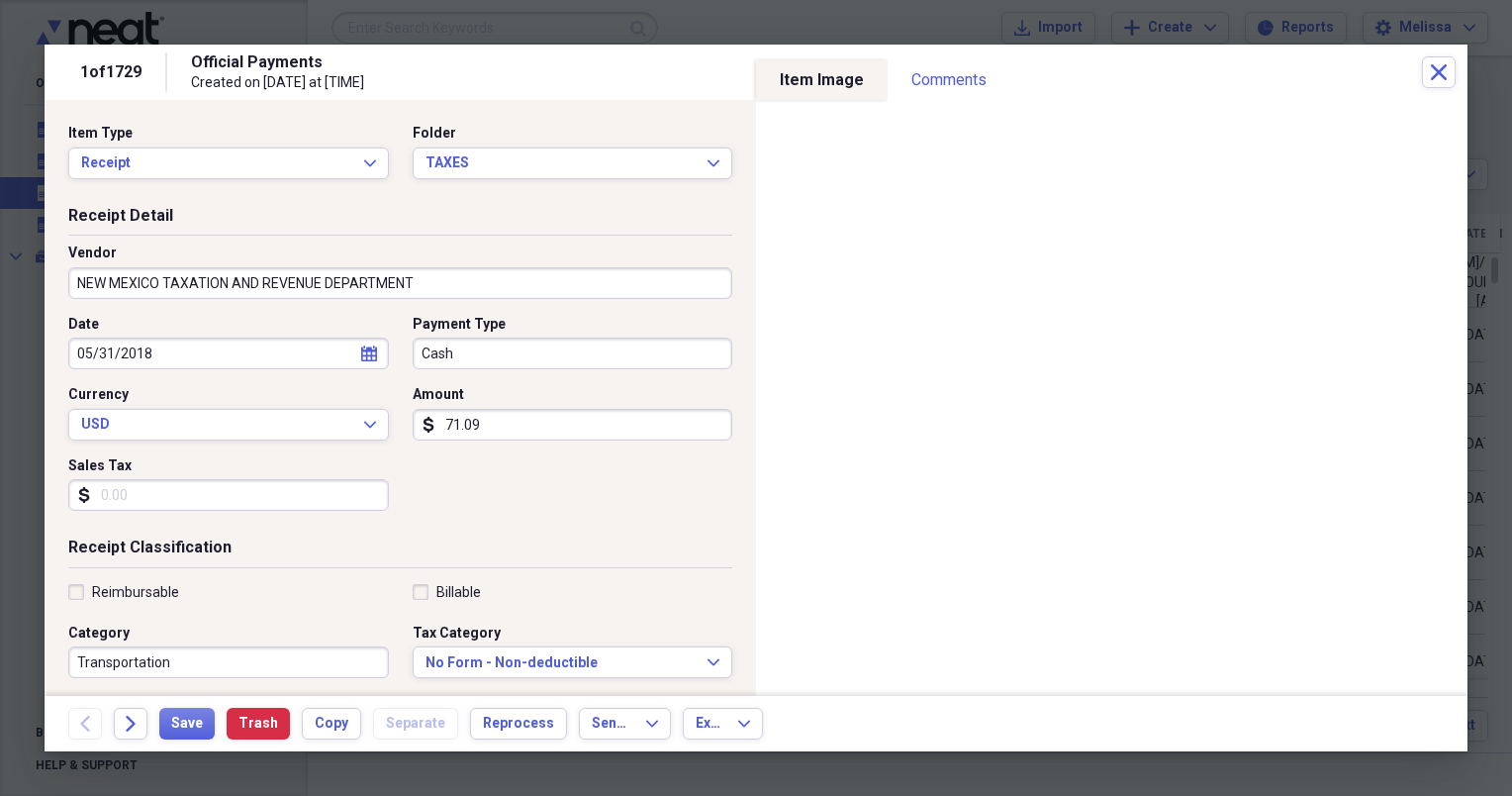 type on "NEW MEXICO TAXATION AND REVENUE DEPARTMENT" 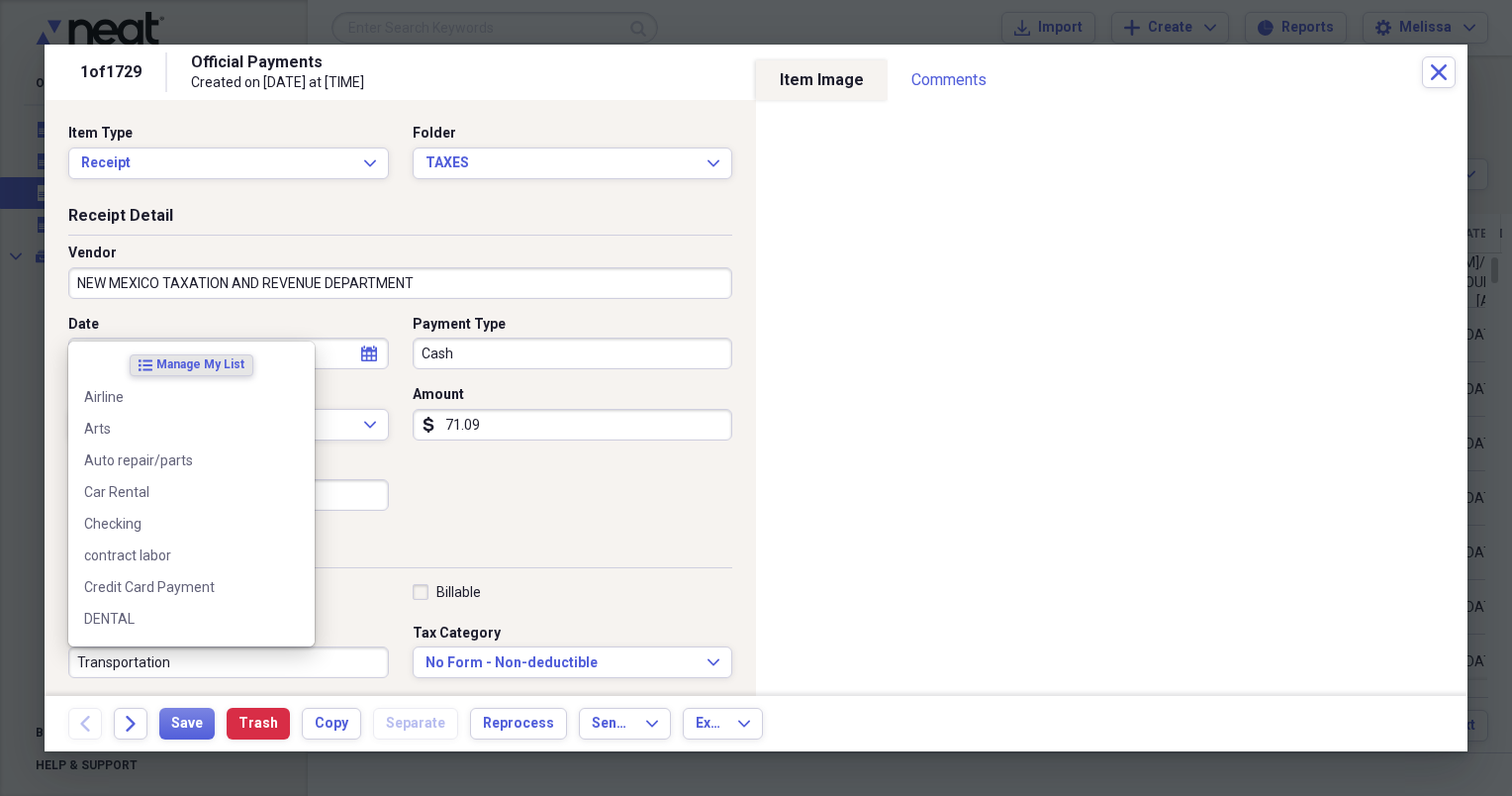 click on "Transportation" at bounding box center [229, 662] 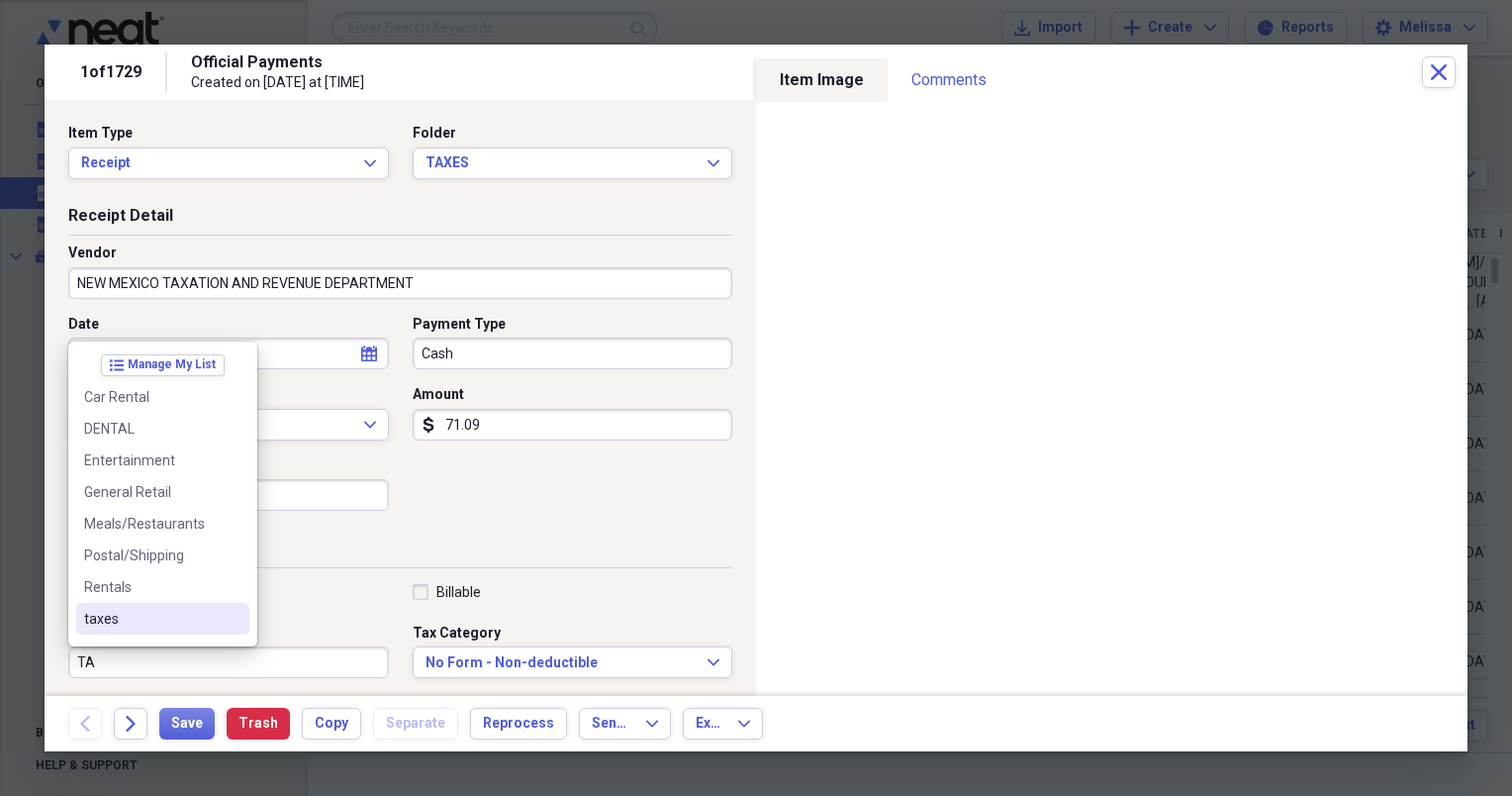 click on "taxes" at bounding box center (150, 619) 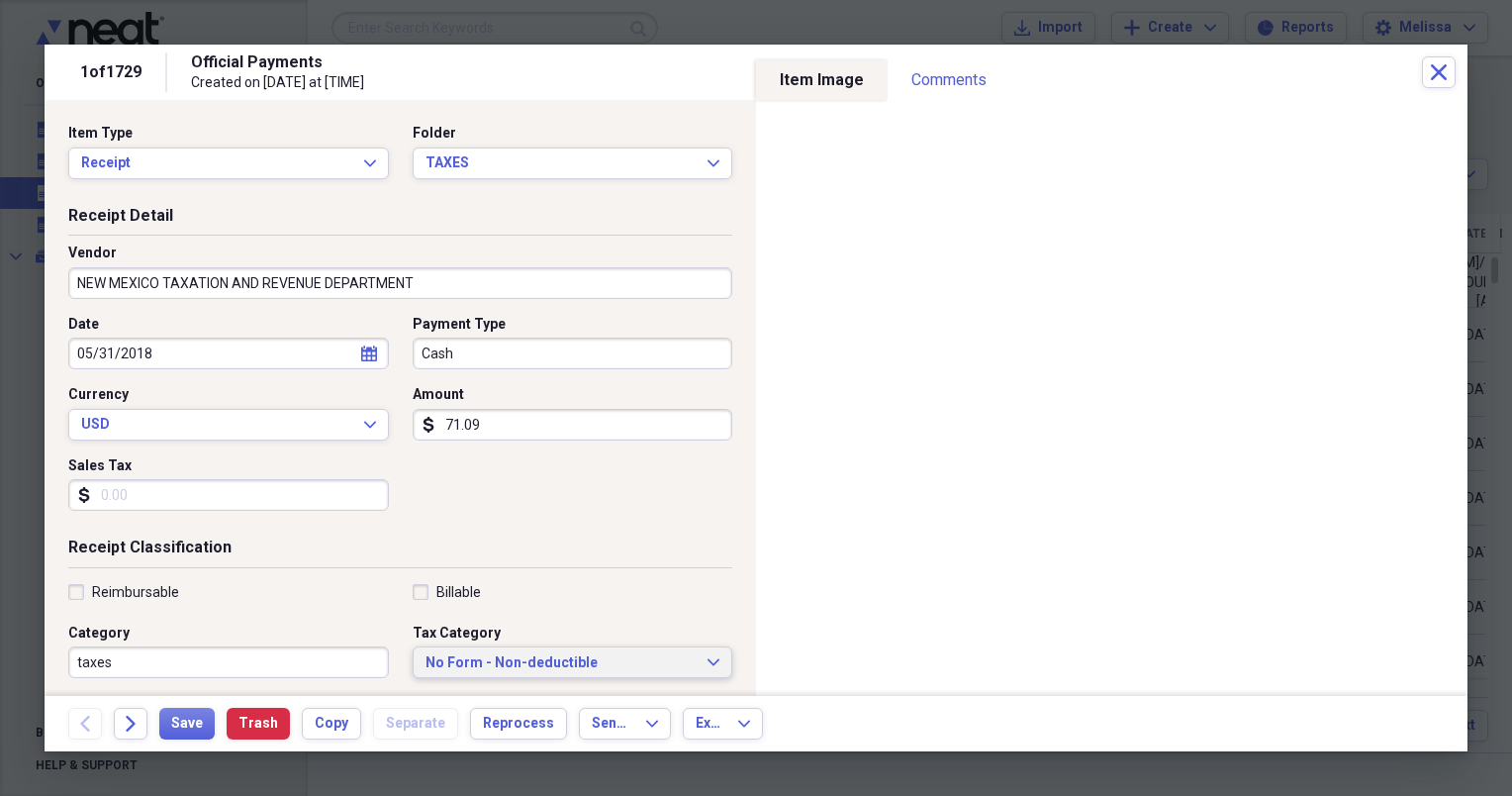 click on "No Form - Non-deductible Expand" at bounding box center [573, 662] 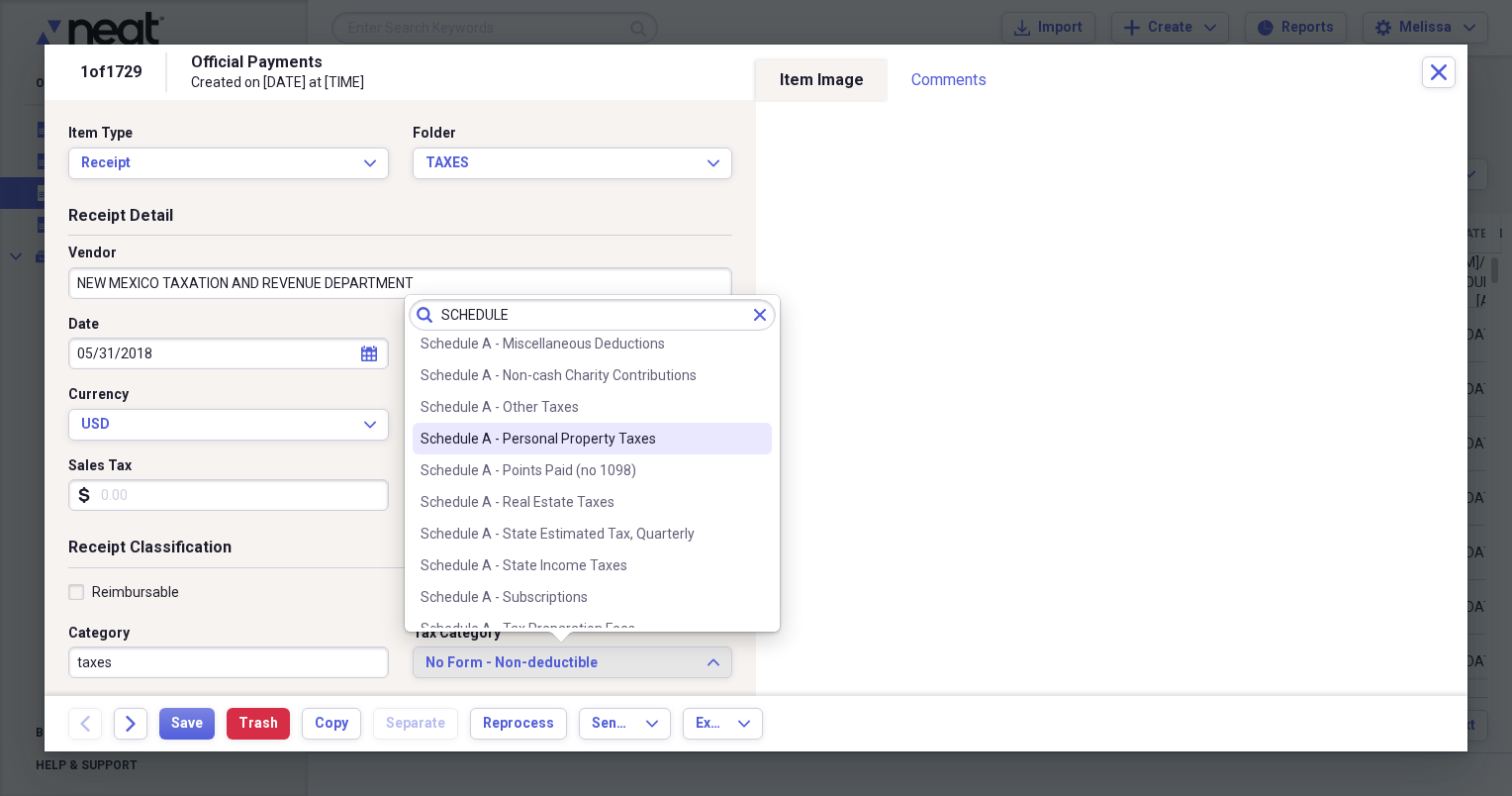 scroll, scrollTop: 475, scrollLeft: 0, axis: vertical 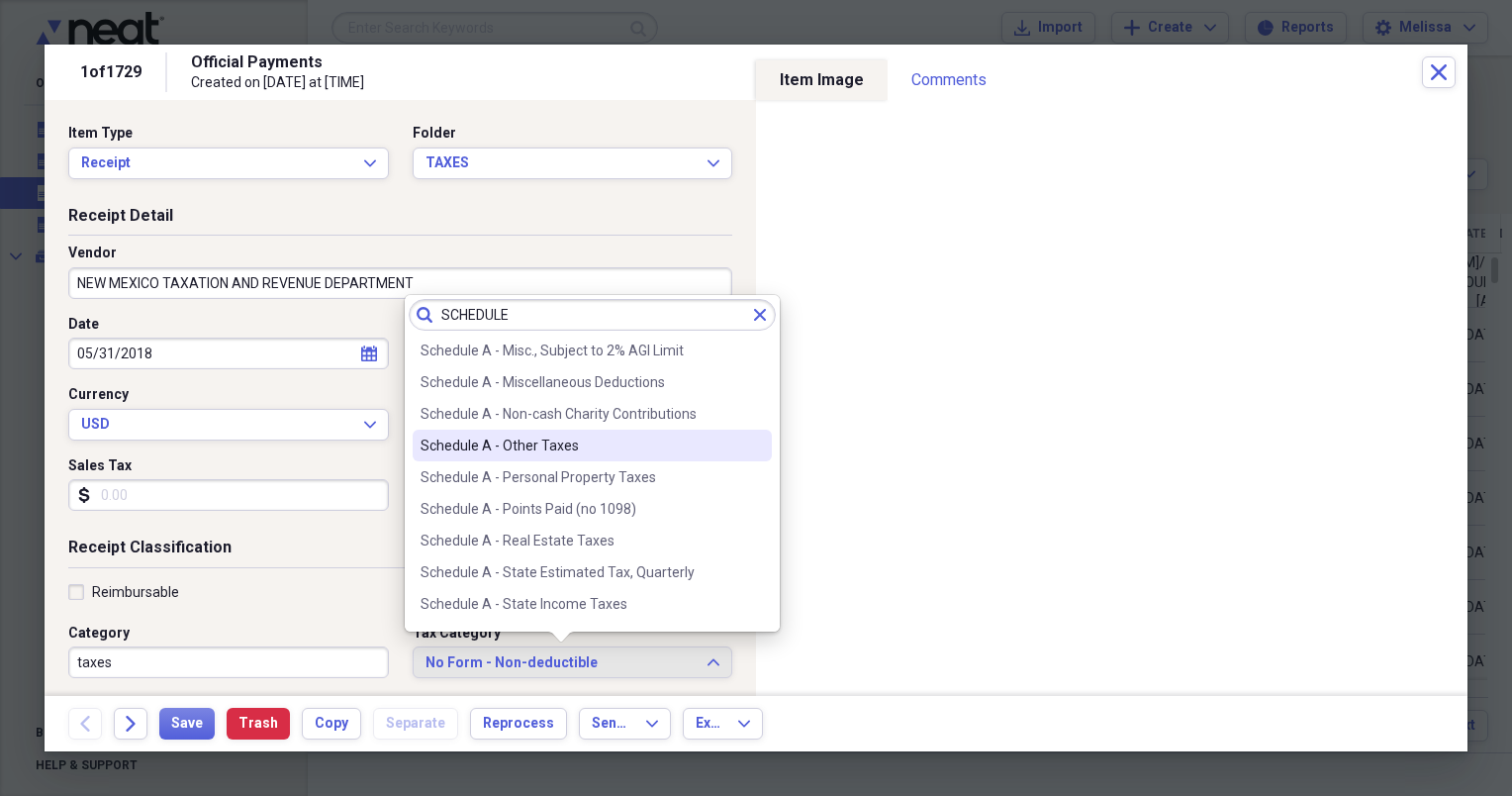 type on "SCHEDULE" 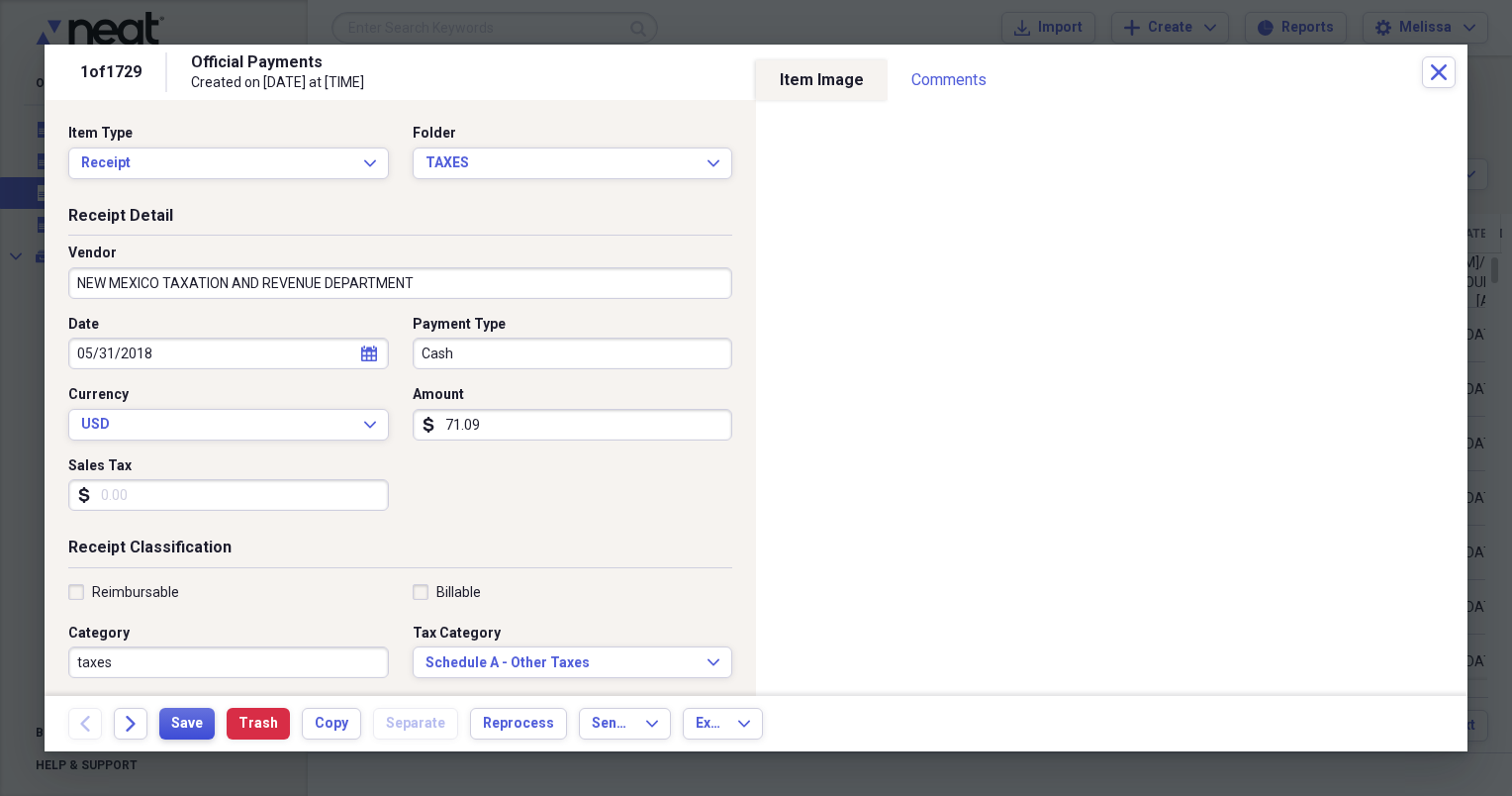 click on "Save" at bounding box center (187, 724) 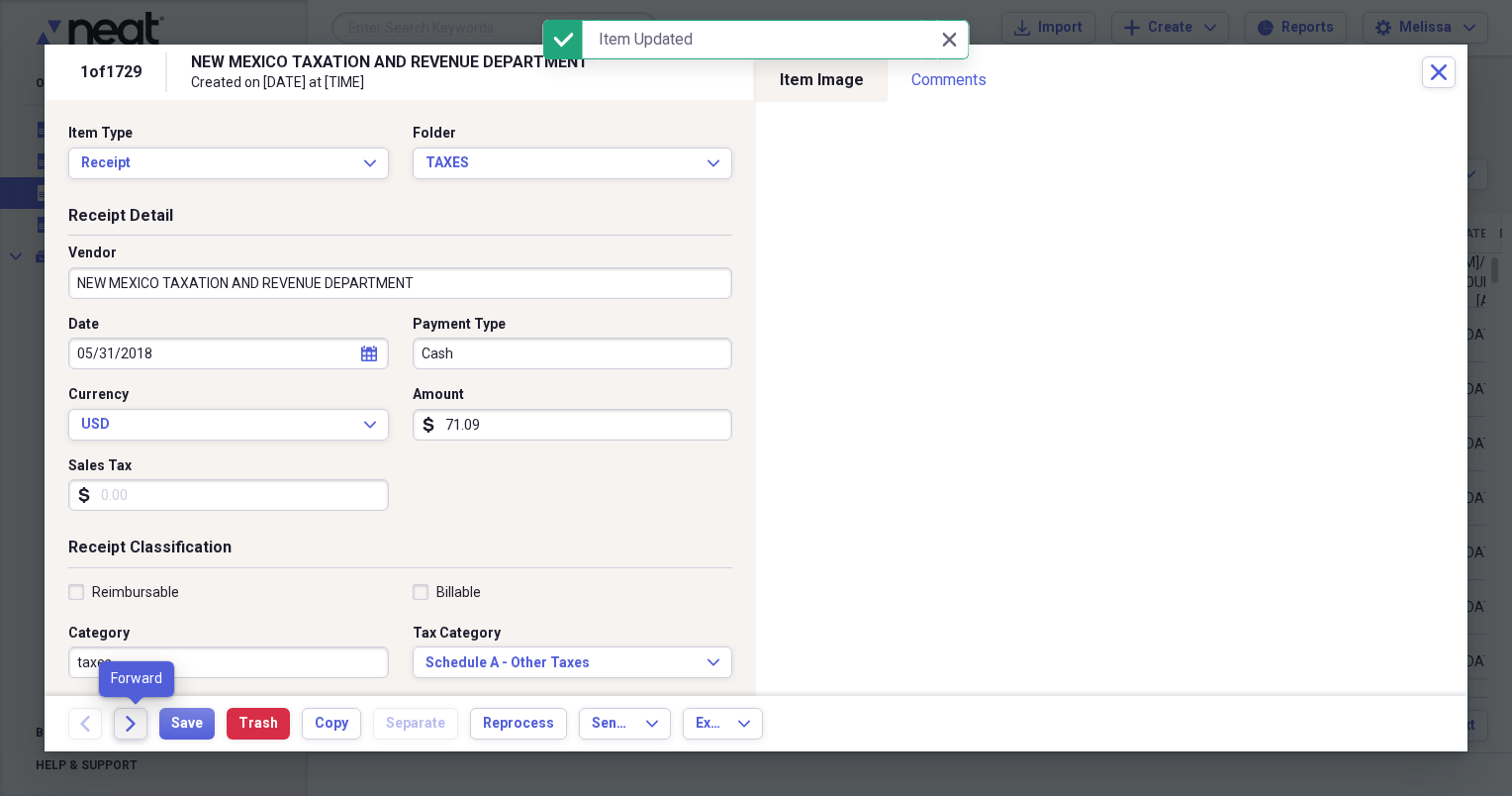 click on "Forward" 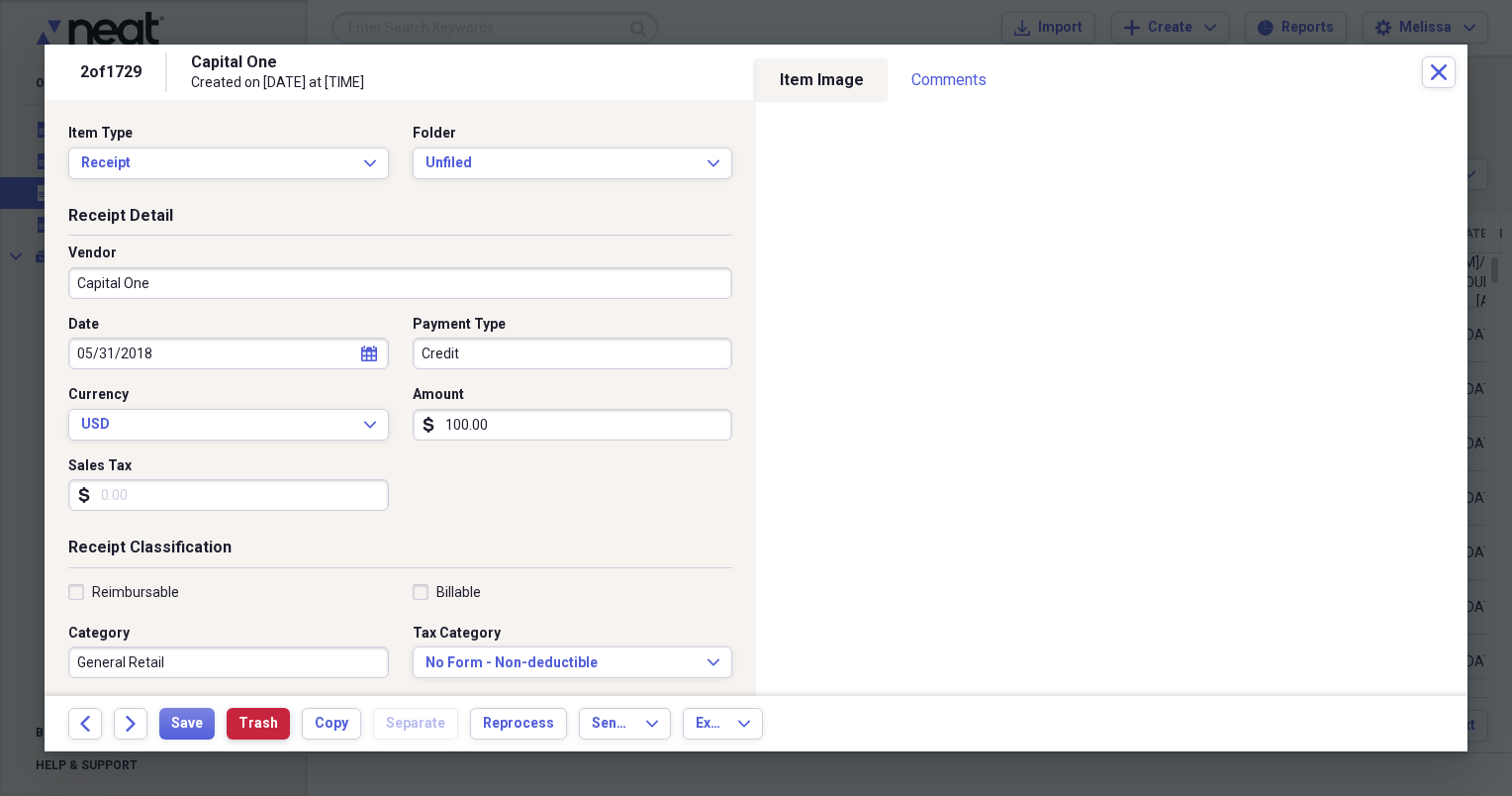 click on "Trash" at bounding box center (258, 724) 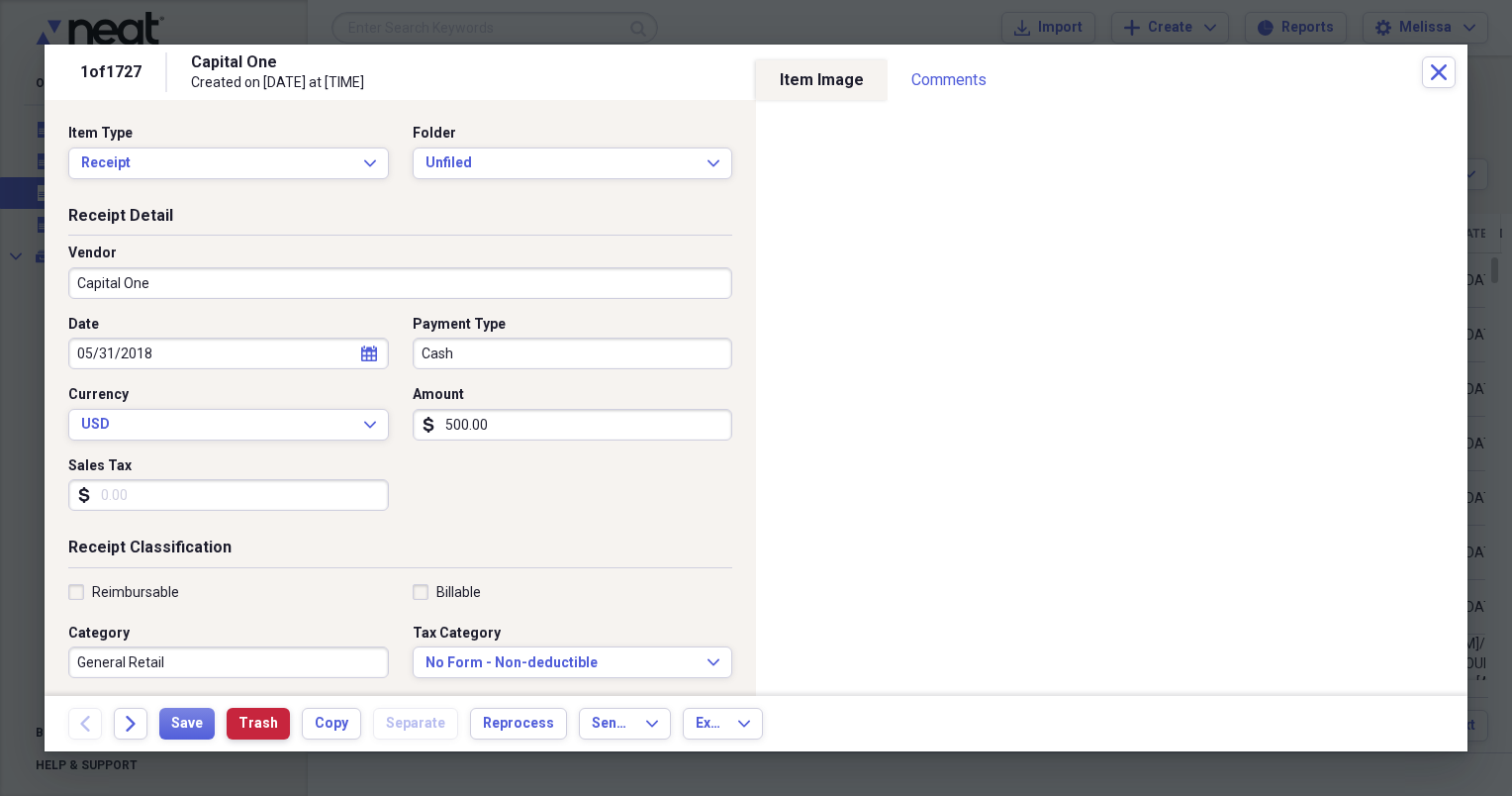 click on "Trash" at bounding box center (258, 724) 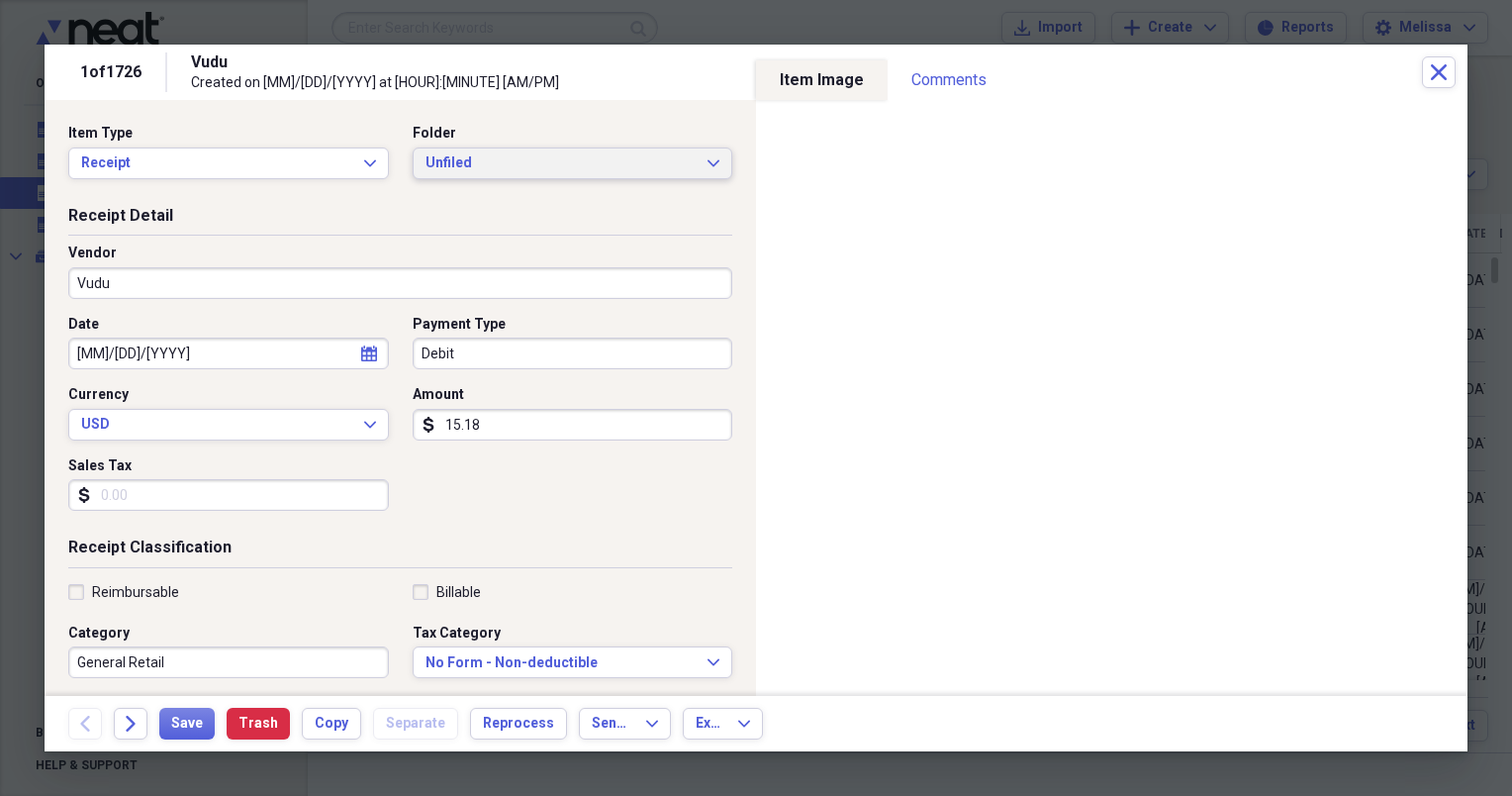 click on "Expand" 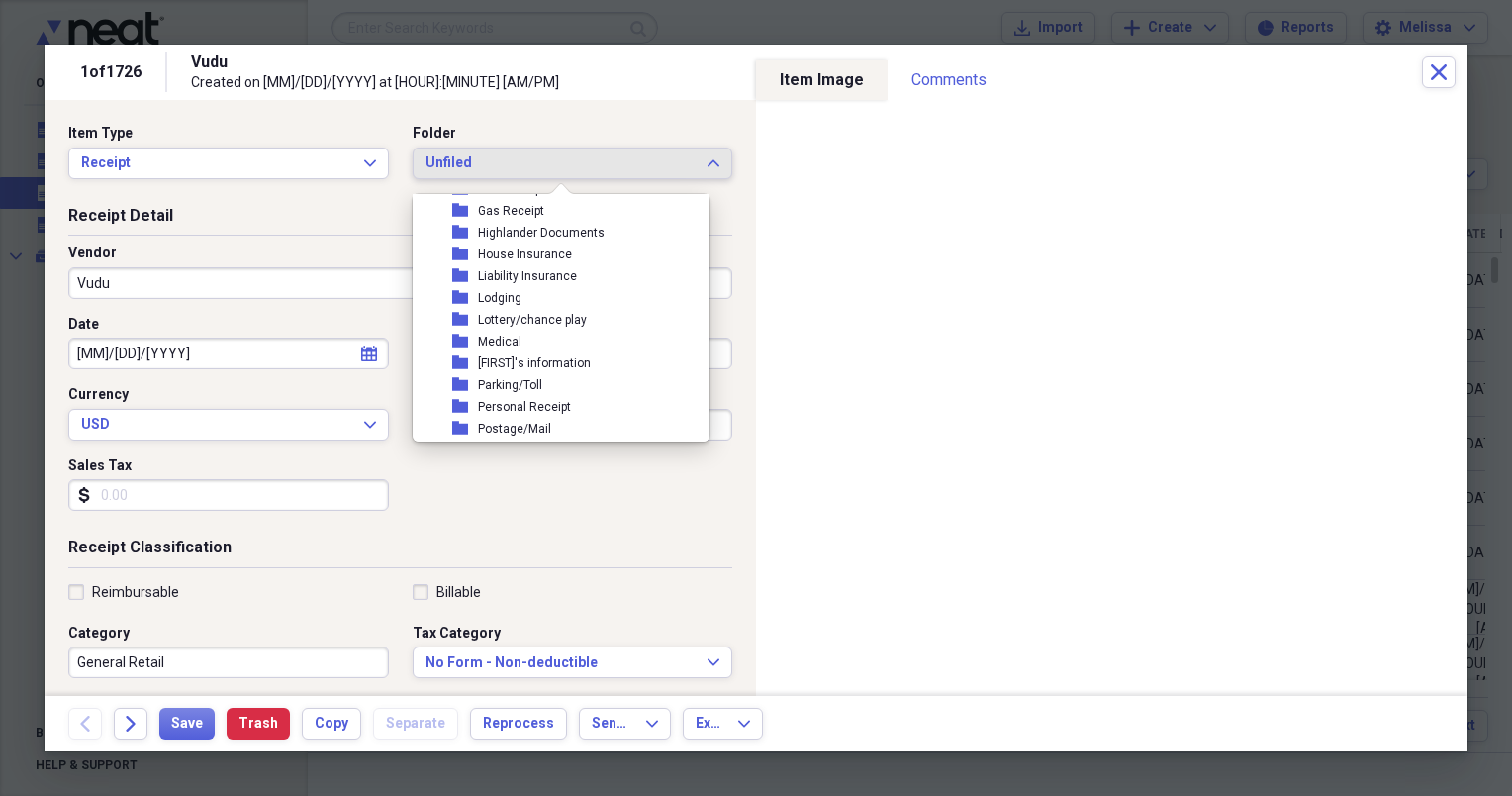scroll, scrollTop: 198, scrollLeft: 0, axis: vertical 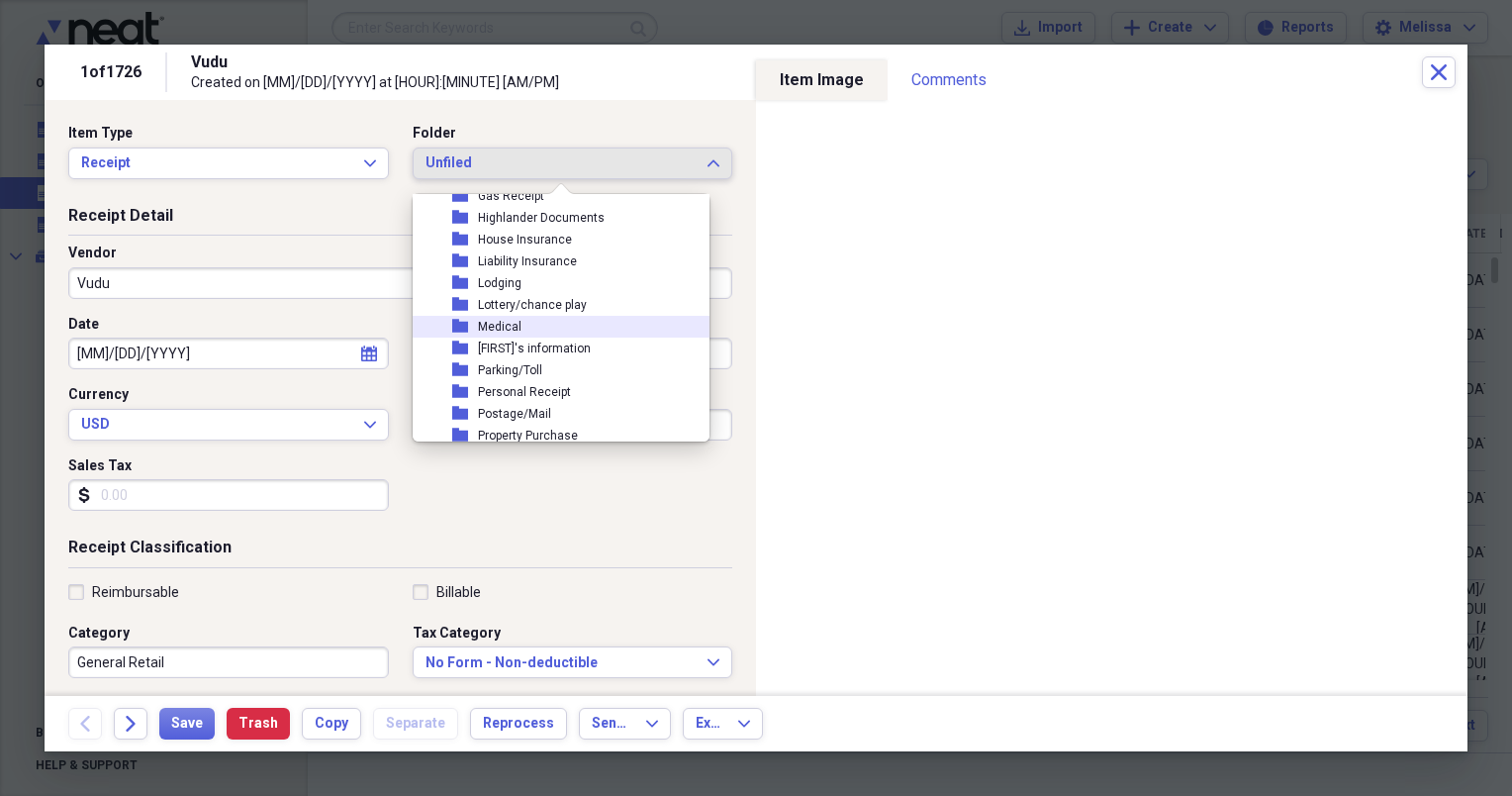 click on "folder Medical" at bounding box center (553, 327) 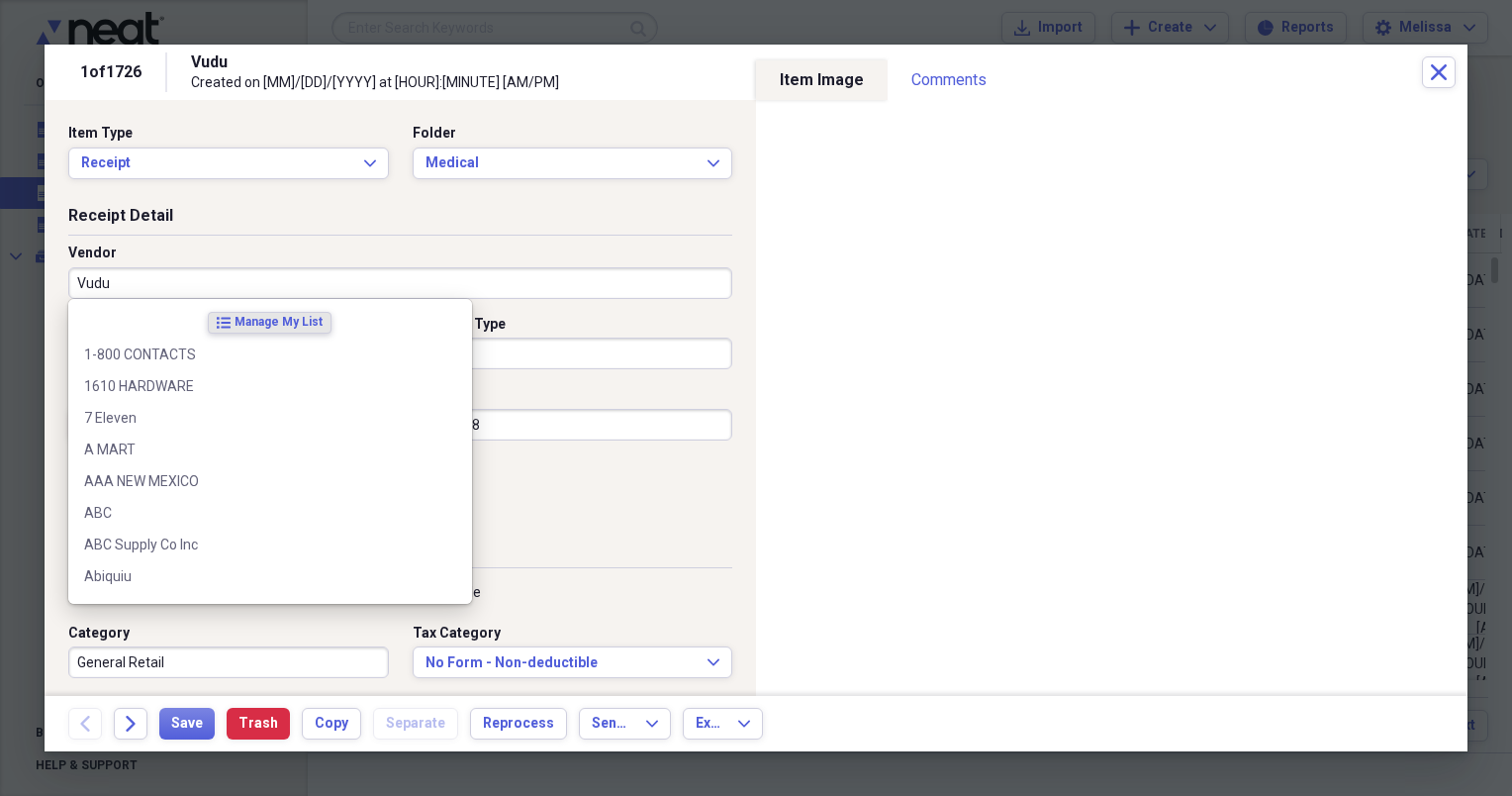 click on "Vudu" at bounding box center (400, 283) 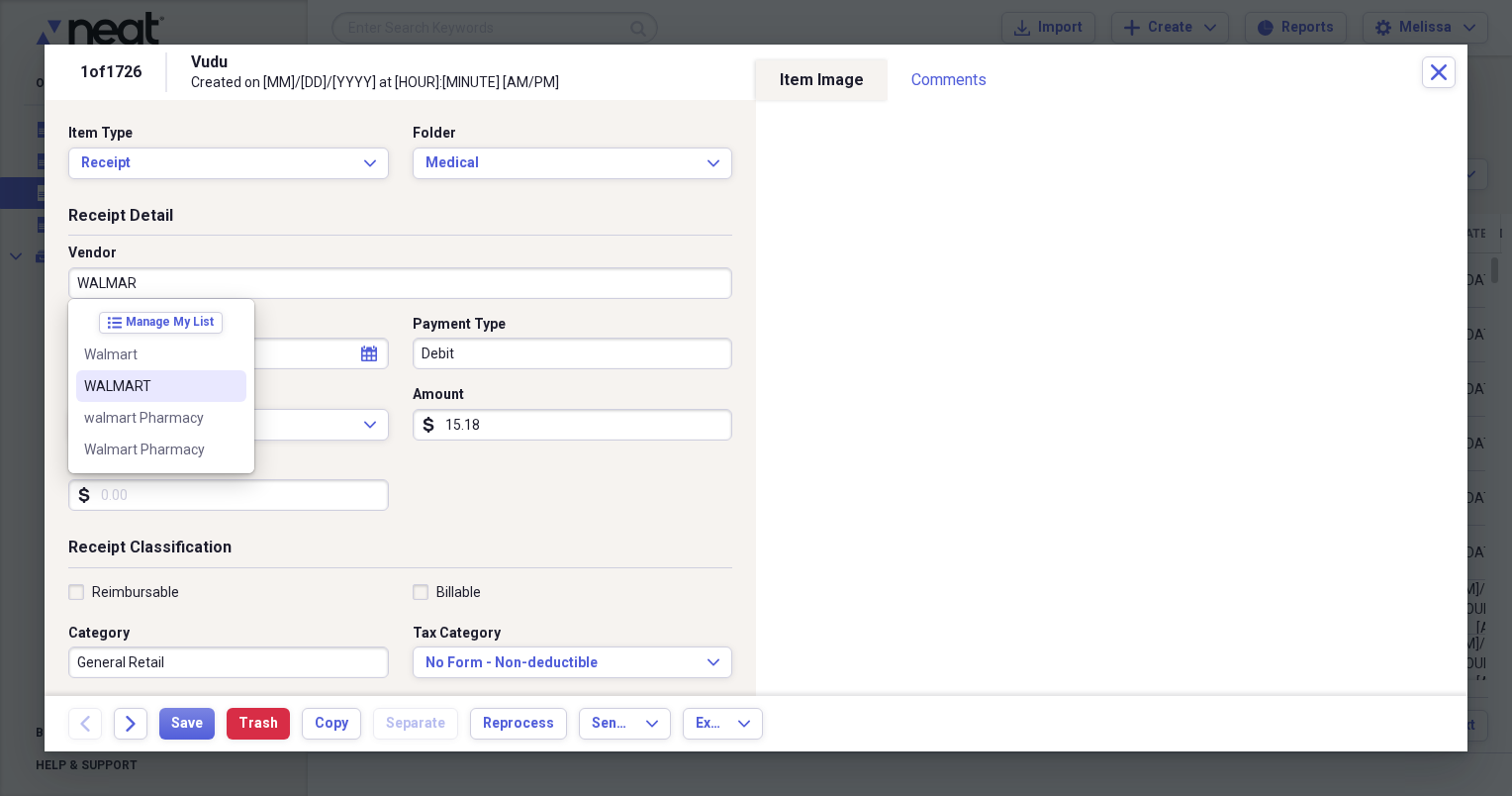 click on "WALMART" at bounding box center [149, 386] 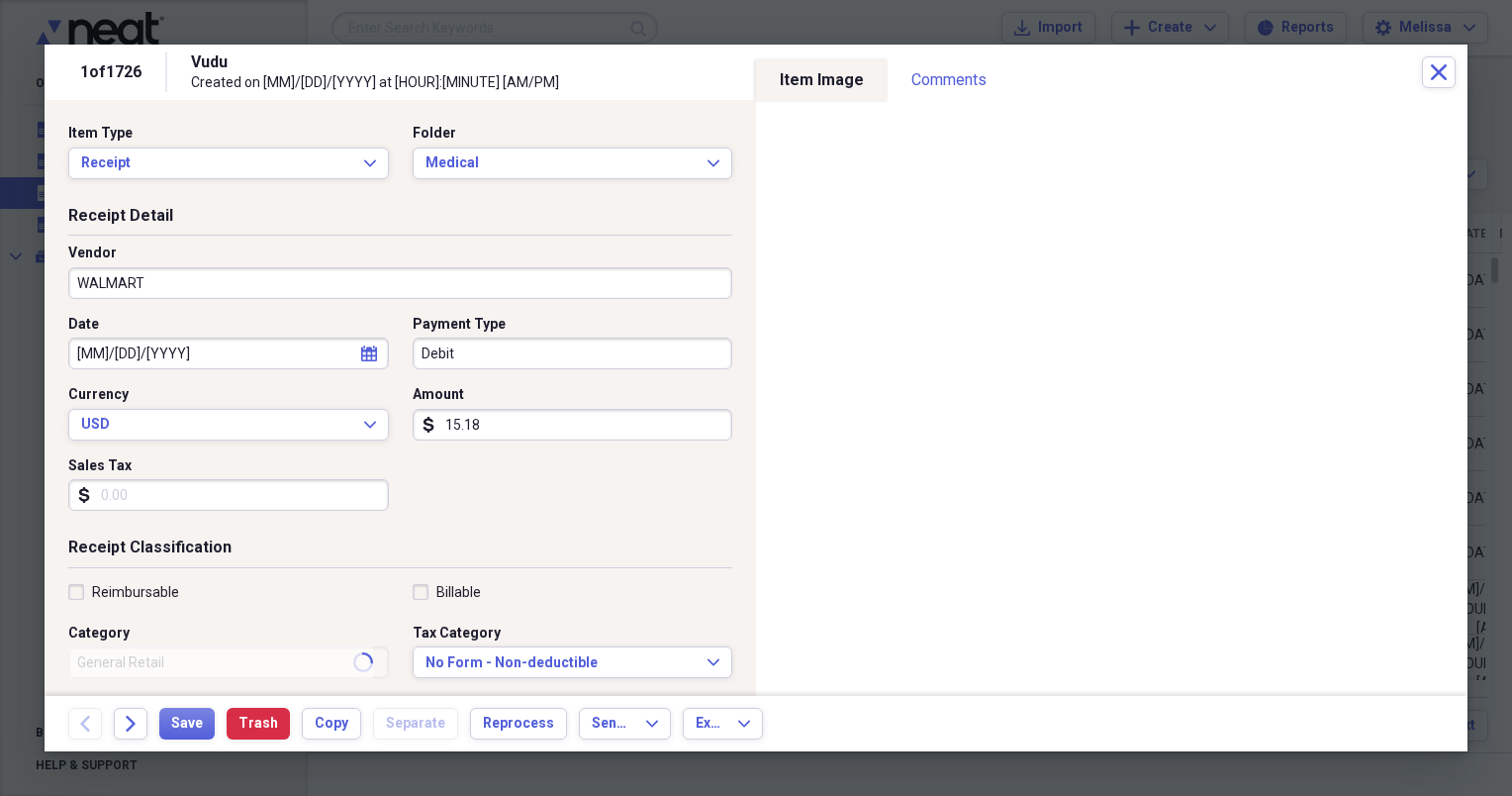 type on "Health" 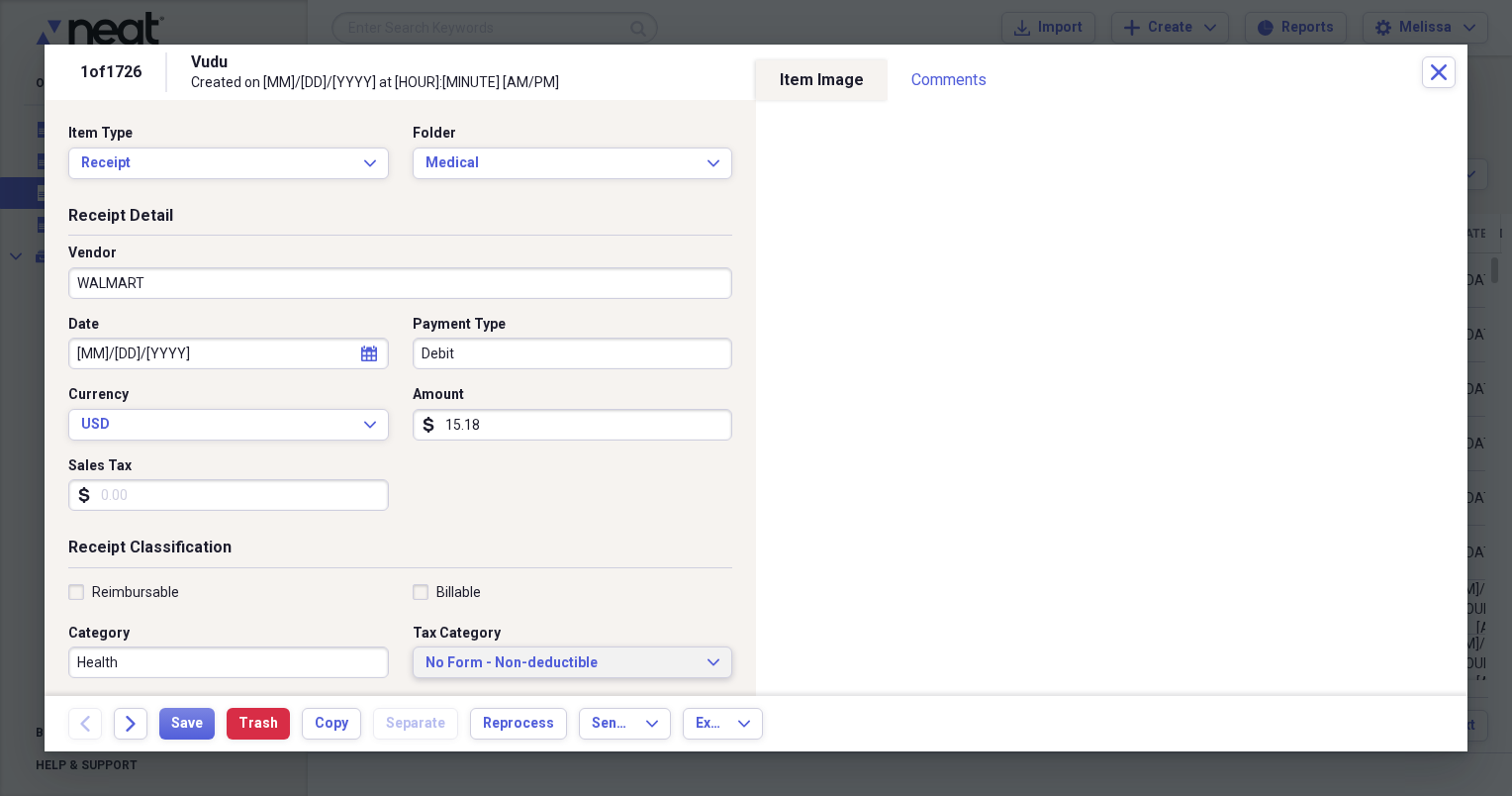 click on "No Form - Non-deductible" at bounding box center (561, 663) 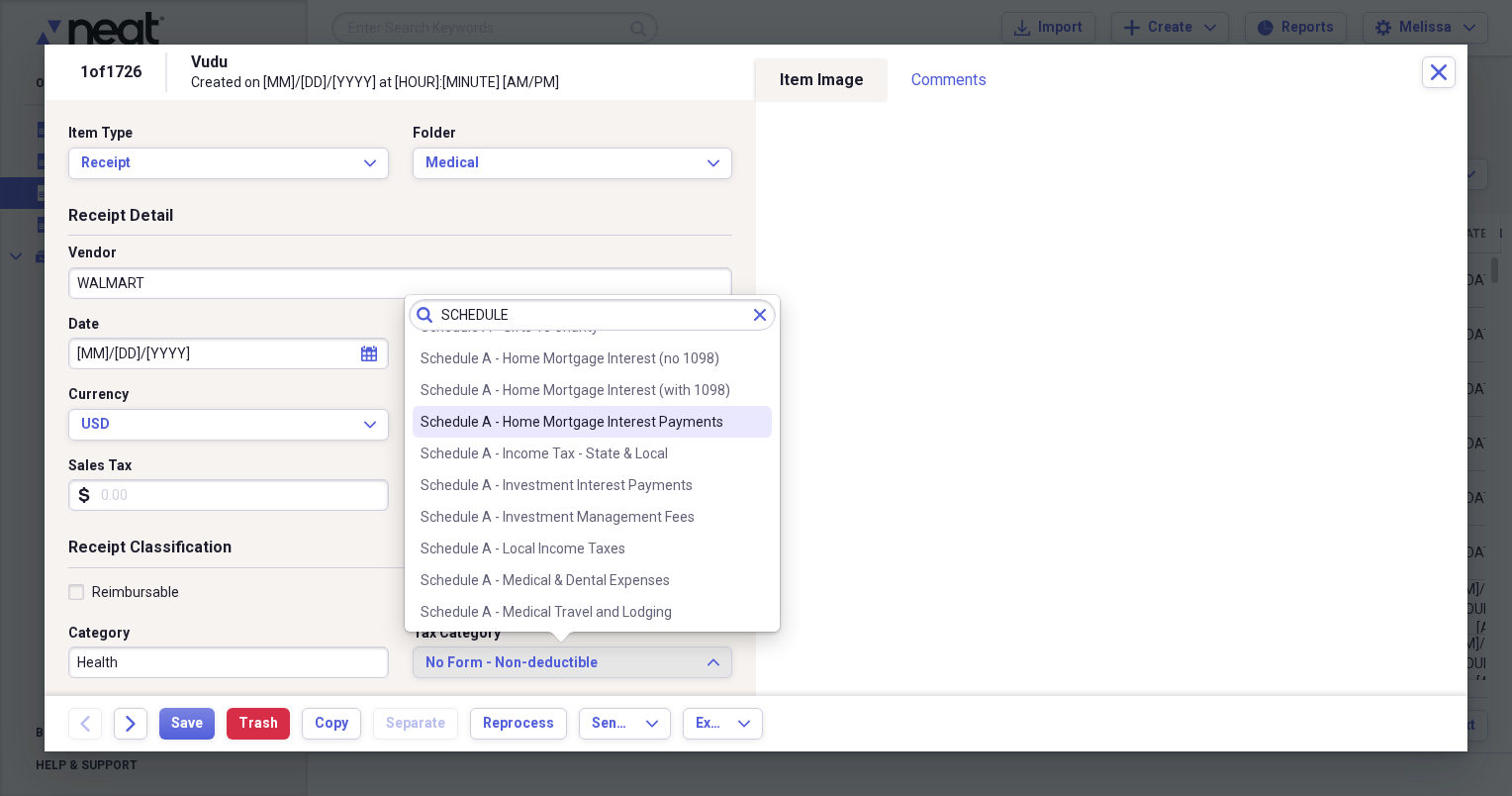 scroll, scrollTop: 158, scrollLeft: 0, axis: vertical 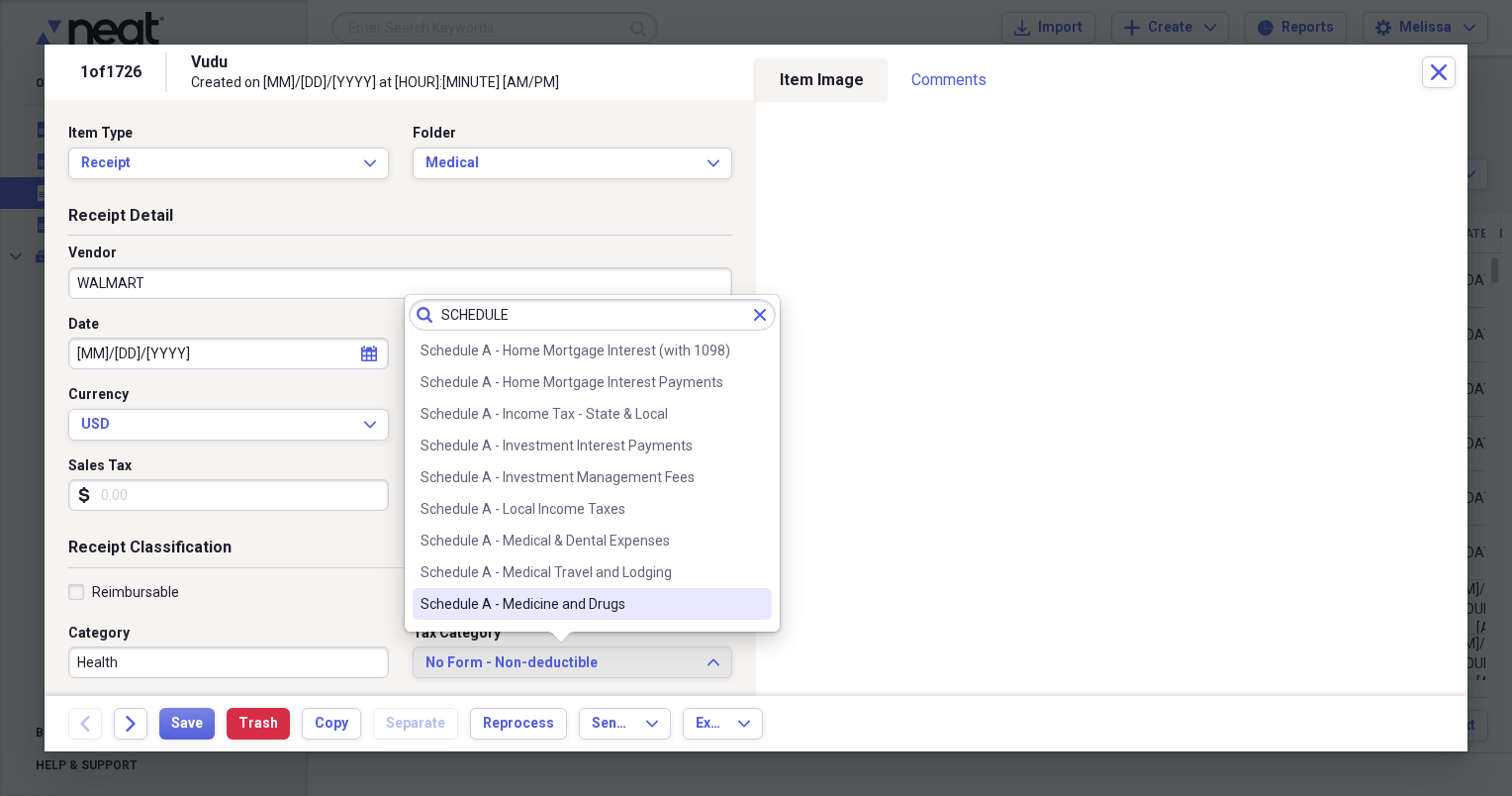 type on "SCHEDULE" 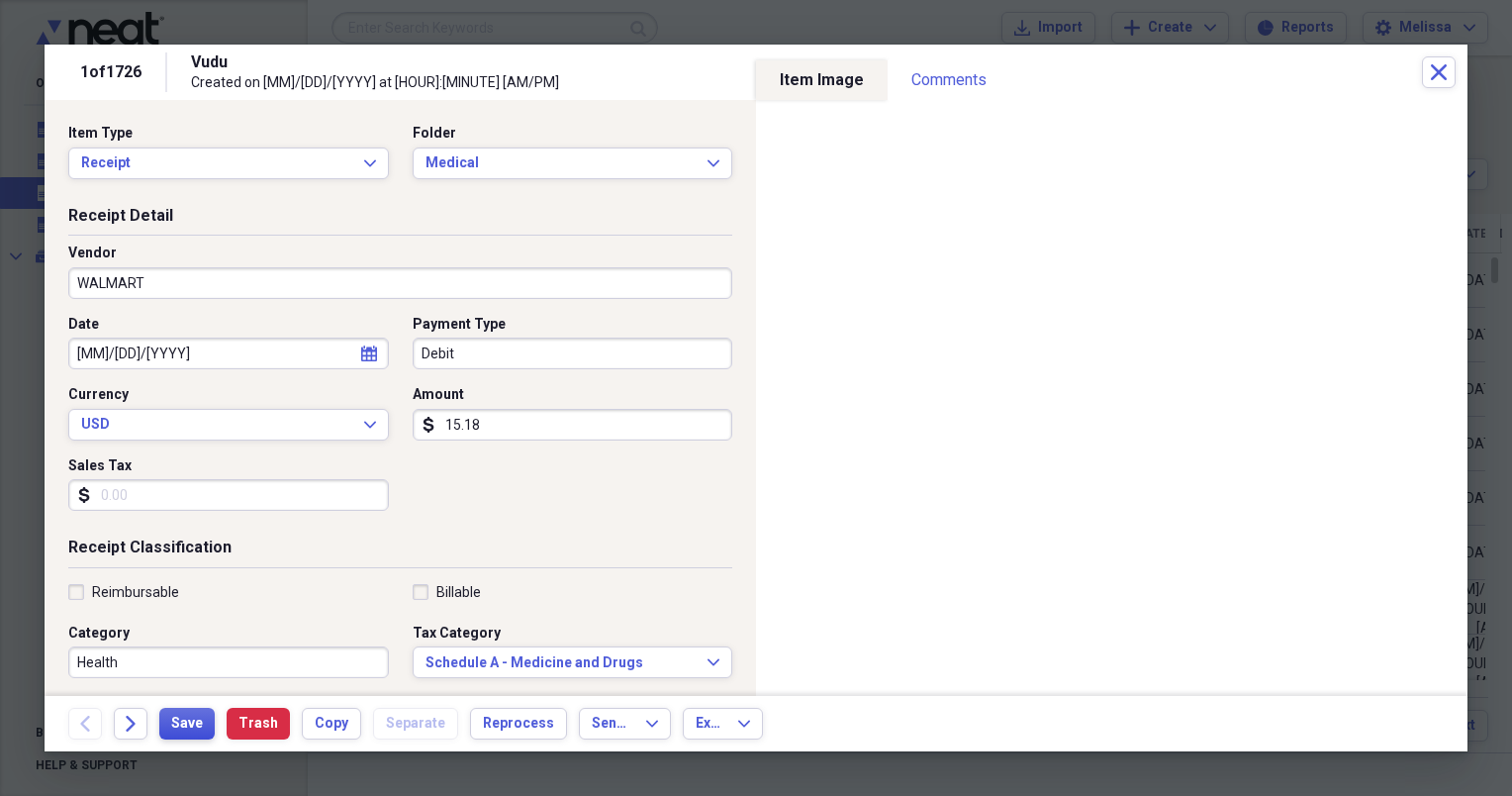 click on "Save" at bounding box center [187, 724] 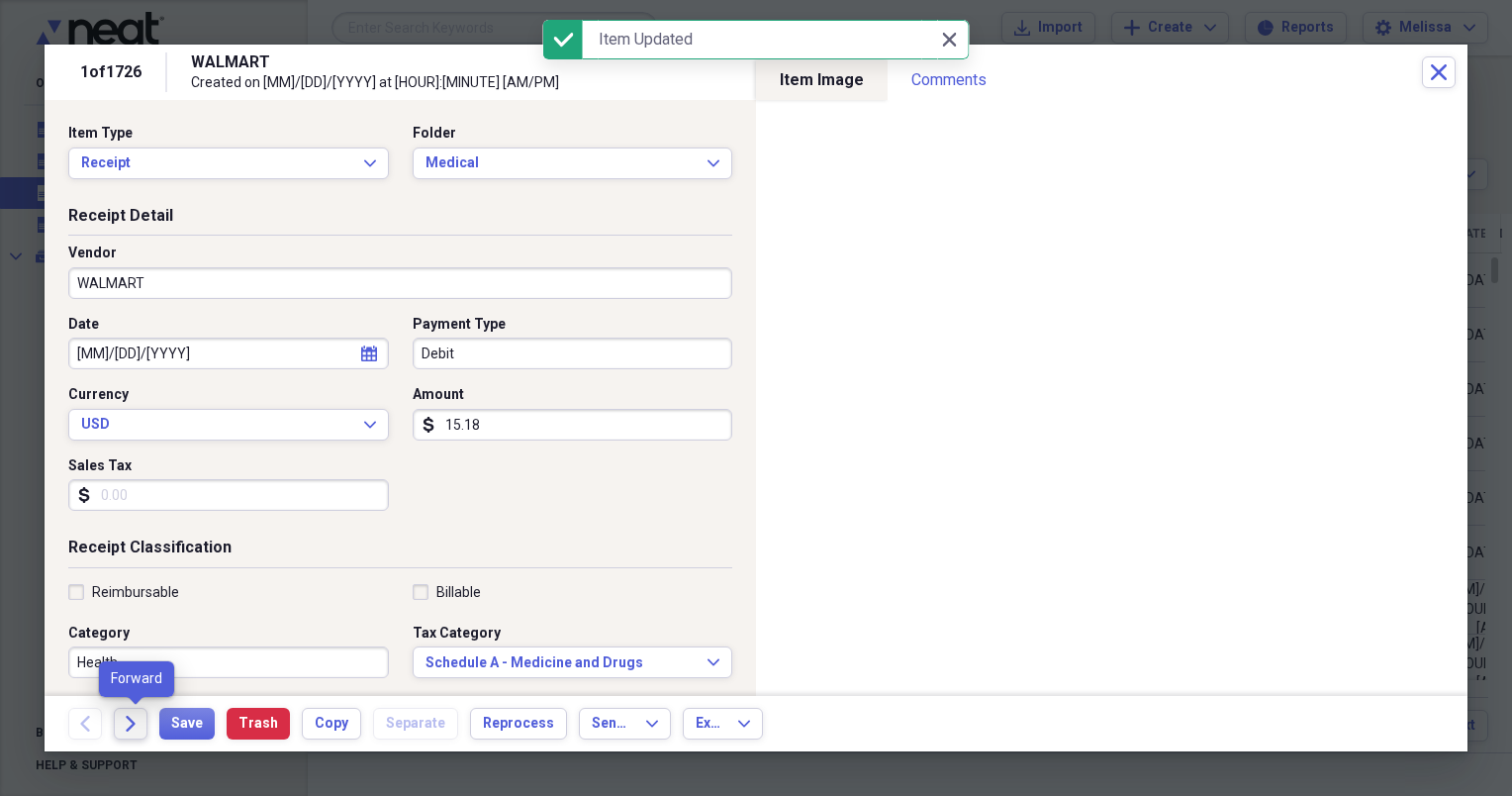 click on "Forward" at bounding box center (131, 724) 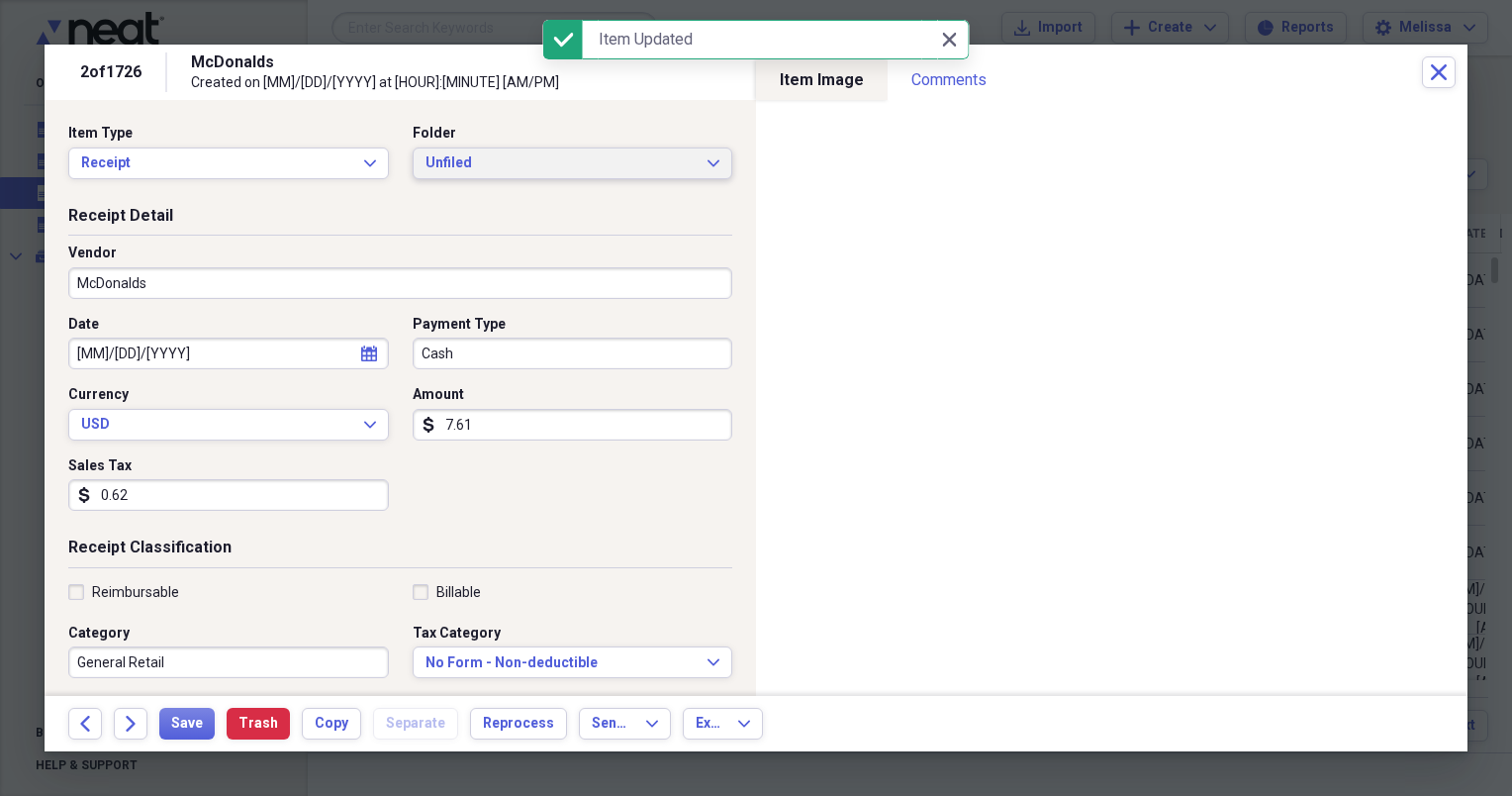 click on "Unfiled" at bounding box center (561, 163) 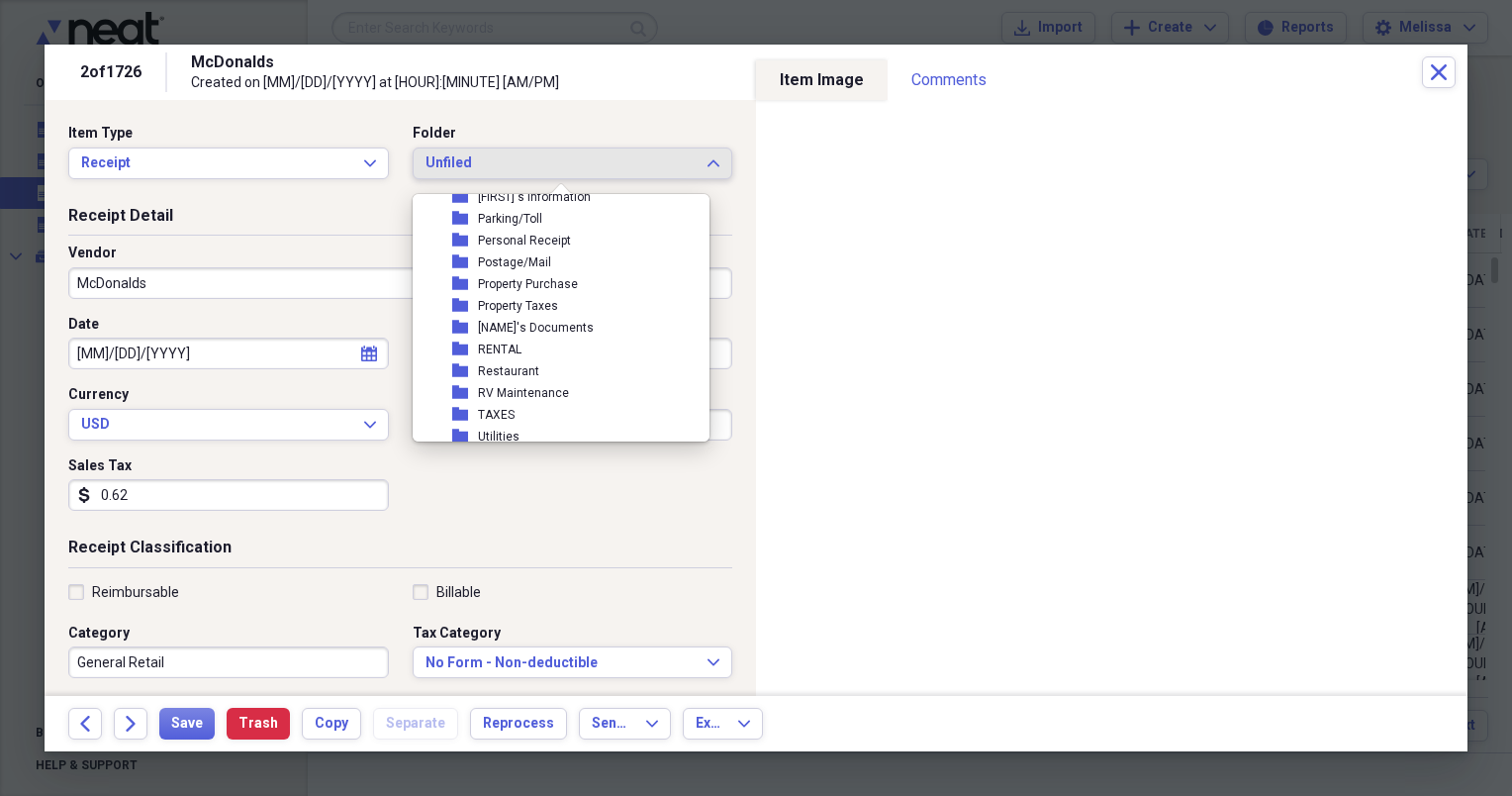 scroll, scrollTop: 356, scrollLeft: 0, axis: vertical 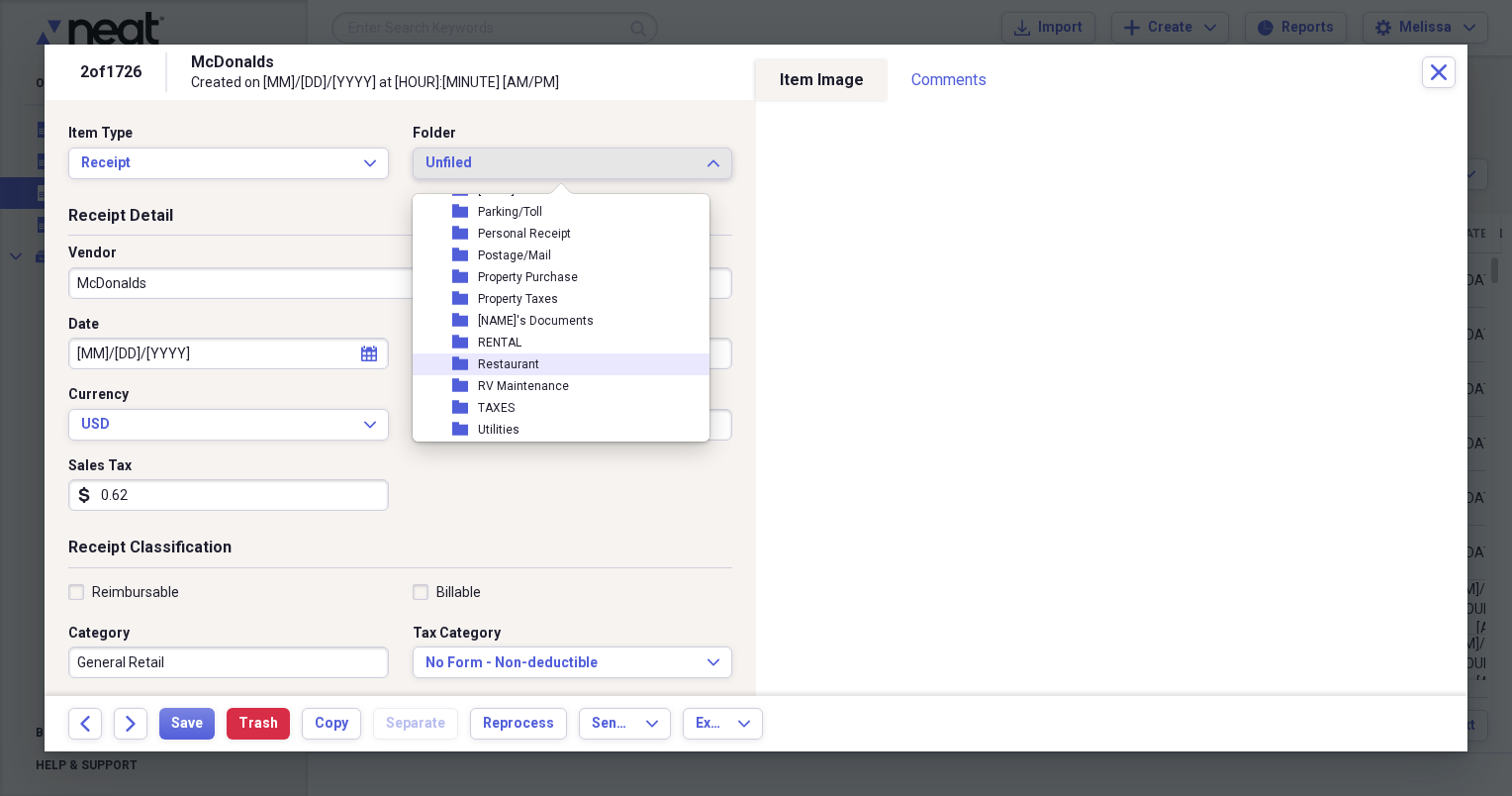 click on "folder Restaurant" at bounding box center [553, 364] 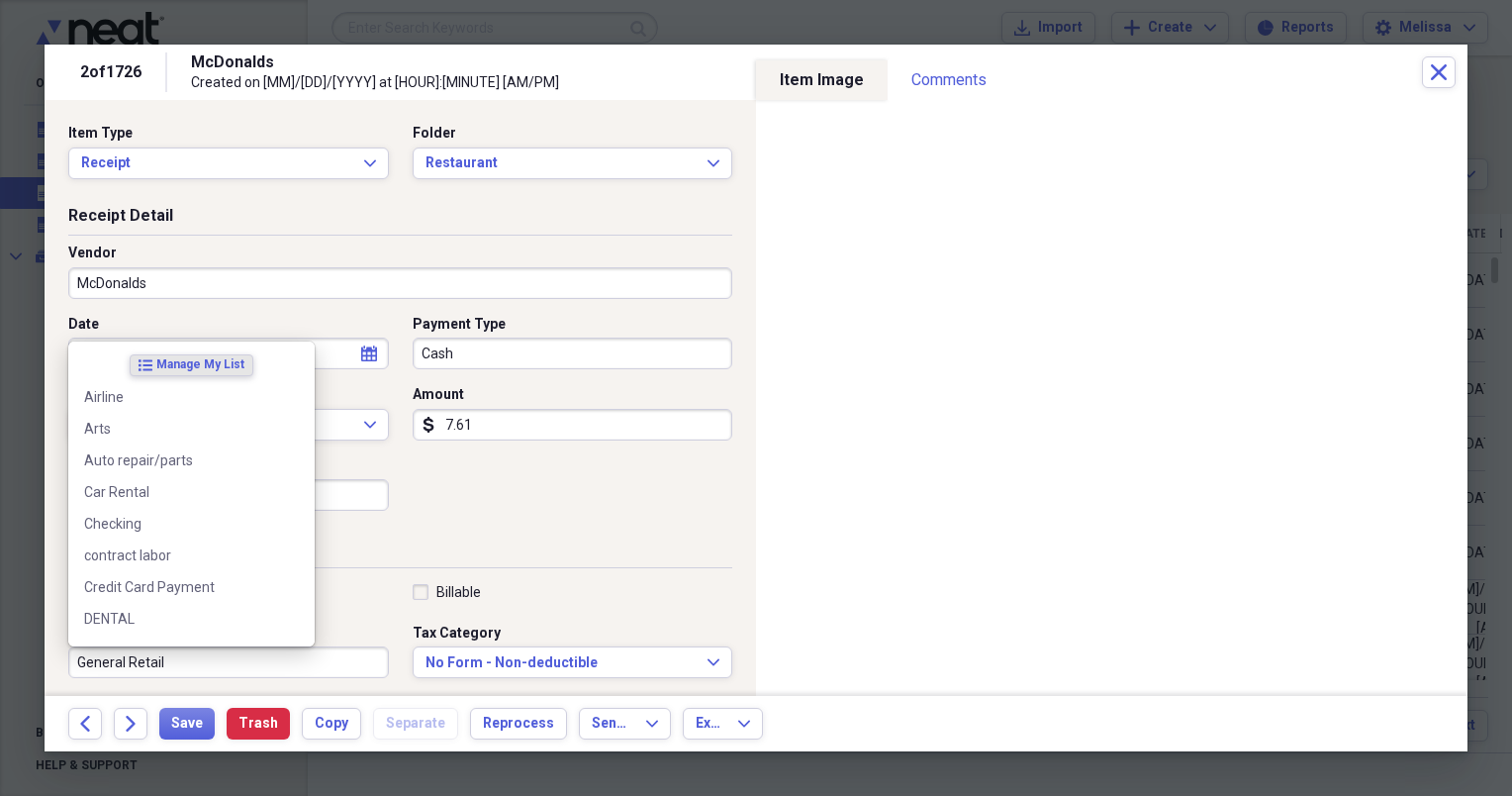 click on "General Retail" at bounding box center (229, 662) 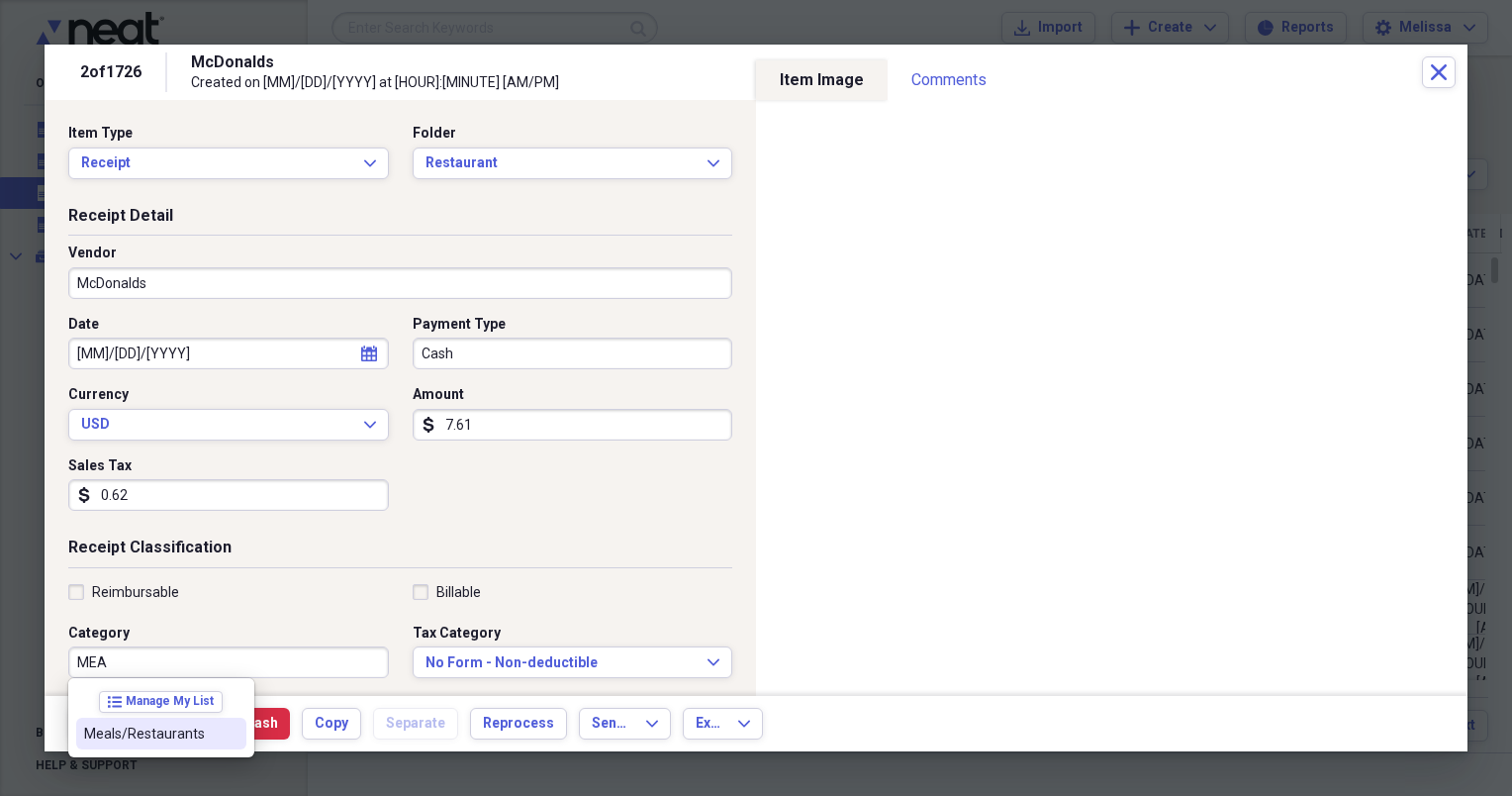 click on "Meals/Restaurants" at bounding box center [161, 734] 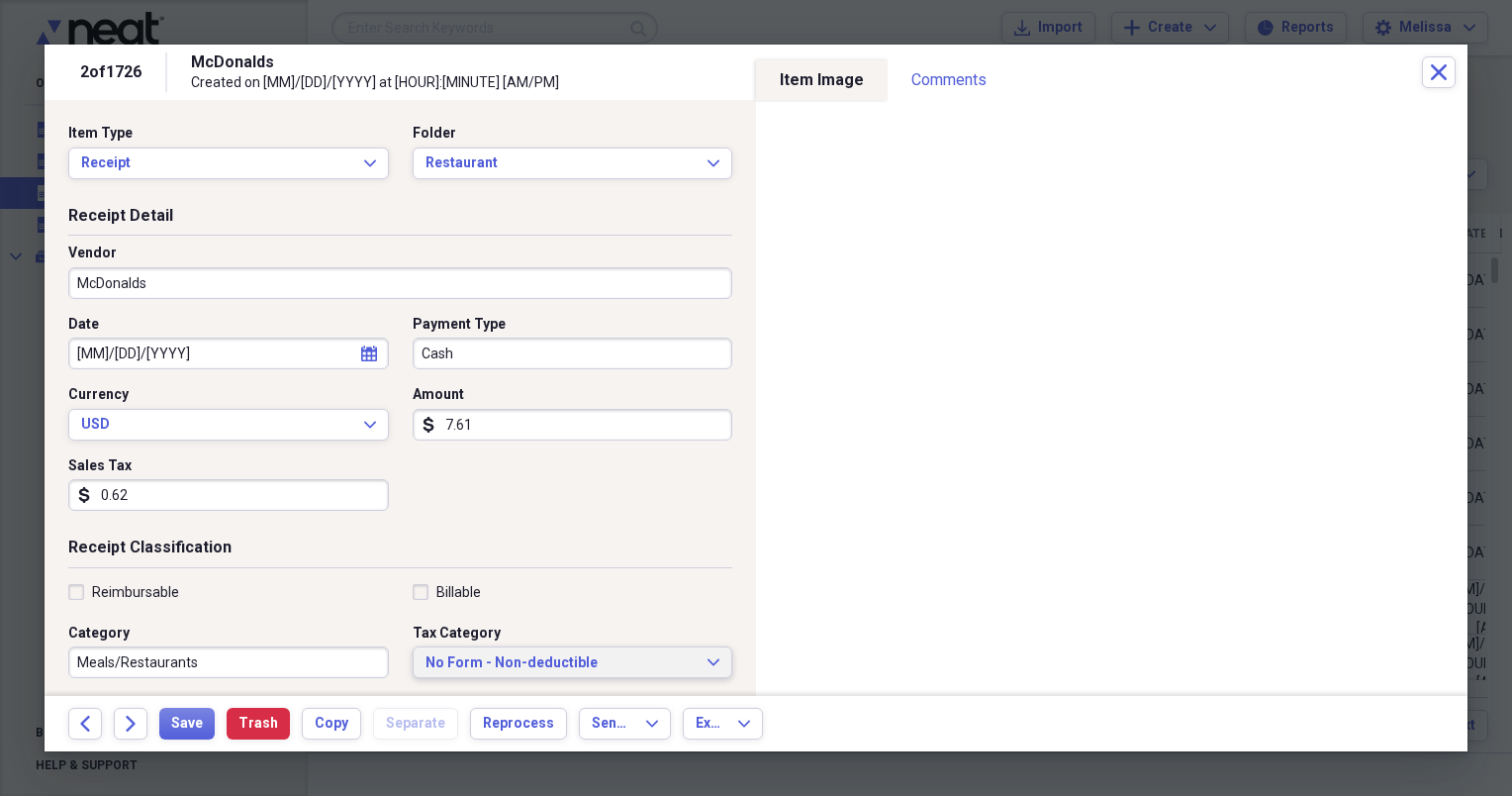 click on "No Form - Non-deductible" at bounding box center (561, 663) 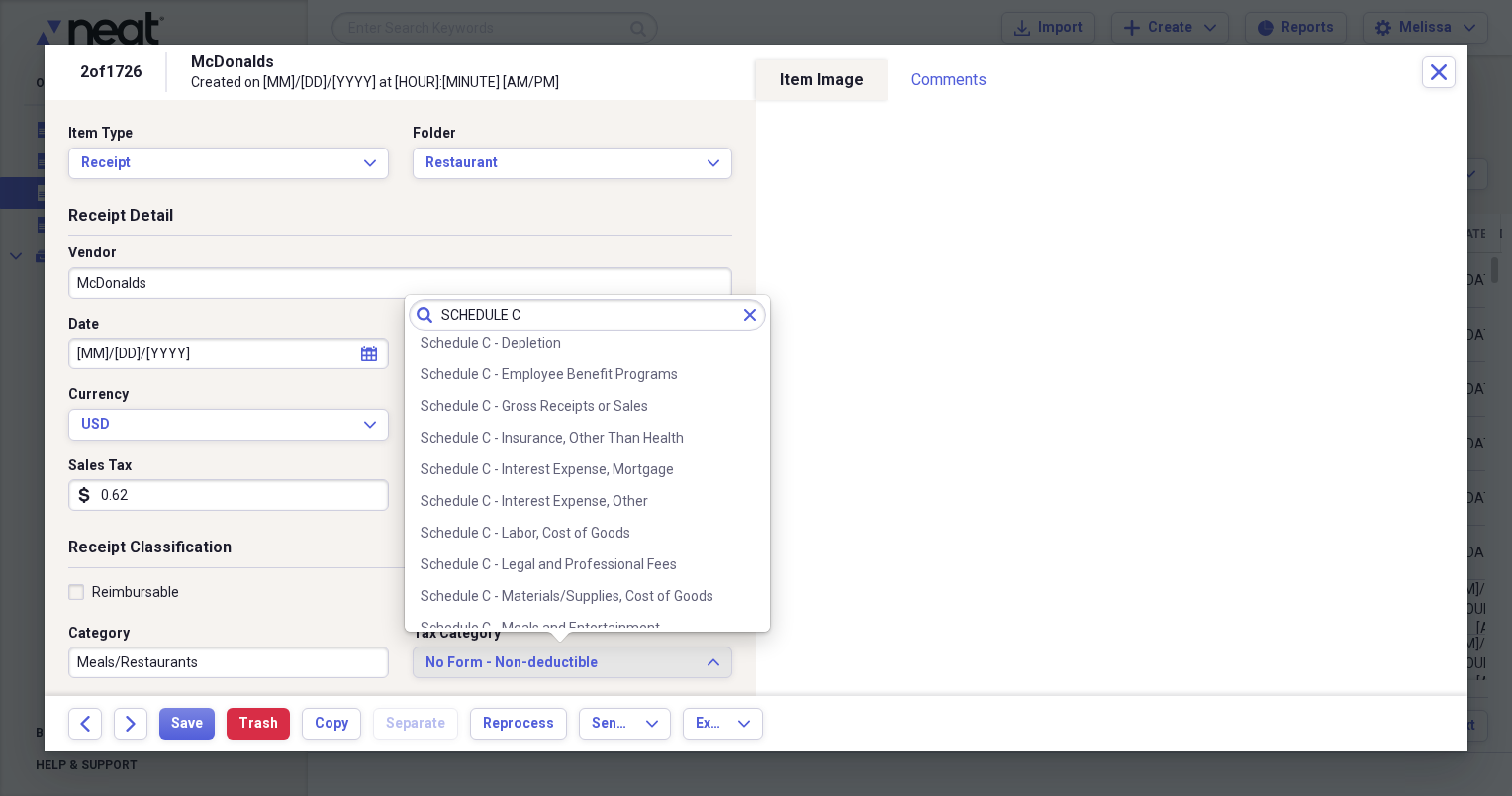 scroll, scrollTop: 238, scrollLeft: 0, axis: vertical 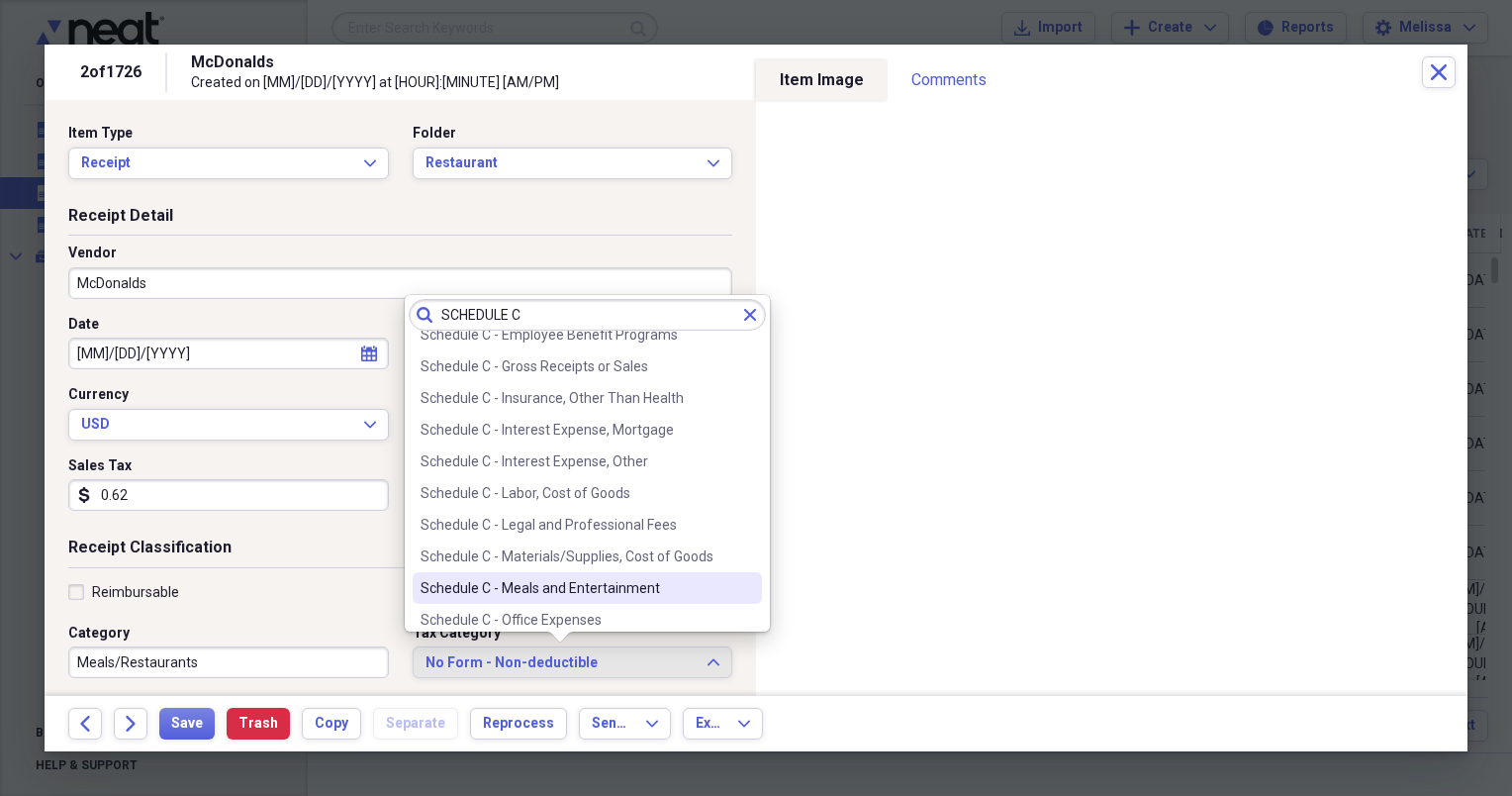 type on "SCHEDULE C" 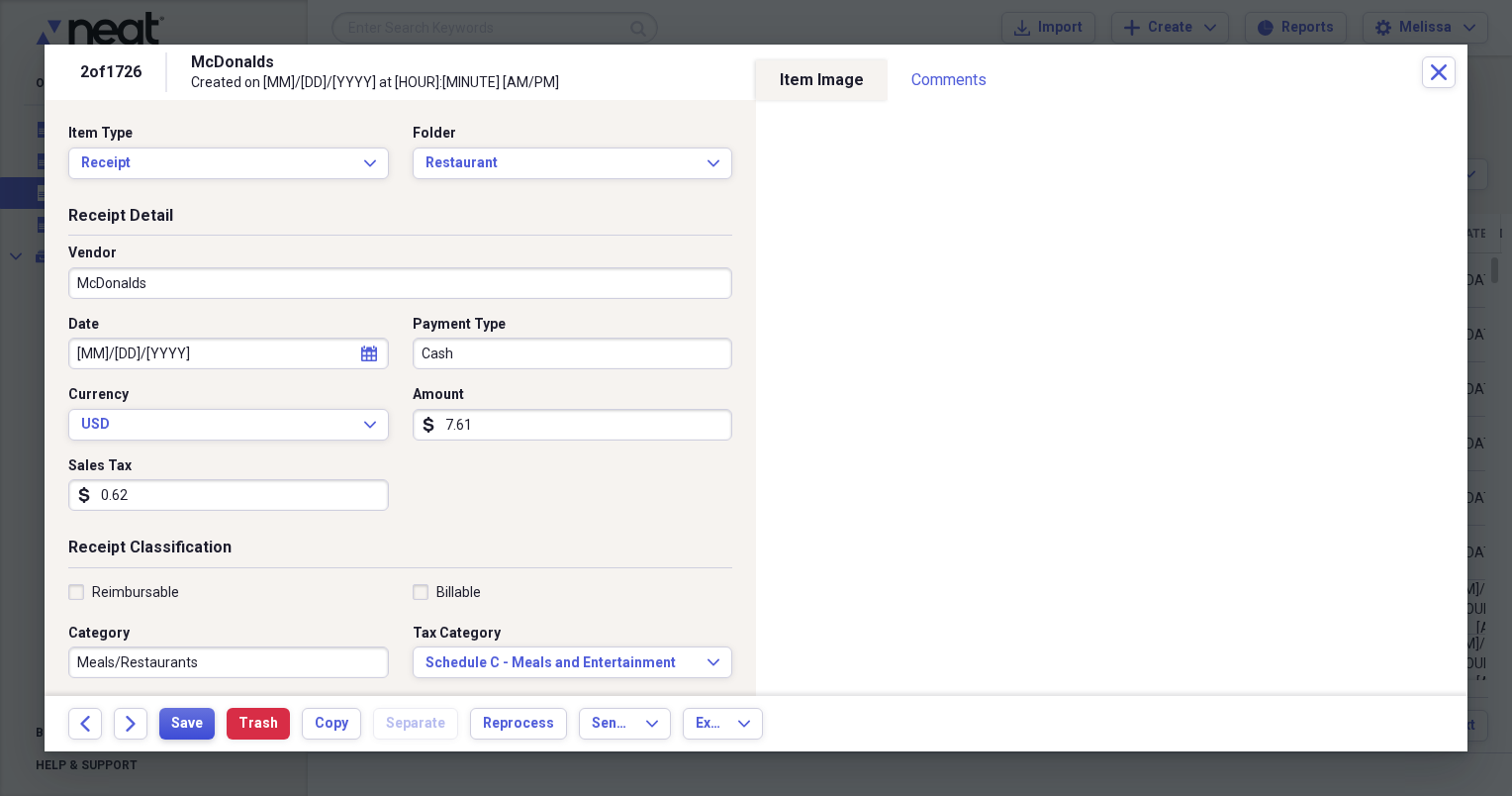 click on "Save" at bounding box center [187, 724] 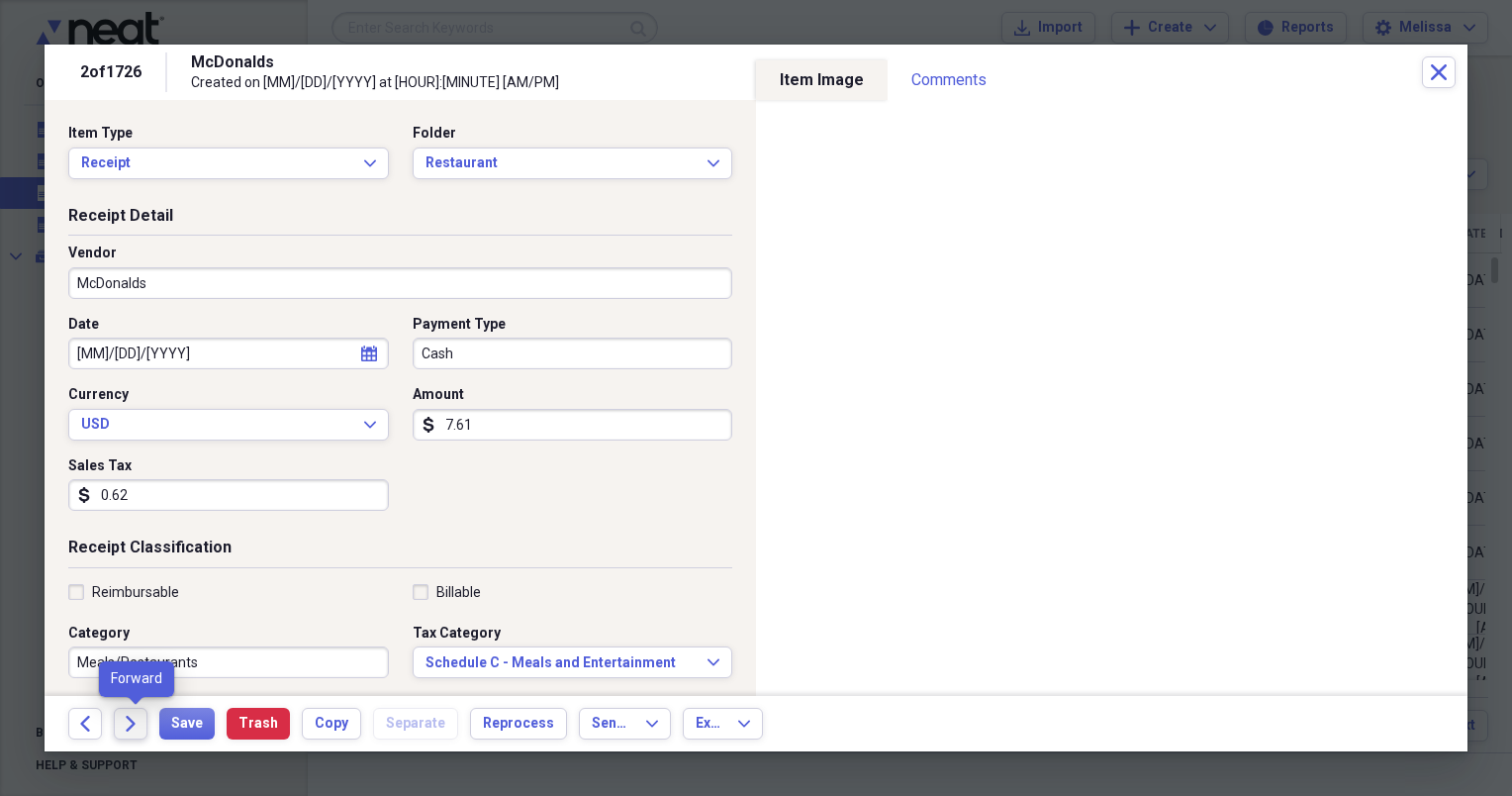 click 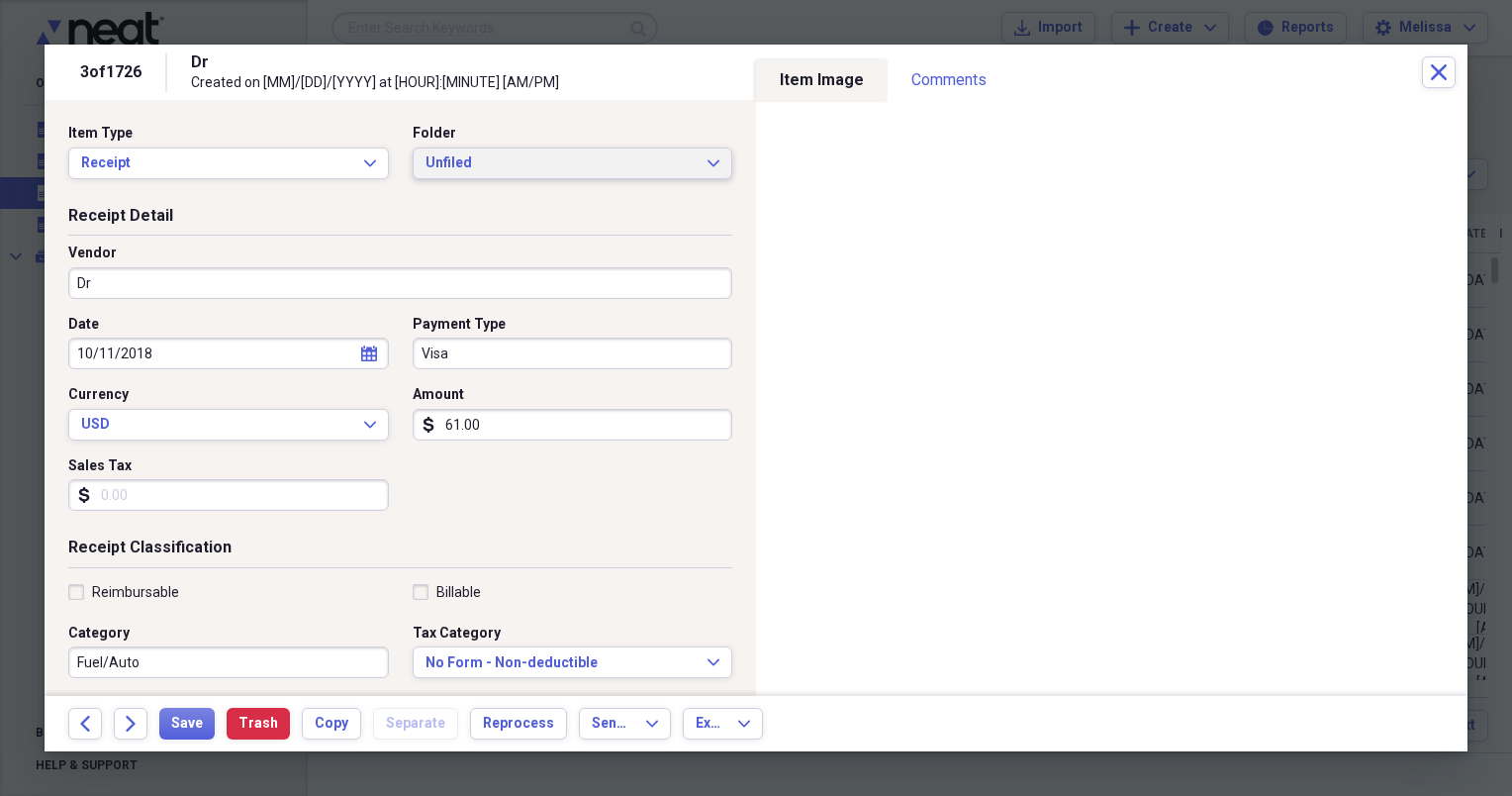 click on "Unfiled Expand" at bounding box center (573, 163) 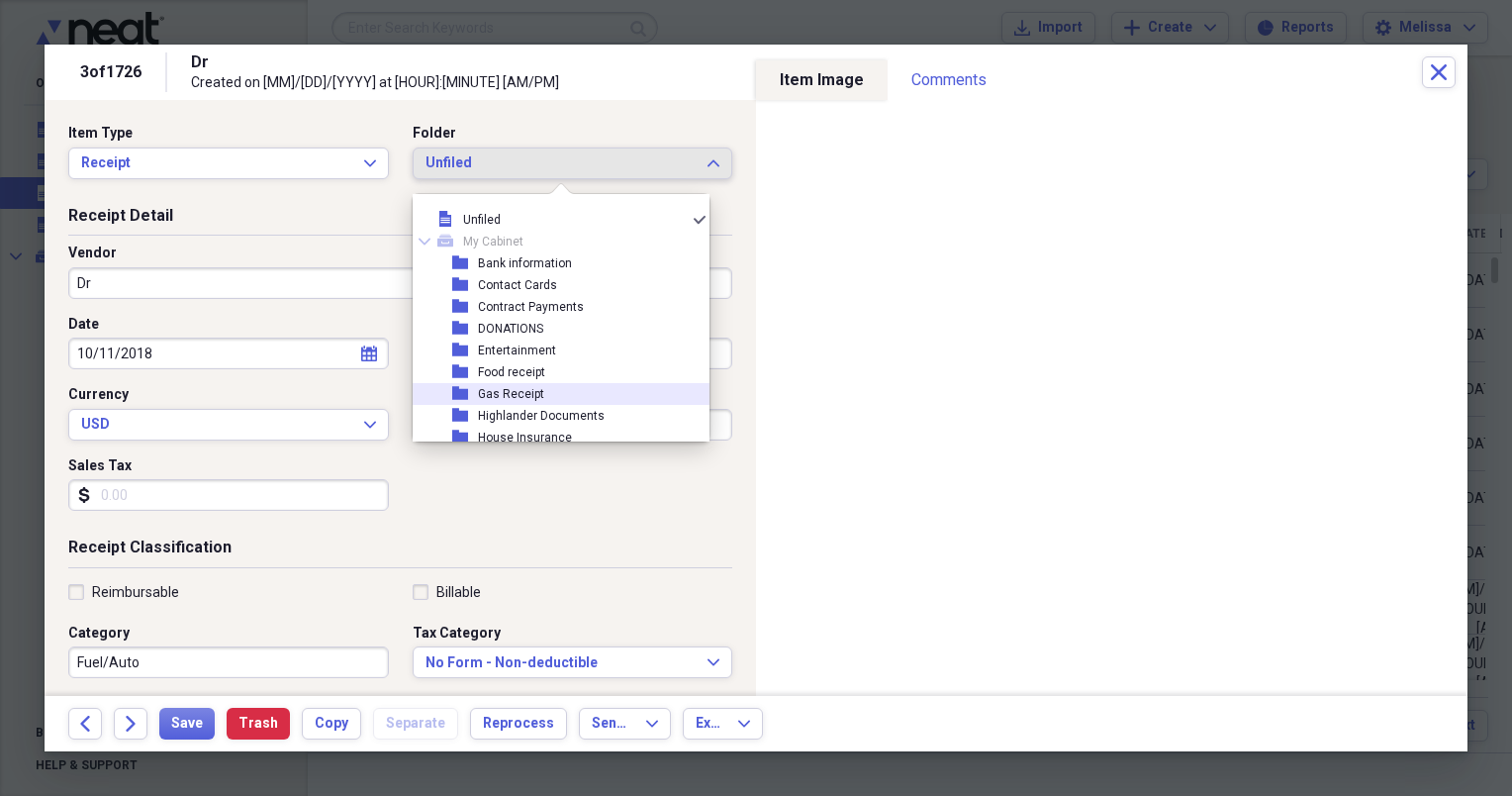 click on "folder Gas Receipt" at bounding box center [553, 394] 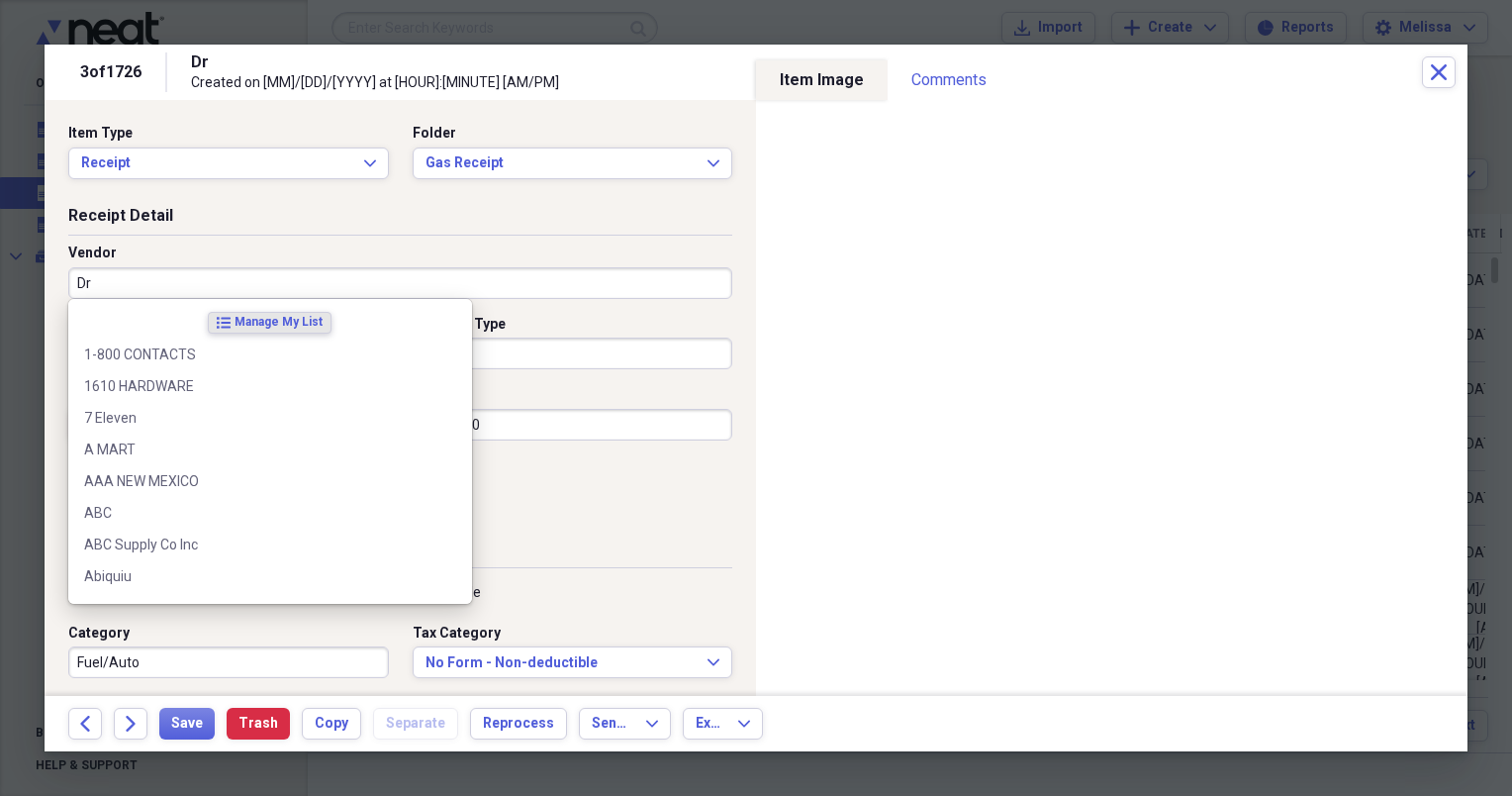 click on "Dr" at bounding box center [400, 283] 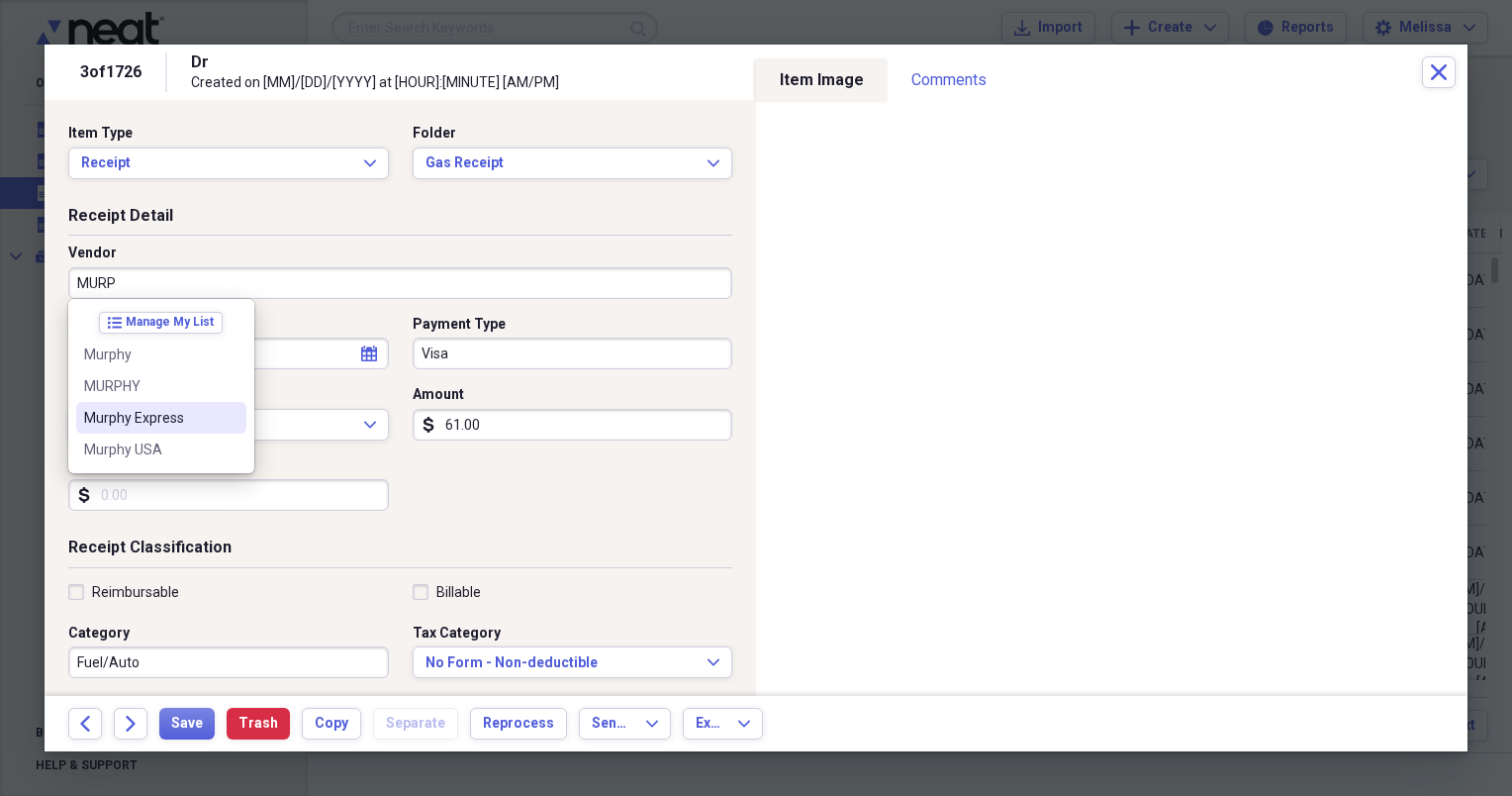 click on "Murphy Express" at bounding box center (161, 418) 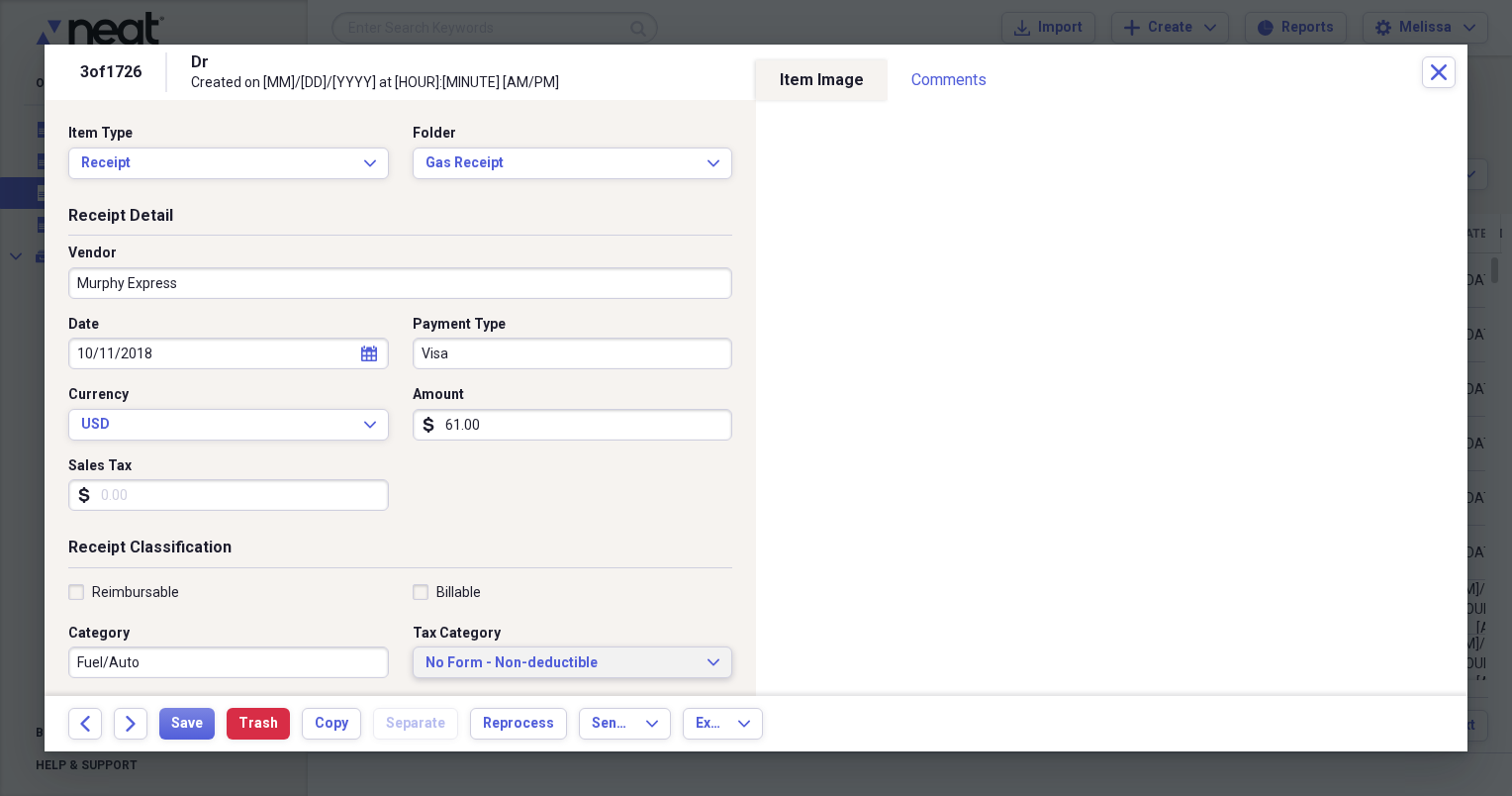 click on "No Form - Non-deductible Expand" at bounding box center (573, 662) 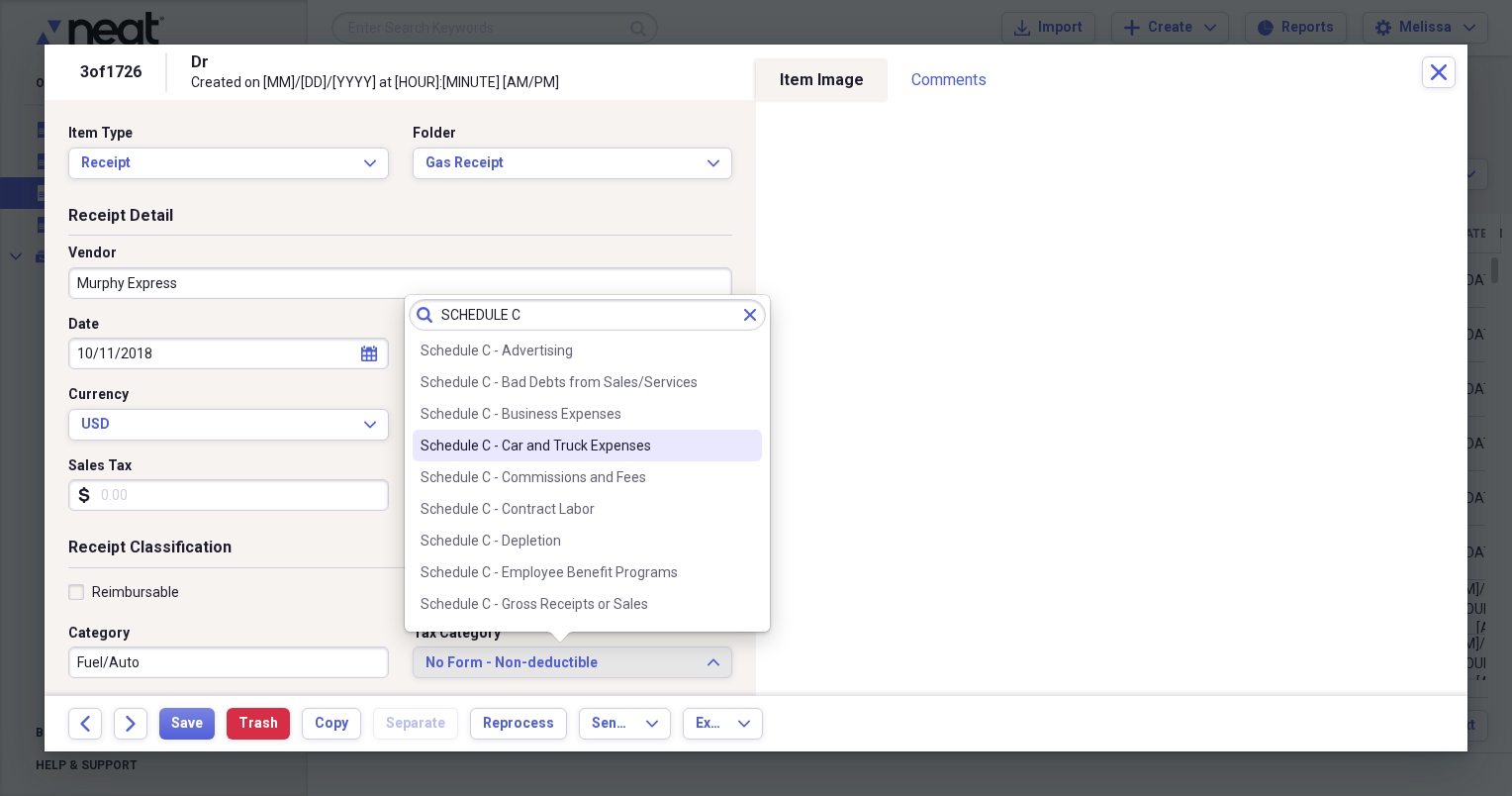 type on "SCHEDULE C" 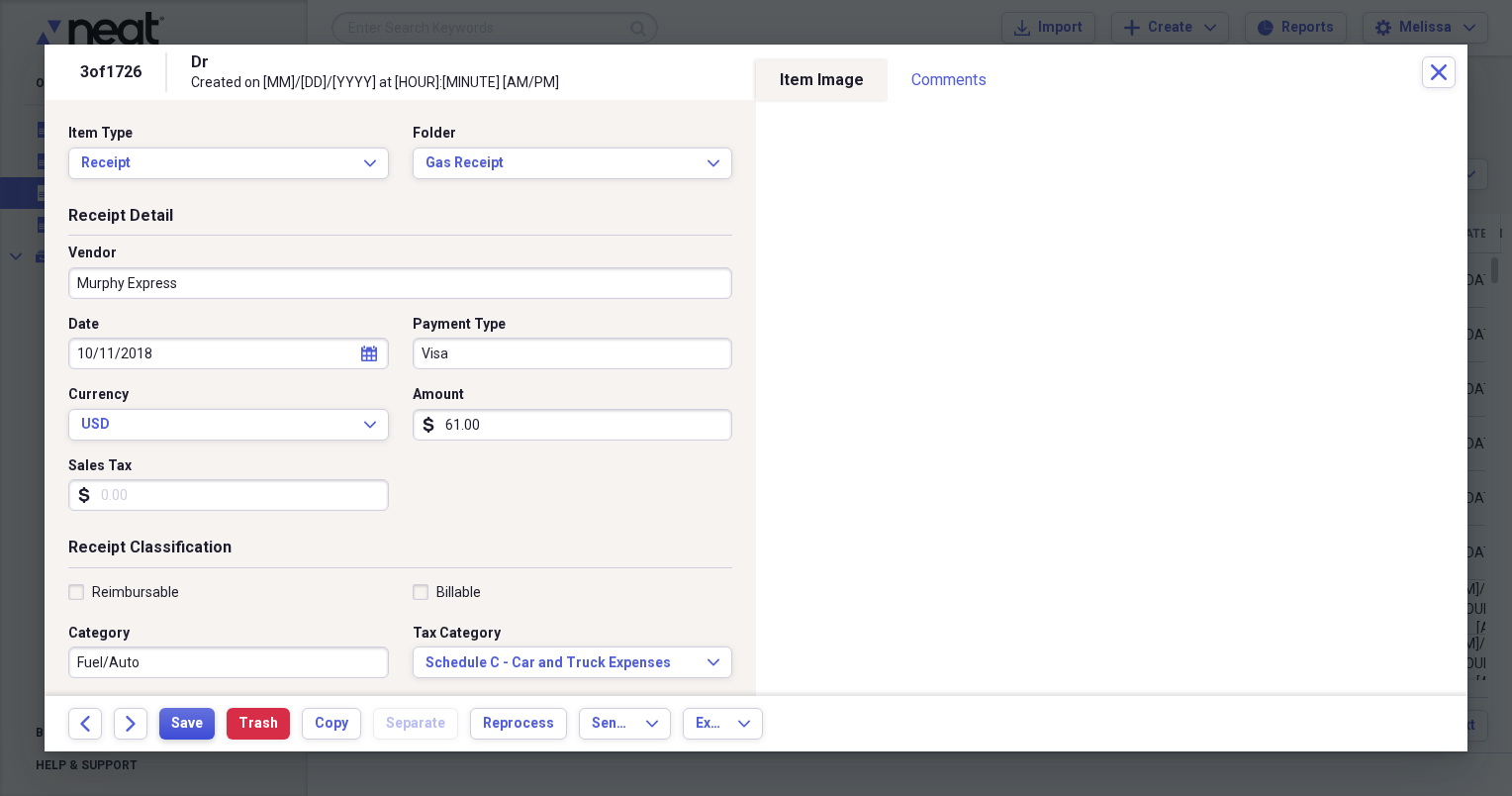 click on "Save" at bounding box center (187, 724) 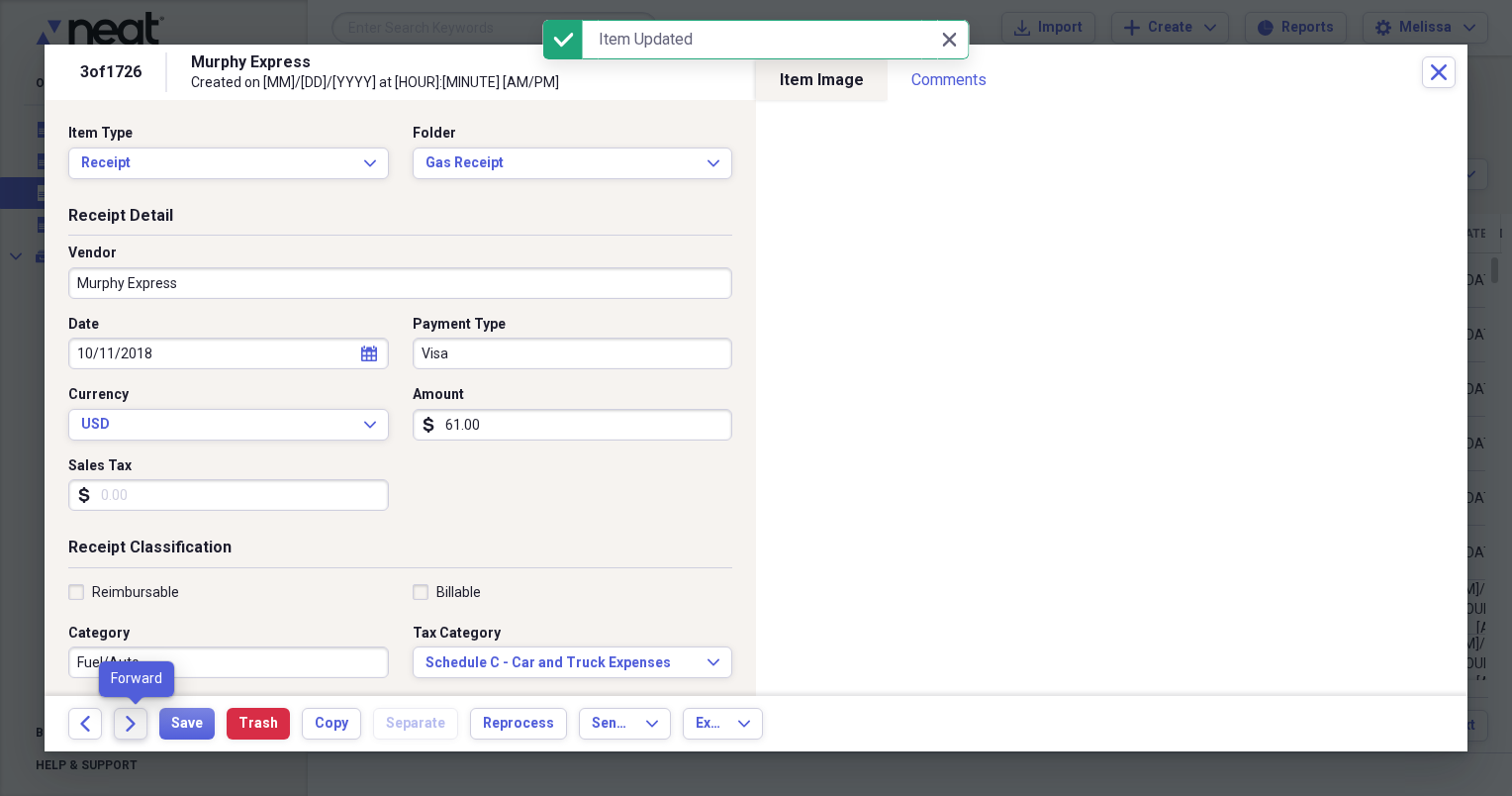 click on "Forward" 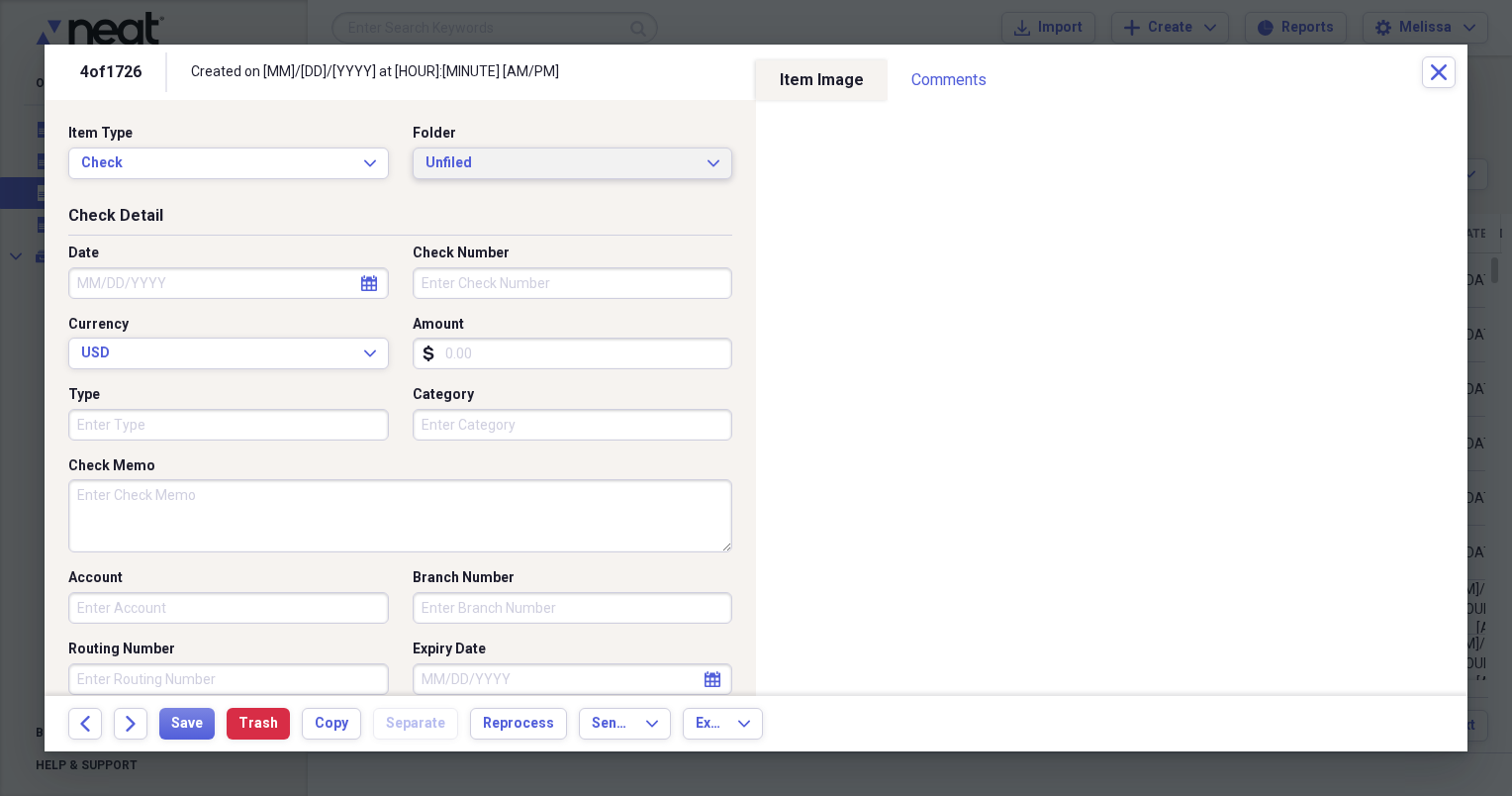 click on "Unfiled Expand" at bounding box center [573, 163] 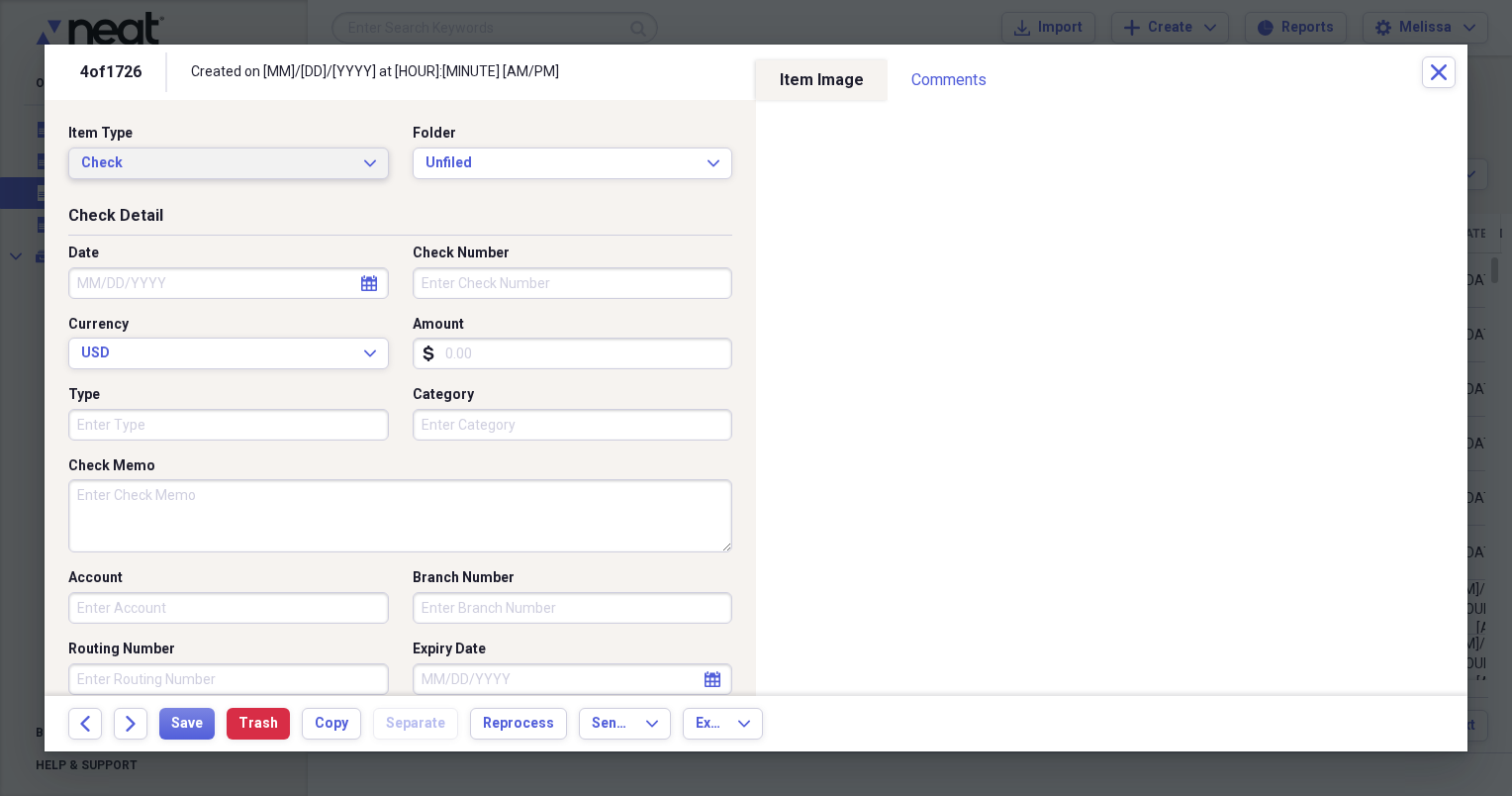 click on "Check Expand" at bounding box center [229, 163] 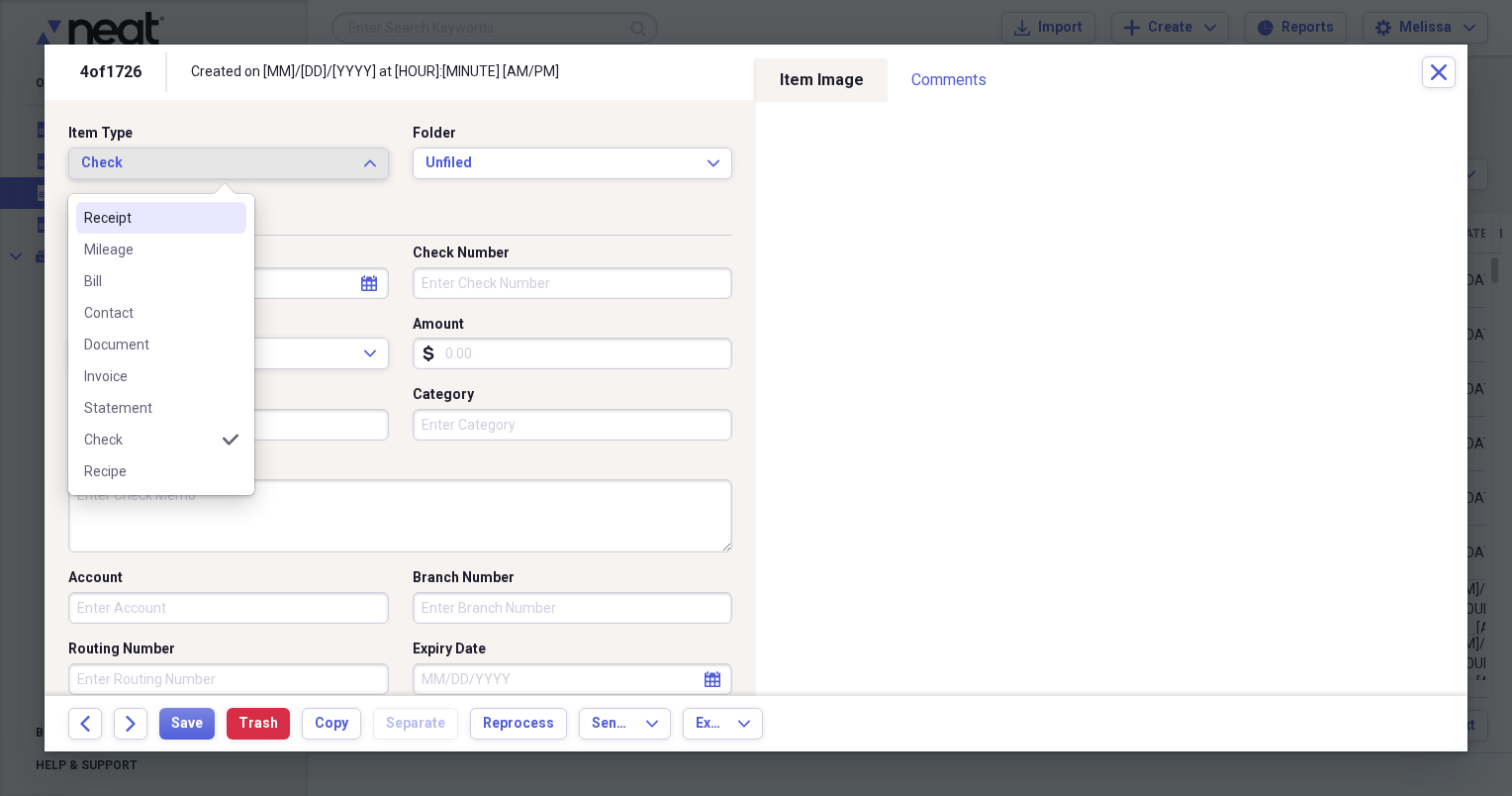 click on "Receipt" at bounding box center (149, 218) 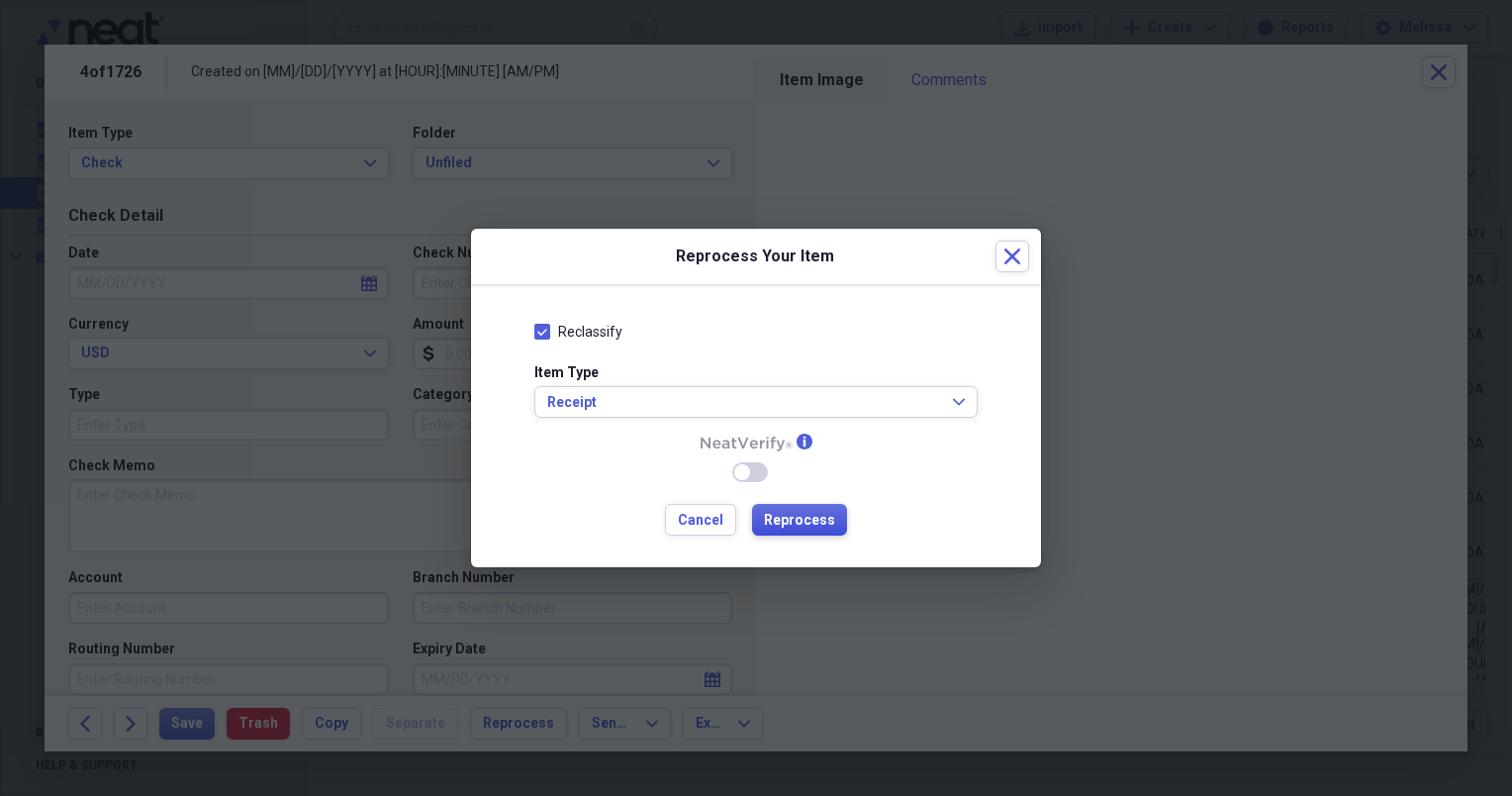 click on "Reprocess" at bounding box center (800, 521) 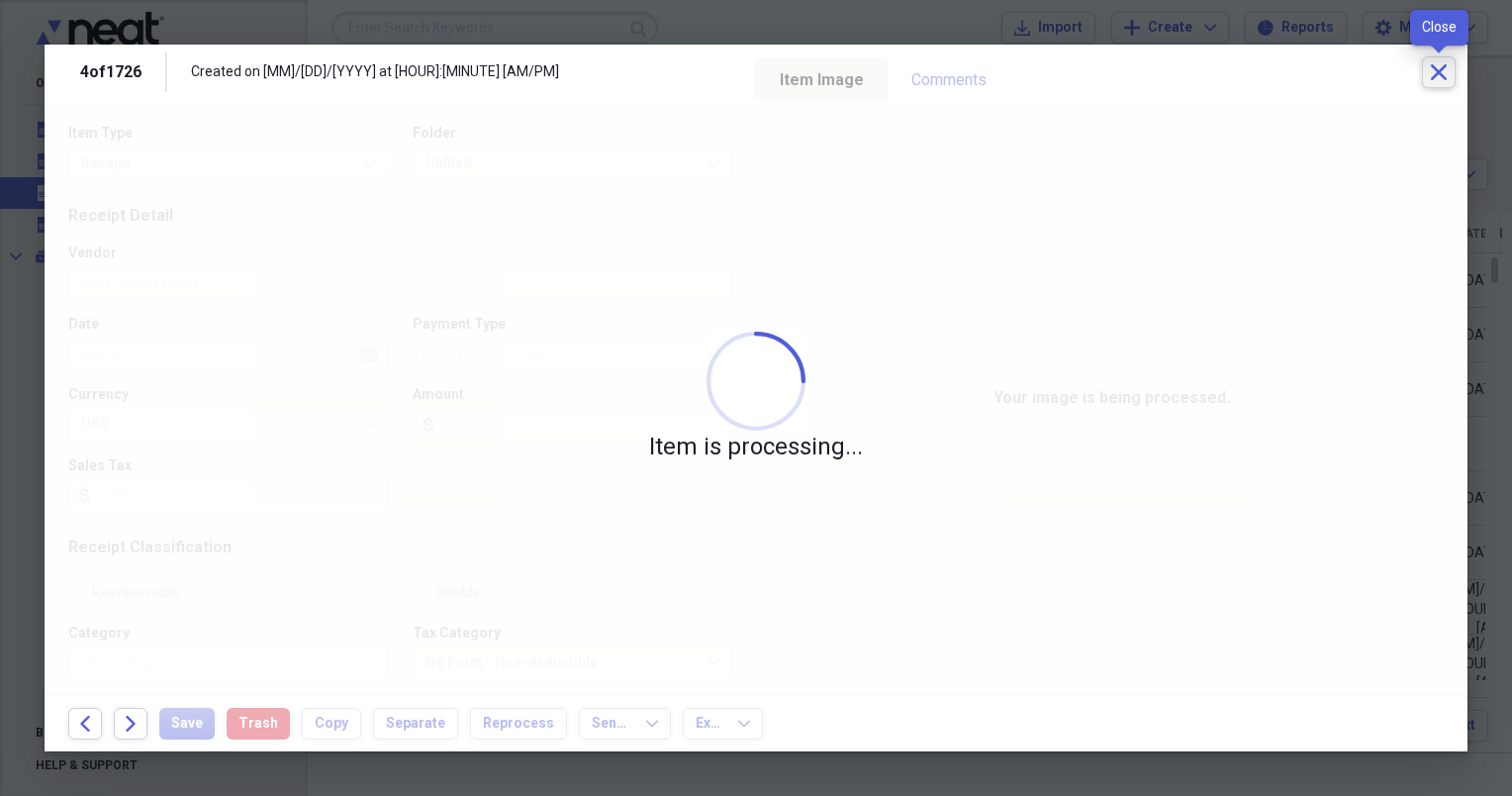 click 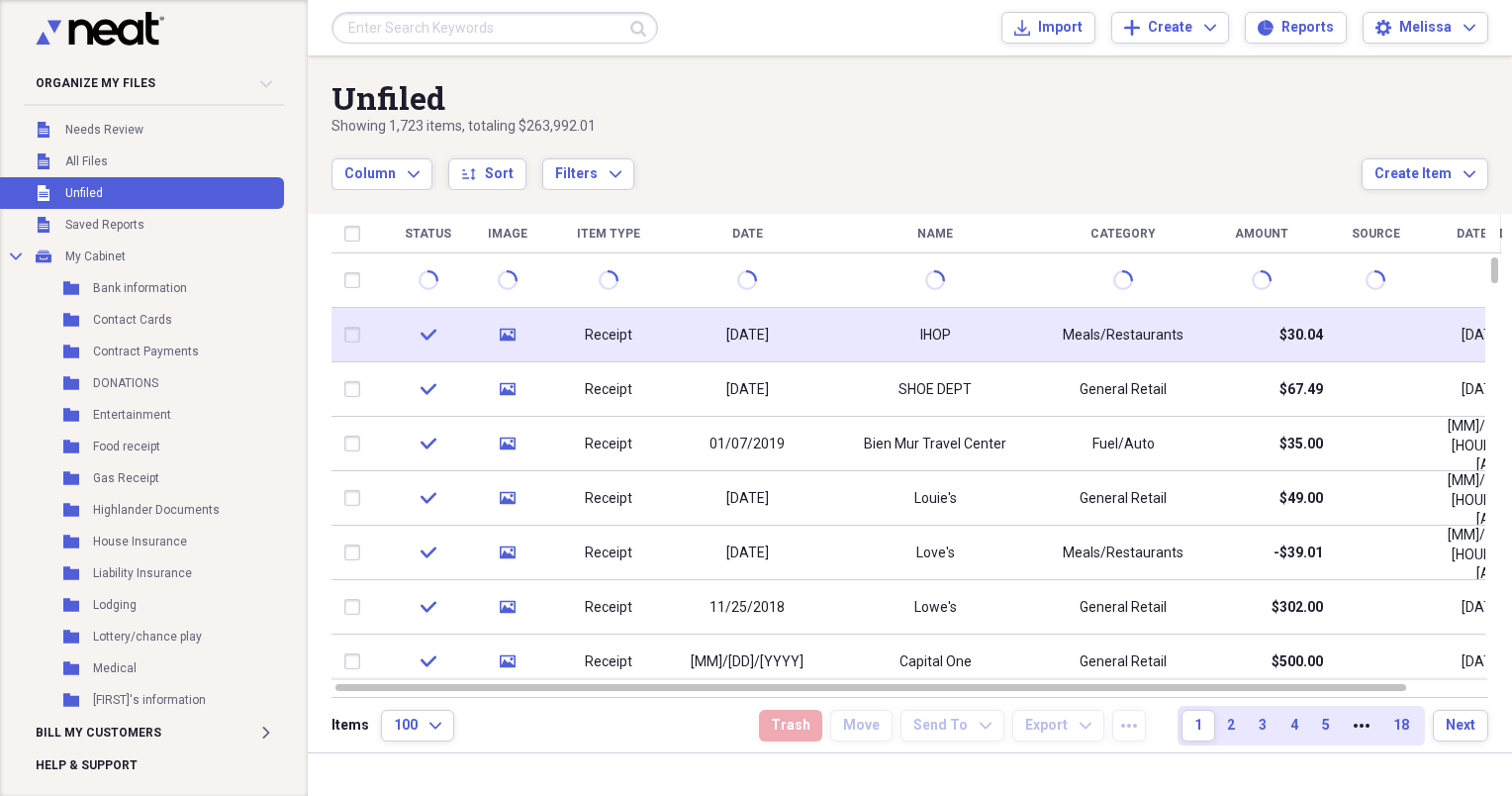 click on "Receipt" at bounding box center (609, 336) 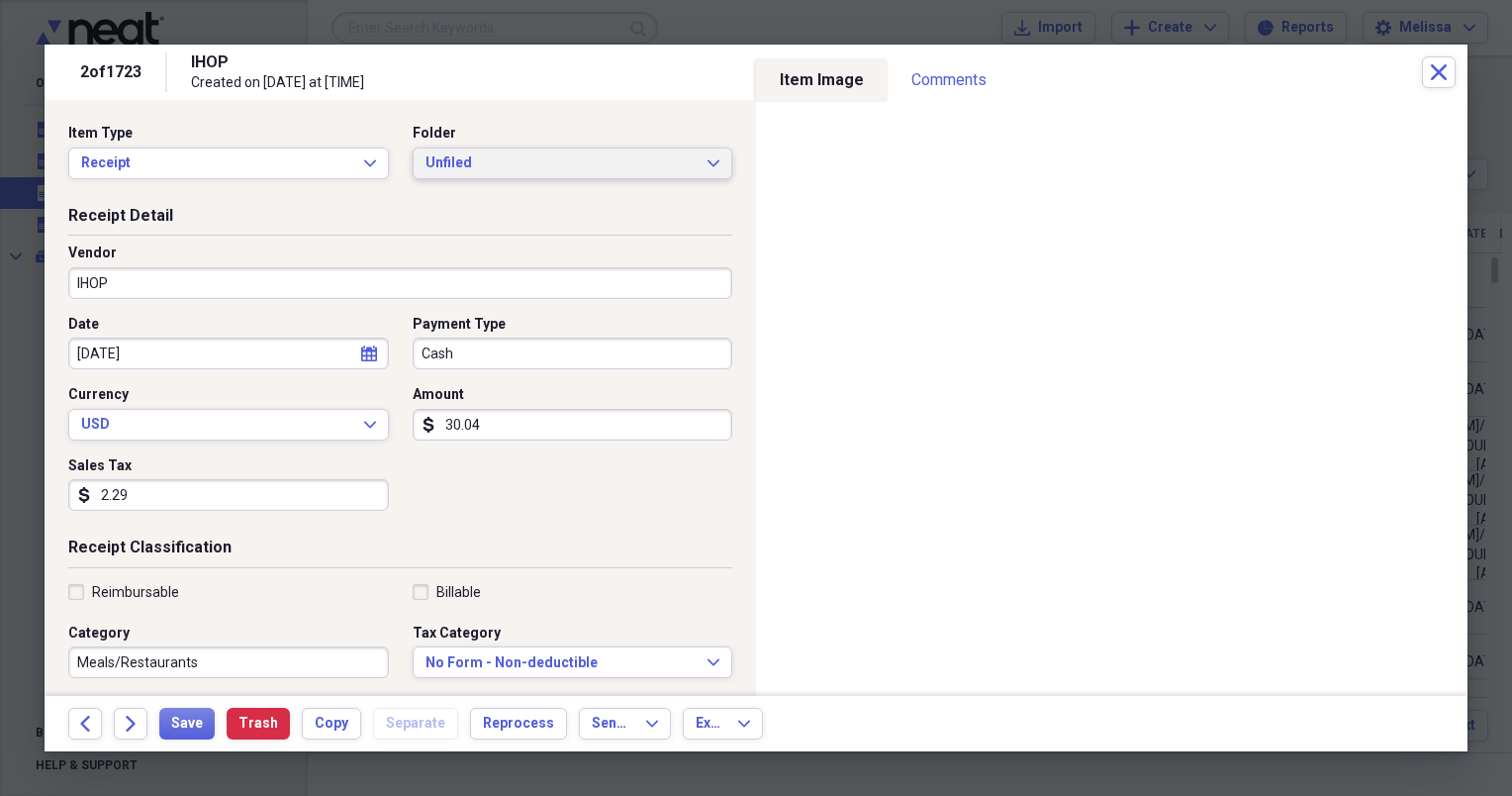 click on "Unfiled Expand" at bounding box center [573, 163] 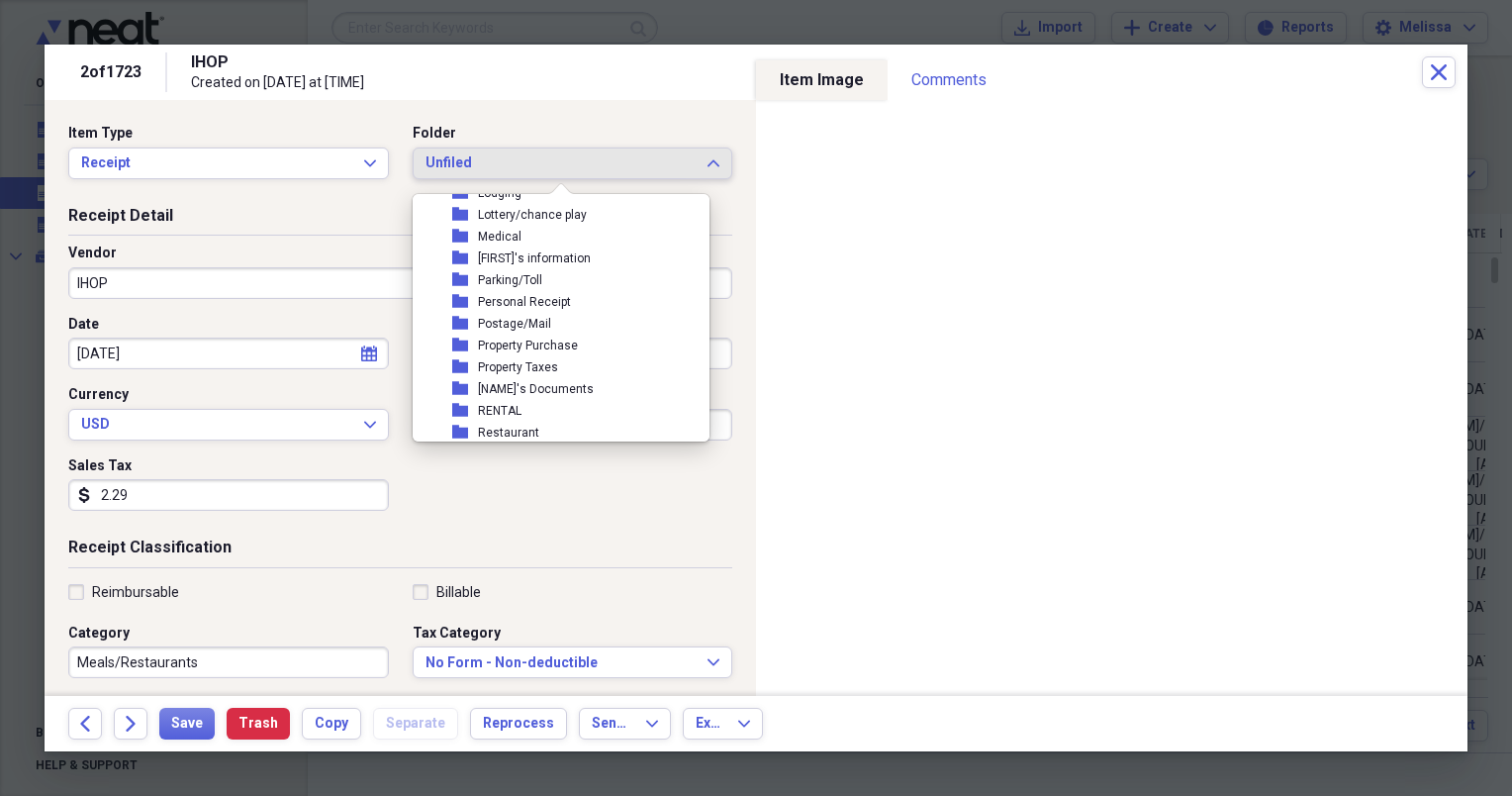 scroll, scrollTop: 290, scrollLeft: 0, axis: vertical 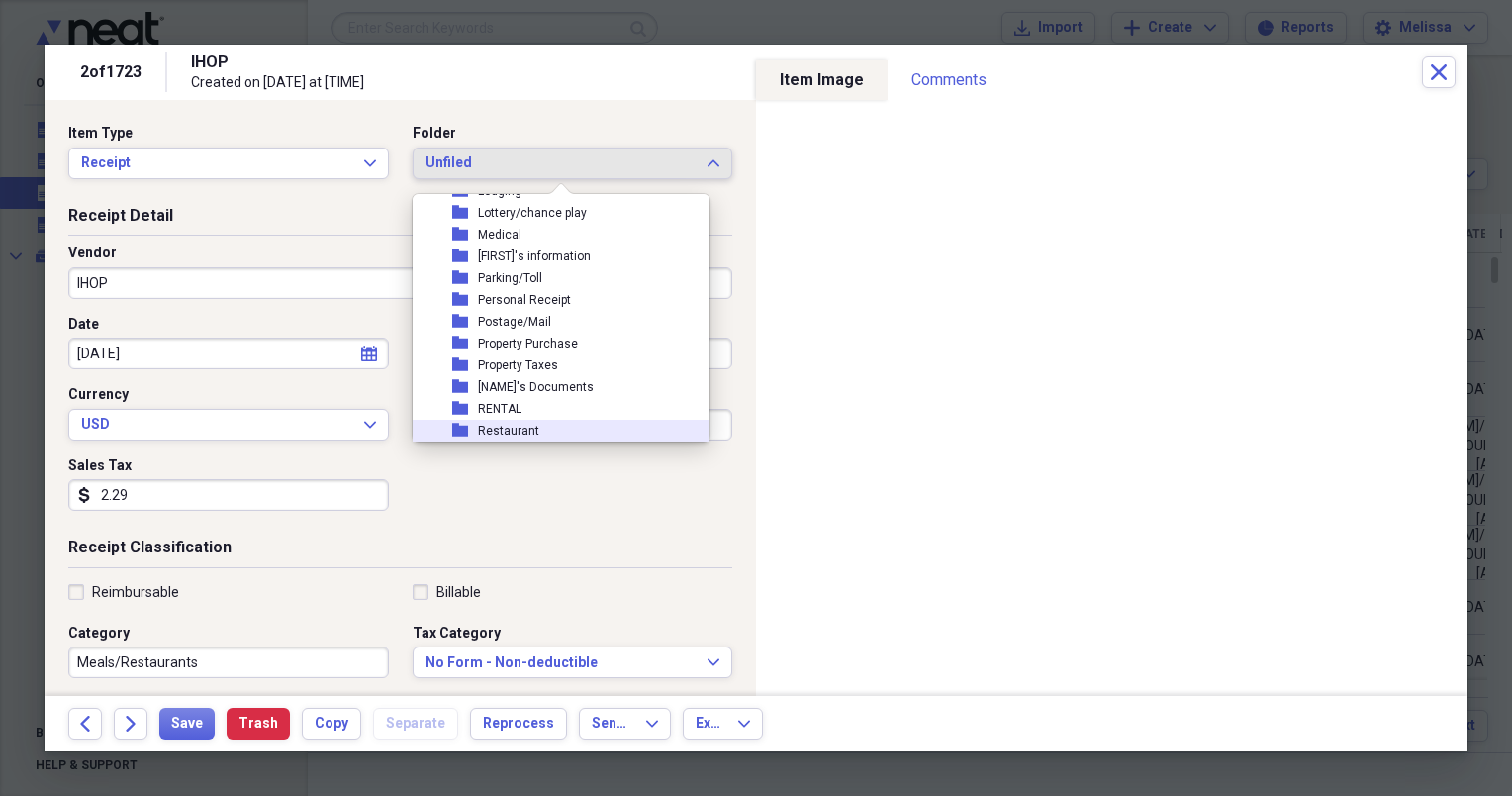 click on "folder Restaurant" at bounding box center [553, 431] 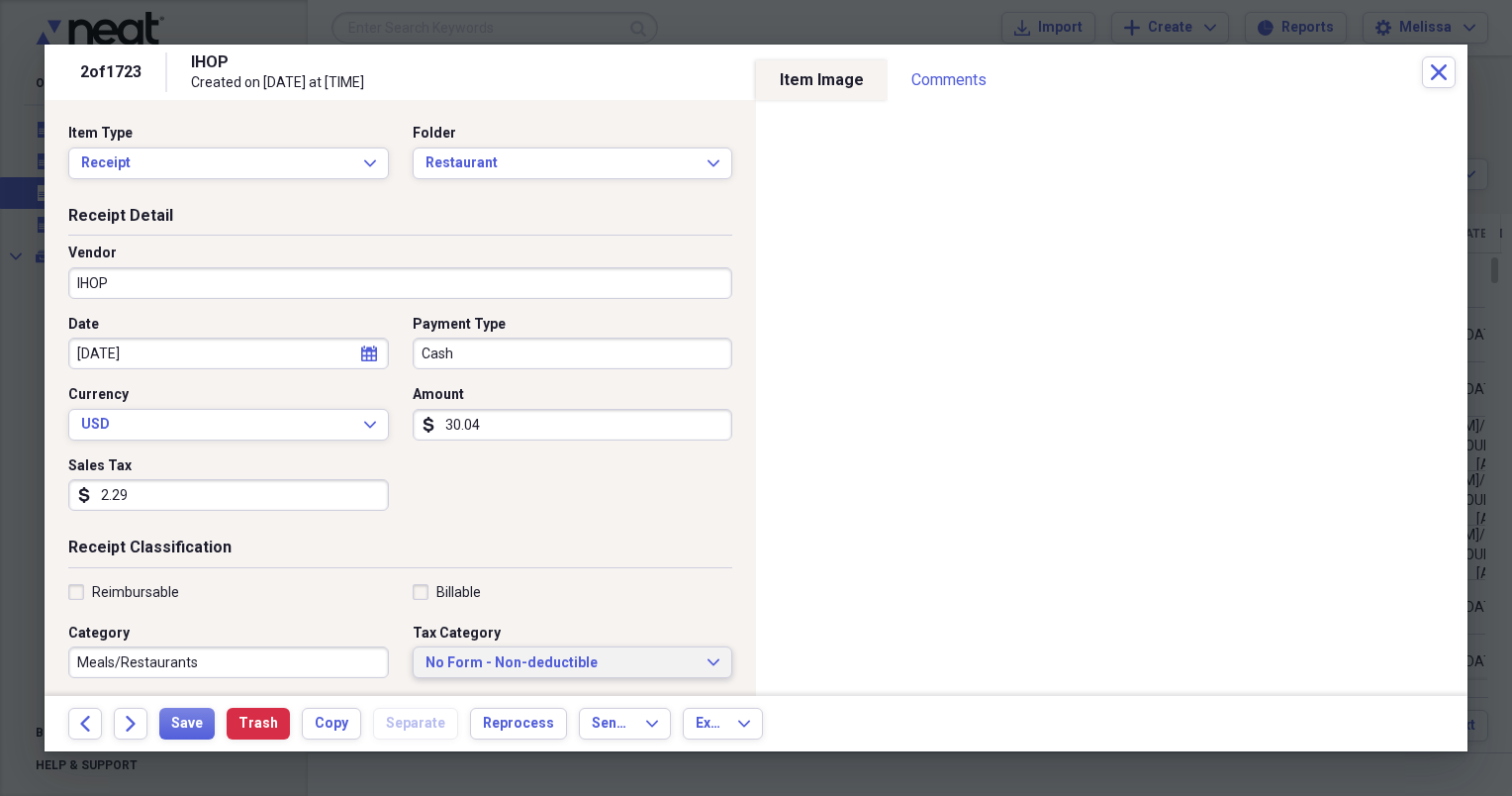 click on "No Form - Non-deductible Expand" at bounding box center [573, 662] 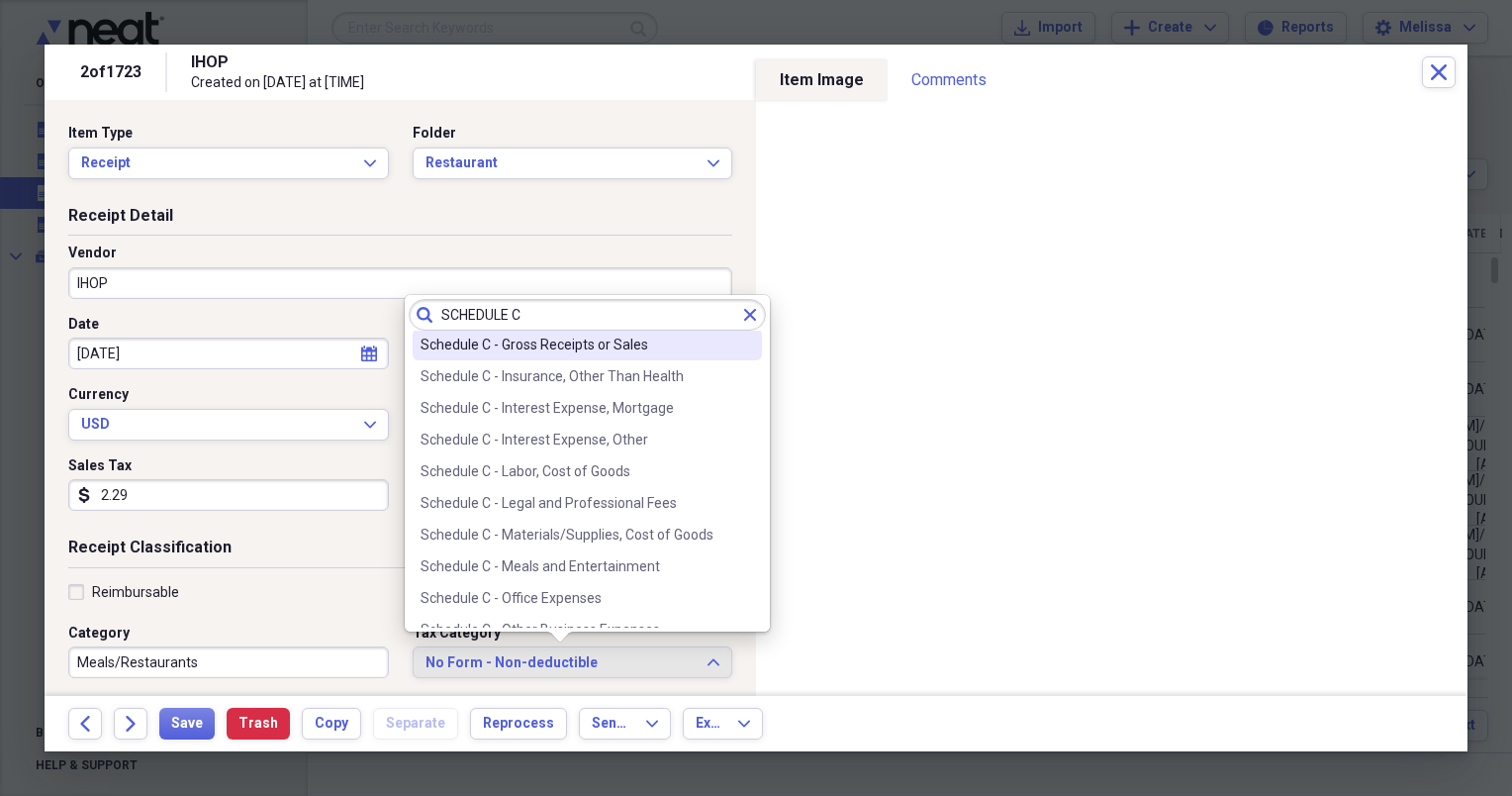 scroll, scrollTop: 277, scrollLeft: 0, axis: vertical 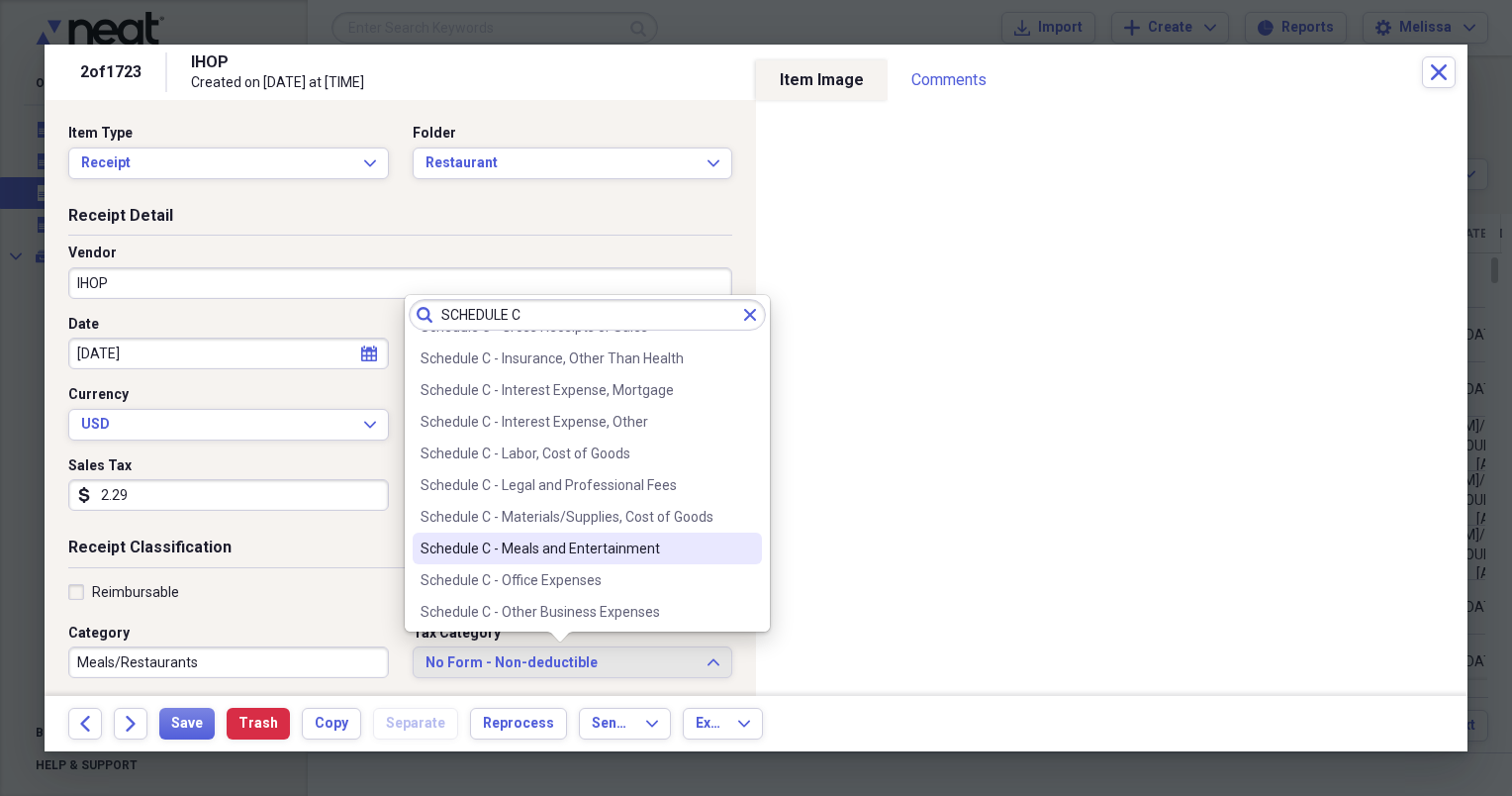 type on "SCHEDULE C" 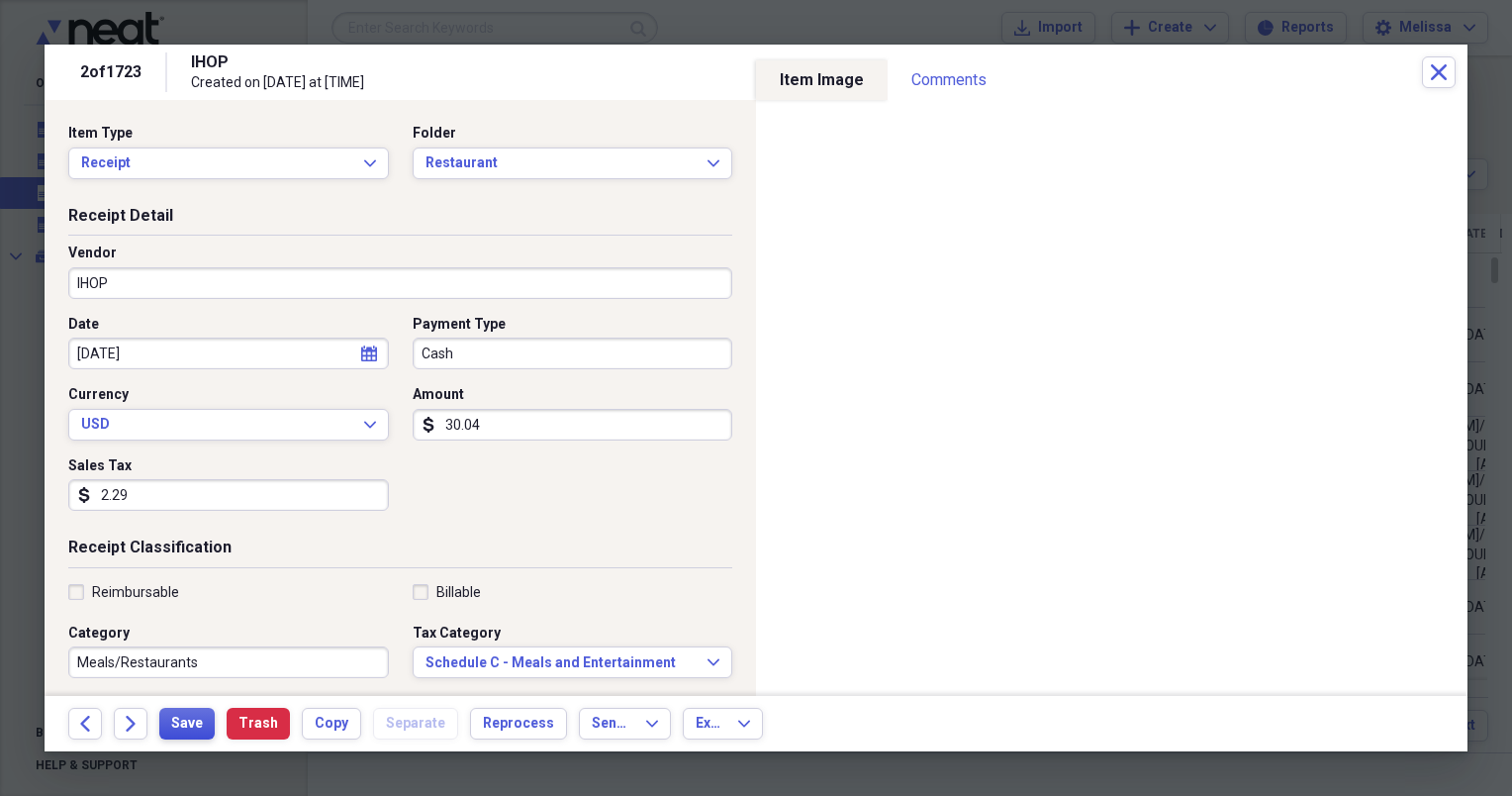 click on "Save" at bounding box center [187, 724] 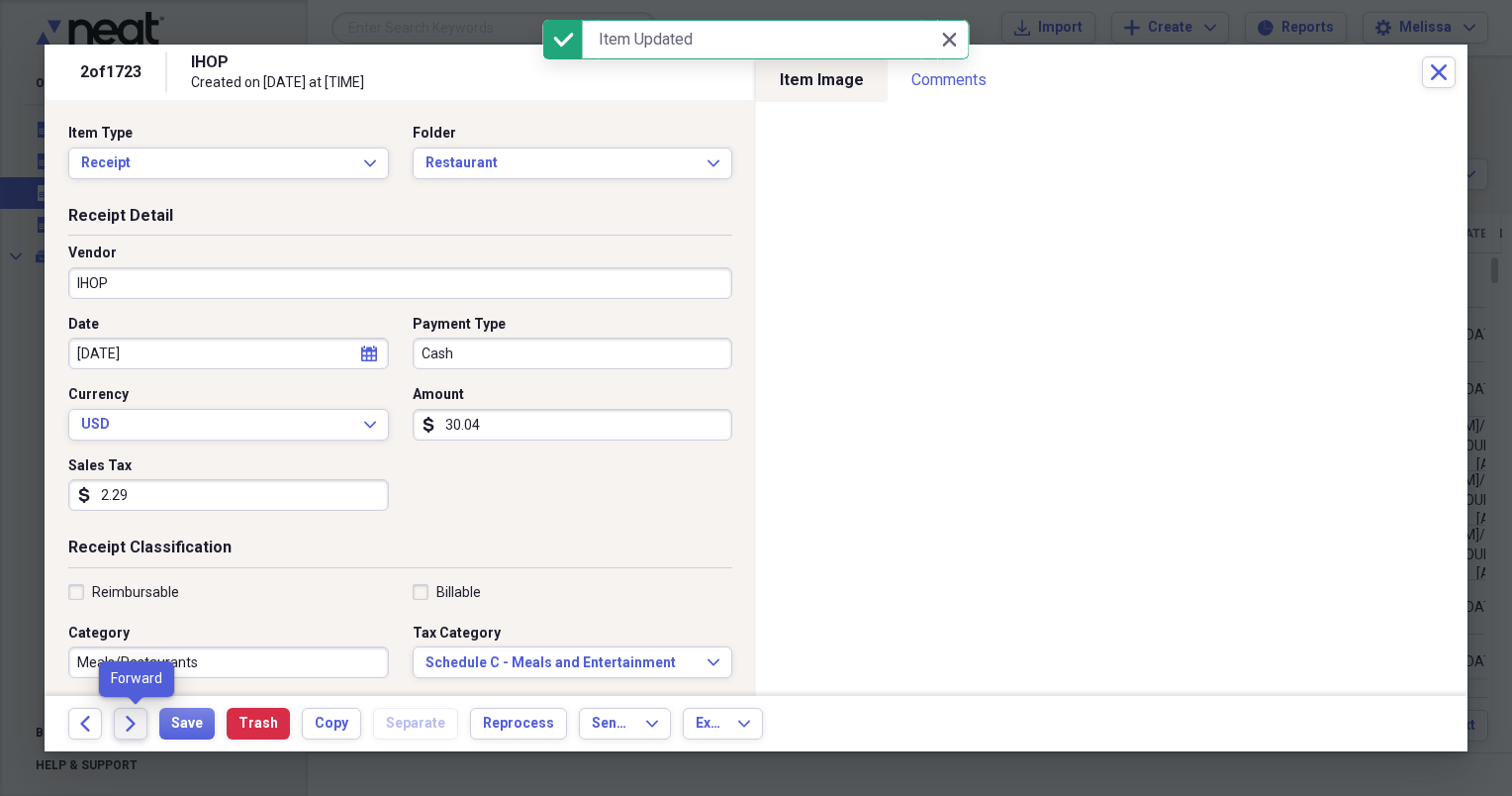 click on "Forward" 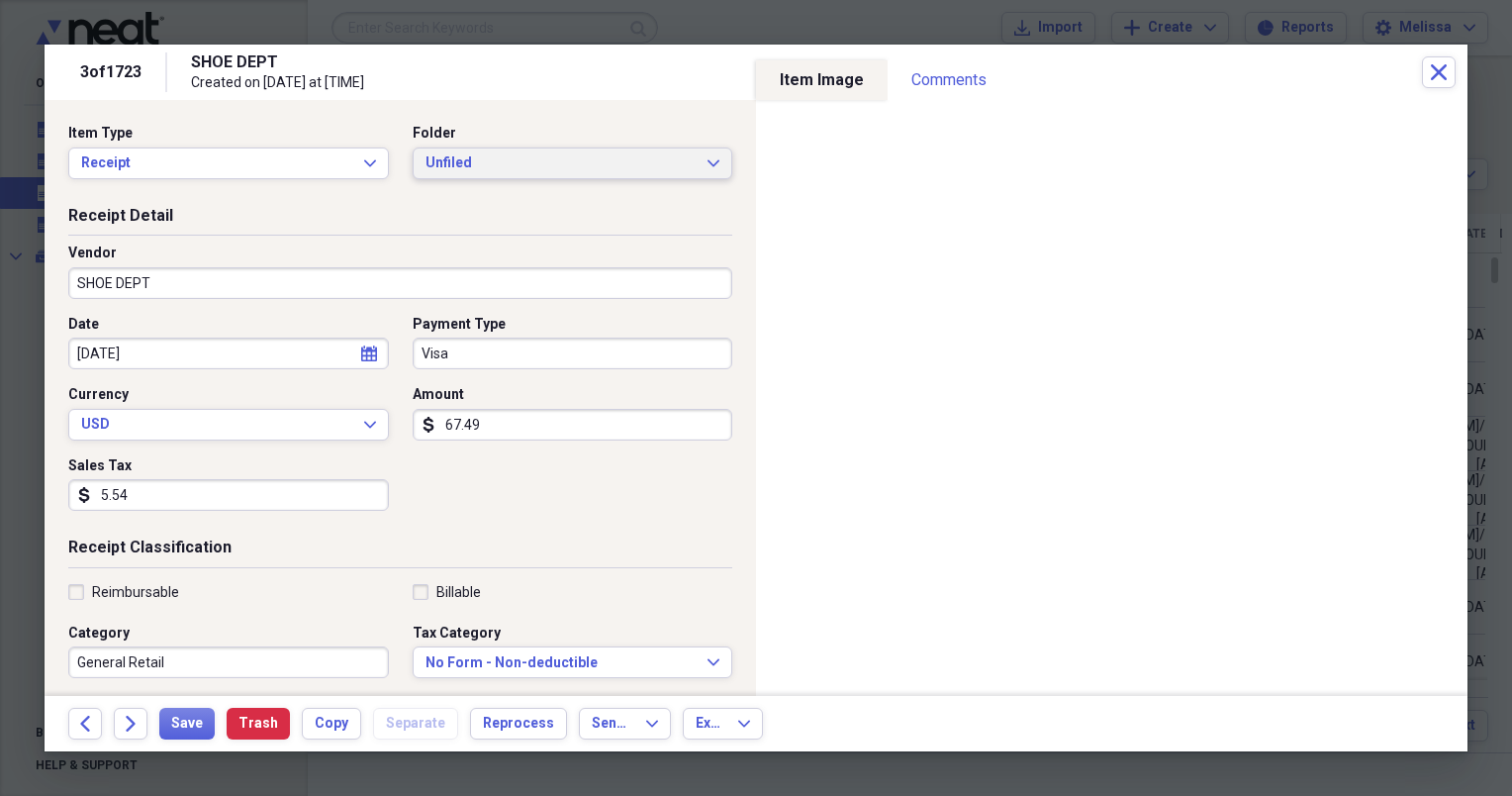 click on "Expand" 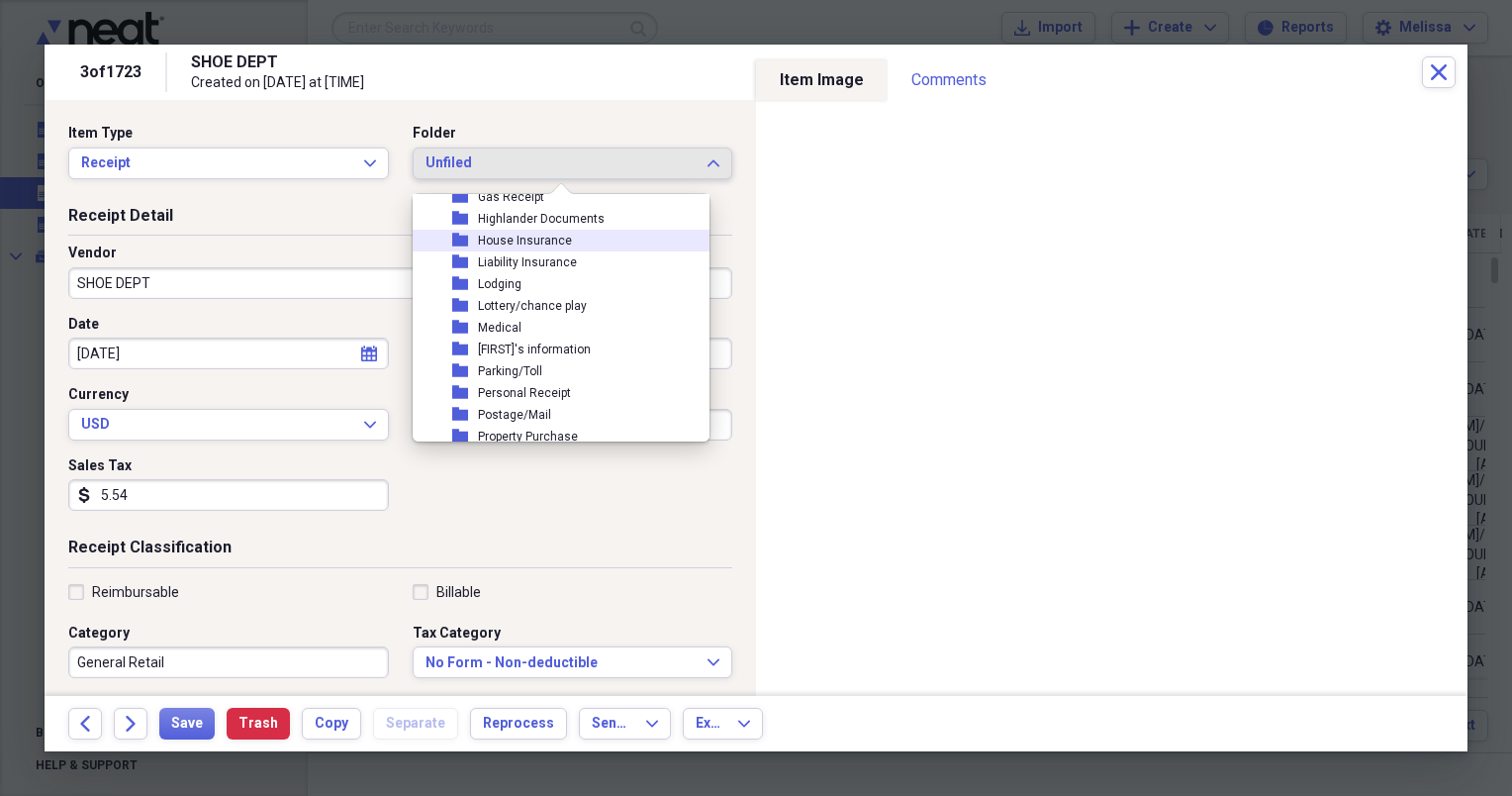 scroll, scrollTop: 198, scrollLeft: 0, axis: vertical 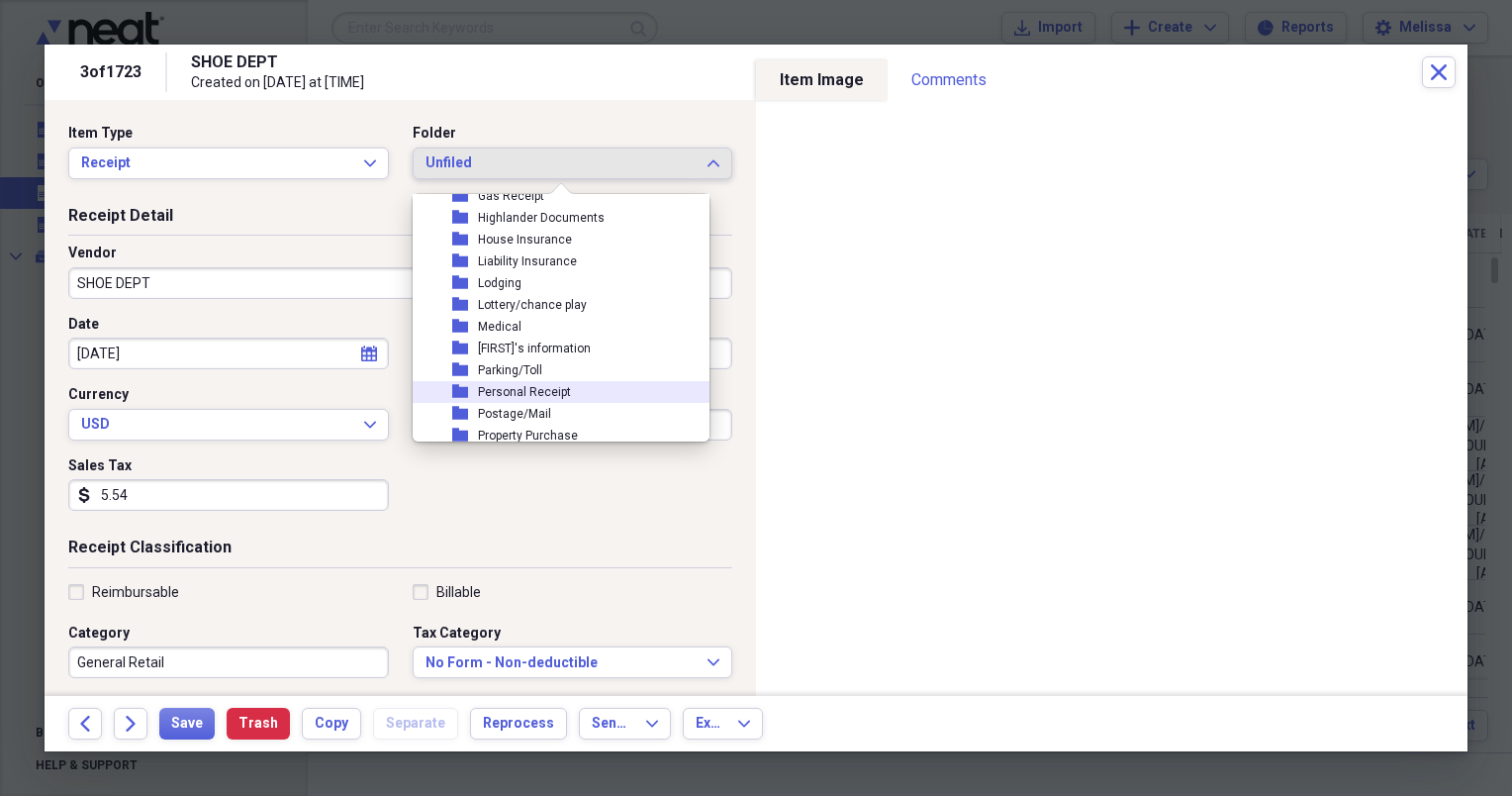 click on "folder Personal Receipt" at bounding box center (553, 392) 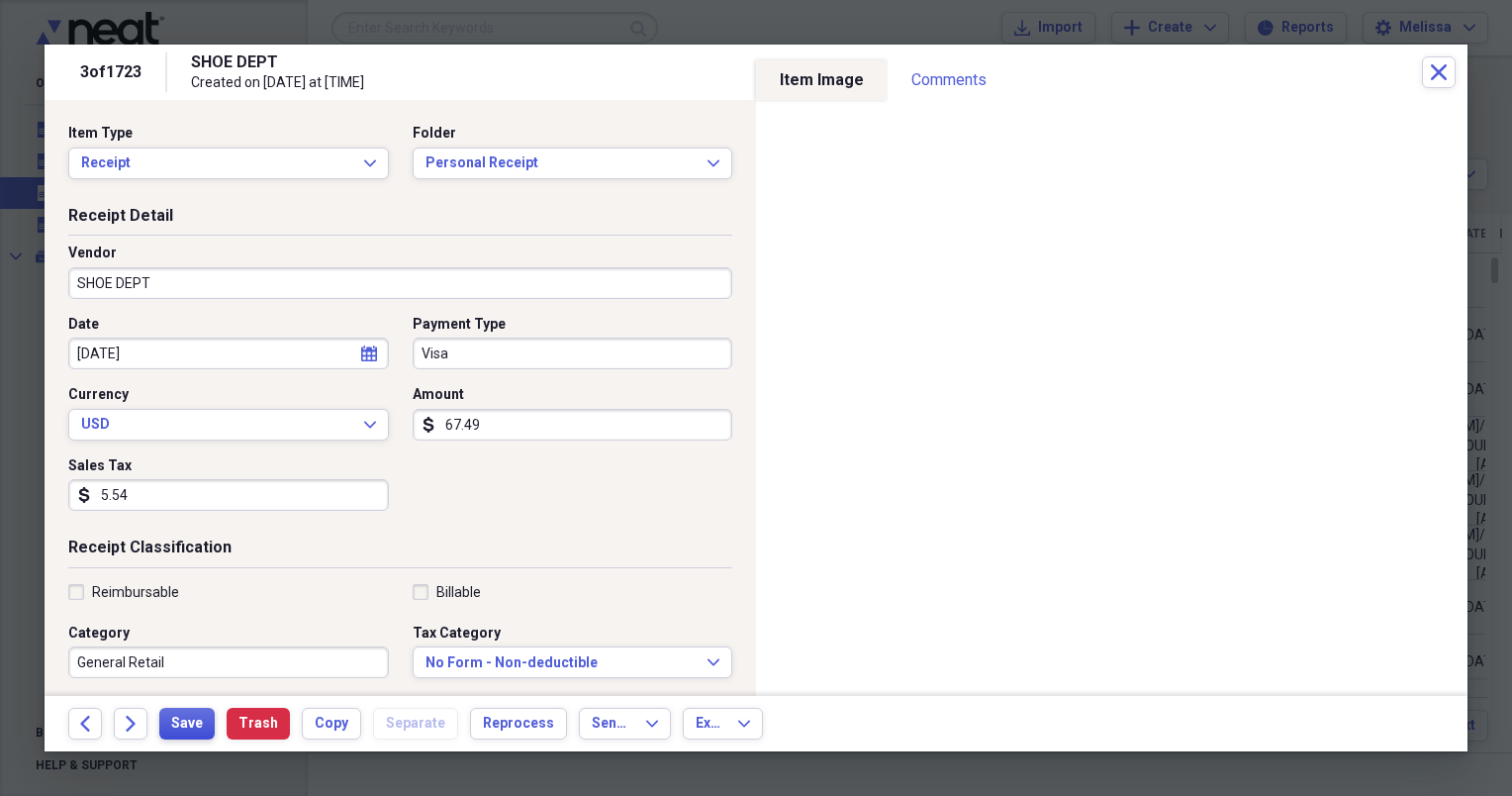 click on "Save" at bounding box center [187, 724] 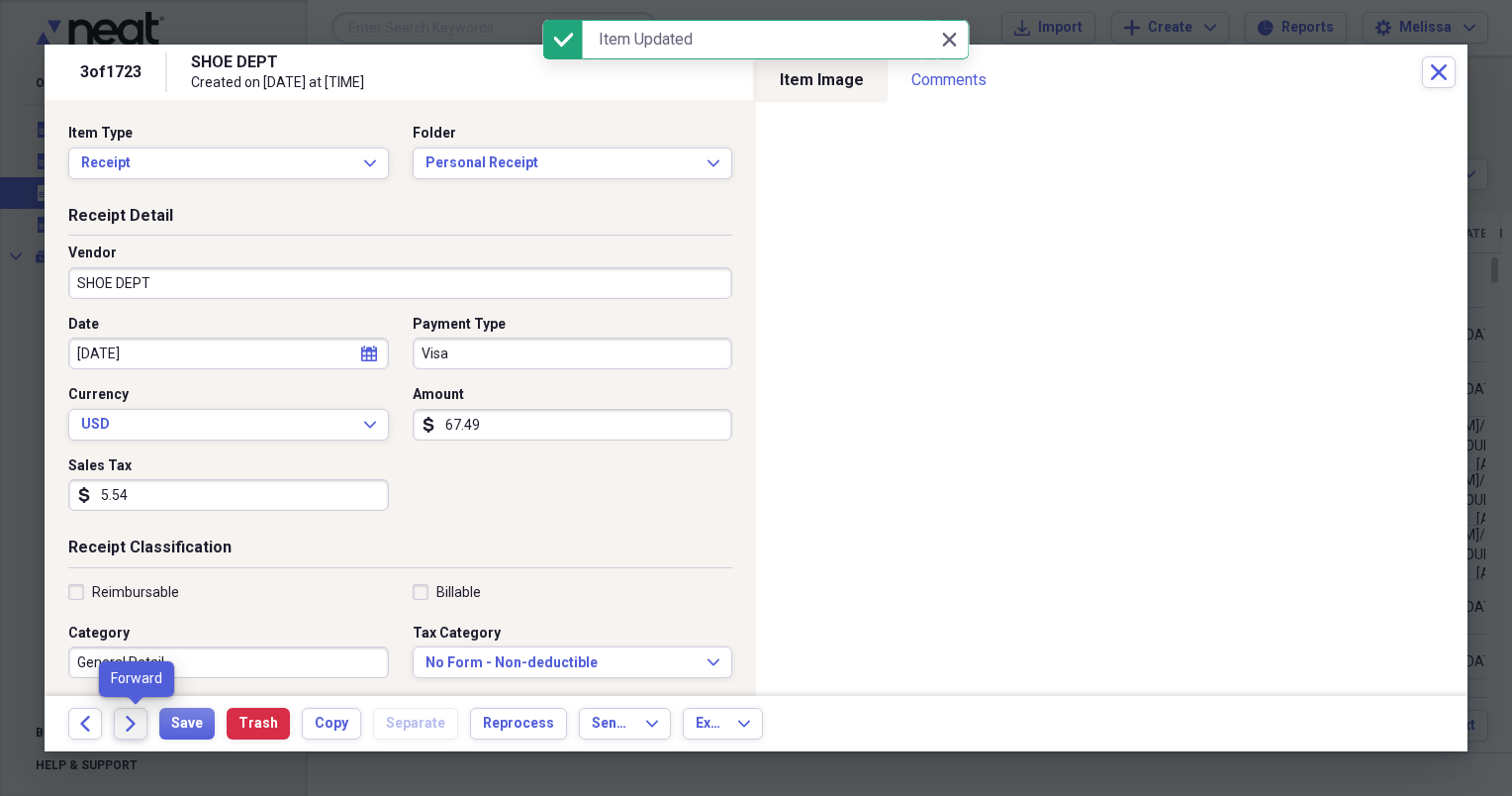 click on "Forward" 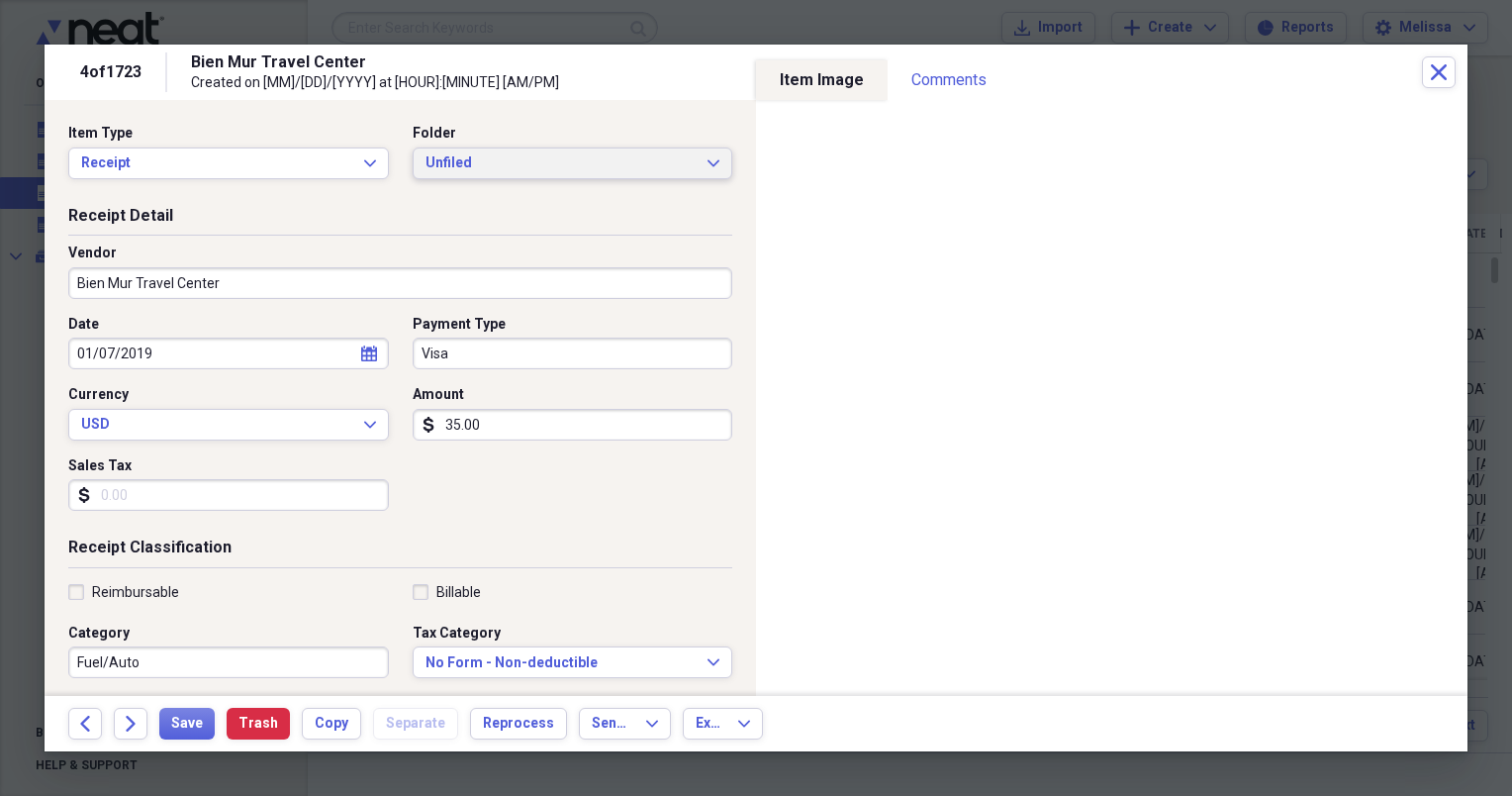 click on "Unfiled" at bounding box center (561, 163) 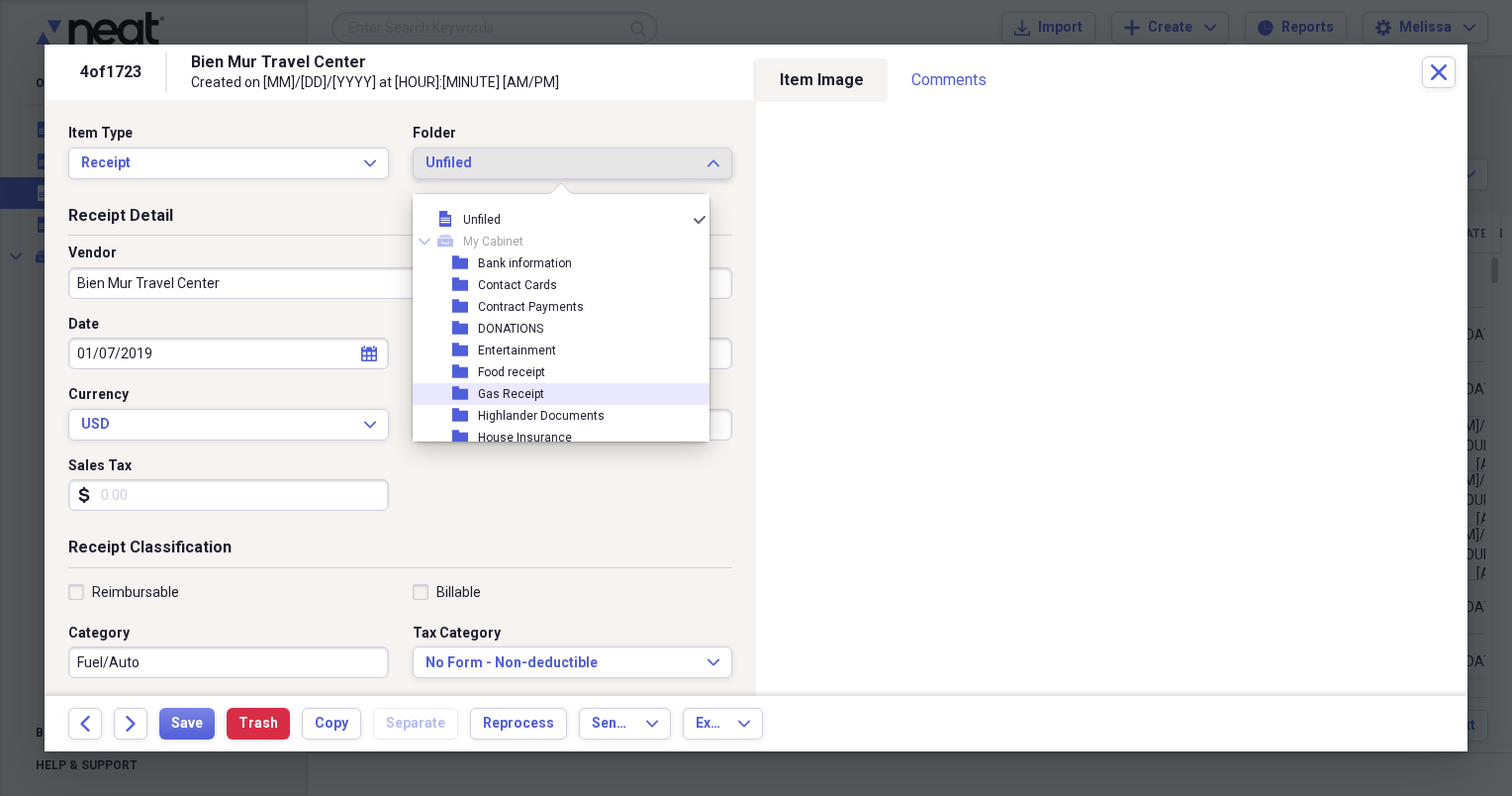 click on "Gas Receipt" at bounding box center [511, 394] 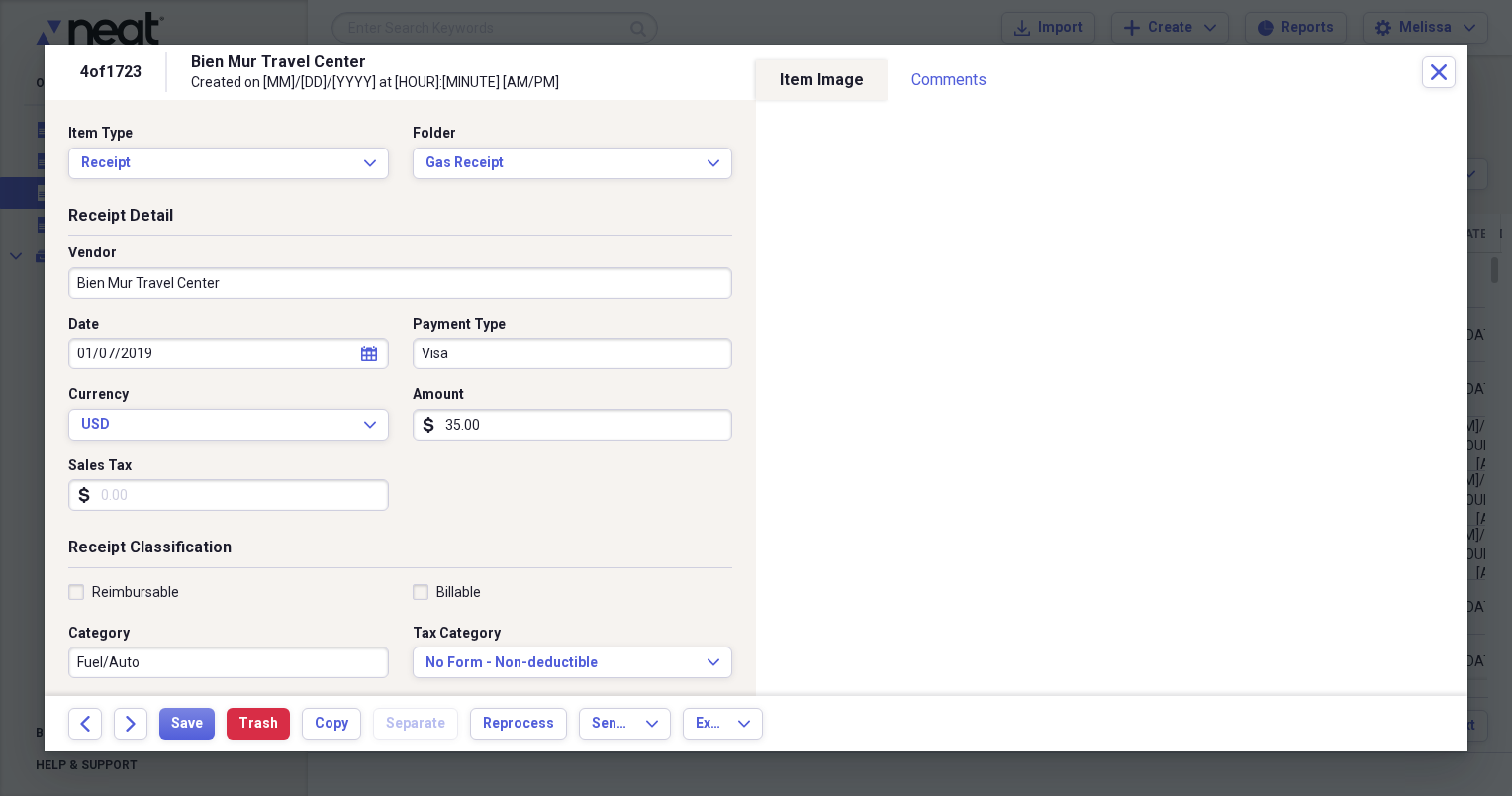 click on "Amount" at bounding box center [573, 395] 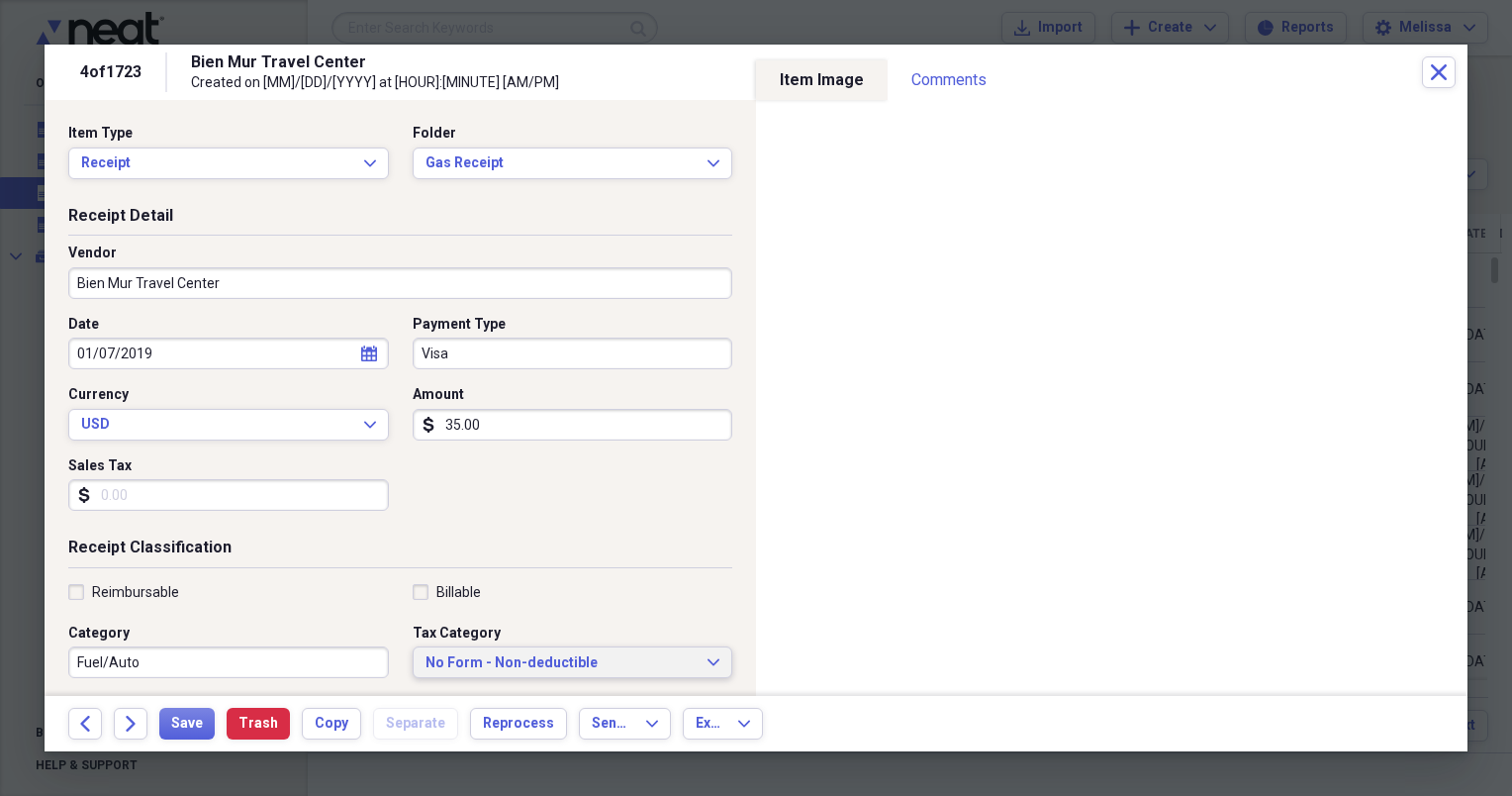click on "No Form - Non-deductible" at bounding box center (561, 663) 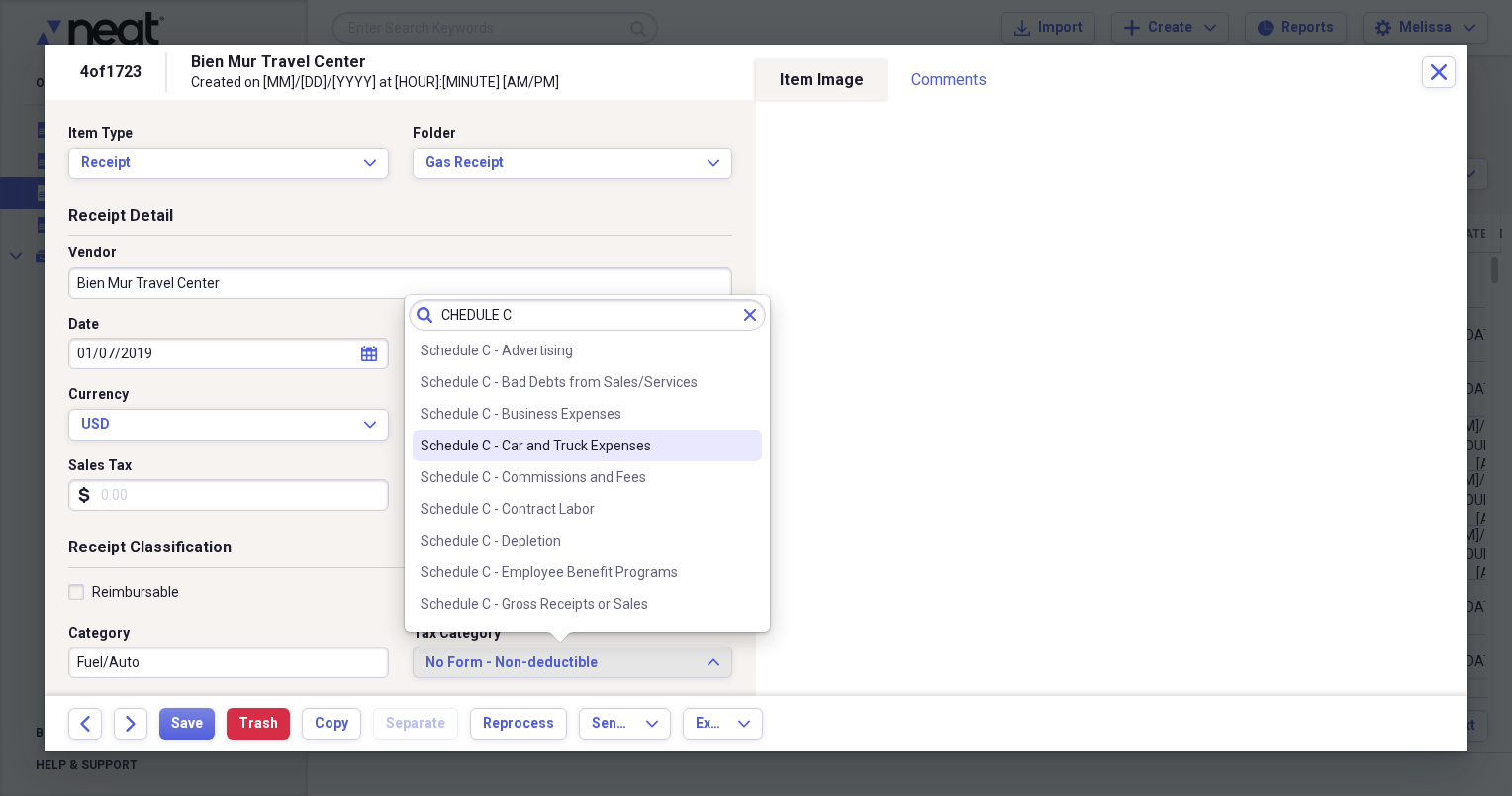 type on "CHEDULE C" 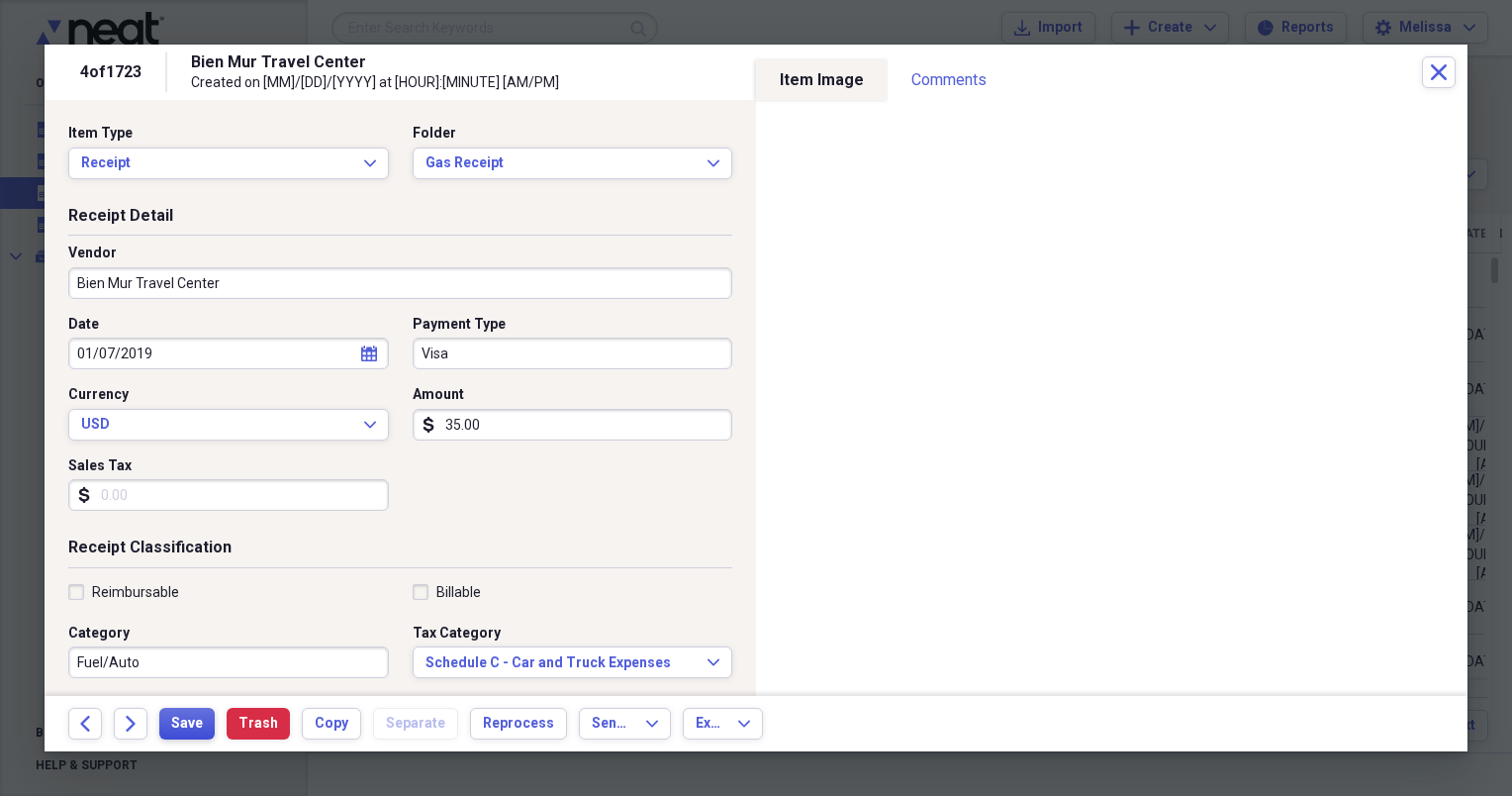 click on "Save" at bounding box center [187, 724] 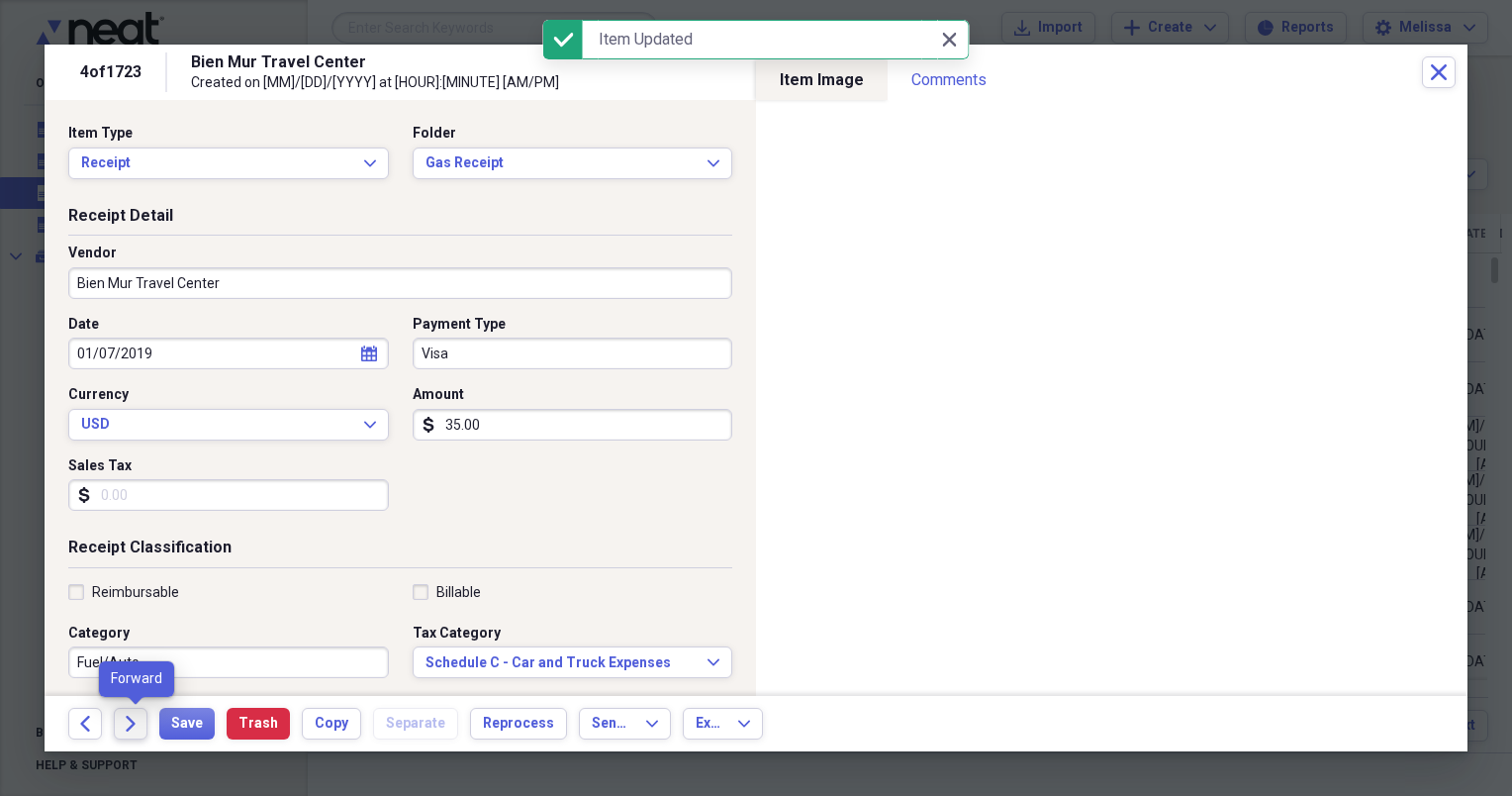 click 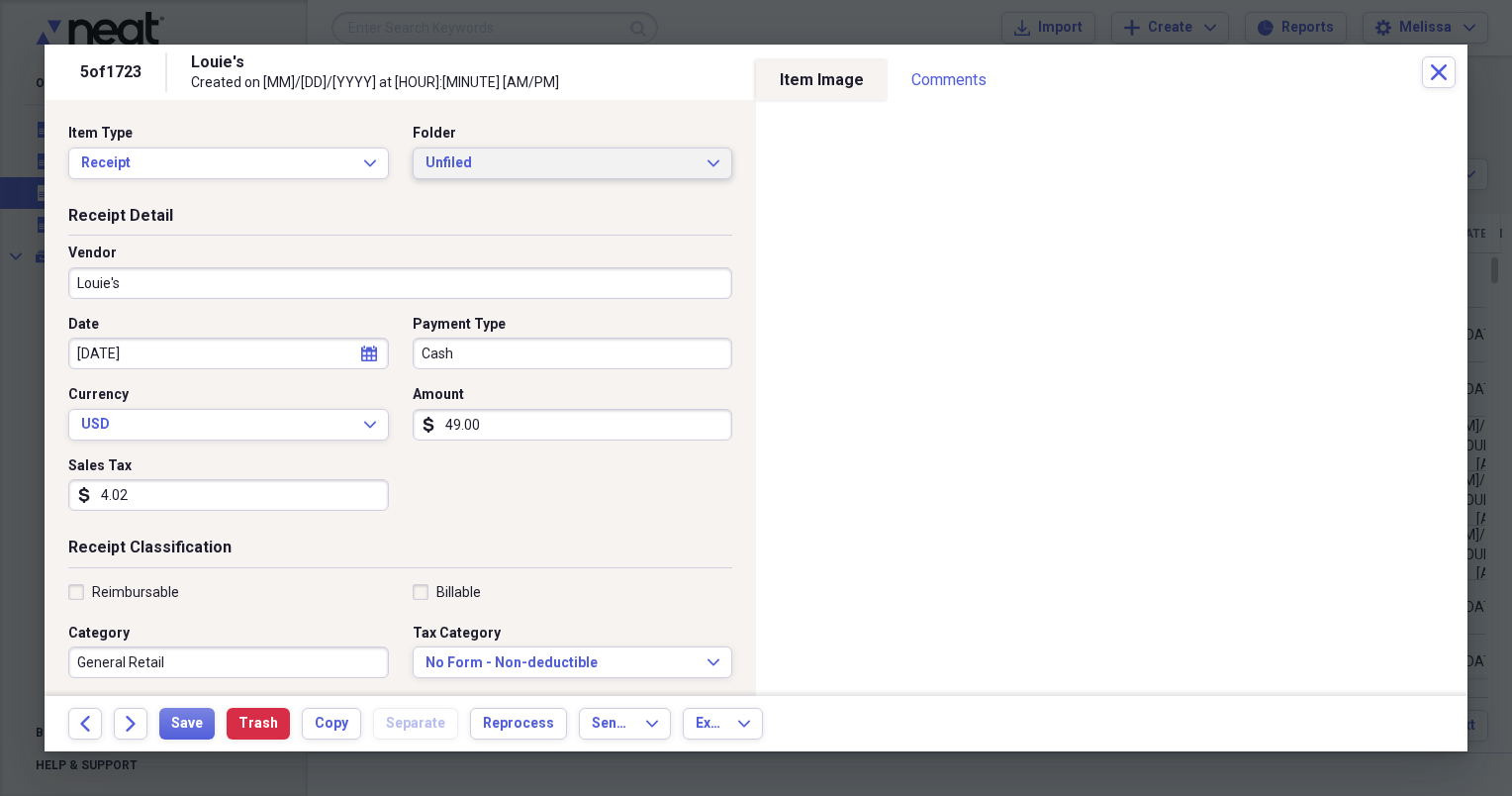 click on "Unfiled Expand" at bounding box center [573, 163] 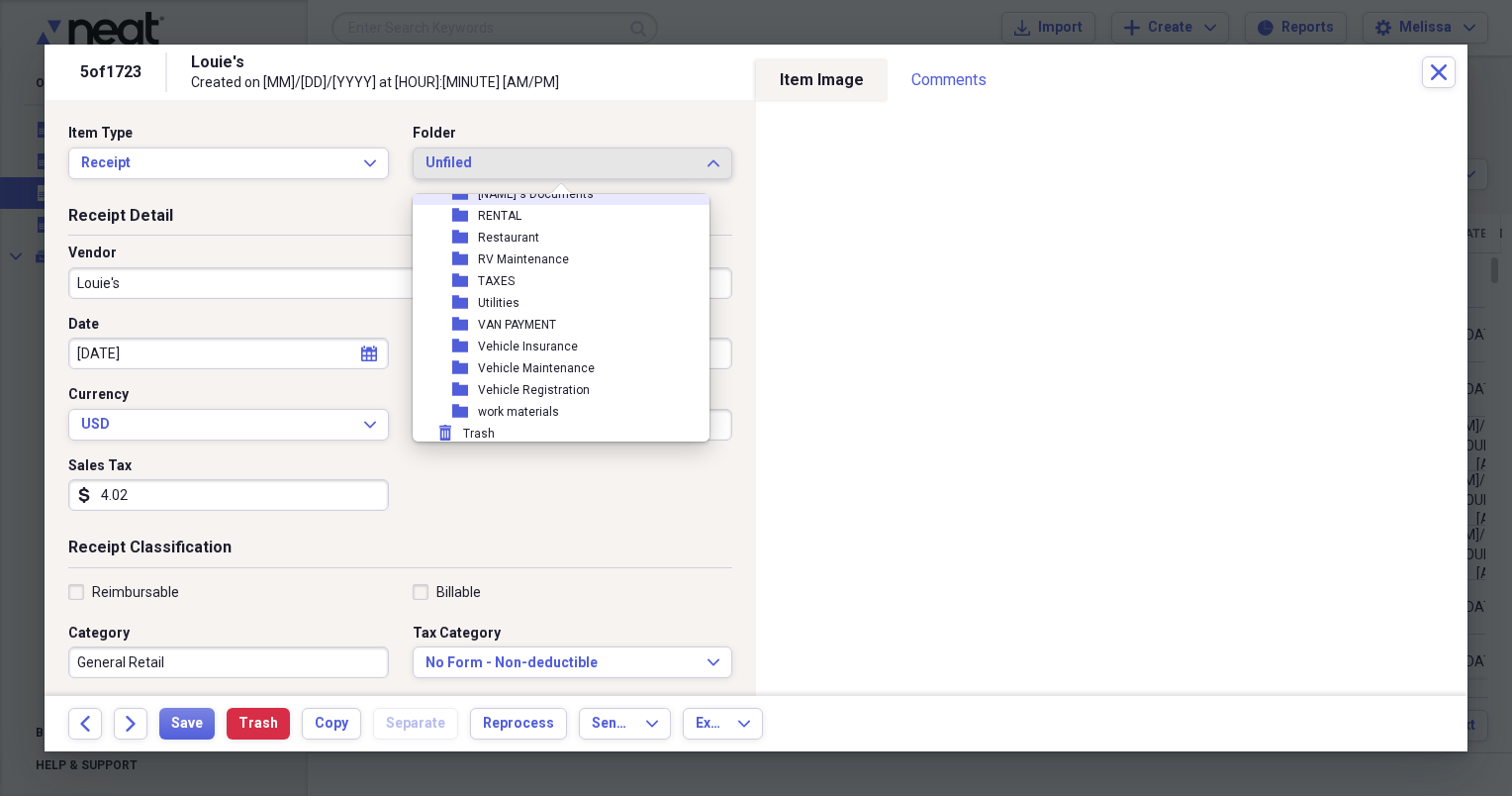 scroll, scrollTop: 485, scrollLeft: 0, axis: vertical 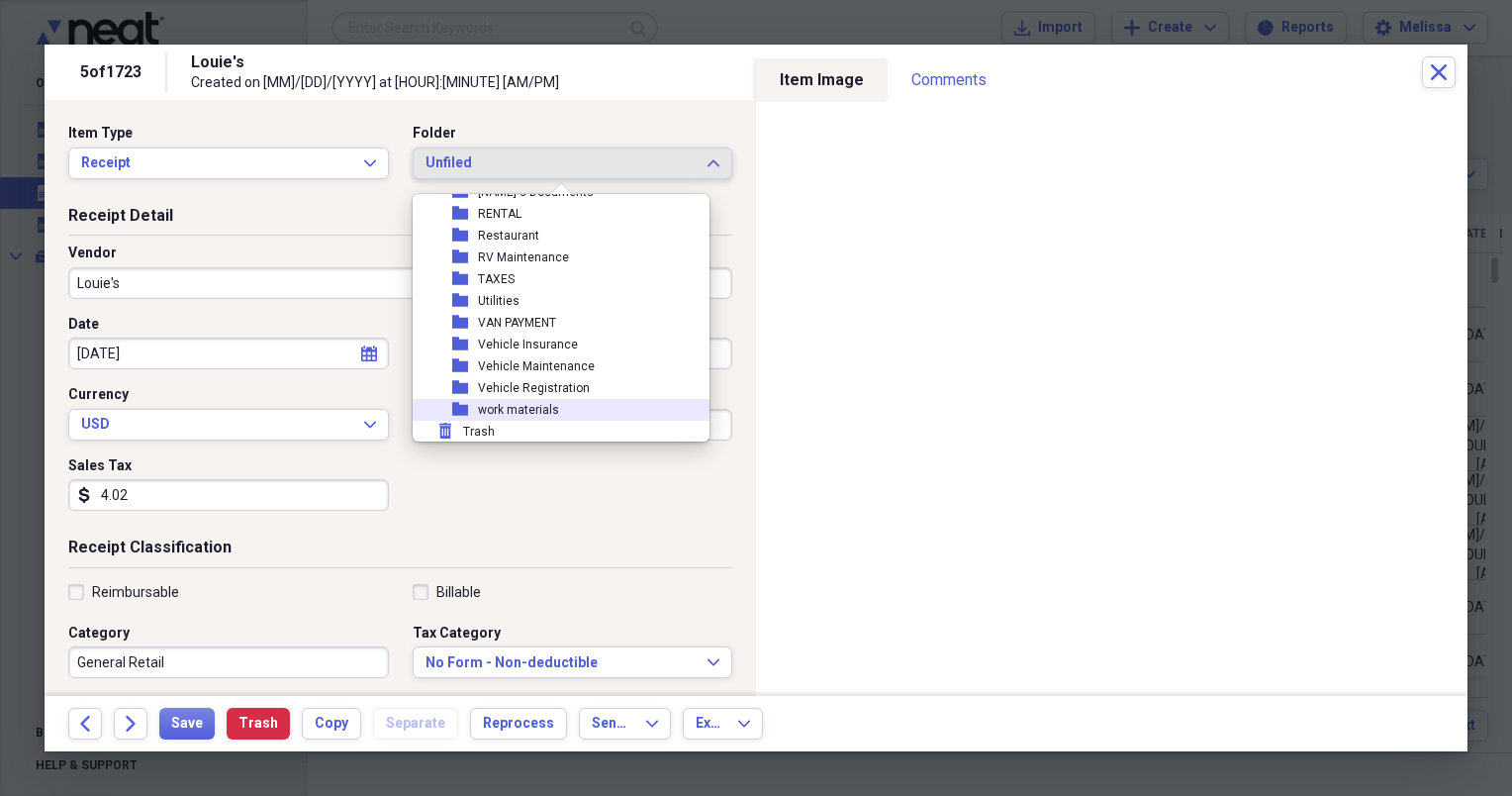 click on "folder work materials" at bounding box center [553, 410] 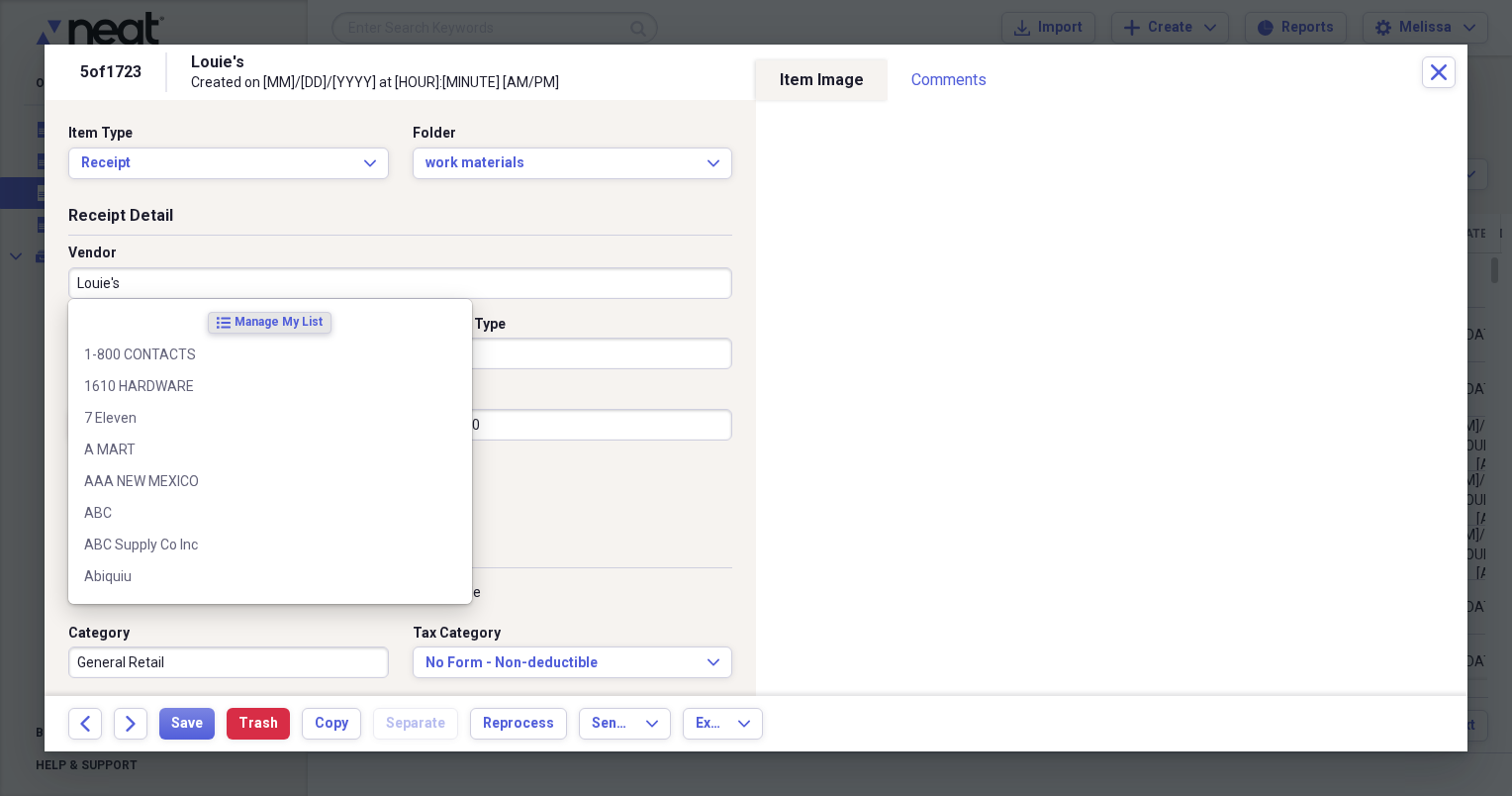 click on "Louie's" at bounding box center [400, 283] 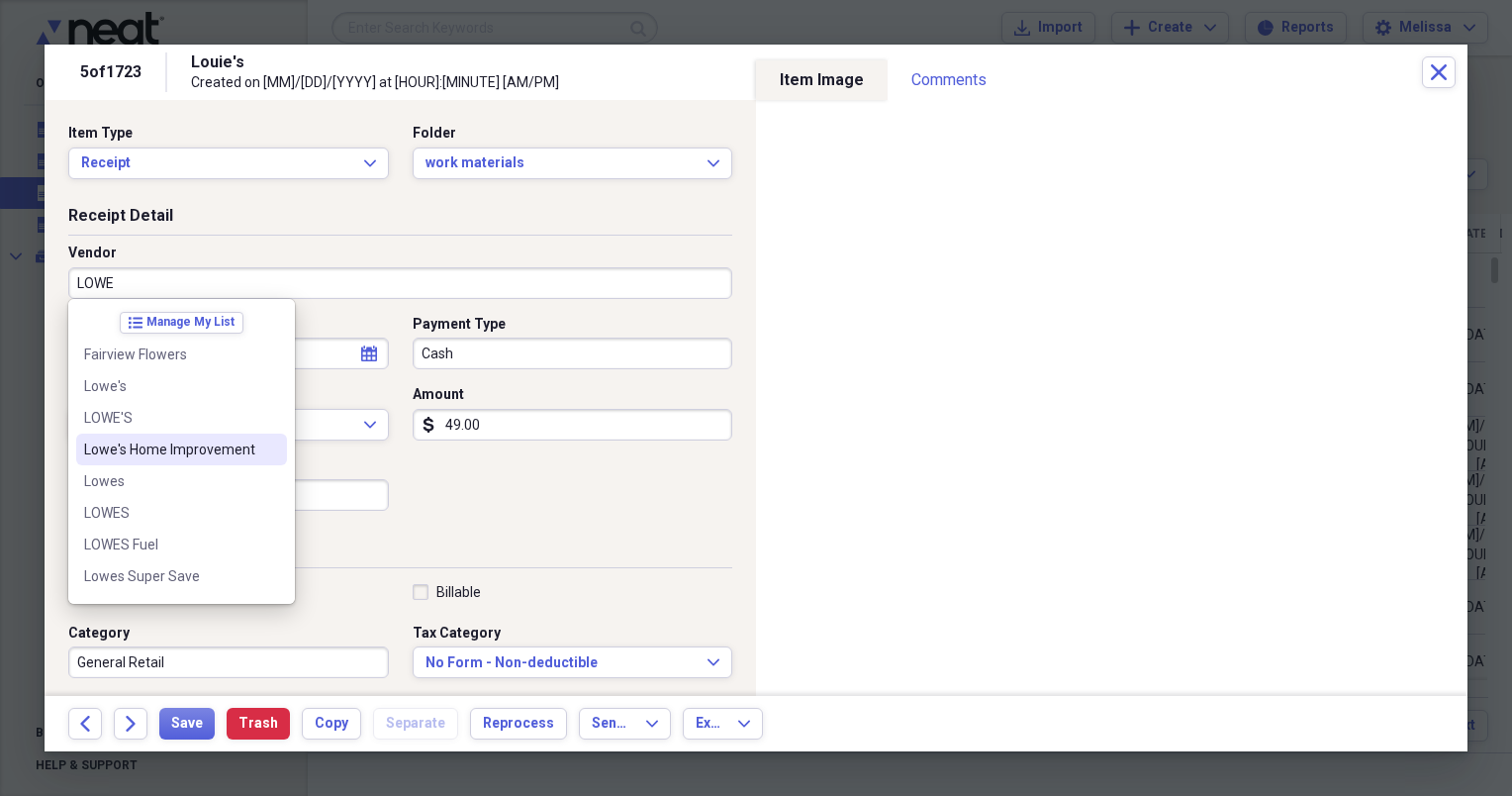 click on "Lowe's Home Improvement" at bounding box center (181, 449) 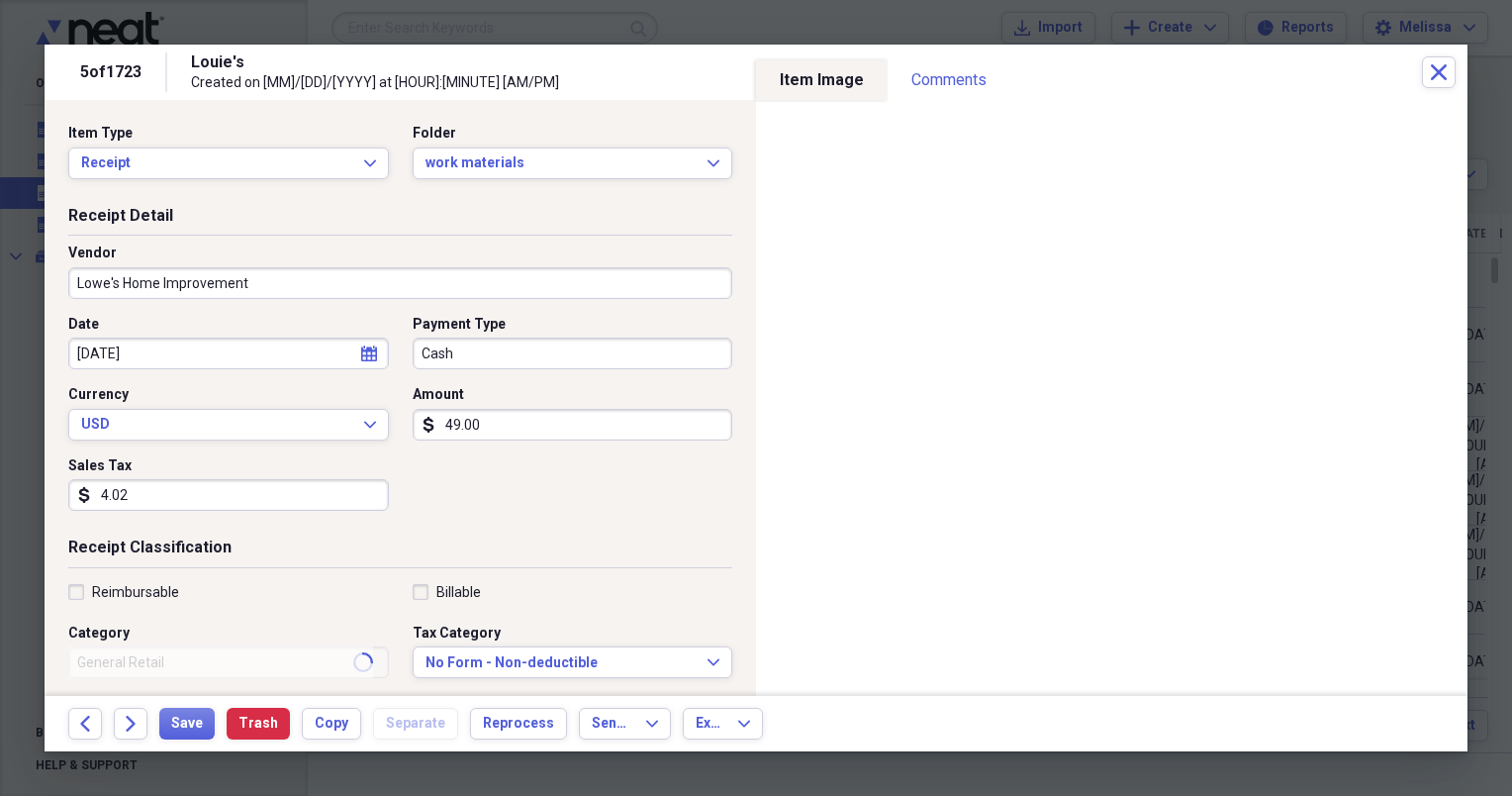 type on "materials" 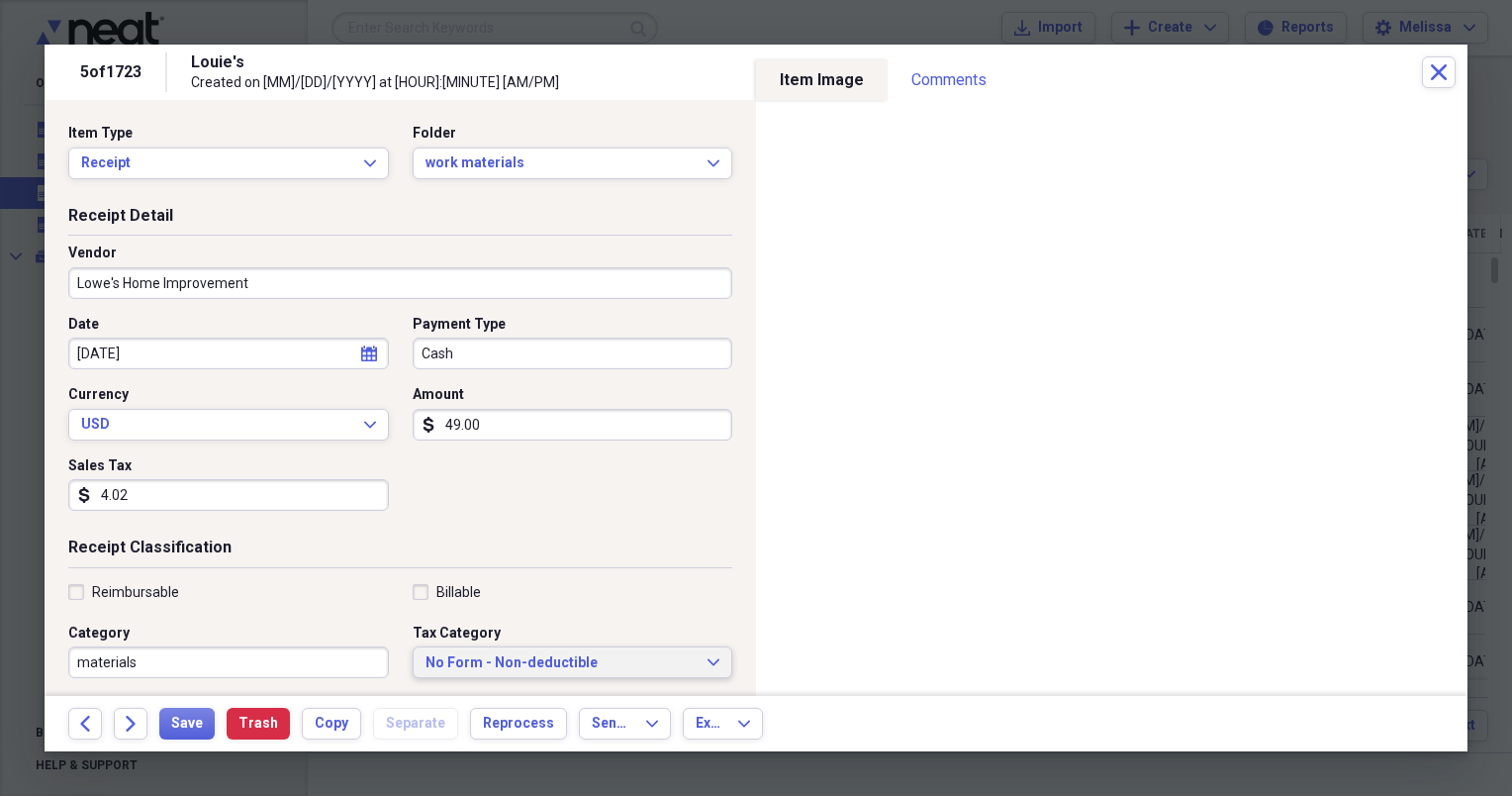 click on "No Form - Non-deductible" at bounding box center (561, 663) 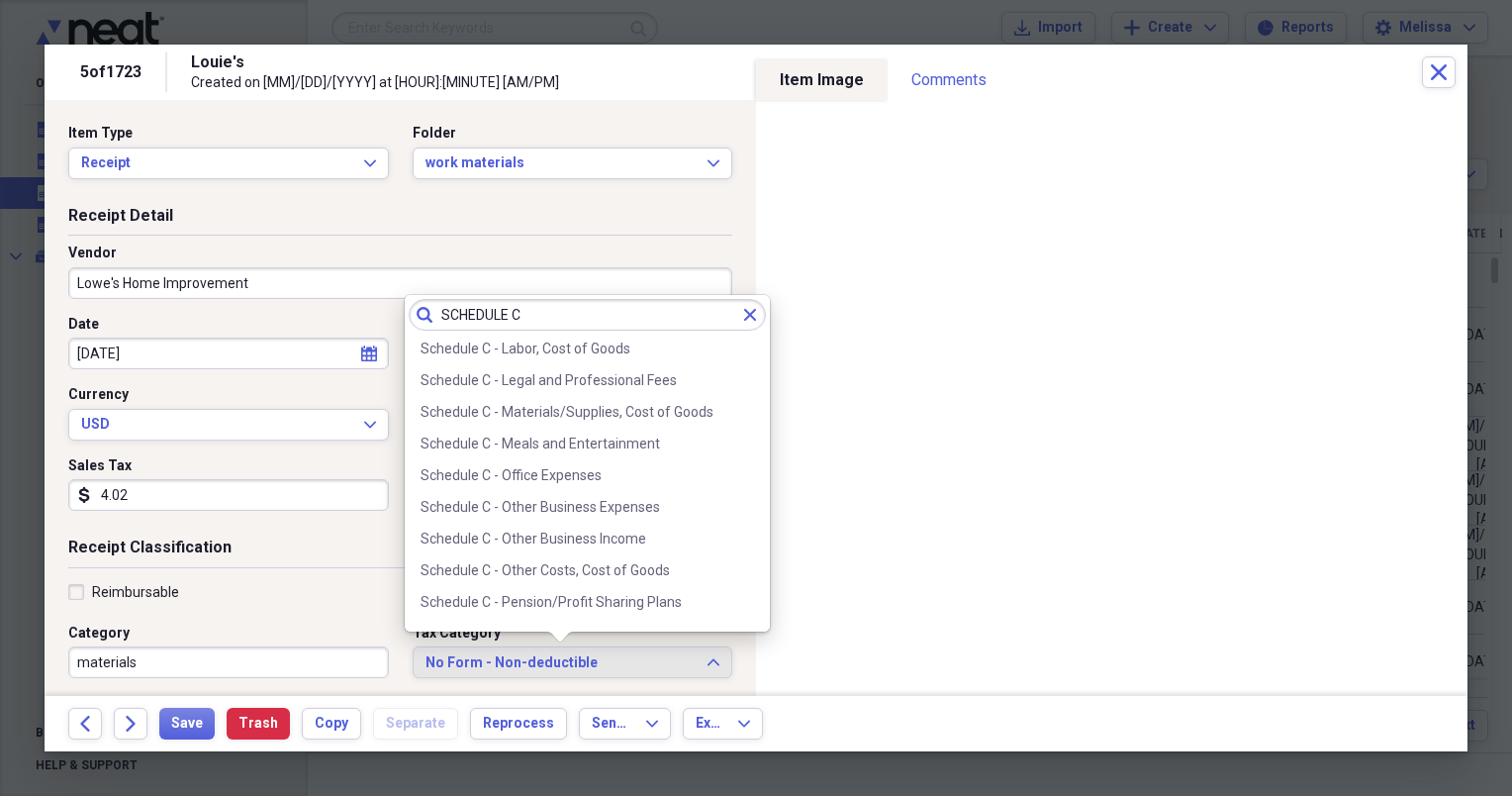 scroll, scrollTop: 422, scrollLeft: 0, axis: vertical 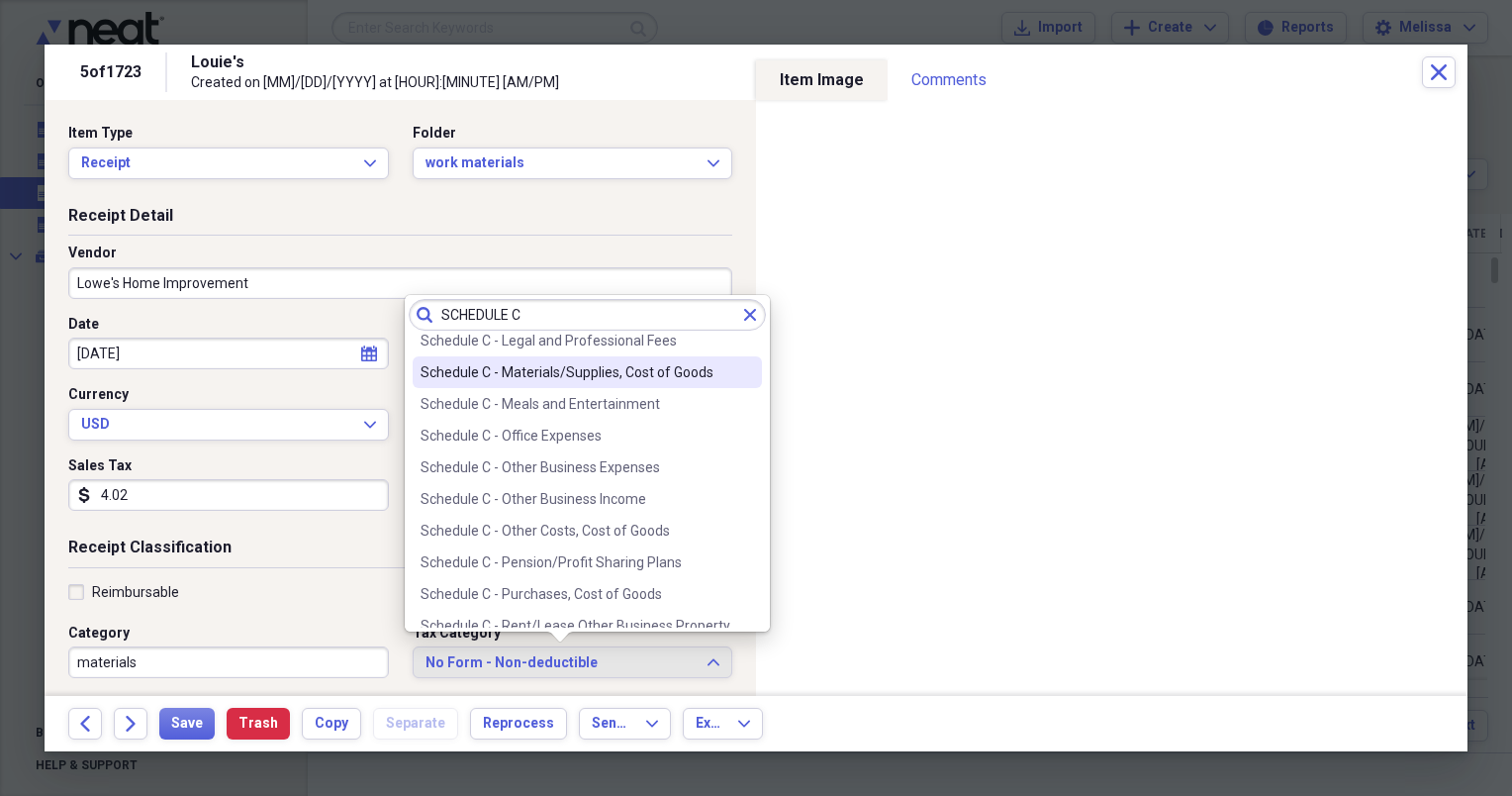 type on "SCHEDULE C" 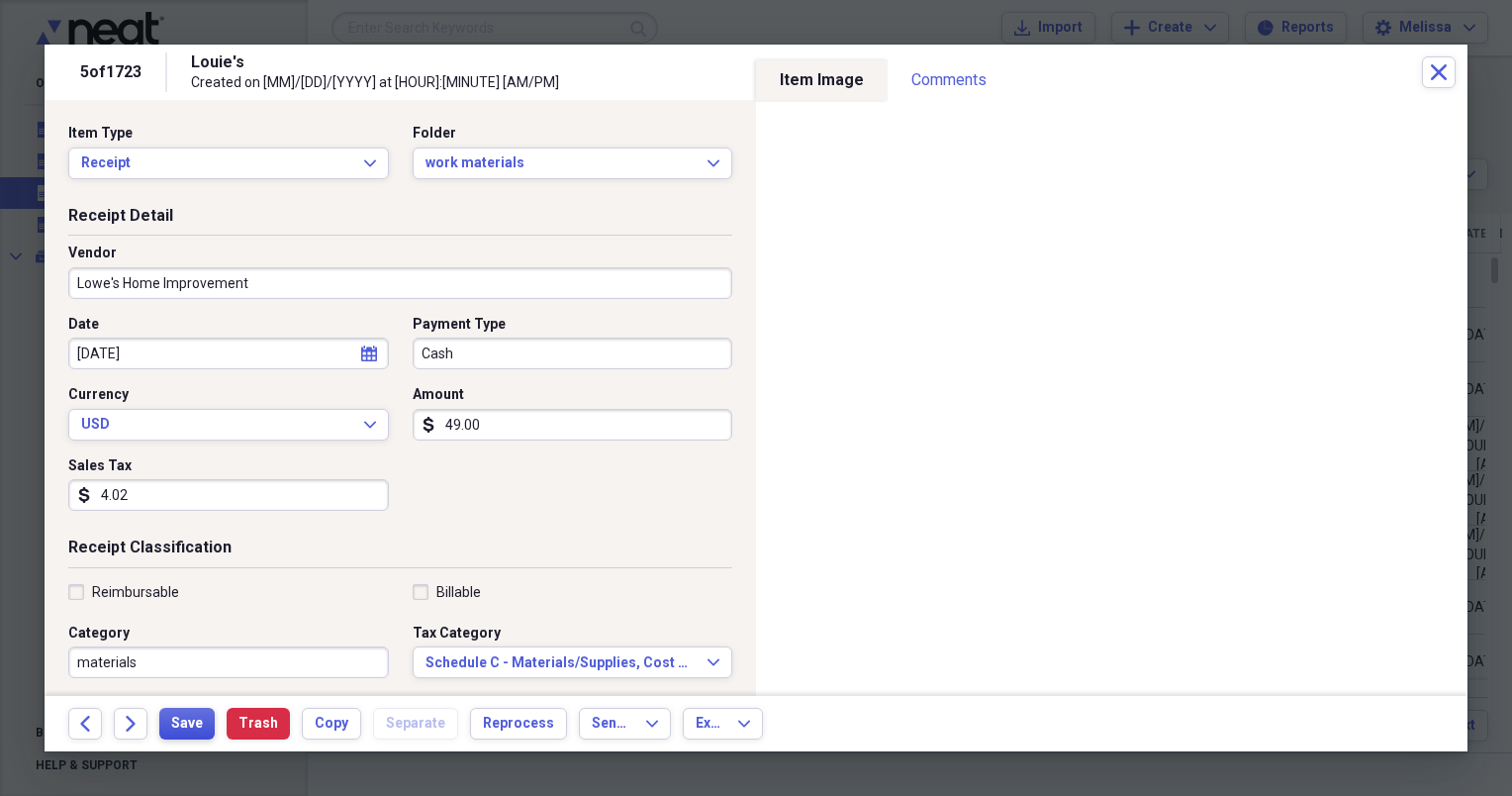 click on "Save" at bounding box center (187, 724) 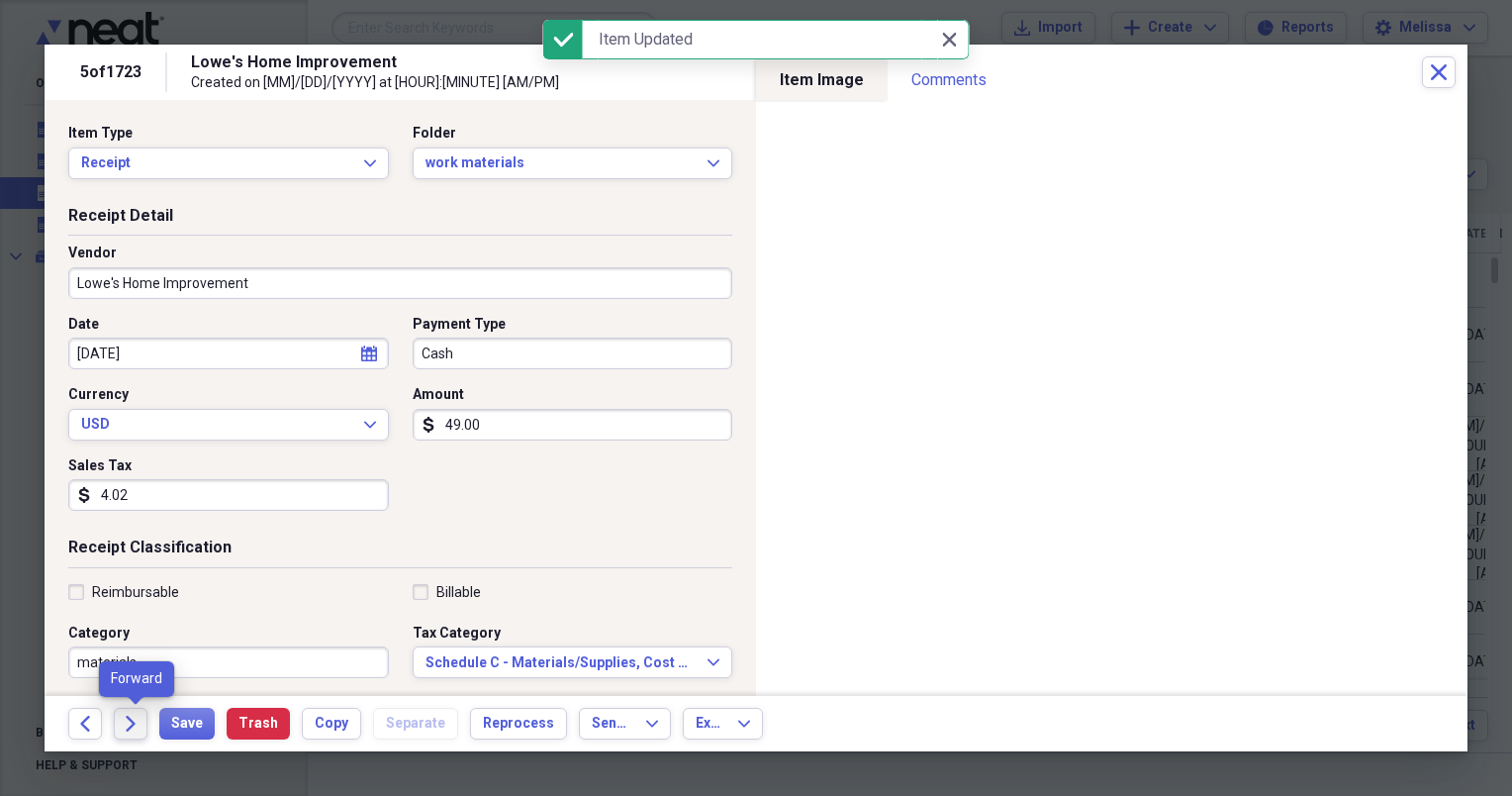 click on "Forward" 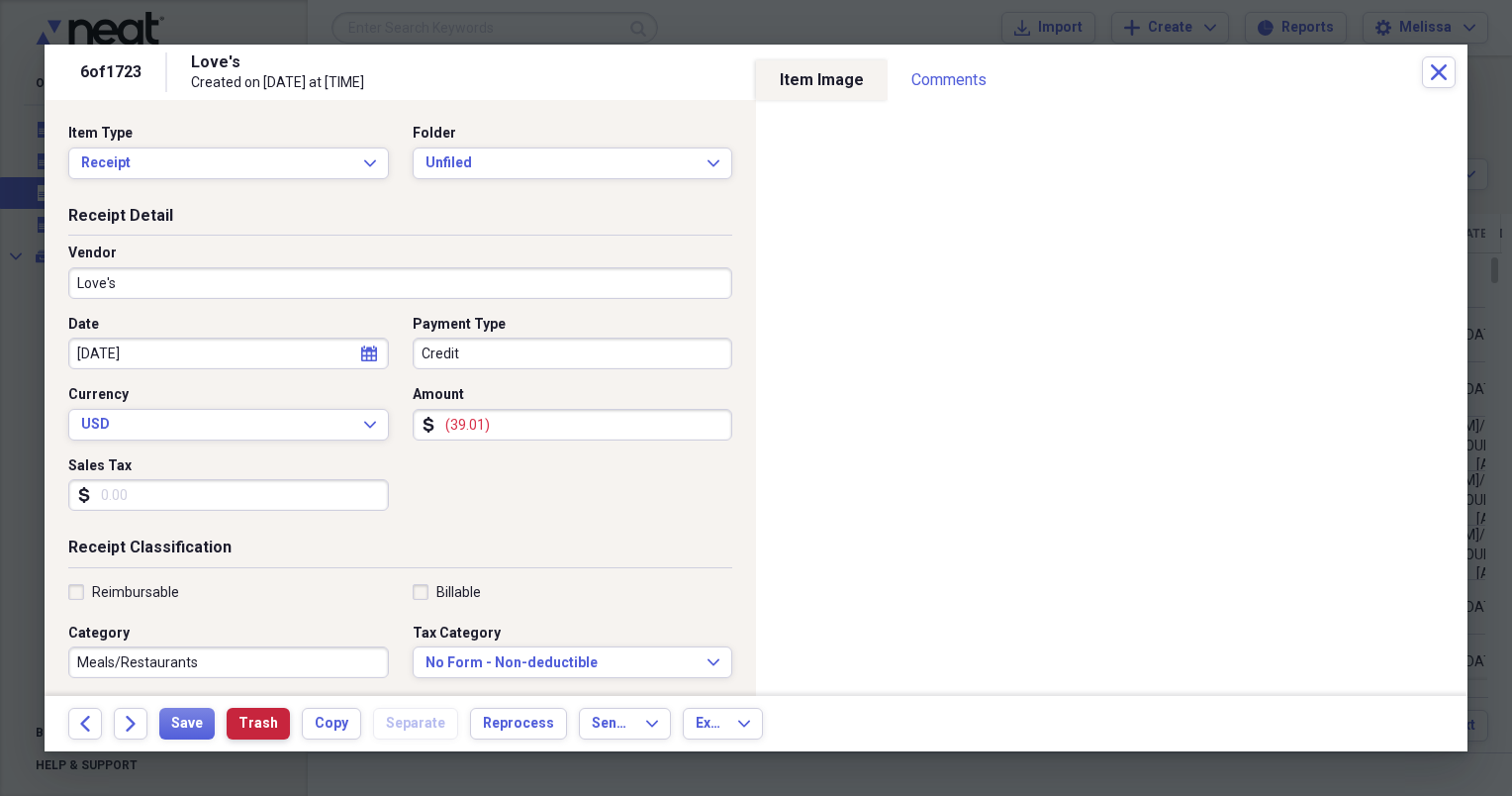 click on "Trash" at bounding box center (258, 724) 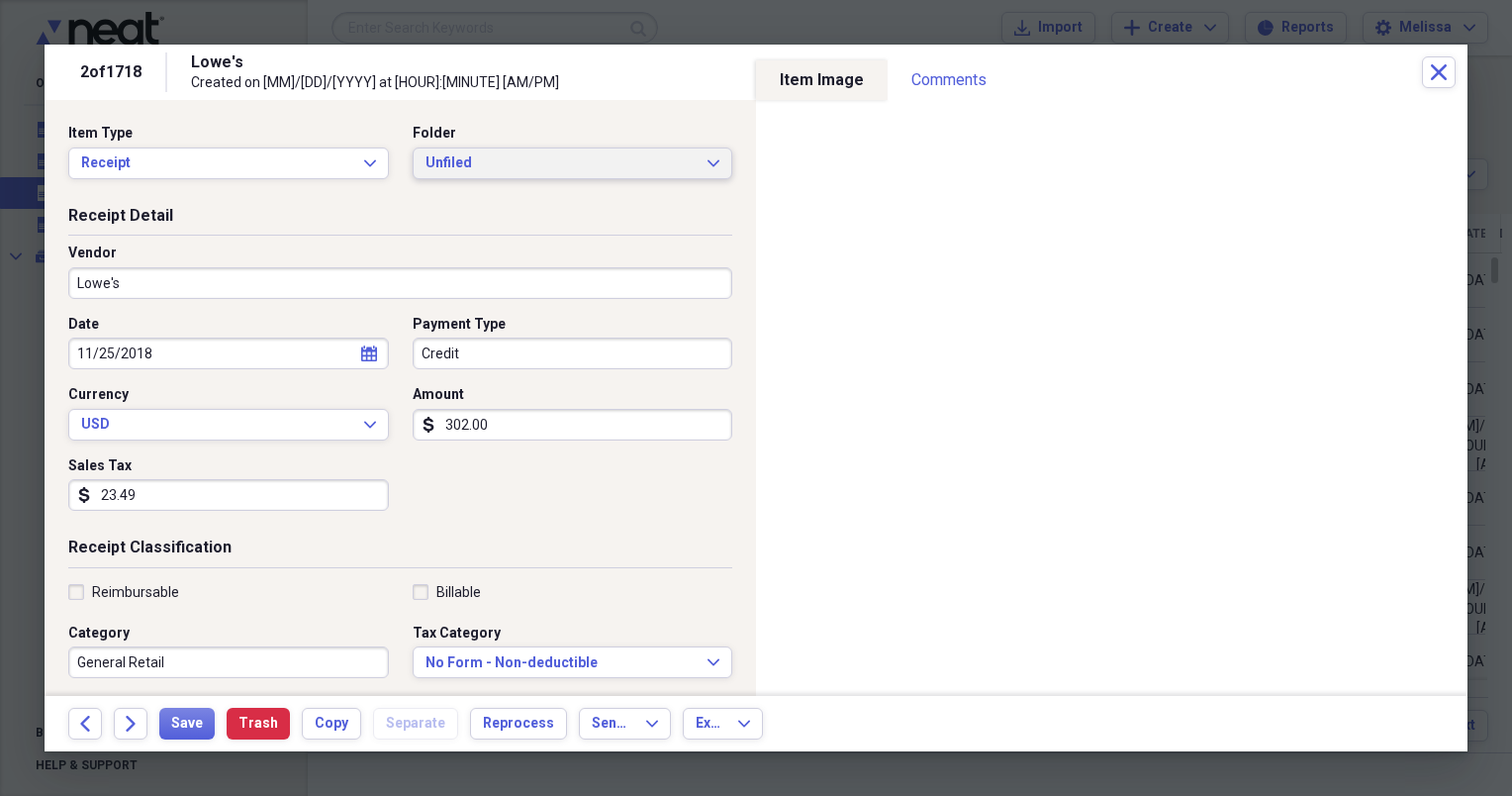 click on "Expand" 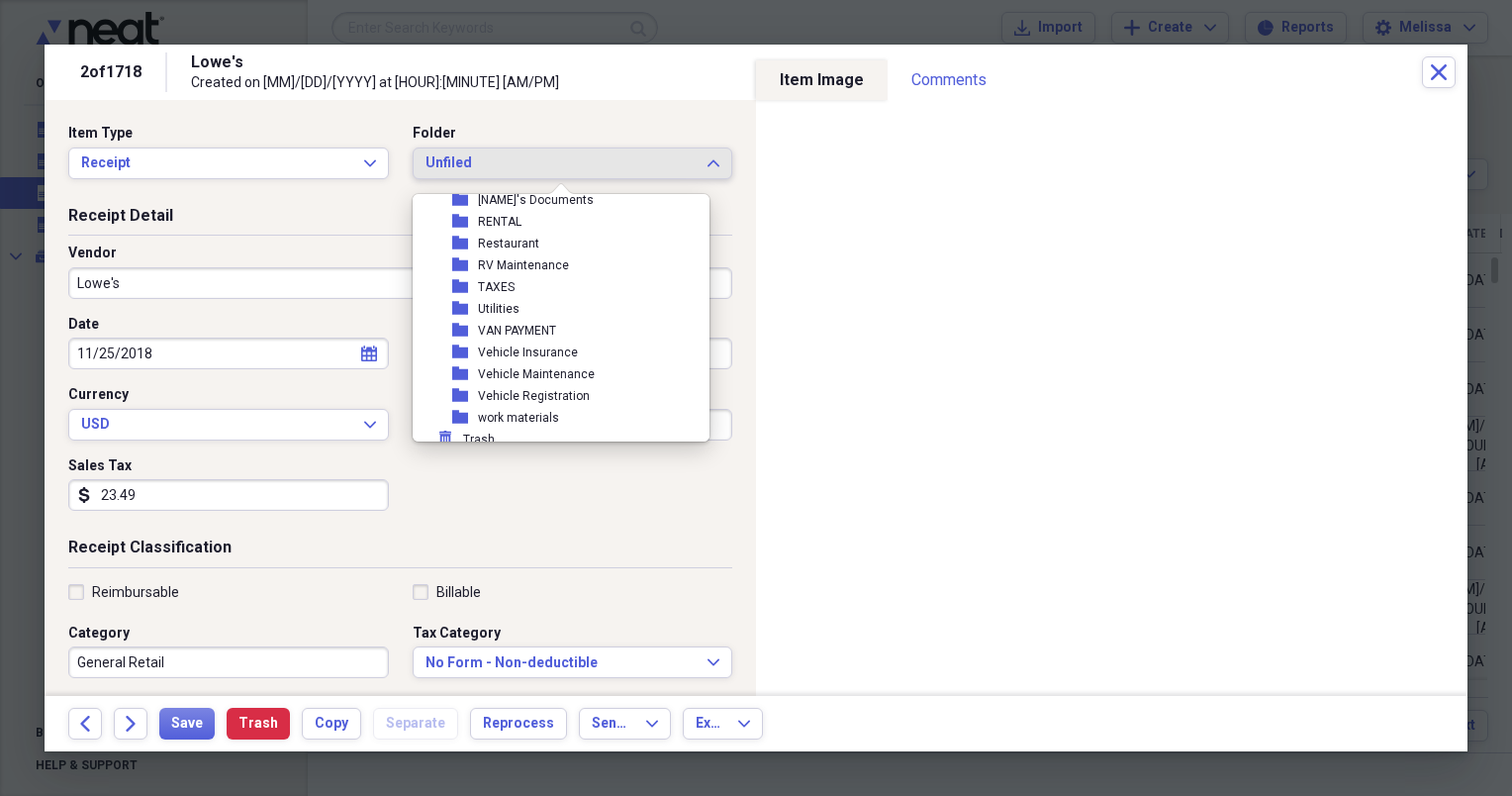 scroll, scrollTop: 485, scrollLeft: 0, axis: vertical 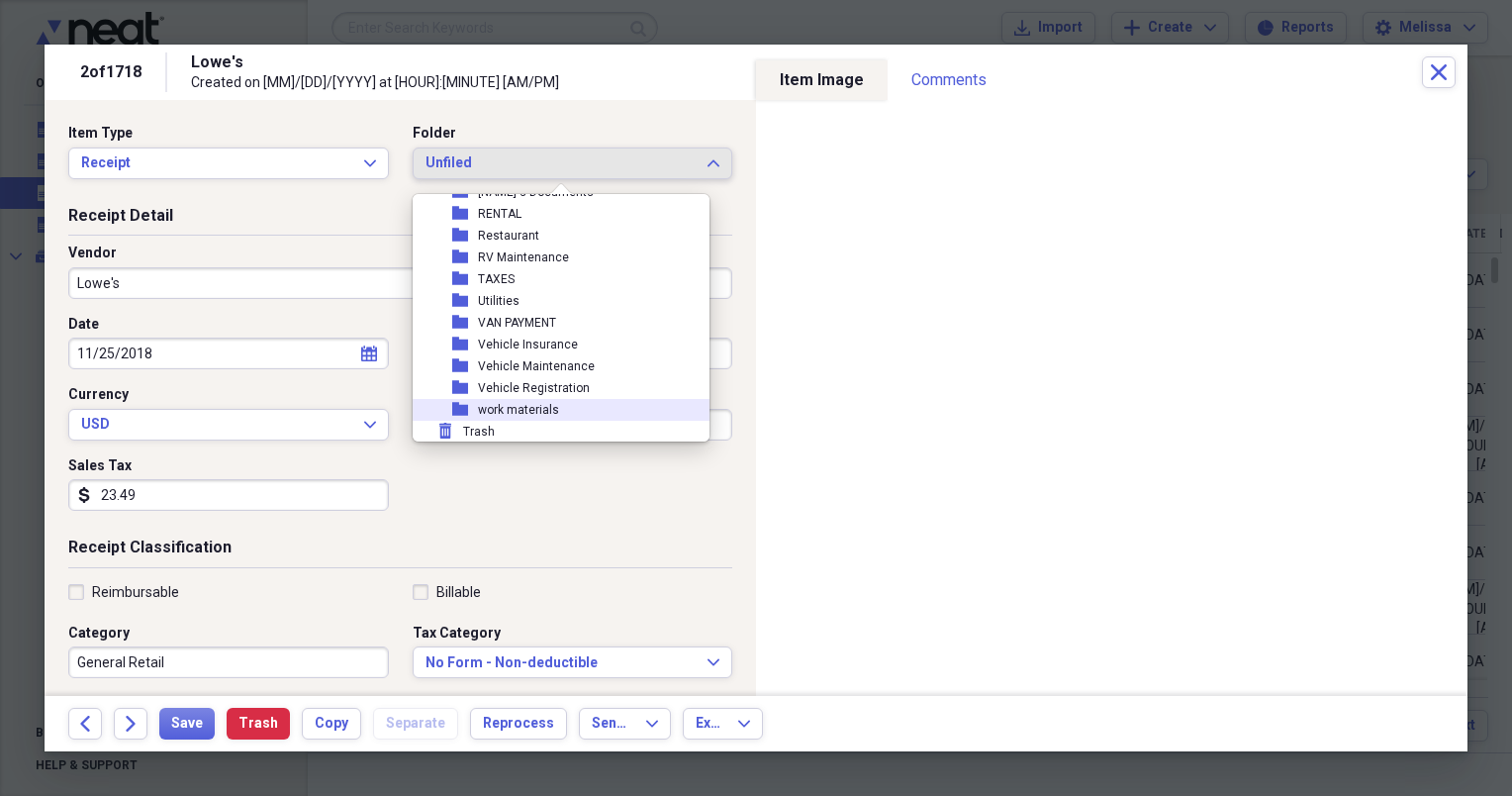 click on "folder work materials" at bounding box center (553, 410) 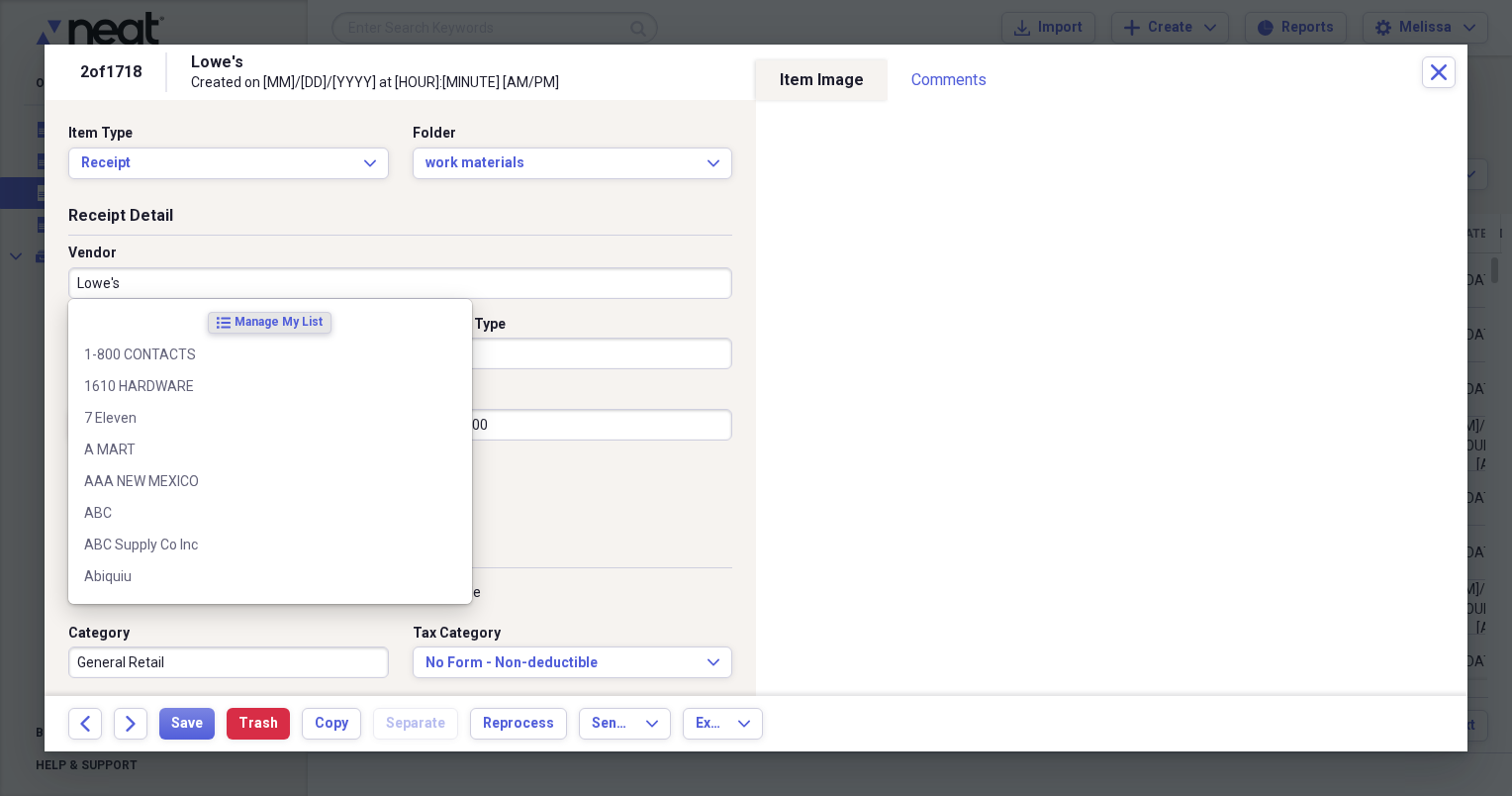 click on "Lowe's" at bounding box center [400, 283] 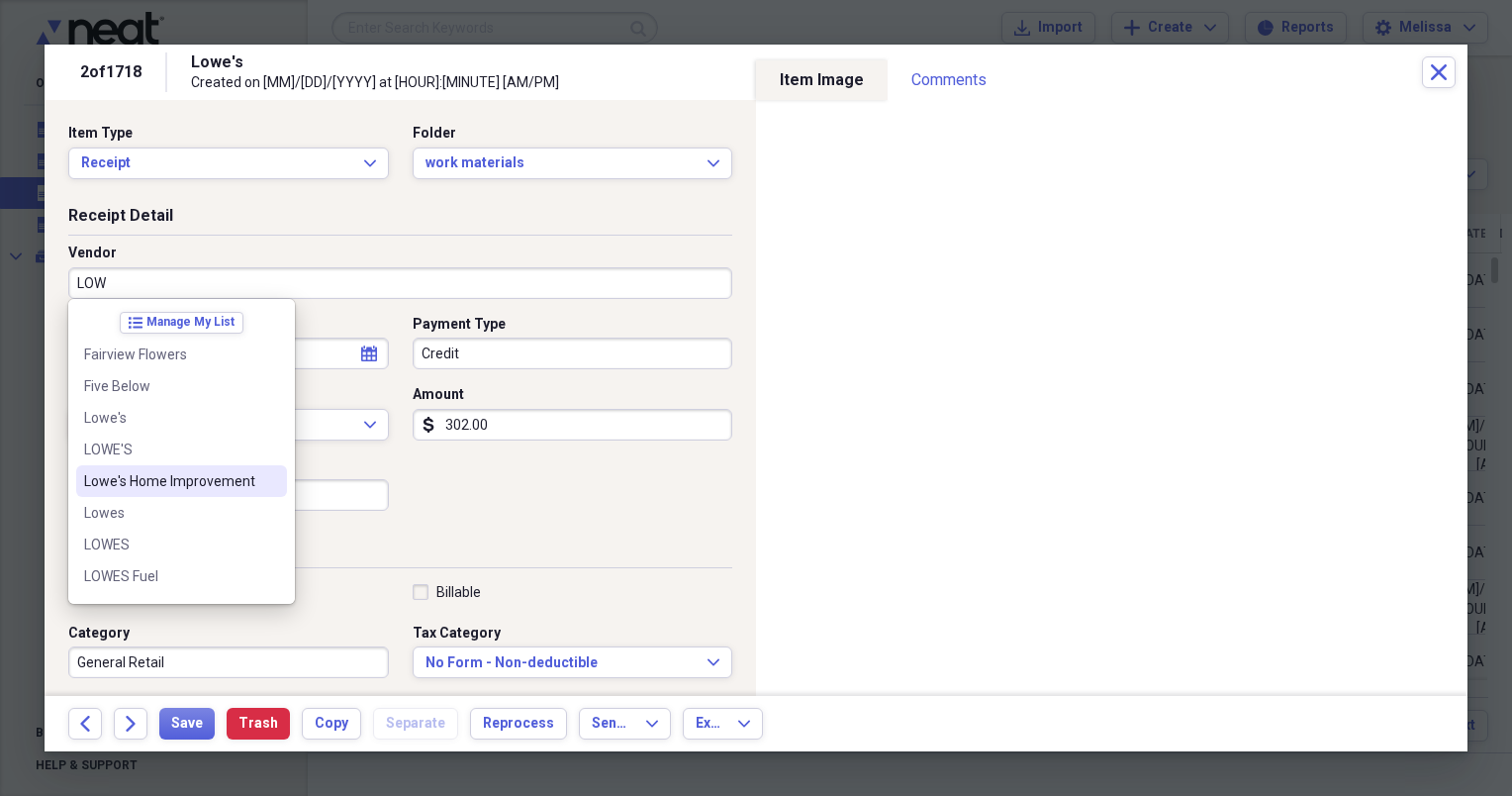 click on "Lowe's Home Improvement" at bounding box center (181, 481) 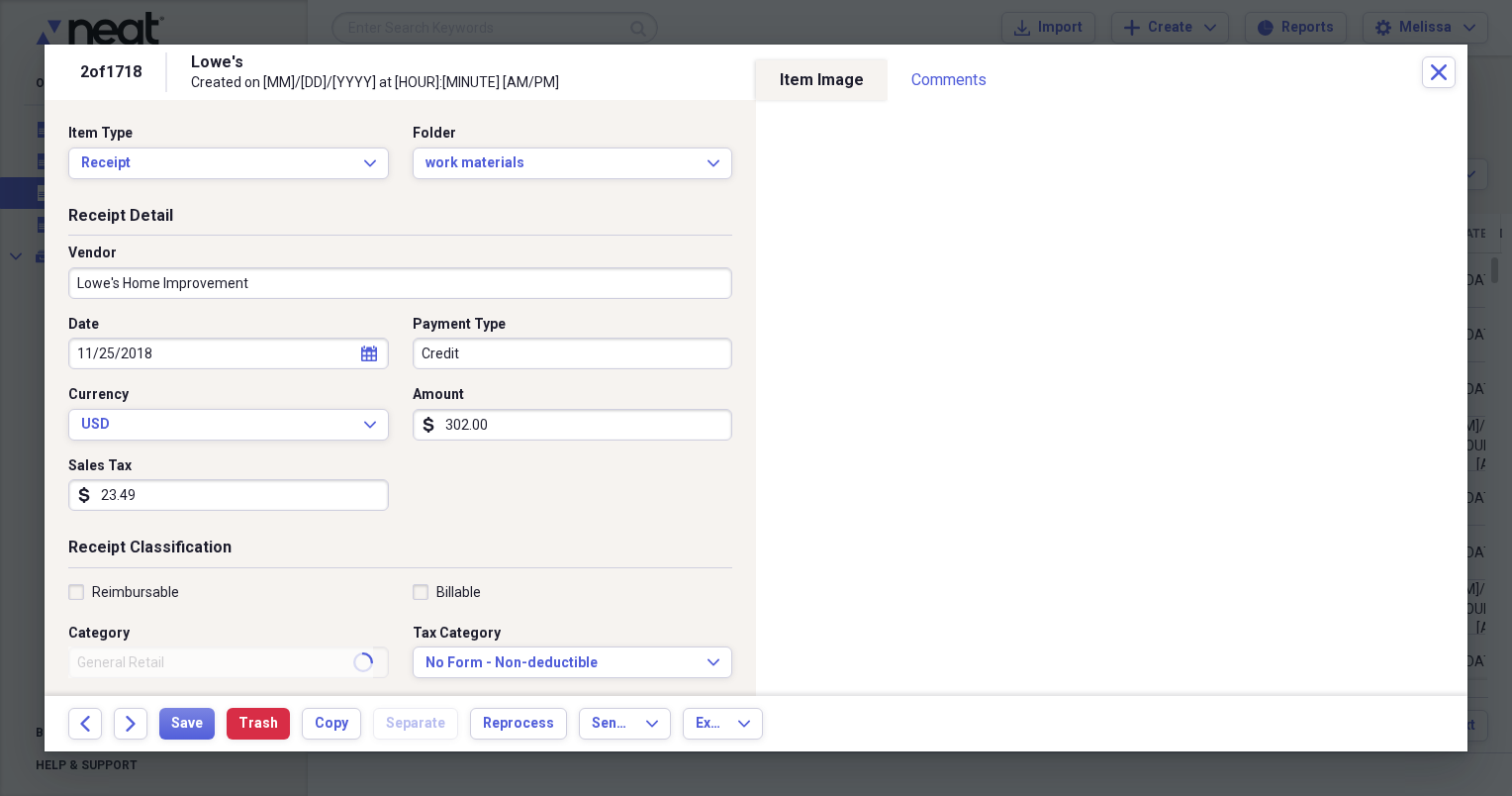 type on "materials" 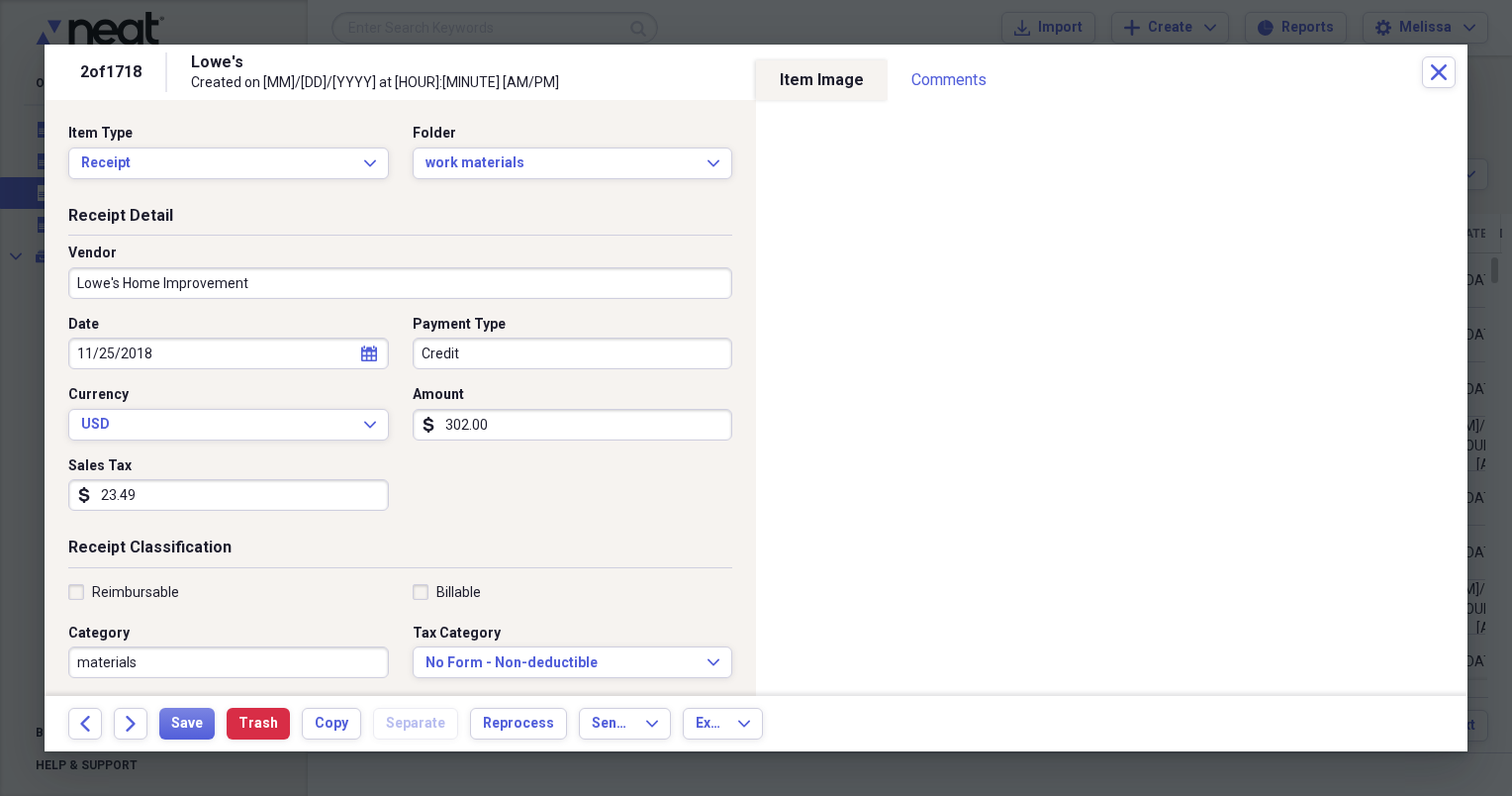 click on "302.00" at bounding box center [573, 425] 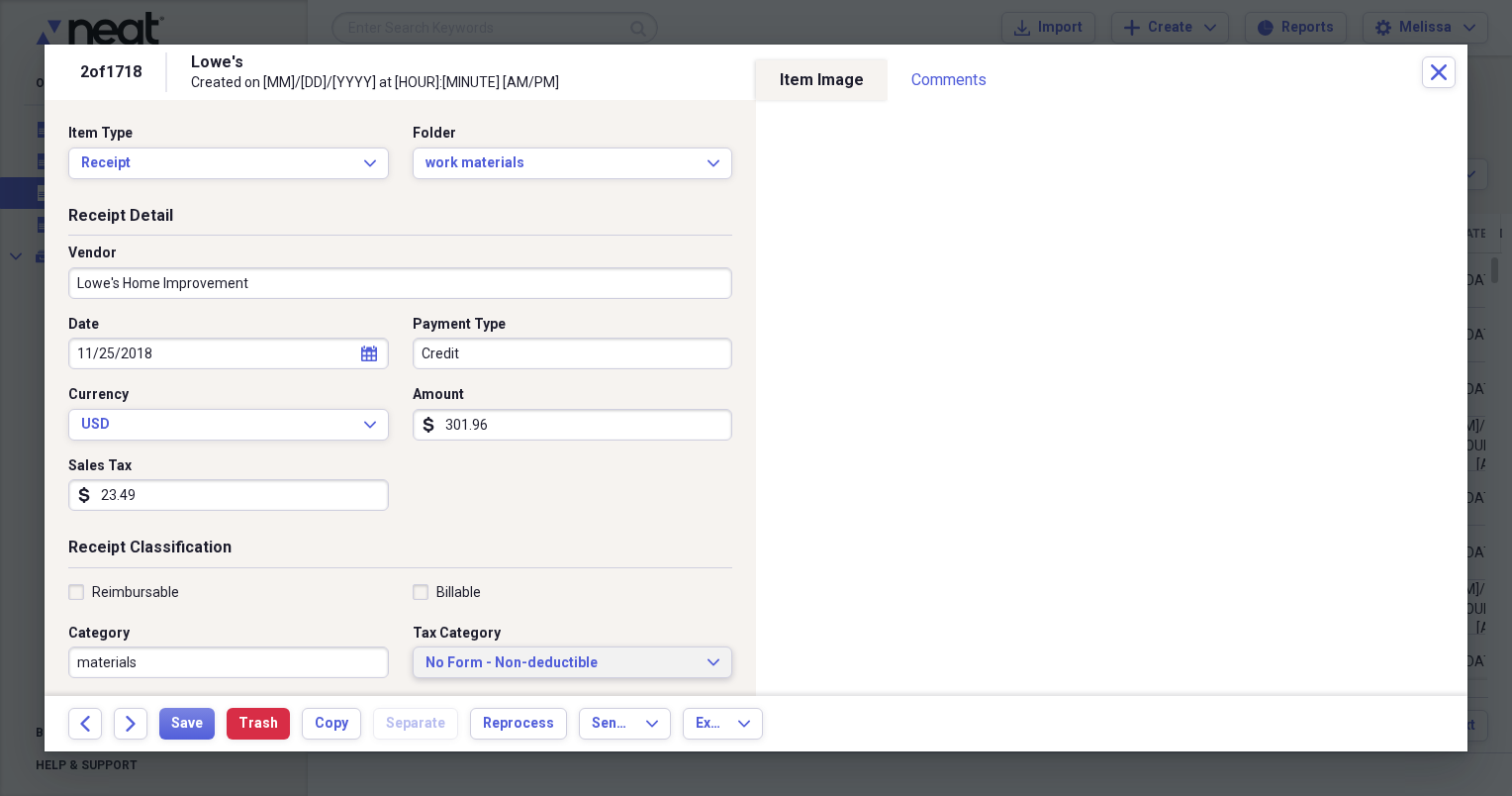 type on "301.96" 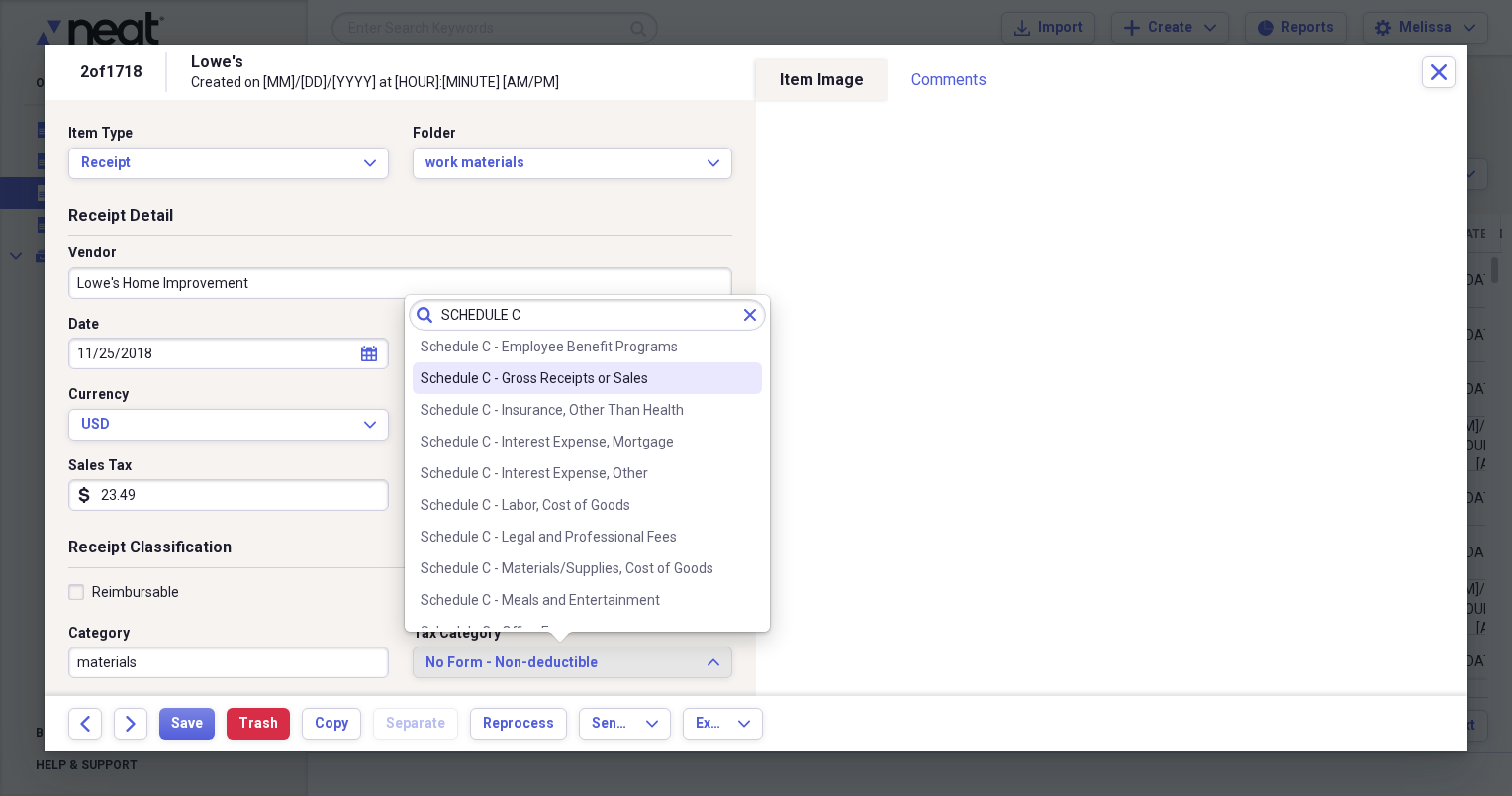 scroll, scrollTop: 238, scrollLeft: 0, axis: vertical 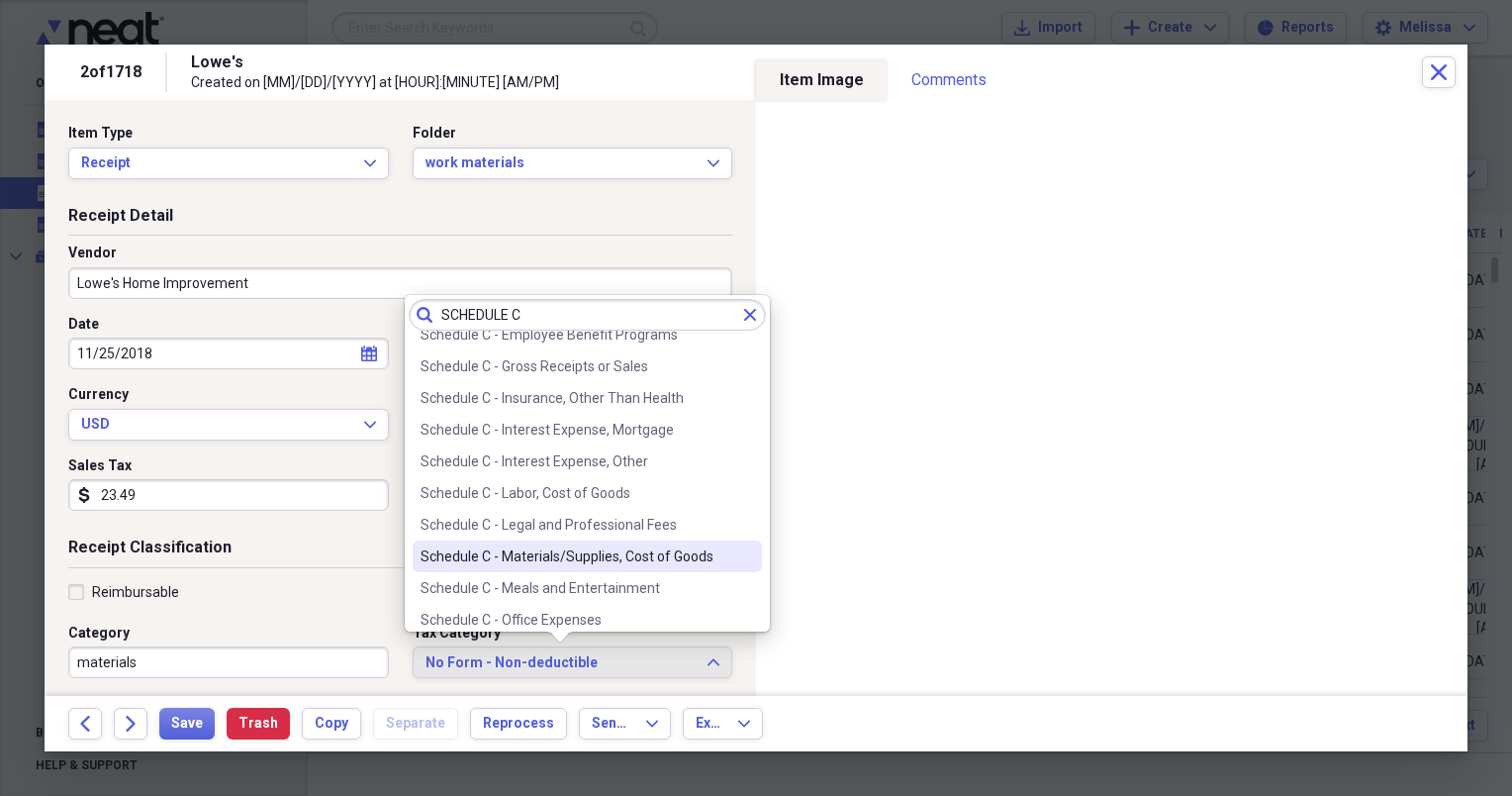 type on "SCHEDULE C" 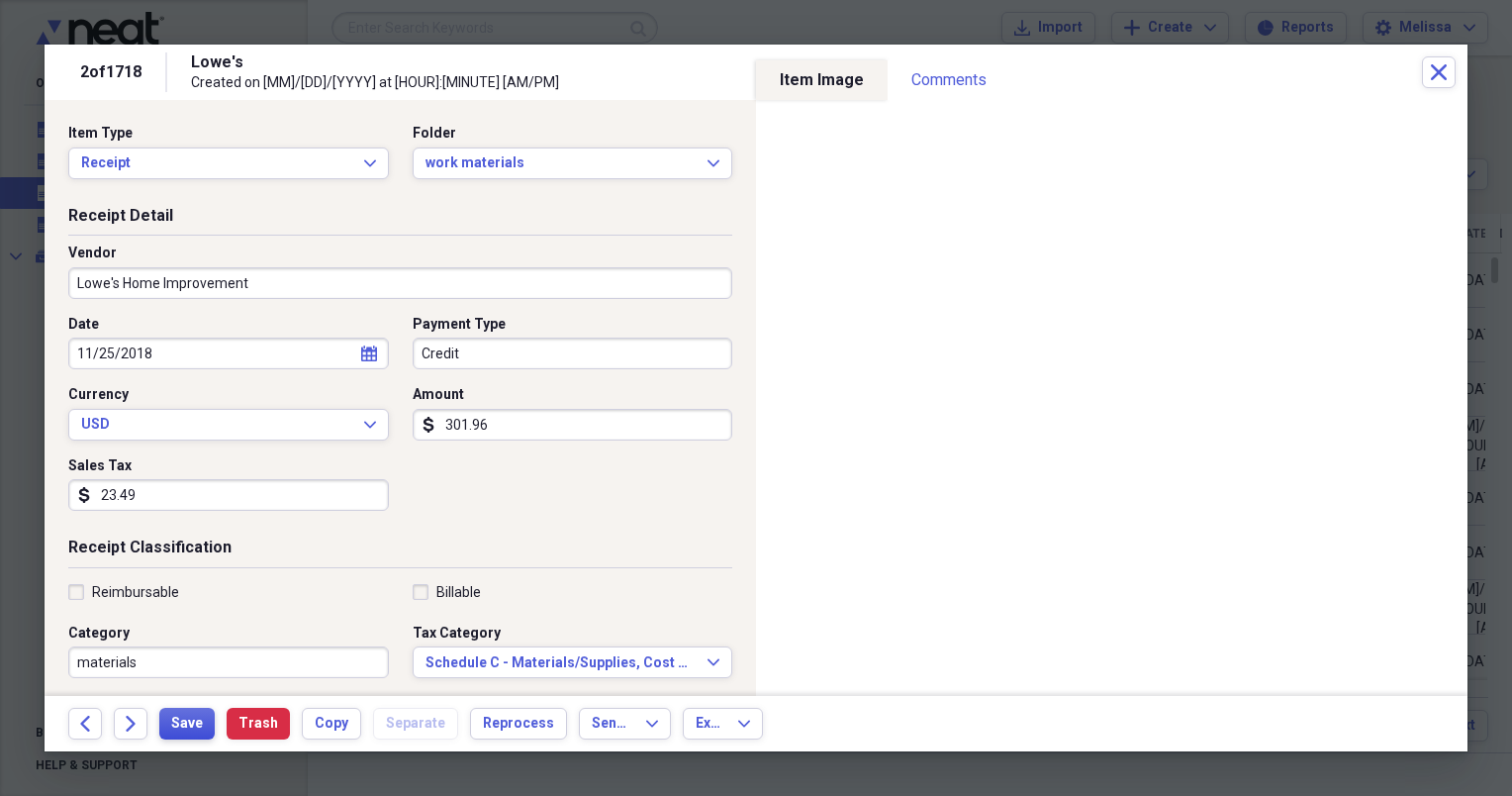 click on "Save" at bounding box center (187, 724) 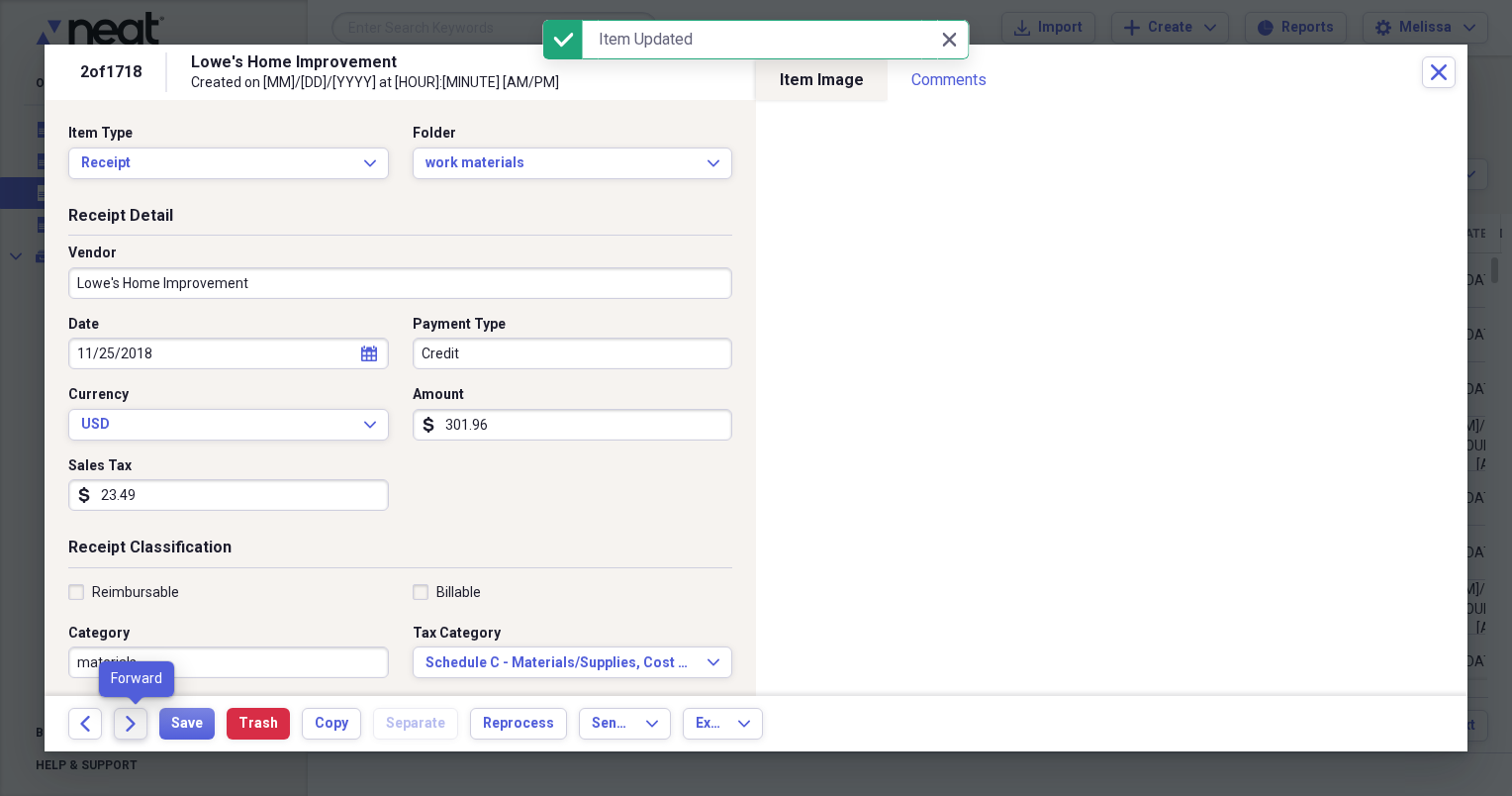 click on "Forward" 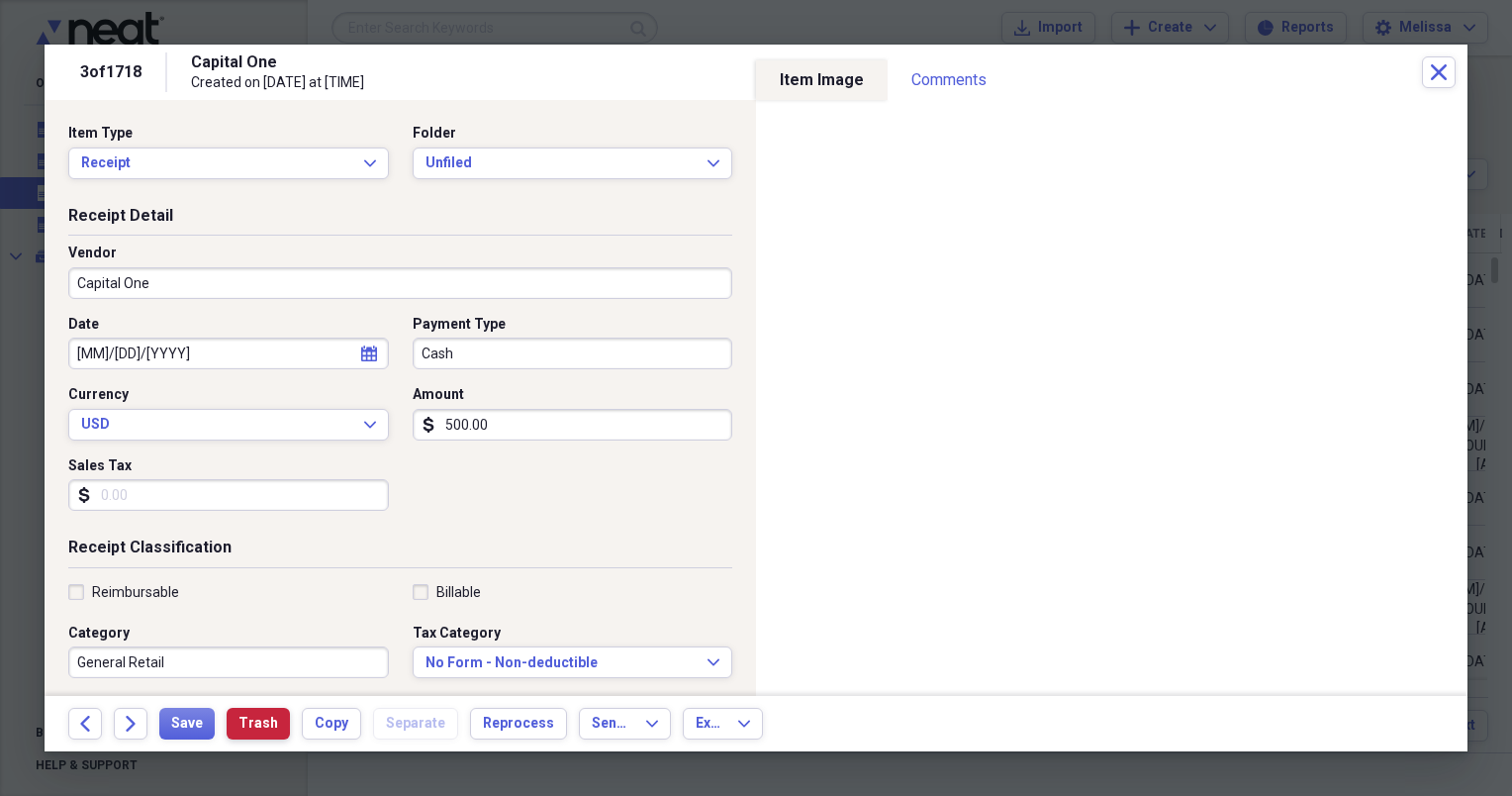 click on "Trash" at bounding box center (258, 724) 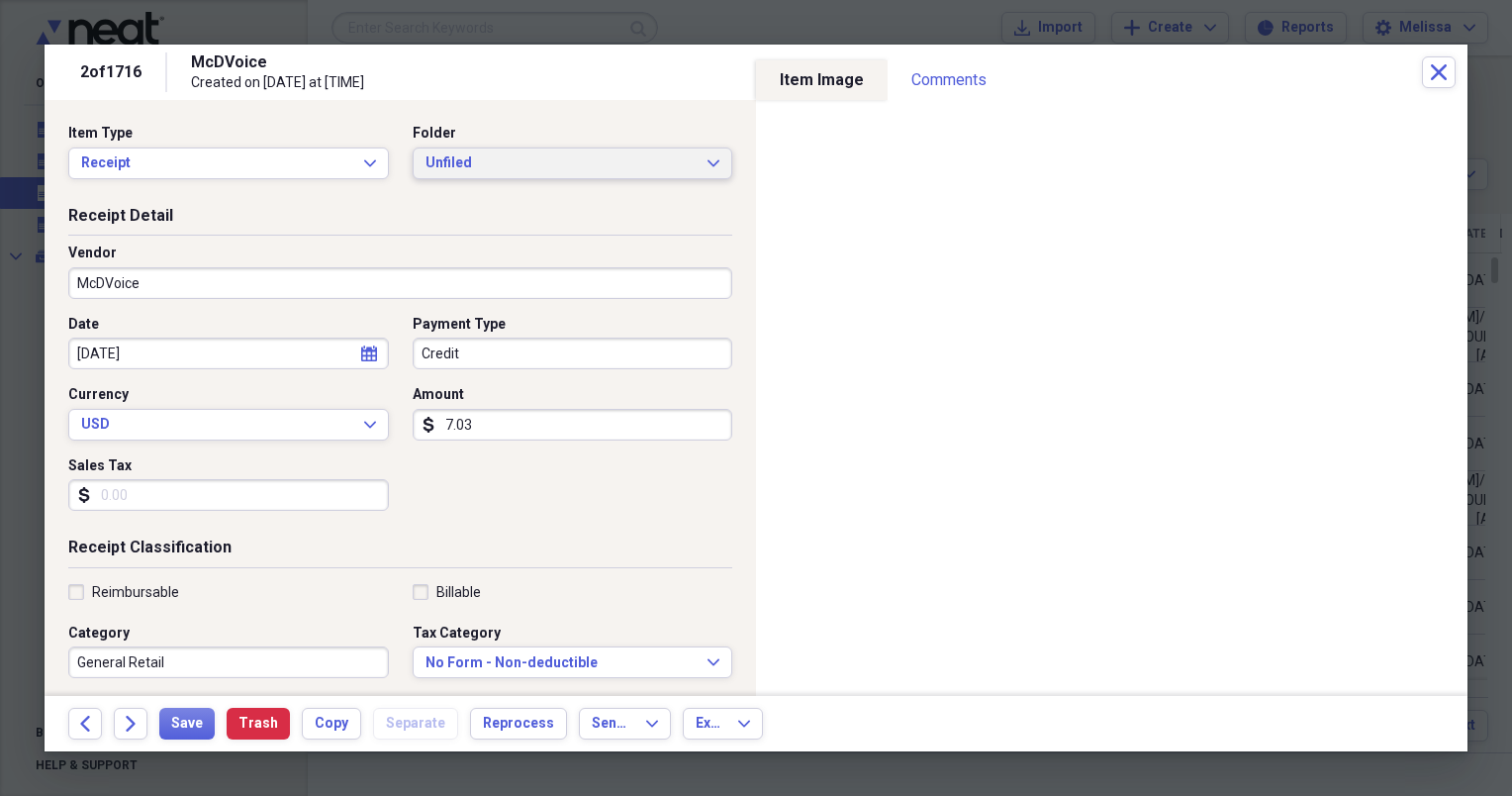 click on "Unfiled Expand" at bounding box center [573, 163] 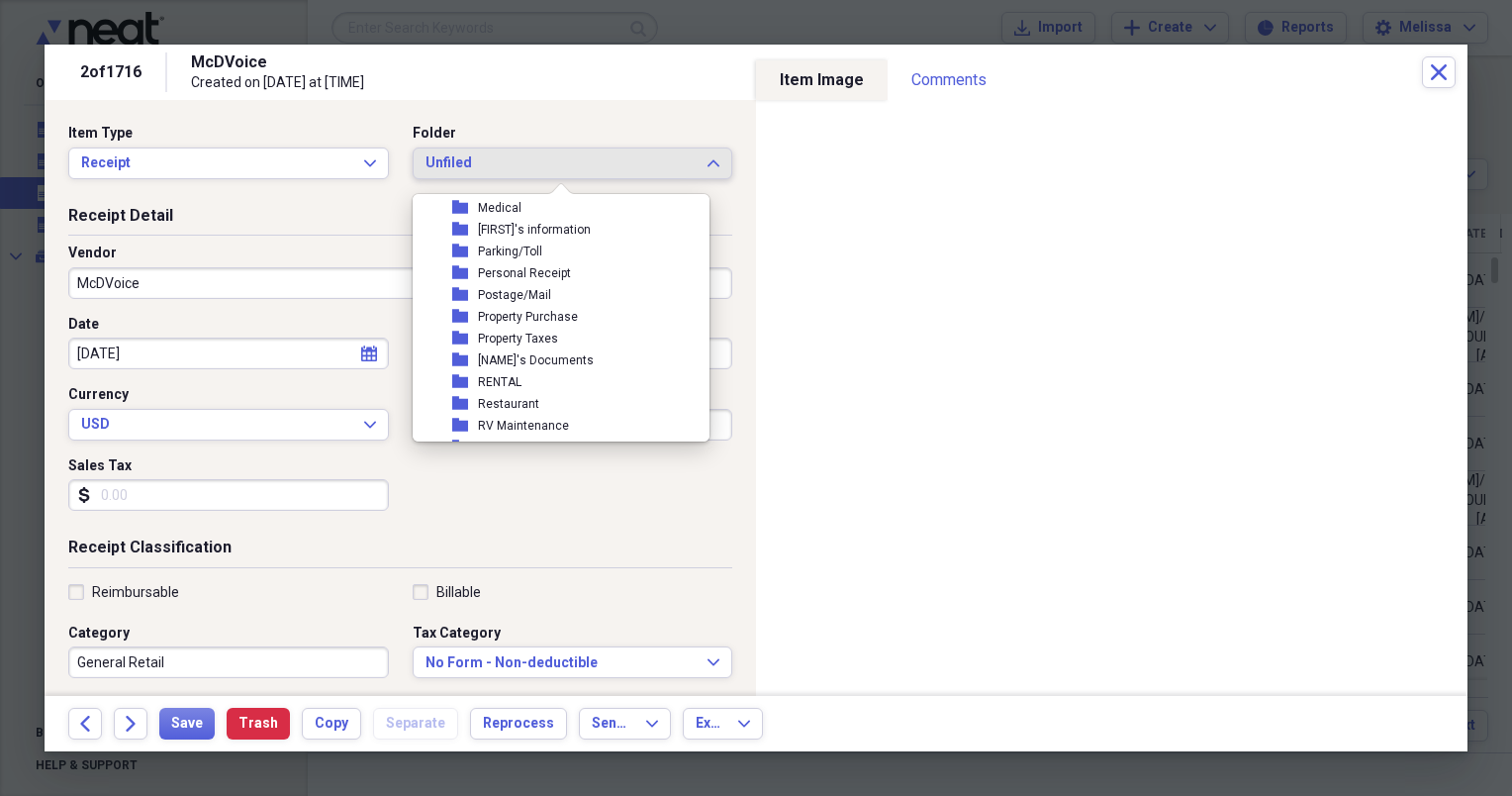 scroll, scrollTop: 356, scrollLeft: 0, axis: vertical 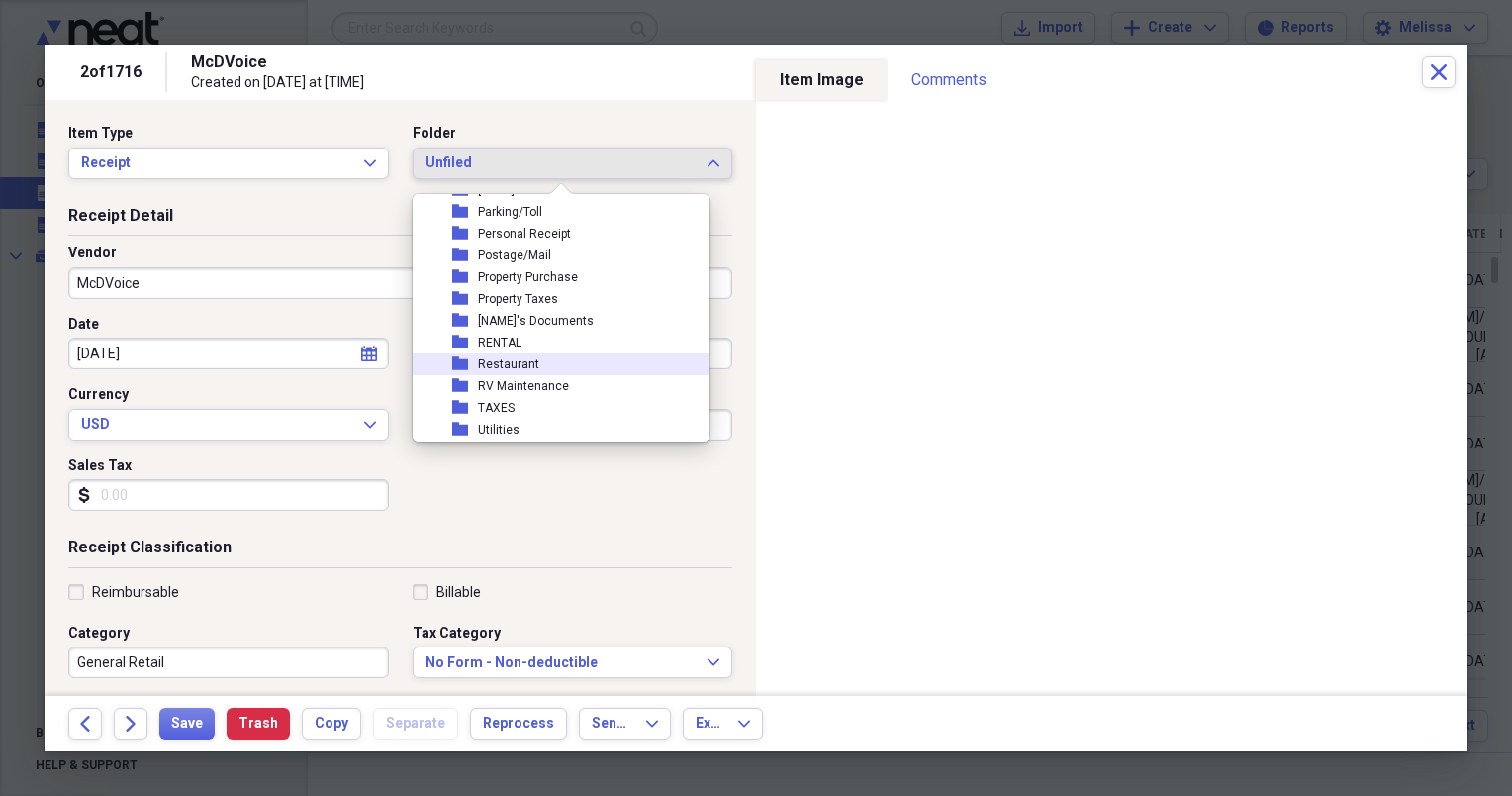 click on "folder Restaurant" at bounding box center [553, 364] 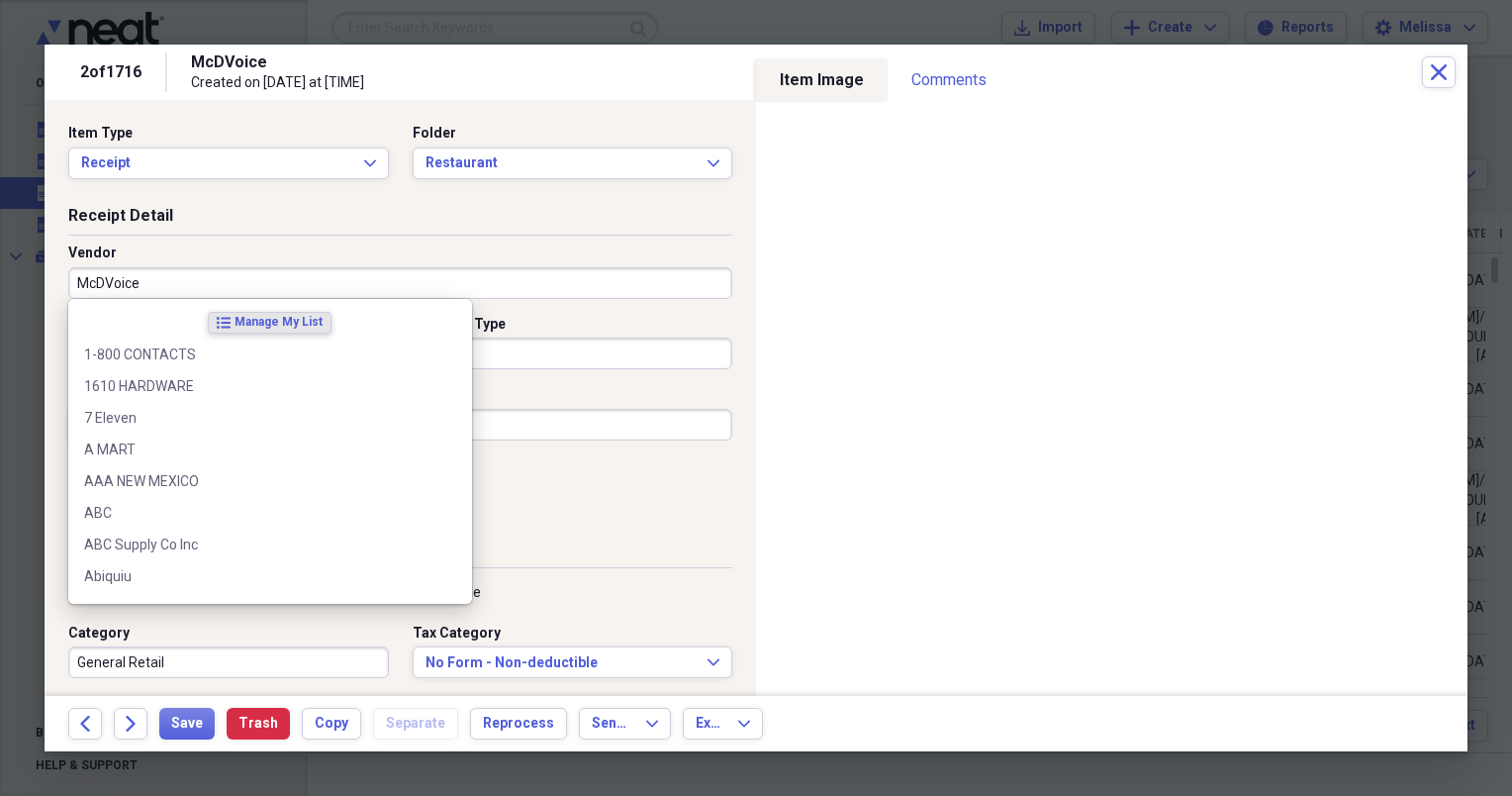 click on "McDVoice" at bounding box center [400, 283] 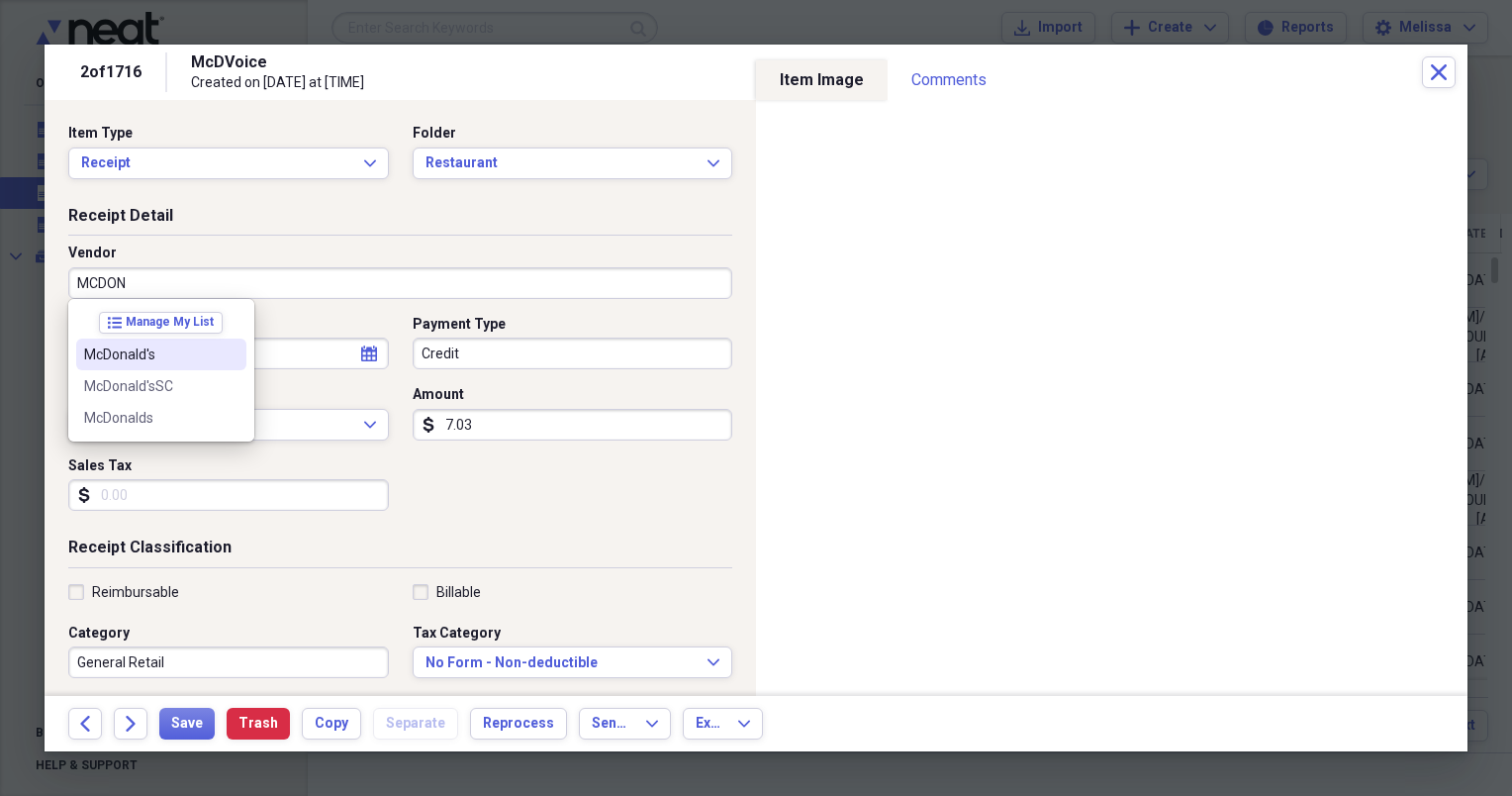 click on "McDonald's" at bounding box center (161, 354) 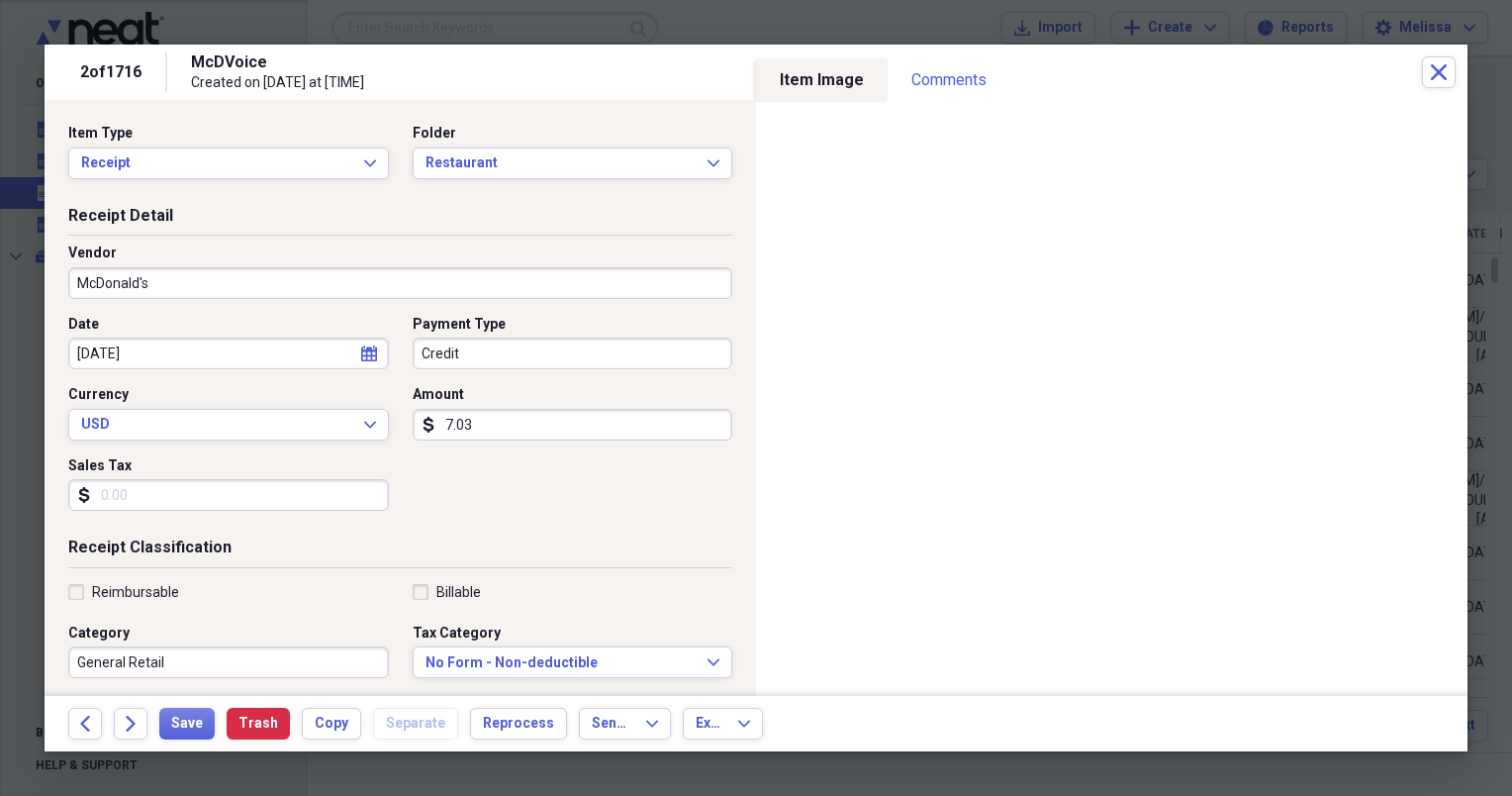 type on "Meals/Restaurants" 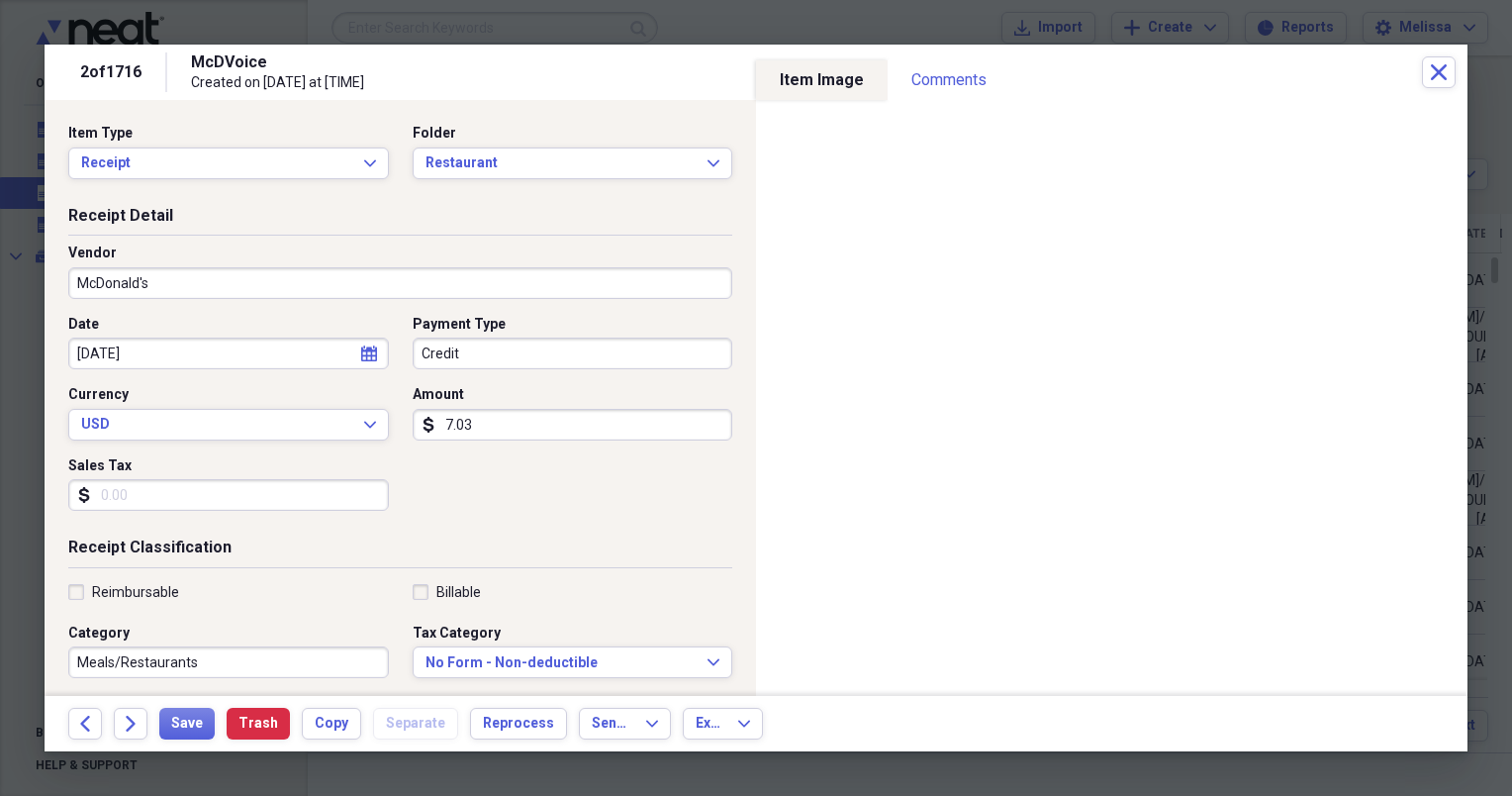 click on "Sales Tax" at bounding box center (229, 495) 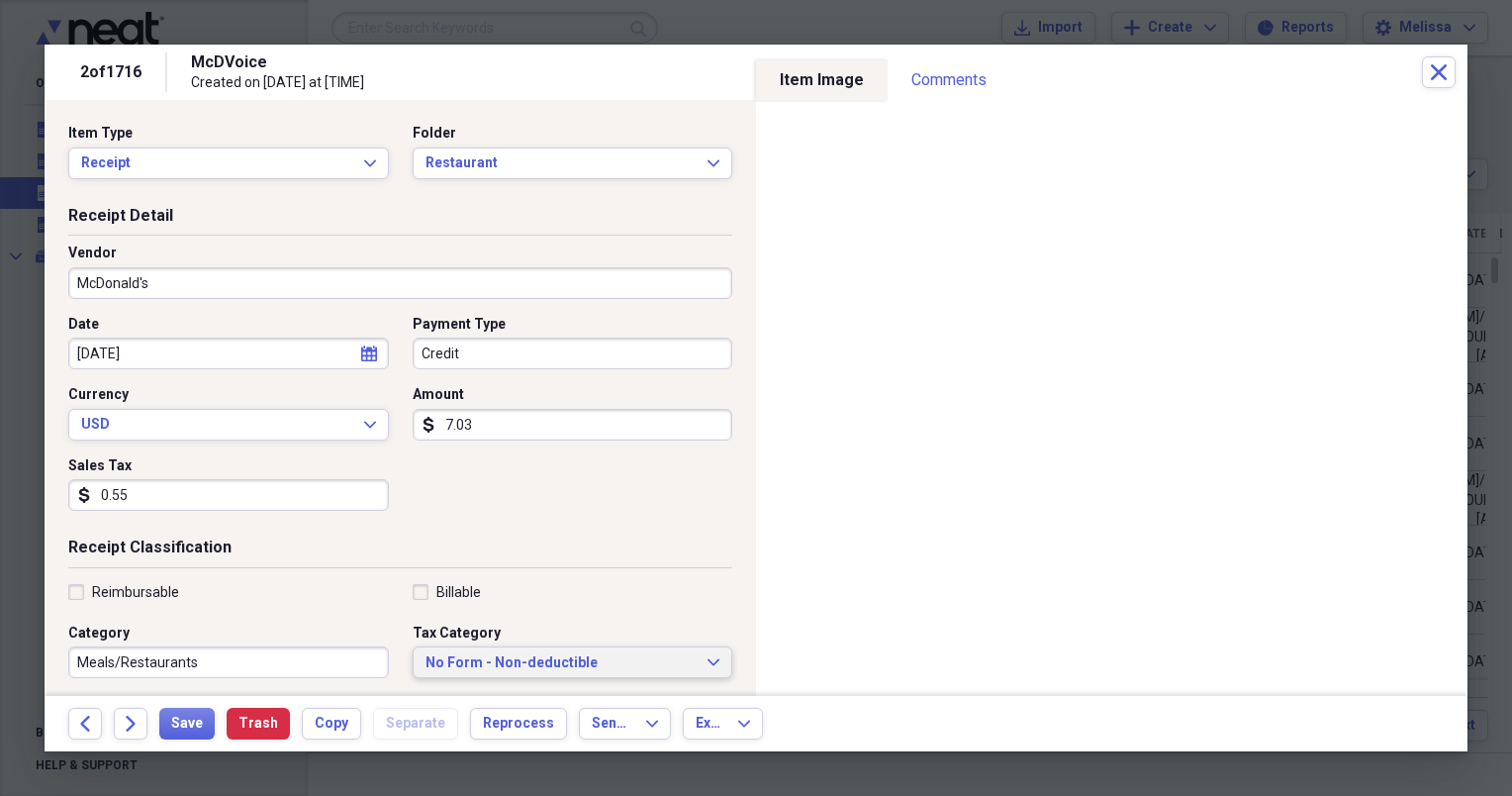 type on "0.55" 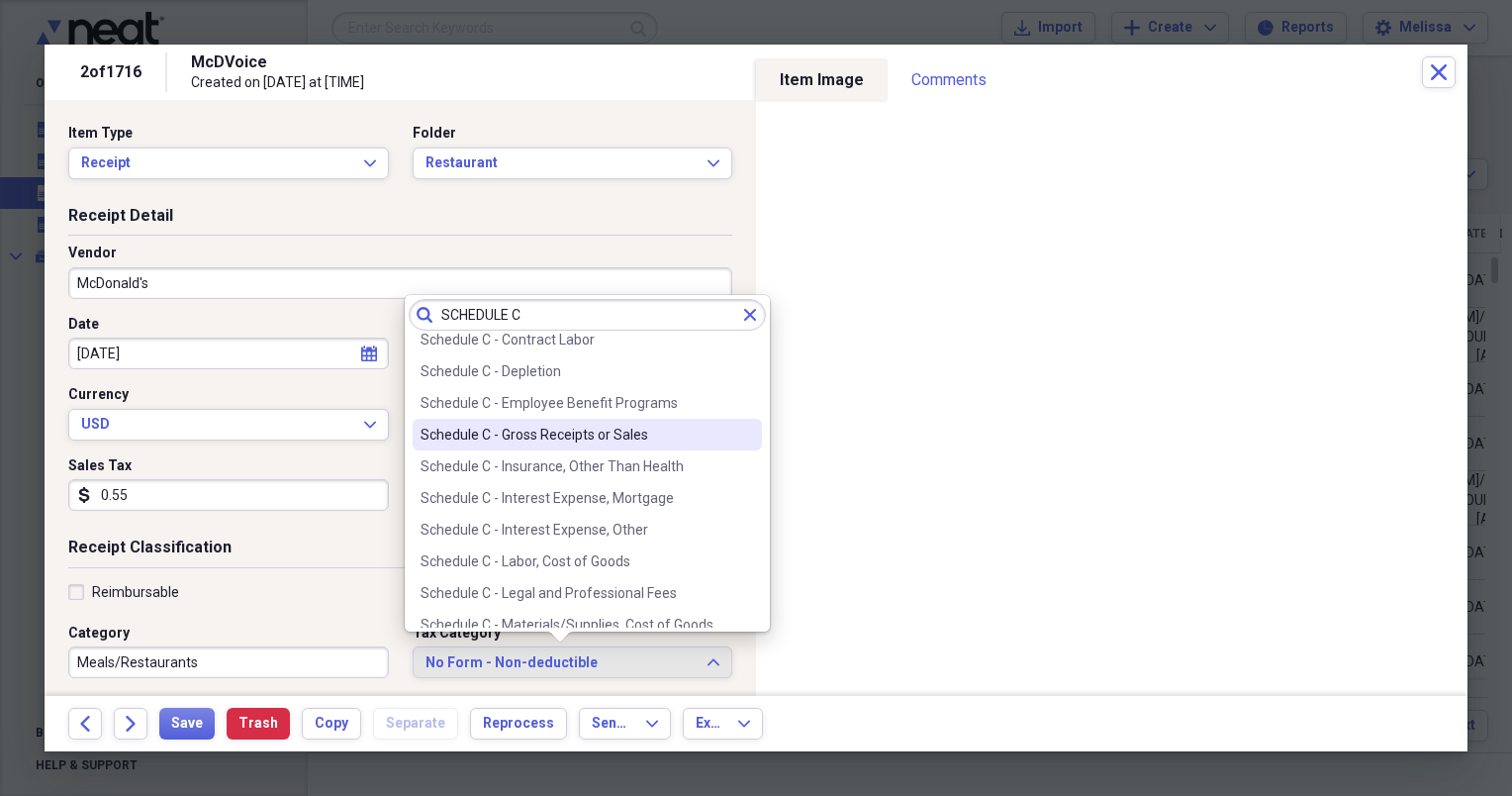 scroll, scrollTop: 198, scrollLeft: 0, axis: vertical 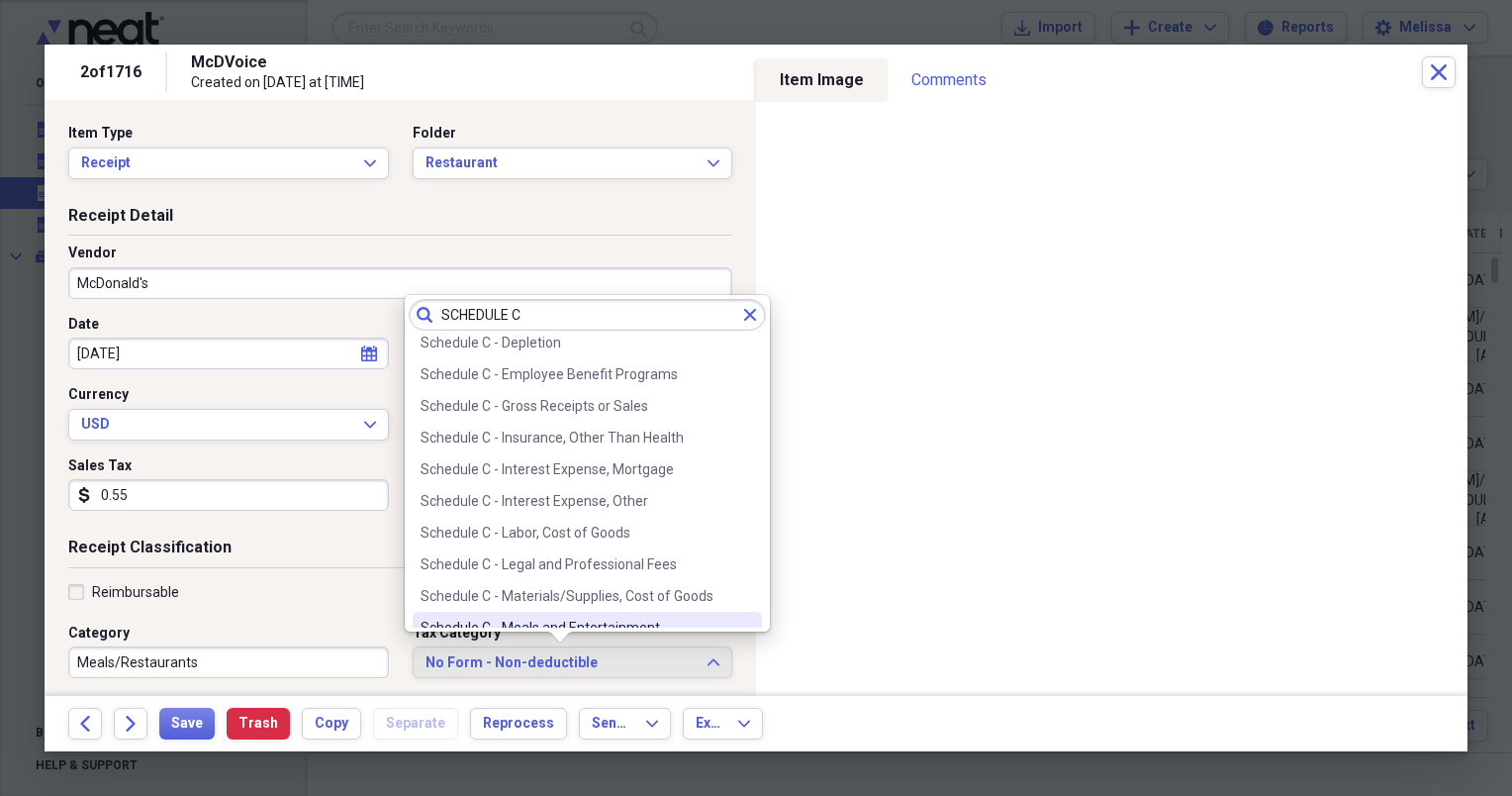 type on "SCHEDULE C" 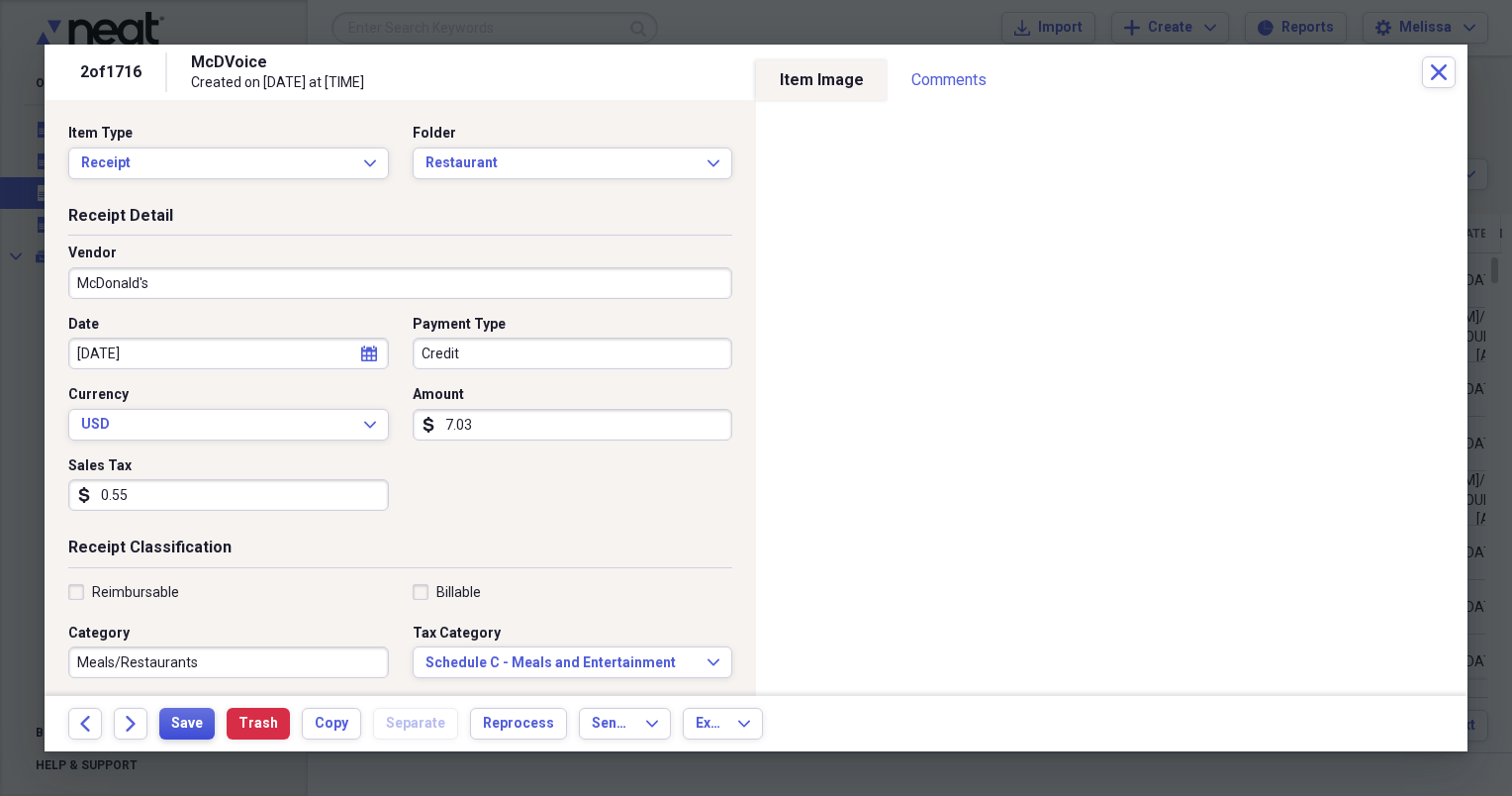 click on "Save" at bounding box center [187, 724] 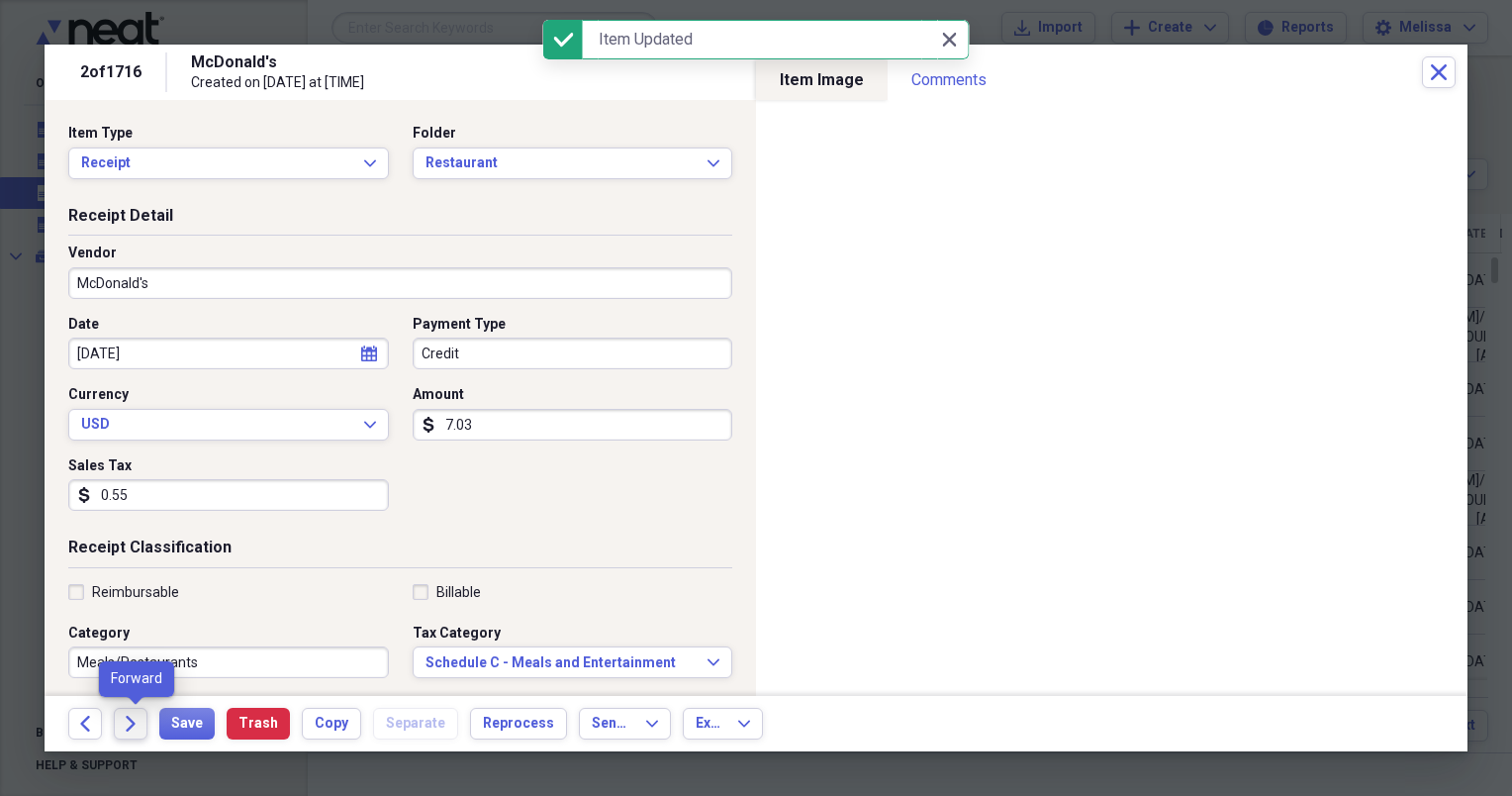 click on "Forward" 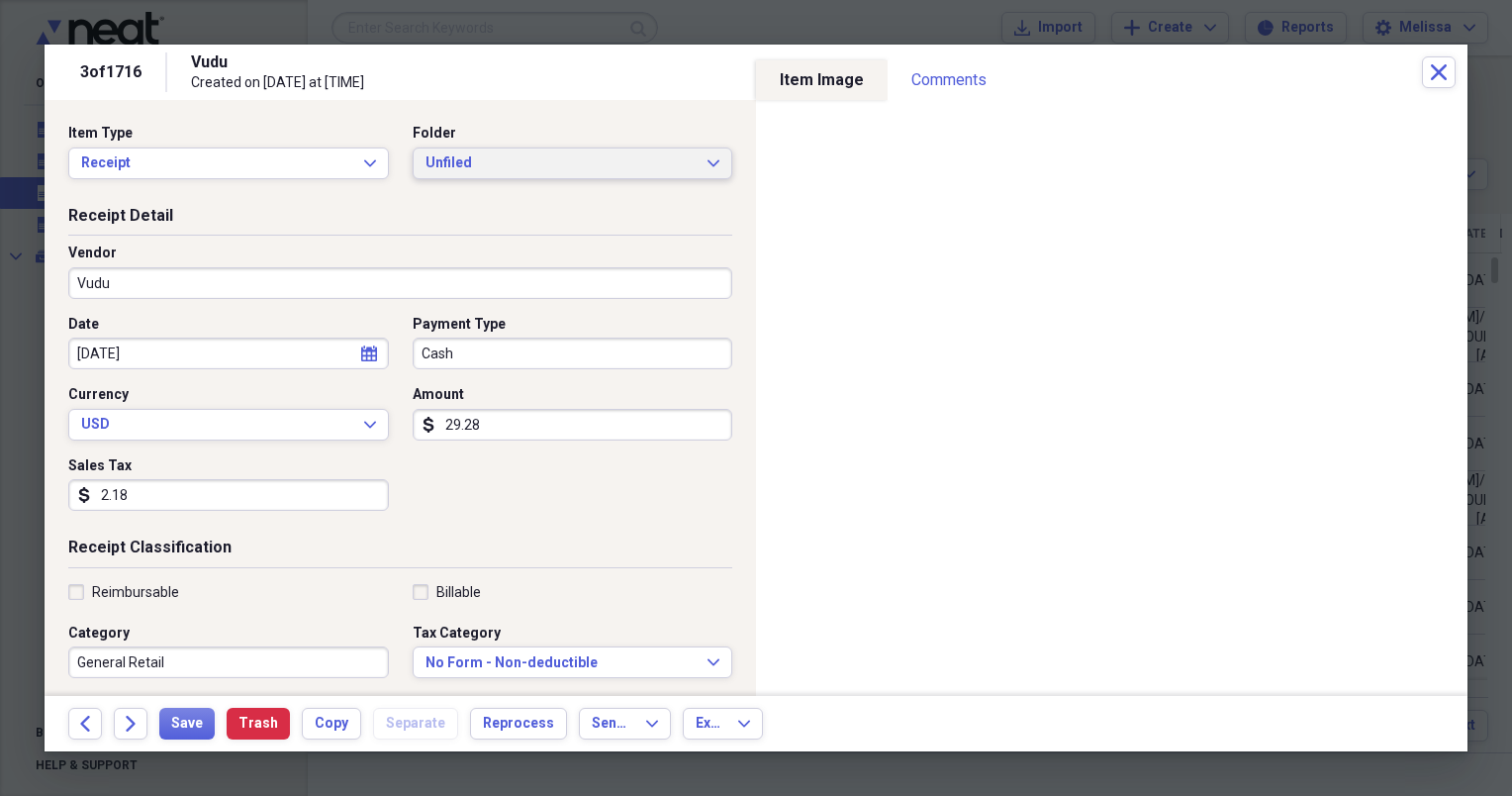 click on "Unfiled Expand" at bounding box center (573, 163) 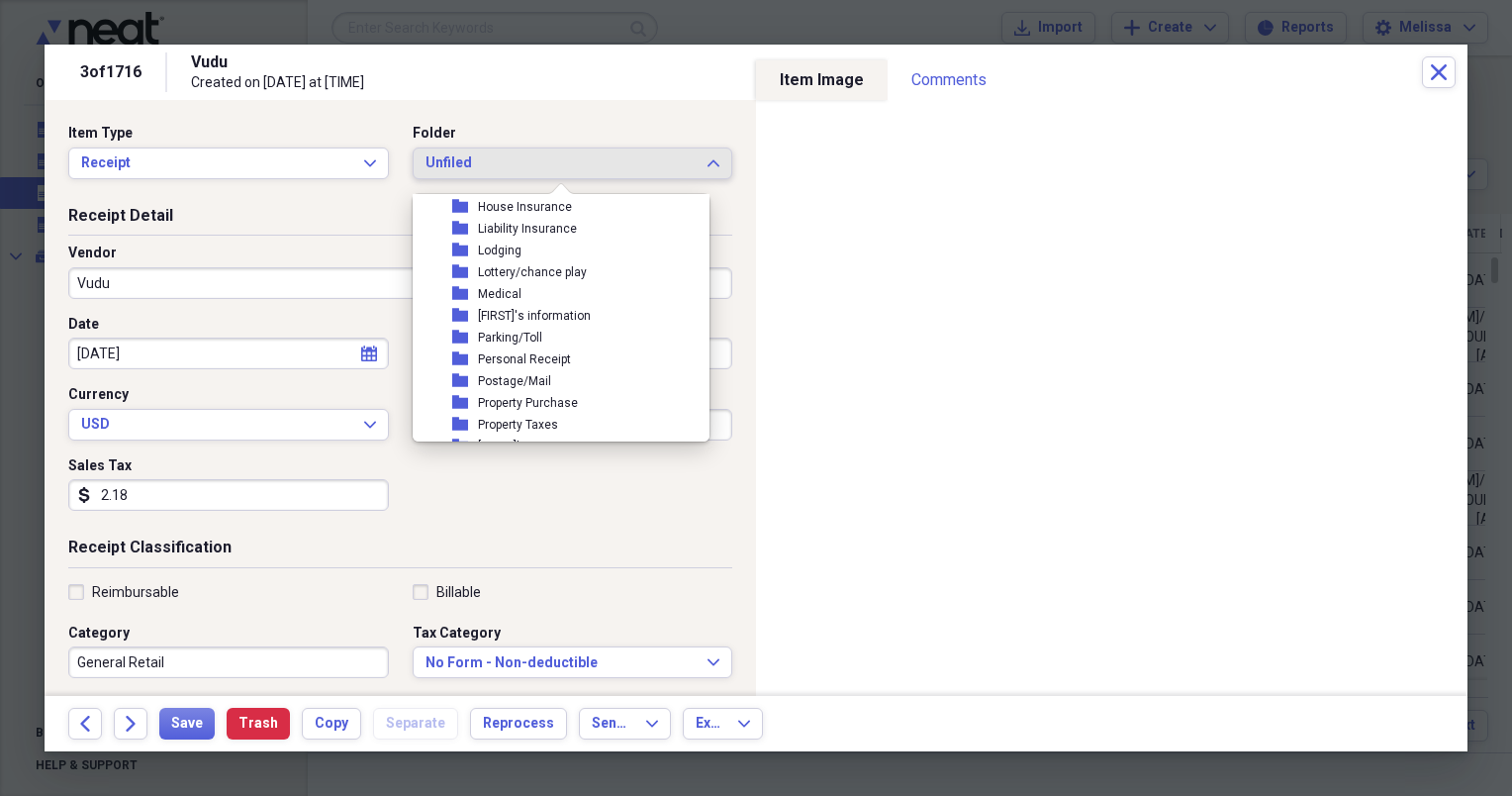 scroll, scrollTop: 238, scrollLeft: 0, axis: vertical 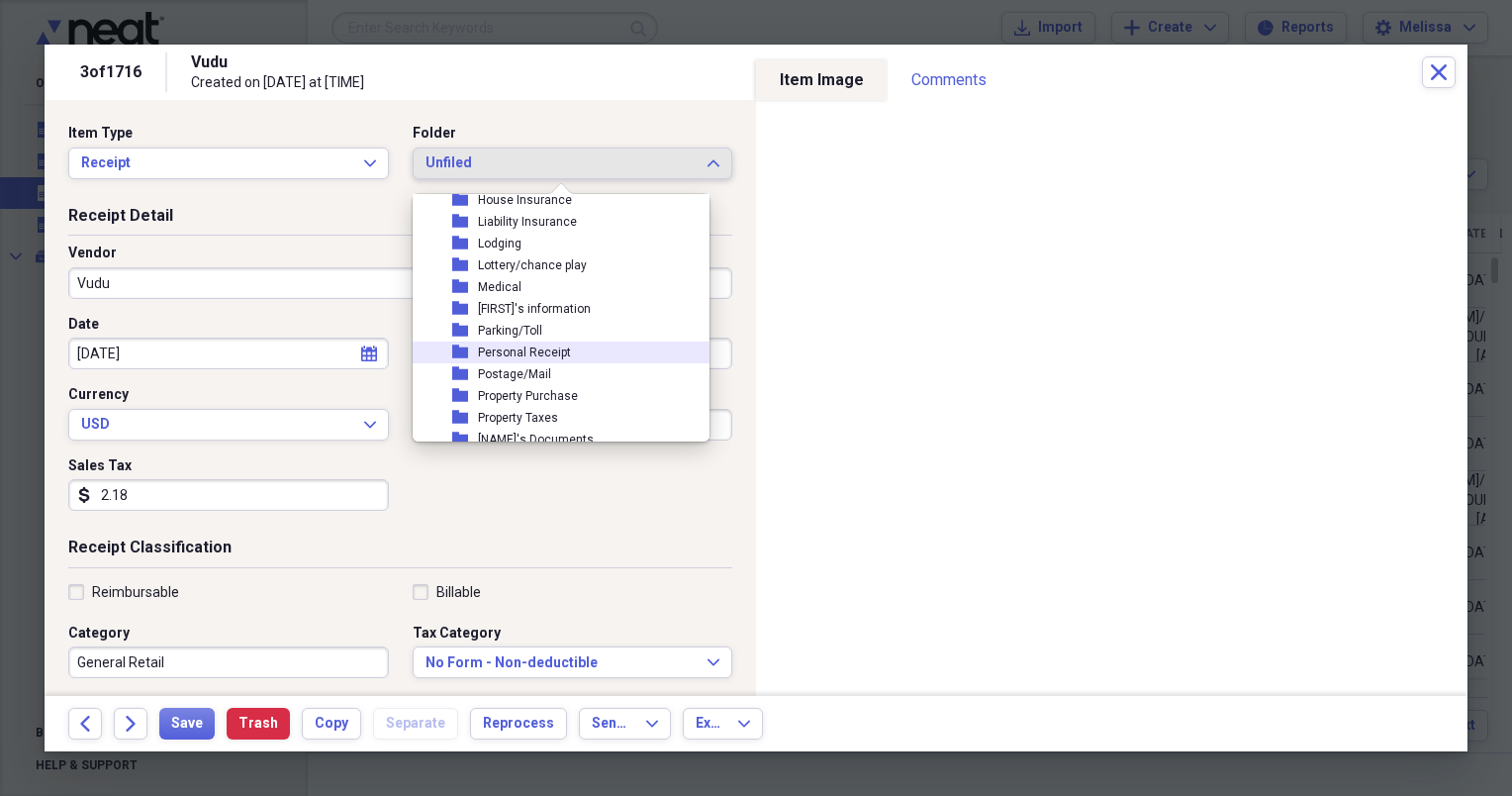 click on "folder Personal Receipt" at bounding box center (553, 352) 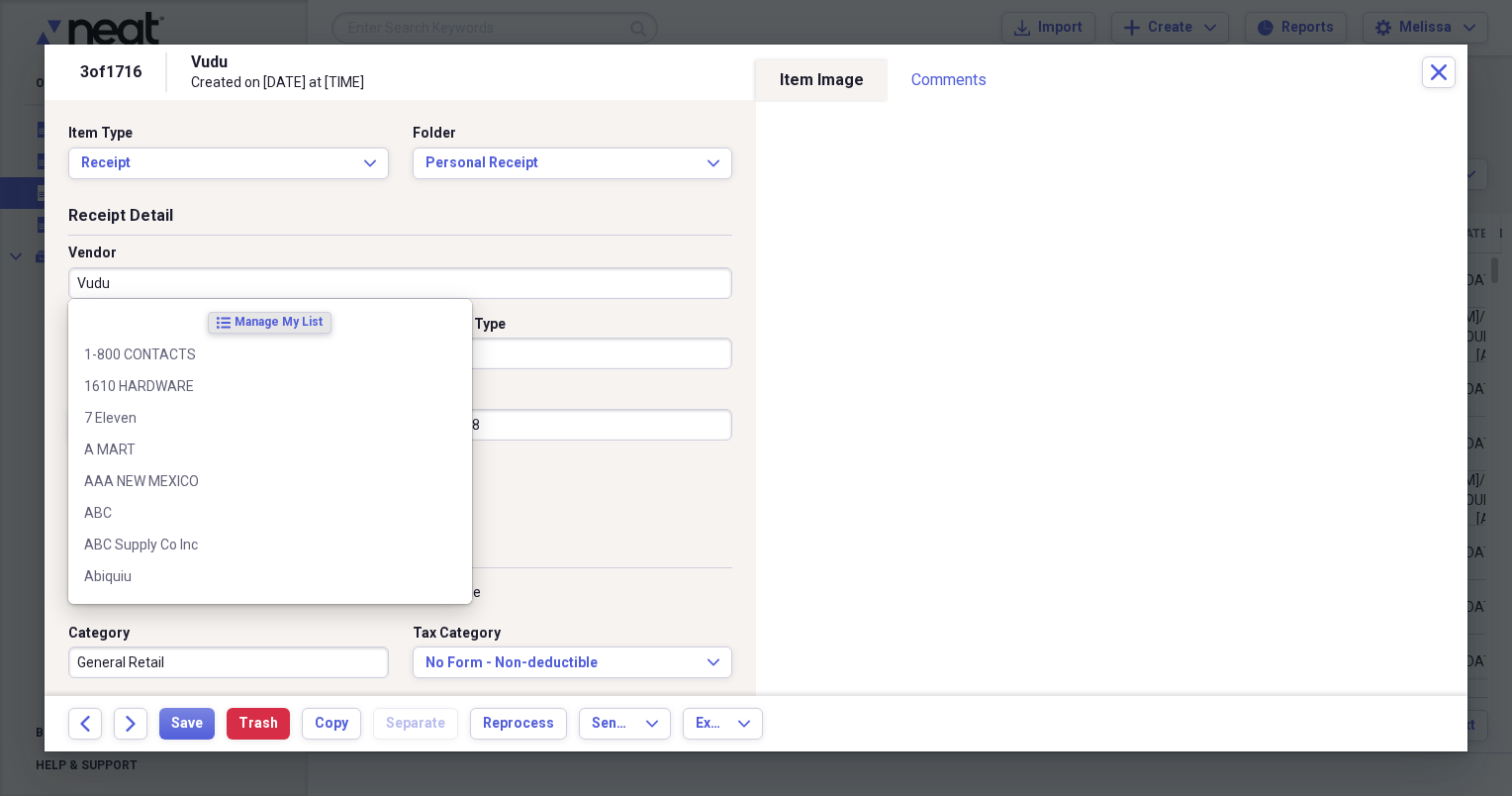 click on "Vudu" at bounding box center [400, 283] 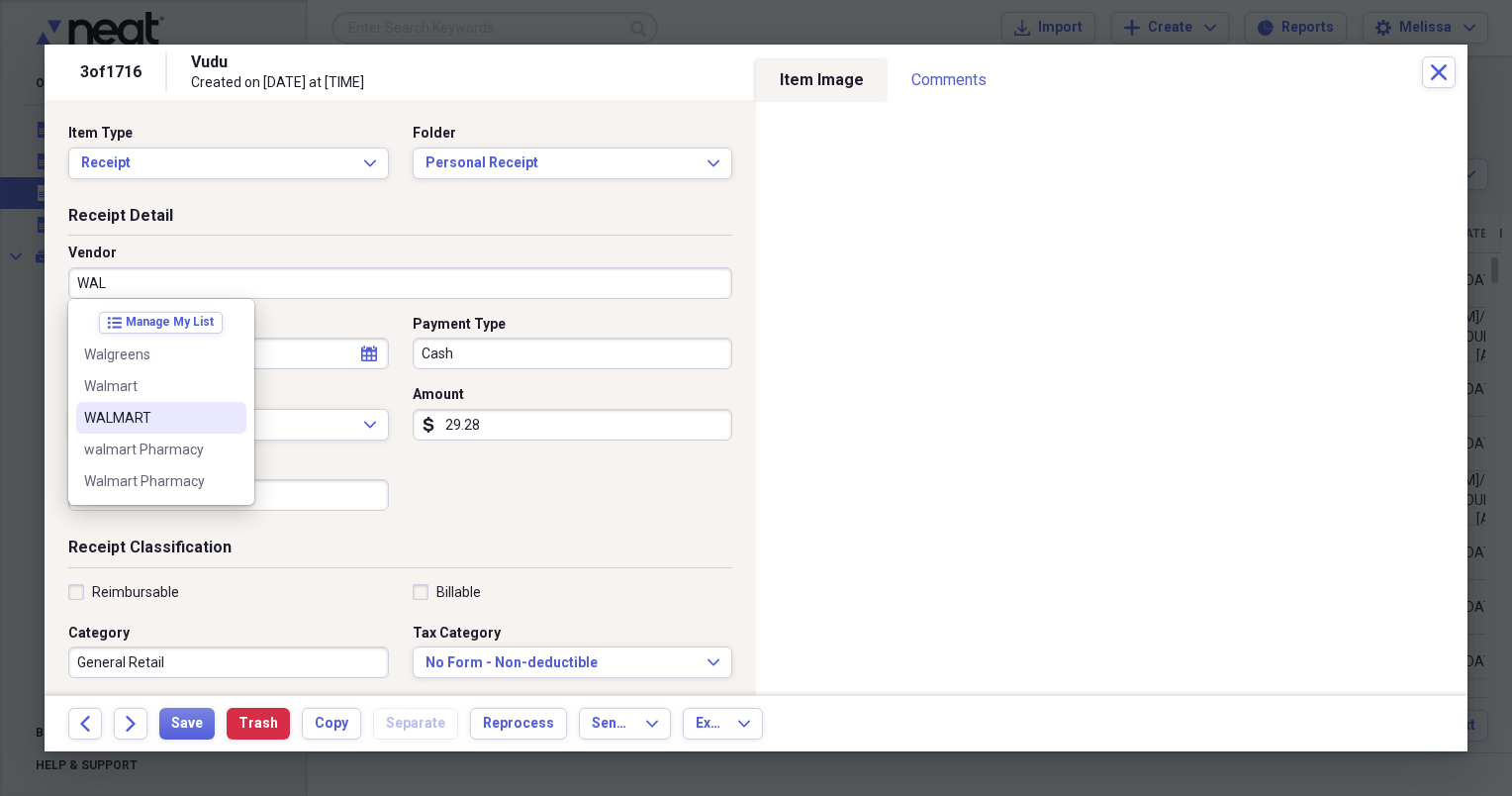 click on "WALMART" at bounding box center (149, 418) 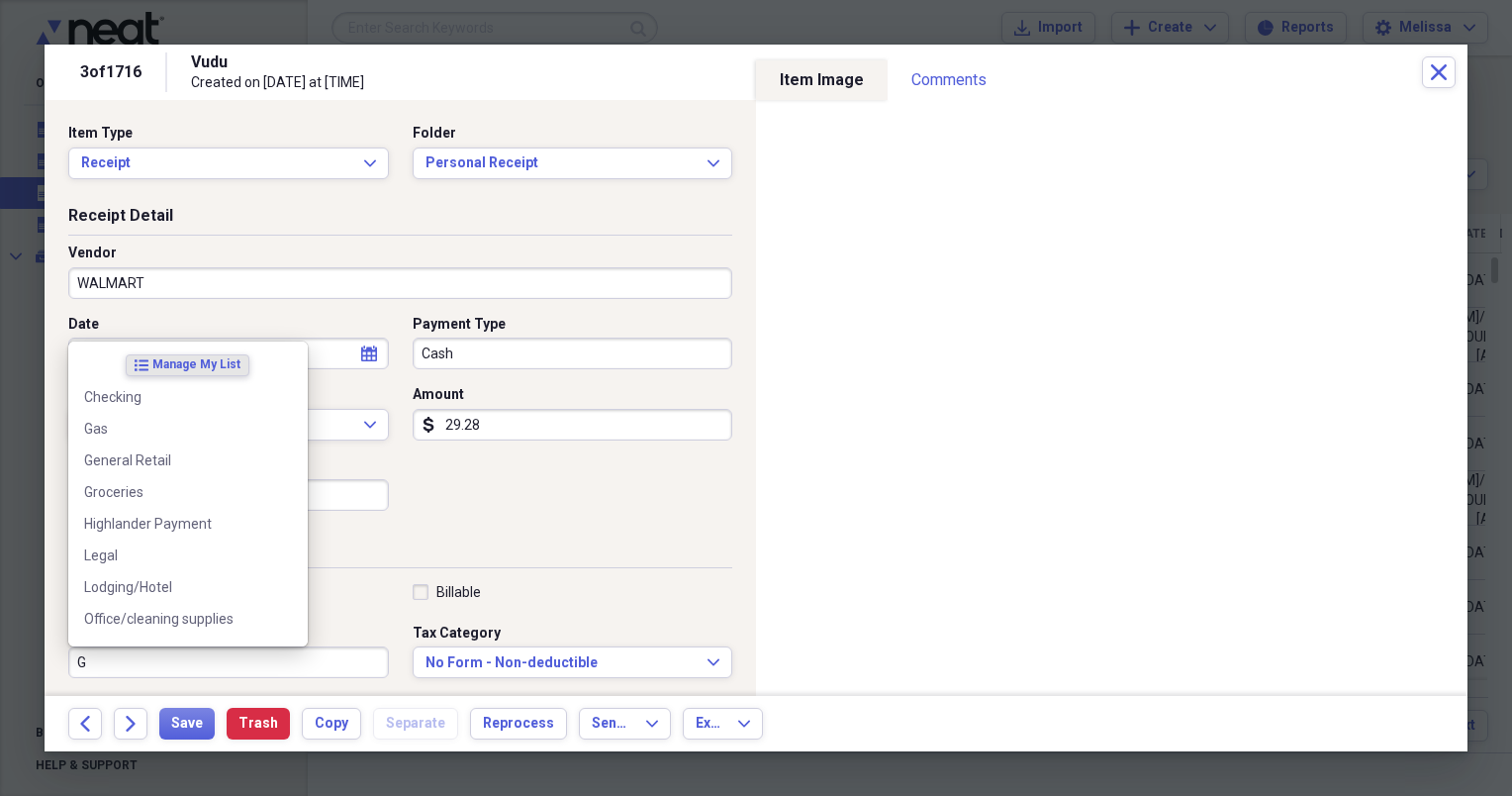 click on "G" at bounding box center (229, 662) 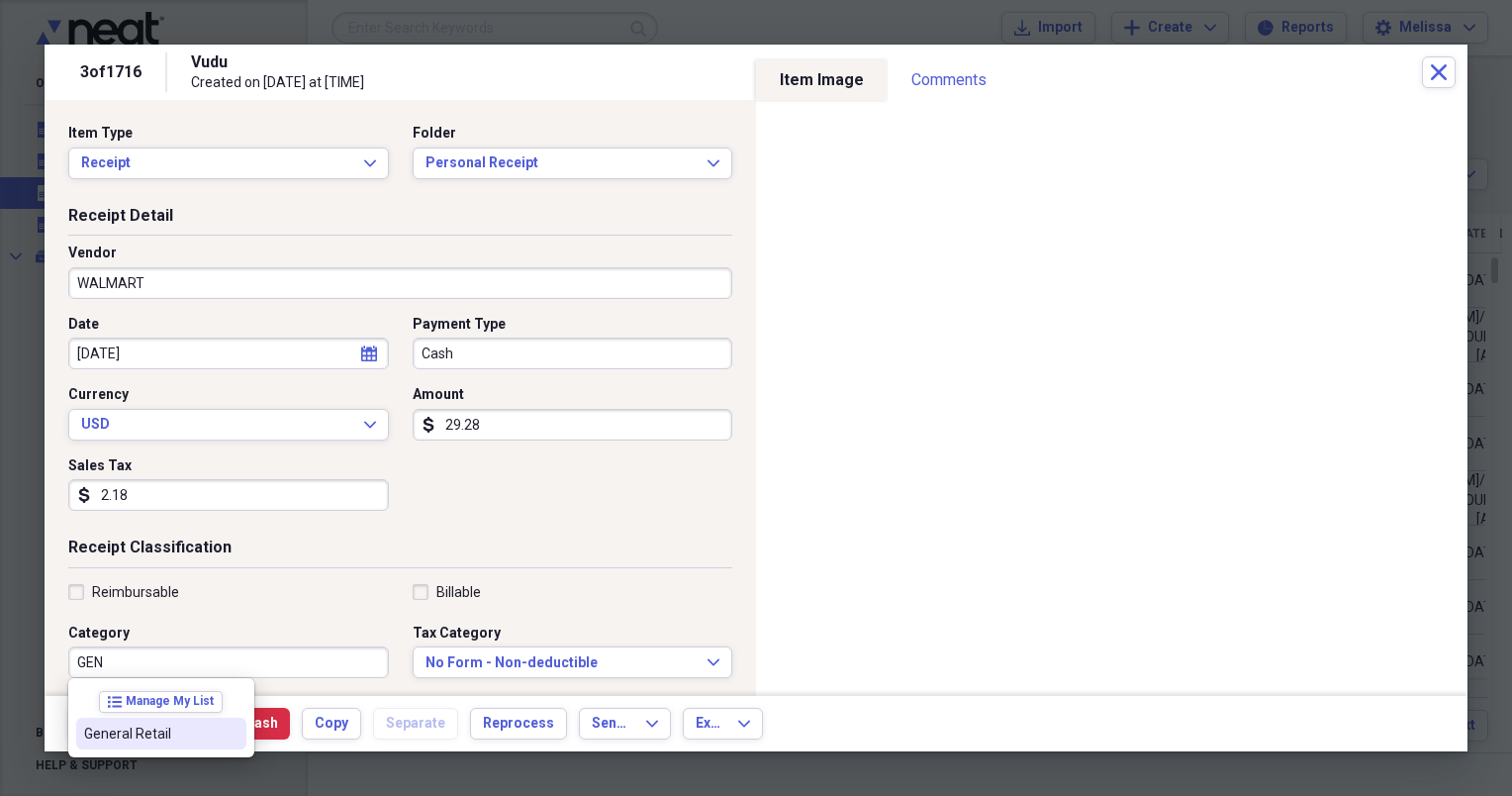 click on "General Retail" at bounding box center [149, 734] 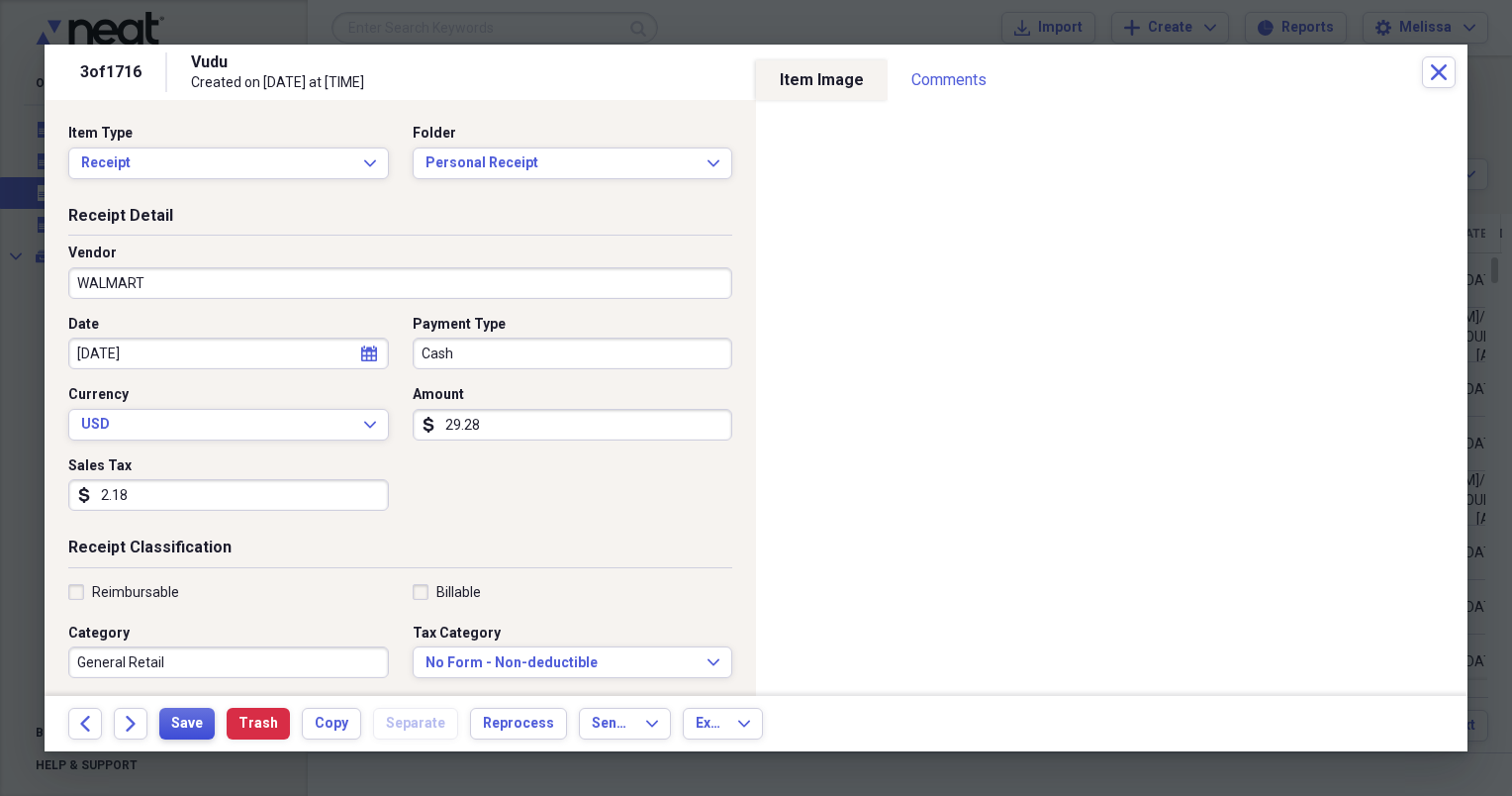 click on "Save" at bounding box center (187, 724) 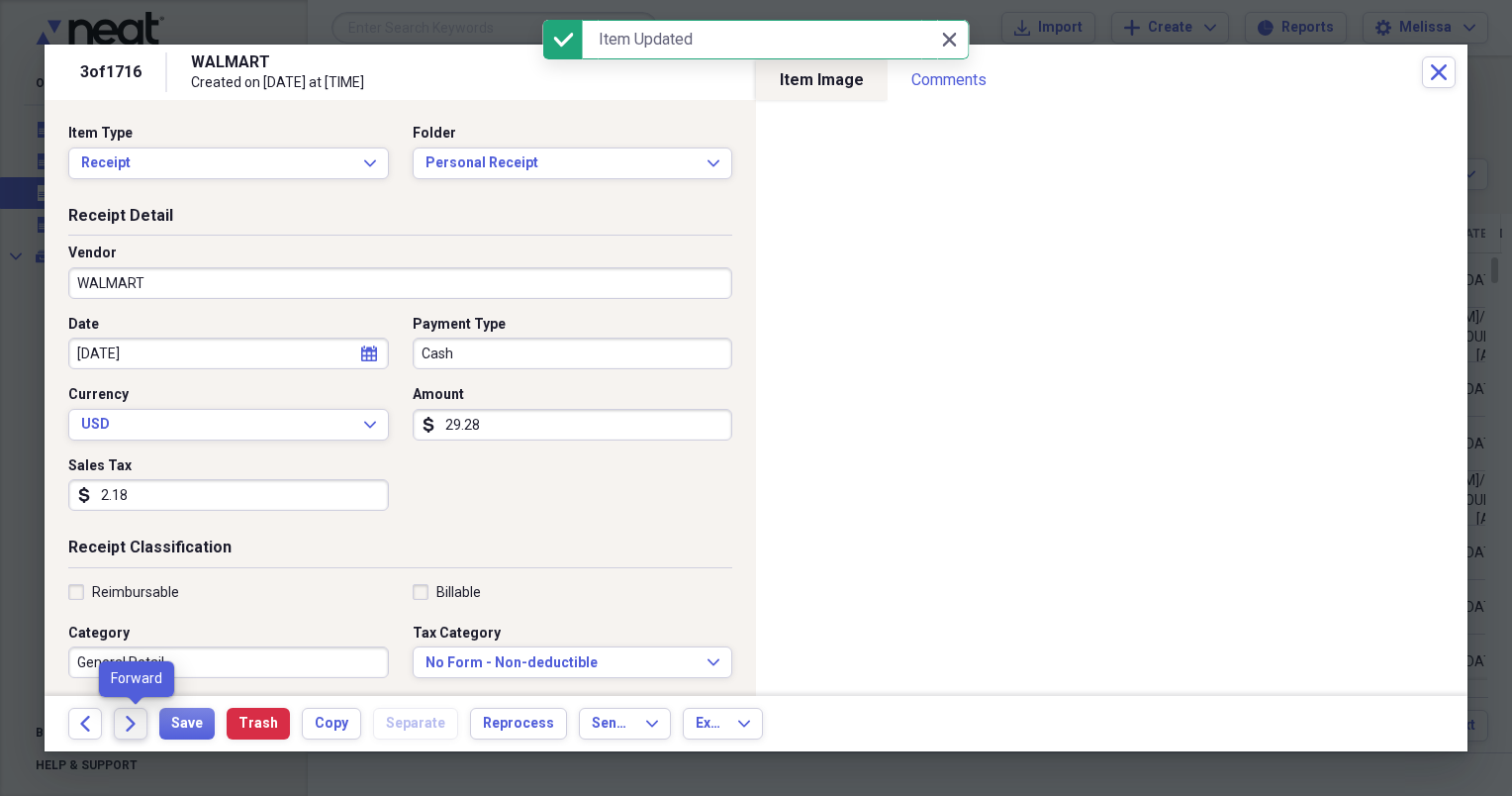 click on "Forward" at bounding box center (131, 724) 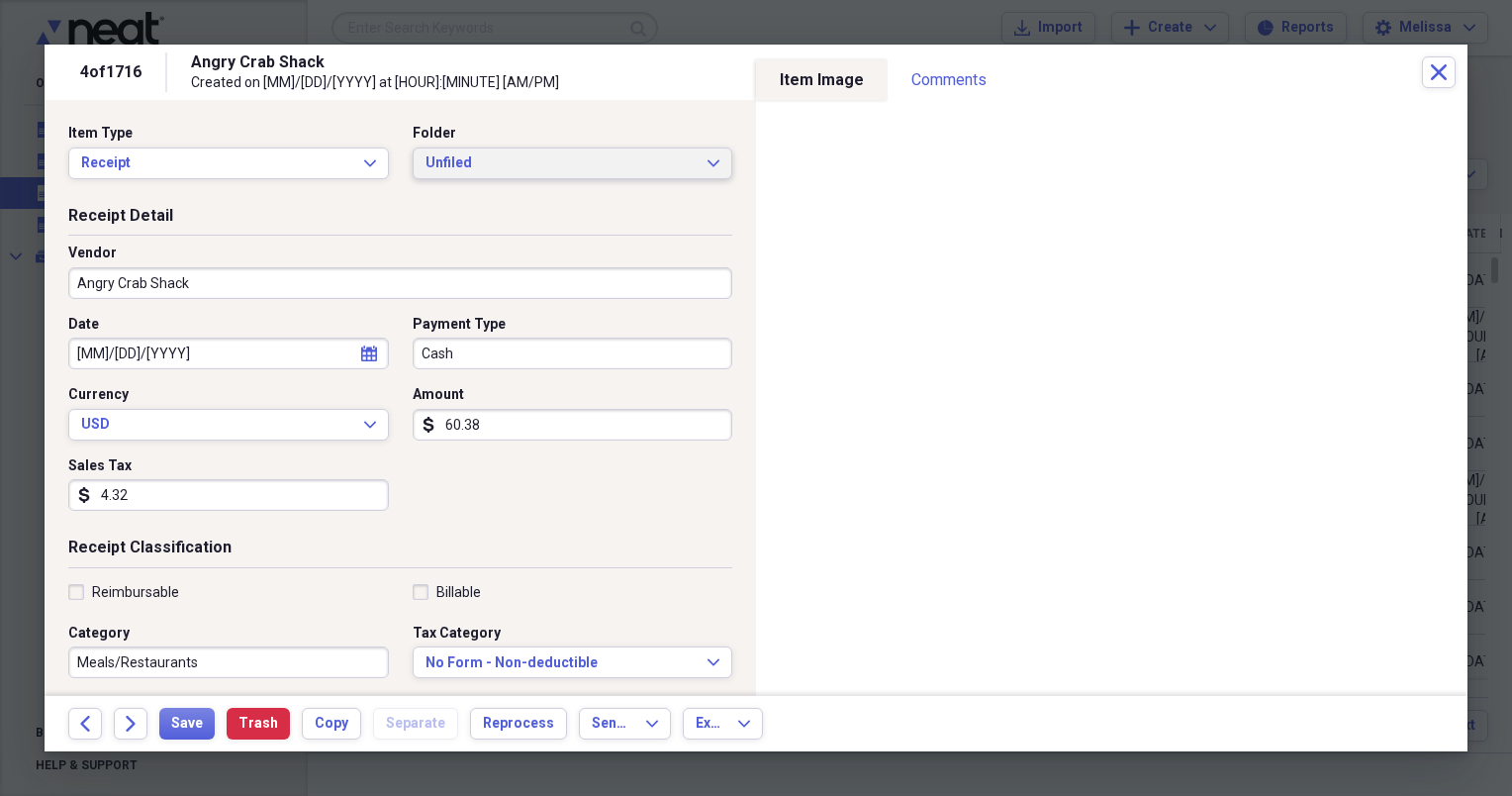 click on "Unfiled" at bounding box center [561, 163] 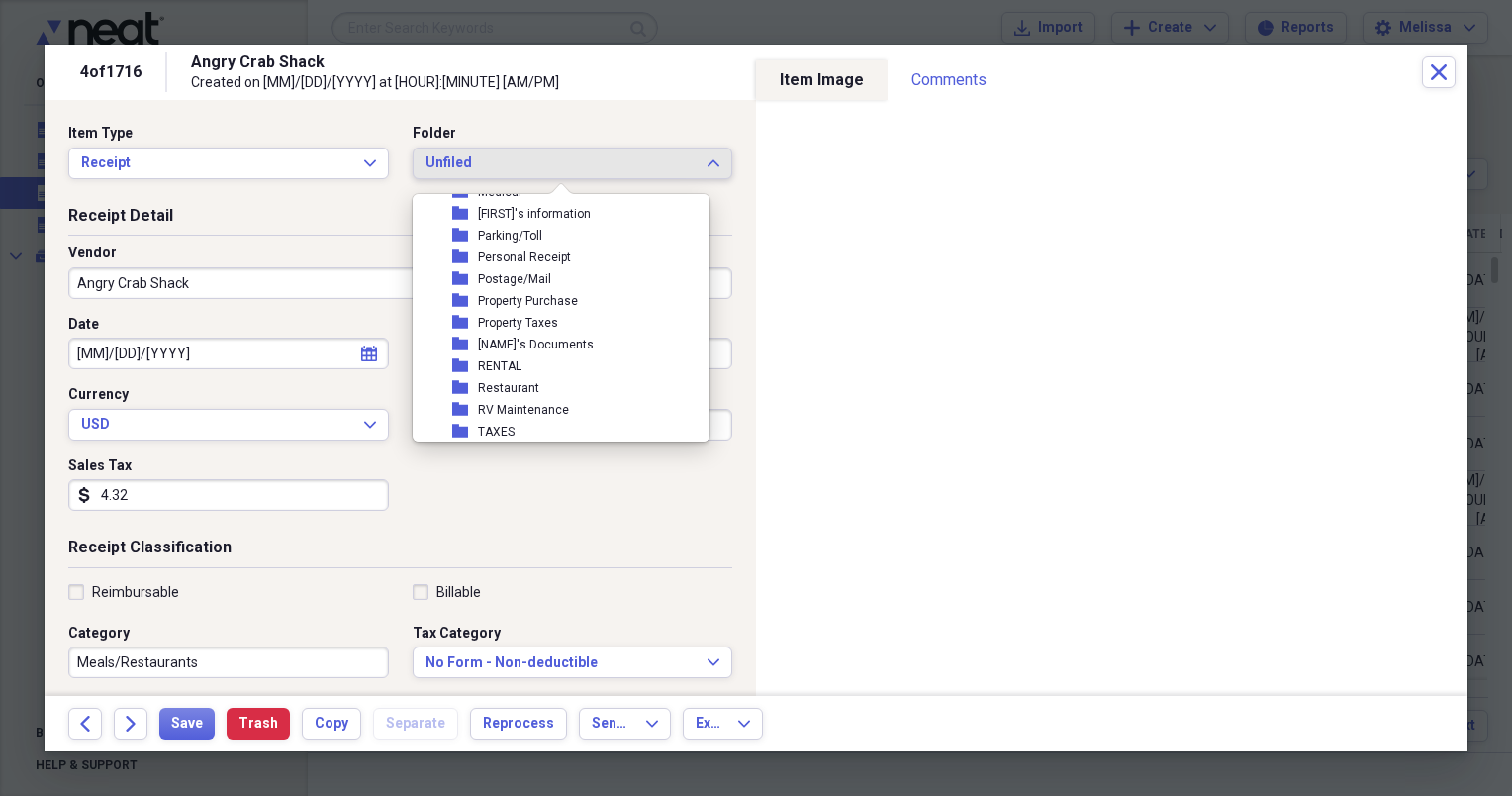 scroll, scrollTop: 356, scrollLeft: 0, axis: vertical 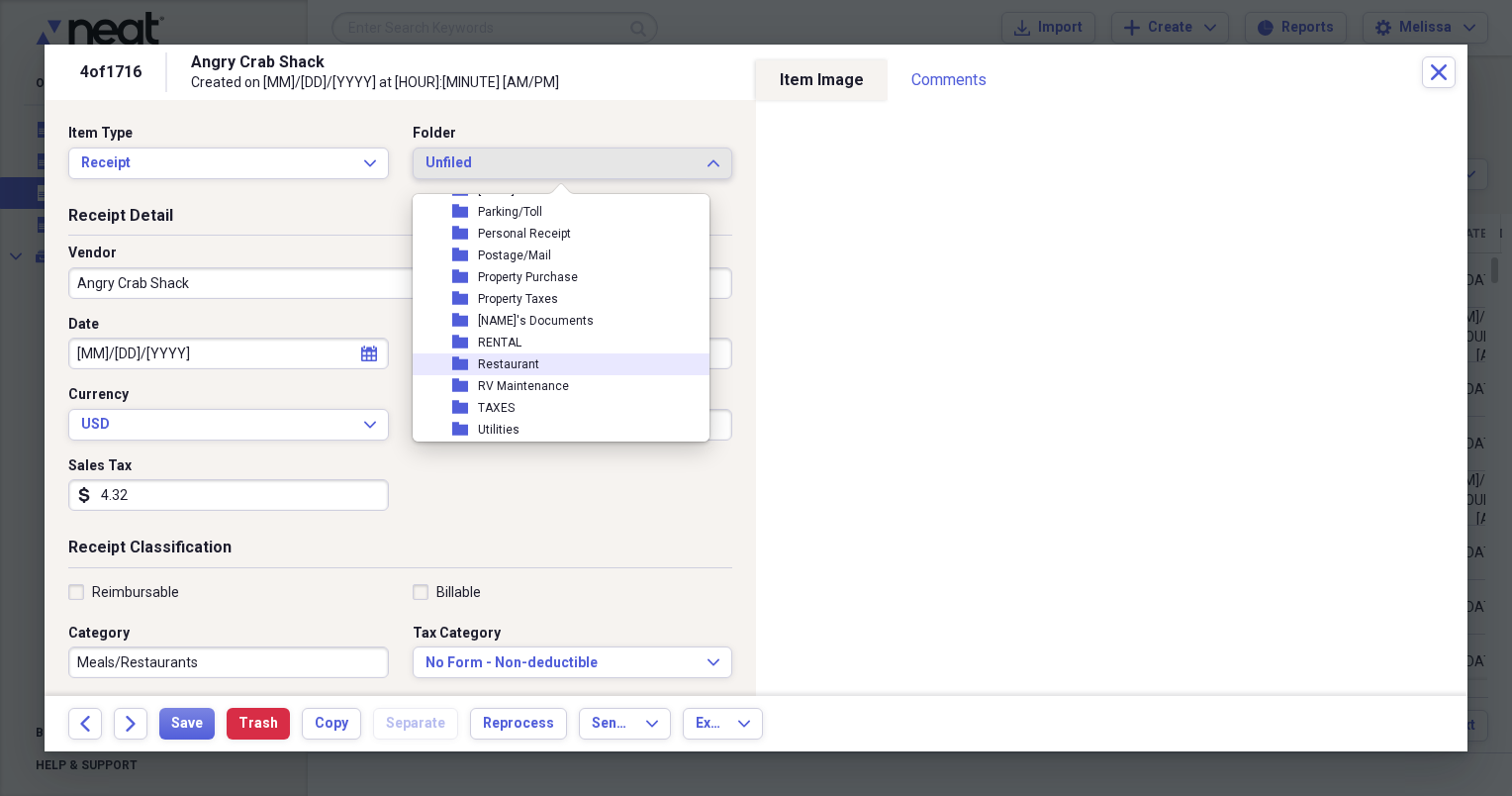 click on "folder Restaurant" at bounding box center [553, 364] 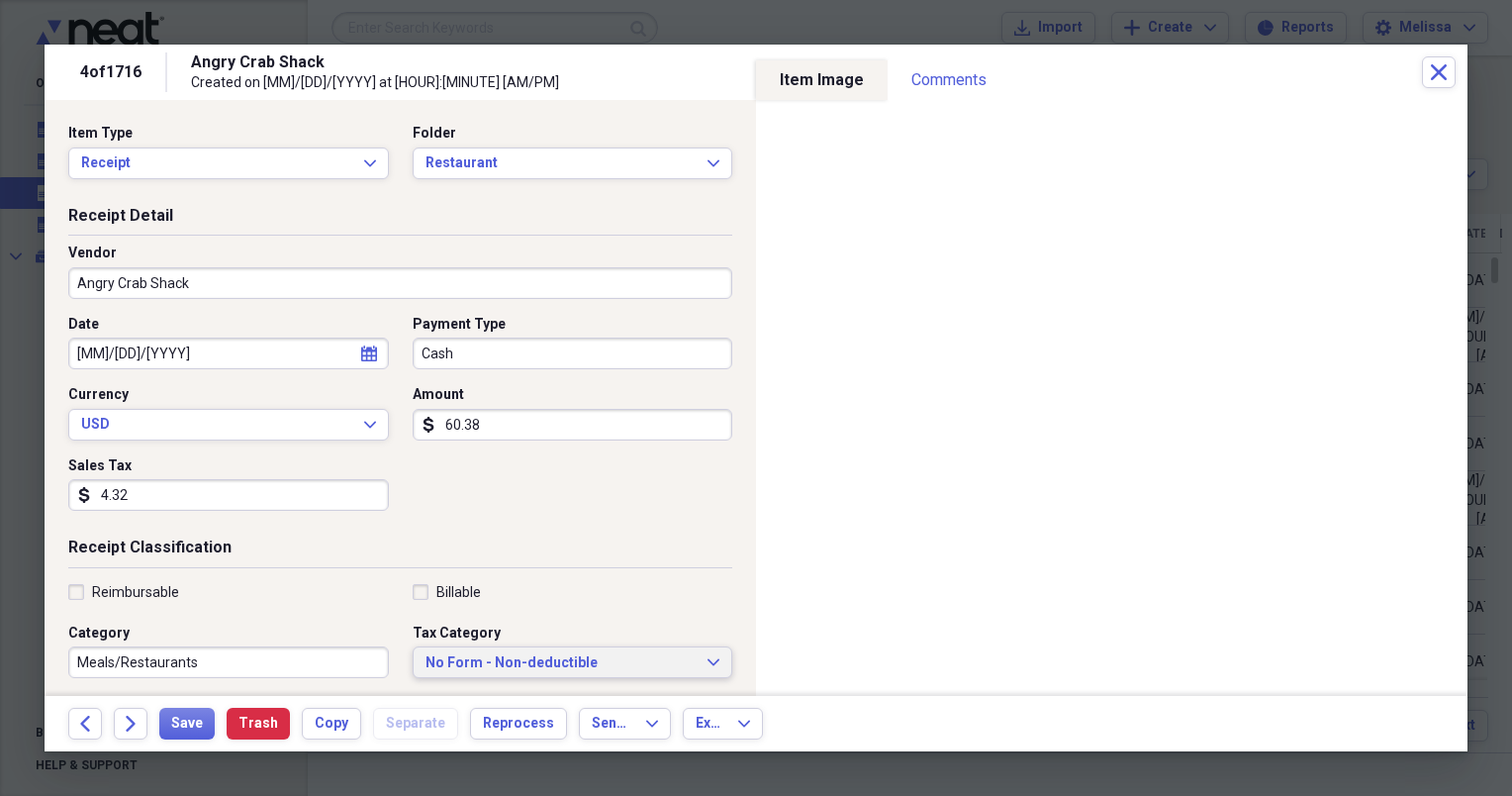 click on "No Form - Non-deductible Expand" at bounding box center (573, 662) 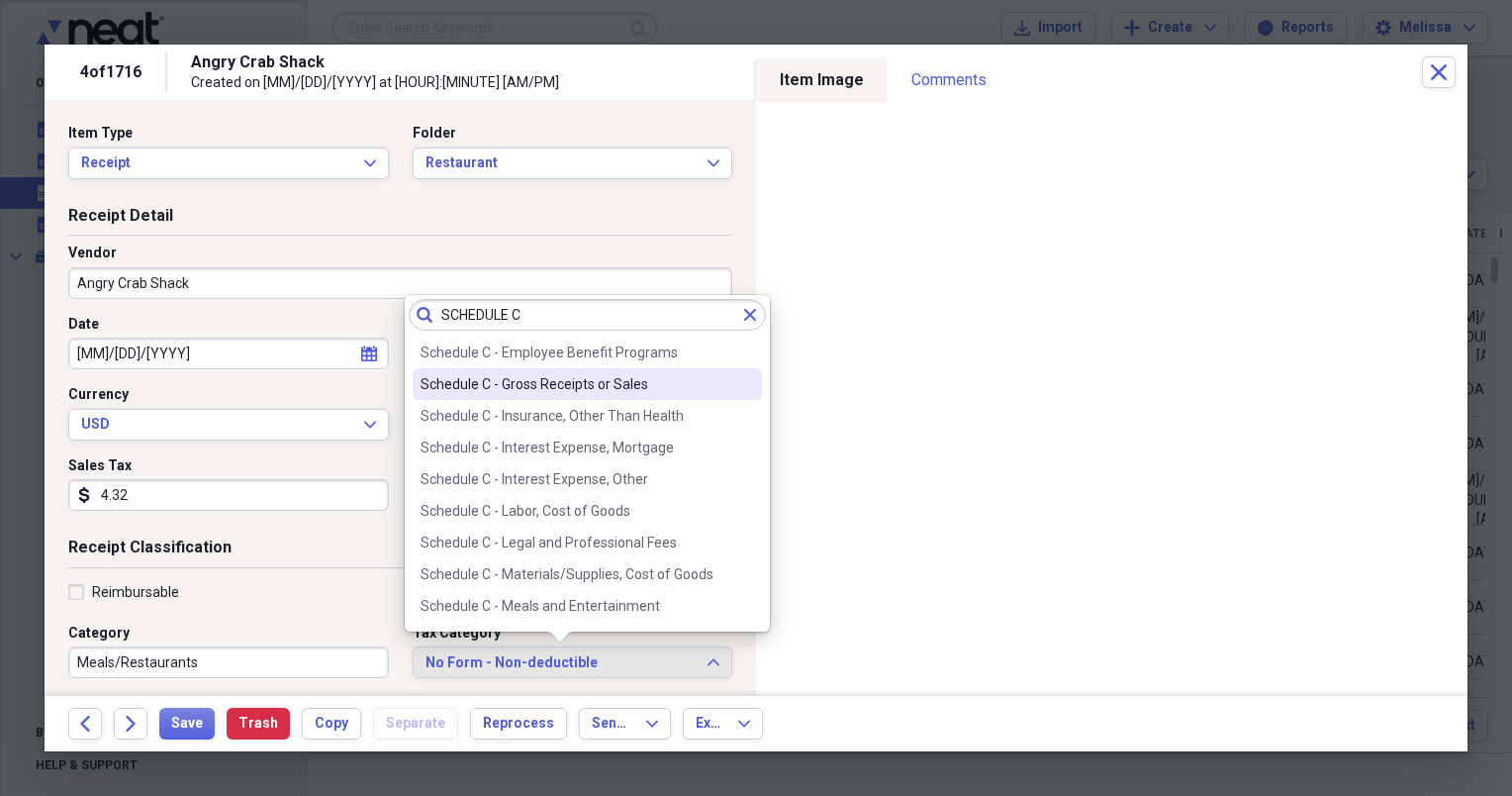 scroll, scrollTop: 238, scrollLeft: 0, axis: vertical 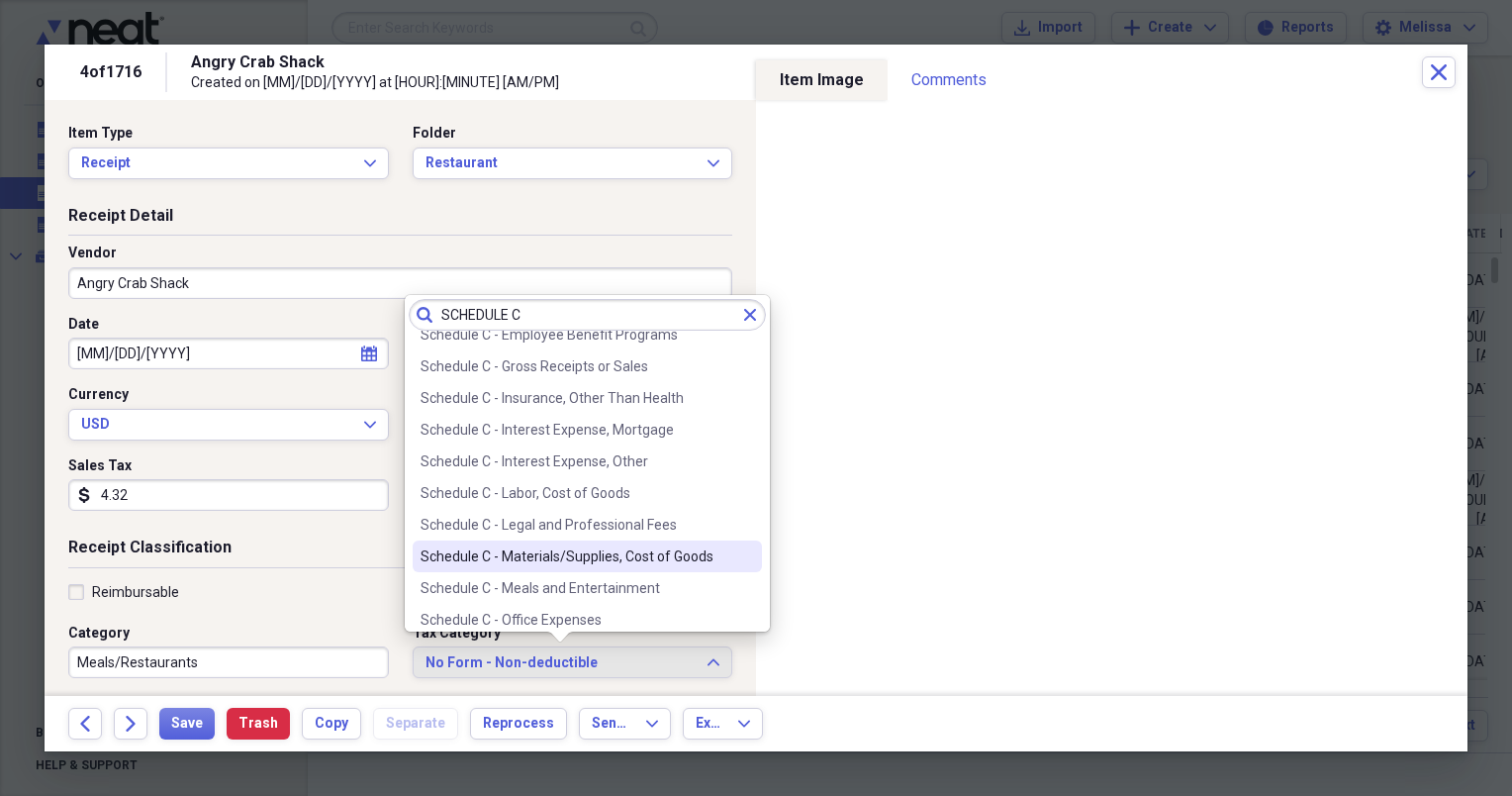 type on "SCHEDULE C" 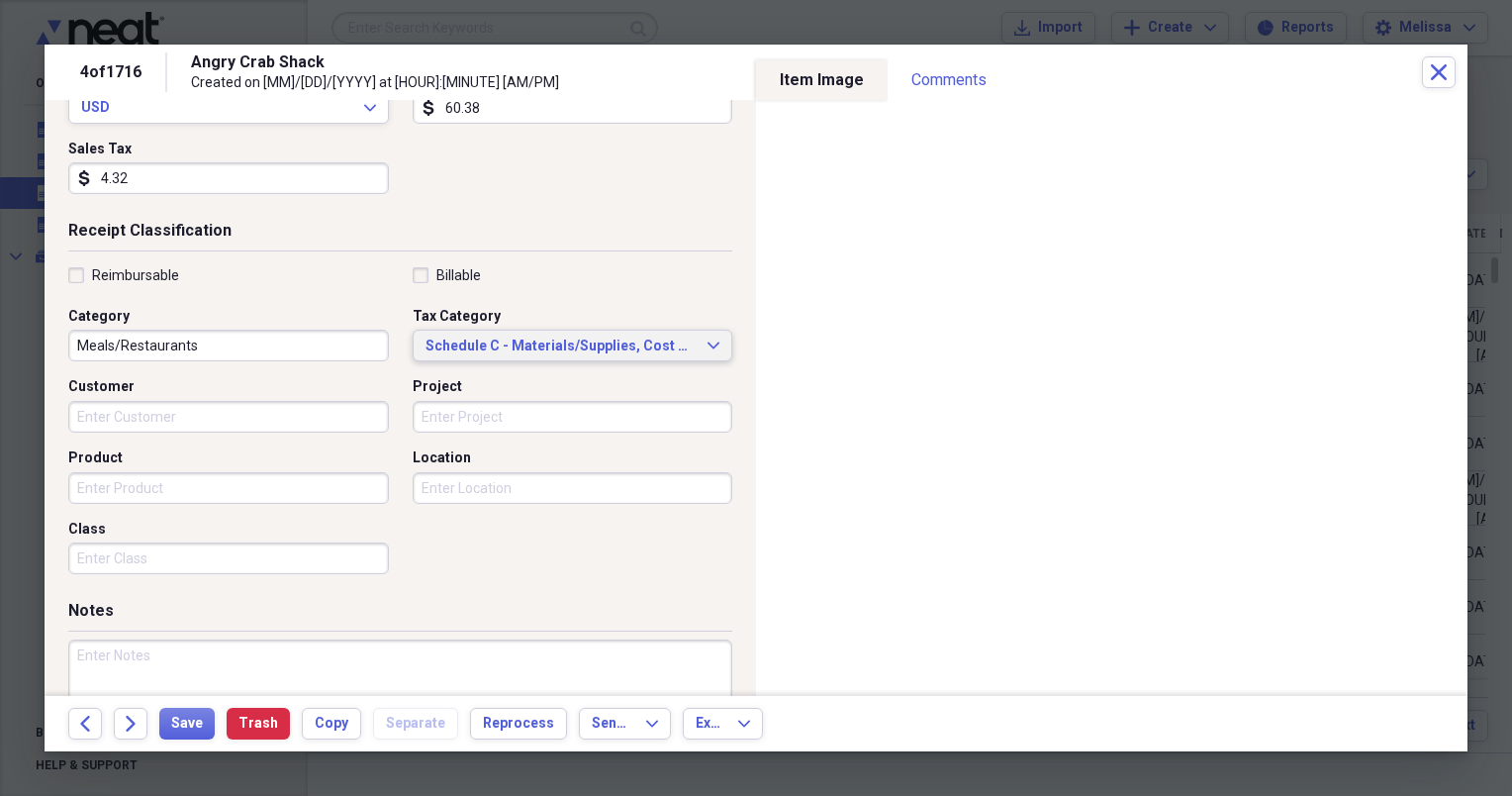 scroll, scrollTop: 356, scrollLeft: 0, axis: vertical 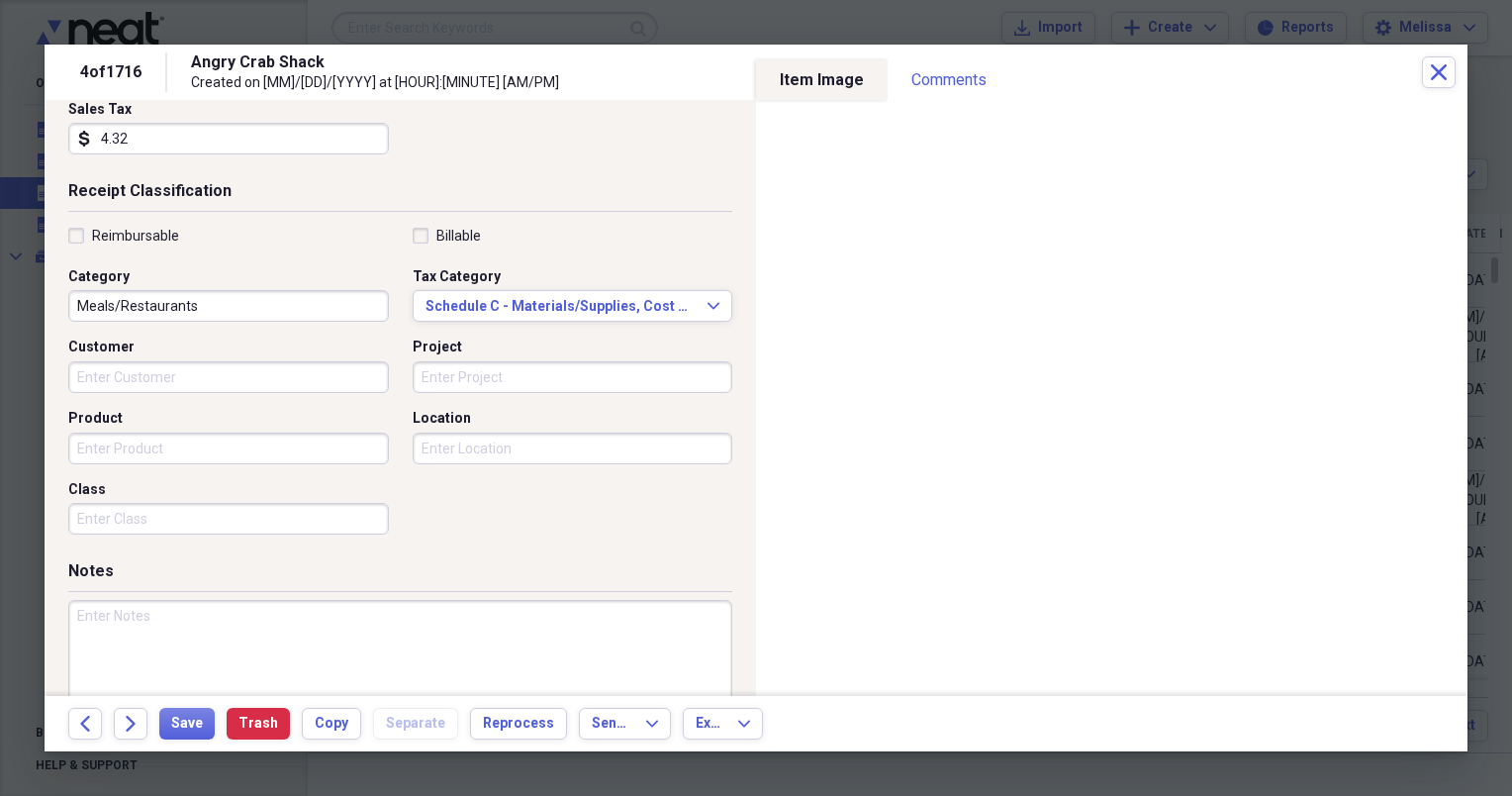 click at bounding box center [400, 664] 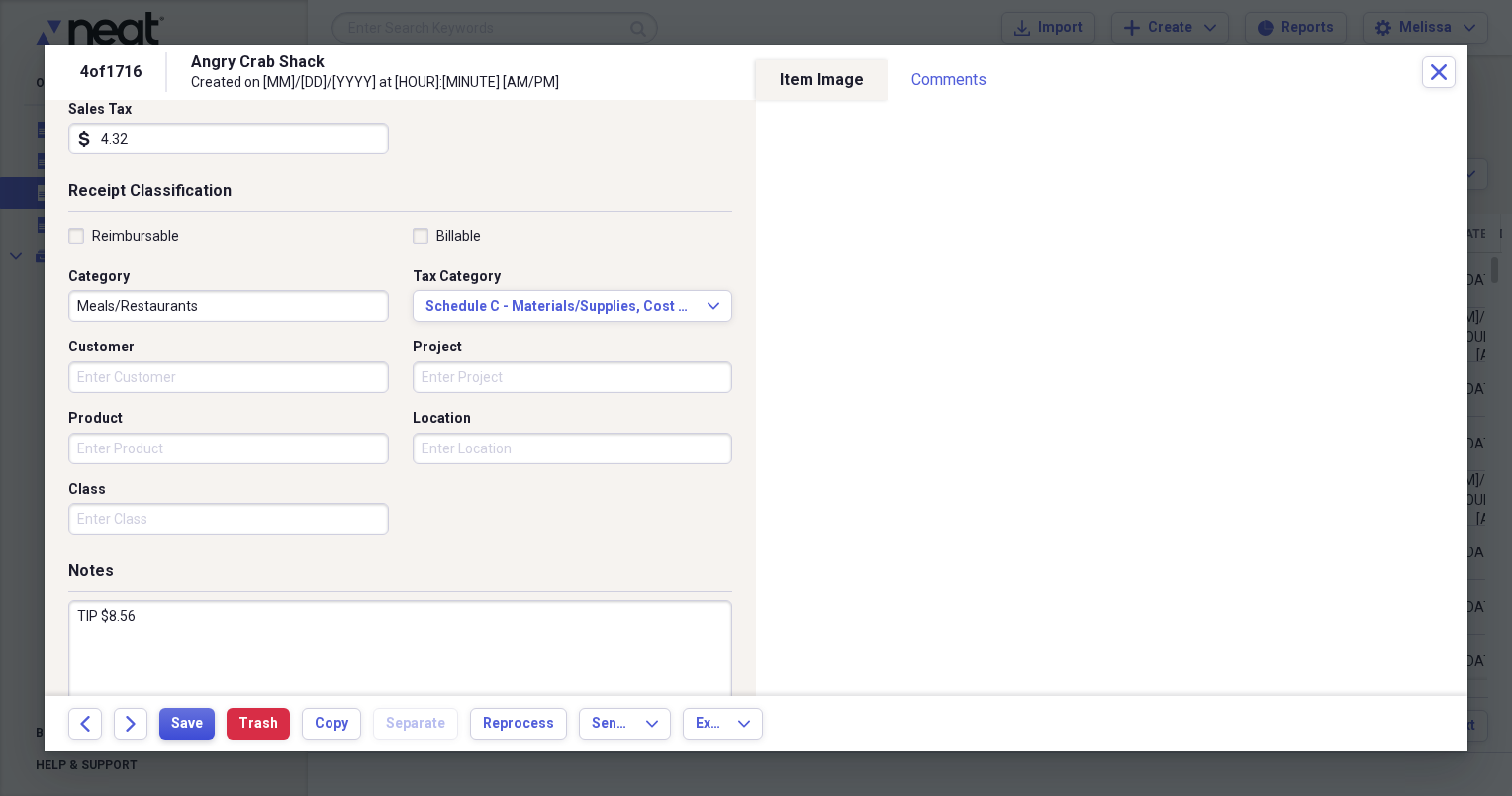 type on "TIP $8.56" 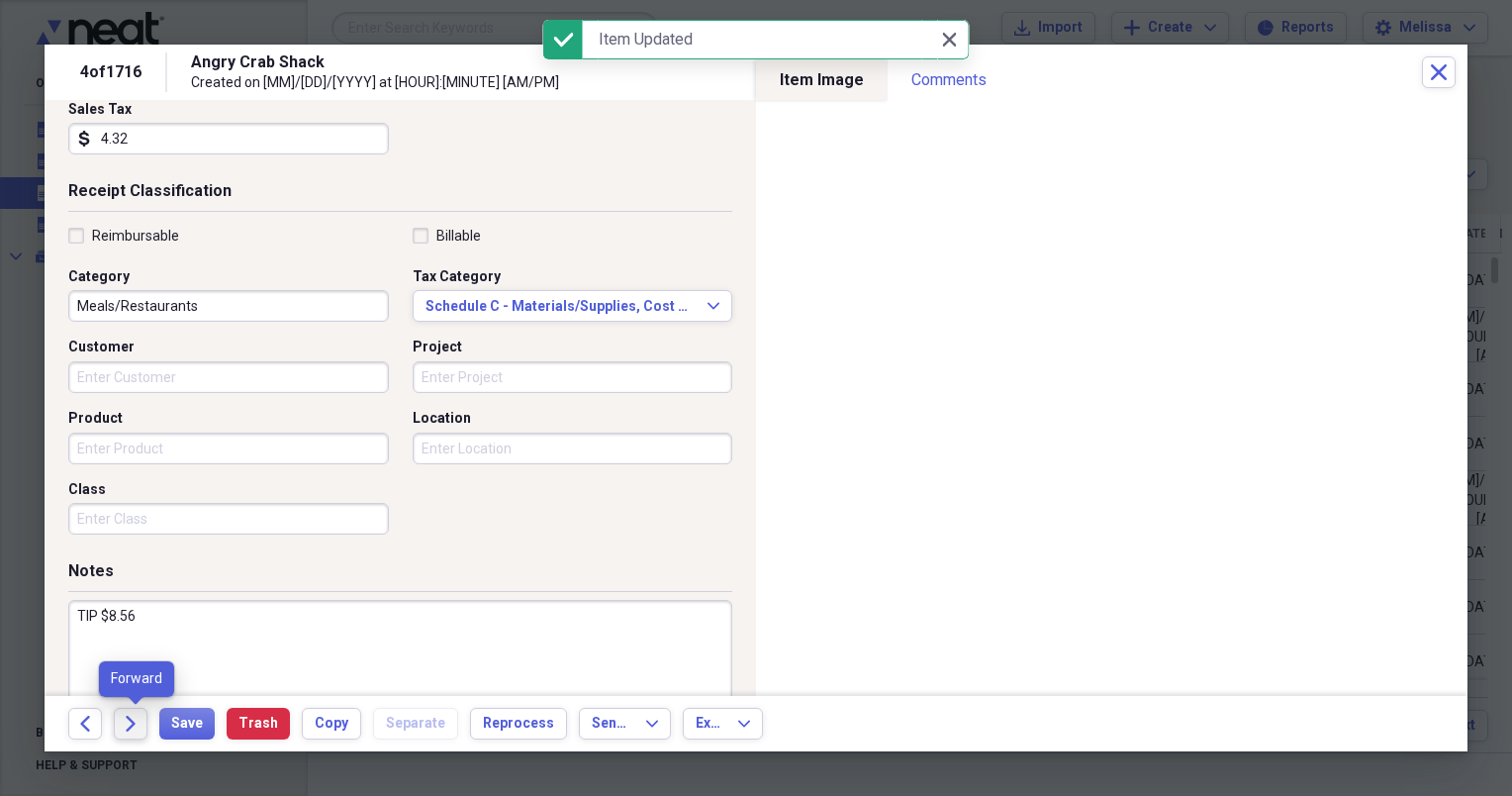 click on "Forward" 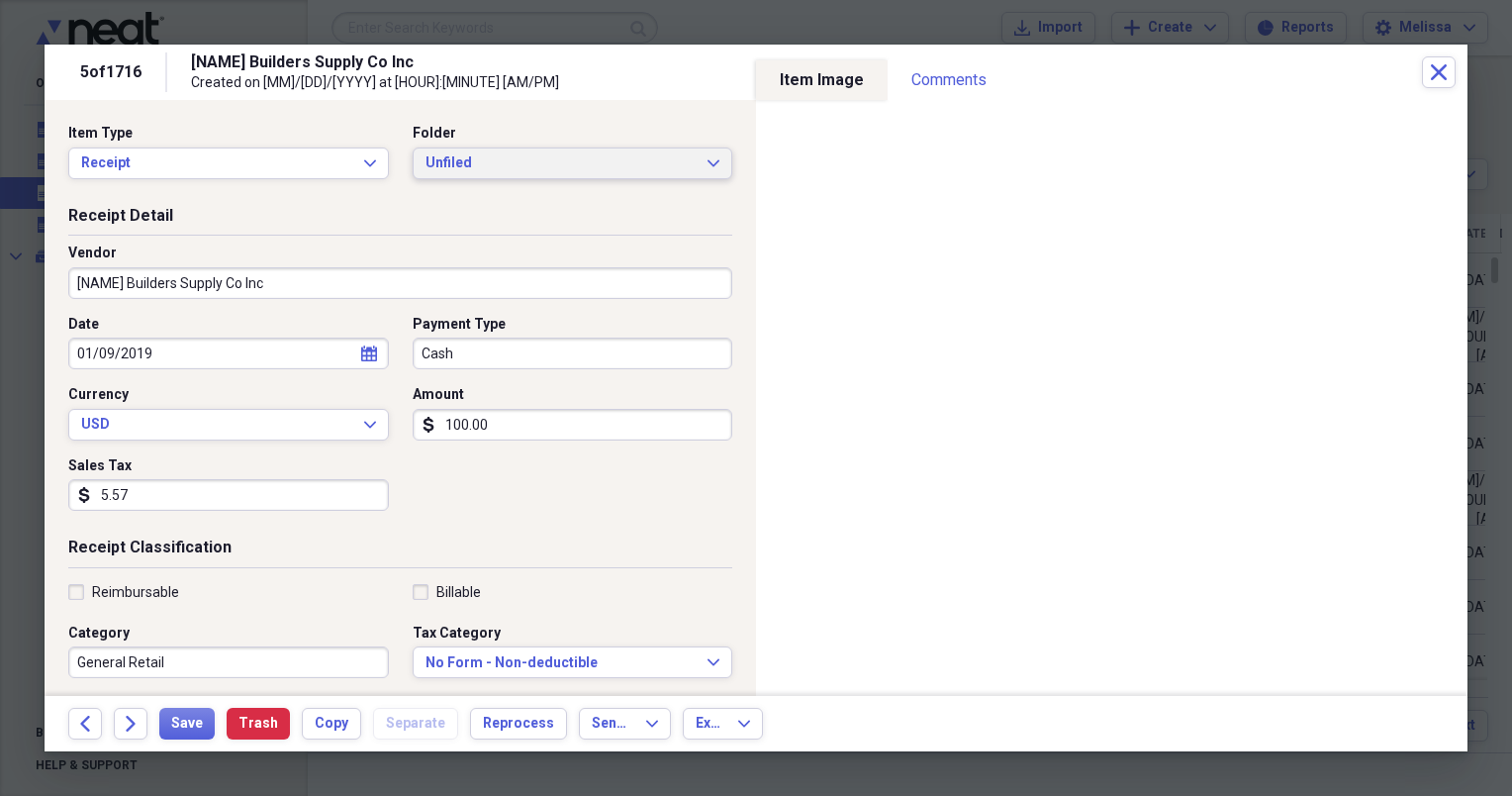 click on "Unfiled Expand" at bounding box center (573, 163) 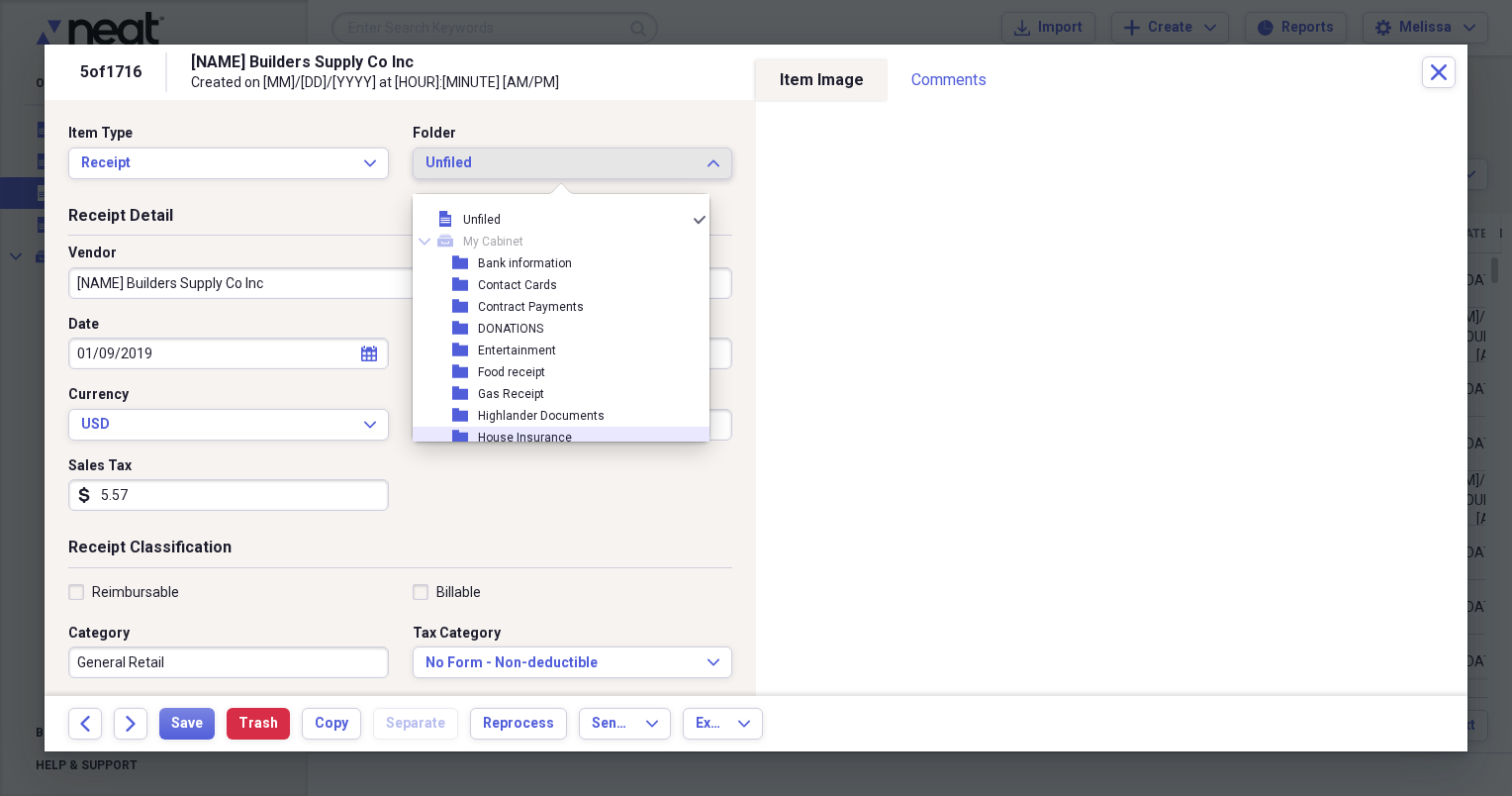 click on "folder House Insurance" at bounding box center [553, 438] 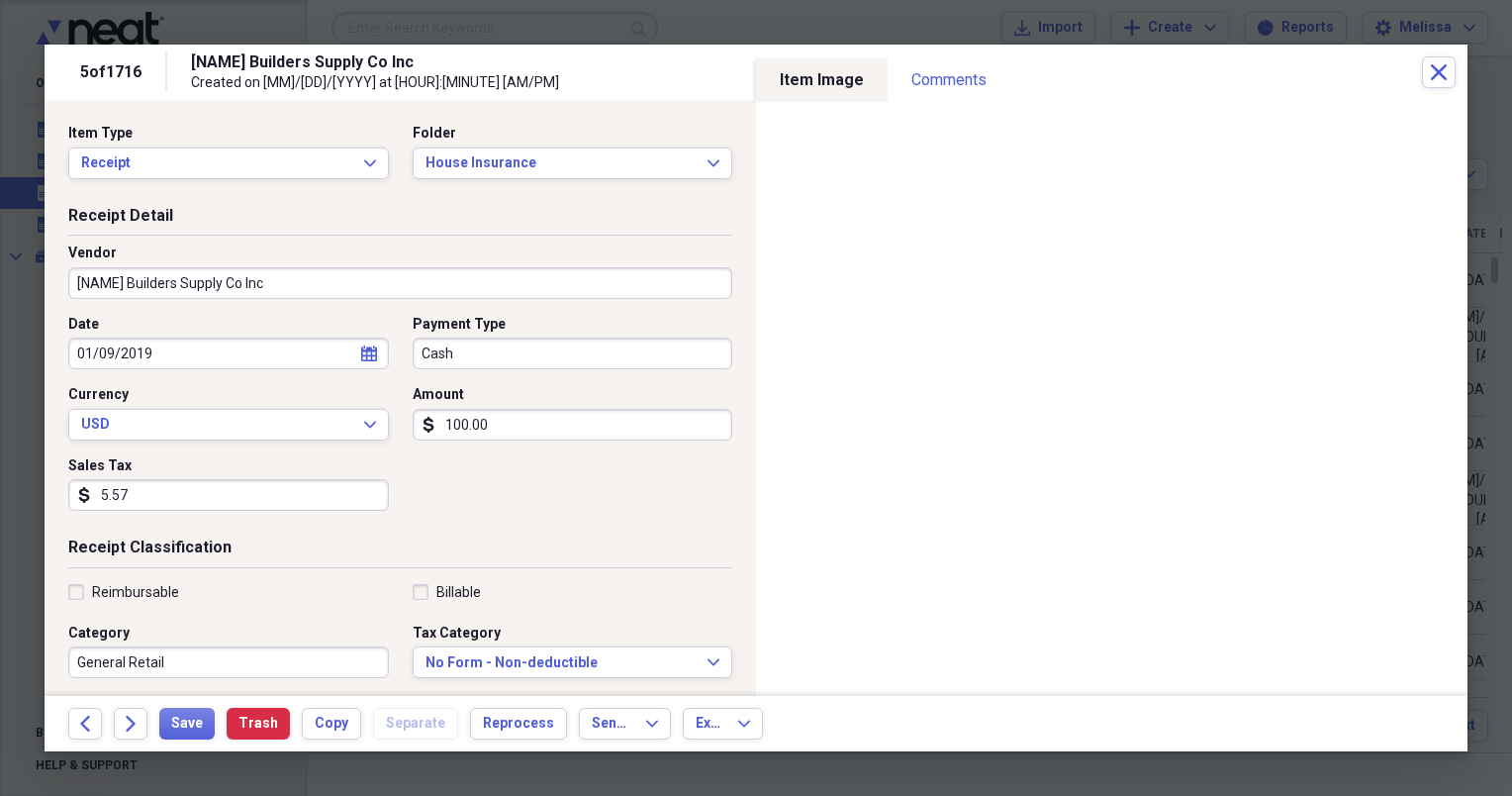 click on "100.00" at bounding box center (573, 425) 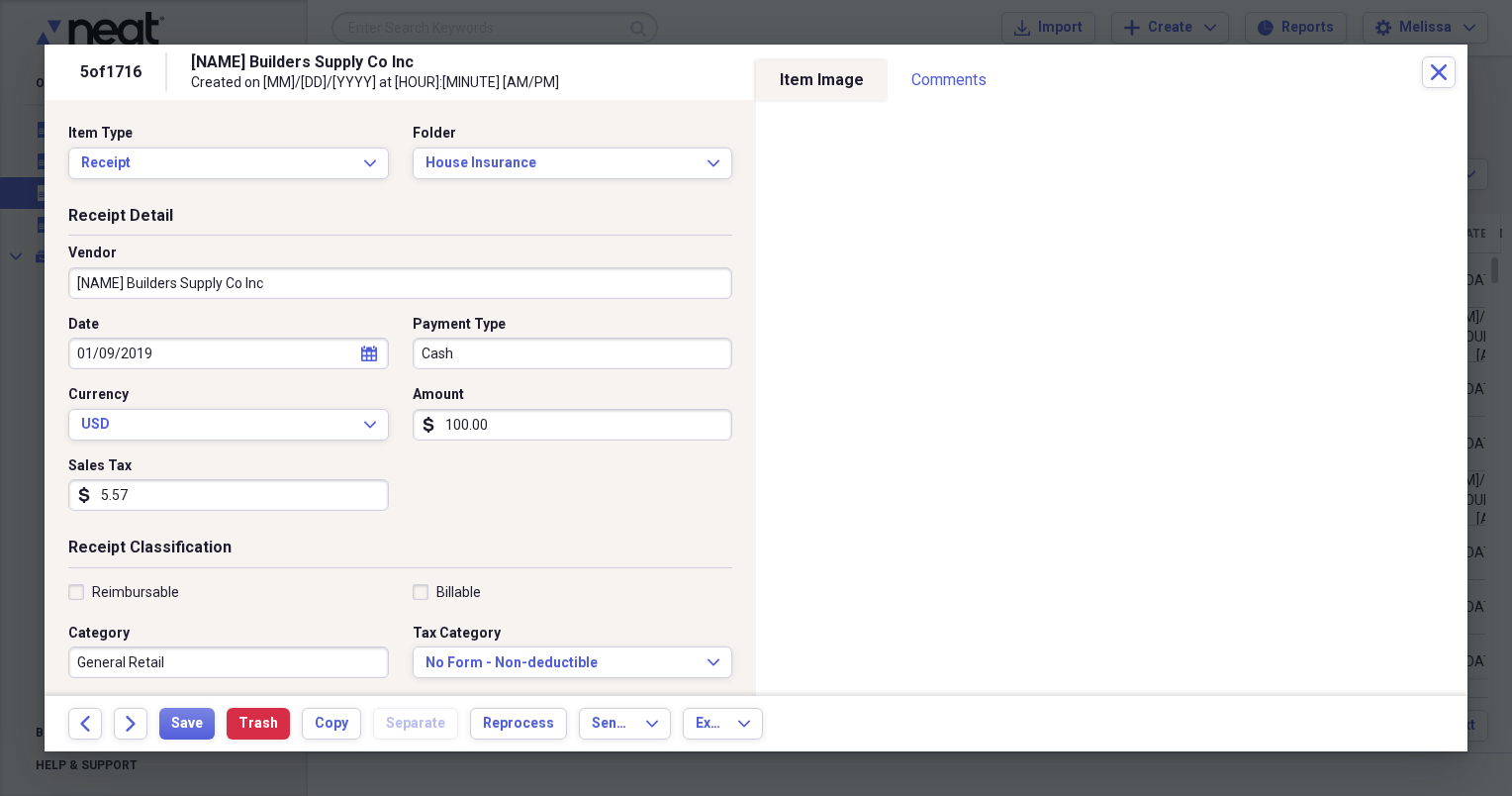 click on "100.00" at bounding box center [573, 425] 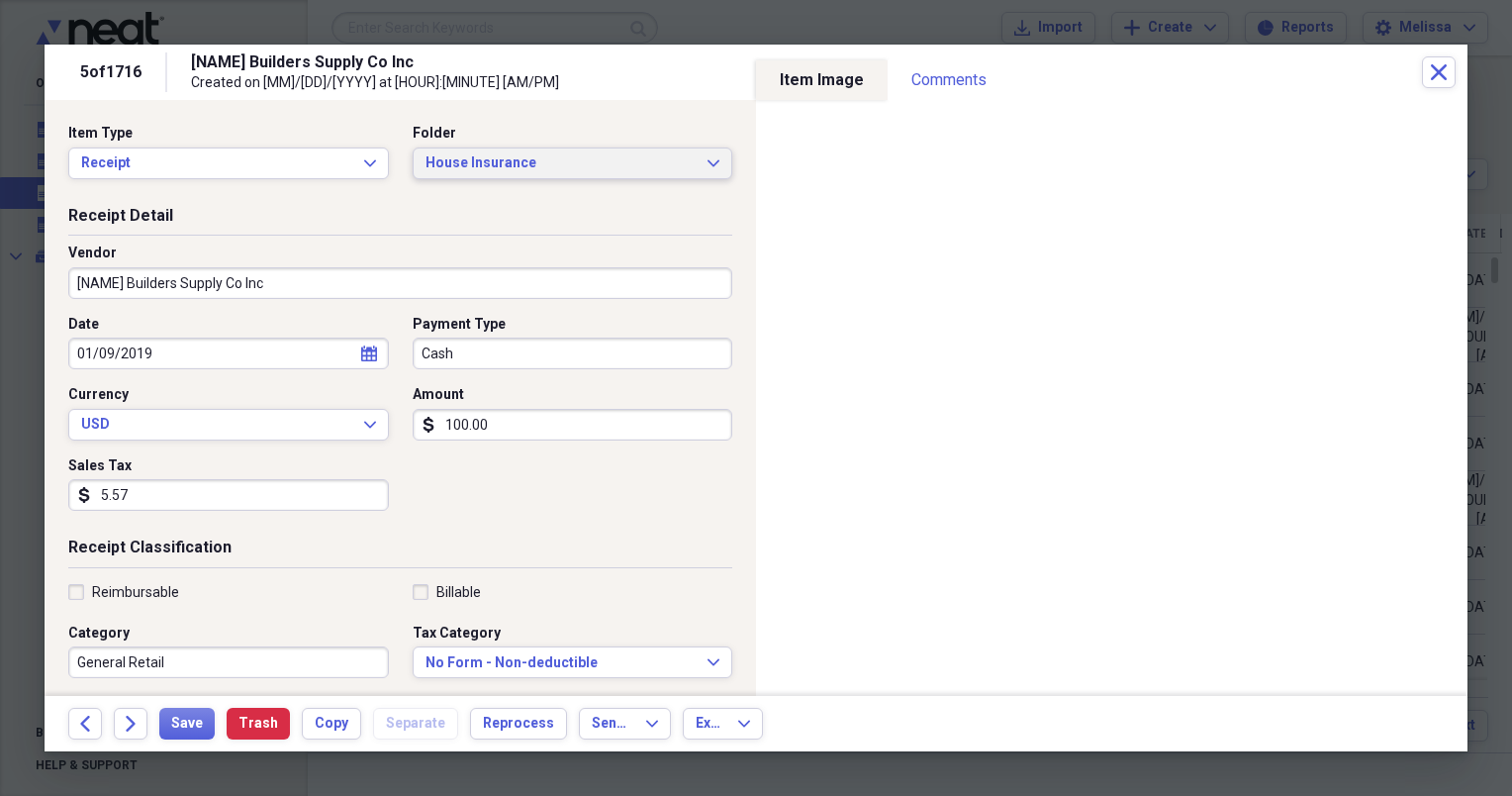 click on "House Insurance Expand" at bounding box center (573, 163) 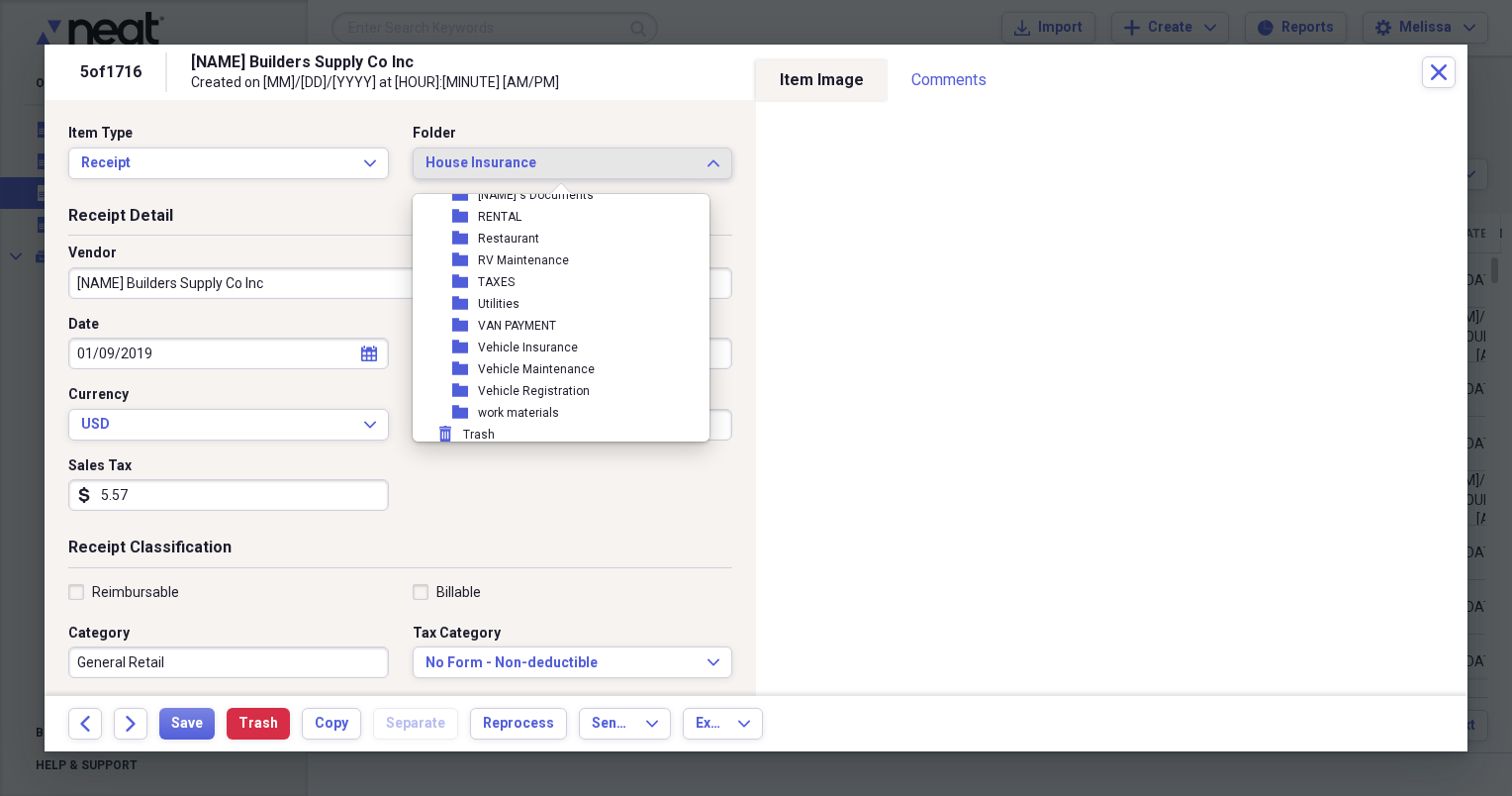 scroll, scrollTop: 485, scrollLeft: 0, axis: vertical 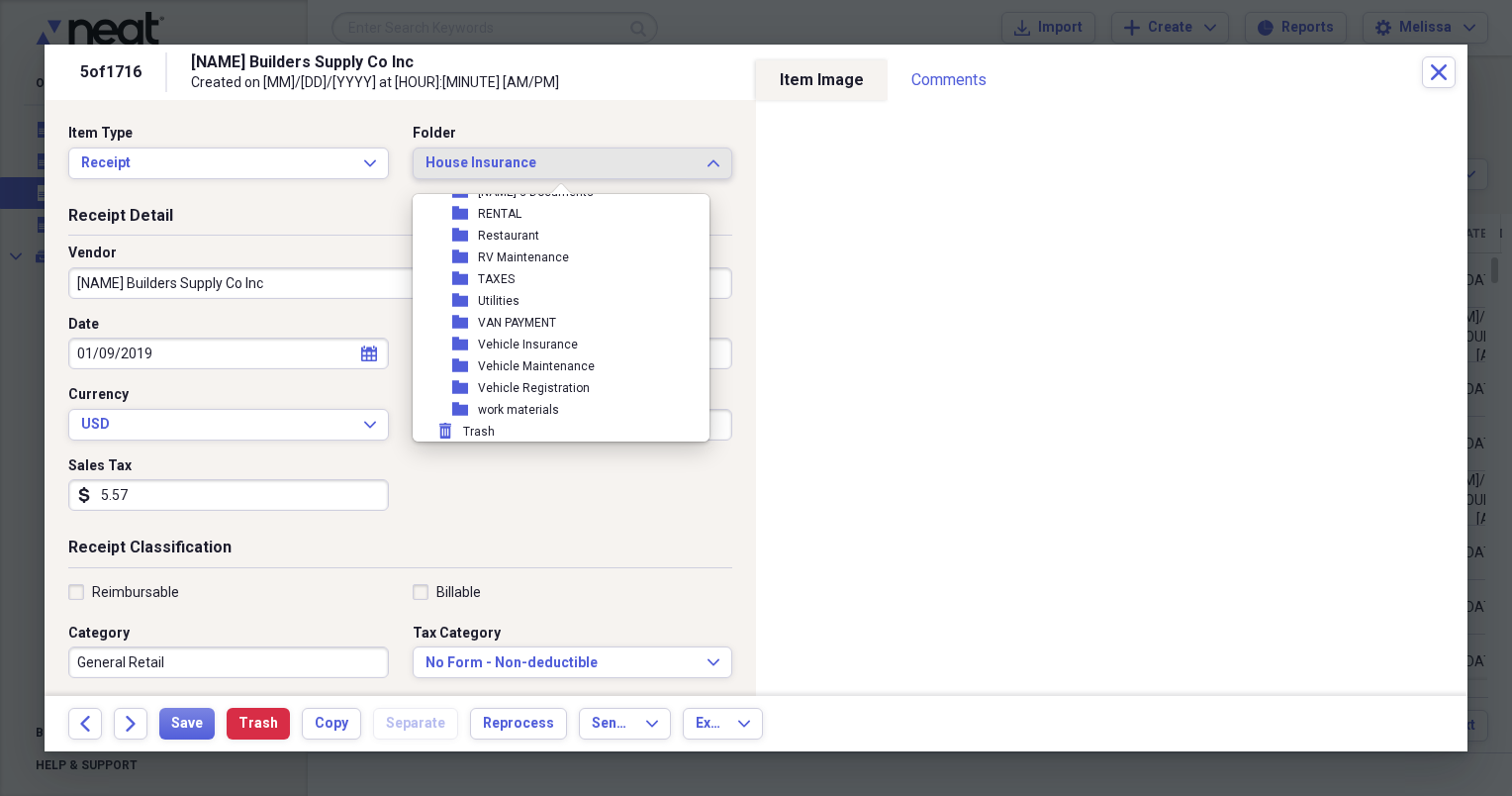 click on "work materials" at bounding box center [519, 410] 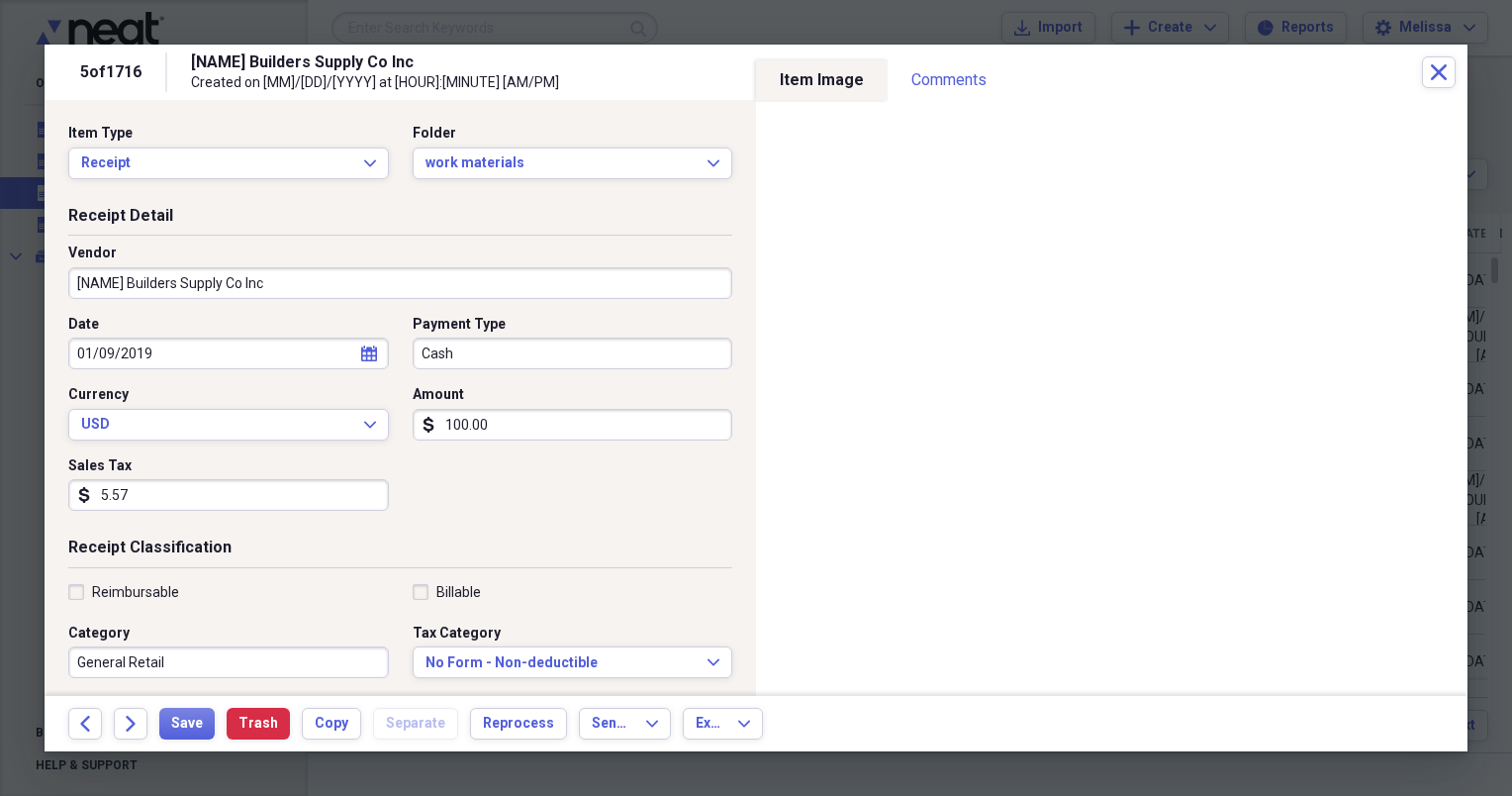 click on "100.00" at bounding box center [573, 425] 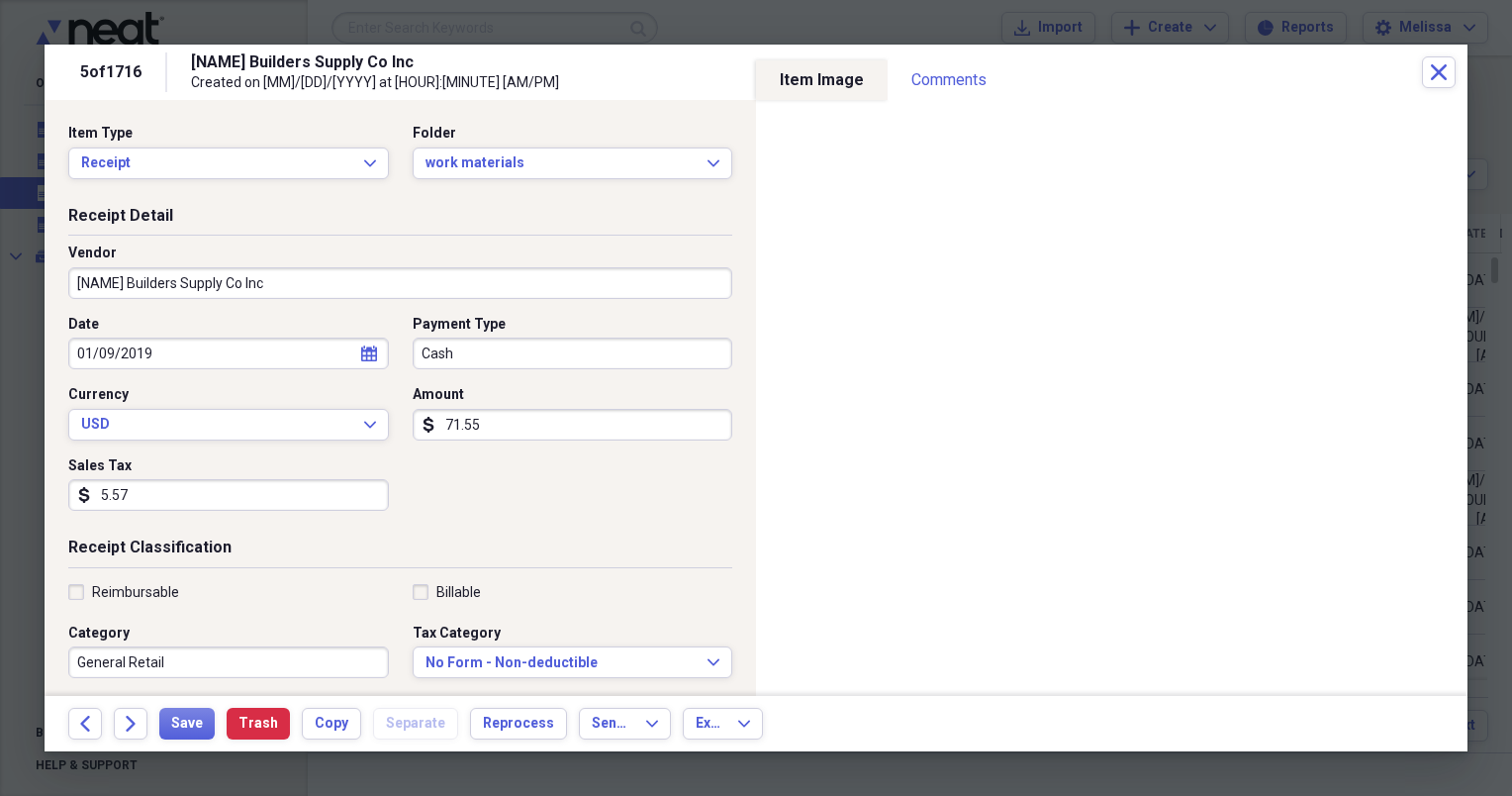 type on "71.55" 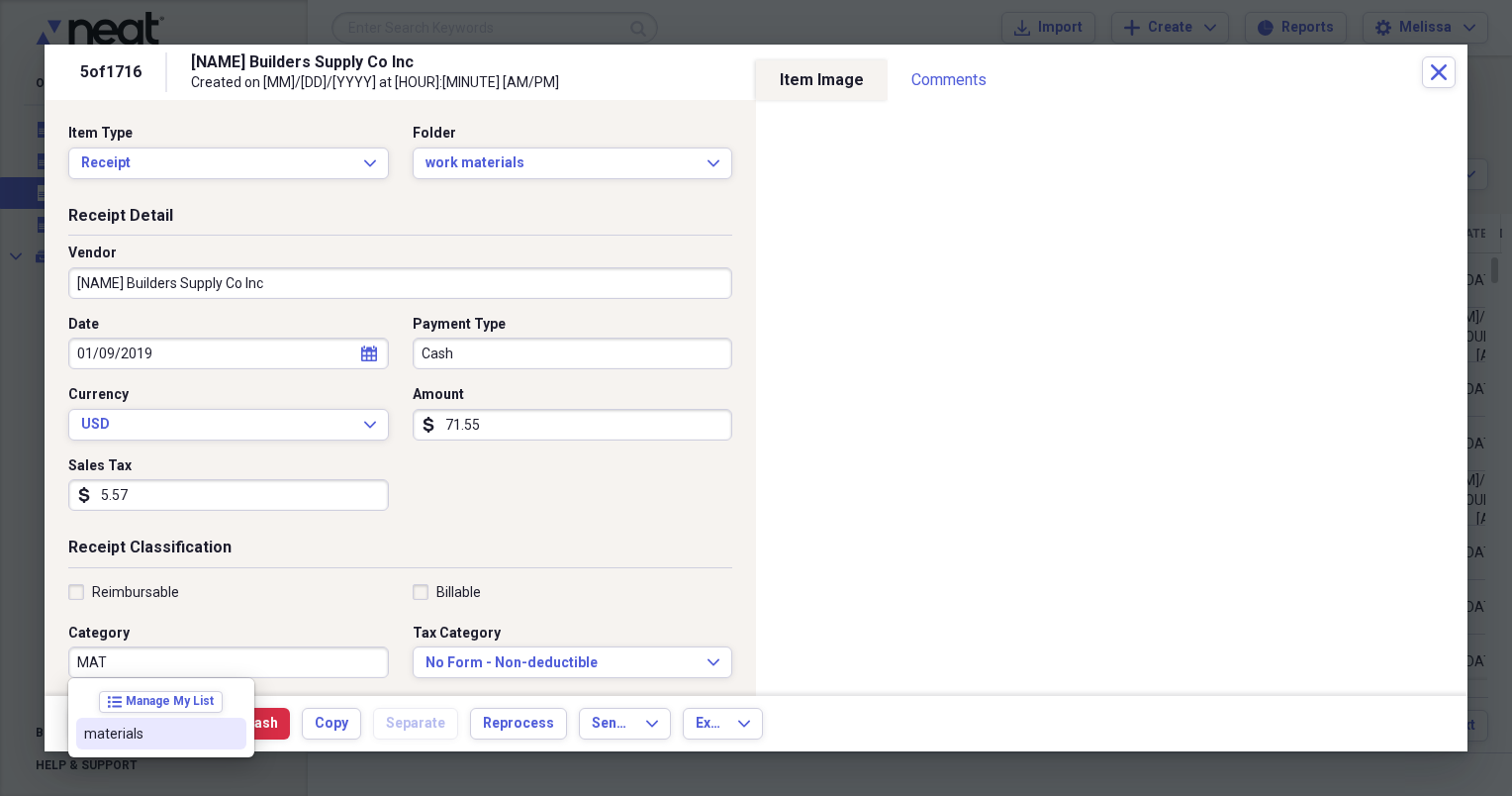click on "materials" at bounding box center (149, 734) 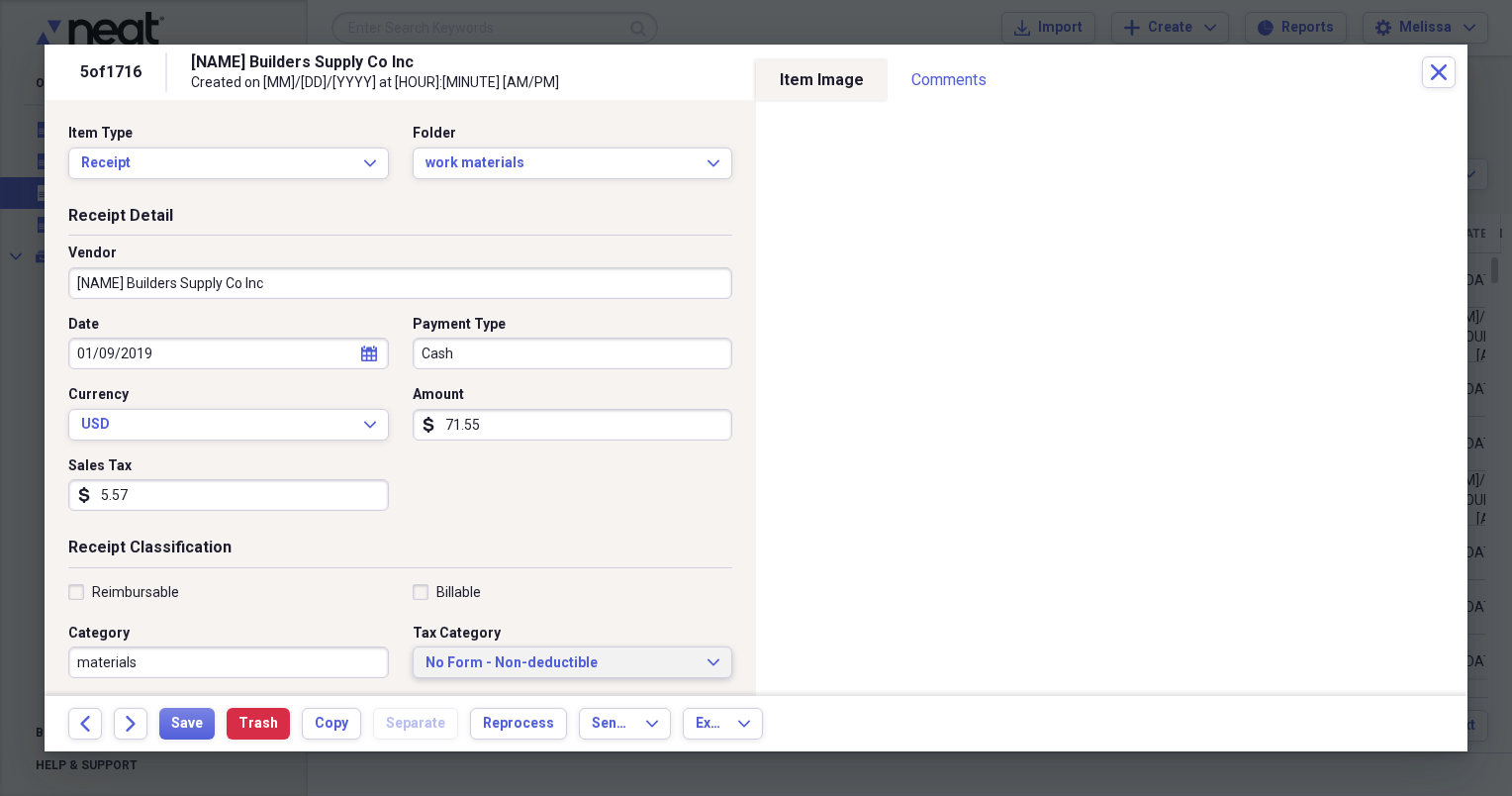 click on "No Form - Non-deductible" at bounding box center (561, 663) 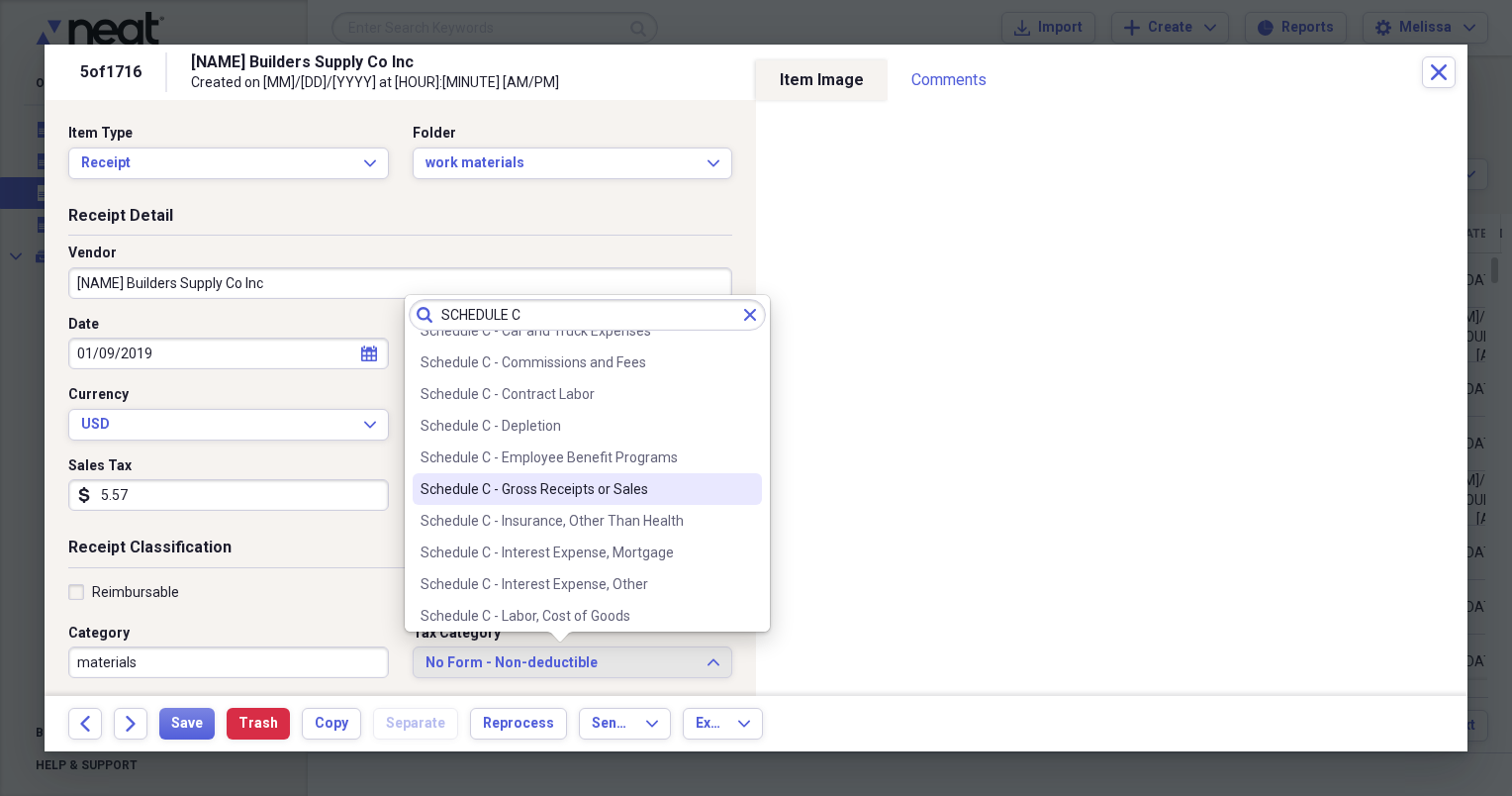 scroll, scrollTop: 145, scrollLeft: 0, axis: vertical 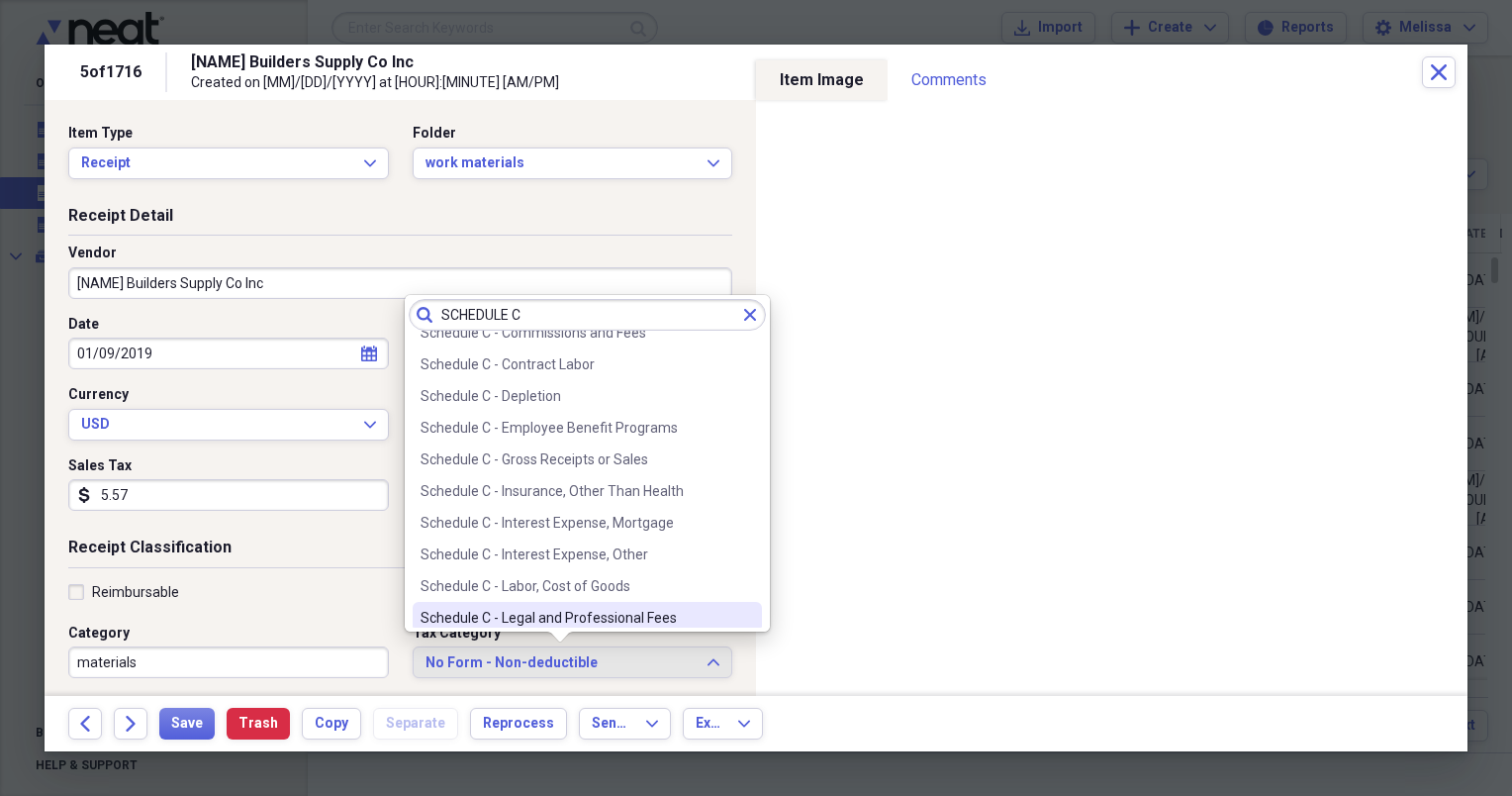 type on "SCHEDULE C" 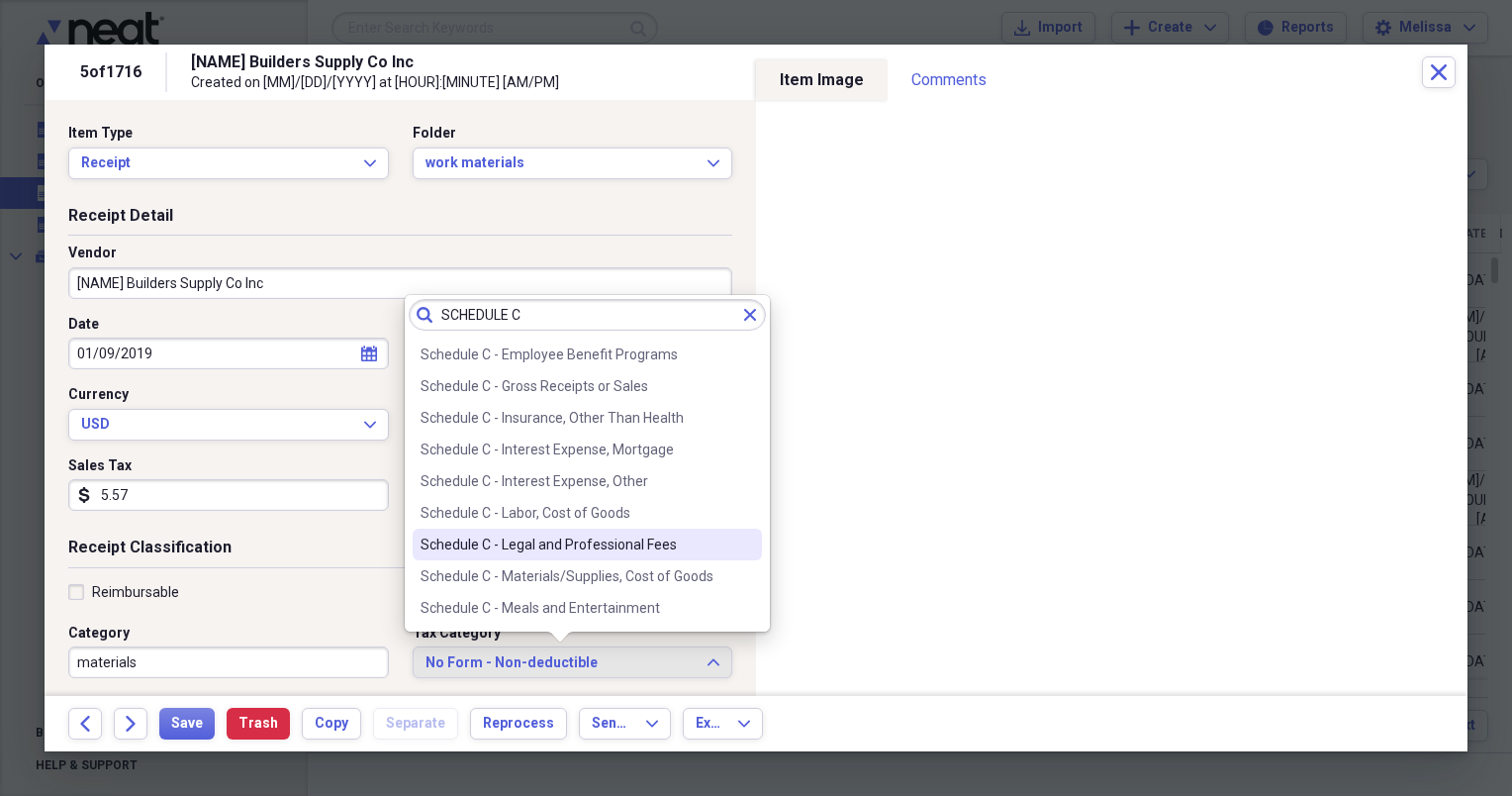 scroll, scrollTop: 224, scrollLeft: 0, axis: vertical 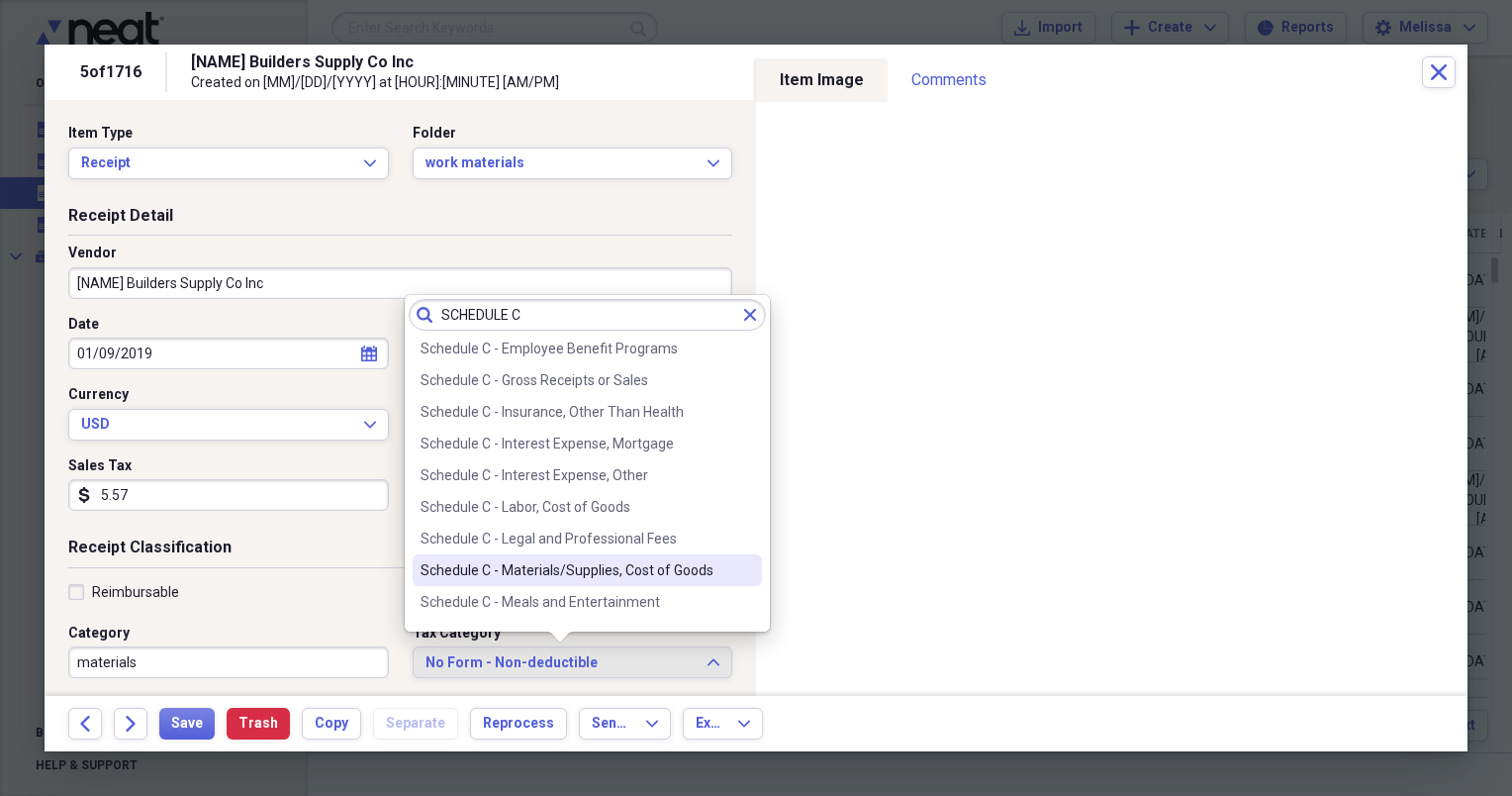 click on "Schedule C - Materials/Supplies, Cost of Goods" at bounding box center (587, 570) 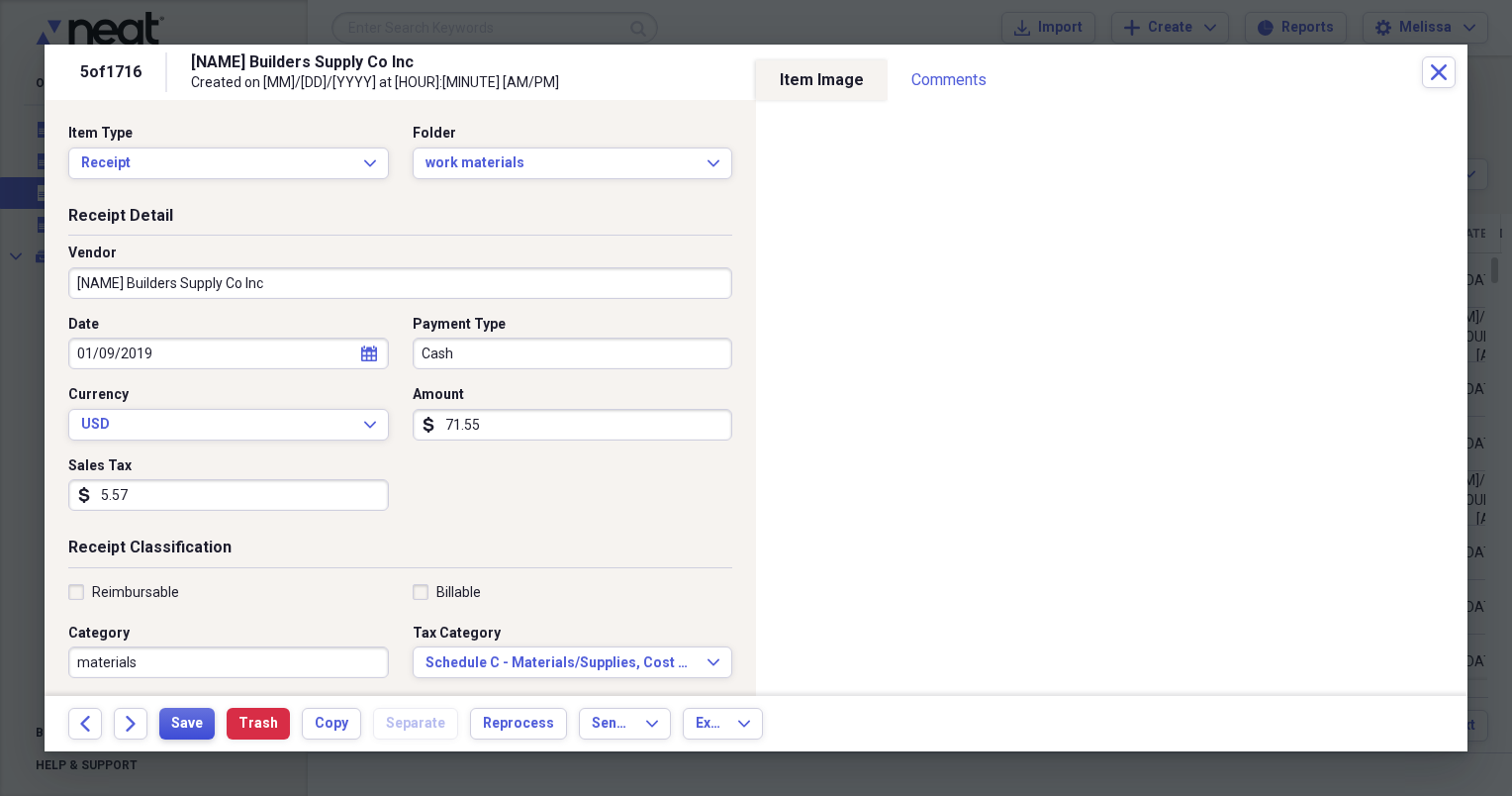 click on "Save" at bounding box center (187, 724) 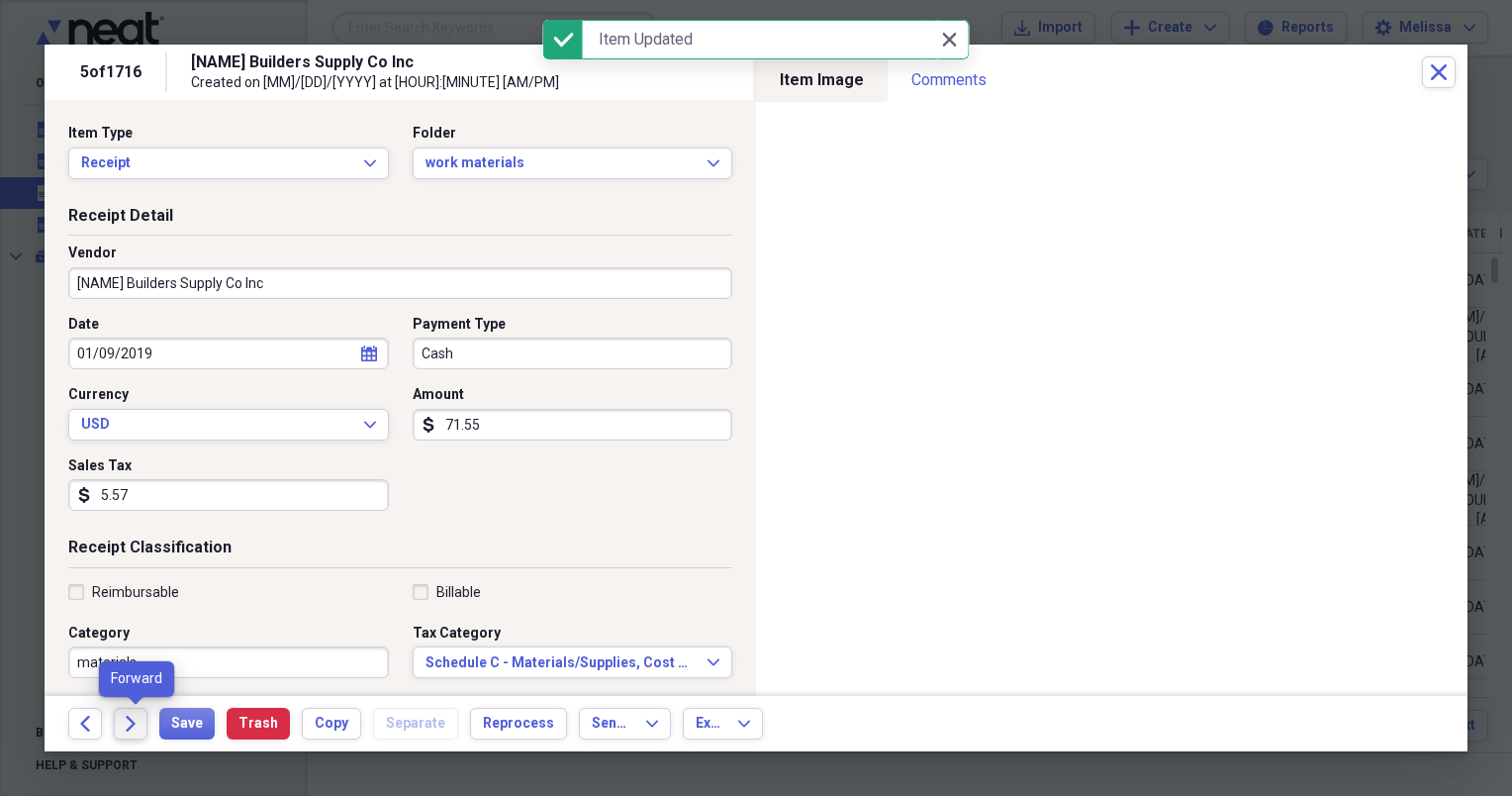 click on "Forward" at bounding box center (131, 724) 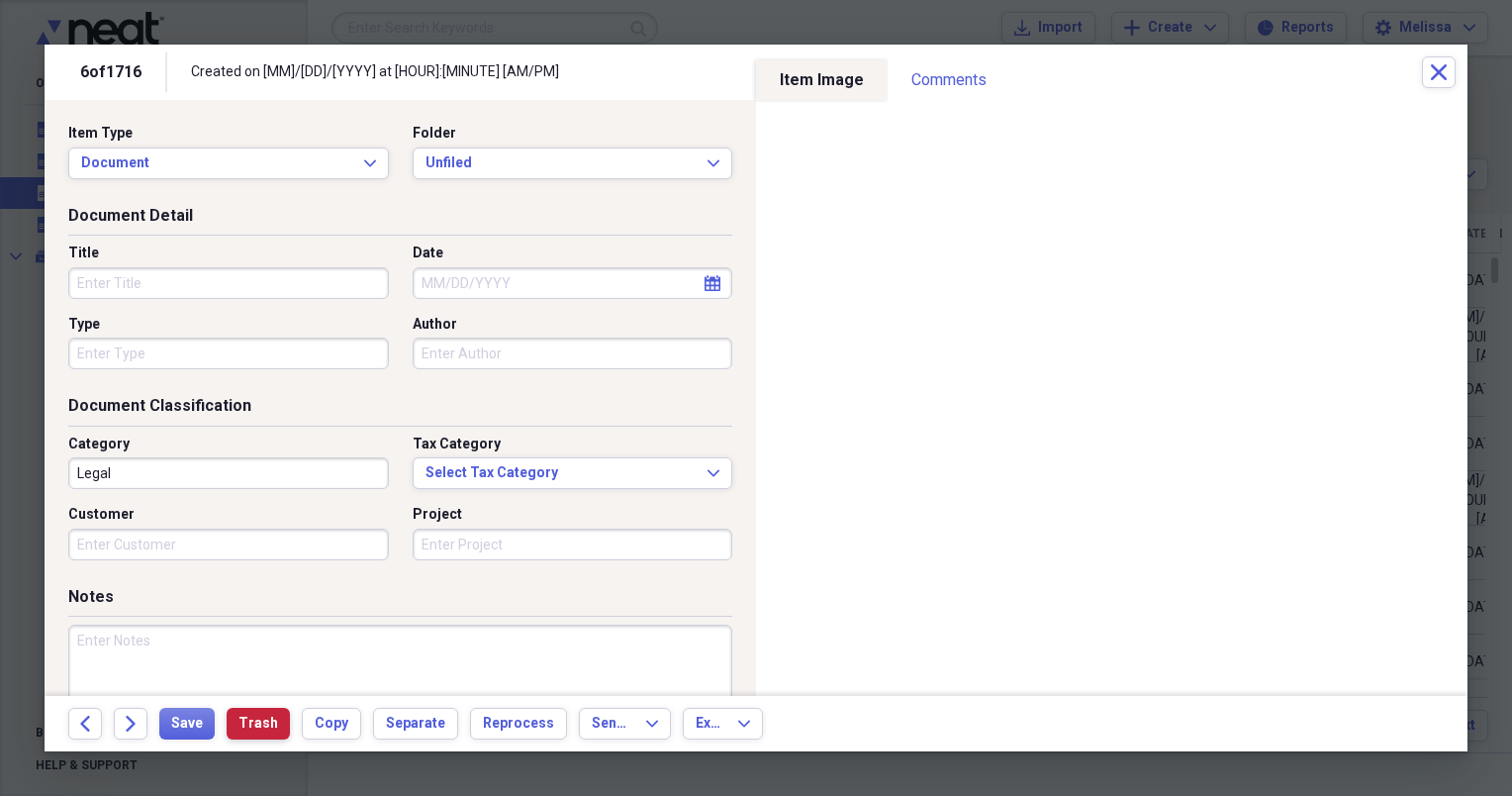 click on "Trash" at bounding box center (258, 724) 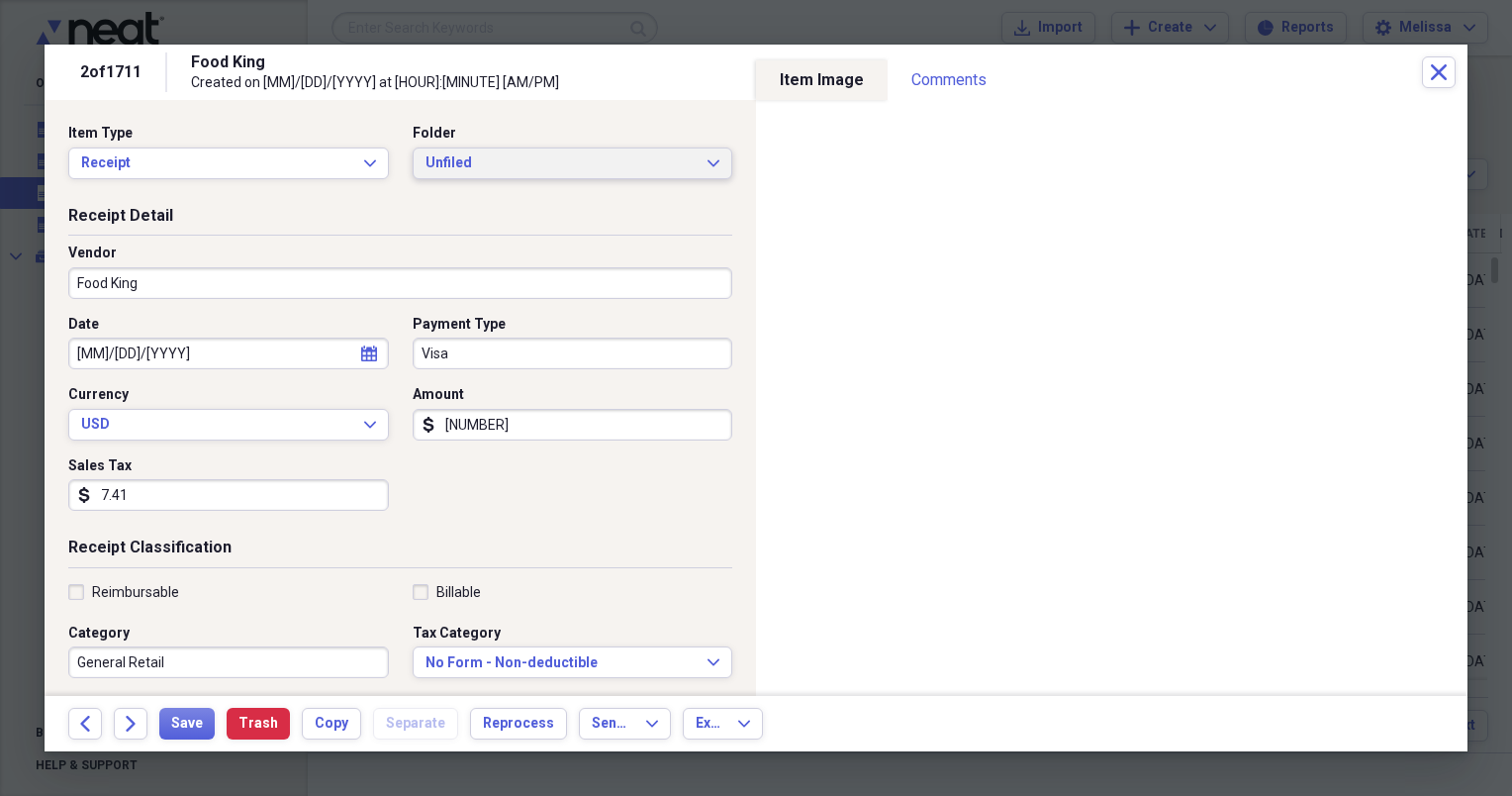 click on "Unfiled Expand" at bounding box center (573, 163) 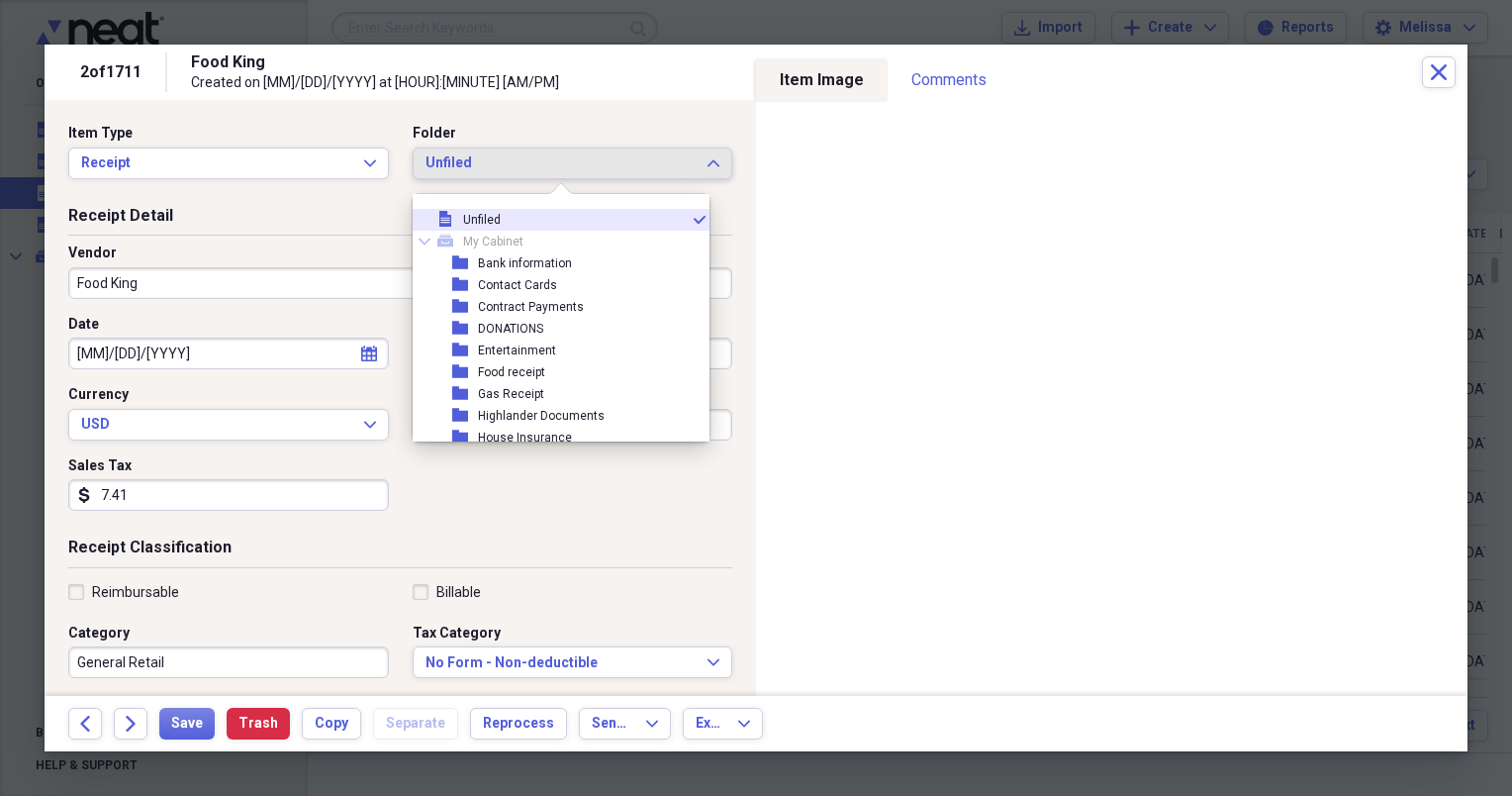 click on "Unfiled Expand" at bounding box center [573, 163] 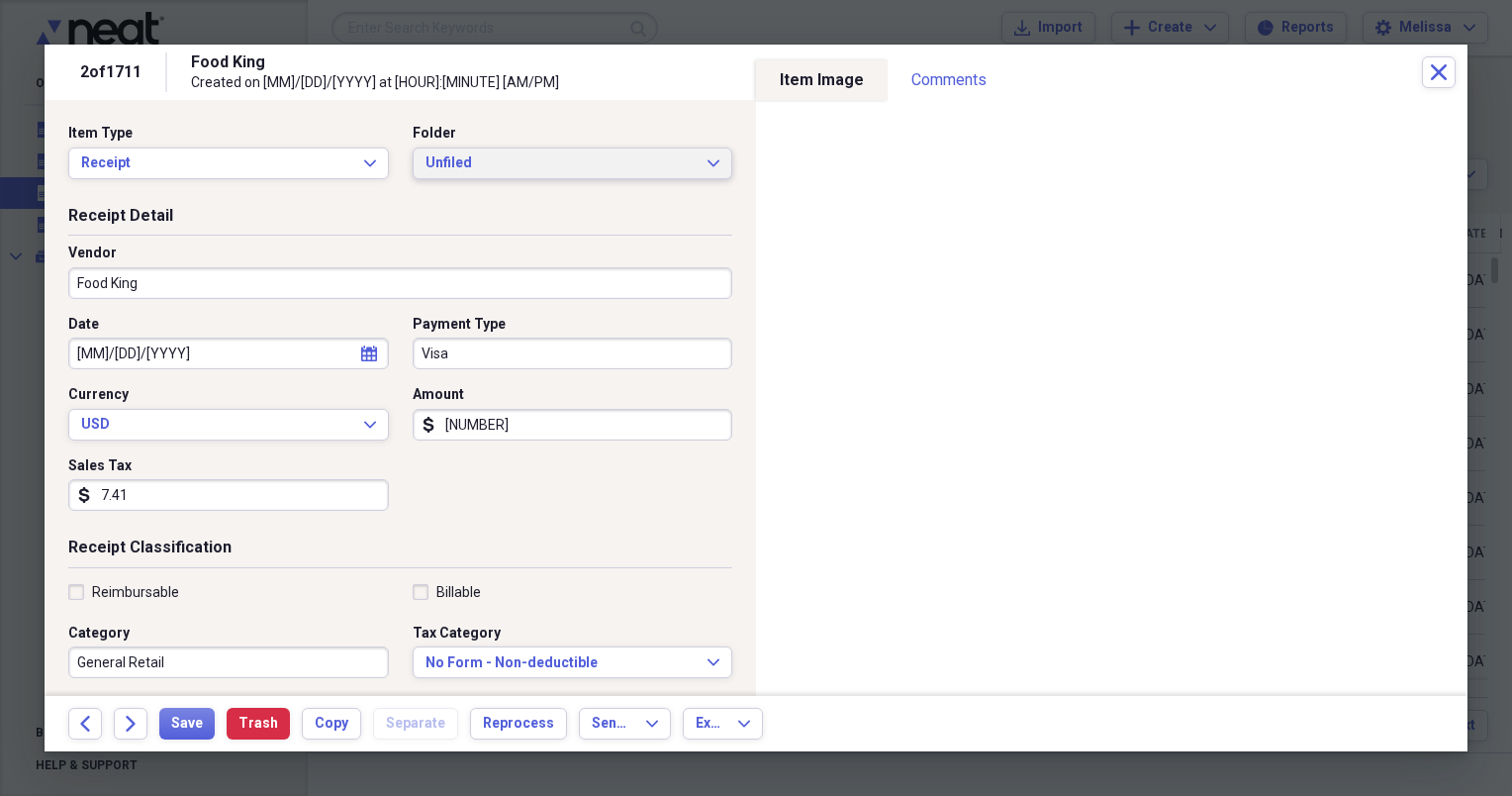 click on "Unfiled Expand" at bounding box center (573, 163) 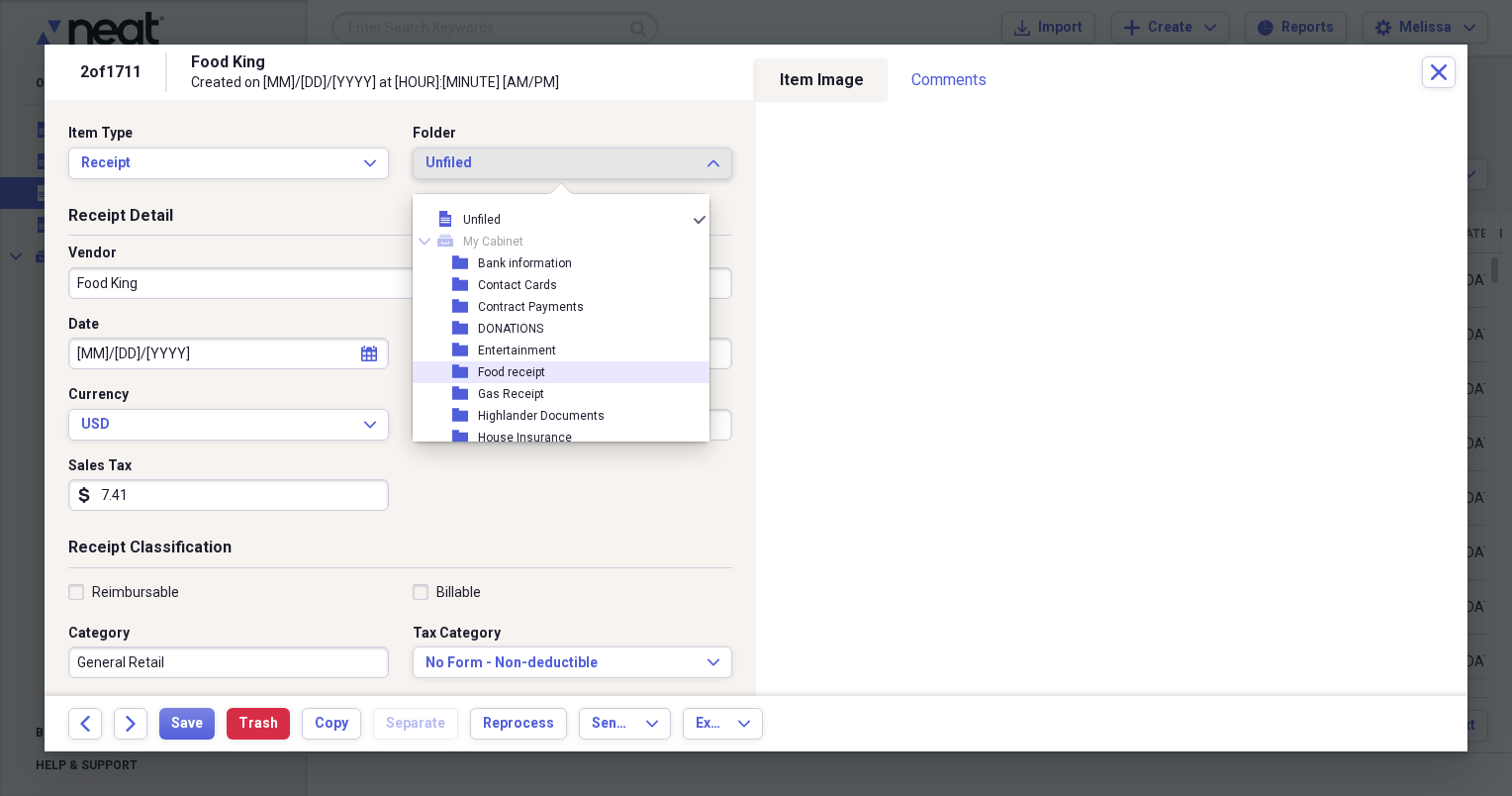 click on "Food receipt" at bounding box center (512, 372) 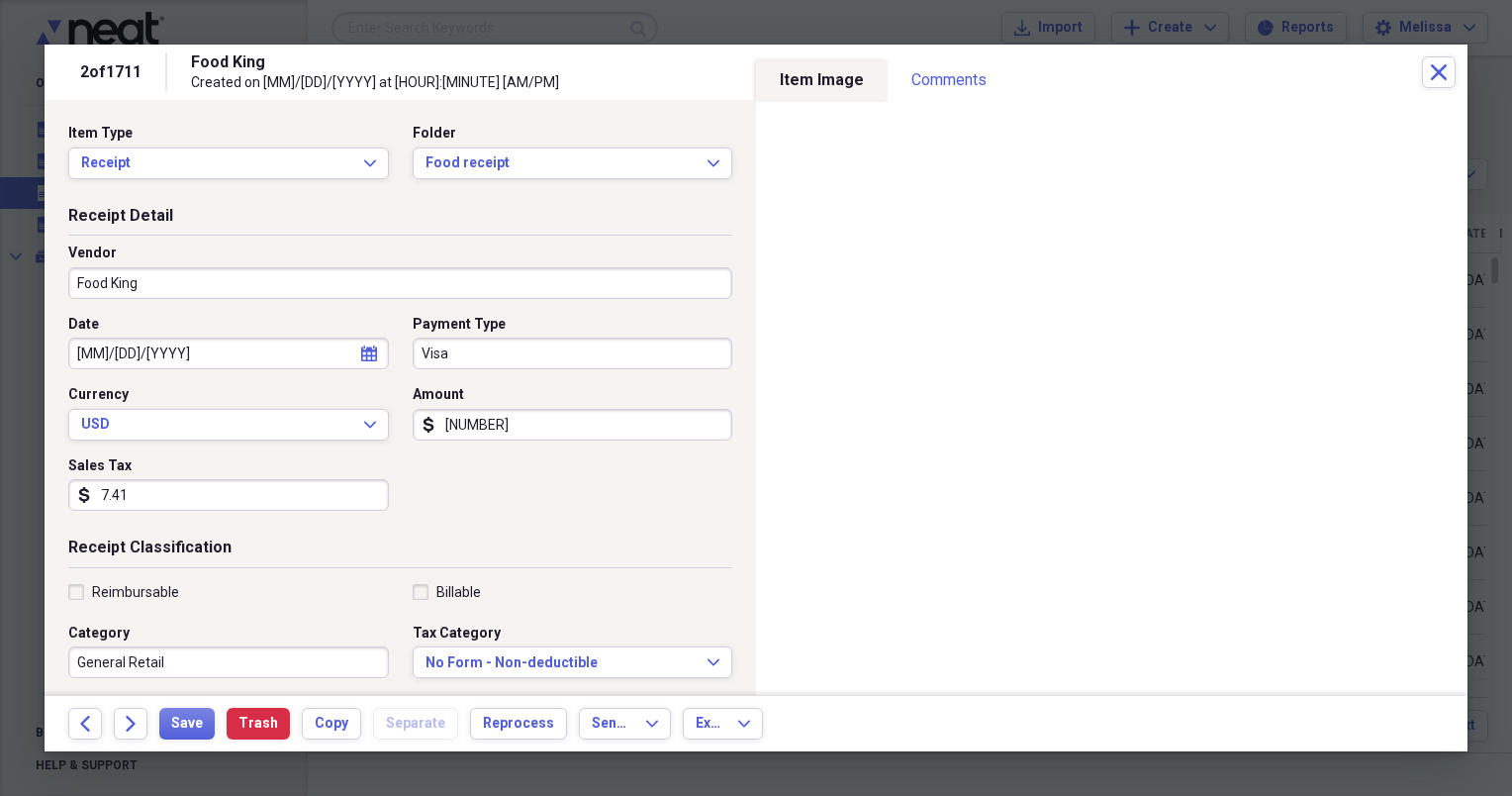 click on "Organize My Files Collapse Unfiled Needs Review Unfiled All Files Unfiled Unfiled Unfiled Saved Reports Collapse My Cabinet My Cabinet Add Folder Folder Bank information Add Folder Folder Contact Cards Add Folder Folder Contract Payments Add Folder Folder DONATIONS Add Folder Folder Entertainment Add Folder Folder Food receipt Add Folder Folder Gas Receipt Add Folder Folder Highlander Documents Add Folder Folder House Insurance Add Folder Folder Liability Insurance Add Folder Folder Lodging Add Folder Folder Lottery/chance play Add Folder Folder Medical Add Folder Folder Melissa's information Add Folder Folder Parking/Toll Add Folder Folder Personal Receipt Add Folder Folder Postage/Mail Add Folder Folder Property Purchase Add Folder Folder Property Taxes Add Folder Folder Raul's Documents Add Folder Folder RENTAL Add Folder Folder Restaurant Add Folder Folder RV Maintenance Add Folder Folder TAXES Add Folder Folder Utilities Add Folder Folder VAN PAYMENT Add Folder Folder Vehicle Insurance Add Folder Folder" at bounding box center (756, 398) 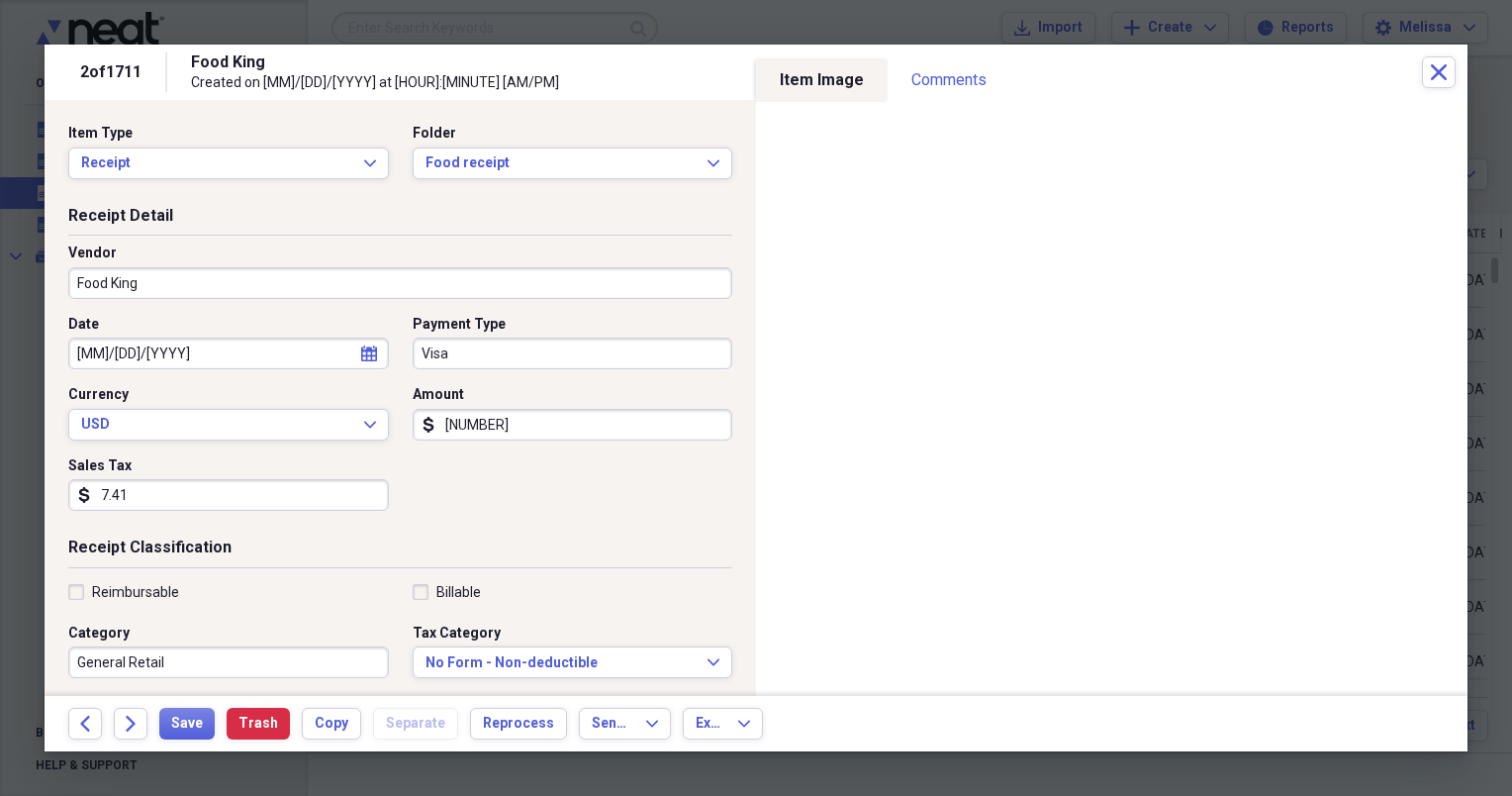 click on "7.41" at bounding box center [229, 495] 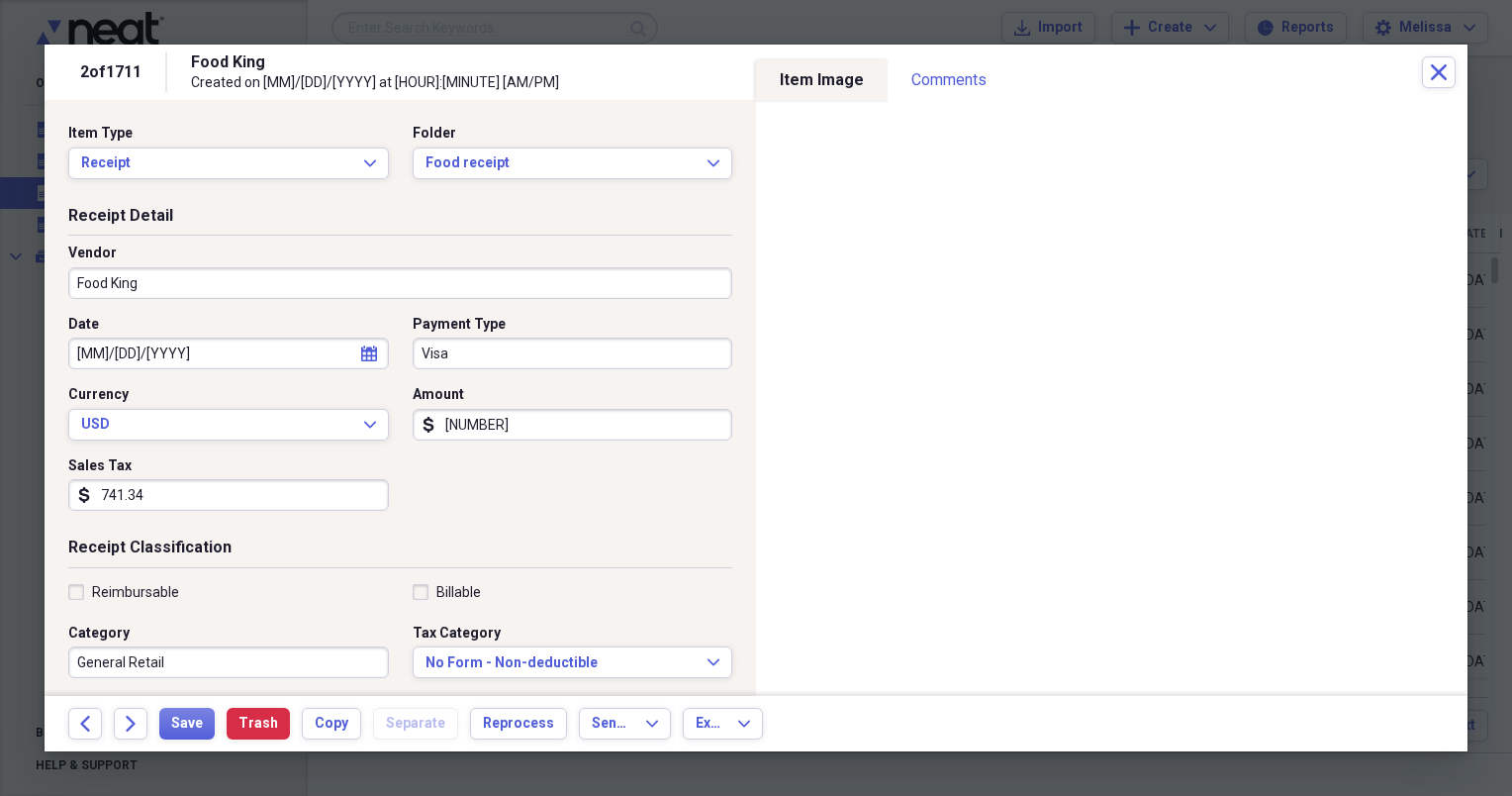 type on "741.34" 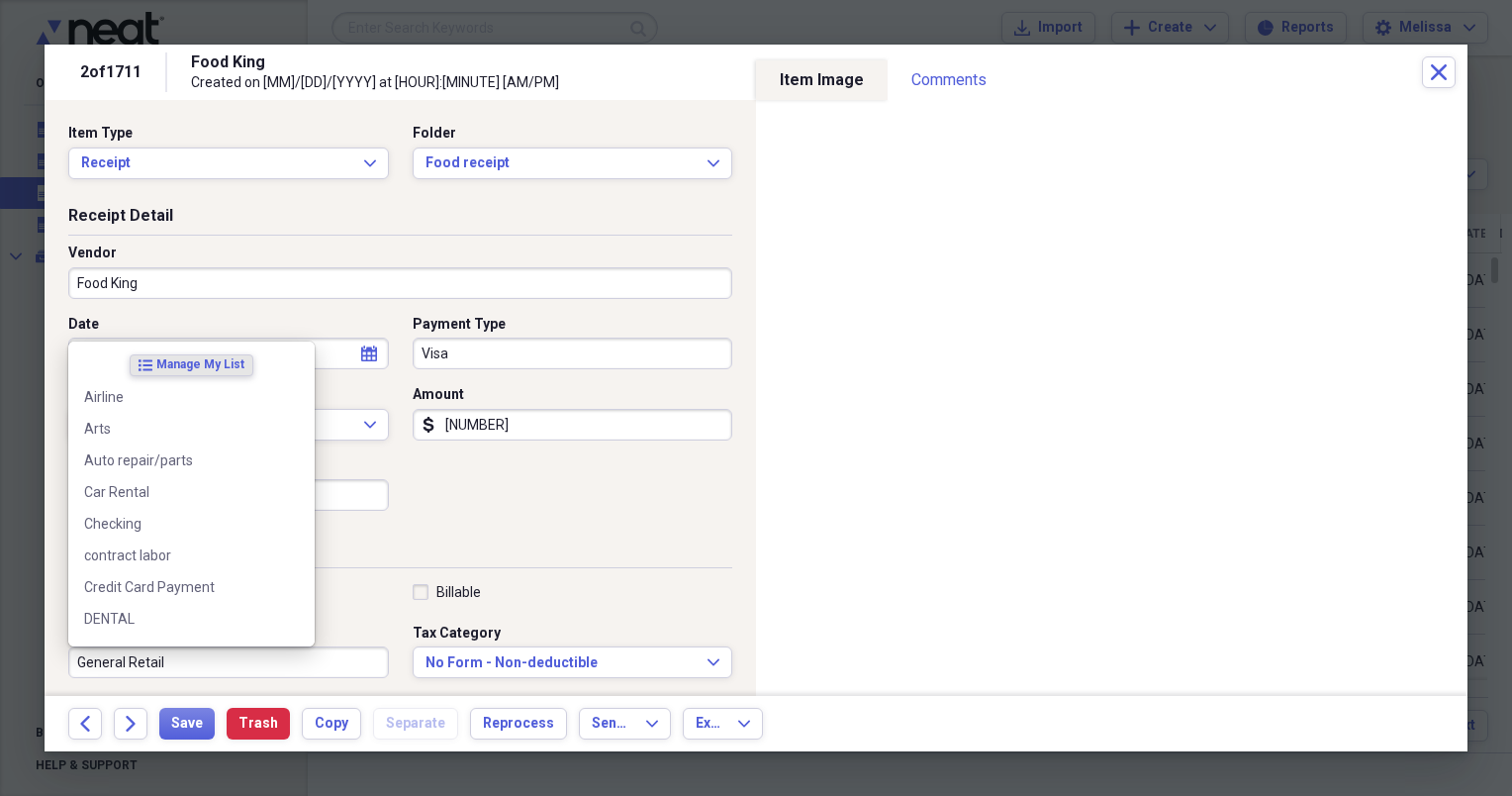 click on "General Retail" at bounding box center [229, 662] 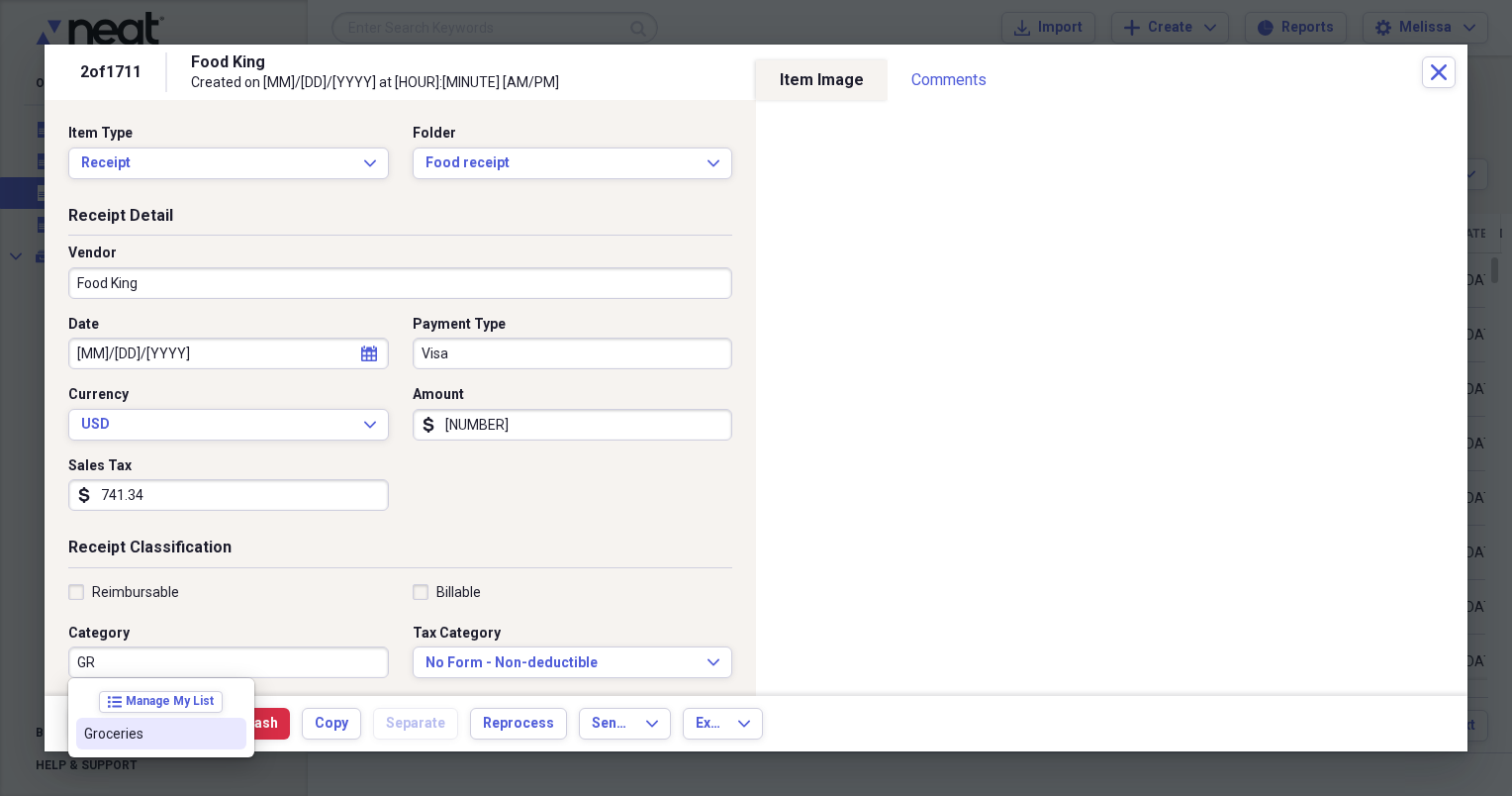 click on "Groceries" at bounding box center [149, 734] 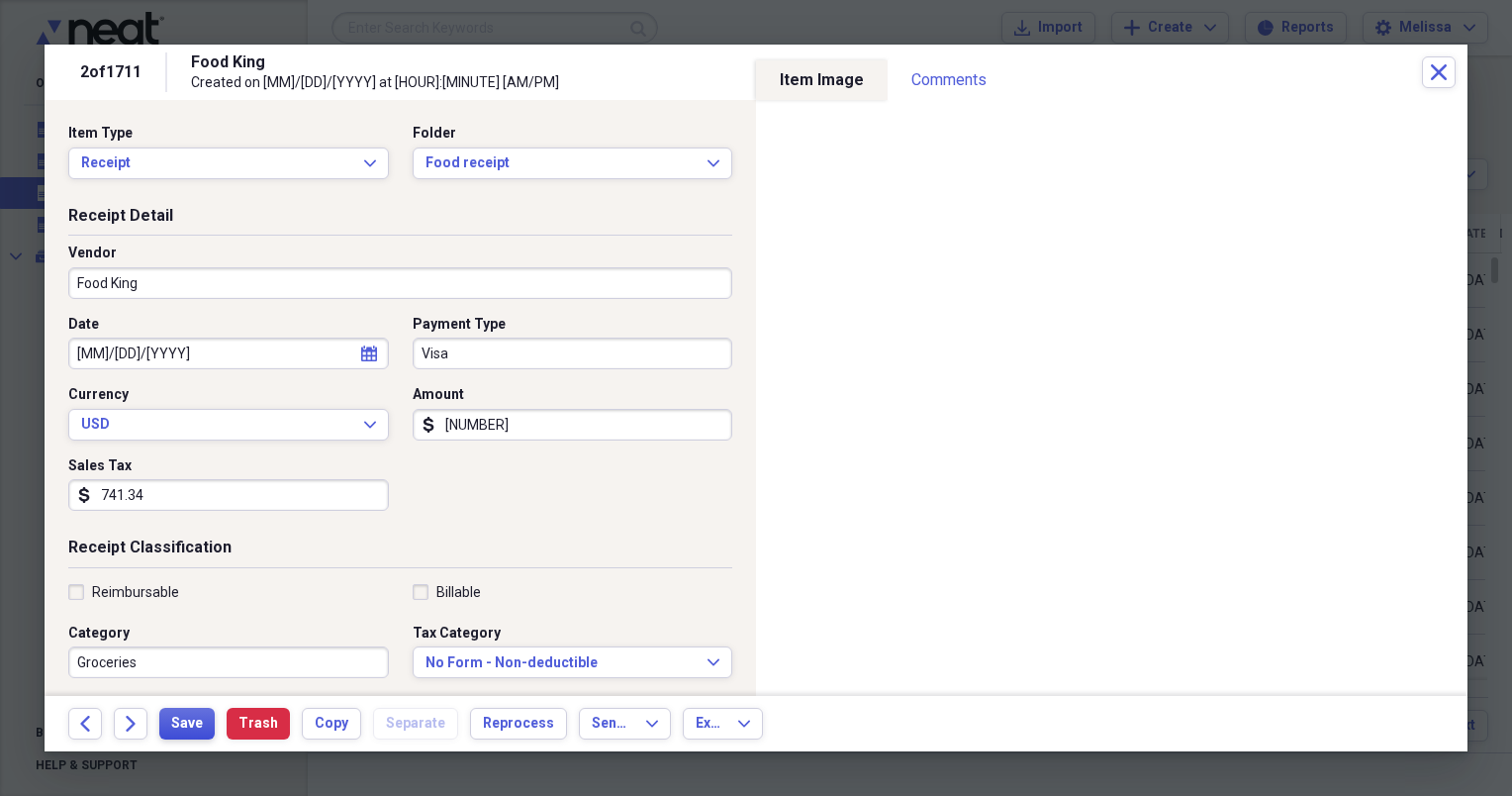click on "Save" at bounding box center (187, 724) 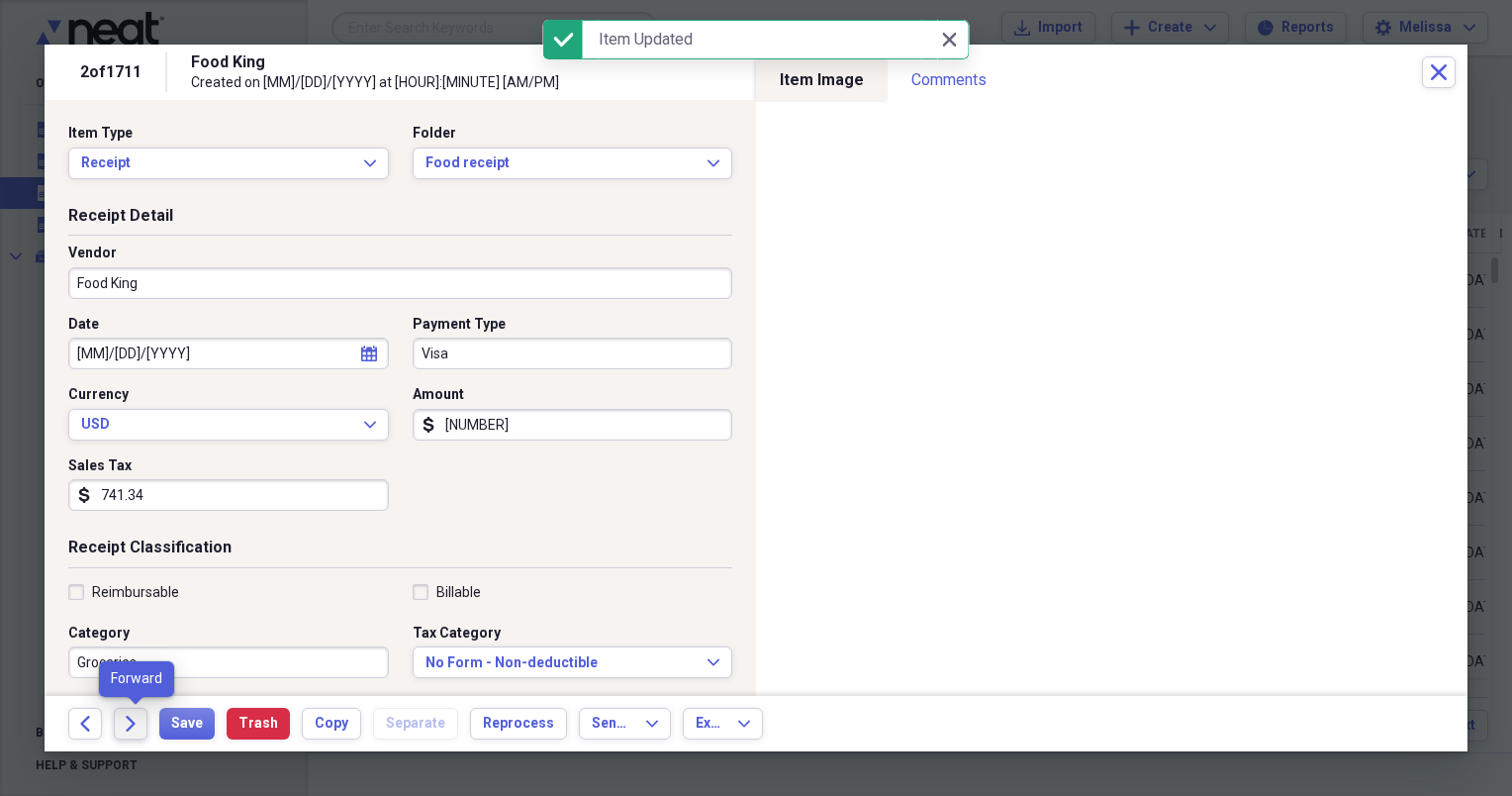 click on "Forward" 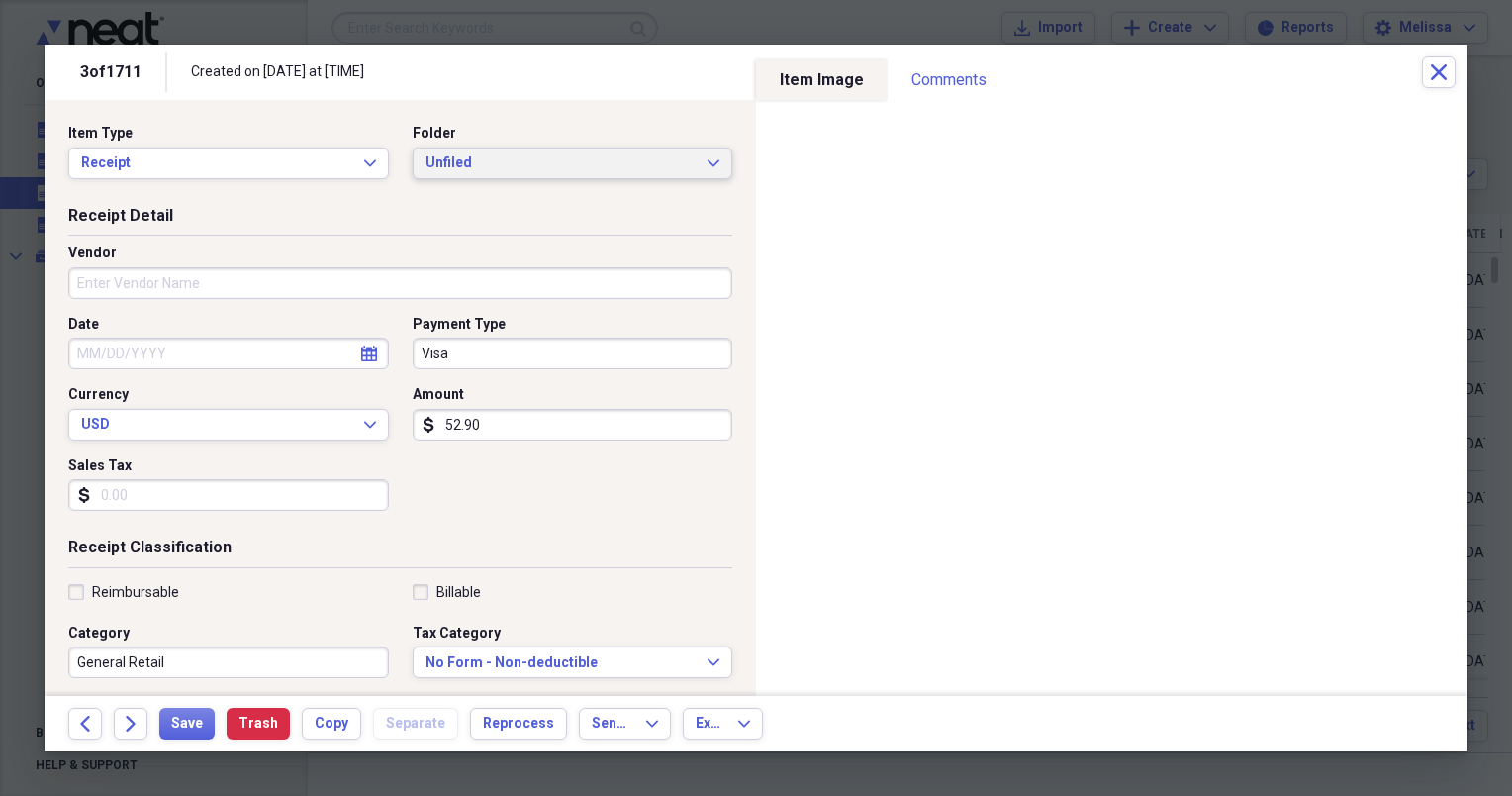 click on "Unfiled" at bounding box center [561, 163] 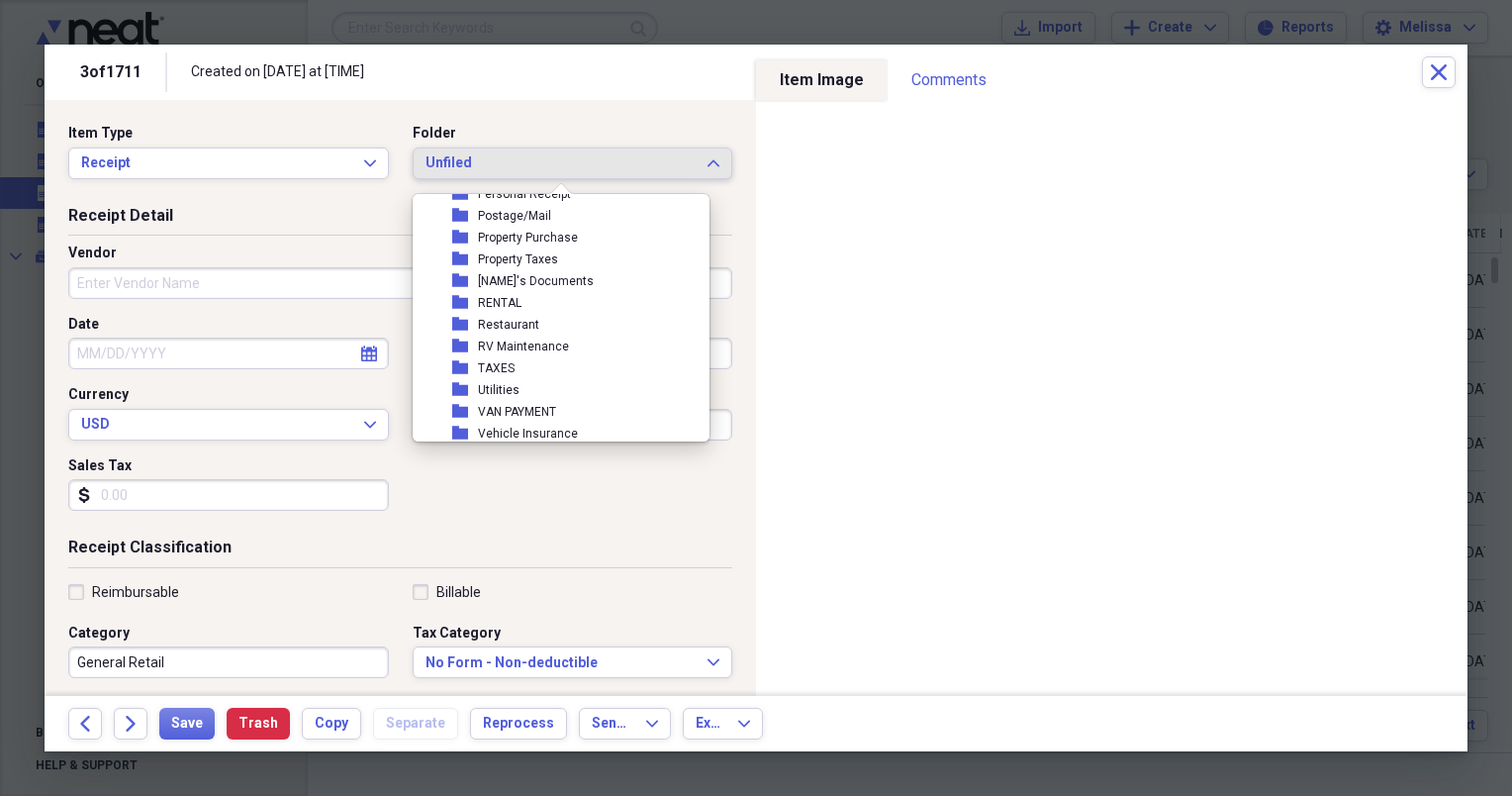 scroll, scrollTop: 436, scrollLeft: 0, axis: vertical 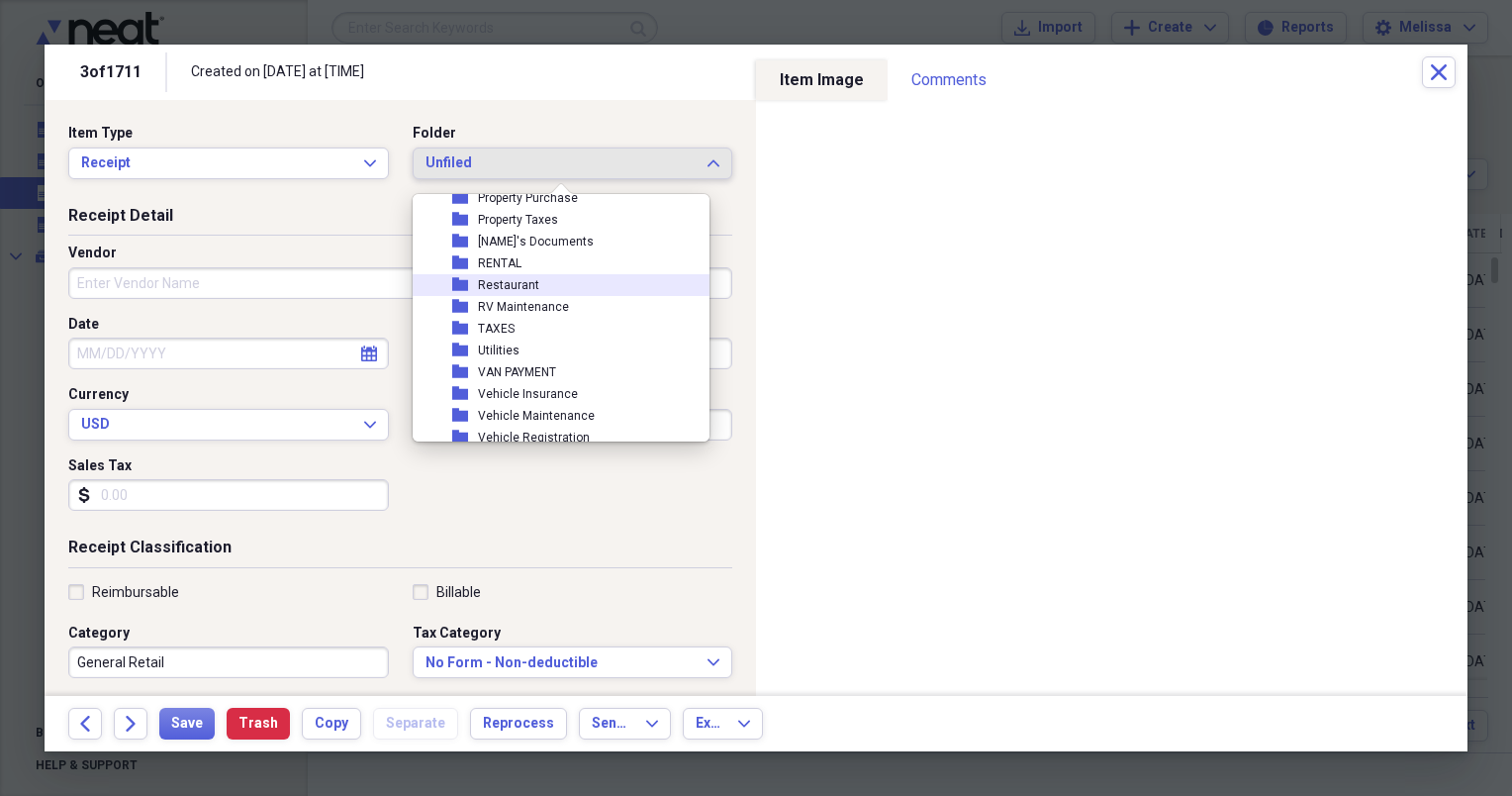 click on "Restaurant" at bounding box center [509, 285] 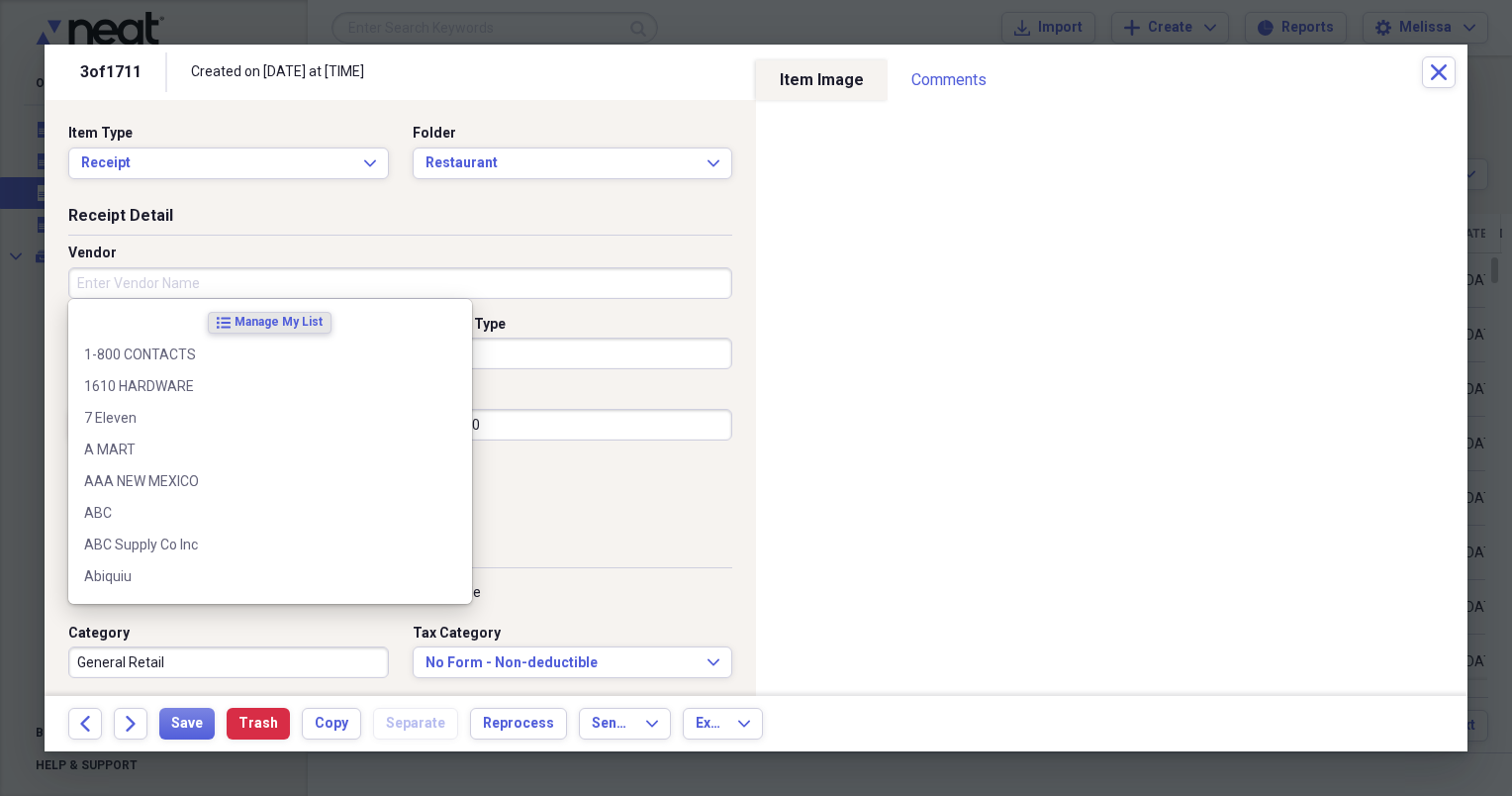 click on "Vendor" at bounding box center (400, 283) 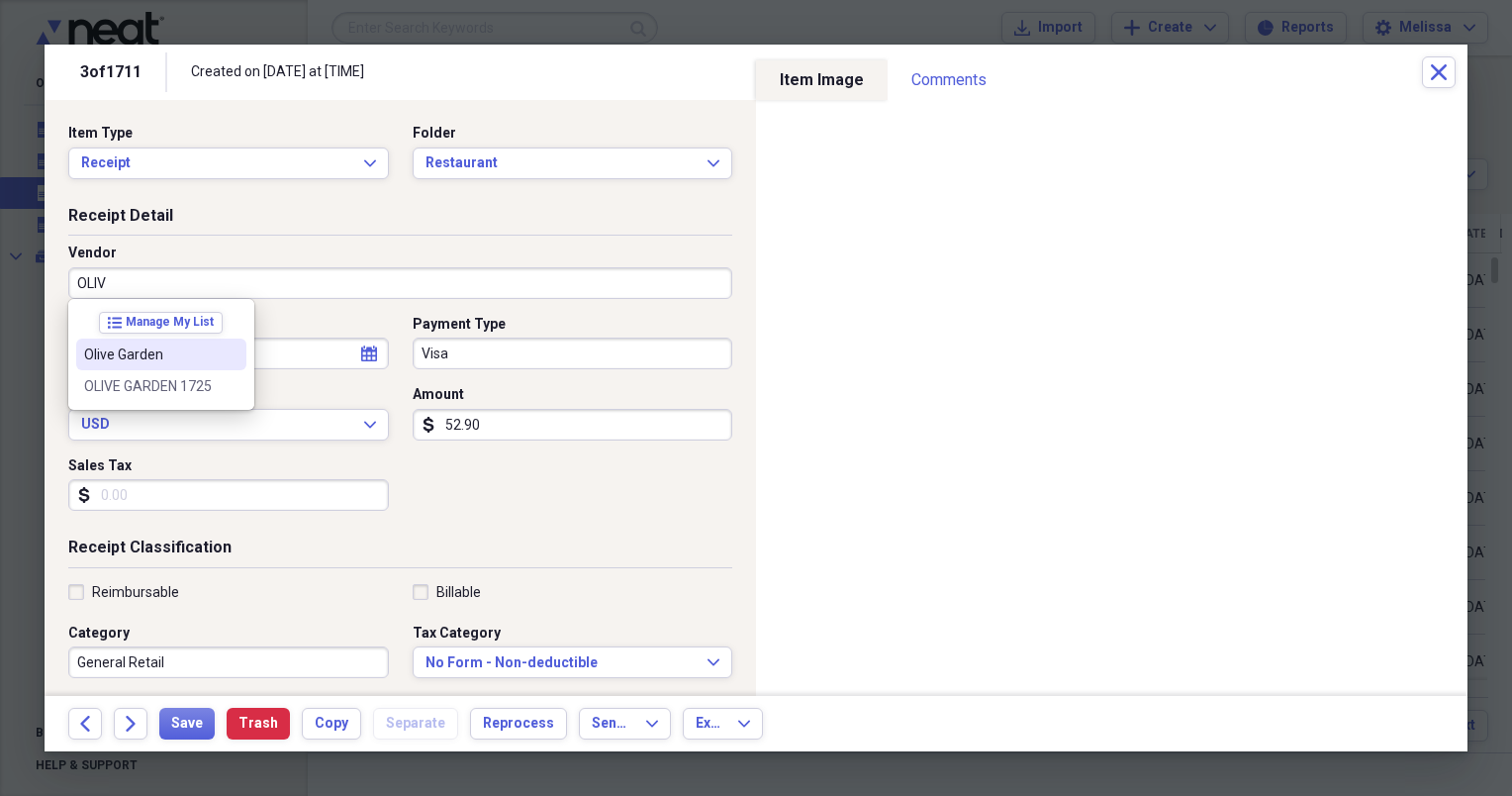 click on "Olive Garden" at bounding box center [161, 354] 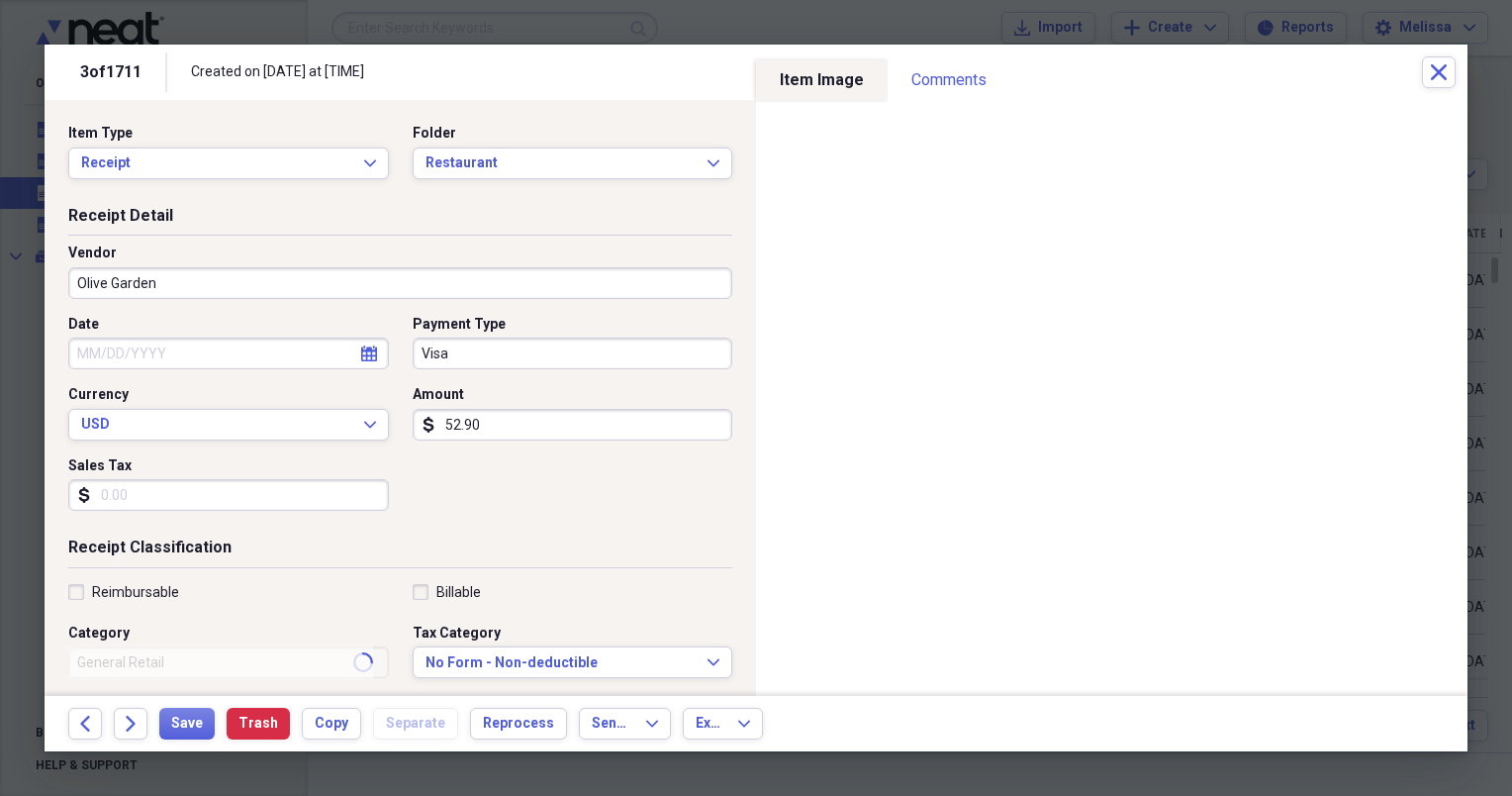 type on "Meals/Restaurants" 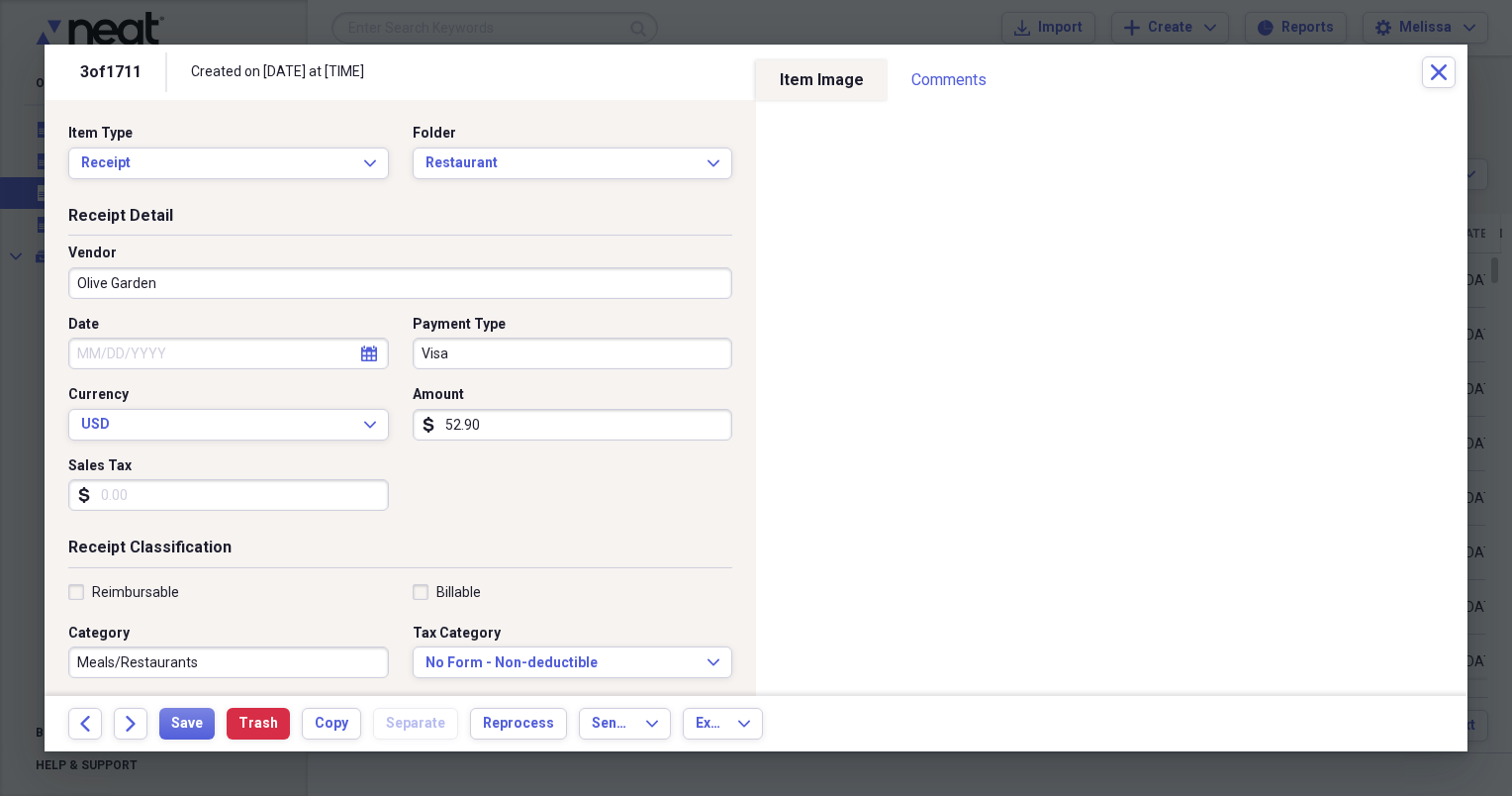 click on "52.90" at bounding box center [573, 425] 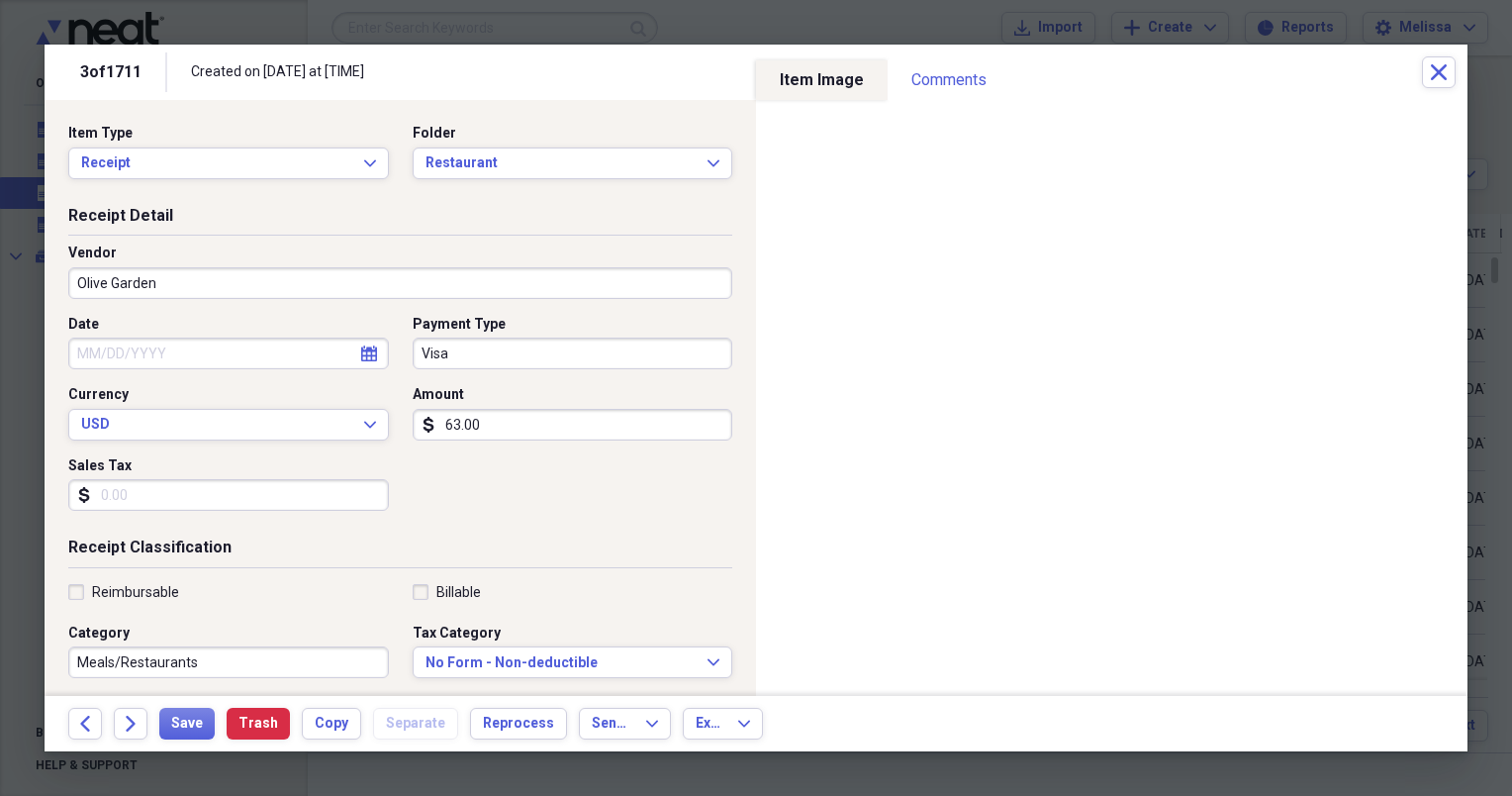 type on "63.00" 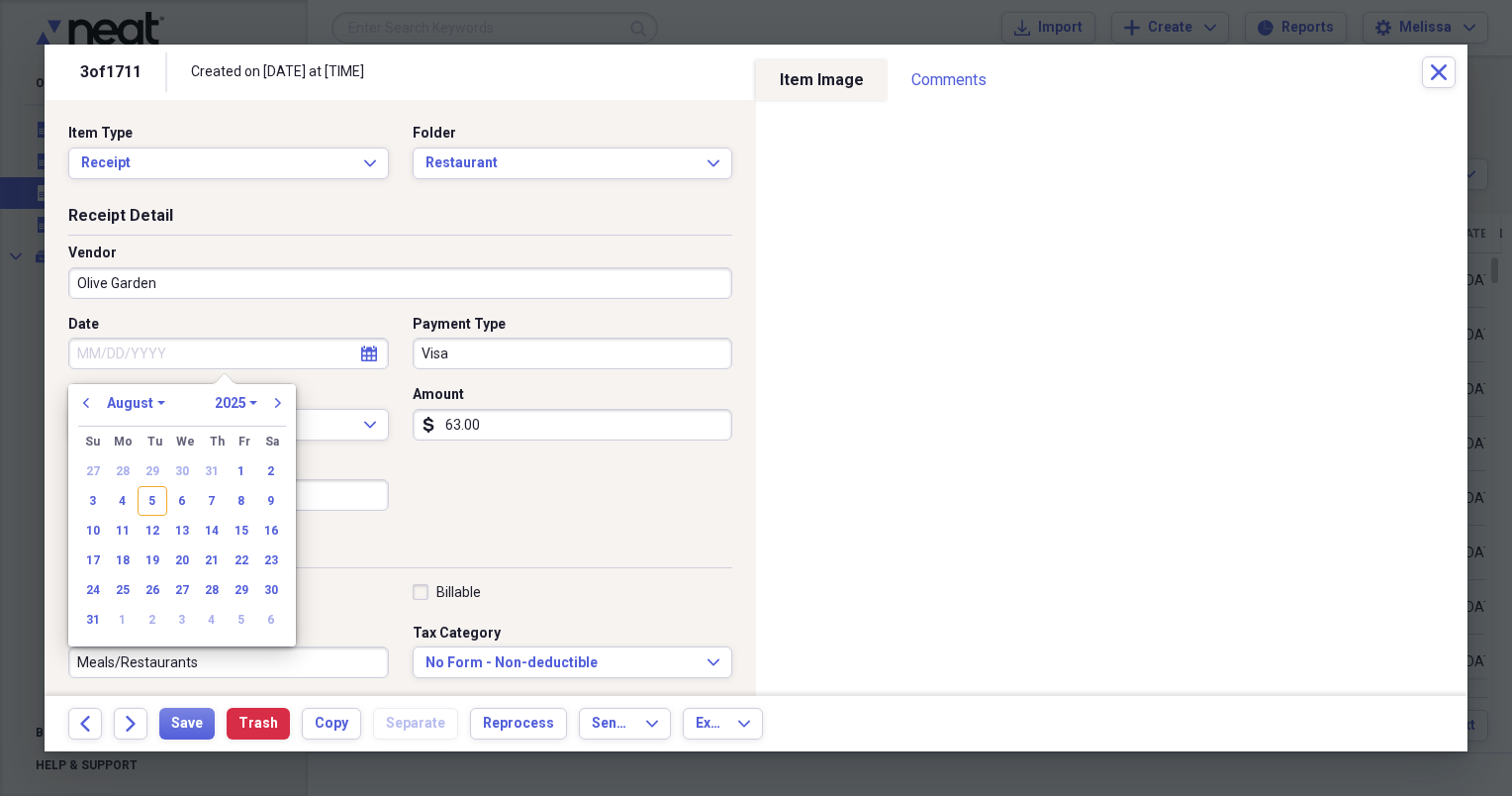 click on "Date" at bounding box center [229, 353] 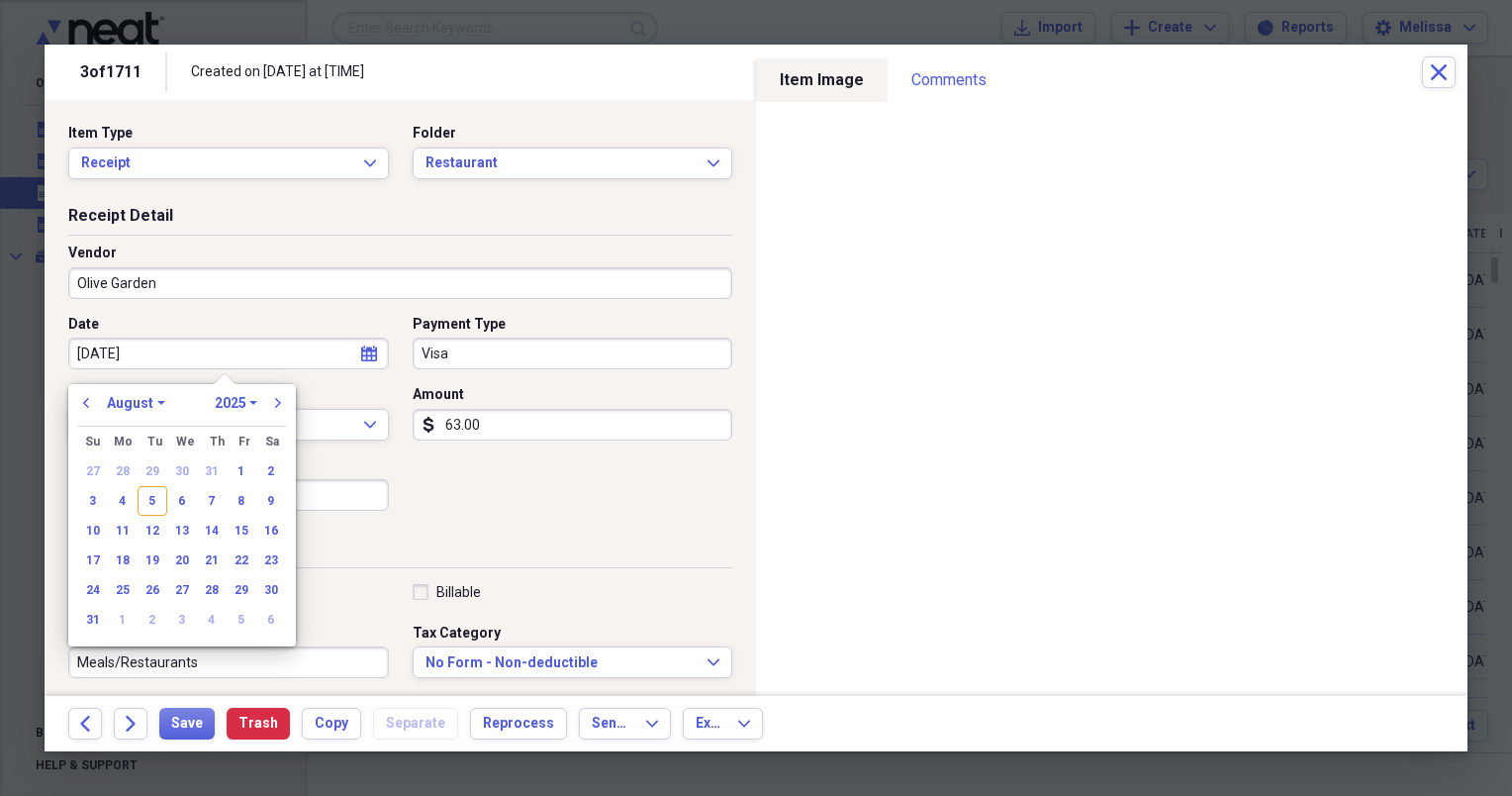 type on "[MM]/[DD]/[YY]" 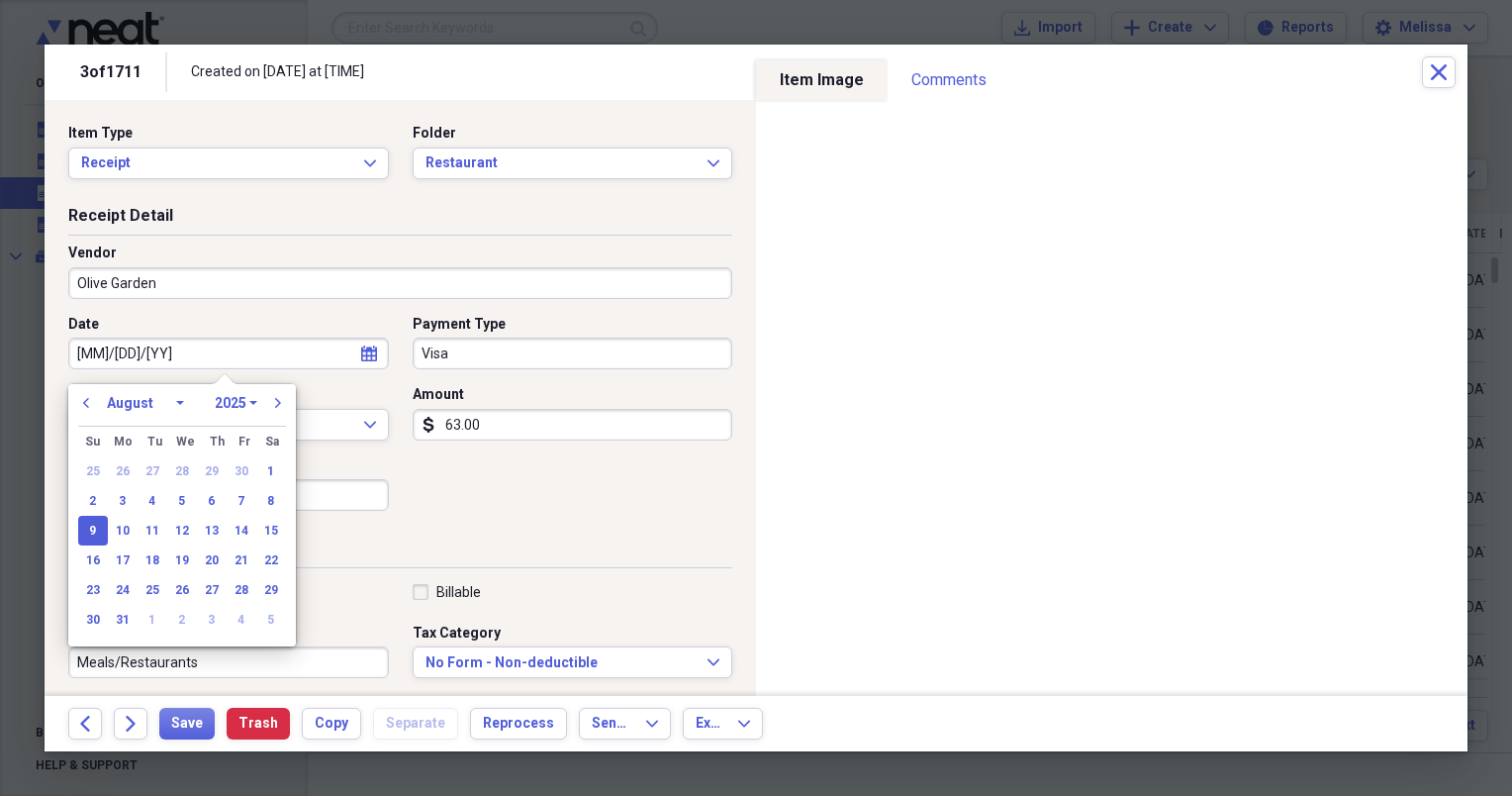 select on "11" 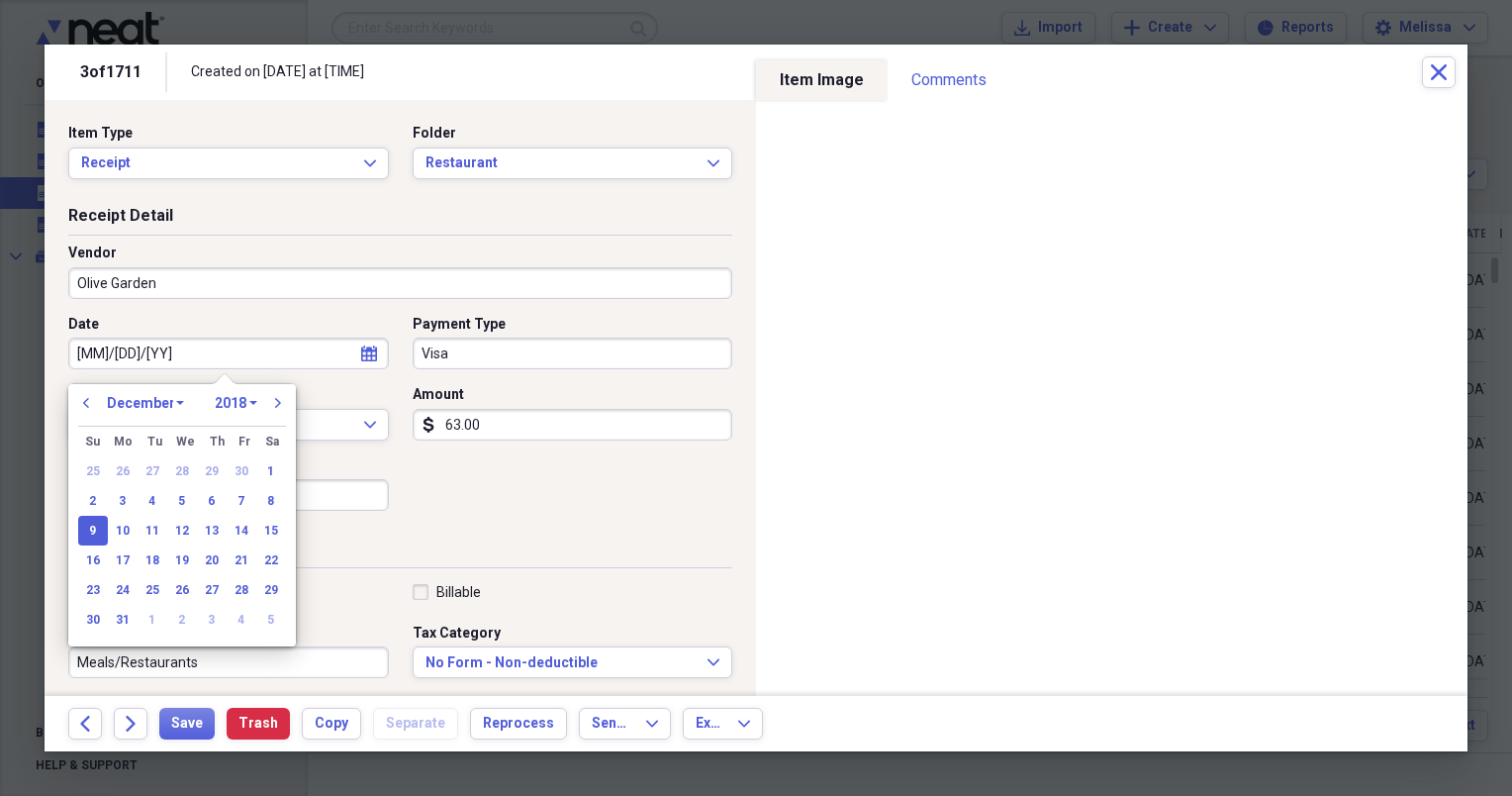 type on "[MM]/[DD]/[YYYY]" 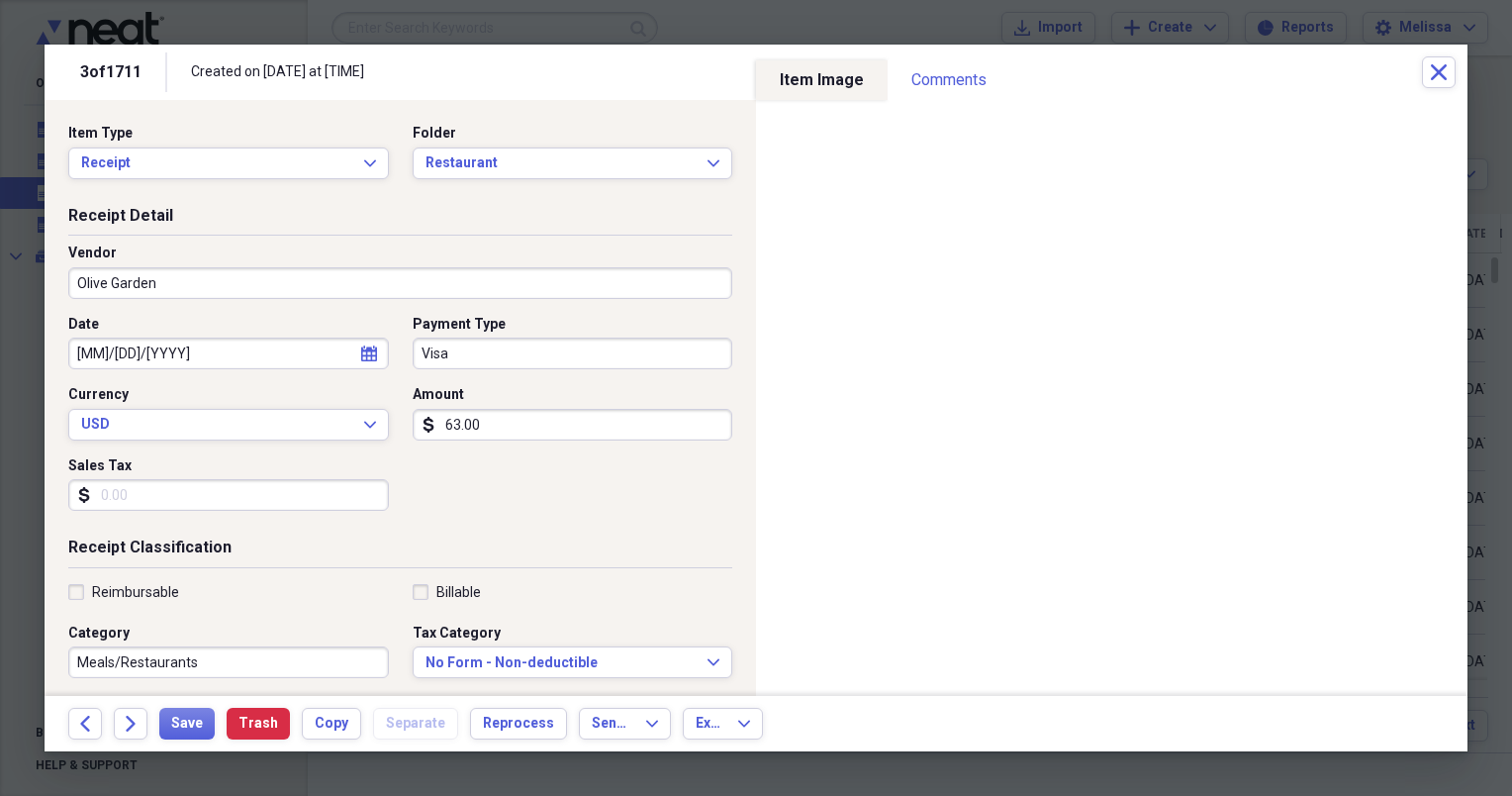 click on "Date [DATE] calendar Calendar Payment Type Visa Currency USD Expand Amount dollar-sign [NUMBER] Sales Tax dollar-sign" at bounding box center [400, 421] 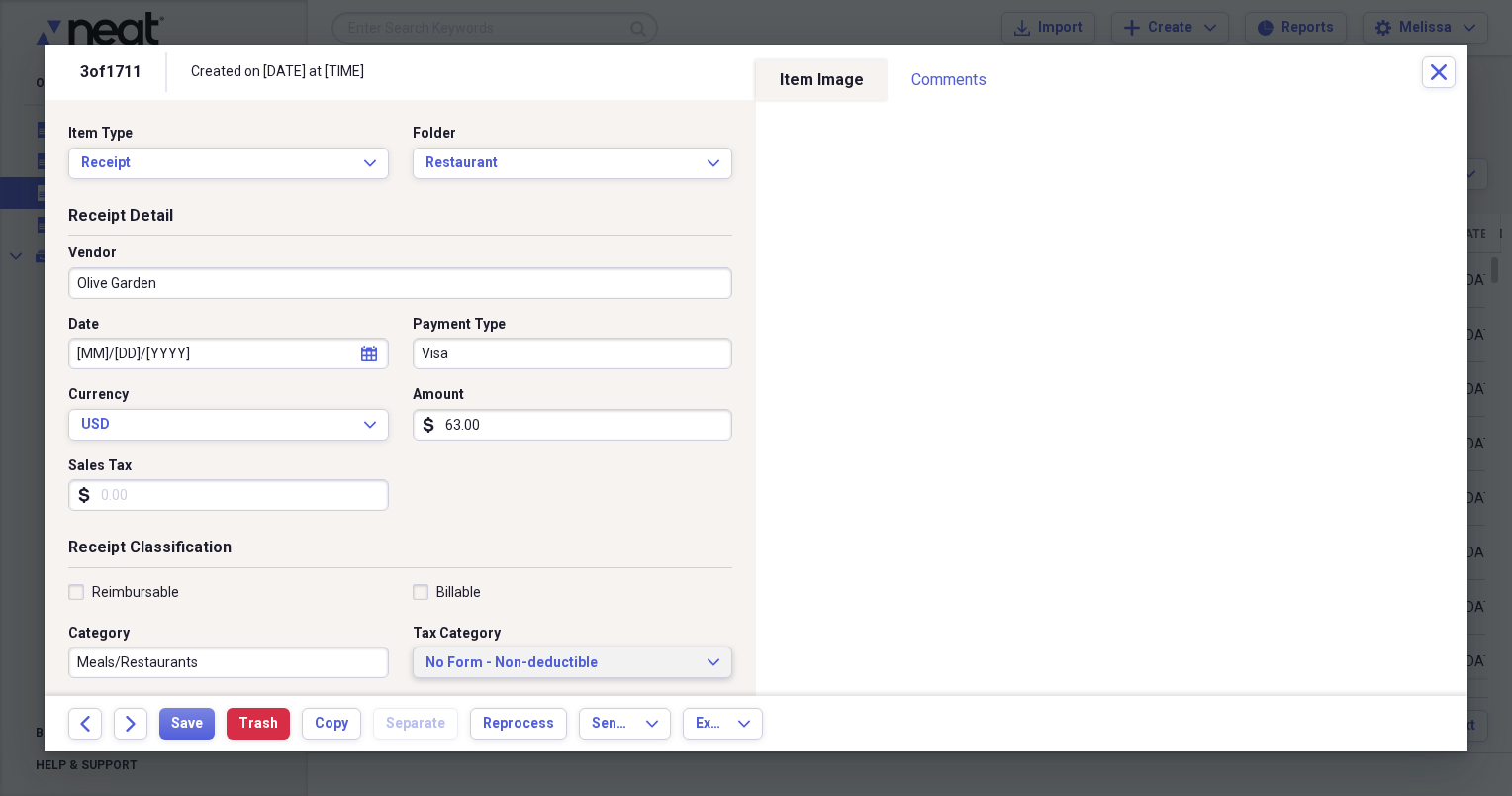 click on "No Form - Non-deductible" at bounding box center (561, 663) 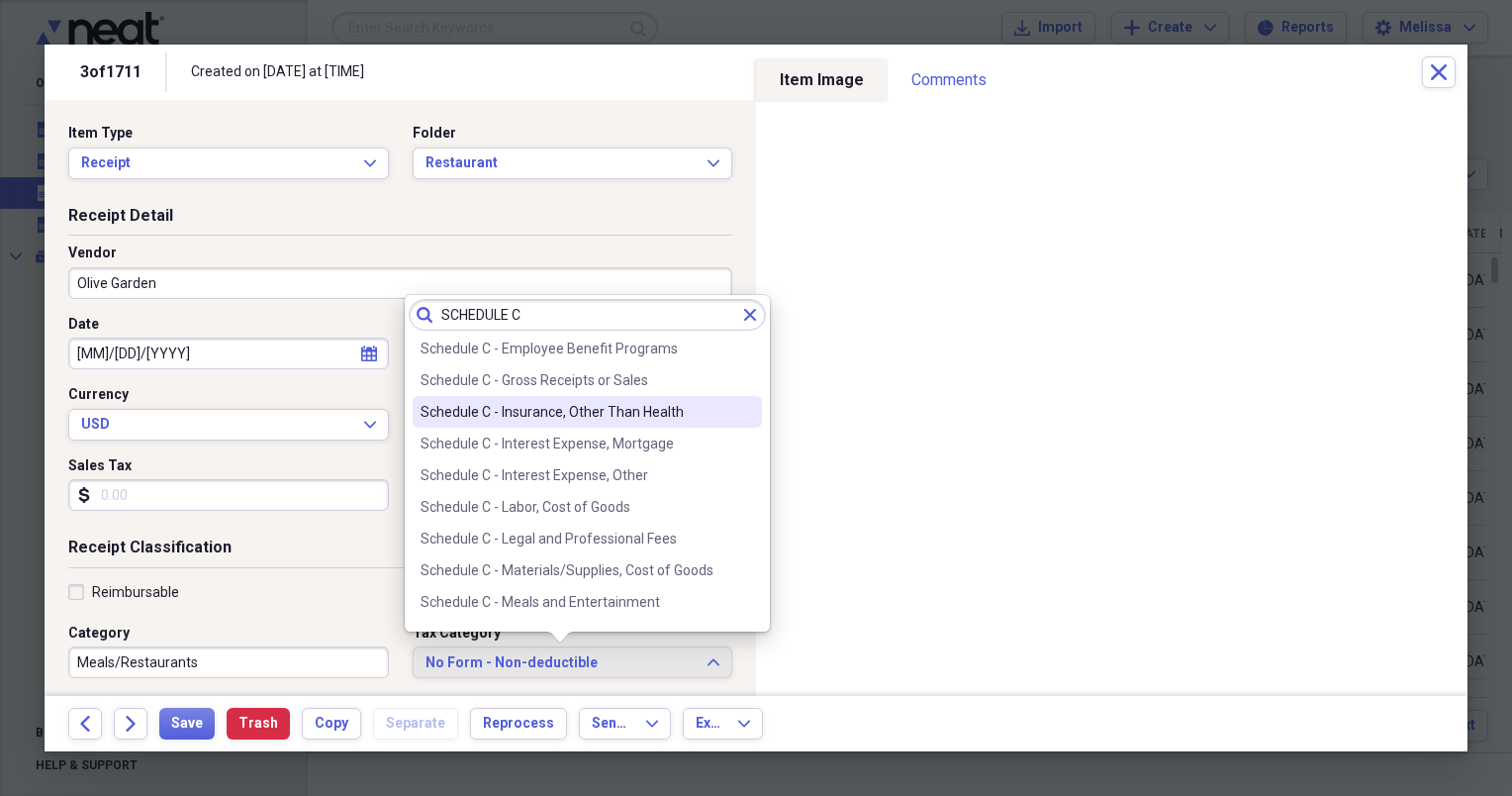 scroll, scrollTop: 238, scrollLeft: 0, axis: vertical 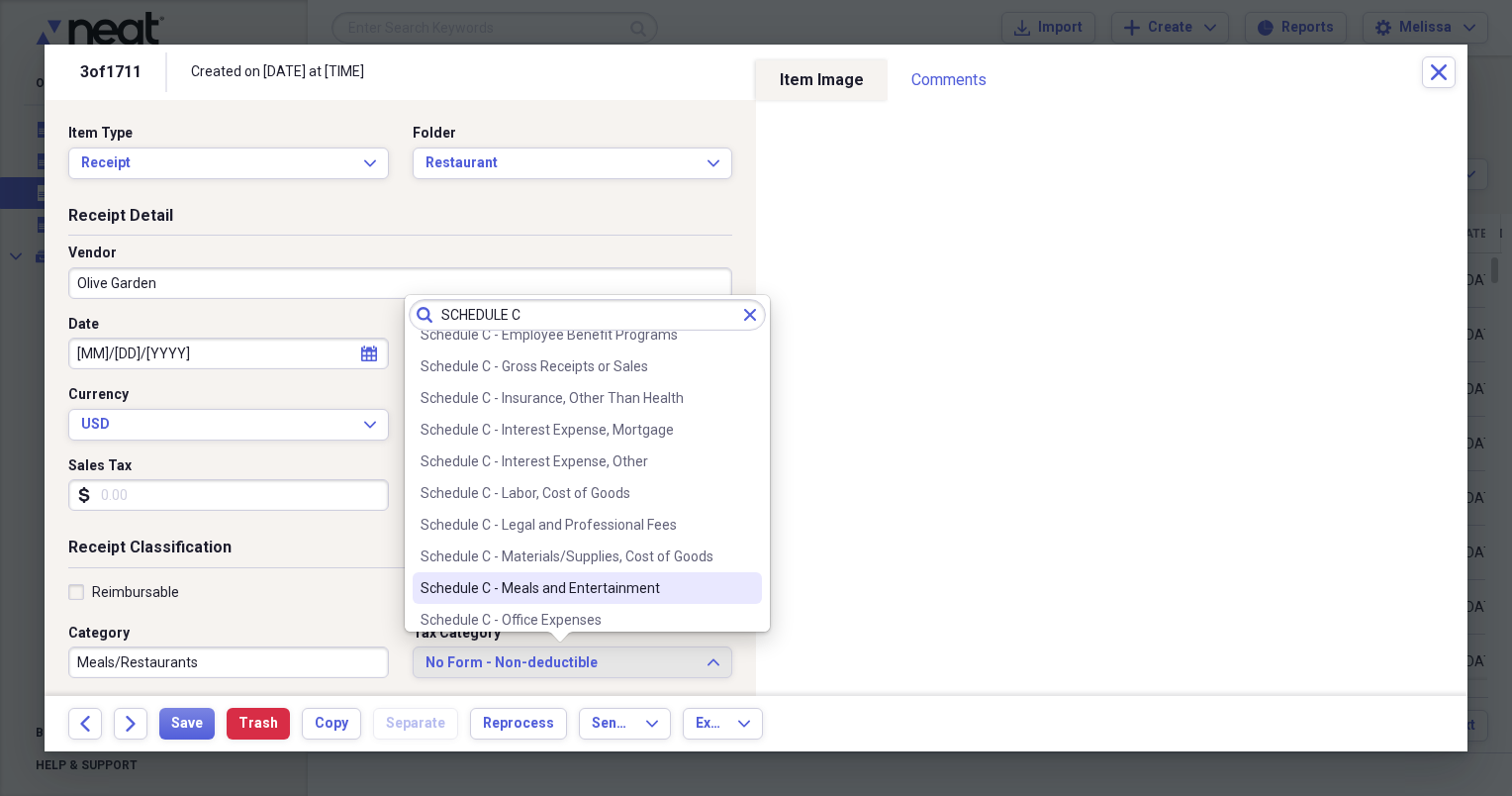 type on "SCHEDULE C" 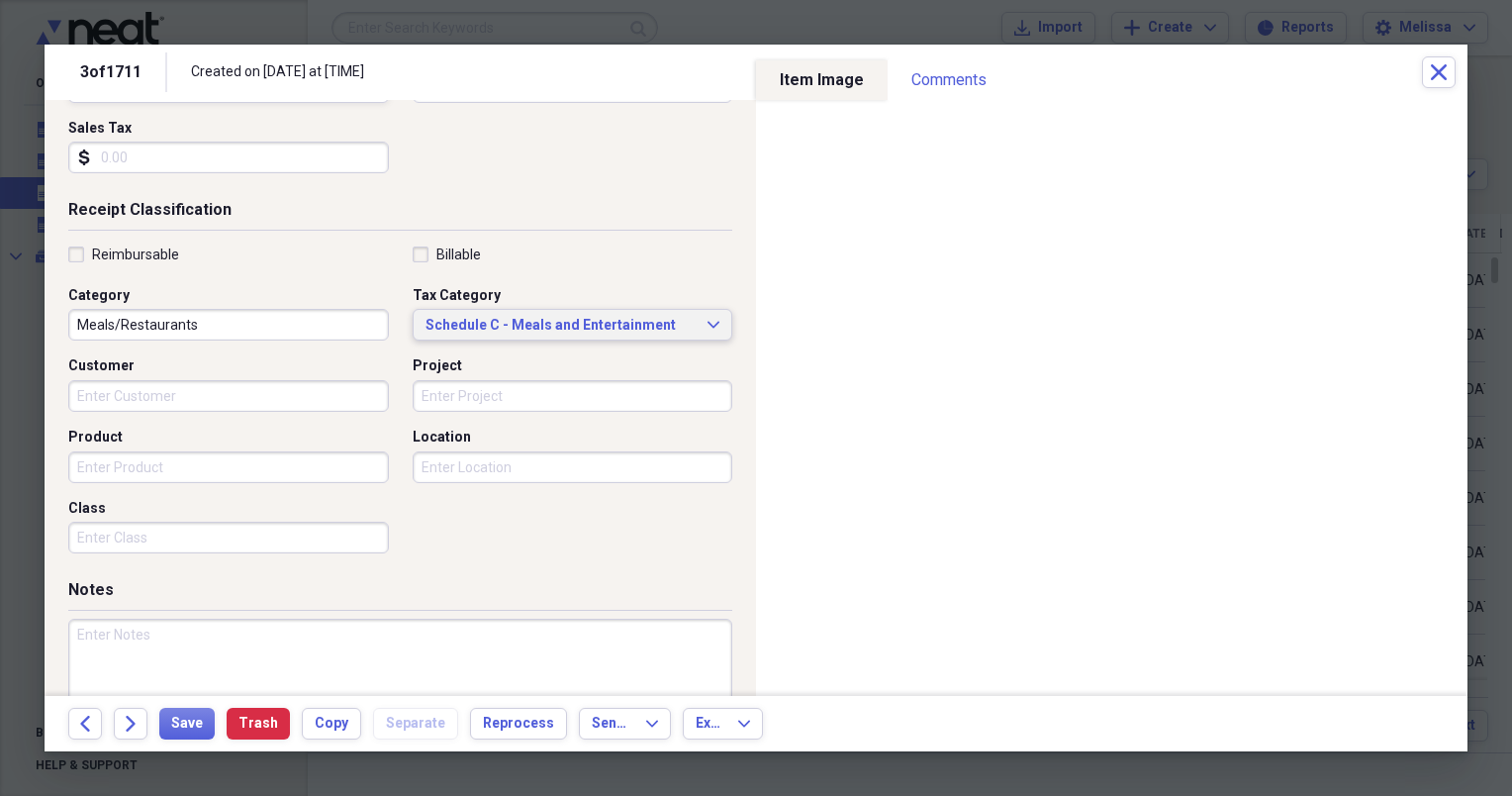 scroll, scrollTop: 356, scrollLeft: 0, axis: vertical 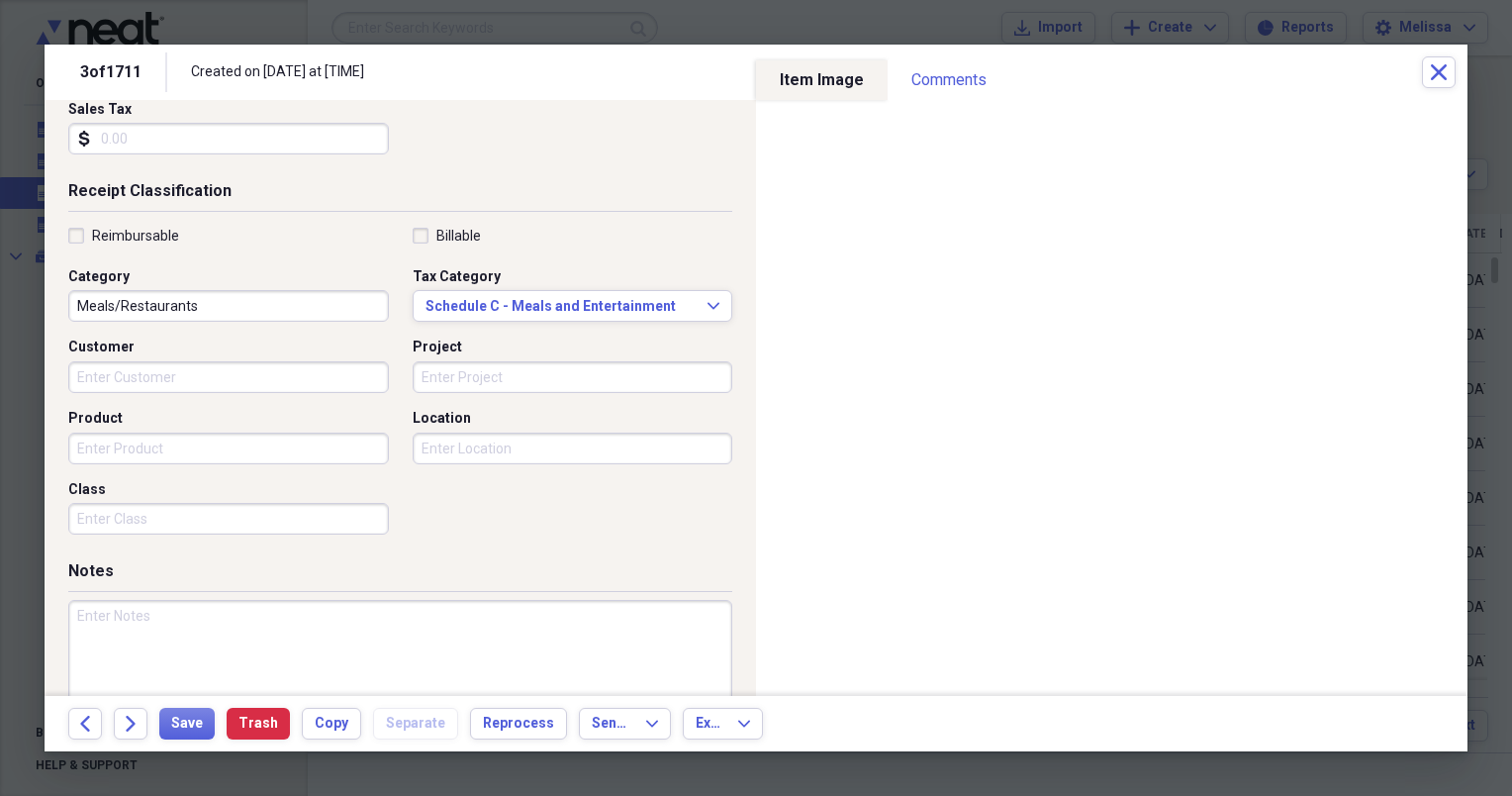click at bounding box center [400, 664] 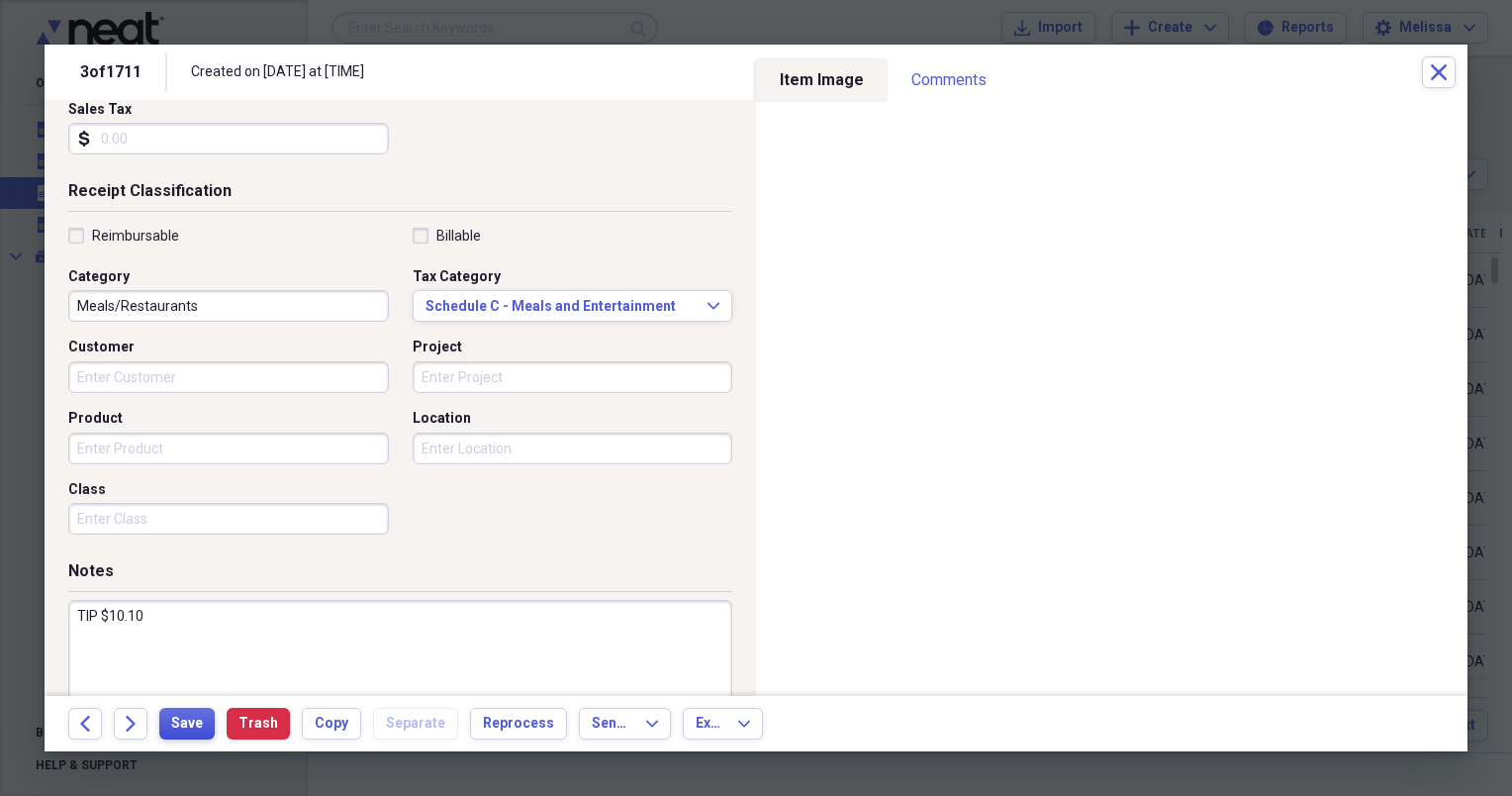 type on "TIP $10.10" 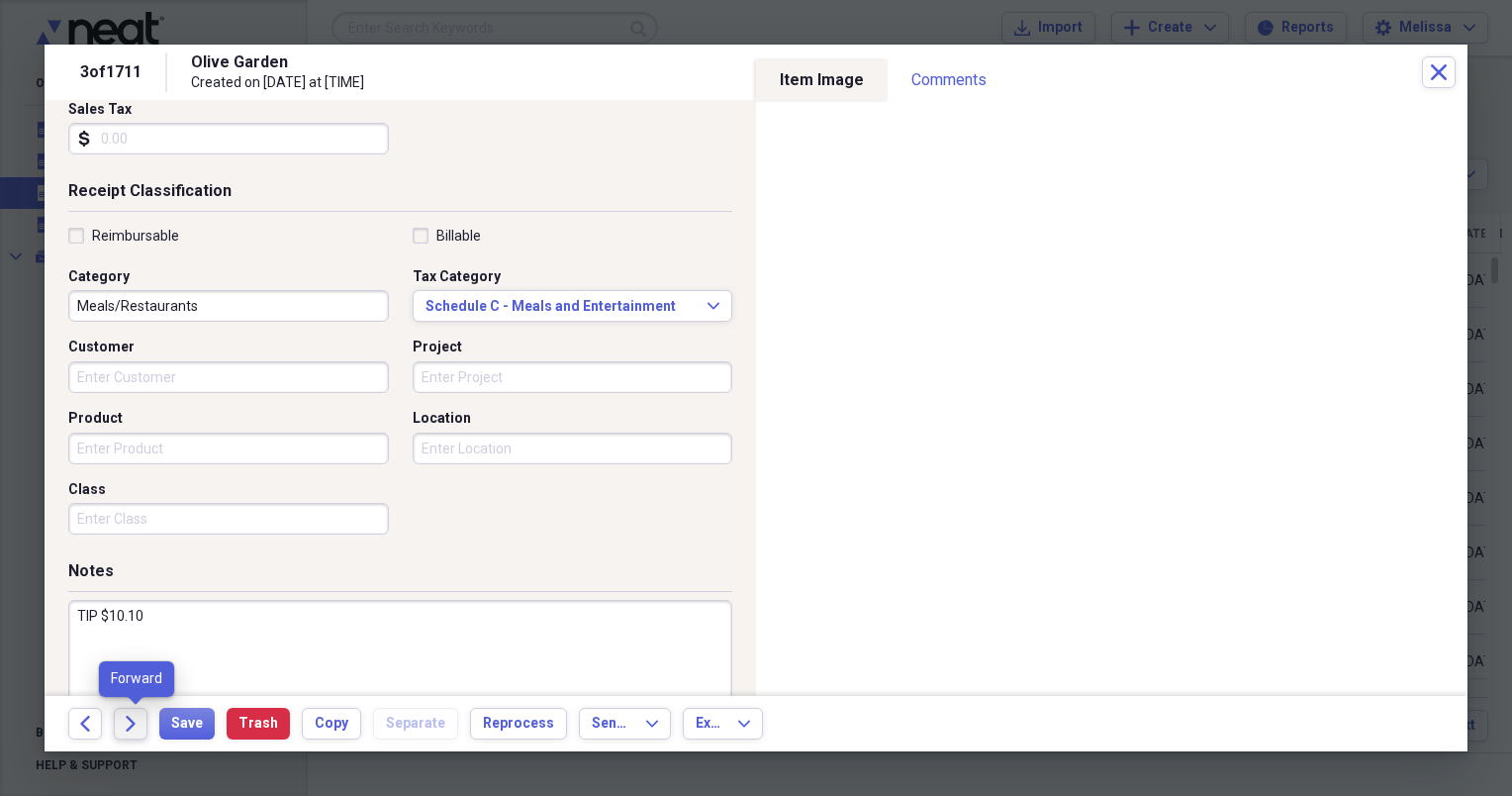 click 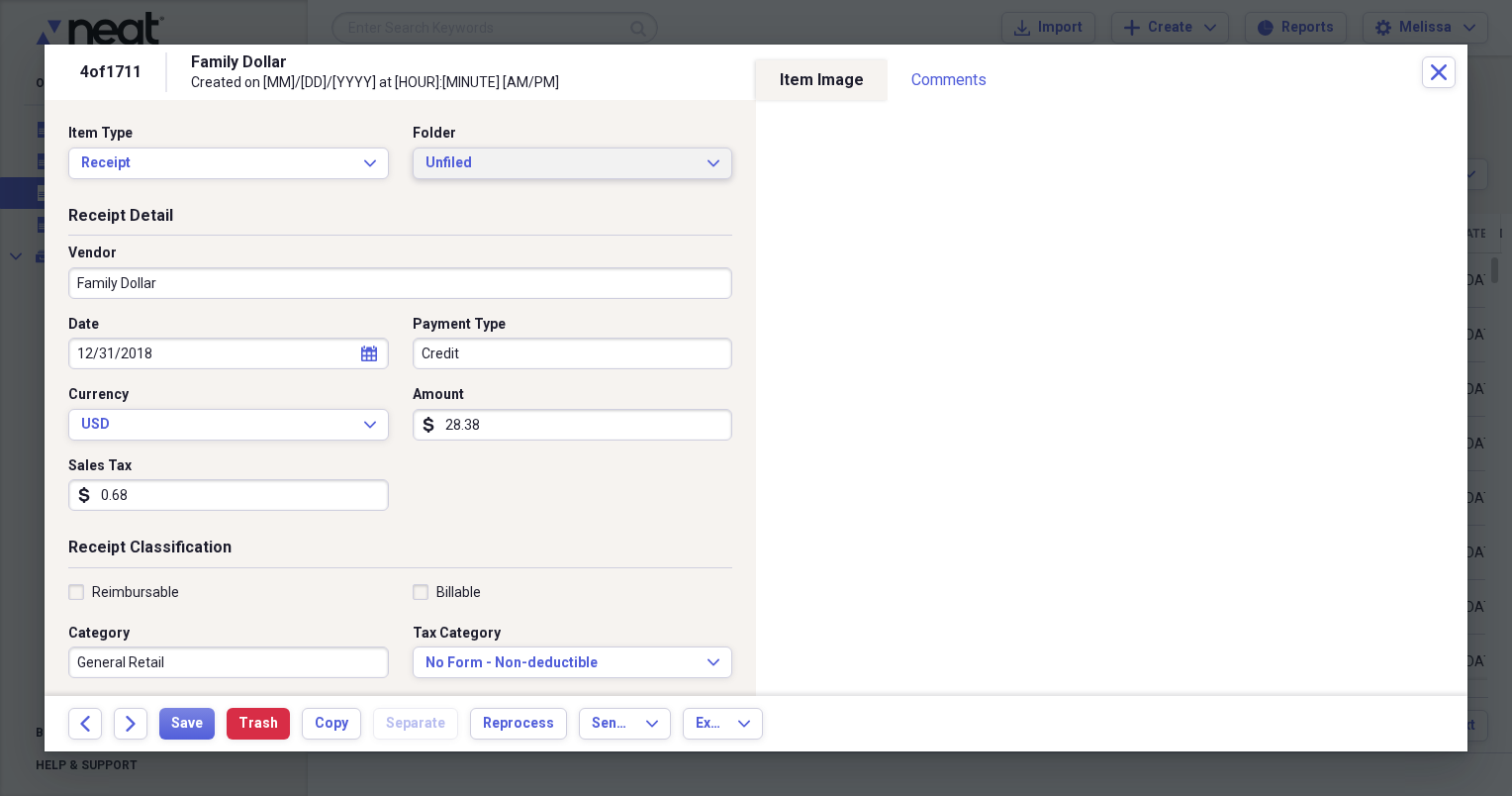 click on "Expand" 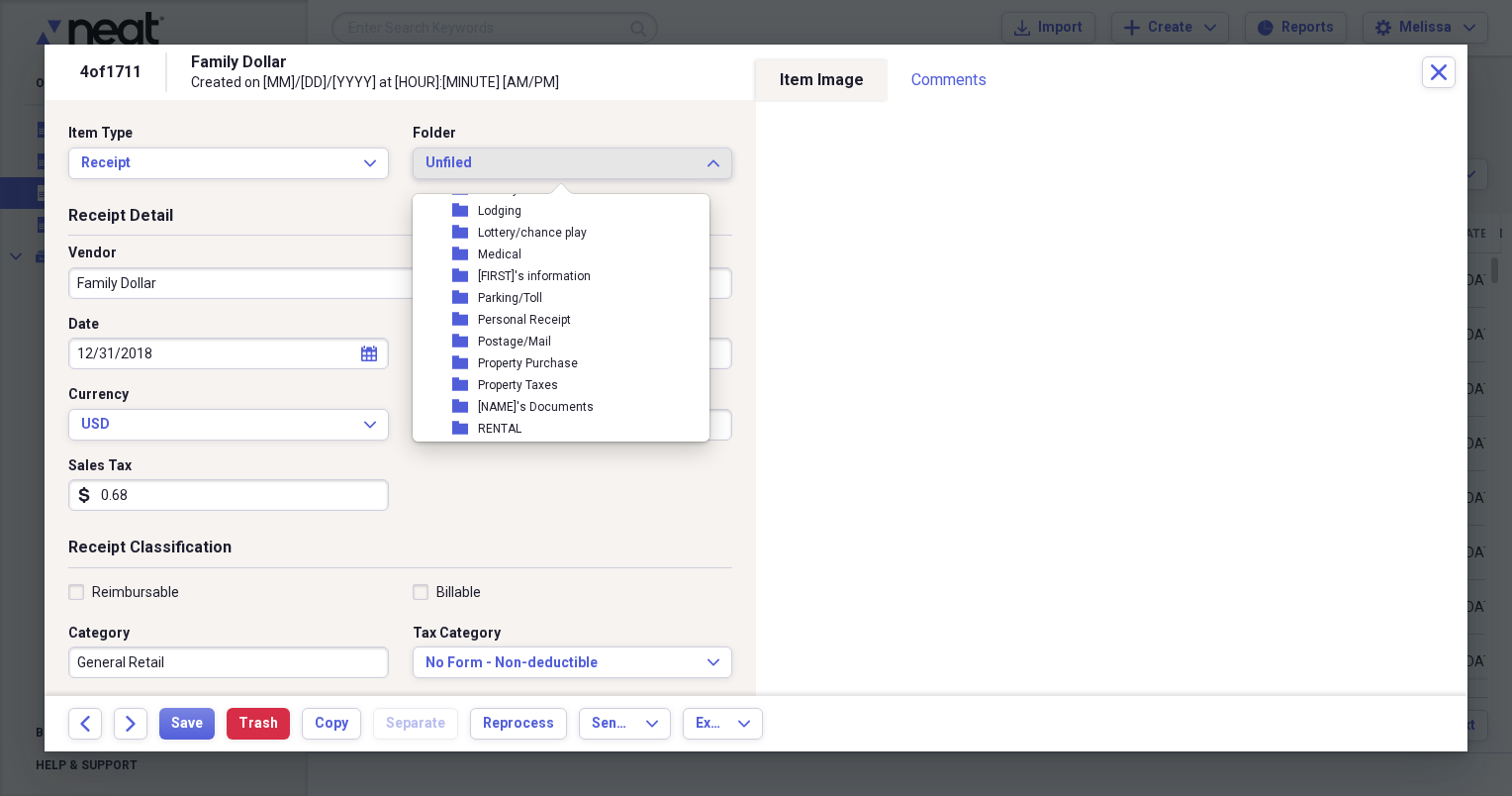 scroll, scrollTop: 277, scrollLeft: 0, axis: vertical 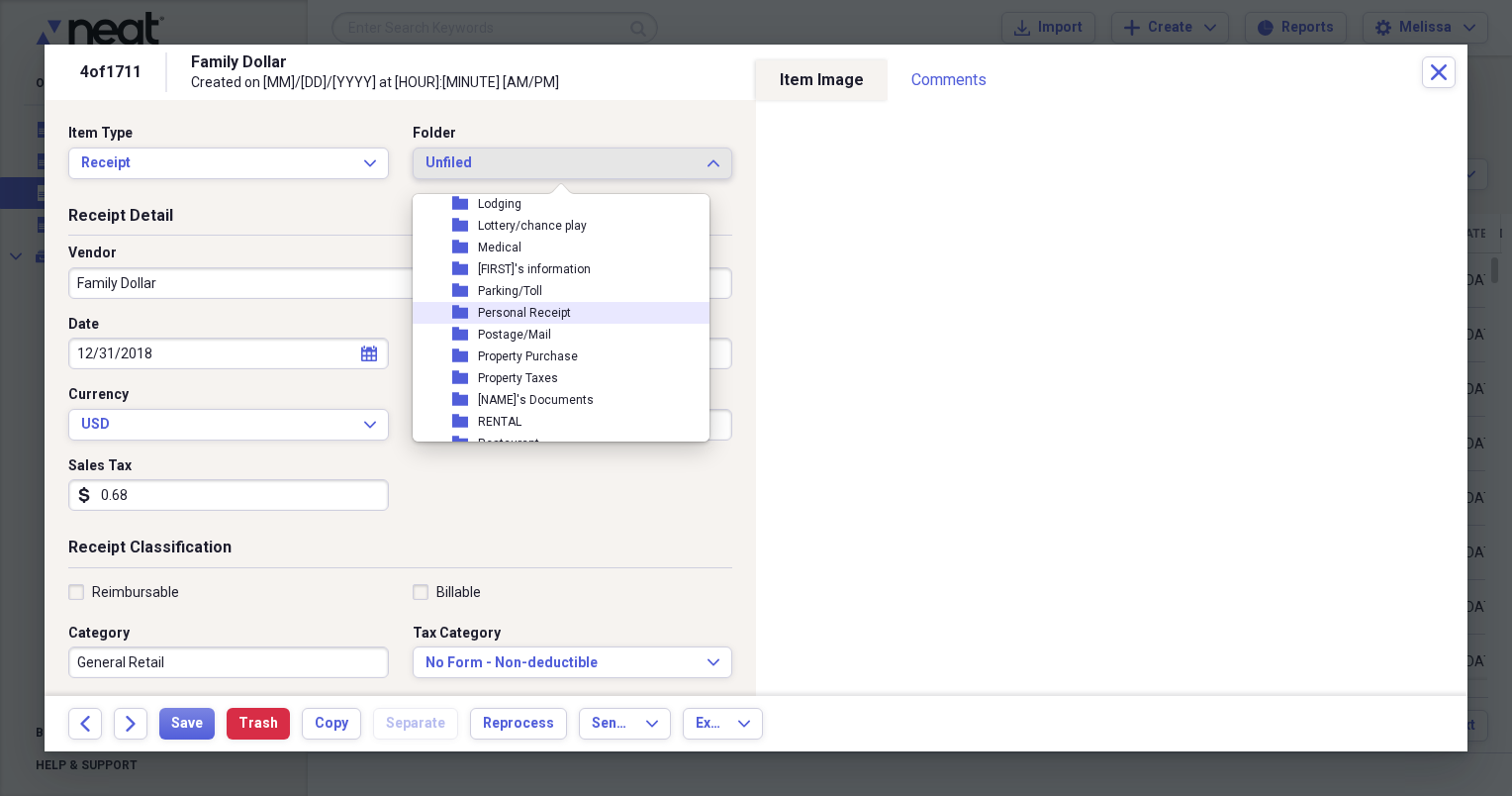 click on "Personal Receipt" at bounding box center (524, 313) 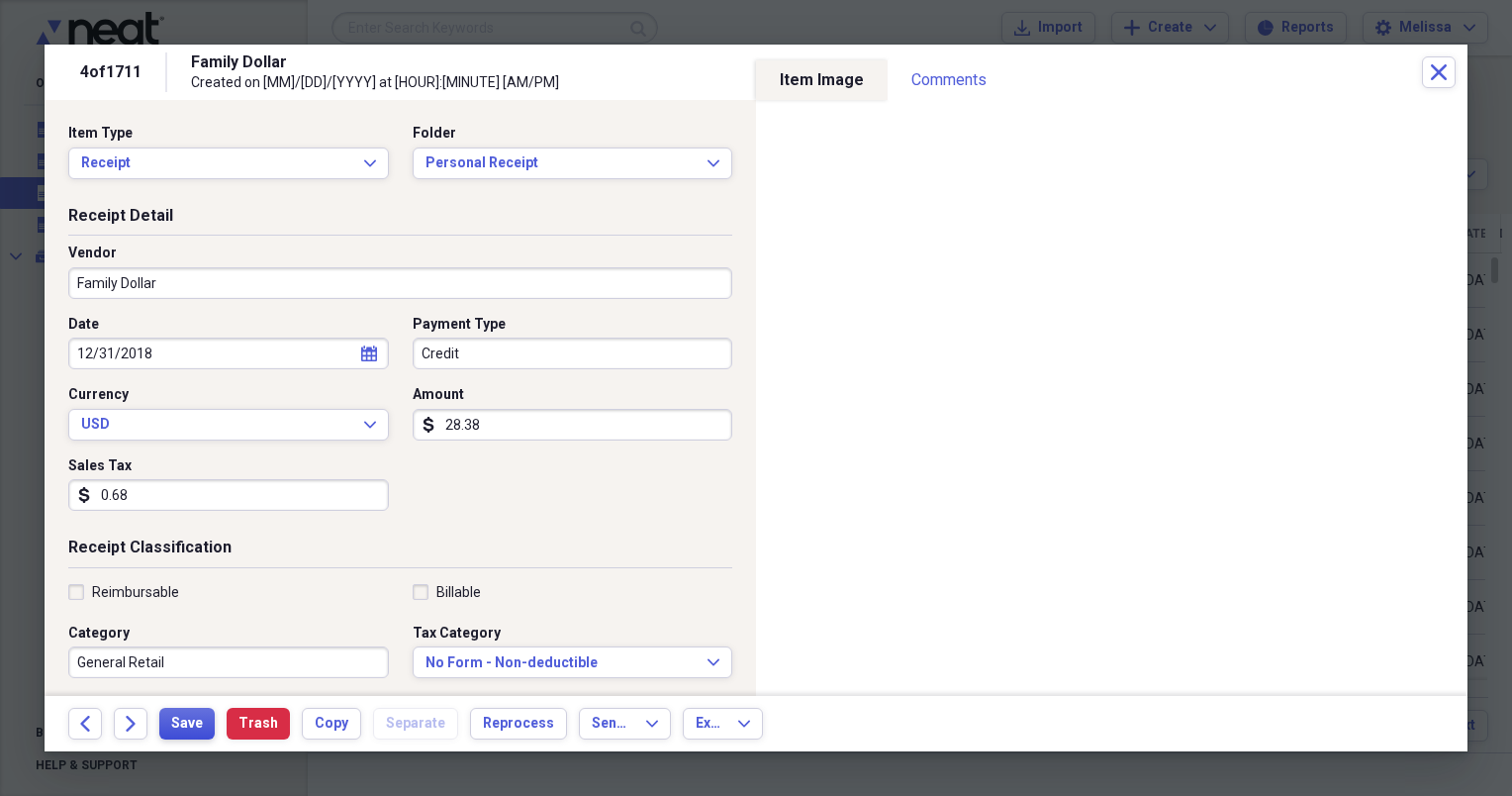 click on "Save" at bounding box center [187, 724] 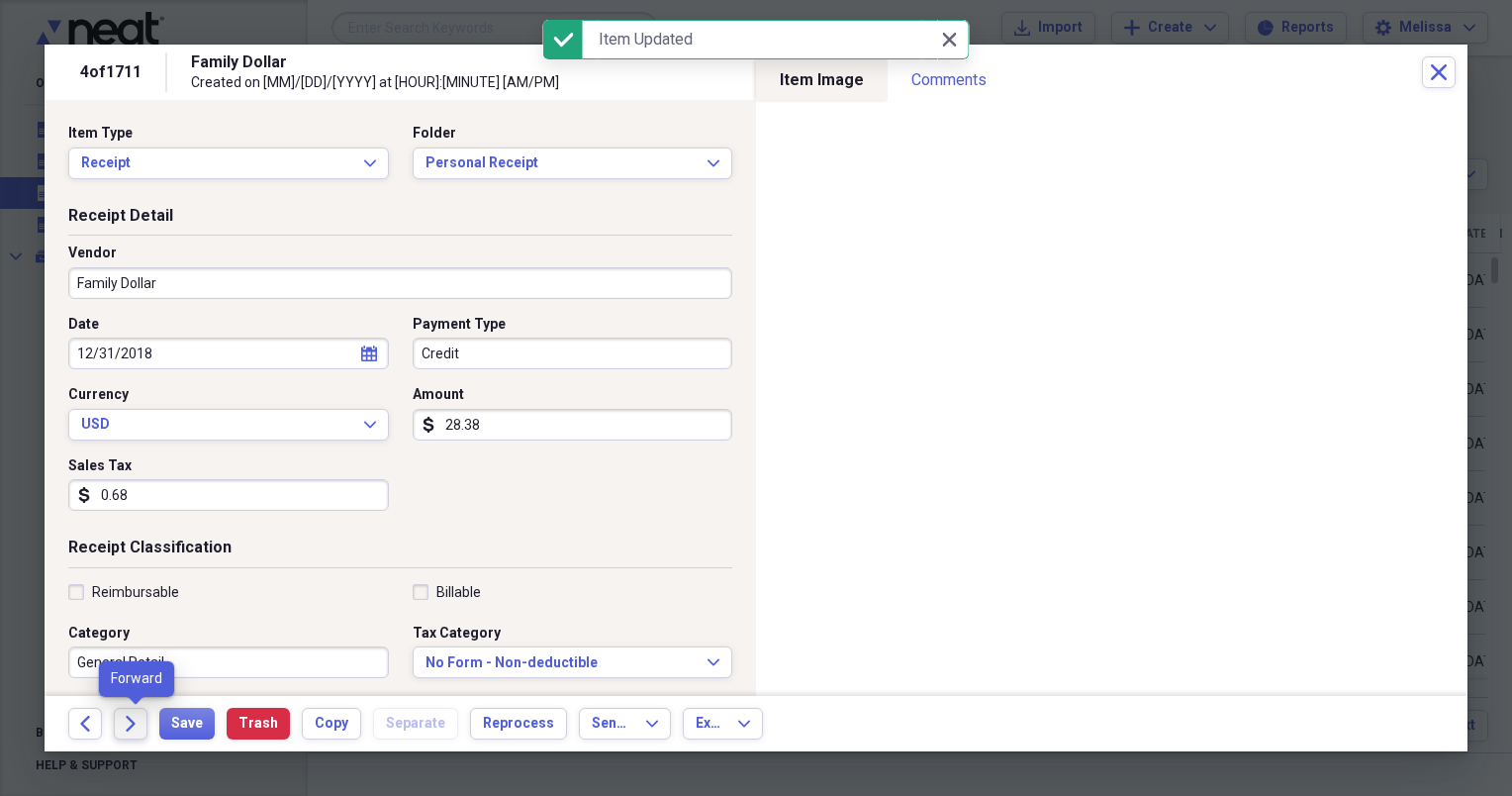 click on "Forward" at bounding box center (131, 724) 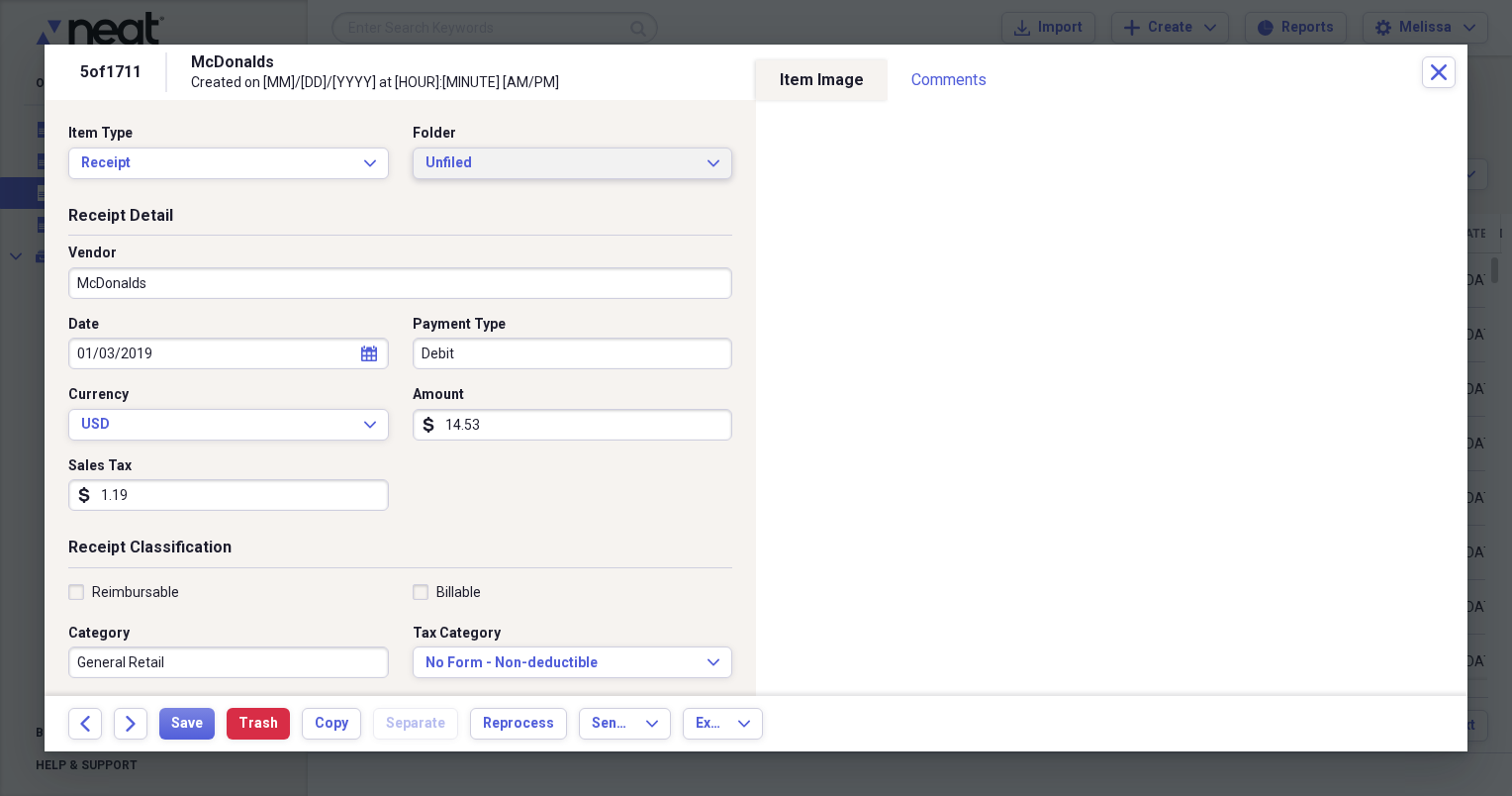 click on "Unfiled Expand" at bounding box center [573, 163] 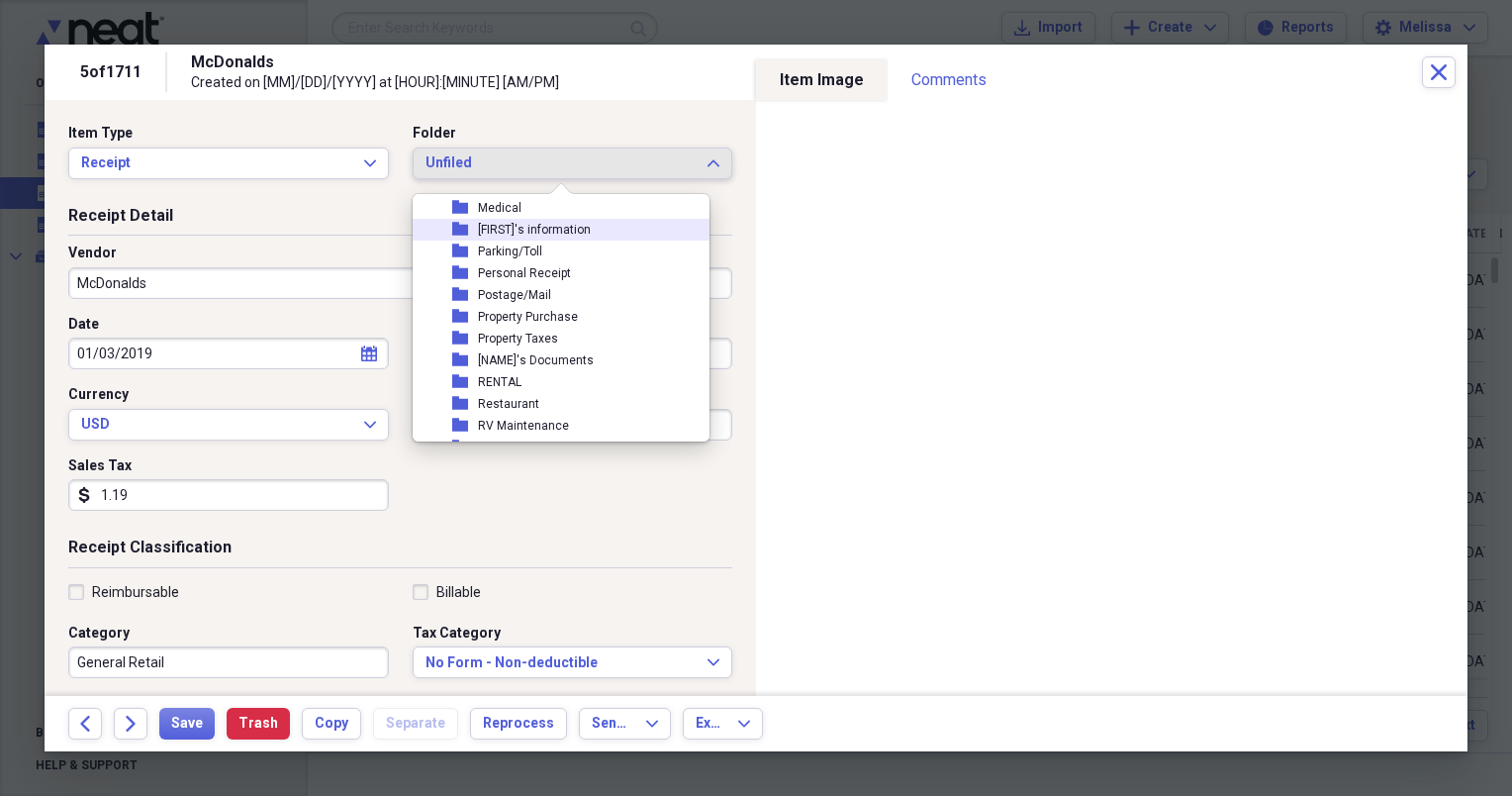 scroll, scrollTop: 356, scrollLeft: 0, axis: vertical 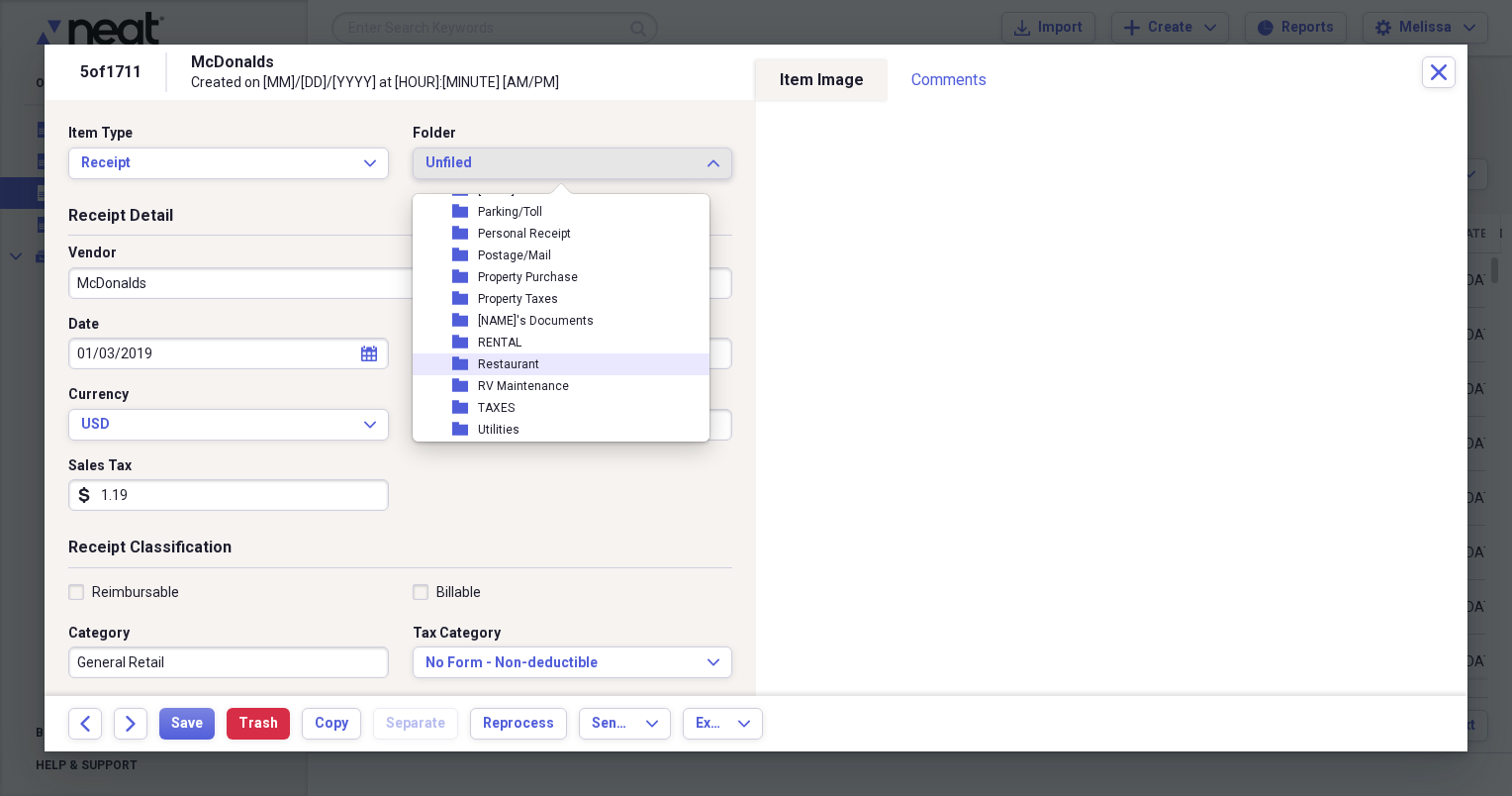 click on "folder Restaurant" at bounding box center (553, 364) 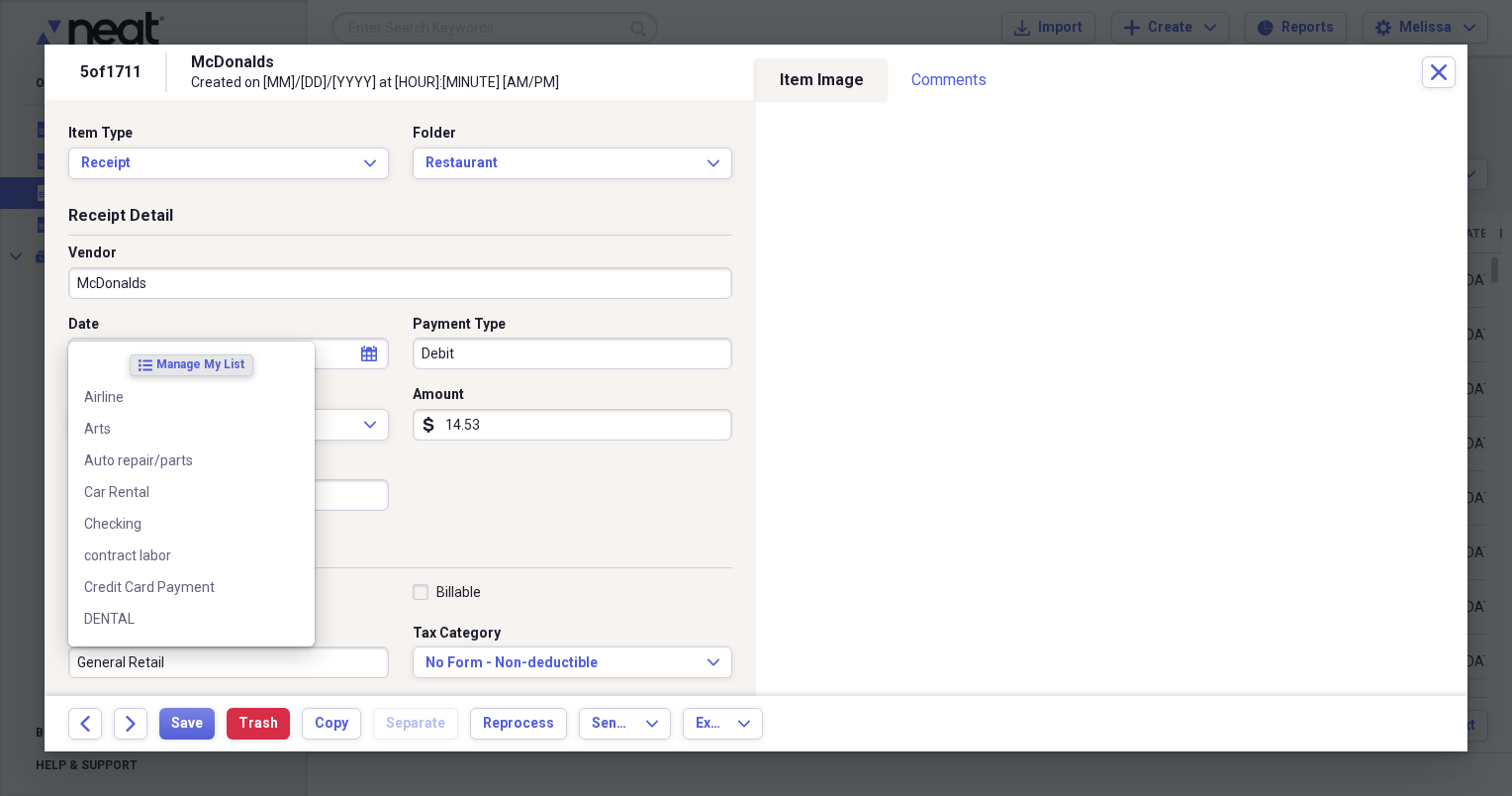 click on "General Retail" at bounding box center [229, 662] 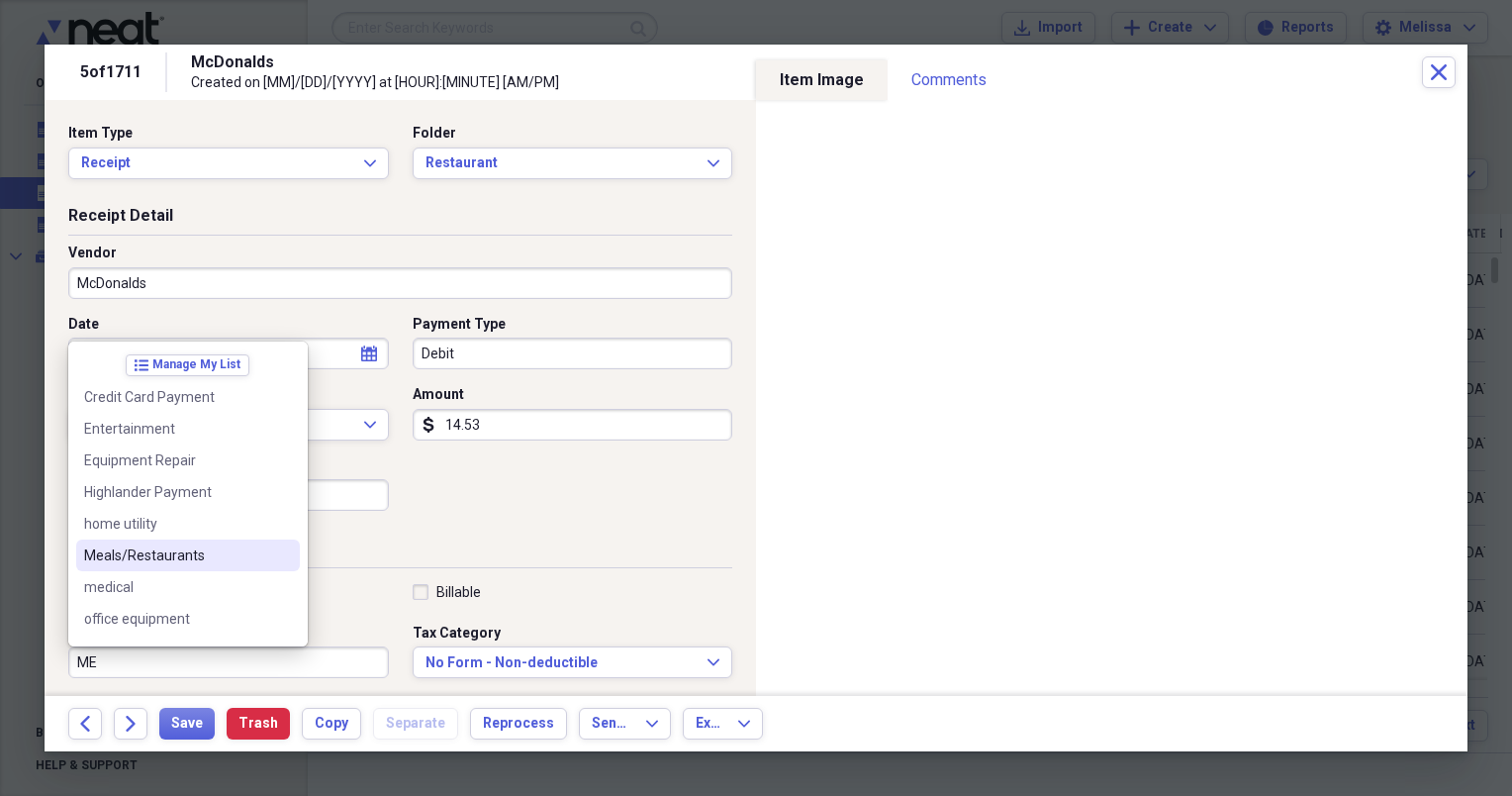click on "Meals/Restaurants" at bounding box center [176, 555] 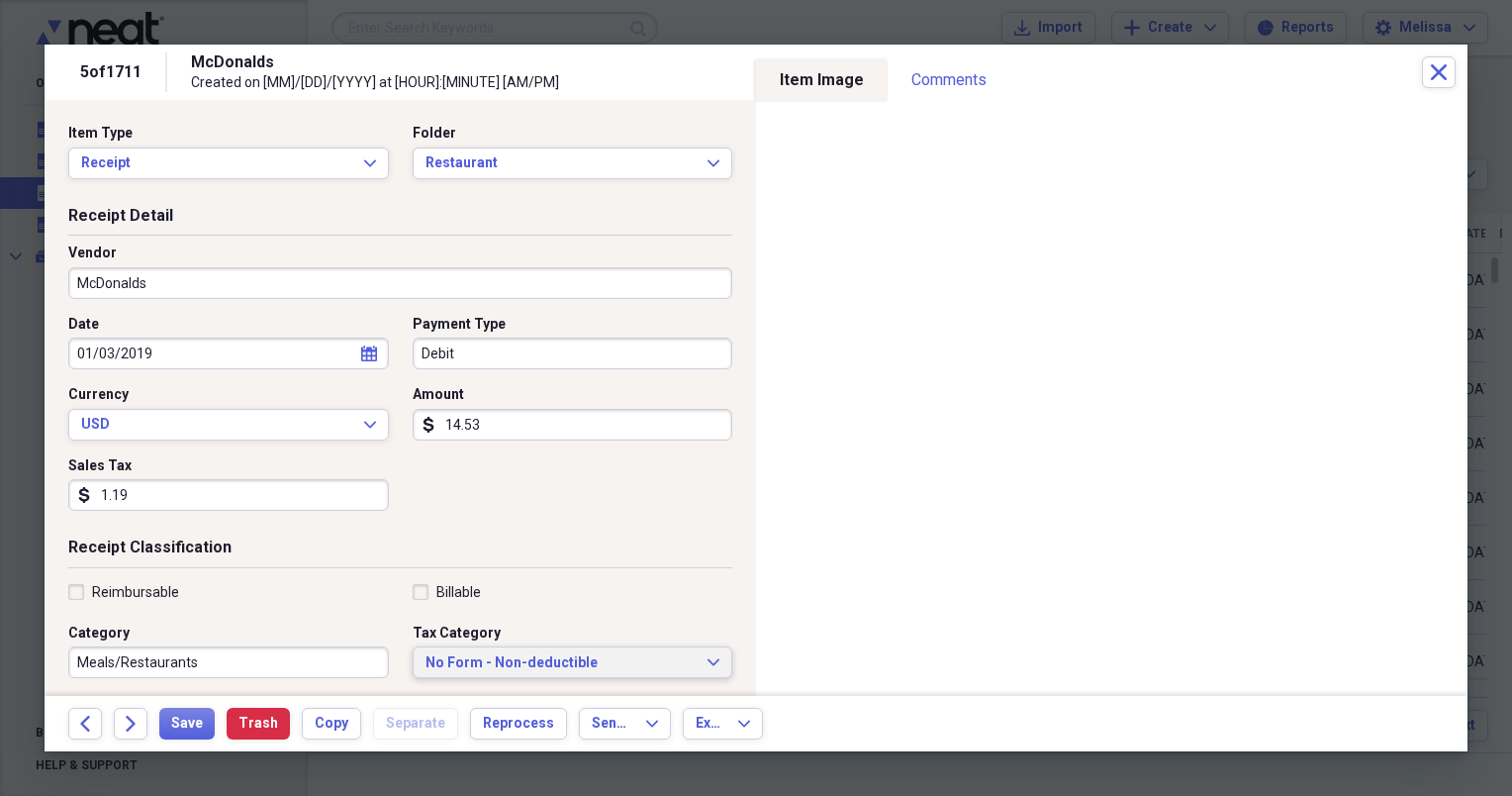 click on "No Form - Non-deductible" at bounding box center (561, 663) 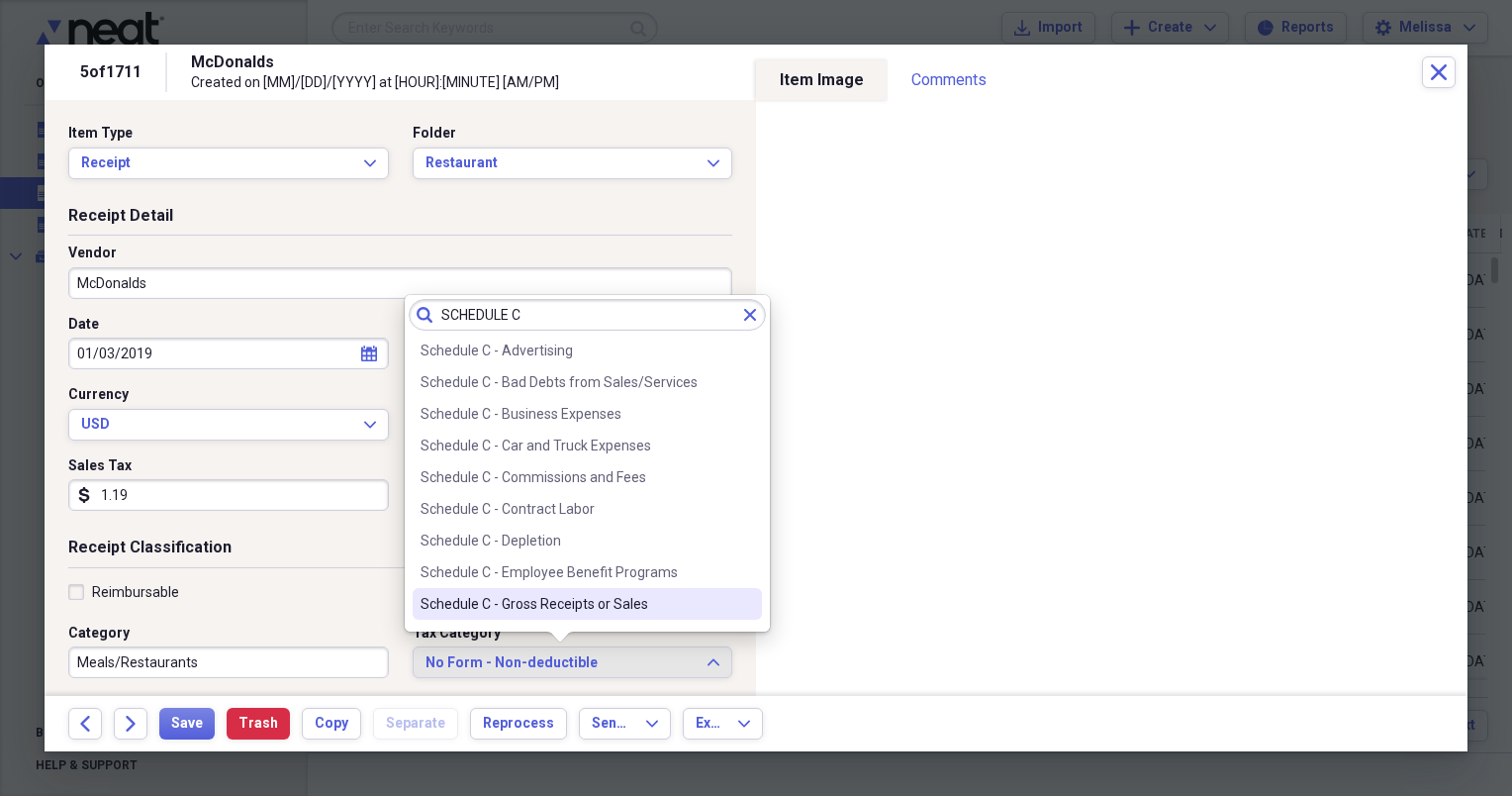 type on "SCHEDULE C" 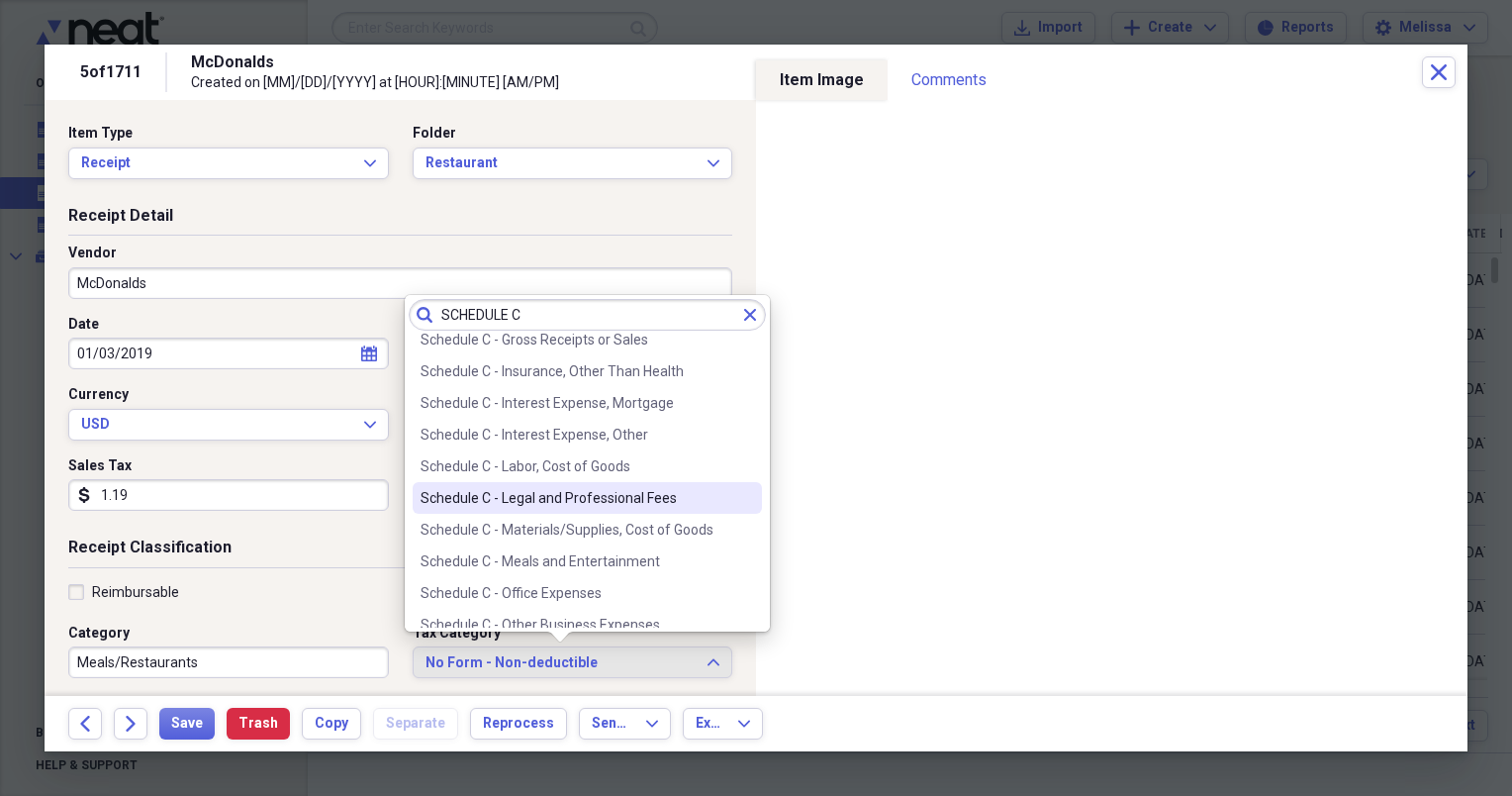 scroll, scrollTop: 277, scrollLeft: 0, axis: vertical 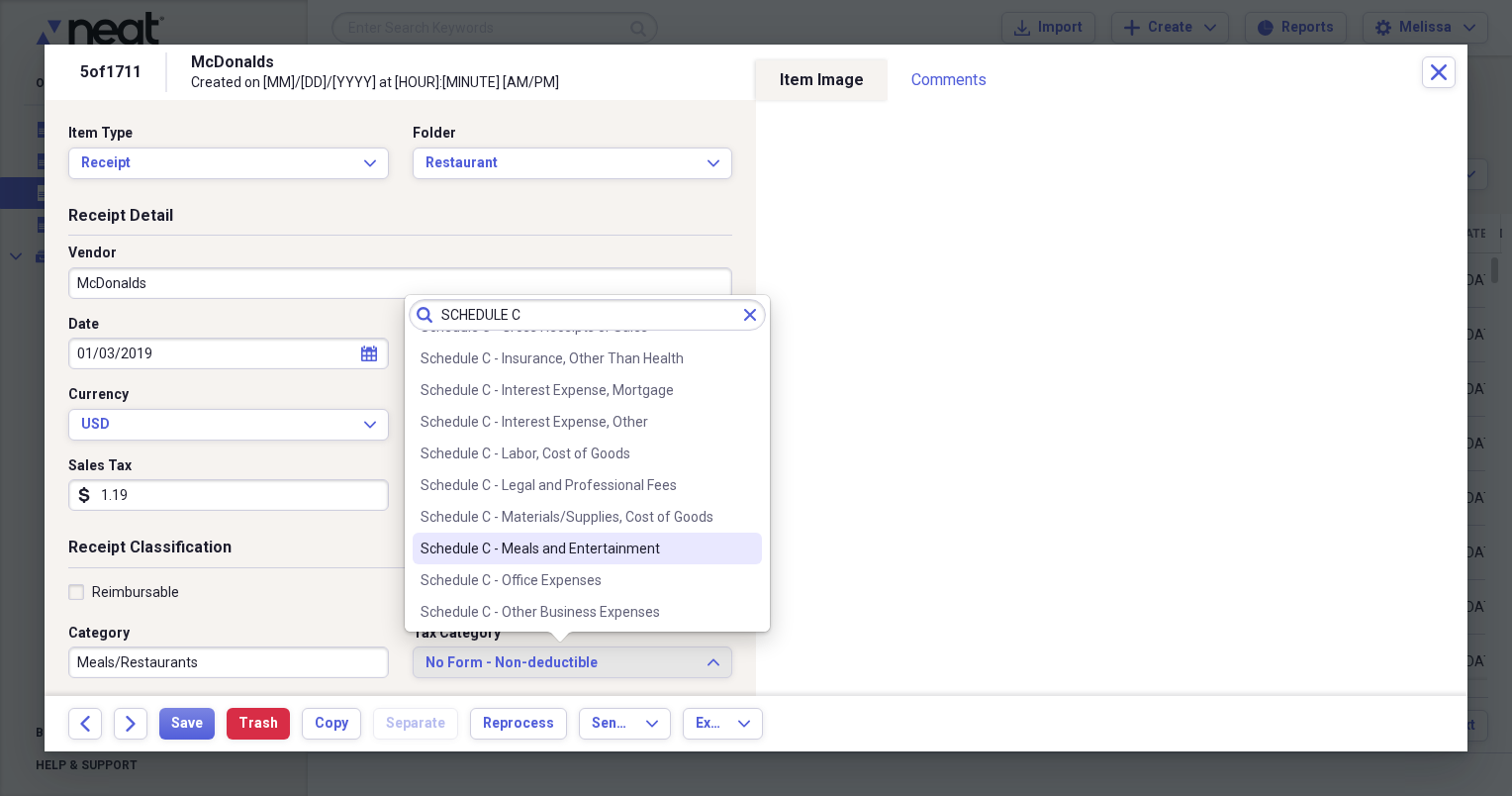 click on "Schedule C - Meals and Entertainment" at bounding box center (575, 548) 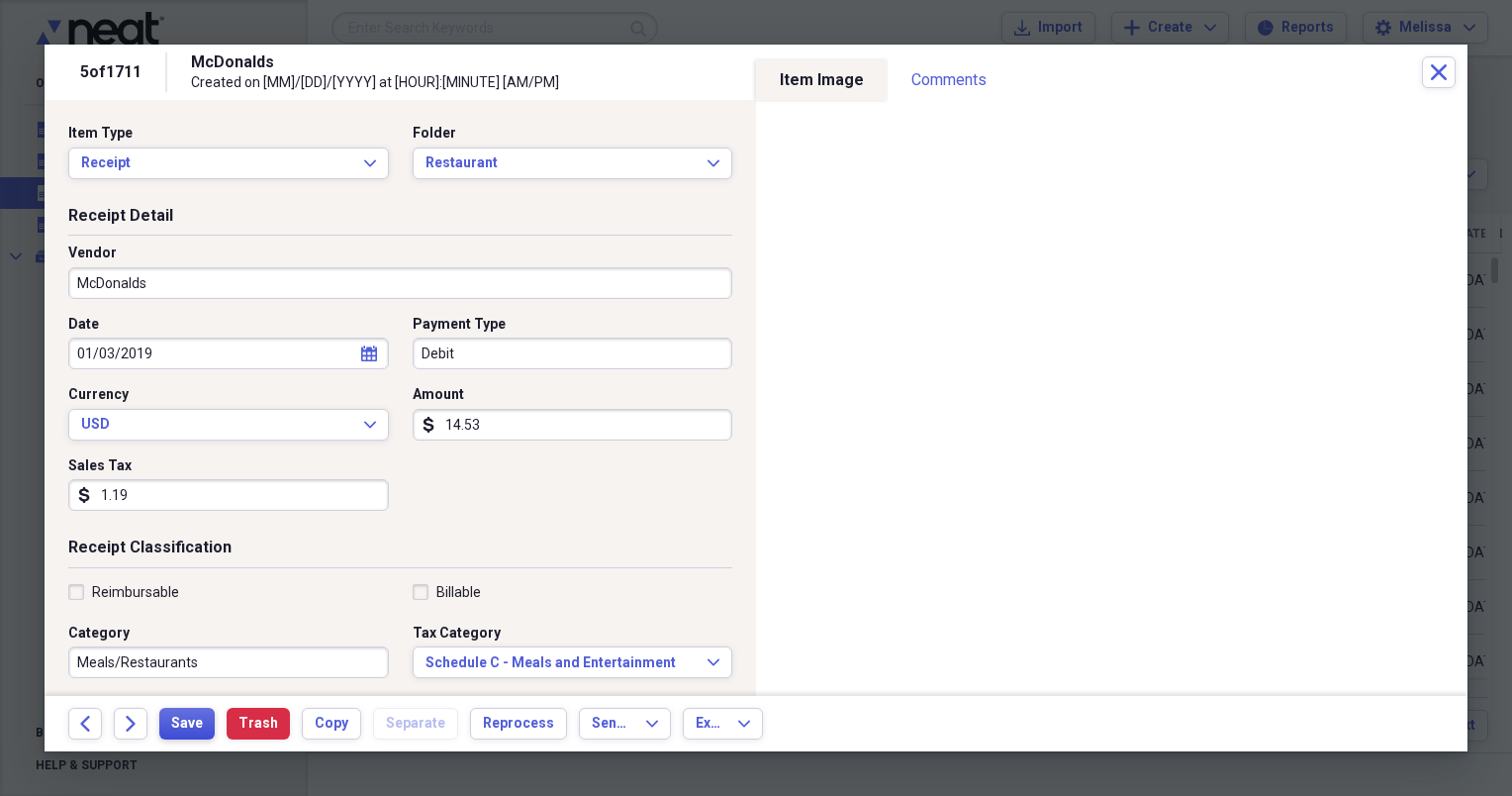 click on "Save" at bounding box center (187, 724) 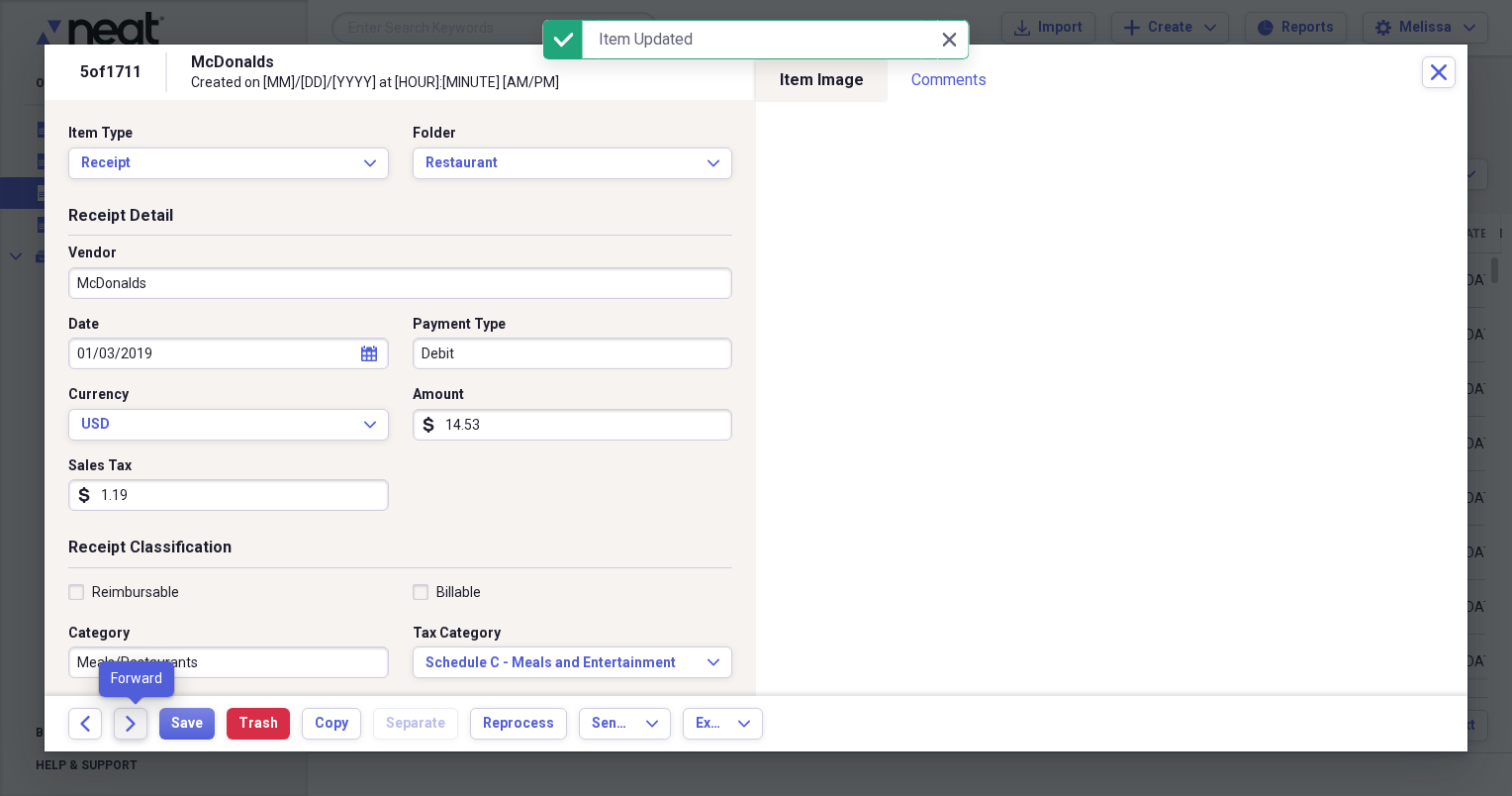 click on "Forward" 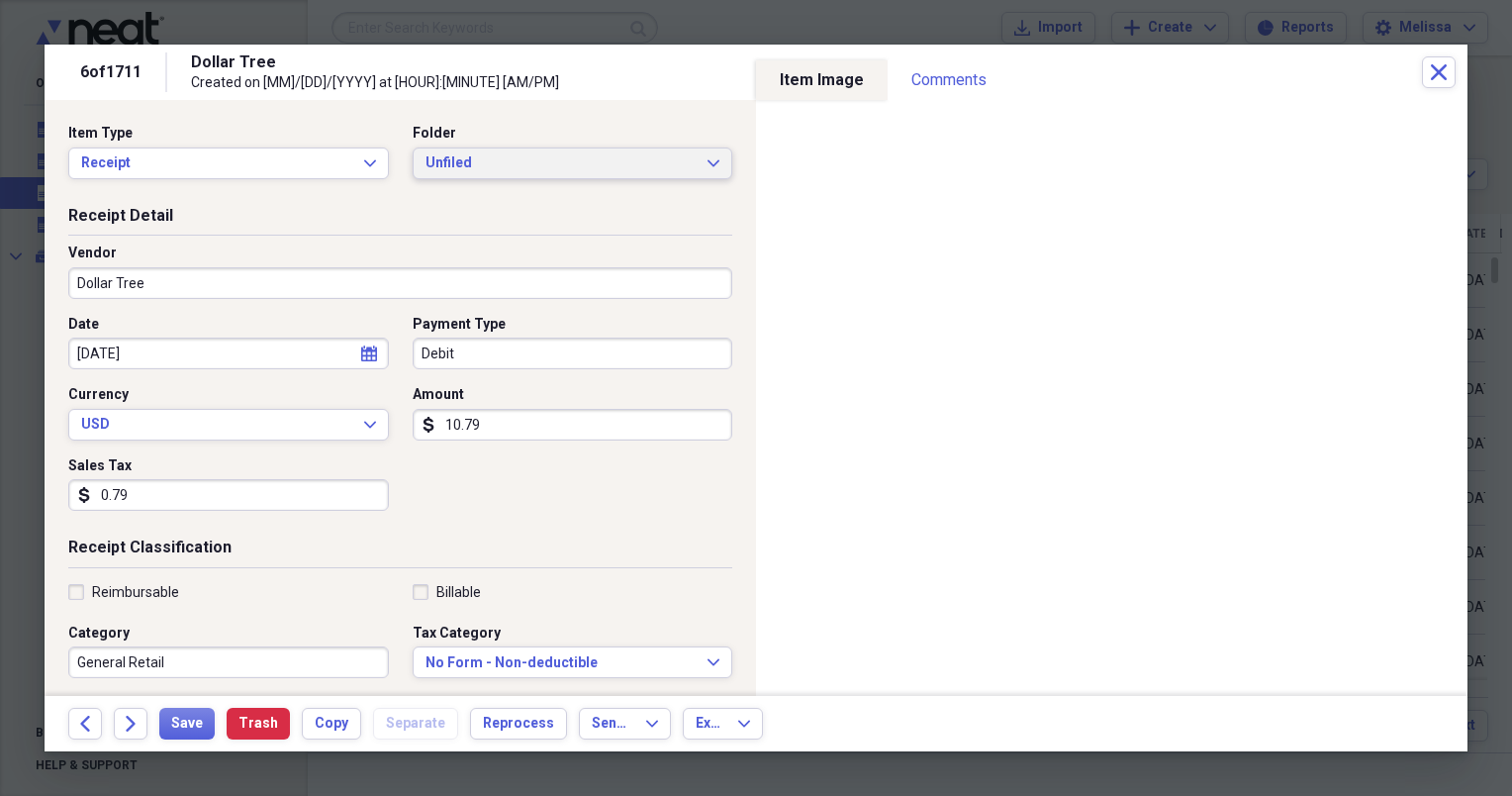 click on "Unfiled" at bounding box center (561, 163) 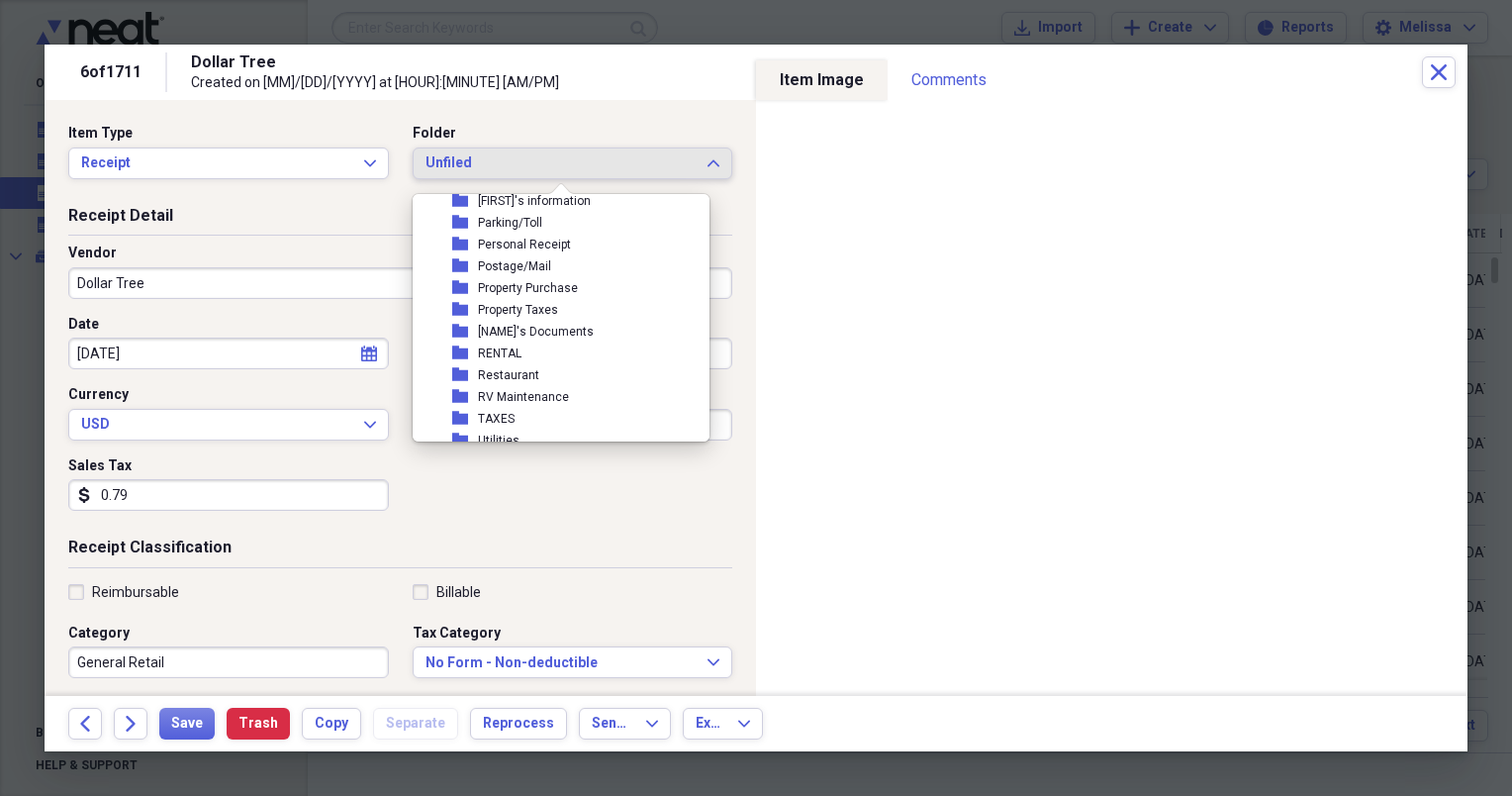 scroll, scrollTop: 356, scrollLeft: 0, axis: vertical 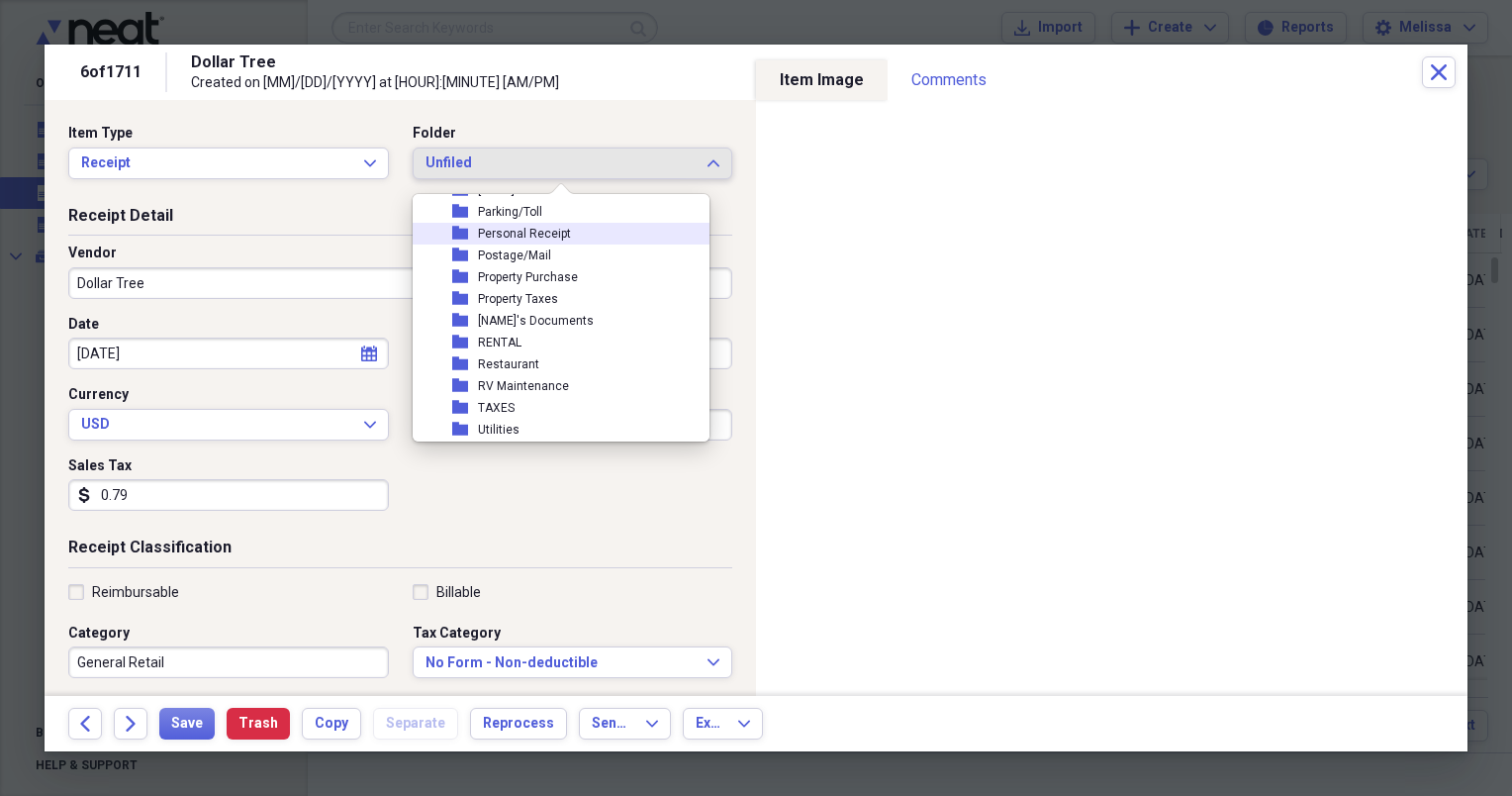 click on "folder Personal Receipt" at bounding box center (553, 234) 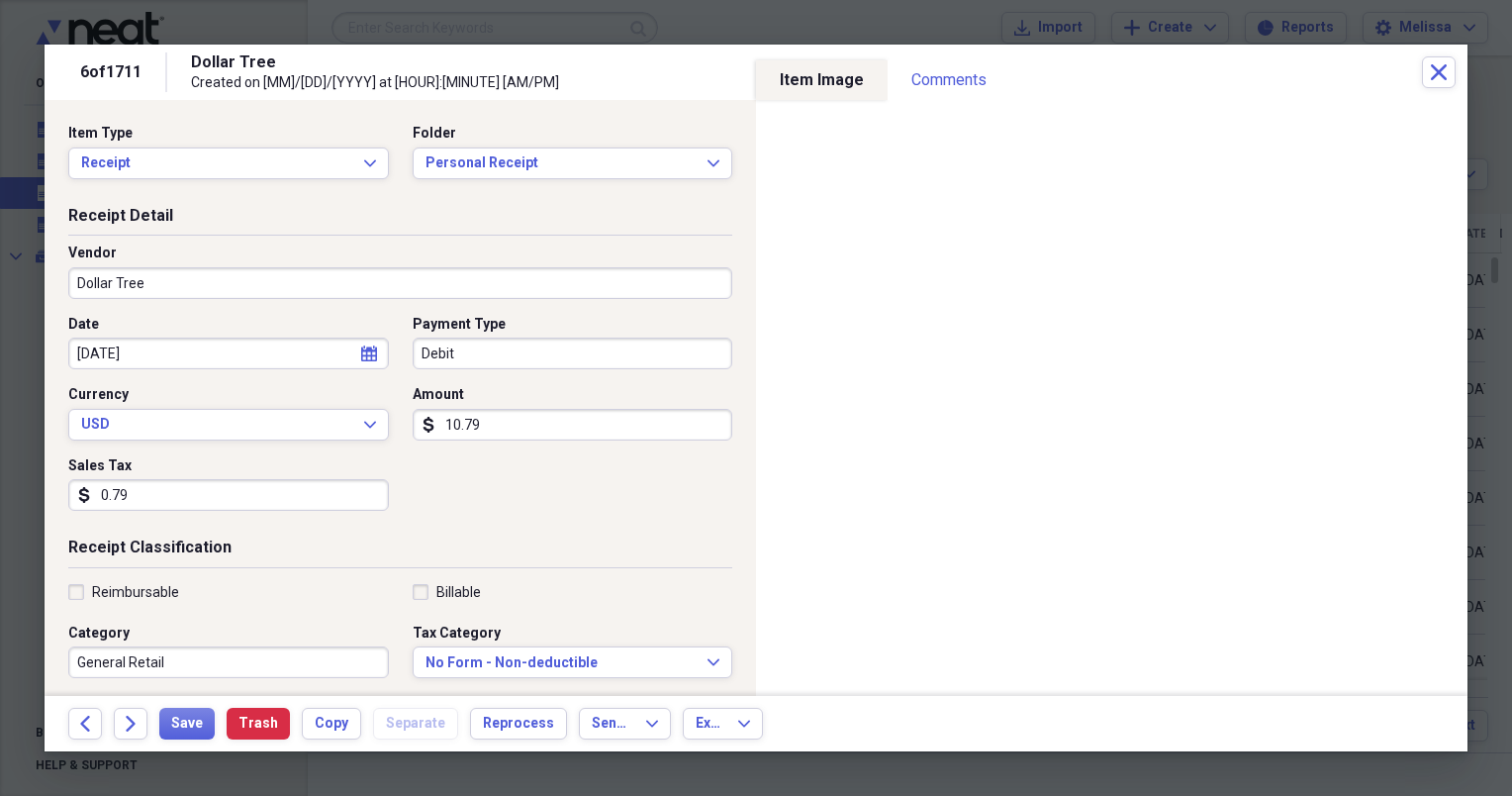 click on "Receipt Detail Vendor Dollar Tree Date [DATE] calendar Calendar Payment Type Debit Currency USD Expand Amount dollar-sign [NUMBER] Sales Tax dollar-sign [NUMBER]" at bounding box center (400, 371) 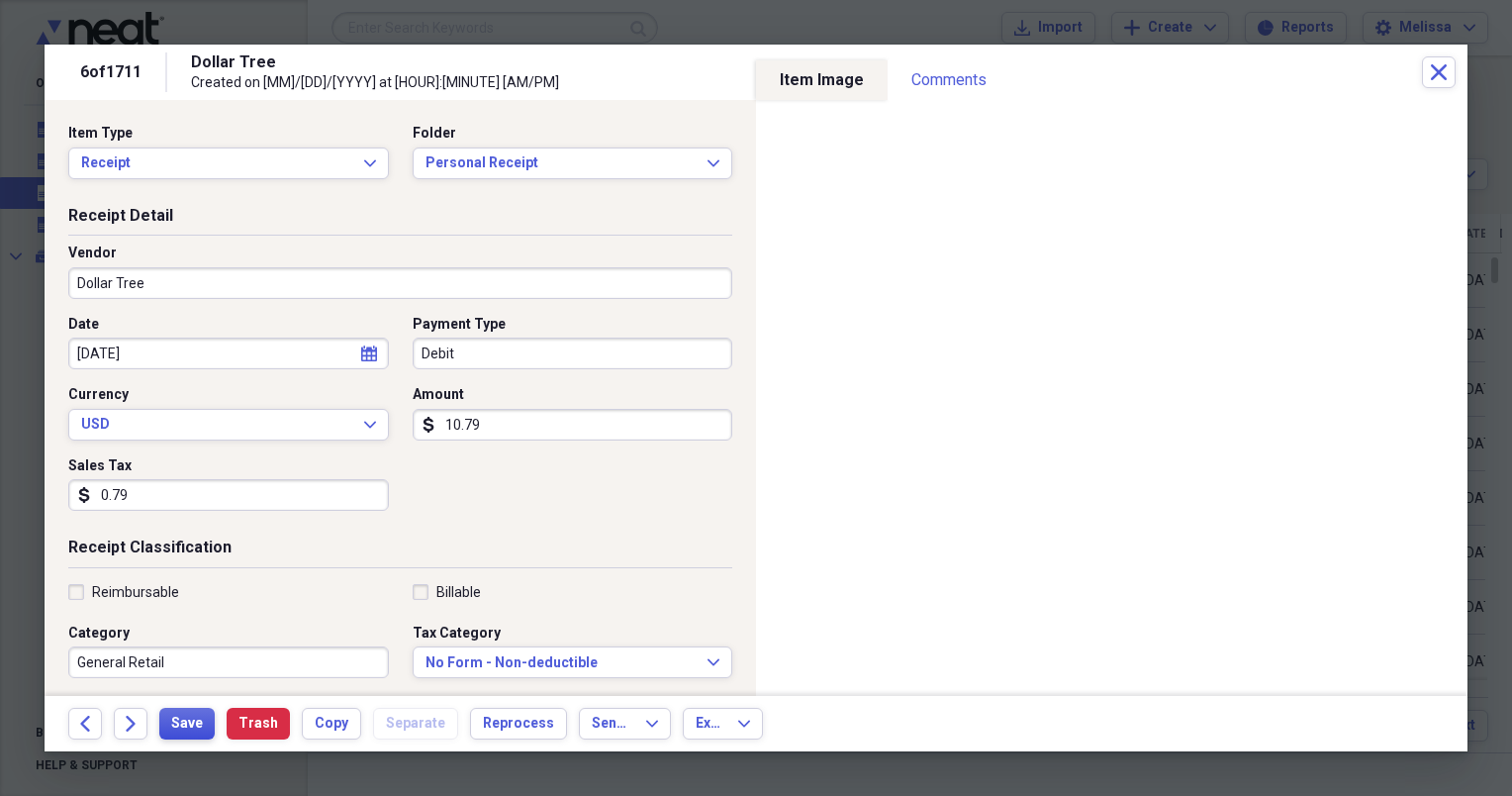 click on "Save" at bounding box center [187, 724] 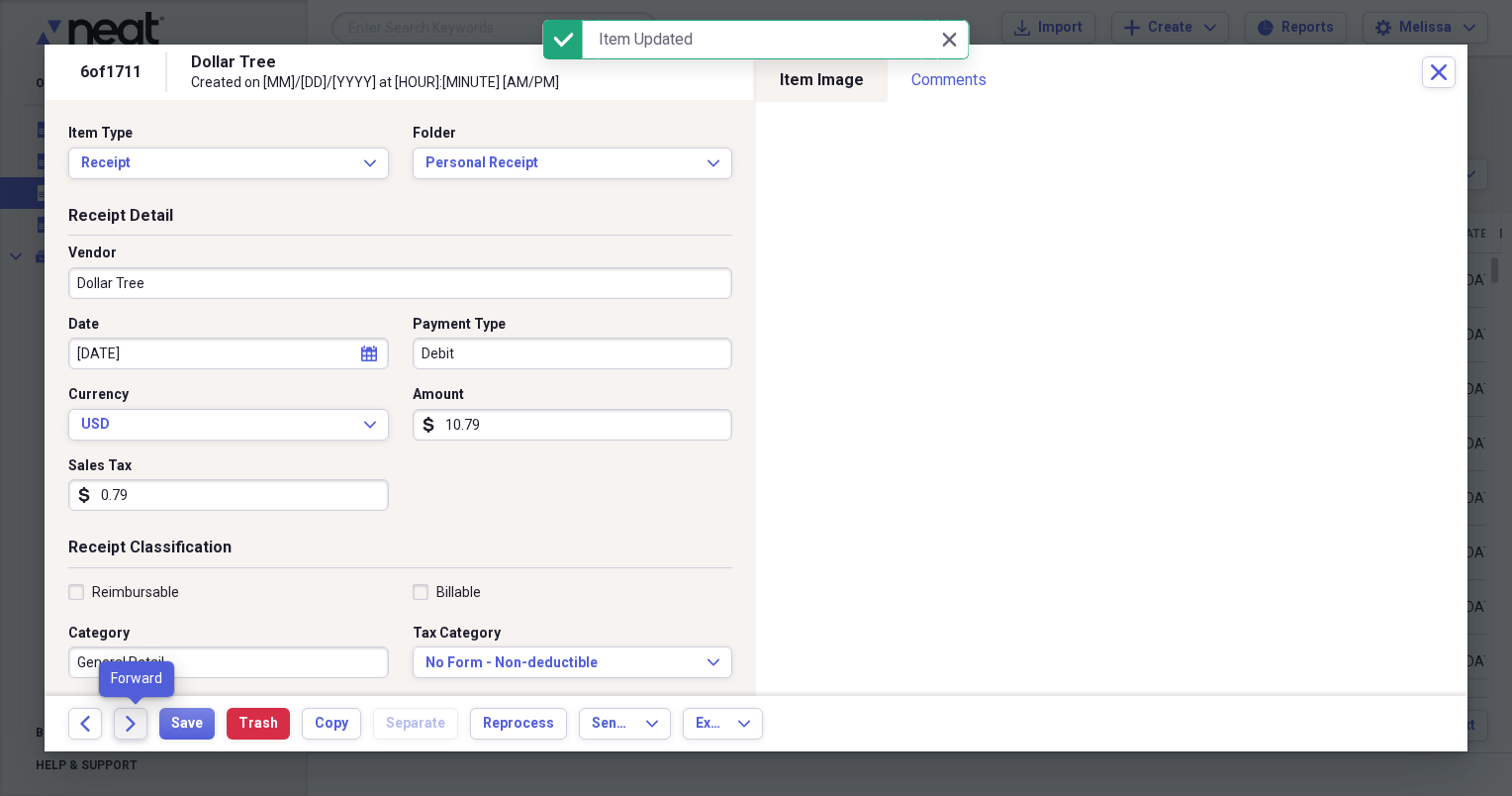 click 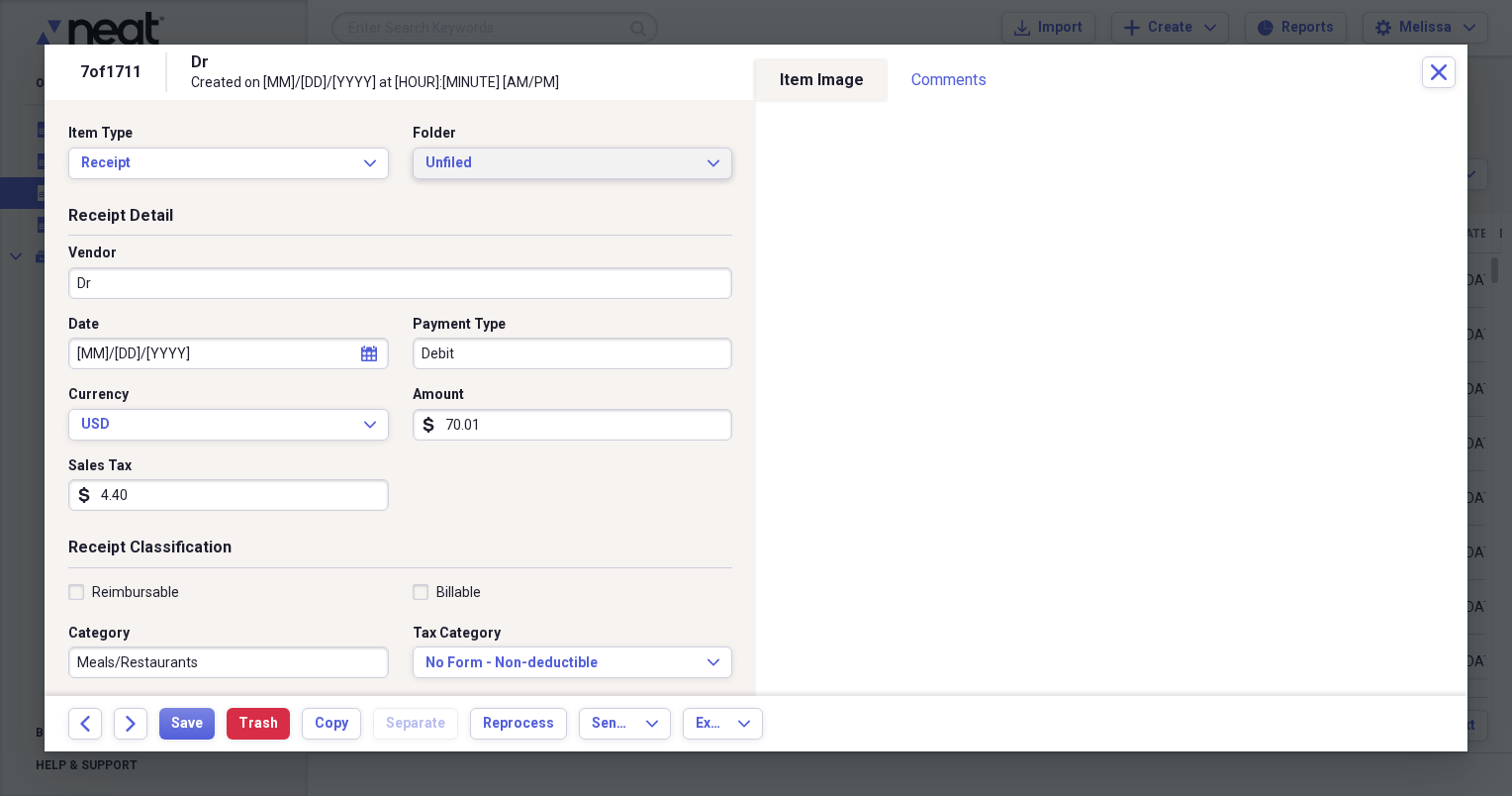 click on "Unfiled" at bounding box center (561, 163) 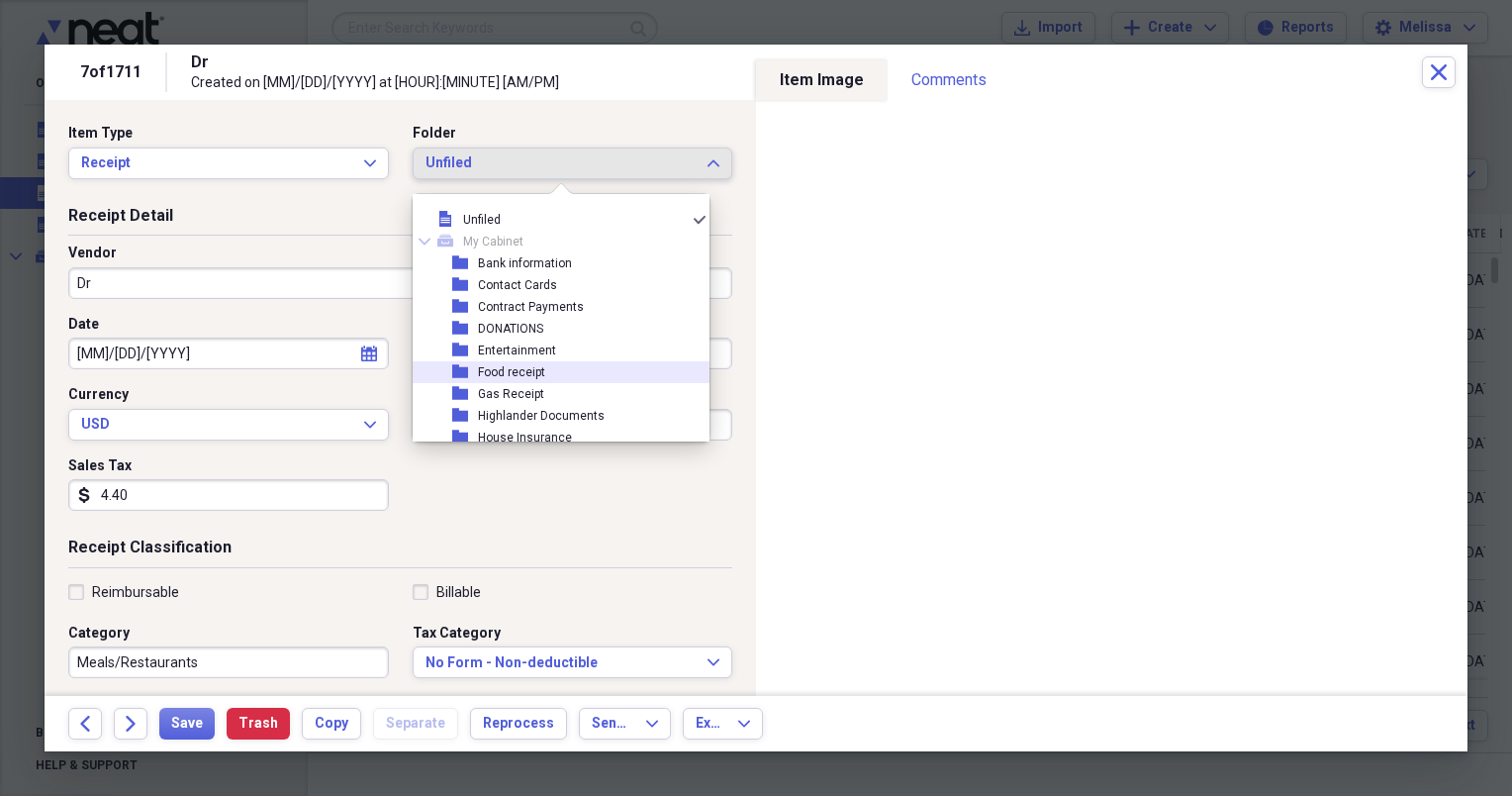 click on "folder Food receipt" at bounding box center [553, 372] 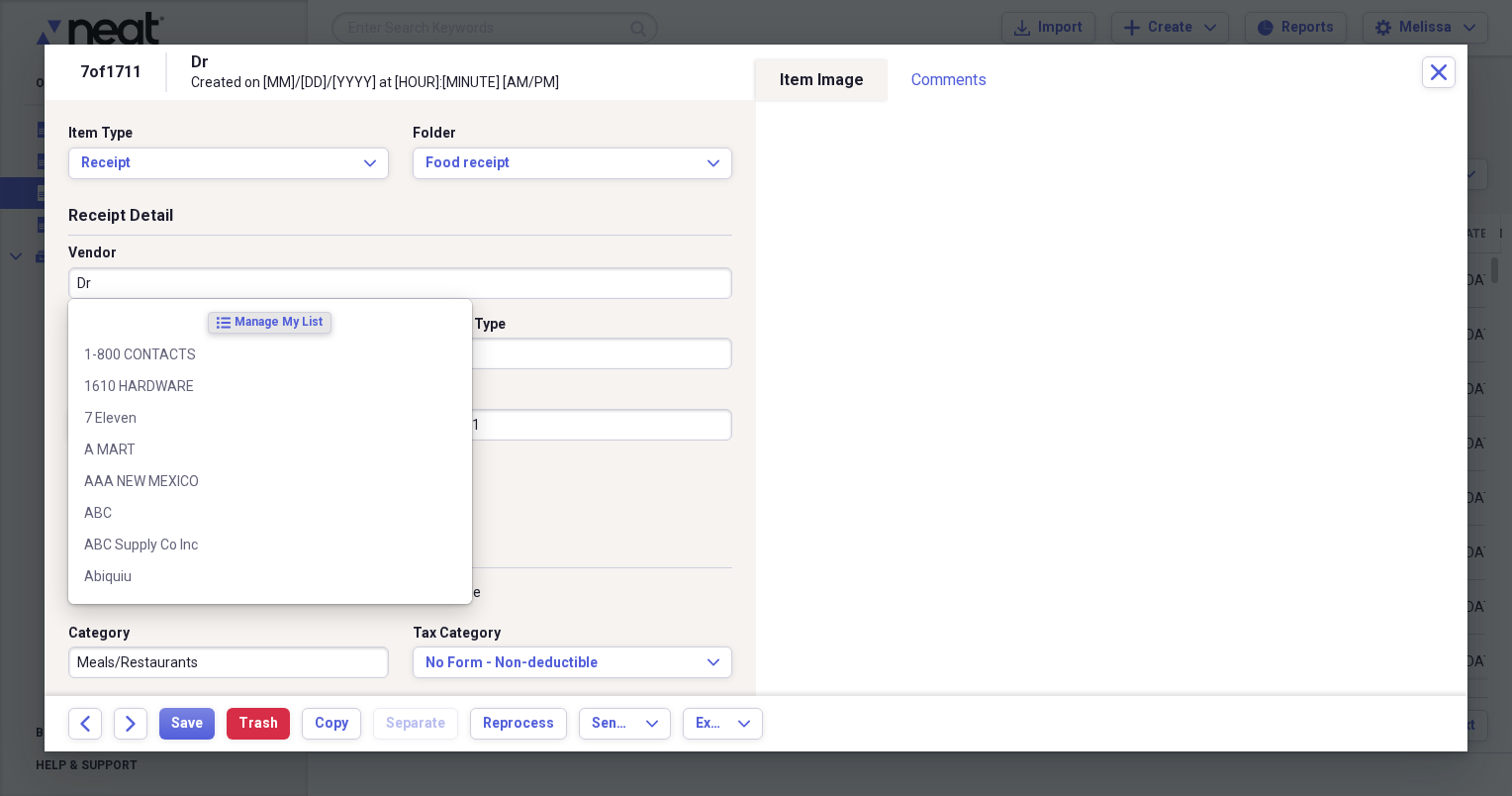 click on "Dr" at bounding box center (400, 283) 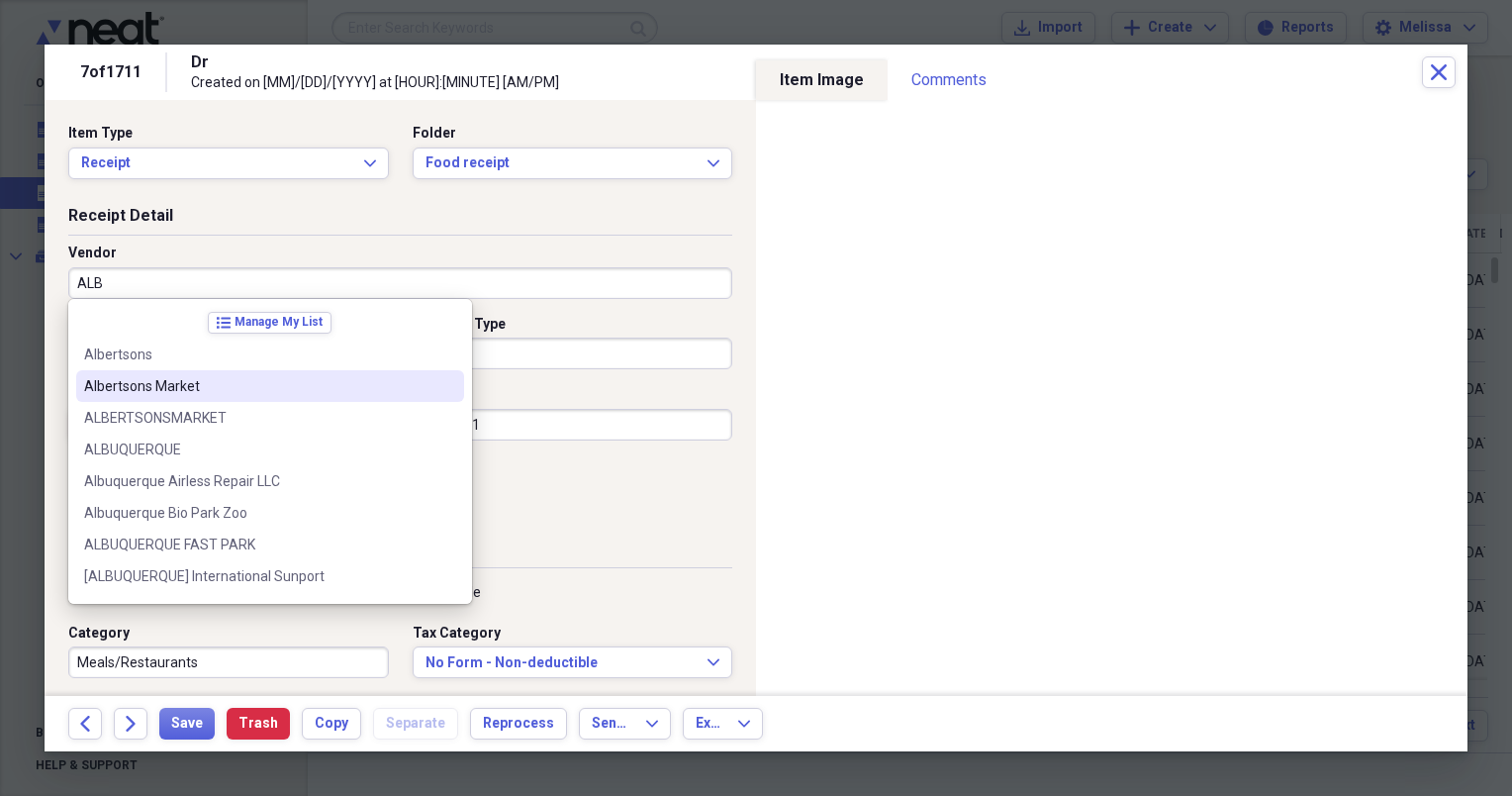 click on "Albertsons Market" at bounding box center [270, 386] 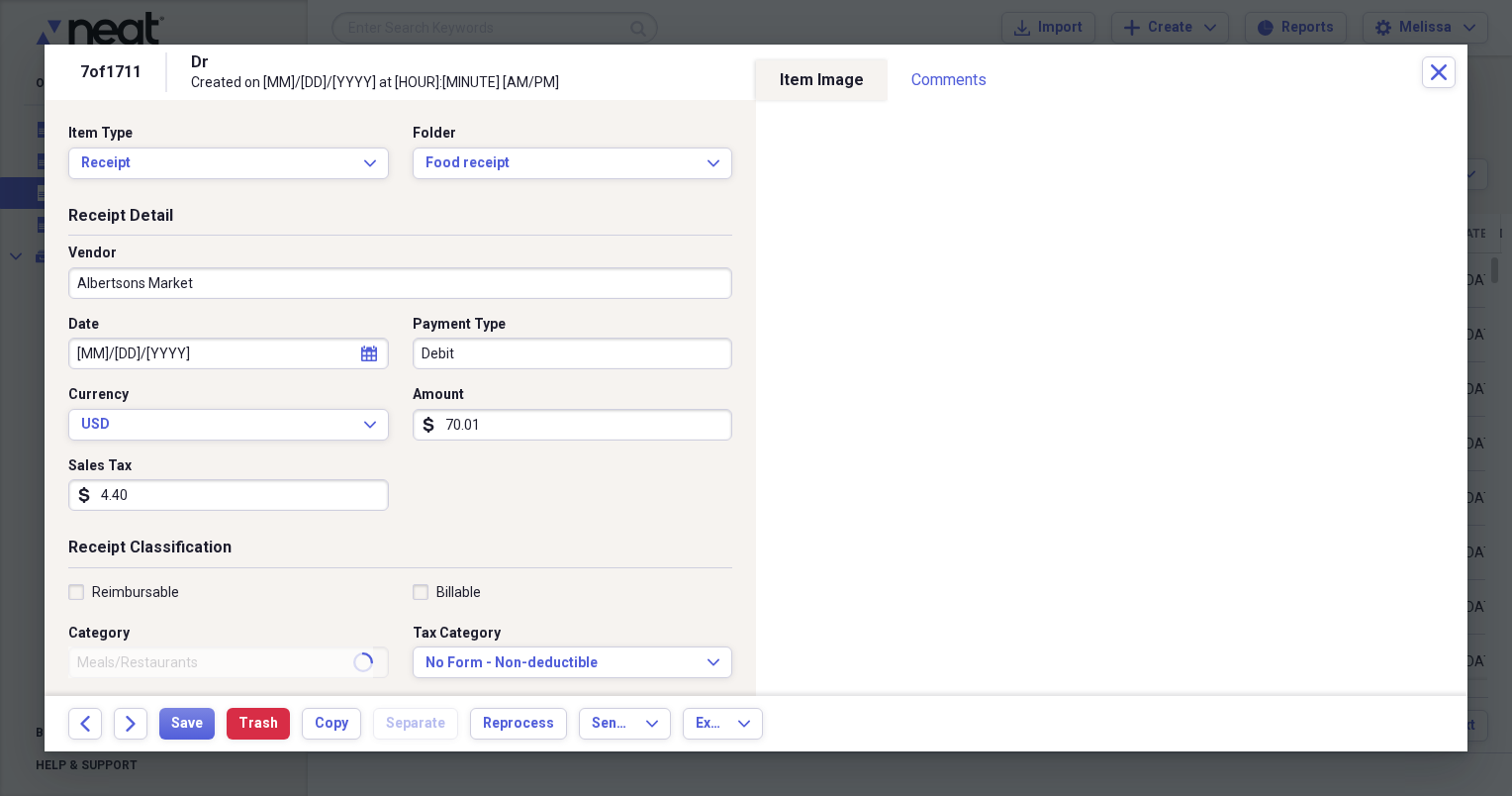 type on "Groceries" 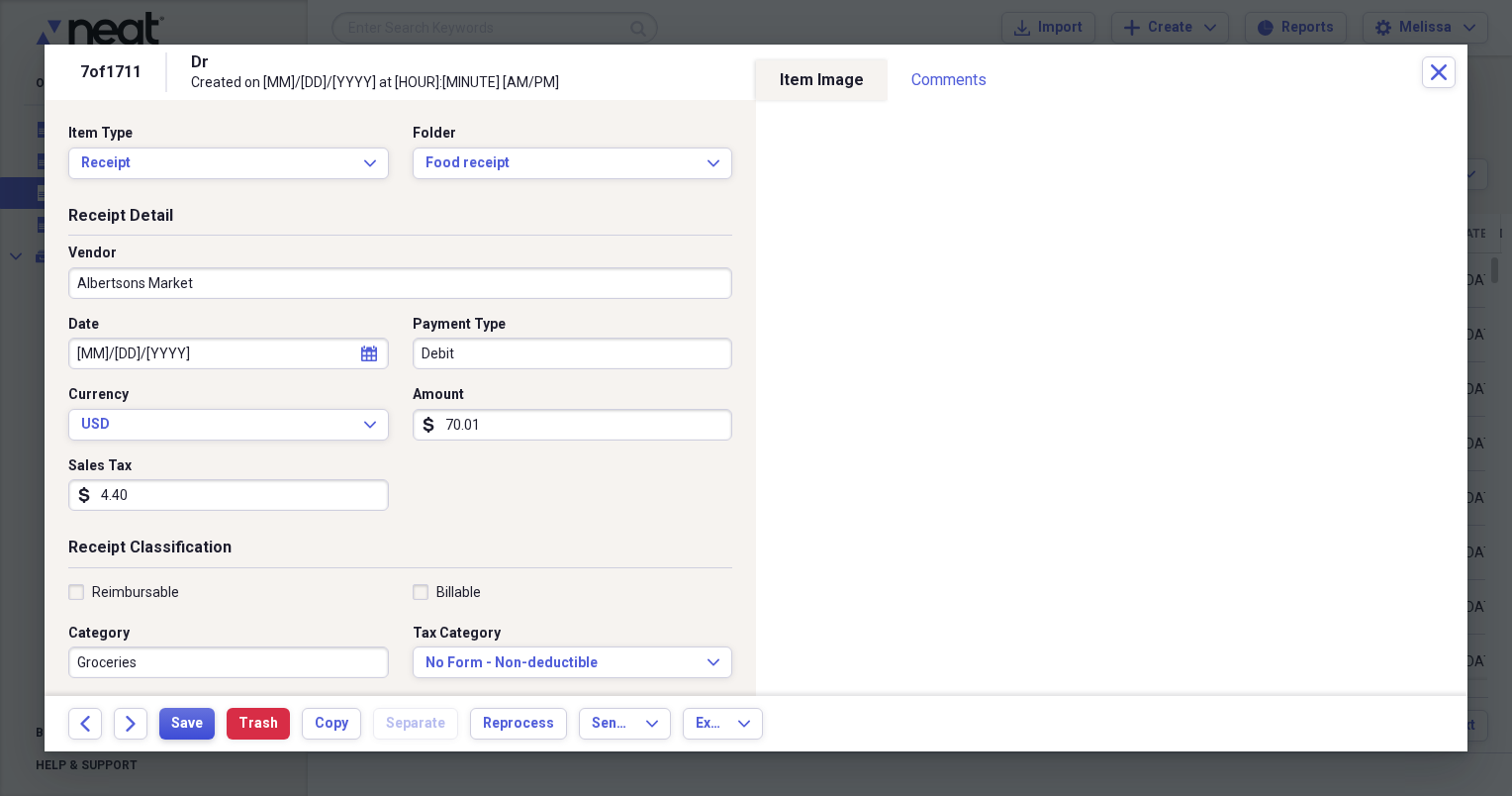 click on "Save" at bounding box center (187, 724) 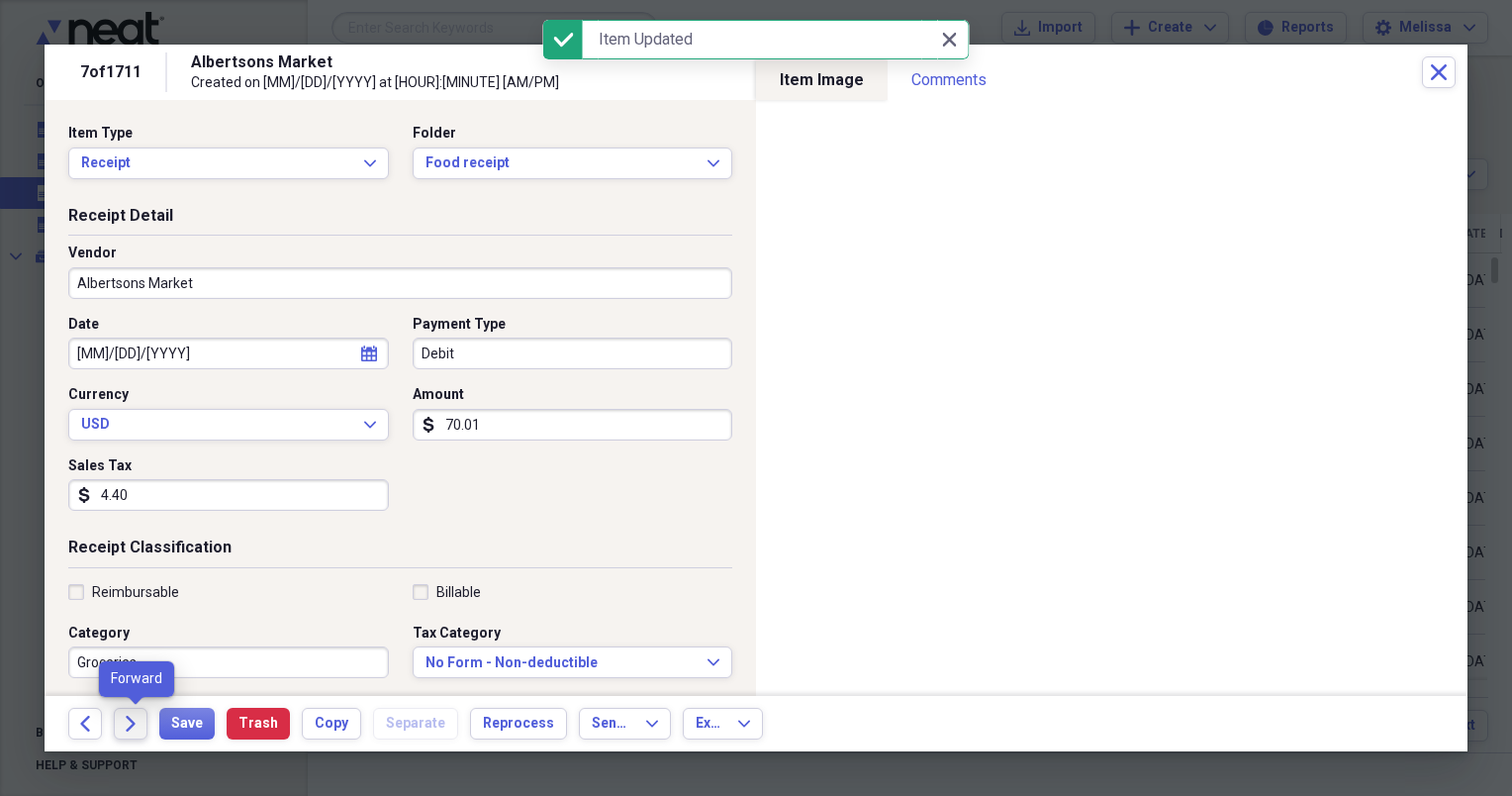 click on "Forward" 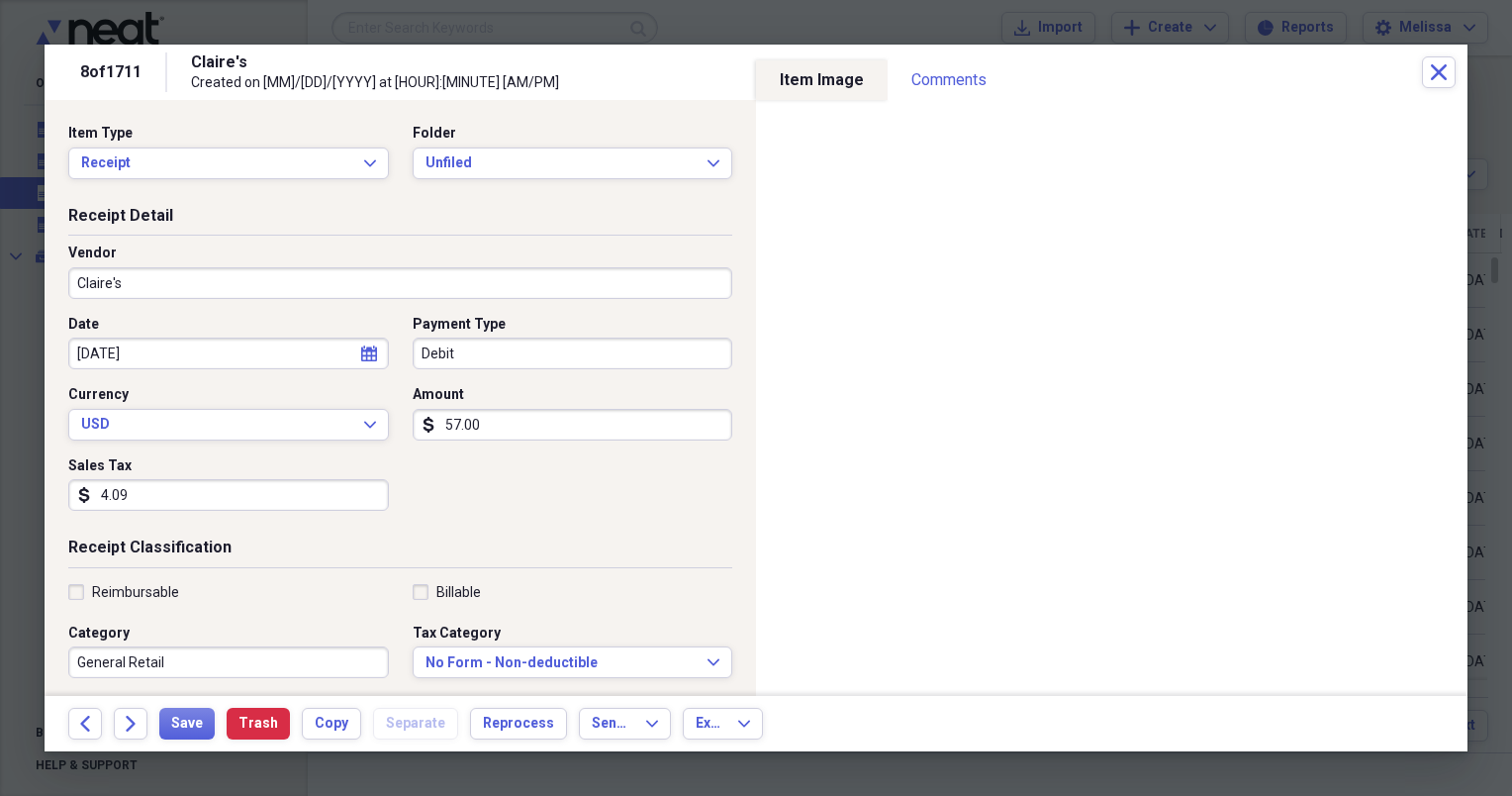 click on "Folder" at bounding box center [573, 134] 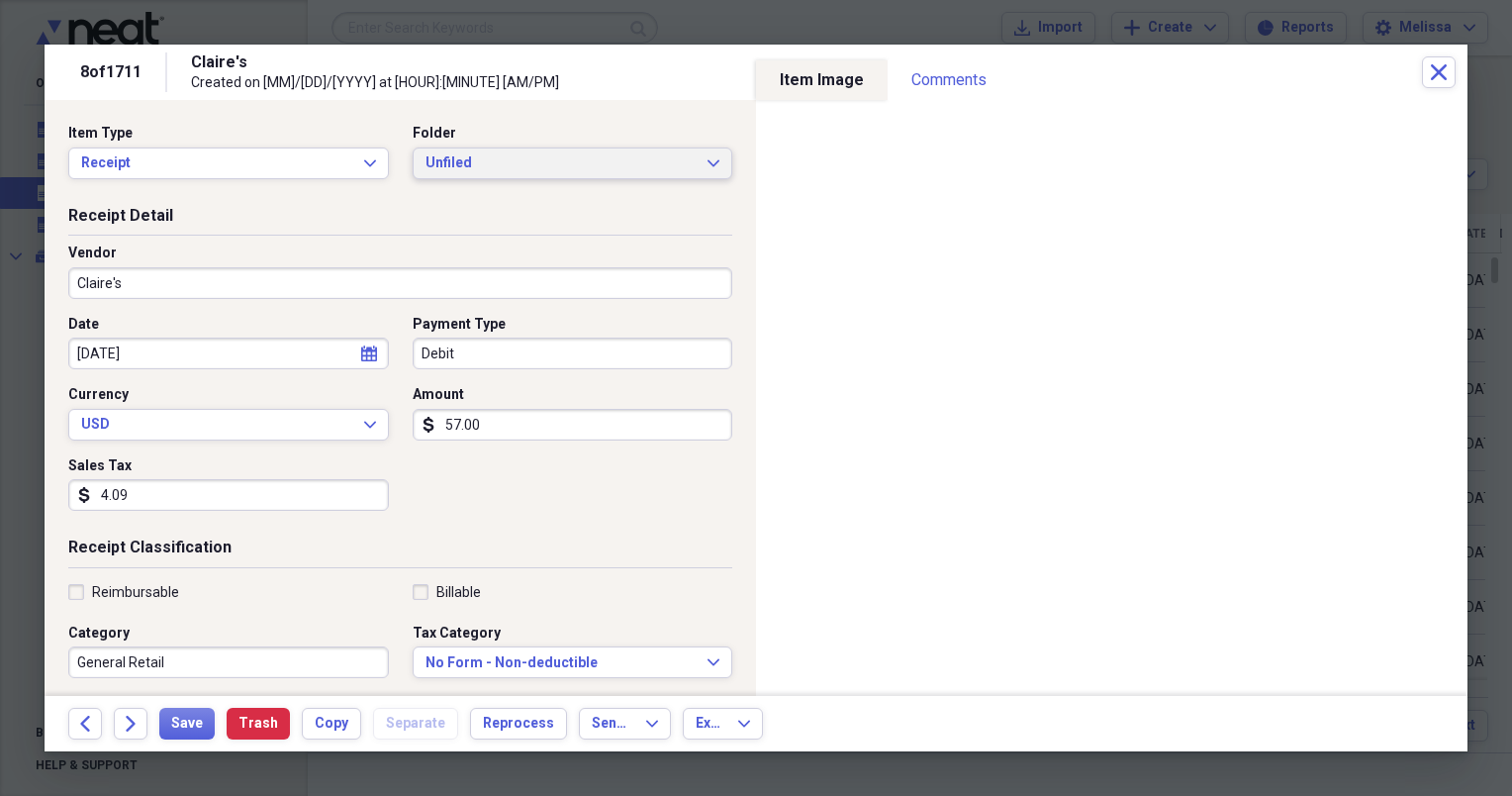 click on "Unfiled" at bounding box center [561, 163] 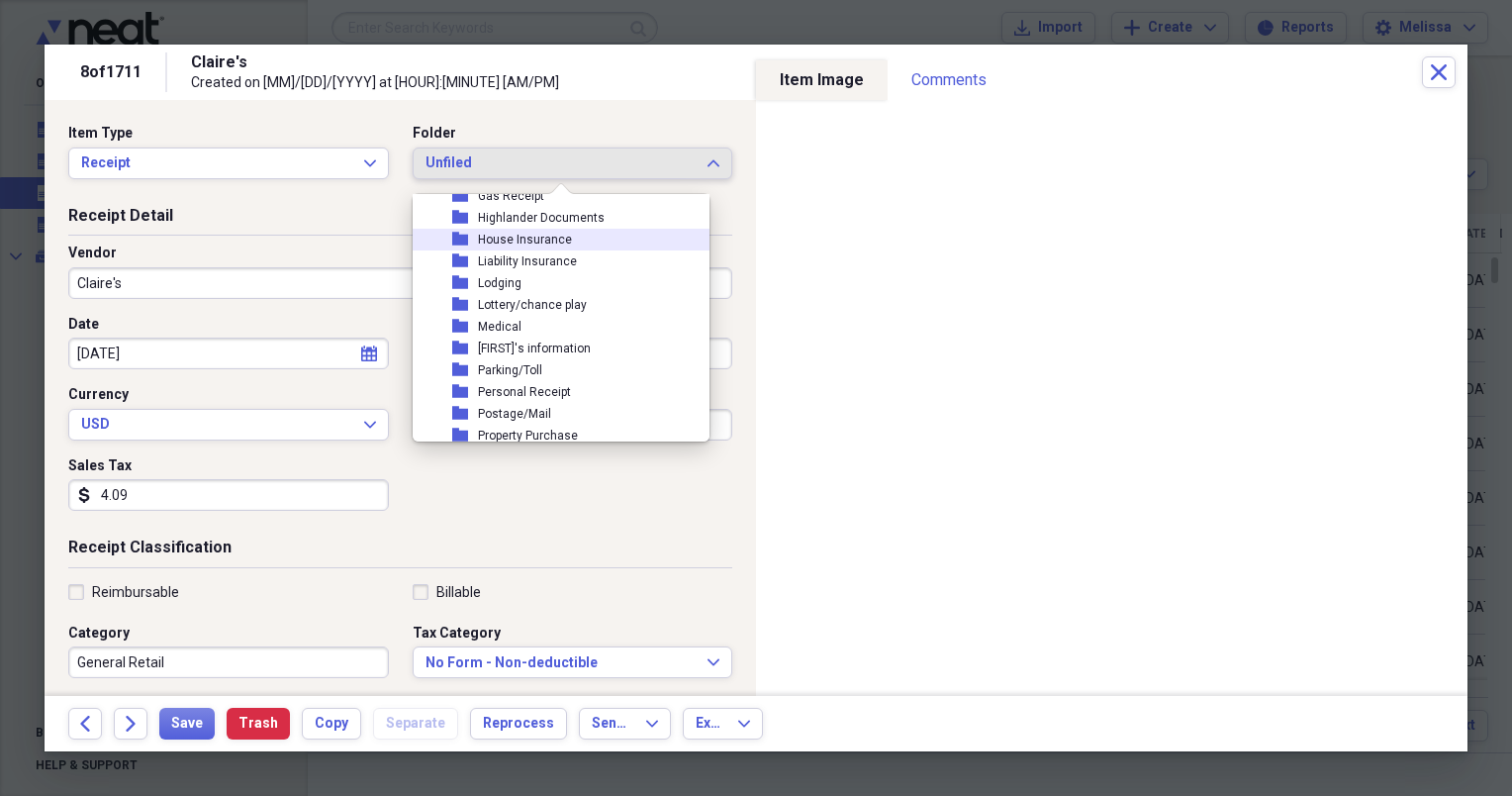 scroll, scrollTop: 224, scrollLeft: 0, axis: vertical 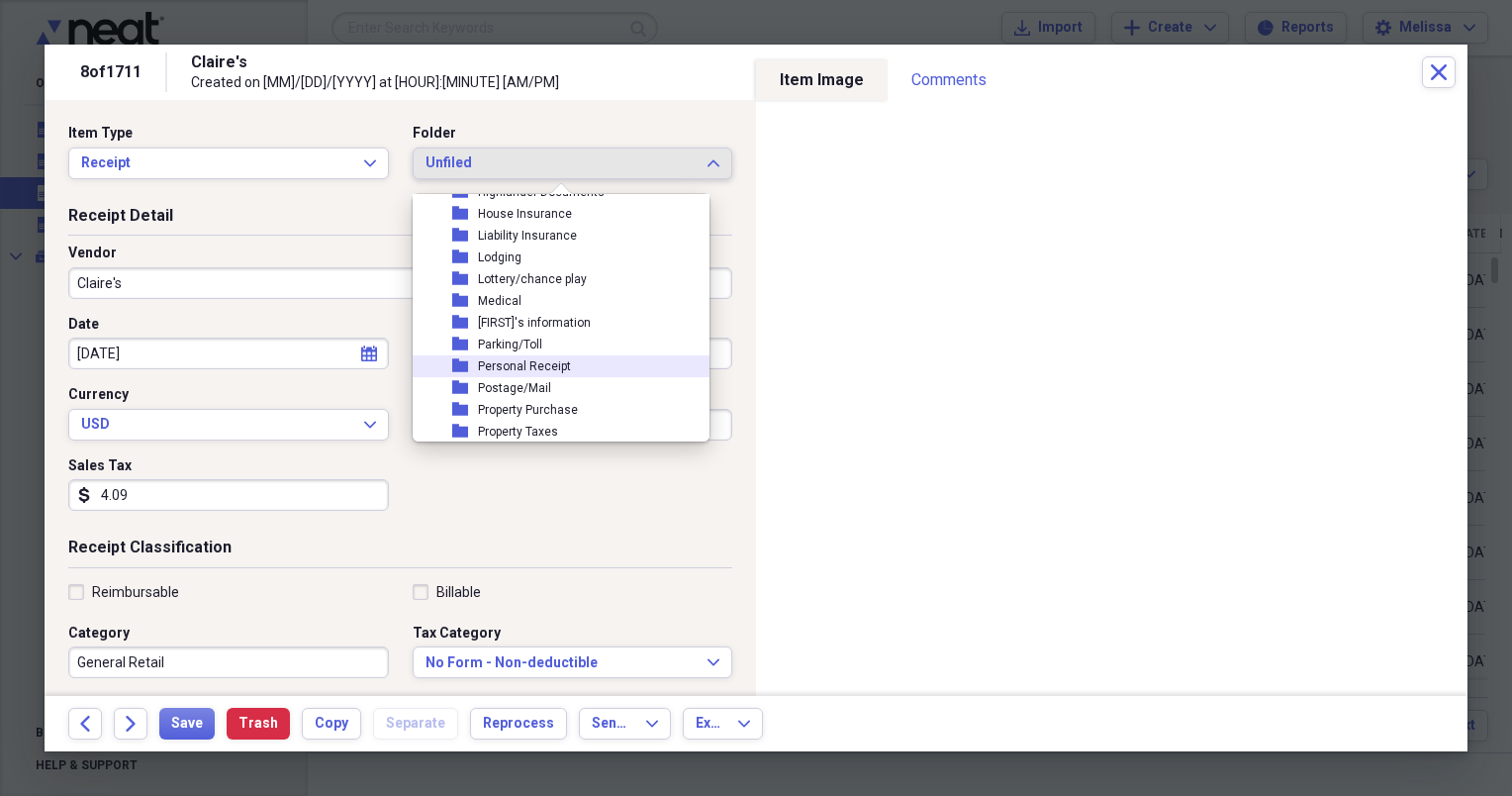 click on "folder Personal Receipt" at bounding box center (553, 366) 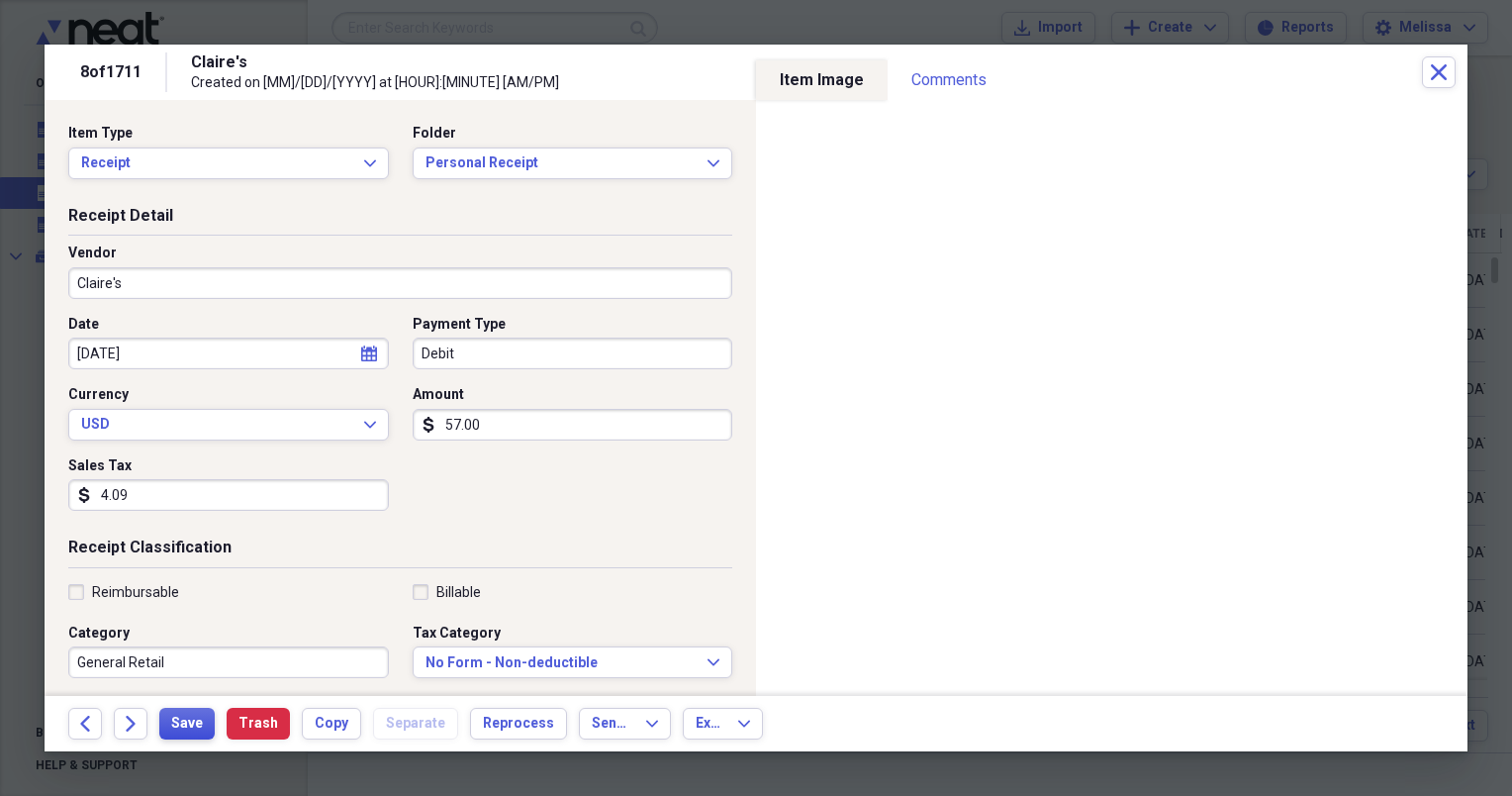 click on "Save" at bounding box center (187, 724) 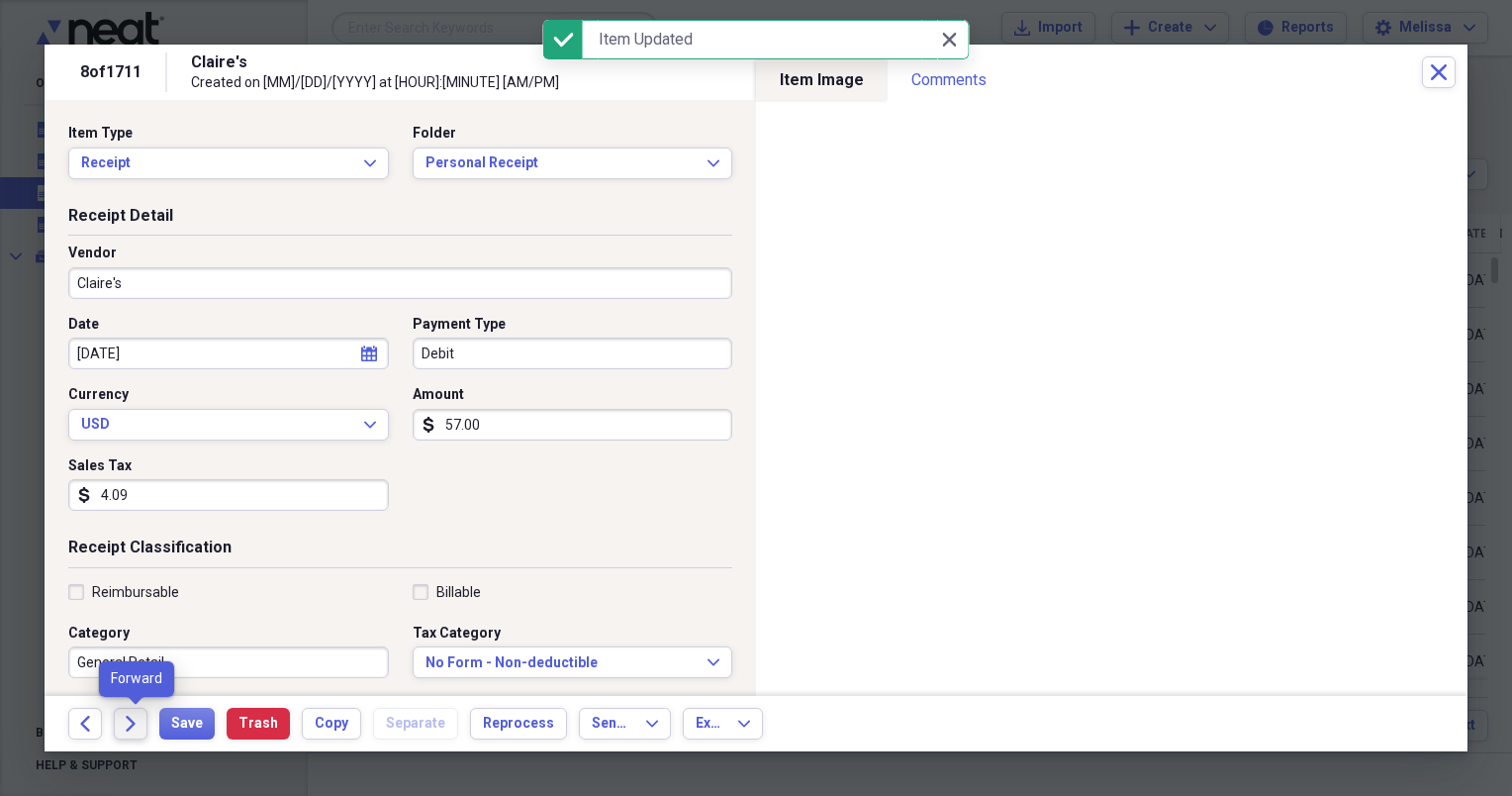 click on "Forward" 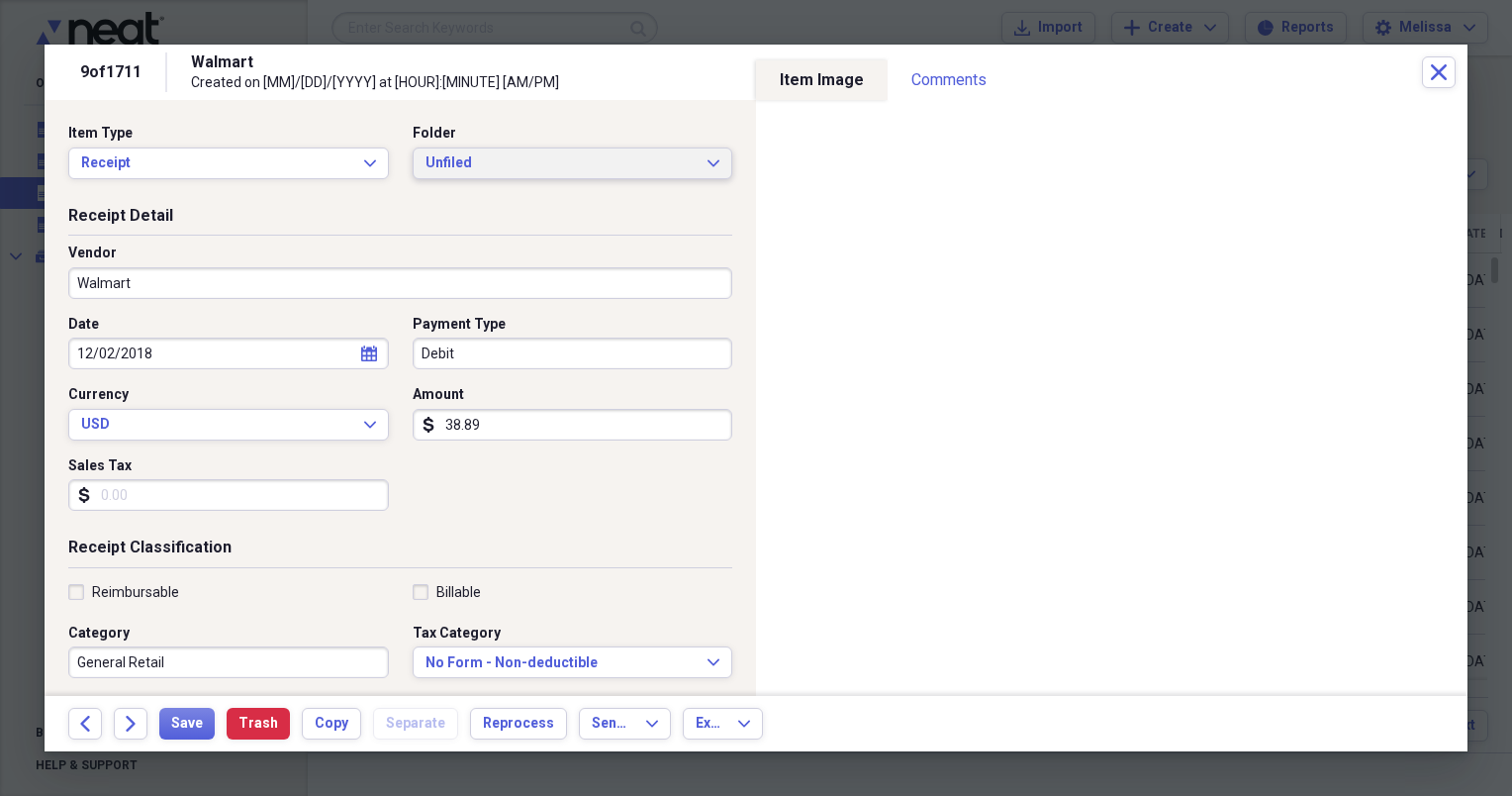 click on "Unfiled Expand" at bounding box center [573, 163] 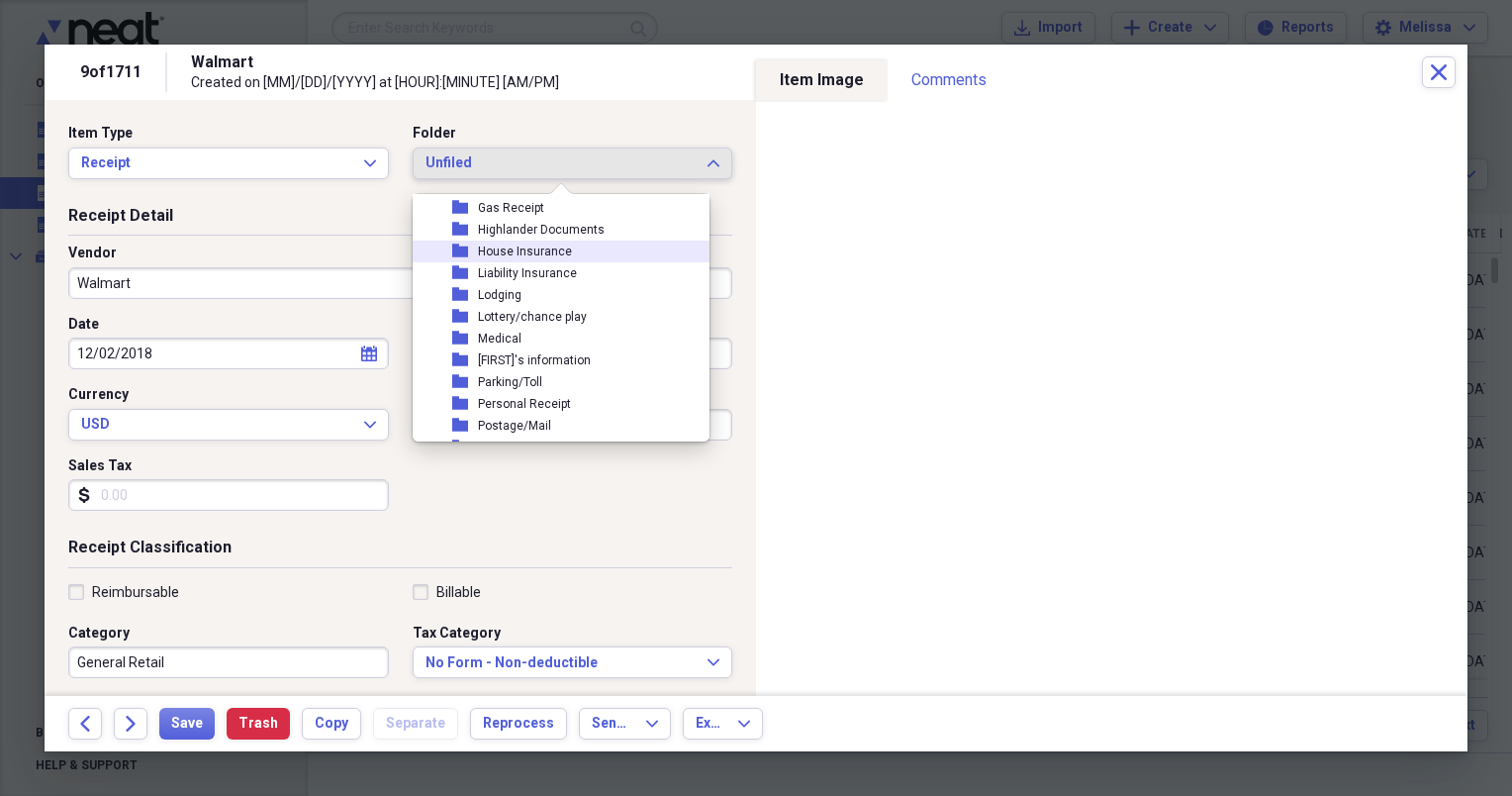 scroll, scrollTop: 198, scrollLeft: 0, axis: vertical 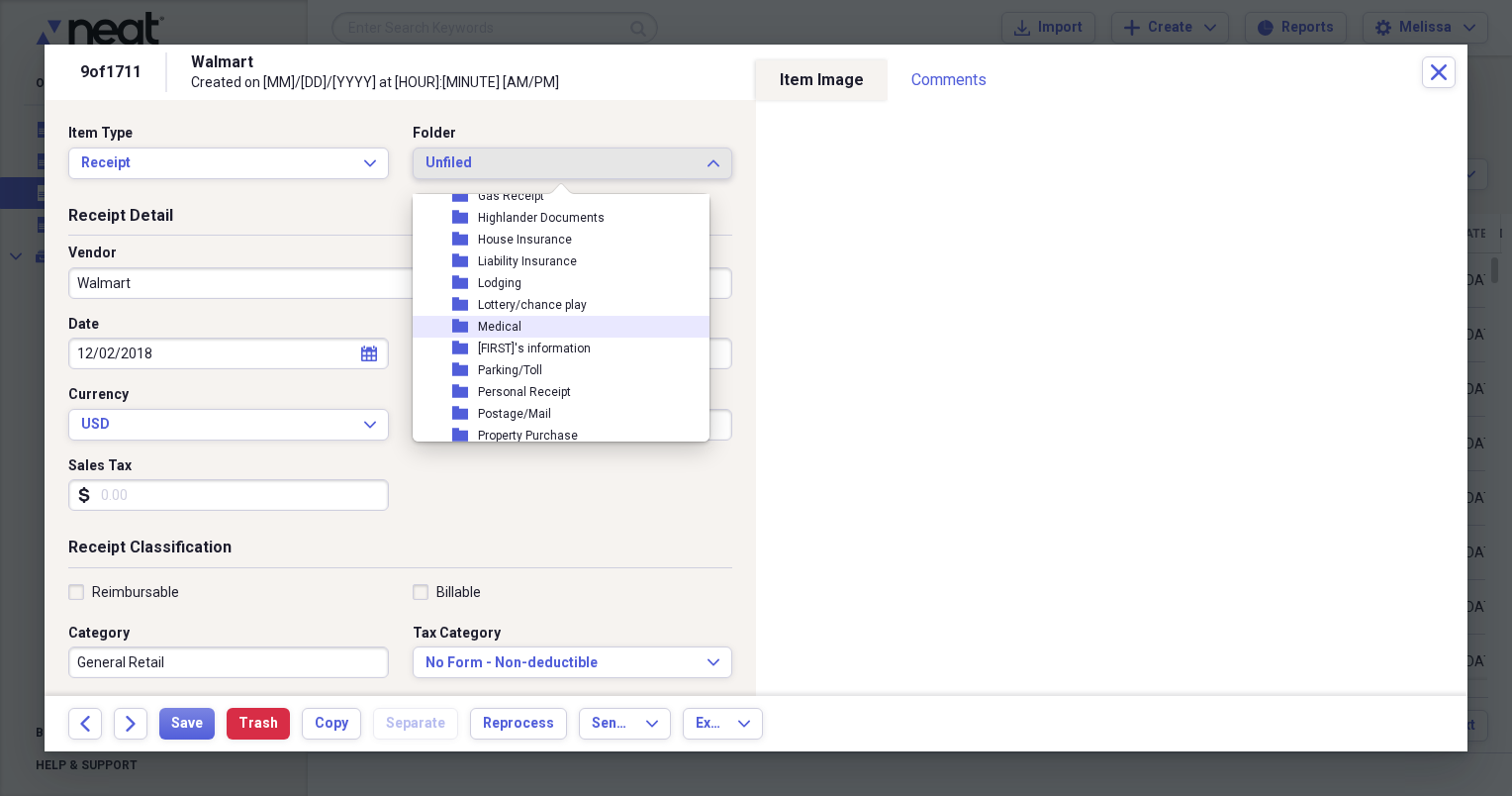 click on "folder Medical" at bounding box center (553, 327) 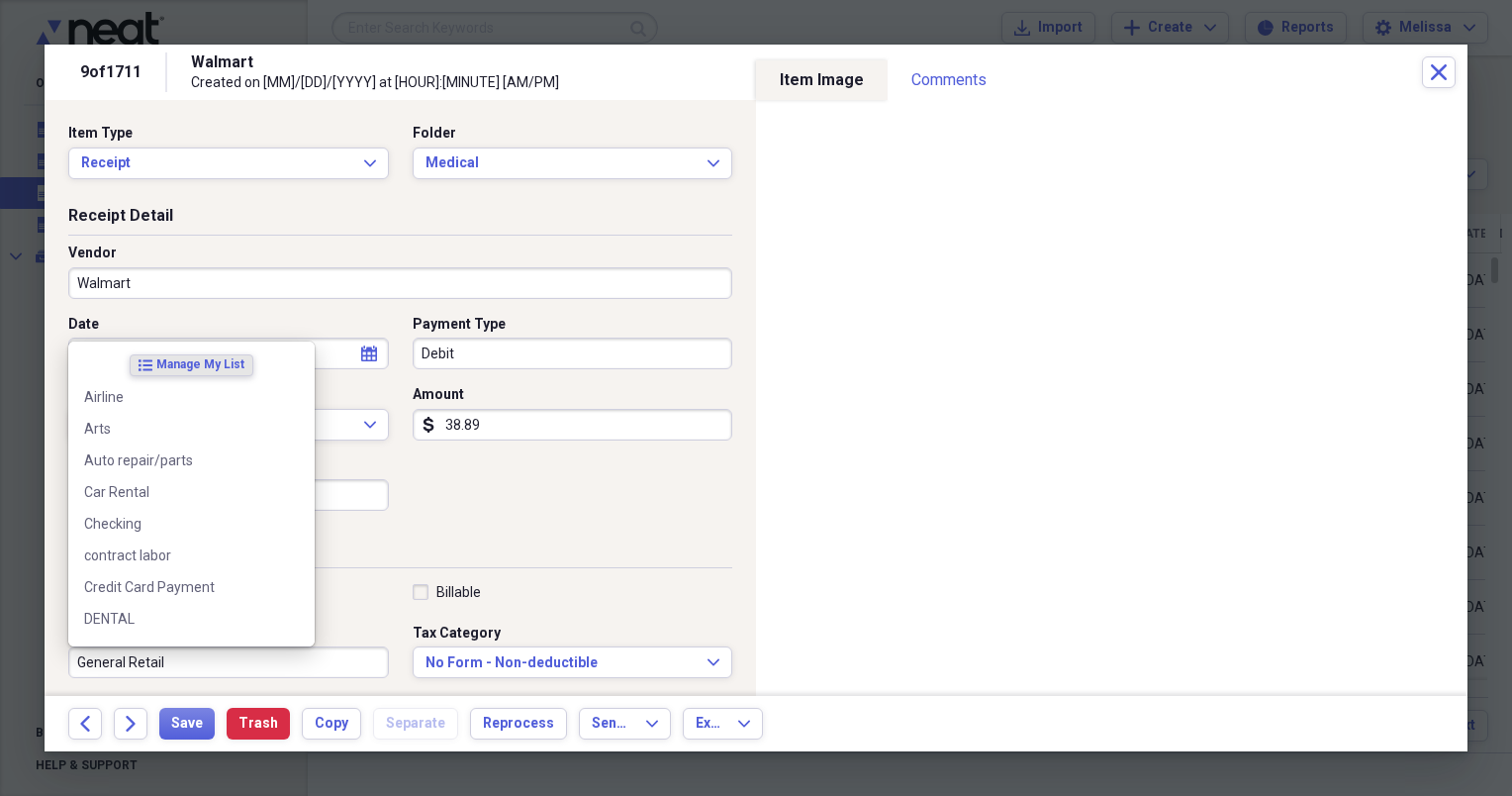 click on "General Retail" at bounding box center [229, 662] 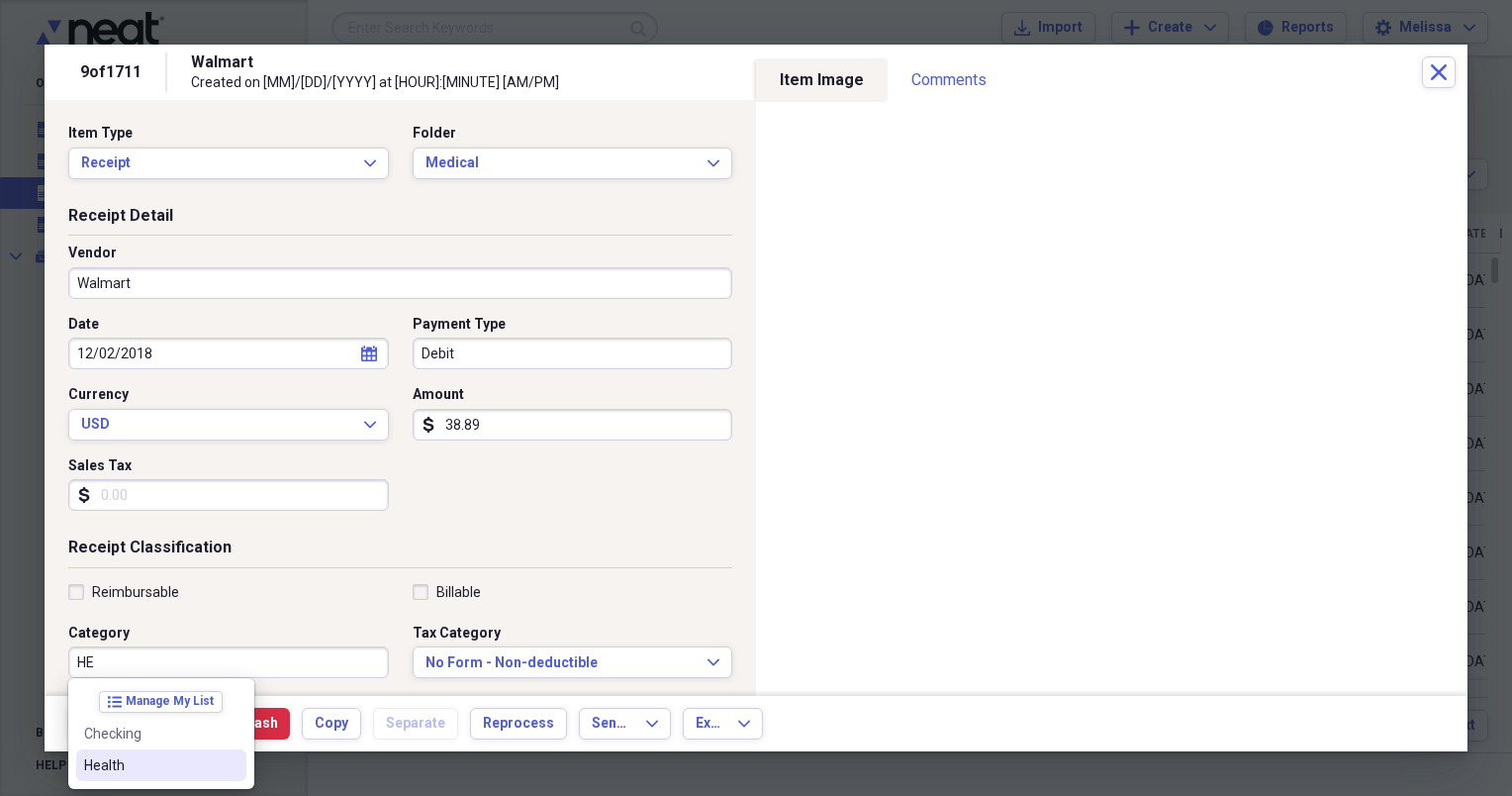 click on "Health" at bounding box center [149, 765] 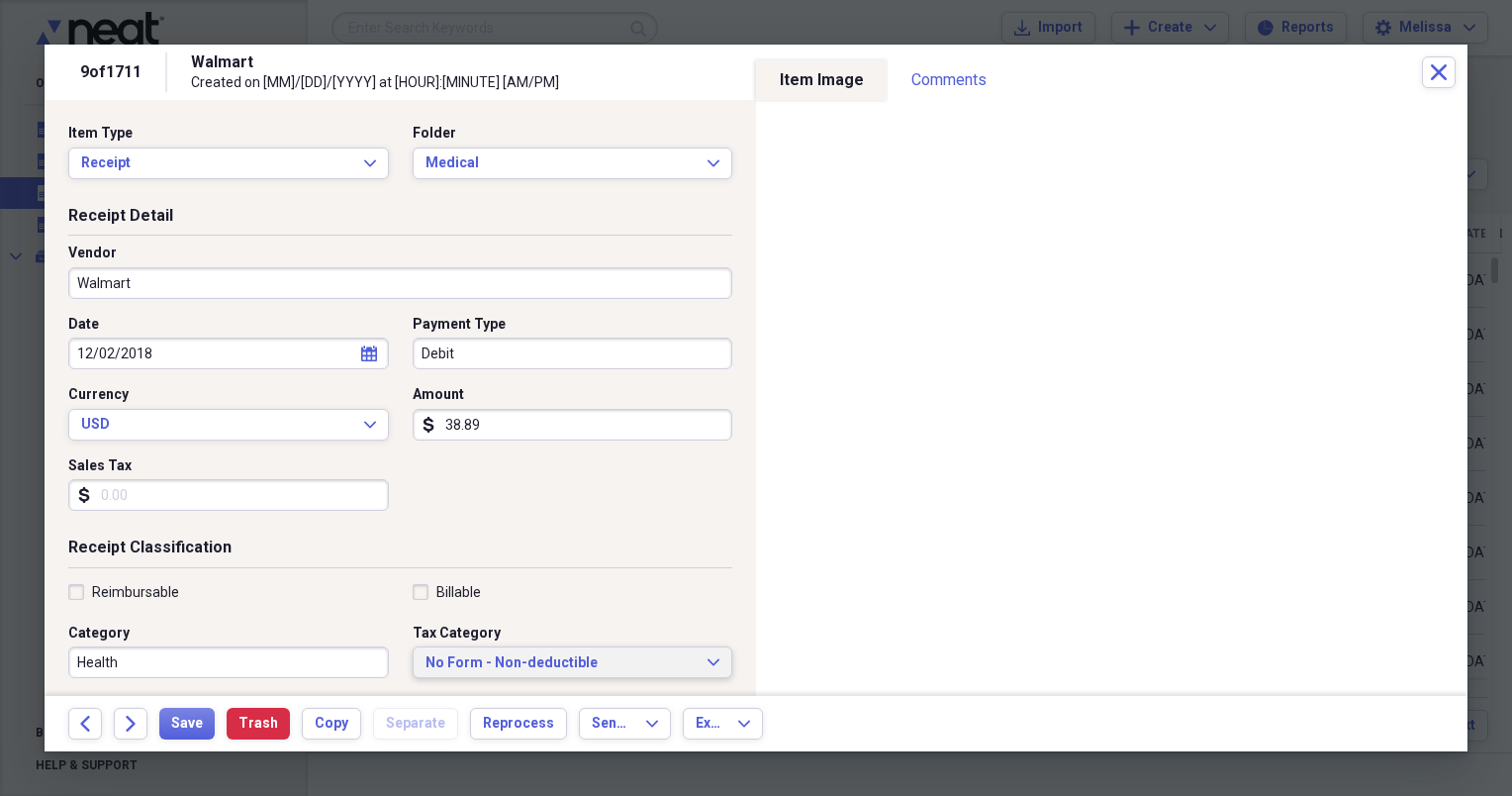 click on "No Form - Non-deductible" at bounding box center (561, 663) 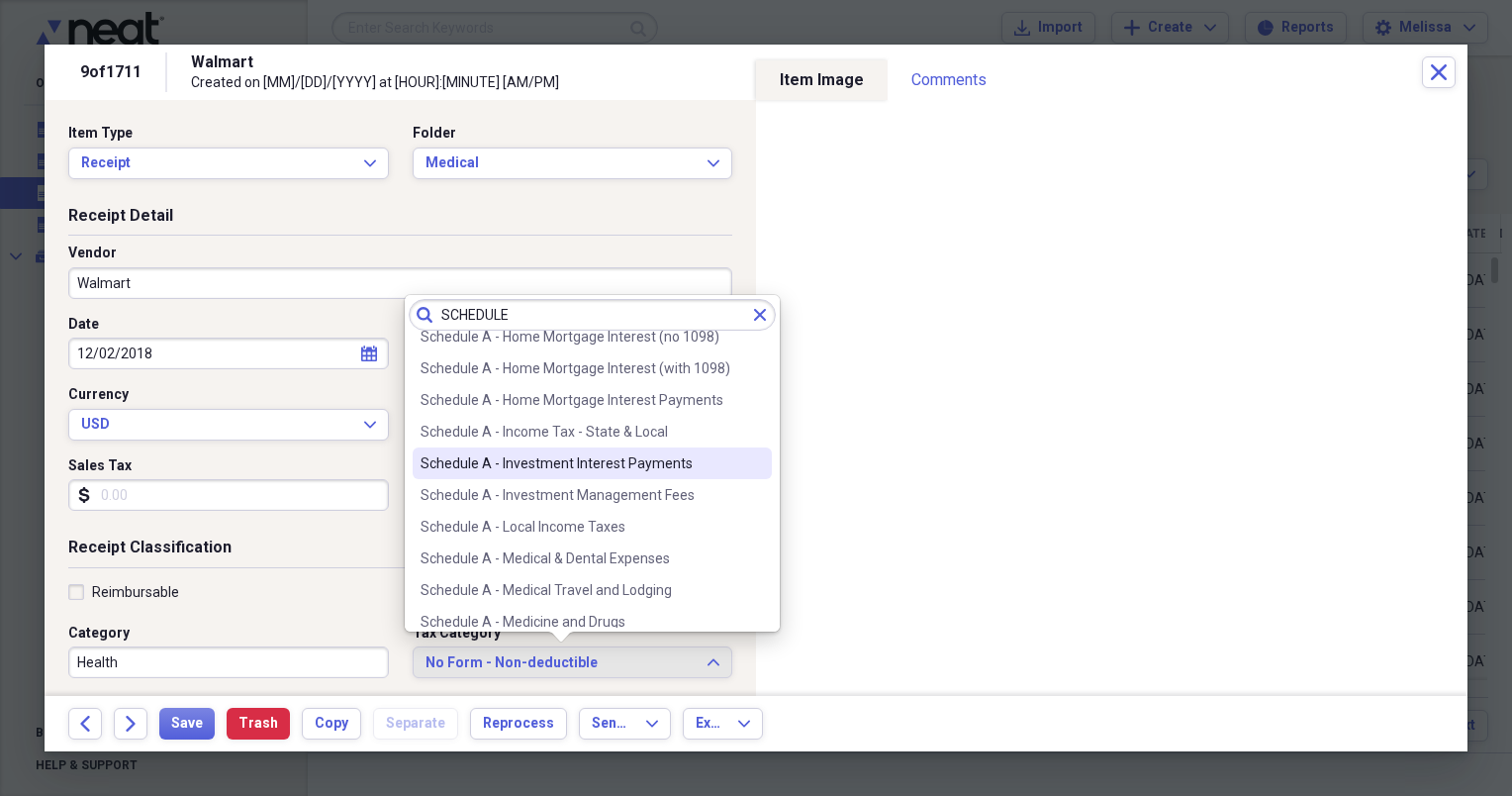 scroll, scrollTop: 158, scrollLeft: 0, axis: vertical 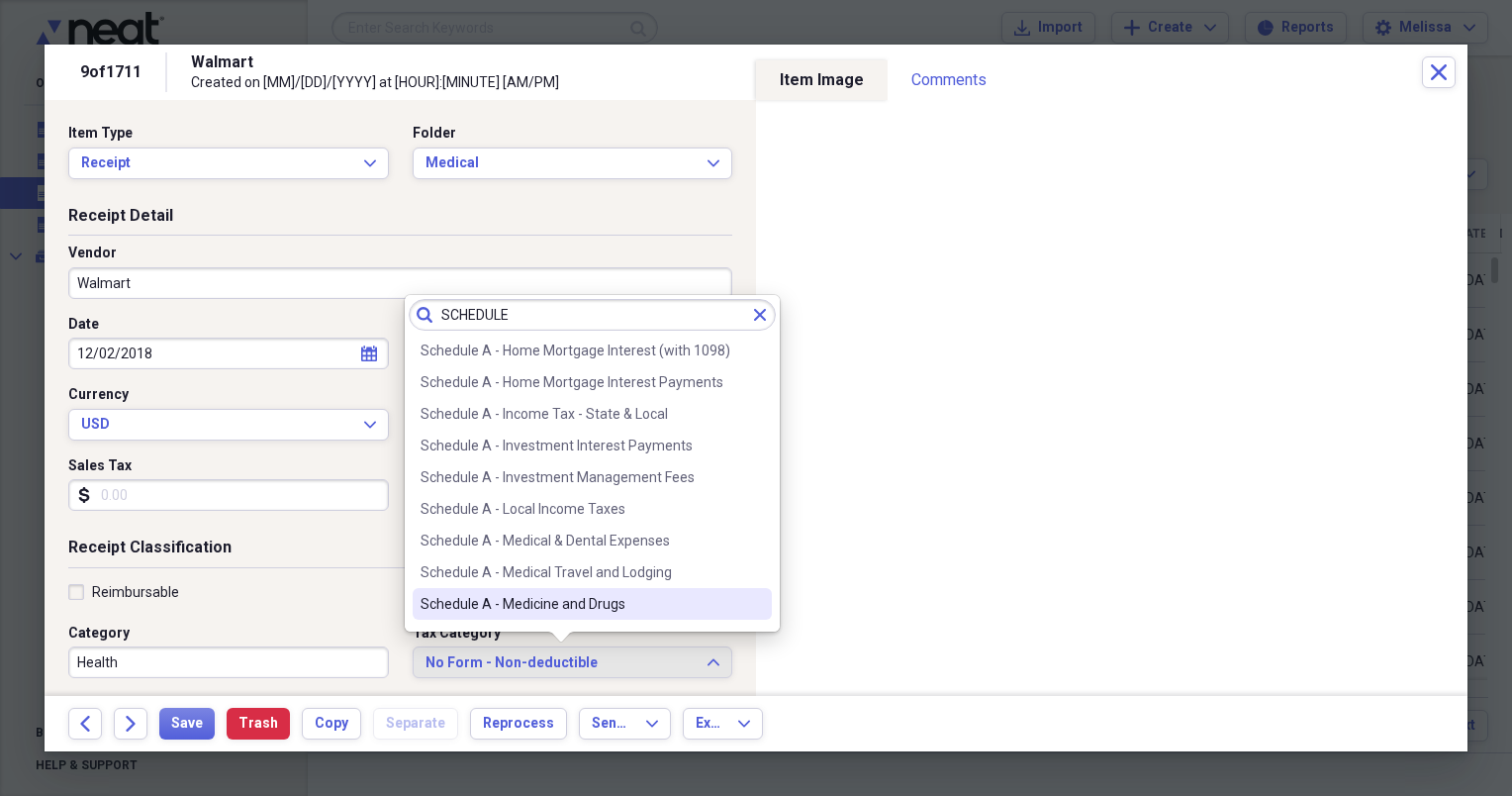 type on "SCHEDULE" 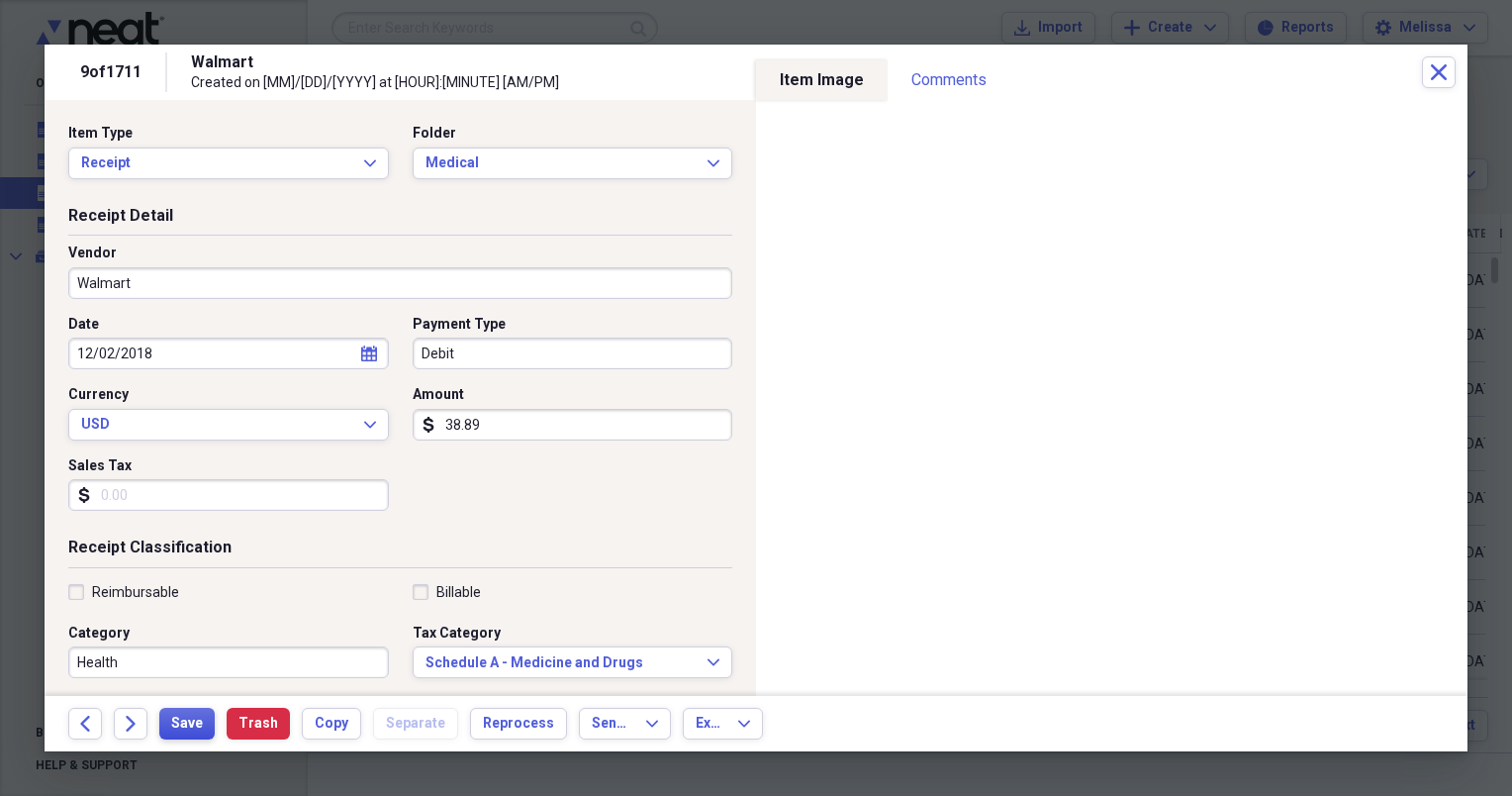 click on "Save" at bounding box center (187, 724) 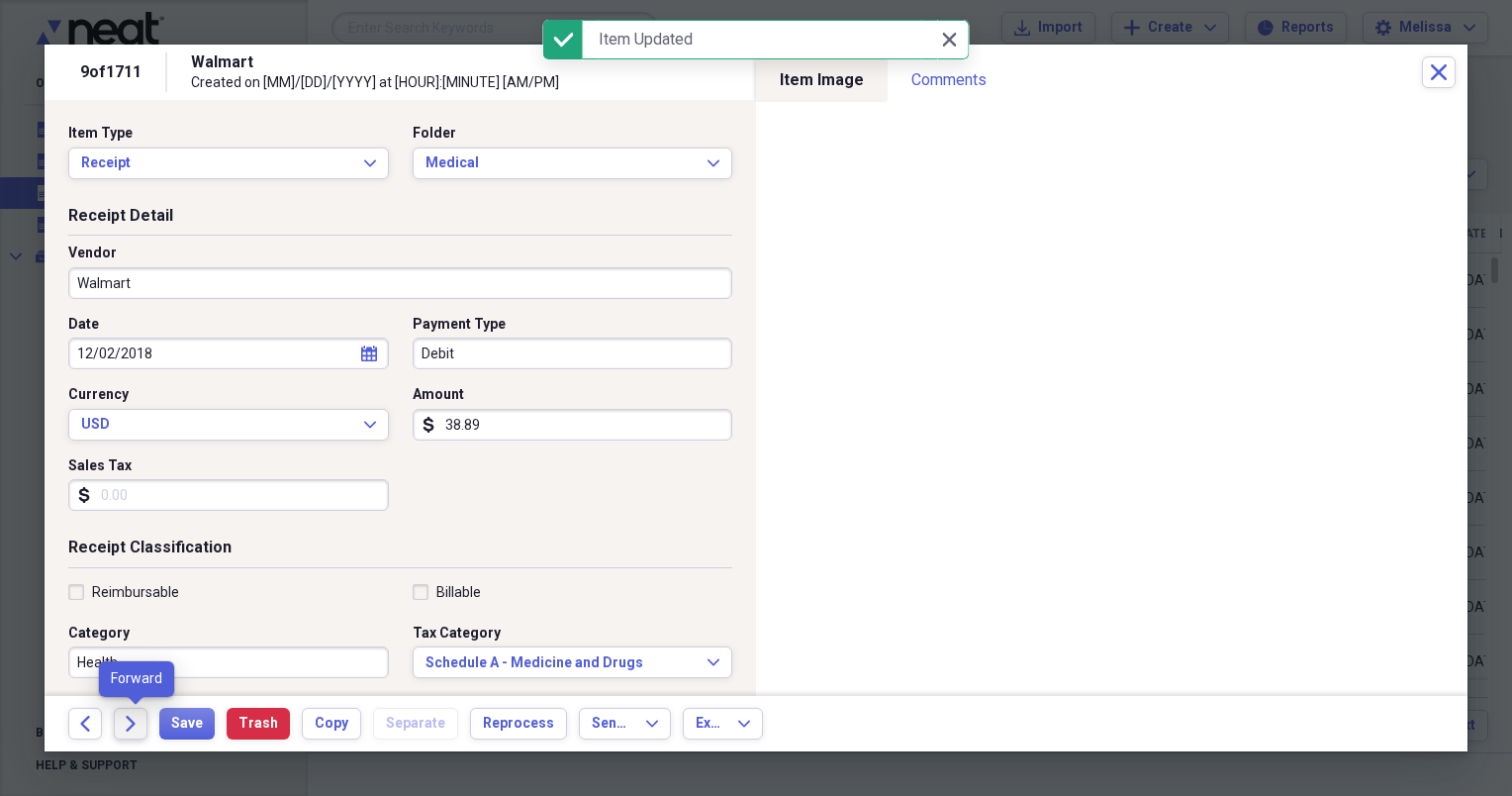 click 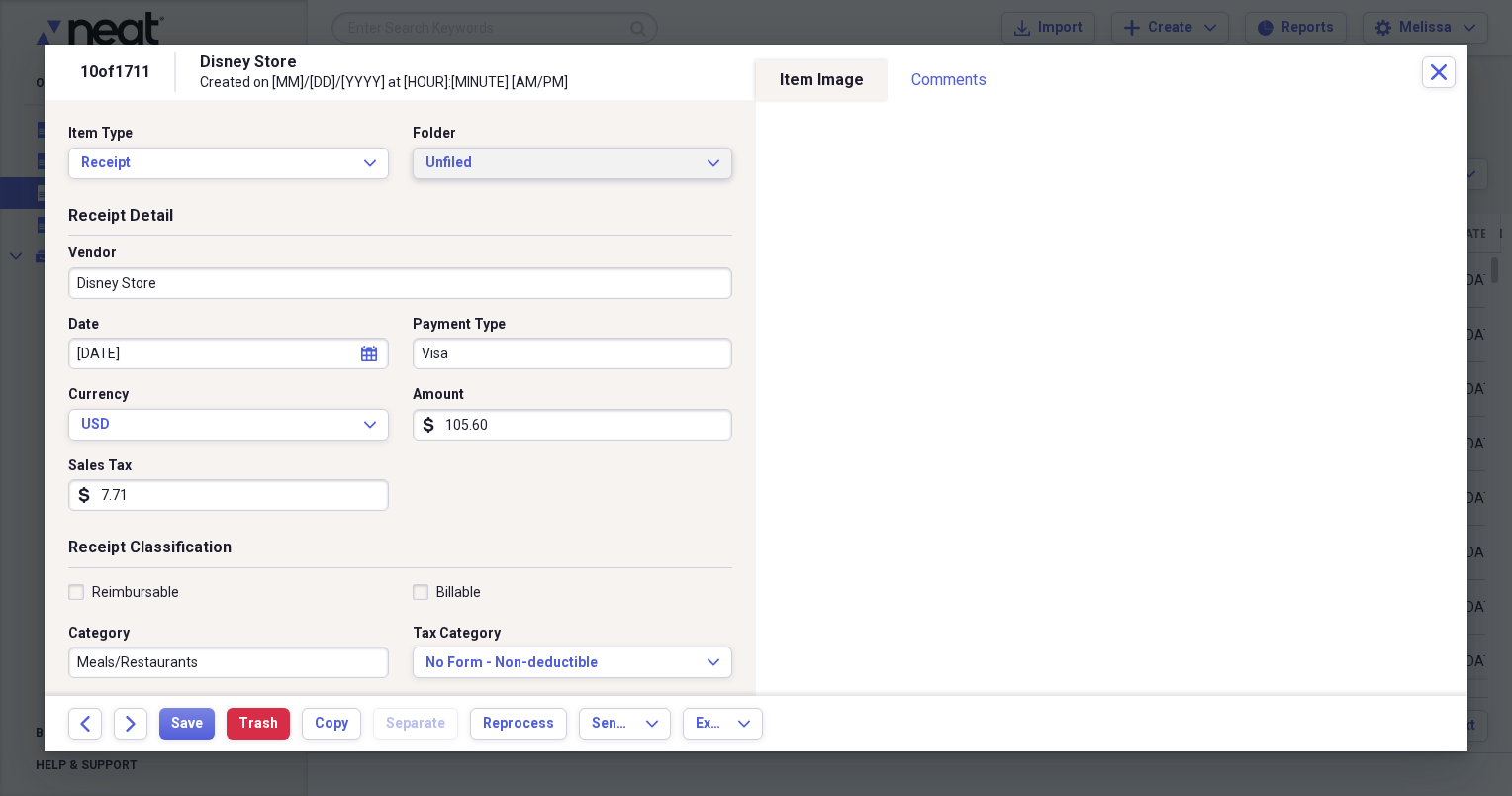 click on "Unfiled Expand" at bounding box center [573, 163] 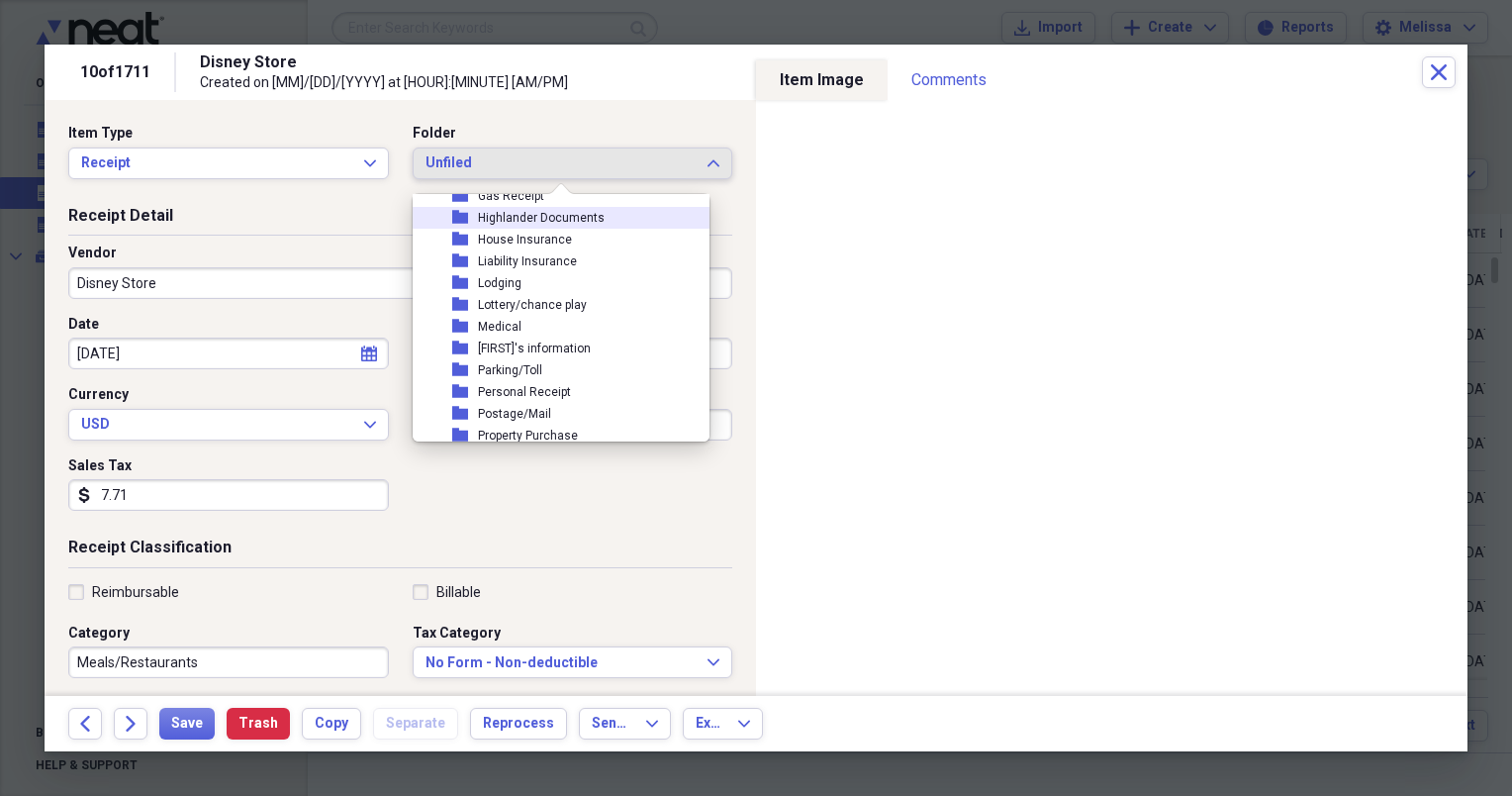 scroll, scrollTop: 238, scrollLeft: 0, axis: vertical 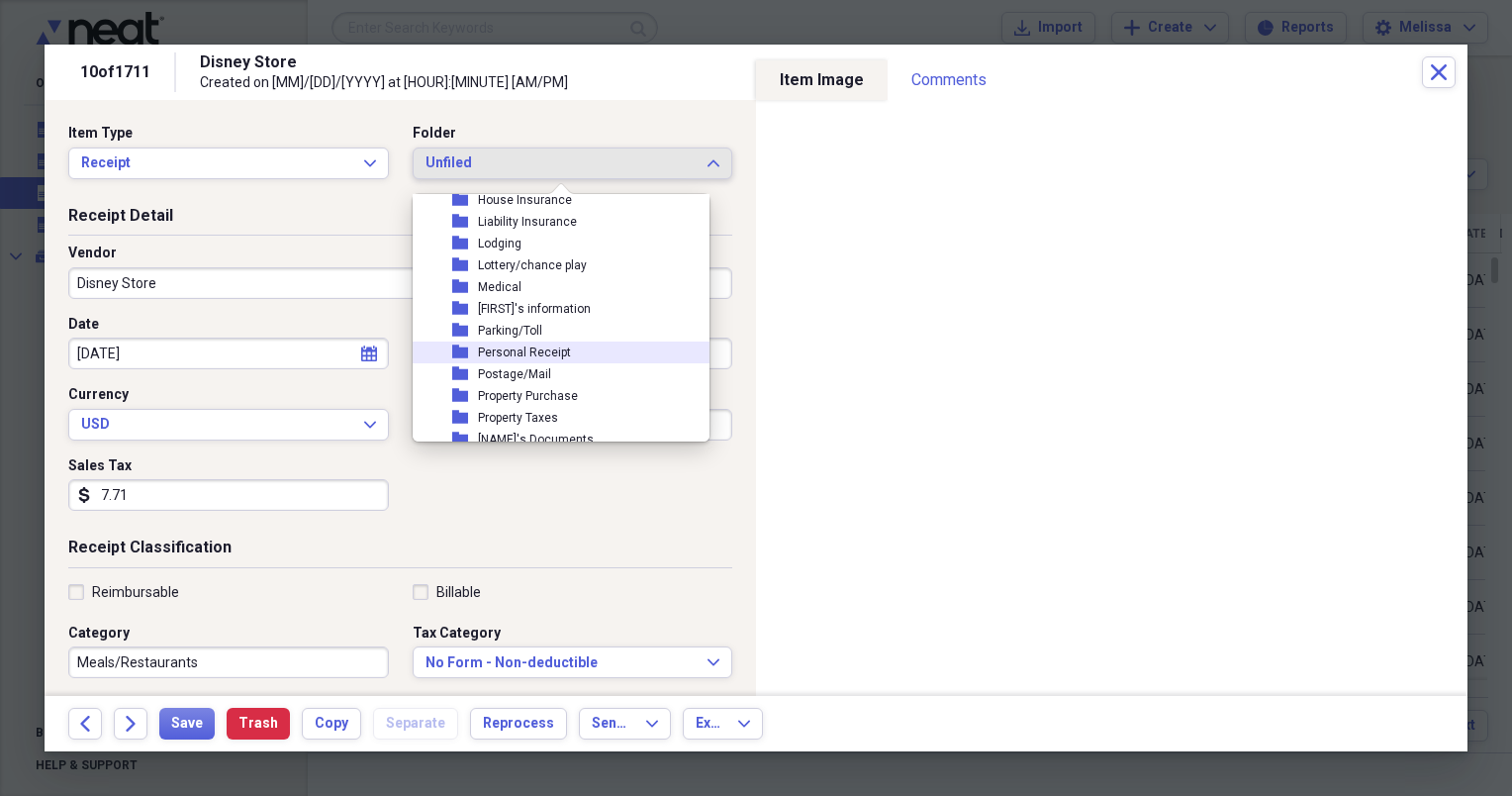 click on "Personal Receipt" at bounding box center (524, 352) 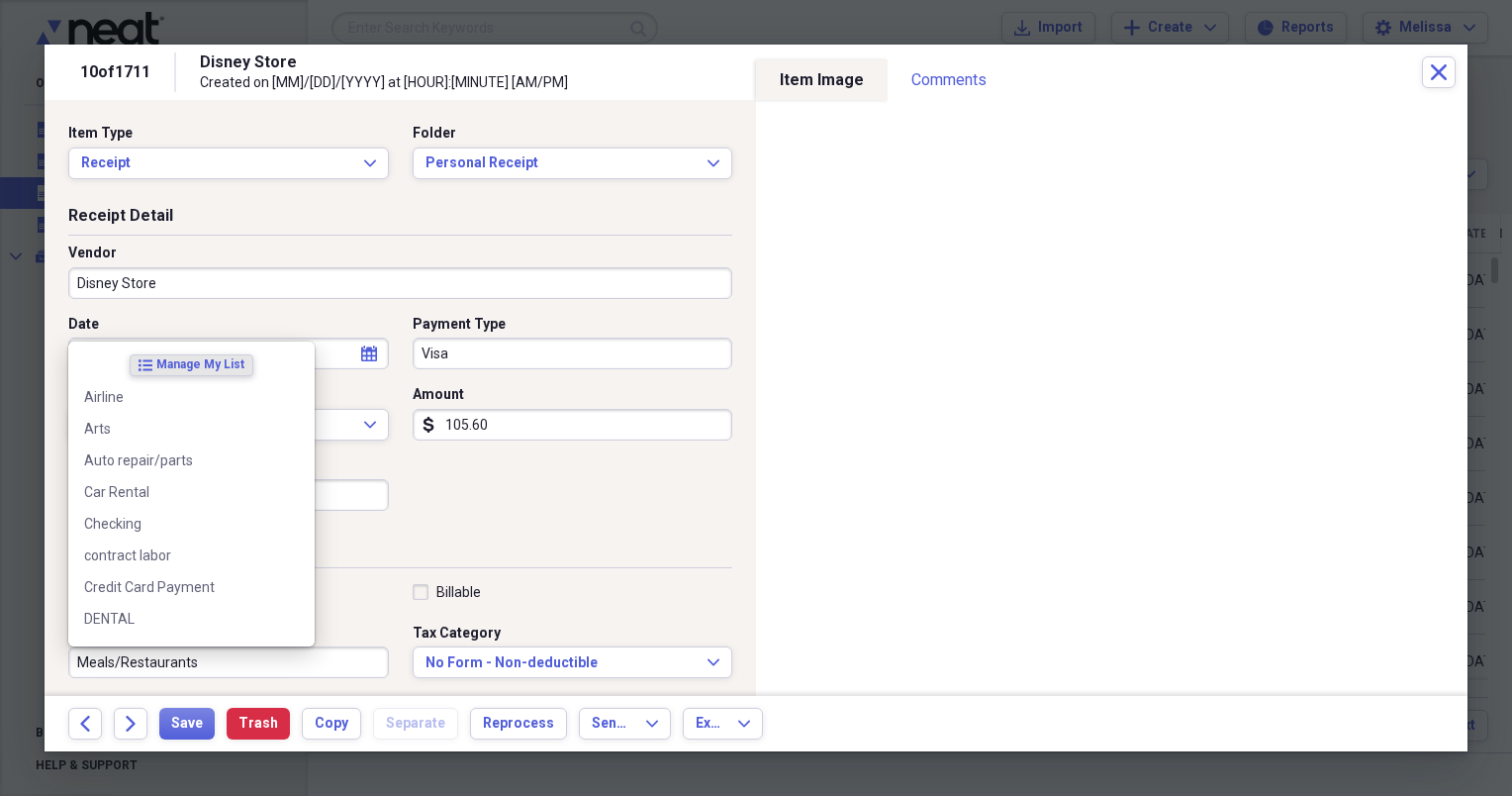 click on "Meals/Restaurants" at bounding box center (229, 662) 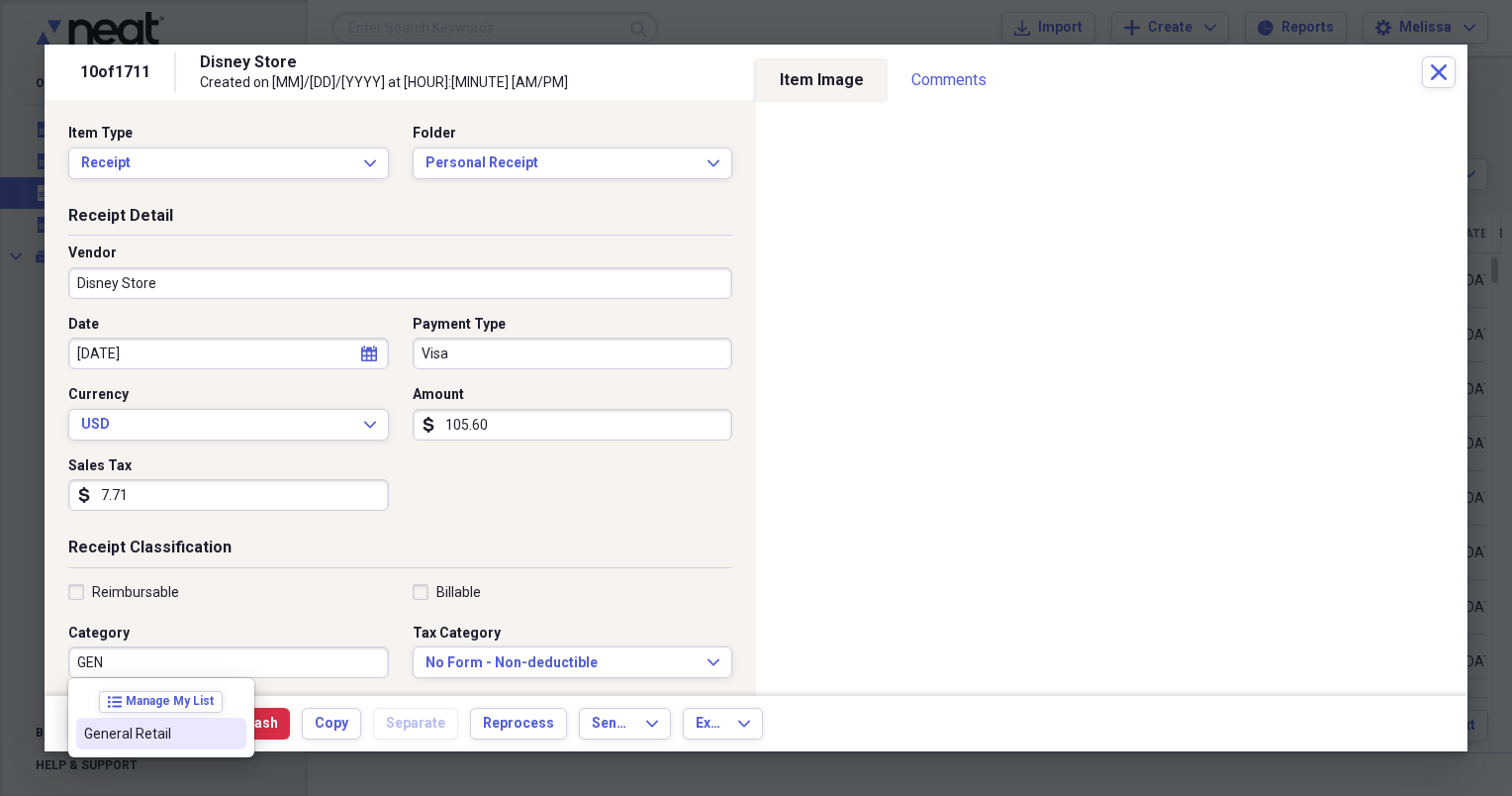 click on "list Manage My List" at bounding box center [161, 702] 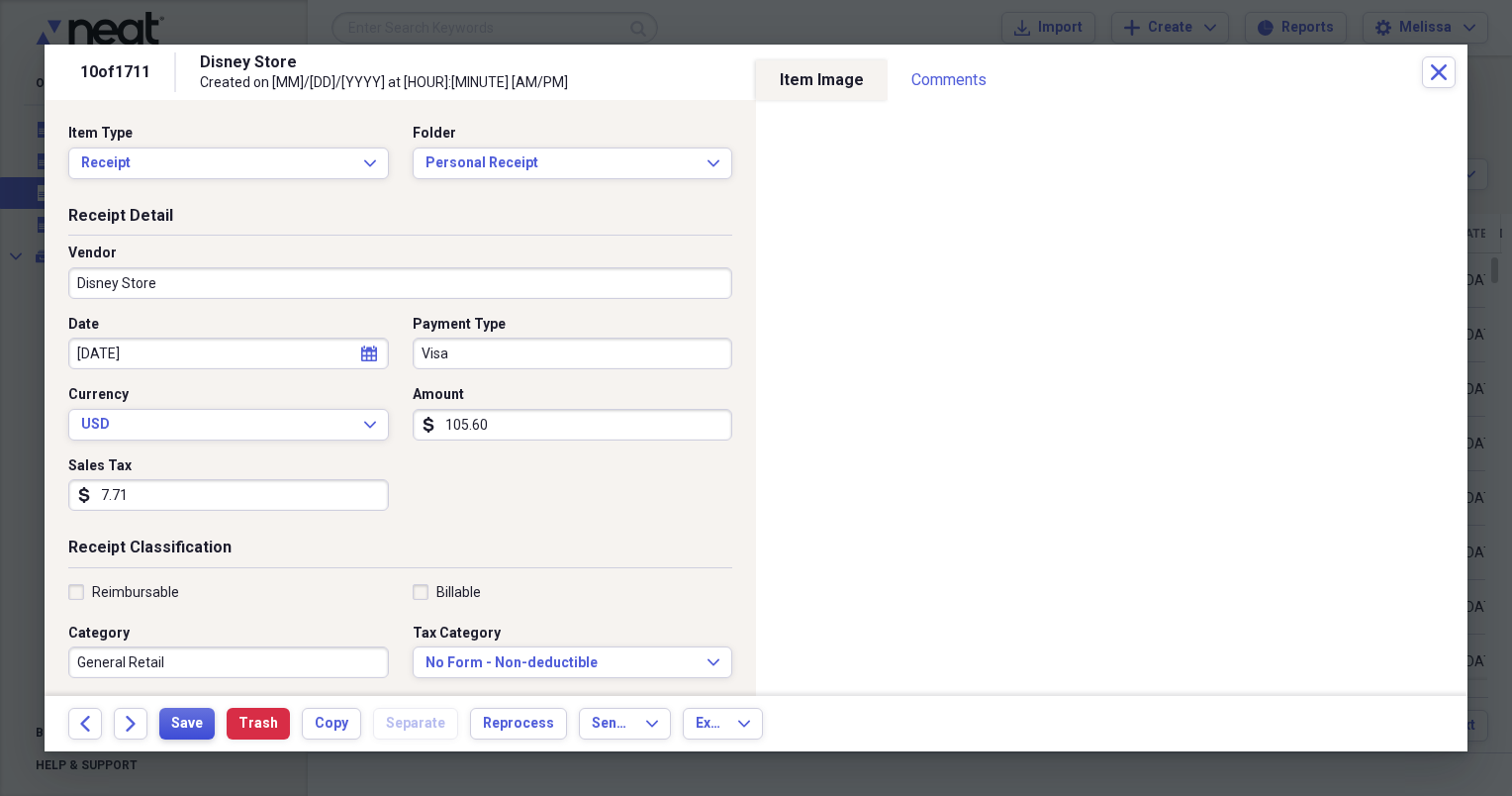 click on "Save" at bounding box center [187, 724] 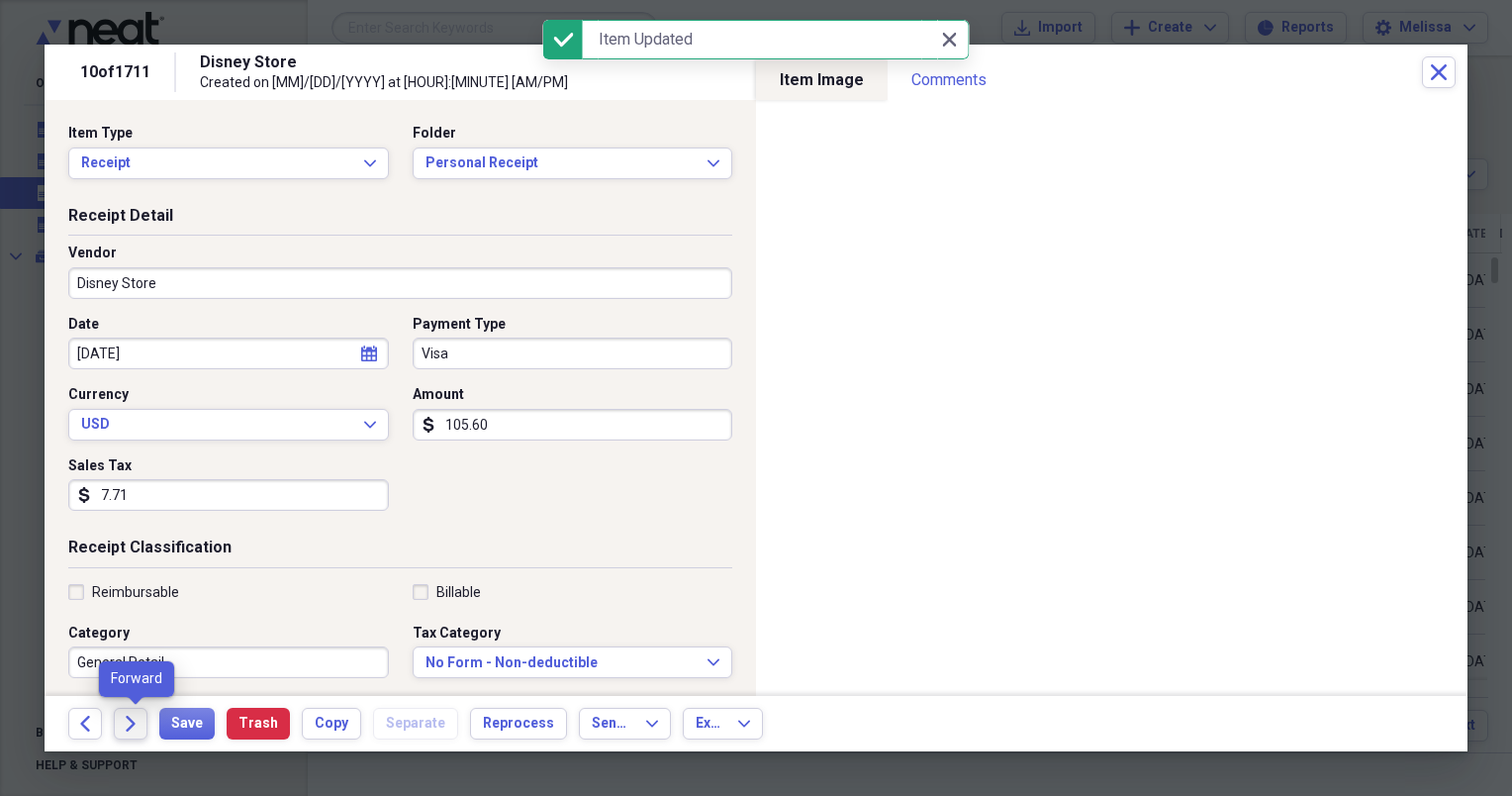click 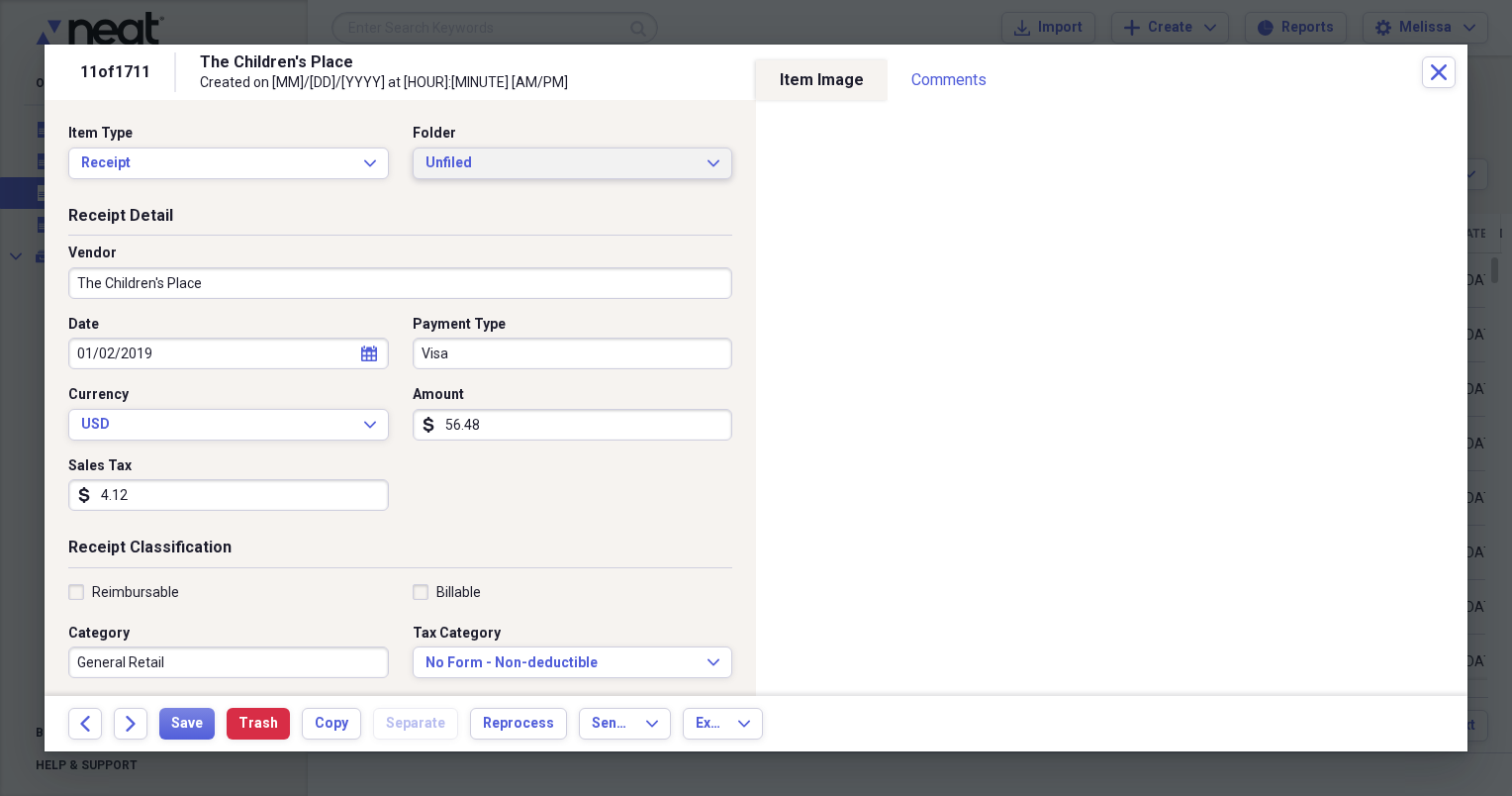 click on "Unfiled" at bounding box center [561, 163] 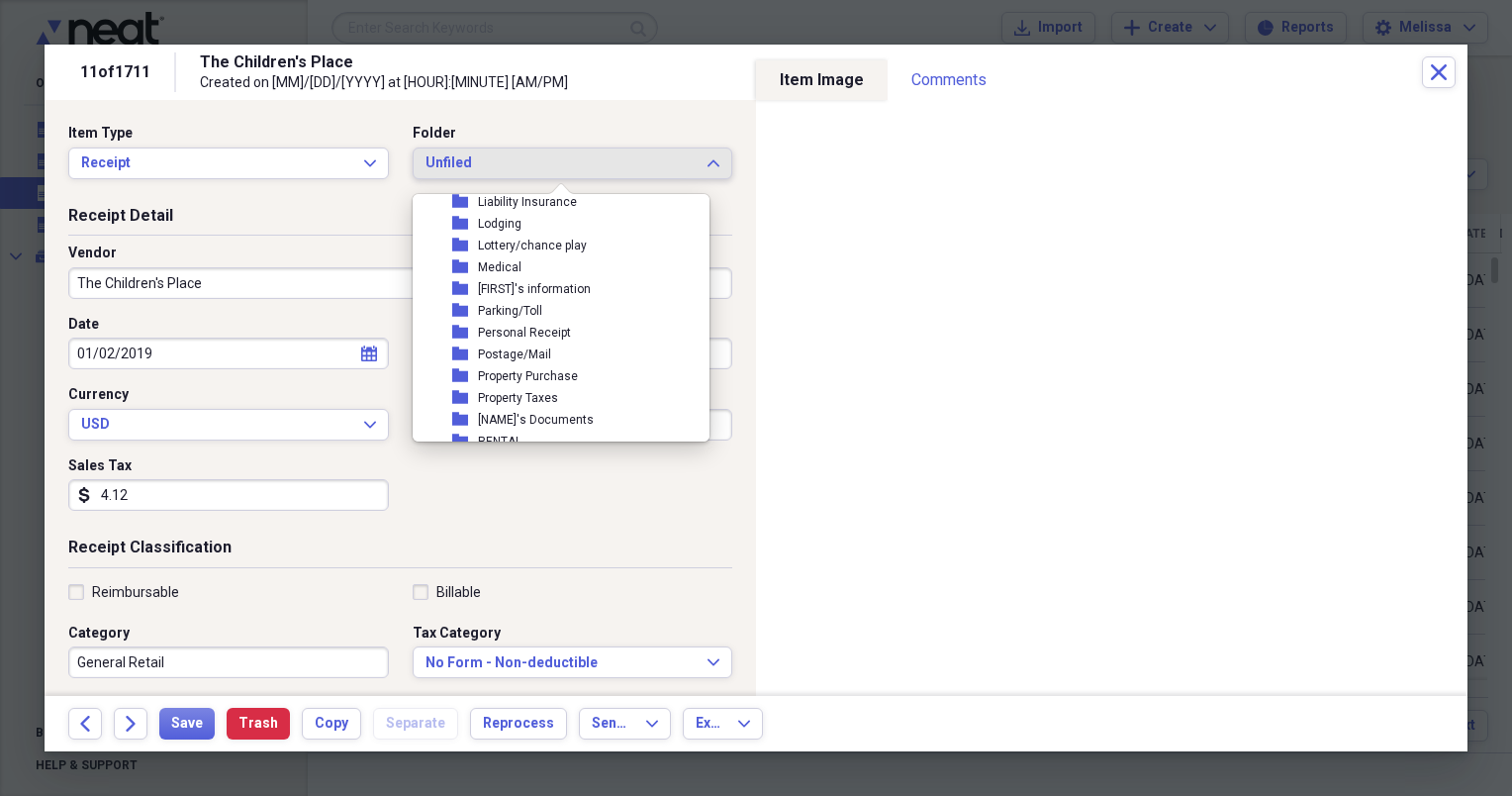 scroll, scrollTop: 264, scrollLeft: 0, axis: vertical 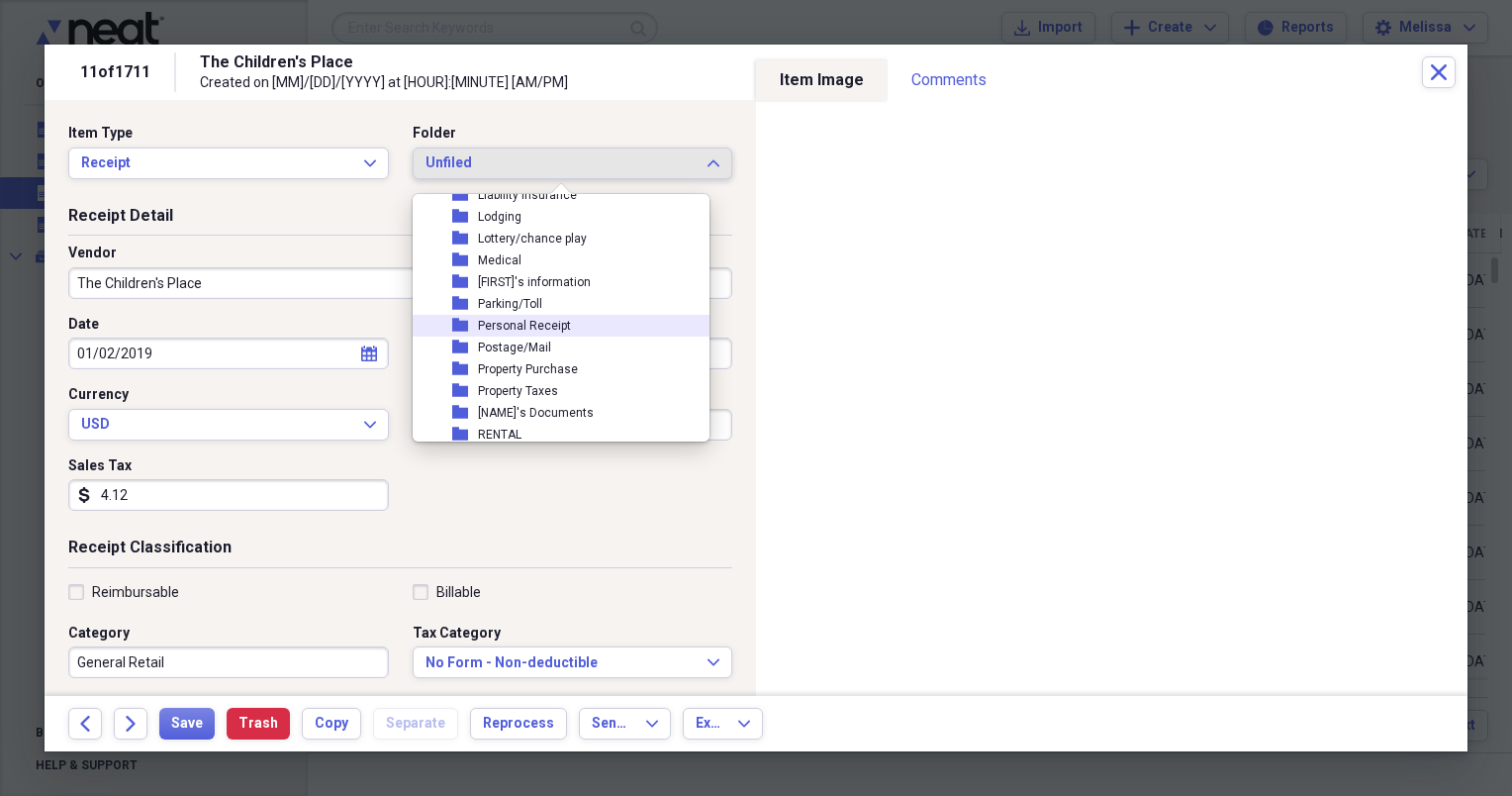 click on "folder Personal Receipt" at bounding box center (553, 326) 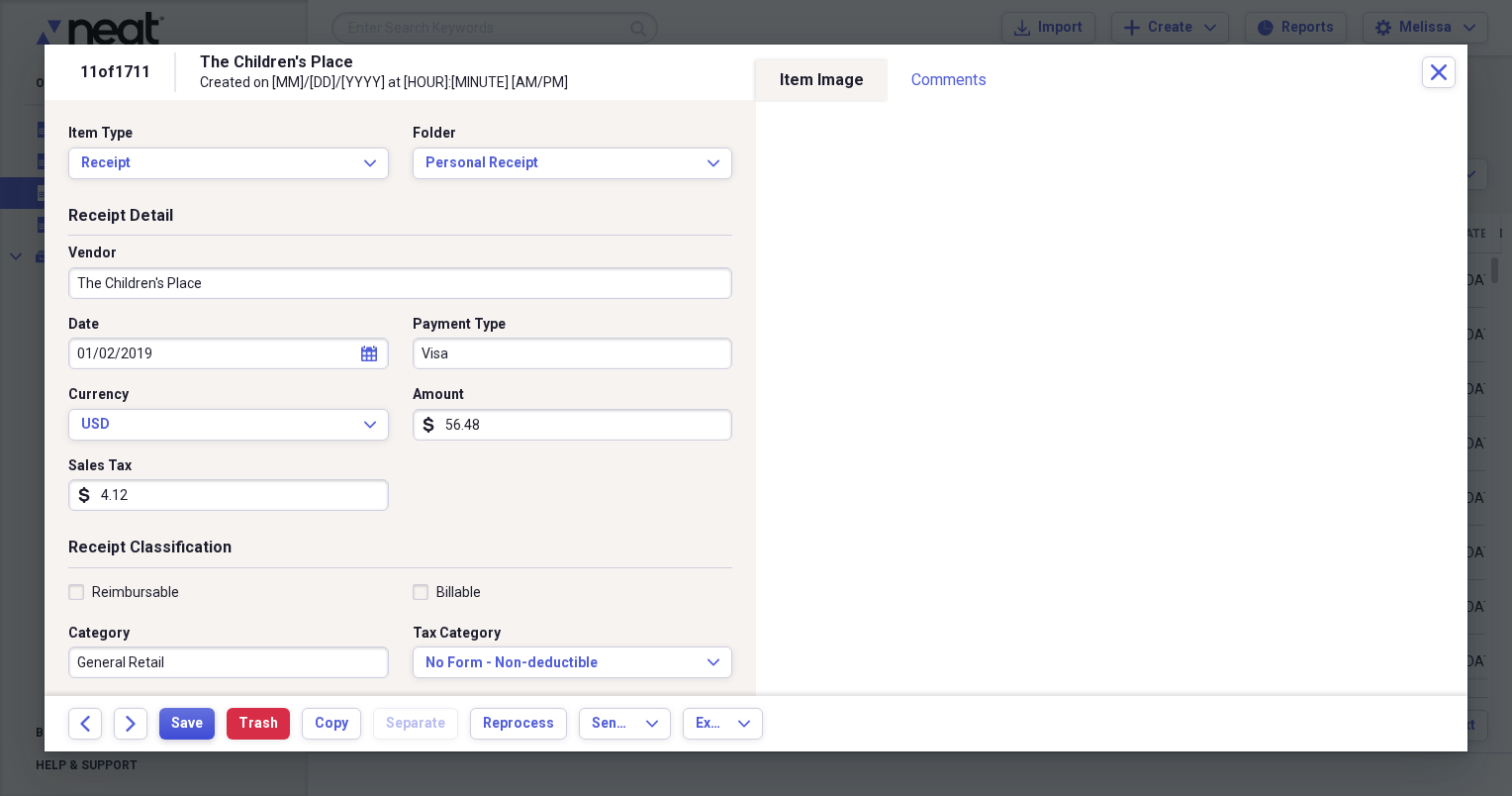 click on "Save" at bounding box center [187, 724] 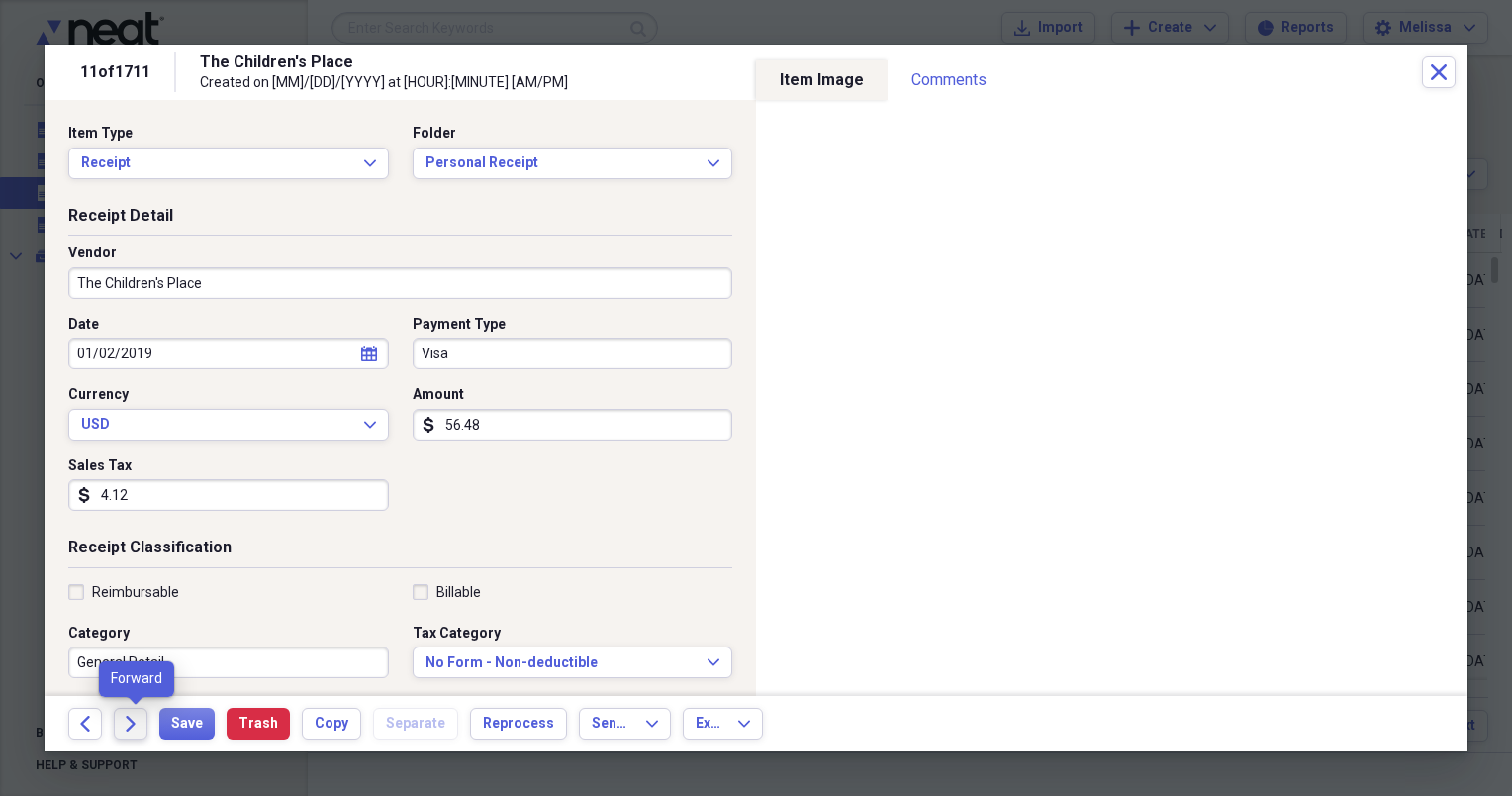 click on "Forward" 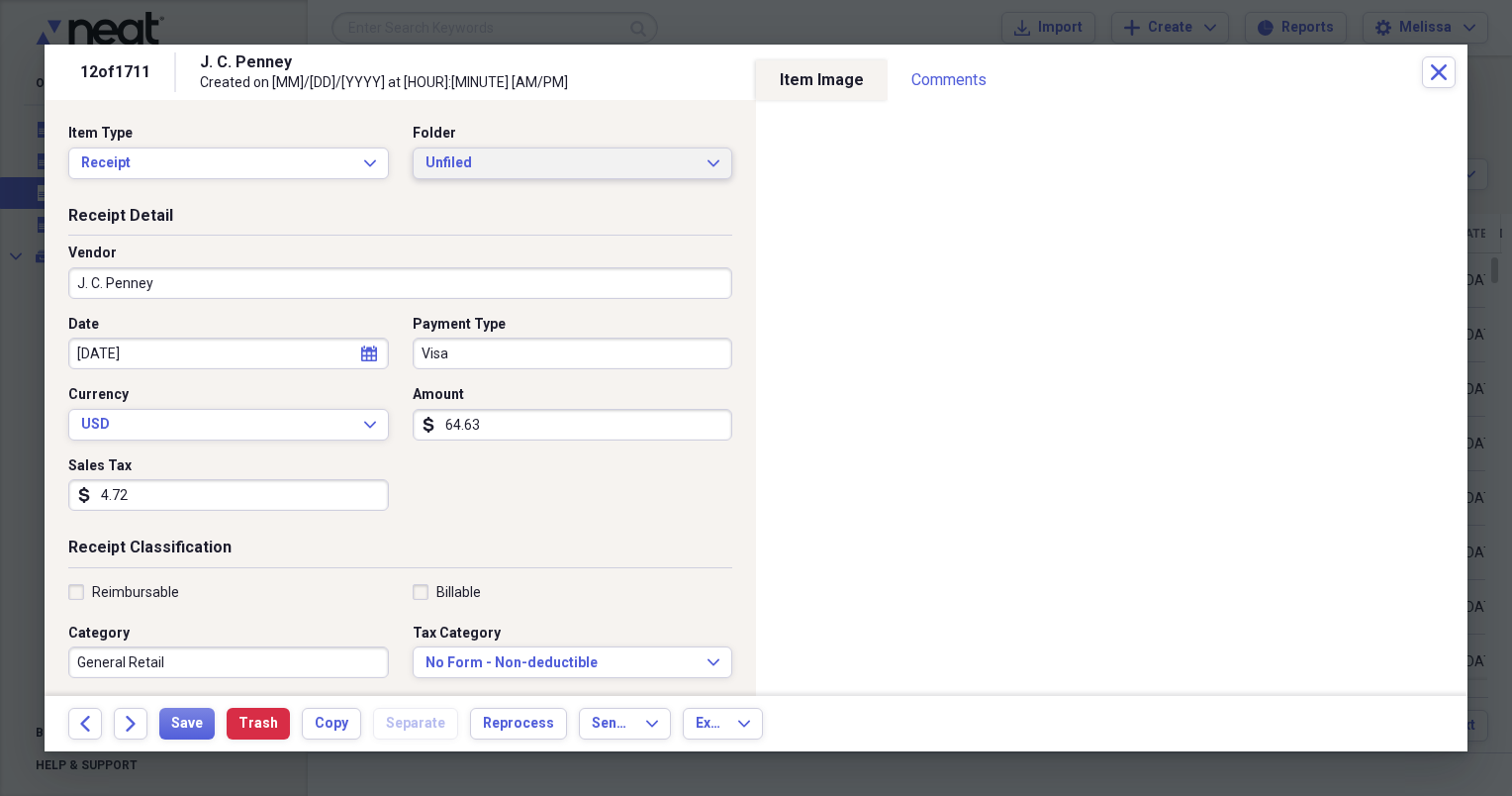 click on "Expand" 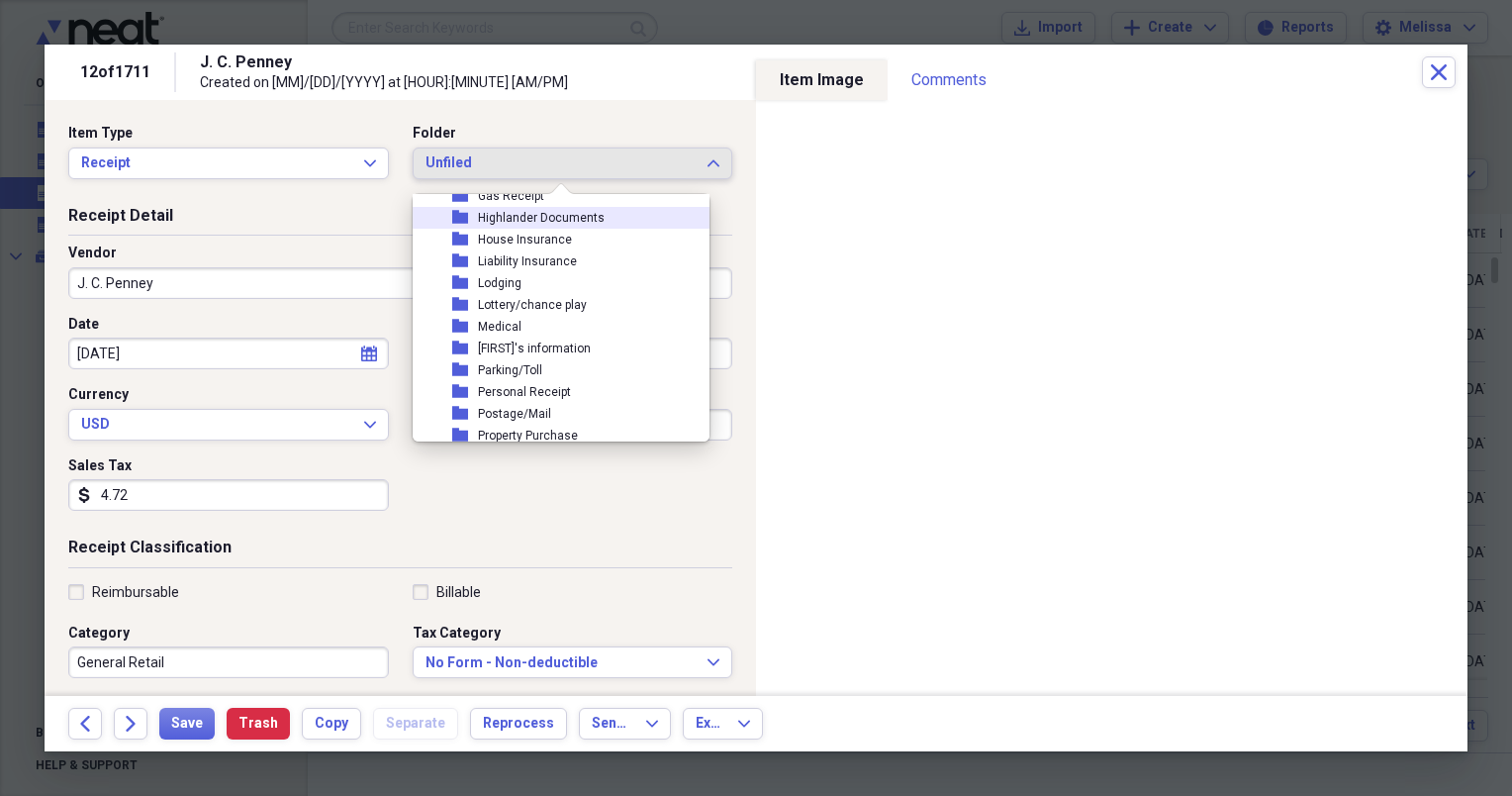 scroll, scrollTop: 238, scrollLeft: 0, axis: vertical 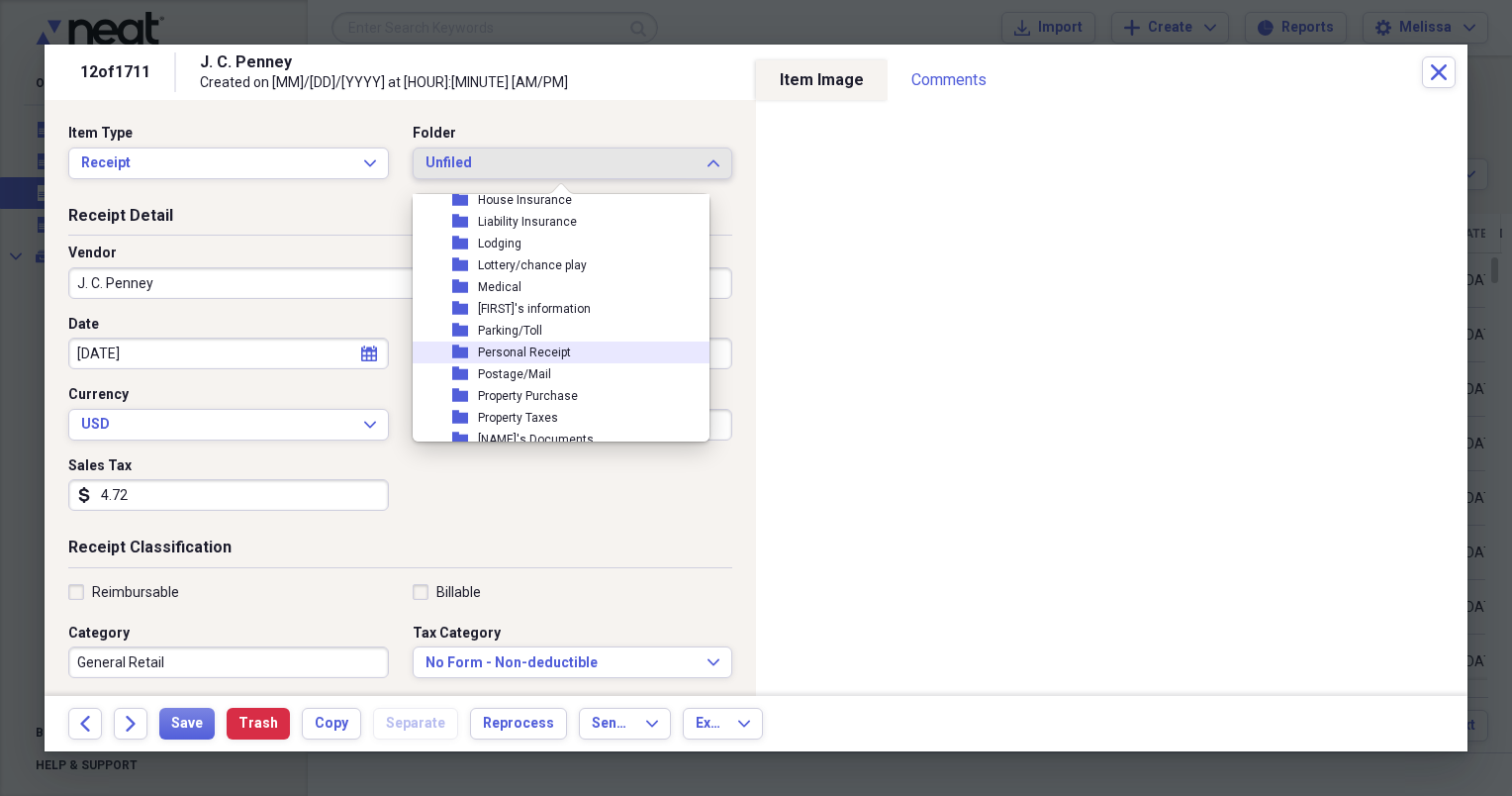click on "folder Personal Receipt" at bounding box center [553, 352] 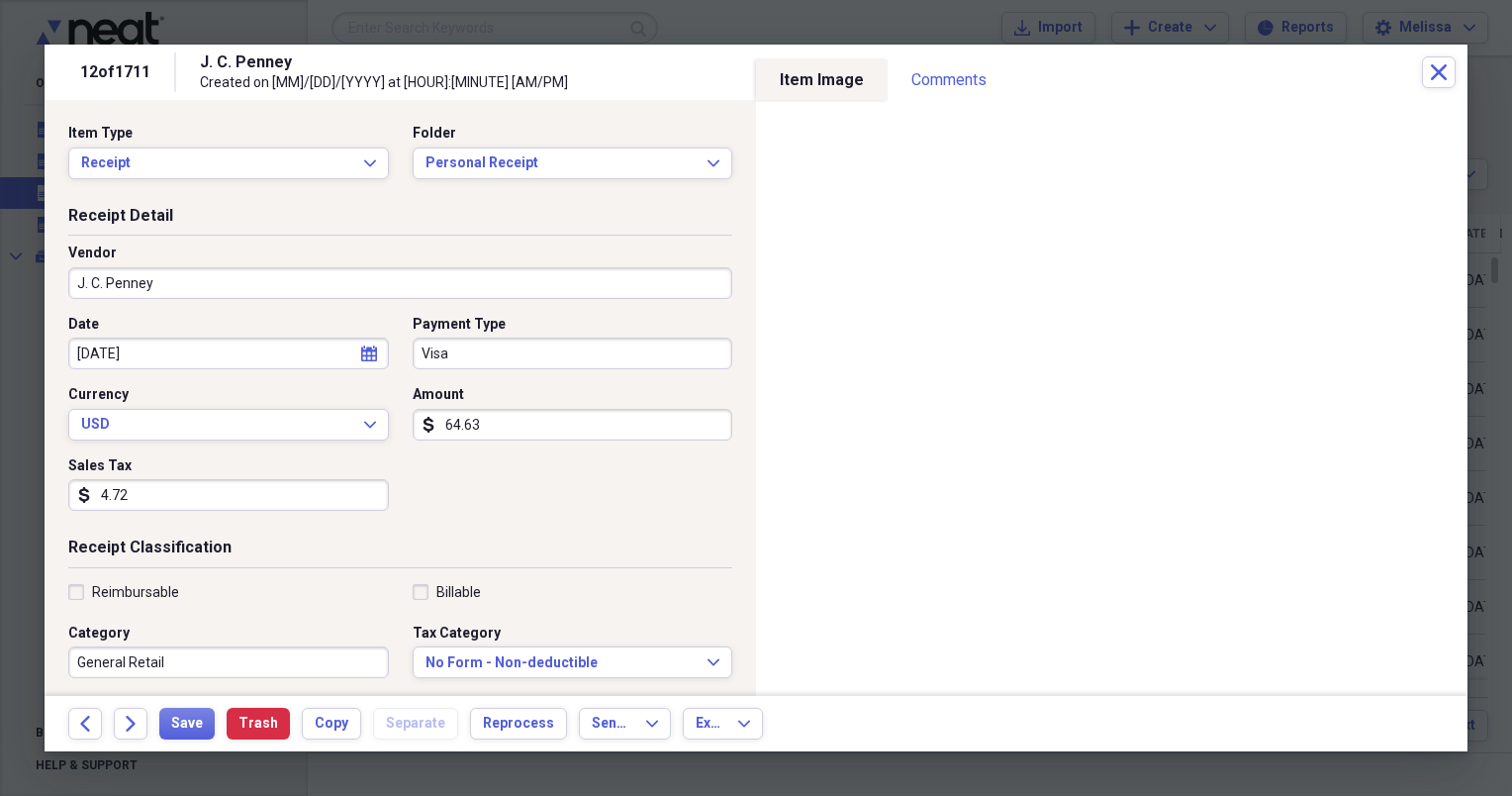 click on "64.63" at bounding box center (573, 425) 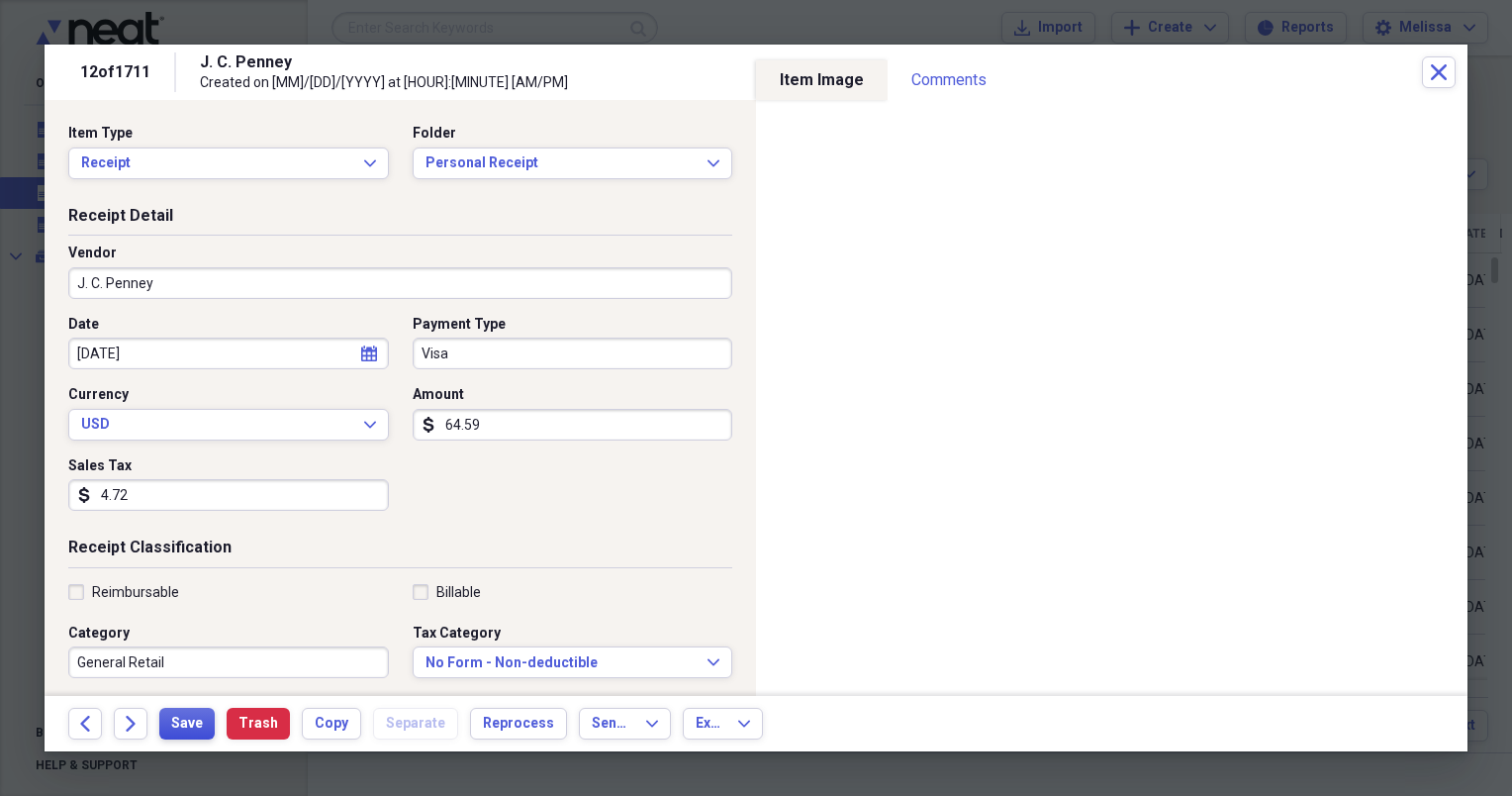 type on "64.59" 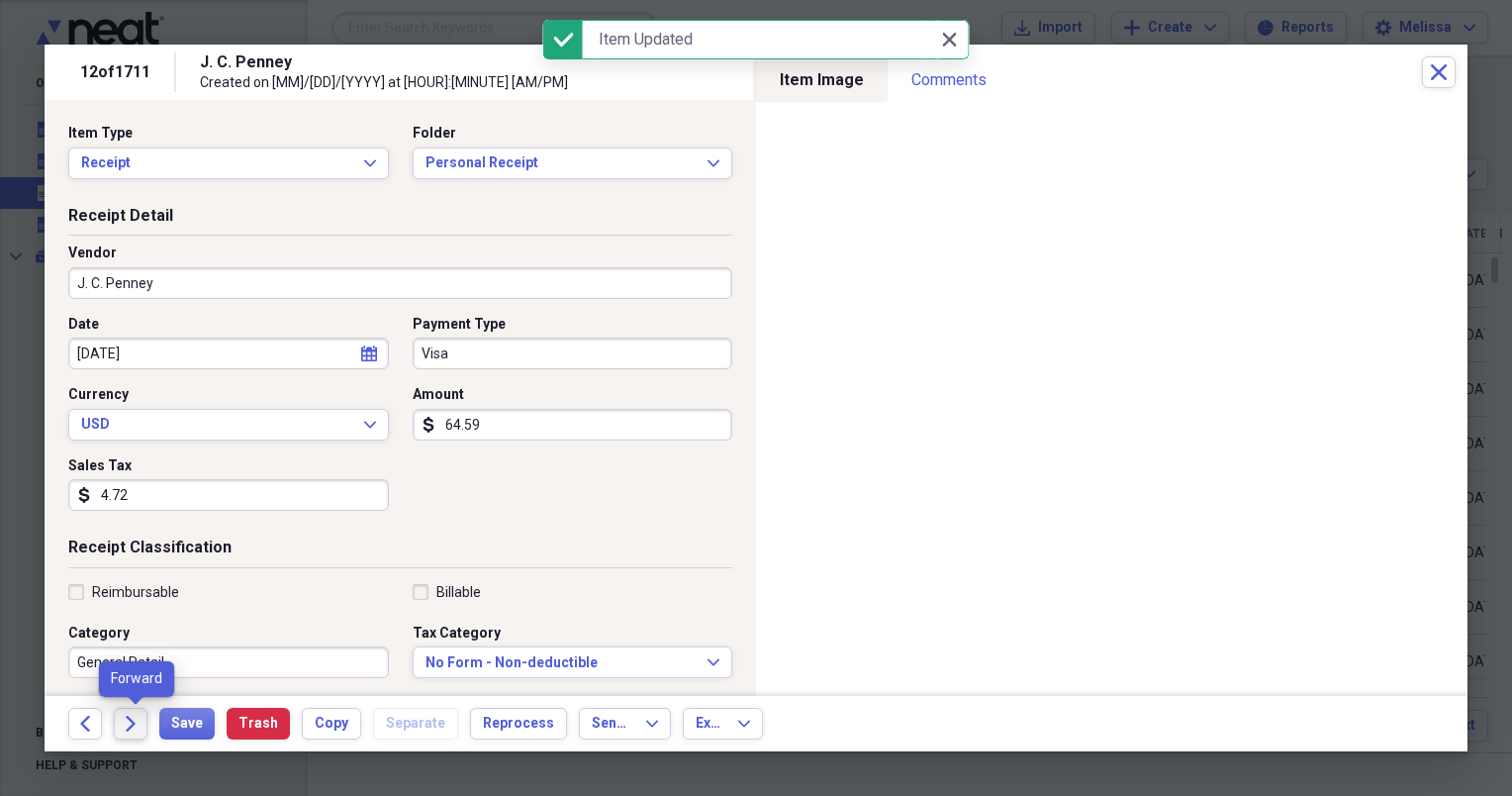 click on "Forward" 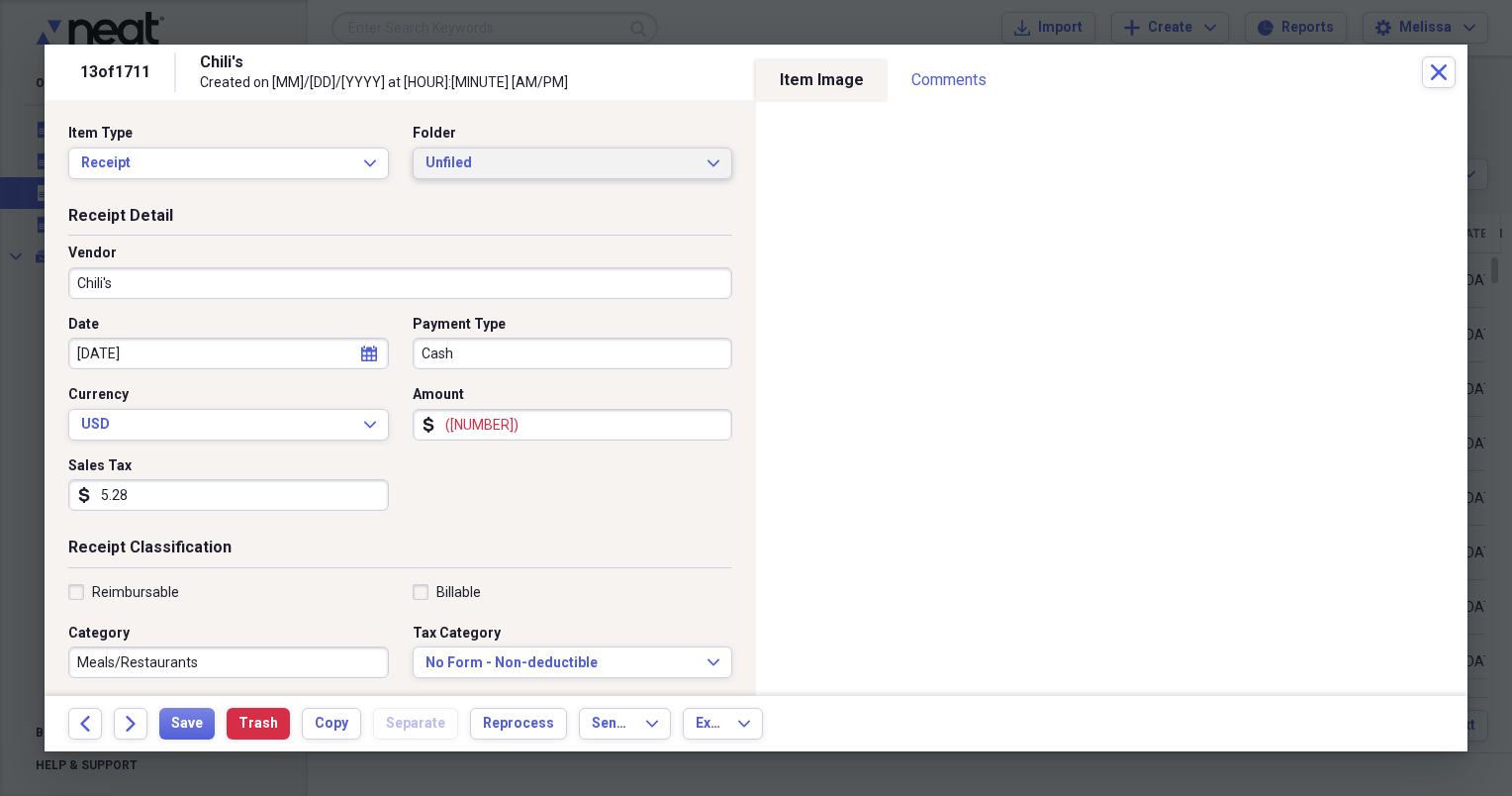 click on "Unfiled Expand" at bounding box center (573, 163) 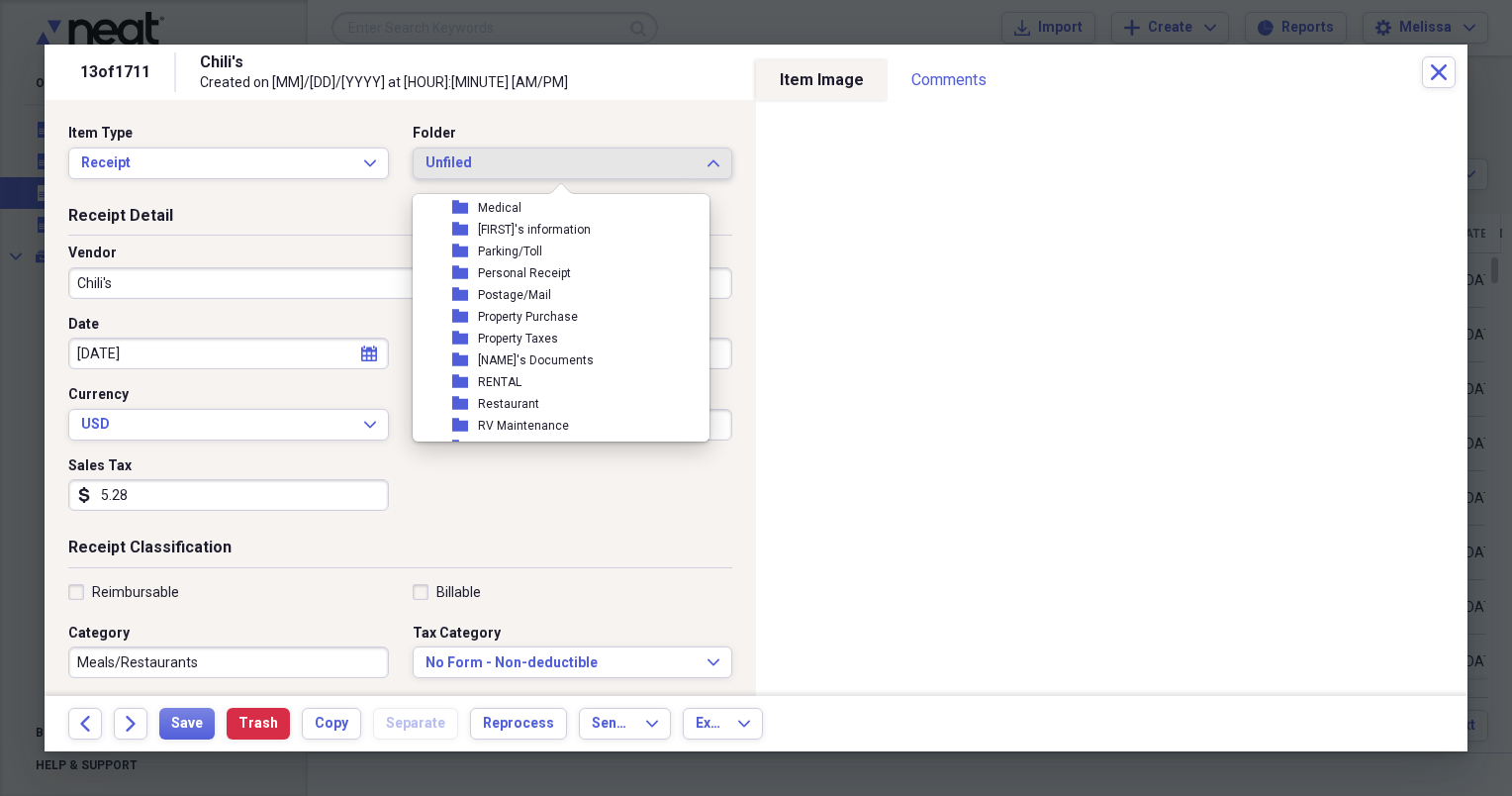 scroll, scrollTop: 382, scrollLeft: 0, axis: vertical 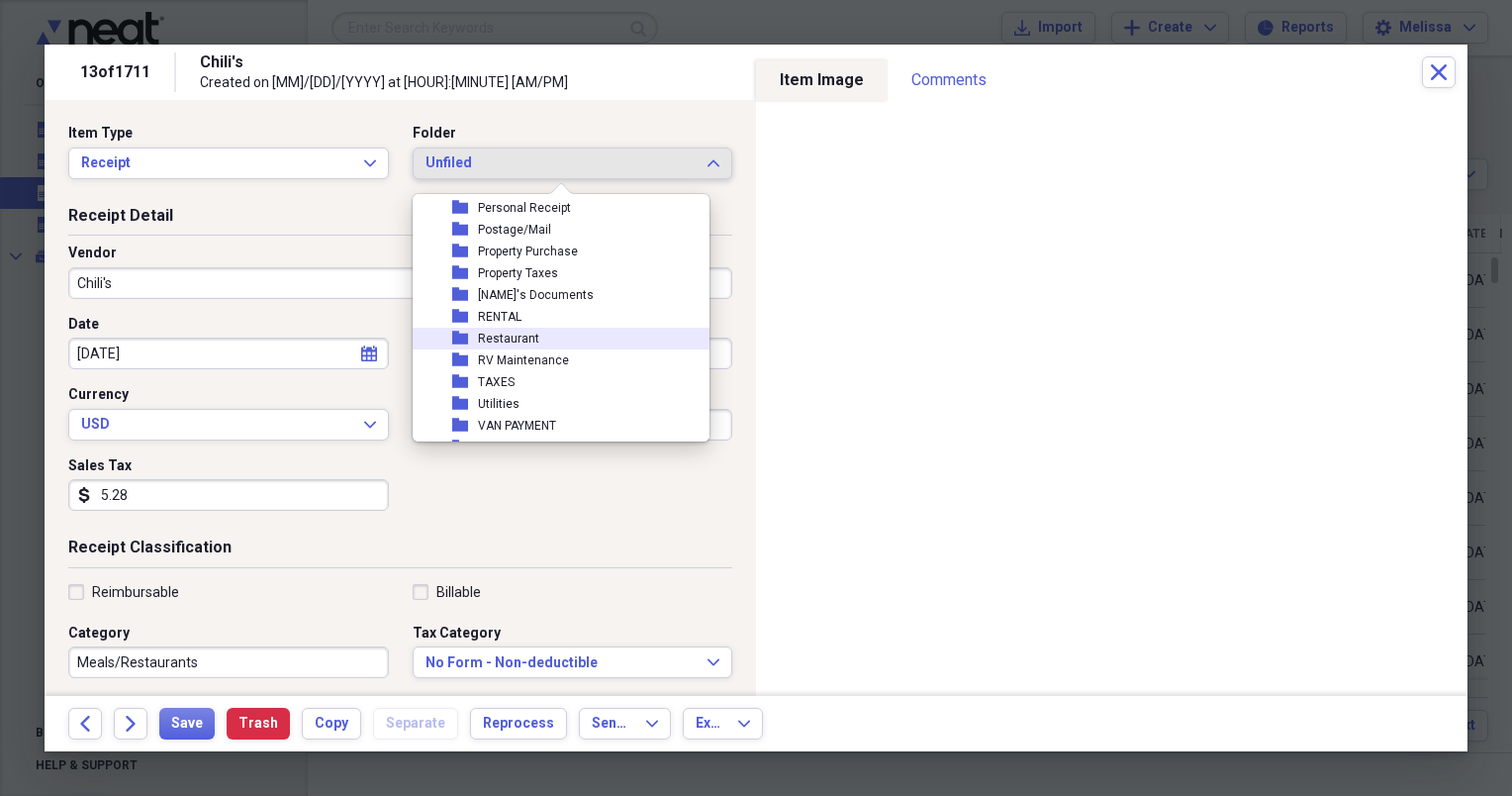 click on "folder Restaurant" at bounding box center [553, 339] 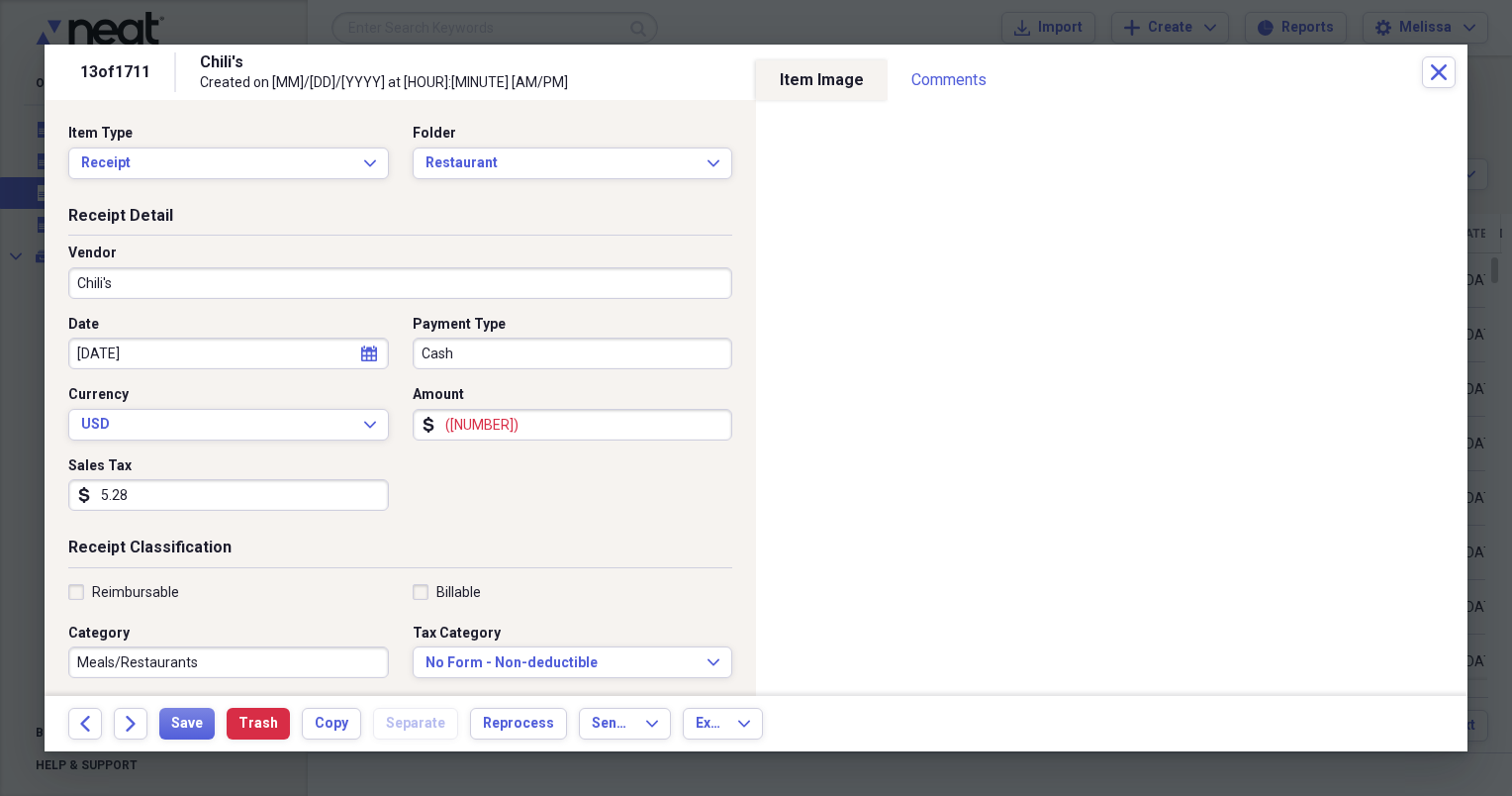 click on "([NUMBER])" at bounding box center [573, 425] 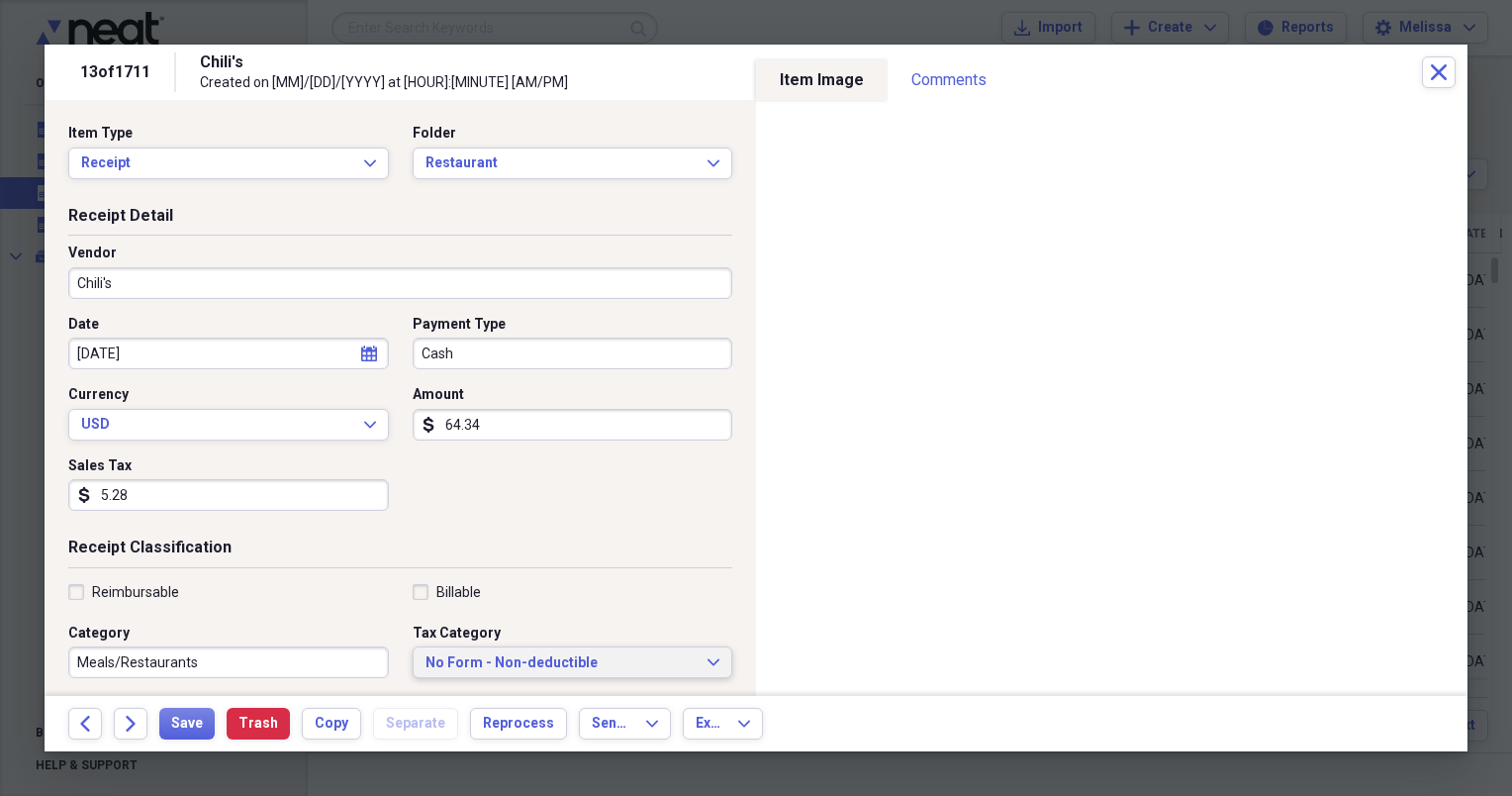 click on "No Form - Non-deductible" at bounding box center [561, 663] 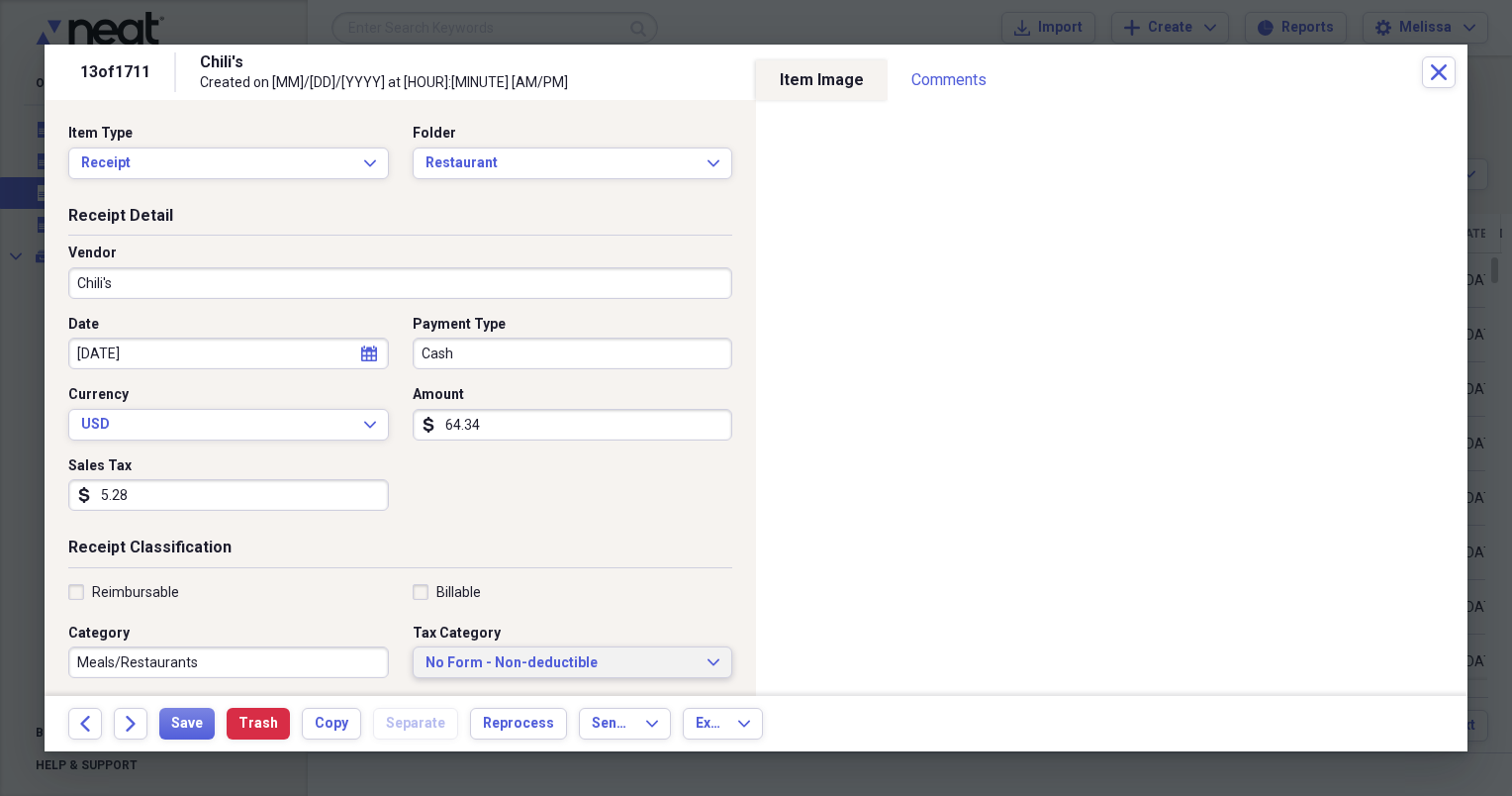 click on "Receipt Detail Vendor Chili's Date [DATE] calendar Calendar Payment Type Cash Currency USD Expand Amount dollar-sign [NUMBER] Sales Tax dollar-sign [NUMBER]" at bounding box center [400, 371] 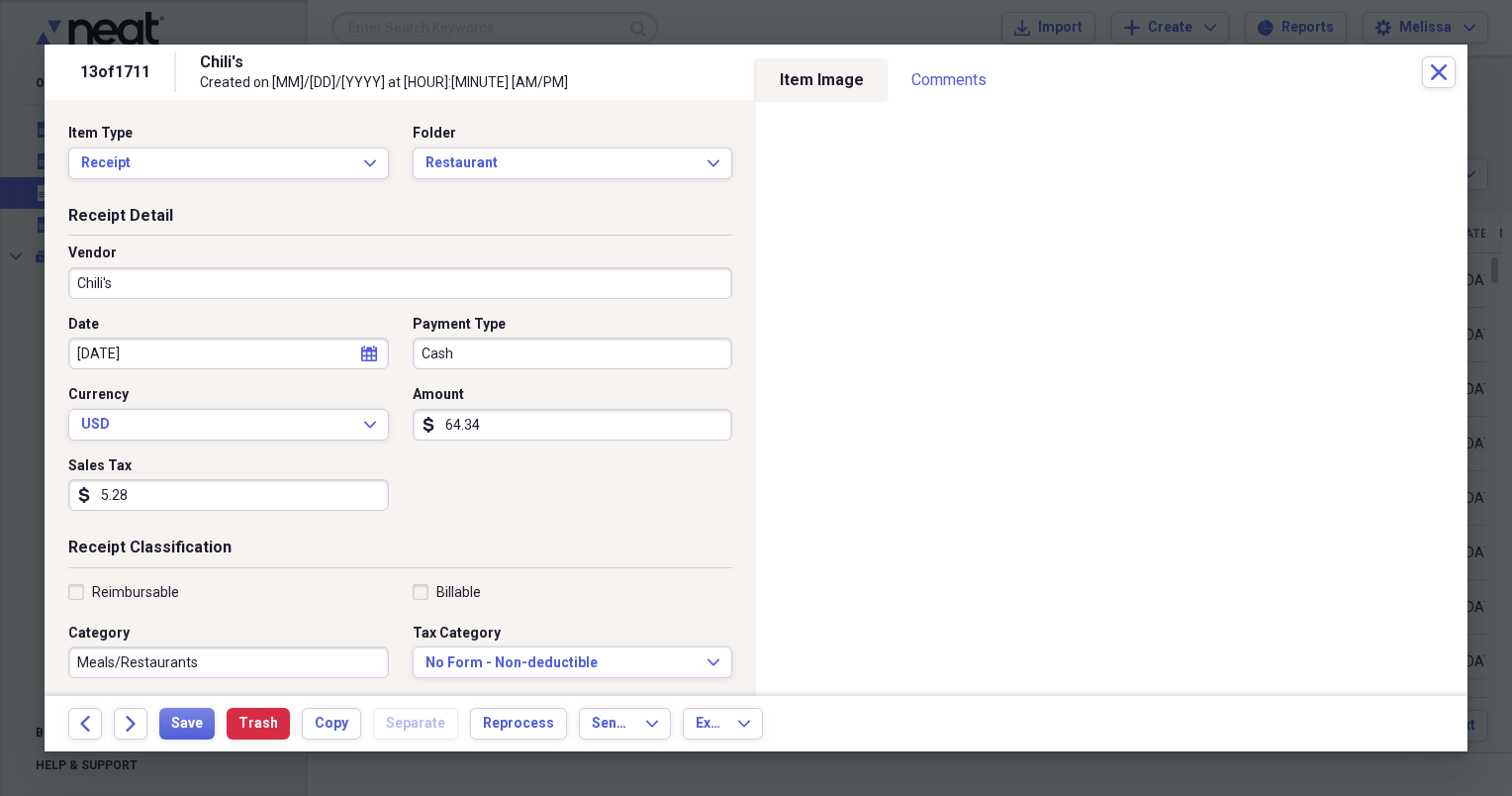 click on "64.34" at bounding box center (573, 425) 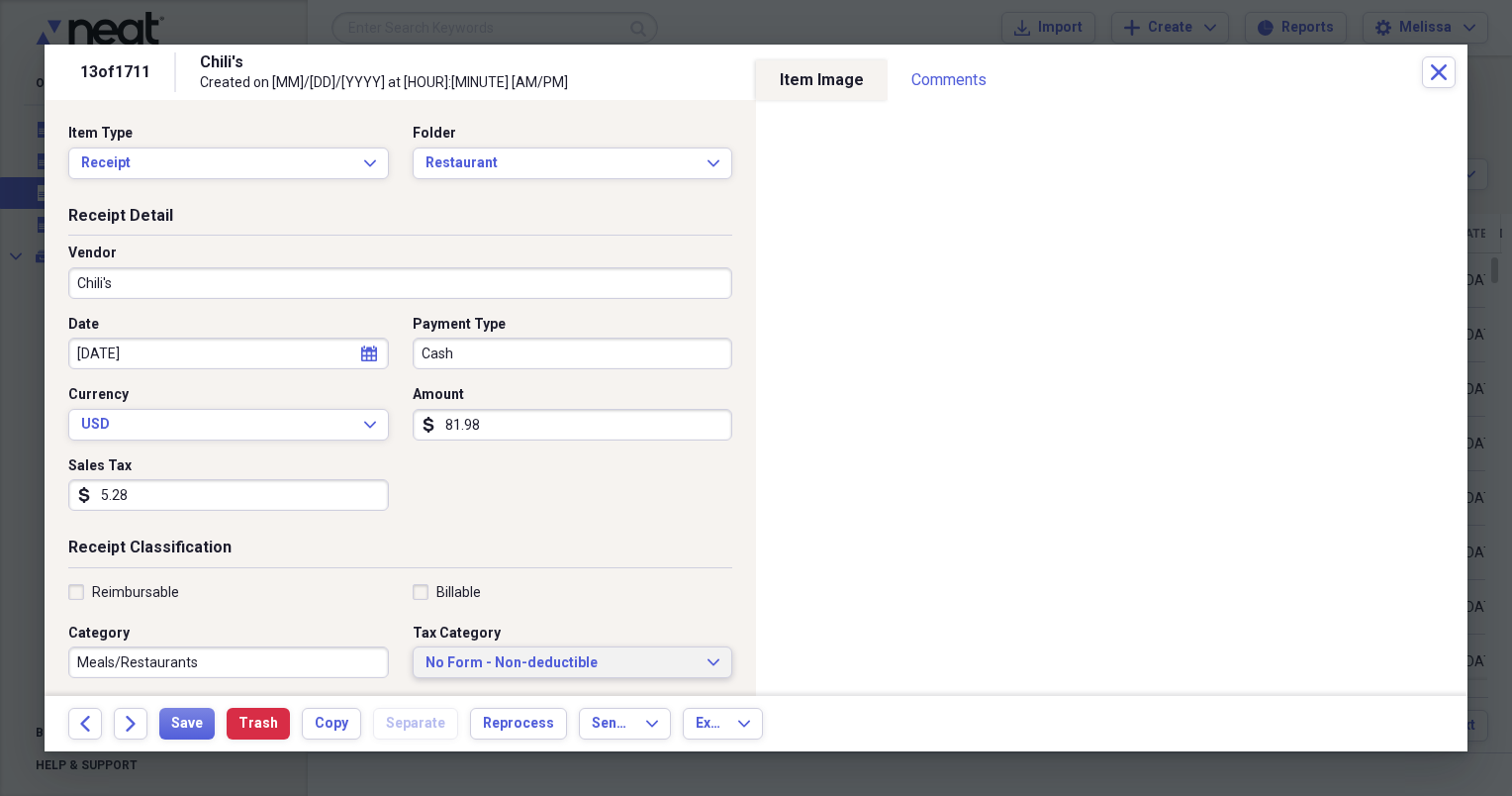 type on "81.98" 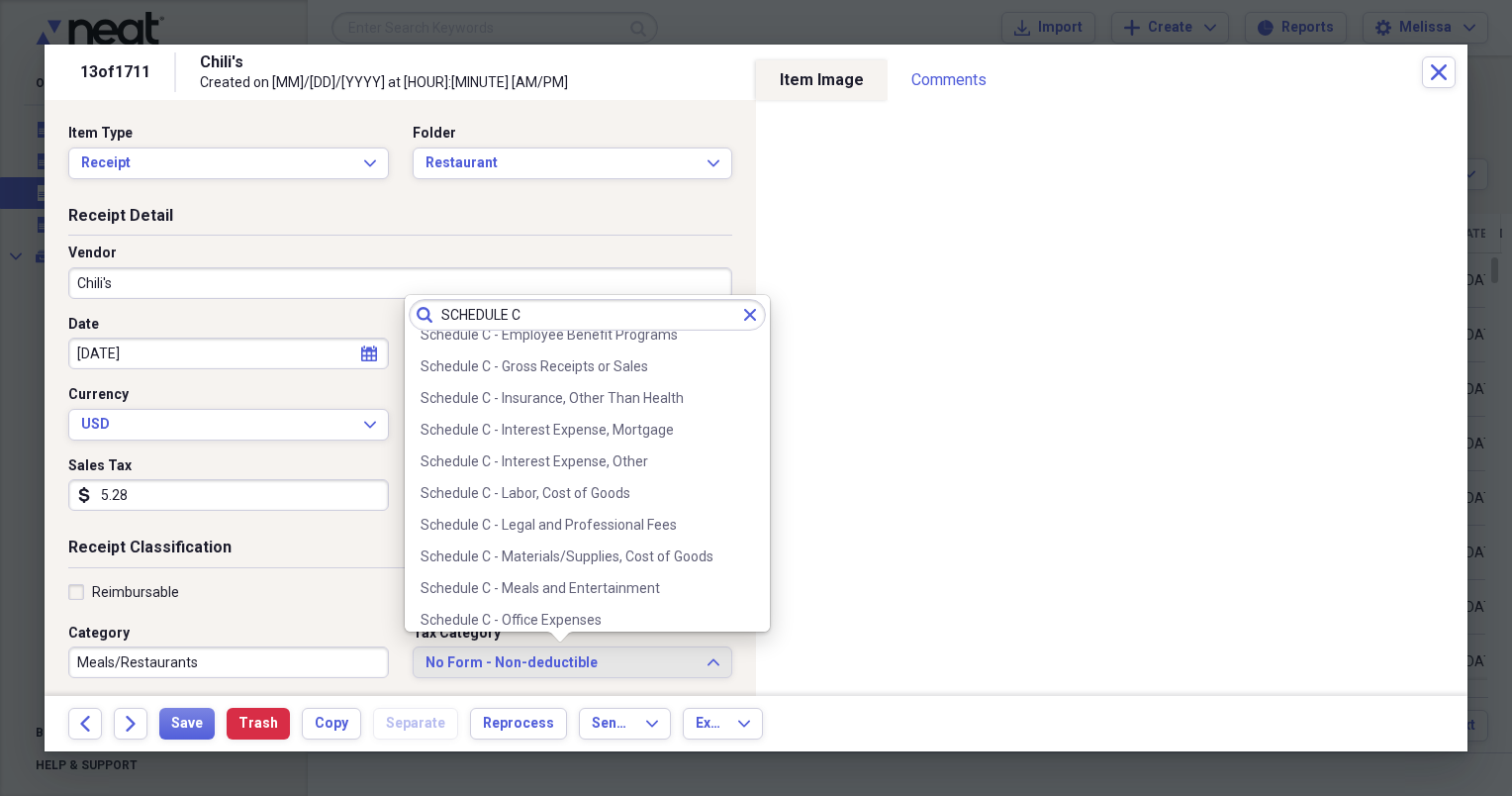 scroll, scrollTop: 277, scrollLeft: 0, axis: vertical 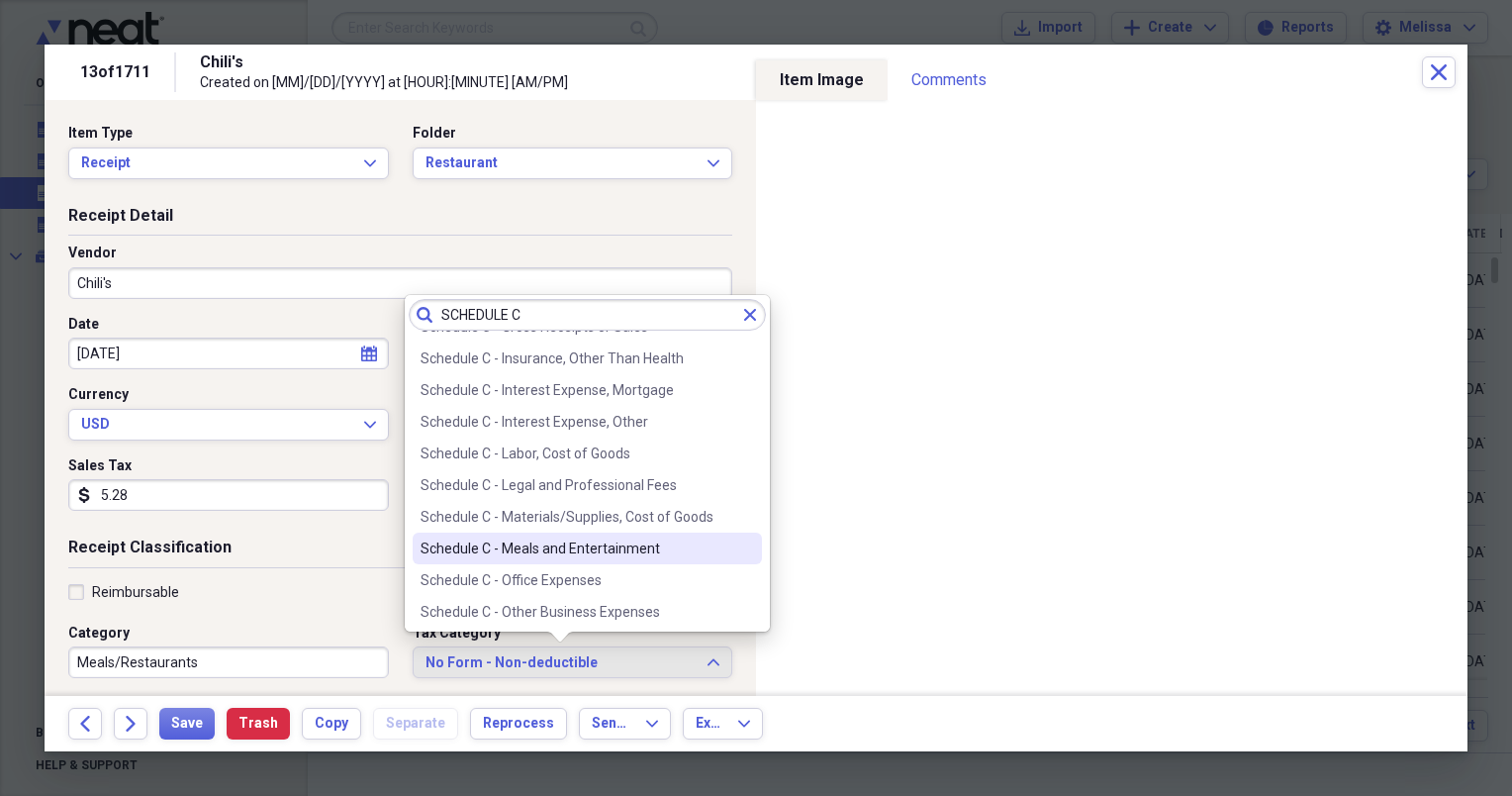 type on "SCHEDULE C" 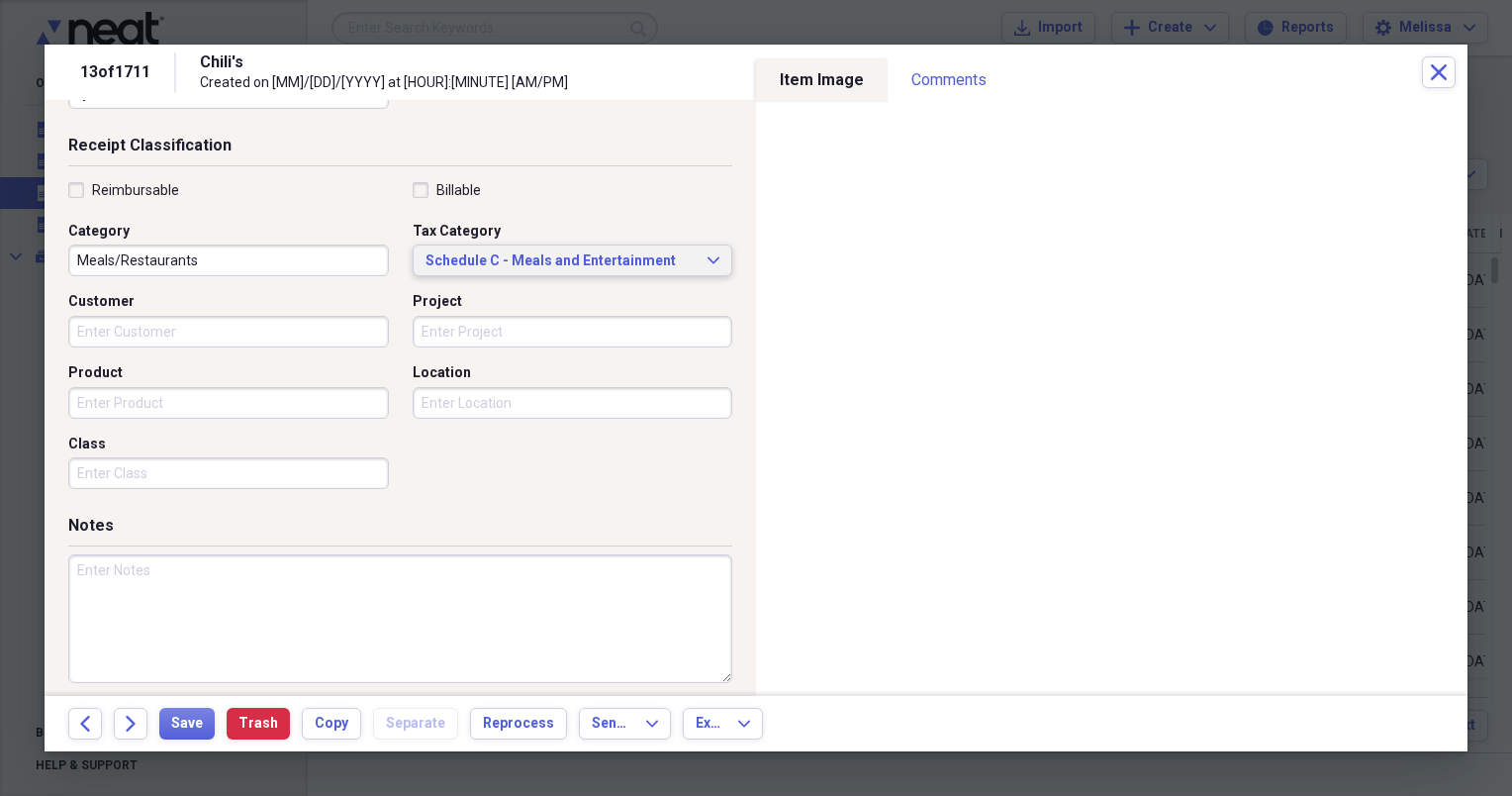 scroll, scrollTop: 413, scrollLeft: 0, axis: vertical 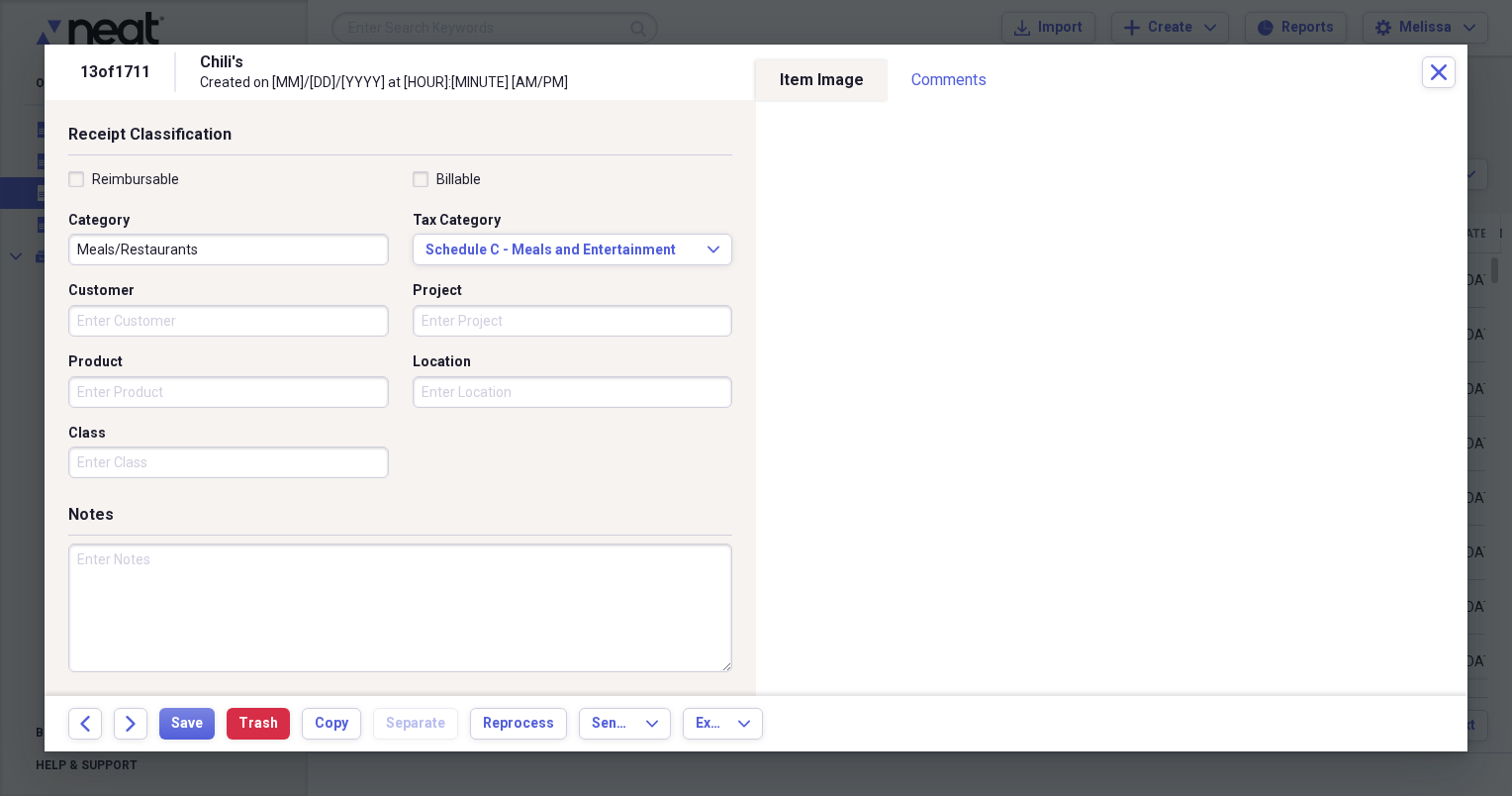 click at bounding box center (400, 608) 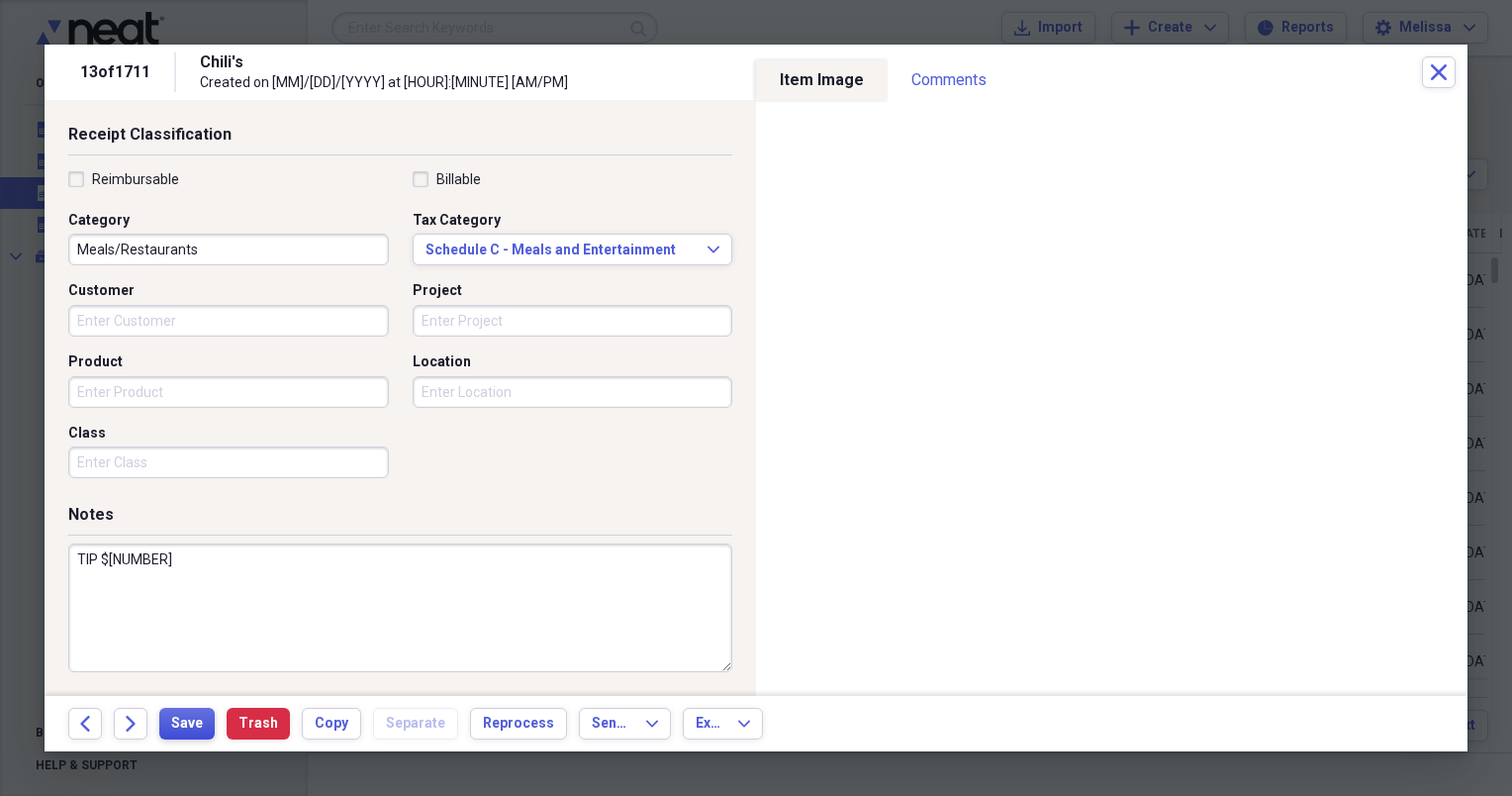 type 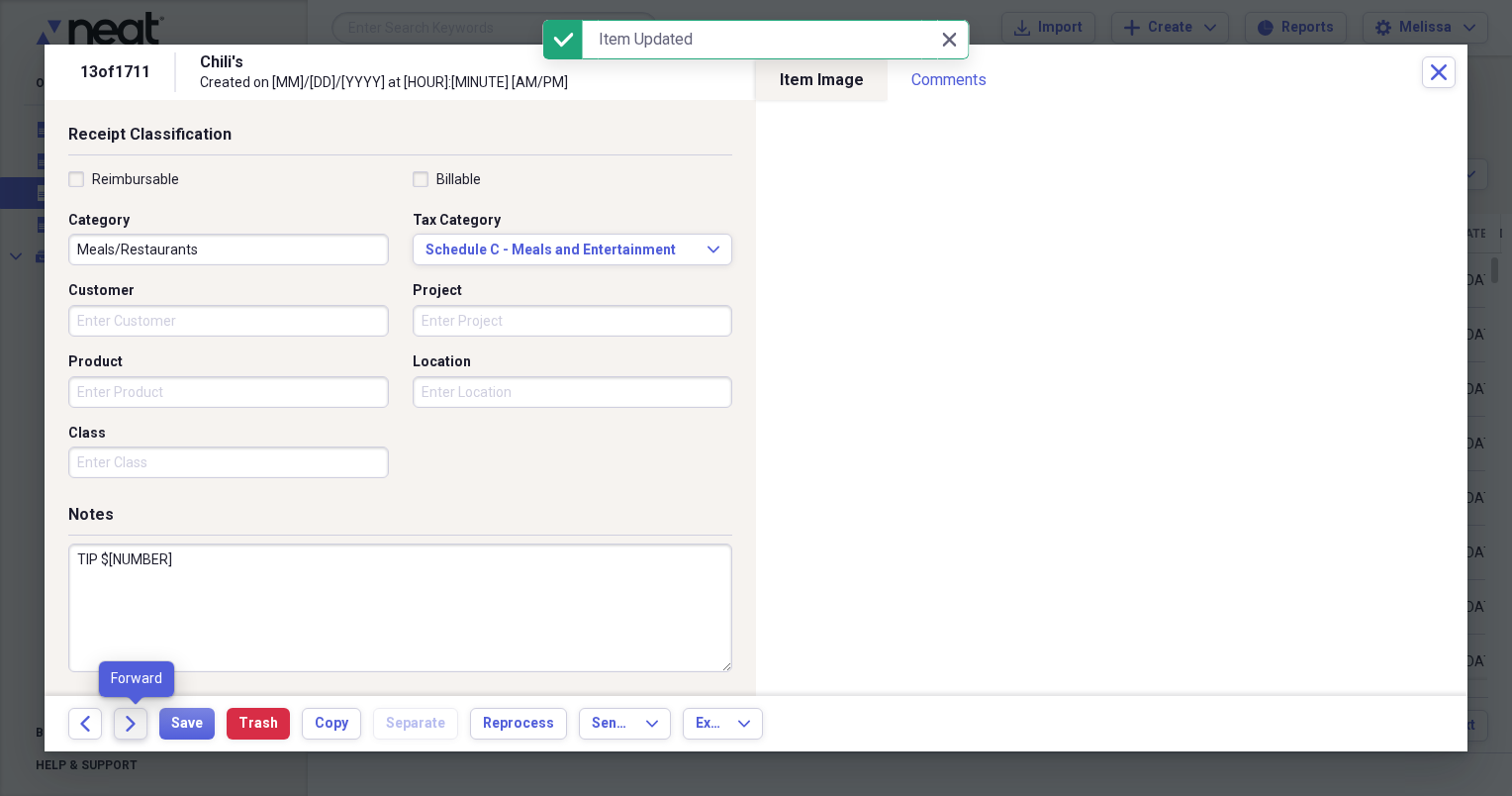 click on "Forward" at bounding box center (131, 724) 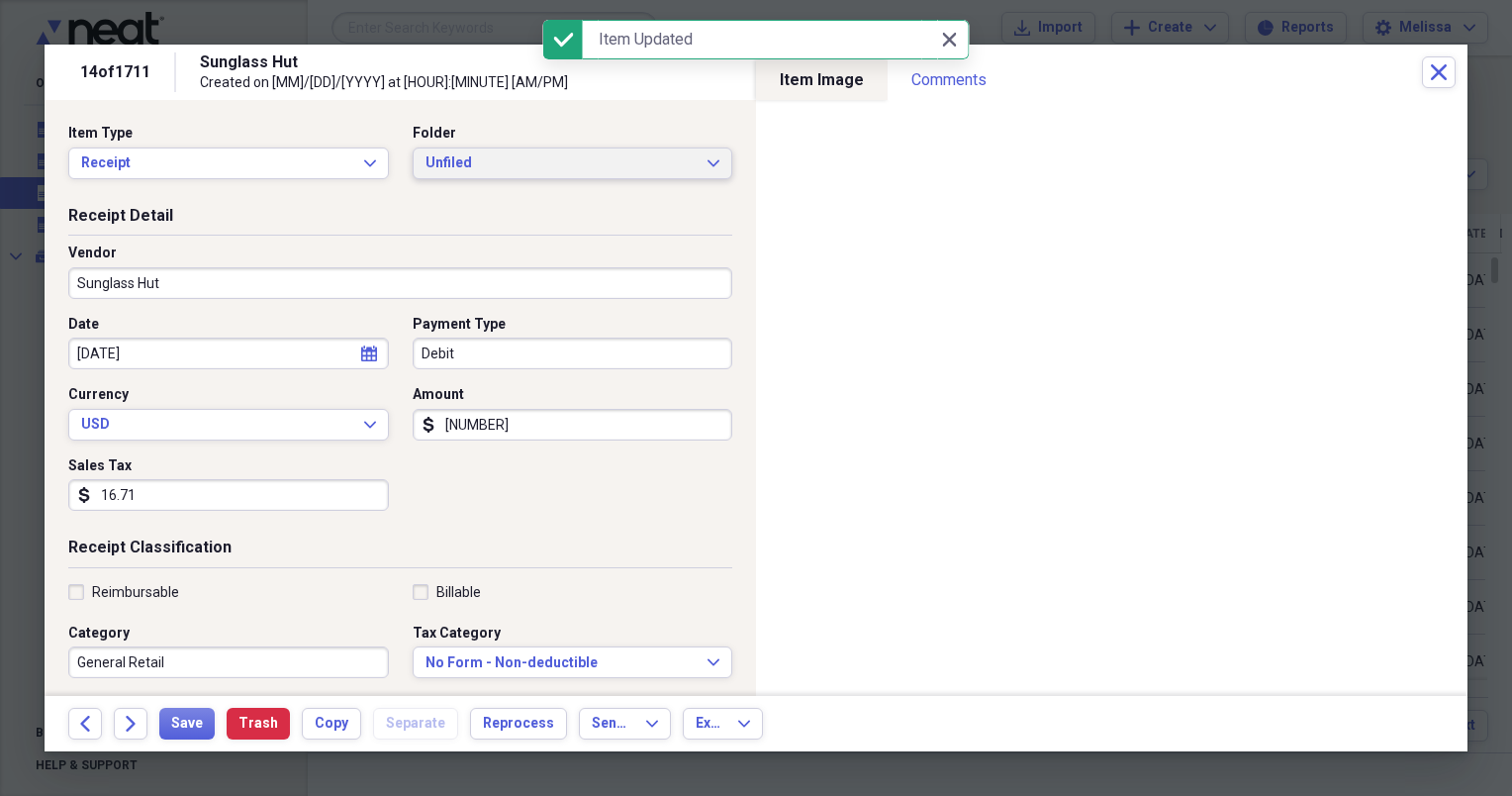 click on "Unfiled" at bounding box center [561, 163] 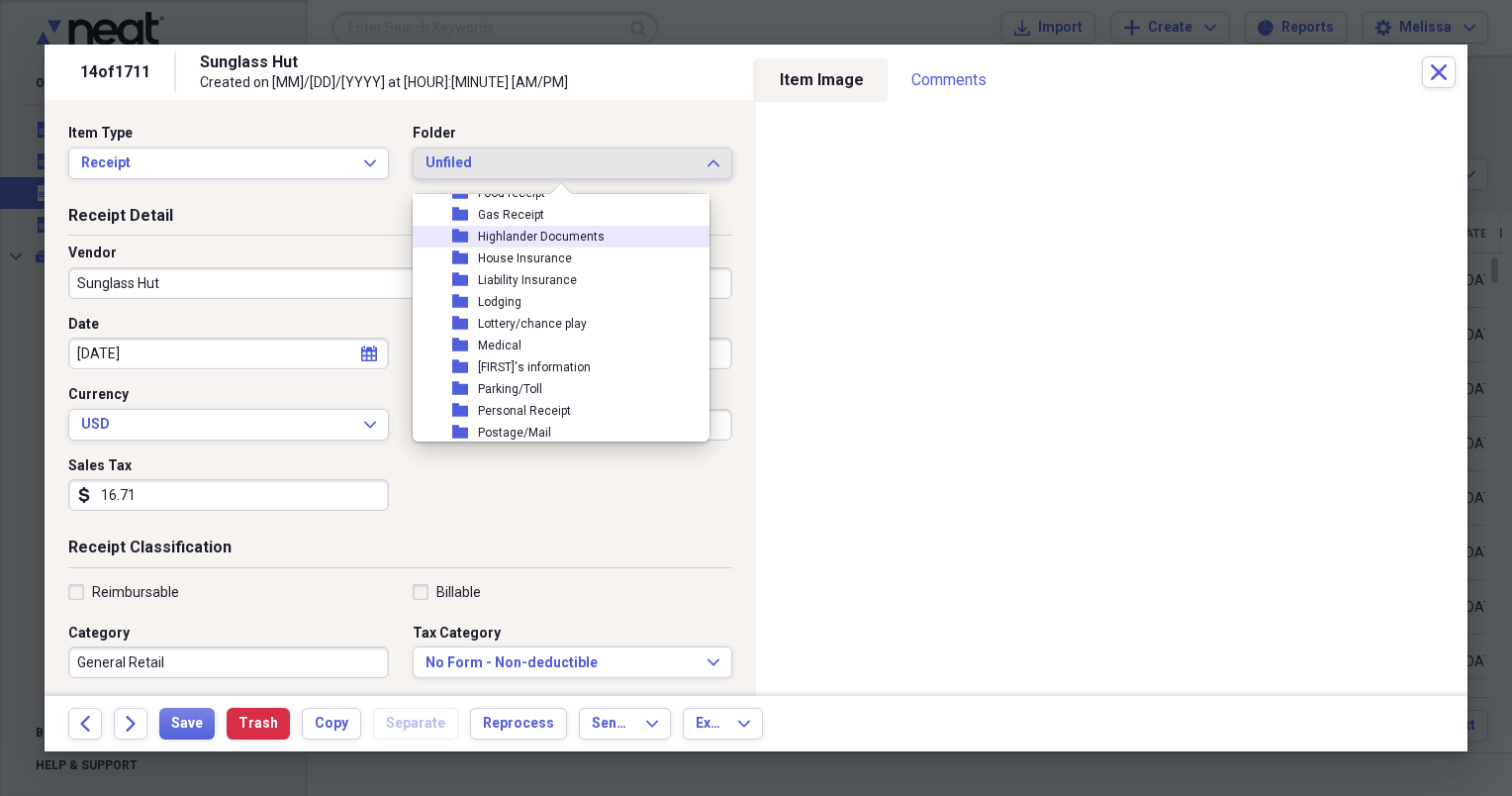 scroll, scrollTop: 198, scrollLeft: 0, axis: vertical 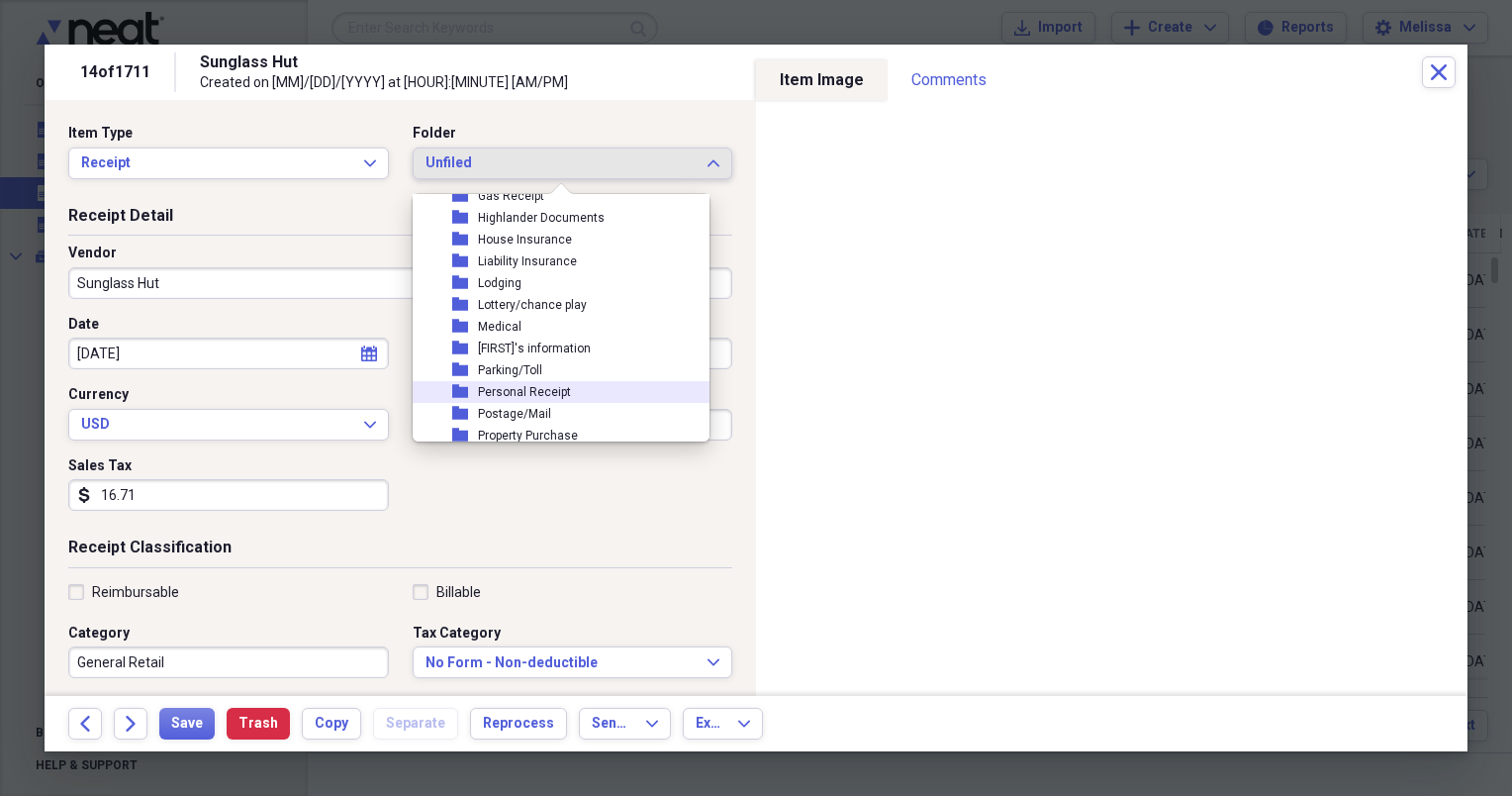 click on "folder Personal Receipt" at bounding box center (553, 392) 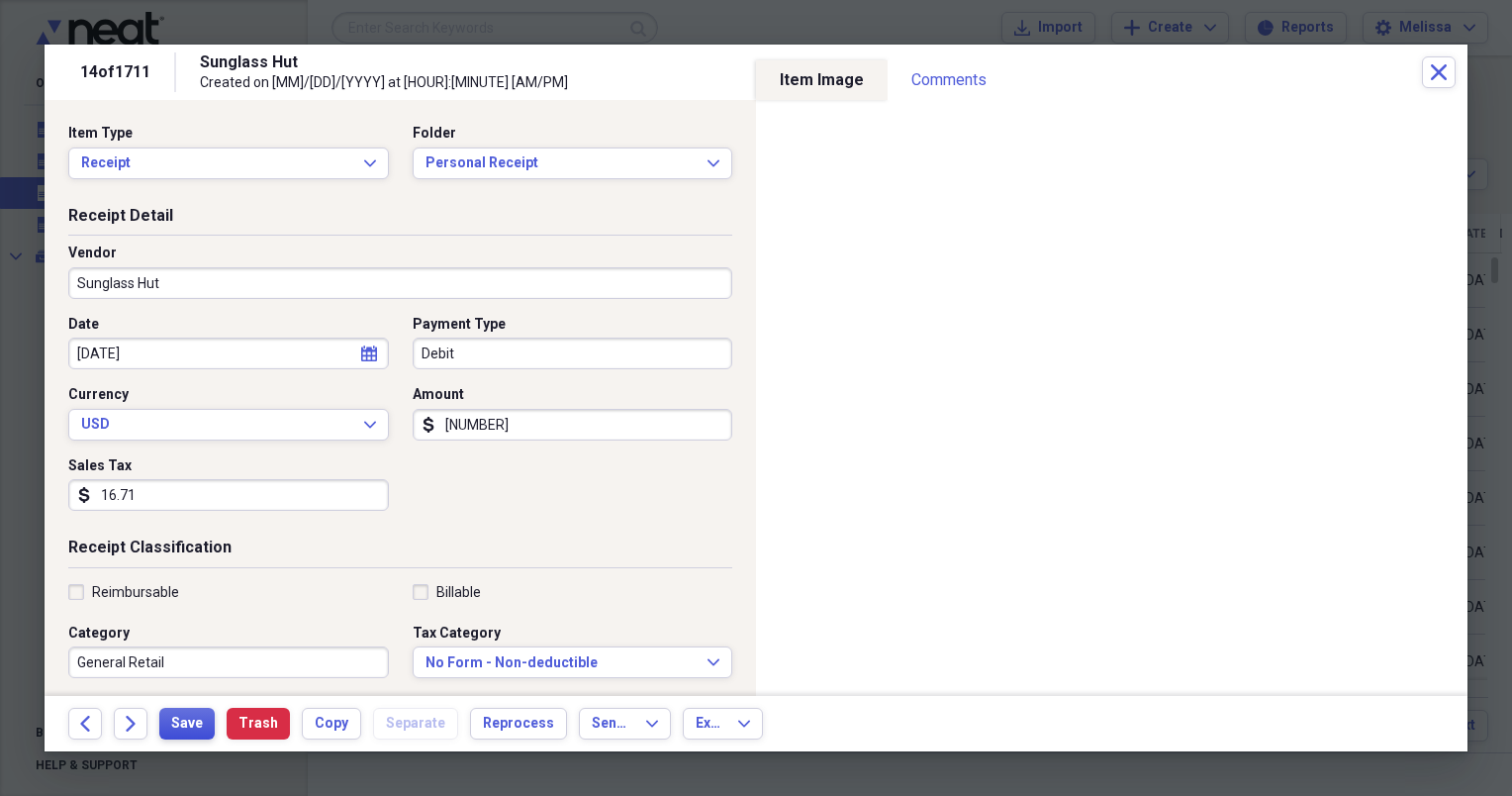click on "Save" at bounding box center (187, 724) 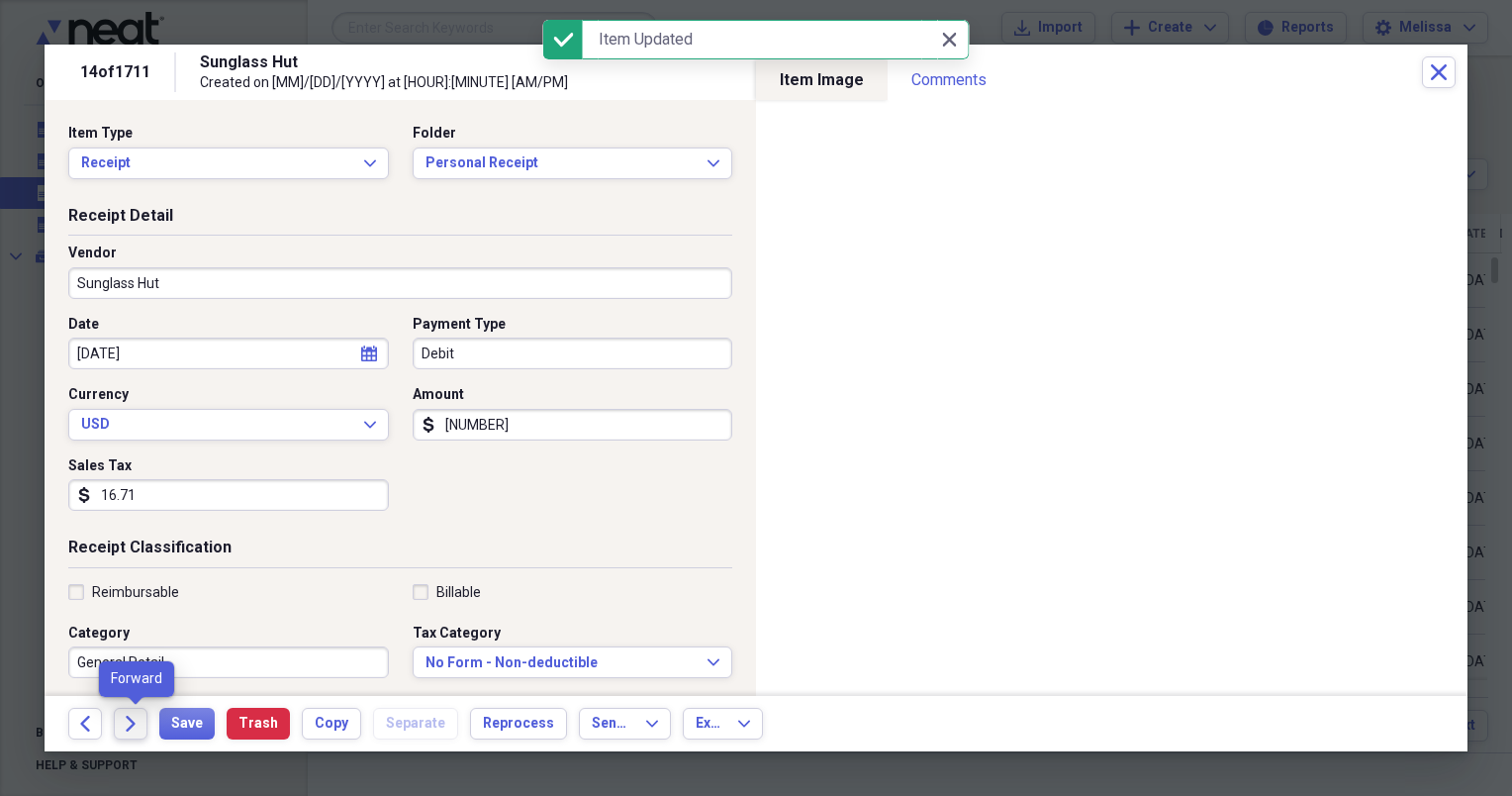 click on "Forward" 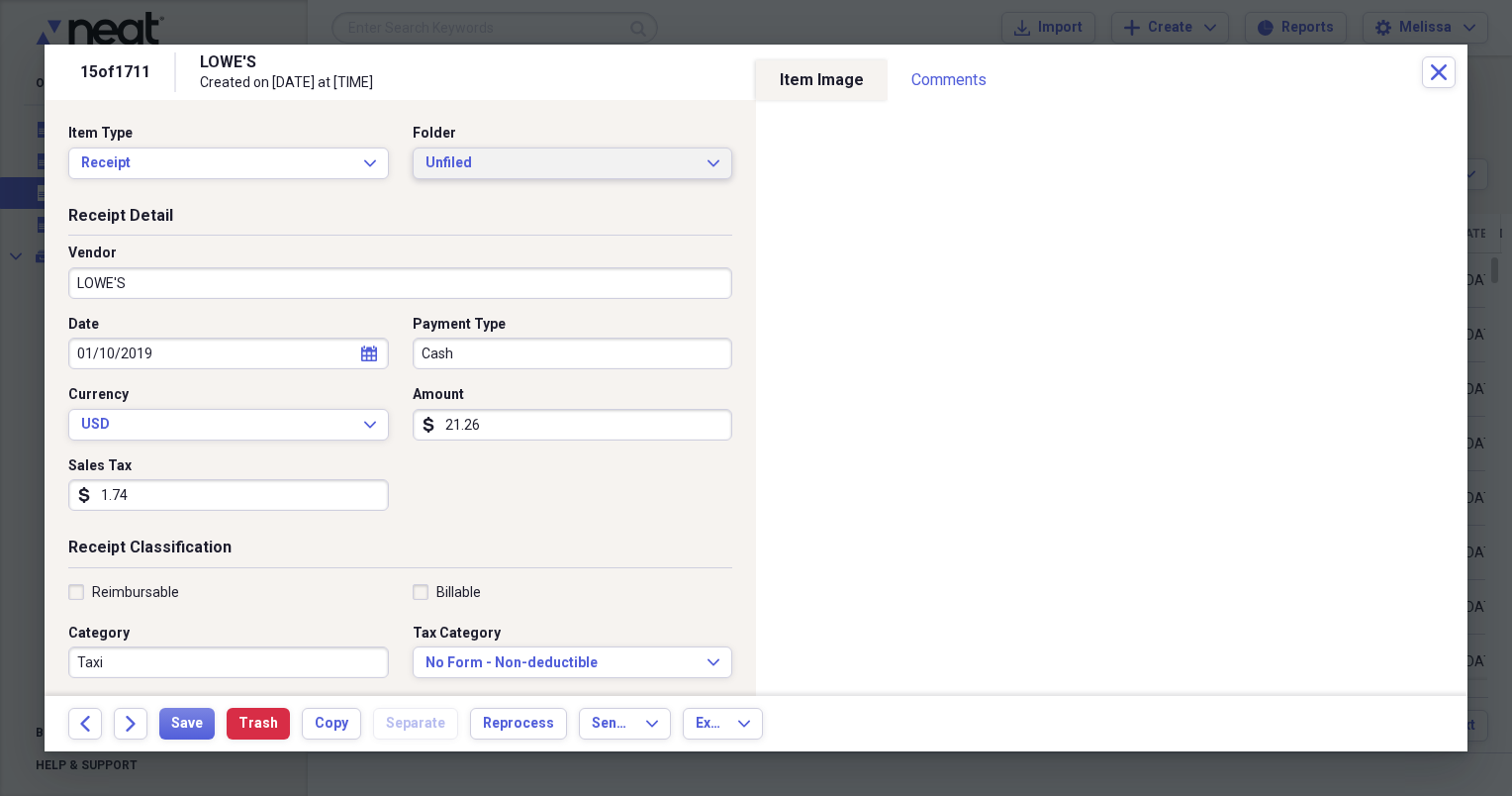 click on "Unfiled Expand" at bounding box center (573, 163) 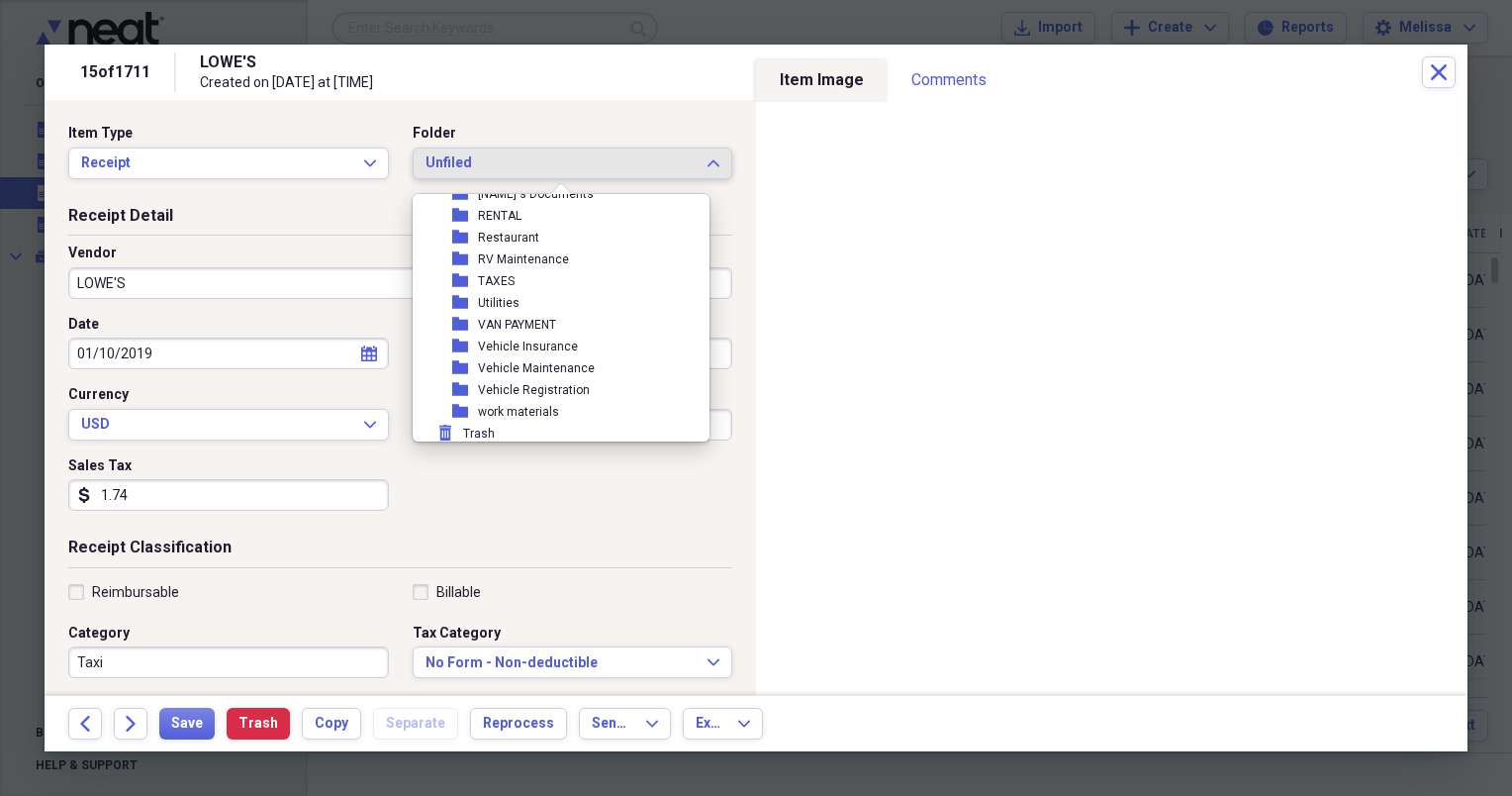 scroll, scrollTop: 485, scrollLeft: 0, axis: vertical 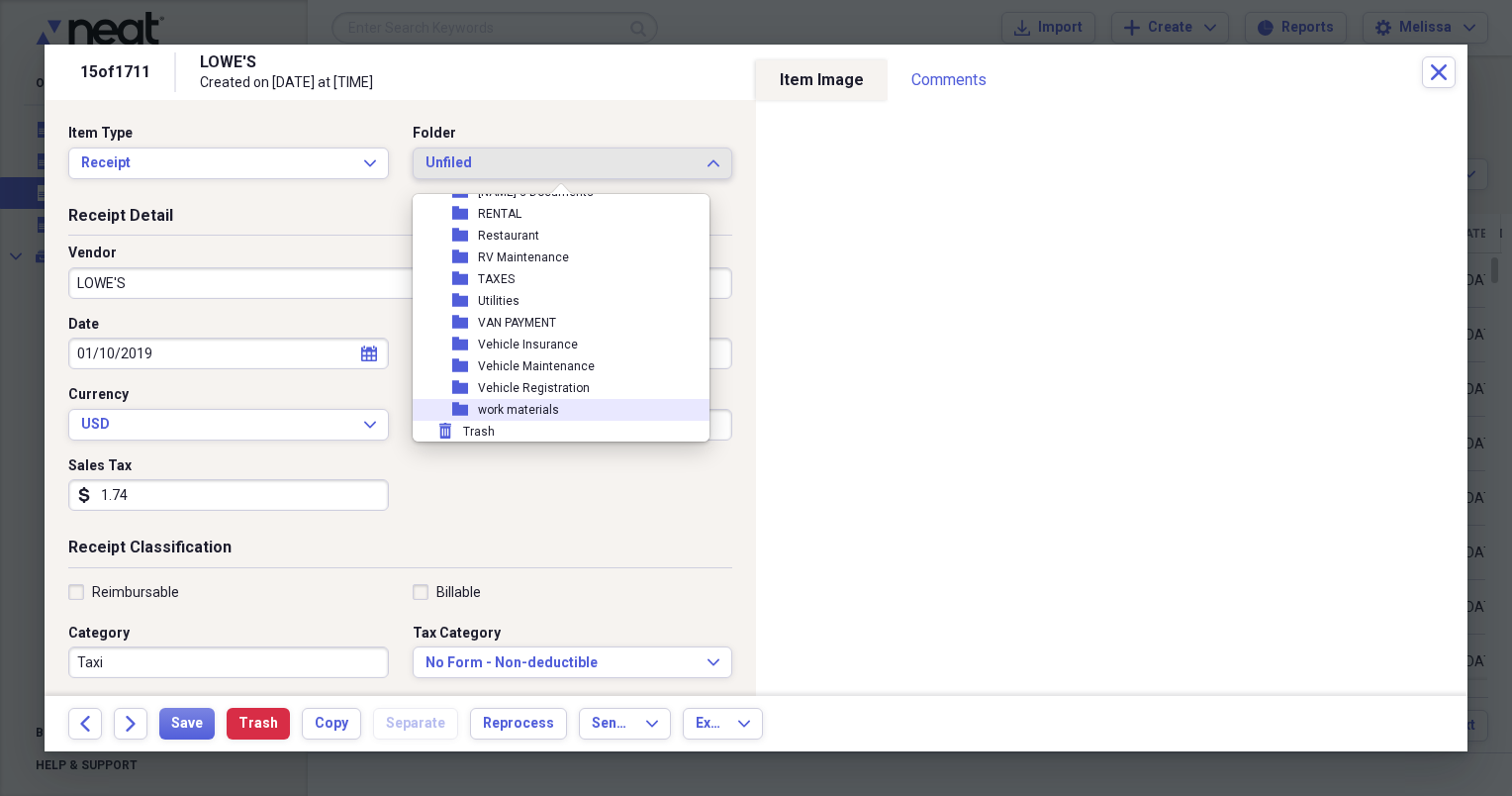 click on "folder work materials" at bounding box center (553, 410) 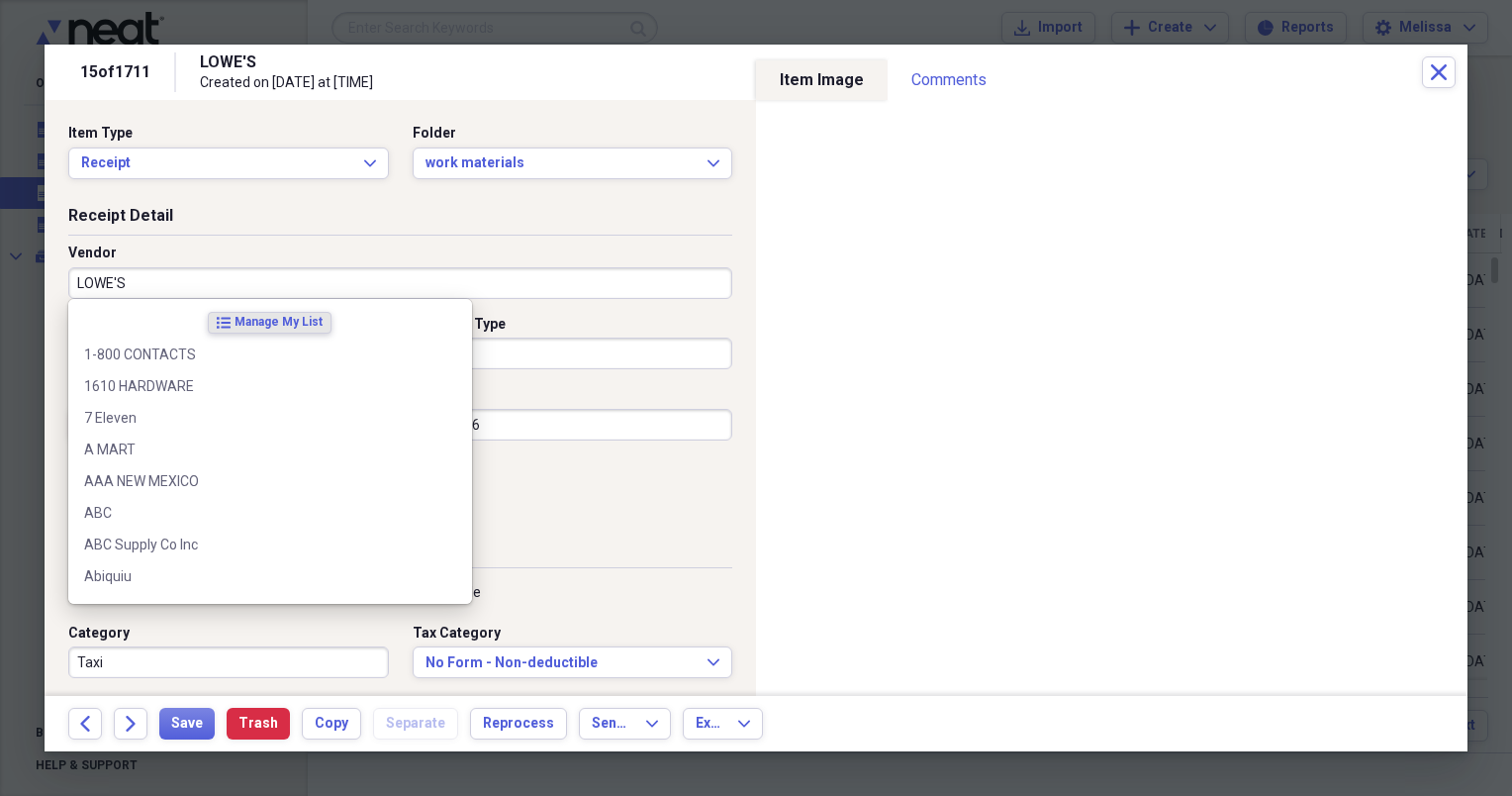 click on "LOWE'S" at bounding box center [400, 283] 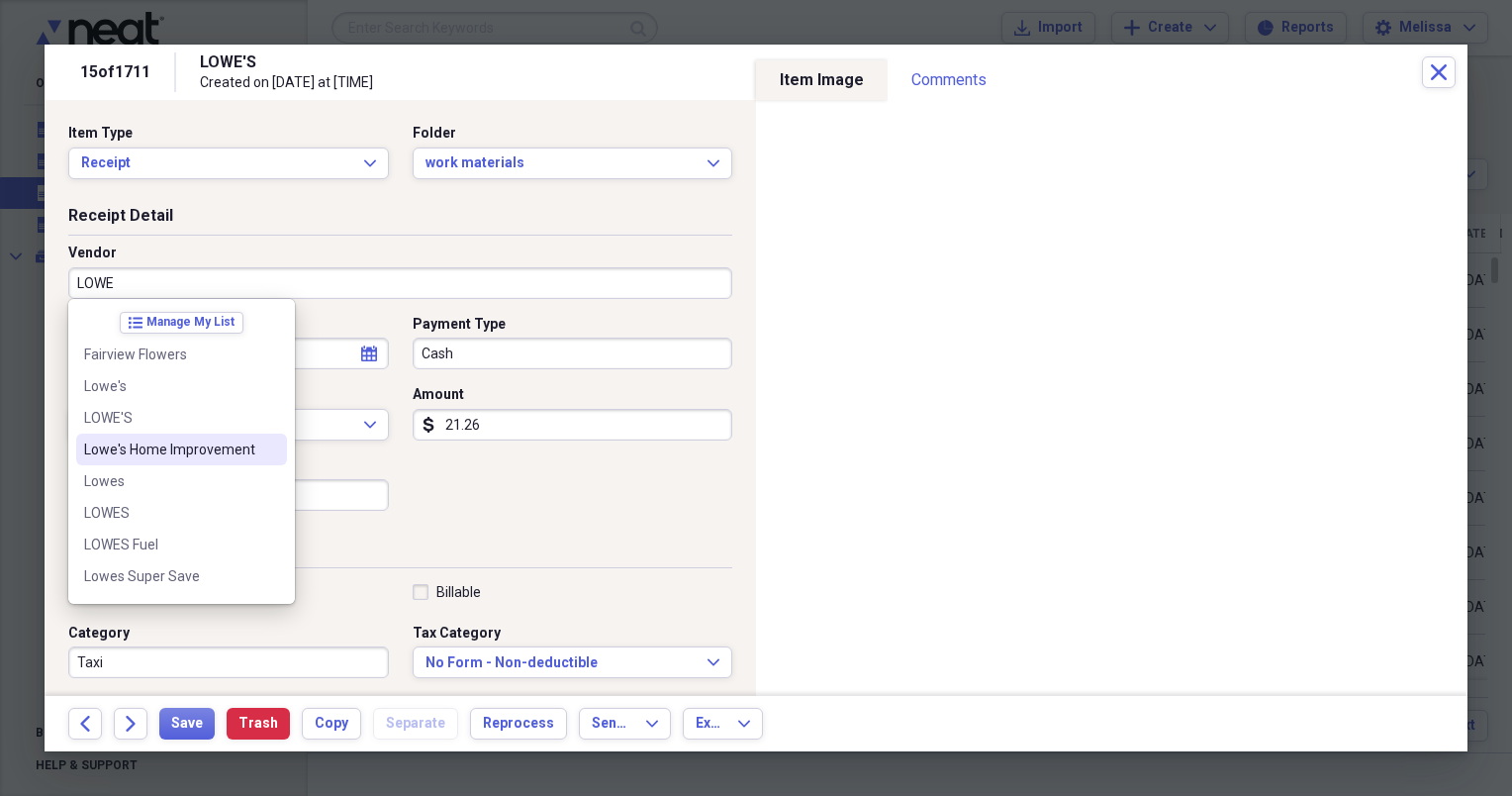 click on "Lowe's Home Improvement" at bounding box center (169, 449) 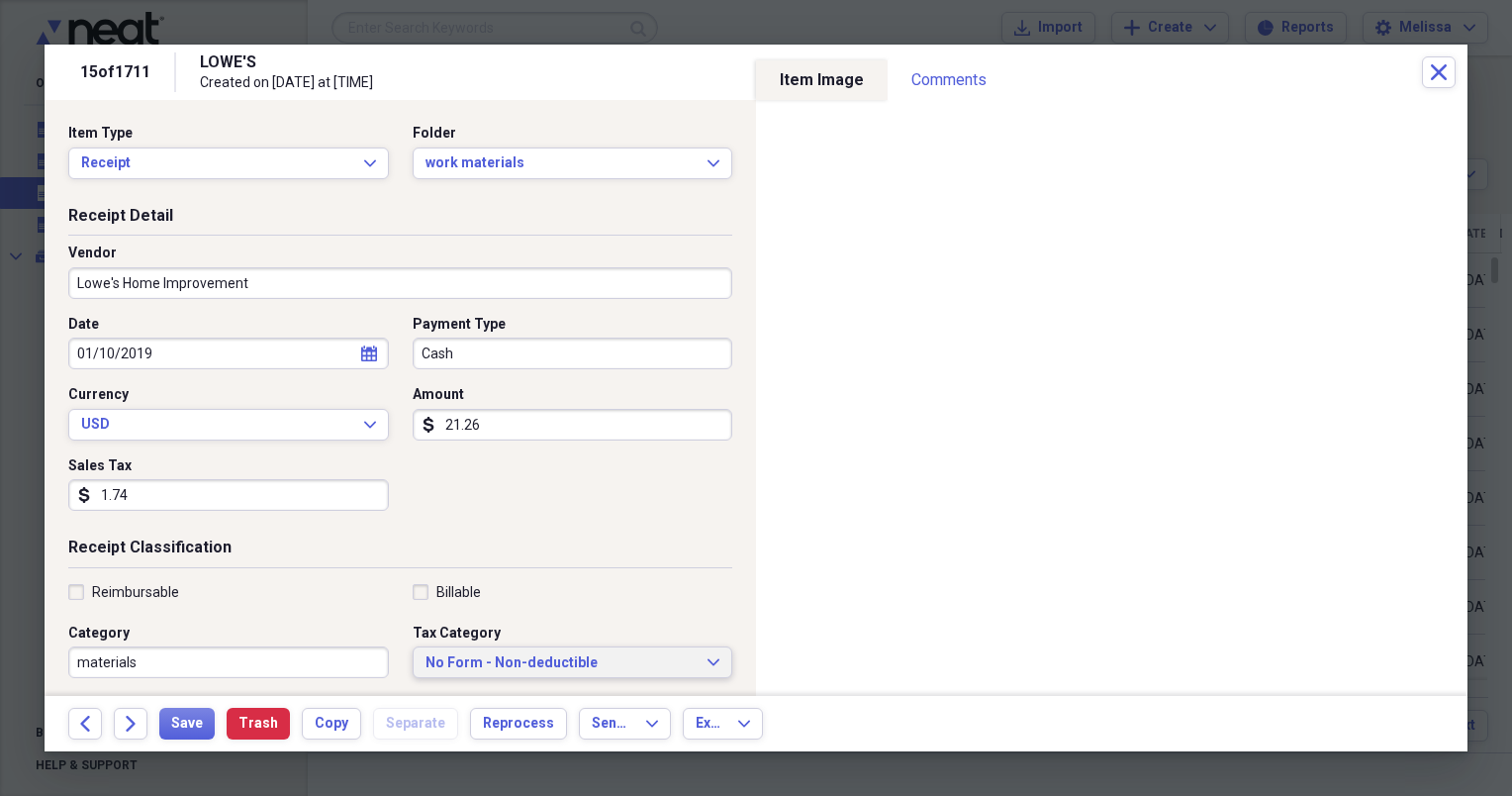 click on "No Form - Non-deductible" at bounding box center (561, 663) 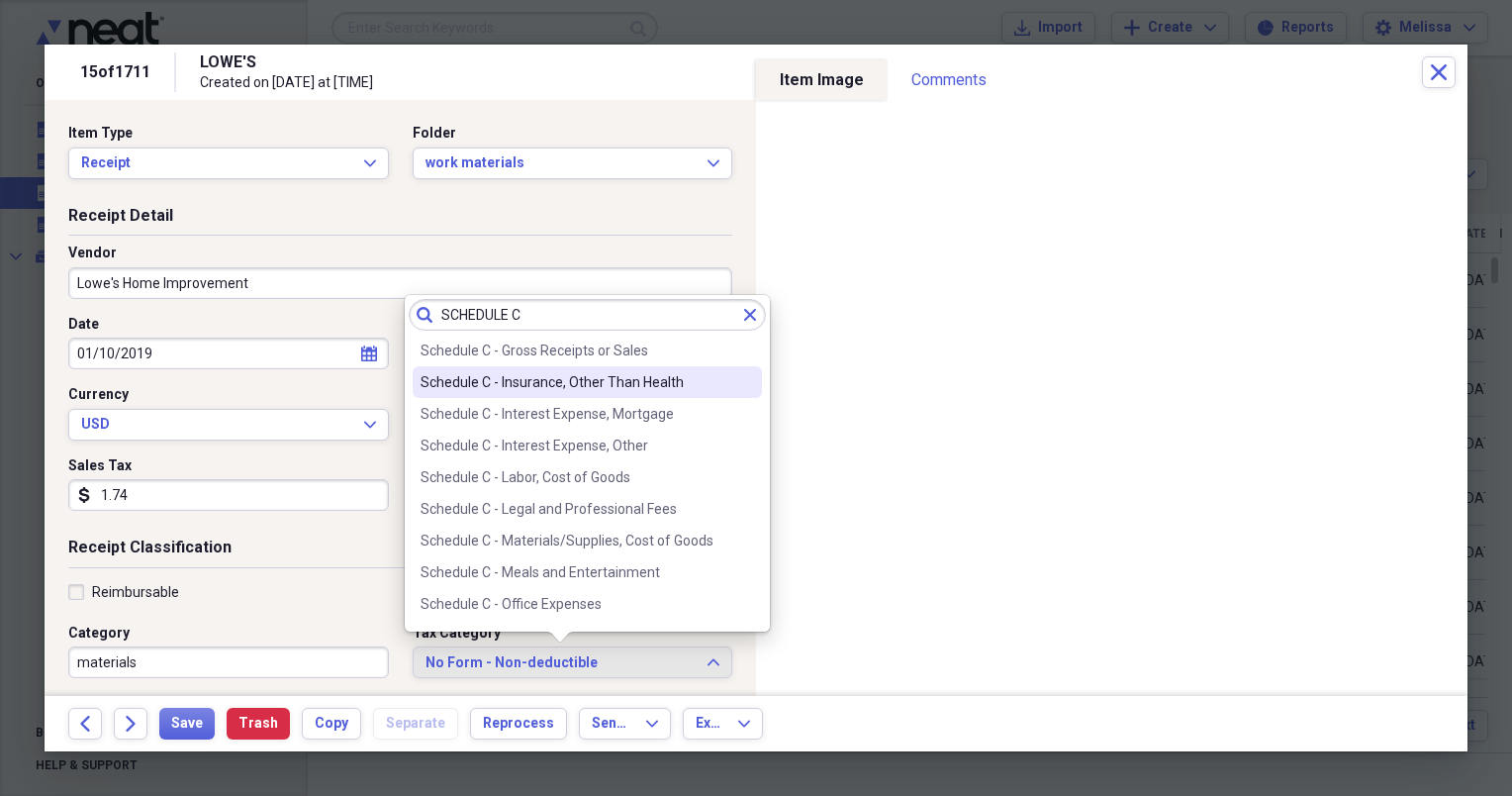 scroll, scrollTop: 277, scrollLeft: 0, axis: vertical 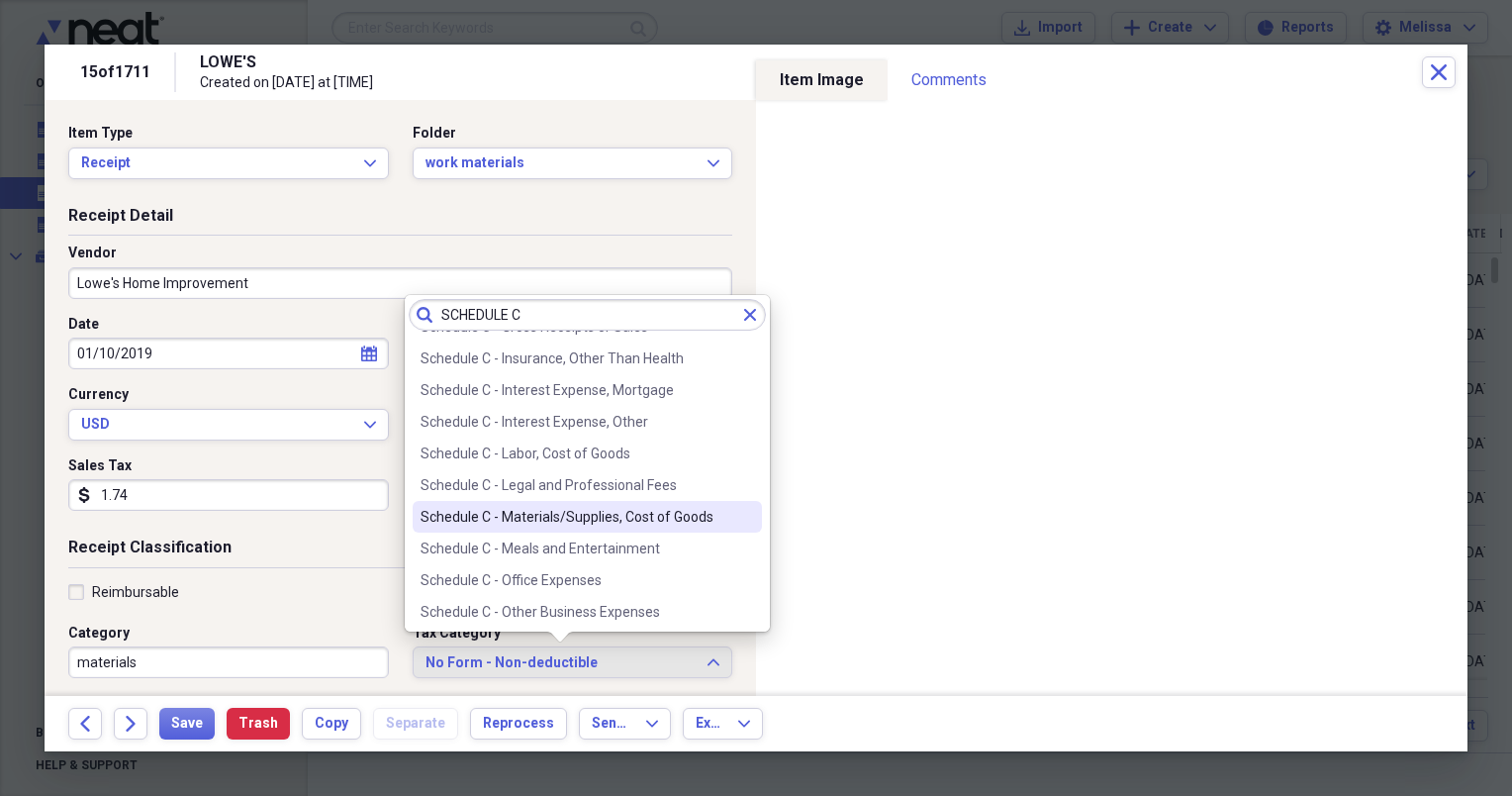 click on "Schedule C - Materials/Supplies, Cost of Goods" at bounding box center [575, 517] 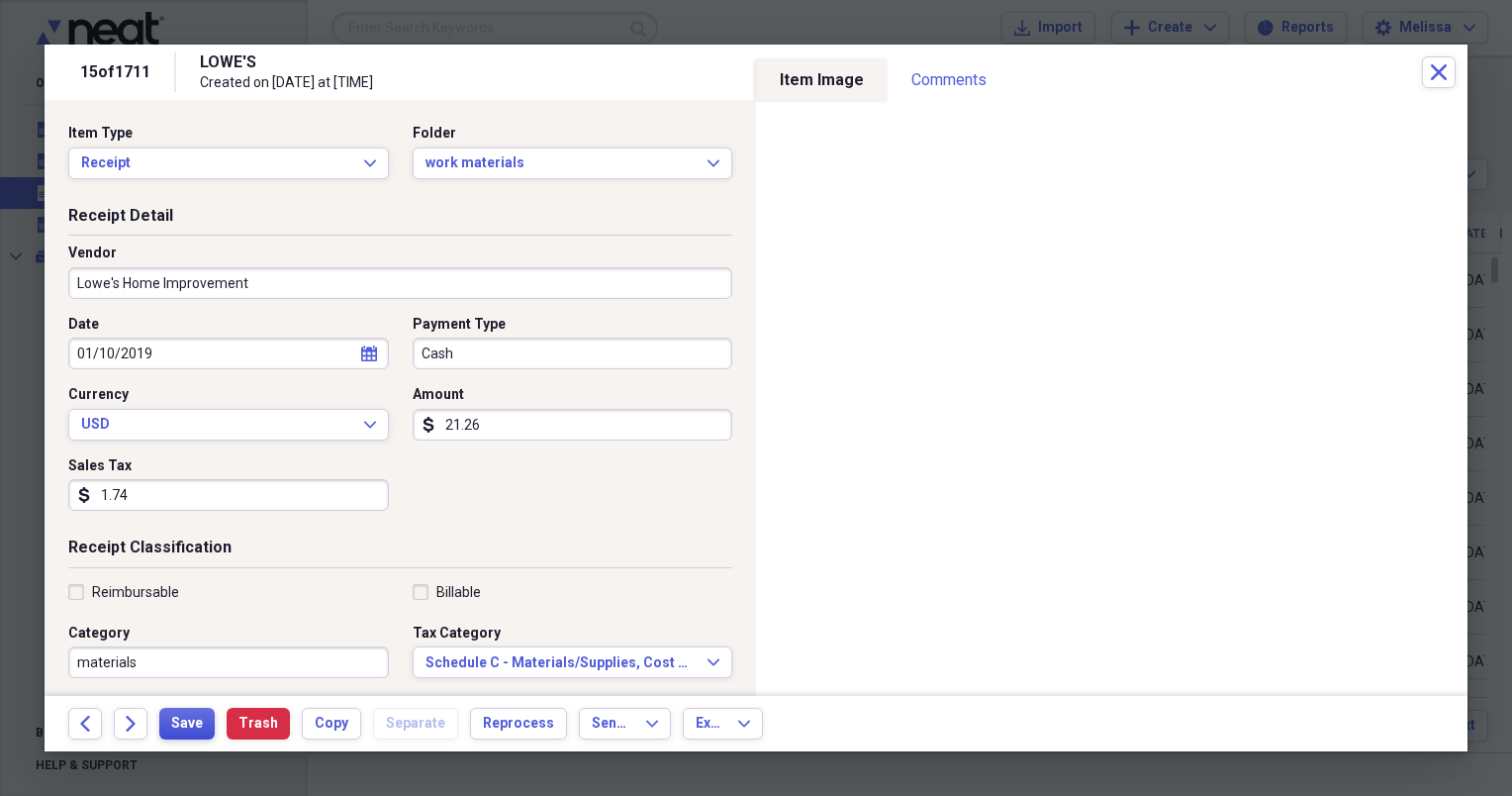 click on "Save" at bounding box center (187, 724) 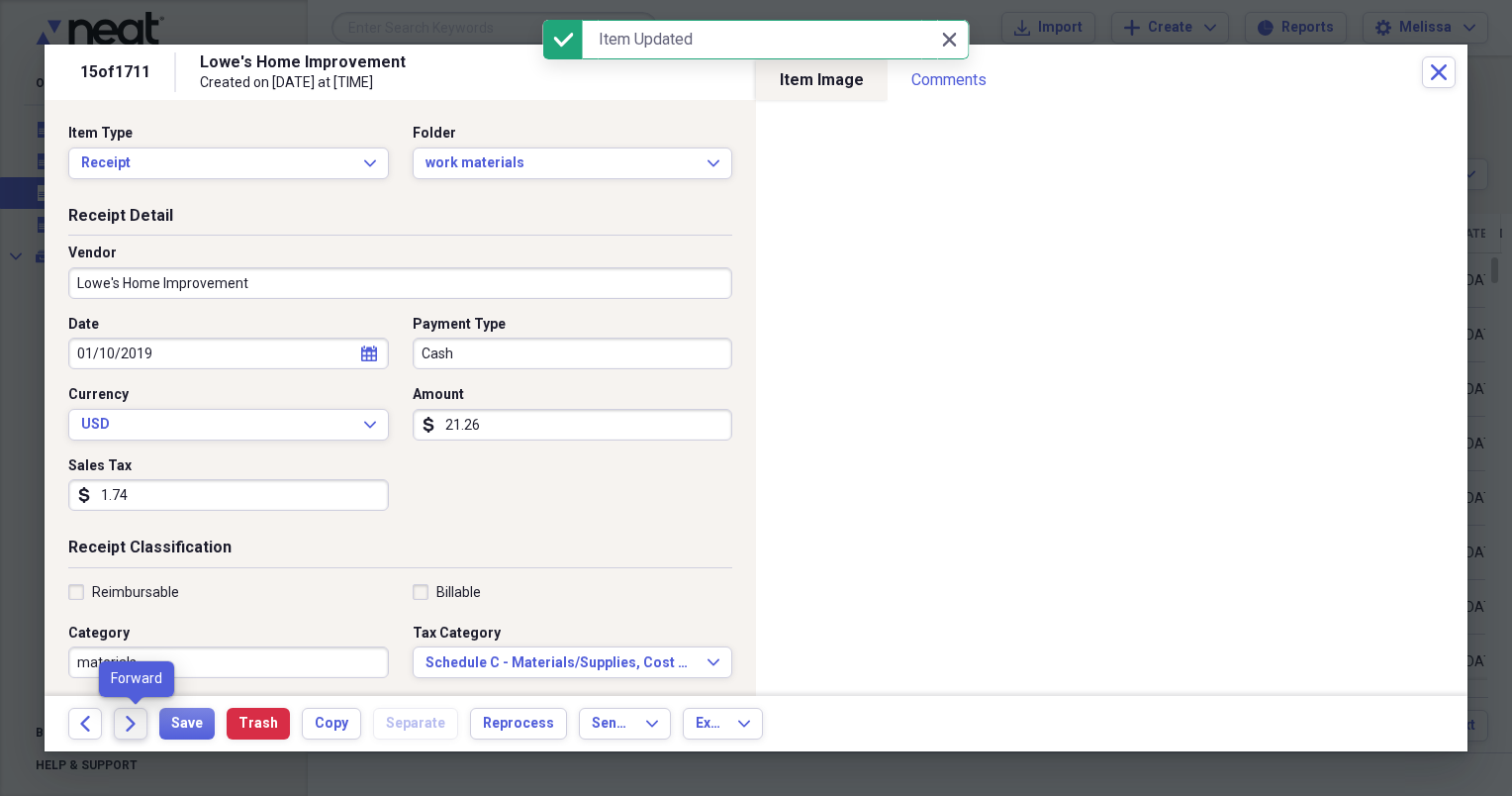 click on "Forward" 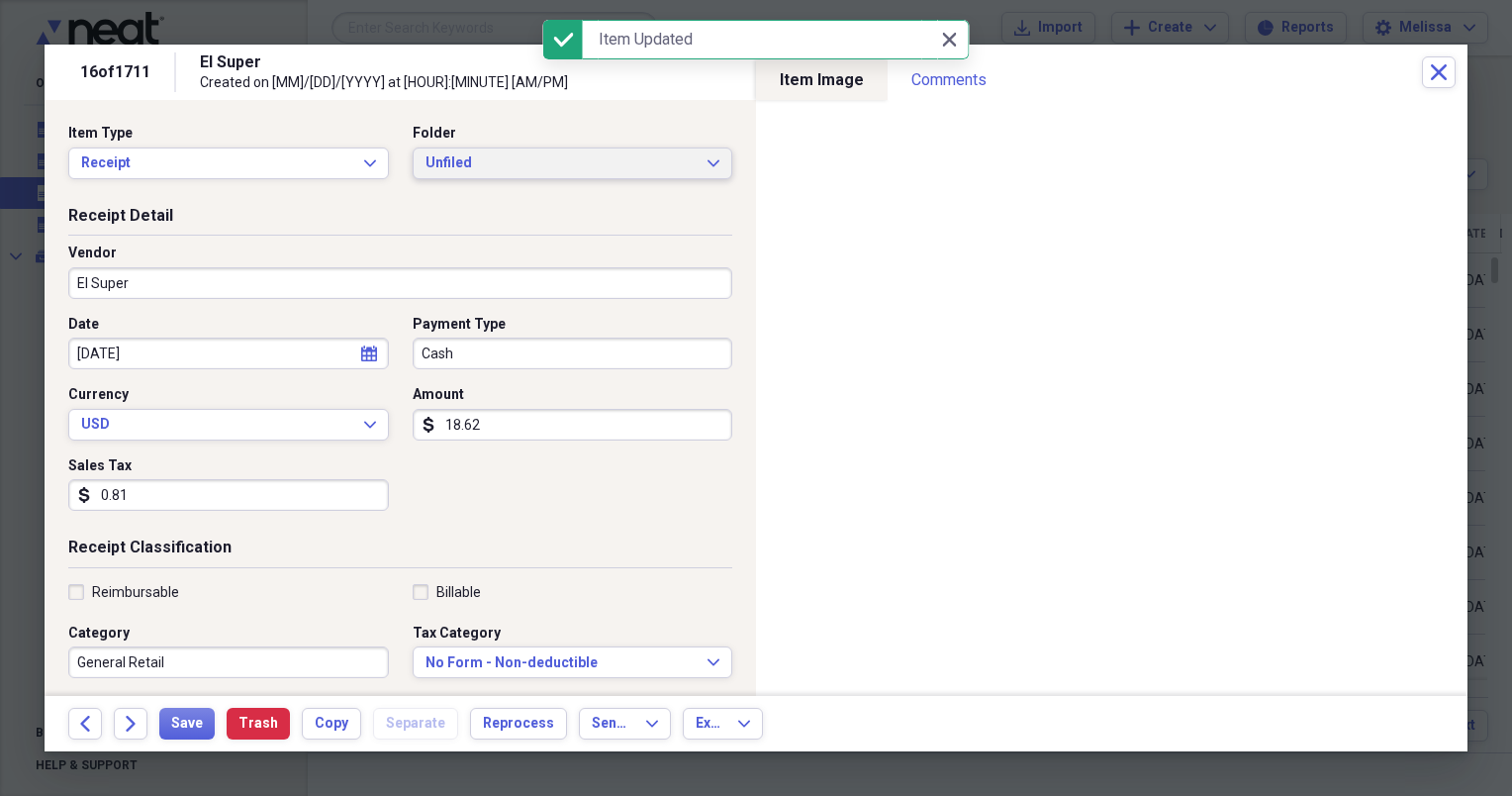 click on "Unfiled Expand" at bounding box center (573, 163) 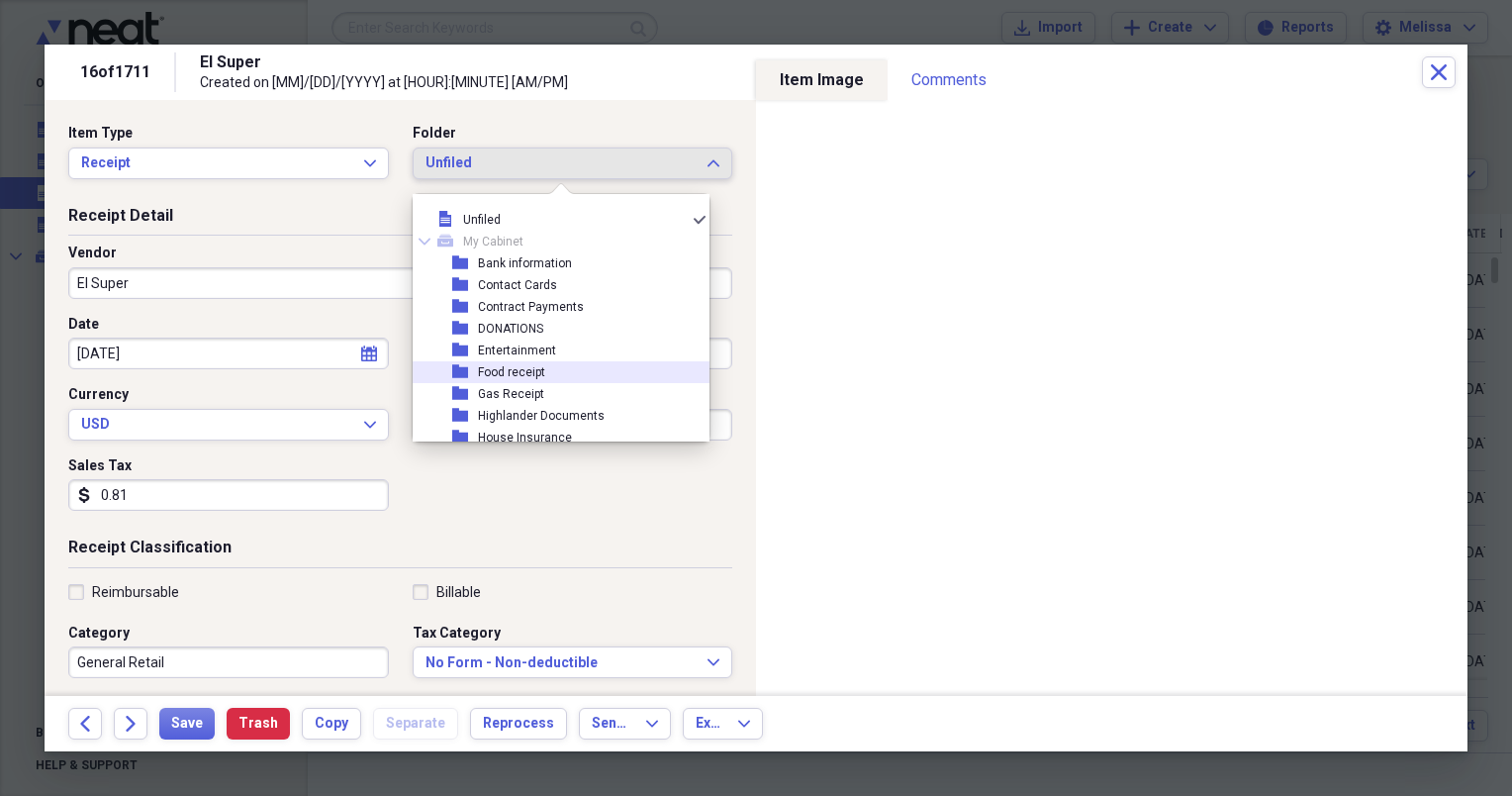 click on "Food receipt" at bounding box center (512, 372) 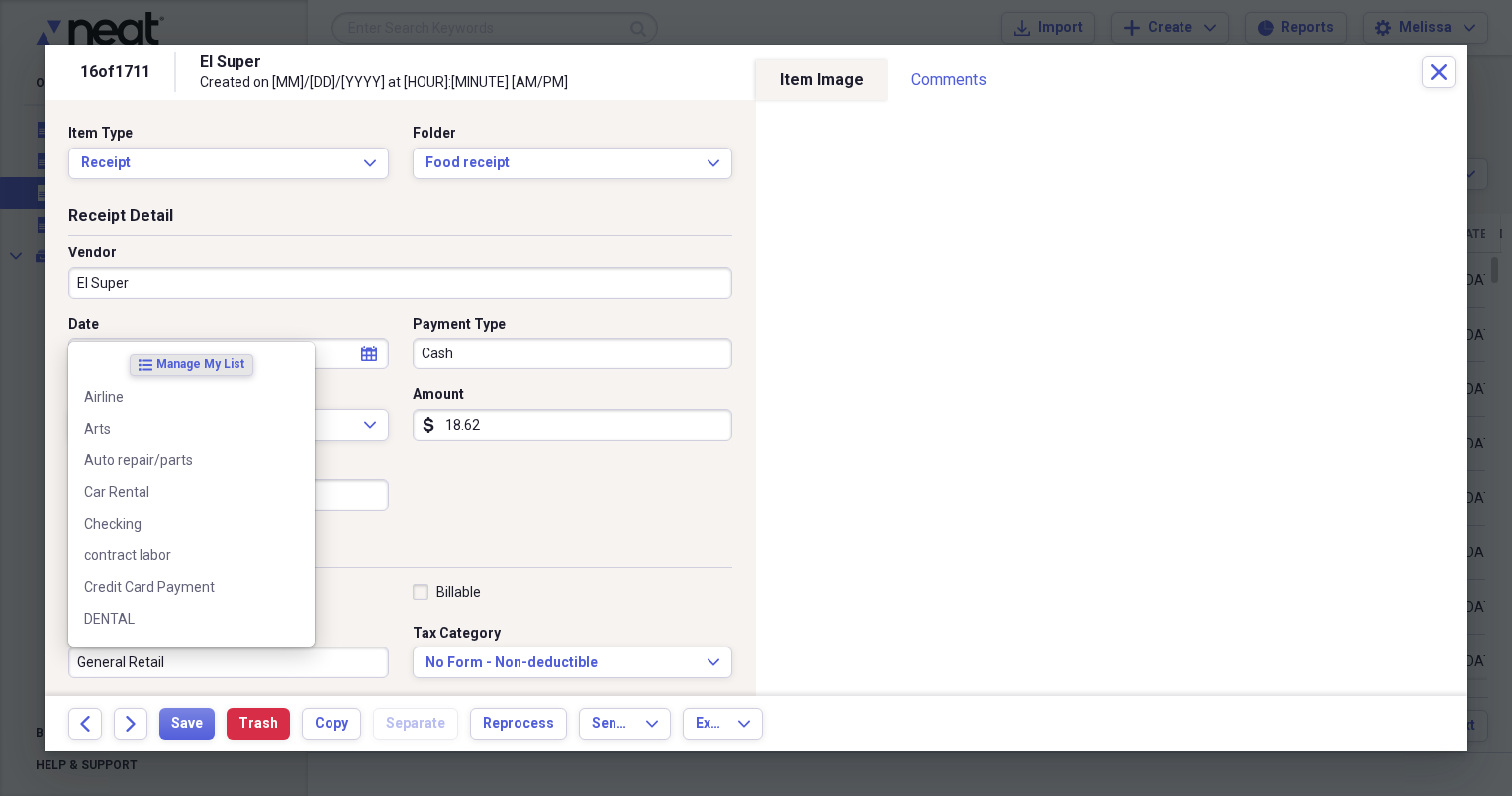 click on "General Retail" at bounding box center (229, 662) 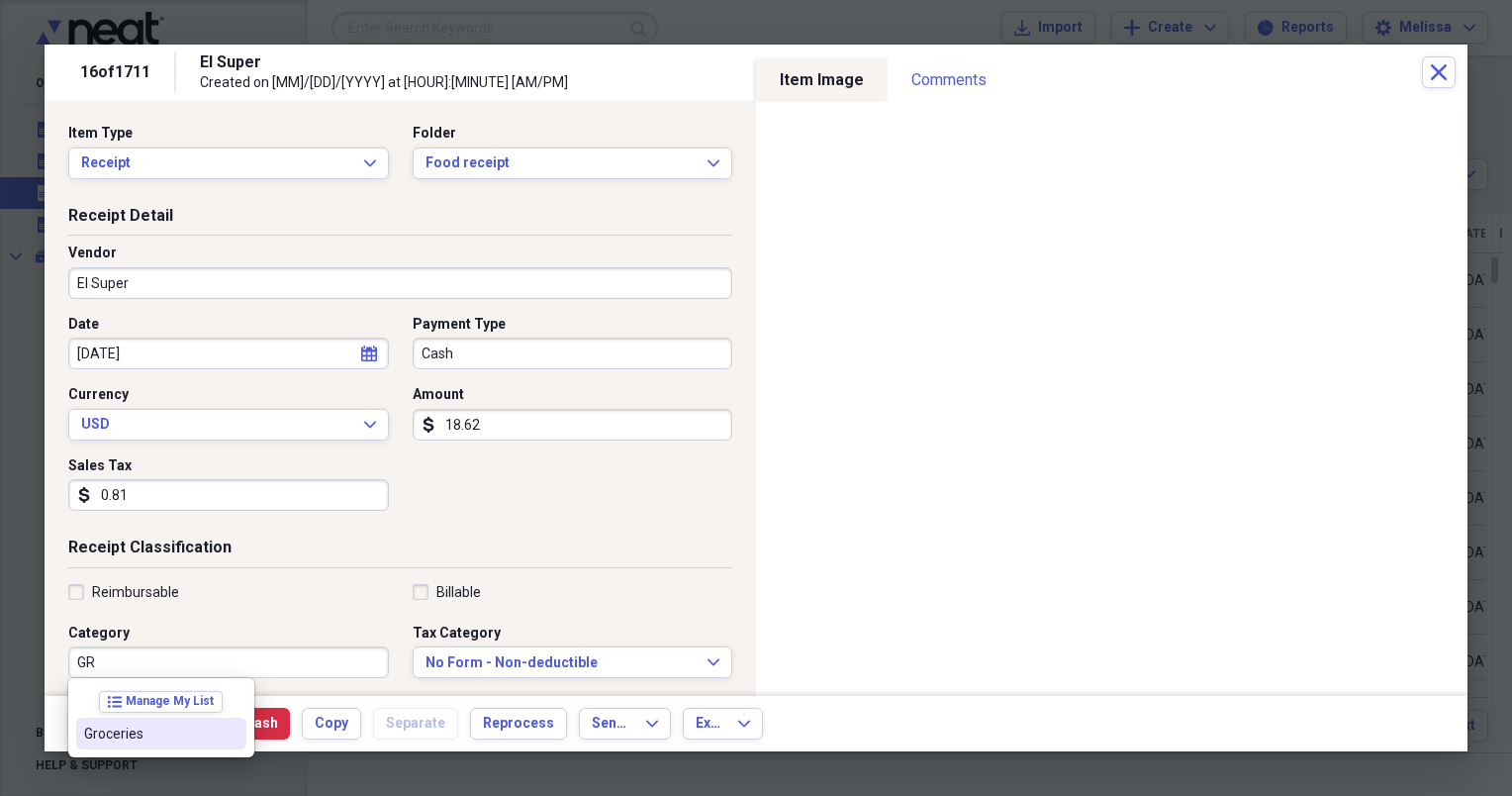click at bounding box center (231, 734) 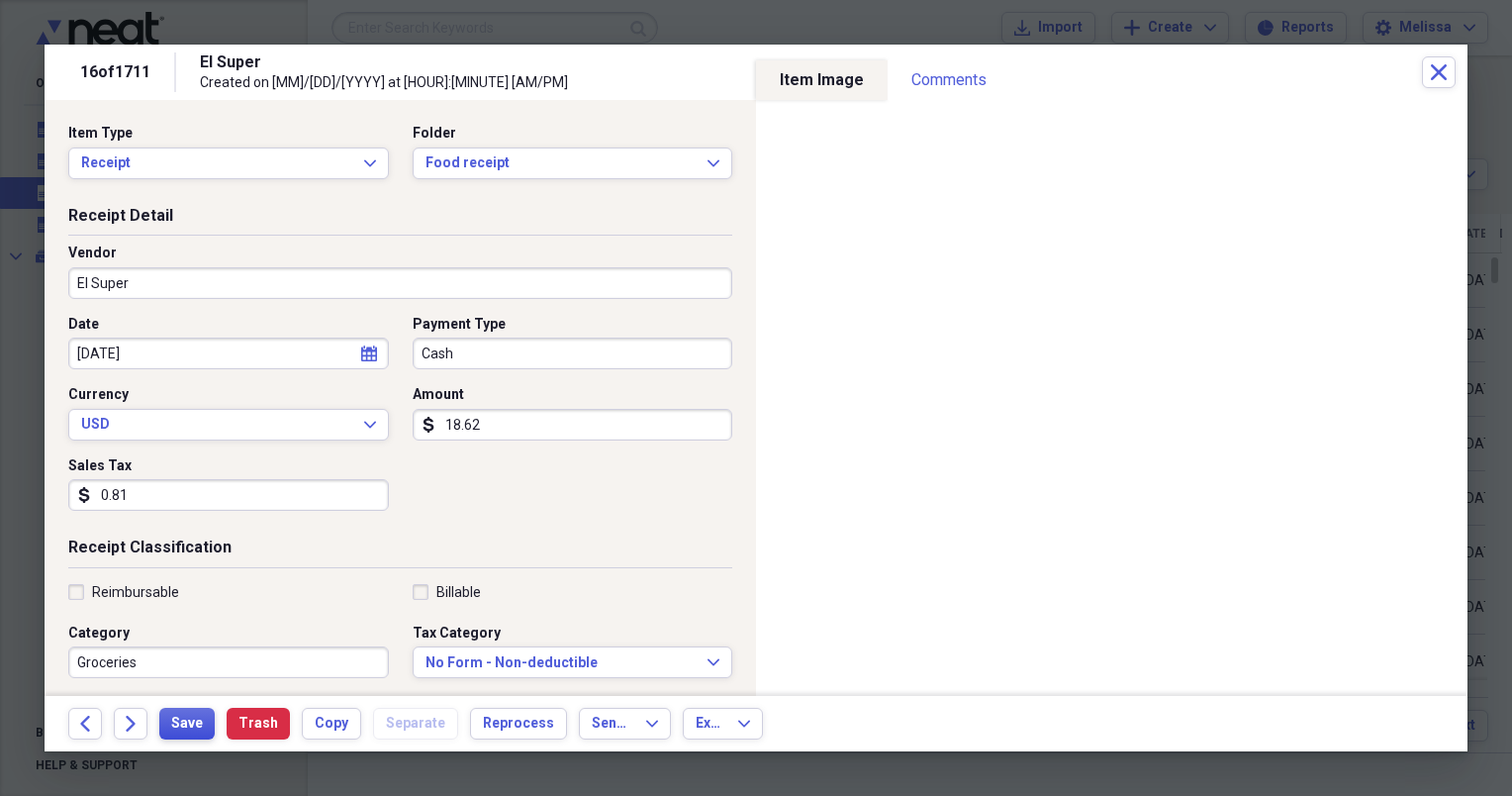 click on "Save" at bounding box center [187, 724] 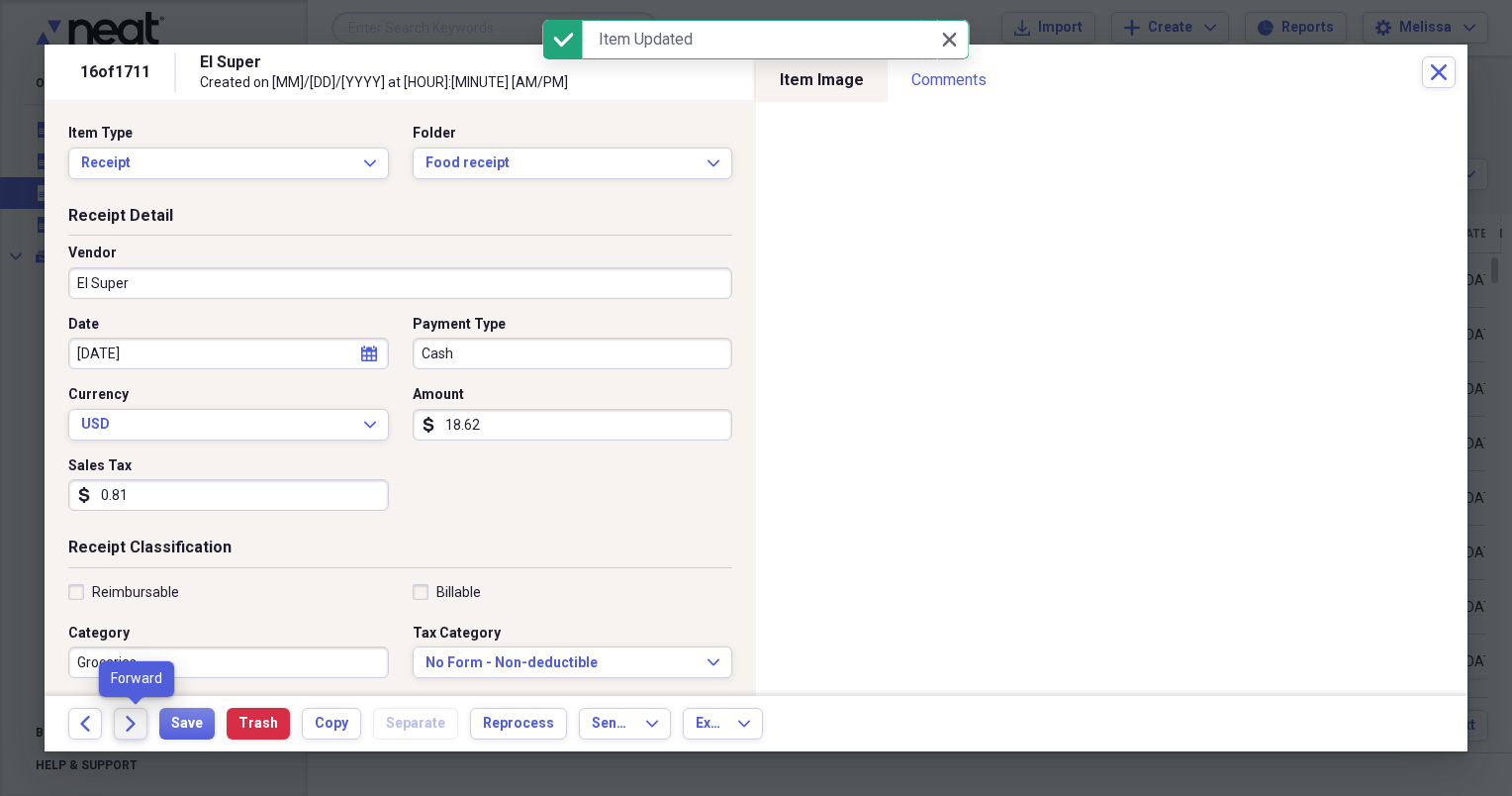 click on "Forward" 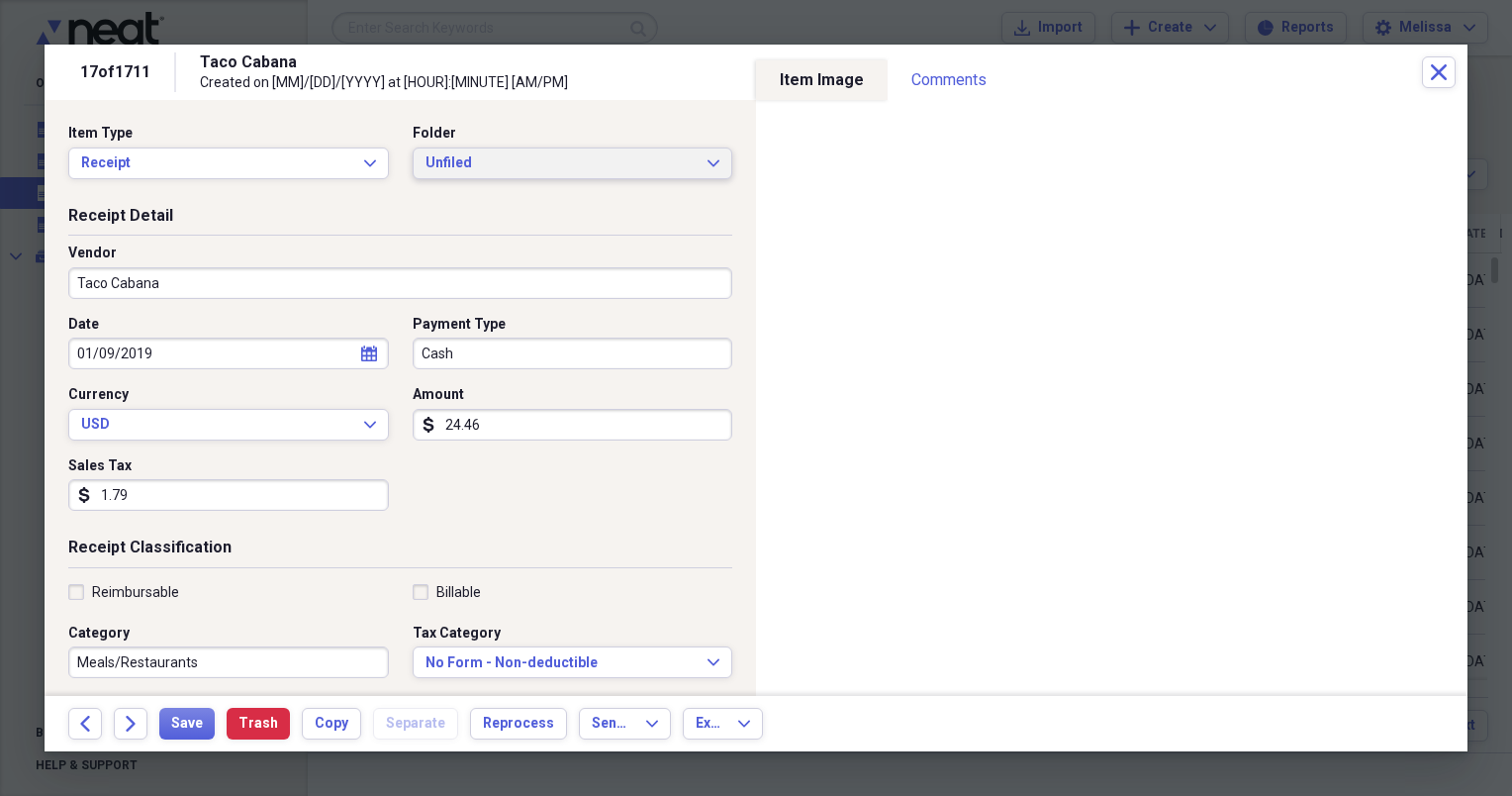 click on "Unfiled Expand" at bounding box center (573, 163) 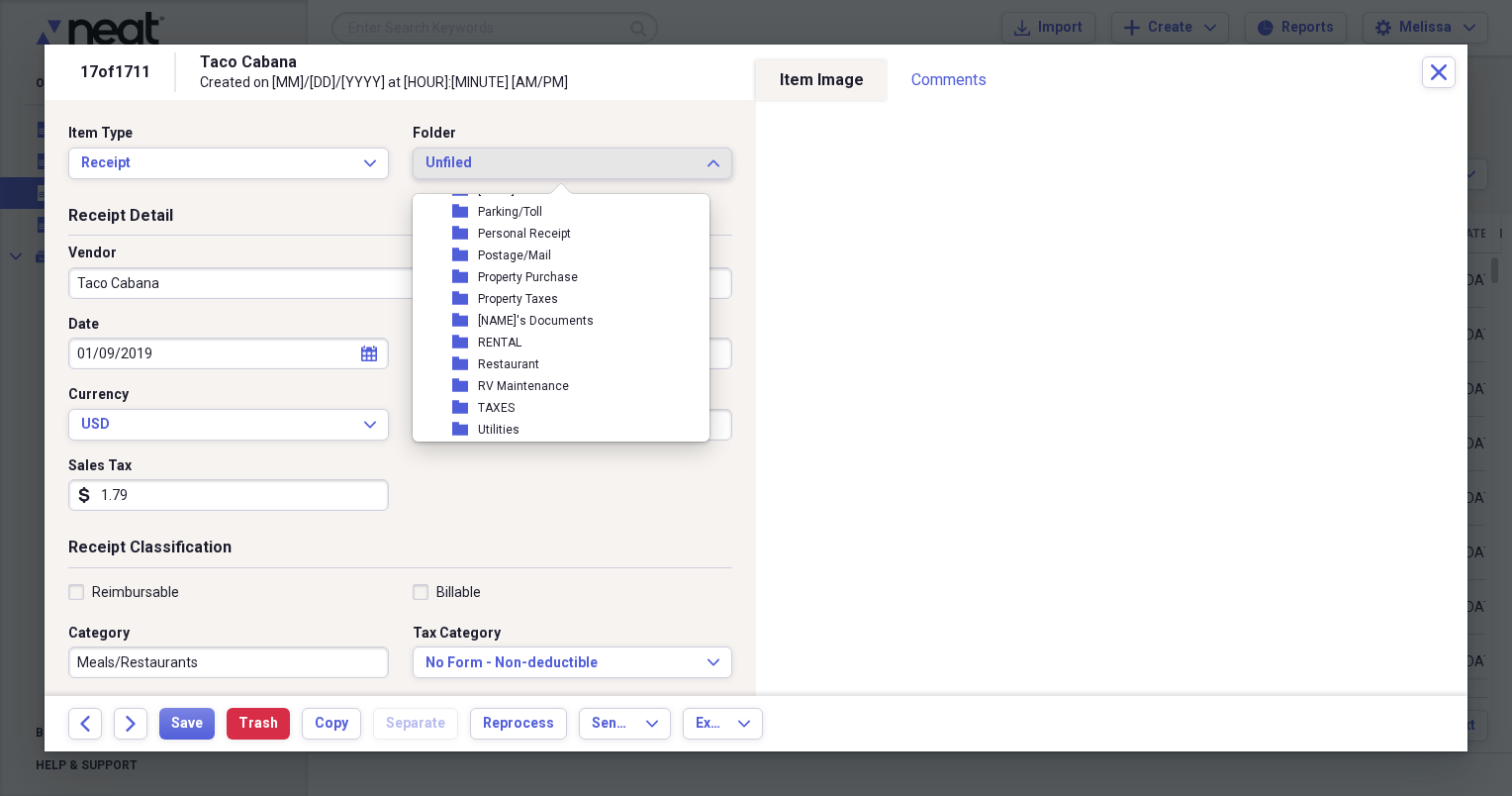 scroll, scrollTop: 369, scrollLeft: 0, axis: vertical 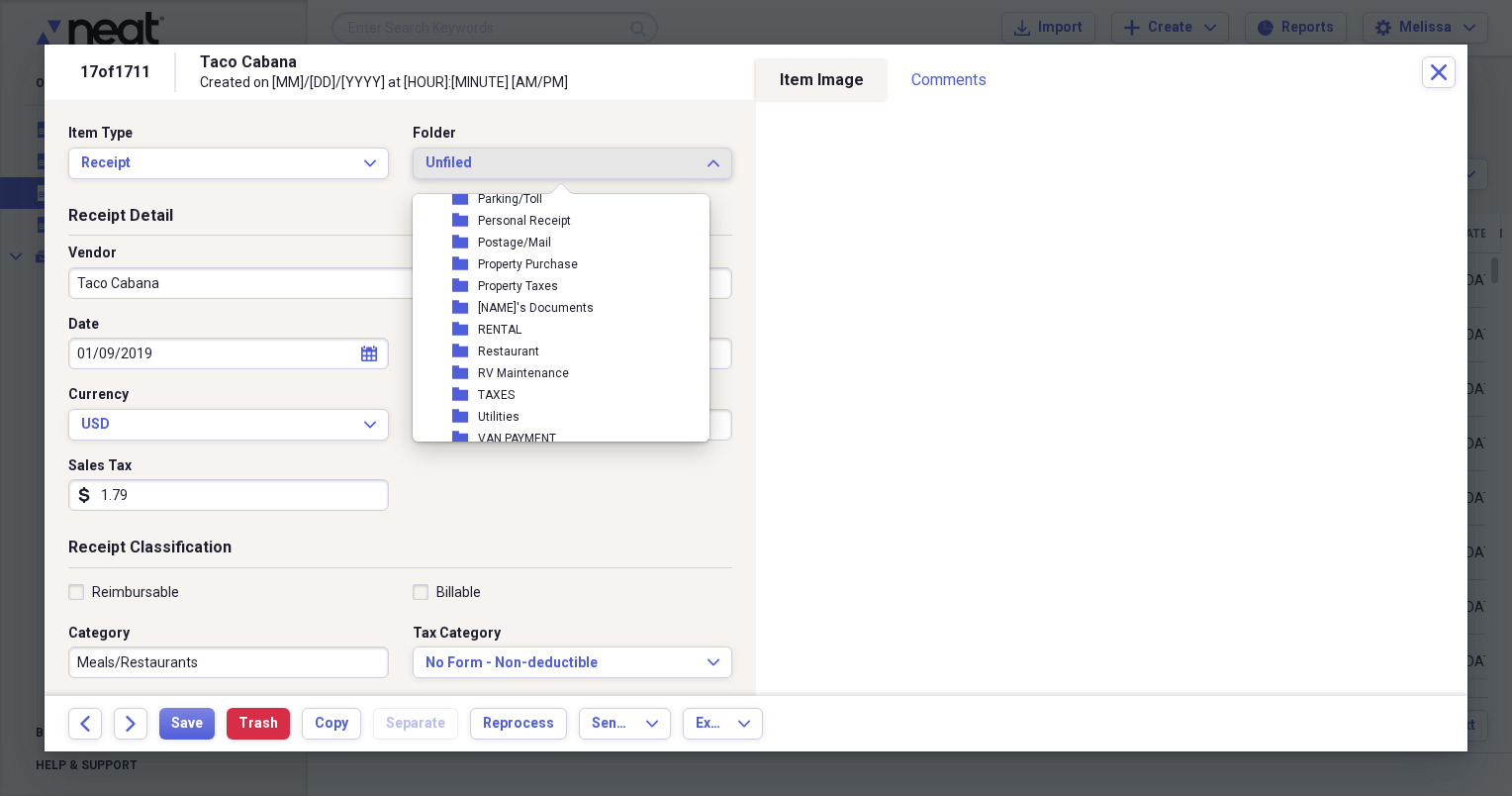 click on "folder Restaurant" at bounding box center (553, 351) 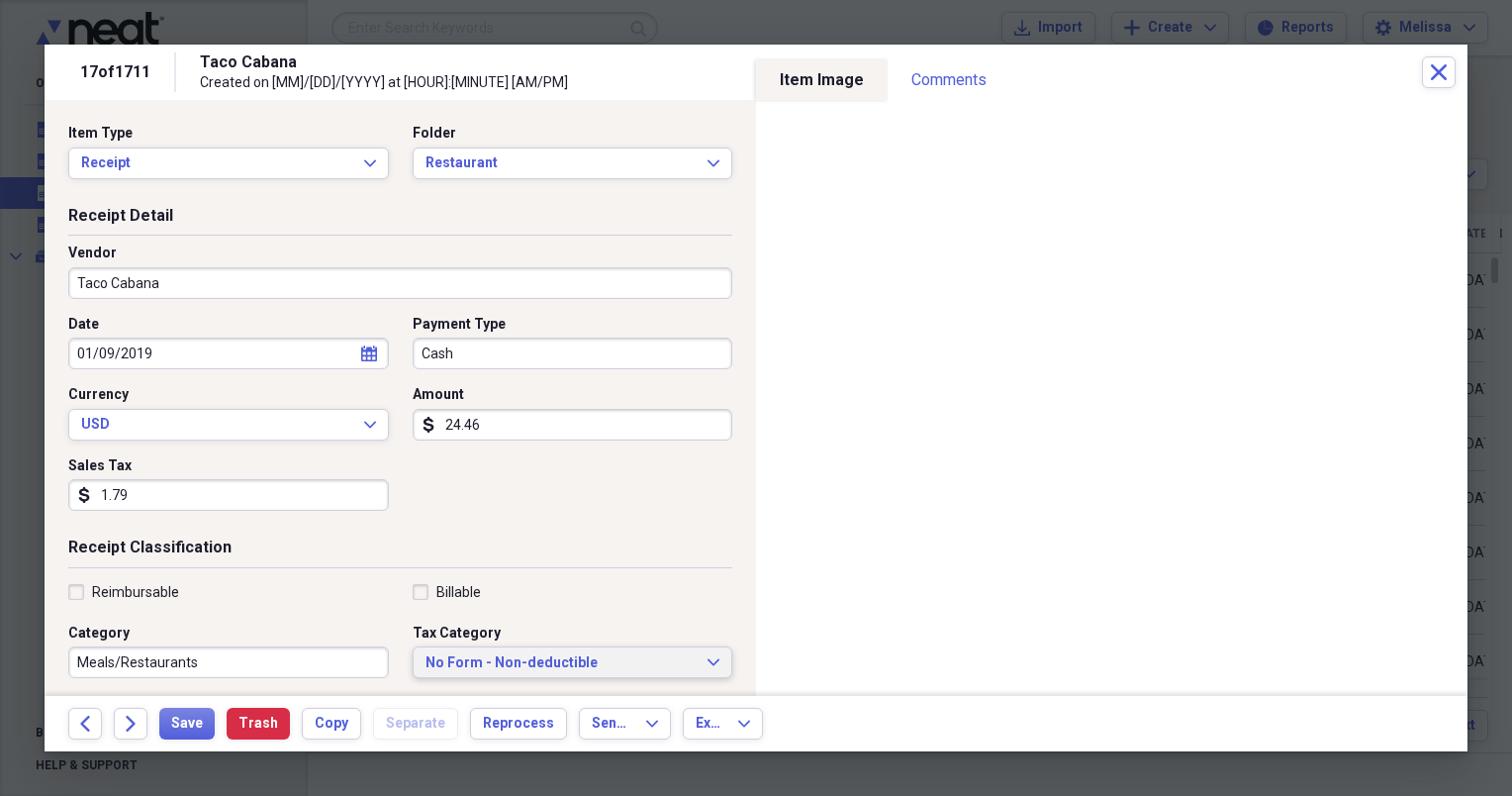 click on "No Form - Non-deductible Expand" at bounding box center [573, 662] 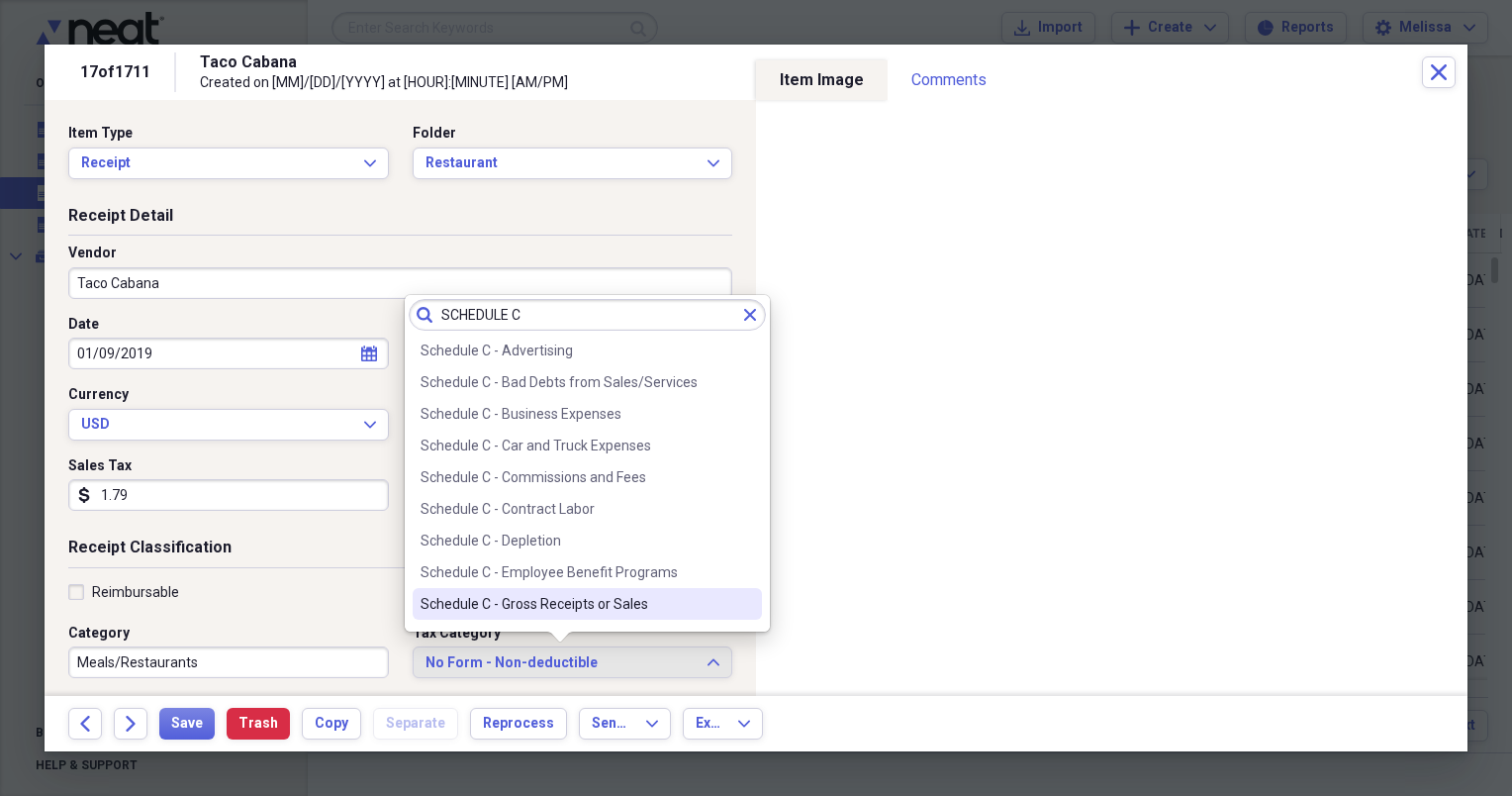 click on "search SCHEDULE C Clear Schedule C - Advertising Schedule C - Bad Debts from Sales/Services Schedule C - Business Expenses Schedule C - Car and Truck Expenses Schedule C - Commissions and Fees Schedule C - Contract Labor Schedule C - Depletion Schedule C - Employee Benefit Programs Schedule C - Gross Receipts or Sales Schedule C - Insurance, Other Than Health Schedule C - Interest Expense, Mortgage Schedule C - Interest Expense, Other Schedule C - Labor, Cost of Goods Schedule C - Legal and Professional Fees Schedule C - Materials/Supplies, Cost of Goods Schedule C - Meals and Entertainment Schedule C - Office Expenses Schedule C - Other Business Expenses Schedule C - Other Business Income Schedule C - Other Costs, Cost of Goods Schedule C - Pension/Profit Sharing Plans Schedule C - Purchases, Cost of Goods Schedule C - Rent/Lease Other Business Property Schedule C - Rent/Lease Vehicles, Equipment Schedule C - Repairs and Maintenance Schedule C - Returns and Allowances Schedule C - Supplies (not from COGS)" at bounding box center [587, 463] 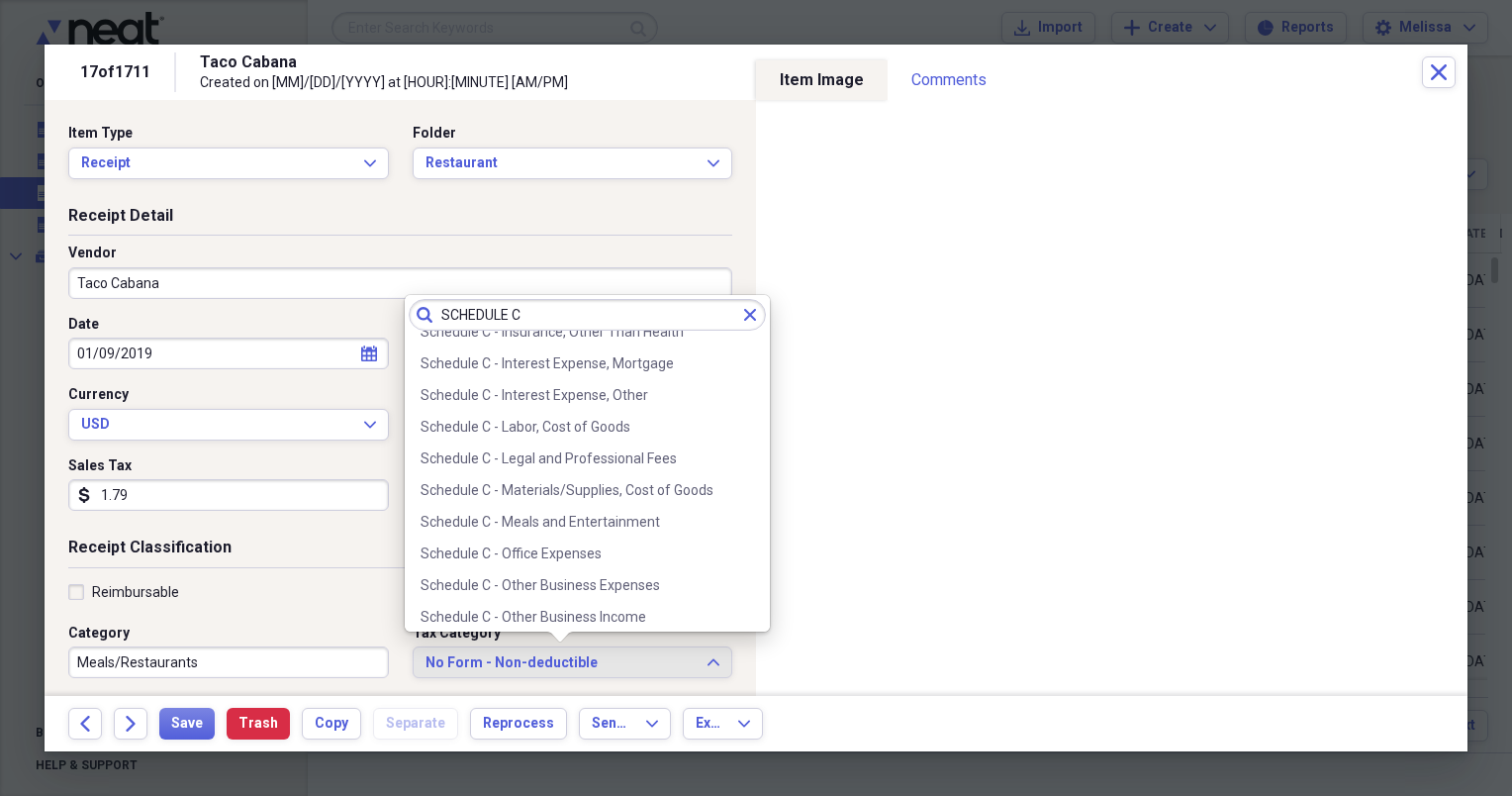 scroll, scrollTop: 317, scrollLeft: 0, axis: vertical 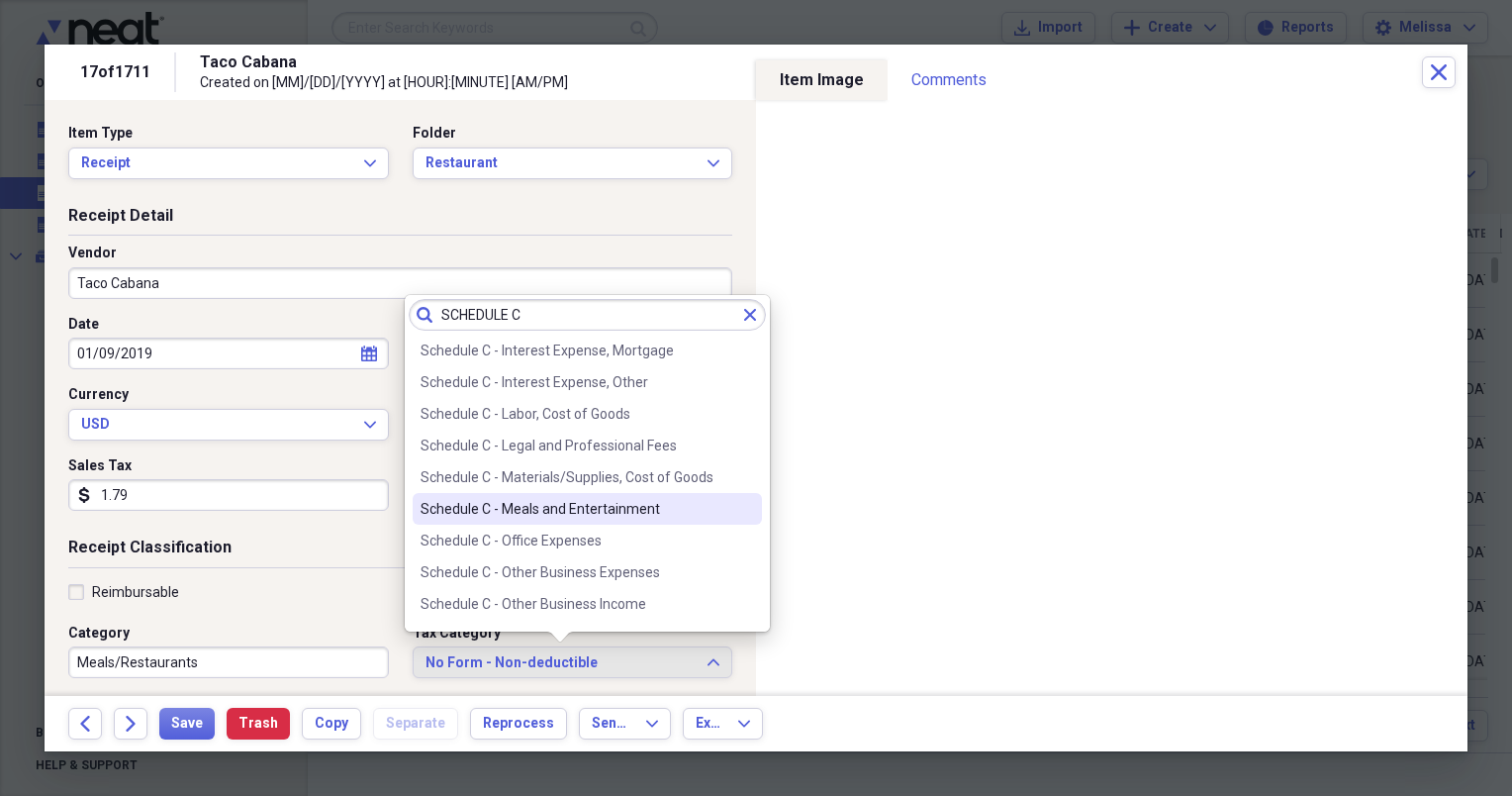click on "Schedule C - Meals and Entertainment" at bounding box center (575, 509) 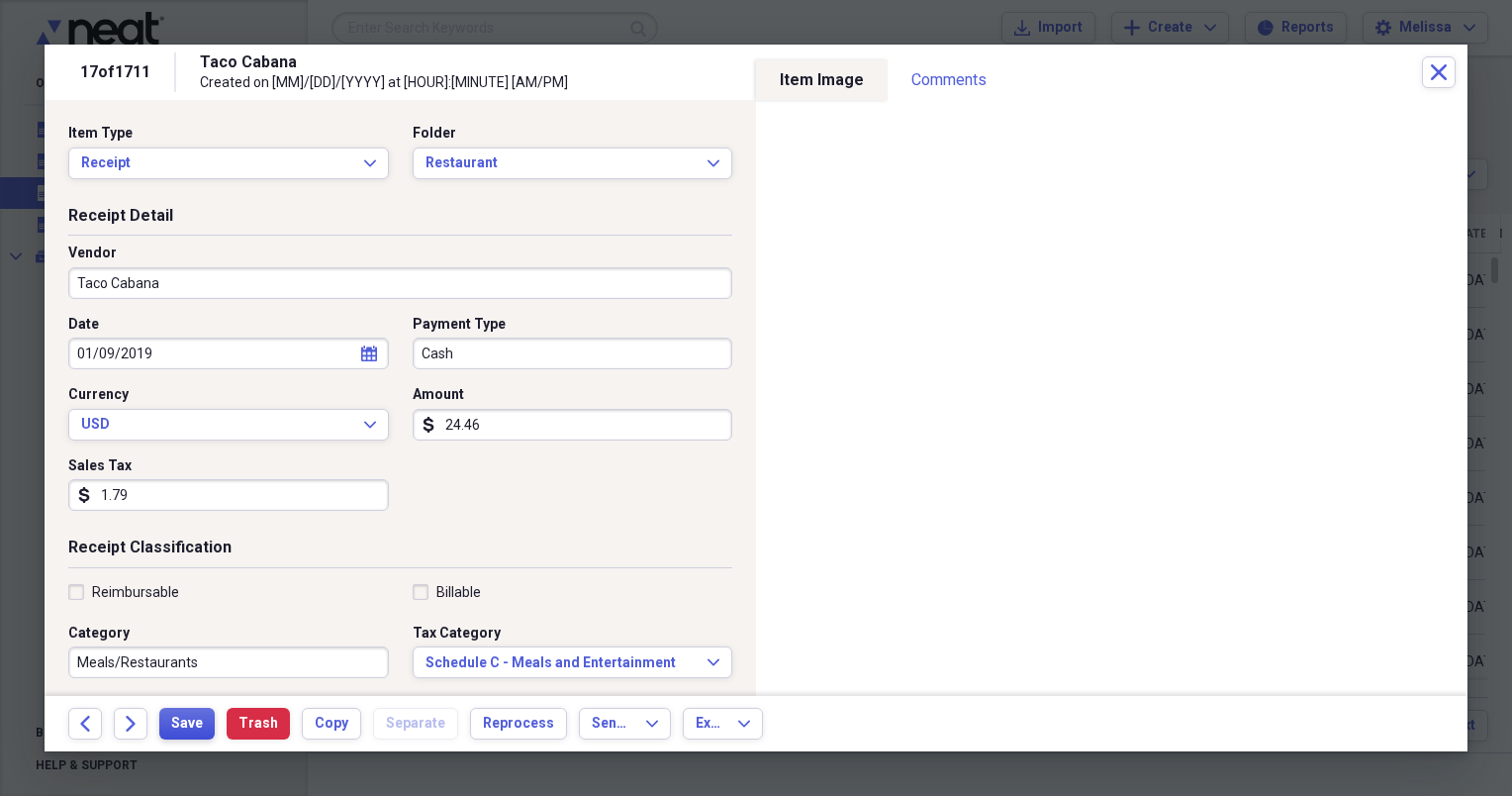 click on "Save" at bounding box center [187, 724] 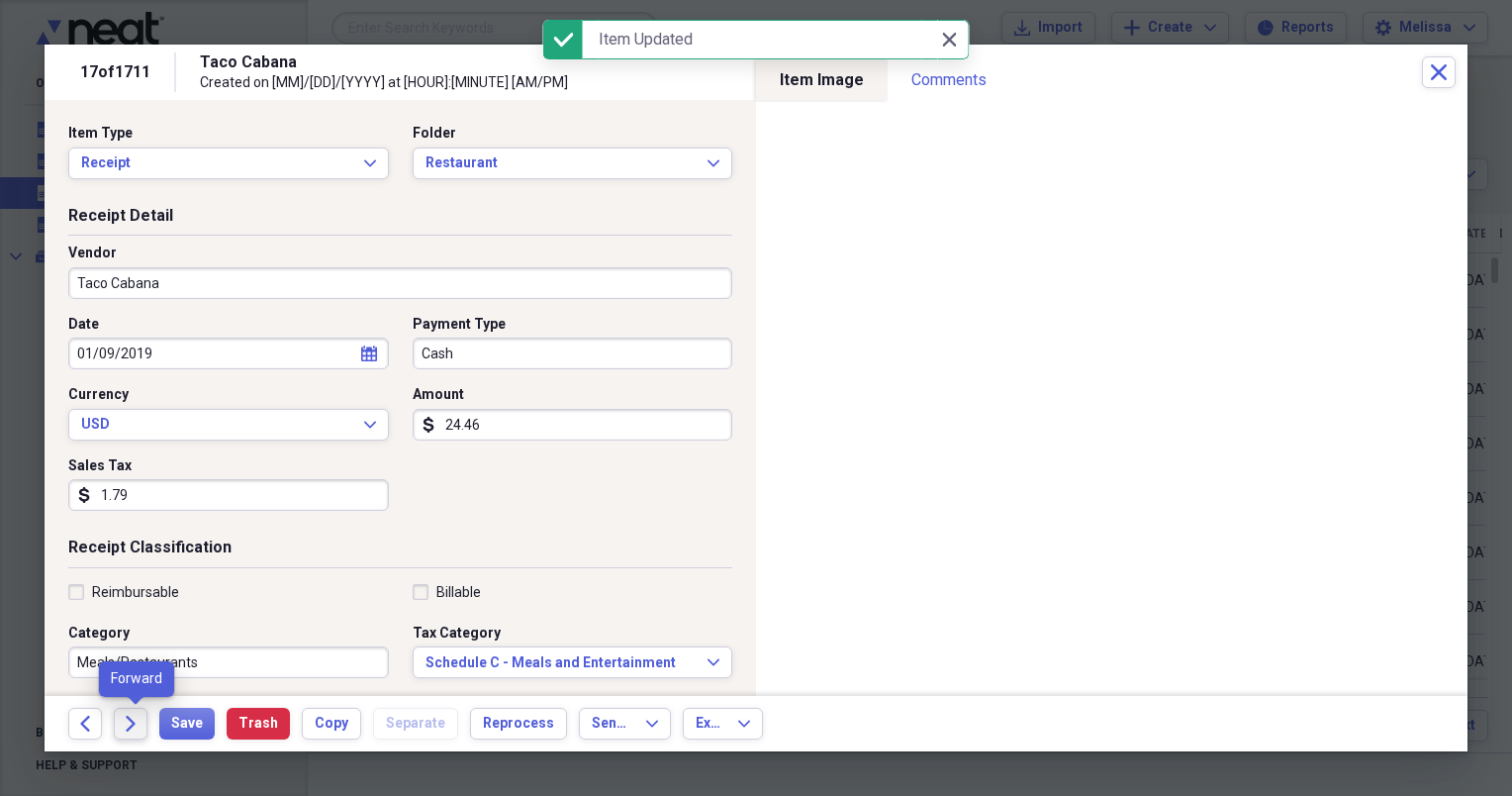 click on "Forward" 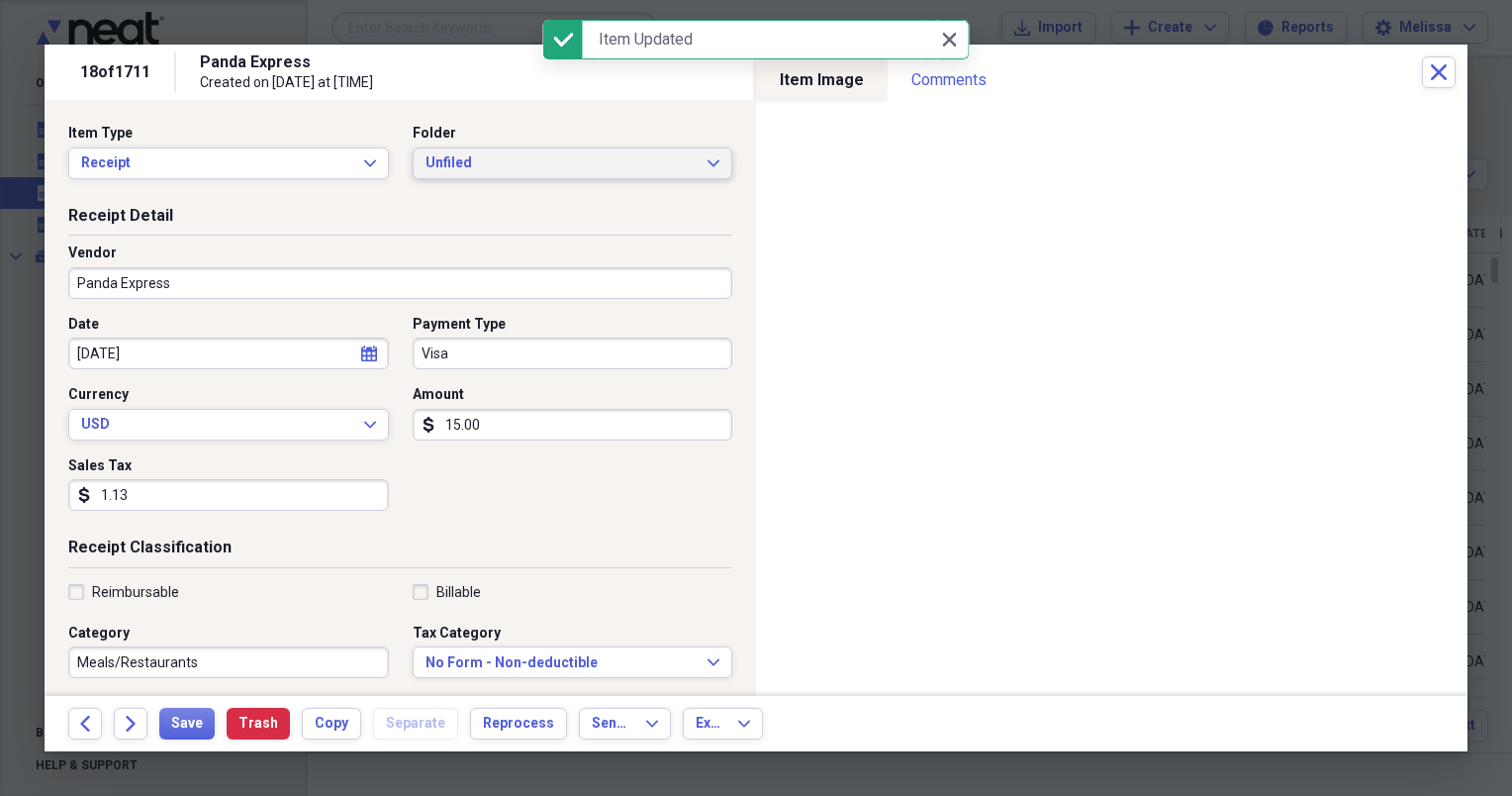click on "Unfiled" at bounding box center (561, 163) 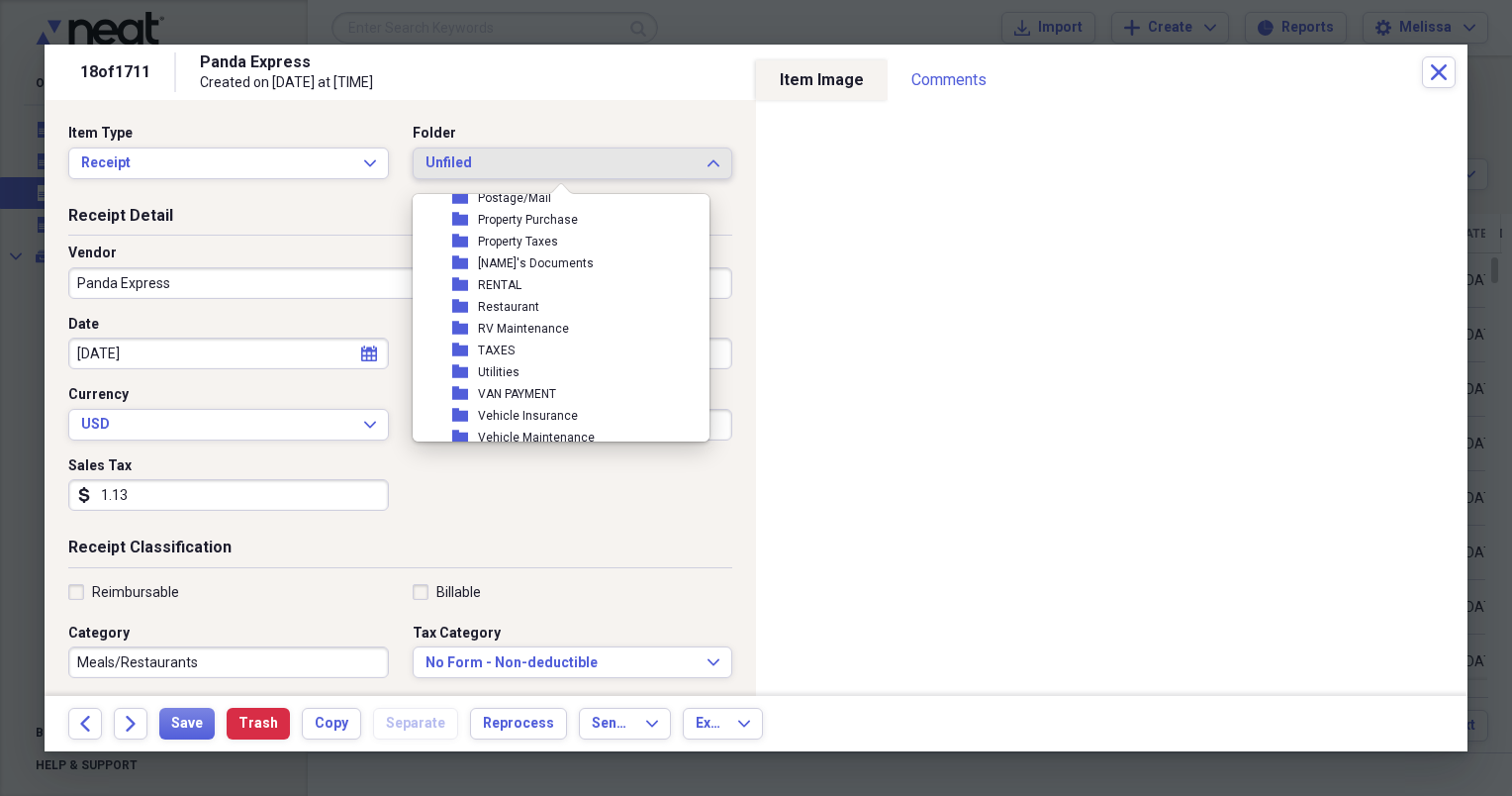 scroll, scrollTop: 422, scrollLeft: 0, axis: vertical 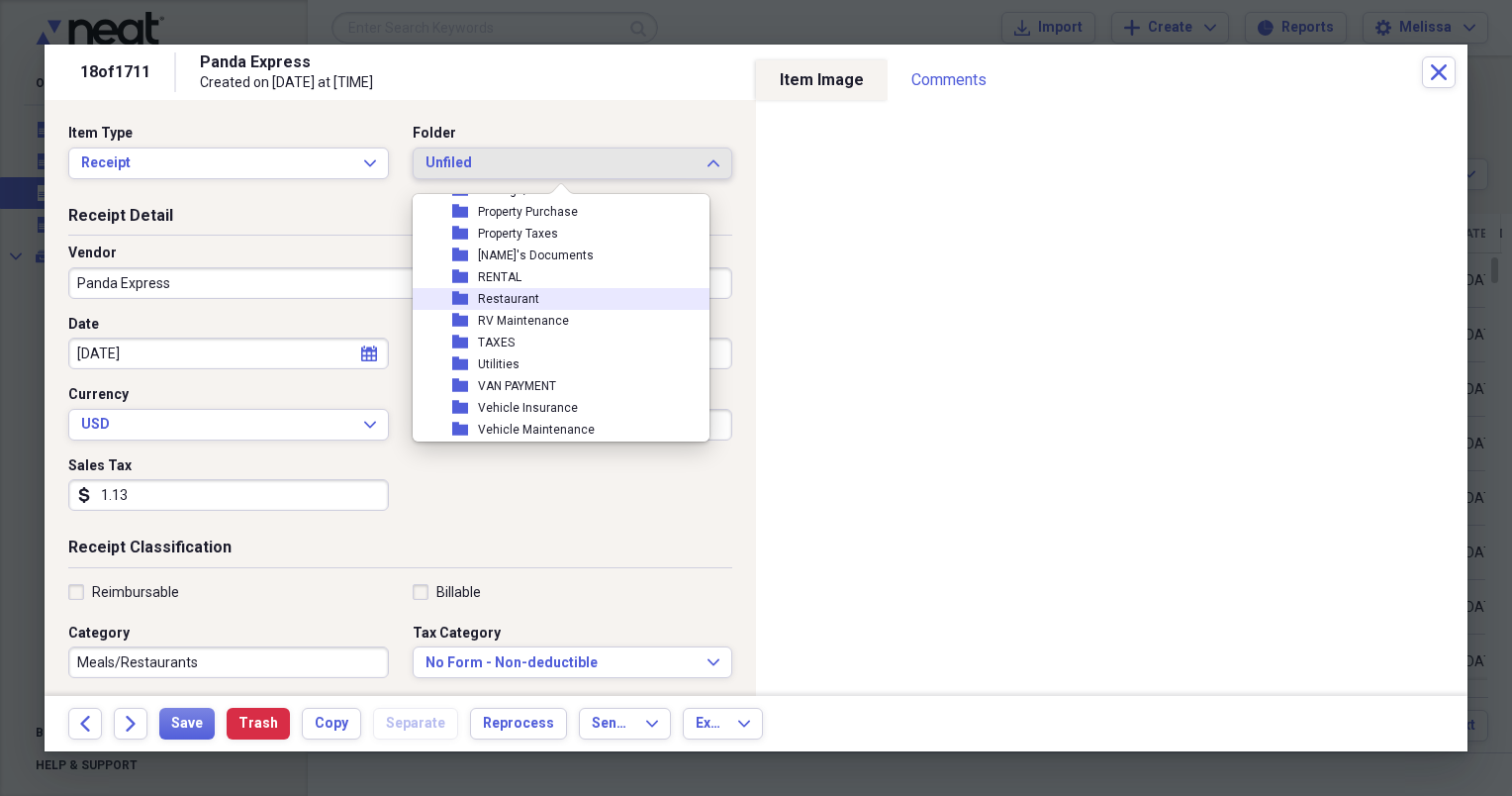 click on "Restaurant" at bounding box center [509, 299] 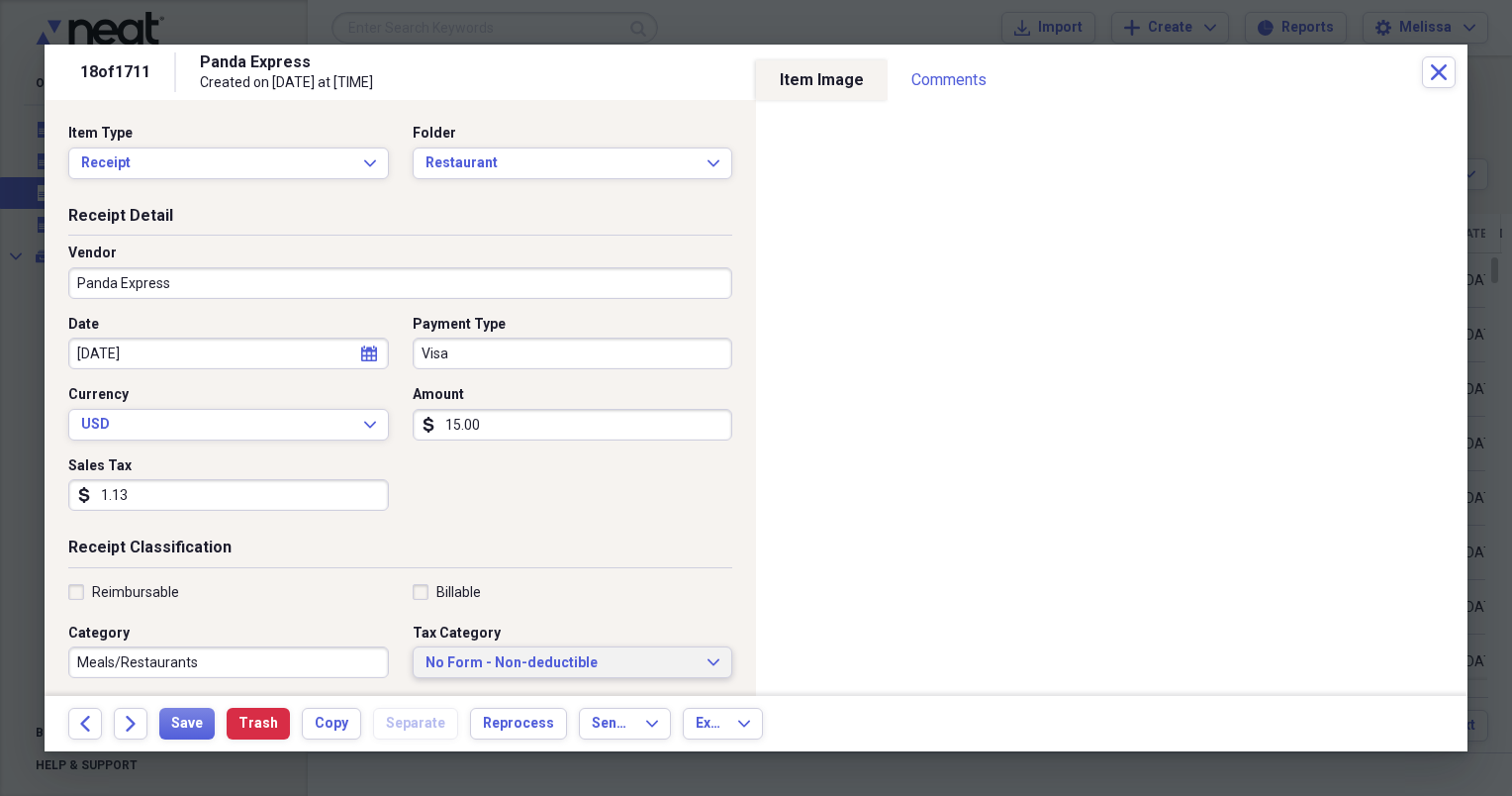 click on "No Form - Non-deductible" at bounding box center [561, 663] 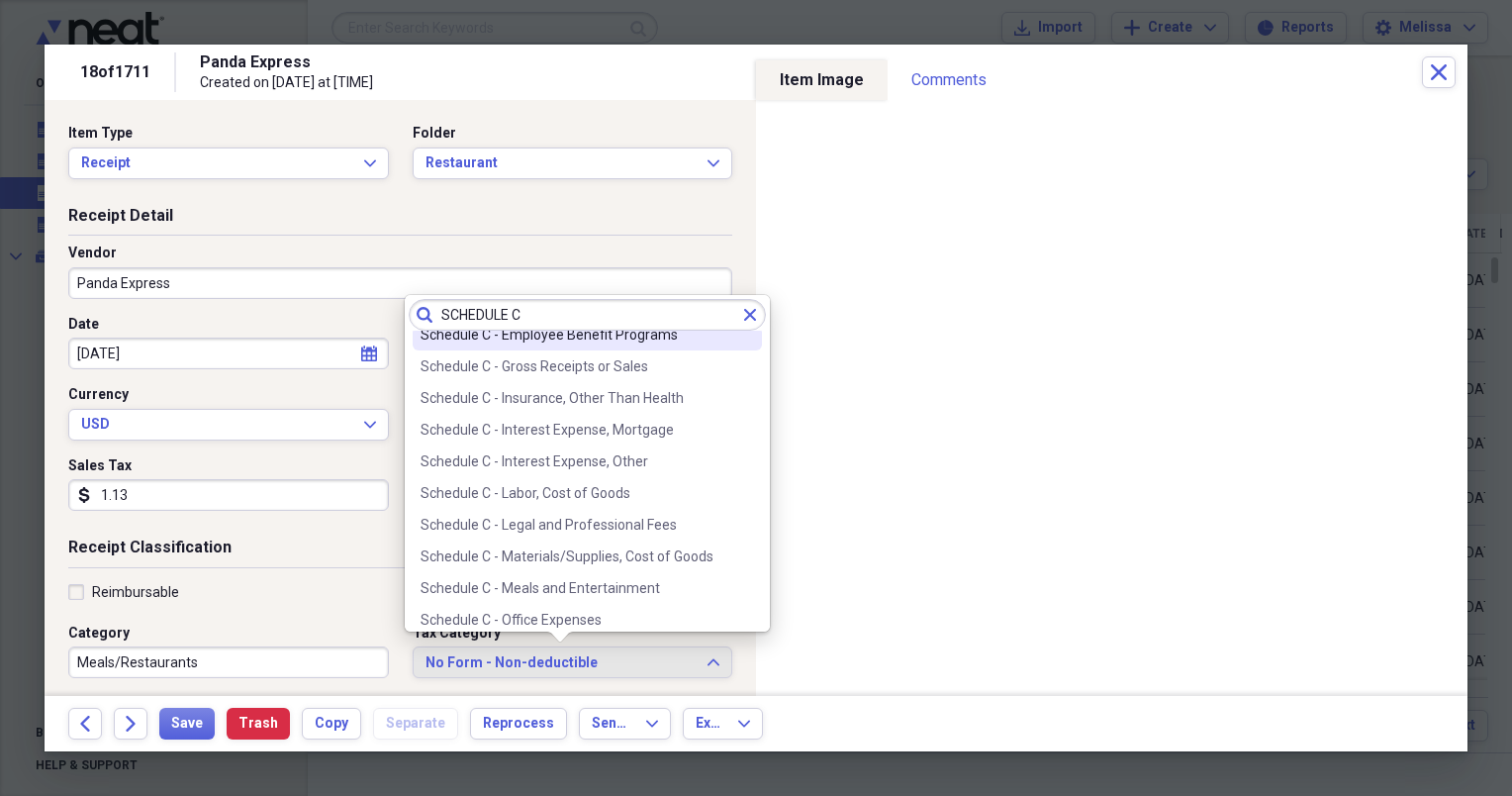 scroll, scrollTop: 263, scrollLeft: 0, axis: vertical 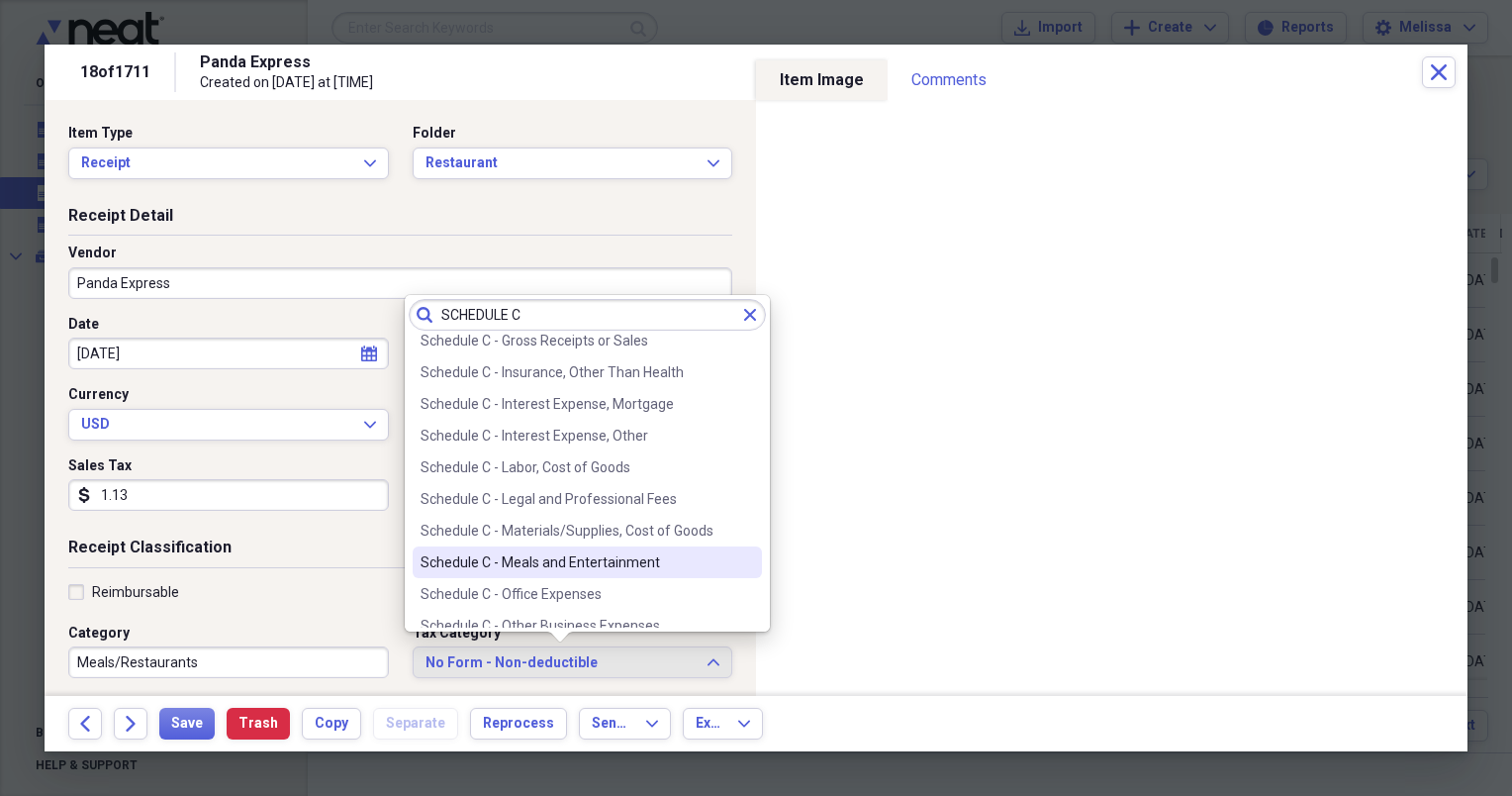 click on "Schedule C - Meals and Entertainment" at bounding box center [575, 562] 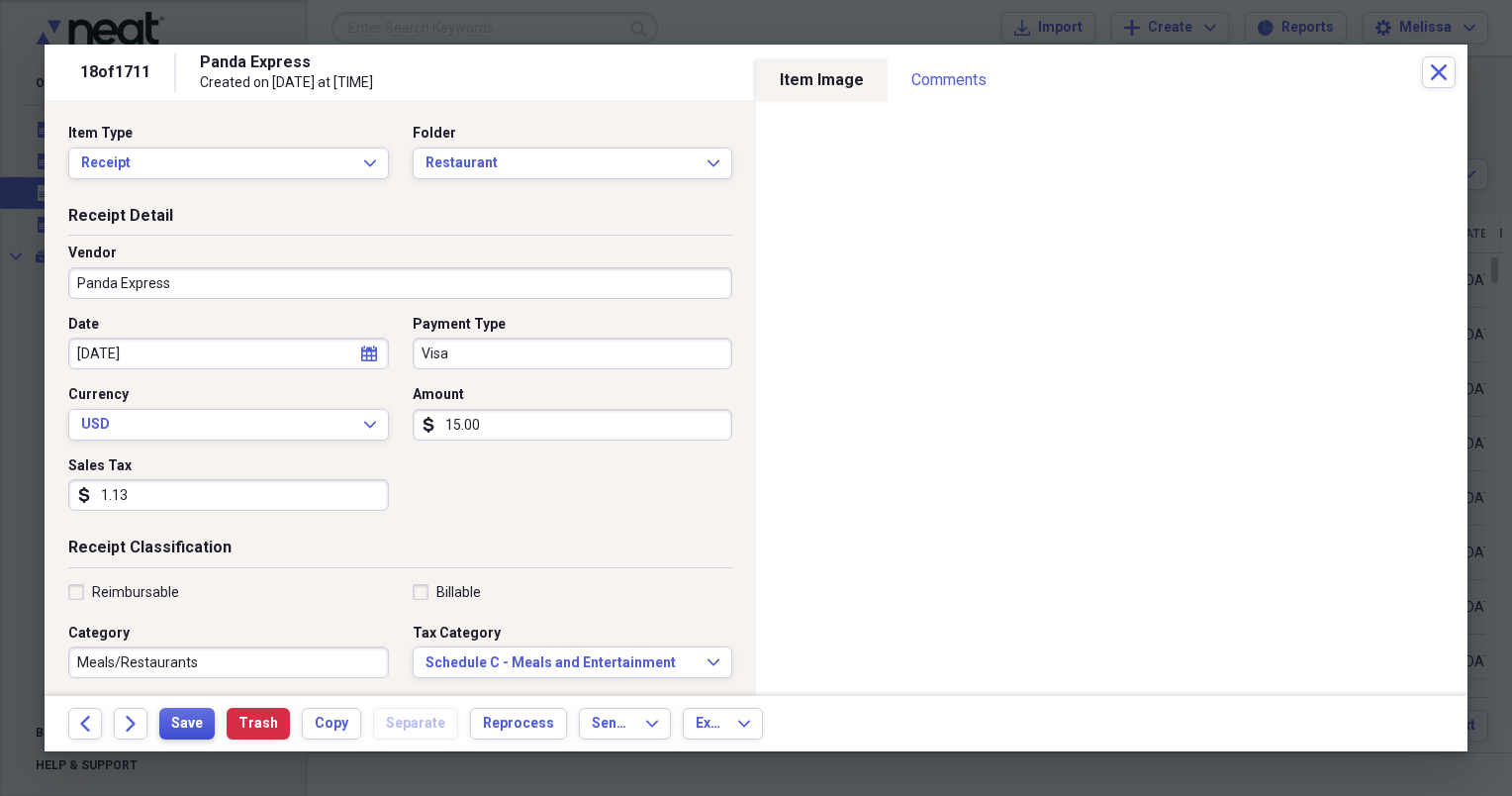click on "Save" at bounding box center (187, 724) 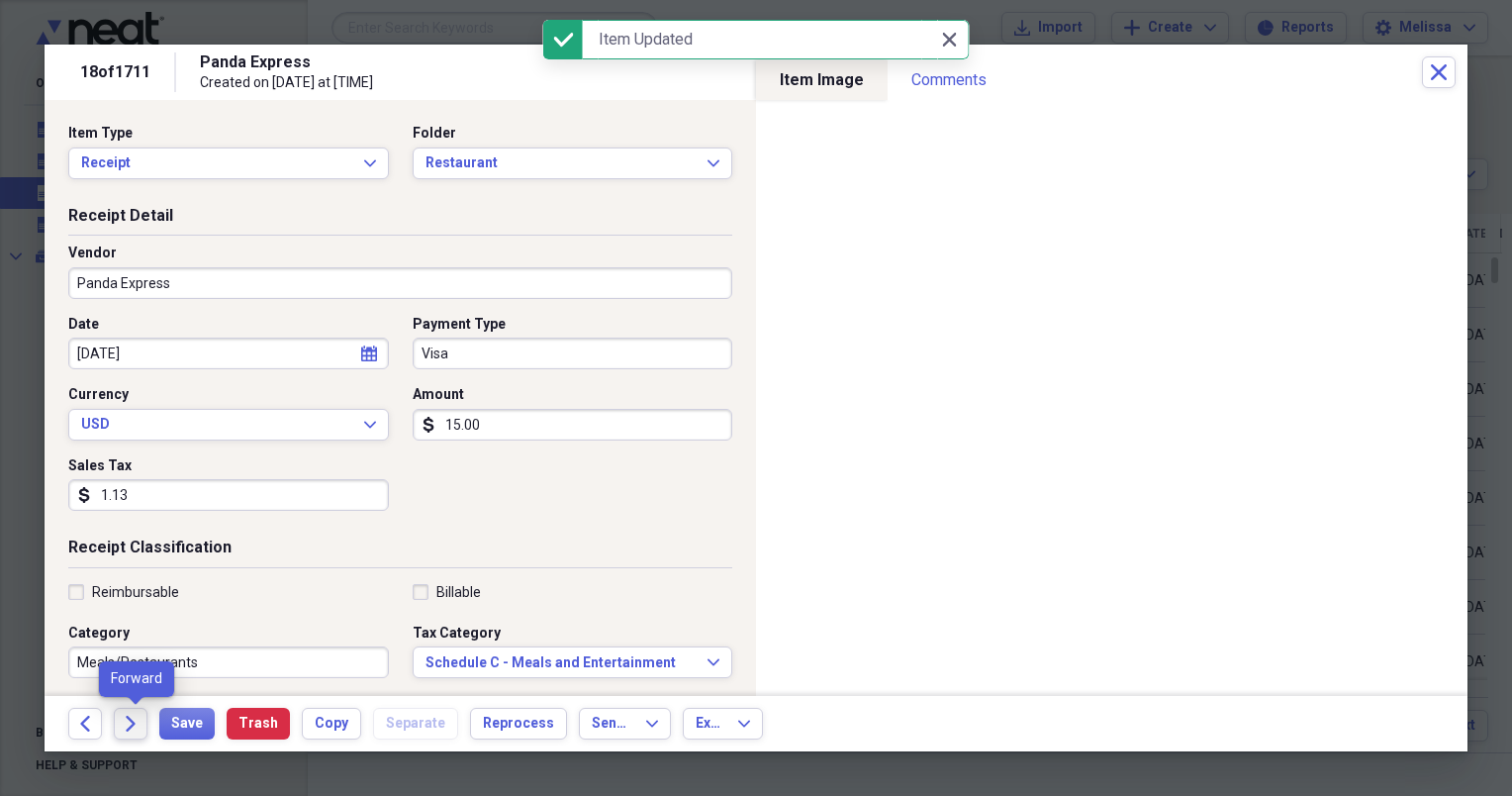 click on "Forward" 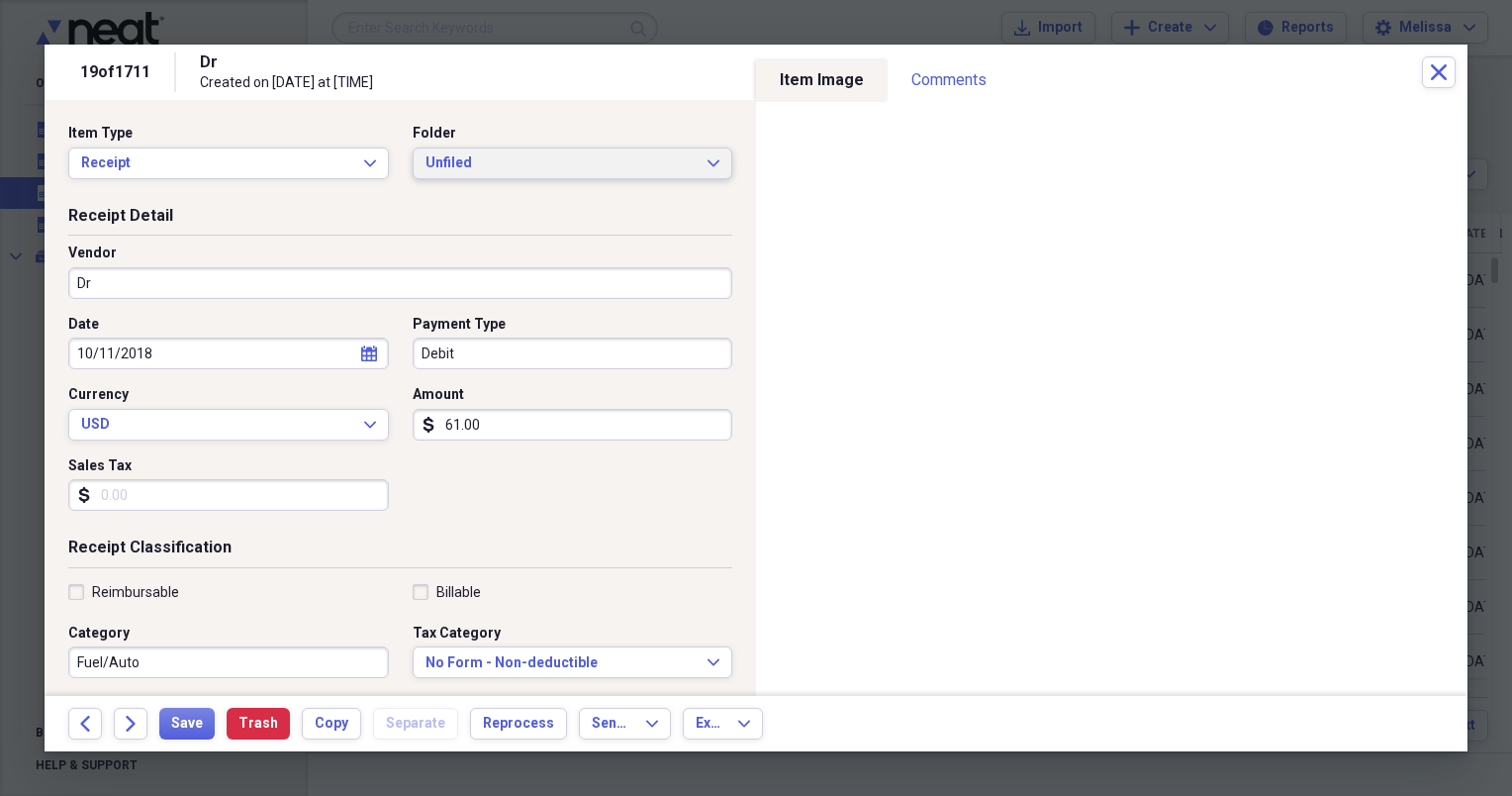 click on "Unfiled" at bounding box center (561, 163) 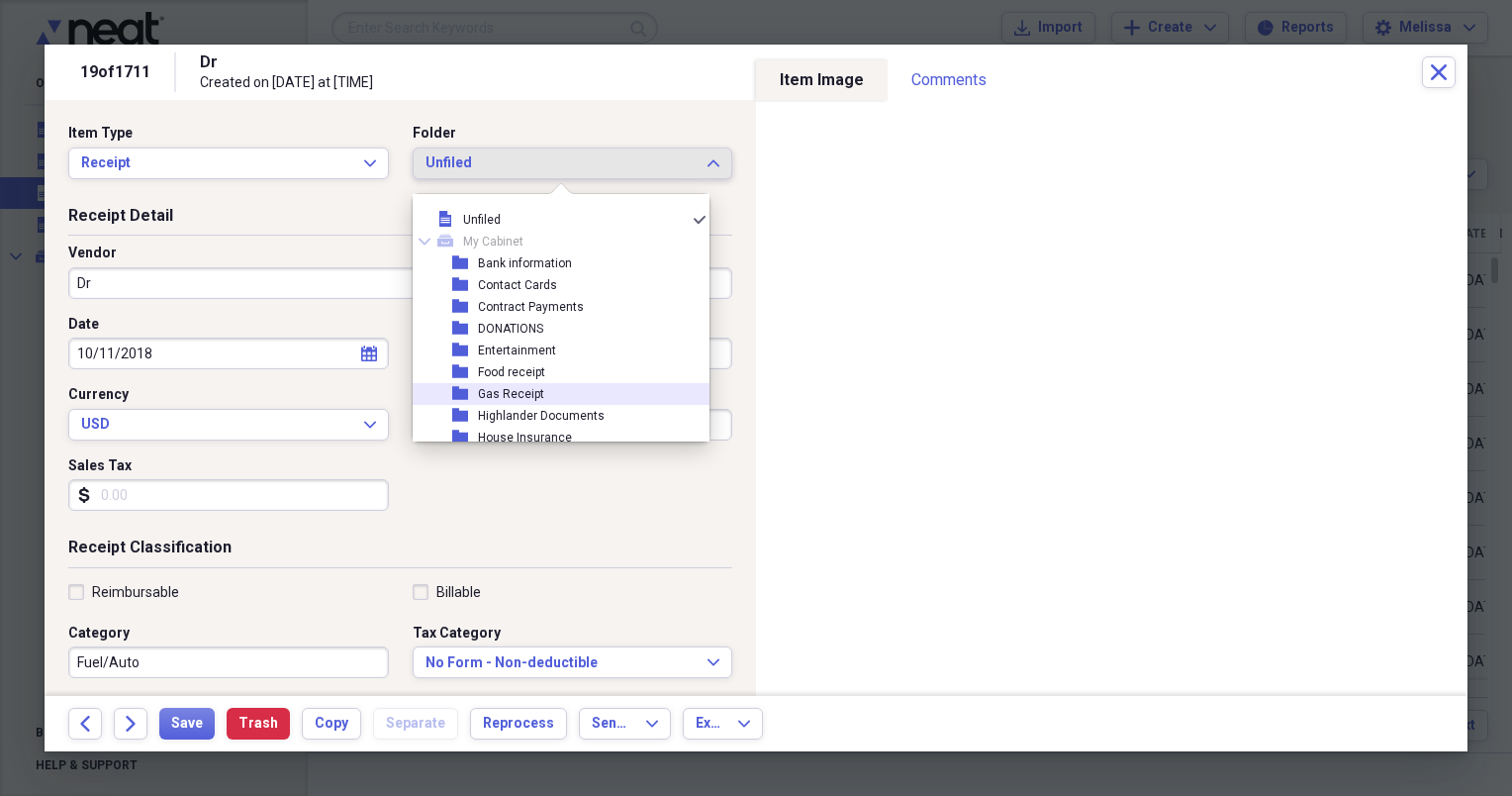 click on "folder Gas Receipt" at bounding box center [553, 394] 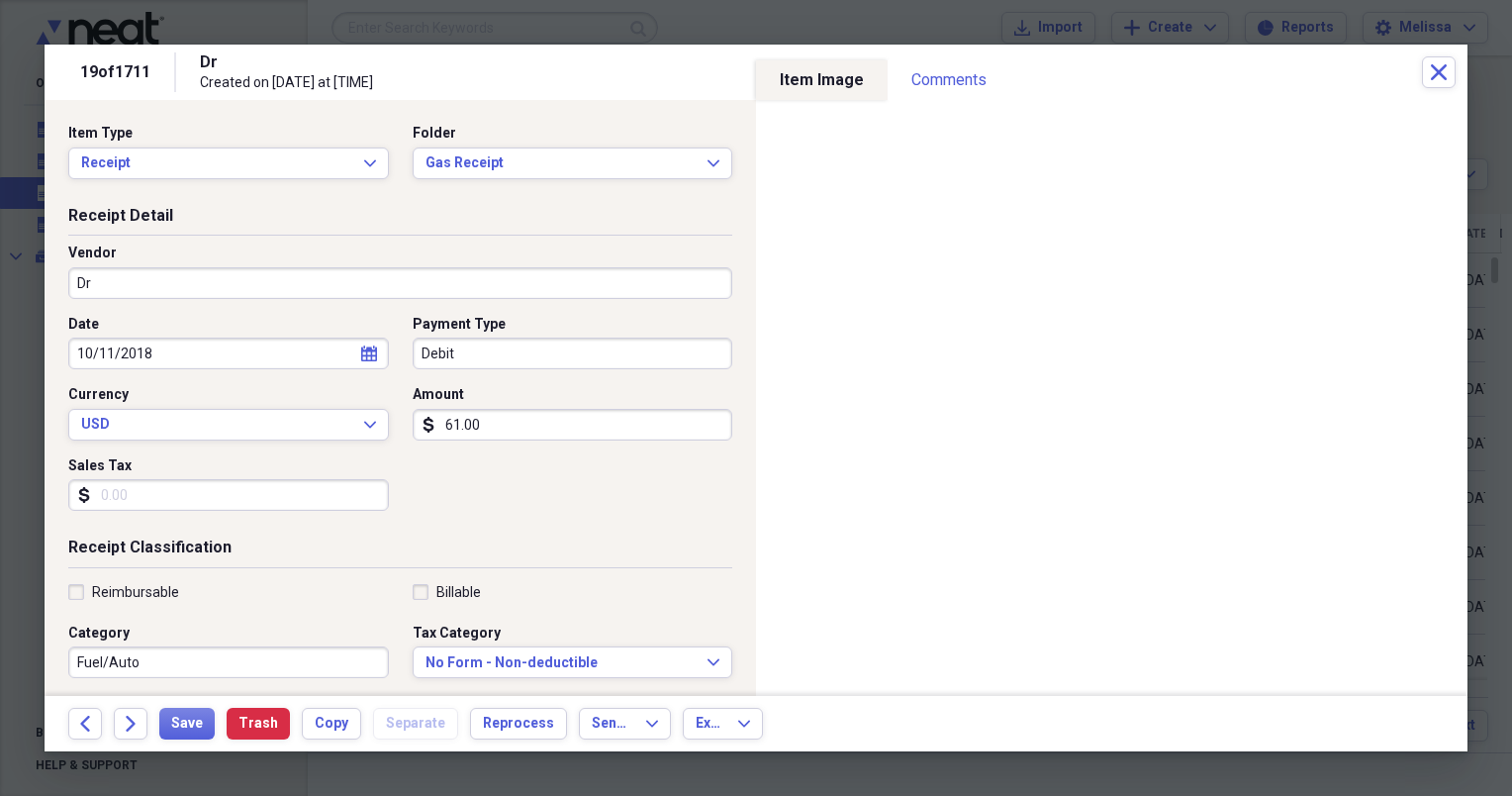 click on "Dr" at bounding box center (400, 283) 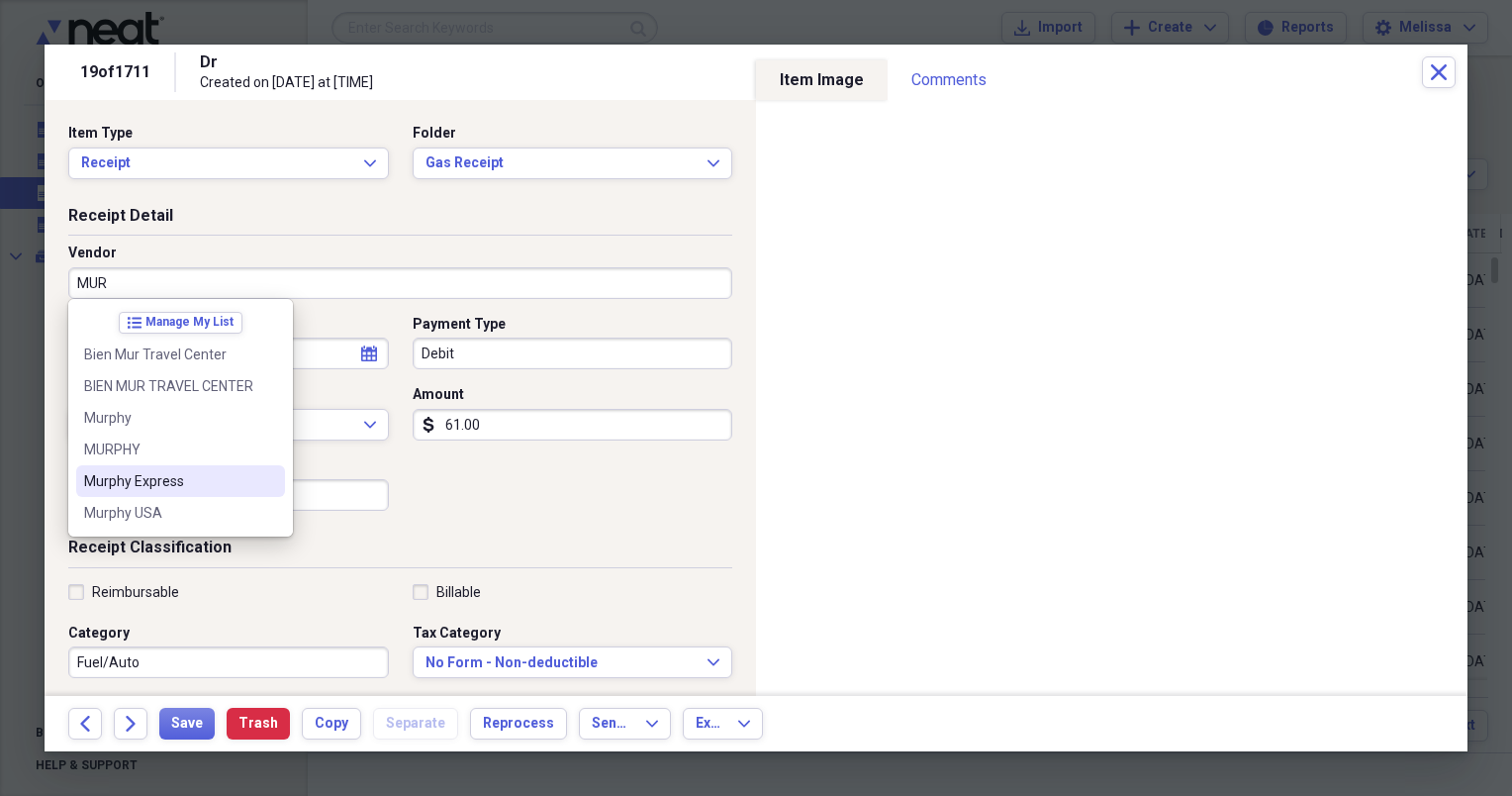 click on "Murphy Express" at bounding box center (168, 481) 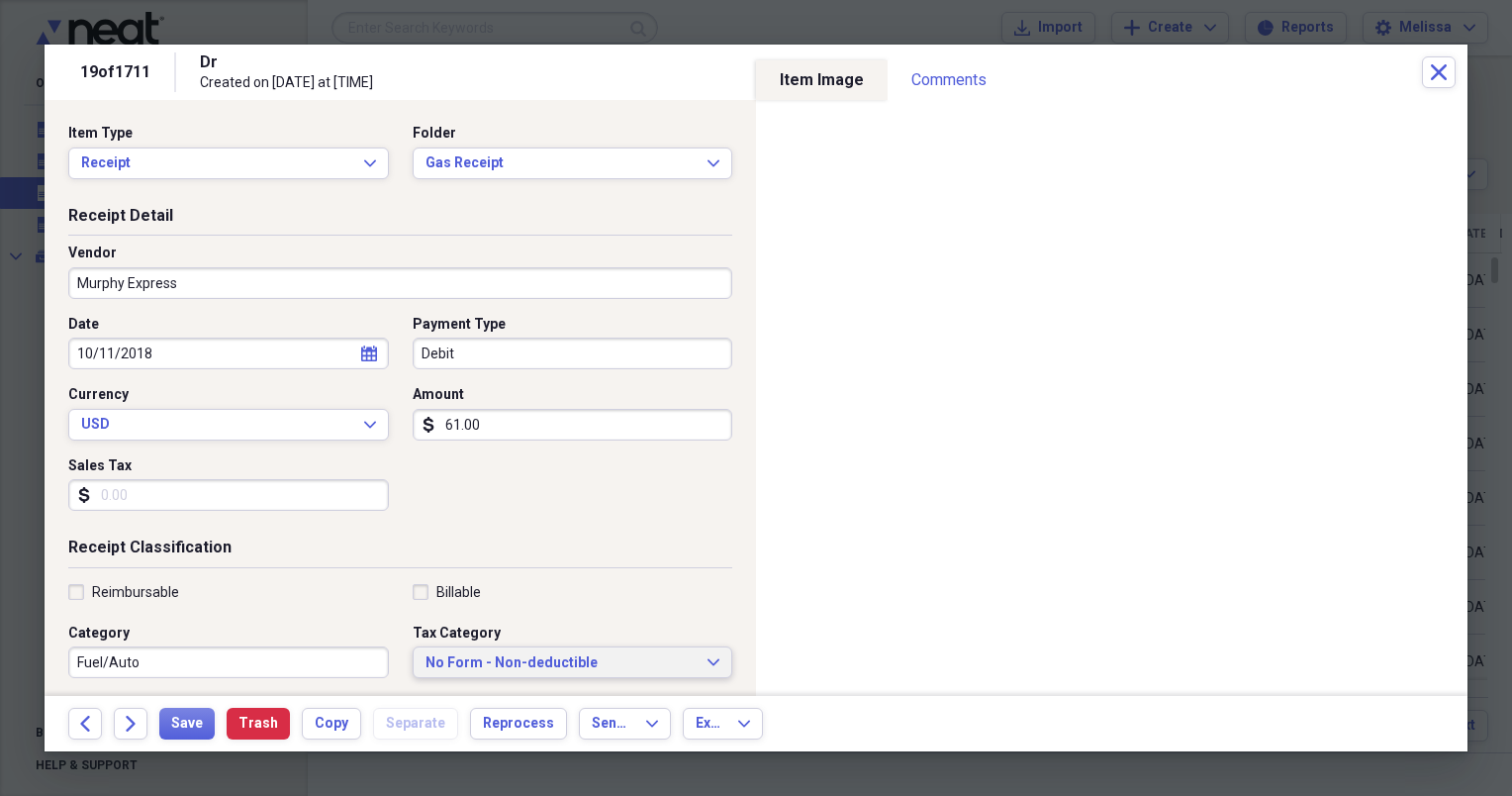 click on "No Form - Non-deductible" at bounding box center [561, 663] 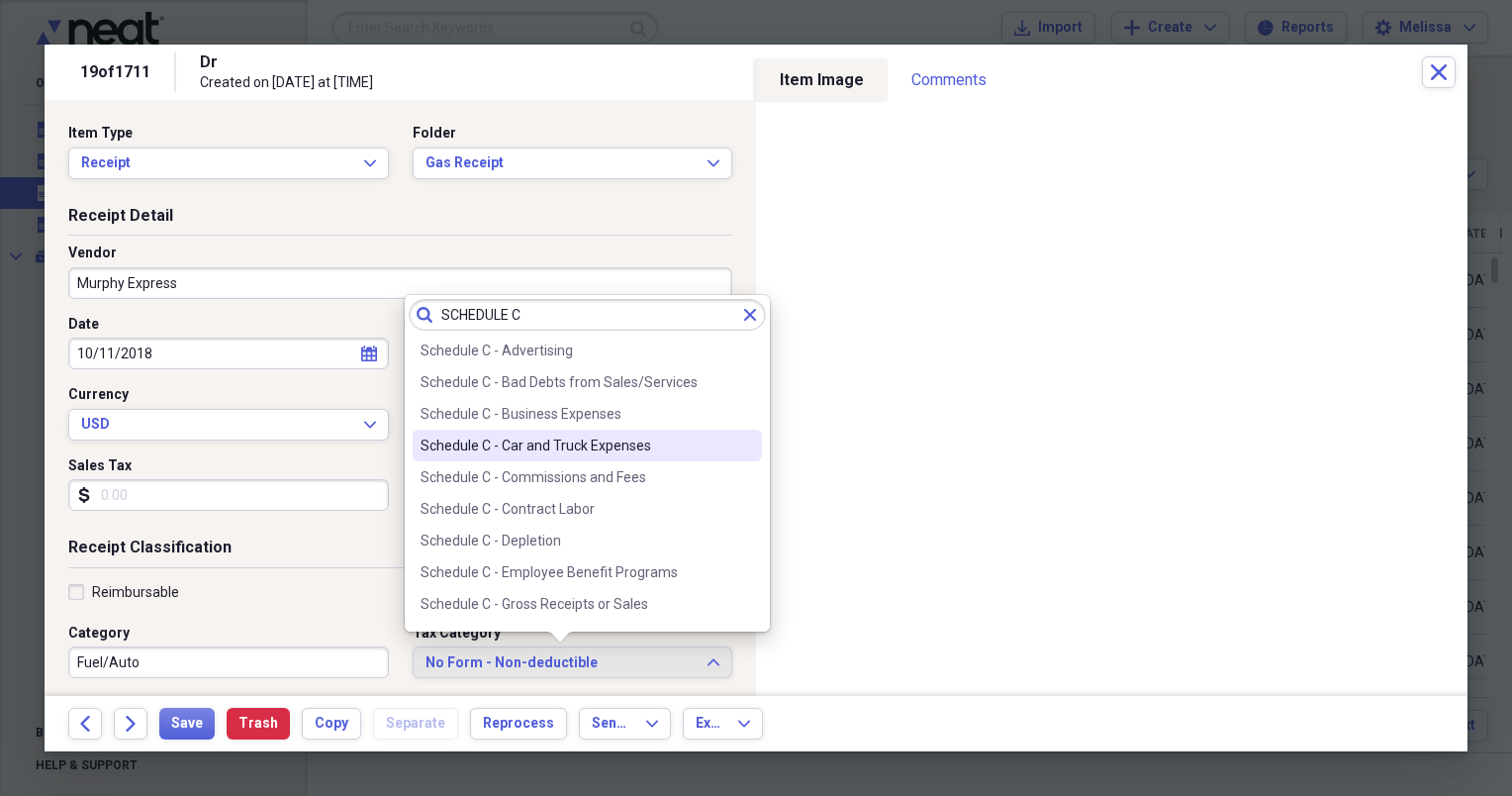 click on "Schedule C - Car and Truck Expenses" at bounding box center [575, 446] 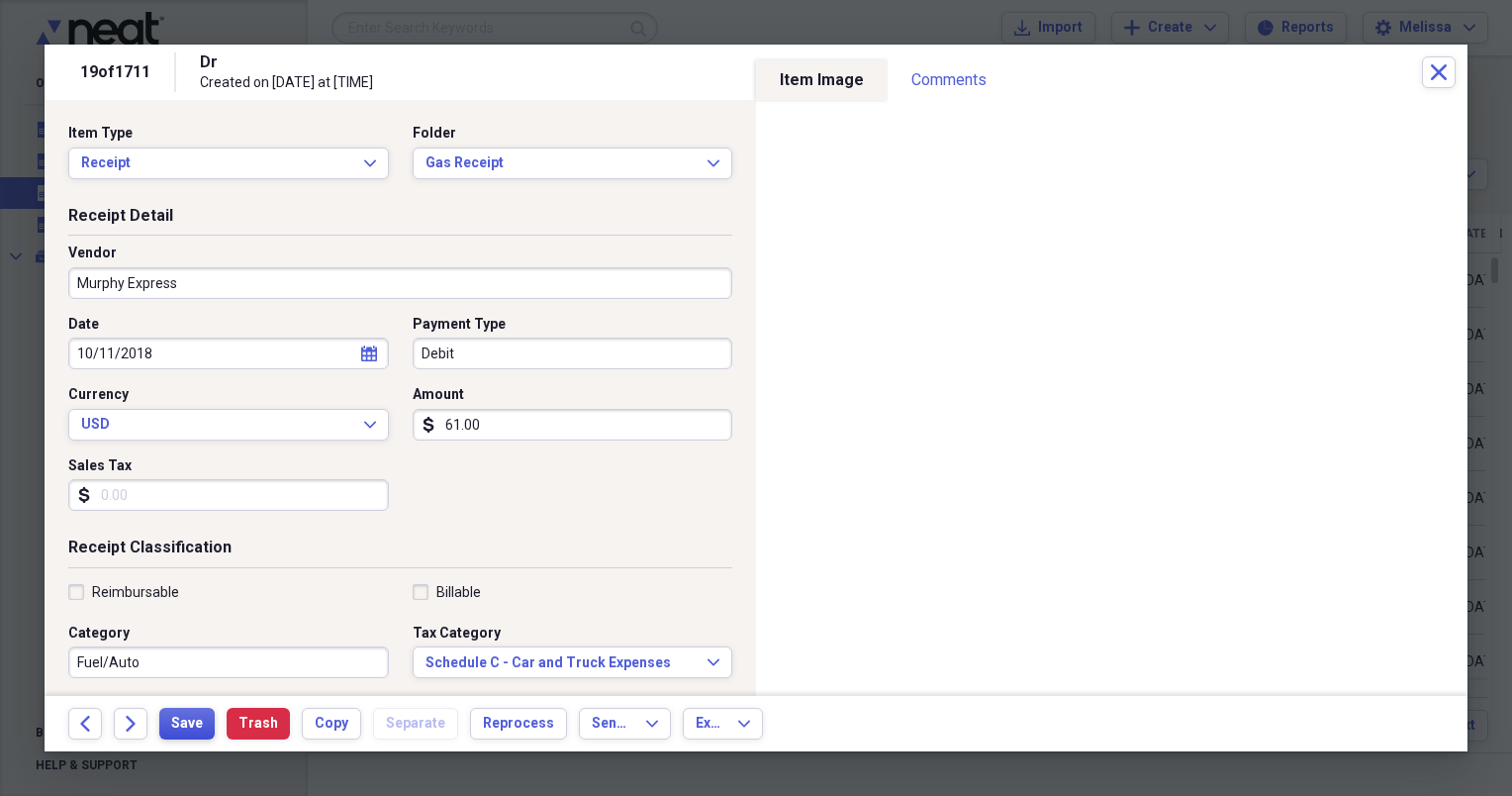 click on "Save" at bounding box center [187, 724] 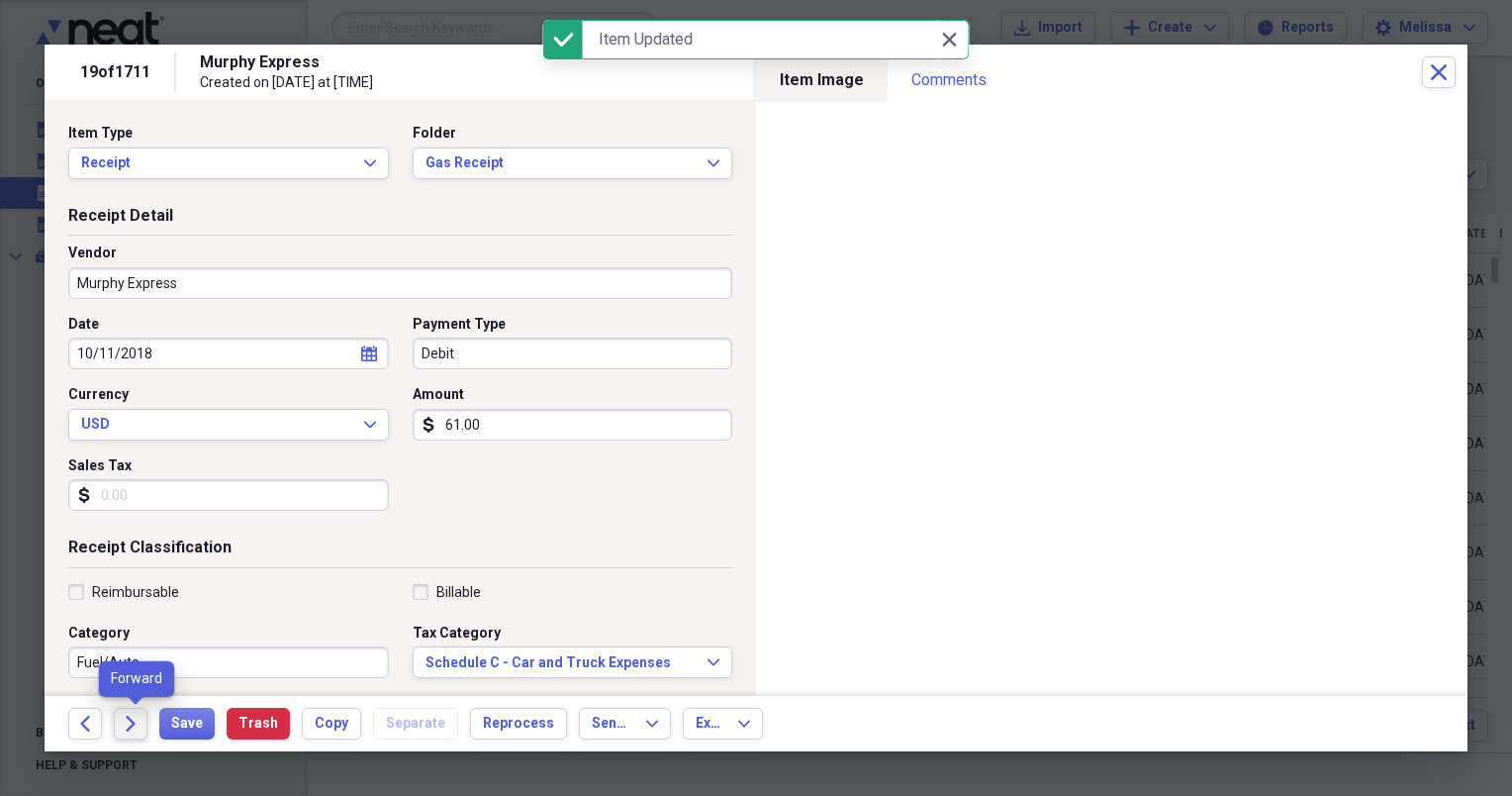 click on "Forward" 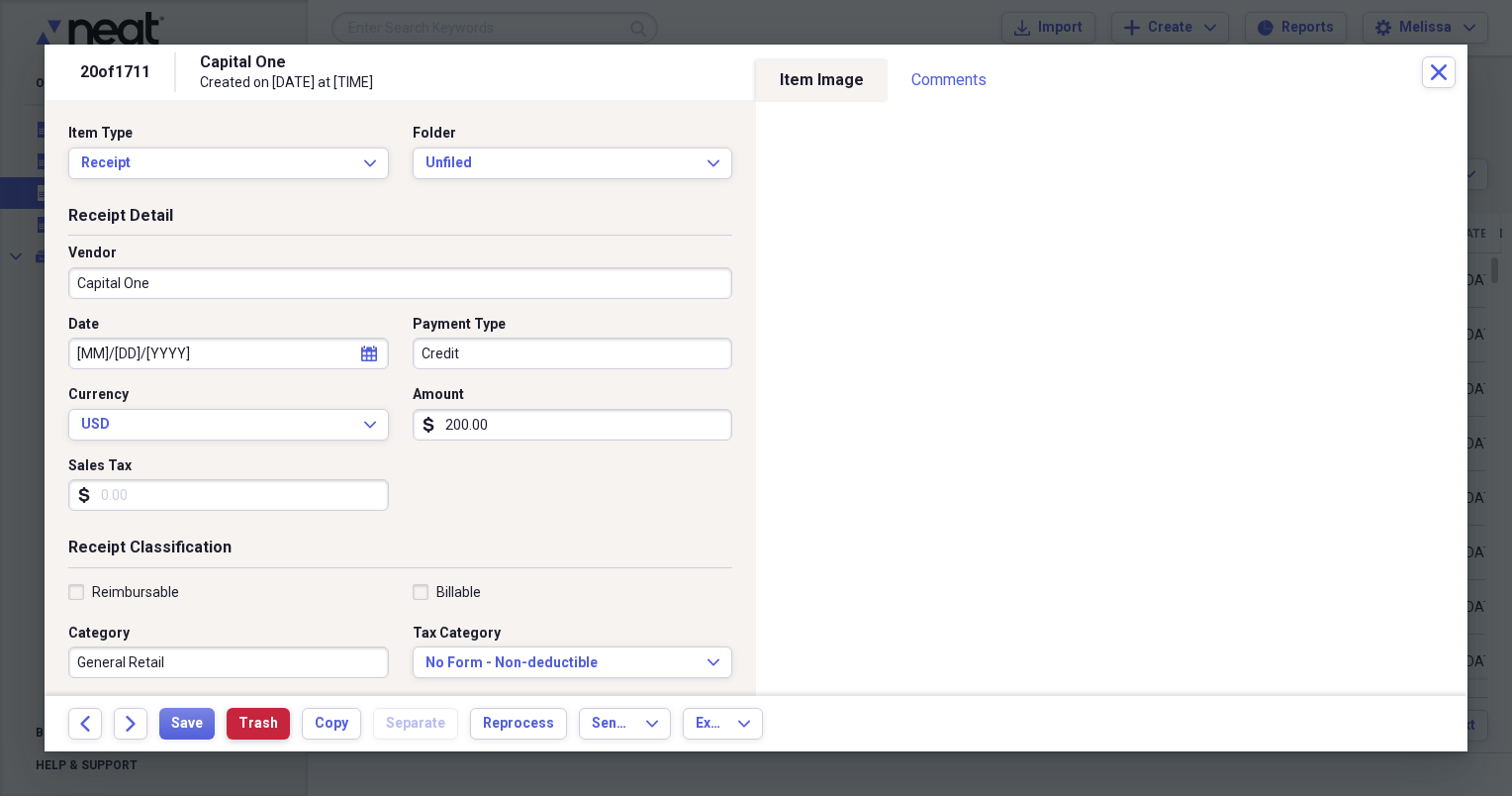 click on "Trash" at bounding box center [258, 724] 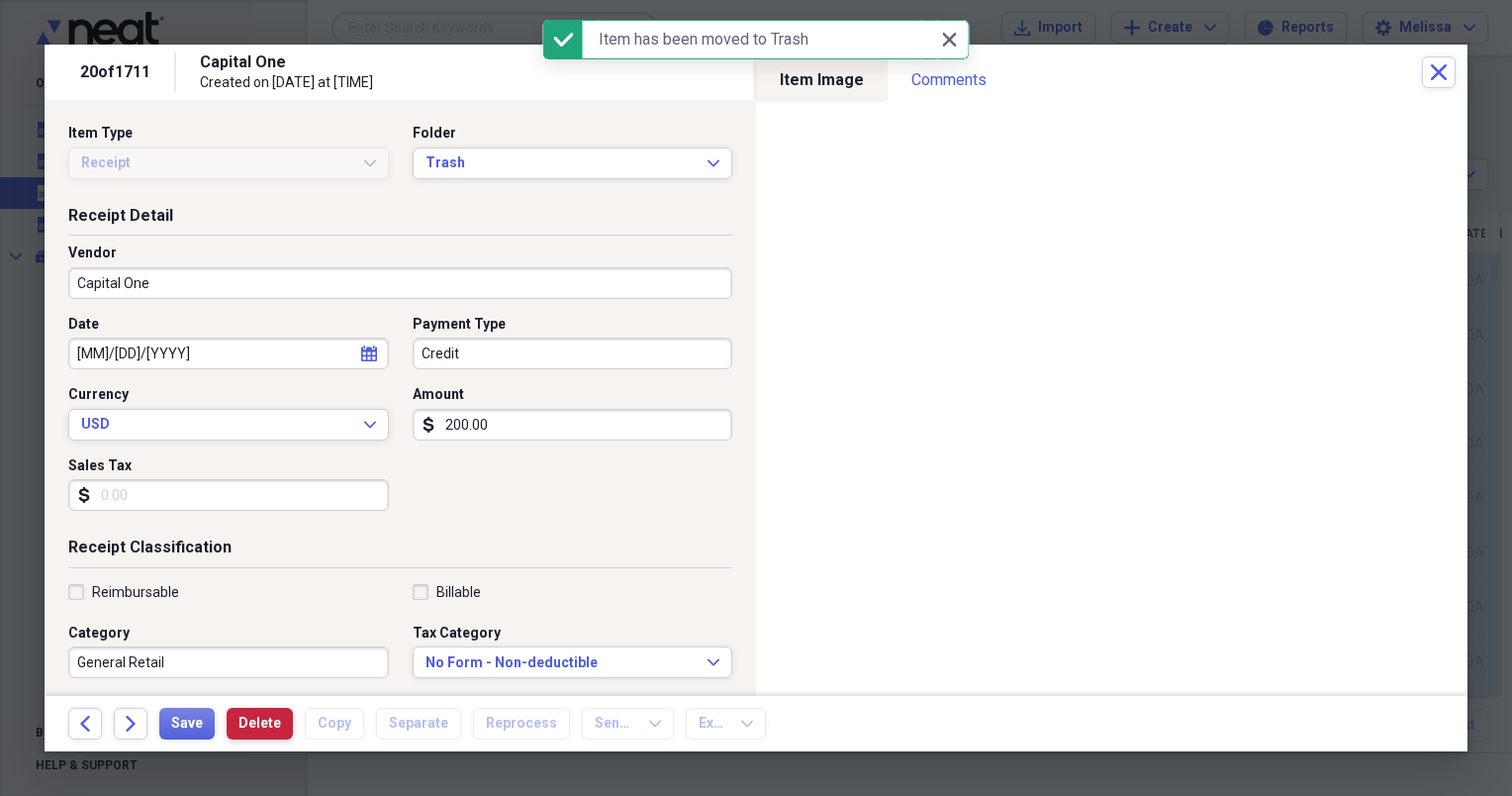 click on "Delete" at bounding box center [259, 724] 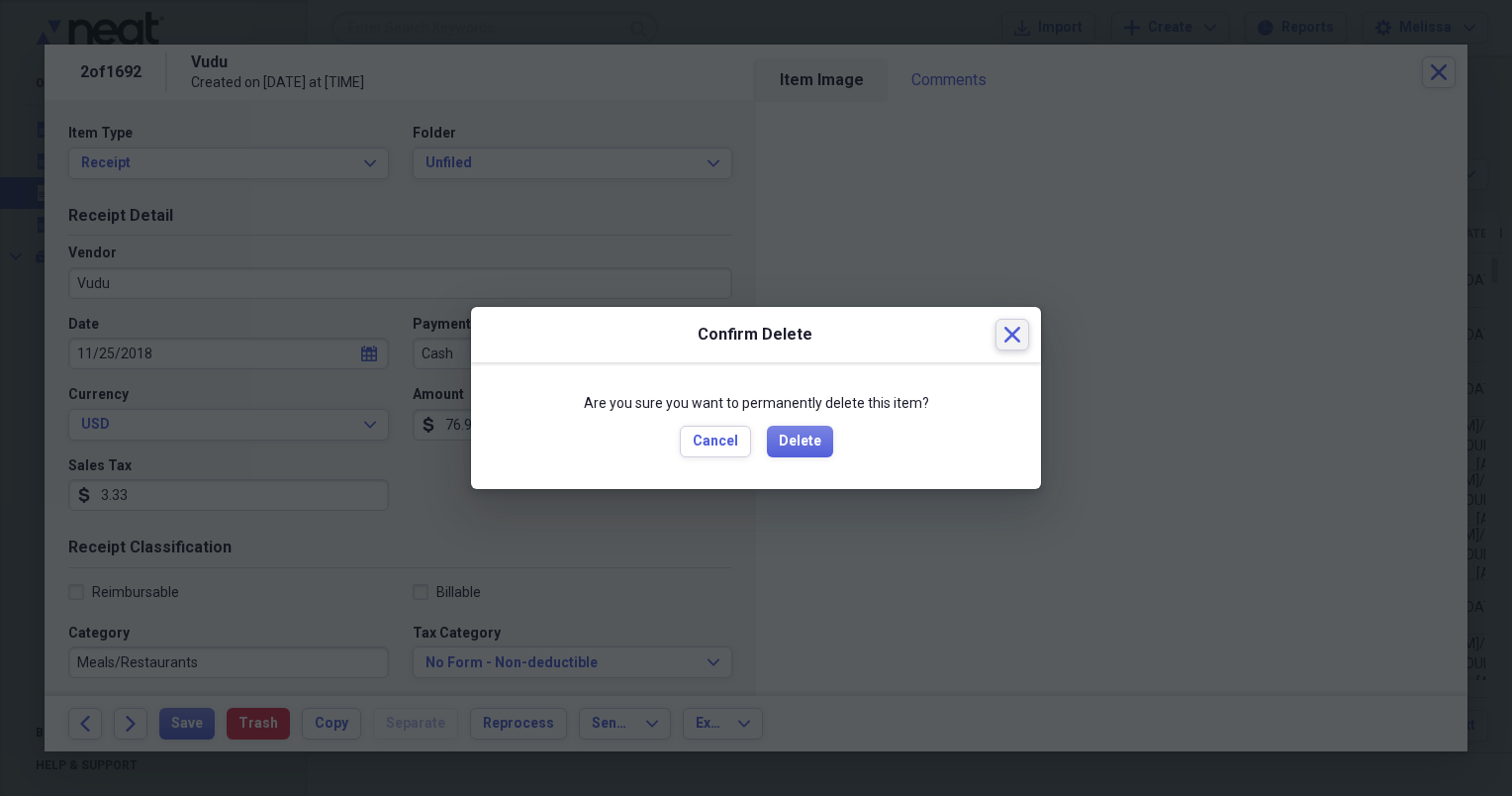click on "Close" at bounding box center [1012, 335] 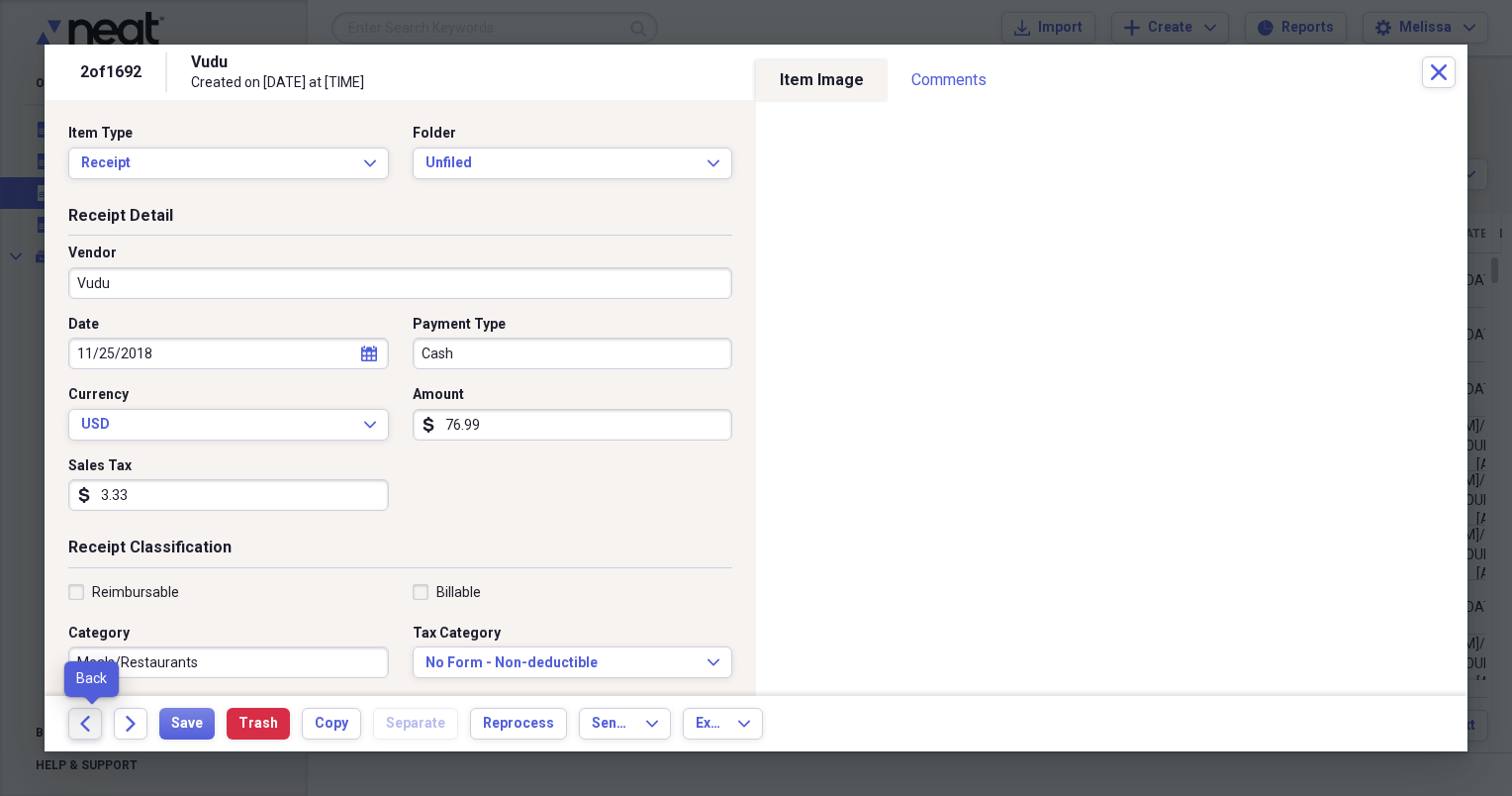 click on "Back" 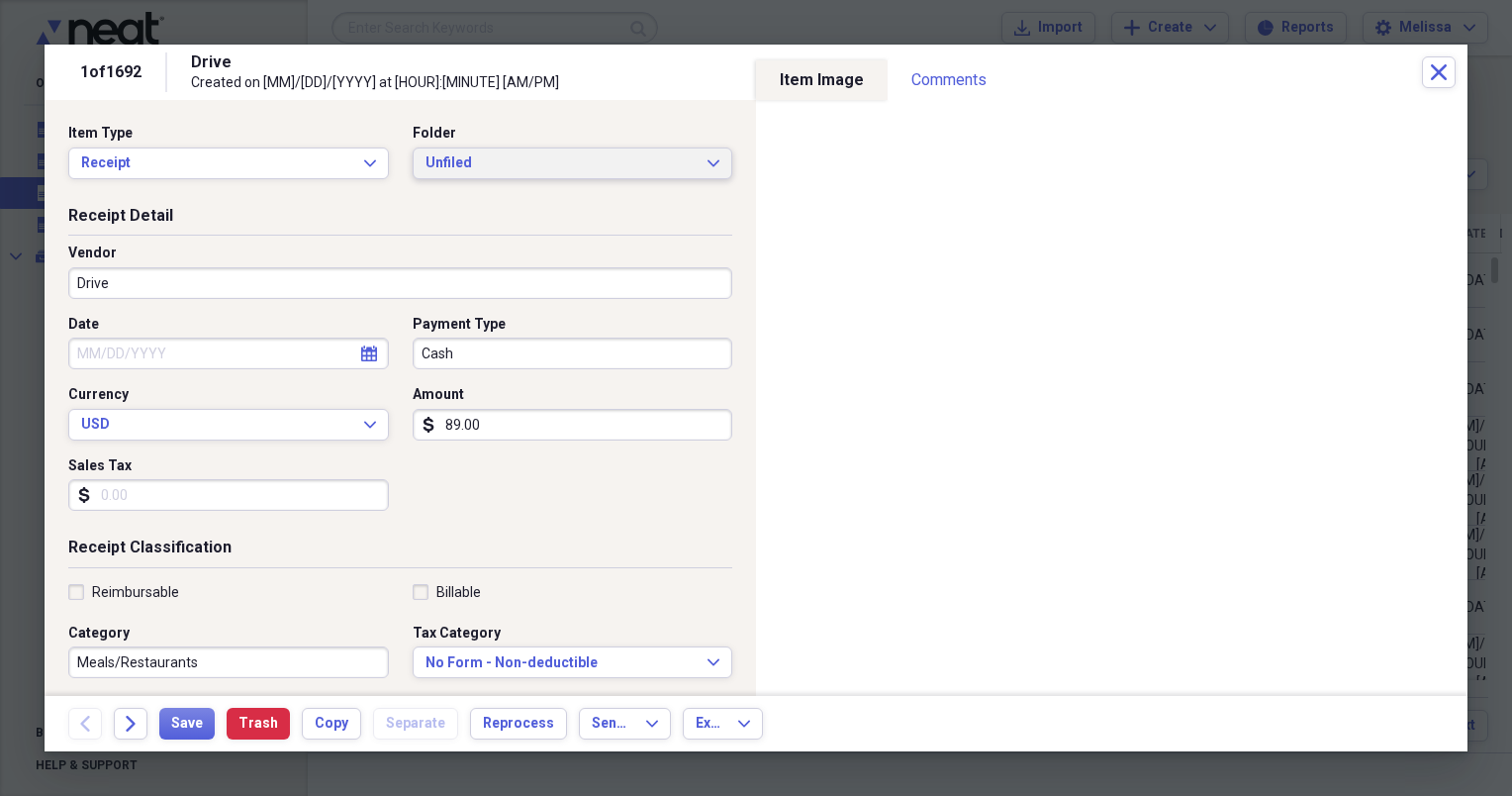 click on "Unfiled Expand" at bounding box center [573, 163] 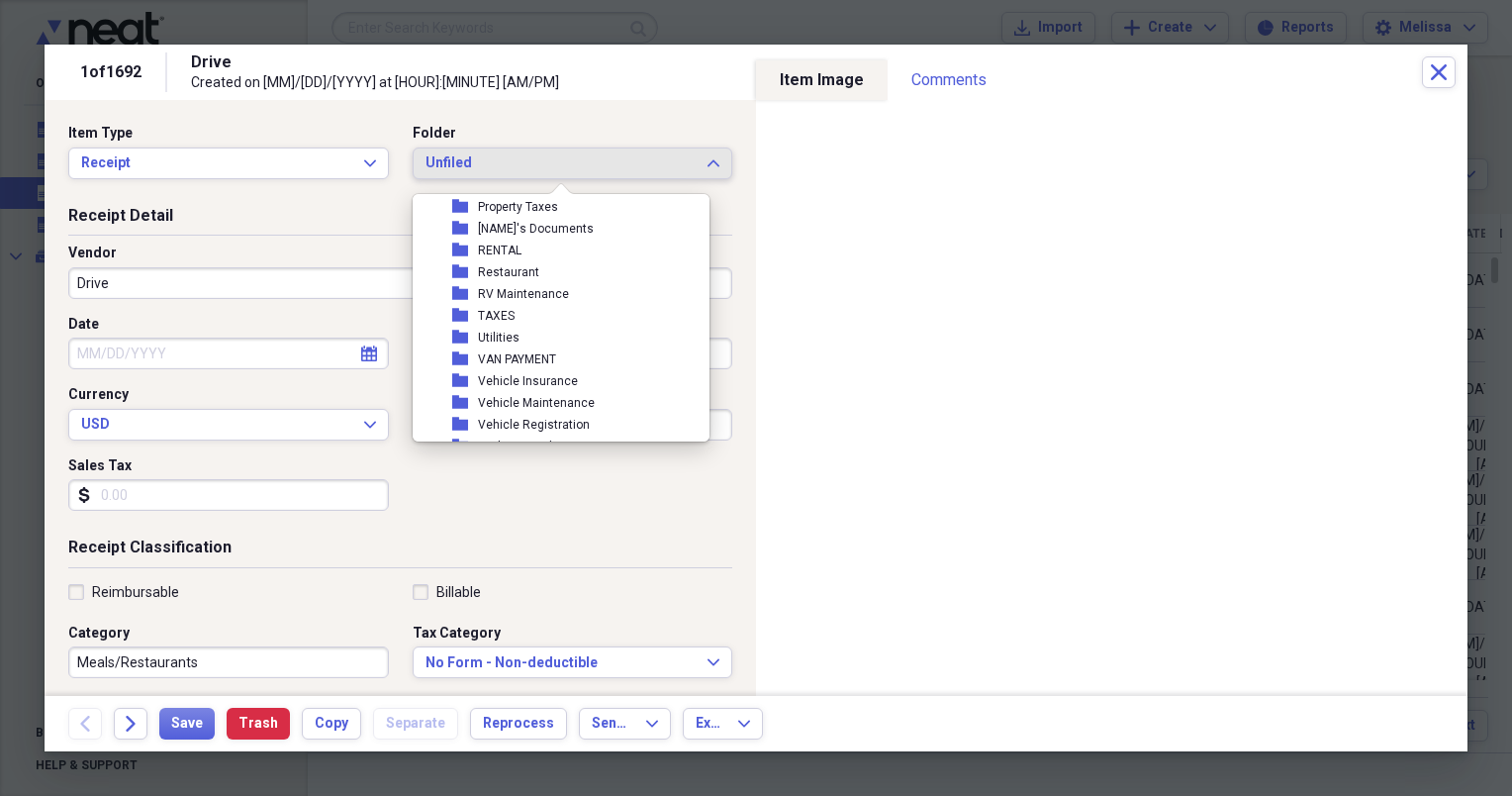scroll, scrollTop: 485, scrollLeft: 0, axis: vertical 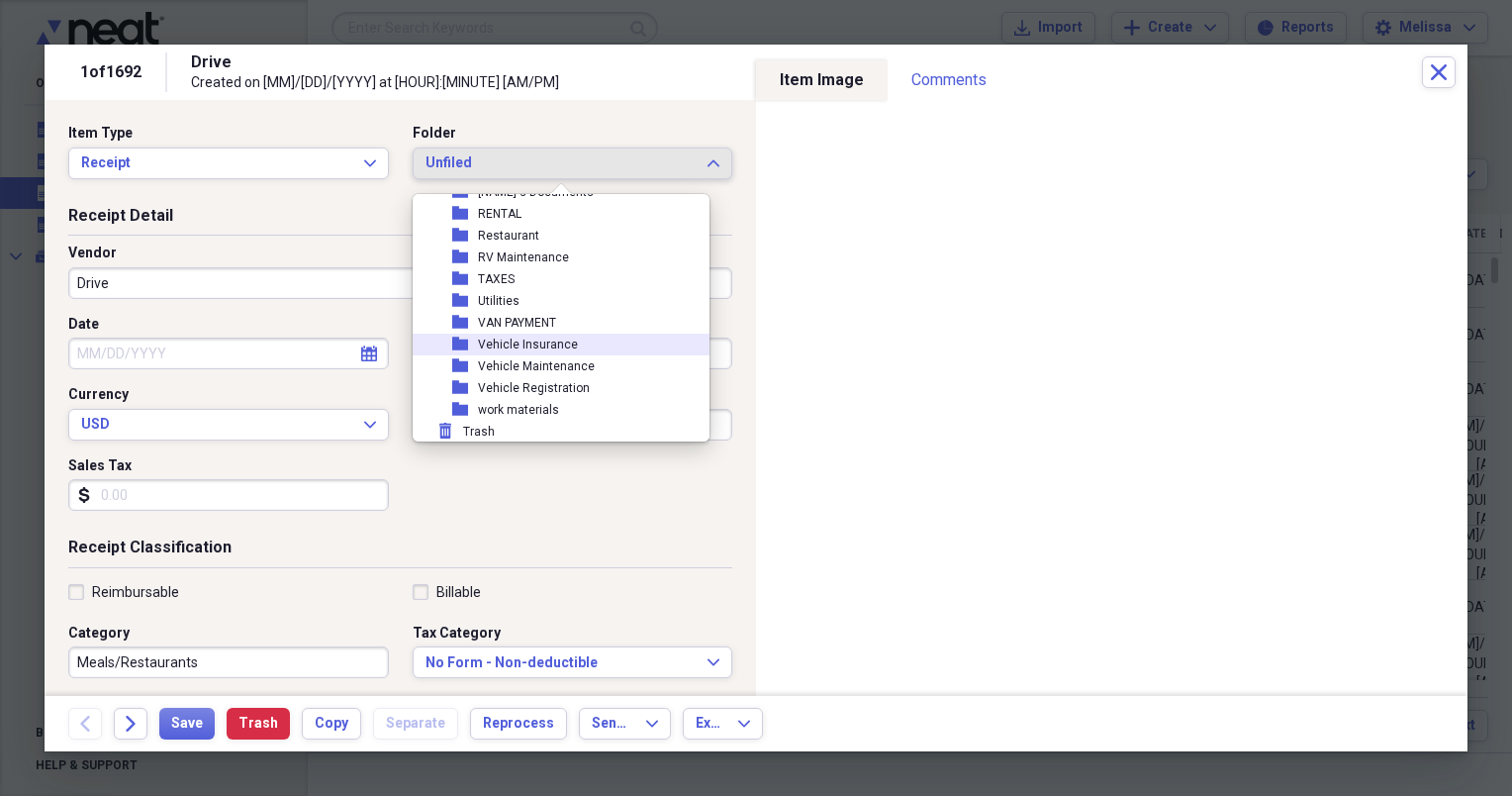 click on "Vehicle Insurance" at bounding box center [527, 345] 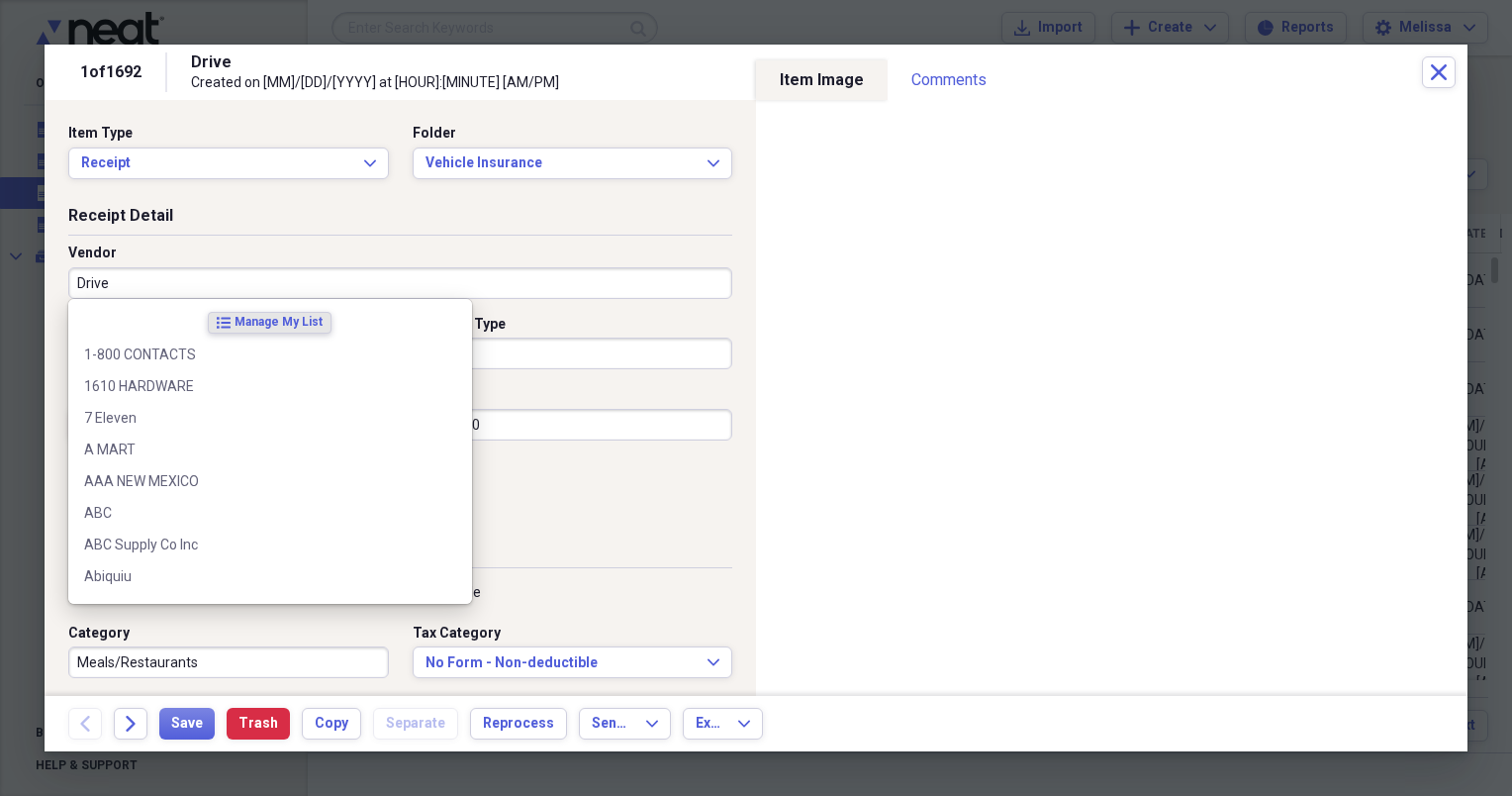 click on "Drive" at bounding box center (400, 283) 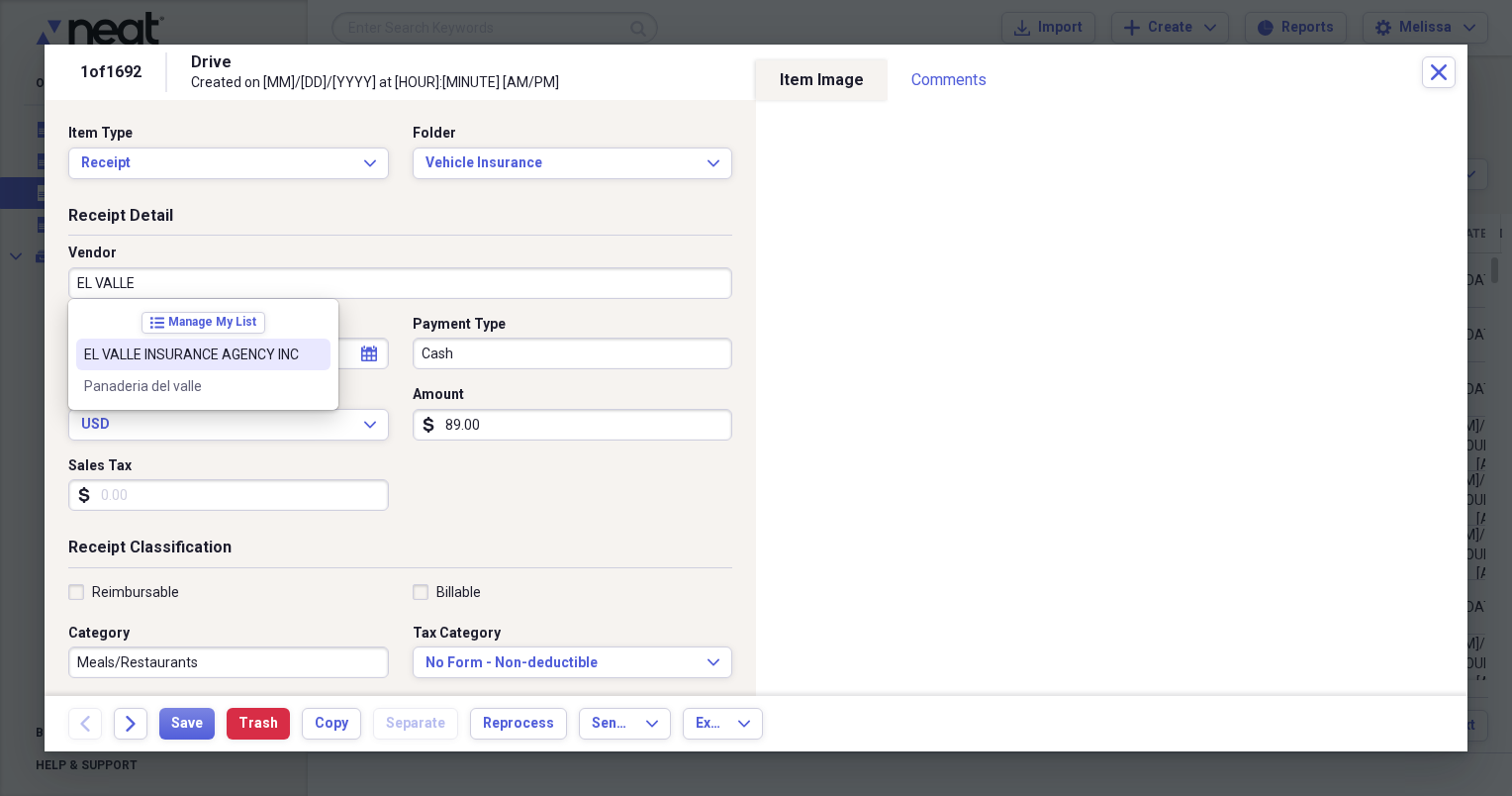 click on "EL VALLE INSURANCE AGENCY INC" at bounding box center [191, 354] 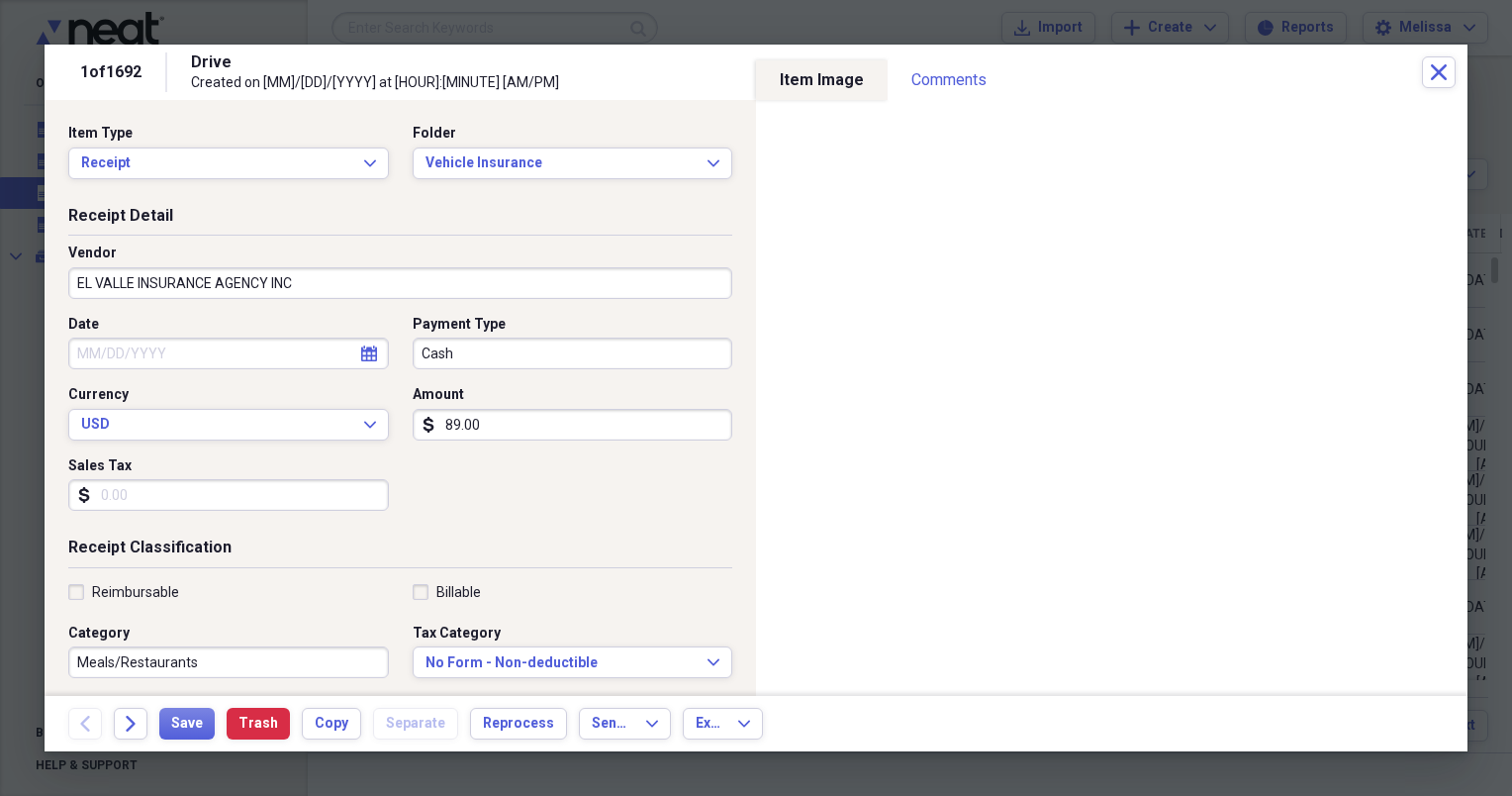click on "89.00" at bounding box center (573, 425) 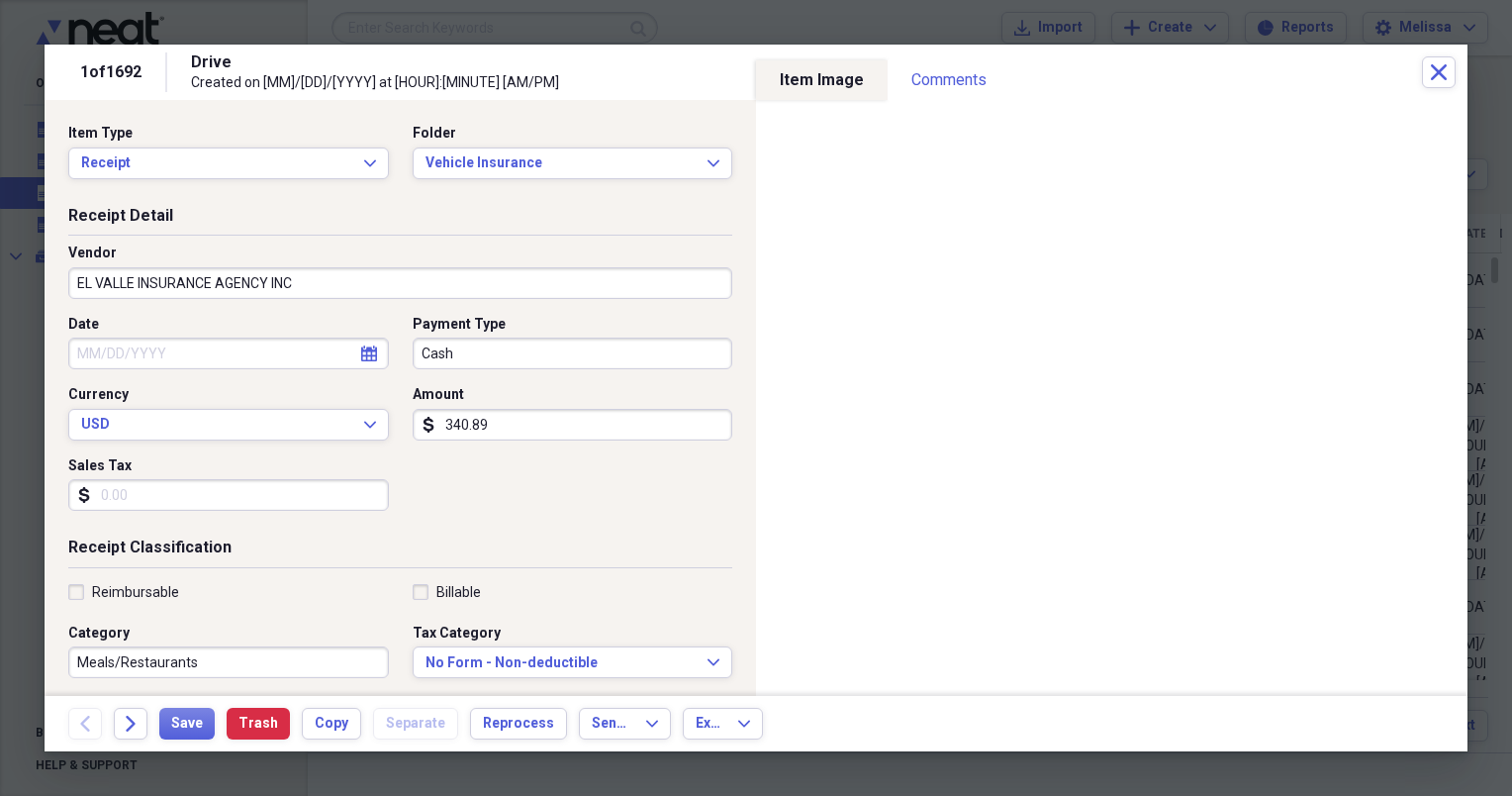 click on "Meals/Restaurants" at bounding box center (229, 662) 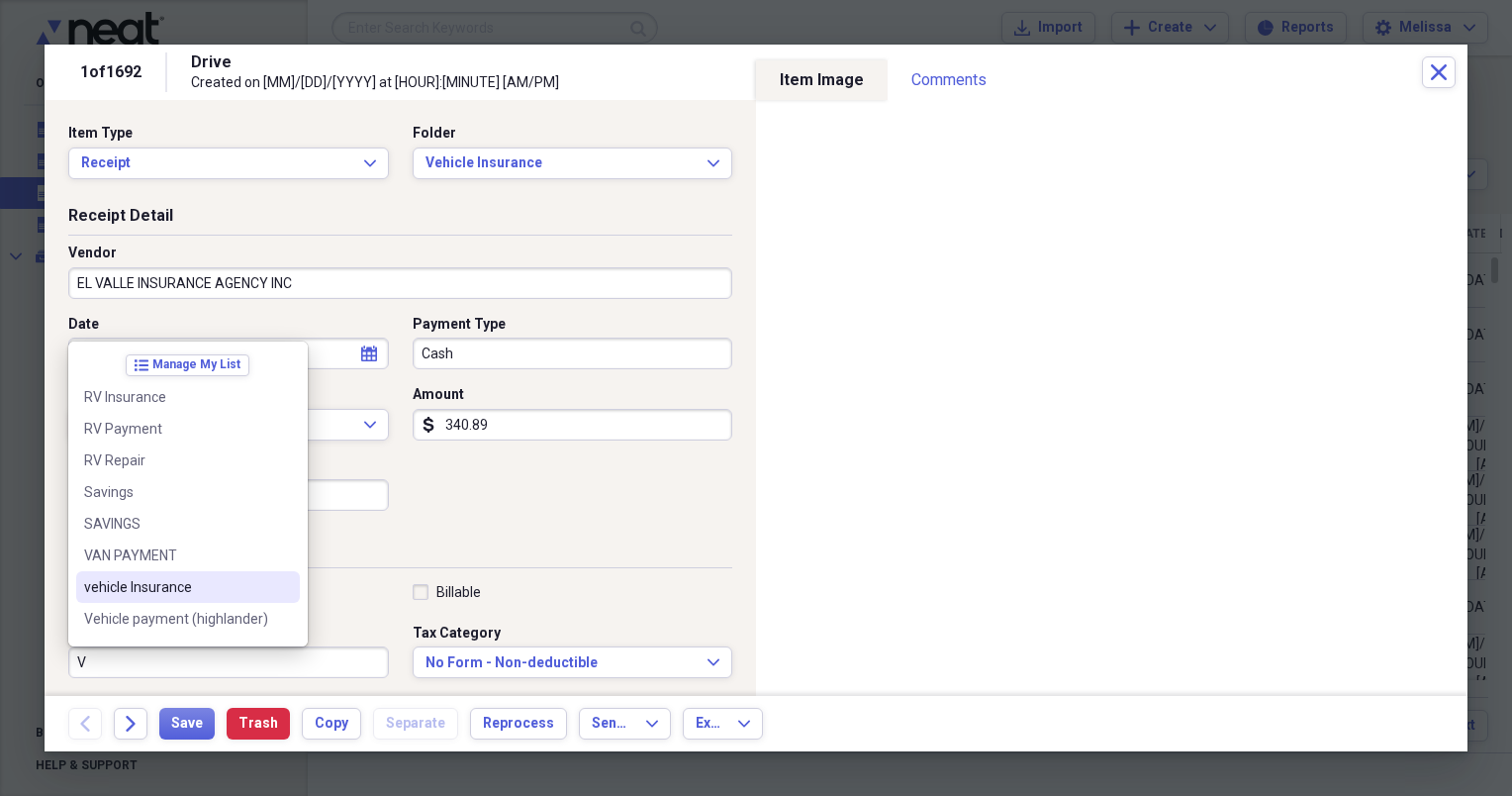 click on "vehicle Insurance" at bounding box center [176, 587] 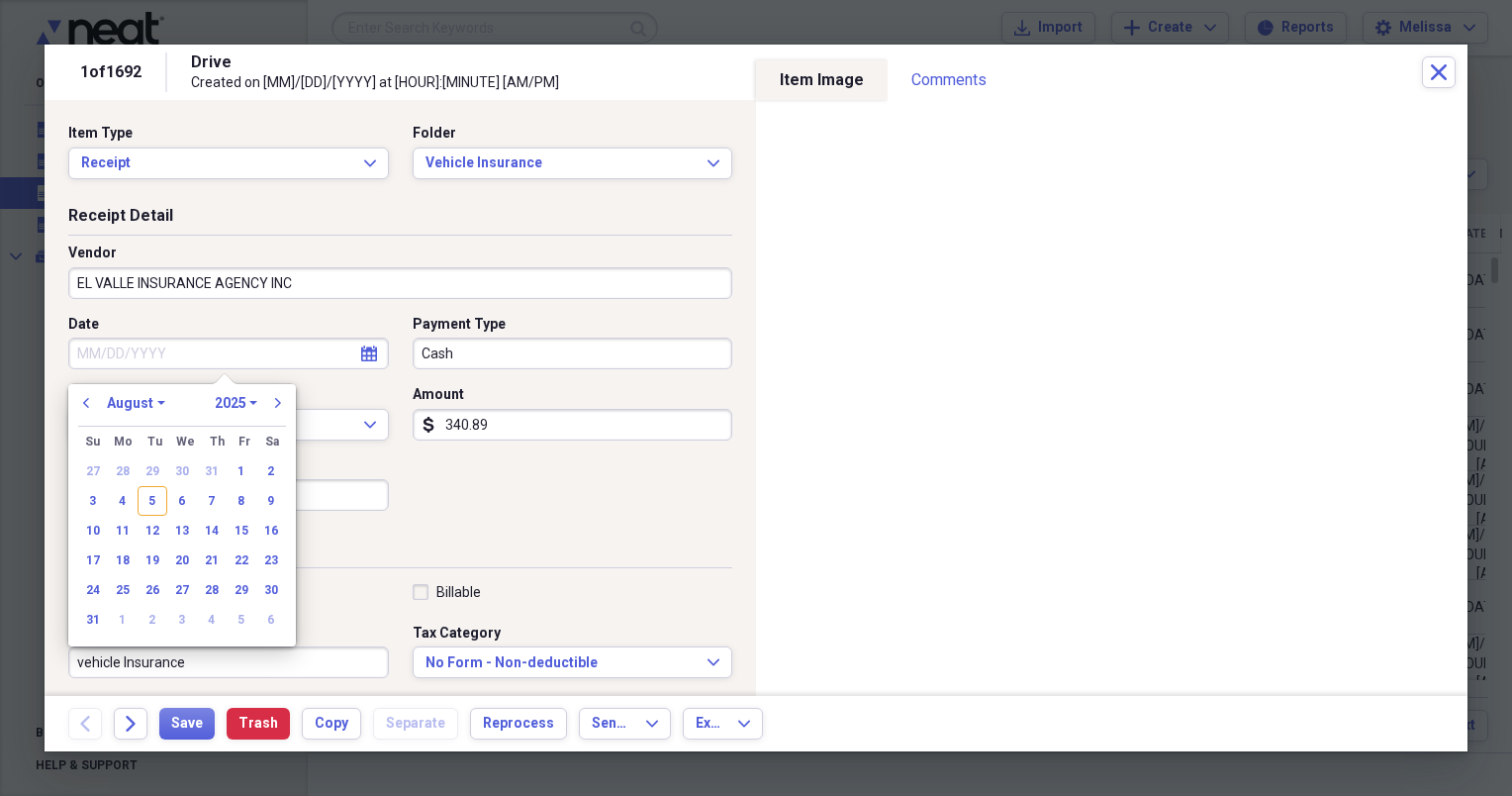 click on "Date" at bounding box center [229, 353] 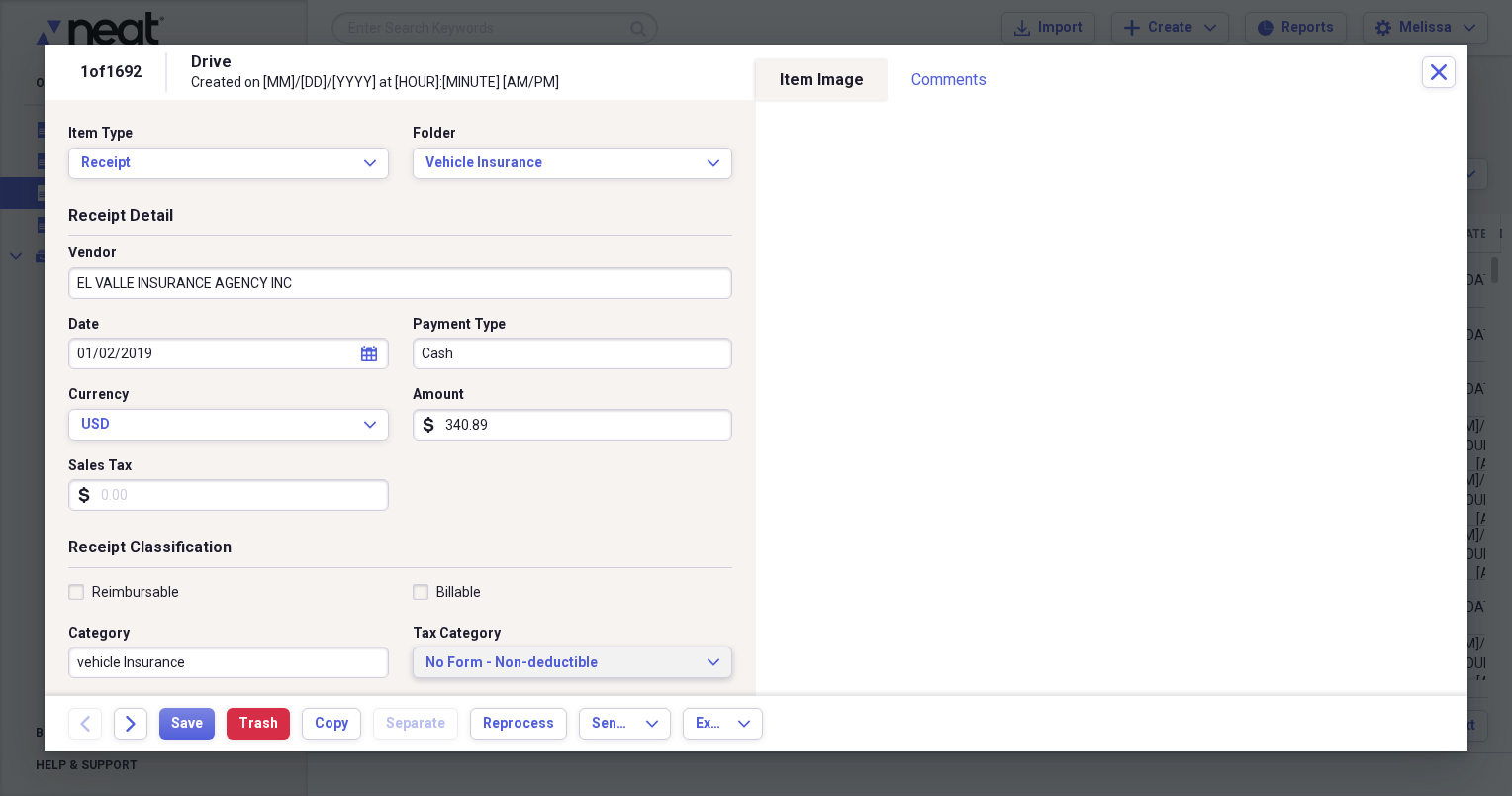 click on "No Form - Non-deductible Expand" at bounding box center (573, 662) 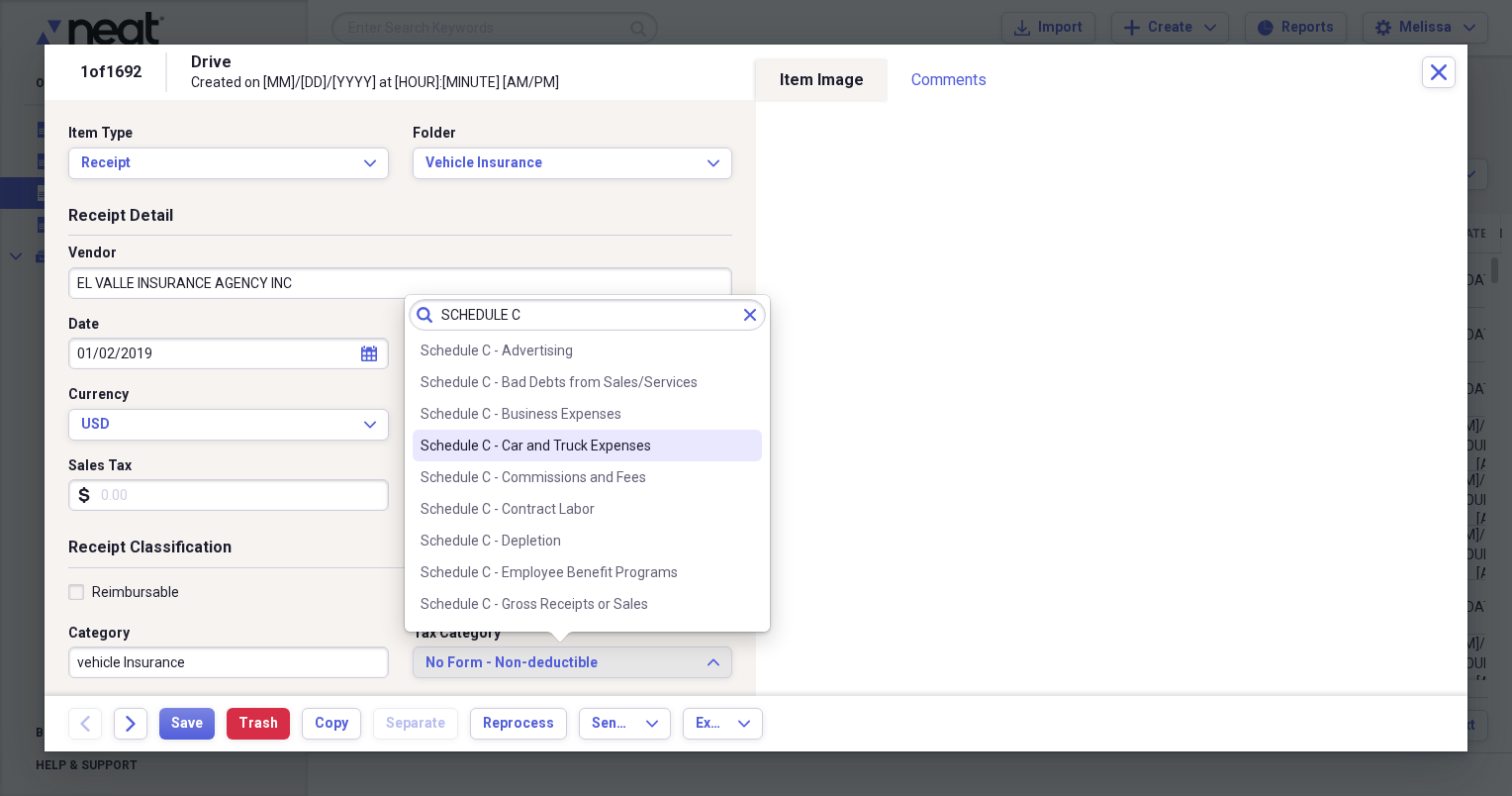 click on "Schedule C - Car and Truck Expenses" at bounding box center [575, 446] 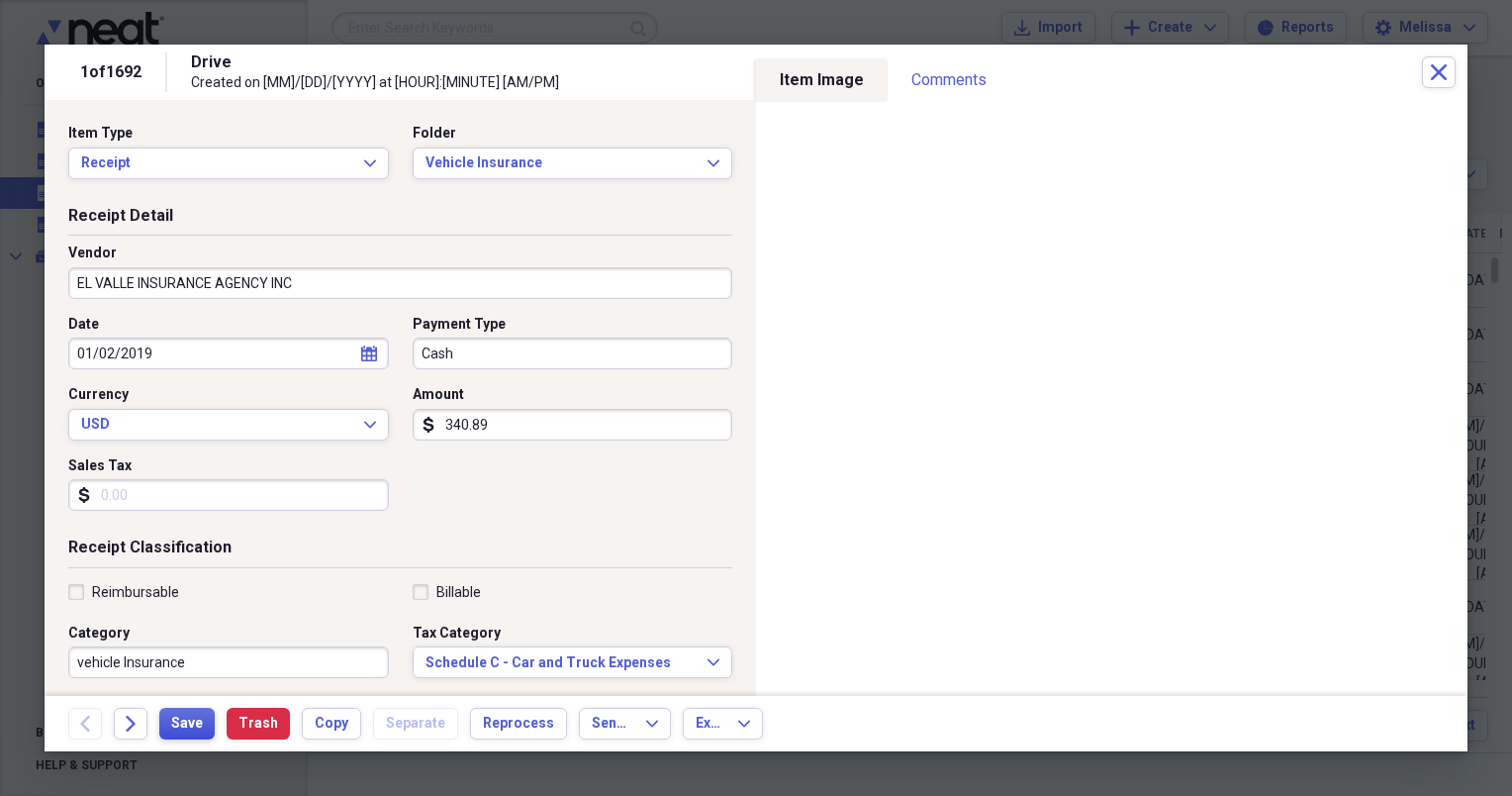 click on "Save" at bounding box center [187, 724] 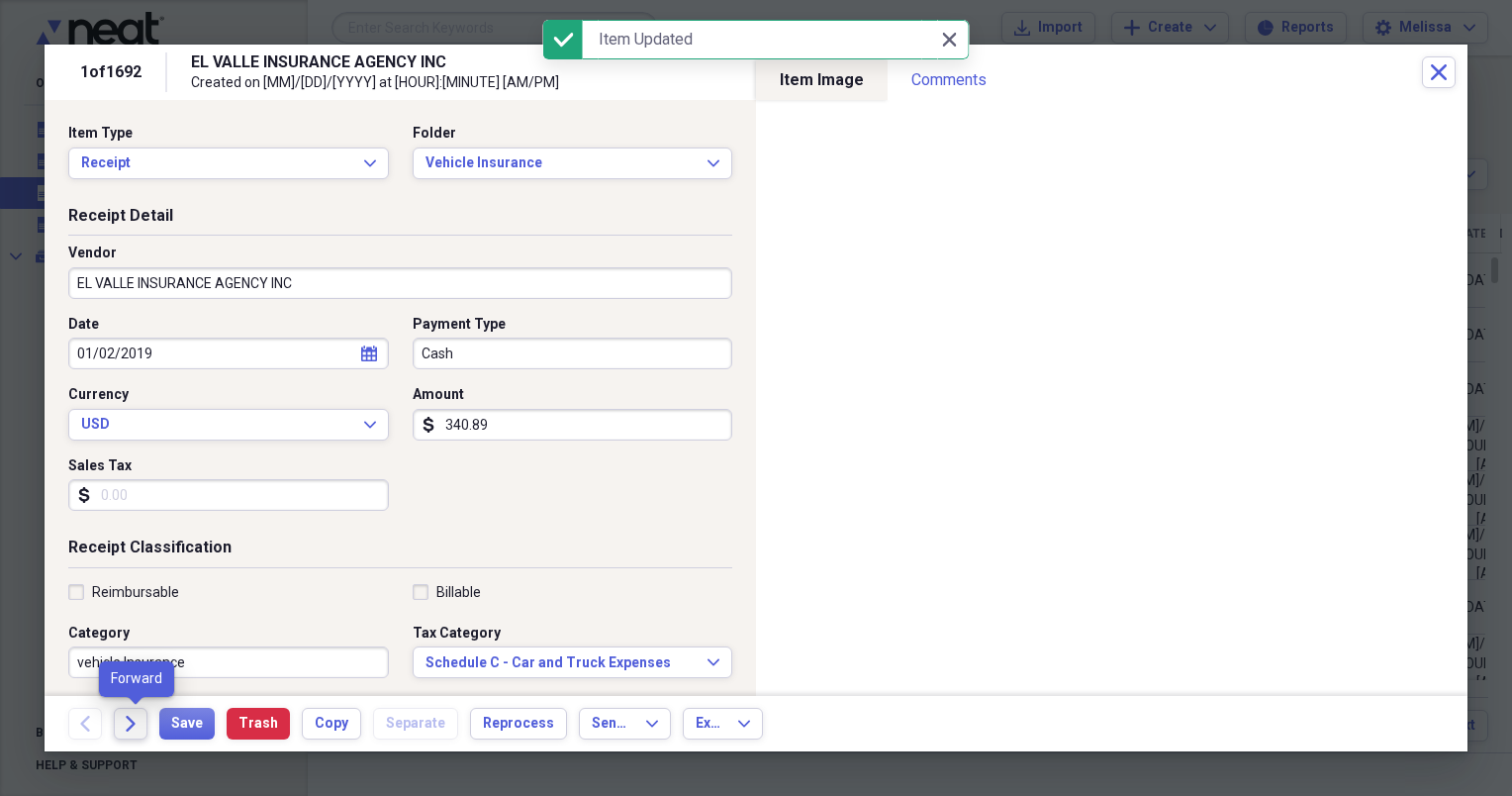 click on "Forward" 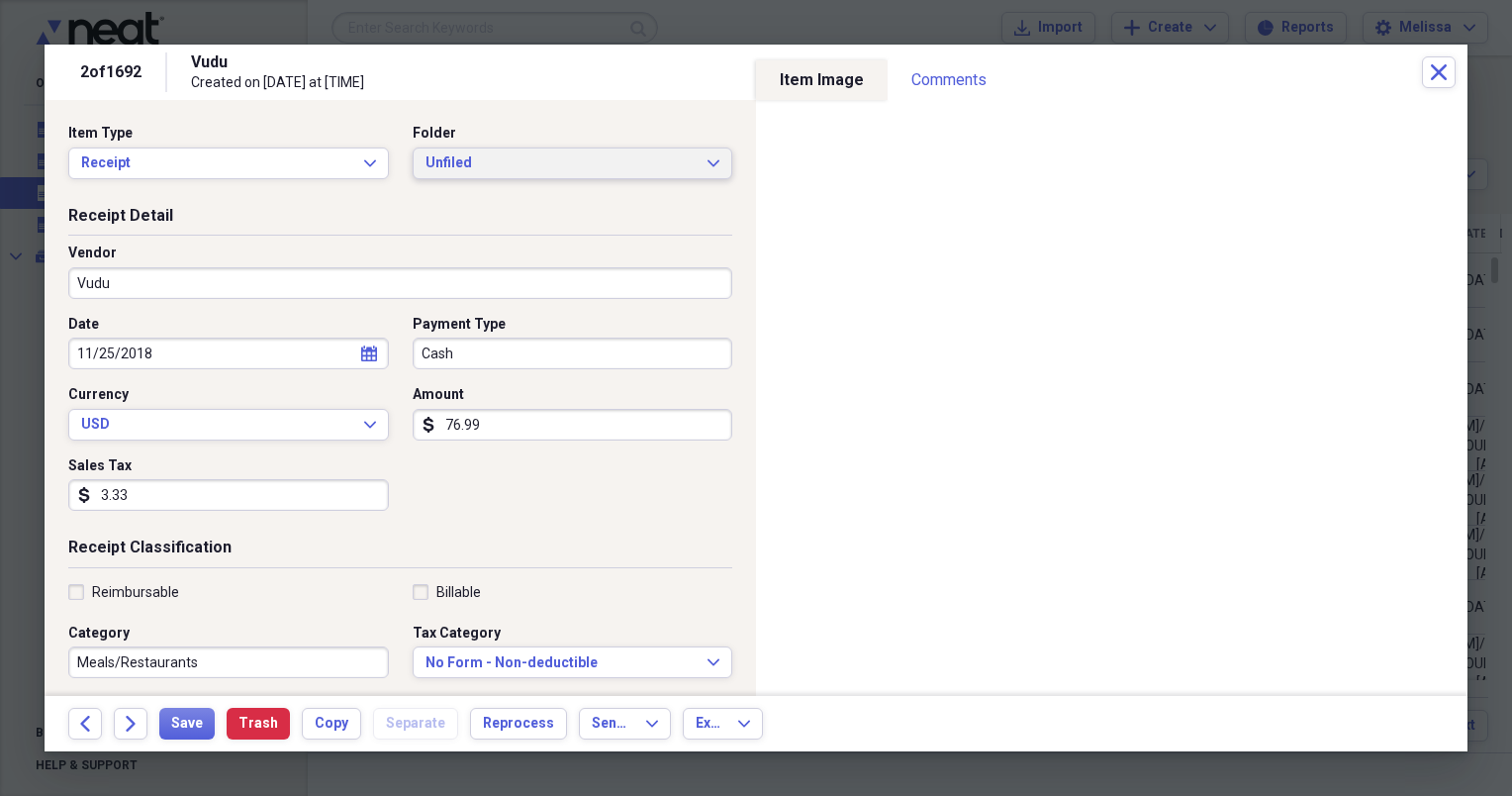 click on "Unfiled Expand" at bounding box center (573, 163) 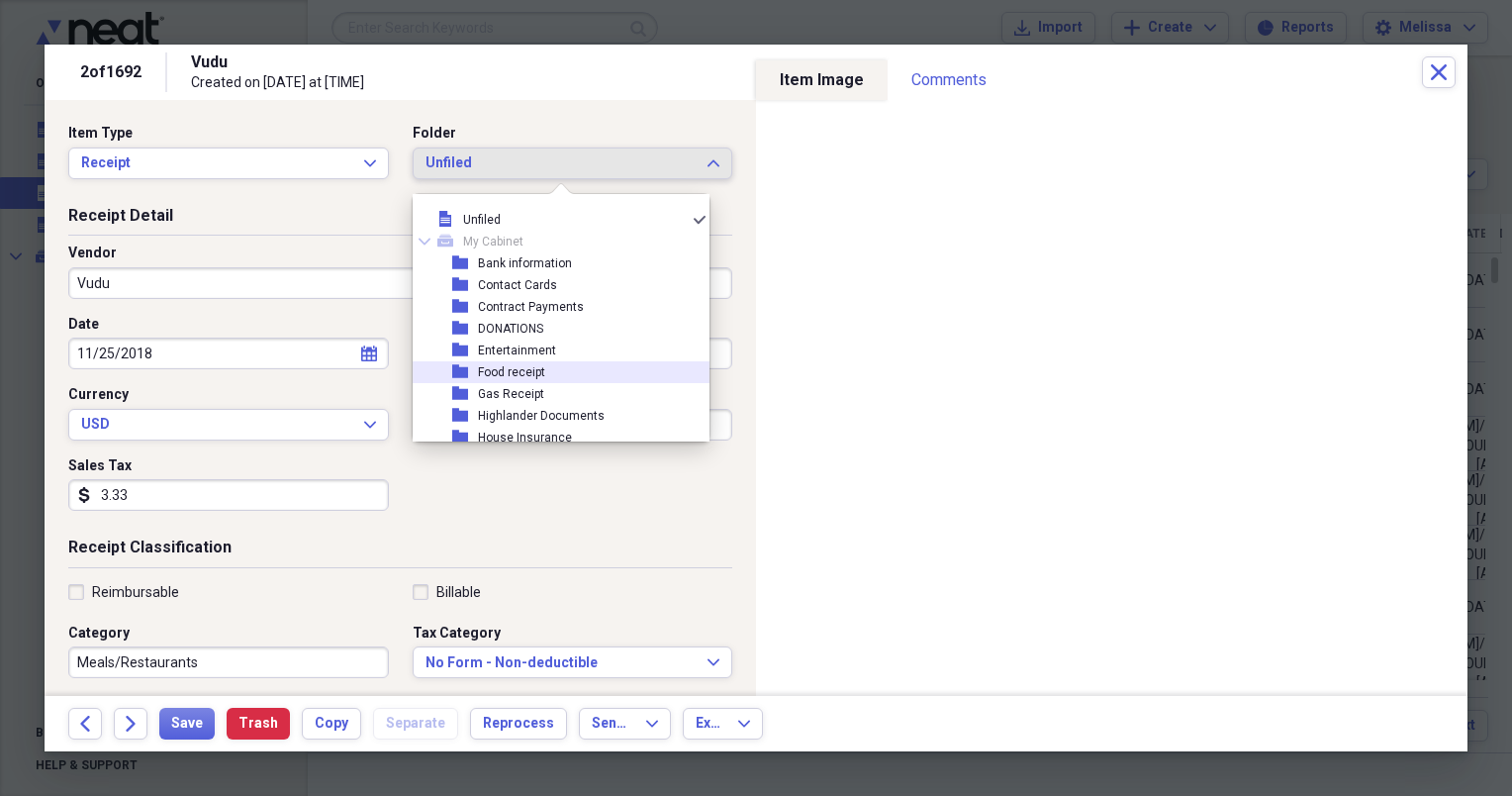 click on "folder Food receipt" at bounding box center (553, 372) 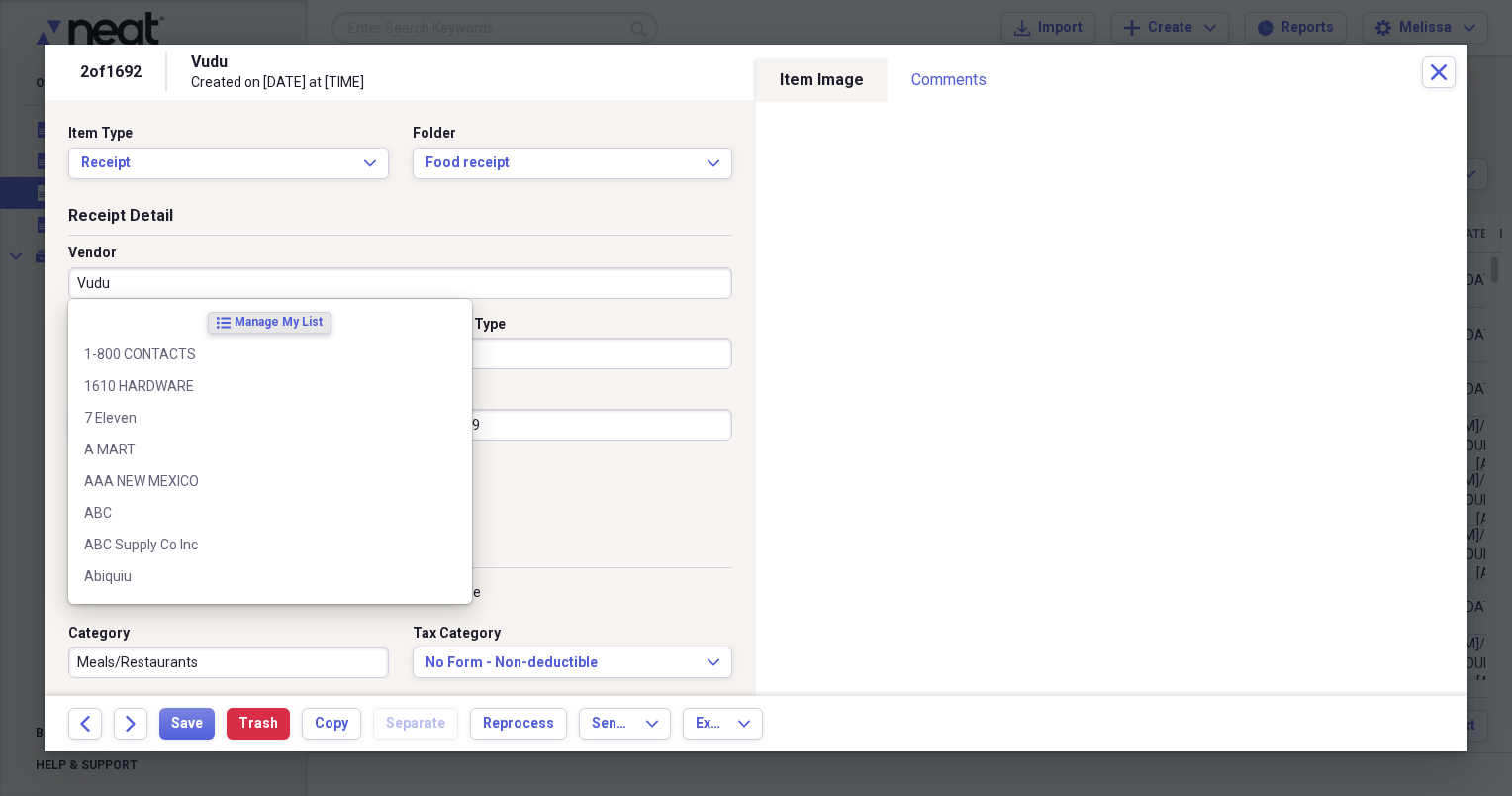 click on "Vudu" at bounding box center [400, 283] 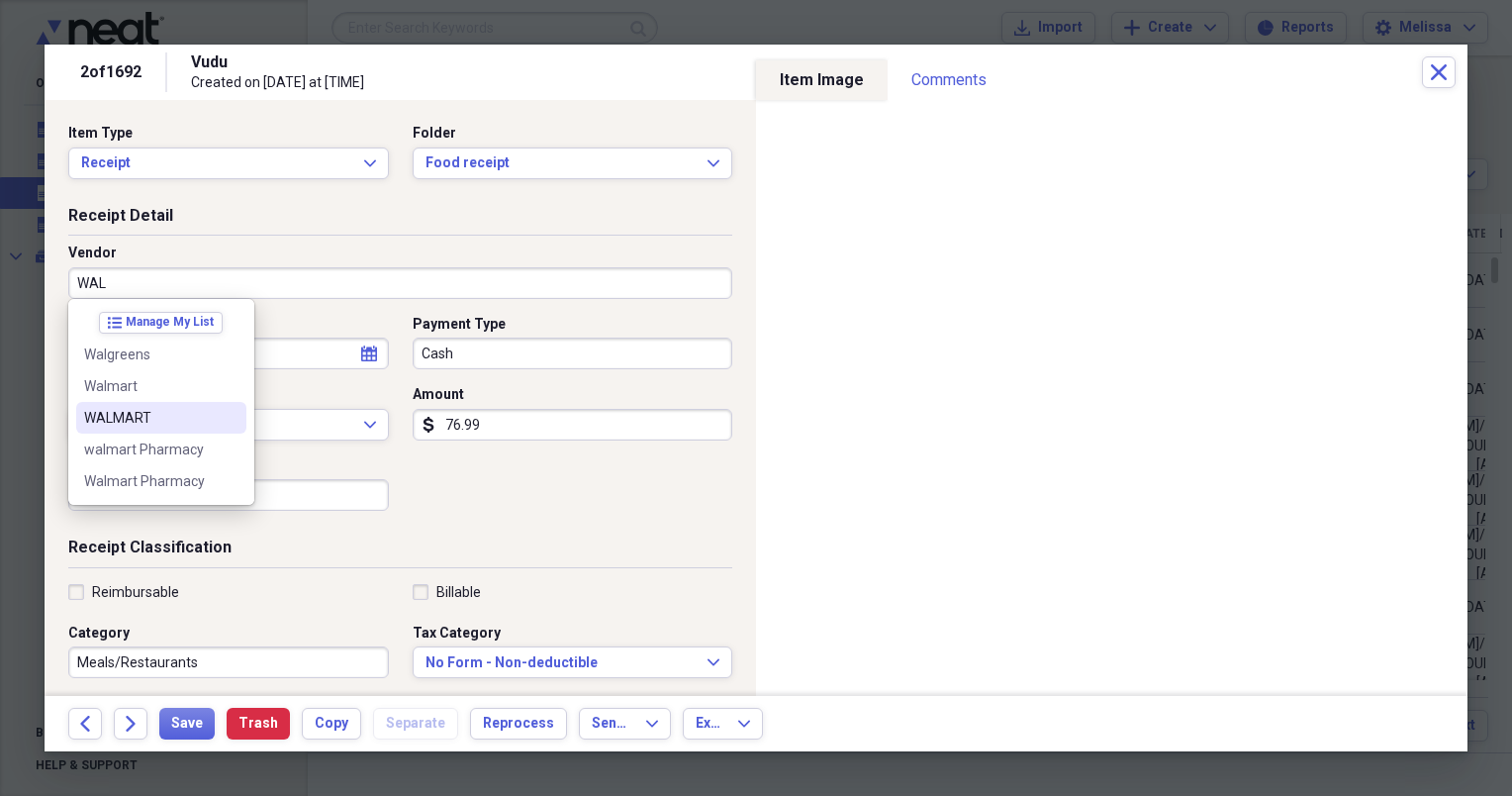 click on "WALMART" at bounding box center (149, 418) 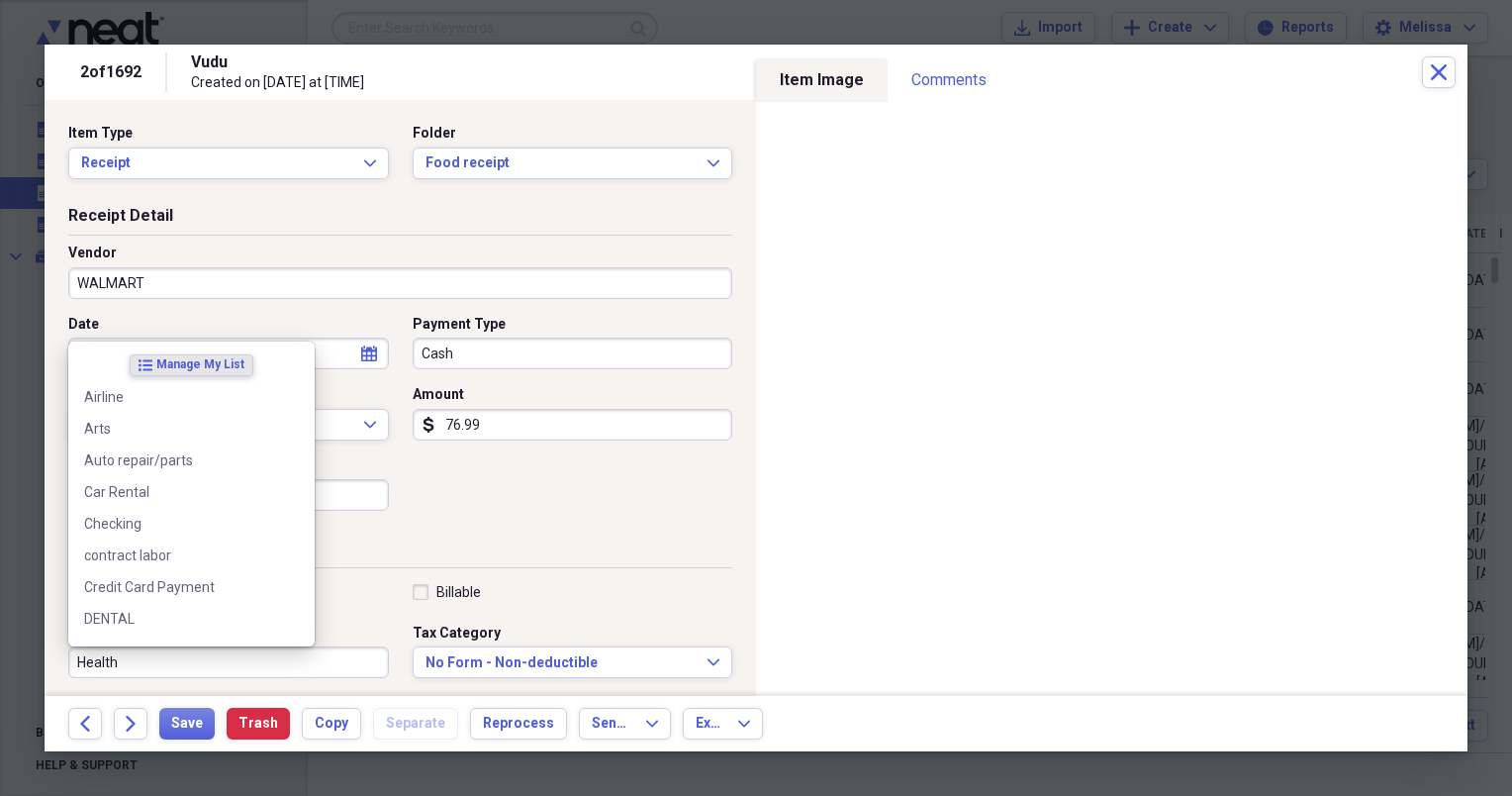 click on "Health" at bounding box center [229, 662] 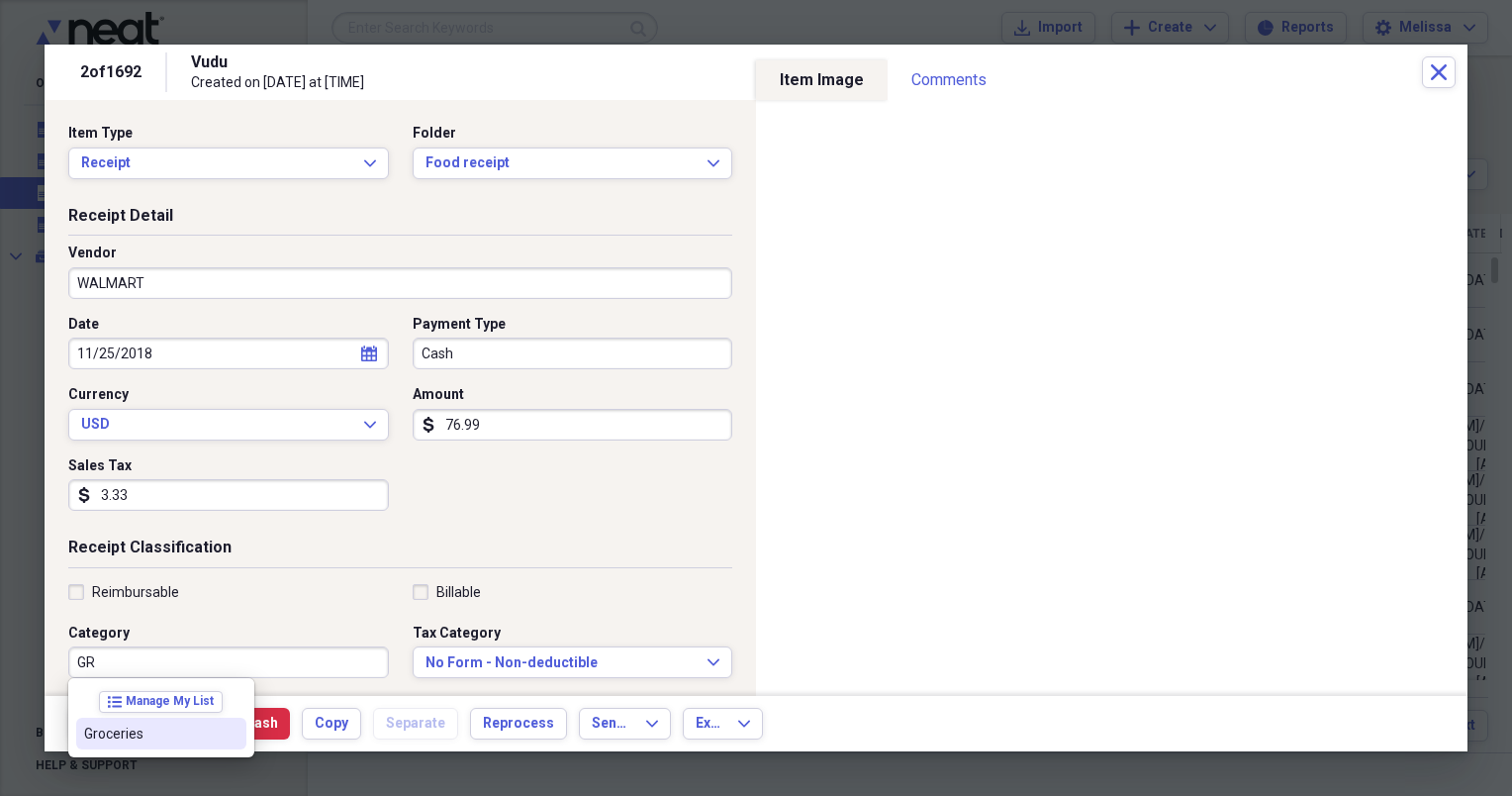 click on "Groceries" at bounding box center [161, 734] 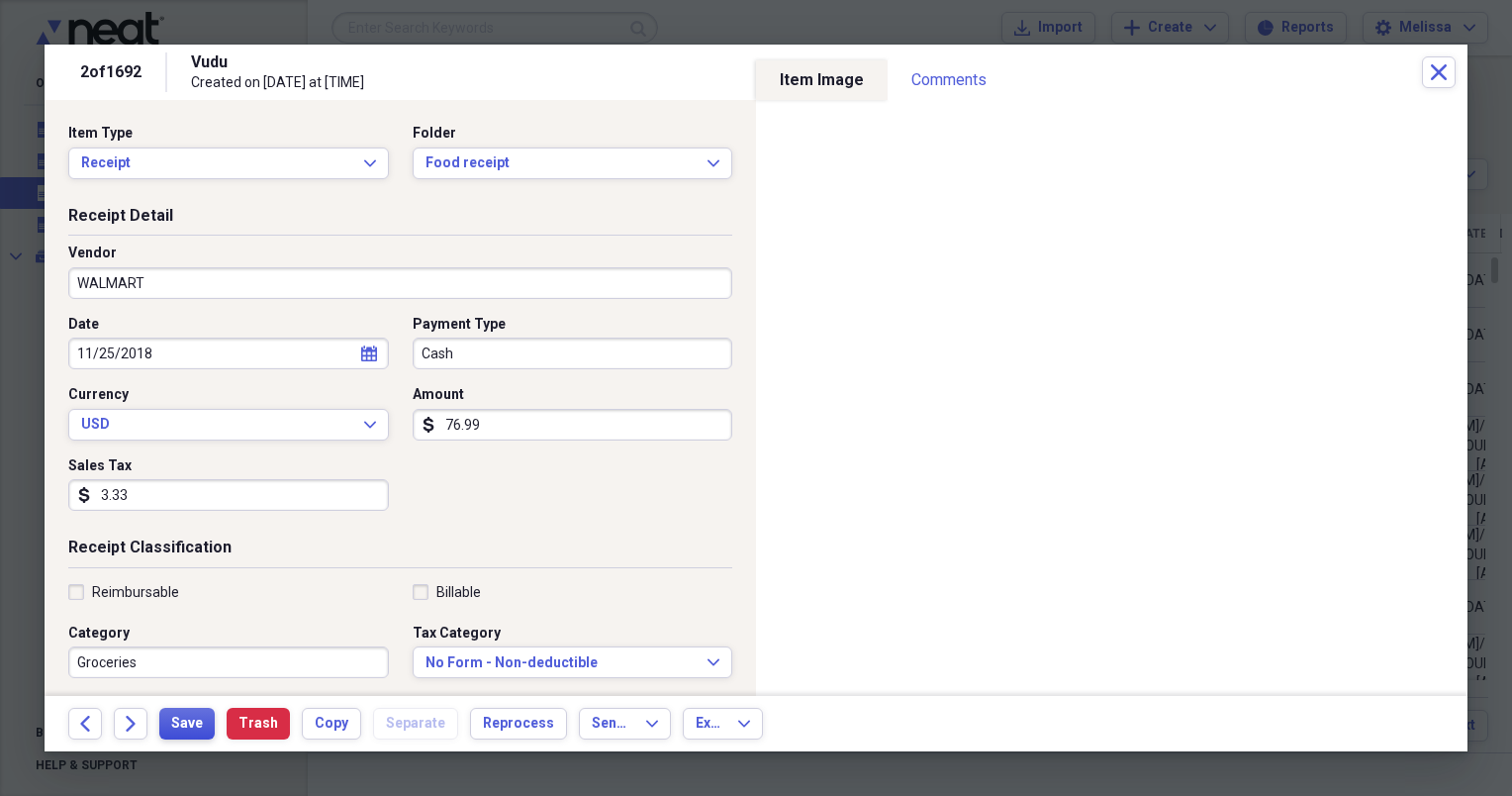 click on "Save" at bounding box center [187, 724] 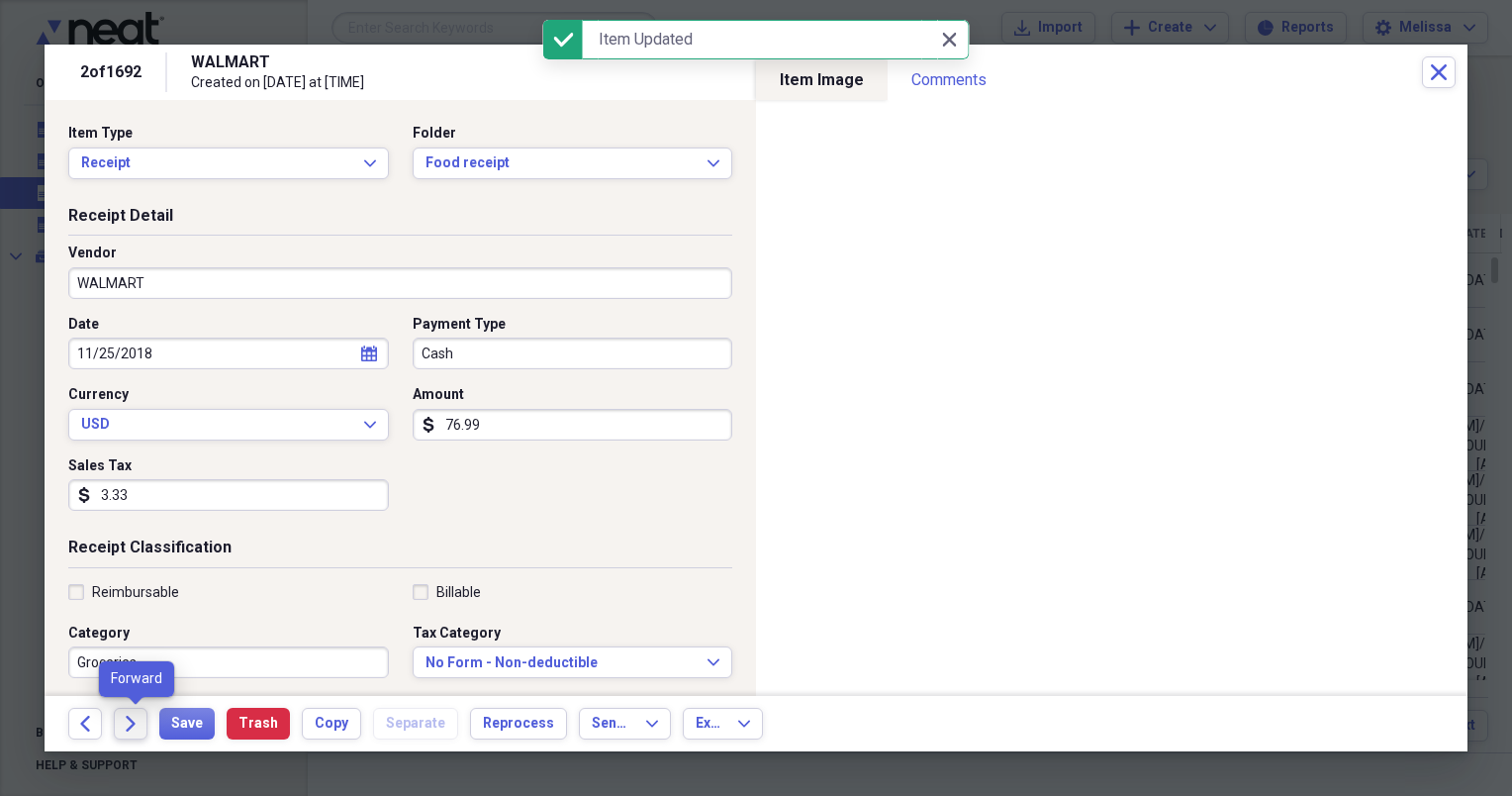 click on "Forward" 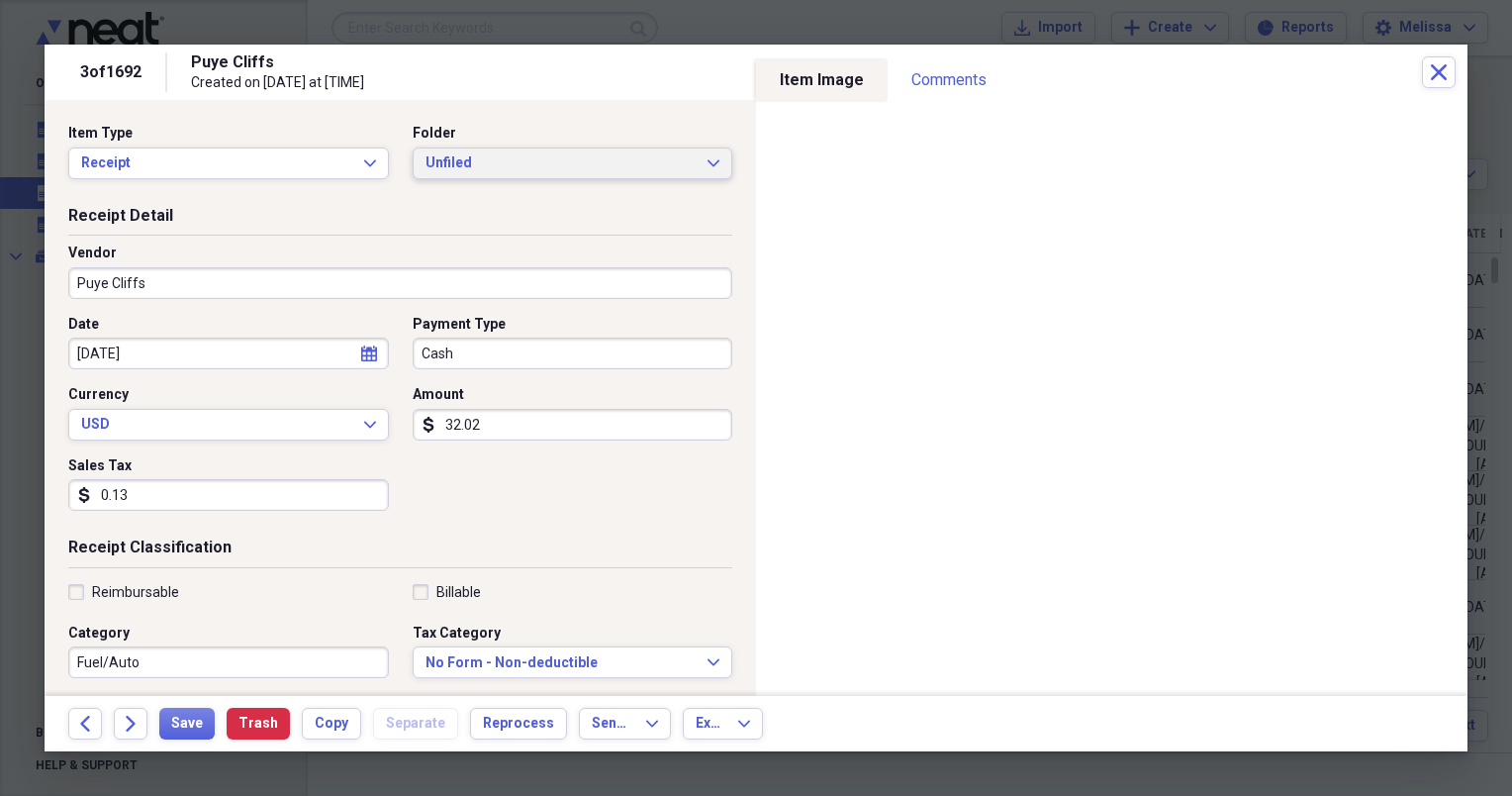 click on "Unfiled" at bounding box center (561, 163) 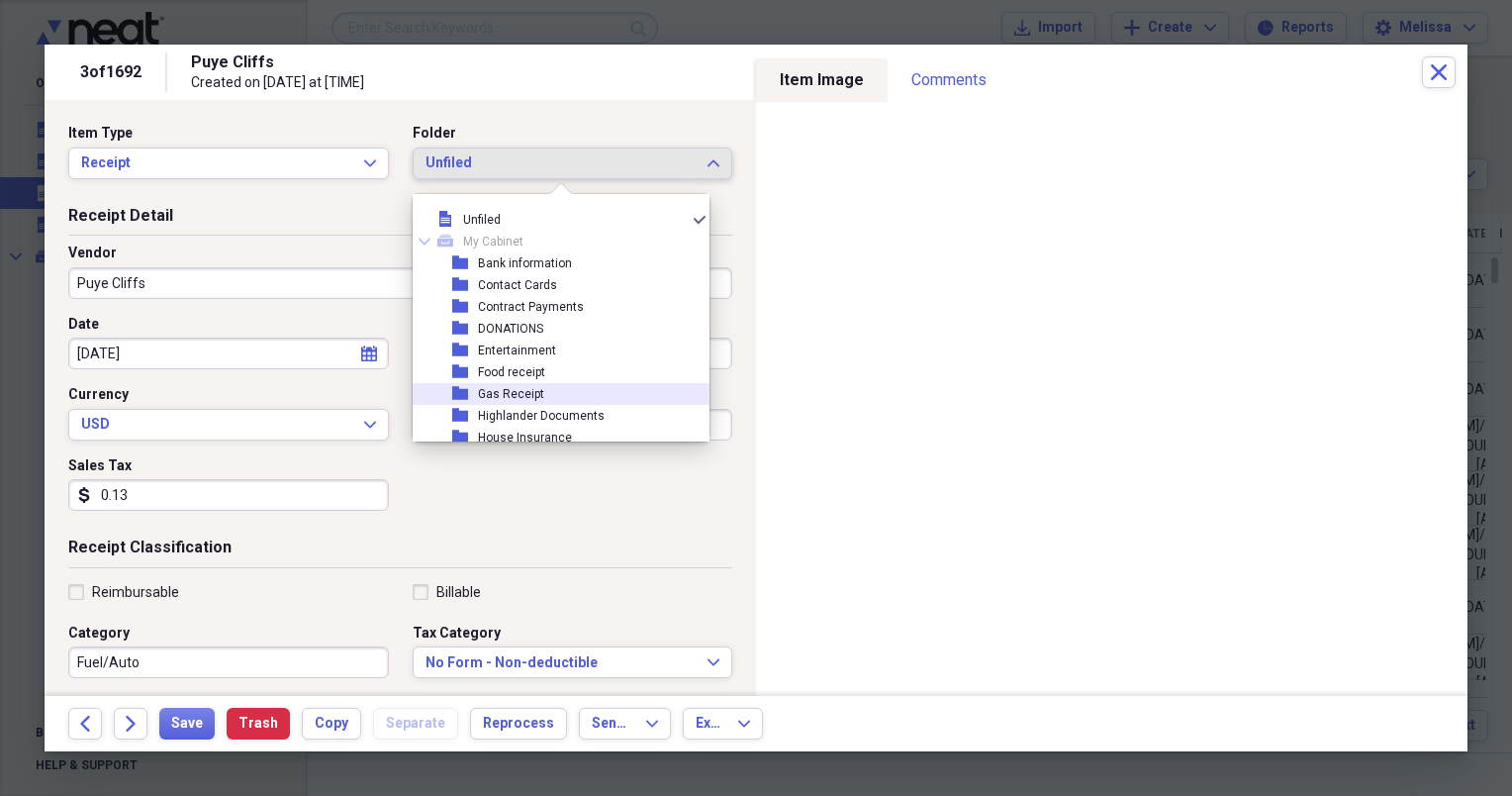 click on "folder Gas Receipt" at bounding box center [553, 394] 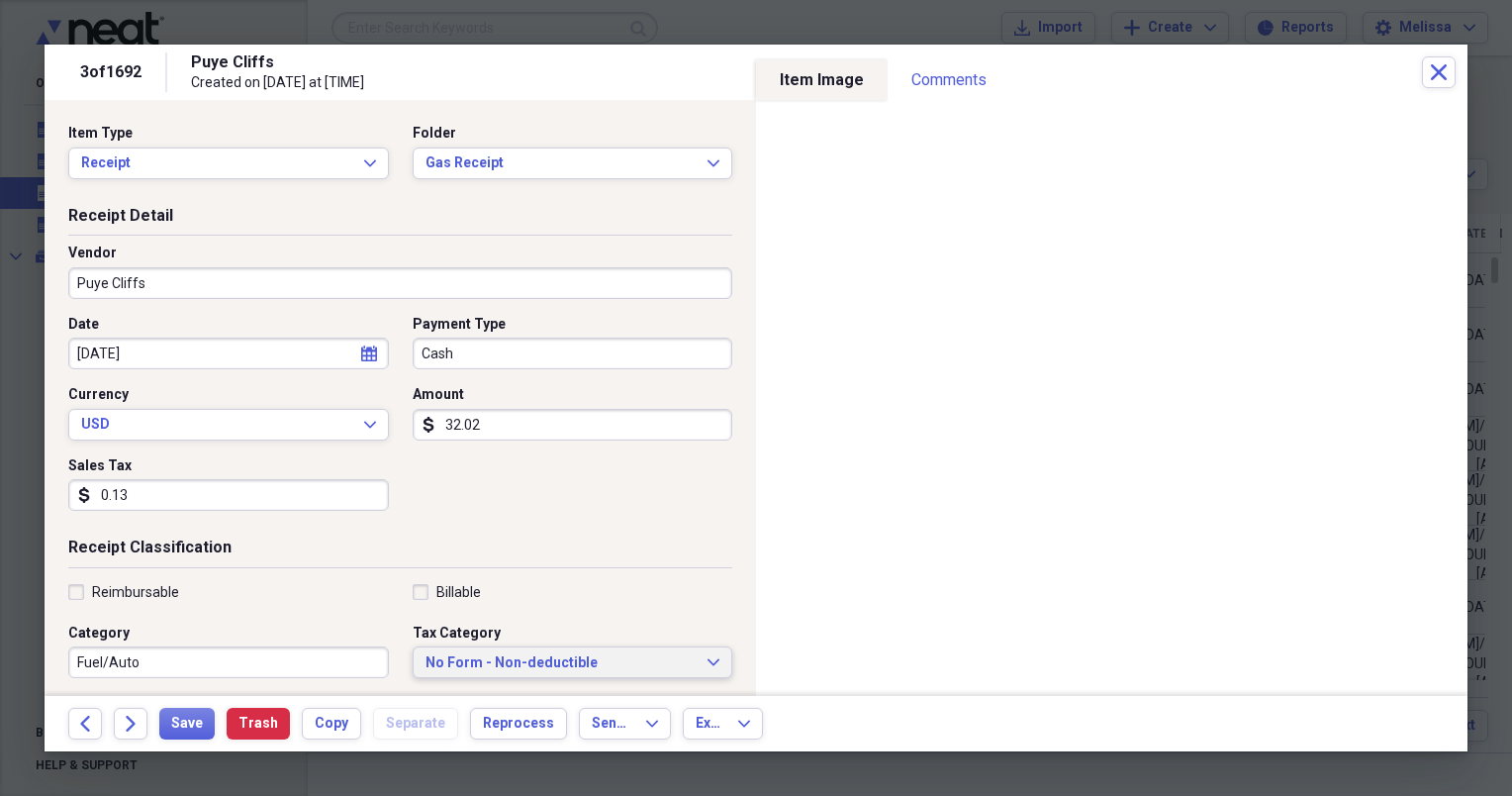 click on "No Form - Non-deductible" at bounding box center [561, 663] 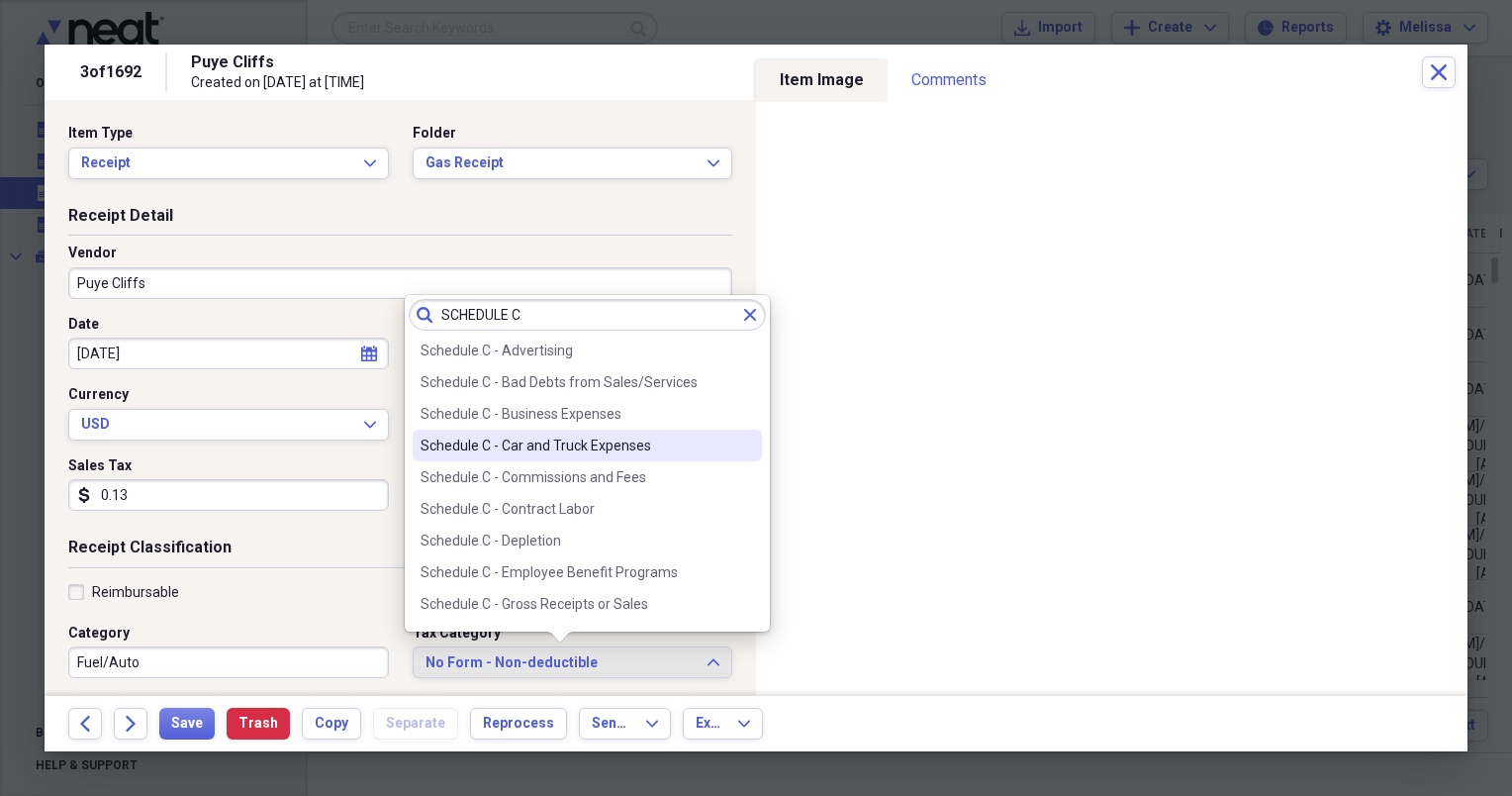 click on "Schedule C - Car and Truck Expenses" at bounding box center [587, 446] 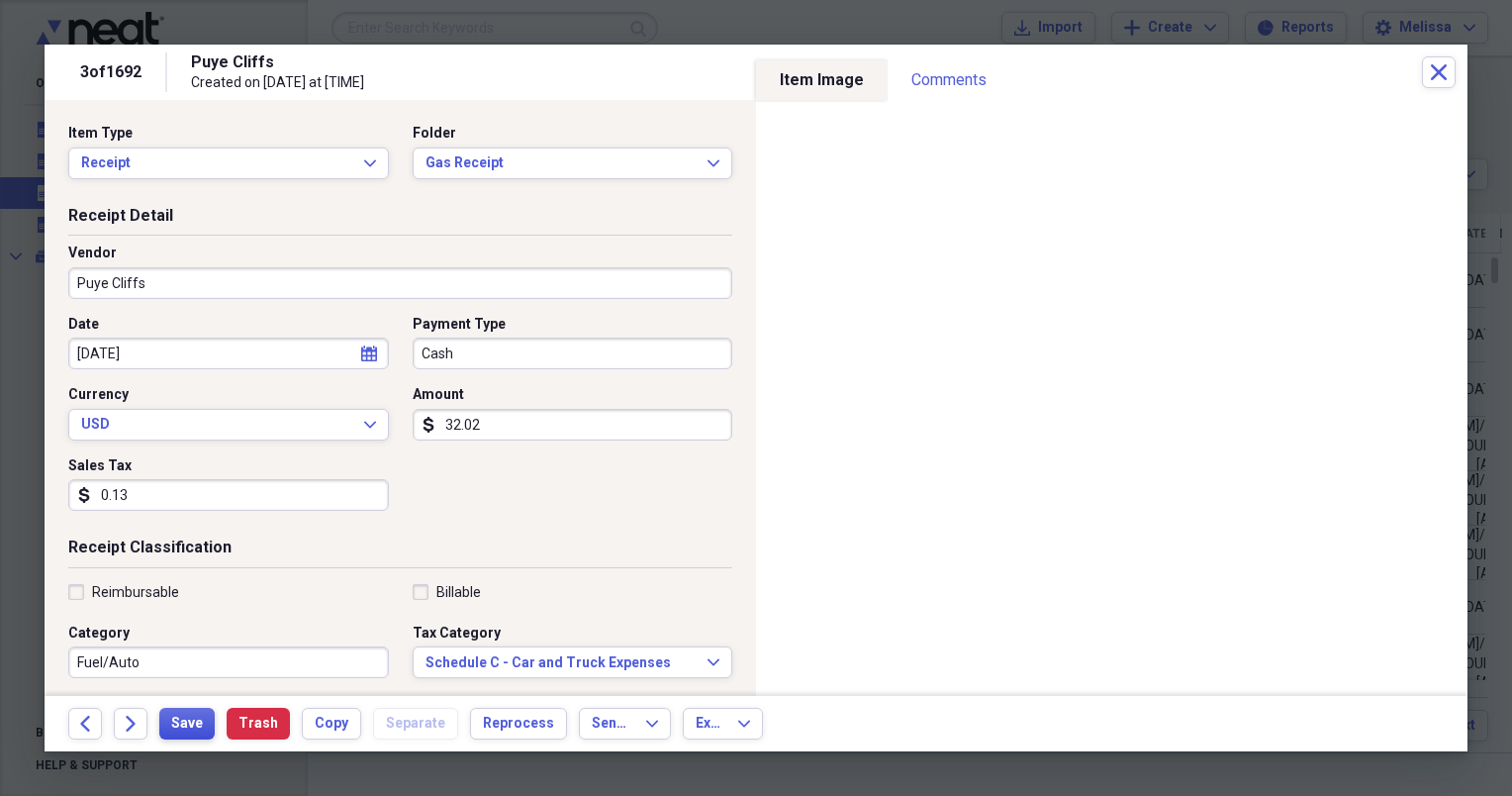 click on "Save" at bounding box center [187, 724] 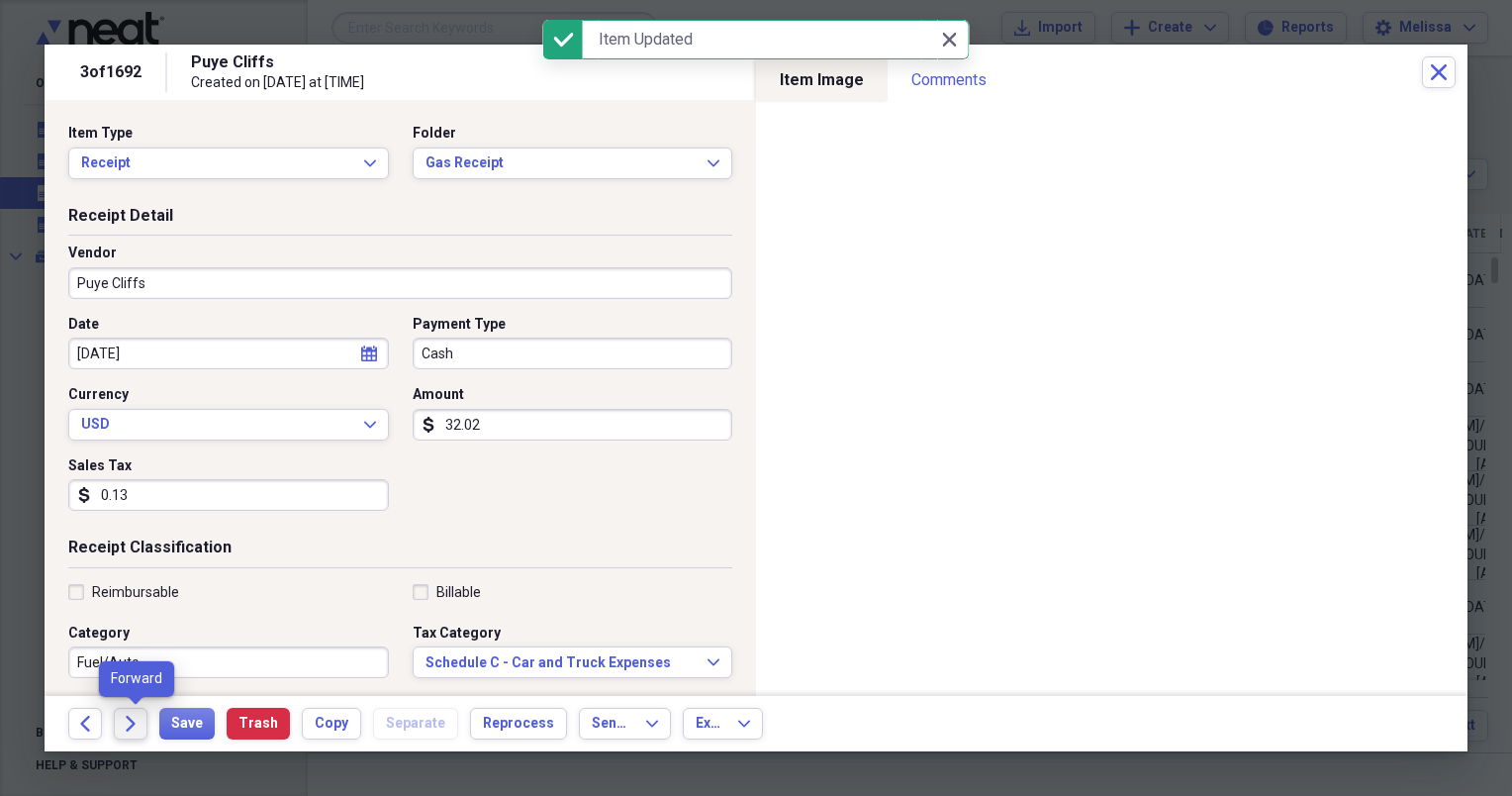 click on "Forward" 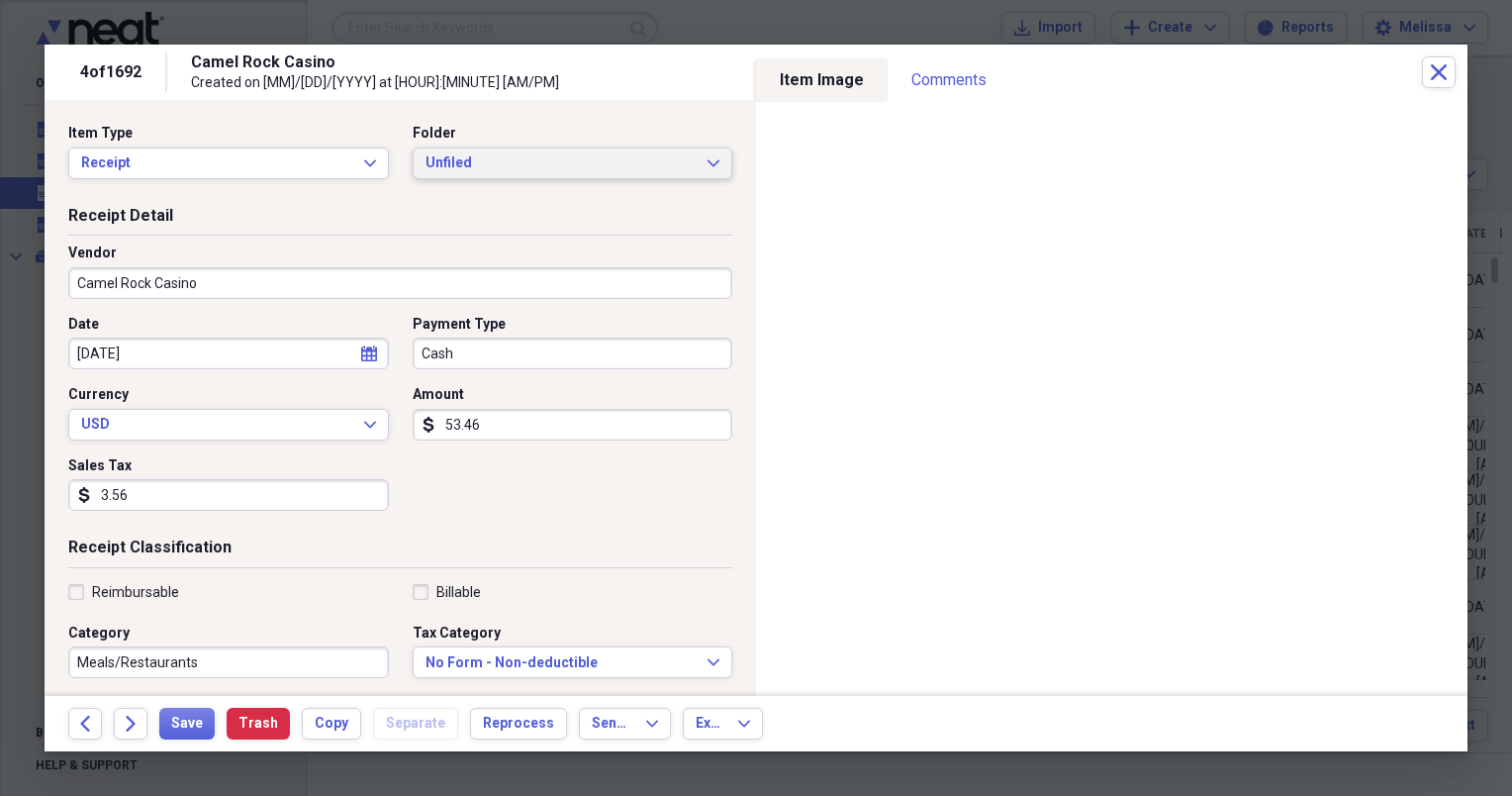click on "Unfiled Expand" at bounding box center [573, 163] 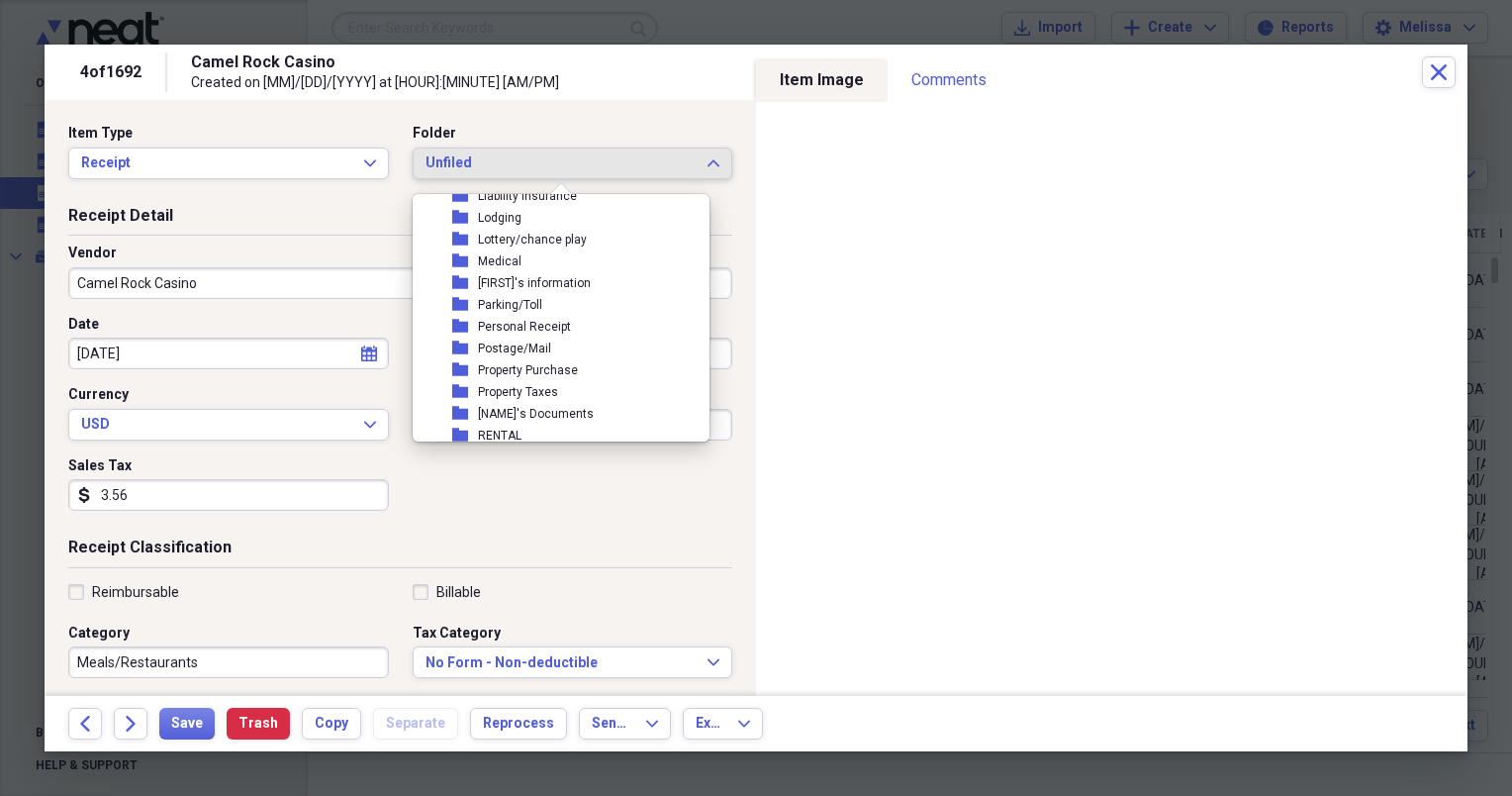 scroll, scrollTop: 303, scrollLeft: 0, axis: vertical 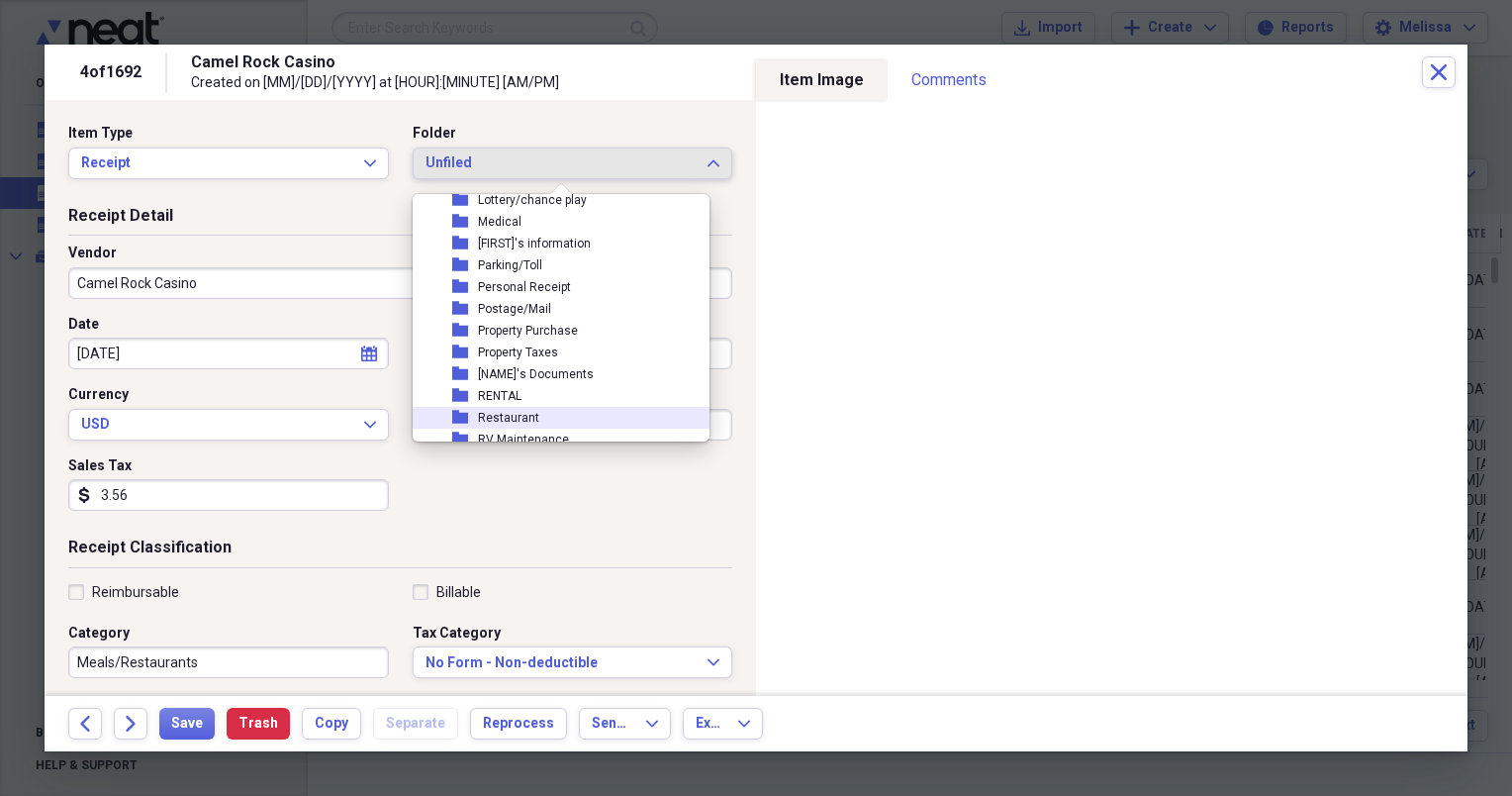 click on "folder Restaurant" at bounding box center (553, 418) 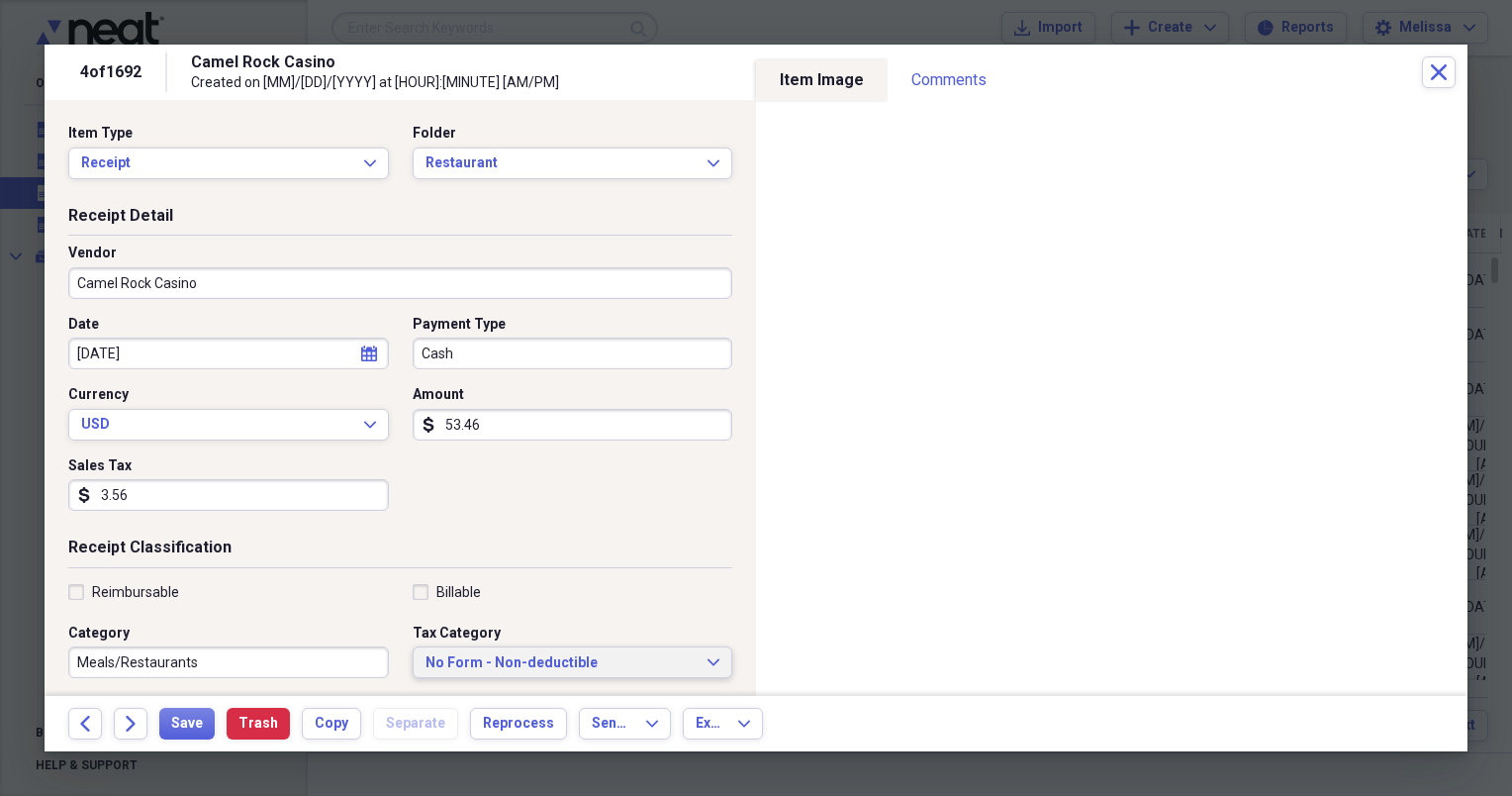 click on "No Form - Non-deductible" at bounding box center (561, 663) 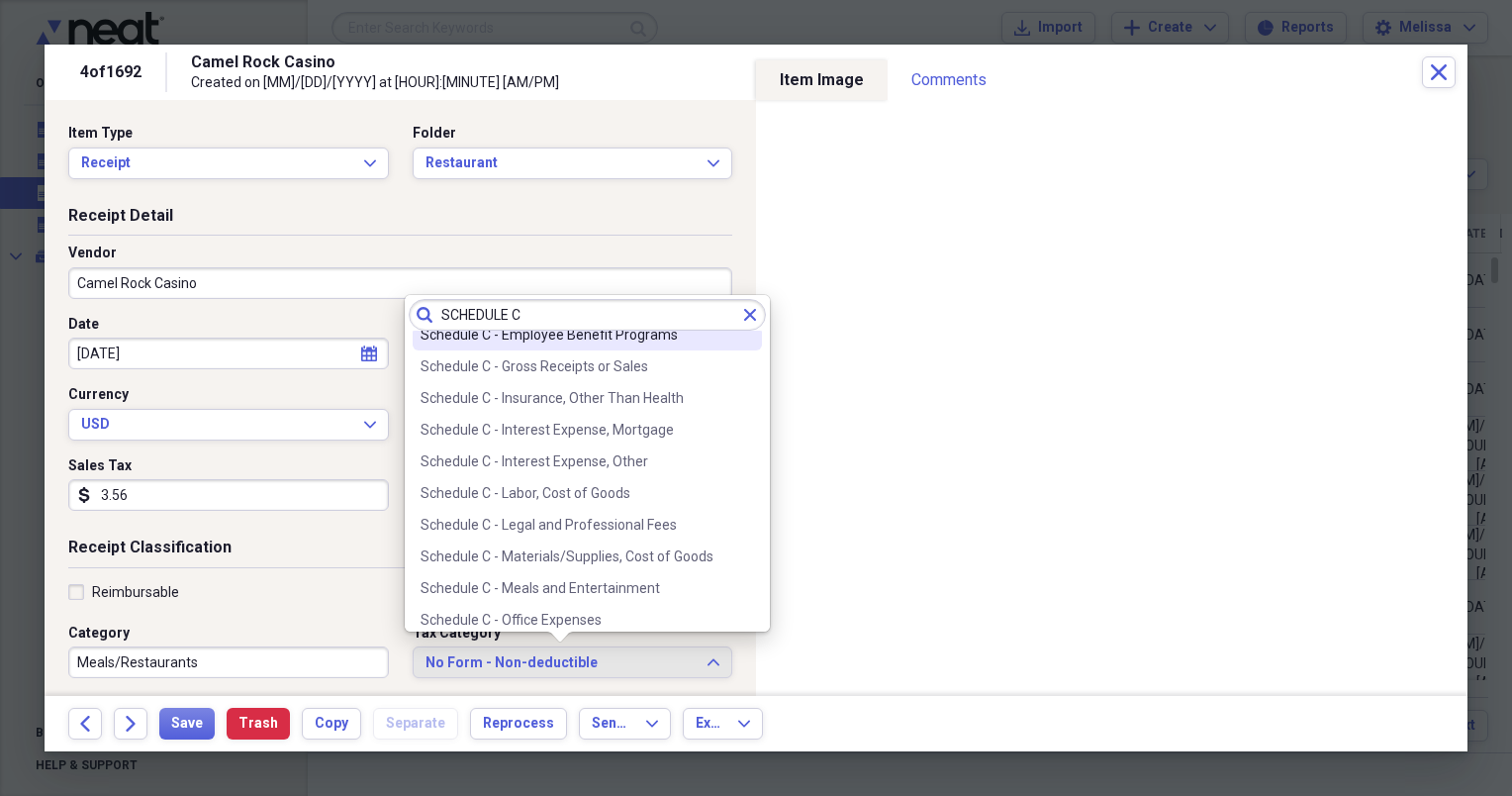 scroll, scrollTop: 263, scrollLeft: 0, axis: vertical 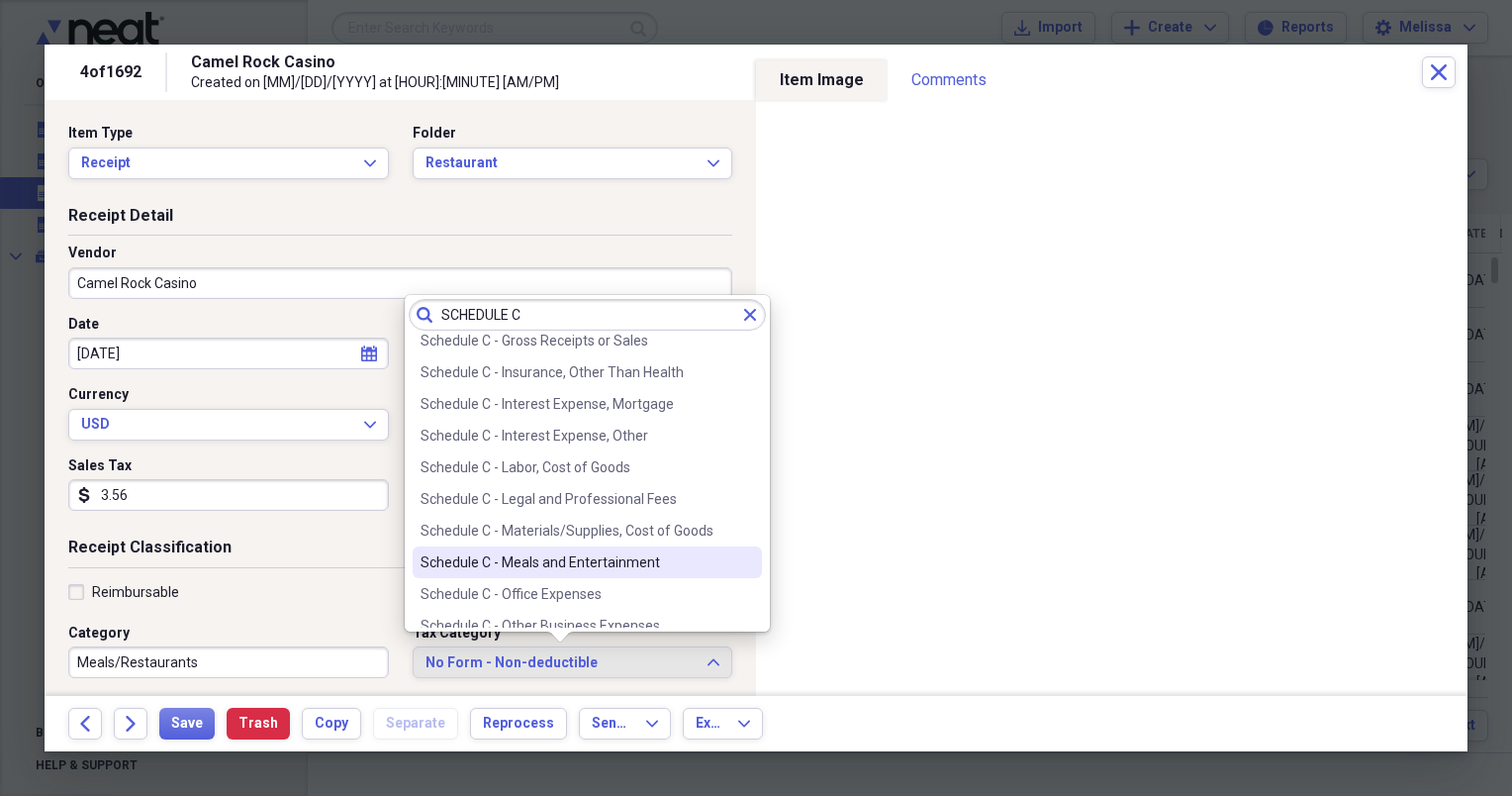 click on "Schedule C - Meals and Entertainment" at bounding box center [587, 562] 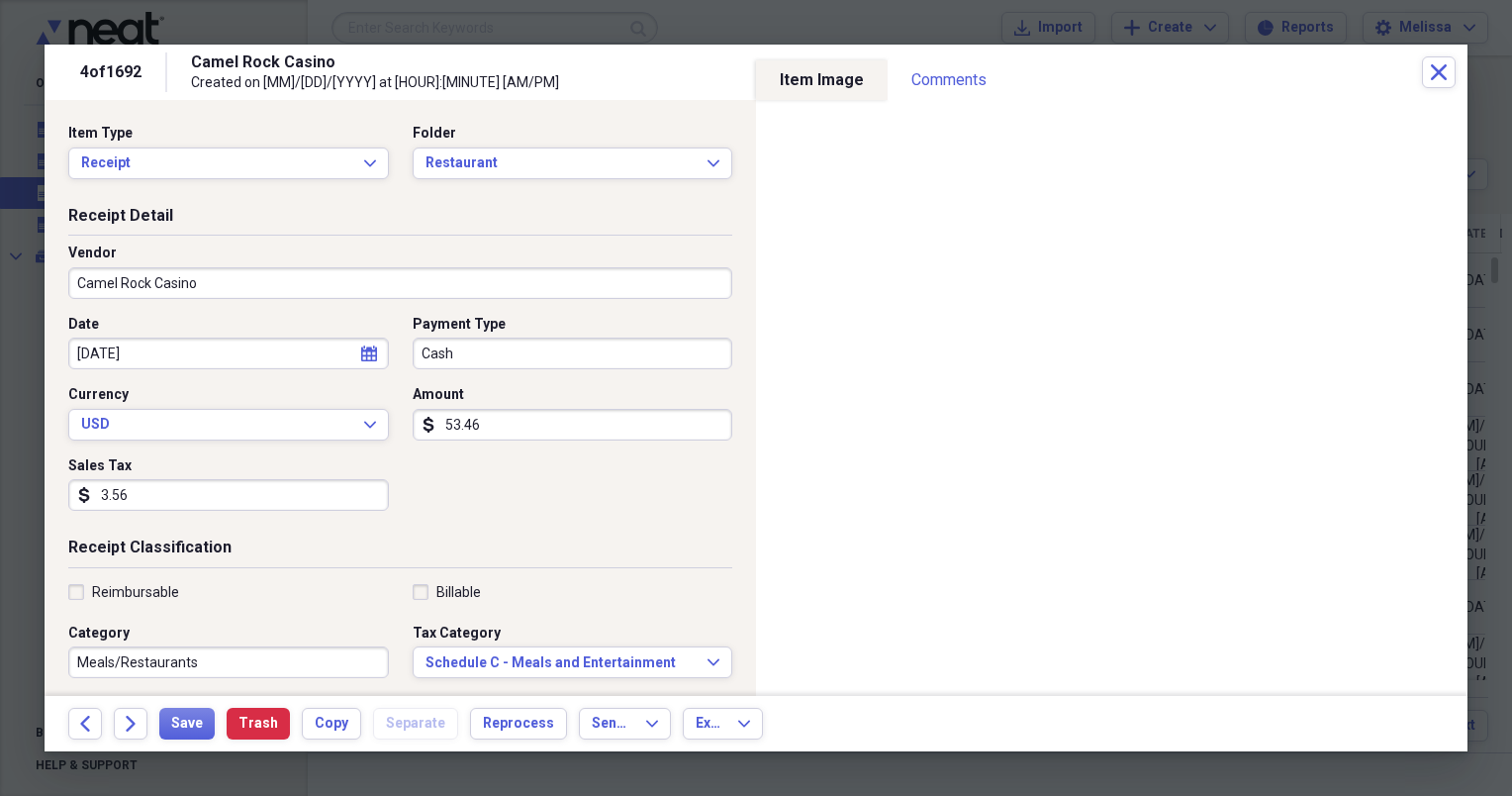 click on "Back Forward Save Trash Copy Separate Reprocess Send To Expand Export Expand" at bounding box center (756, 724) 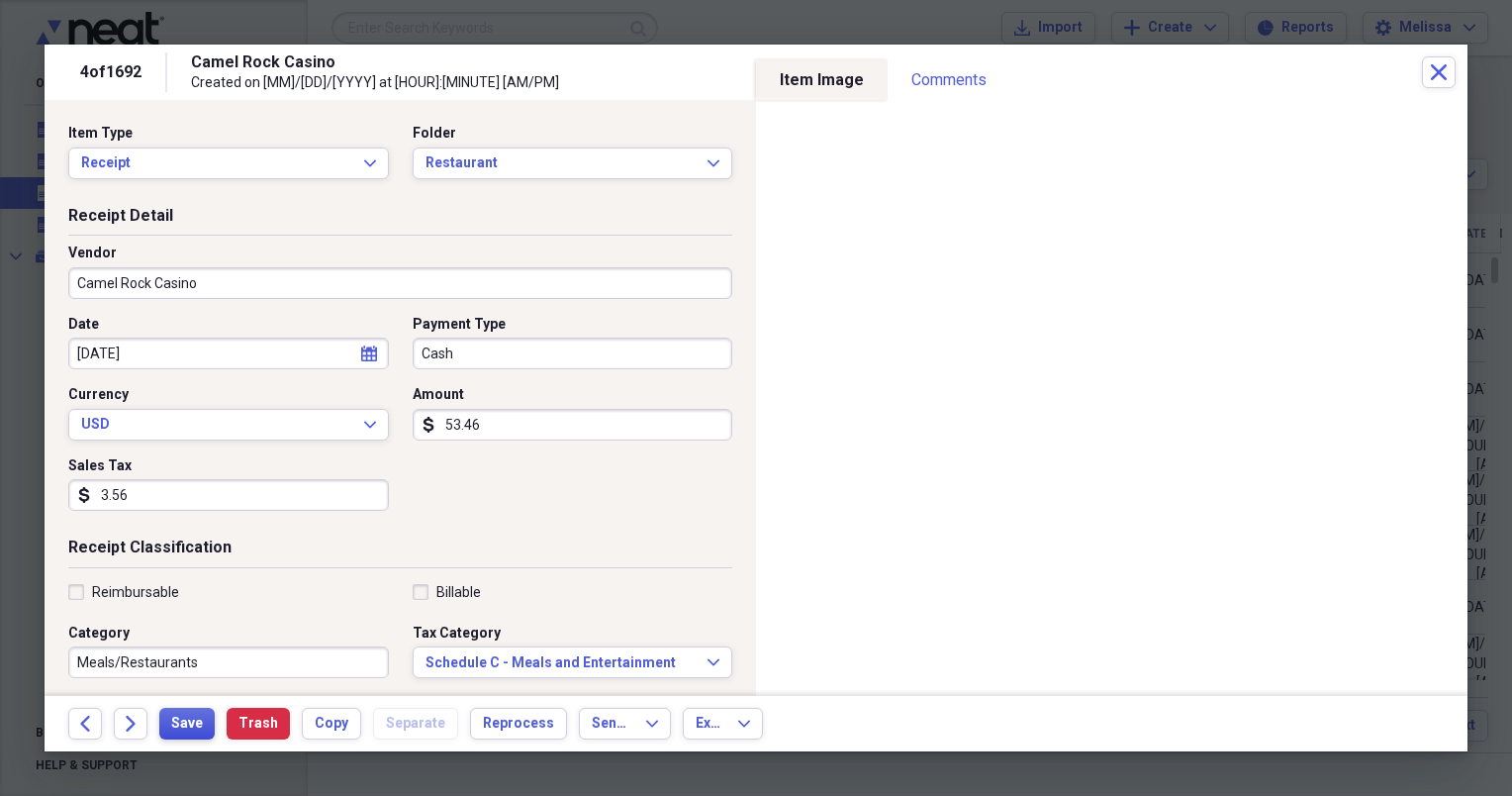 click on "Save" at bounding box center [187, 724] 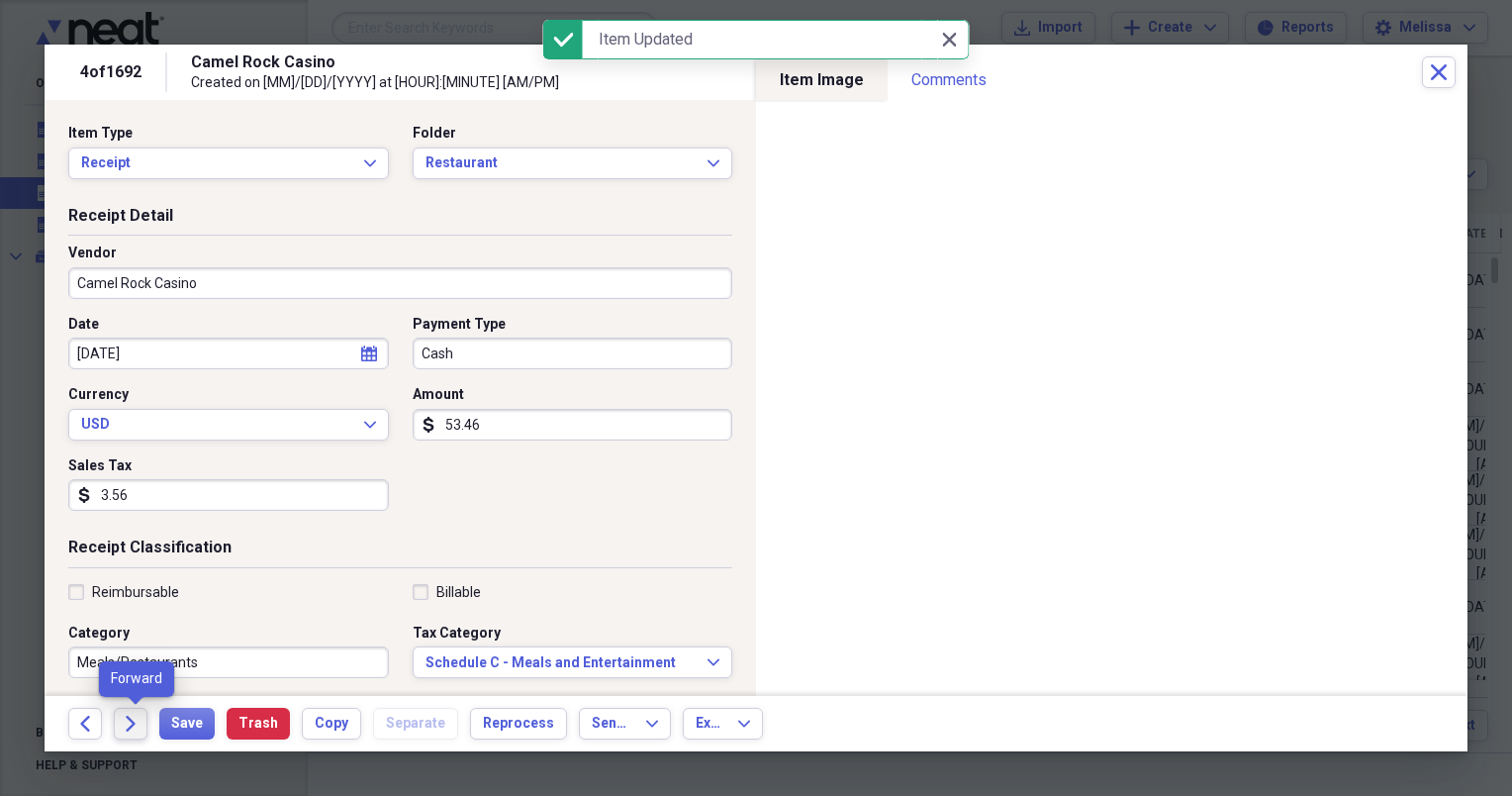 click 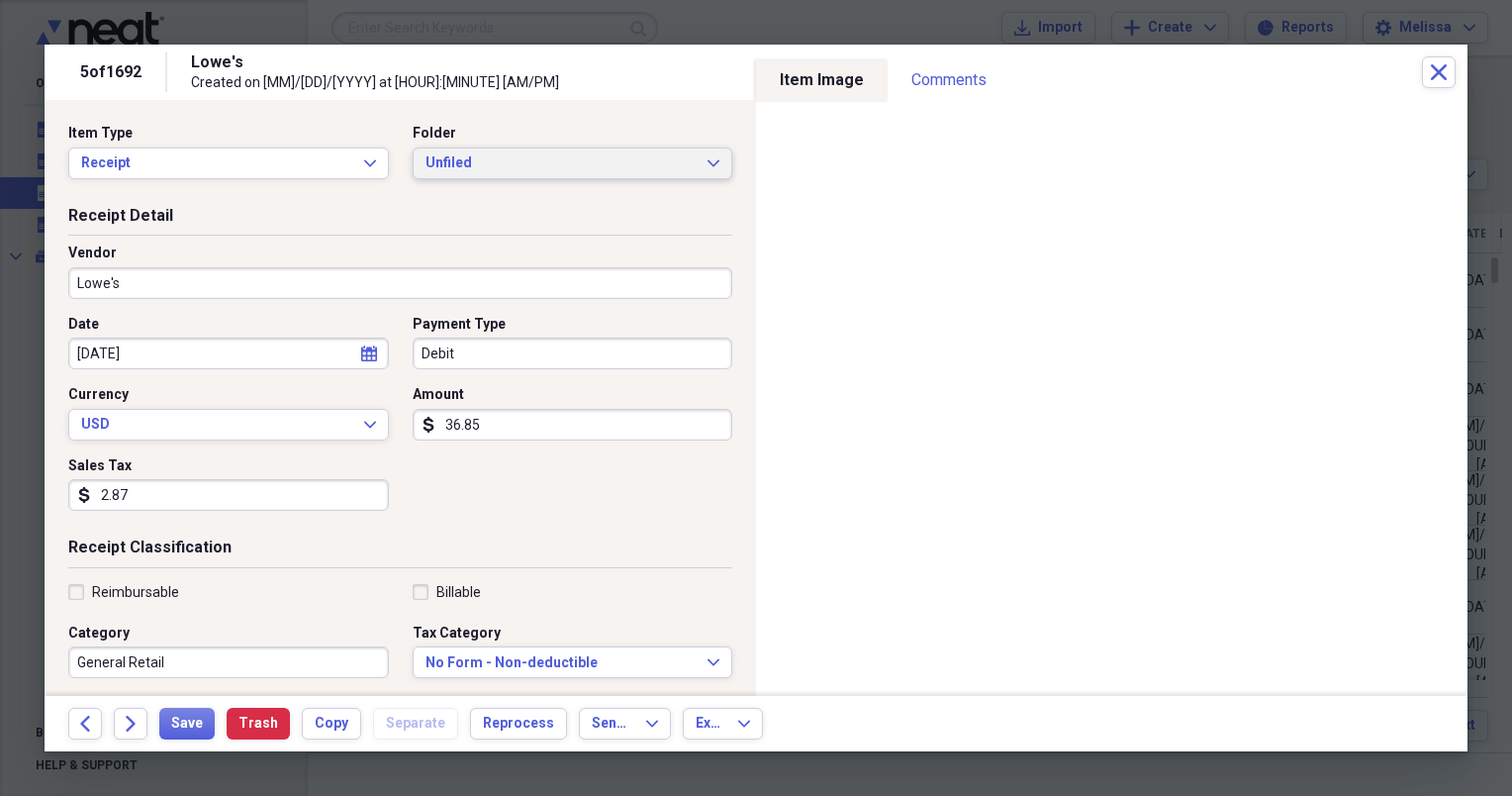 click on "Unfiled" at bounding box center (561, 163) 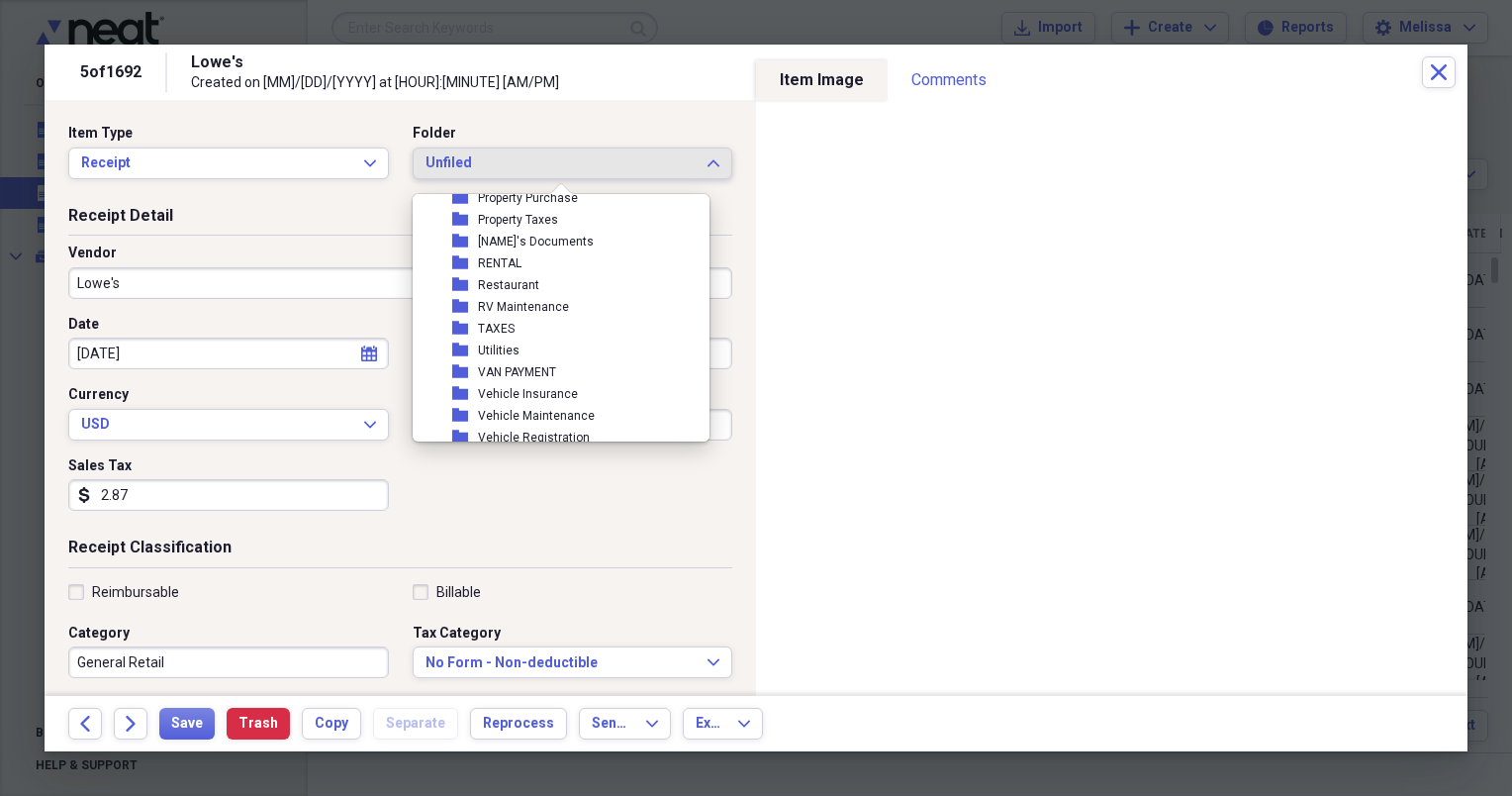 scroll, scrollTop: 462, scrollLeft: 0, axis: vertical 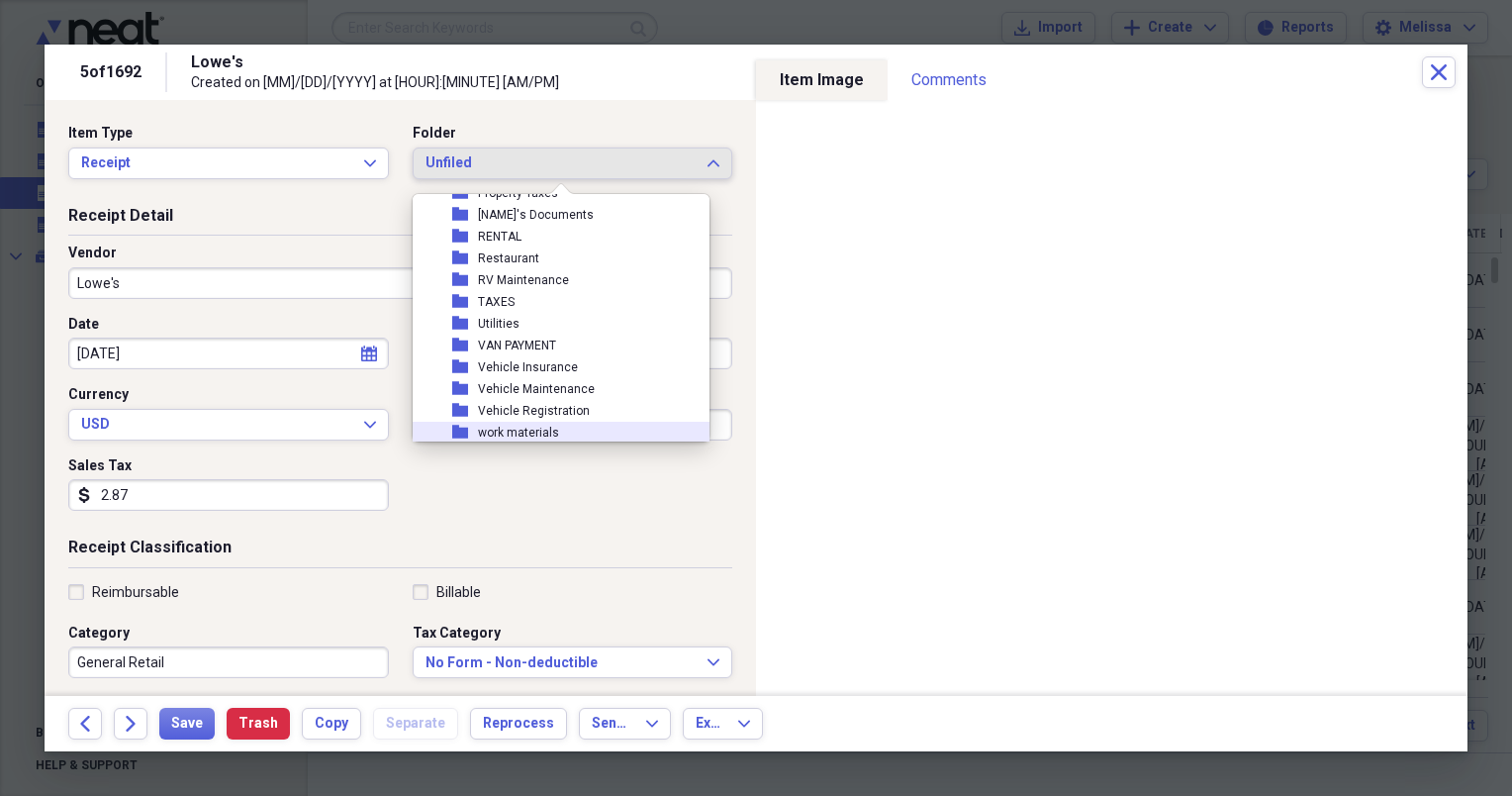 click on "folder work materials" at bounding box center (553, 433) 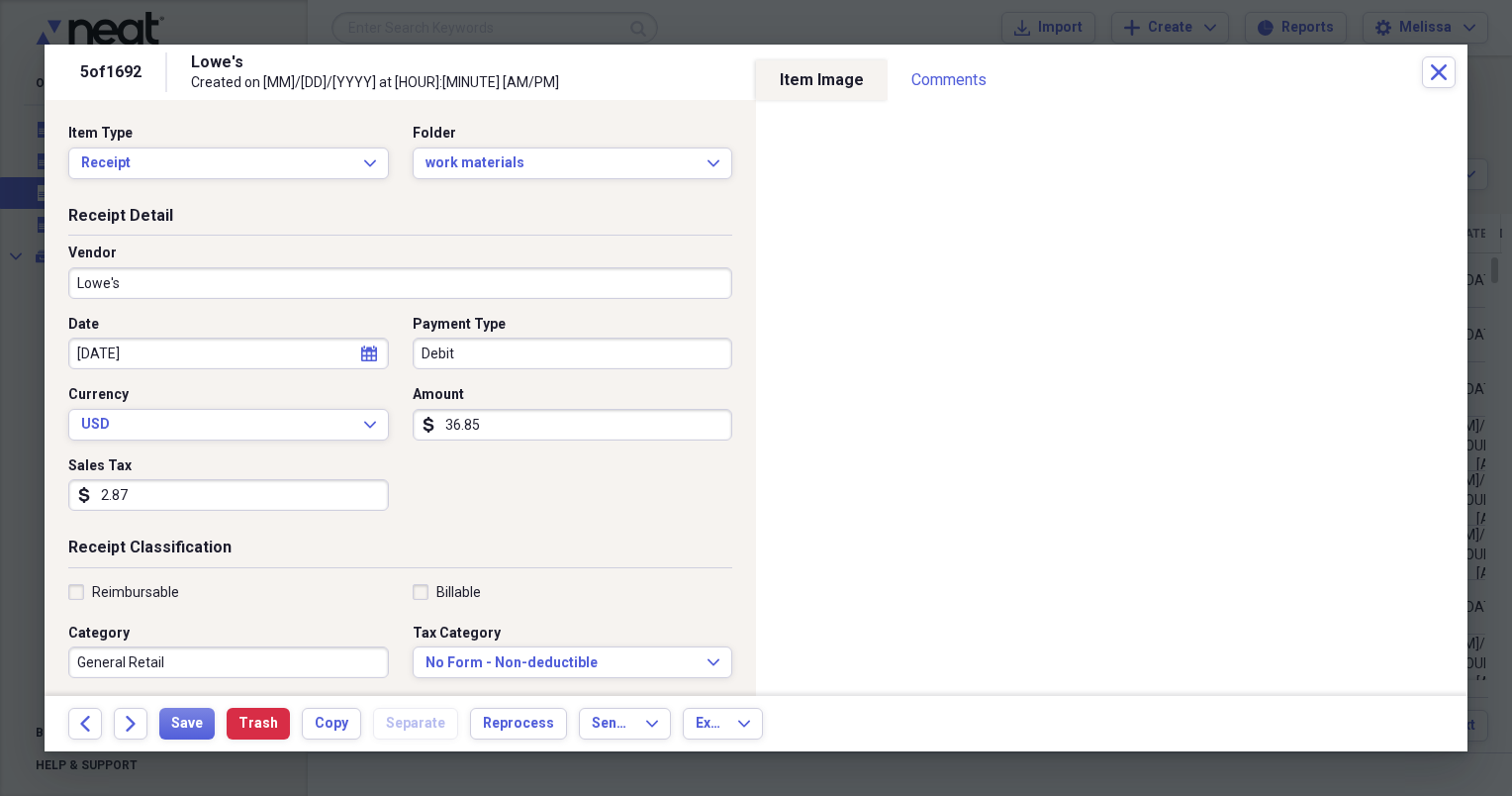click on "Lowe's" at bounding box center (400, 283) 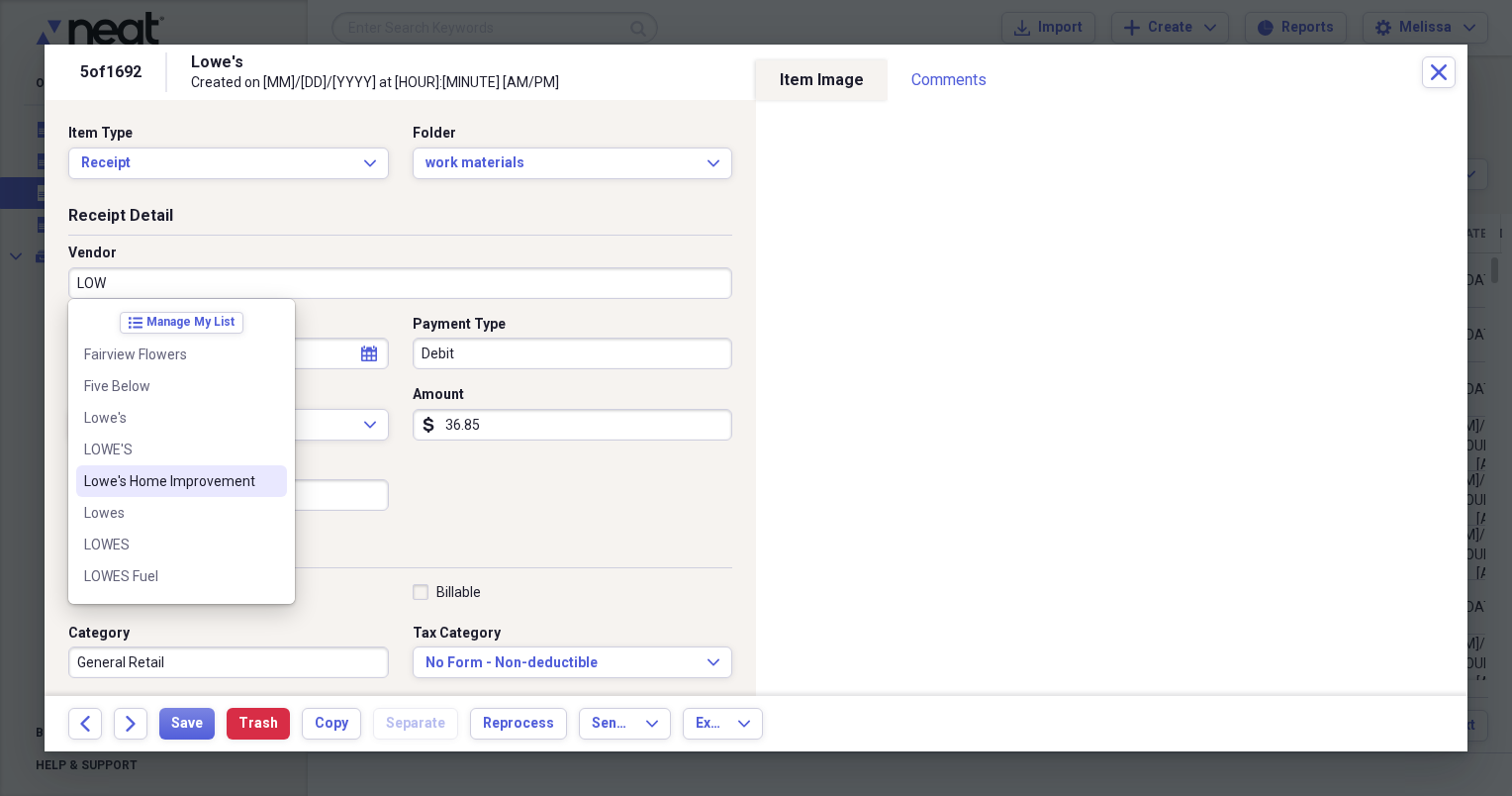 click on "Lowe's Home Improvement" at bounding box center (169, 481) 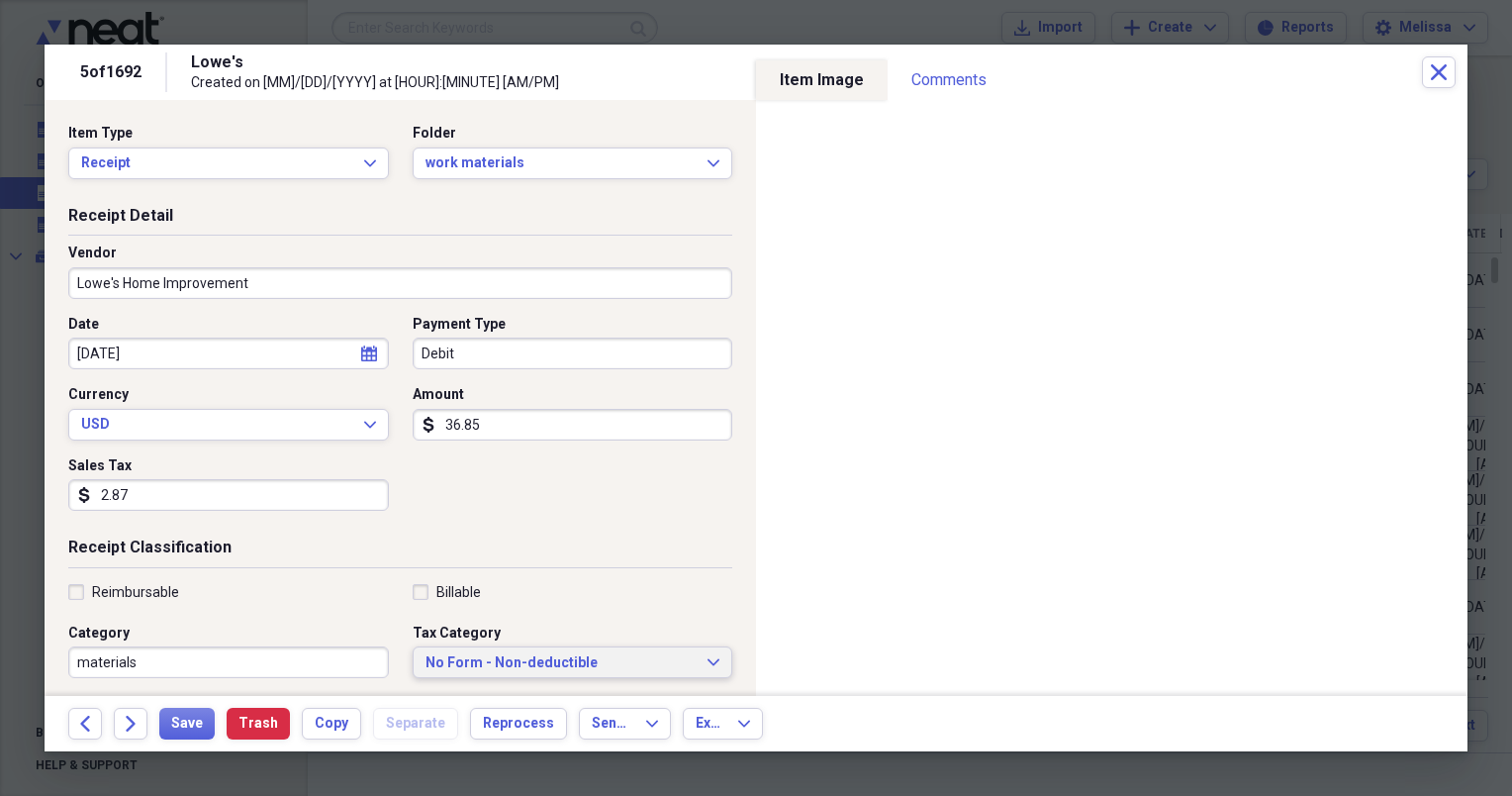 click on "No Form - Non-deductible Expand" at bounding box center [573, 662] 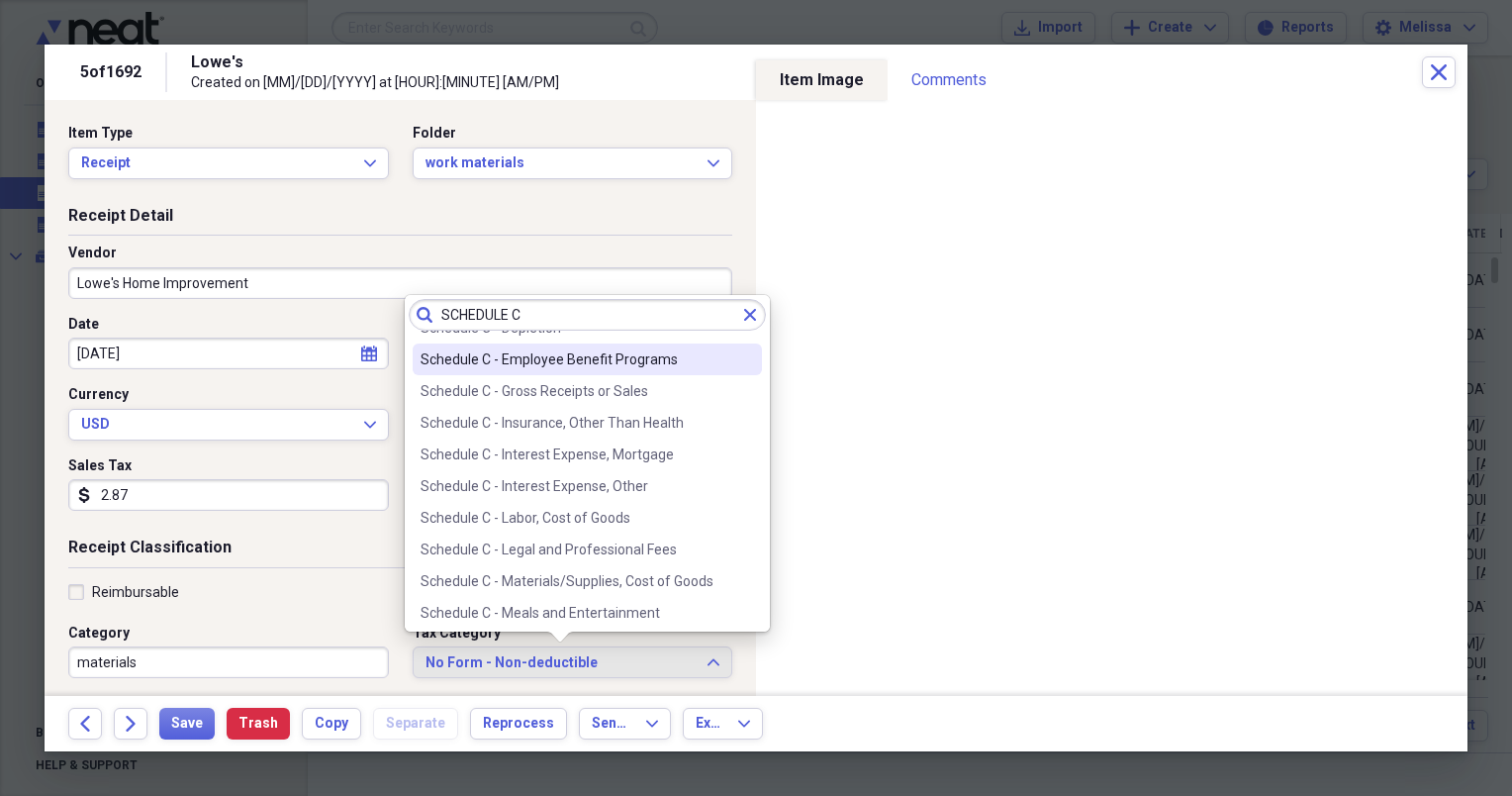 scroll, scrollTop: 238, scrollLeft: 0, axis: vertical 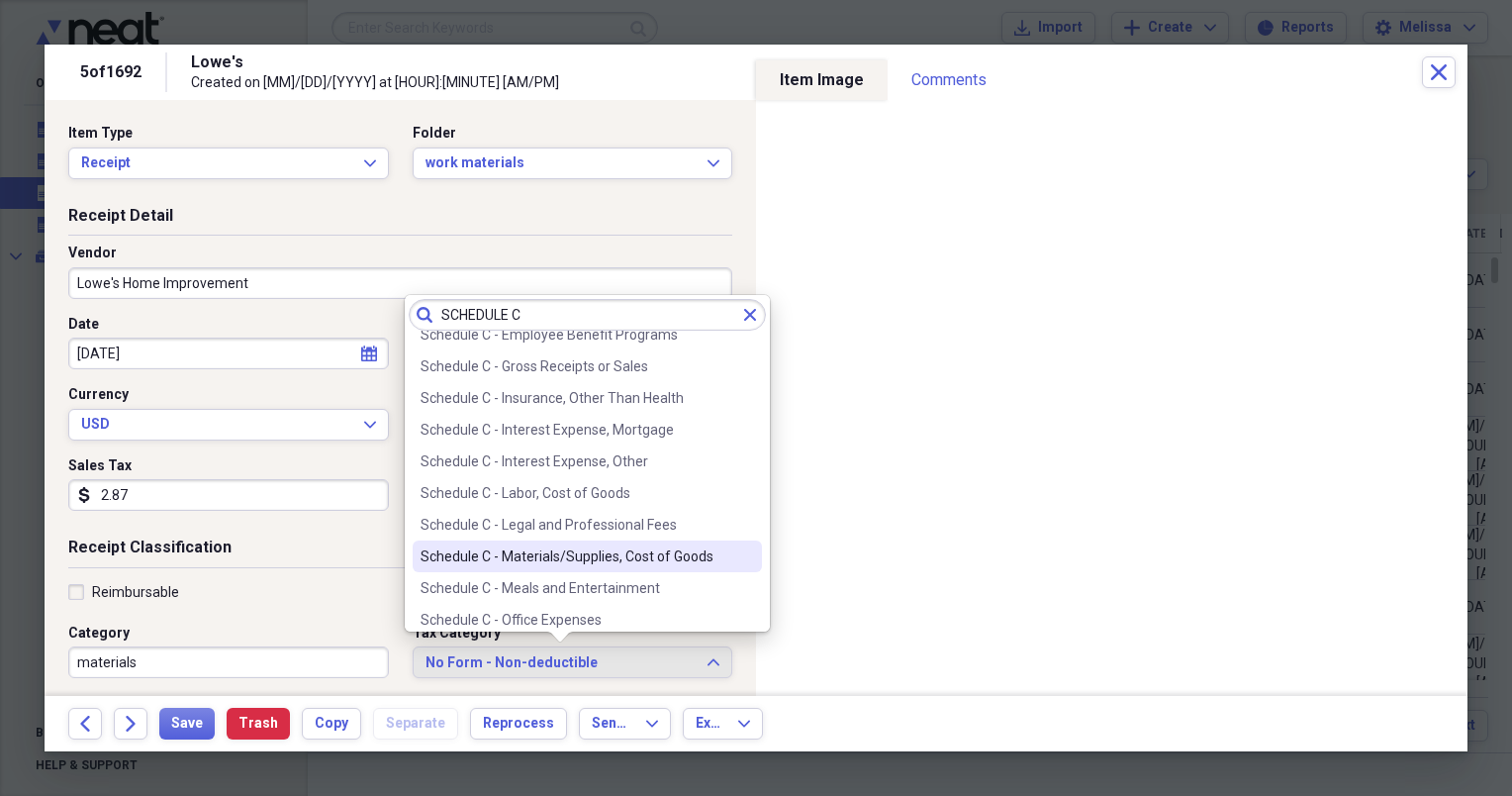 click on "Schedule C - Materials/Supplies, Cost of Goods" at bounding box center [587, 556] 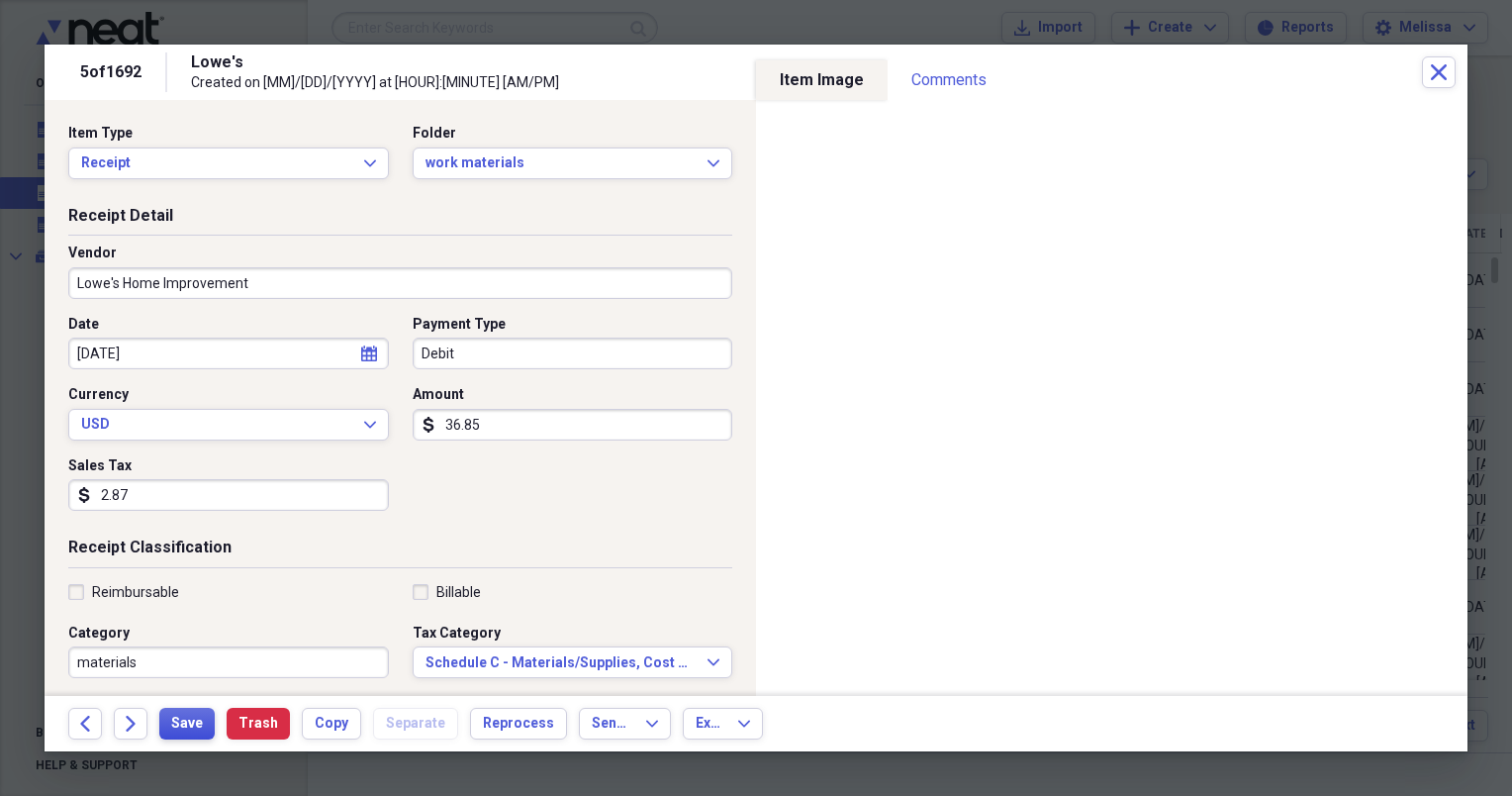 click on "Save" at bounding box center (187, 724) 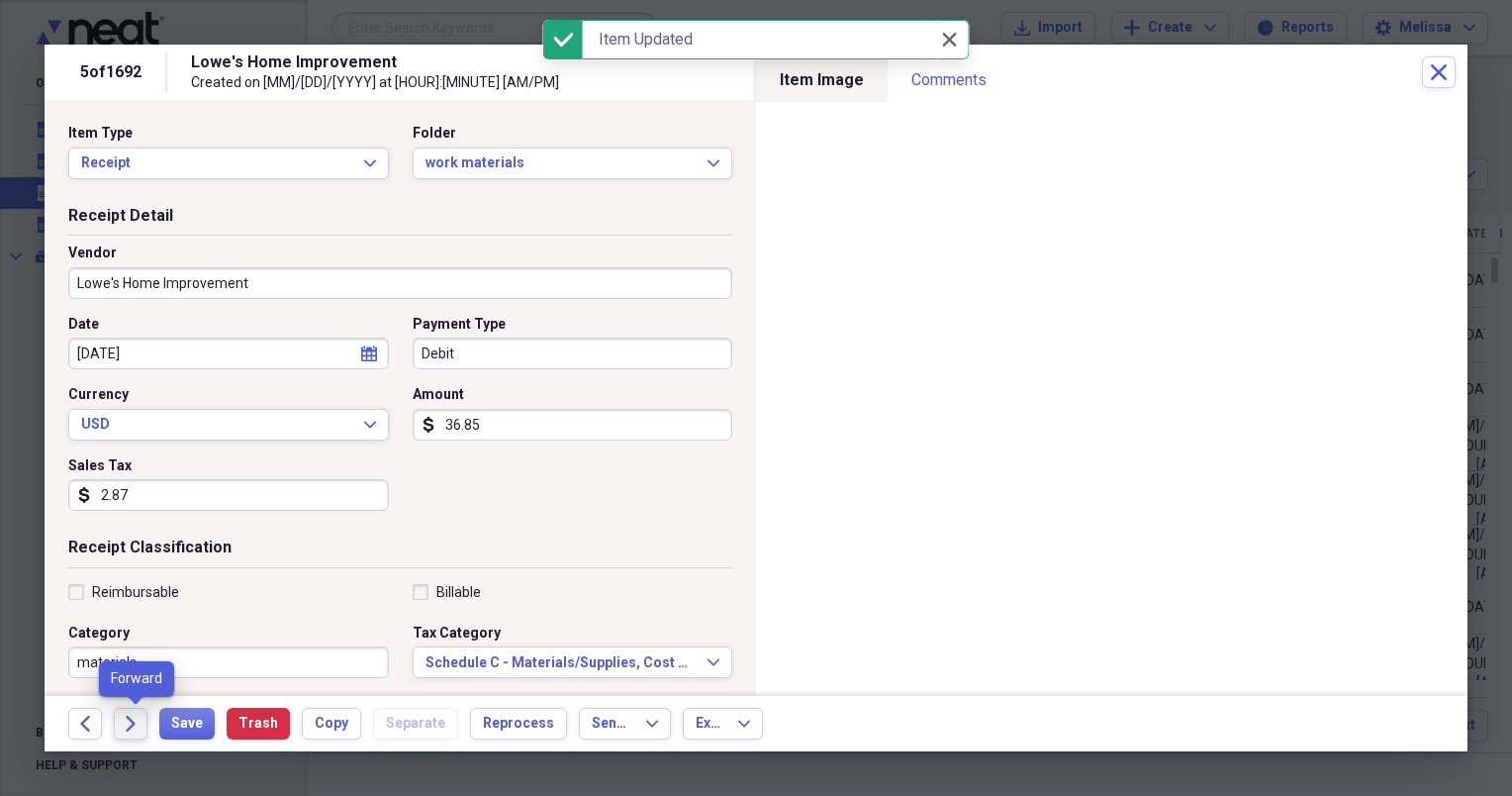 click on "Forward" 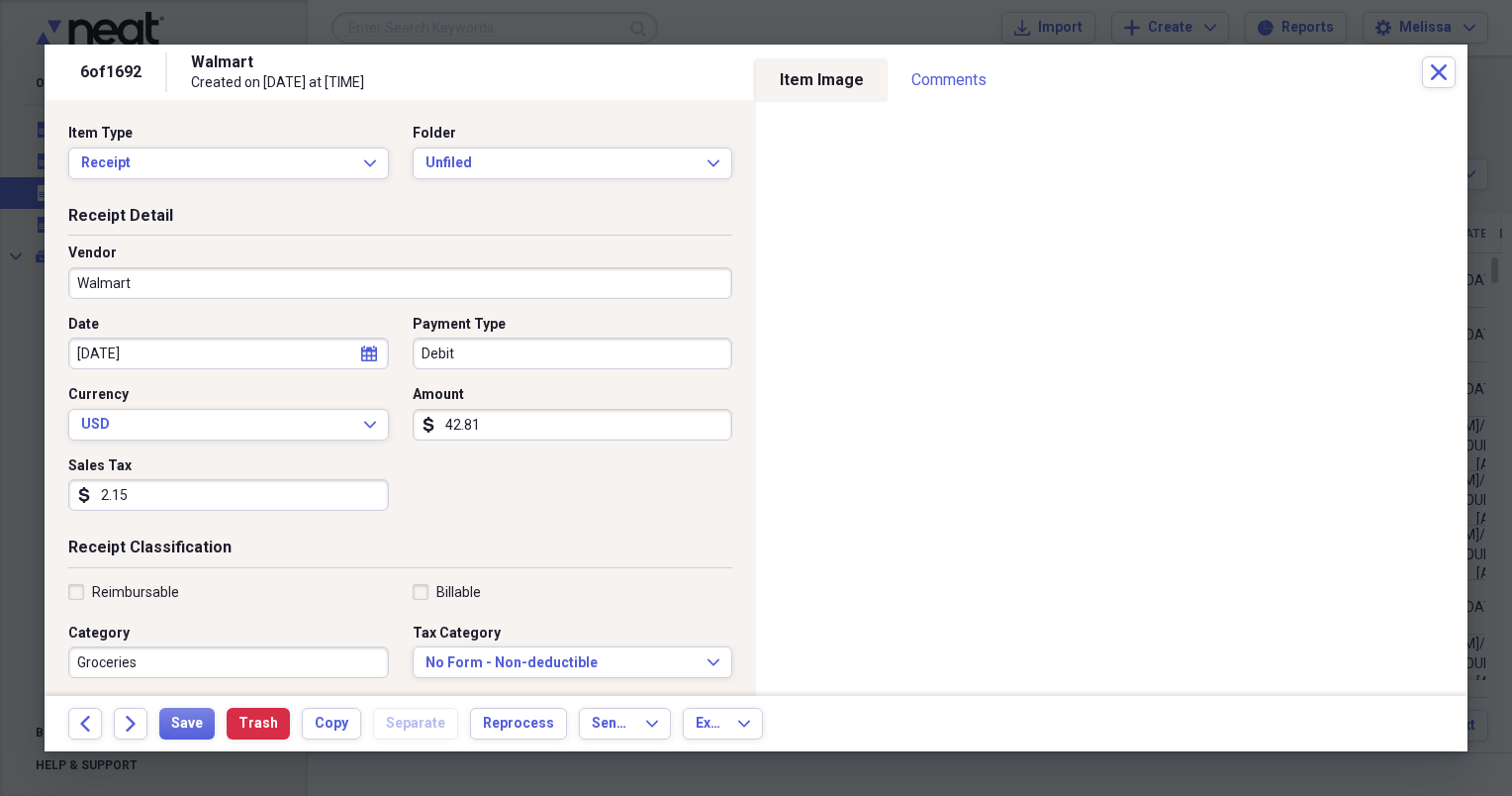 click on "Created on [MM]/[DD]/[YYYY] at [HOUR]:[MINUTE] [AM/PM]" at bounding box center [756, 72] 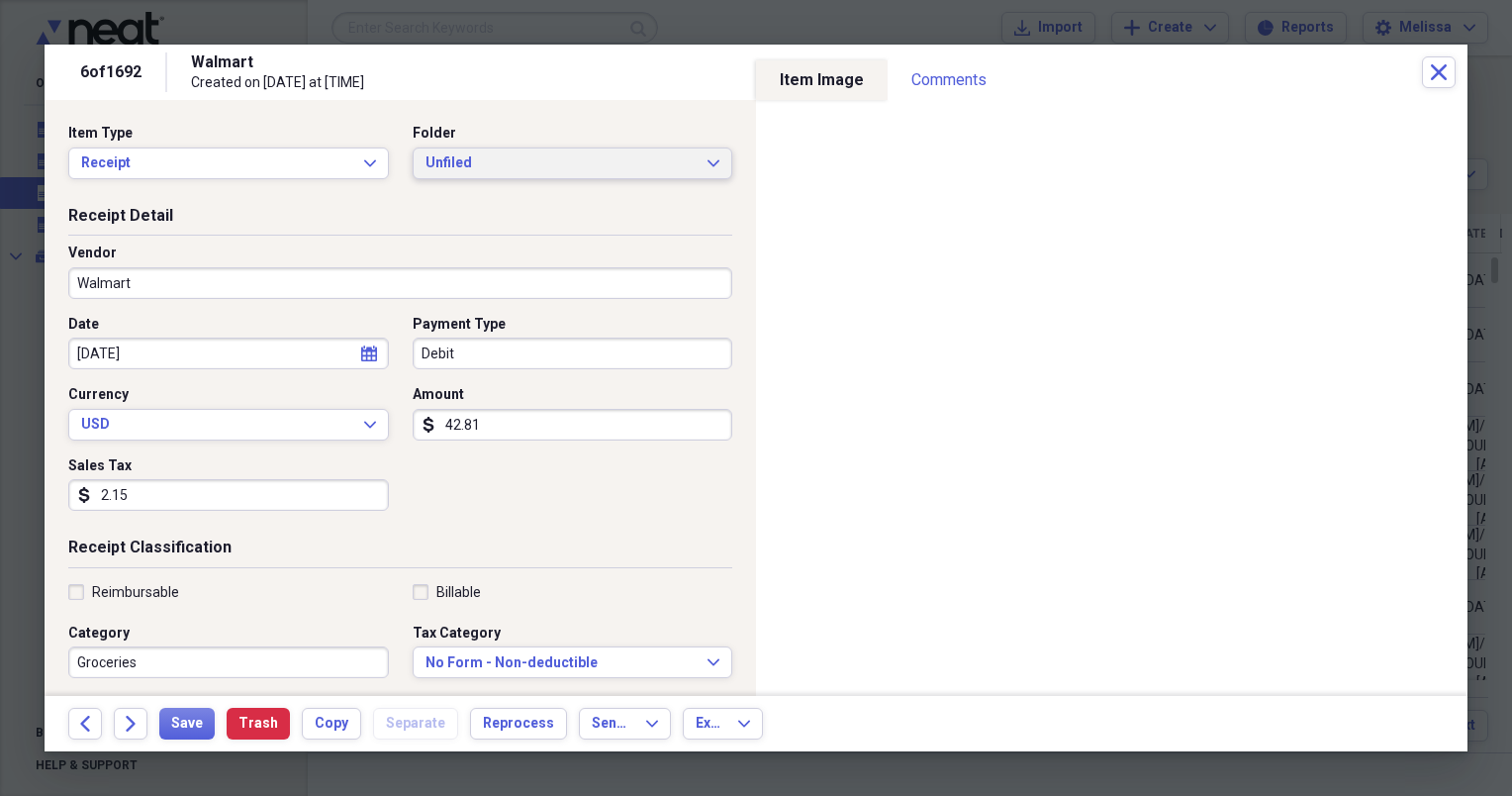 click on "Unfiled Expand" at bounding box center [573, 163] 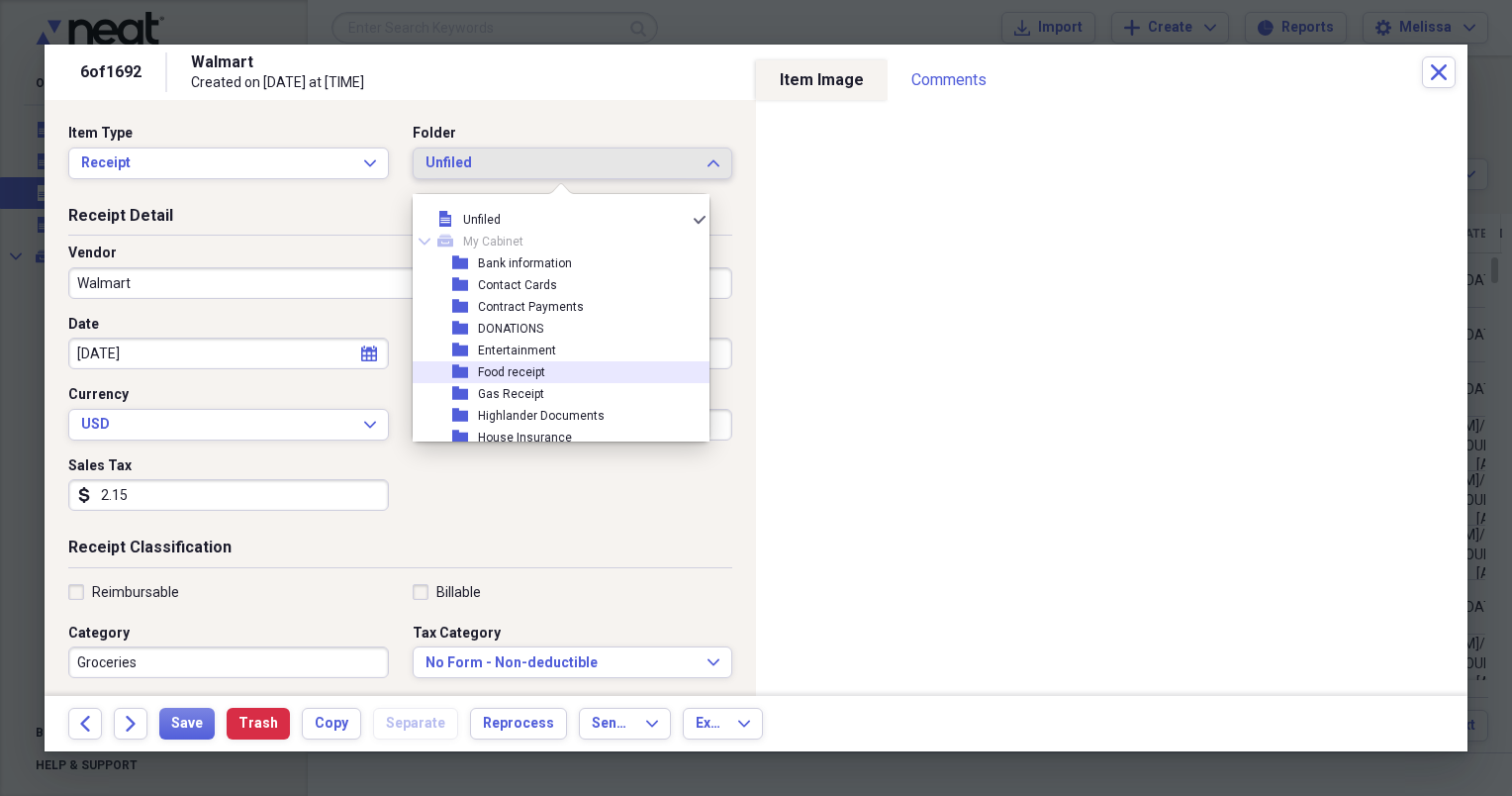 click on "folder Food receipt" at bounding box center (553, 372) 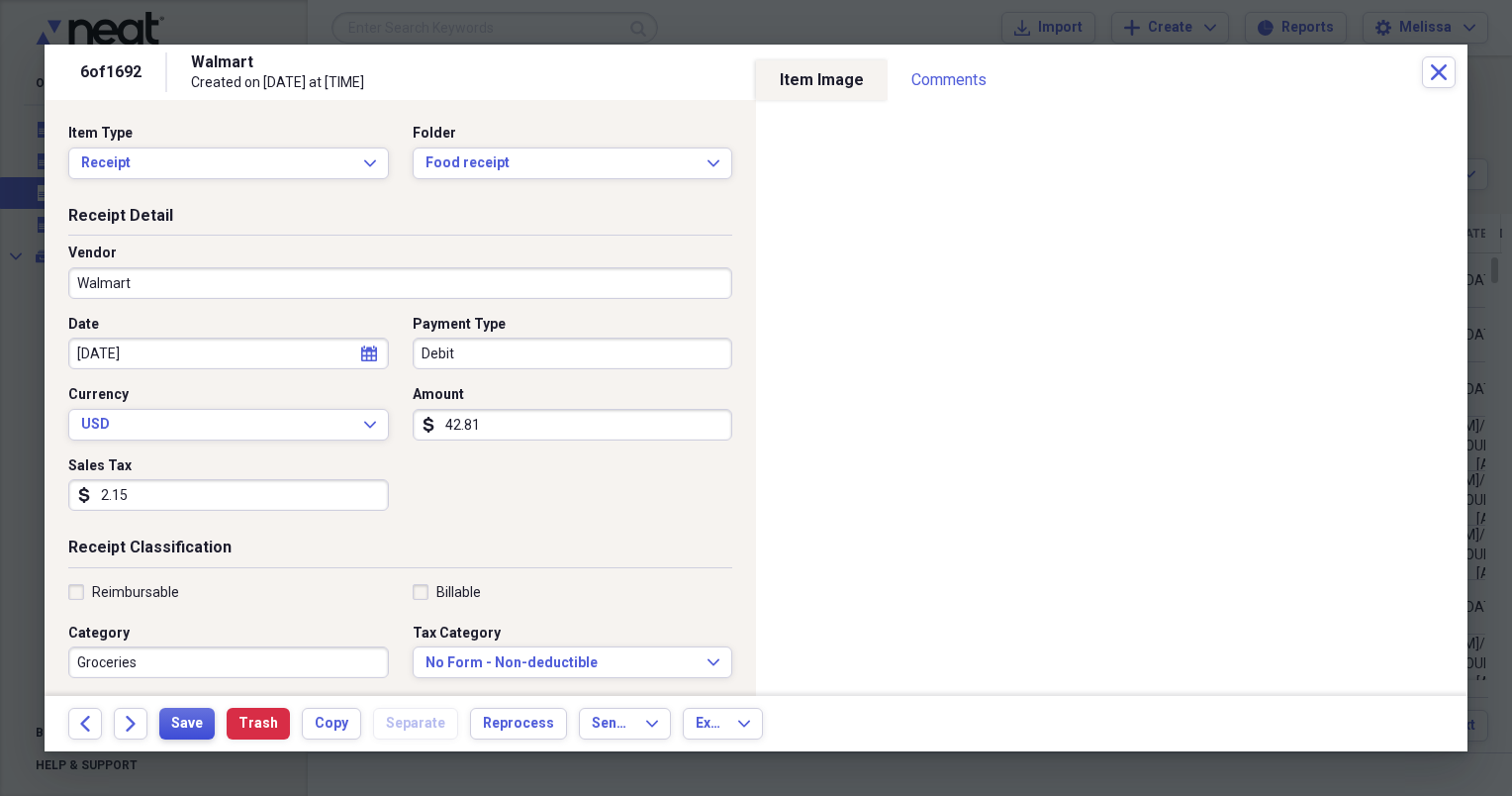 click on "Save" at bounding box center (187, 724) 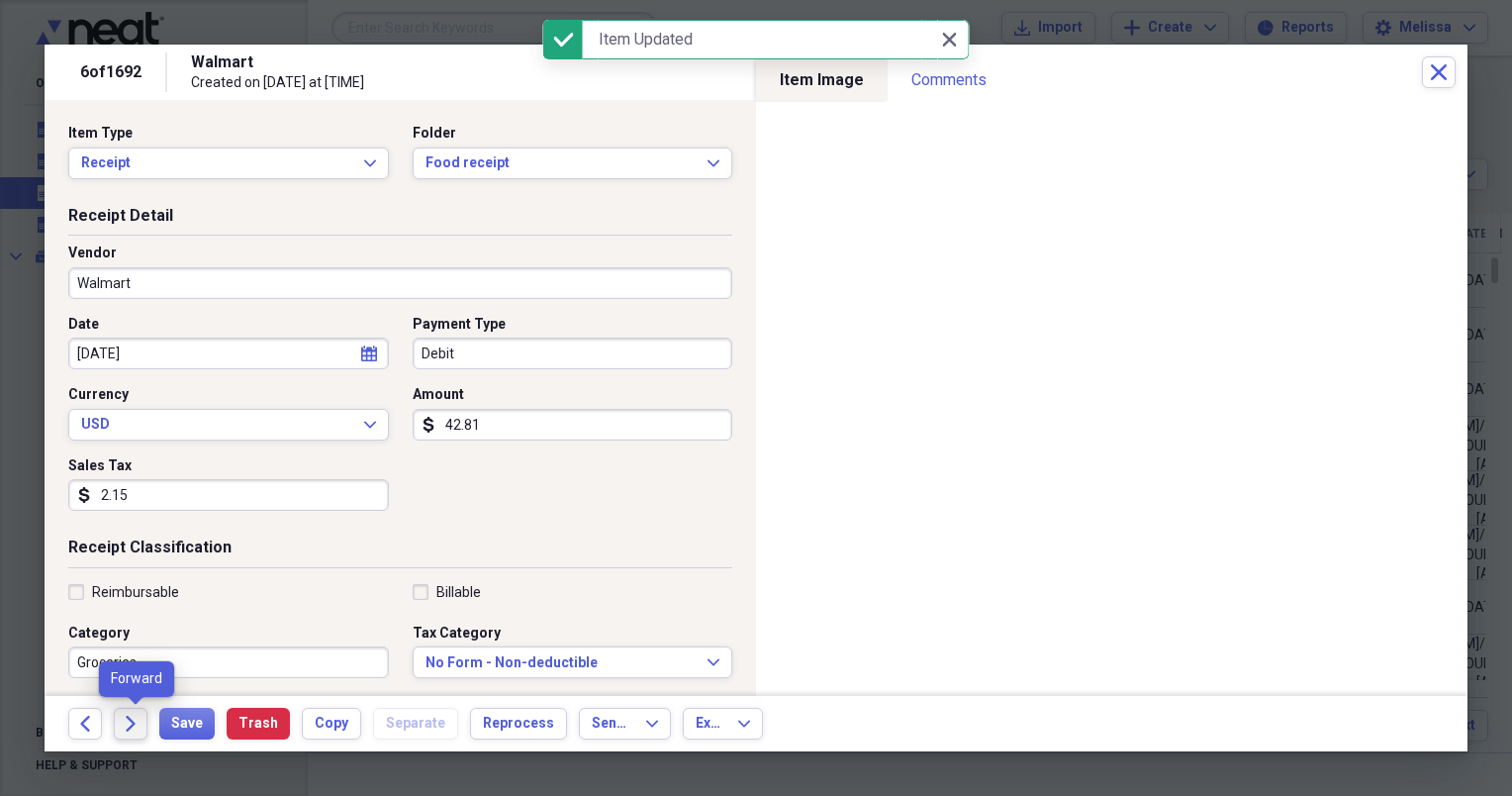 click on "Forward" 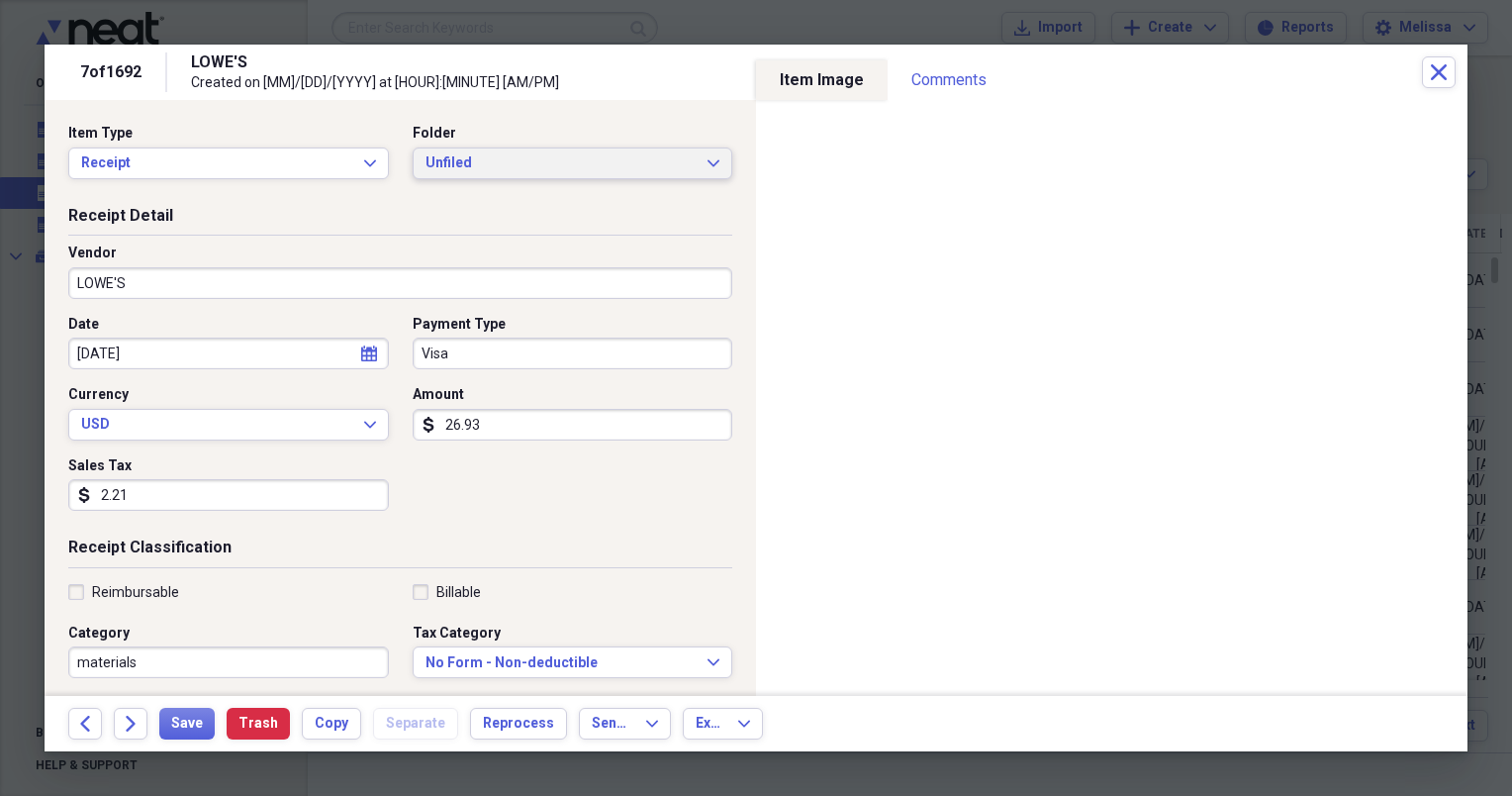 click on "Unfiled Expand" at bounding box center [573, 163] 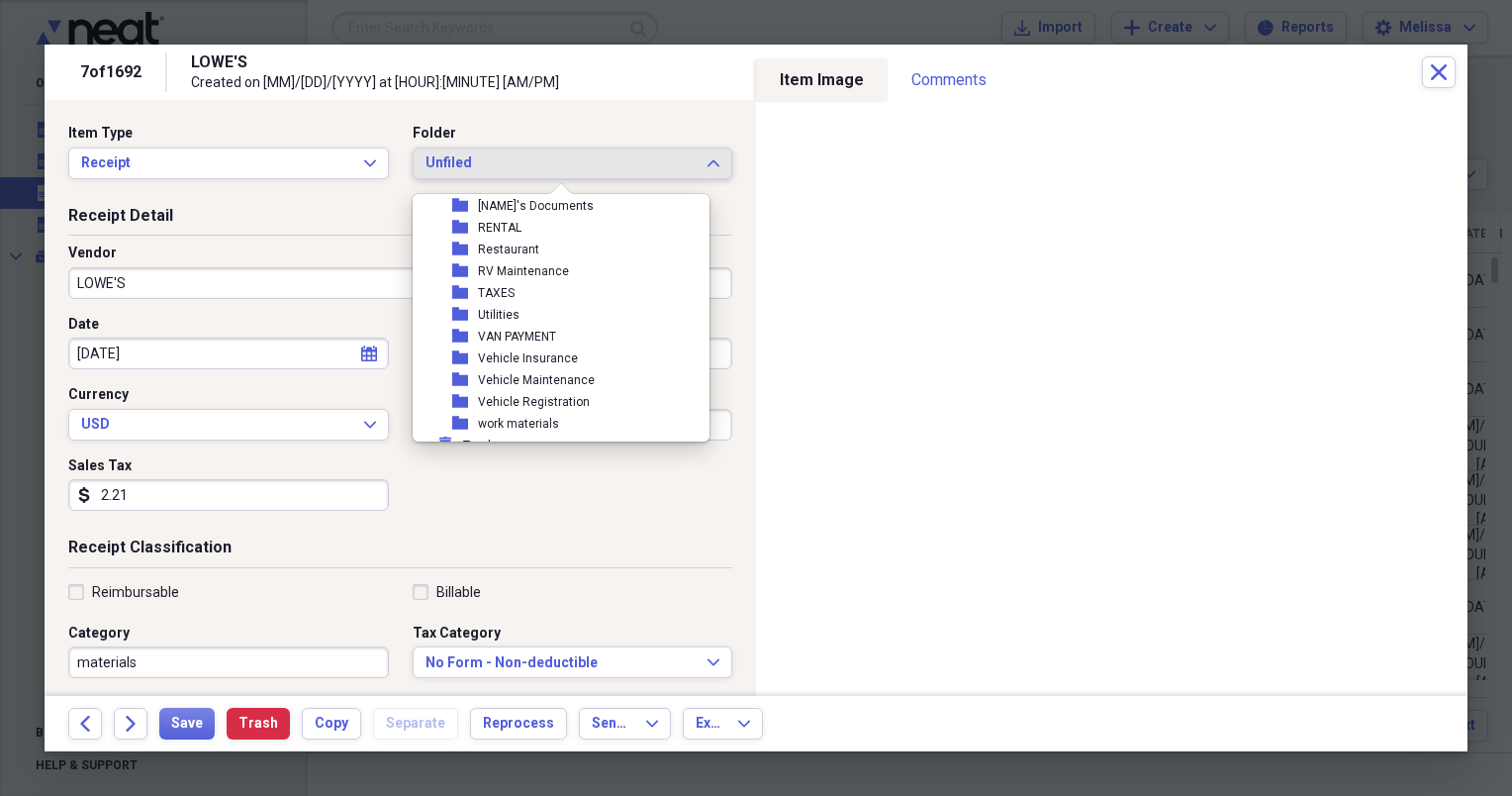 scroll, scrollTop: 485, scrollLeft: 0, axis: vertical 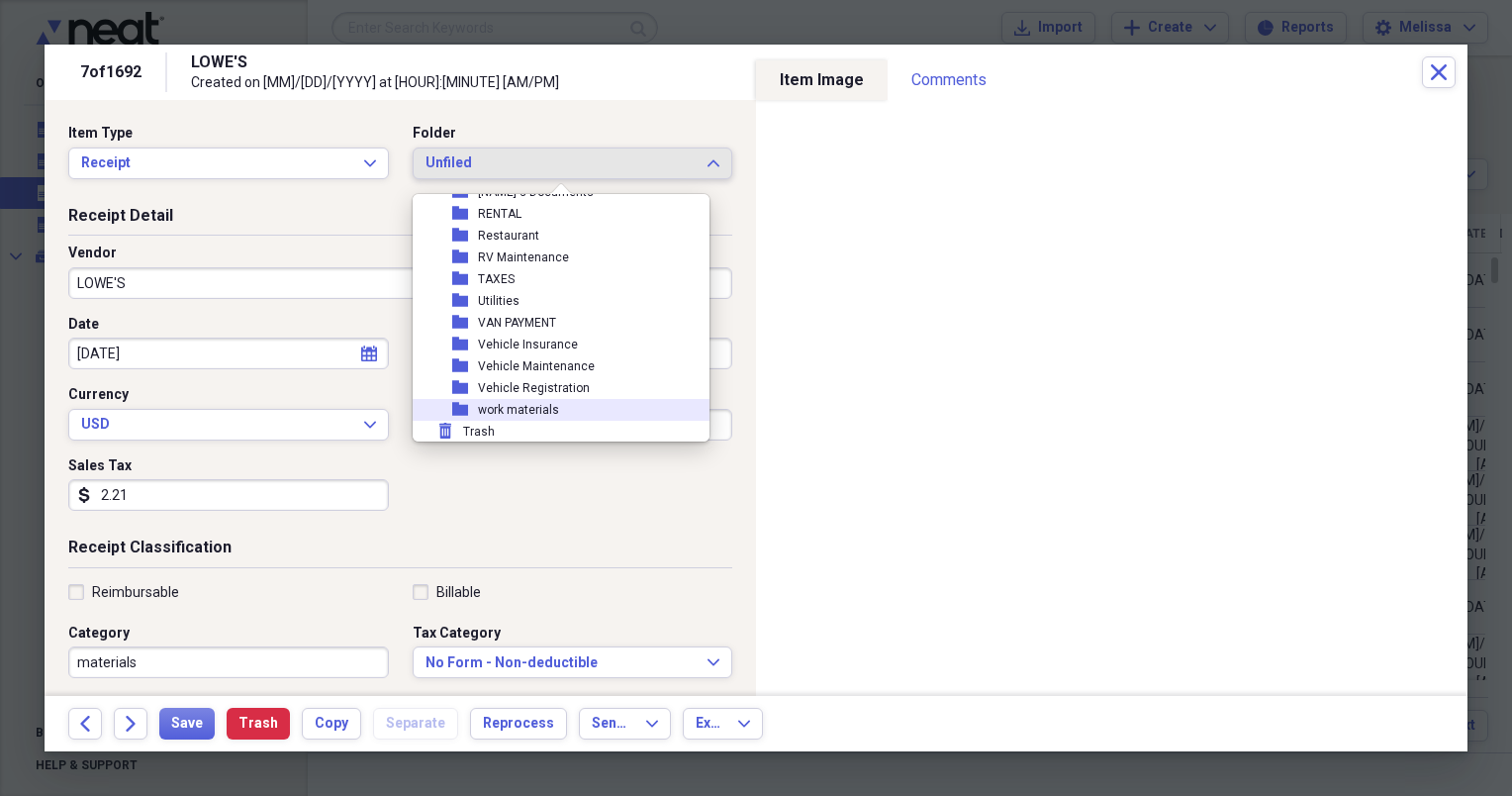 click on "folder work materials" at bounding box center [553, 410] 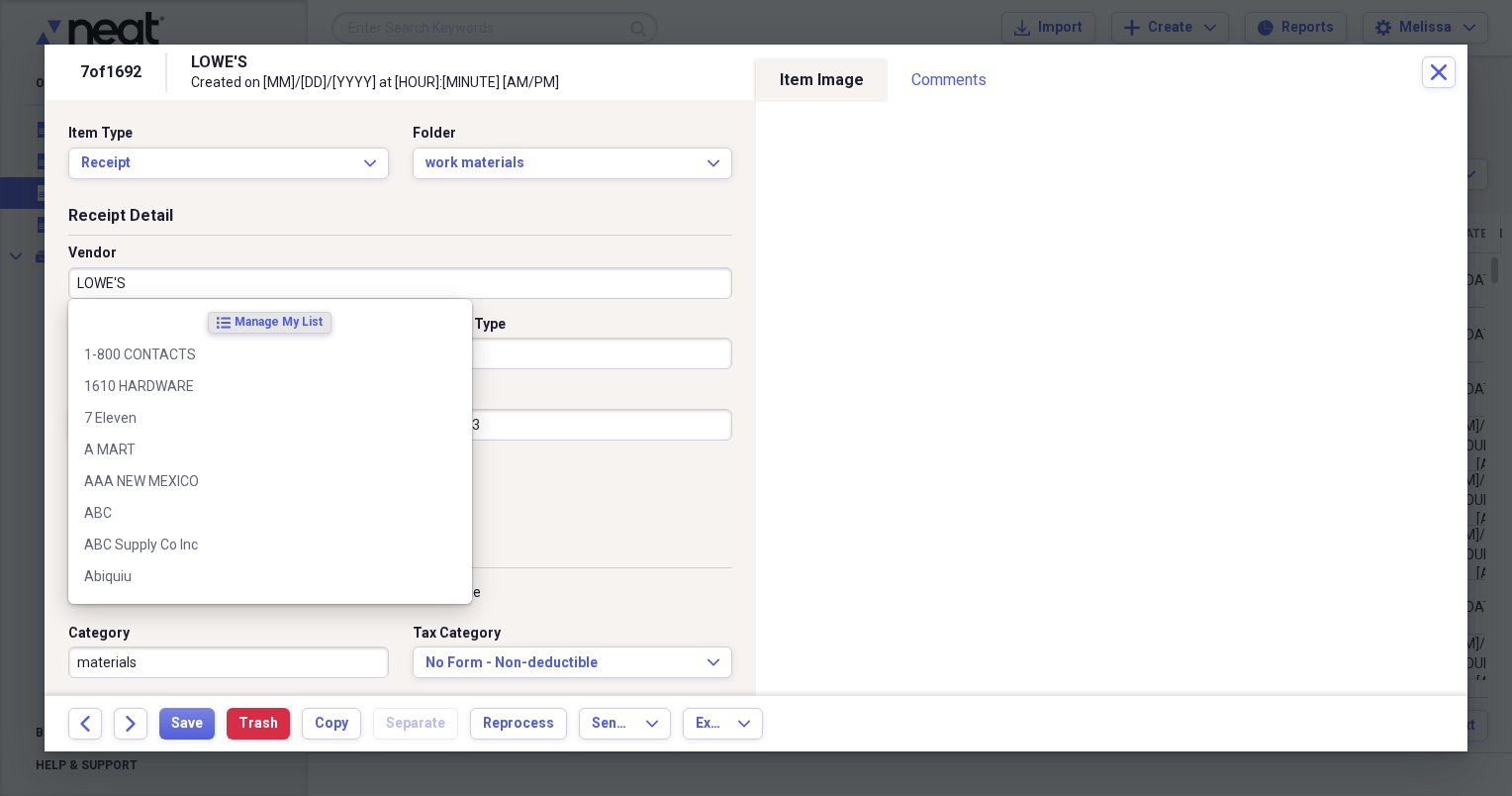 click on "LOWE'S" at bounding box center [400, 283] 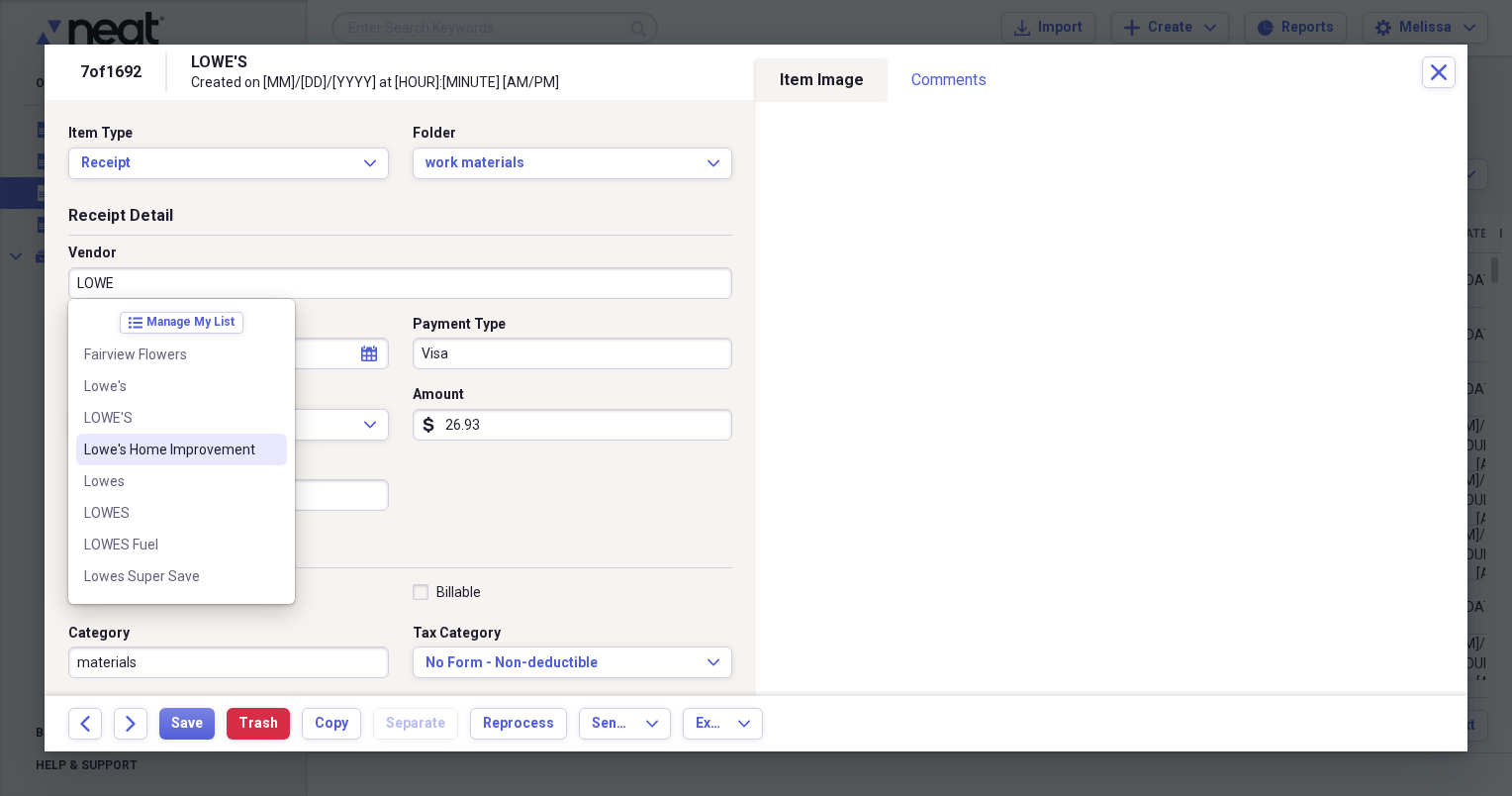 click on "Lowe's Home Improvement" at bounding box center (181, 449) 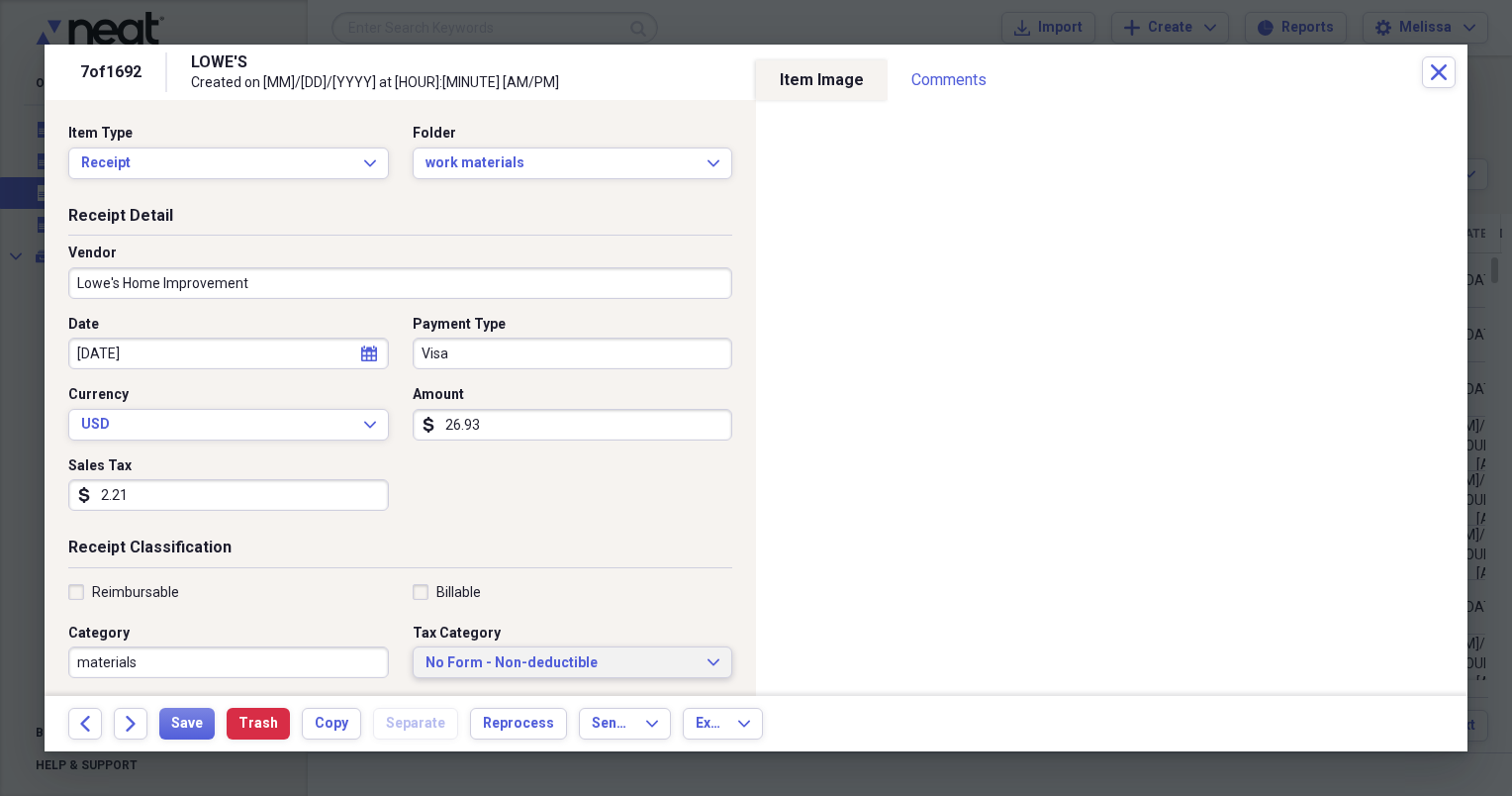 click on "No Form - Non-deductible Expand" at bounding box center (573, 662) 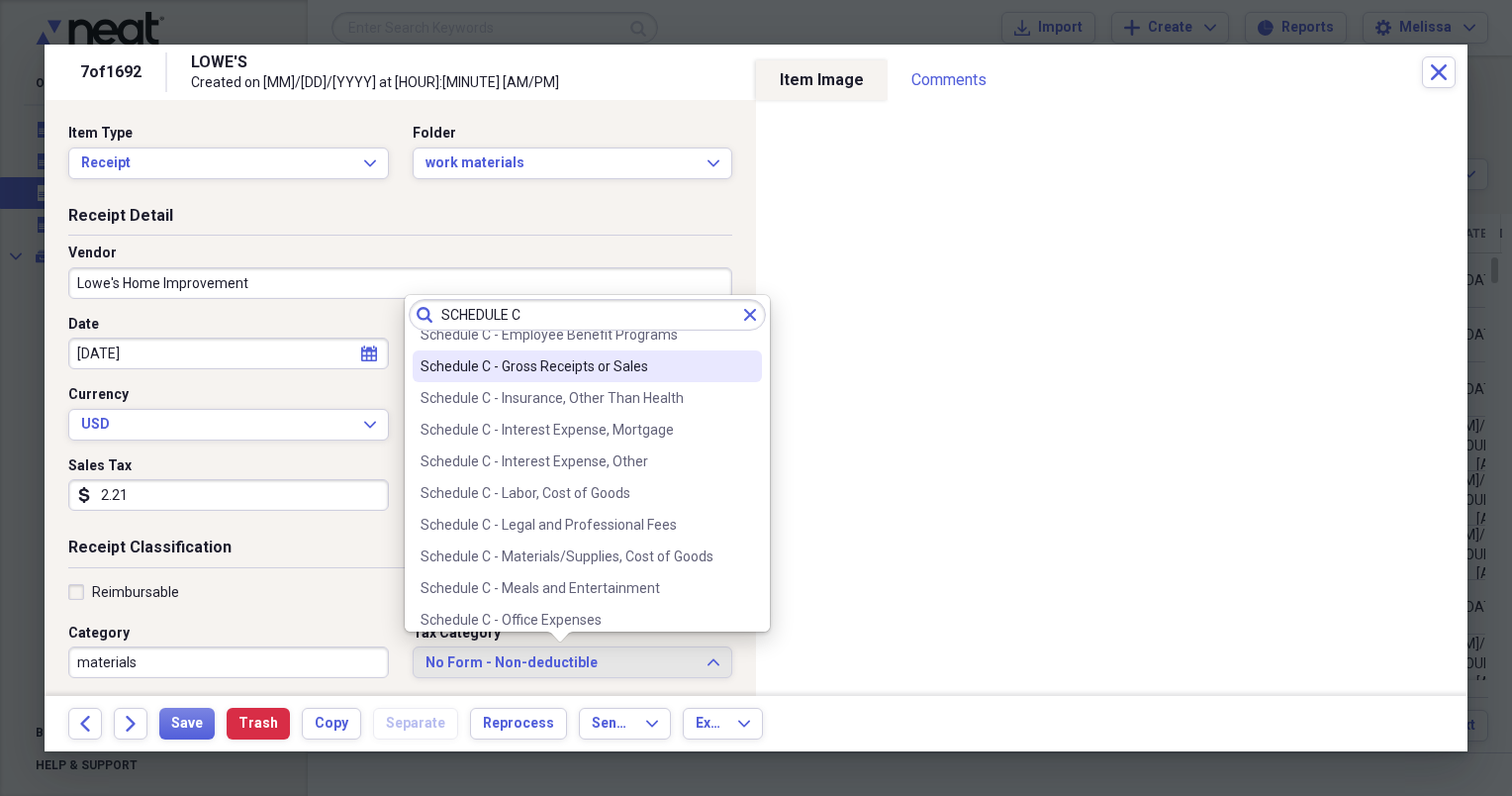 scroll, scrollTop: 277, scrollLeft: 0, axis: vertical 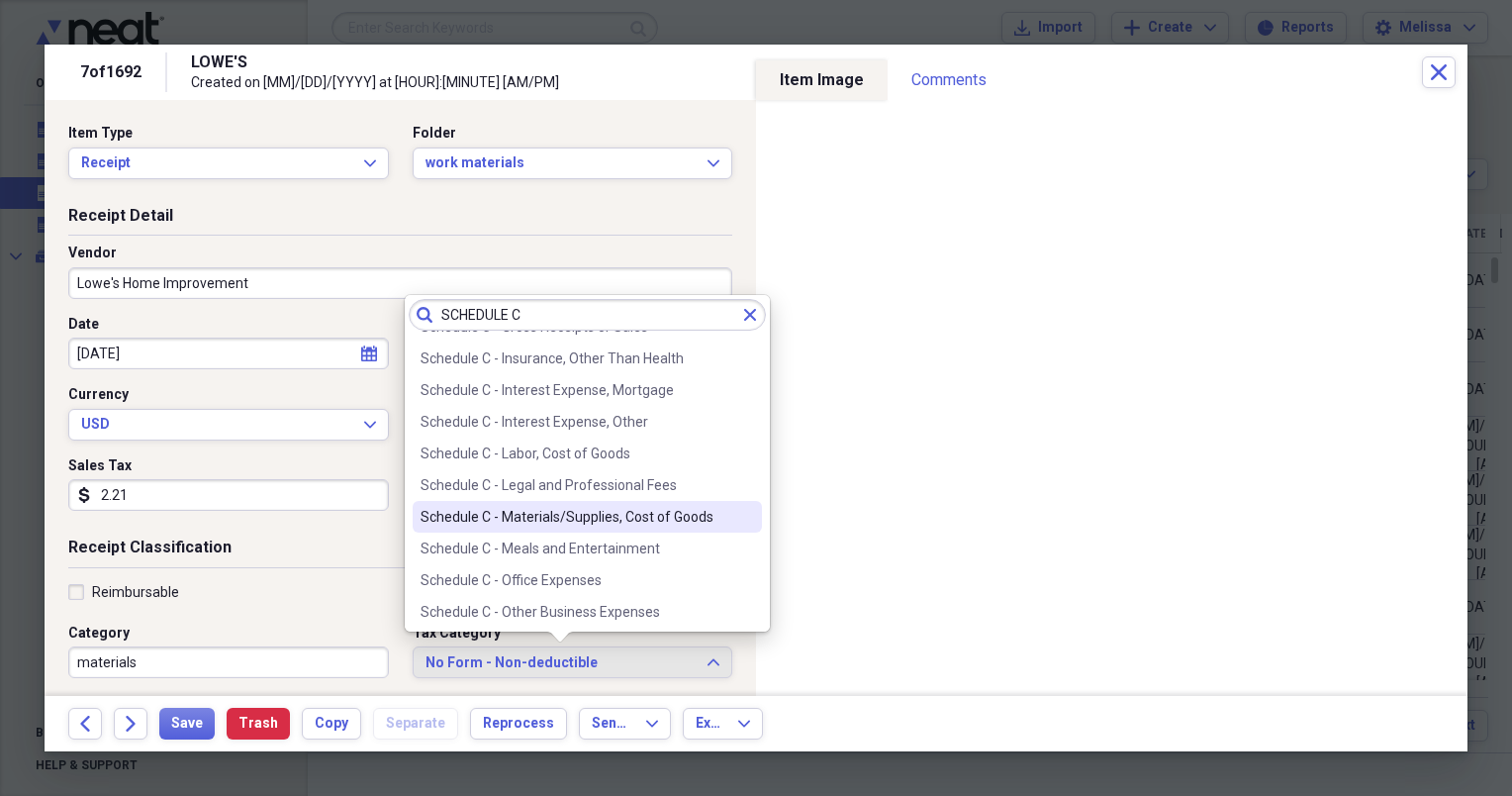 click on "Schedule C - Materials/Supplies, Cost of Goods" at bounding box center [575, 517] 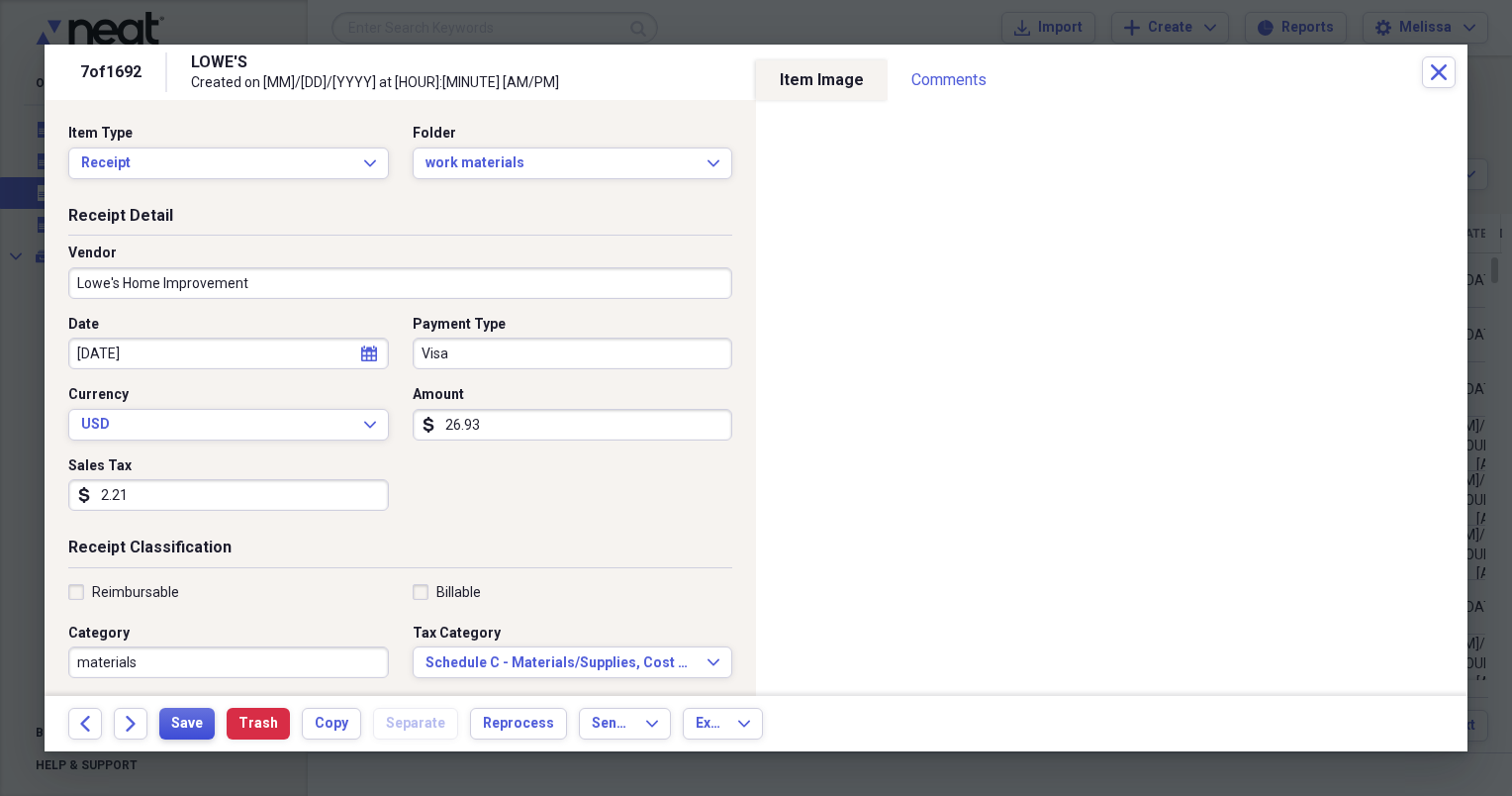 click on "Save" at bounding box center (187, 724) 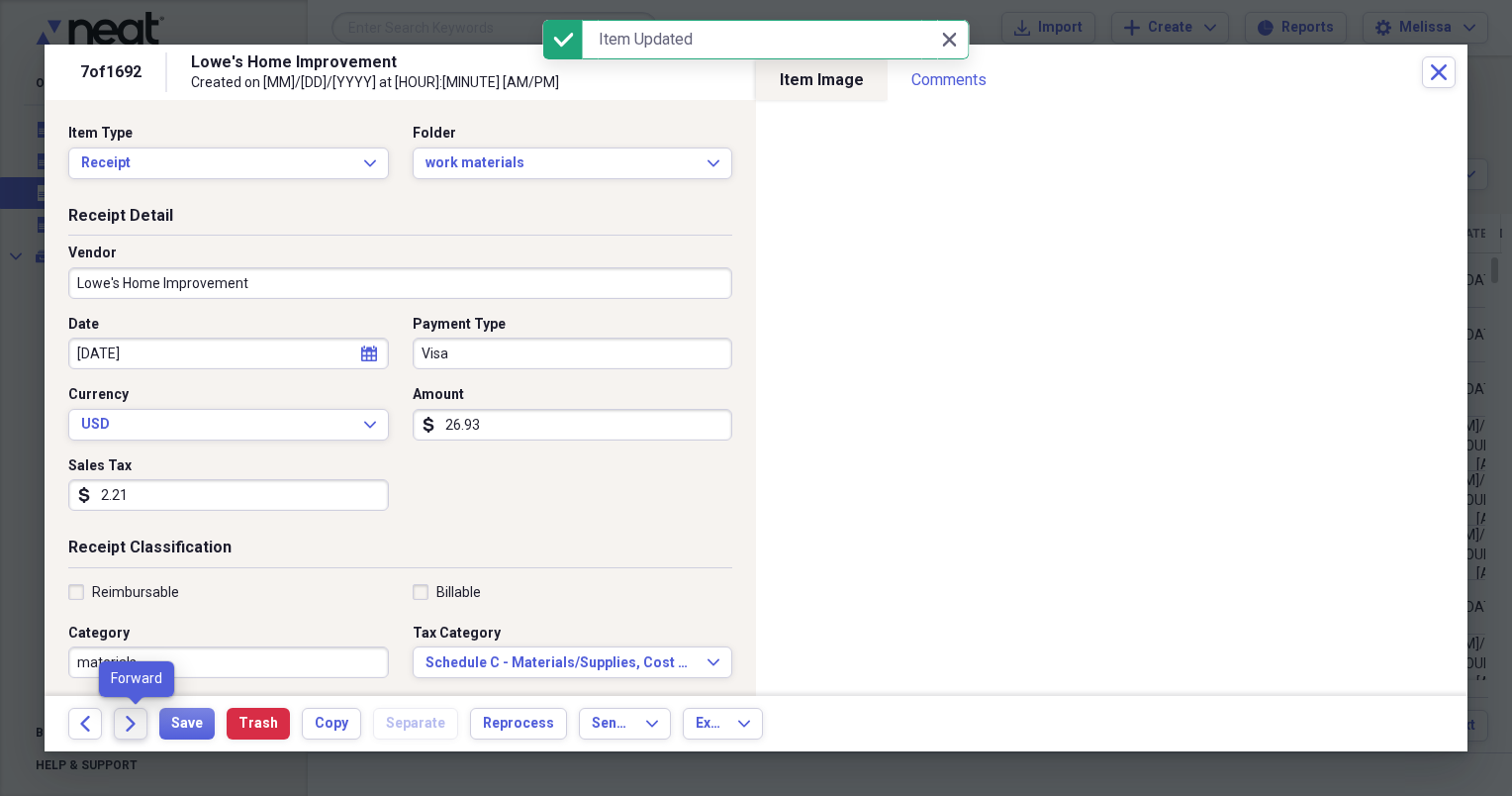 click on "Forward" 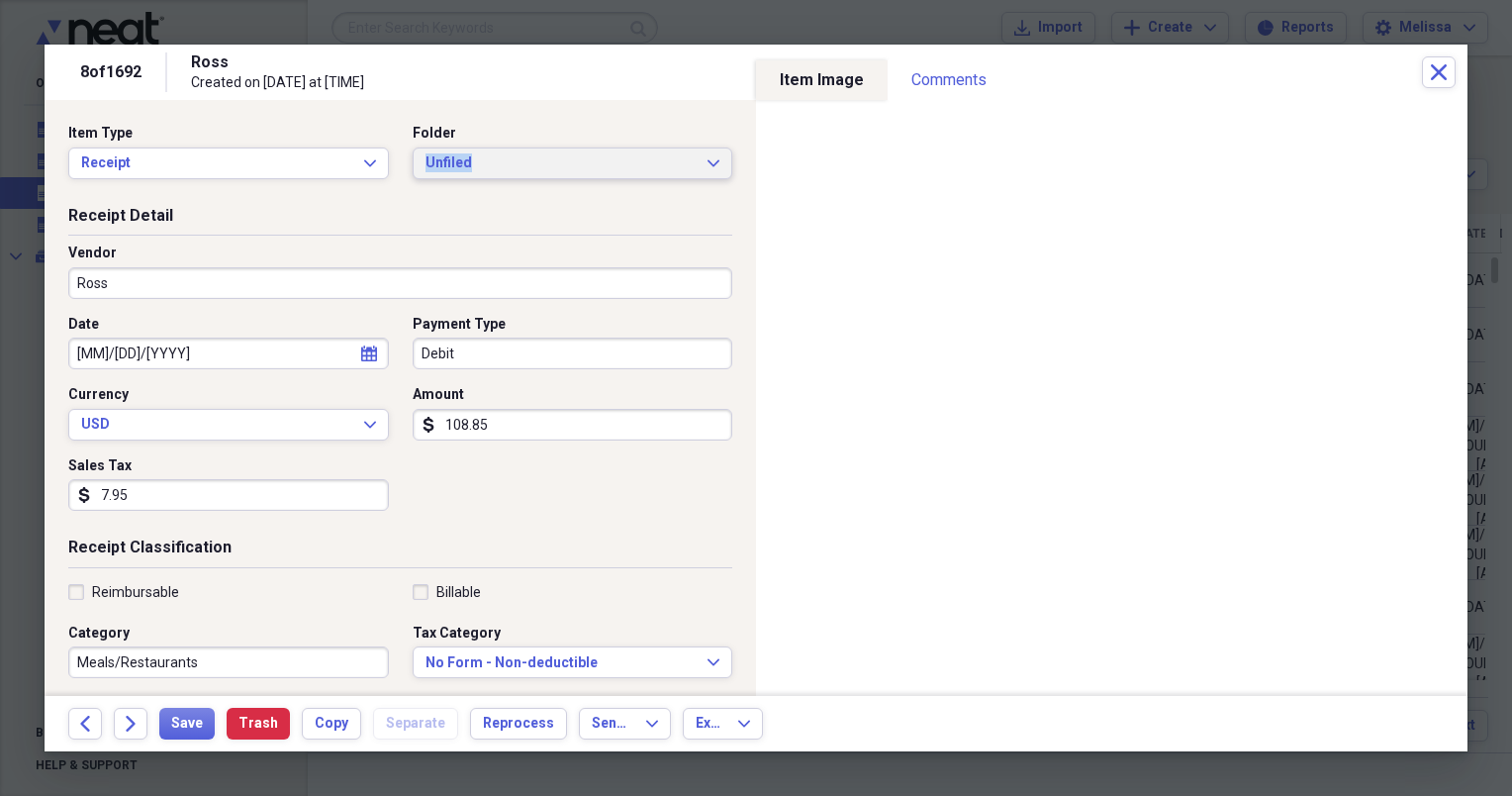 drag, startPoint x: 724, startPoint y: 139, endPoint x: 693, endPoint y: 154, distance: 34.43835 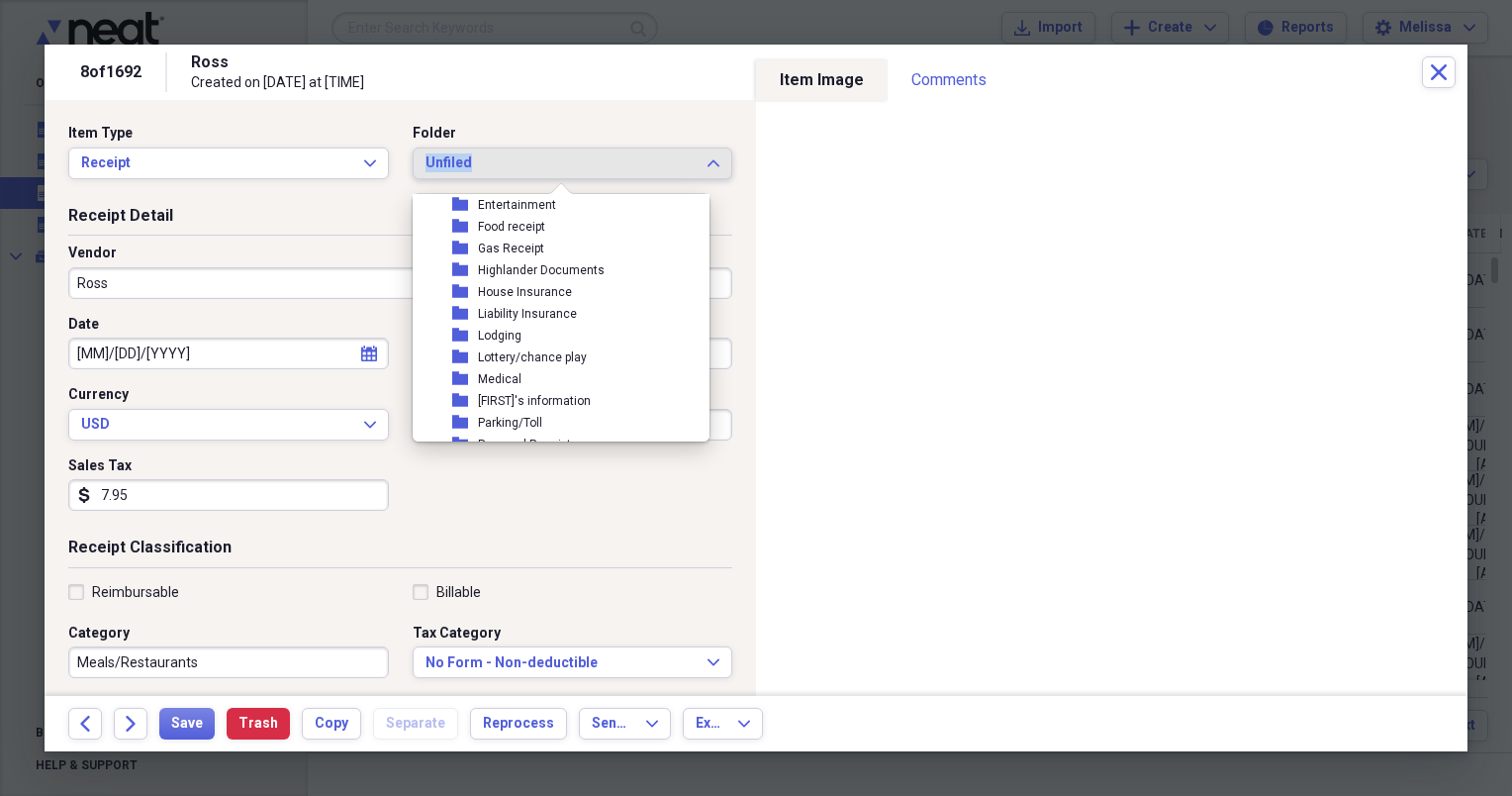 scroll, scrollTop: 184, scrollLeft: 0, axis: vertical 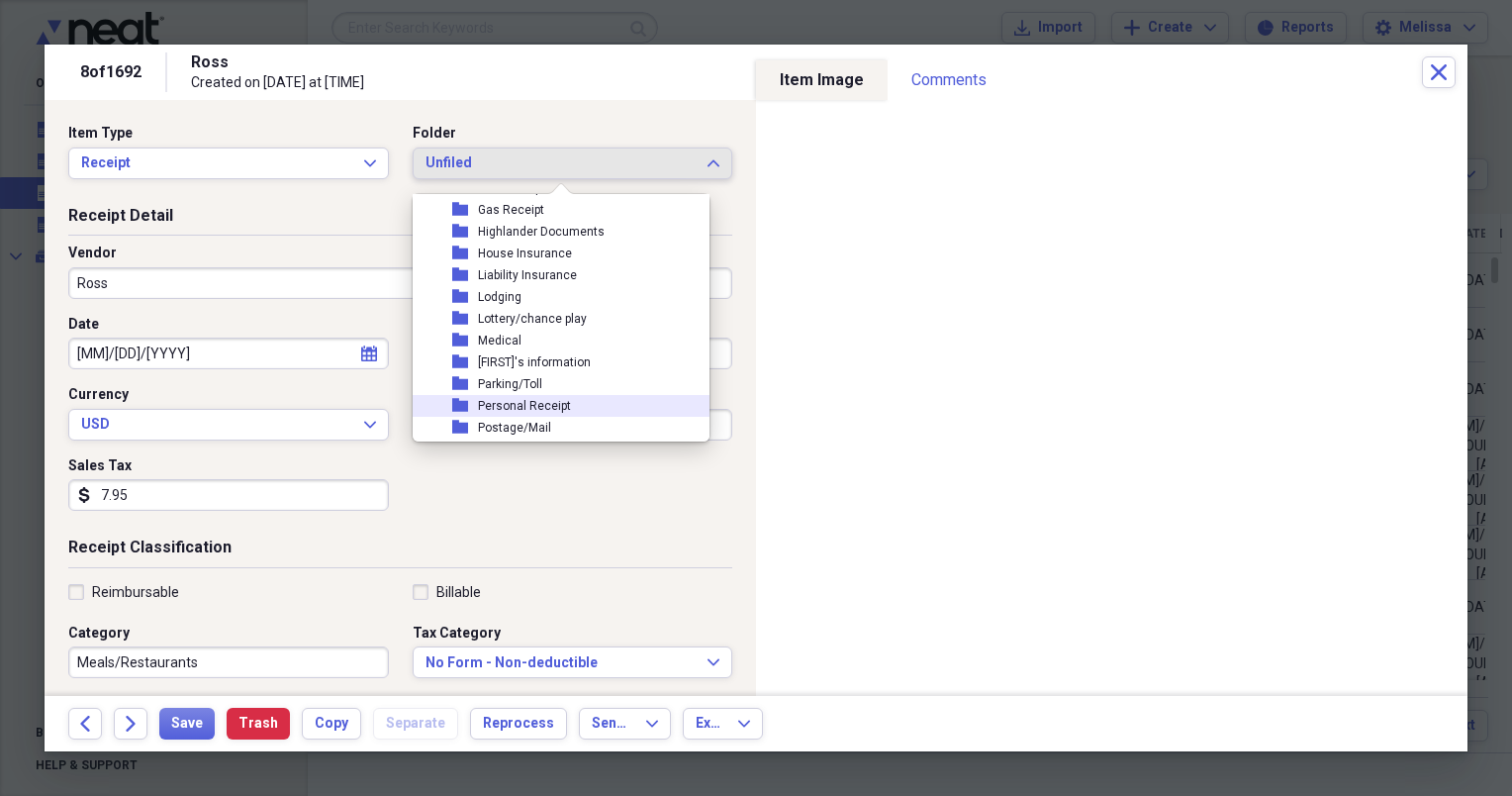 click on "folder Personal Receipt" at bounding box center [553, 406] 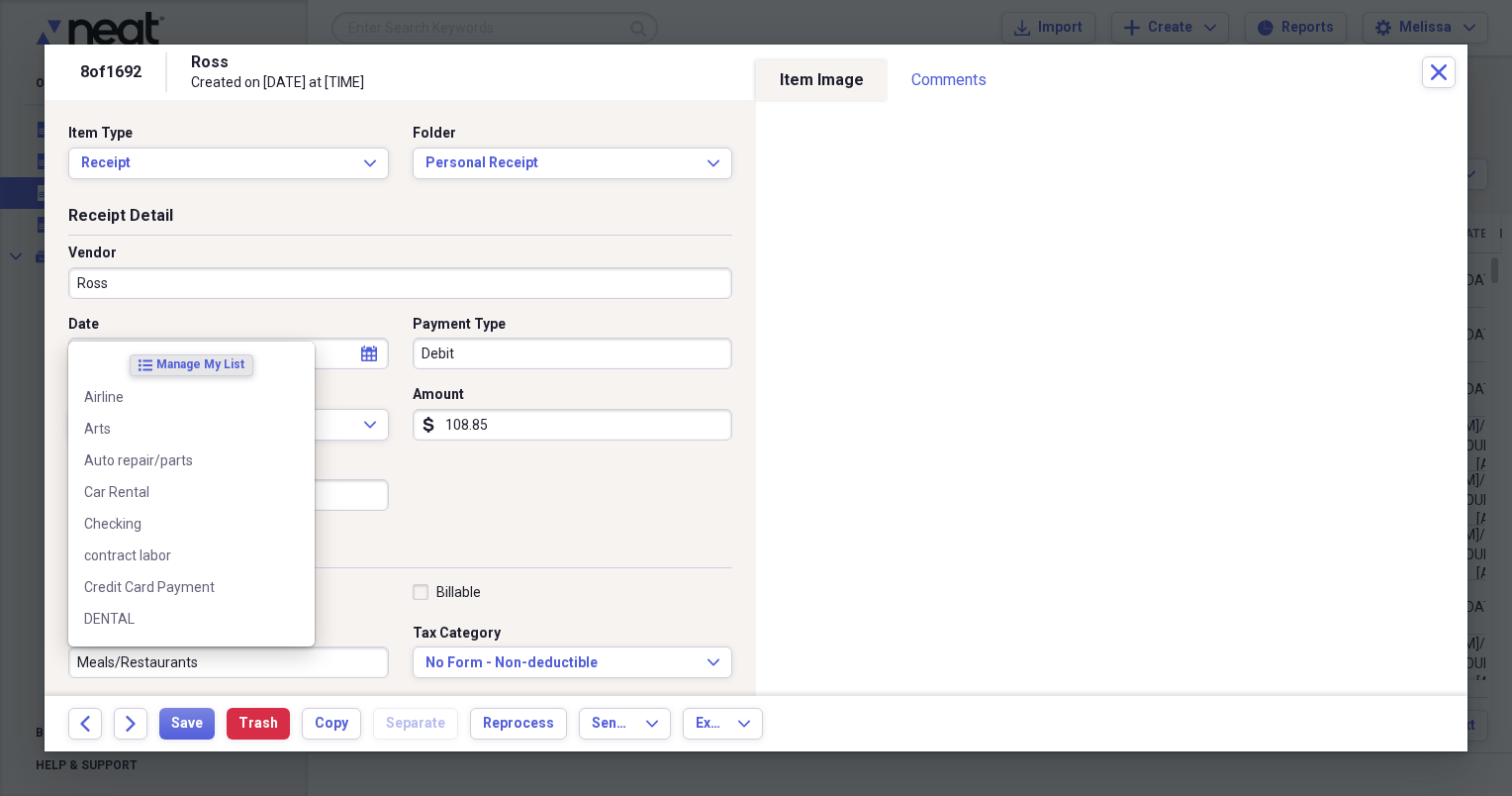 click on "Meals/Restaurants" at bounding box center (229, 662) 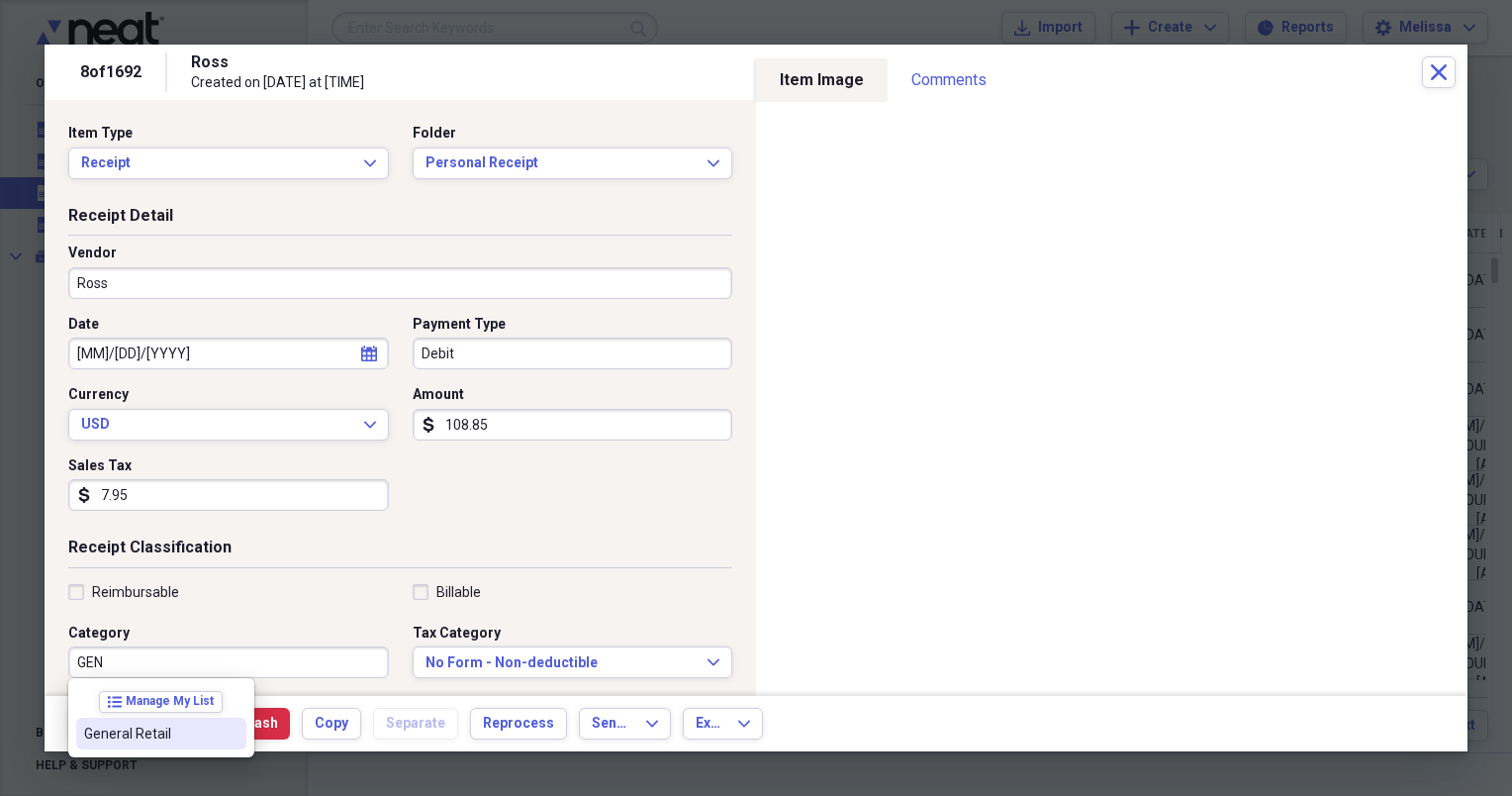 click on "General Retail" at bounding box center (149, 734) 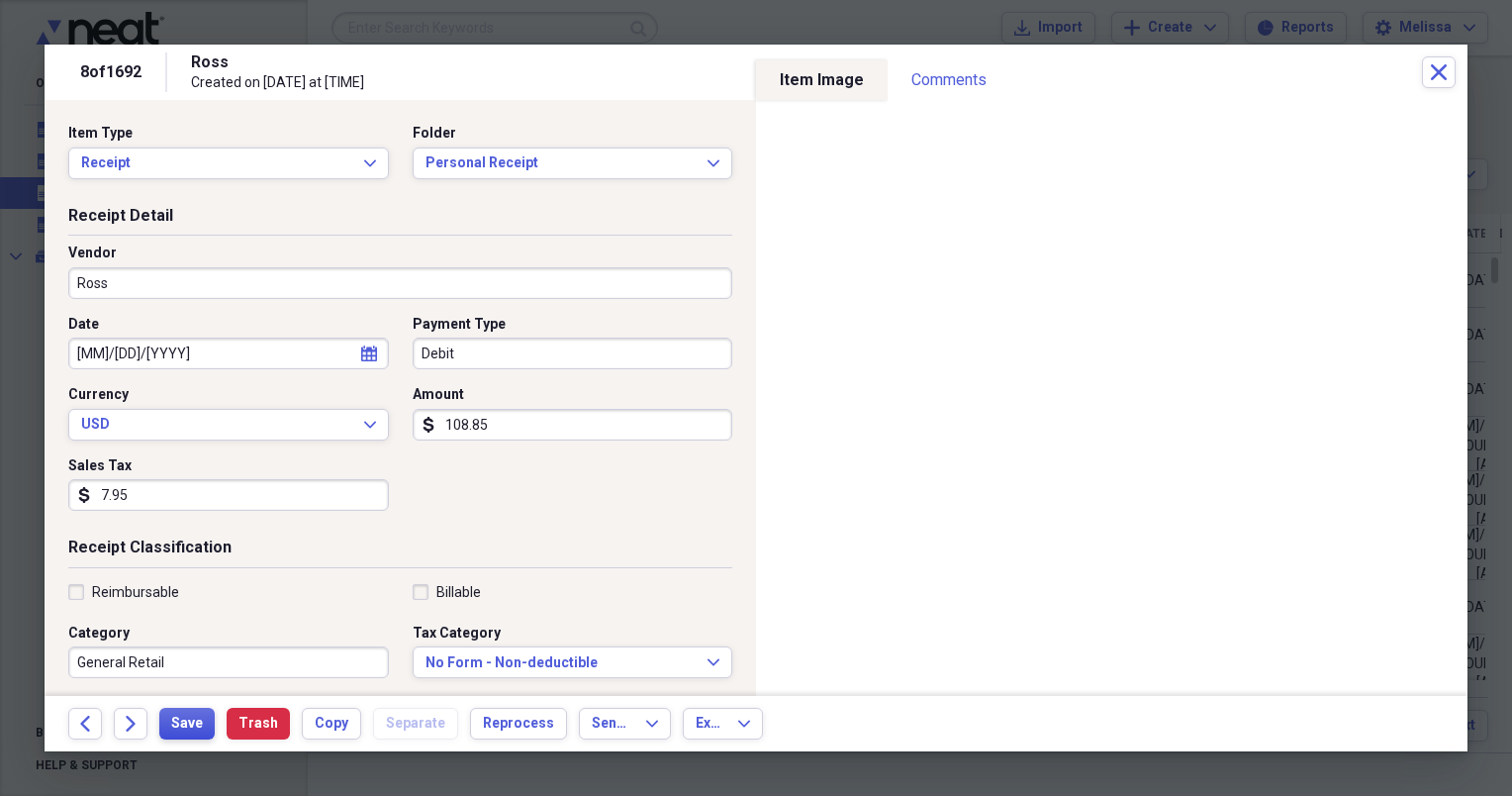 click on "Save" at bounding box center (187, 724) 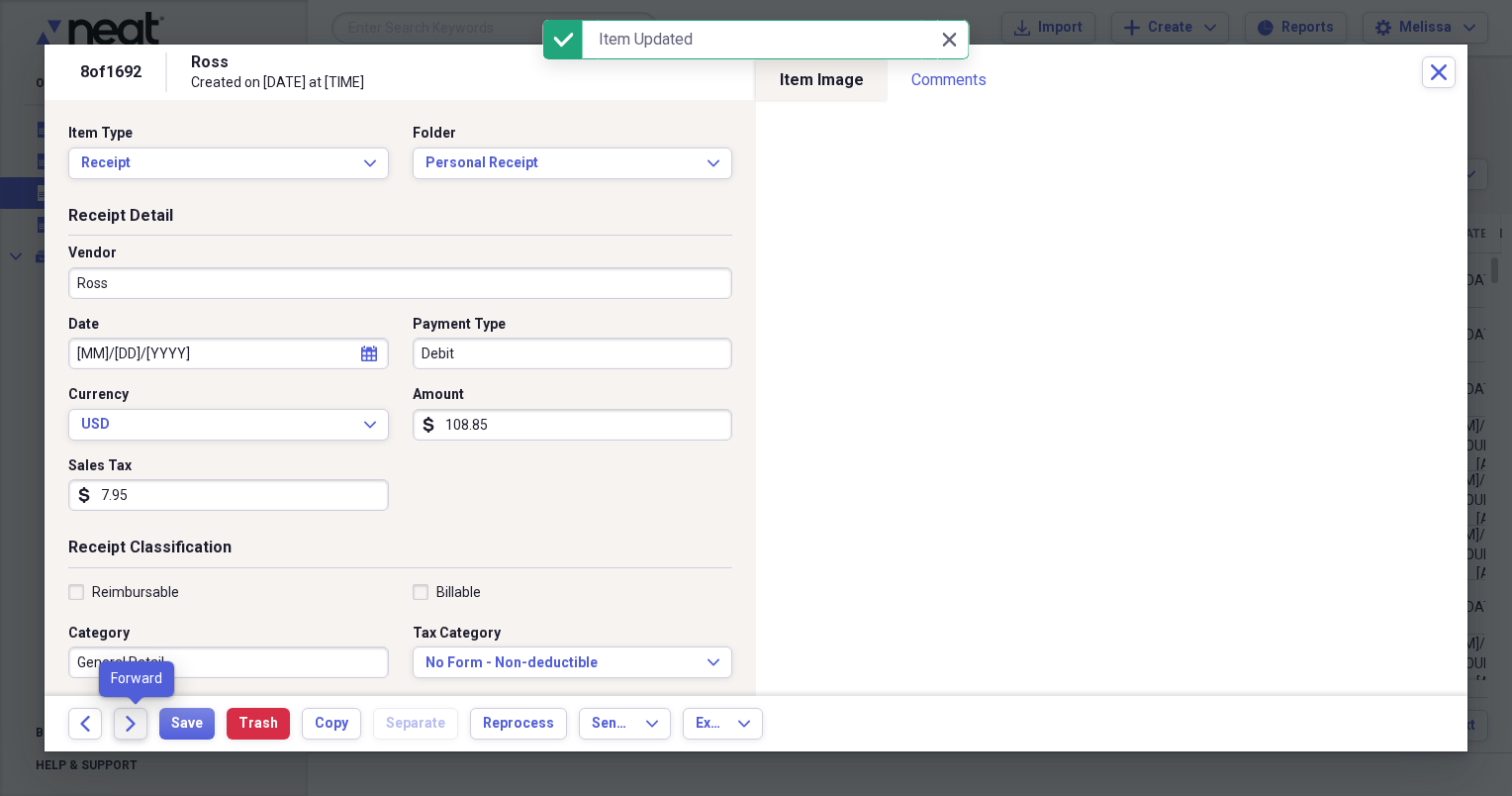click on "Forward" 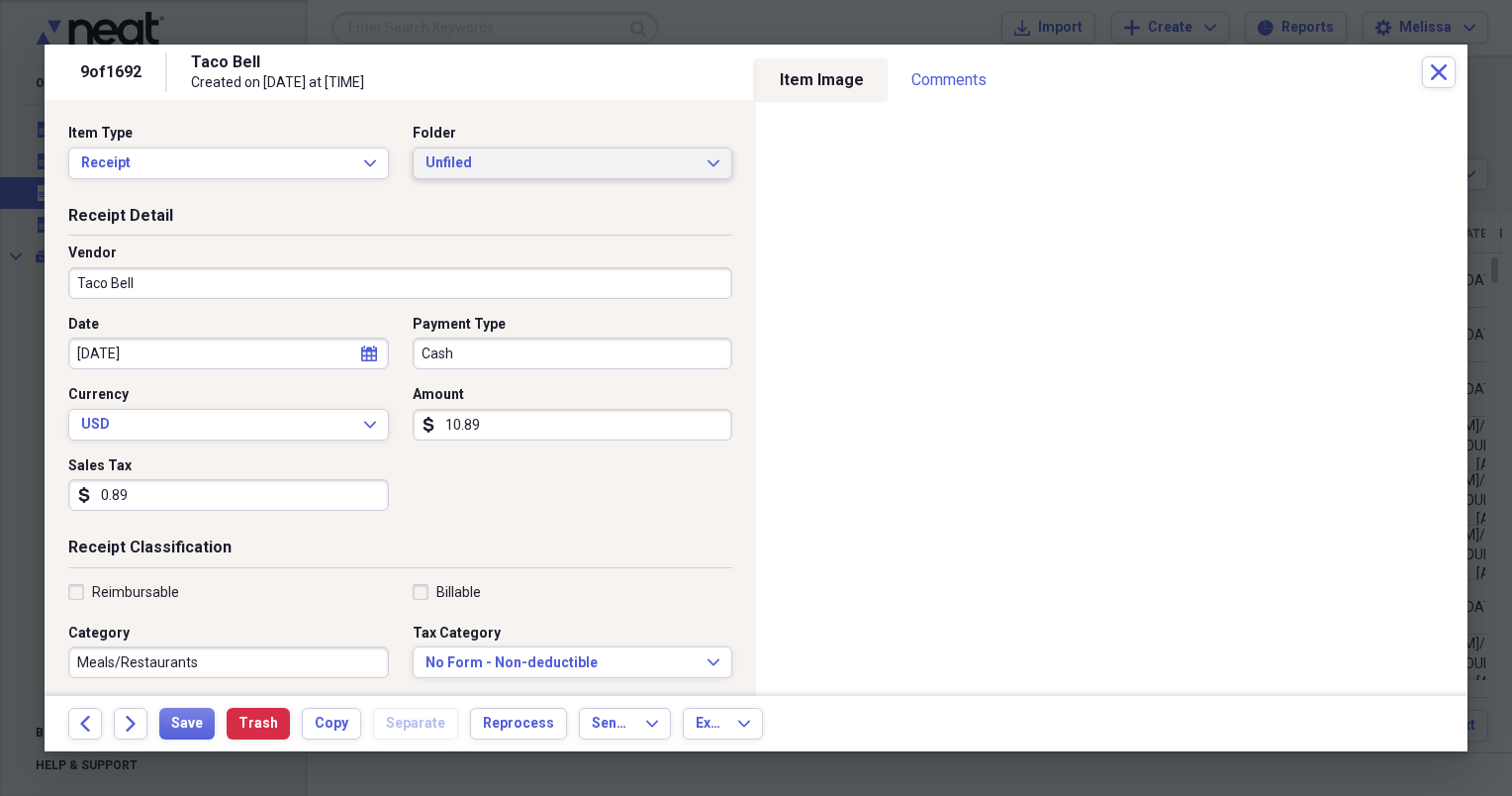 click on "Unfiled Expand" at bounding box center [573, 163] 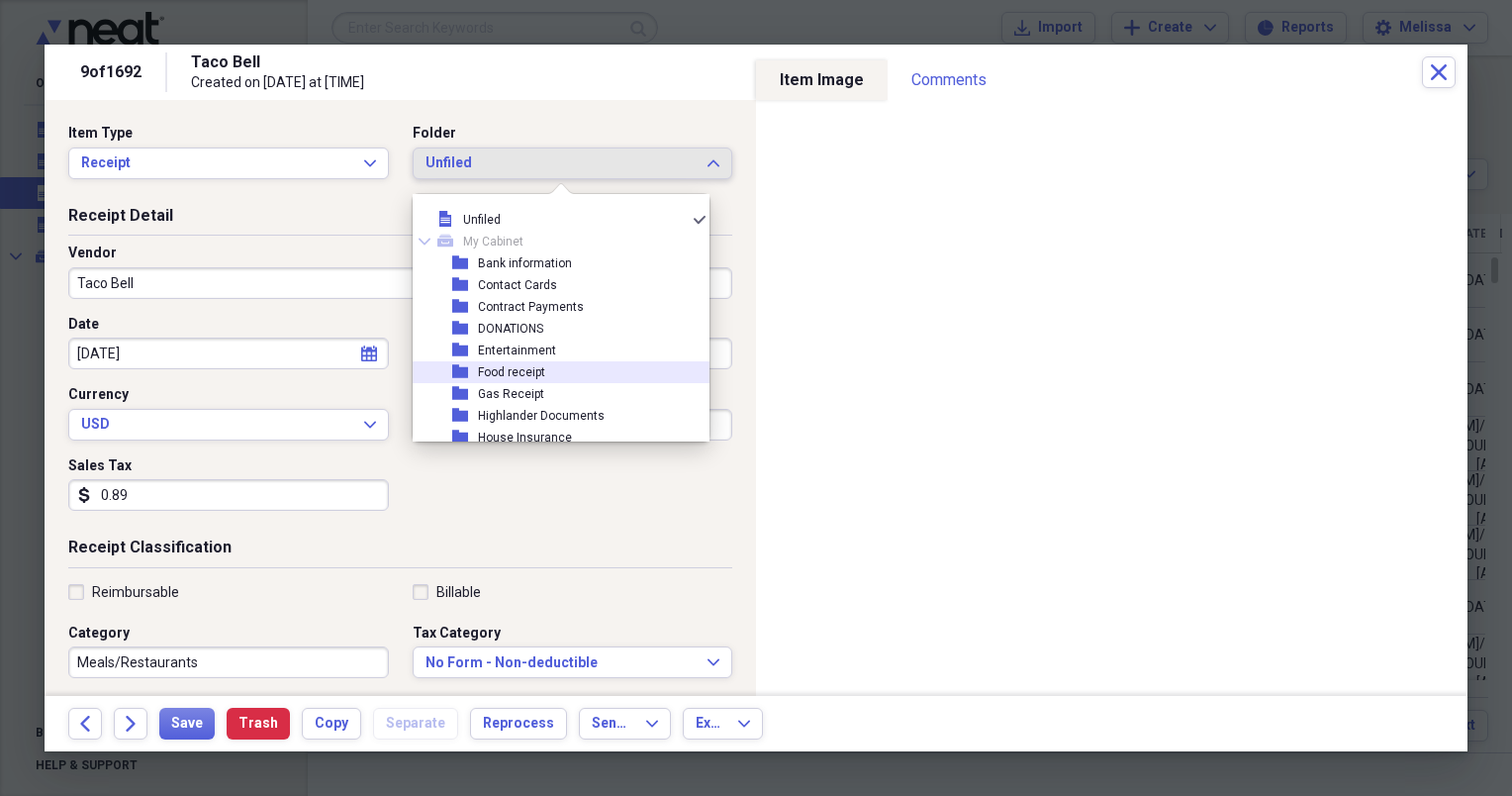 click on "folder Food receipt" at bounding box center (553, 372) 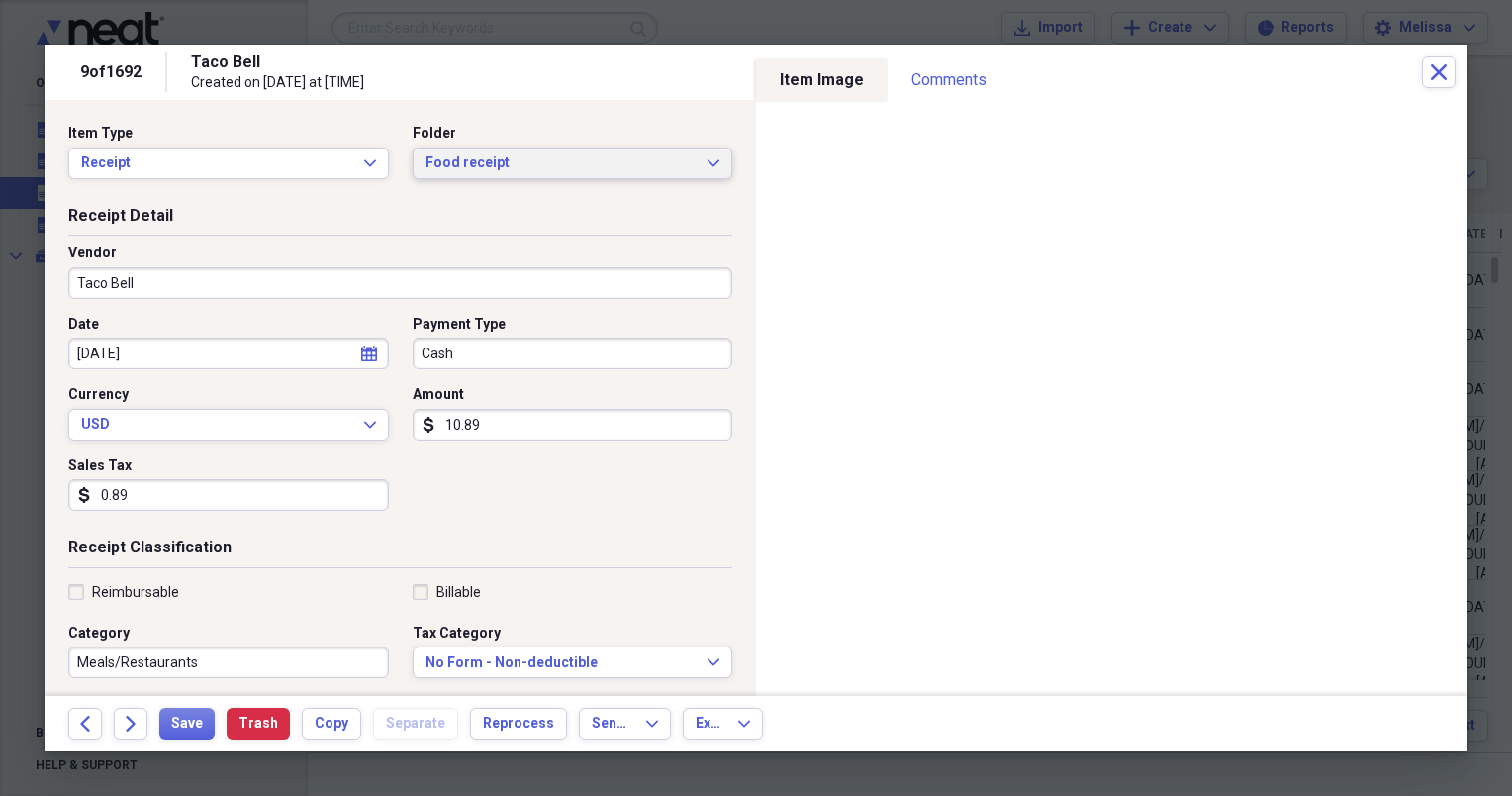 click on "Food receipt Expand" at bounding box center (573, 163) 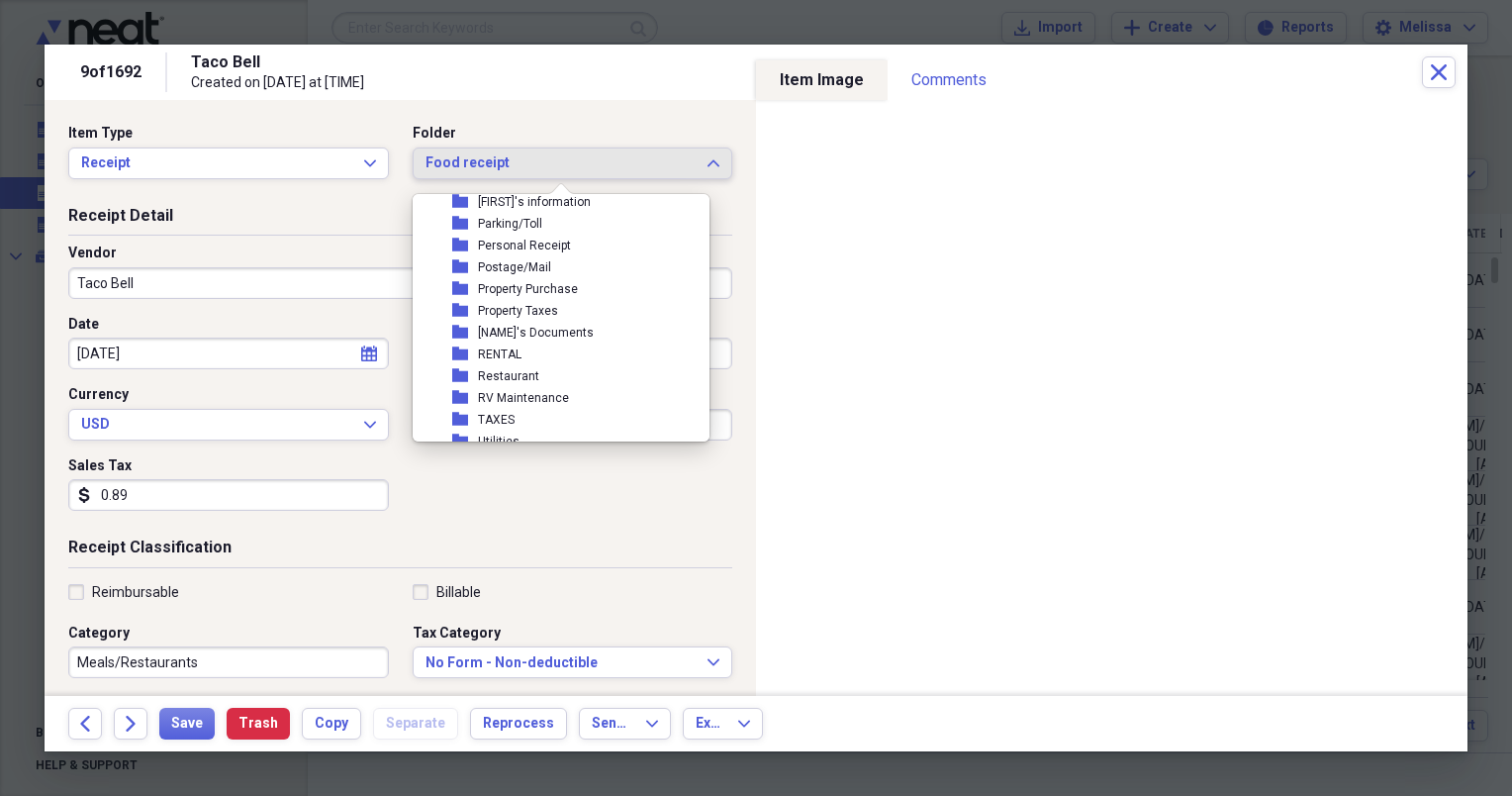 scroll, scrollTop: 372, scrollLeft: 0, axis: vertical 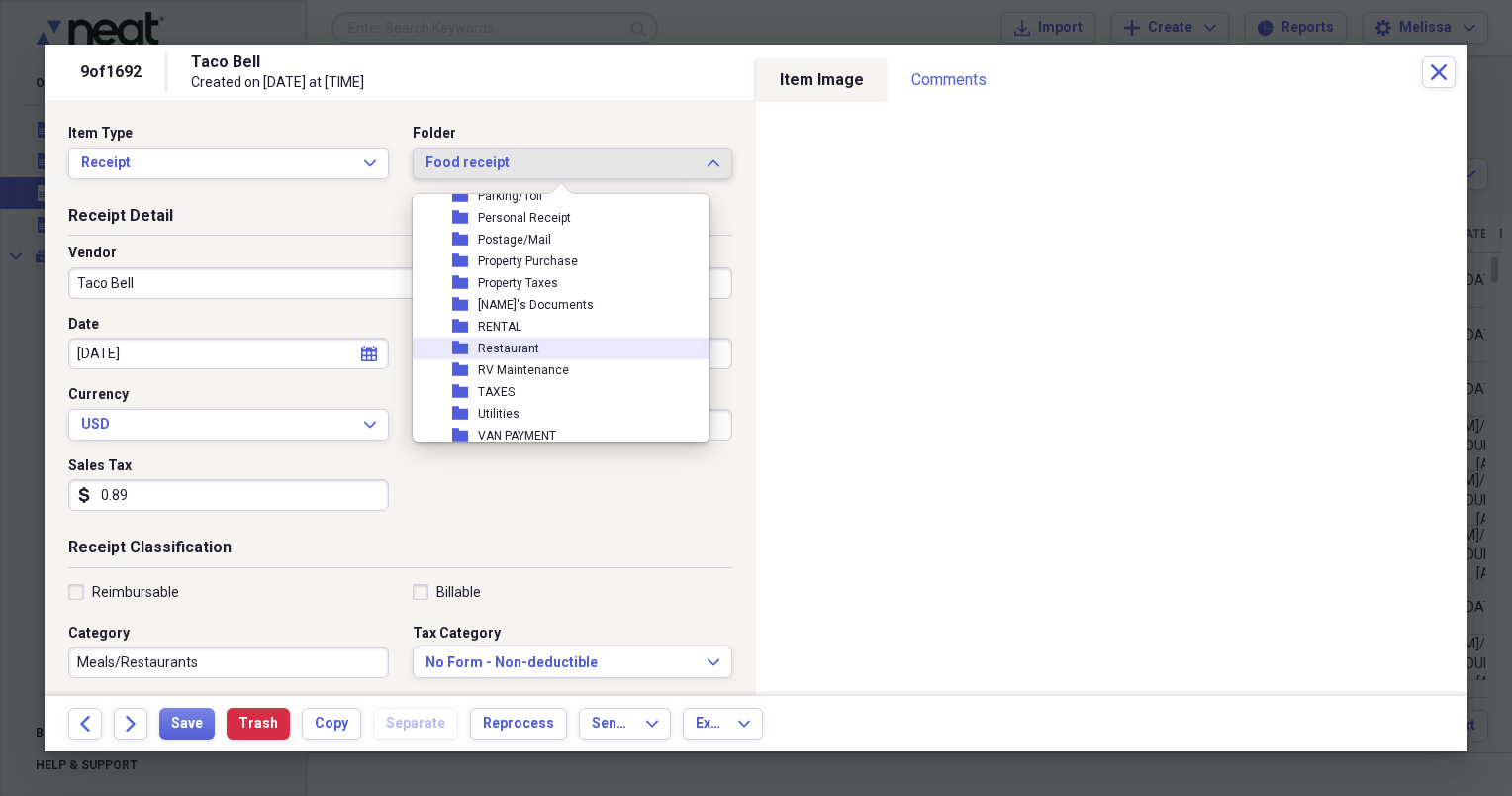 click on "folder Restaurant" at bounding box center (553, 348) 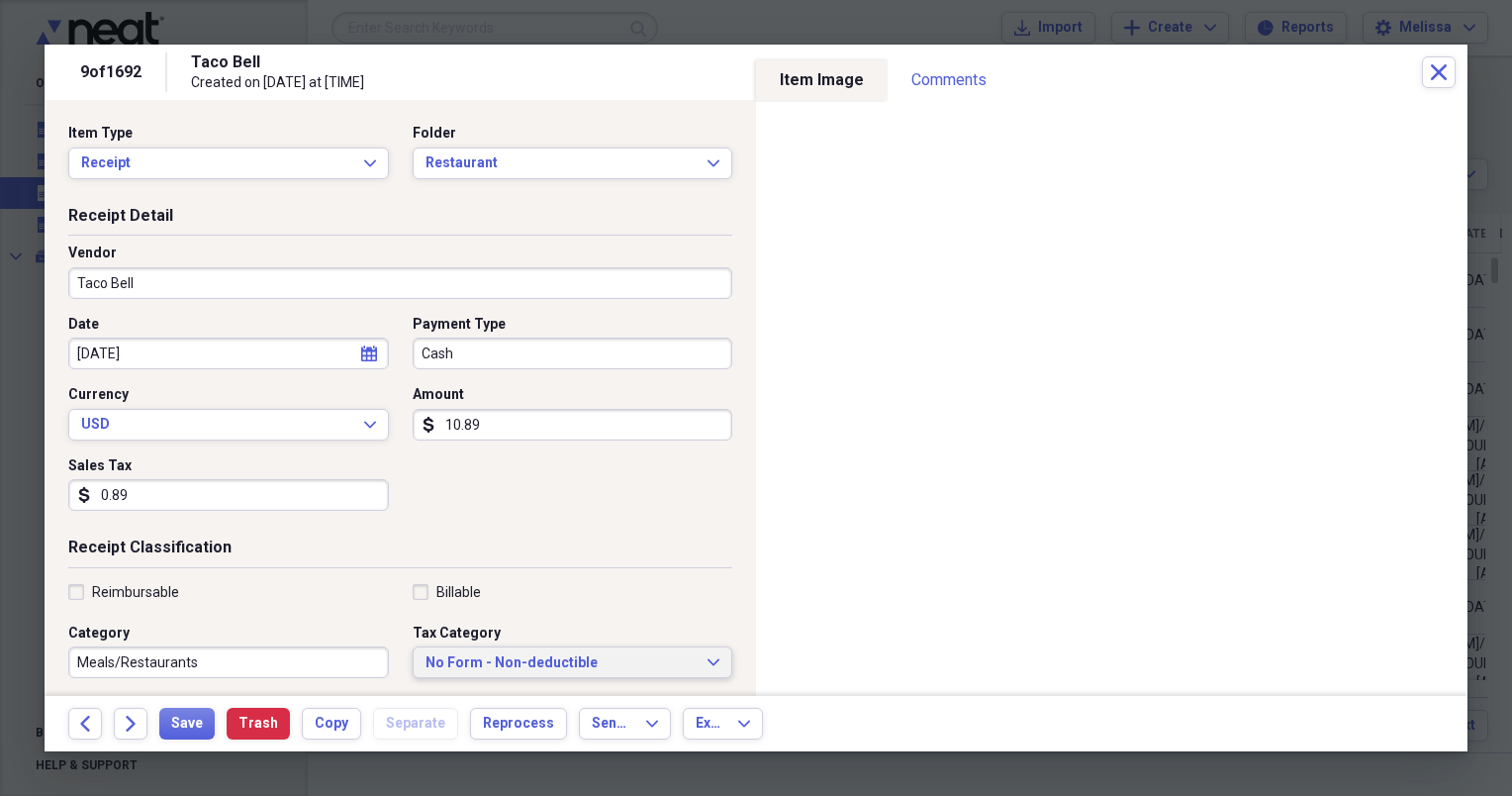 click on "No Form - Non-deductible Expand" at bounding box center [573, 662] 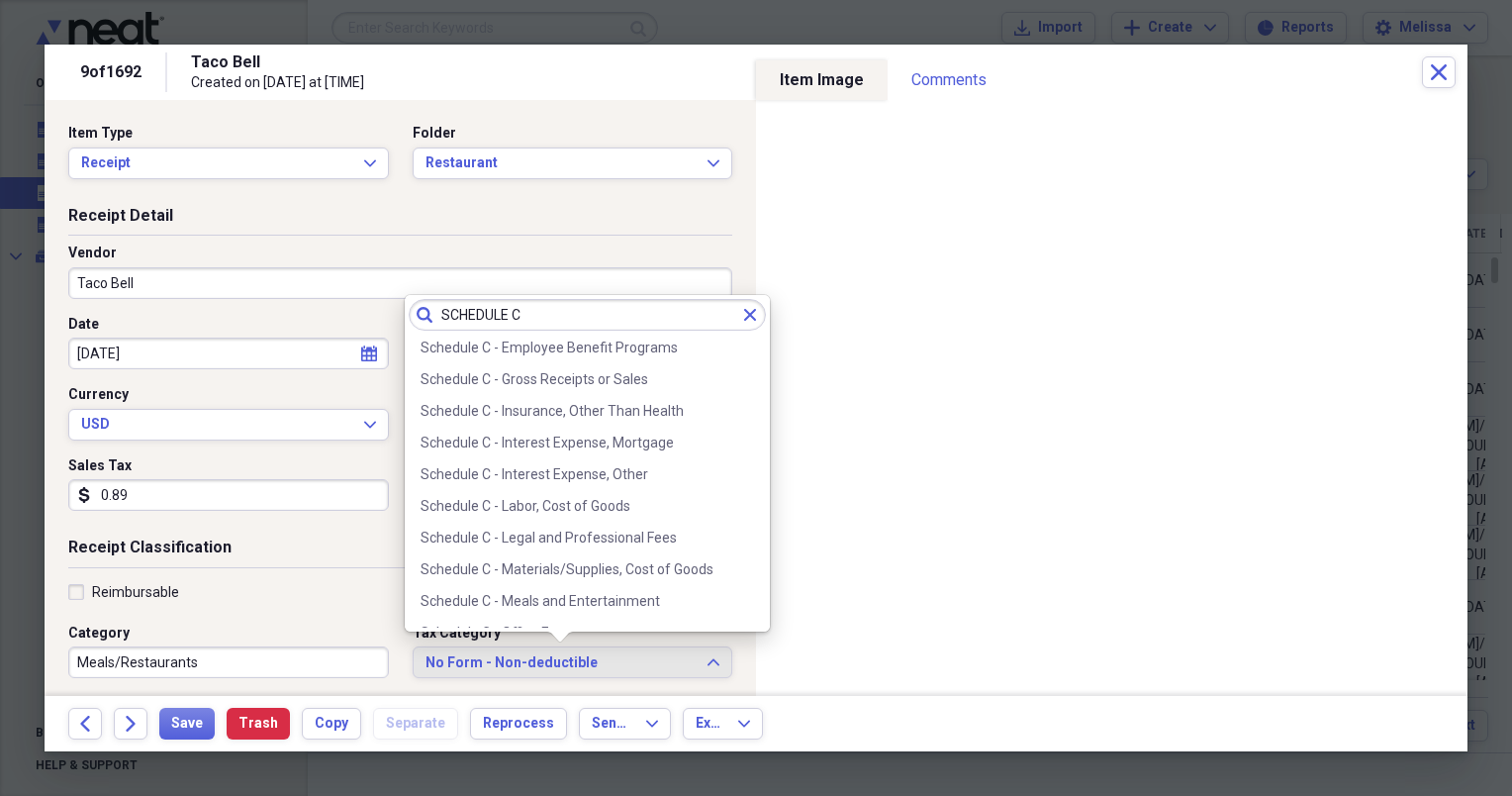 scroll, scrollTop: 238, scrollLeft: 0, axis: vertical 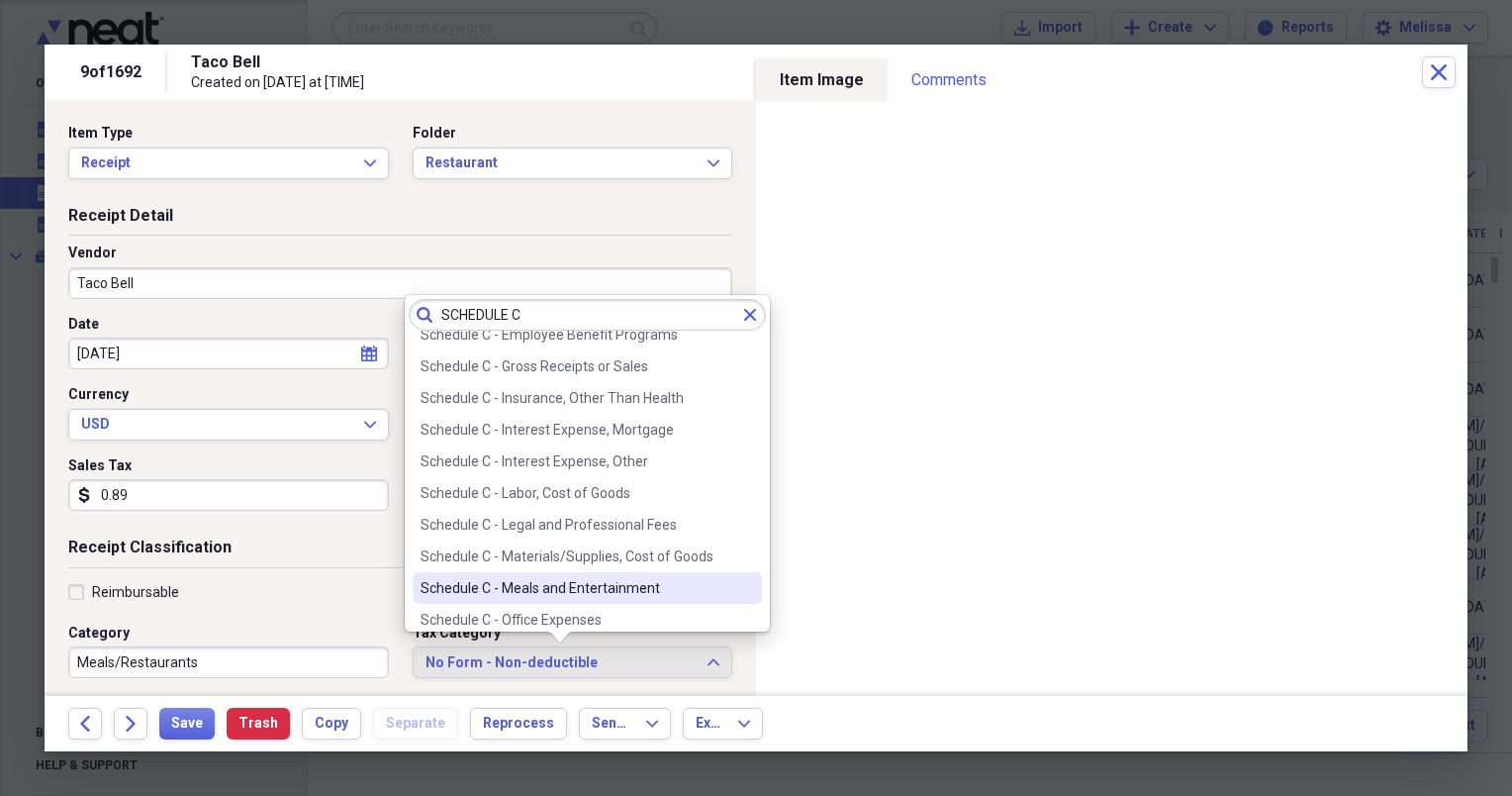 click on "Schedule C - Meals and Entertainment" at bounding box center (575, 588) 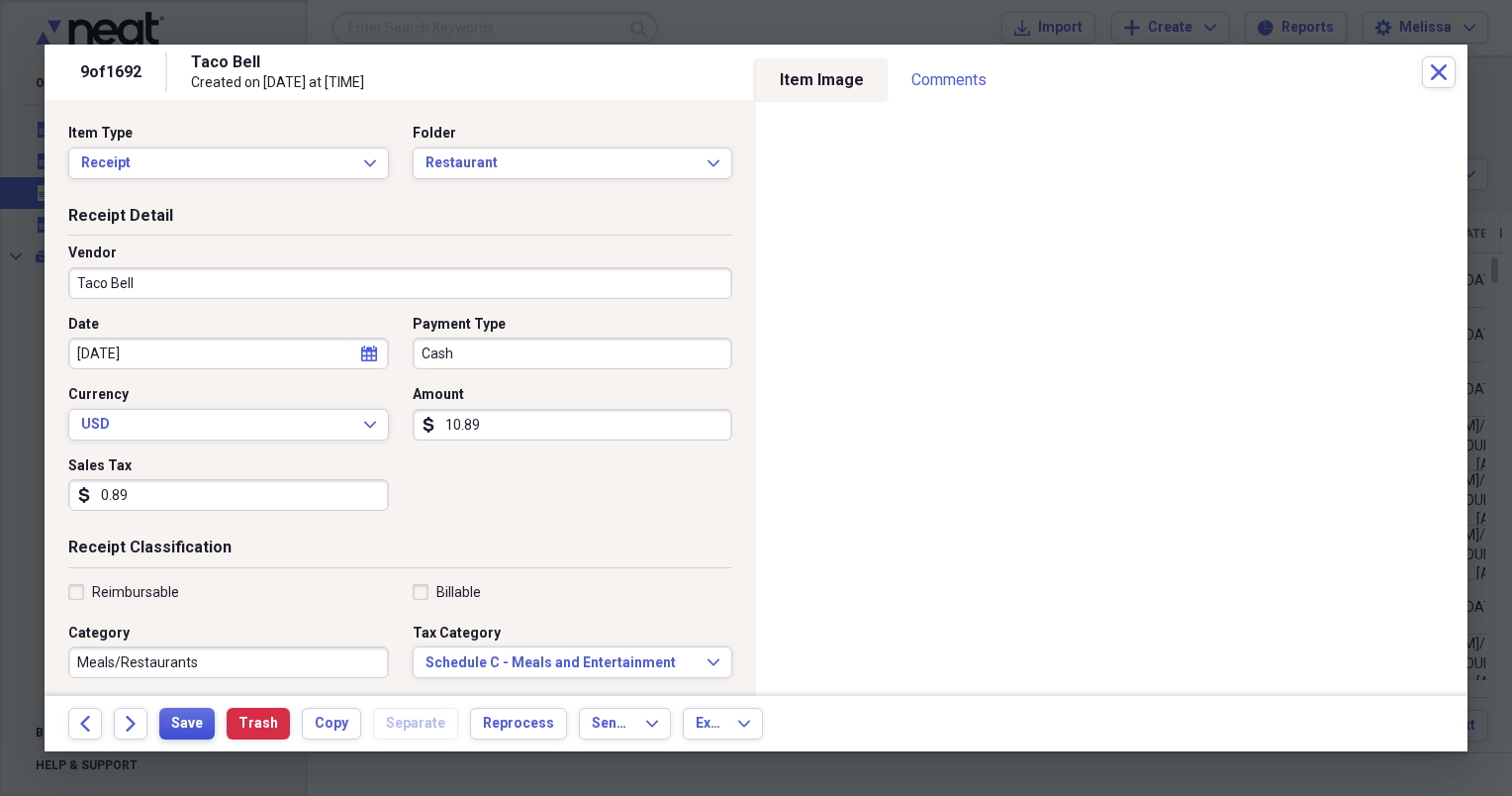 click on "Save" at bounding box center (187, 724) 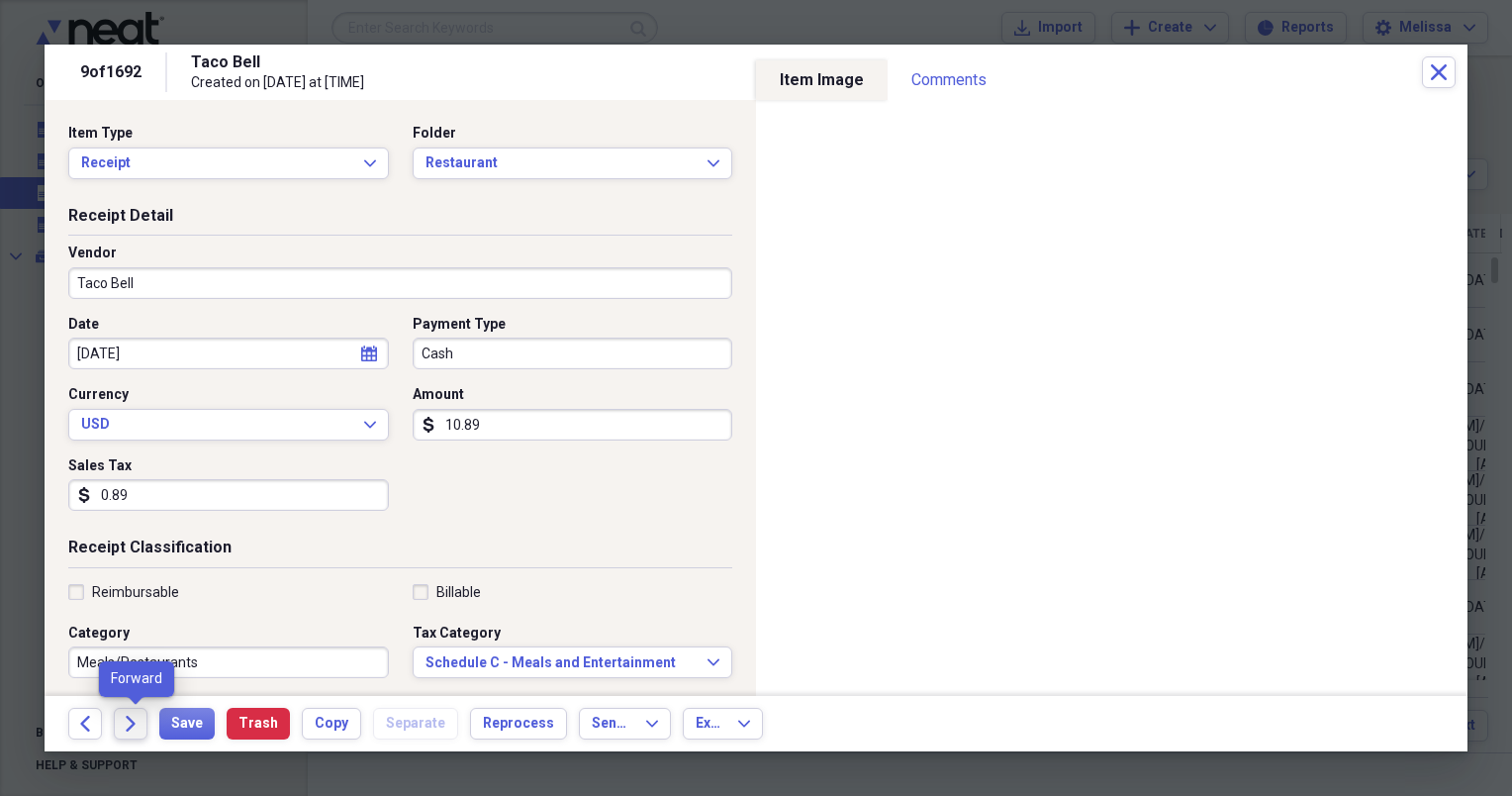 click 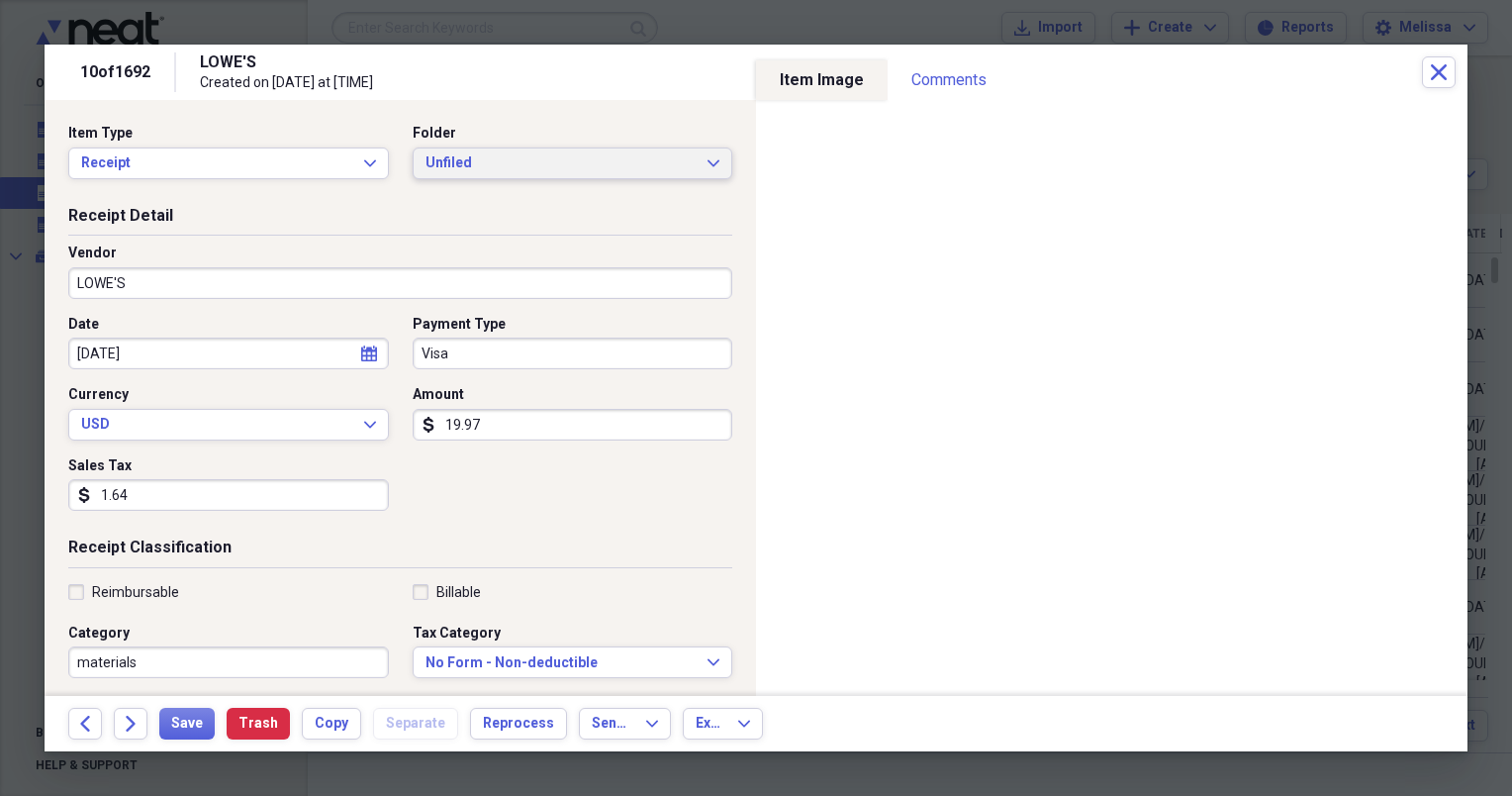 click on "Unfiled Expand" at bounding box center (573, 163) 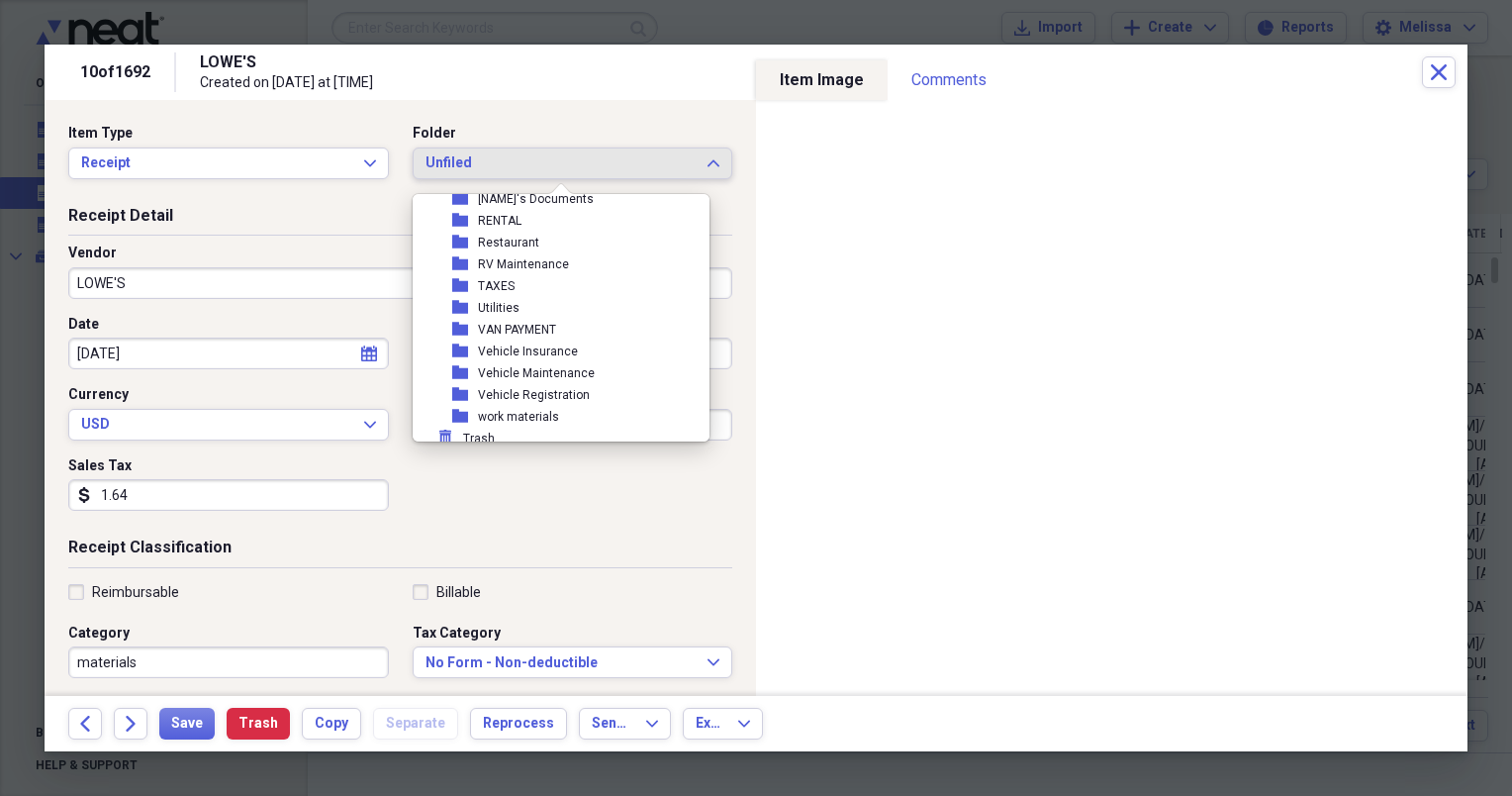 scroll, scrollTop: 485, scrollLeft: 0, axis: vertical 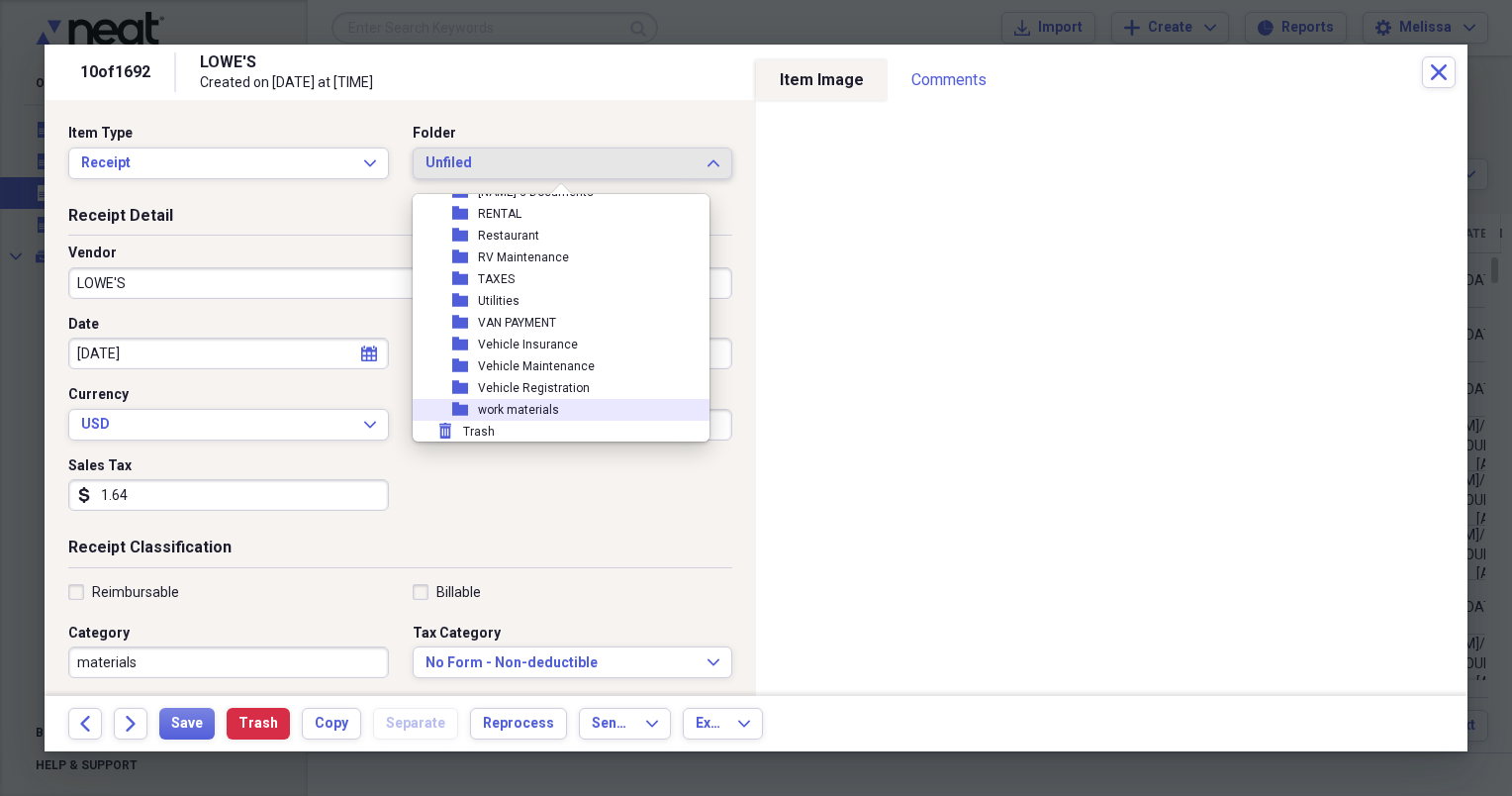 click on "folder work materials" at bounding box center [553, 410] 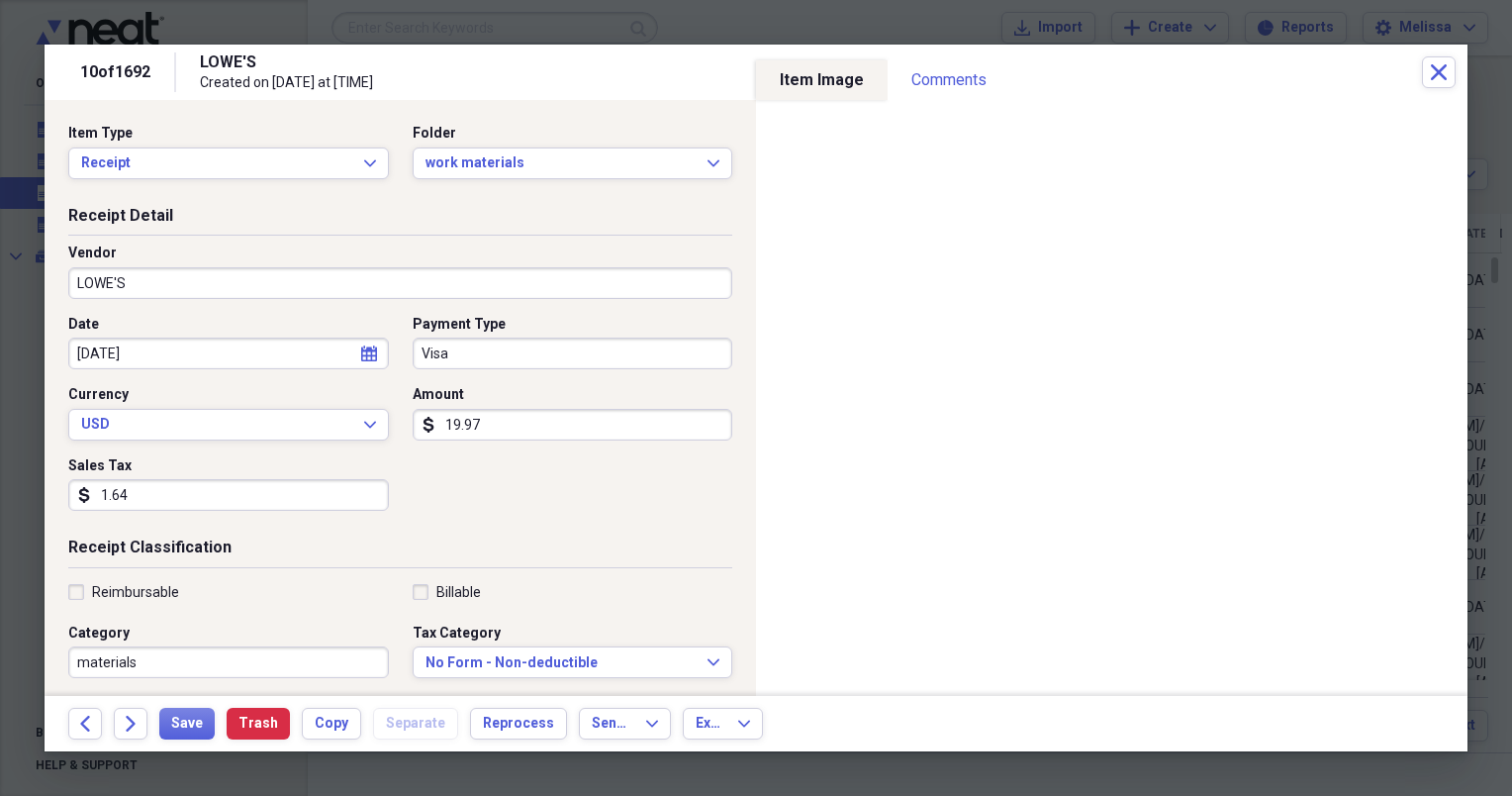 click on "LOWE'S" at bounding box center (400, 283) 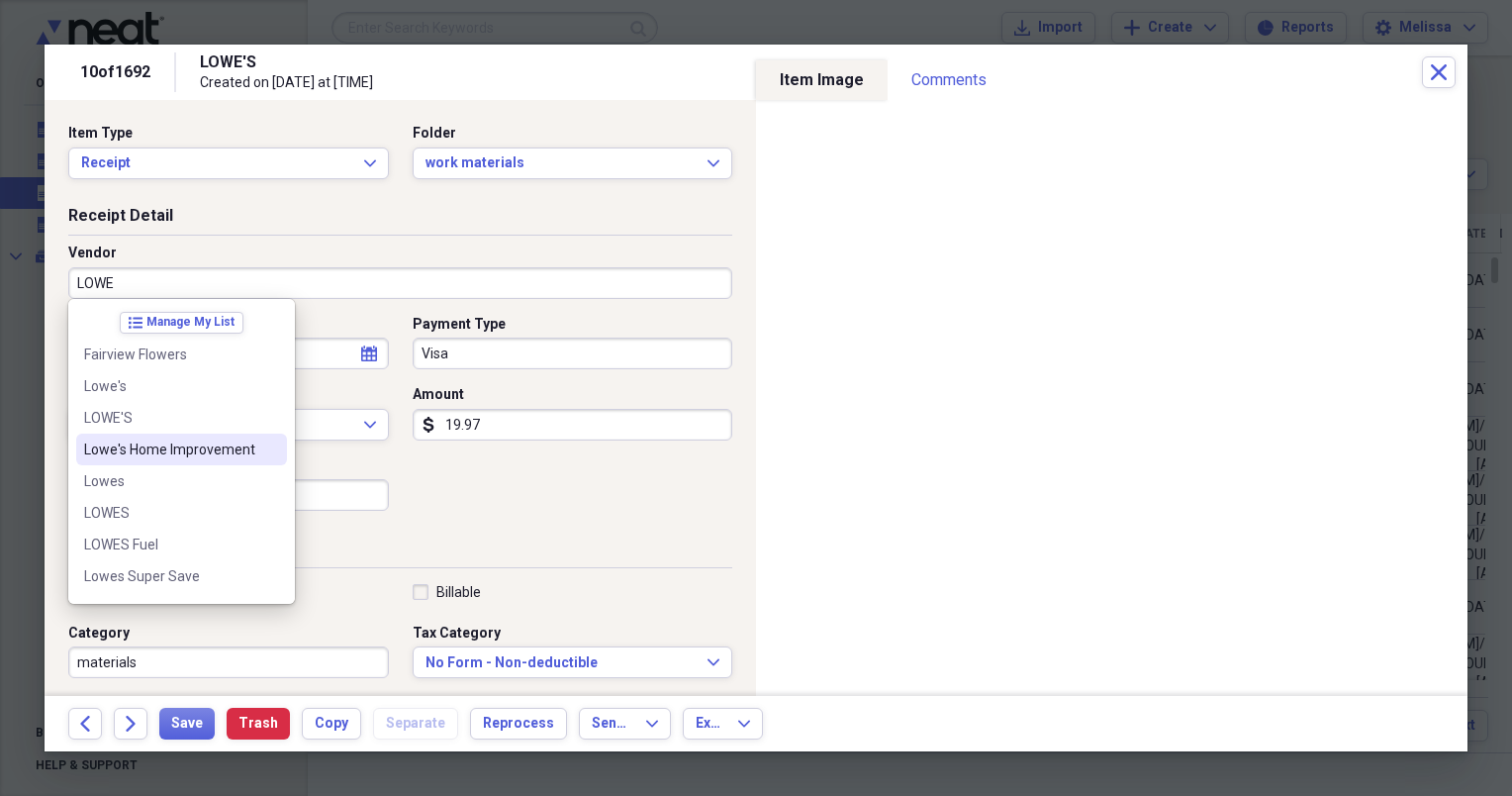 click on "Lowe's Home Improvement" at bounding box center (169, 449) 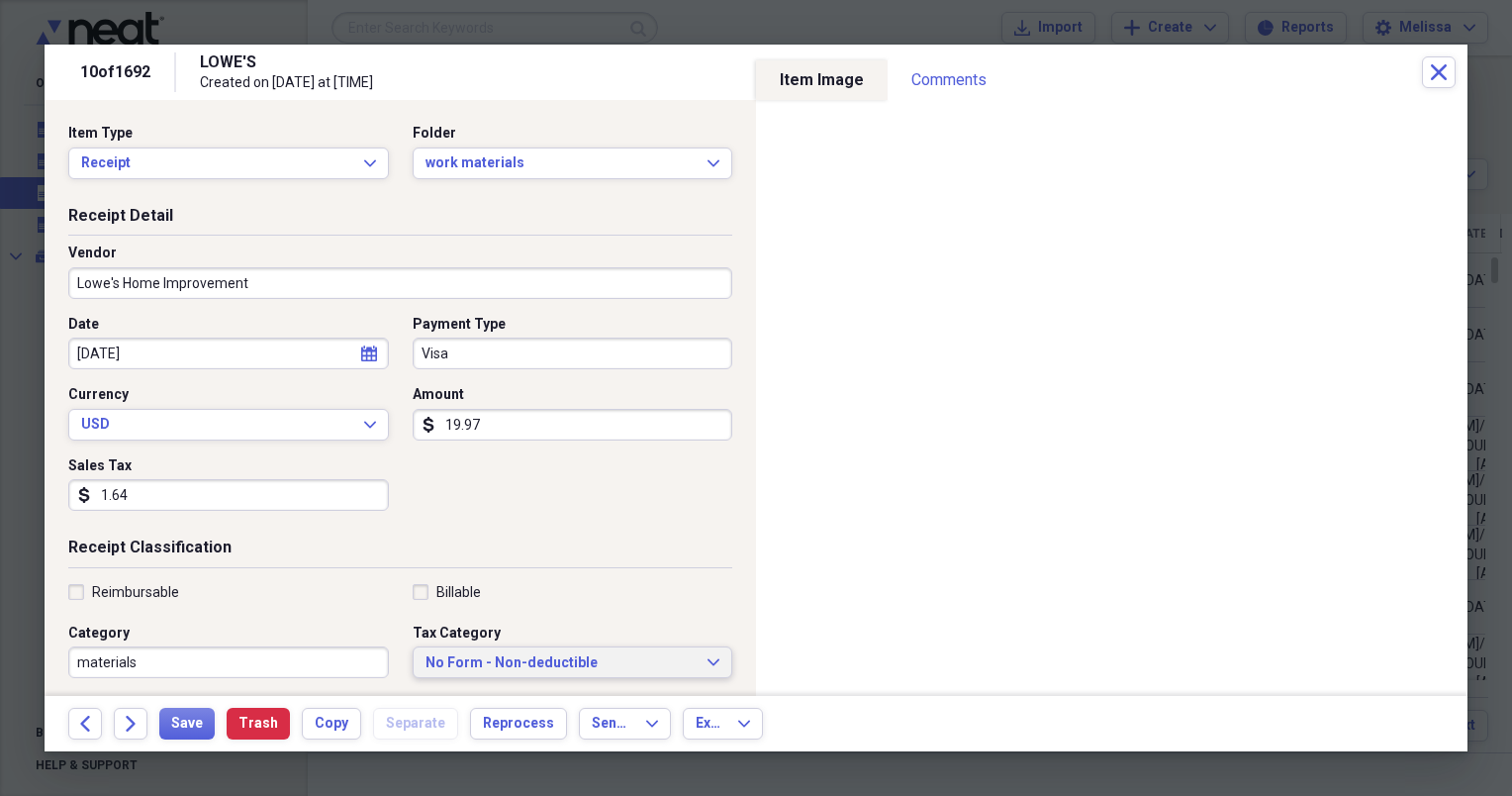 click on "No Form - Non-deductible" at bounding box center (561, 663) 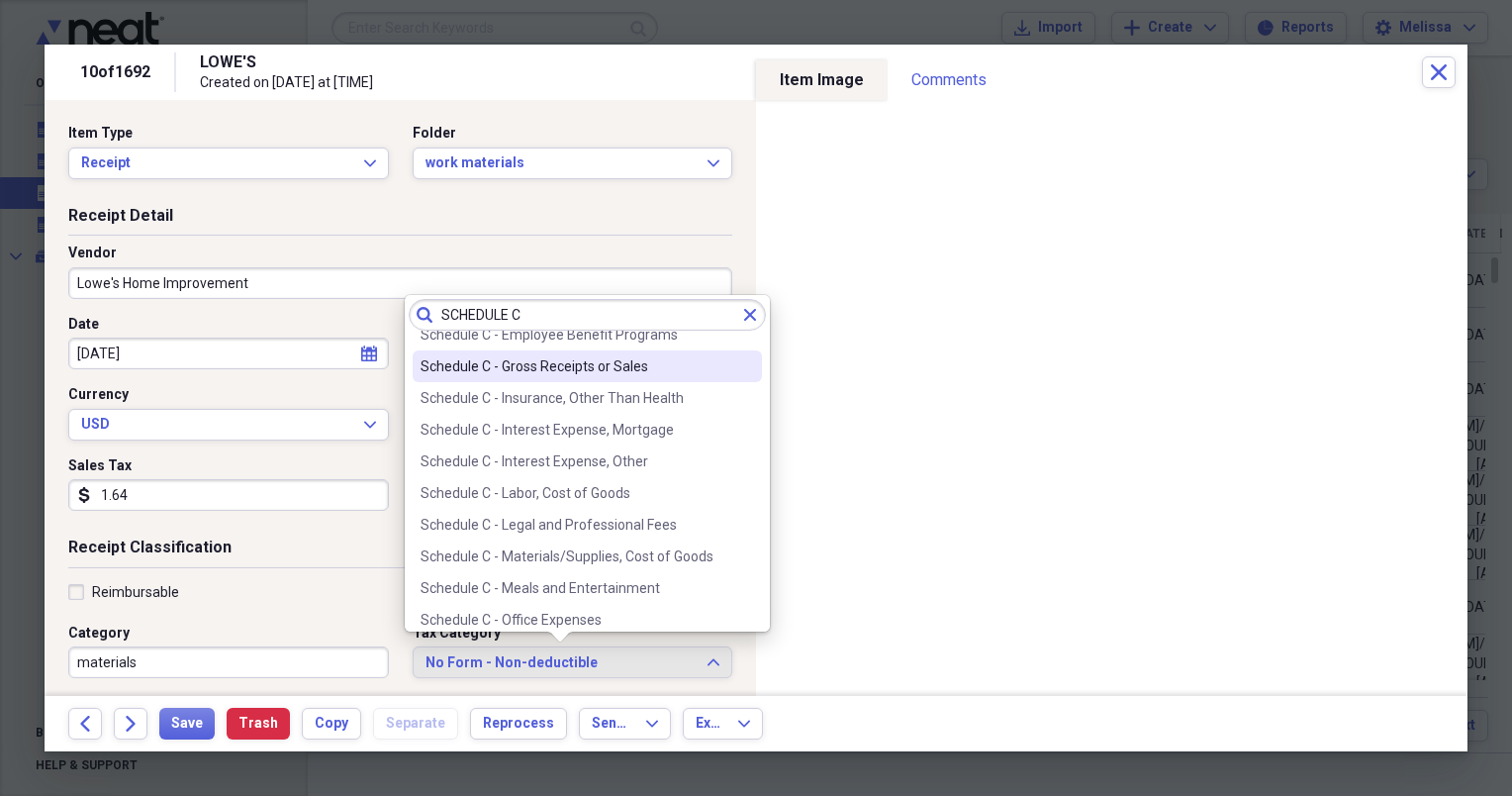 scroll, scrollTop: 263, scrollLeft: 0, axis: vertical 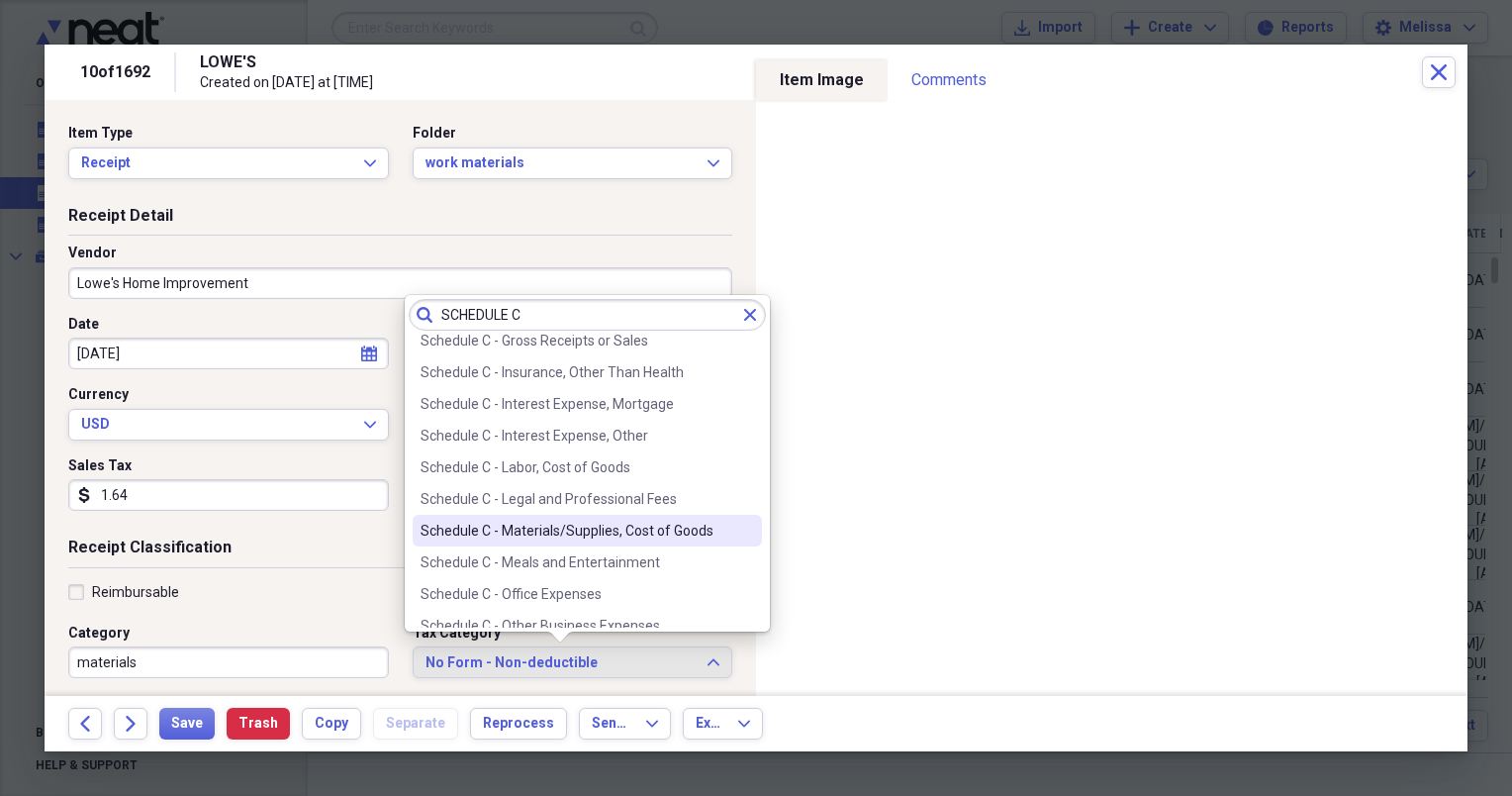 click on "Schedule C - Materials/Supplies, Cost of Goods" at bounding box center [575, 531] 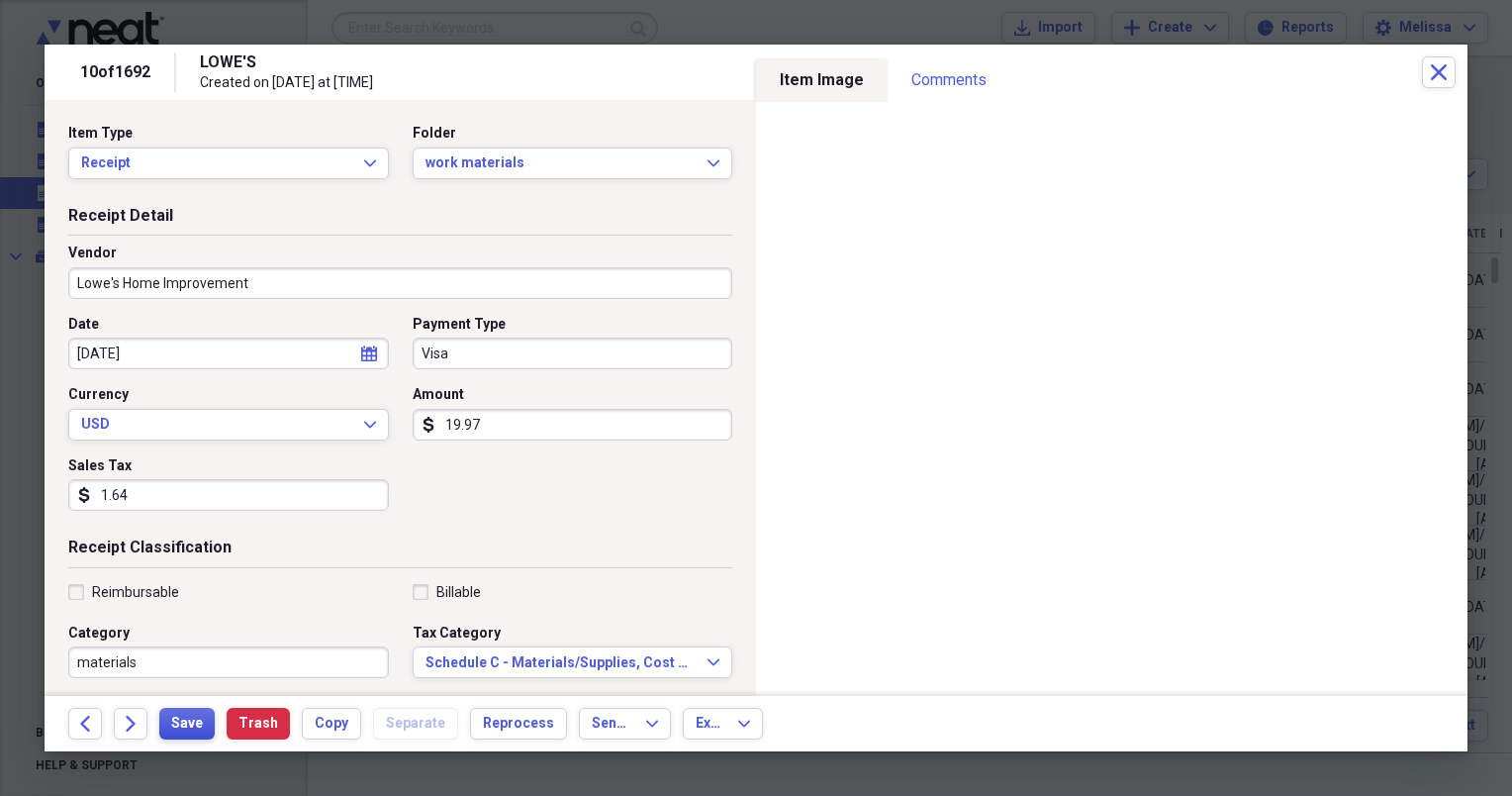 click on "Save" at bounding box center [187, 724] 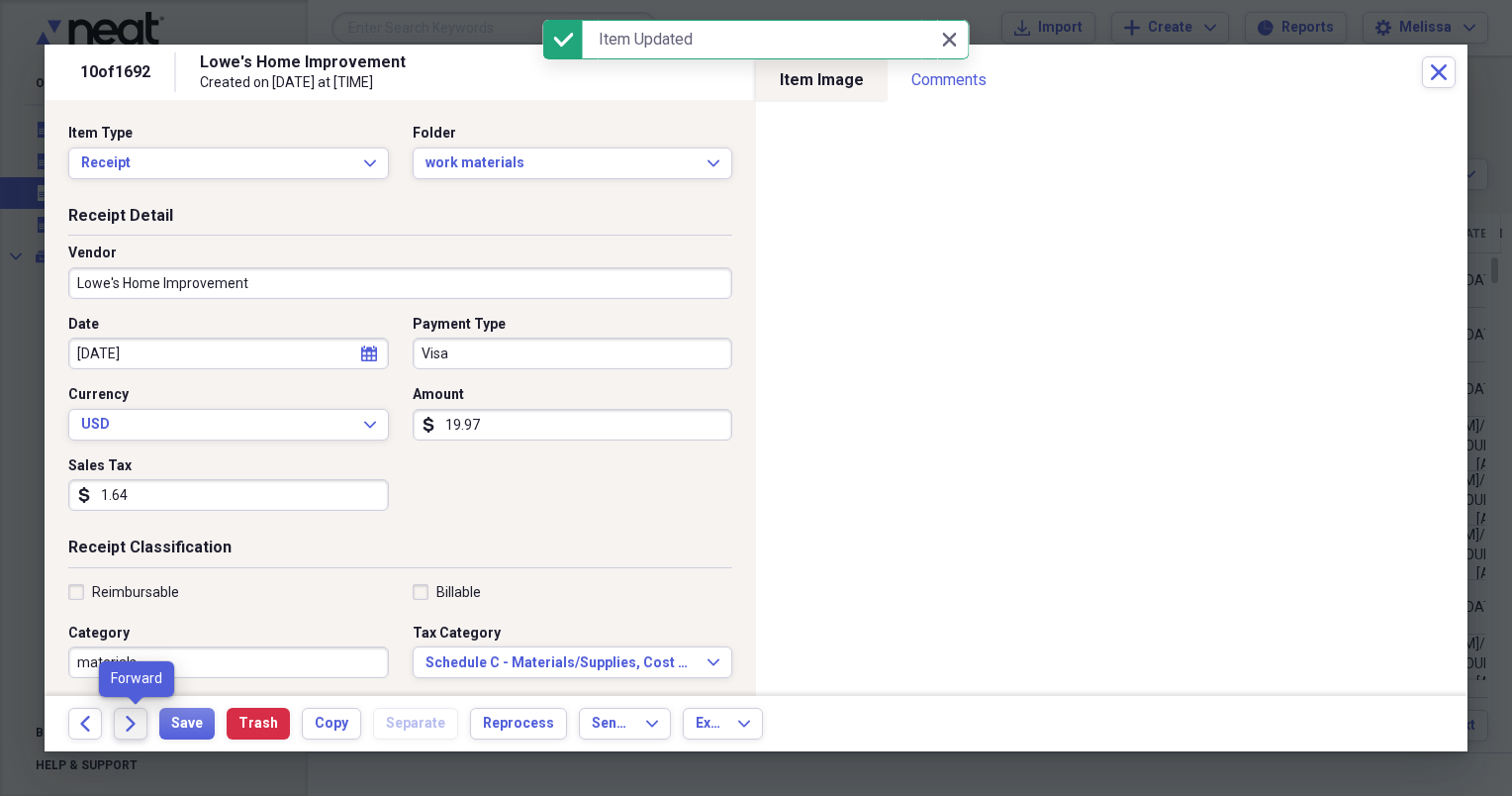 click 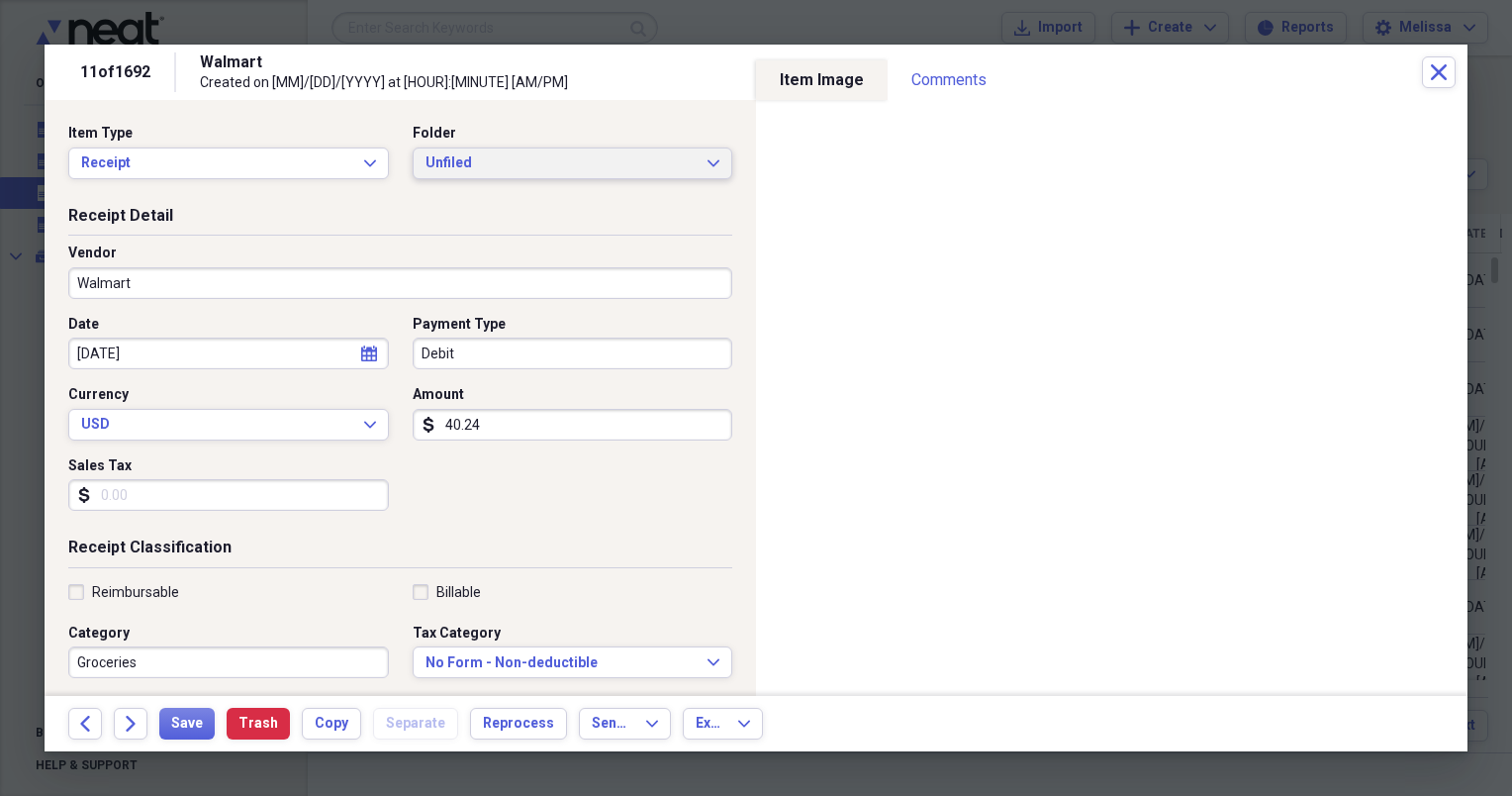 click on "Unfiled Expand" at bounding box center [573, 163] 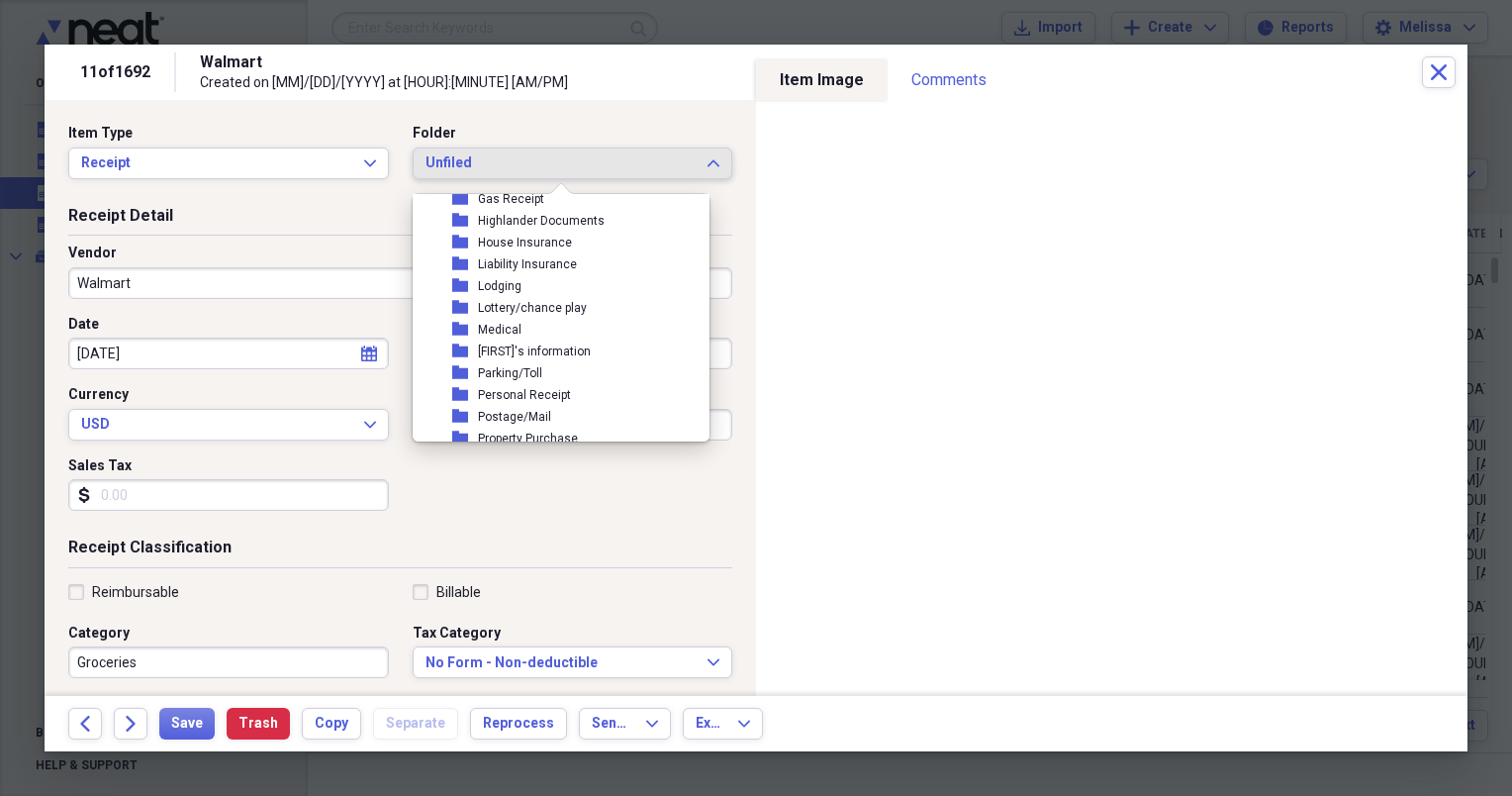 scroll, scrollTop: 224, scrollLeft: 0, axis: vertical 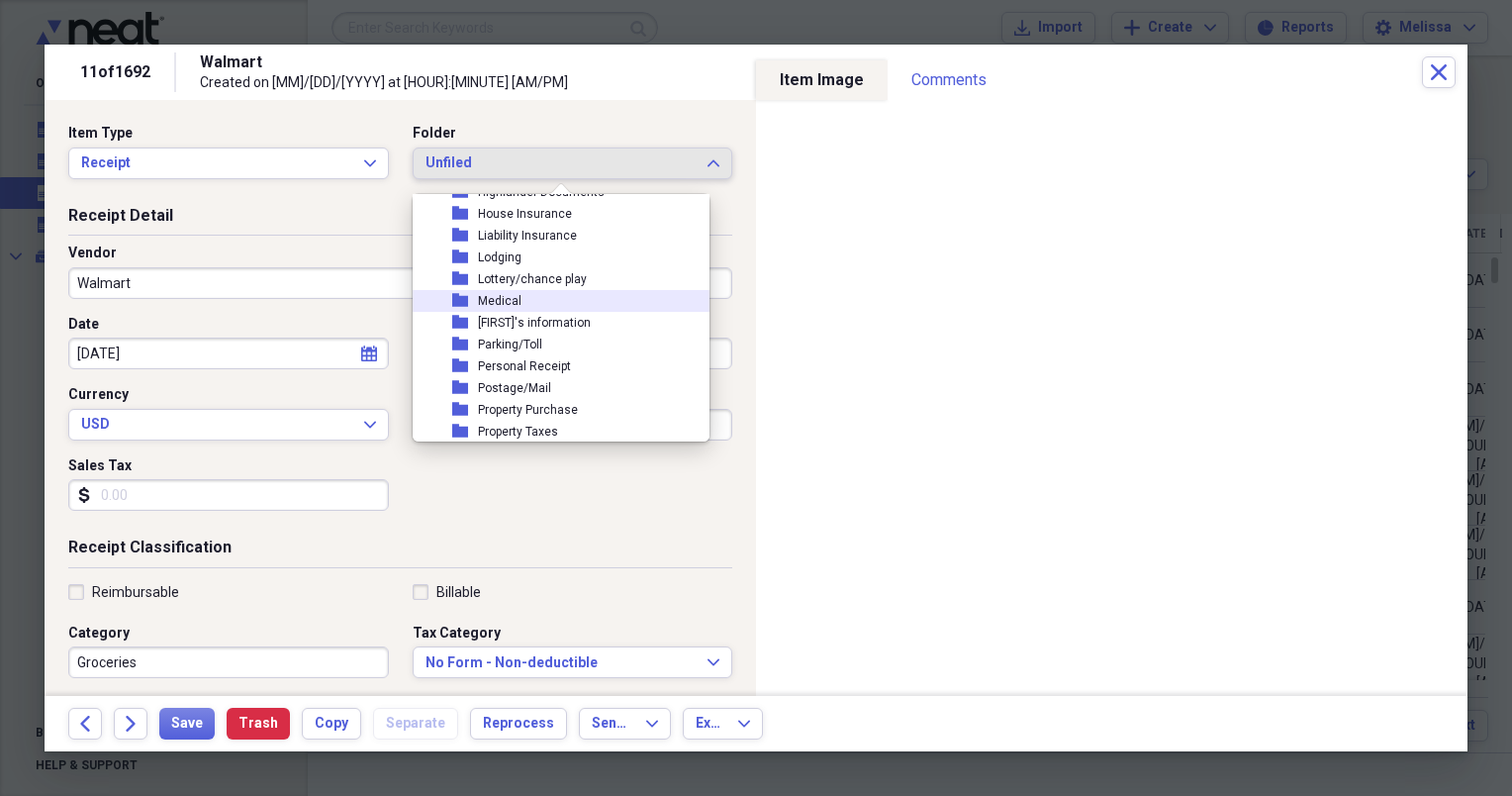 click on "folder Medical" at bounding box center [553, 301] 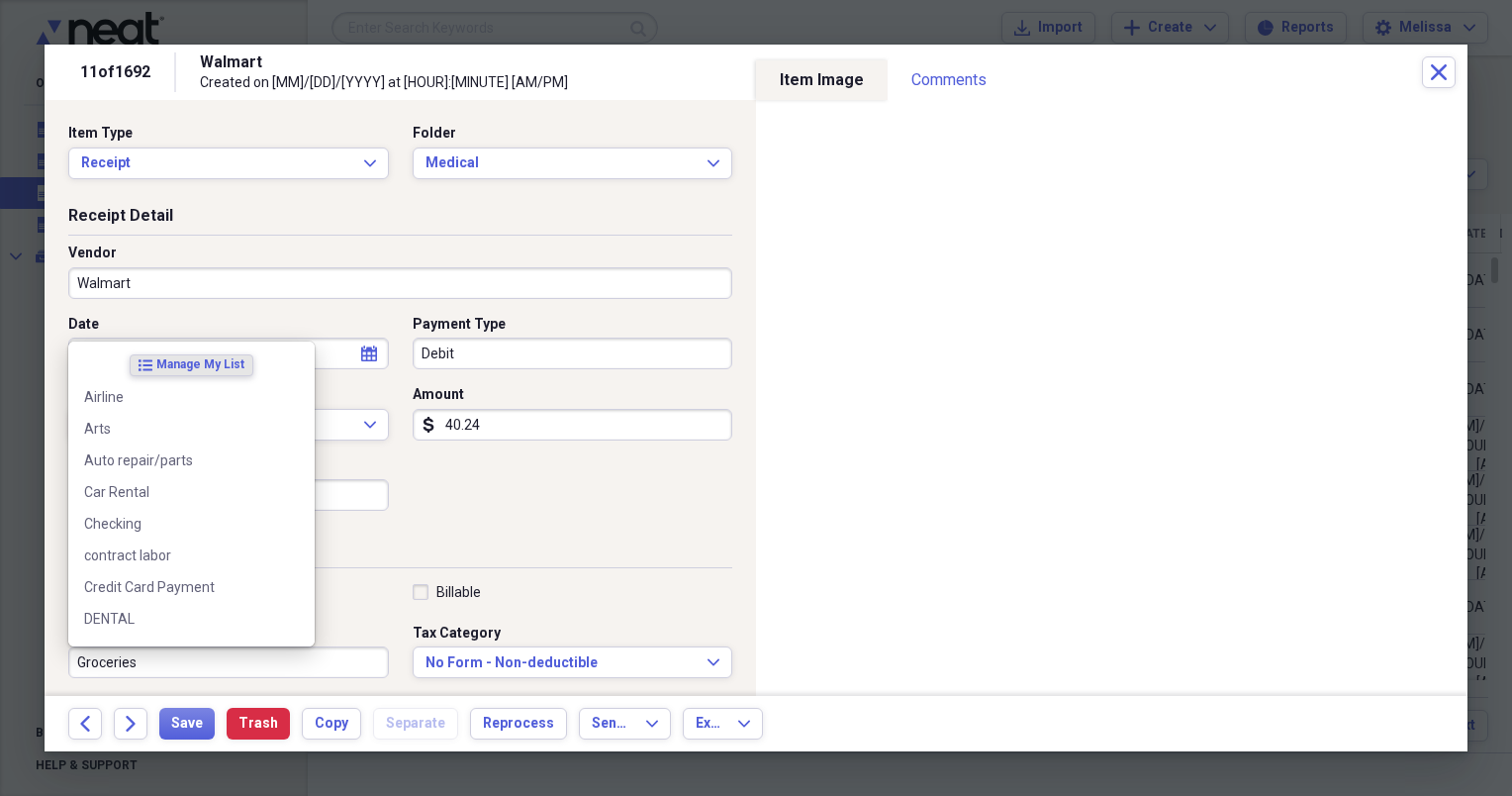 click on "Groceries" at bounding box center [229, 662] 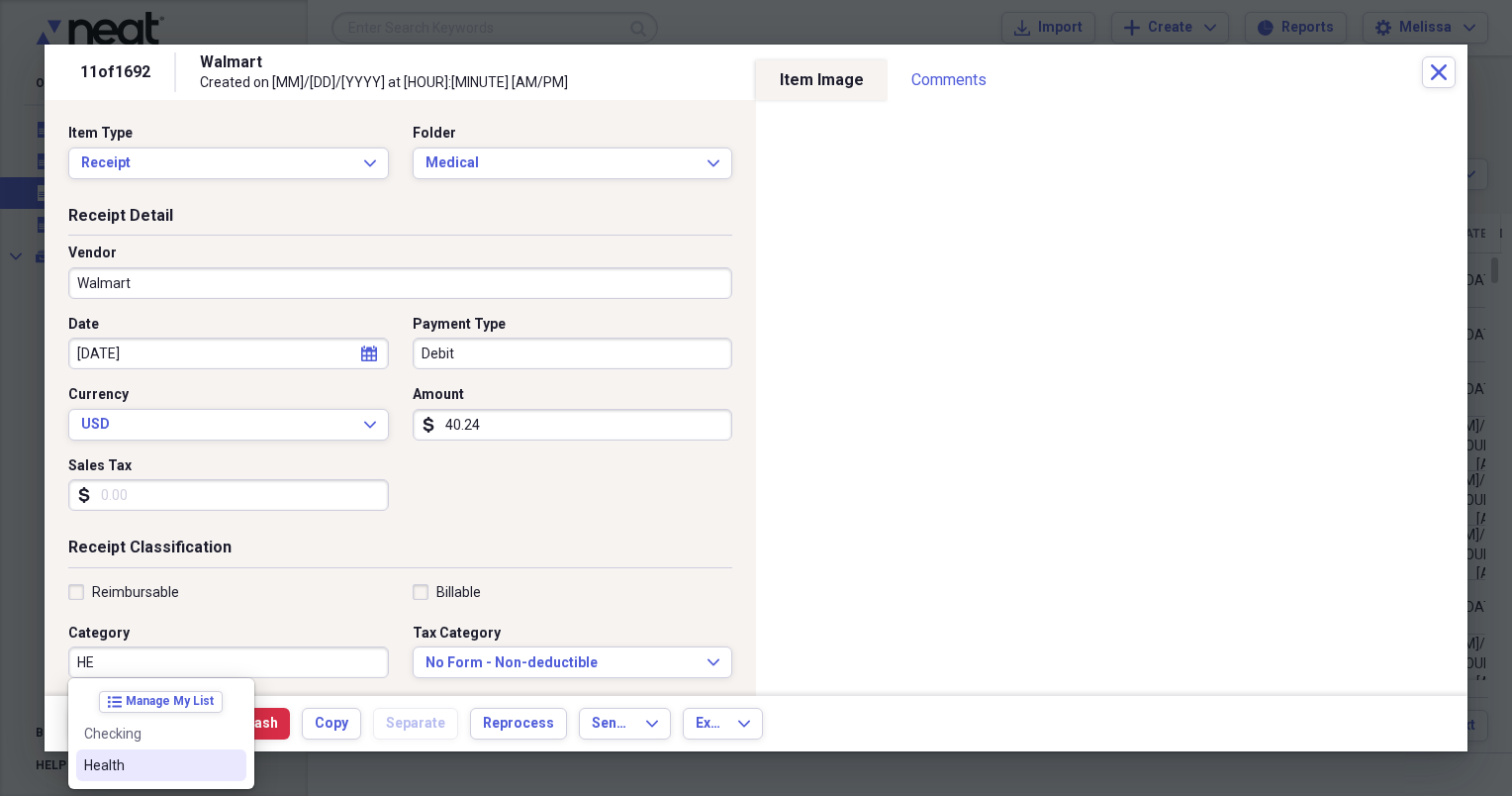 click on "Health" at bounding box center [149, 765] 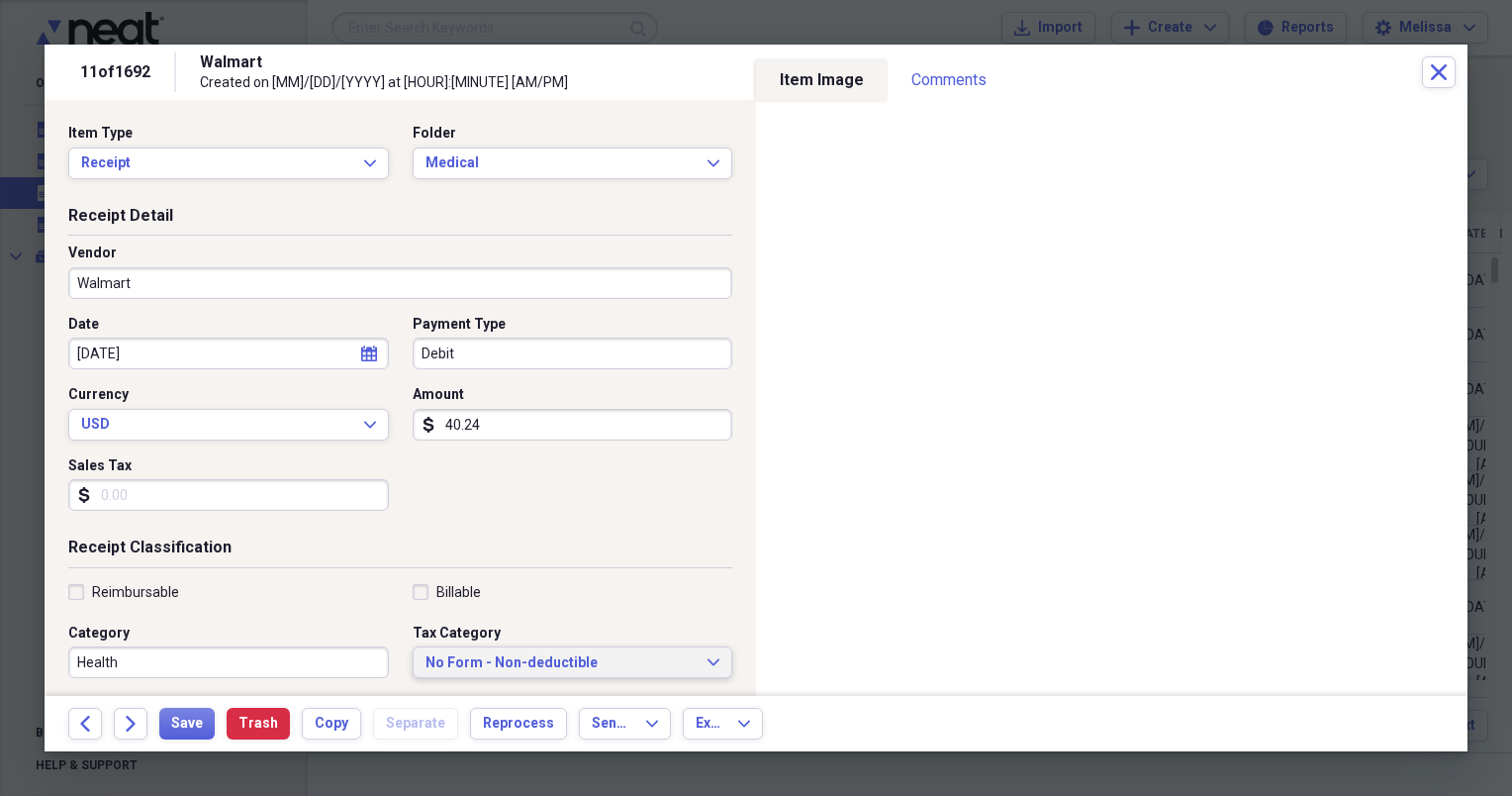click on "No Form - Non-deductible" at bounding box center [561, 663] 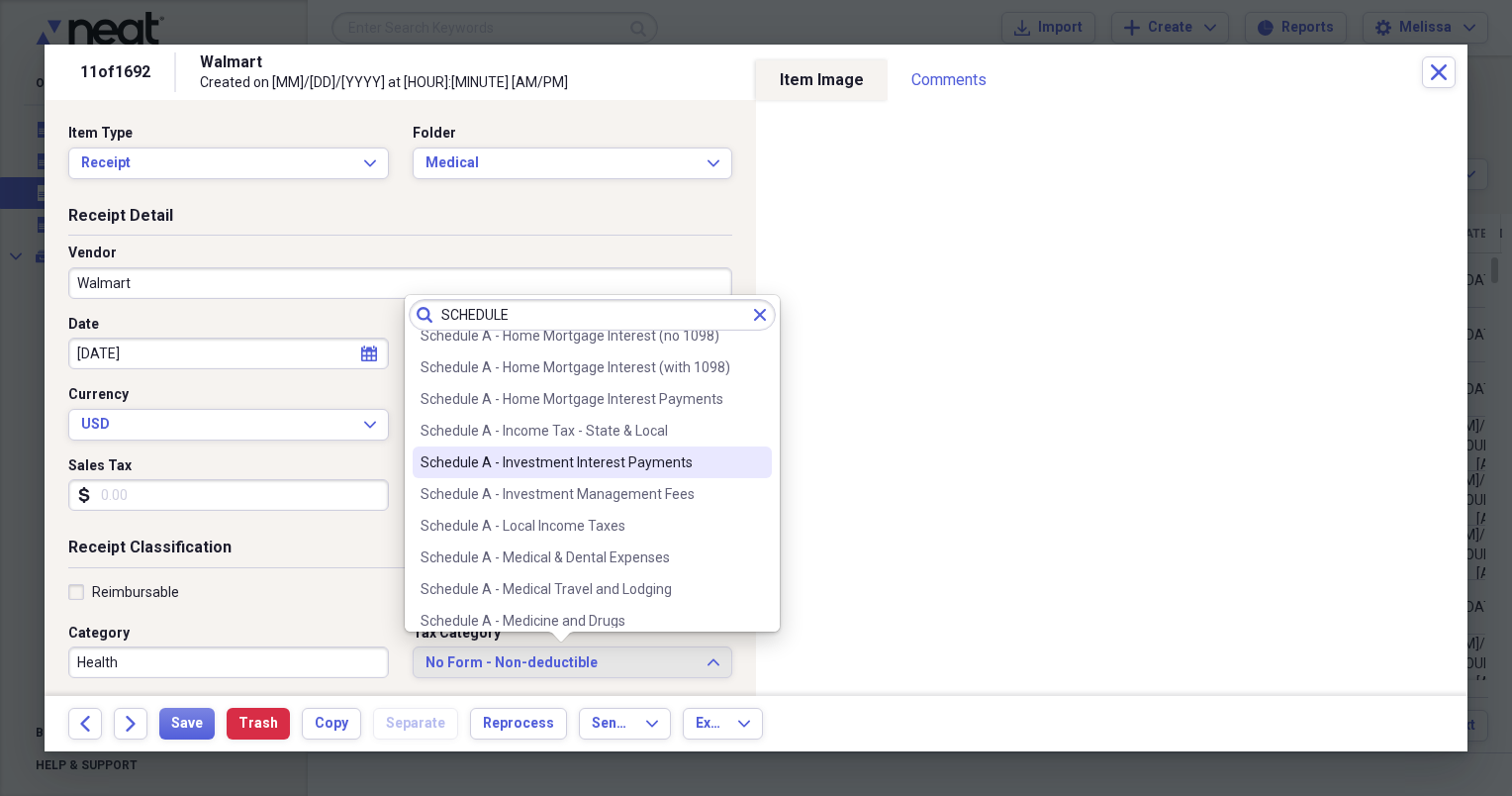 scroll, scrollTop: 158, scrollLeft: 0, axis: vertical 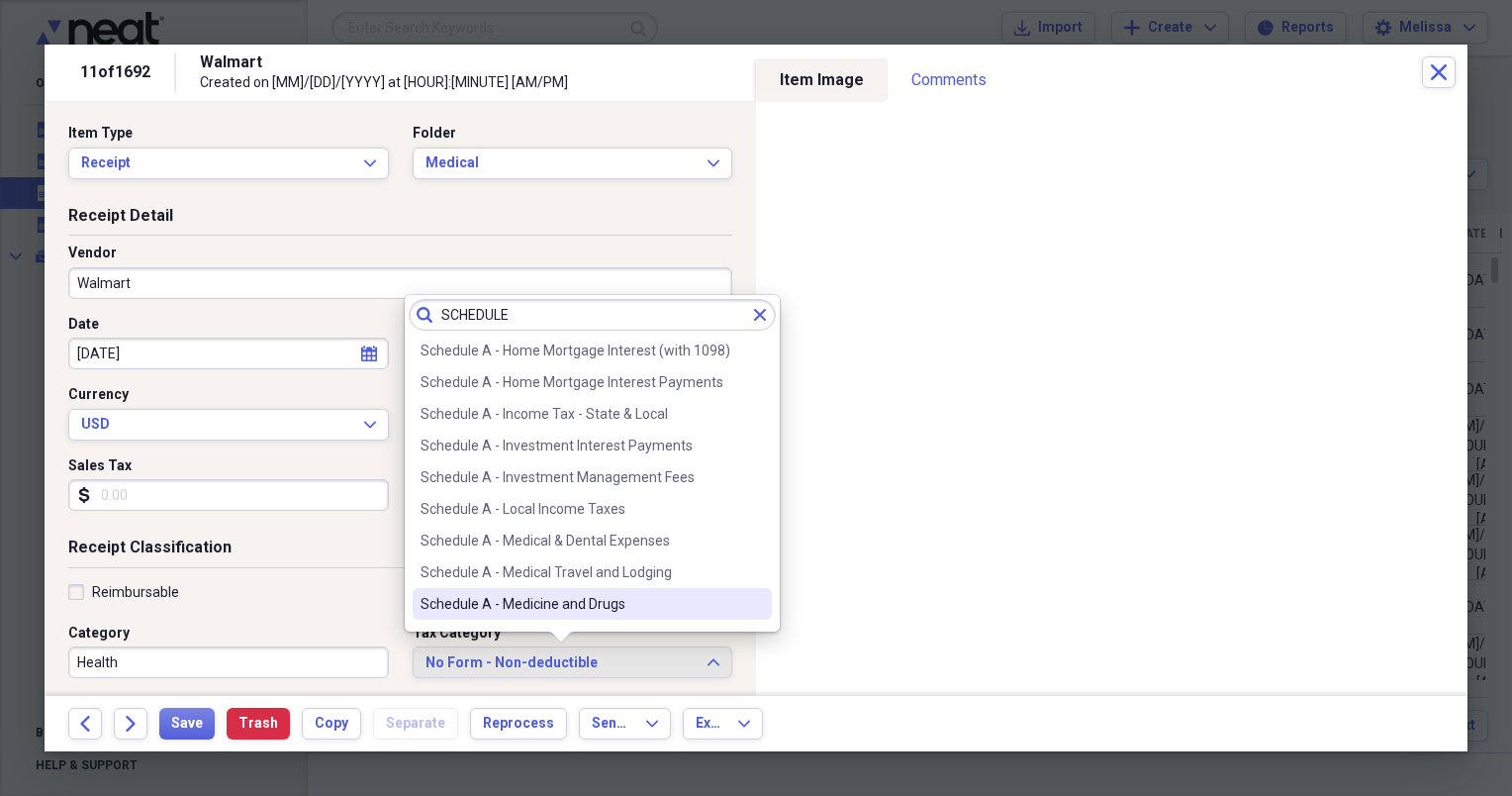 click on "Schedule A - Medicine and Drugs" at bounding box center (580, 604) 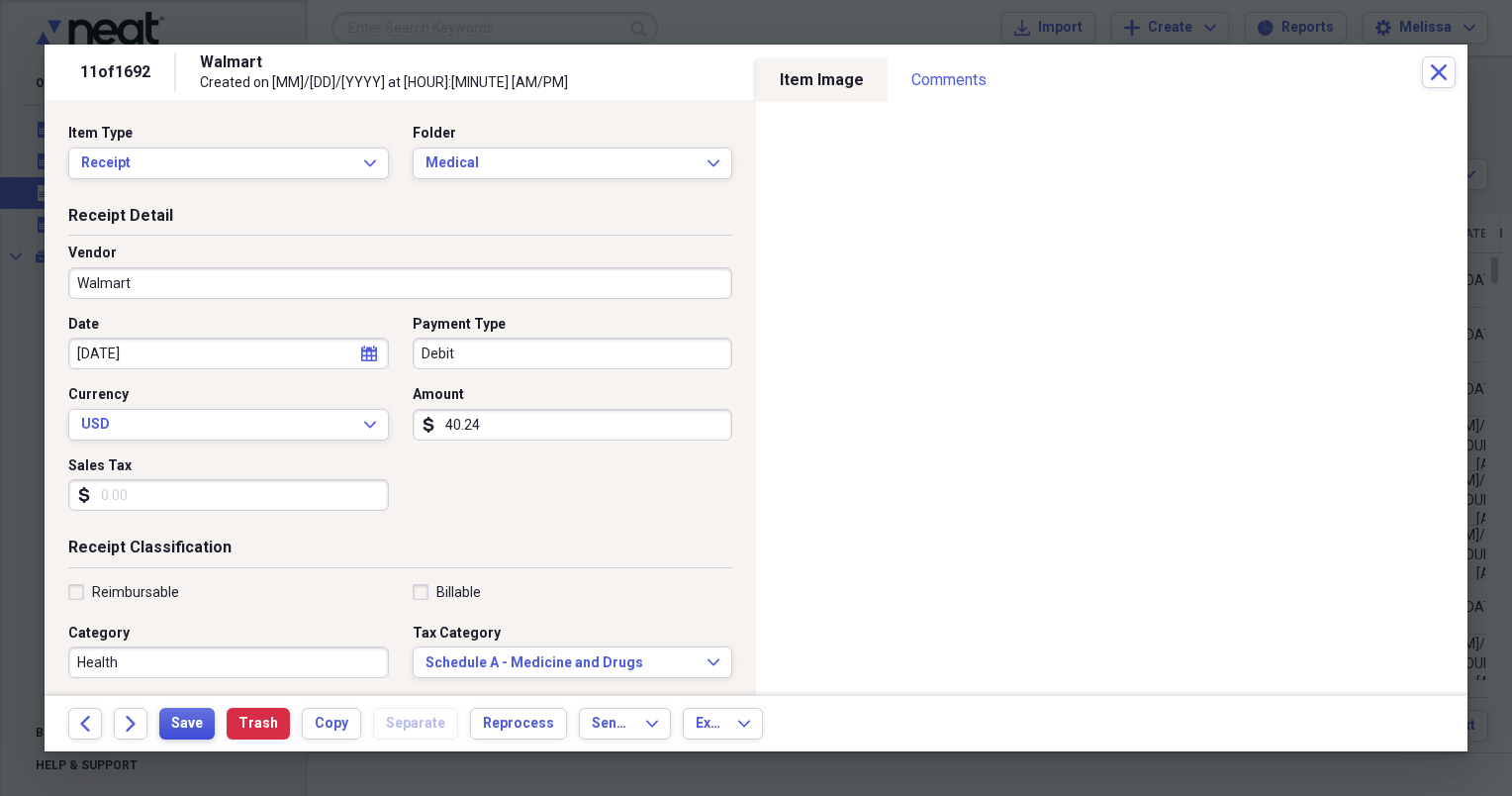 click on "Save" at bounding box center (187, 724) 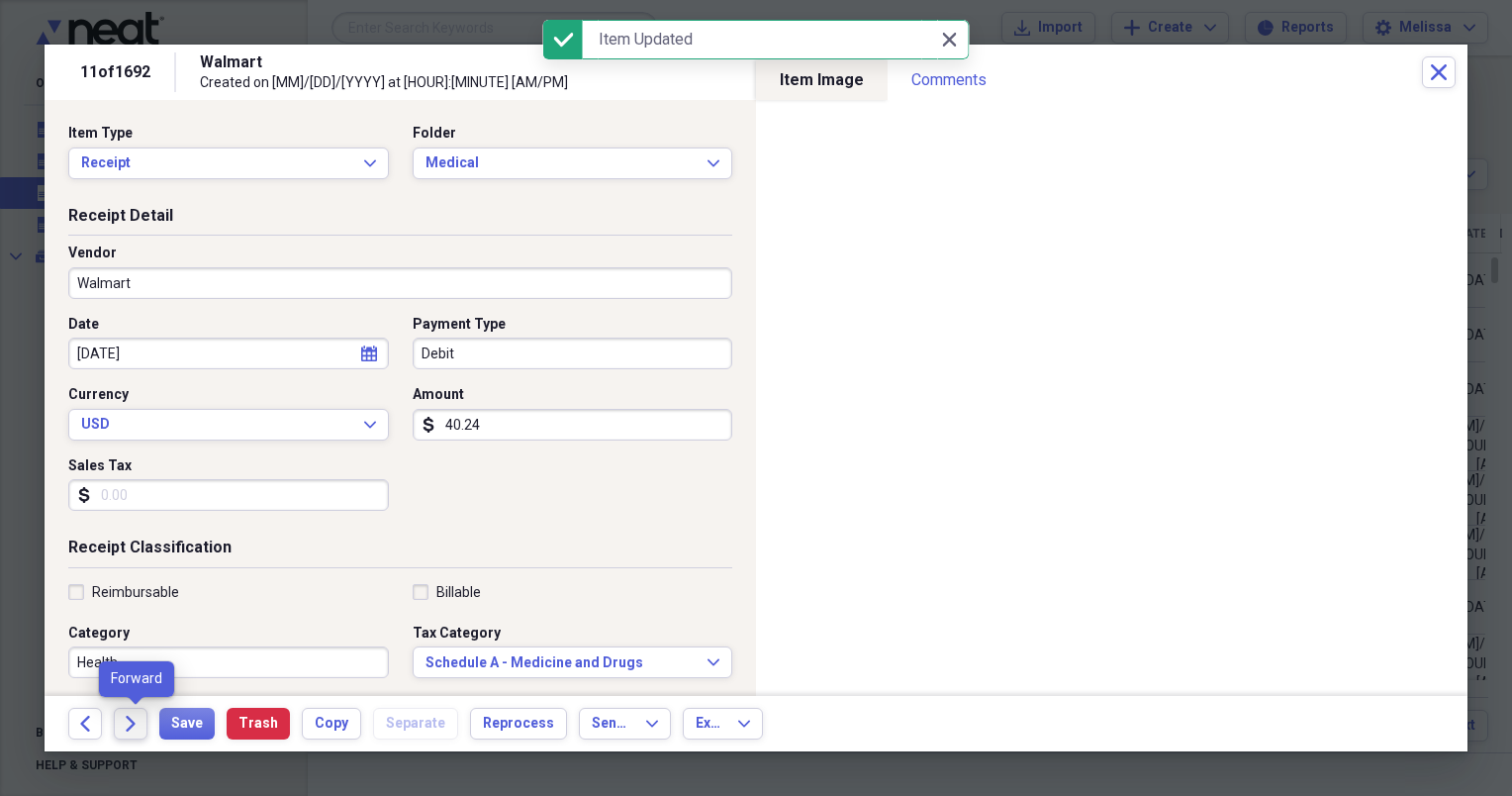 click on "Forward" 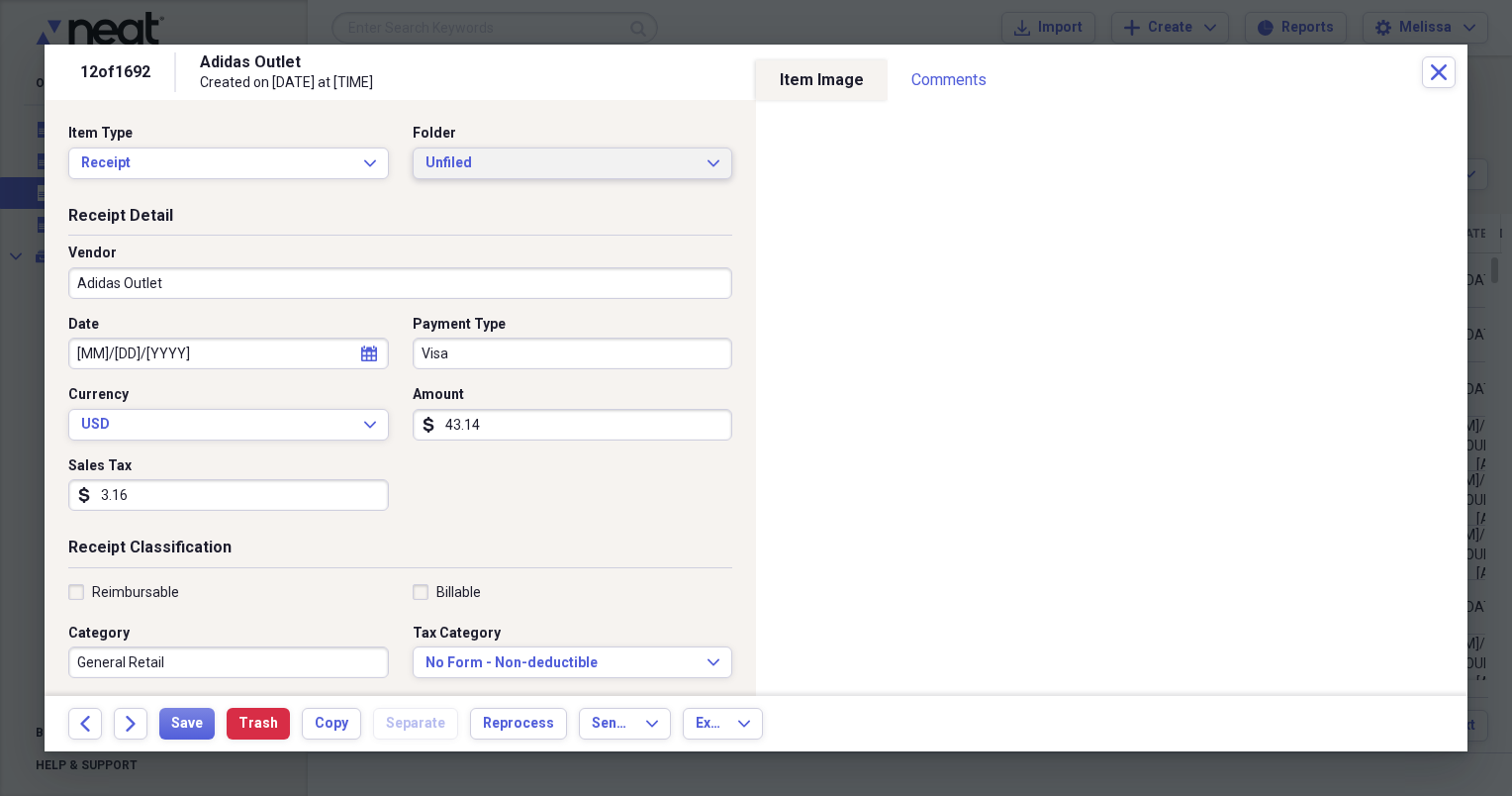 click on "Unfiled Expand" at bounding box center [573, 163] 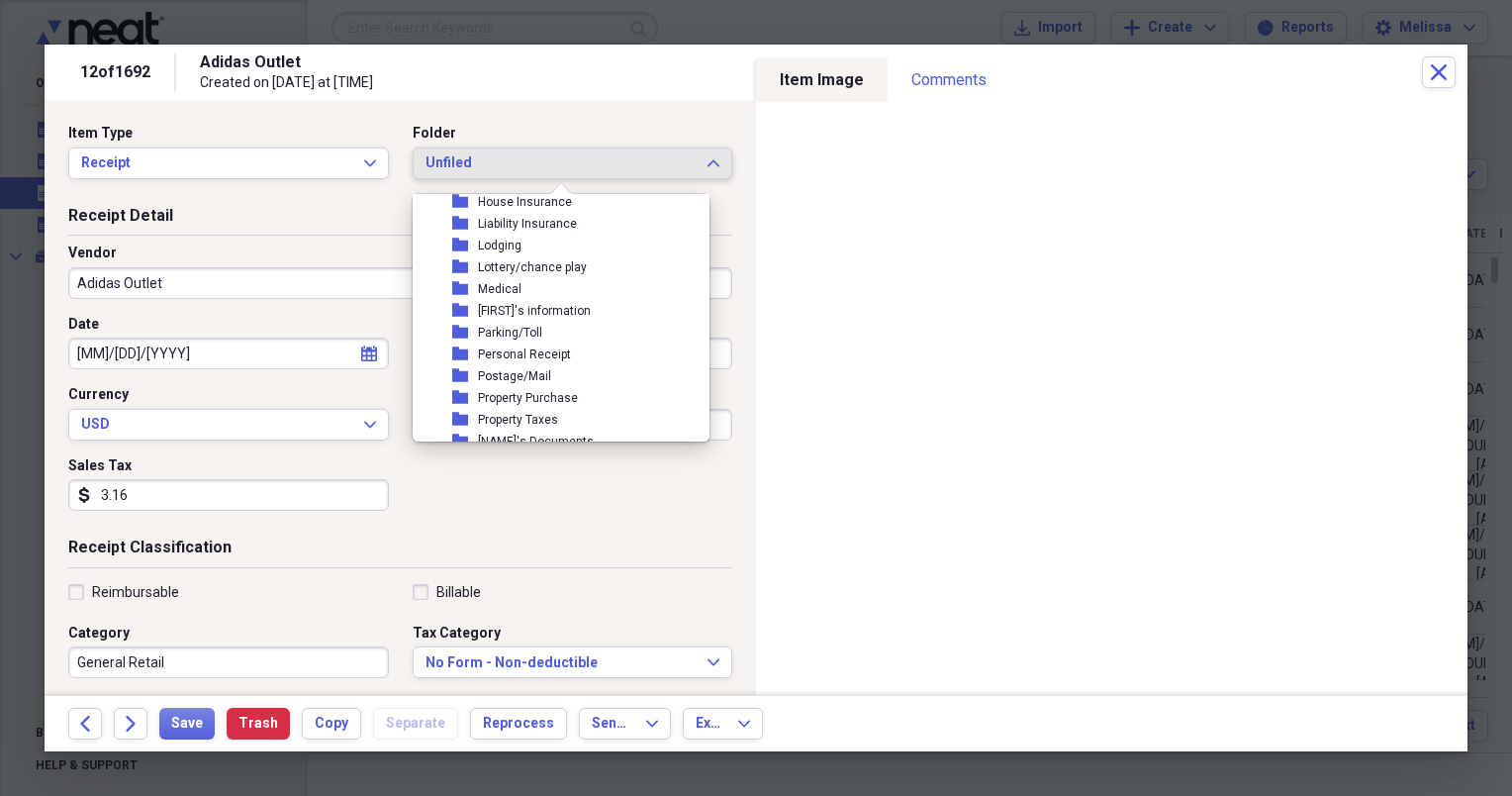 scroll, scrollTop: 238, scrollLeft: 0, axis: vertical 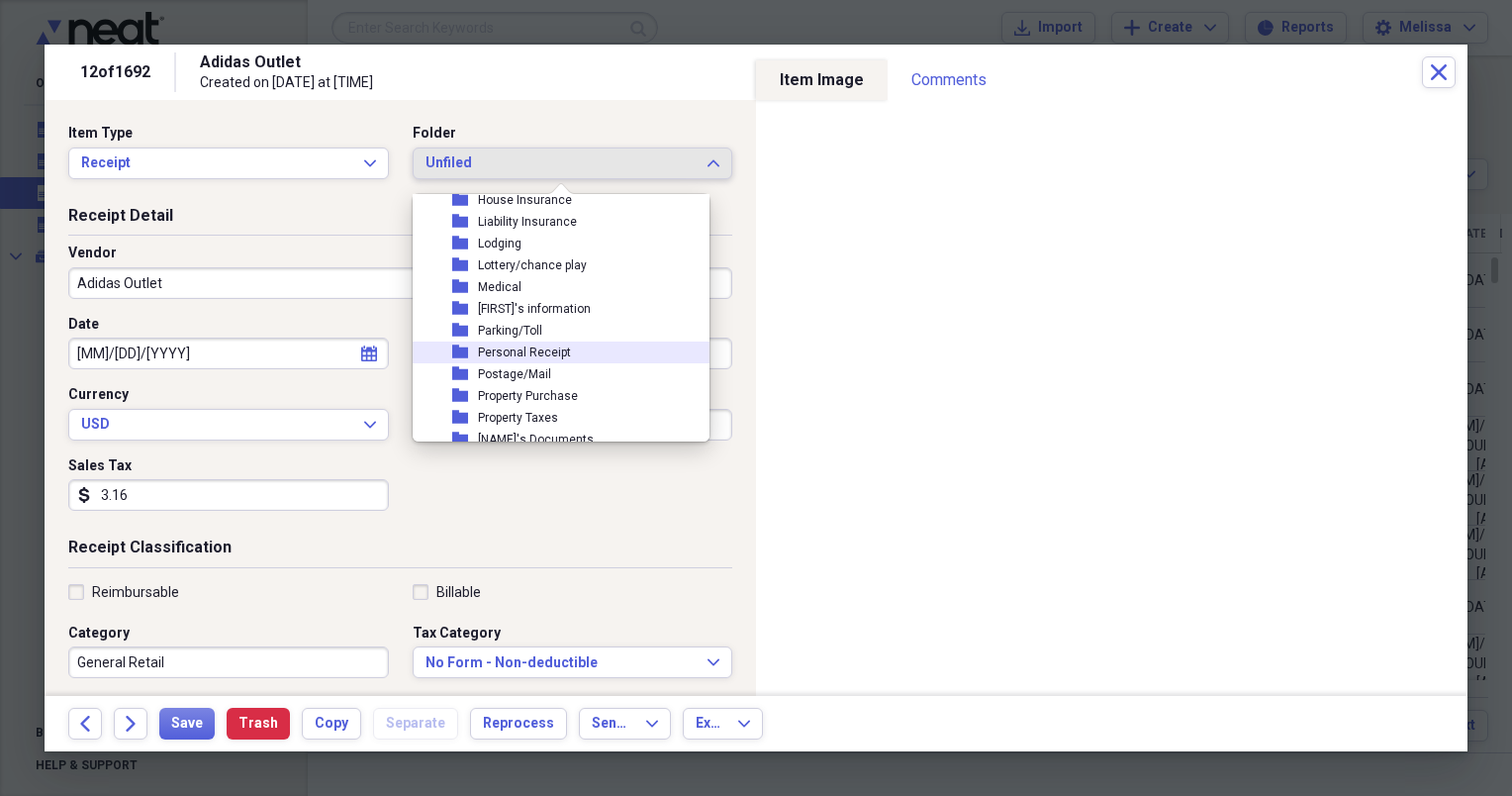 click on "folder Personal Receipt" at bounding box center (553, 352) 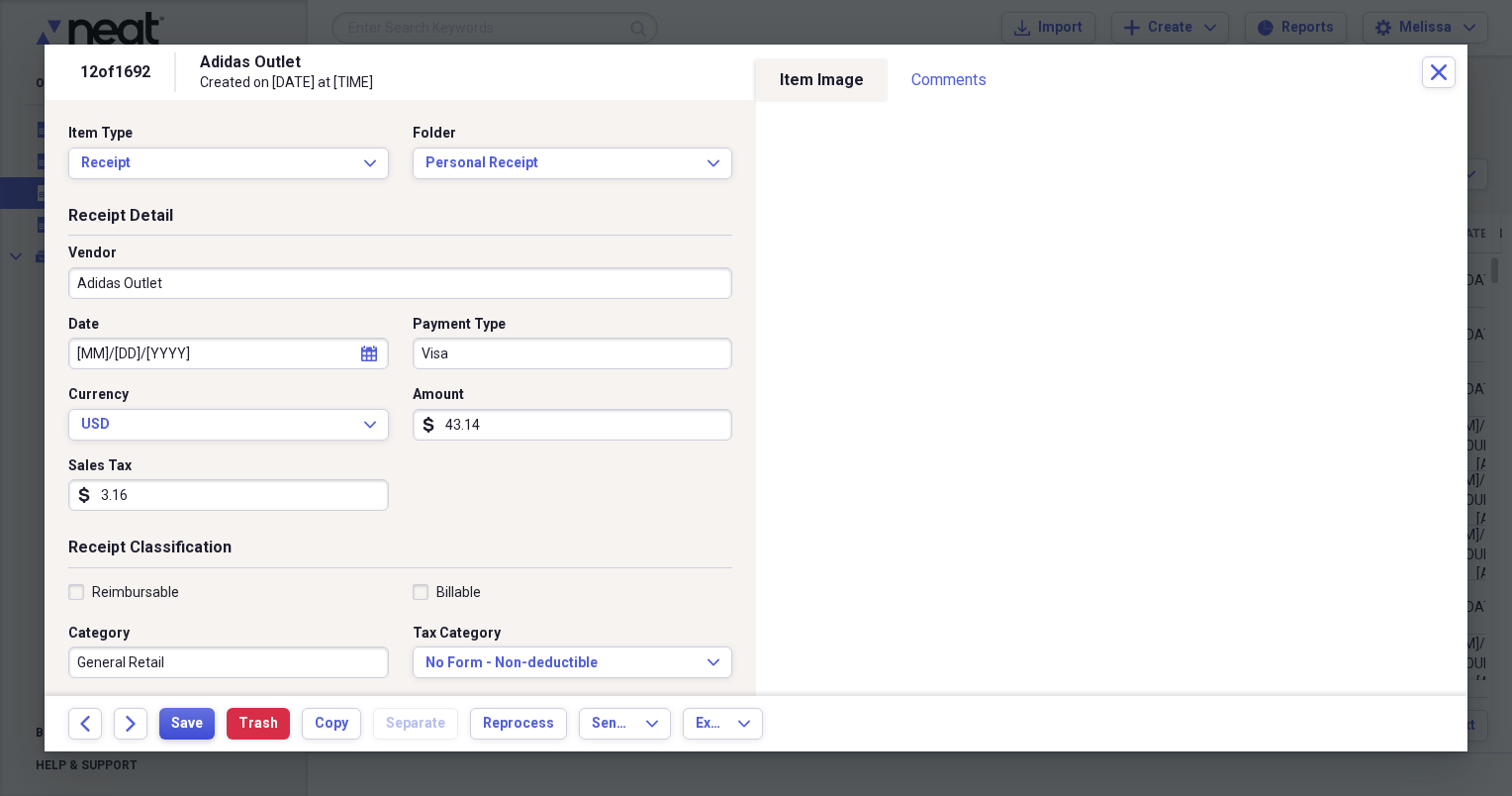 click on "Save" at bounding box center [187, 724] 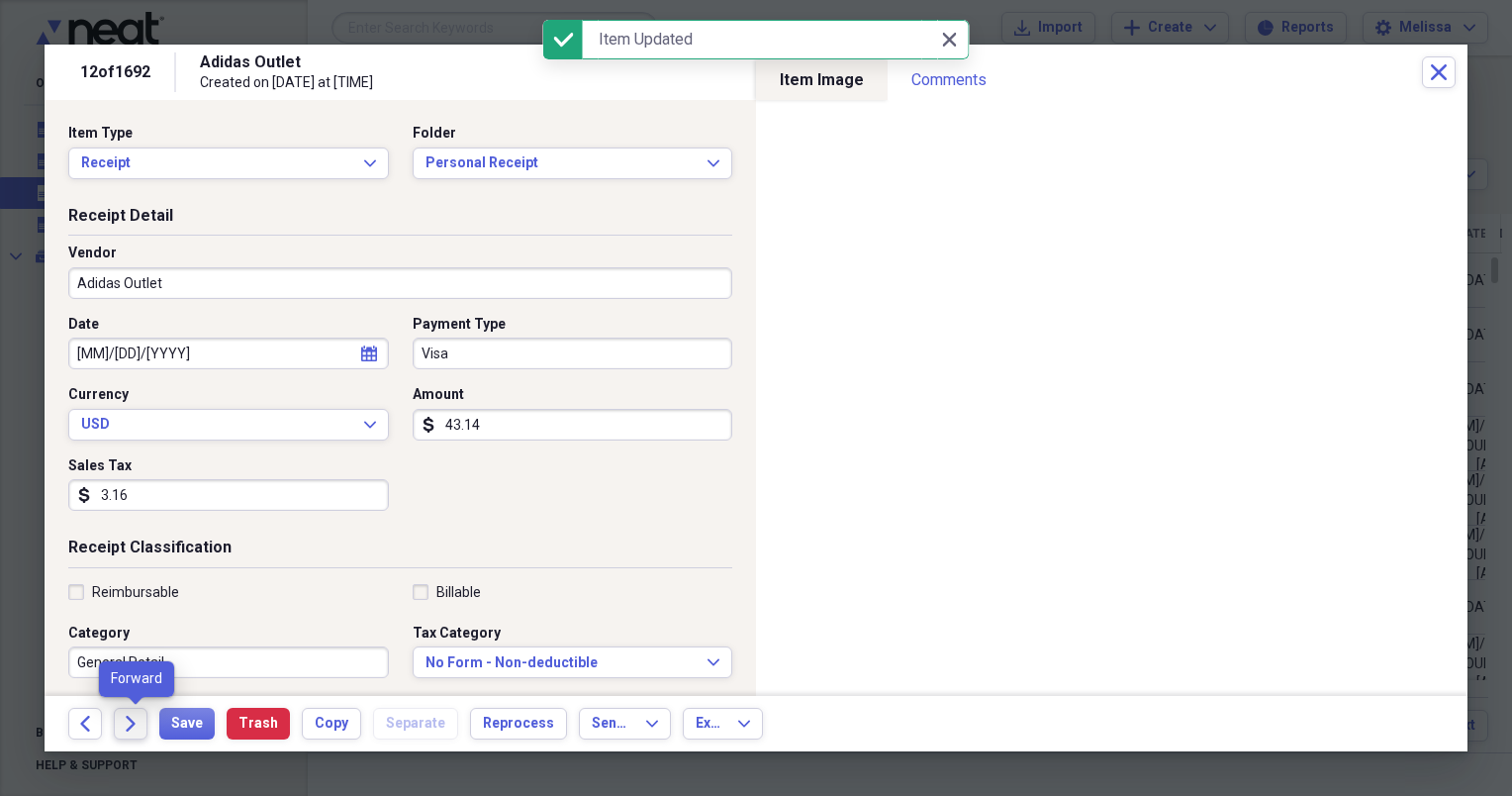 click on "Forward" 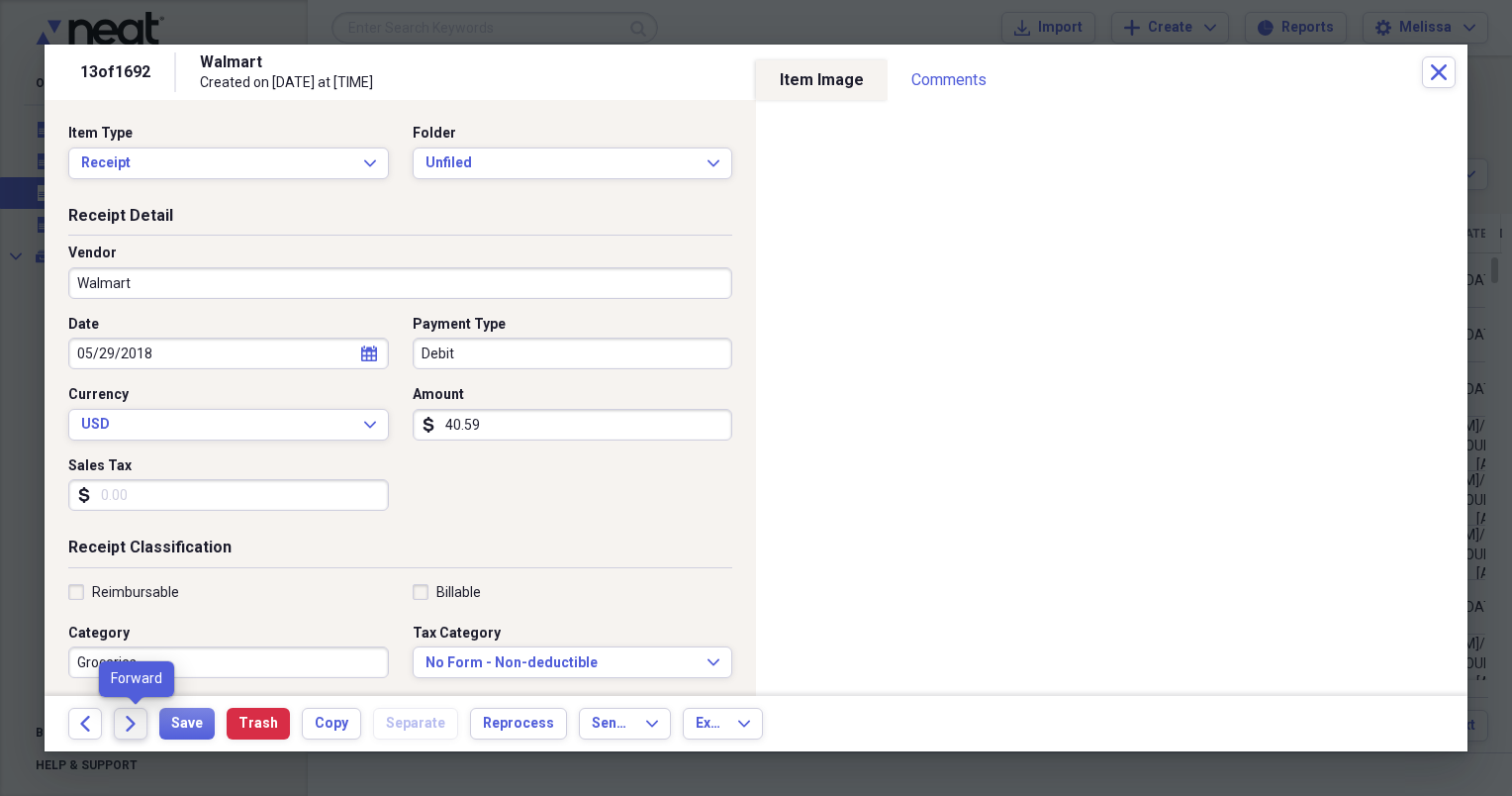click on "Forward" 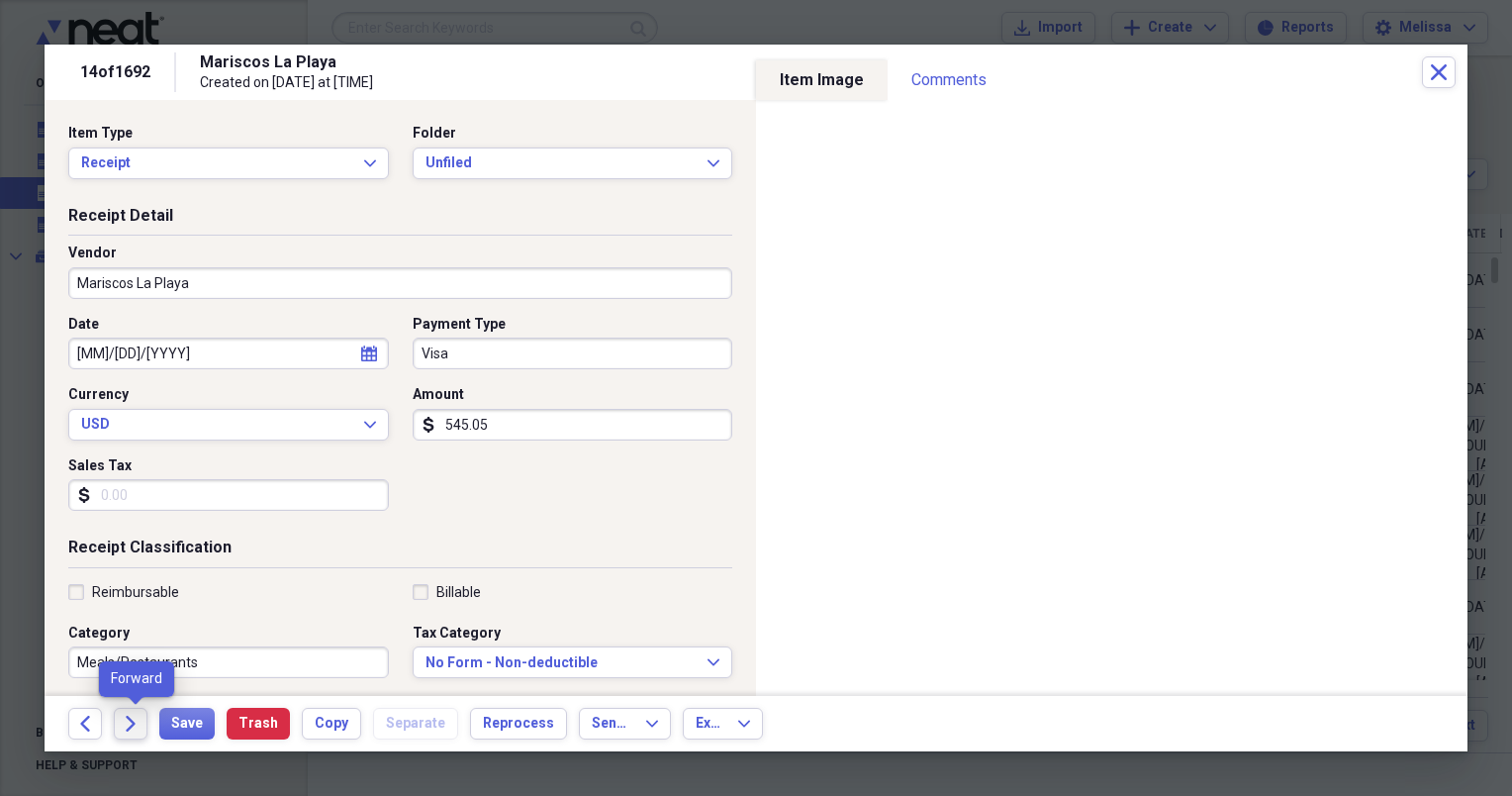click on "Forward" 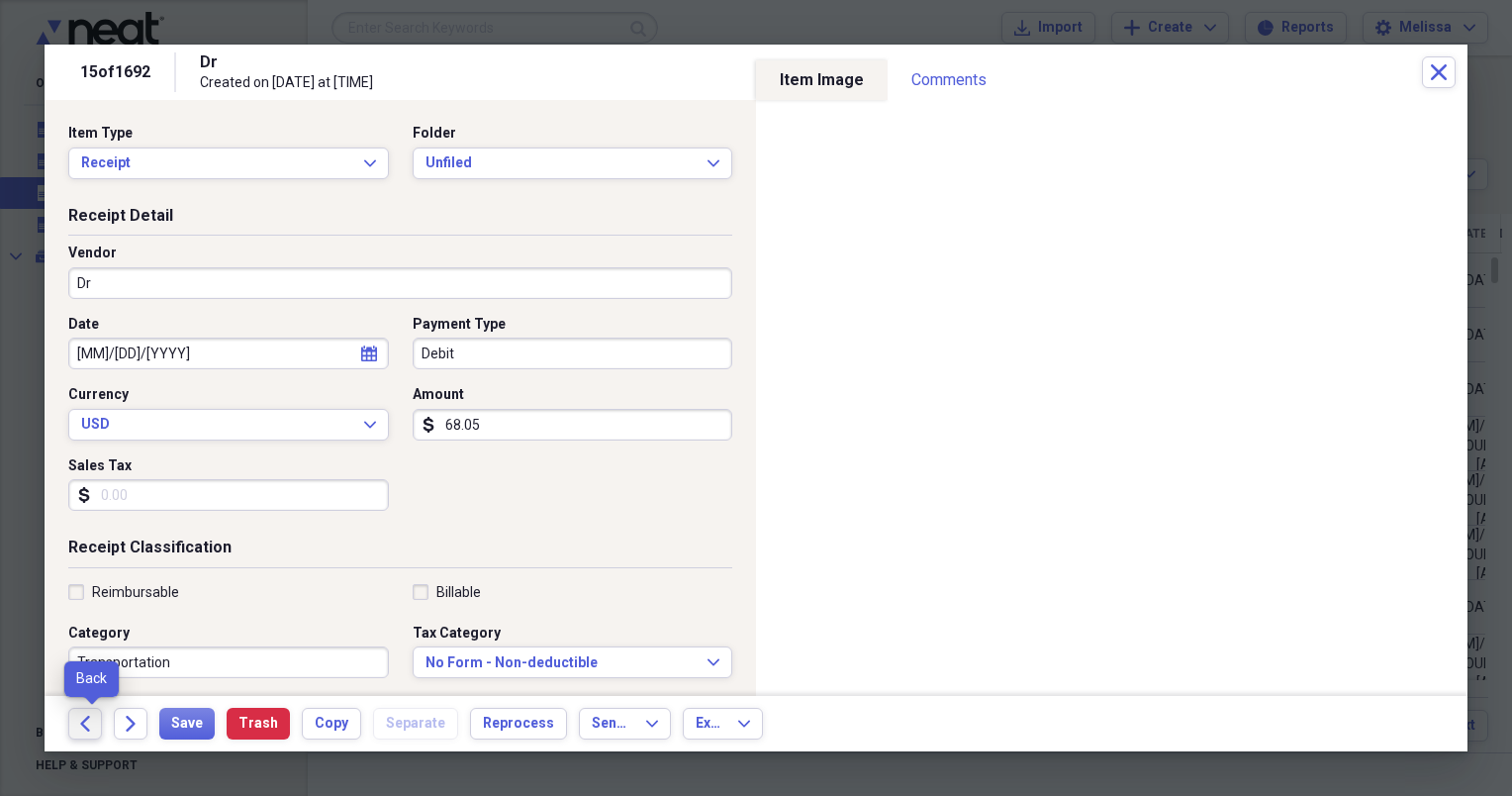 click on "Back" at bounding box center [85, 724] 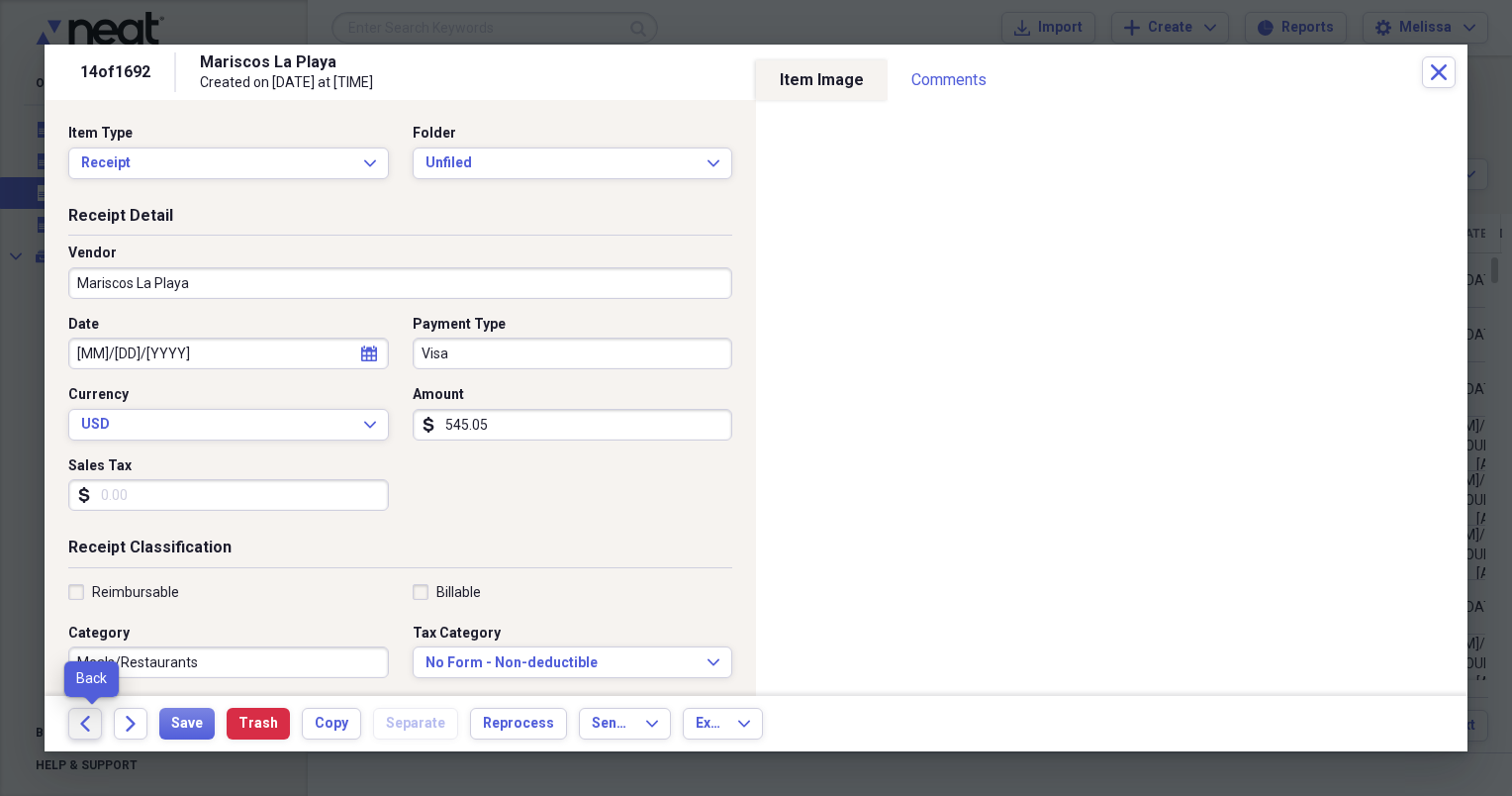 click on "Back" at bounding box center (85, 724) 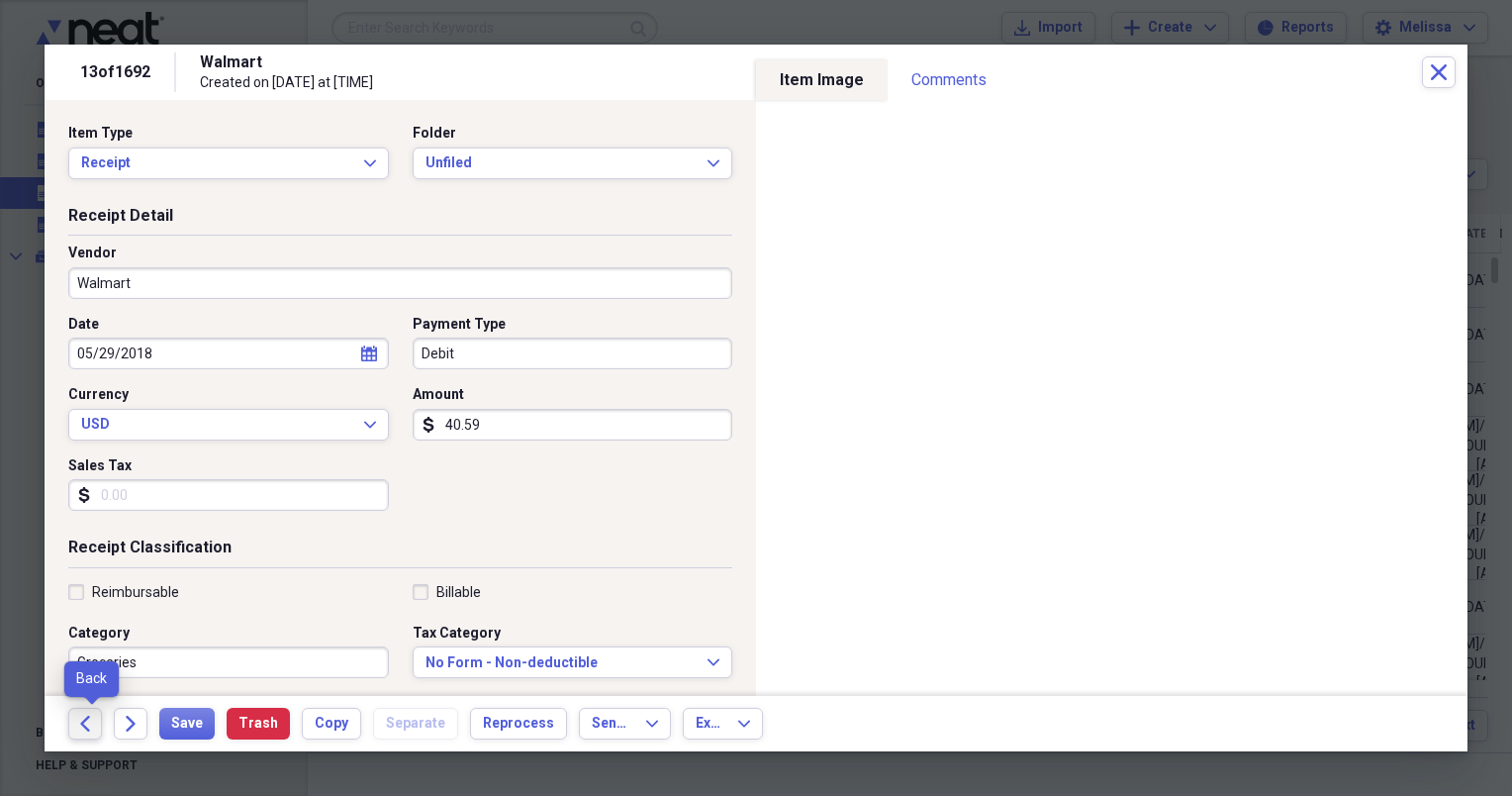 click on "Back" at bounding box center (85, 724) 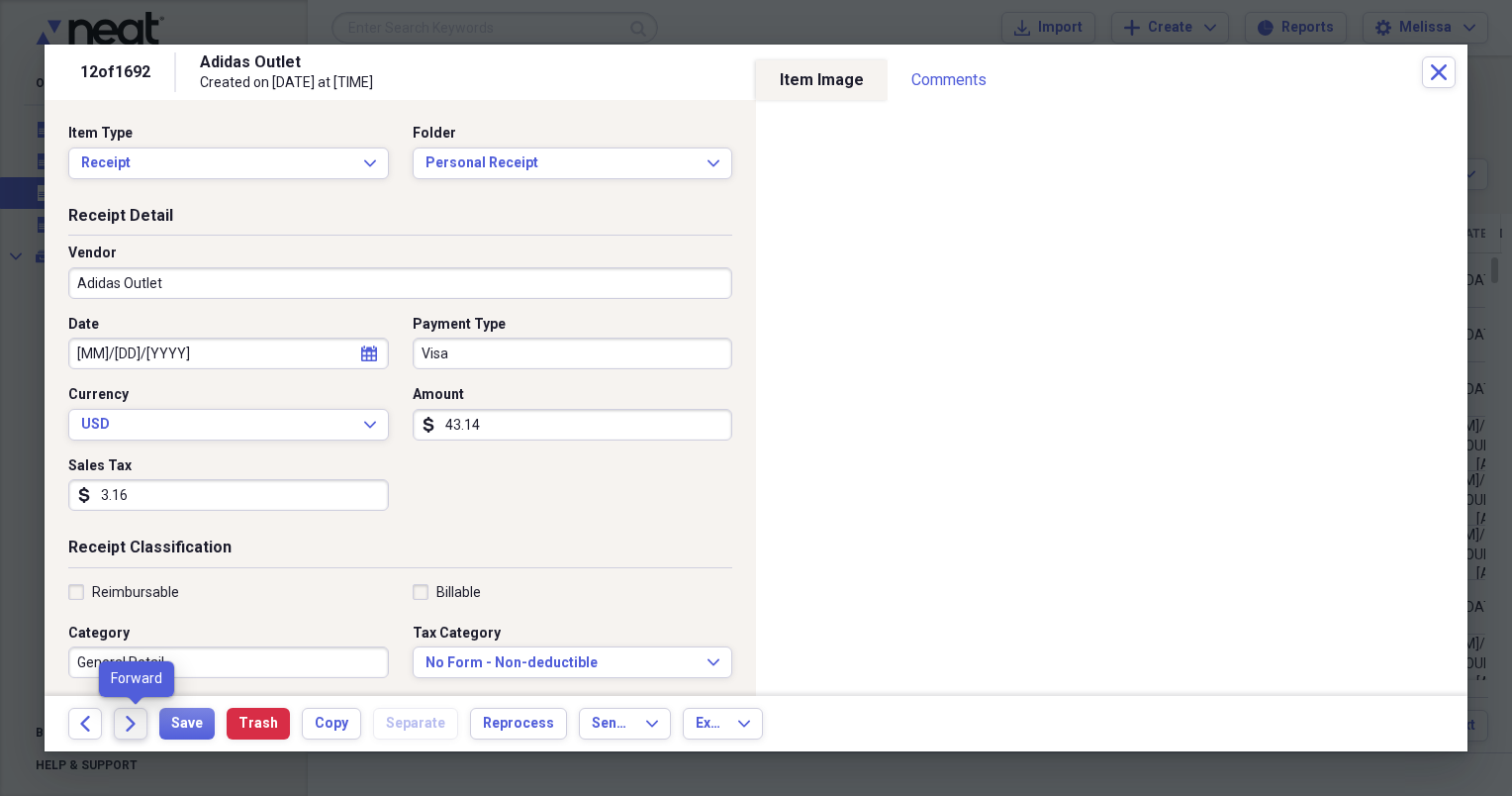 click 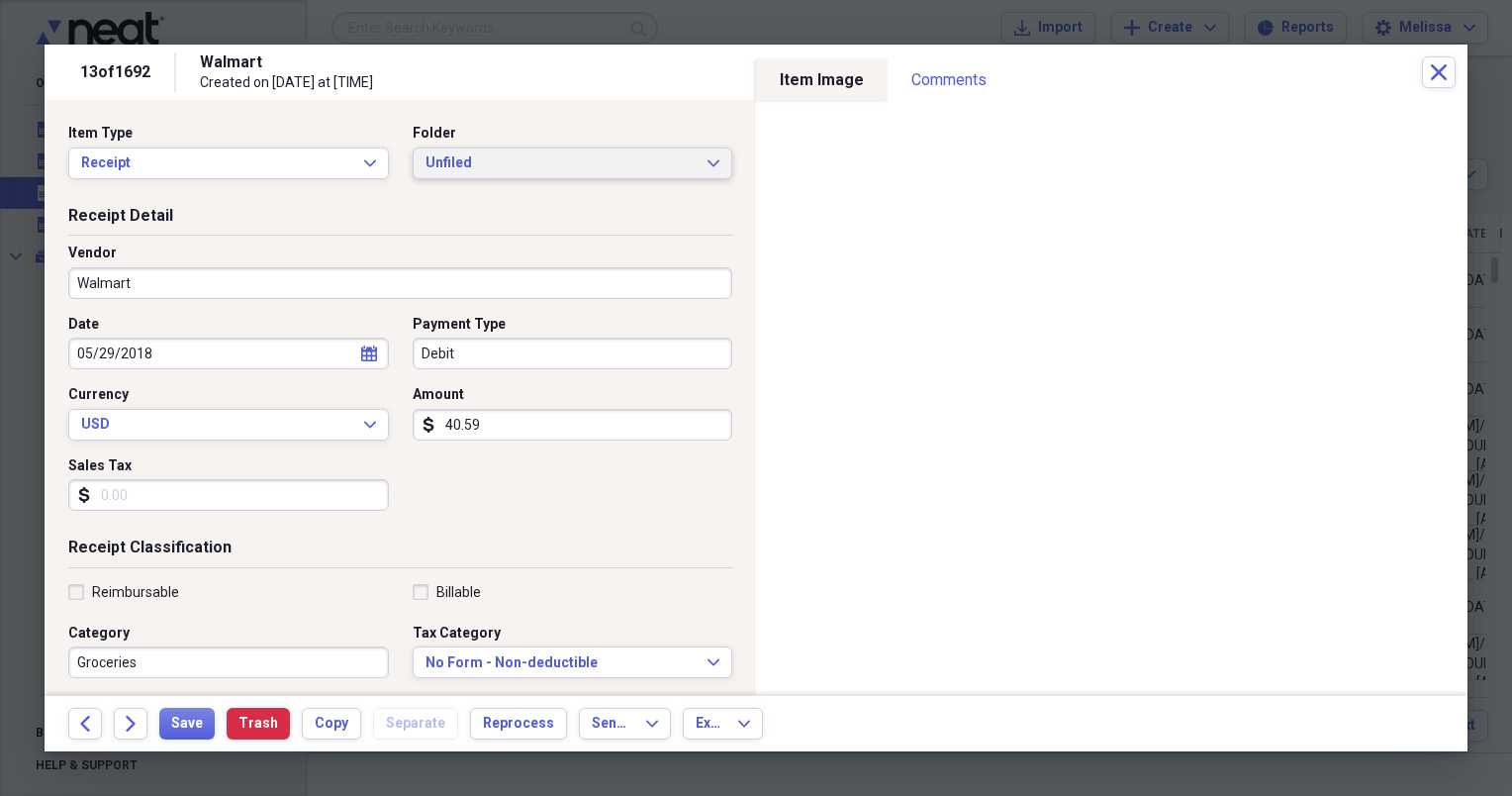 click on "Unfiled Expand" at bounding box center [573, 163] 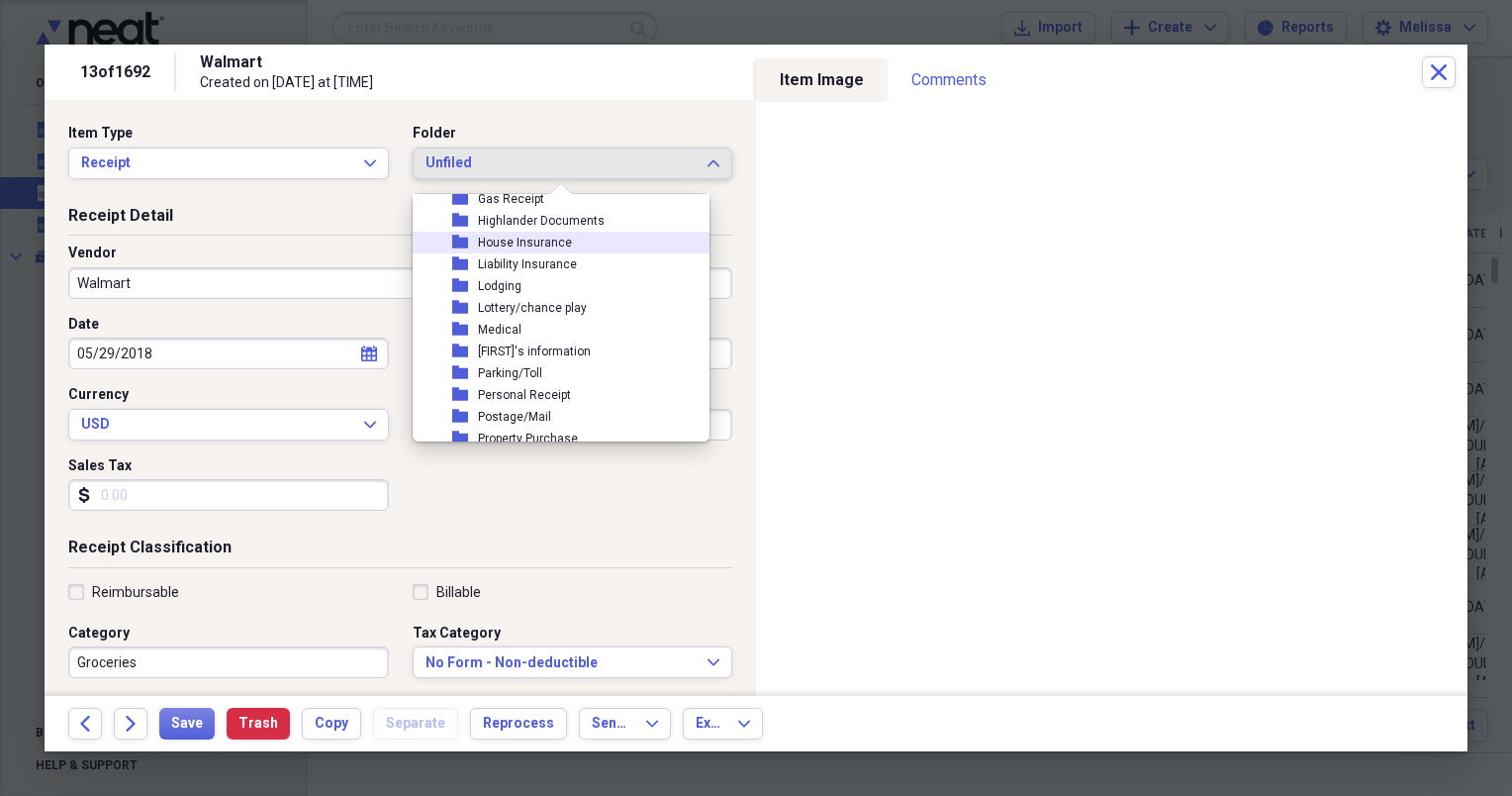 scroll, scrollTop: 198, scrollLeft: 0, axis: vertical 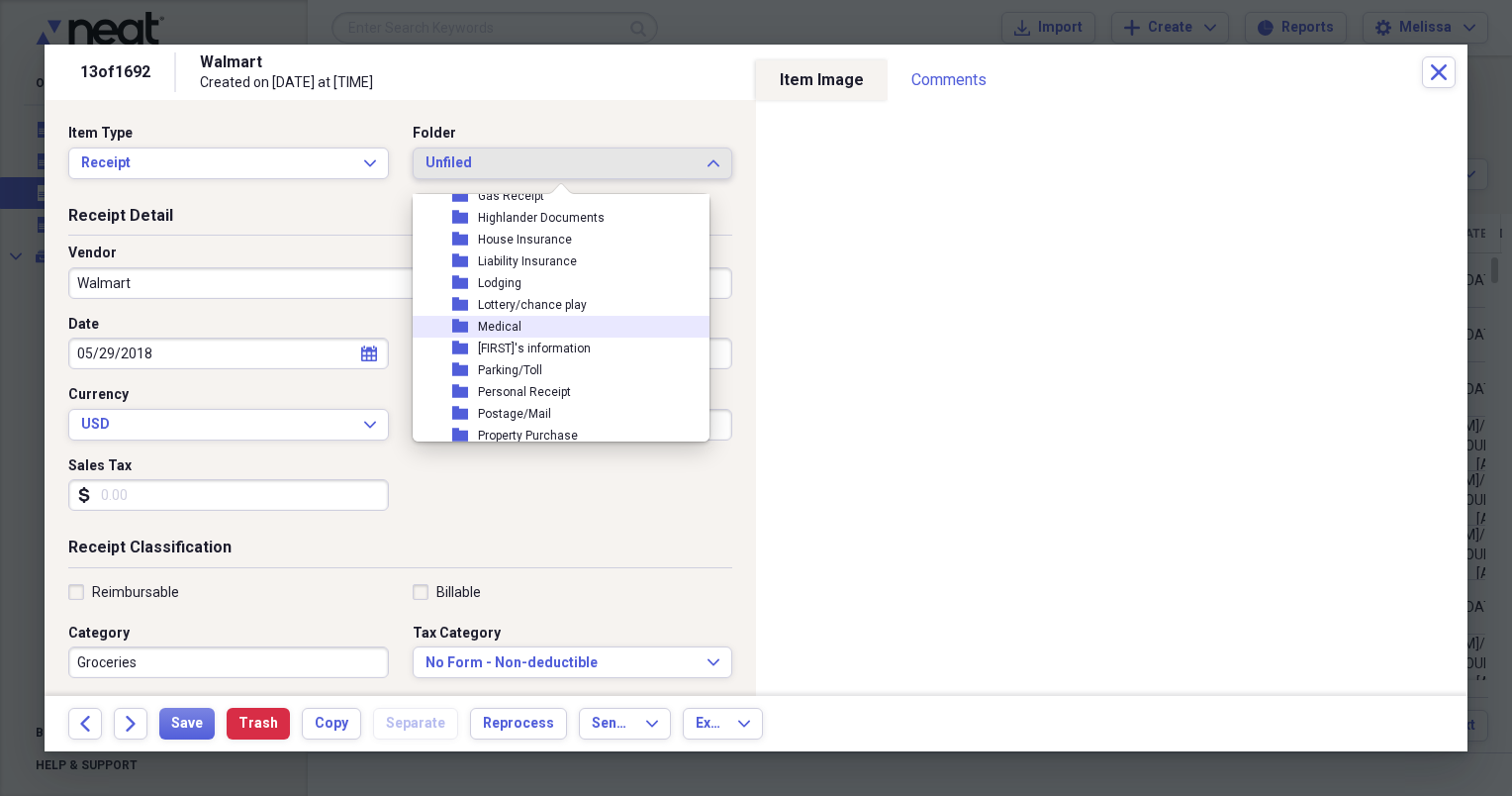 click on "folder Medical" at bounding box center (553, 327) 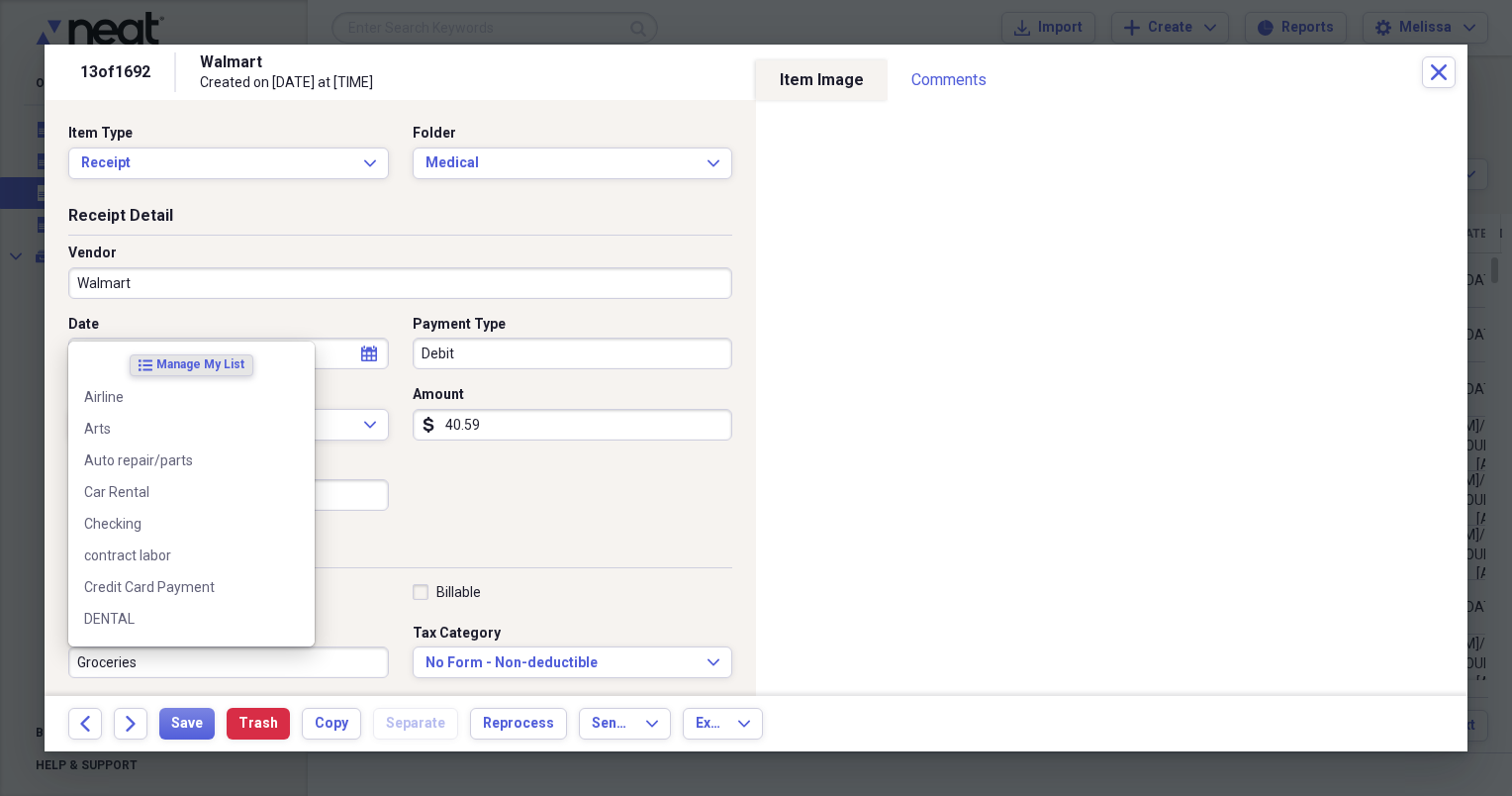 click on "Groceries" at bounding box center [229, 662] 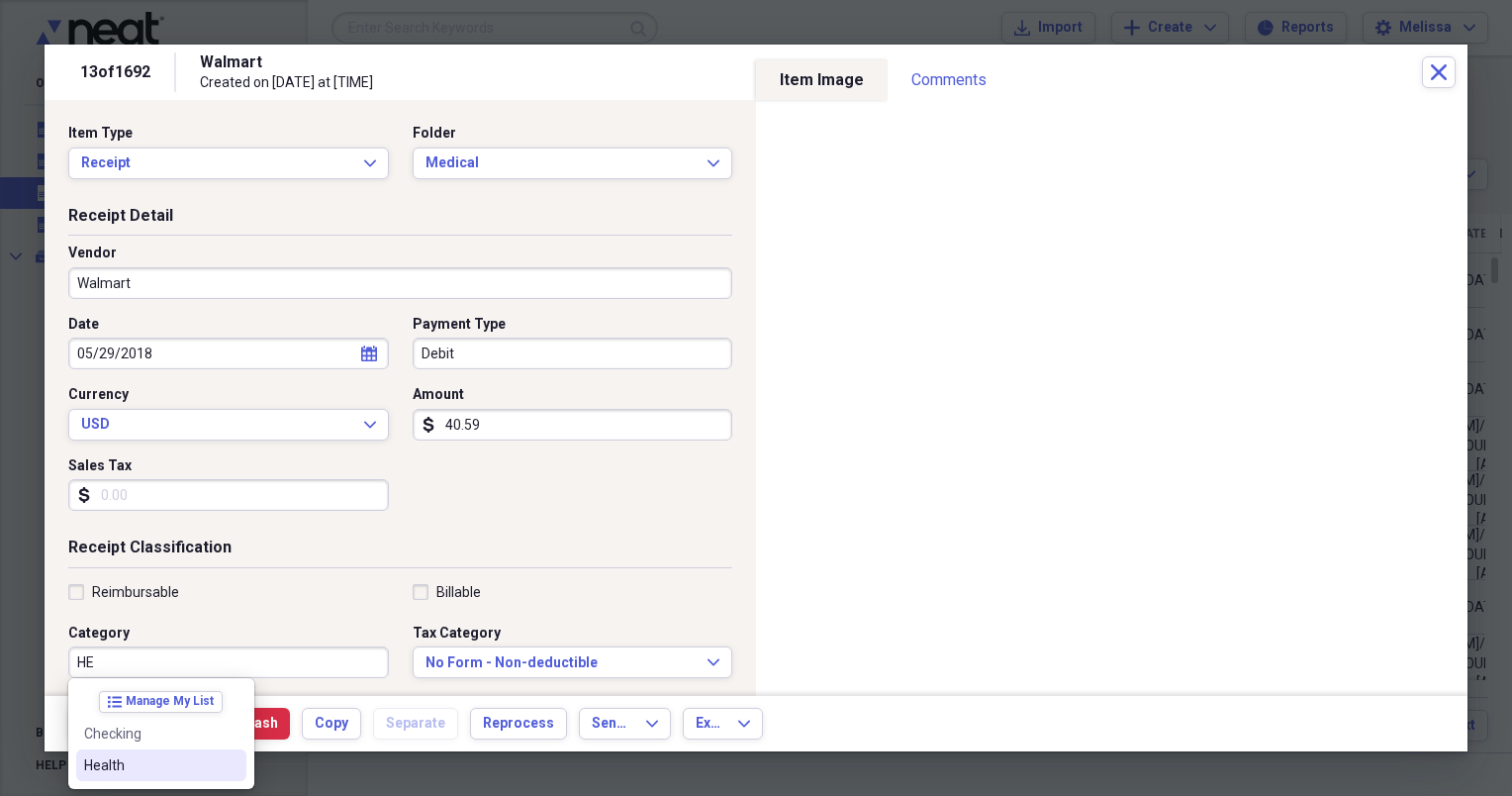 click on "Health" at bounding box center (149, 765) 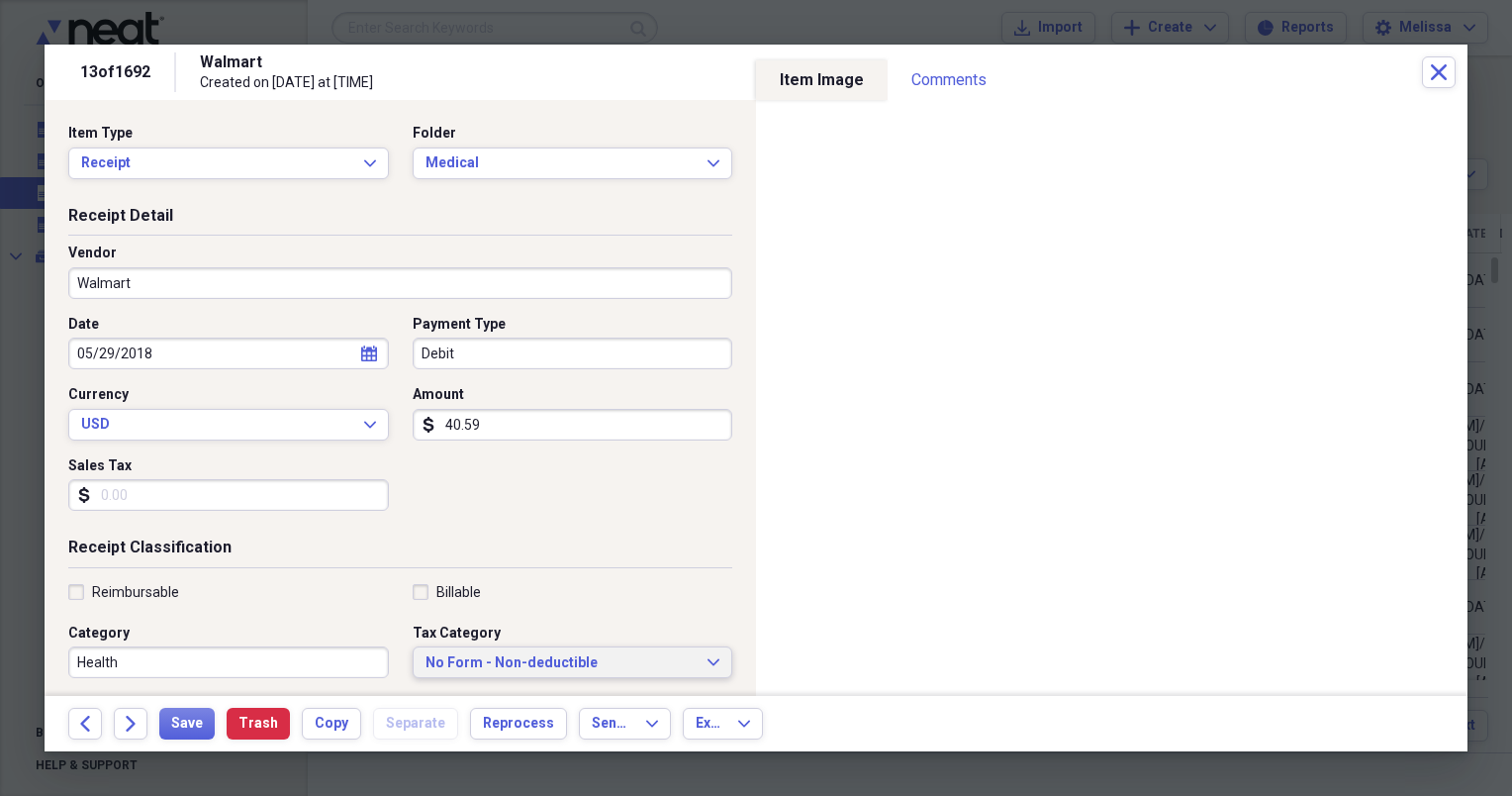 click on "No Form - Non-deductible" at bounding box center [561, 663] 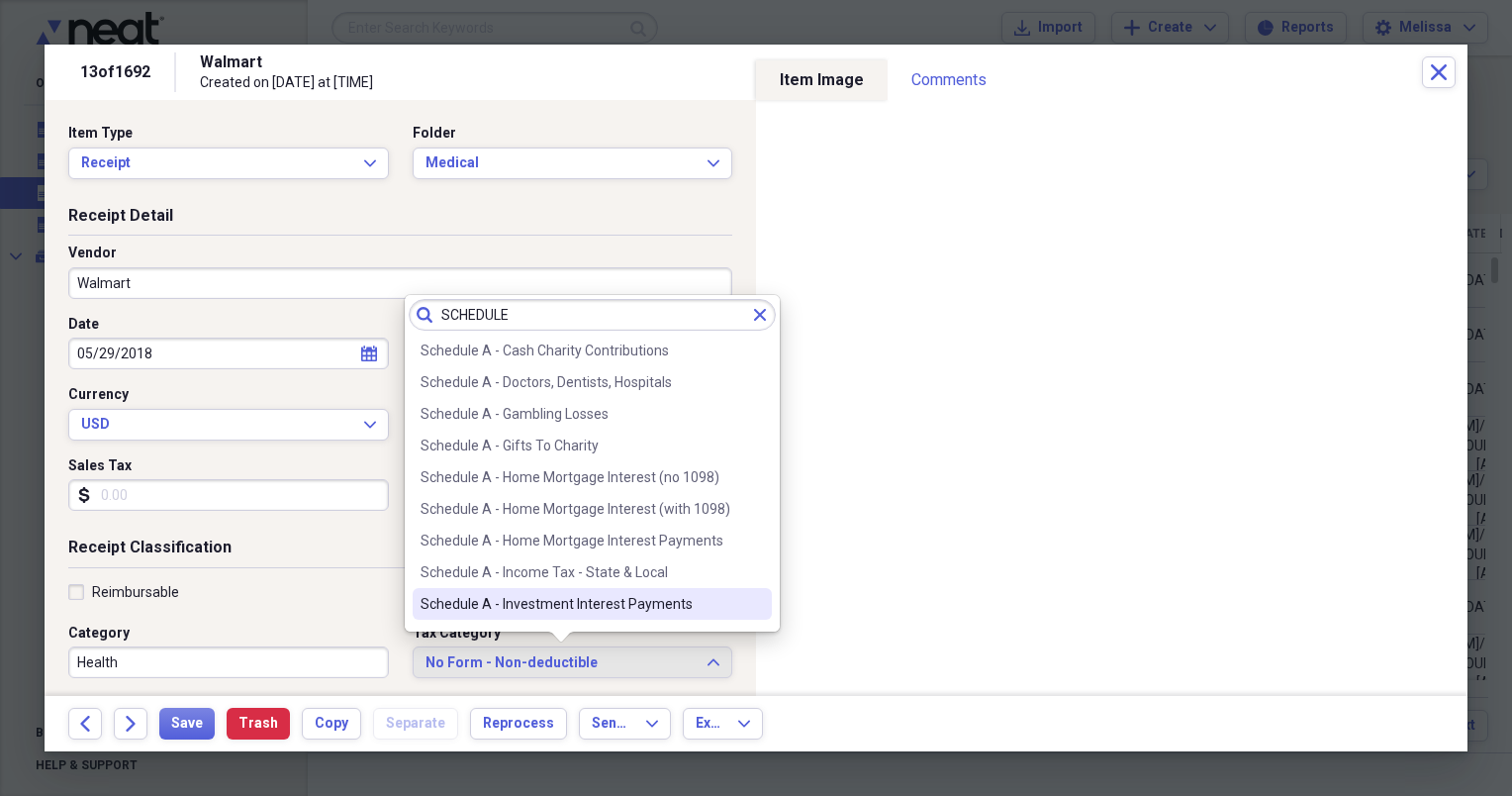 click on "Schedule A - Cash Charity Contributions Schedule A - Doctors, Dentists, Hospitals Schedule A - Gambling Losses Schedule A - Gifts To Charity Schedule A - Home Mortgage Interest (no 1098) Schedule A - Home Mortgage Interest (with 1098) Schedule A - Home Mortgage Interest Payments Schedule A - Income Tax - State & Local Schedule A - Investment Interest Payments Schedule A - Investment Management Fees Schedule A - Local Income Taxes Schedule A - Medical & Dental Expenses Schedule A - Medical Travel and Lodging Schedule A - Medicine and Drugs Schedule A - Misc., No 2% AGI Limit Schedule A - Misc., Subject to 2% AGI Limit Schedule A - Miscellaneous Deductions Schedule A - Non-cash Charity Contributions Schedule A - Other Taxes Schedule A - Personal Property Taxes Schedule A - Points Paid (no 1098) Schedule A - Real Estate Taxes Schedule A - State Estimated Tax, Quarterly Schedule A - State Income Taxes Schedule A - Subscriptions Schedule A - Tax Preparation Fees Schedule A - Unreimbursed Employee Expenses" at bounding box center [592, 479] 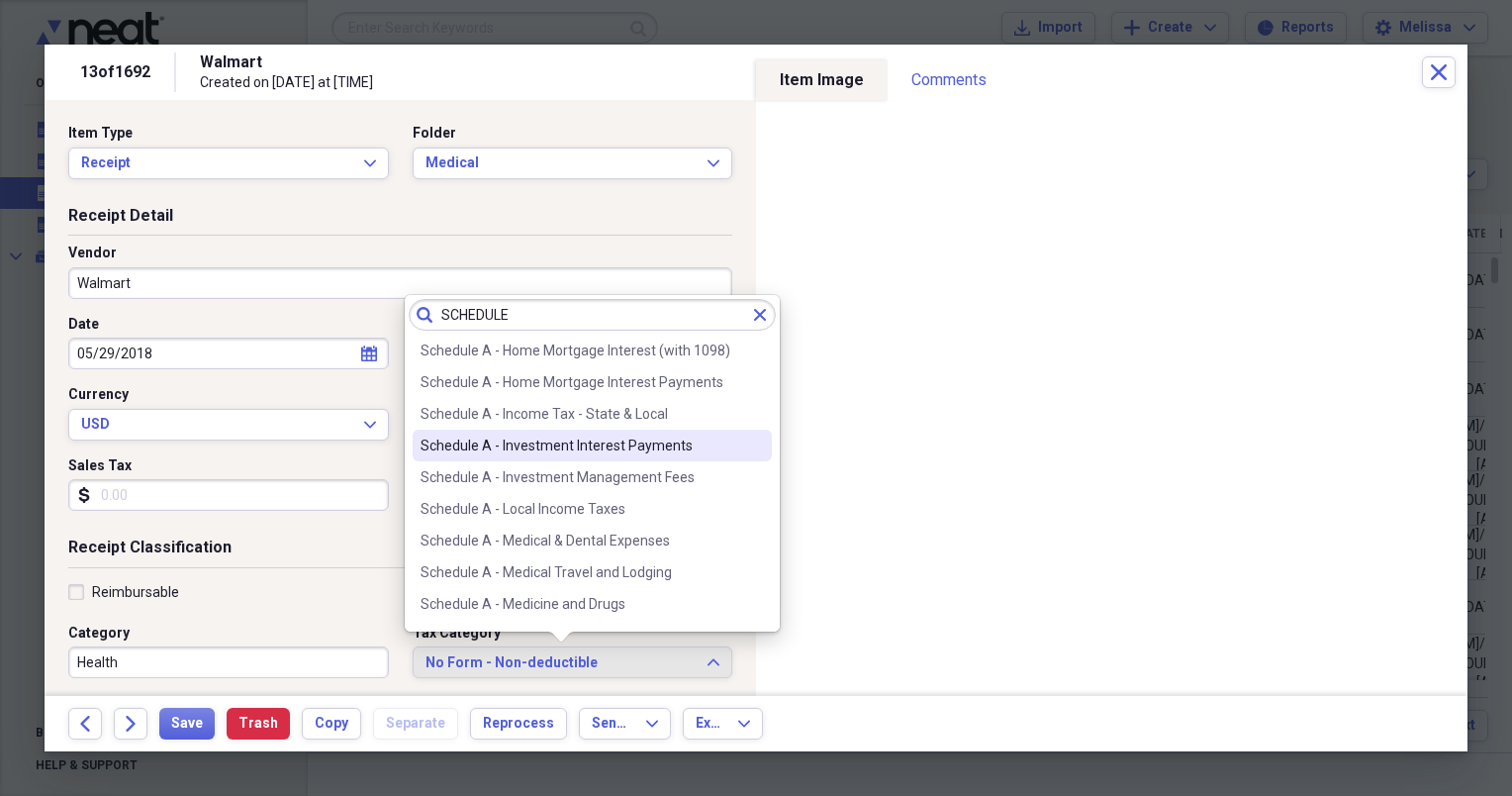 scroll, scrollTop: 198, scrollLeft: 0, axis: vertical 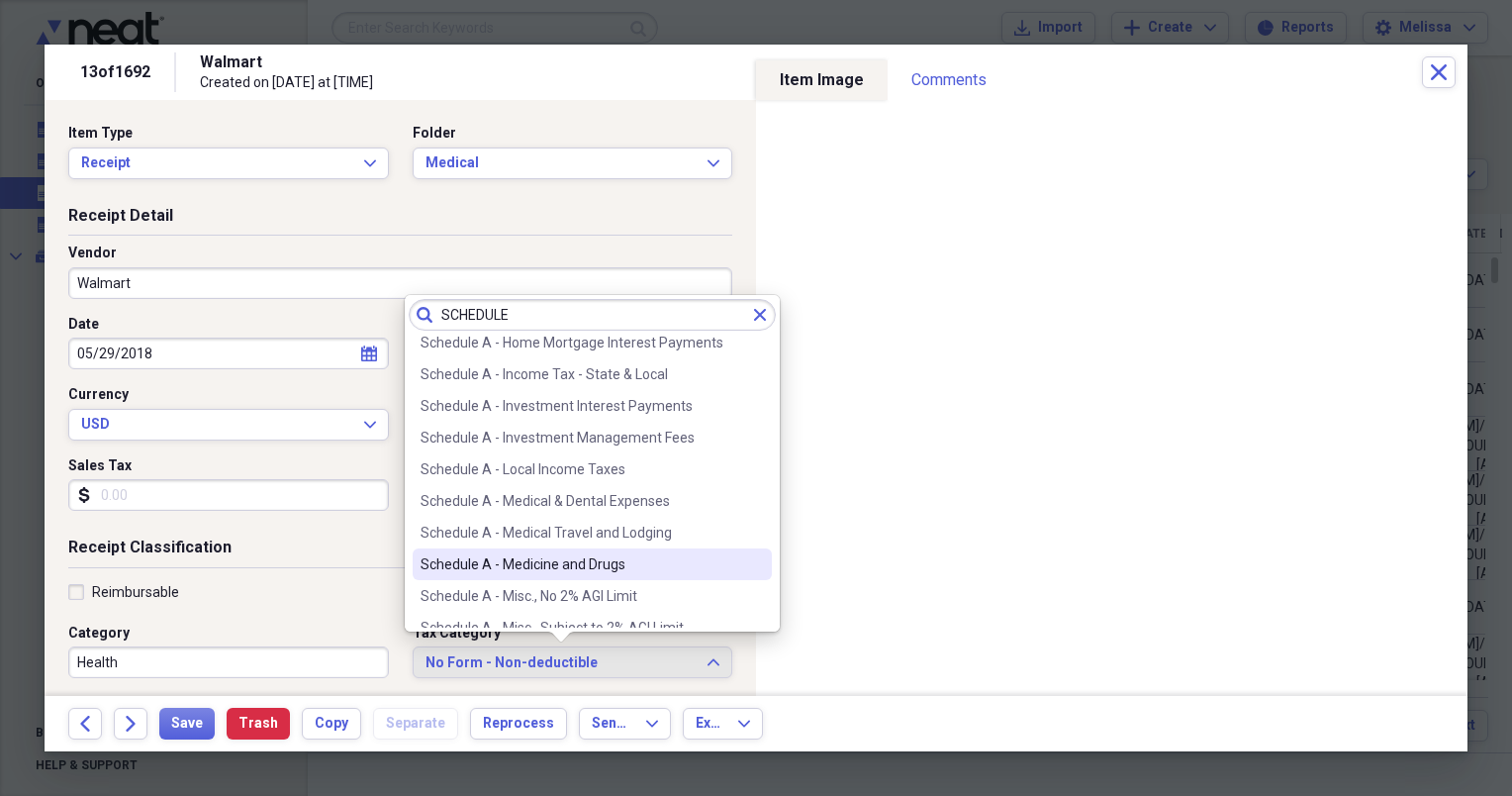 click on "Schedule A - Medicine and Drugs" at bounding box center (592, 564) 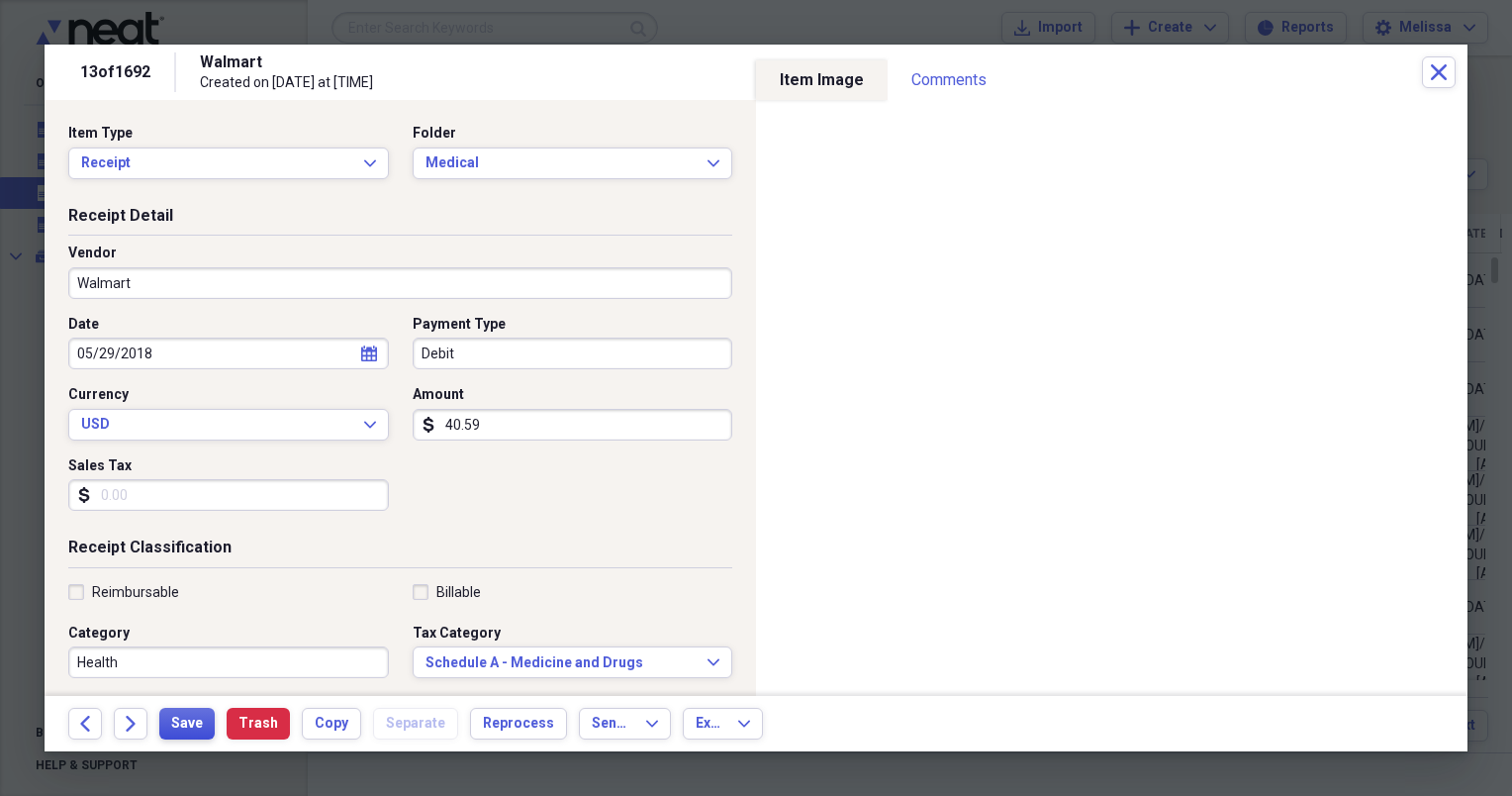 click on "Save" at bounding box center (187, 724) 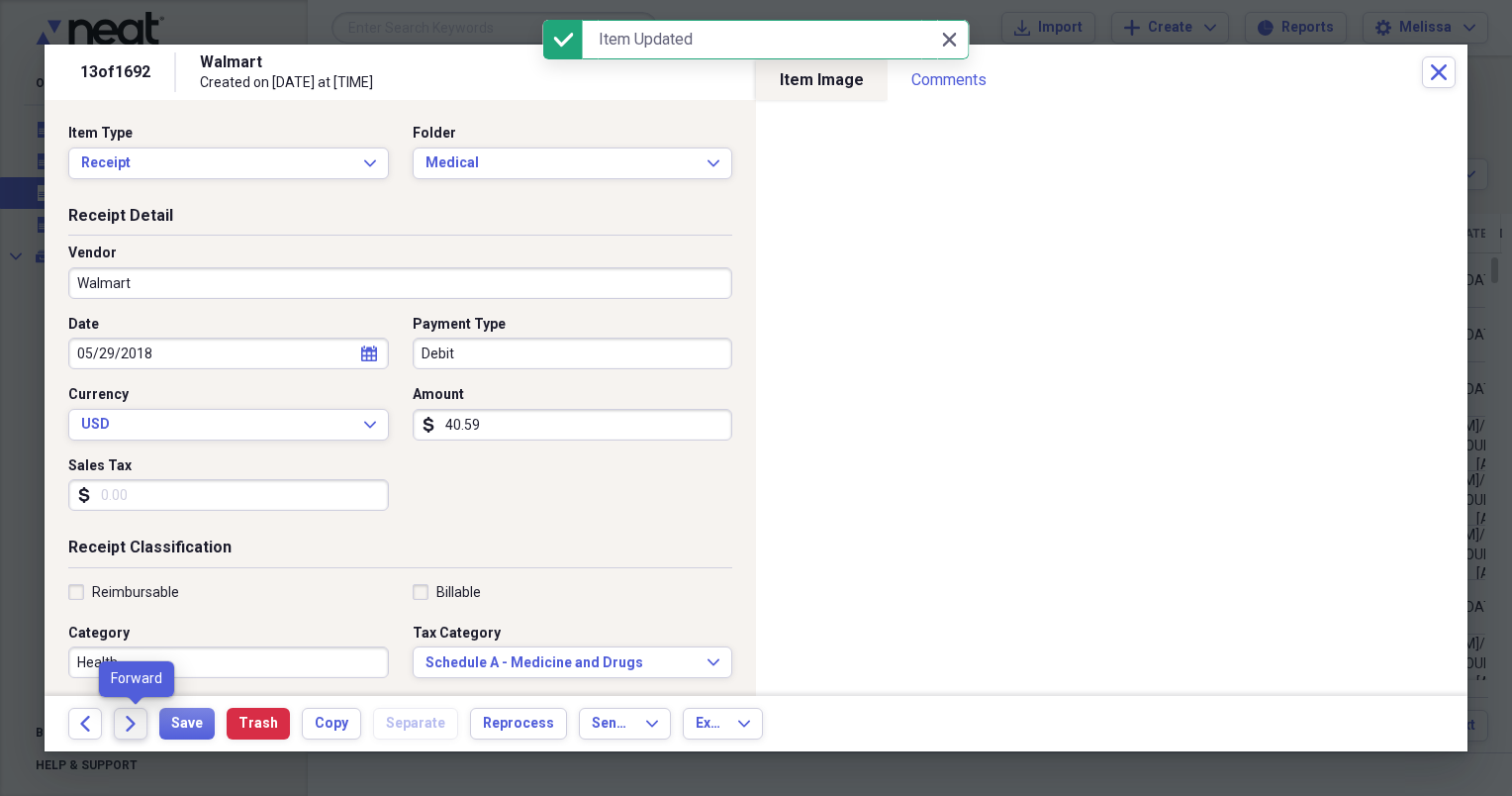 click on "Forward" 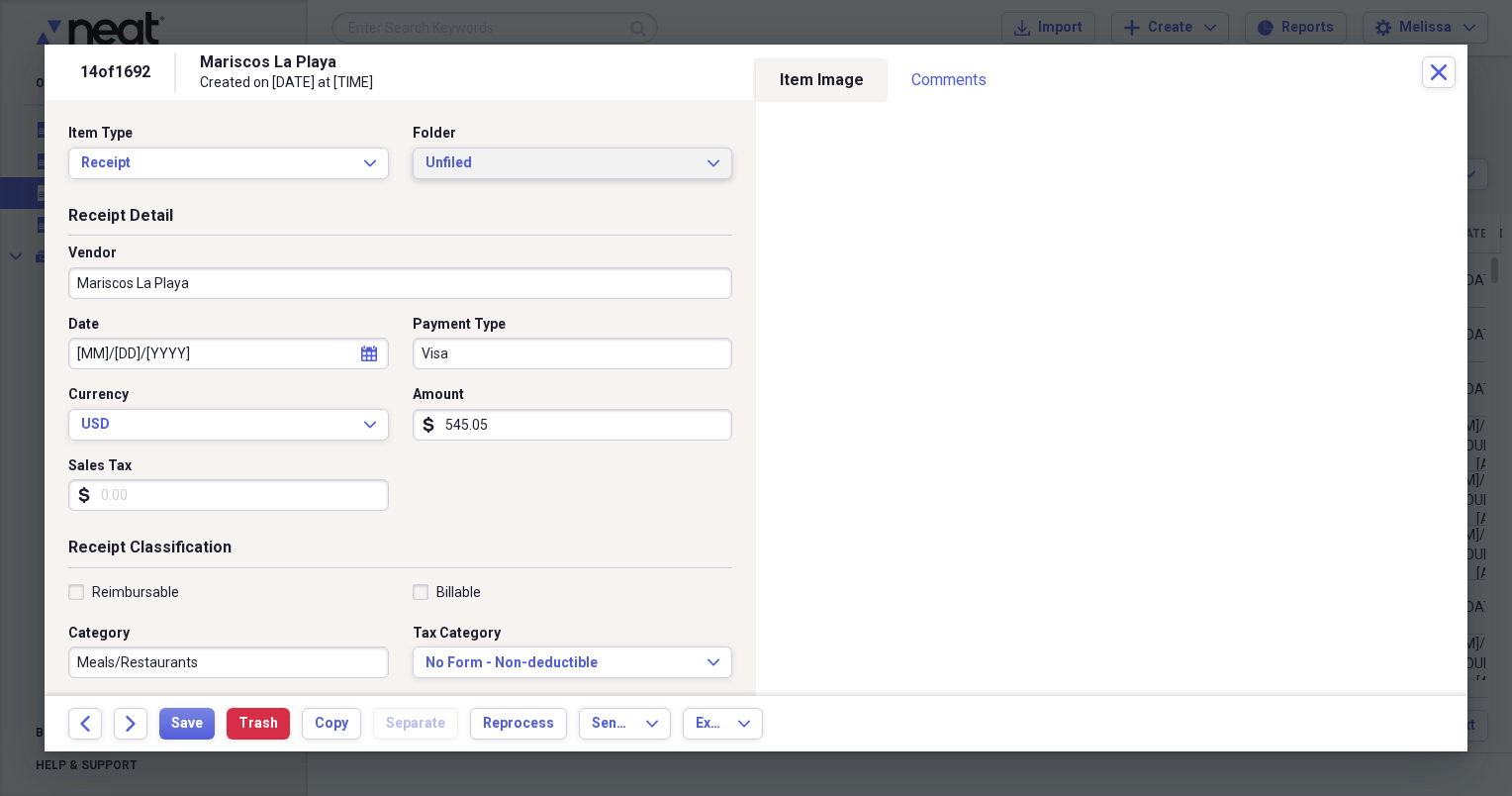 click on "Unfiled Expand" at bounding box center [573, 163] 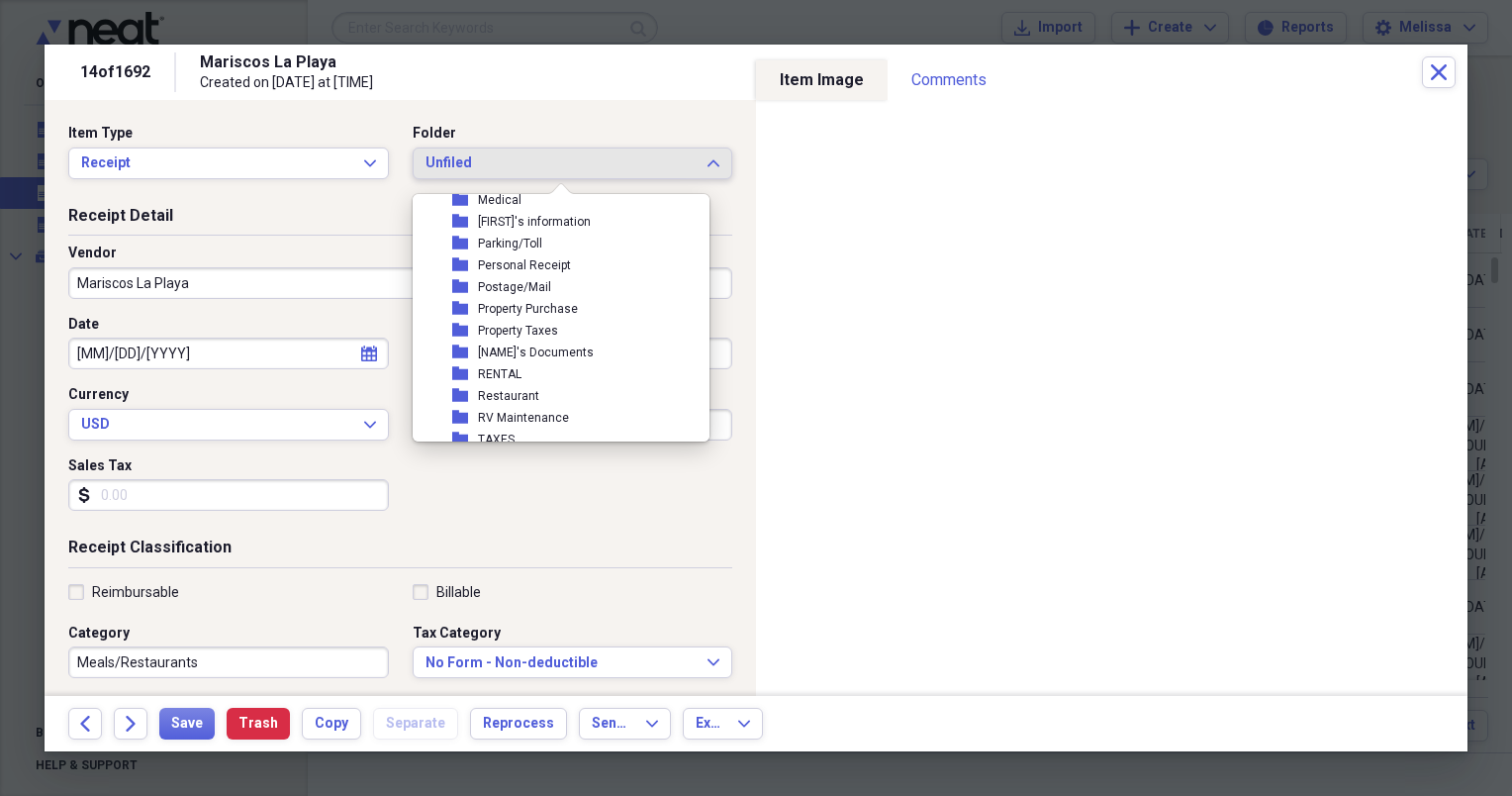 scroll, scrollTop: 343, scrollLeft: 0, axis: vertical 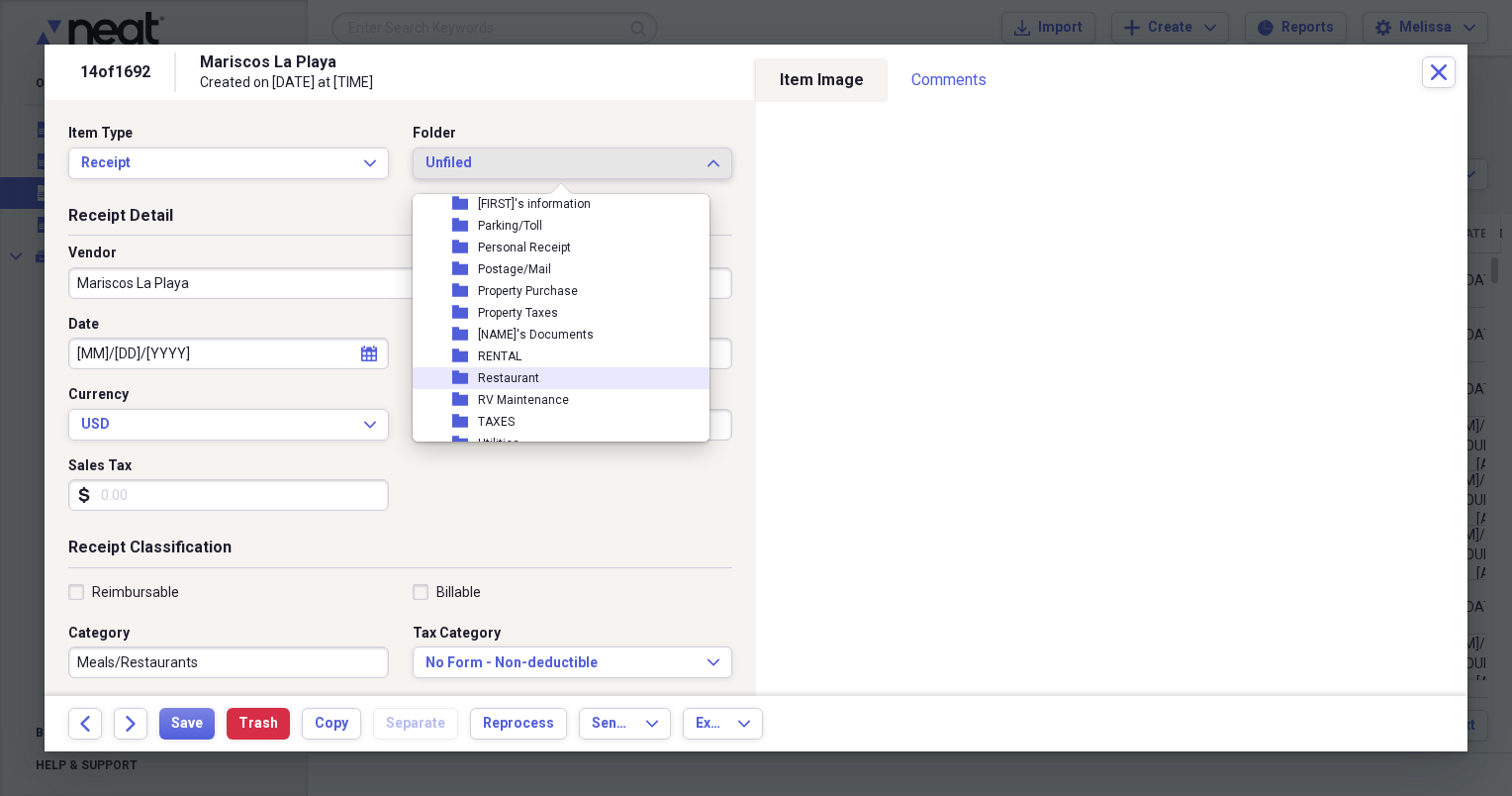 click on "folder Restaurant" at bounding box center (553, 378) 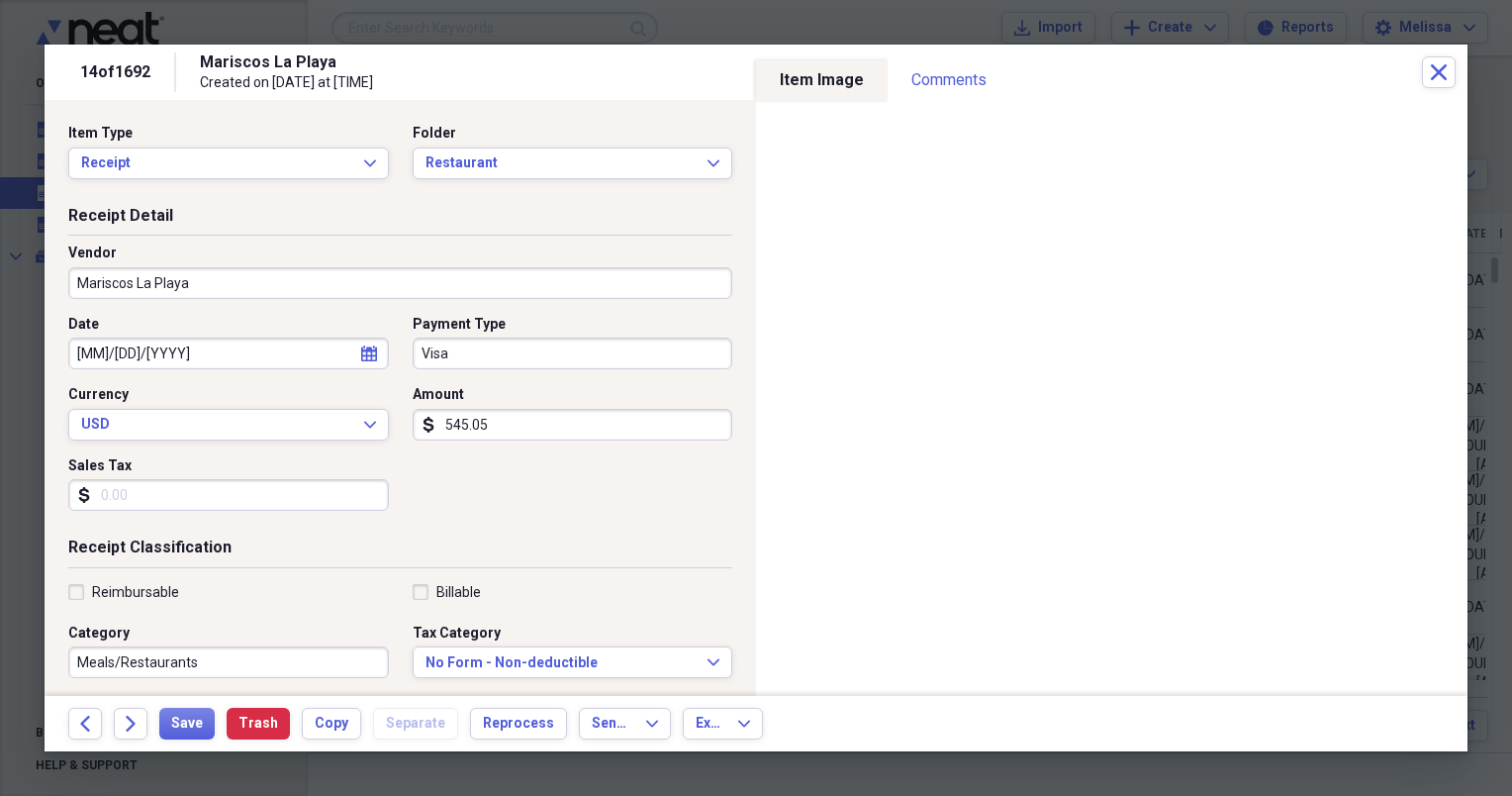 click on "545.05" at bounding box center (573, 425) 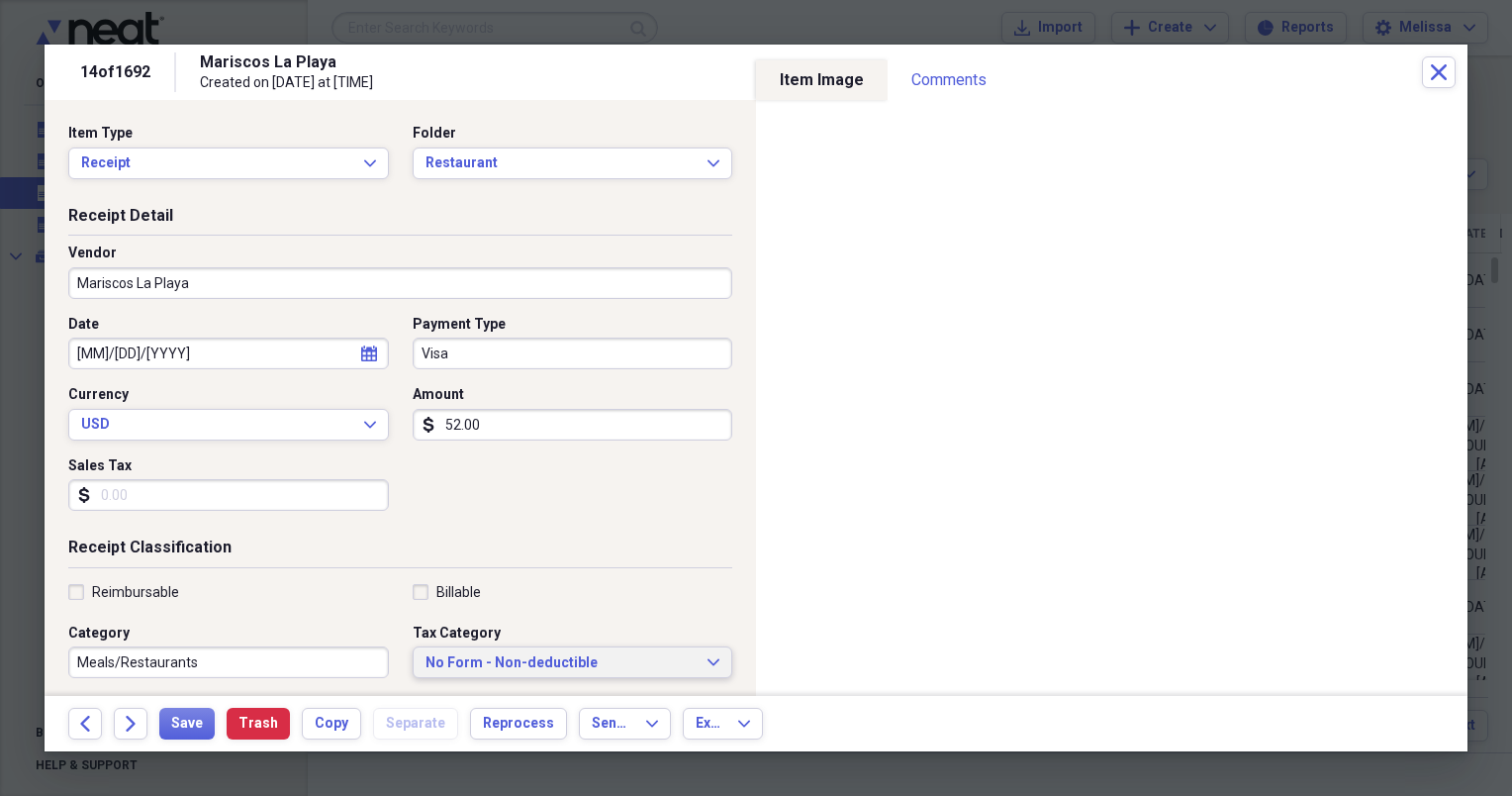 click on "No Form - Non-deductible" at bounding box center (561, 663) 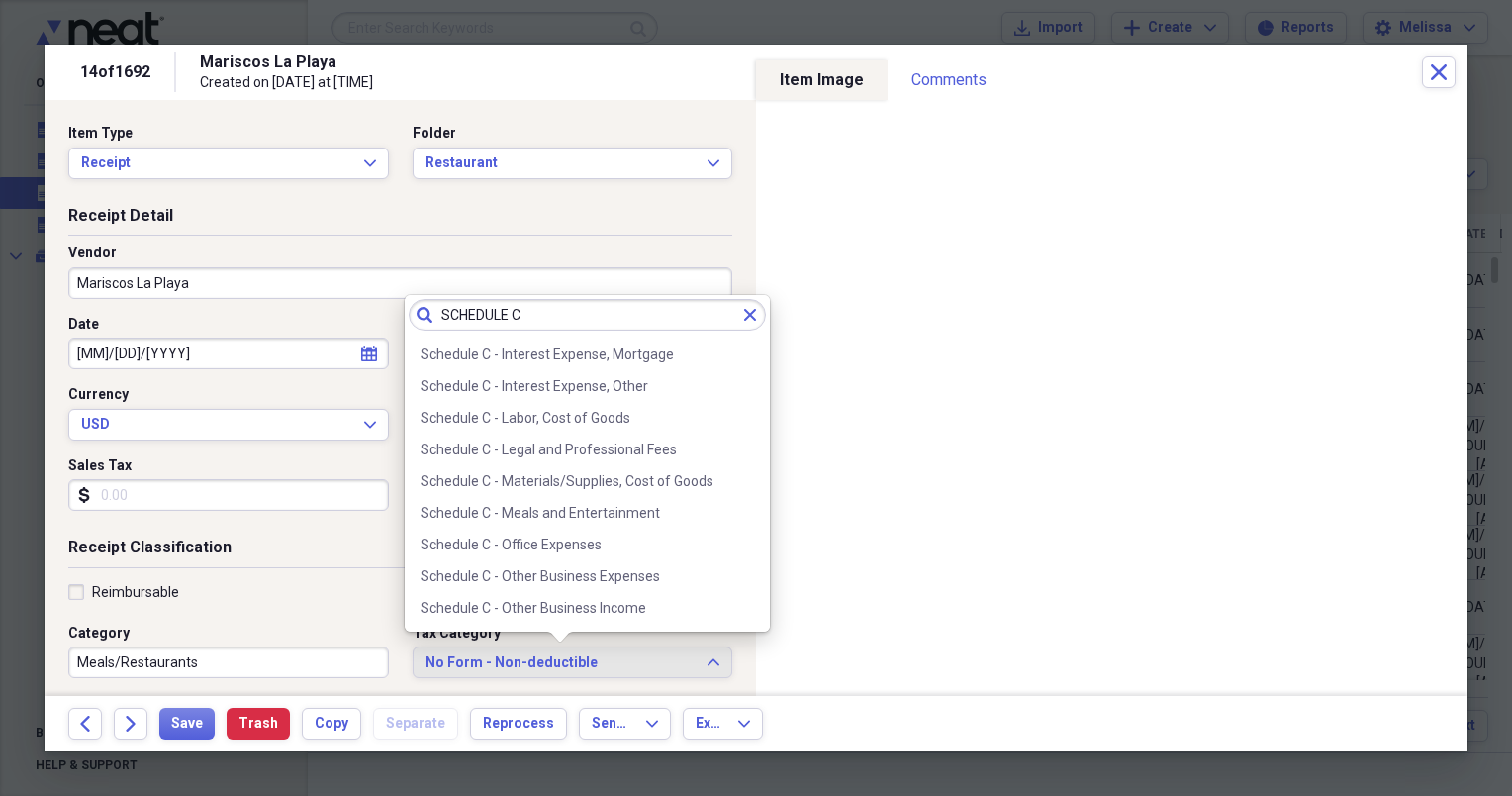 scroll, scrollTop: 317, scrollLeft: 0, axis: vertical 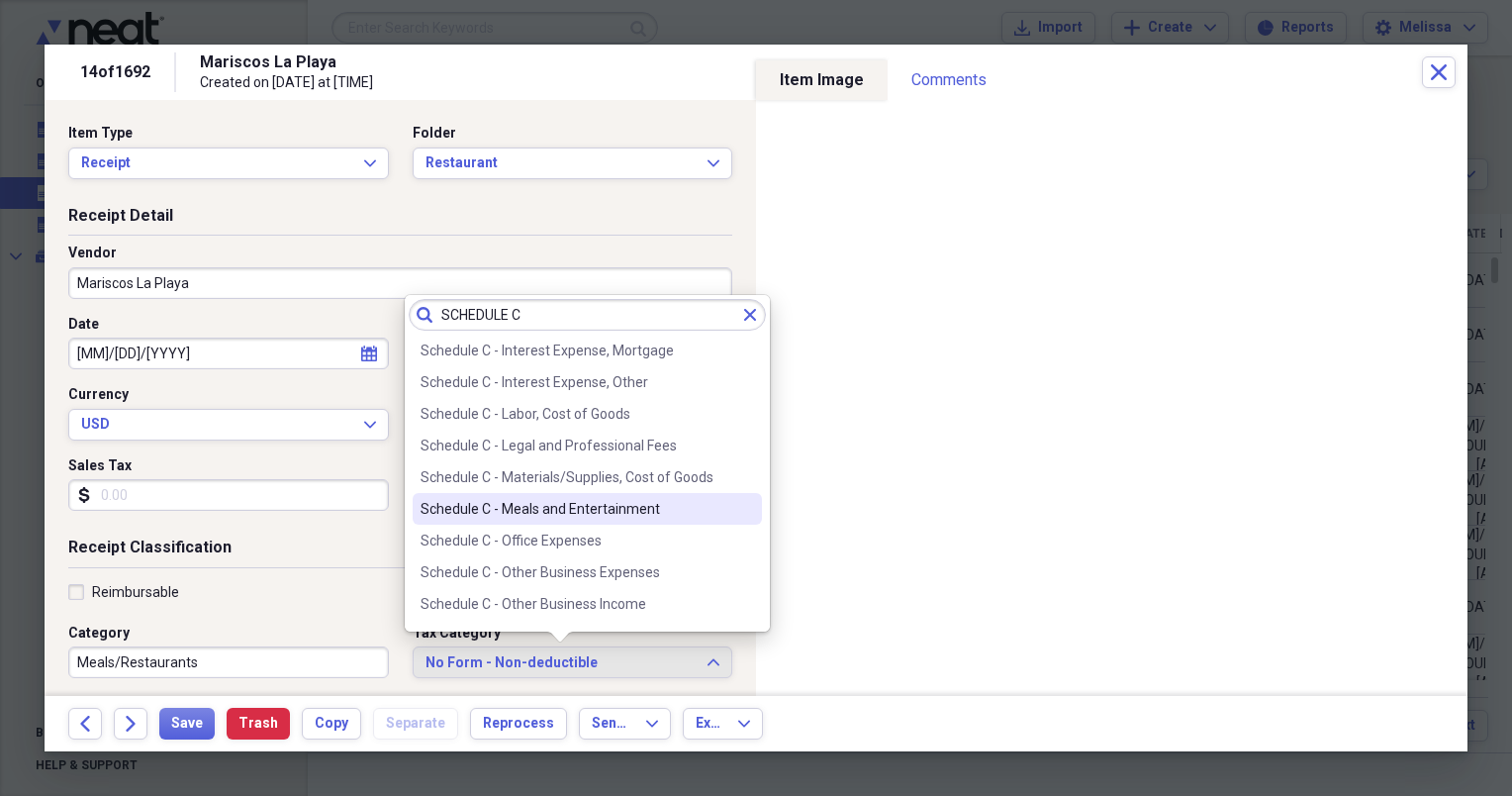 click on "Schedule C - Meals and Entertainment" at bounding box center [575, 509] 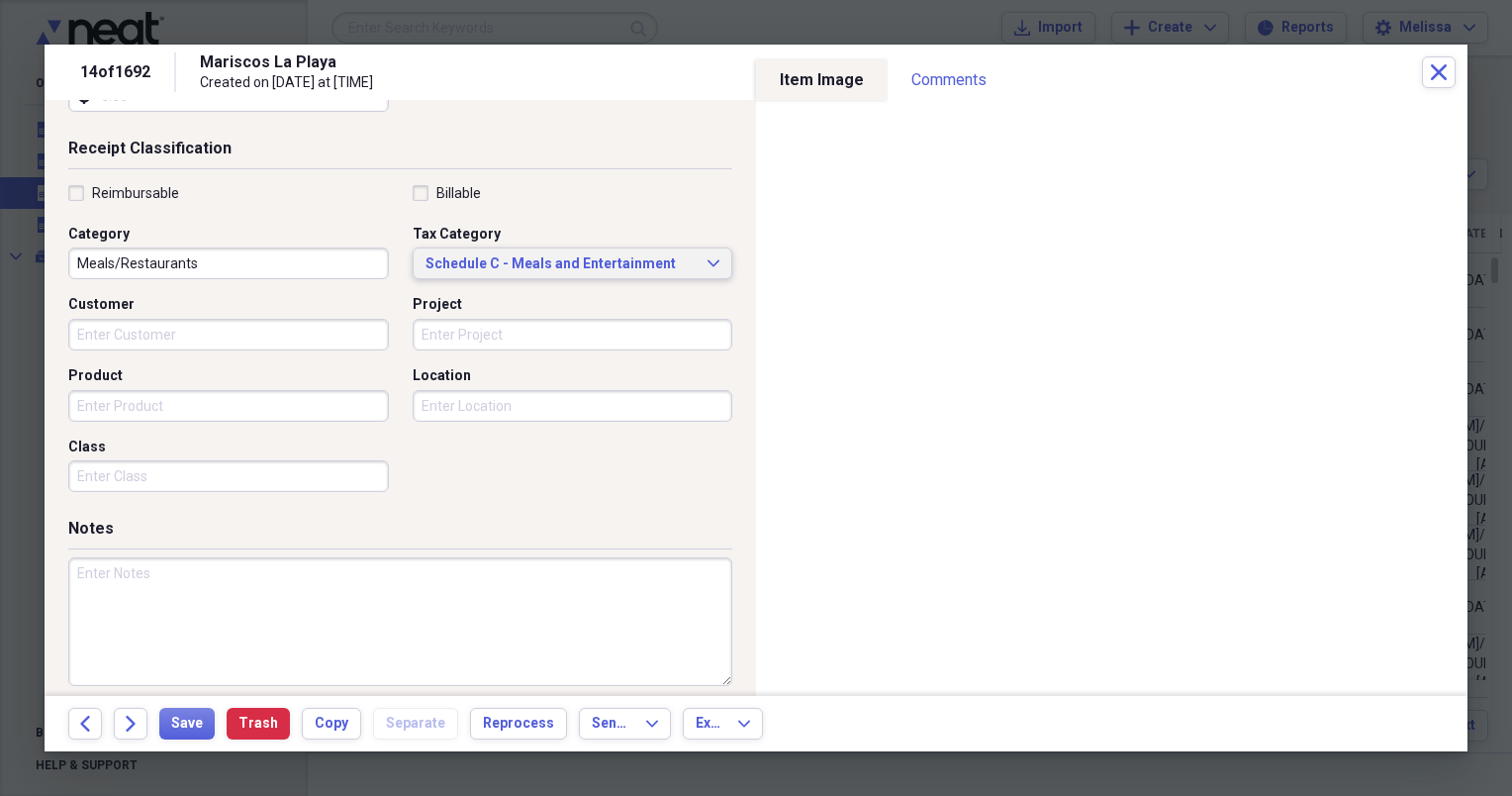 scroll, scrollTop: 413, scrollLeft: 0, axis: vertical 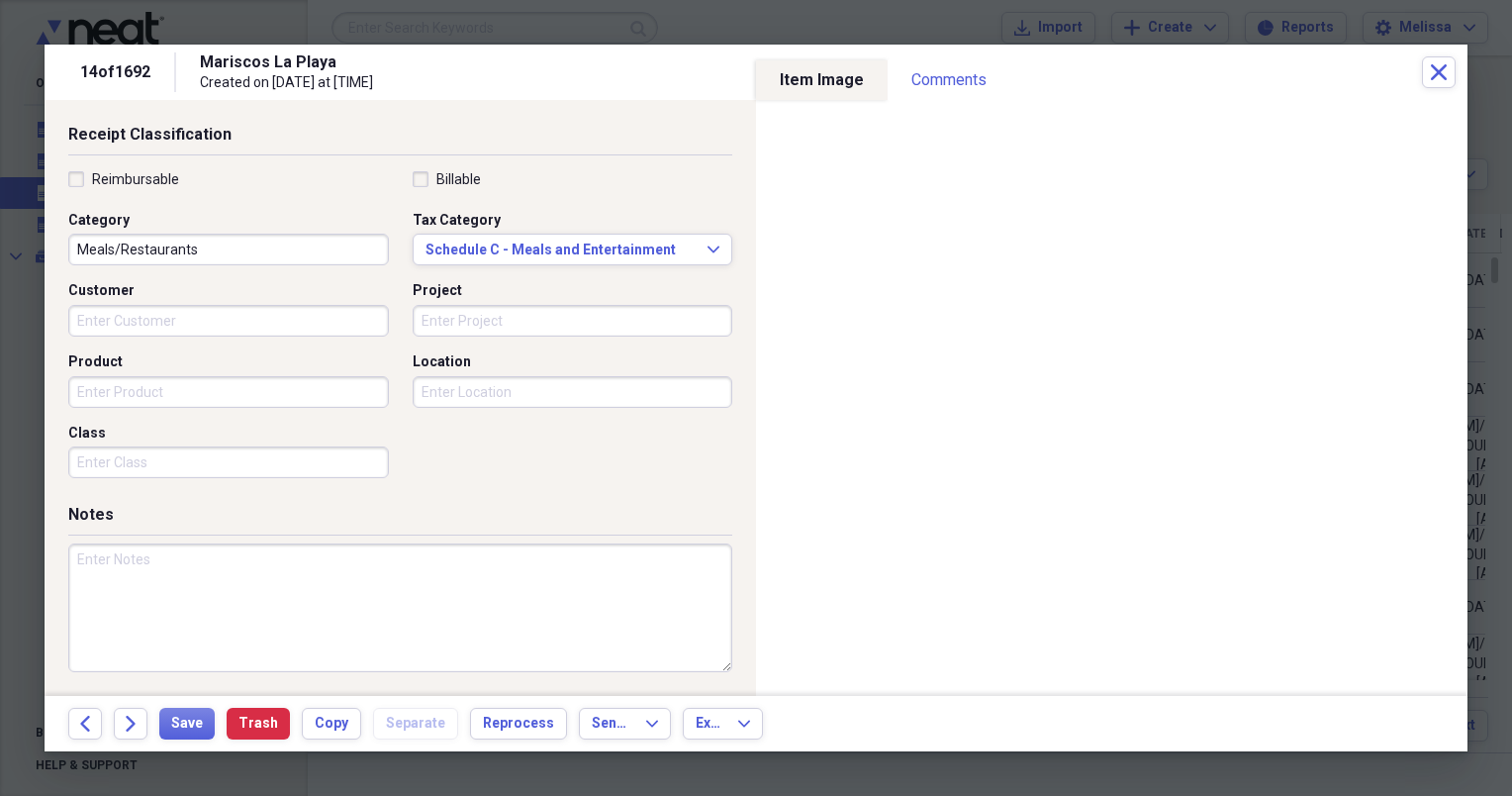 click at bounding box center [400, 608] 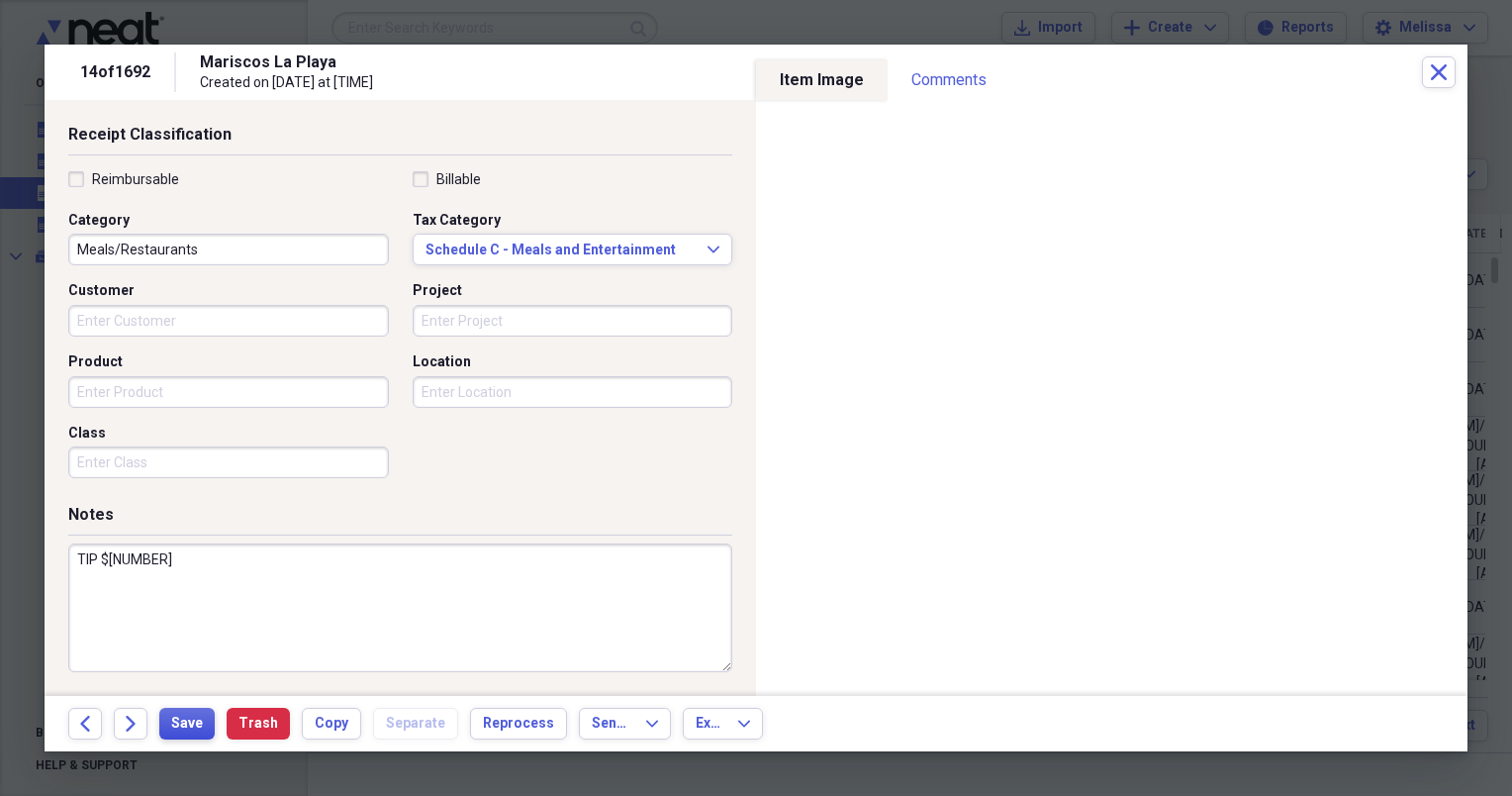 click on "Save" at bounding box center [187, 724] 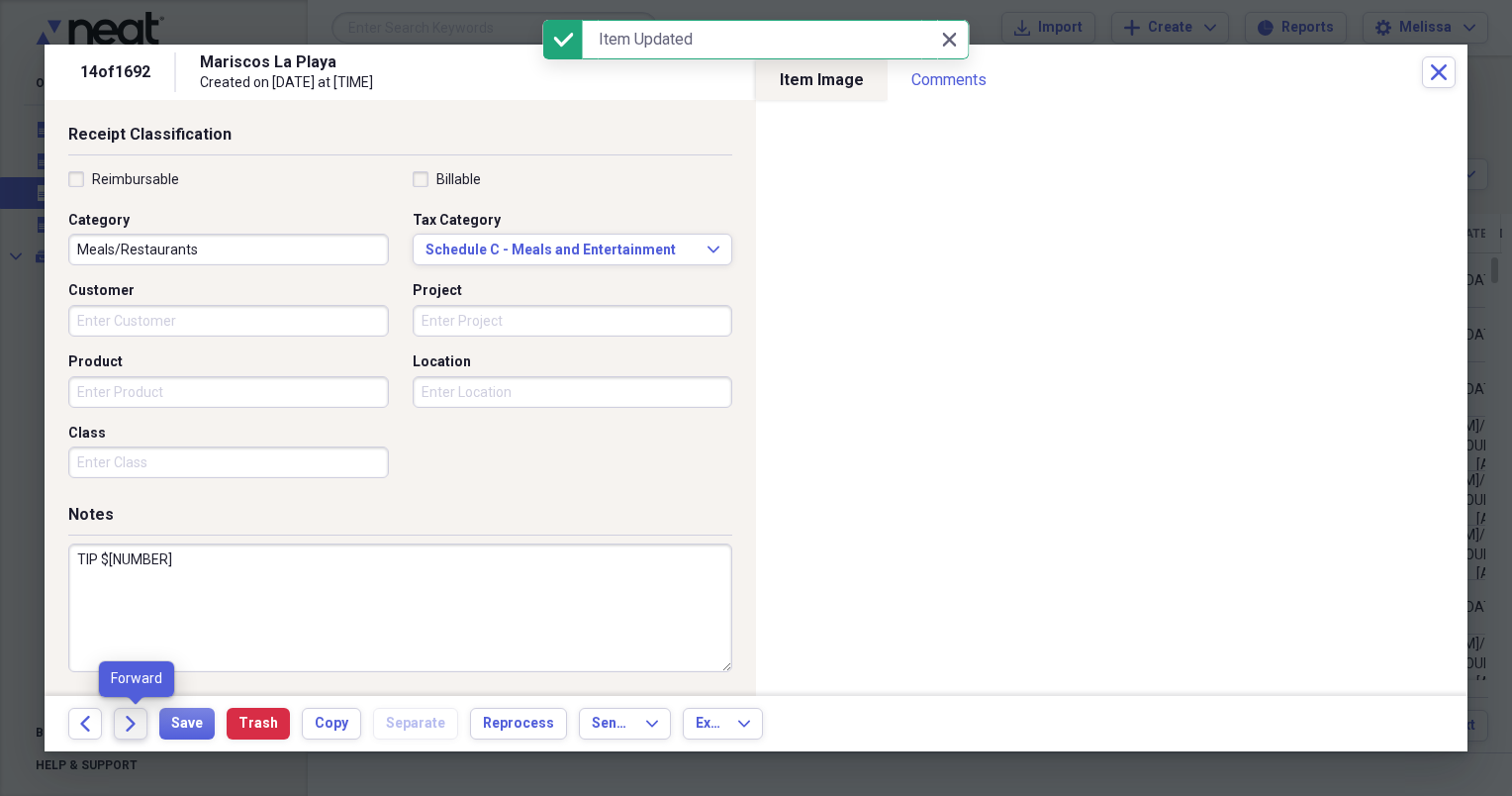 click on "Forward" 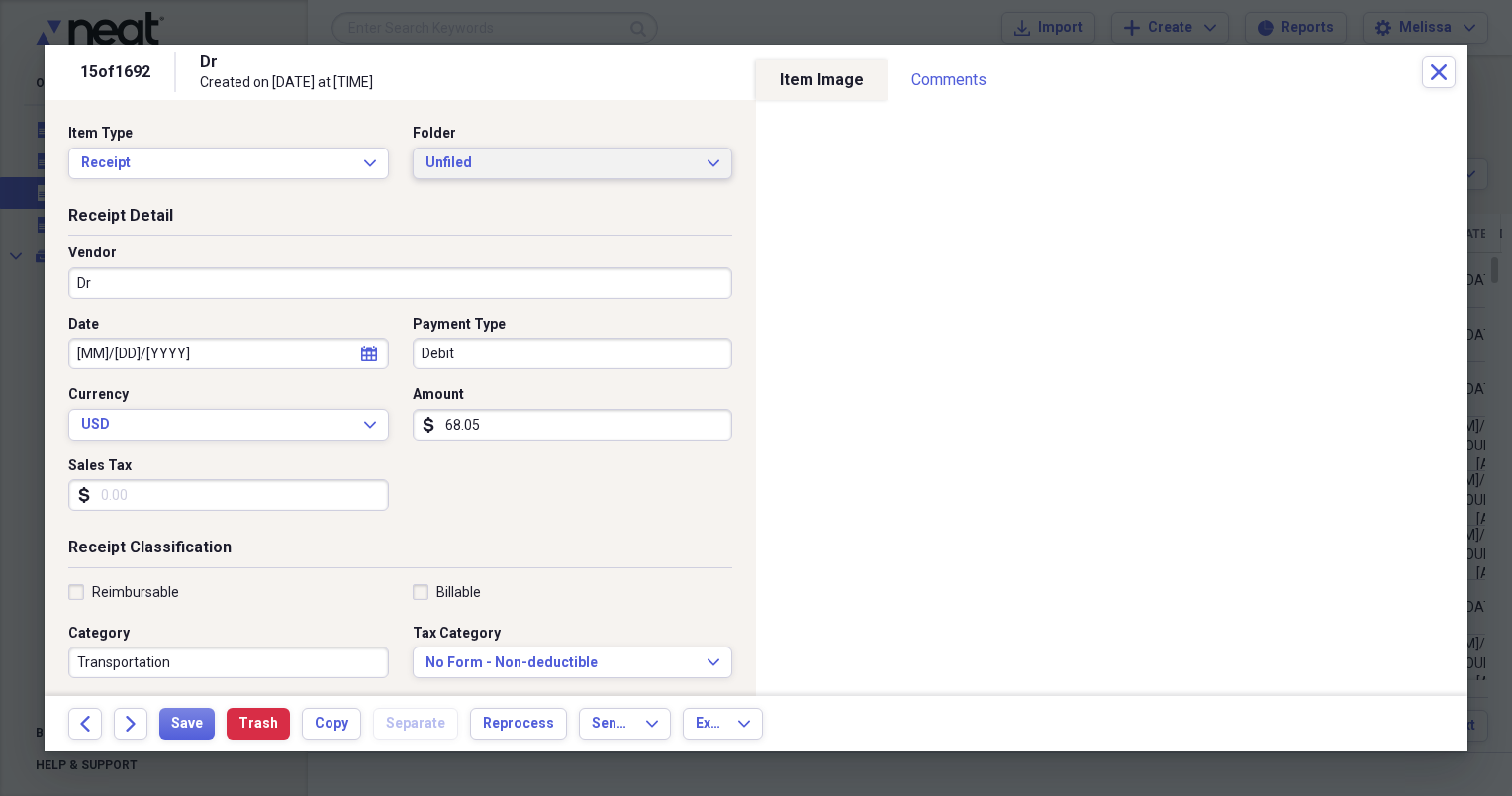 click on "Unfiled" at bounding box center (561, 163) 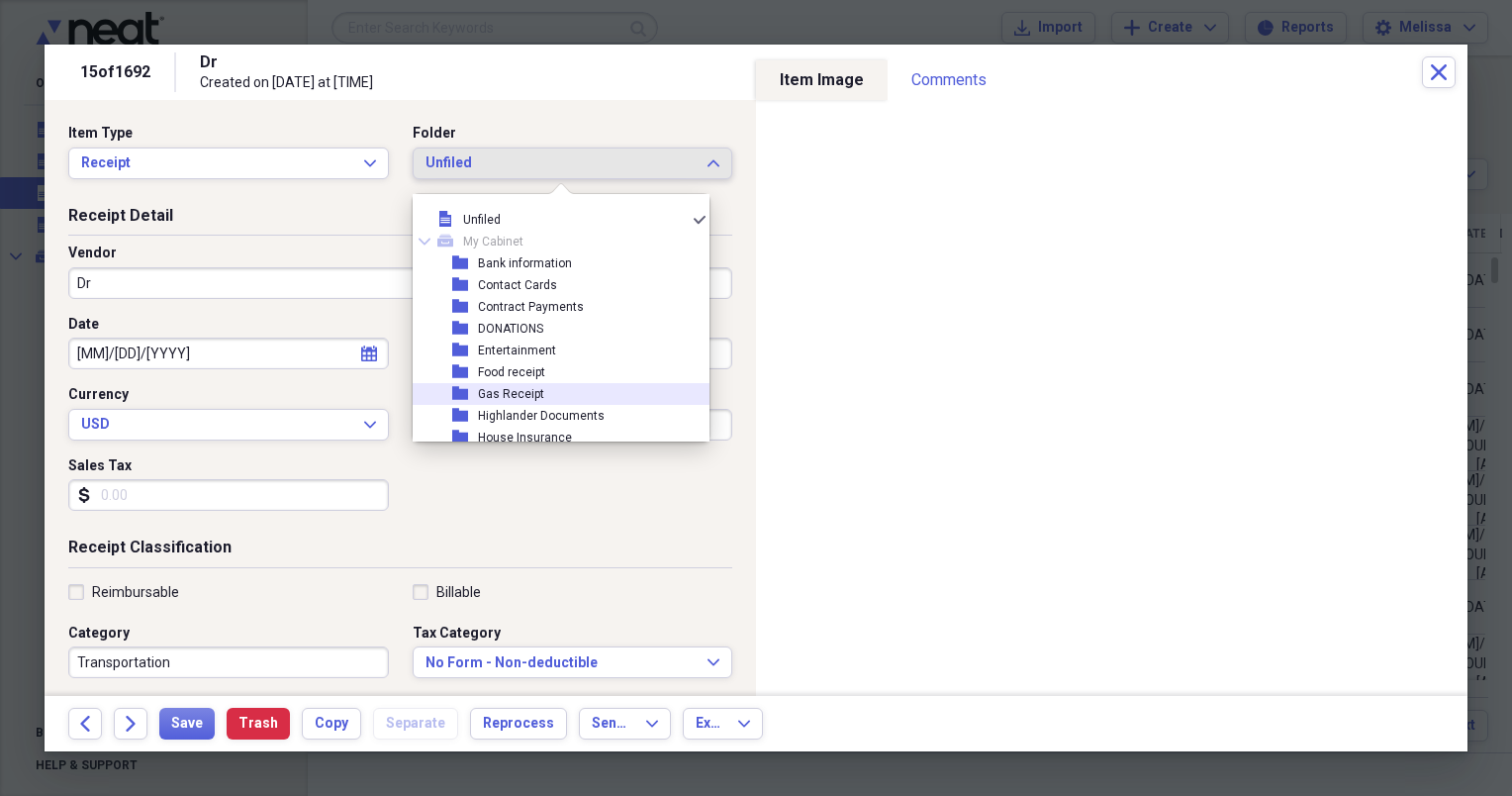 click on "Gas Receipt" at bounding box center [511, 394] 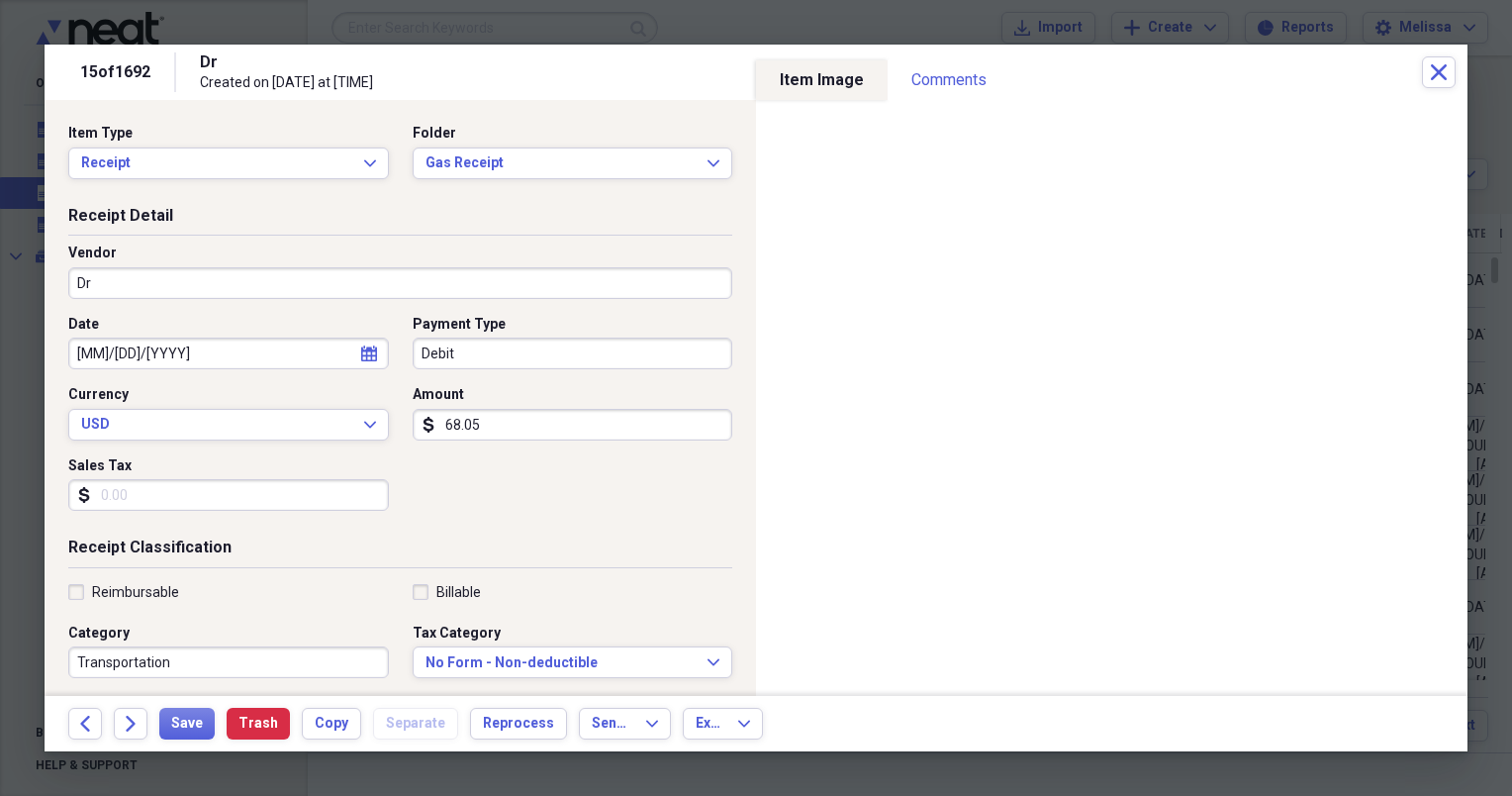 click on "Dr" at bounding box center [400, 283] 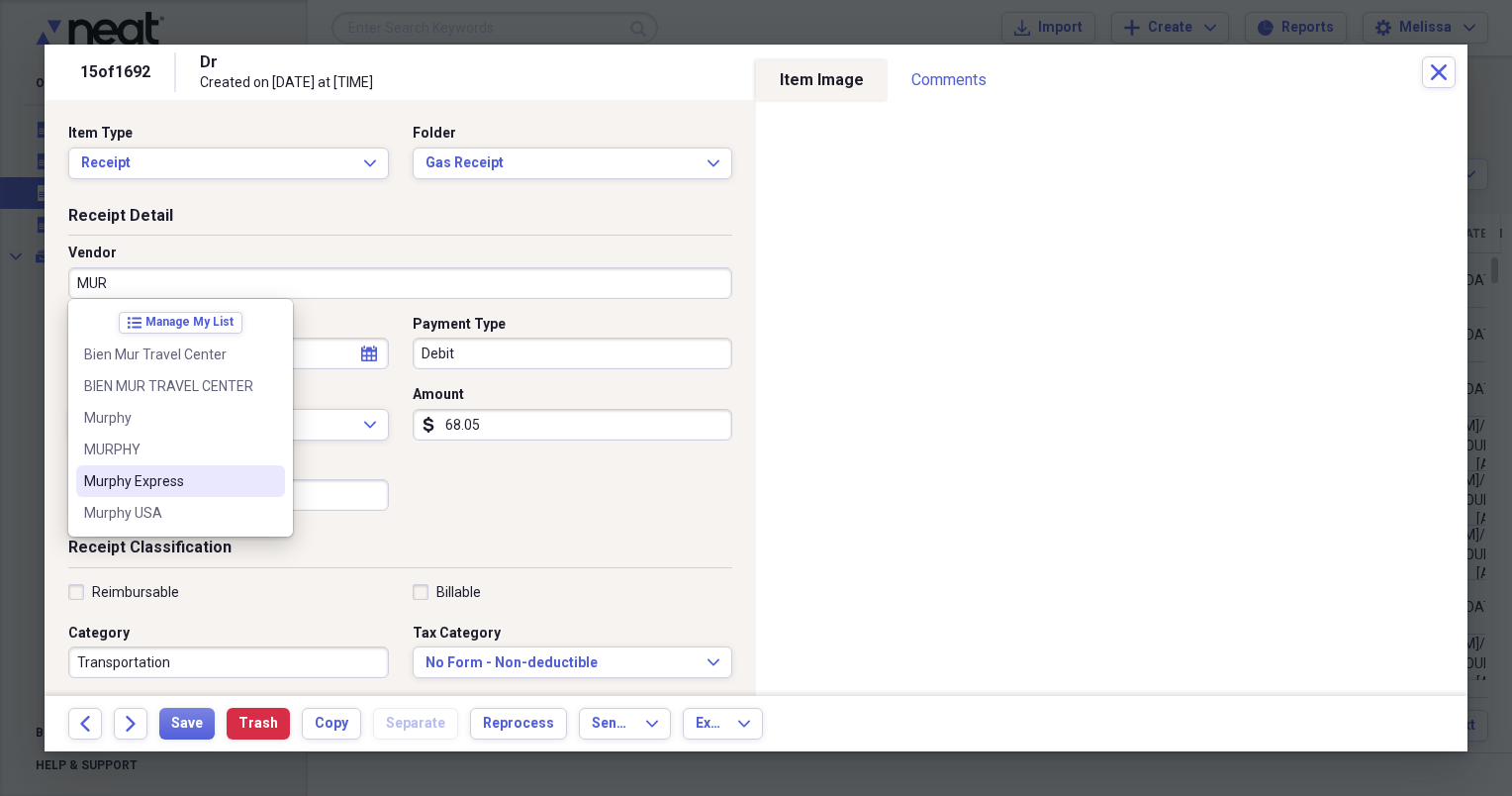 click on "Murphy Express" at bounding box center [168, 481] 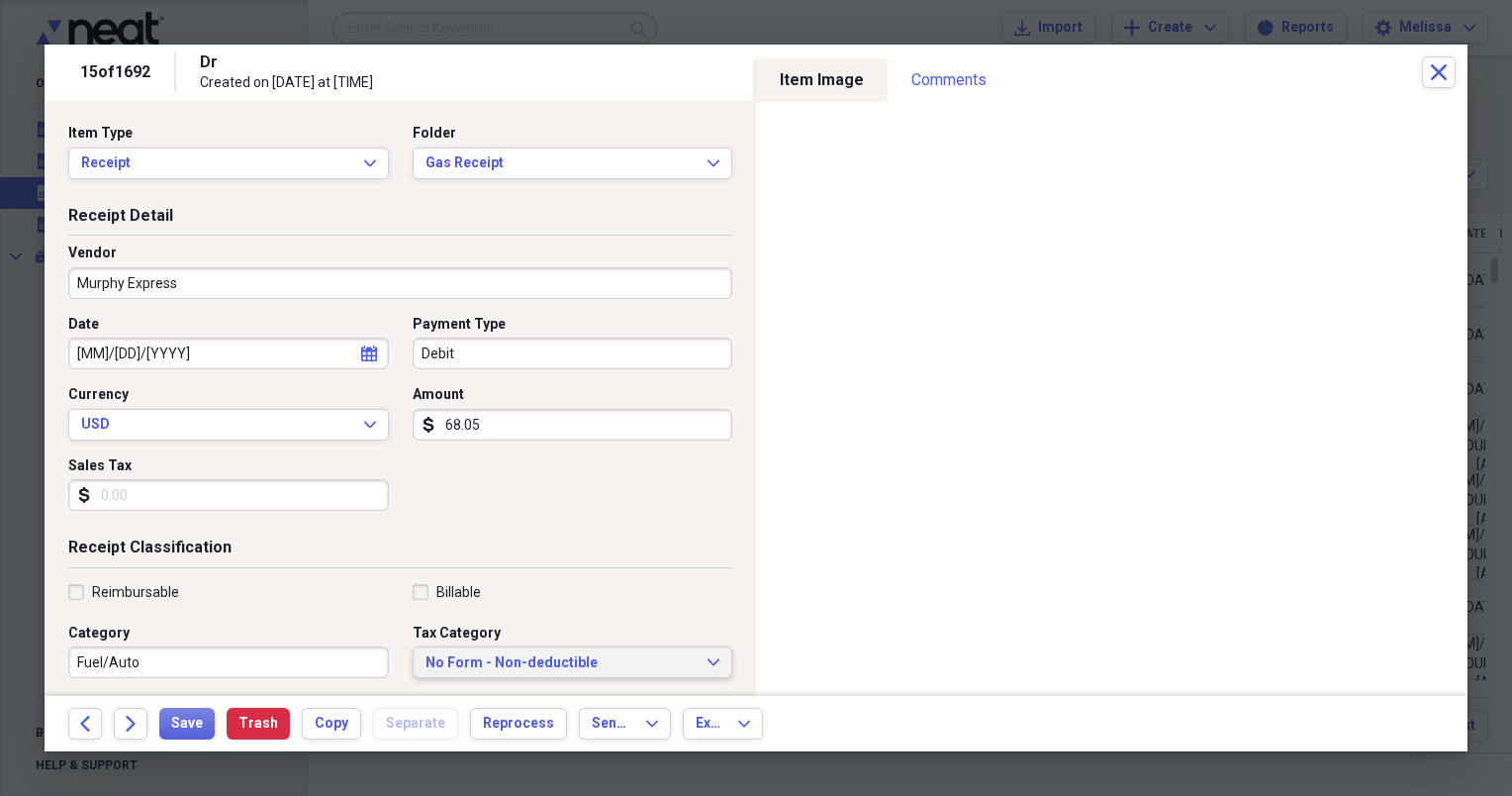 click on "No Form - Non-deductible" at bounding box center (561, 663) 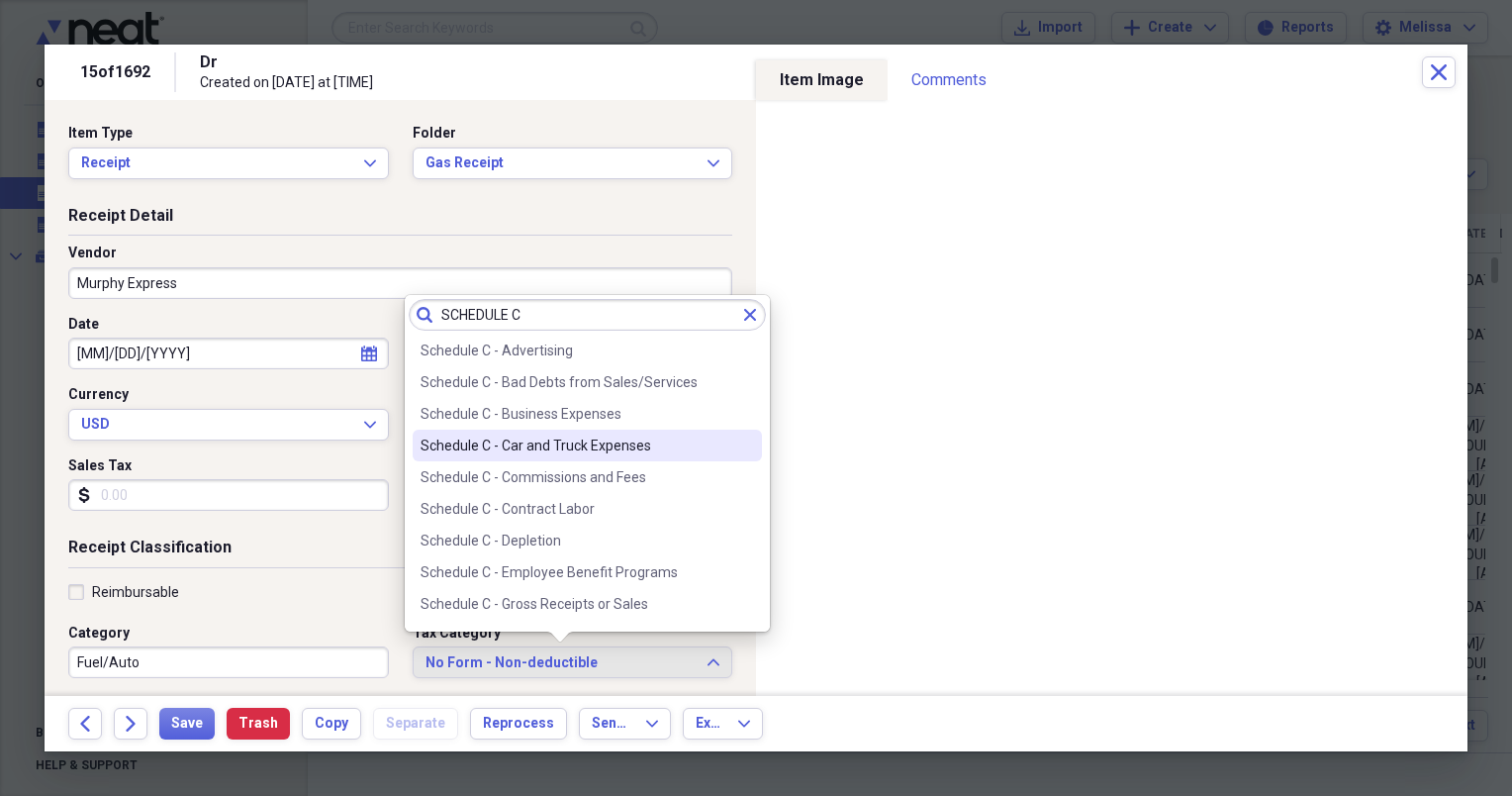 click on "Schedule C - Car and Truck Expenses" at bounding box center (575, 446) 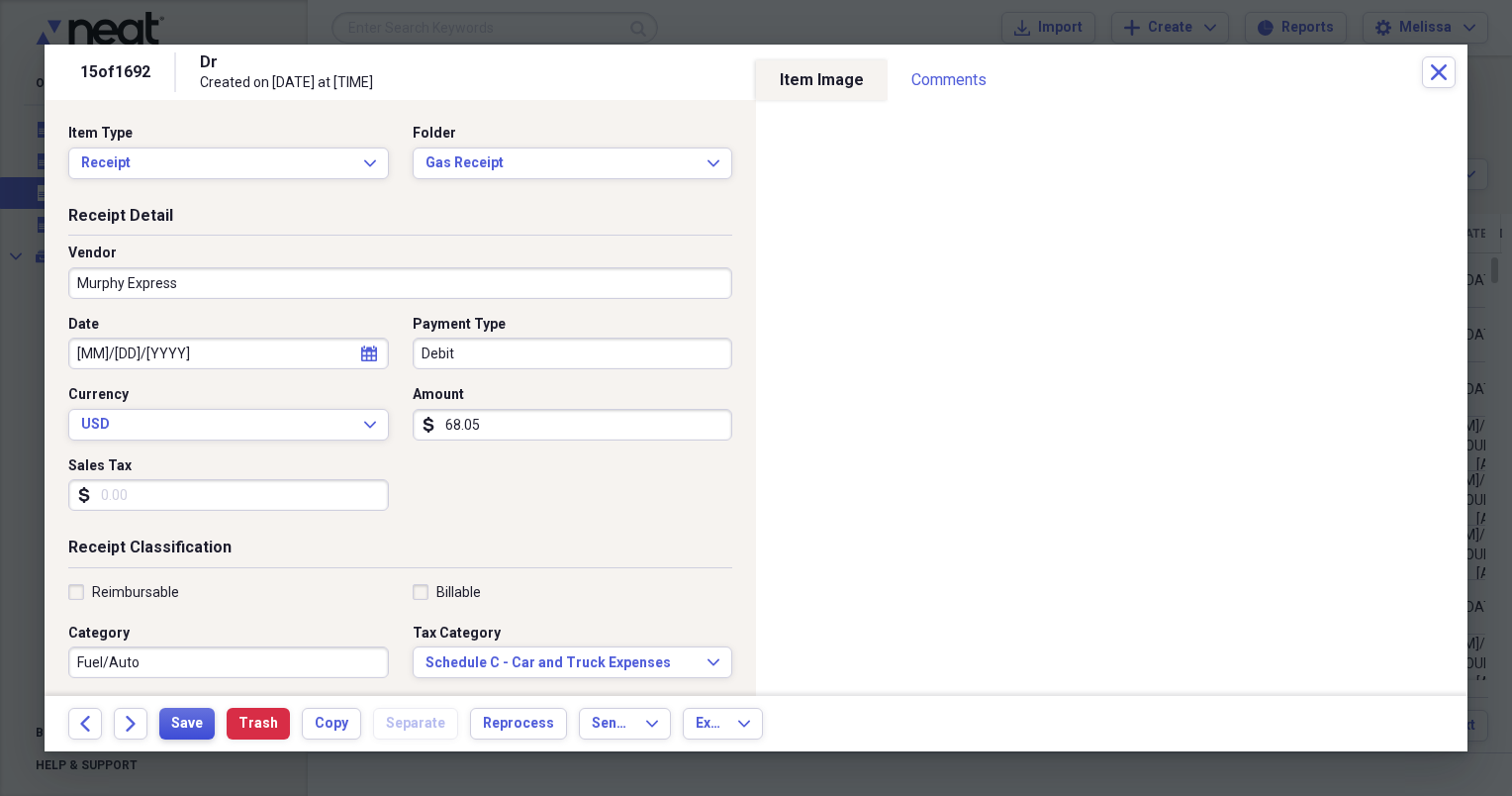 click on "Save" at bounding box center [187, 724] 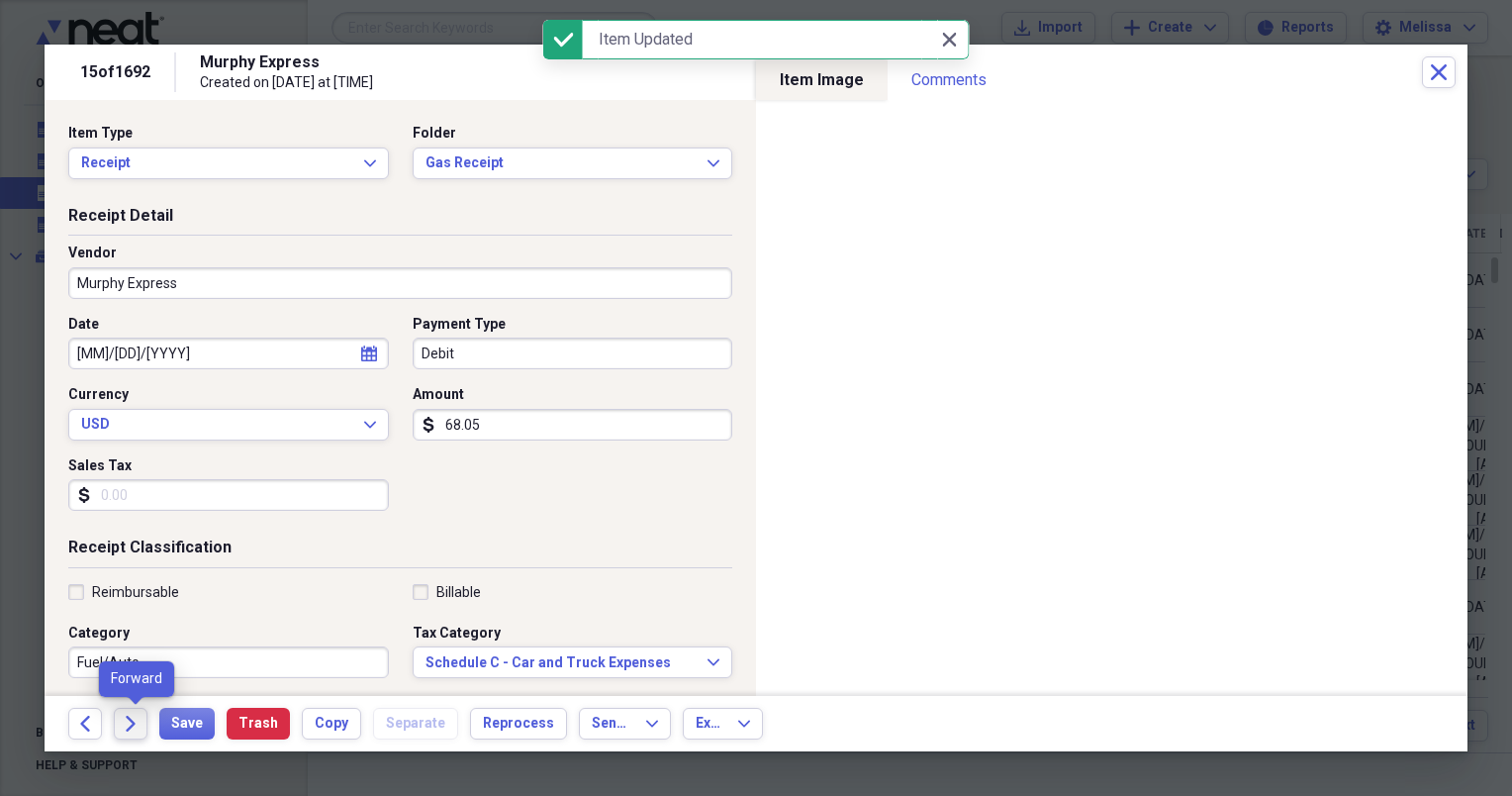 click 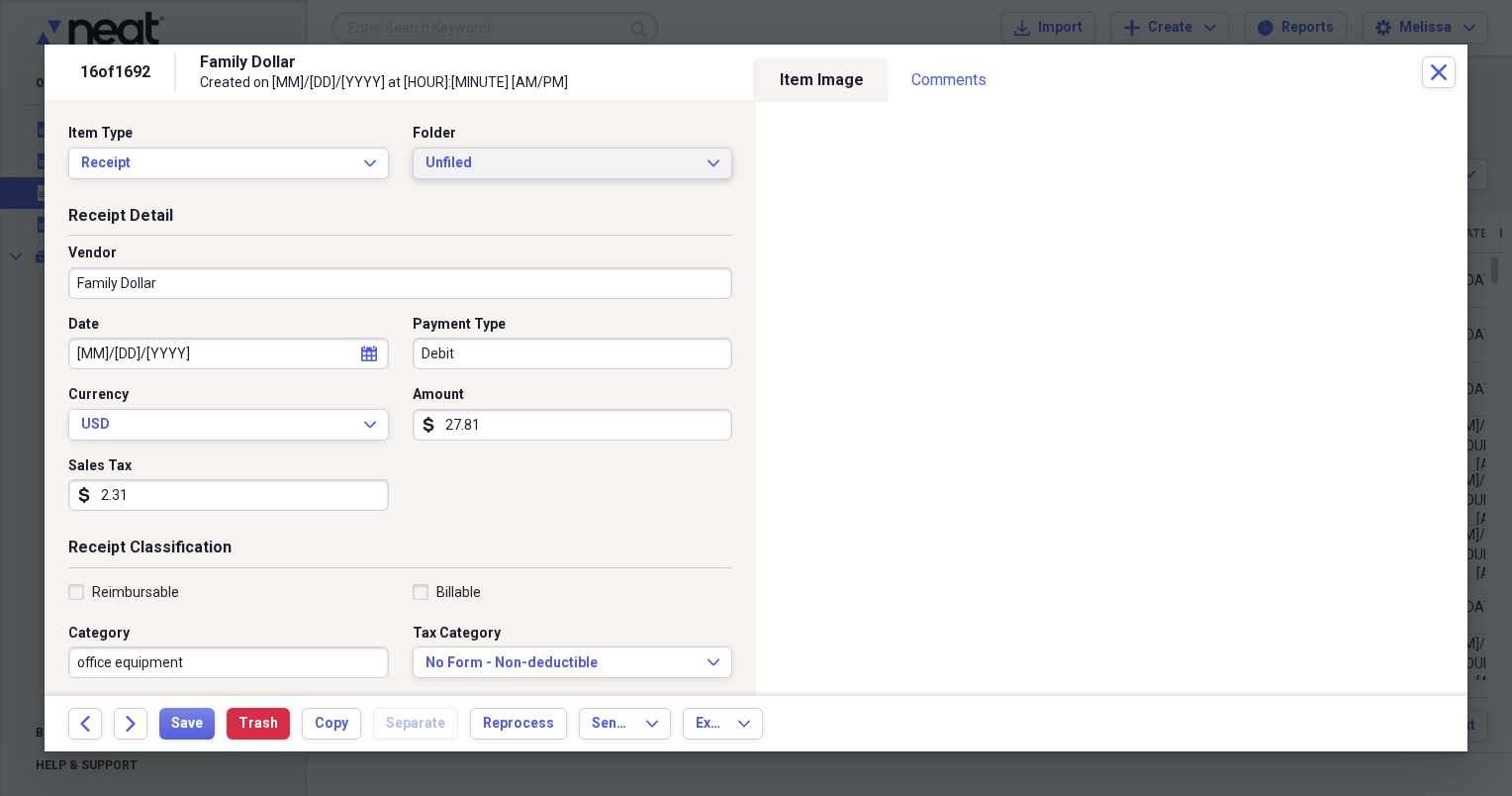 click on "Expand" 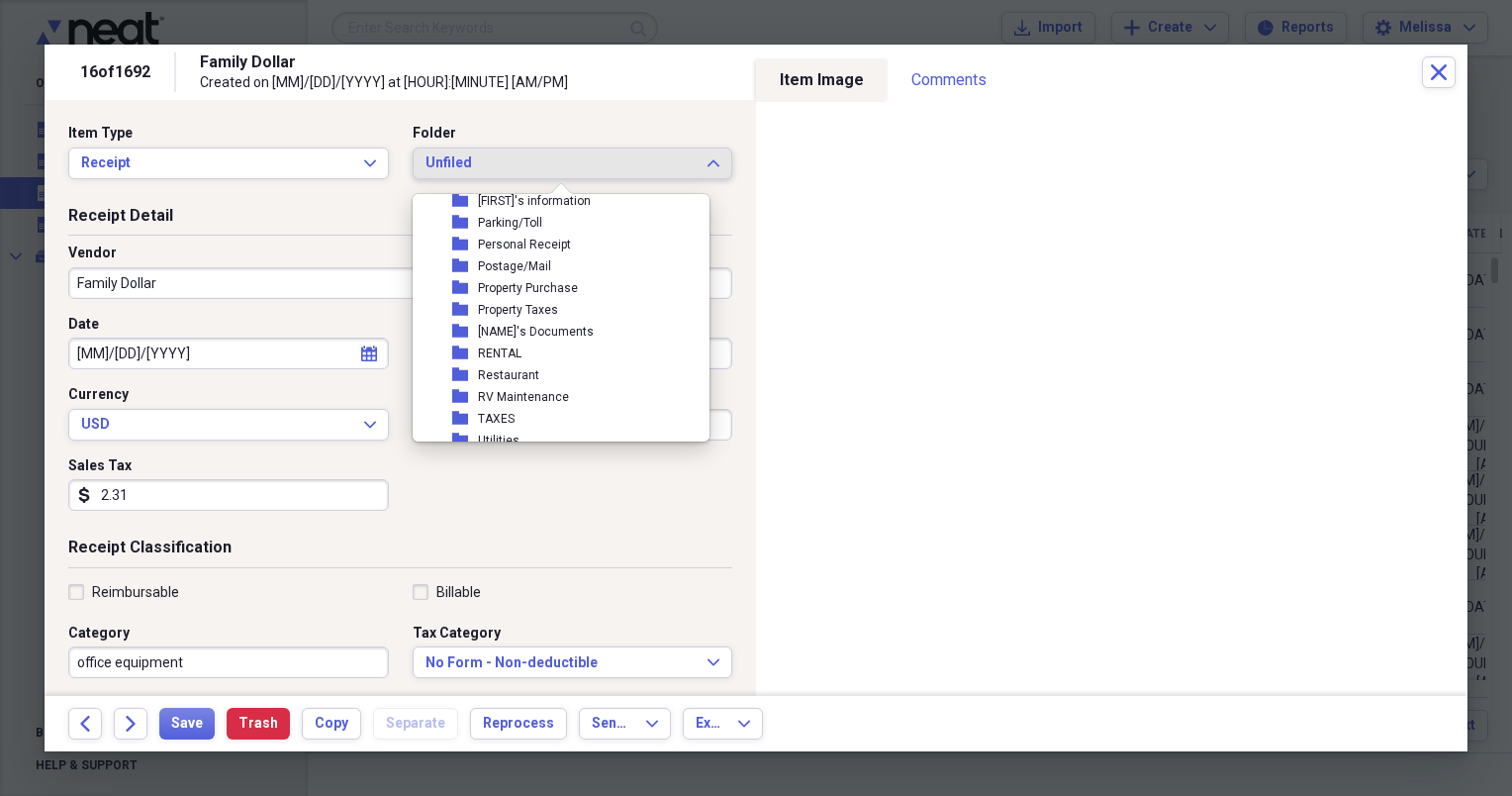 scroll, scrollTop: 356, scrollLeft: 0, axis: vertical 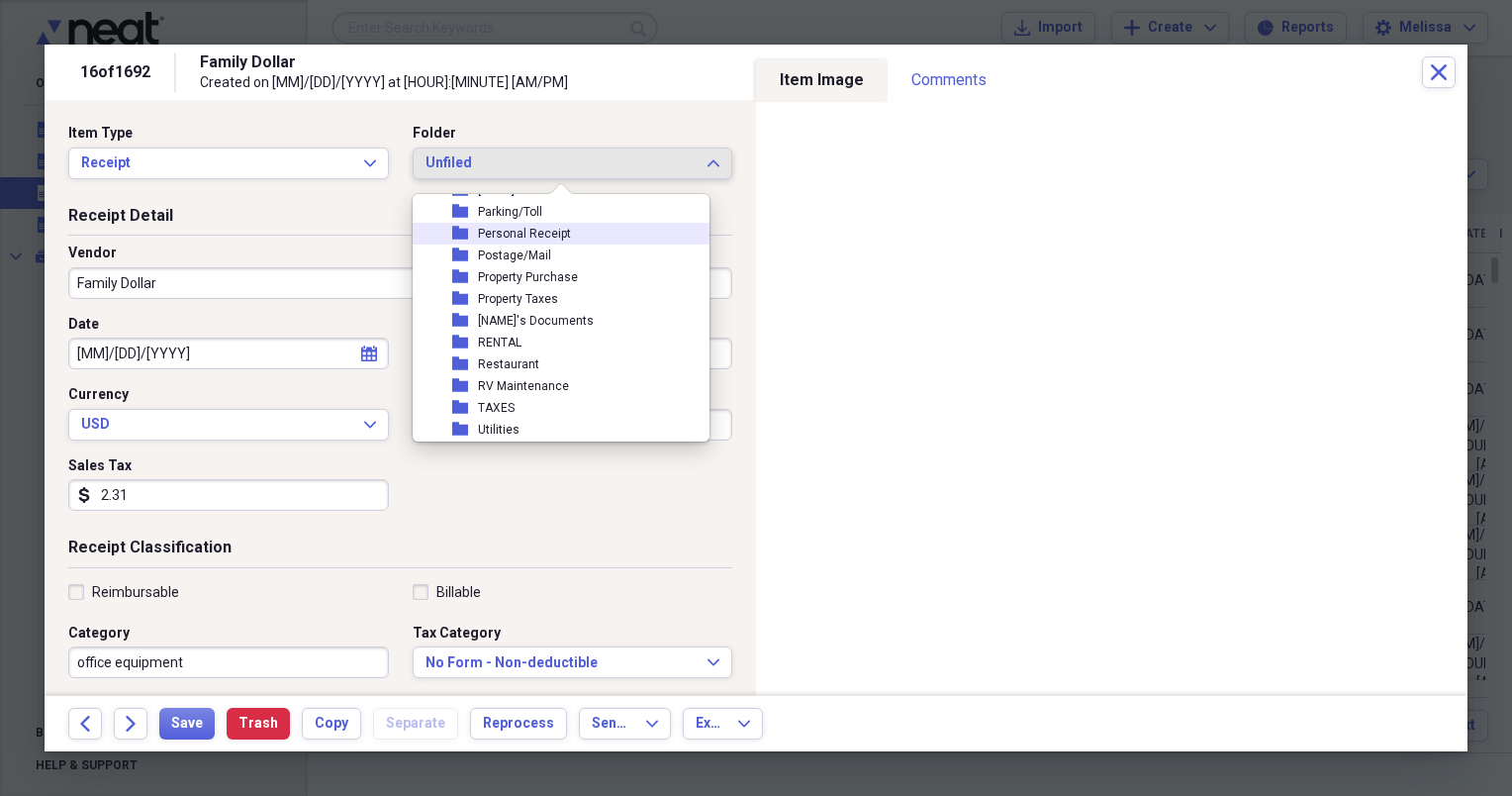 click on "folder Personal Receipt" at bounding box center (553, 234) 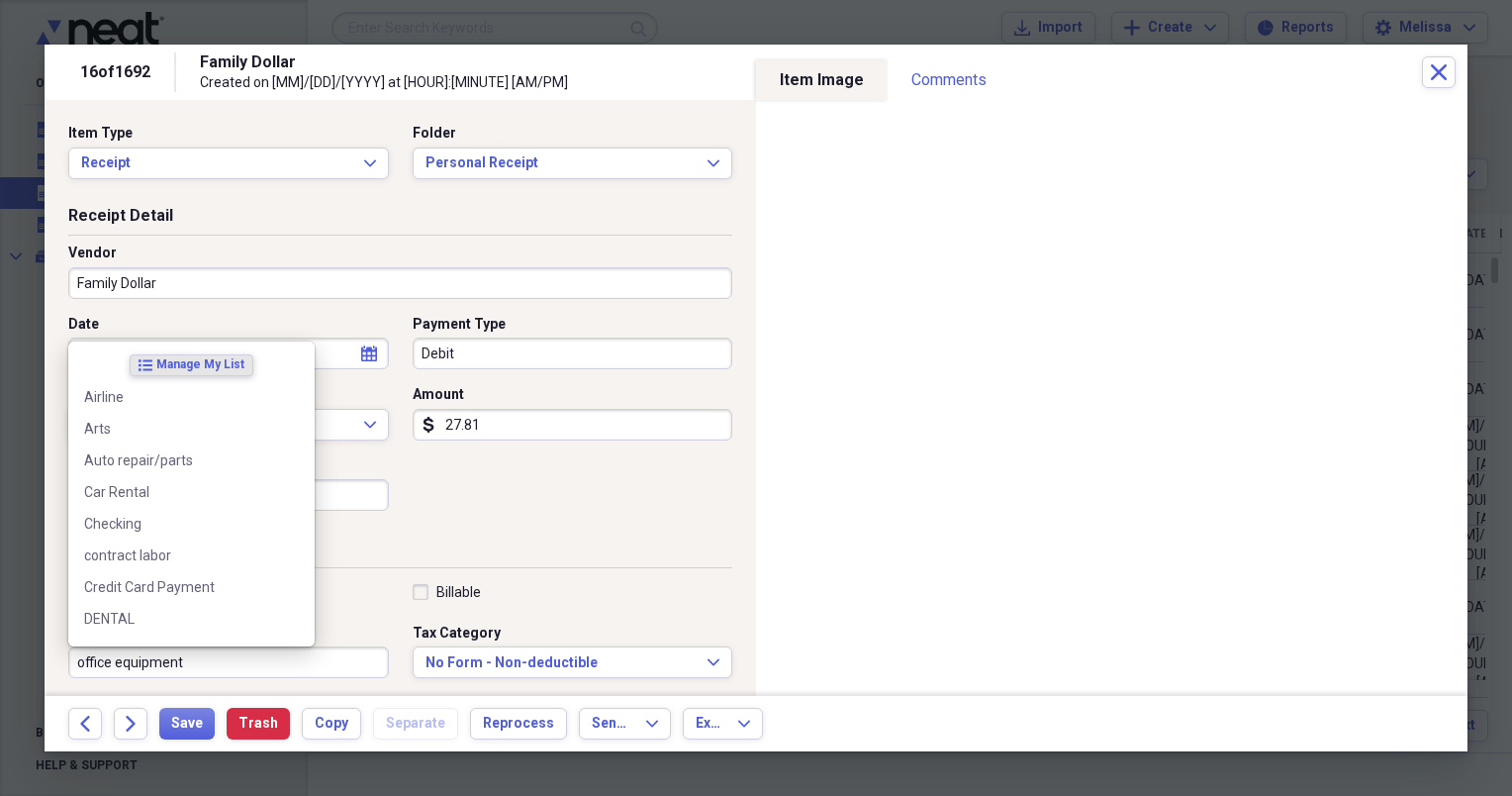 click on "office equipment" at bounding box center [229, 662] 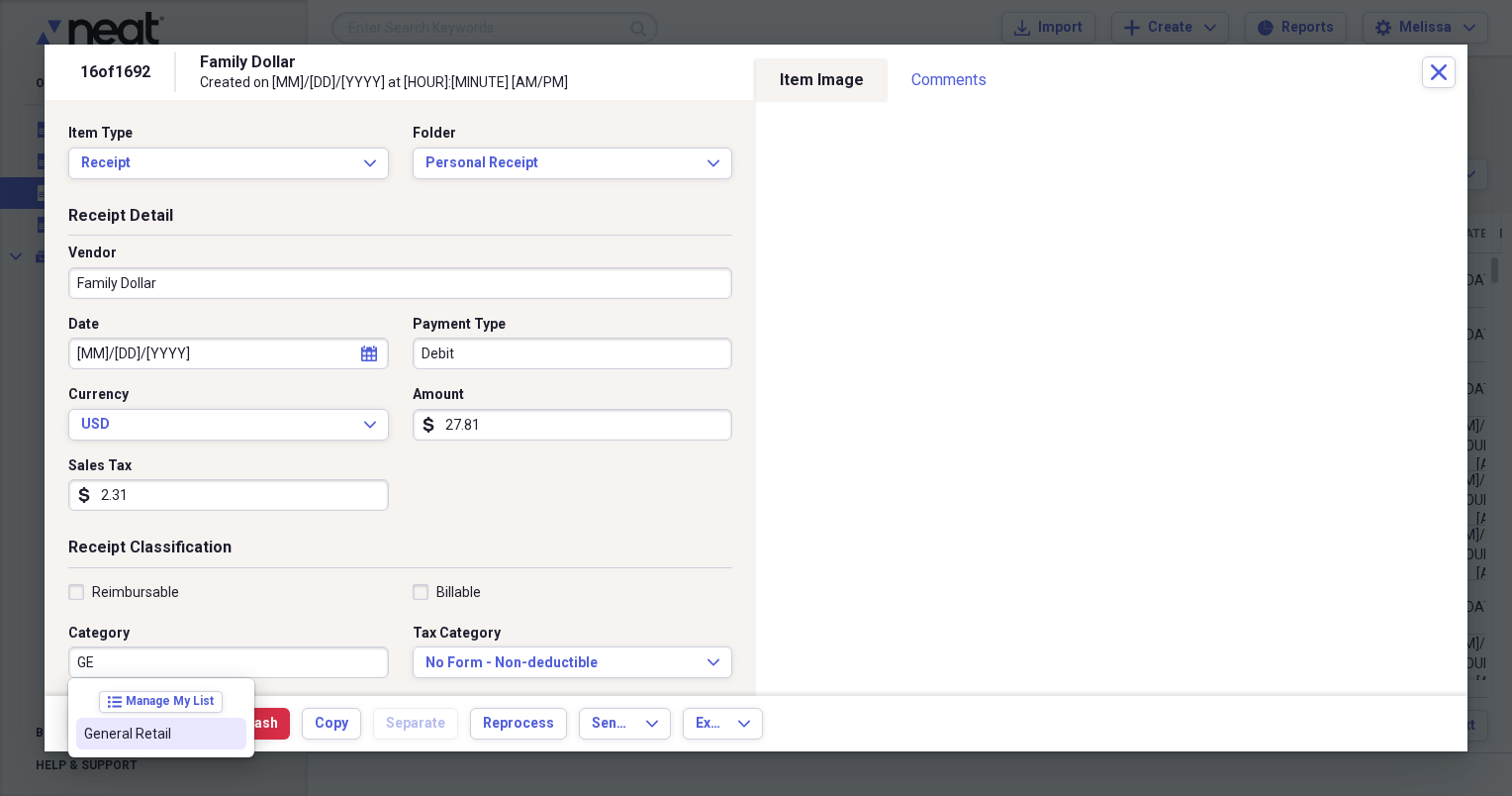 click on "General Retail" at bounding box center (161, 734) 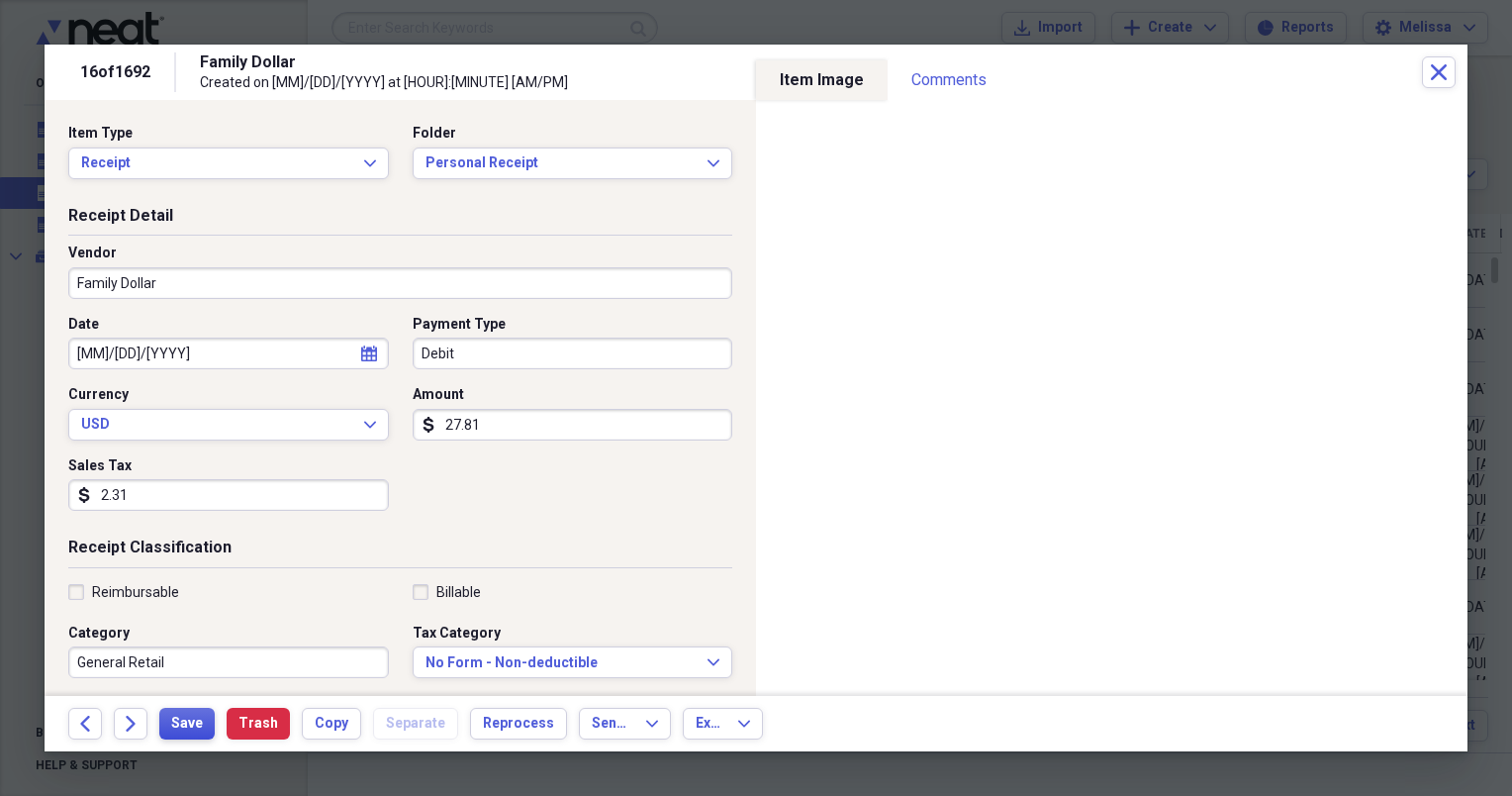 click on "Save" at bounding box center (187, 724) 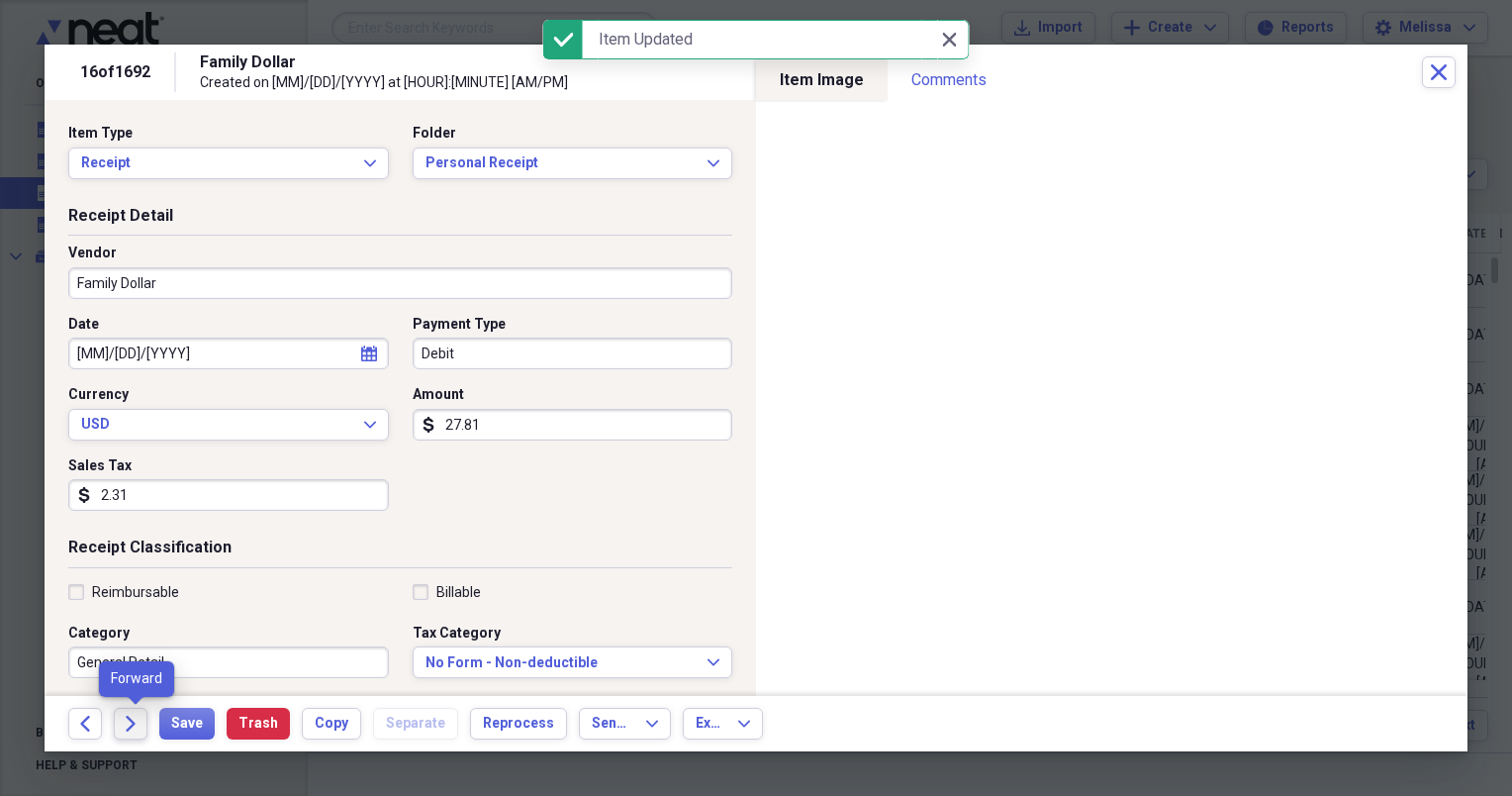 click on "Forward" at bounding box center (131, 724) 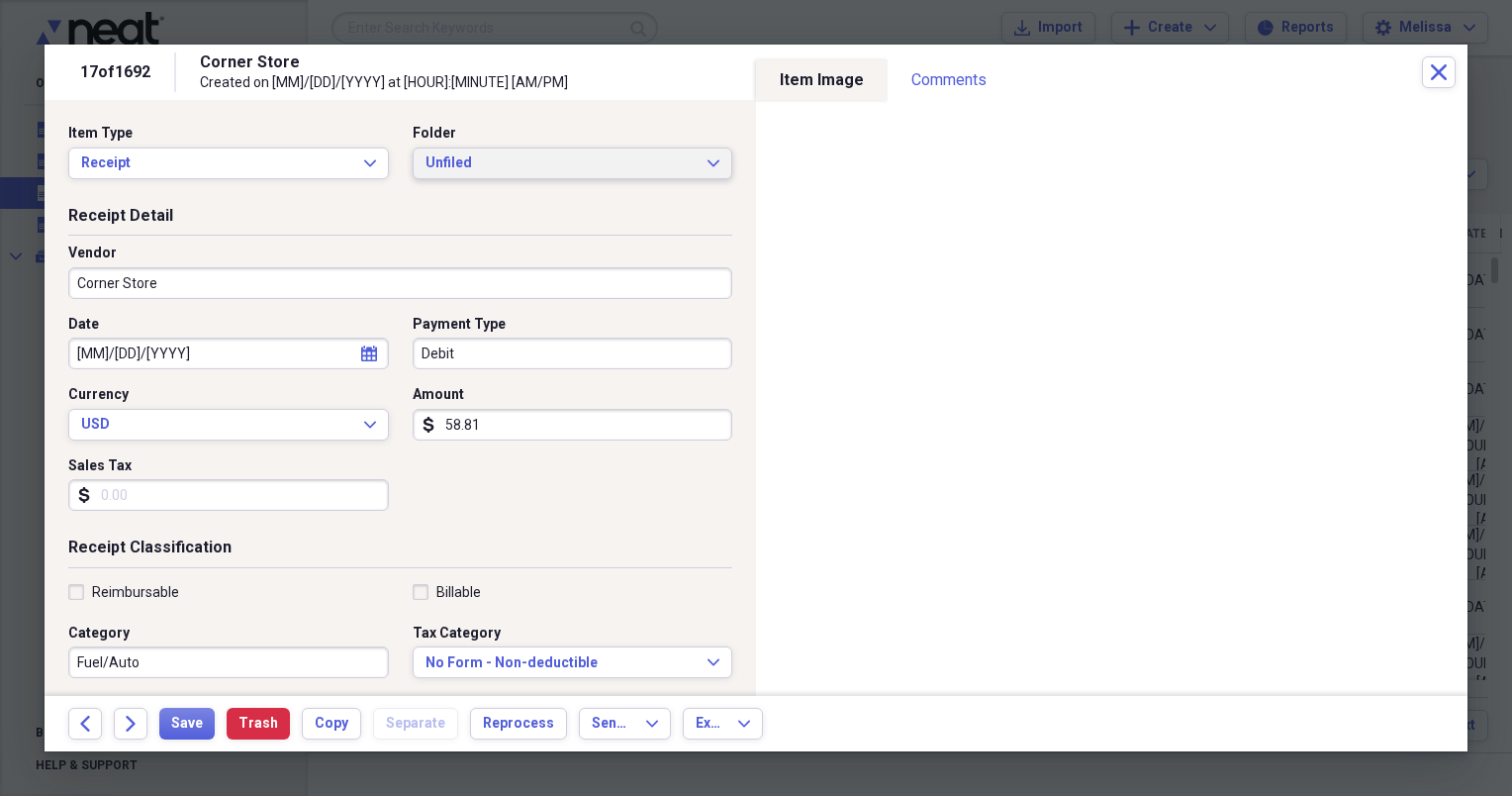 click on "Expand" 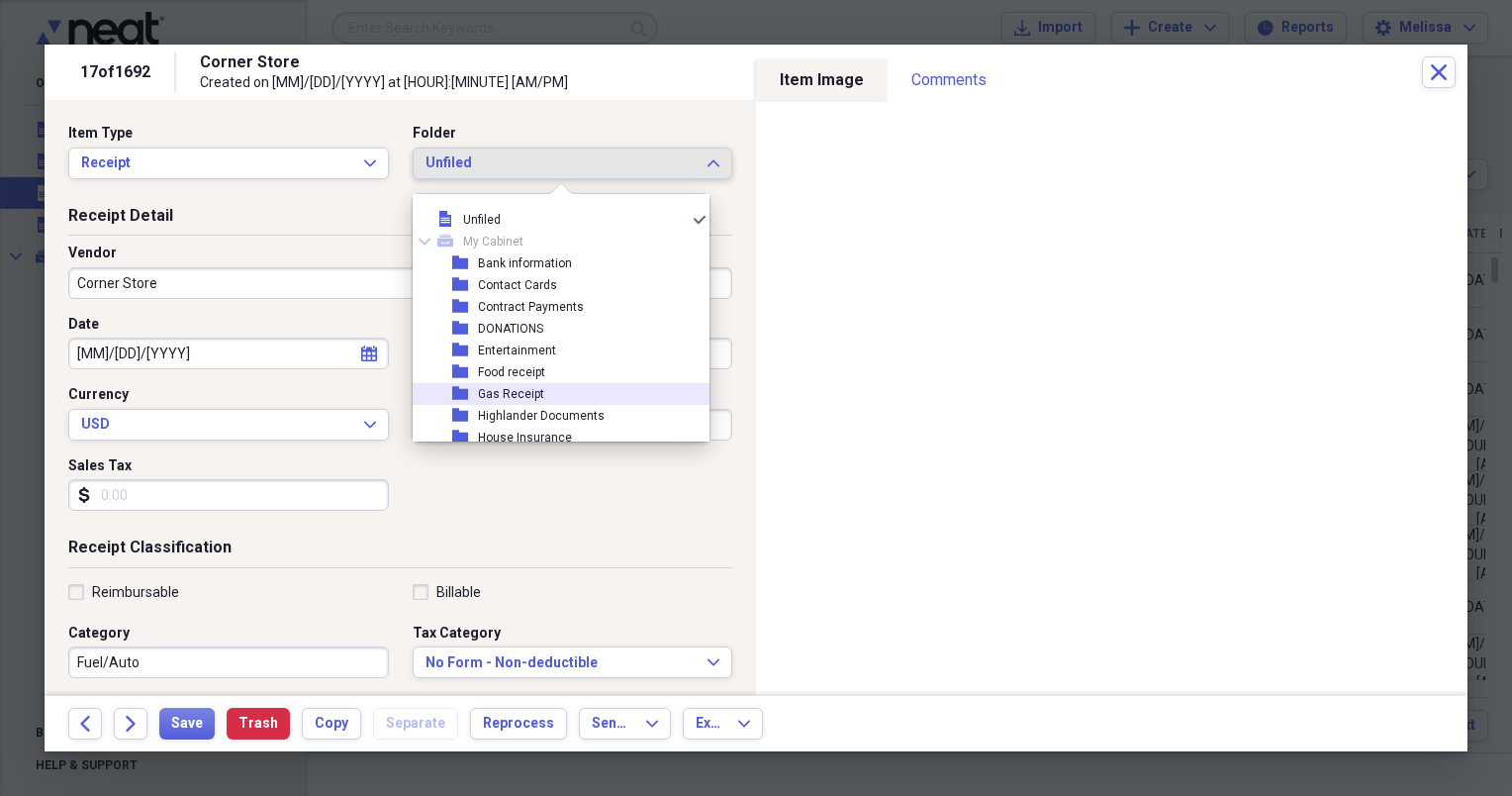 click on "Gas Receipt" at bounding box center [511, 394] 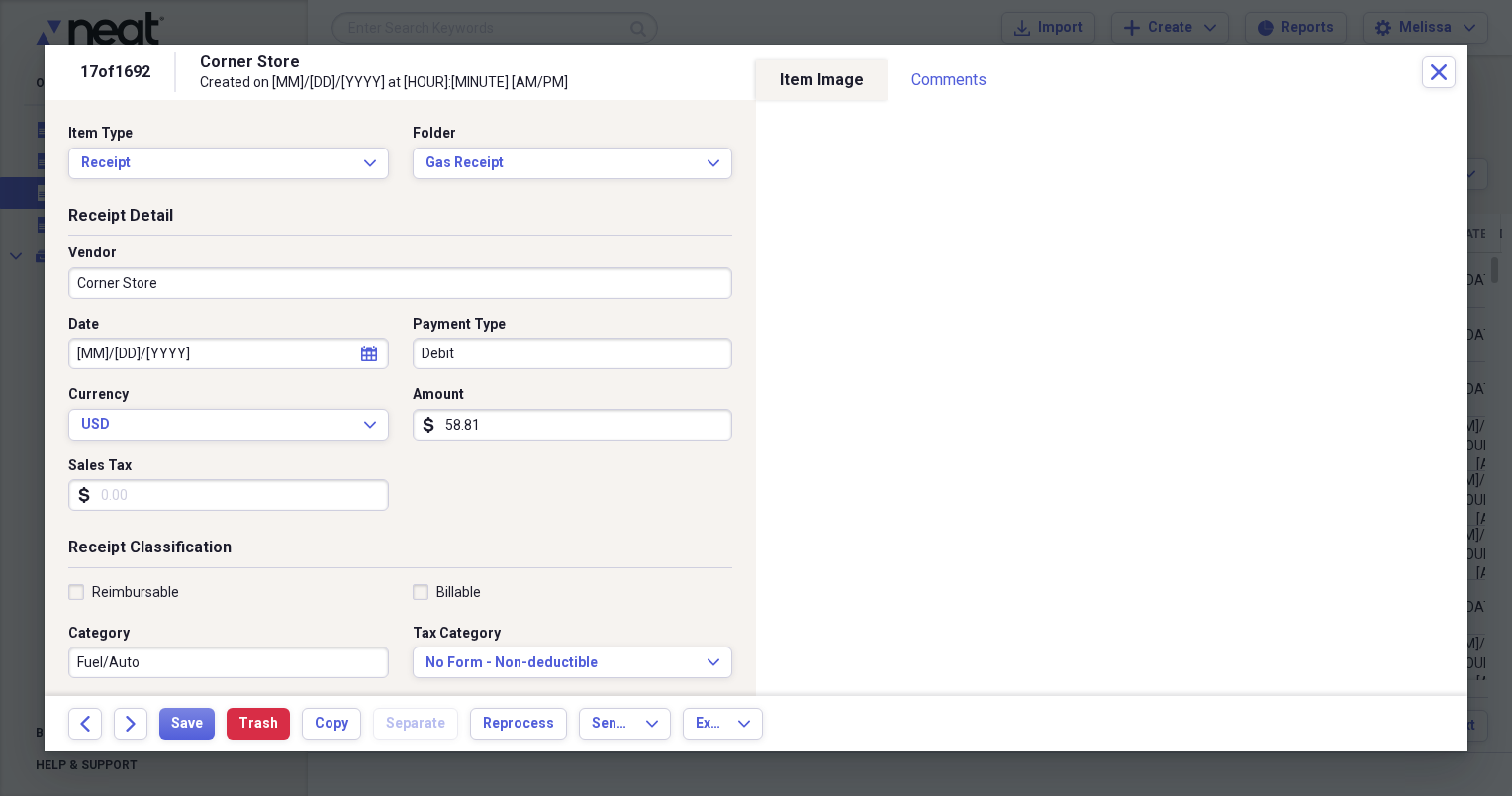 click on "58.81" at bounding box center [573, 425] 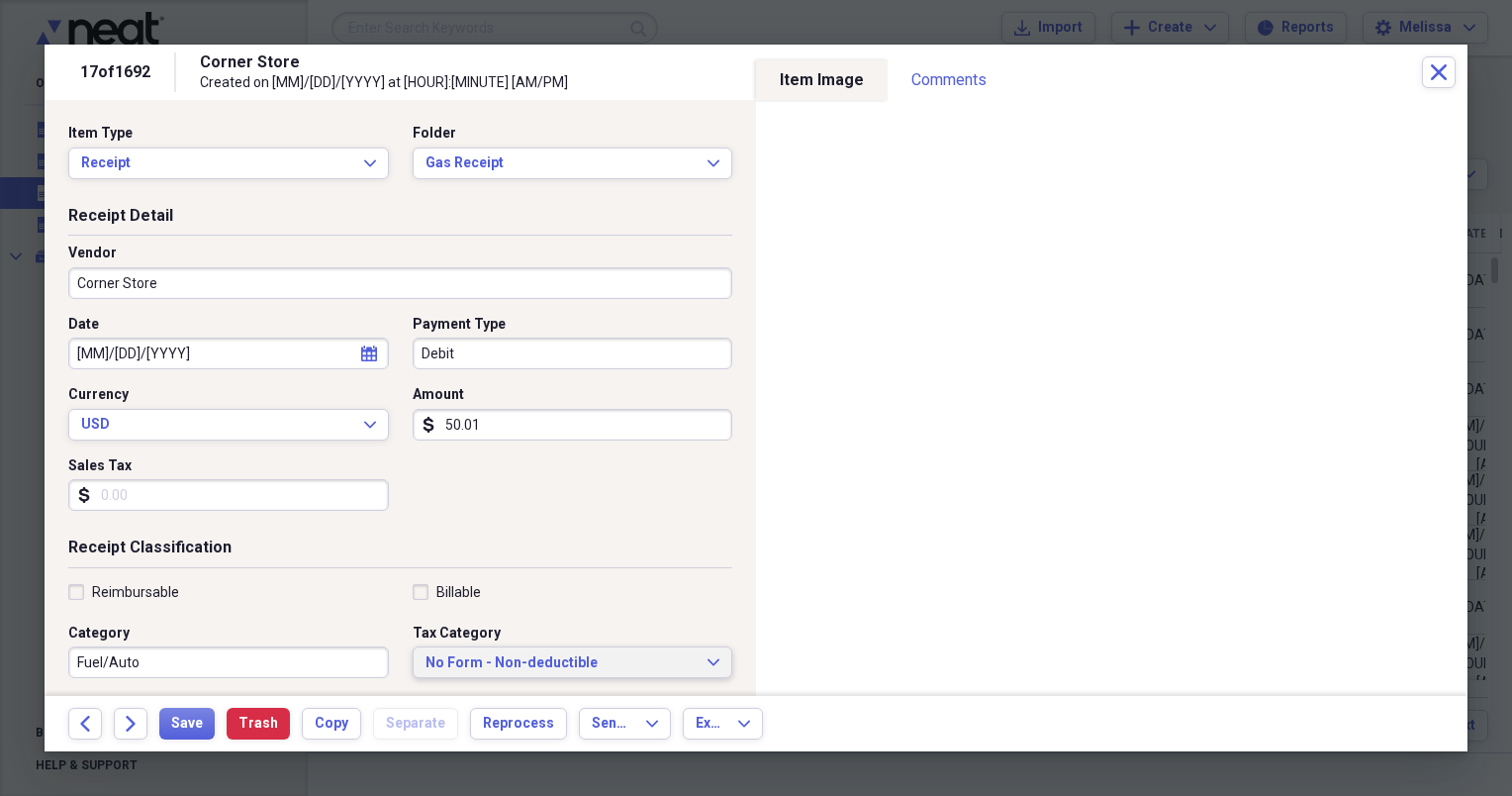 click on "No Form - Non-deductible" at bounding box center [561, 663] 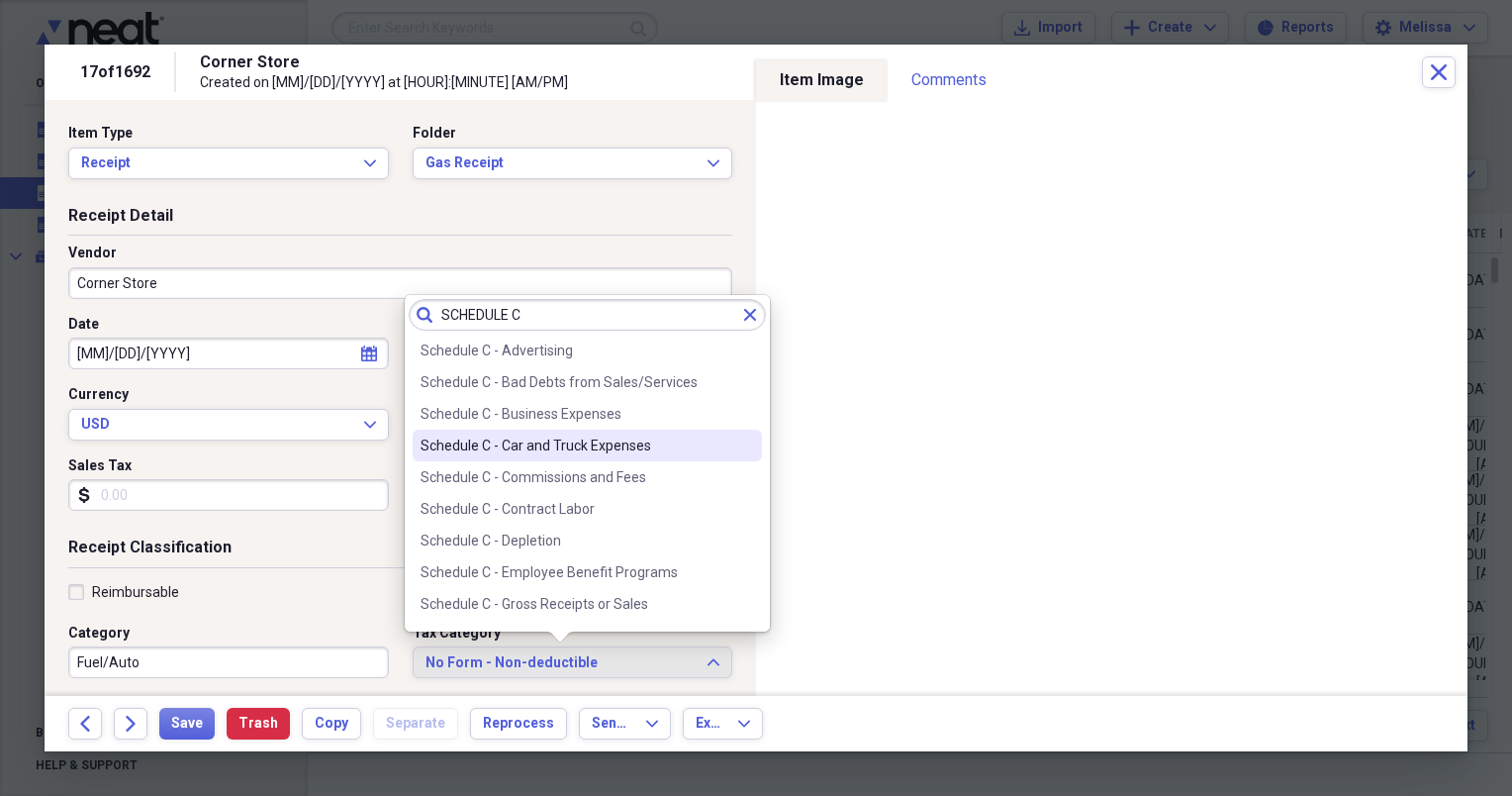 click on "Schedule C - Car and Truck Expenses" at bounding box center (575, 446) 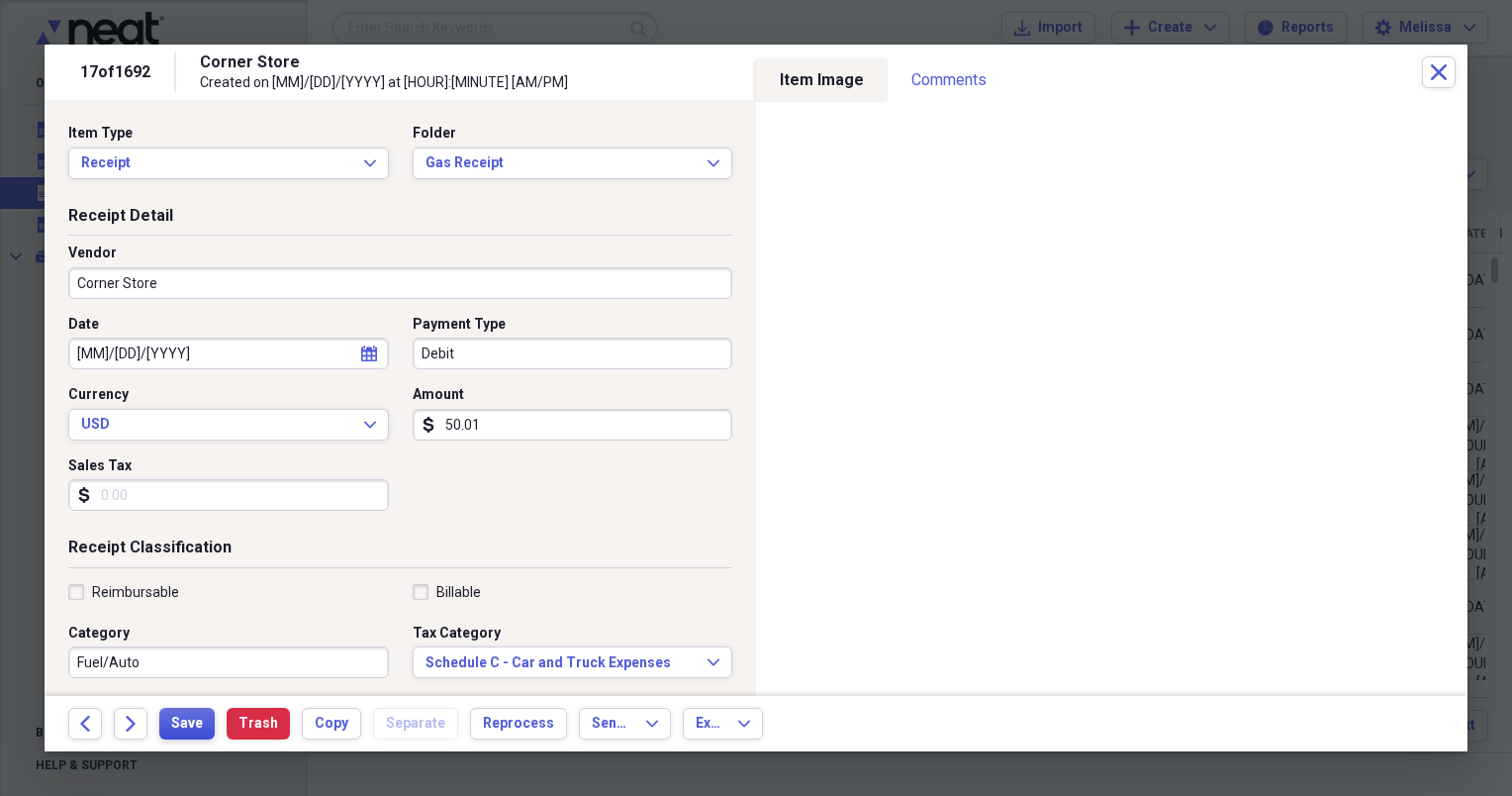 click on "Save" at bounding box center (187, 724) 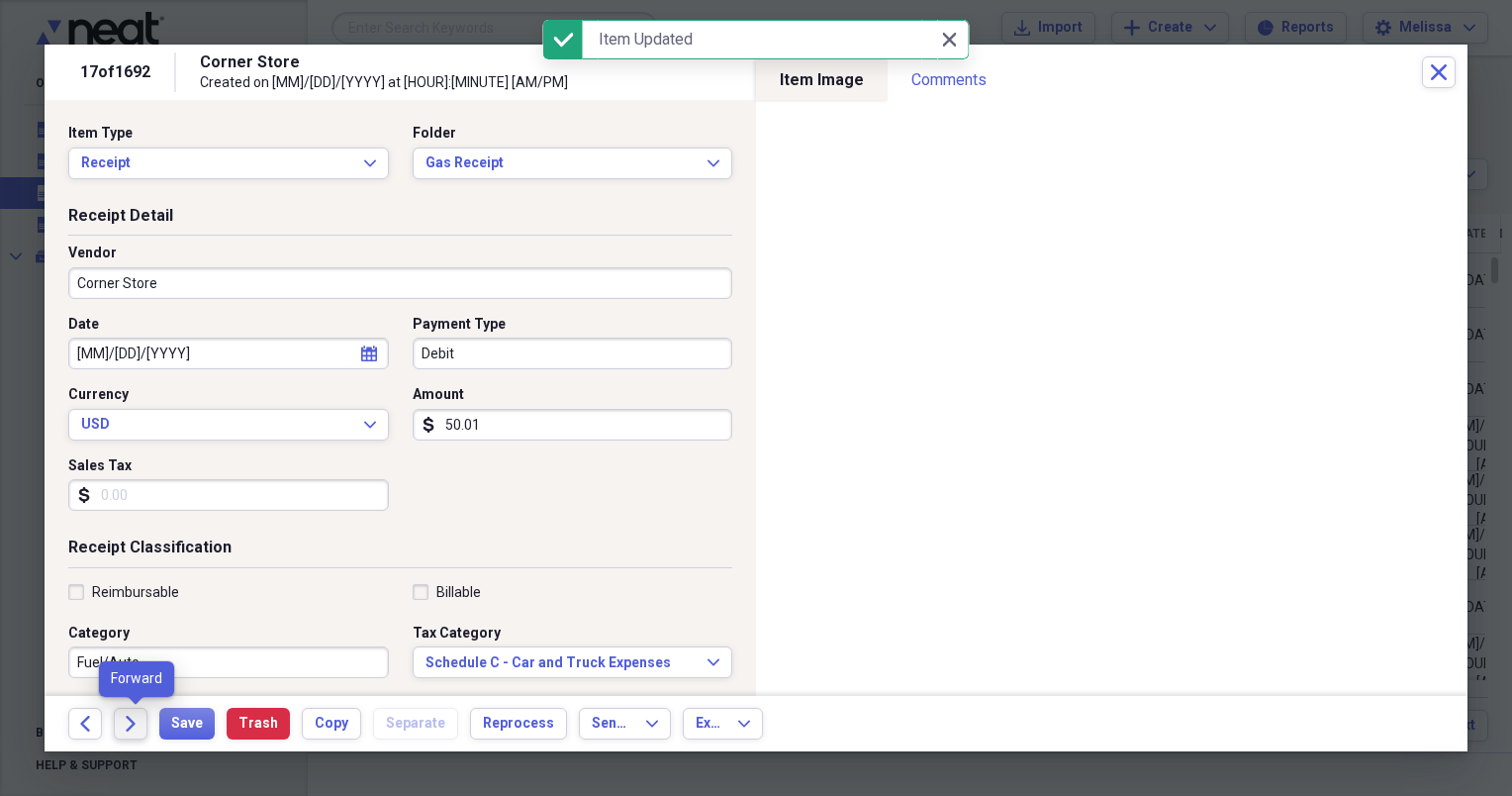 click on "Forward" 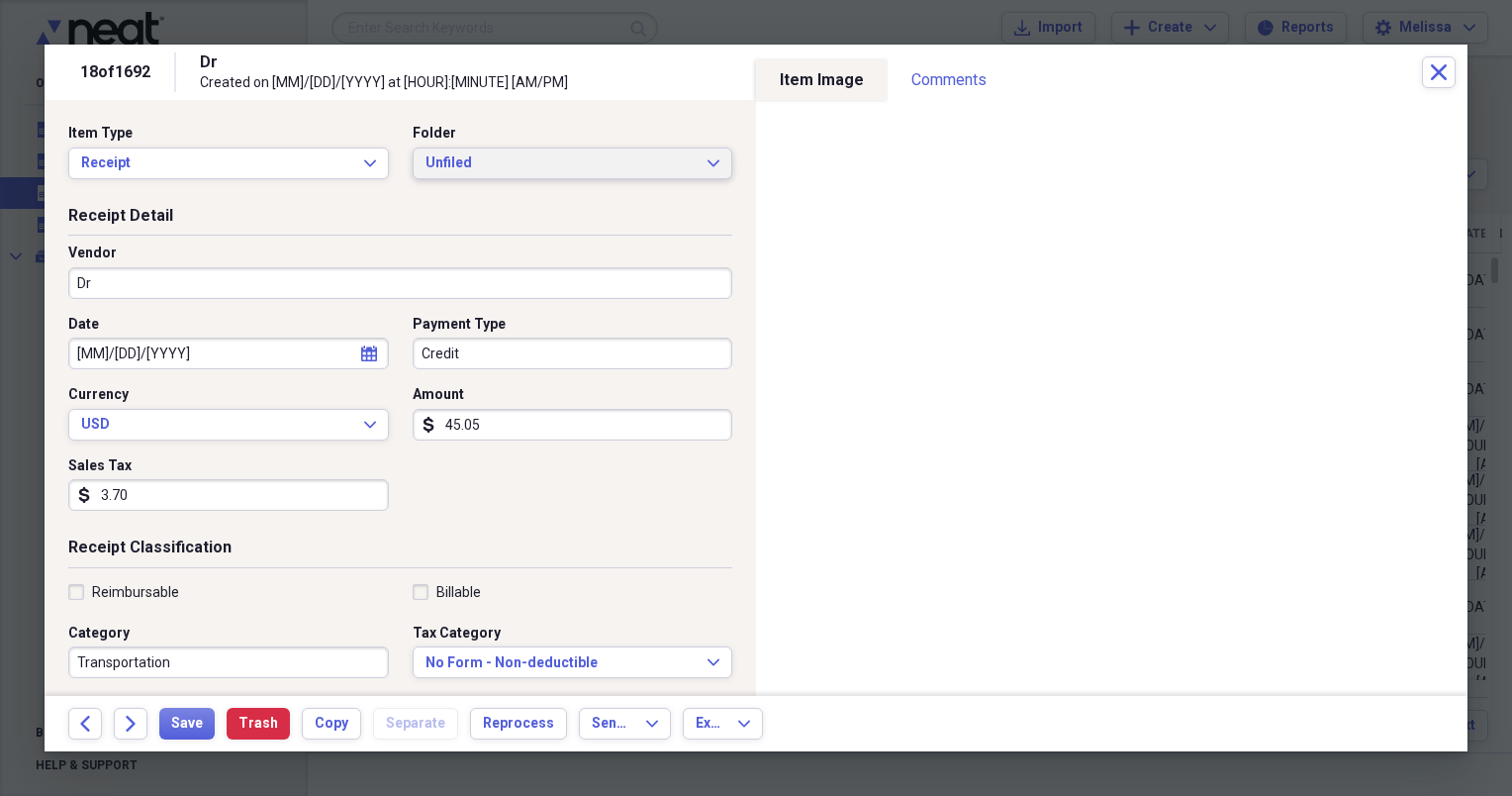 click on "Unfiled Expand" at bounding box center [573, 163] 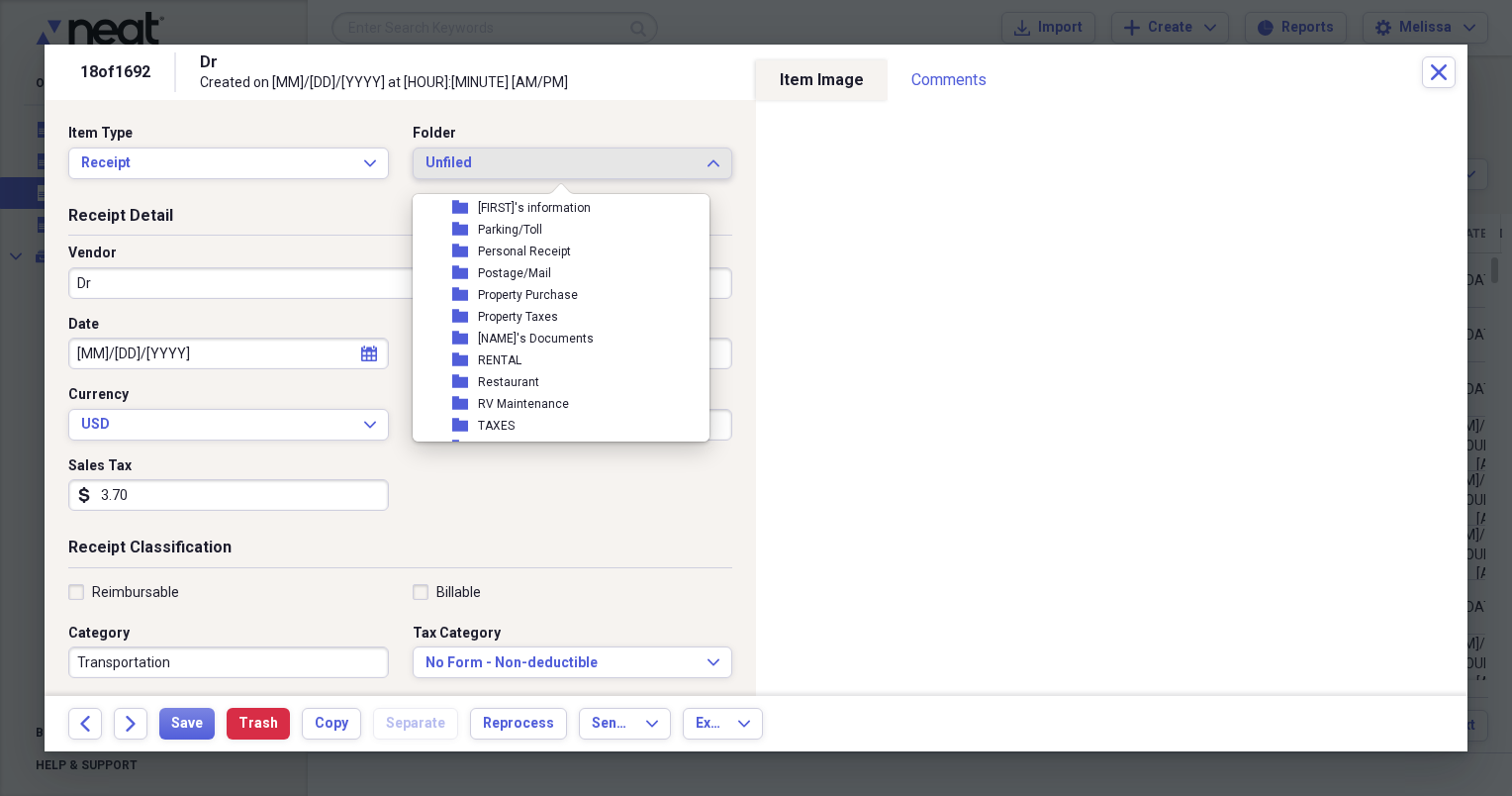 scroll, scrollTop: 356, scrollLeft: 0, axis: vertical 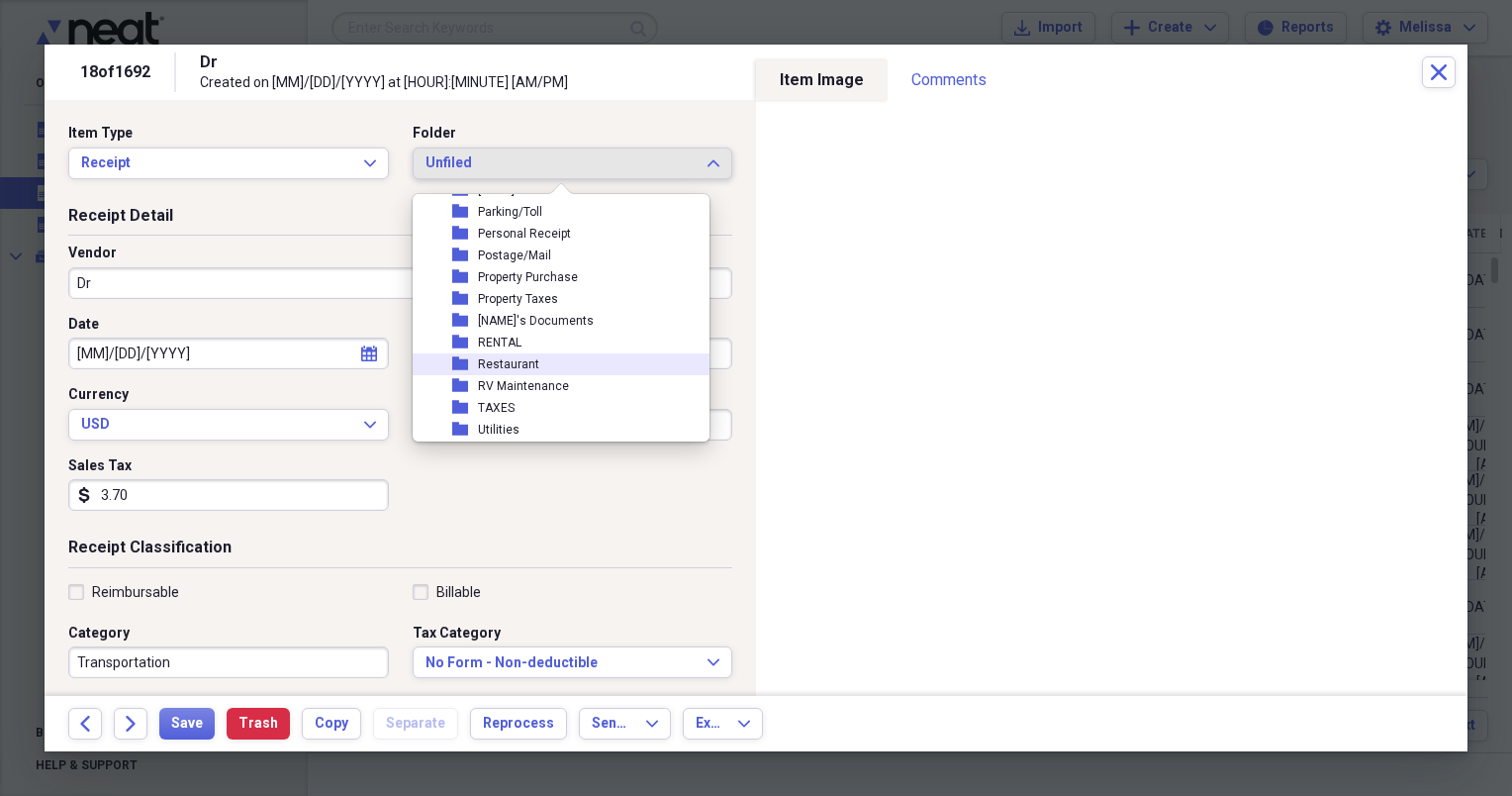 click on "folder Restaurant" at bounding box center (553, 364) 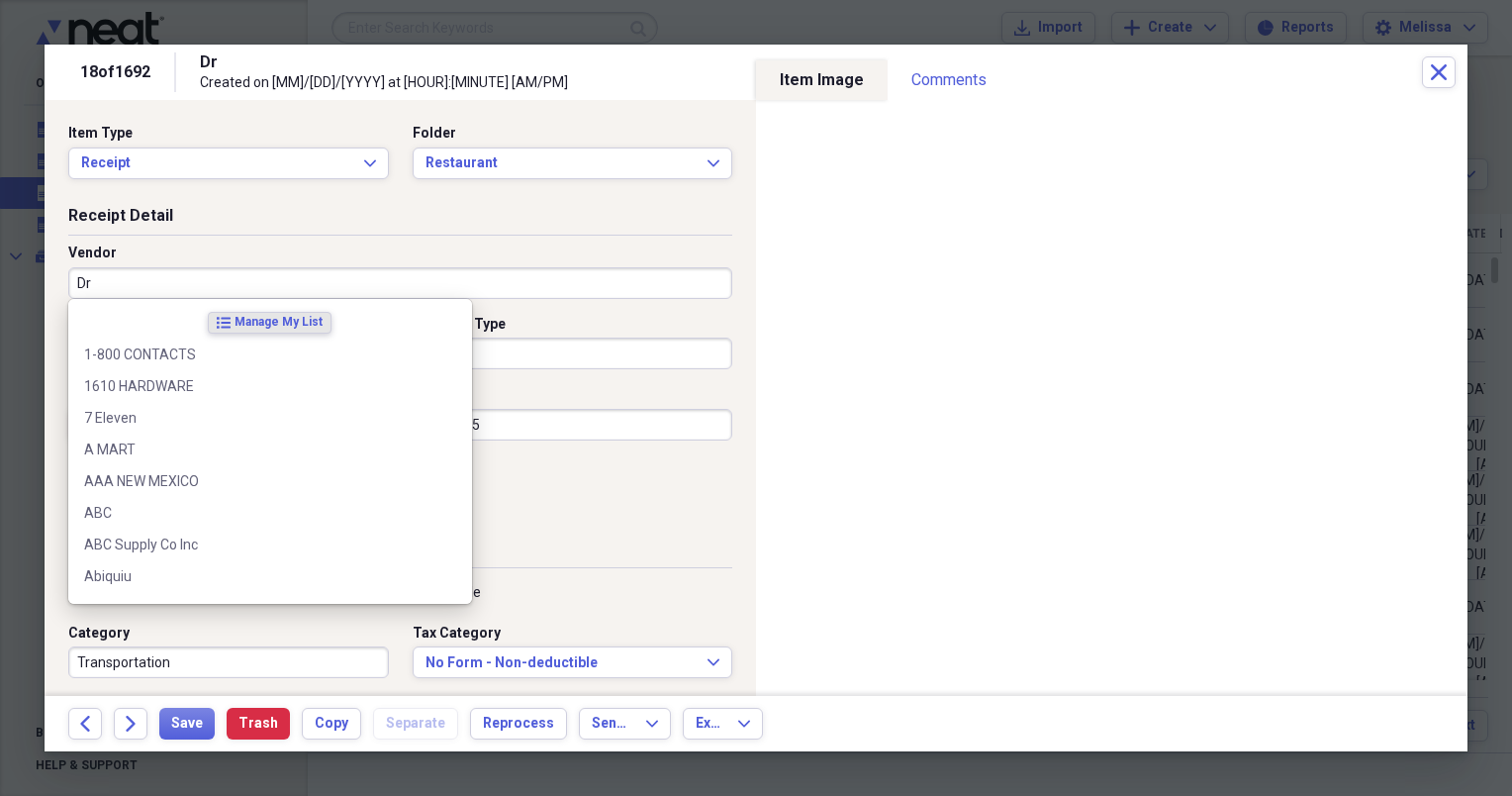 click on "Dr" at bounding box center (400, 283) 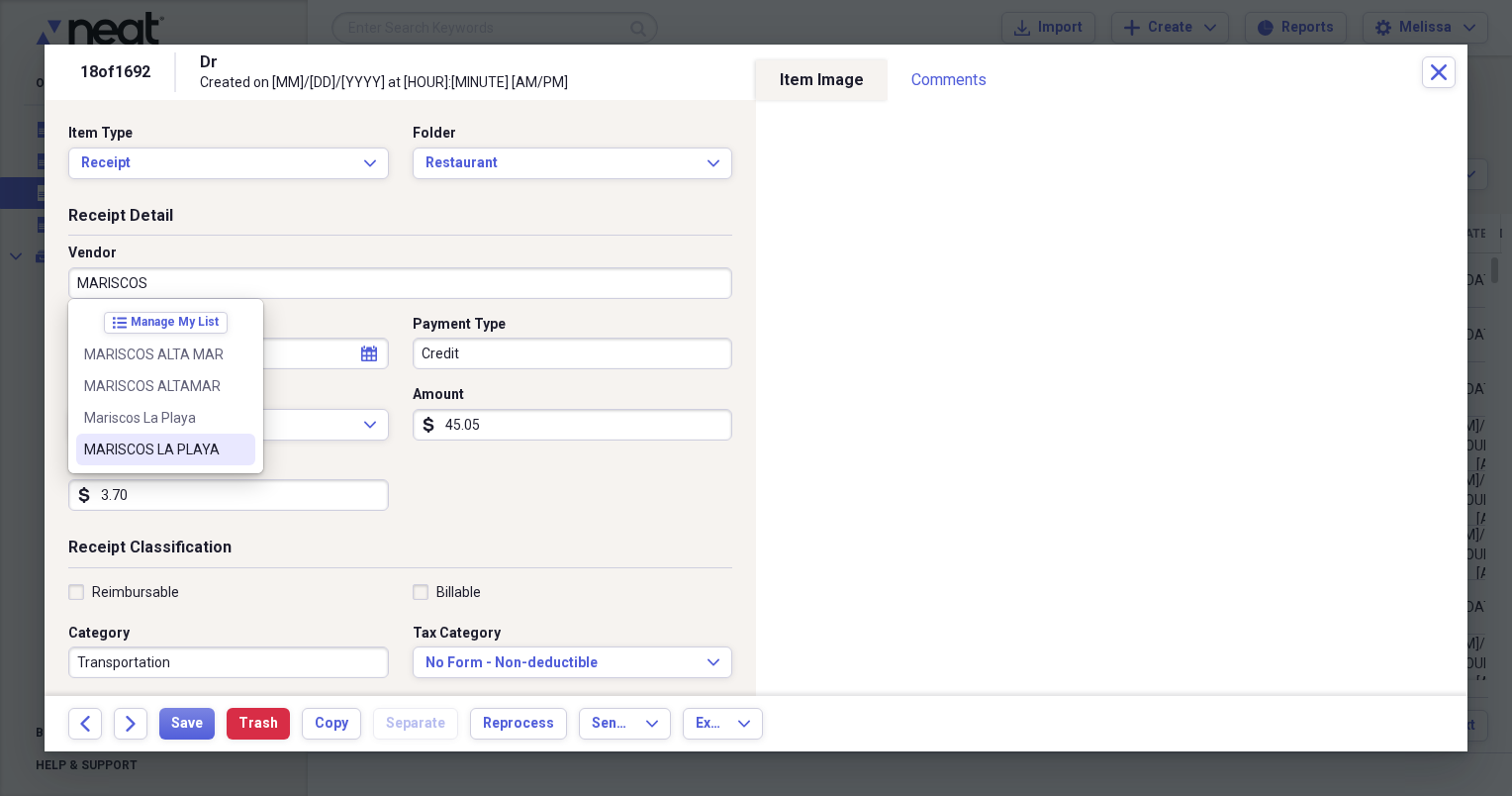click on "MARISCOS LA PLAYA" at bounding box center [165, 449] 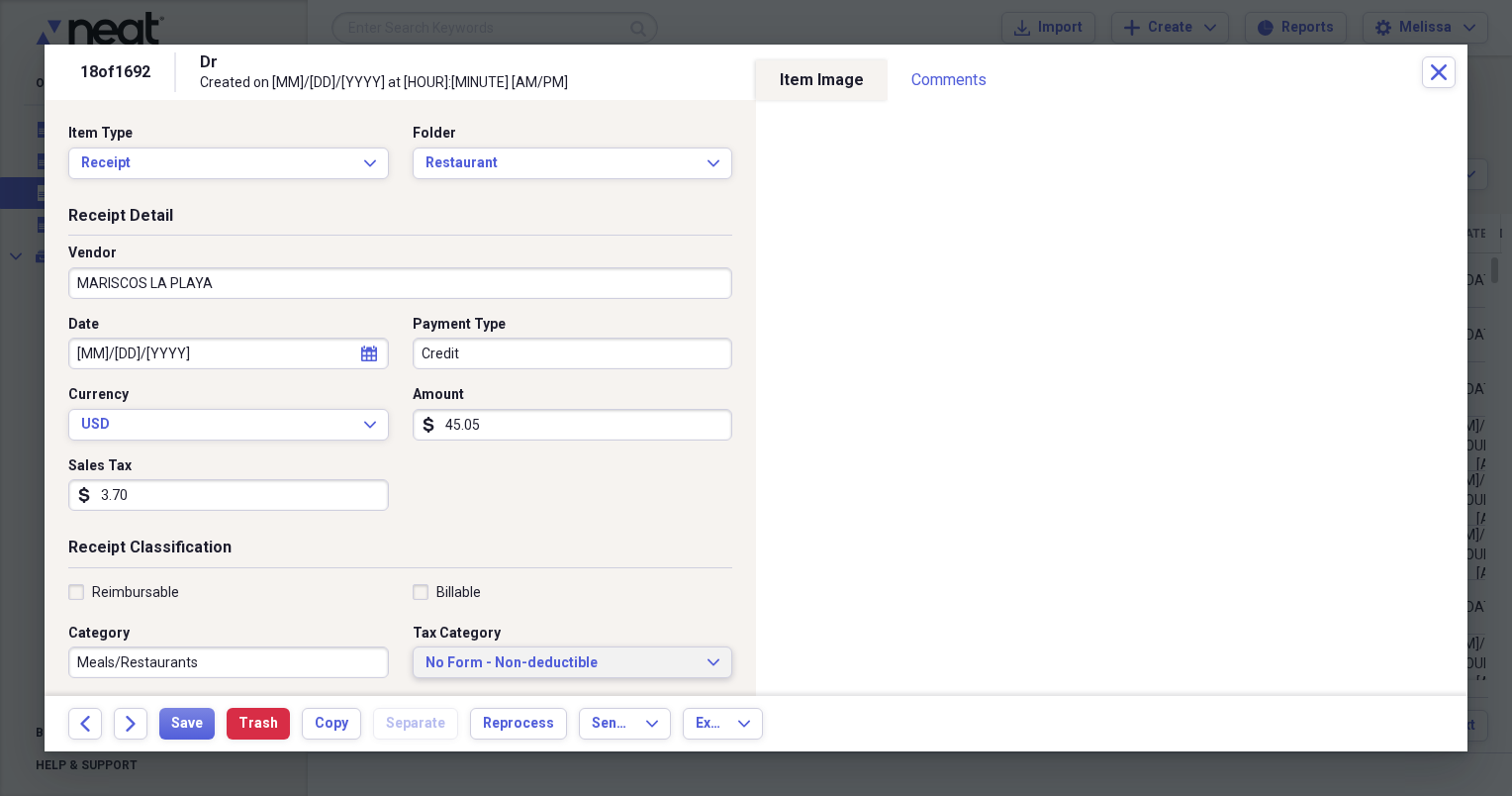 click on "No Form - Non-deductible" at bounding box center [561, 663] 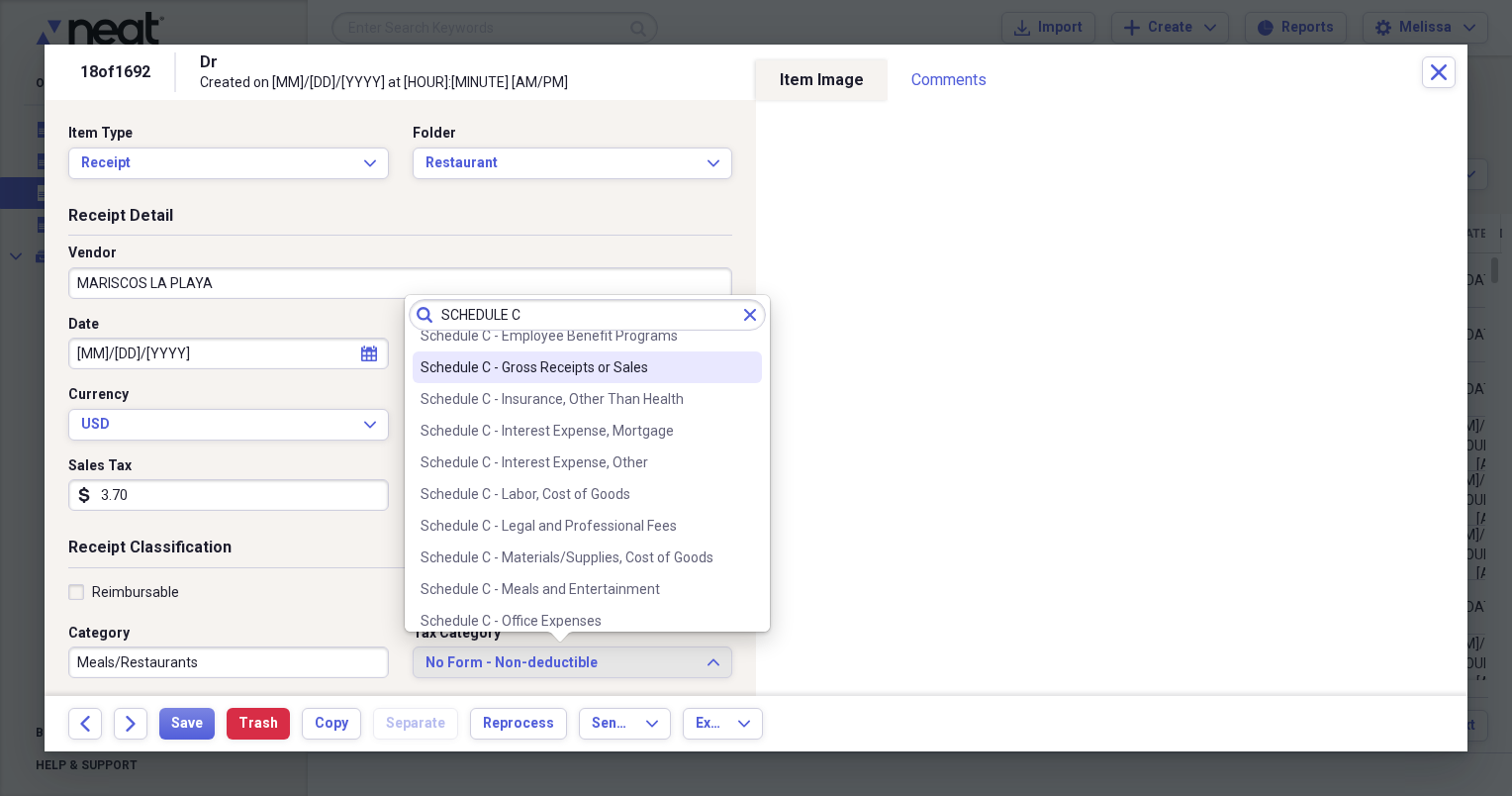 scroll, scrollTop: 238, scrollLeft: 0, axis: vertical 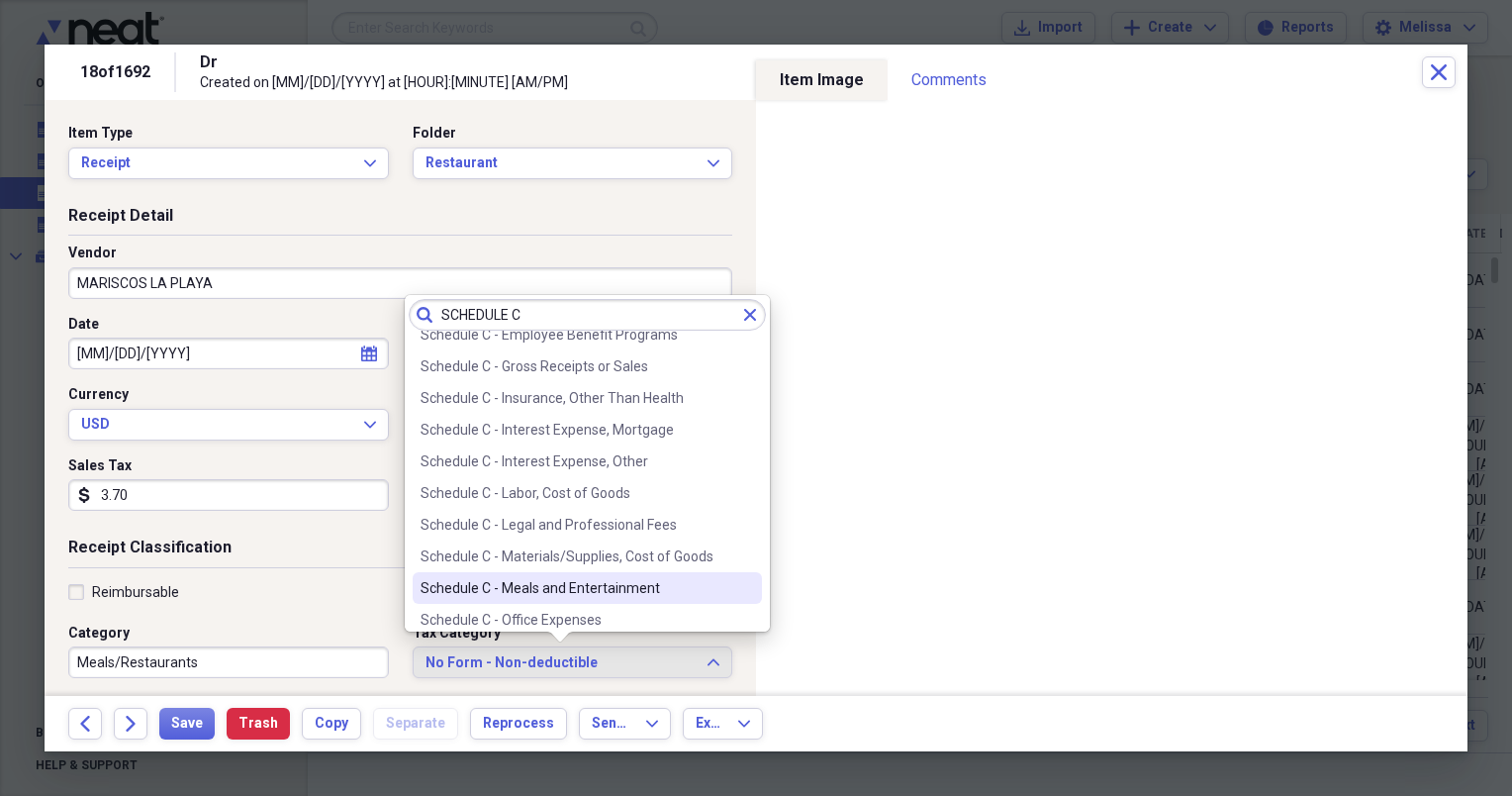 click on "Schedule C - Meals and Entertainment" at bounding box center [575, 588] 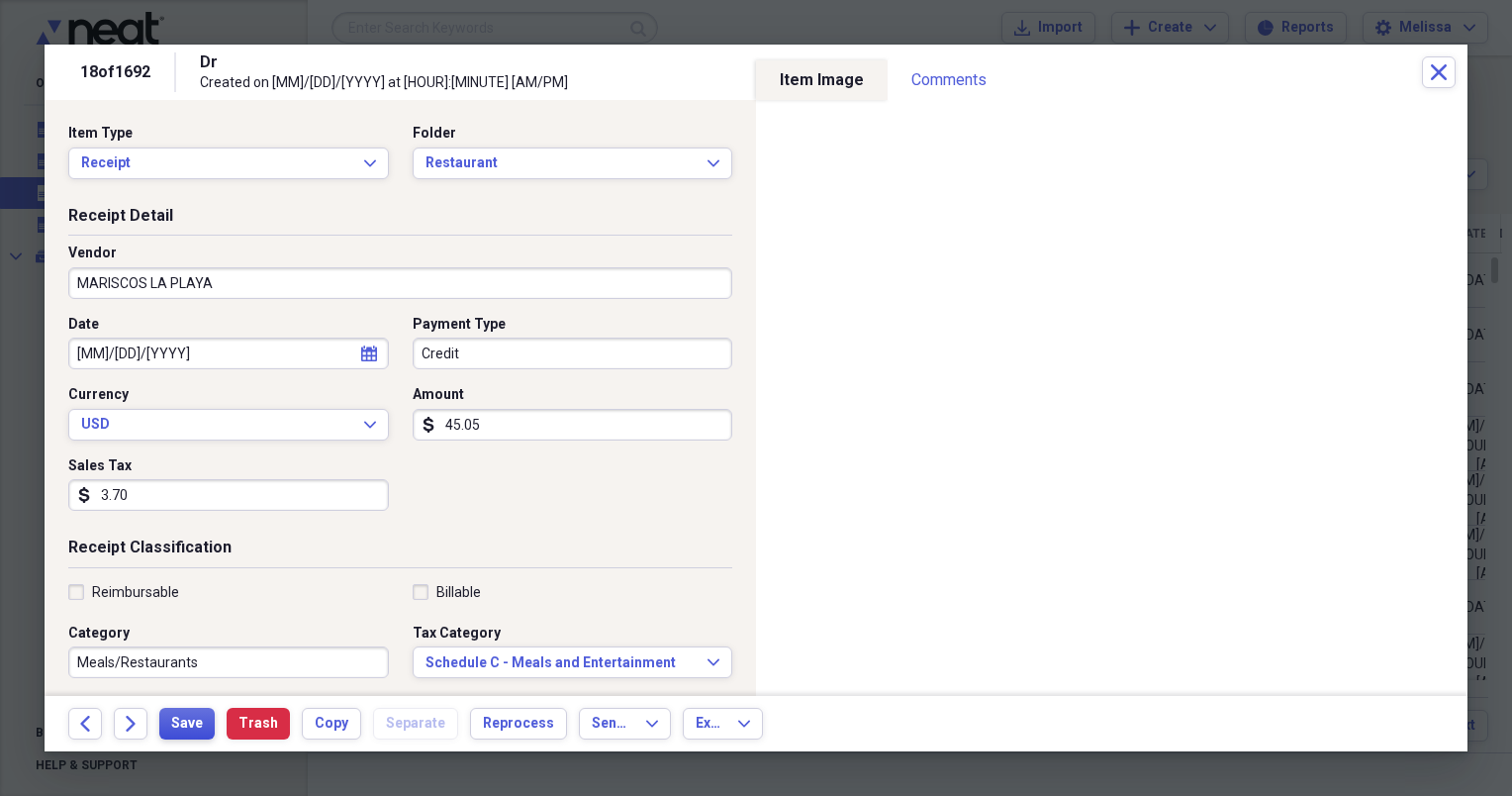 click on "Save" at bounding box center (187, 724) 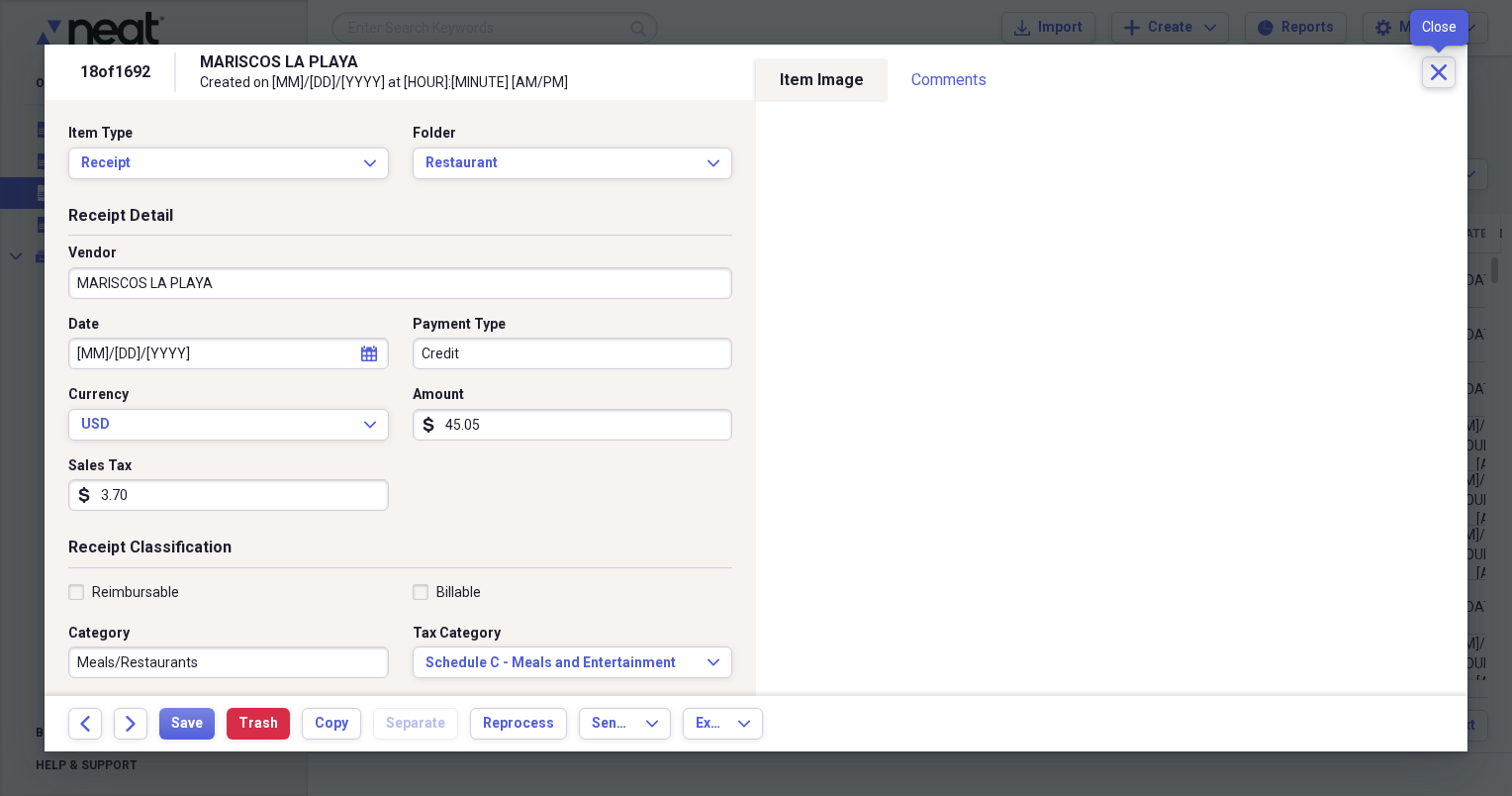 click on "Close" 